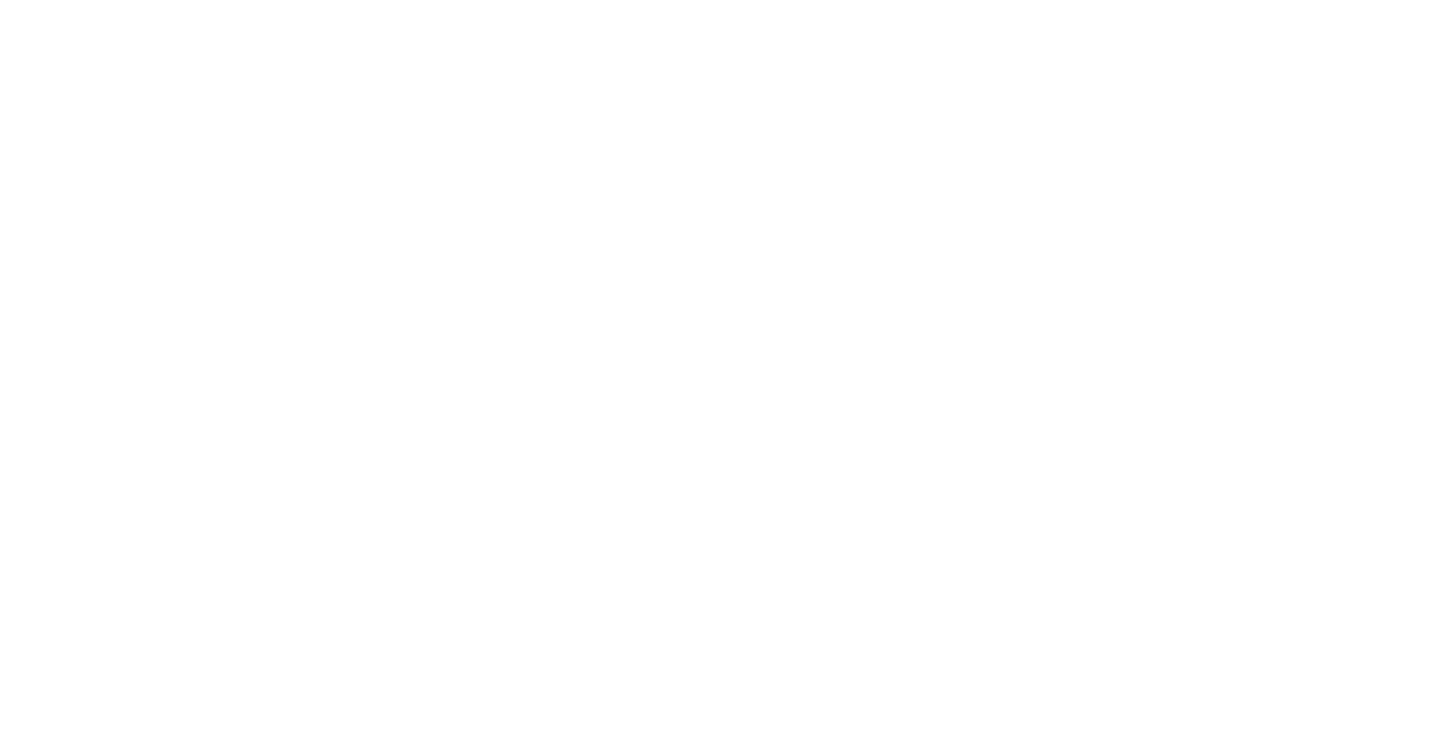 scroll, scrollTop: 0, scrollLeft: 0, axis: both 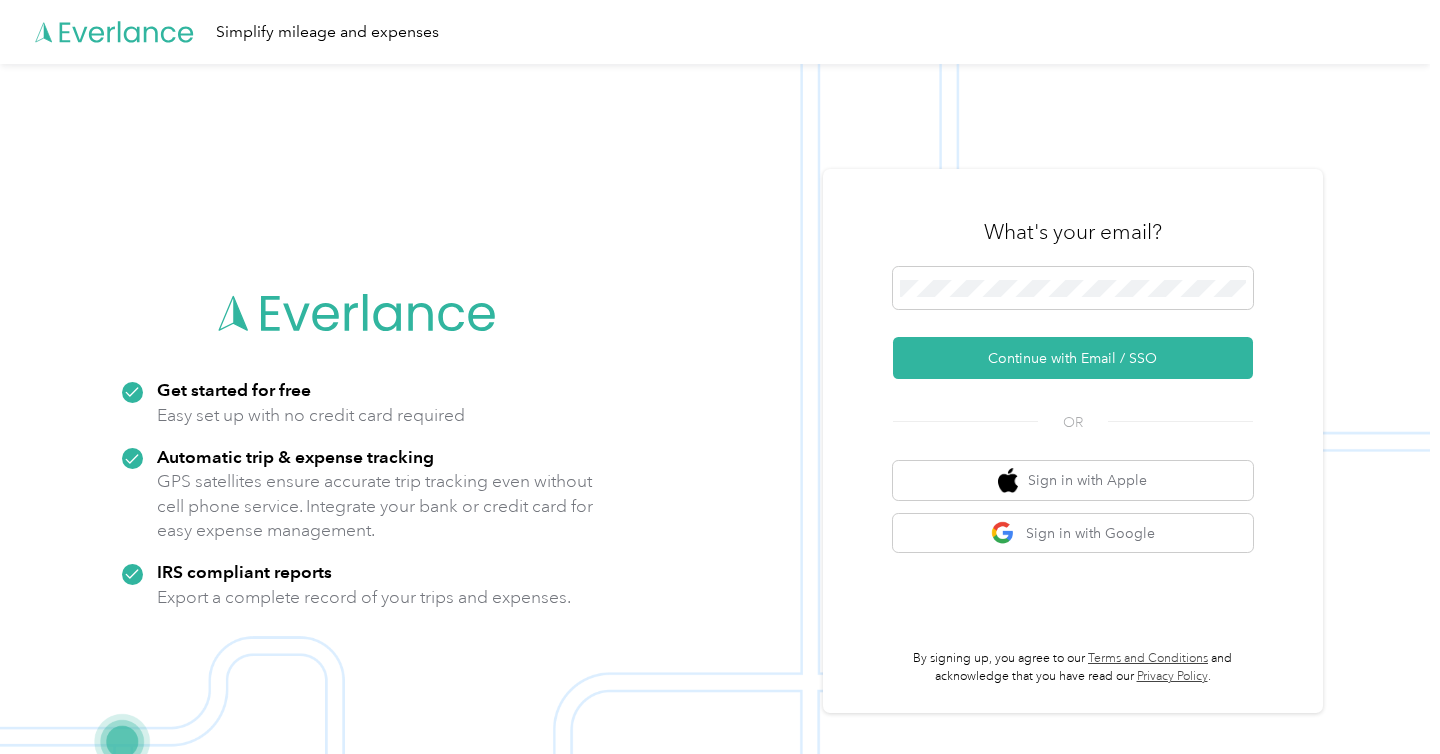 click on "What's your email? Continue with Email / SSO OR Sign in with Apple Sign in with Google By signing up, you agree to our   Terms and Conditions   and acknowledge that you have read our   Privacy Policy ." at bounding box center (1073, 441) 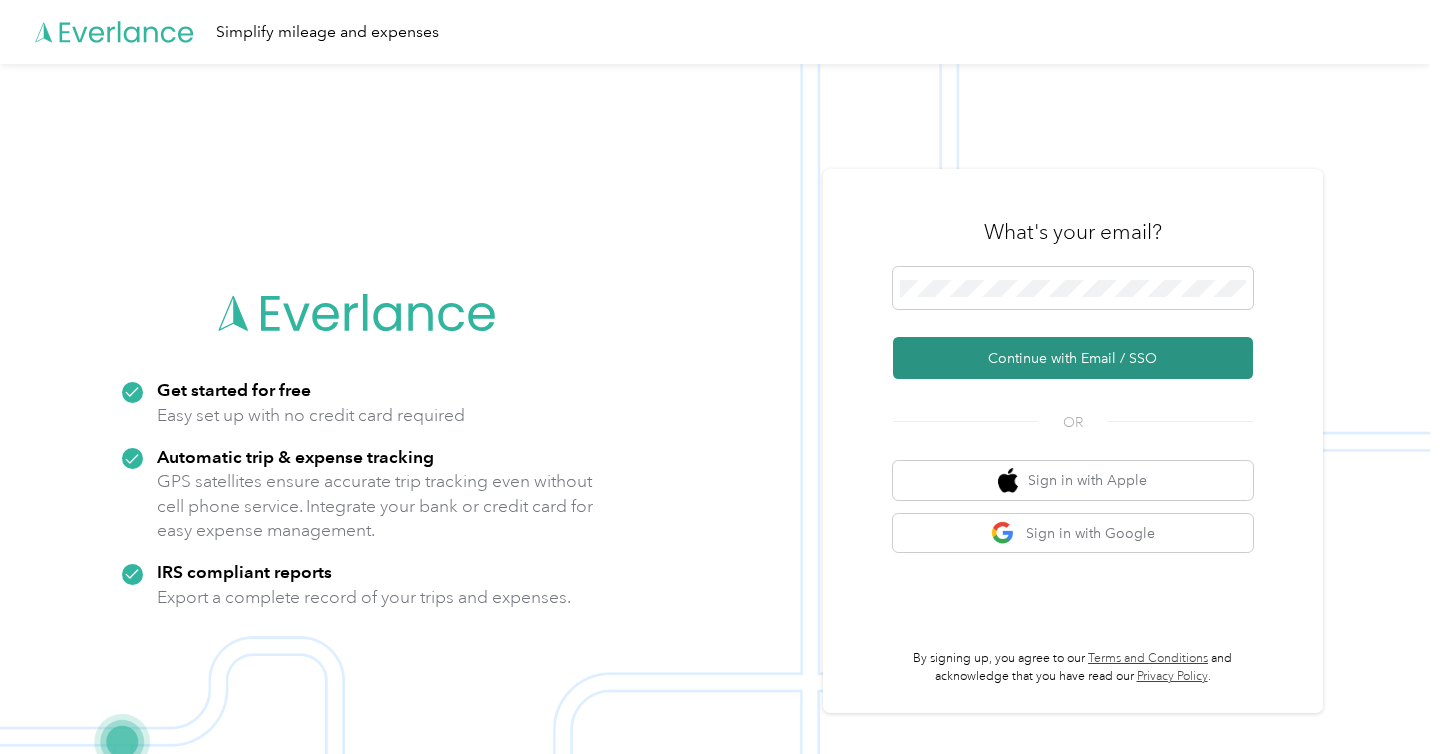 click on "Continue with Email / SSO" at bounding box center [1073, 358] 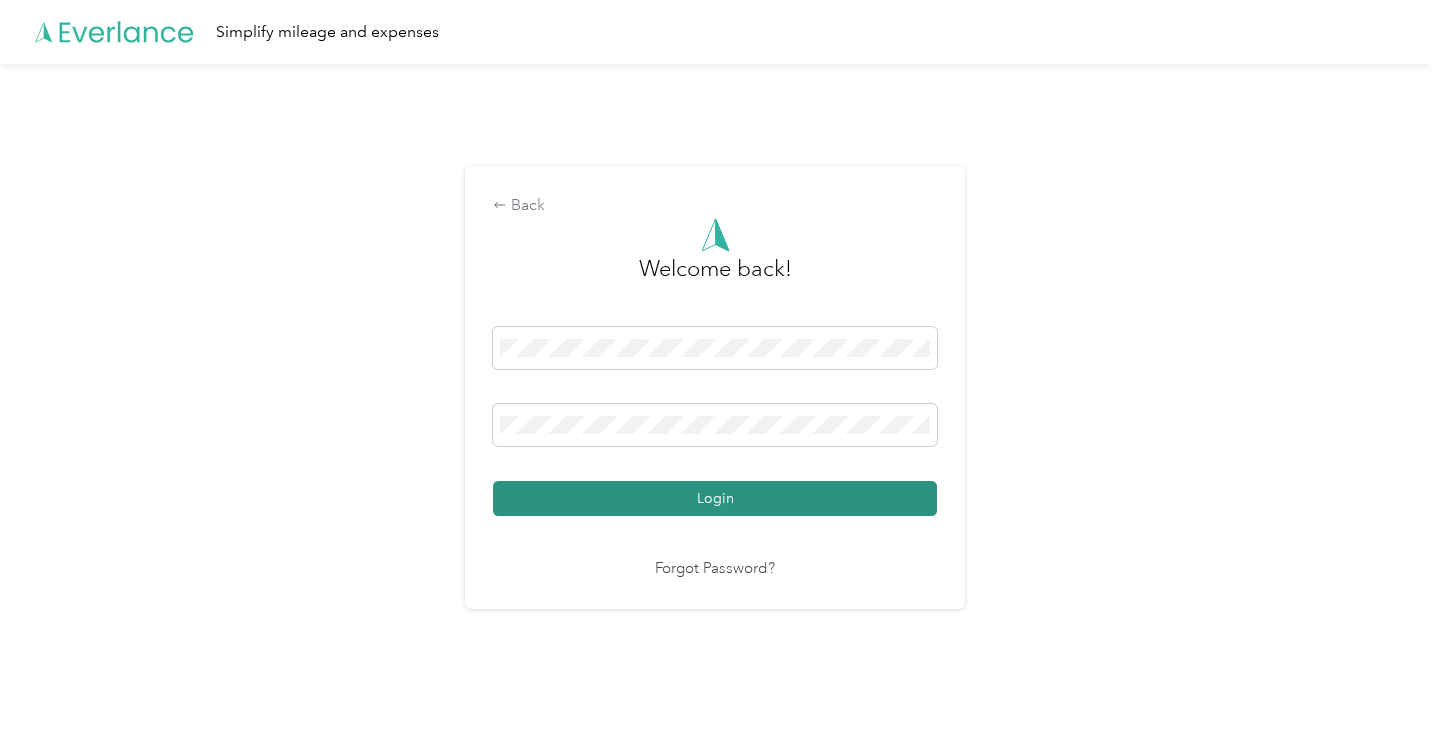 click on "Login" at bounding box center (715, 498) 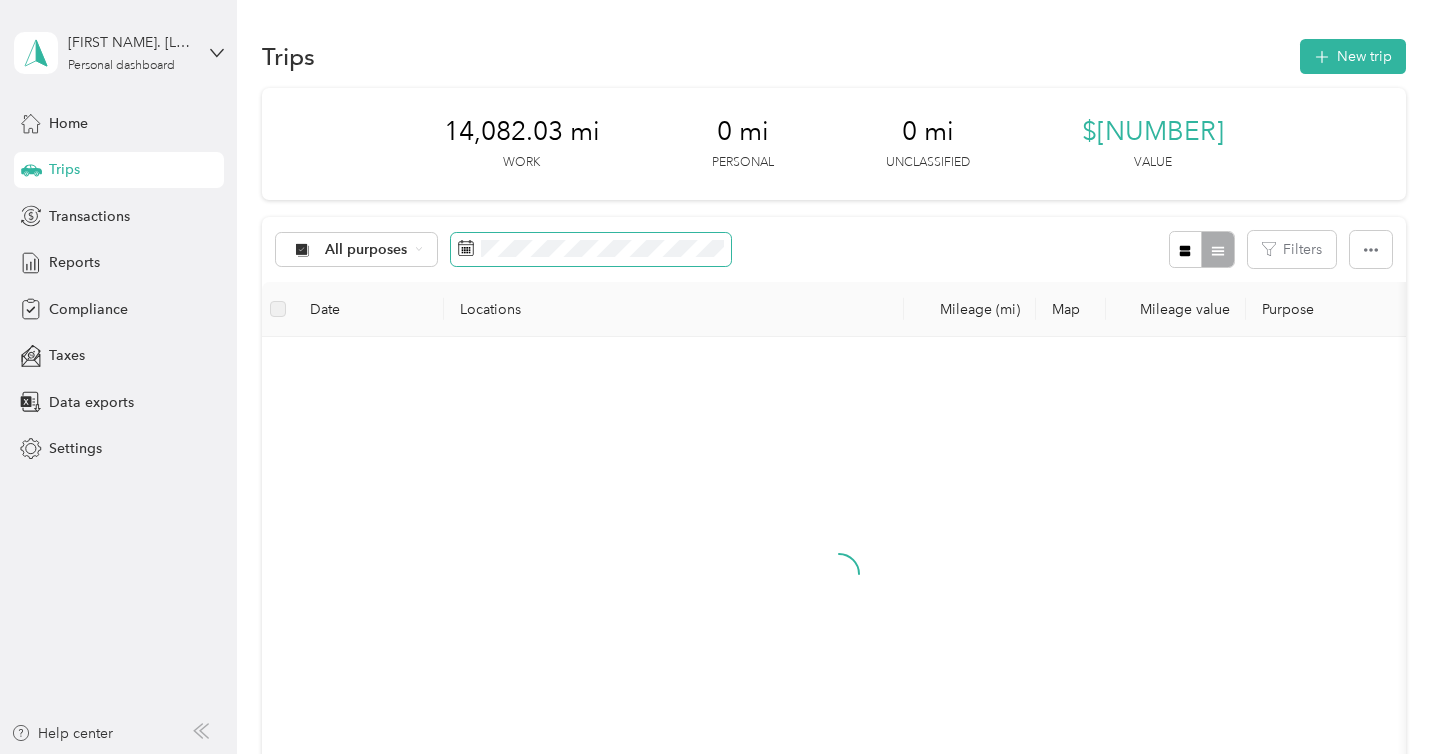 click at bounding box center [591, 250] 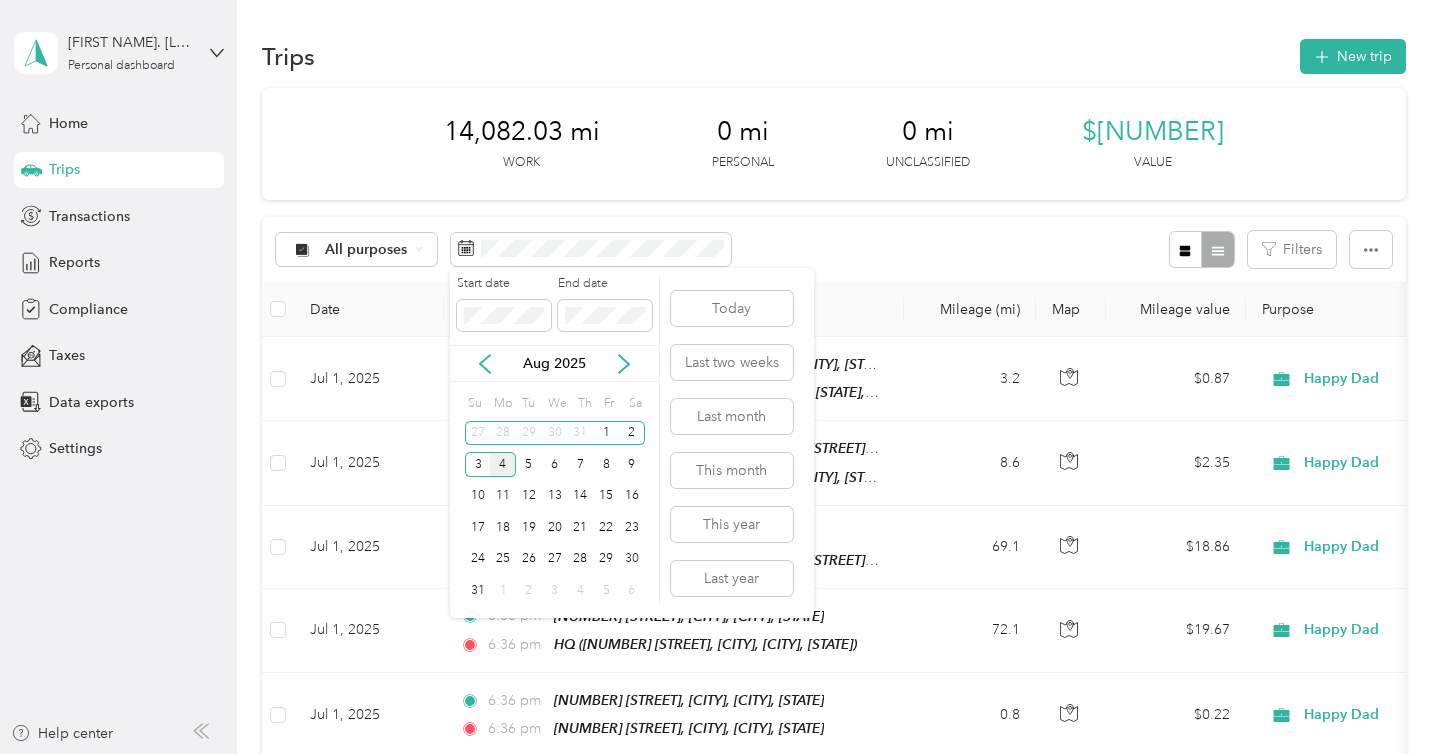 click on "Aug 2025" at bounding box center [554, 363] 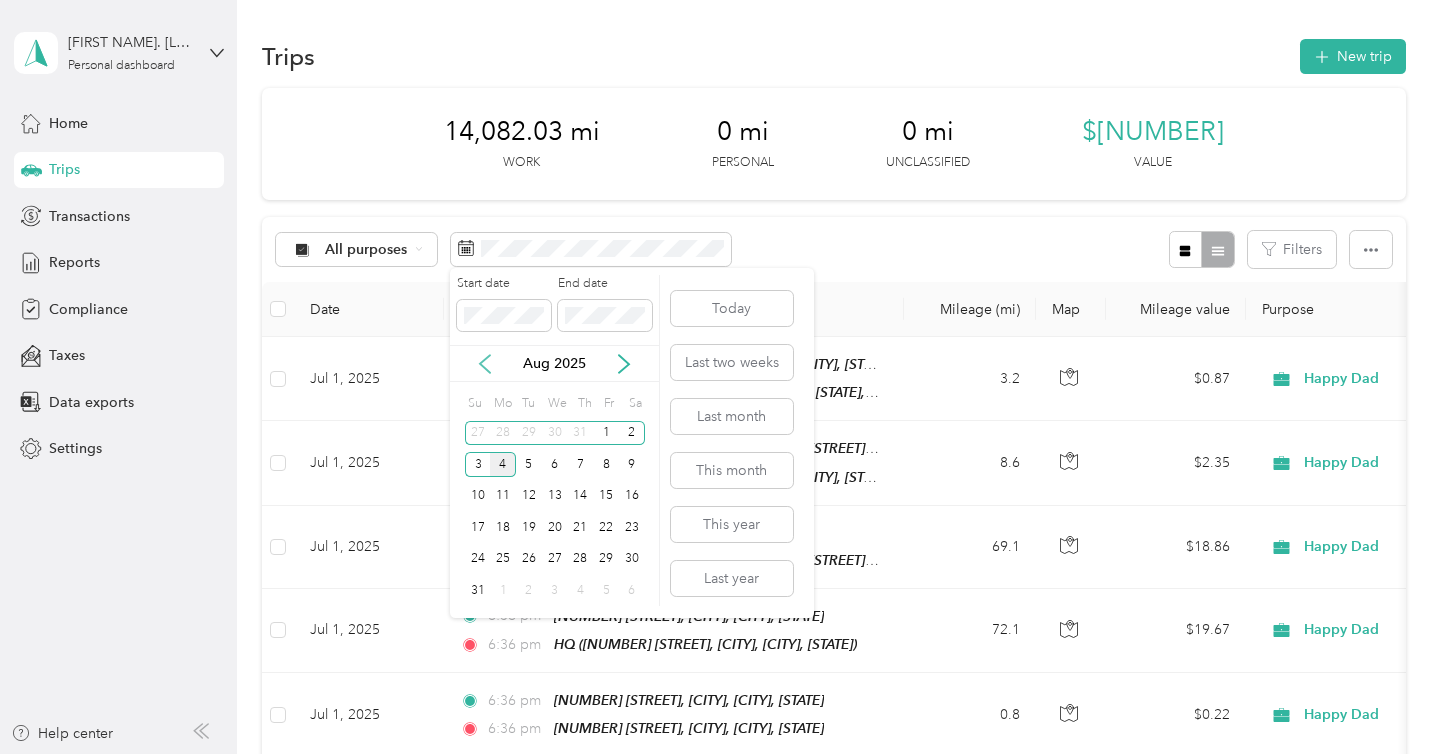 click 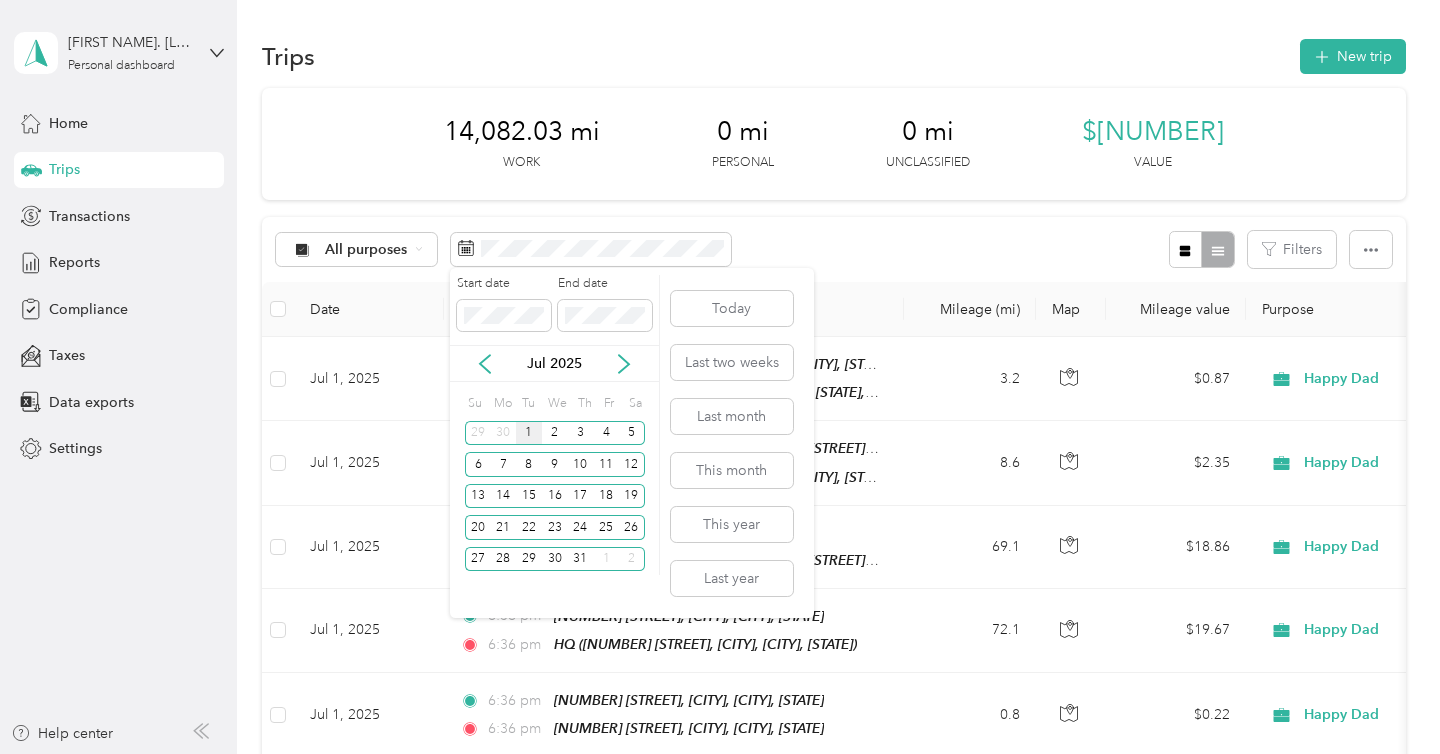 click on "1" at bounding box center [529, 433] 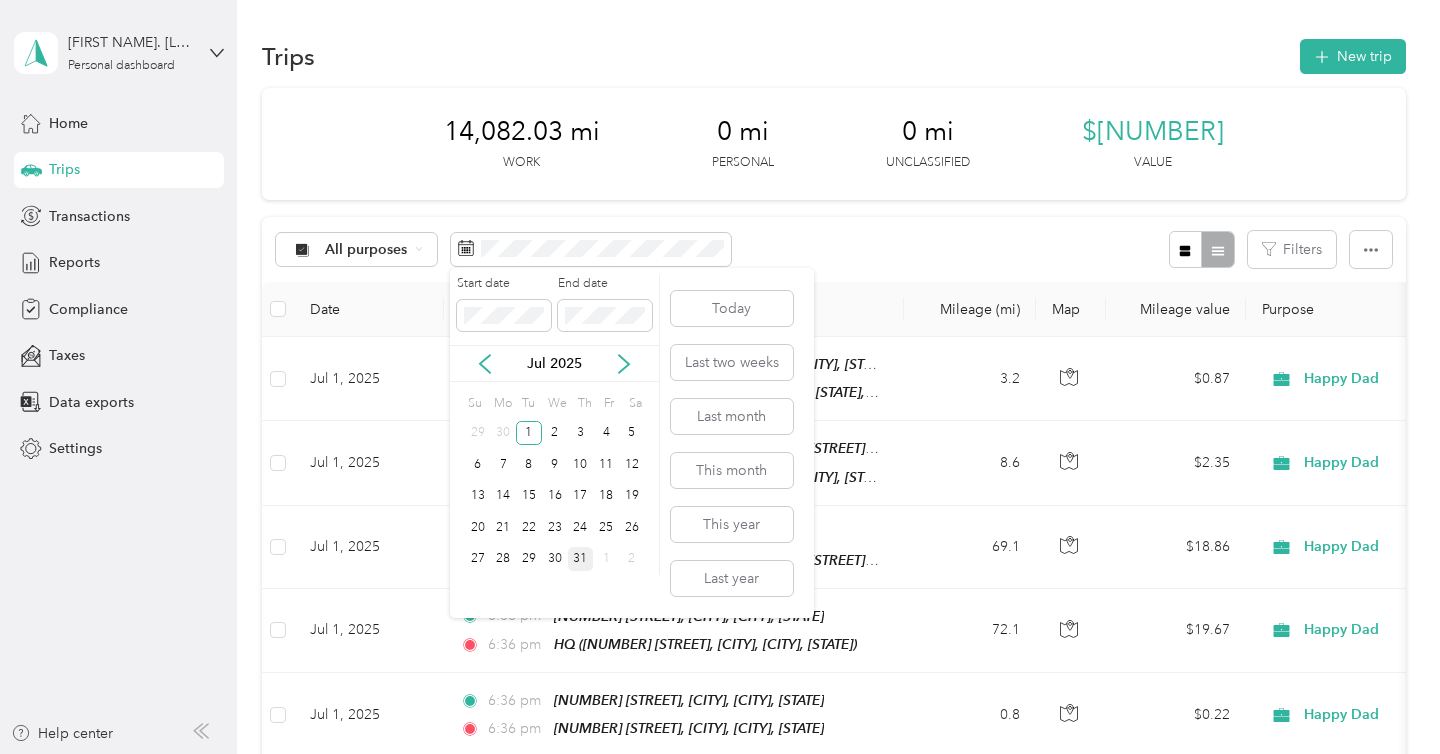 click on "31" at bounding box center [581, 559] 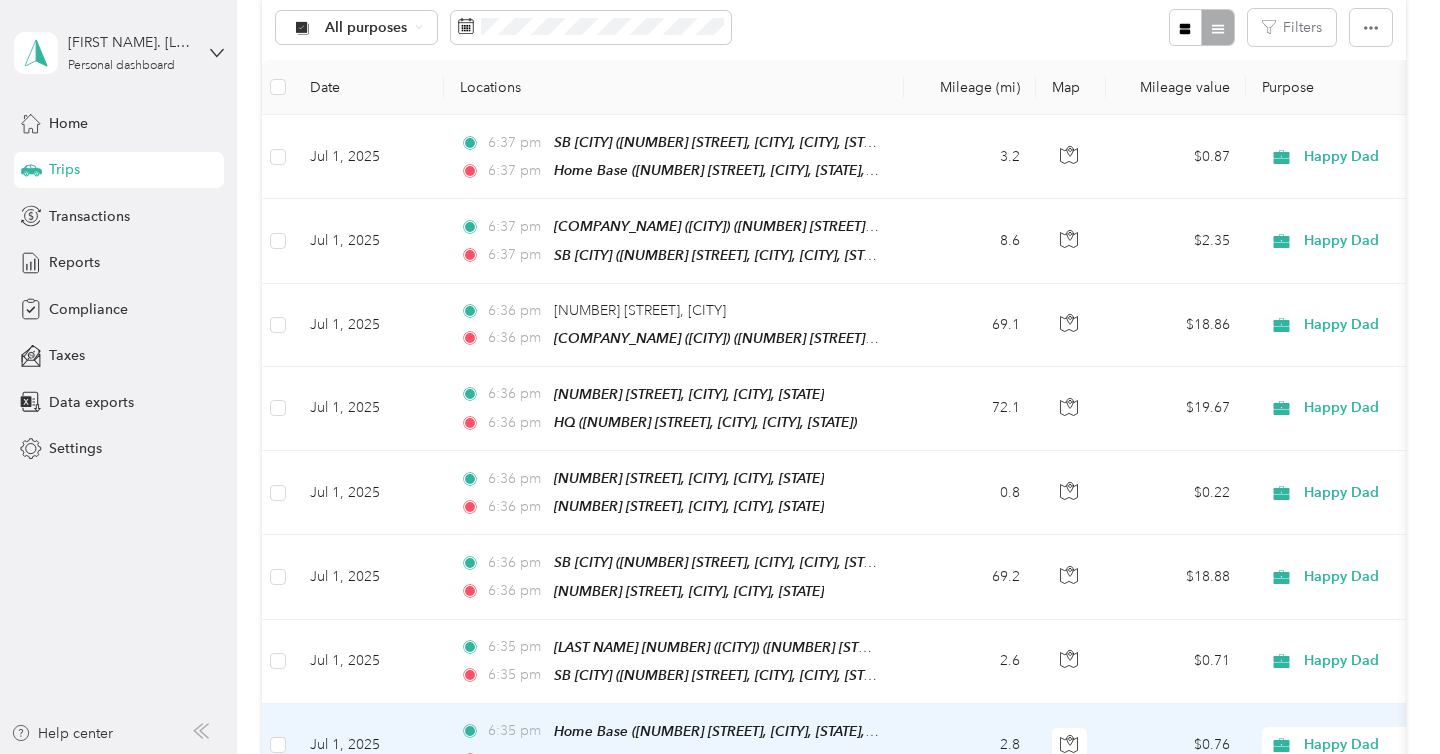 scroll, scrollTop: 0, scrollLeft: 0, axis: both 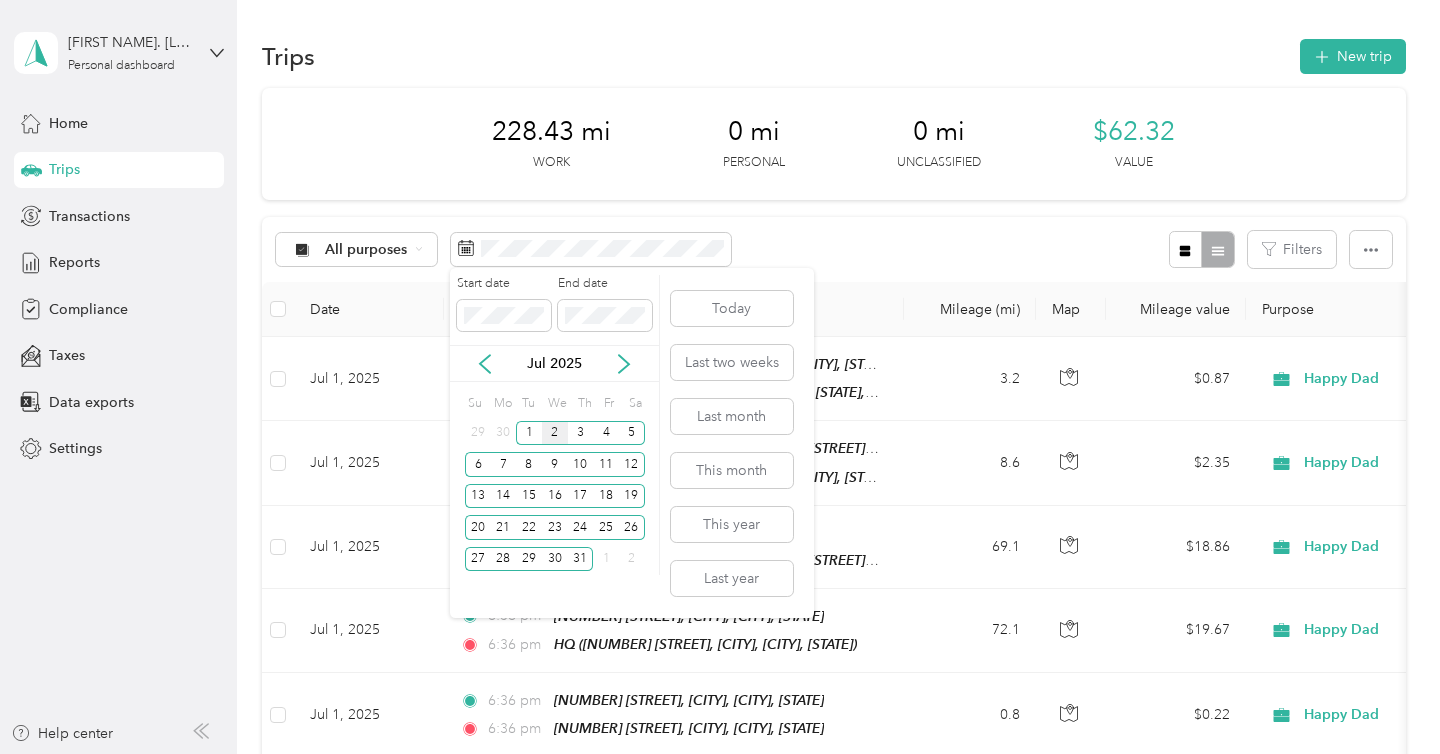 click on "2" at bounding box center [555, 433] 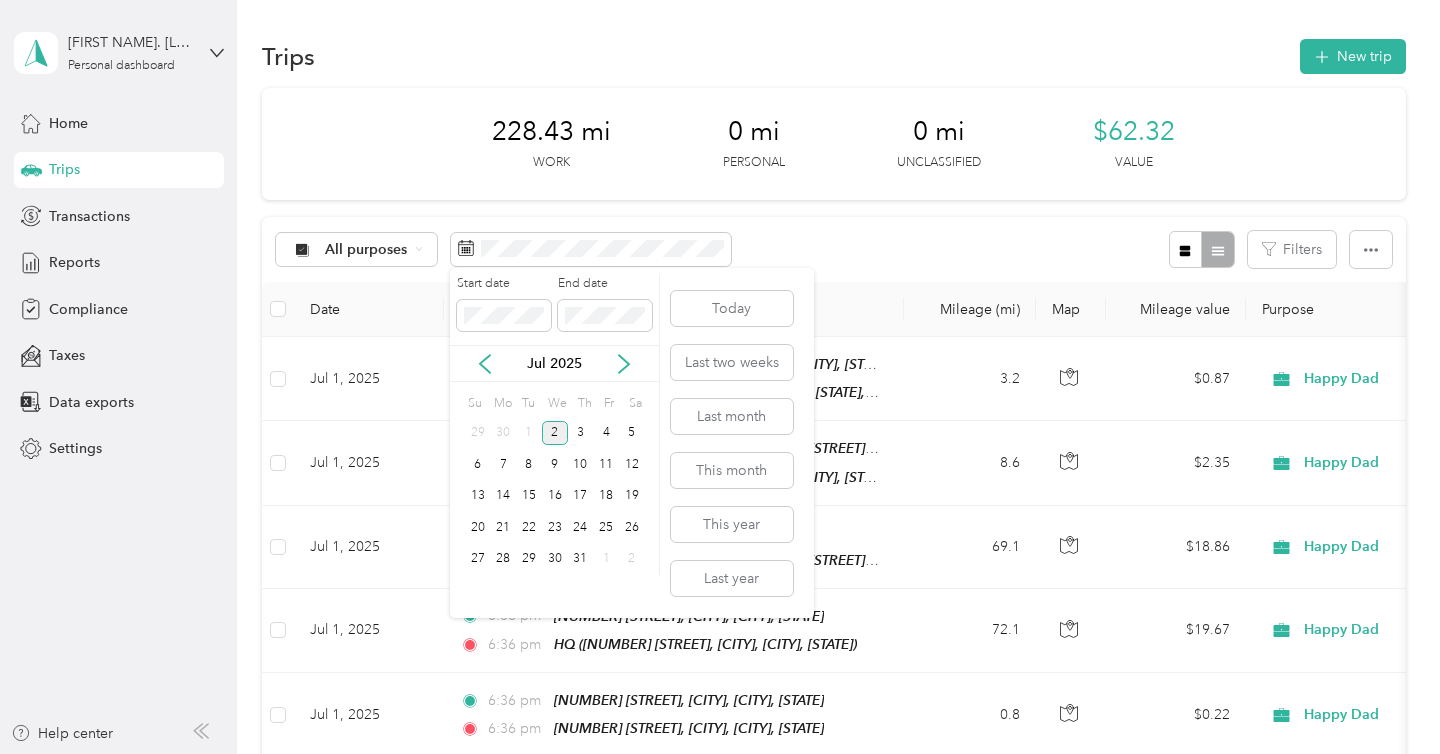 click on "2" at bounding box center (555, 433) 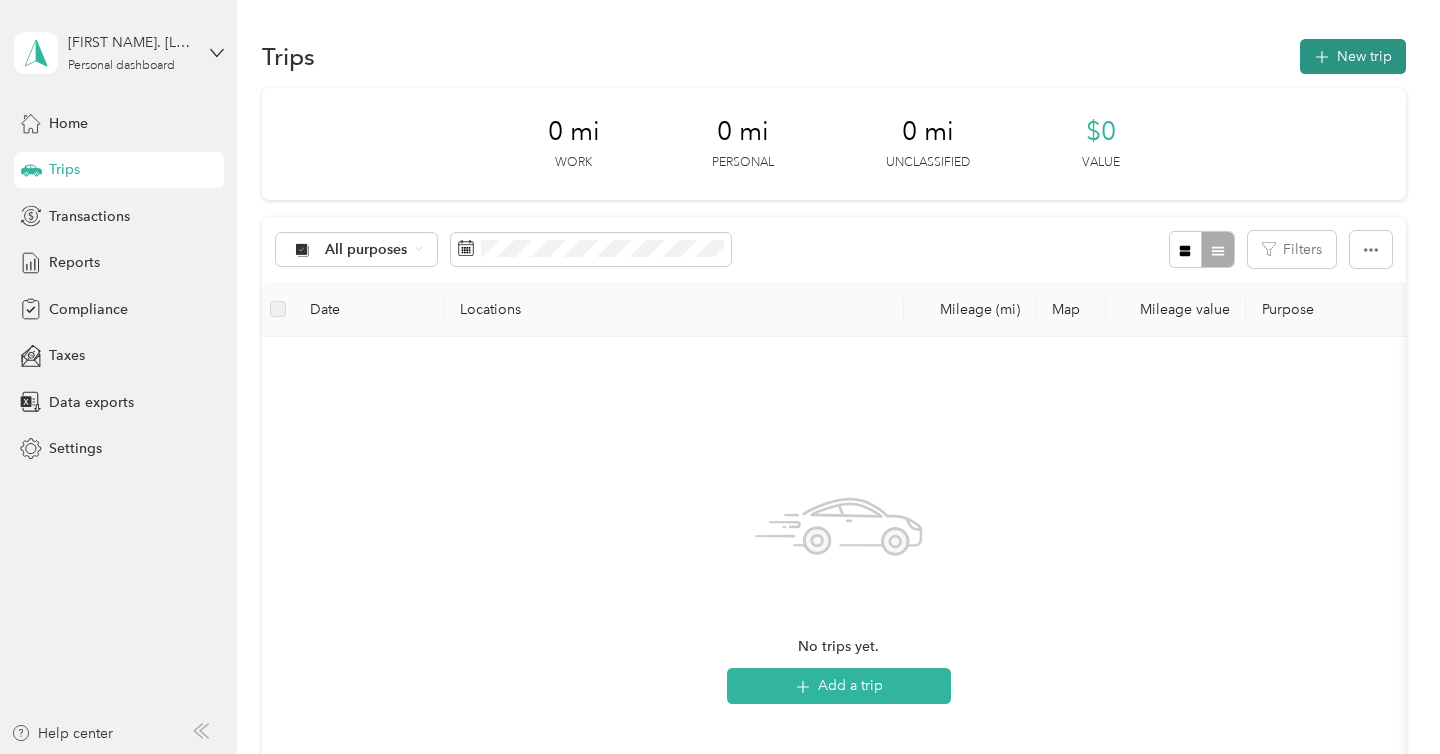 click 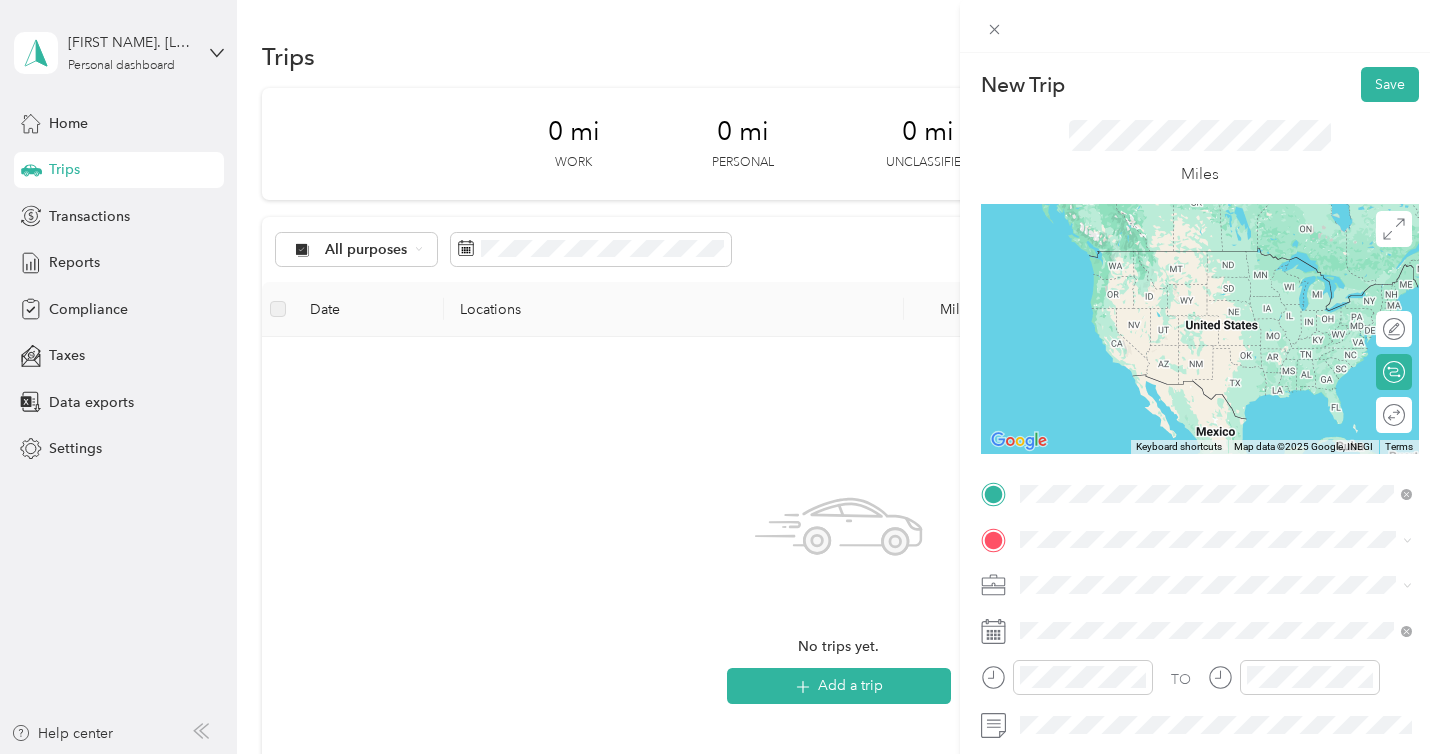 click on "[NUMBER] [STREET], [STATE], [COUNTRY] , [POSTAL_CODE], [STATE], [COUNTRY]" at bounding box center [1217, 375] 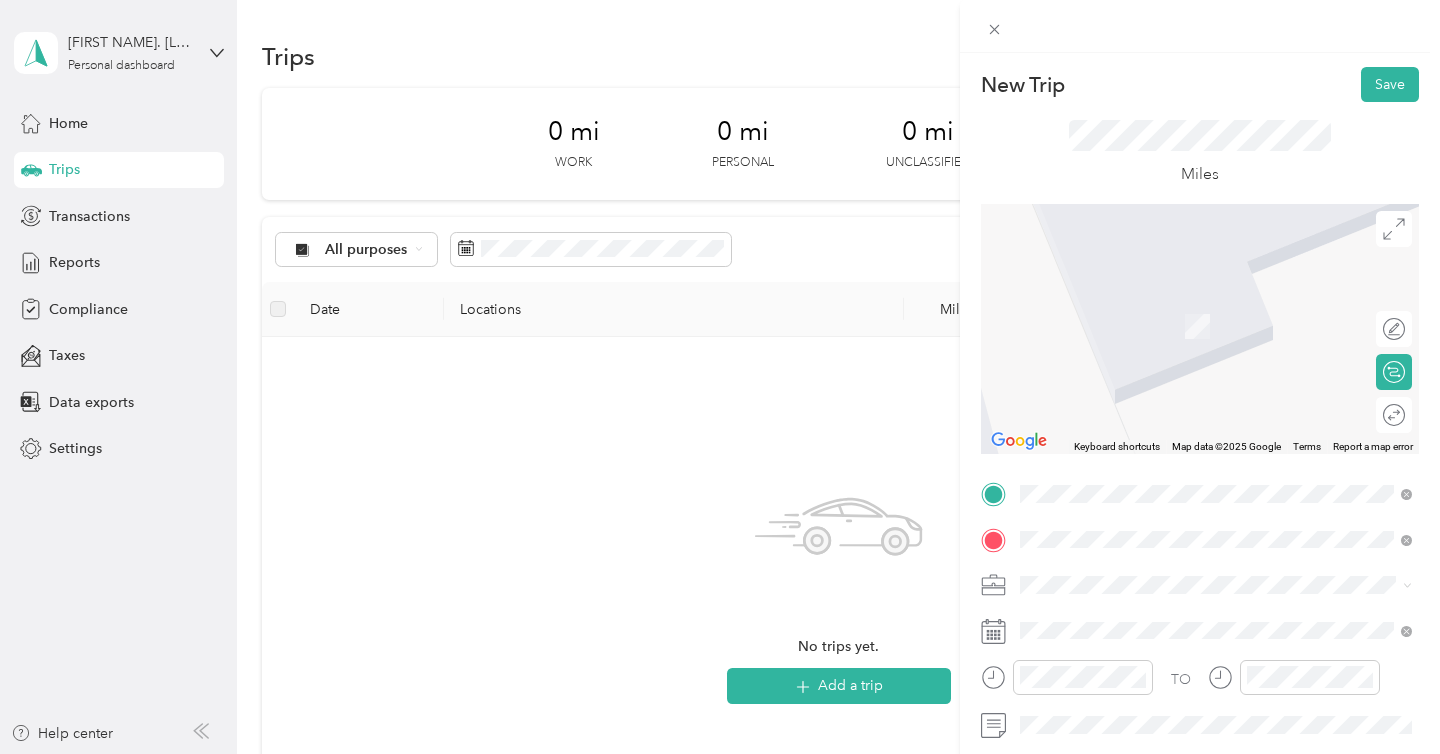 click on "[NUMBER] [STREET], [CITY], [POSTAL_CODE], [CITY], [STATE], [COUNTRY]" at bounding box center [1227, 336] 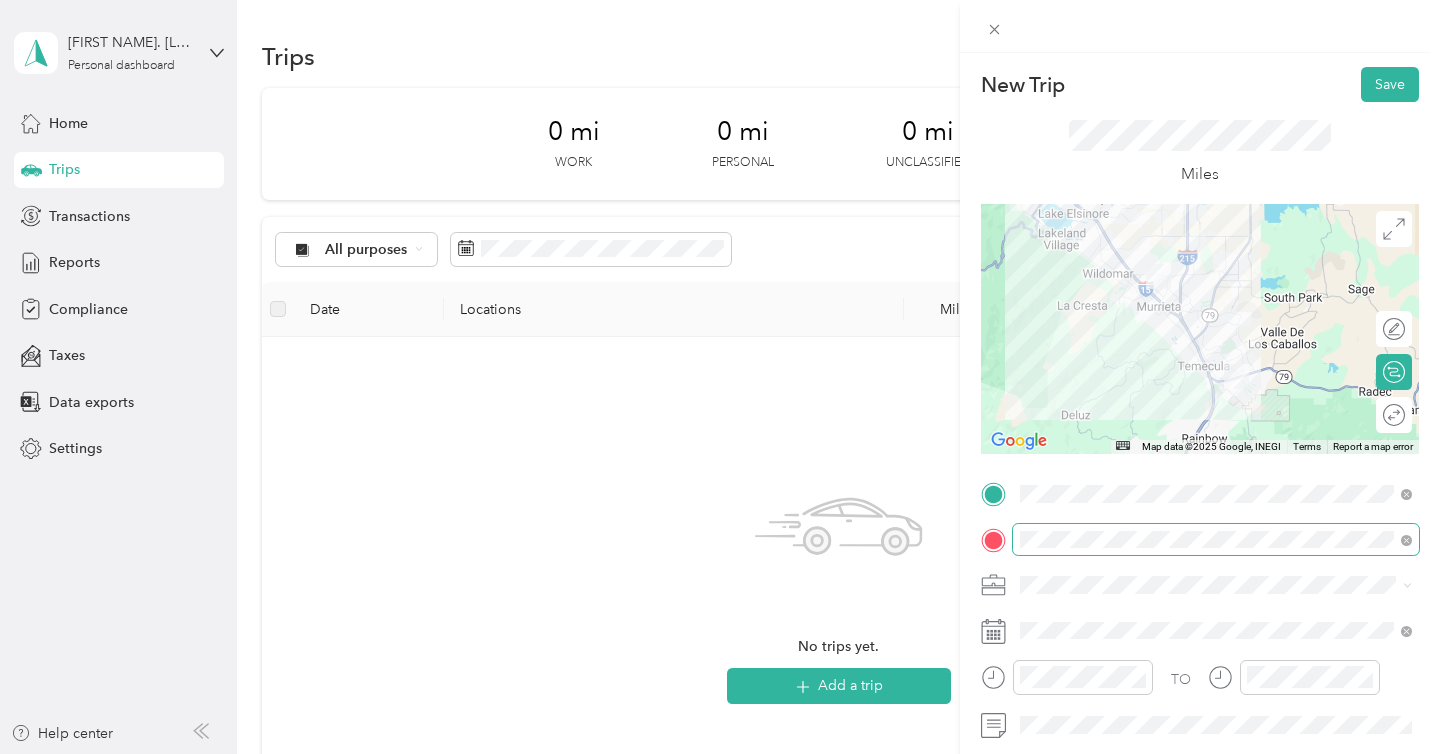 click at bounding box center [1406, 539] 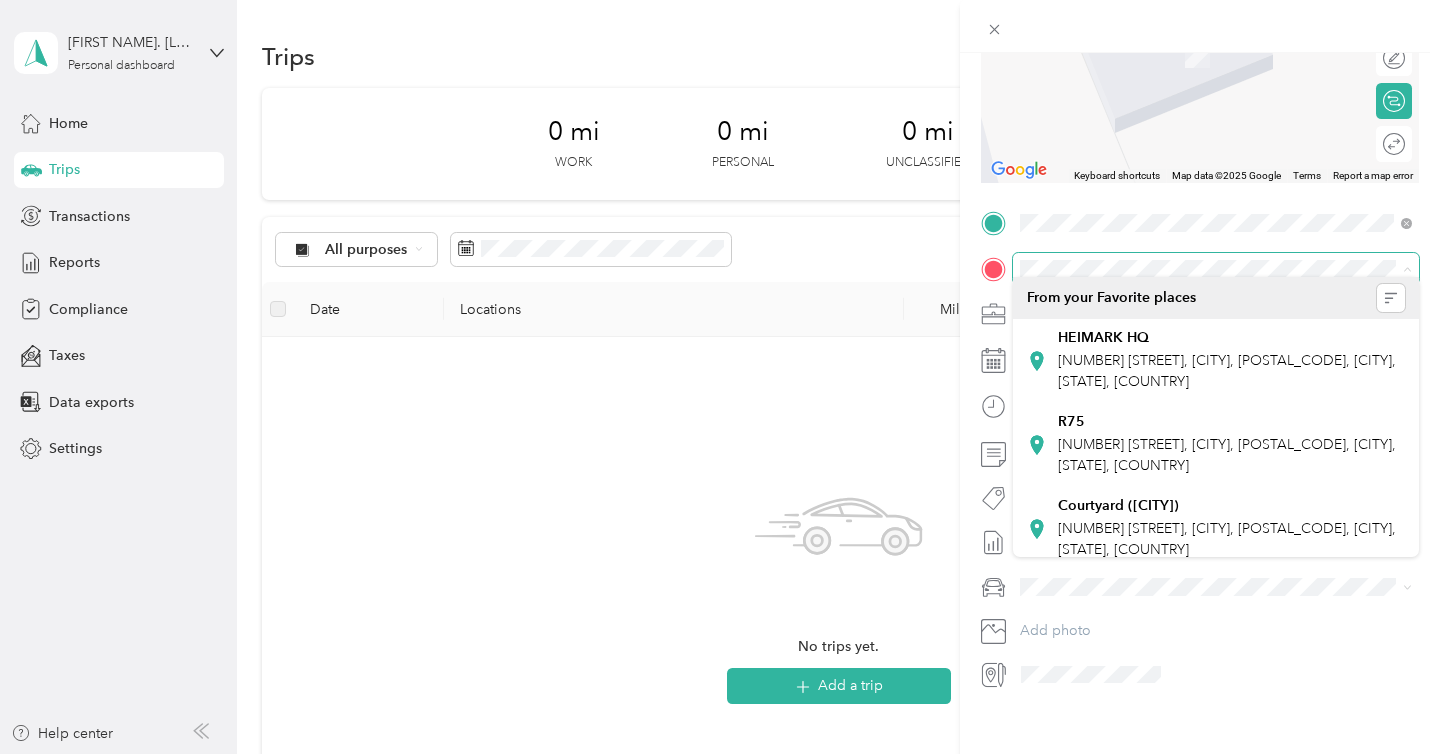 scroll, scrollTop: 280, scrollLeft: 0, axis: vertical 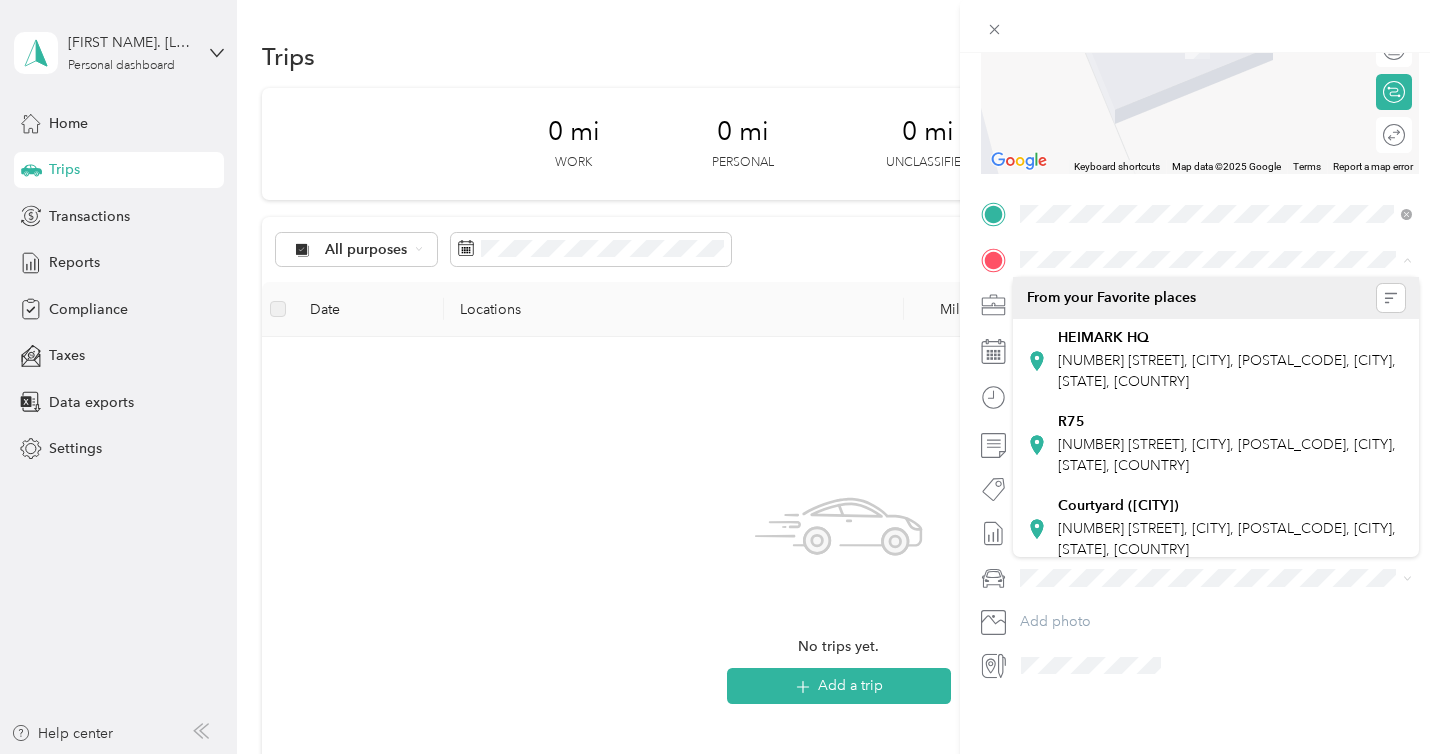 click on "New Trip Save This trip cannot be edited because it is either under review, approved, or paid. Contact your Team Manager to edit it. Miles ← Move left → Move right ↑ Move up ↓ Move down + Zoom in - Zoom out Home Jump left by 75% End Jump right by 75% Page Up Jump up by 75% Page Down Jump down by 75% Keyboard shortcuts Map Data Map data ©2025 Google Map data ©2025 Google 2 m  Click to toggle between metric and imperial units Terms Report a map error Edit route Calculate route Round trip TO Add photo" at bounding box center [720, 377] 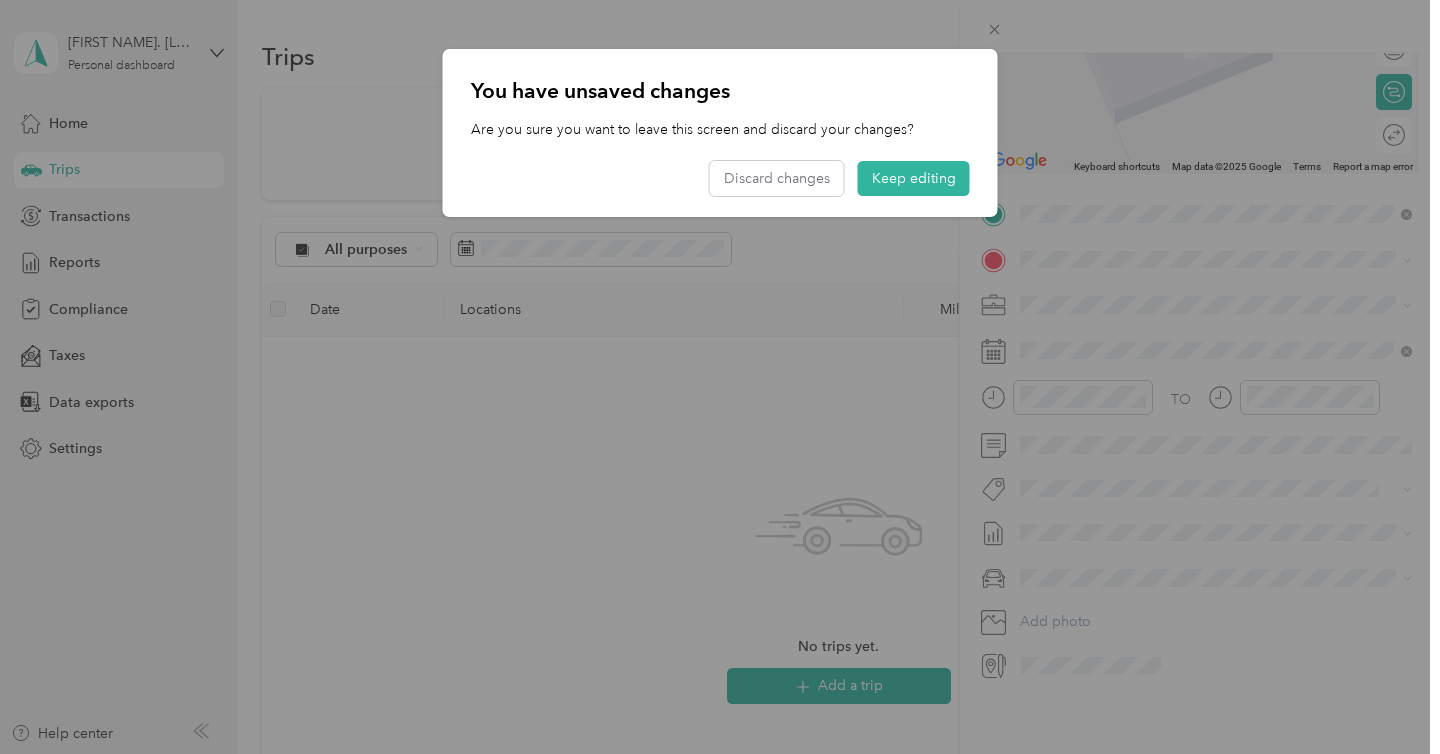 click at bounding box center [720, 377] 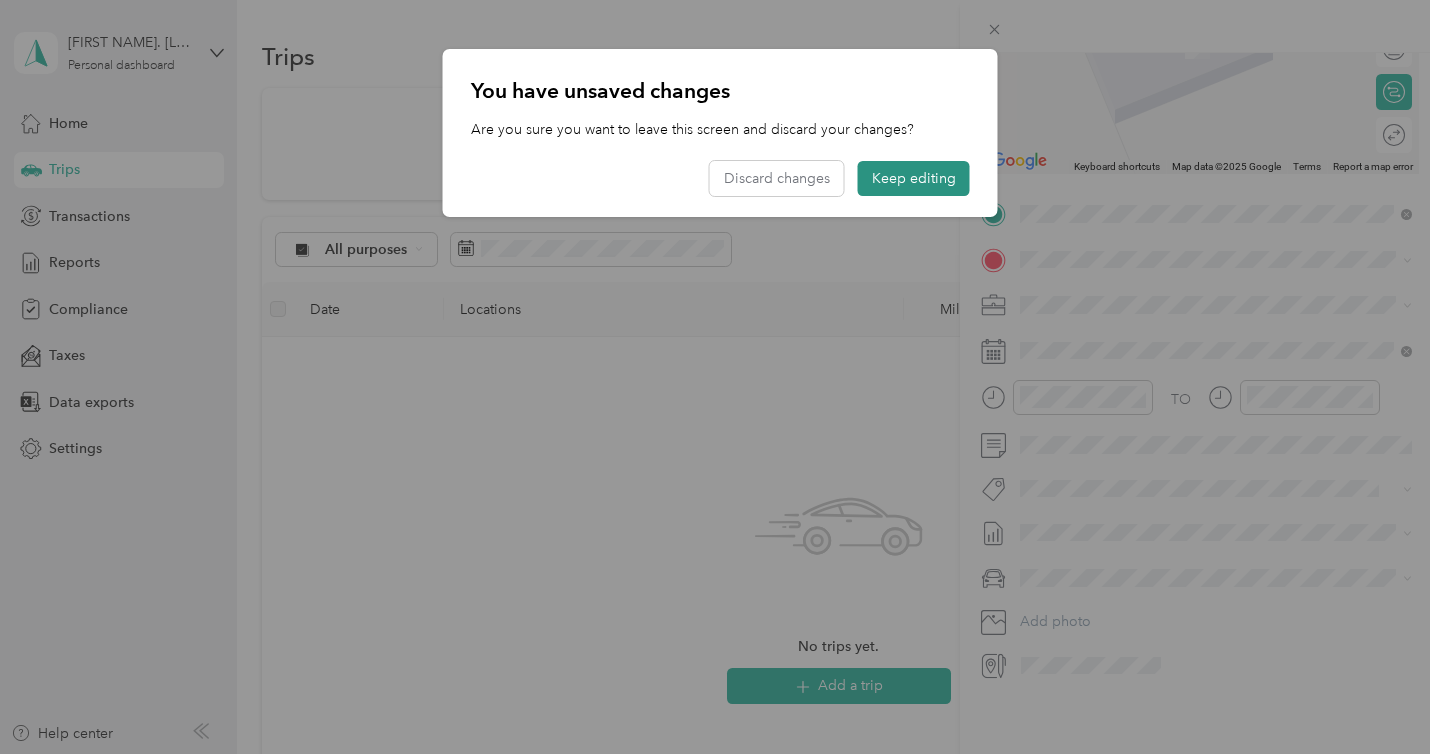 click on "Keep editing" at bounding box center [914, 178] 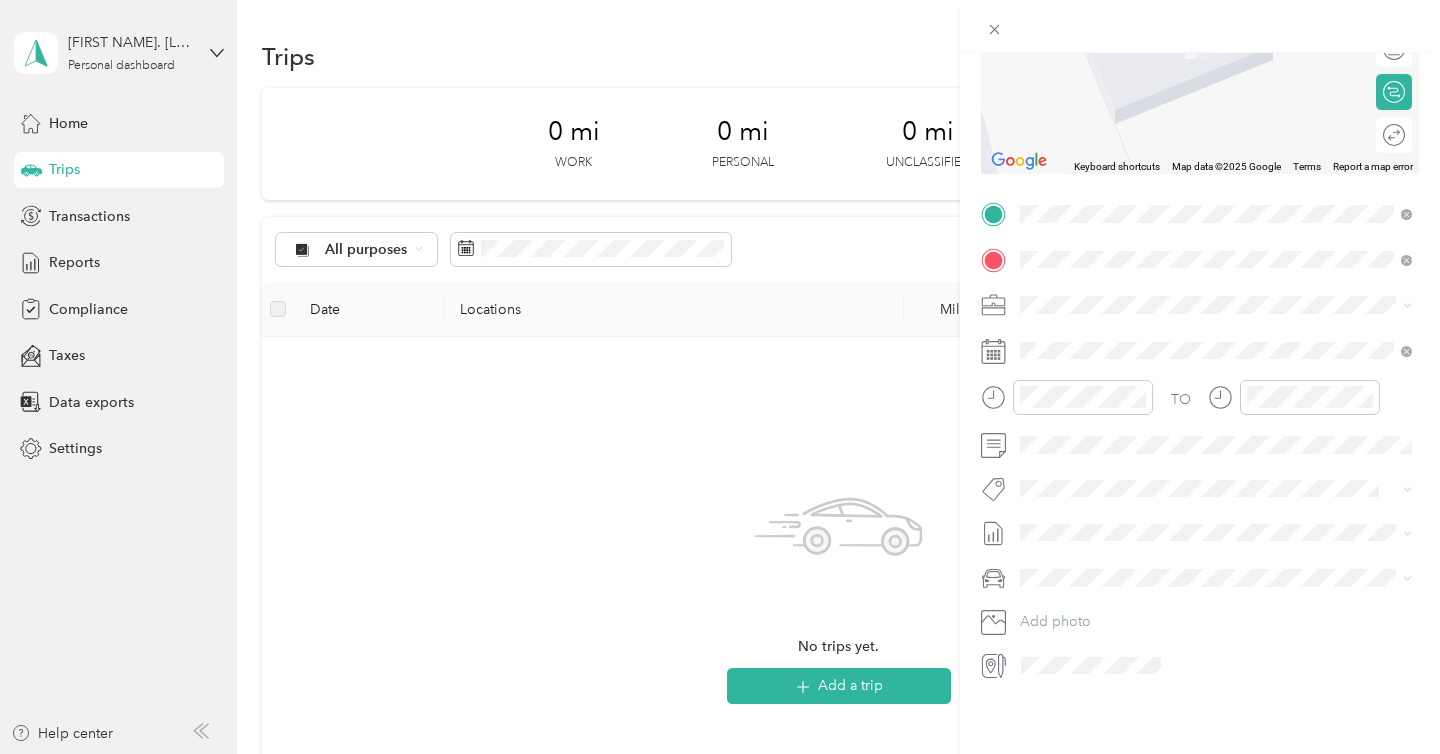 click on "[BRAND_NAME] ([CITY])" at bounding box center (1117, 338) 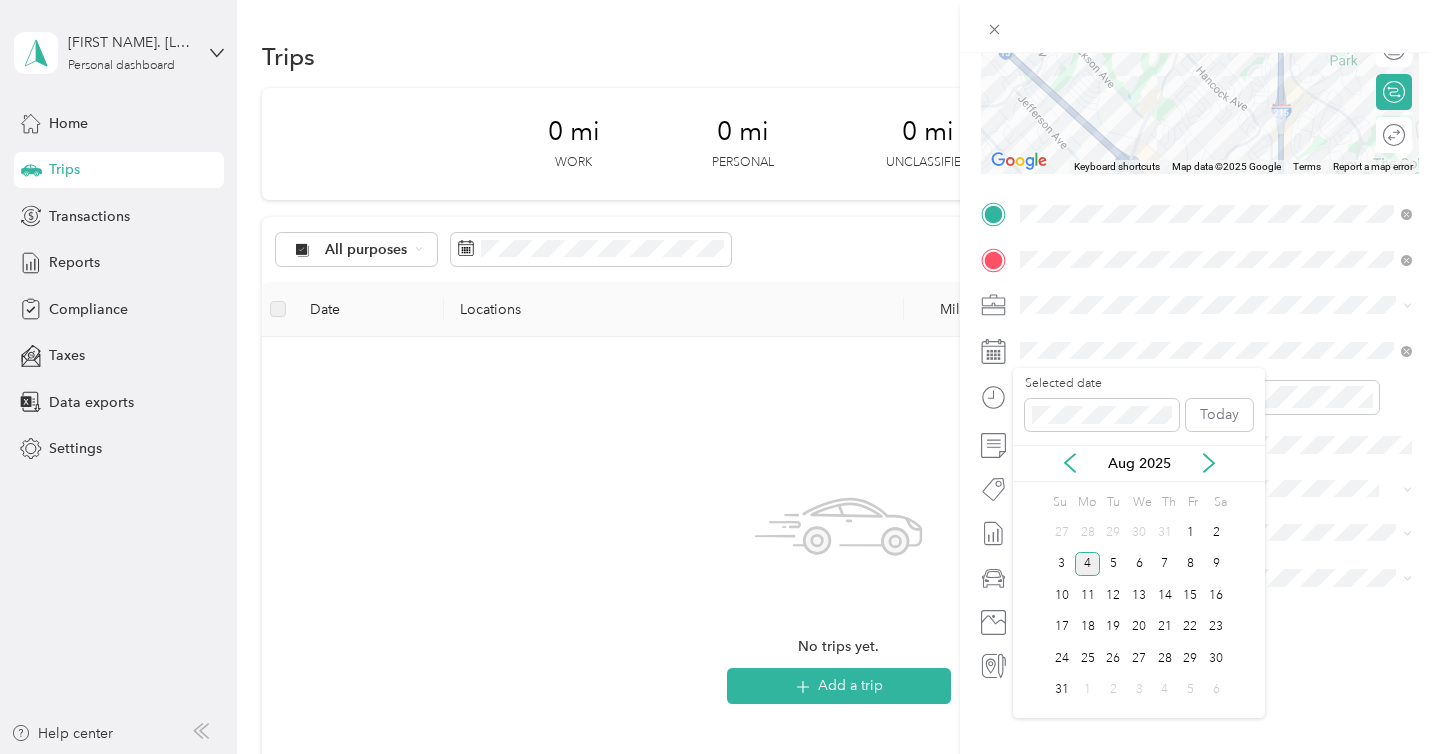 click on "Aug 2025" at bounding box center [1139, 463] 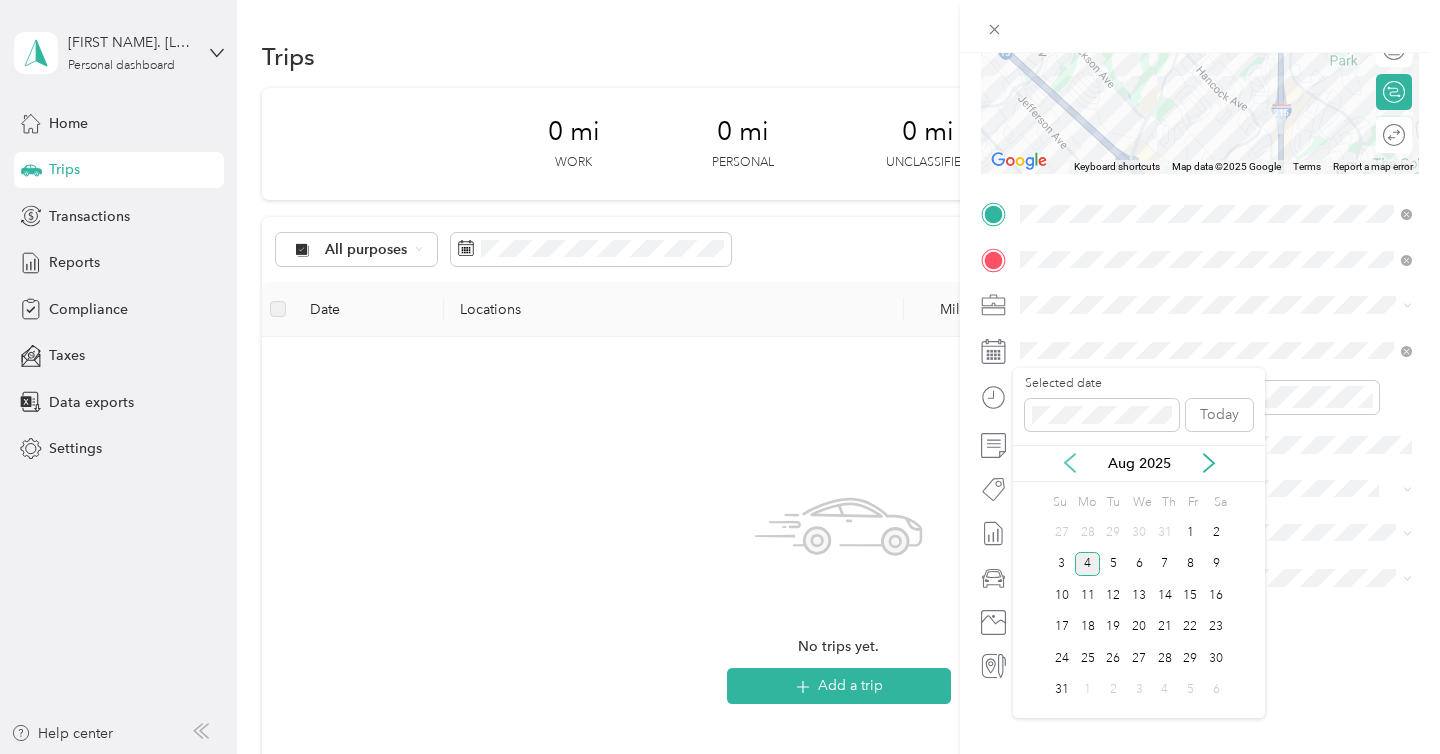 click 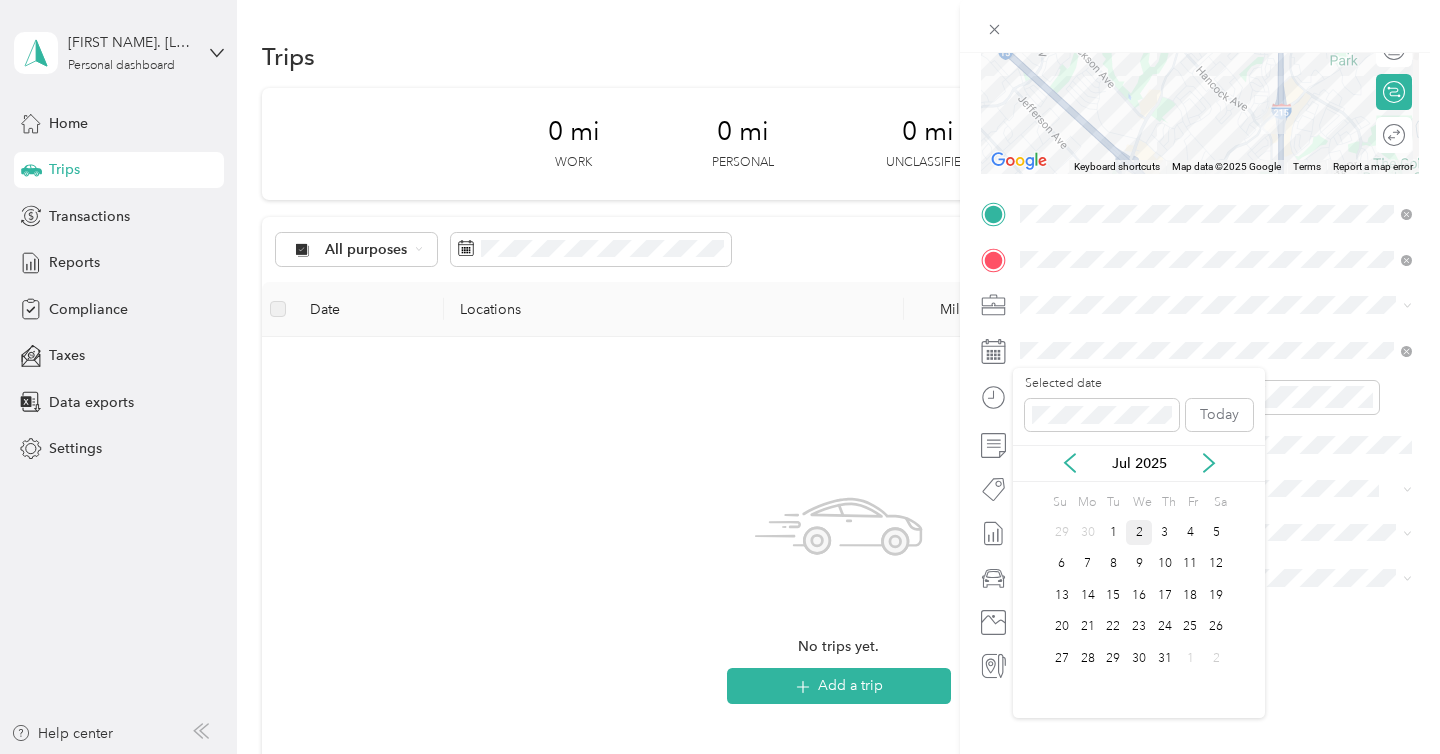 click on "2" at bounding box center (1139, 532) 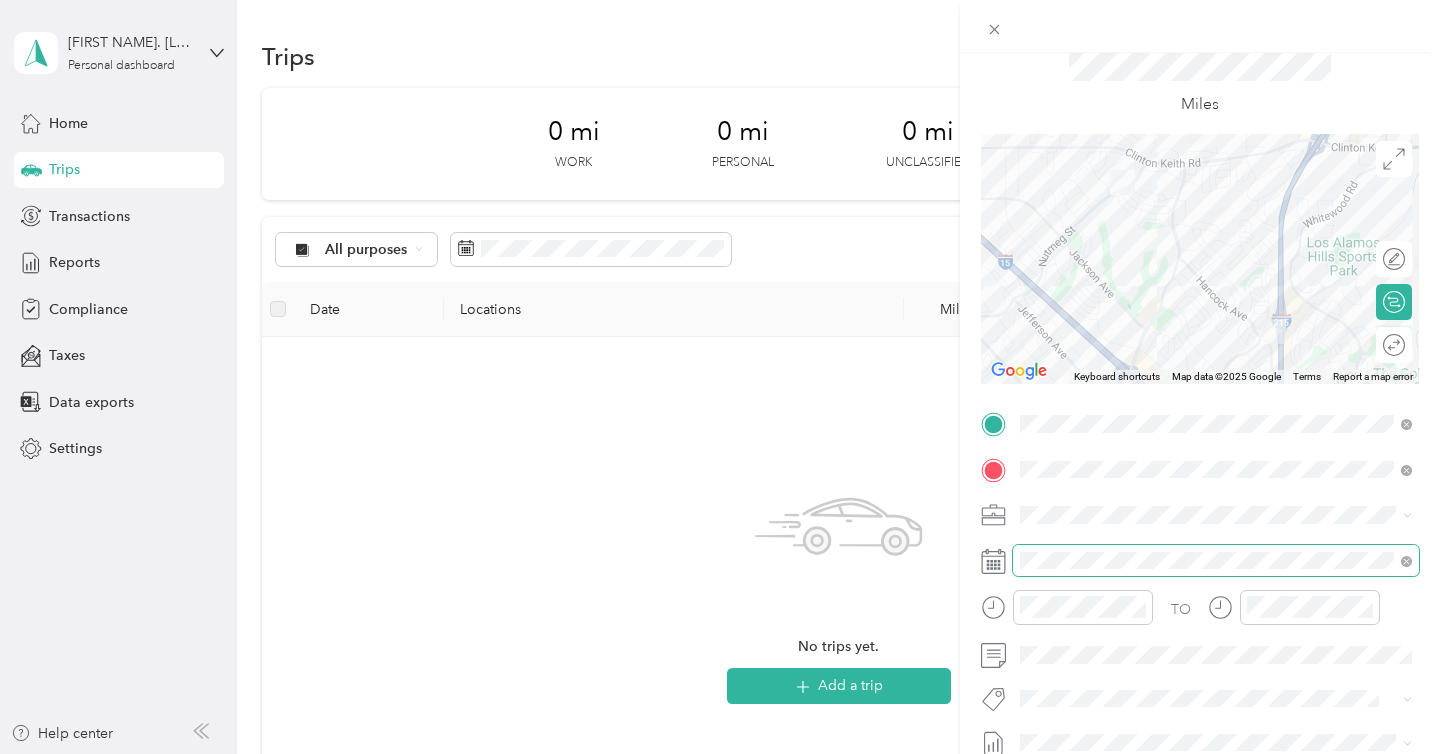 scroll, scrollTop: 0, scrollLeft: 0, axis: both 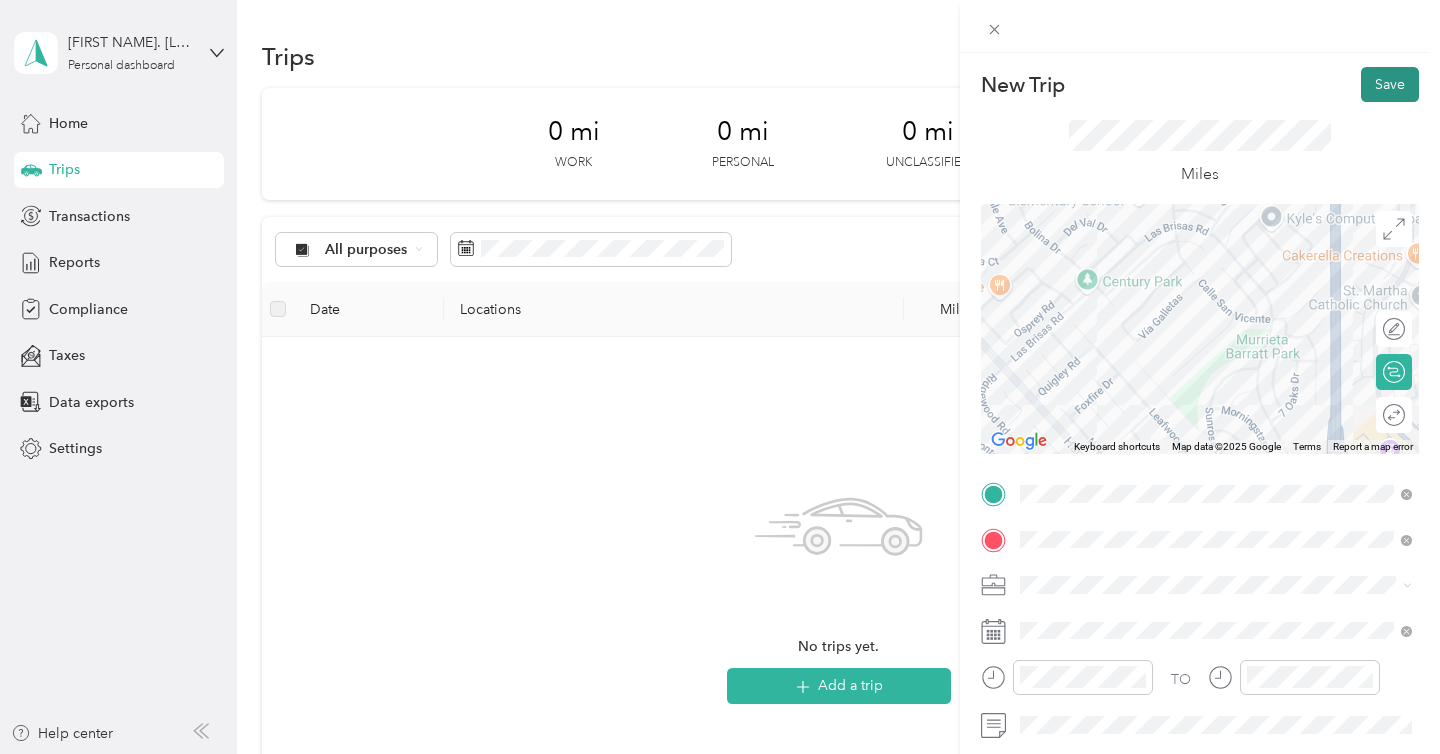 click on "Save" at bounding box center (1390, 84) 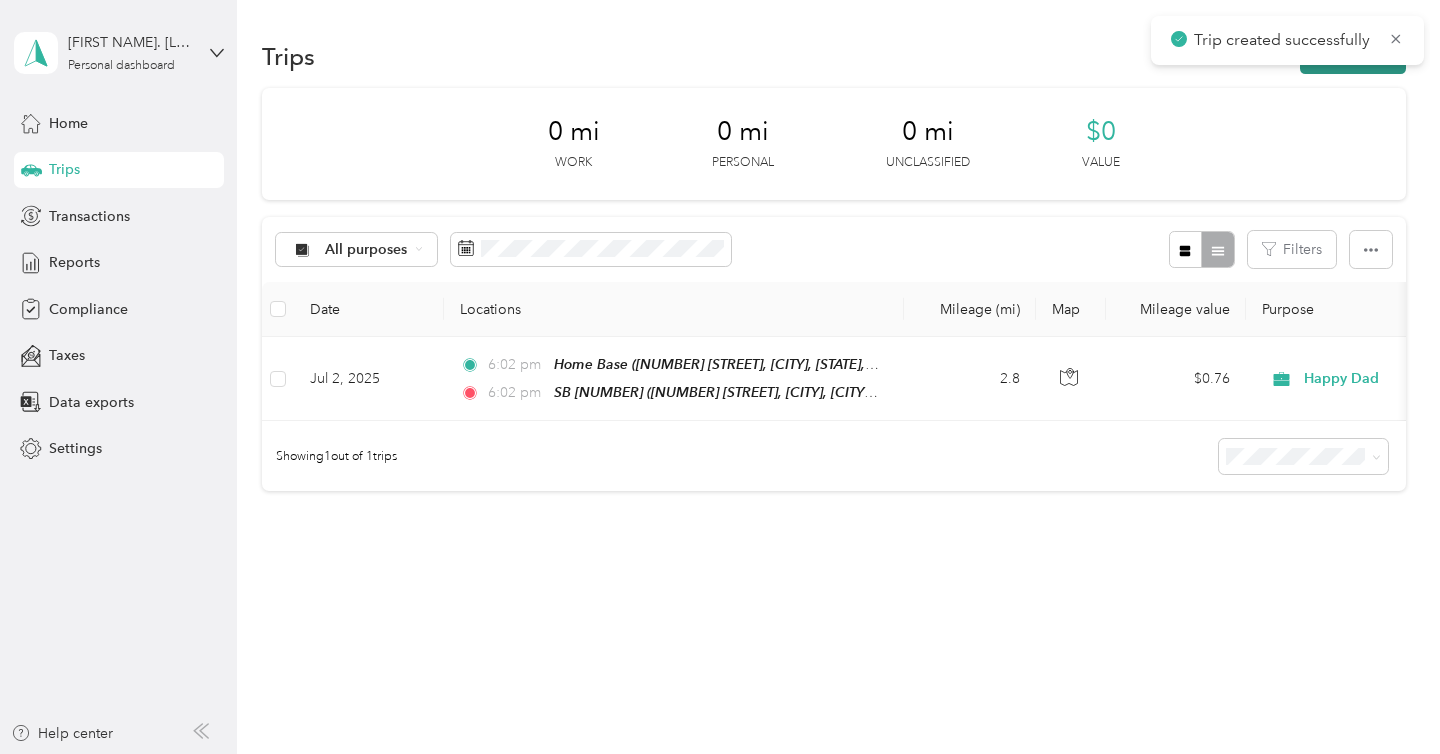 click on "New trip" at bounding box center (1353, 56) 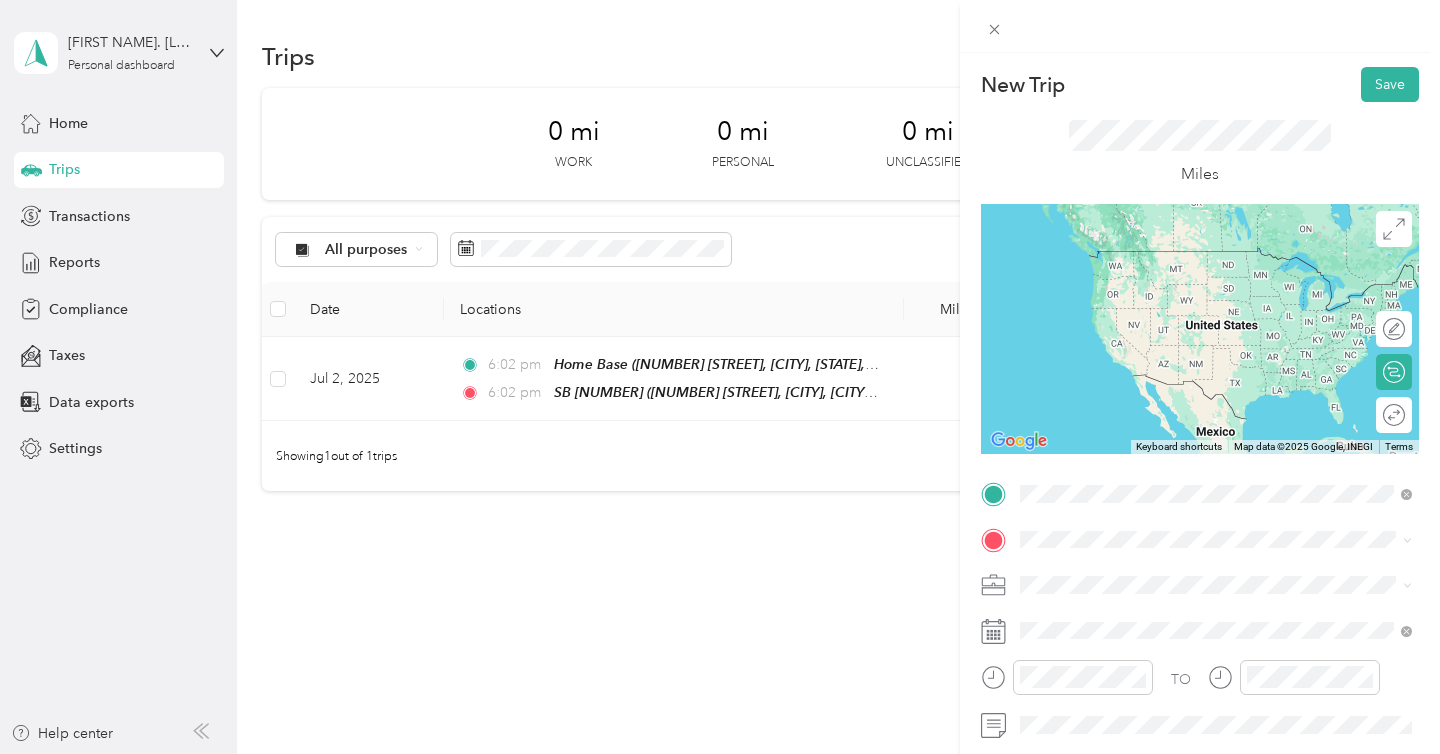 click on "[ROUTE] ([CITY]) [NUMBER] [STREET], [CITY], [POSTAL_CODE], [CITY], [STATE], [COUNTRY]" at bounding box center (1232, 280) 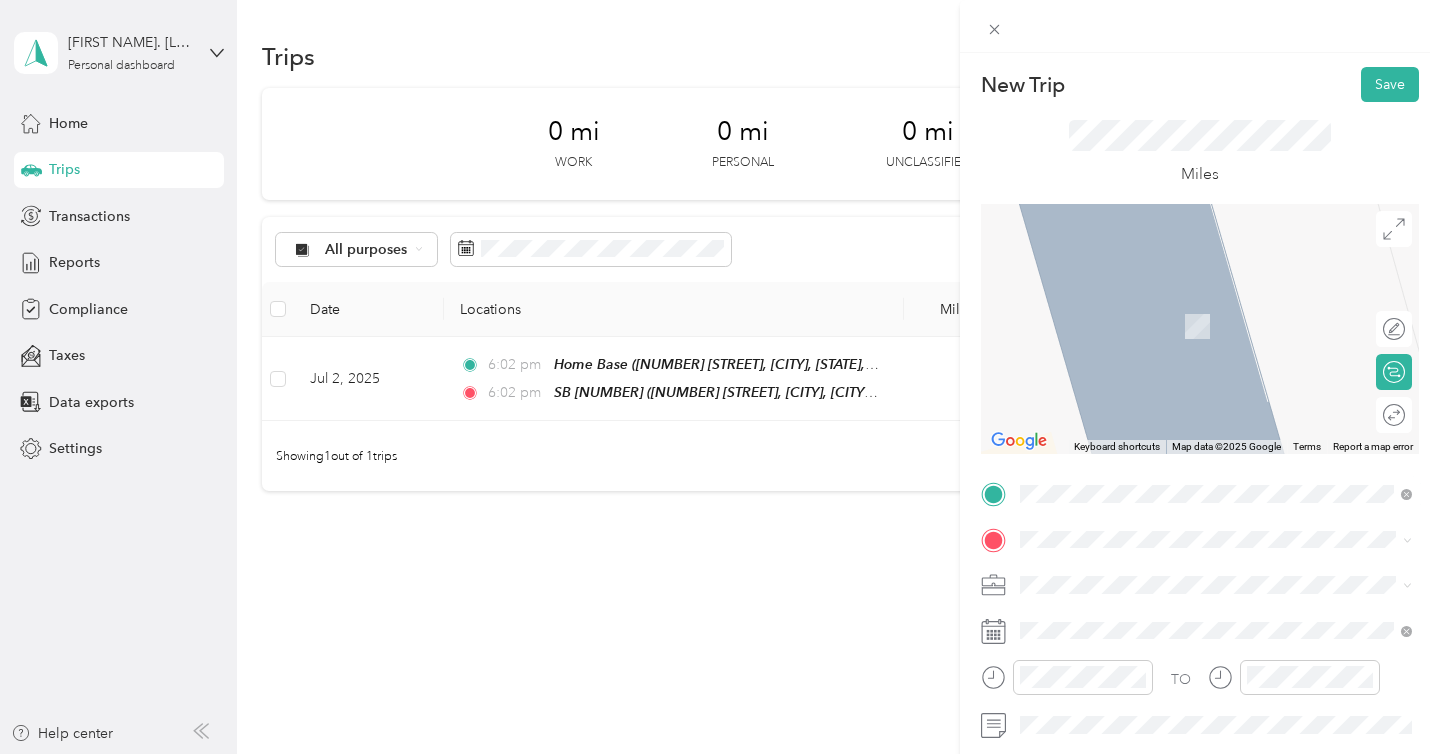 click on "TO Add photo" at bounding box center (1200, 719) 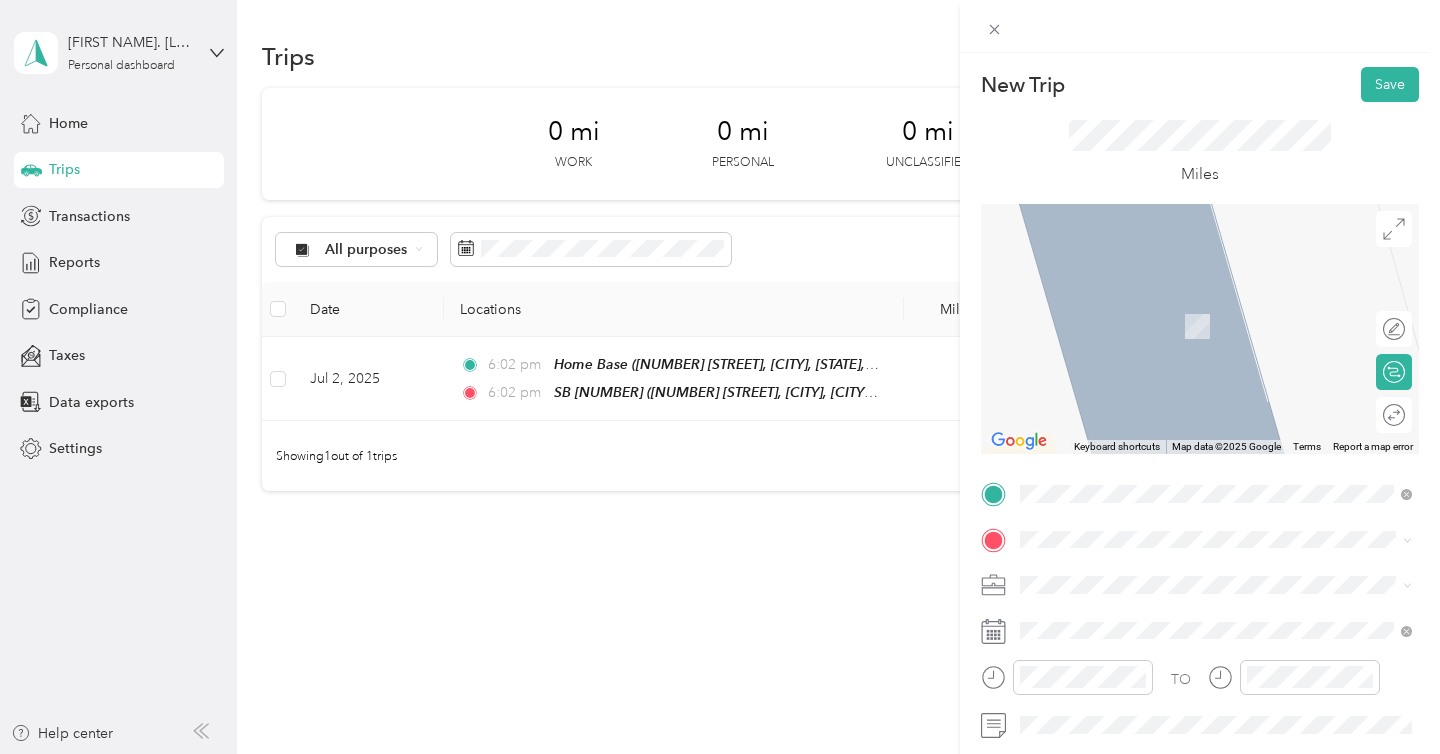 click on "Bevmo Escondido 1346 W Valley Pkwy, 92029, Escondido, California, United States" at bounding box center (1232, 386) 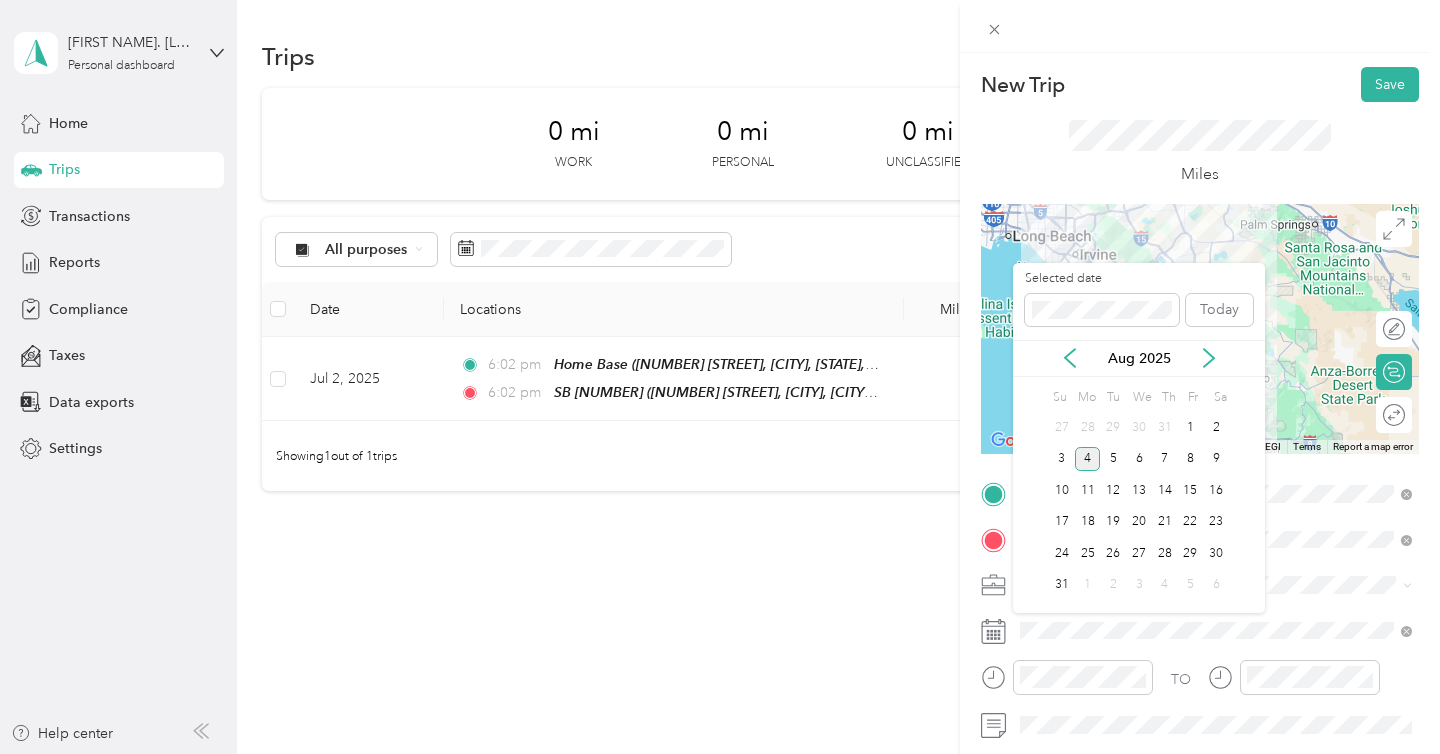 click on "Aug 2025" at bounding box center [1139, 358] 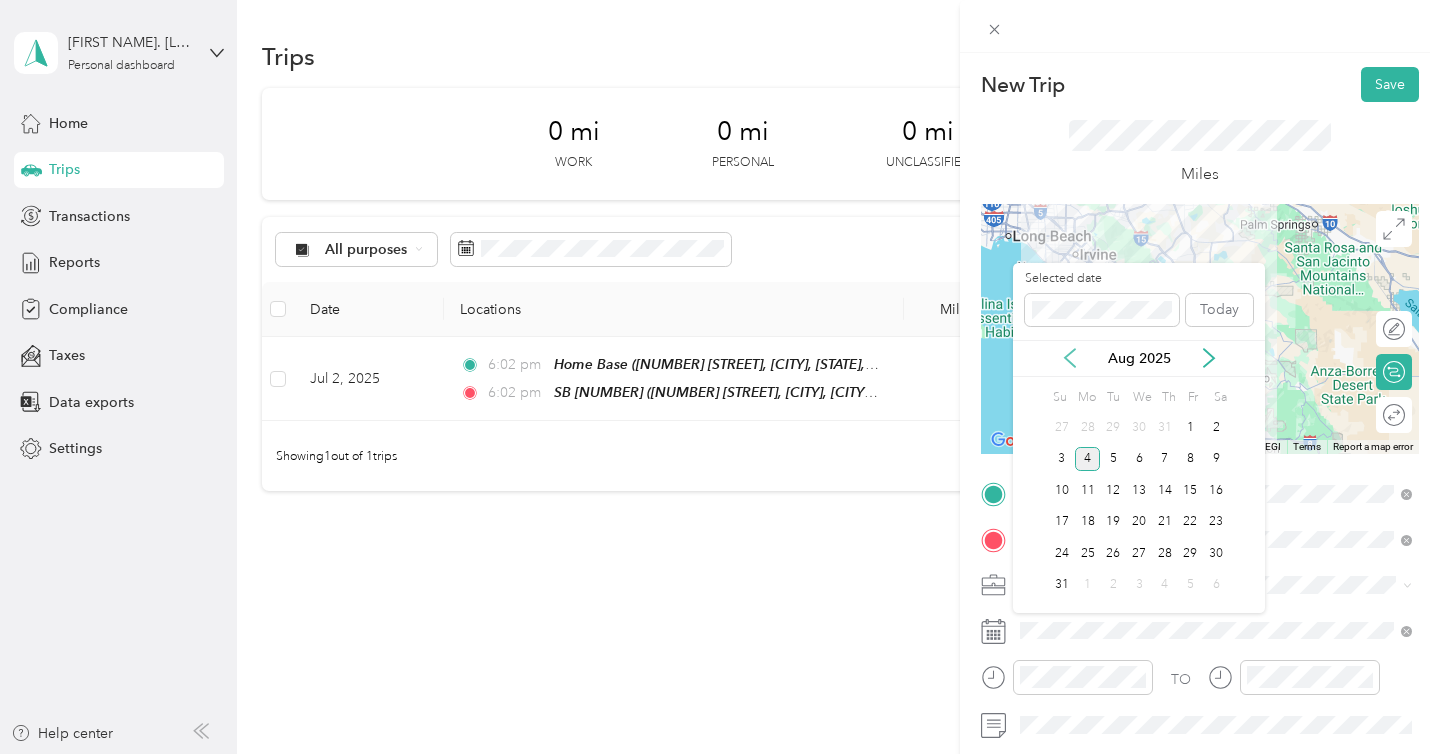 click 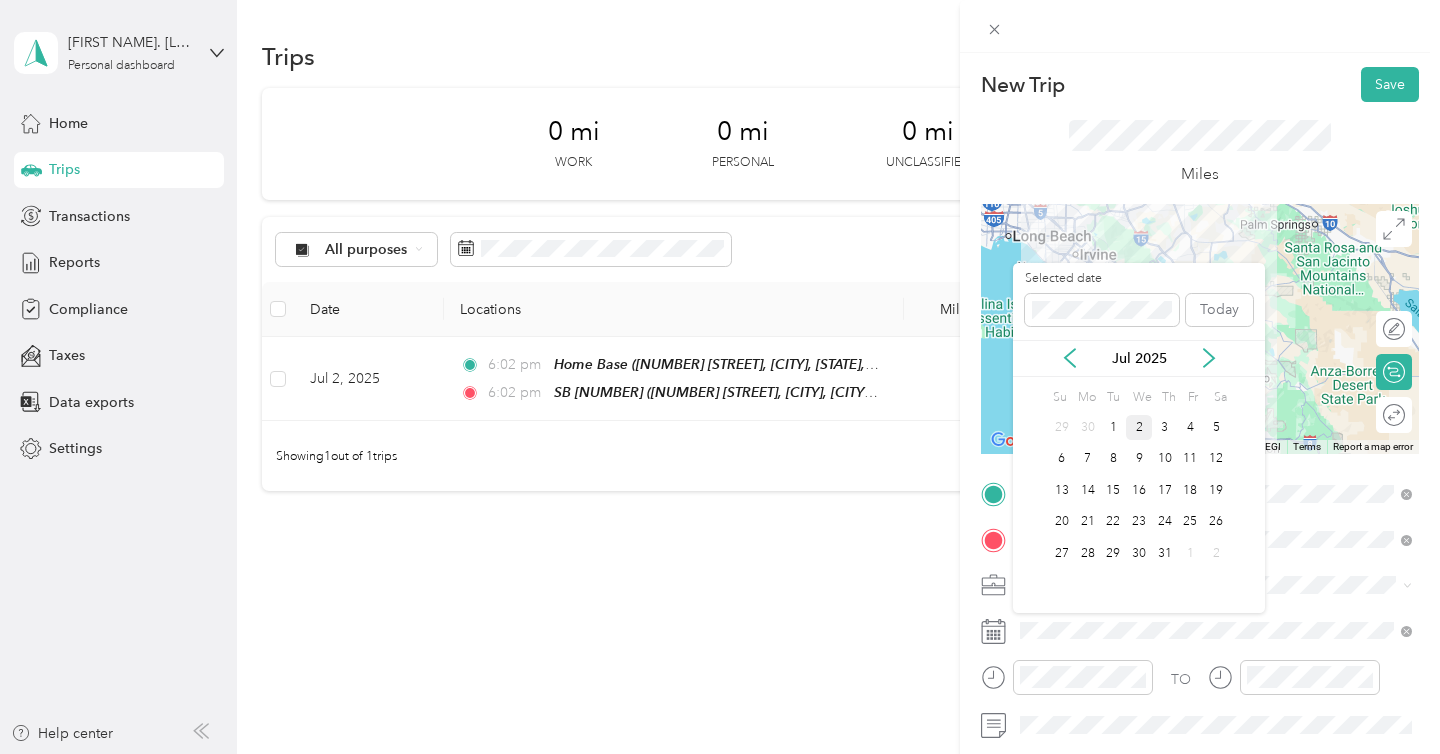 click on "2" at bounding box center (1139, 427) 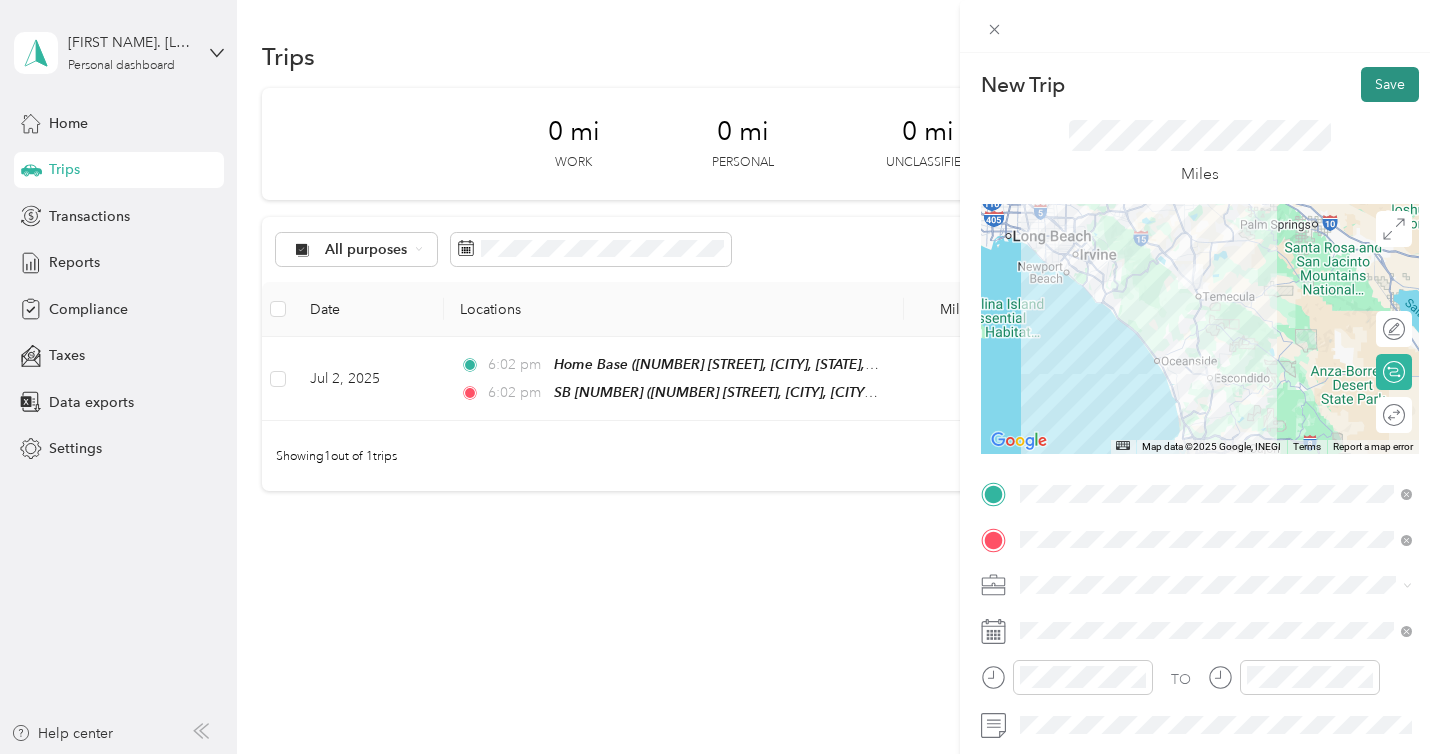 click on "Save" at bounding box center [1390, 84] 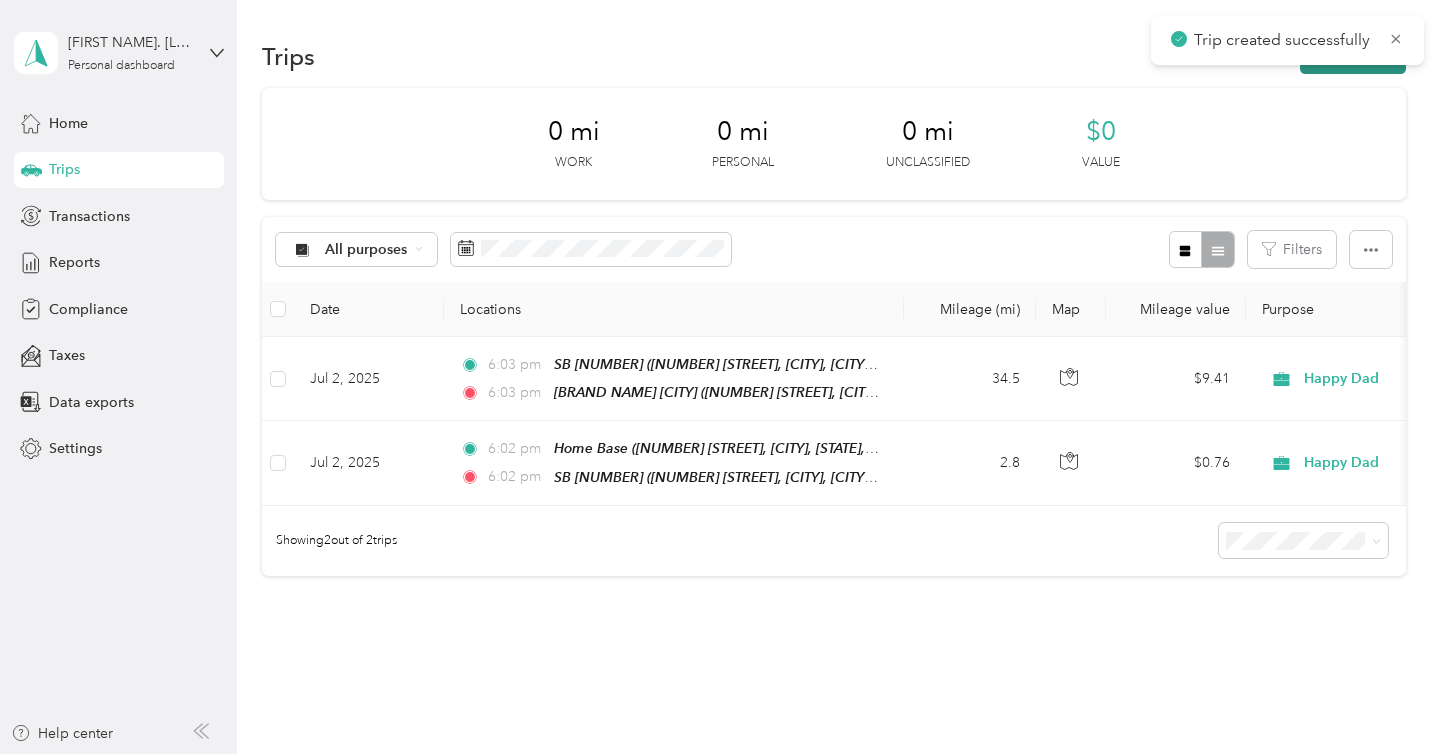 click on "New trip" at bounding box center (1353, 56) 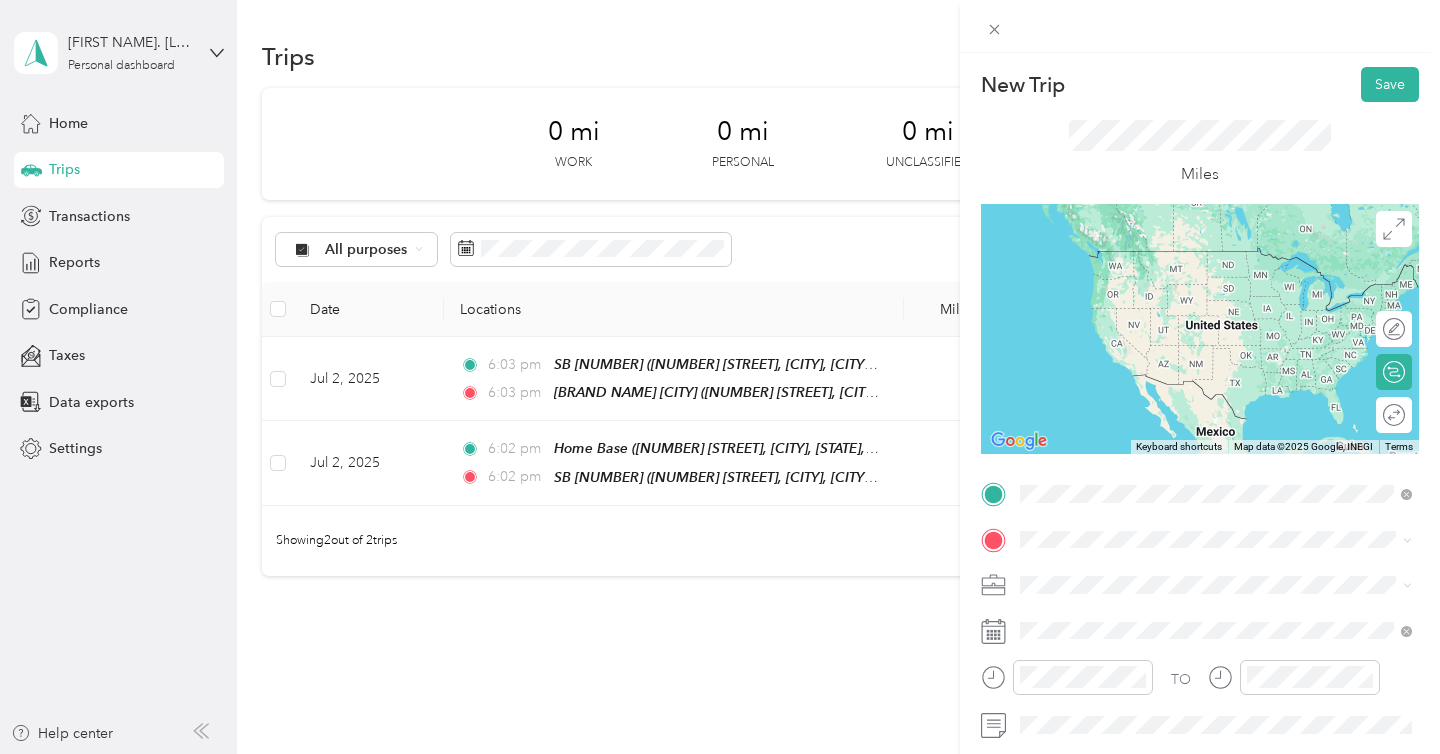 click on "1346 W Valley Pkwy, 92029, Escondido, California, United States" at bounding box center [1204, 291] 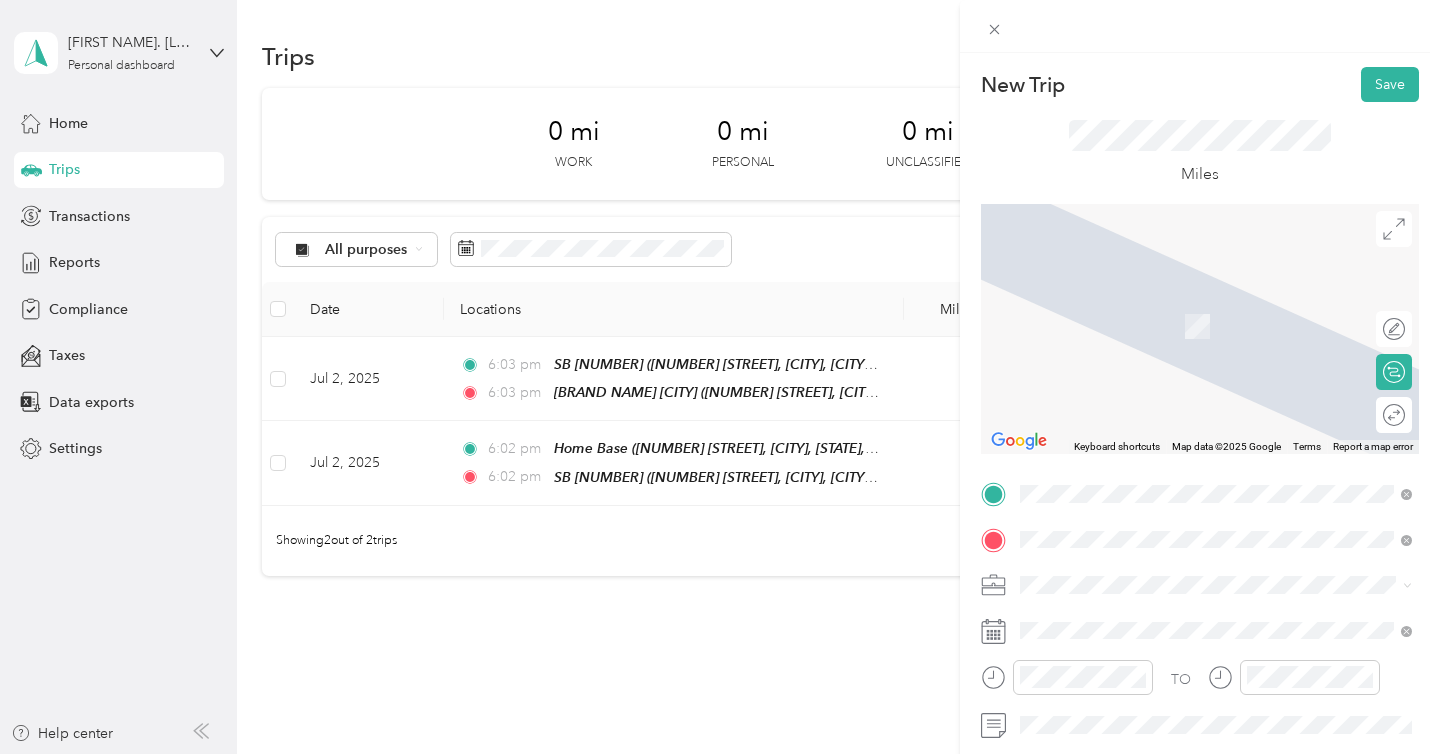 click on "Bevmo Vista  125 Vista Village Drive, Vista, 92083, Vista, California, United States" at bounding box center [1232, 325] 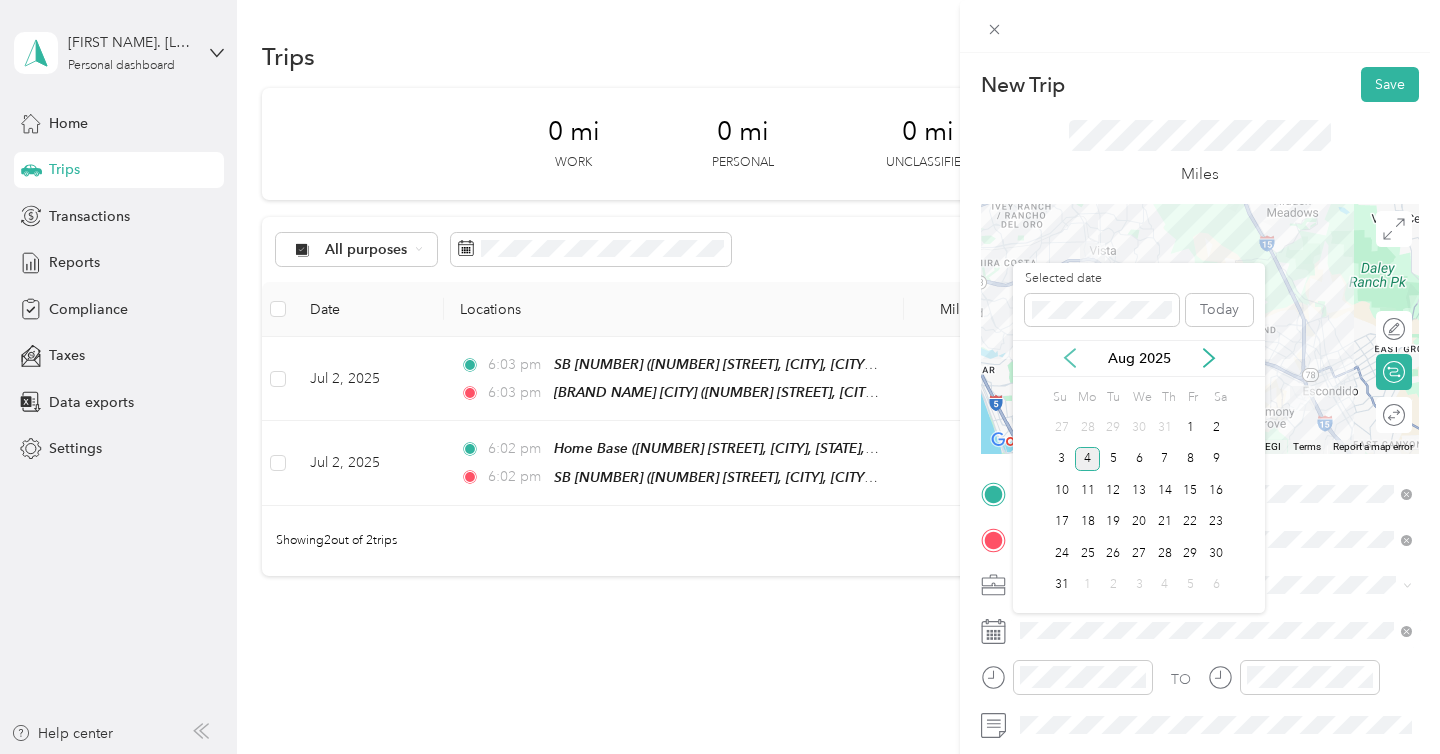 click 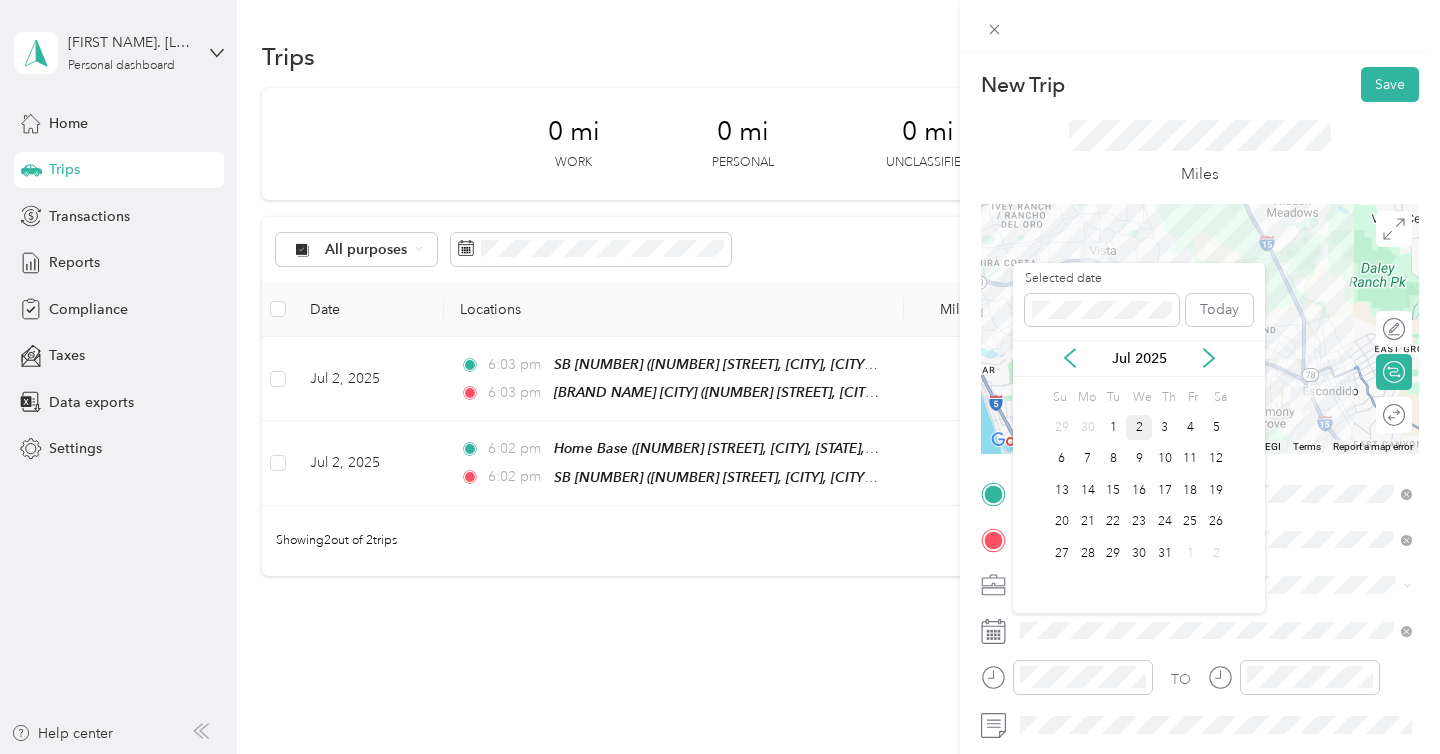 click on "2" at bounding box center [1139, 427] 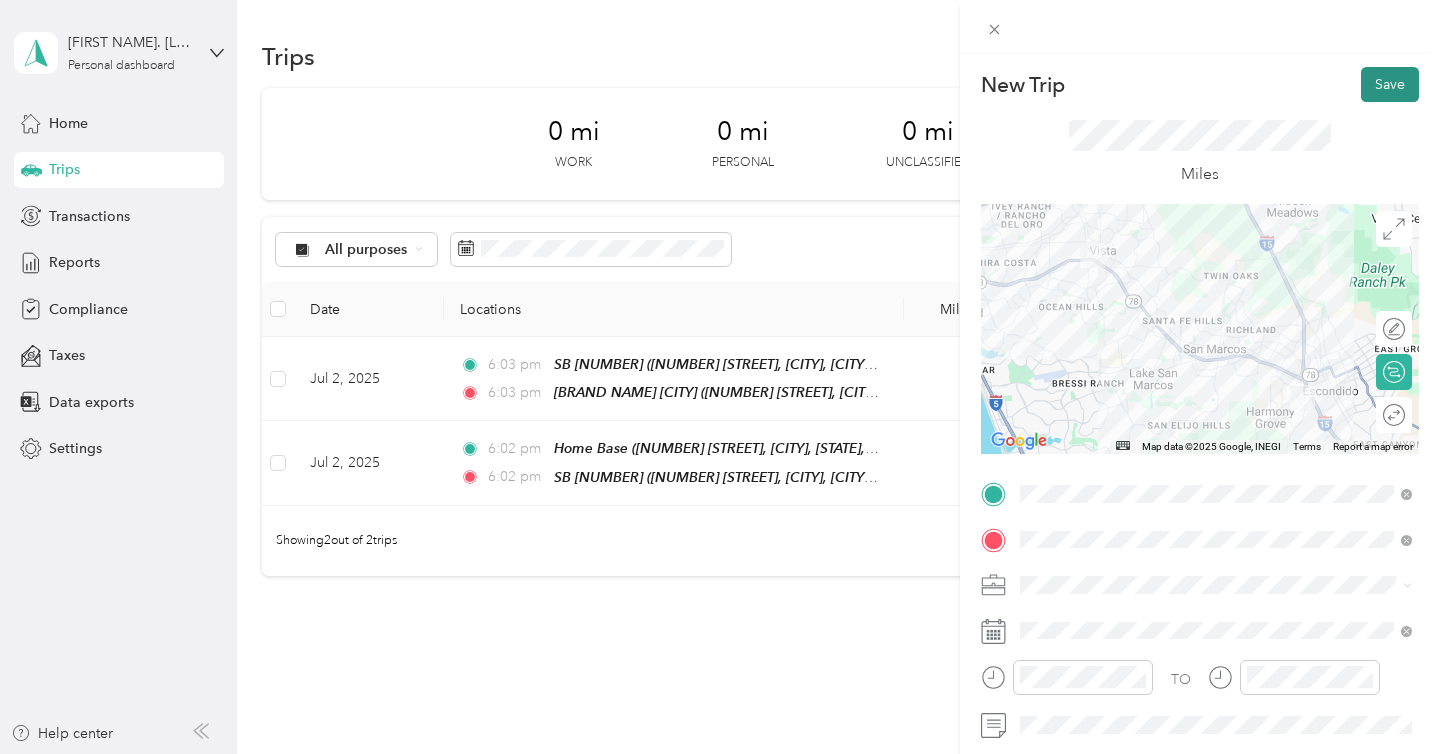 click on "Save" at bounding box center [1390, 84] 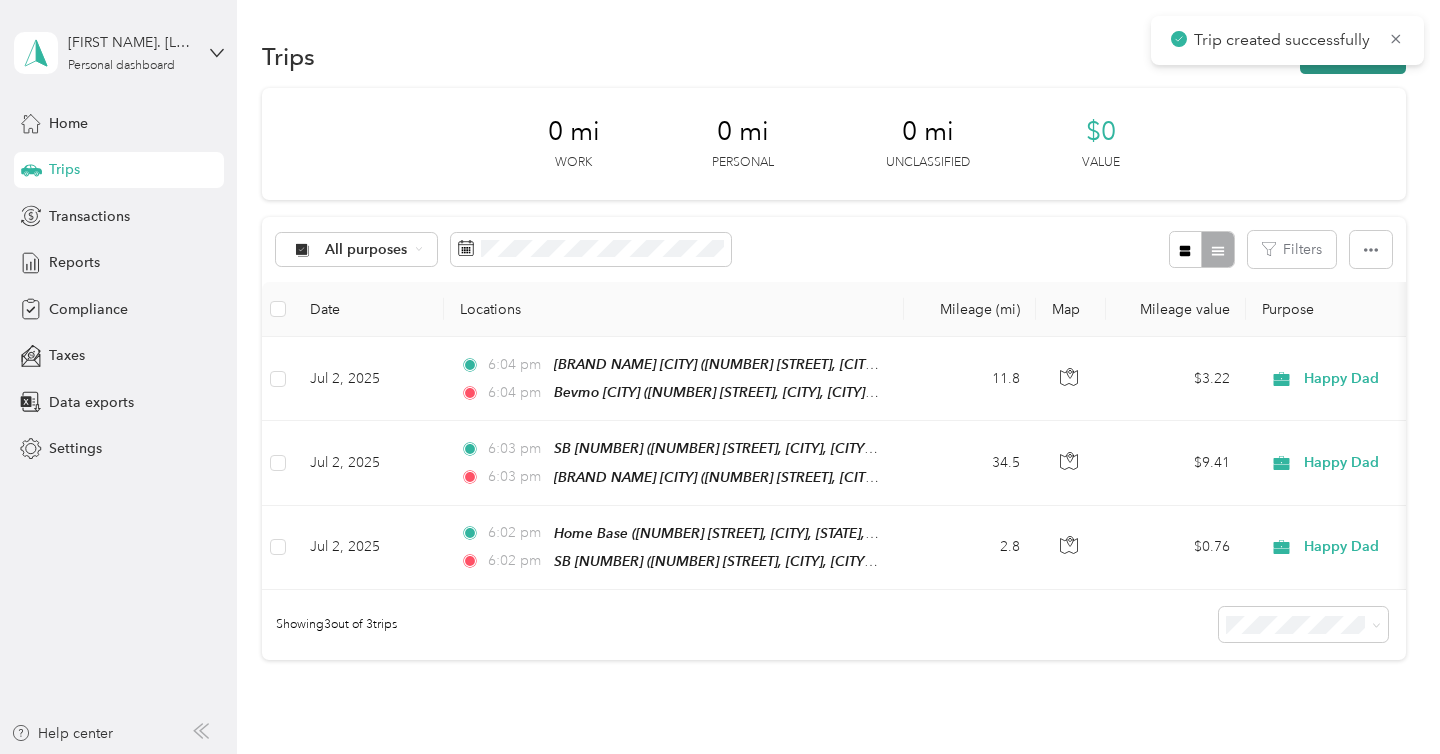 click on "New trip" at bounding box center (1353, 56) 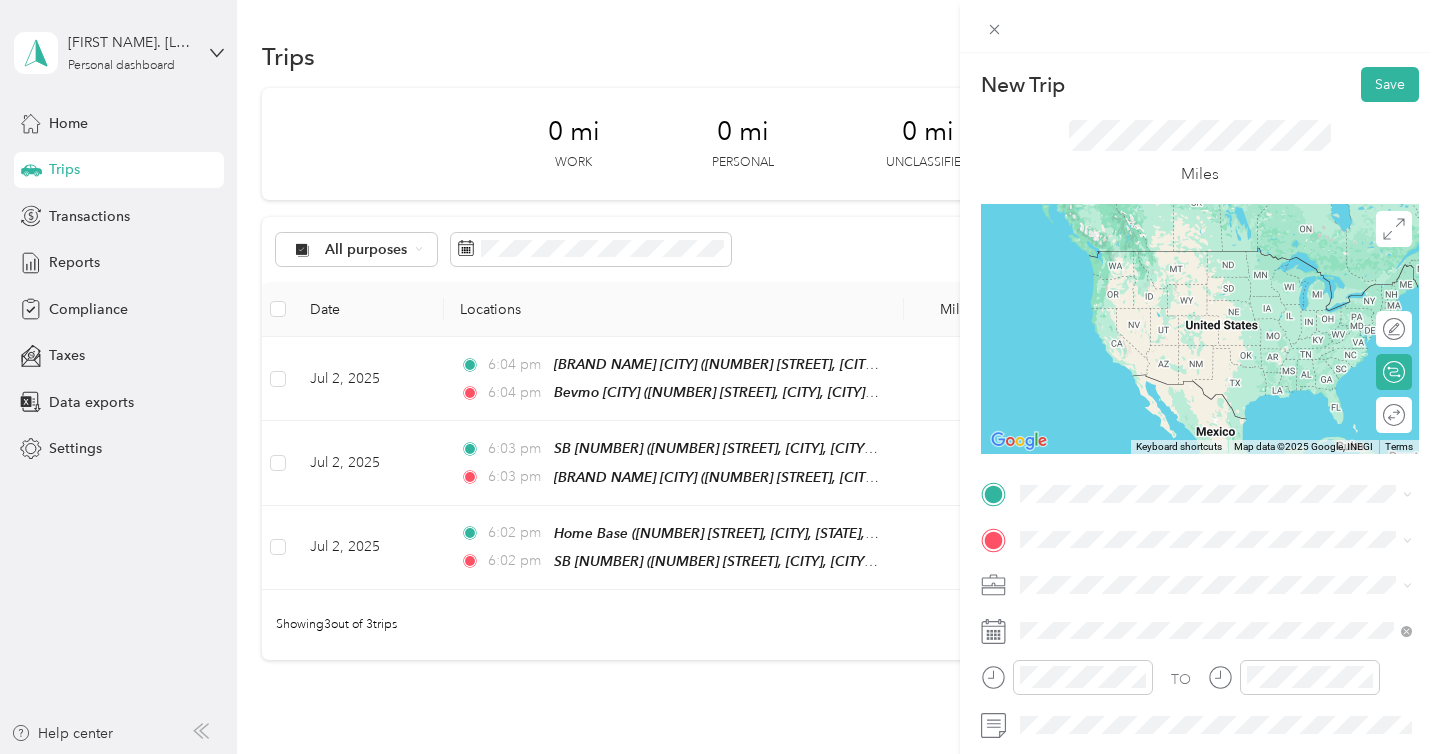 click on "Bevmo Vista  125 Vista Village Drive, Vista, 92083, Vista, California, United States" at bounding box center (1232, 279) 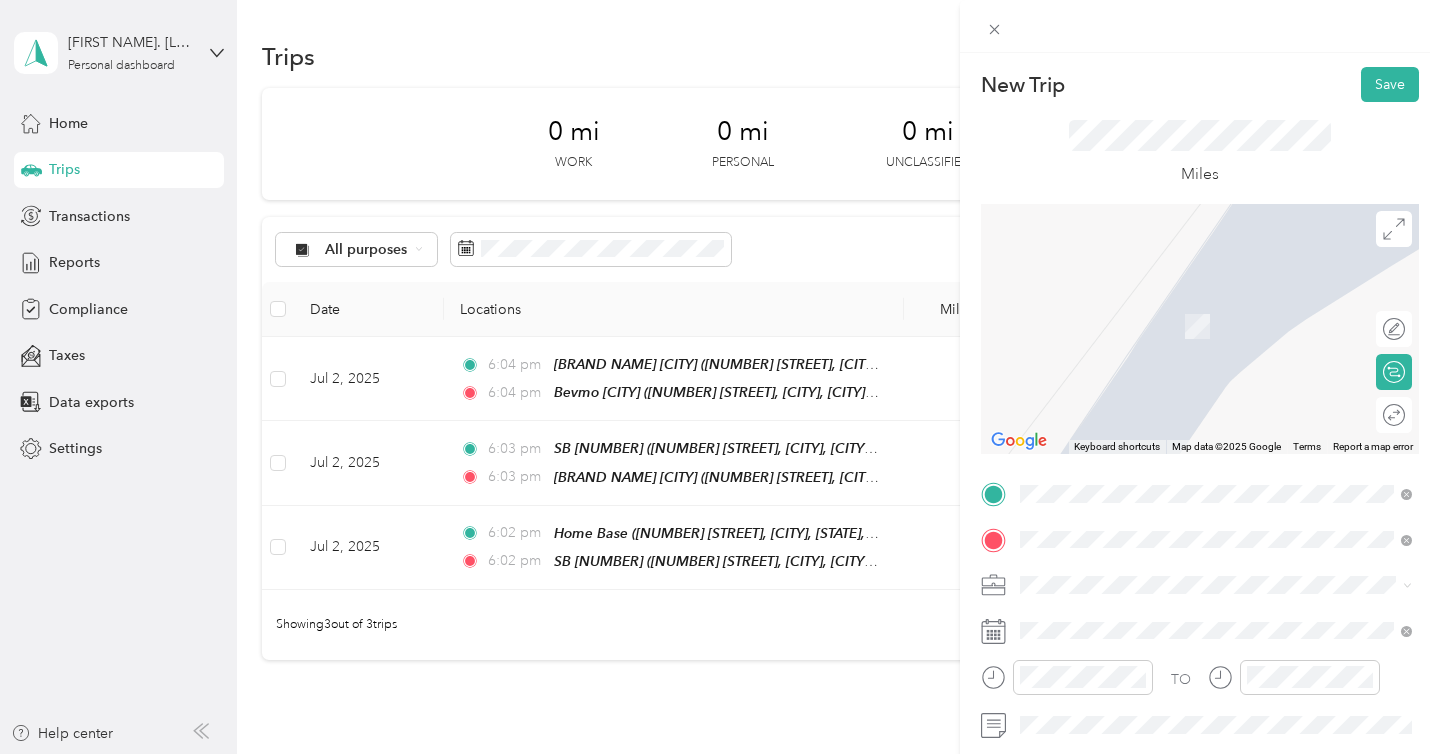 click on "Bevmo oceanside 2500 Vista Way, 92054, Oceanside, California, United States" at bounding box center [1232, 388] 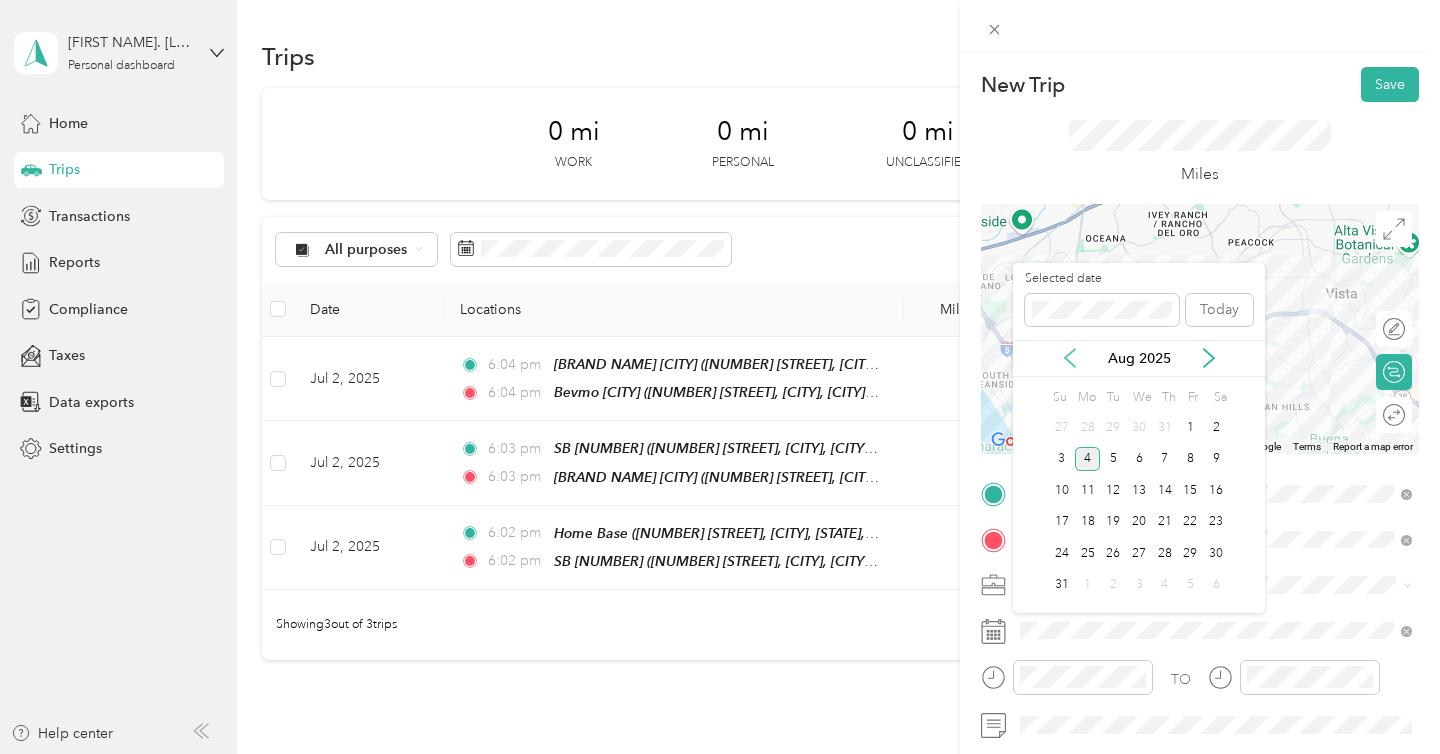 click 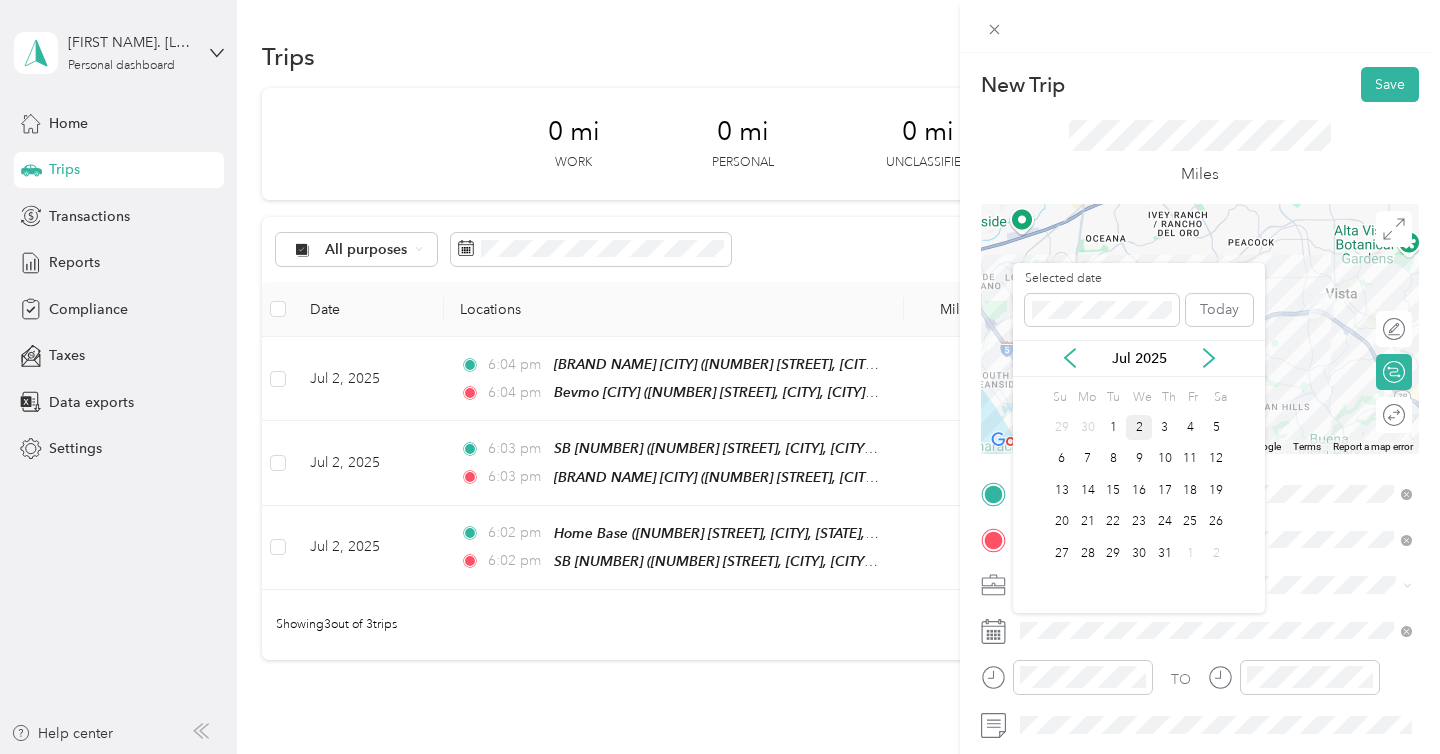click on "2" at bounding box center (1139, 427) 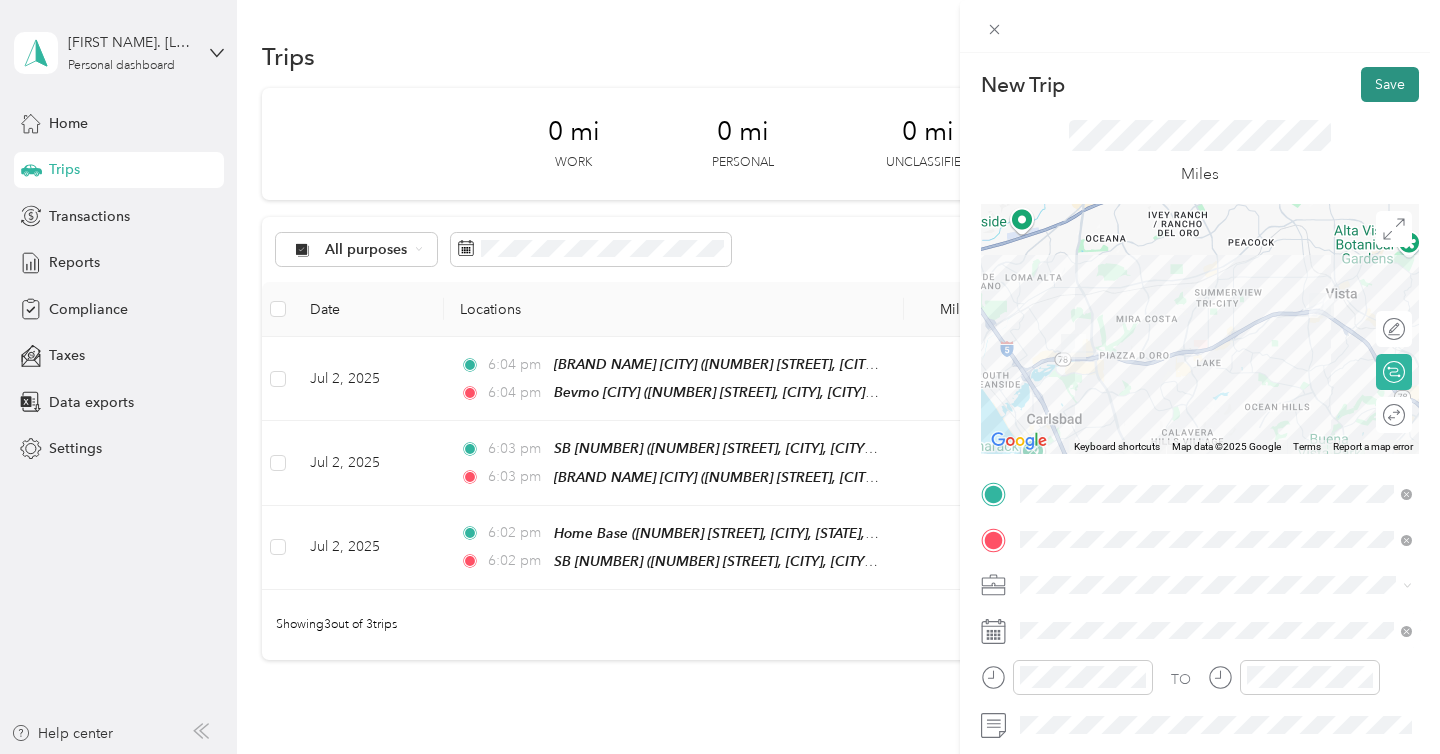 click on "Save" at bounding box center [1390, 84] 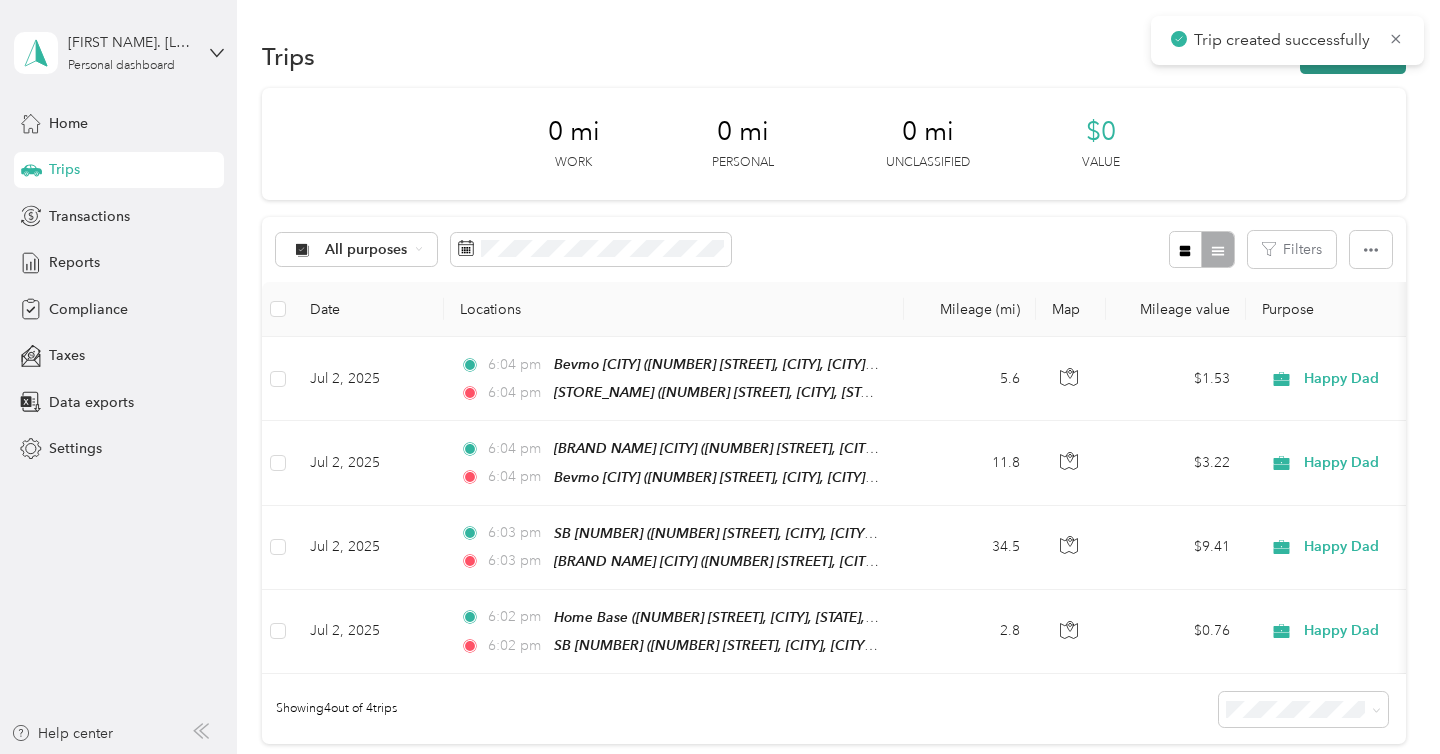 click on "New trip" at bounding box center (1353, 56) 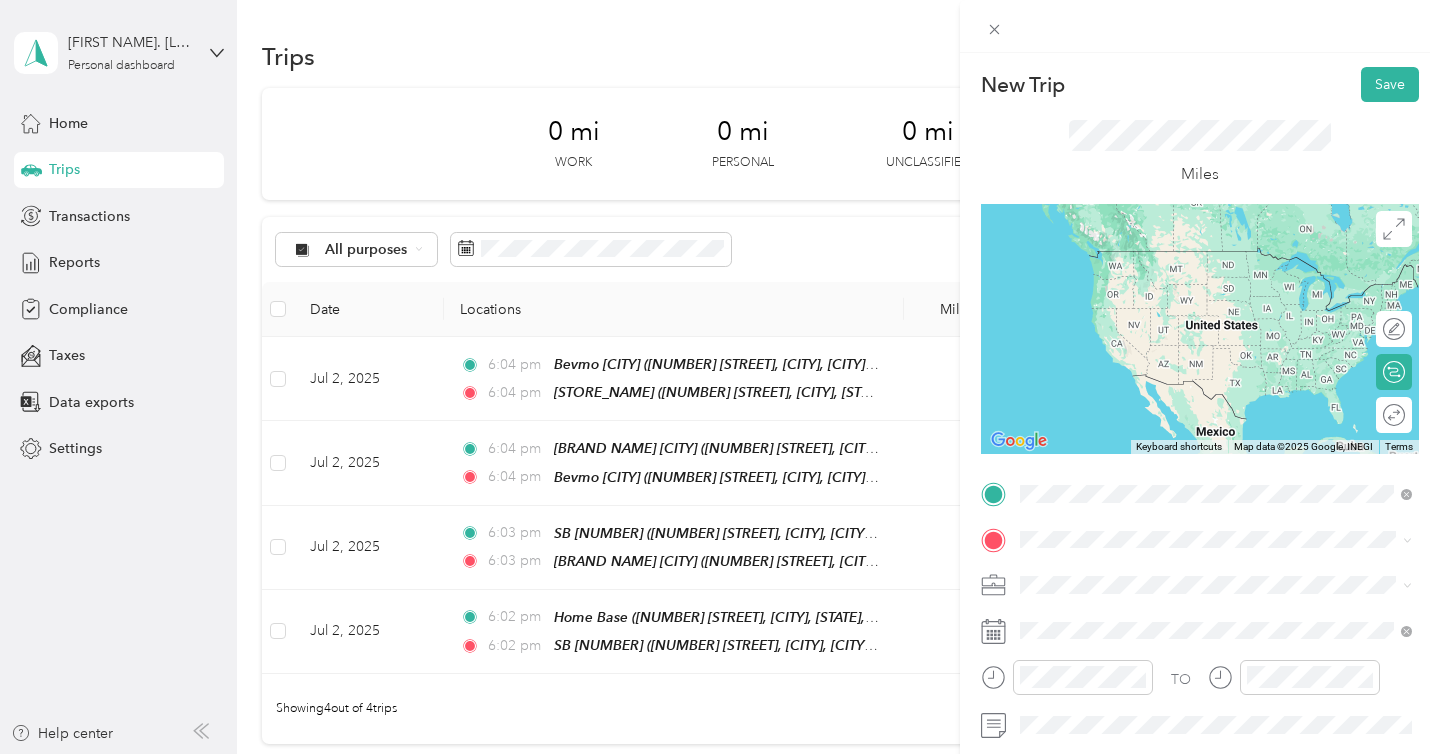 click on "Bevmo oceanside" at bounding box center [1116, 573] 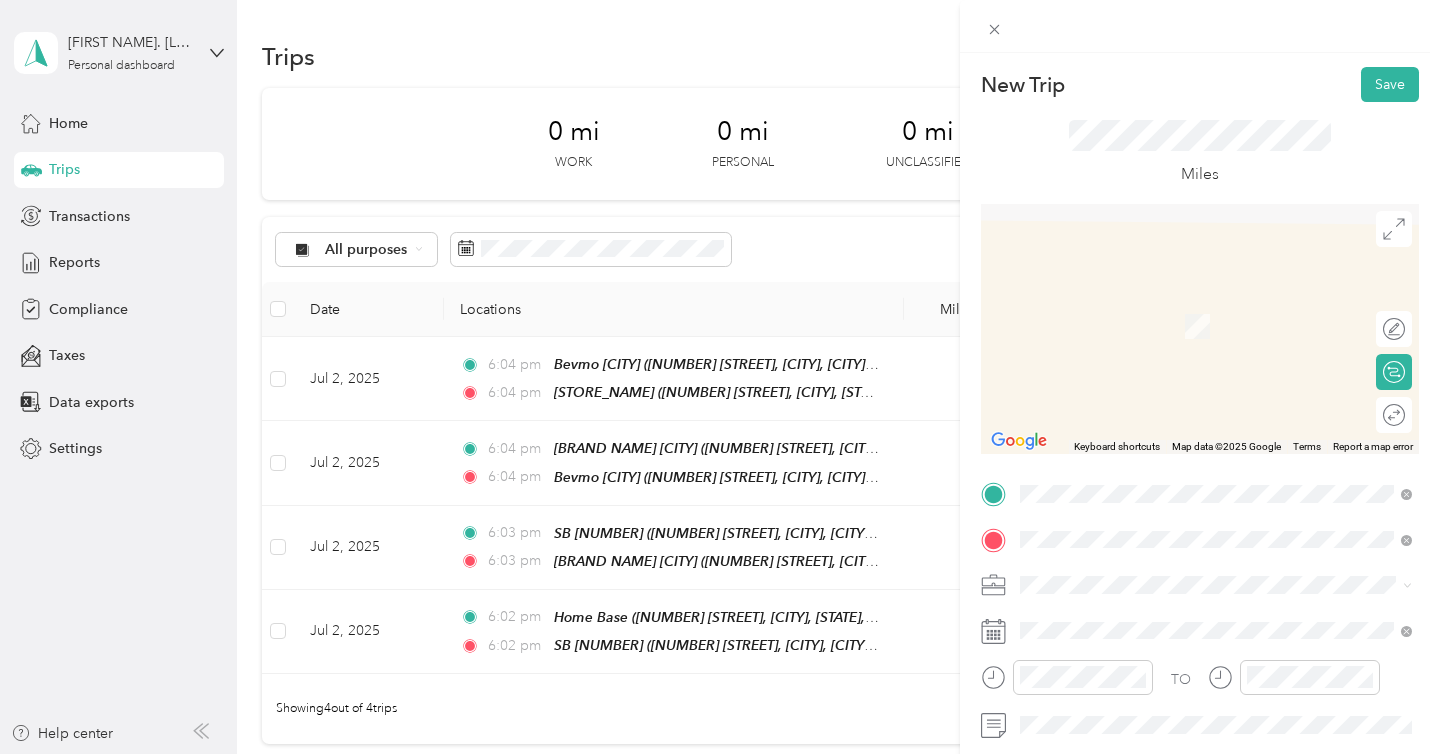 click on "212 North Tremont Street
Oceanside, California 92054, United States" at bounding box center (1202, 360) 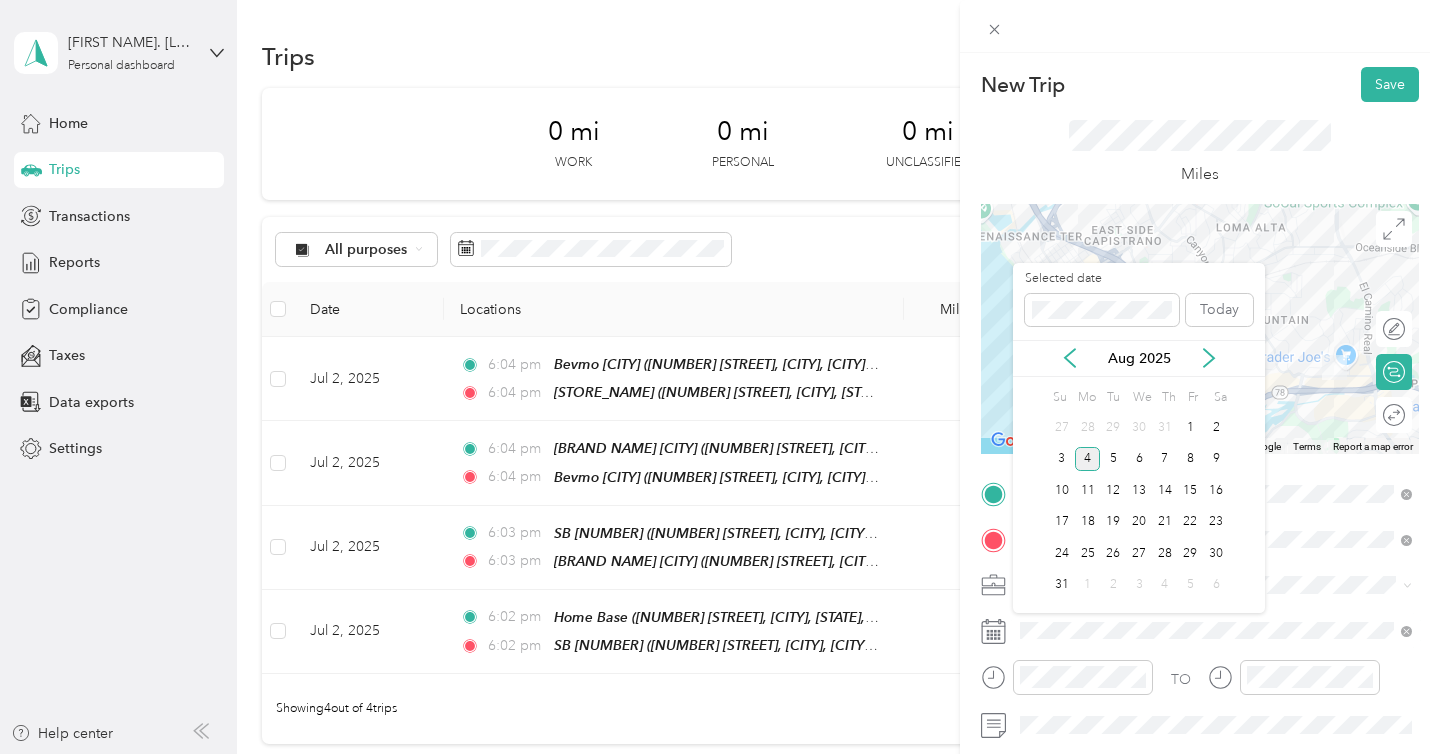click on "Aug 2025" at bounding box center [1139, 358] 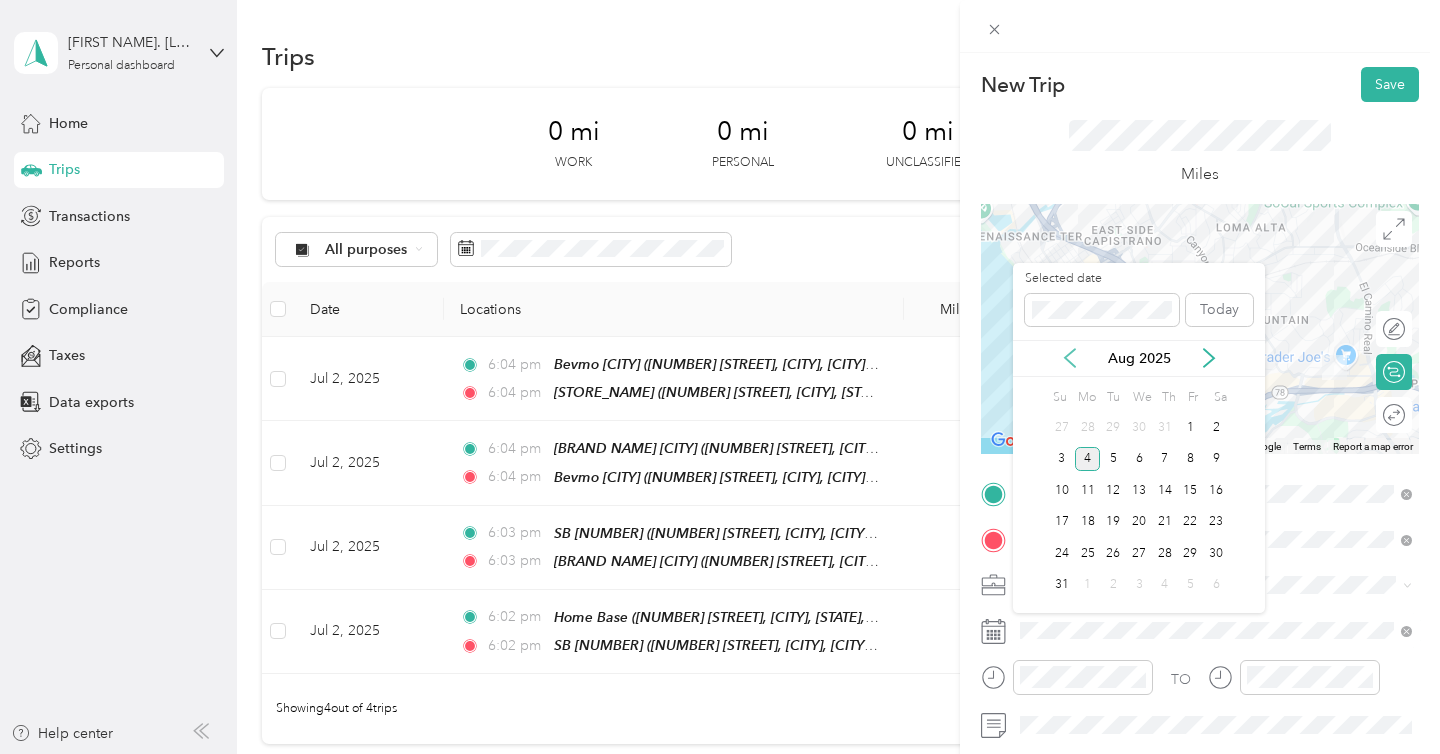 click 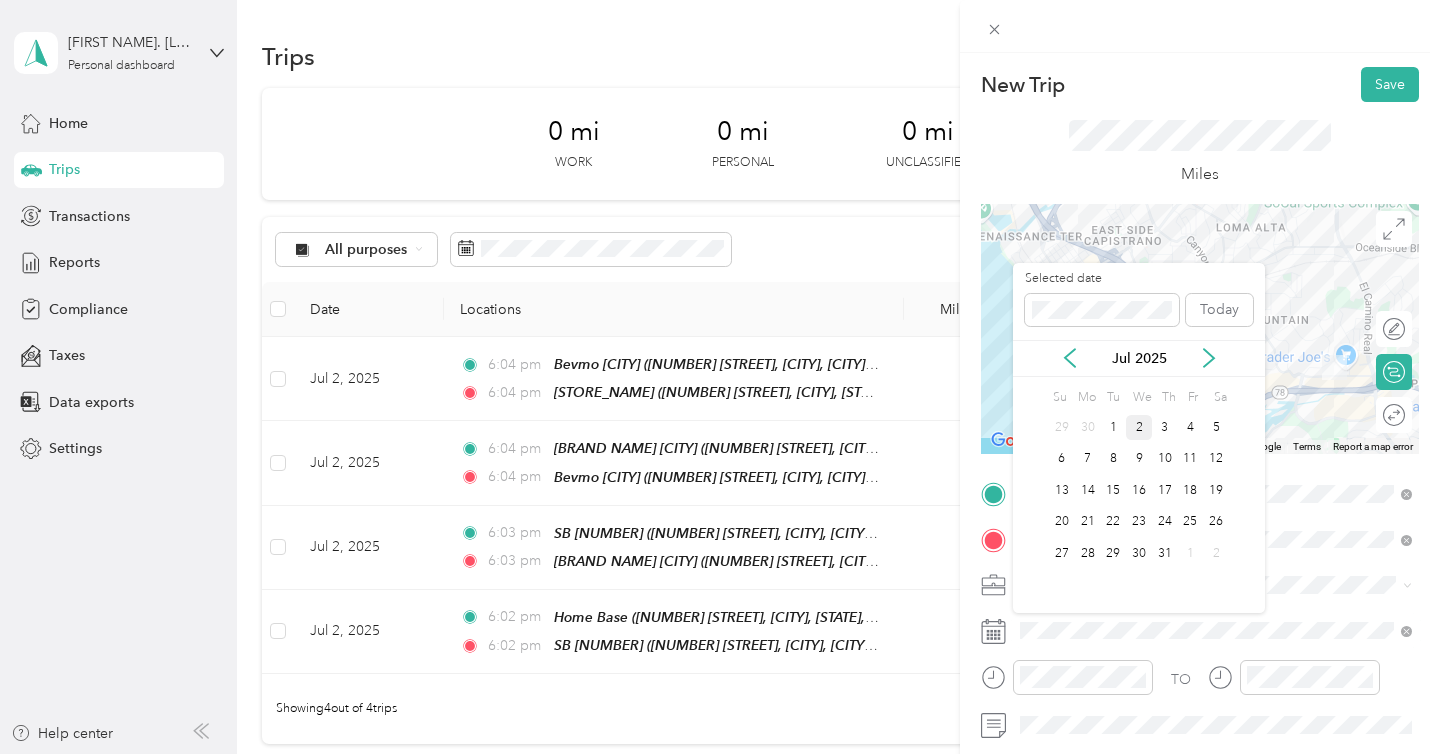 click on "2" at bounding box center (1139, 427) 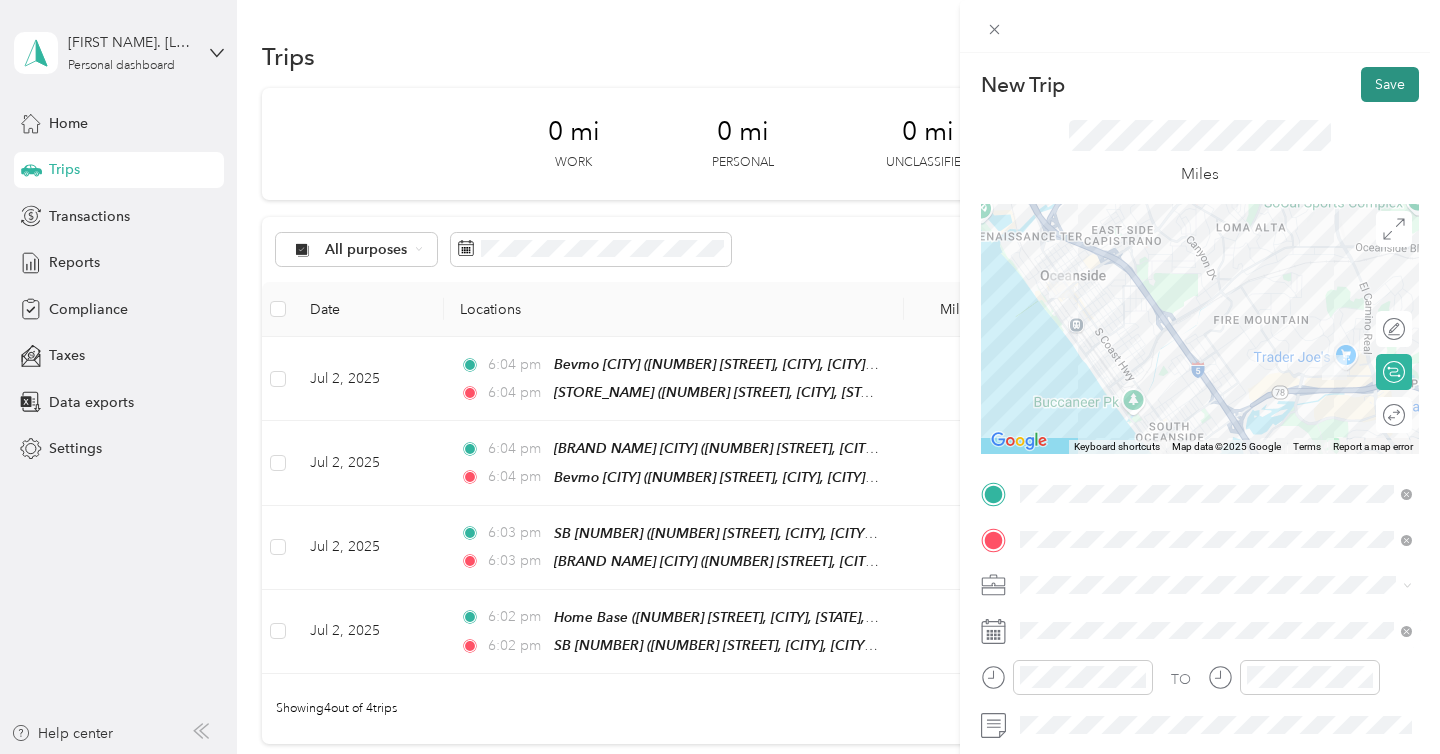 click on "Save" at bounding box center [1390, 84] 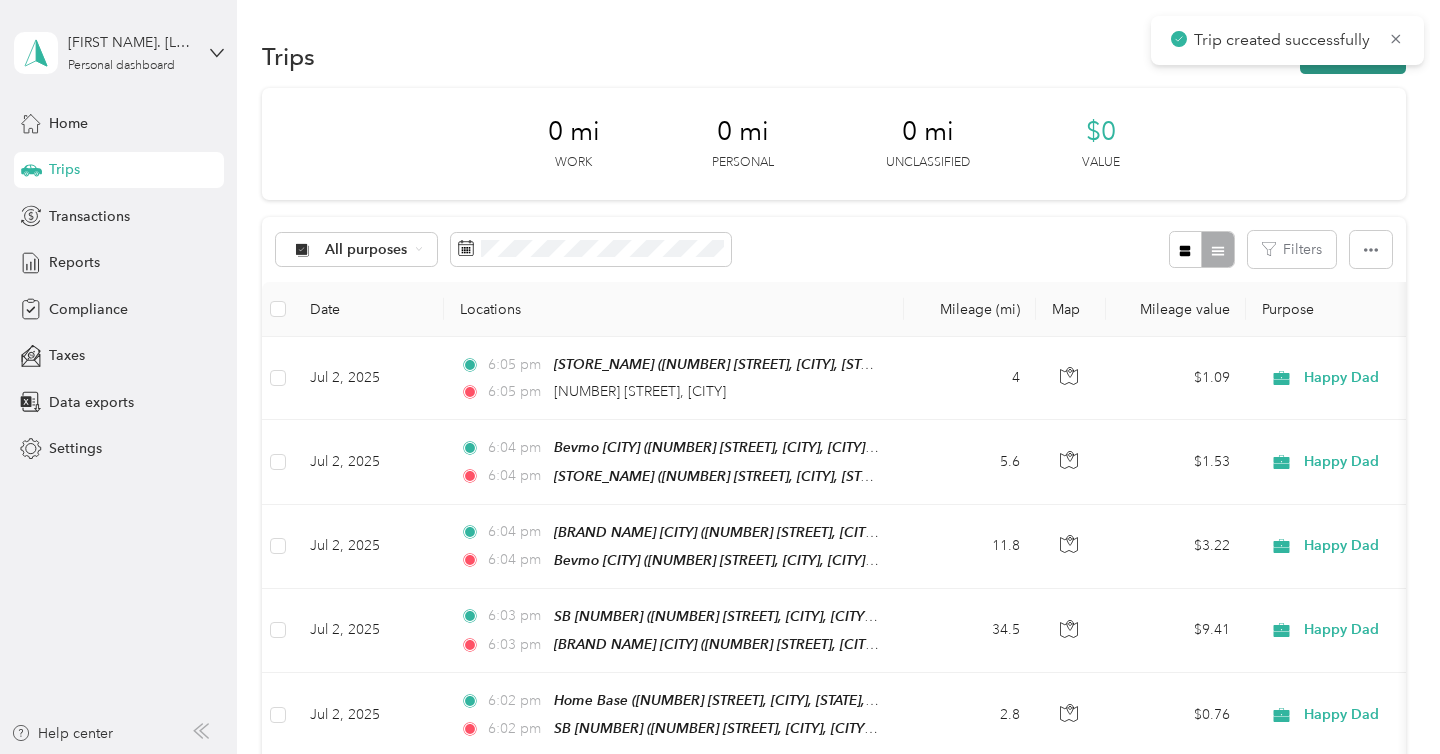click on "New trip" at bounding box center [1353, 56] 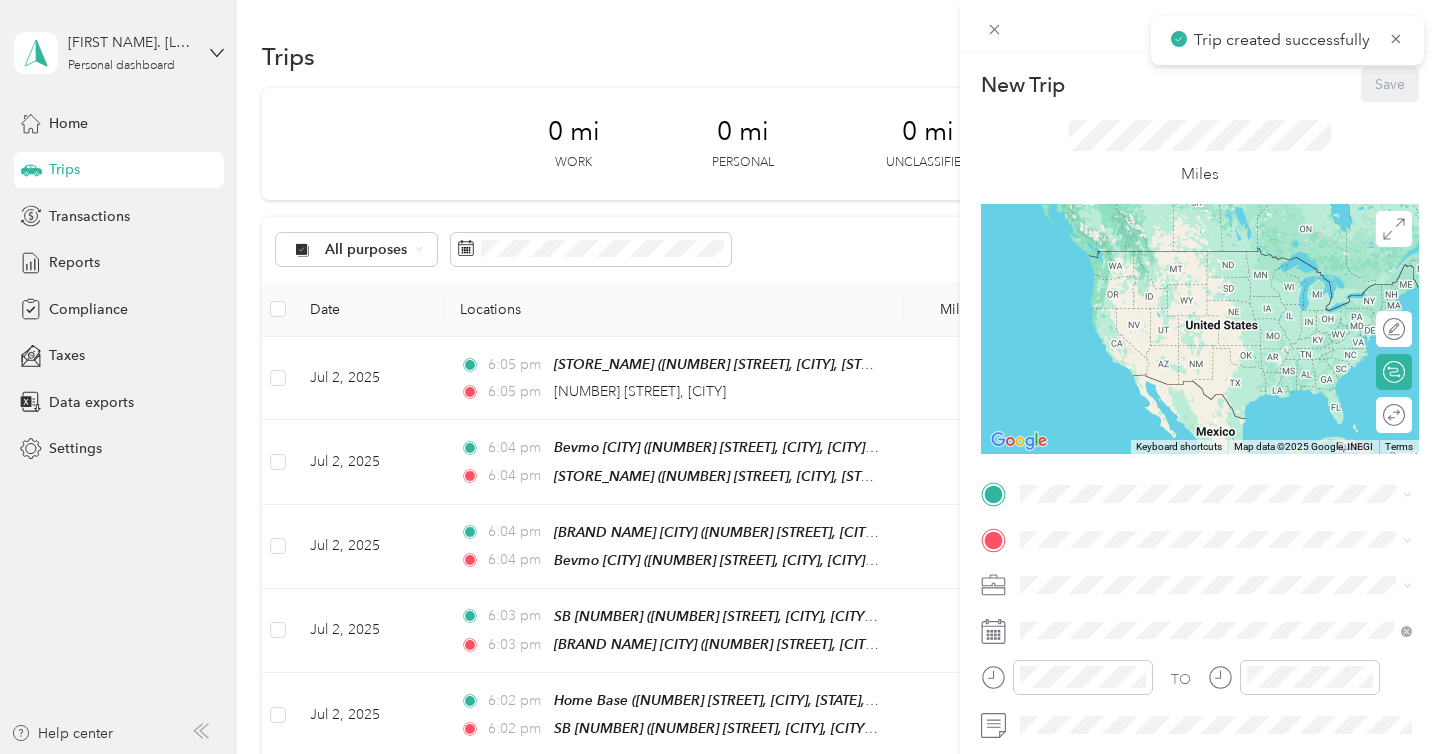 click on "New Trip Save This trip cannot be edited because it is either under review, approved, or paid. Contact your Team Manager to edit it. Miles ← Move left → Move right ↑ Move up ↓ Move down + Zoom in - Zoom out Home Jump left by 75% End Jump right by 75% Page Up Jump up by 75% Page Down Jump down by 75% Keyboard shortcuts Map Data Map data ©2025 Google, INEGI Map data ©2025 Google, INEGI 1000 km  Click to toggle between metric and imperial units Terms Report a map error Edit route Calculate route Round trip TO Add photo" at bounding box center [720, 377] 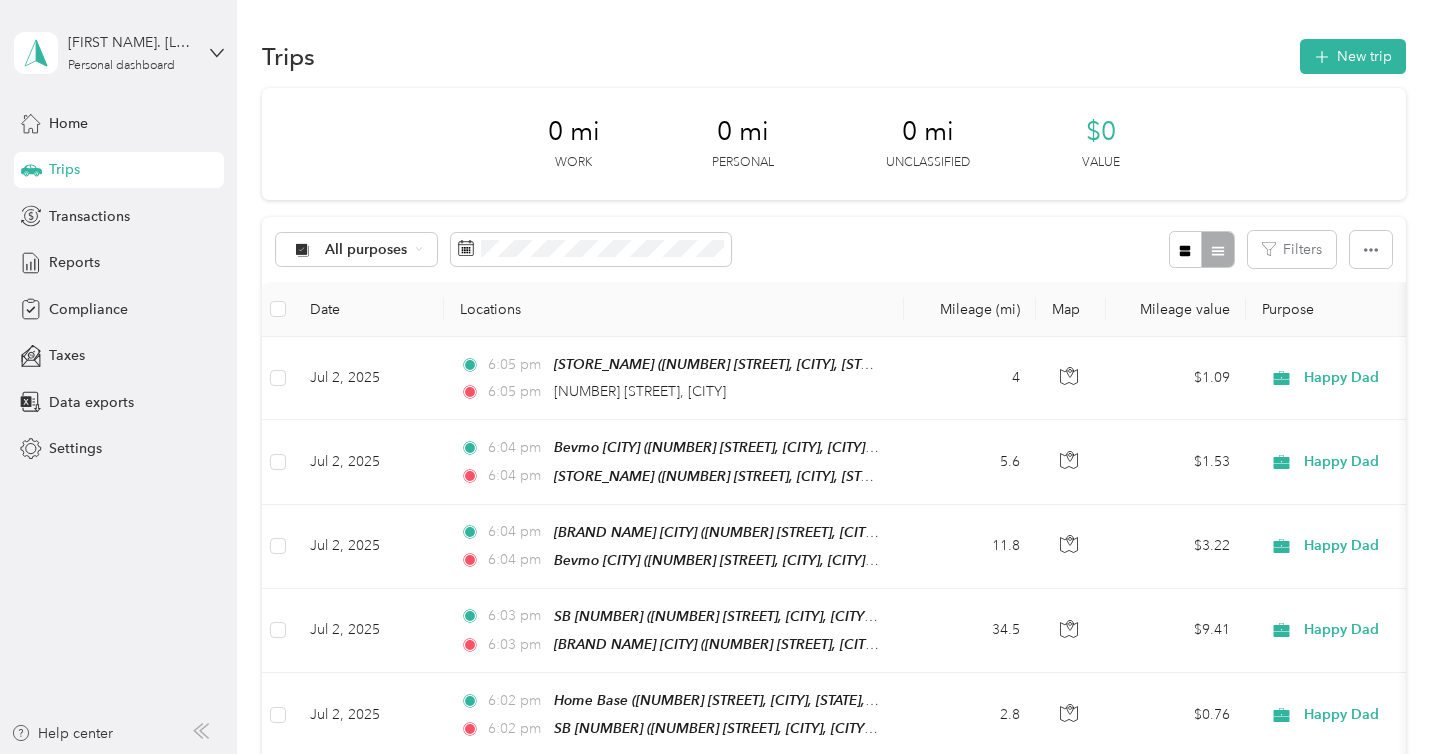 click on "6:05 pm Bevmo oceanside (2500 Vista Way, Oceanside, California) 6:05 pm 212 North Tremont Street, Oceanside" at bounding box center (674, 378) 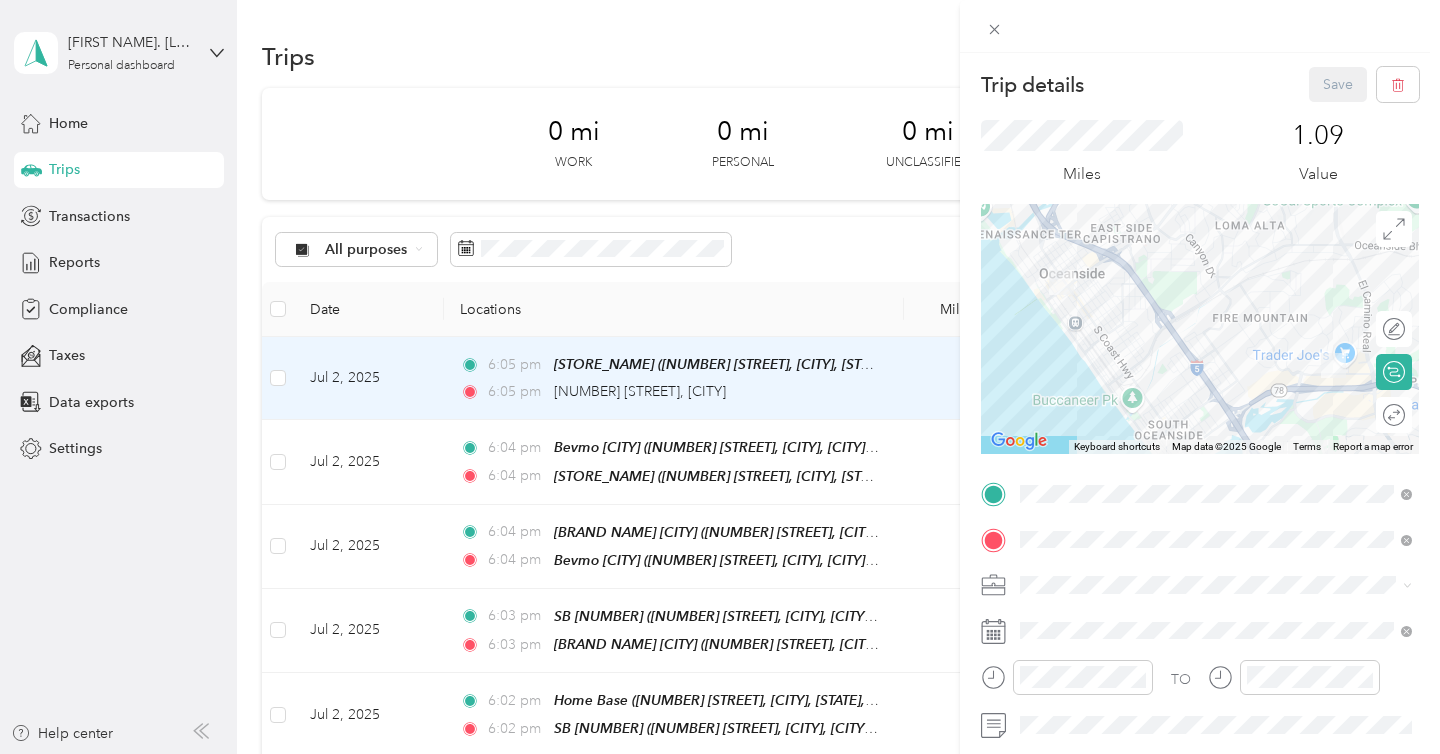 click on "Trip details Save This trip cannot be edited because it is either under review, approved, or paid. Contact your Team Manager to edit it. Miles 1.09 Value  ← Move left → Move right ↑ Move up ↓ Move down + Zoom in - Zoom out Home Jump left by 75% End Jump right by 75% Page Up Jump up by 75% Page Down Jump down by 75% Keyboard shortcuts Map Data Map data ©2025 Google Map data ©2025 Google 1 km  Click to toggle between metric and imperial units Terms Report a map error Edit route Calculate route Round trip TO Add photo" at bounding box center (720, 377) 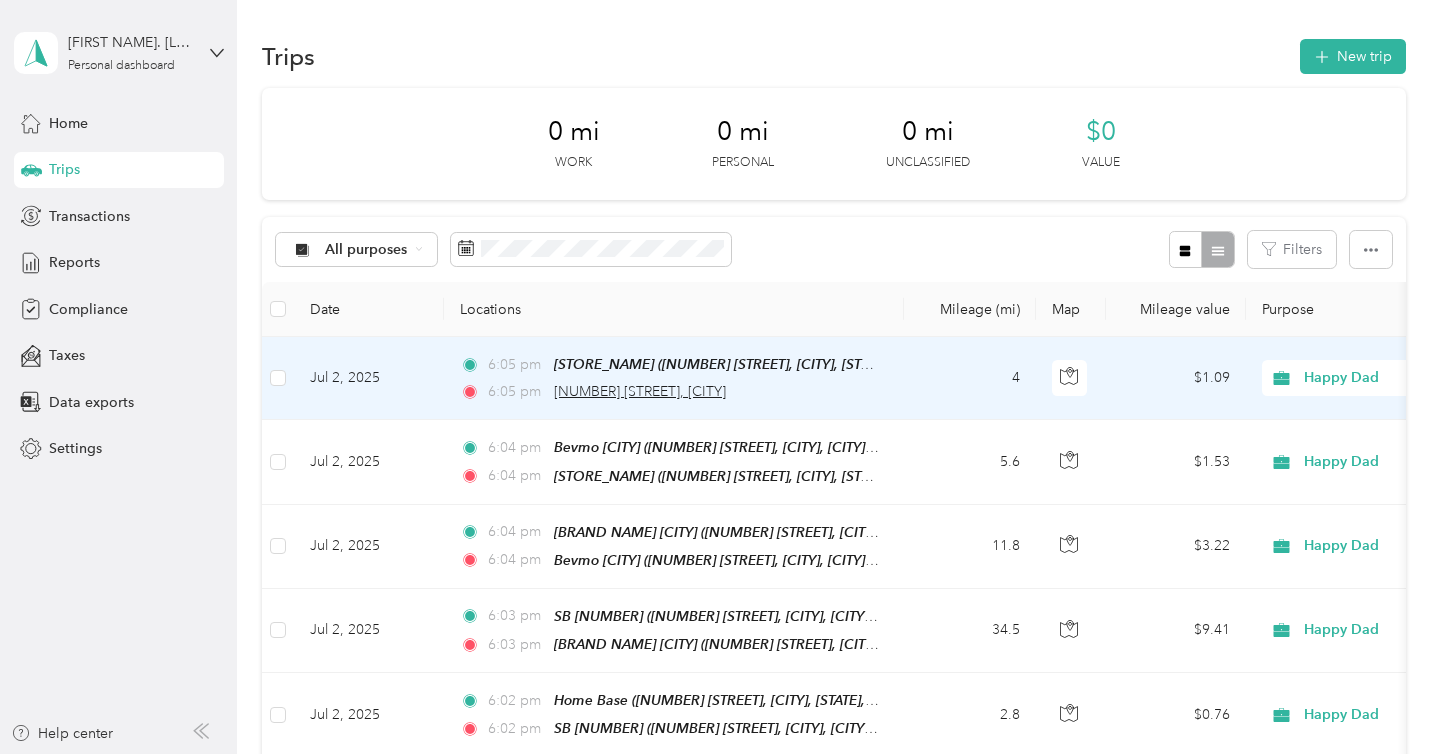 click on "212 North Tremont Street, Oceanside" at bounding box center [640, 391] 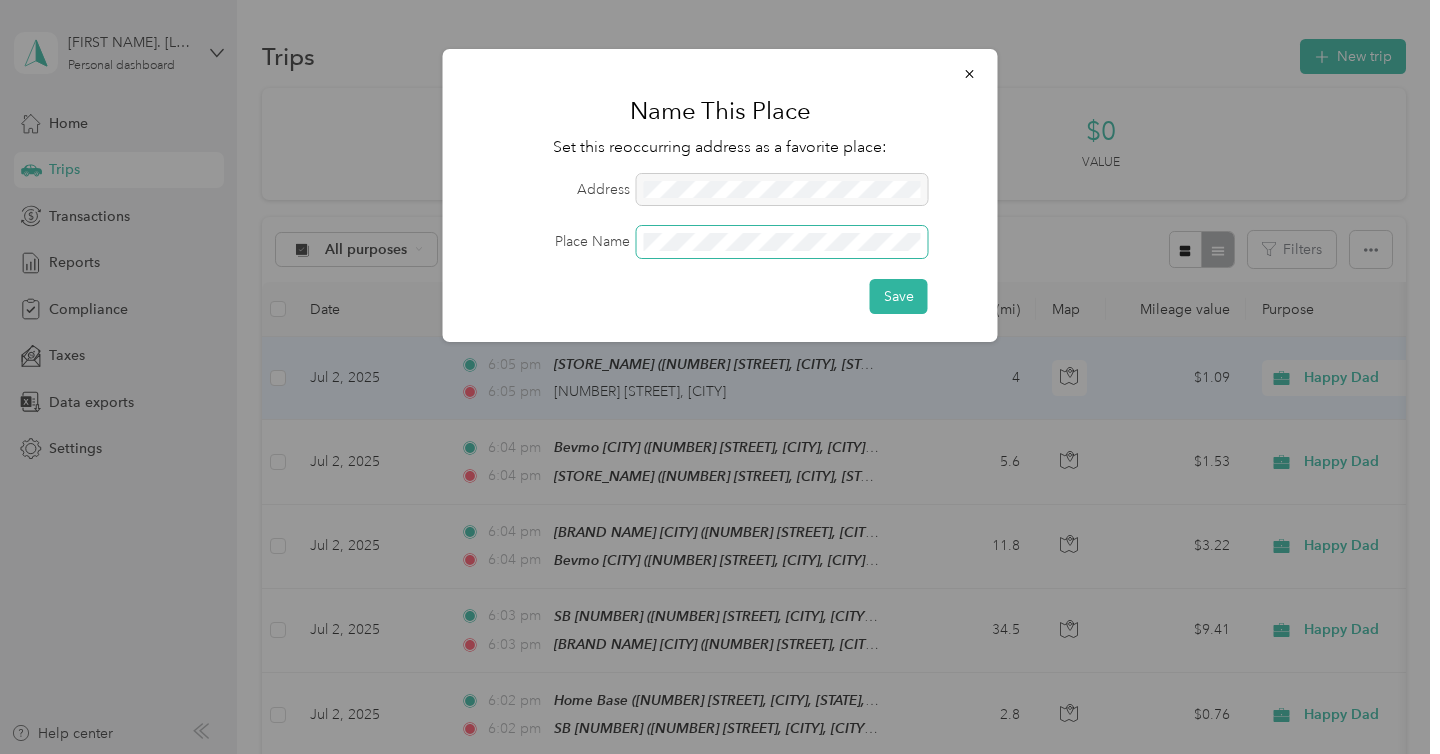 click on "Save" at bounding box center [899, 296] 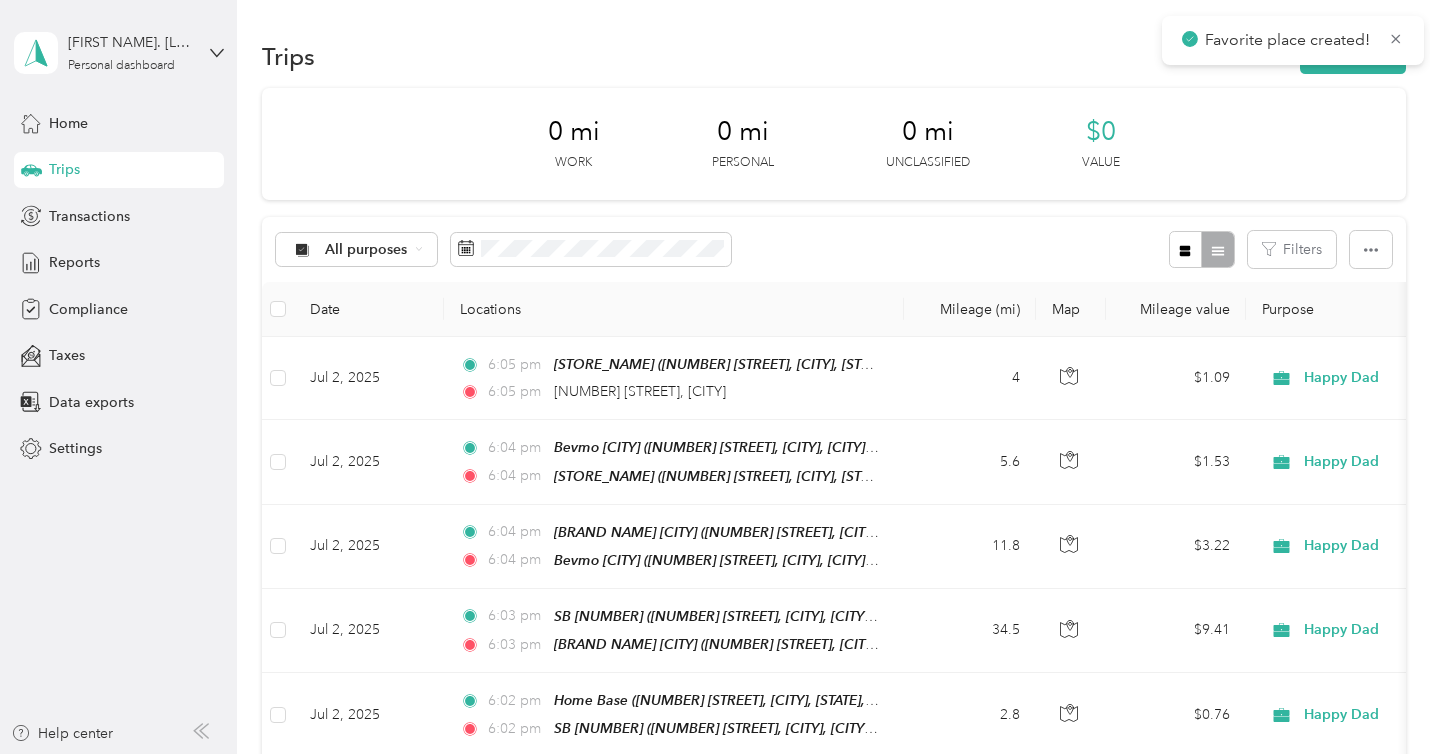 click on "Favorite place created!" at bounding box center [1293, 40] 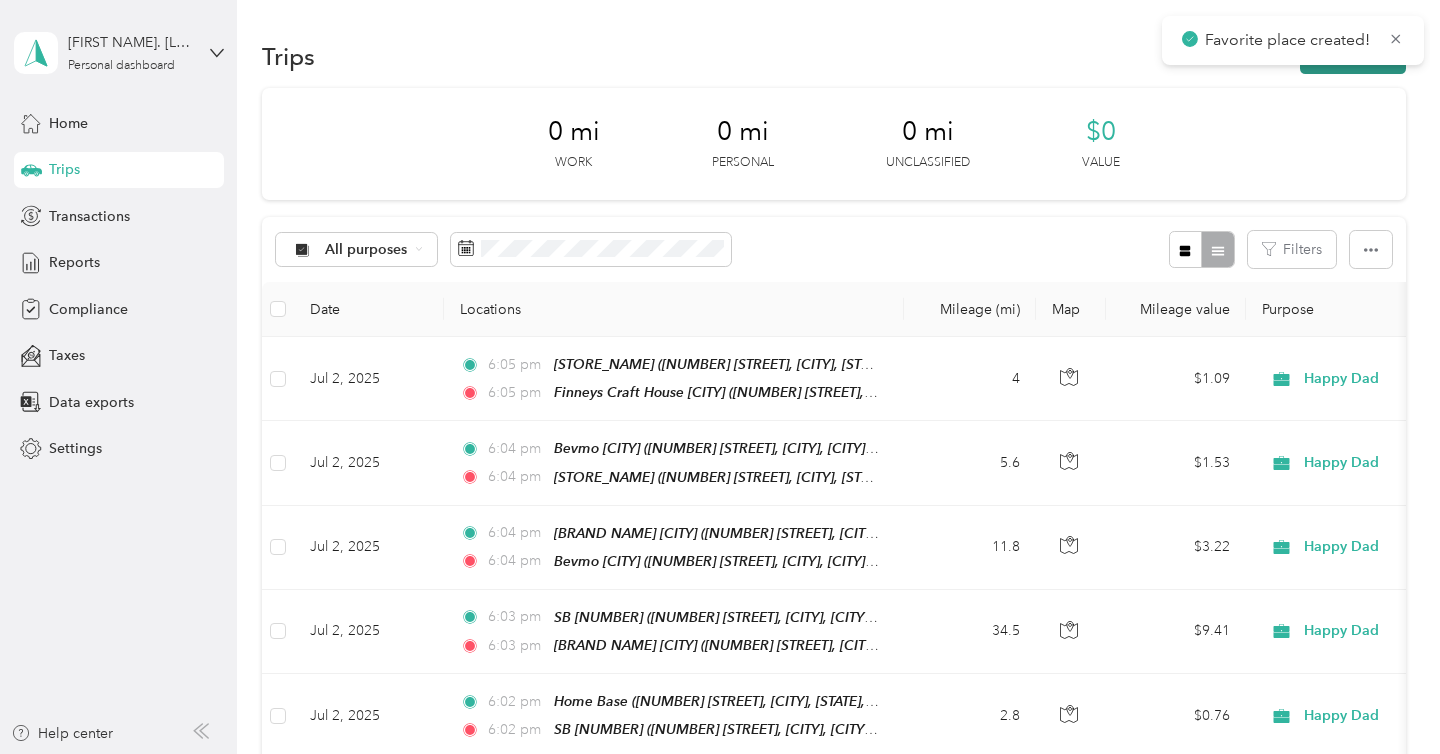 click on "New trip" at bounding box center (1353, 56) 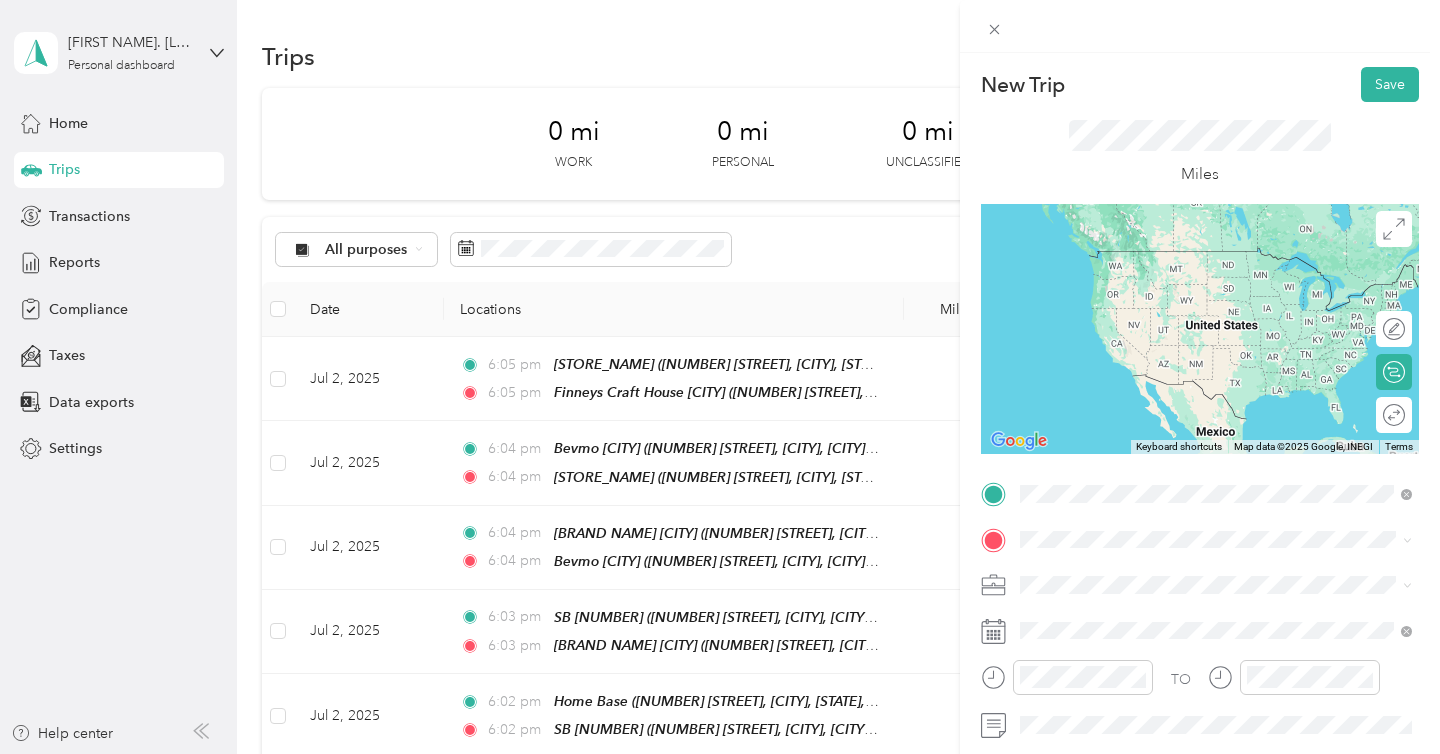 click on "Finneys Craft House Oside 212 North Tremont Street, Oceanside, 92054, Oceanside, California, United States" at bounding box center [1232, 280] 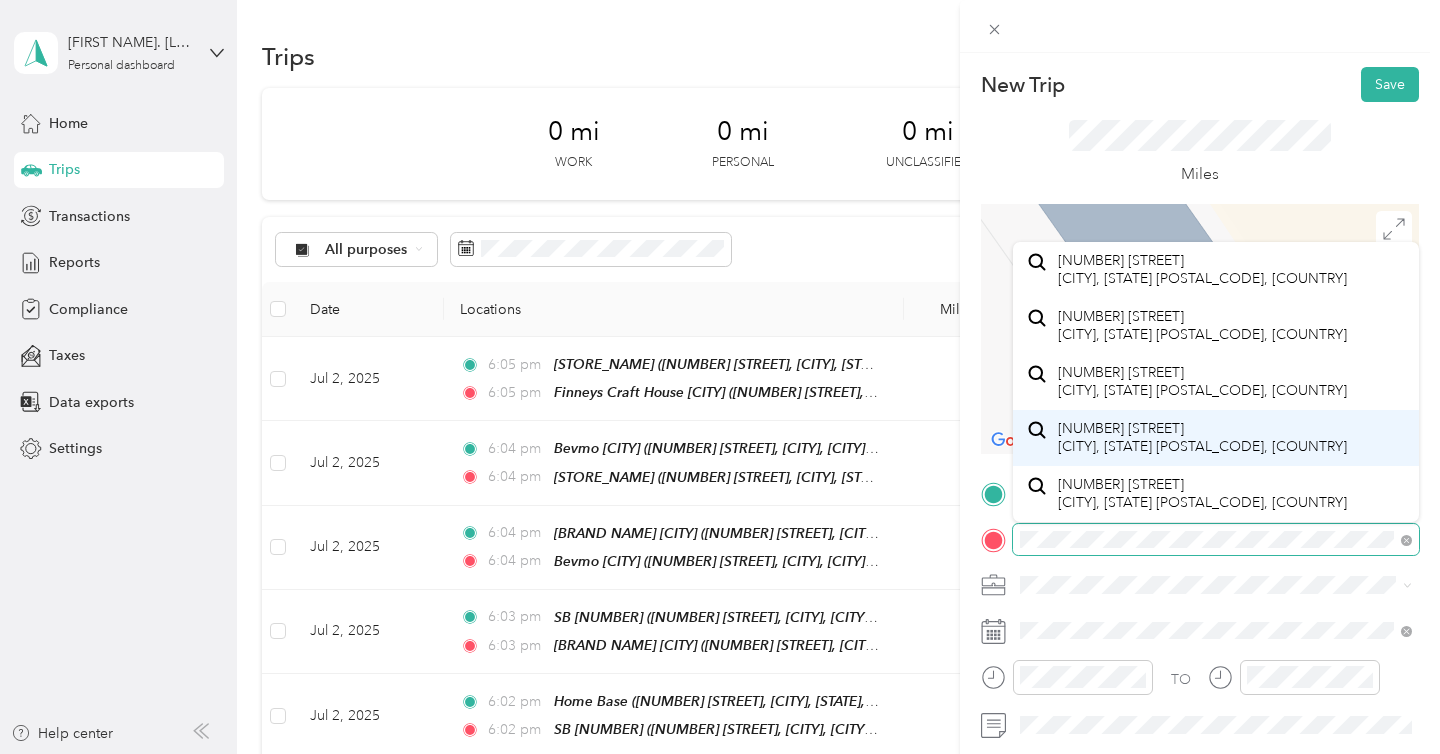 scroll, scrollTop: 0, scrollLeft: 0, axis: both 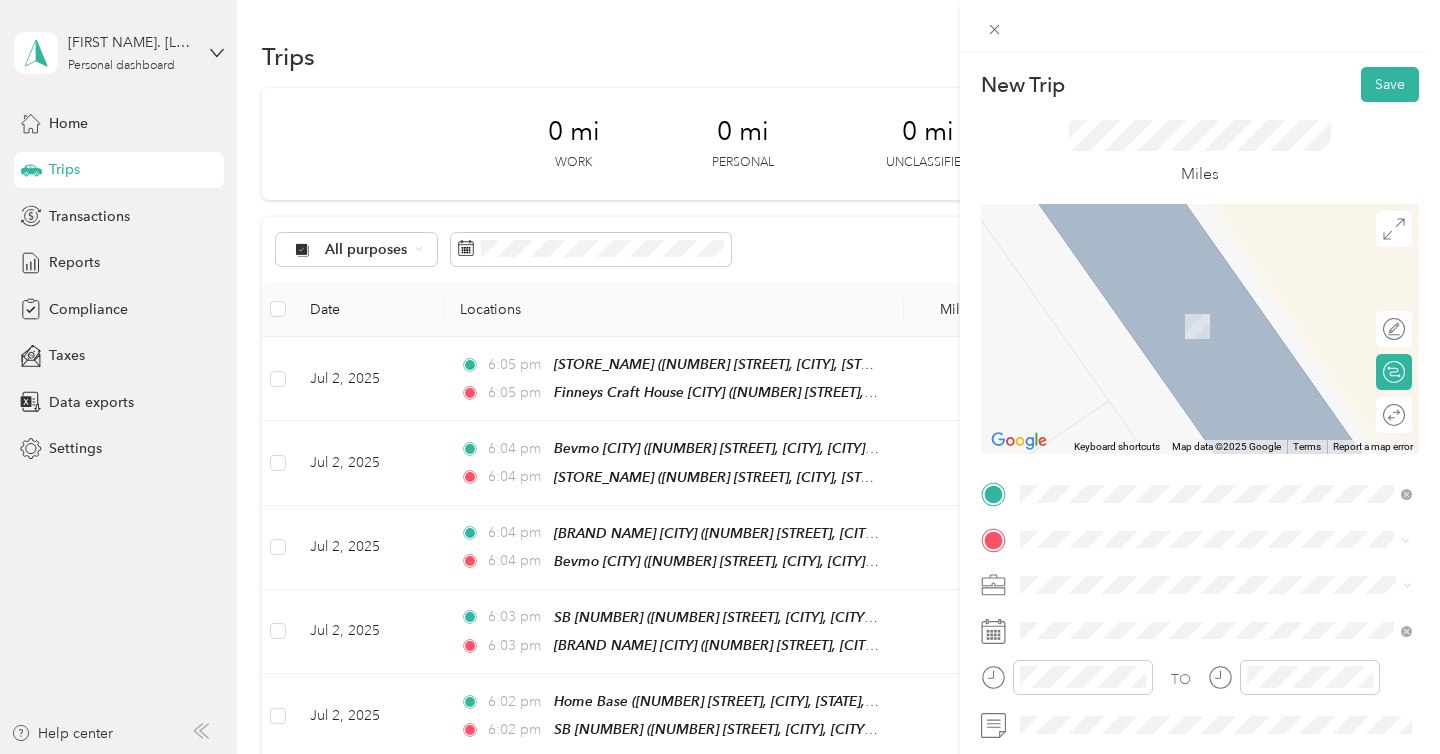 click on "201 North Cleveland Street
Oceanside, California 92054, United States" at bounding box center (1216, 305) 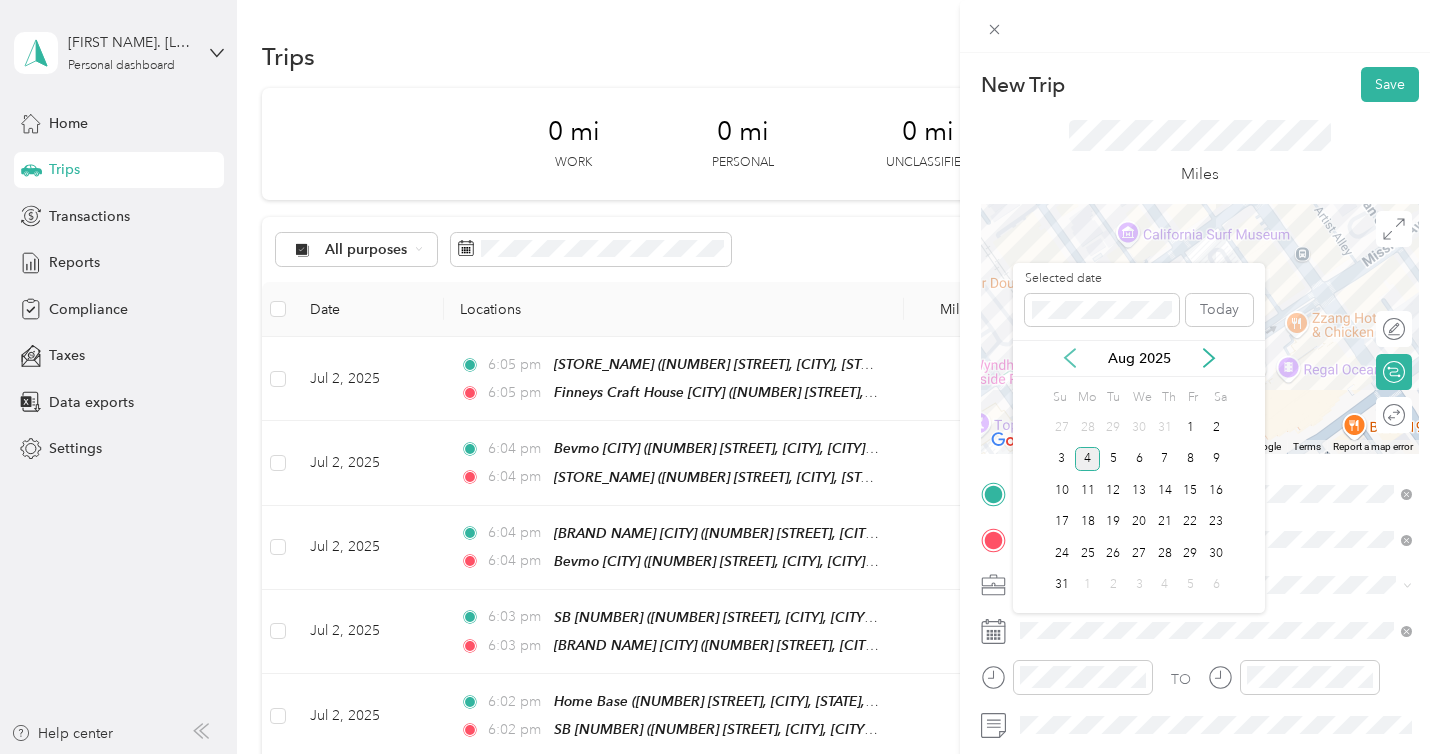 click 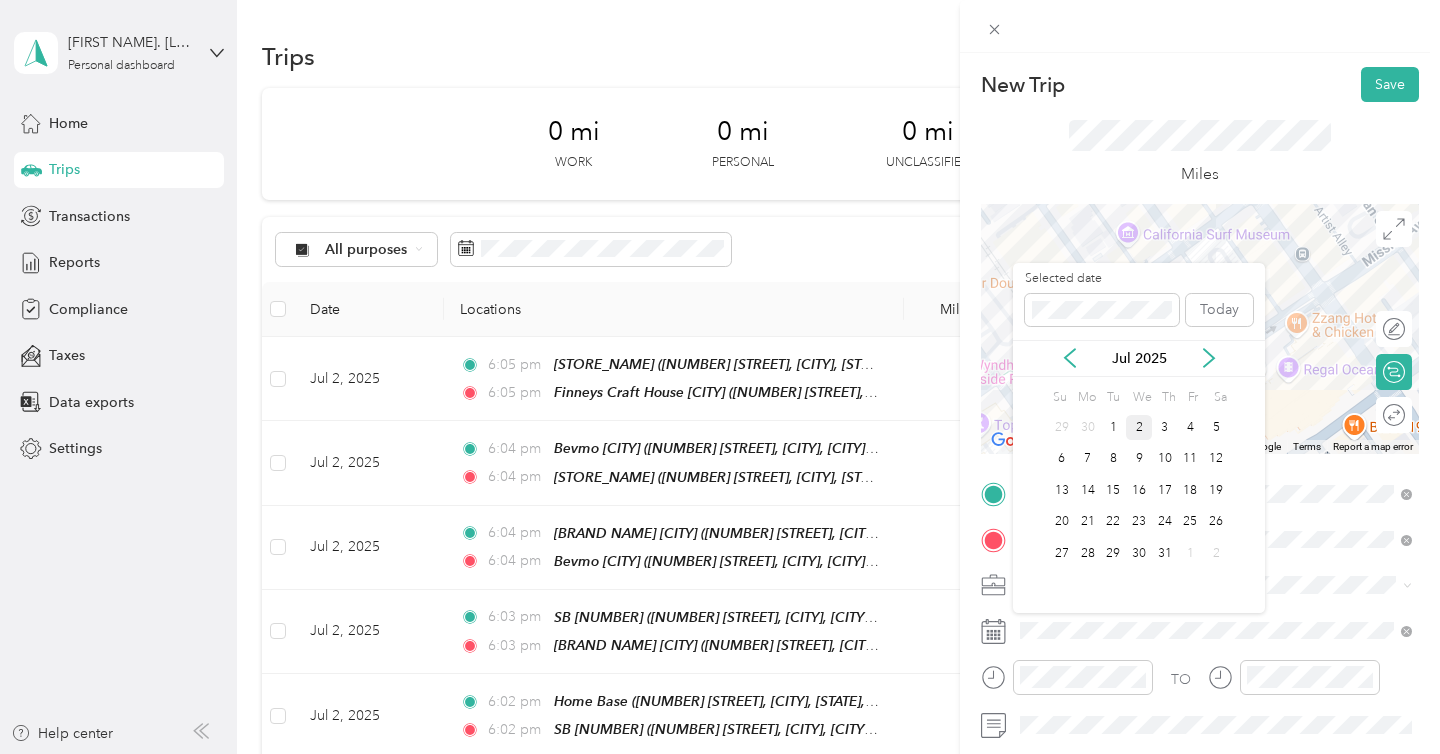 click on "2" at bounding box center (1139, 427) 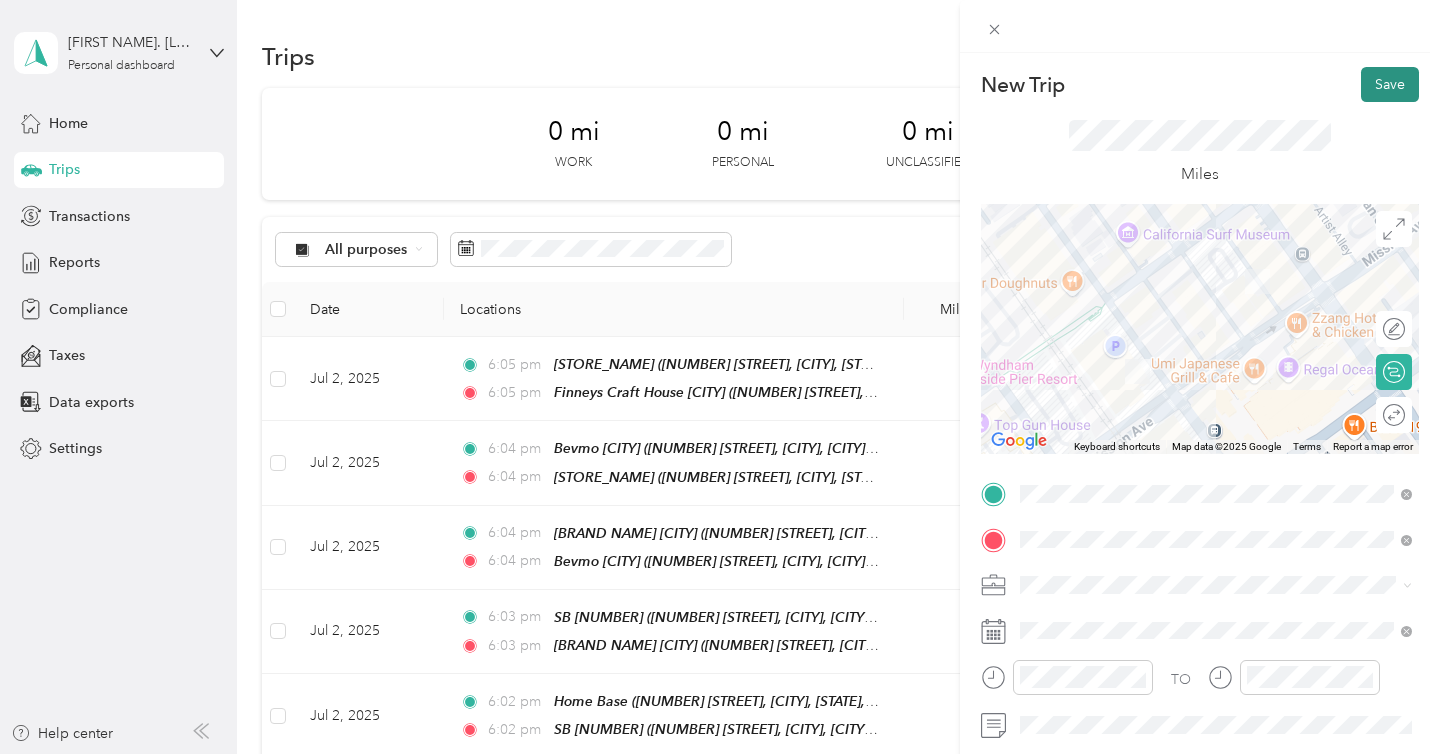 click on "Save" at bounding box center [1390, 84] 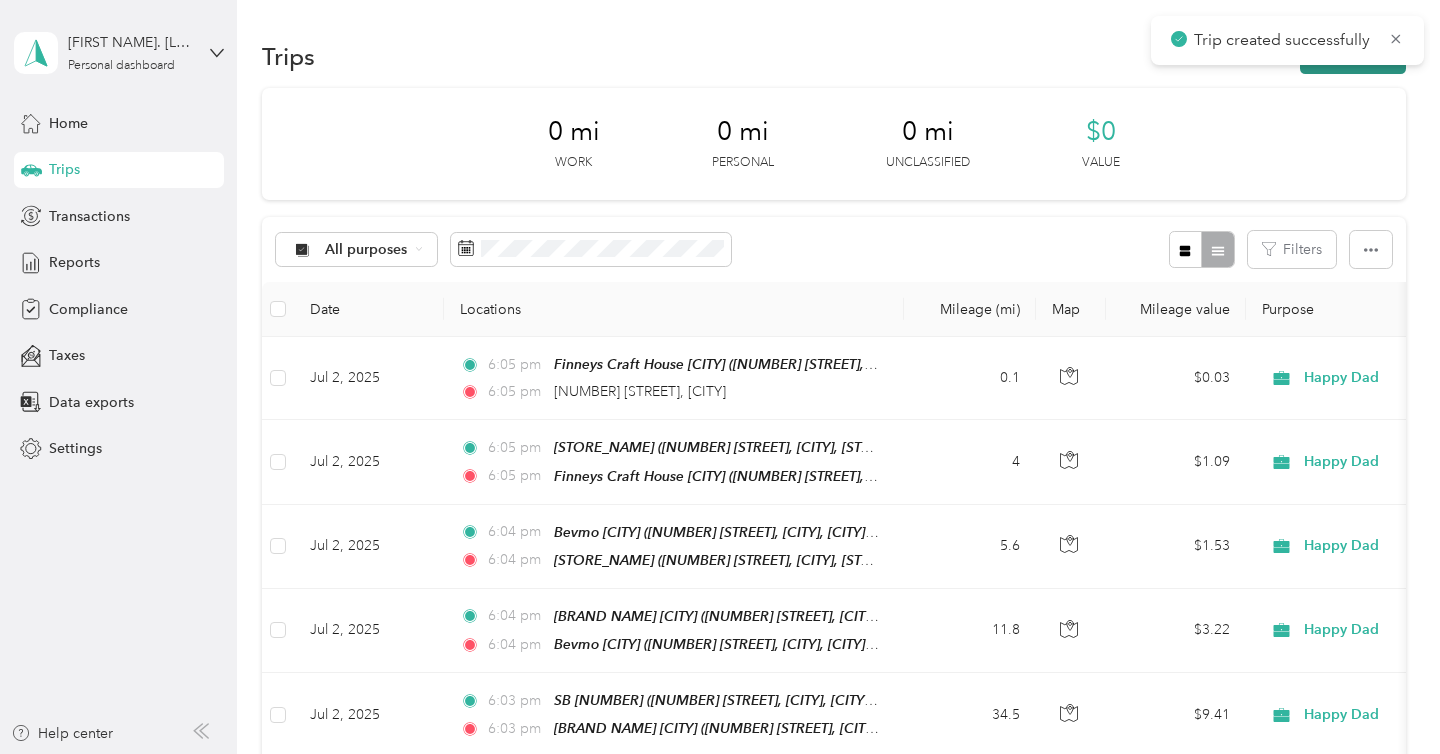 click on "New trip" at bounding box center (1353, 56) 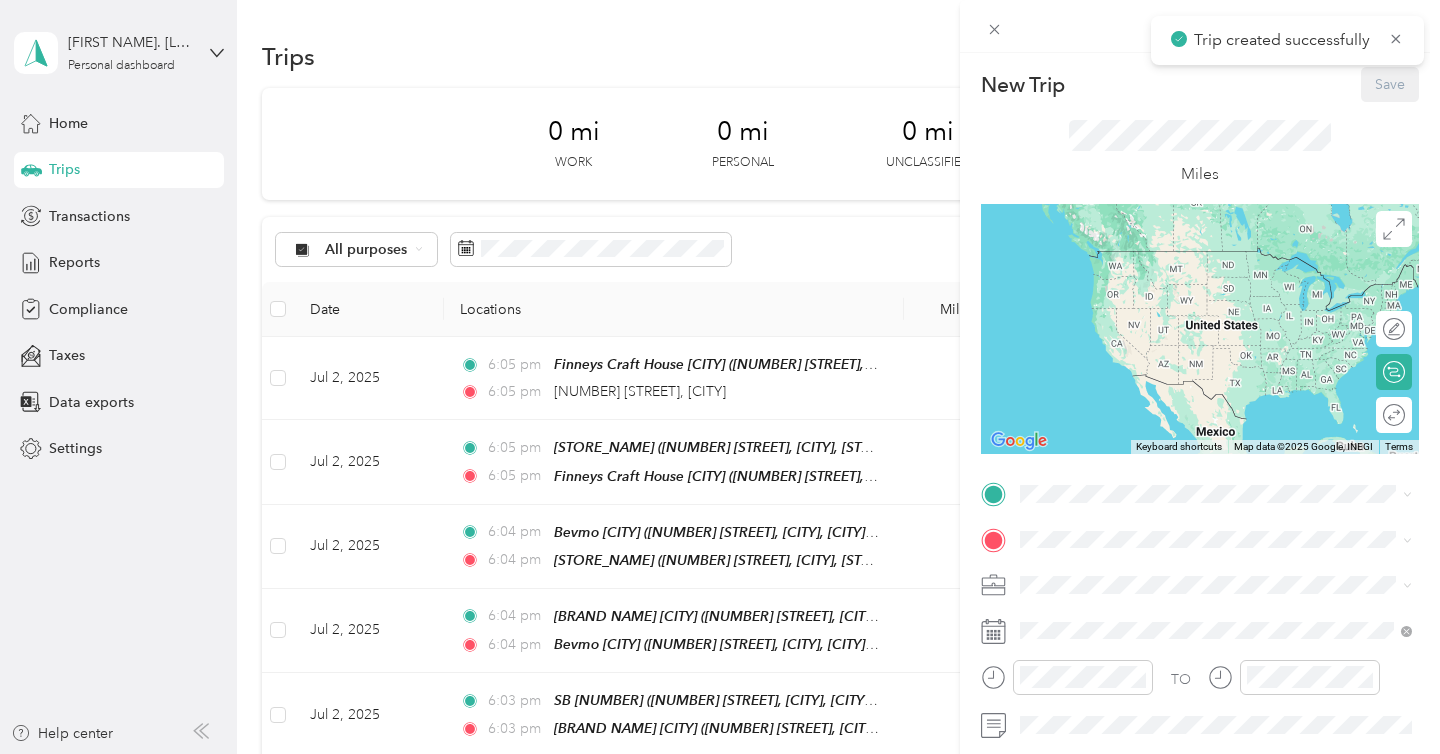 click on "New Trip Save This trip cannot be edited because it is either under review, approved, or paid. Contact your Team Manager to edit it. Miles ← Move left → Move right ↑ Move up ↓ Move down + Zoom in - Zoom out Home Jump left by 75% End Jump right by 75% Page Up Jump up by 75% Page Down Jump down by 75% Keyboard shortcuts Map Data Map data ©2025 Google, INEGI Map data ©2025 Google, INEGI 1000 km  Click to toggle between metric and imperial units Terms Report a map error Edit route Calculate route Round trip TO Add photo" at bounding box center (720, 377) 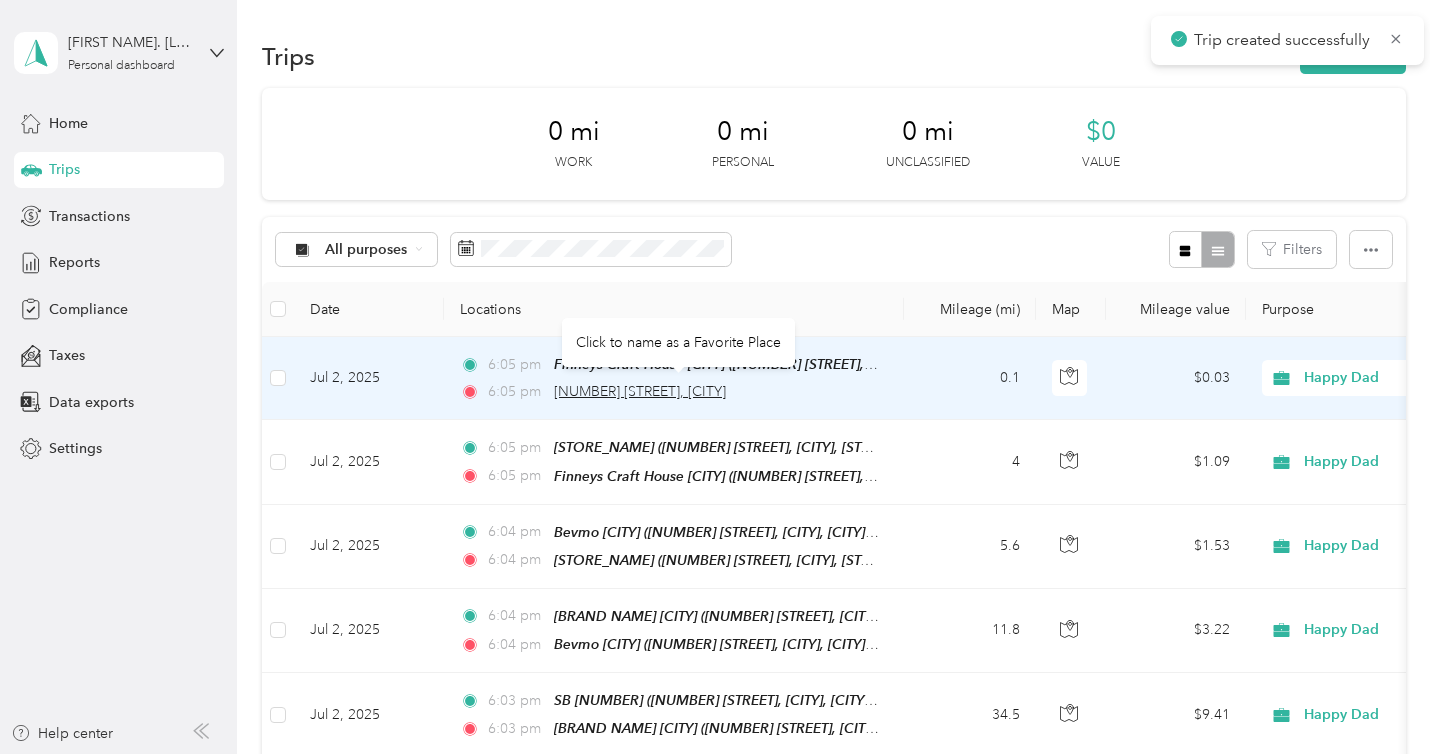 click on "201 North Cleveland Street, Oceanside" at bounding box center [640, 391] 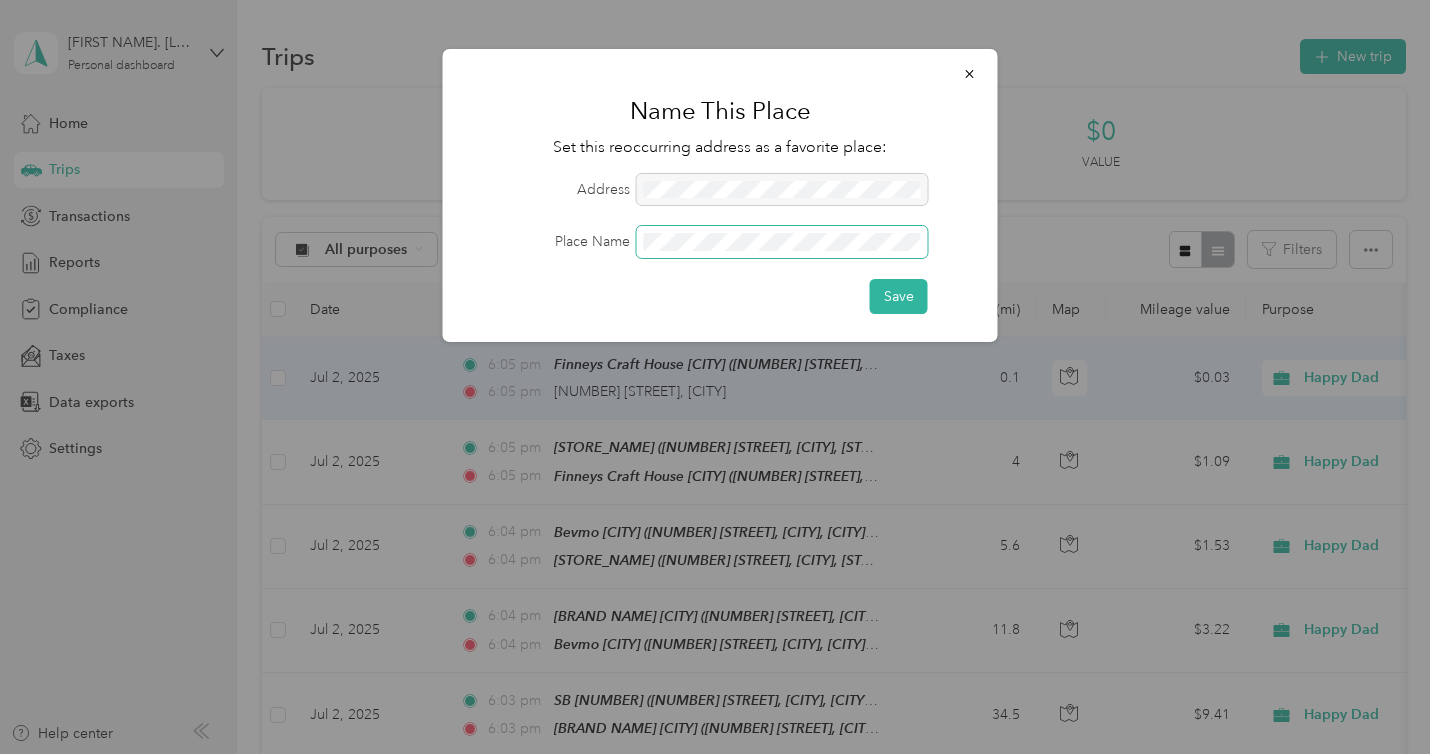 click on "Save" at bounding box center [899, 296] 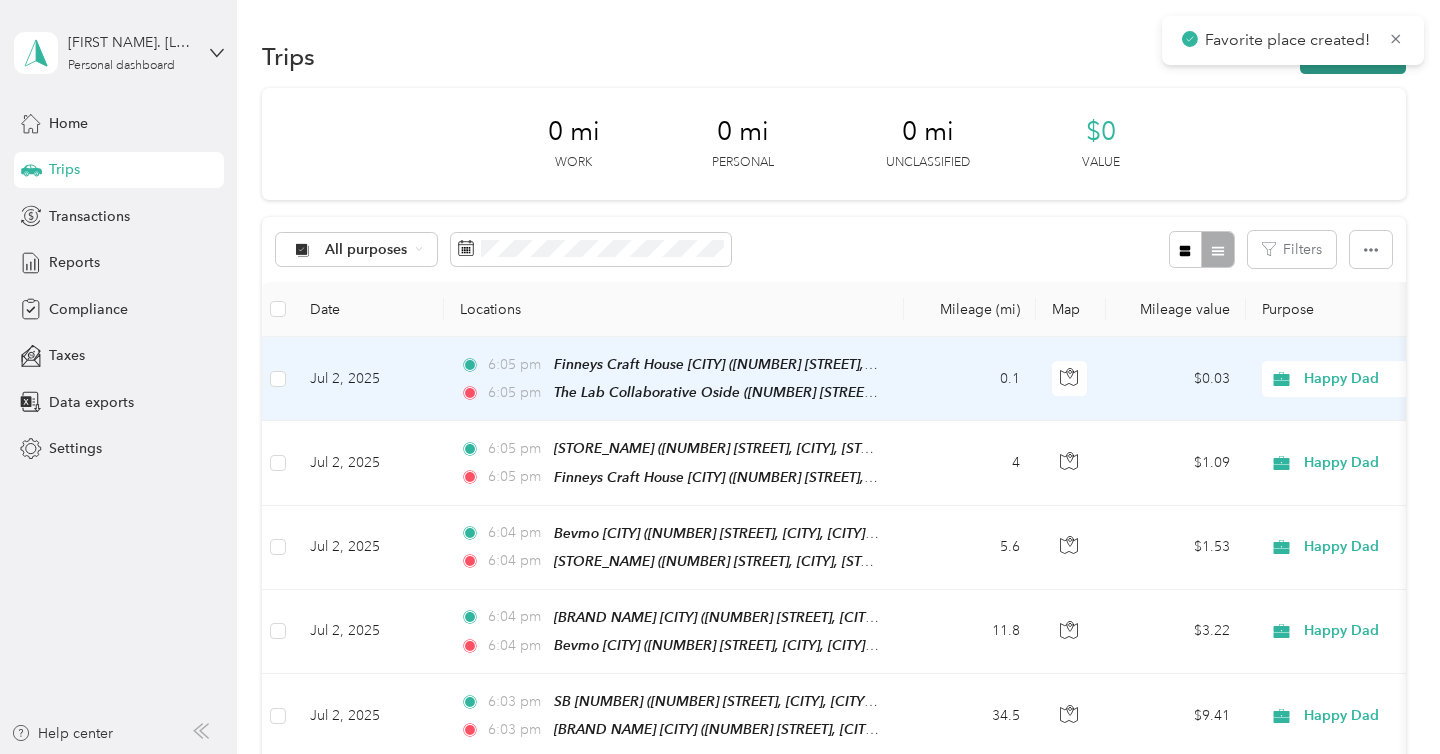 click on "New trip" at bounding box center [1353, 56] 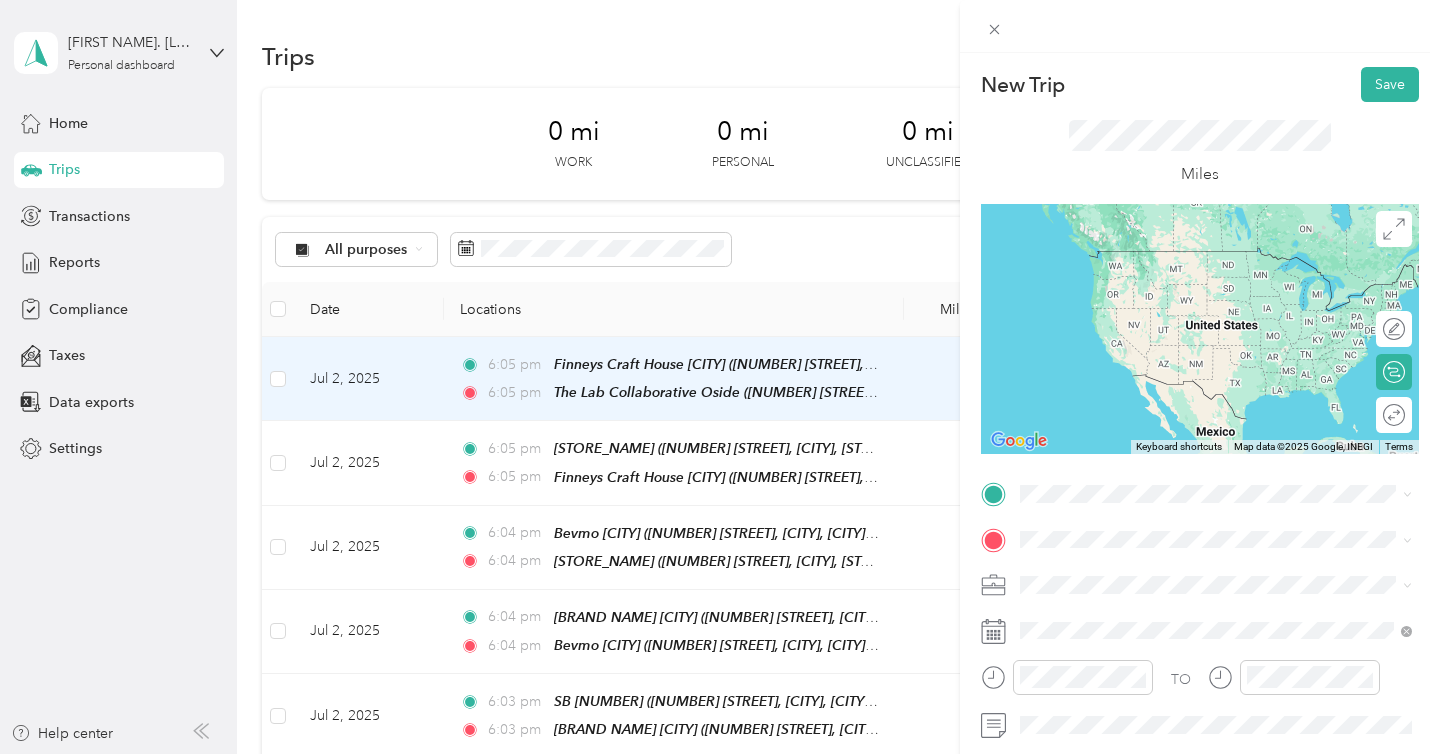 click on "201 North Cleveland Street, Oceanside, 92054, Oceanside, California, United States" at bounding box center (1228, 288) 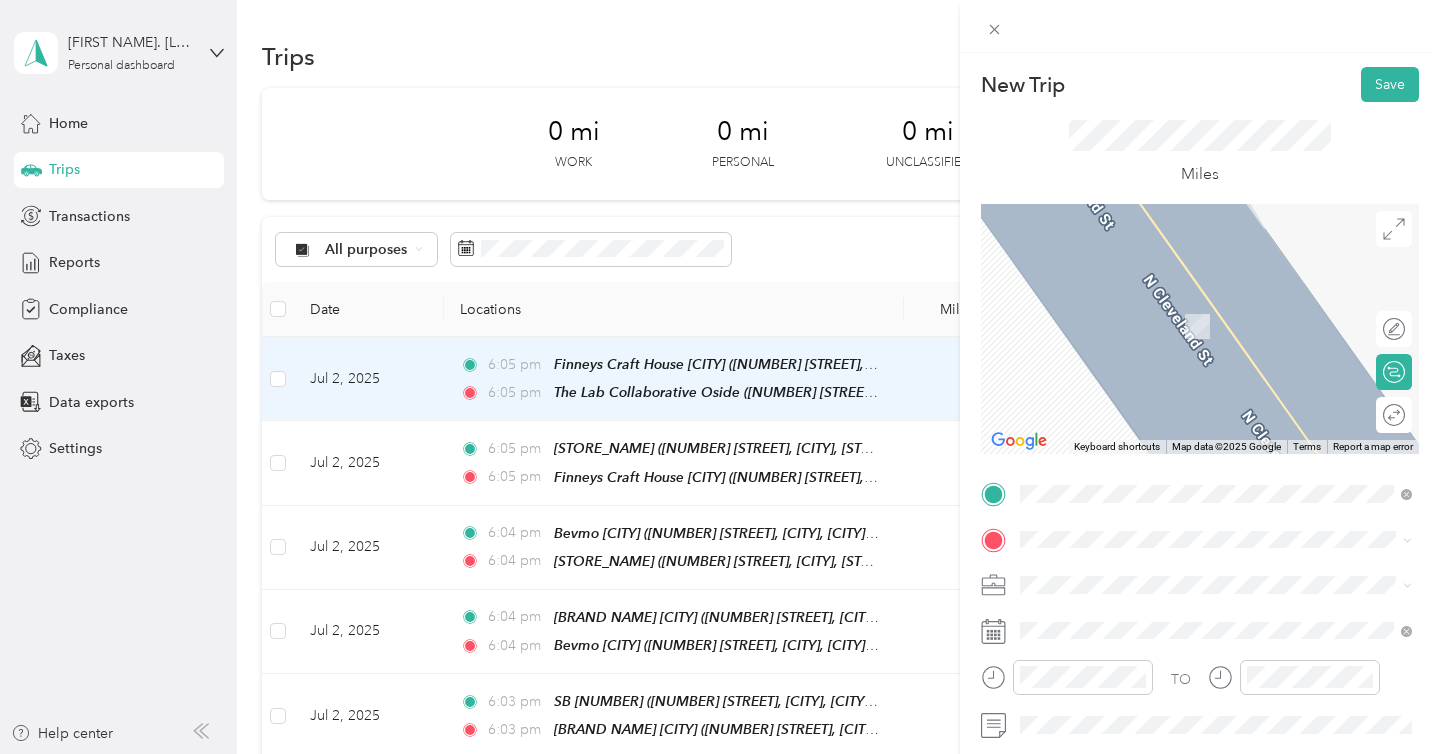 click on "From search results 280 Mission Avenue
Oceanside, California 92054, United States Mission Ave
Oceanside, California 92057, United States Mission Ave
Oceanside, California 92058, United States Mission Ave
Oceanside, California 92054, United States" at bounding box center (1216, 386) 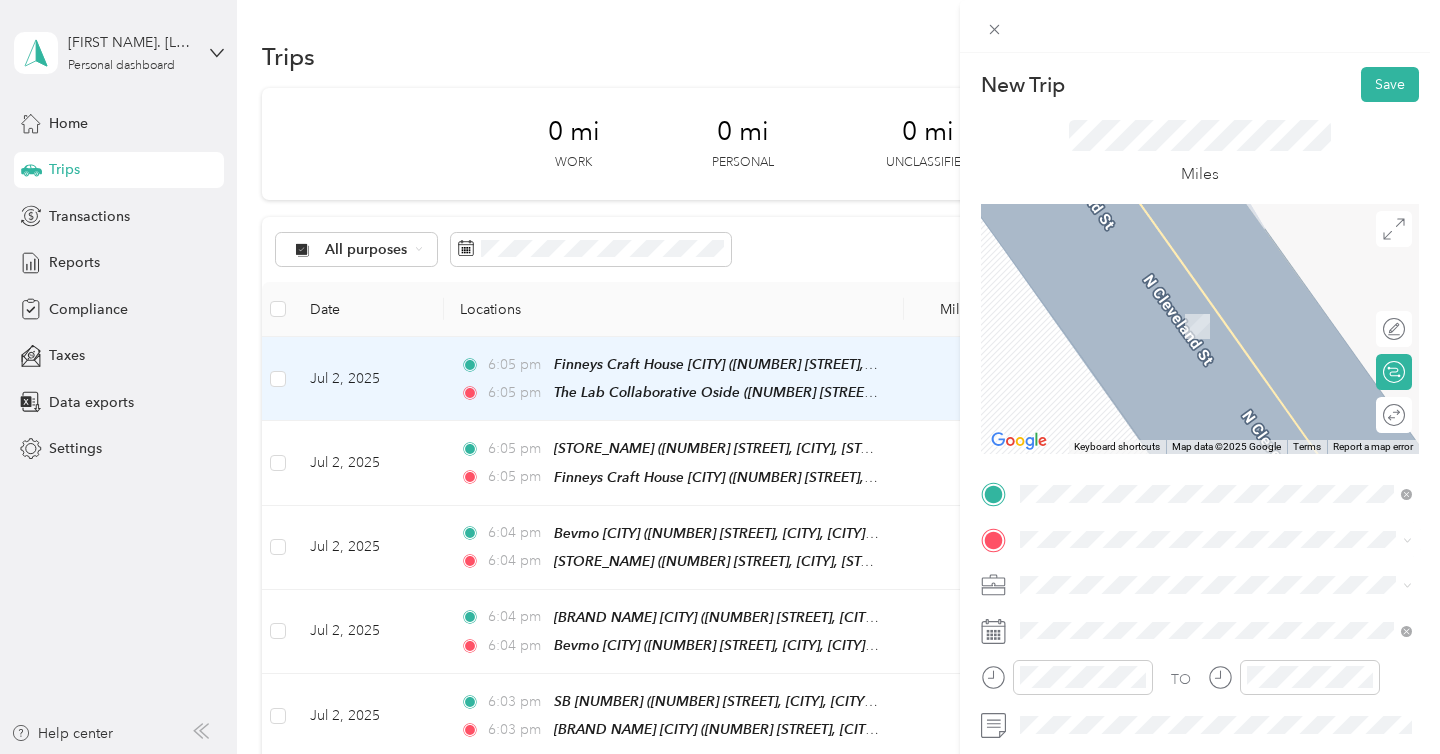 click on "280 Mission Avenue
Oceanside, California 92054, United States" at bounding box center [1216, 325] 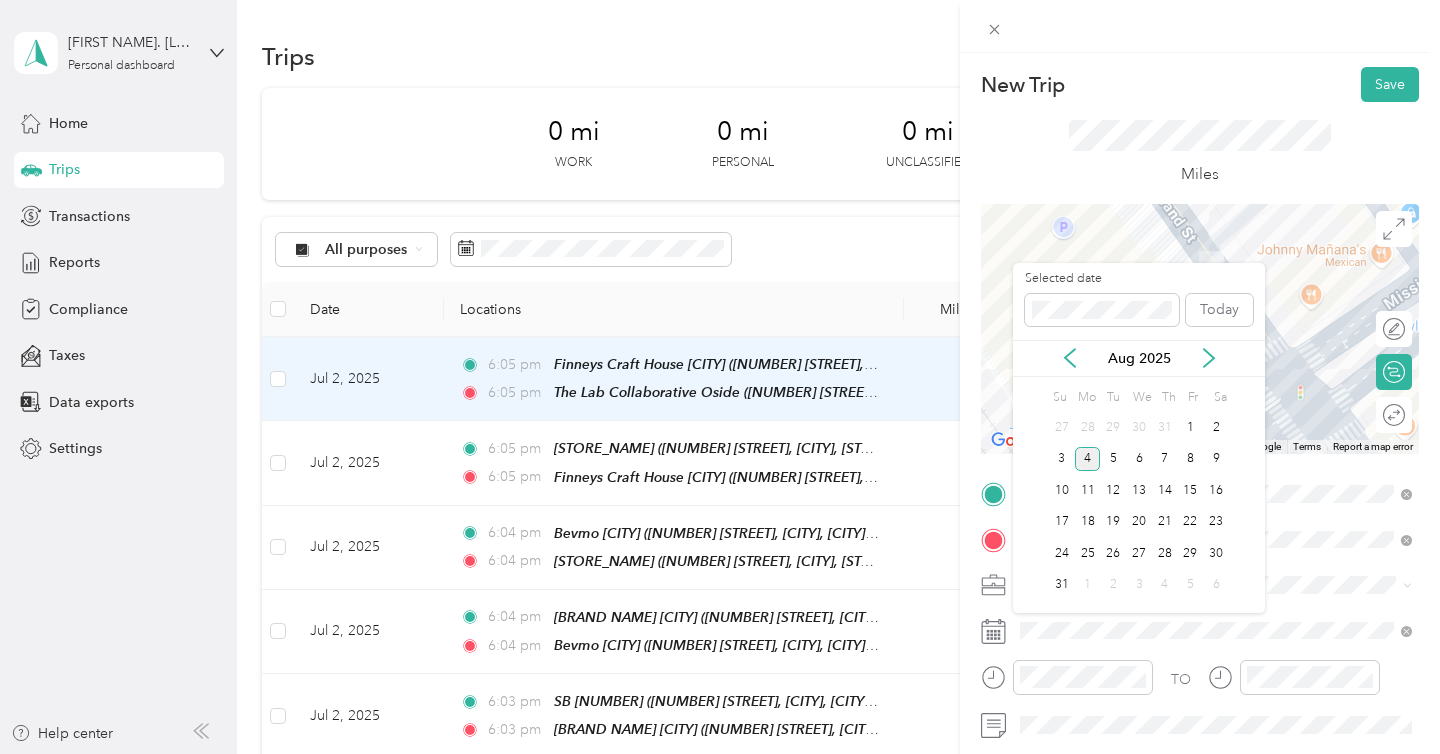 click on "Aug 2025" at bounding box center (1139, 358) 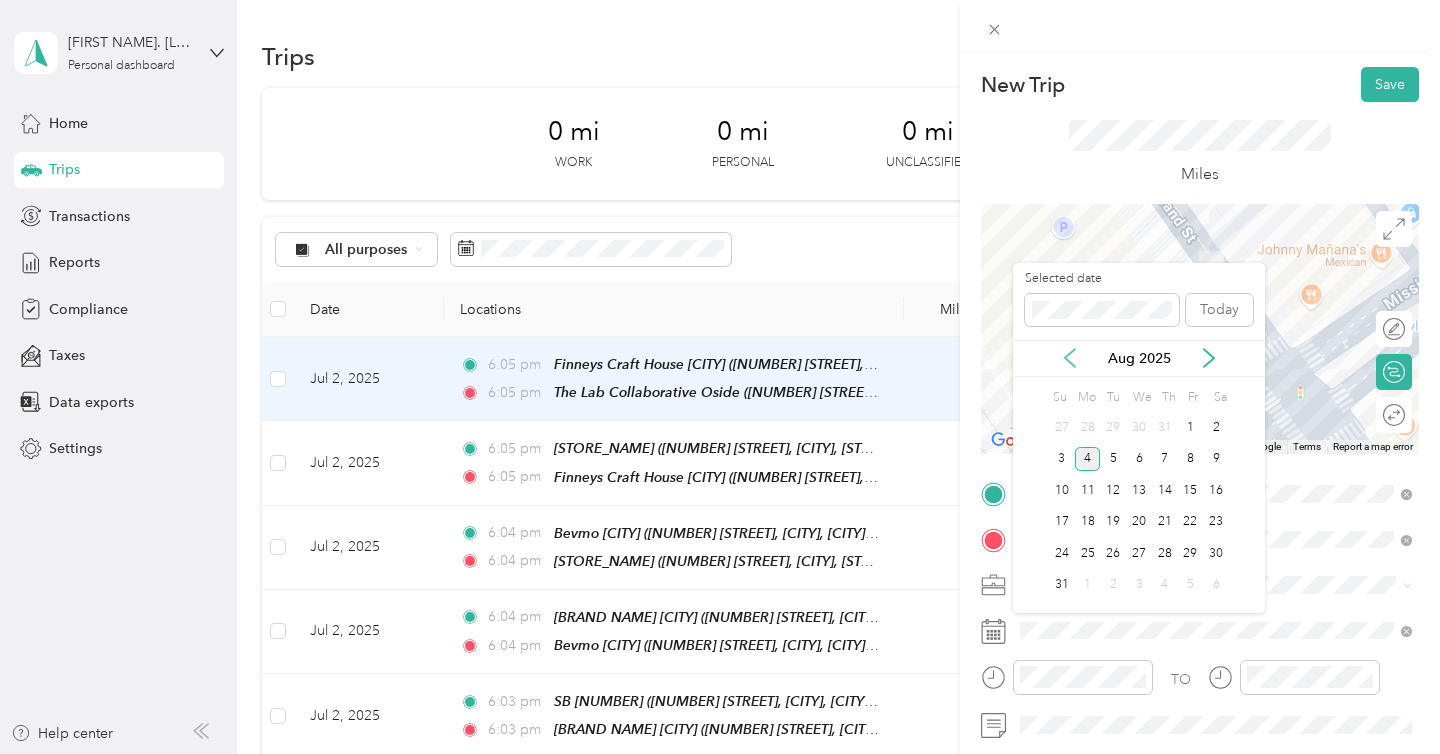 click 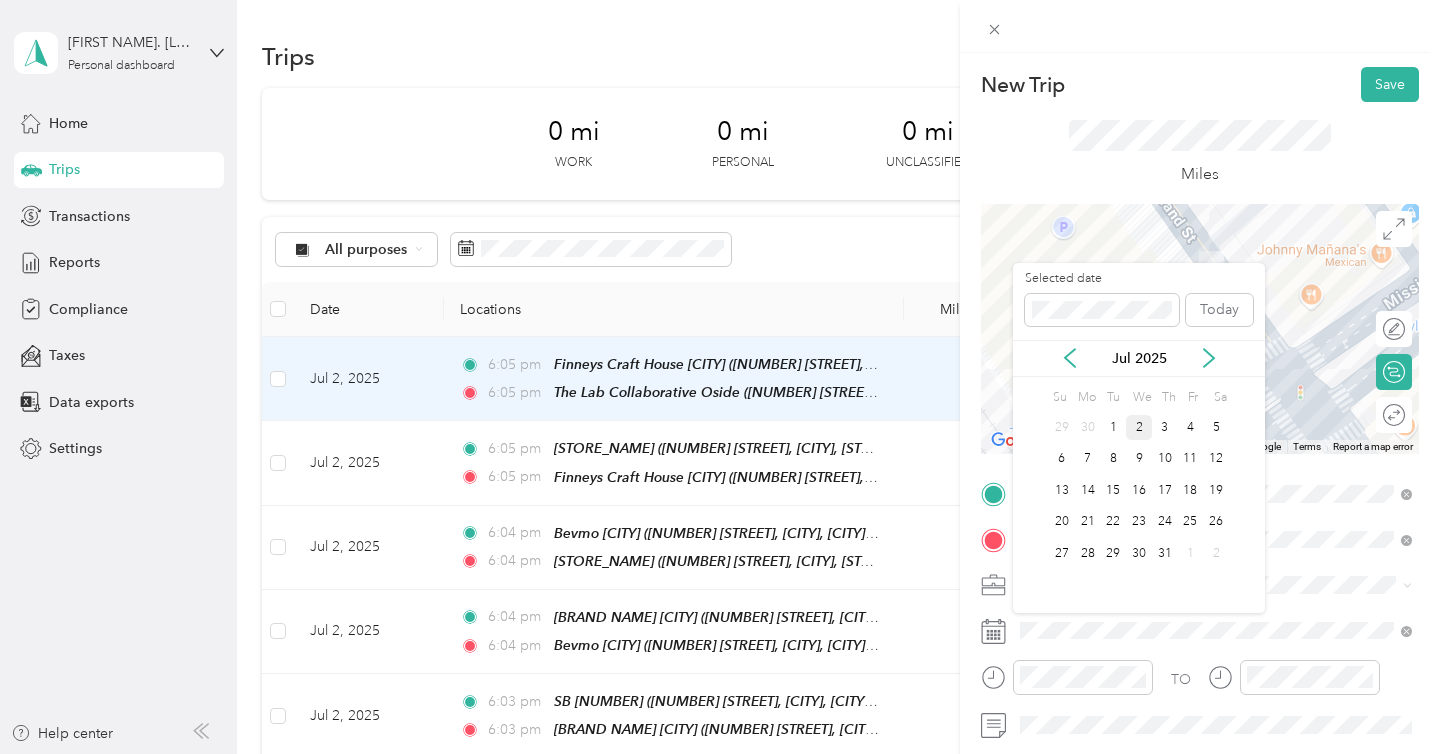 click on "2" at bounding box center [1139, 427] 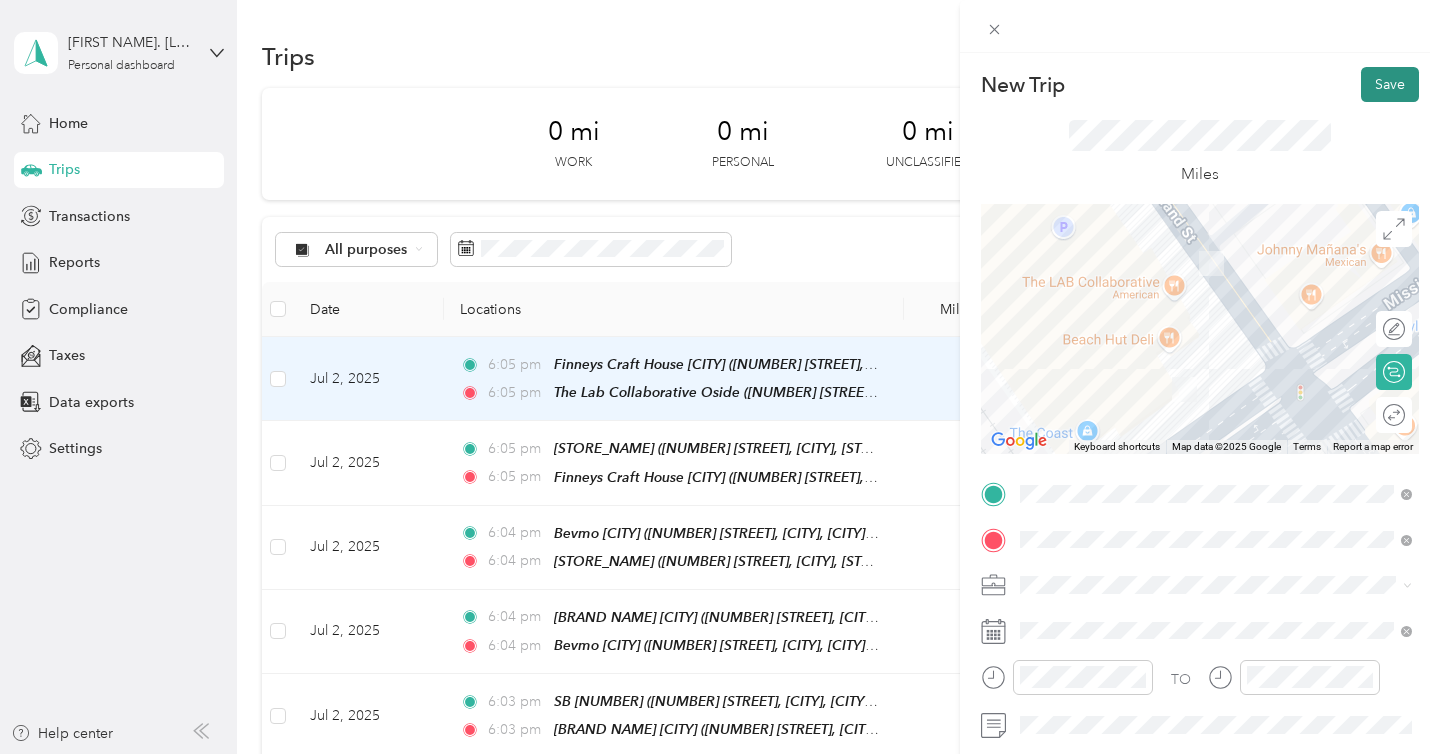 click on "Save" at bounding box center (1390, 84) 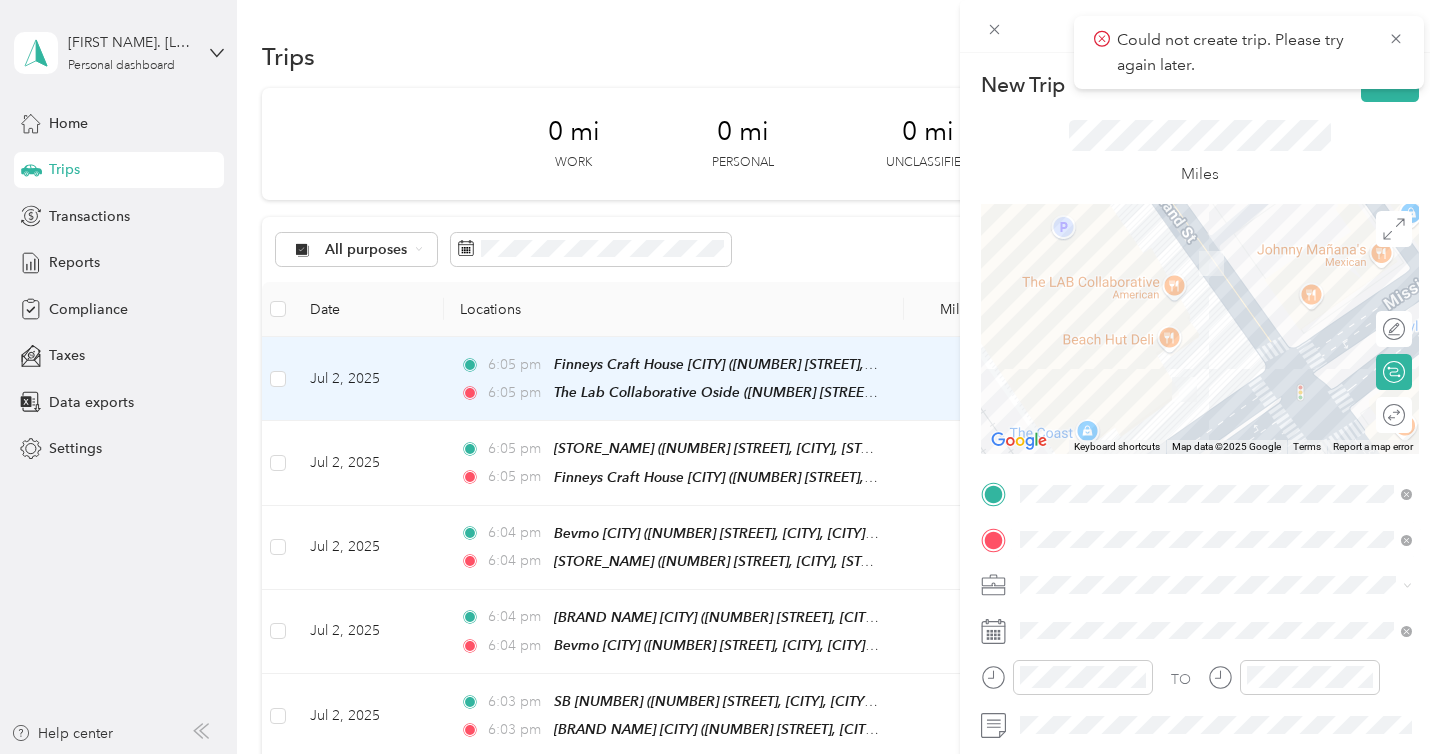 click on "From search results 280 Mission Avenue
Oceanside, California 92054, United States Mission Ave
Oceanside, California 92057, United States Mission Ave
Oceanside, California 92058, United States Mission Ave
Oceanside, California 92054, United States" at bounding box center (1216, 392) 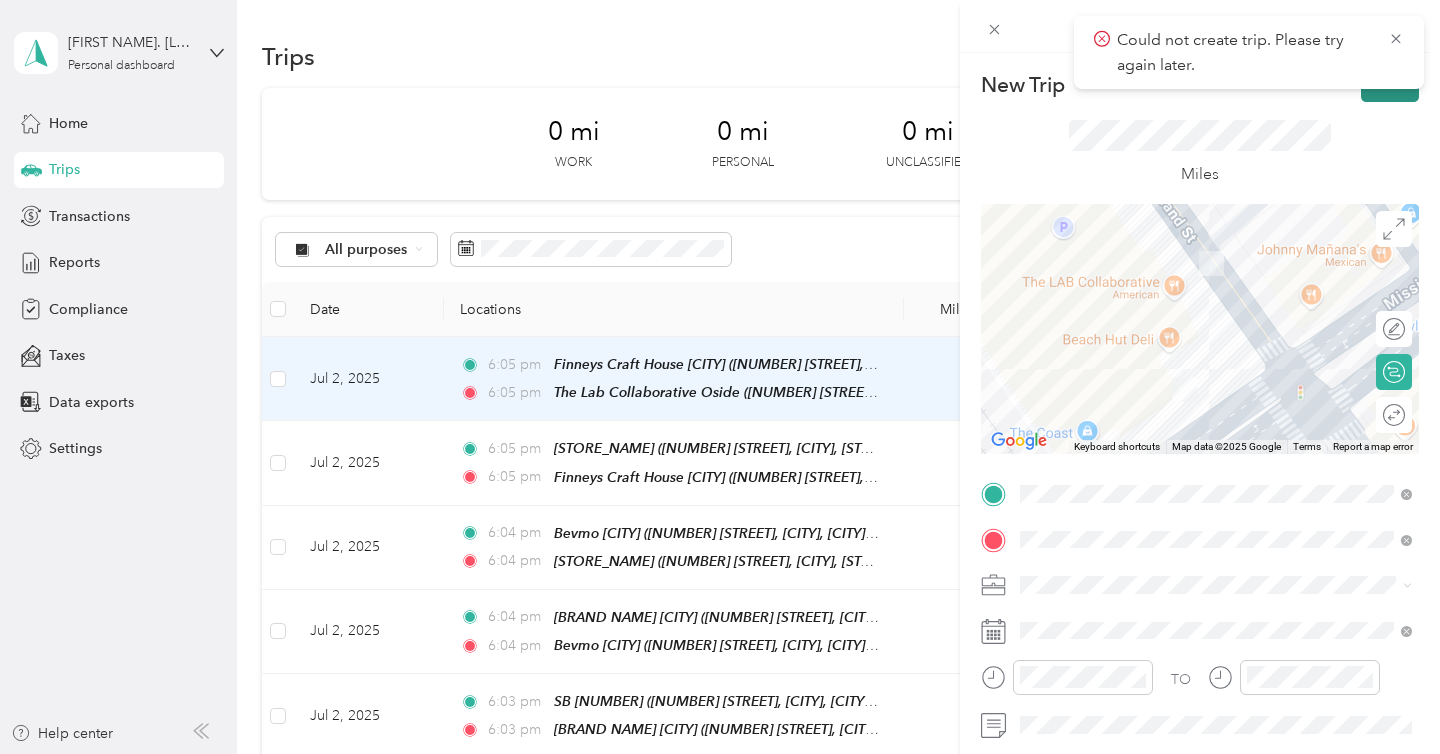 click on "Save" at bounding box center [1390, 84] 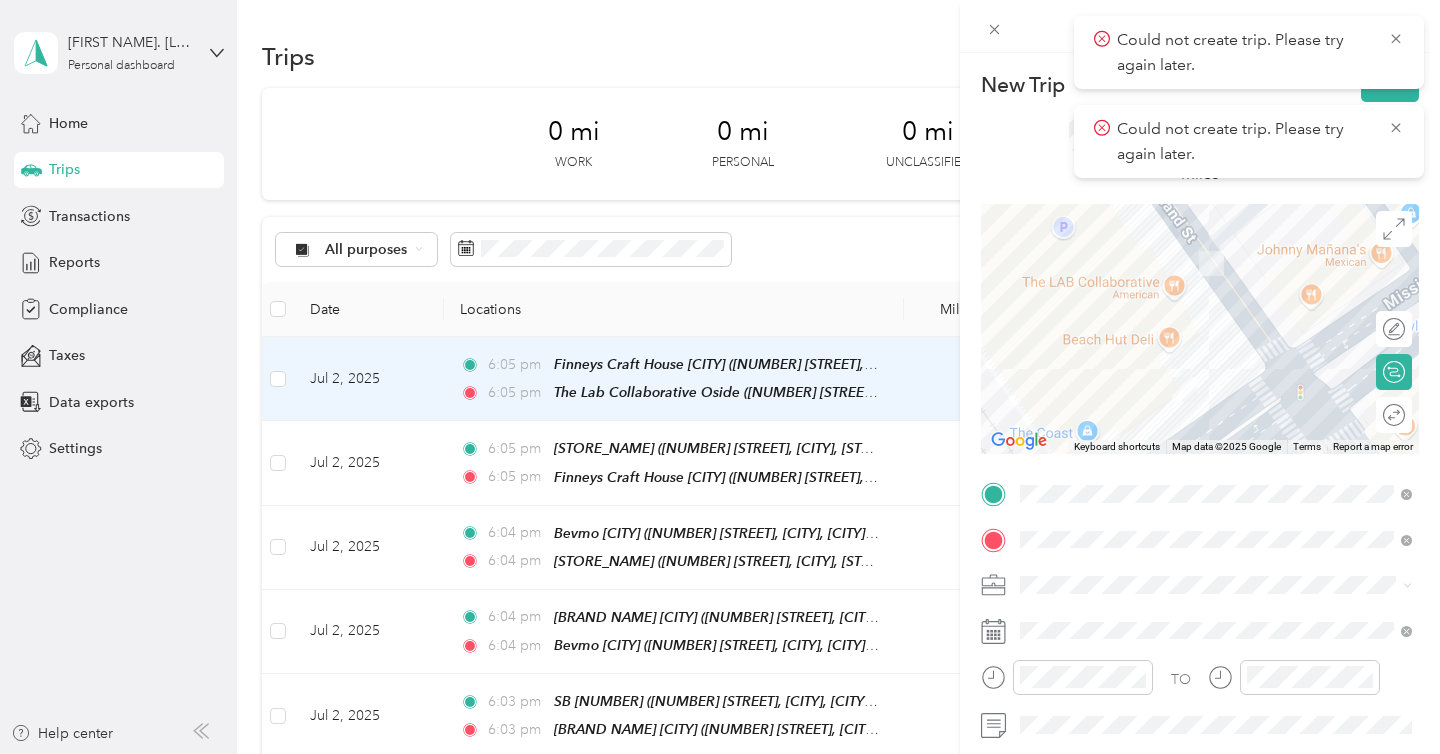 click on "Miles" at bounding box center [1200, 153] 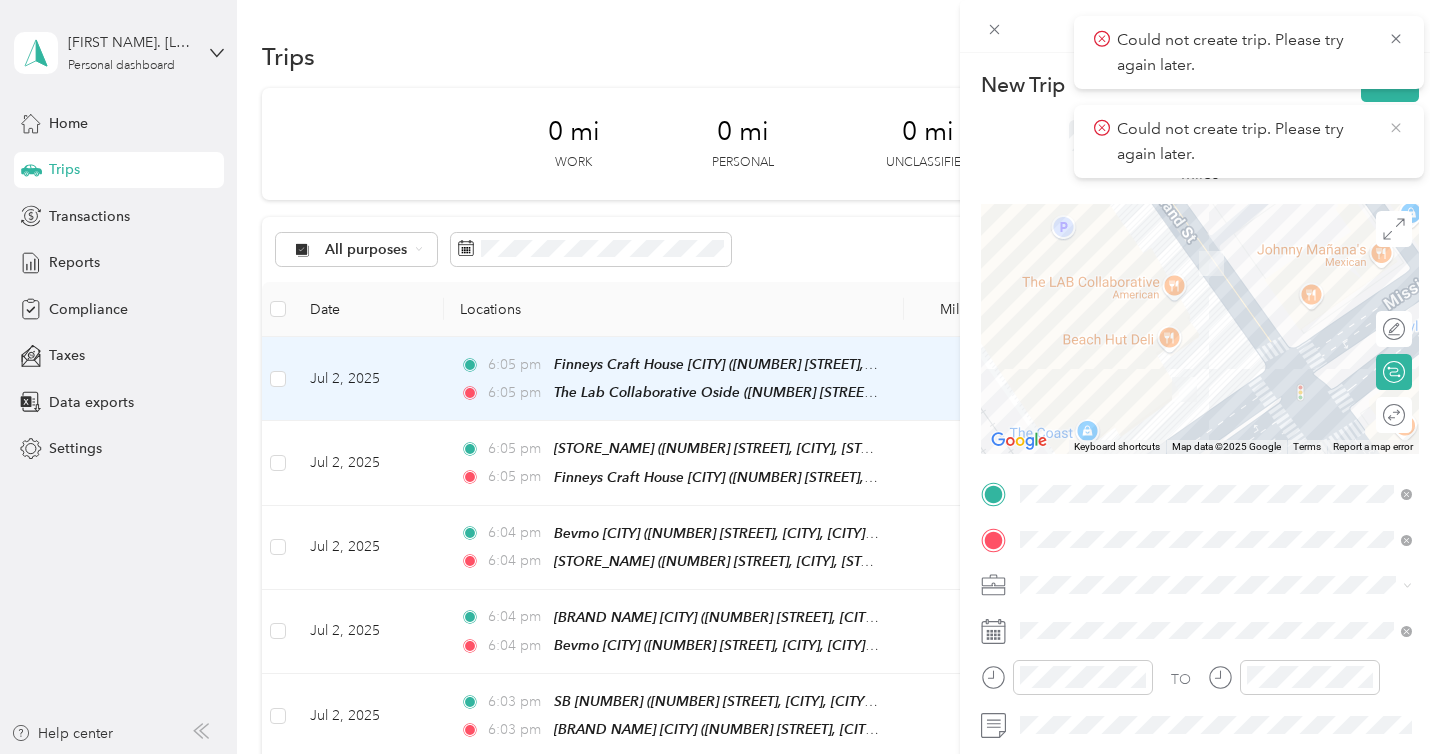 click 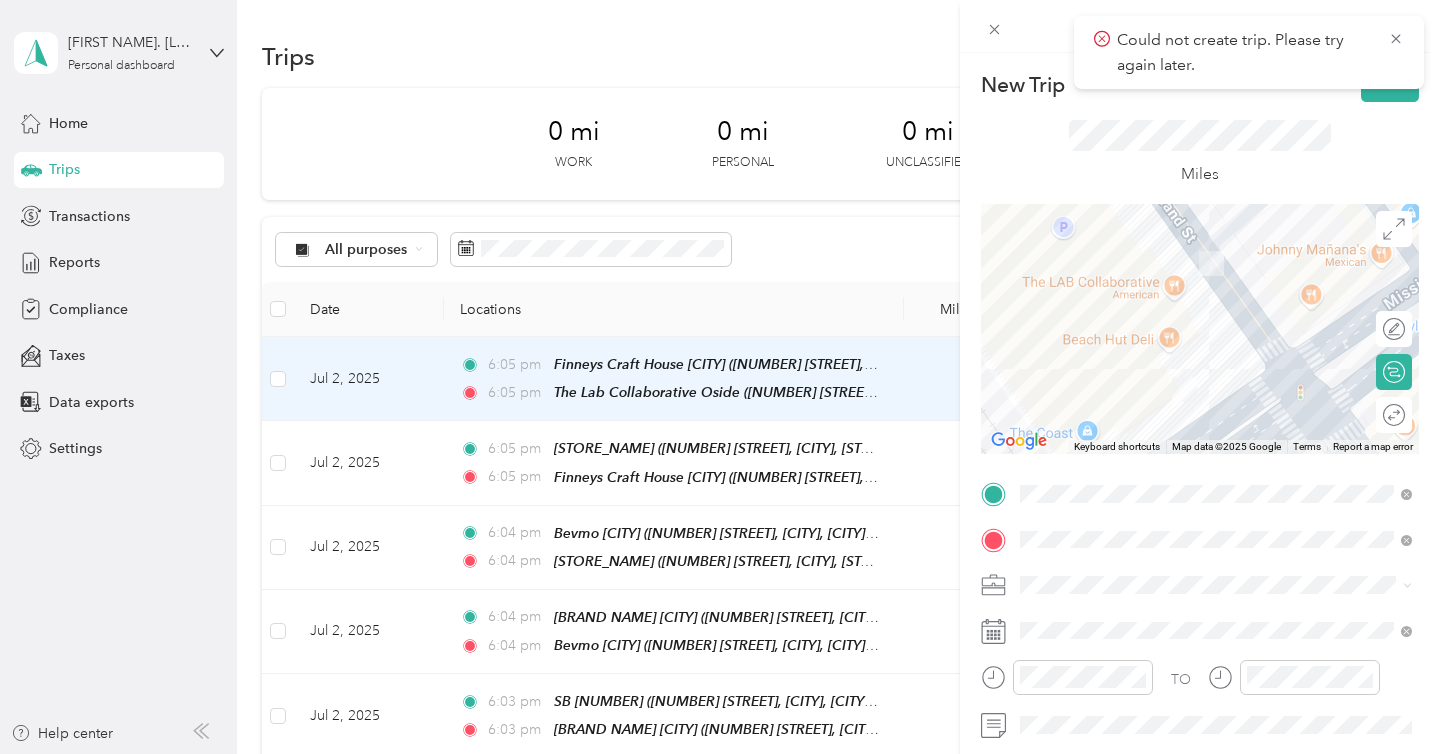 click on "Could not create trip. Please try again later." at bounding box center [1249, 52] 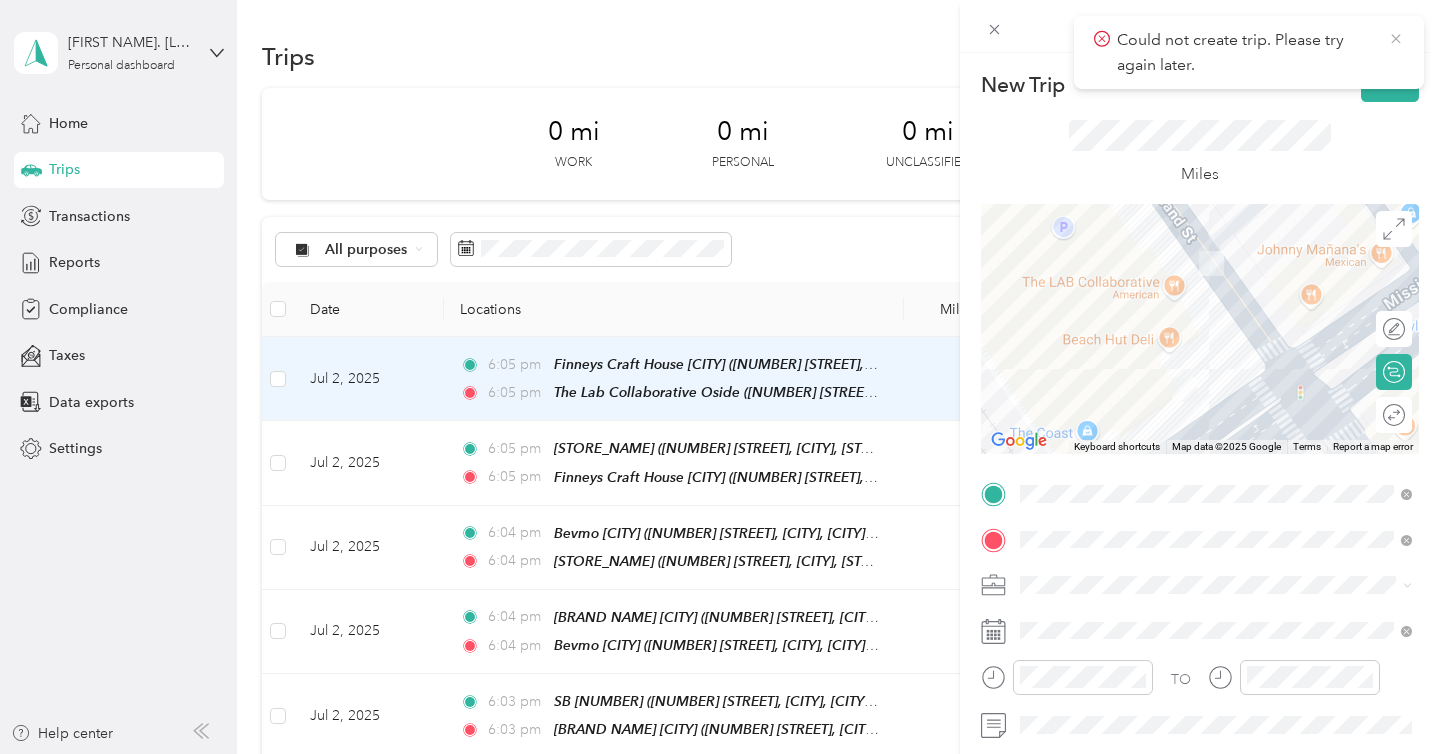 click 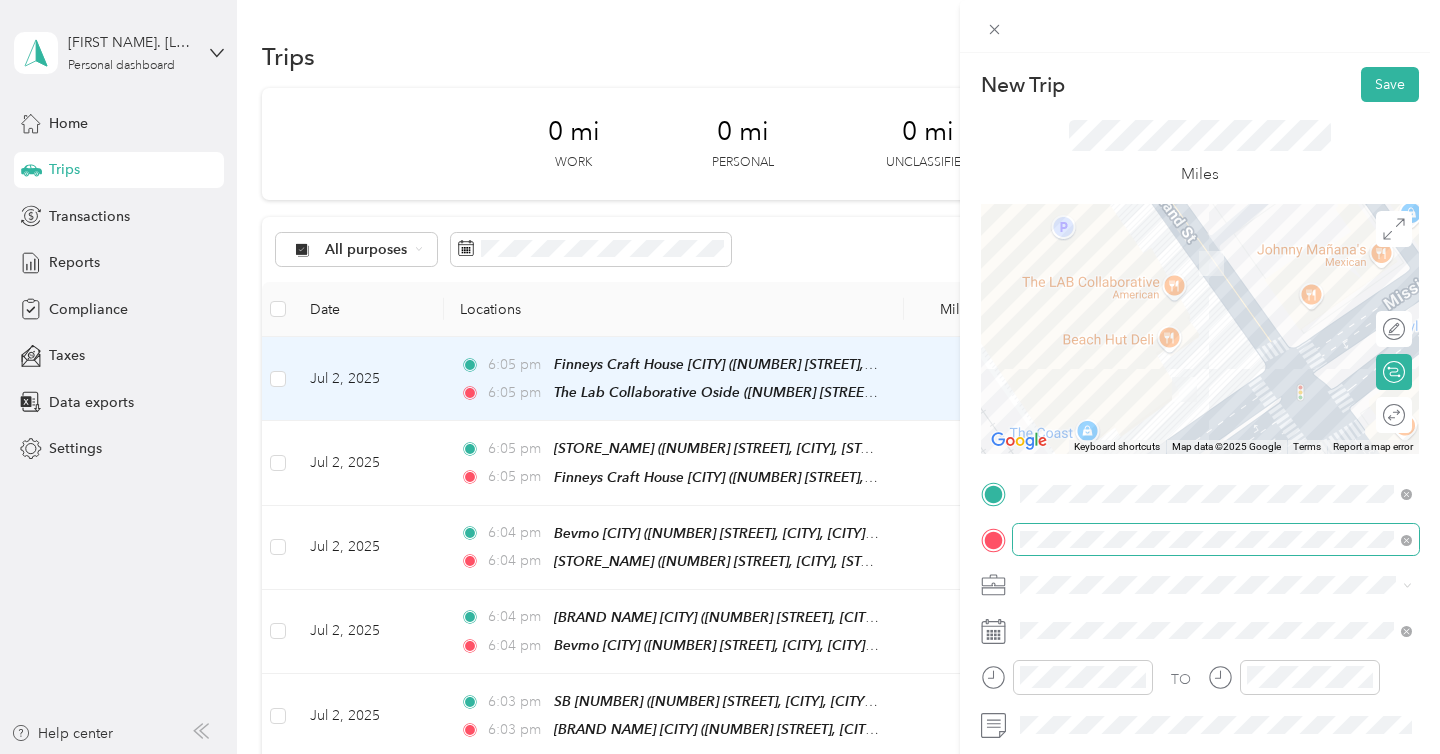 click at bounding box center (1406, 539) 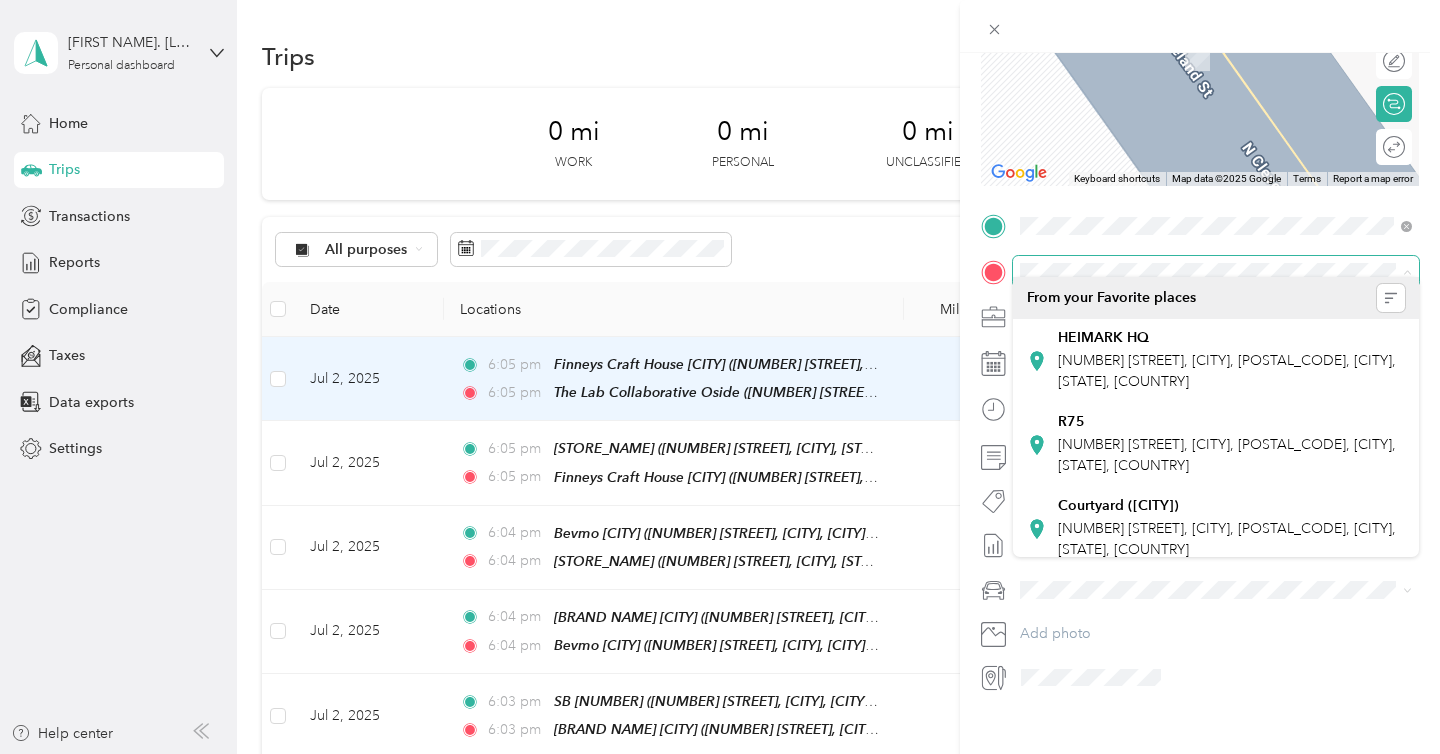 scroll, scrollTop: 280, scrollLeft: 0, axis: vertical 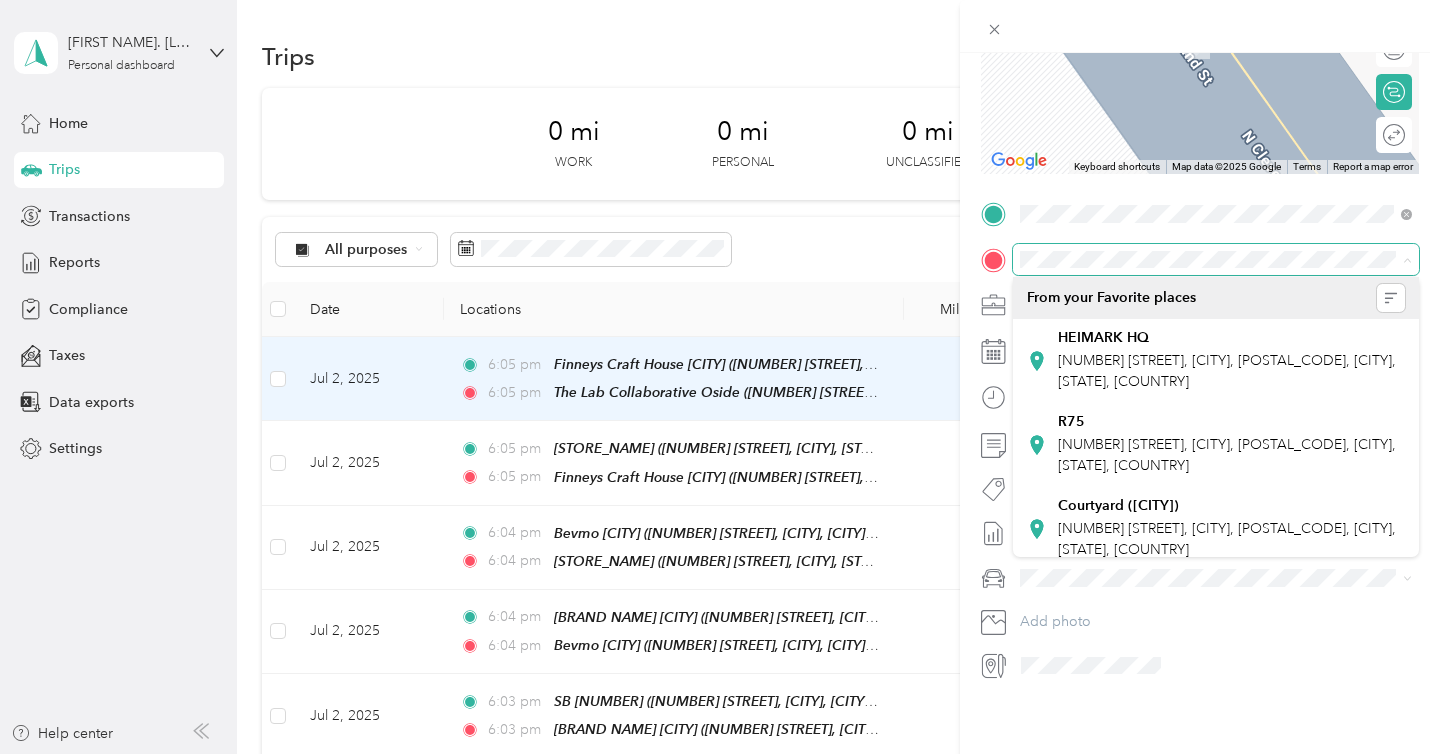 click at bounding box center (1216, 260) 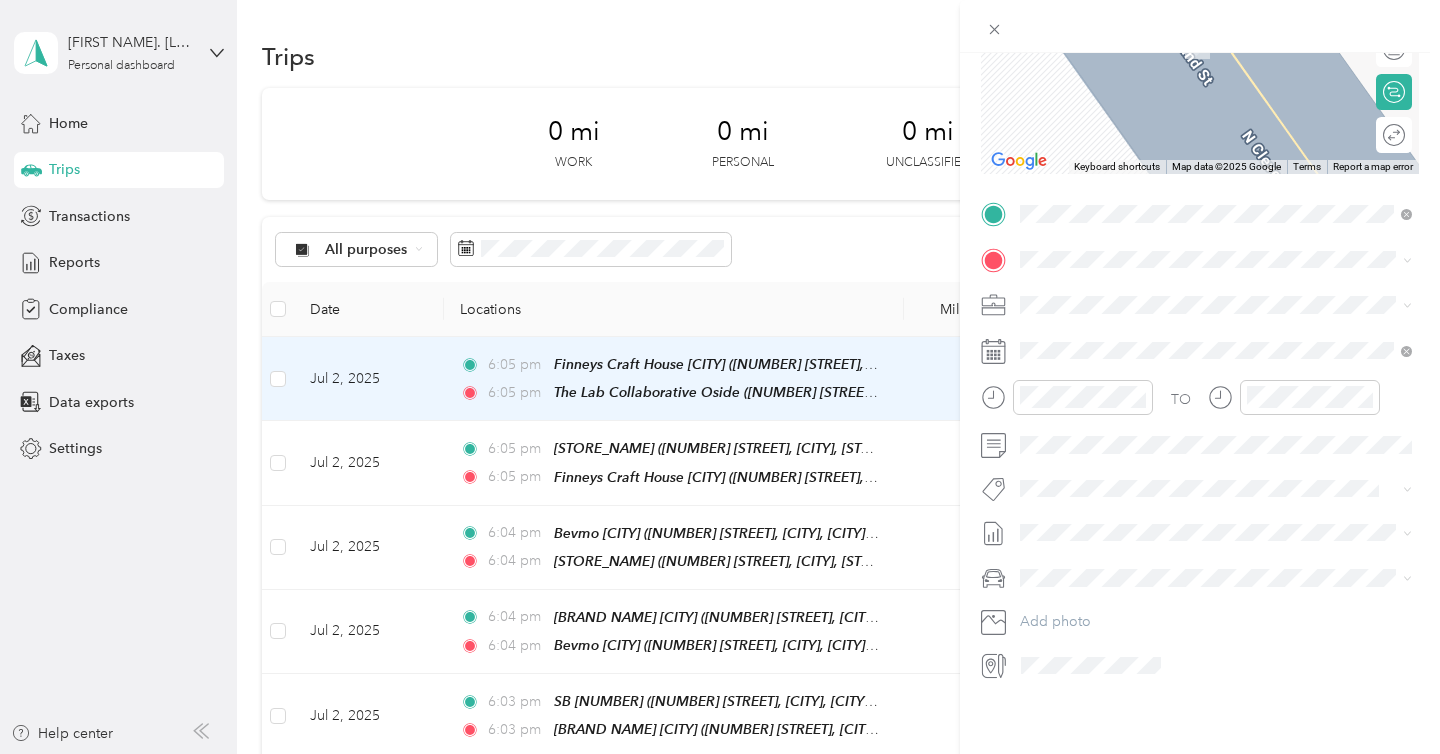 click on "PARK 101 3040 Carlsbad Boulevard, Carlsbad, 92008, Carlsbad, California, United States" at bounding box center [1232, 358] 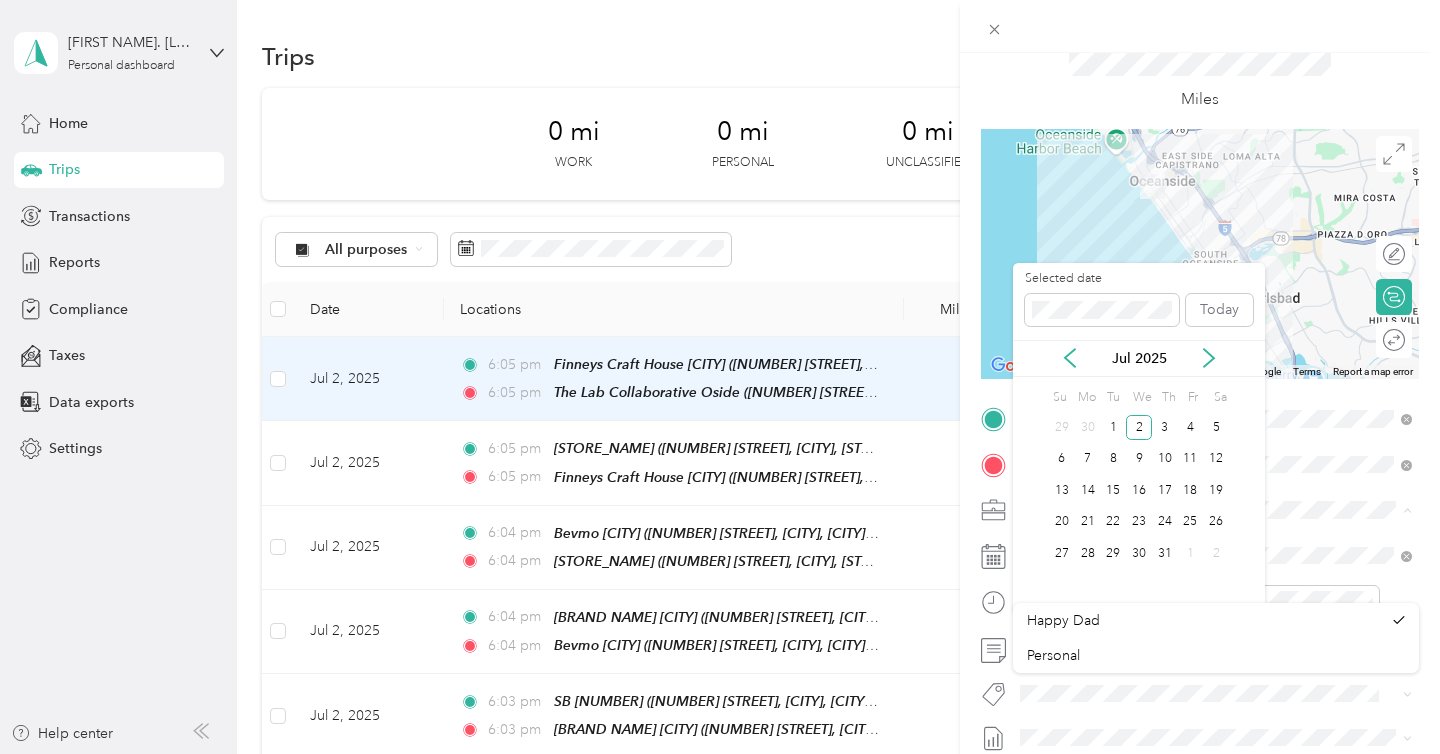 scroll, scrollTop: 0, scrollLeft: 0, axis: both 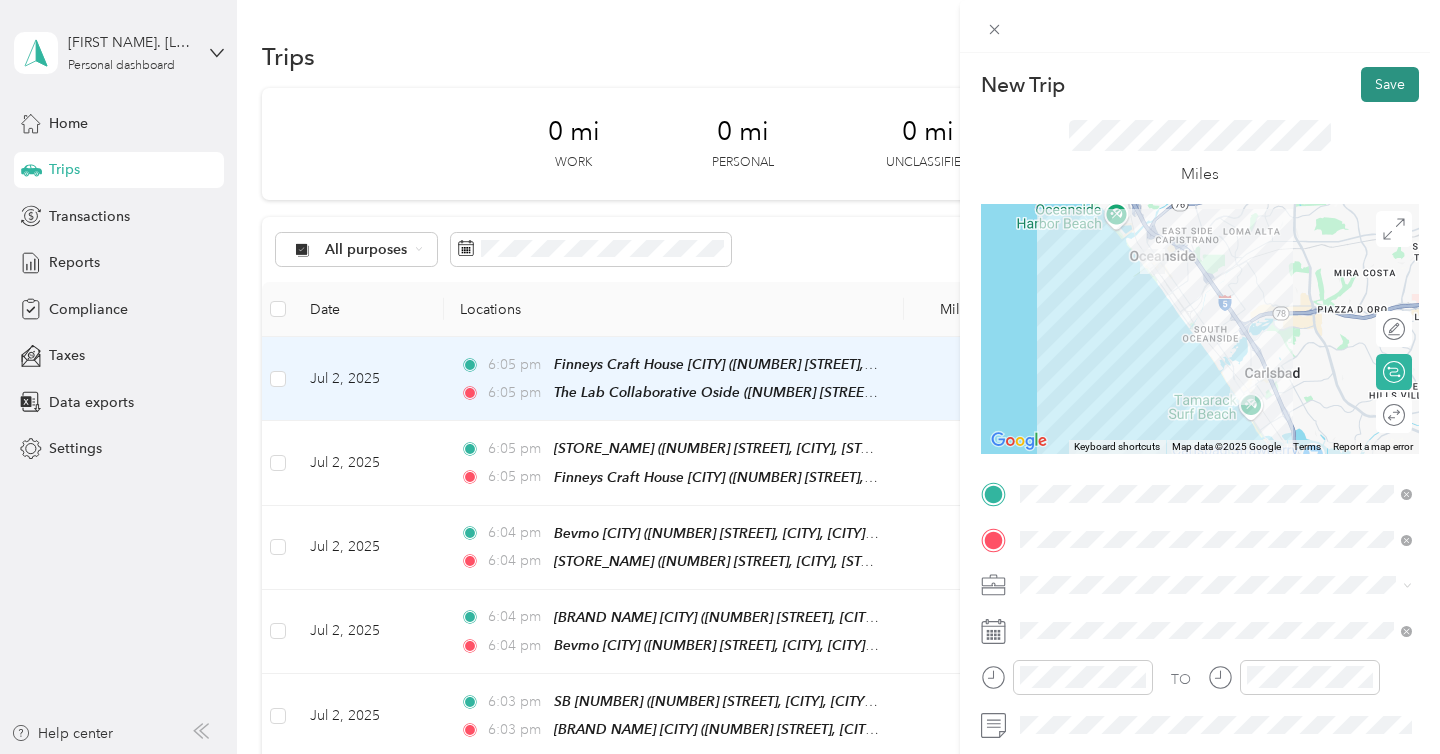 click on "Save" at bounding box center (1390, 84) 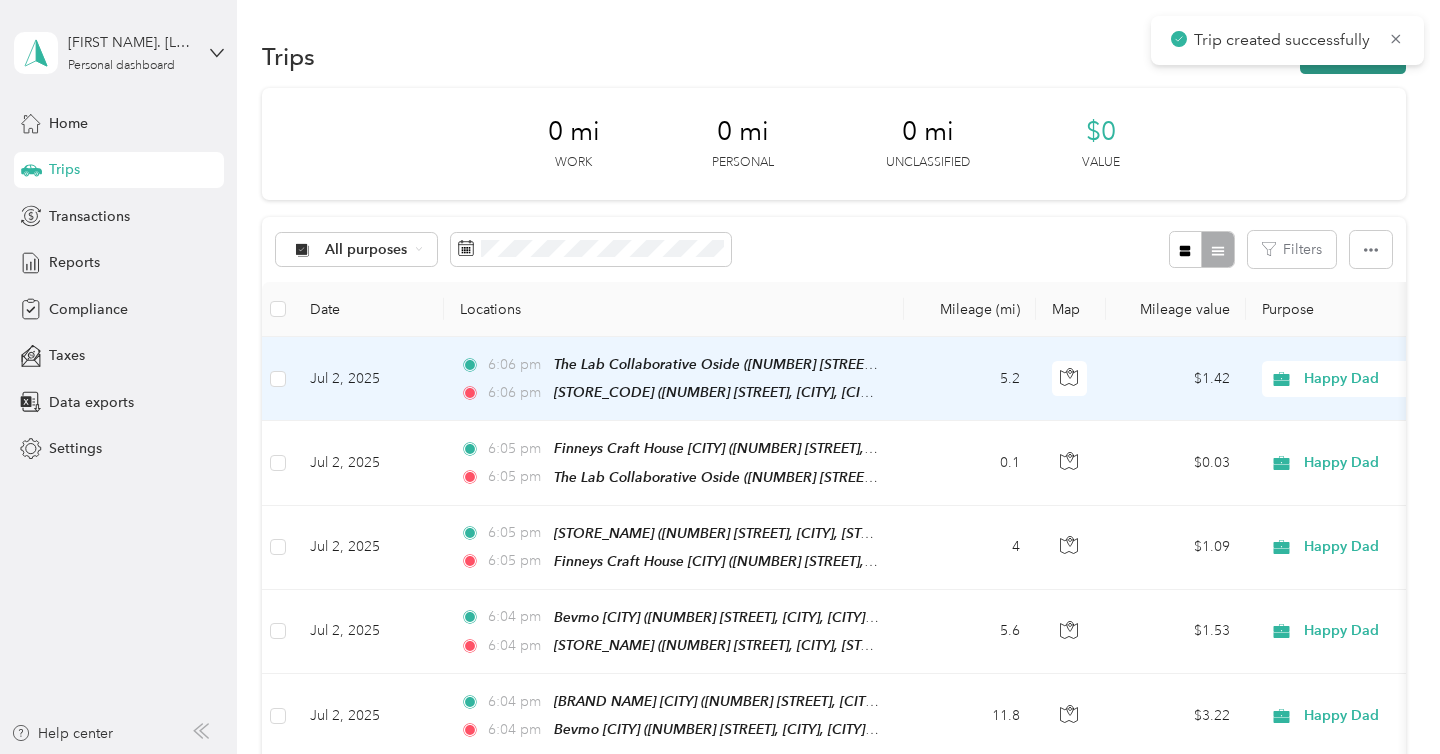click on "New trip" at bounding box center [1353, 56] 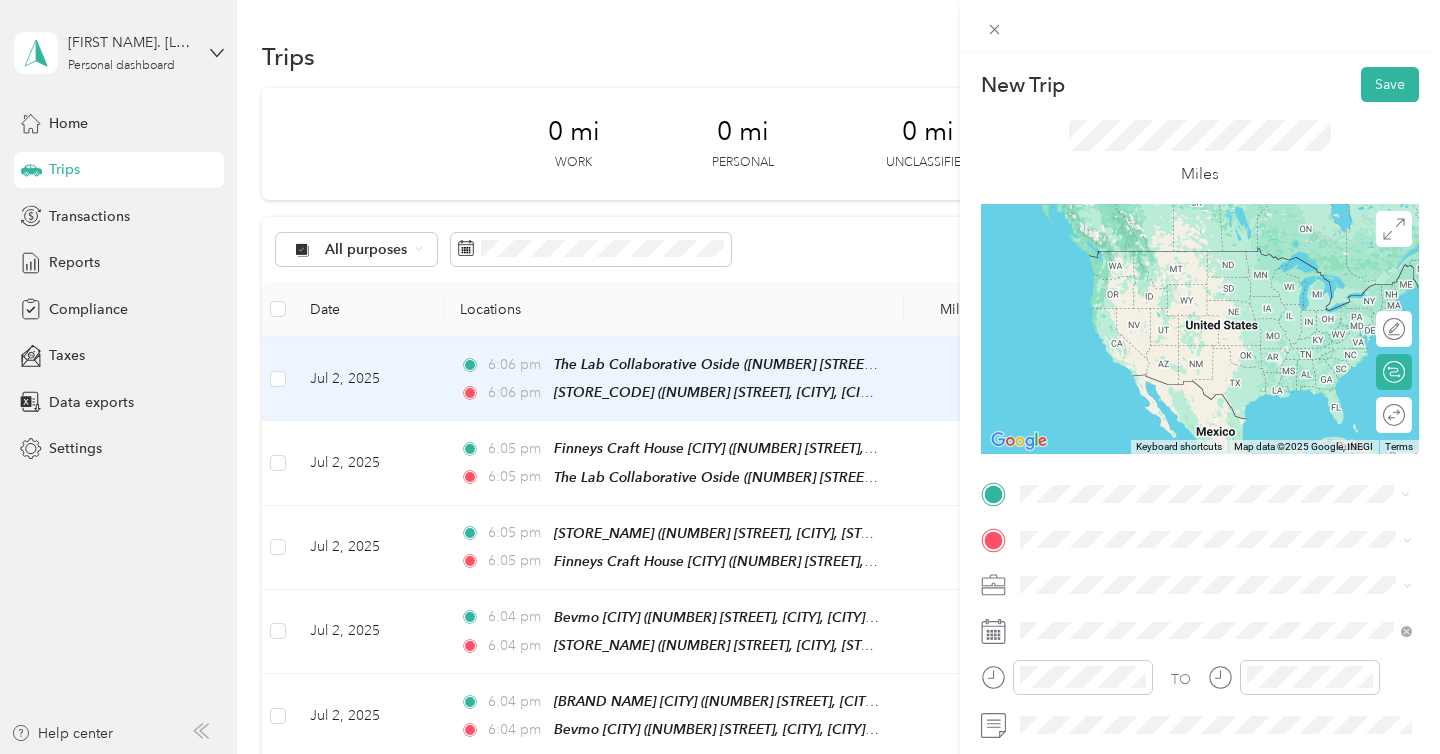 click on "PARK 101 3040 Carlsbad Boulevard, Carlsbad, 92008, Carlsbad, California, United States" at bounding box center [1216, 280] 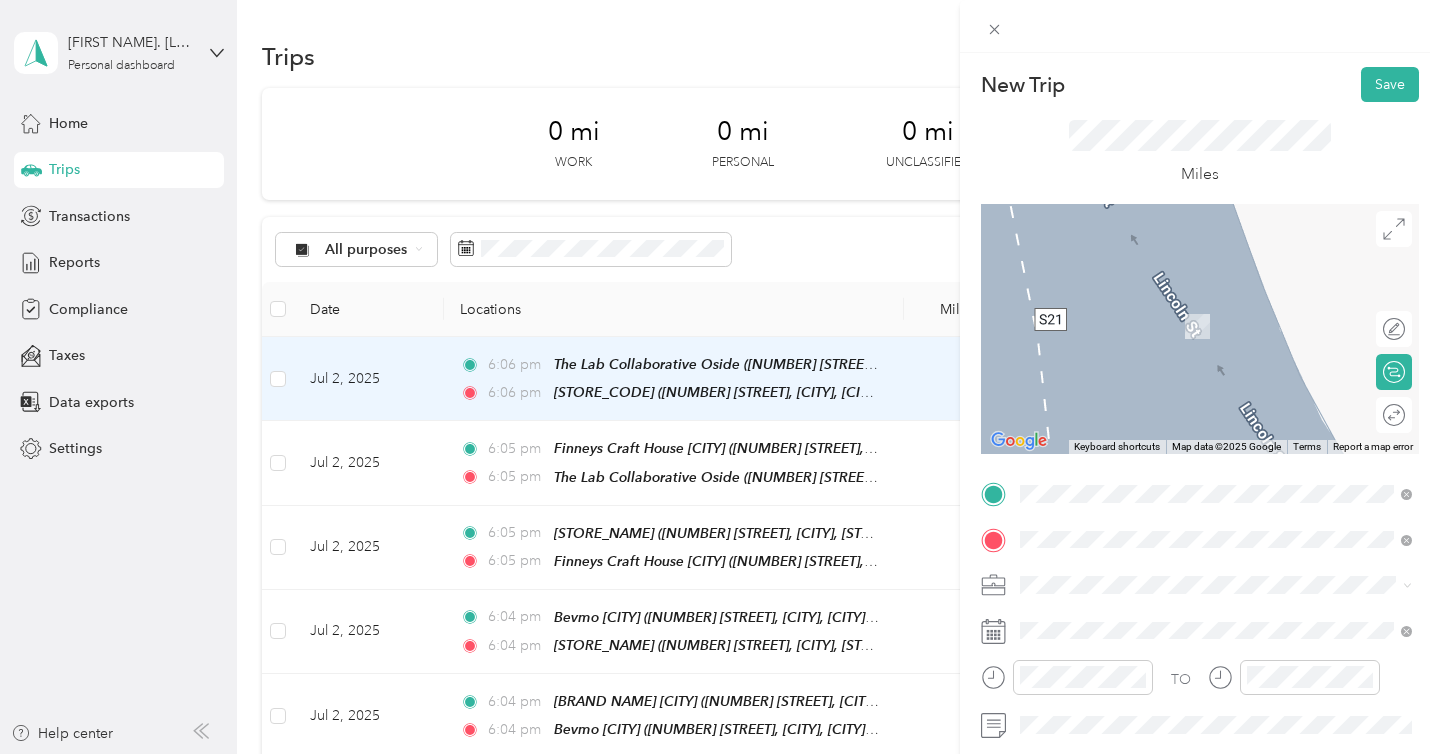 click on "[BRAND_NAME]" at bounding box center (1122, 366) 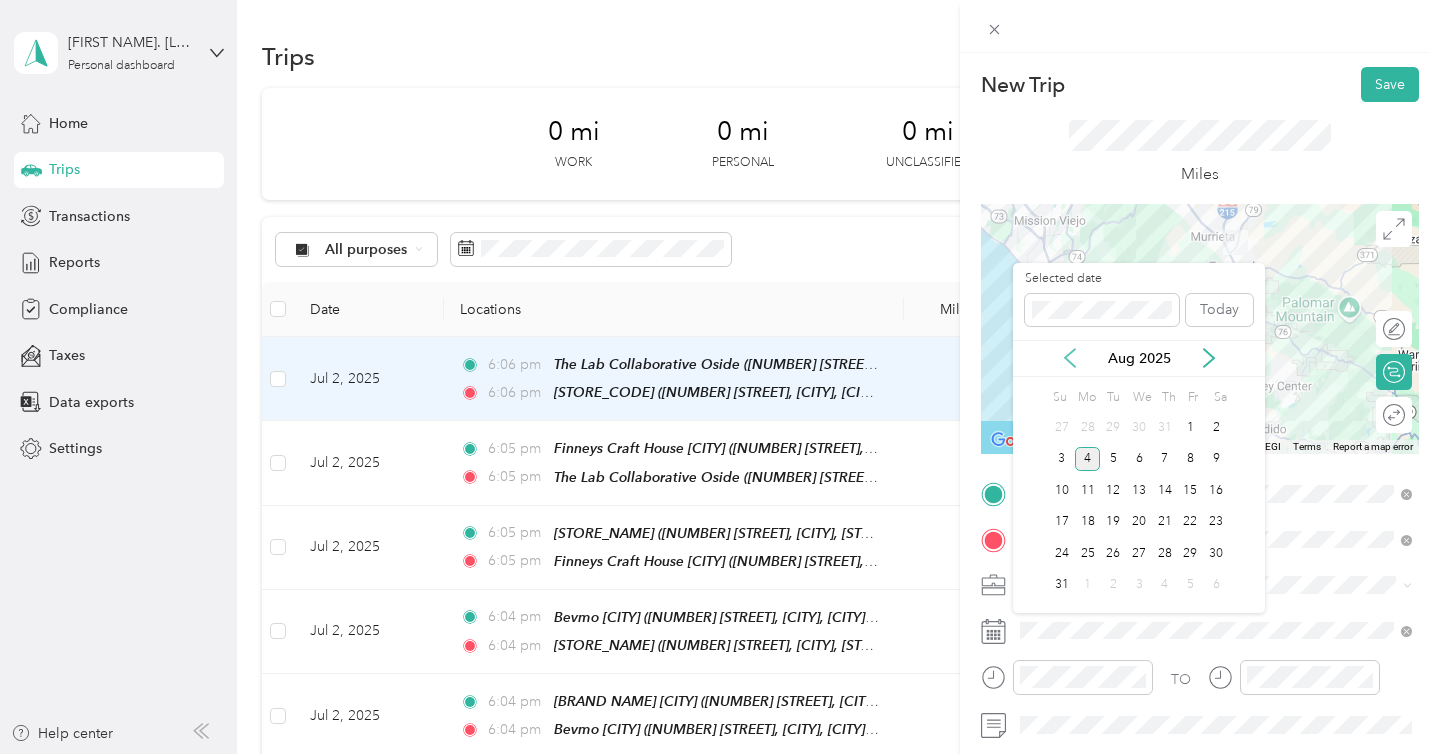 click 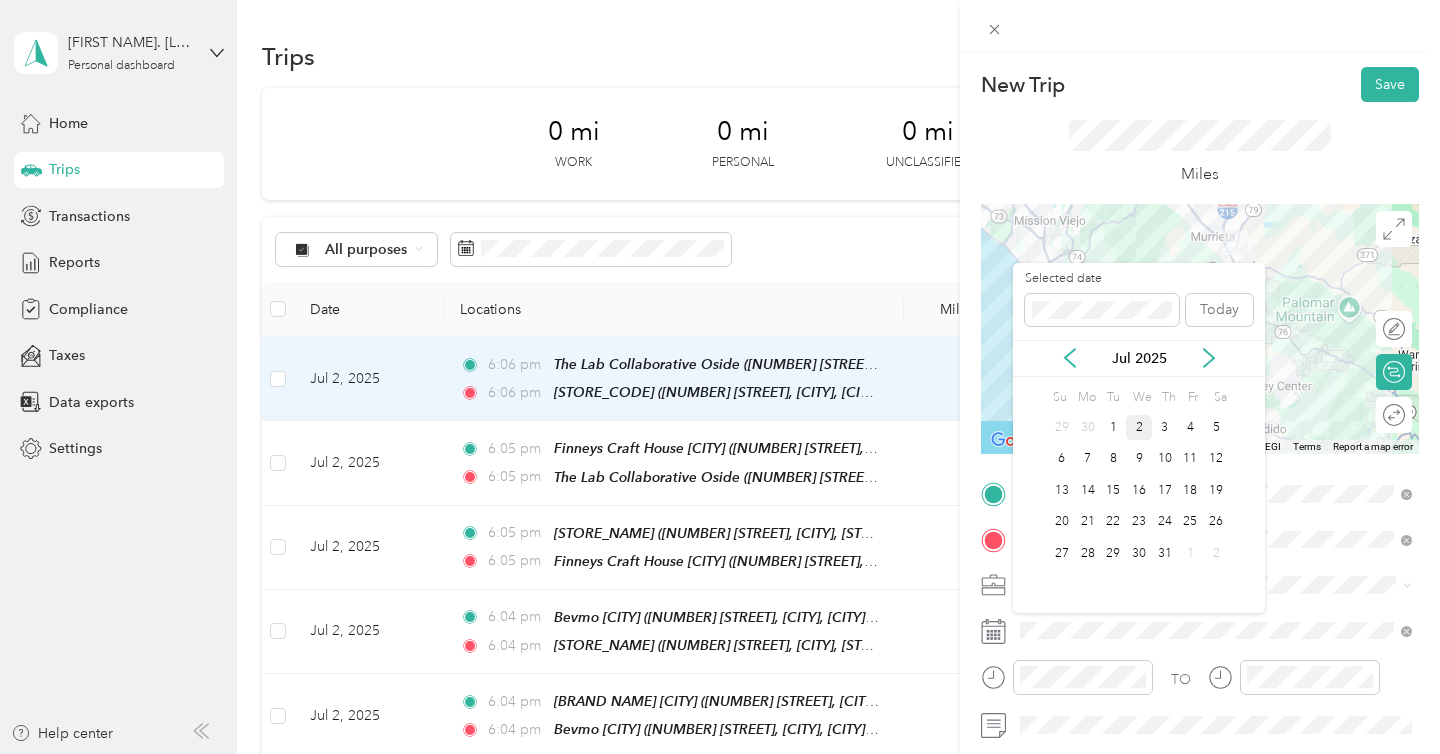 click on "2" at bounding box center [1139, 427] 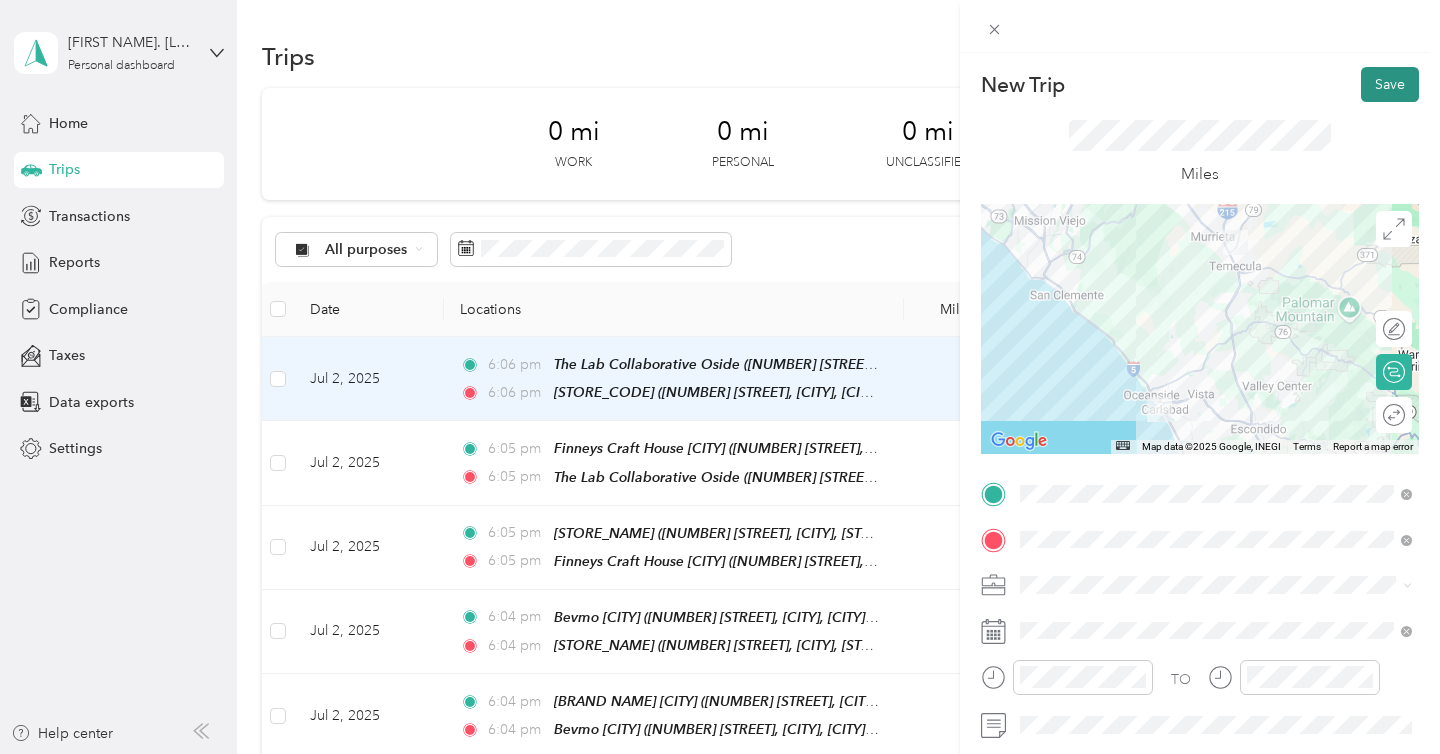 click on "Save" at bounding box center (1390, 84) 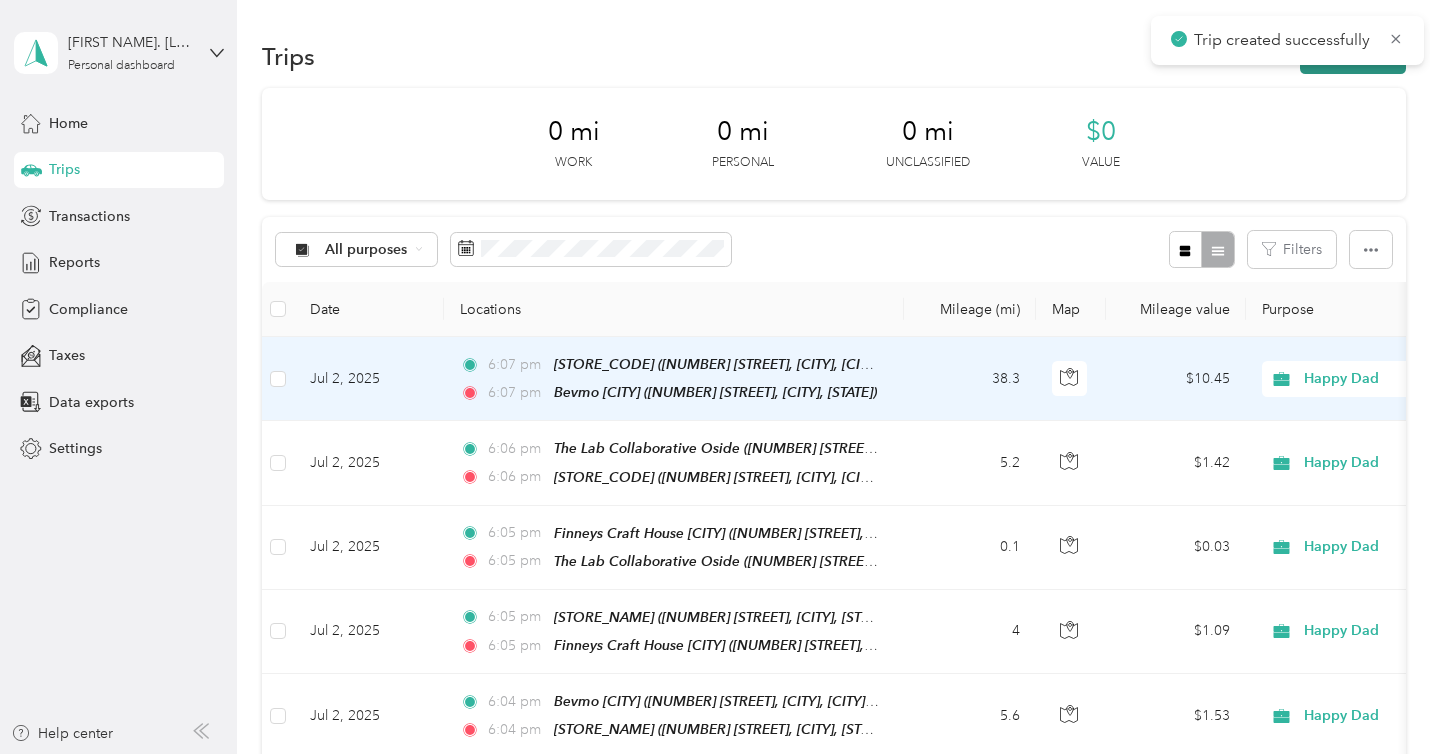 click on "New trip" at bounding box center (1353, 56) 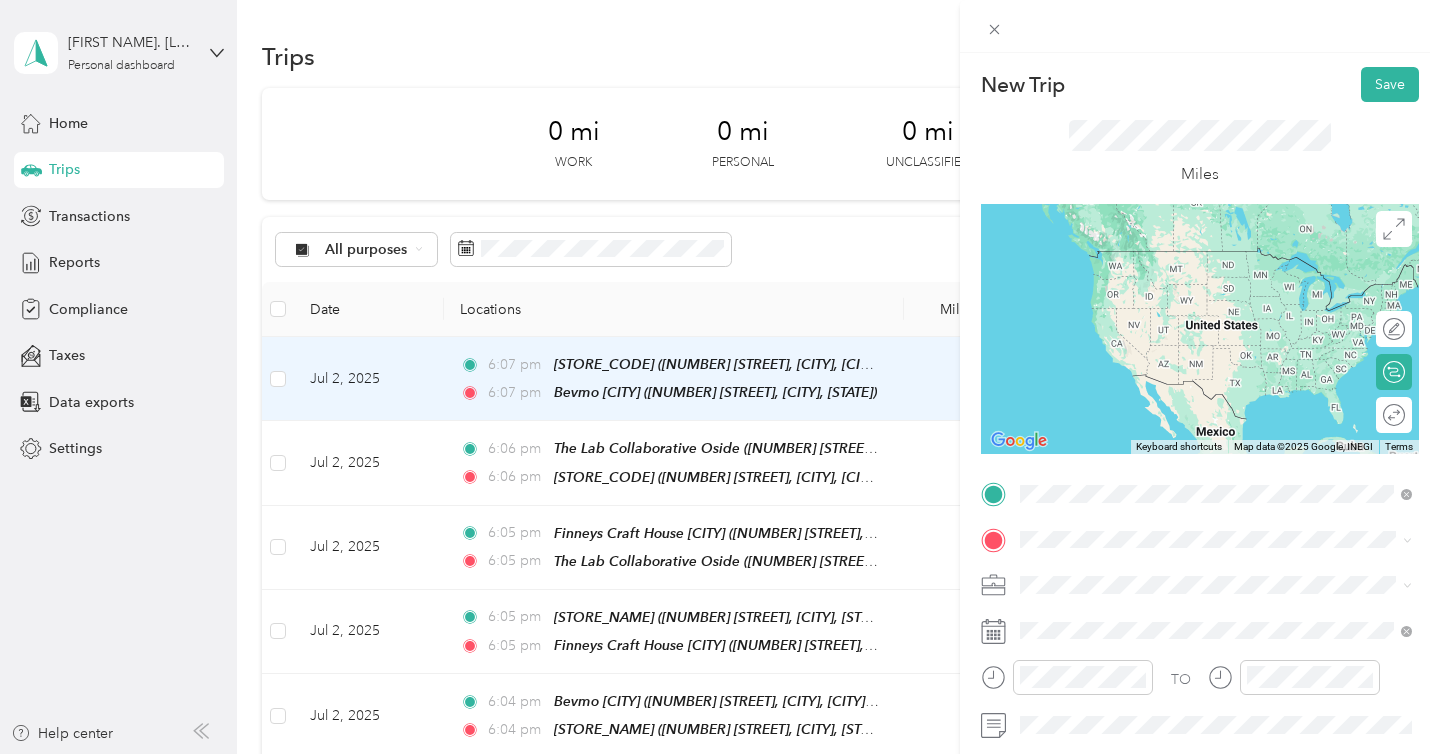 click on "[NUMBER] [STREET], [POSTAL_CODE], [CITY], [STATE], [COUNTRY]" at bounding box center (1204, 606) 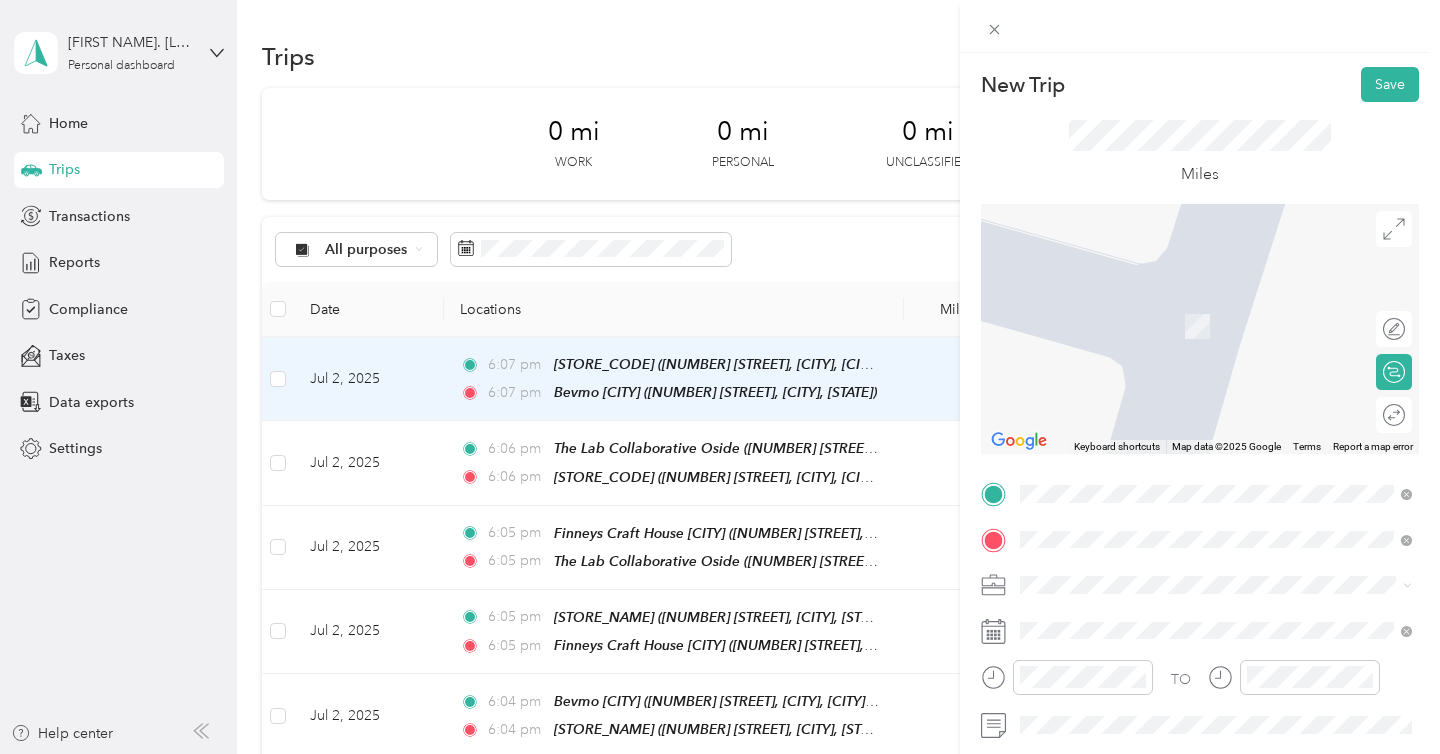 click on "Bevmo Murrieta 24390 Village Walk Pl, 92562, Murrieta, California, United States" at bounding box center [1232, 388] 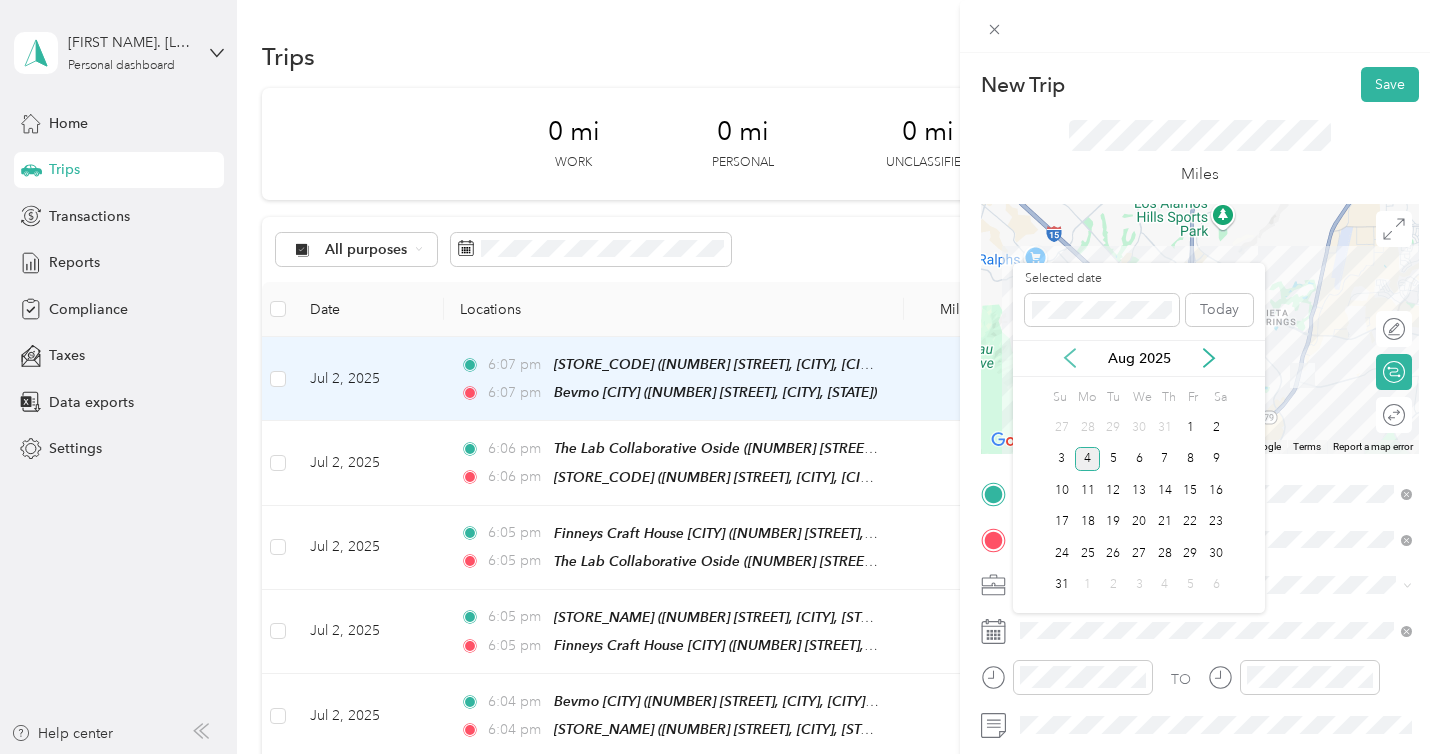 click 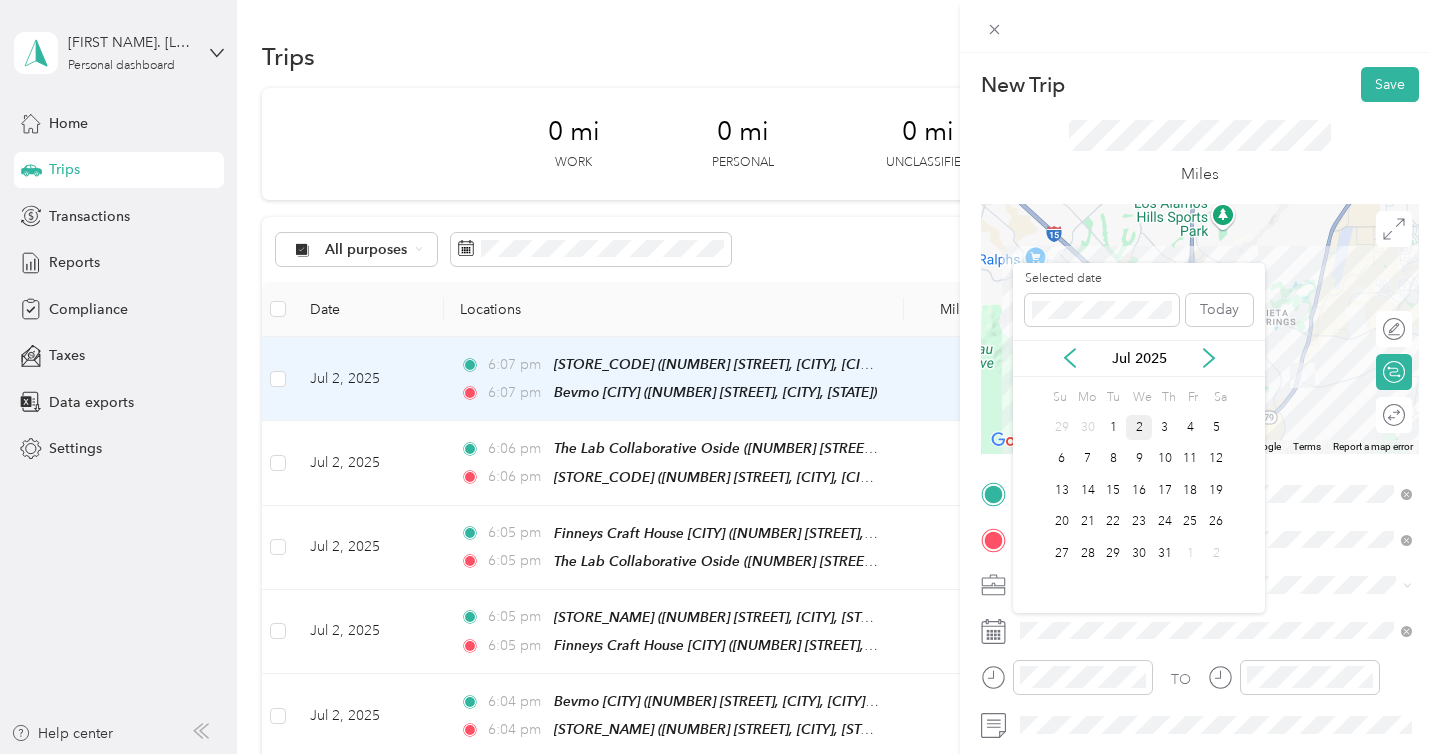 click on "2" at bounding box center (1139, 427) 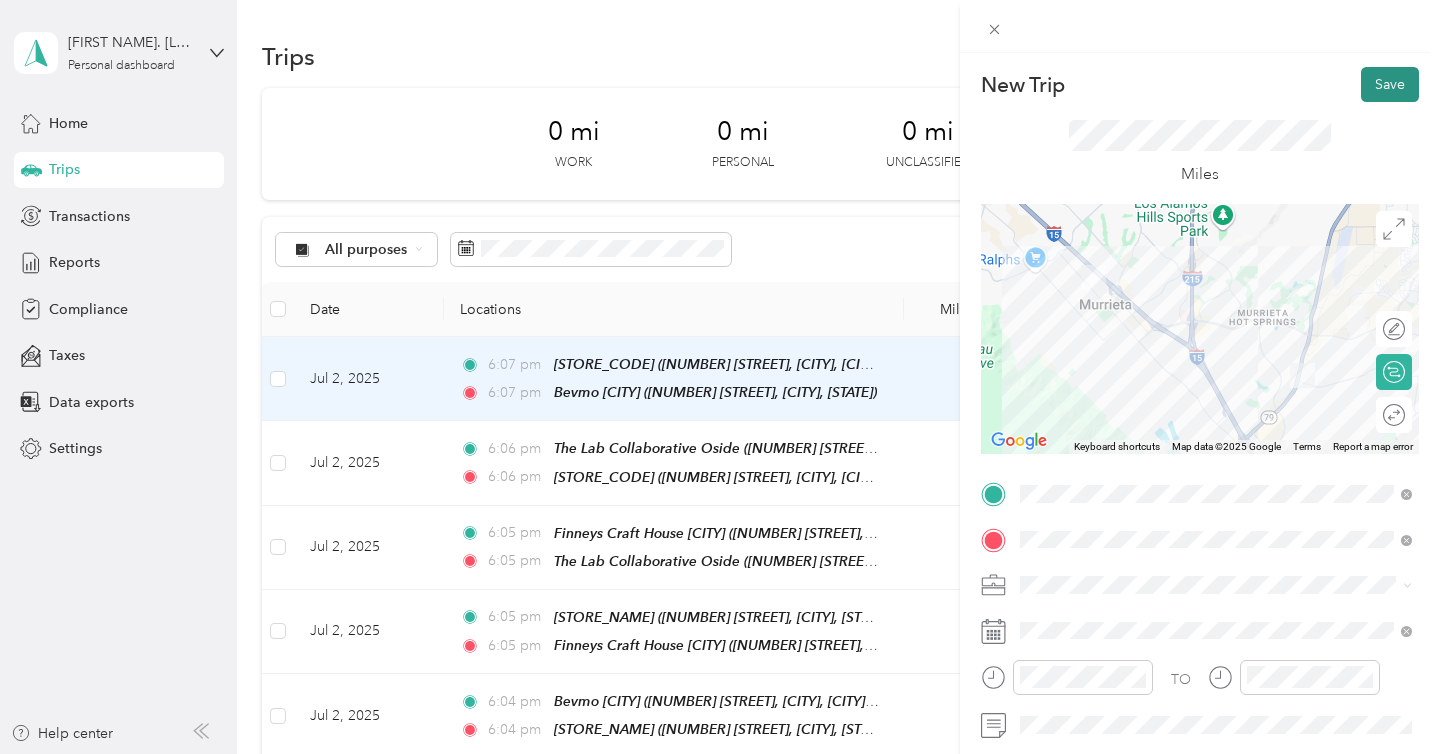 click on "Save" at bounding box center (1390, 84) 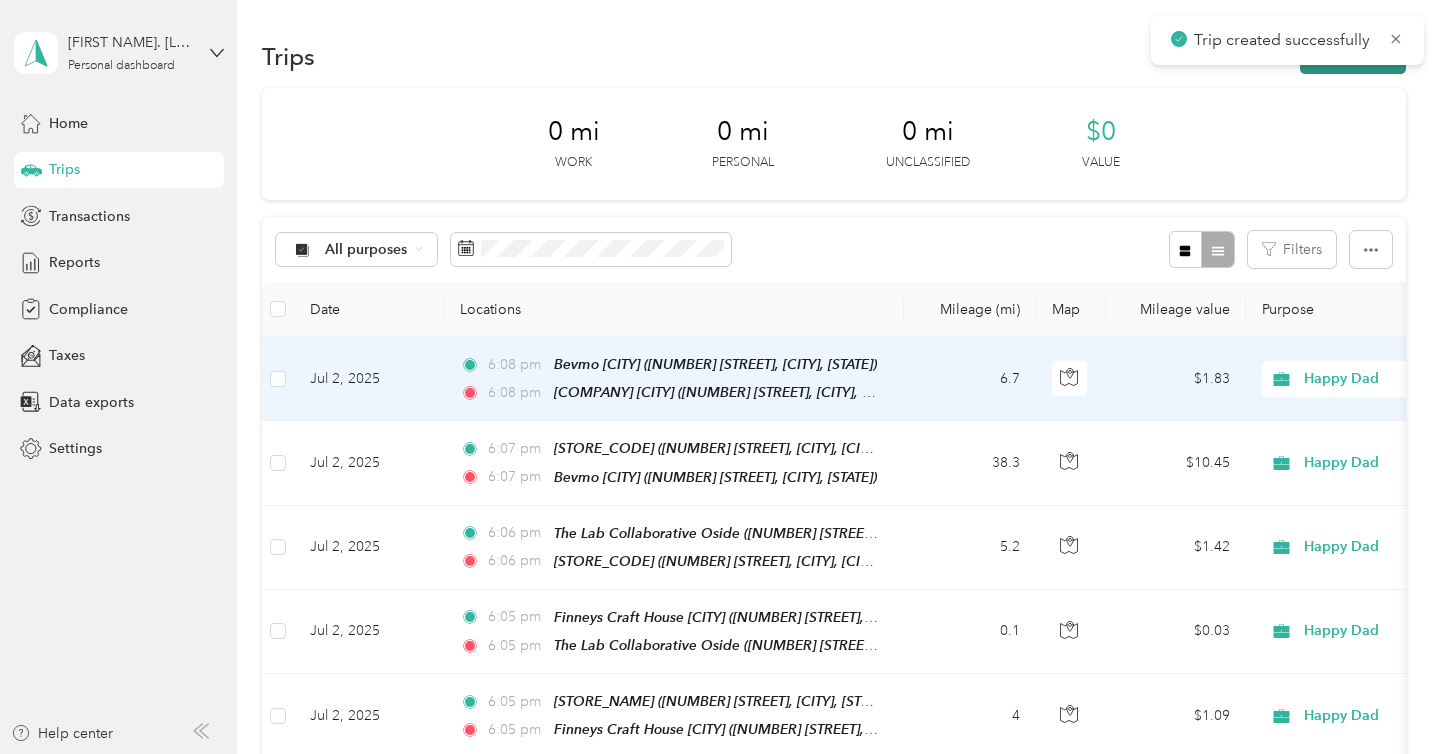 click on "New trip" at bounding box center [1353, 56] 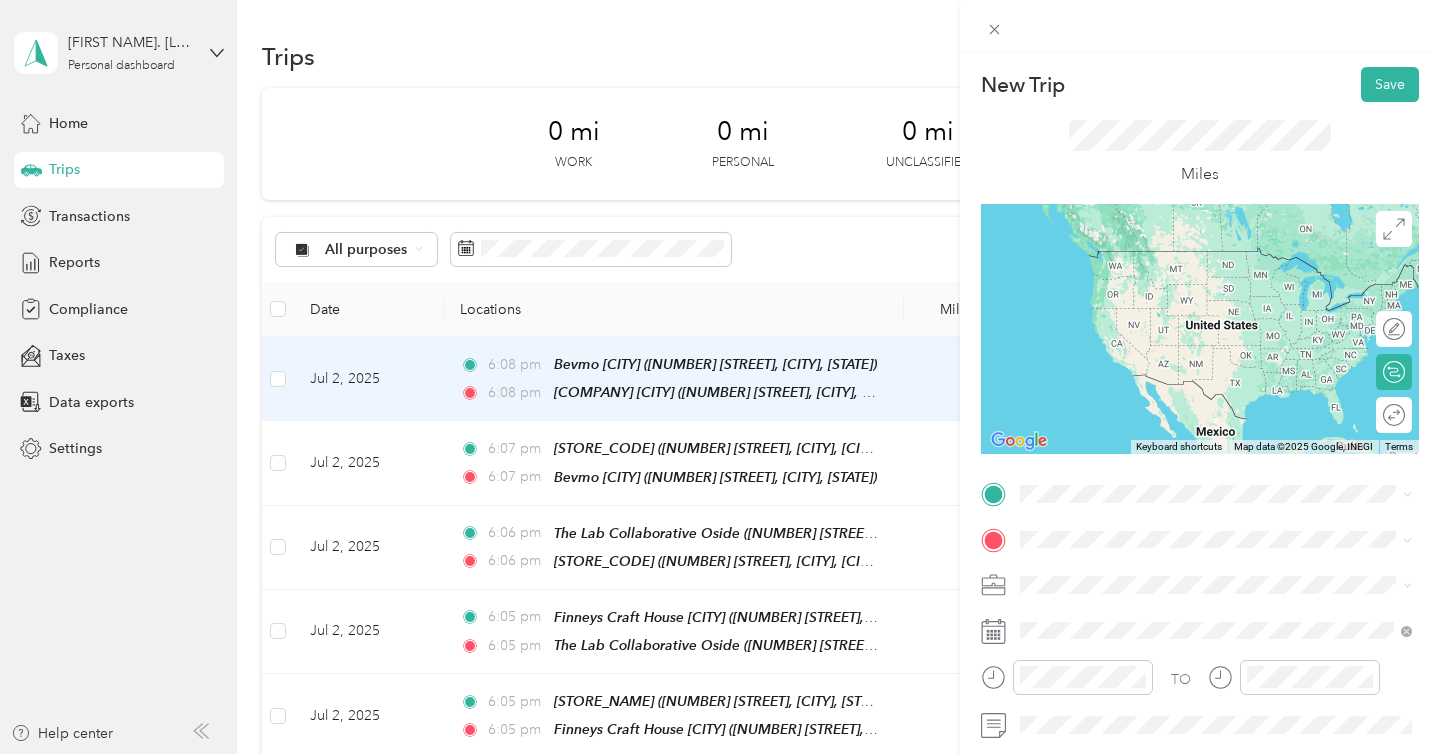 click on "Bevmo Murrieta 24390 Village Walk Pl, 92562, Murrieta, California, United States" at bounding box center (1232, 594) 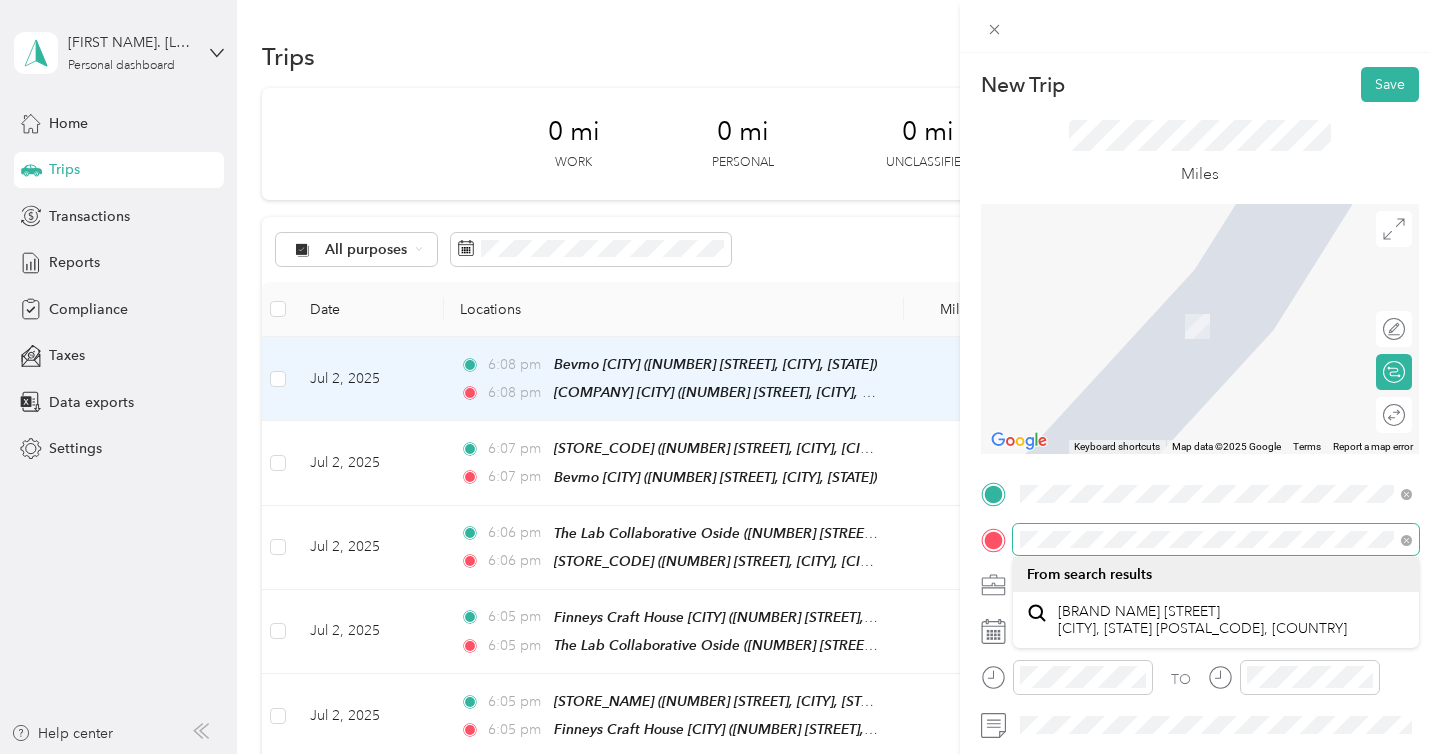 click at bounding box center [1200, 540] 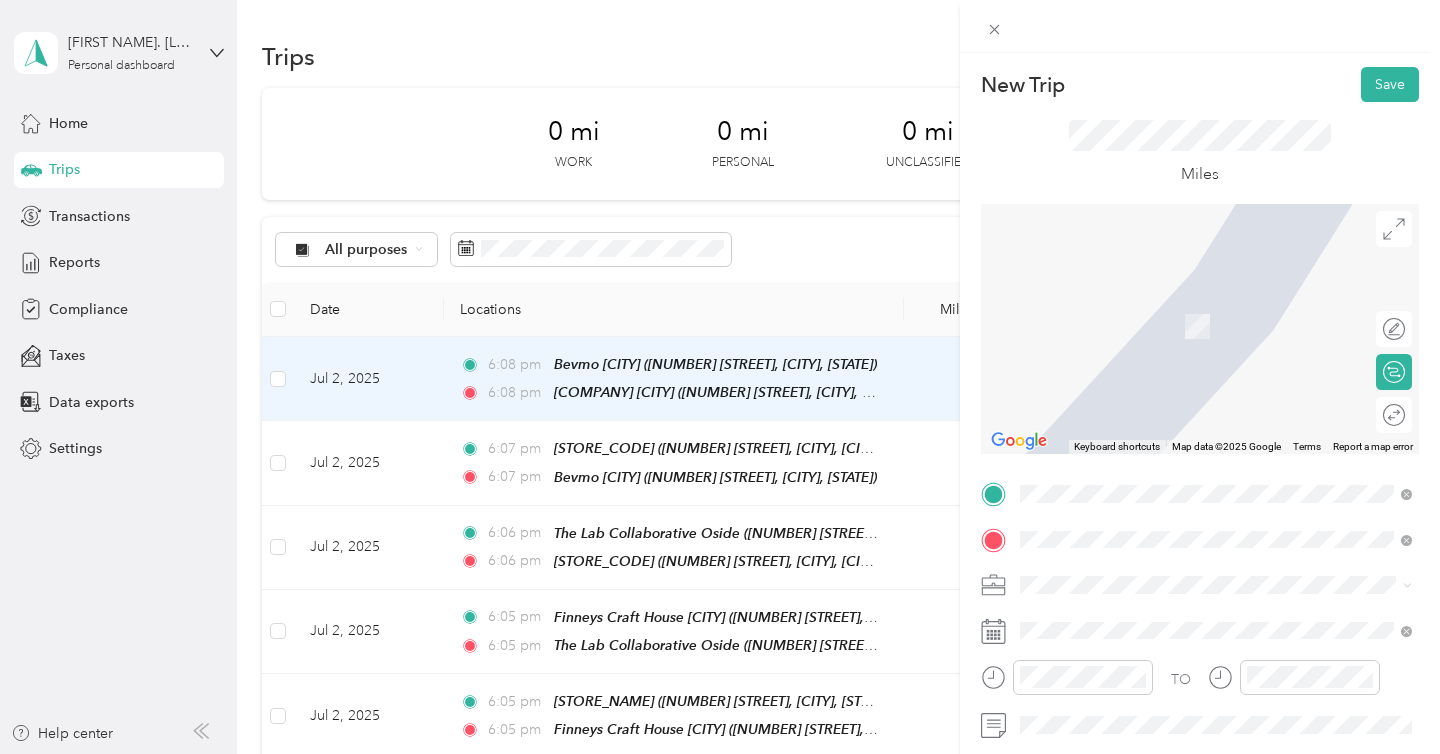click on "40545 California Oaks Road
Murrieta, California 92562, United States" at bounding box center (1202, 304) 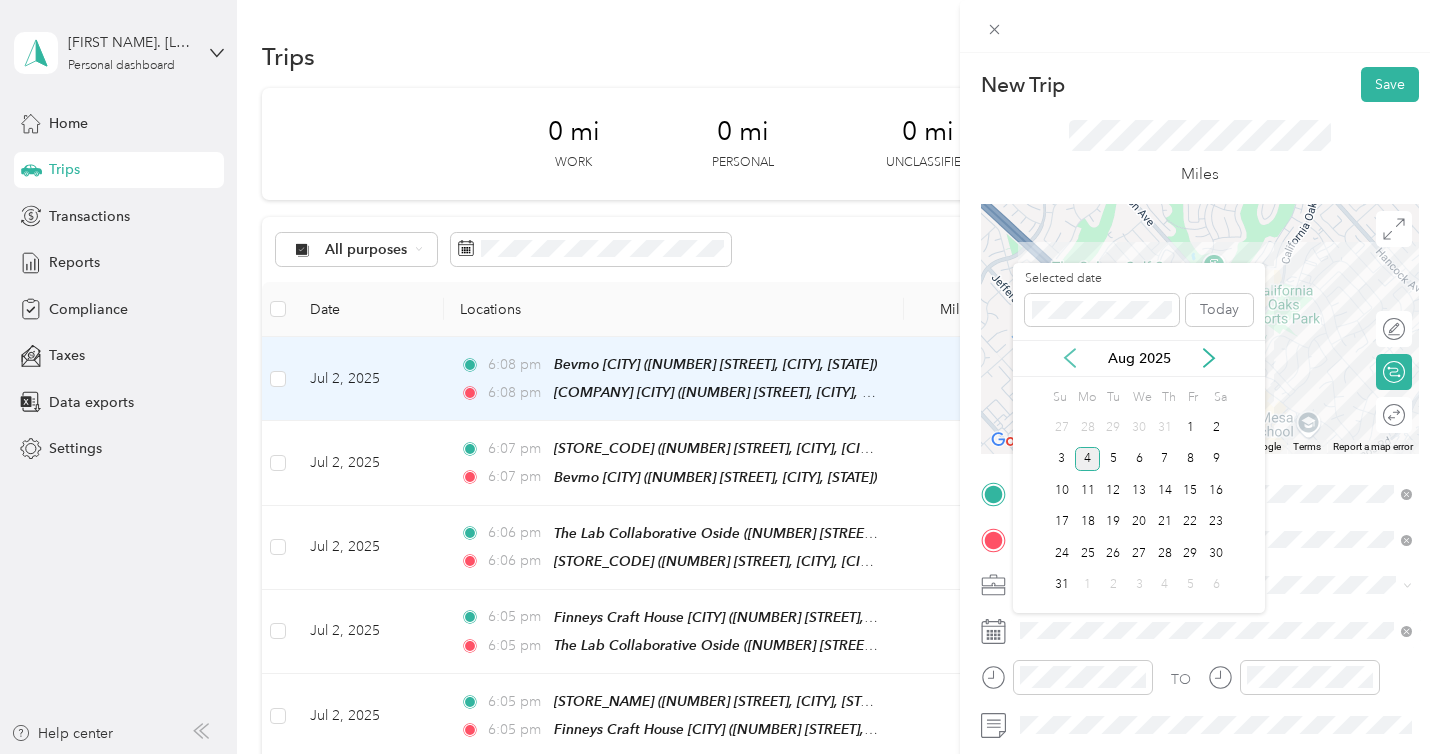 click 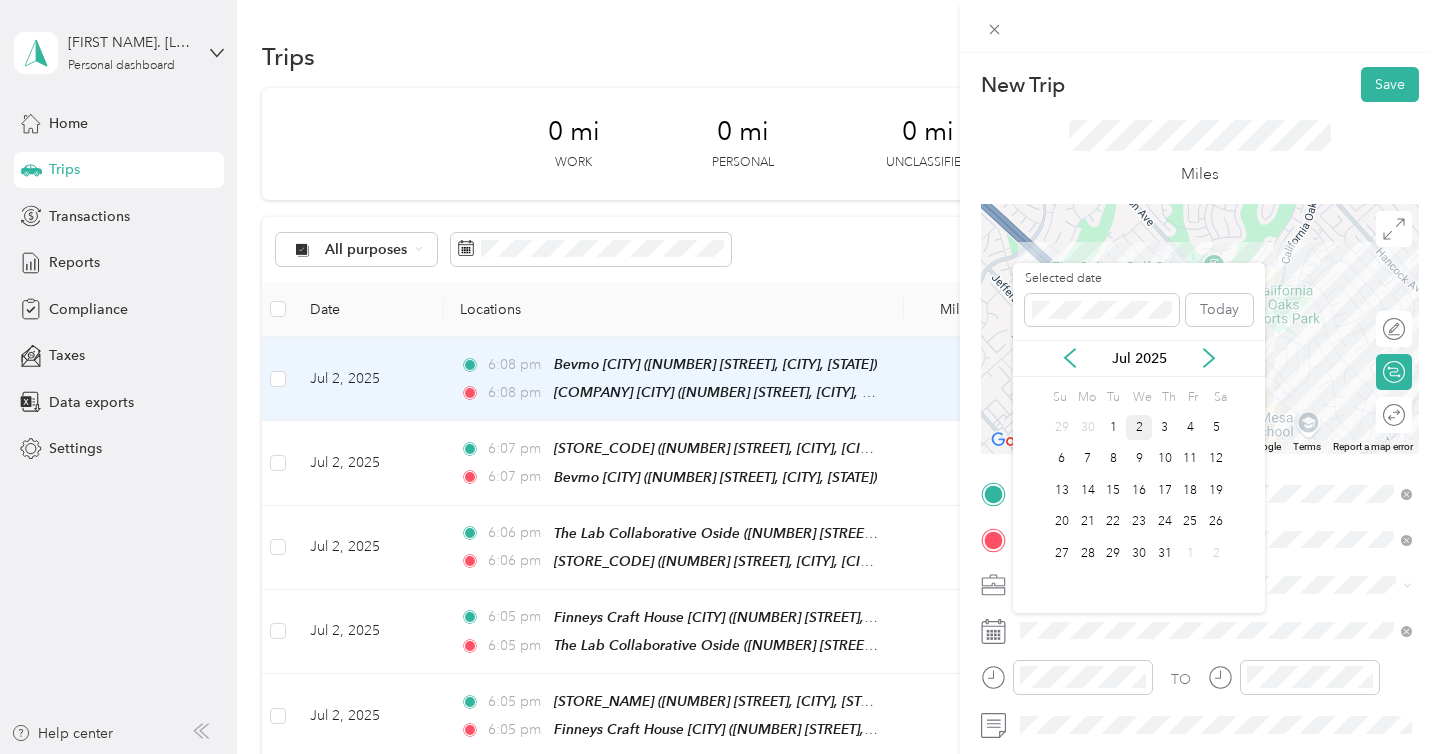 click on "2" at bounding box center [1139, 427] 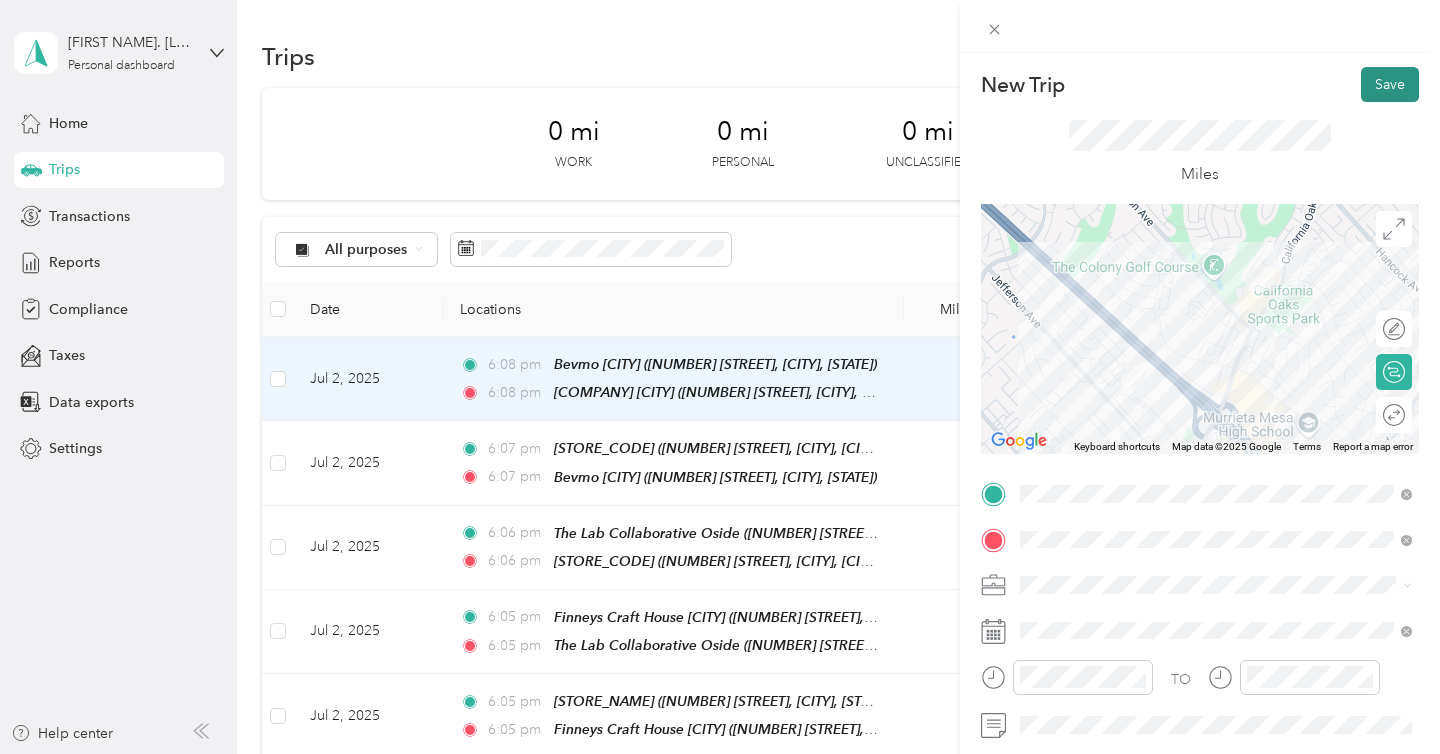 click on "Save" at bounding box center (1390, 84) 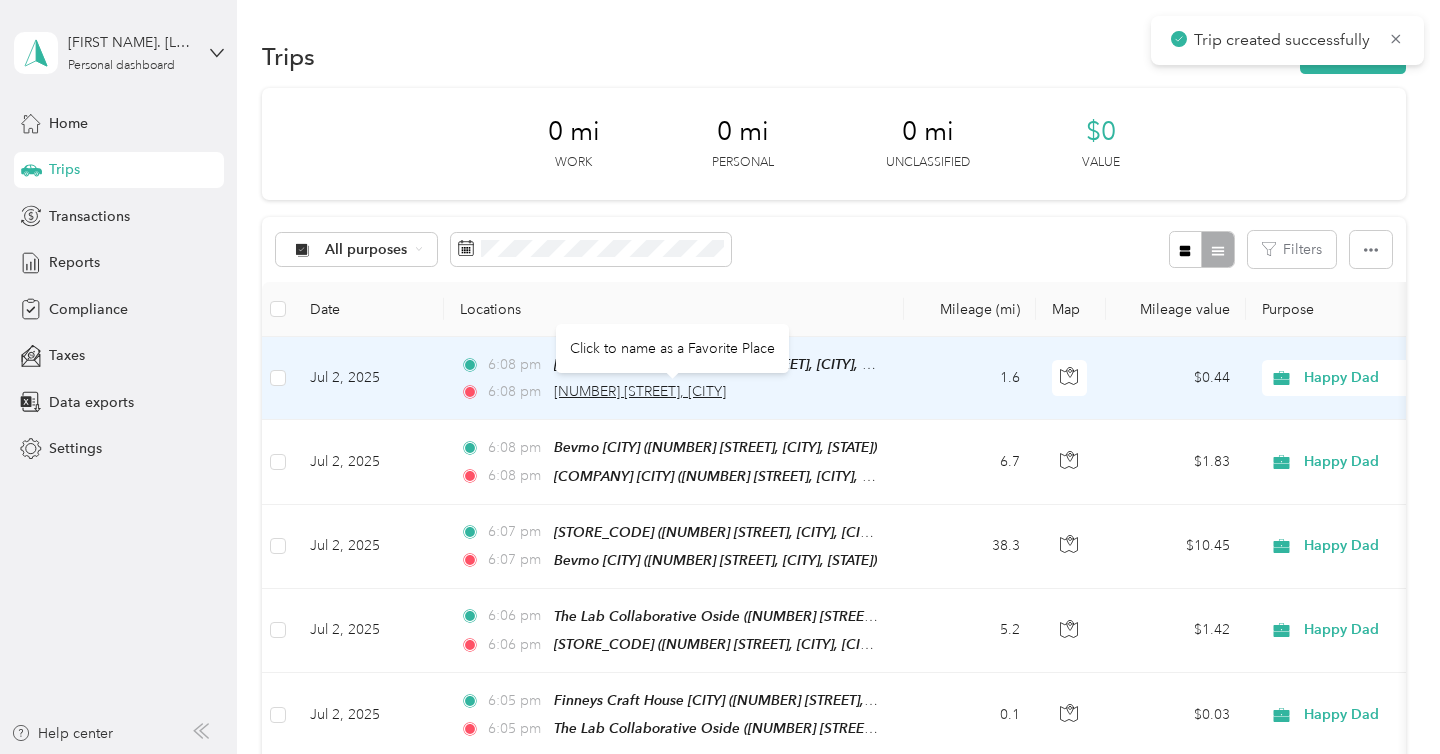click on "40545 California Oaks Road, Murrieta" at bounding box center [640, 391] 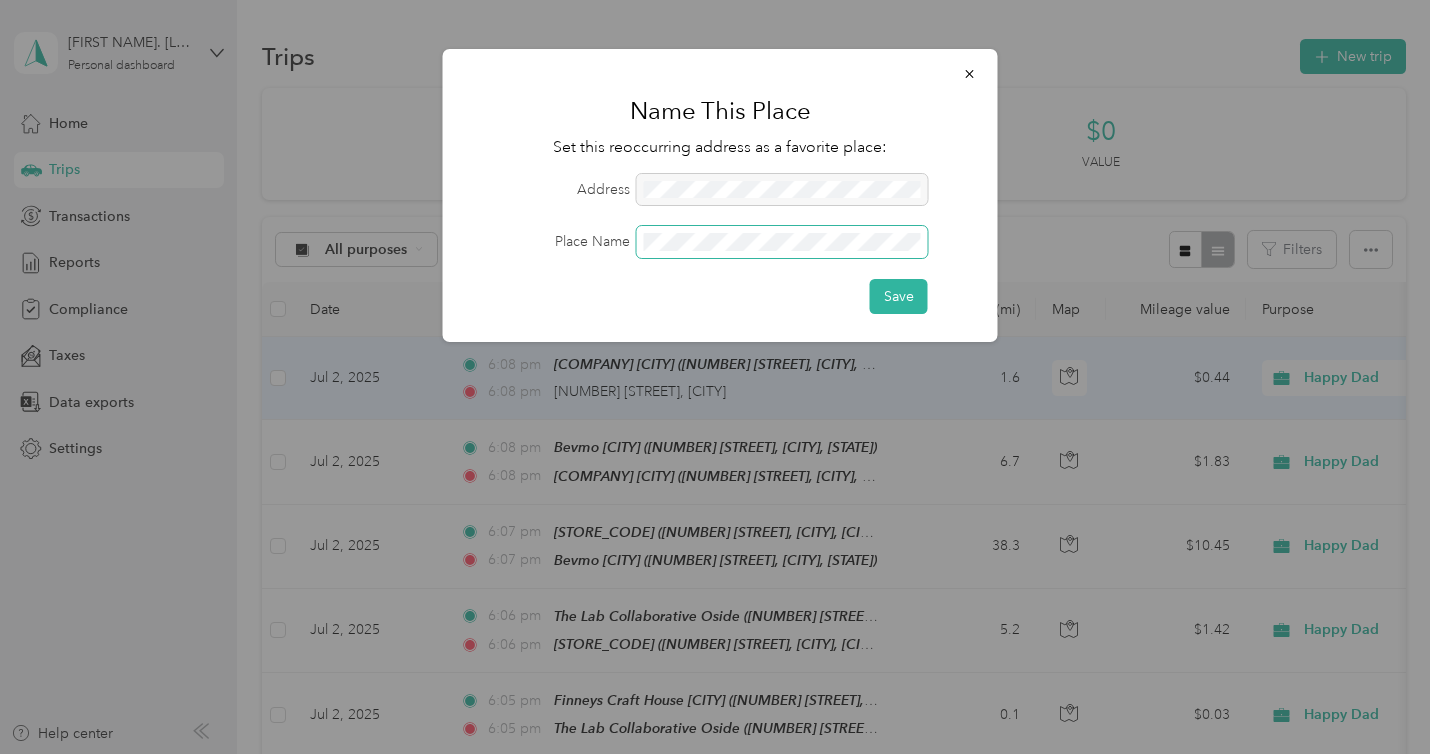 click on "Save" at bounding box center (899, 296) 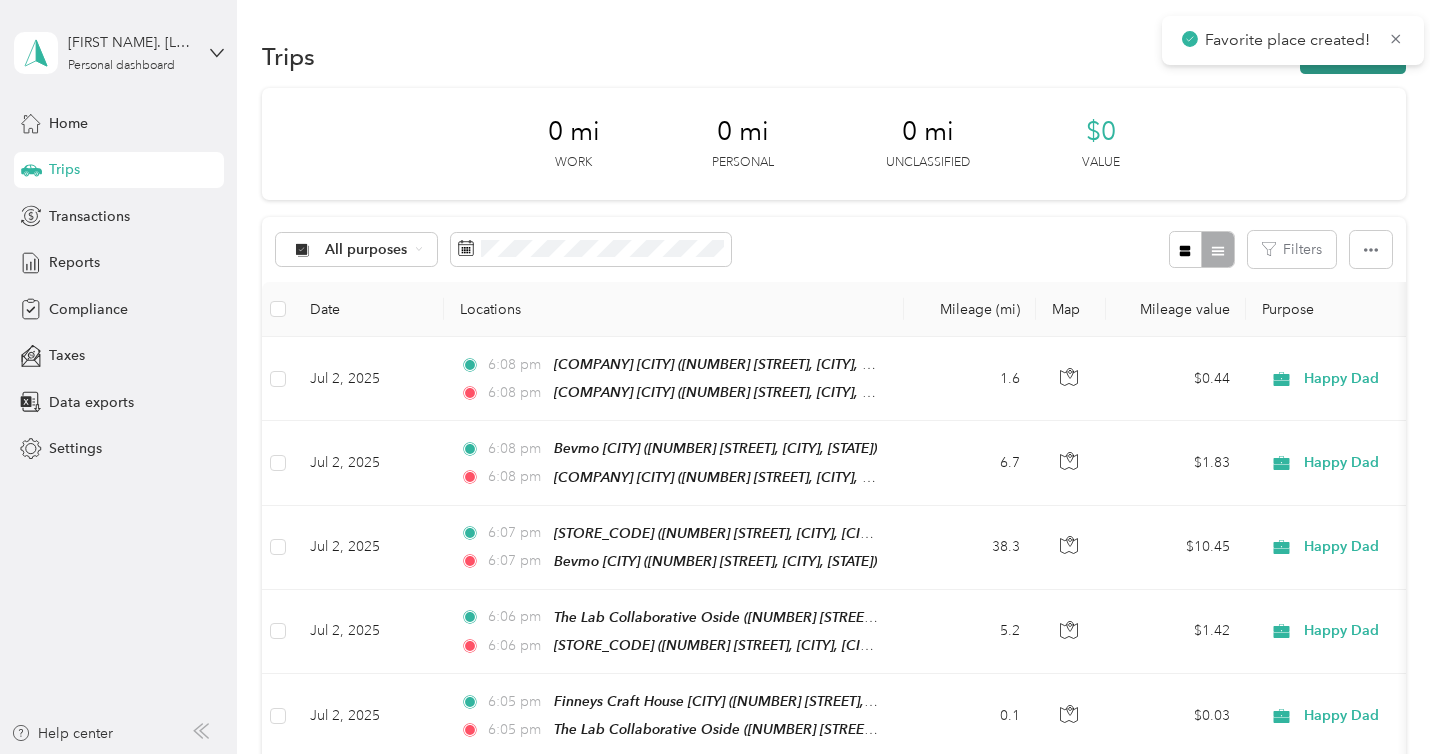 click on "New trip" at bounding box center [1353, 56] 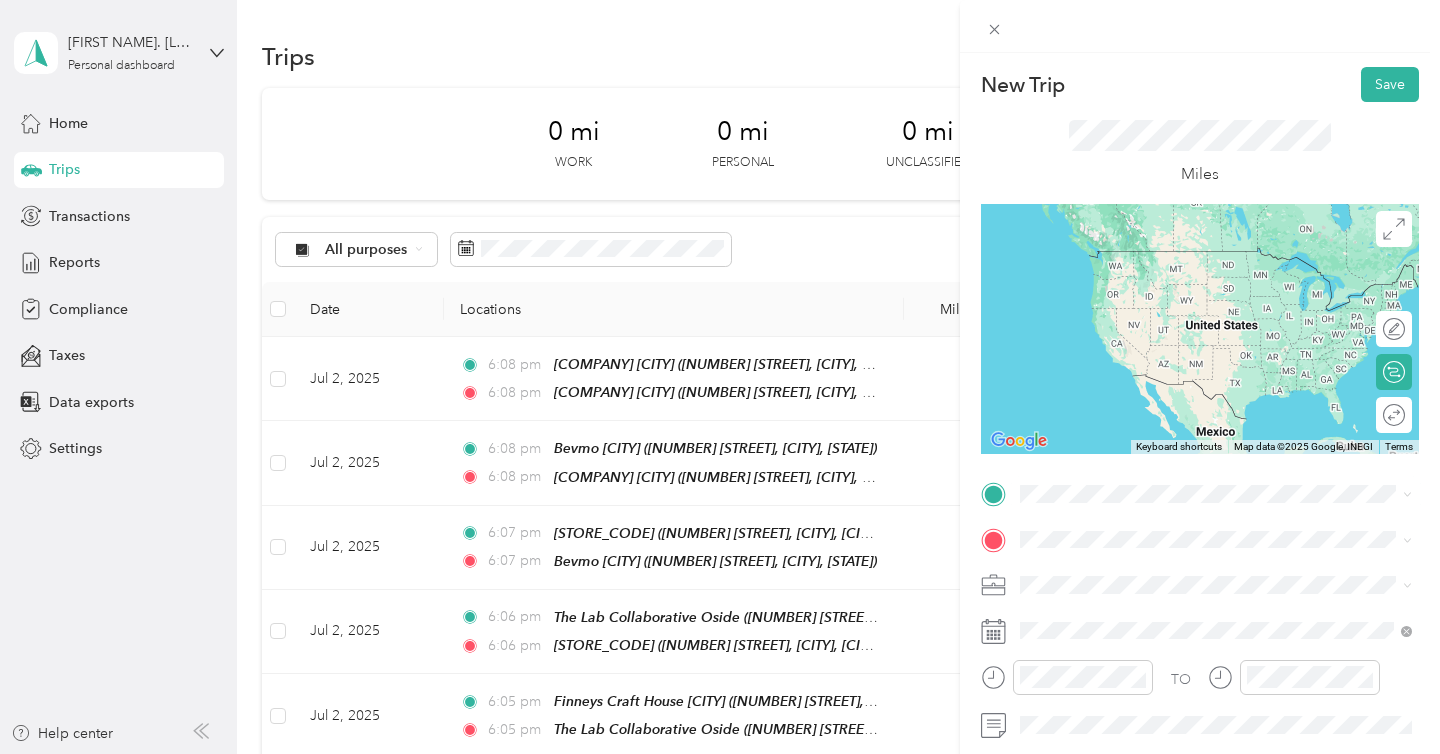 click on "[NUMBER] [STREET], [CITY], [POSTAL_CODE], [CITY], [STATE], United States" at bounding box center (1227, 290) 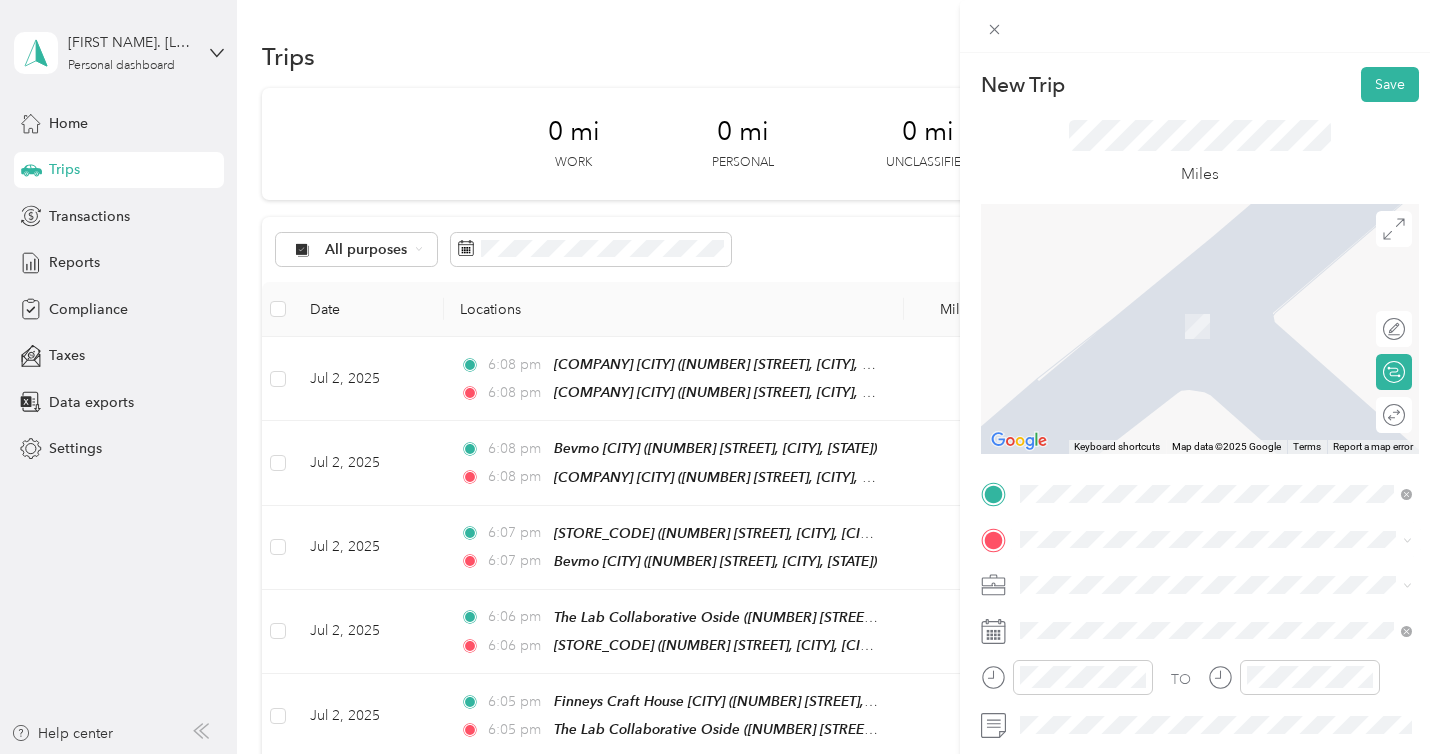 click on "Home Base [NUMBER] [STREET], [CITY], [STATE], [COUNTRY], [POSTAL_CODE], [CITY], [STATE]" at bounding box center [1232, 405] 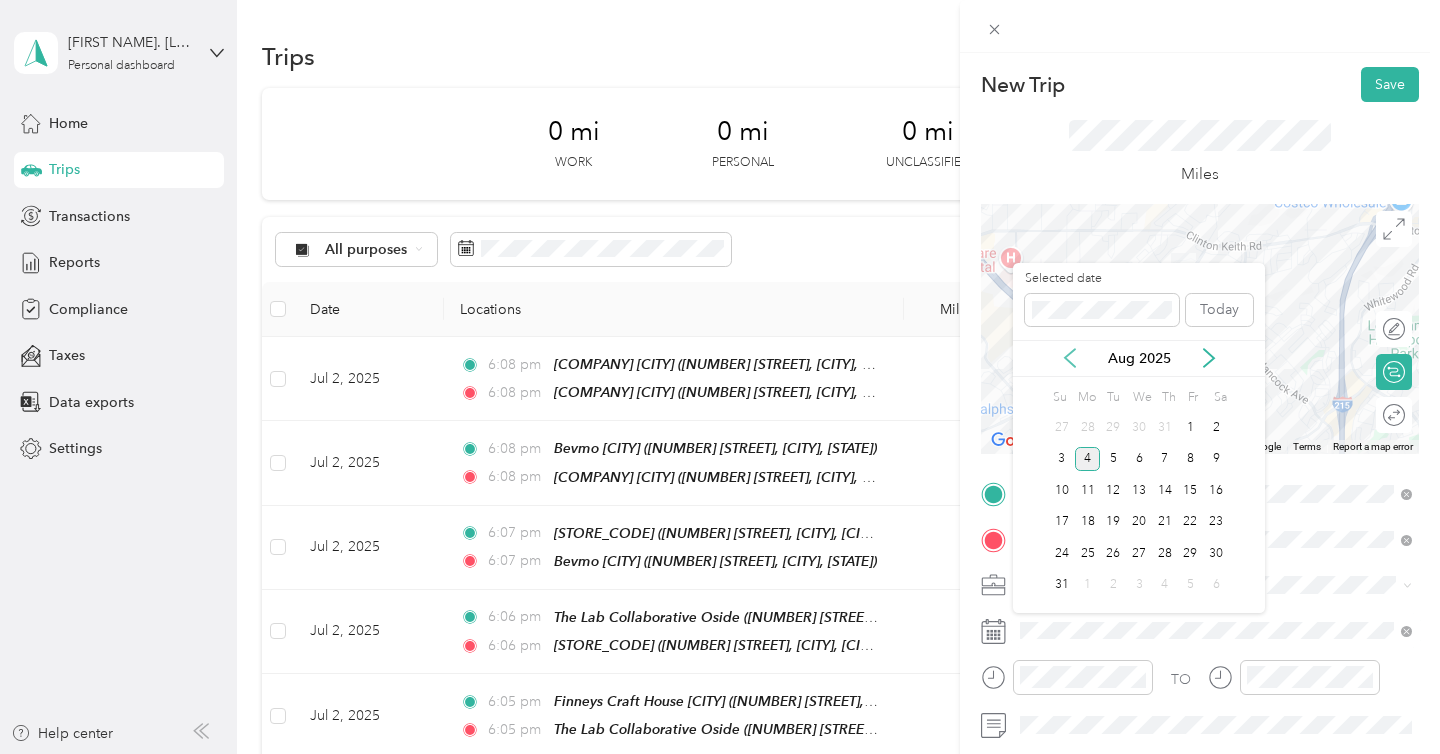 click 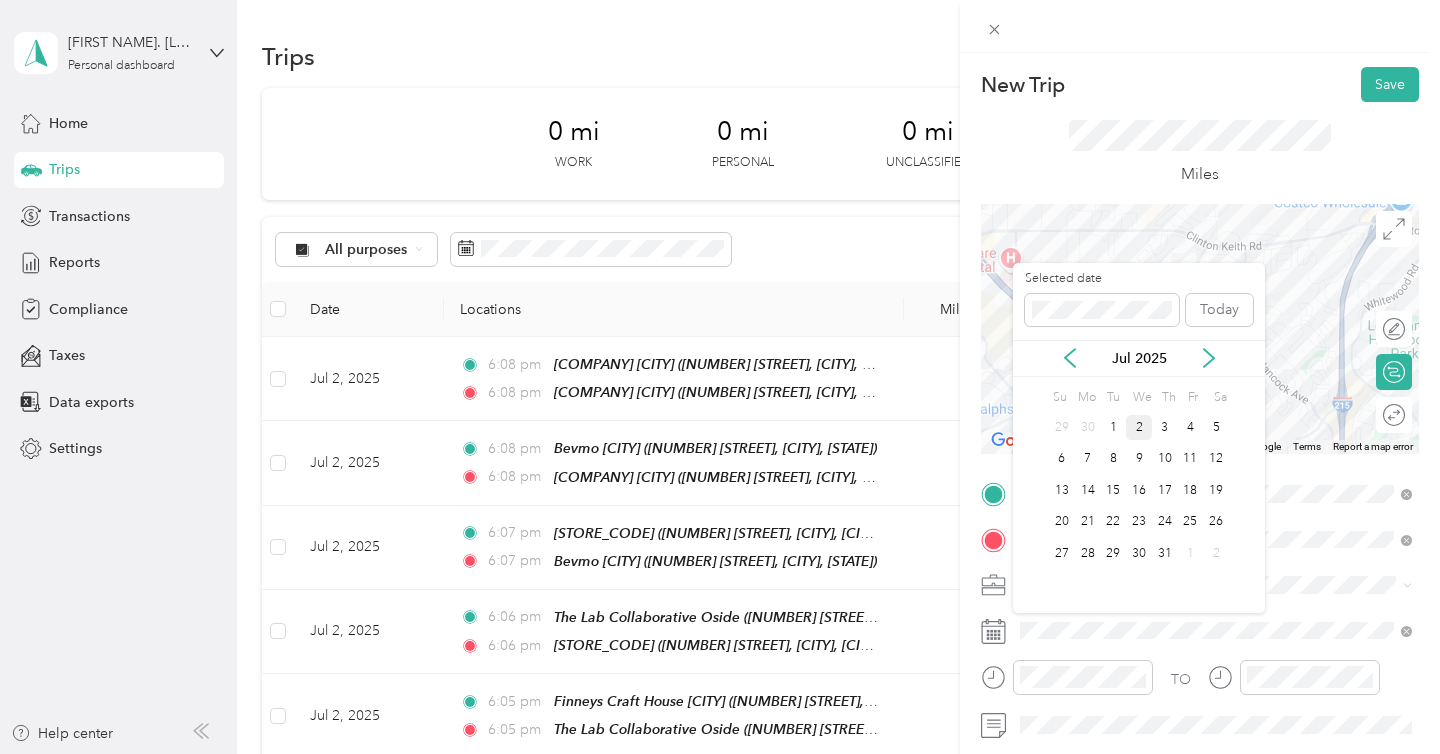click on "2" at bounding box center (1139, 427) 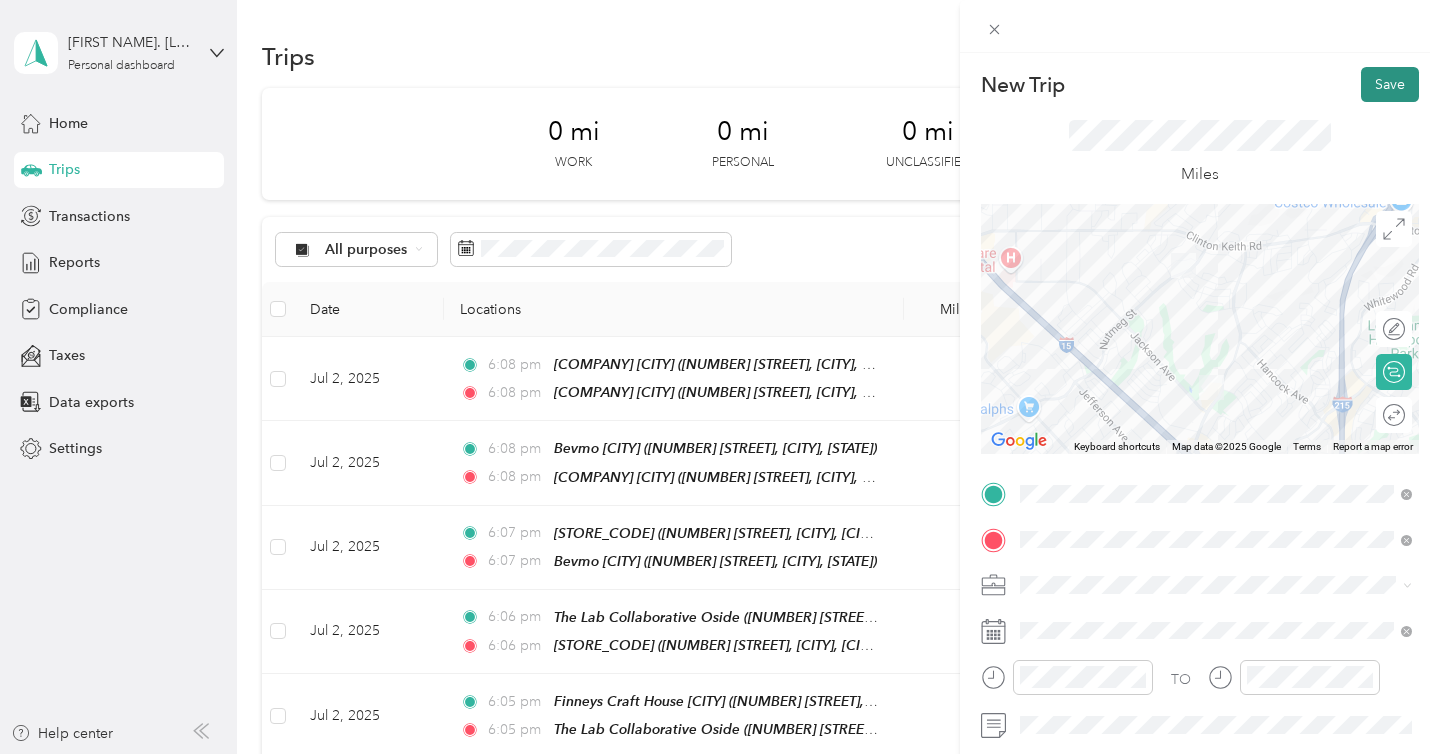 click on "Save" at bounding box center [1390, 84] 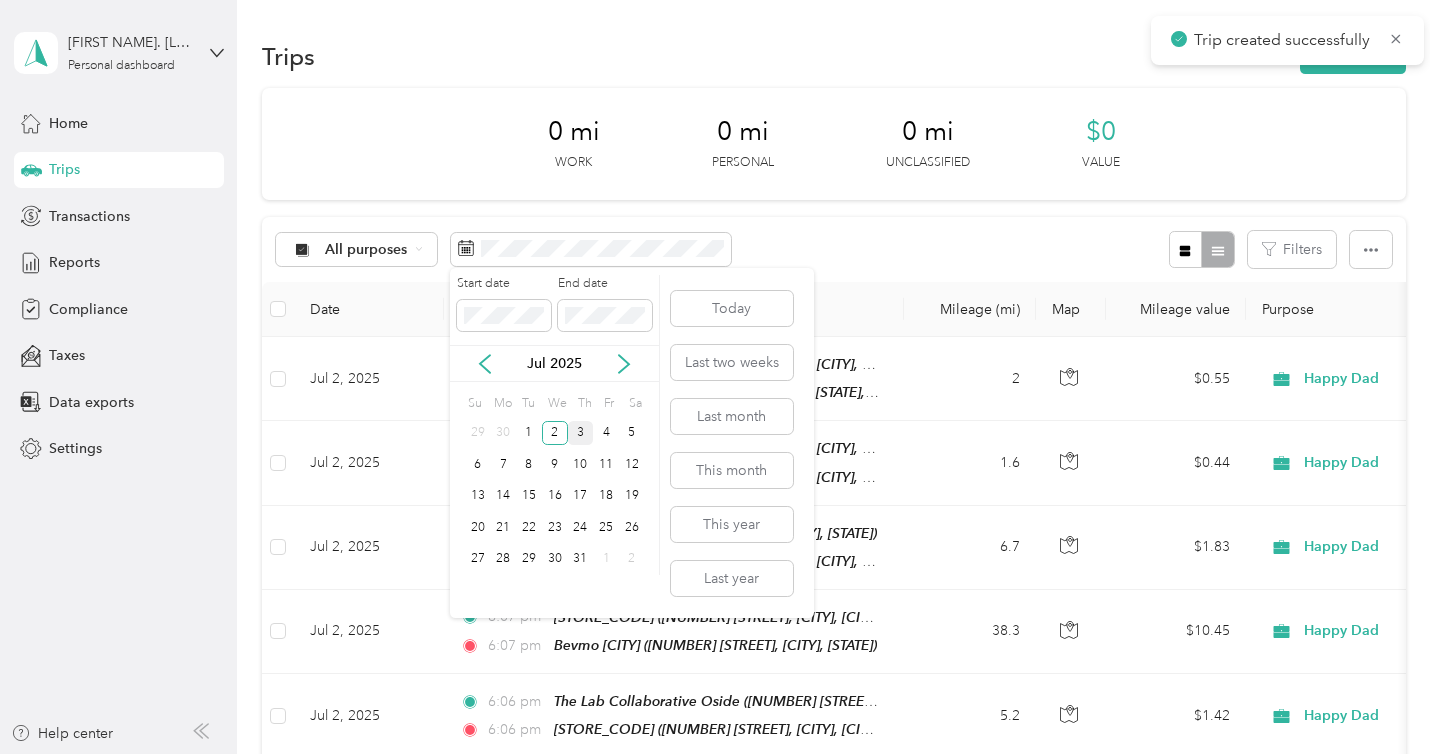 click on "3" at bounding box center (581, 433) 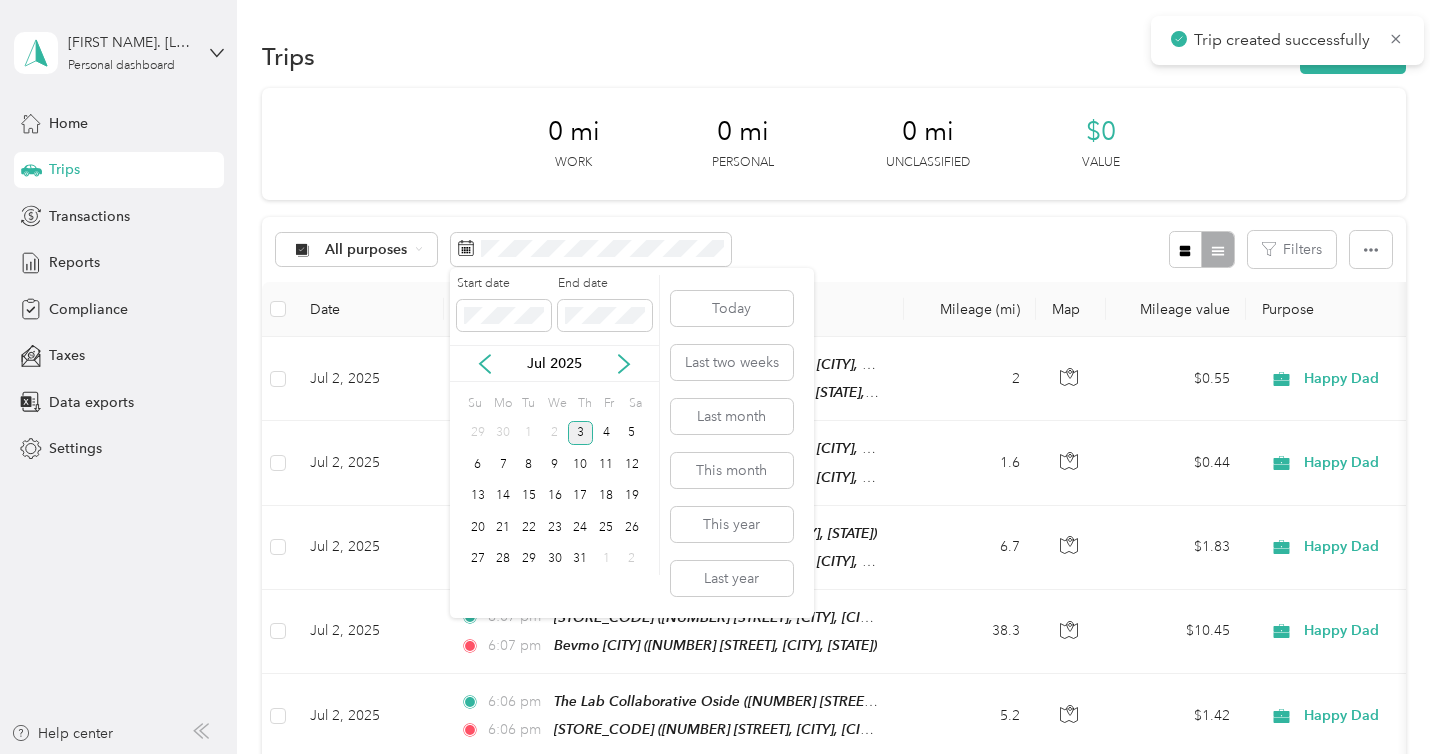 click on "3" at bounding box center [581, 433] 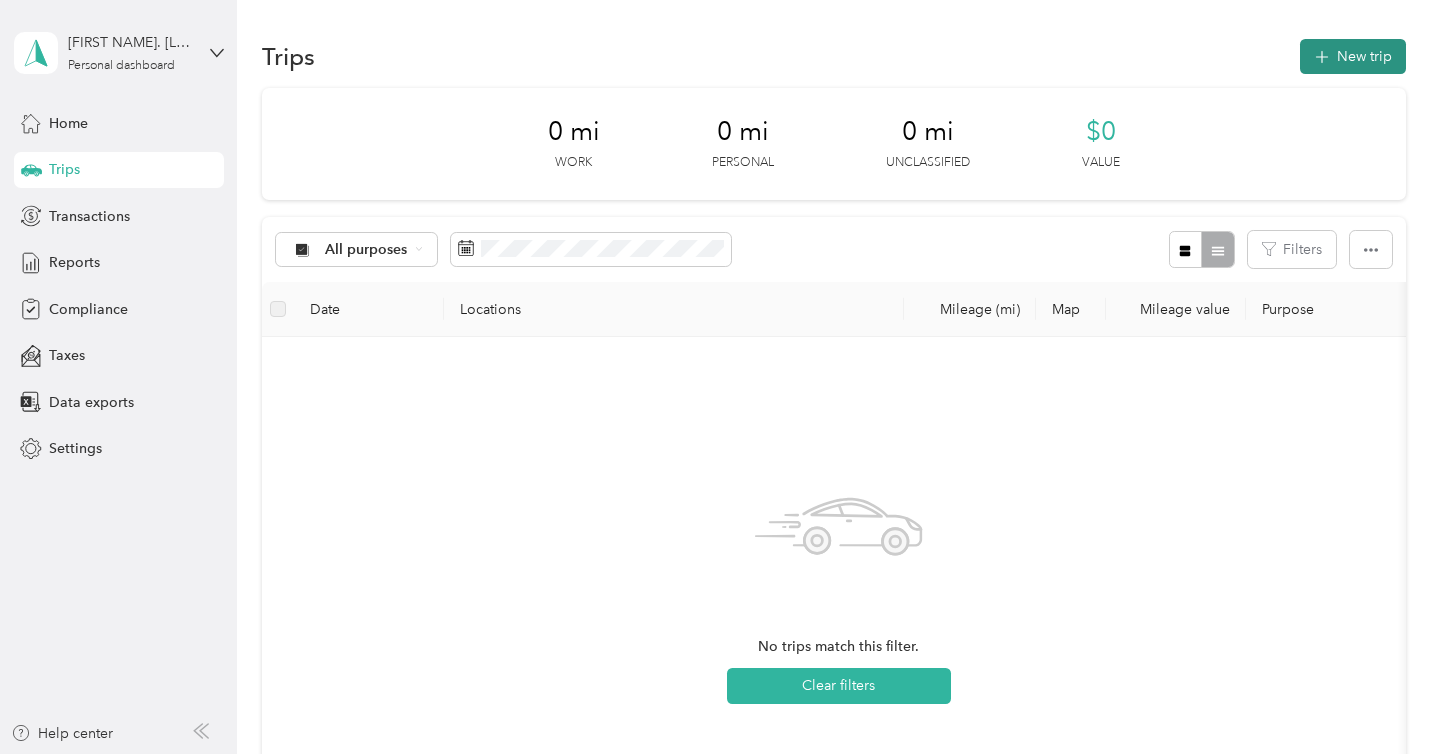 click on "New trip" at bounding box center (1353, 56) 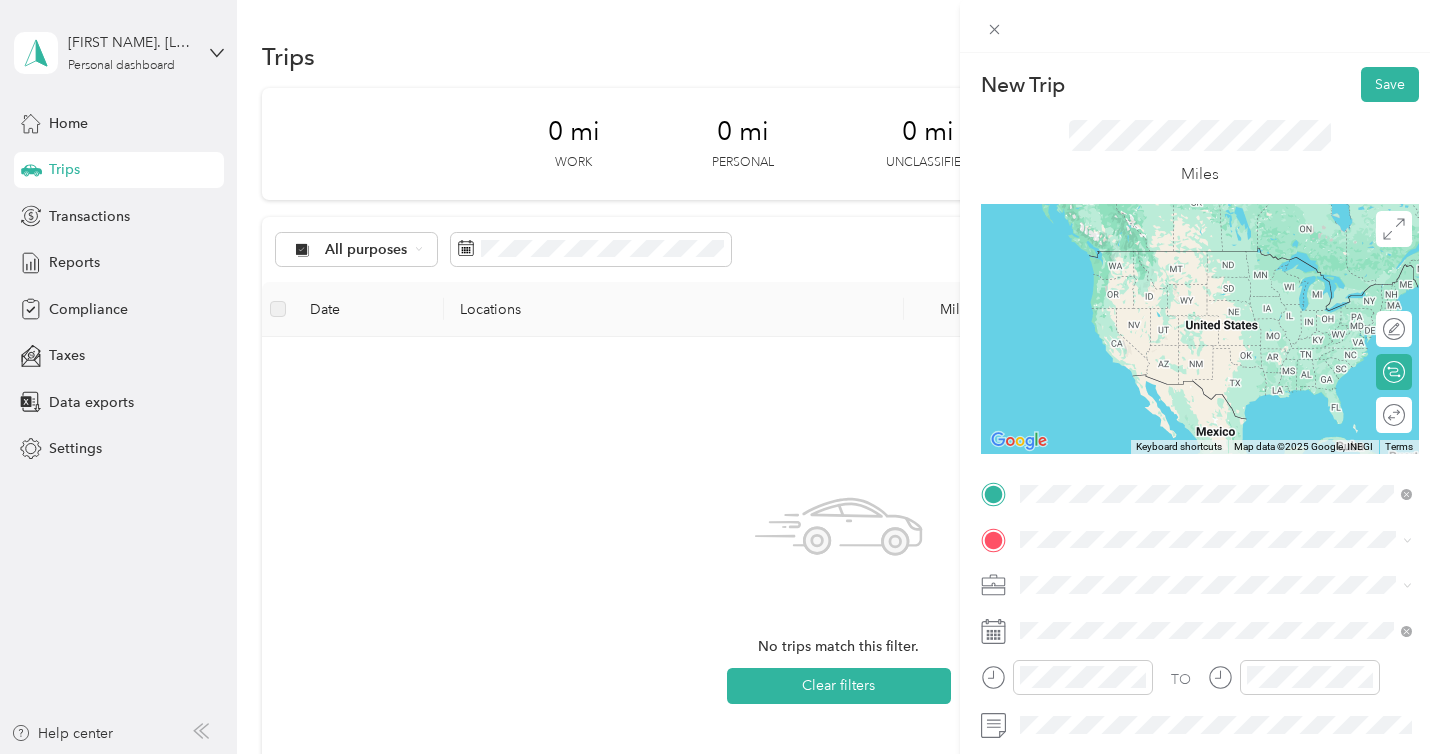click on "[NUMBER] [STREET], [CITY], [STATE], [COUNTRY], [POSTAL_CODE], [CITY], [STATE], [COUNTRY]" at bounding box center [1217, 375] 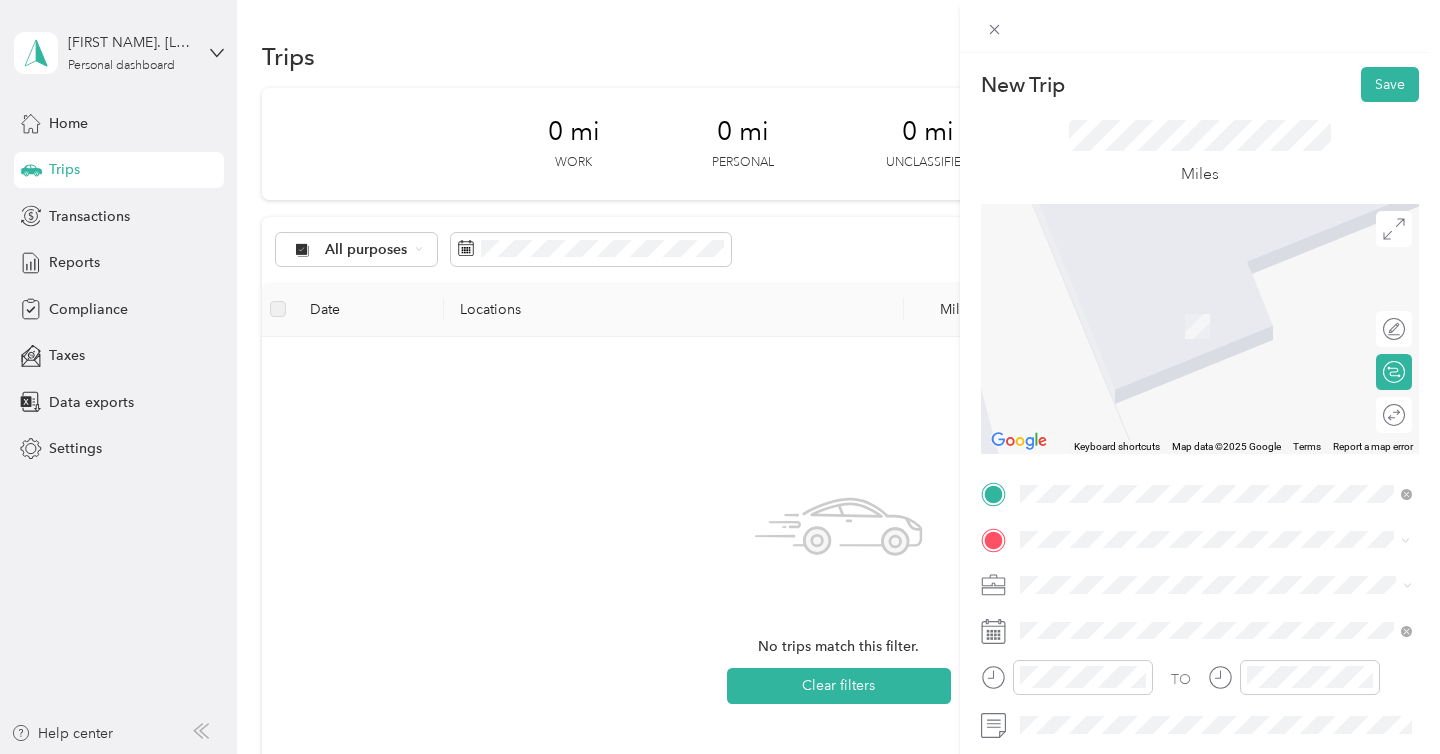 click on "[NUMBER] [STREET], [CITY], [POSTAL_CODE], [CITY], [STATE], [COUNTRY]" at bounding box center (1227, 343) 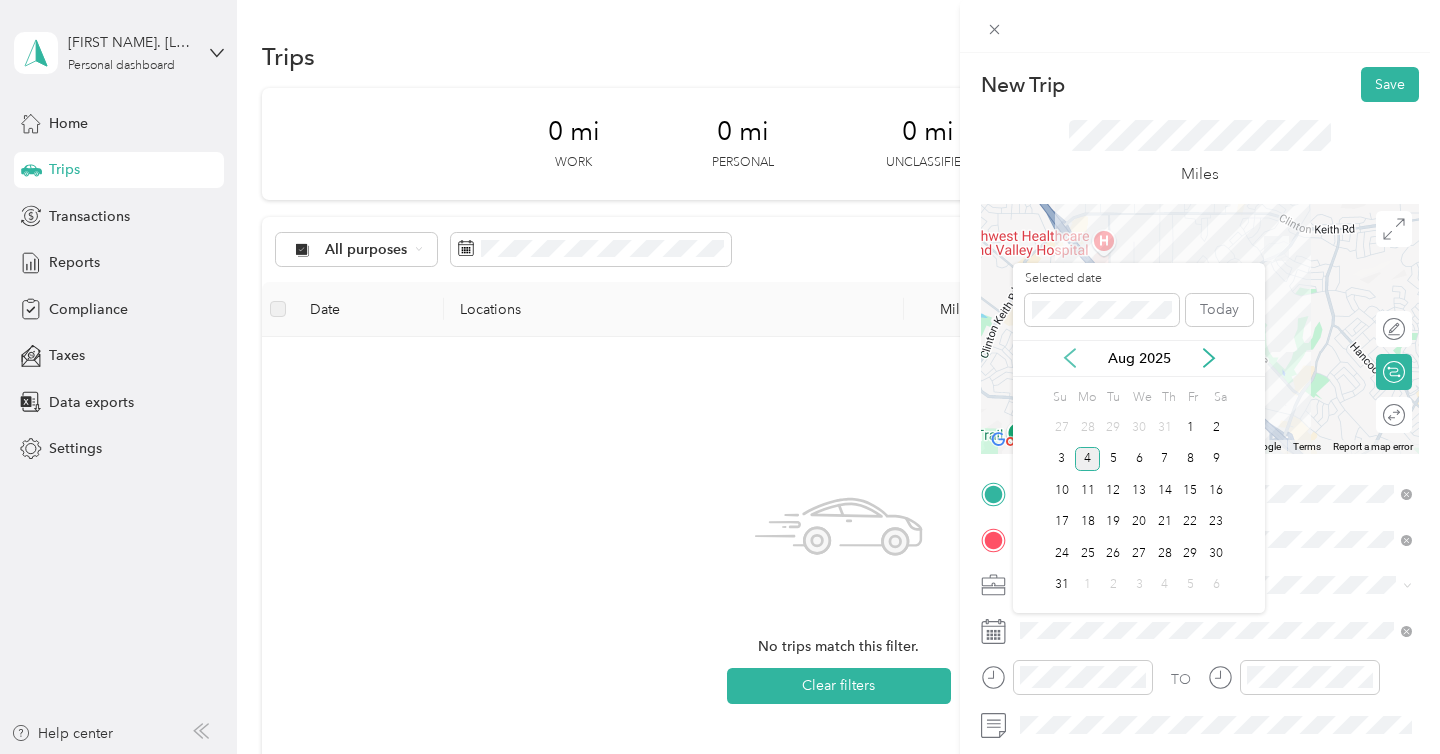 click 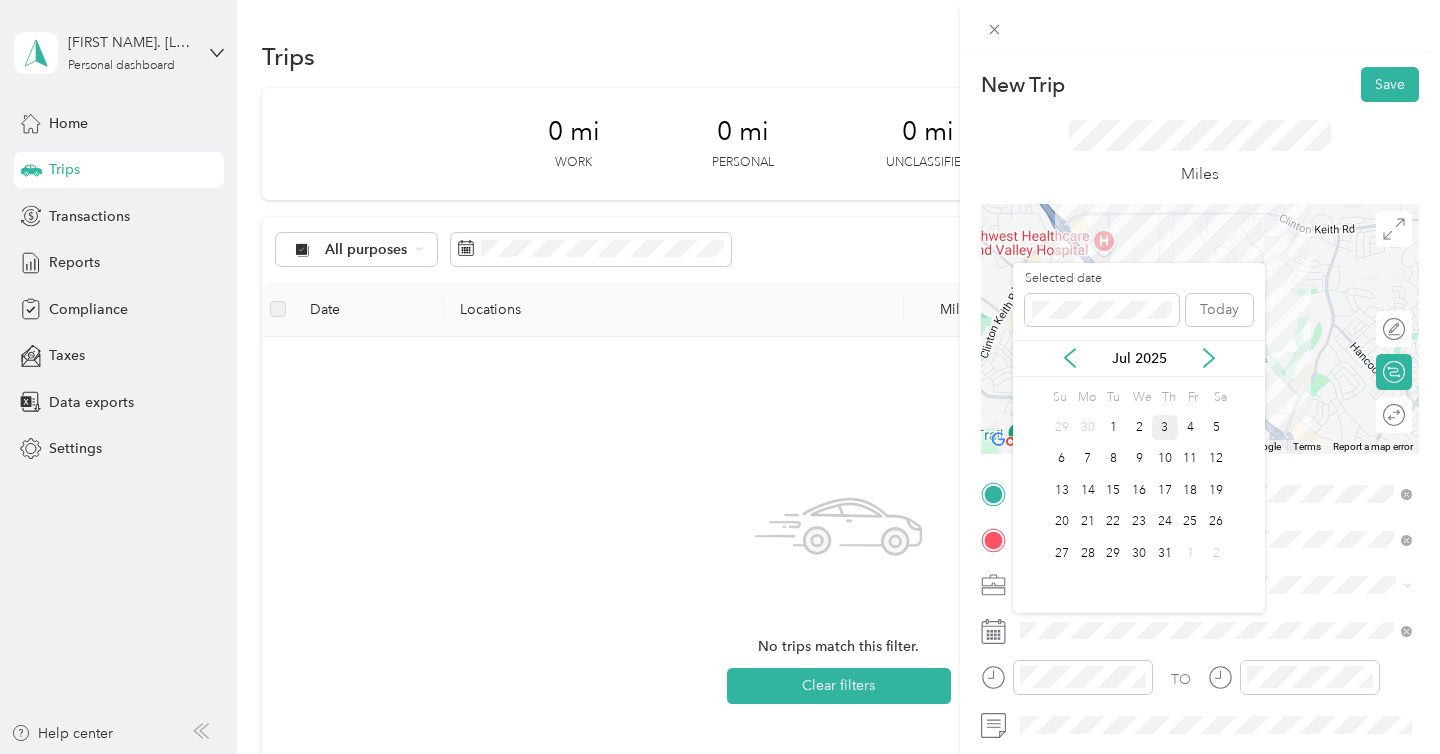click on "3" at bounding box center (1165, 427) 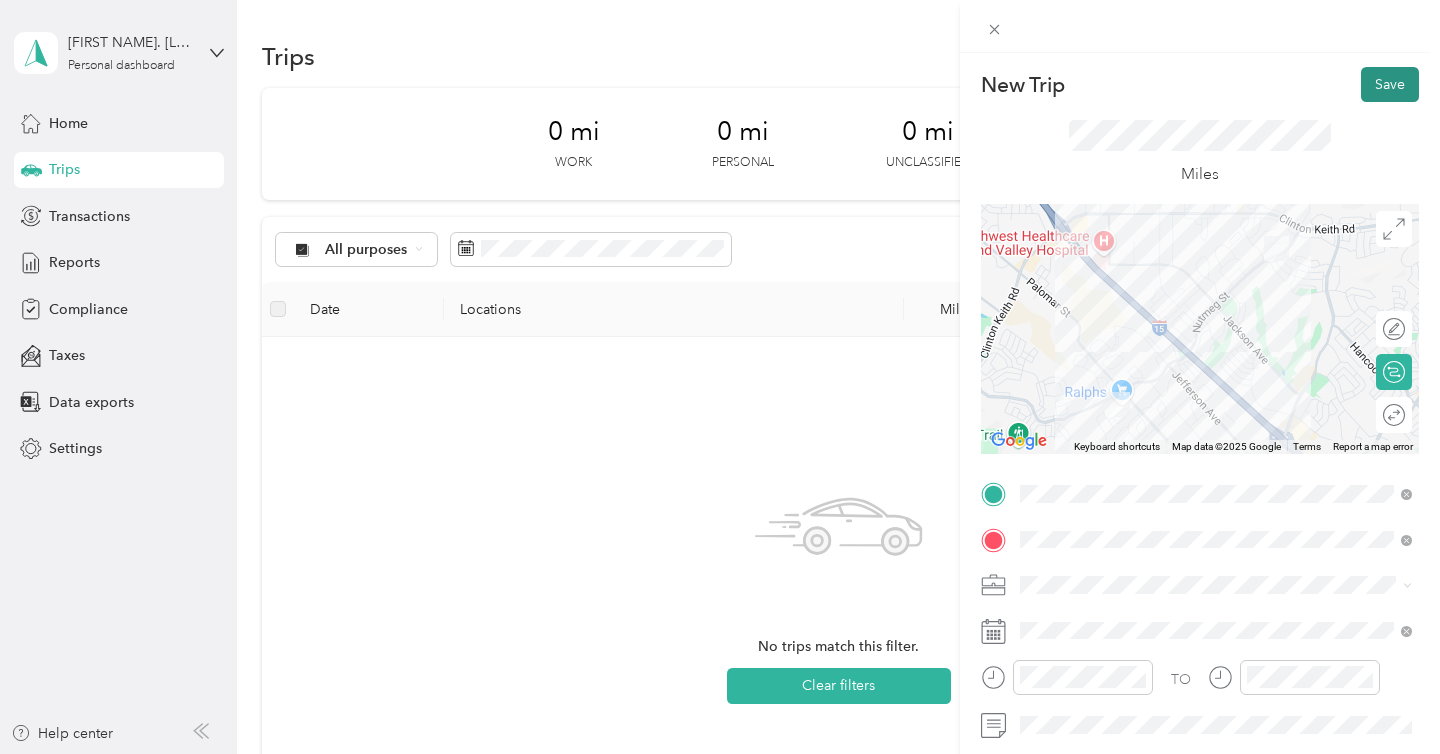 click on "Save" at bounding box center (1390, 84) 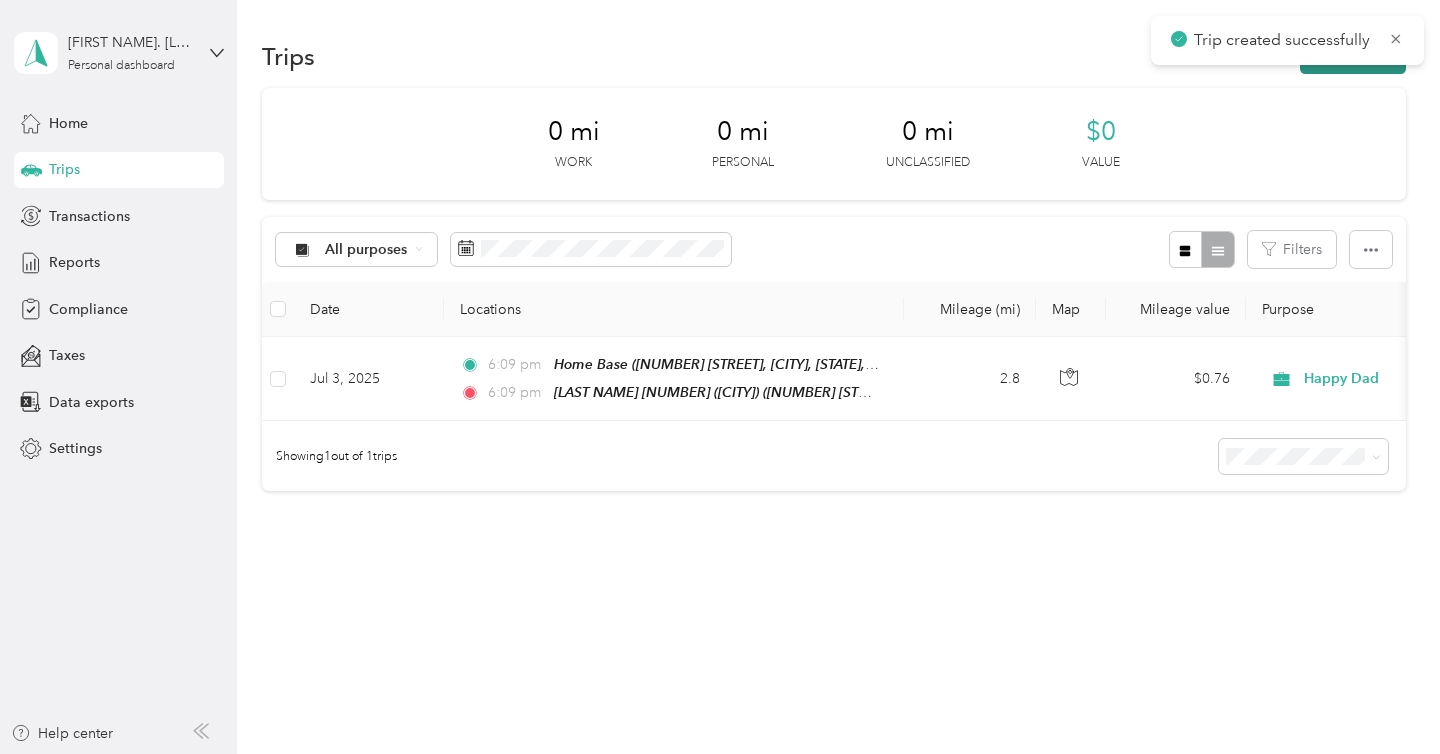 click on "New trip" at bounding box center [1353, 56] 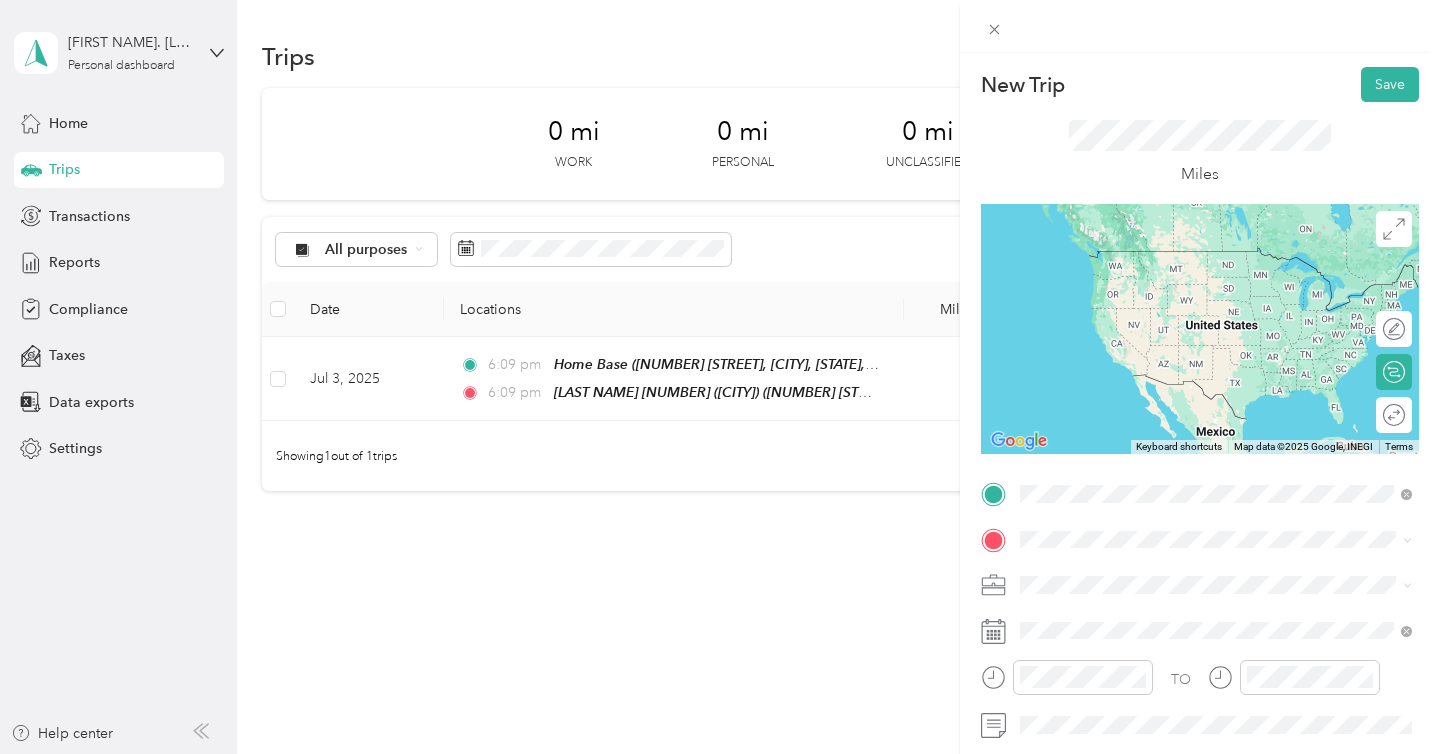 click on "[BRAND_NAME] ([CITY])  [NUMBER] [STREET], [CITY], [POSTAL_CODE], [CITY], [STATE], [COUNTRY]" at bounding box center (1232, 287) 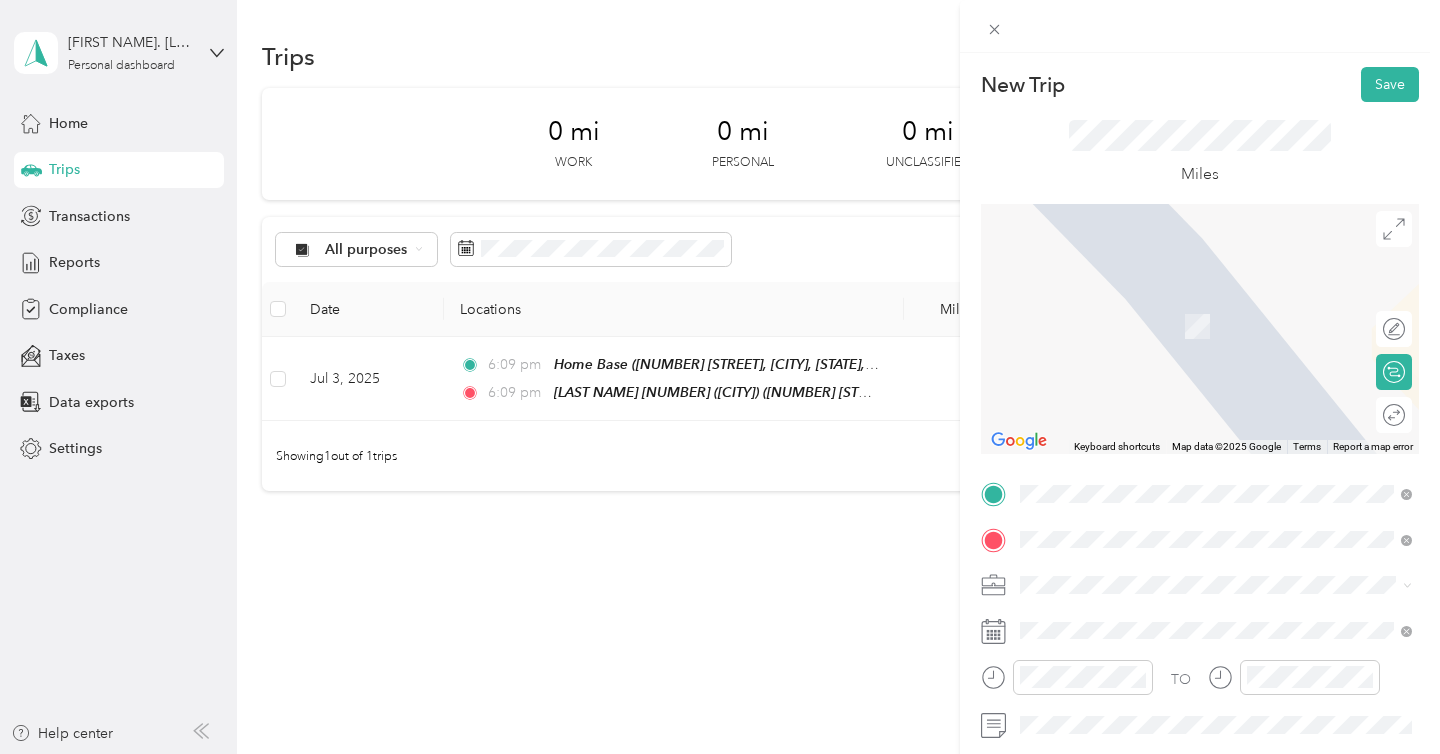 click on "[NUMBER] [STREET], [CITY], [POSTAL_CODE], [CITY], [STATE], [COUNTRY]" at bounding box center (1227, 336) 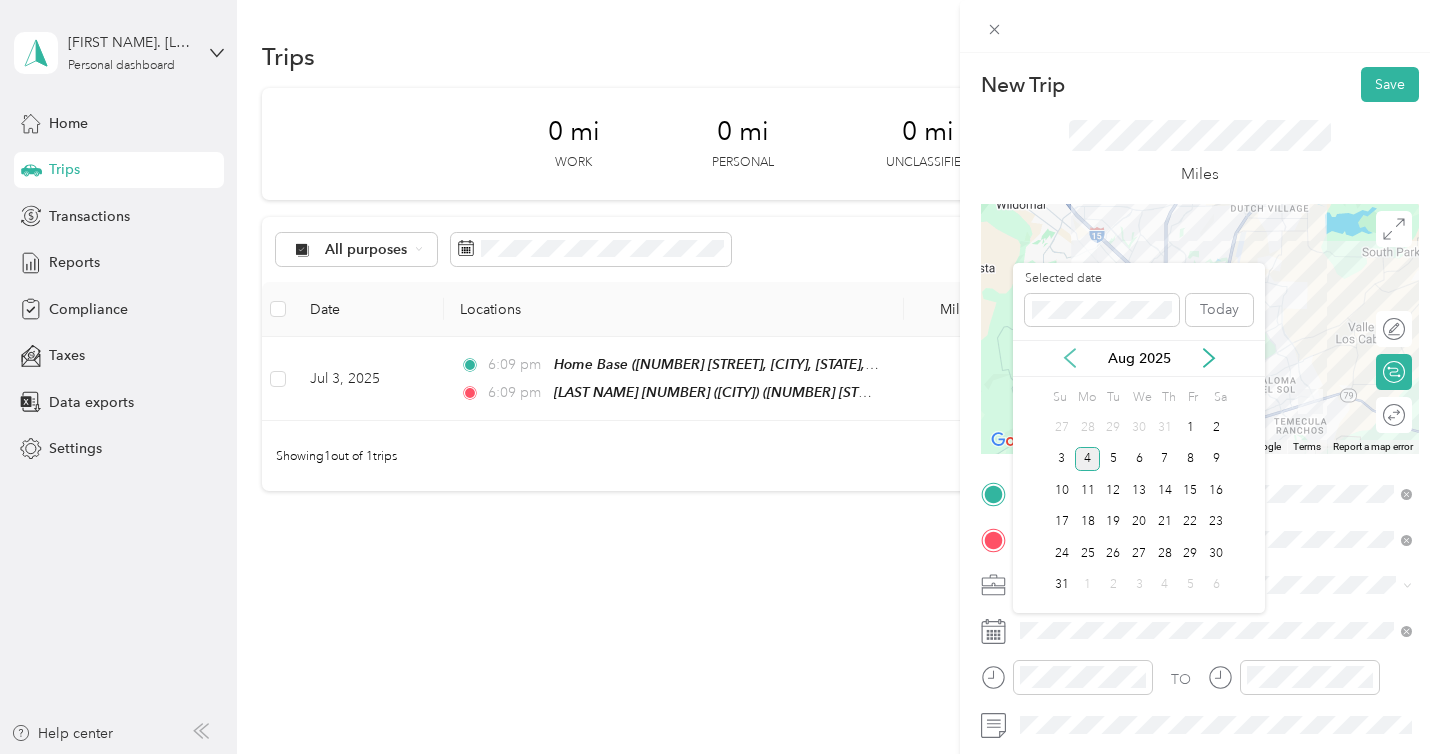 click 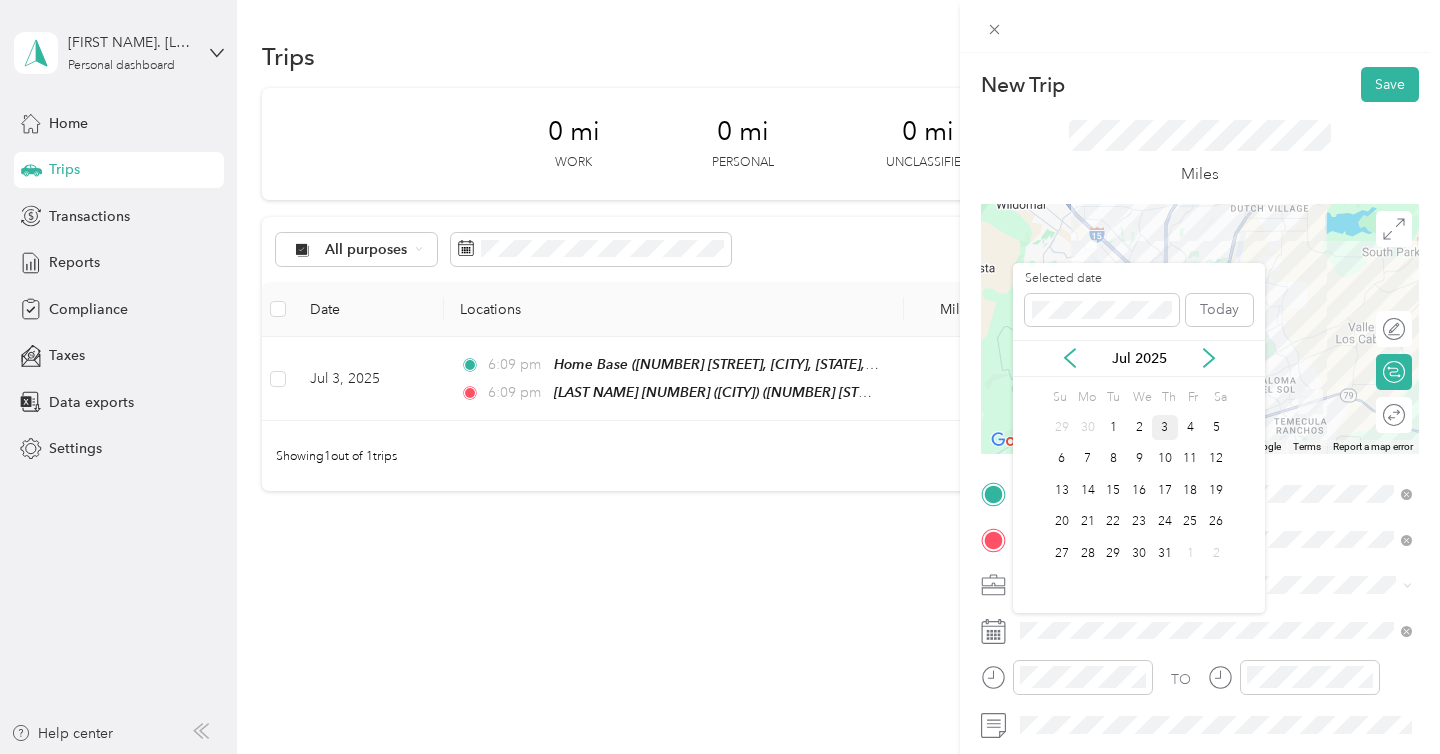 click on "3" at bounding box center (1165, 427) 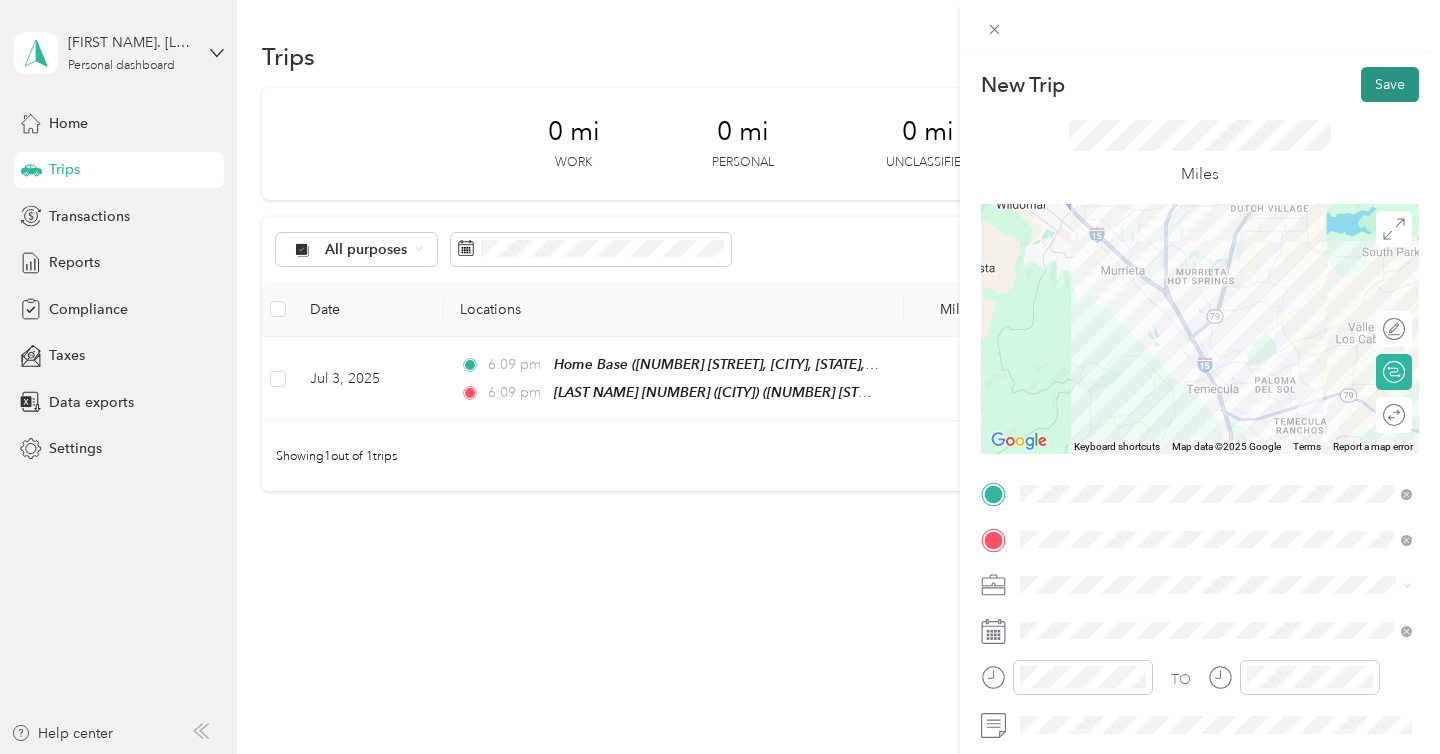 click on "Save" at bounding box center [1390, 84] 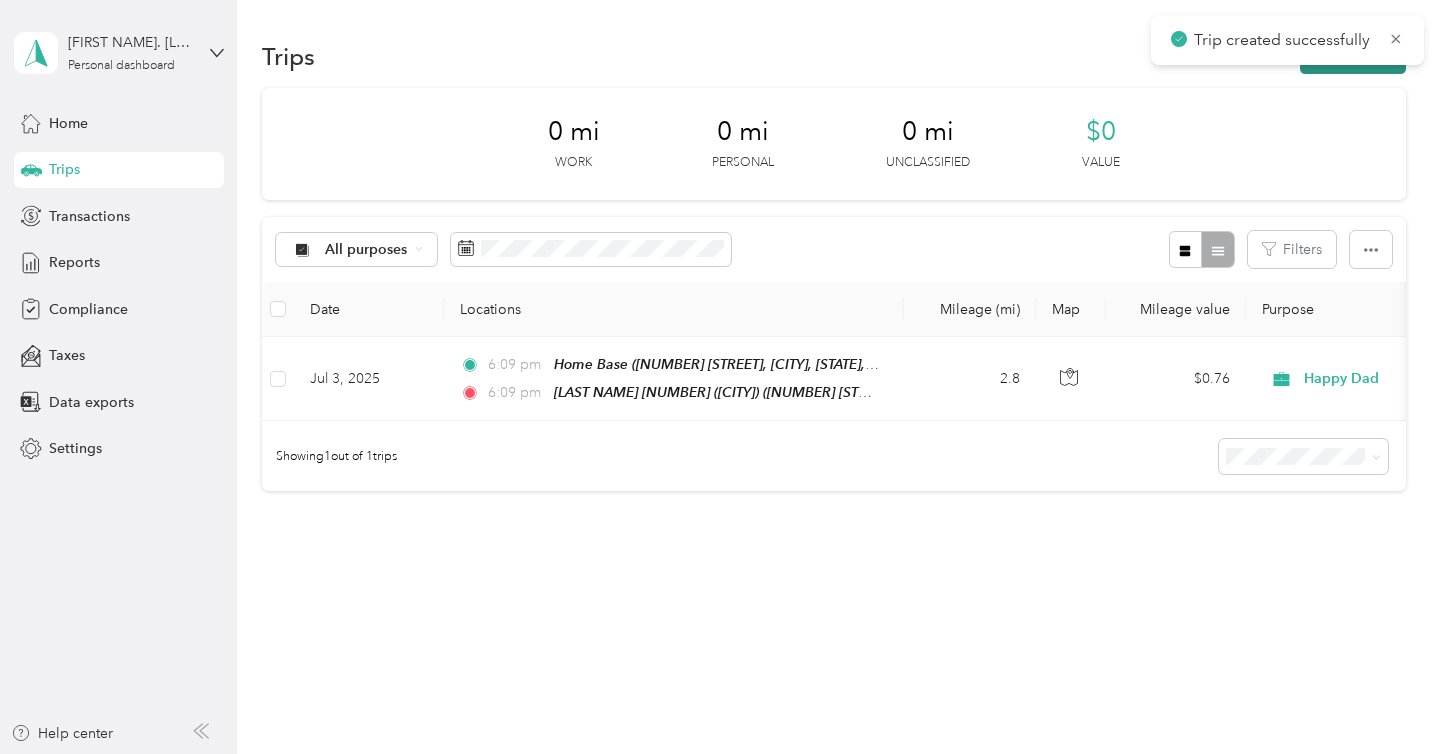 click on "New trip" at bounding box center (1353, 56) 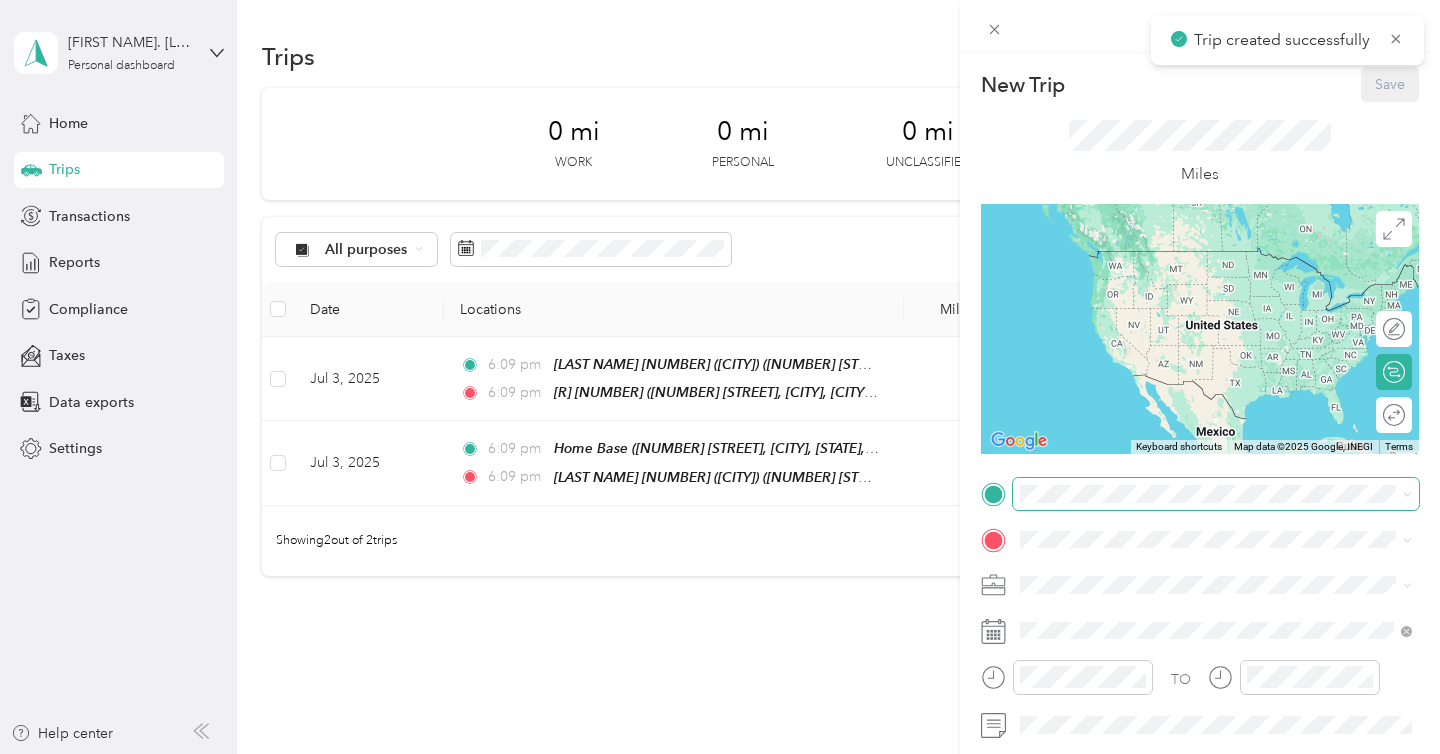click at bounding box center [1216, 494] 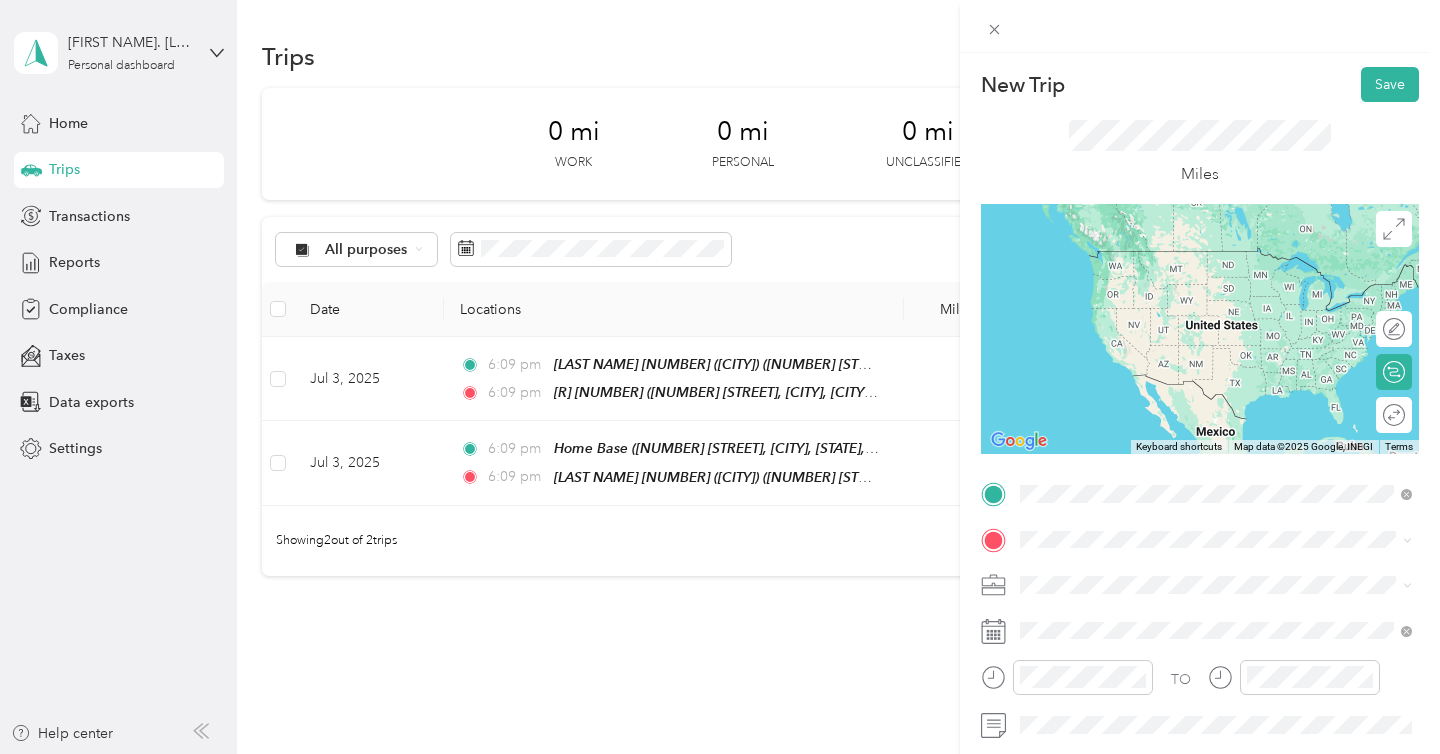 click on "[NUMBER] [STREET], [CITY], [POSTAL_CODE], [CITY], [STATE], [COUNTRY]" at bounding box center [1227, 291] 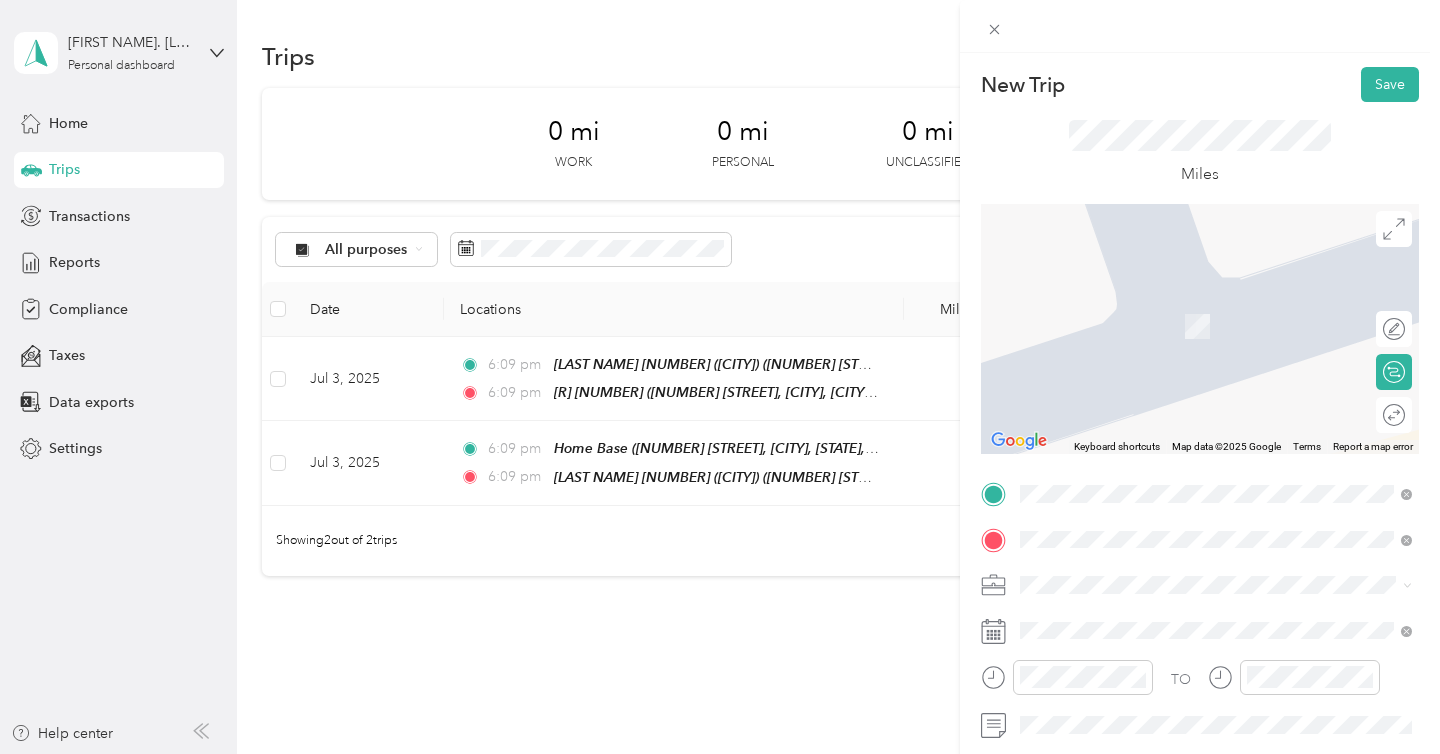 click on "[NUMBER] [STREET], [CITY], [POSTAL_CODE], [CITY], [STATE], [COUNTRY]" at bounding box center [1227, 420] 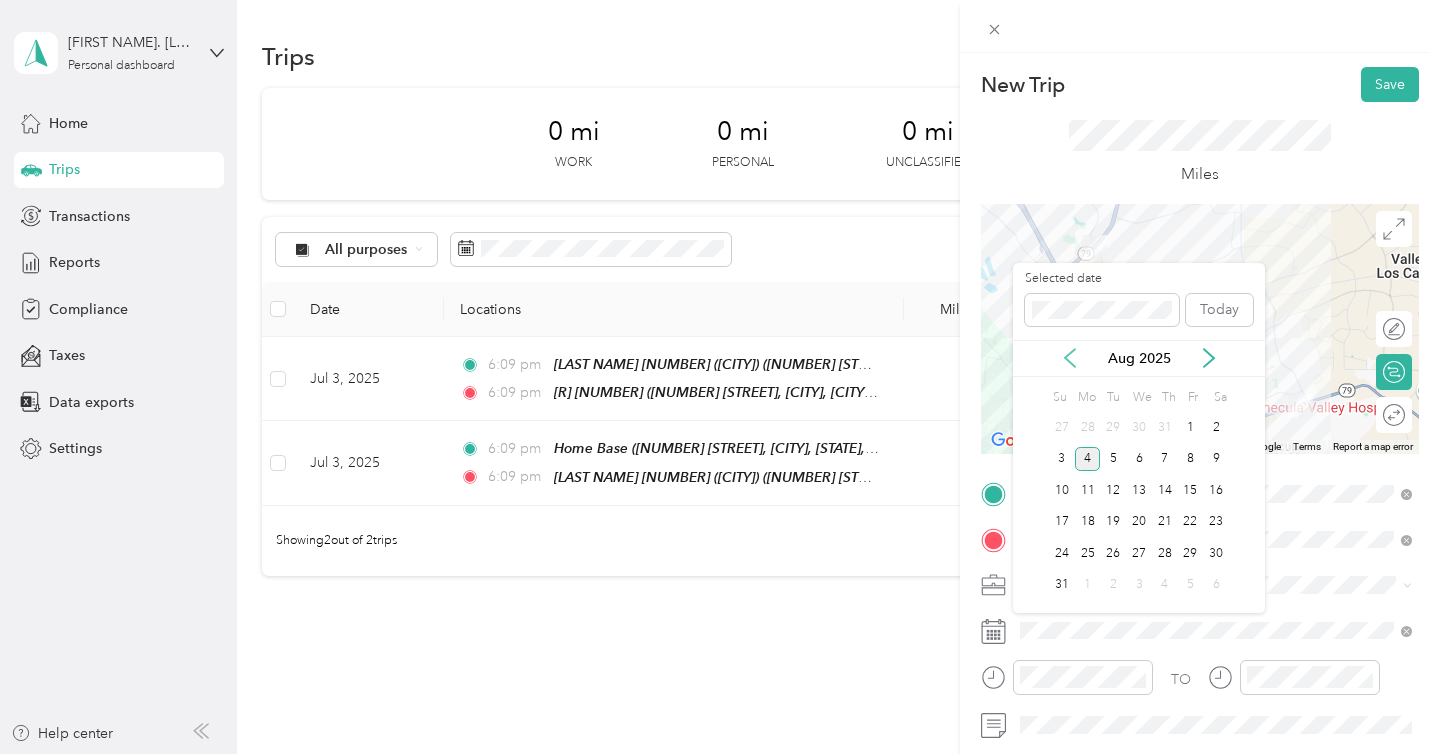 click 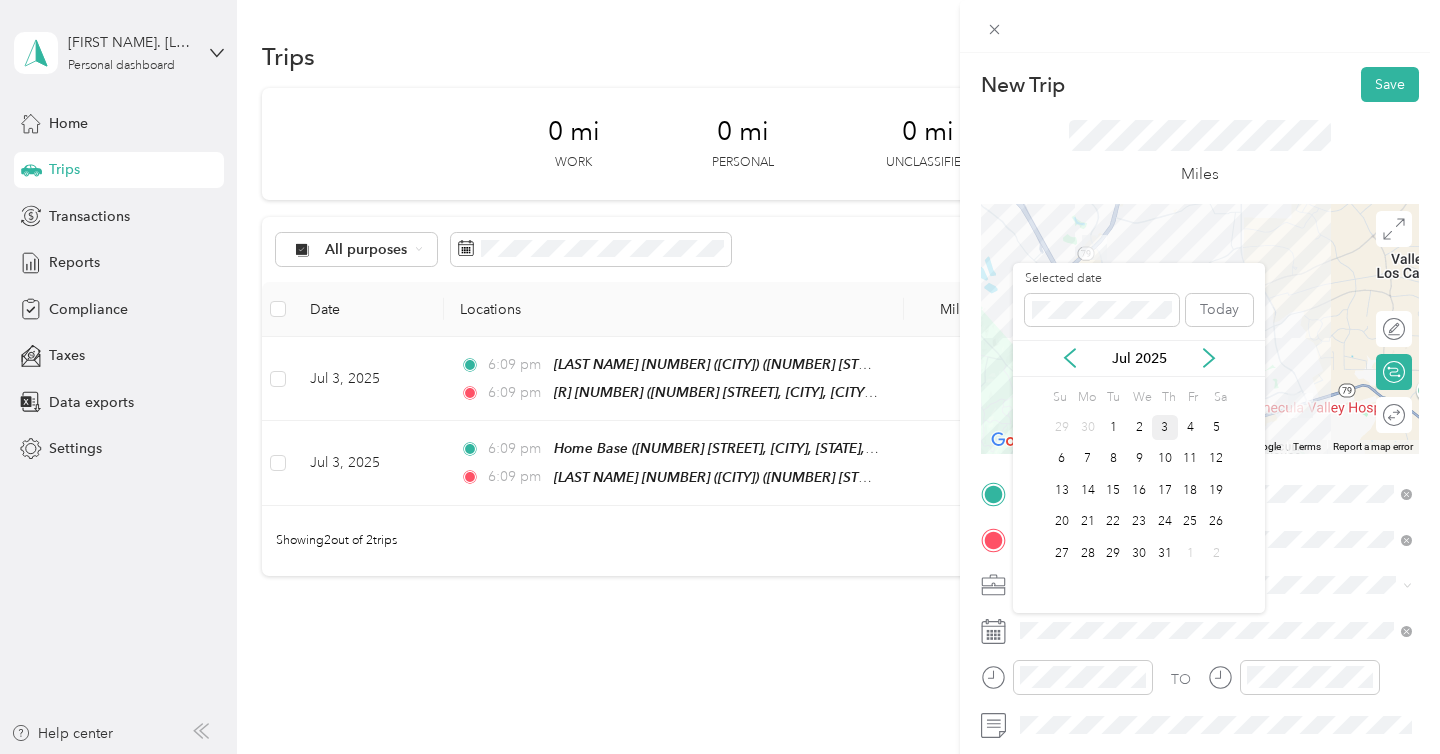 click on "3" at bounding box center (1165, 427) 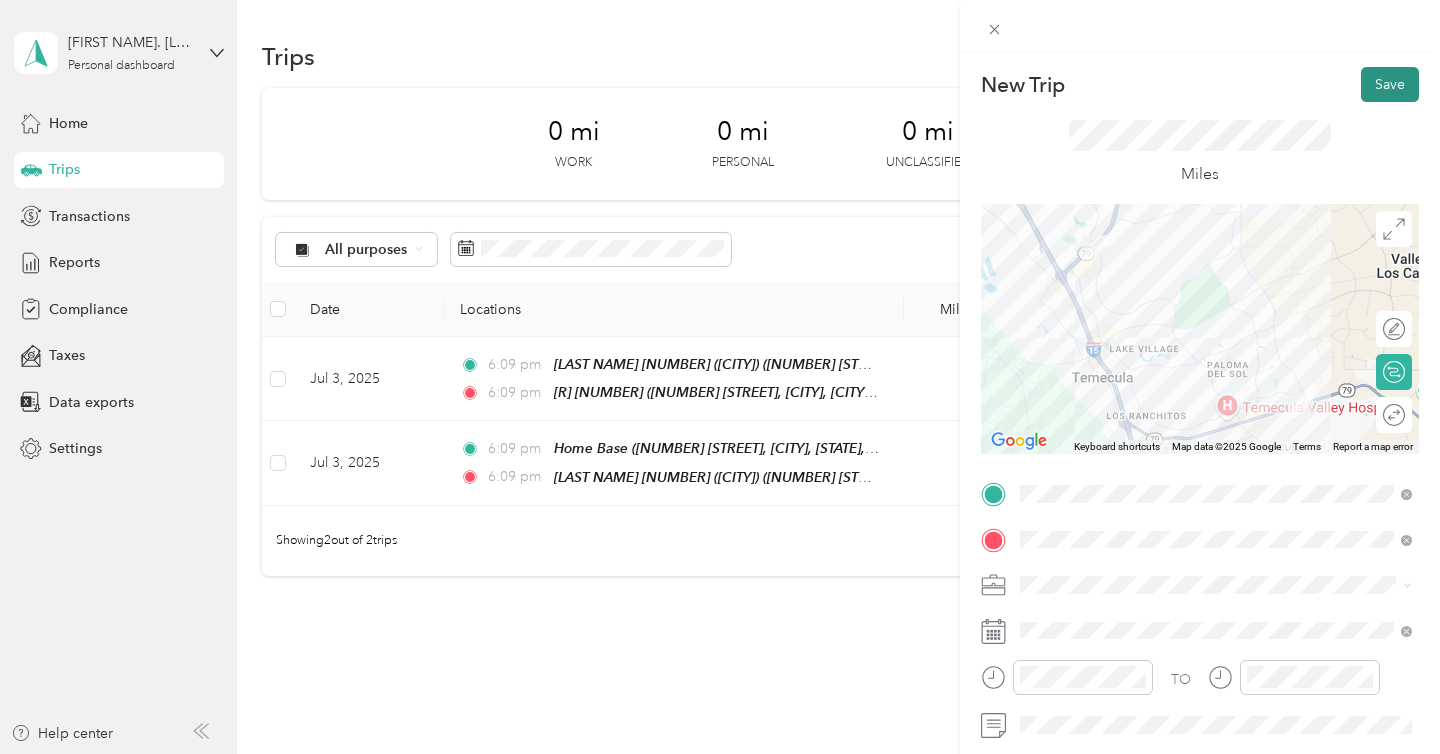 click on "Save" at bounding box center [1390, 84] 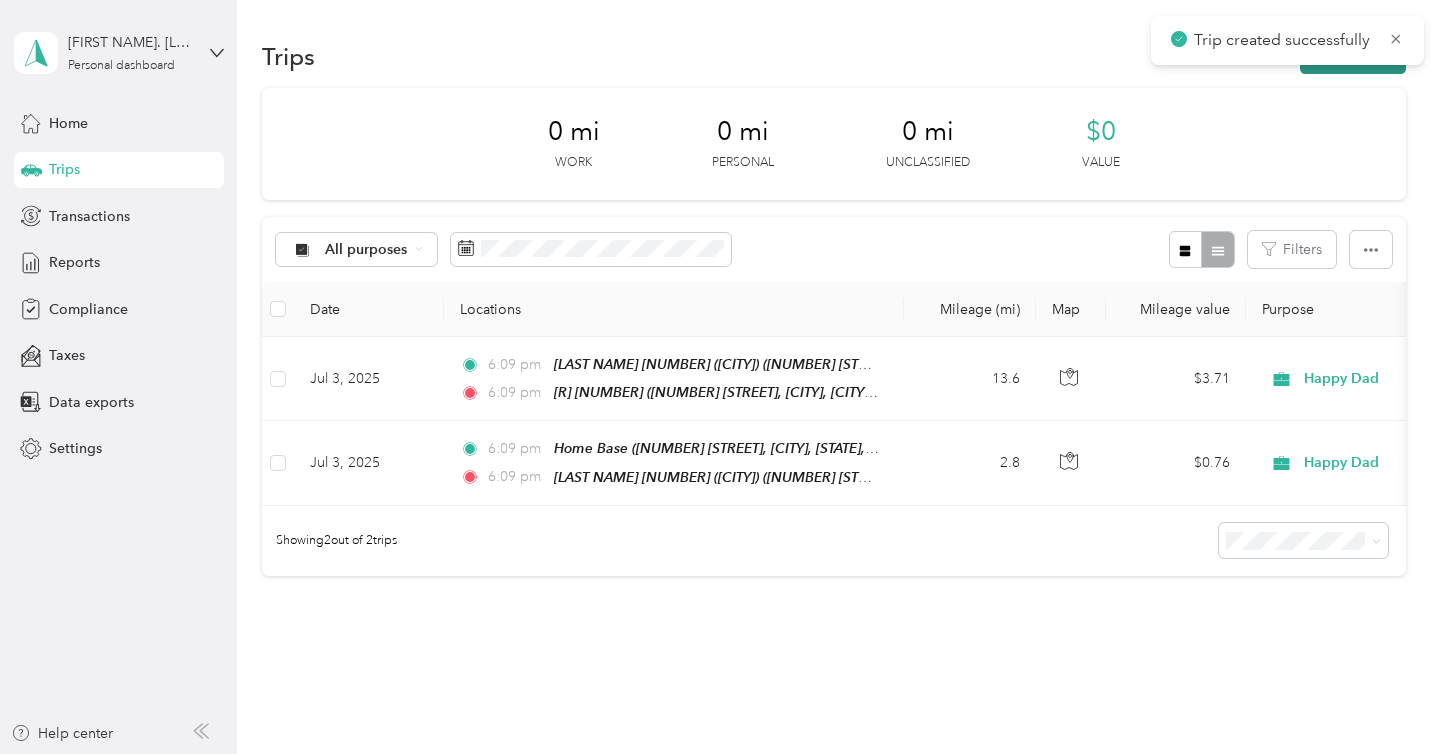 click on "New trip" at bounding box center (1353, 56) 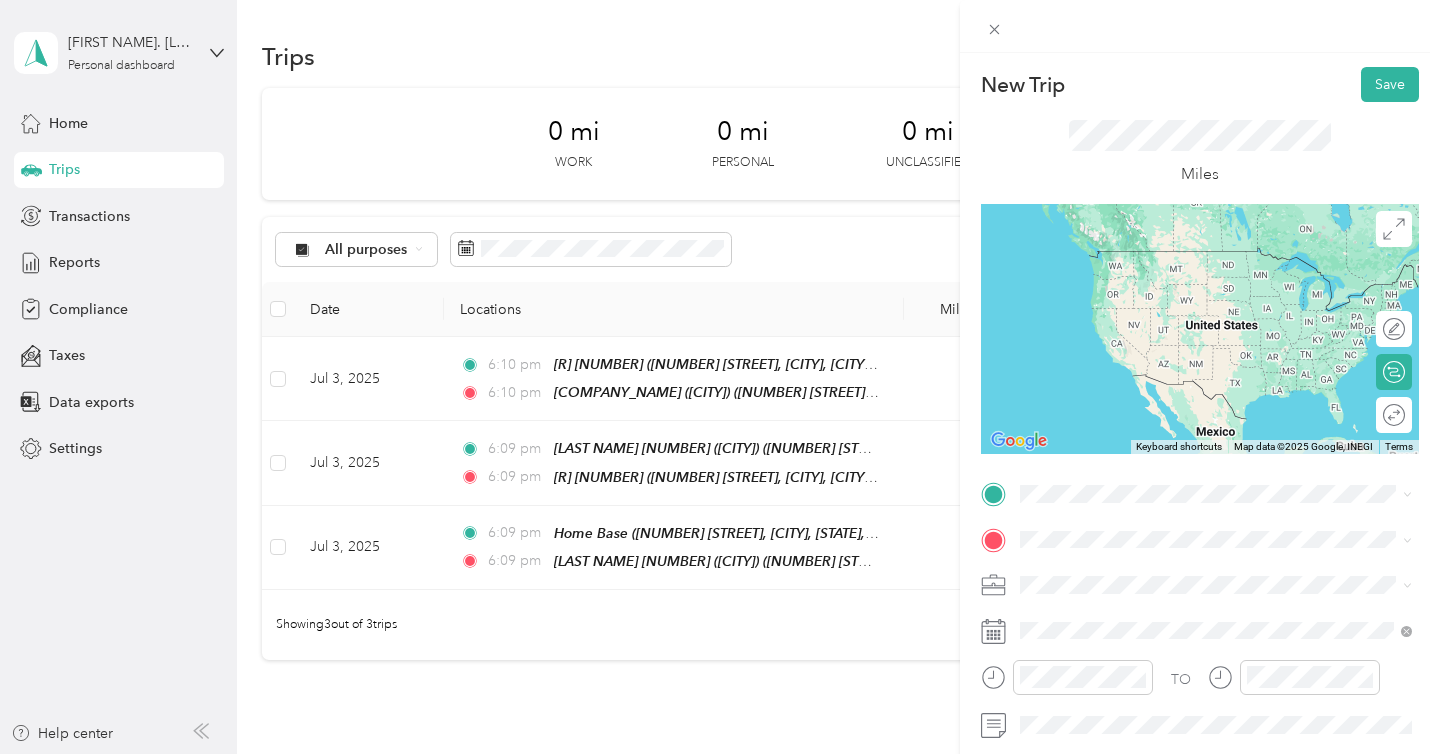 click on "TWM Temecula 40432 Winchester Road, Temecula, 92591, Temecula, California, United States" at bounding box center [1216, 364] 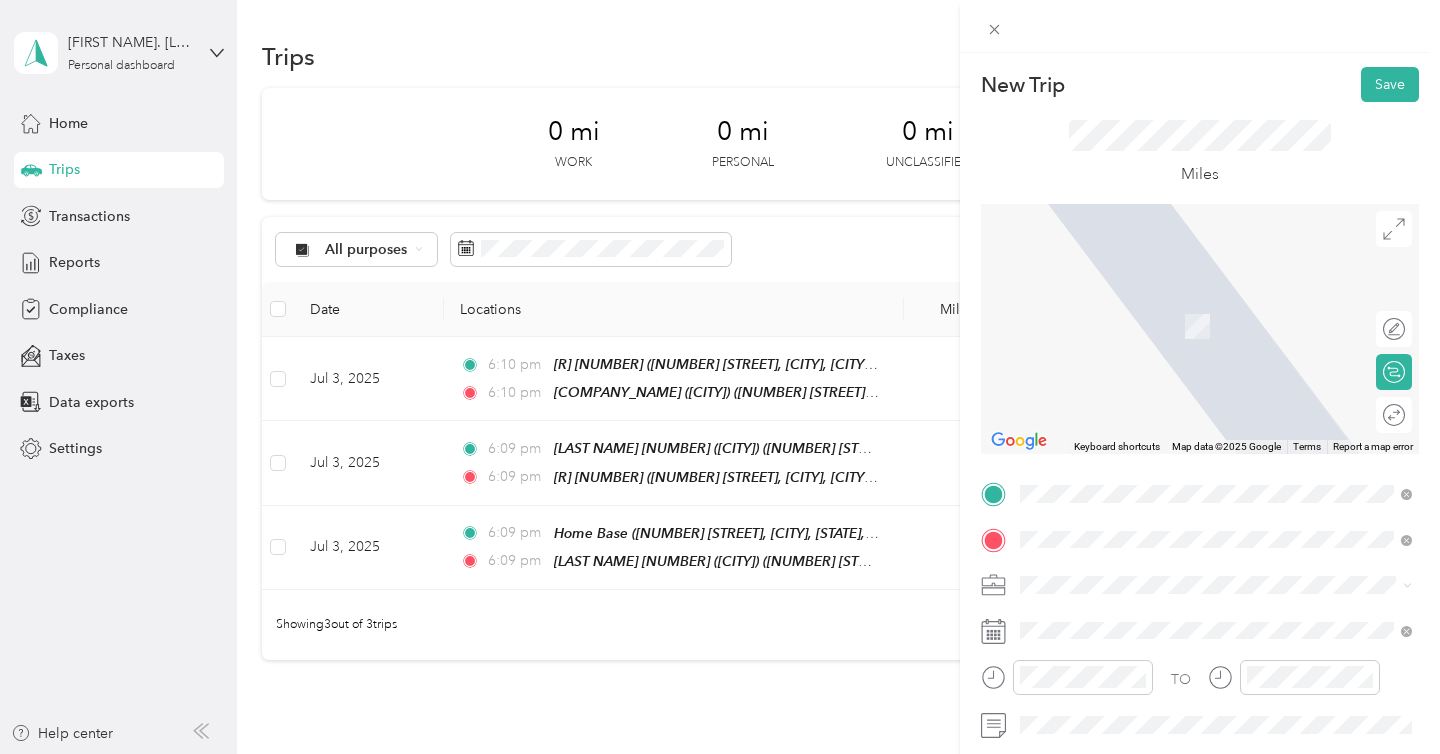 click on "32310 Clinton Keith Road
Wildomar, California 92595, United States" at bounding box center (1202, 381) 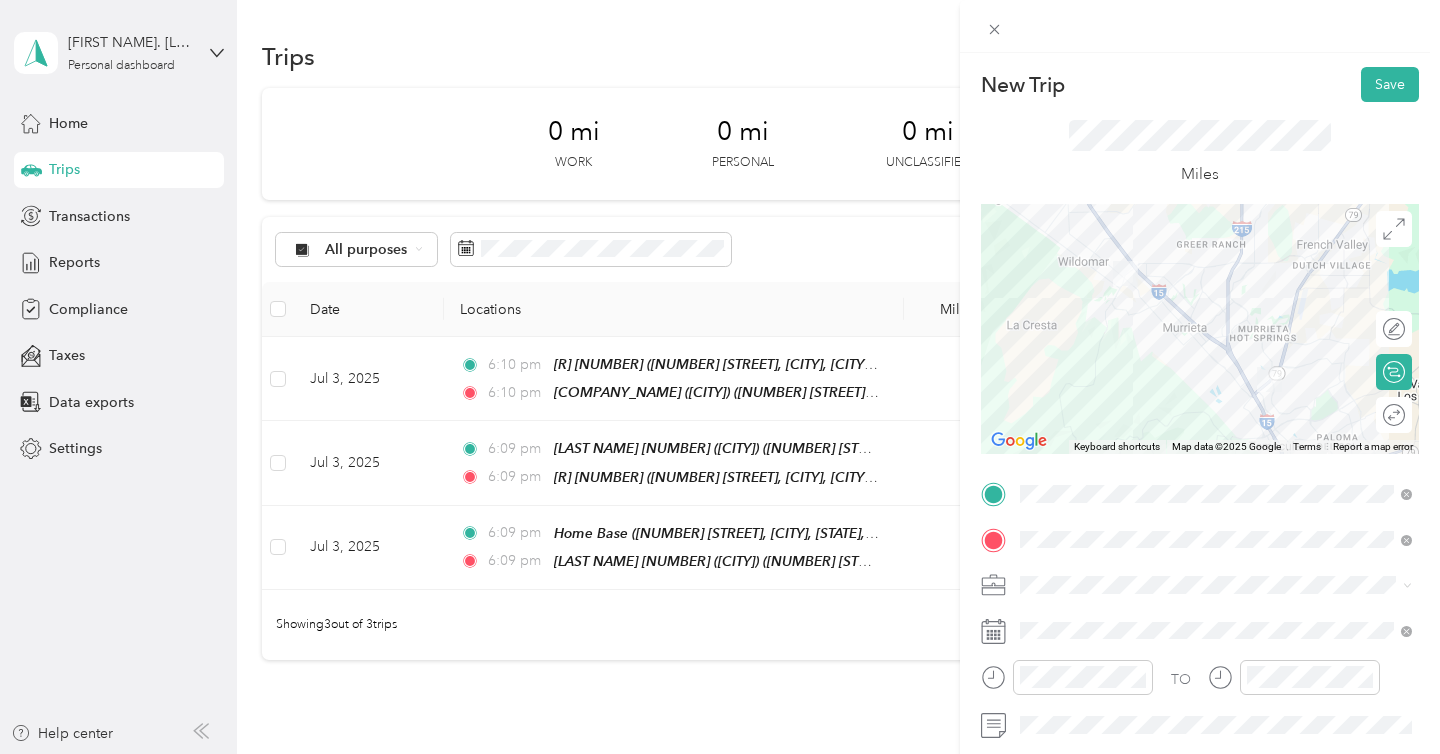 click on "TO Add photo" at bounding box center (1200, 719) 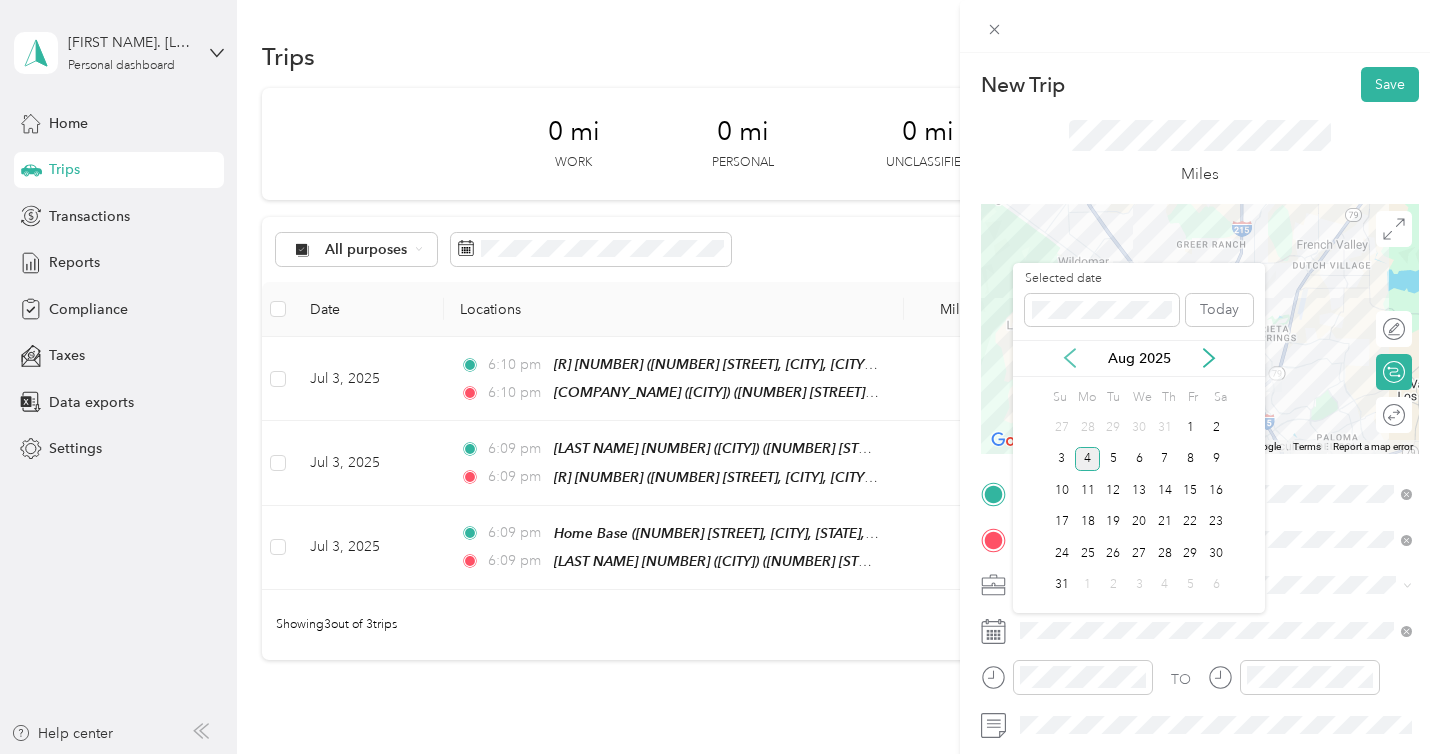 click 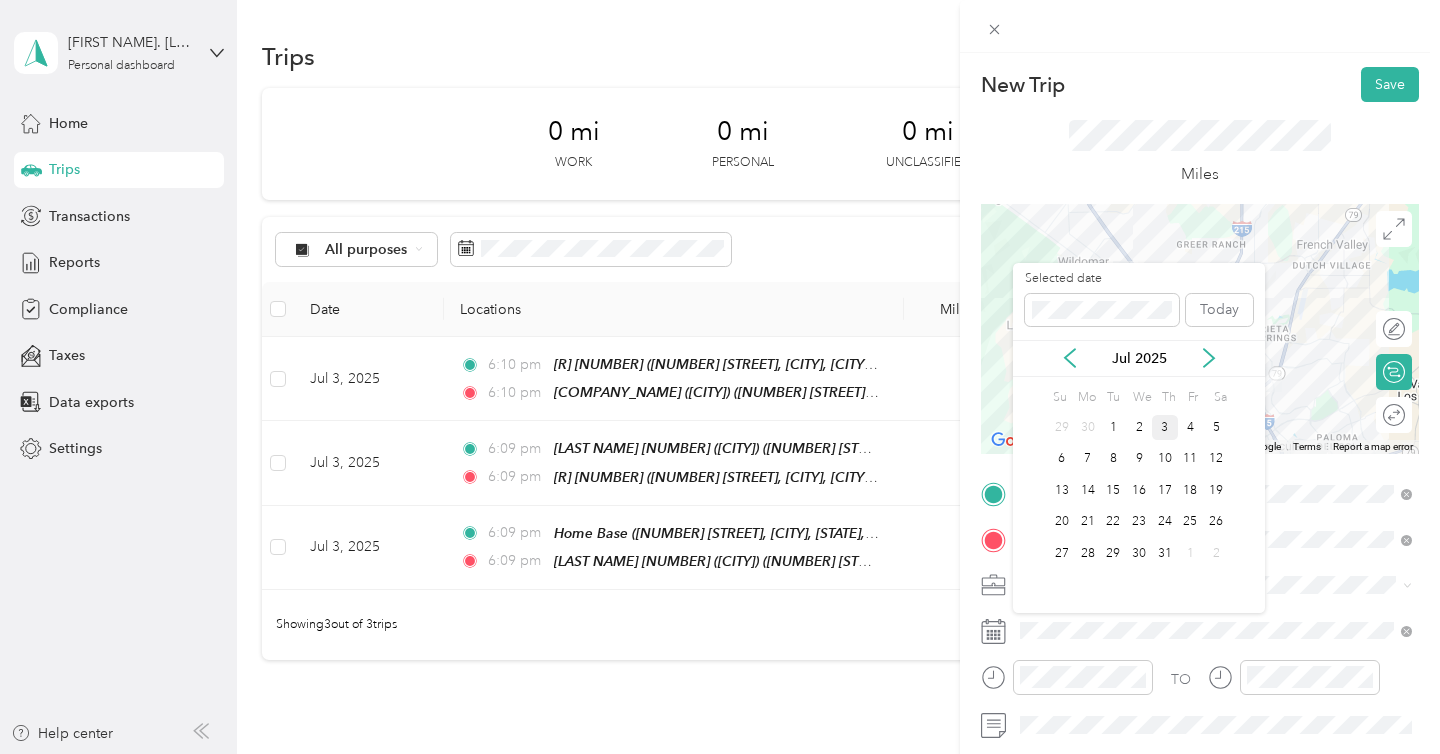 click on "3" at bounding box center (1165, 427) 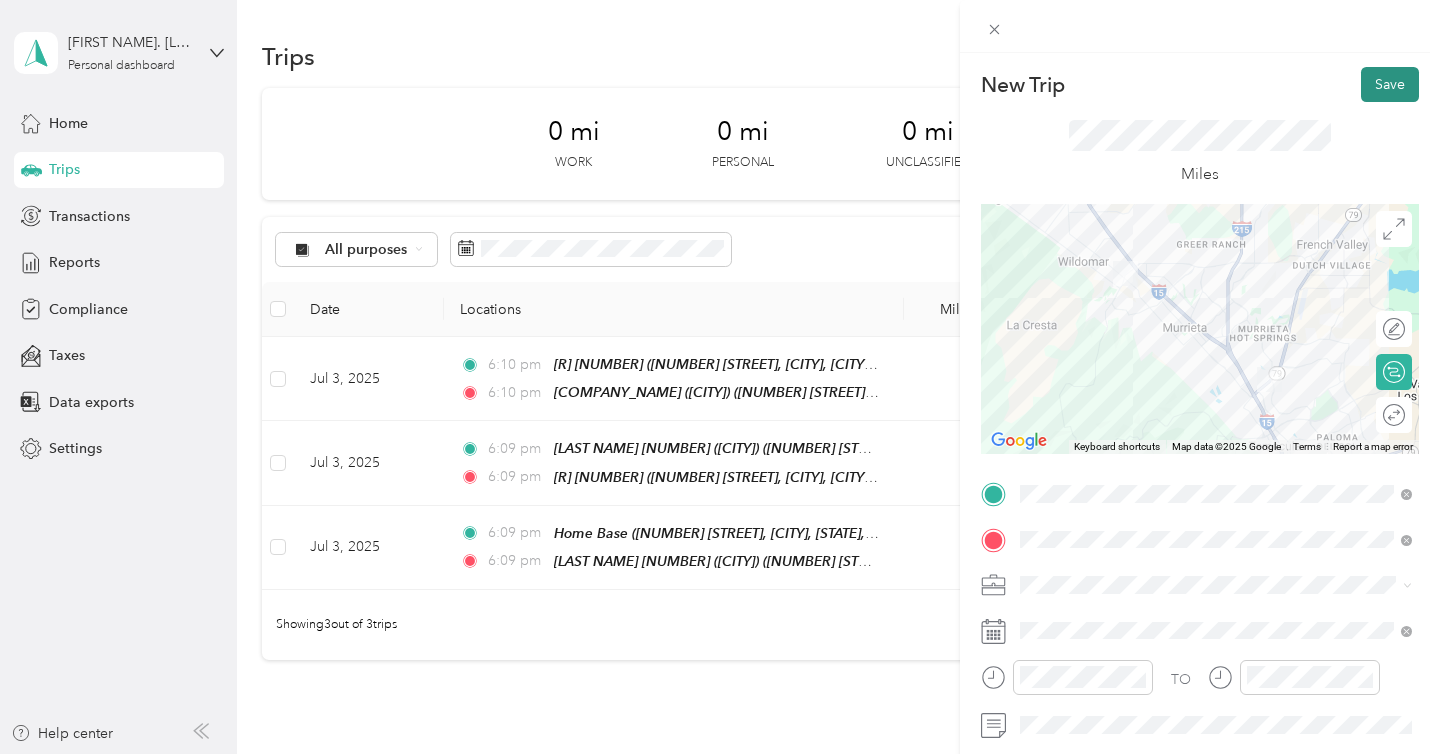 click on "Save" at bounding box center (1390, 84) 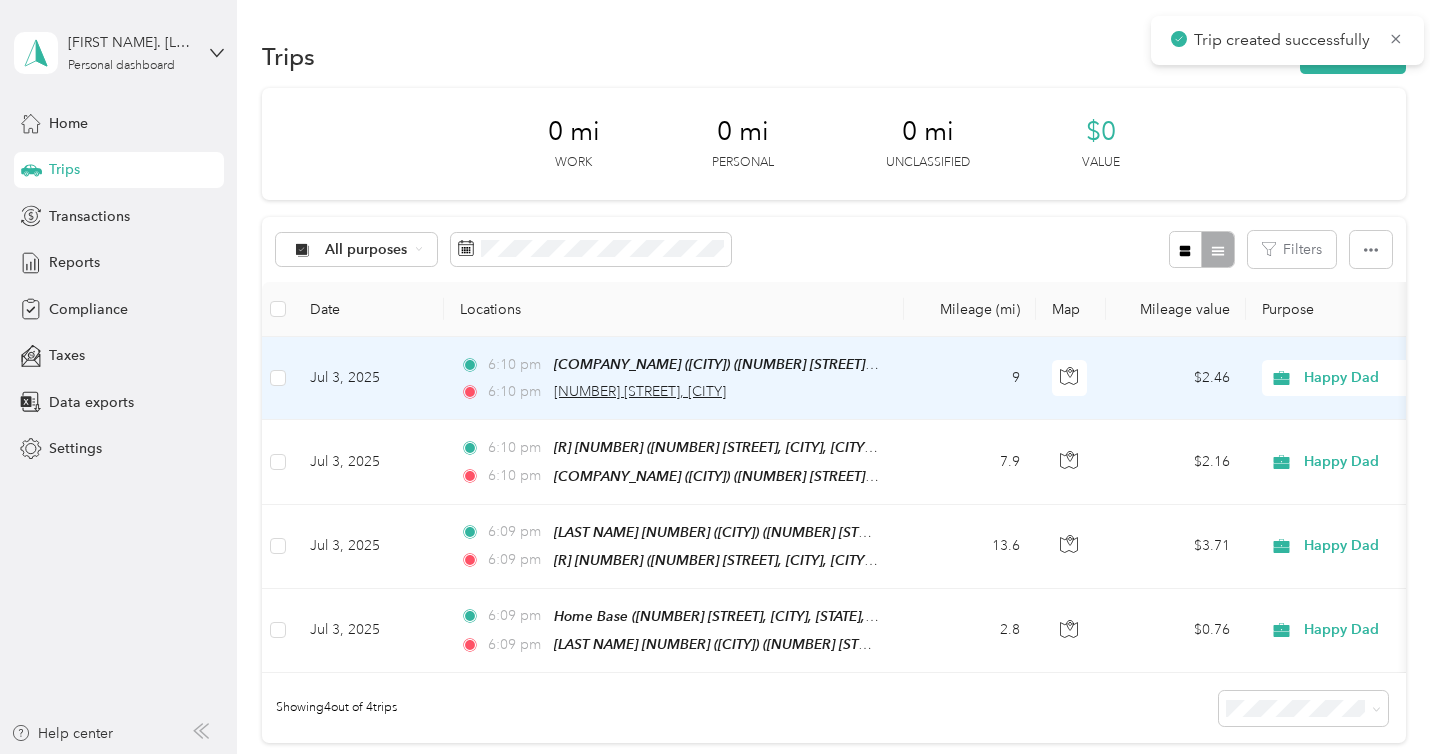 click on "32310 Clinton Keith Road, Wildomar" at bounding box center (640, 391) 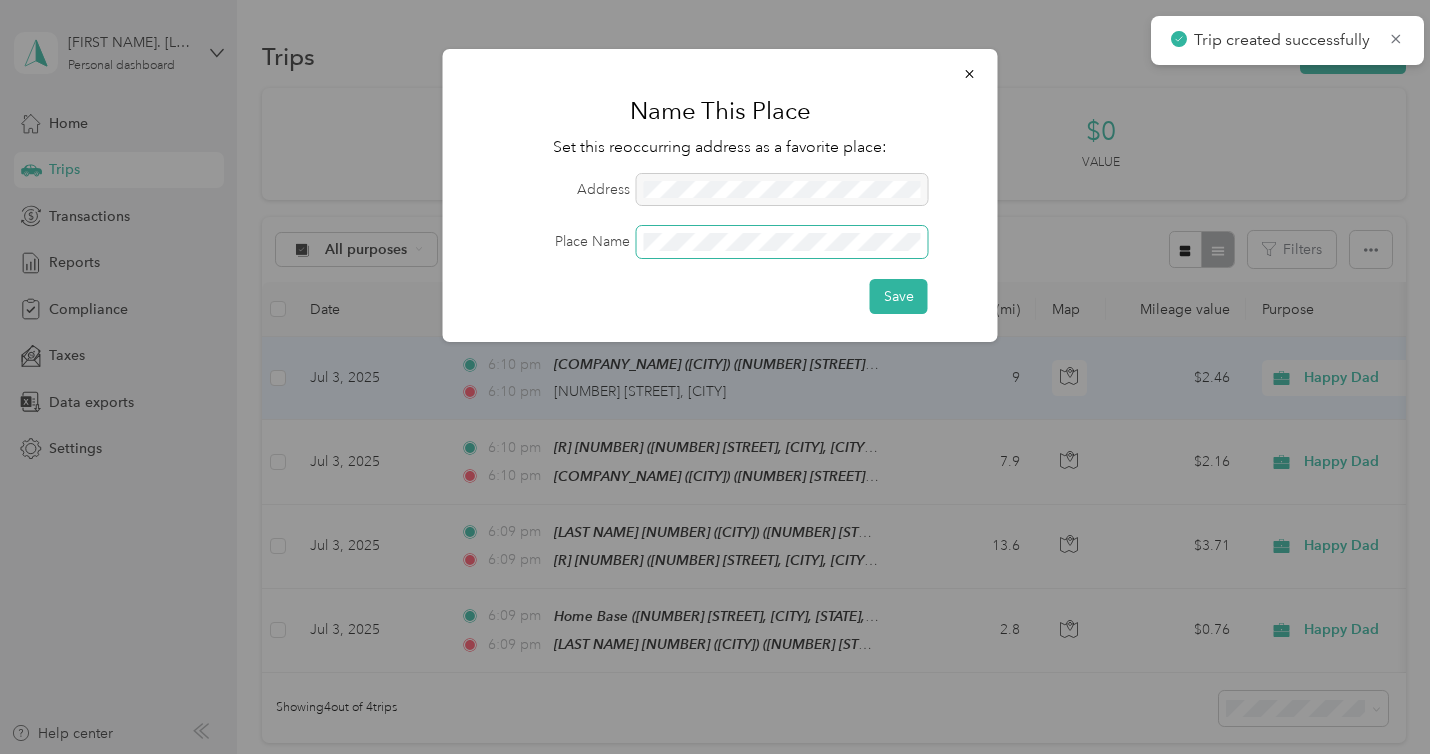 click at bounding box center (782, 242) 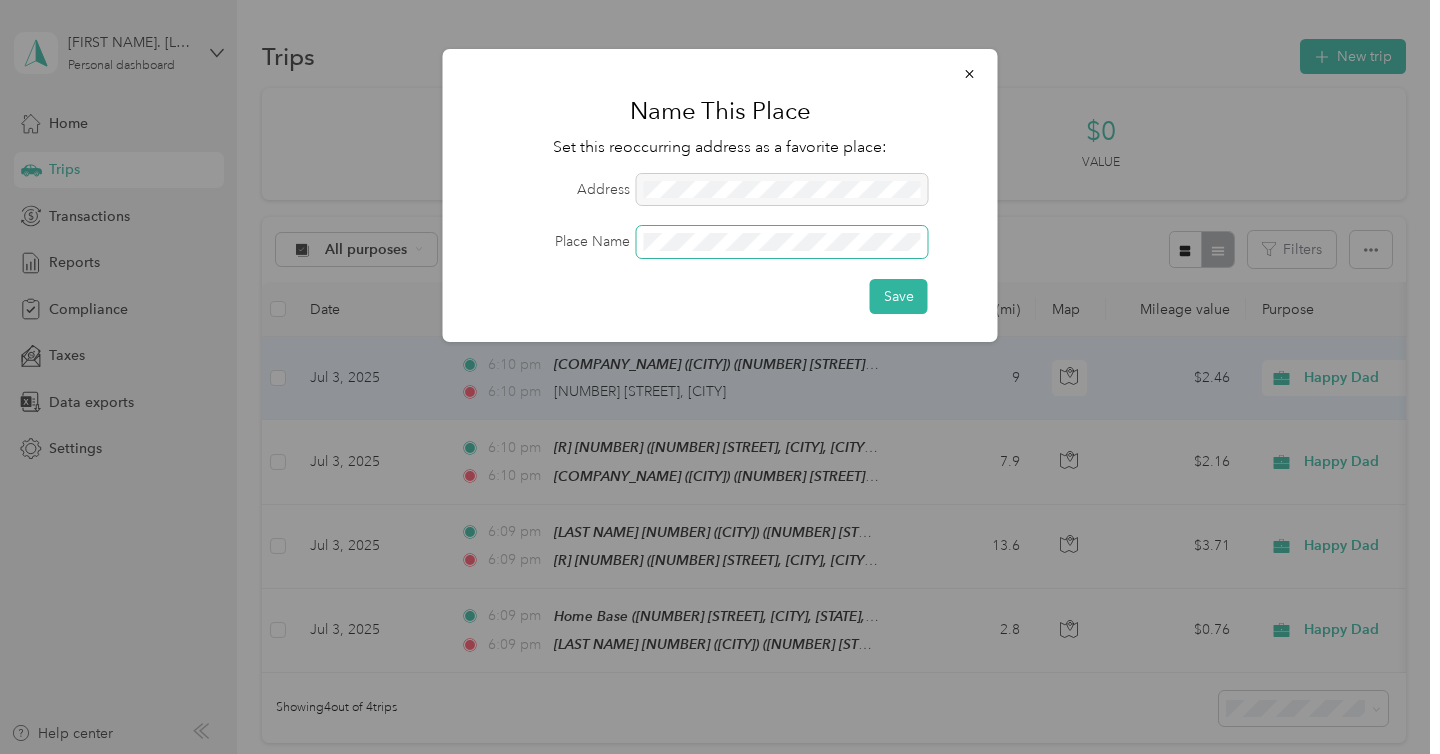 click on "Save" at bounding box center (899, 296) 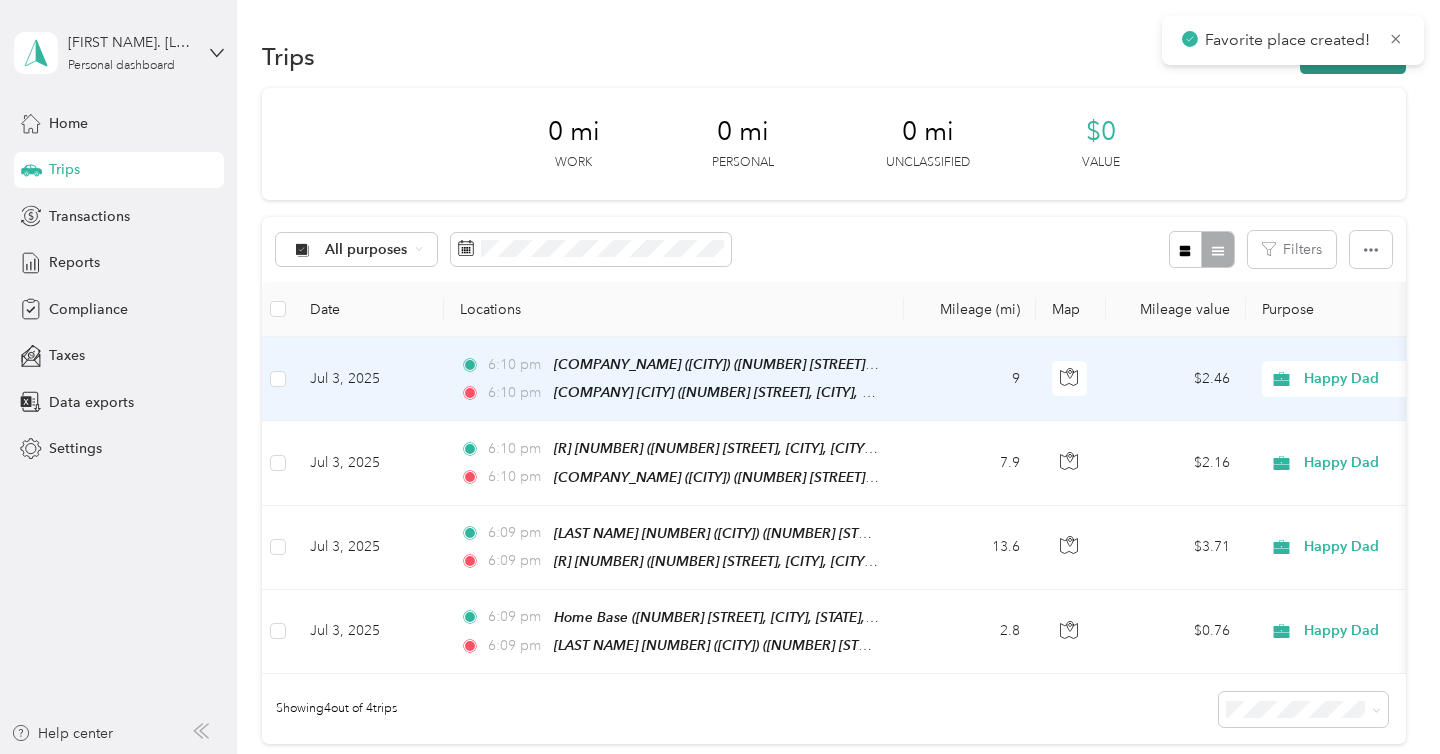 click on "New trip" at bounding box center (1353, 56) 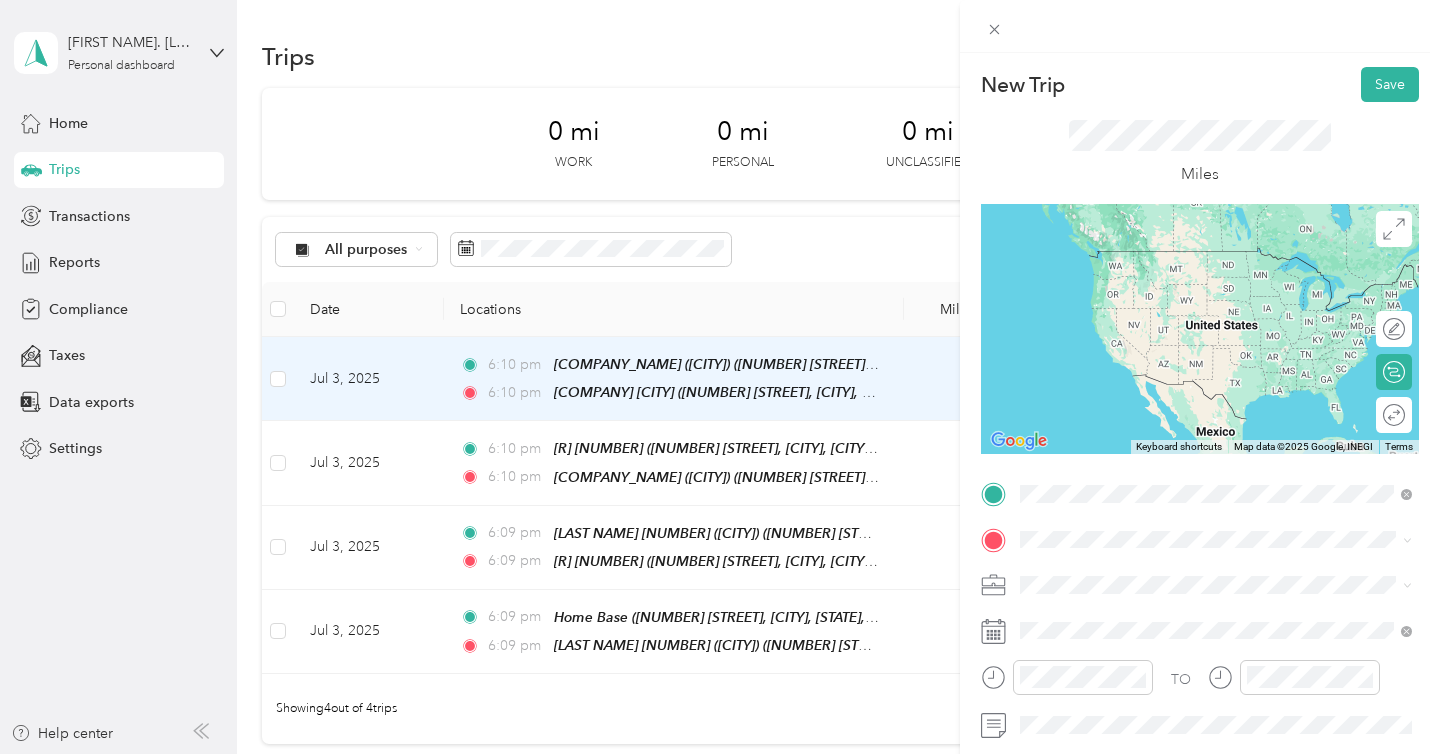 click on "Barons Market Wildomar" at bounding box center [1128, 342] 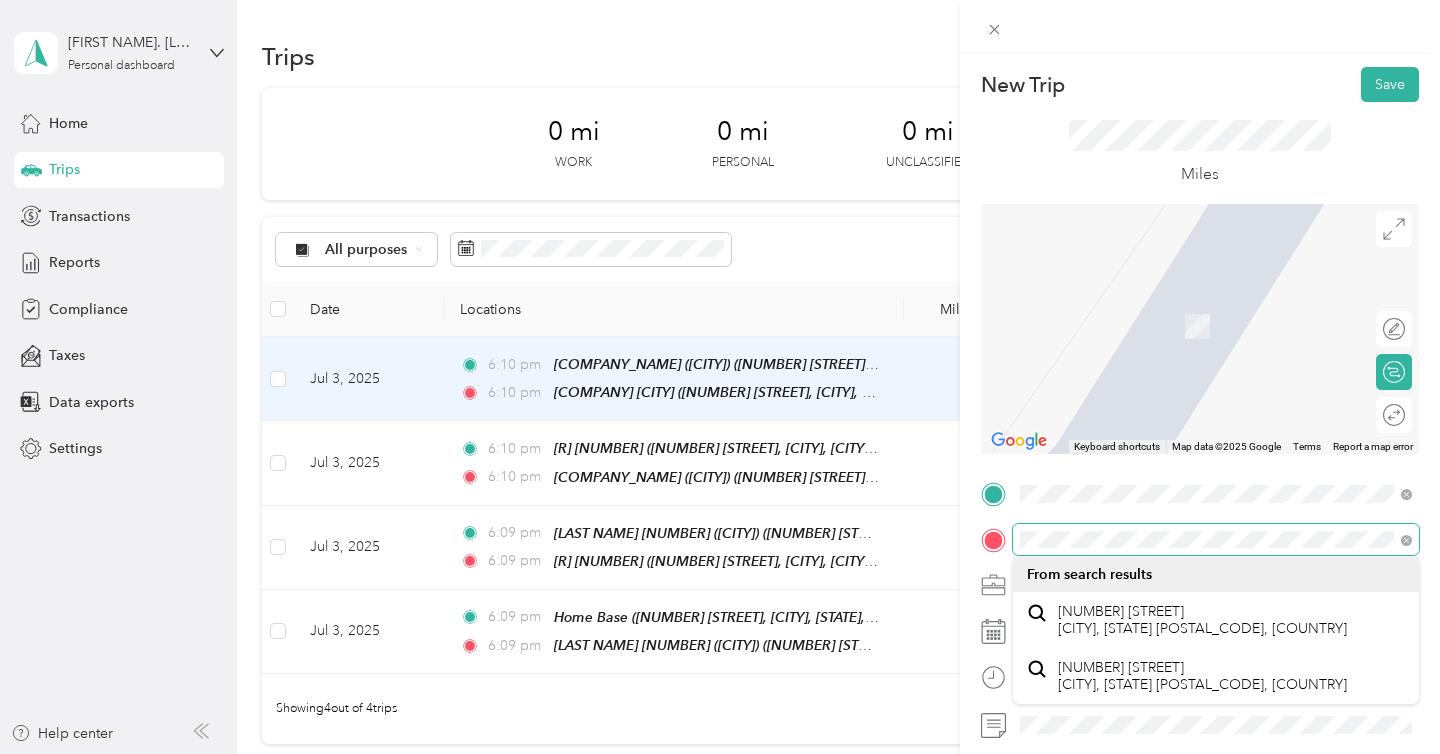 click on "New Trip Save This trip cannot be edited because it is either under review, approved, or paid. Contact your Team Manager to edit it. Miles ← Move left → Move right ↑ Move up ↓ Move down + Zoom in - Zoom out Home Jump left by 75% End Jump right by 75% Page Up Jump up by 75% Page Down Jump down by 75% Keyboard shortcuts Map Data Map data ©2025 Google Map data ©2025 Google 2 m  Click to toggle between metric and imperial units Terms Report a map error Edit route Calculate route Round trip TO Add photo" at bounding box center (1200, 514) 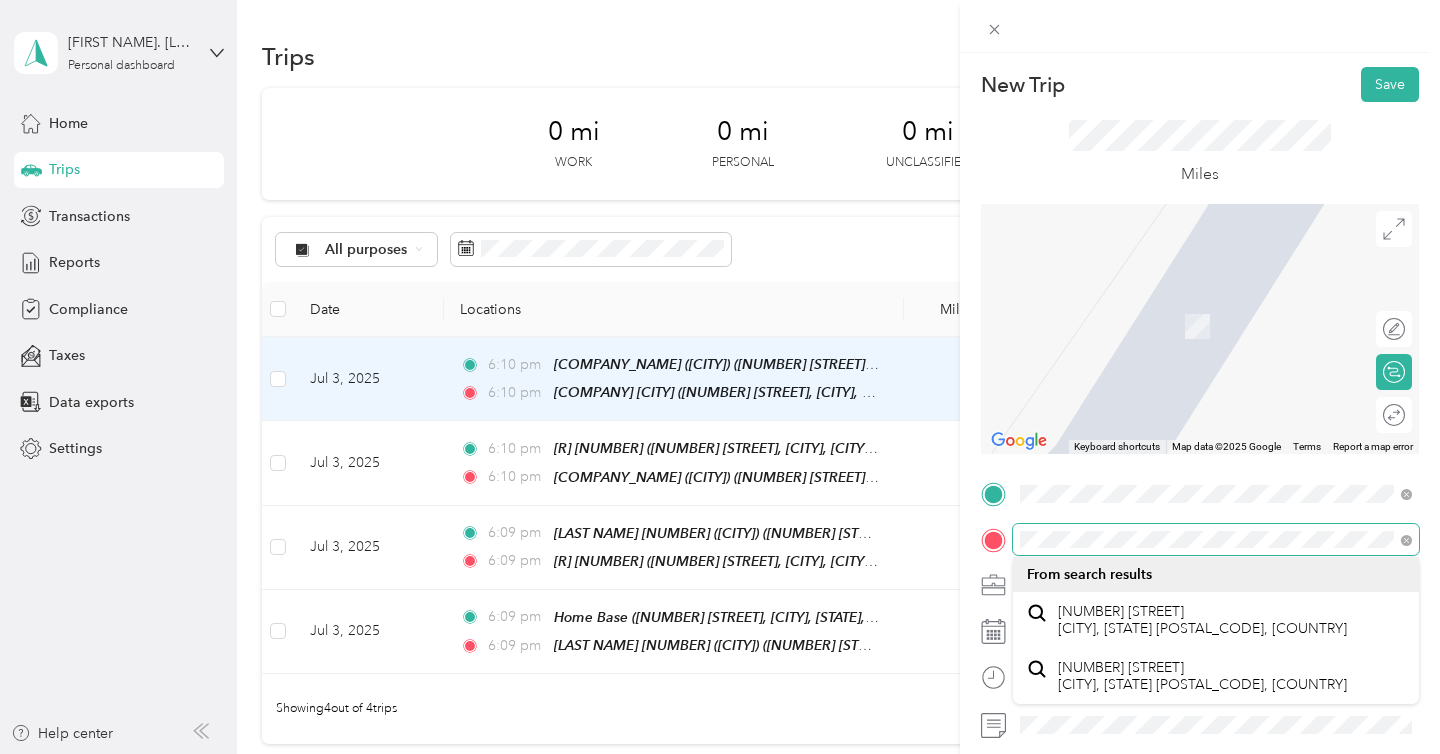 click at bounding box center [1200, 540] 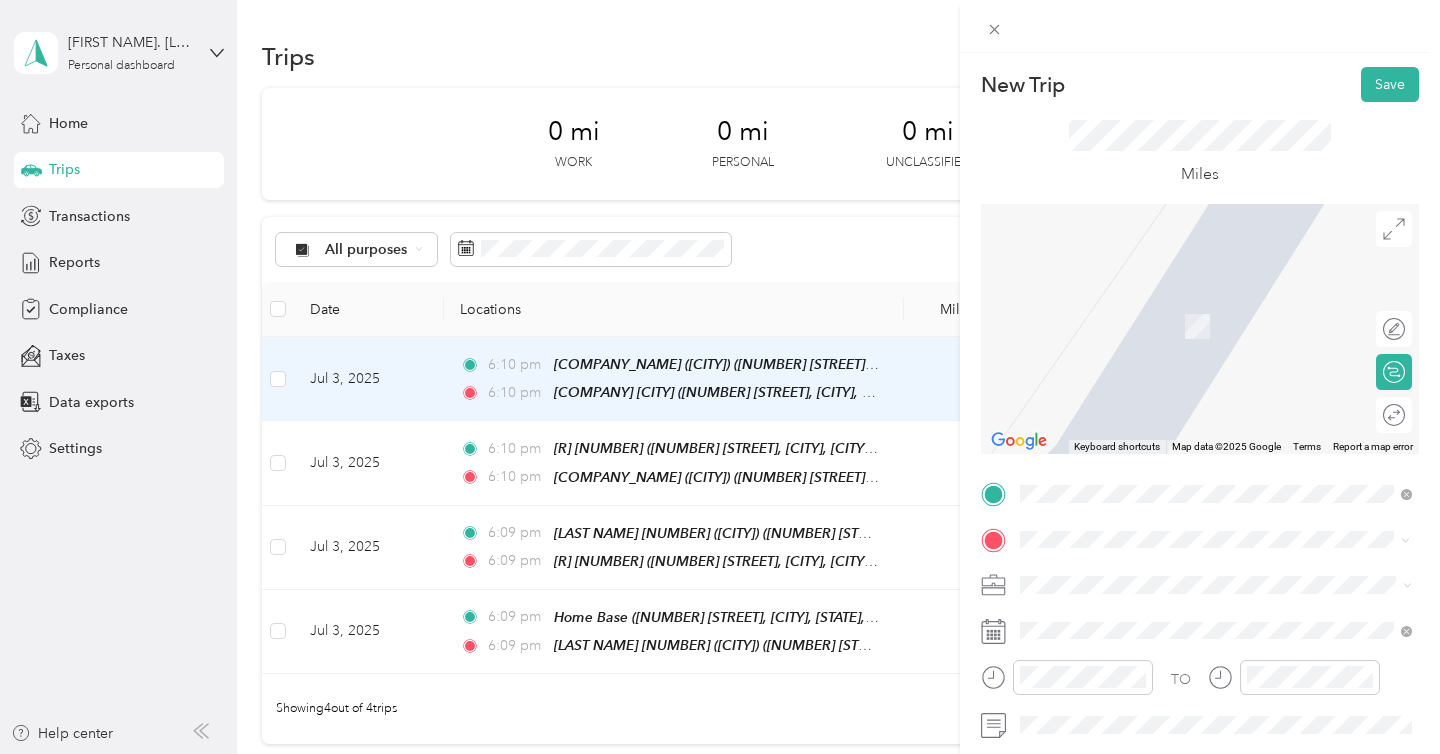 click on "[NUMBER] [STREET], [CITY], [POSTAL_CODE], [CITY], [STATE], [COUNTRY]" at bounding box center (1227, 420) 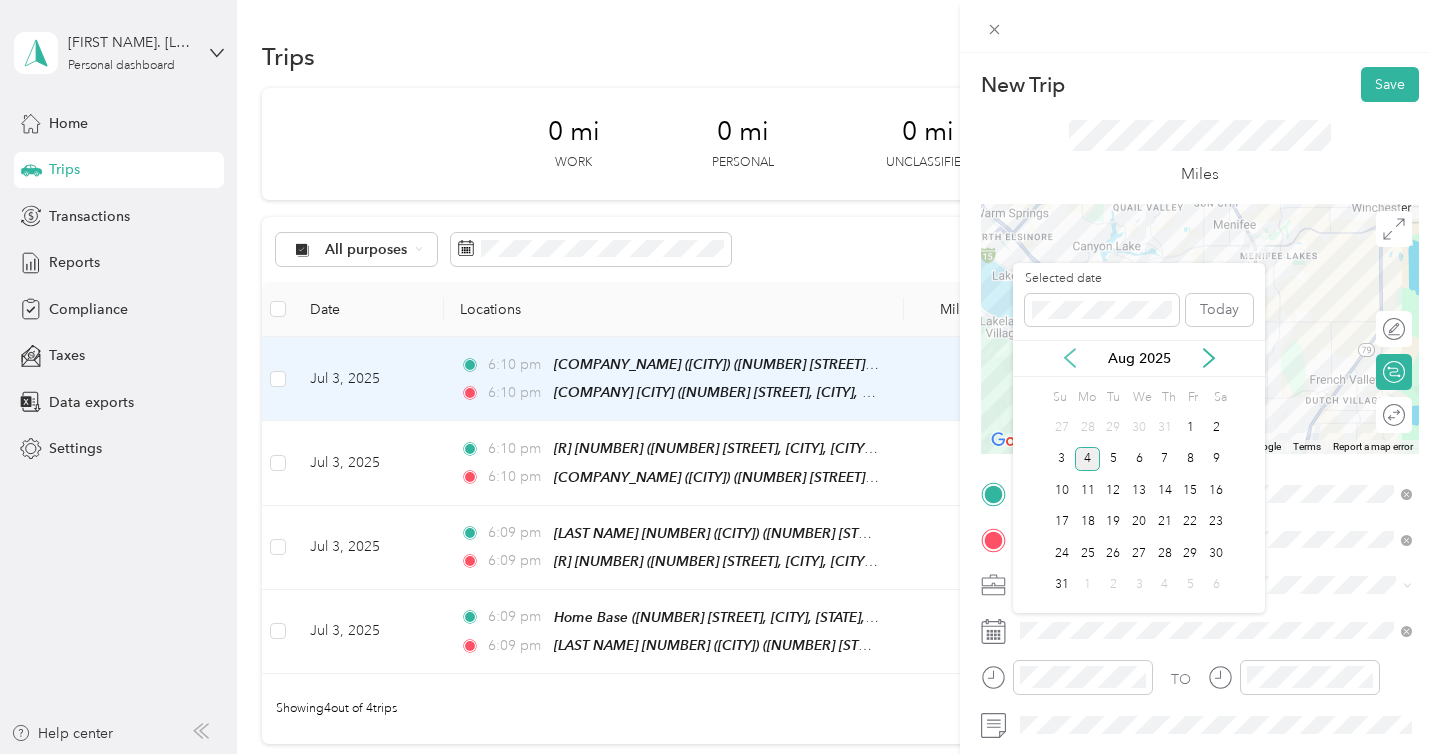 click 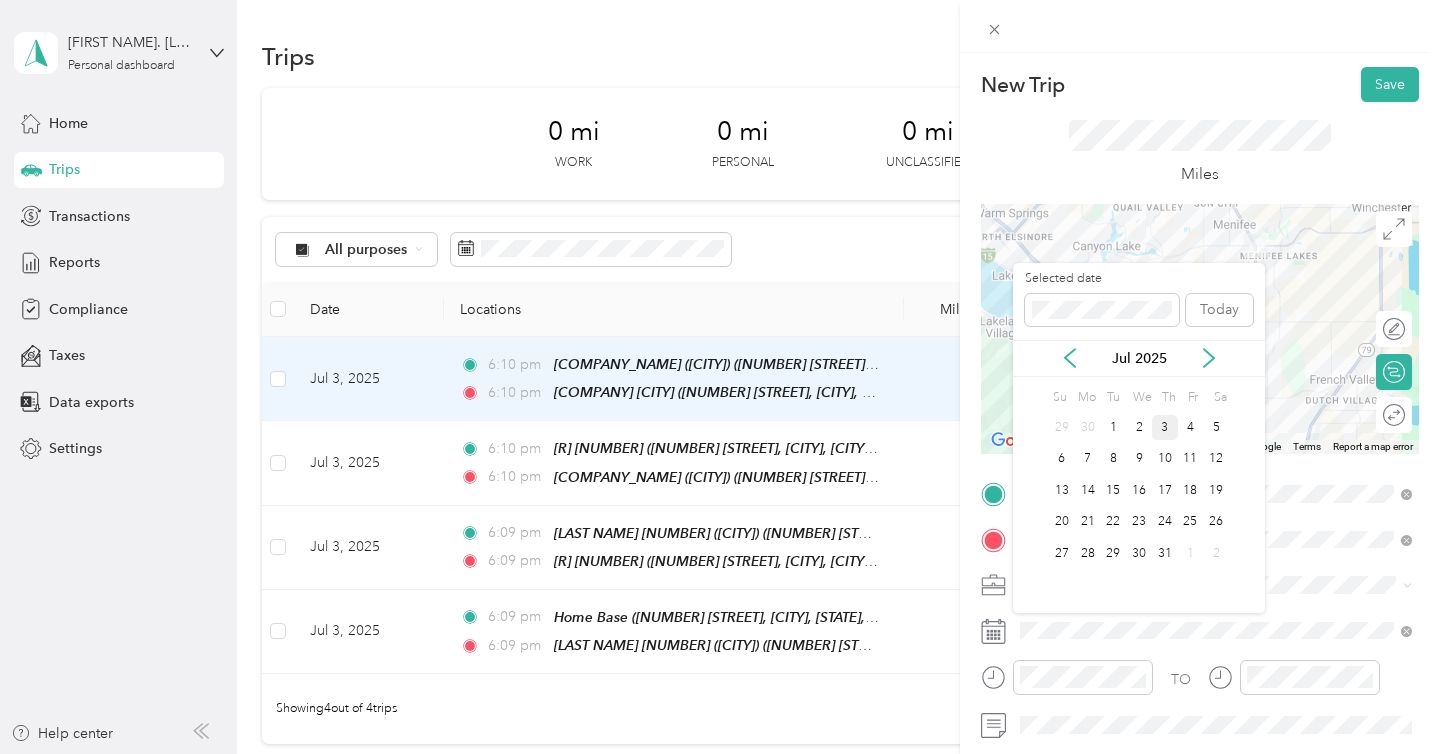 click on "3" at bounding box center [1165, 427] 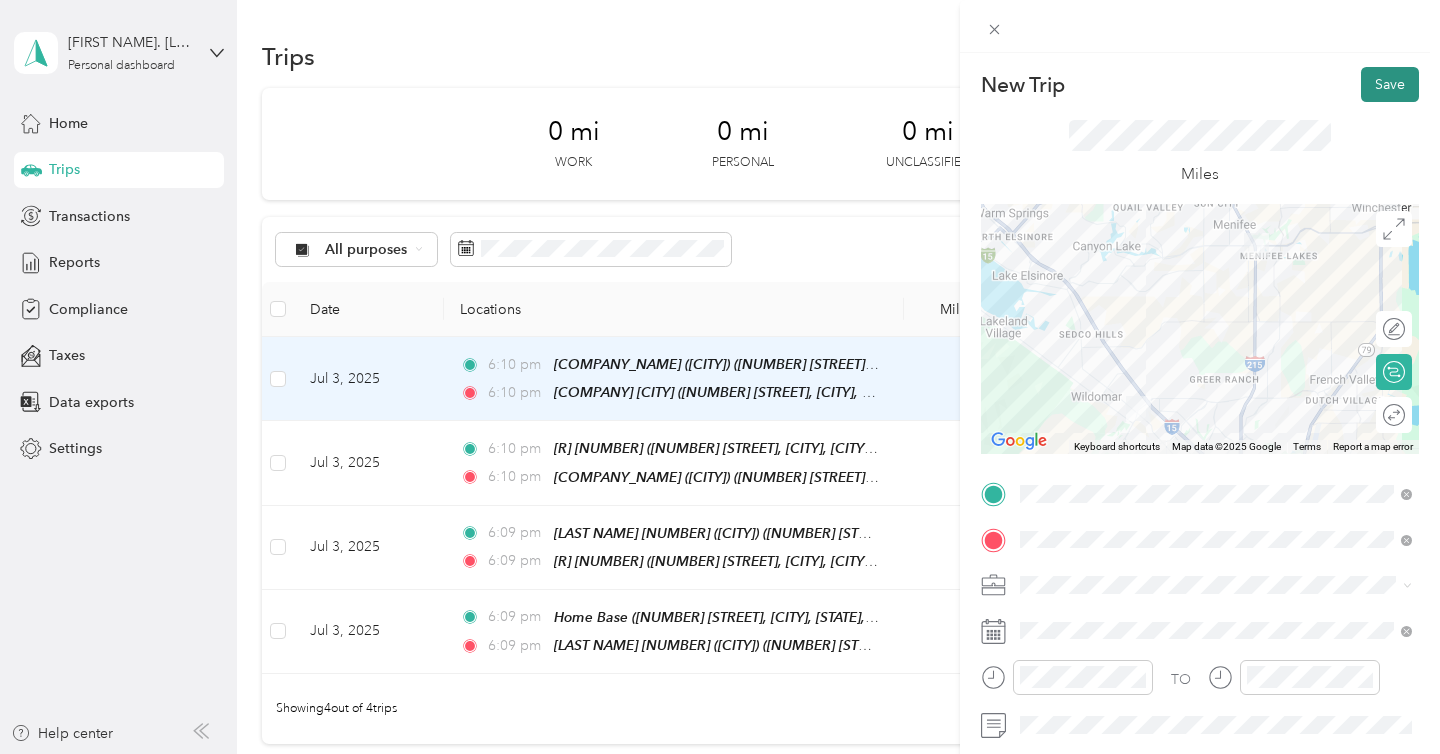 click on "Save" at bounding box center (1390, 84) 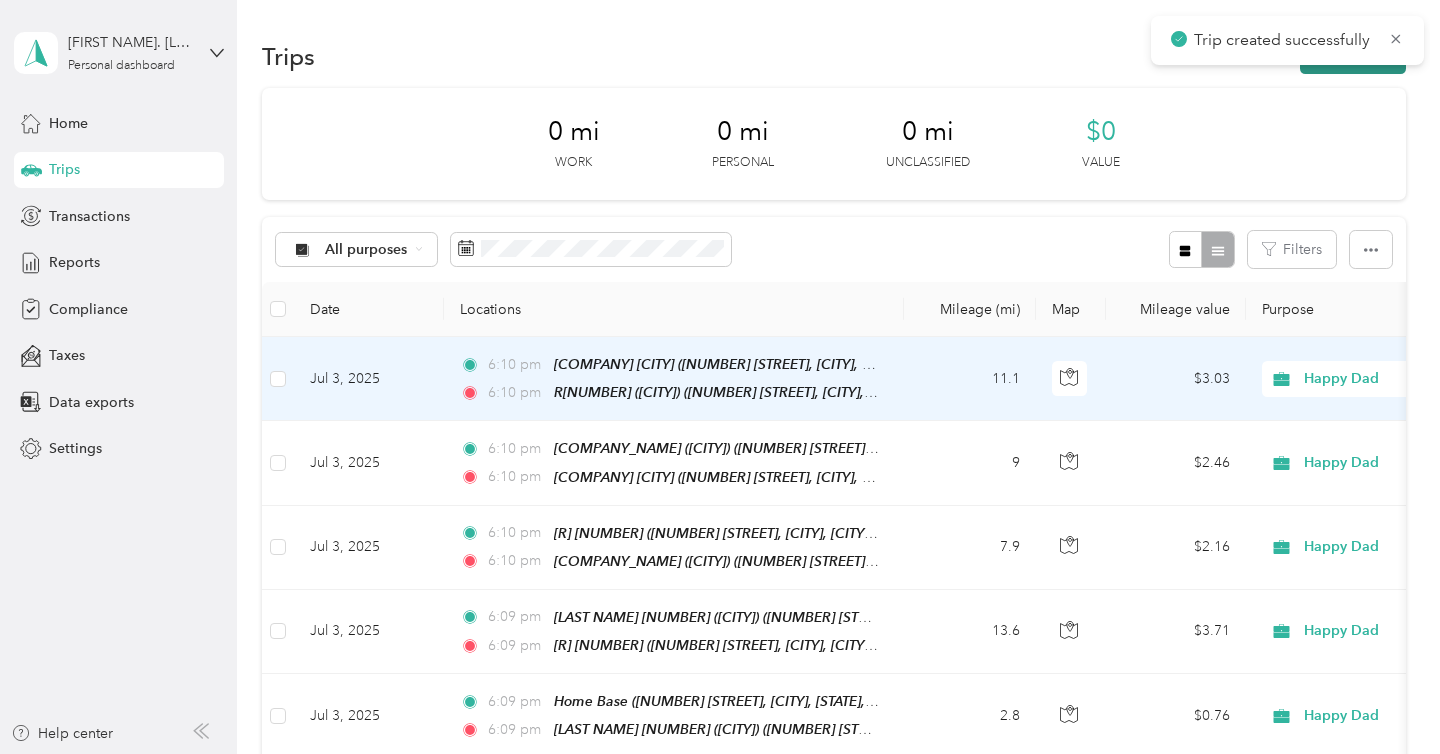 click on "New trip" at bounding box center (1353, 56) 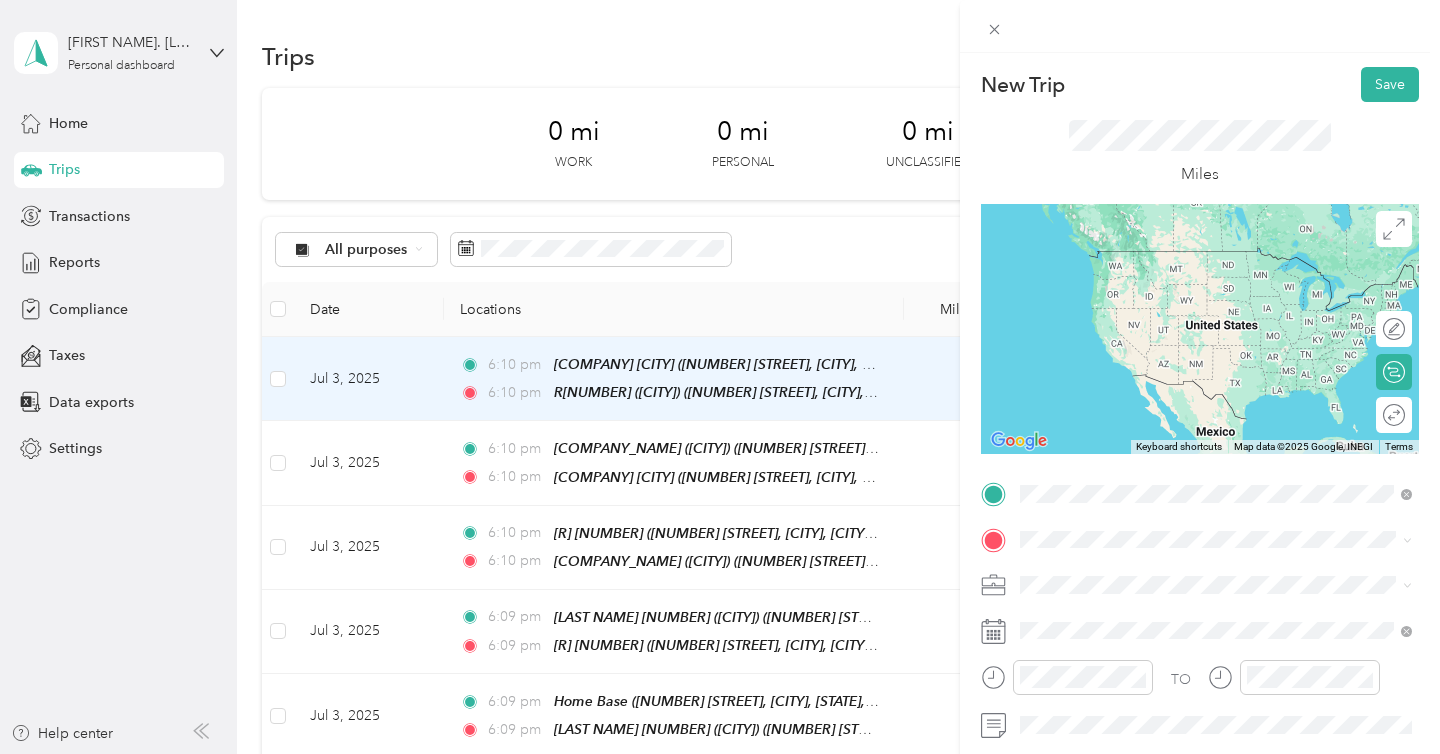 click on "R140 [NUMBER] [STREET], [POSTAL_CODE], [CITY], [STATE], United States" at bounding box center (1232, 280) 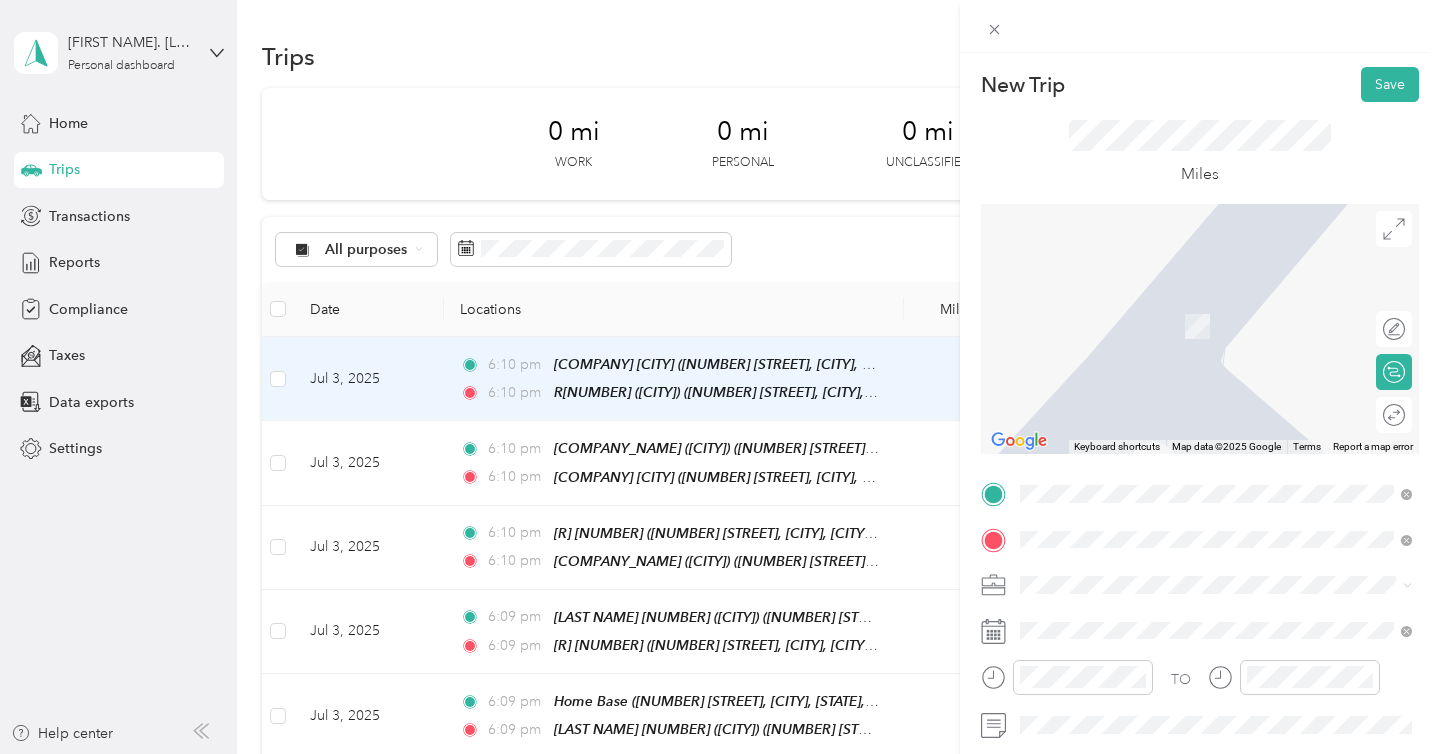 click on "[BRAND] ([CITY]) [NUMBER] [STREET], [CITY], [POSTAL_CODE], [CITY], [STATE], [COUNTRY]" at bounding box center (1232, 325) 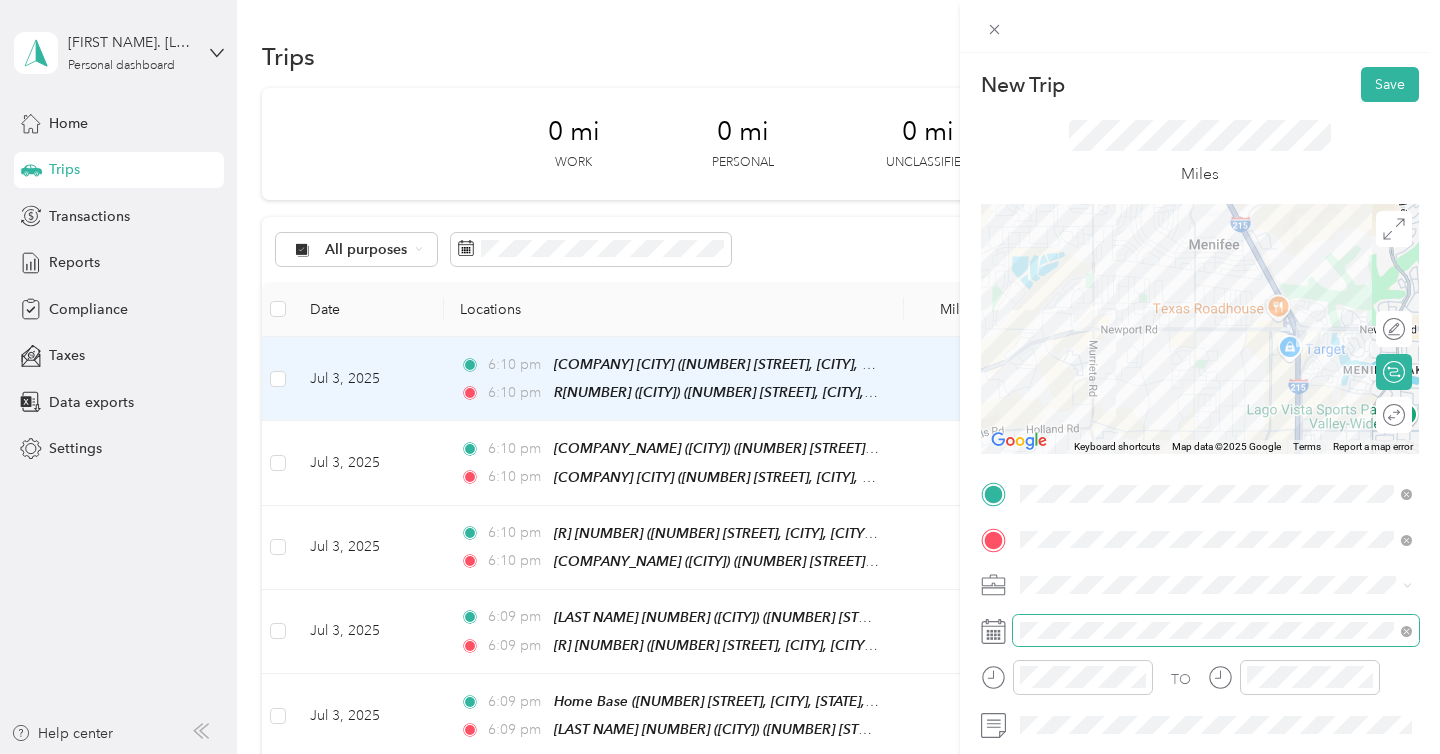 click at bounding box center [1216, 631] 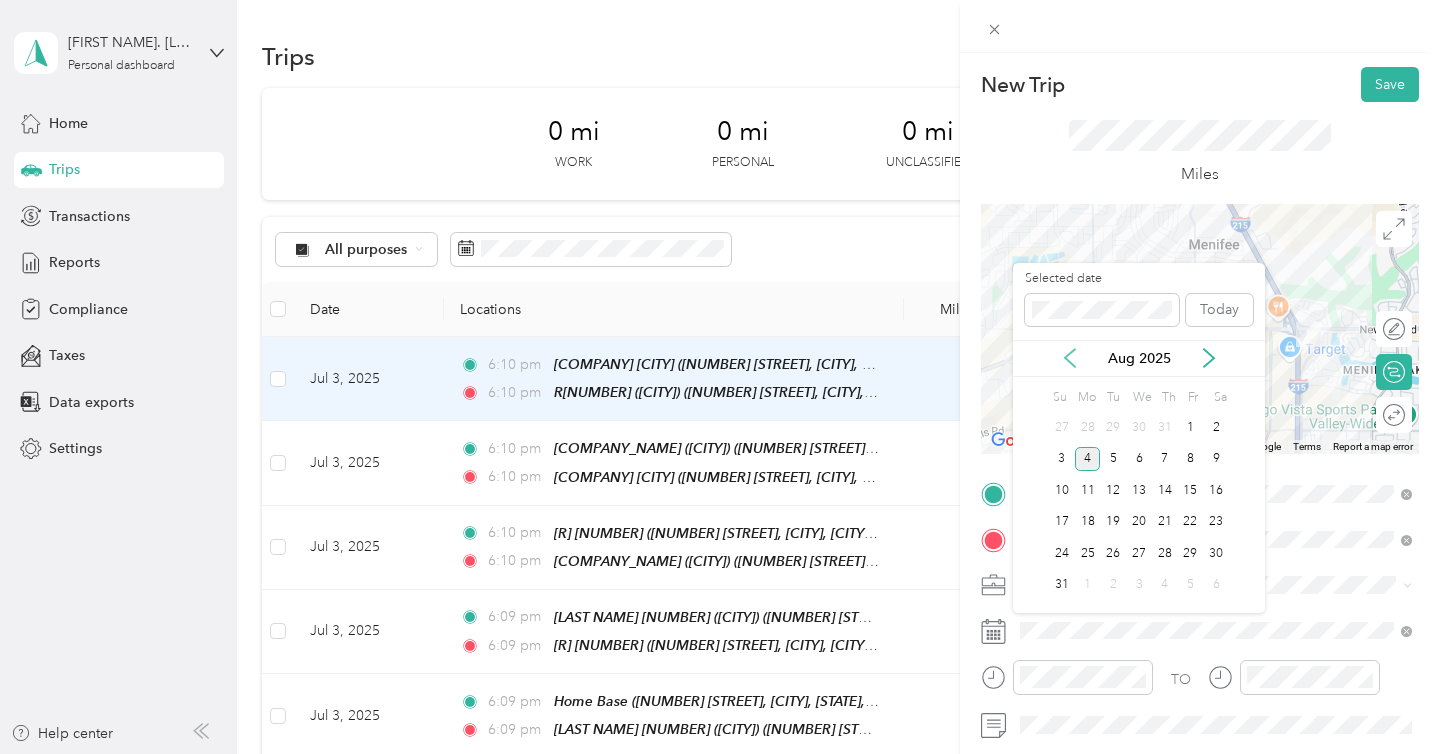 click 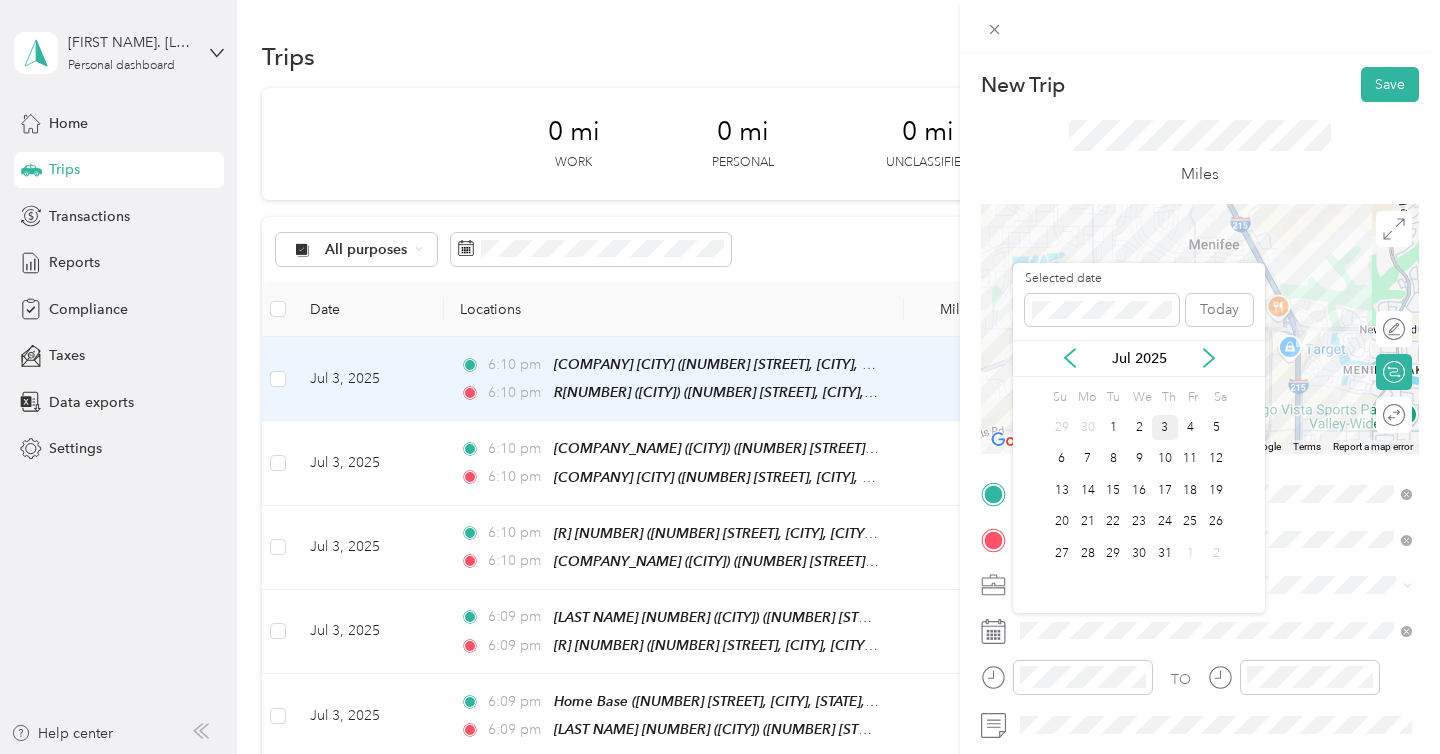 click on "3" at bounding box center (1165, 427) 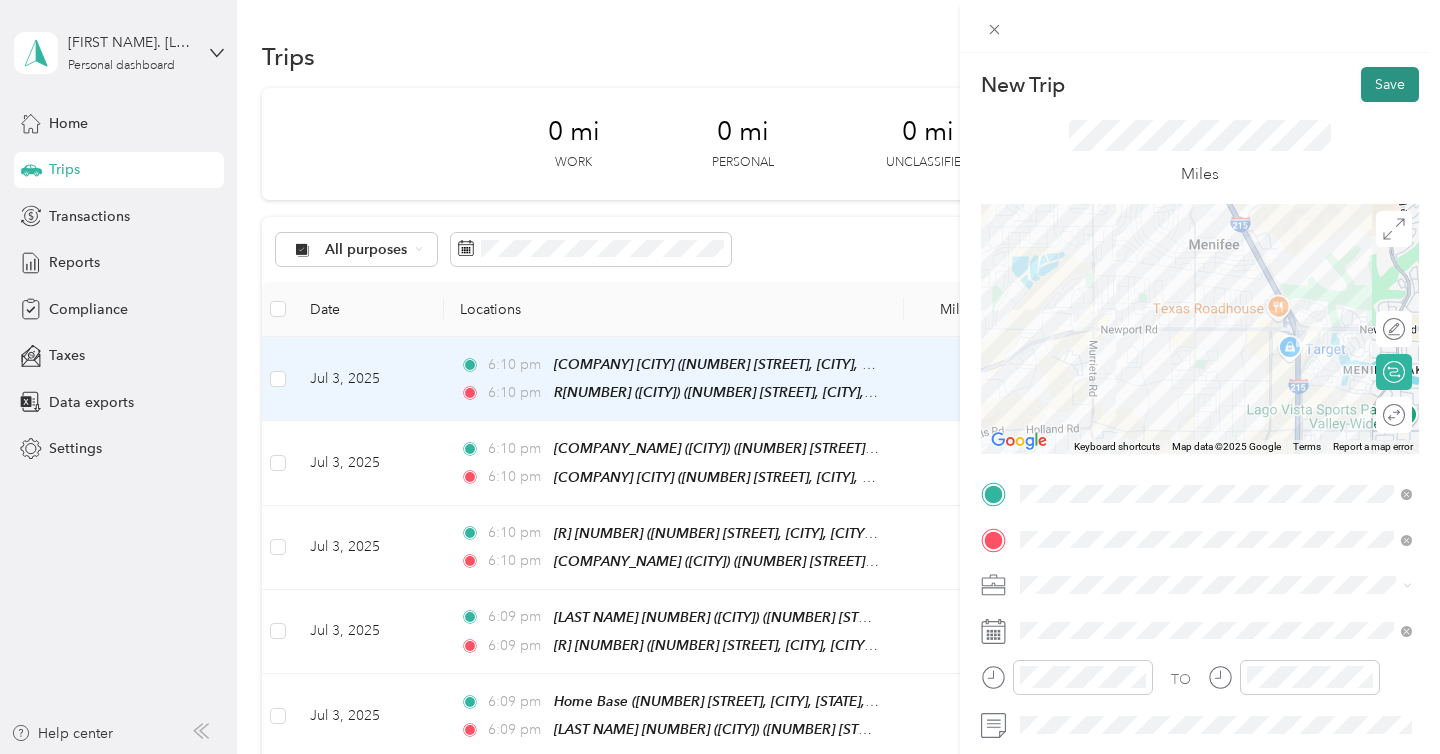 click on "Save" at bounding box center [1390, 84] 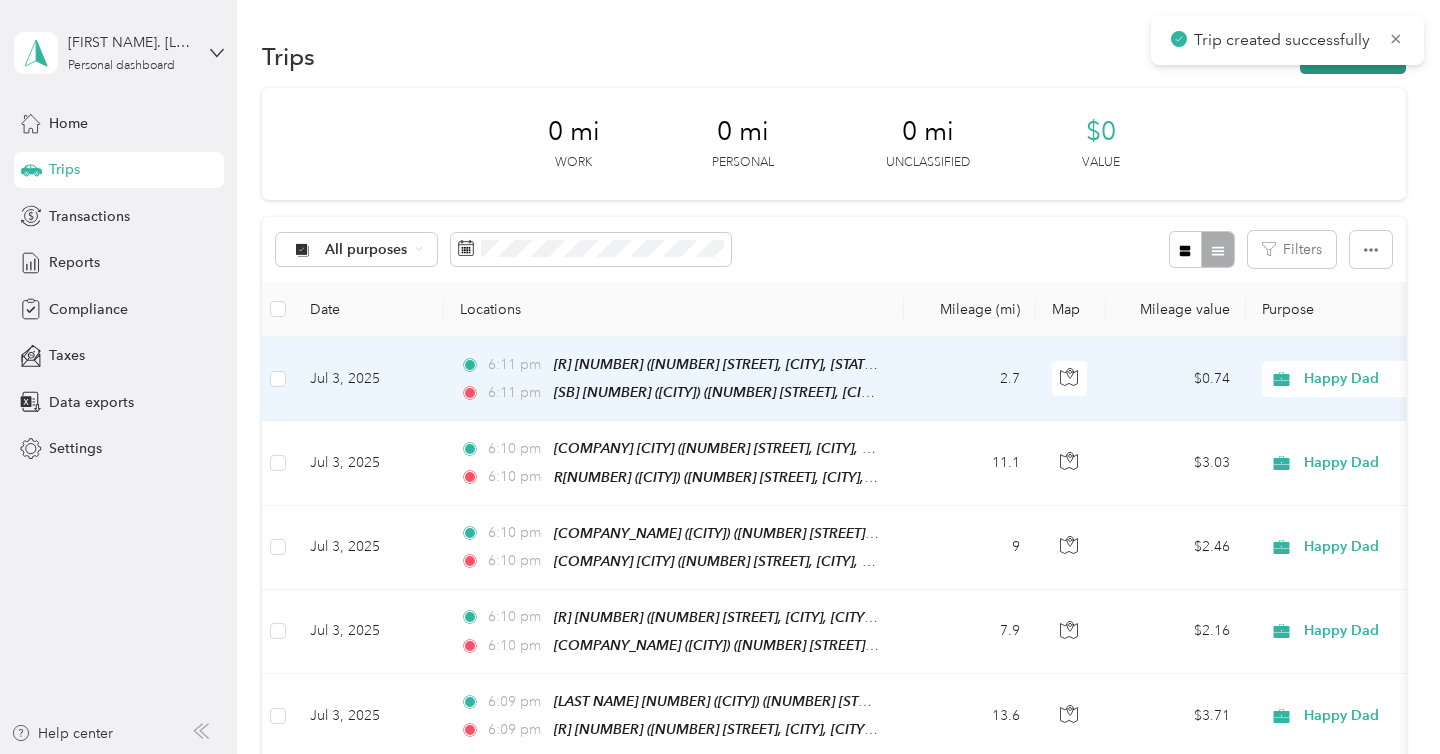 click on "New trip" at bounding box center [1353, 56] 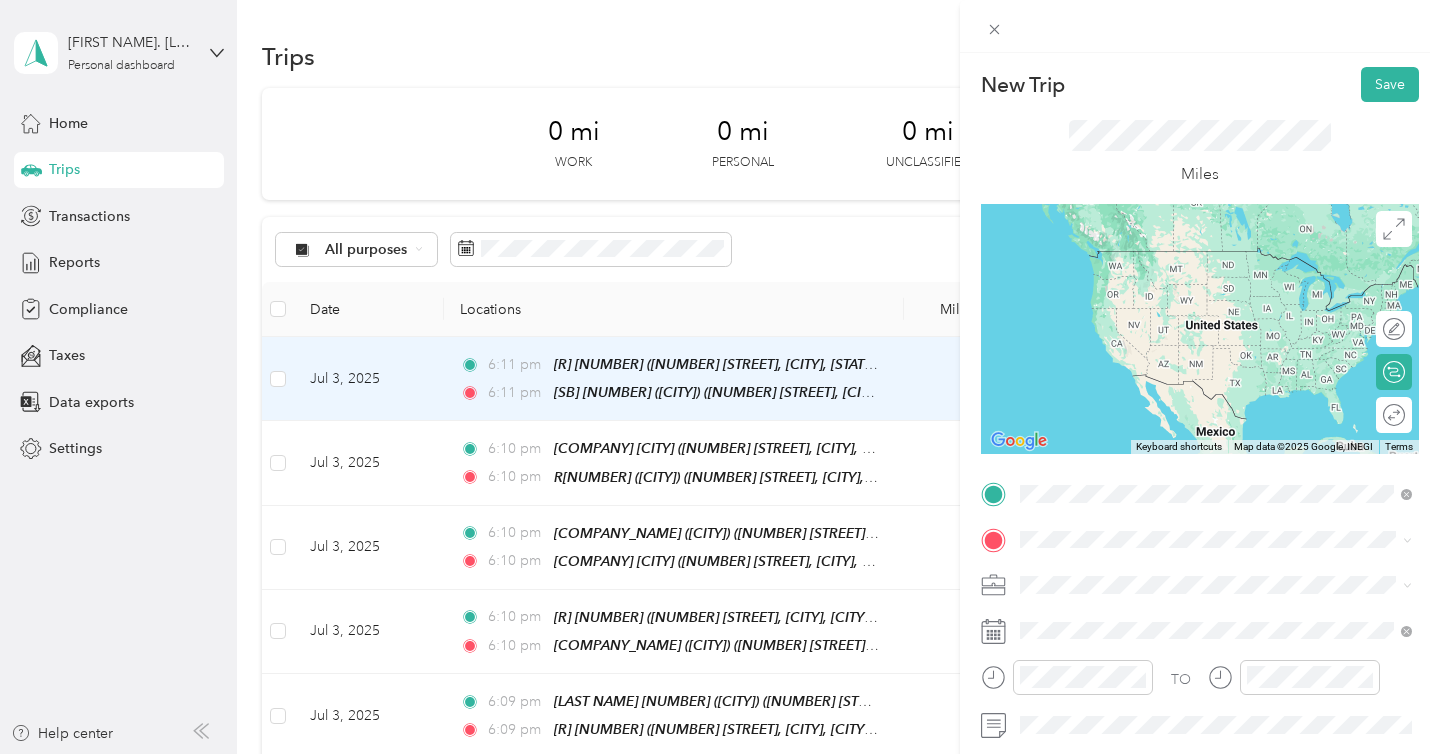 click on "[BRAND] ([CITY]) [NUMBER] [STREET], [CITY], [POSTAL_CODE], [CITY], [STATE], [COUNTRY]" at bounding box center [1232, 280] 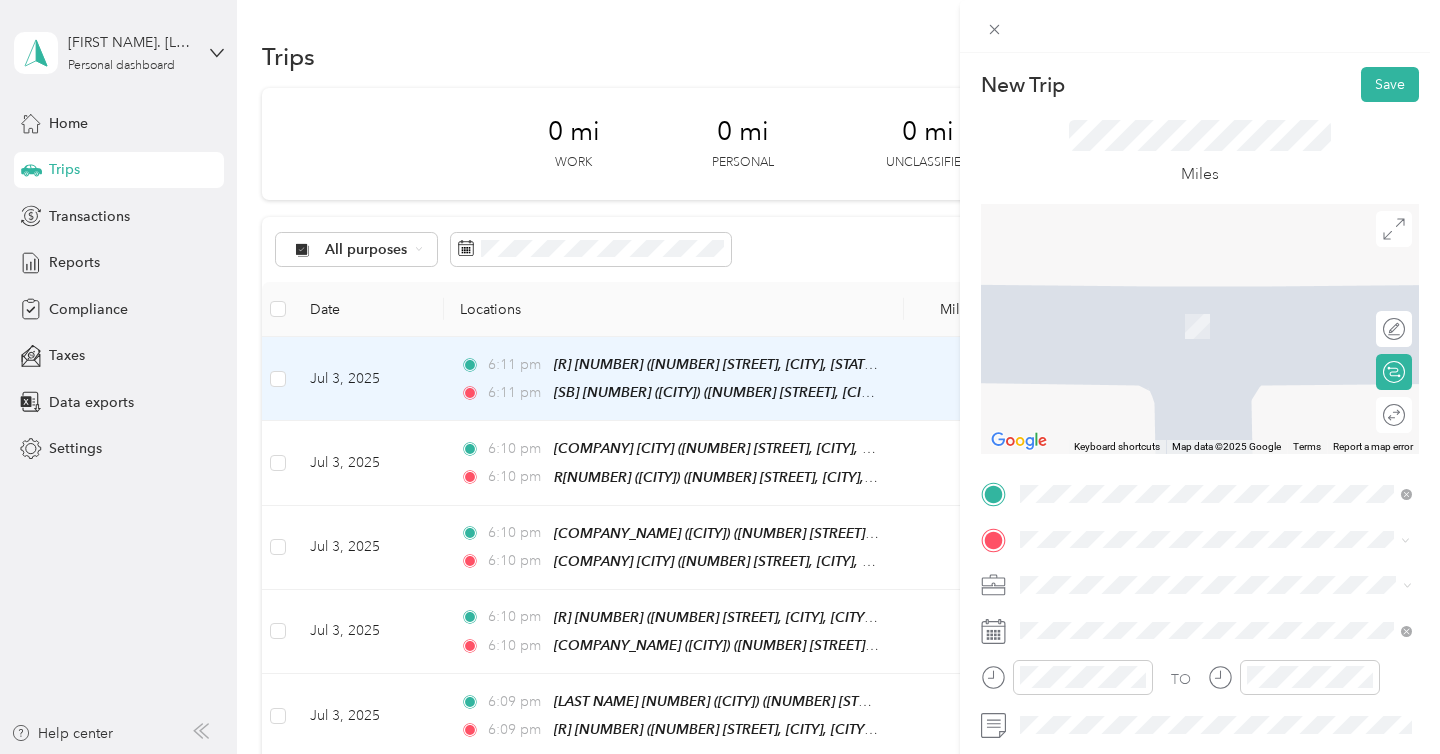 click on "[BRAND_NAME] ([DISTRICT_NAME])  [NUMBER] [STREET], [CITY], [POSTAL_CODE], [CITY], [STATE], [COUNTRY]" at bounding box center (1216, 326) 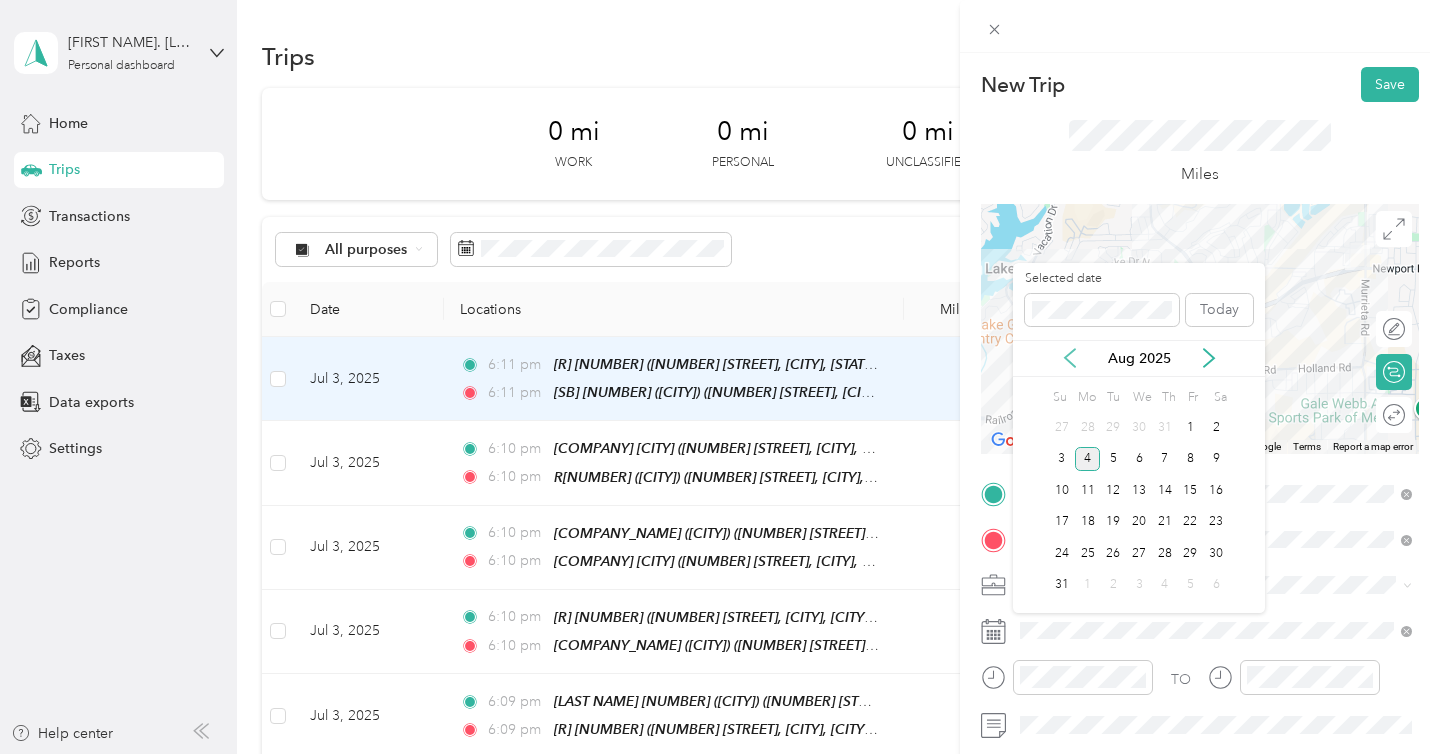 click 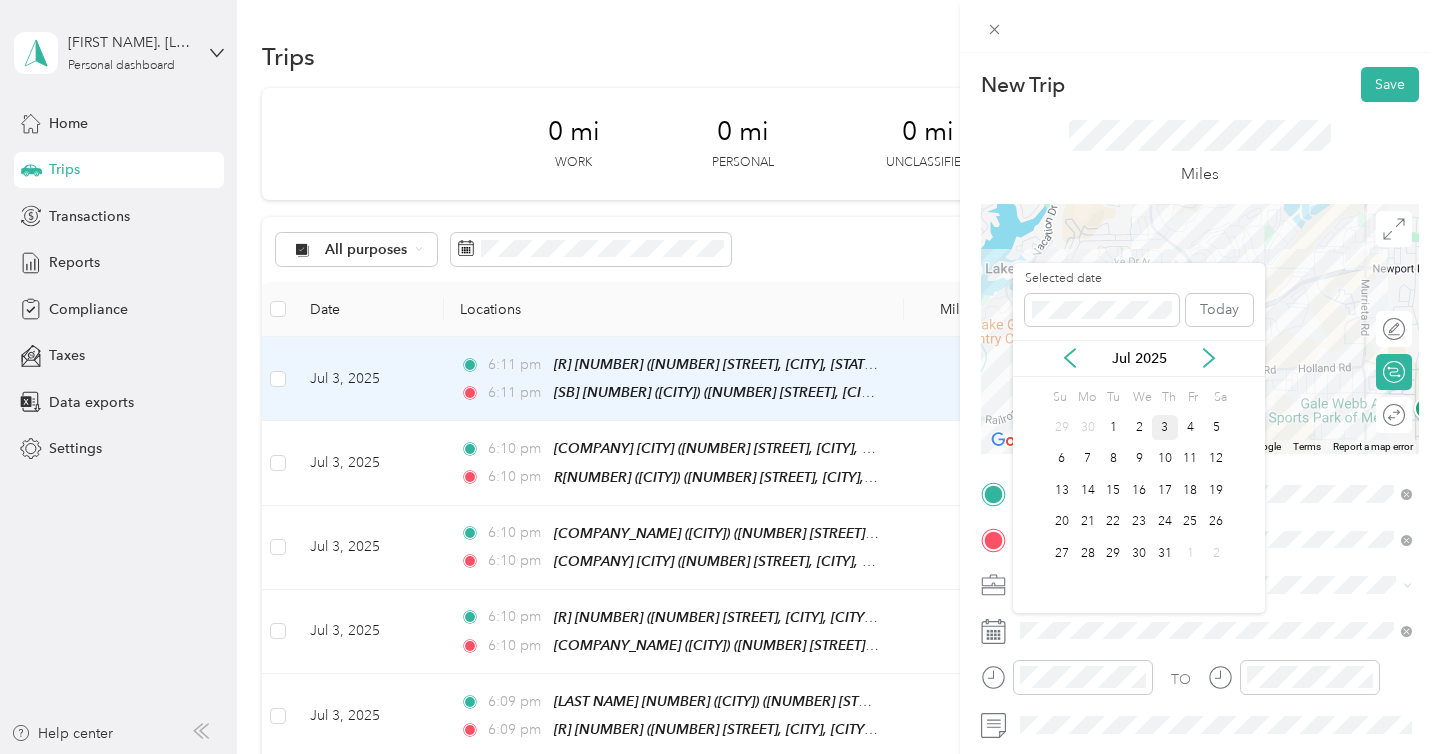 click on "3" at bounding box center [1165, 427] 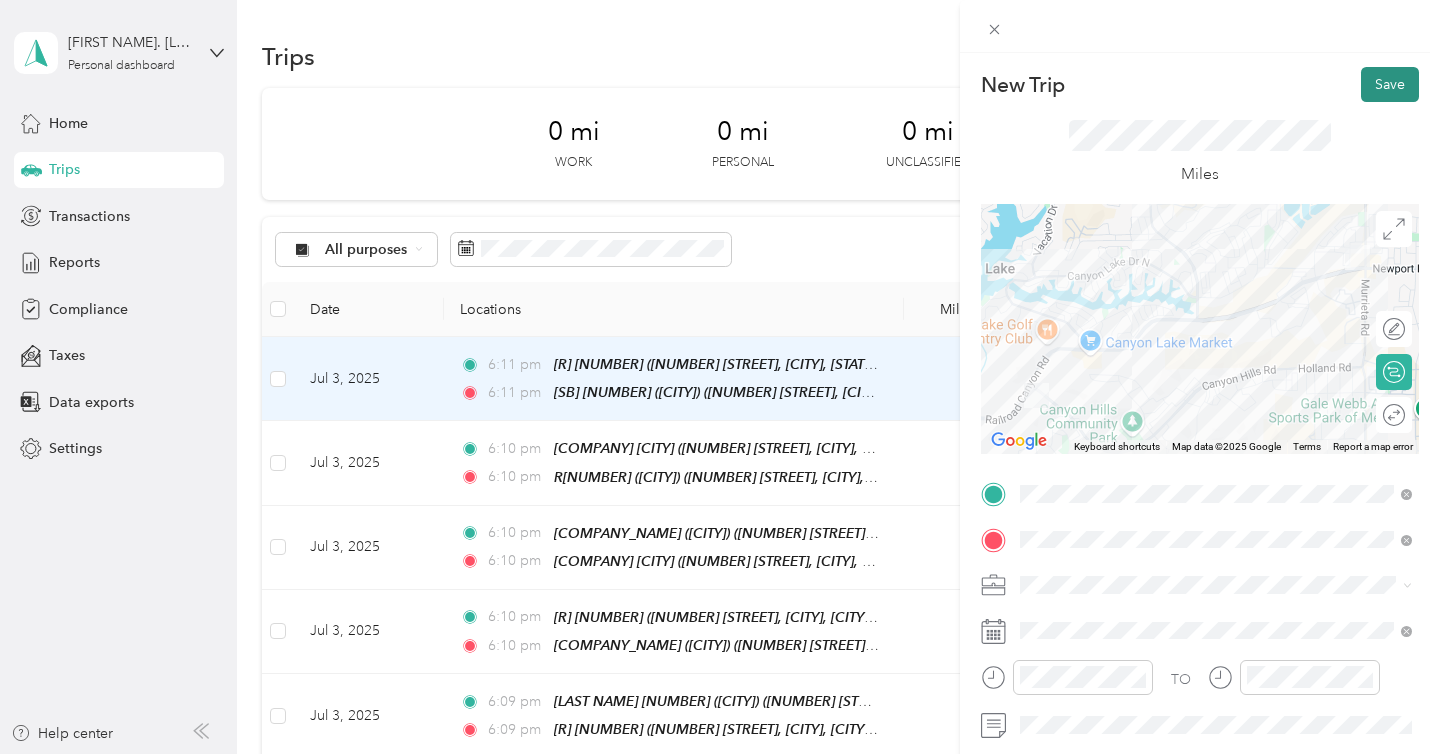 click on "Save" at bounding box center (1390, 84) 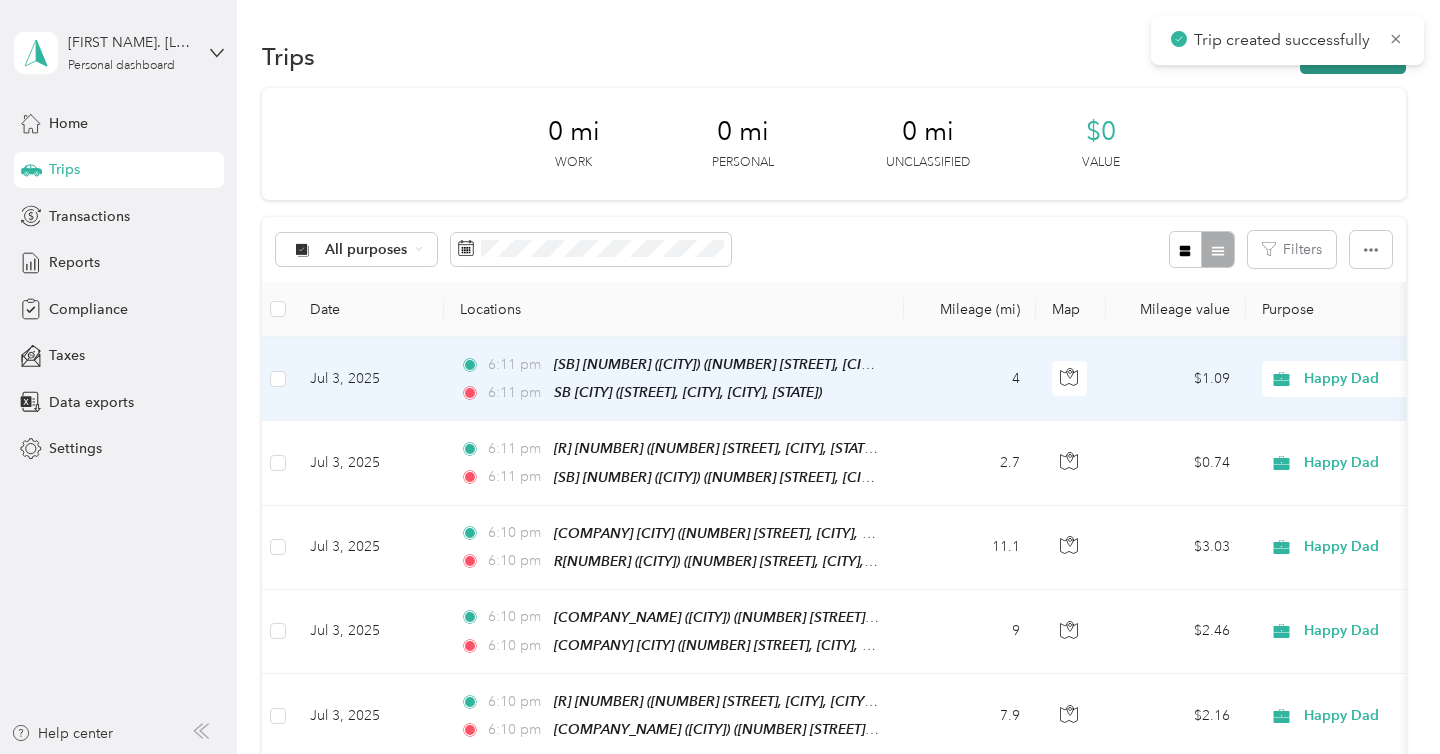 click on "New trip" at bounding box center [1353, 56] 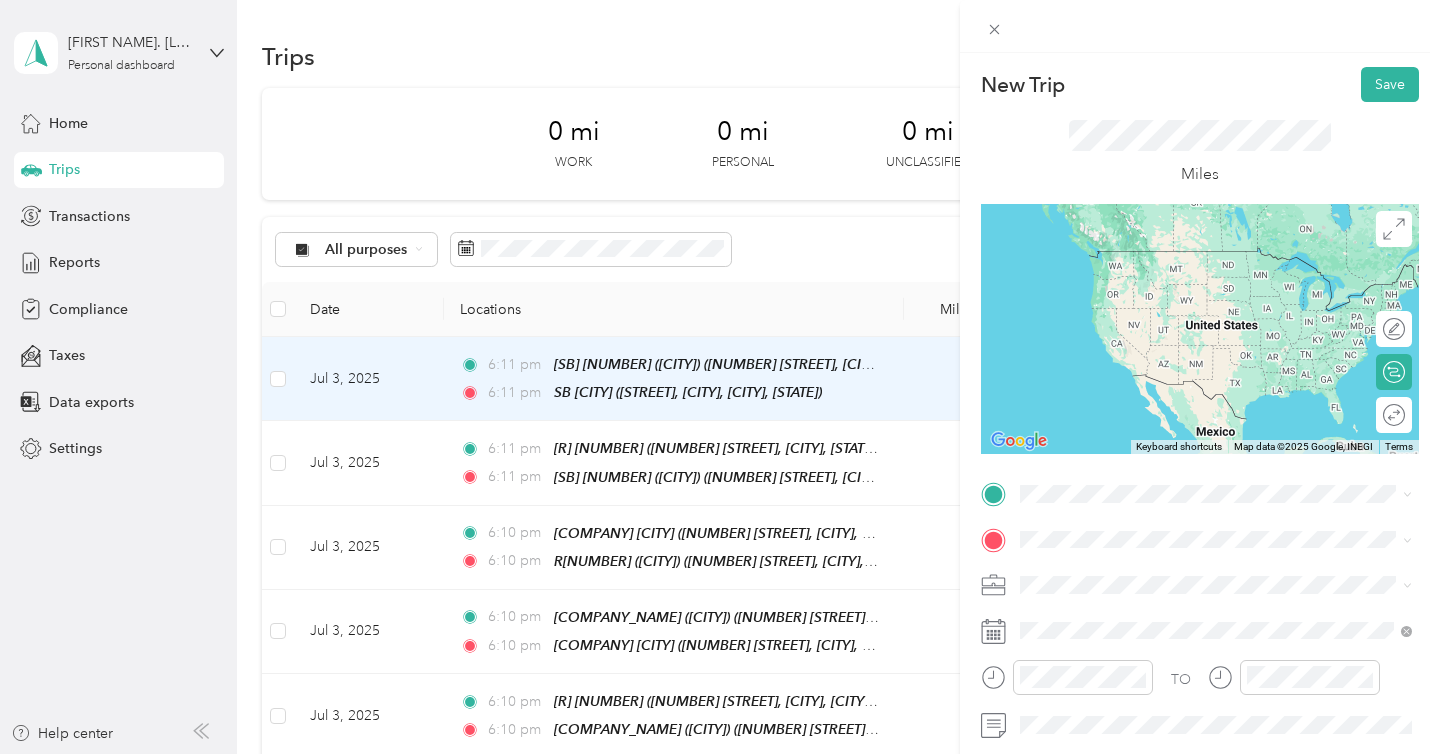 click on "[NUMBER] [STREET], [CITY], [POSTAL_CODE], [CITY], [STATE], [COUNTRY]" at bounding box center [1227, 285] 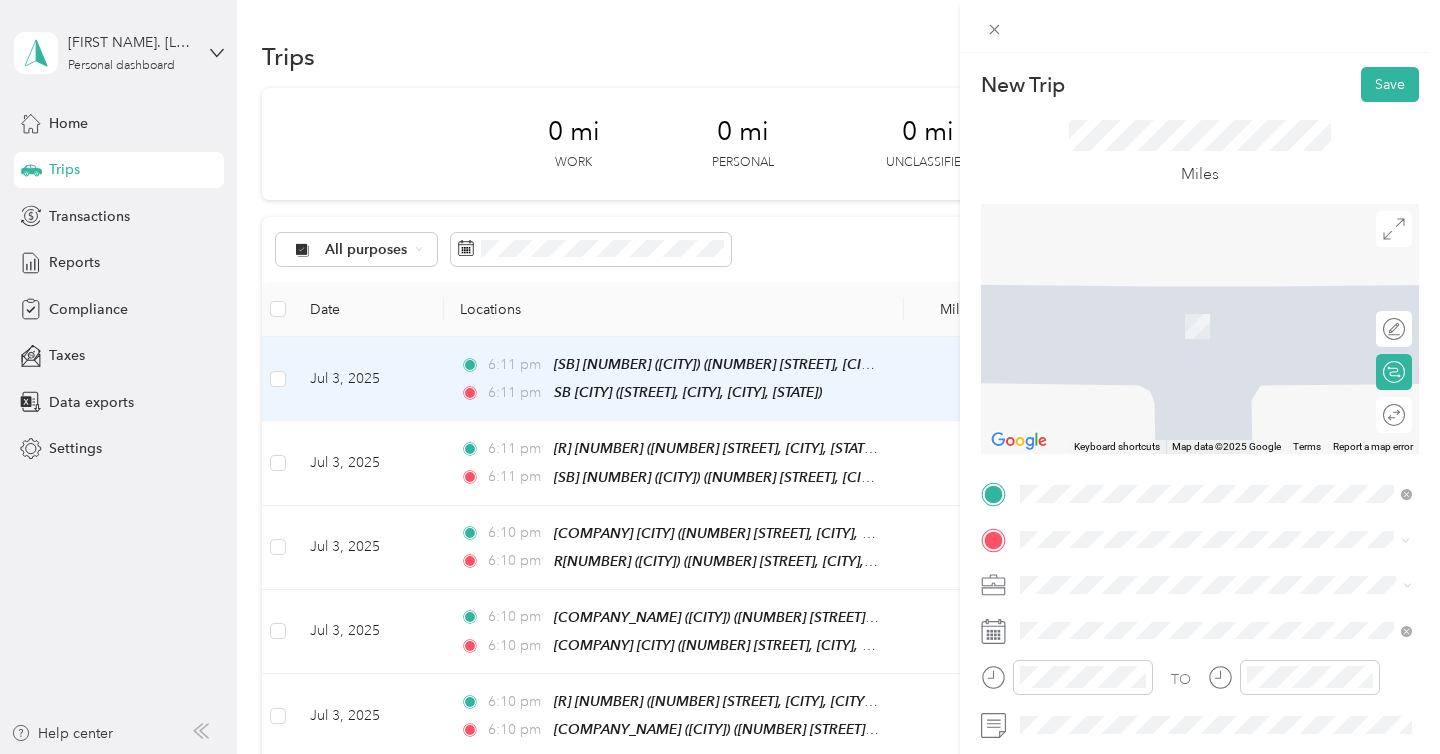 click on "SB Mission Trails ([NUMBER] [STREET], [CITY], [POSTAL_CODE], [CITY], [STATE], [COUNTRY])" at bounding box center [1232, 492] 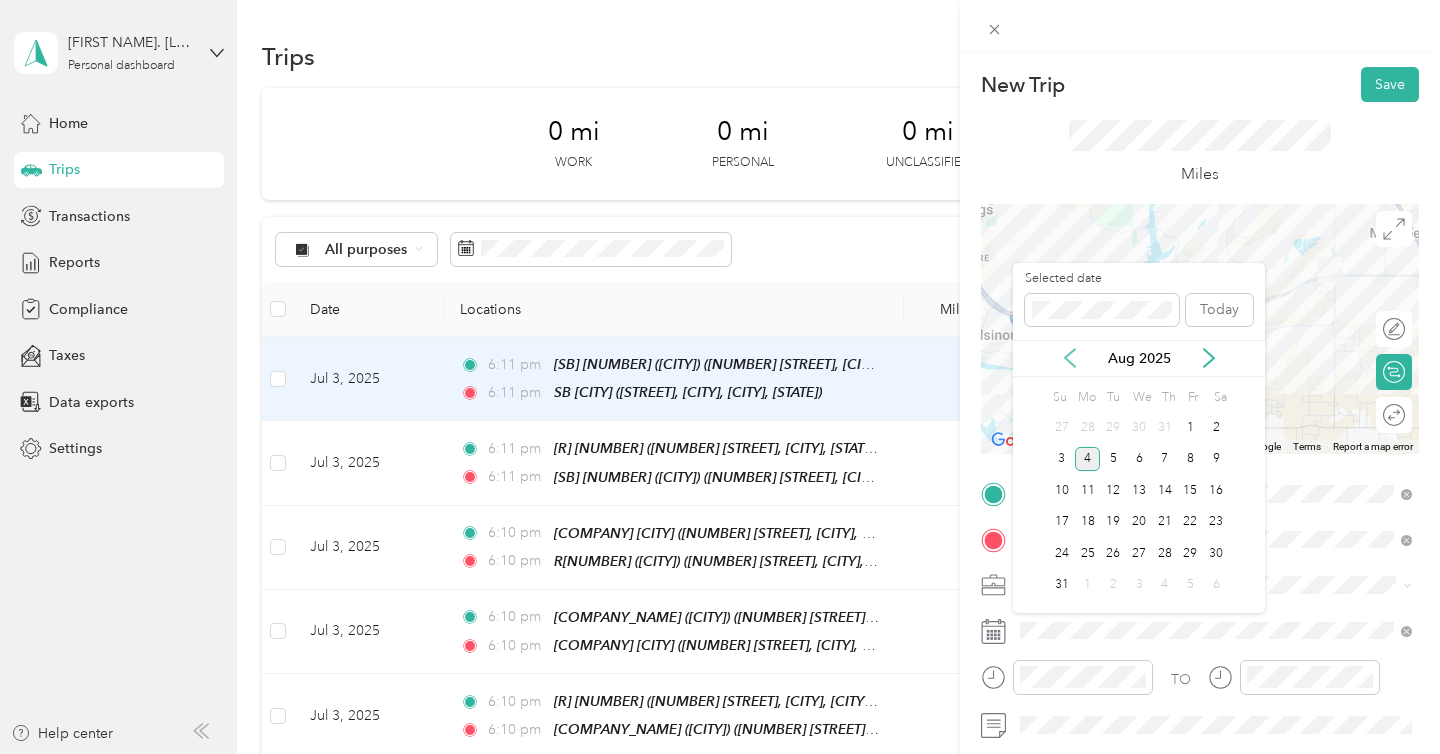 click 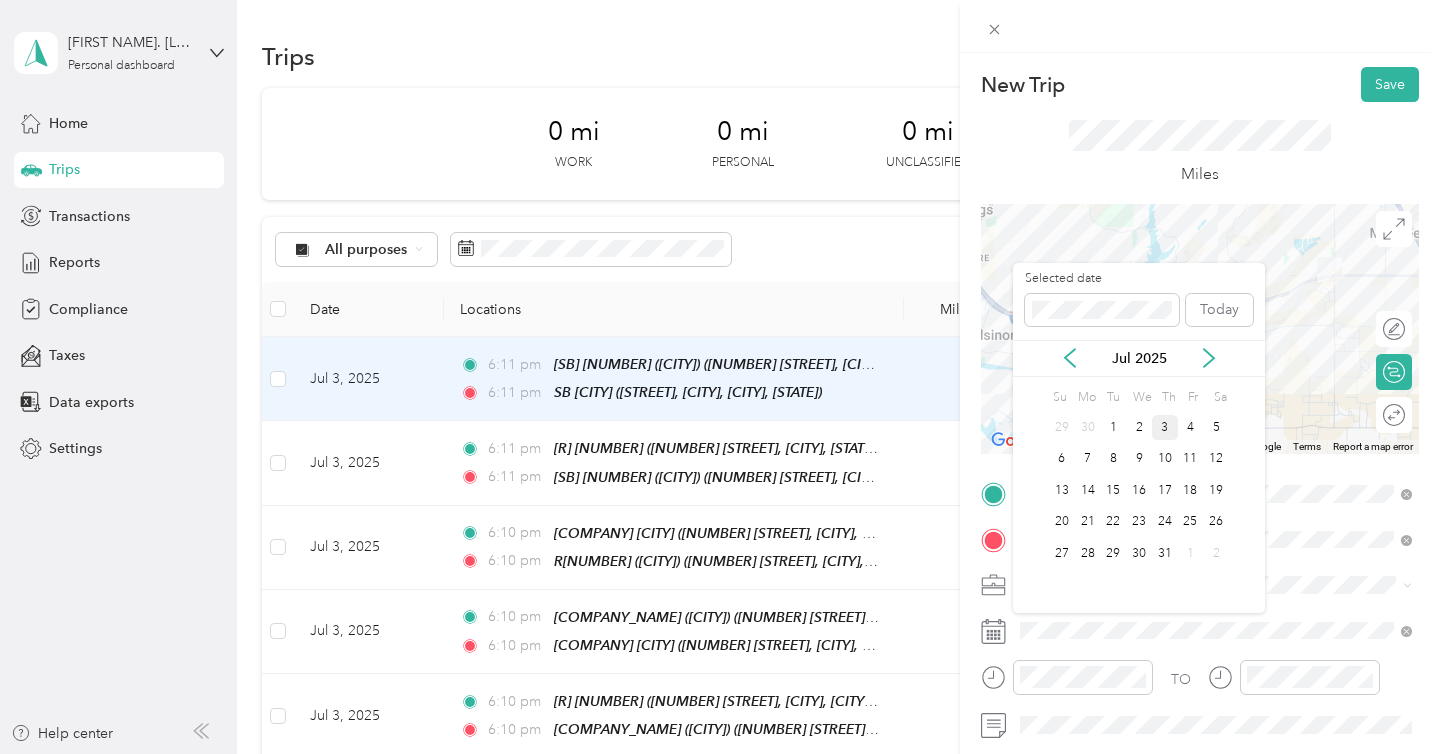 click on "3" at bounding box center [1165, 427] 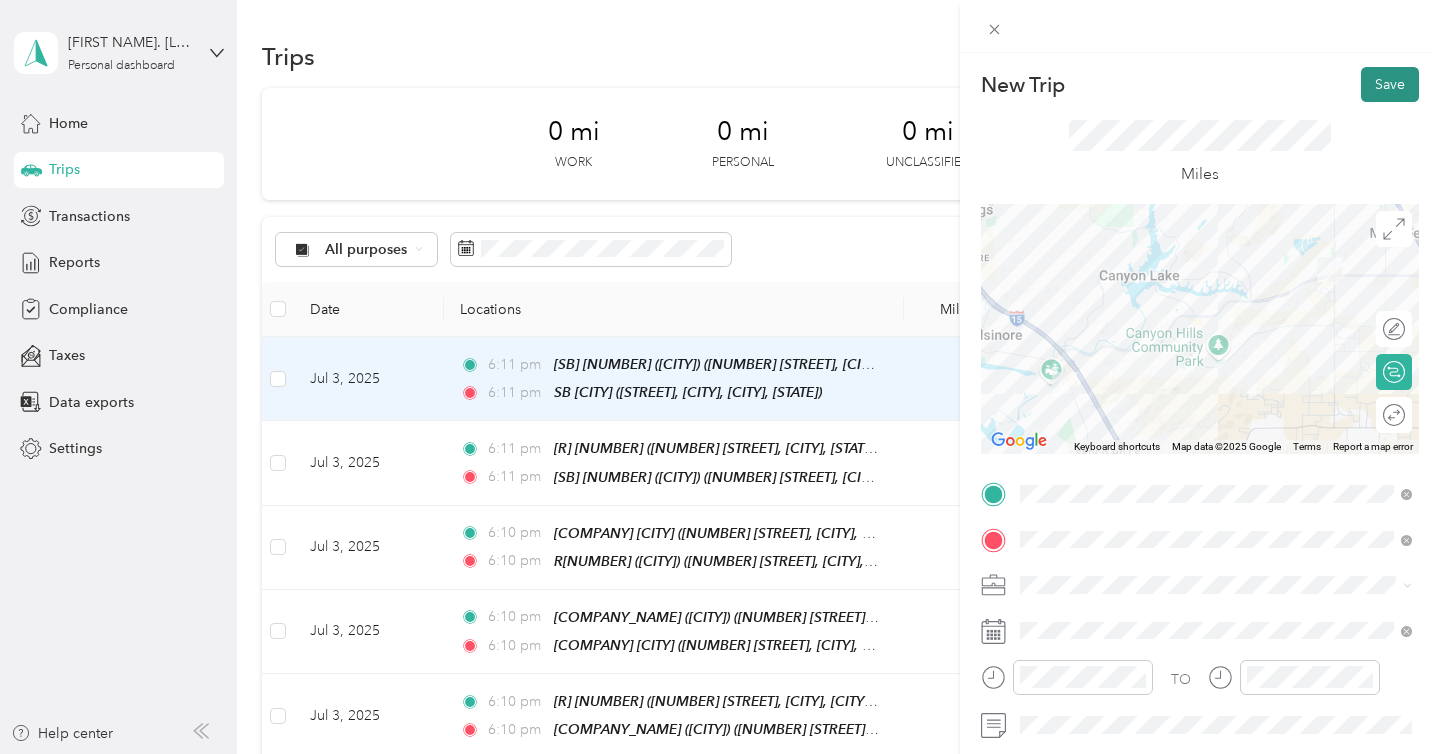 click on "Save" at bounding box center [1390, 84] 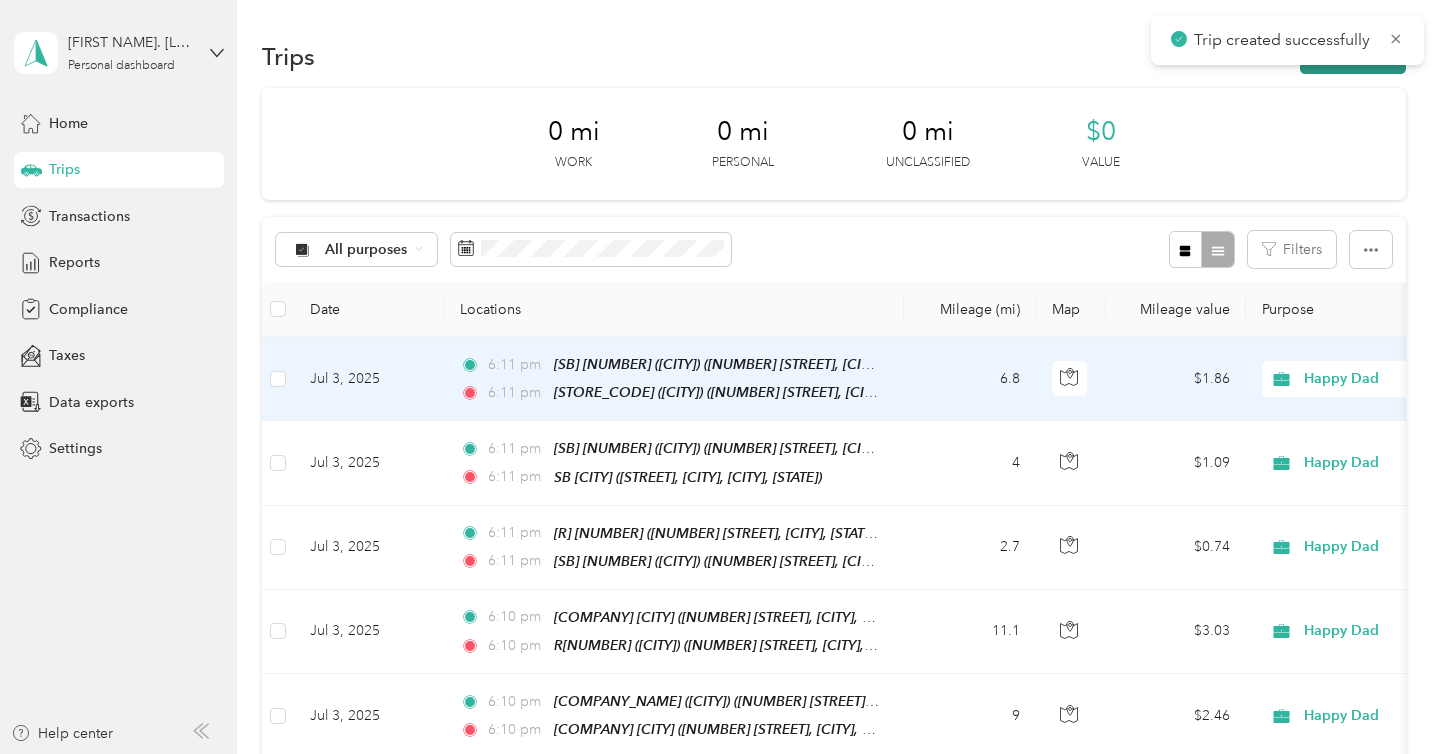 click on "New trip" at bounding box center (1353, 56) 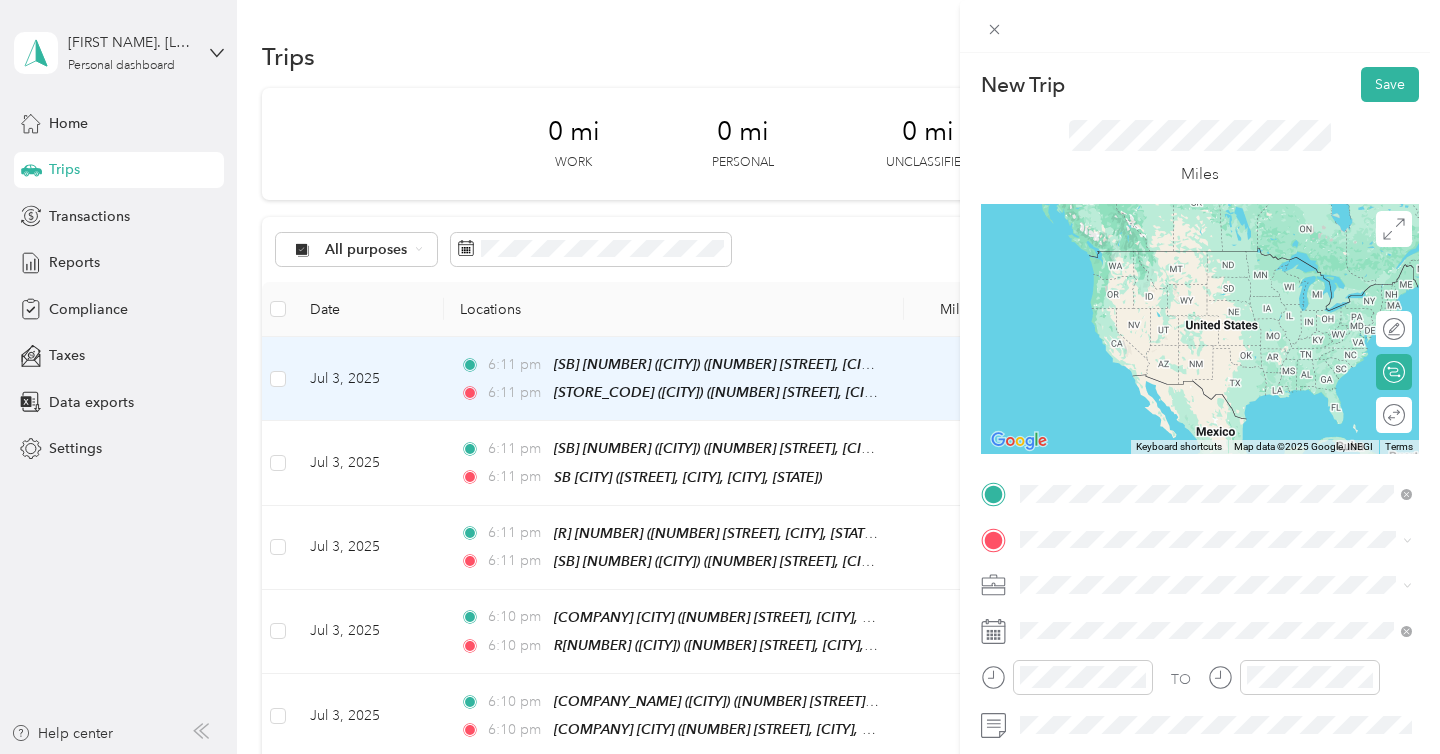 click on "SB Mission Trails" at bounding box center [1089, 426] 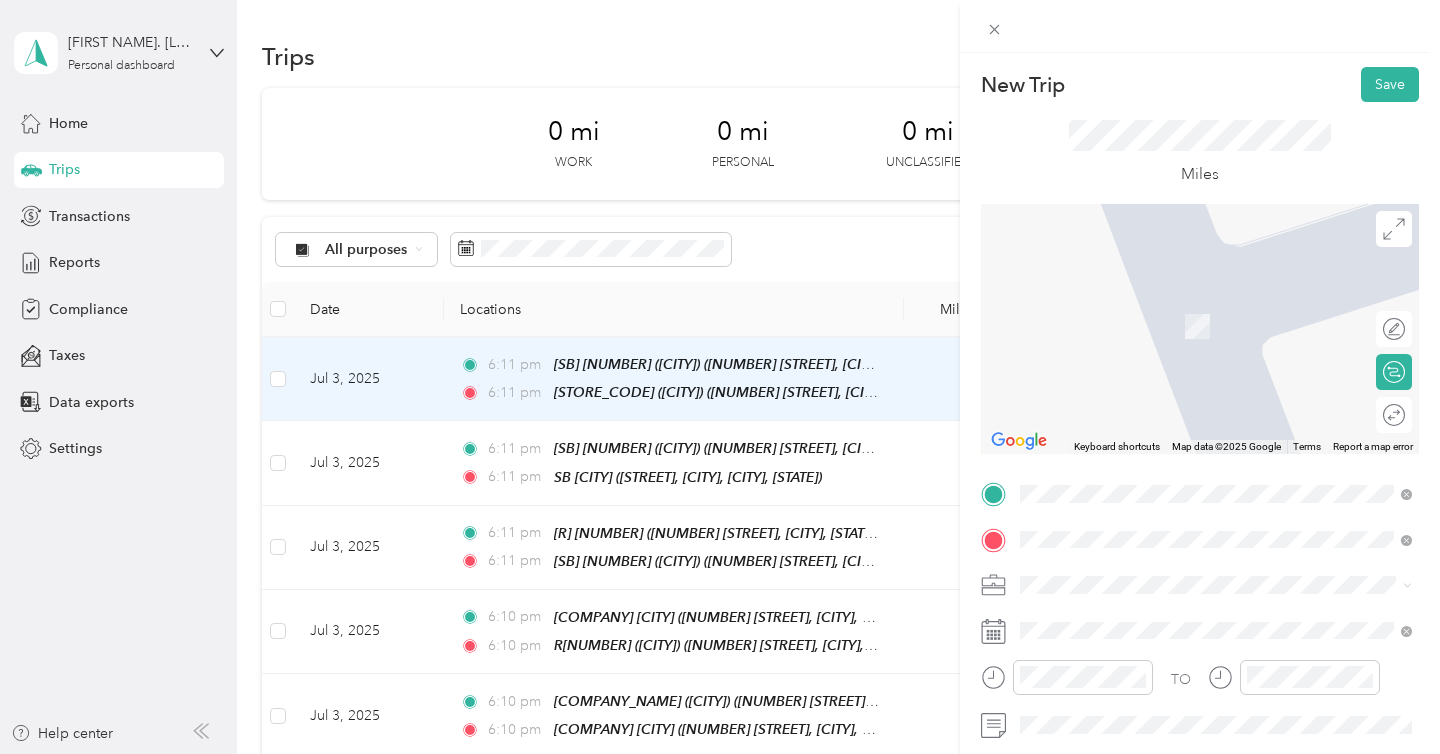 click on "[NUMBER] [STREET], [CITY], [POSTAL_CODE], [CITY], [STATE], [COUNTRY]" at bounding box center [1227, 336] 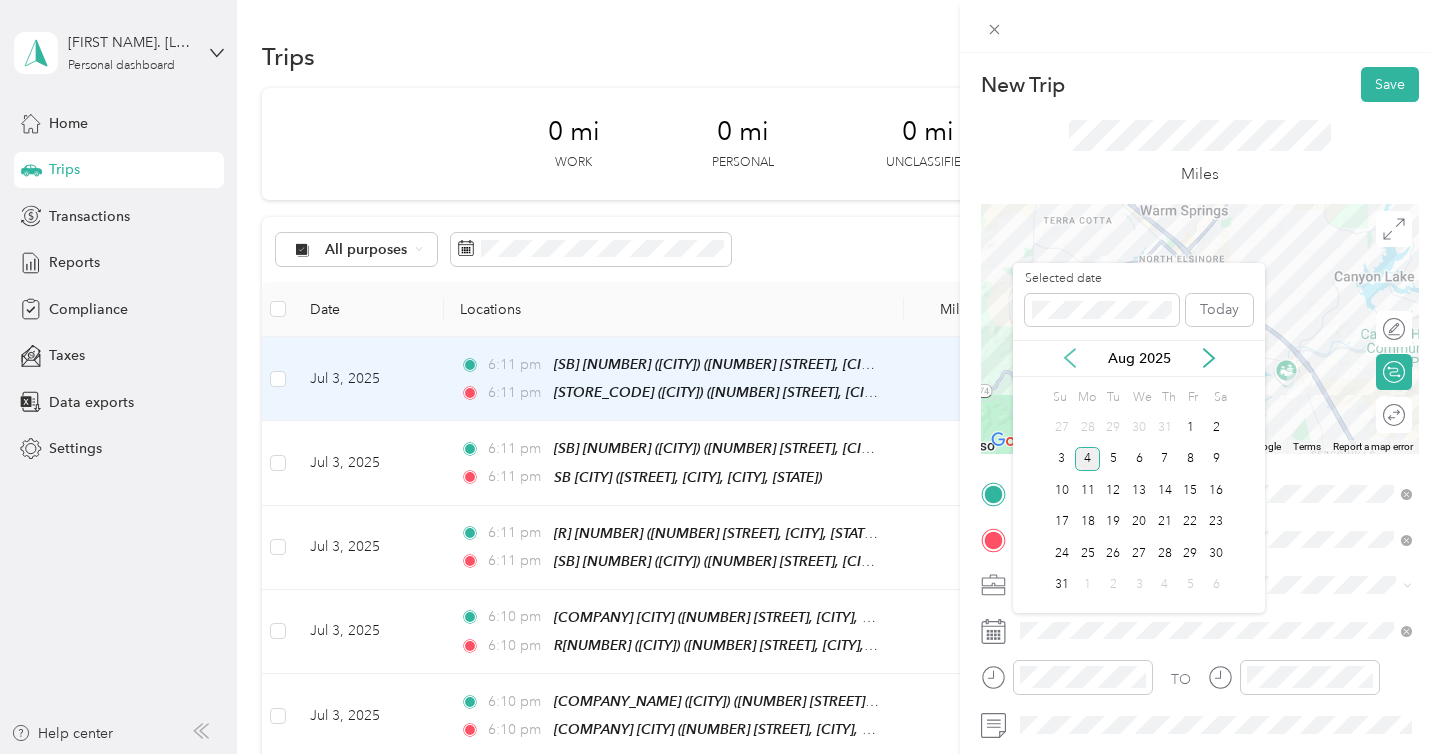 click 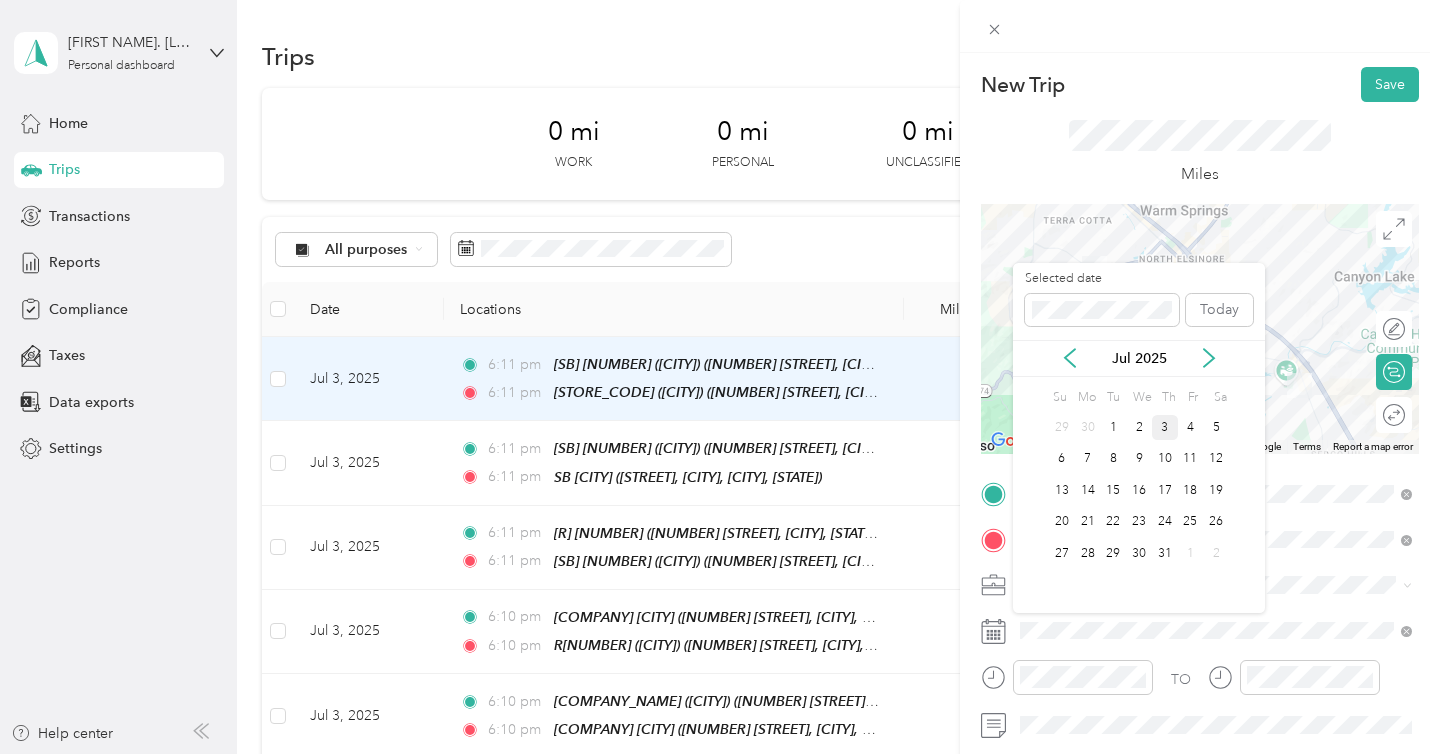 click on "3" at bounding box center [1165, 427] 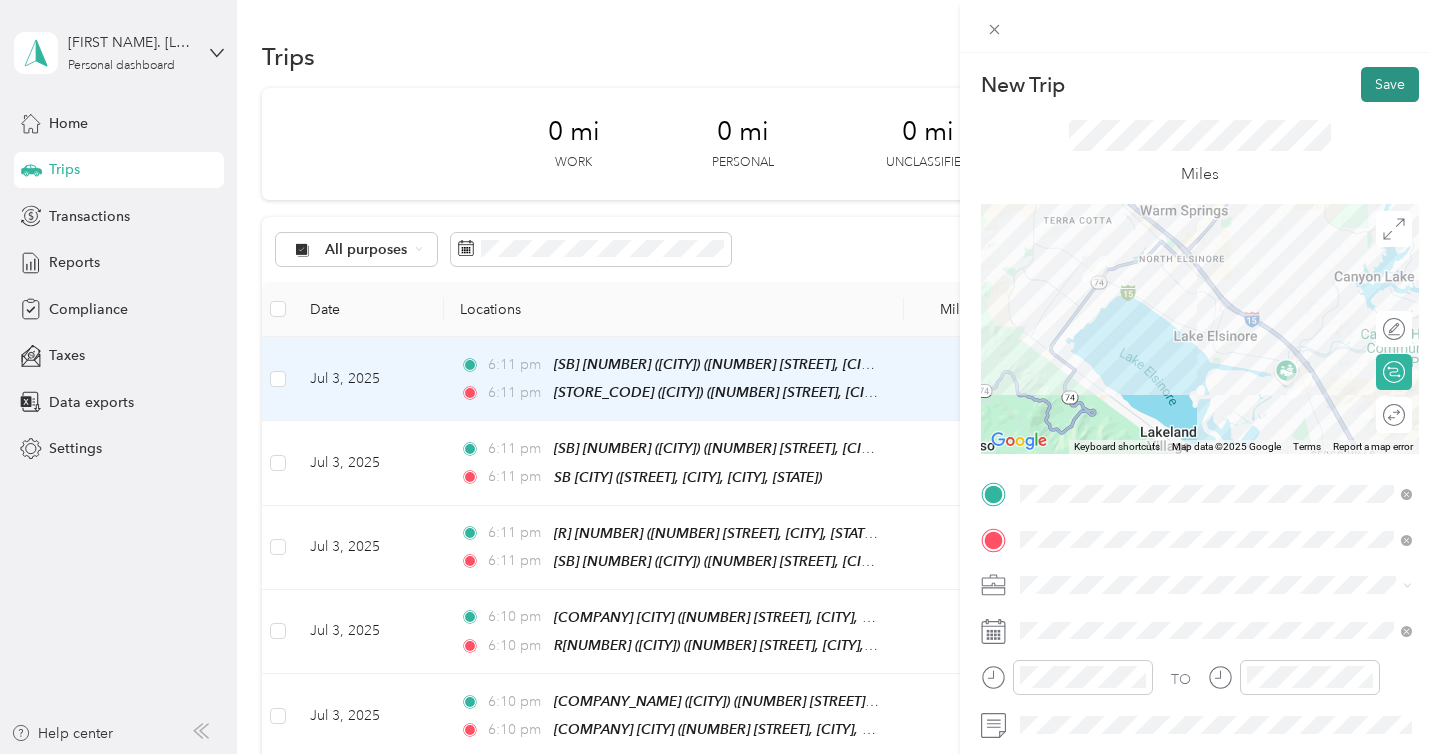 click on "Save" at bounding box center [1390, 84] 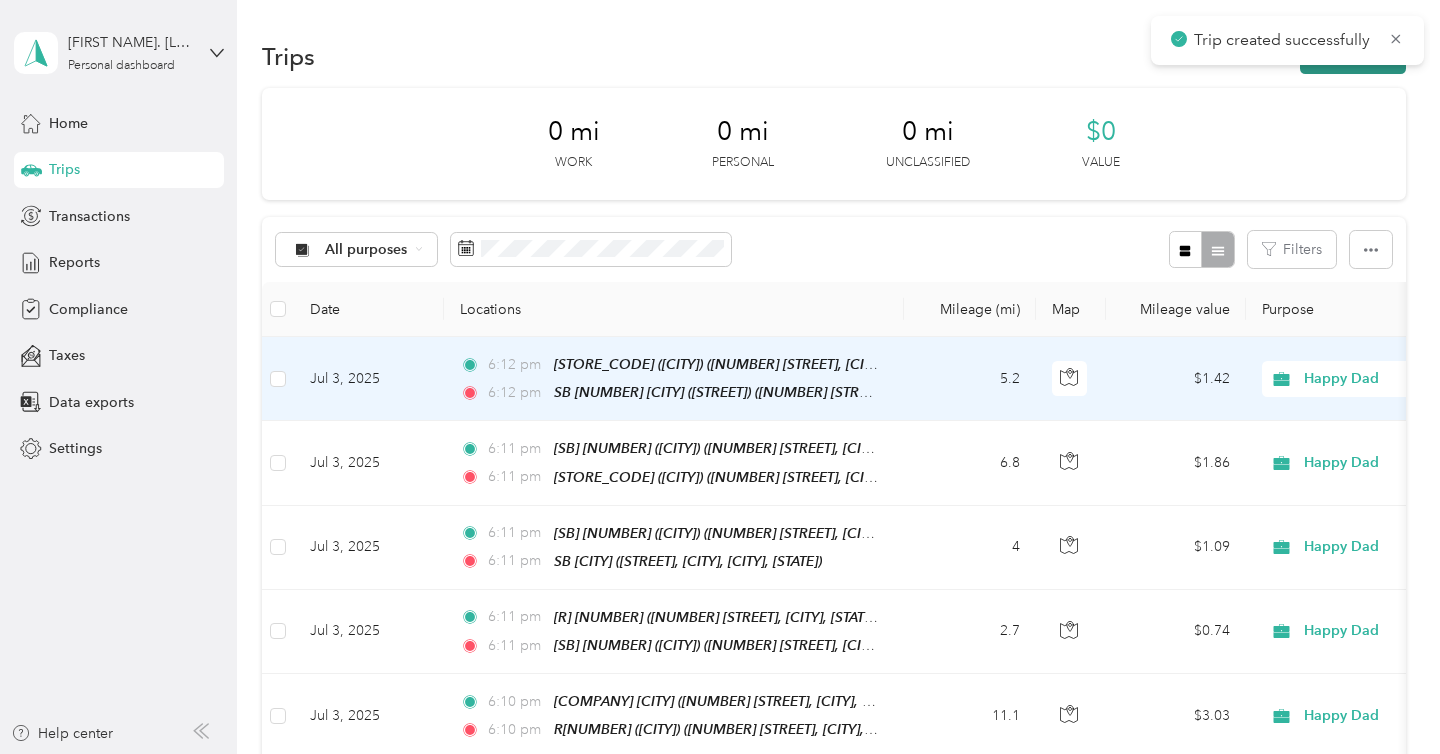 click on "New trip" at bounding box center [1353, 56] 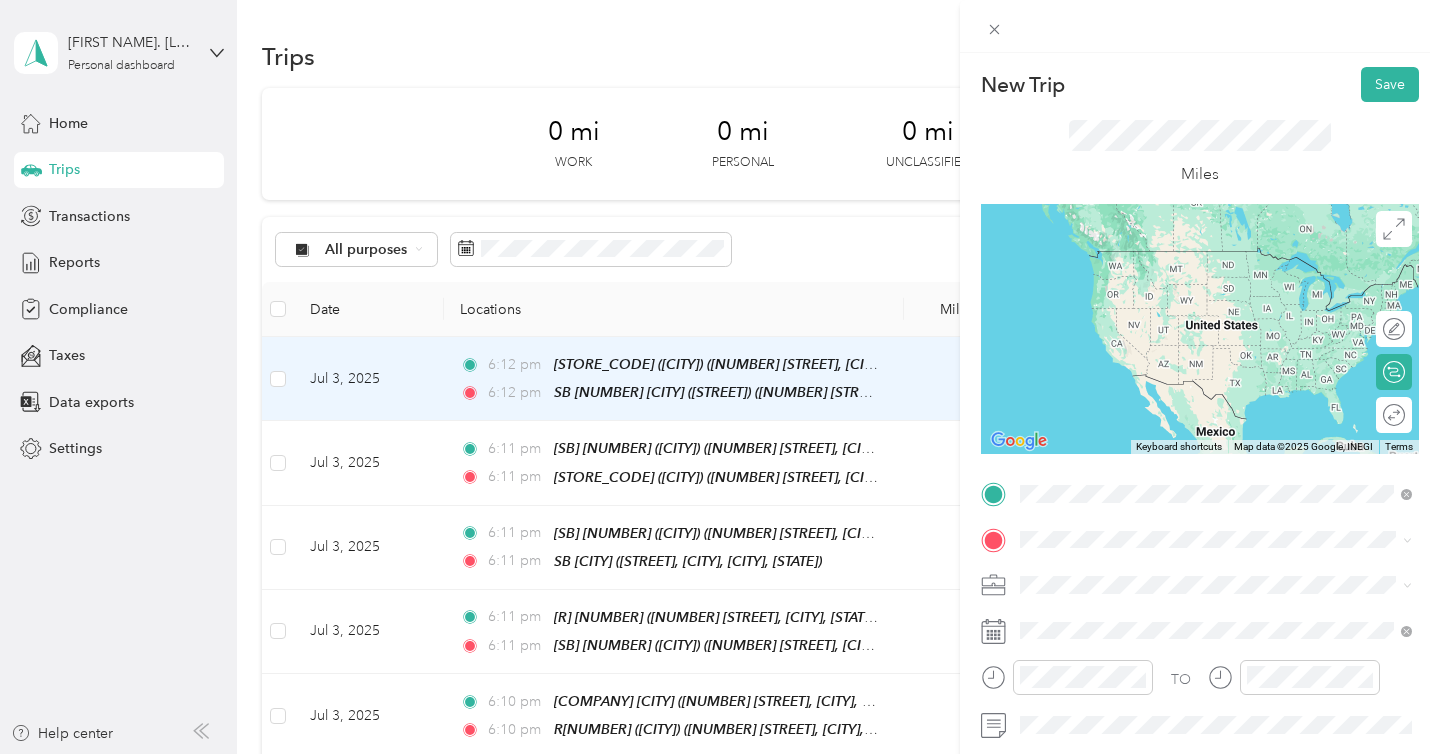 click on "[NUMBER] [STREET], [CITY], [POSTAL_CODE], [CITY], [STATE], [COUNTRY]" at bounding box center [1227, 291] 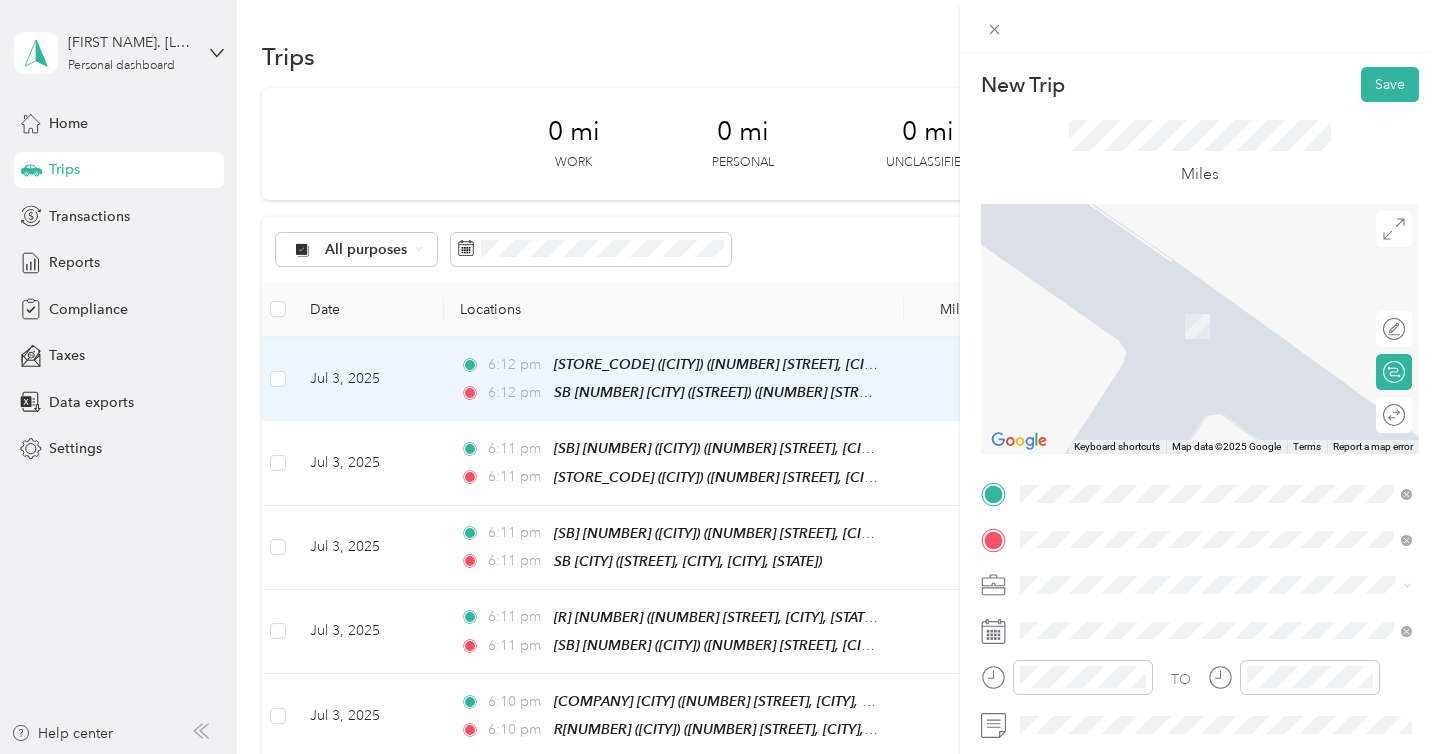 click on "[NUMBER] [STREET], [CITY], [POSTAL_CODE], [CITY], [STATE], [COUNTRY]" at bounding box center (1227, 399) 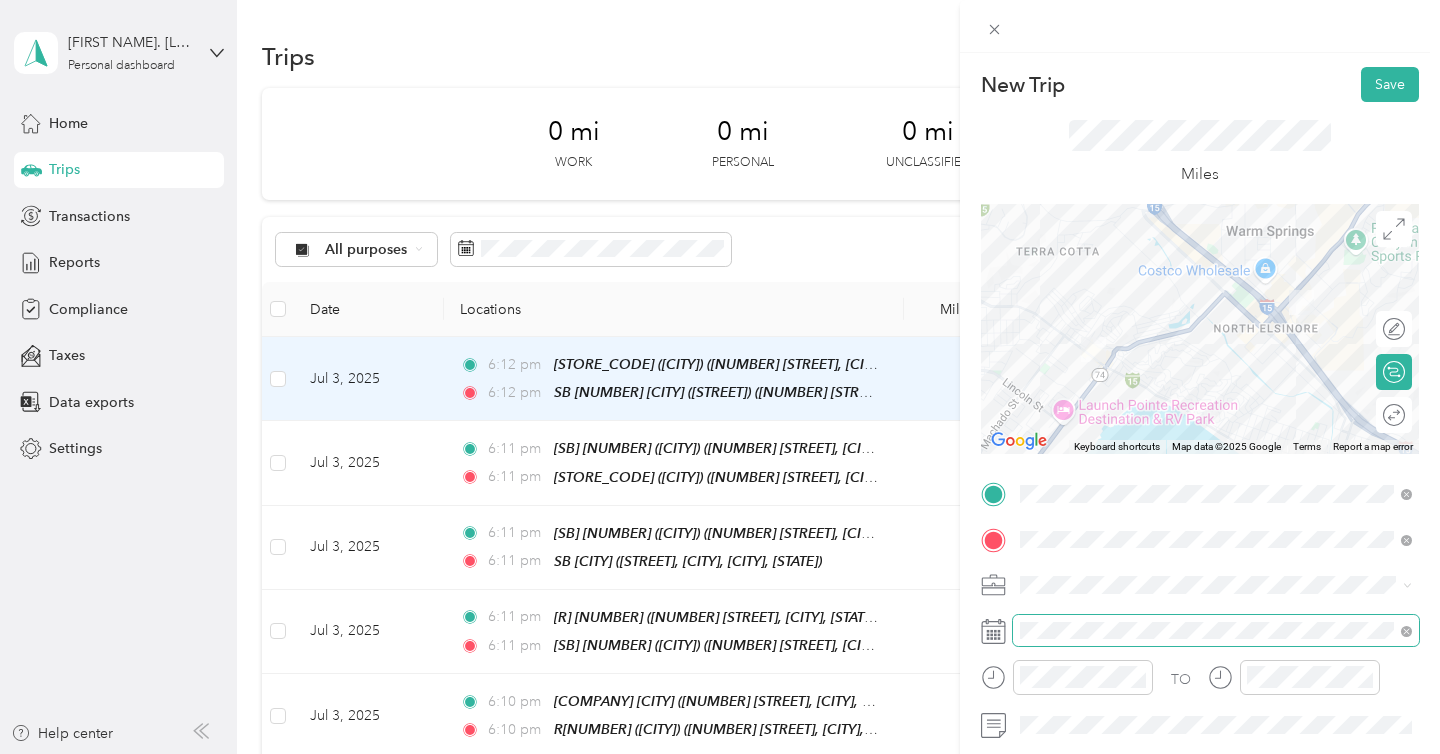 click at bounding box center [1216, 631] 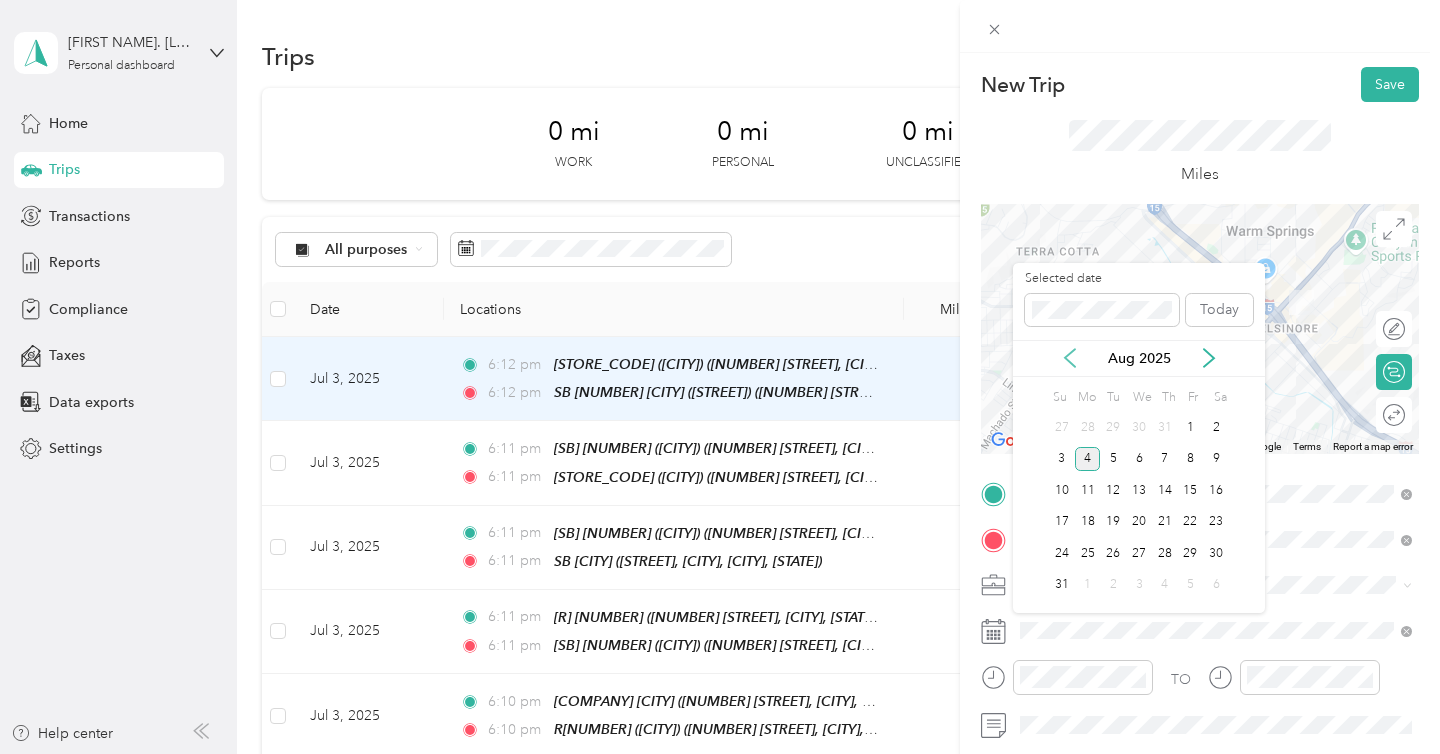 click 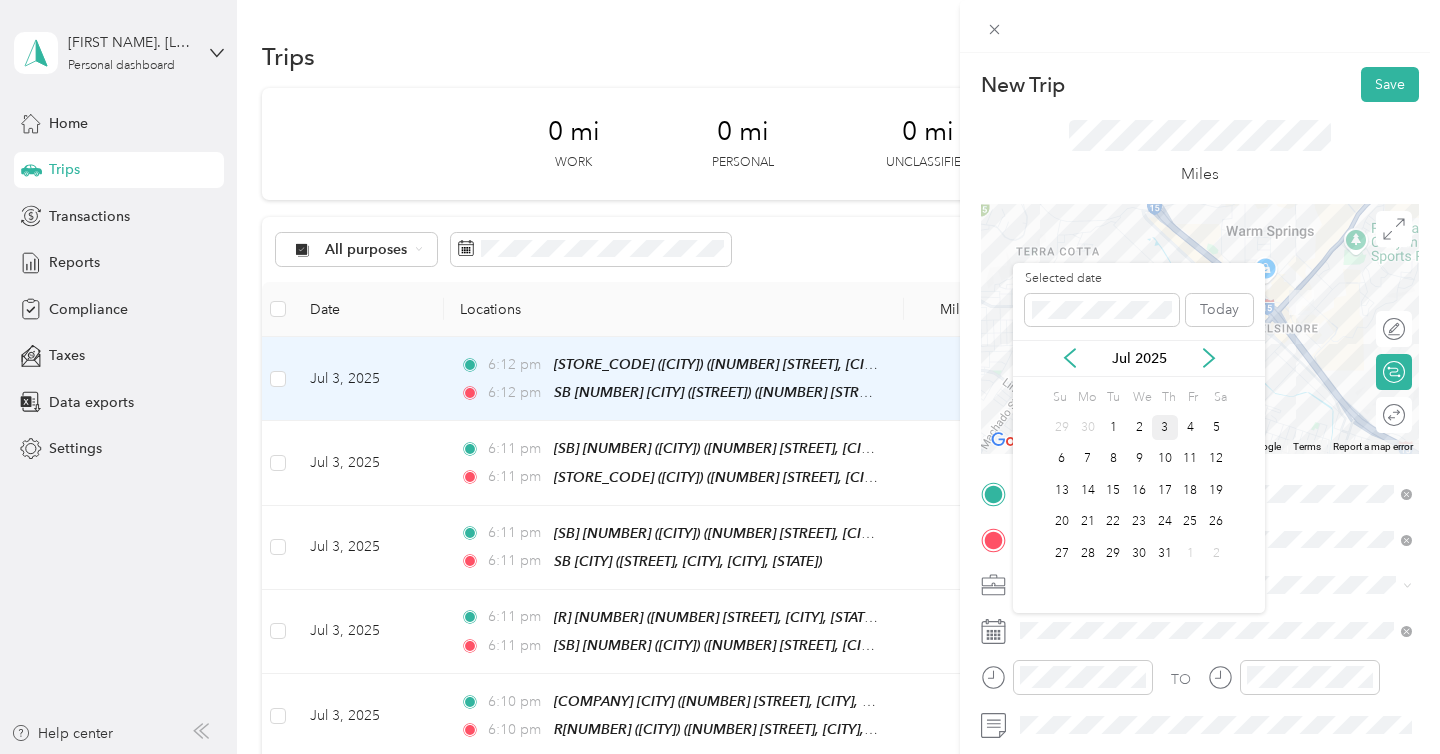 click on "3" at bounding box center [1165, 427] 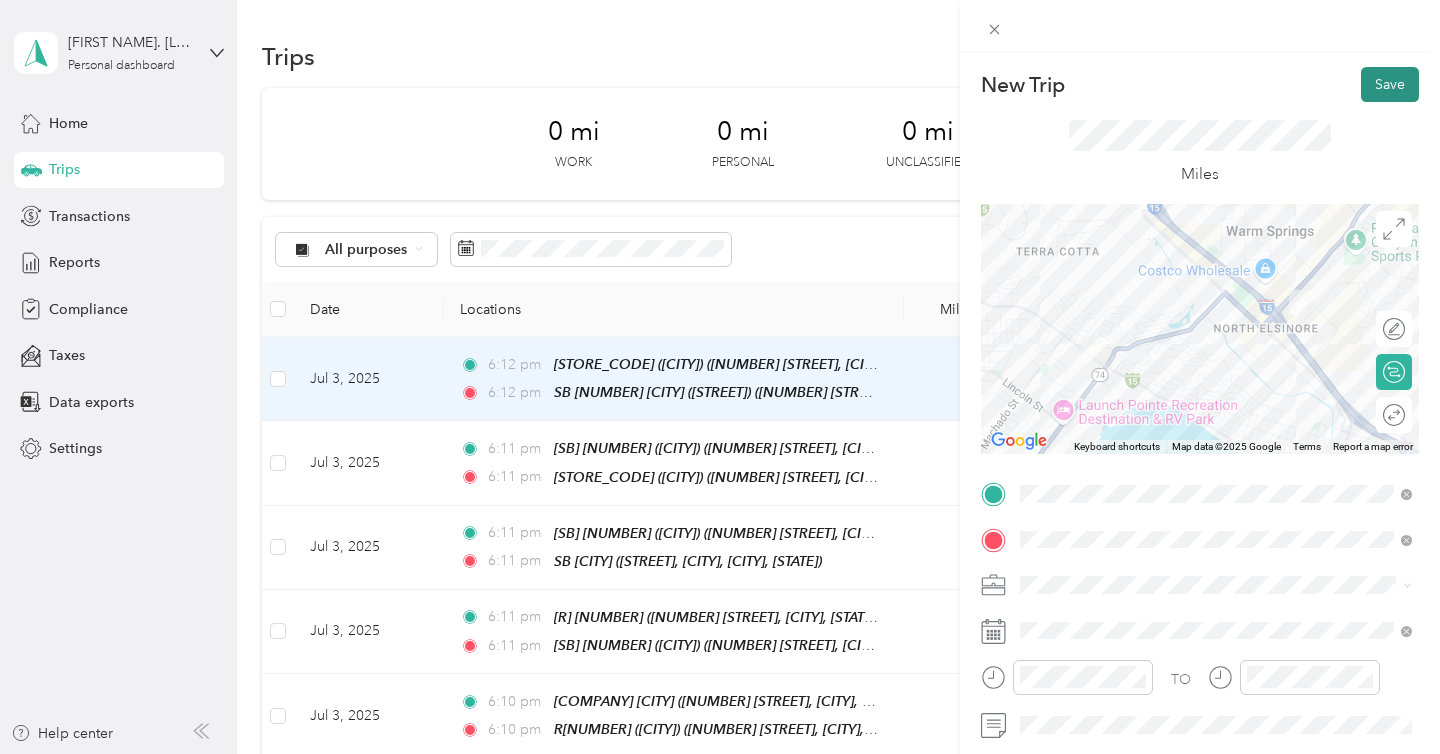 click on "Save" at bounding box center (1390, 84) 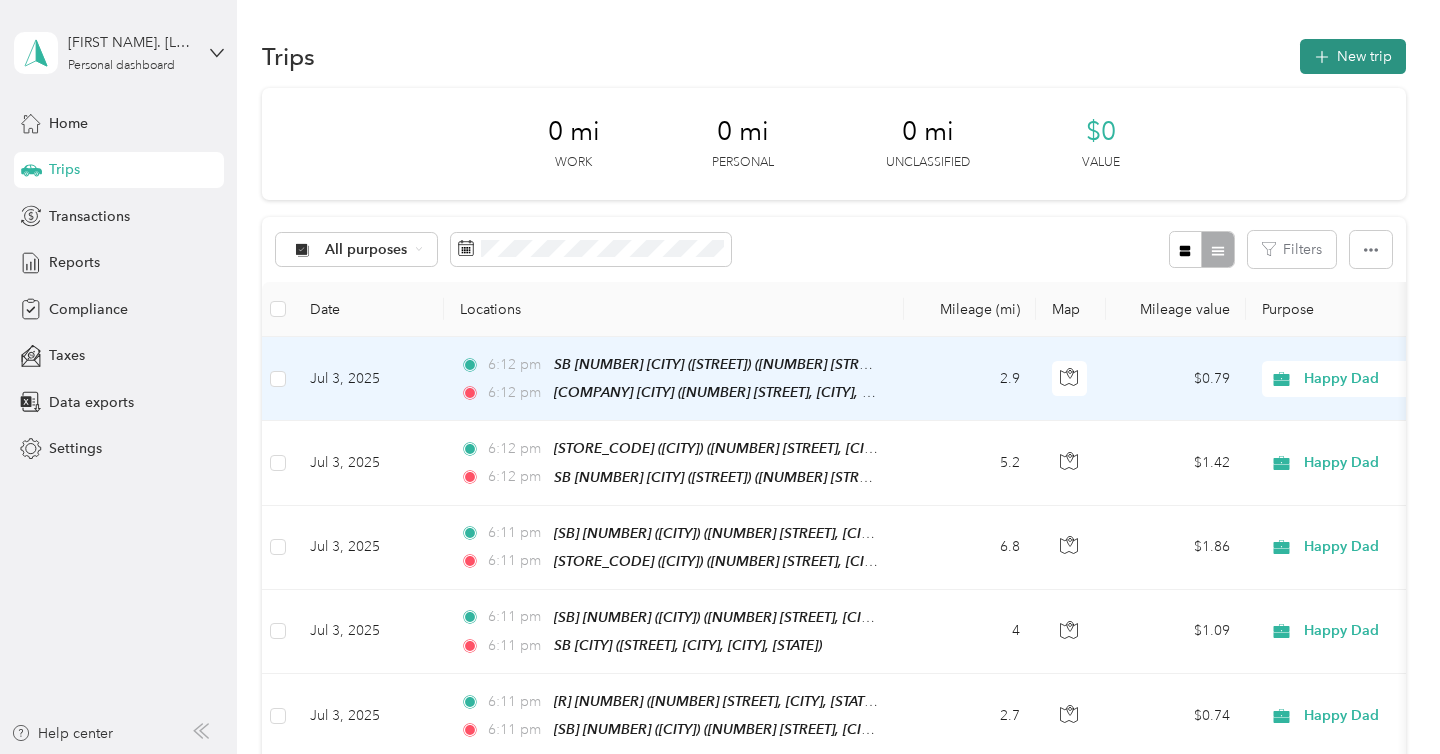 click on "New trip" at bounding box center [1353, 56] 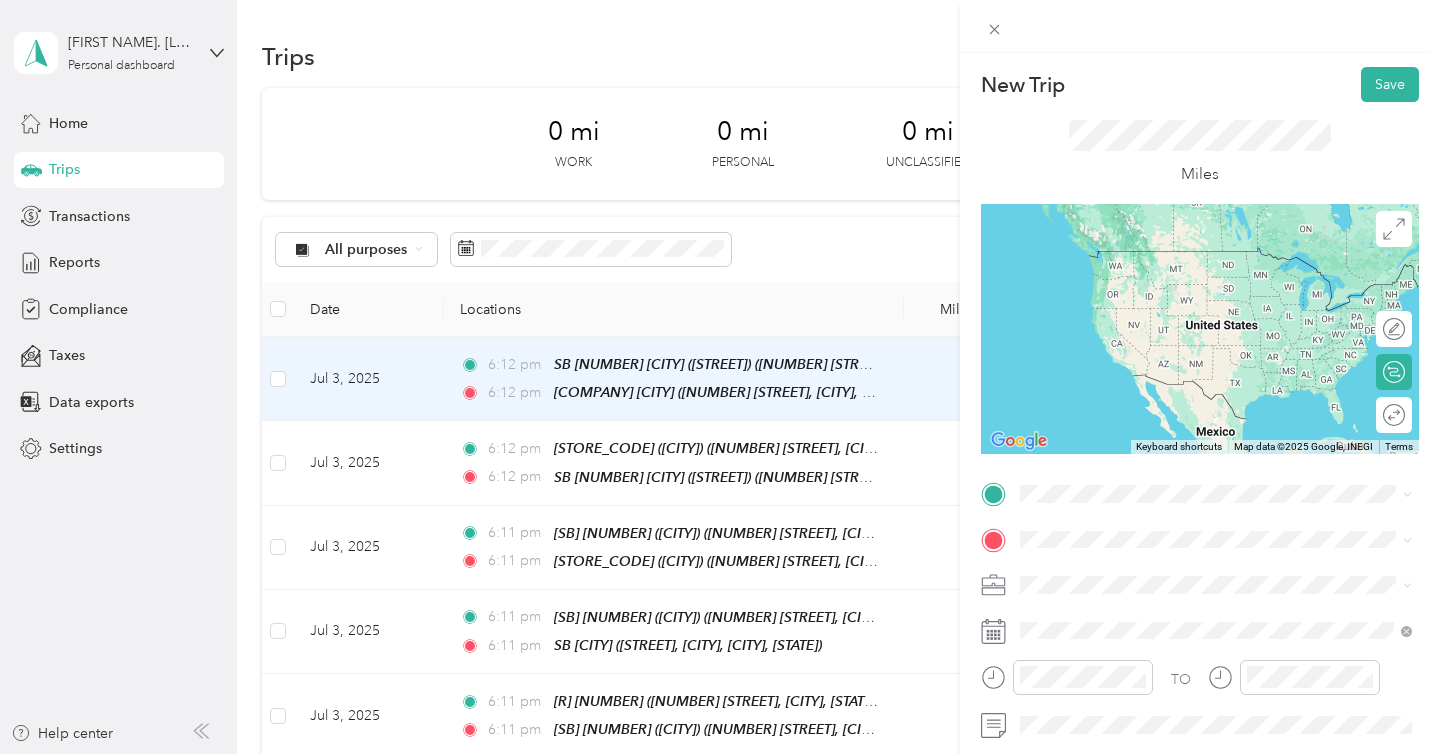 click on "Walmart Lake Elsinore" at bounding box center (1108, 569) 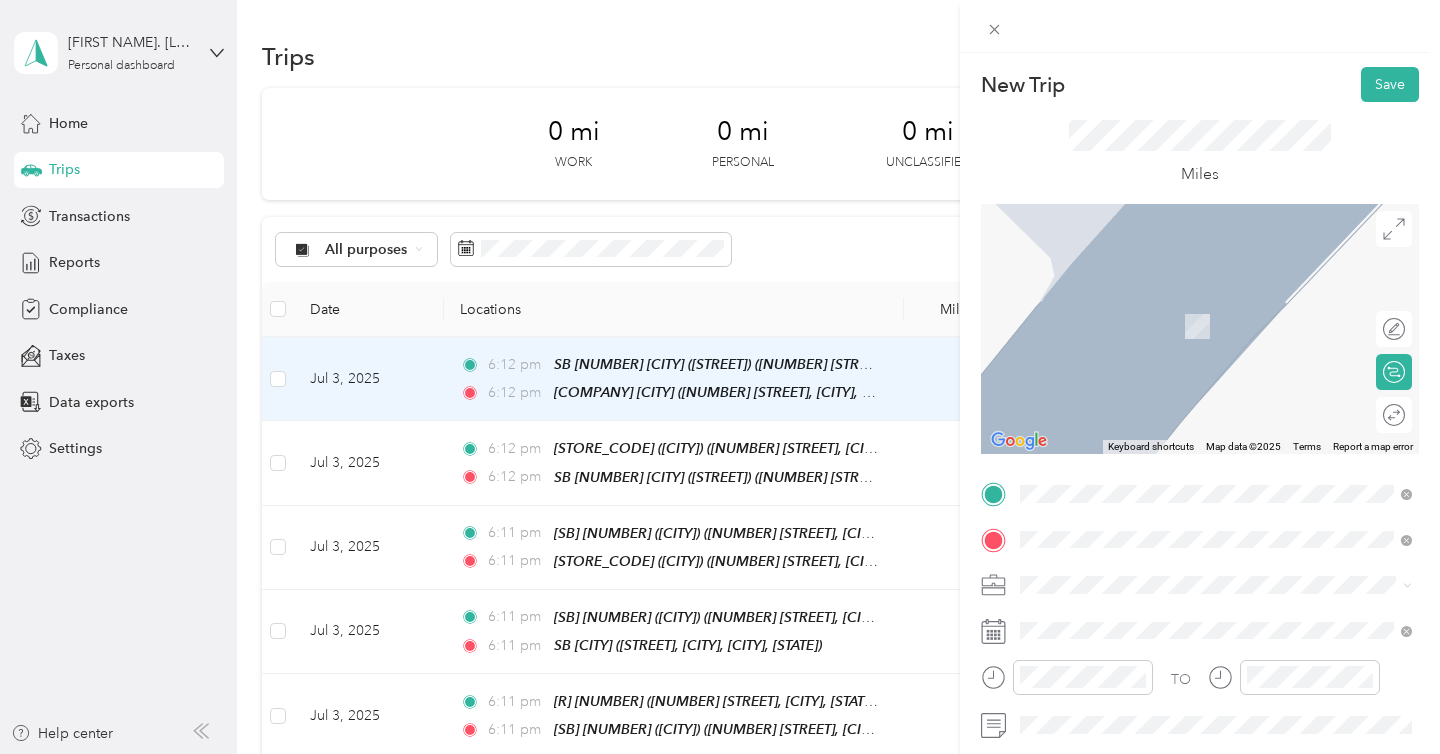 click on "SB Wildomar" at bounding box center (1232, 366) 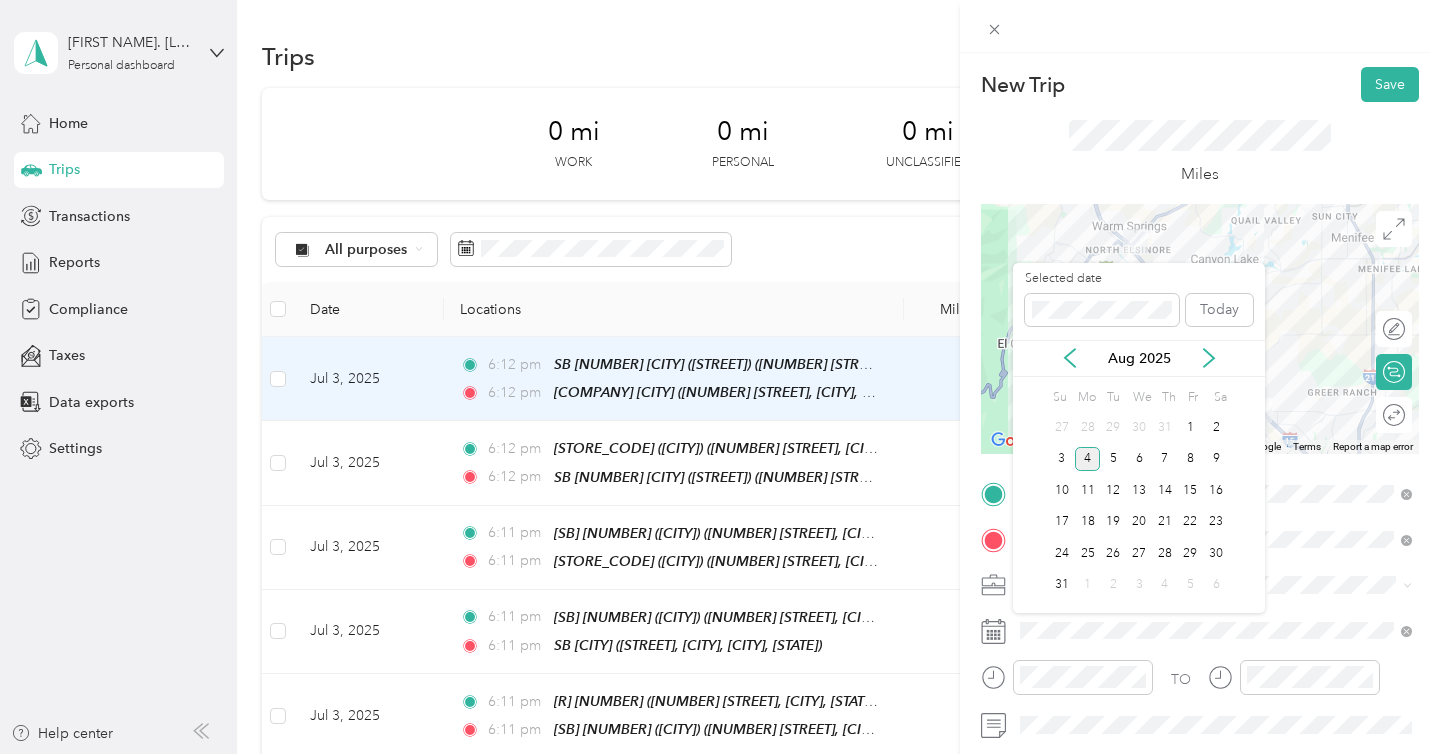 click on "Aug 2025" at bounding box center [1139, 358] 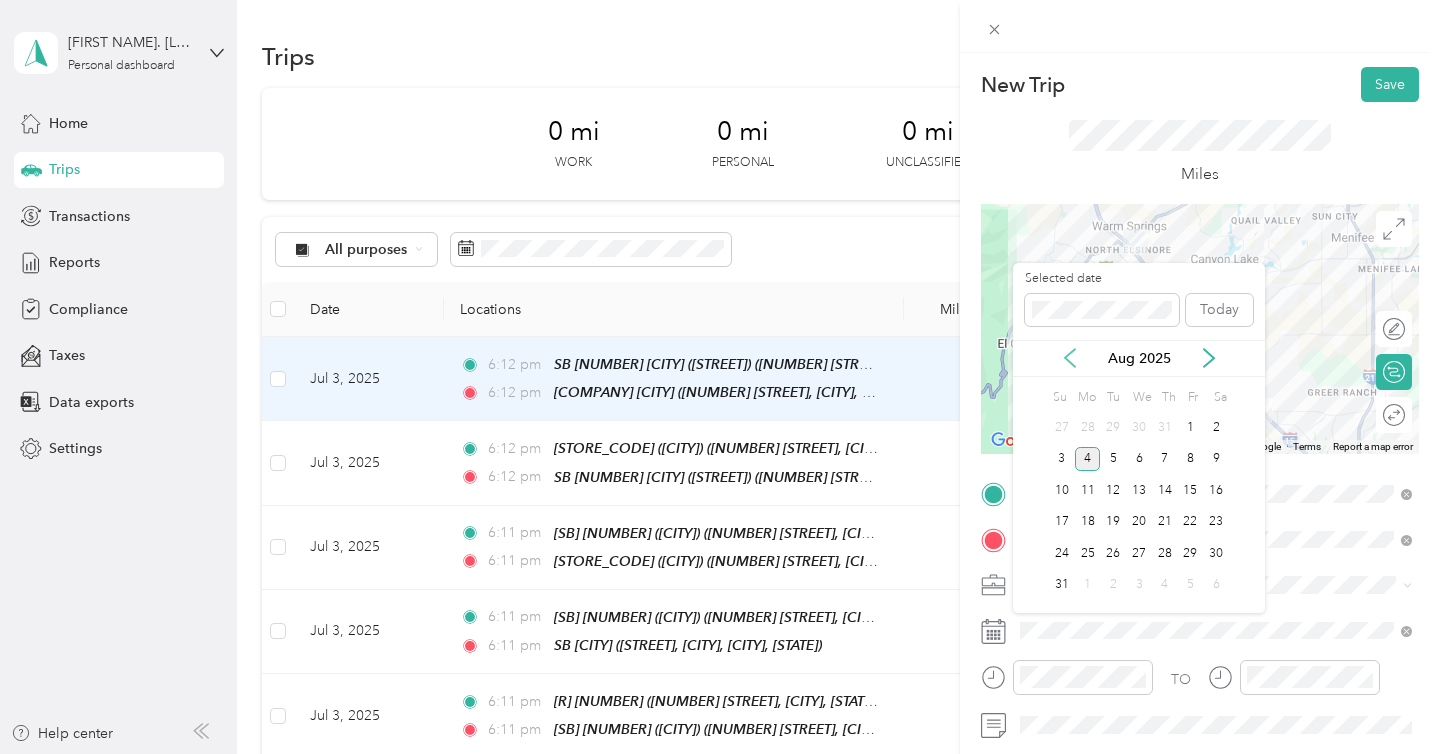 click 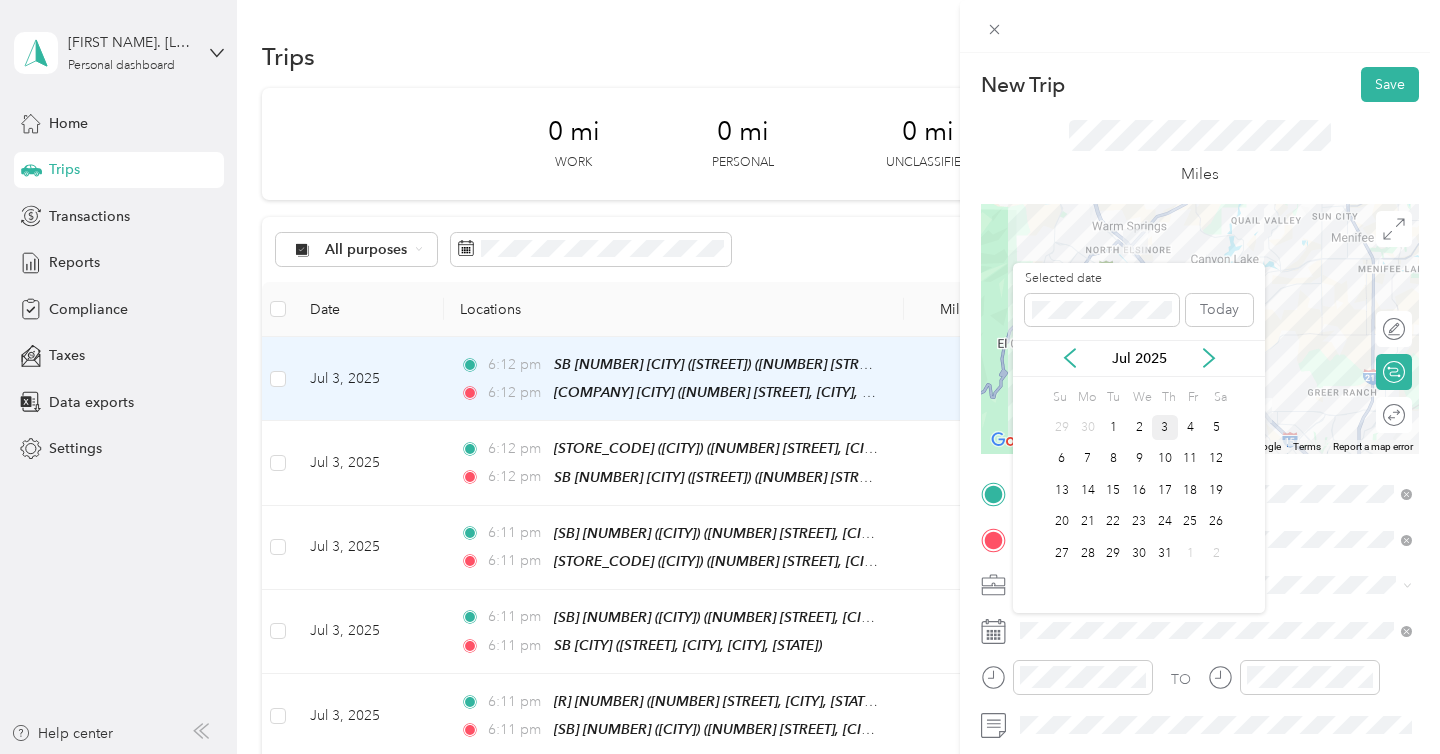 click on "3" at bounding box center (1165, 427) 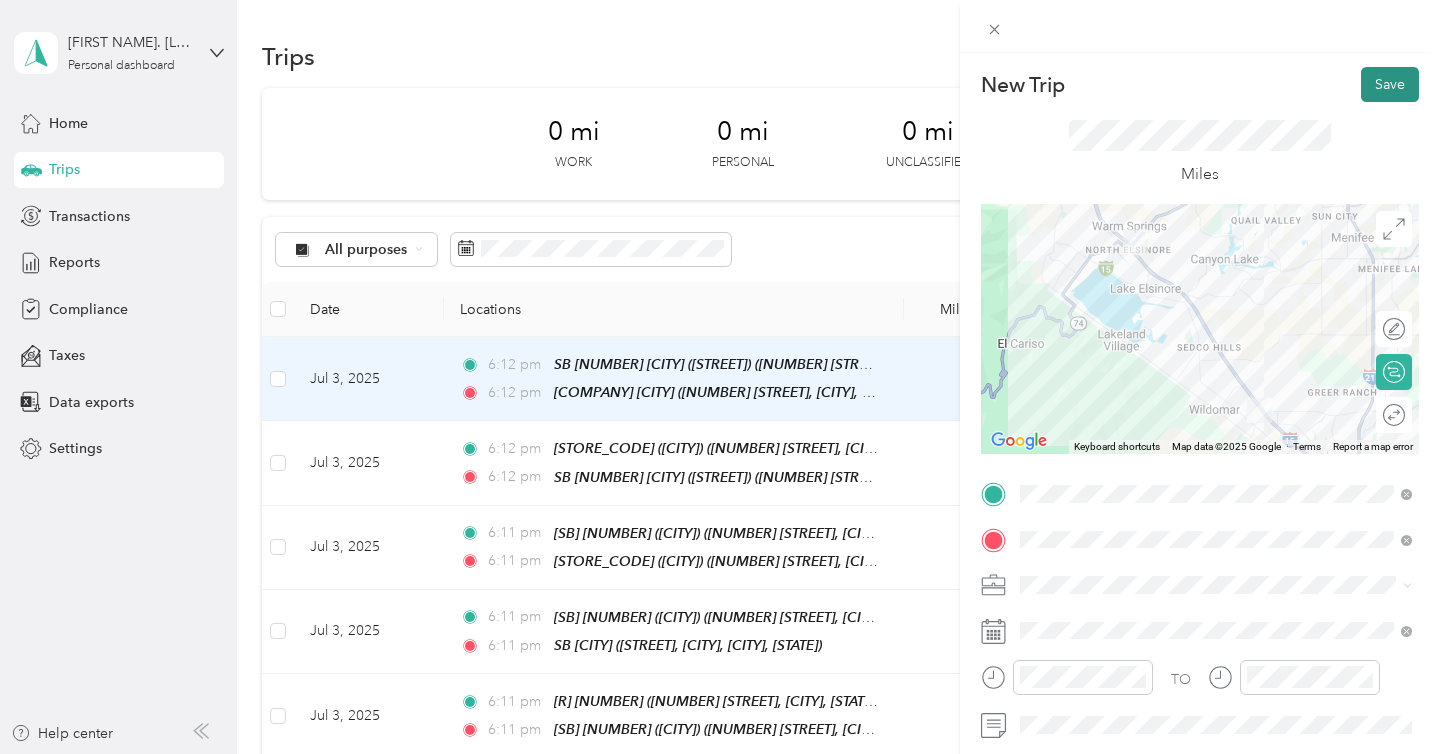 click on "Save" at bounding box center (1390, 84) 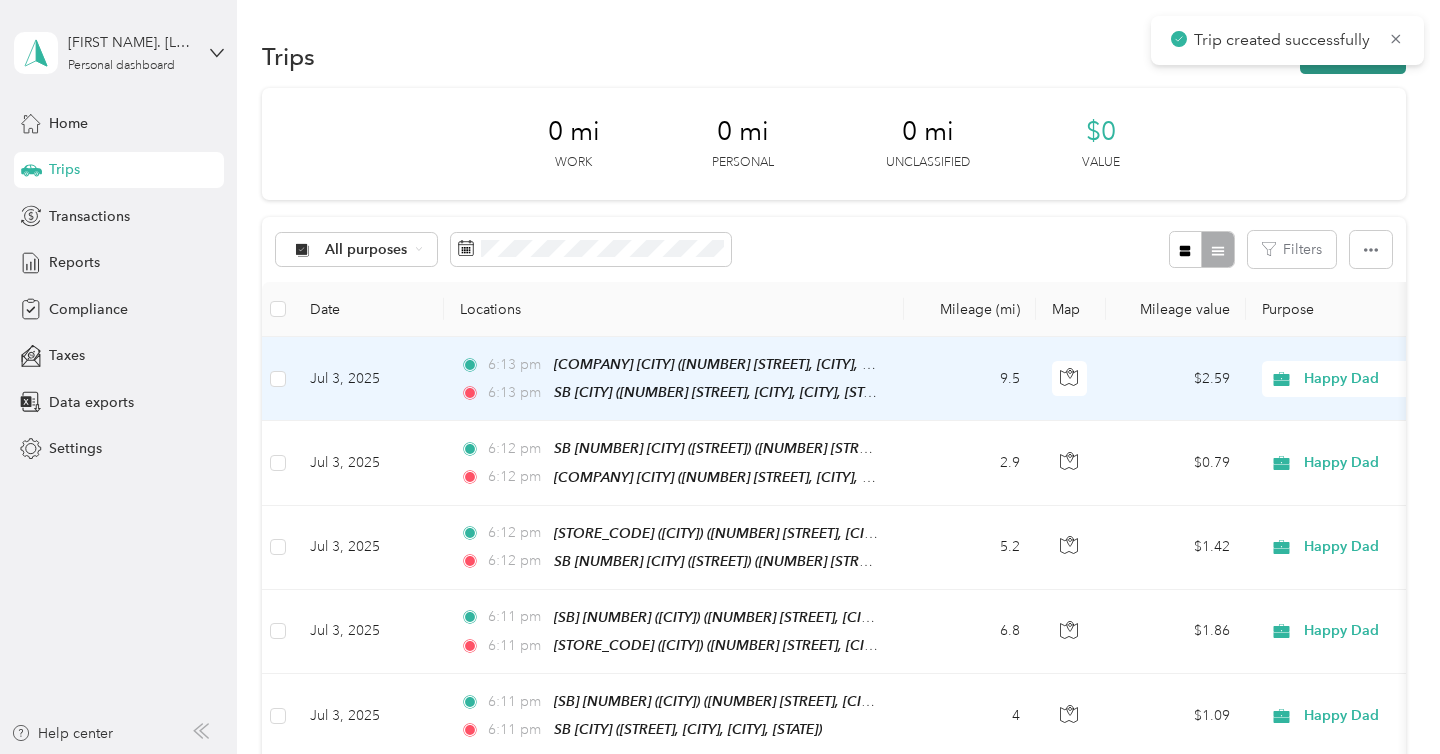 click on "New trip" at bounding box center (1353, 56) 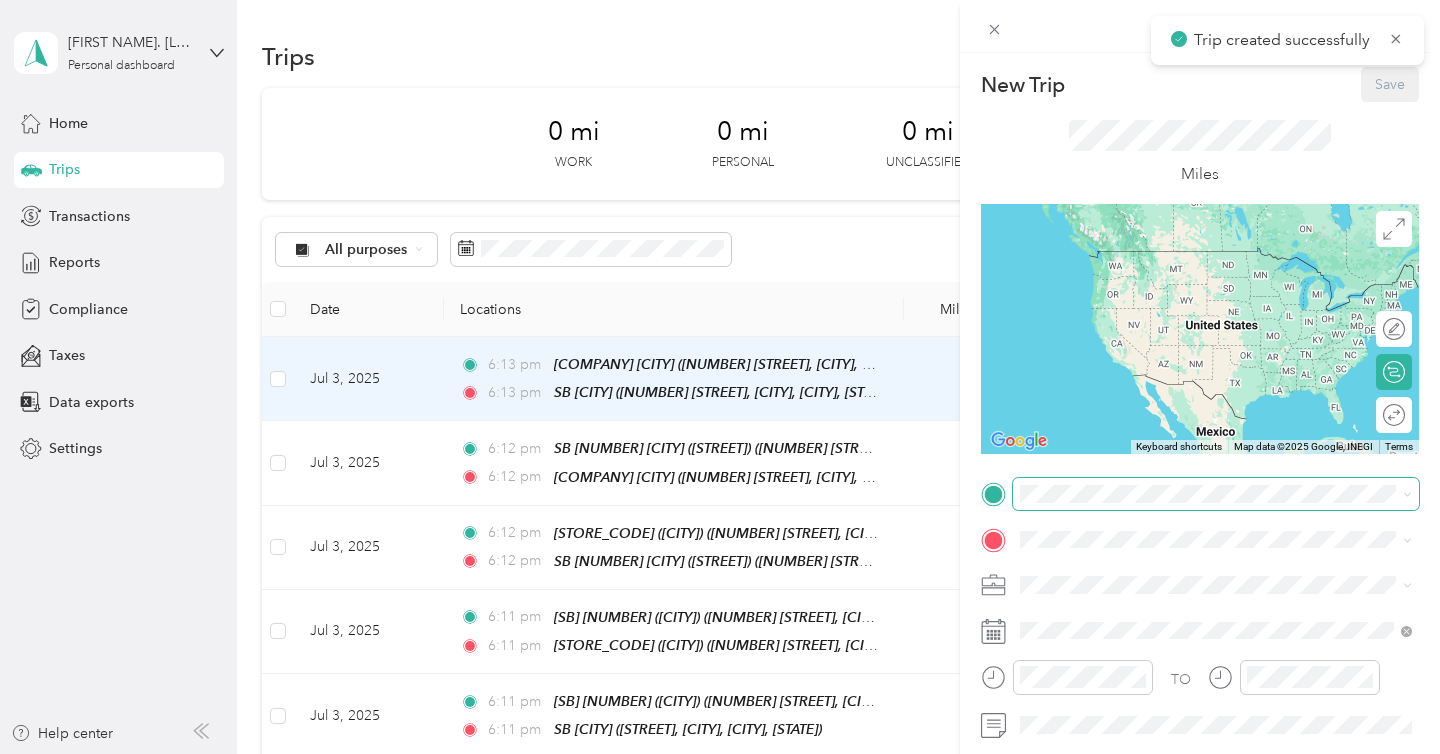 click at bounding box center [1216, 494] 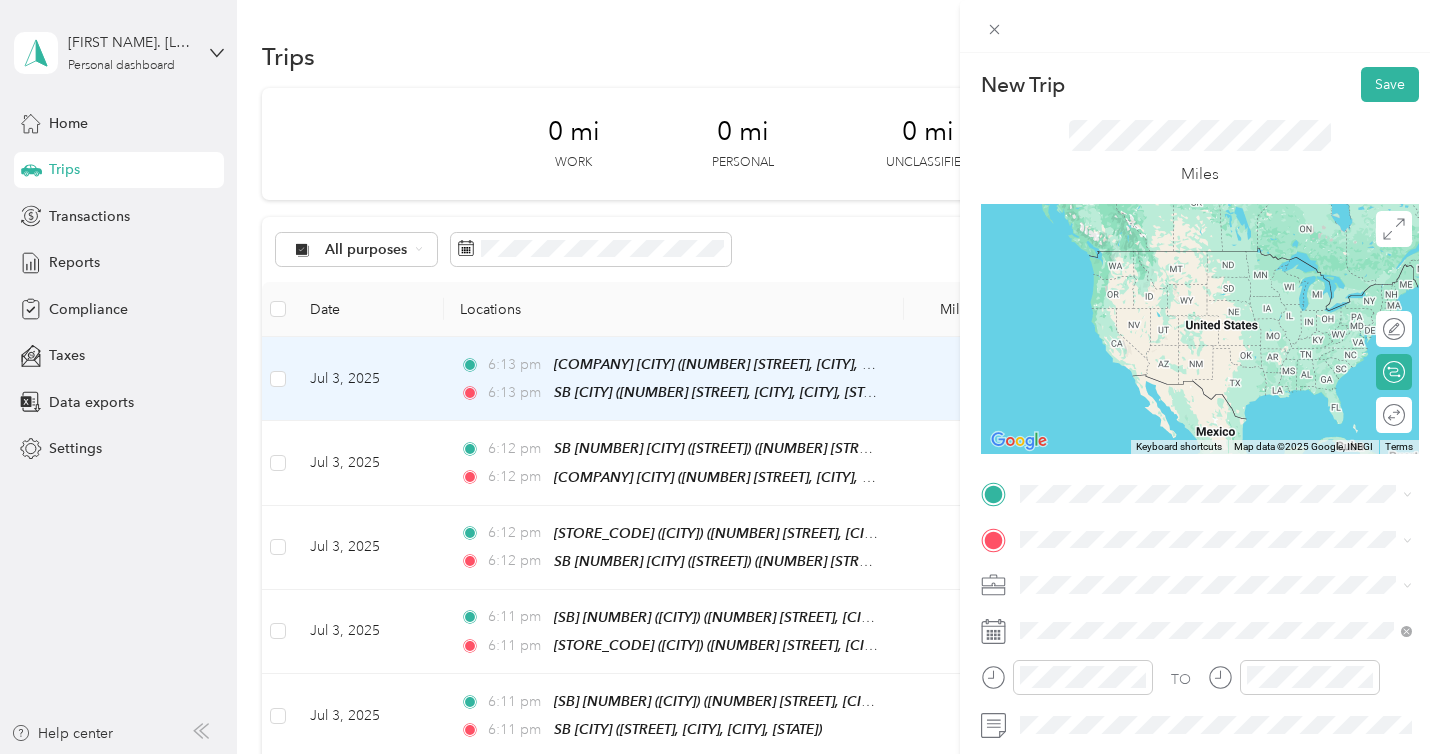 click on "SB Wildomar" at bounding box center [1089, 567] 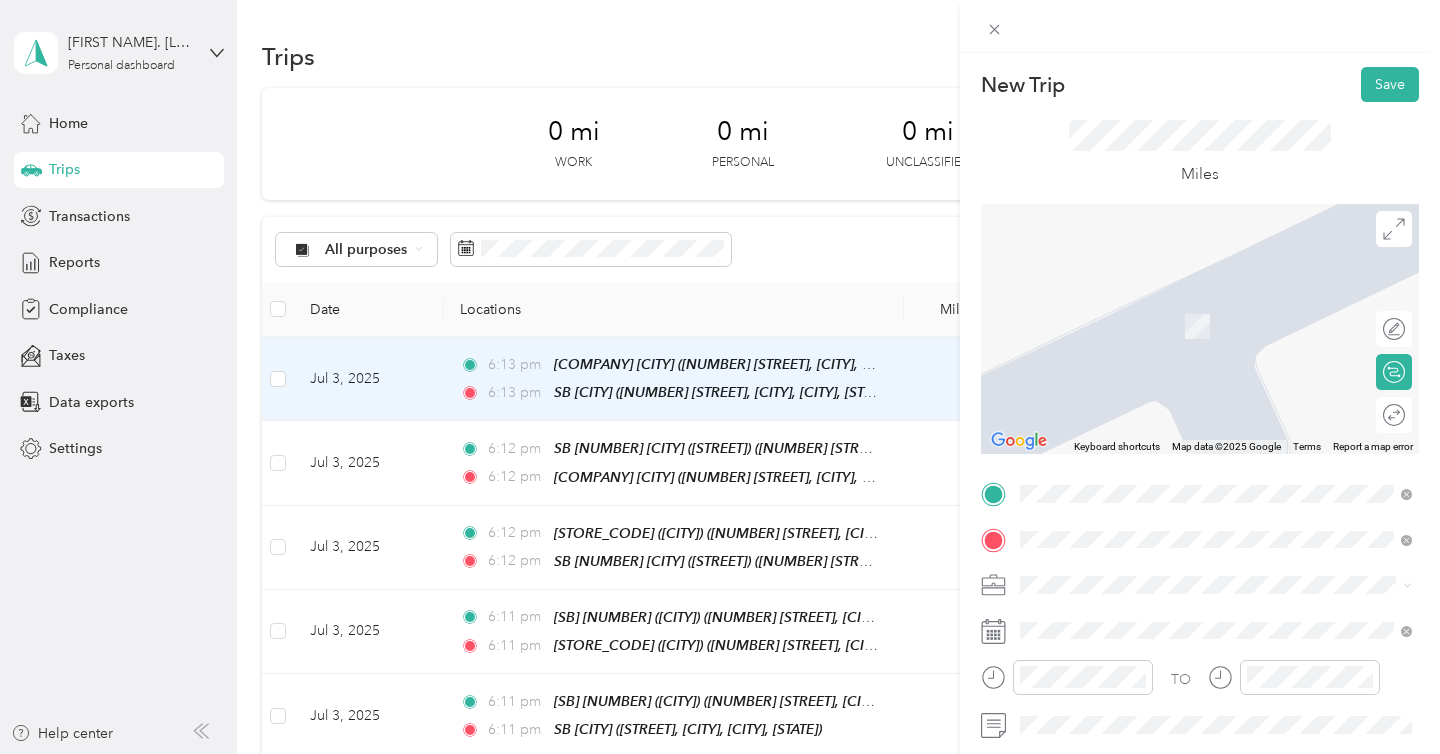 click on "[NUMBER] [STREET], [CITY], [STATE], [COUNTRY], [POSTAL_CODE], [CITY], [STATE], [COUNTRY]" at bounding box center [1217, 420] 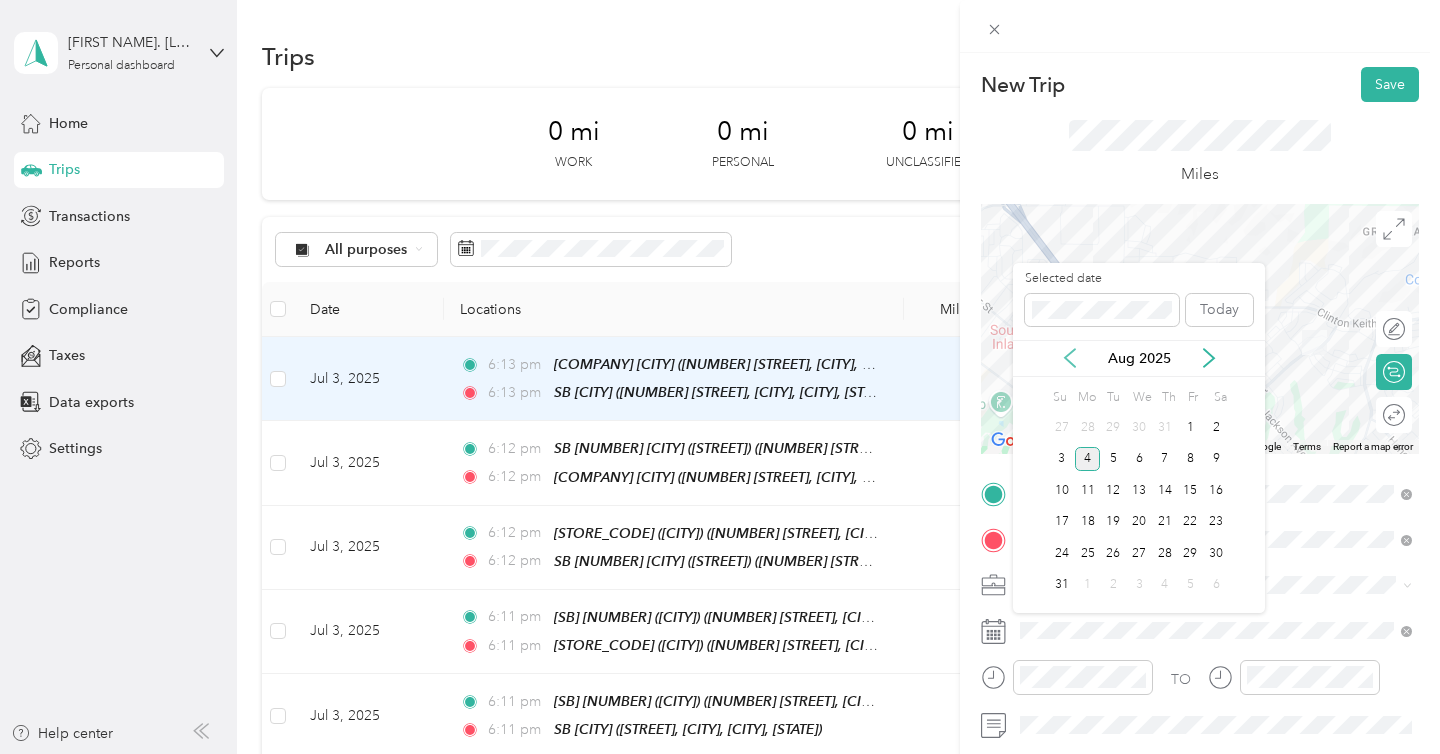 click 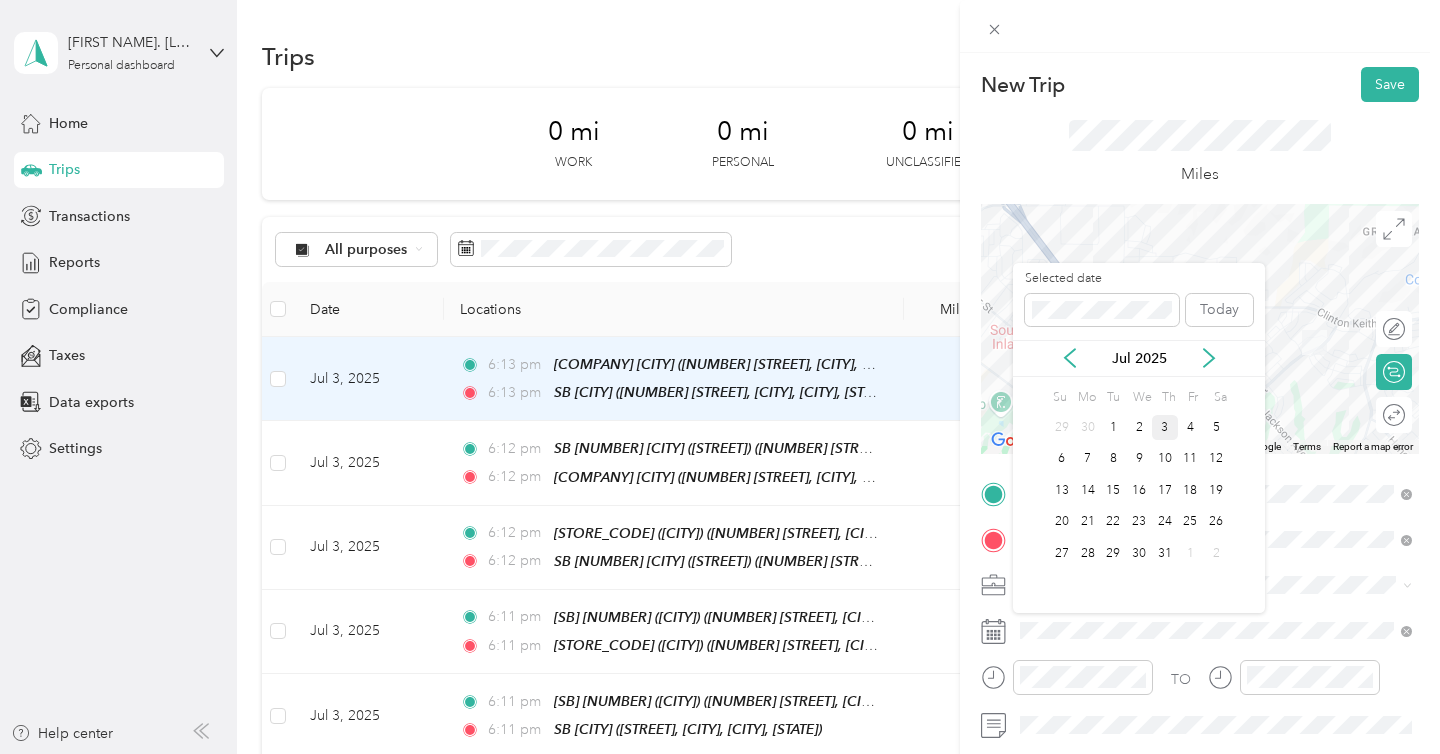 click on "3" at bounding box center [1165, 427] 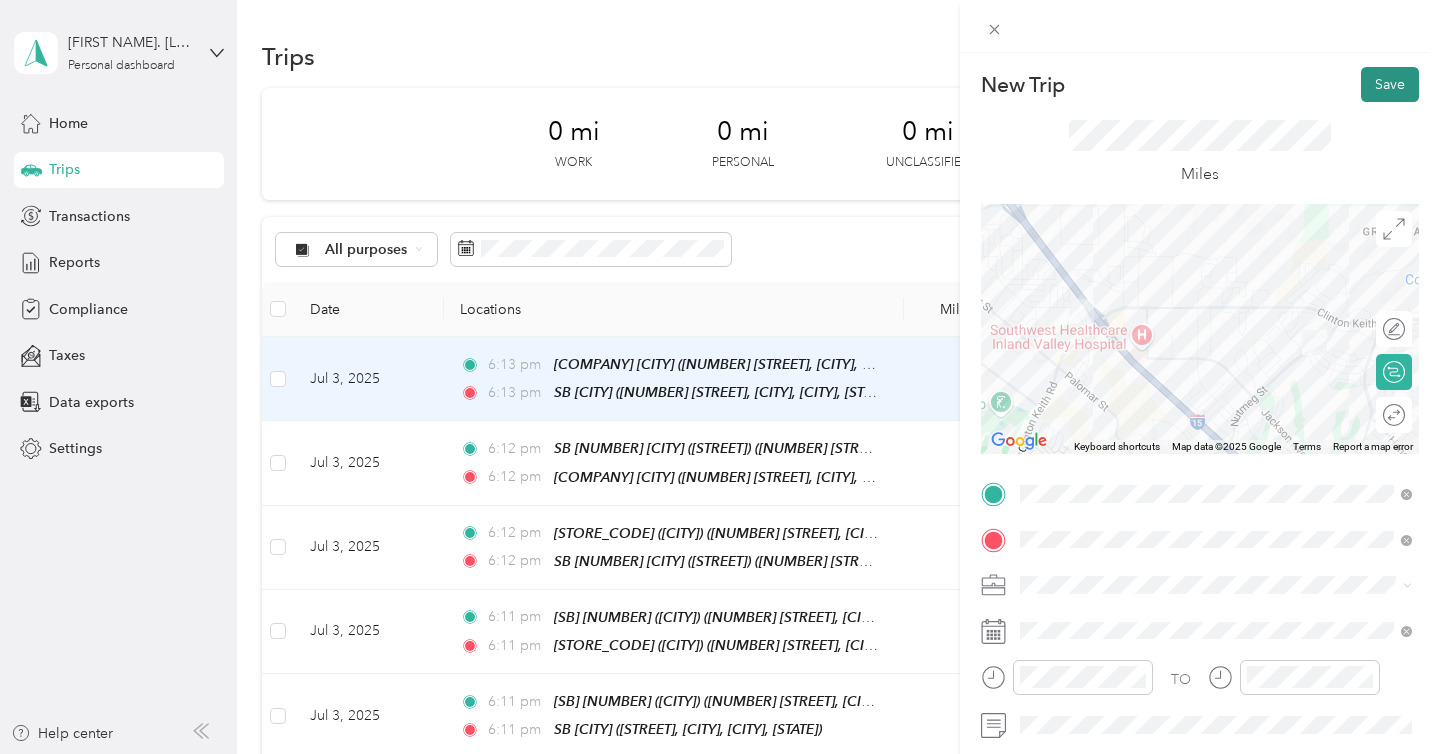 click on "Save" at bounding box center (1390, 84) 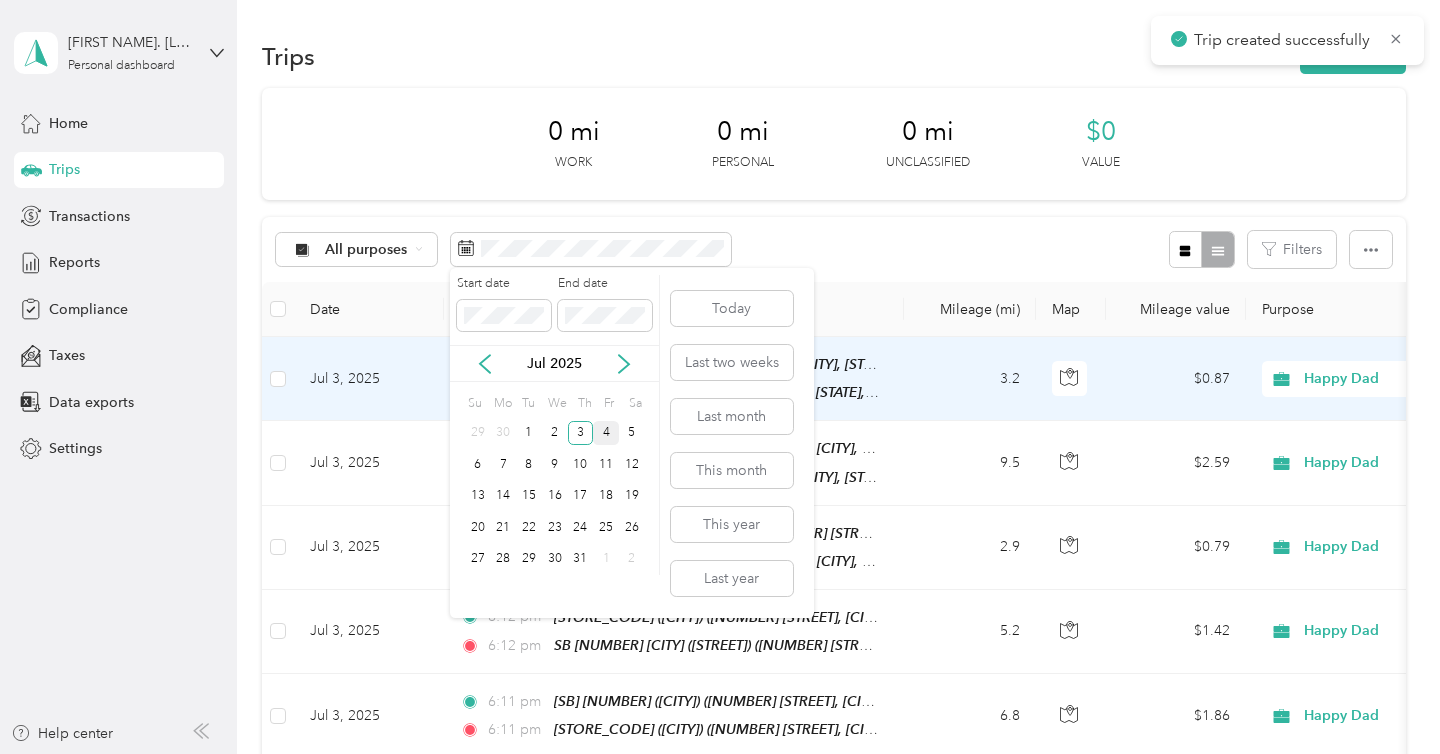 click on "4" at bounding box center (606, 433) 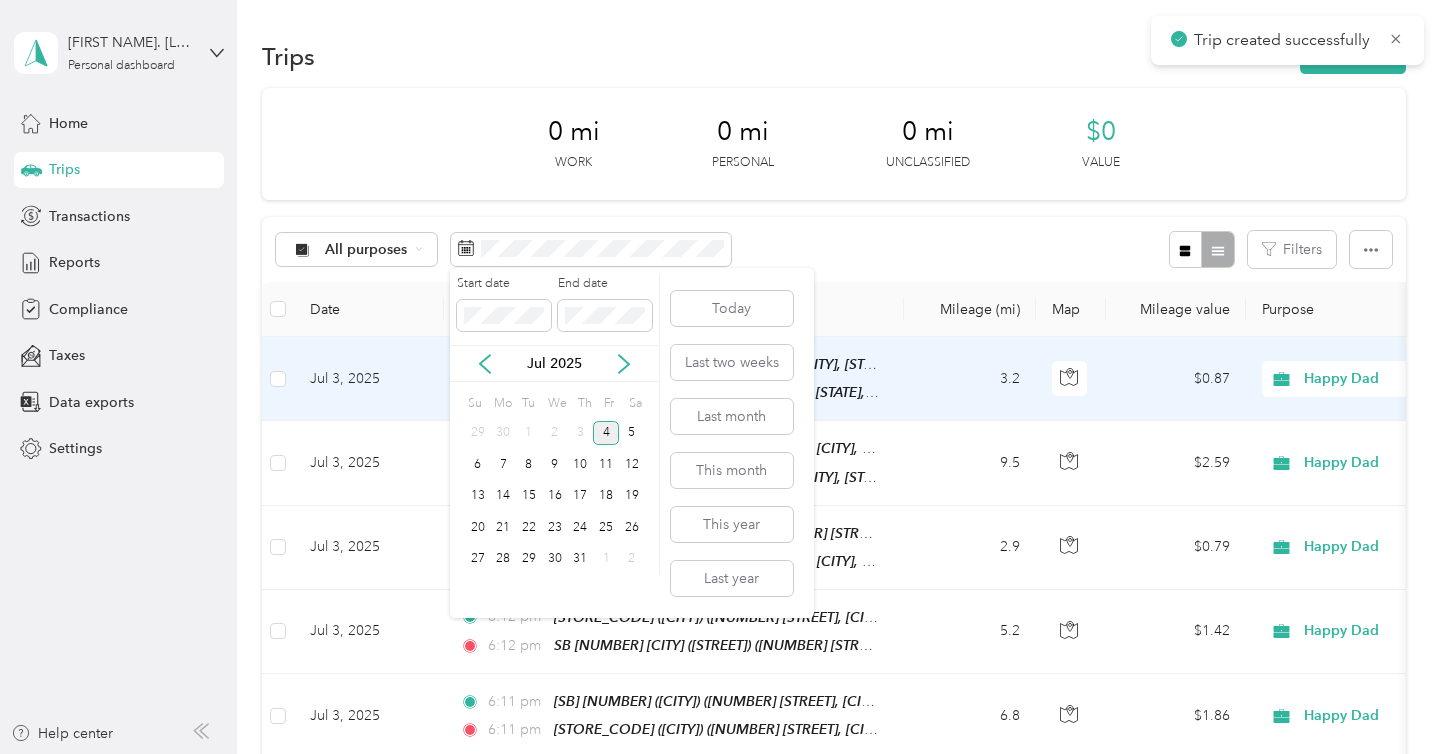 click on "4" at bounding box center [606, 433] 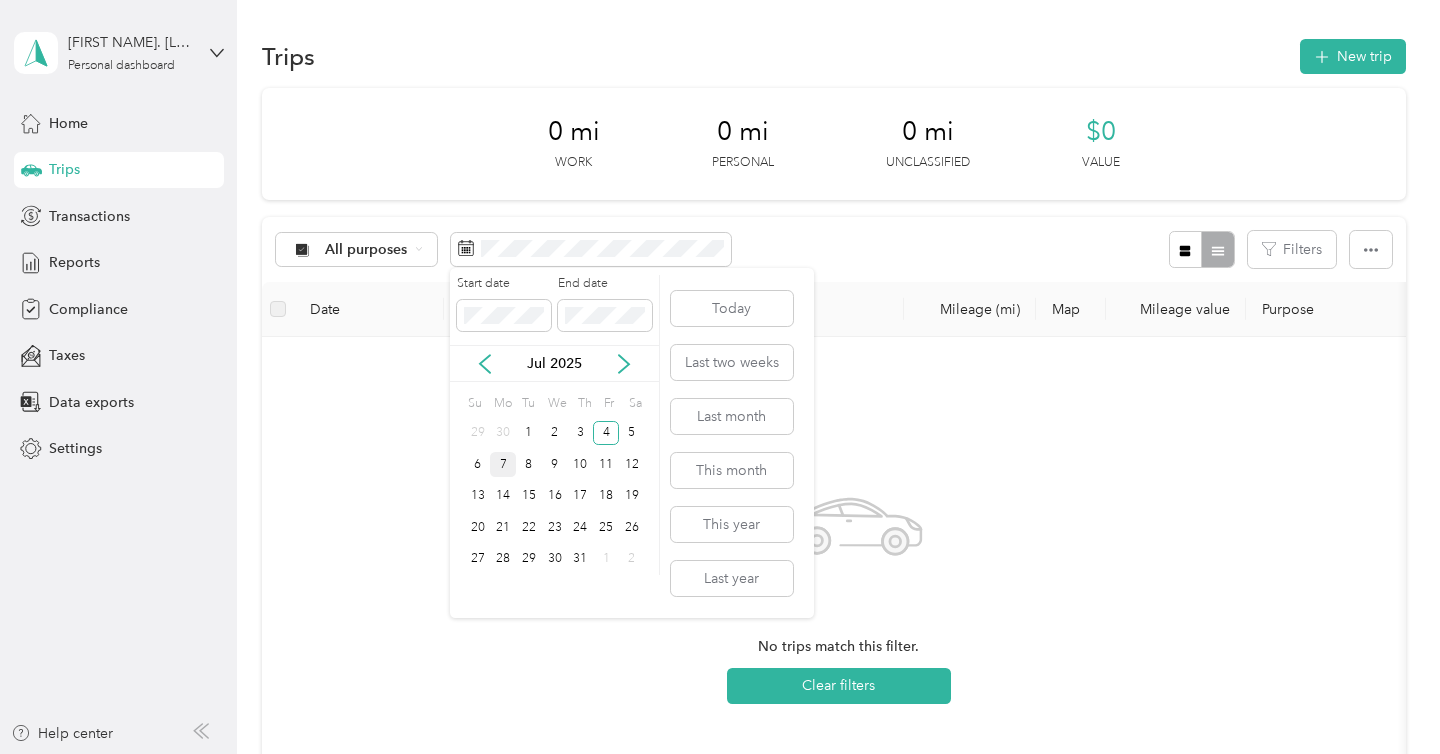 click on "7" at bounding box center [503, 464] 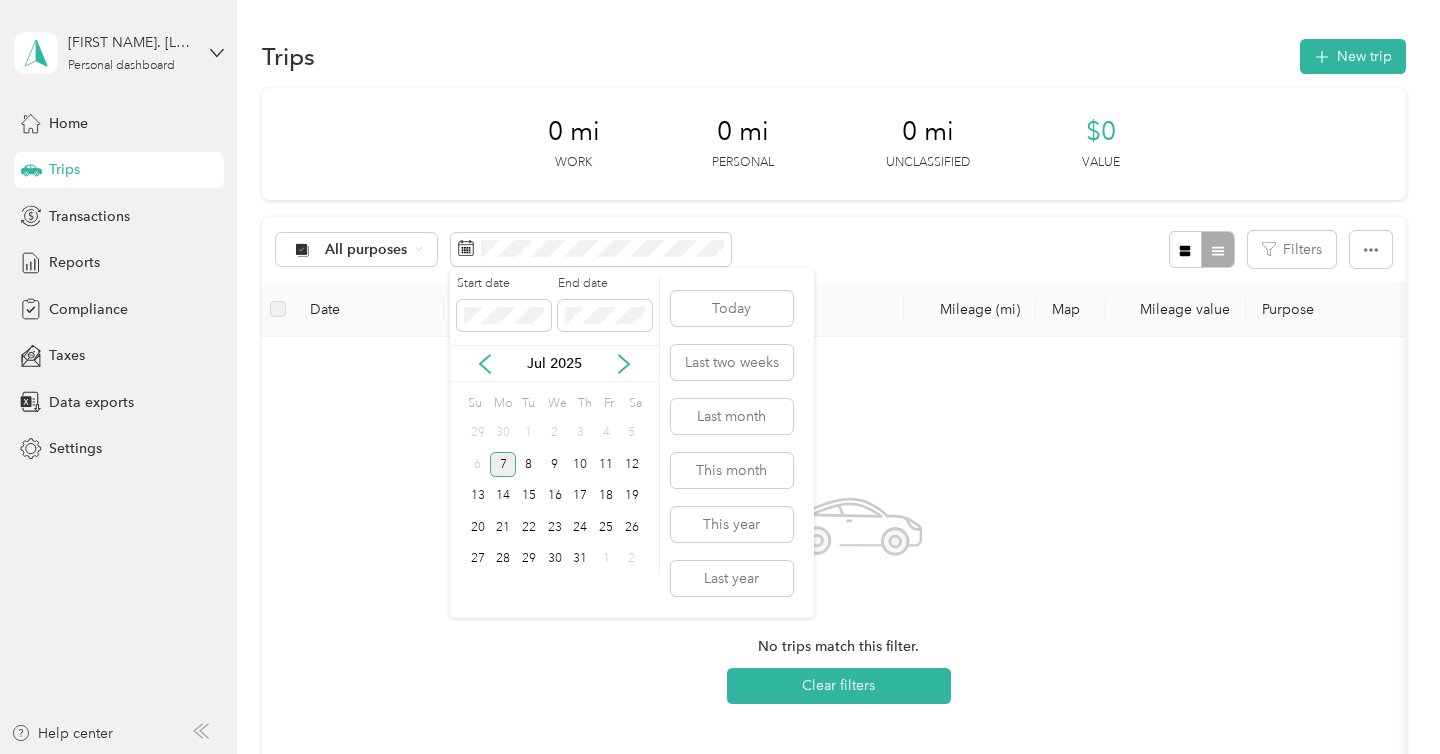 click on "7" at bounding box center [503, 464] 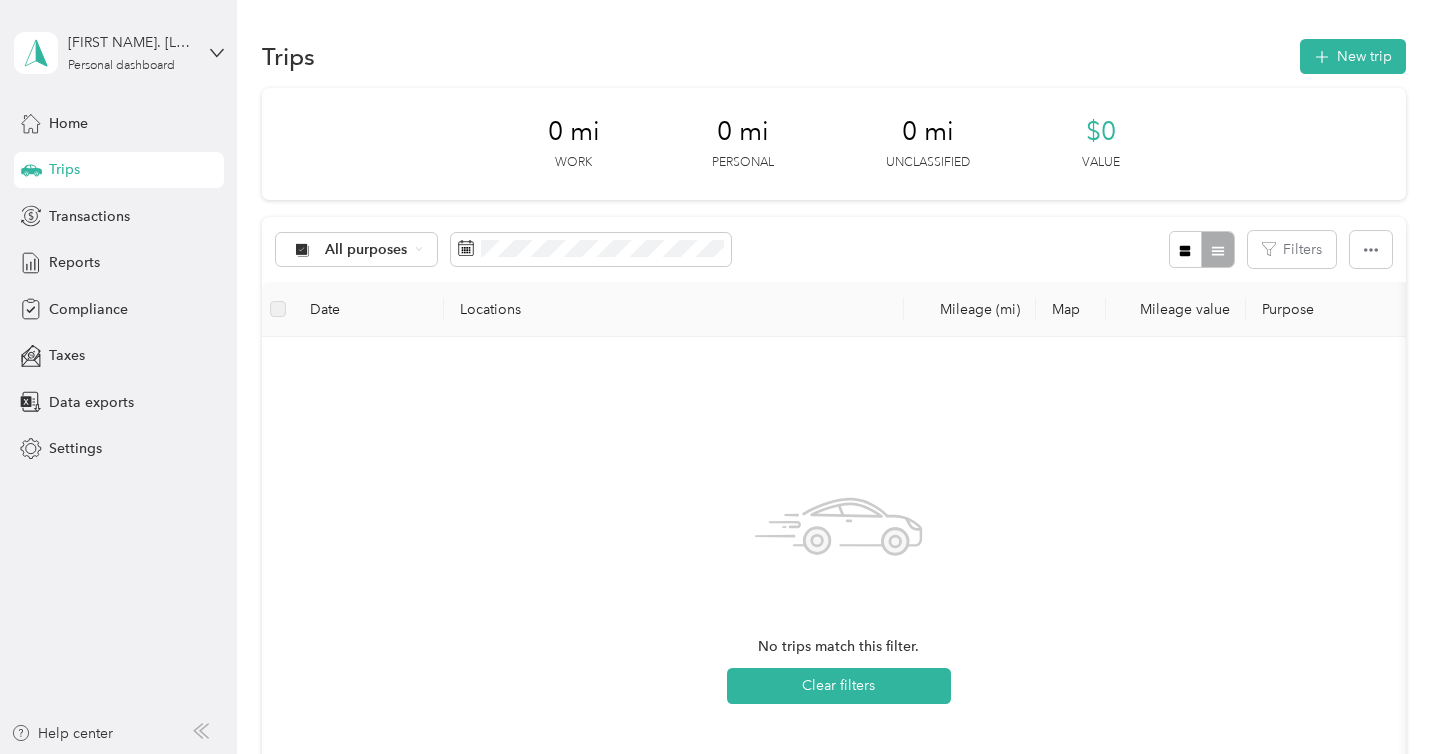 click on "Trips New trip" at bounding box center (834, 56) 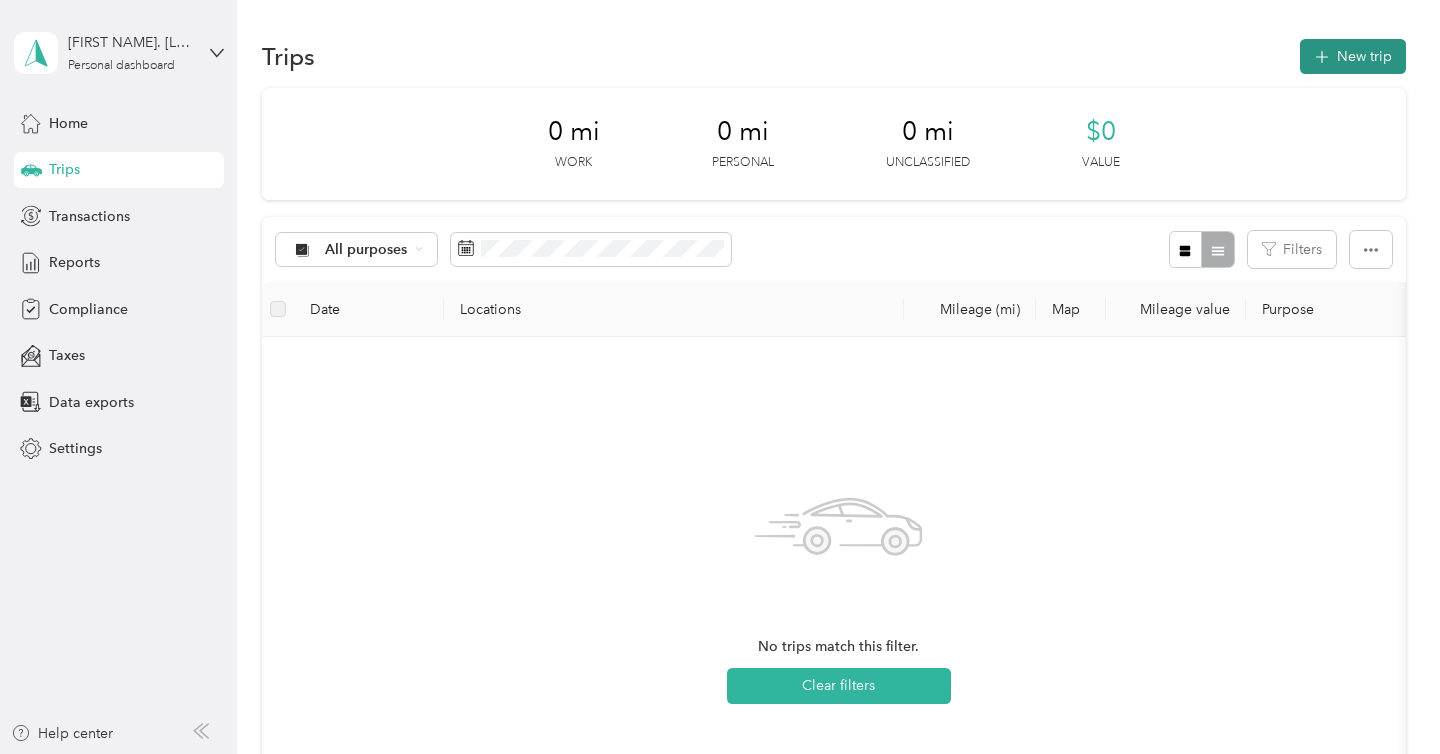 click on "New trip" at bounding box center [1353, 56] 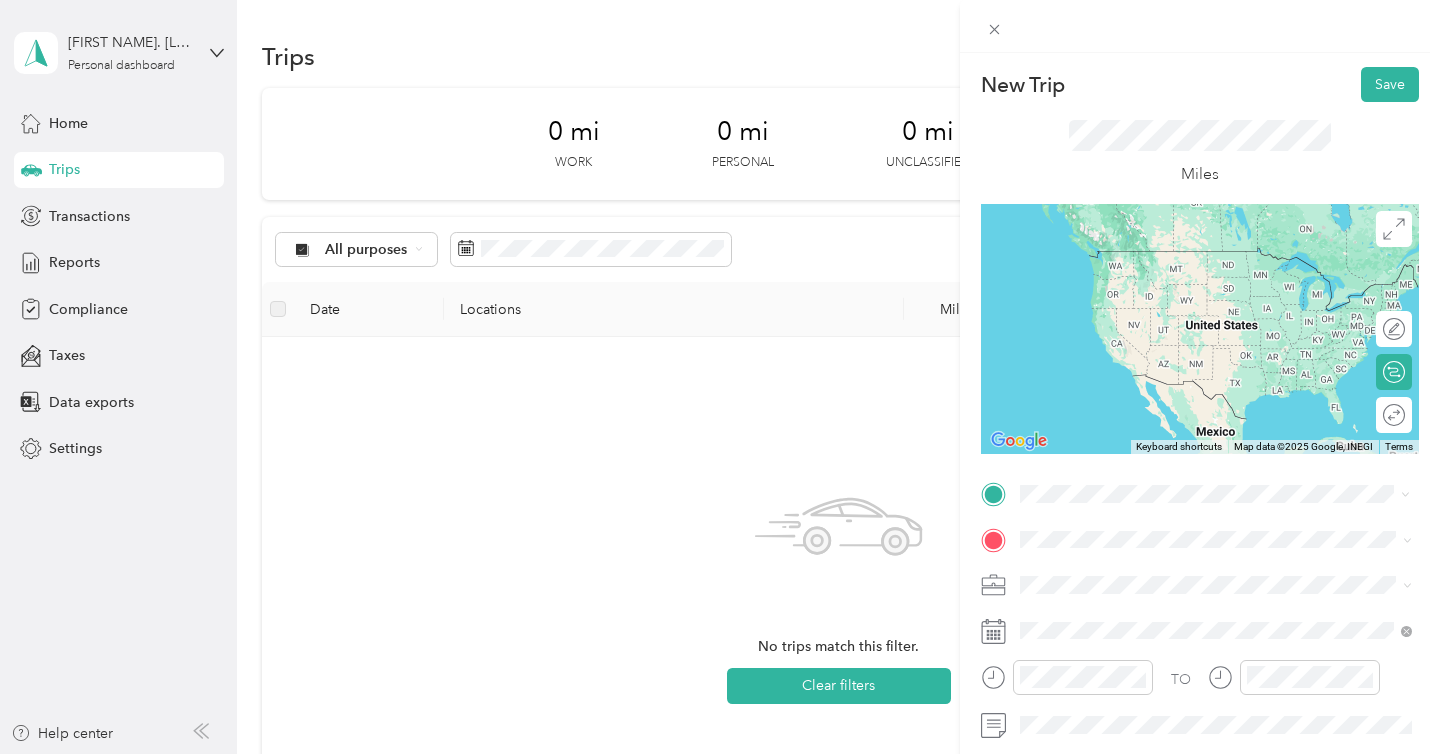 click on "Home Base [NUMBER] [STREET], [CITY], [STATE], [COUNTRY], [POSTAL_CODE], [CITY], [STATE]" at bounding box center (1232, 364) 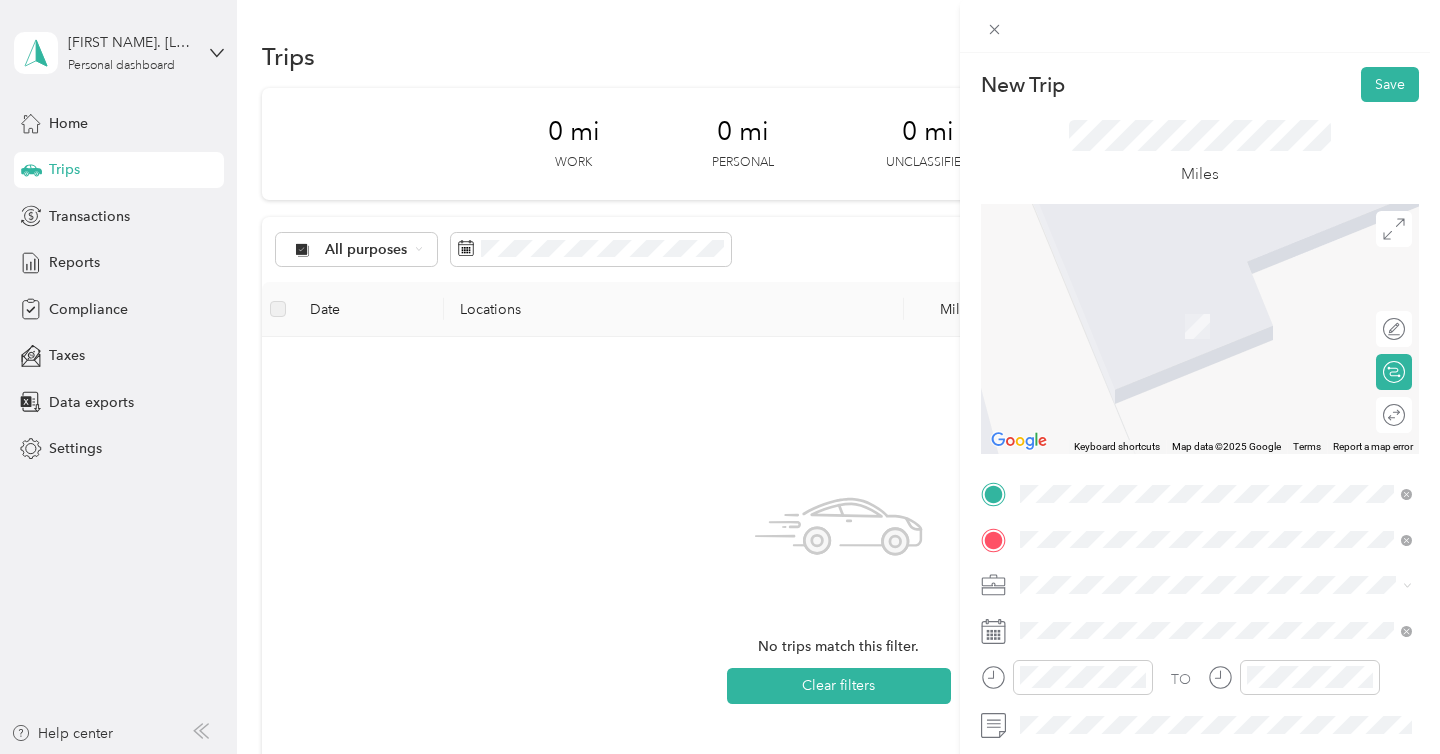 click on "[NUMBER] [STREET], [CITY], [POSTAL_CODE], [CITY], [STATE], [COUNTRY]" at bounding box center [1227, 336] 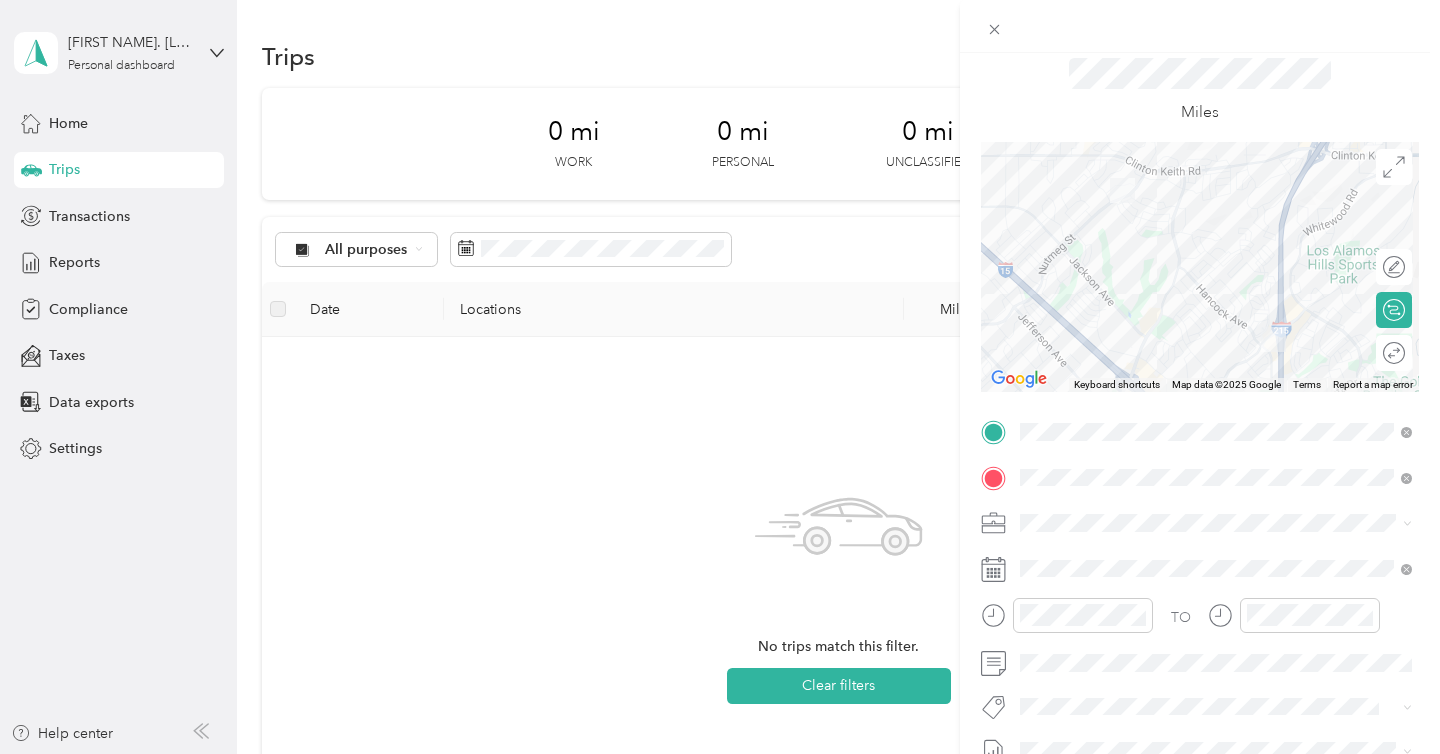 scroll, scrollTop: 109, scrollLeft: 0, axis: vertical 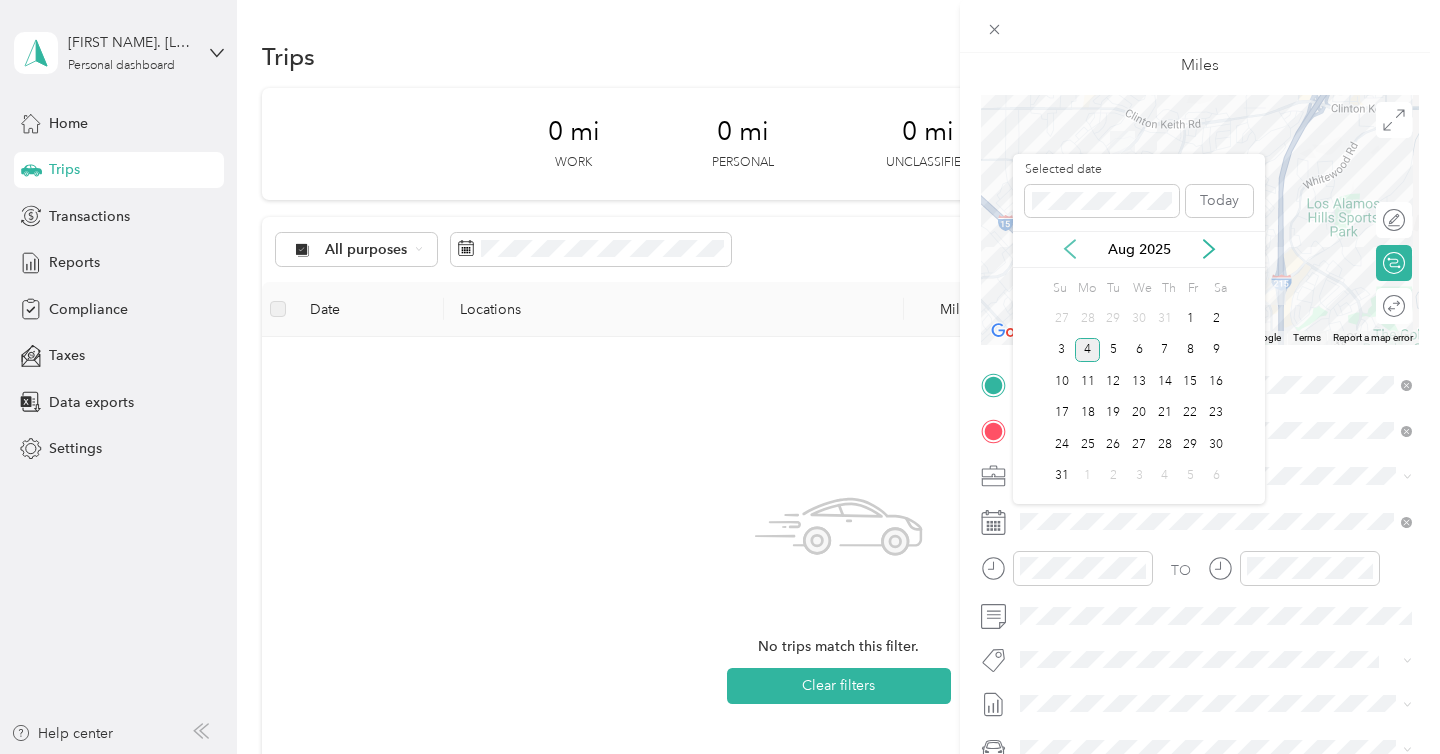 click 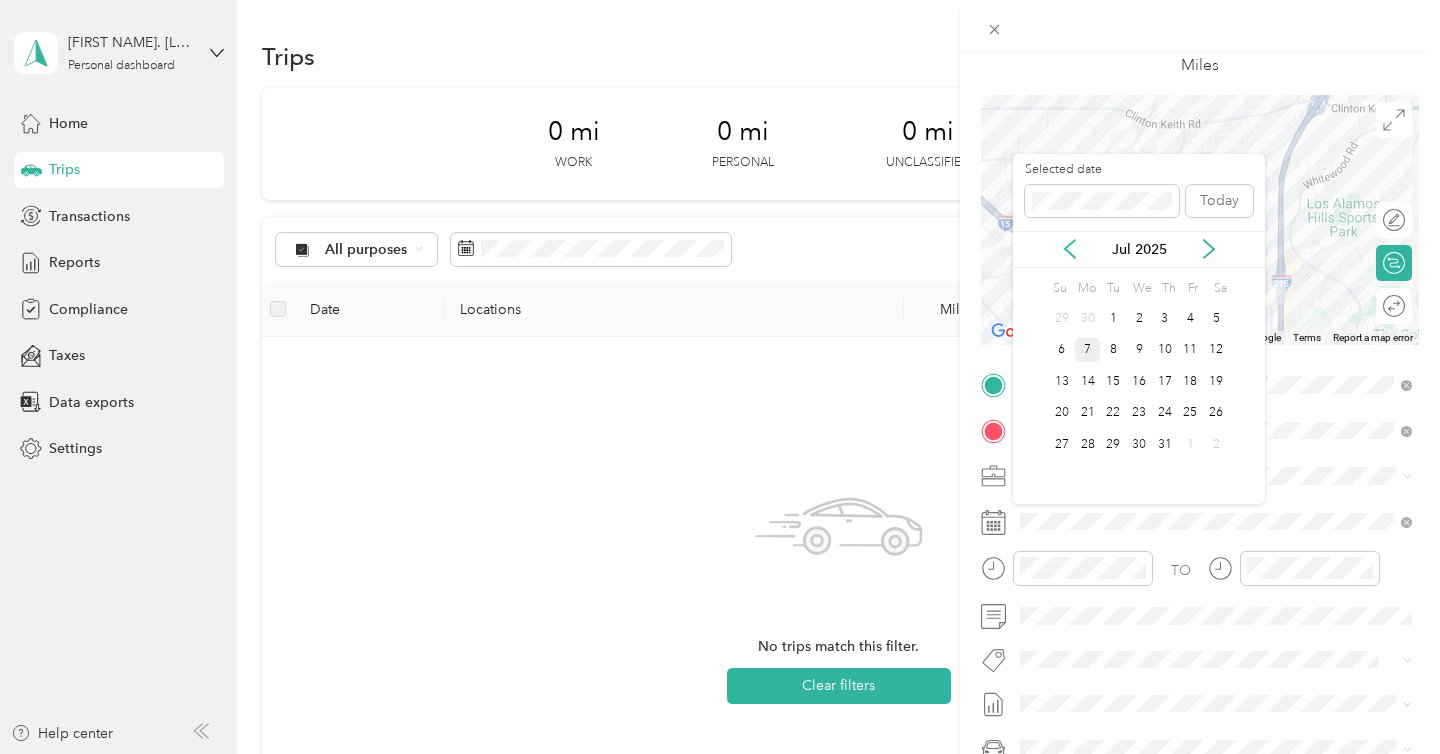 click on "7" at bounding box center (1088, 350) 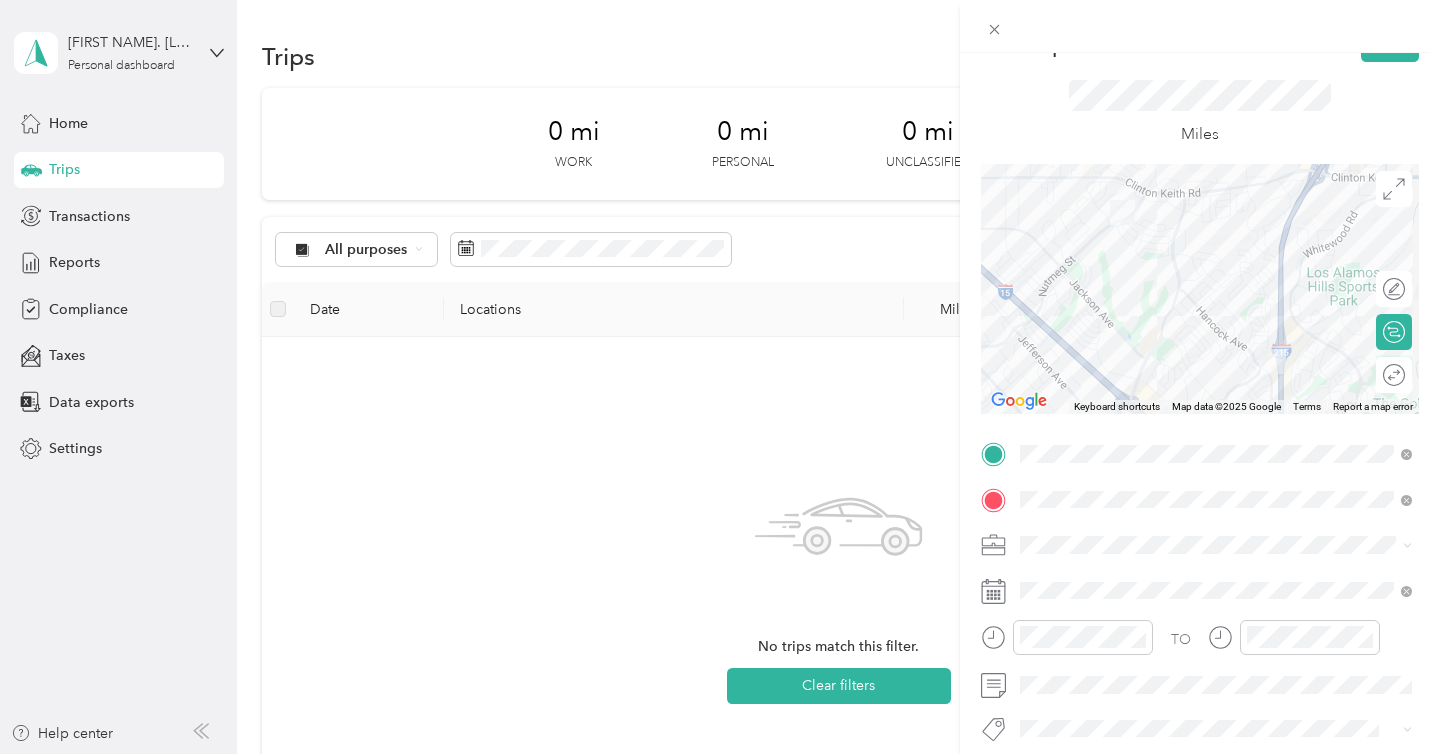 scroll, scrollTop: 0, scrollLeft: 0, axis: both 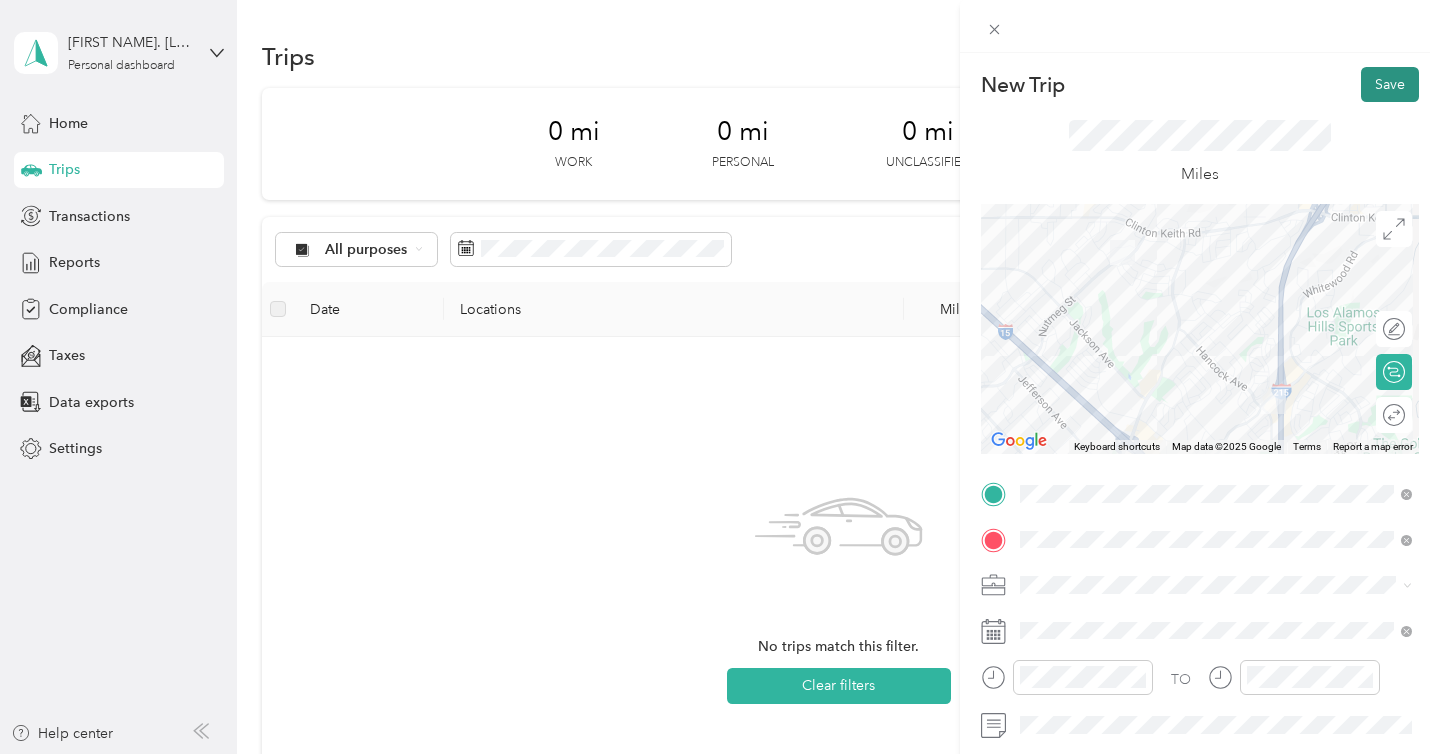 click on "Save" at bounding box center (1390, 84) 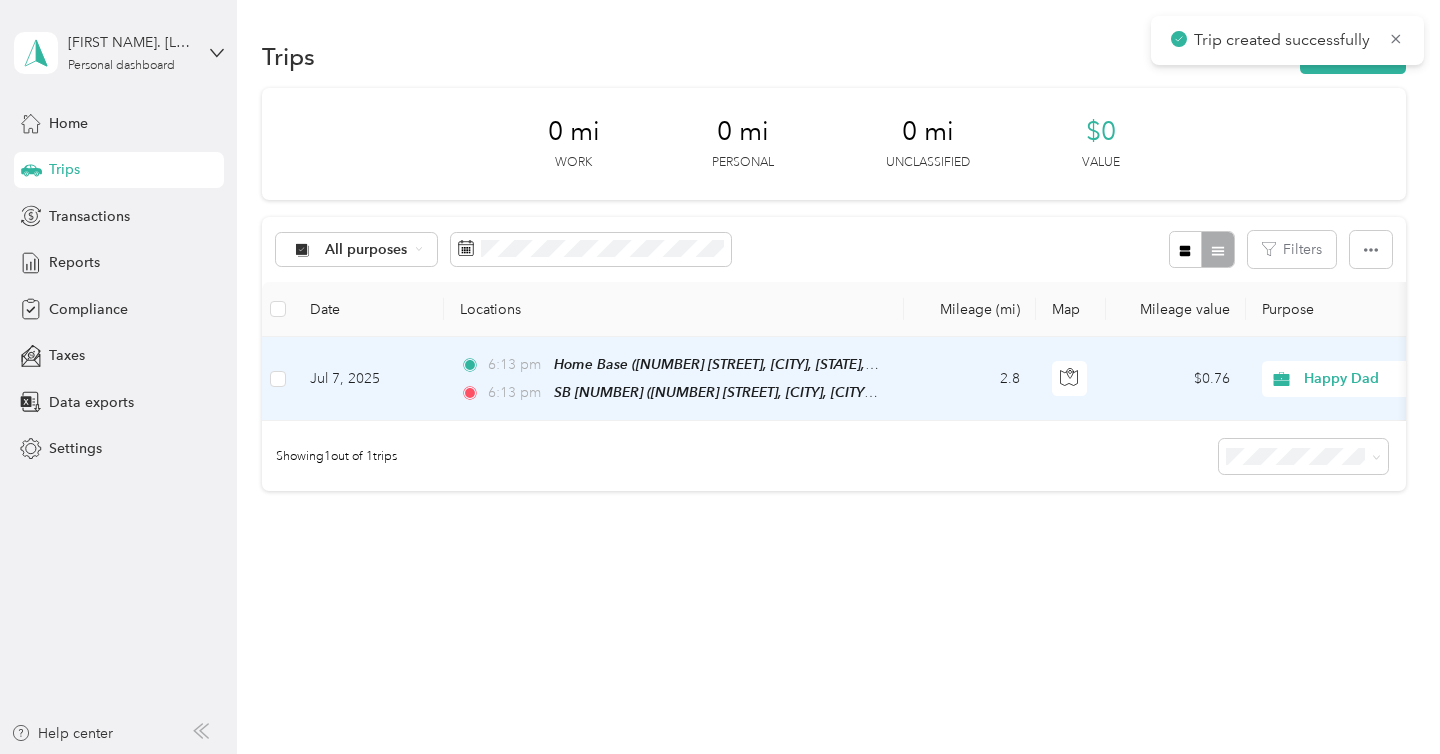 click on "Trips New trip" at bounding box center (834, 56) 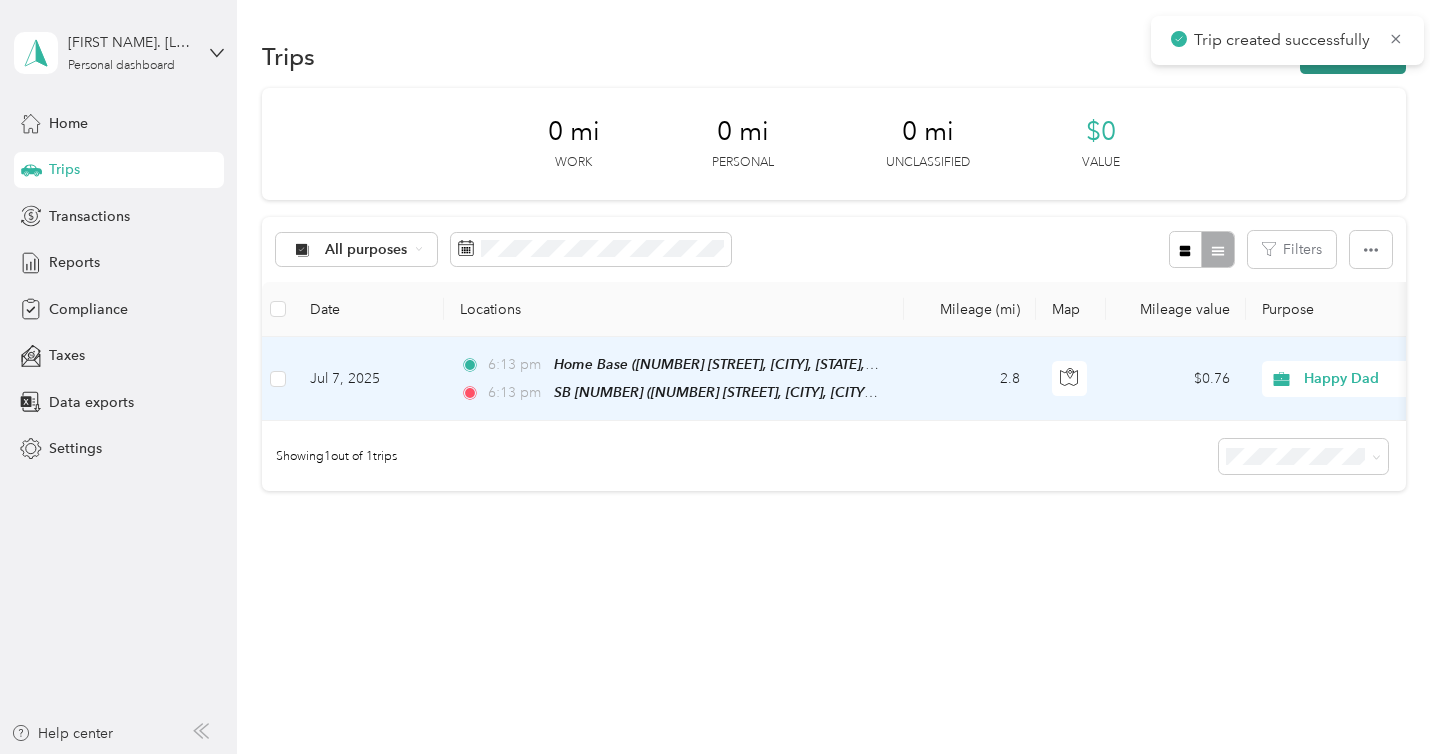 click on "New trip" at bounding box center [1353, 56] 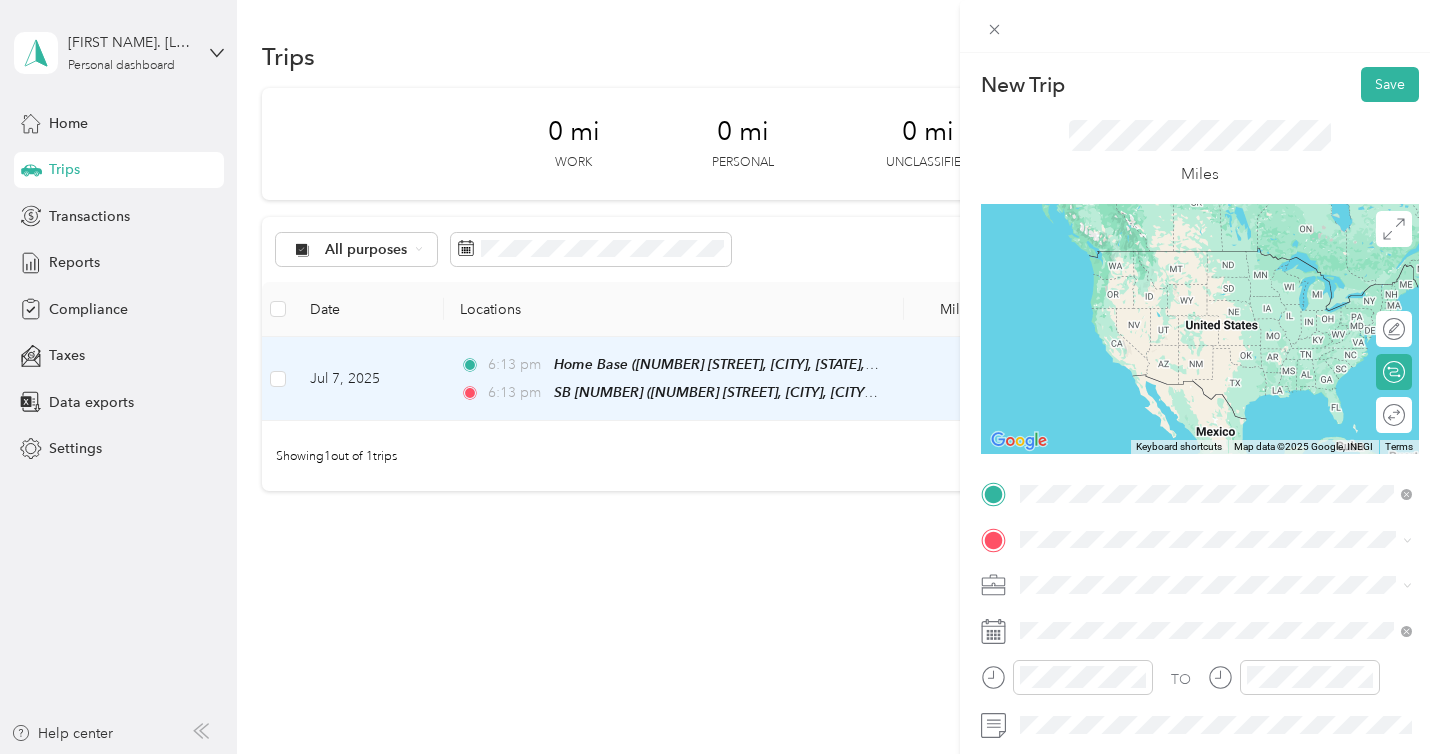 click on "[NUMBER] [STREET], [CITY], [POSTAL_CODE], [CITY], [STATE], [COUNTRY]" at bounding box center [1227, 291] 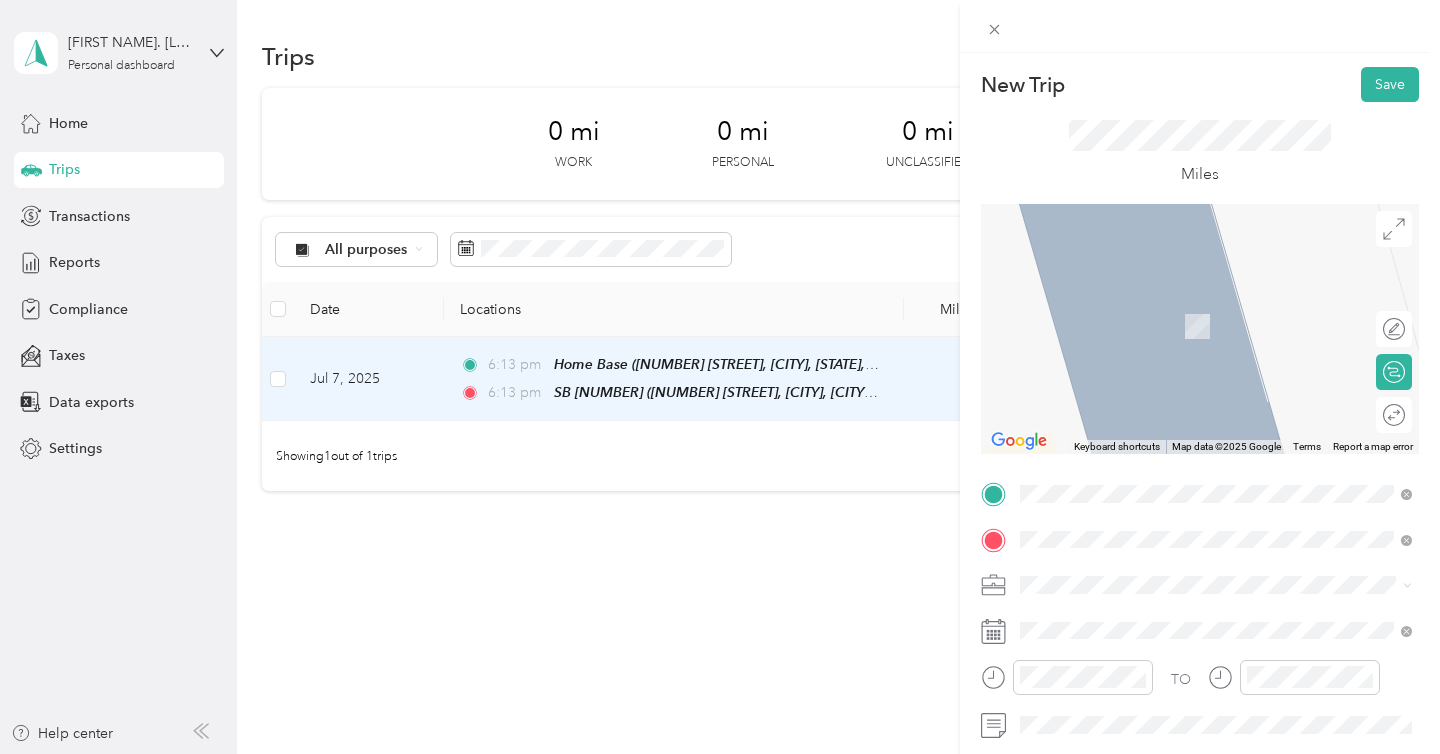 click on "R686 (Temecula)" at bounding box center (1232, 303) 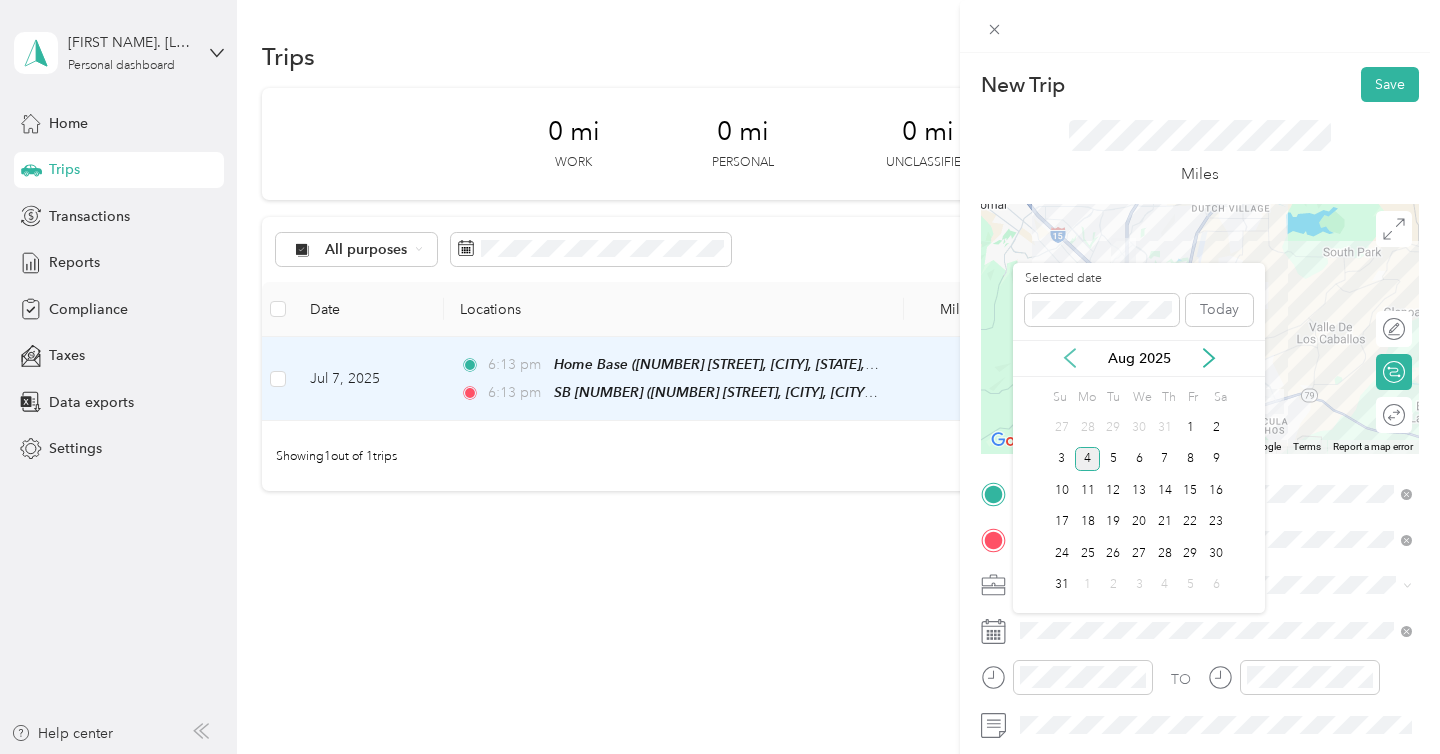 click 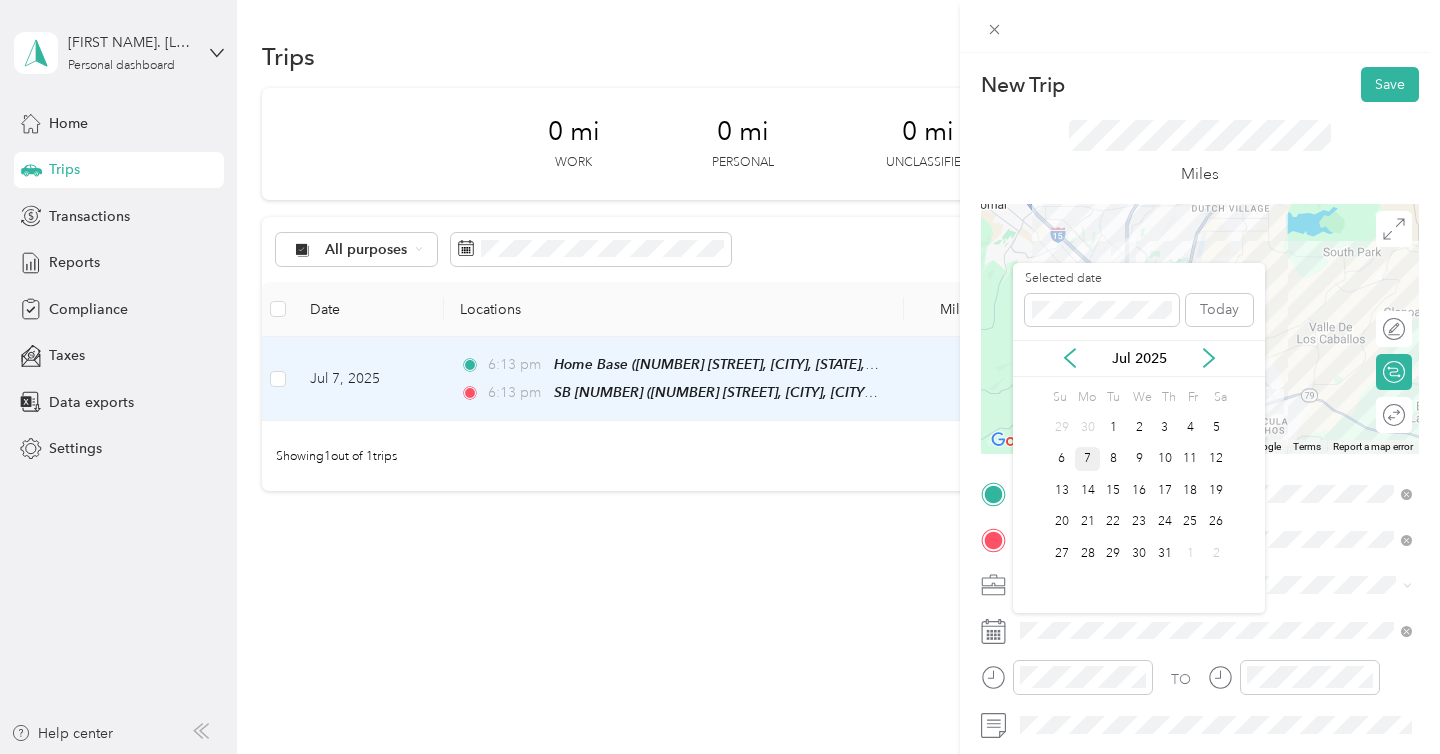 click on "7" at bounding box center (1088, 459) 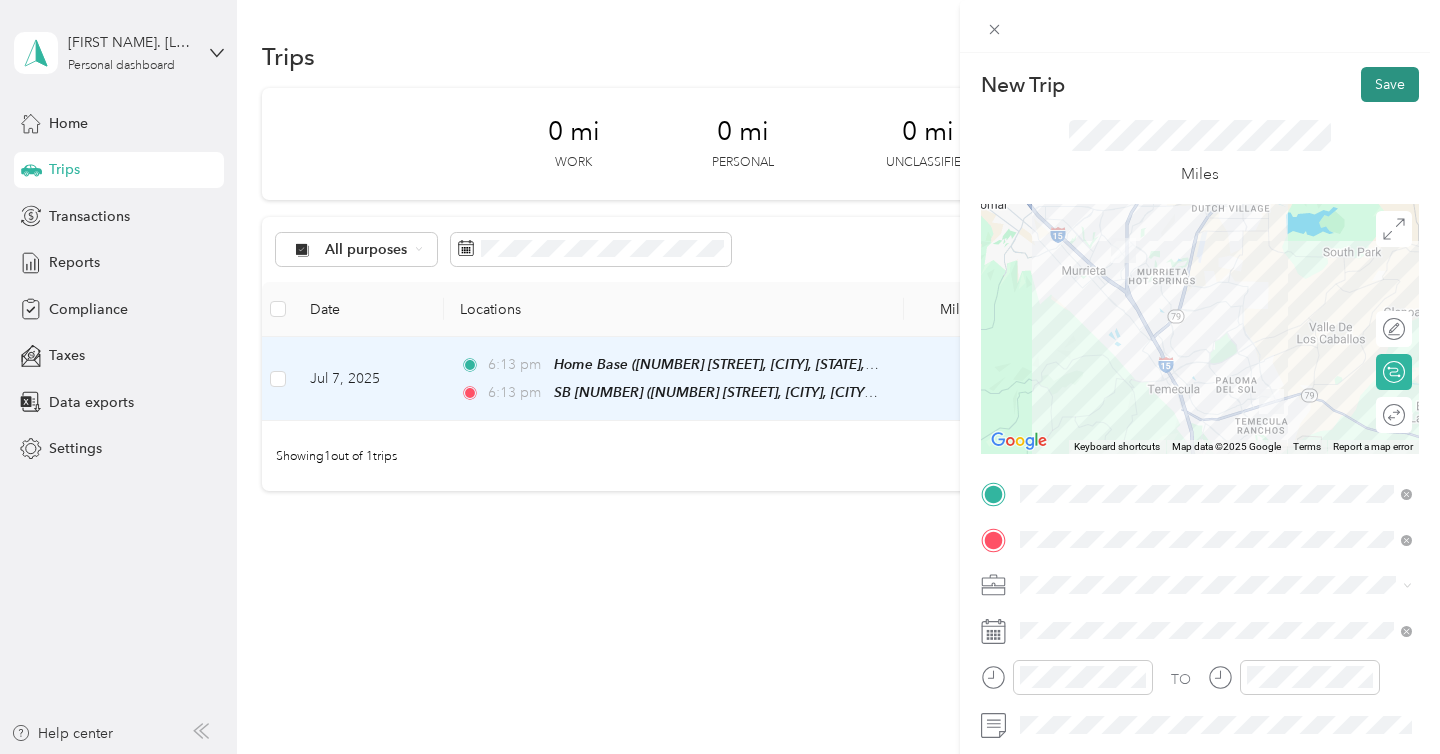 click on "Save" at bounding box center (1390, 84) 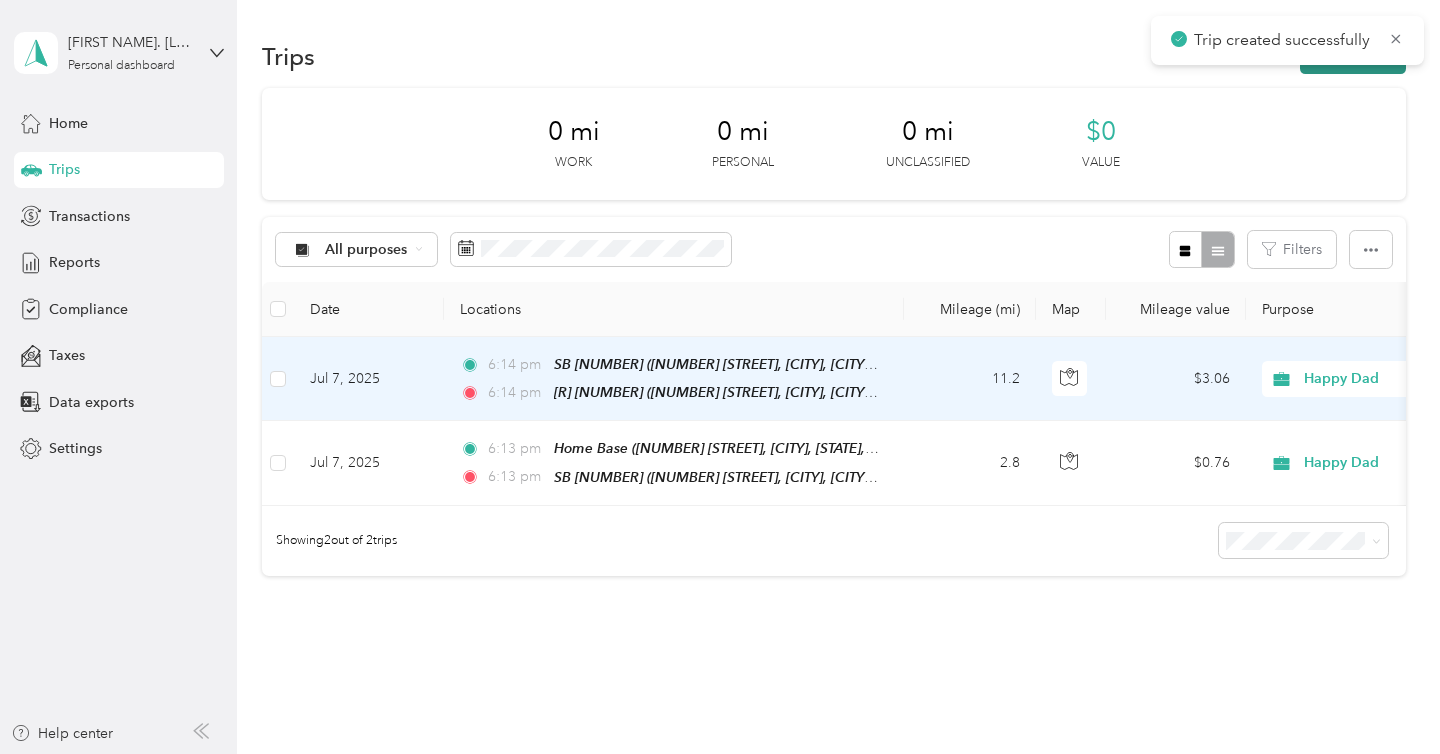 click on "New trip" at bounding box center (1353, 56) 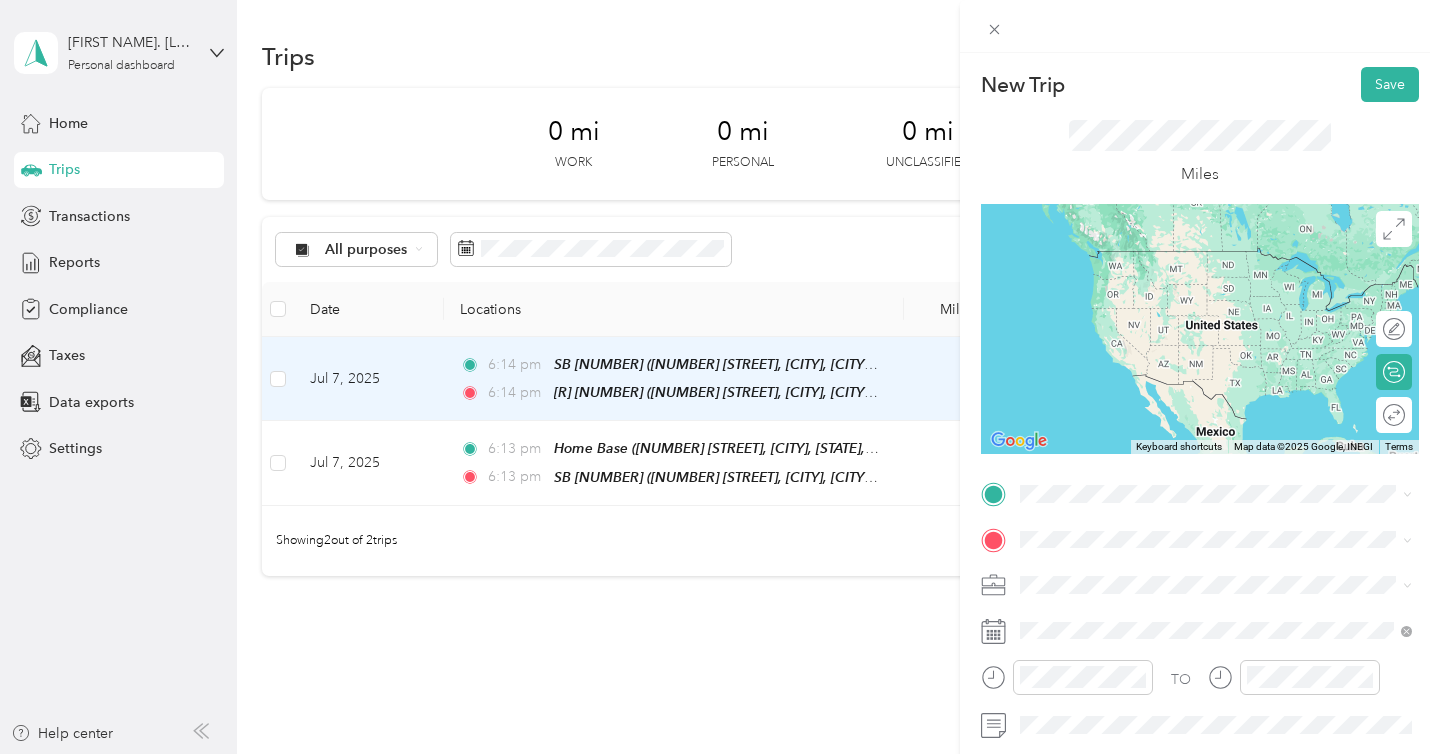 click on "[NUMBER] [STREET], [CITY], [POSTAL_CODE], [CITY], [STATE], [COUNTRY]" at bounding box center [1227, 288] 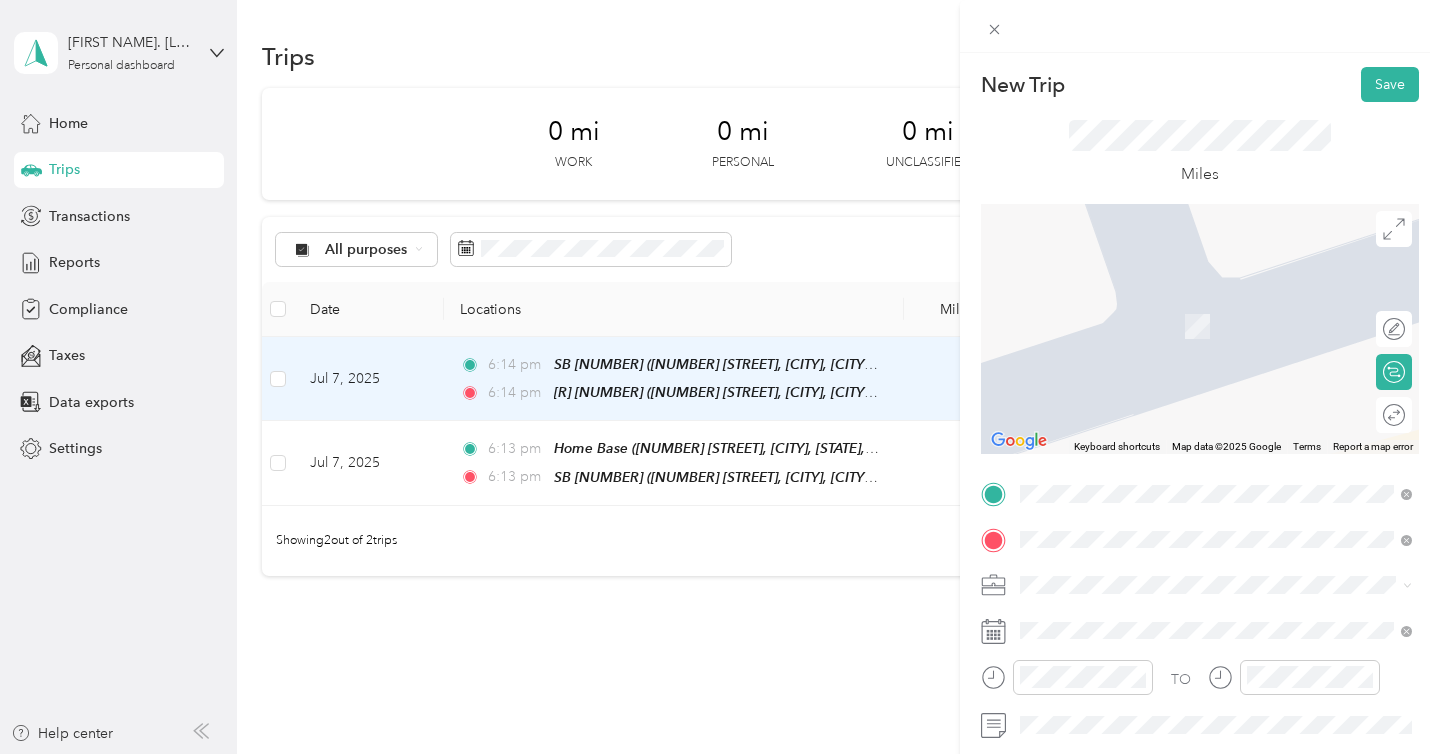 click on "SB 138 (Temecula) [NUMBER] [STREET], [CITY], [POSTAL_CODE], [CITY], [STATE], [COUNTRY]" at bounding box center (1232, 325) 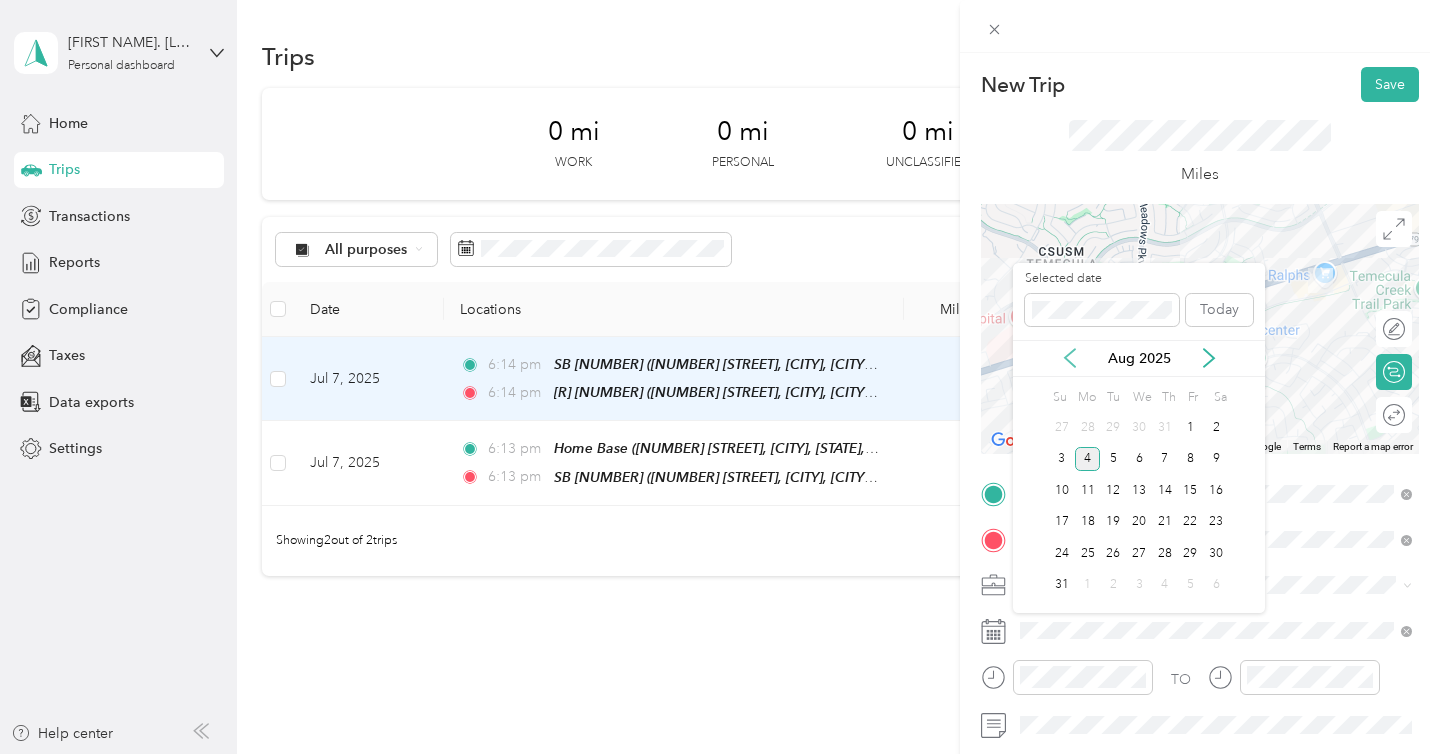 click 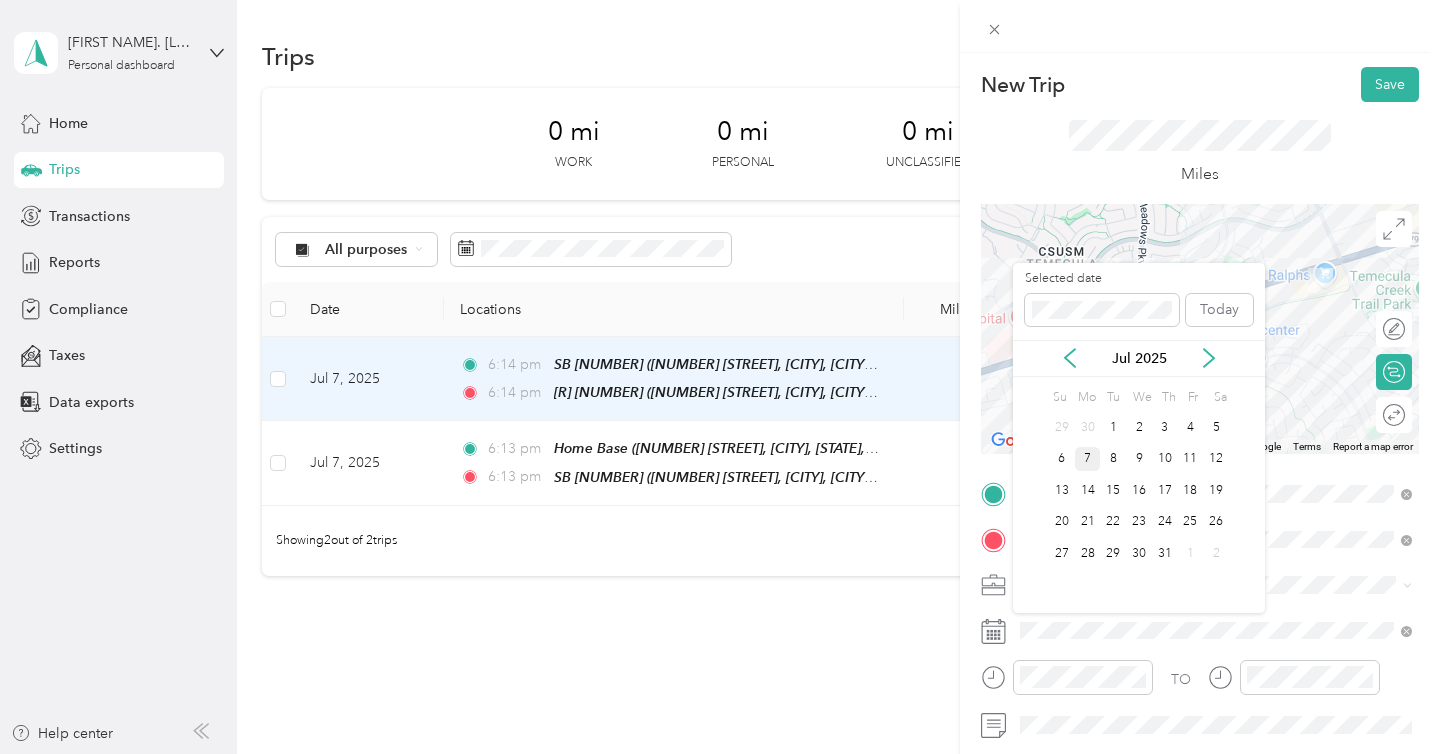 click on "7" at bounding box center (1088, 459) 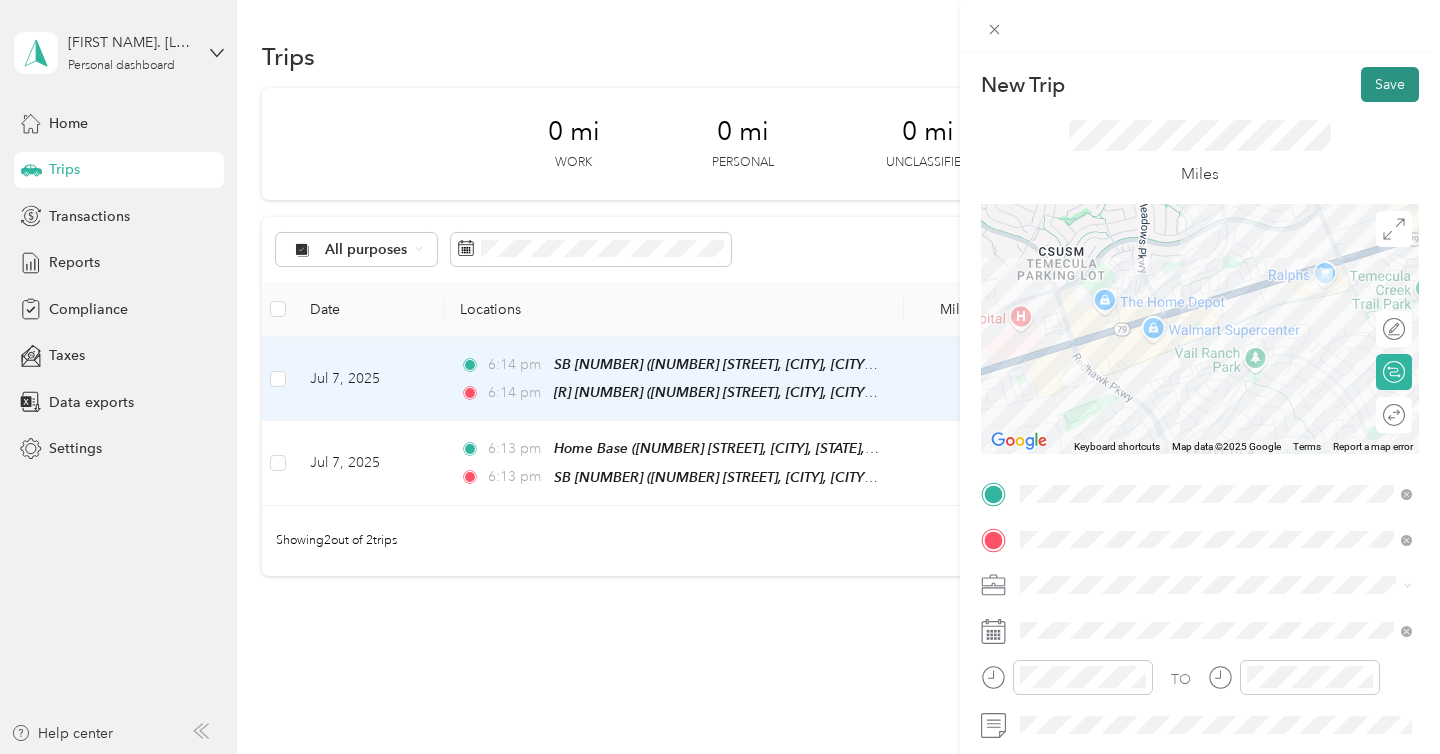 click on "Save" at bounding box center (1390, 84) 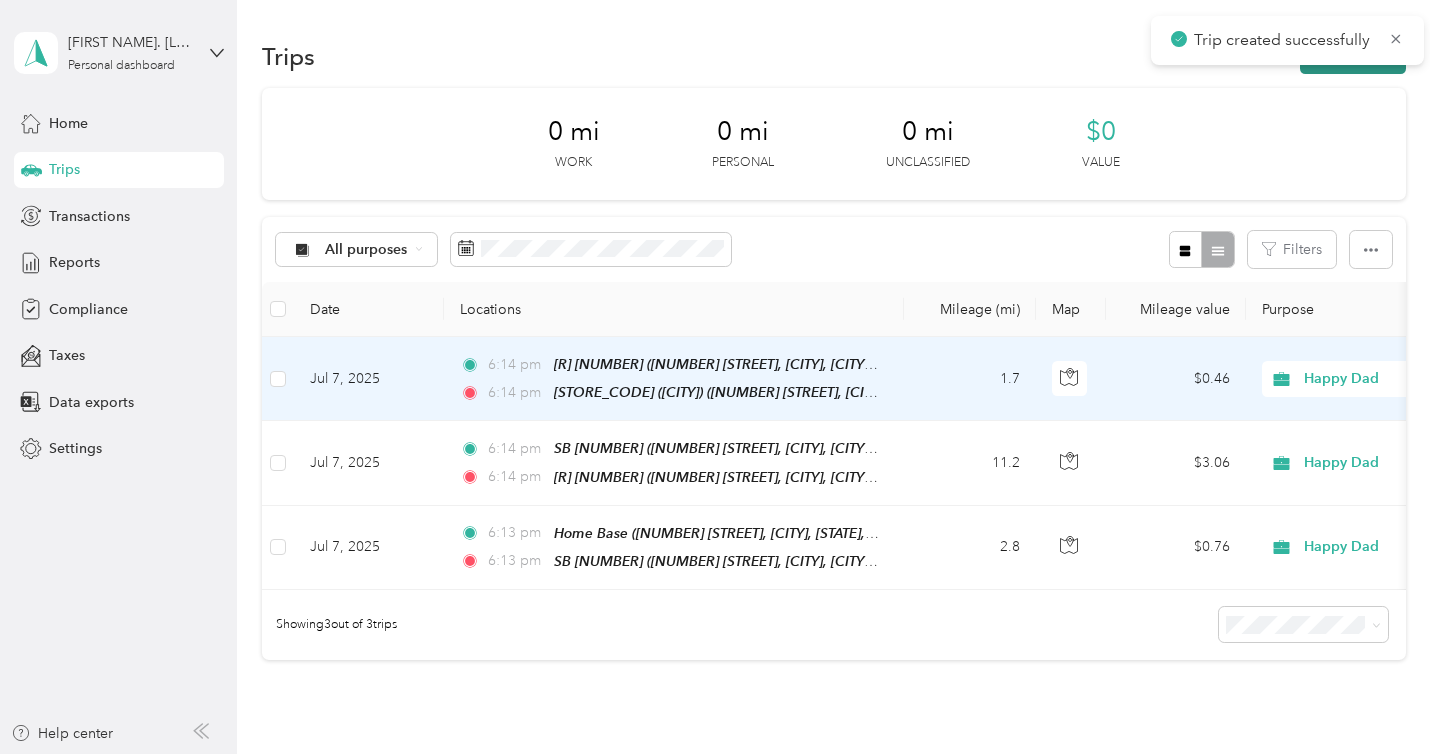 click on "New trip" at bounding box center (1353, 56) 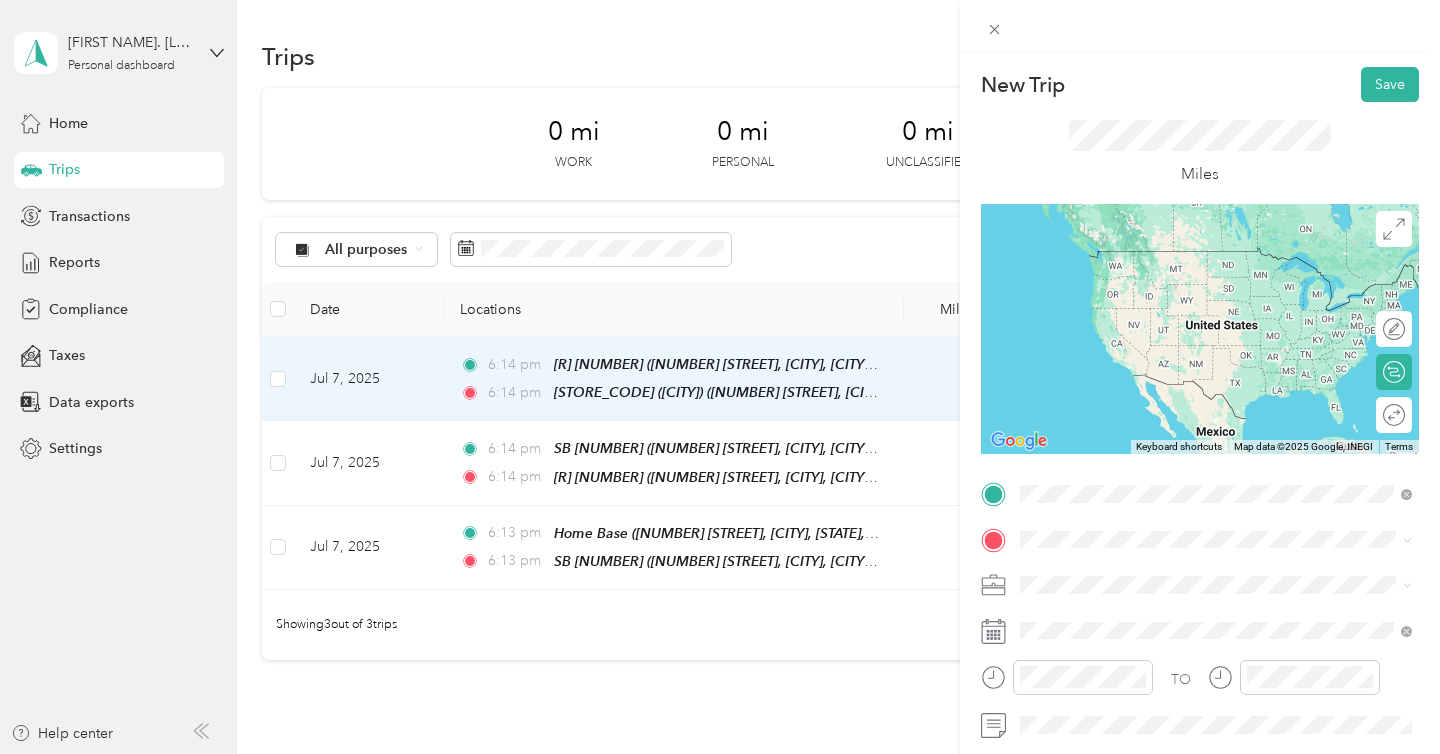 click on "[NUMBER] [STREET], [CITY], [POSTAL_CODE], [CITY], [STATE], [COUNTRY]" at bounding box center [1227, 291] 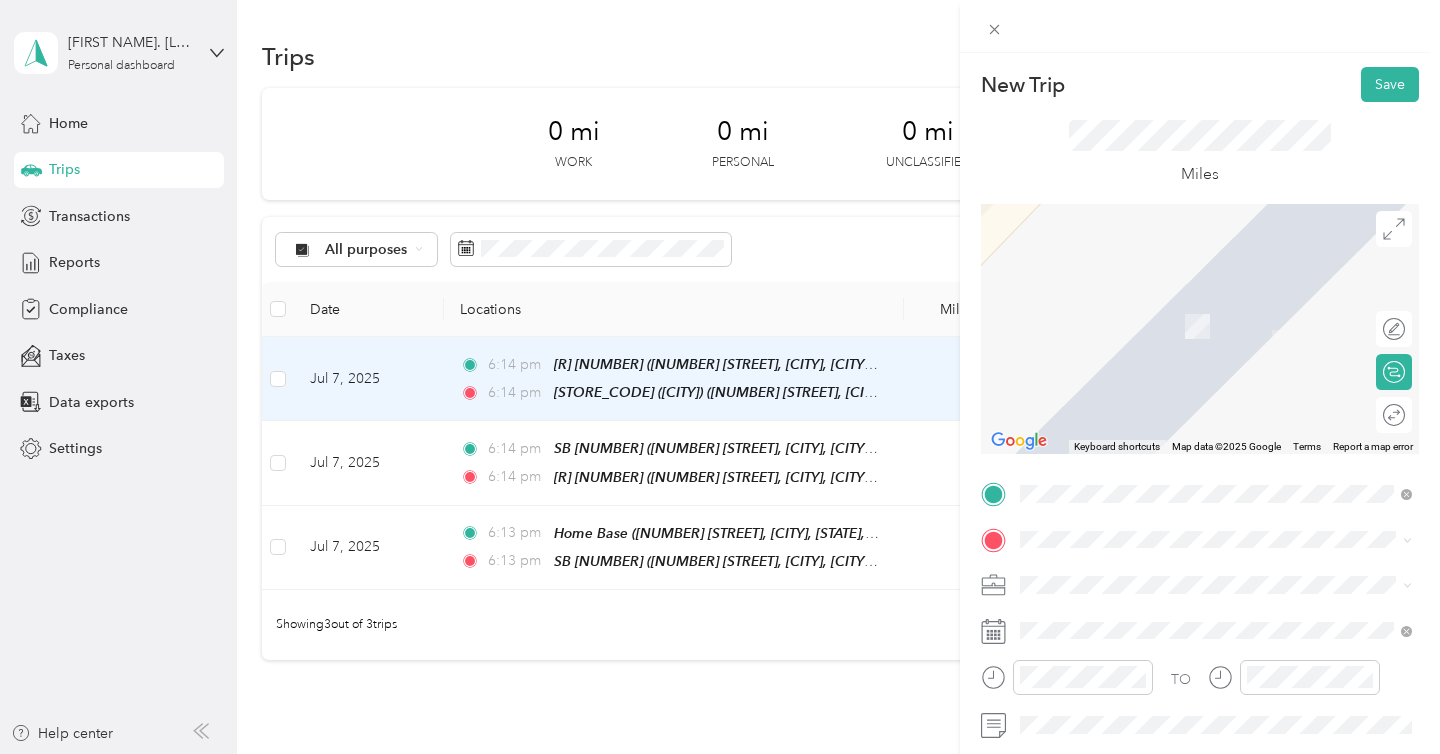 click on "R140 [NUMBER] [STREET], [POSTAL_CODE], [CITY], [STATE], United States" at bounding box center (1232, 323) 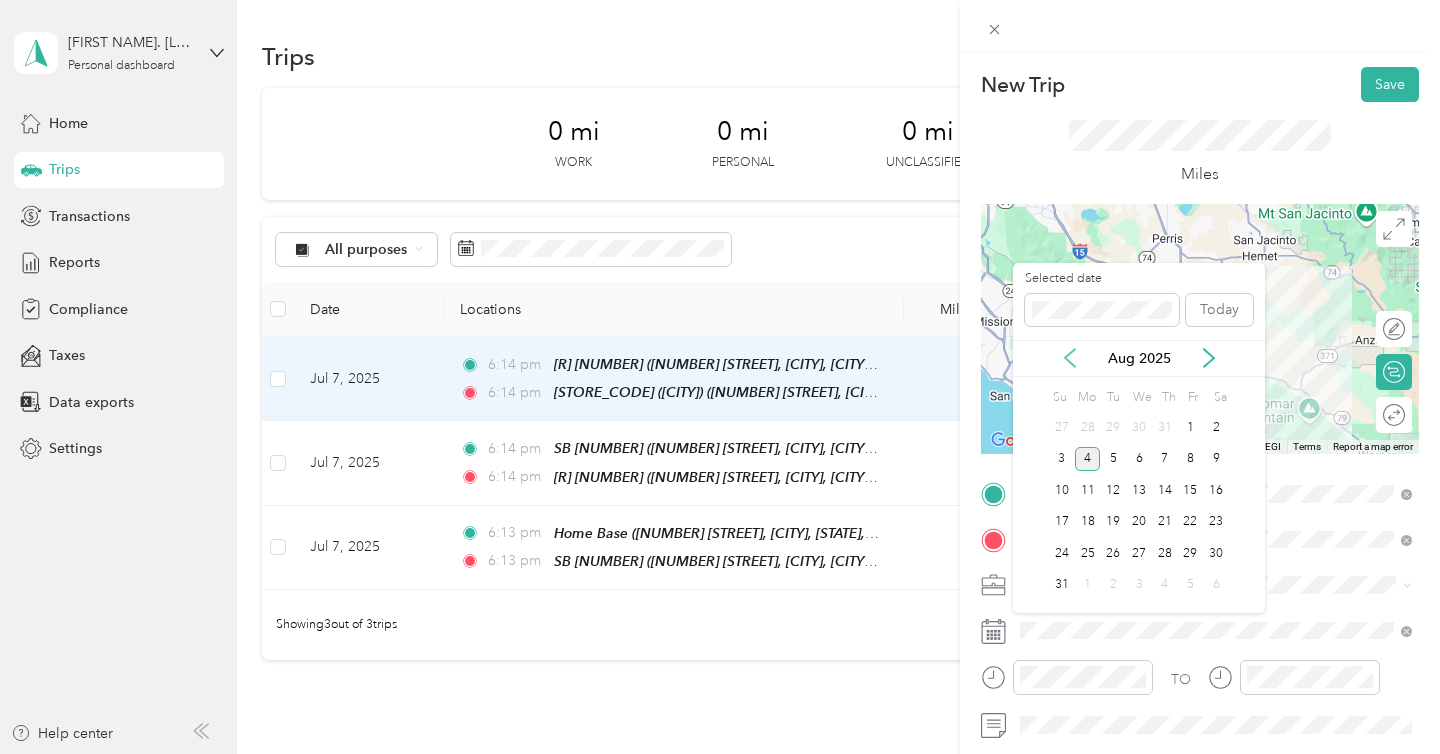 click 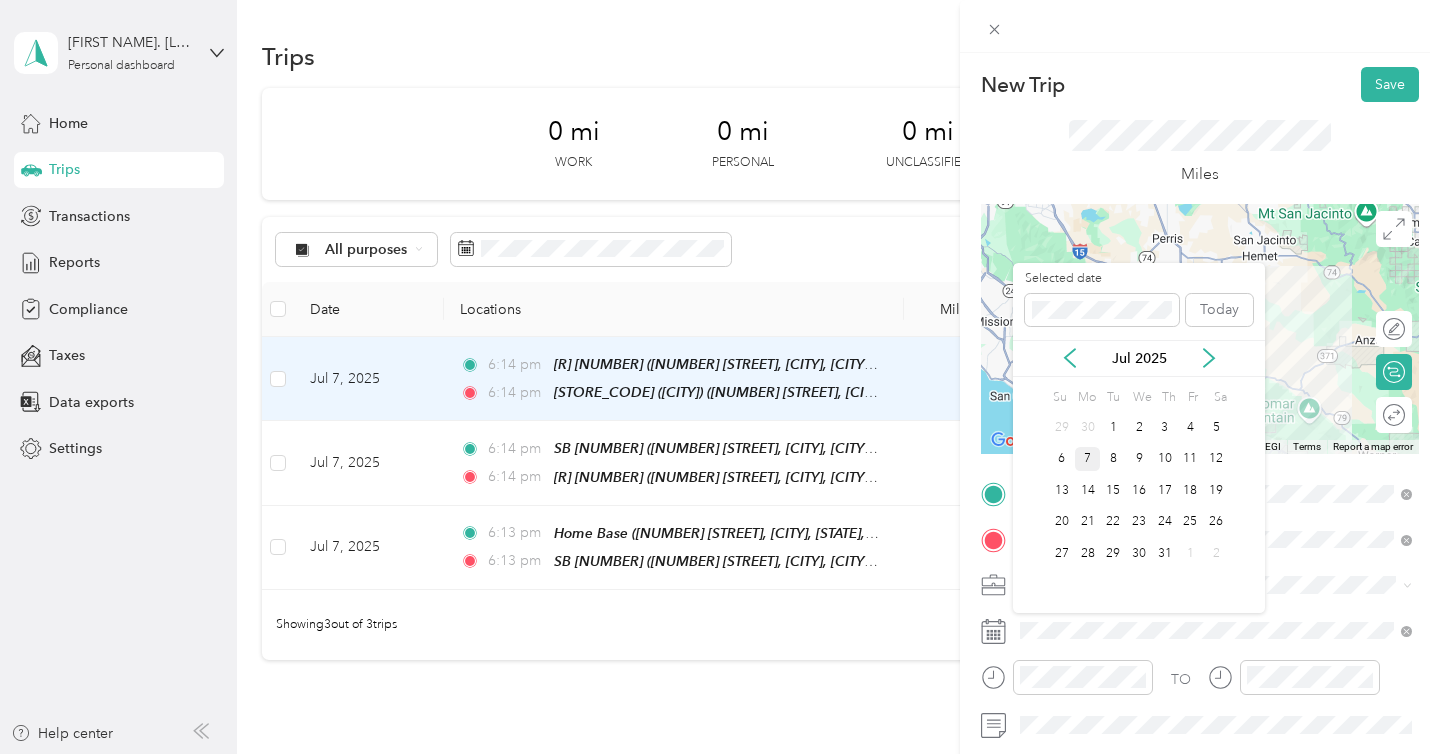 click on "7" at bounding box center (1088, 459) 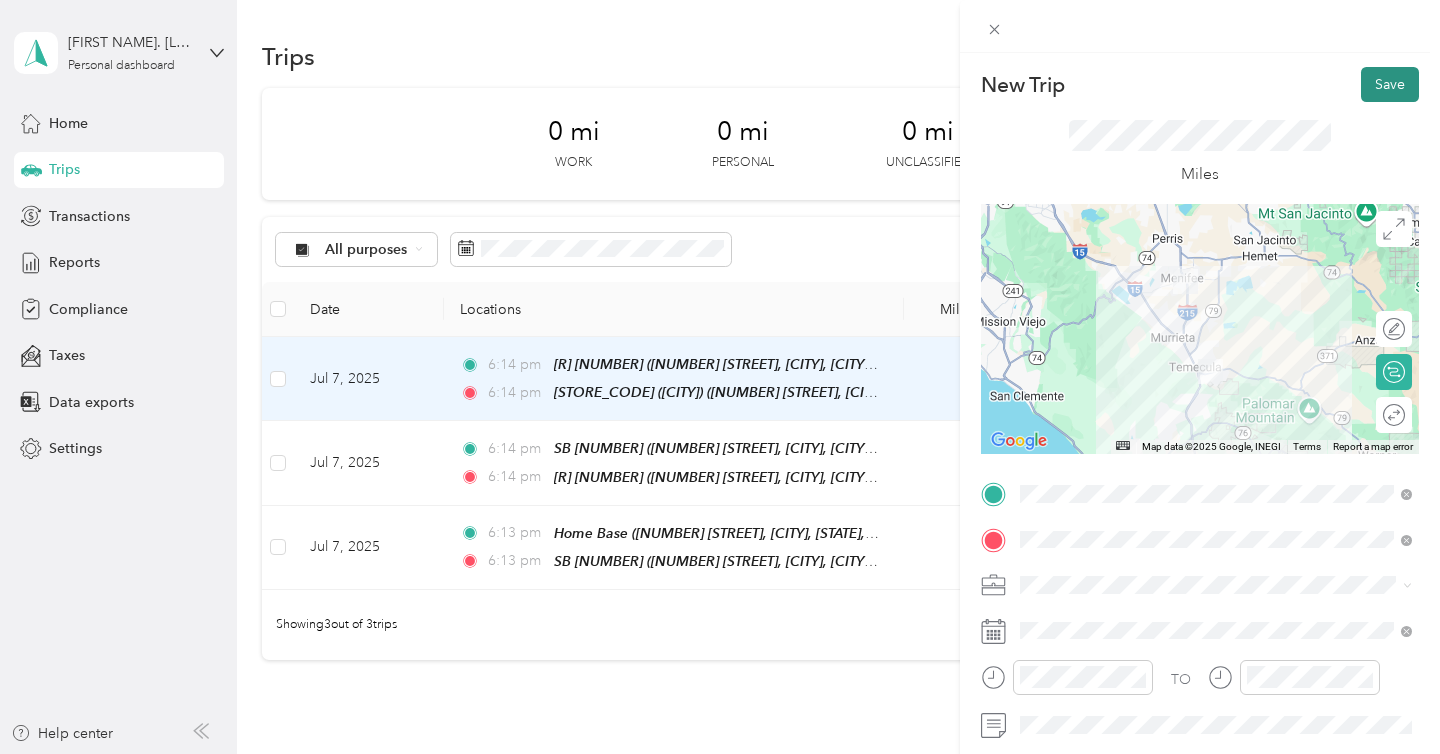 click on "Save" at bounding box center (1390, 84) 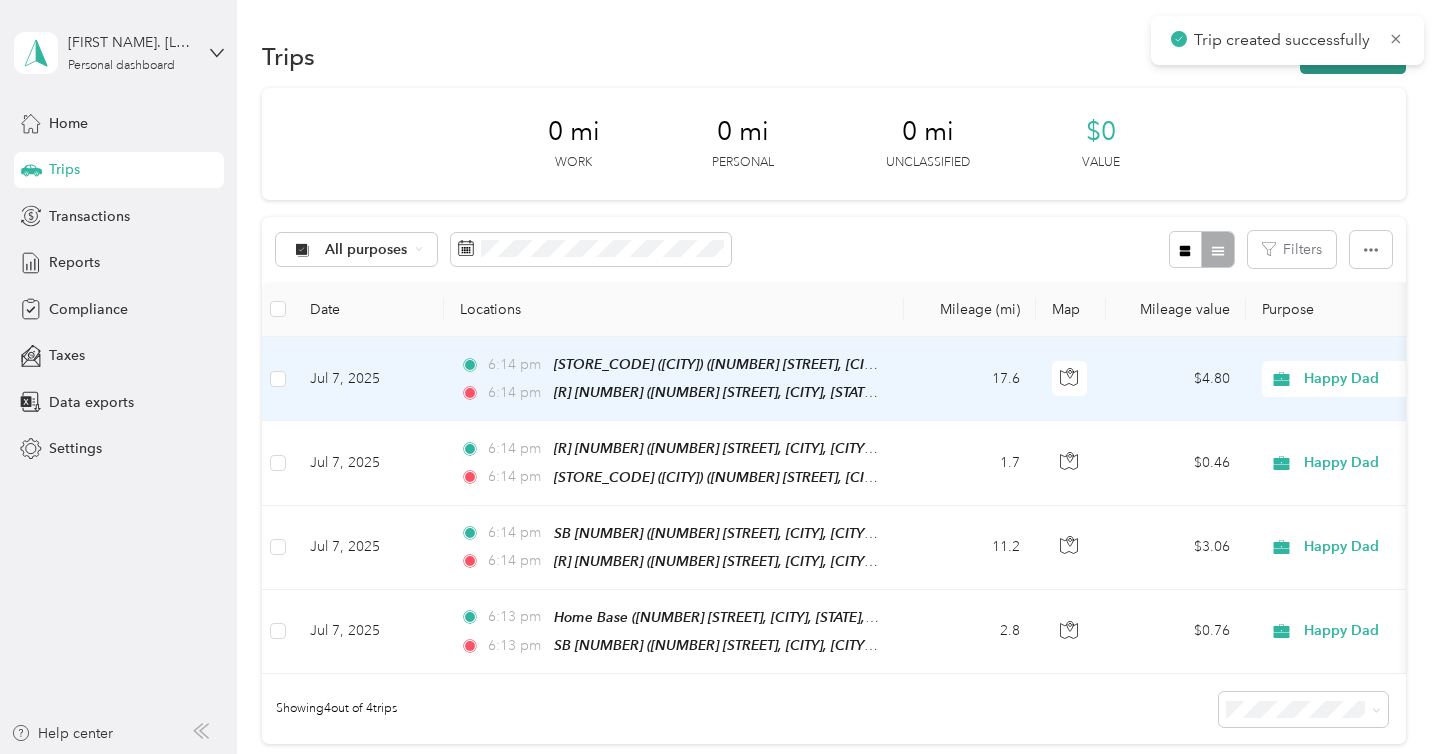 click on "New trip" at bounding box center (1353, 56) 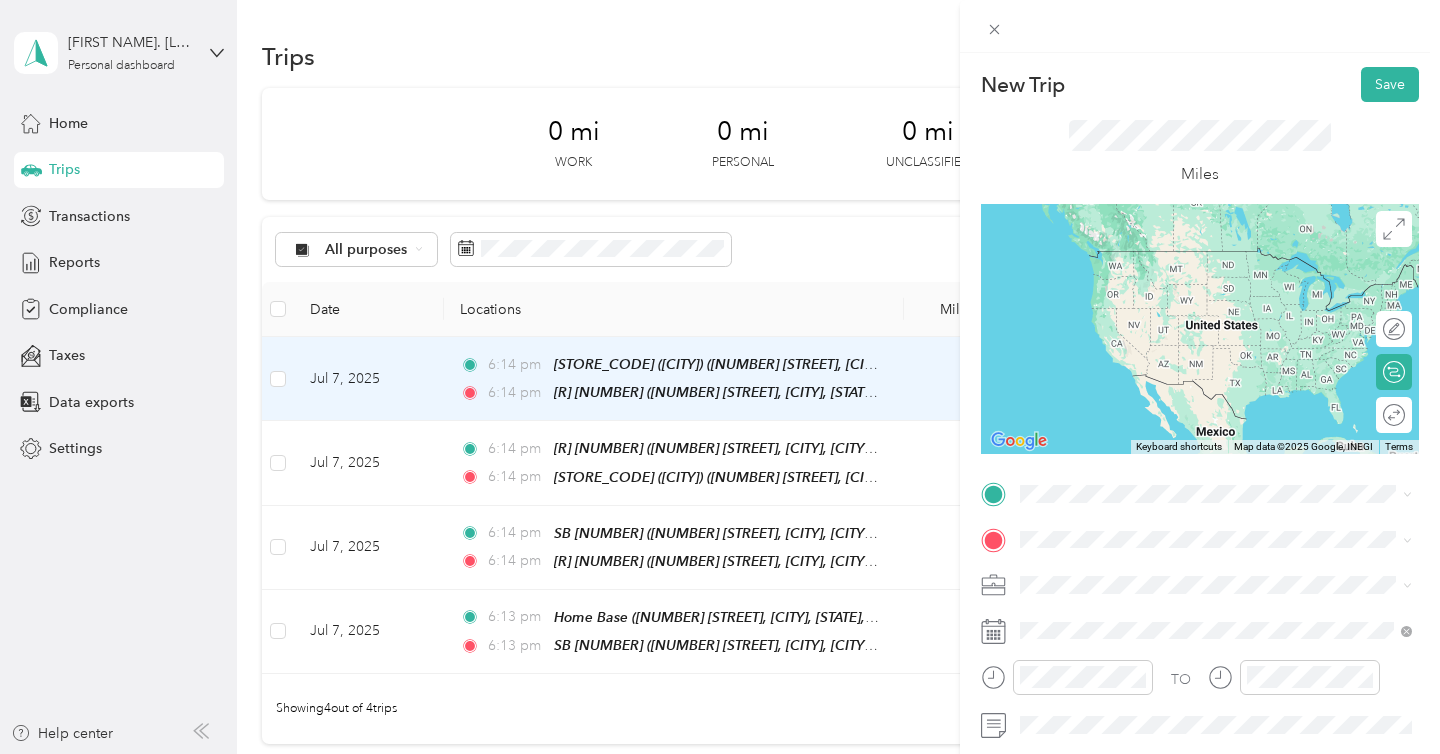 click on "R140 [NUMBER] [STREET], [POSTAL_CODE], [CITY], [STATE], United States" at bounding box center (1232, 277) 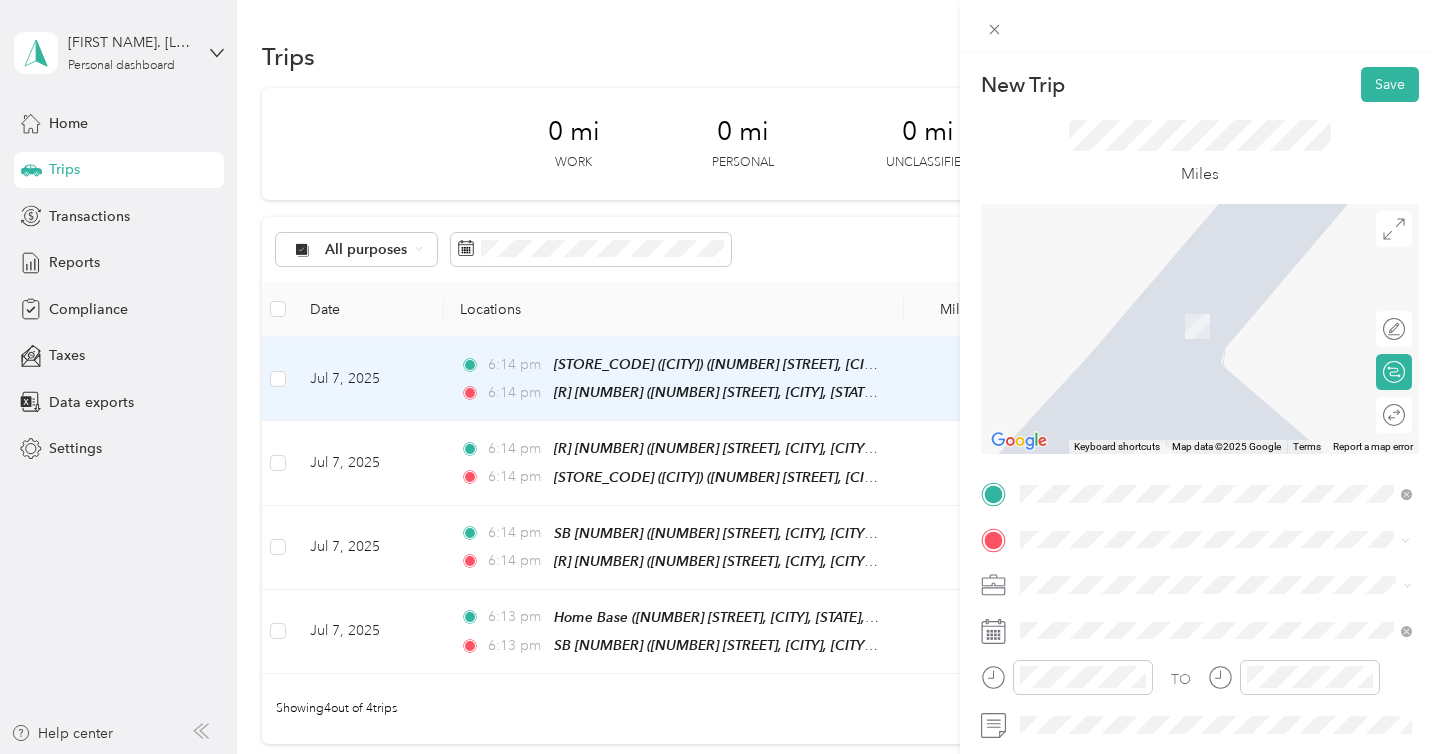 click on "[BRAND] ([CITY]) [NUMBER] [STREET], [CITY], [POSTAL_CODE], [CITY], [STATE], [COUNTRY]" at bounding box center [1232, 325] 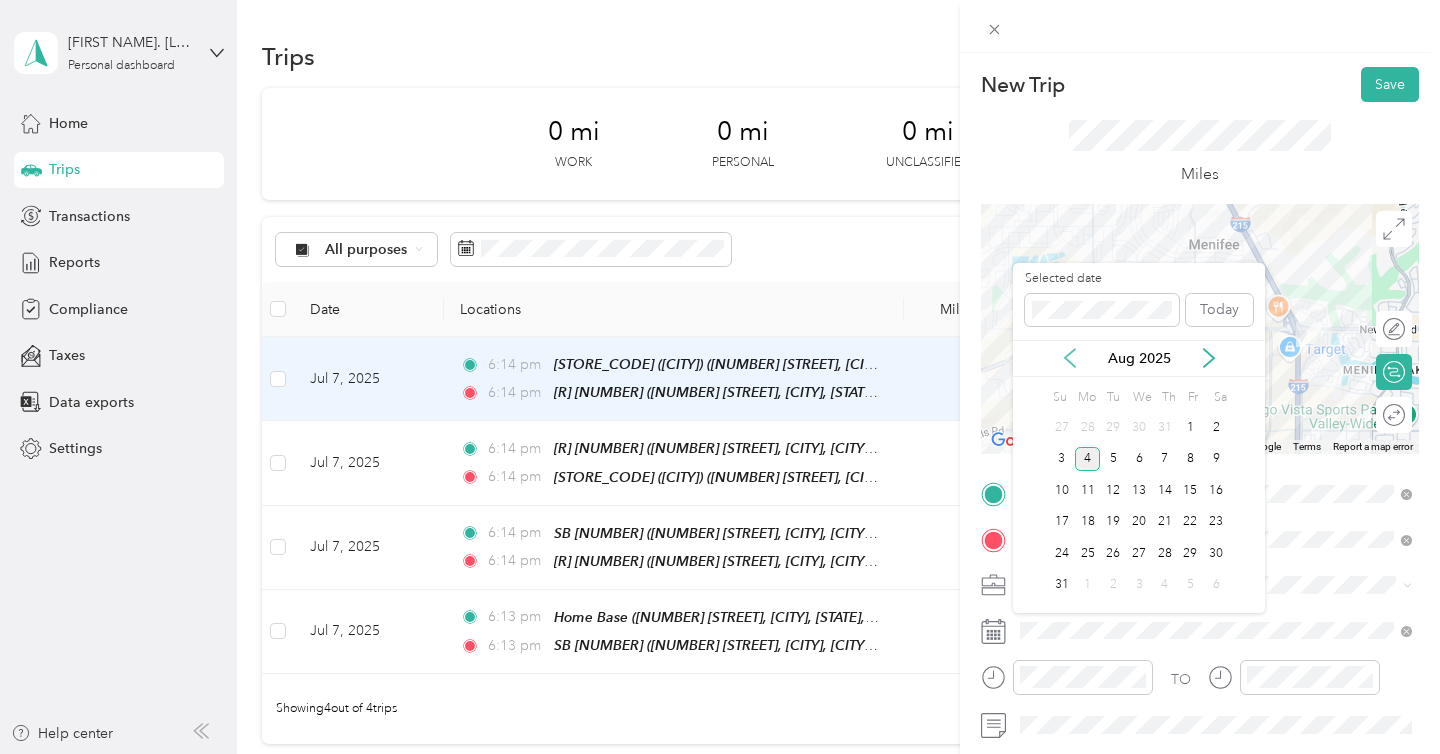 click 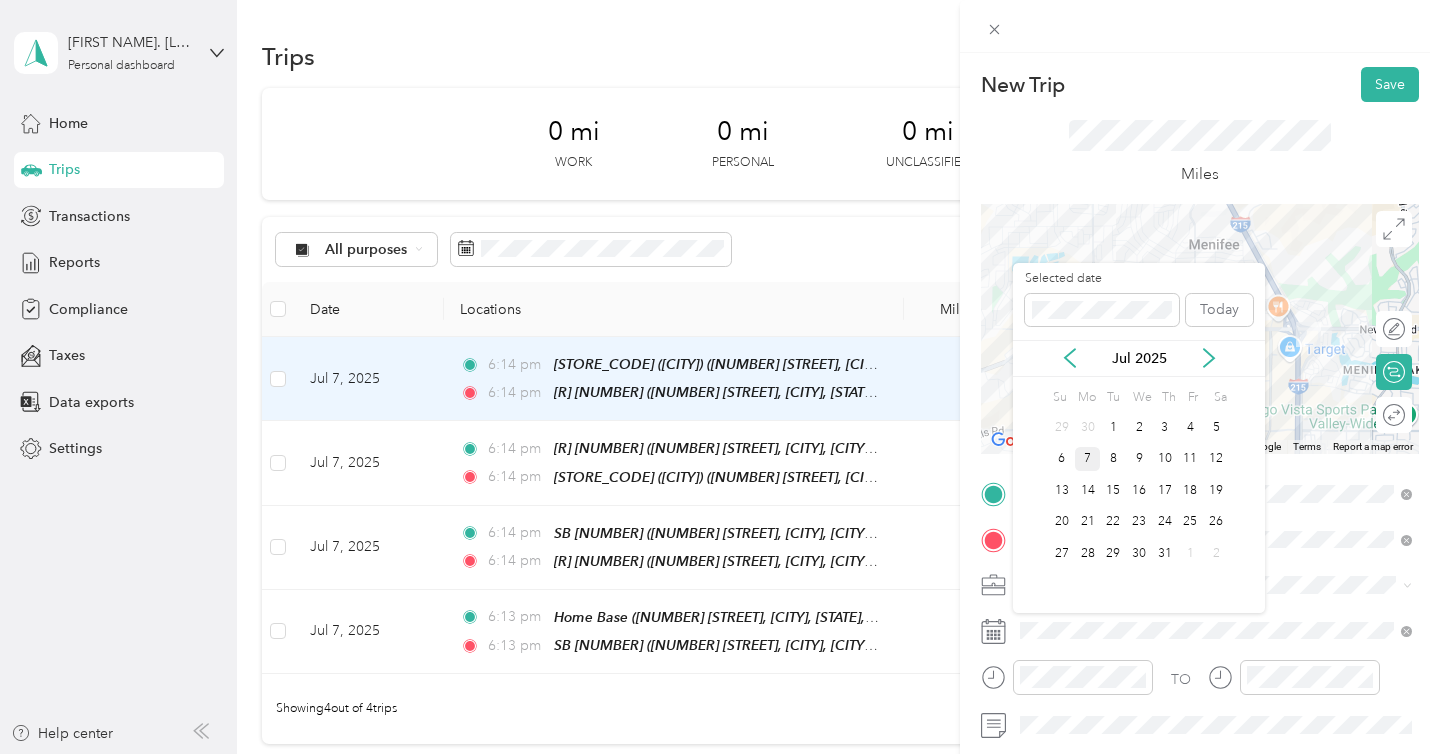 click on "7" at bounding box center (1088, 459) 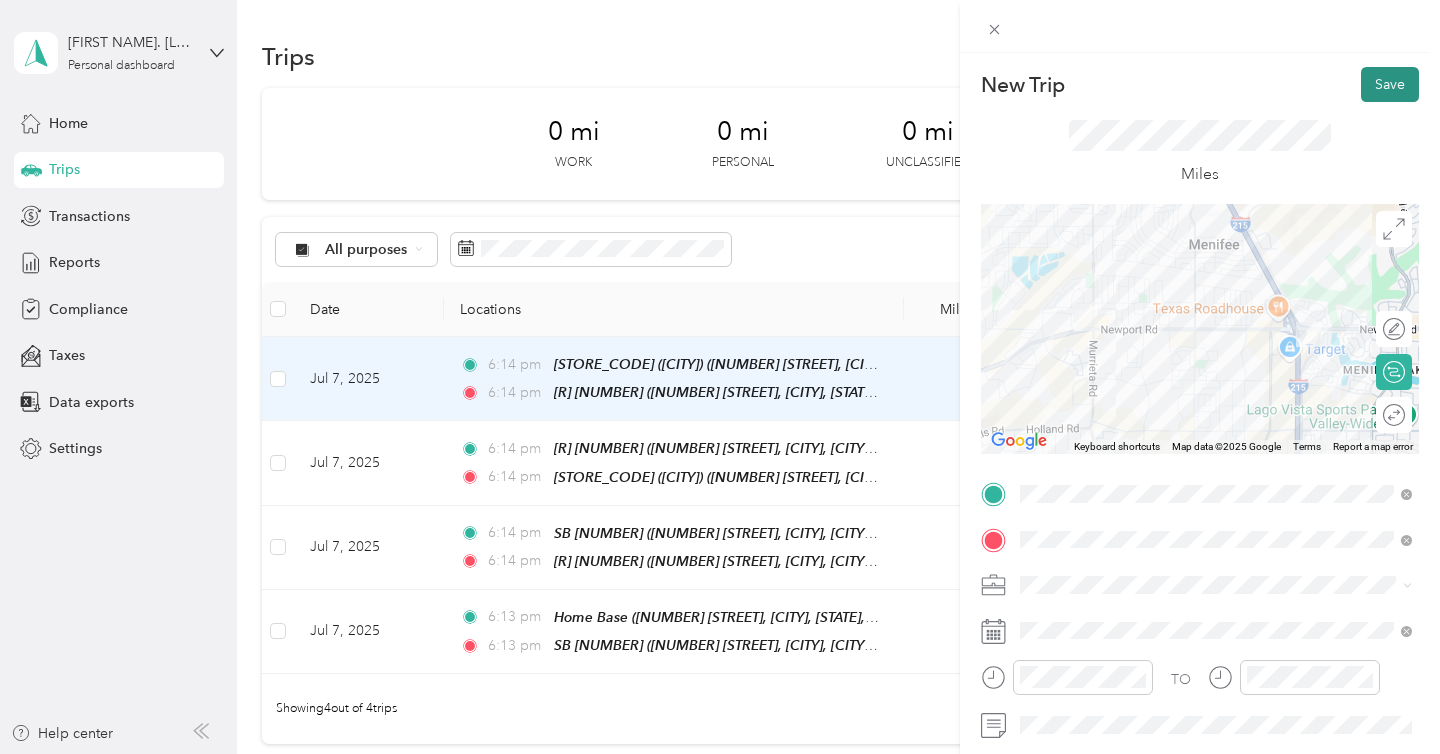click on "Save" at bounding box center (1390, 84) 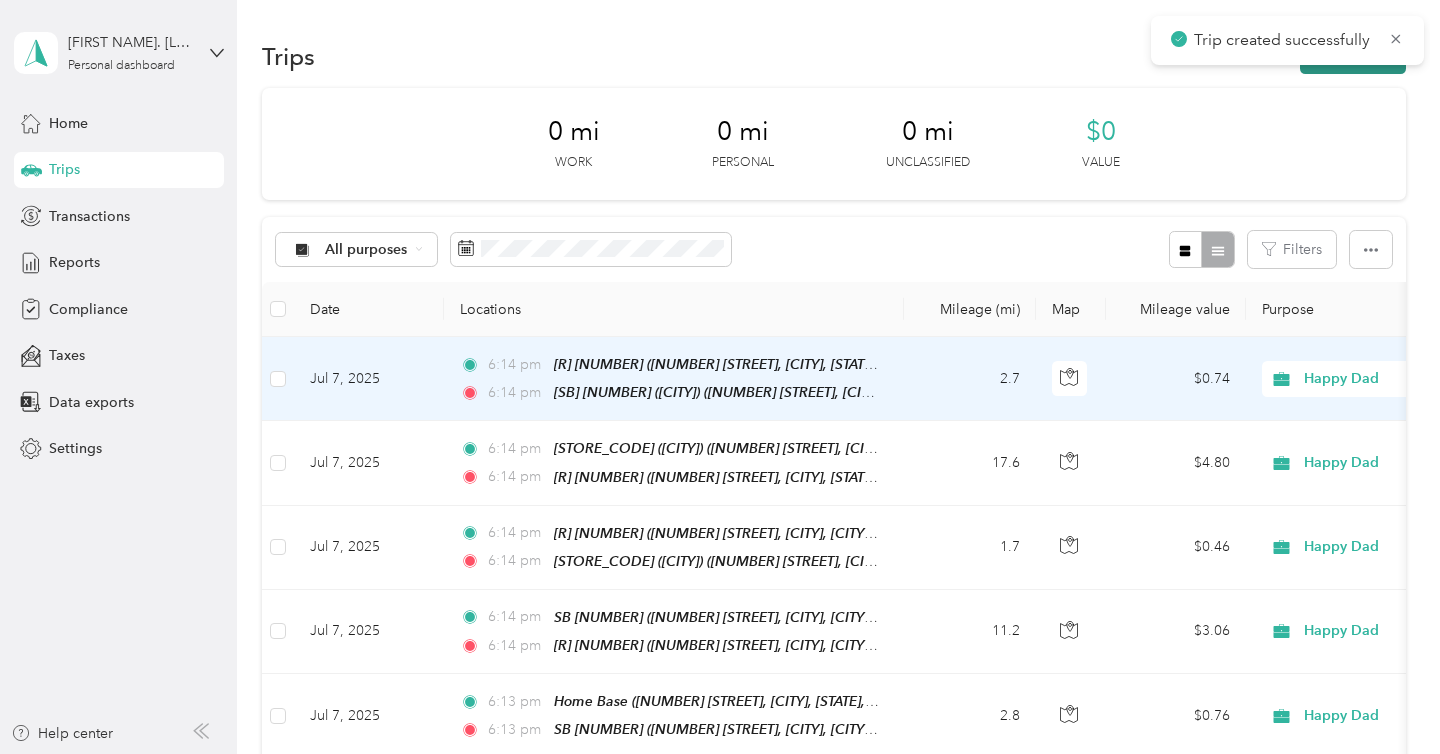 click on "New trip" at bounding box center [1353, 56] 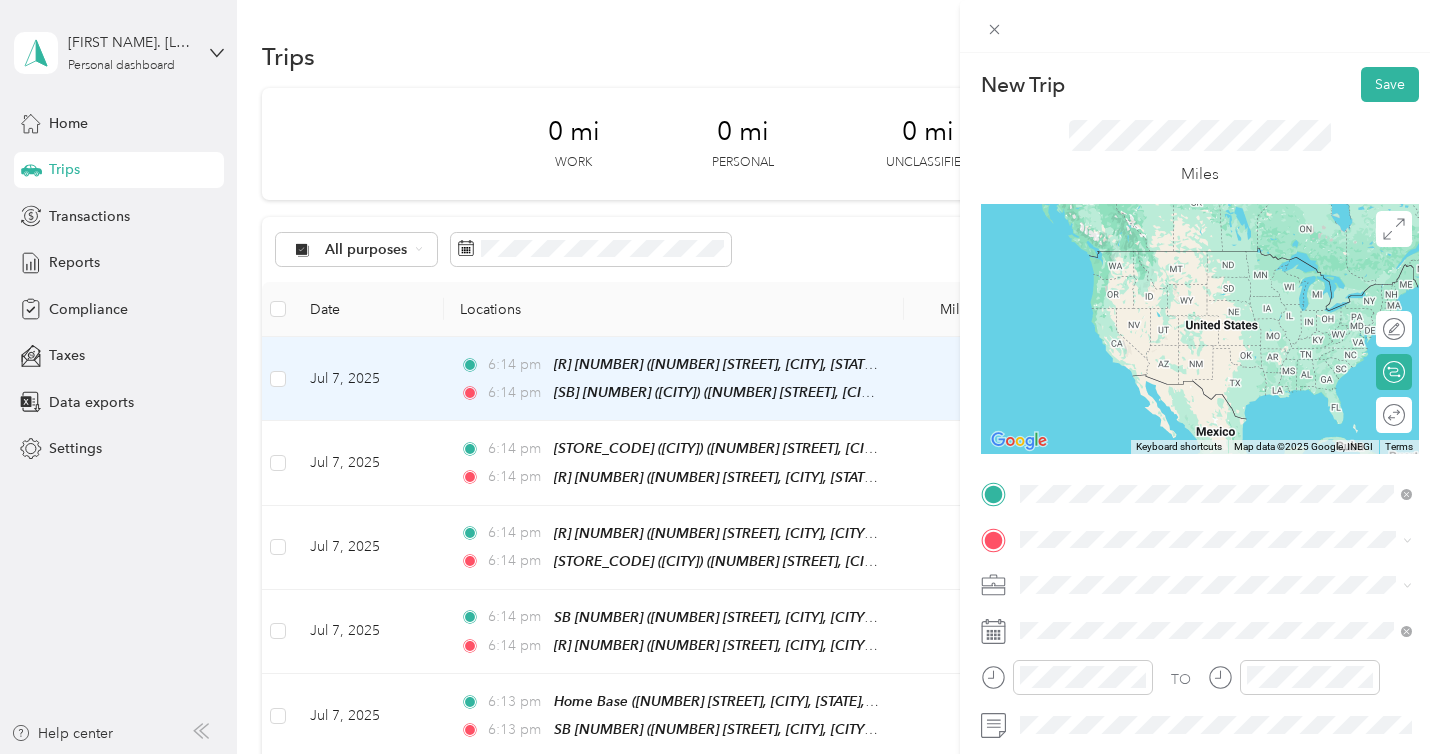 click on "[BRAND] ([CITY]) [NUMBER] [STREET], [CITY], [POSTAL_CODE], [CITY], [STATE], [COUNTRY]" at bounding box center (1232, 280) 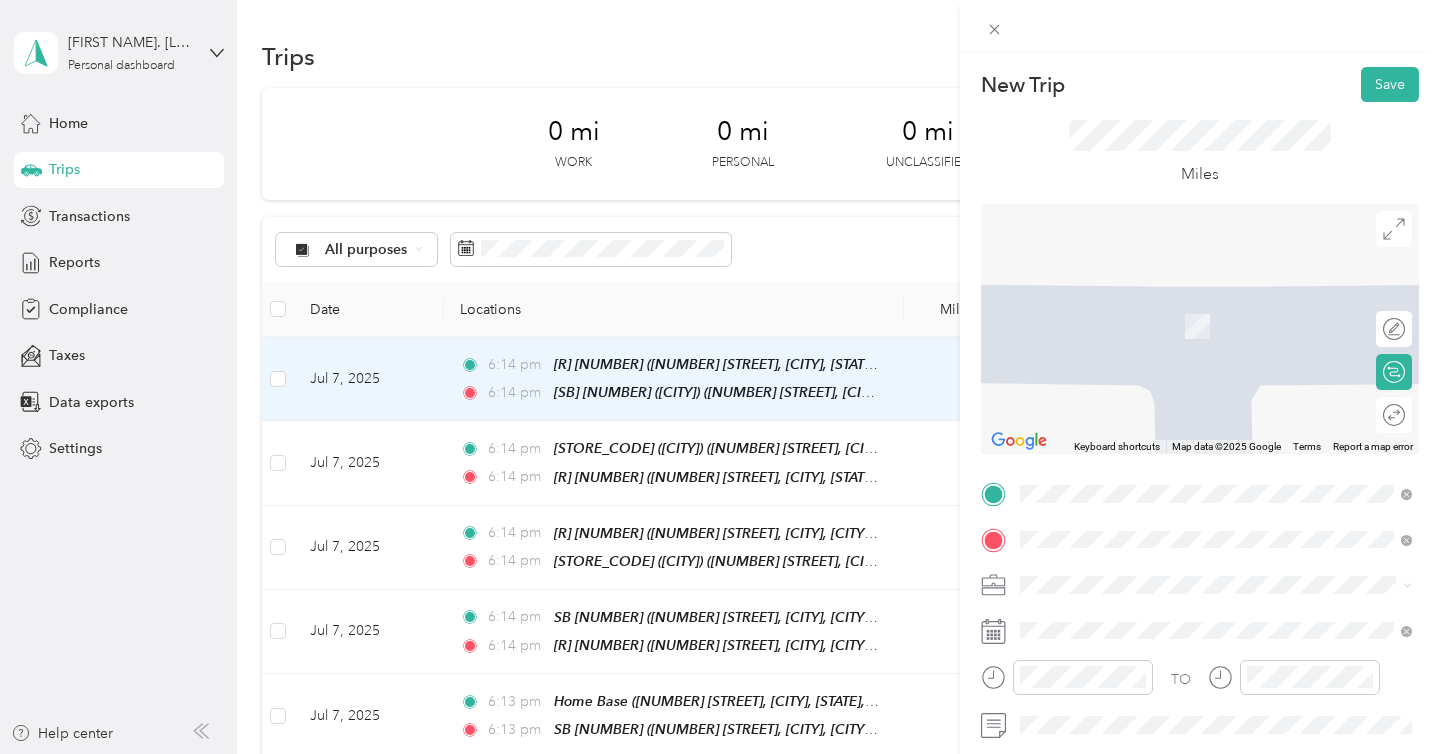 click on "[NUMBER] [STREET], [CITY], [POSTAL_CODE], [CITY], [STATE], United States" at bounding box center [1227, 336] 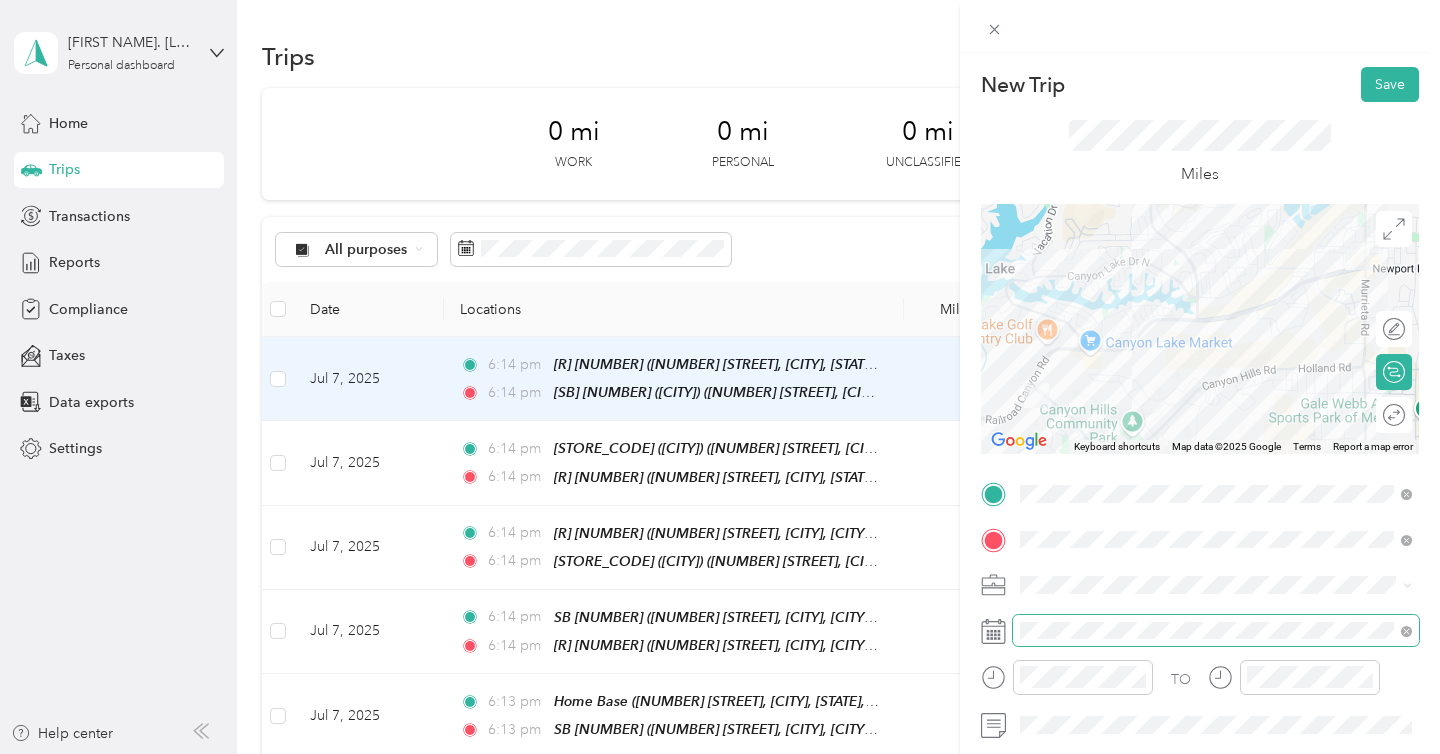 click at bounding box center [1216, 631] 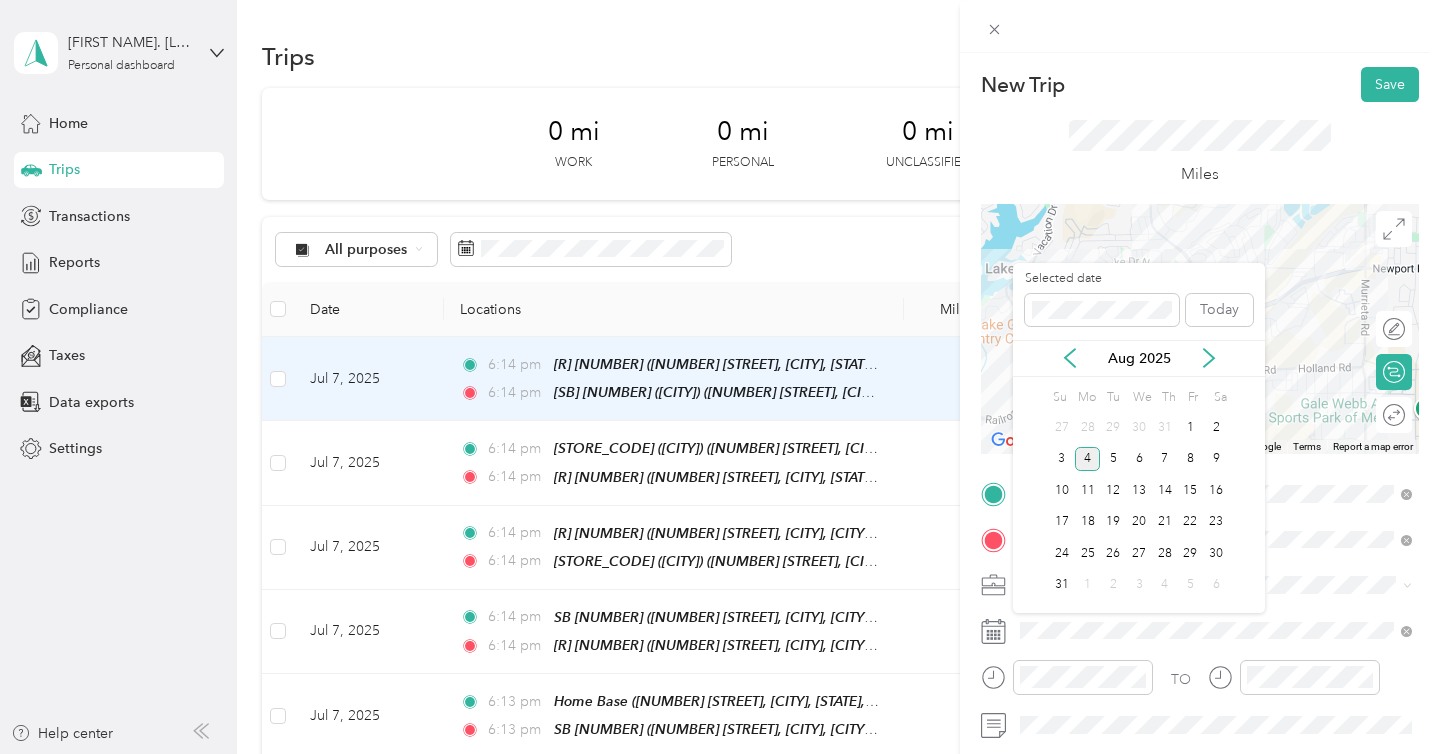click on "Aug 2025" at bounding box center (1139, 358) 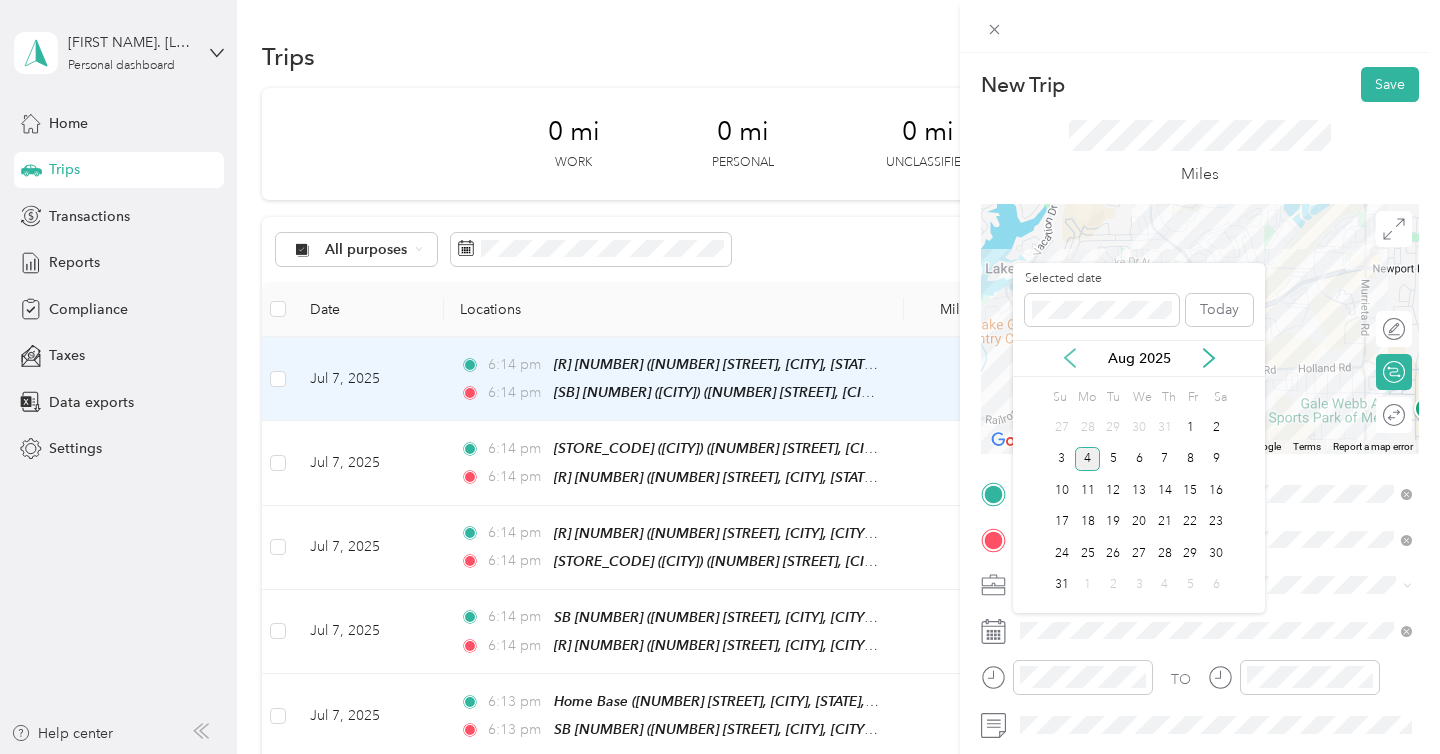 click 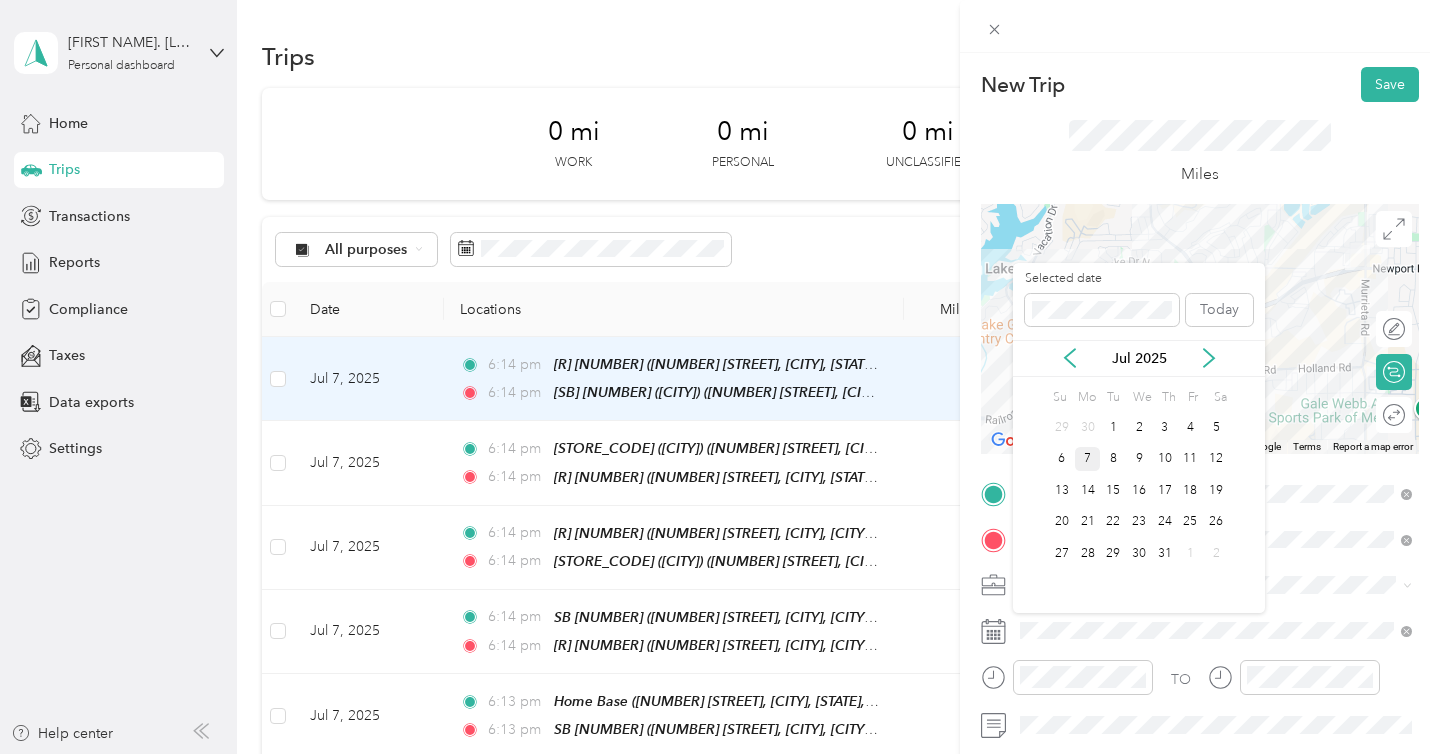 click on "7" at bounding box center [1088, 459] 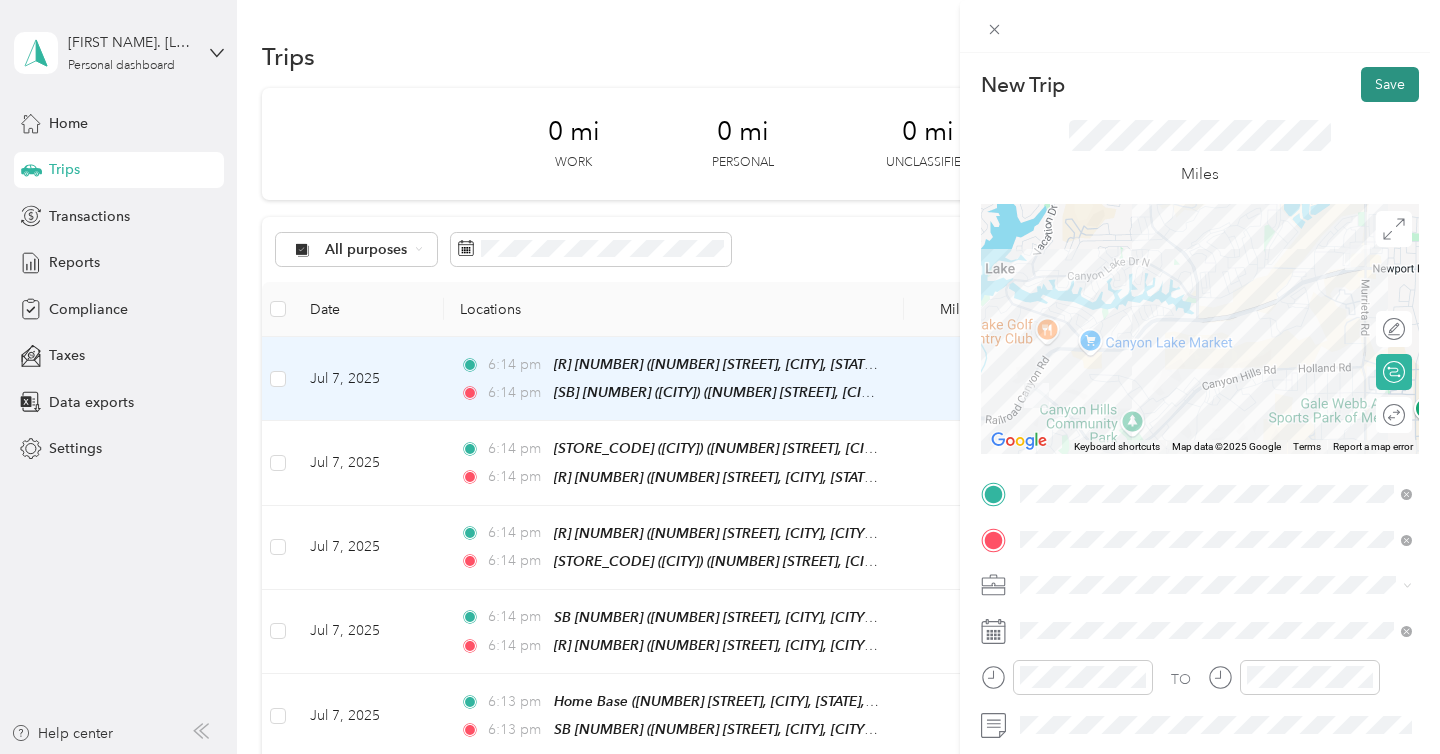 click on "Save" at bounding box center [1390, 84] 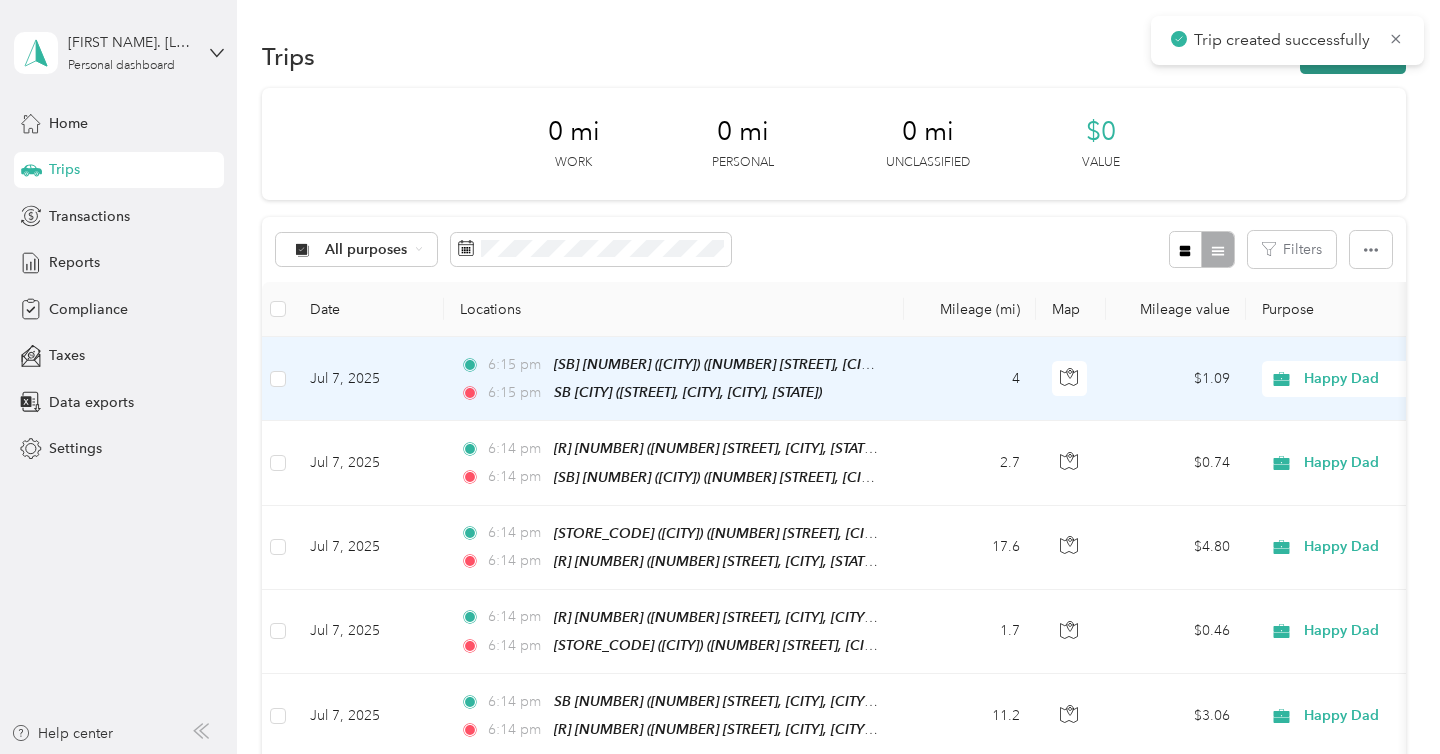 click on "New trip" at bounding box center [1353, 56] 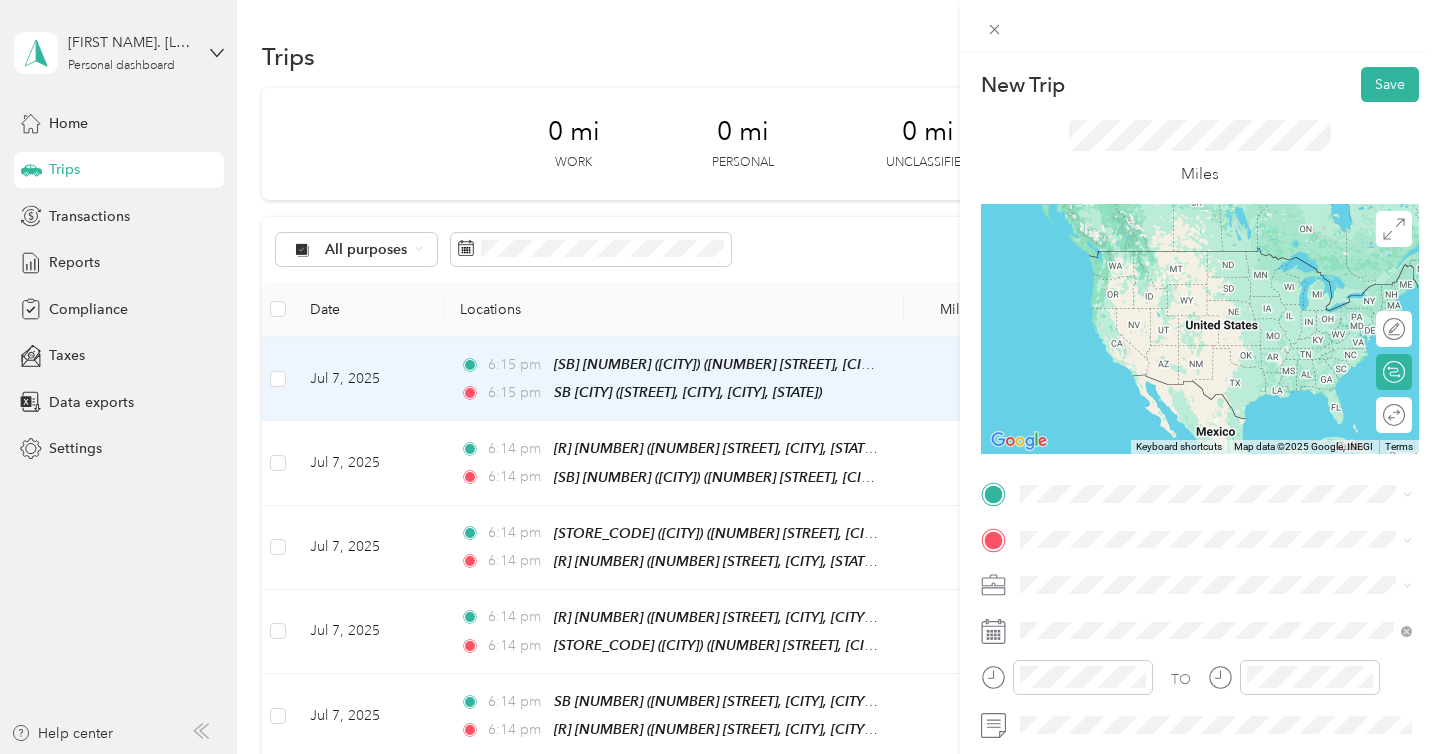 click on "[NUMBER] [STREET], [CITY], [POSTAL_CODE], [CITY], [STATE], United States" at bounding box center [1227, 290] 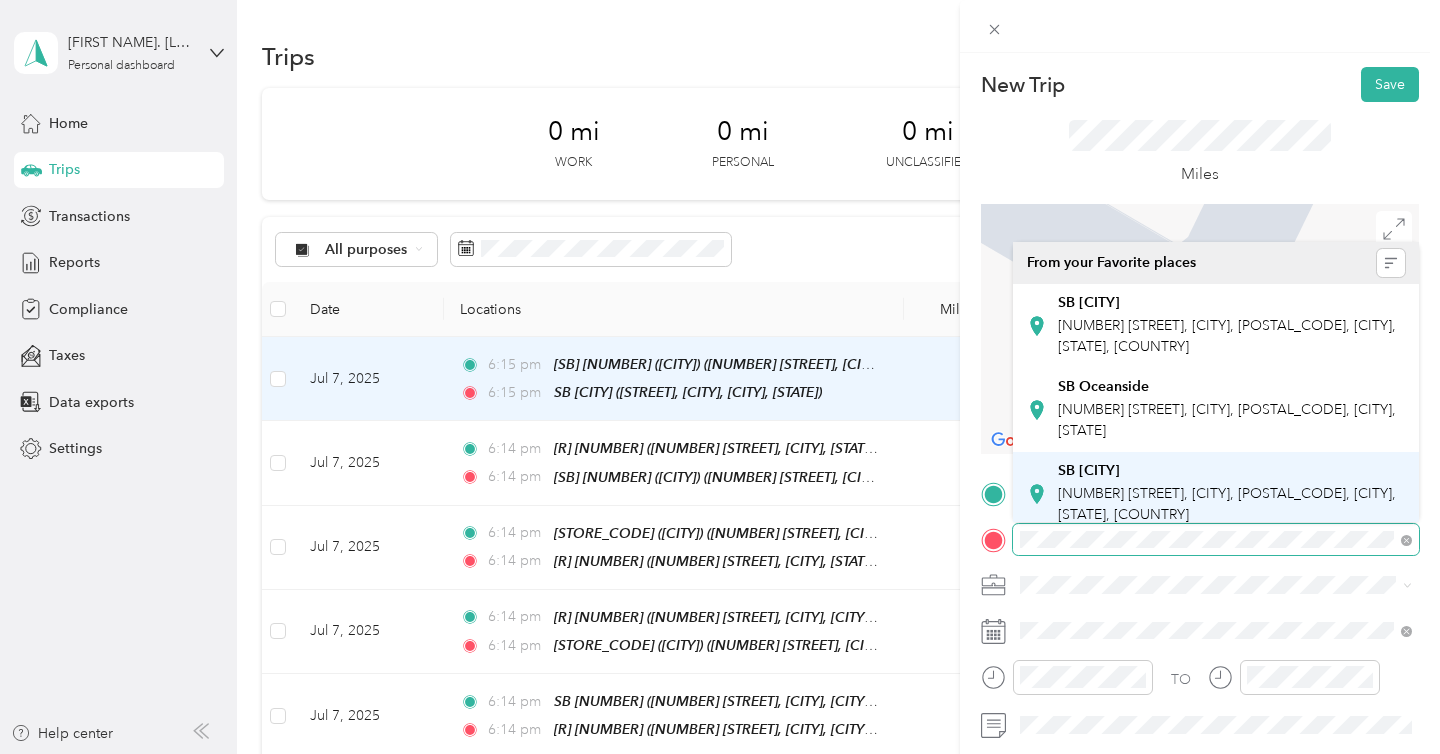 scroll, scrollTop: 8, scrollLeft: 0, axis: vertical 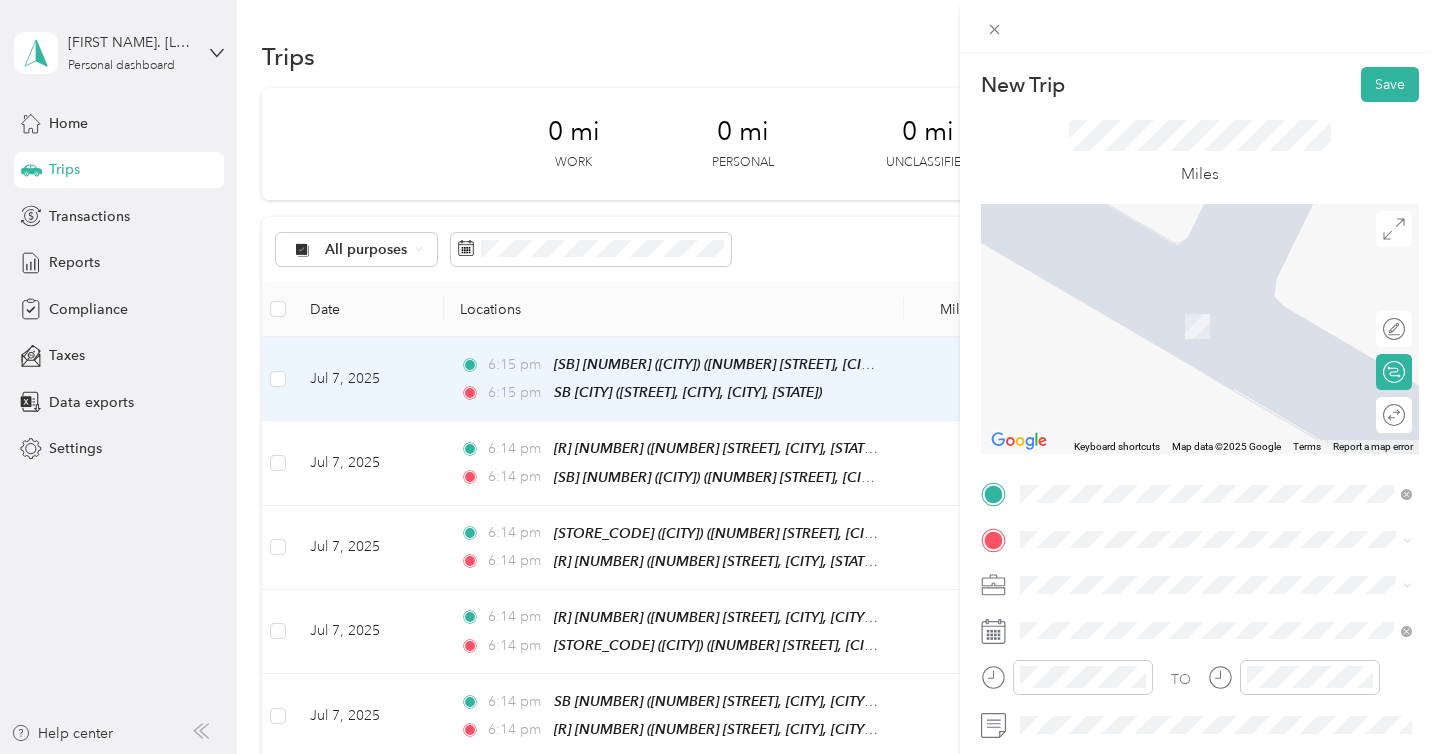 click on "SB Mission Trails ([NUMBER] [STREET], [CITY], [POSTAL_CODE], [CITY], [STATE], [COUNTRY])" at bounding box center (1232, 478) 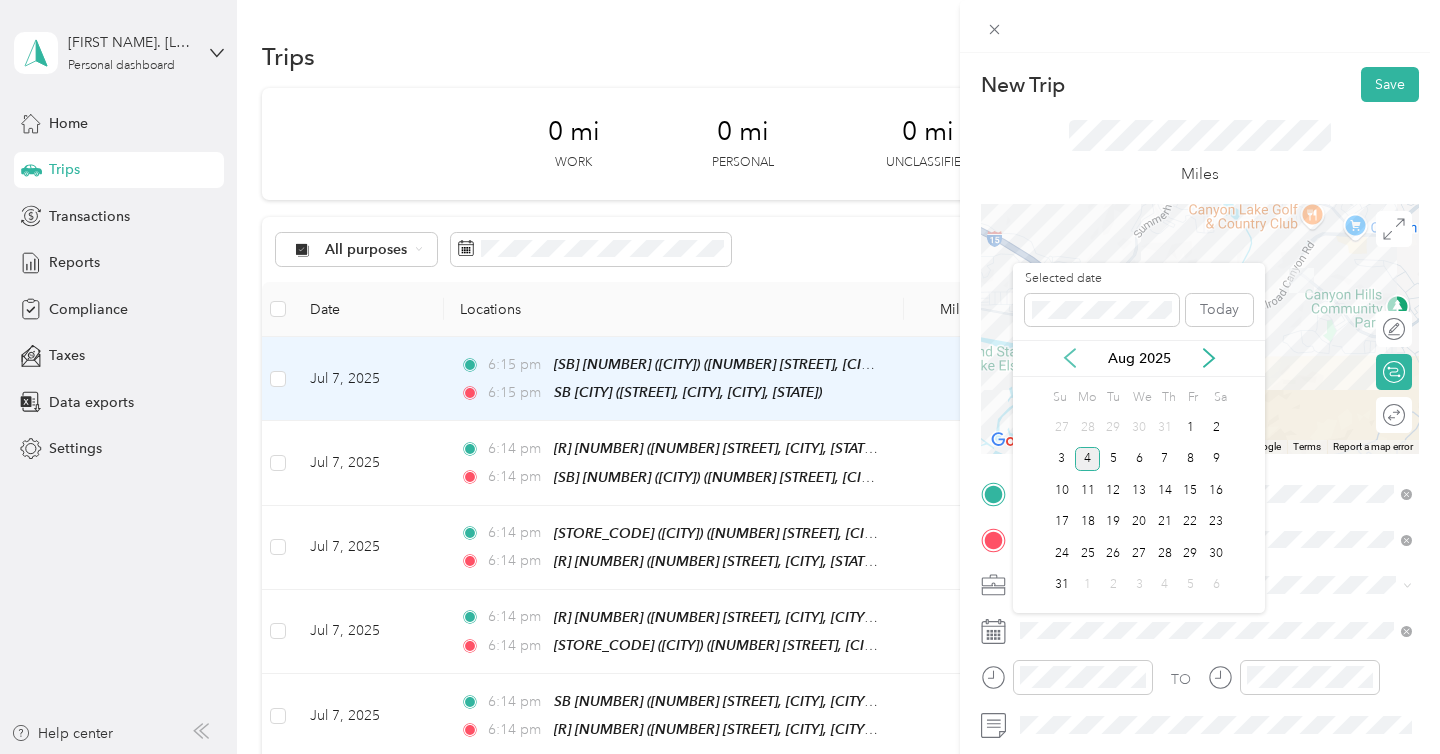 click 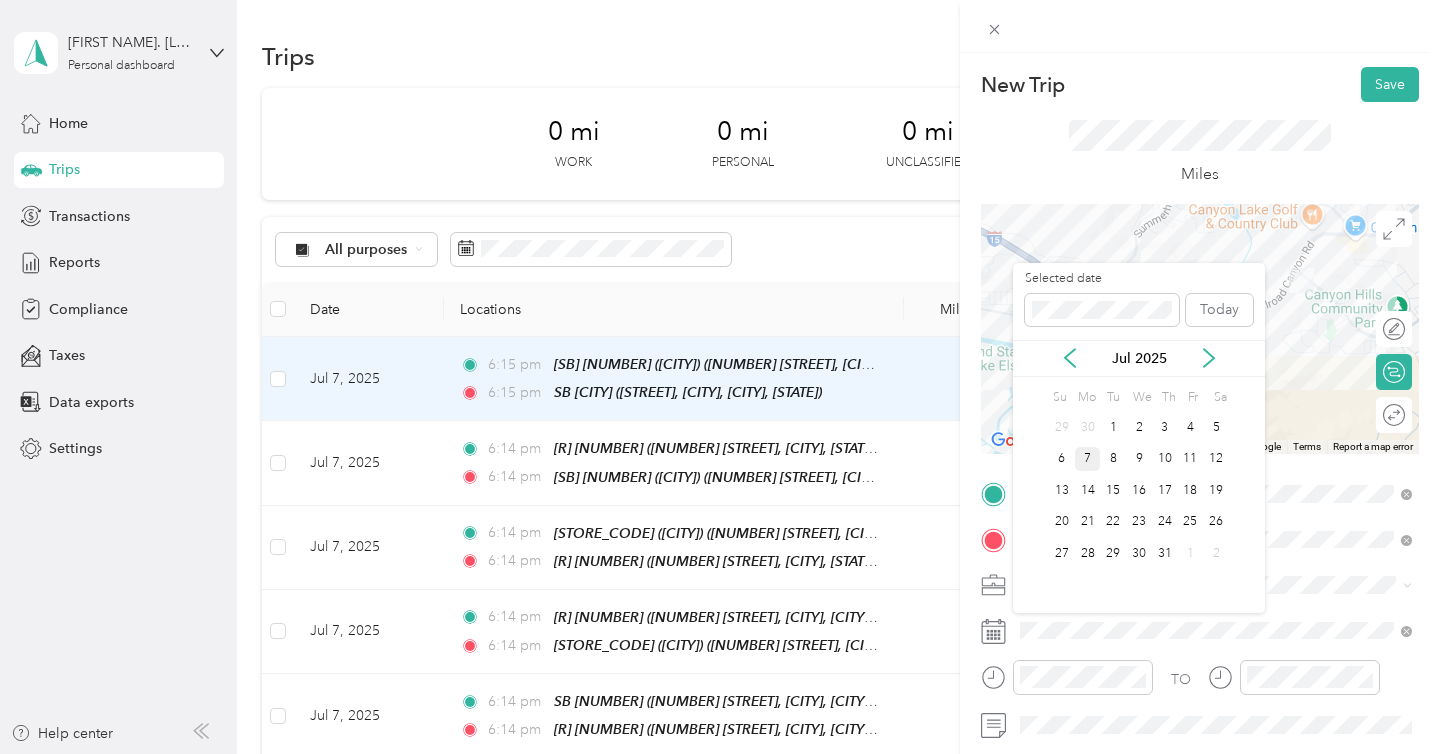 click on "7" at bounding box center [1088, 459] 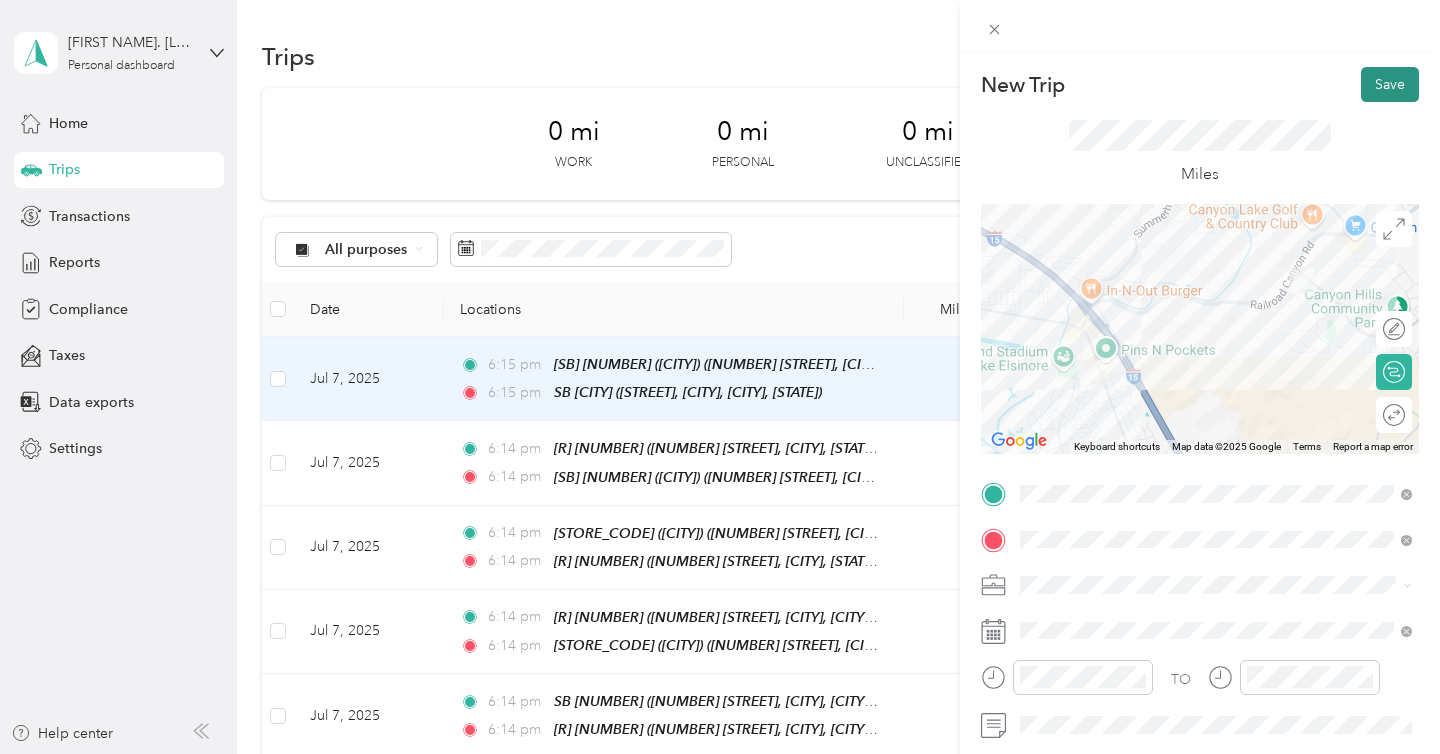 click on "Save" at bounding box center [1390, 84] 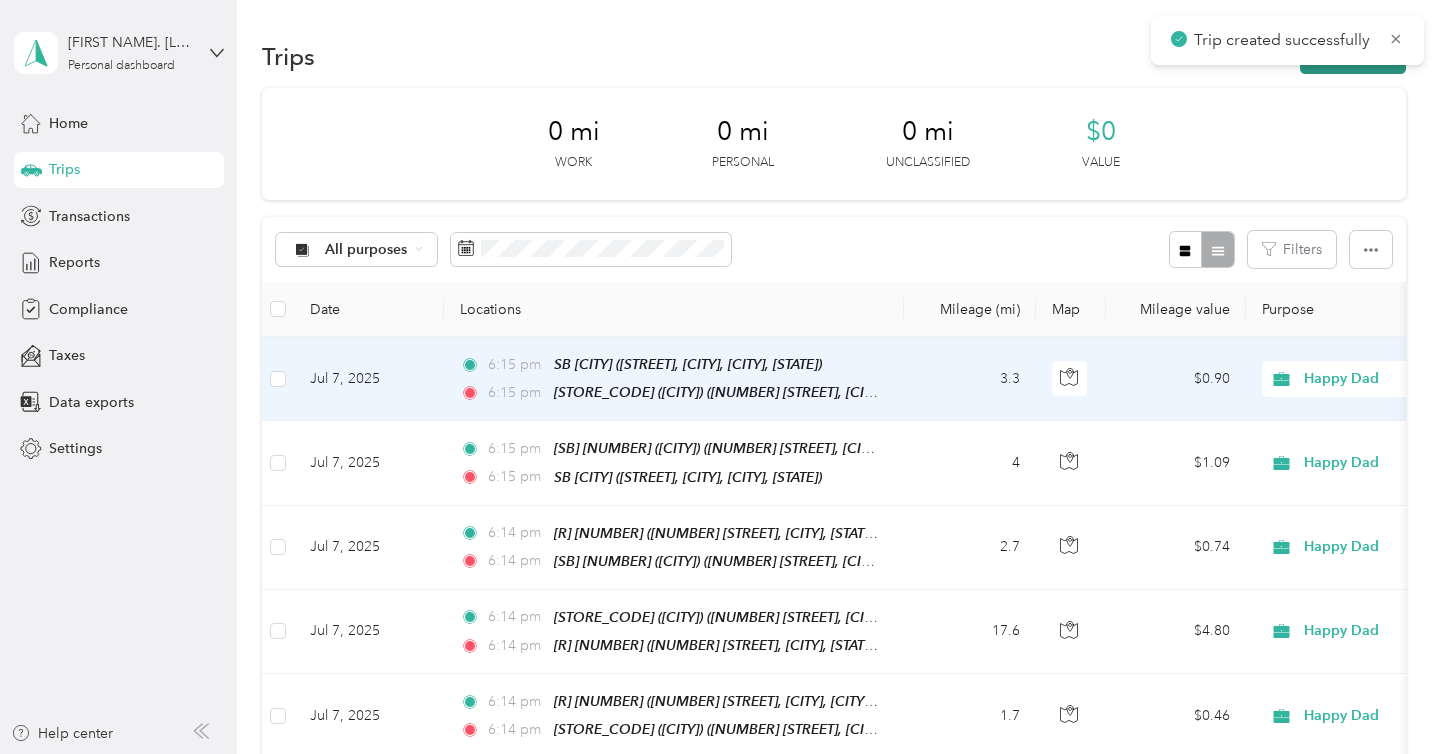 click on "New trip" at bounding box center (1353, 56) 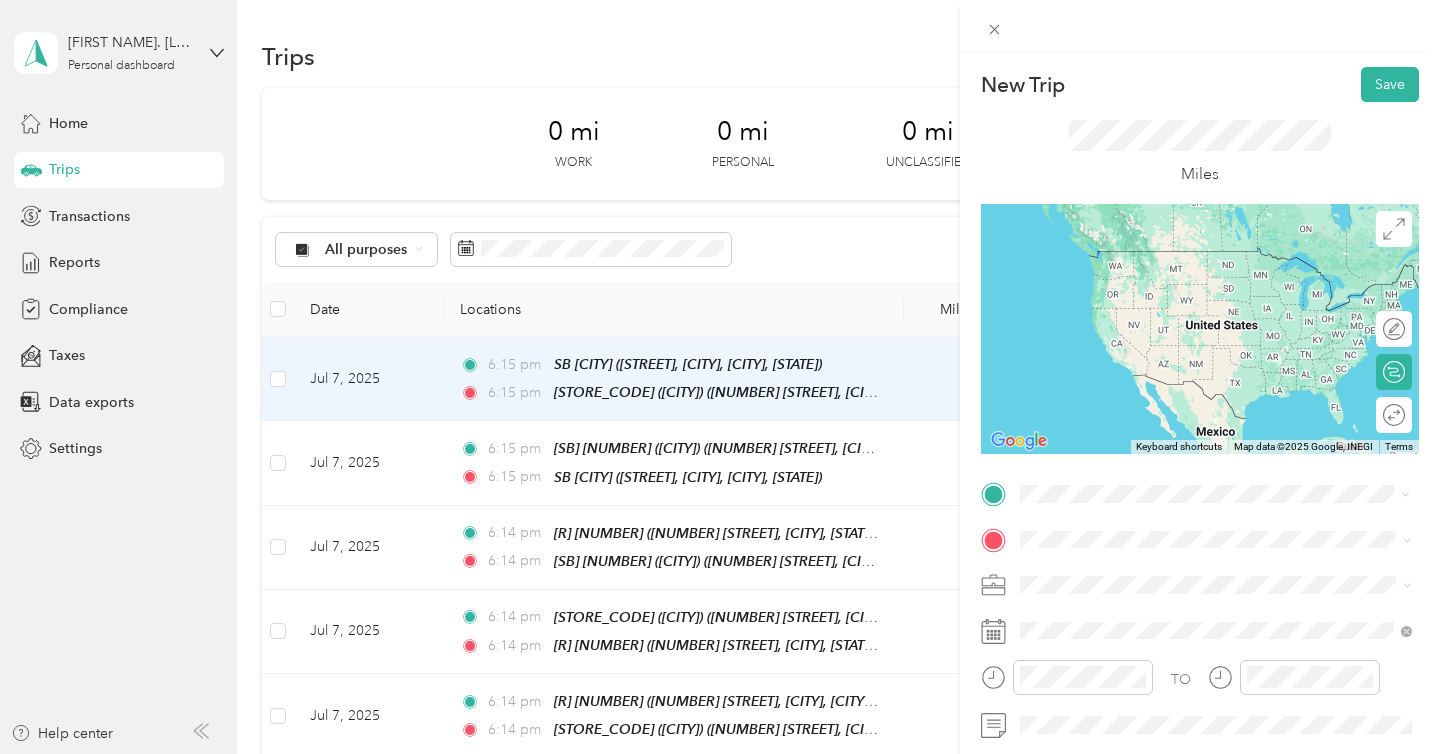 click on "SB Mission Trails ([NUMBER] [STREET], [CITY], [POSTAL_CODE], [CITY], [STATE], [COUNTRY])" at bounding box center [1232, 448] 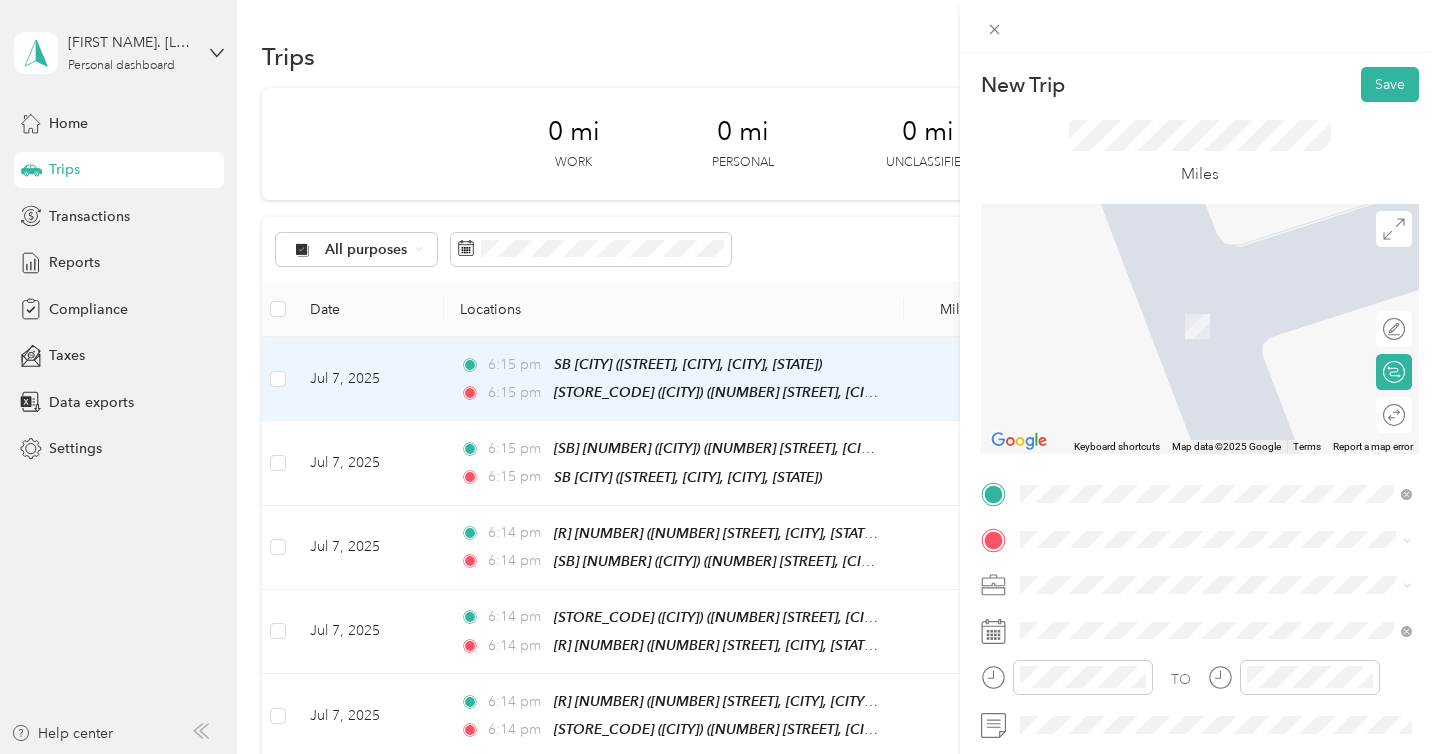 click on "TO Add photo" at bounding box center (1200, 719) 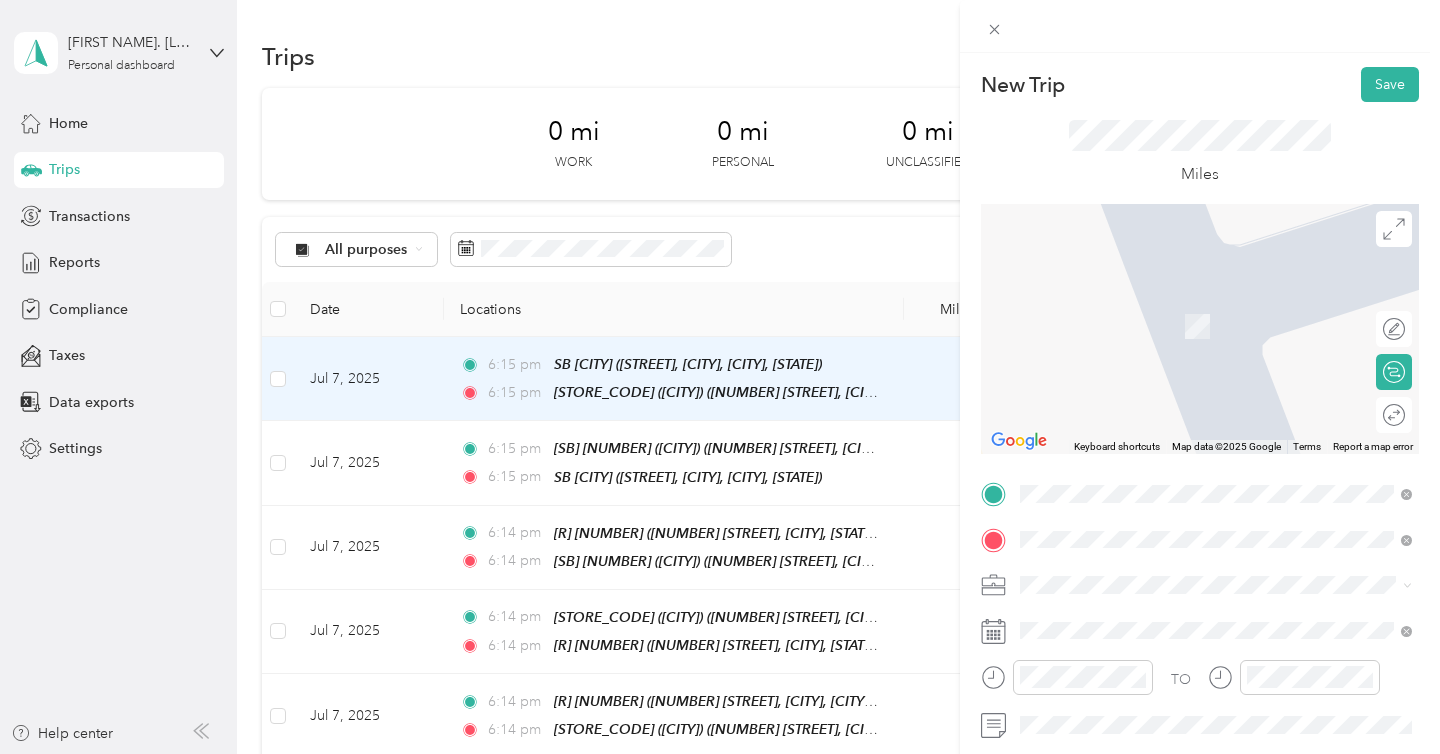 click on "SAMIS [NUMBER] ([CITY]) ([NUMBER] [STREET], [CITY], [POSTAL_CODE], [CITY], [STATE], United States)" at bounding box center (1216, 326) 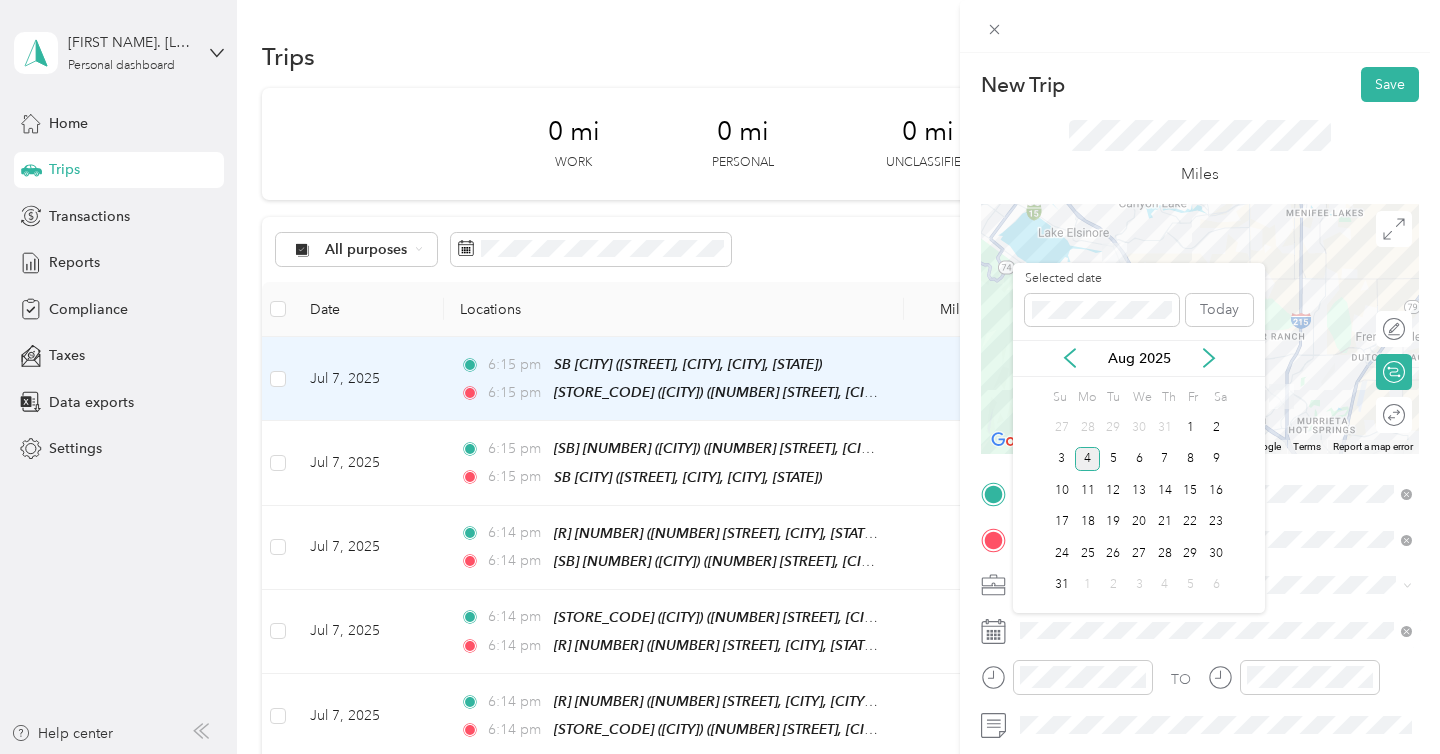 click on "Aug 2025" at bounding box center (1139, 358) 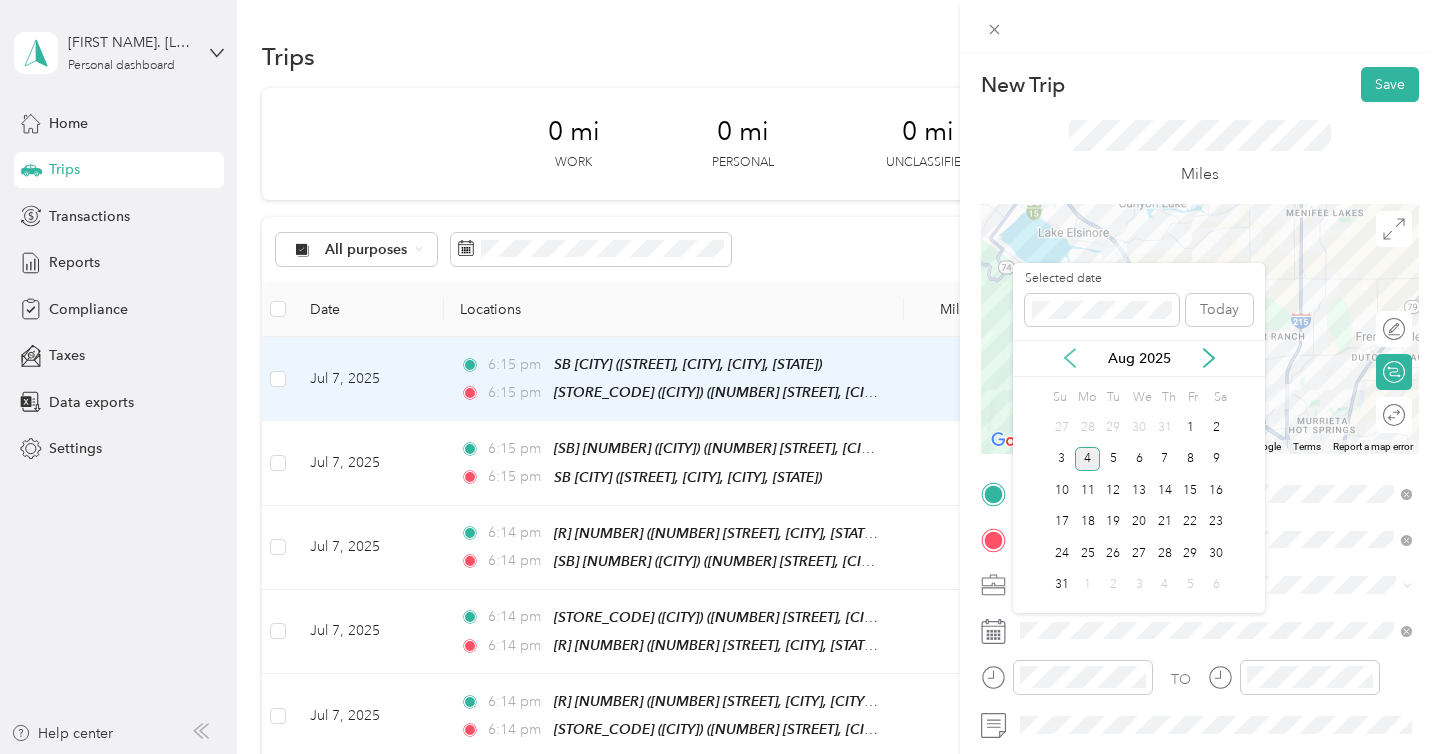 click 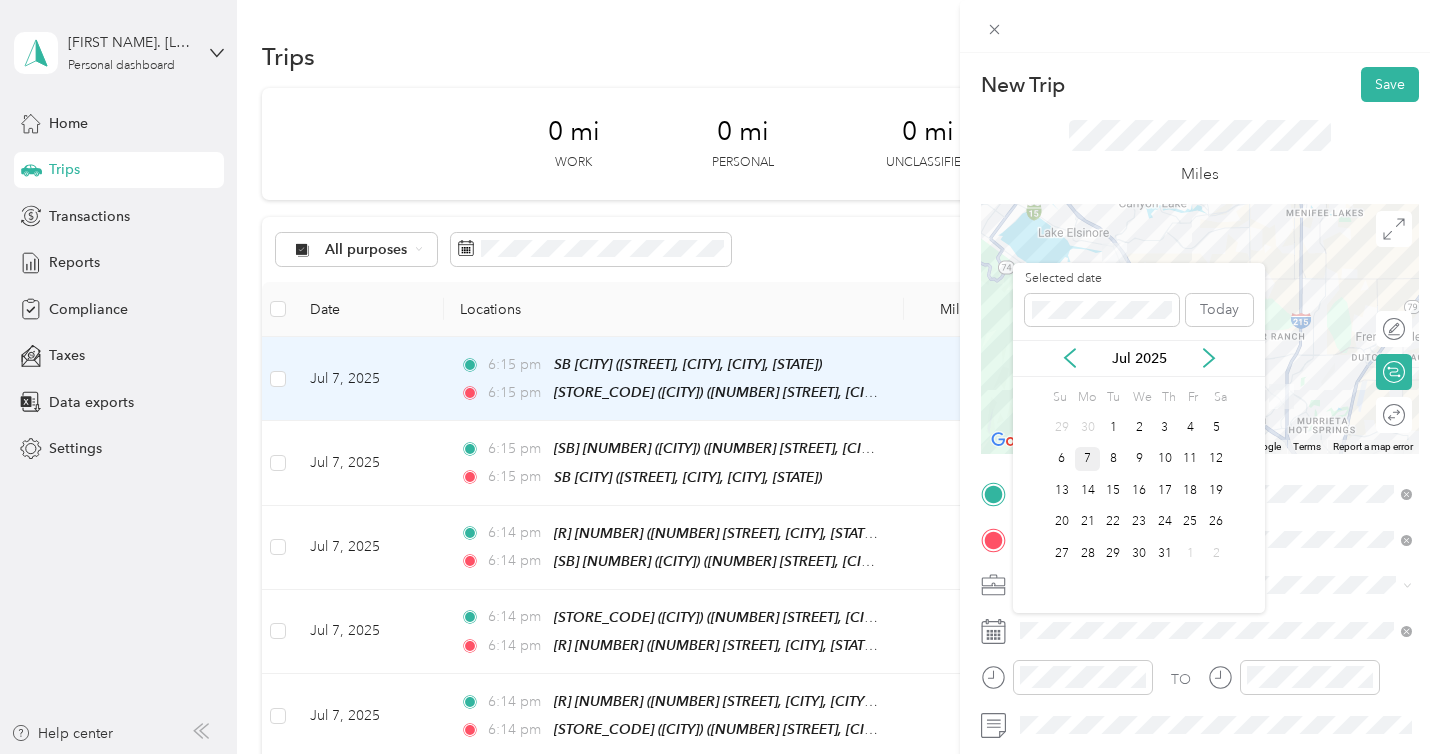 click on "7" at bounding box center [1088, 459] 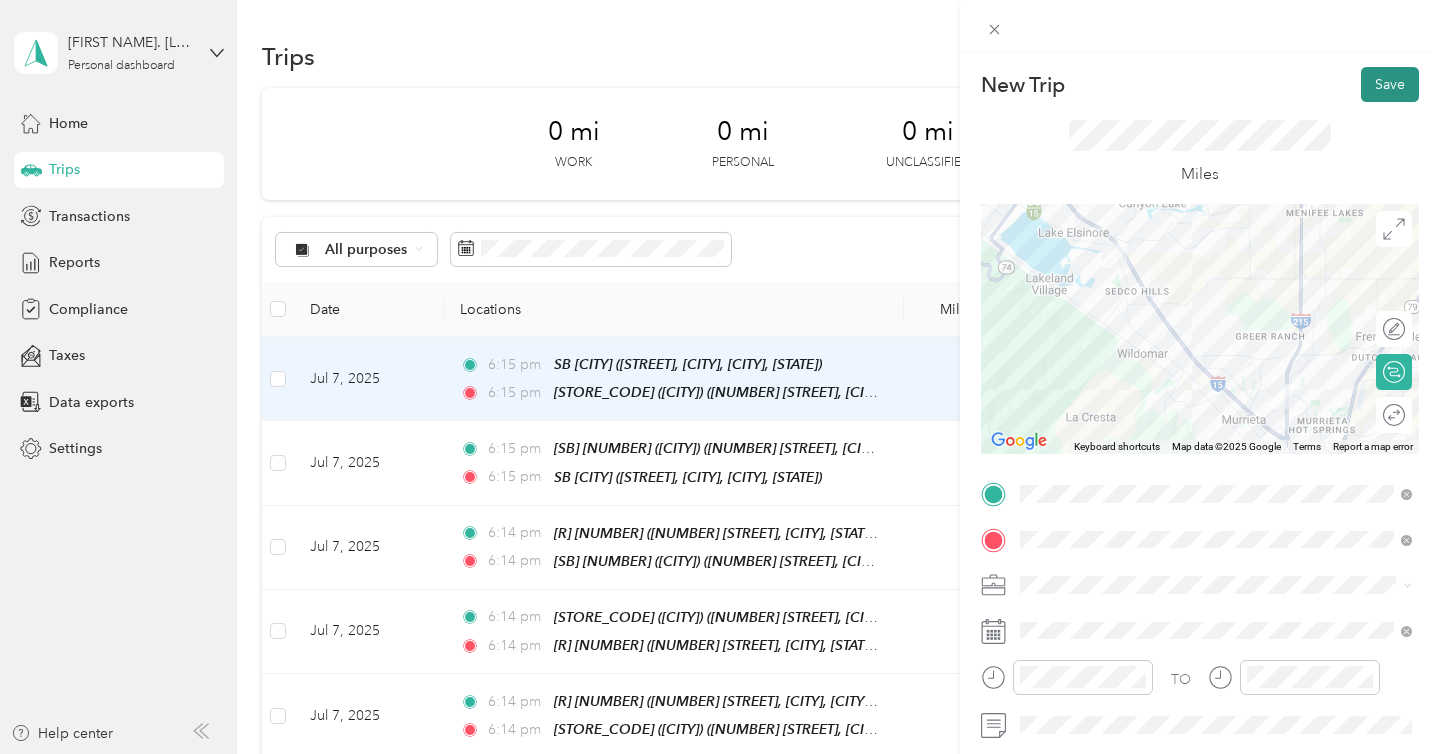 click on "Save" at bounding box center [1390, 84] 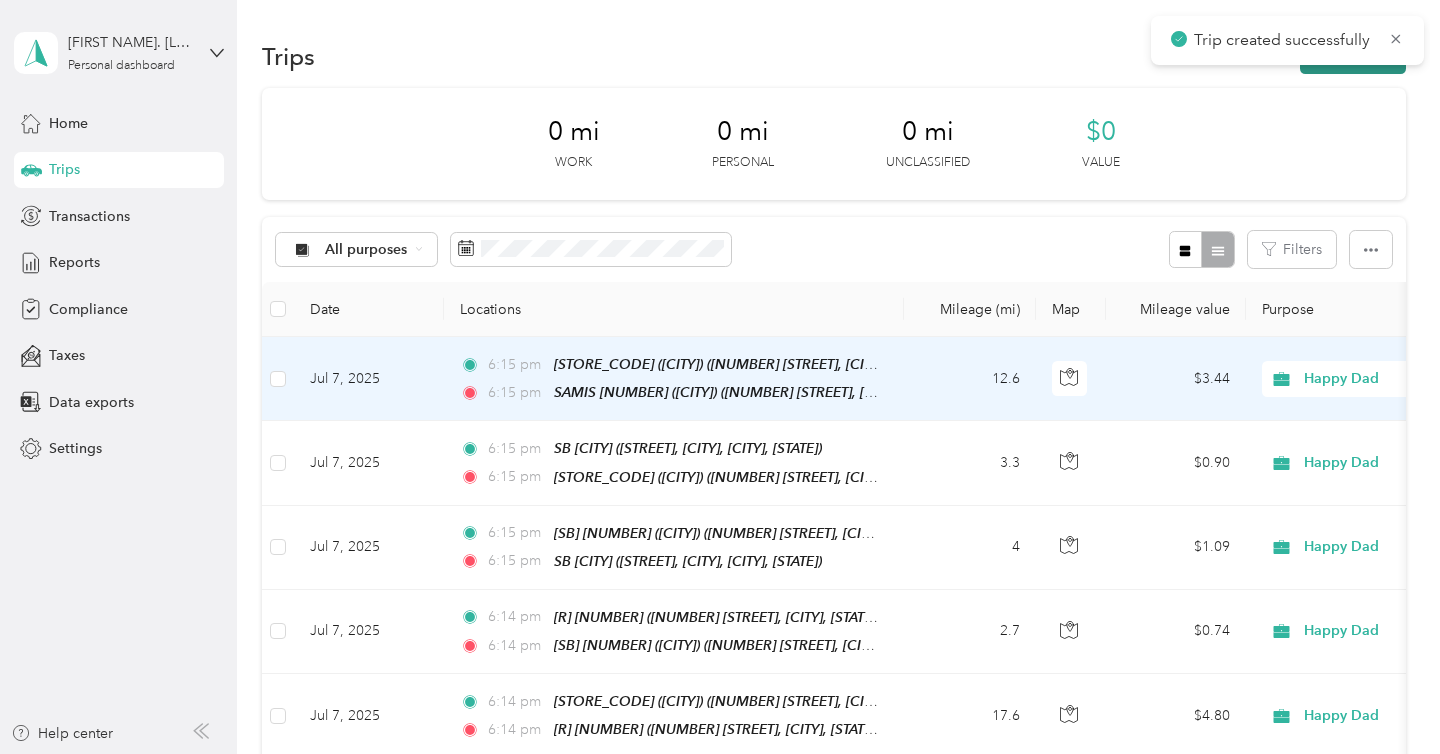 click on "New trip" at bounding box center [1353, 56] 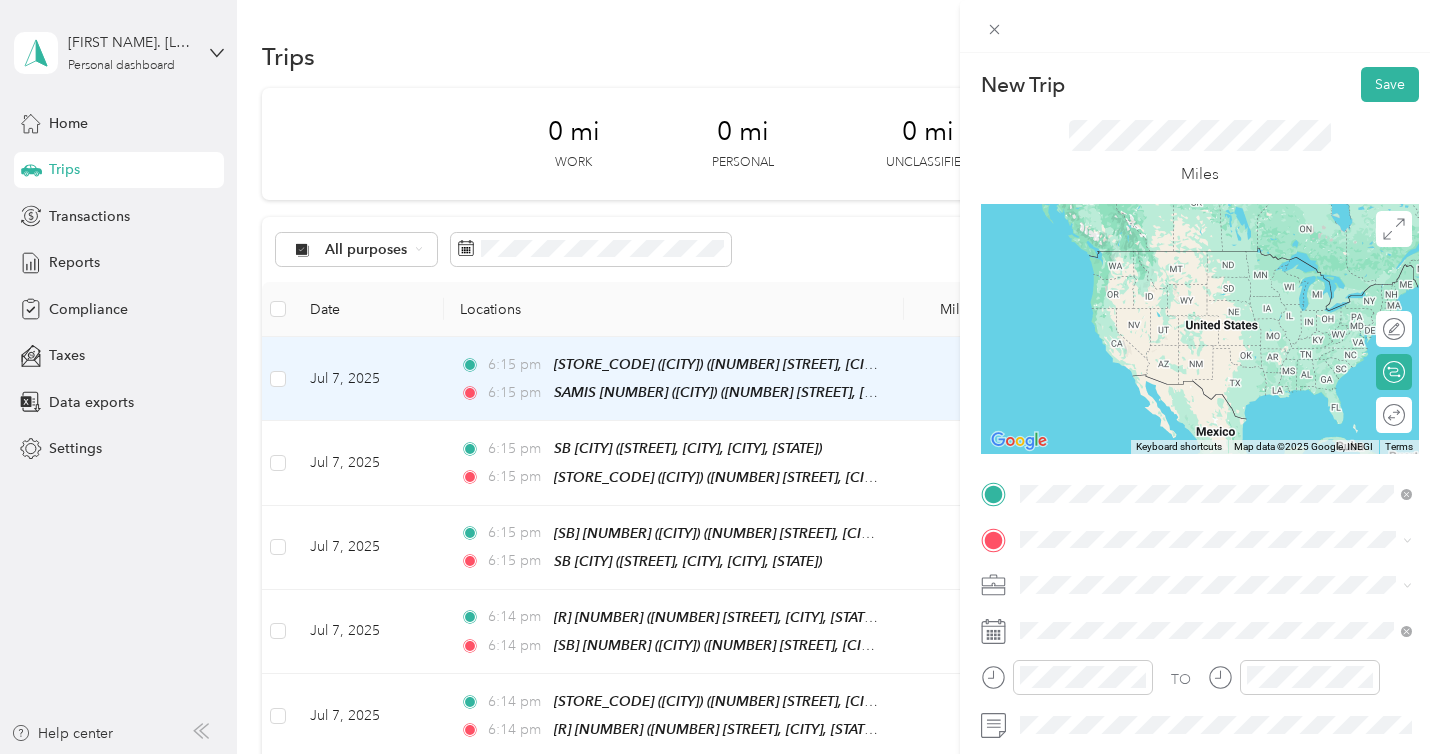click on "[NUMBER] [STREET], [CITY], [POSTAL_CODE], [CITY], [STATE], United States" at bounding box center [1227, 291] 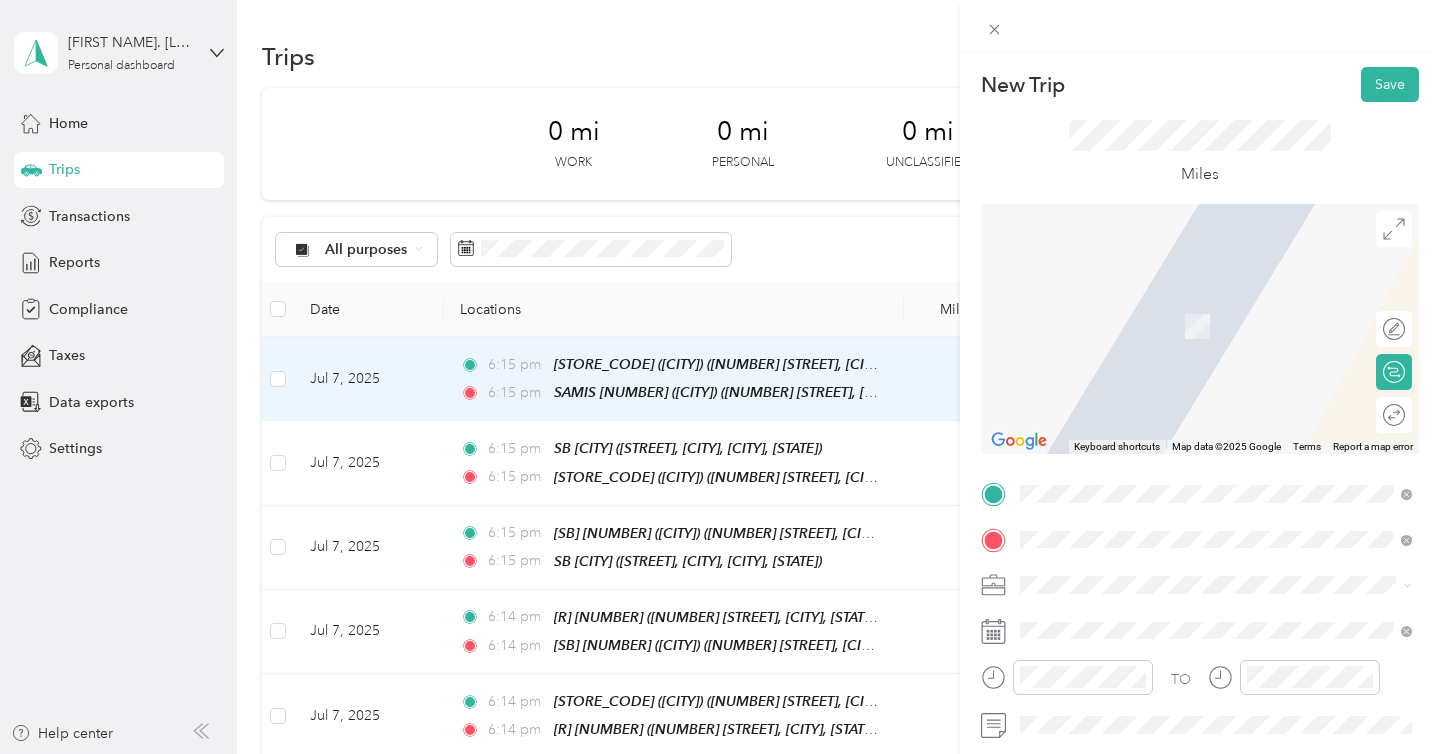click on "Home Base" at bounding box center [1232, 387] 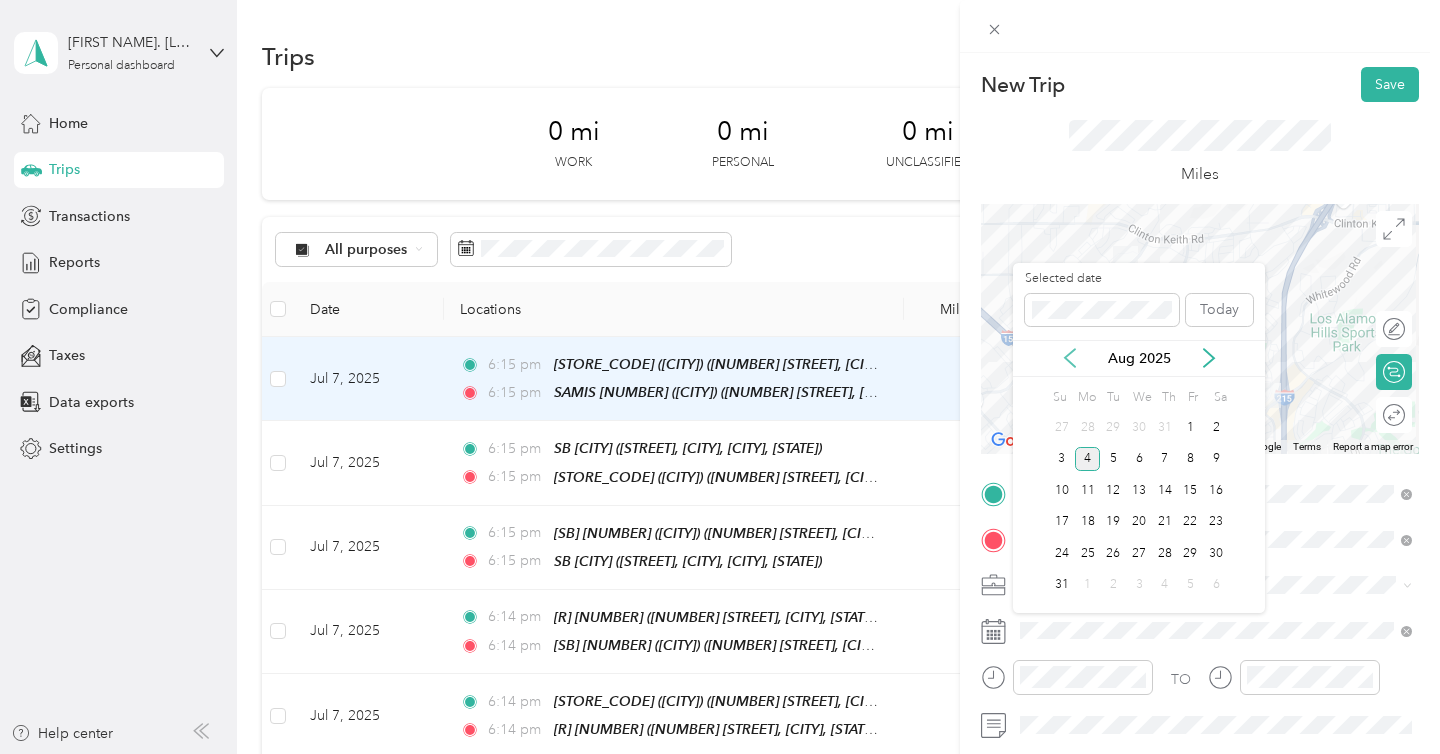 click 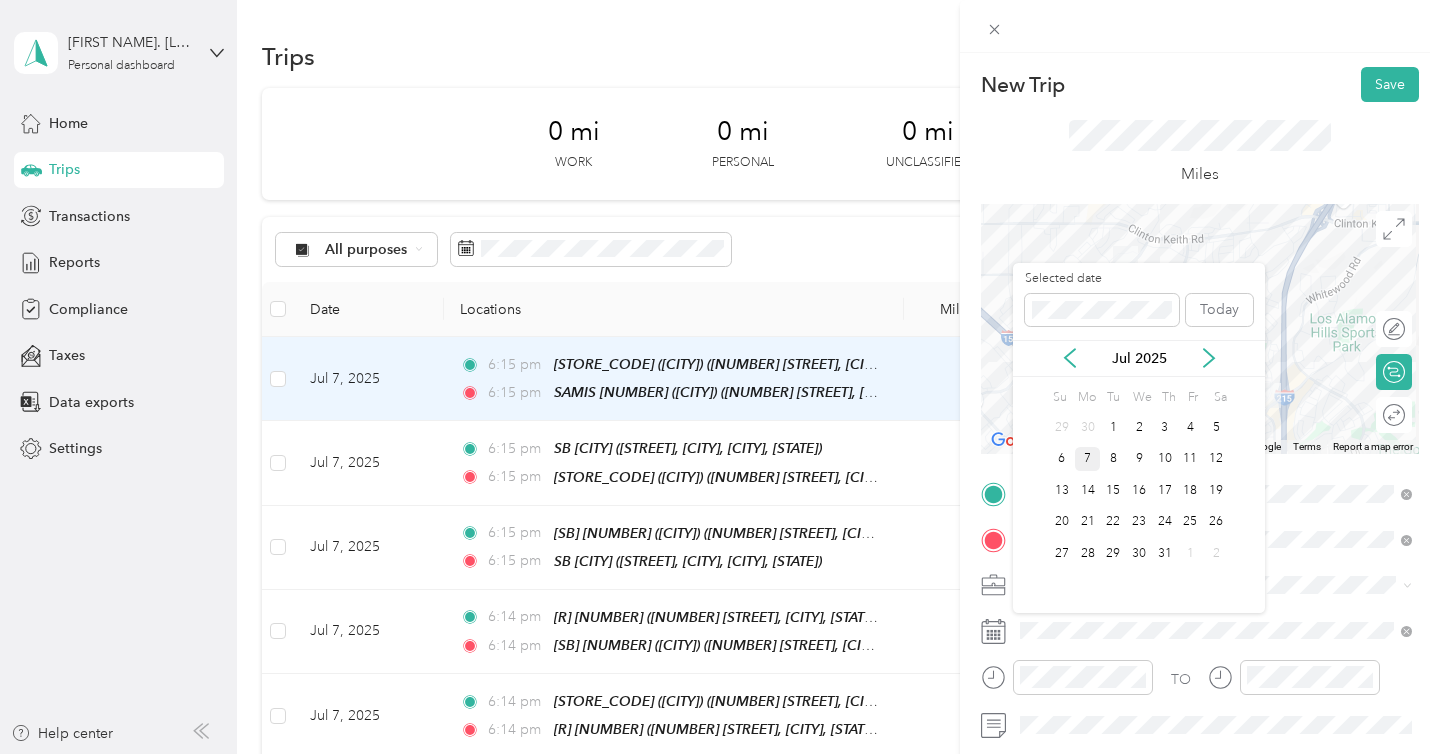 click on "7" at bounding box center [1088, 459] 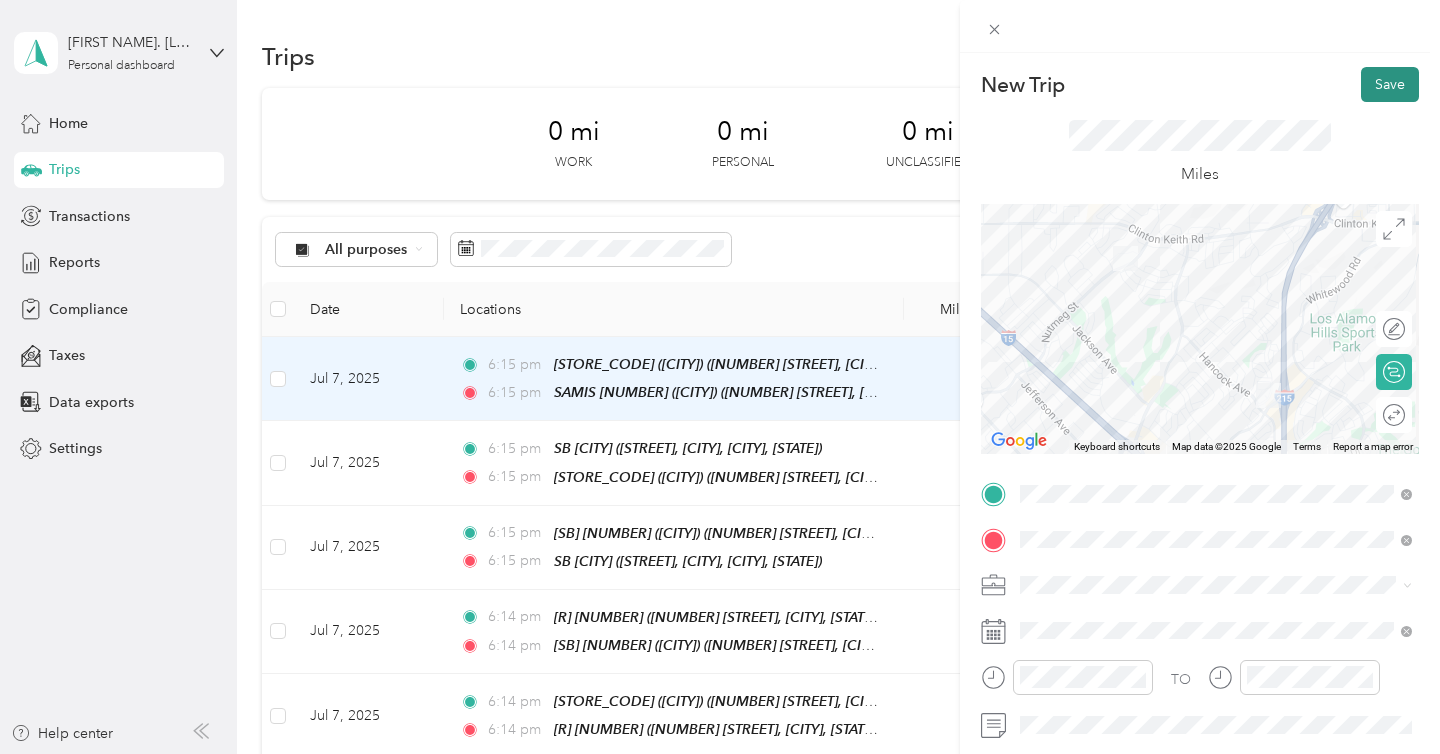 click on "Save" at bounding box center (1390, 84) 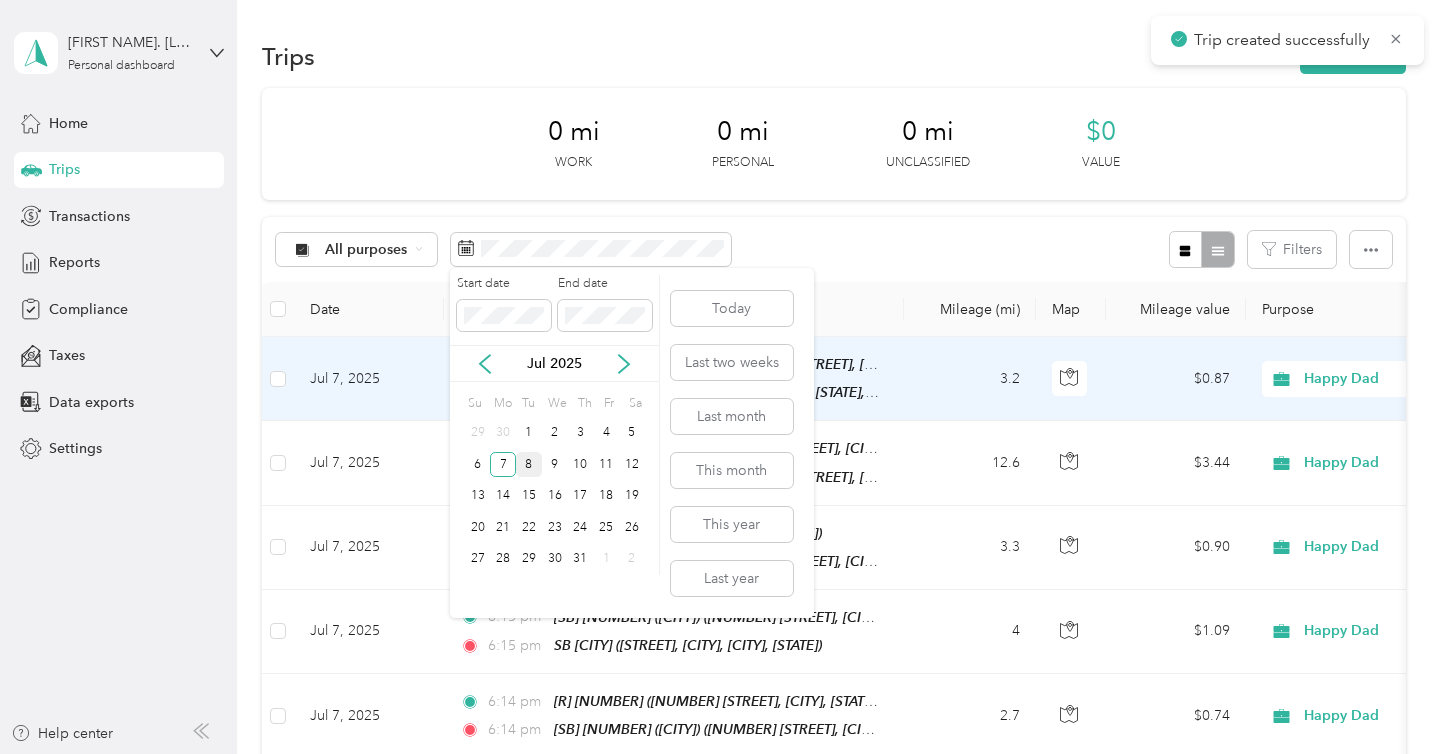 click on "8" at bounding box center [529, 464] 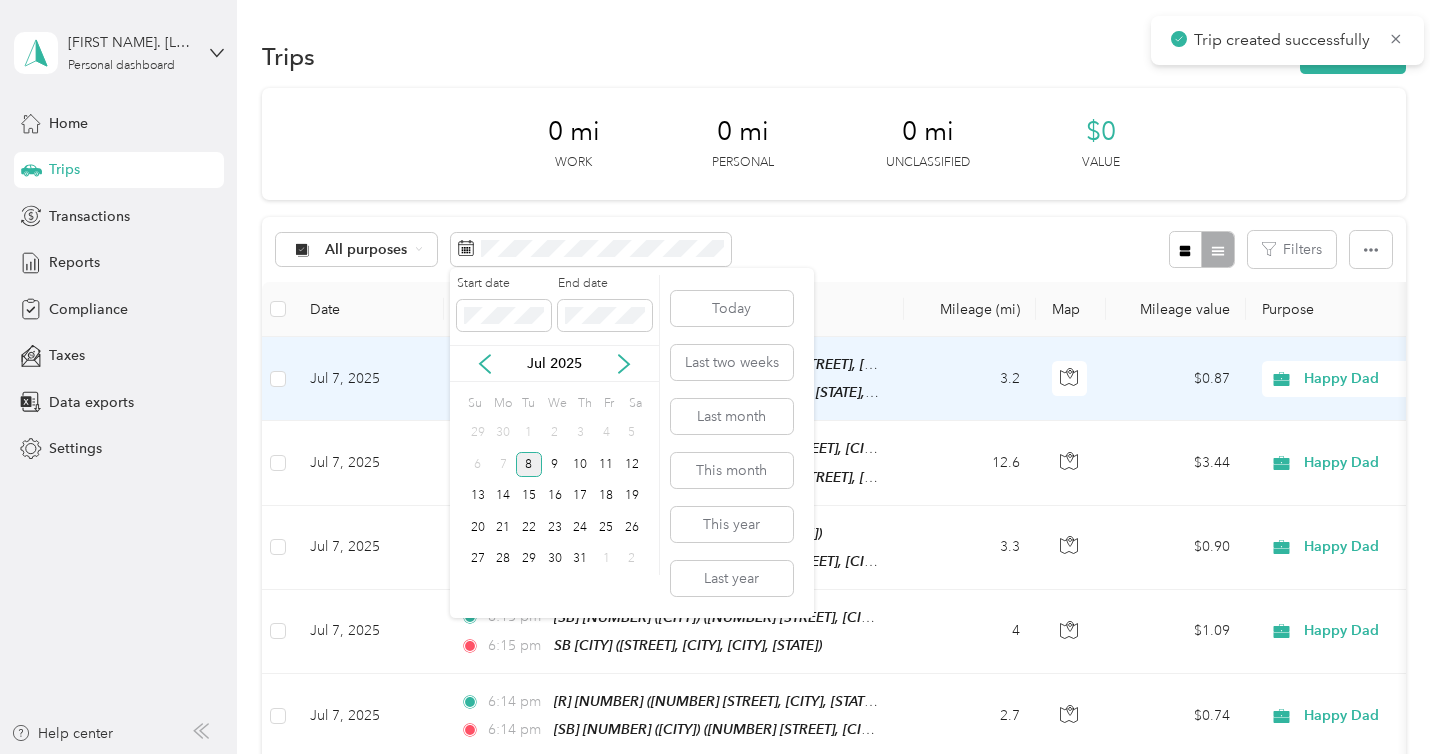 click on "8" at bounding box center (529, 464) 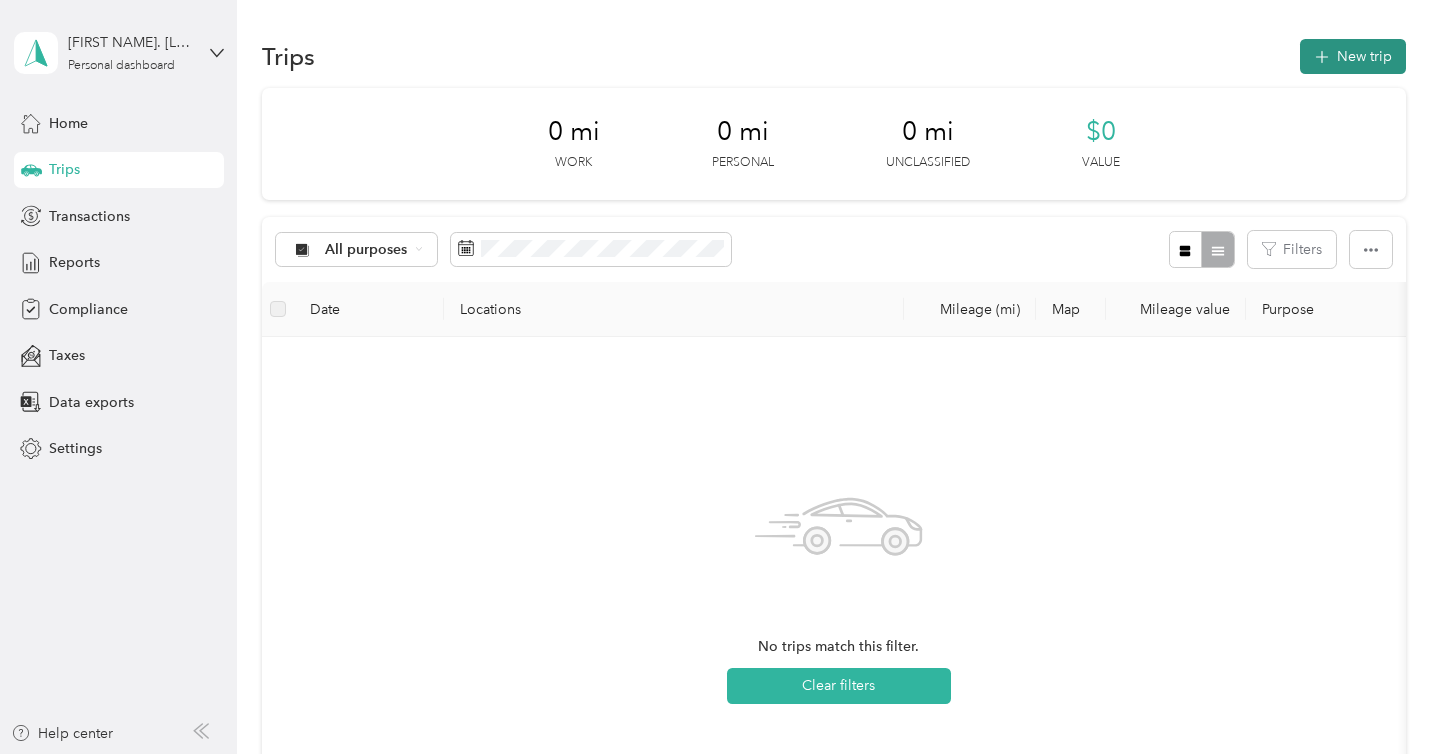 click on "New trip" at bounding box center (1353, 56) 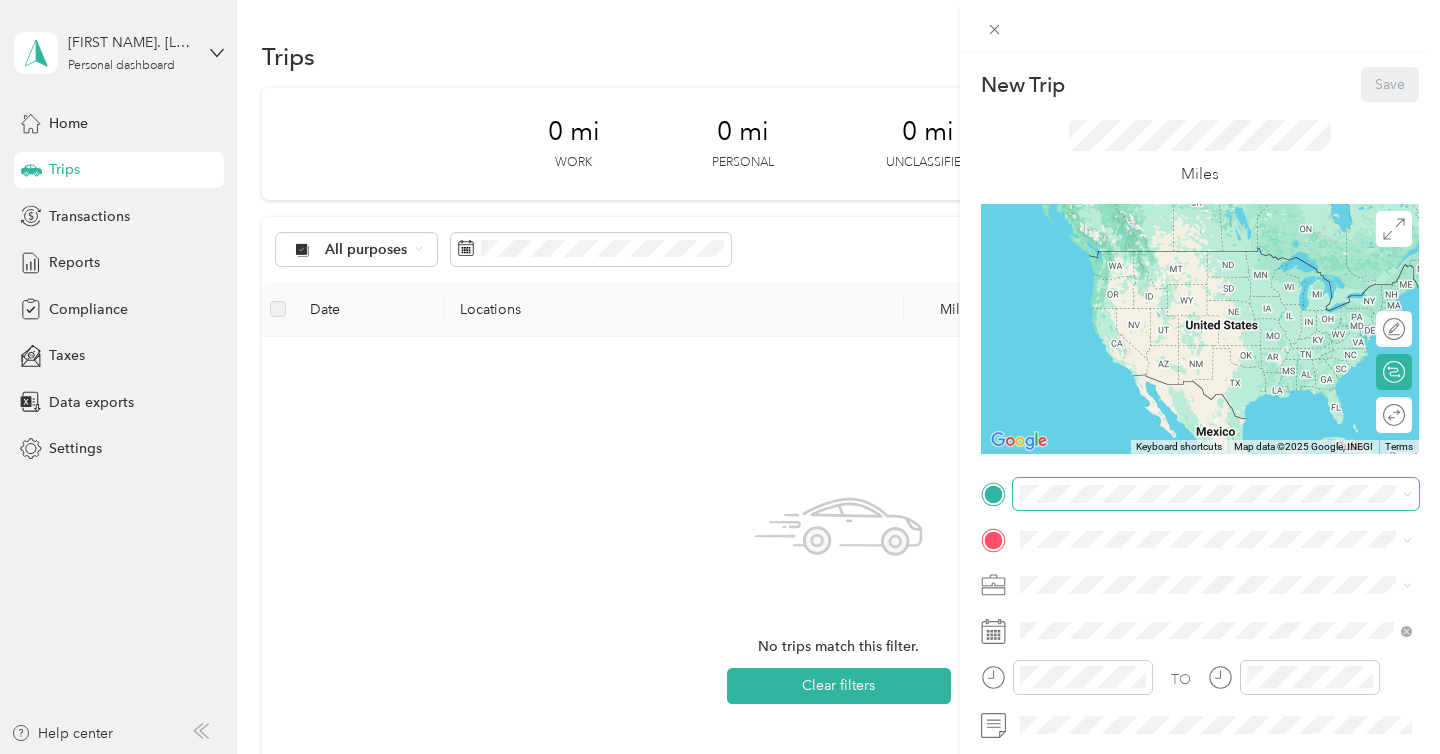 click at bounding box center (1216, 494) 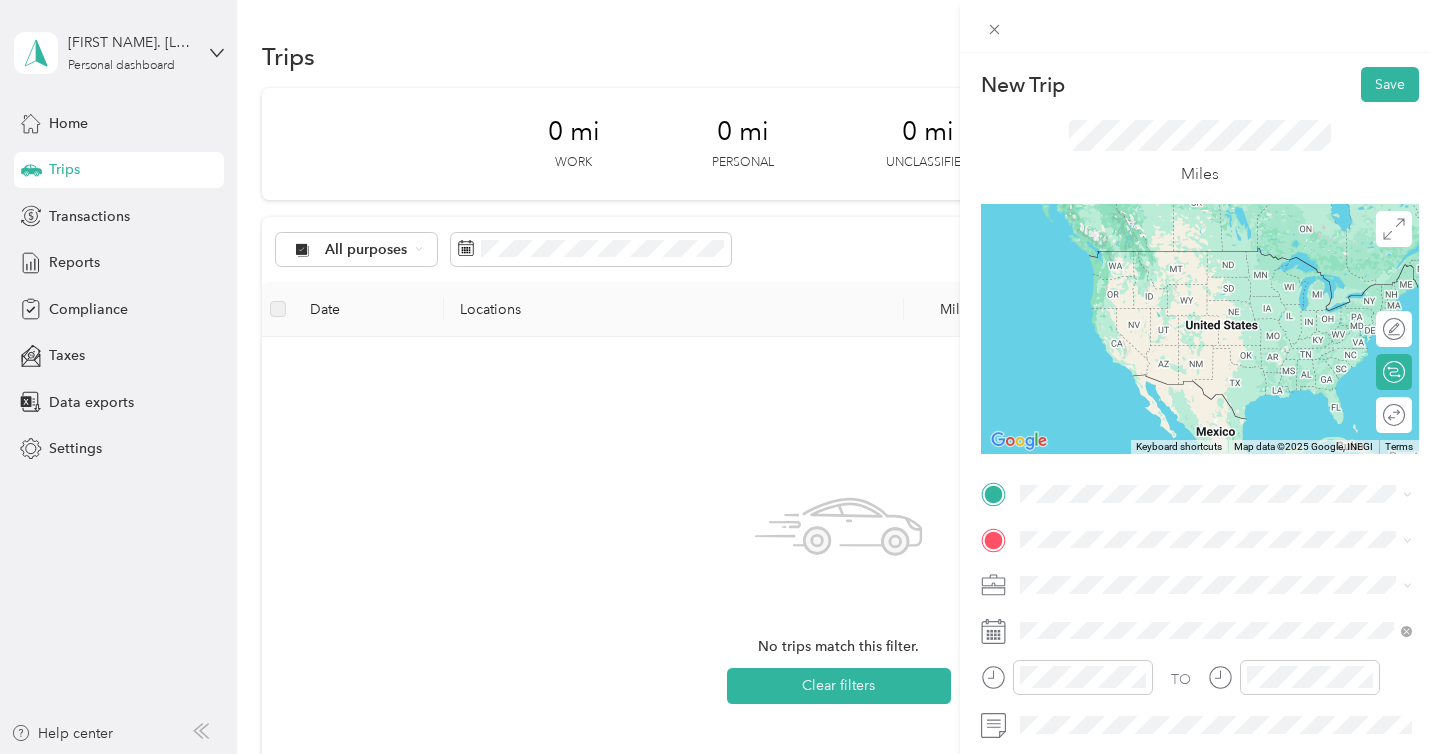 click on "[NUMBER] [STREET], [CITY], [STATE], [COUNTRY], [POSTAL_CODE], [CITY], [STATE], [COUNTRY]" at bounding box center [1217, 372] 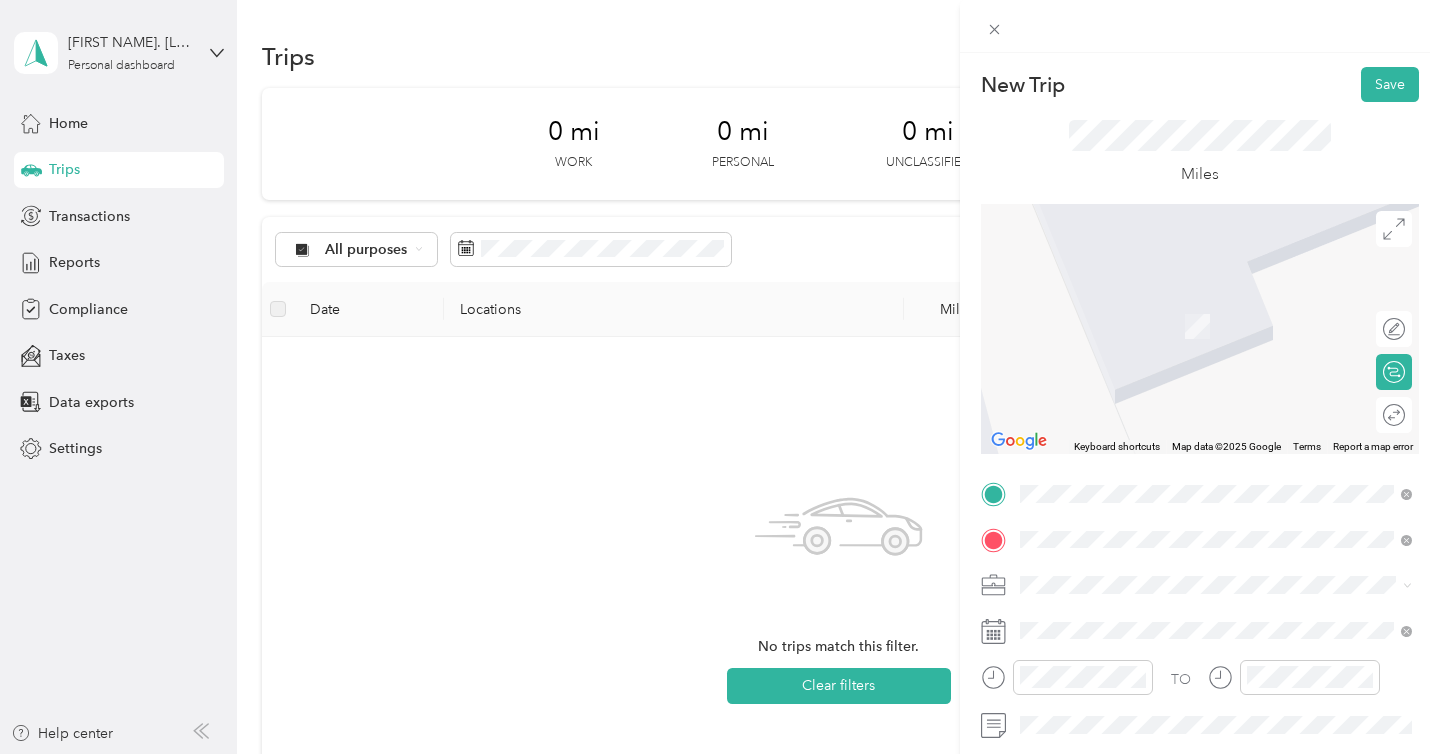 click on "[NUMBER] [STREET], [CITY], [POSTAL_CODE], [CITY], [STATE], [COUNTRY]" at bounding box center (1227, 399) 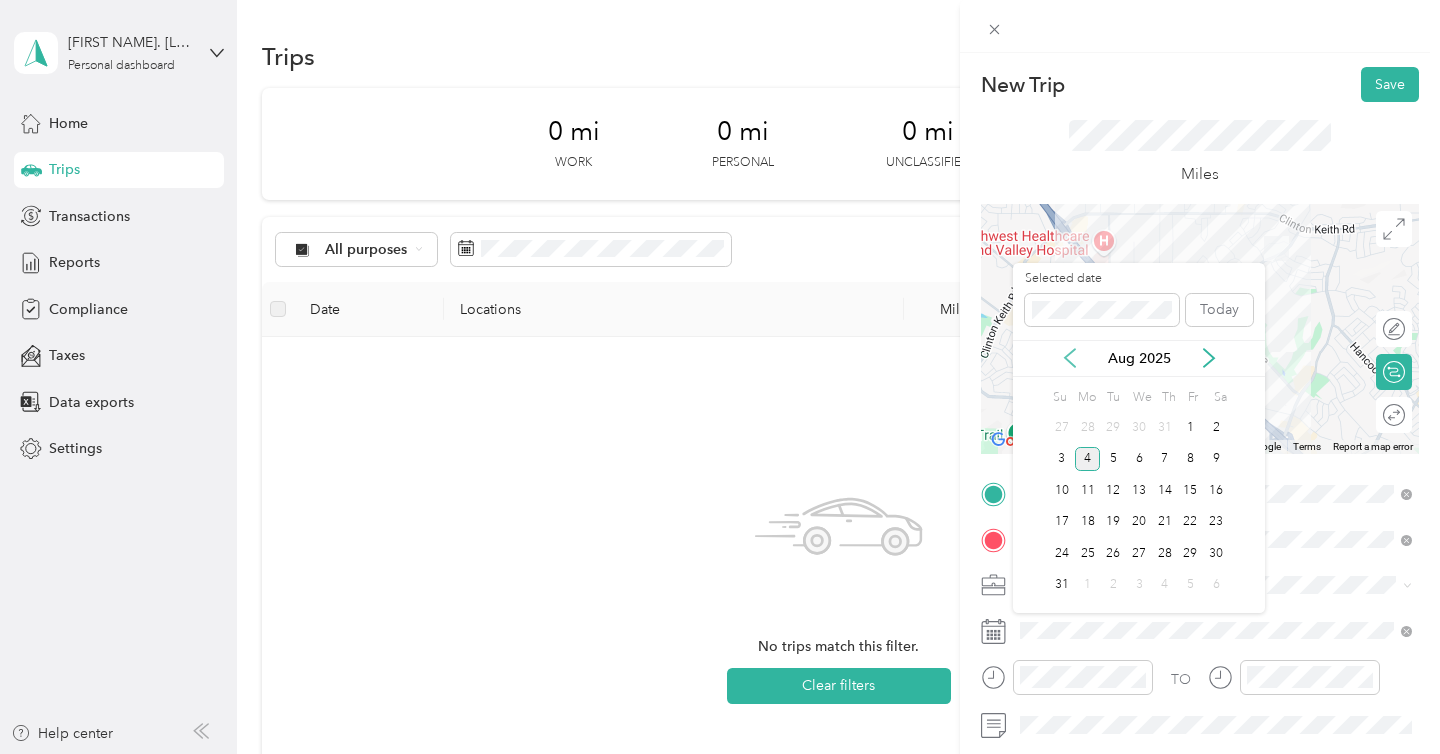 click 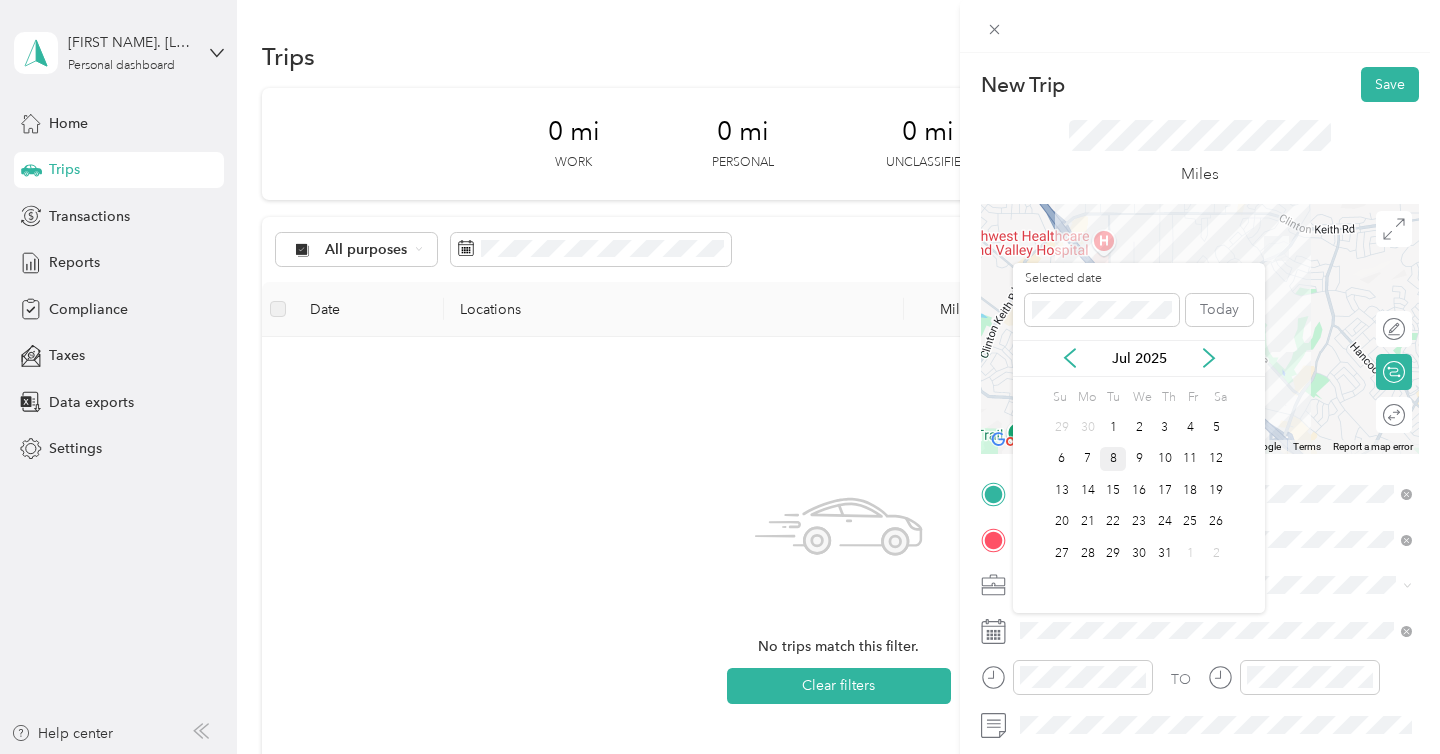 click on "8" at bounding box center [1113, 459] 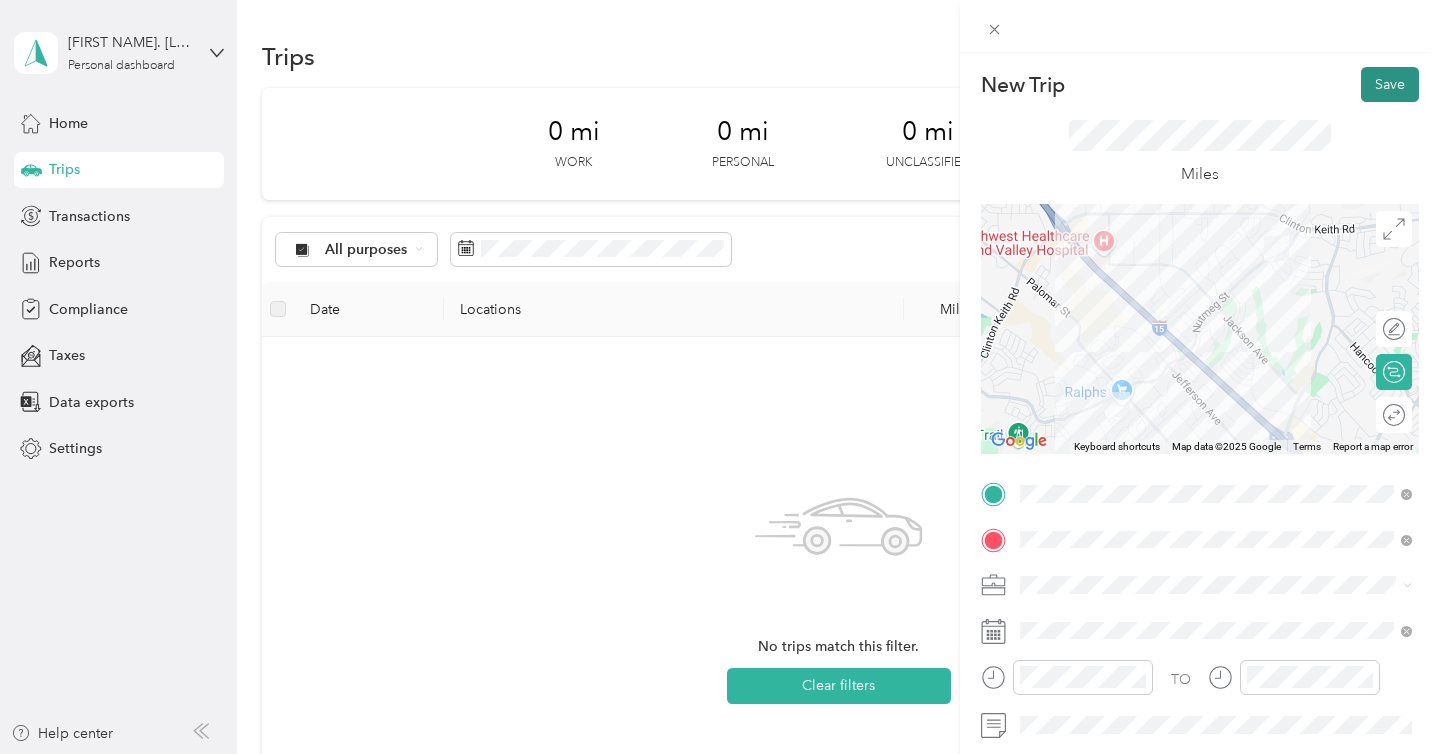 click on "Save" at bounding box center [1390, 84] 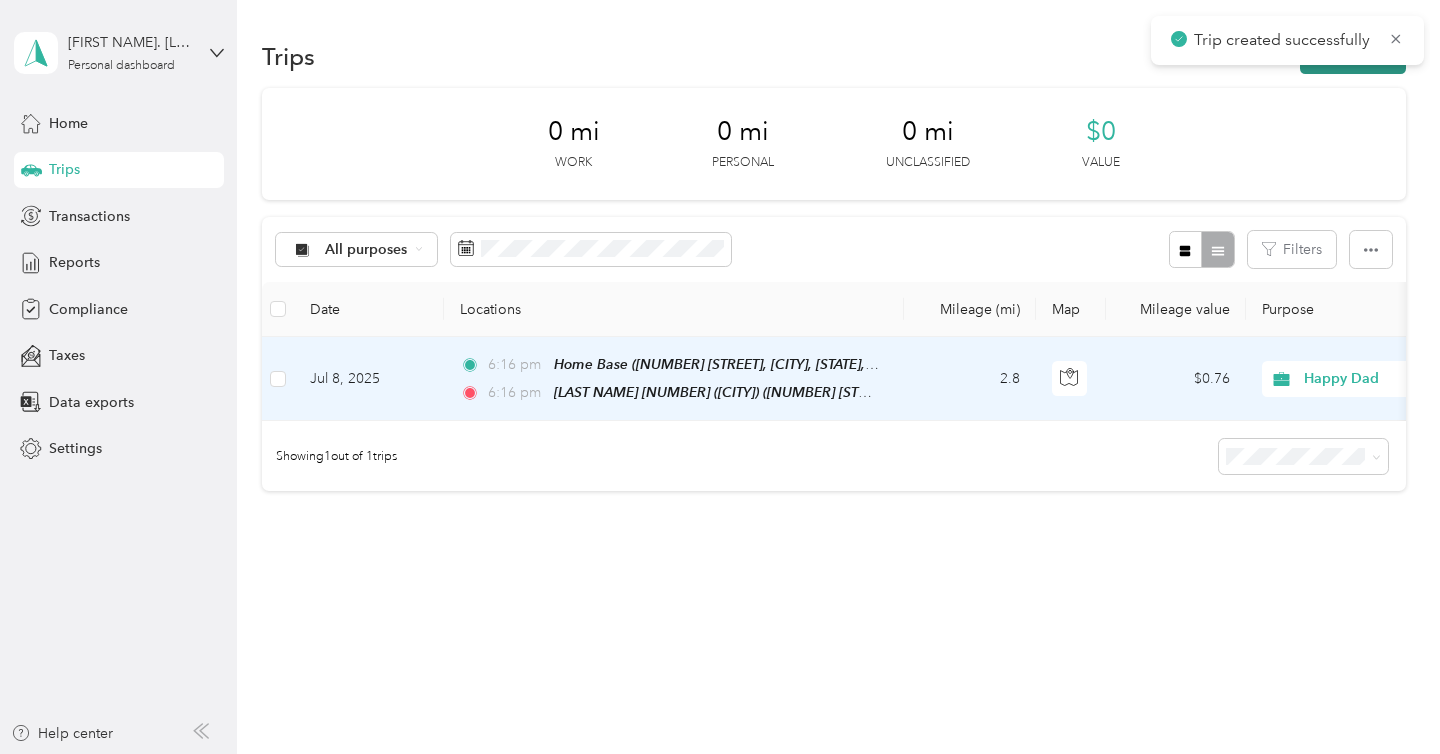 click on "New trip" at bounding box center (1353, 56) 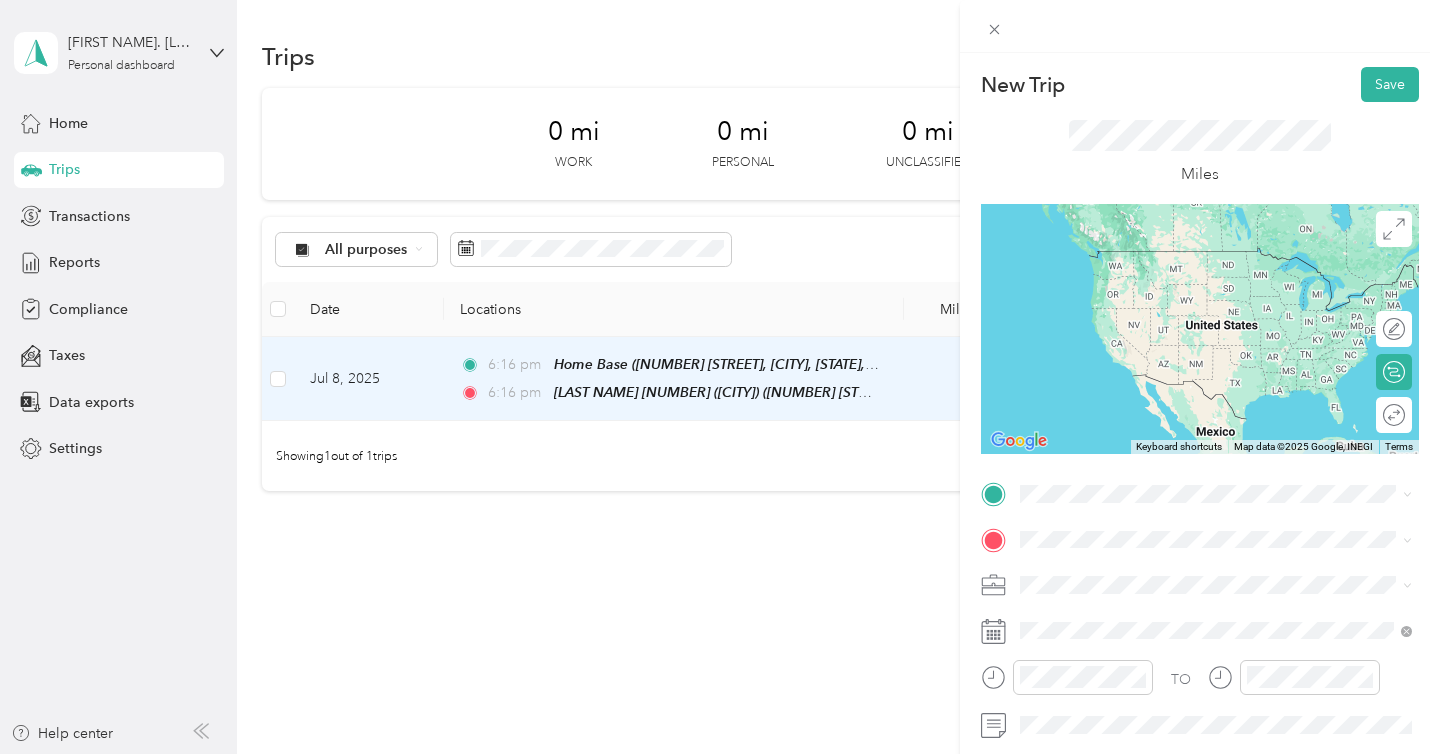 click on "[NUMBER] [STREET], [CITY], [POSTAL_CODE], [CITY], [STATE], [COUNTRY]" at bounding box center (1227, 290) 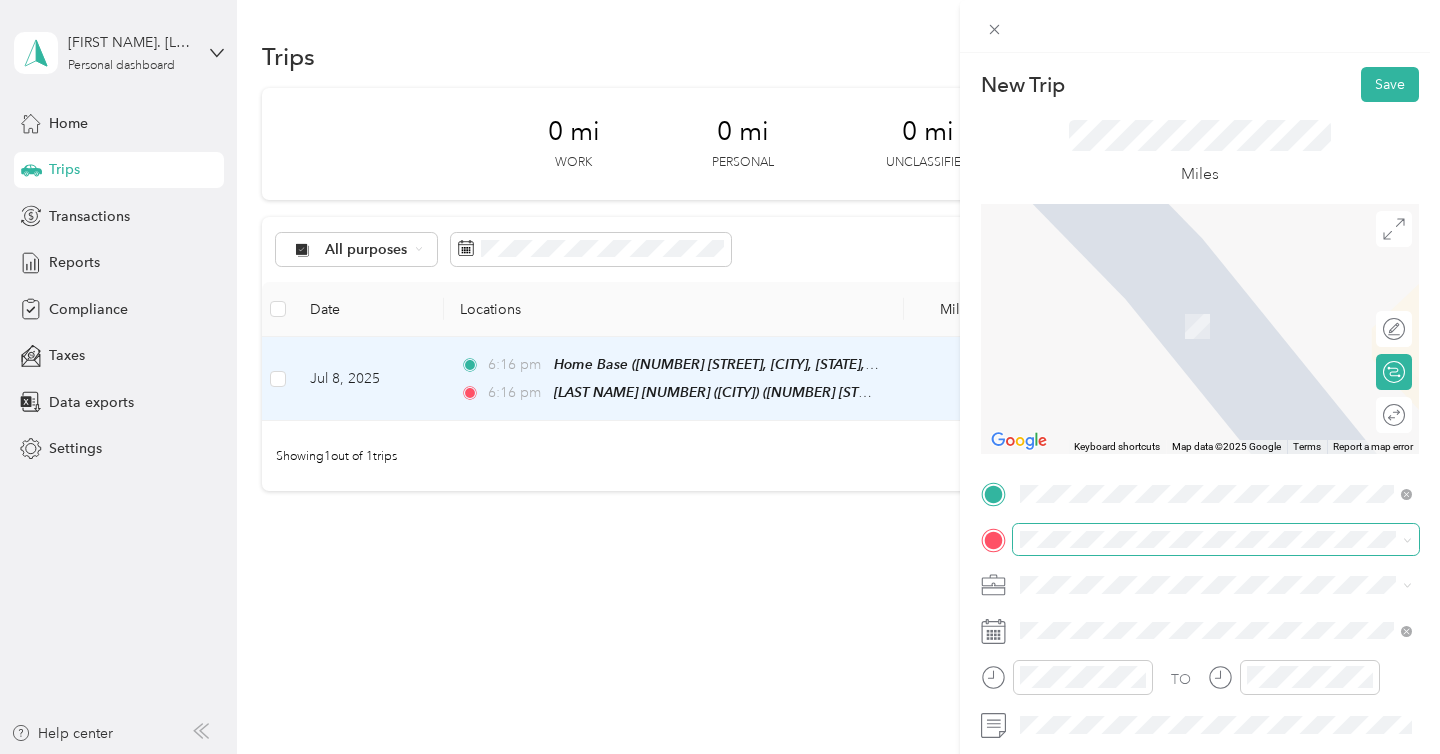 click at bounding box center (1216, 540) 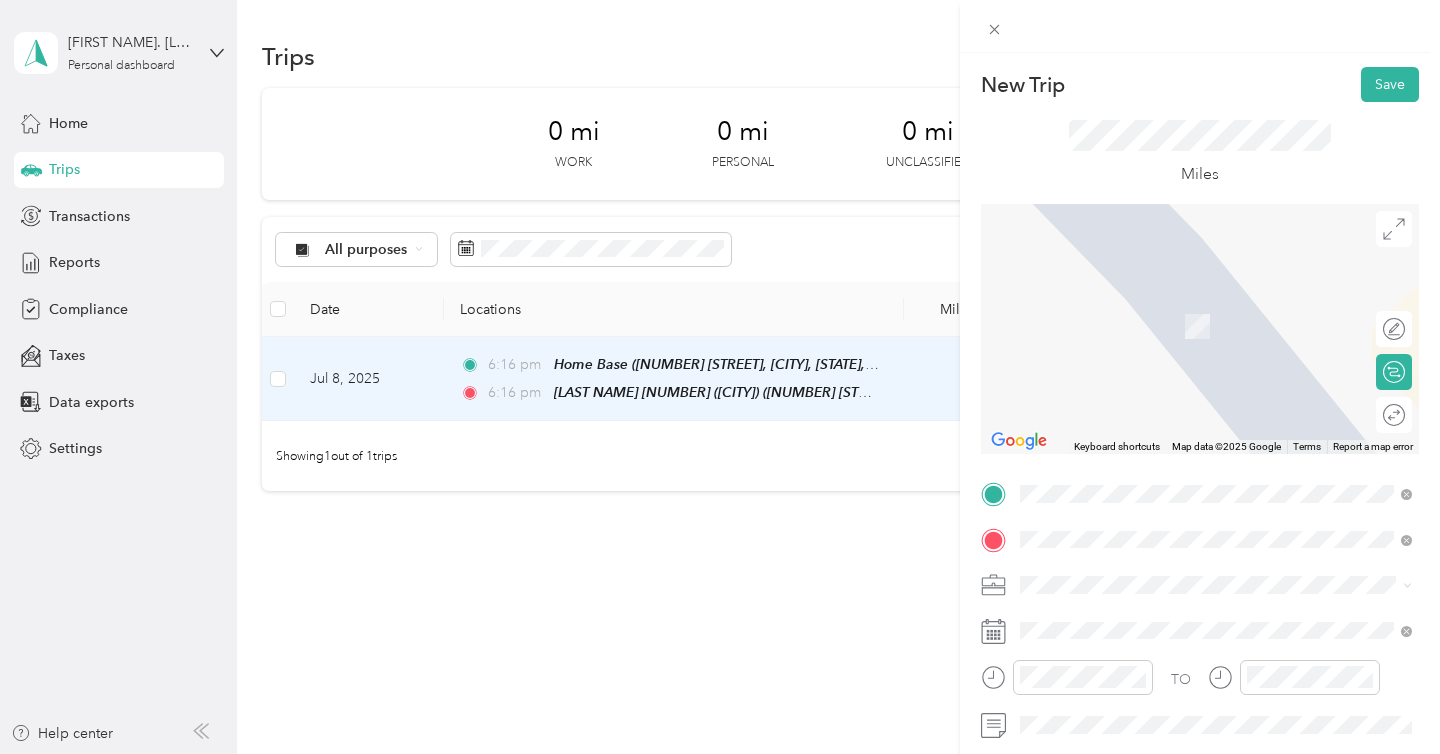 click on "[NUMBER] [STREET], [CITY], [POSTAL_CODE], [CITY], [STATE], [COUNTRY]" at bounding box center (1227, 336) 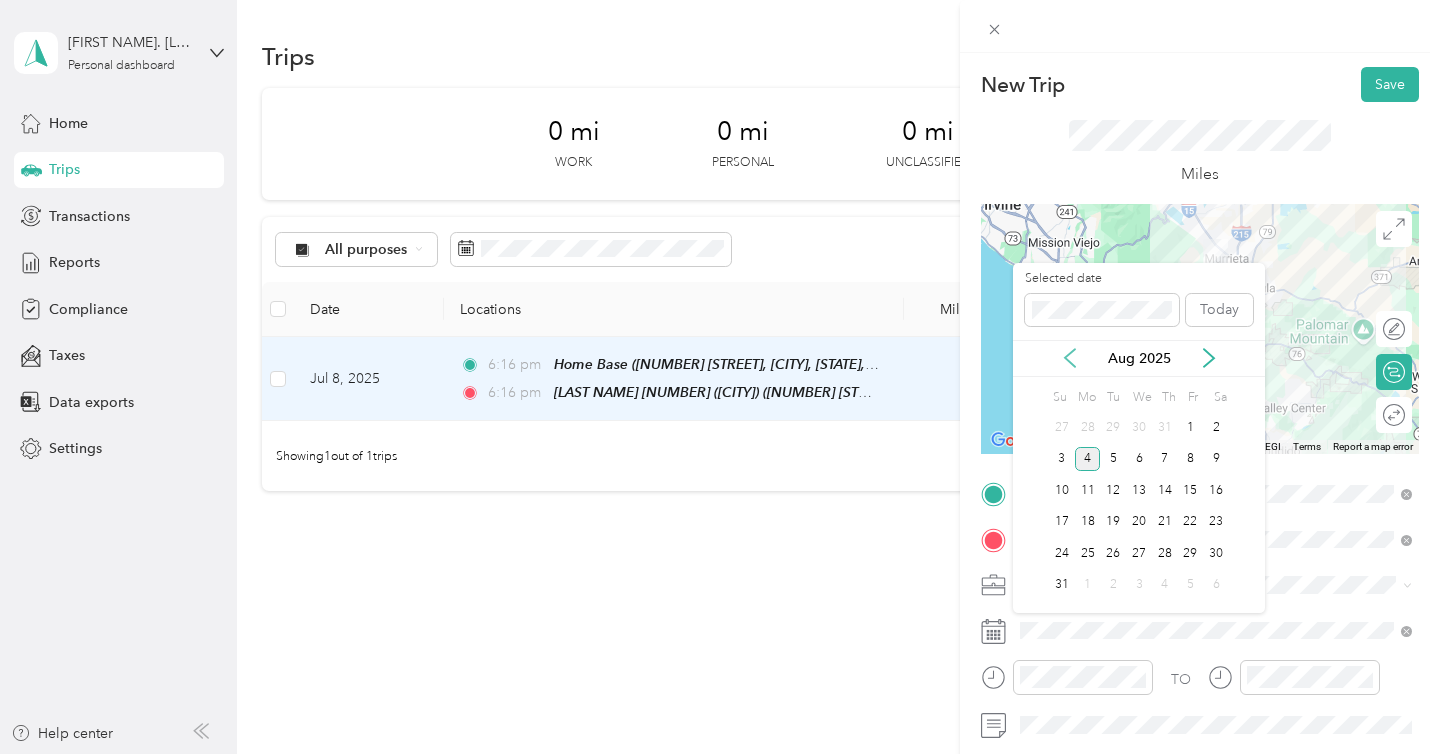 click 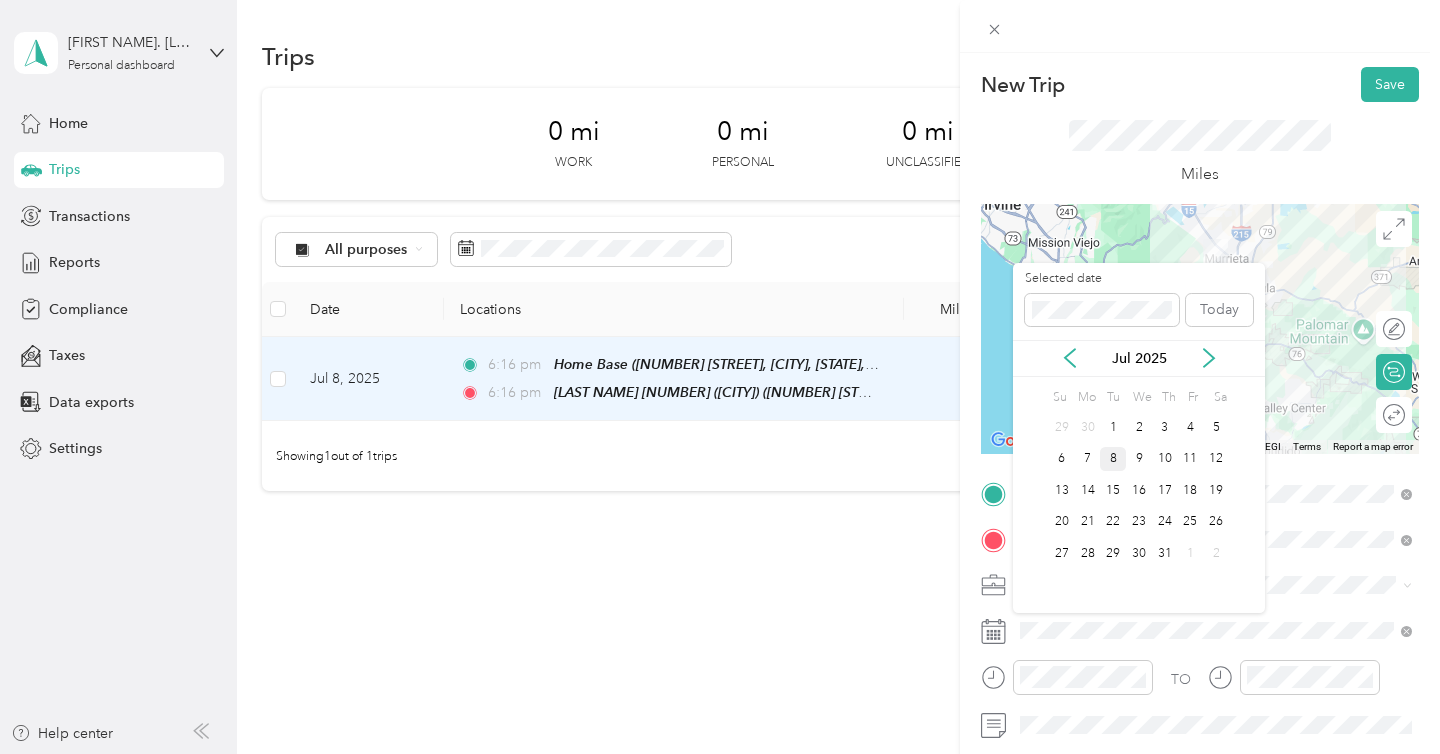 click on "8" at bounding box center [1113, 459] 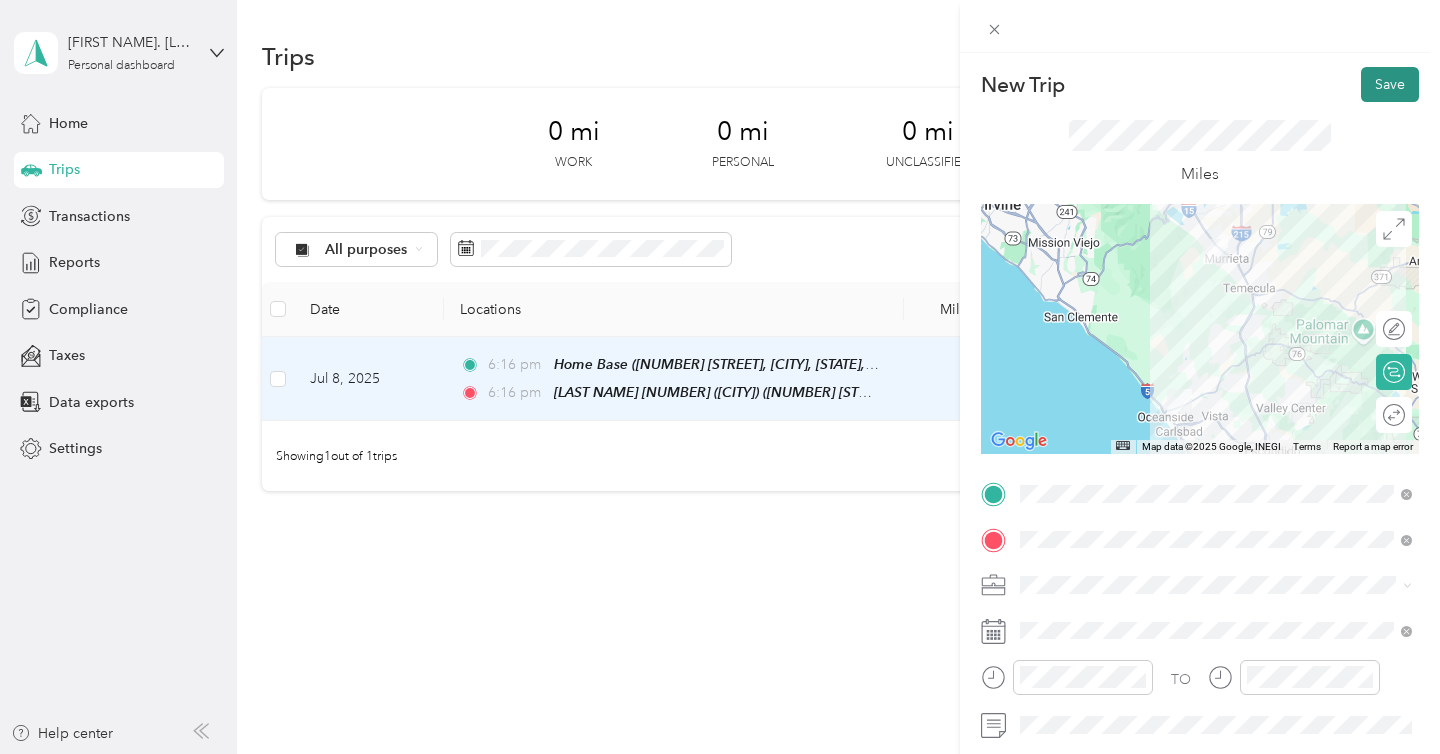 click on "Save" at bounding box center (1390, 84) 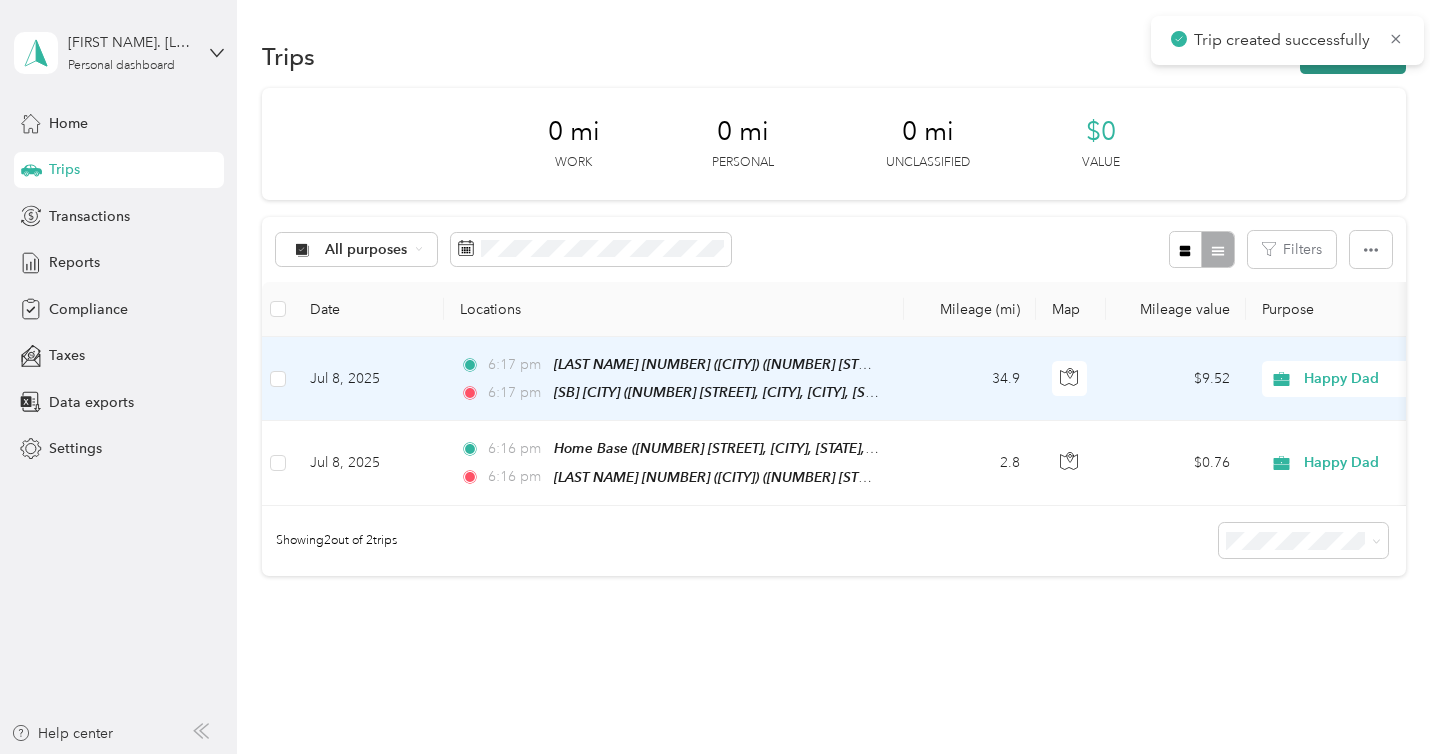 click on "New trip" at bounding box center (1353, 56) 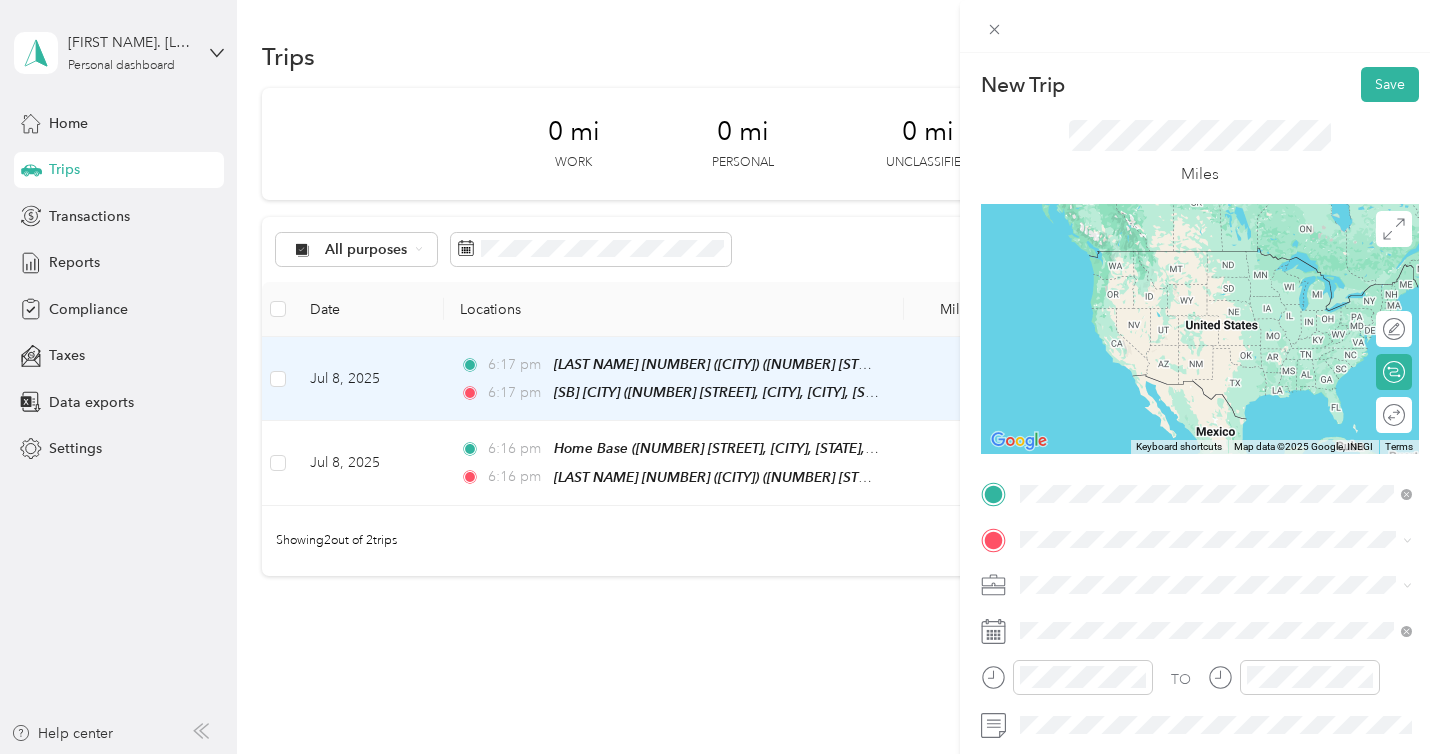 click on "SB Oceanside 3770 Mission Avenue, Oceanside, 92058, Oceanside, California, United States" at bounding box center [1232, 280] 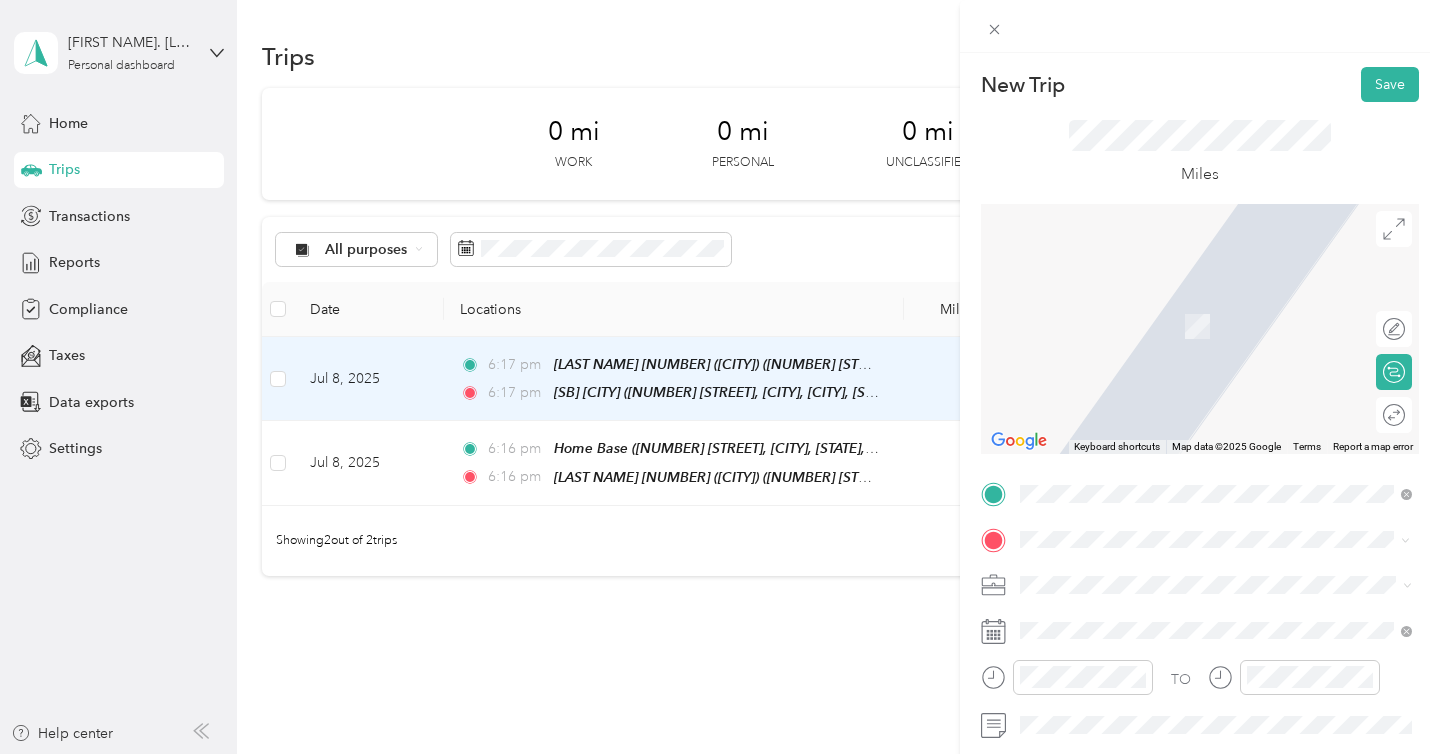 click on "SB Vista ( N Santa Fe) 1451 North Santa Fe Avenue, Vista, 92084, Vista, California, United States" at bounding box center [1232, 409] 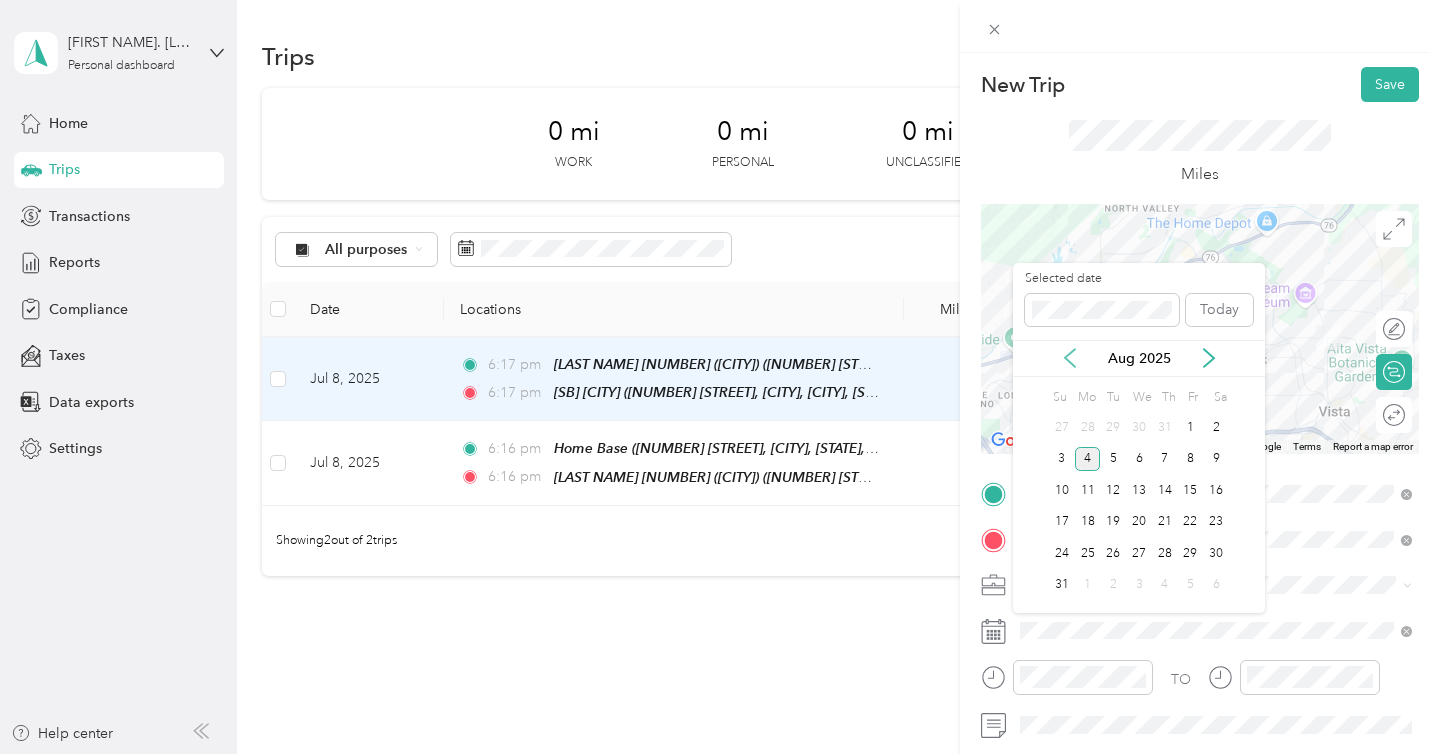 click 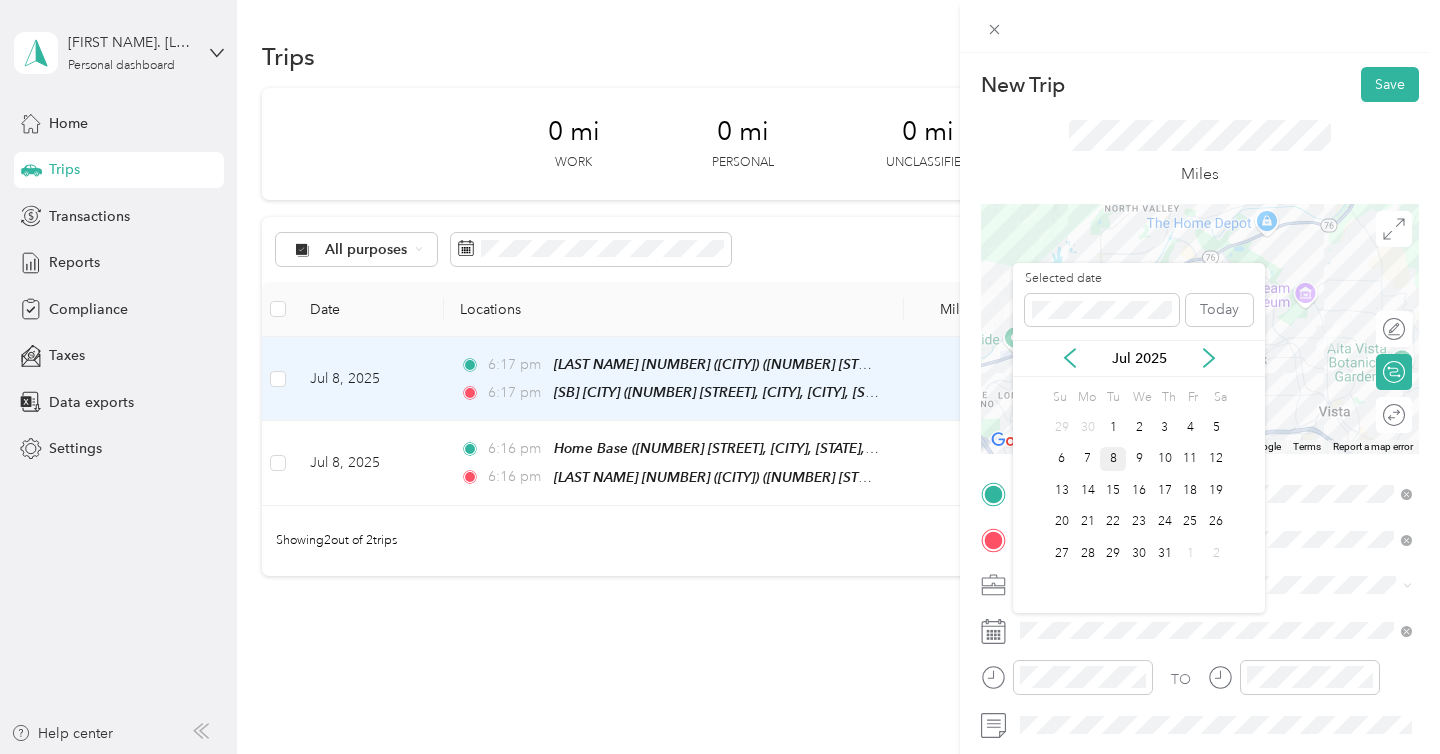 click on "8" at bounding box center (1113, 459) 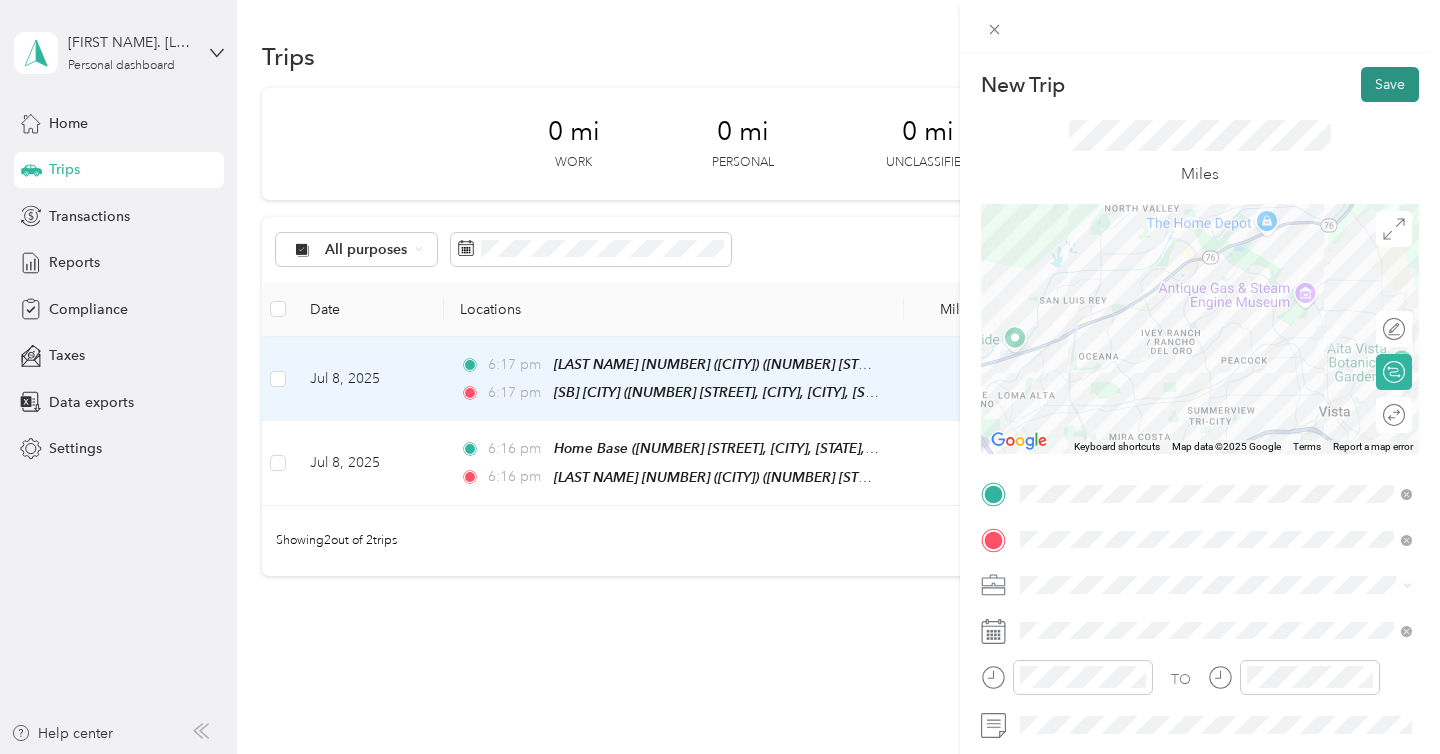 click on "Save" at bounding box center [1390, 84] 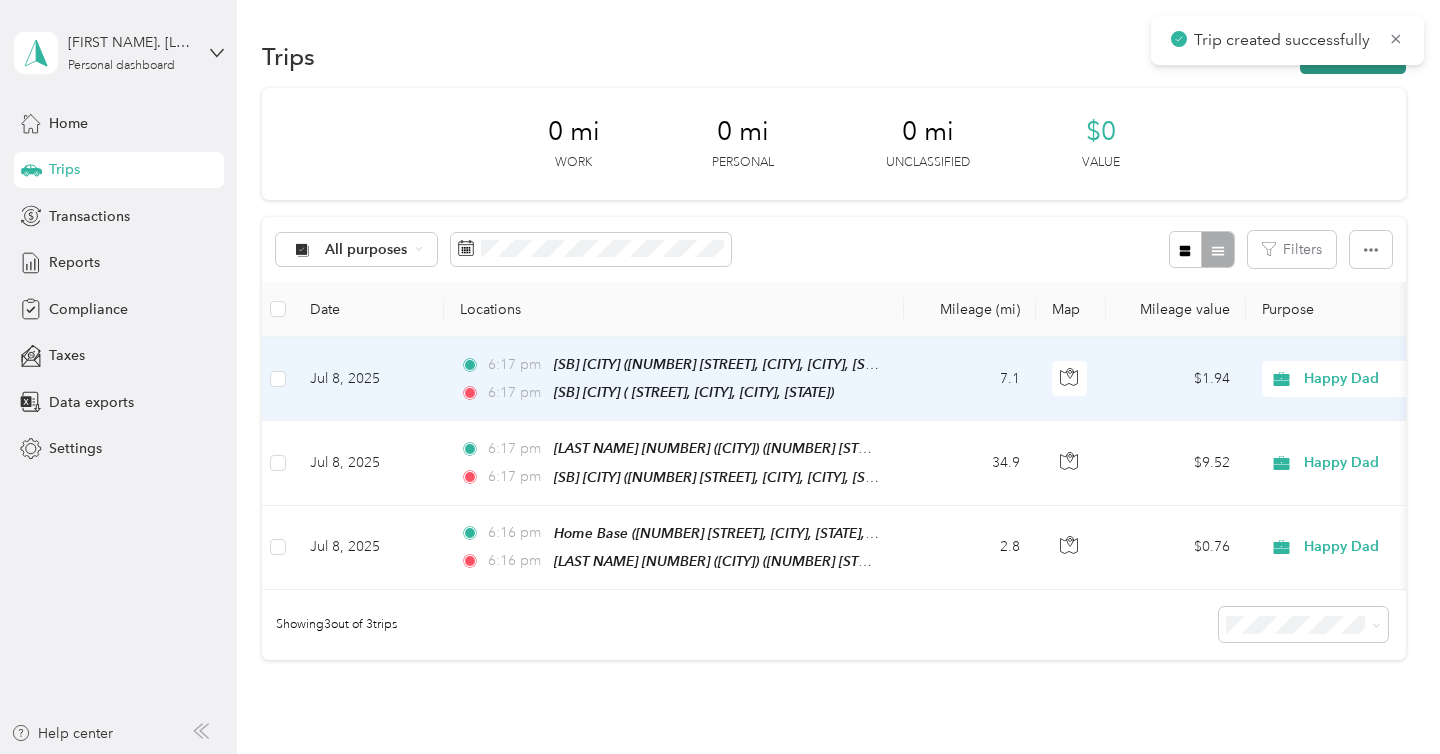 click on "New trip" at bounding box center [1353, 56] 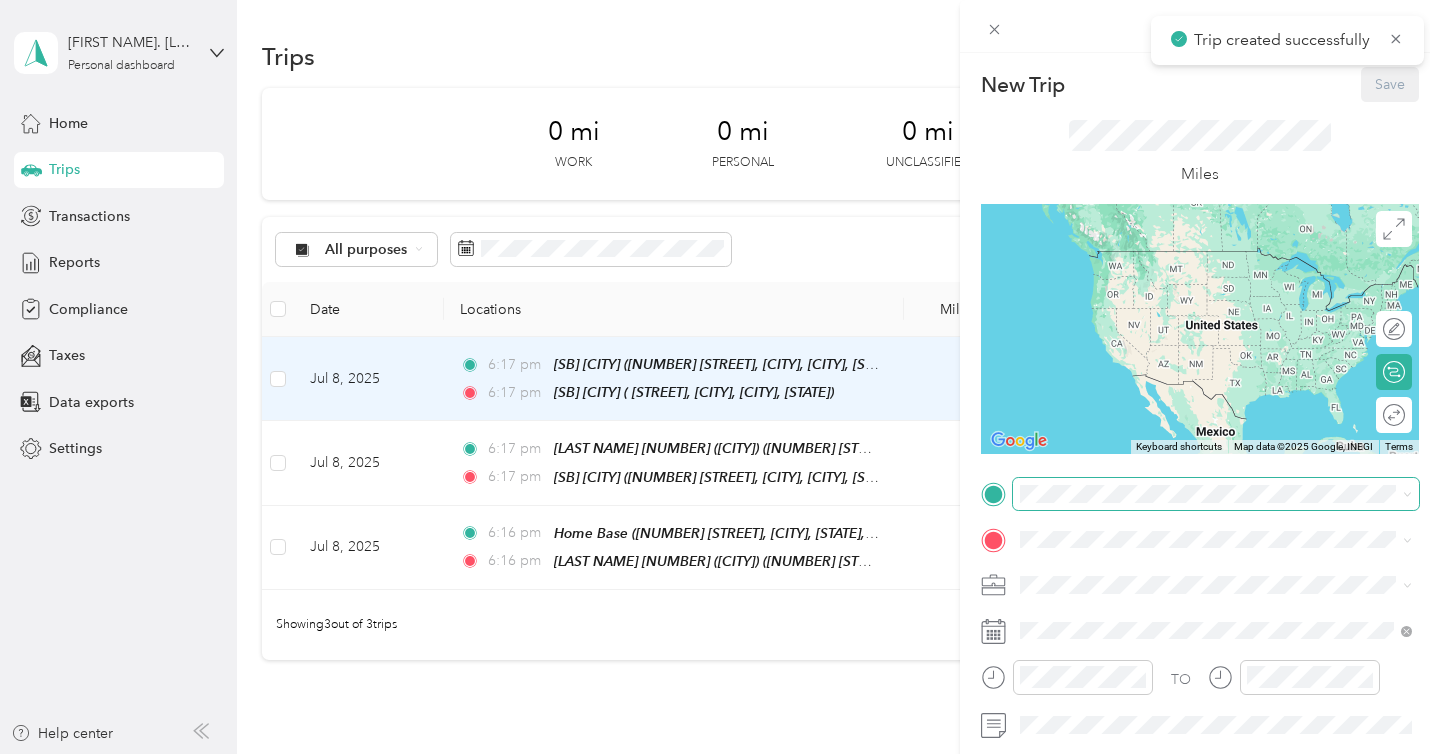 click at bounding box center (1216, 494) 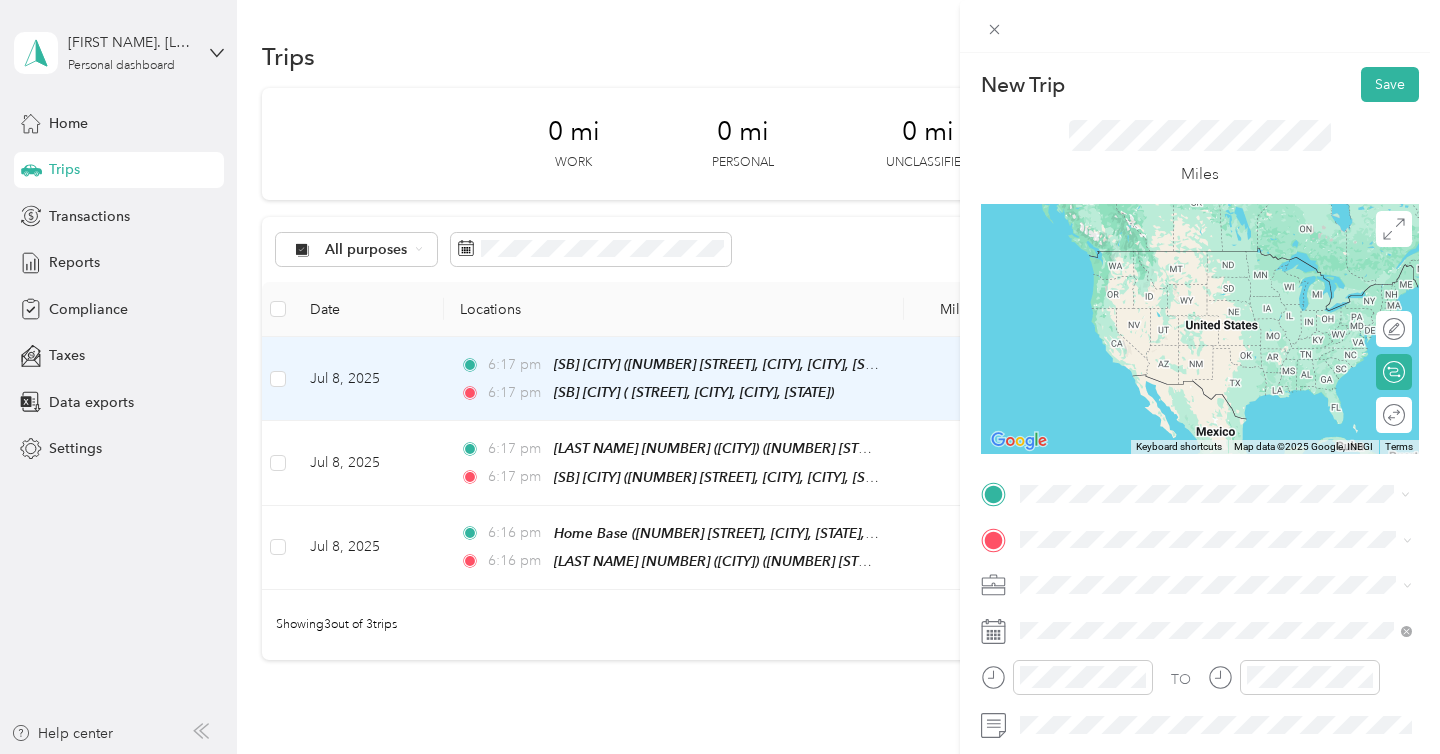 click on "SB Vista ( N Santa Fe) 1451 North Santa Fe Avenue, Vista, 92084, Vista, California, United States" at bounding box center (1232, 364) 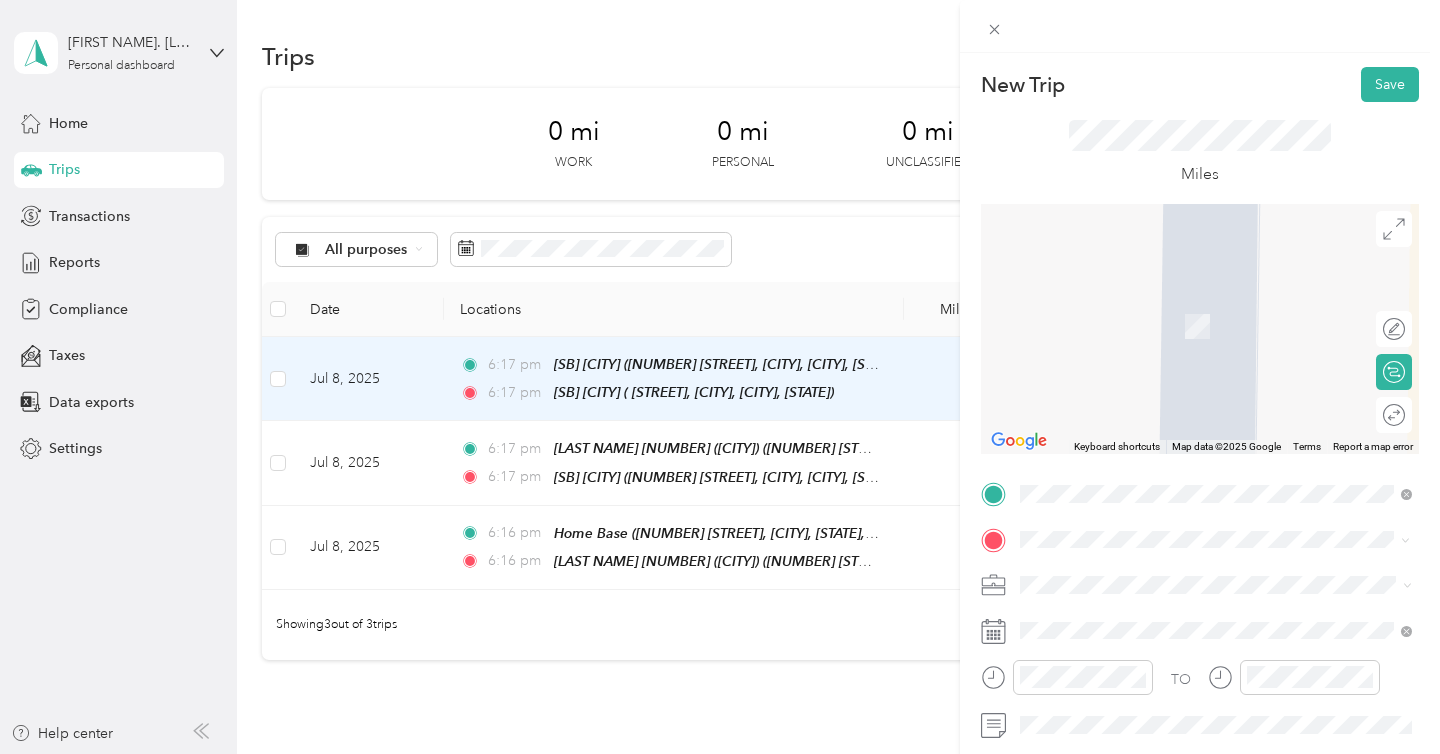 click on "1845 West Vista Way, Vista, 92083, Vista, California, United States" at bounding box center [1227, 336] 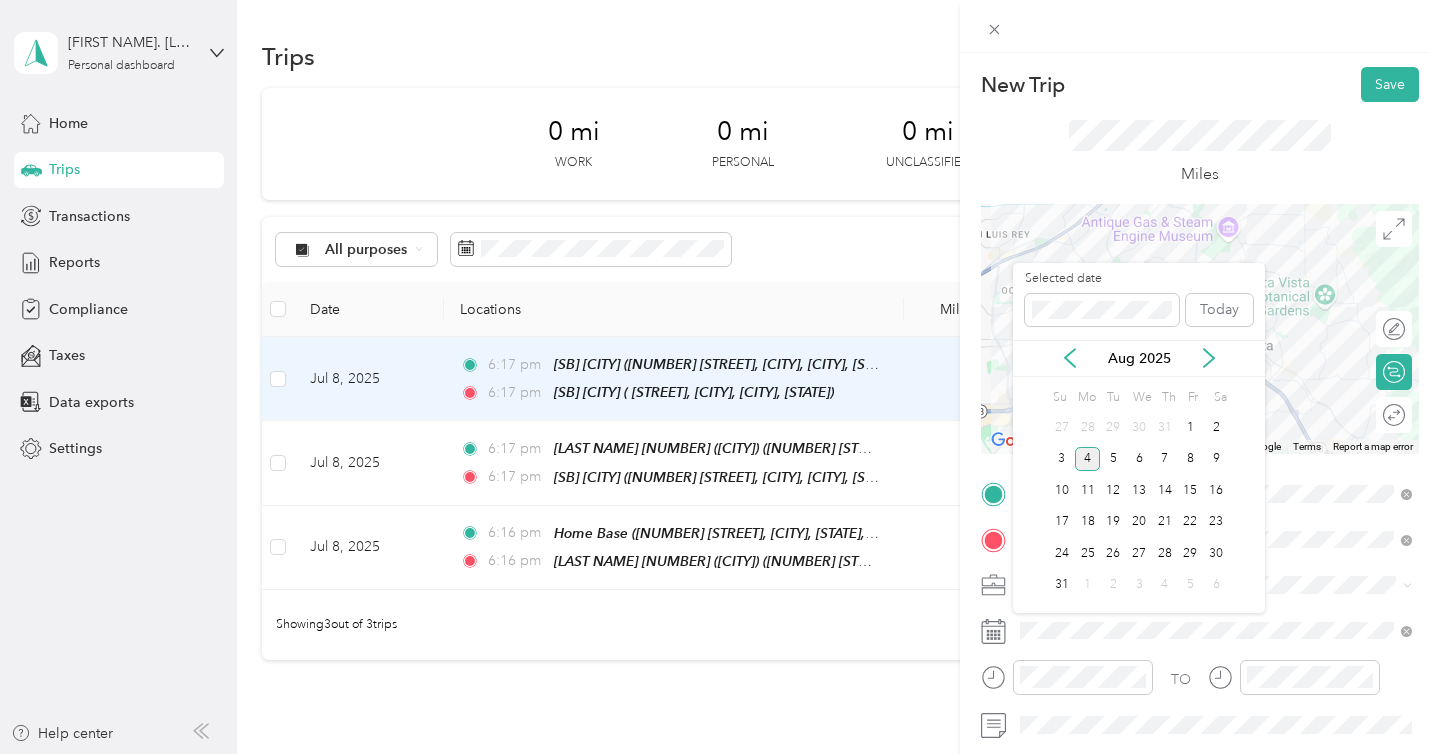 click on "Aug 2025" at bounding box center (1139, 358) 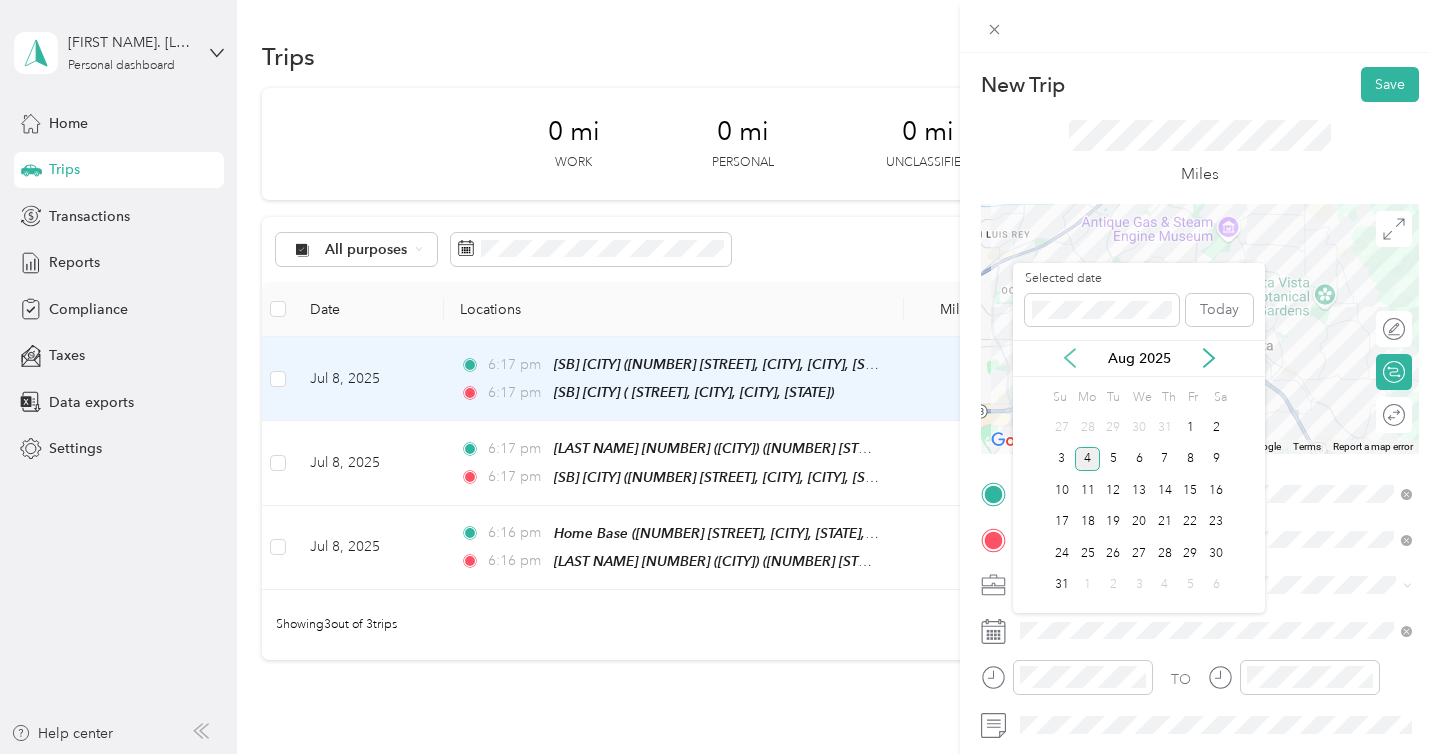 click 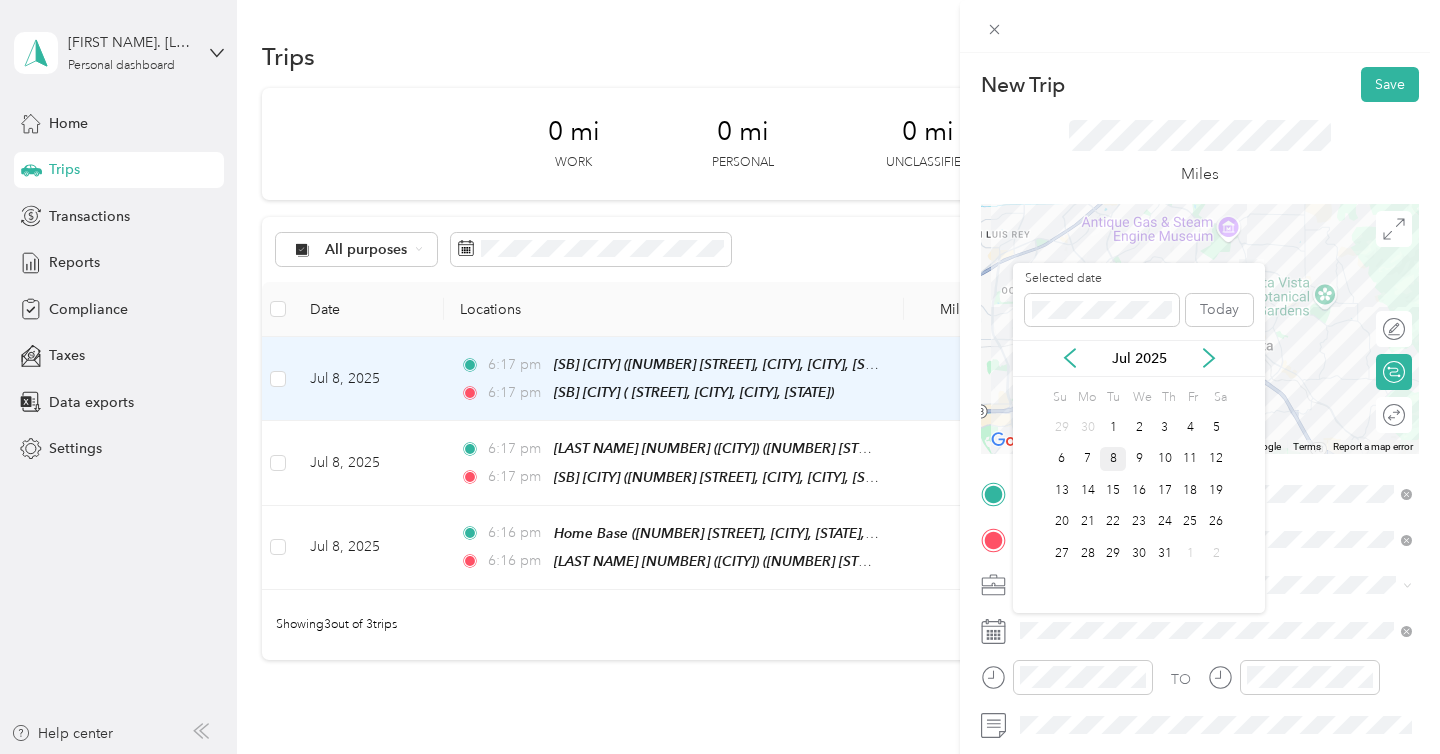 click on "8" at bounding box center (1113, 459) 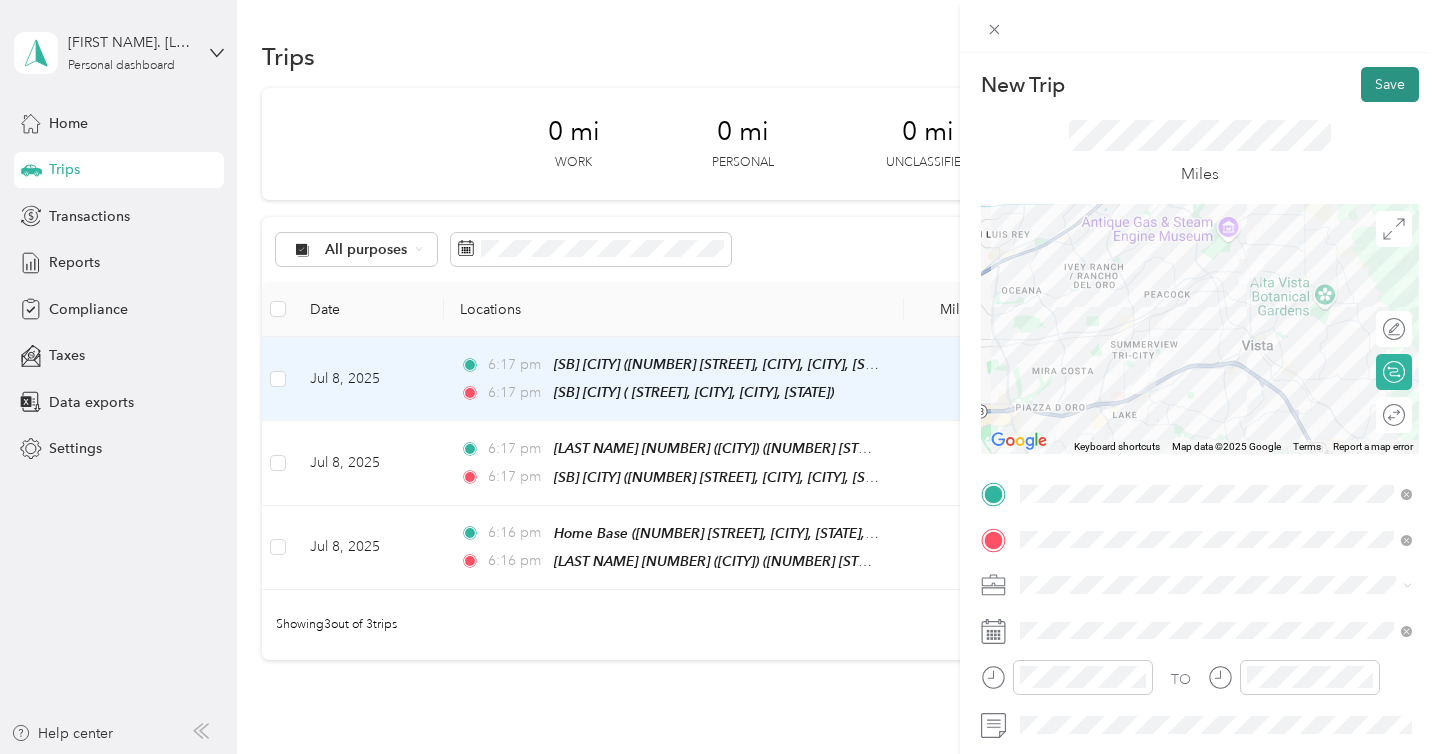 click on "Save" at bounding box center (1390, 84) 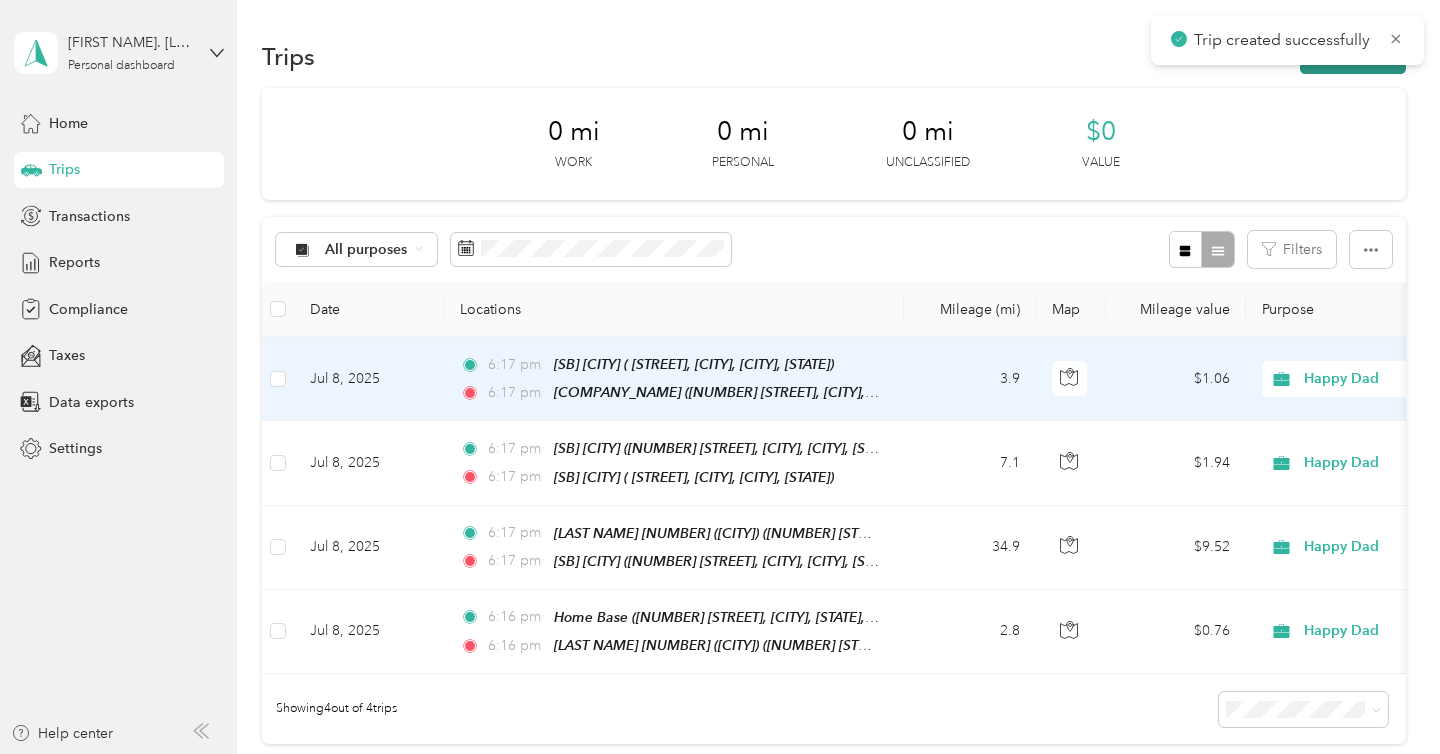 click on "New trip" at bounding box center [1353, 56] 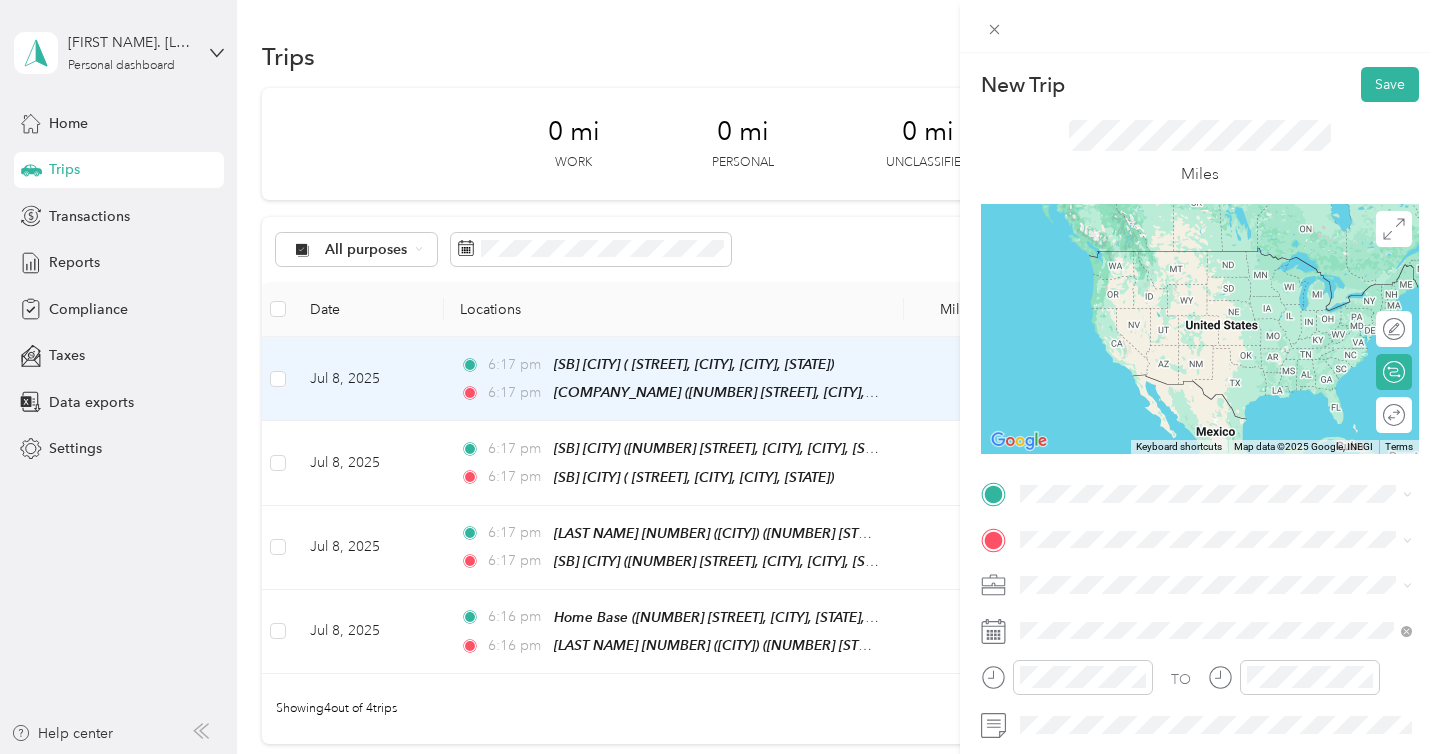 click on "SNF VISTA 1845 West Vista Way, Vista, 92083, Vista, California, United States" at bounding box center (1232, 279) 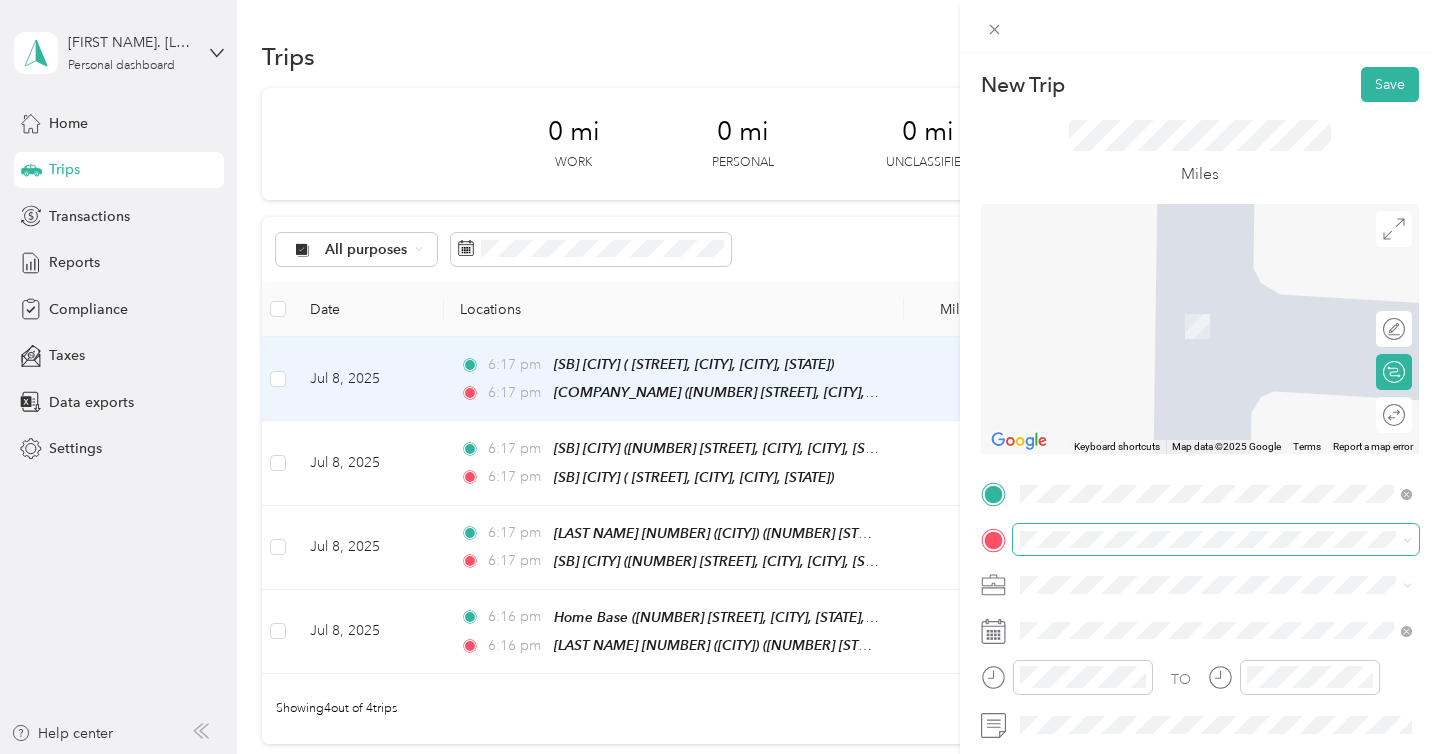 click at bounding box center [1216, 540] 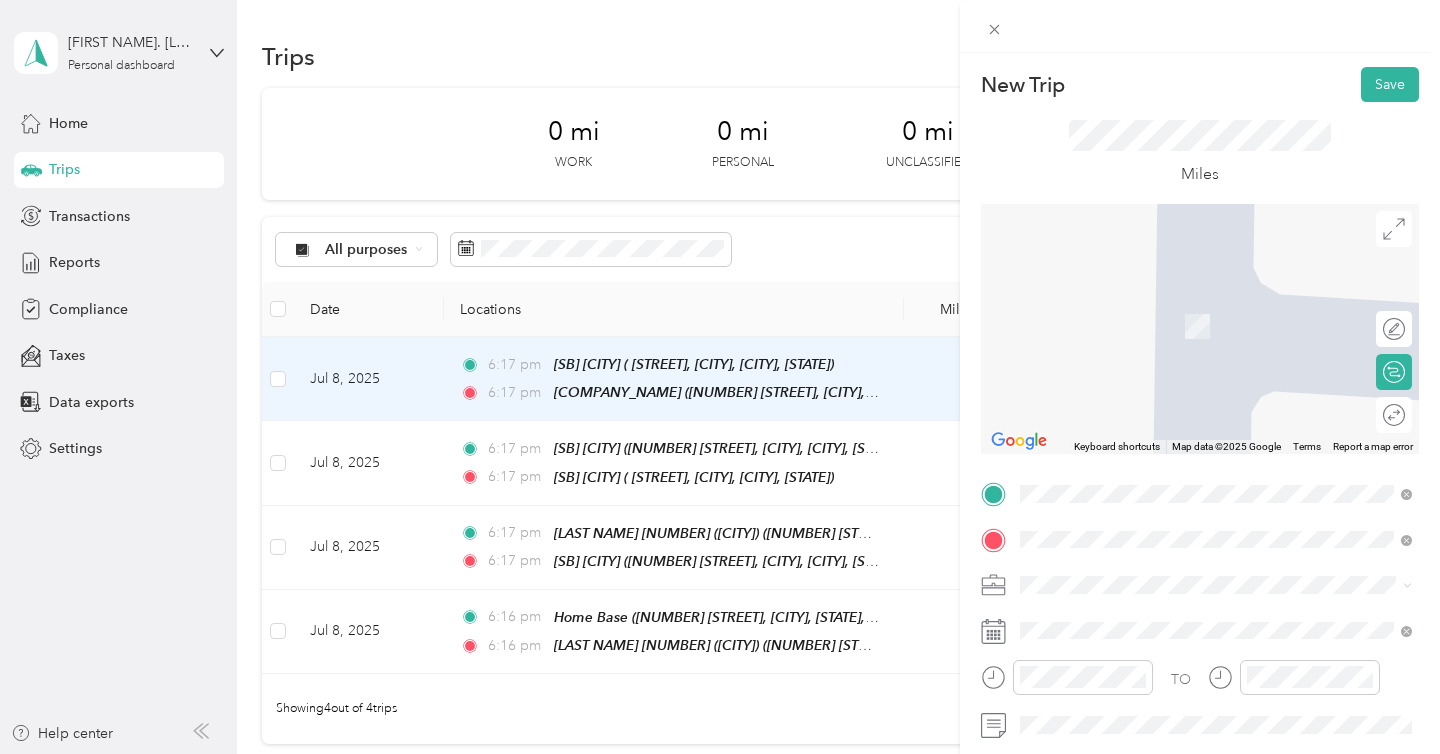 click on "Emerald Spirits Vista 1825 West Vista Way, Vista, 92083, Vista, California, United States" at bounding box center (1232, 325) 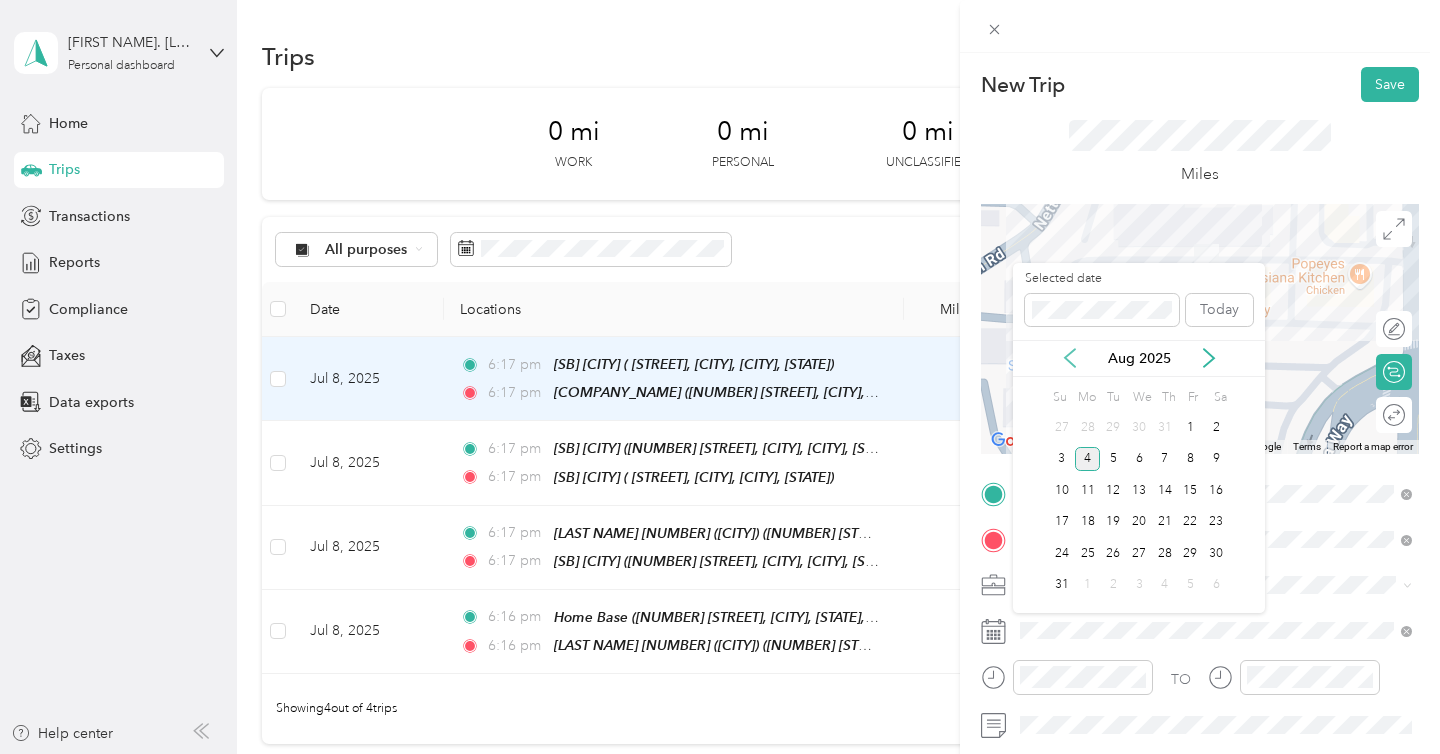 click 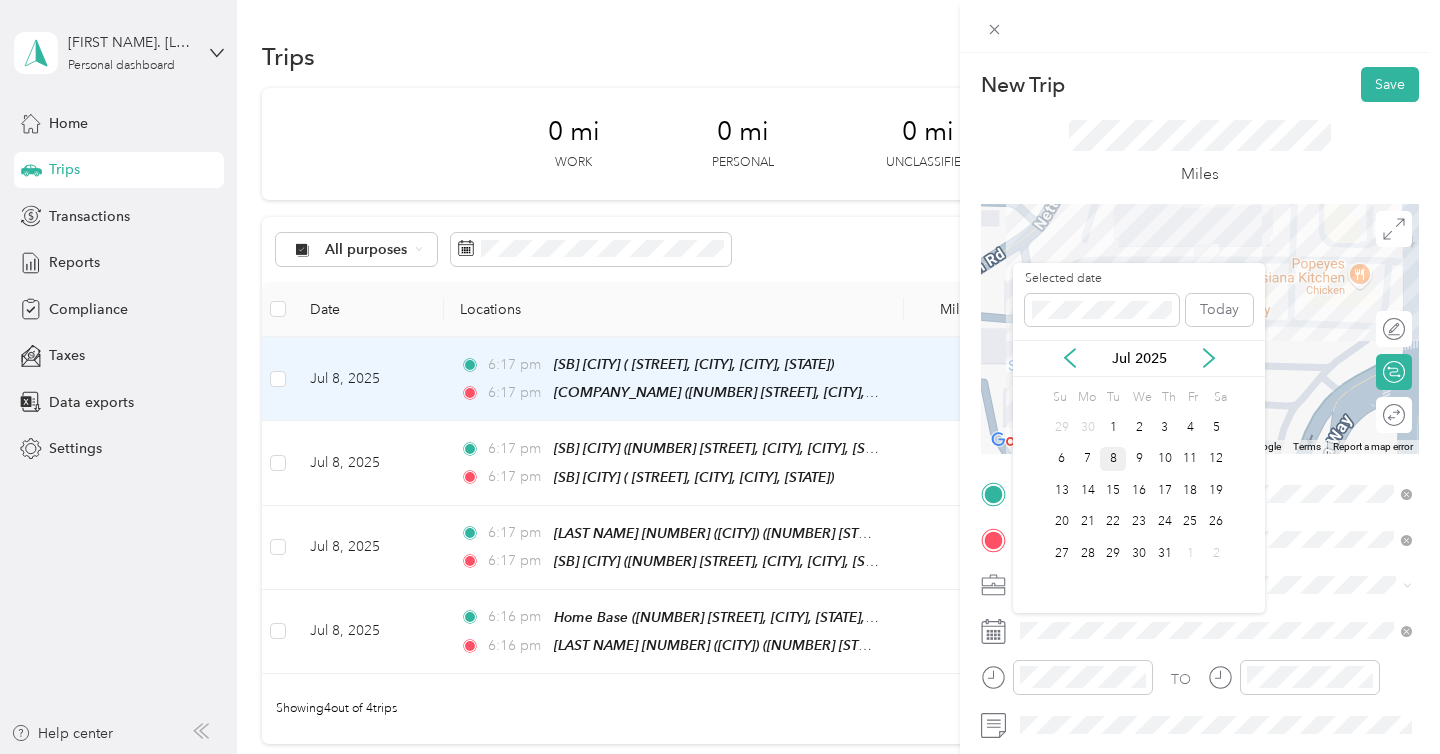 click on "8" at bounding box center (1113, 459) 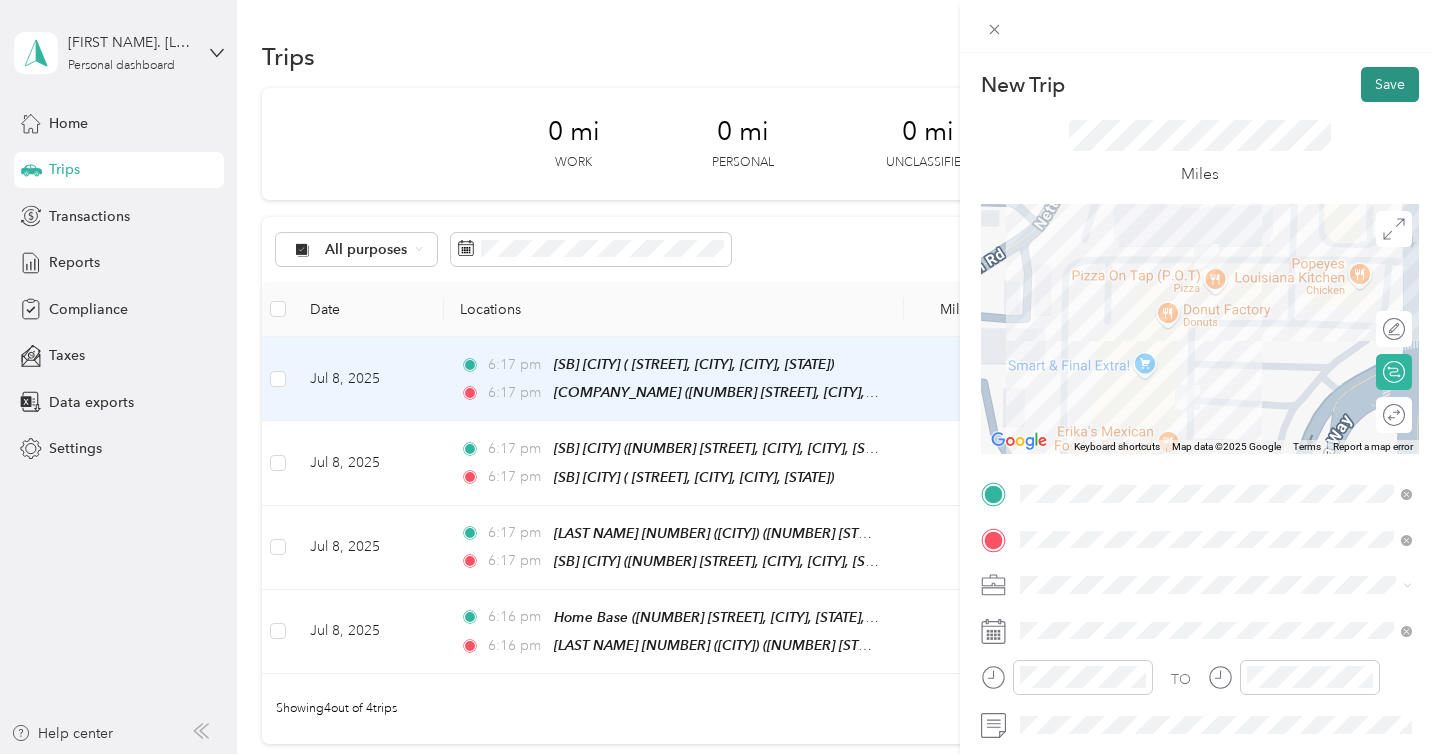 click on "Save" at bounding box center [1390, 84] 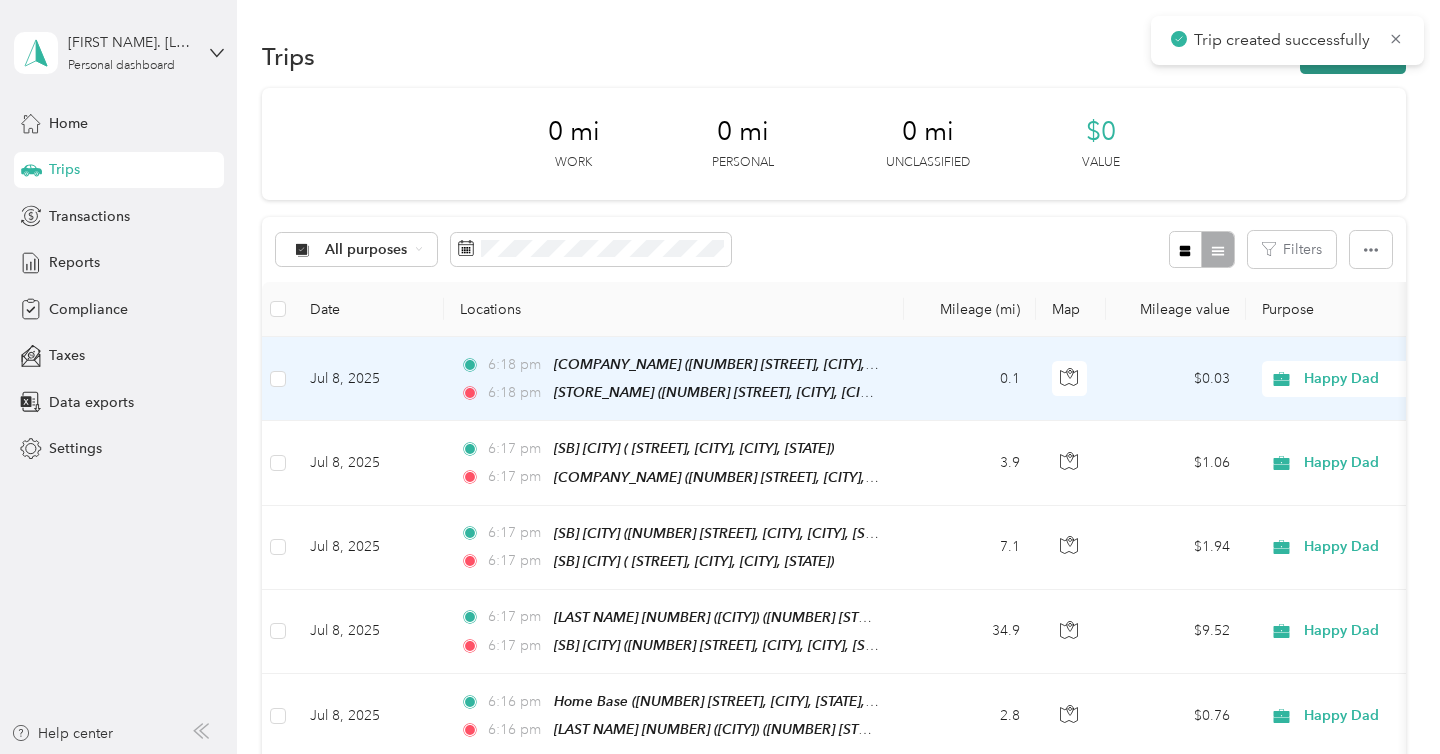 click on "New trip" at bounding box center (1353, 56) 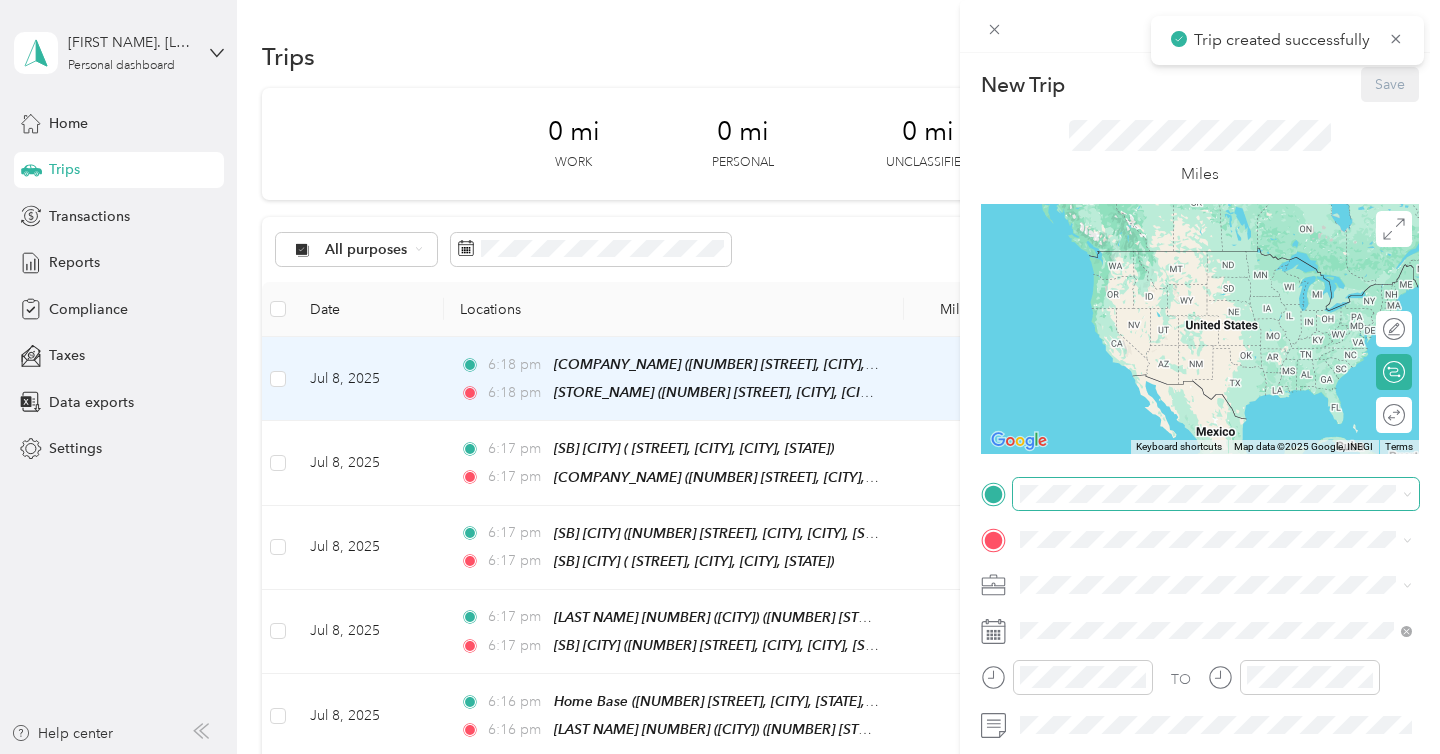 click at bounding box center [1216, 494] 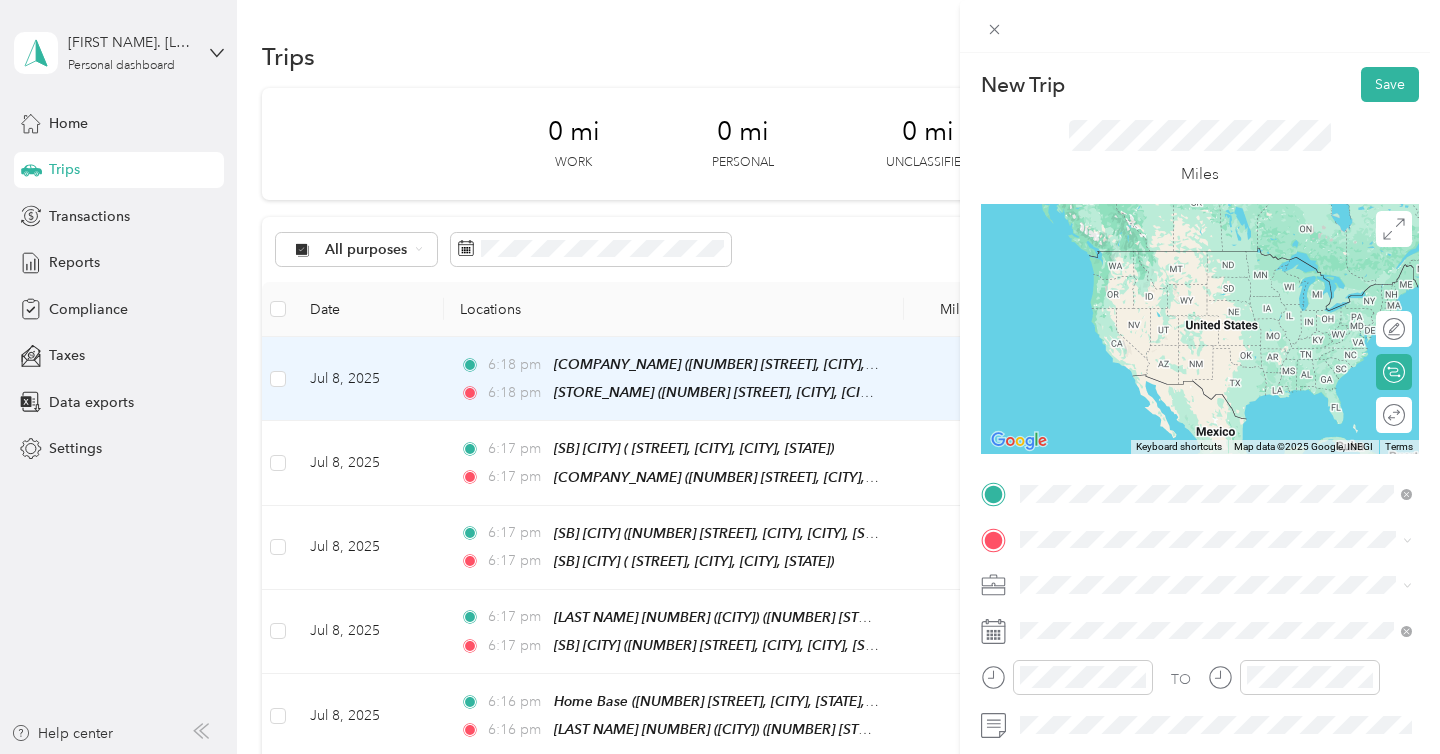 click on "Emerald Spirits Vista 1825 West Vista Way, Vista, 92083, Vista, California, United States" at bounding box center [1232, 280] 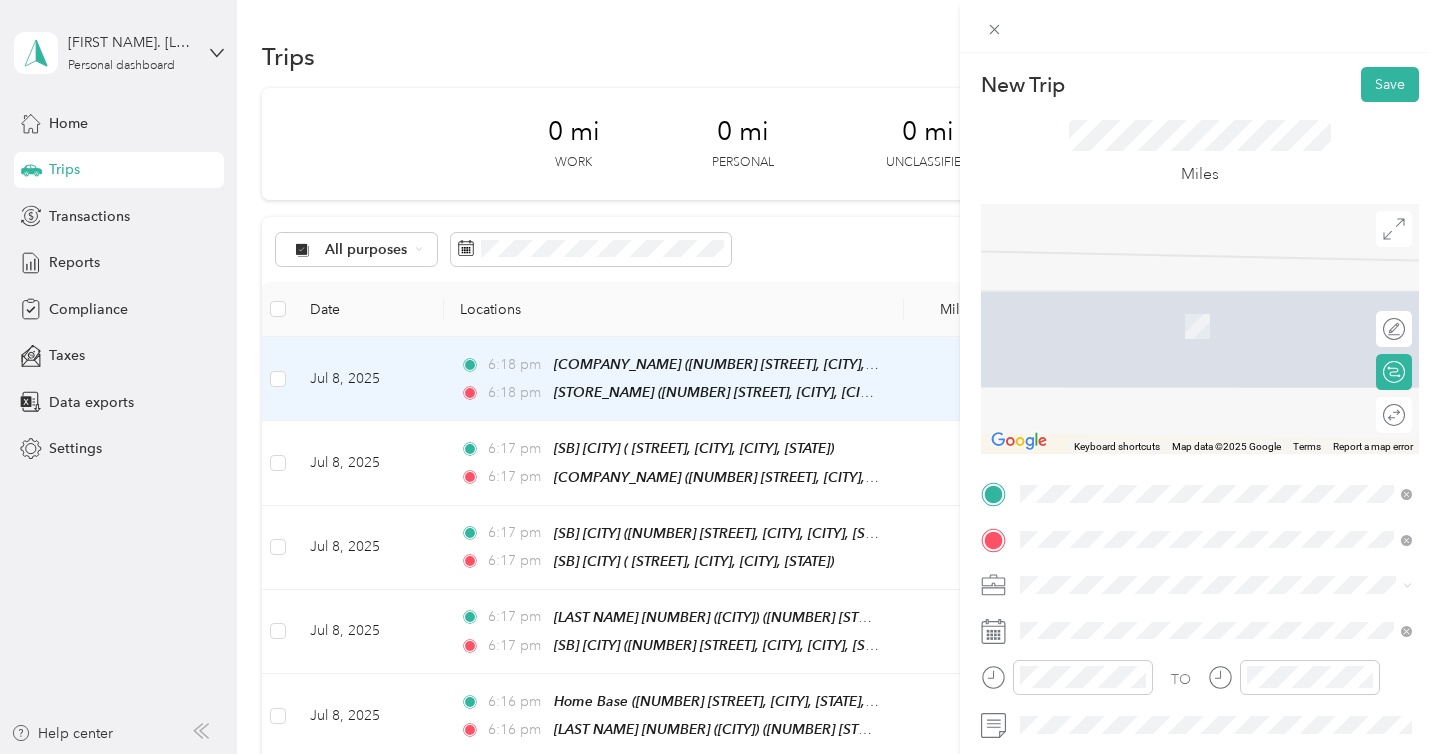 click on "SB 156 (Vista Sycamore) 780 Sycamore Avenue, Vista, 92083, Vista, California, United States" at bounding box center [1232, 325] 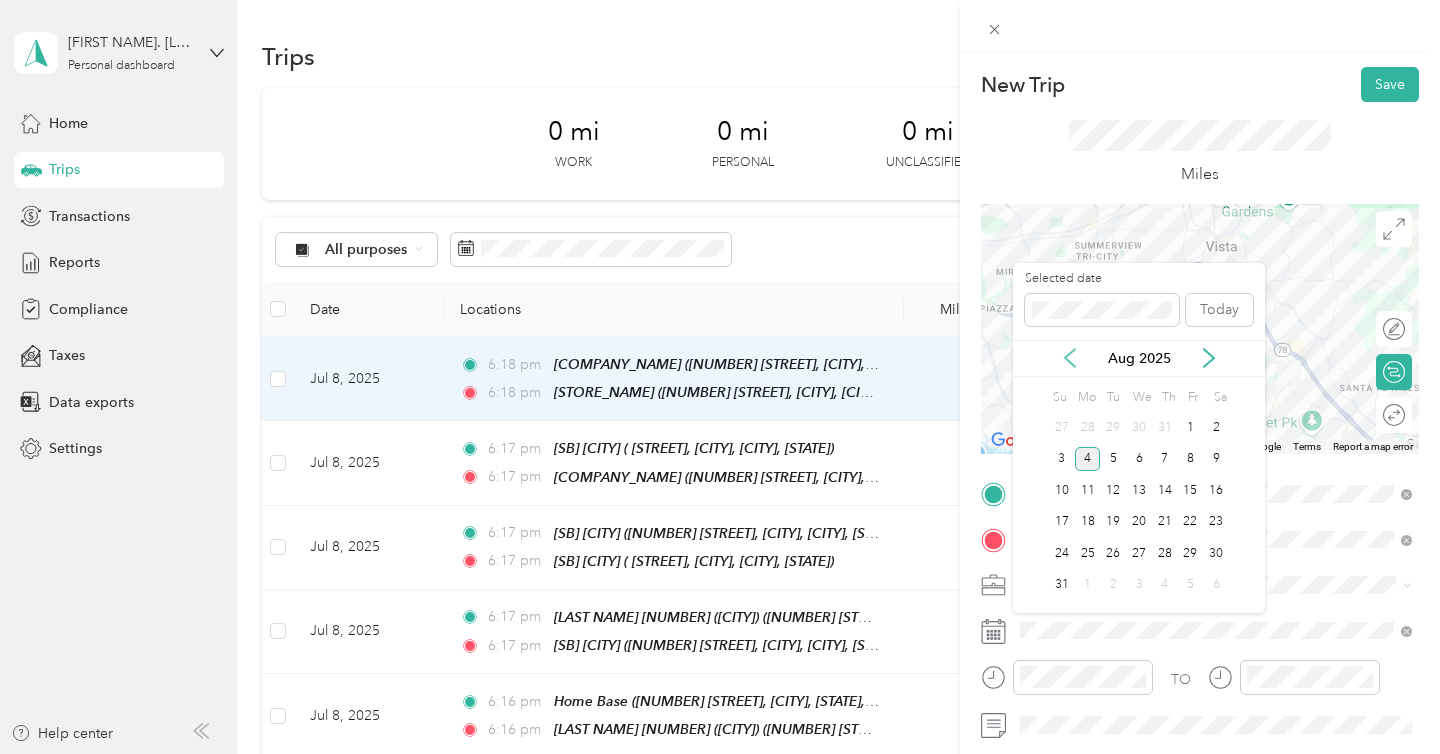 click 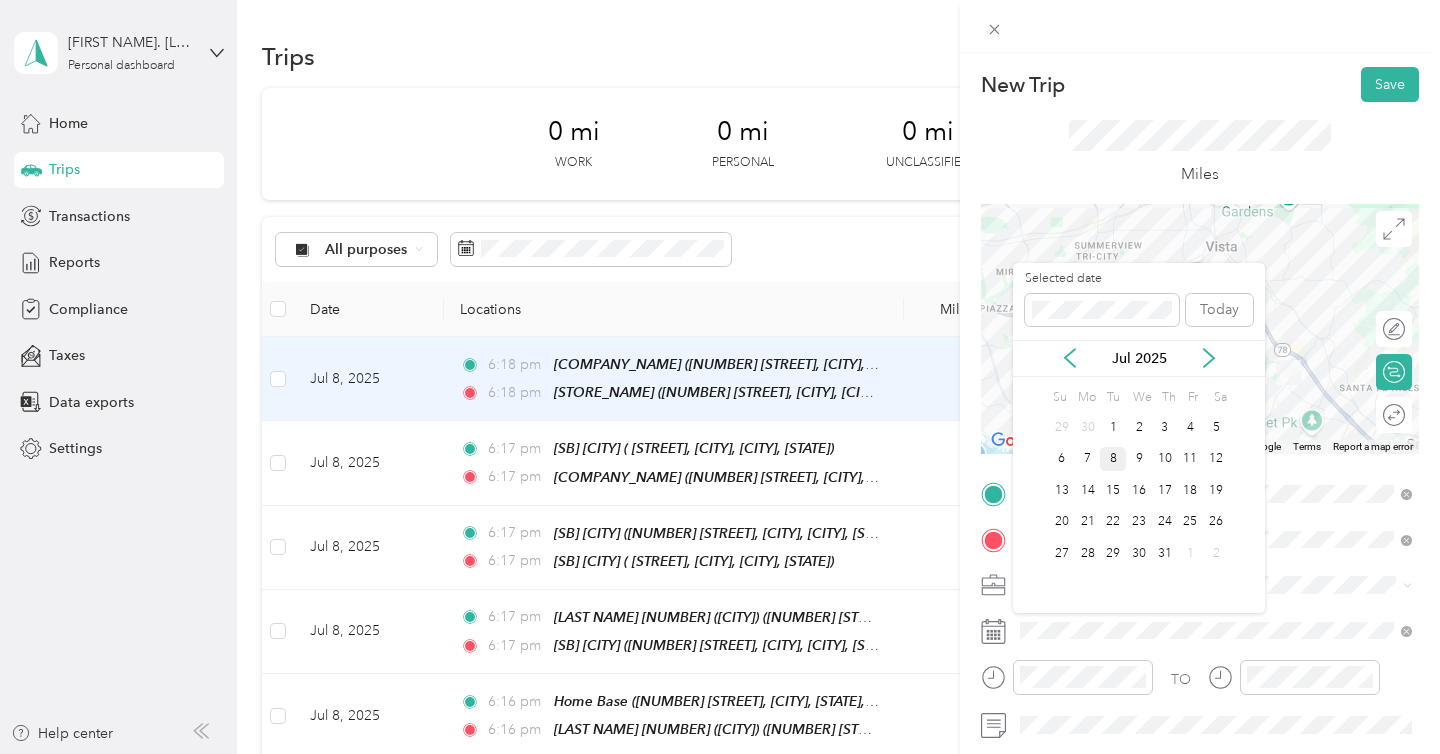 click on "8" at bounding box center [1113, 459] 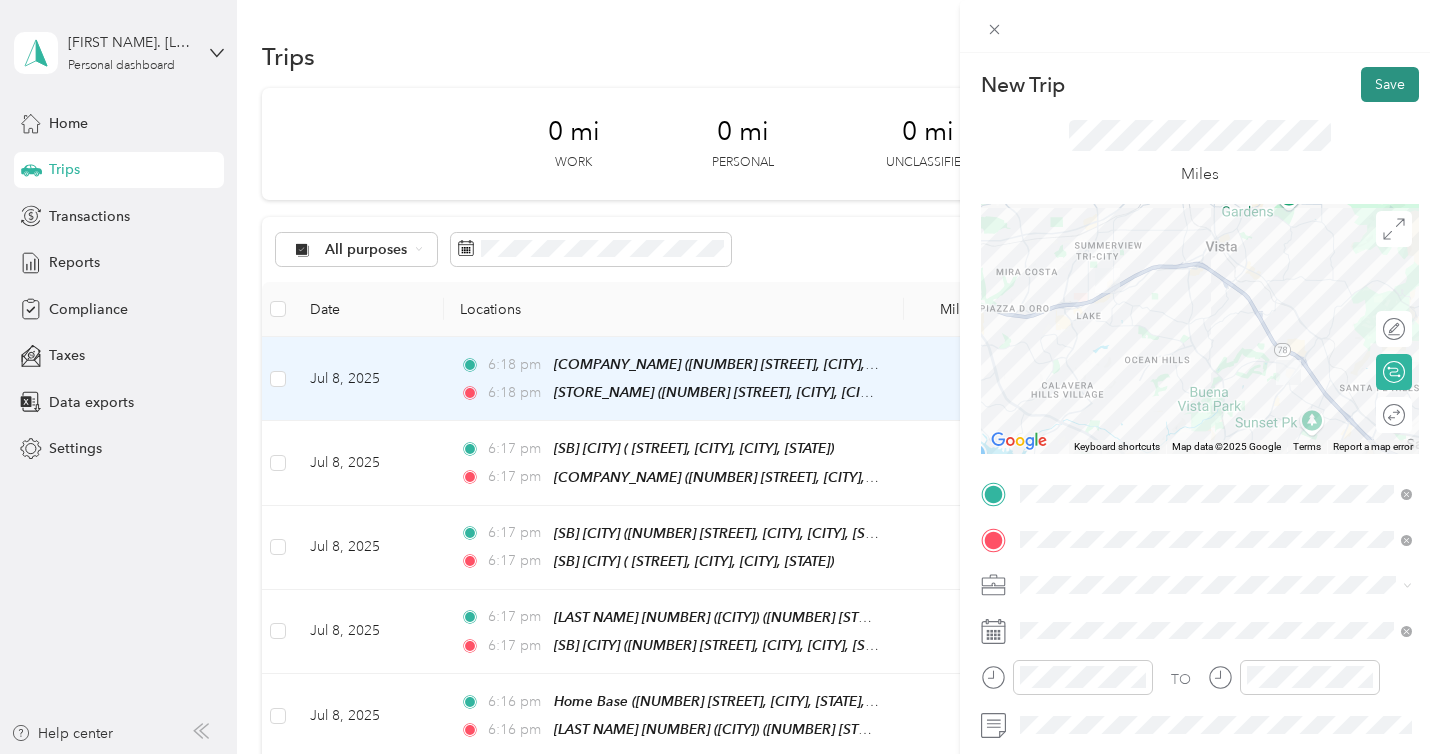 click on "Save" at bounding box center (1390, 84) 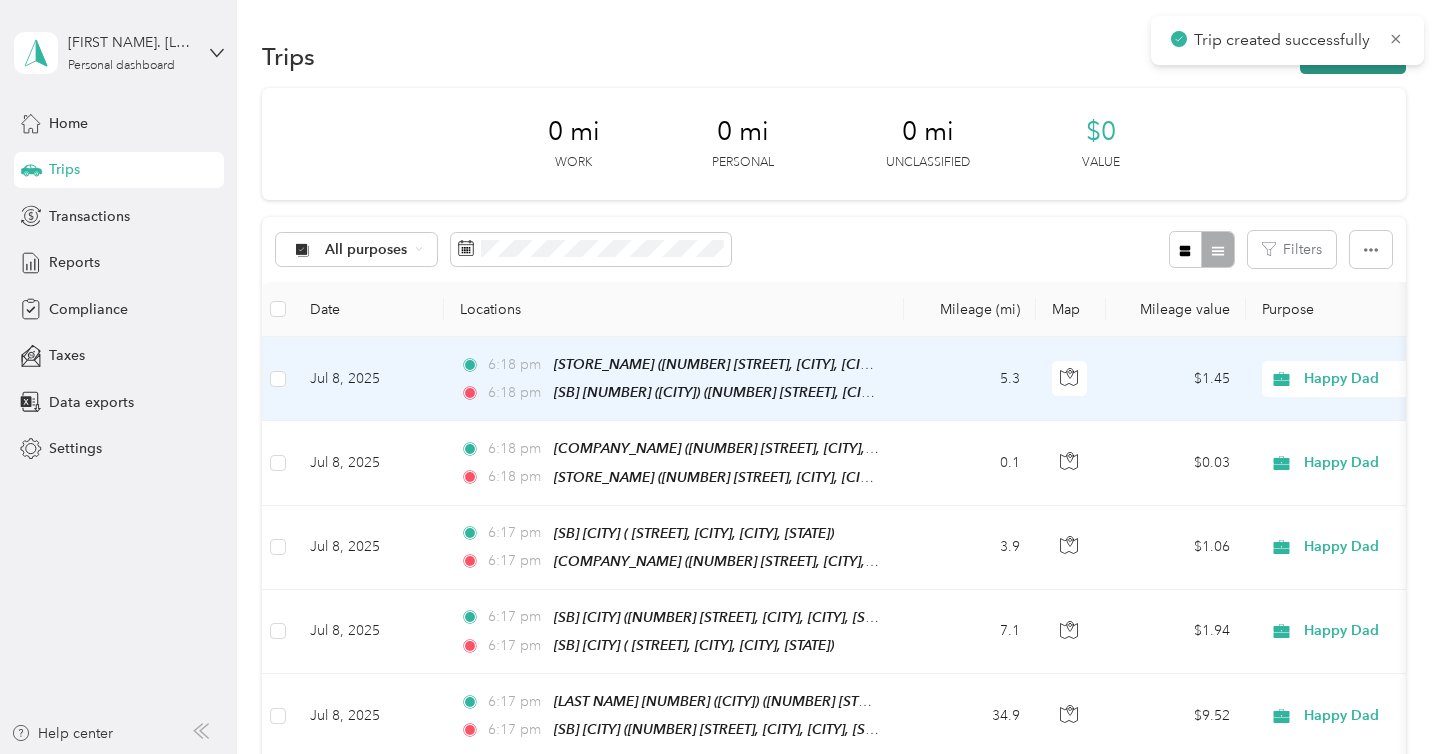 click on "New trip" at bounding box center (1353, 56) 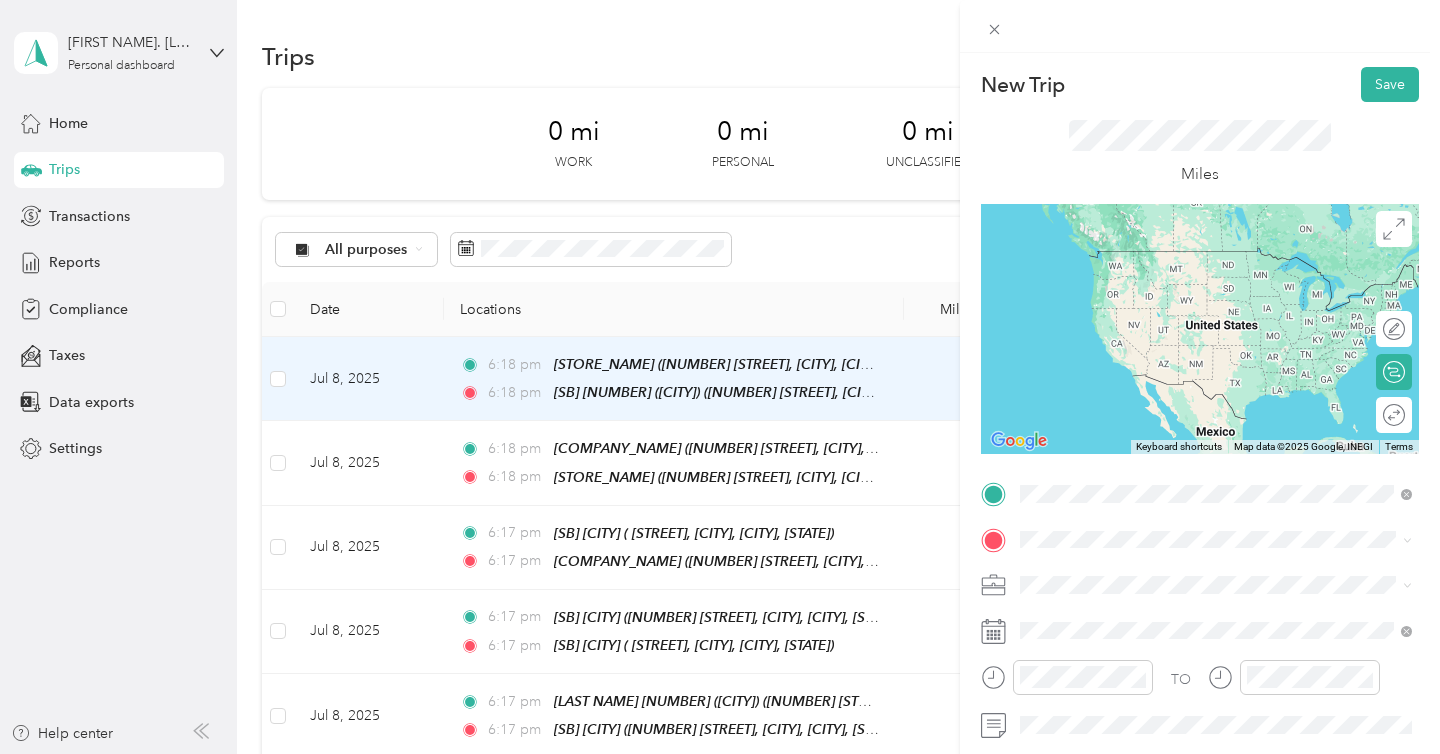 click on "SB 156 (Vista Sycamore) 780 Sycamore Avenue, Vista, 92083, Vista, California, United States" at bounding box center (1232, 280) 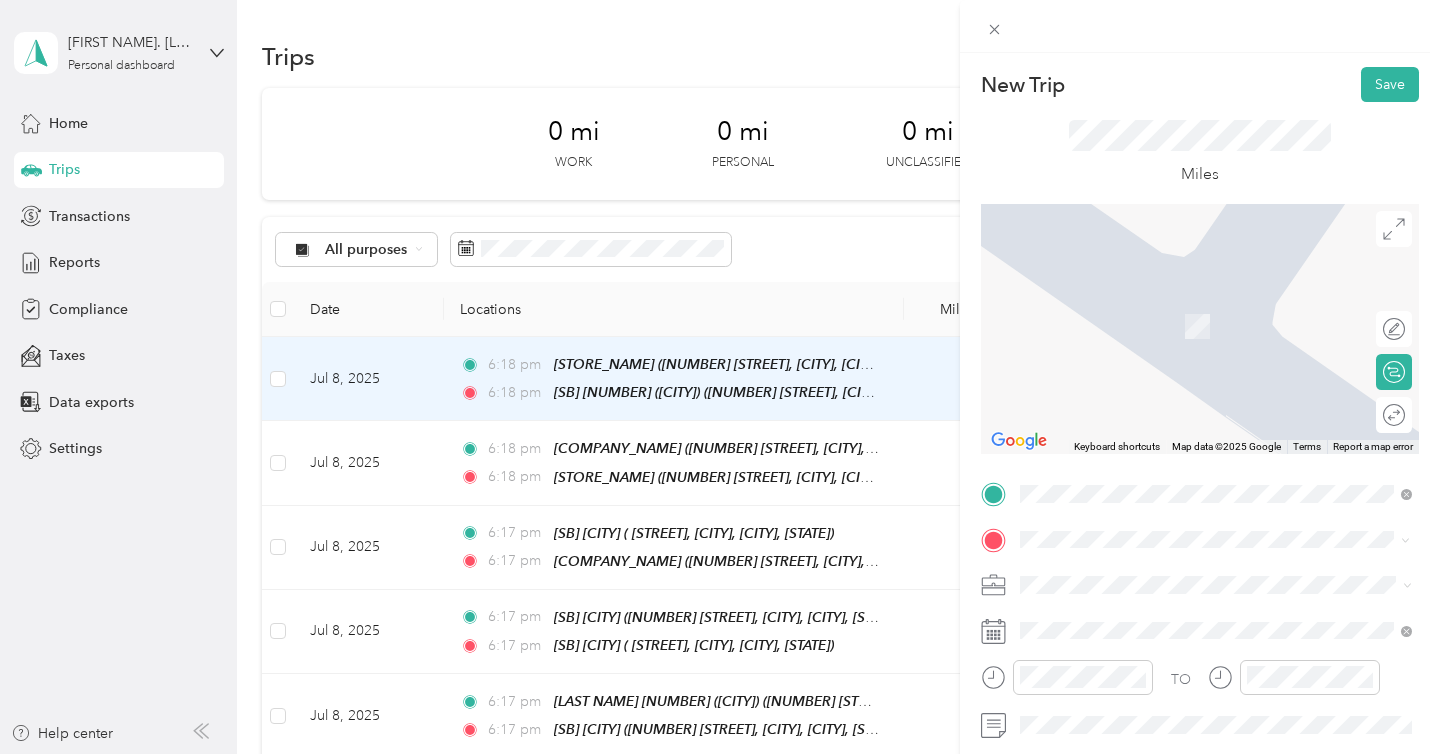 click on "[BRAND] [CITY]" at bounding box center [1232, 303] 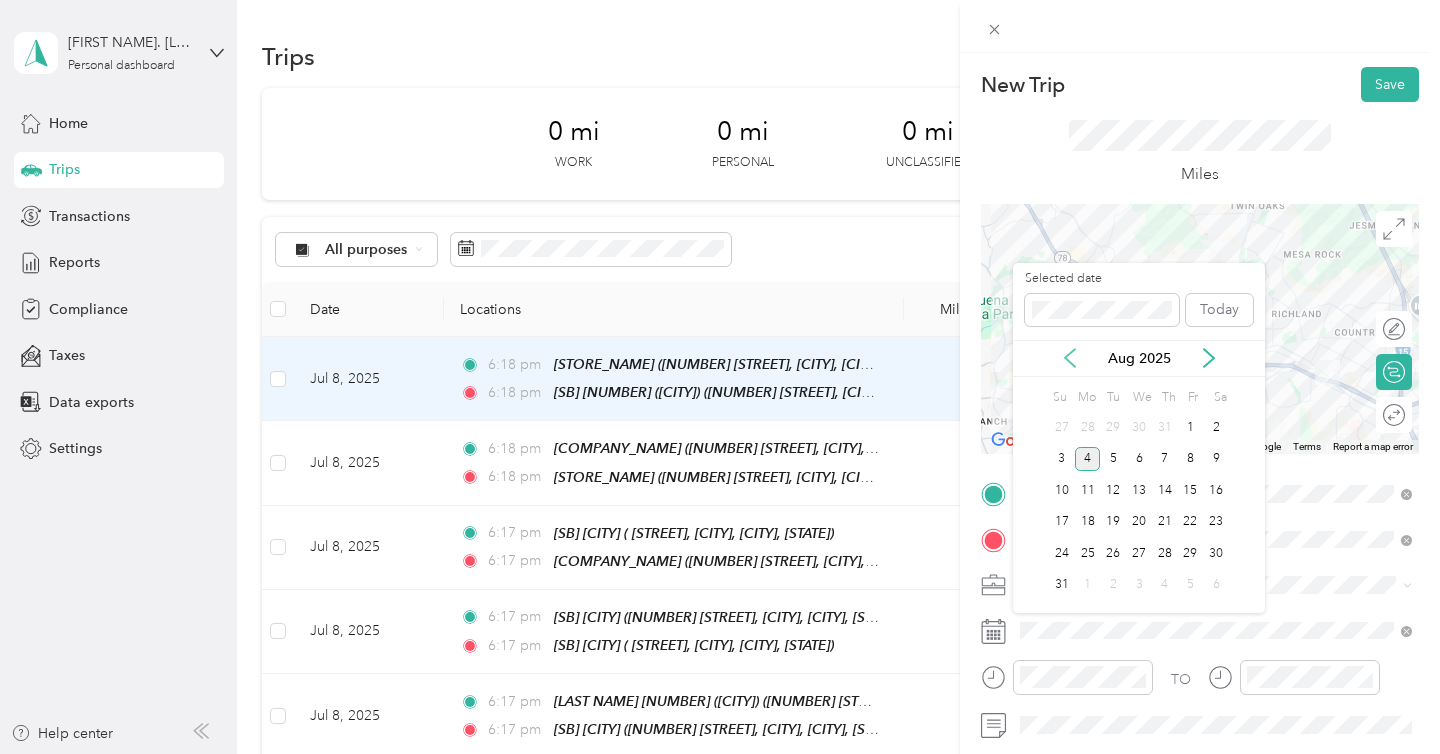 click 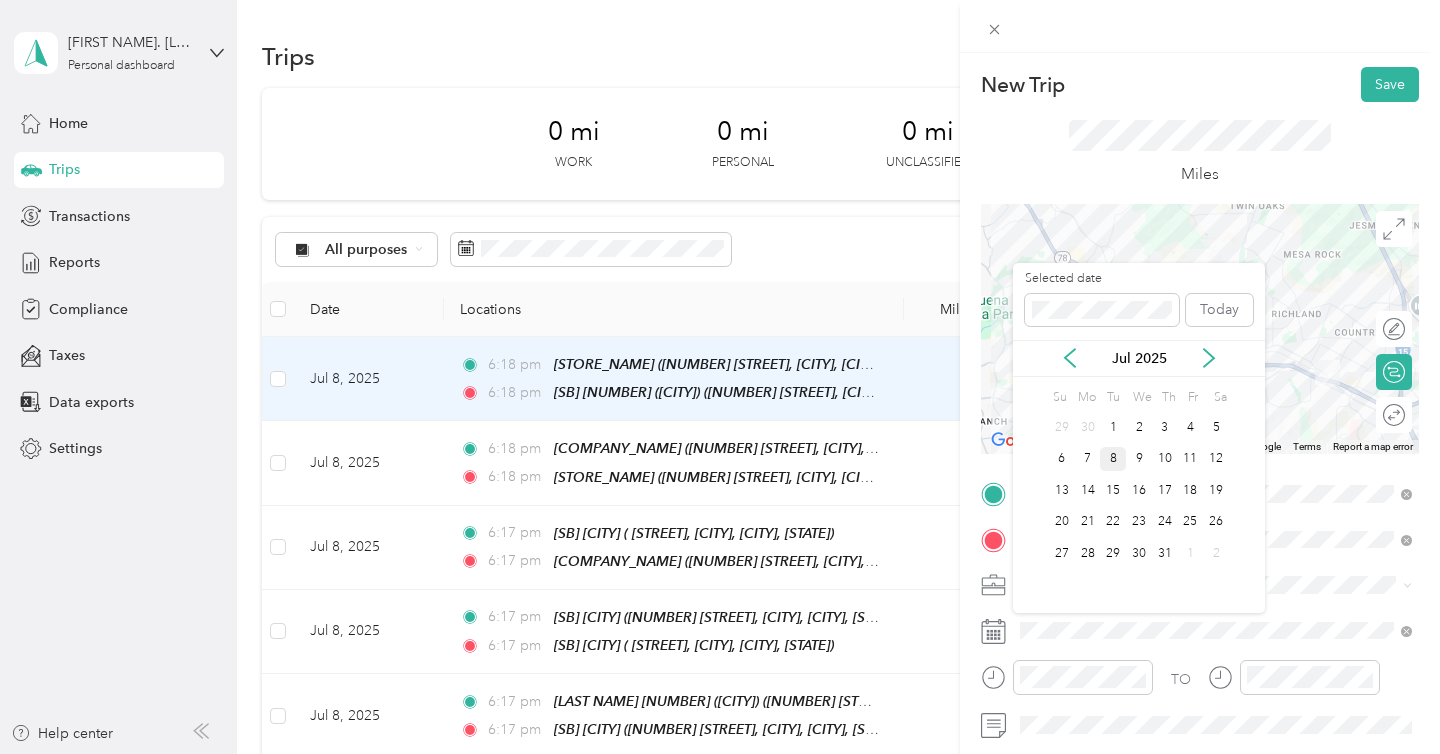 click on "8" at bounding box center (1113, 459) 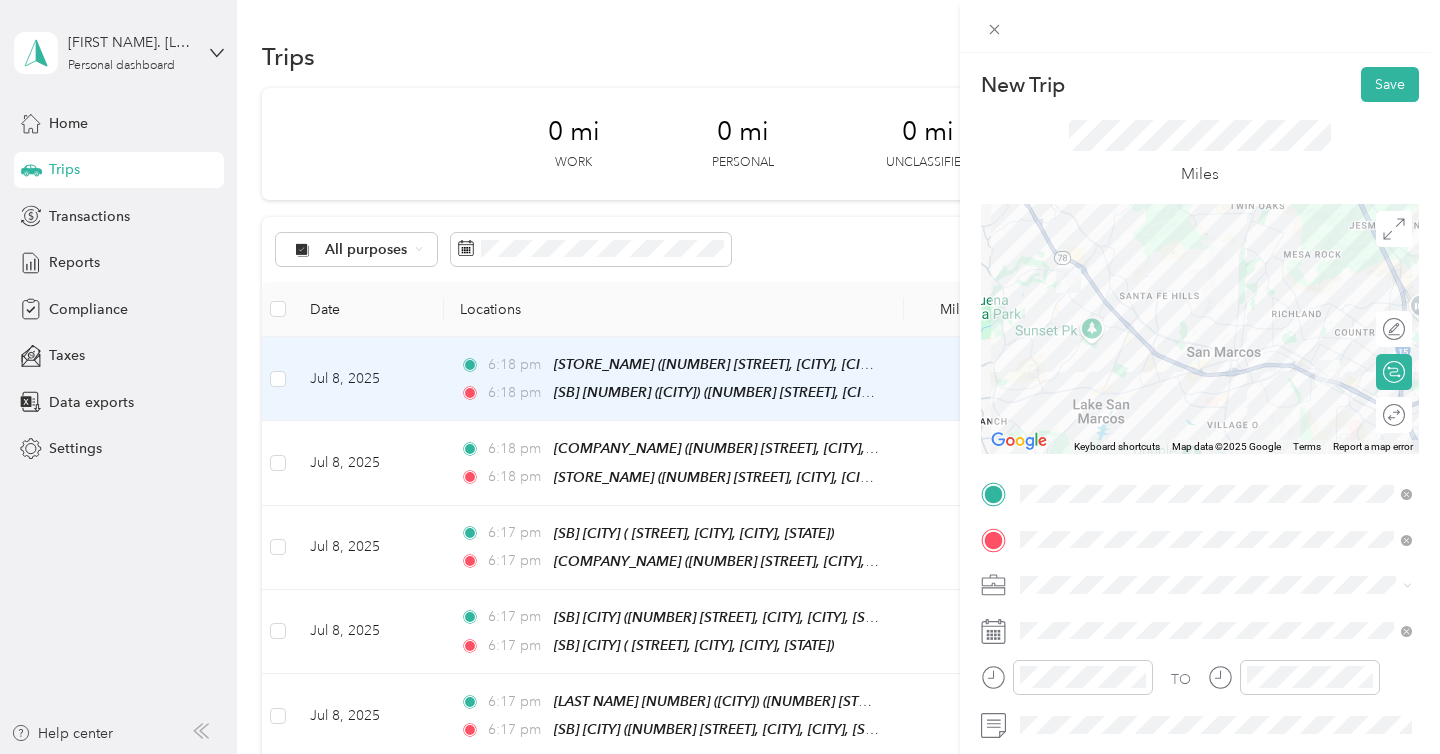 click on "Miles" at bounding box center [1200, 153] 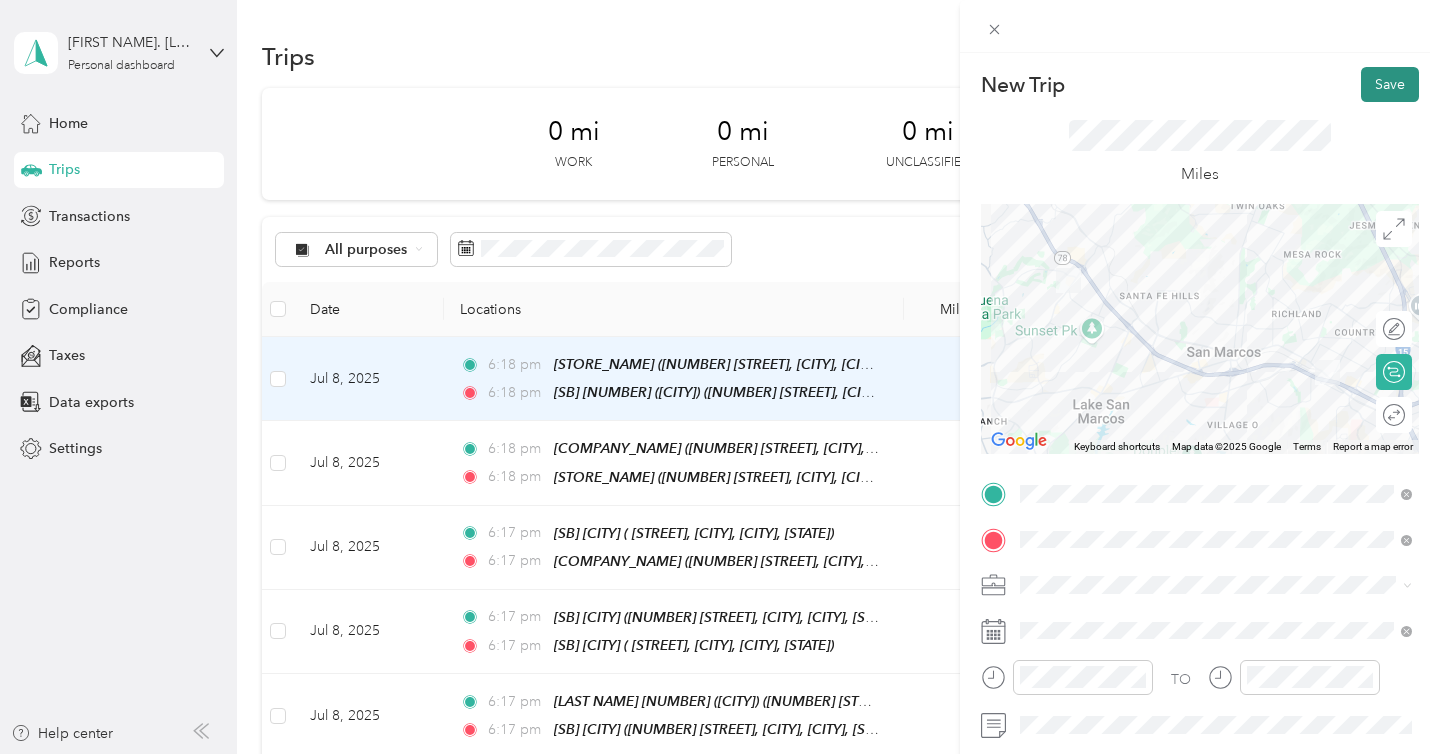 click on "Save" at bounding box center (1390, 84) 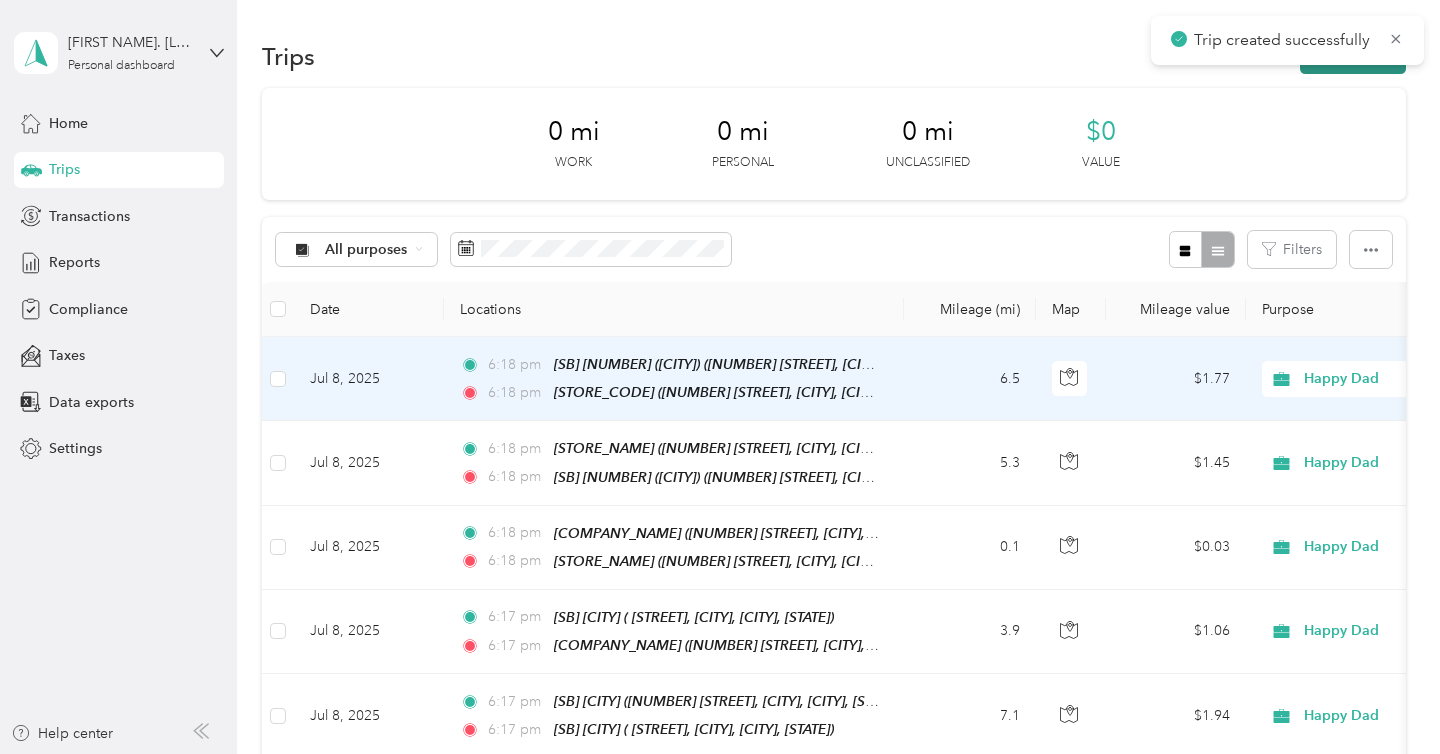 click on "New trip" at bounding box center (1353, 56) 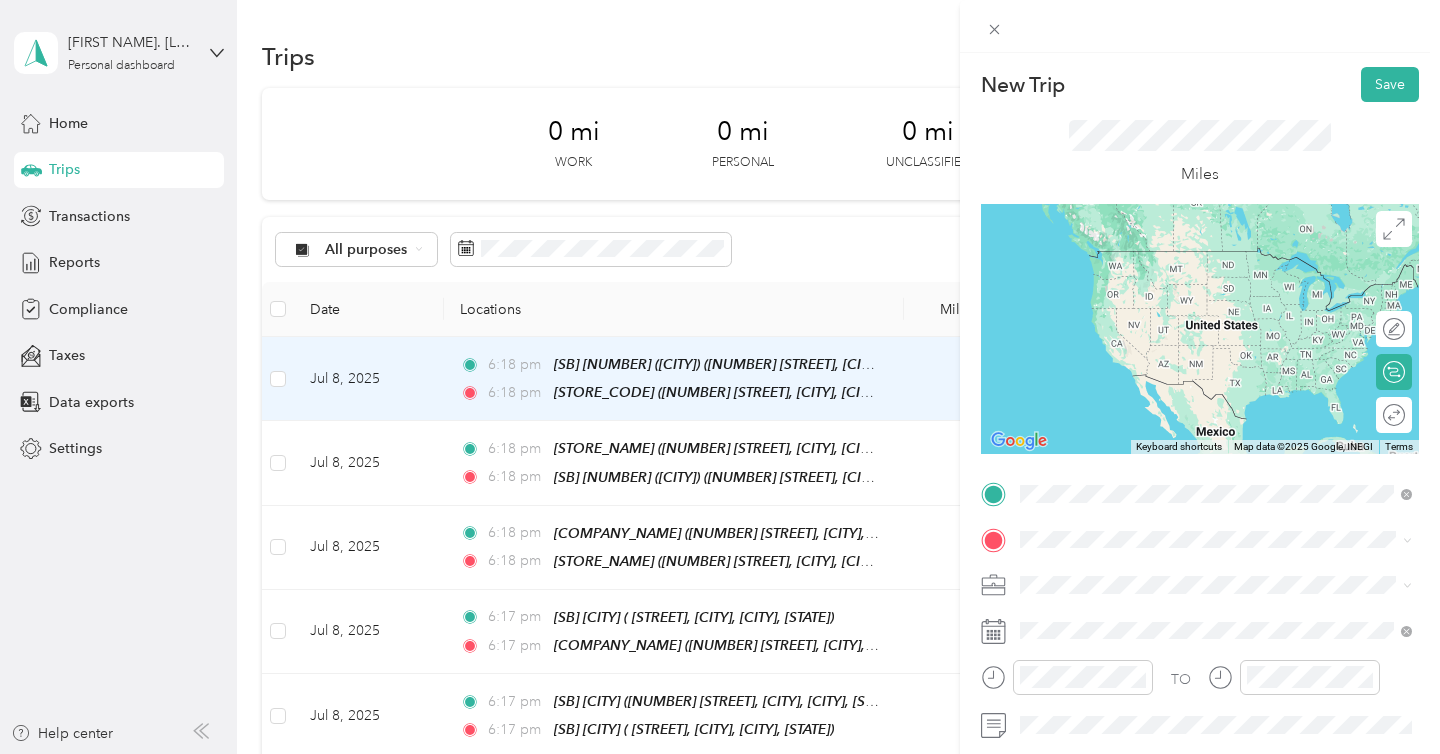 click on "[NUMBER] [STREET], [CITY], [POSTAL_CODE], [CITY], [STATE], United States" at bounding box center (1227, 291) 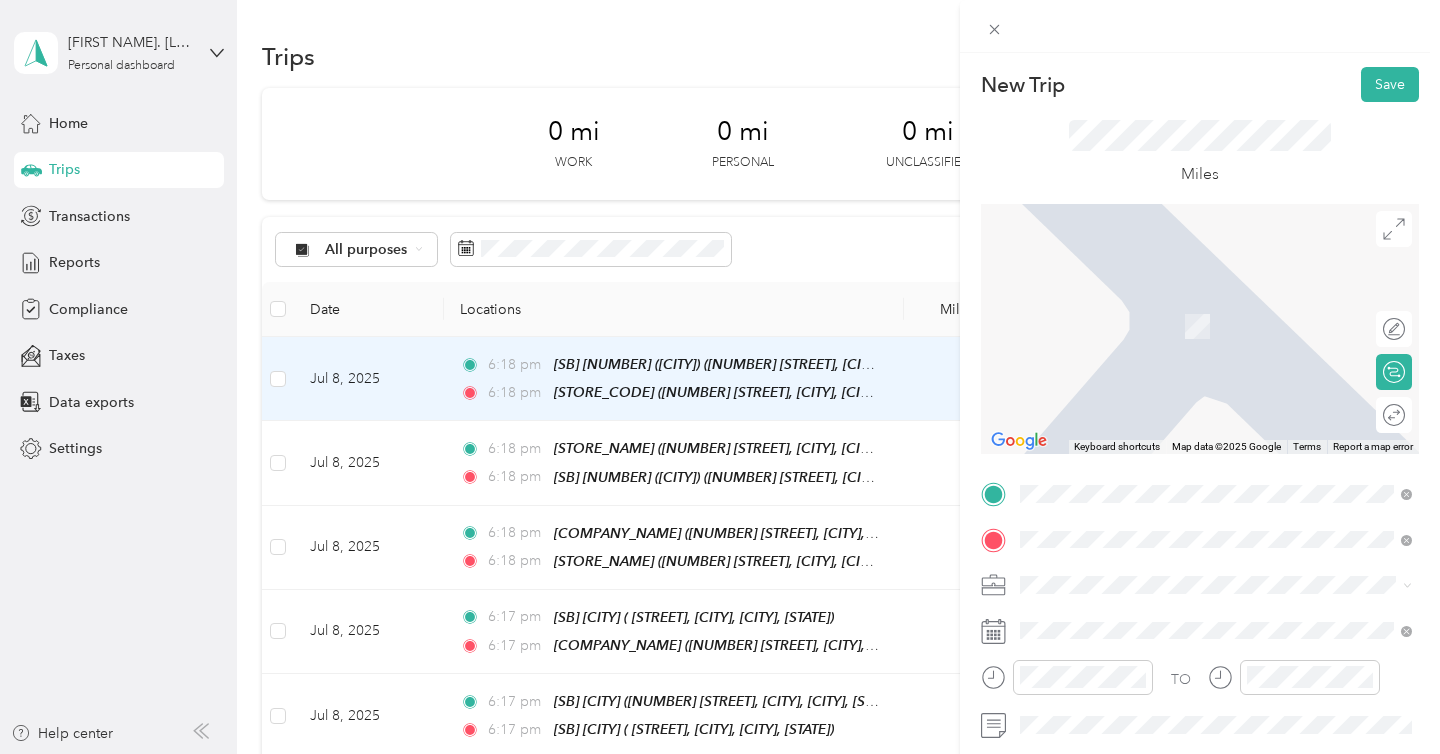 click on "[NUMBER] [STREET], [CITY], [POSTAL_CODE], [CITY], [STATE], [COUNTRY]" at bounding box center (1227, 336) 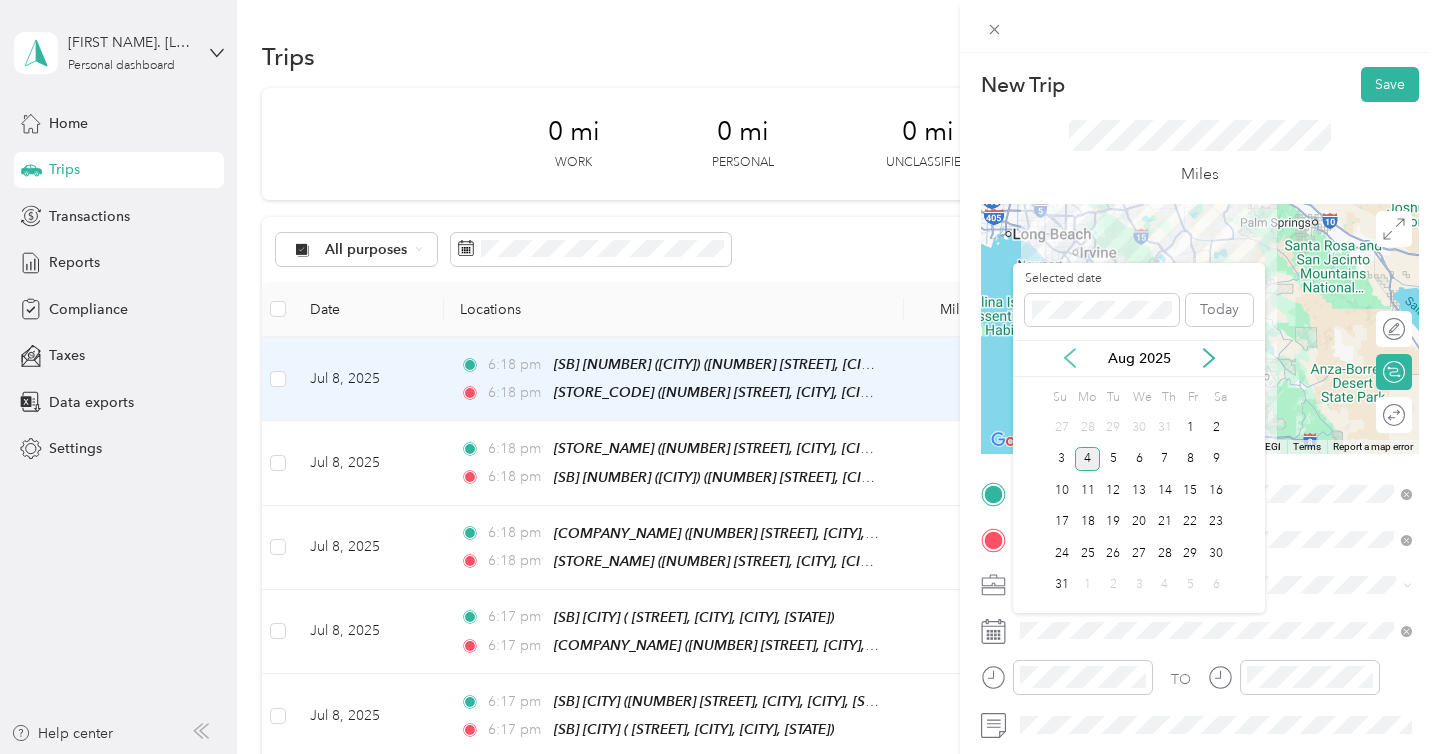 click 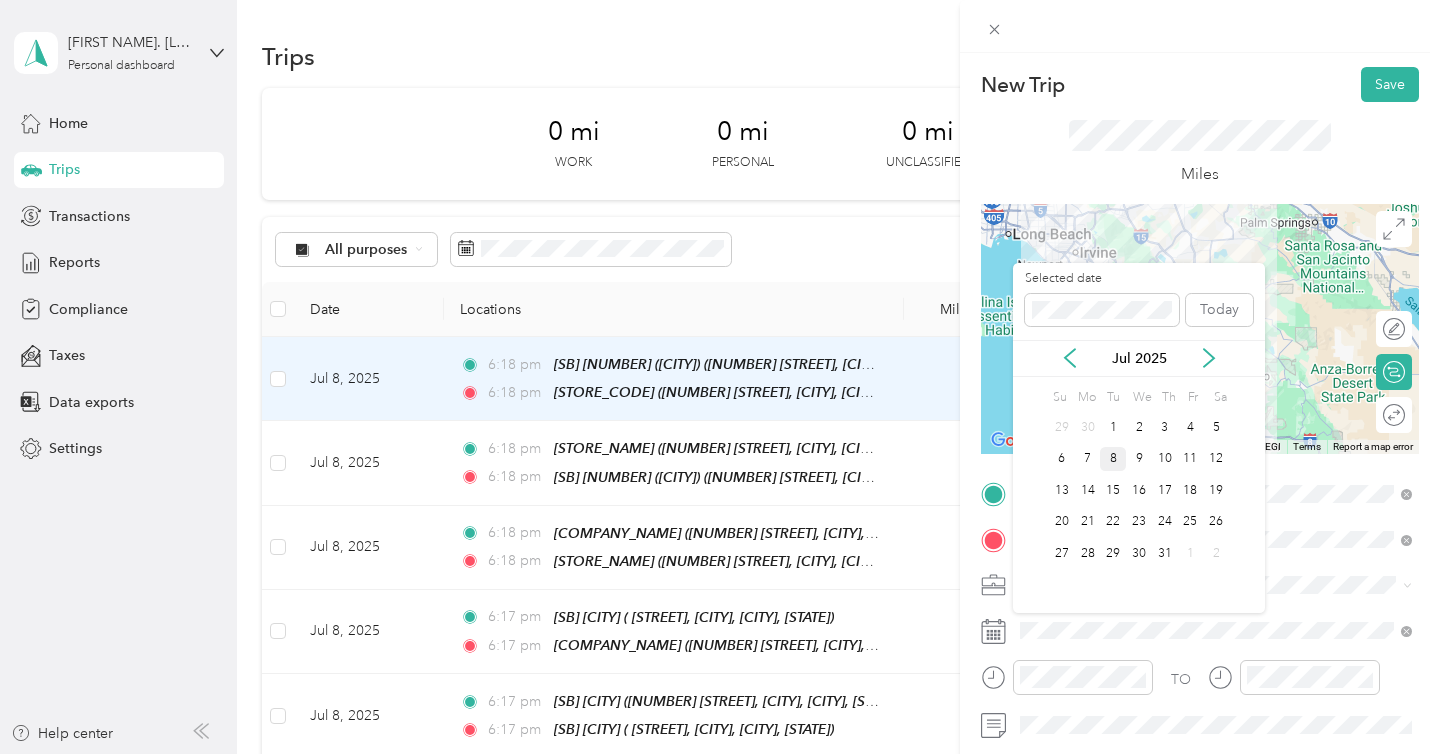 click on "8" at bounding box center (1113, 459) 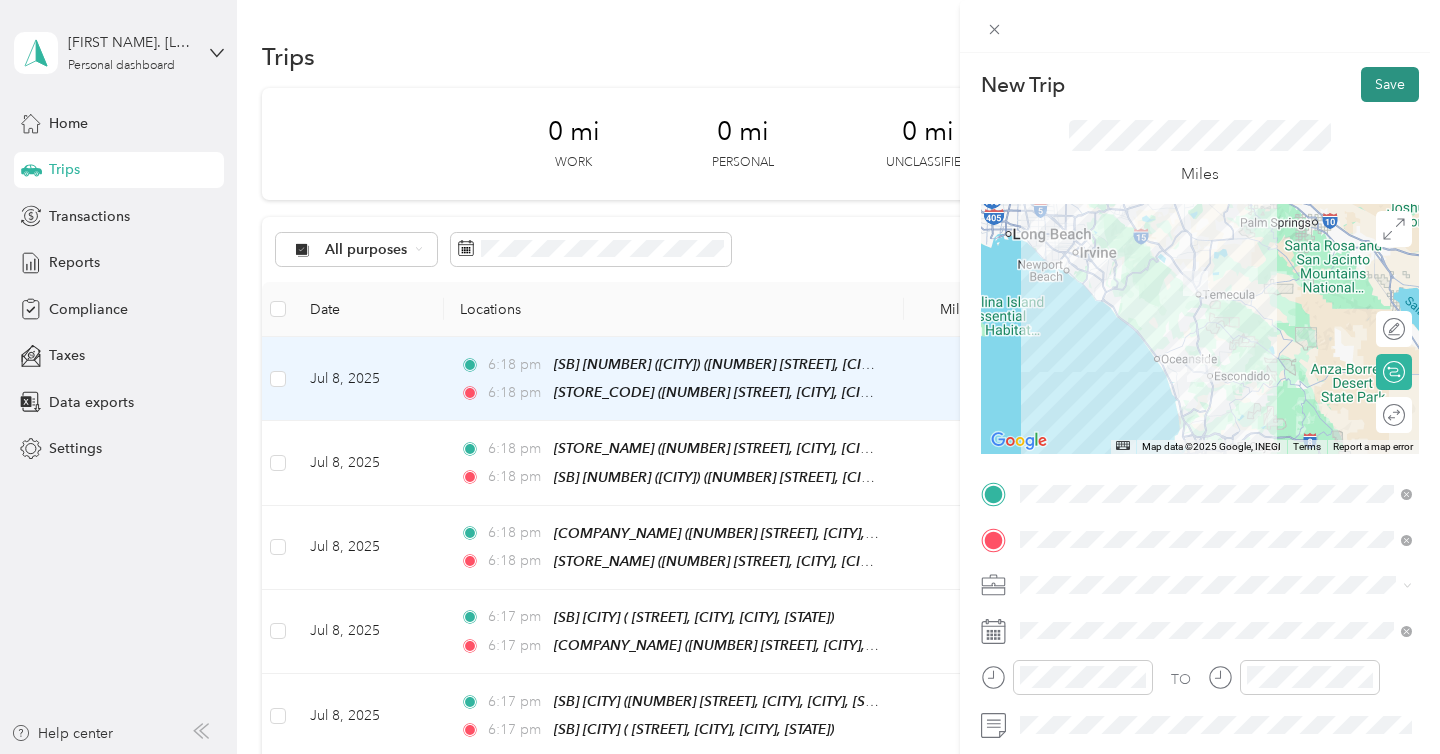 click on "Save" at bounding box center (1390, 84) 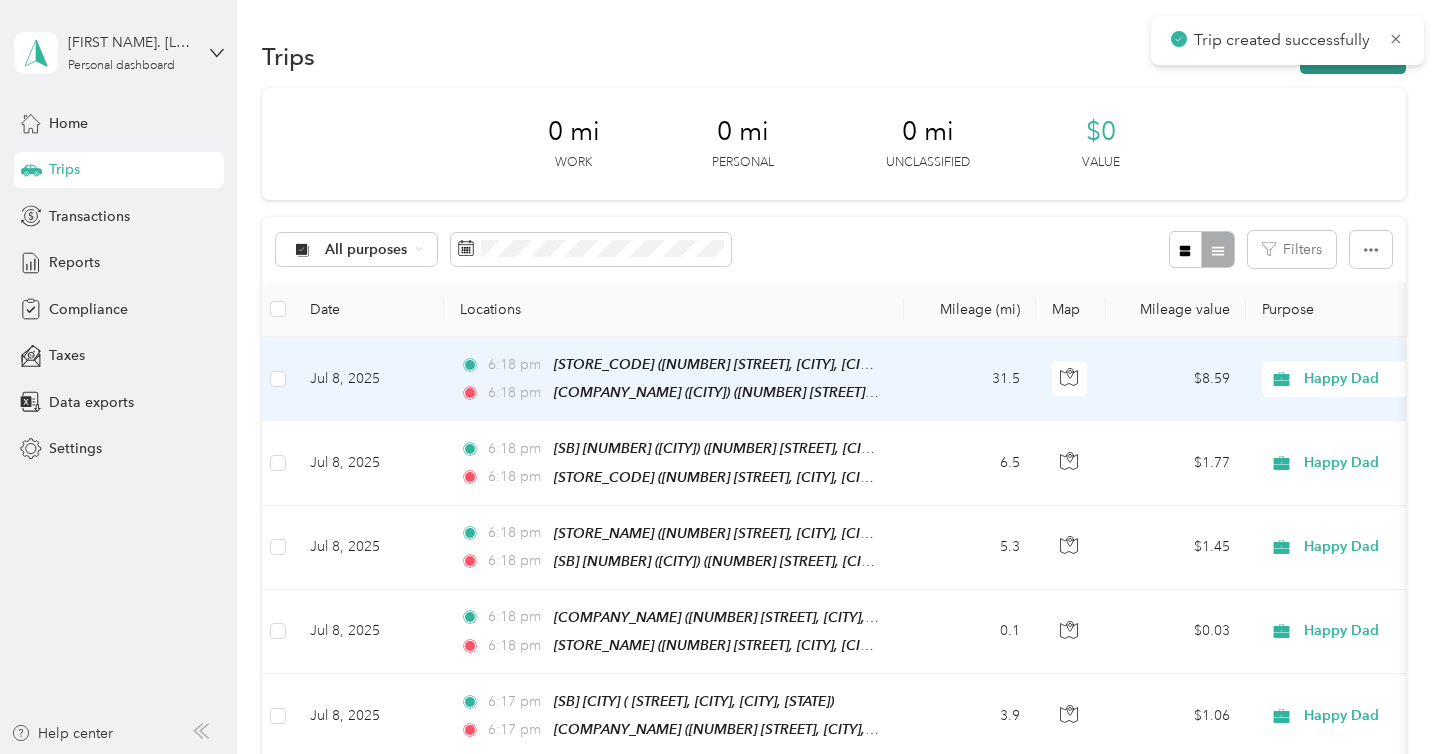 click on "New trip" at bounding box center [1353, 56] 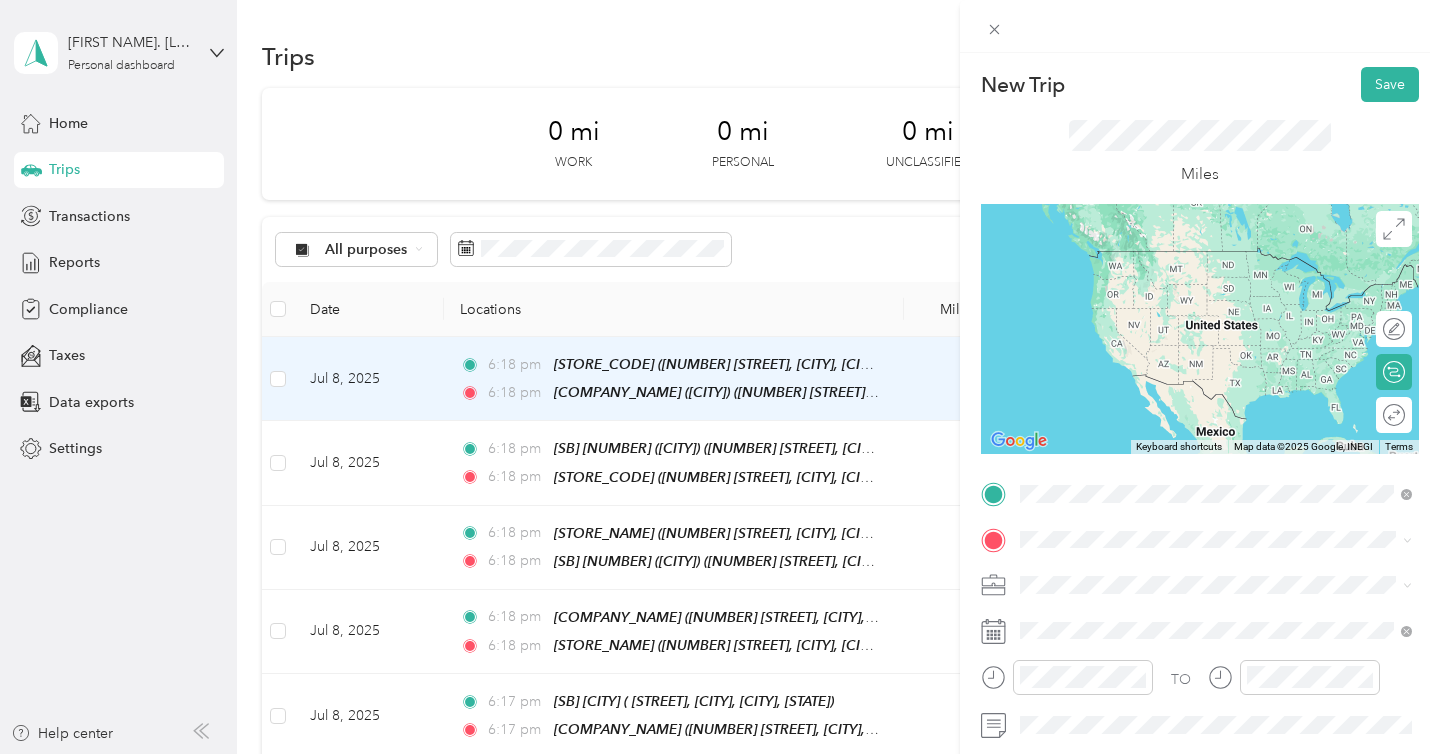click on "[NUMBER] [STREET], [CITY], [POSTAL_CODE], [CITY], [STATE], [COUNTRY]" at bounding box center [1227, 375] 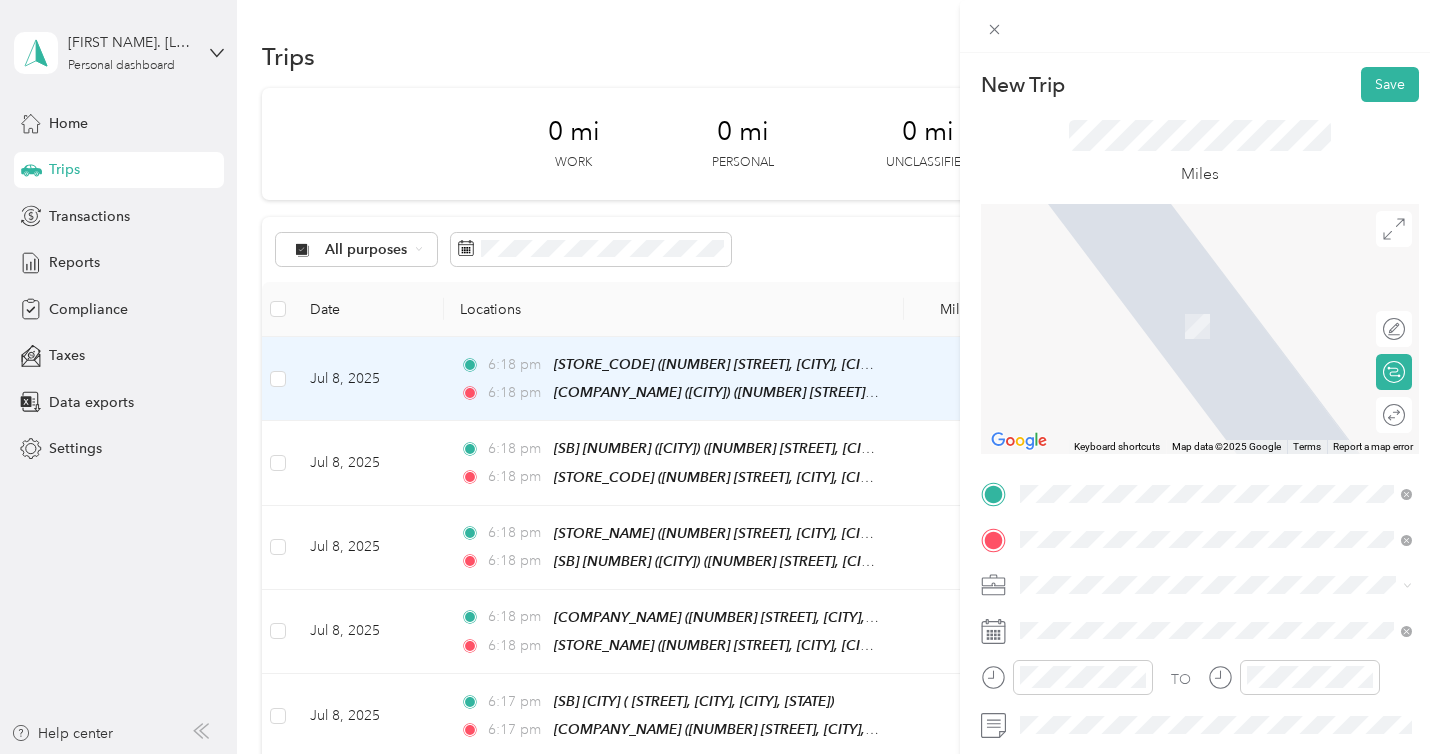 click on "[NUMBER] [STREET], [CITY], [POSTAL_CODE], [CITY], [STATE], United States" at bounding box center (1227, 336) 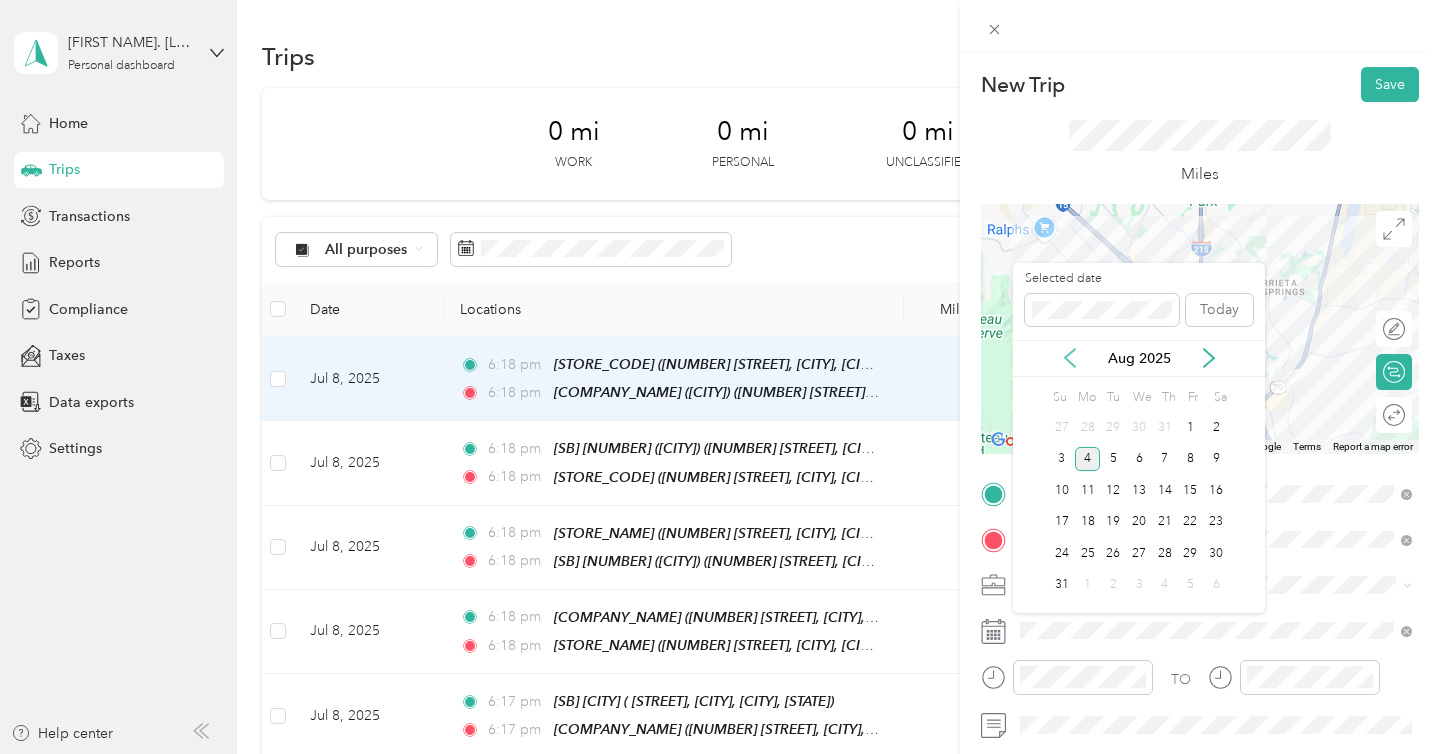 click 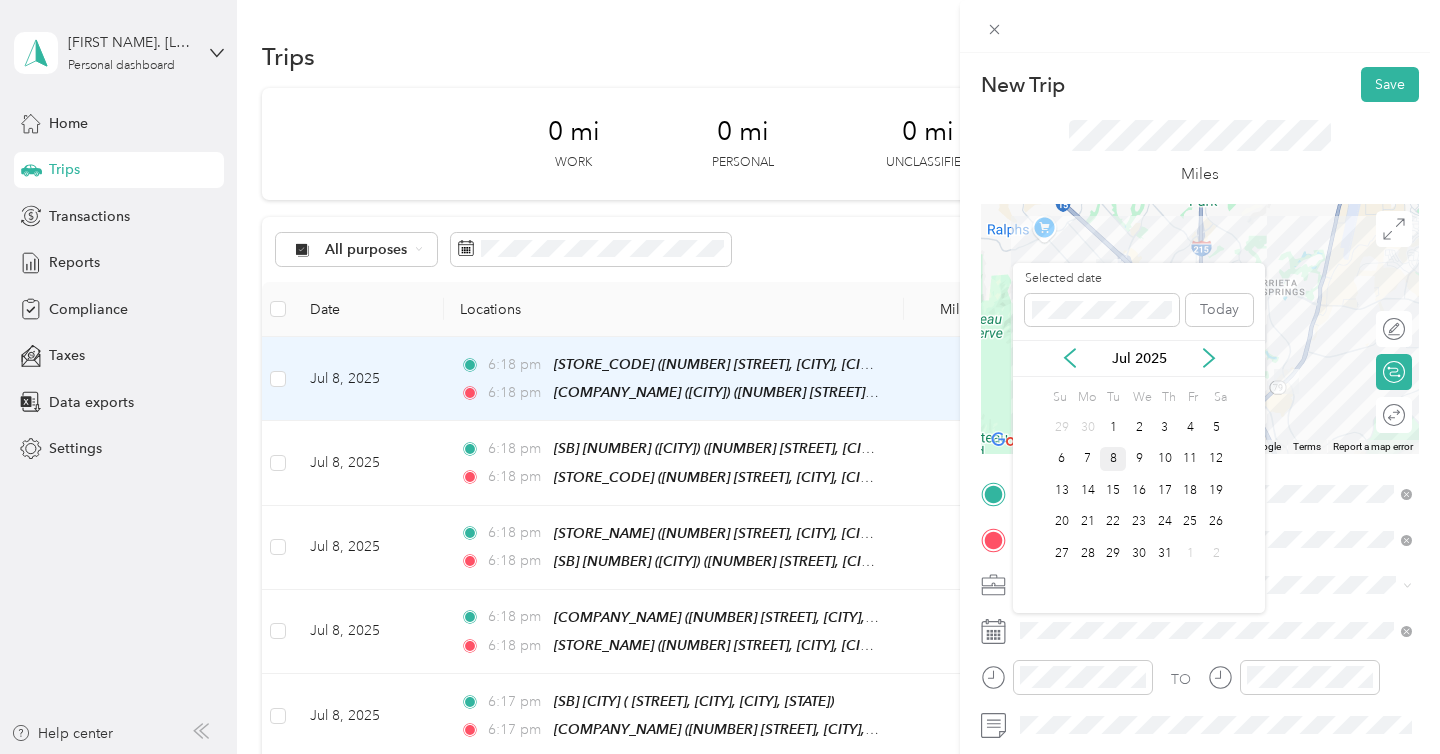 click on "8" at bounding box center [1113, 459] 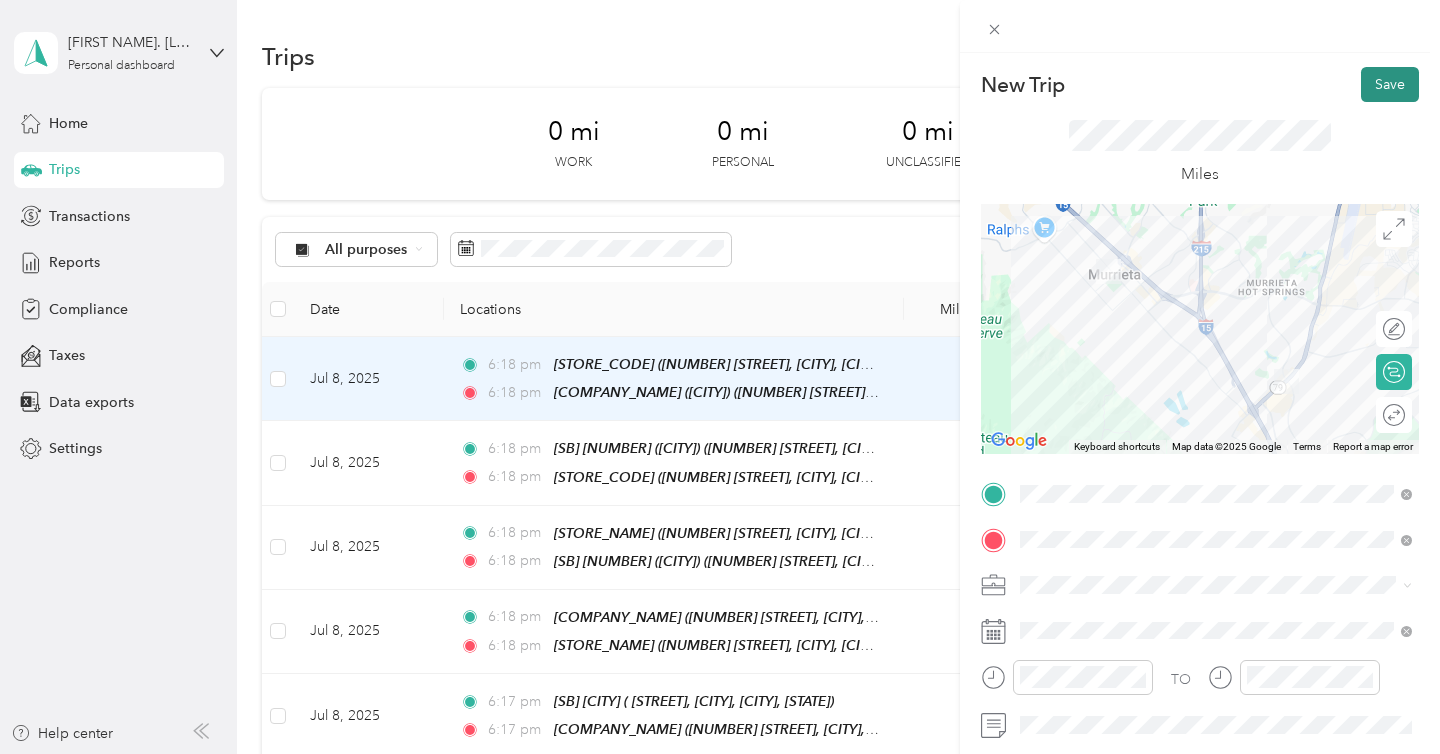 click on "Save" at bounding box center (1390, 84) 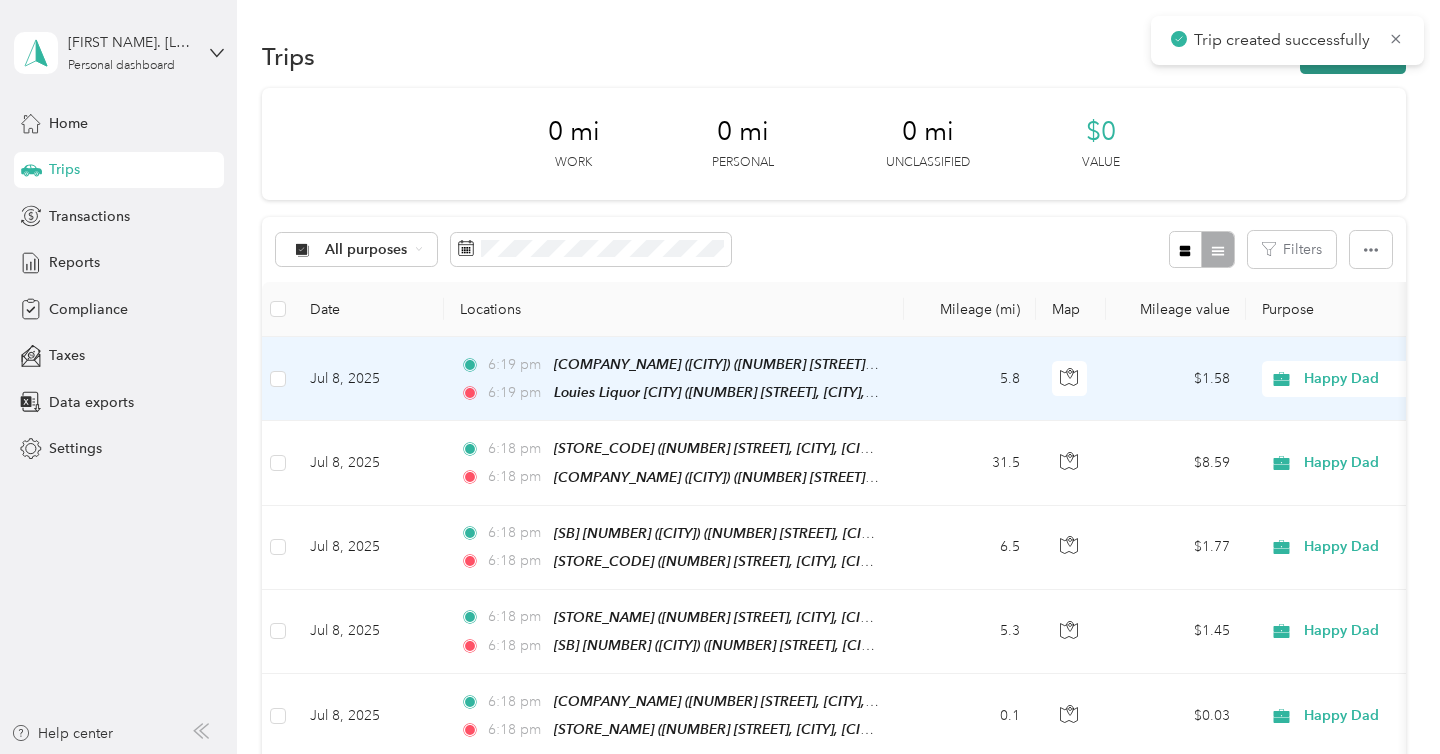 click on "New trip" at bounding box center [1353, 56] 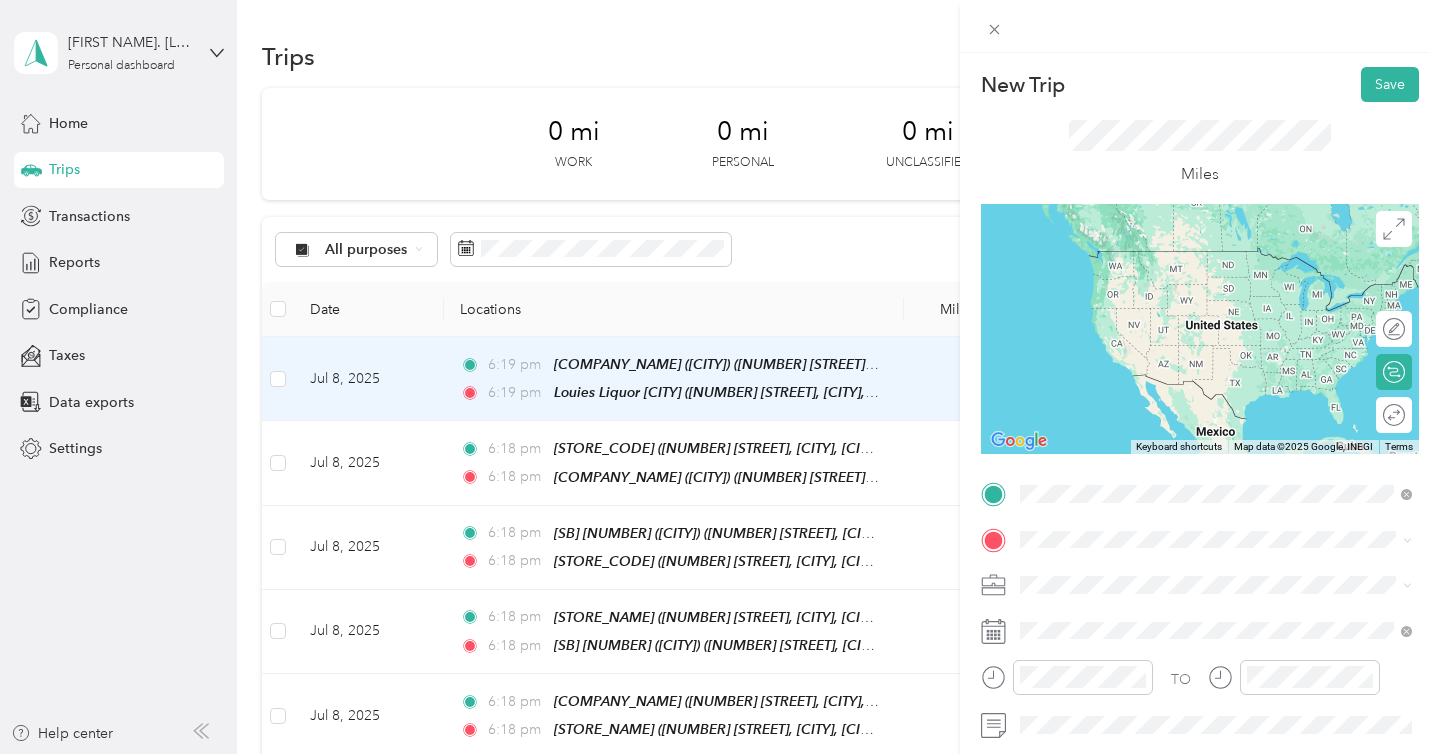 click on "[BUSINESS_NAME] Murrieta [NUMBER] [STREET], [CITY], [POSTAL_CODE], [CITY], [STATE], United States" at bounding box center [1232, 280] 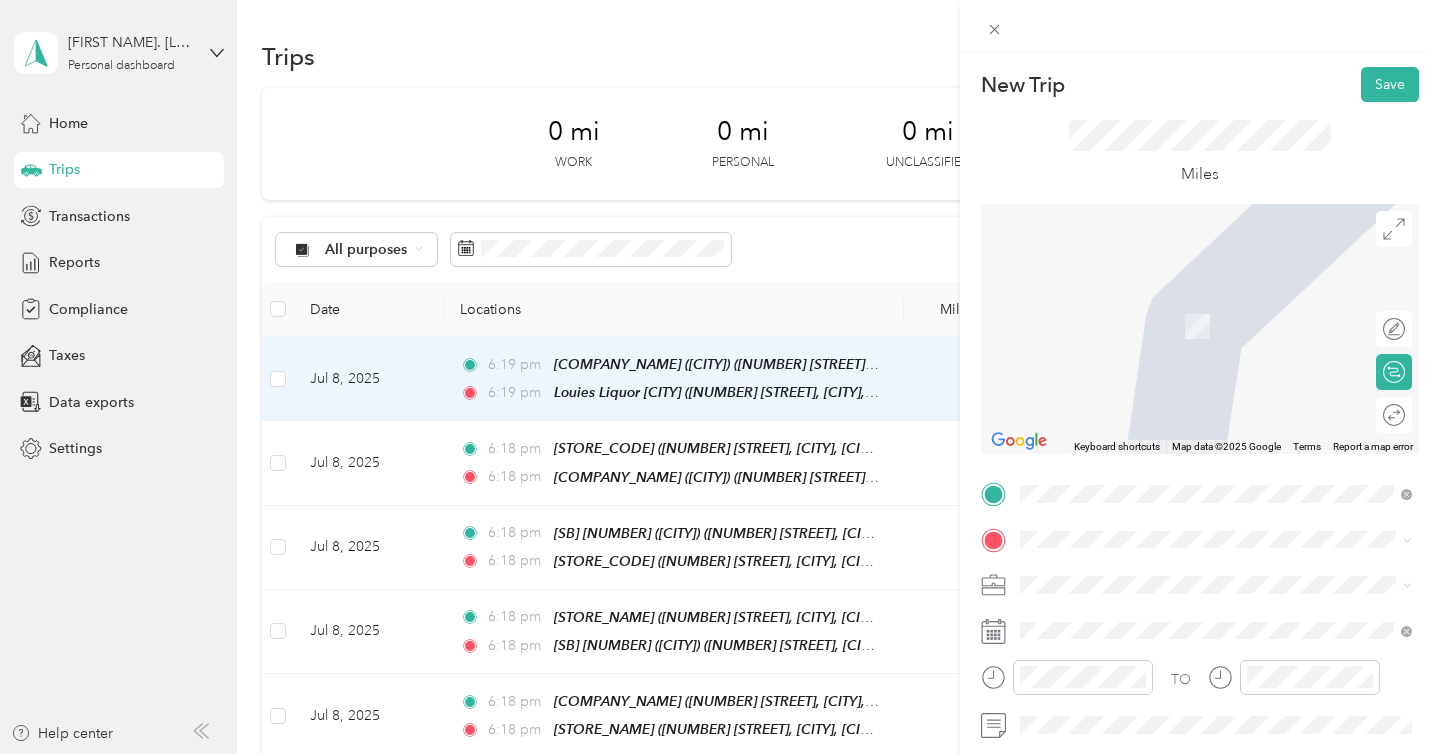 click on "Home Base" at bounding box center [1232, 386] 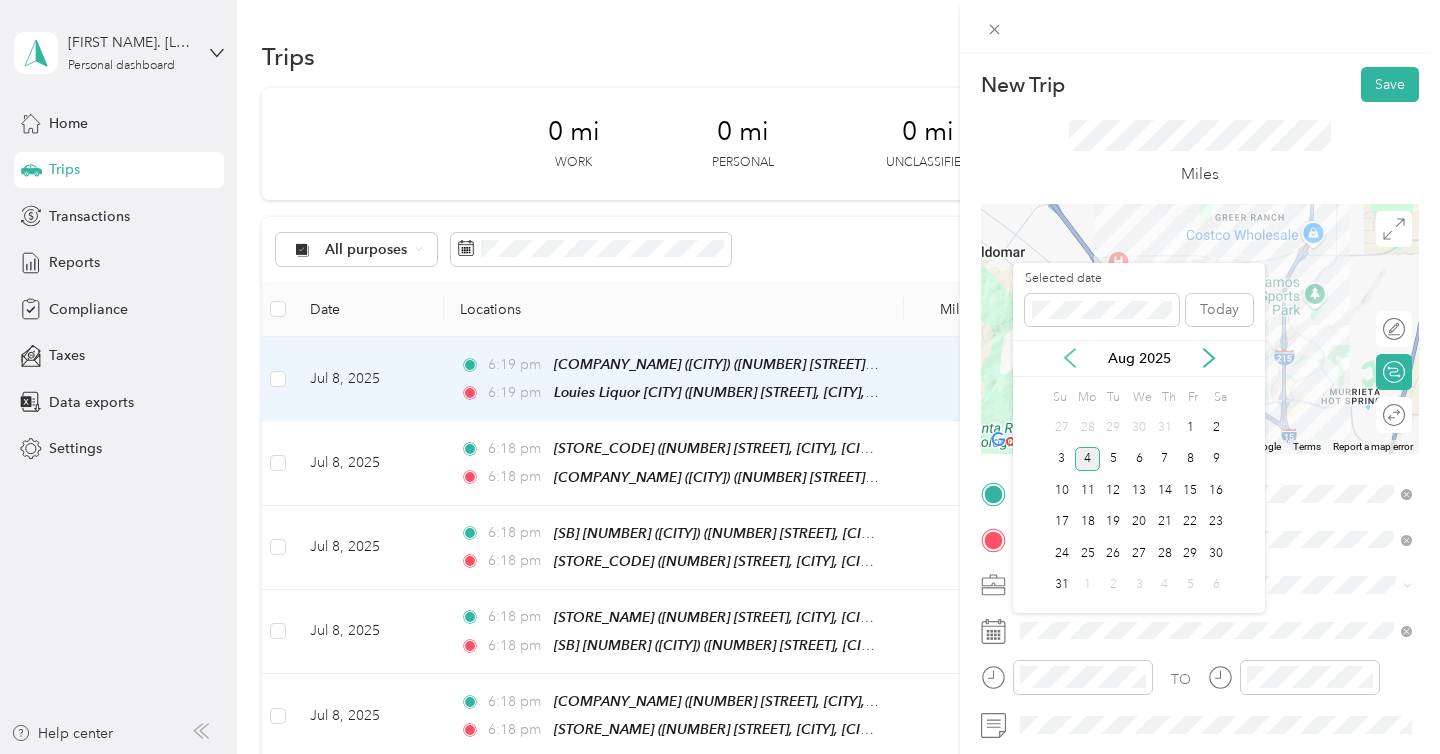 click 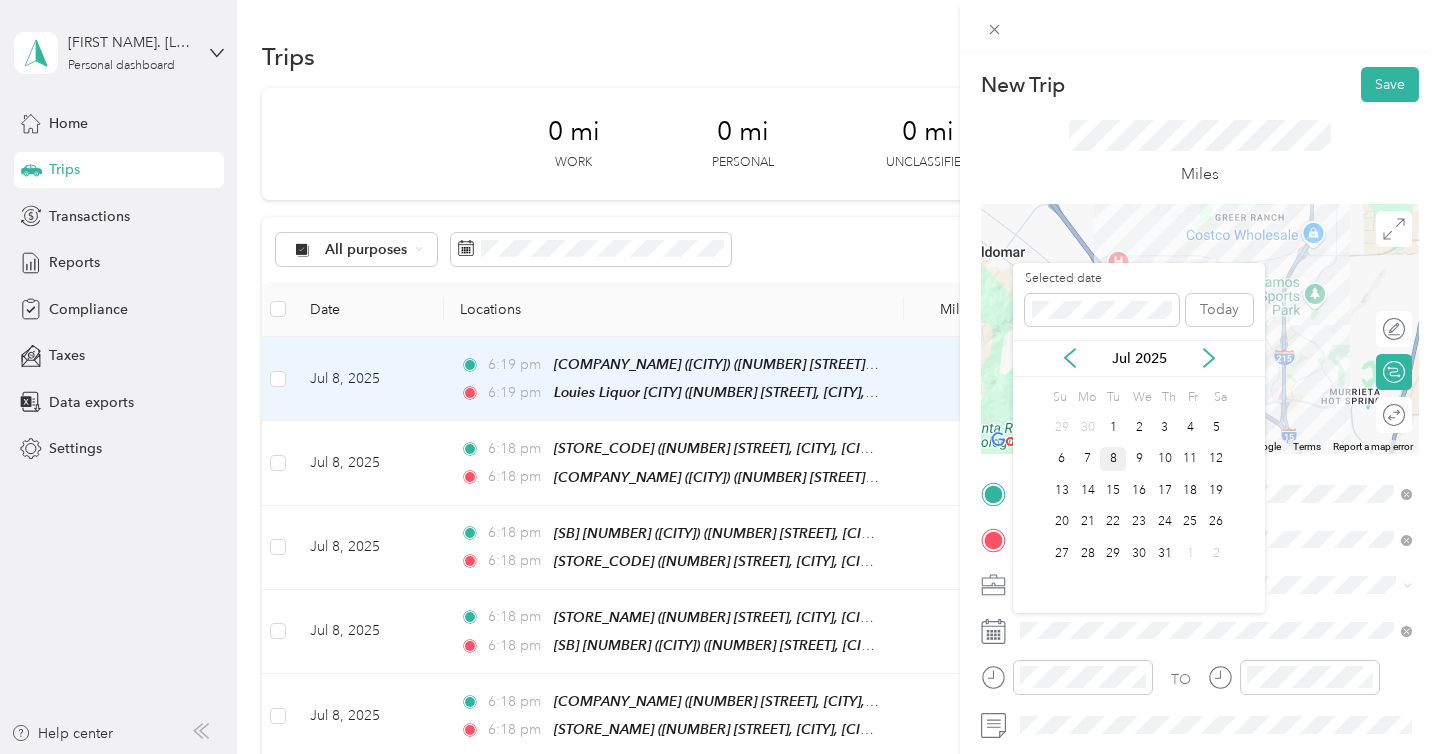click on "8" at bounding box center [1113, 459] 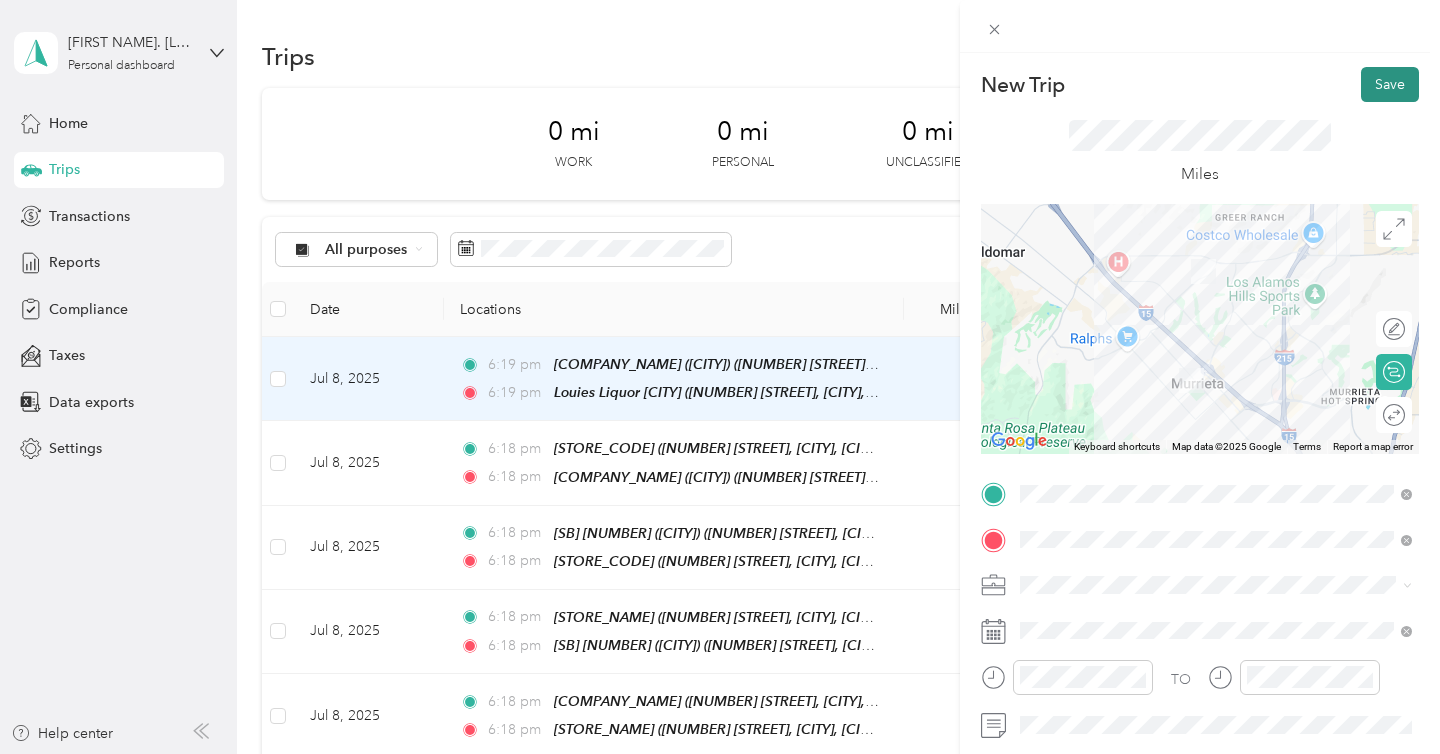 click on "Save" at bounding box center [1390, 84] 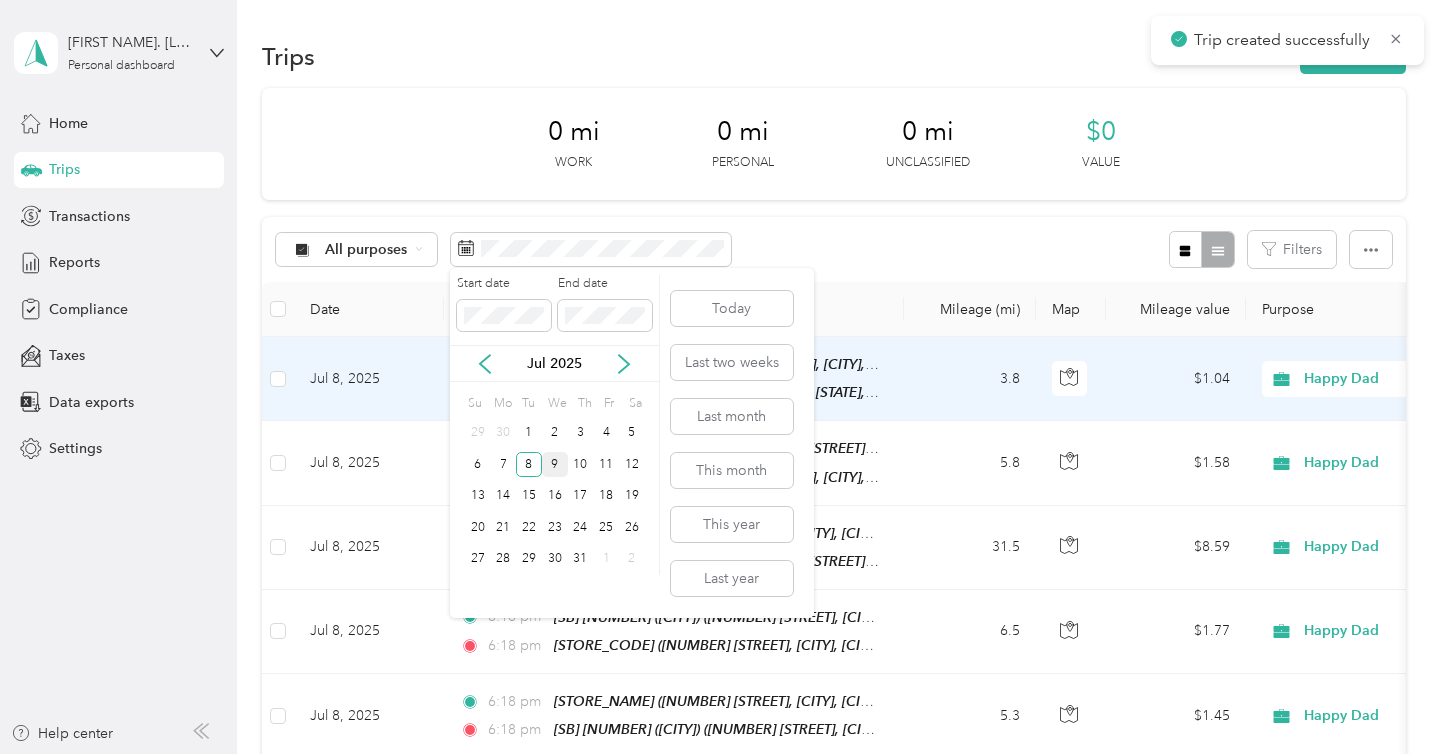 click on "9" at bounding box center [555, 464] 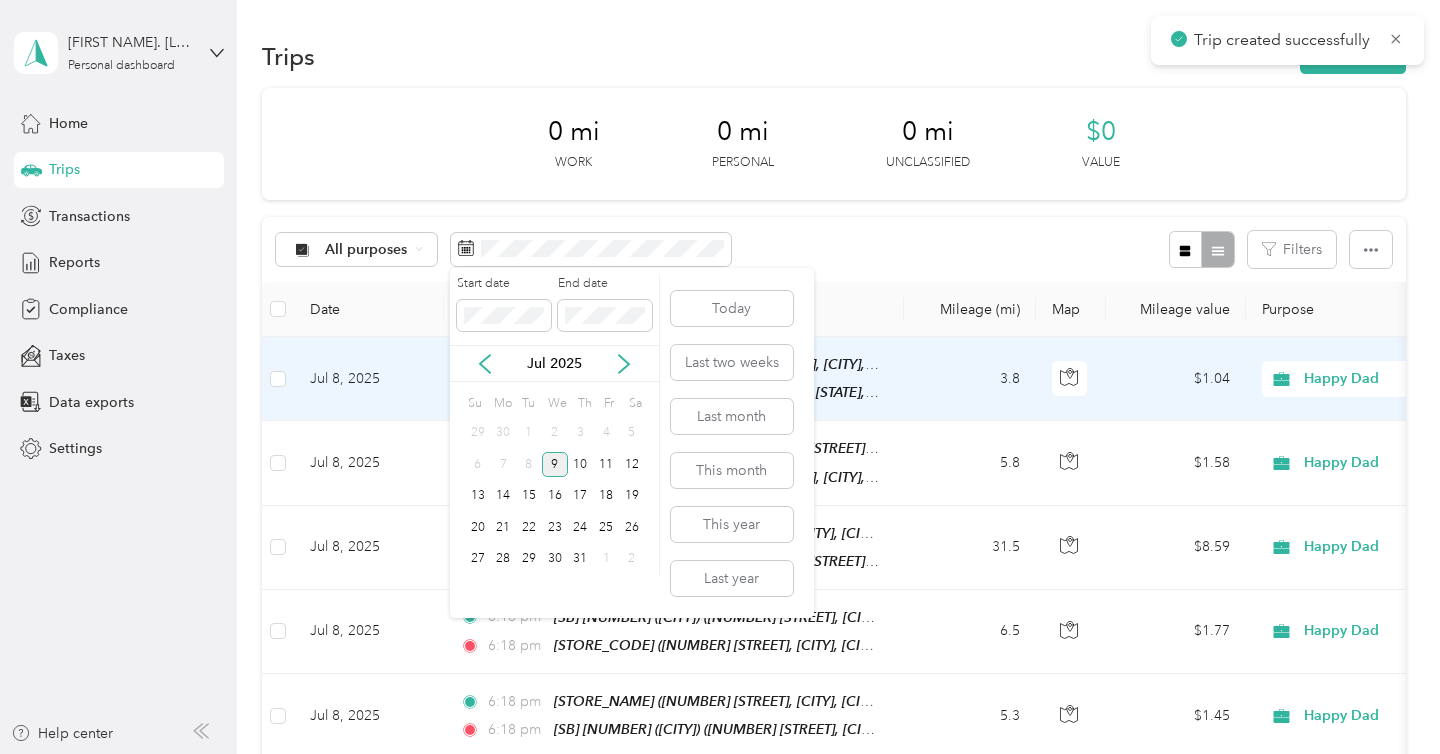 click on "9" at bounding box center (555, 464) 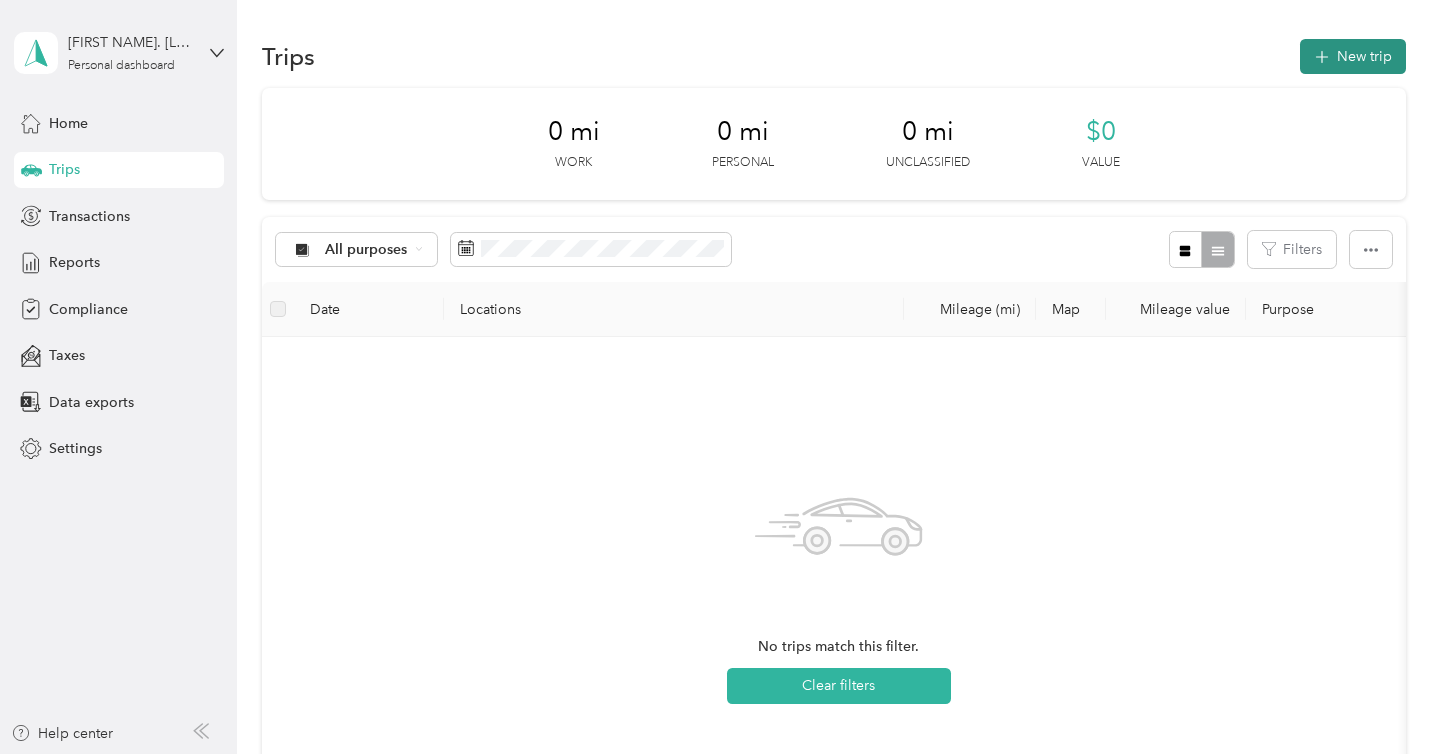 click on "New trip" at bounding box center [1353, 56] 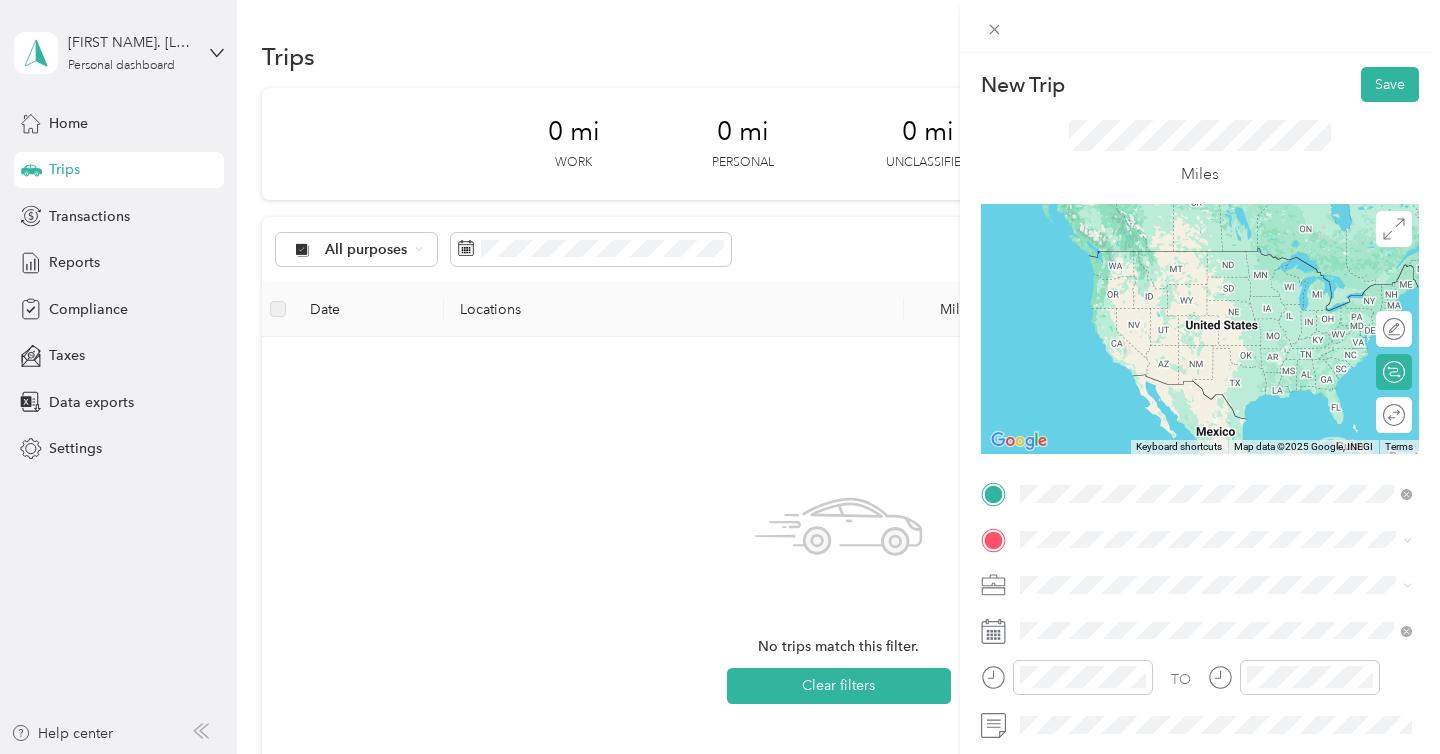 click on "[NUMBER] [STREET], [CITY], [STATE], [COUNTRY], [POSTAL_CODE], [CITY], [STATE], [COUNTRY]" at bounding box center [1217, 375] 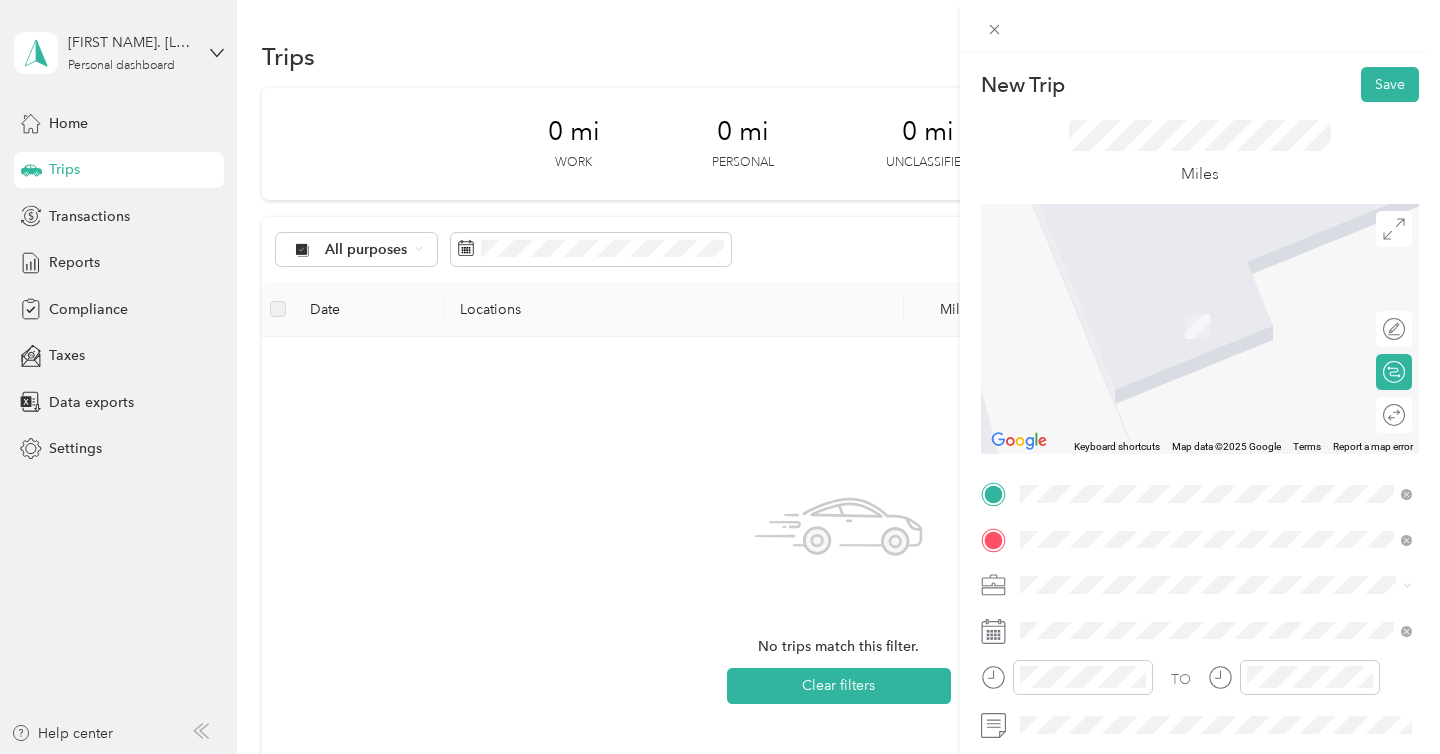 click on "[NUMBER] [STREET], [CITY], [POSTAL_CODE], [CITY], [STATE], [COUNTRY]" at bounding box center [1227, 336] 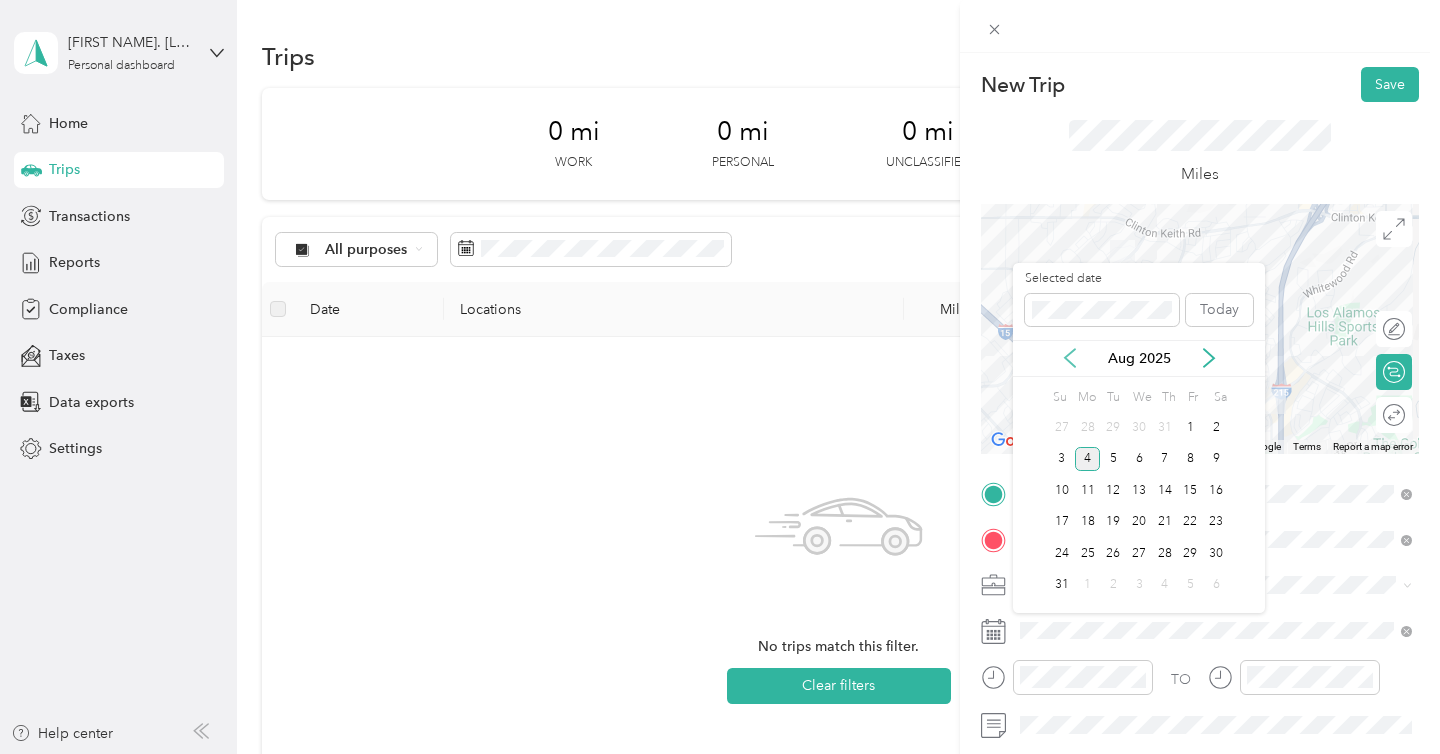click 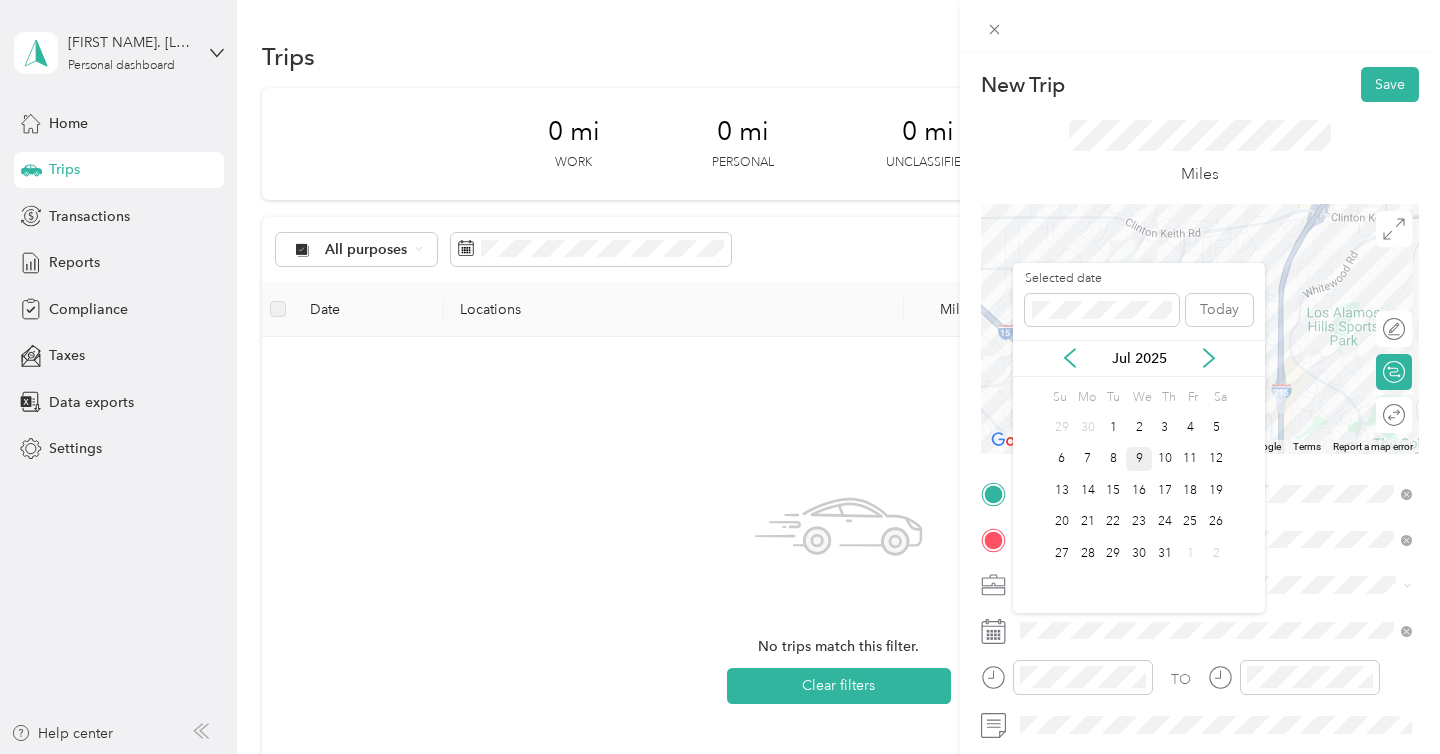 click on "9" at bounding box center (1139, 459) 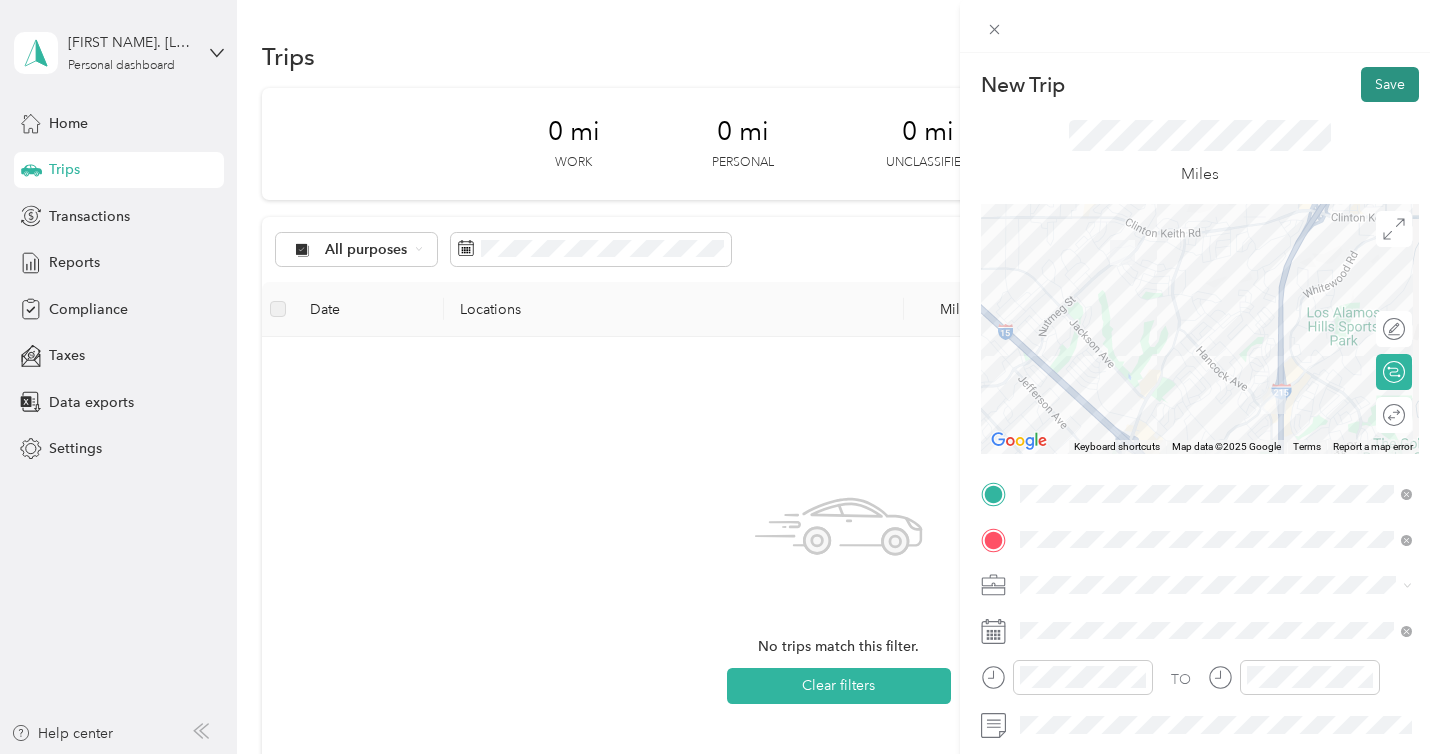 click on "Save" at bounding box center (1390, 84) 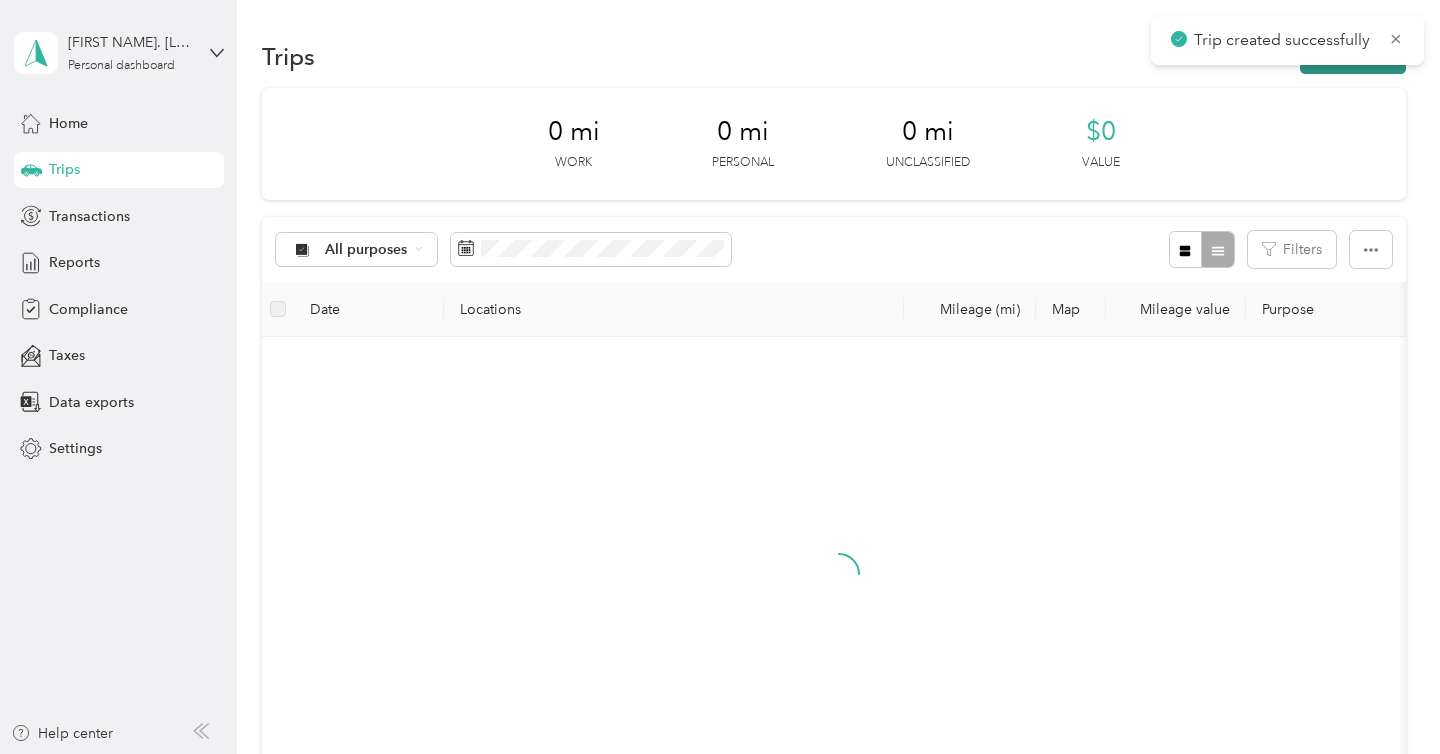 click on "New trip" at bounding box center [1353, 56] 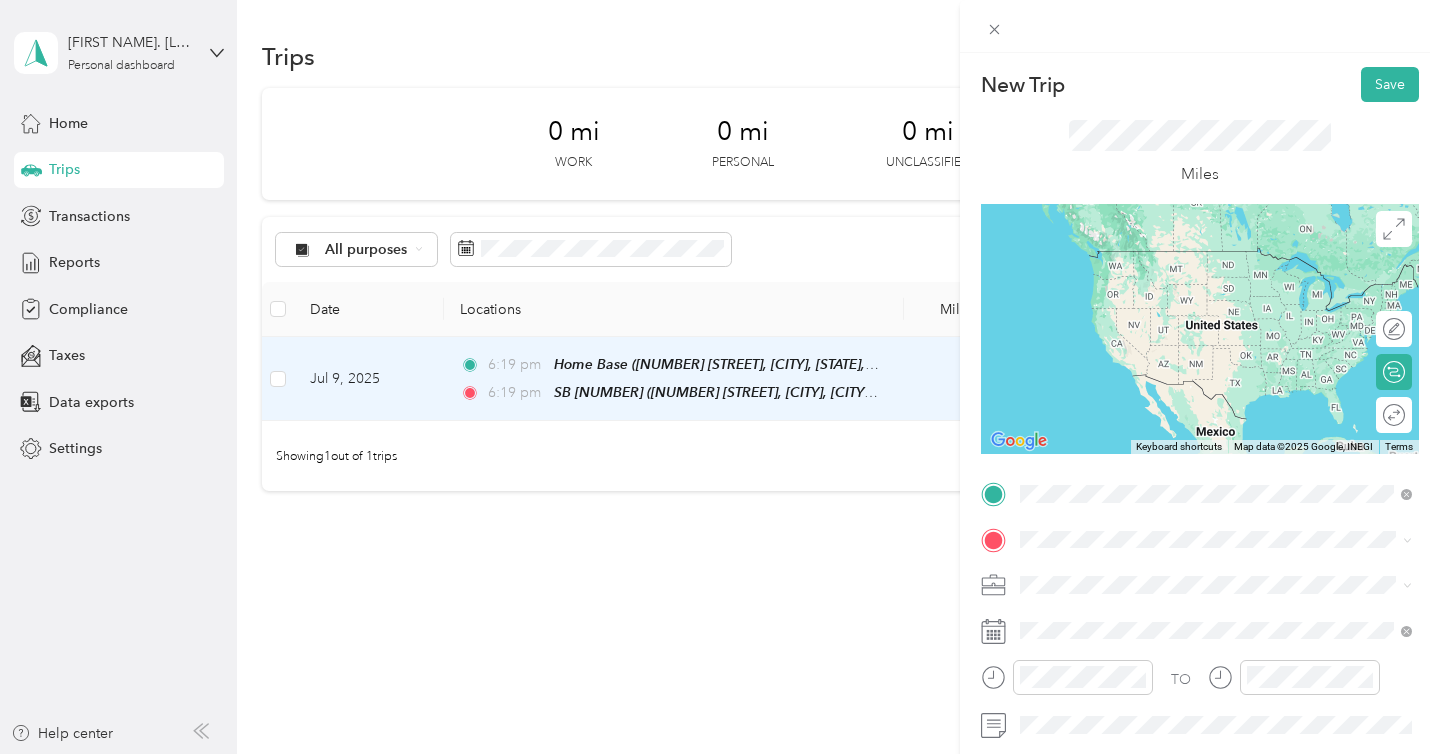 click on "[NUMBER] [STREET], [CITY], [POSTAL_CODE], [CITY], [STATE], [COUNTRY]" at bounding box center [1227, 291] 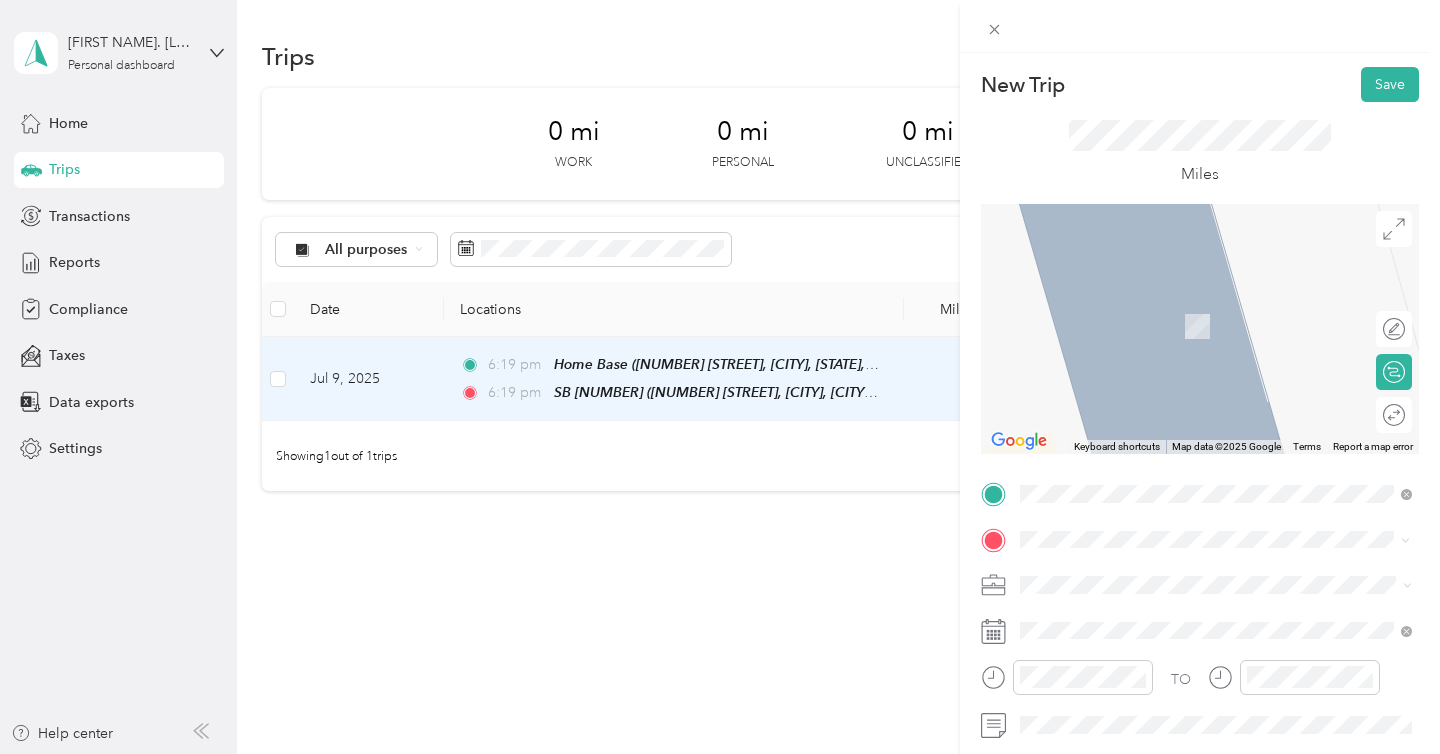 click on "[NUMBER] [STREET], [CITY], [POSTAL_CODE], [CITY], [STATE], [COUNTRY]" at bounding box center (1216, 326) 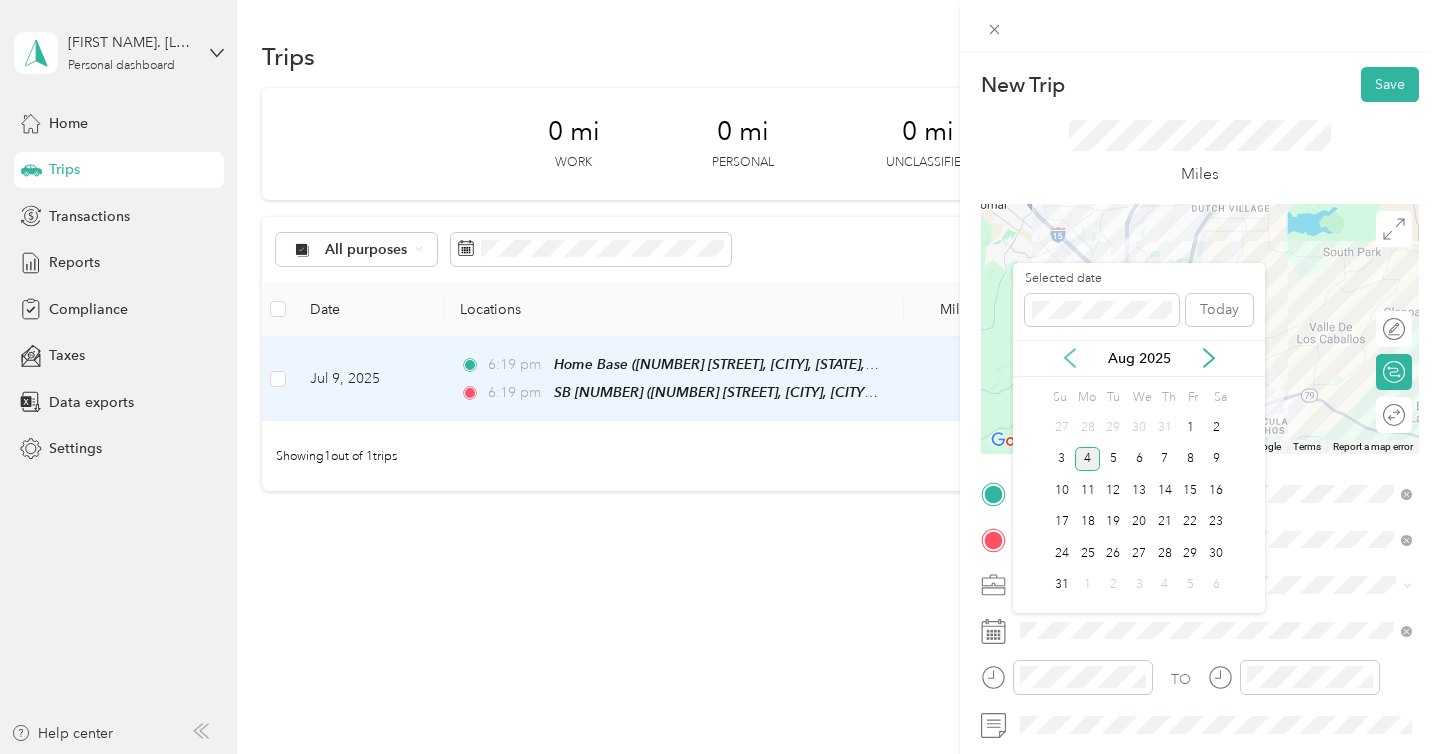 click 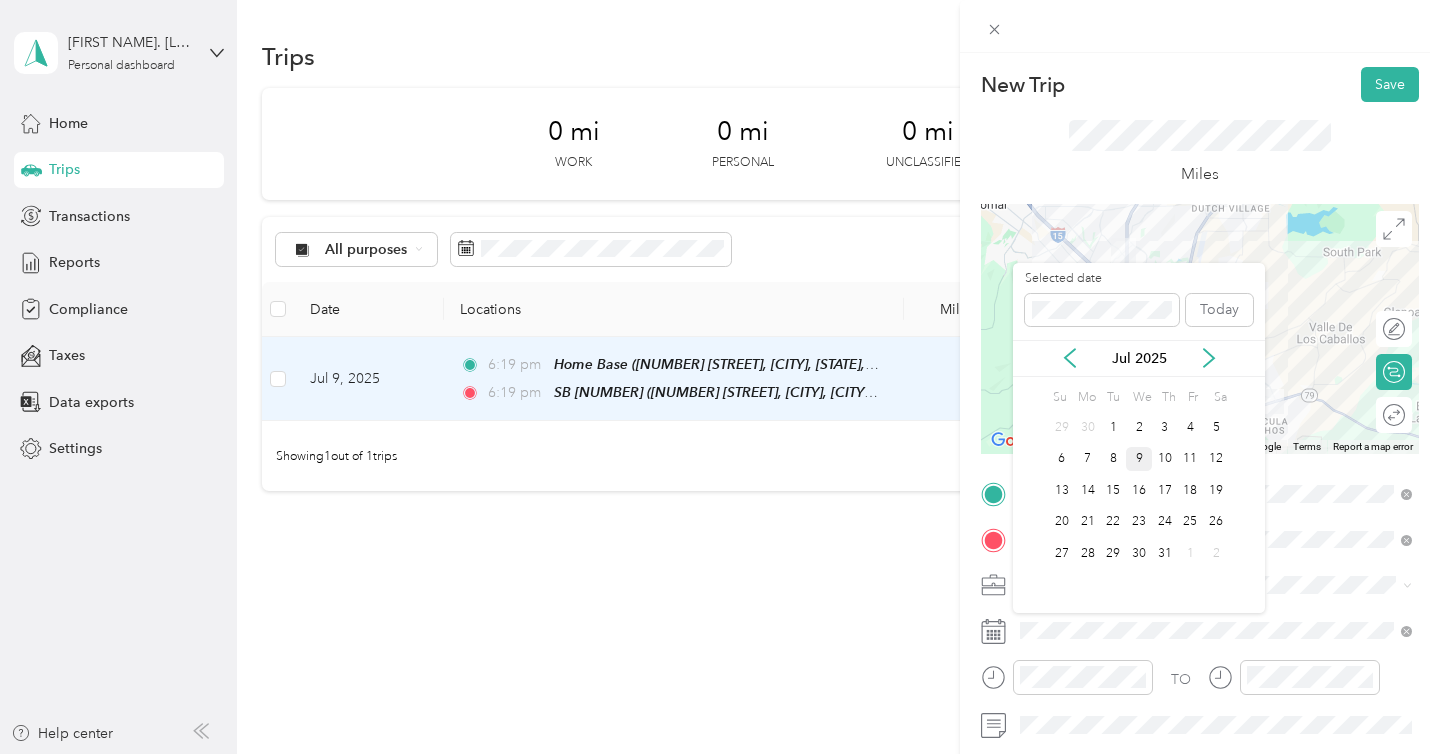 click on "9" at bounding box center [1139, 459] 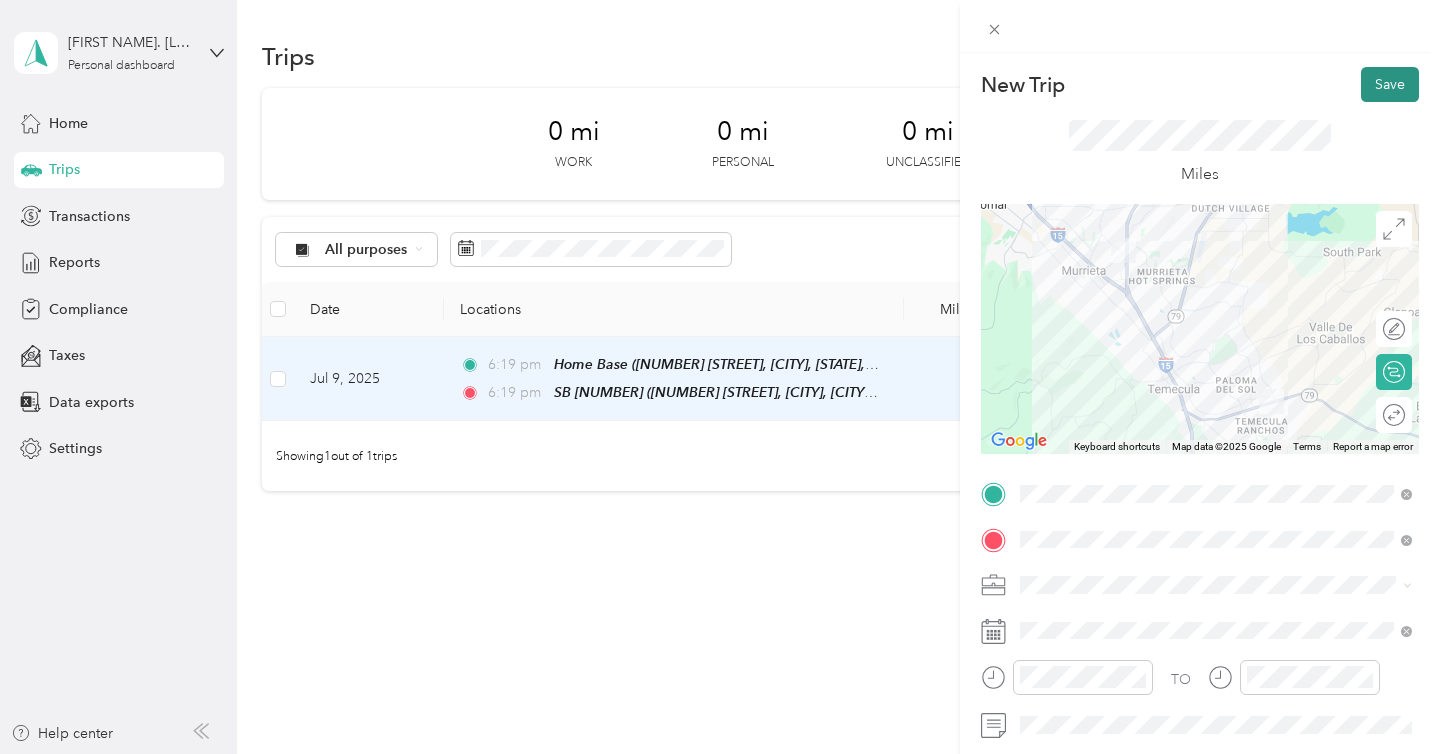 click on "Save" at bounding box center [1390, 84] 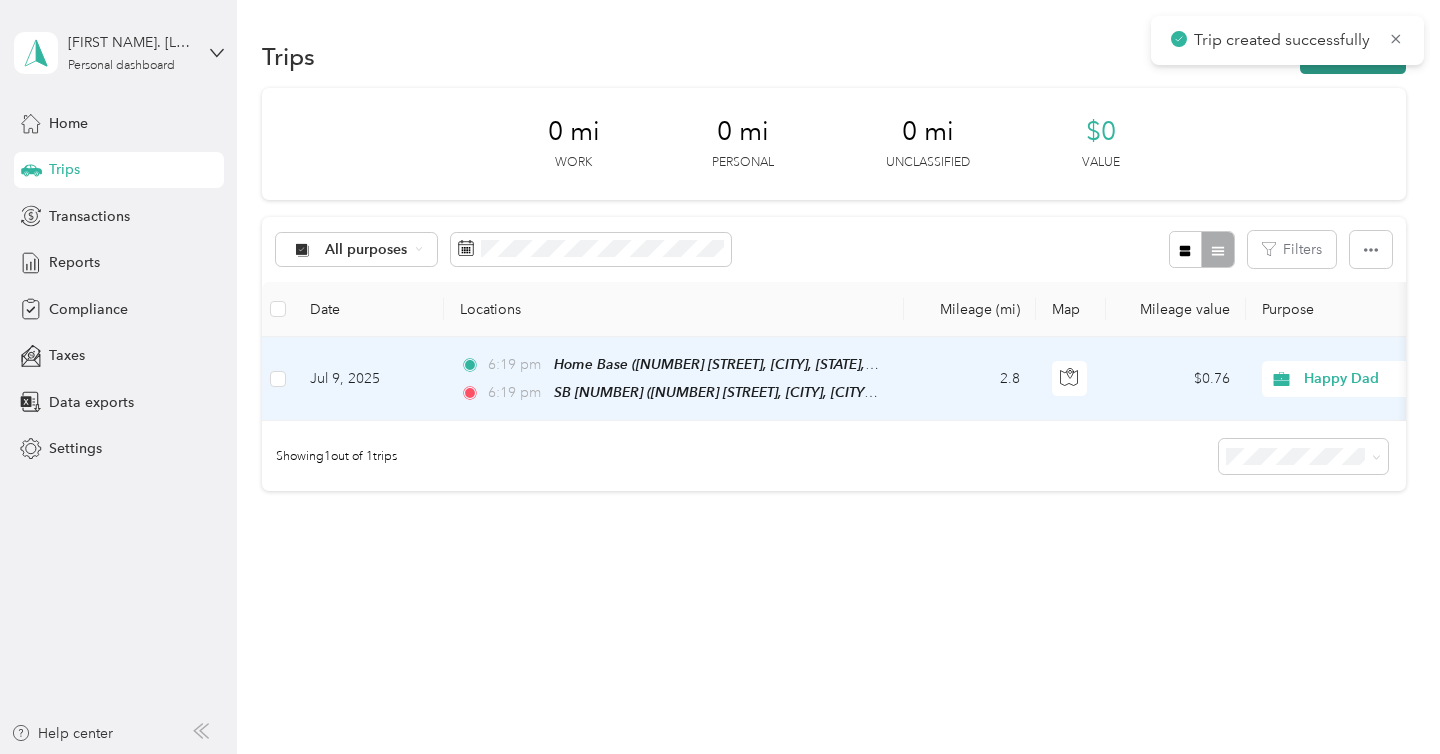 click on "New trip" at bounding box center [1353, 56] 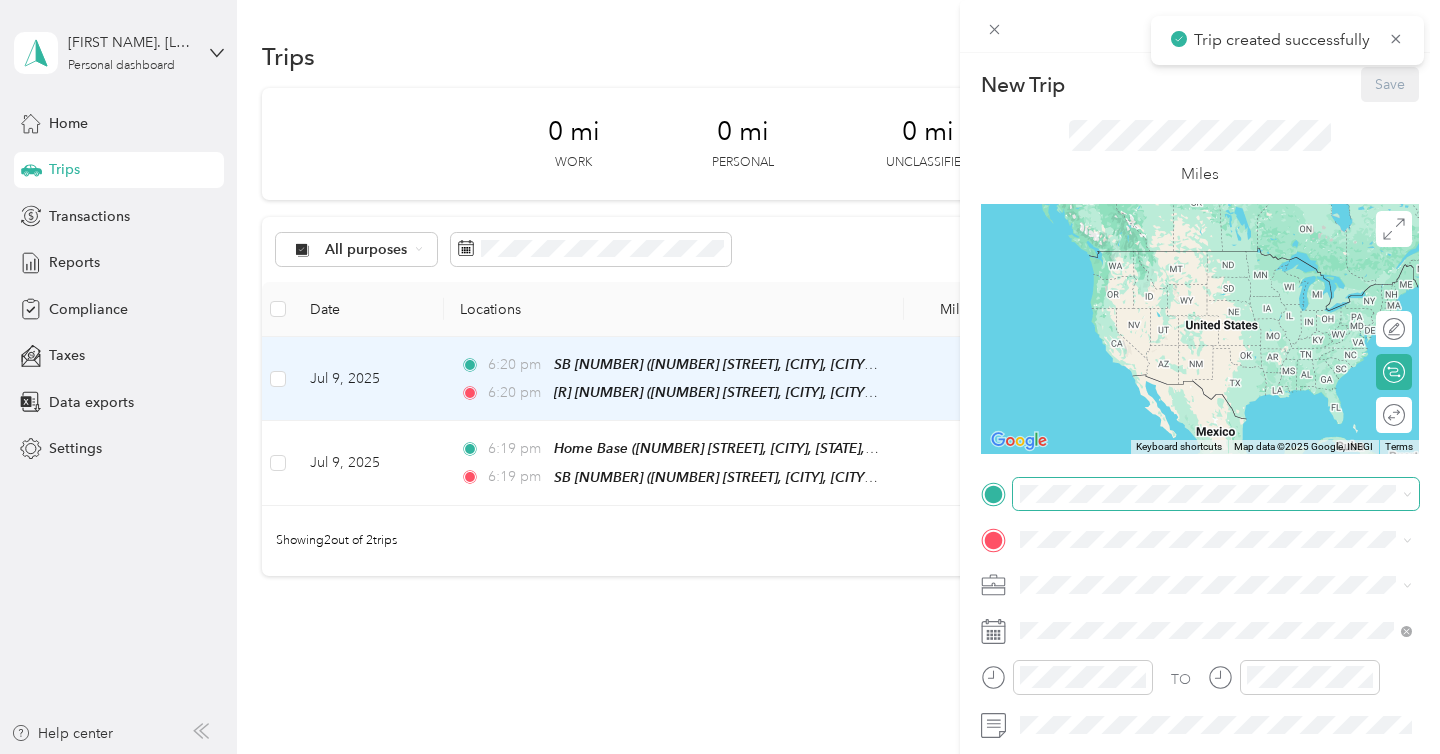 click at bounding box center (1216, 494) 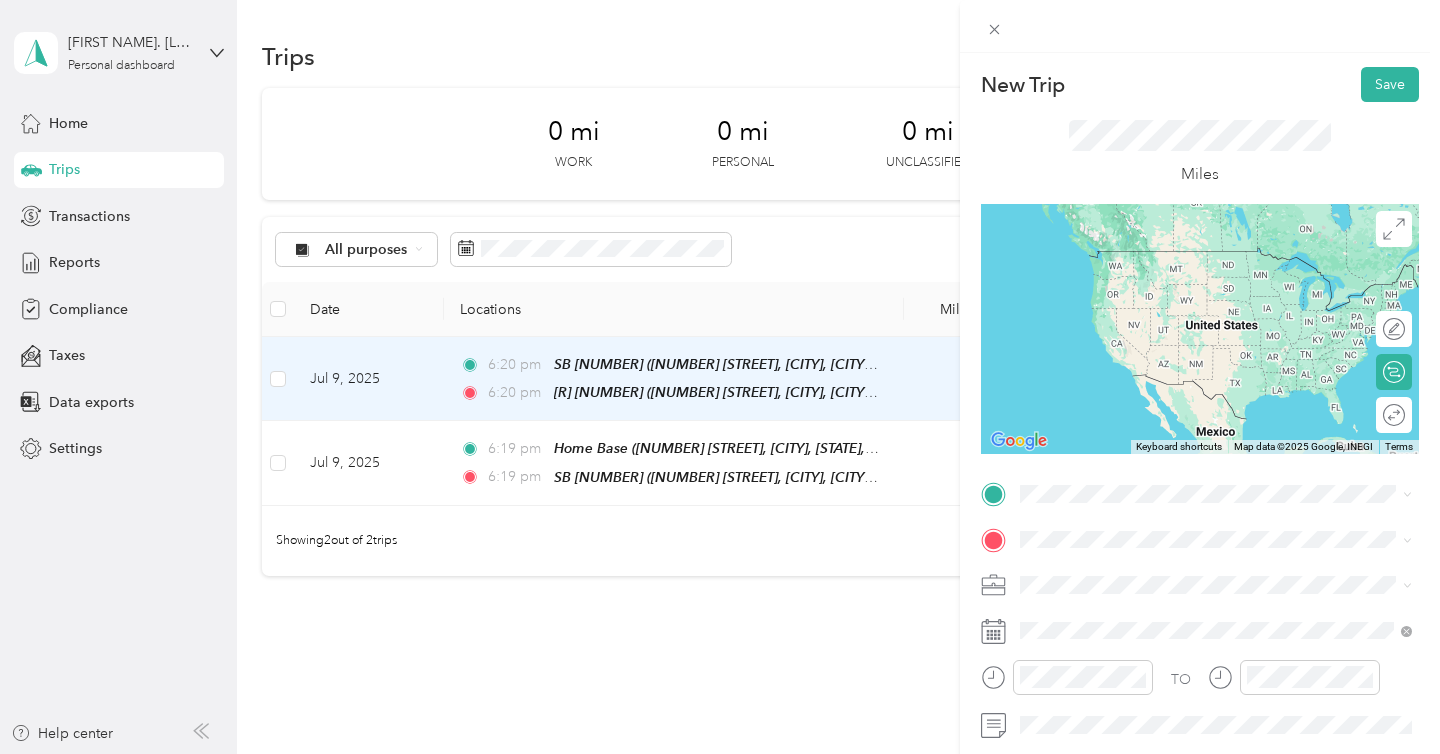 click on "[NUMBER] [STREET], [CITY], [POSTAL_CODE], [CITY], [STATE], [COUNTRY]" at bounding box center (1227, 287) 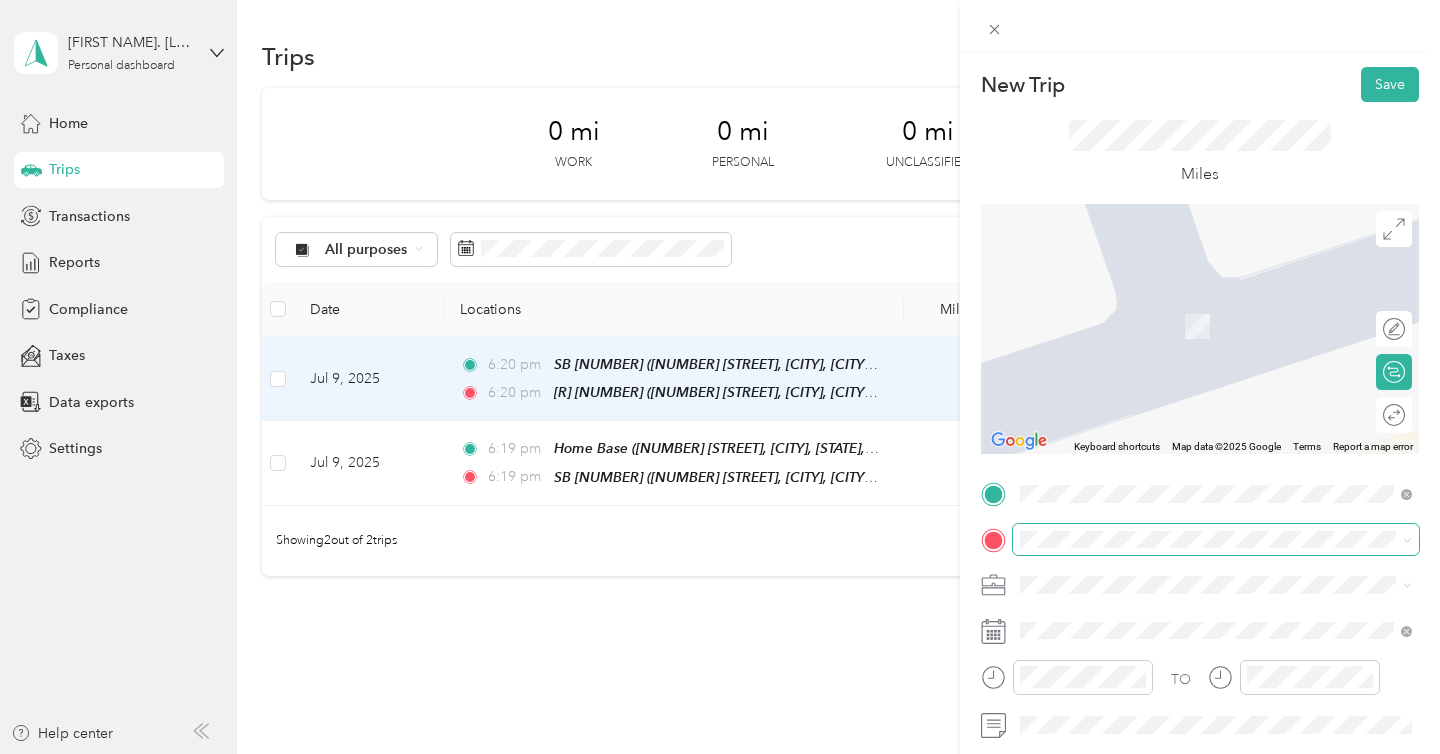 click at bounding box center (1216, 540) 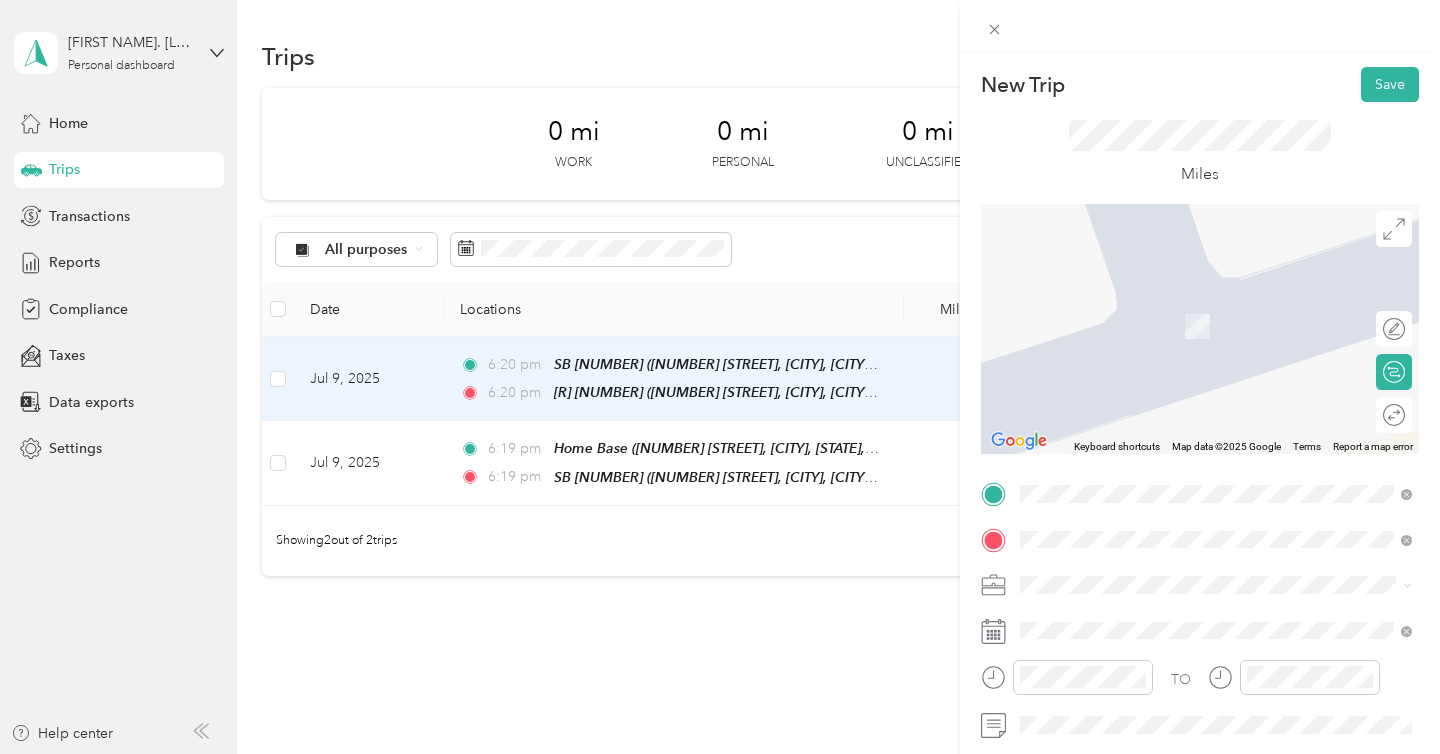 click on "SB 138 (Temecula) [NUMBER] [STREET], [CITY], [POSTAL_CODE], [CITY], [STATE], [COUNTRY]" at bounding box center [1232, 325] 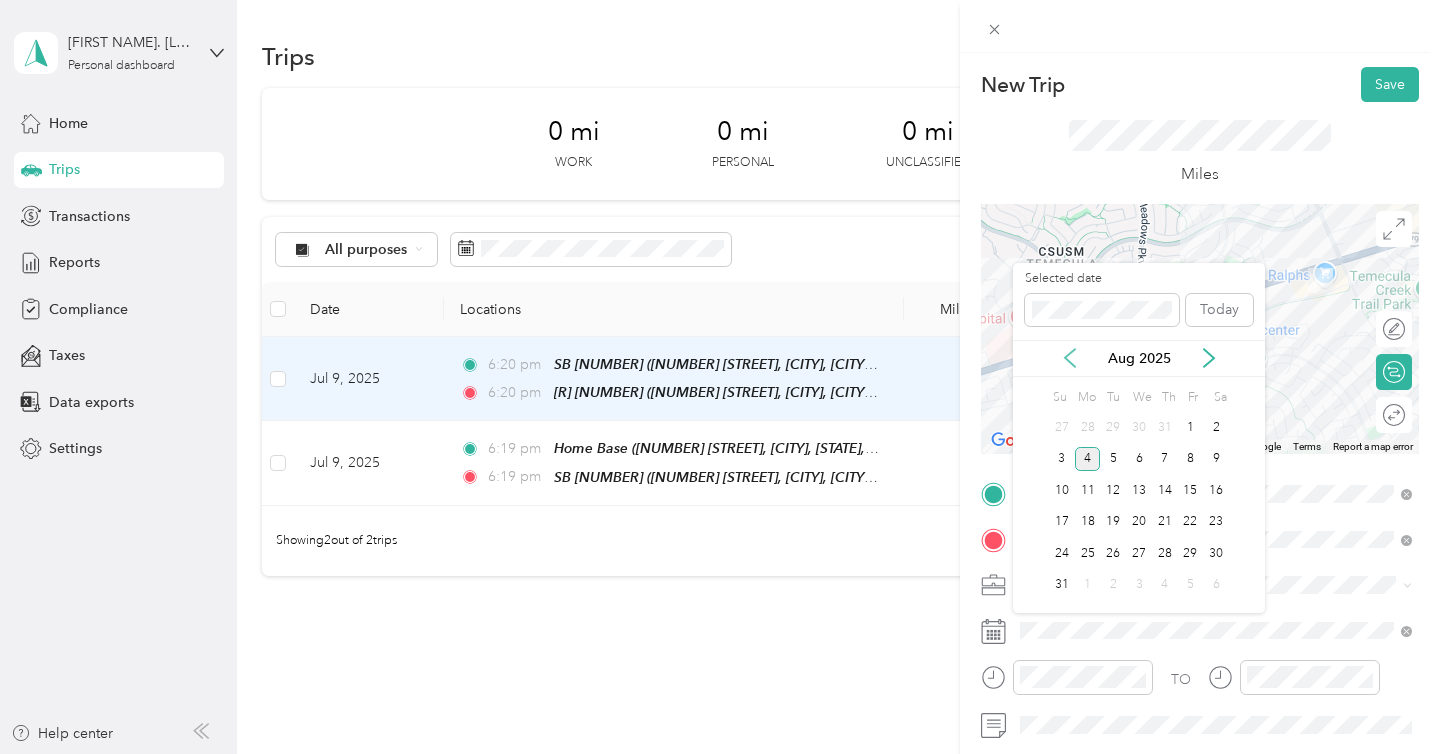 click 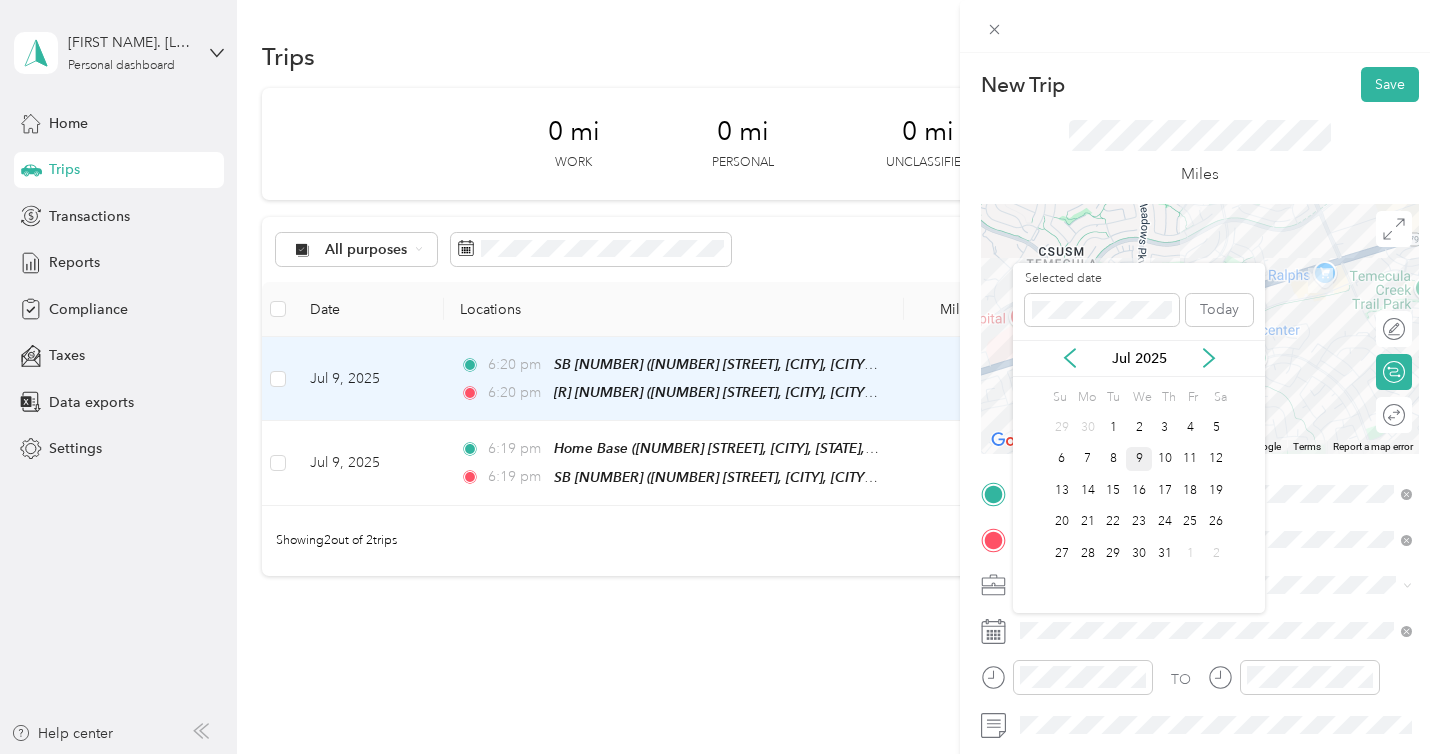 click on "9" at bounding box center [1139, 459] 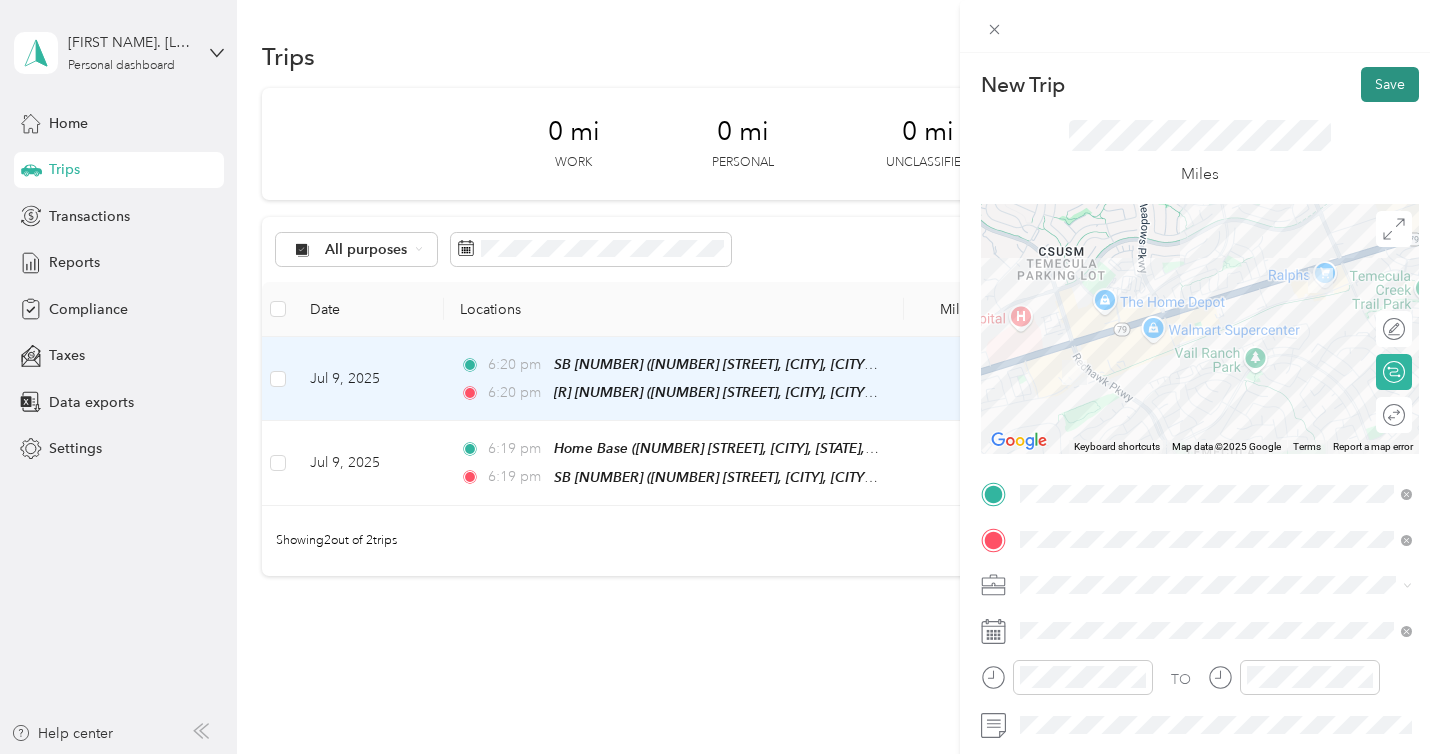 click on "Save" at bounding box center [1390, 84] 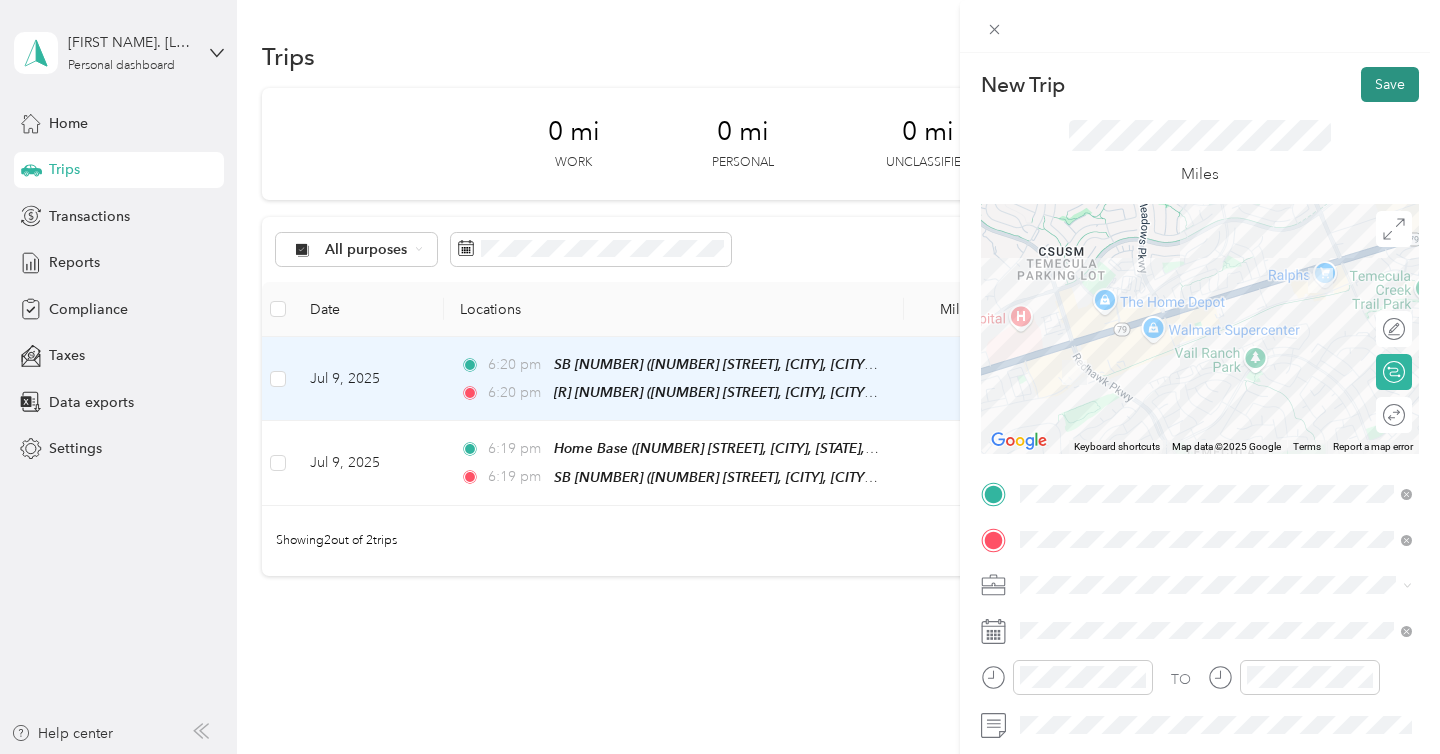 click on "Save" at bounding box center [1390, 84] 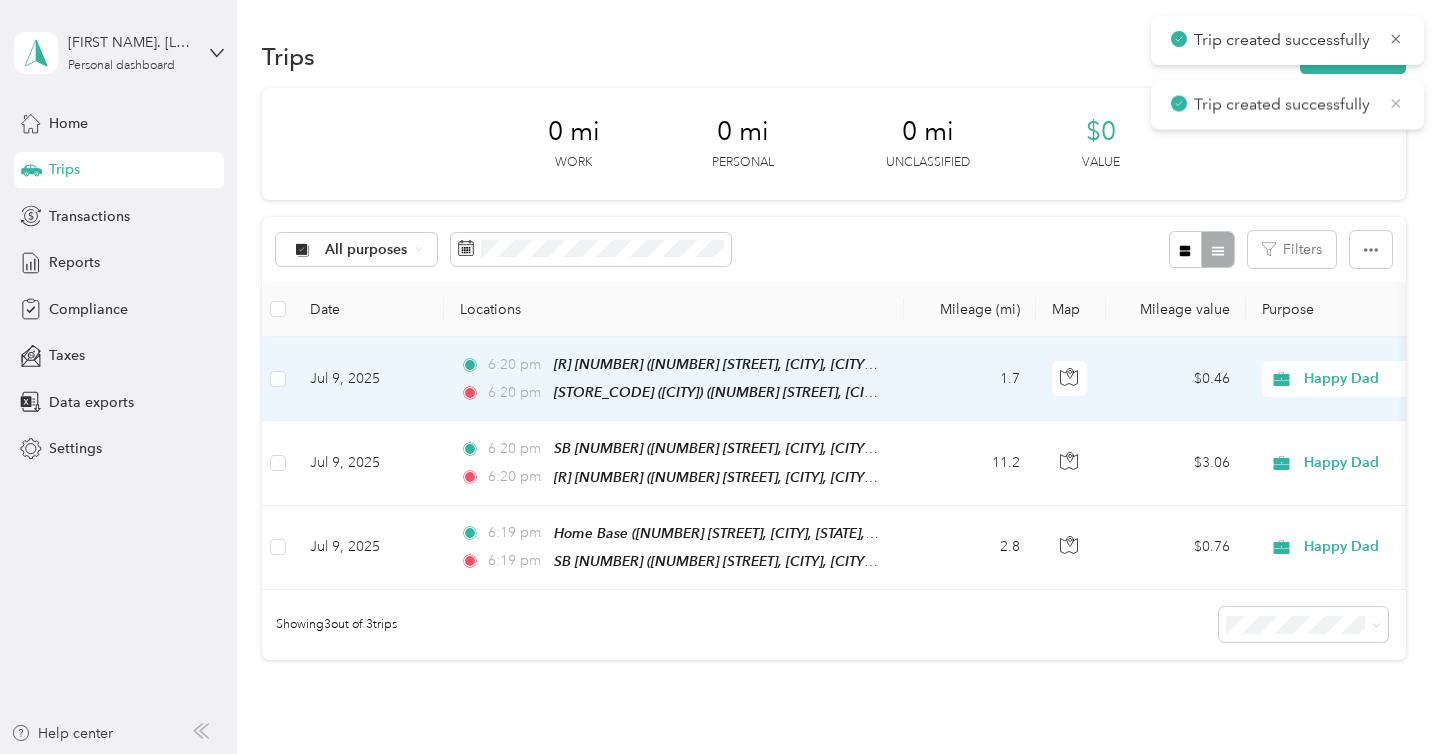 click 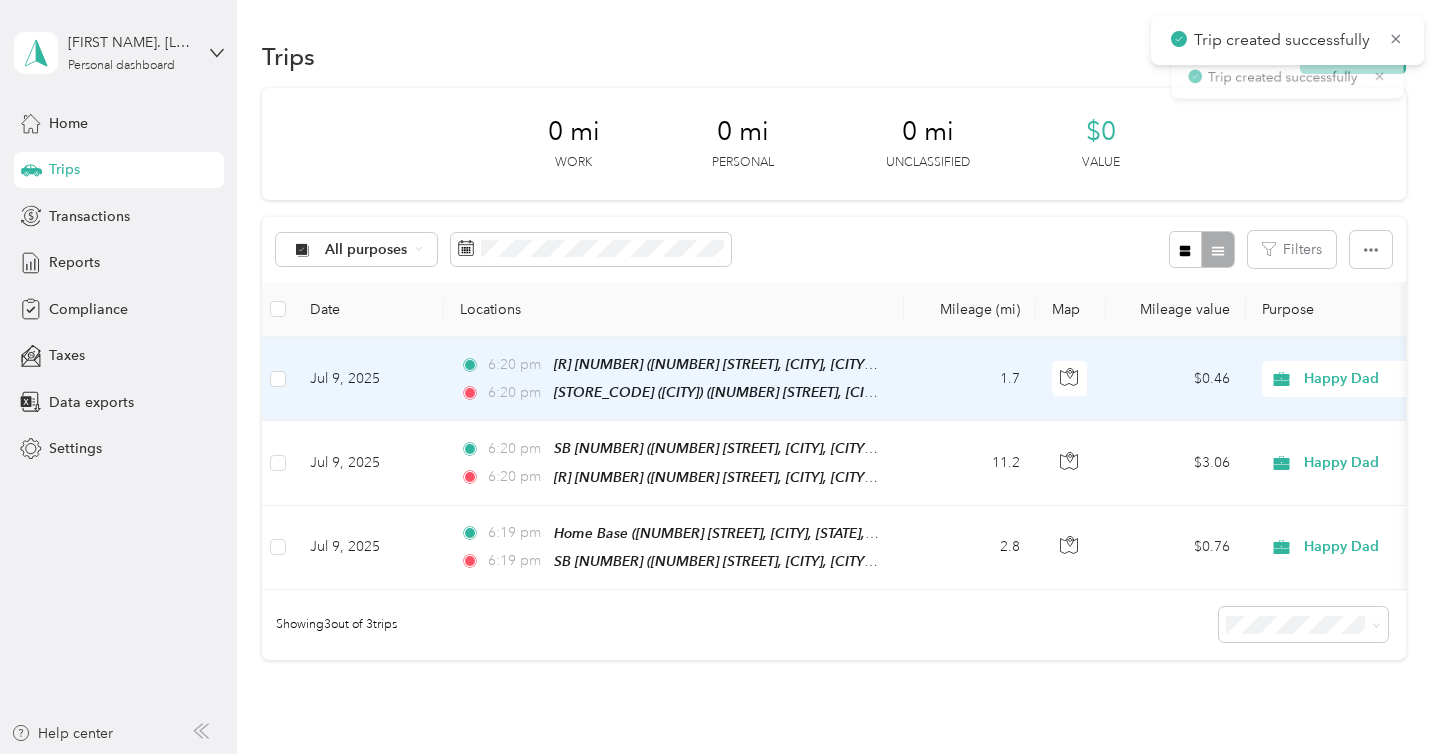click on "Trips New trip" at bounding box center (834, 56) 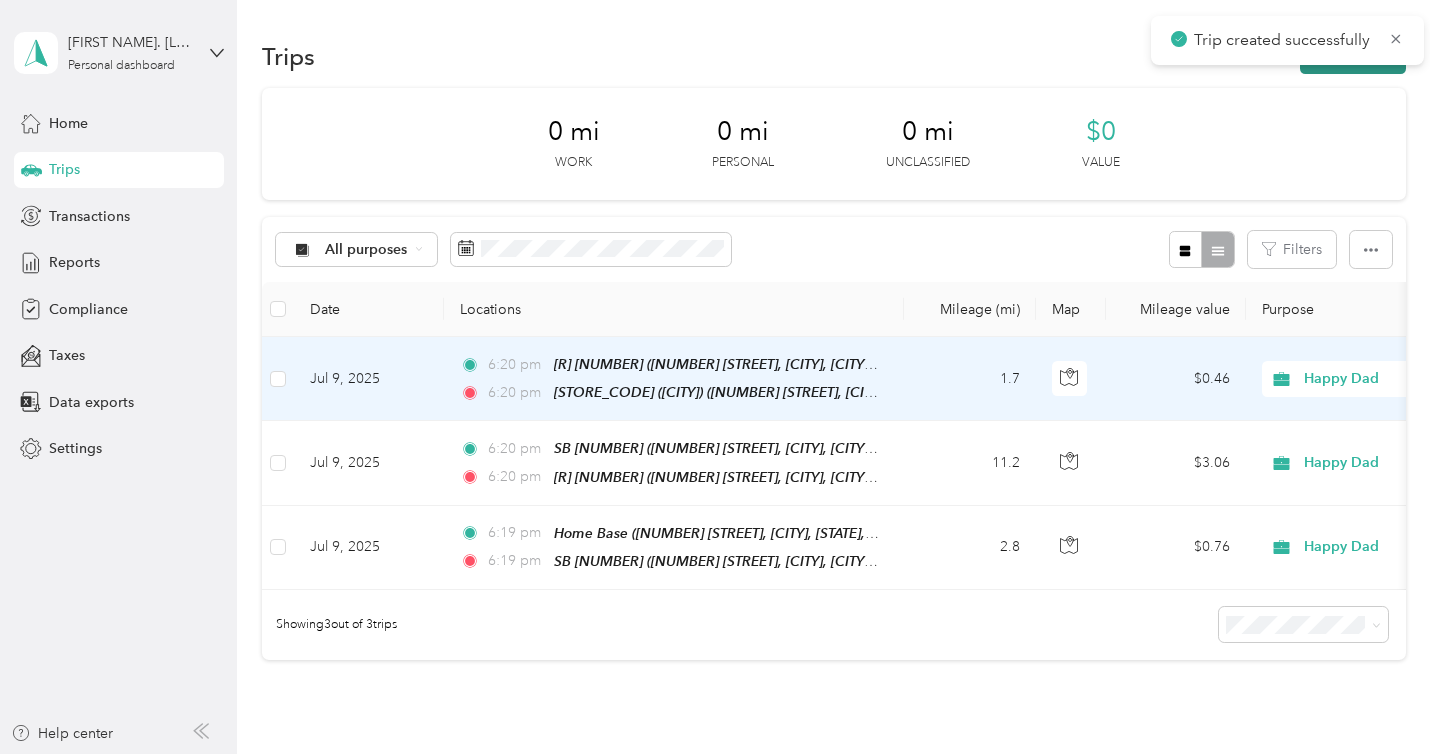 click on "New trip" at bounding box center (1353, 56) 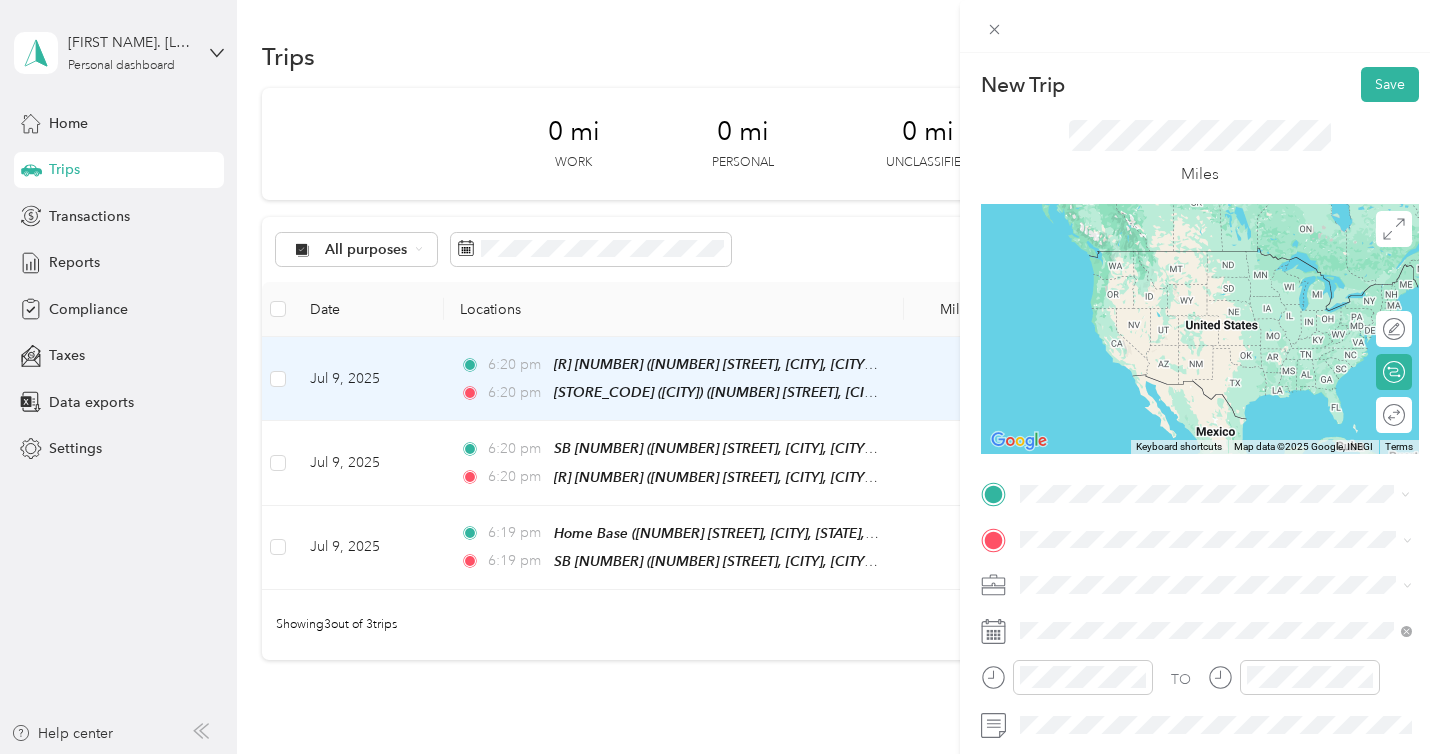 click on "[NUMBER] [STREET], [CITY], [POSTAL_CODE], [CITY], [STATE], [COUNTRY]" at bounding box center (1227, 290) 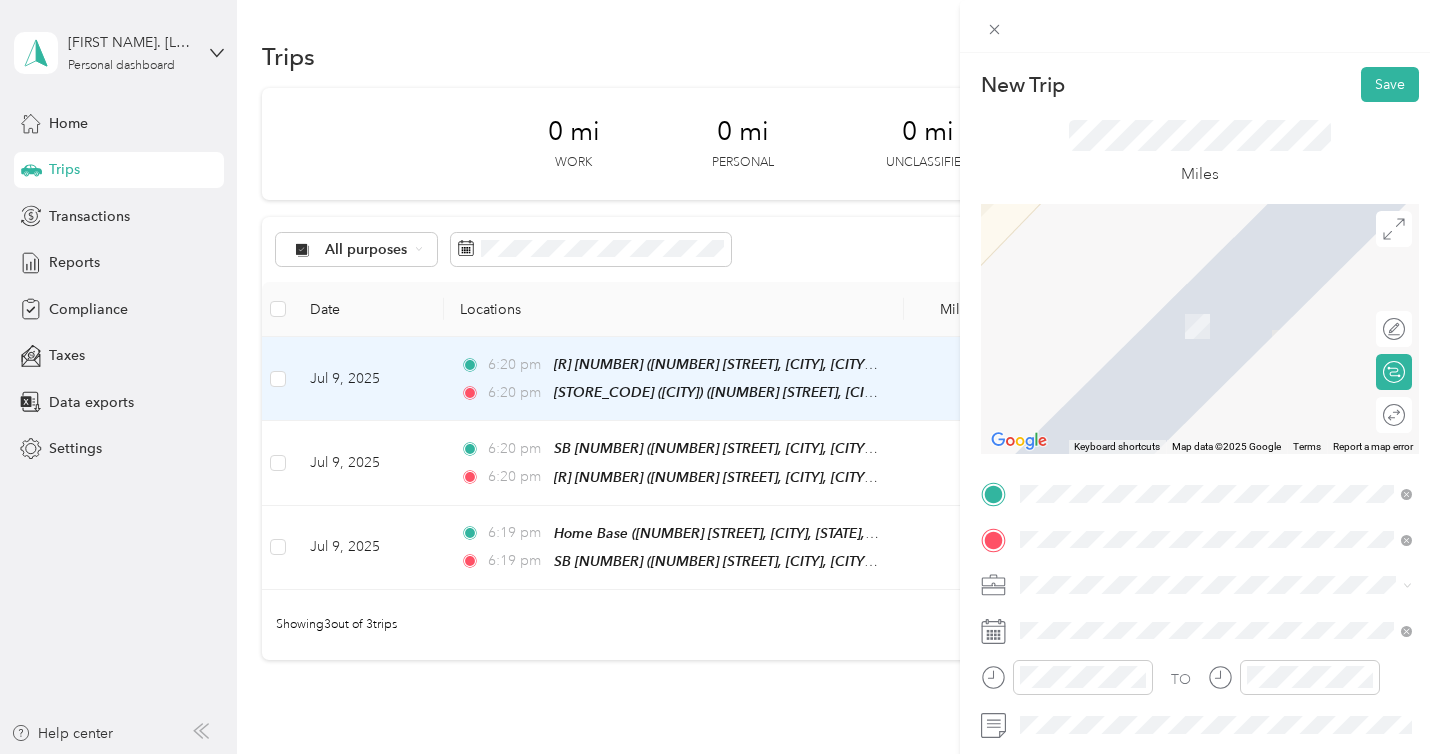 click on "[BRAND] ([CITY]) [NUMBER] [STREET], [CITY], [POSTAL_CODE], [CITY], [STATE], [COUNTRY]" at bounding box center (1232, 325) 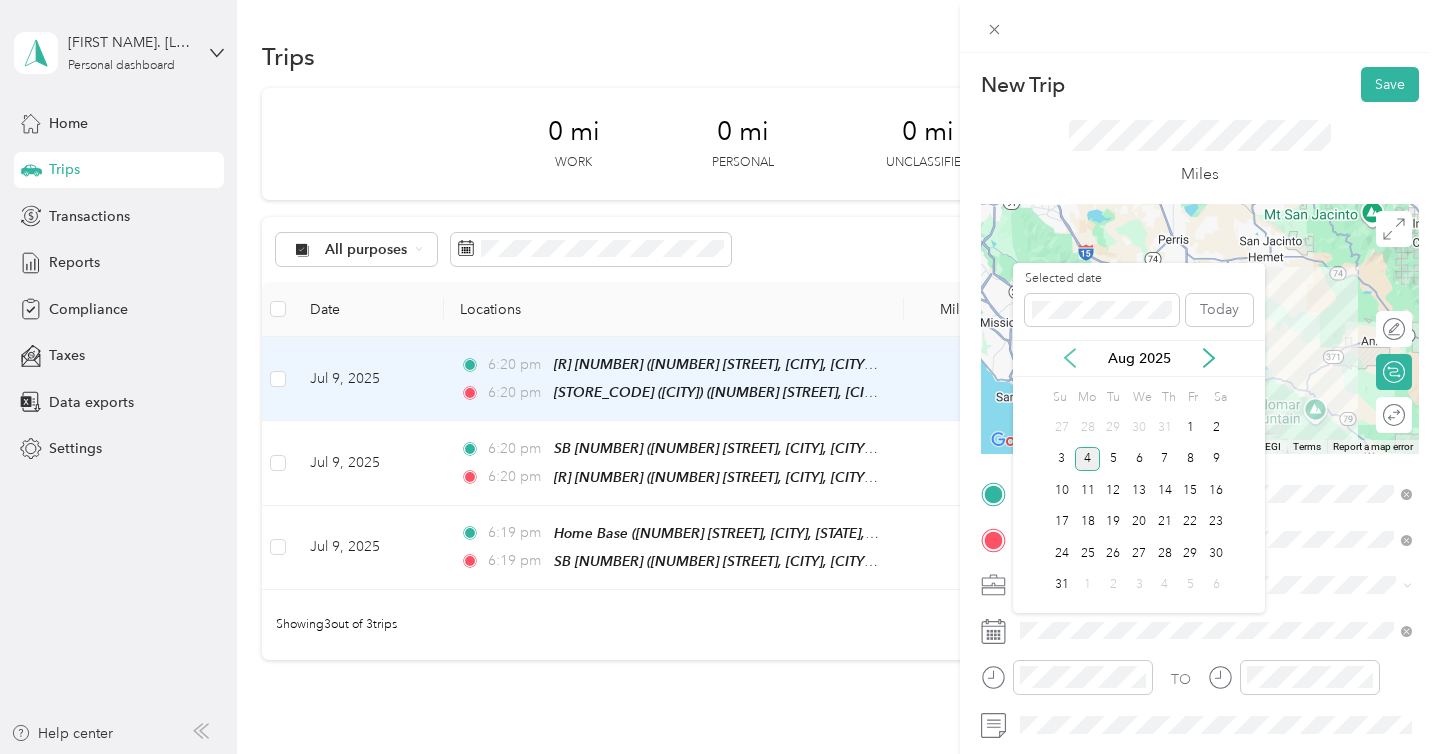 click 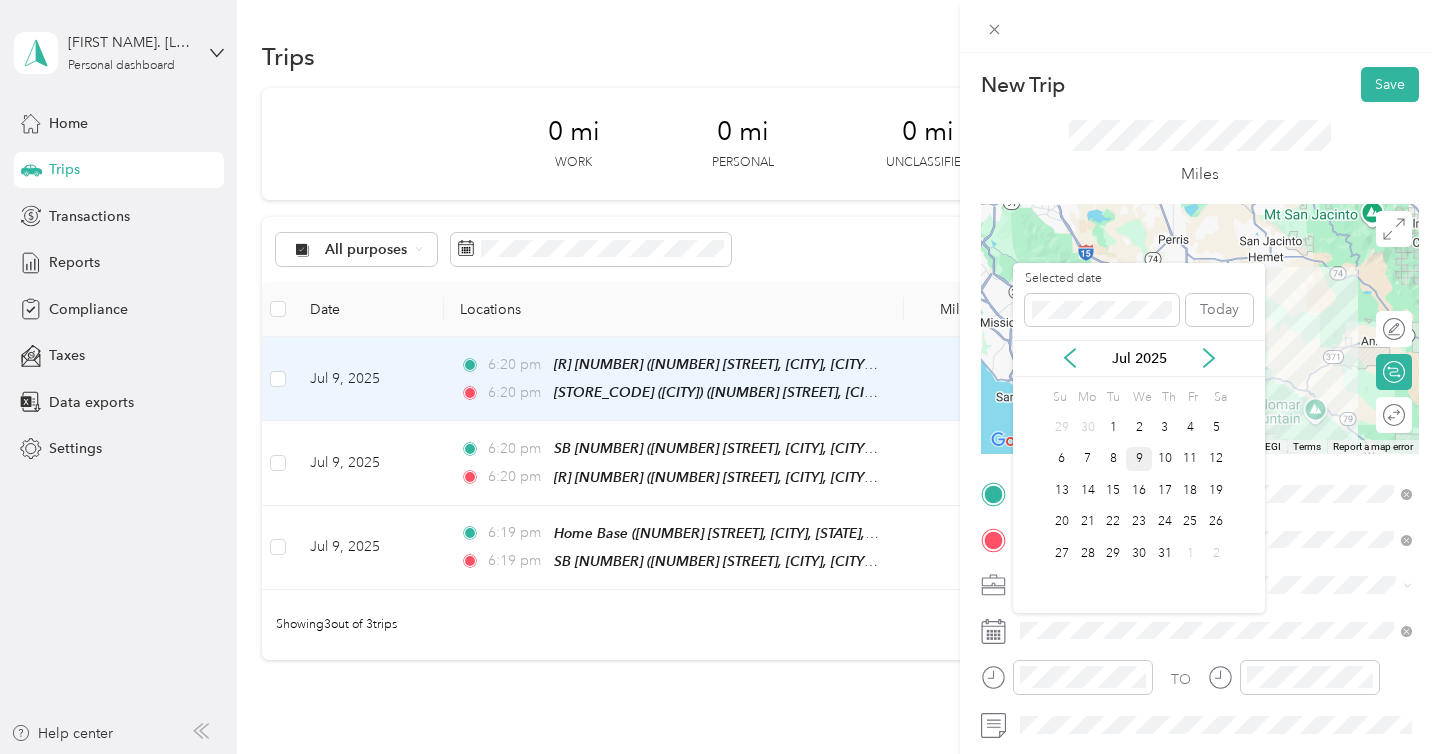 click on "9" at bounding box center (1139, 459) 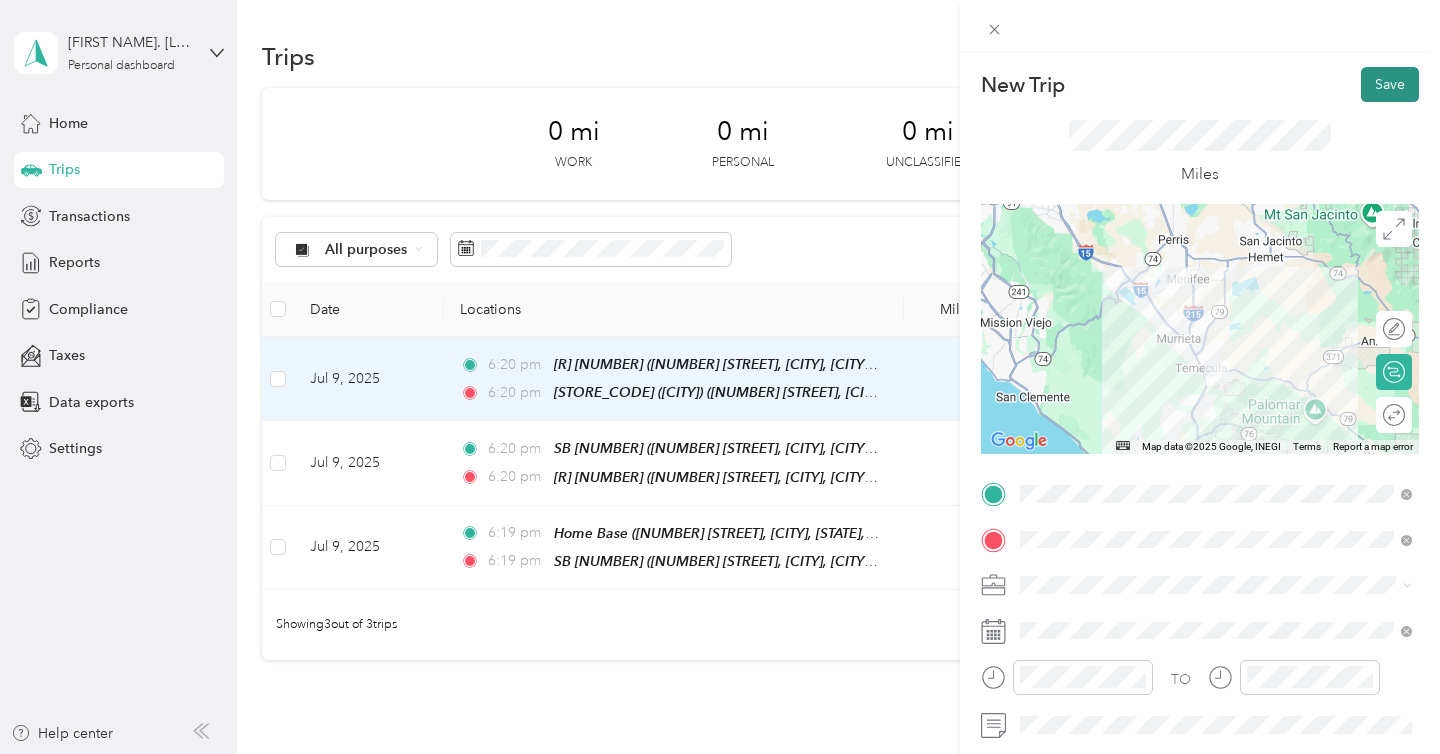 click on "Save" at bounding box center [1390, 84] 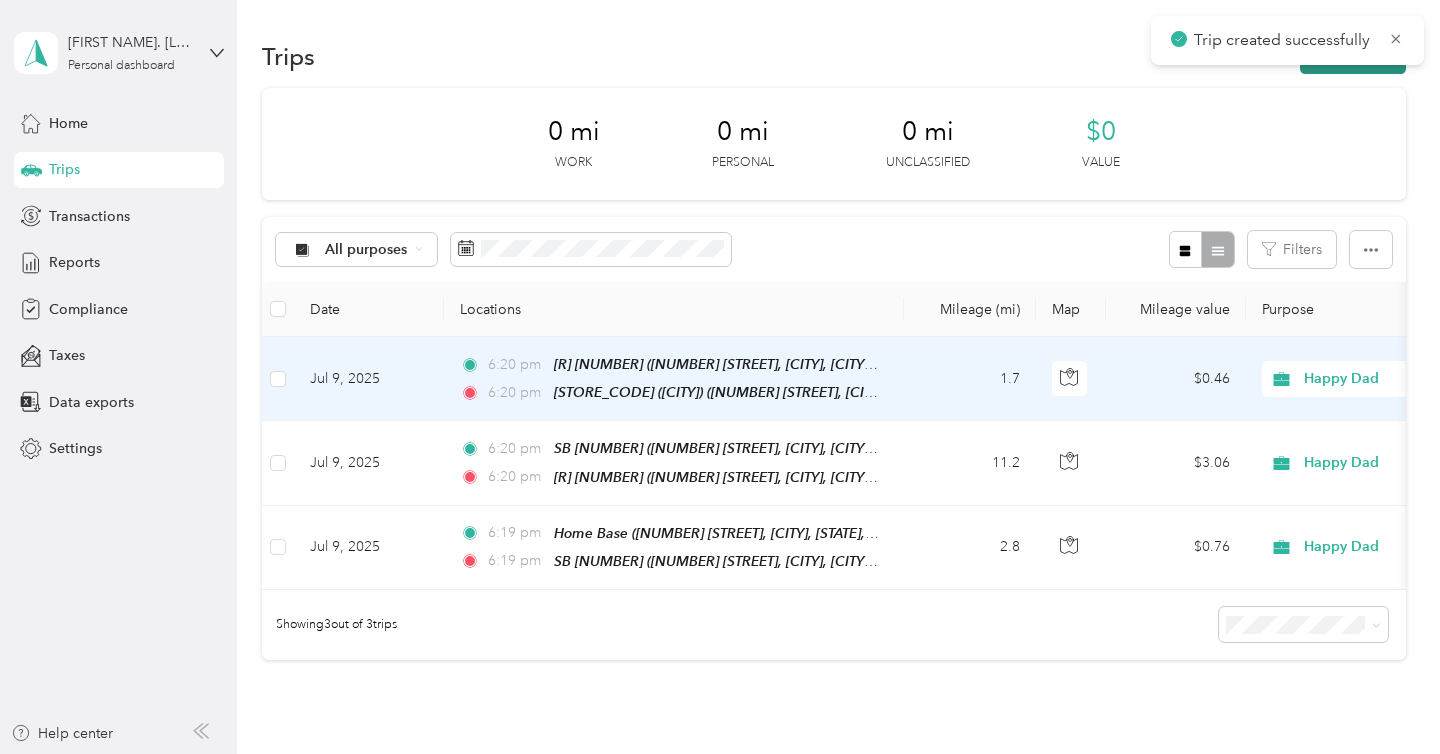 click on "New trip" at bounding box center [1353, 56] 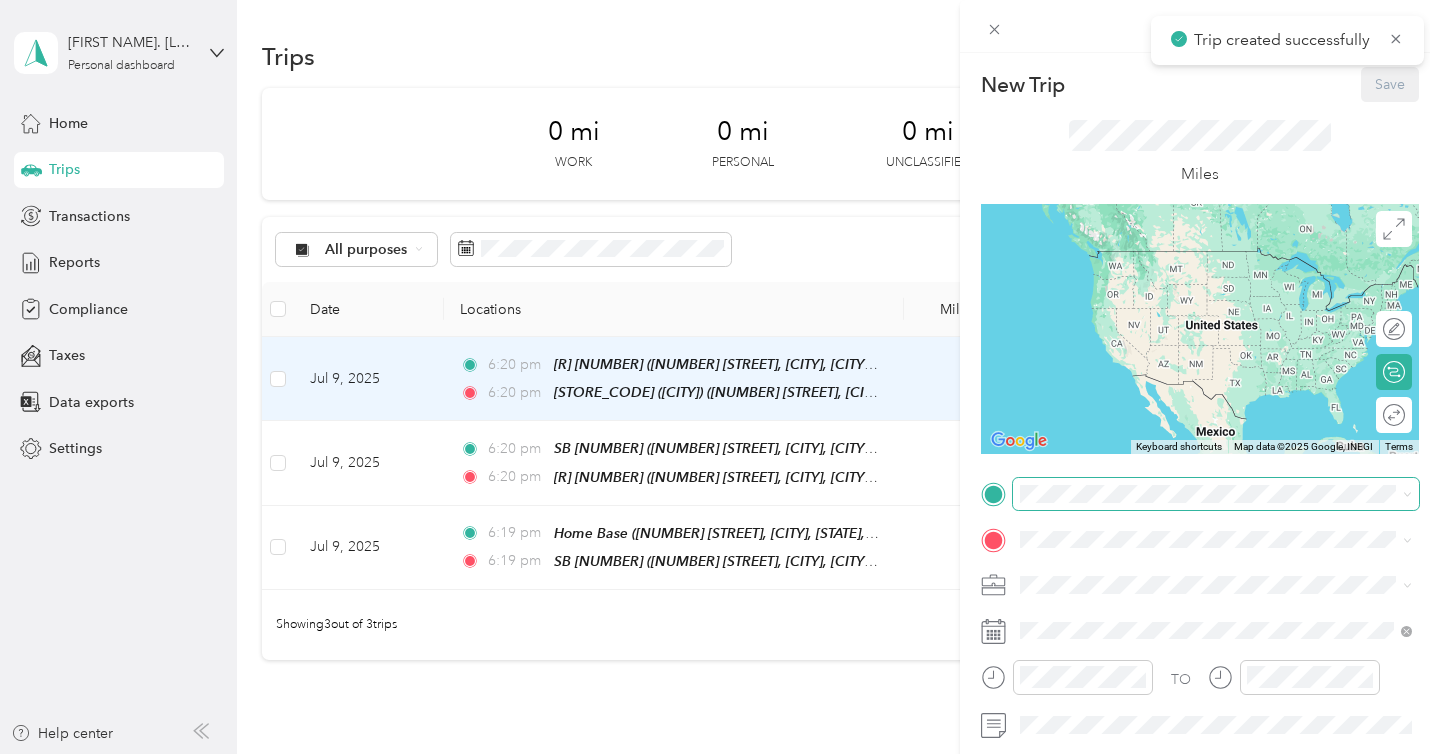 click at bounding box center [1216, 494] 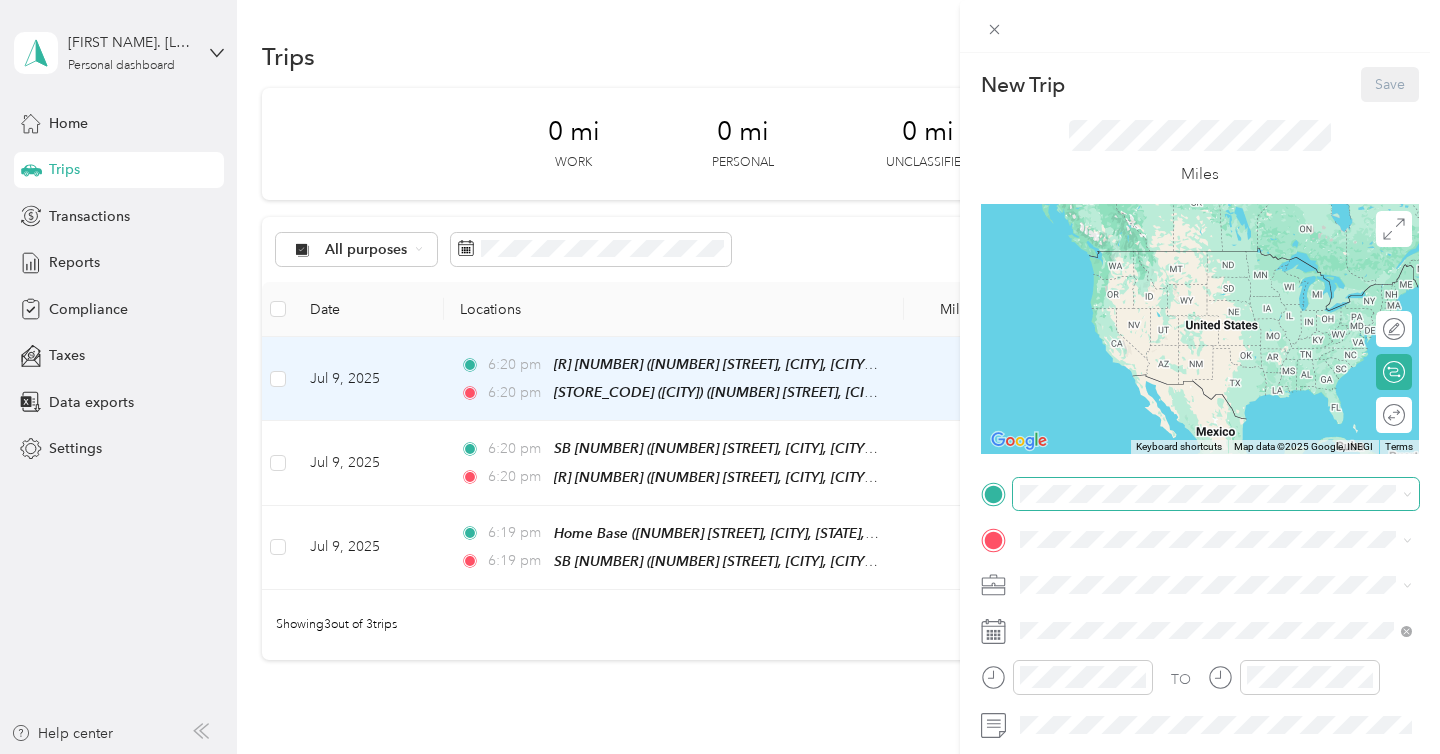 click at bounding box center [1216, 494] 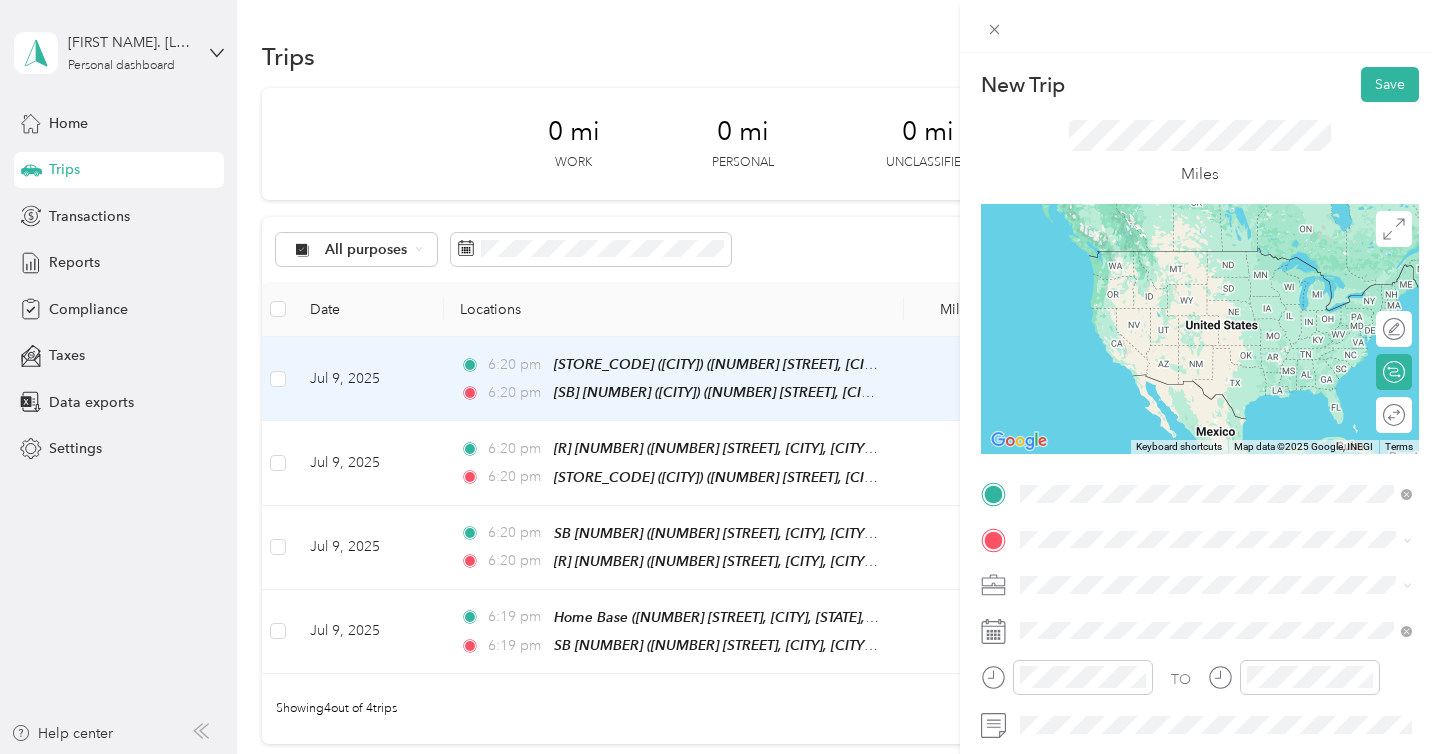 click on "[NUMBER] [STREET], [CITY], [POSTAL_CODE], [CITY], [STATE], [COUNTRY]" at bounding box center (1227, 291) 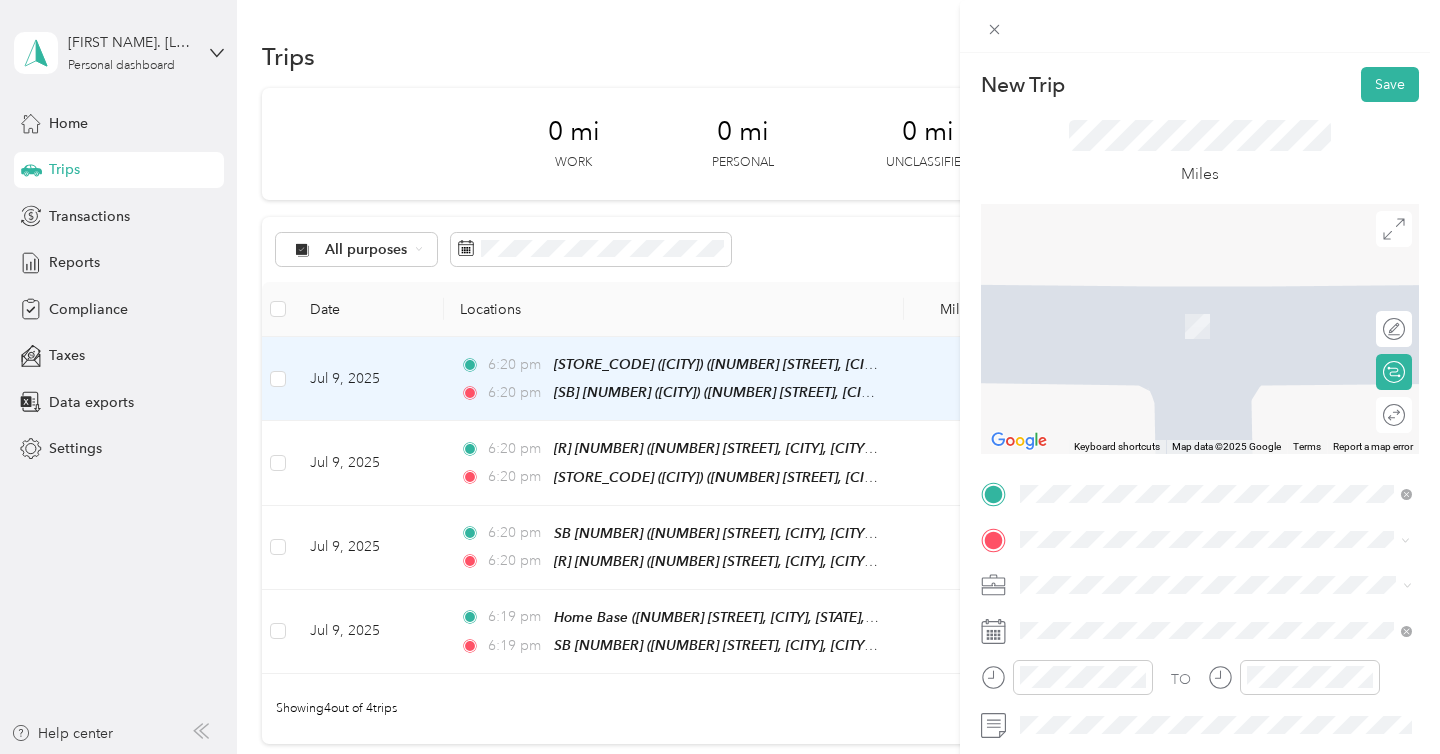 click on "3011 South Croddy Way, Santa Ana, 92704, Santa Ana, California, United States" at bounding box center [1227, 420] 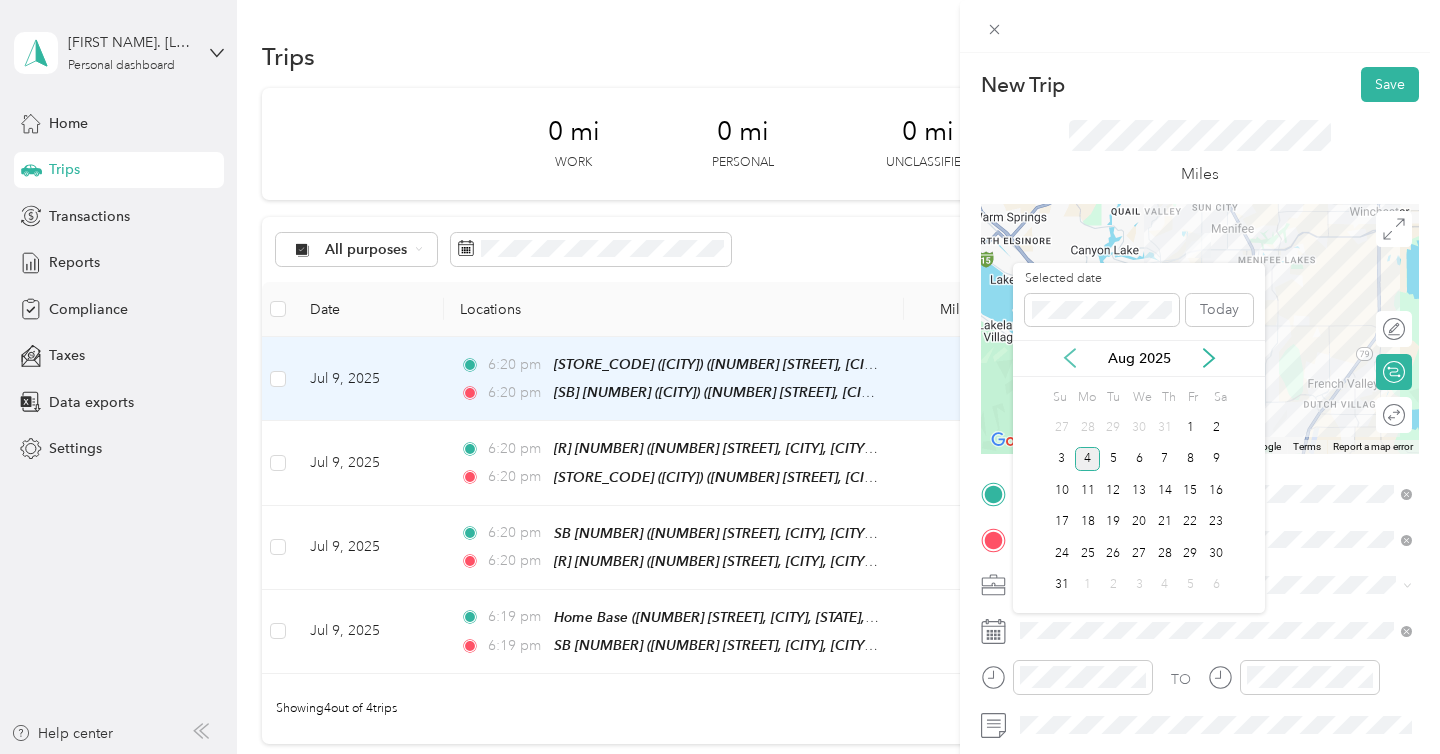 click 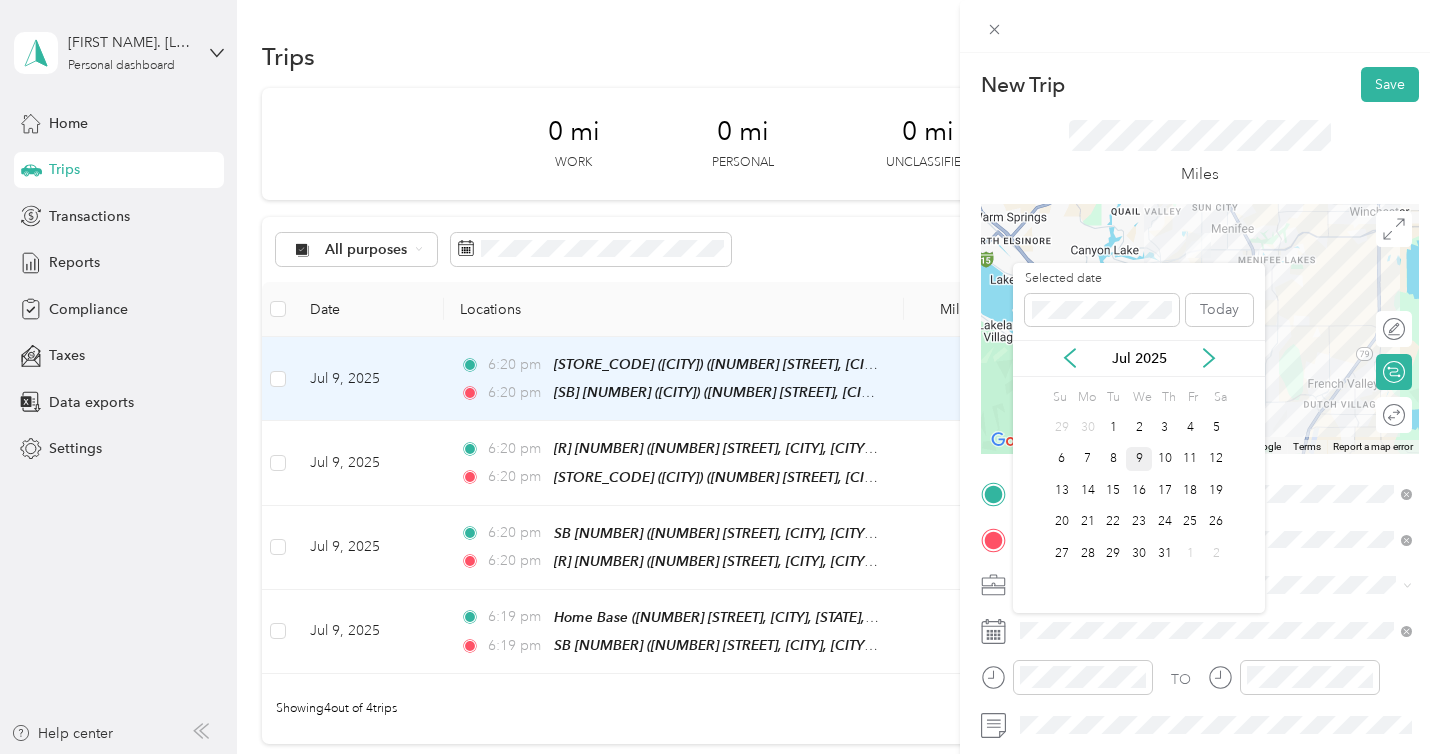 click on "9" at bounding box center [1139, 459] 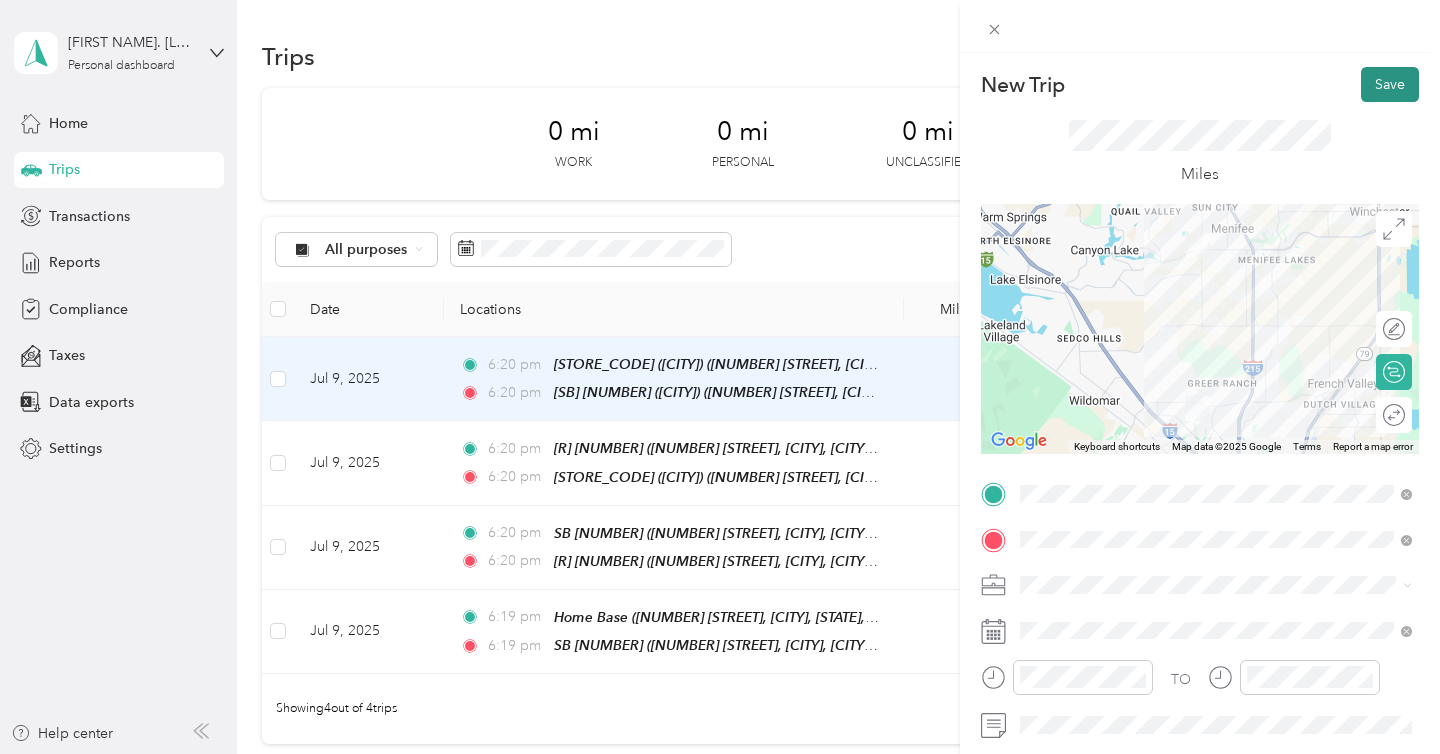 click on "Save" at bounding box center [1390, 84] 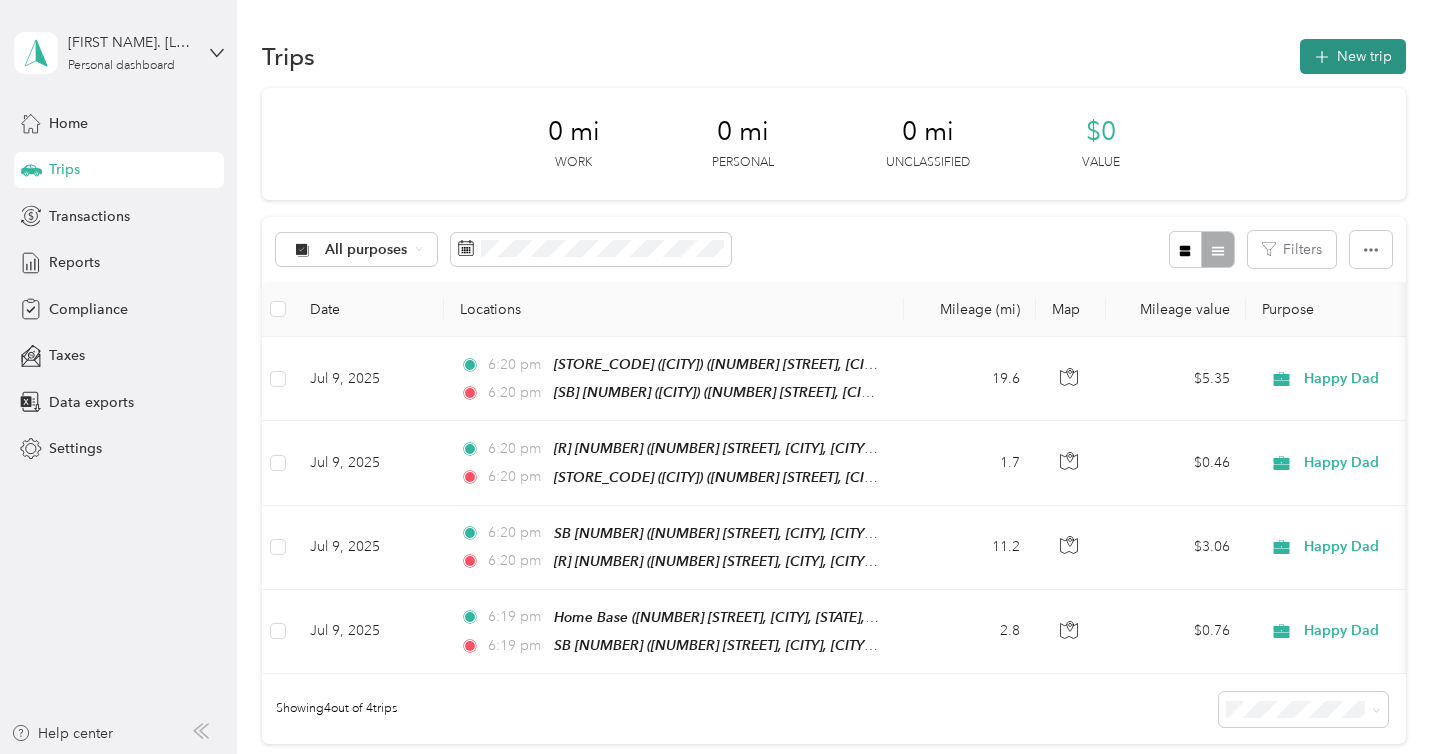 click on "New trip" at bounding box center (1353, 56) 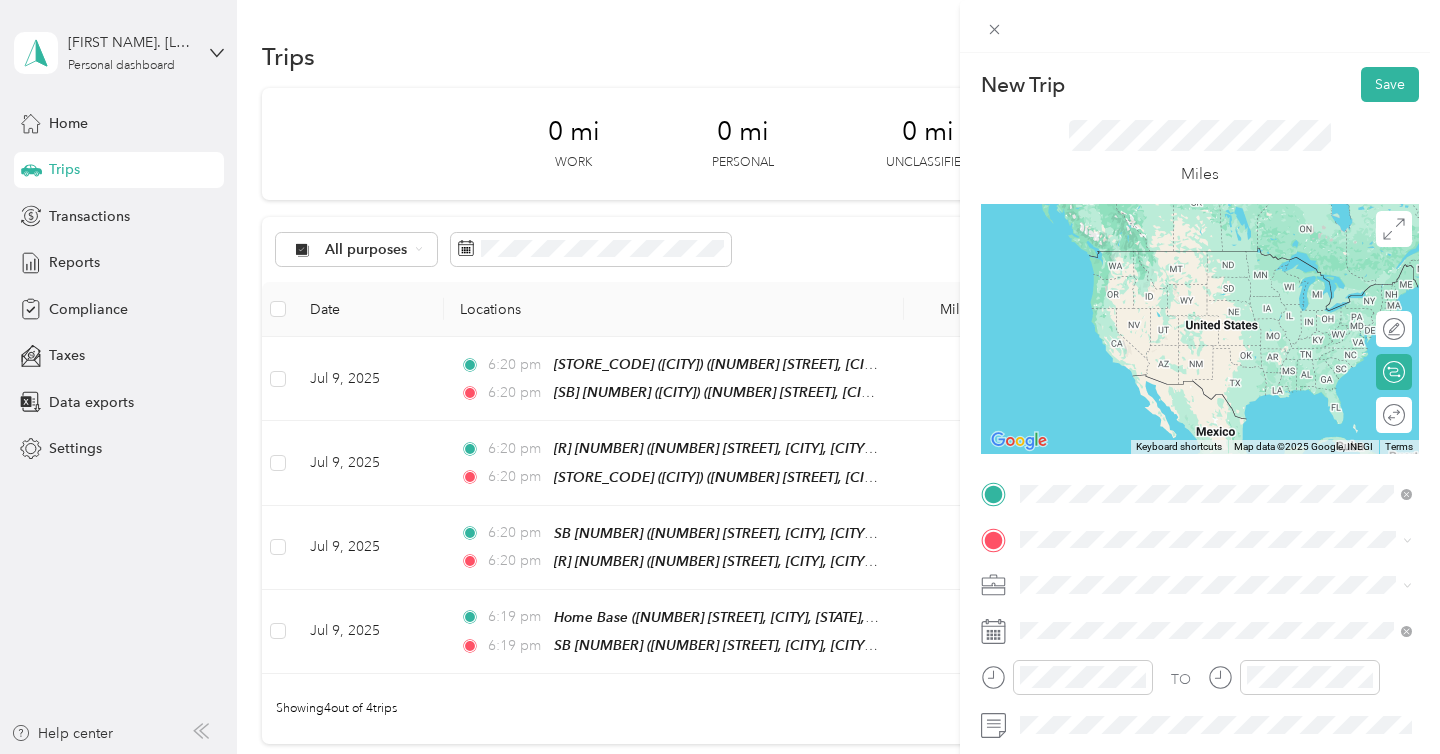 click on "SB 111 (Menifee)" at bounding box center [1136, 258] 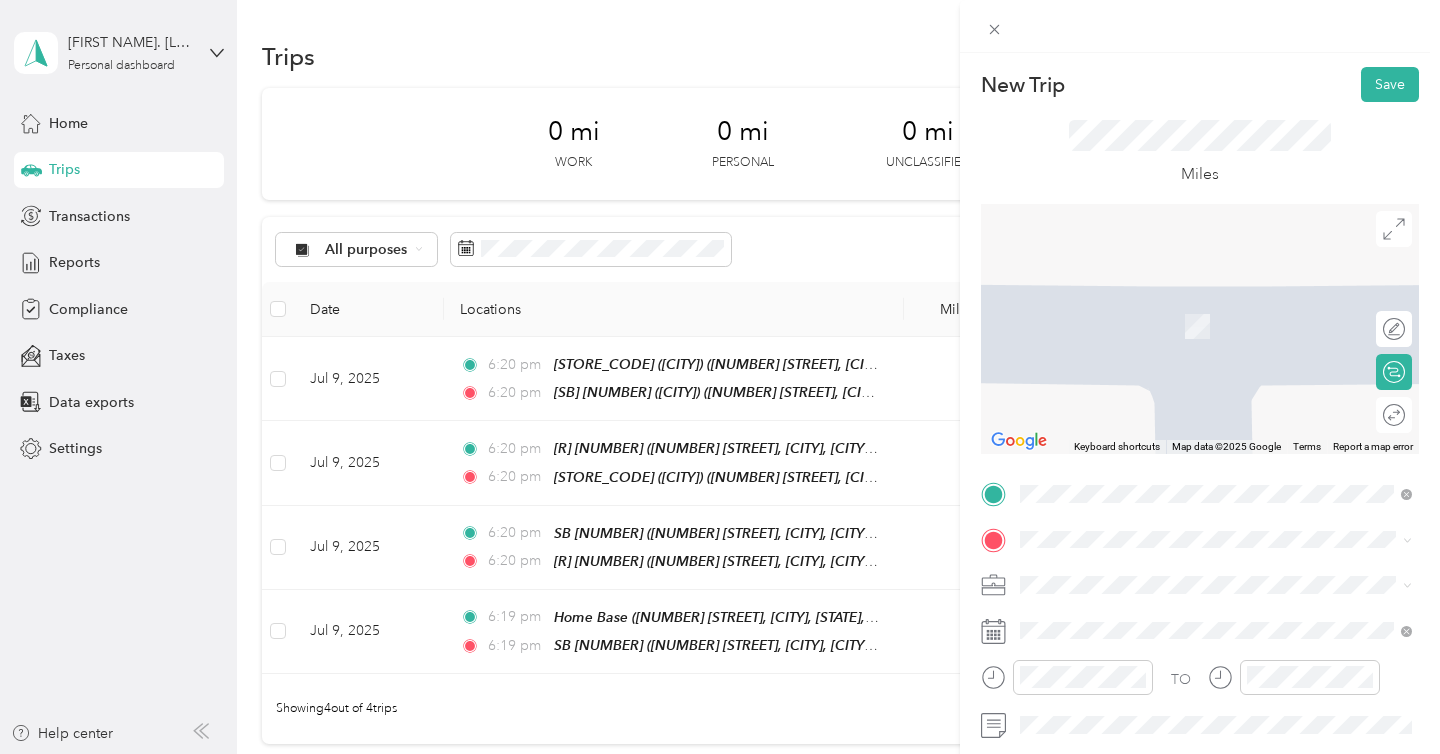 click on "3011 South Croddy Way, Santa Ana, 92704, Santa Ana, California, United States" at bounding box center (1227, 419) 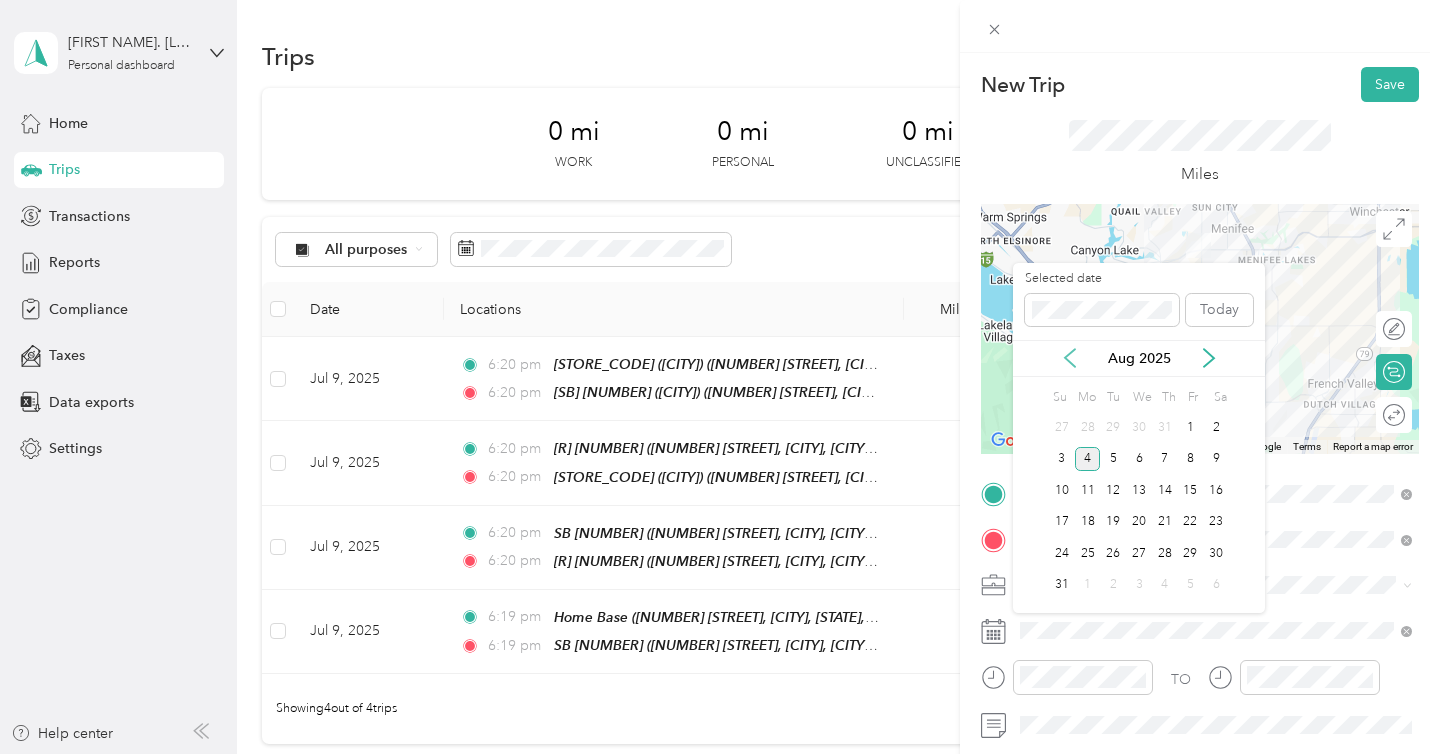 click 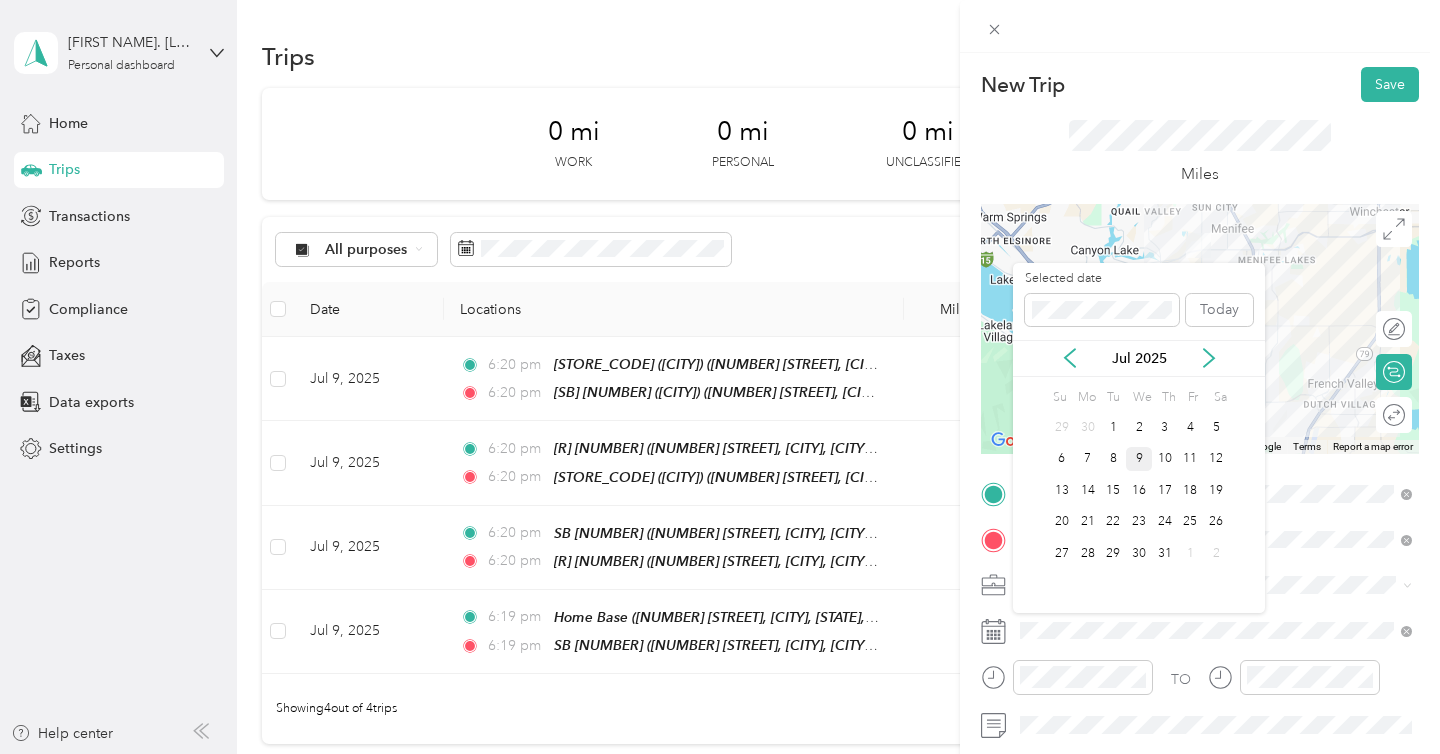 click on "9" at bounding box center (1139, 459) 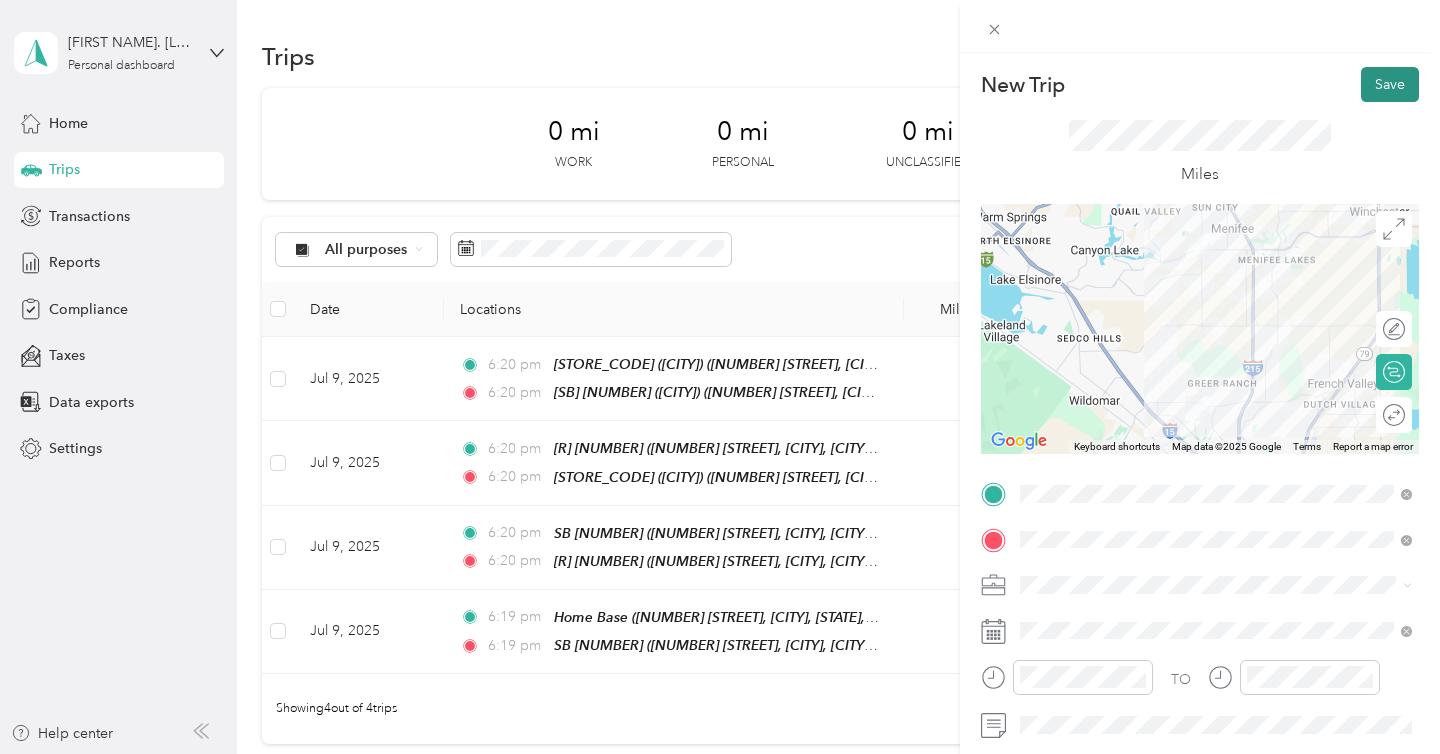 click on "Save" at bounding box center (1390, 84) 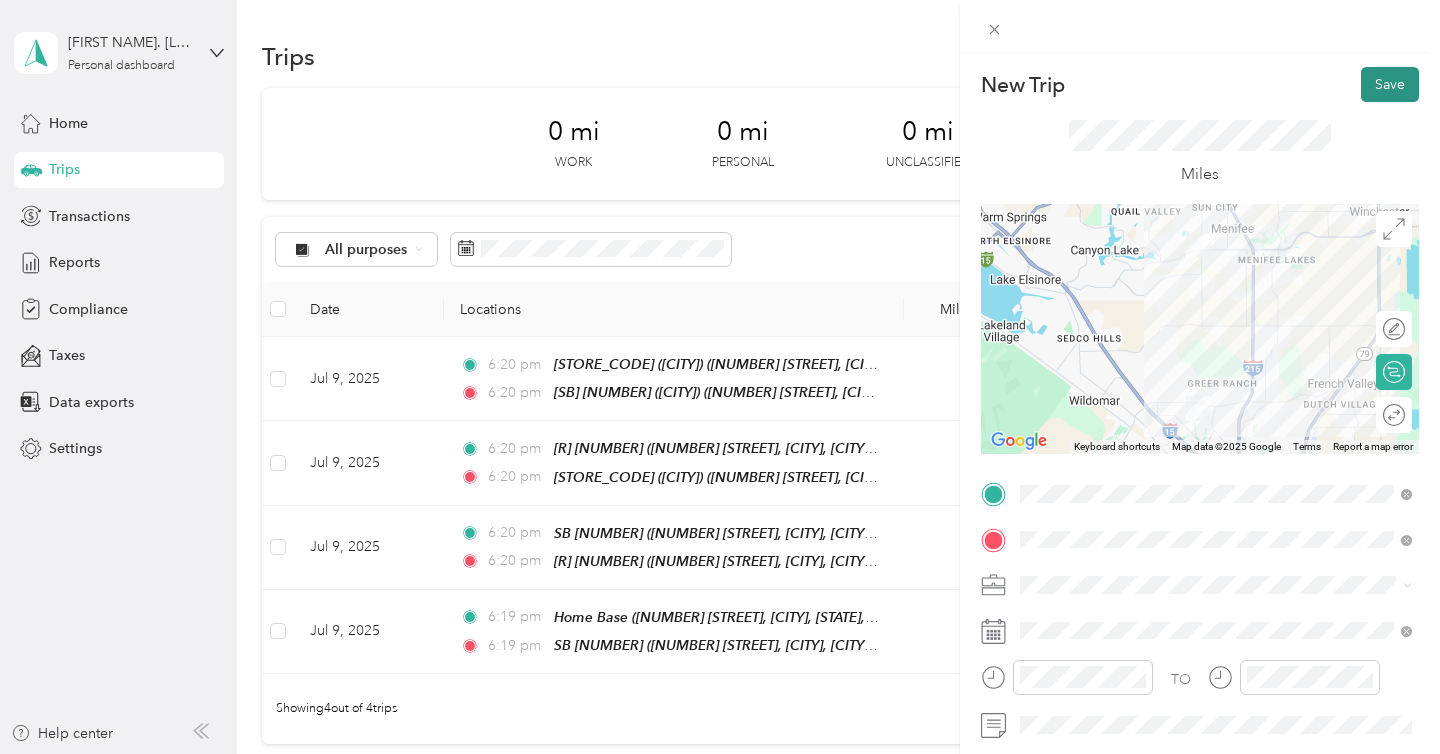 click on "Save" at bounding box center (1390, 84) 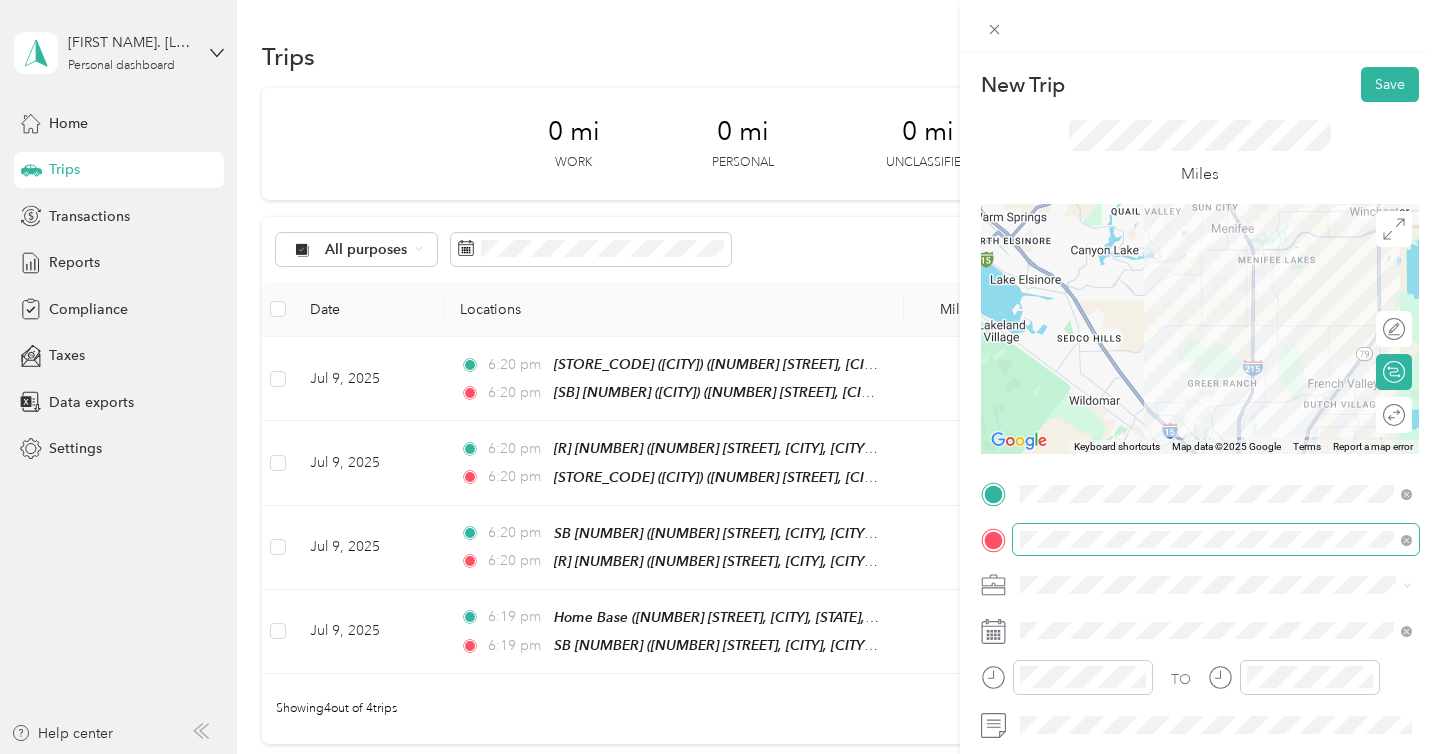 click at bounding box center [1403, 540] 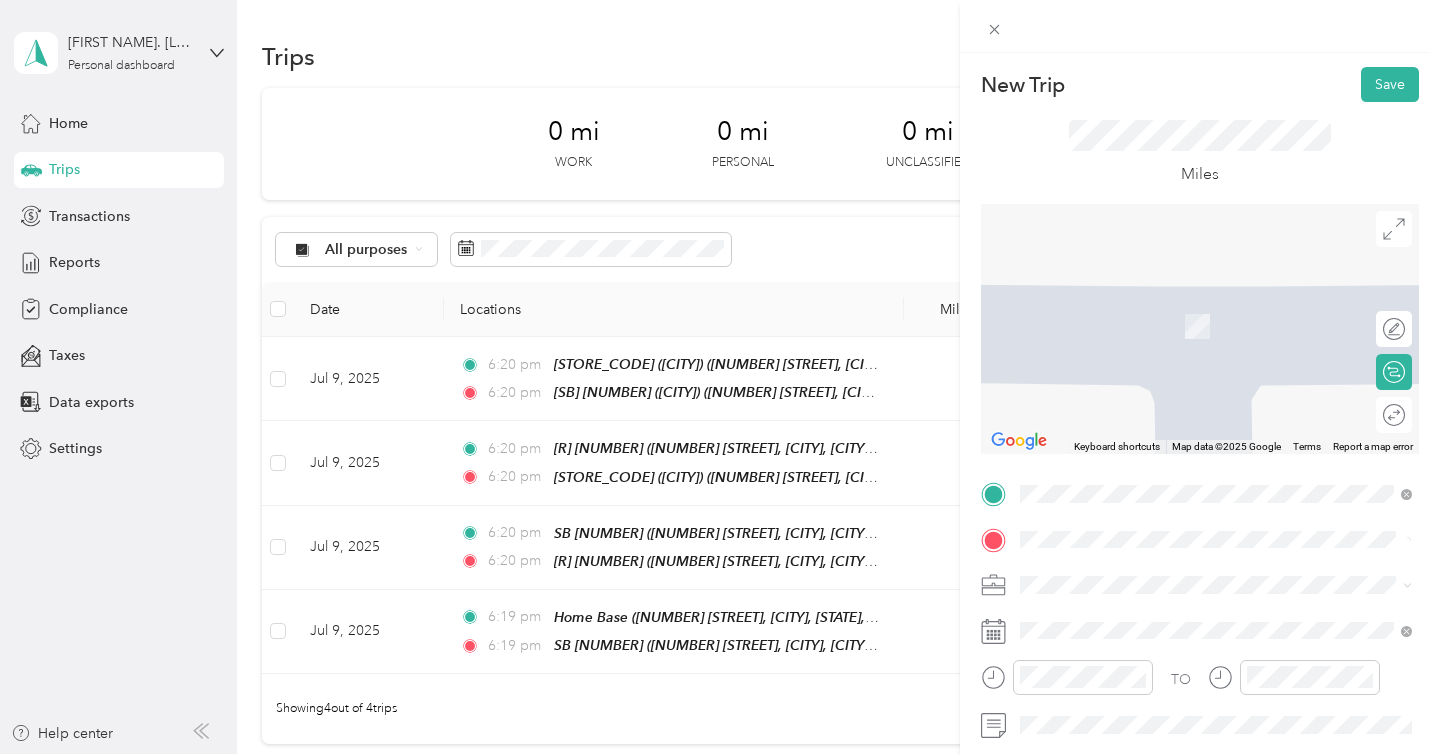 click on "3011 South Croddy Way
Santa Ana, California 92704, United States" at bounding box center (1202, 620) 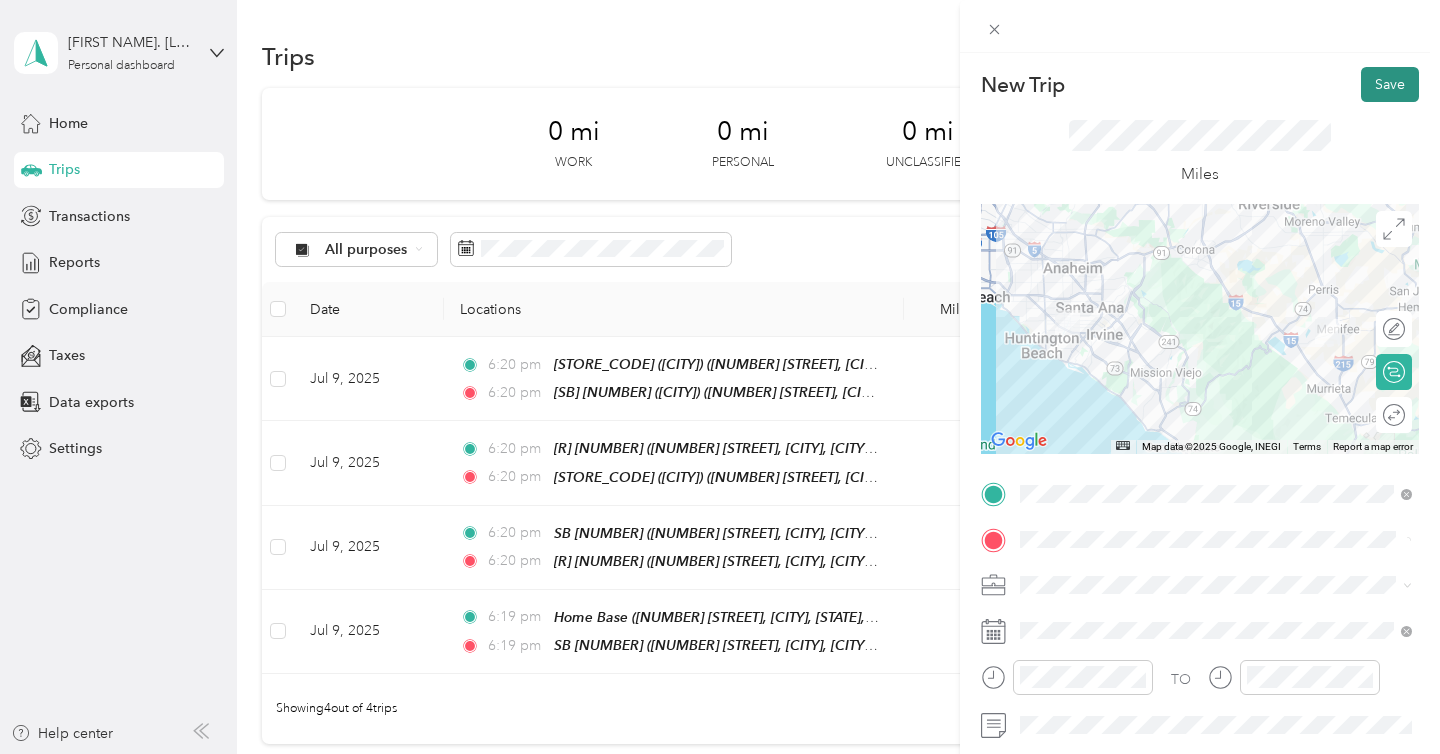 click on "Save" at bounding box center (1390, 84) 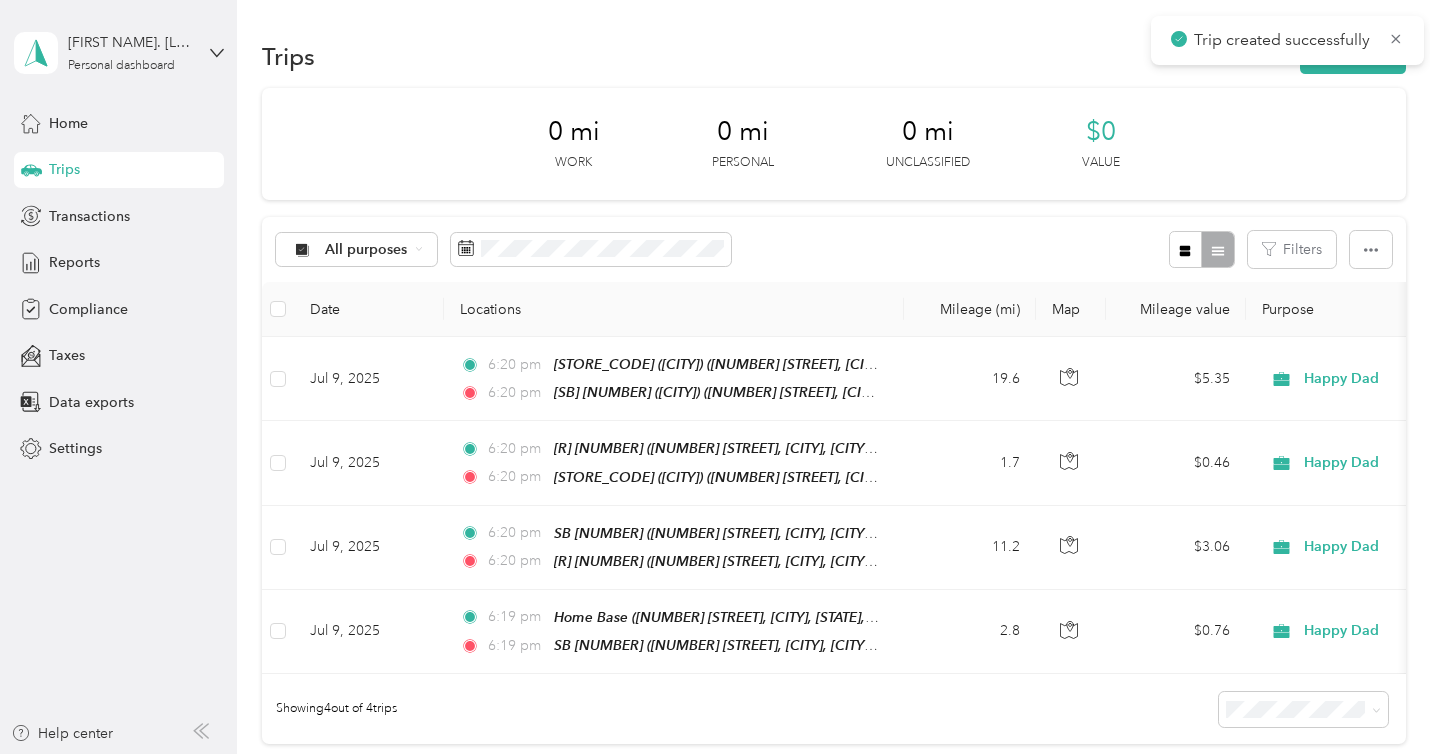 click on "New Trip Save This trip cannot be edited because it is either under review, approved, or paid. Contact your Team Manager to edit it. Miles ← Move left → Move right ↑ Move up ↓ Move down + Zoom in - Zoom out Home Jump left by 75% End Jump right by 75% Page Up Jump up by 75% Page Down Jump down by 75% Map Data Map data ©2025 Google, INEGI Map data ©2025 Google, INEGI 20 km  Click to toggle between metric and imperial units Terms Report a map error Edit route Calculate route Round trip TO Add photo" at bounding box center (715, 754) 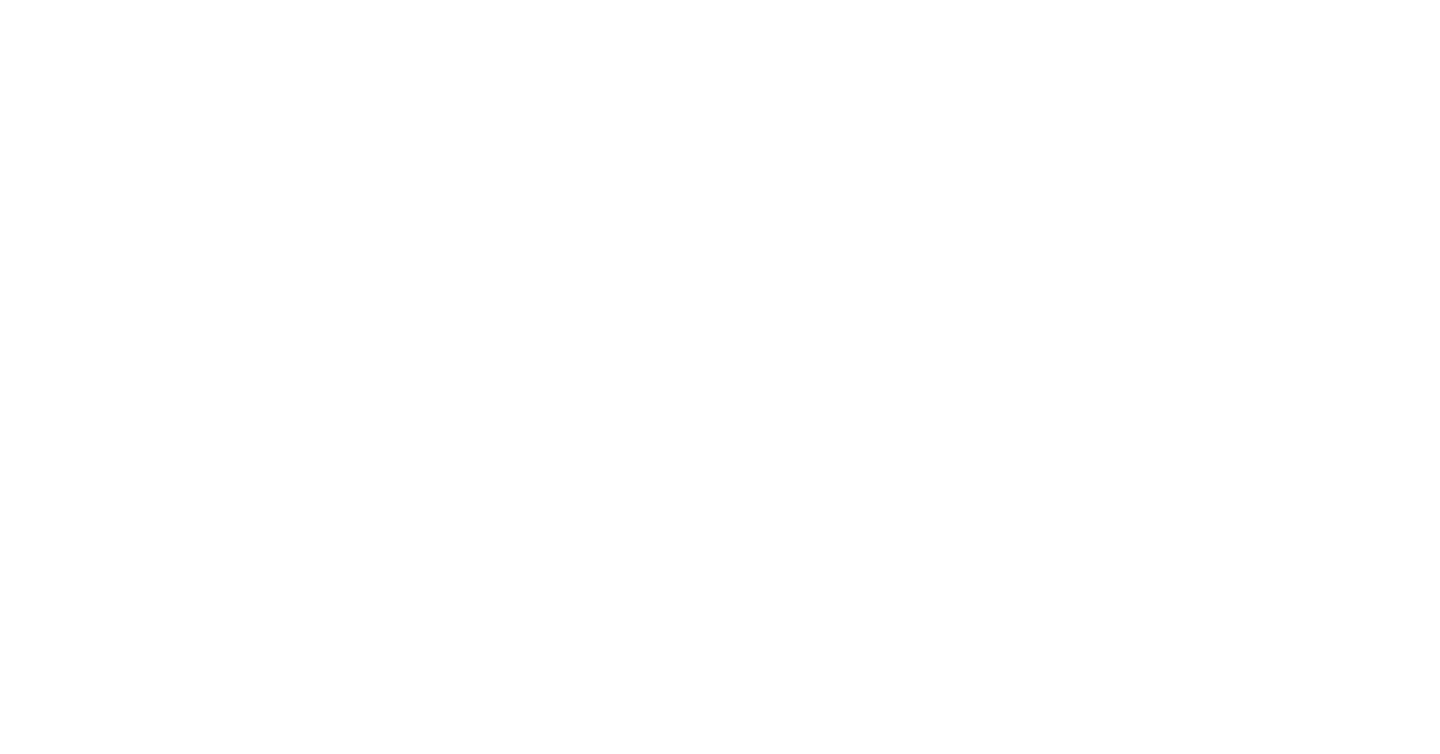 scroll, scrollTop: 0, scrollLeft: 0, axis: both 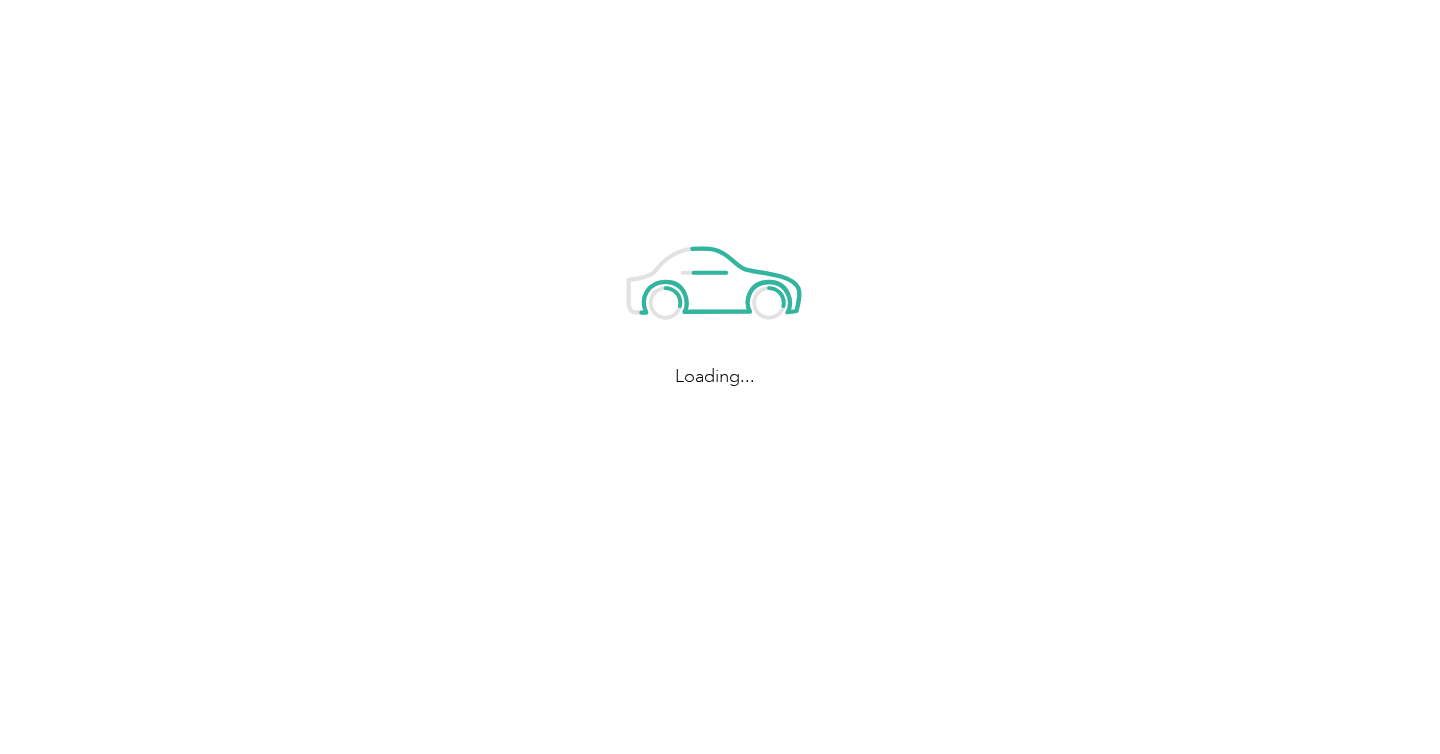 click on "Loading..." at bounding box center (715, 301) 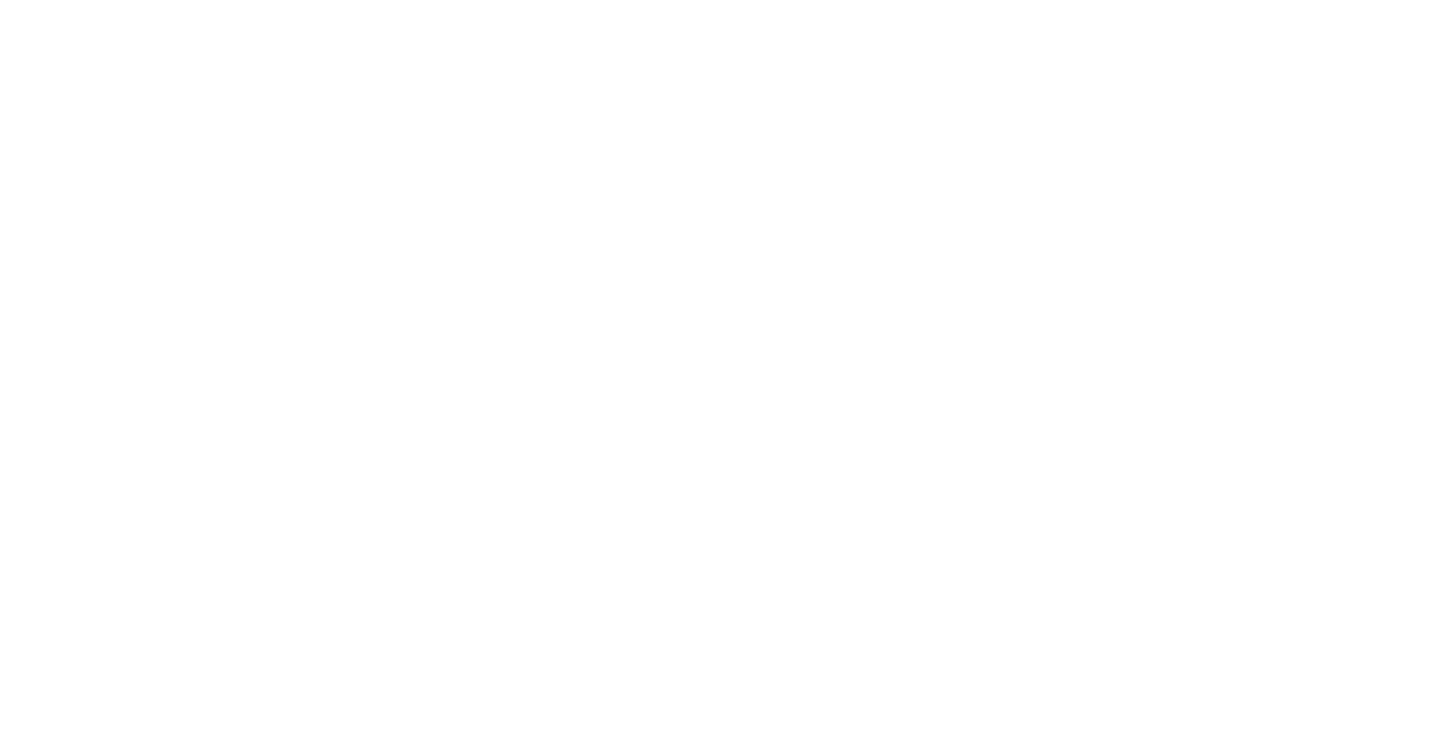 scroll, scrollTop: 0, scrollLeft: 0, axis: both 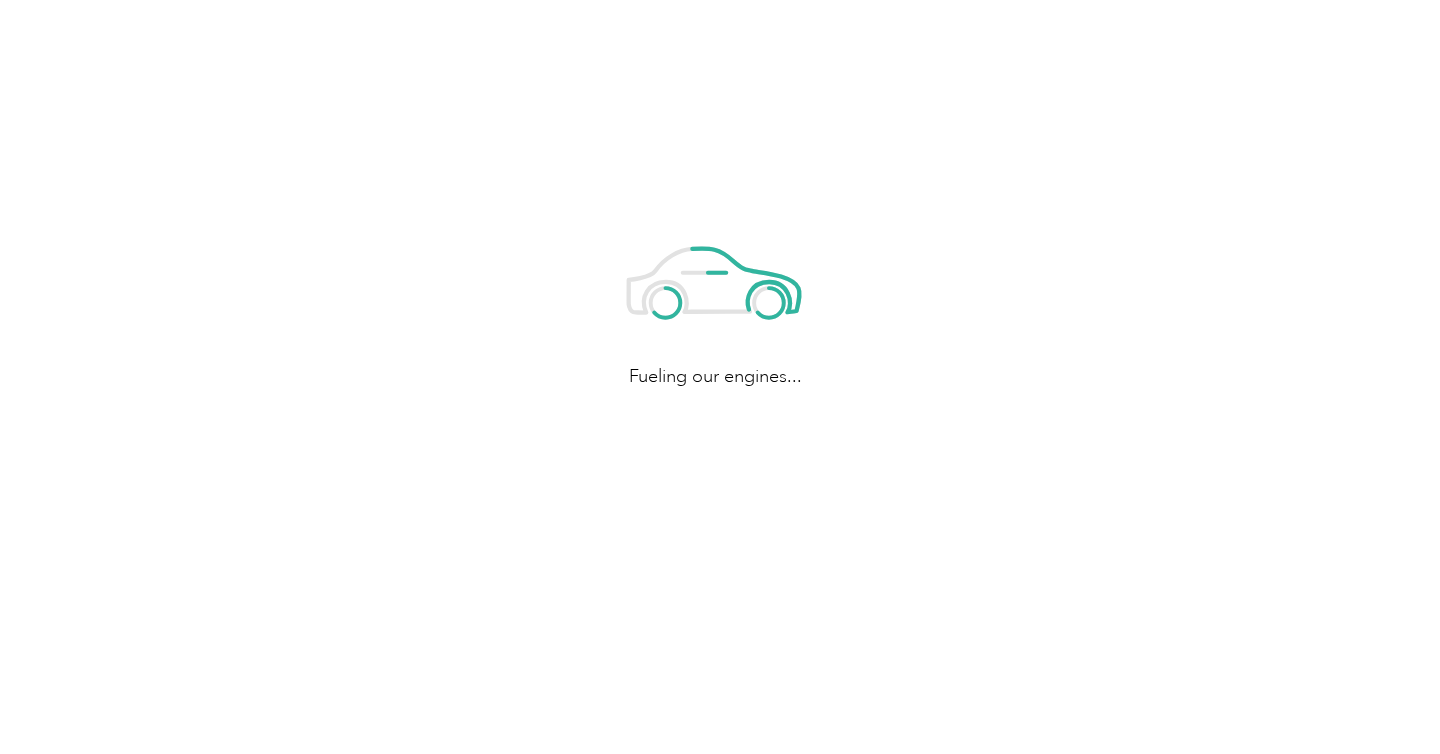 click on "Fueling our engines..." at bounding box center [715, 301] 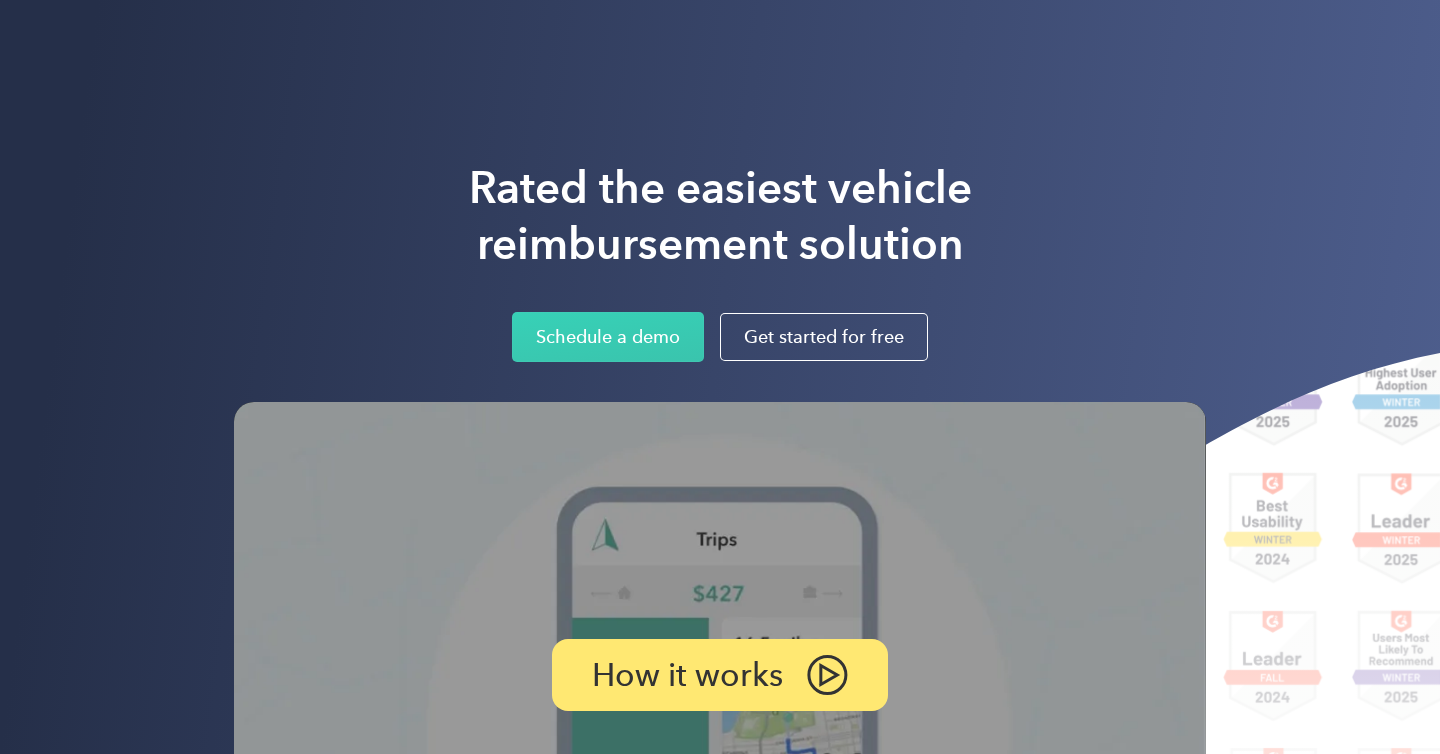 scroll, scrollTop: 0, scrollLeft: 0, axis: both 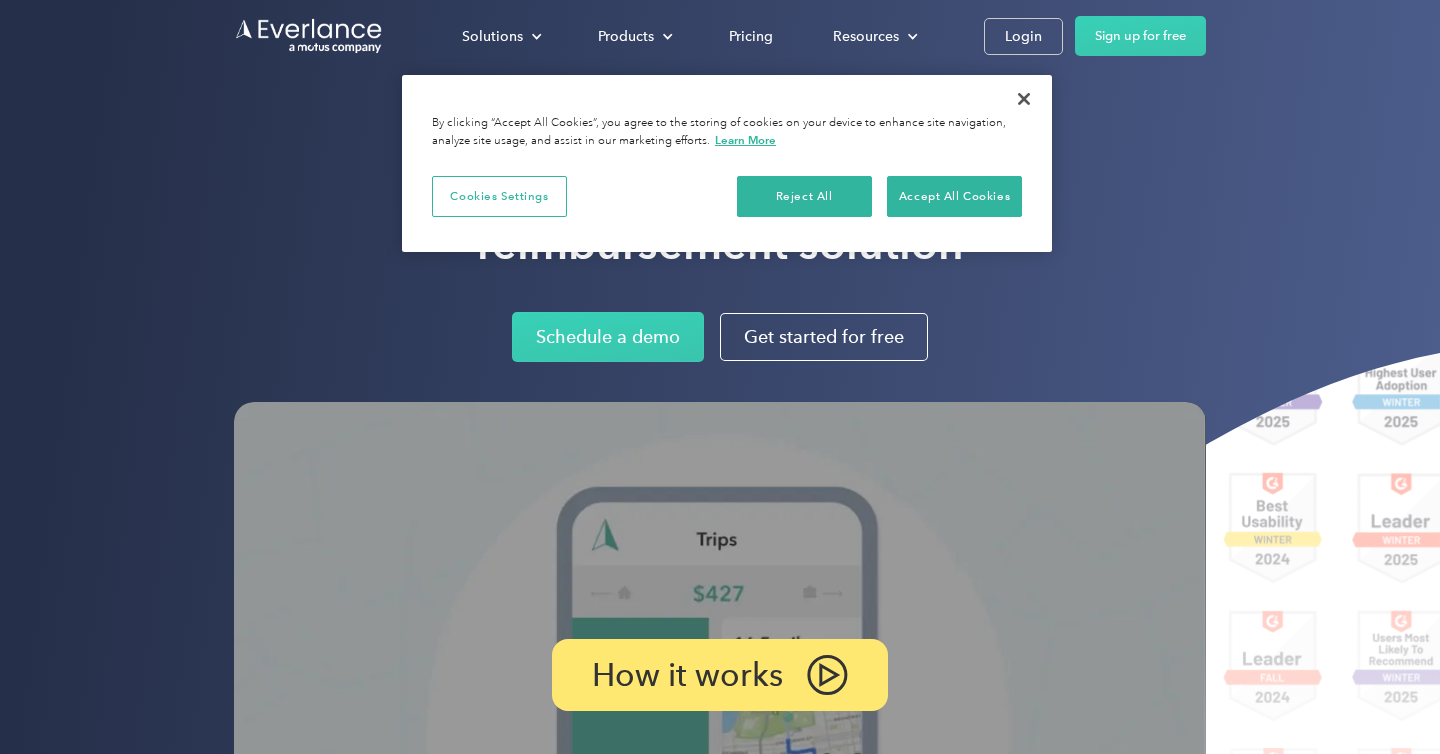 click on "Solutions For companies Easy vehicle reimbursements For self-employed Maximize tax deductions For partners Reward your contractors For Companies For Self-Employed For Partners Products Mileage tracking Automatic mileage logs FAVR program Fixed & Variable Rate reimbursement design & management Driver checkup License, insurance and MVR verification Expense tracking Automatic transaction logs CPM program Cents Per Mile reimbursement management Everlance Payments Hands-free mileage payments Deduction finder Tax deduction review Accountable plan Monthly allowance management HR Integrations Automate population management Pricing Resources About us Learn about Motus Resource hub Business mileage hub IRS mileage rate Help center Tax calculator Jobs Contact us Login Sign up for free" at bounding box center [720, 36] 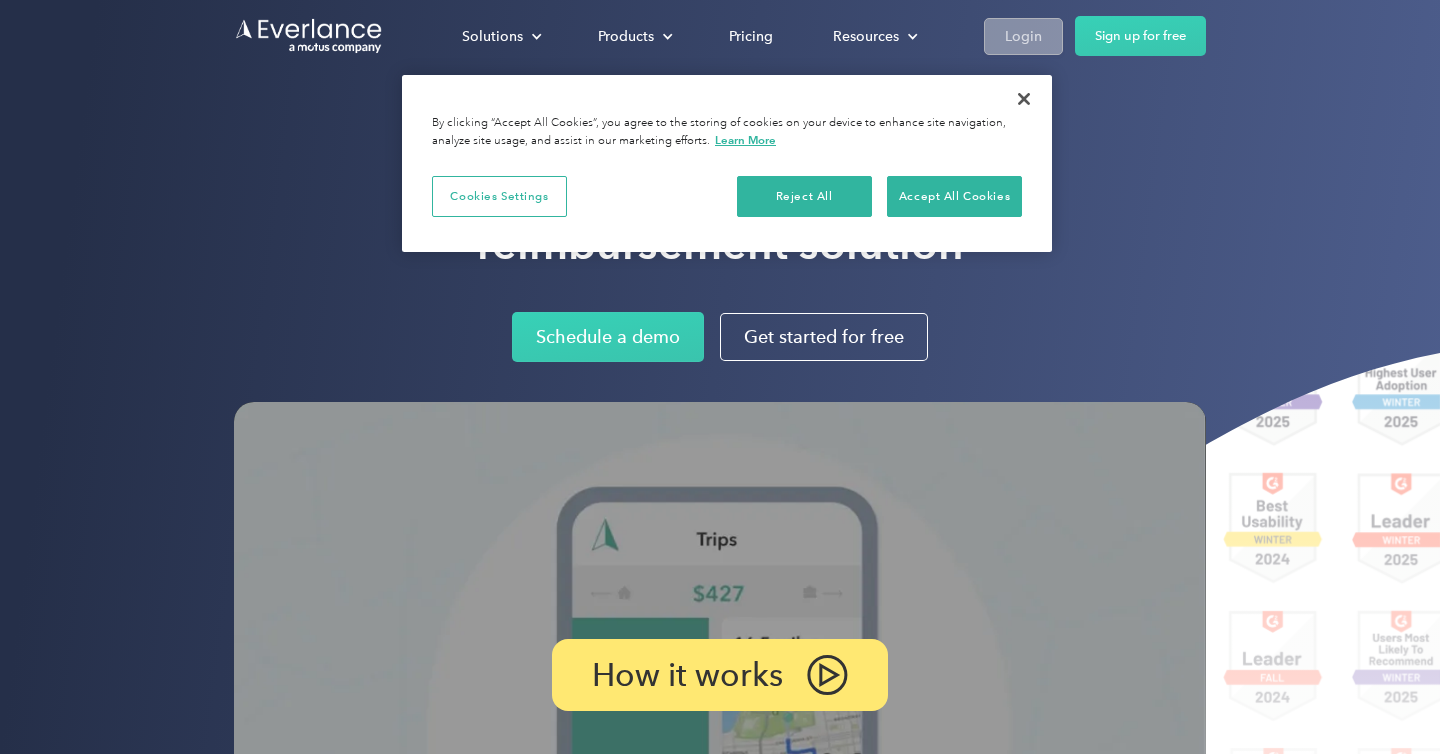 click on "Login" at bounding box center [1023, 36] 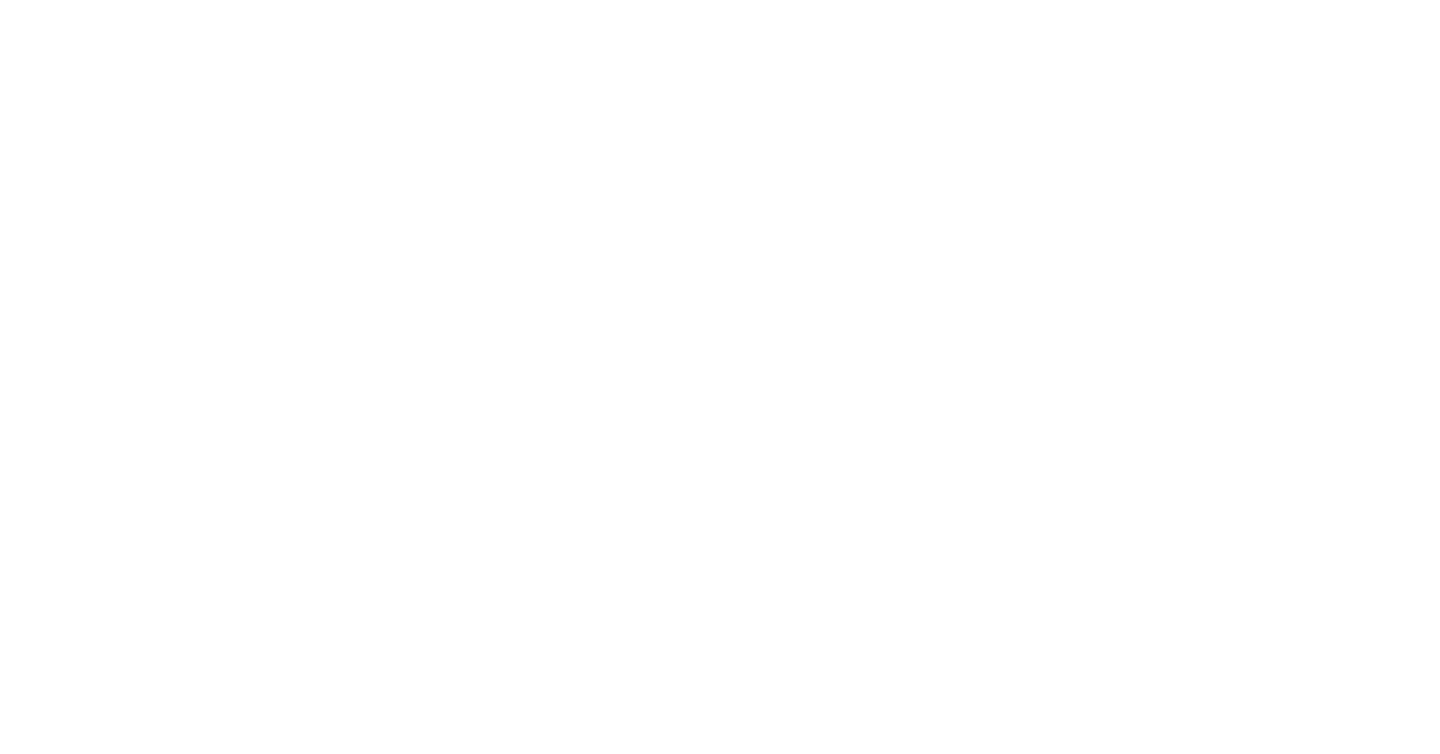 scroll, scrollTop: 0, scrollLeft: 0, axis: both 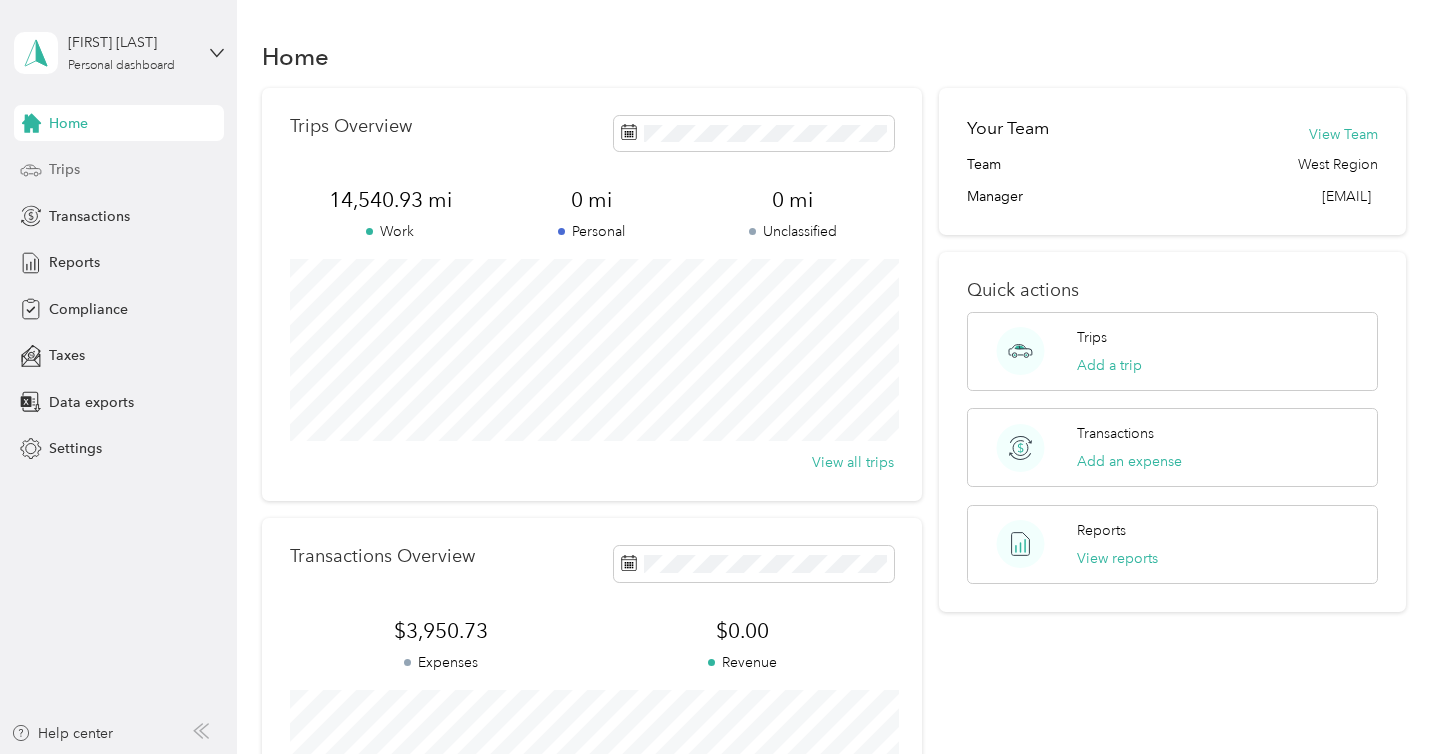 click on "Trips" at bounding box center (119, 170) 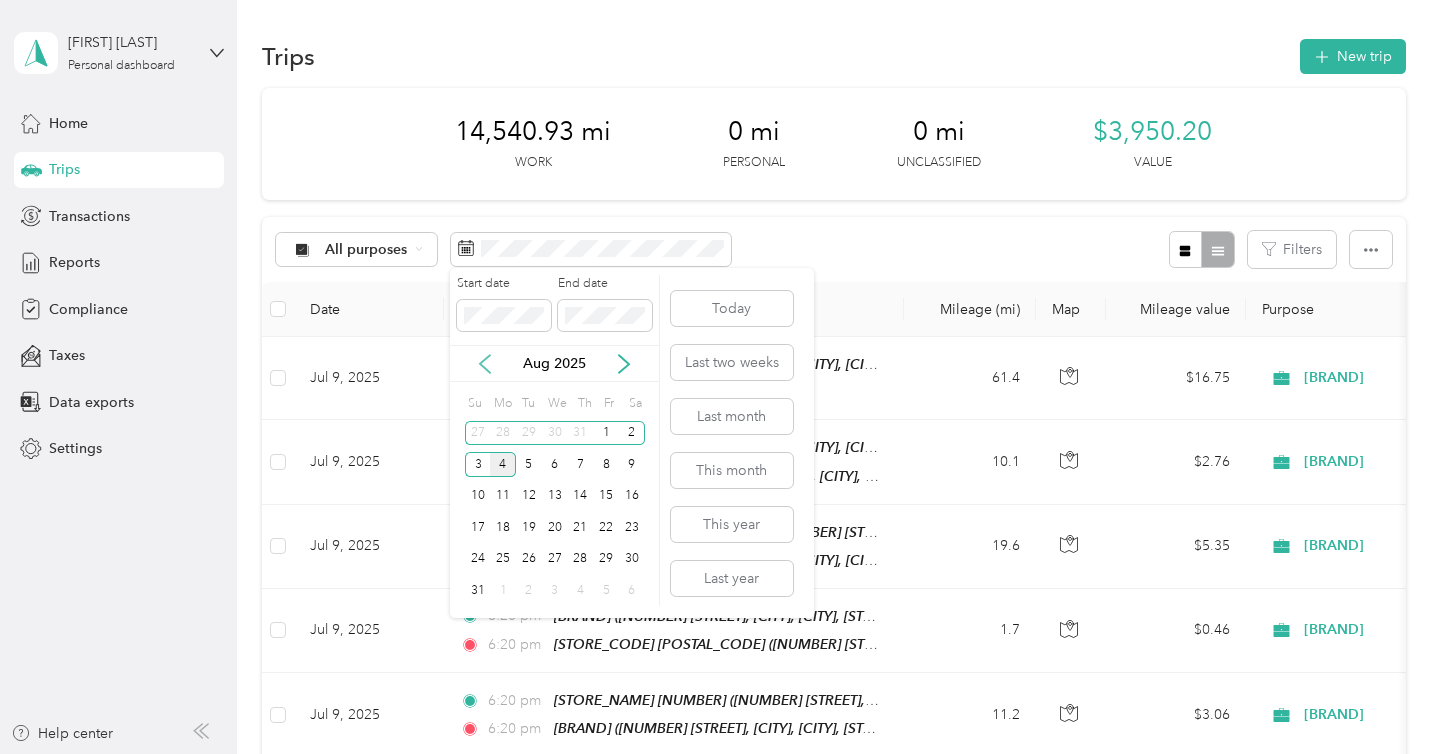 click 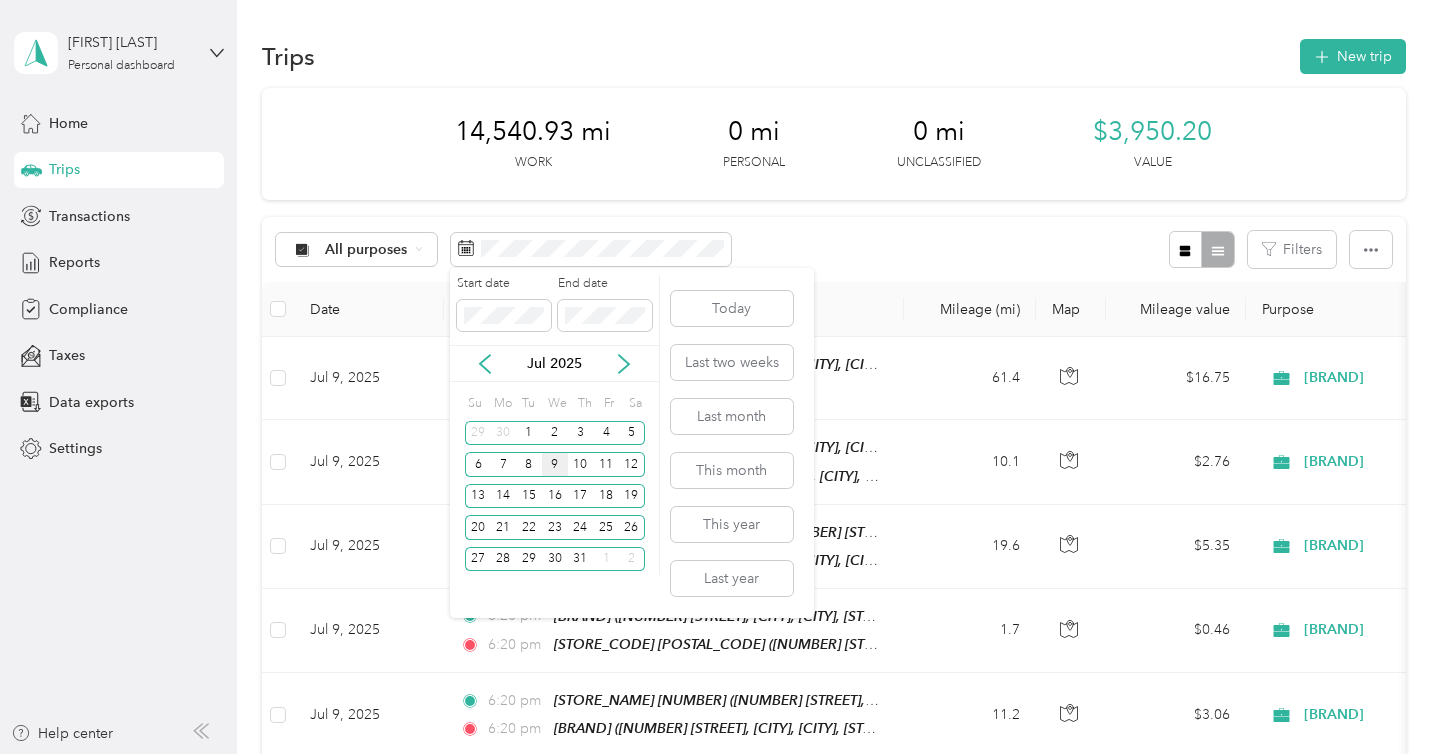 click on "9" at bounding box center [555, 464] 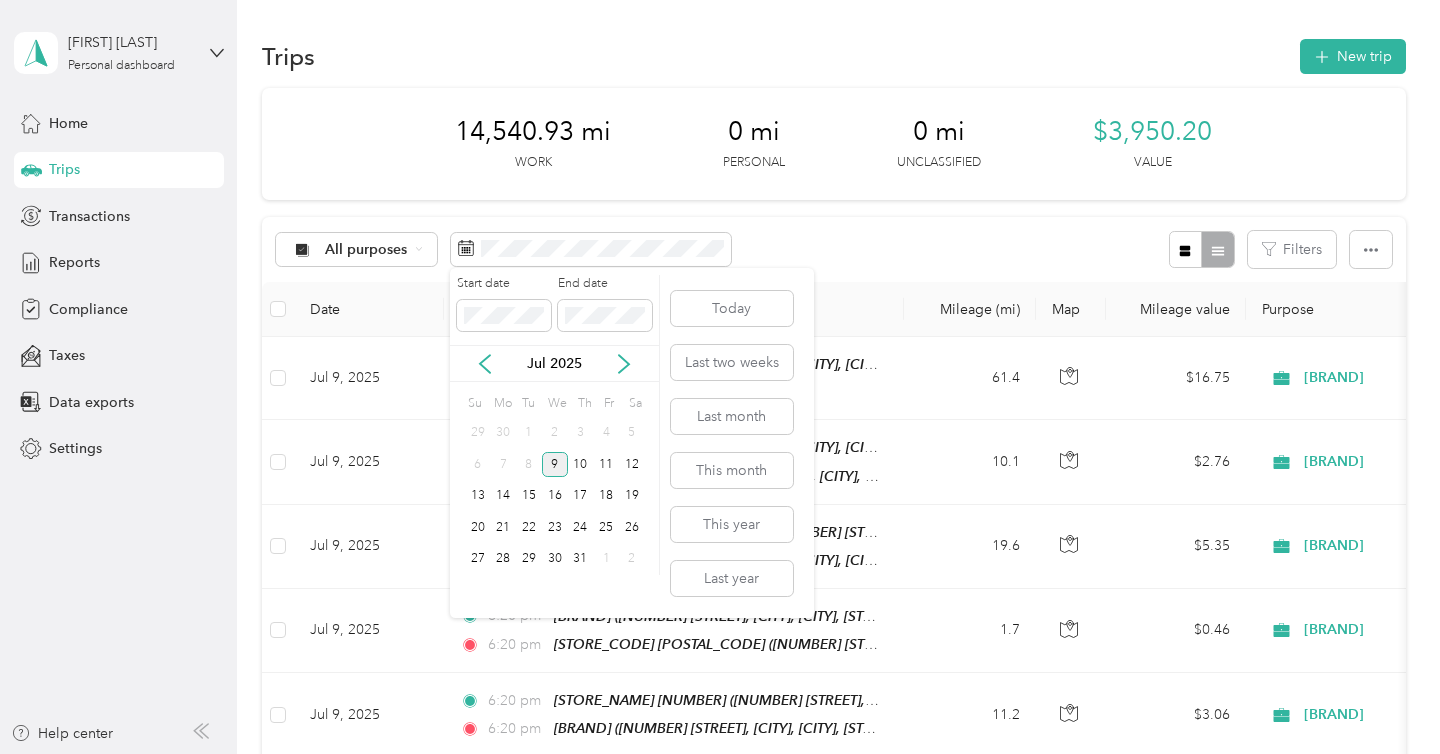 click on "9" at bounding box center (555, 464) 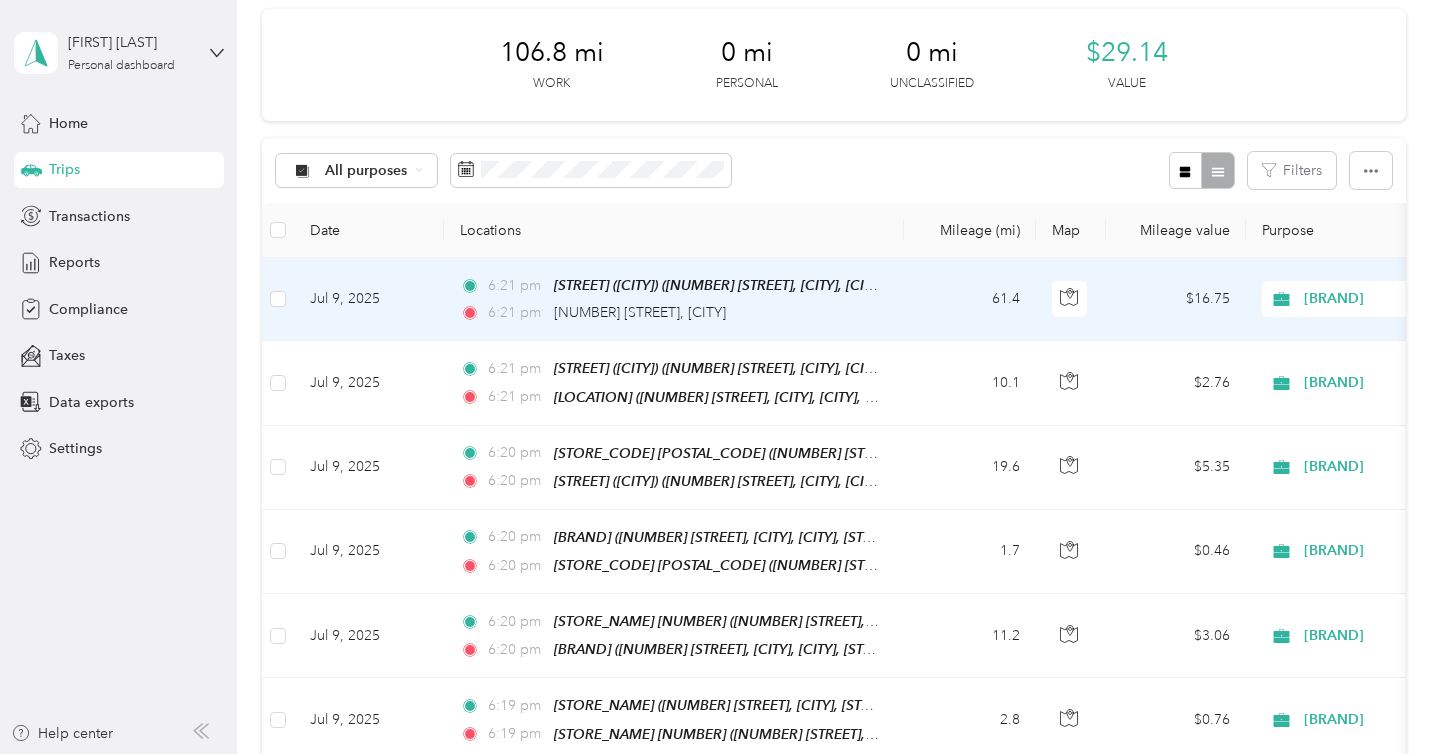 scroll, scrollTop: 0, scrollLeft: 0, axis: both 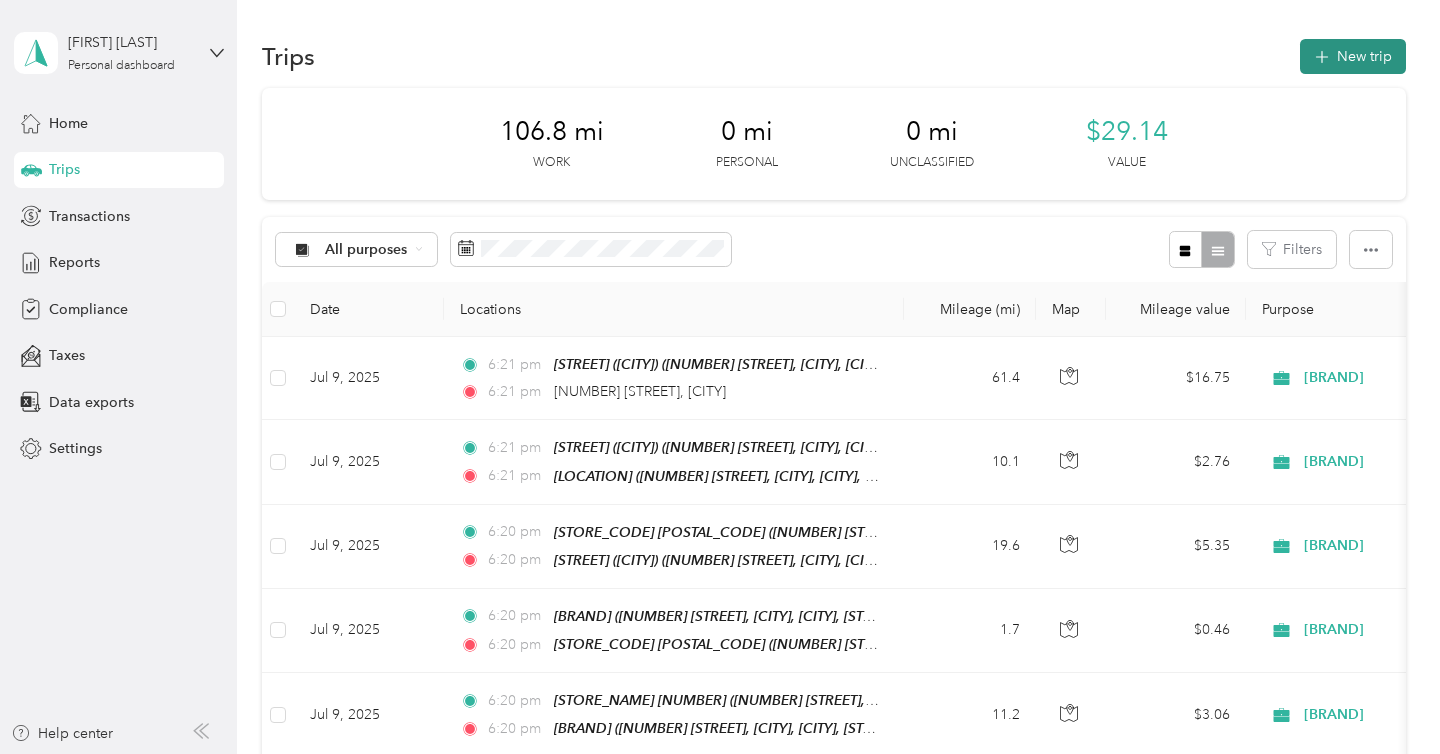 click on "New trip" at bounding box center (1353, 56) 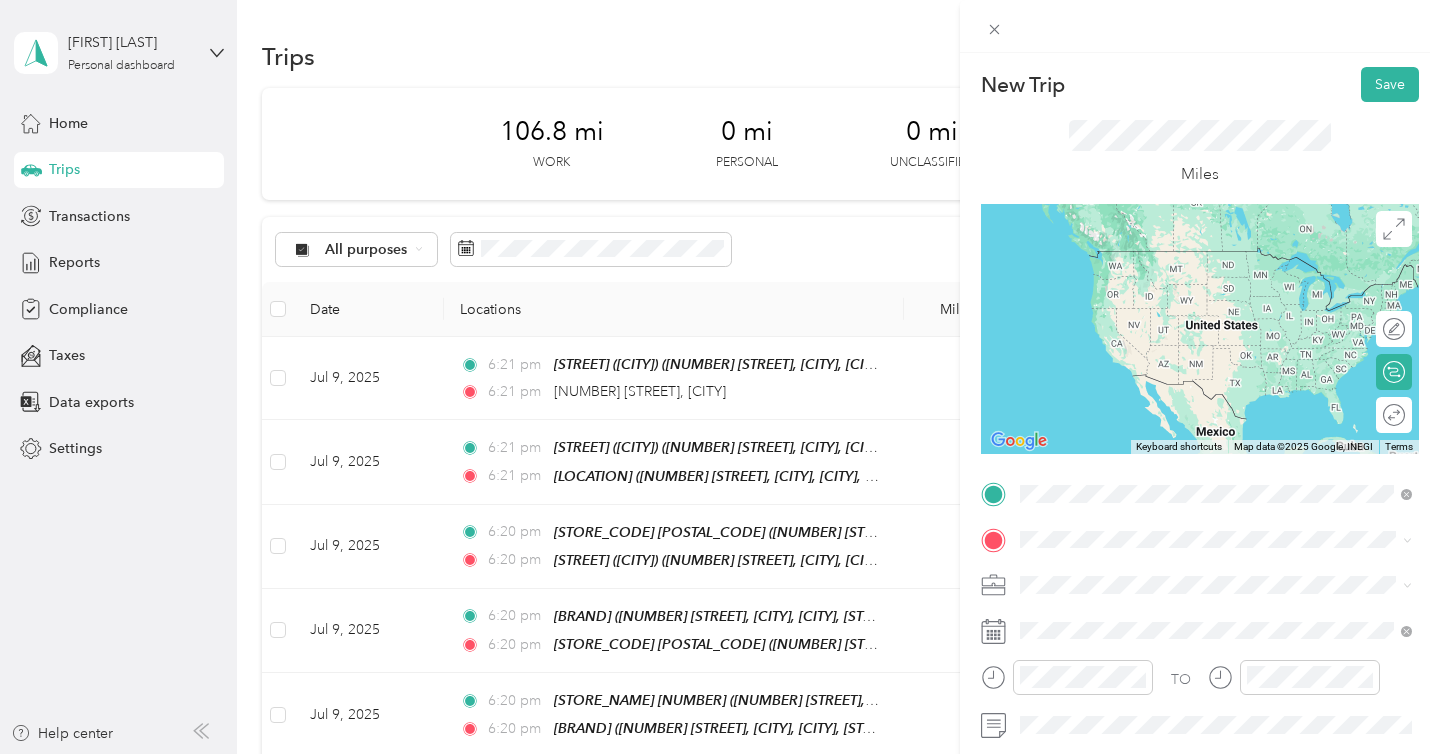 click on "3011 South Croddy Way, Santa Ana, 92704, Santa Ana, California, United States" at bounding box center [1227, 291] 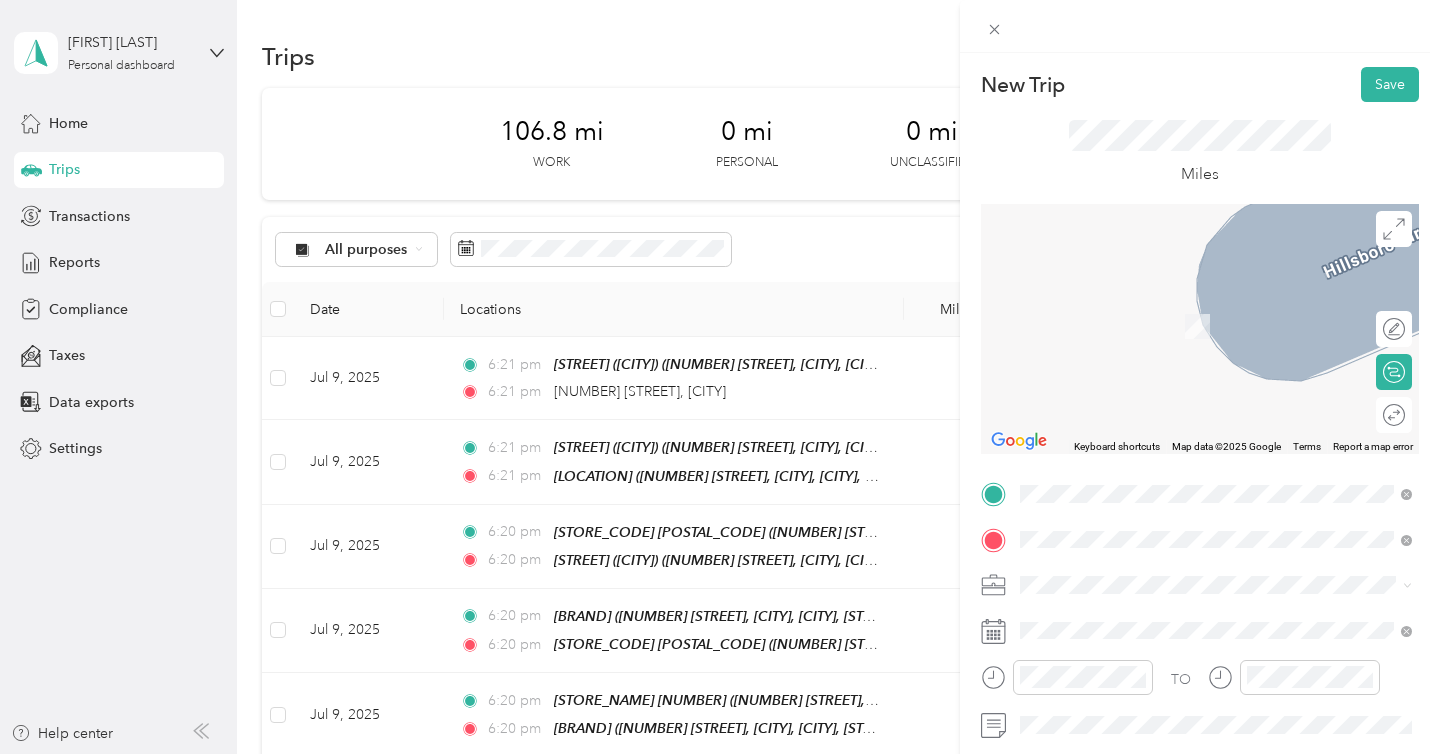 click on "[BRAND] [CITY] ([NUMBER] [STREET], [POSTAL_CODE], [CITY], [STATE])" at bounding box center [1232, 388] 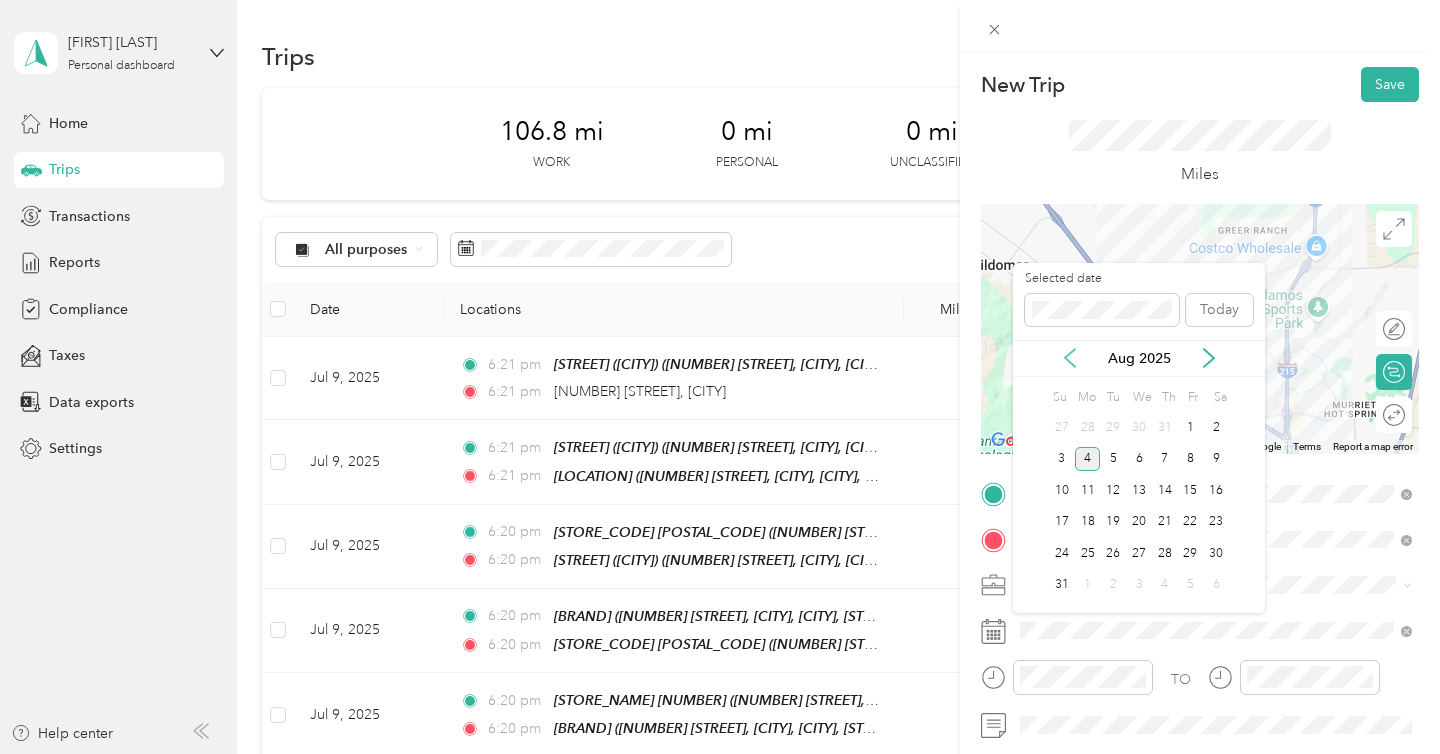 click 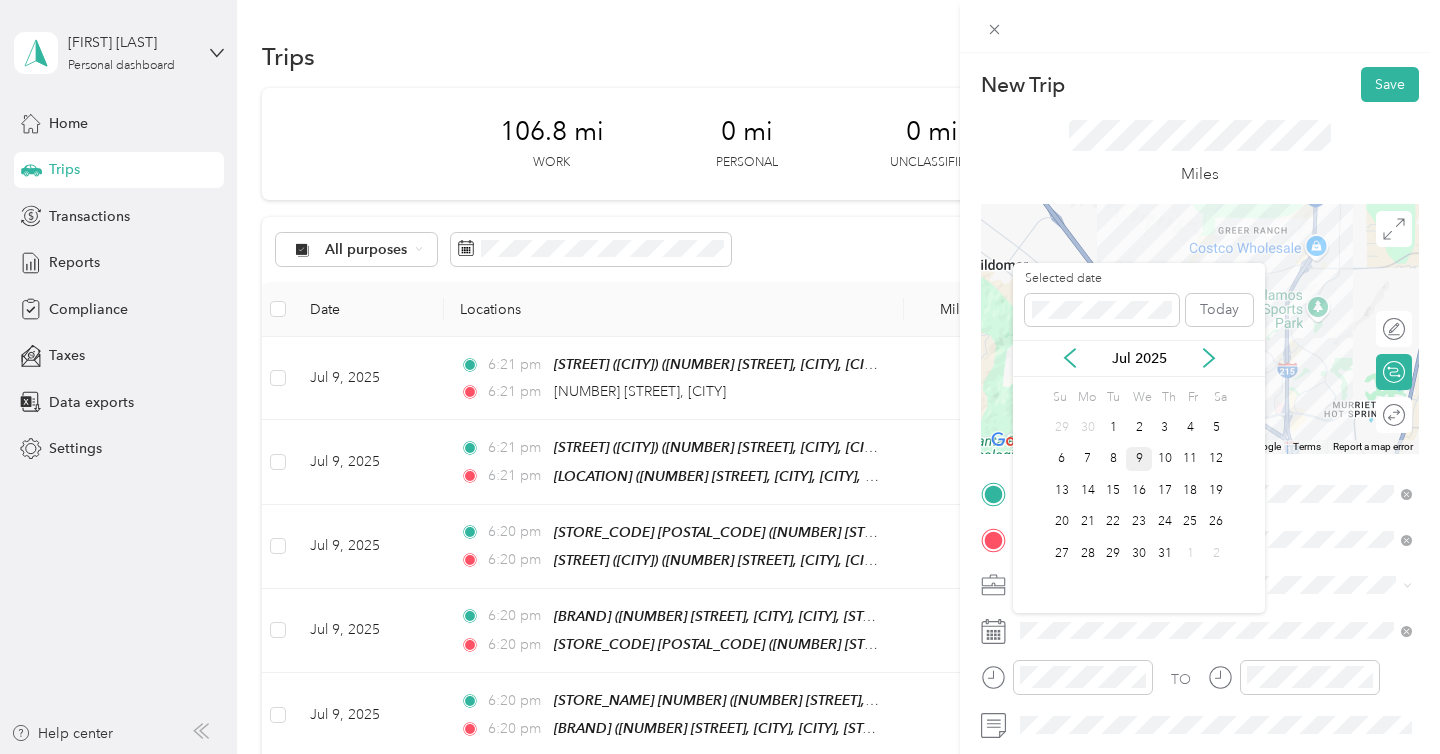 click on "9" at bounding box center (1139, 459) 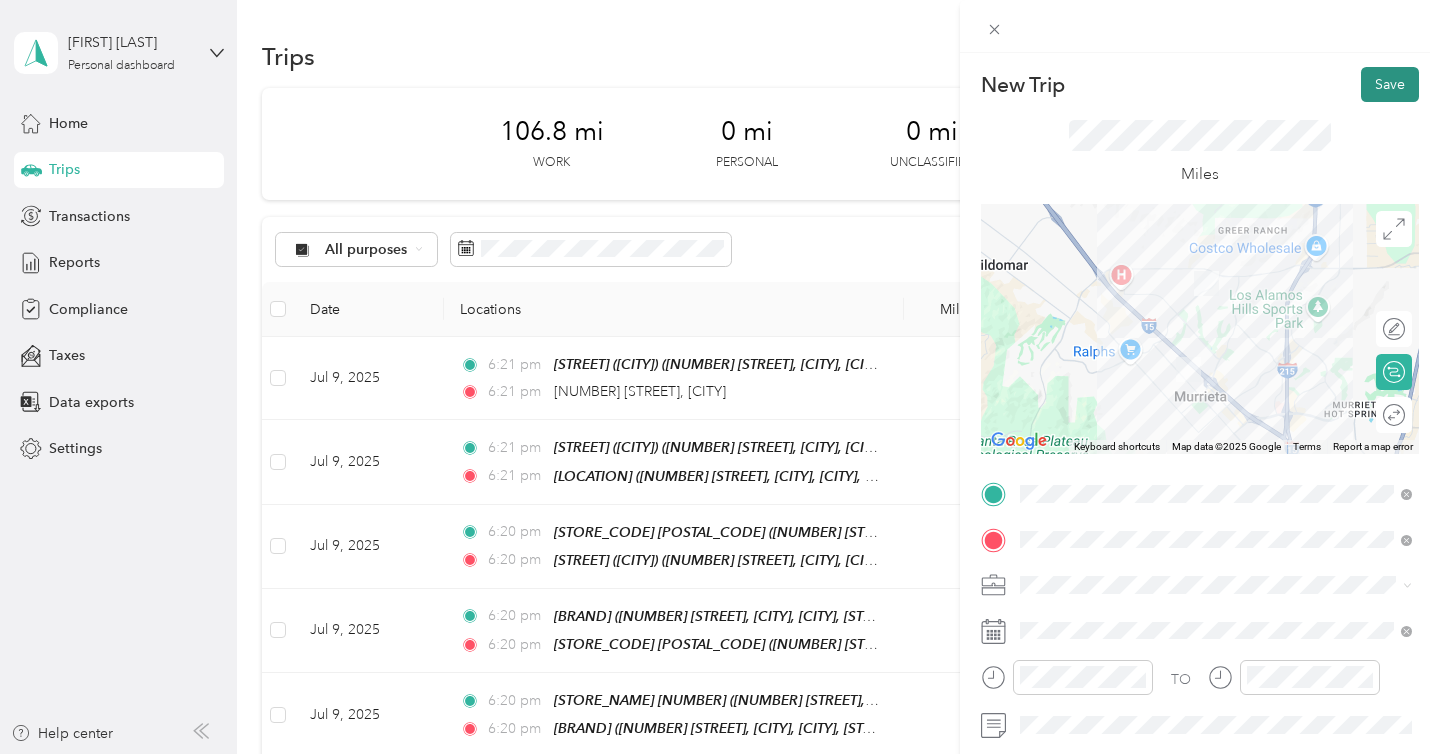 click on "Save" at bounding box center (1390, 84) 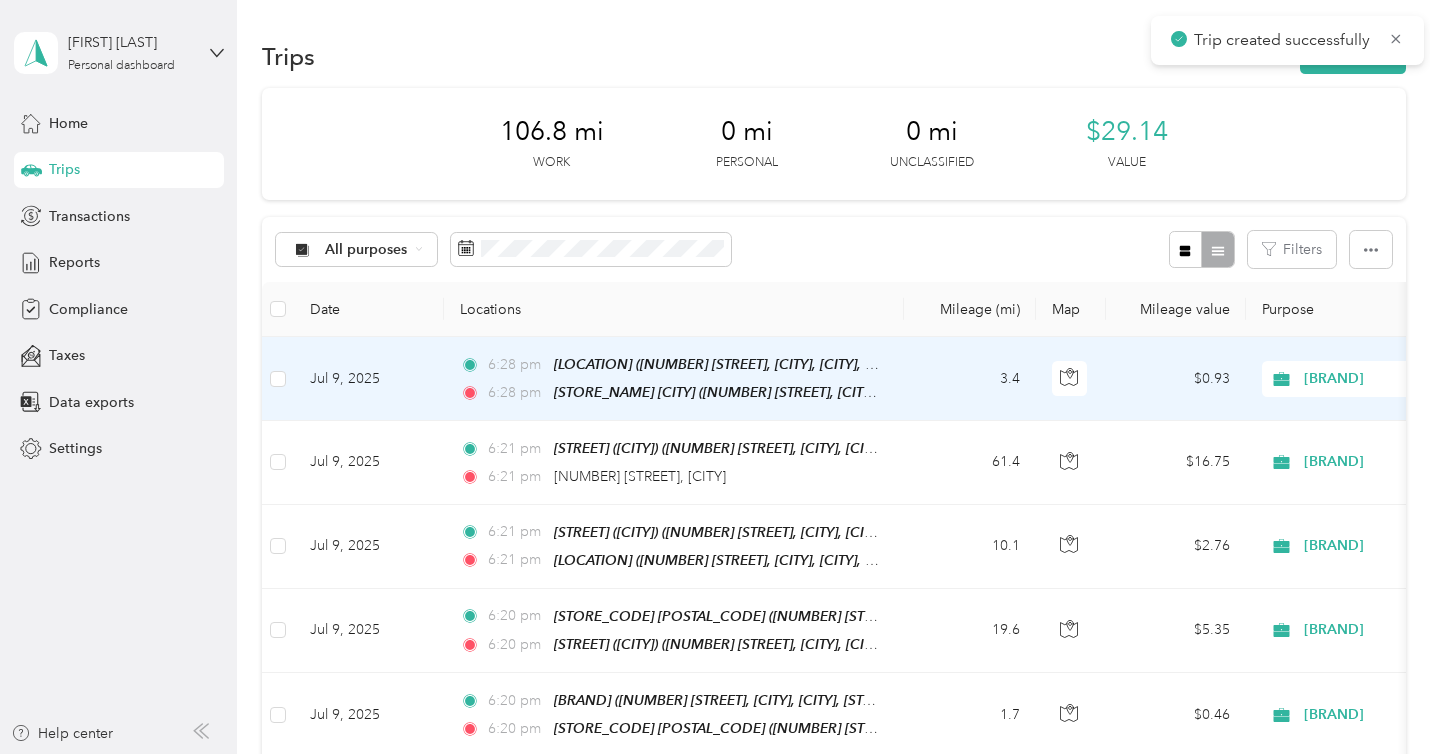 click on "3.4" at bounding box center (970, 379) 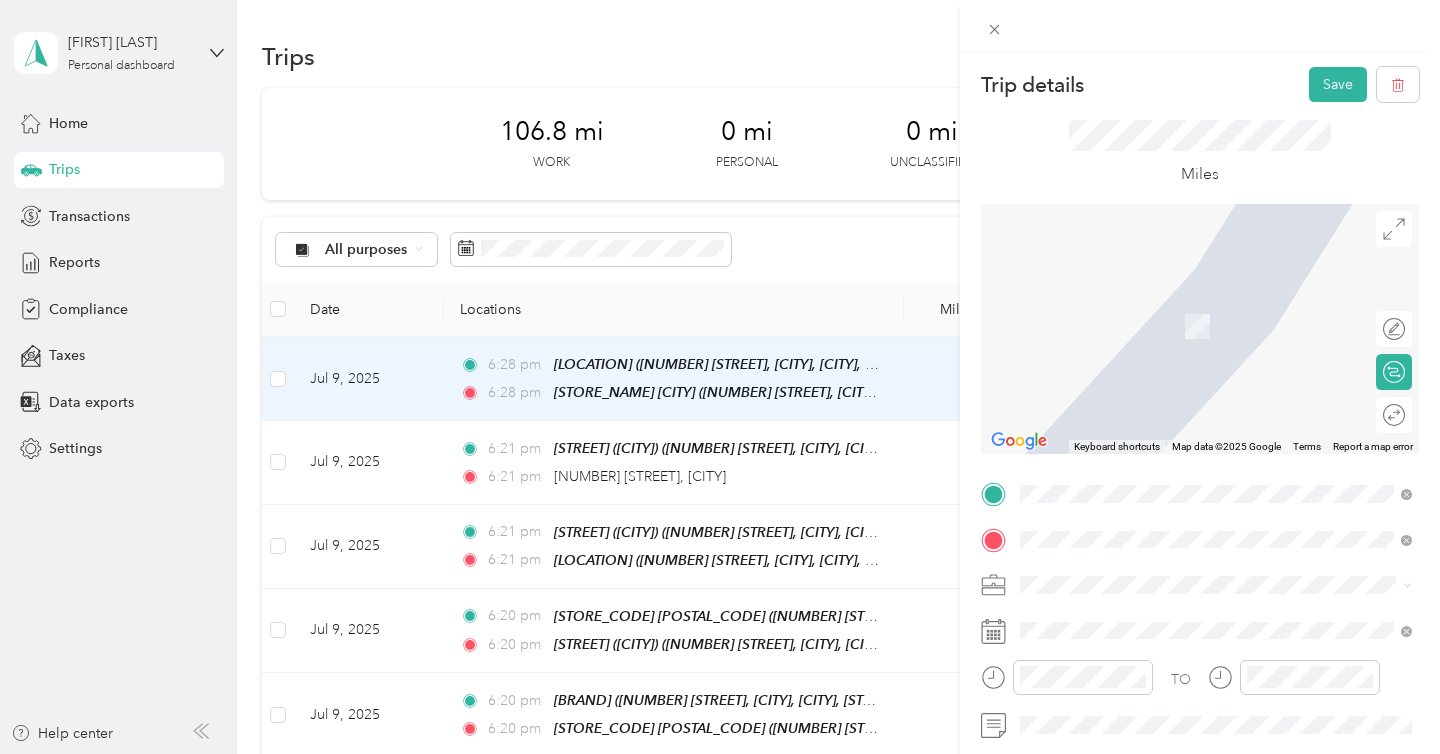 click on "3011 South Croddy Way
Santa Ana, California 92704, United States" at bounding box center [1216, 280] 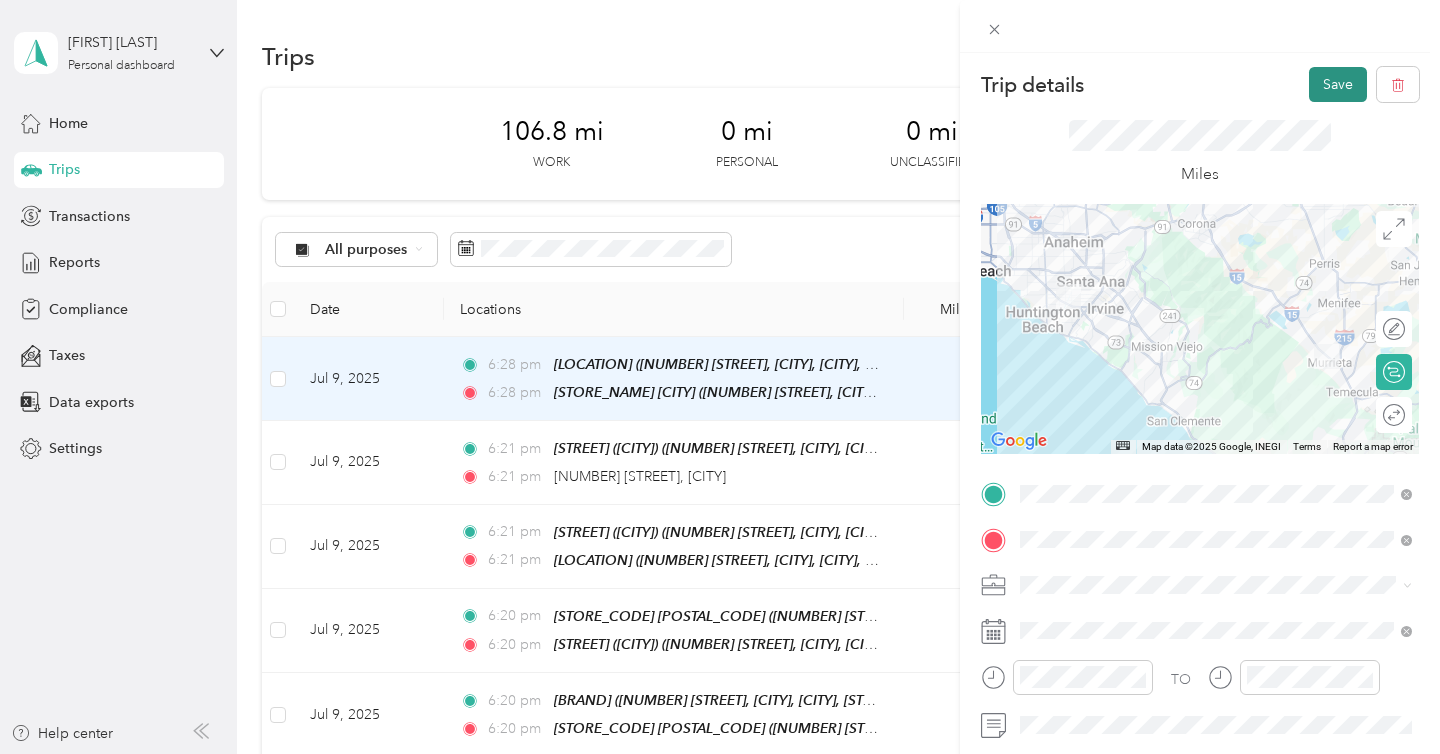click on "Save" at bounding box center (1338, 84) 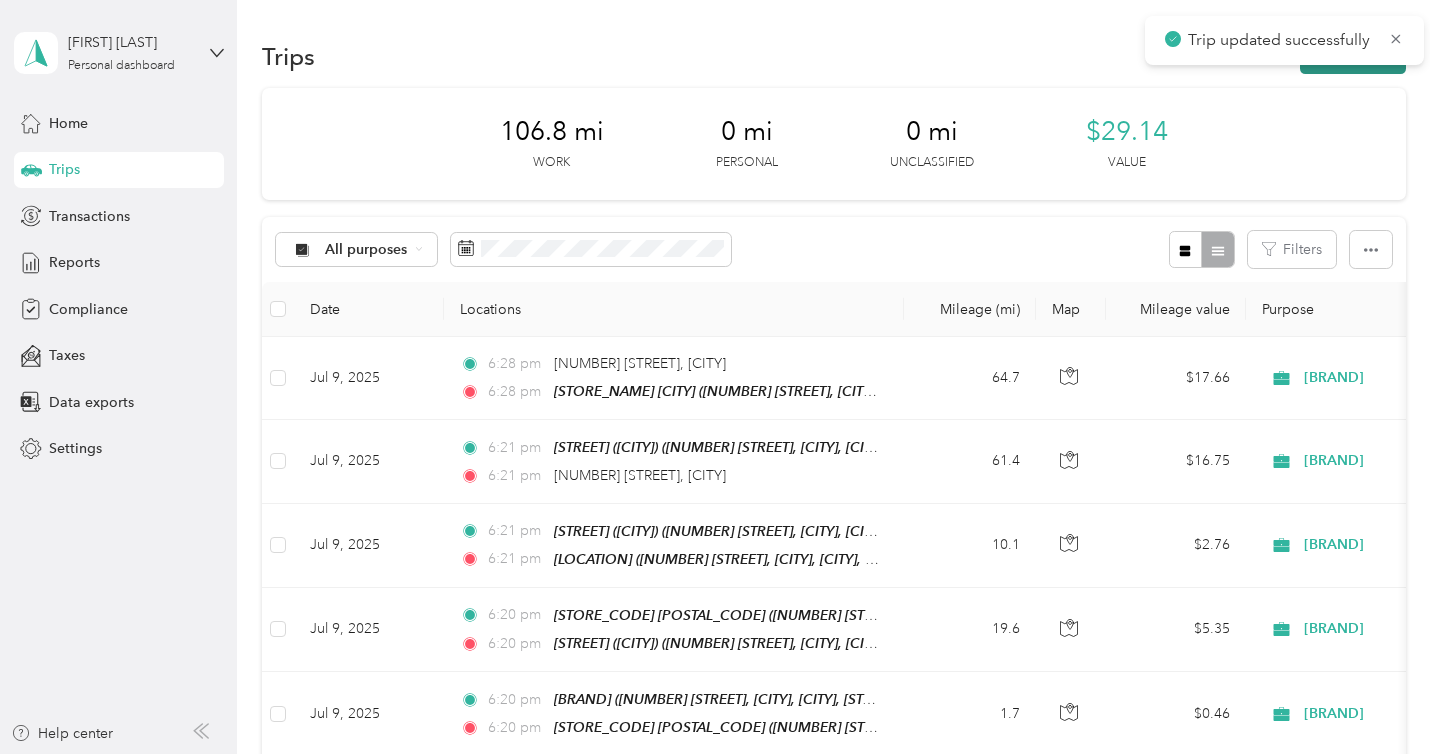 click on "New trip" at bounding box center [1353, 56] 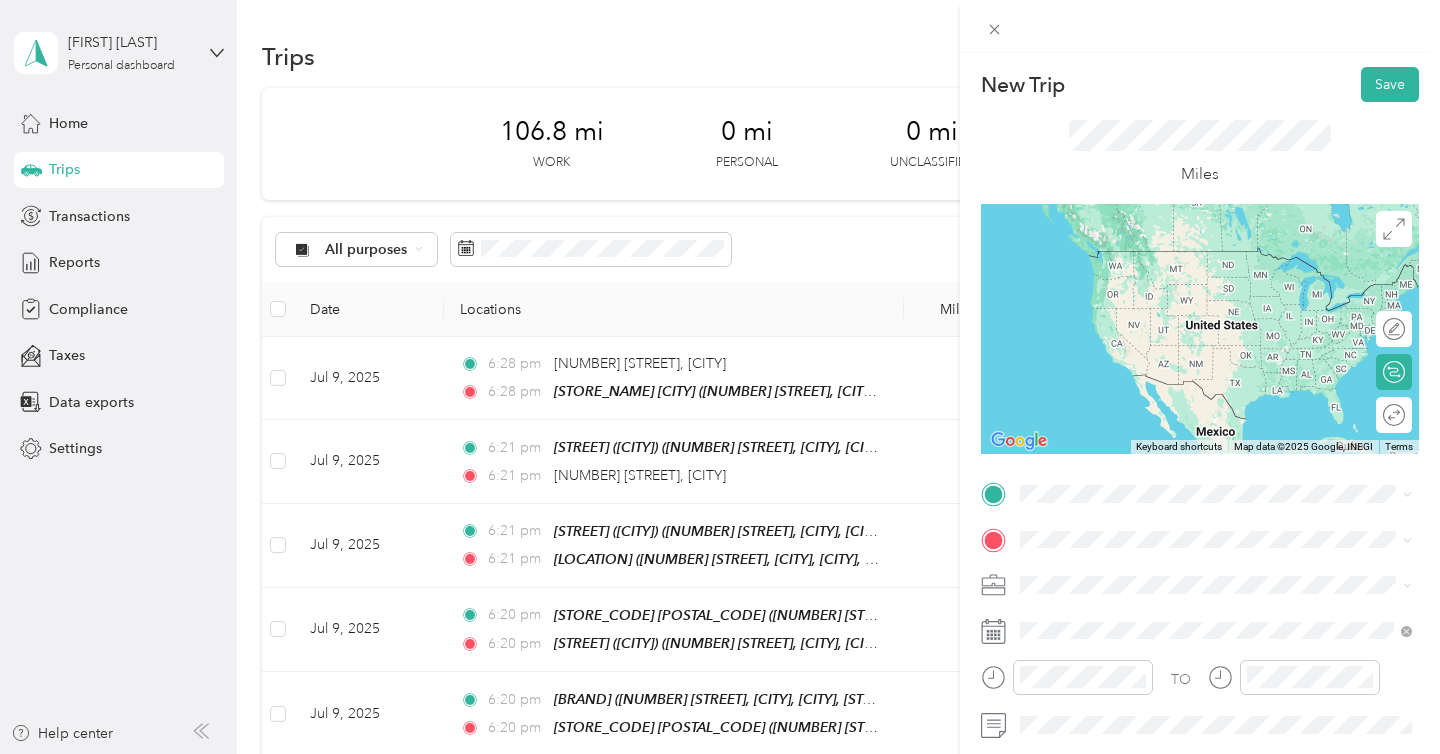 click on "[NUMBER] [STREET], [POSTAL_CODE], [CITY], [STATE], [COUNTRY]" at bounding box center [1204, 605] 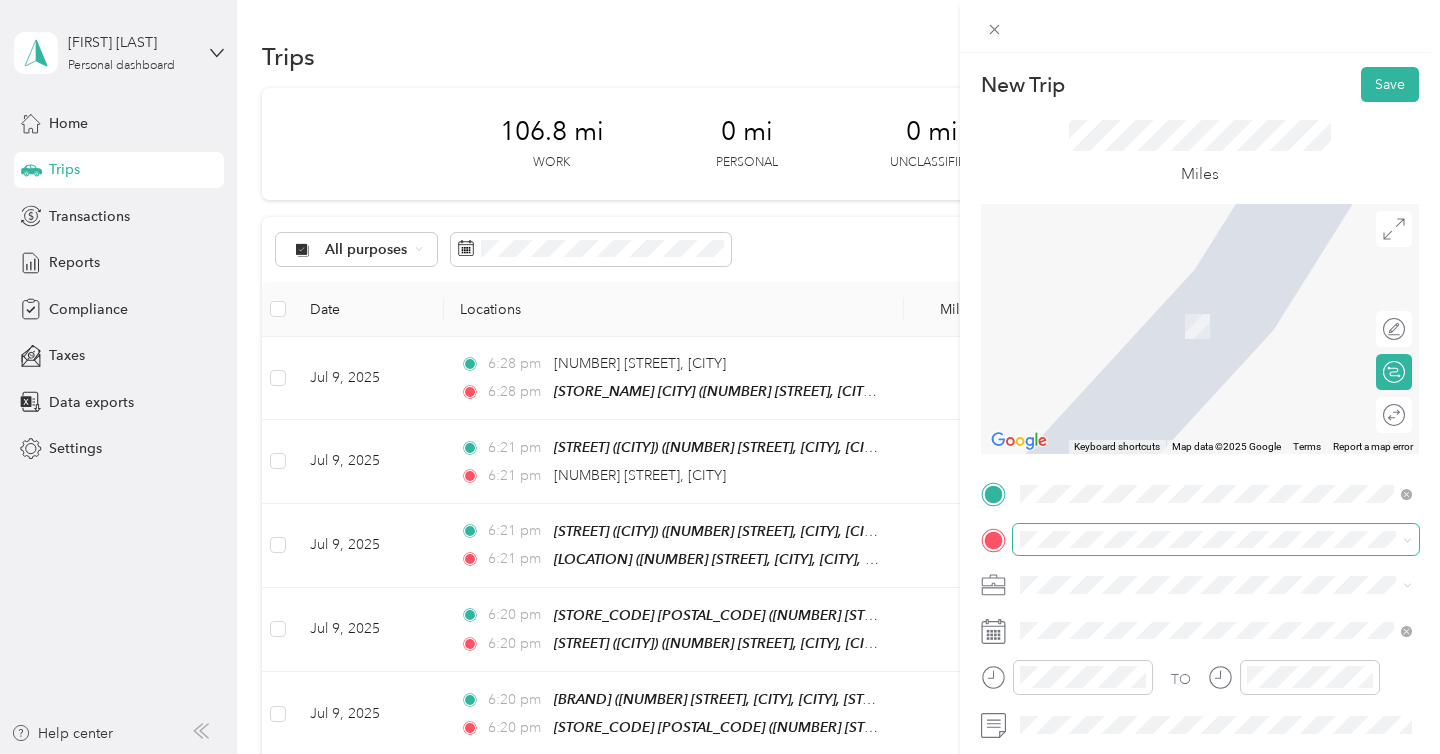 click at bounding box center (1216, 540) 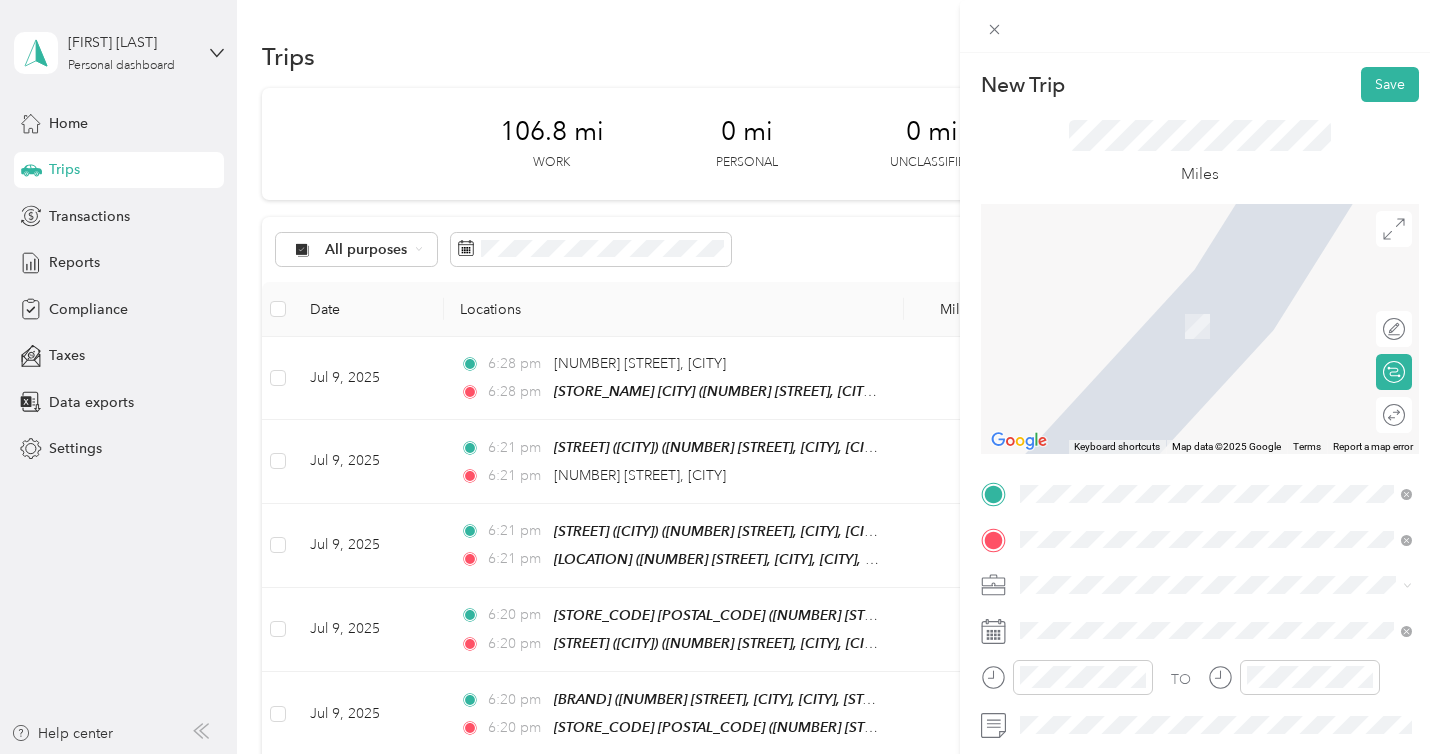 click on "kwik e mart 31770 Pinacate Road, Homeland, 92548, Homeland, California, United States" at bounding box center [1232, 325] 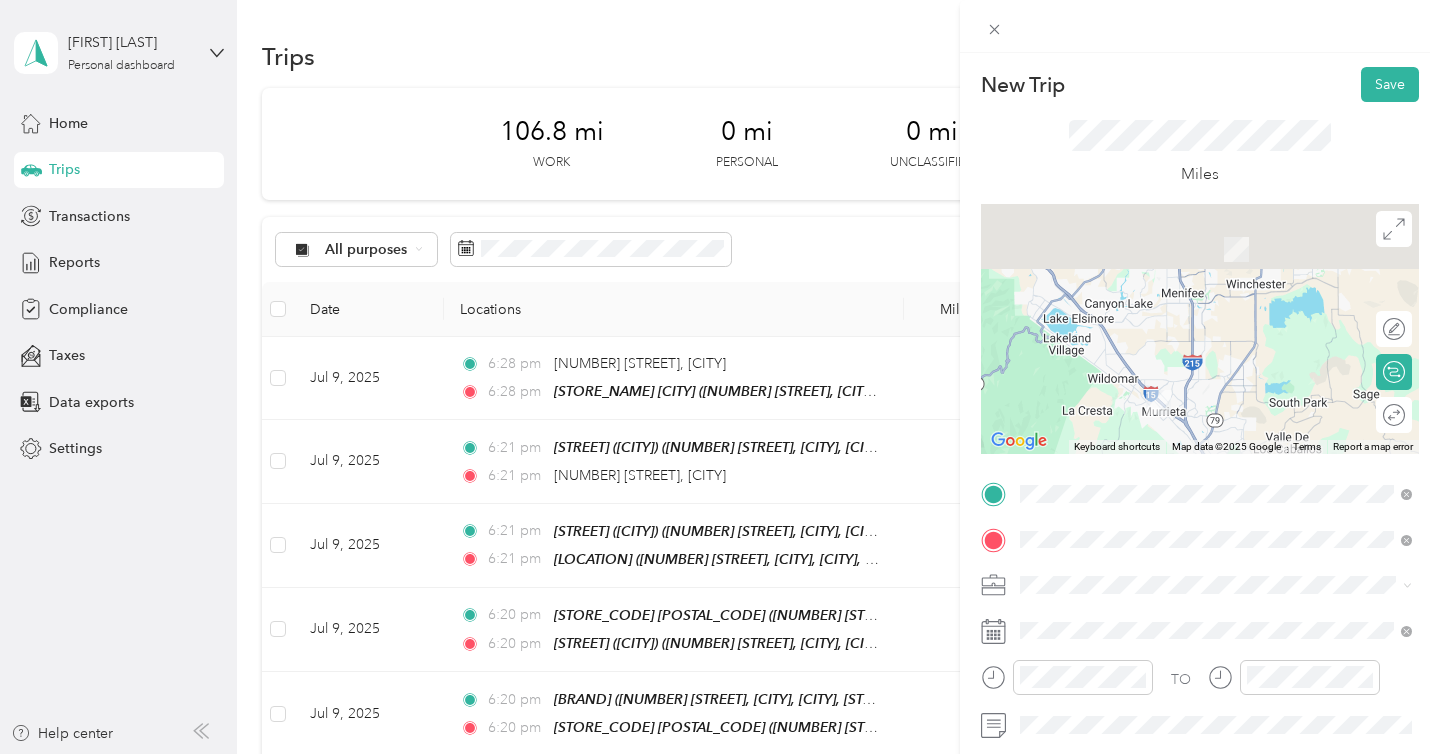 click on "[NUMBER] [STREET], [CITY], [POSTAL_CODE], [CITY], [STATE], [COUNTRY]" at bounding box center (1227, 325) 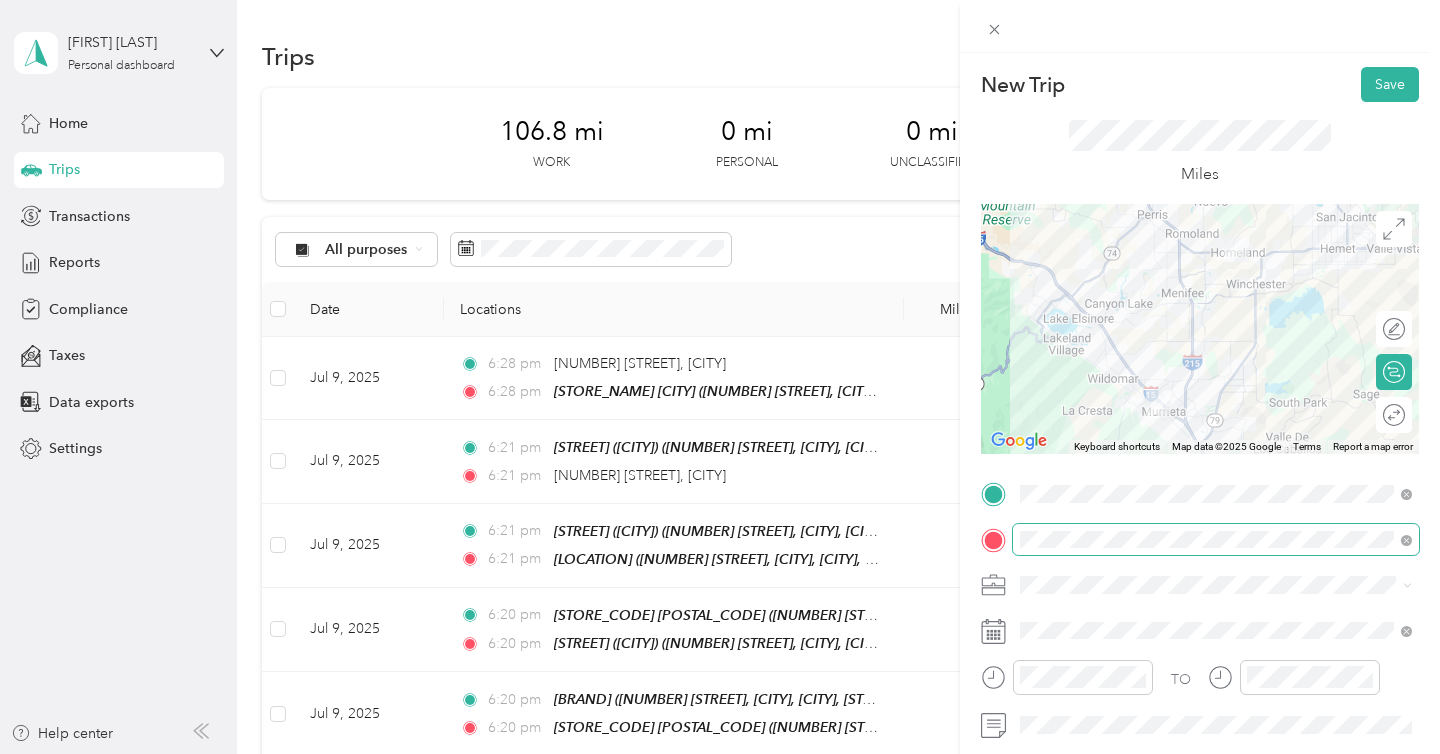 click at bounding box center (1403, 540) 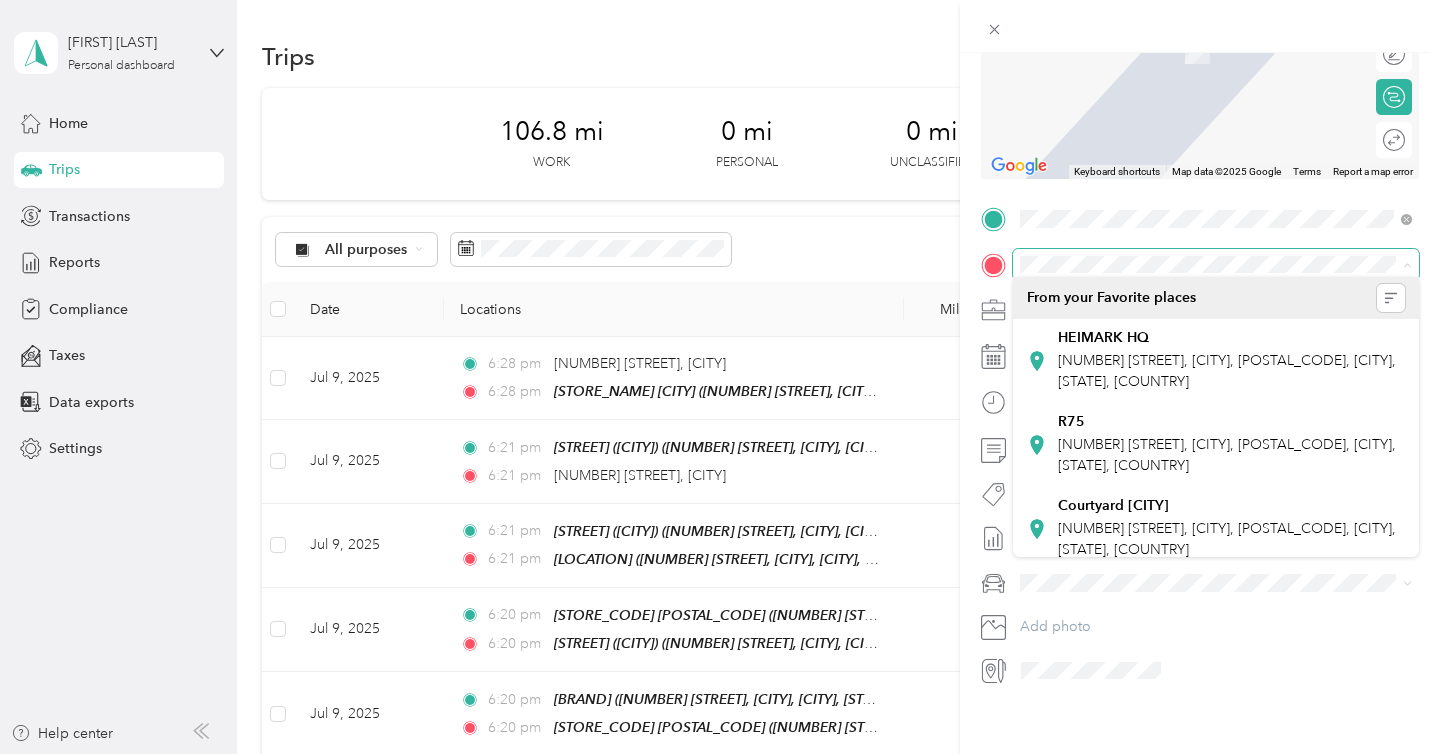scroll, scrollTop: 280, scrollLeft: 0, axis: vertical 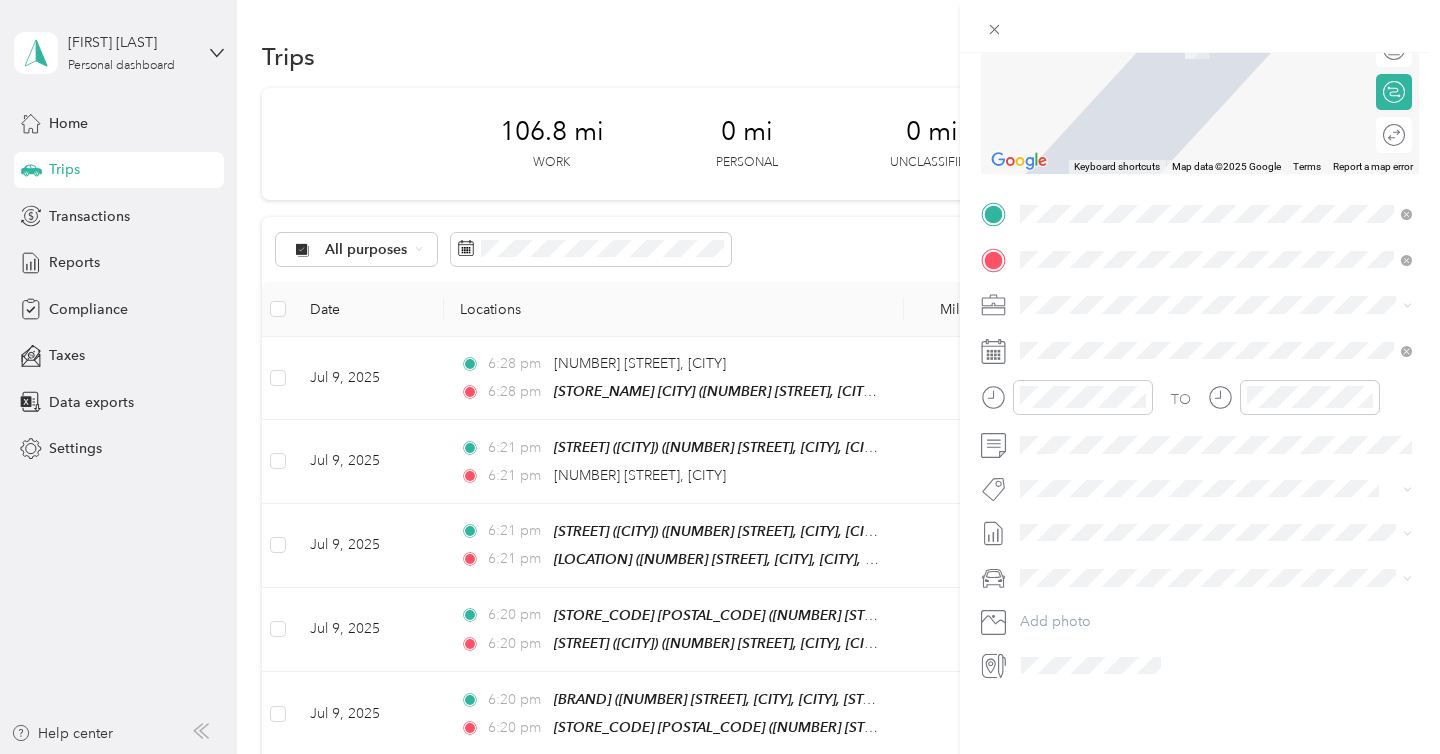 click on "Home Base" at bounding box center [1095, 338] 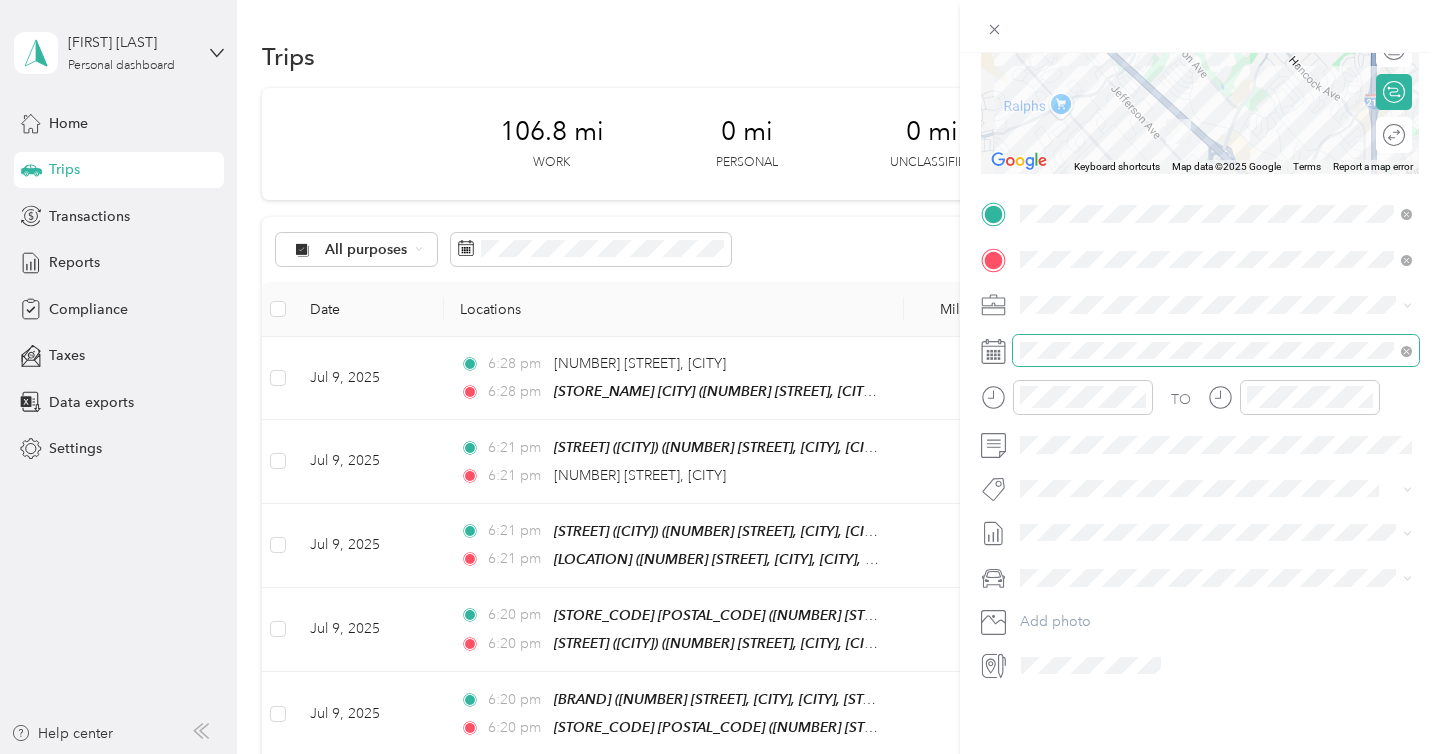 click at bounding box center (1216, 351) 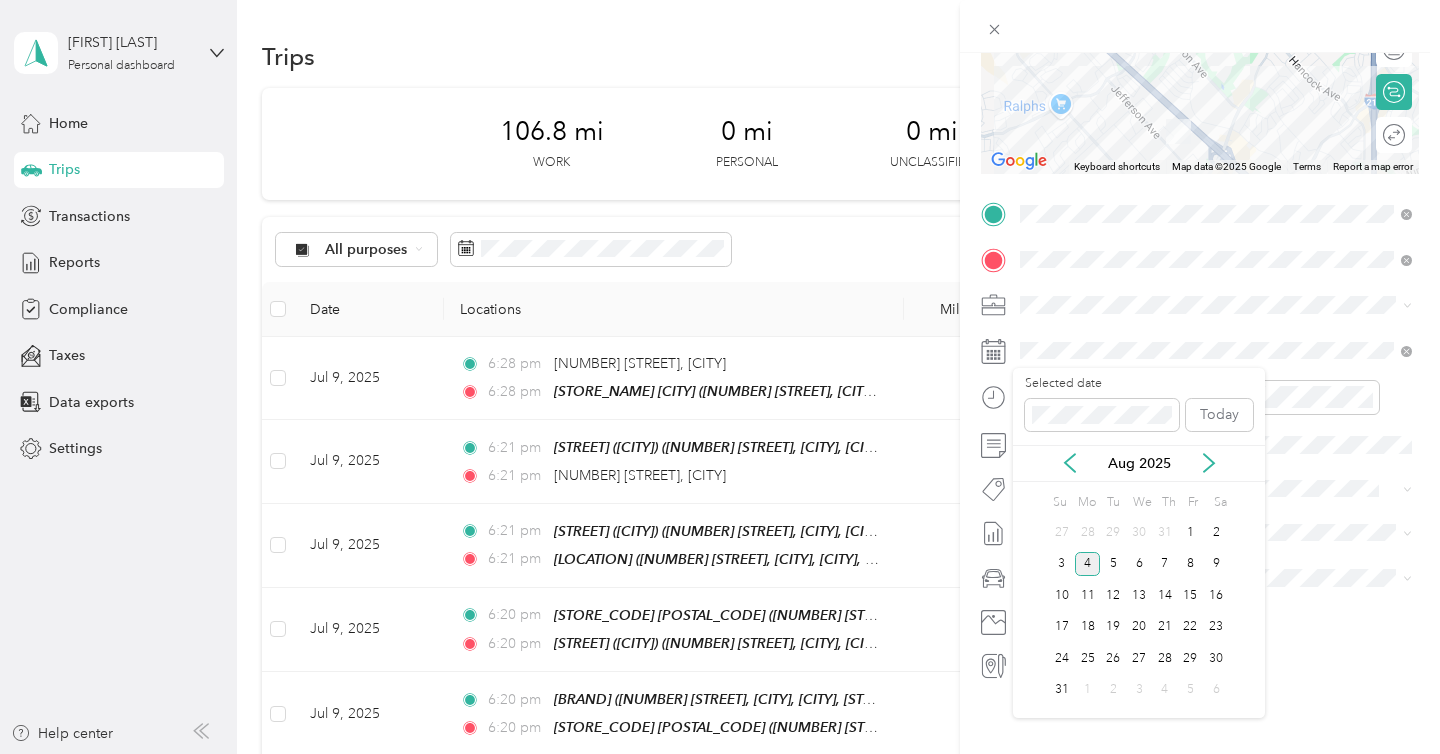 click on "Aug 2025" at bounding box center (1139, 463) 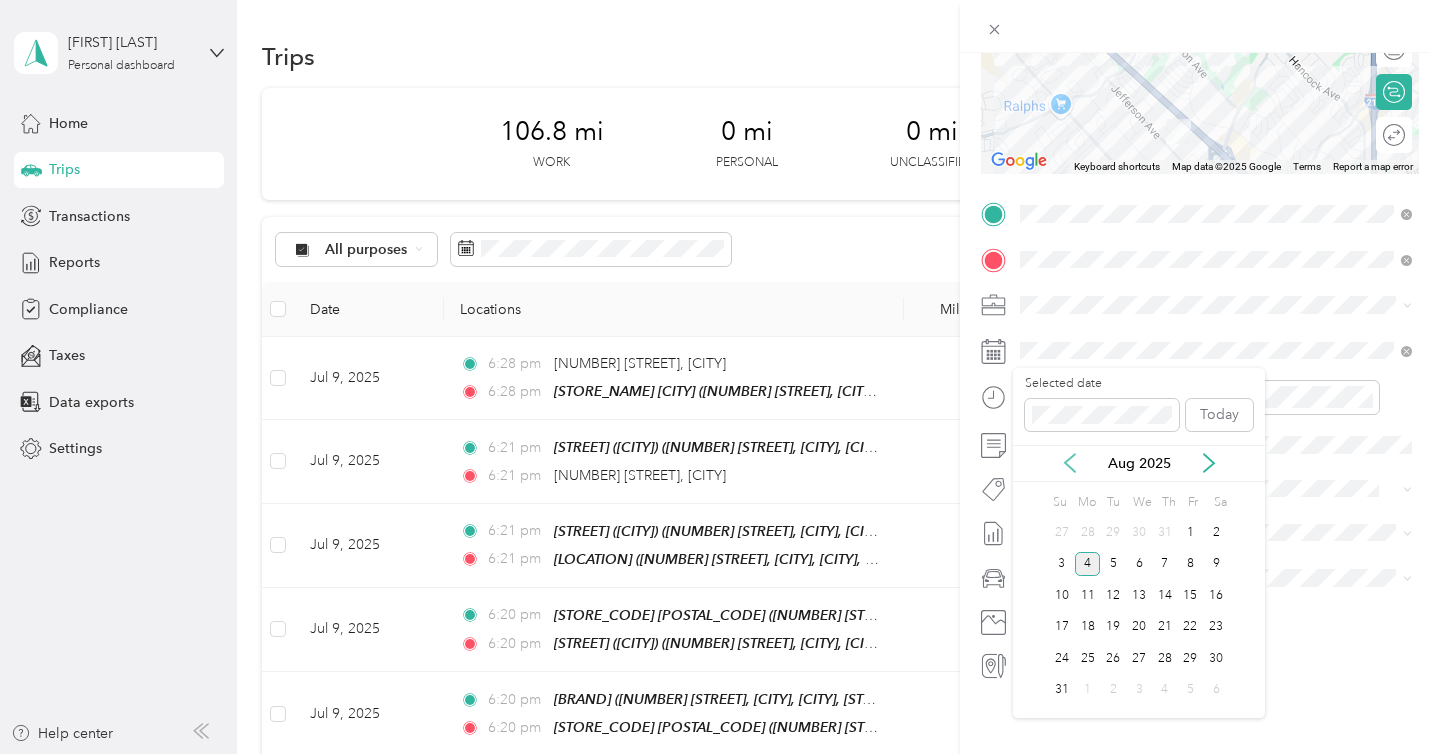 click 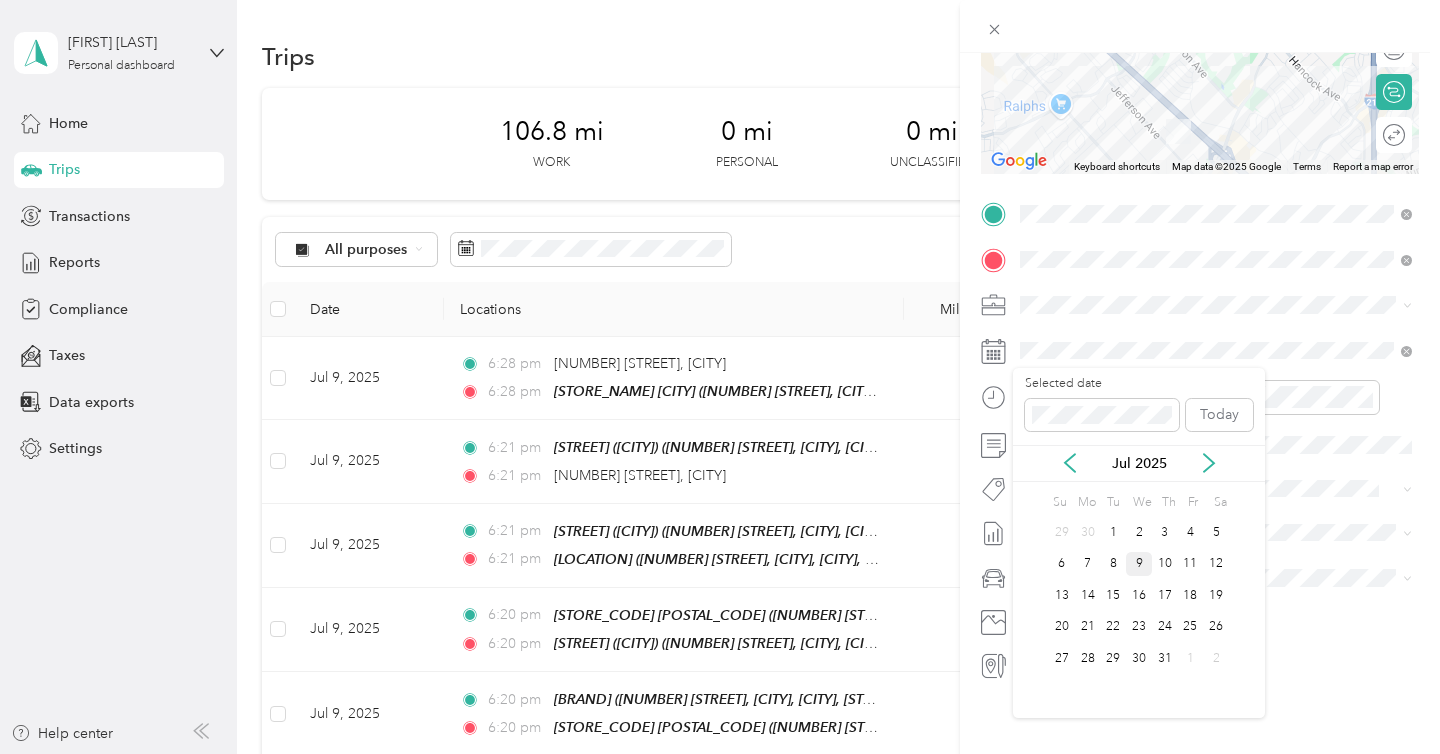 click on "9" at bounding box center [1139, 564] 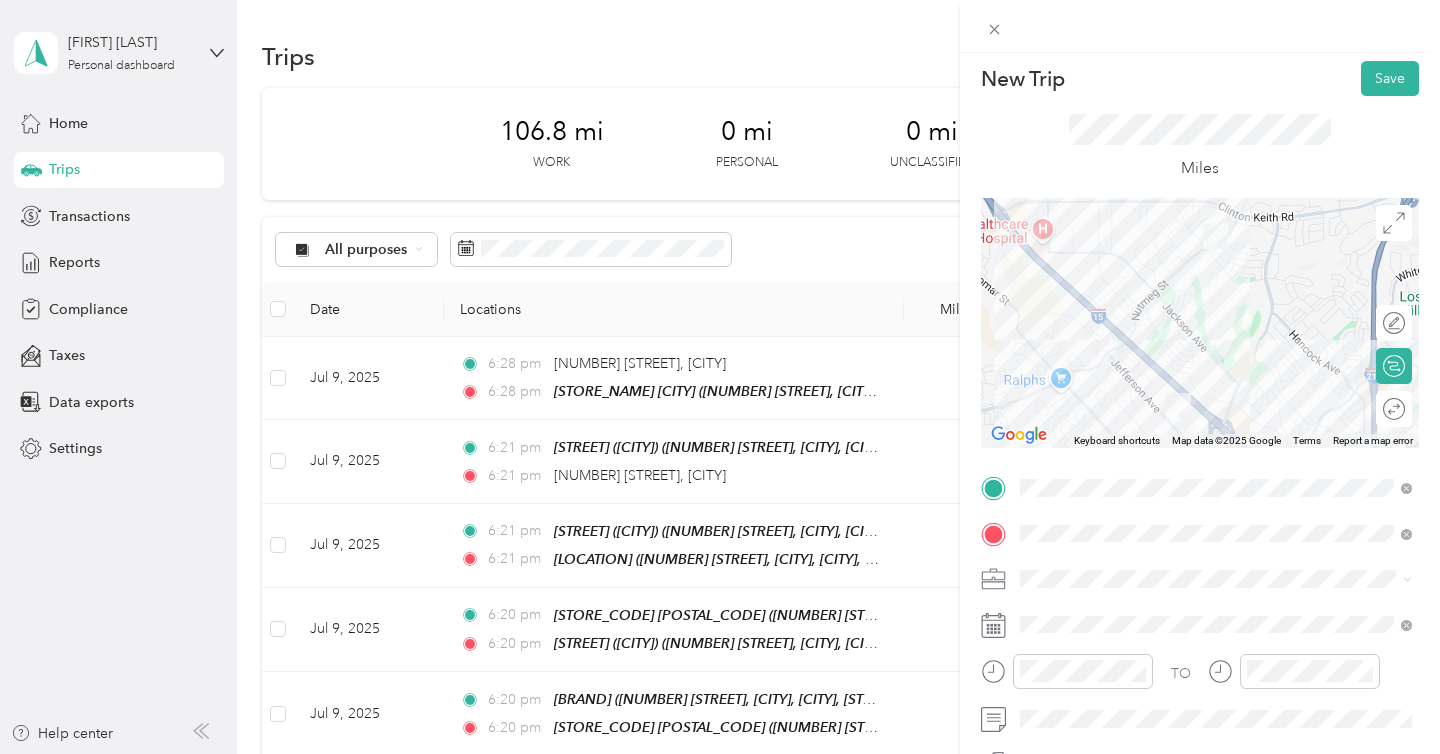 scroll, scrollTop: 0, scrollLeft: 0, axis: both 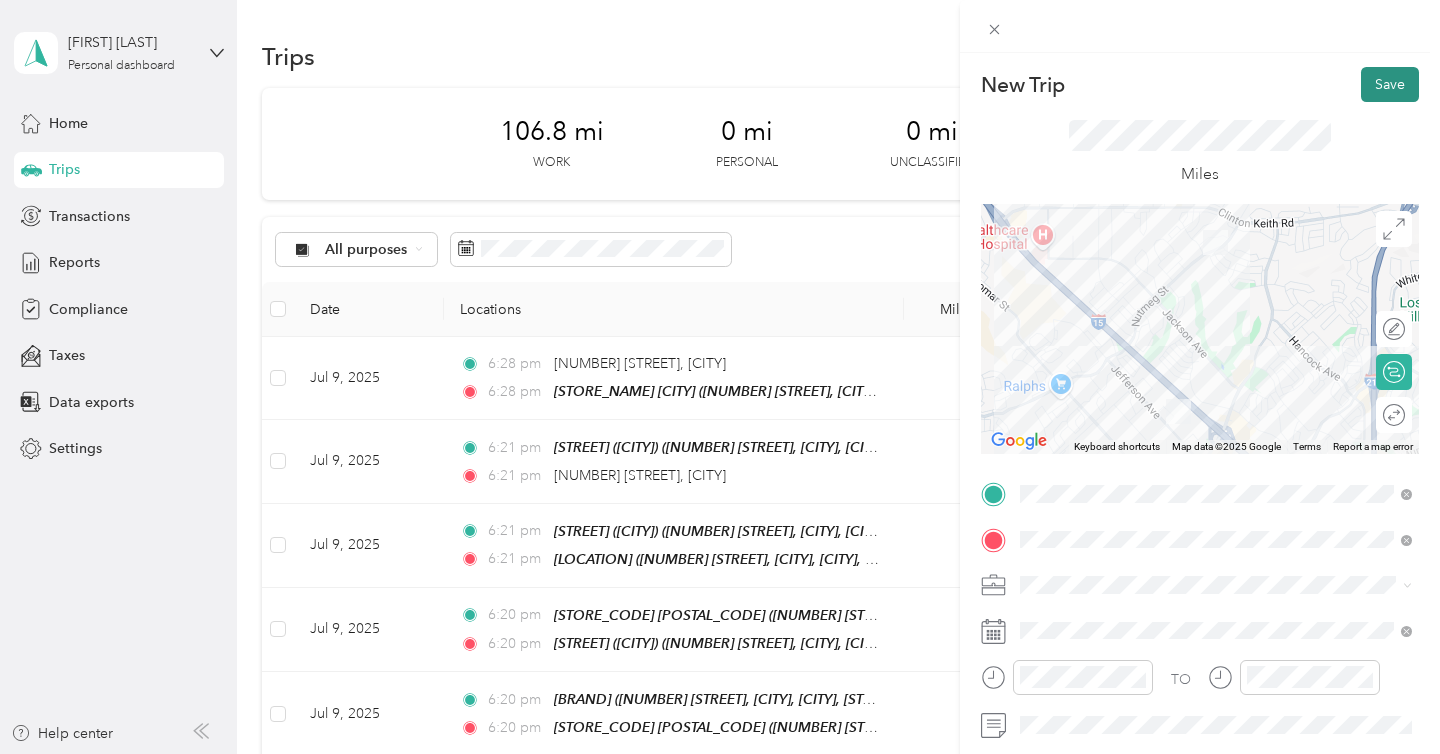 click on "Save" at bounding box center (1390, 84) 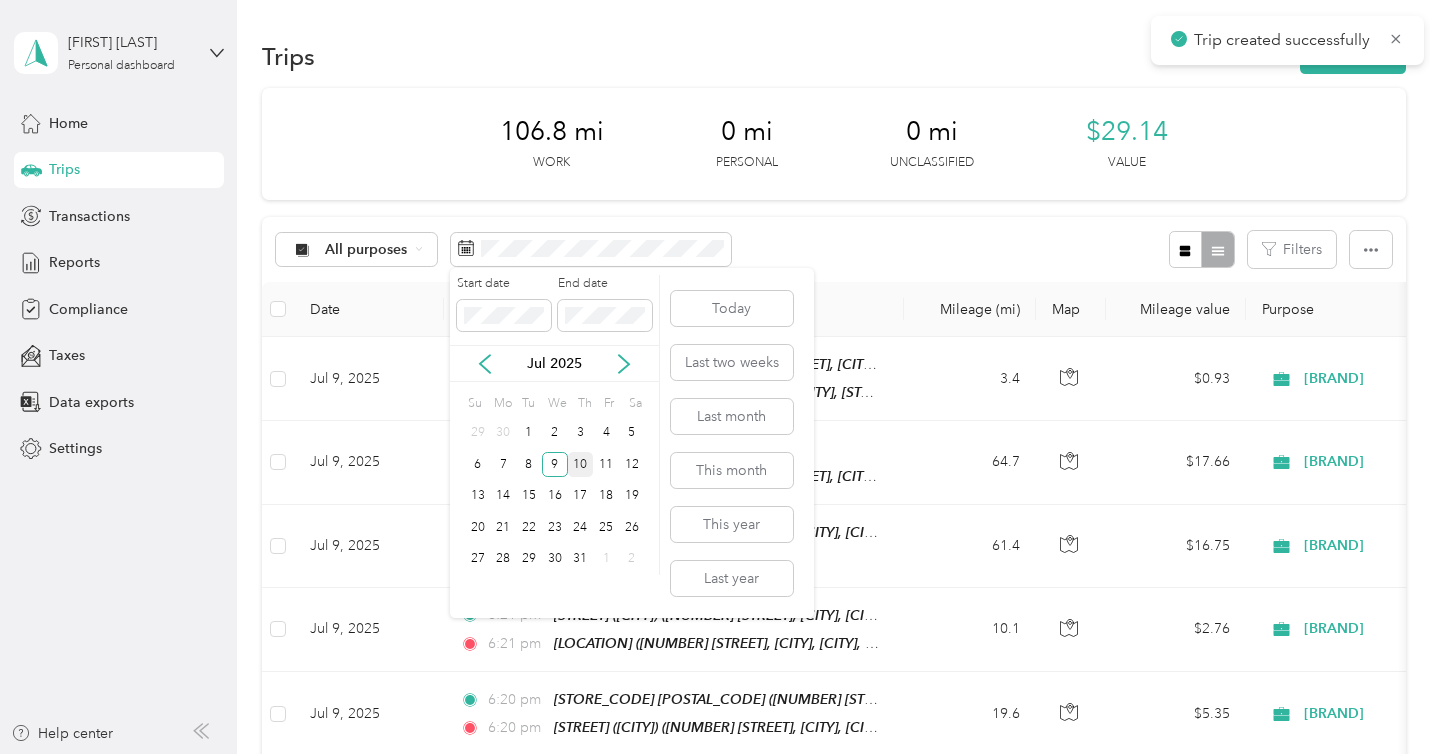 click on "10" at bounding box center (581, 464) 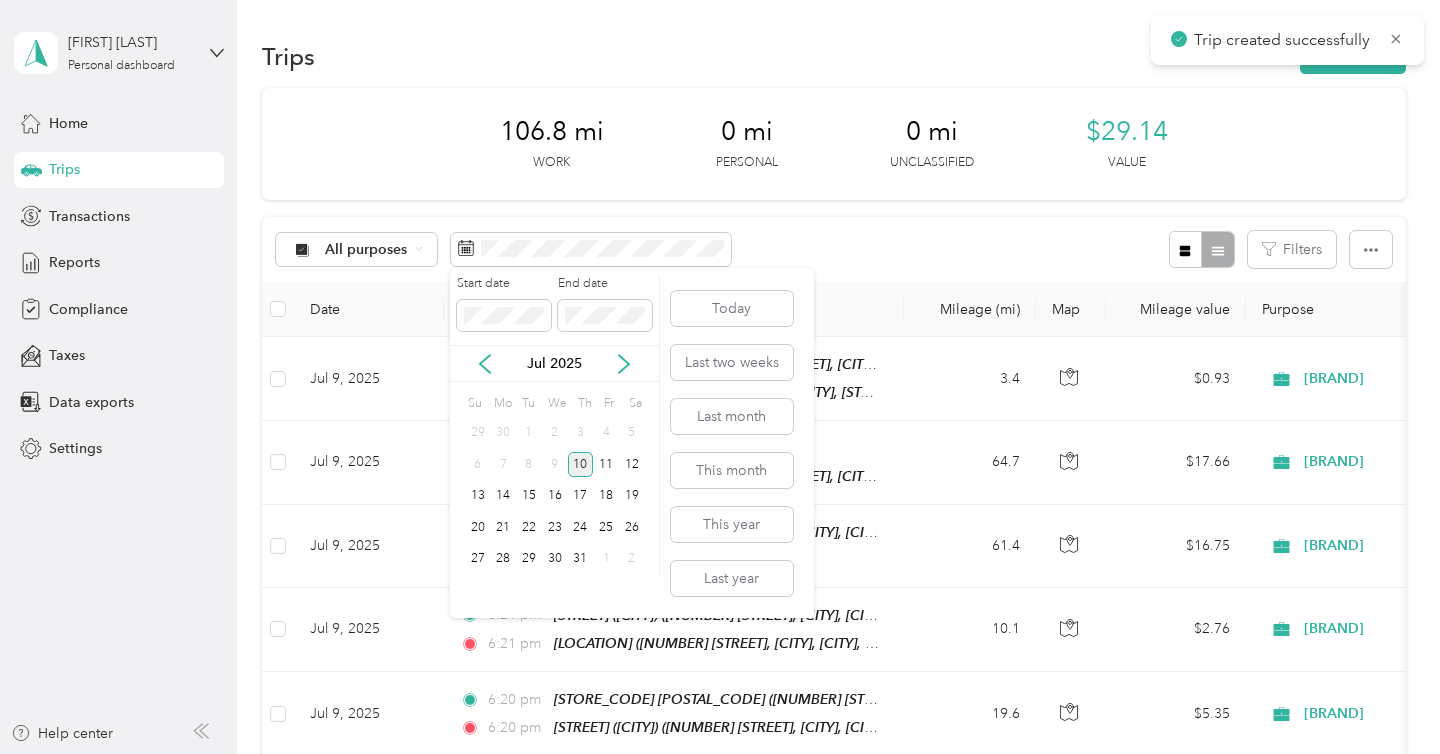 click on "10" at bounding box center [581, 464] 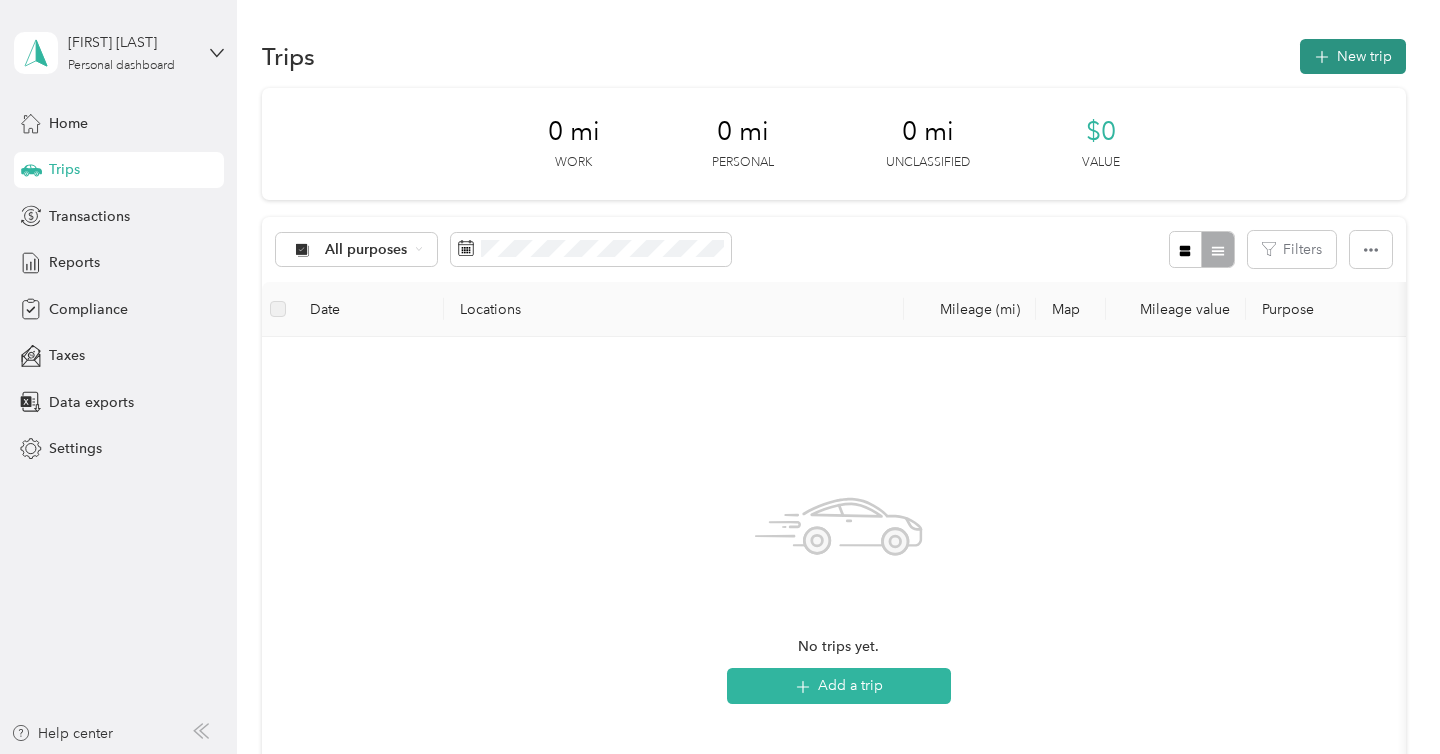 click on "New trip" at bounding box center (1353, 56) 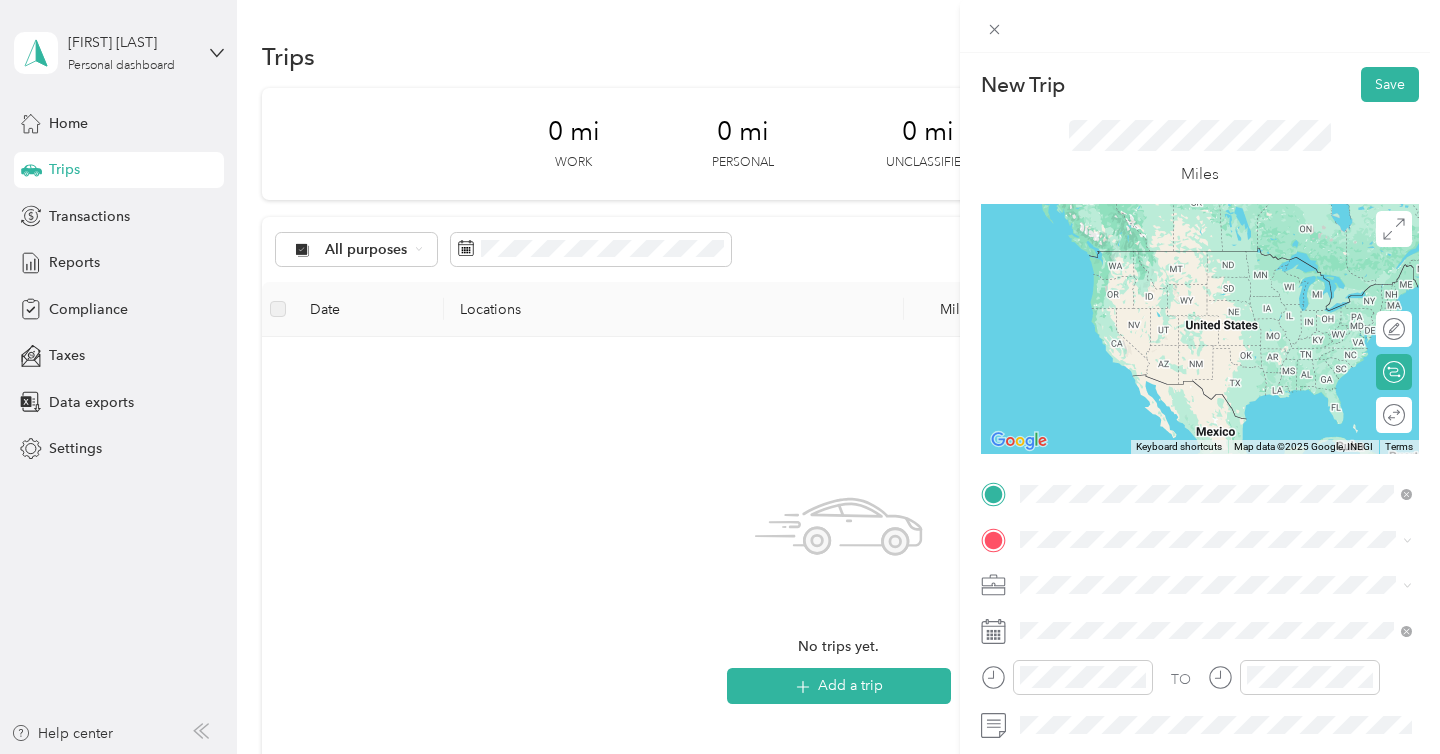 click on "[NUMBER] [STREET], [STATE], [COUNTRY] , [POSTAL_CODE], [STATE], [COUNTRY]" at bounding box center (1215, 291) 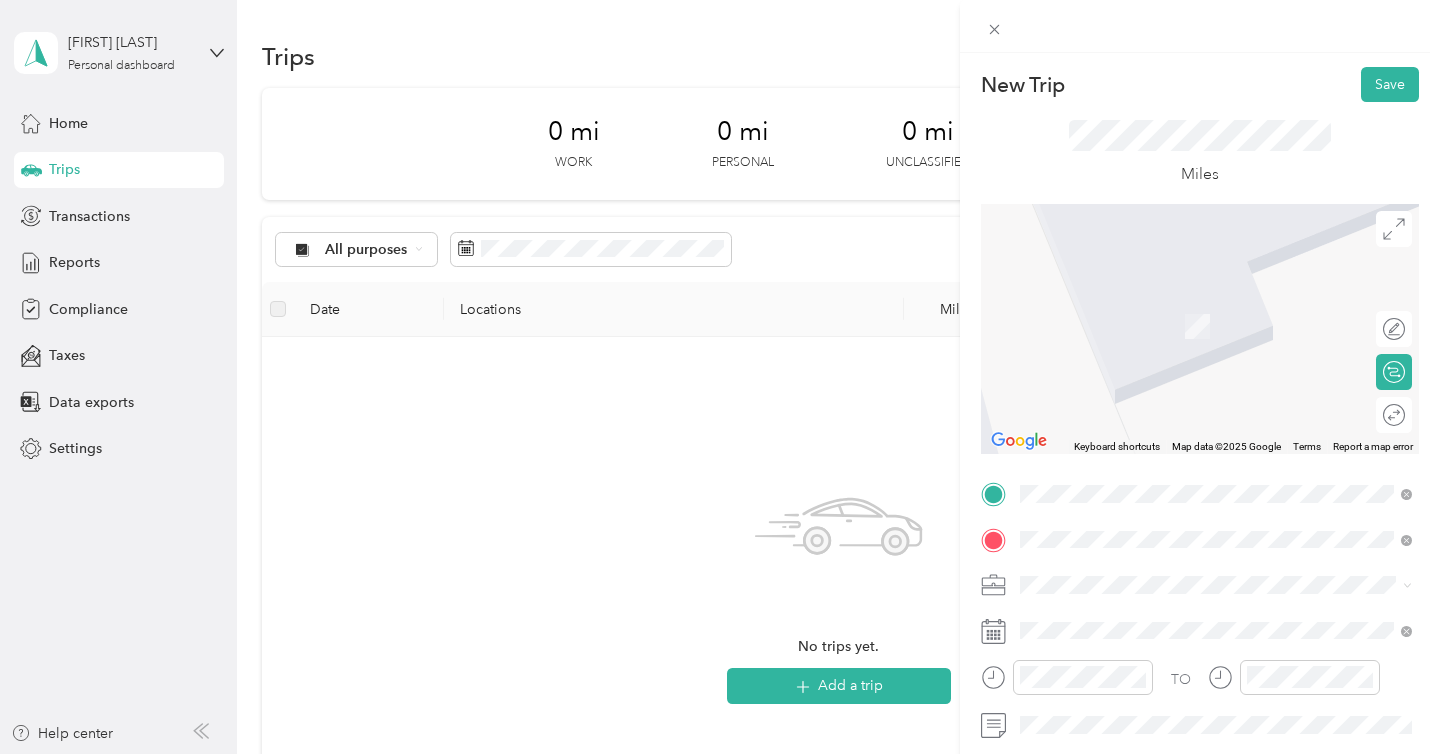 click on "Ralph 118 (Murrieta)  23801 Washington Avenue, Murrieta, 92562, Murrieta, California, United States" at bounding box center [1232, 388] 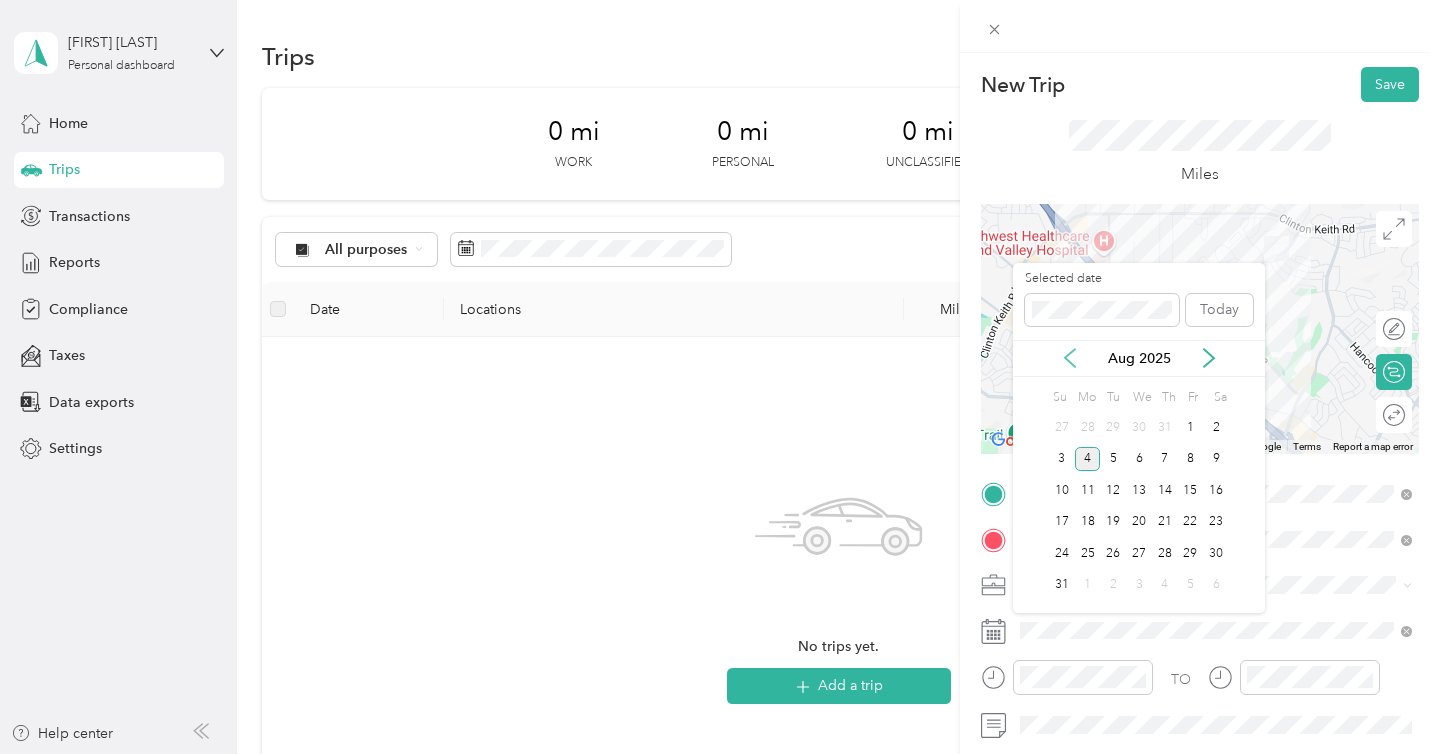 click 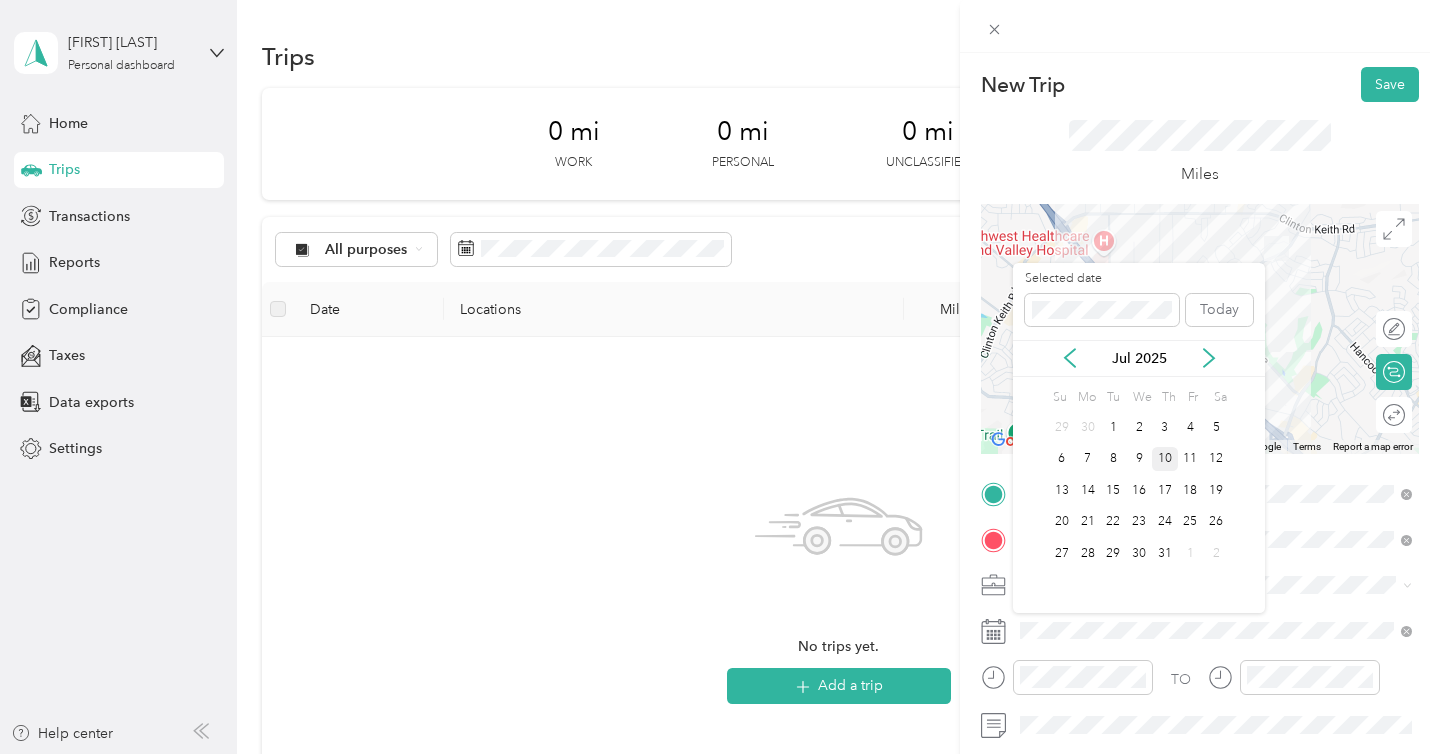 click on "10" at bounding box center [1165, 459] 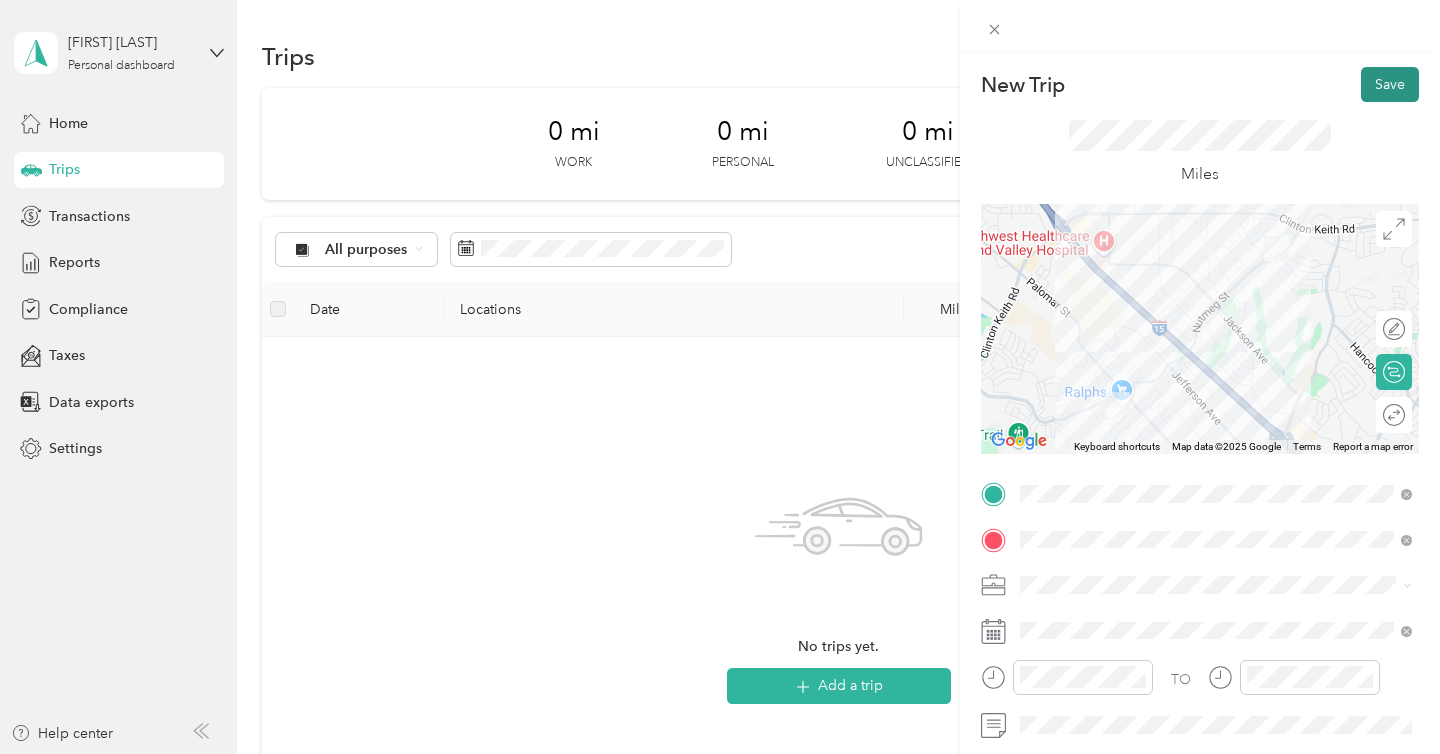 click on "Save" at bounding box center (1390, 84) 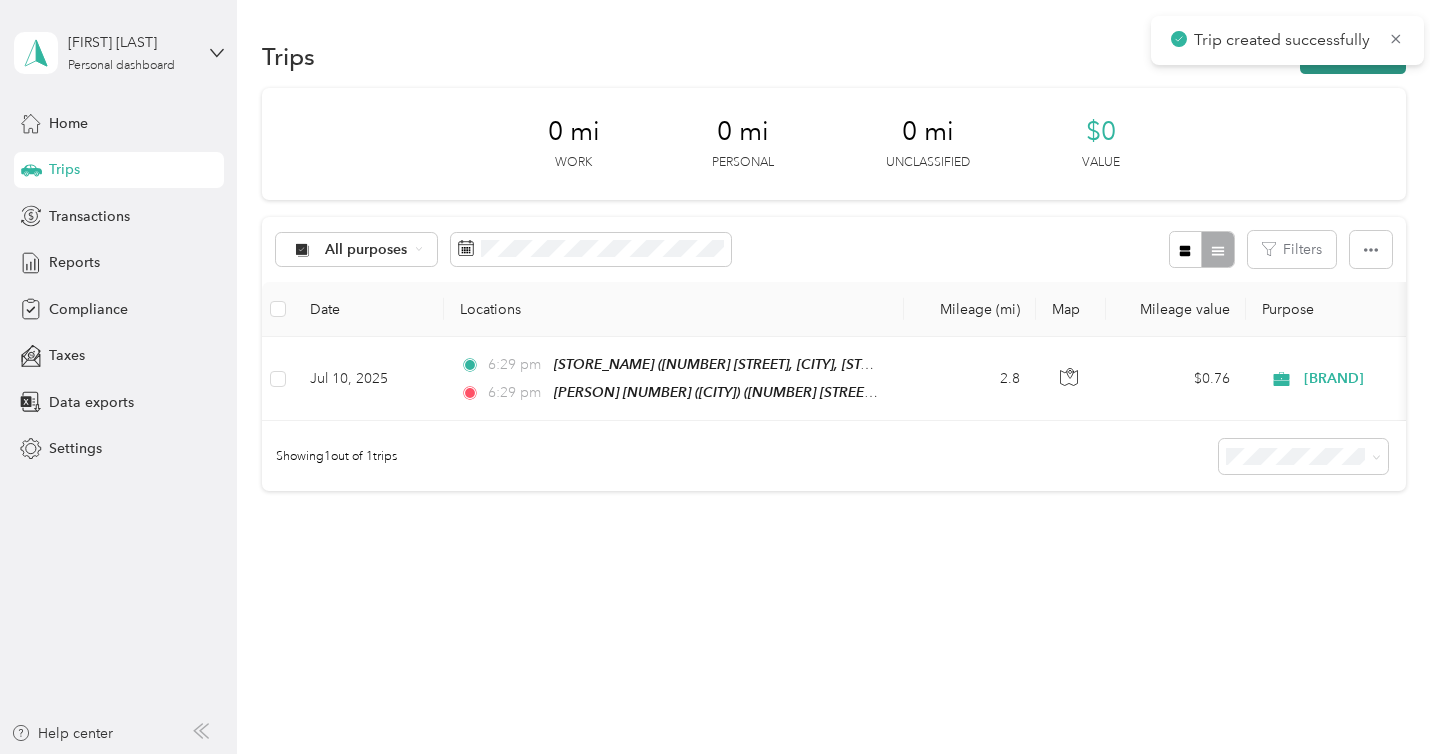 click on "New trip" at bounding box center (1353, 56) 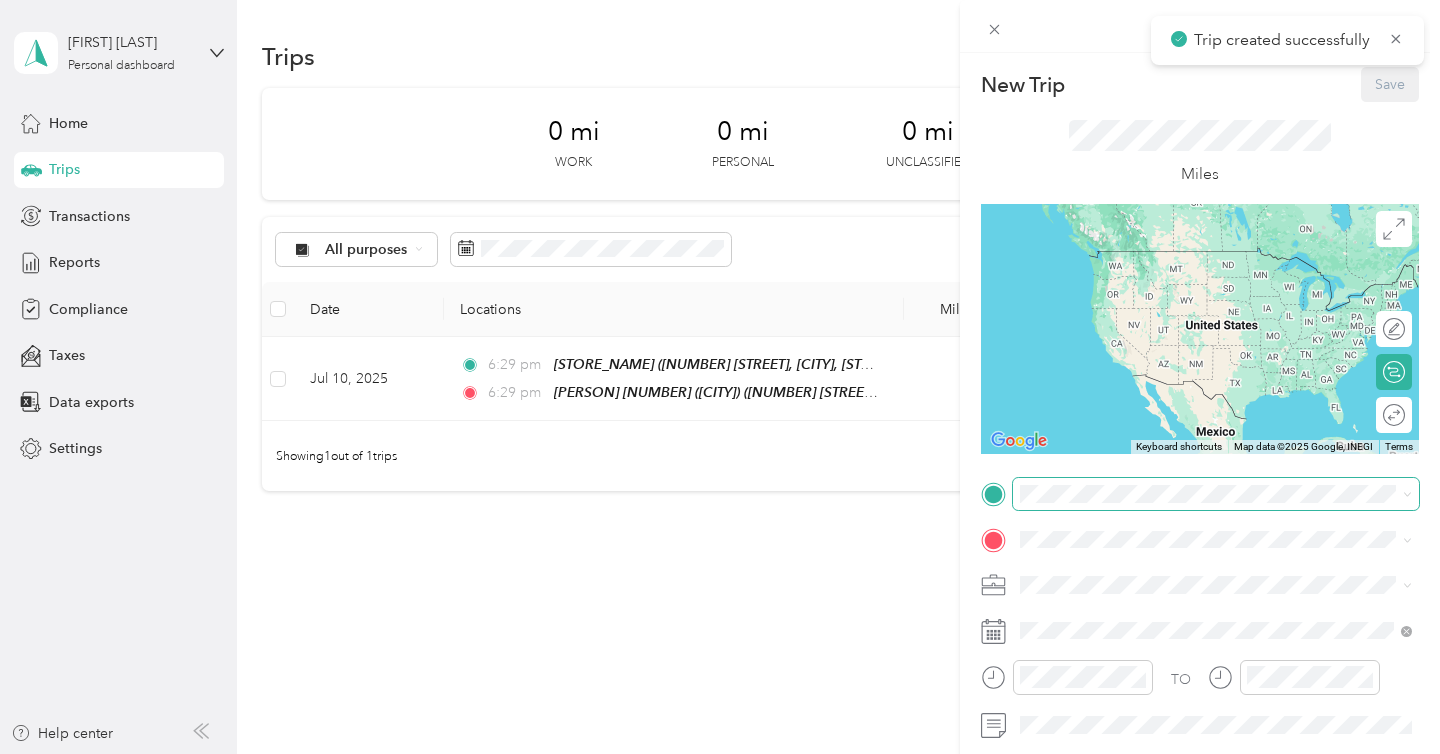 click at bounding box center [1216, 494] 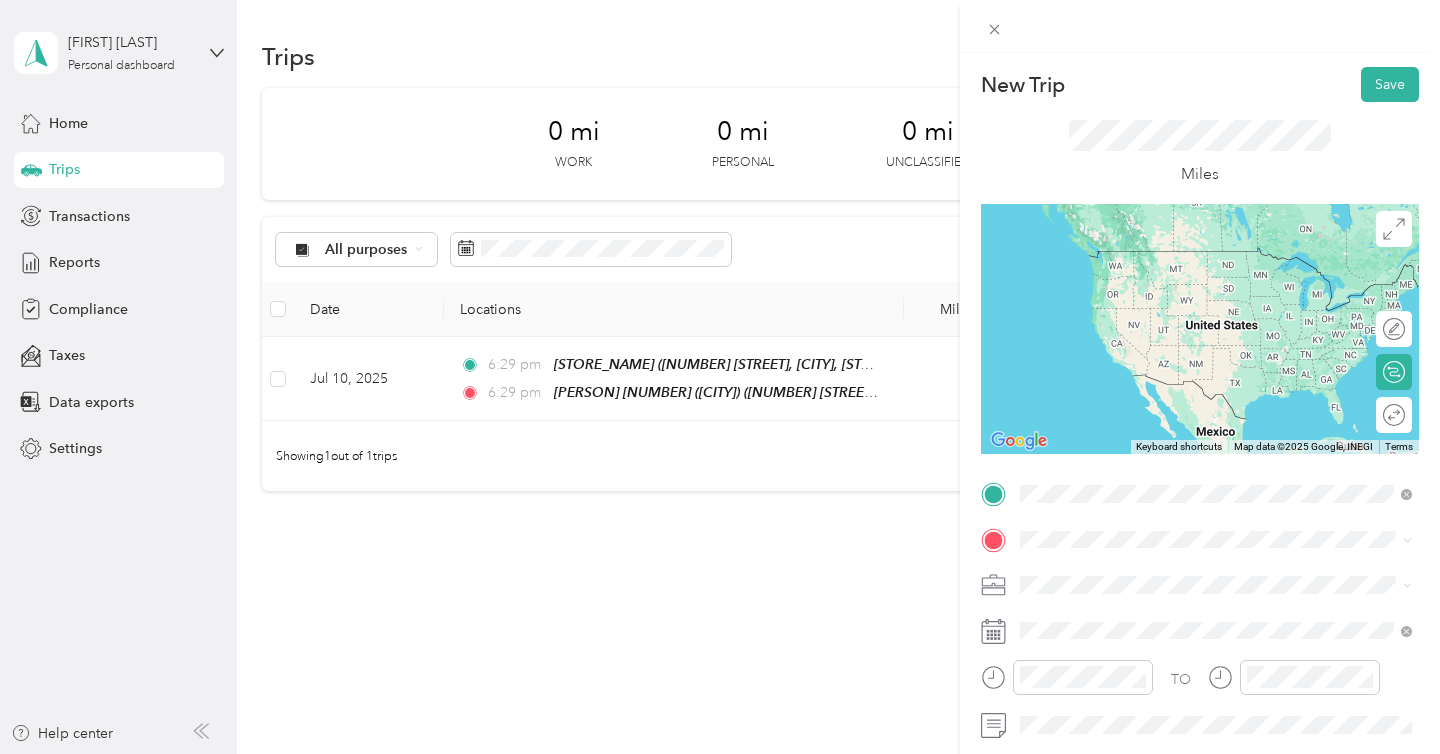 click on "Ralph 118 (Murrieta)  23801 Washington Avenue, Murrieta, 92562, Murrieta, California, United States" at bounding box center [1232, 595] 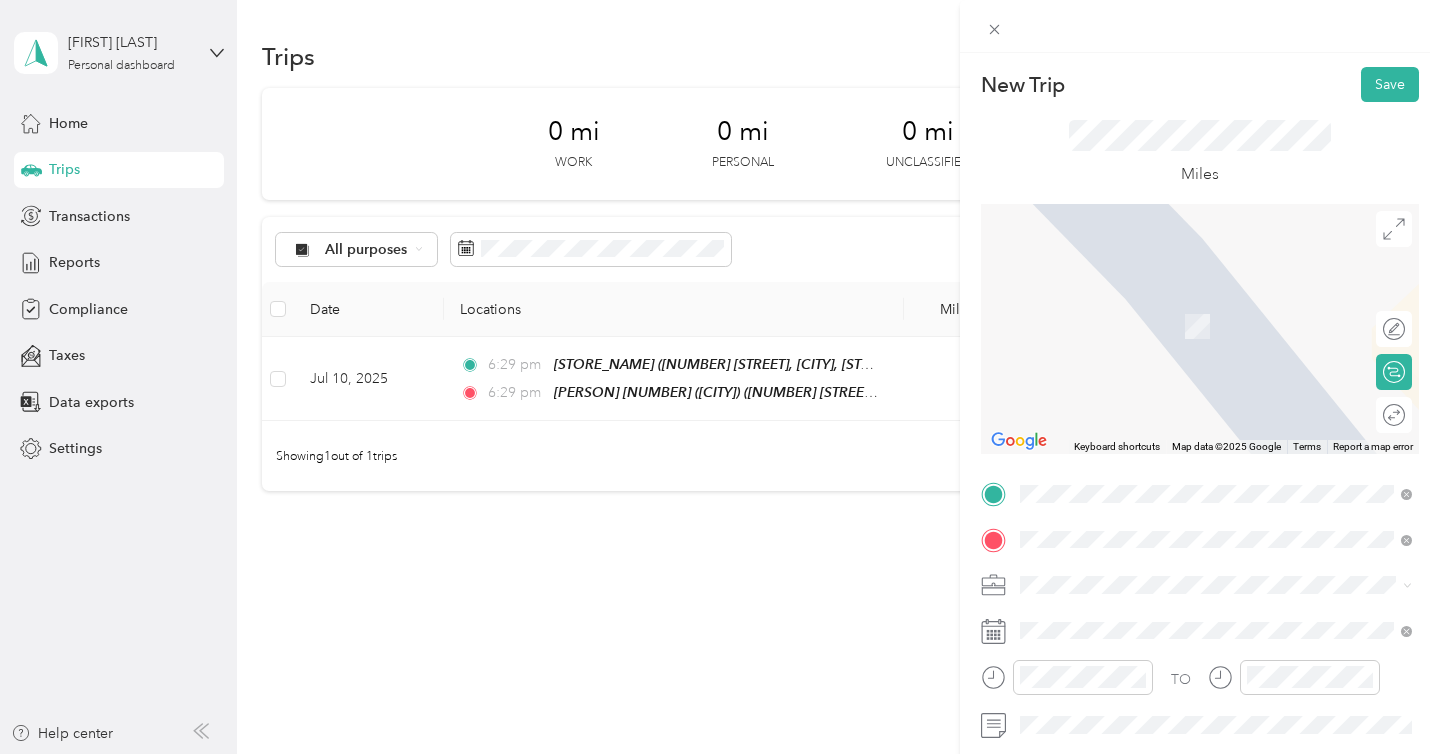 click on "[NUMBER] [STREET], [CITY], [POSTAL_CODE], [CITY], [STATE], [COUNTRY]" at bounding box center [1227, 336] 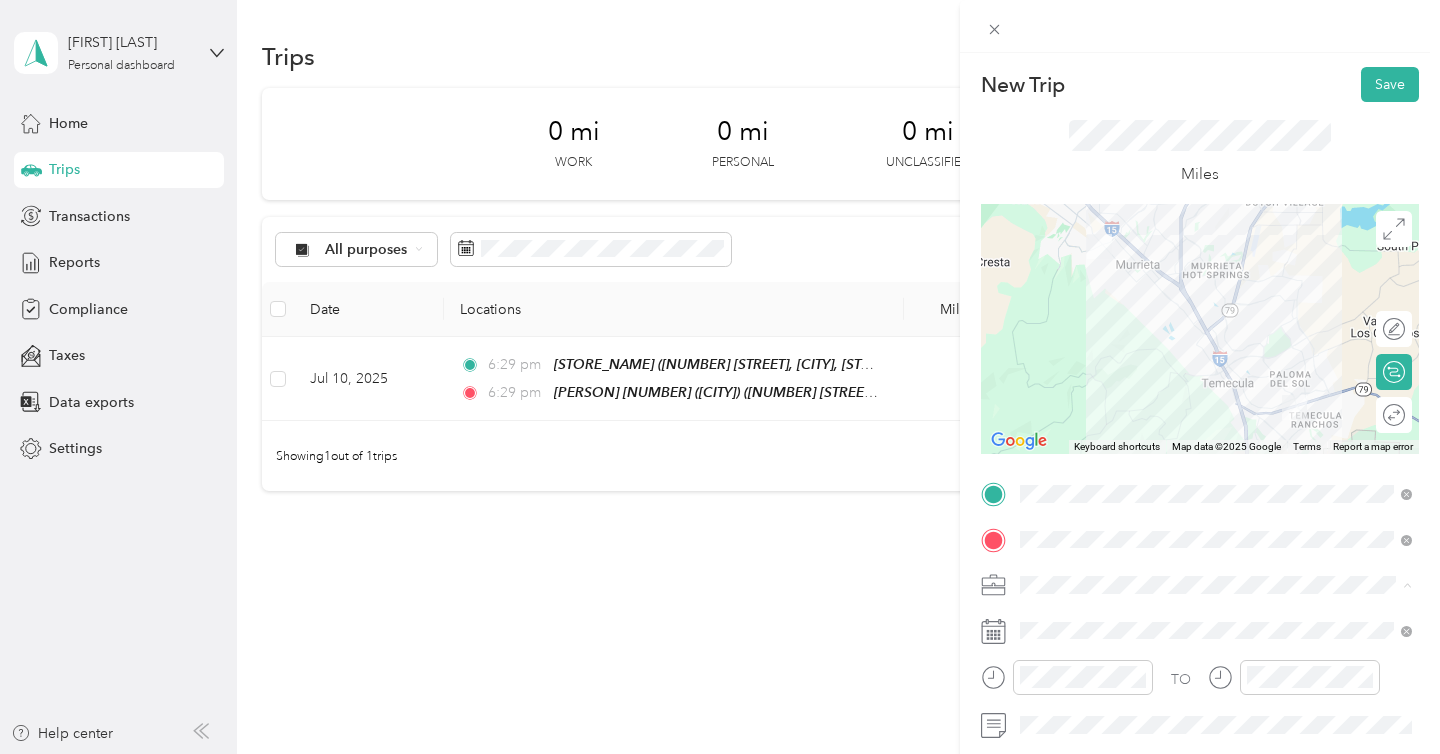 click on "[PLACE]" at bounding box center [1204, 620] 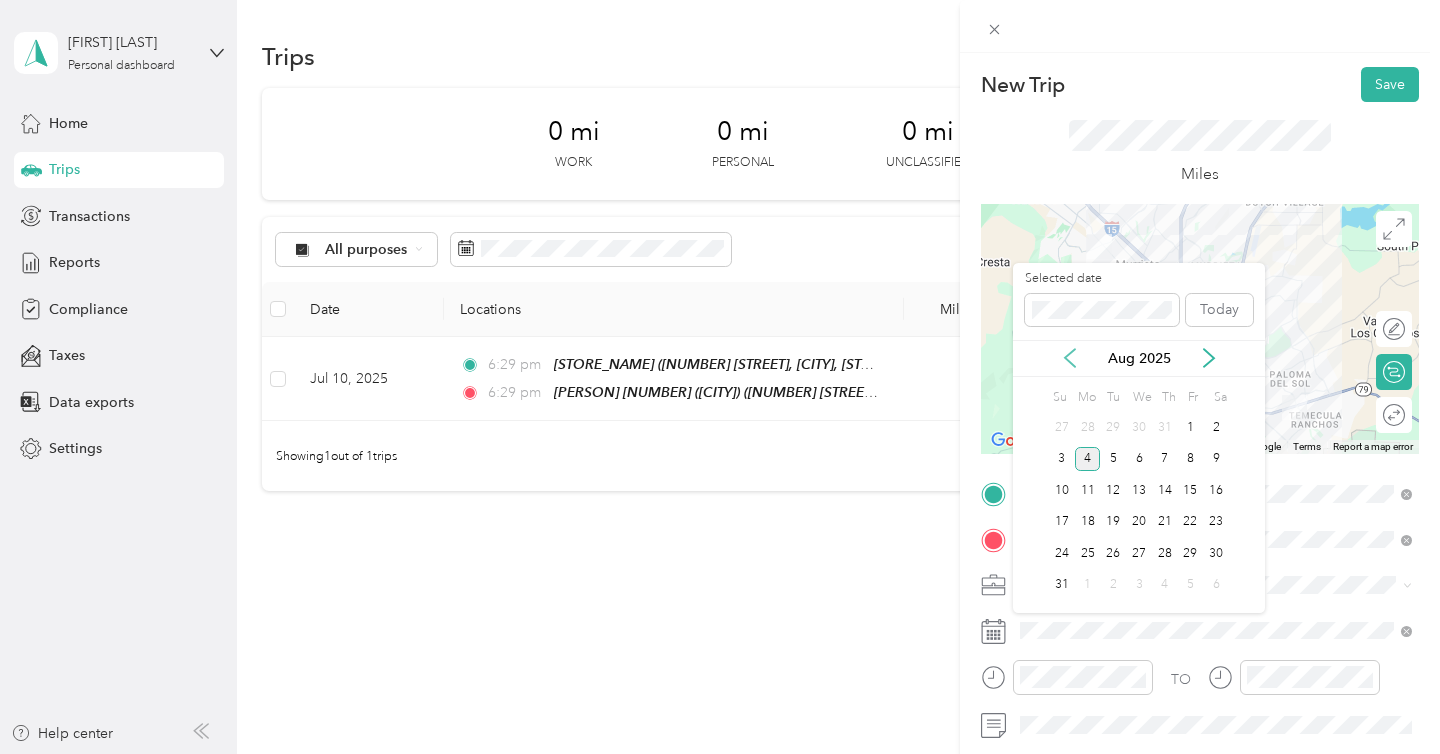 click 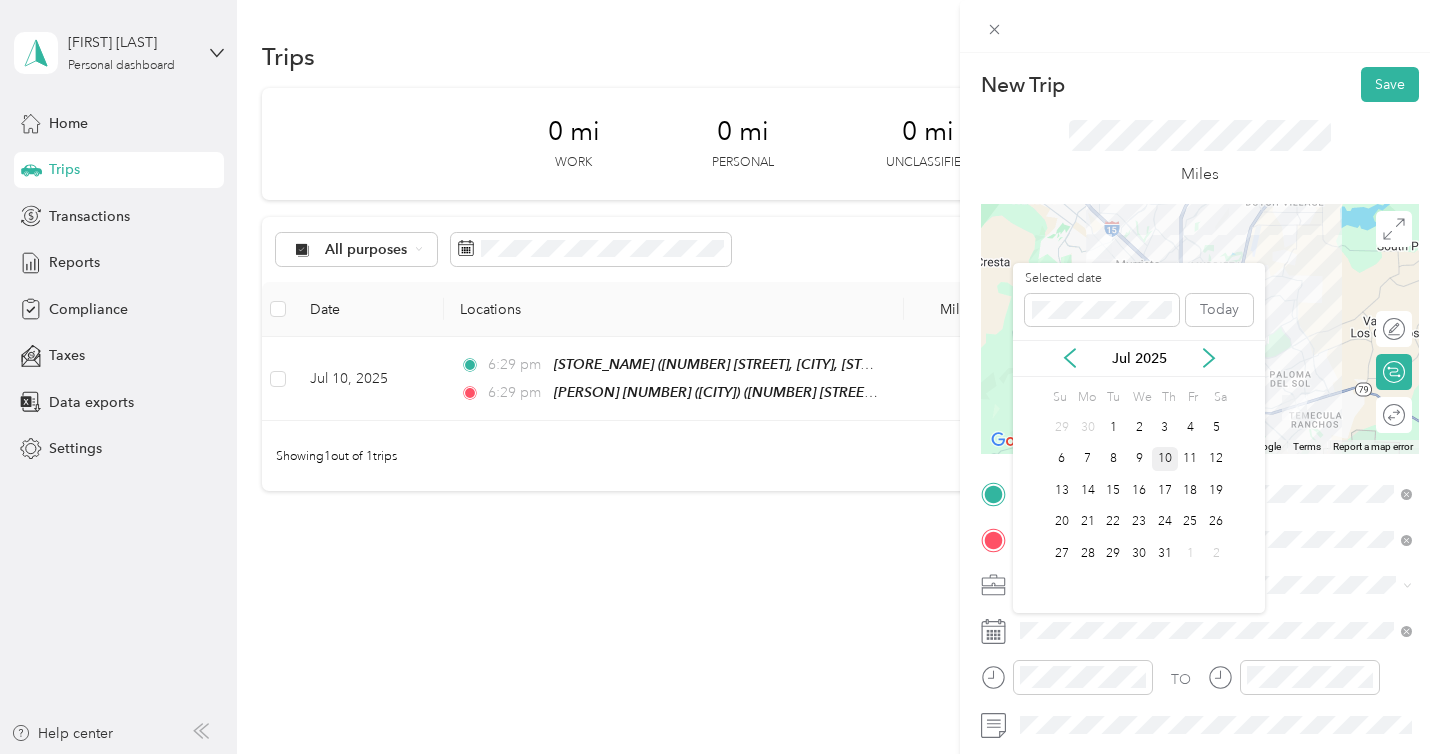 click on "10" at bounding box center (1165, 459) 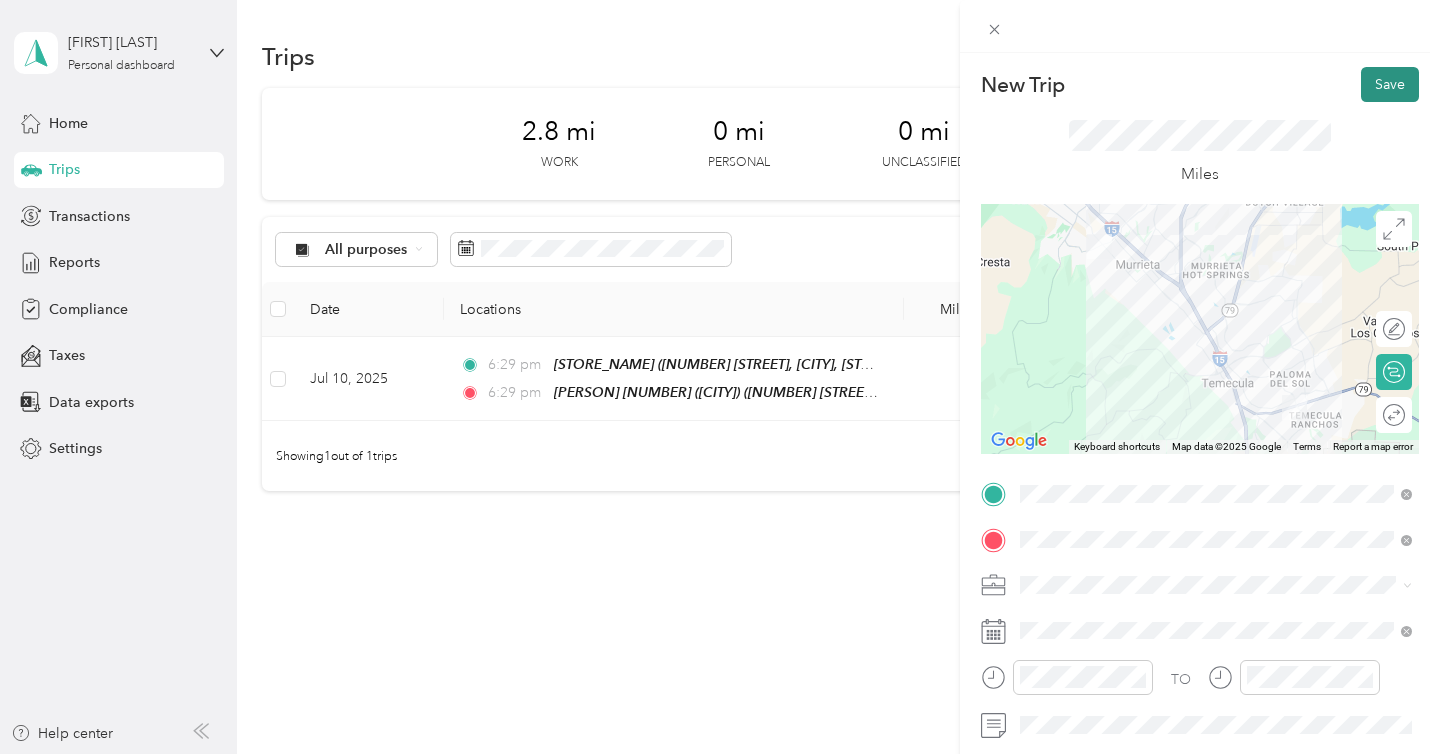 click on "Save" at bounding box center (1390, 84) 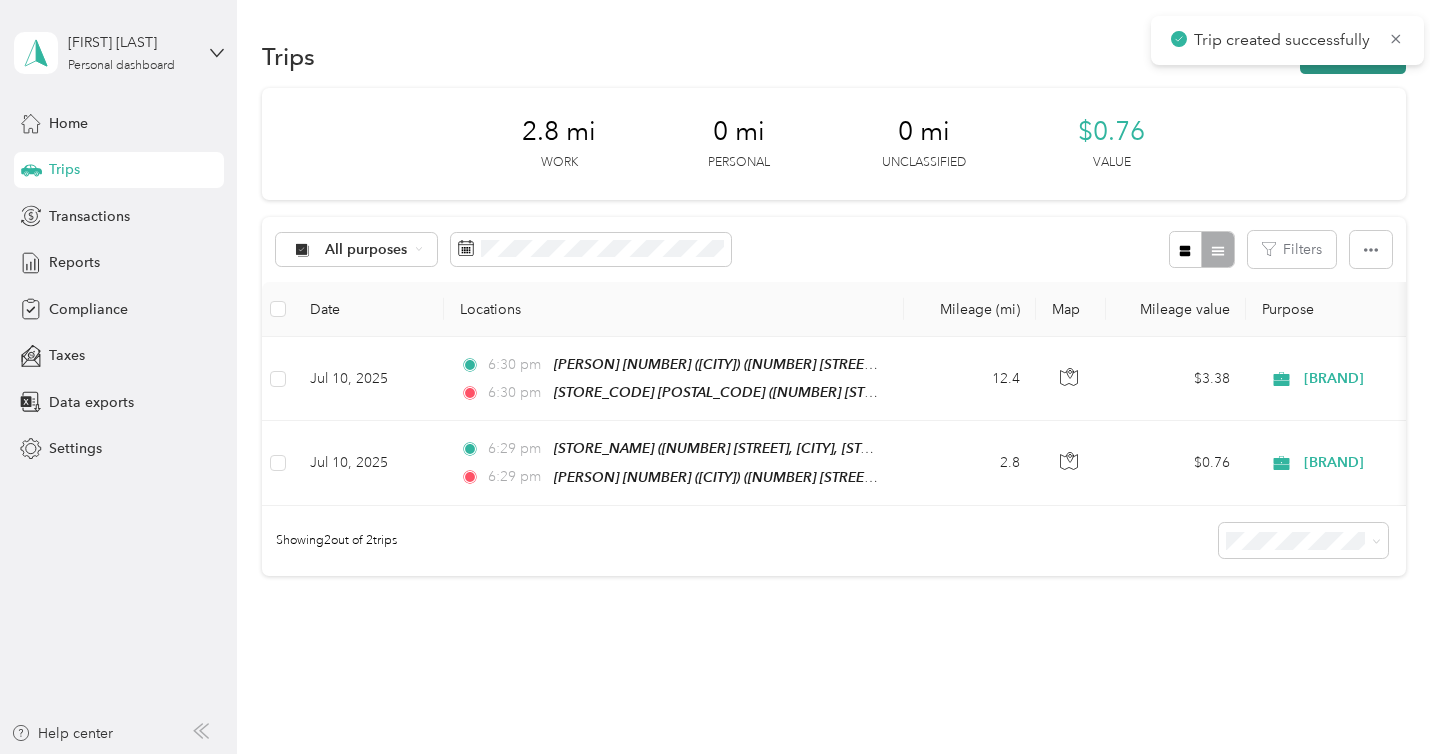click on "New trip" at bounding box center (1353, 56) 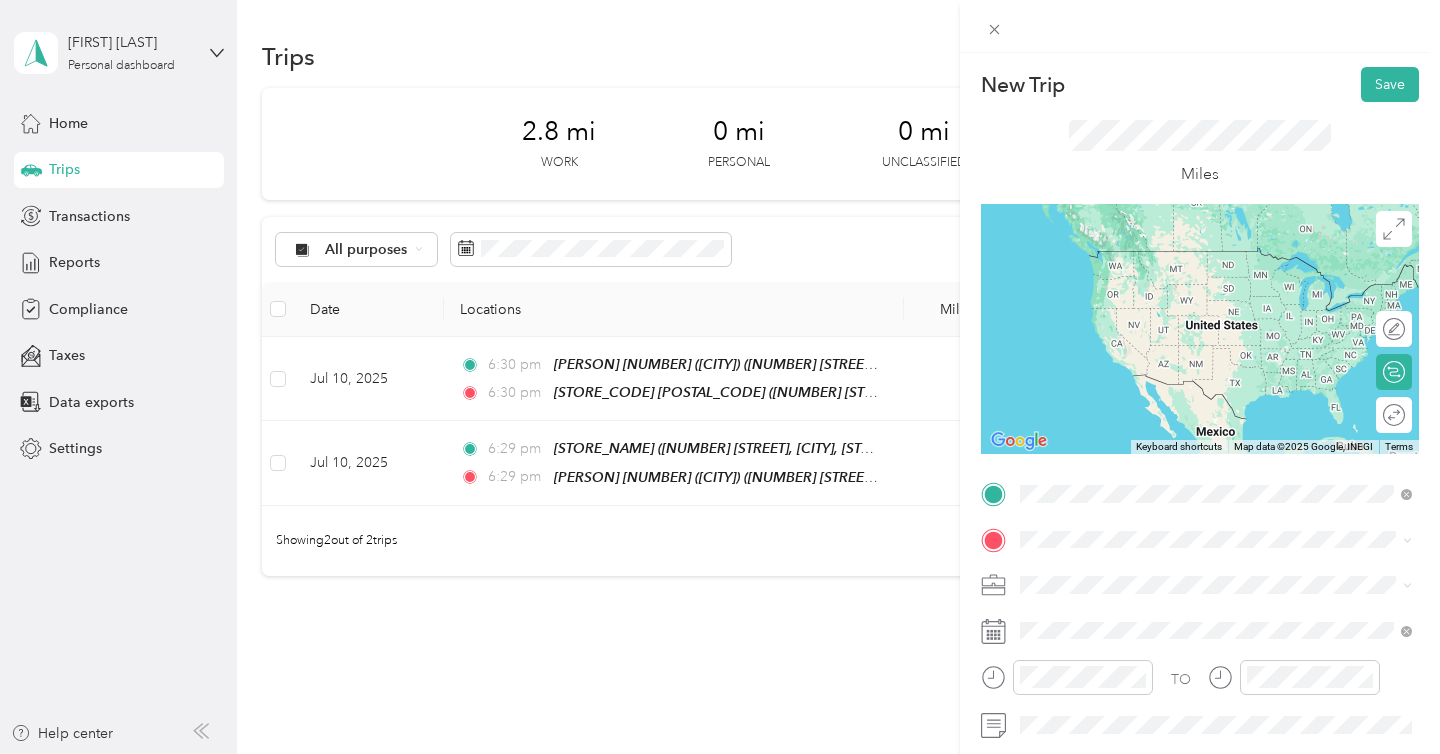 click on "[STREET] ([POSTAL_CODE] [STREET], [CITY], [POSTAL_CODE], [CITY], [STATE], [COUNTRY])" at bounding box center (1216, 280) 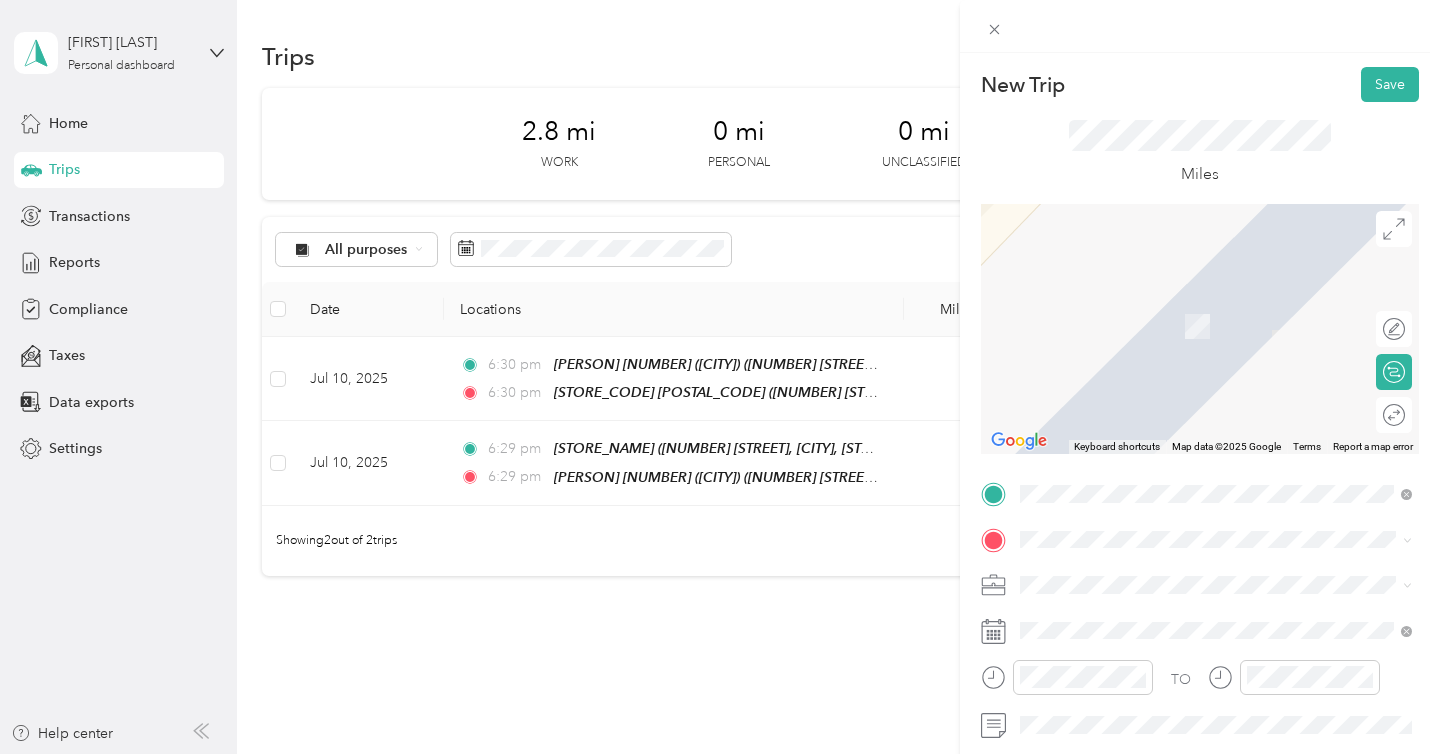 click on "[NUMBER] [STREET], [CITY], [POSTAL_CODE], [CITY], [STATE], [COUNTRY]" at bounding box center [1227, 335] 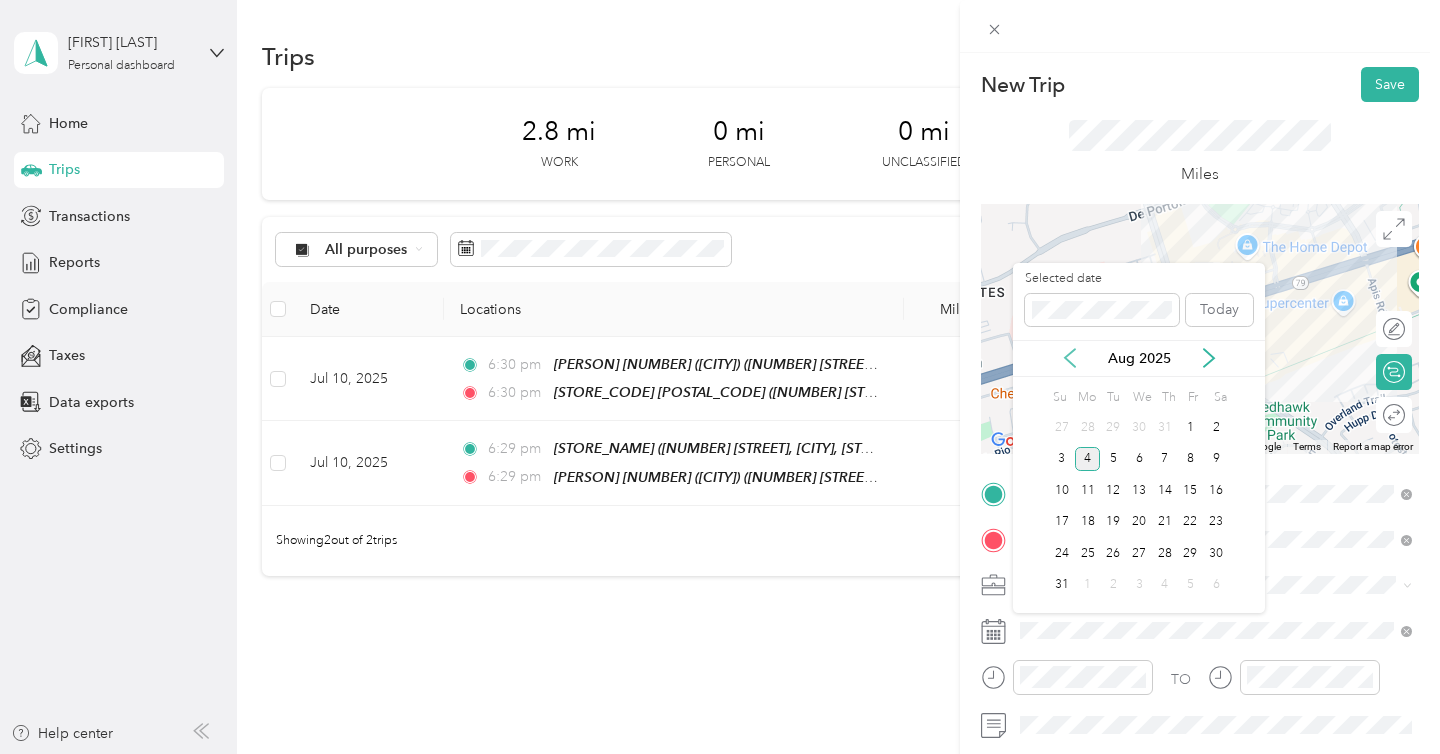 click 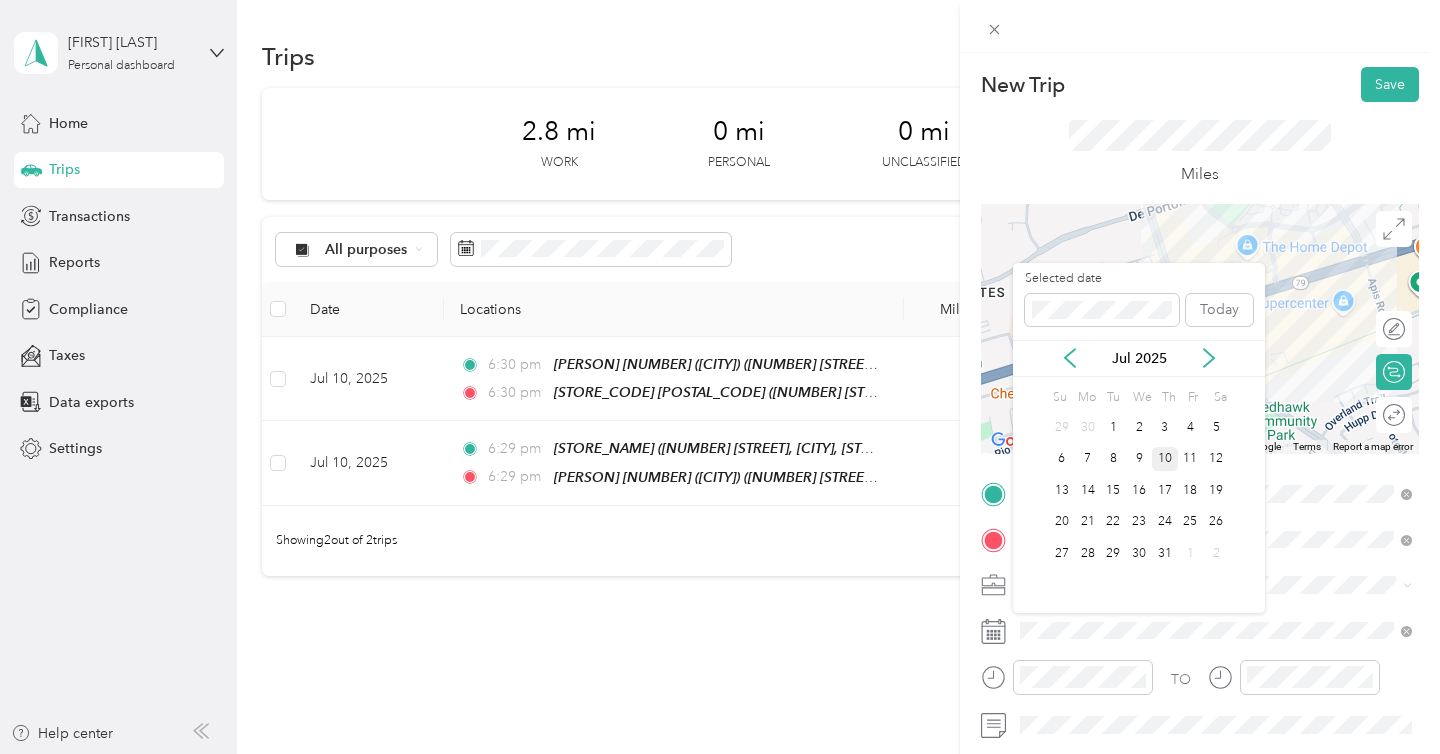 click on "10" at bounding box center [1165, 459] 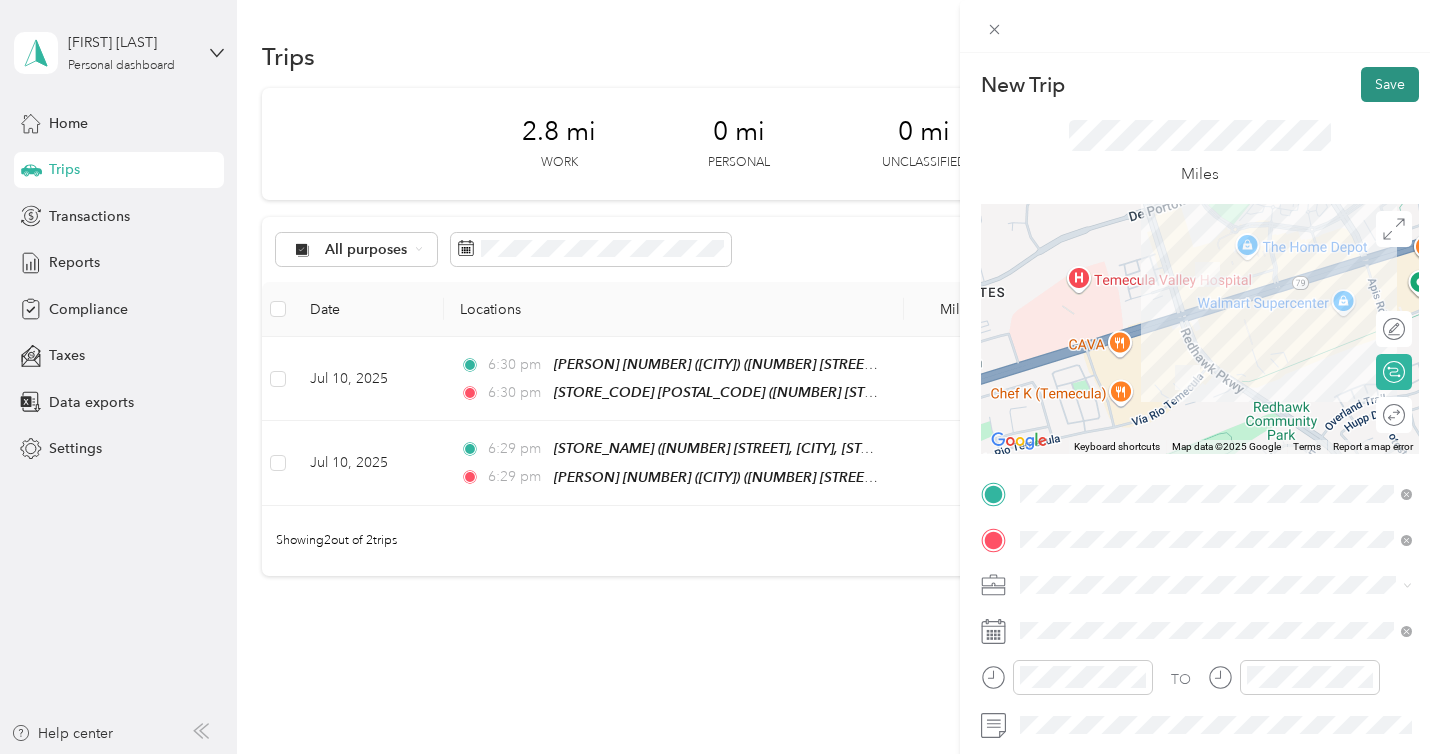 click on "Save" at bounding box center (1390, 84) 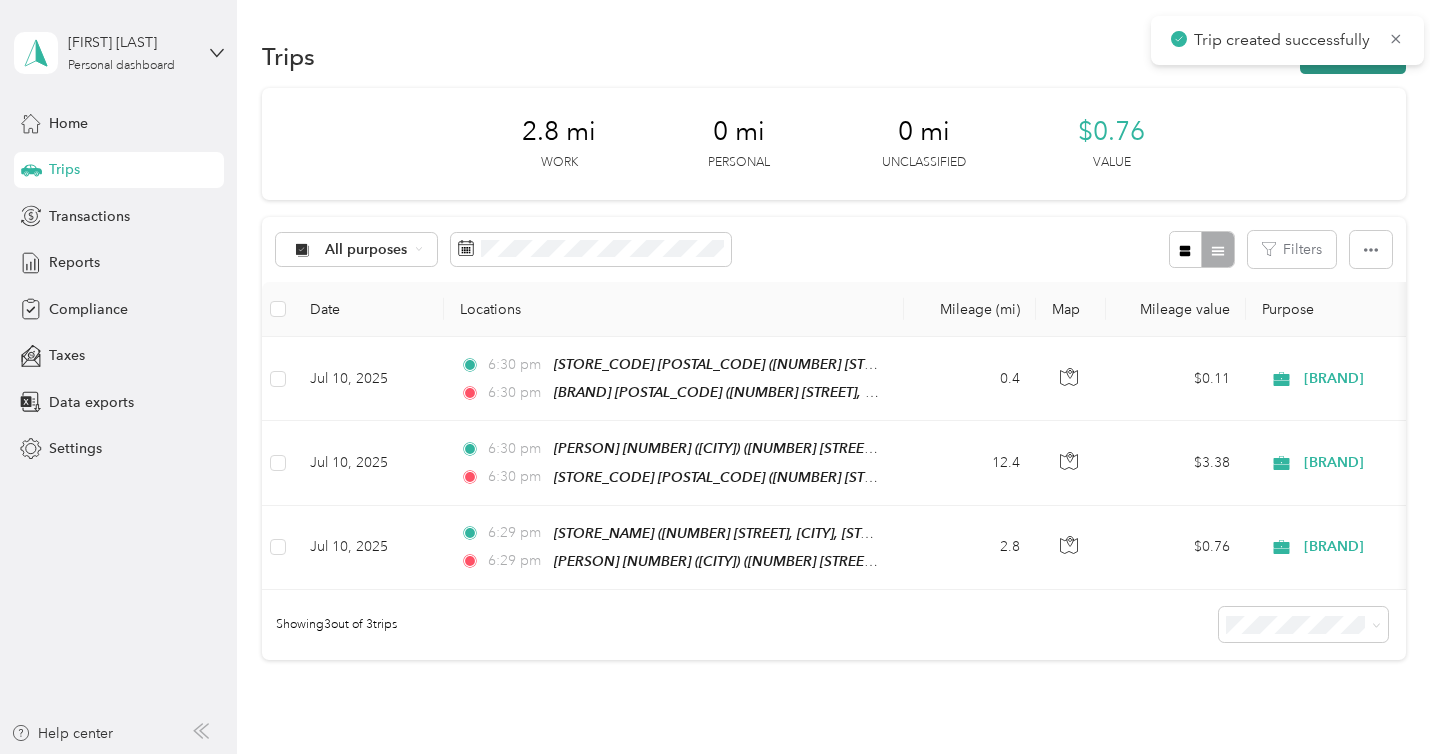 click on "New trip" at bounding box center (1353, 56) 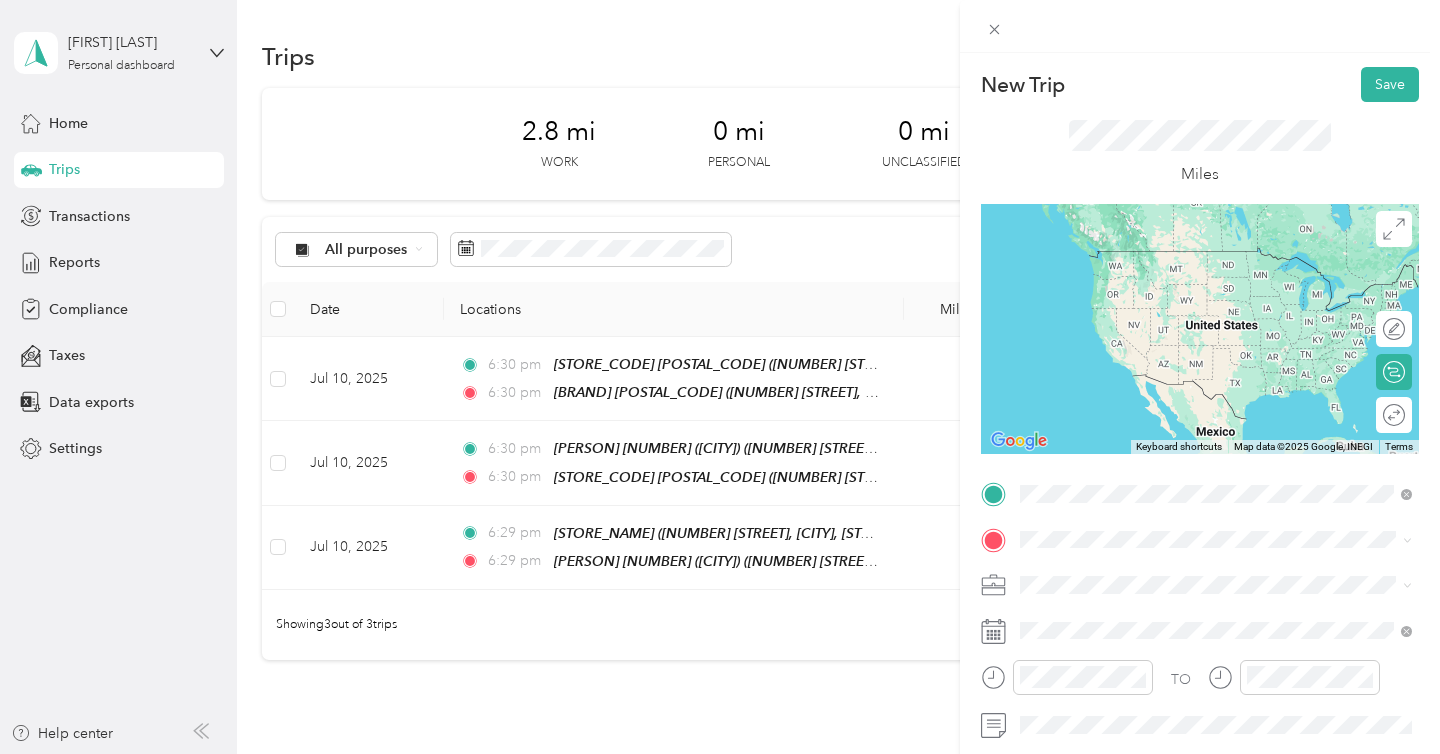 click on "[NUMBER] [STREET], [CITY], [POSTAL_CODE], [CITY], [STATE], [COUNTRY]" at bounding box center [1227, 291] 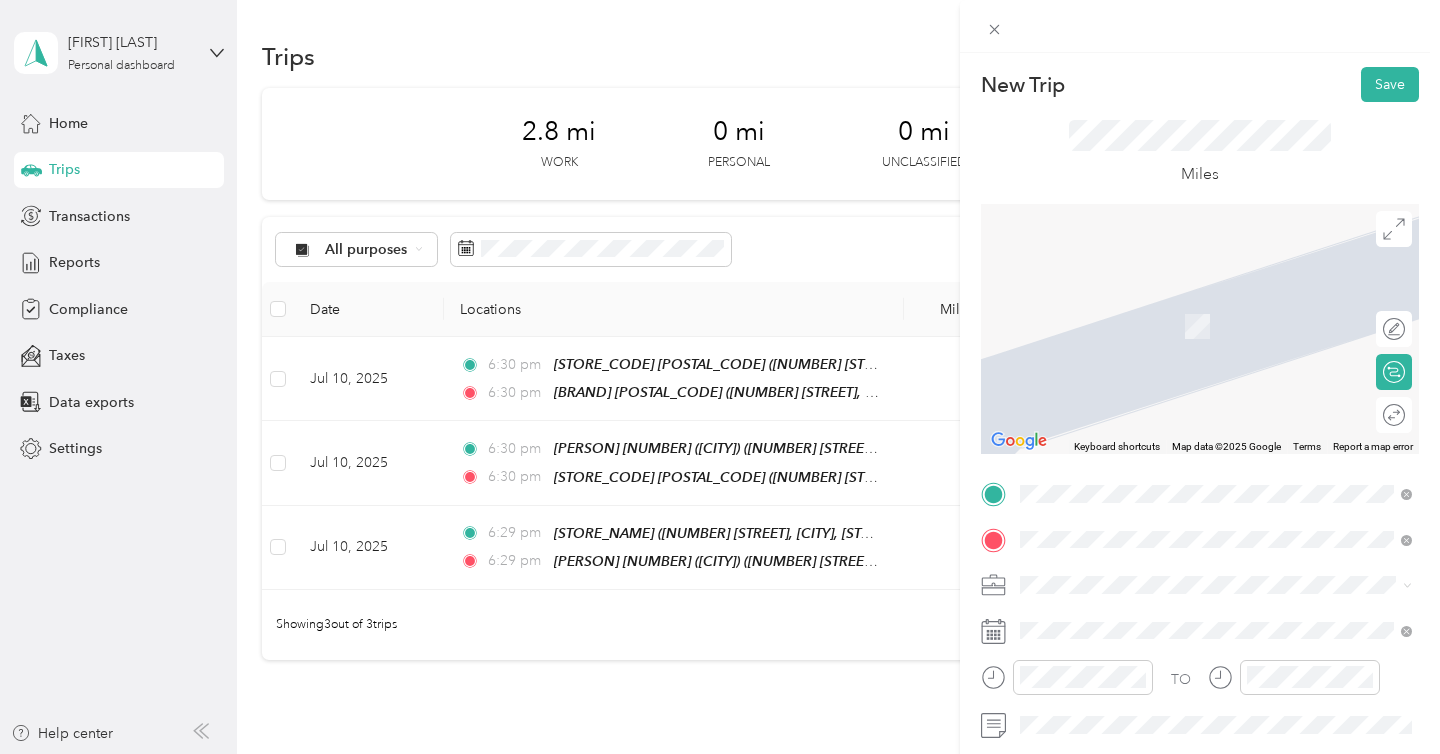 click on "39672 Winchester Rd, 92591, Temecula, California, United States" at bounding box center (1216, 399) 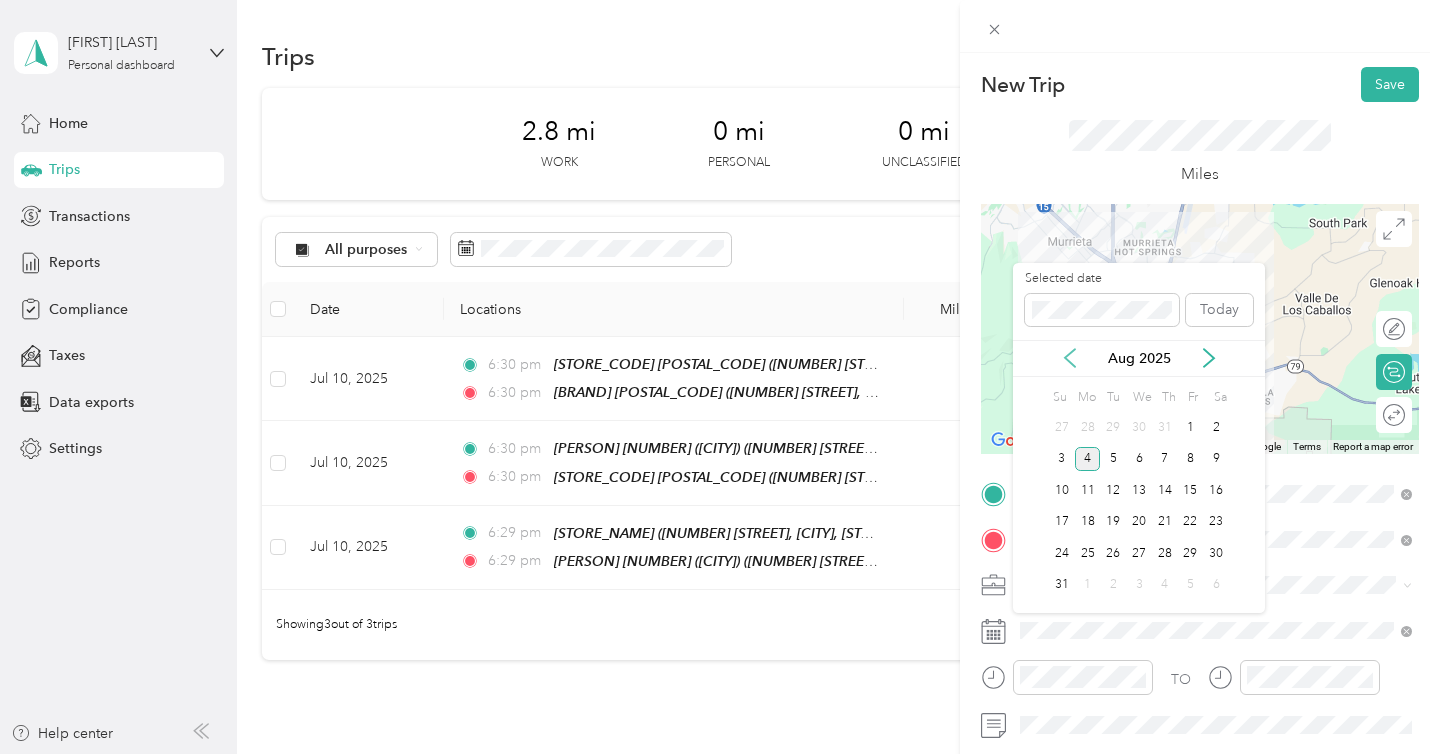 click 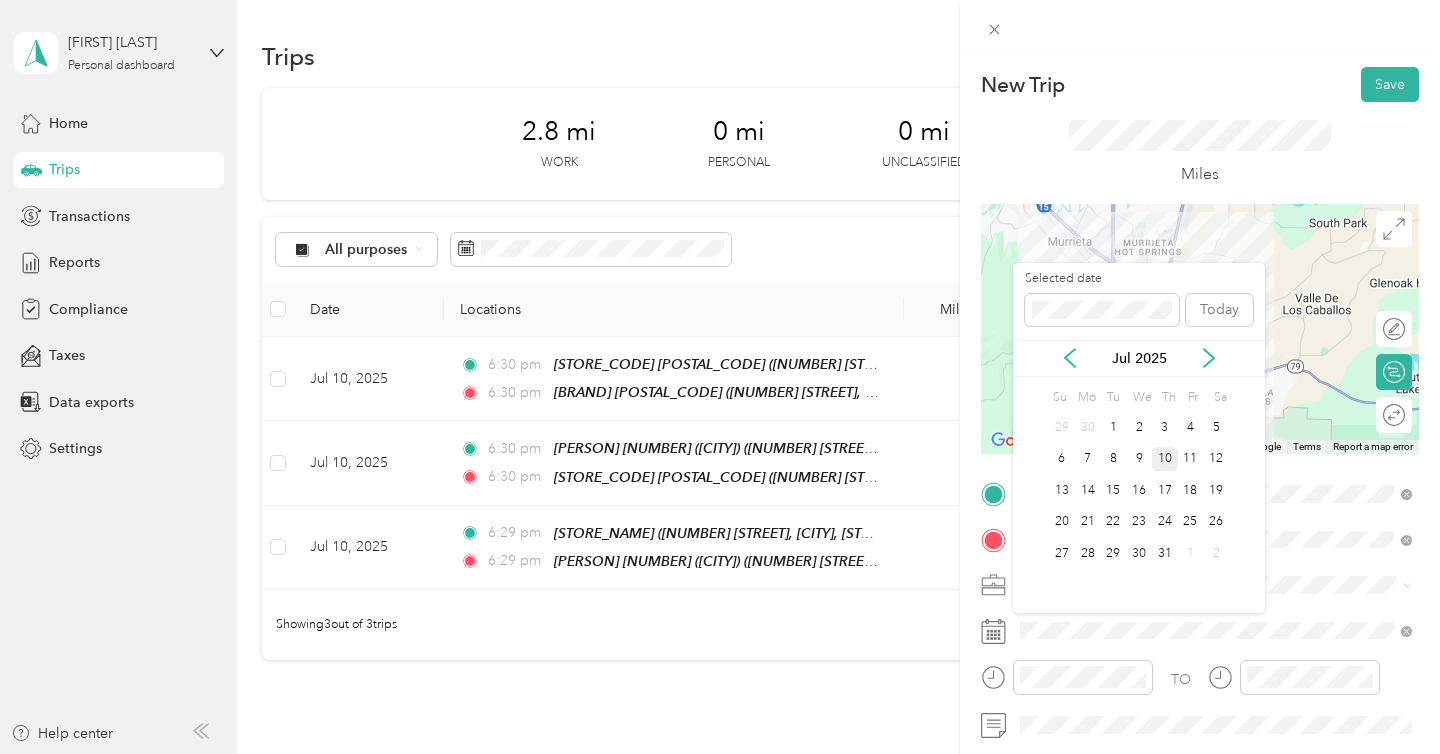 click on "10" at bounding box center (1165, 459) 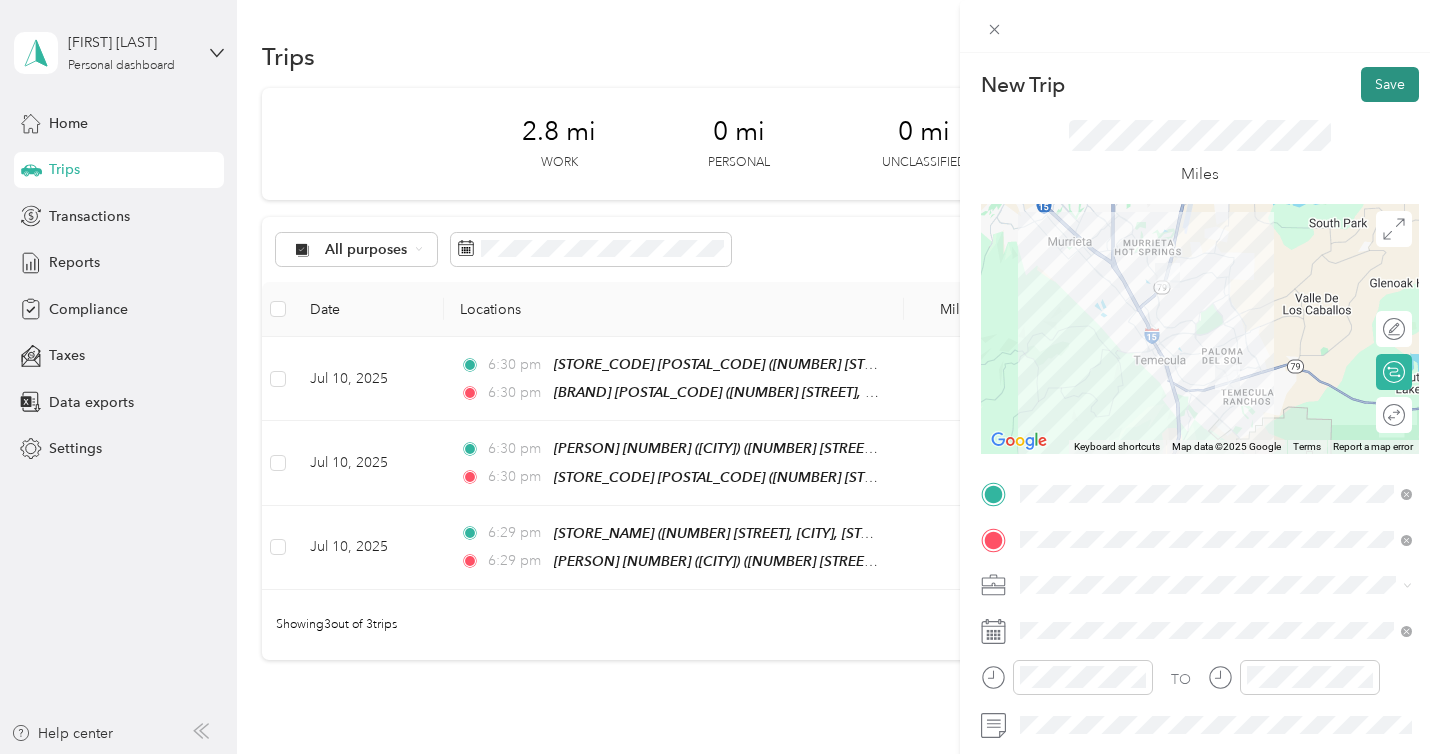 click on "Save" at bounding box center [1390, 84] 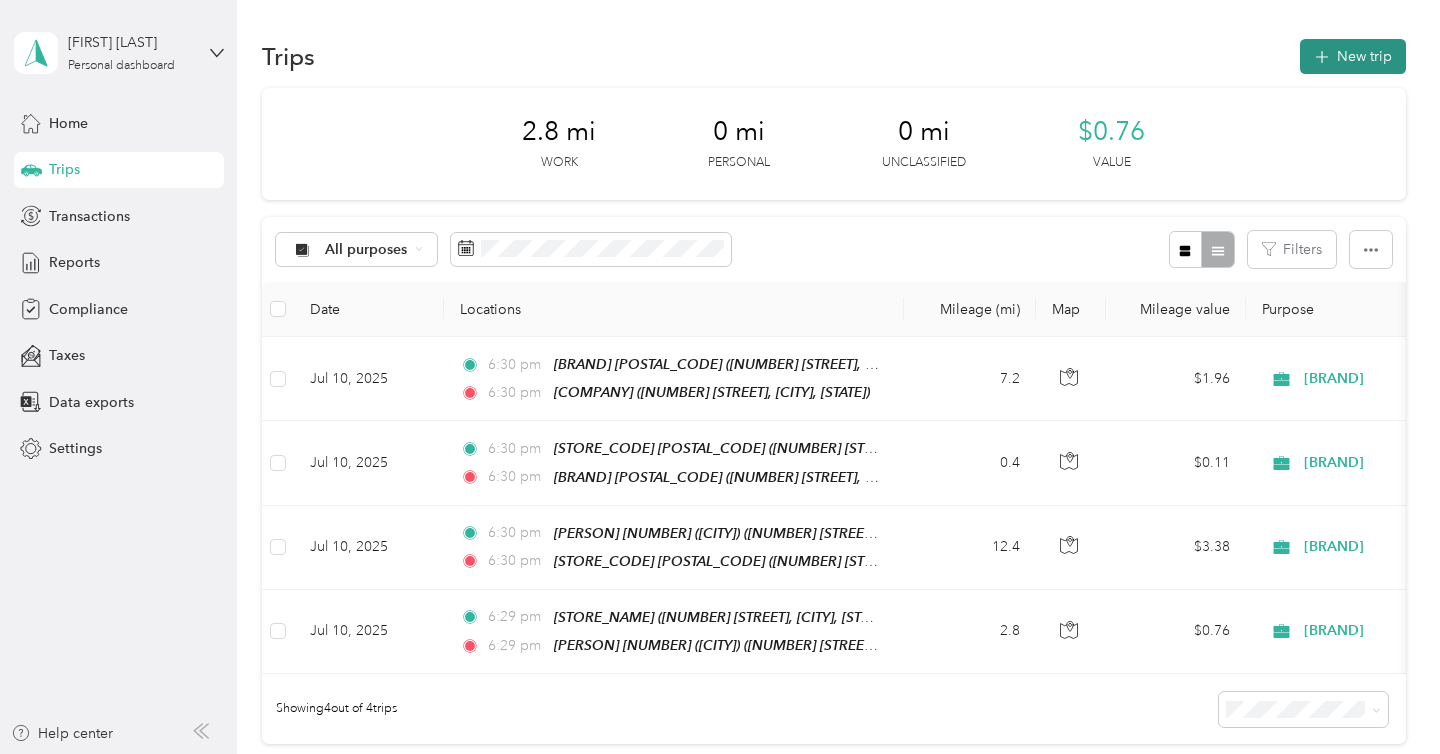 click on "New trip" at bounding box center [1353, 56] 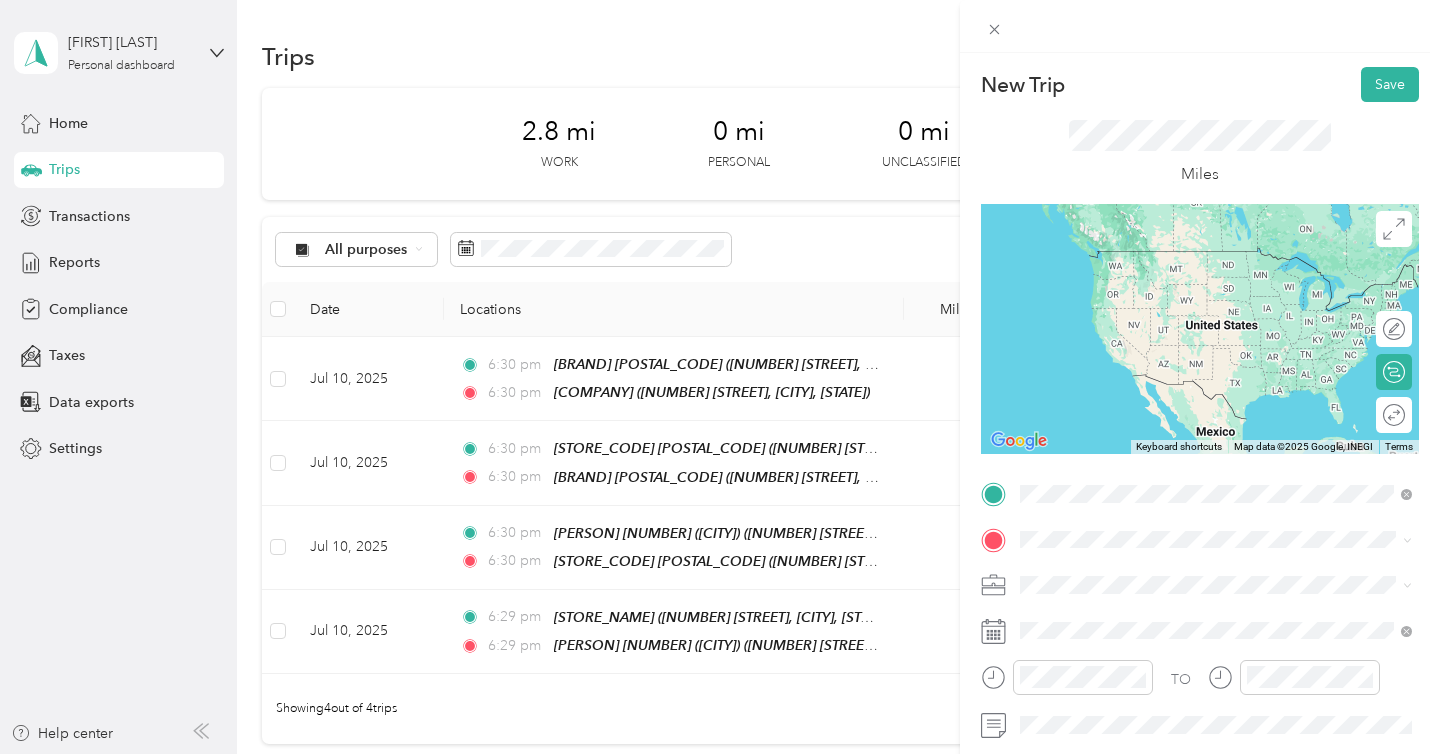 click on "39672 Winchester Rd, 92591, Temecula, California, United States" at bounding box center (1216, 606) 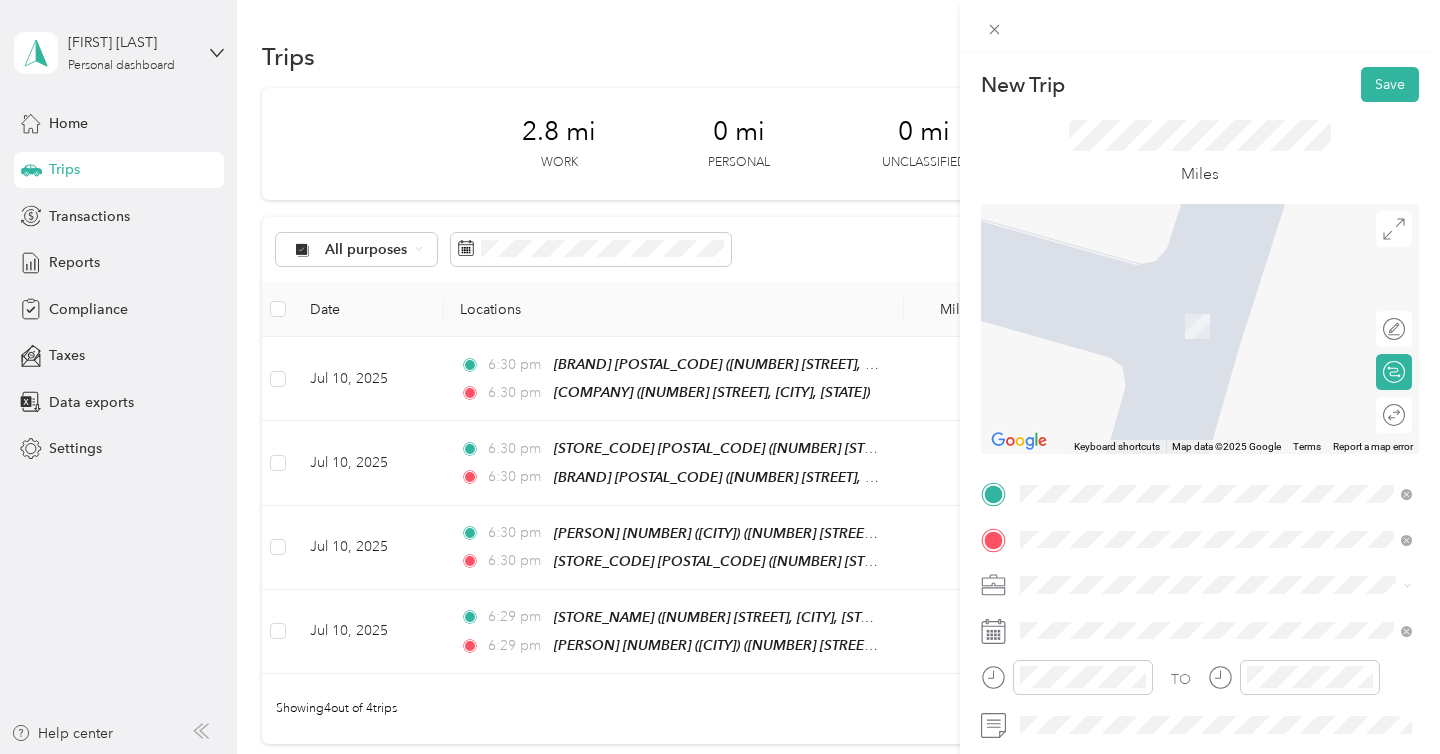 click on "3405 East Vista Way
Vista, California 92084, United States" at bounding box center (1202, 437) 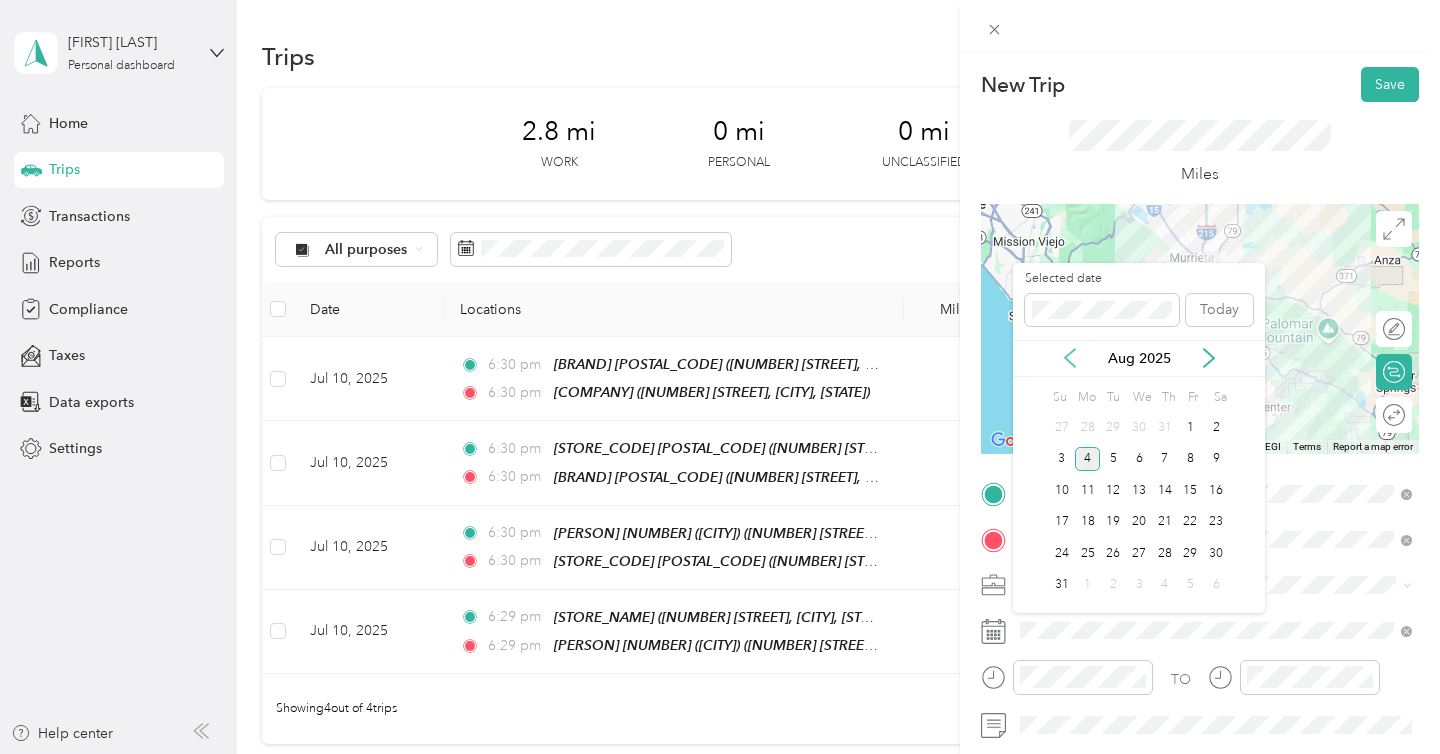 click 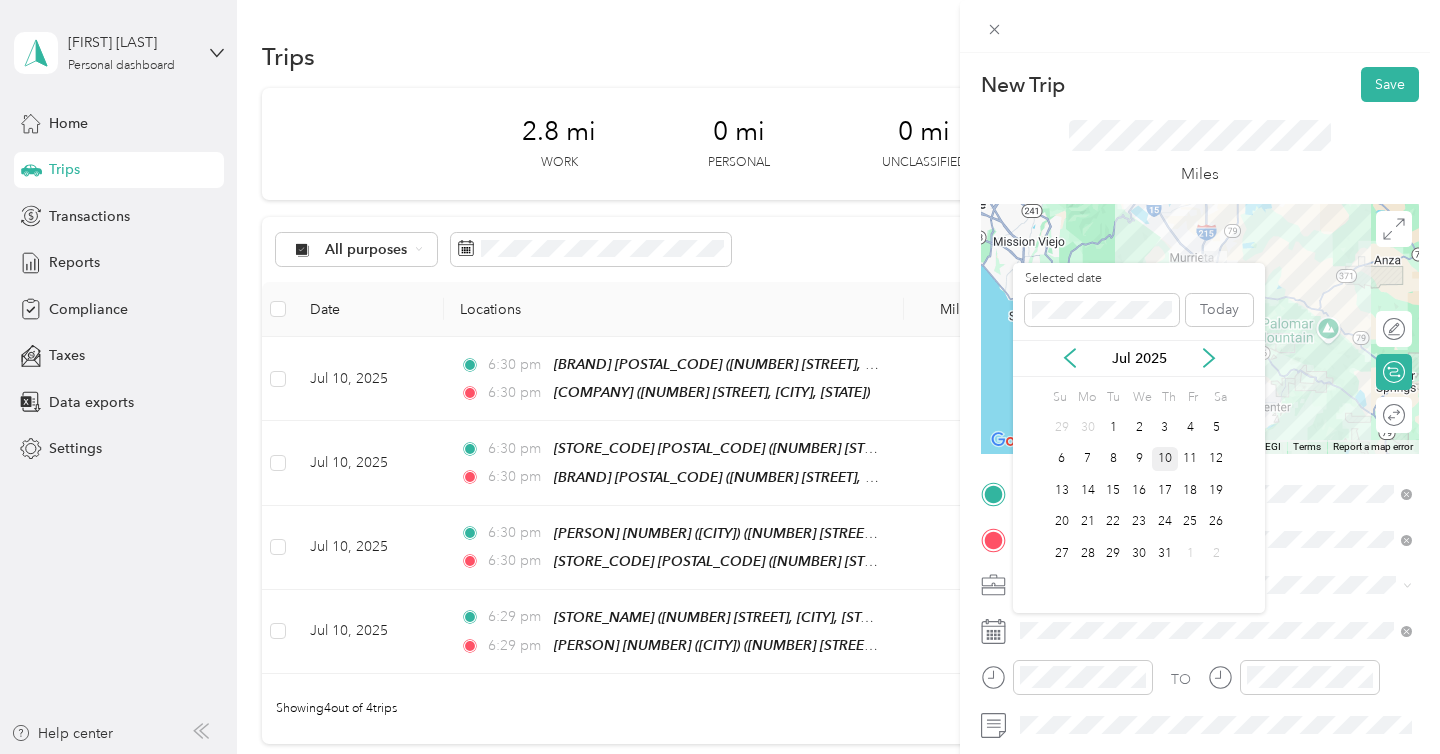 click on "10" at bounding box center [1165, 459] 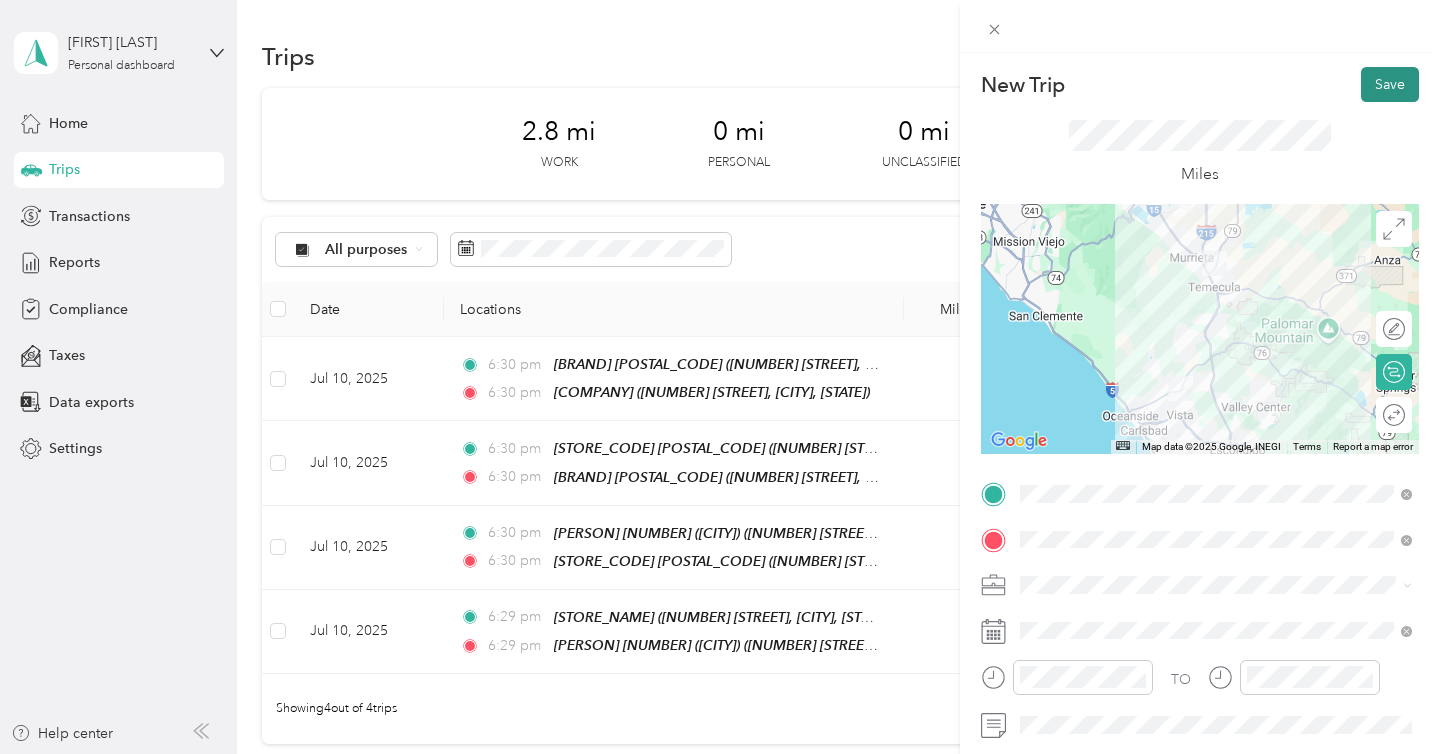 click on "Save" at bounding box center [1390, 84] 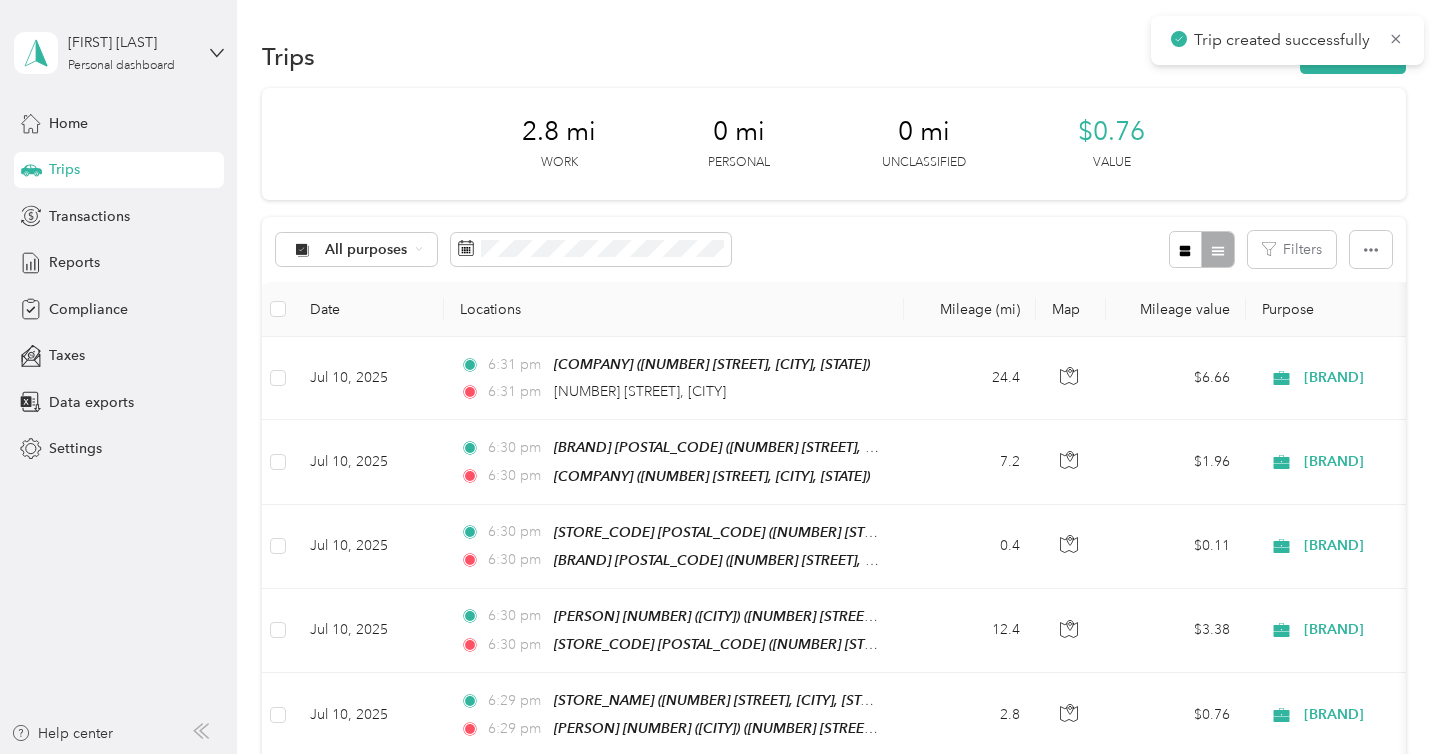 click on "Trip created successfully" at bounding box center [1287, 40] 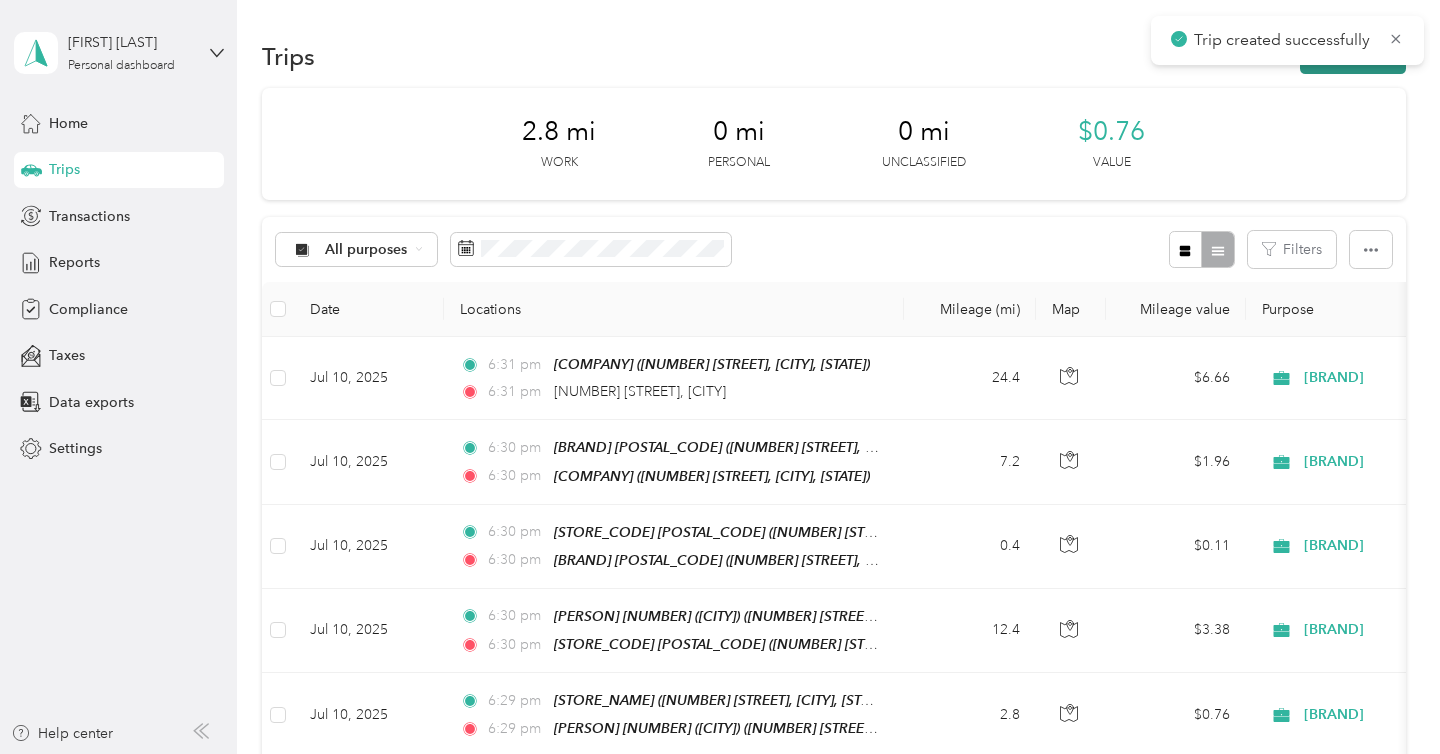 click on "New trip" at bounding box center (1353, 56) 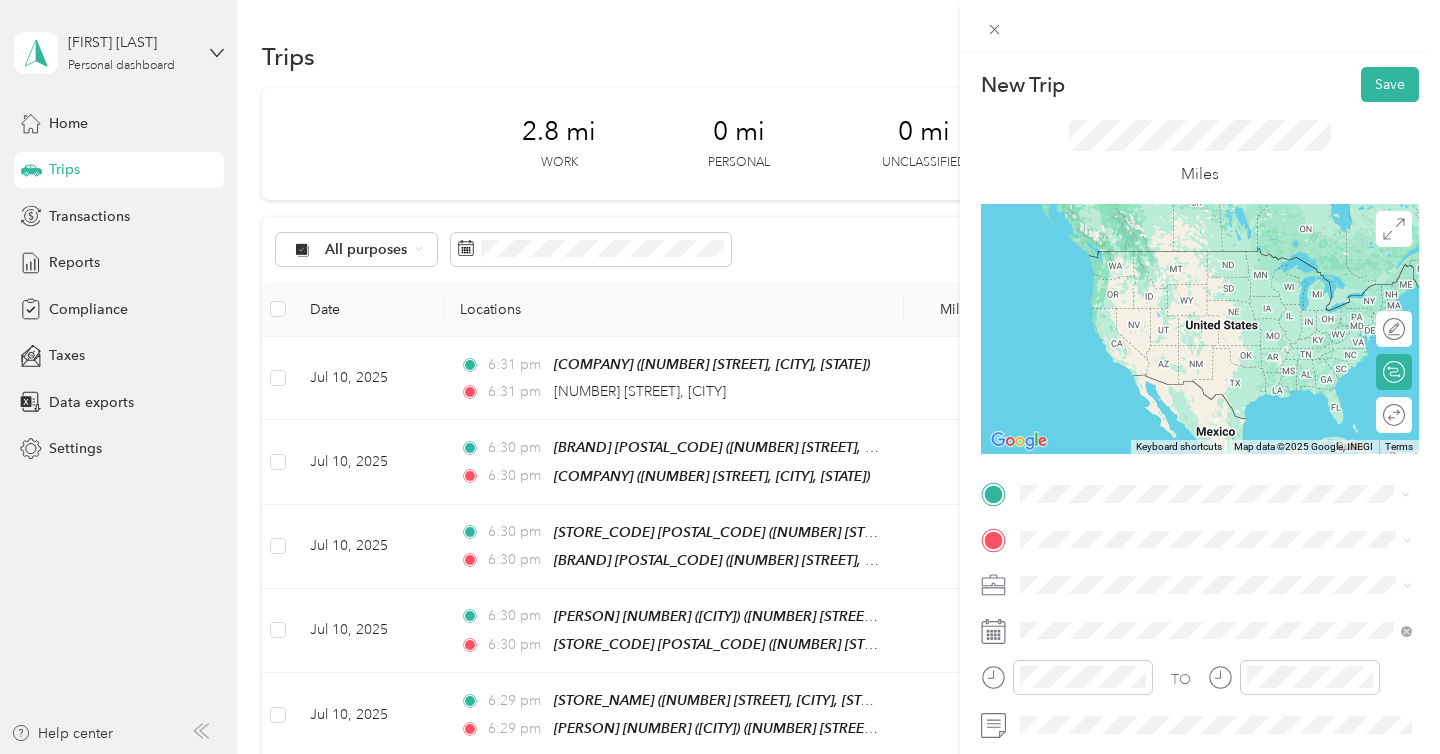 click on "3405 East Vista Way
Vista, California 92084, United States" at bounding box center (1202, 574) 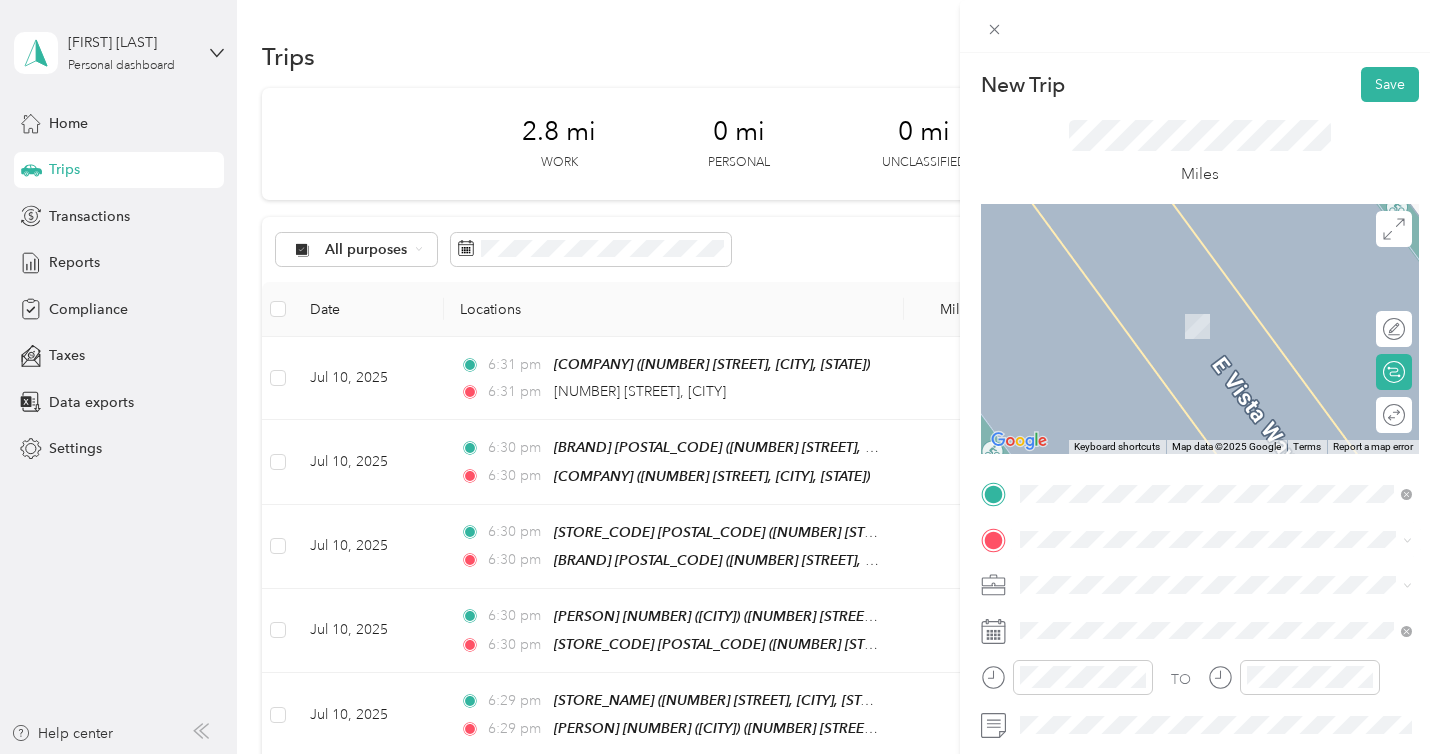 click on "[BRAND] ([NUMBER] [STREET], [CITY], [POSTAL_CODE], [CITY], [STATE])" at bounding box center (1216, 322) 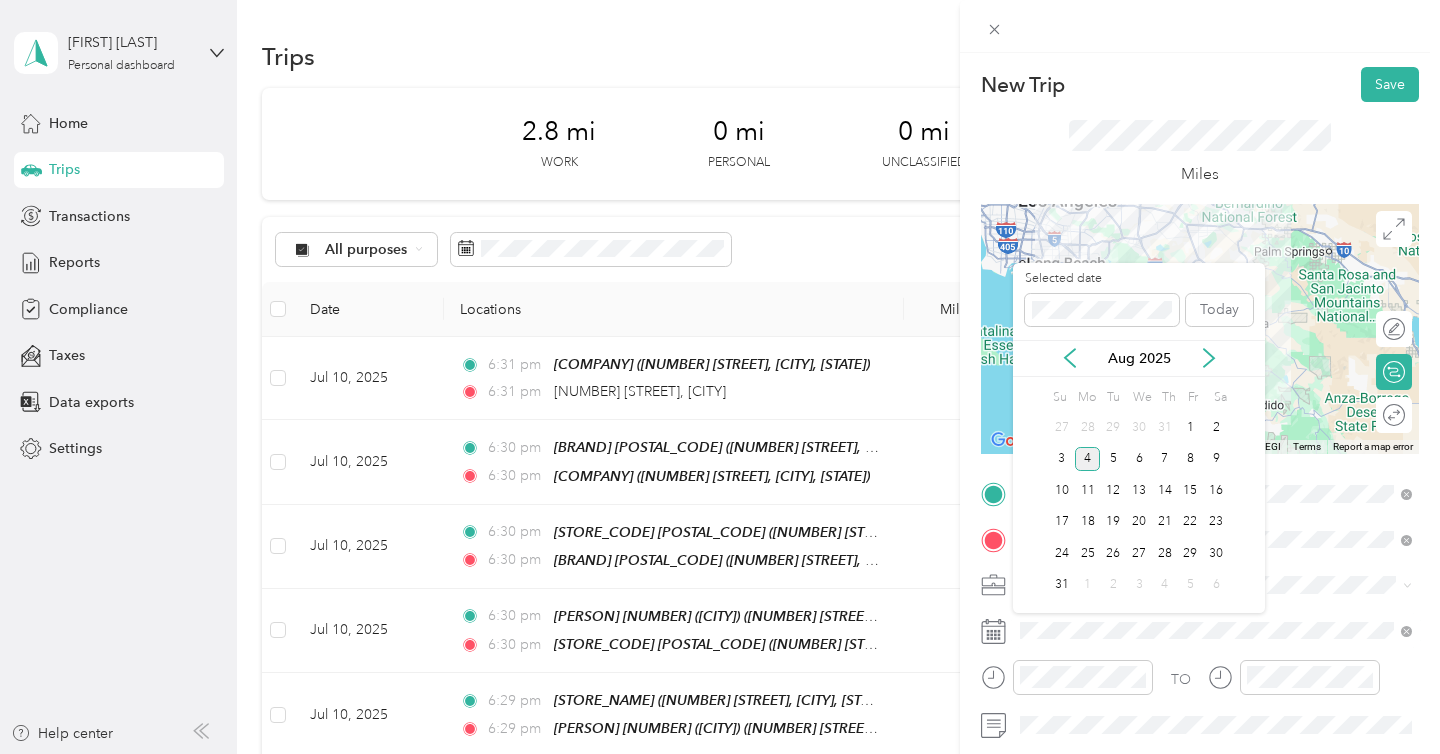 click on "Aug 2025" at bounding box center [1139, 358] 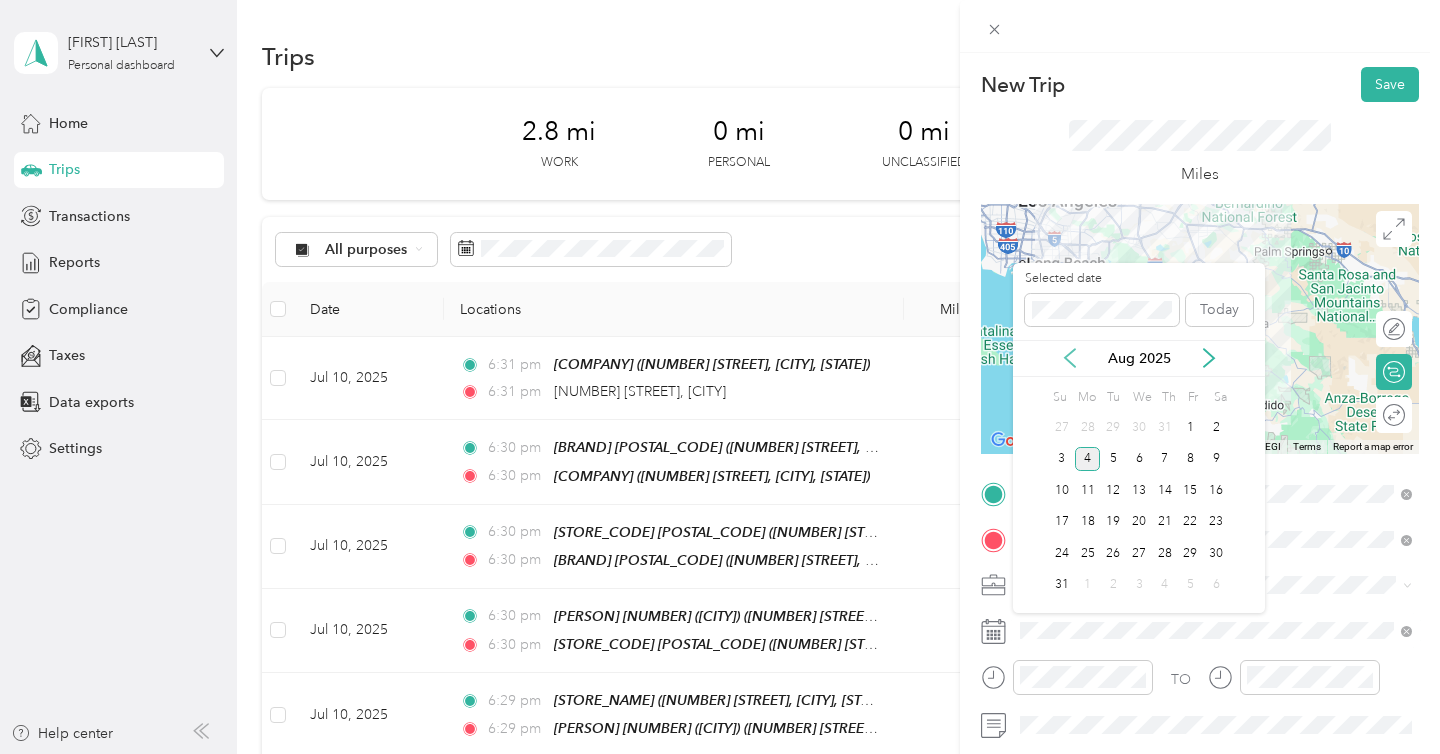 click 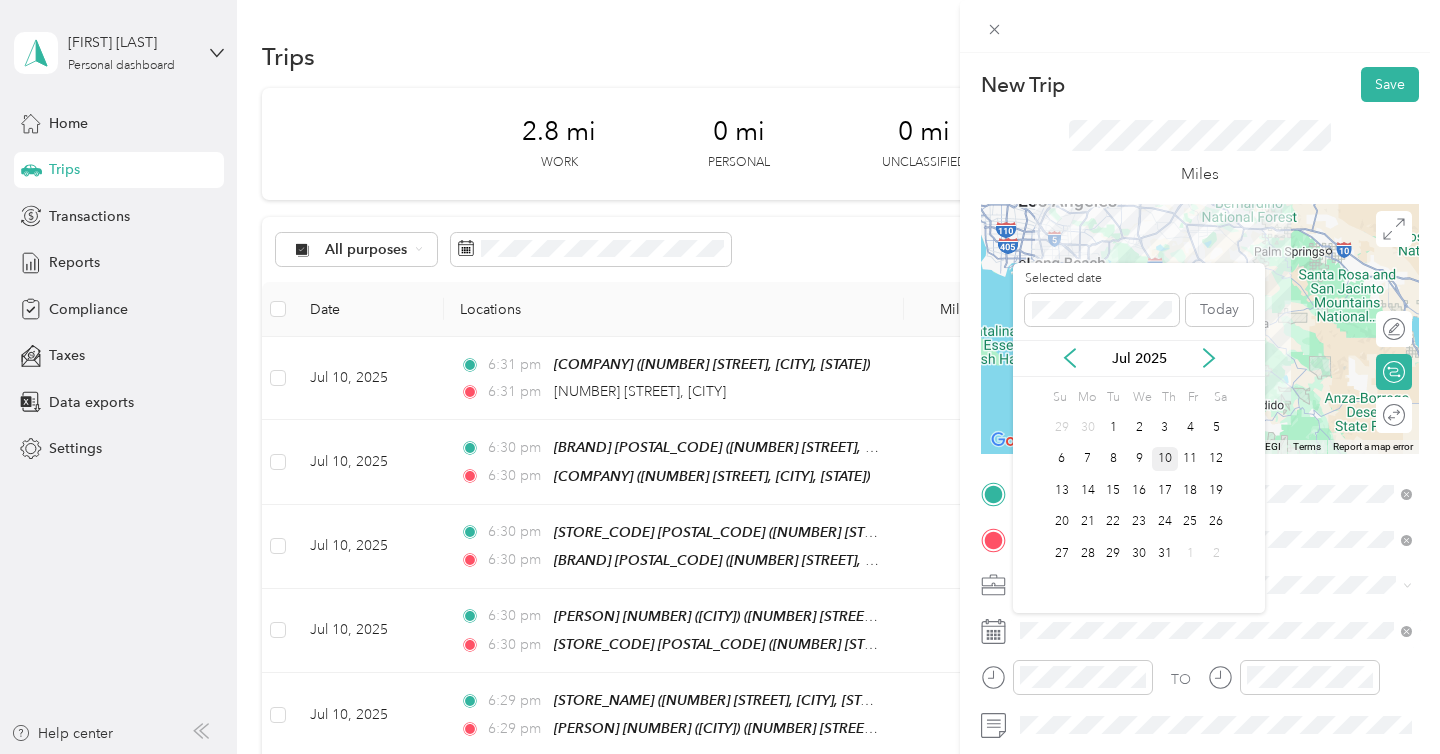 click on "10" at bounding box center [1165, 459] 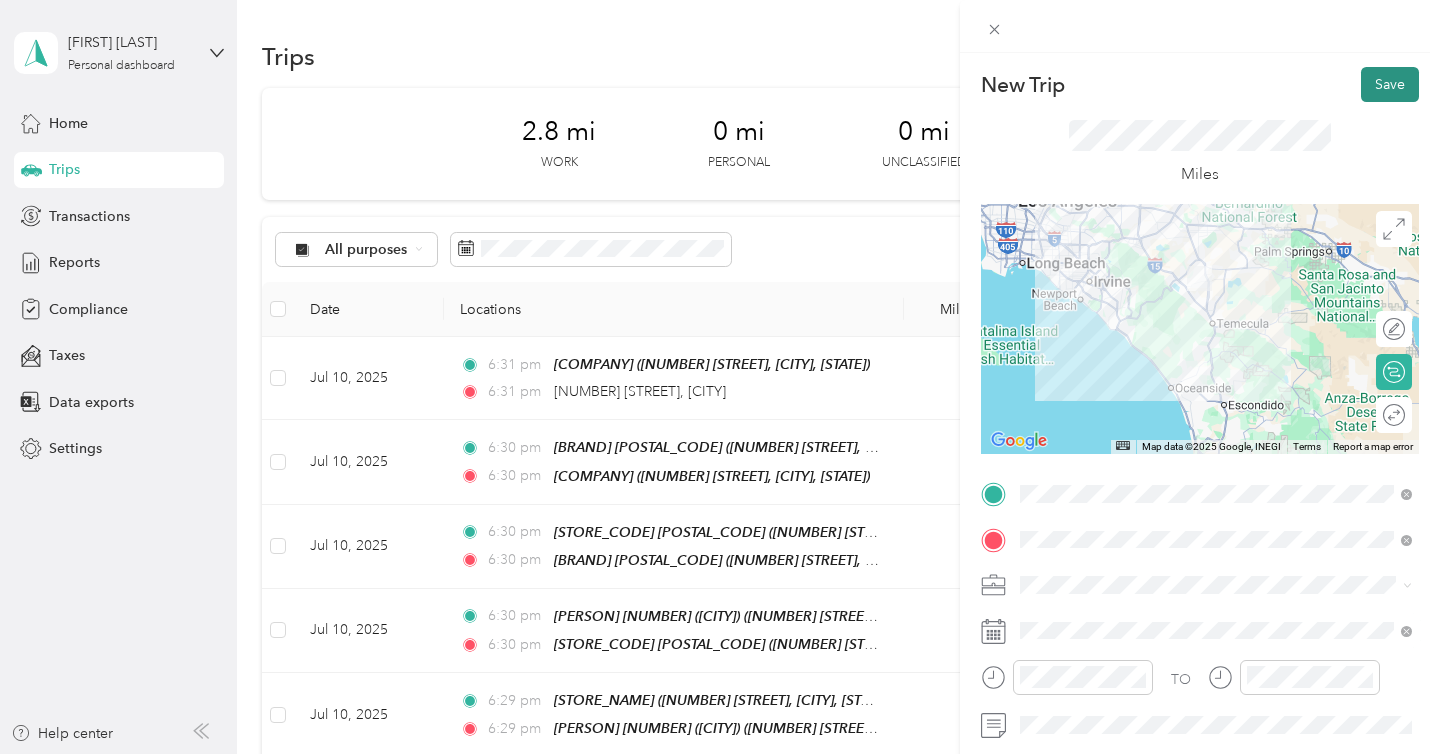 click on "Save" at bounding box center (1390, 84) 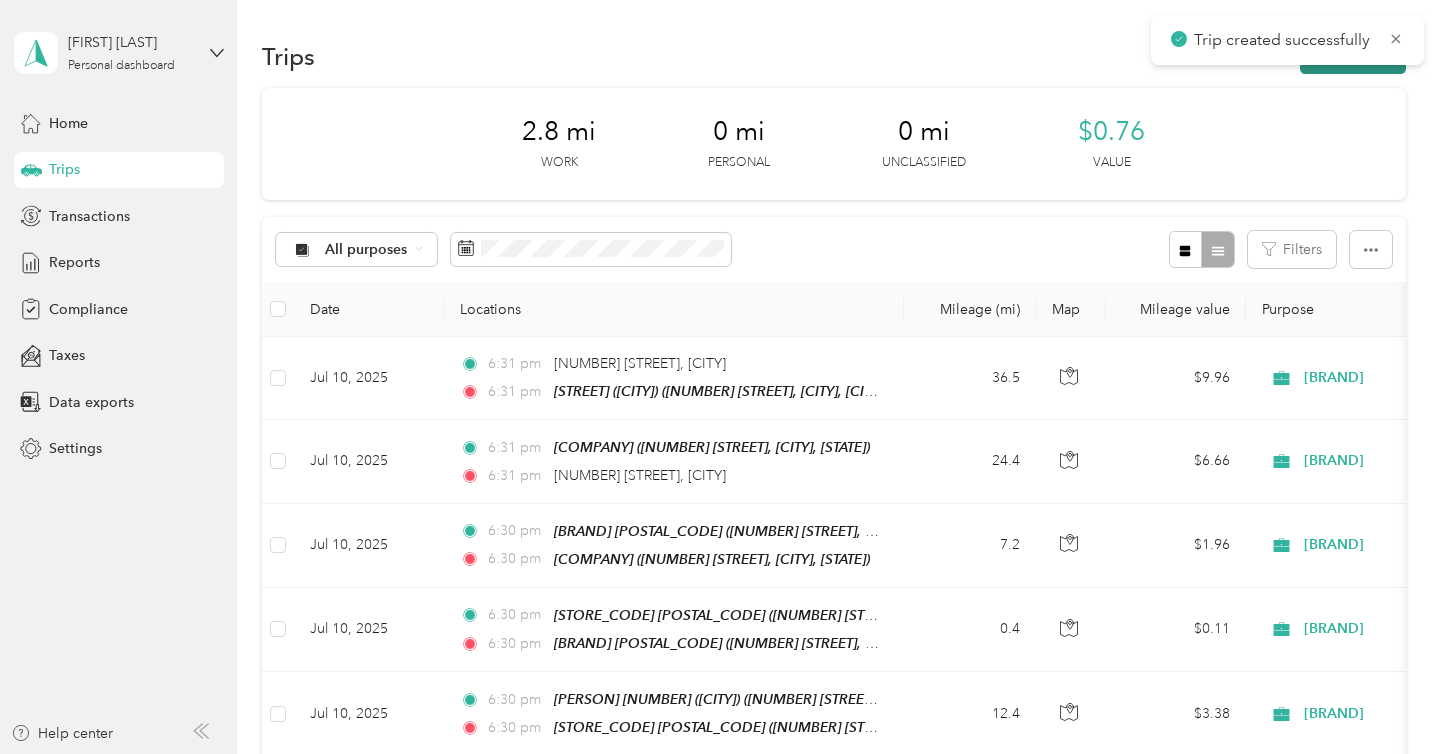 click on "New trip" at bounding box center [1353, 56] 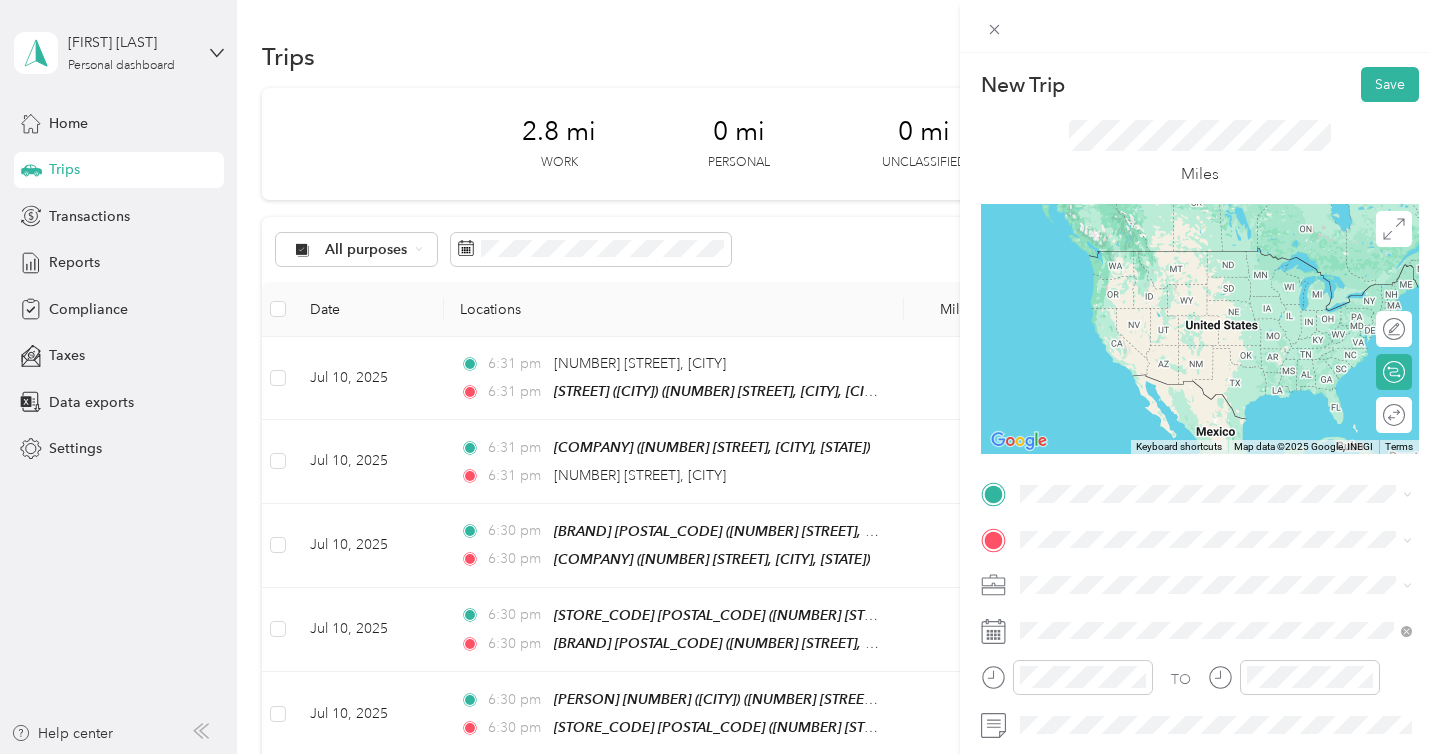click on "[BRAND] ([CITY]) [NUMBER] [STREET], [CITY], [POSTAL_CODE], [CITY], [STATE], [COUNTRY]" at bounding box center [1216, 279] 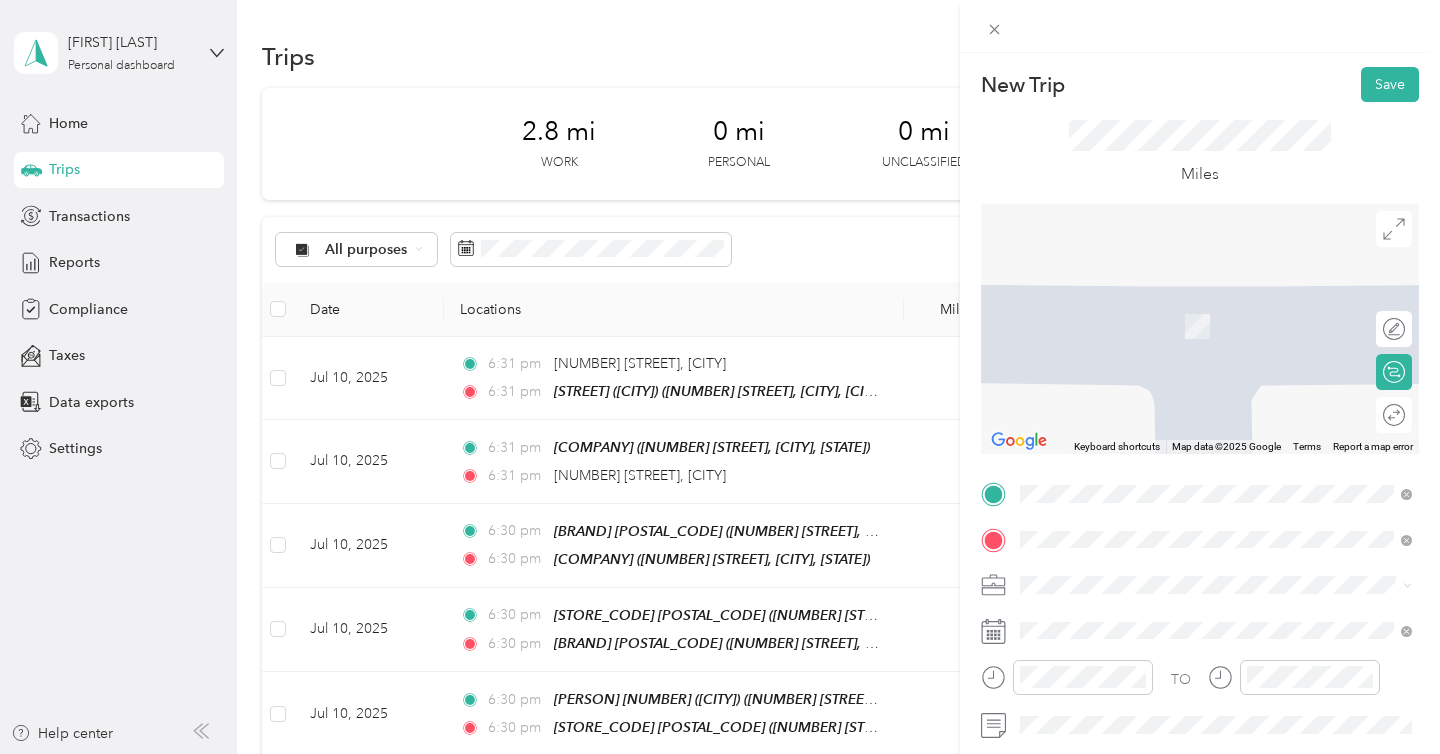 click on "Bevmo Murrieta 24390 Village Walk Pl, 92562, Murrieta, California, United States" at bounding box center (1232, 388) 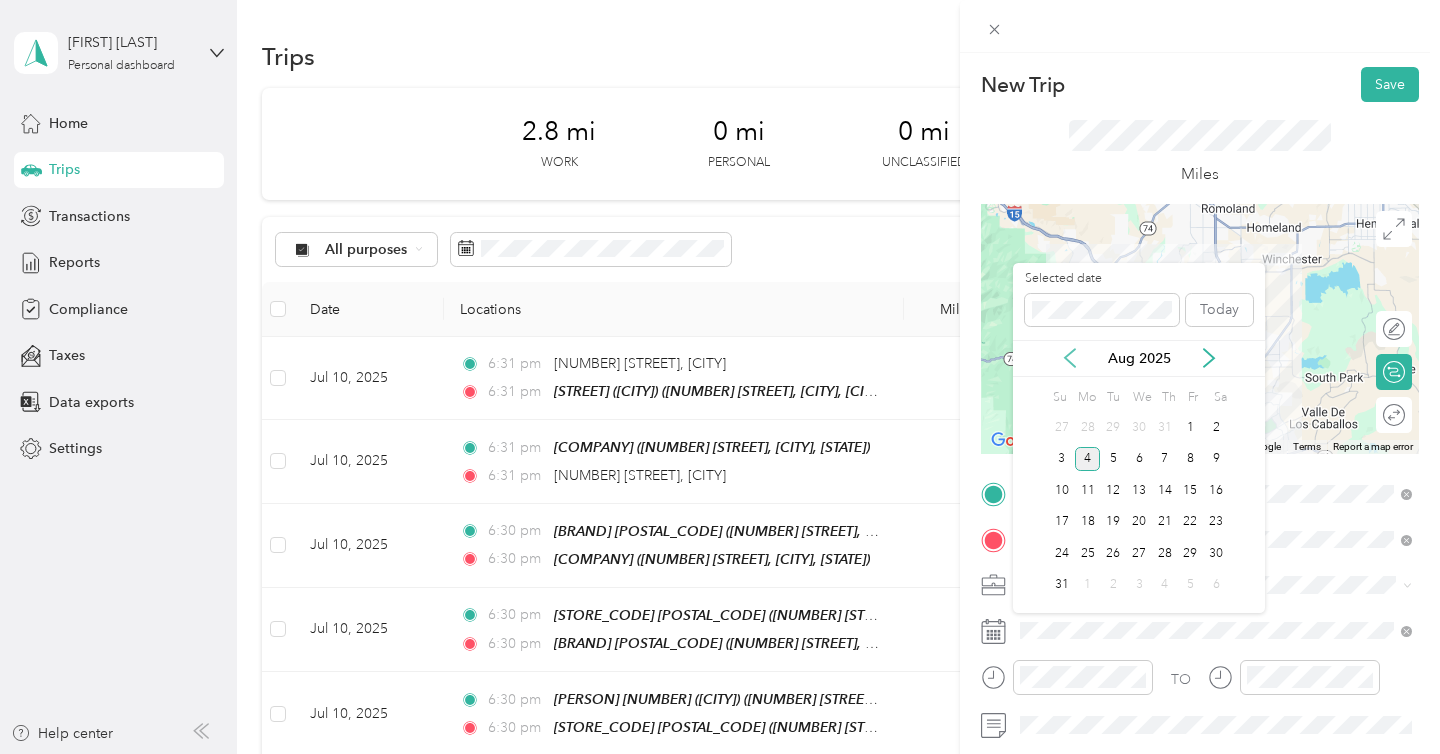click 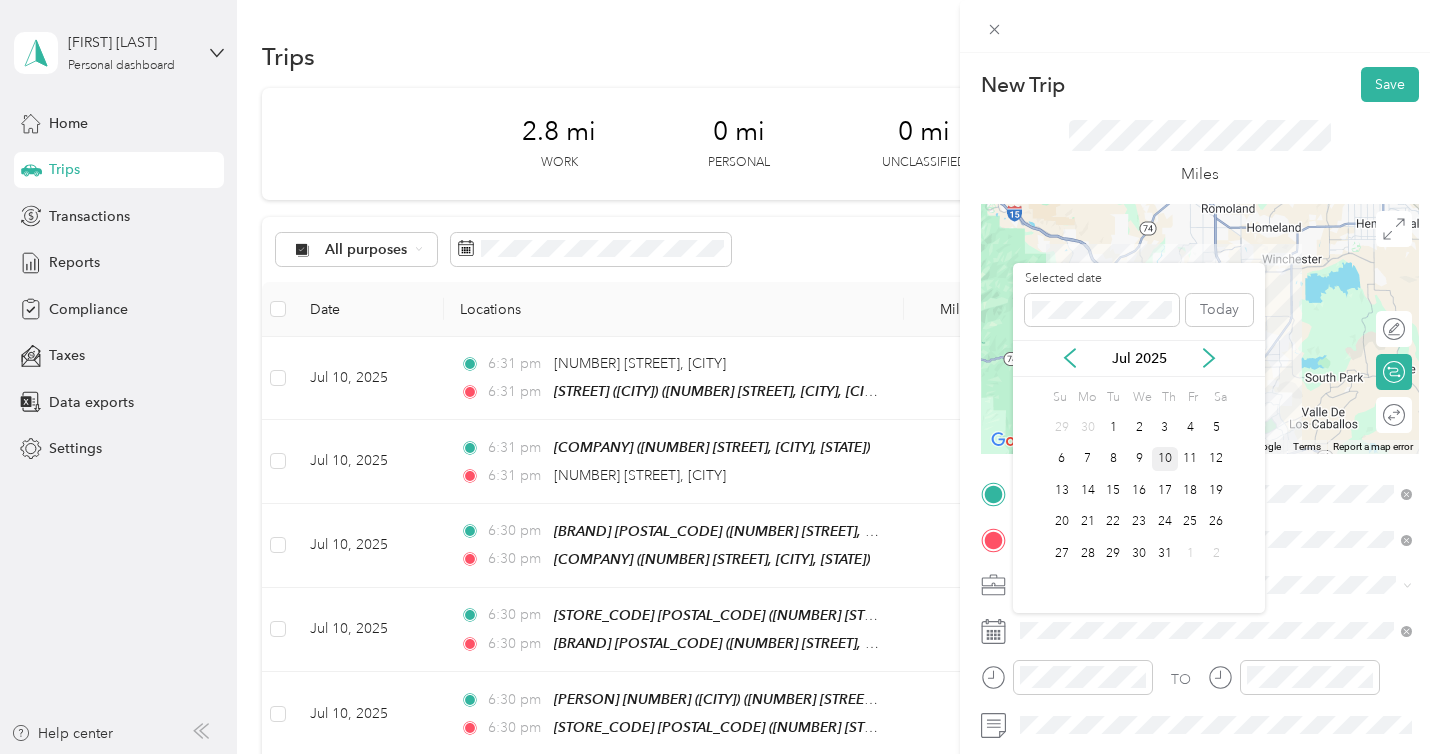 click on "10" at bounding box center [1165, 459] 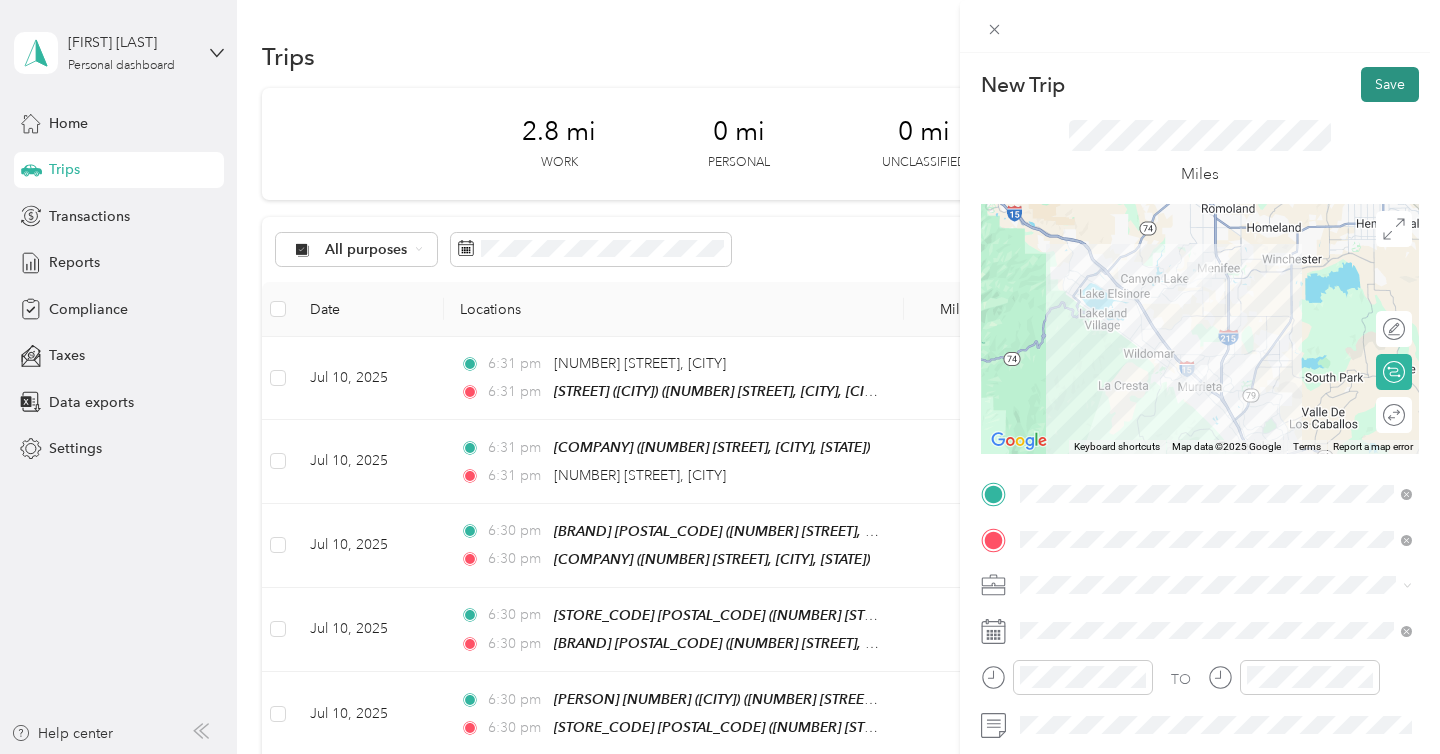 click on "Save" at bounding box center (1390, 84) 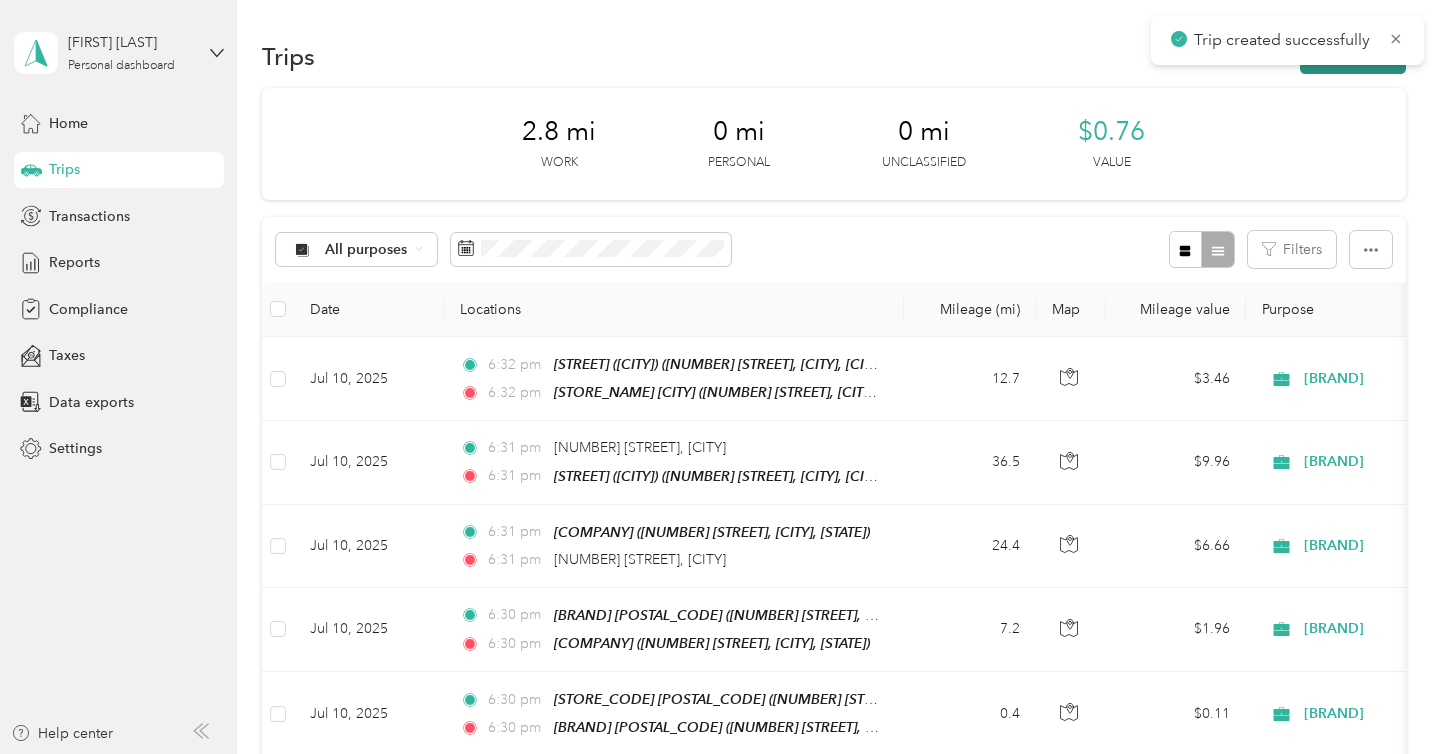 click on "New trip" at bounding box center [1353, 56] 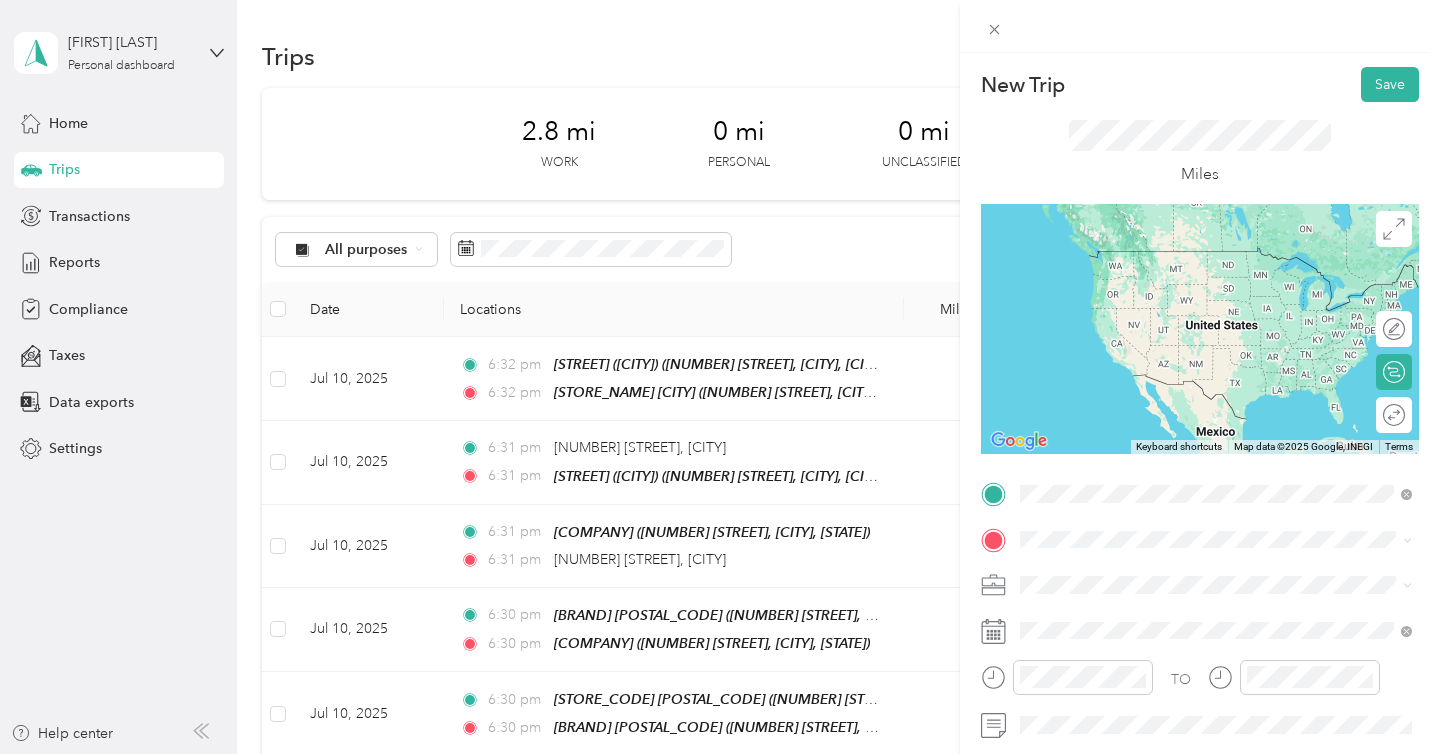 click on "Bevmo Murrieta 24390 Village Walk Pl, 92562, Murrieta, California, United States" at bounding box center (1232, 595) 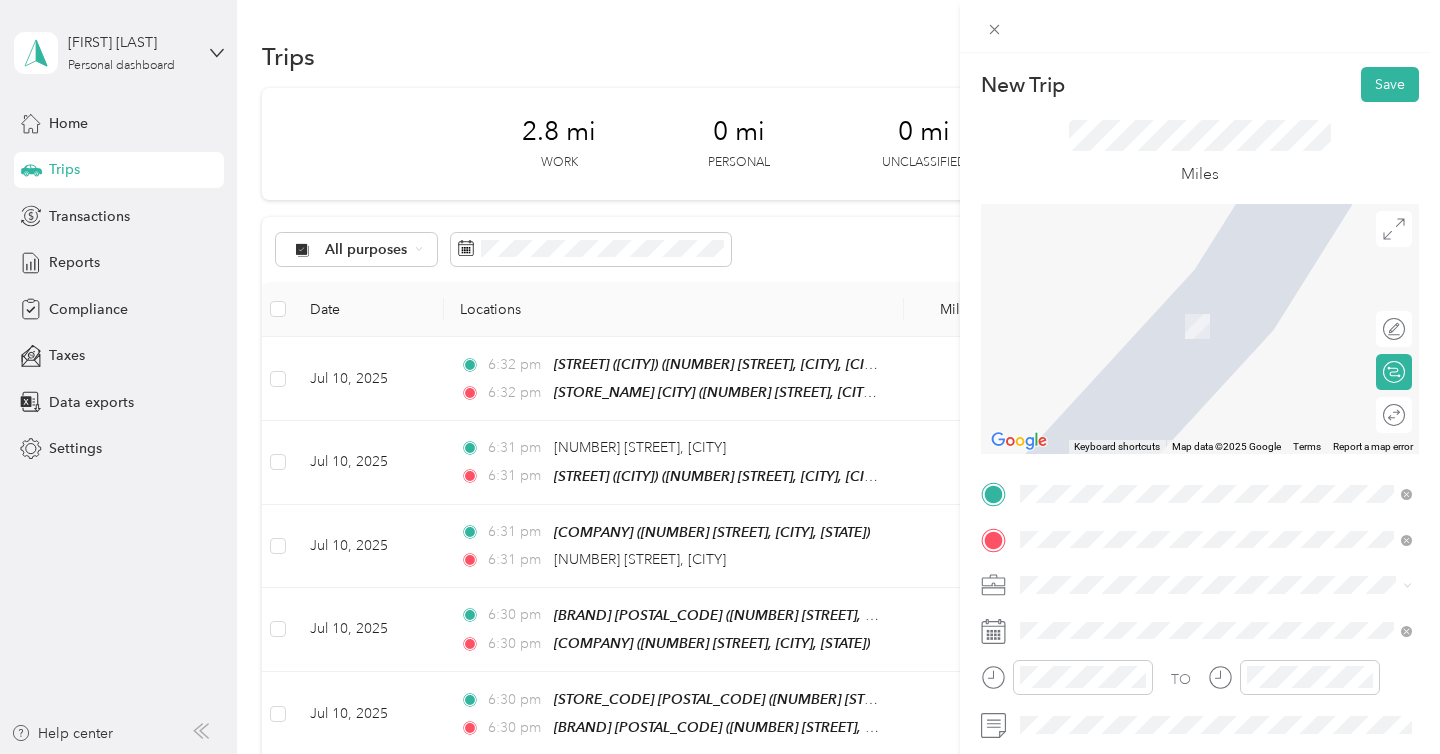 click on "Home Base [NUMBER] [STREET], [CITY], [STATE], [COUNTRY], [POSTAL_CODE], [CITY], [STATE]" at bounding box center [1232, 325] 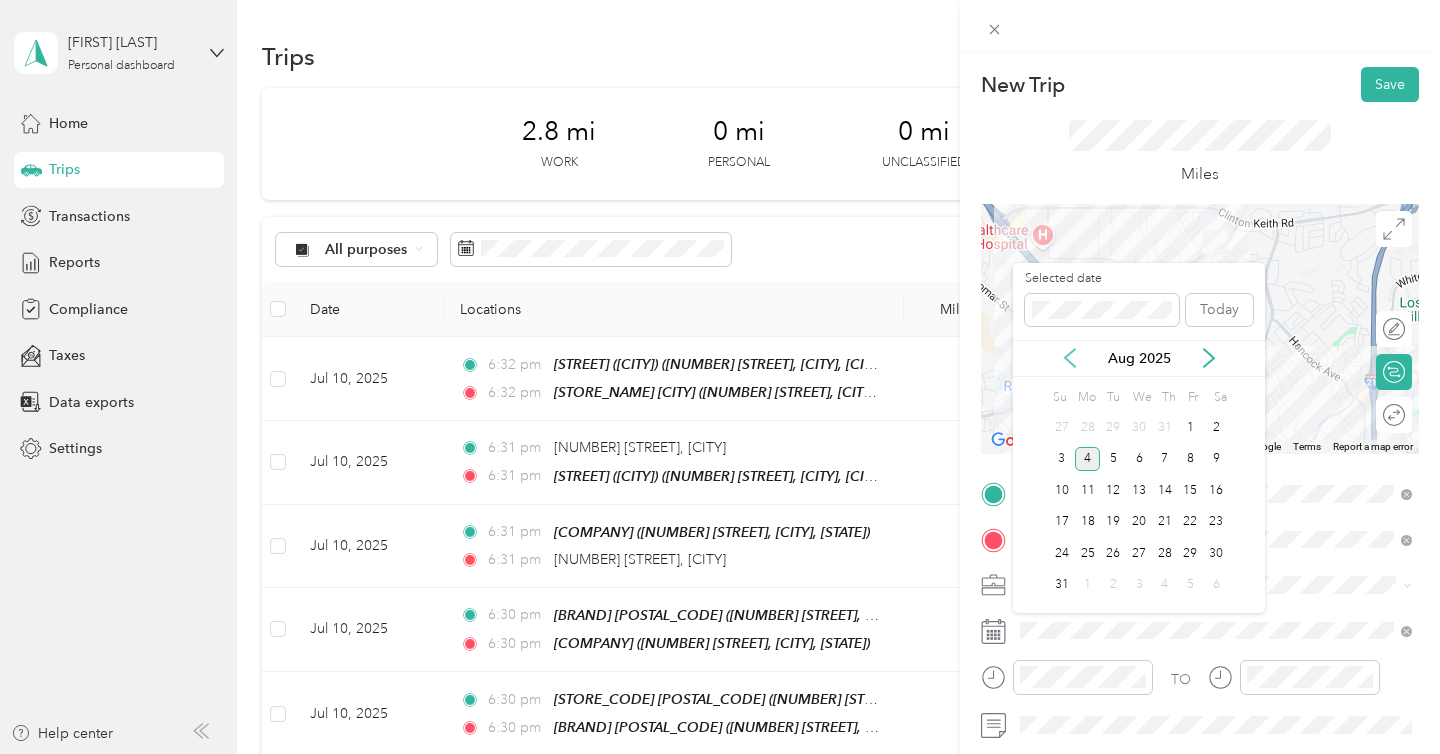 click 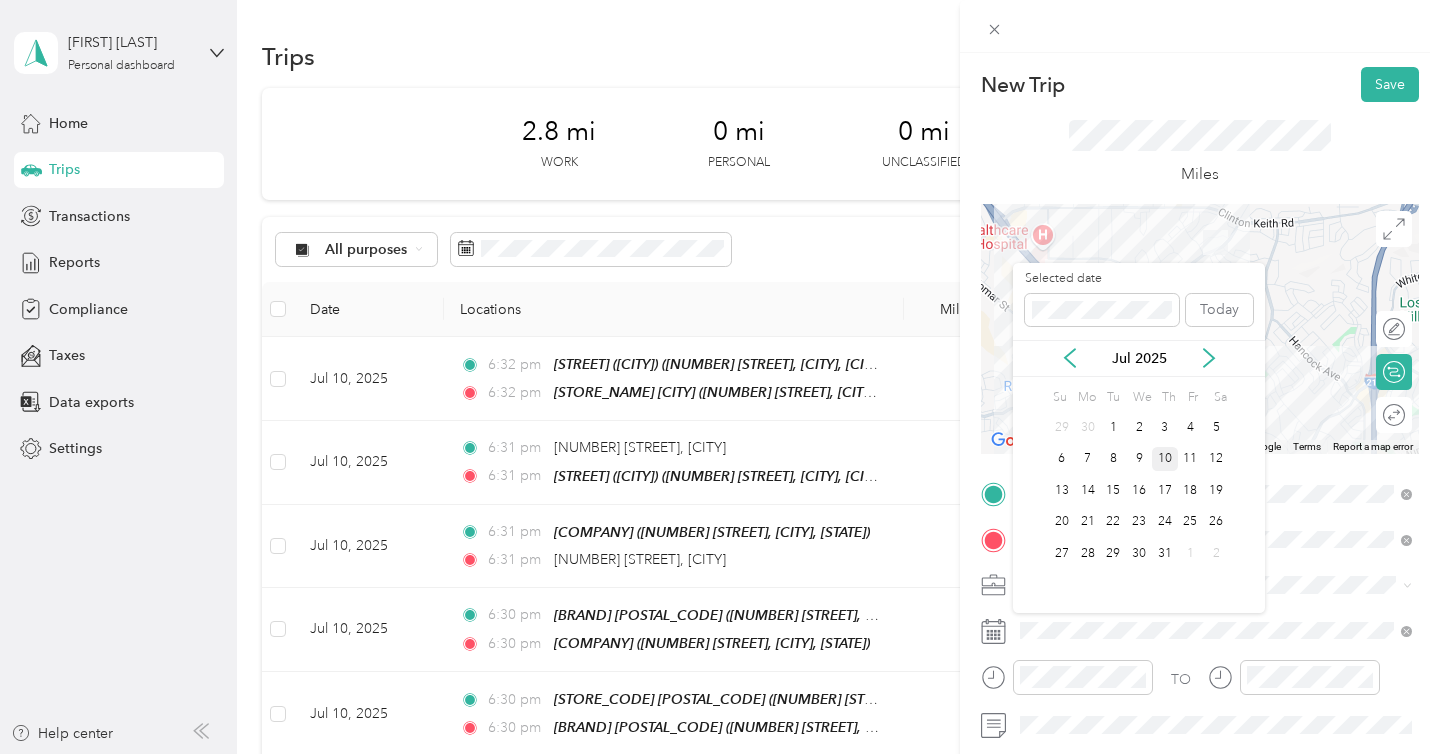click on "10" at bounding box center (1165, 459) 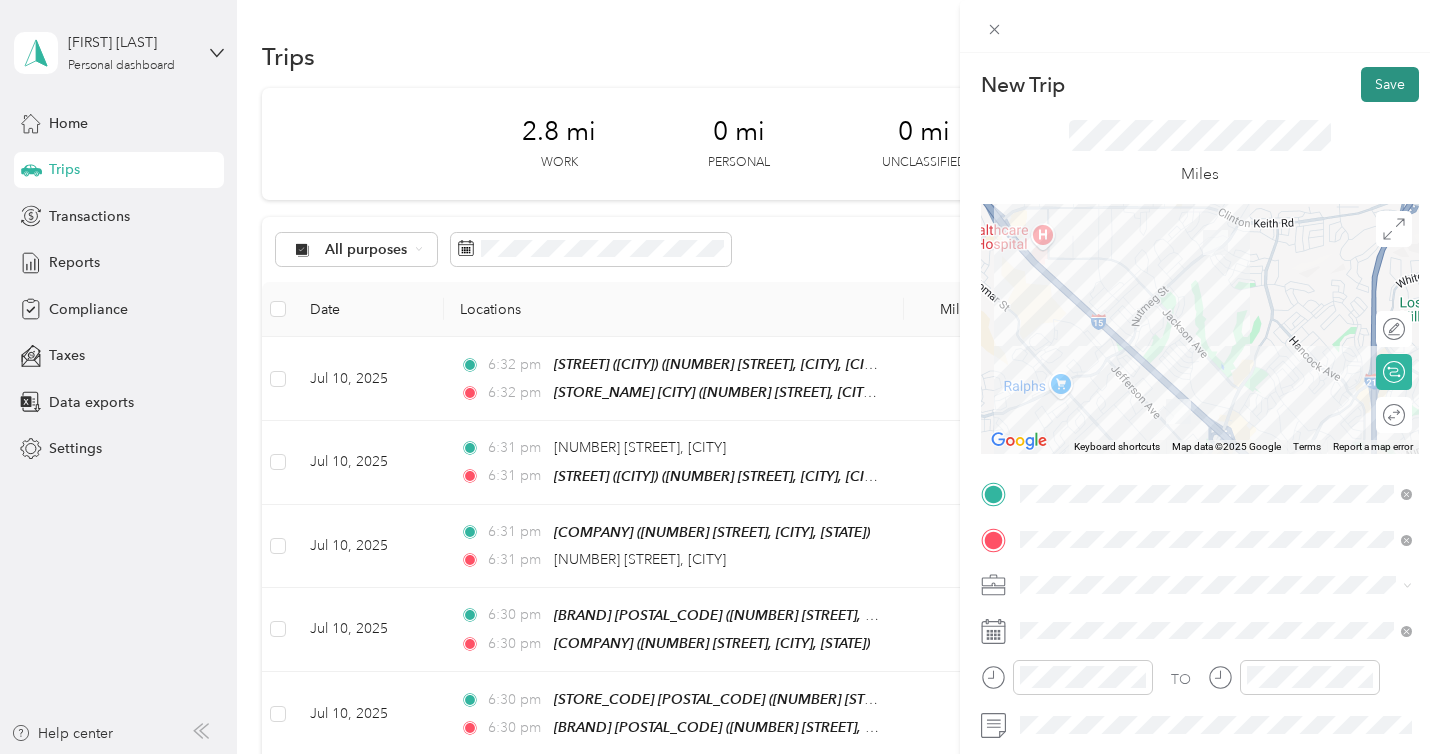 click on "Save" at bounding box center [1390, 84] 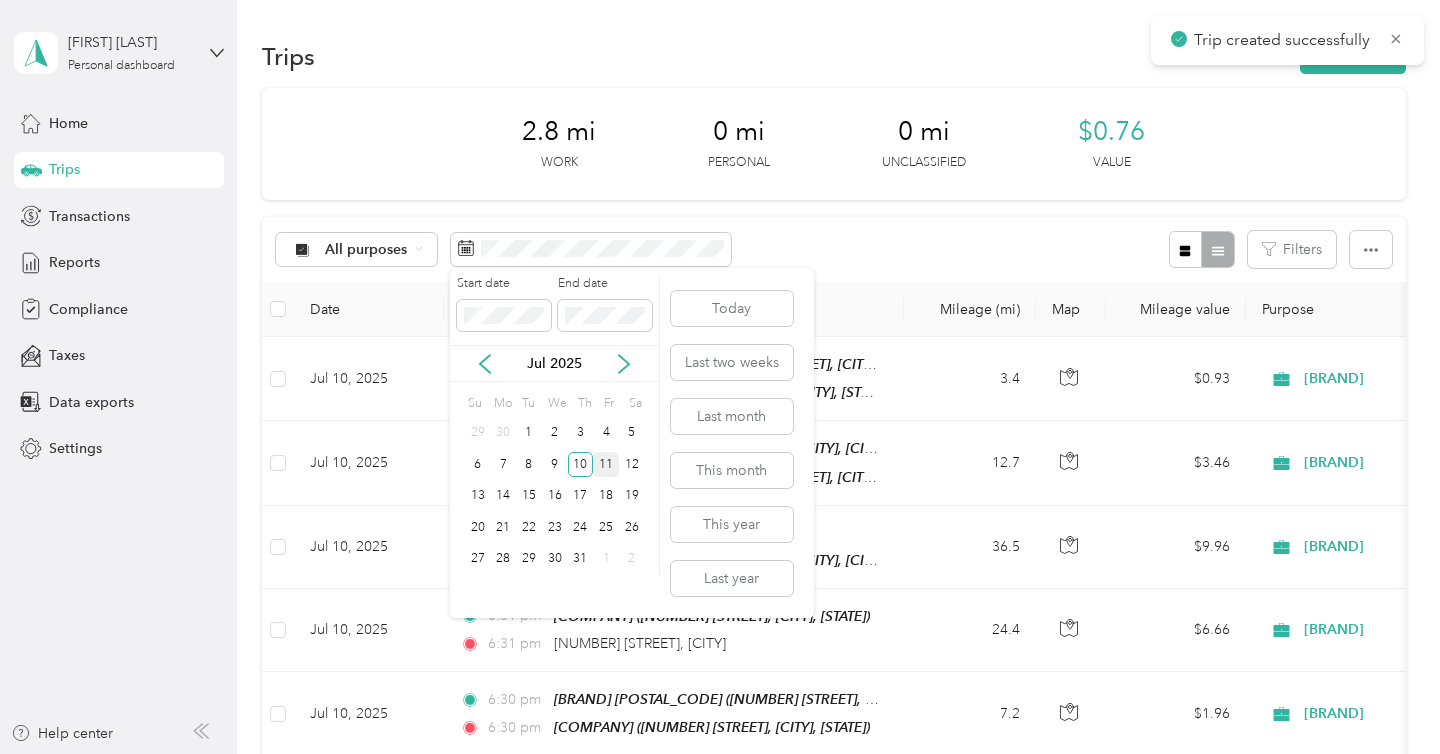 click on "11" at bounding box center (606, 464) 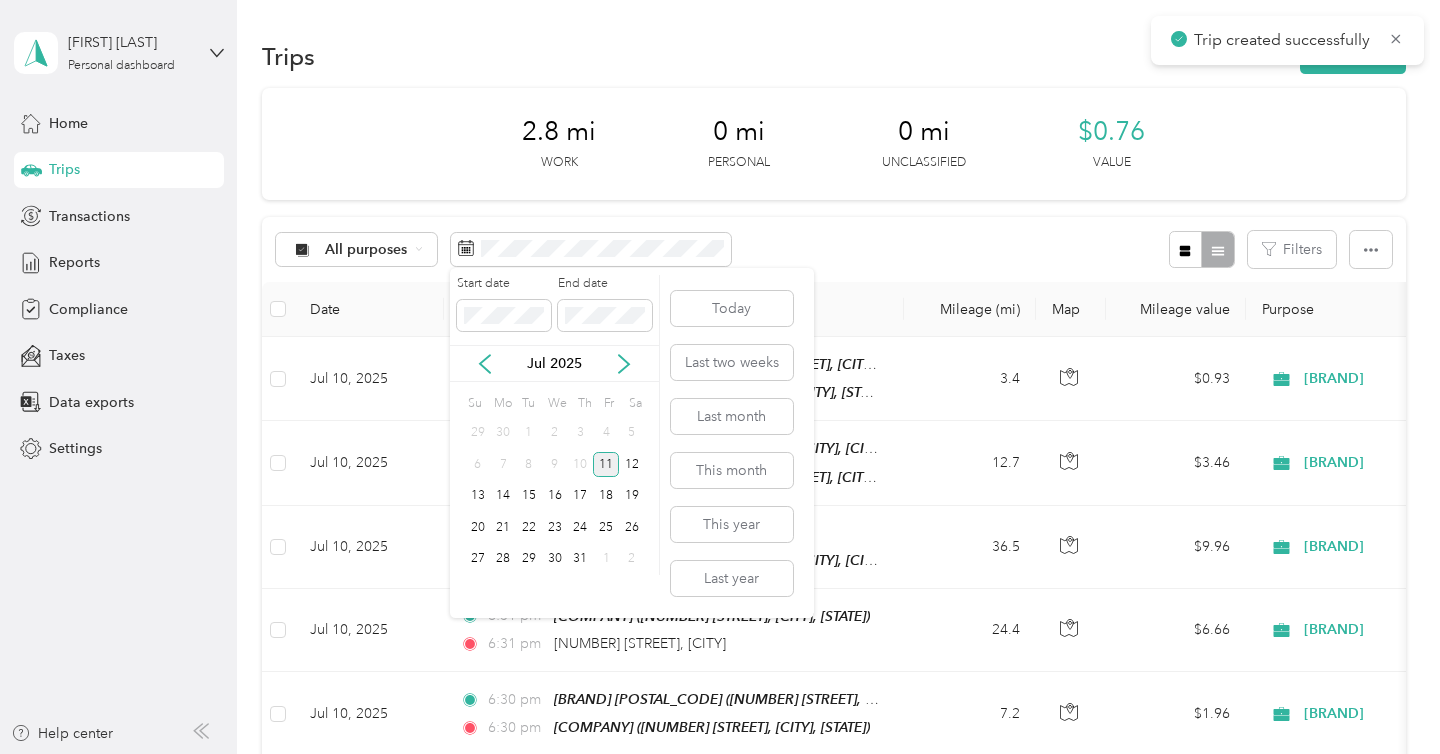 click on "11" at bounding box center (606, 464) 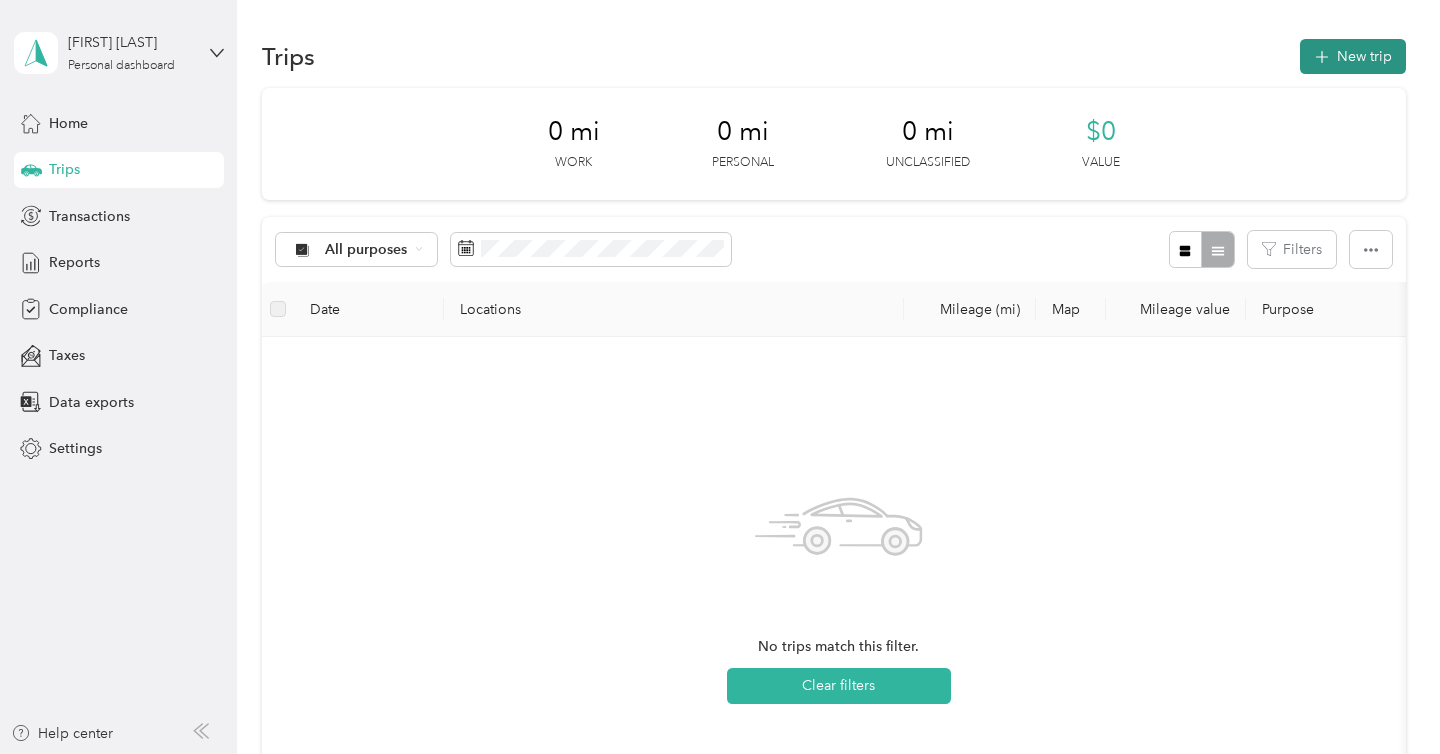 click on "New trip" at bounding box center (1353, 56) 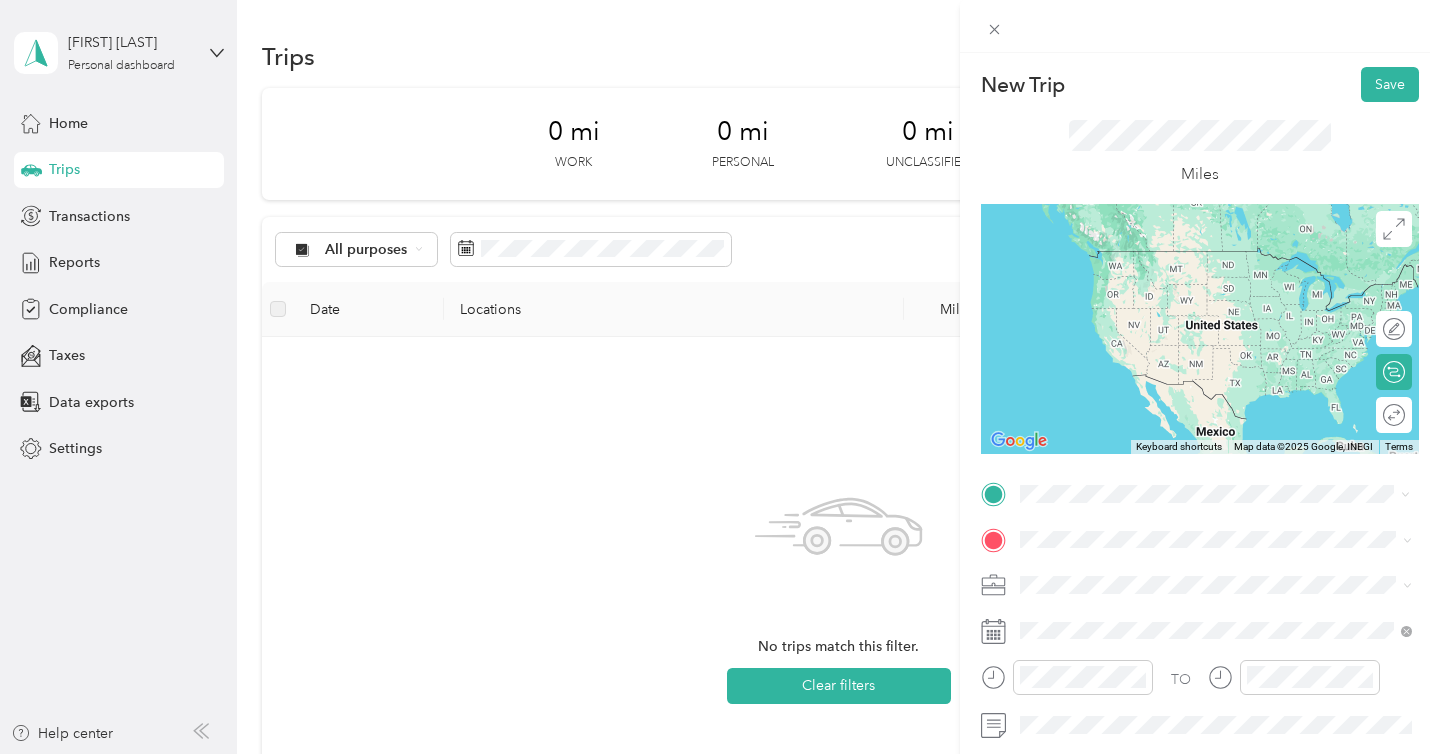 click on "Home Base [NUMBER] [STREET], [CITY], [STATE], [COUNTRY], [POSTAL_CODE], [CITY], [STATE]" at bounding box center [1216, 280] 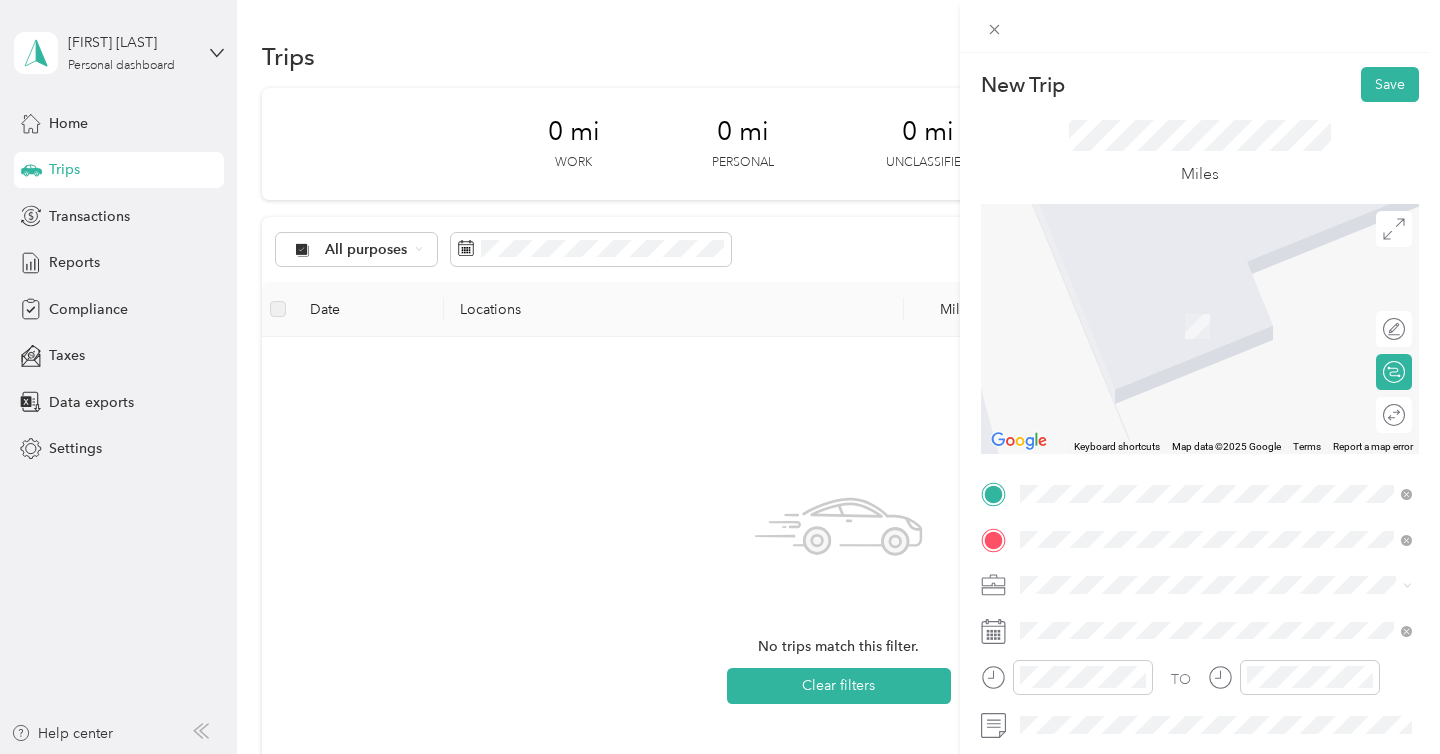 click on "[NUMBER] [STREET], [CITY], [POSTAL_CODE], [CITY], [STATE], [COUNTRY]" at bounding box center (1227, 336) 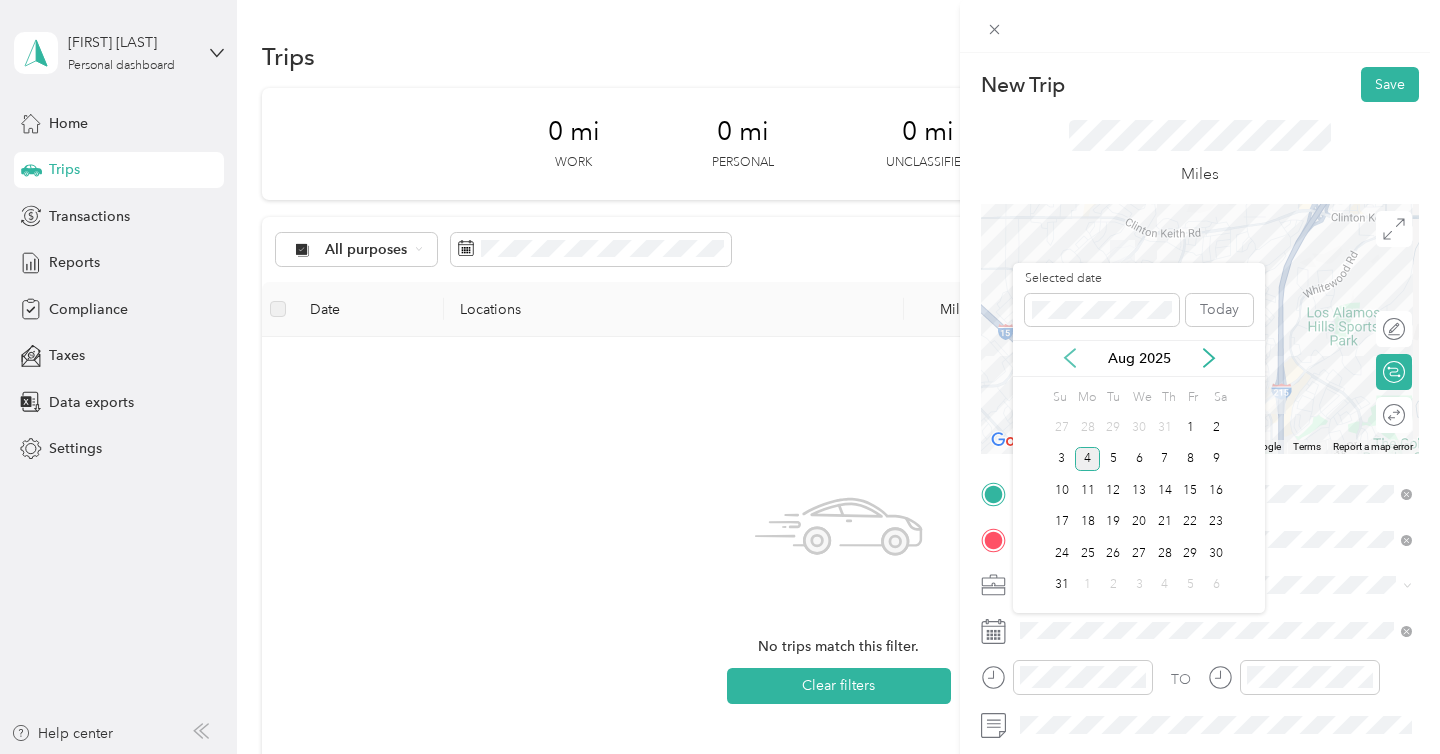 click 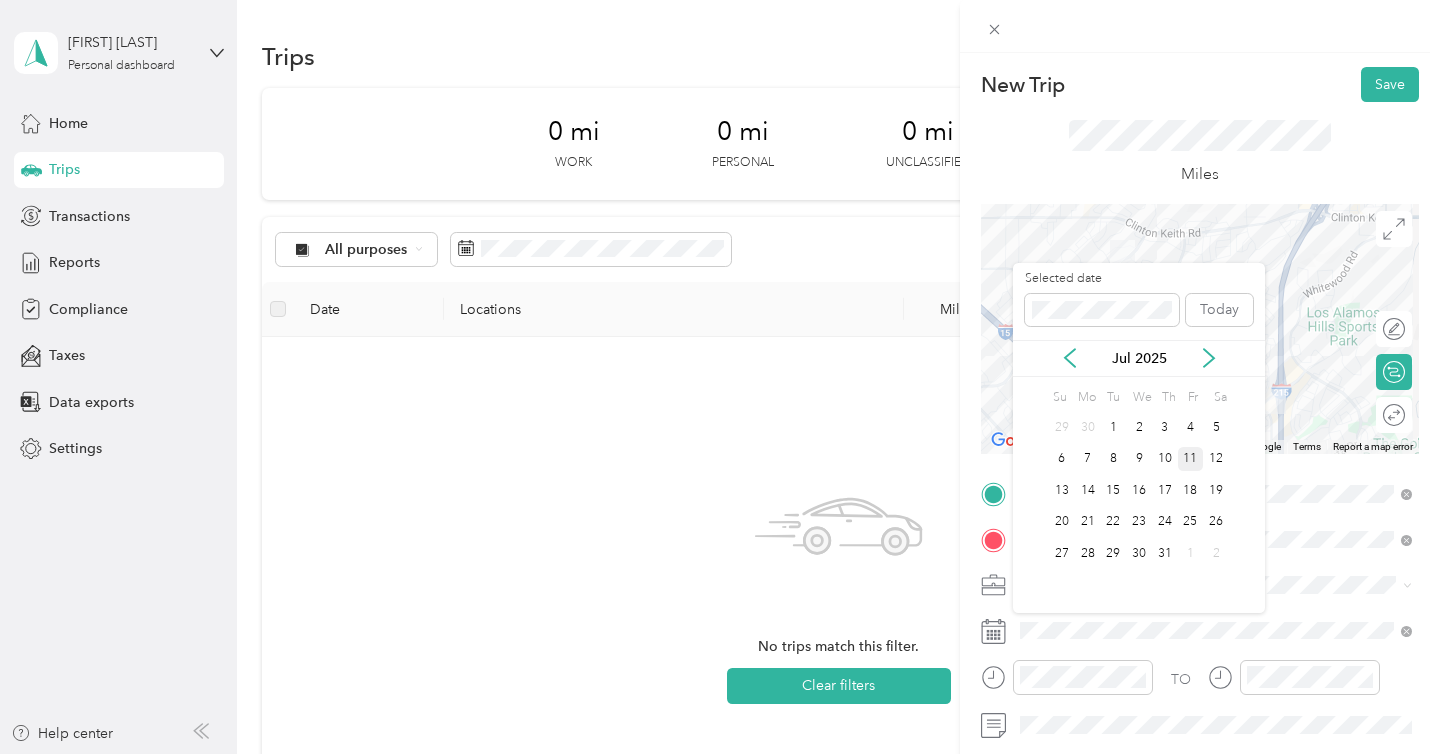 click on "11" at bounding box center [1191, 459] 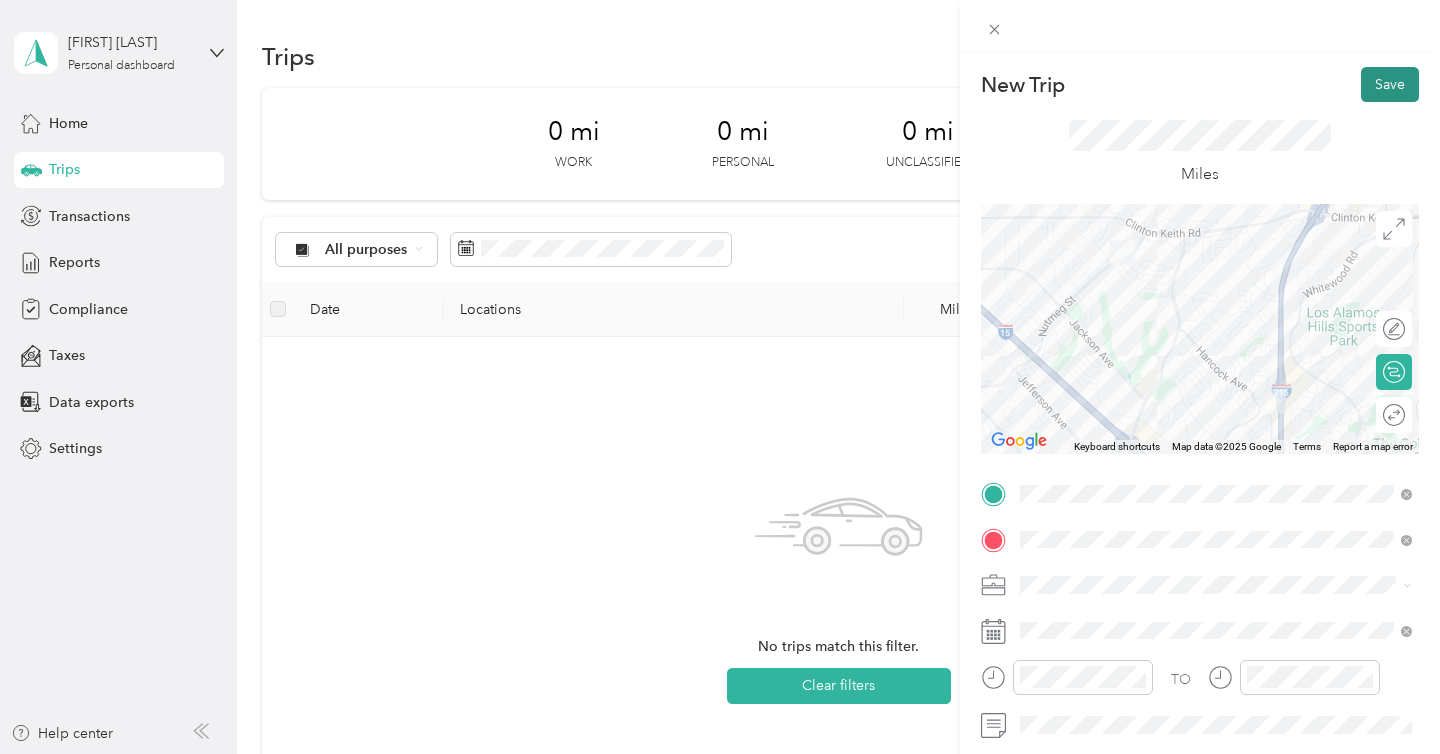 click on "Save" at bounding box center [1390, 84] 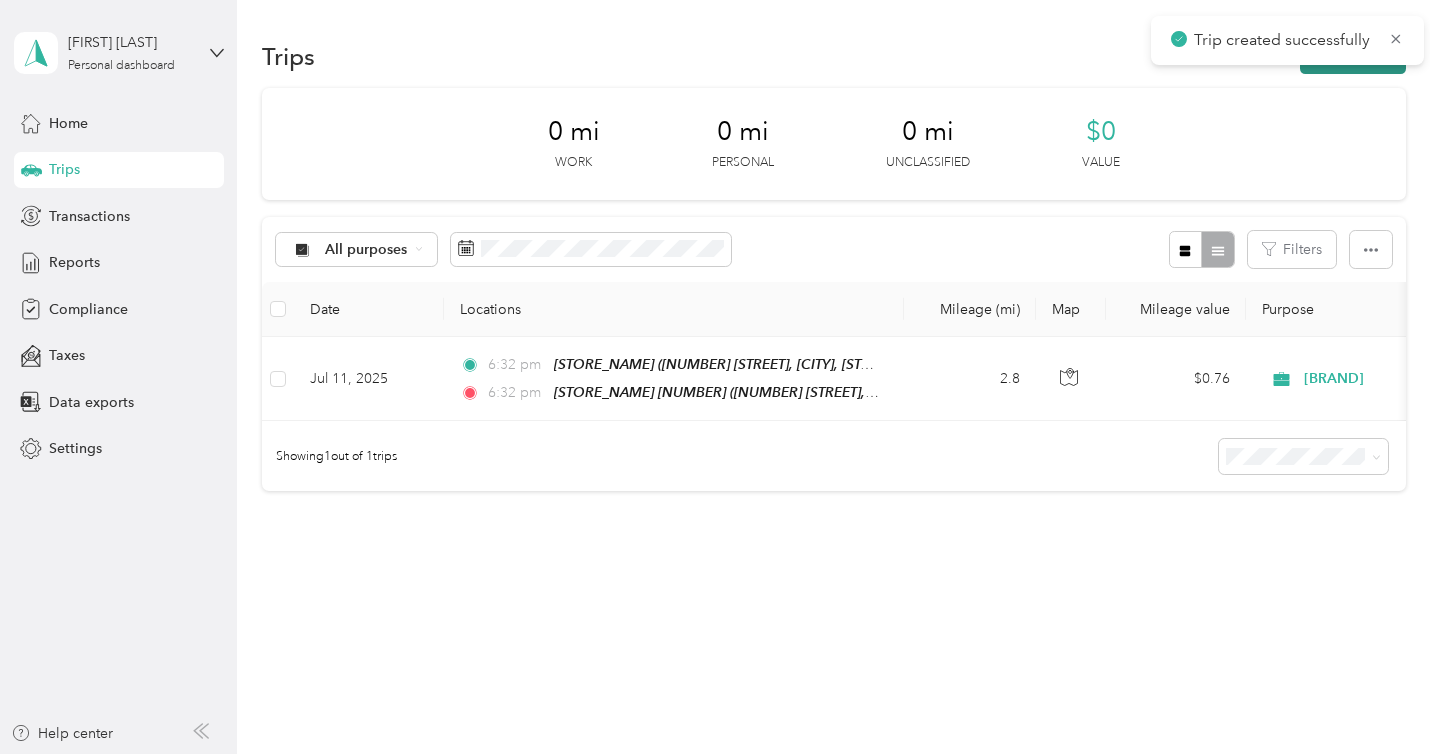 click on "New trip" at bounding box center (1353, 56) 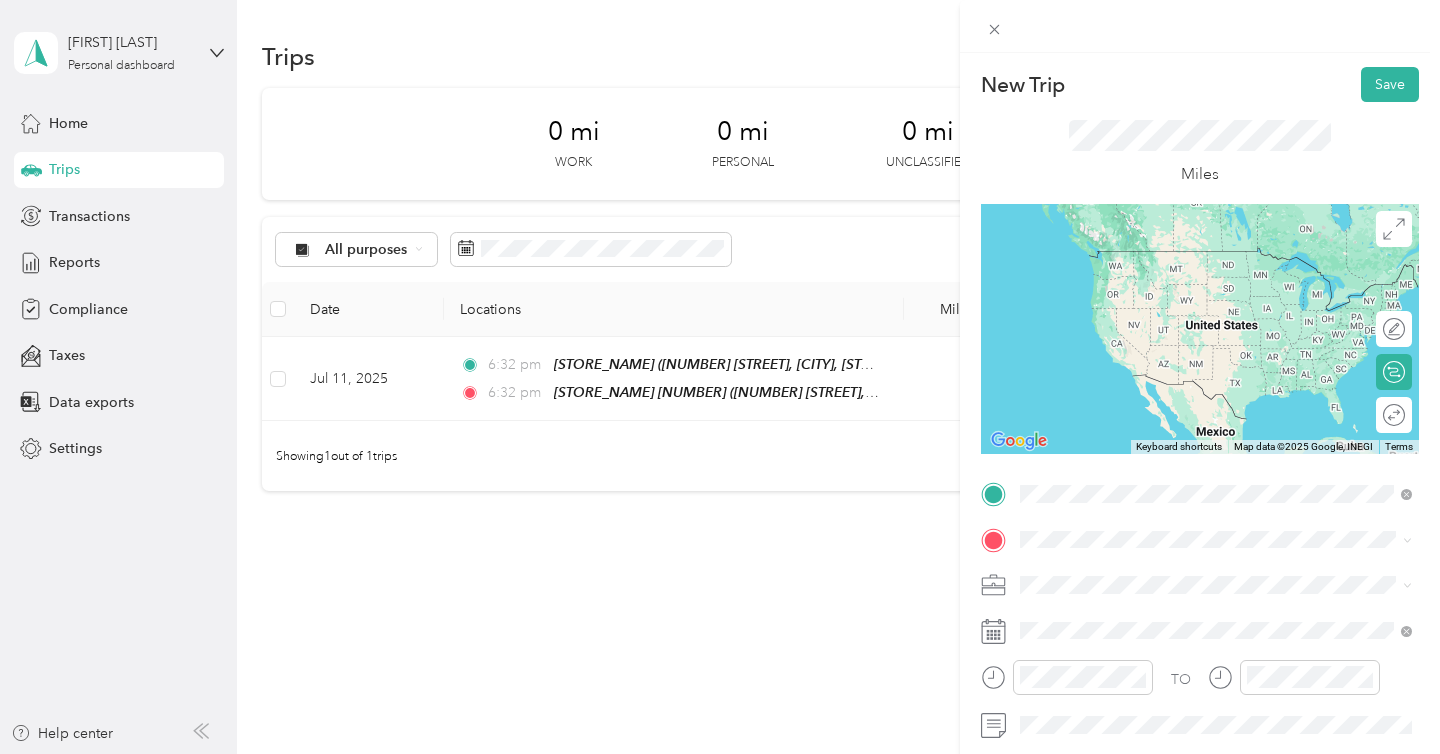 click on "SB 139 (Murrieta) [NUMBER] [STREET], [CITY], [POSTAL_CODE], [CITY], [STATE], [COUNTRY]" at bounding box center (1232, 280) 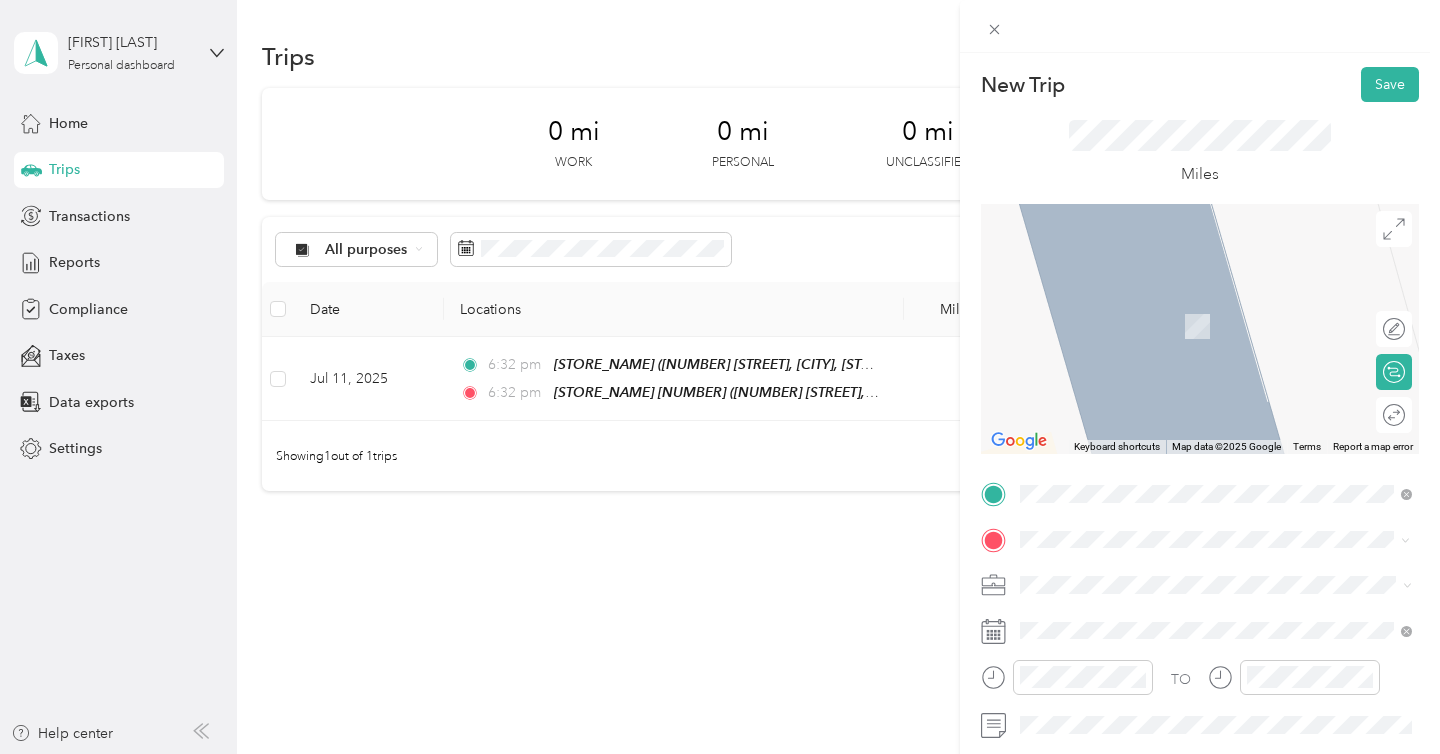 click on "[NUMBER] [STREET], [CITY], [POSTAL_CODE], [CITY], [STATE], [COUNTRY]" at bounding box center [1227, 336] 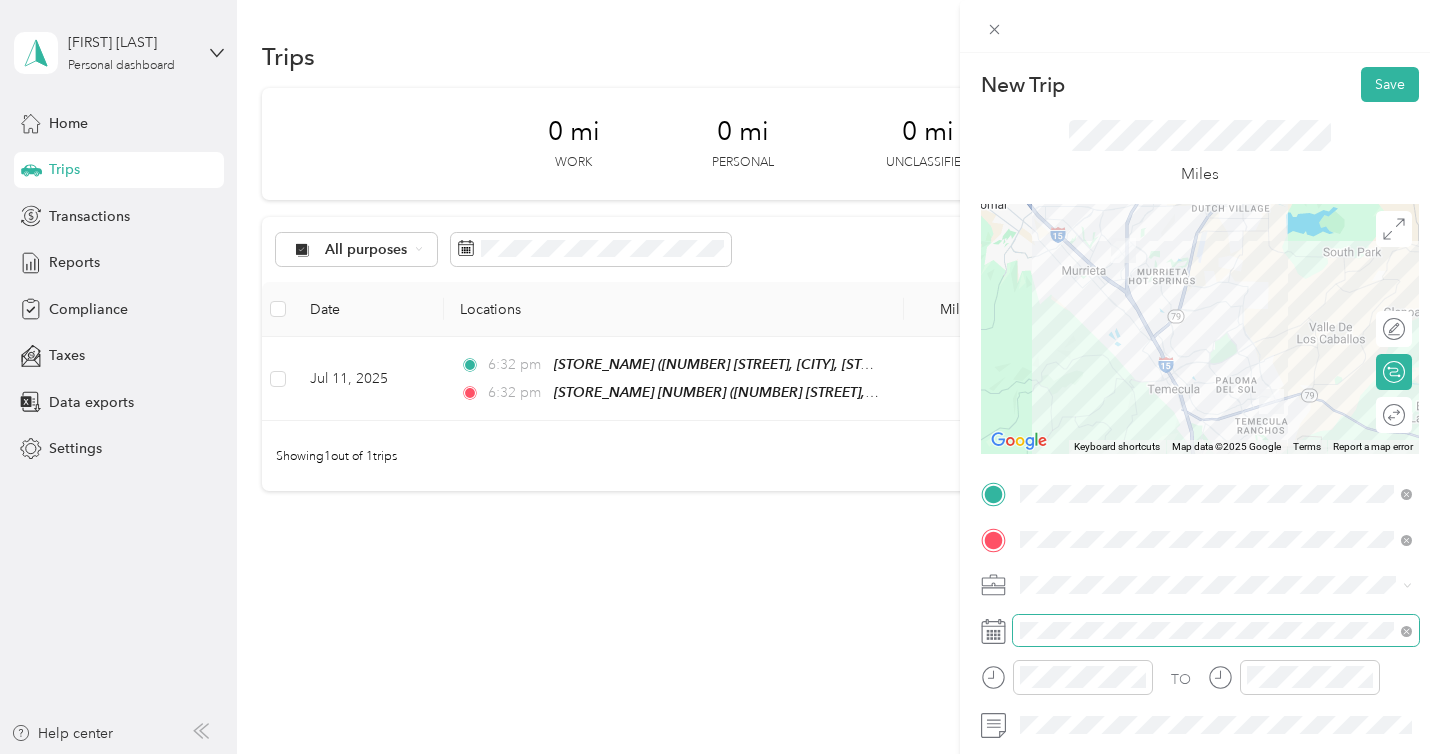 click at bounding box center (1216, 631) 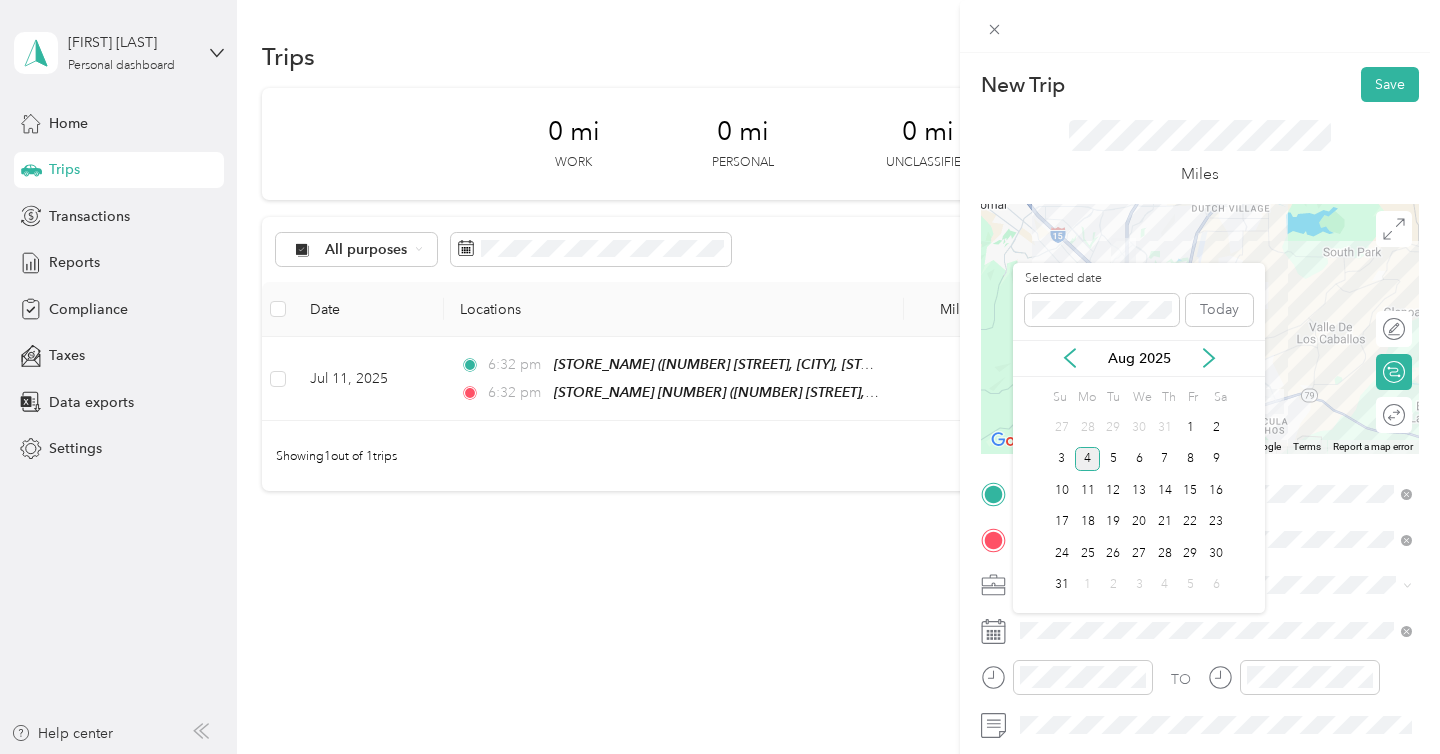 click on "Aug 2025" at bounding box center [1139, 358] 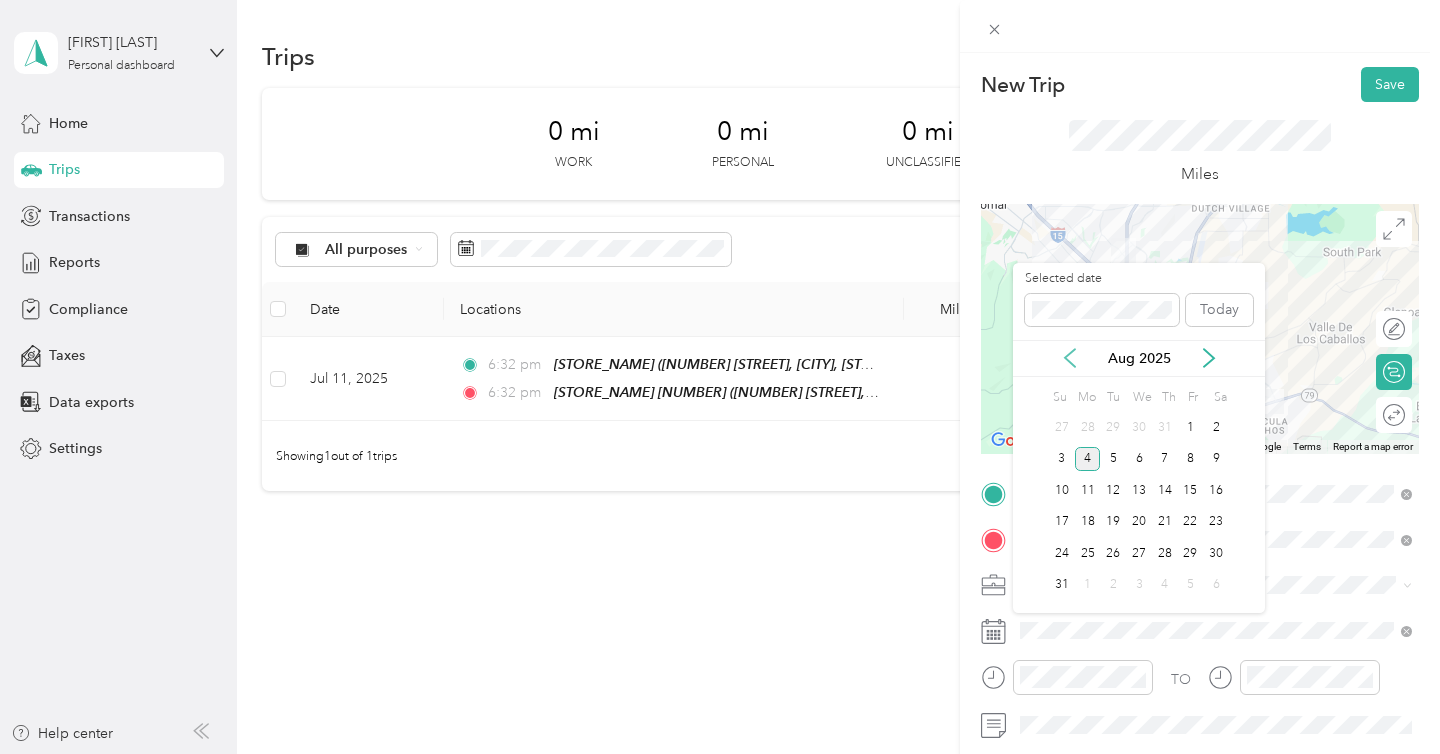 click 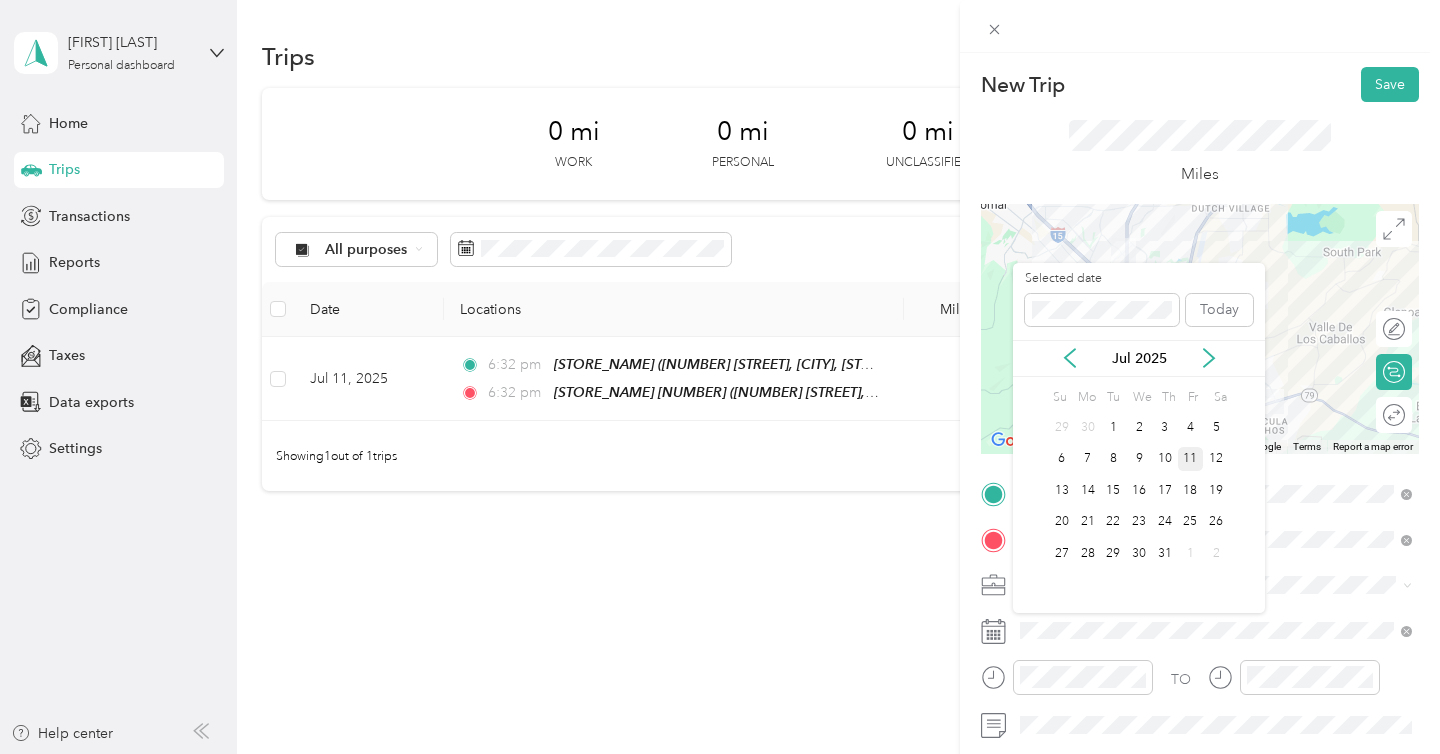click on "11" at bounding box center (1191, 459) 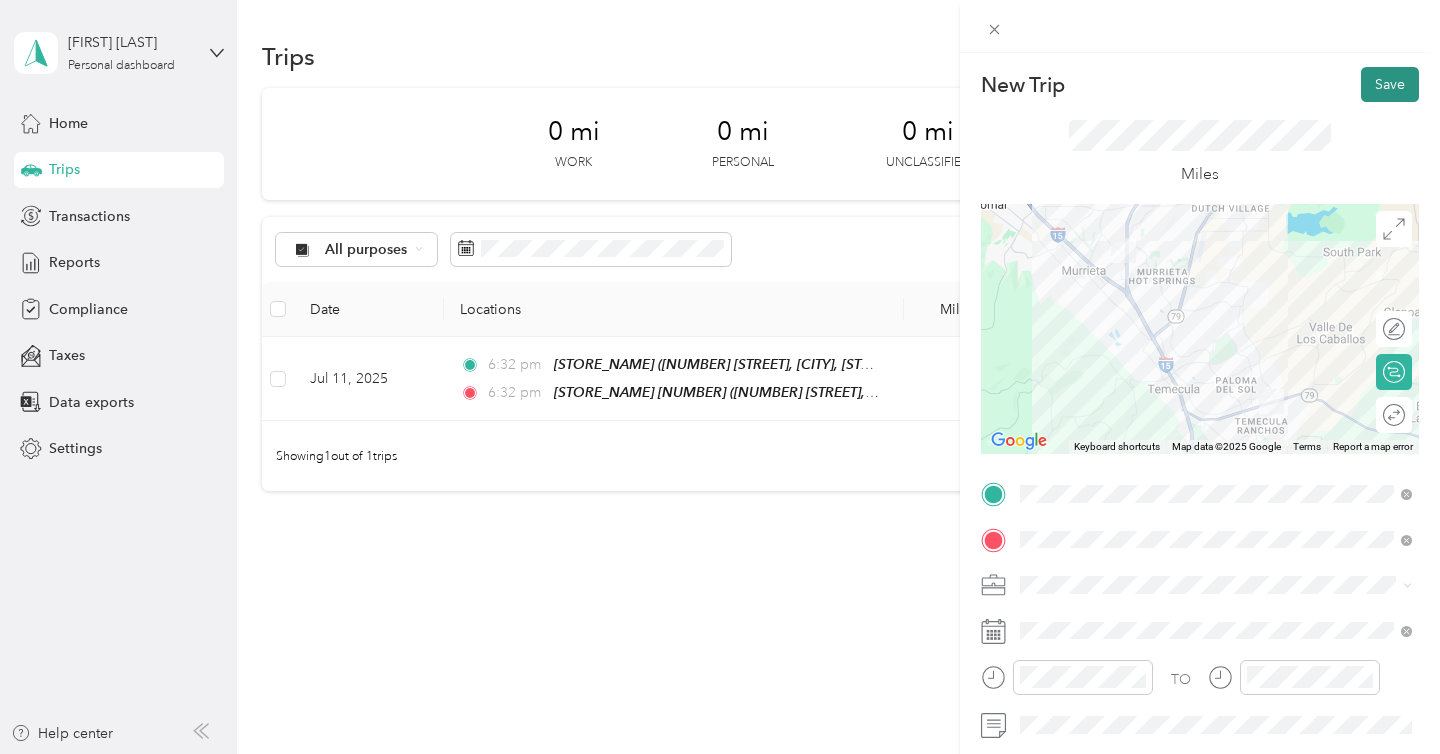 click on "Save" at bounding box center (1390, 84) 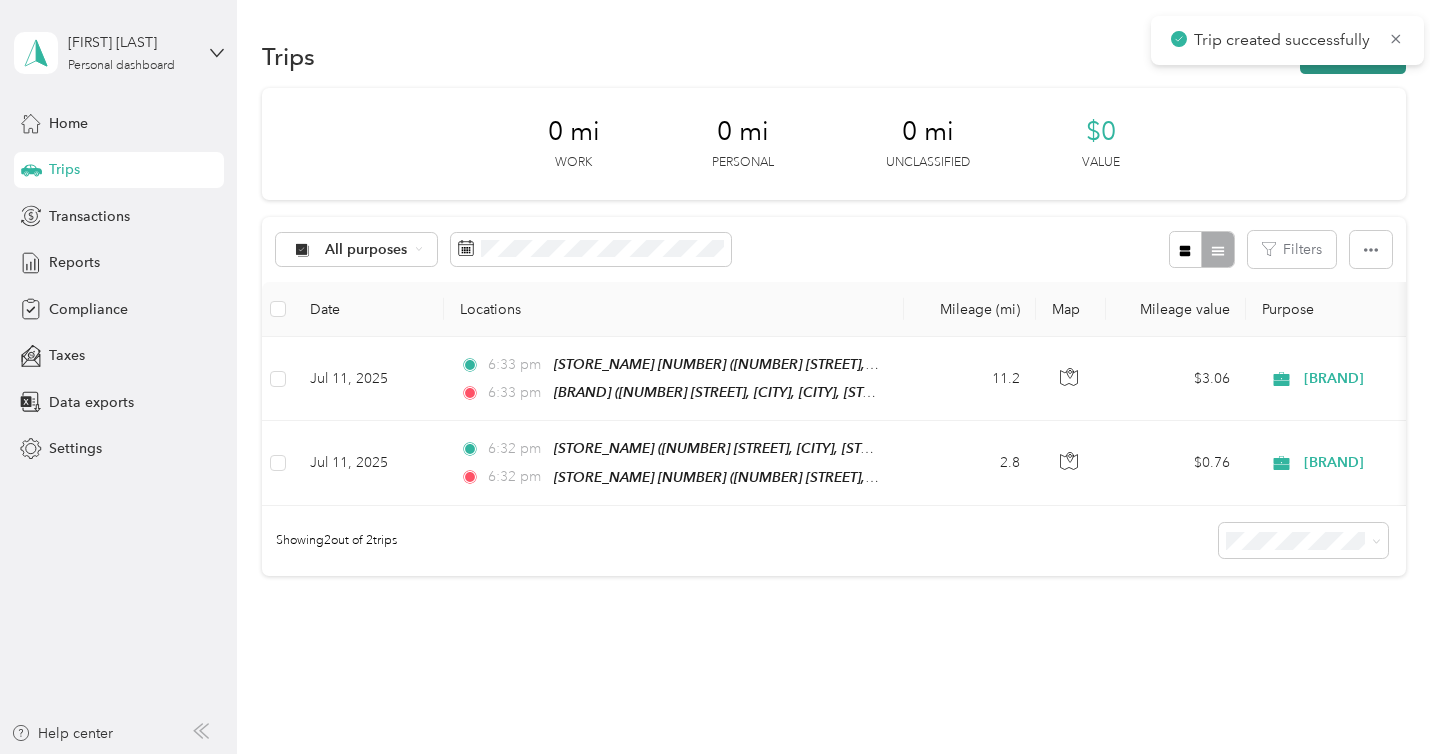 click on "New trip" at bounding box center (1353, 56) 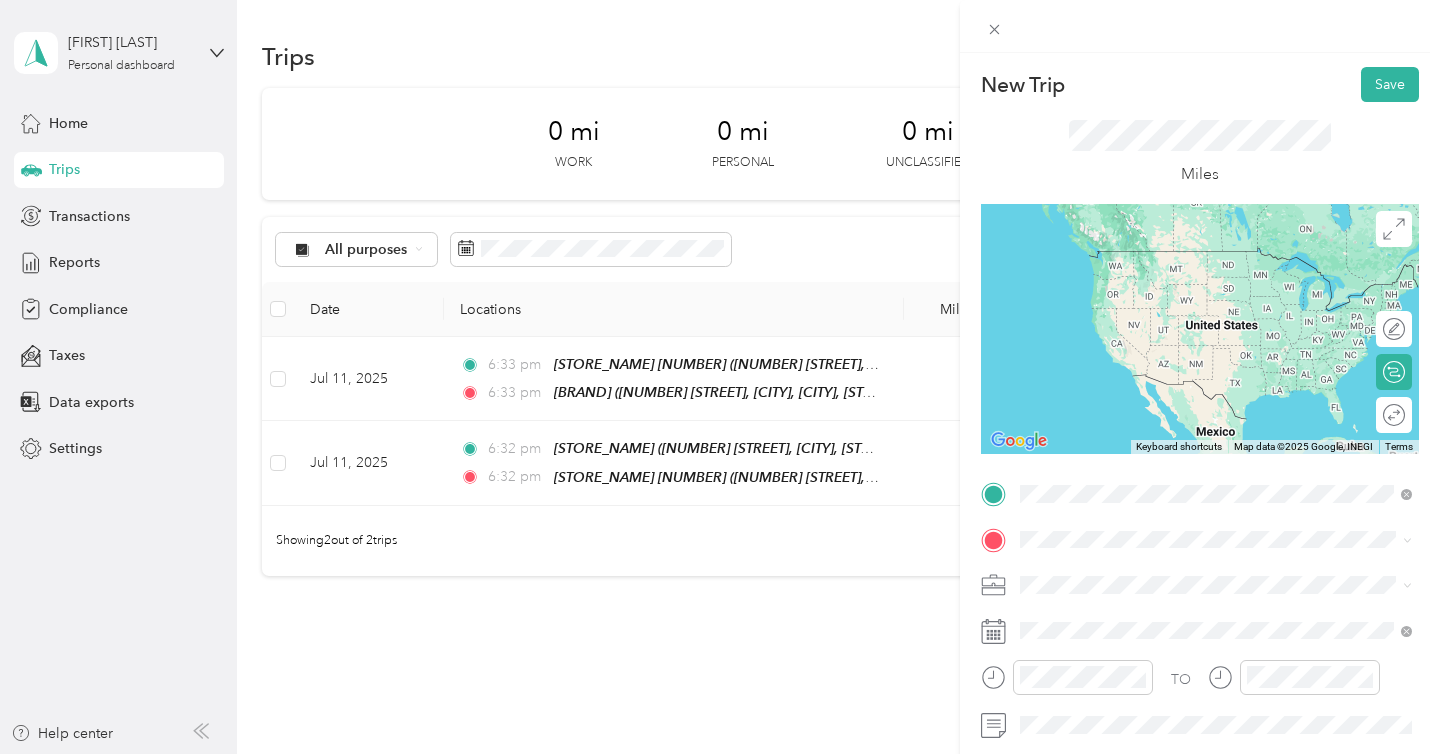 click on "[NUMBER] [STREET], [CITY], [POSTAL_CODE], [CITY], [STATE], [COUNTRY]" at bounding box center (1227, 291) 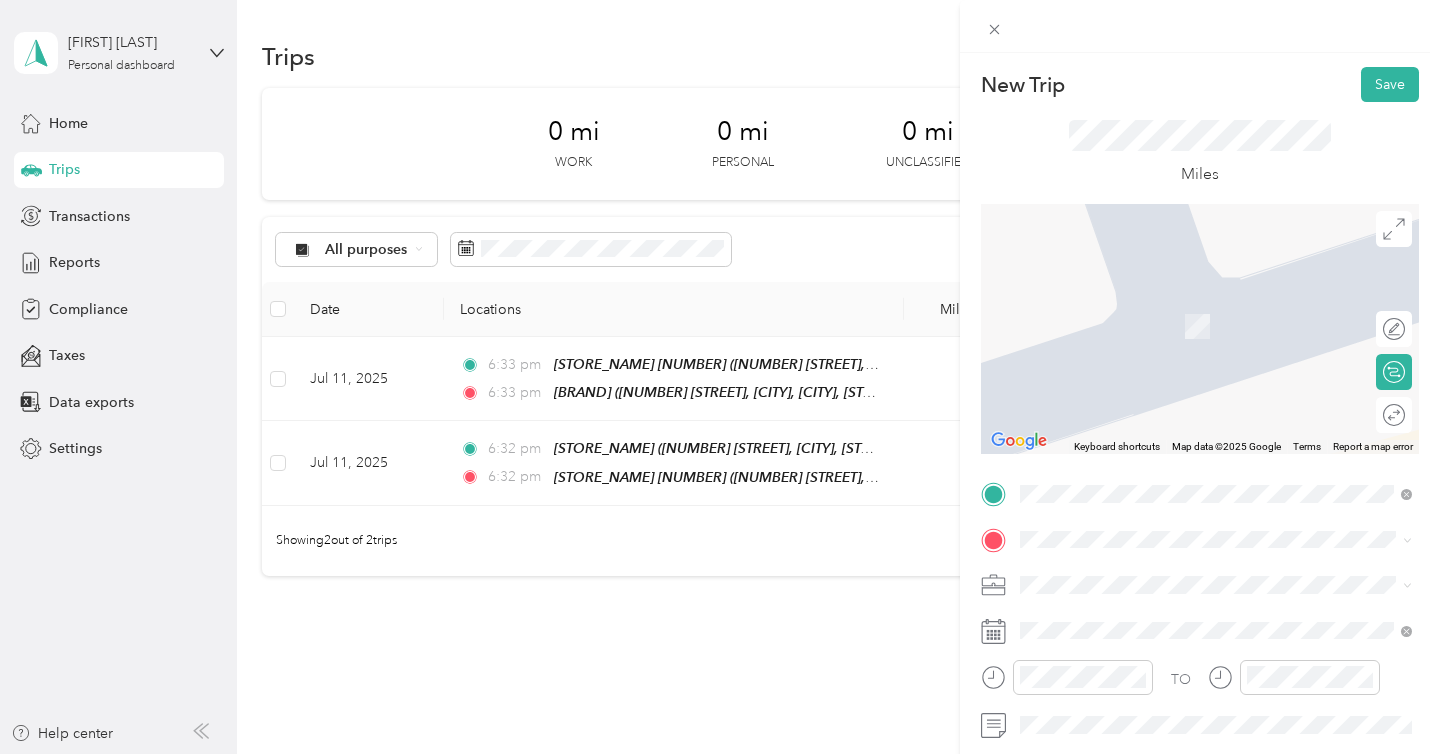 click on "33321 Temecula Parkway, Temecula, 92592, Temecula, California, United States" at bounding box center (1227, 336) 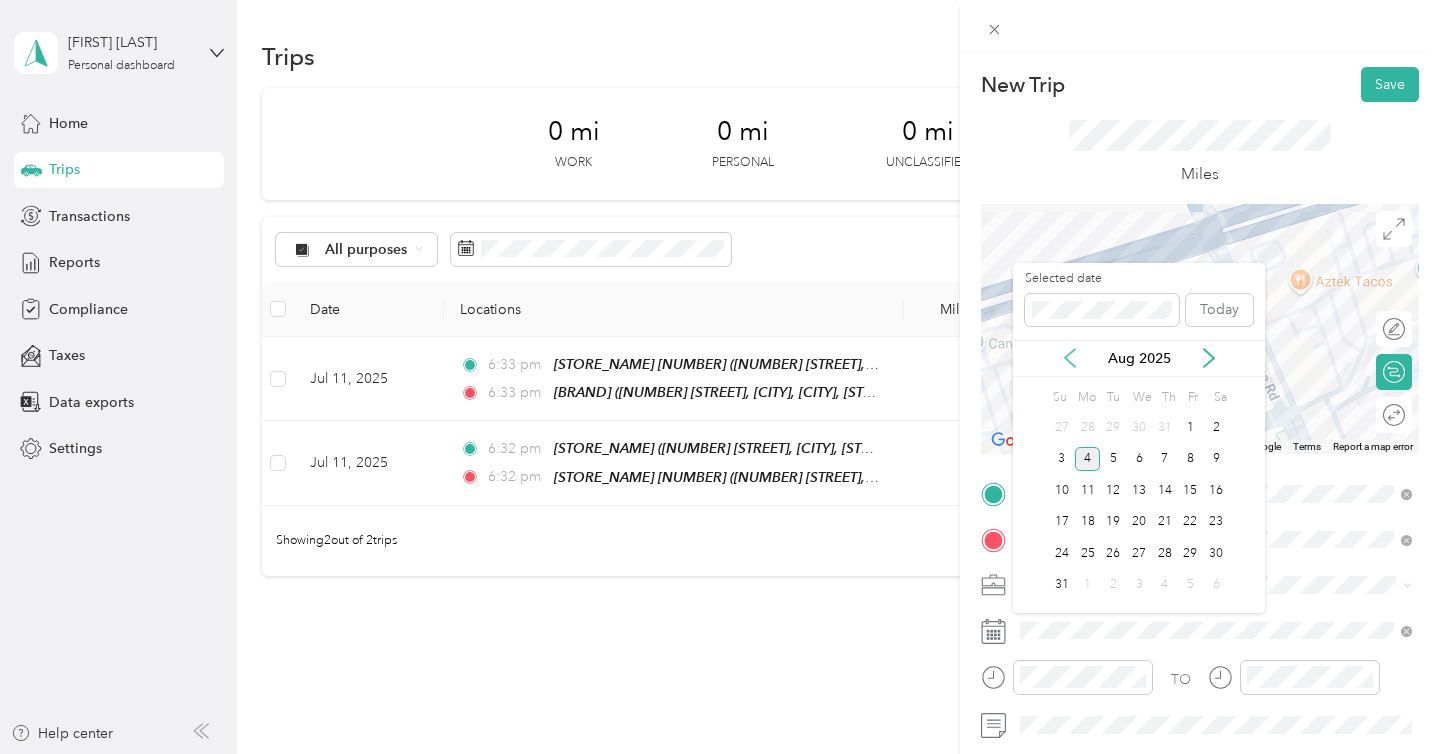 click 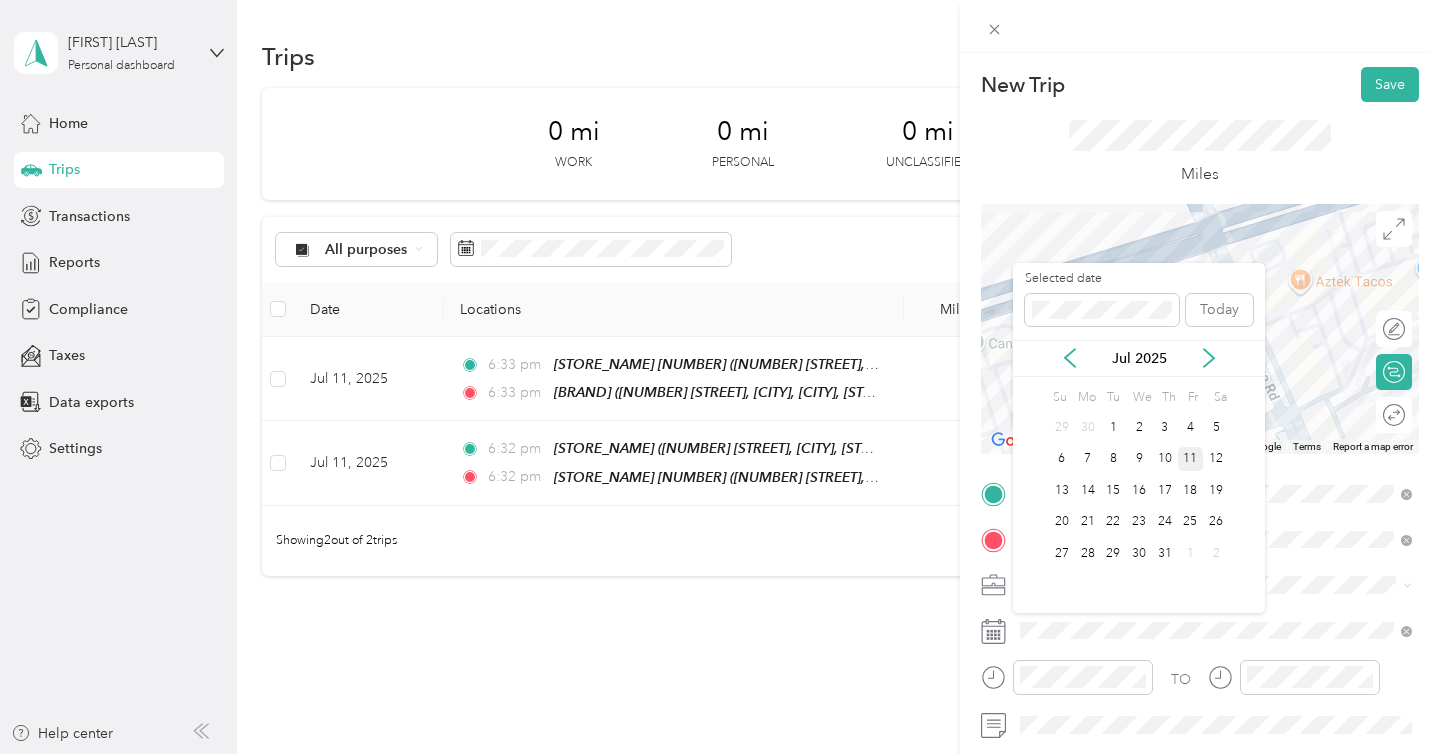 click on "11" at bounding box center (1191, 459) 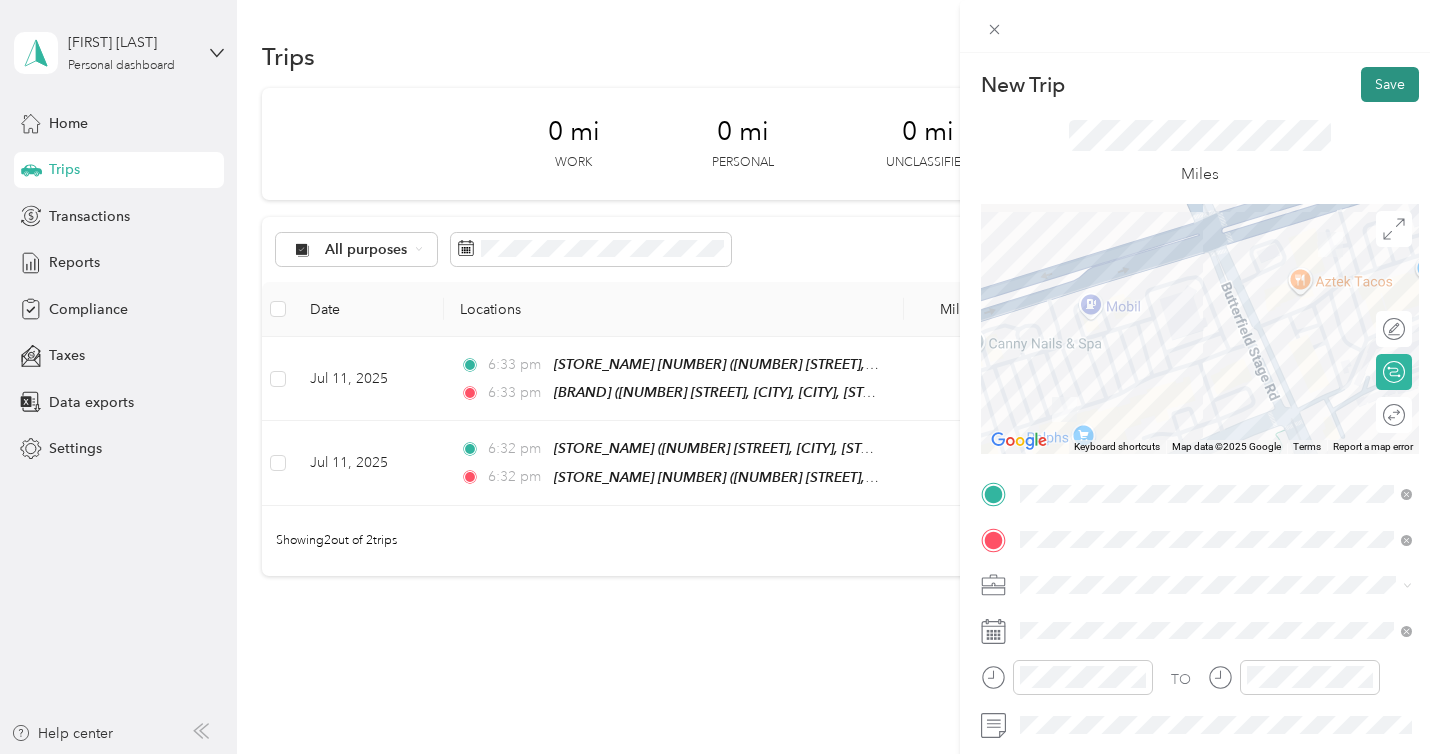 click on "Save" at bounding box center [1390, 84] 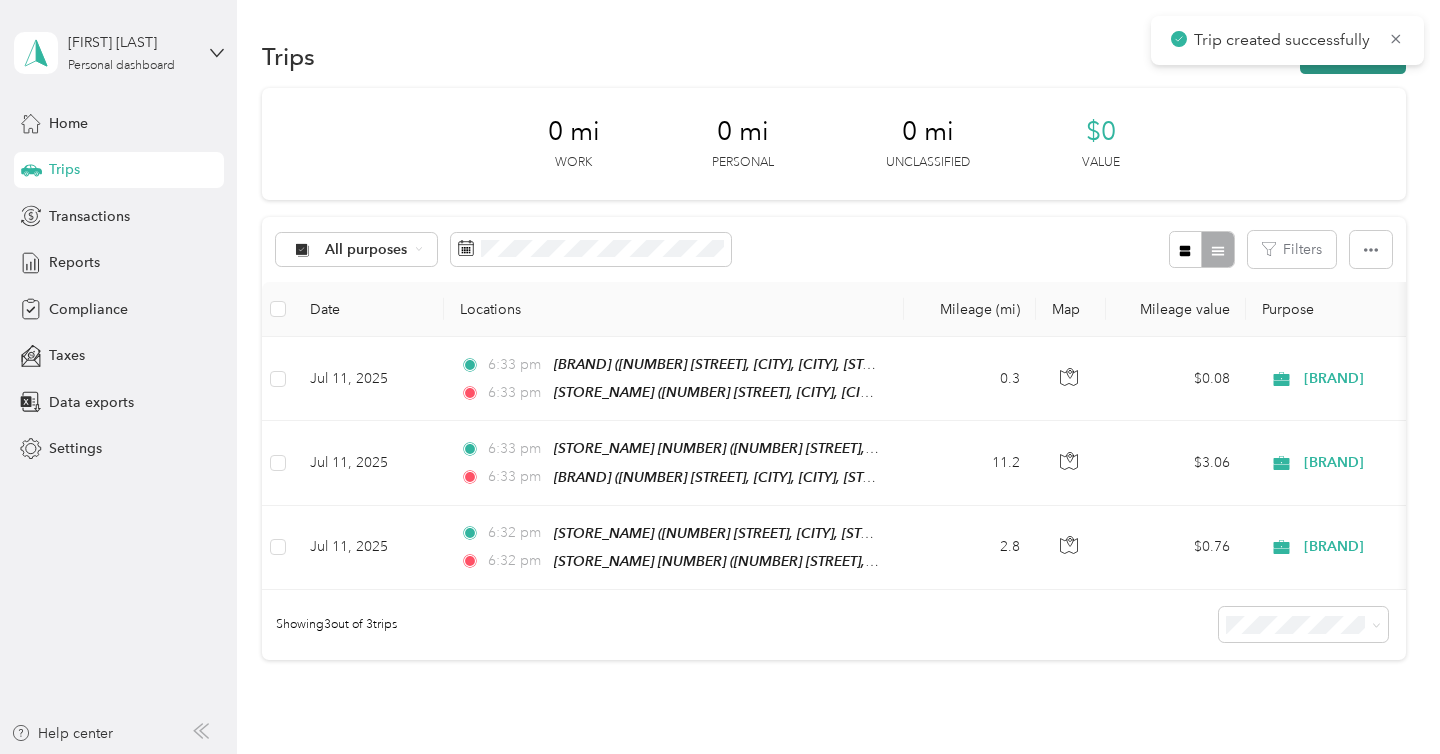 click on "New trip" at bounding box center [1353, 56] 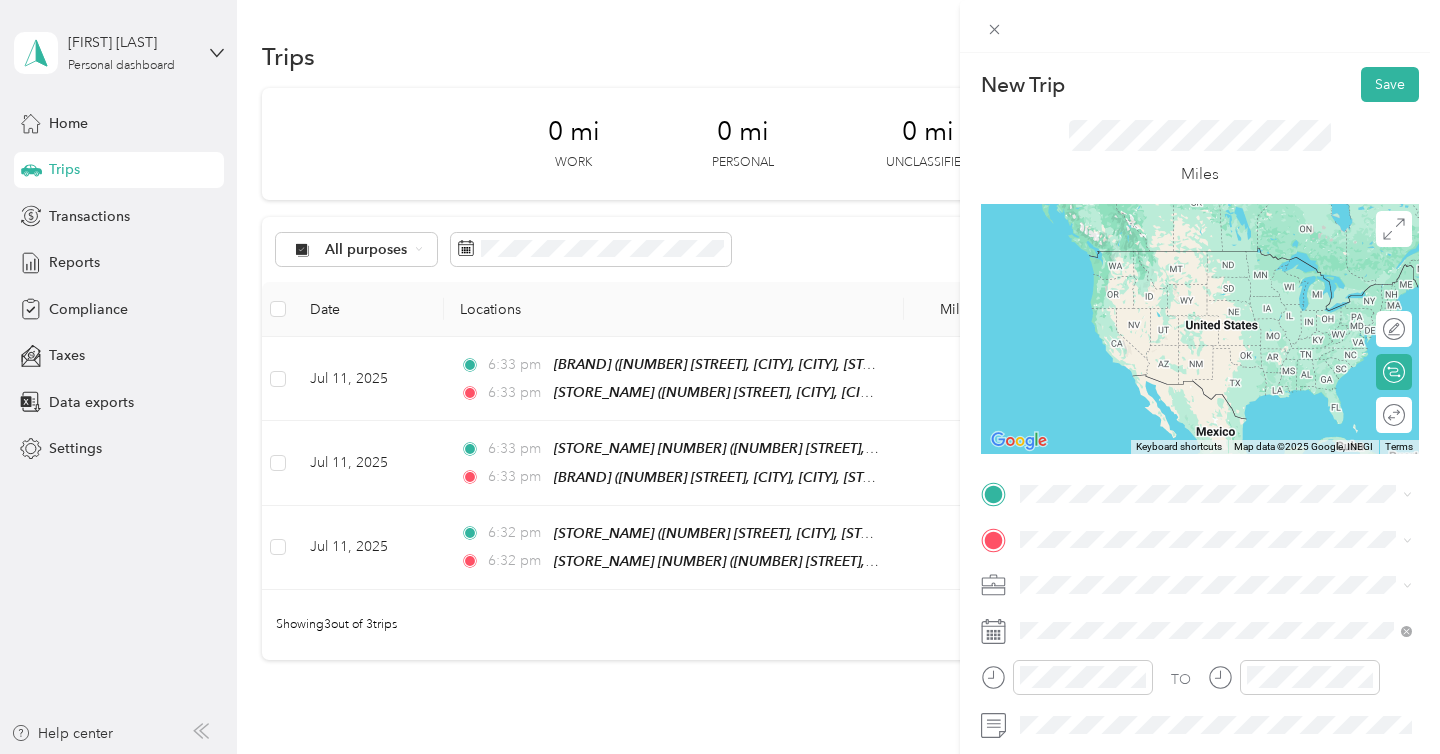click on "Temecula Wine & Spirits 33321 Temecula Parkway, Temecula, 92592, Temecula, California, United States" at bounding box center (1232, 279) 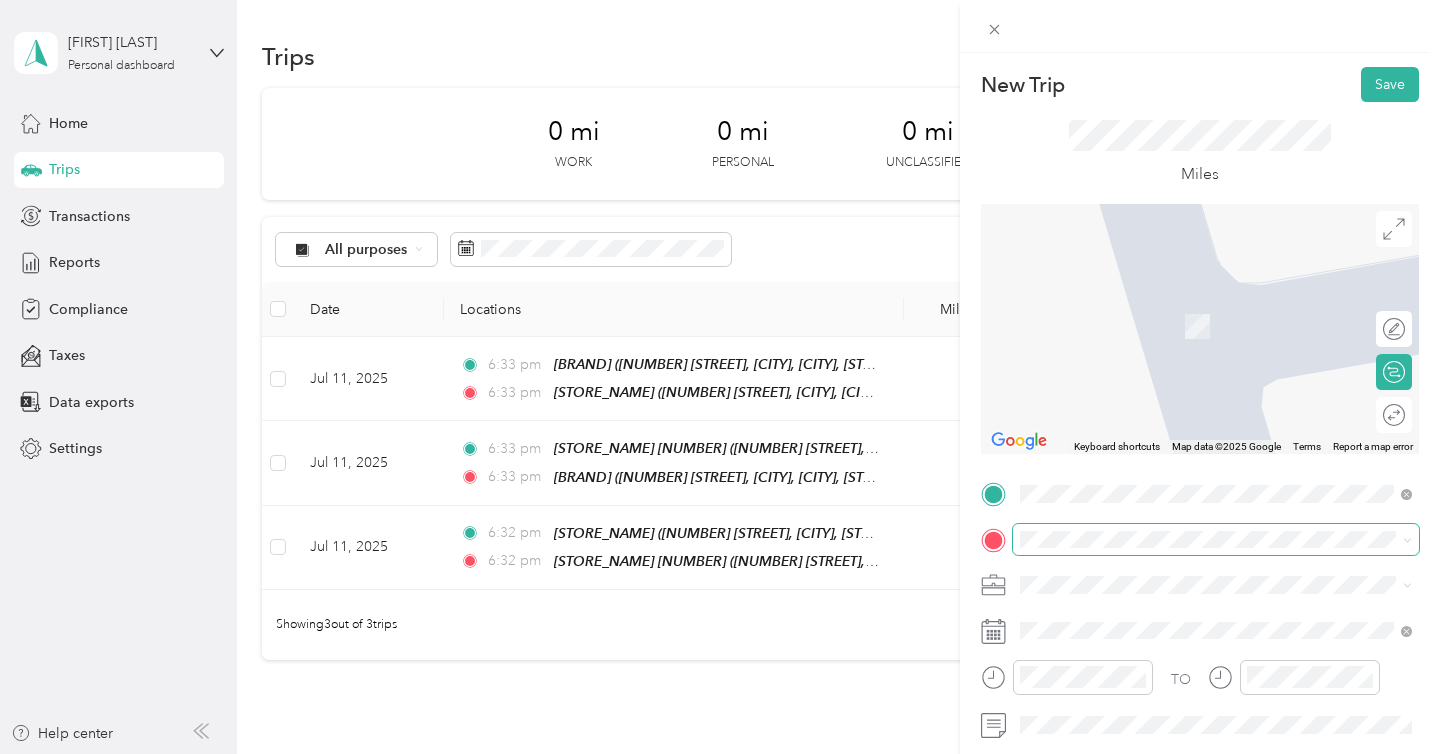 click at bounding box center [1216, 540] 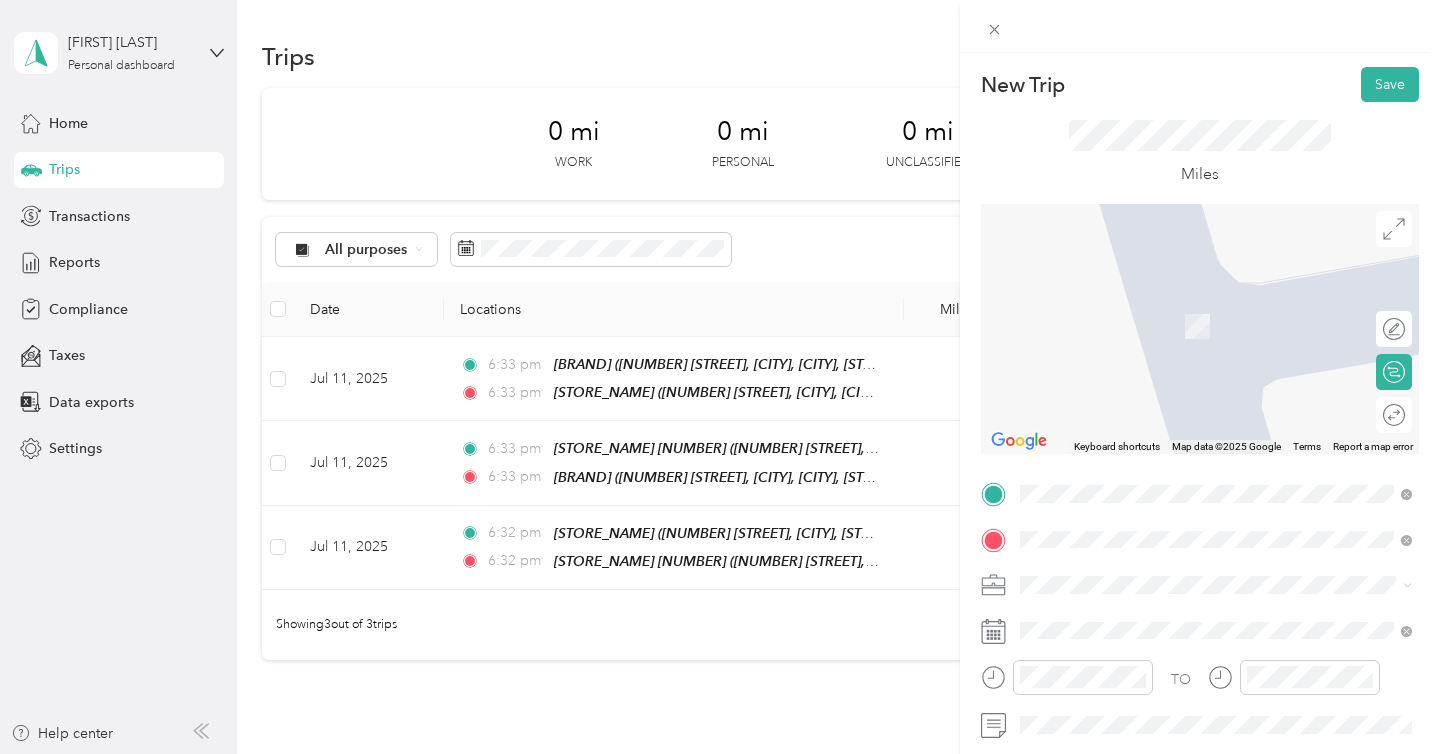 click on "[NUMBER] [STREET], [CITY], [POSTAL_CODE], [CITY], [STATE], [COUNTRY]" at bounding box center [1227, 336] 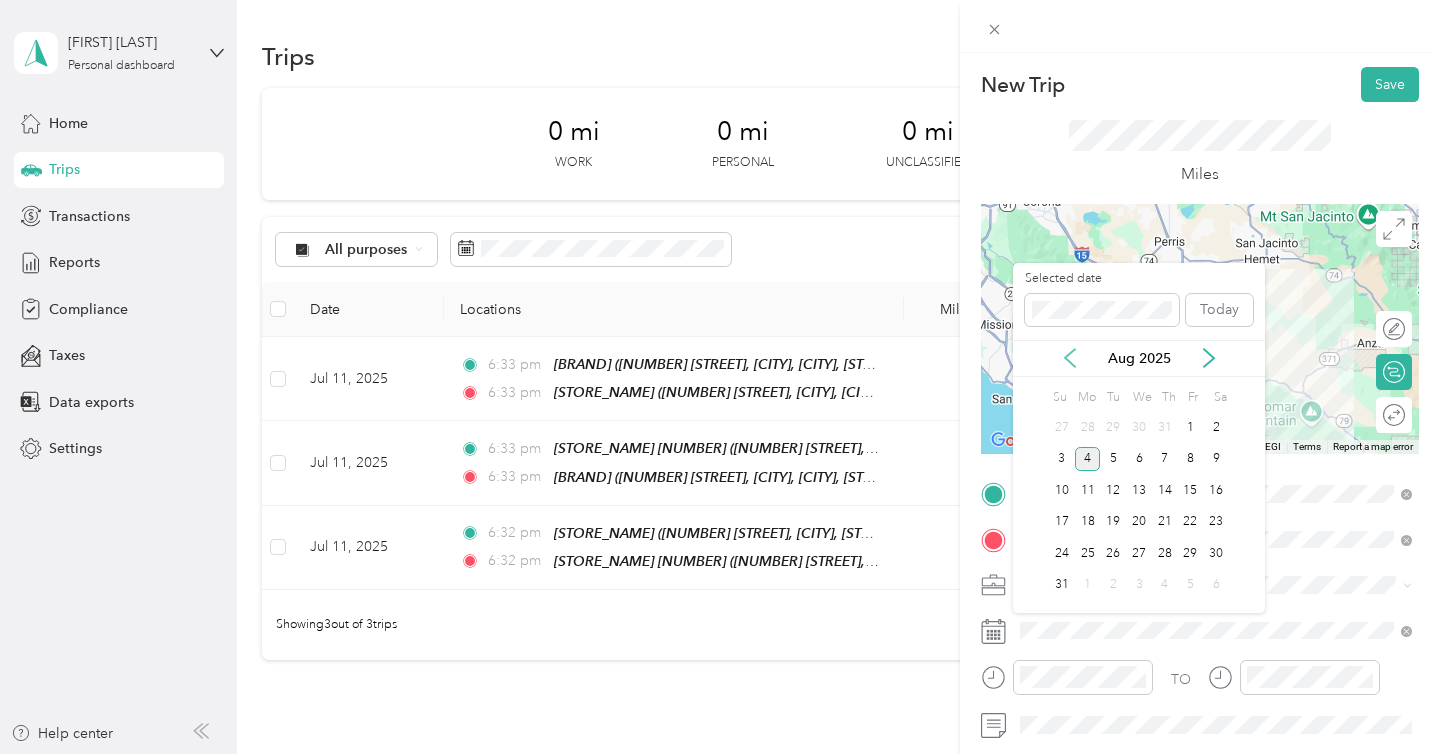 click 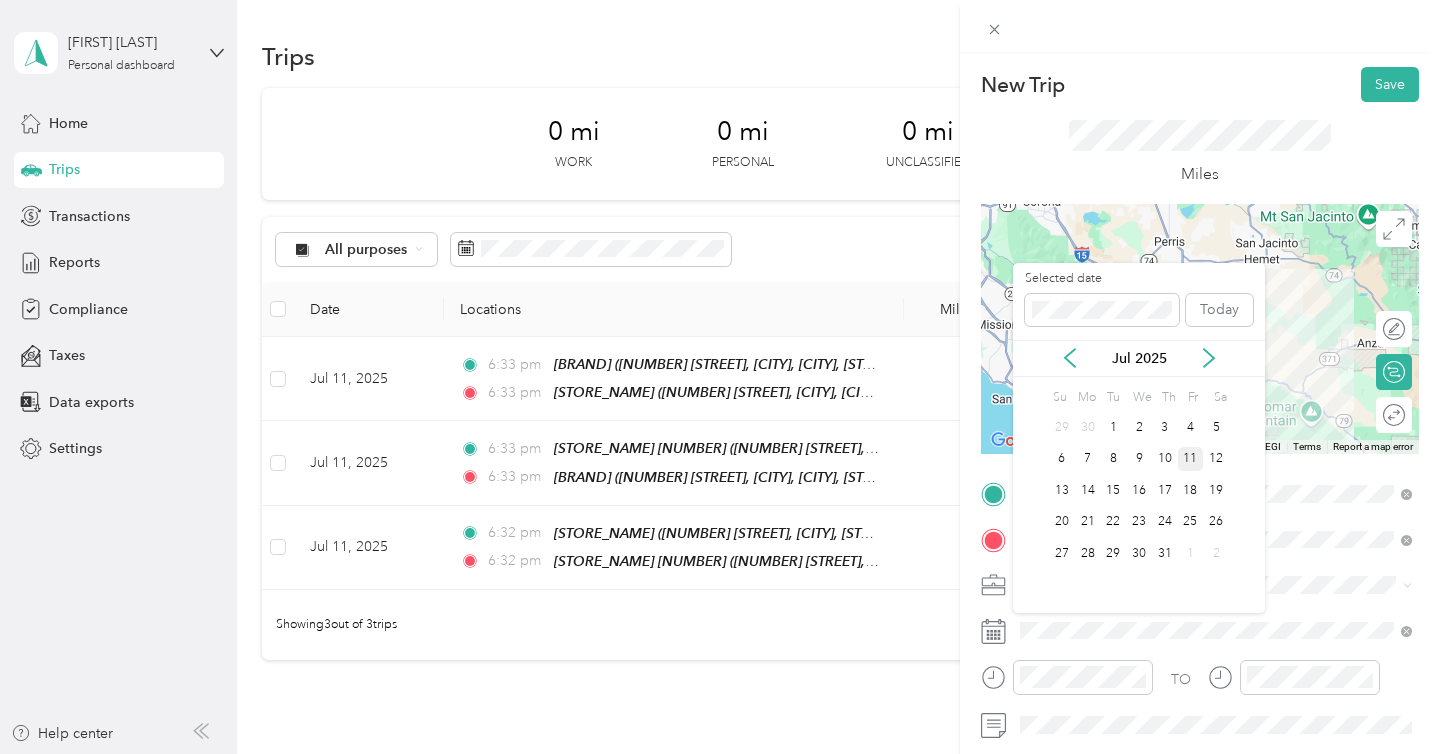click on "11" at bounding box center [1191, 459] 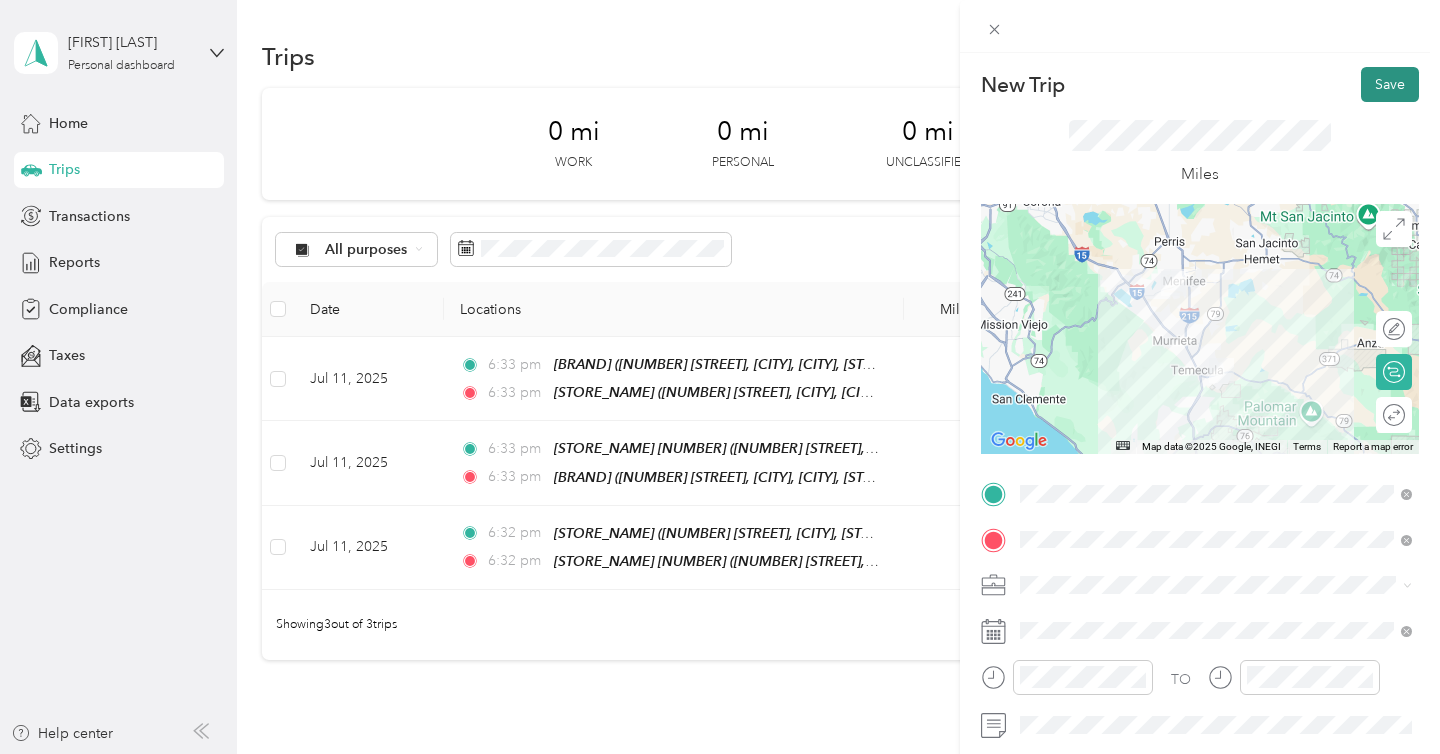 click on "Save" at bounding box center (1390, 84) 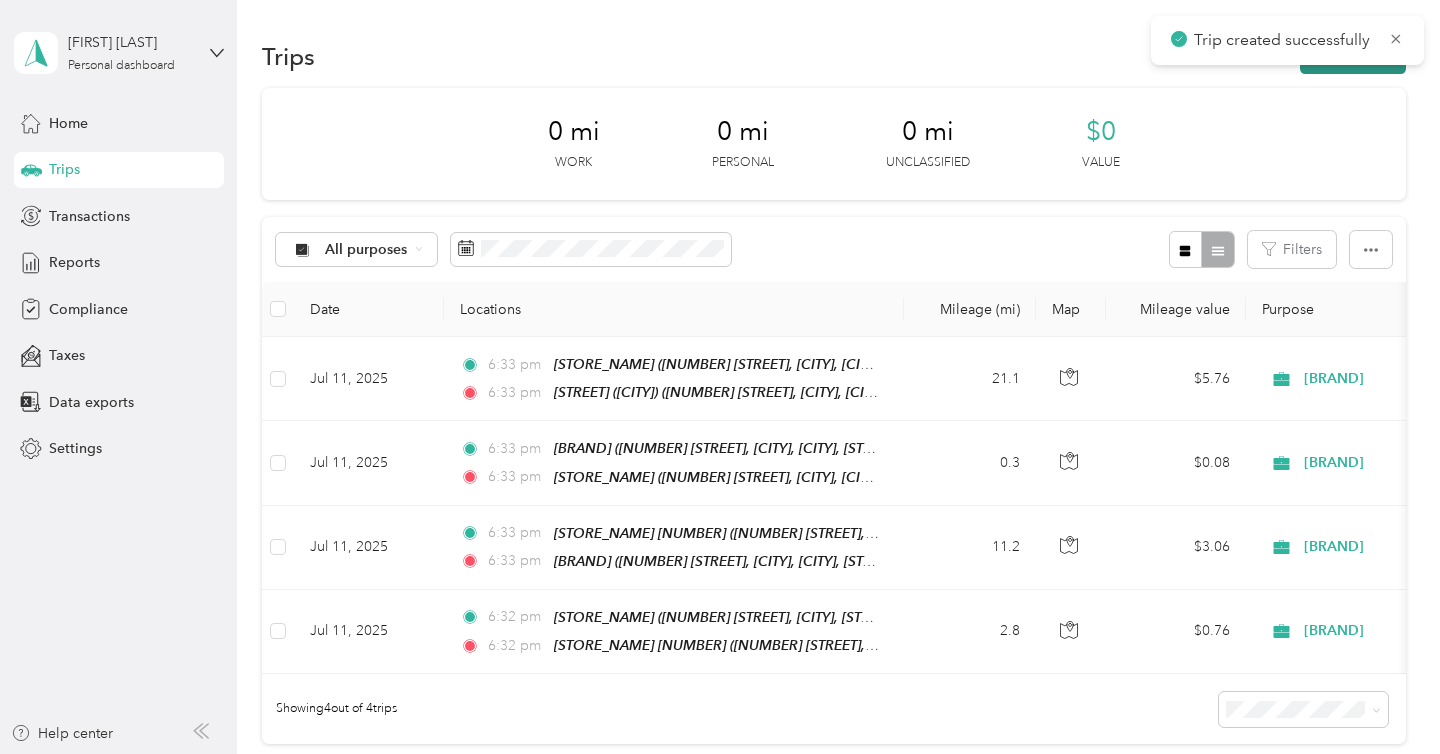 click on "New trip" at bounding box center [1353, 56] 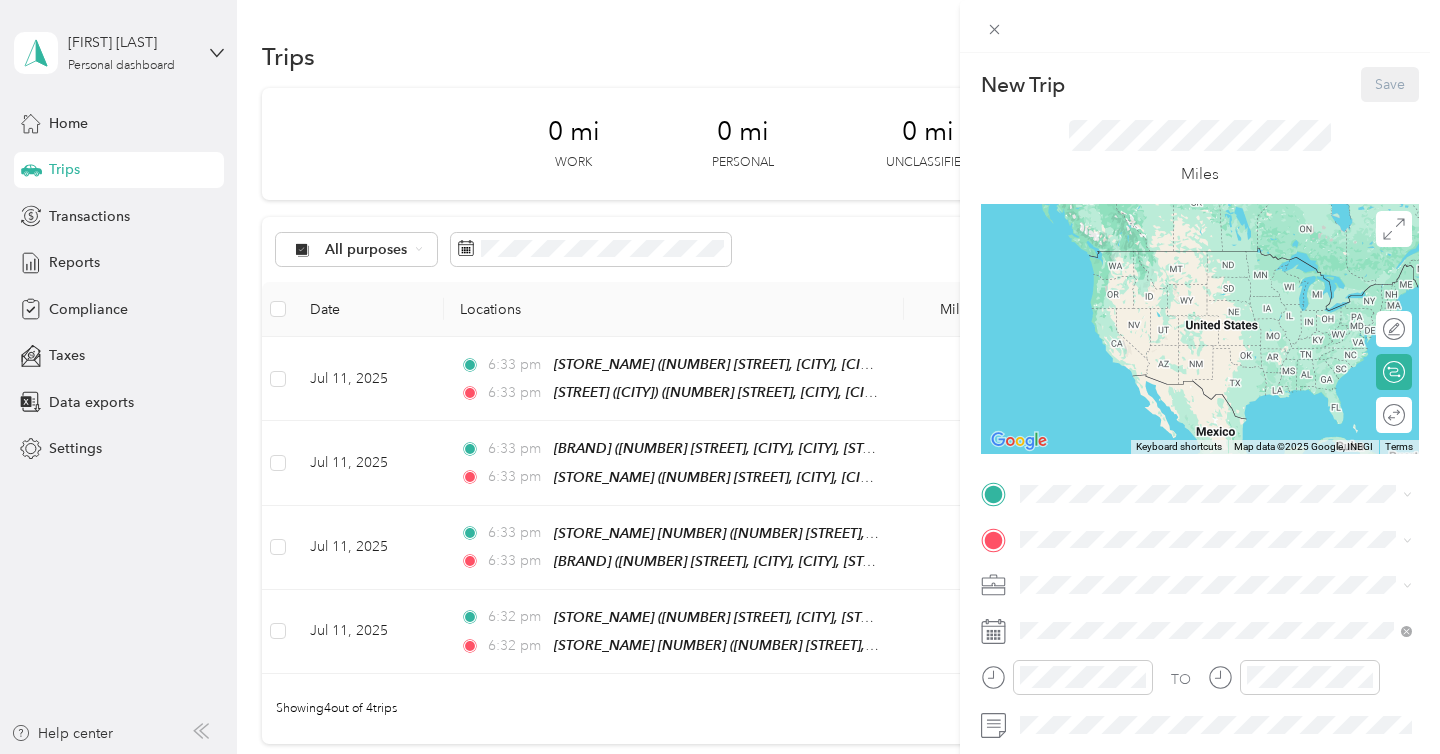 click on "TO Add photo" at bounding box center [1200, 719] 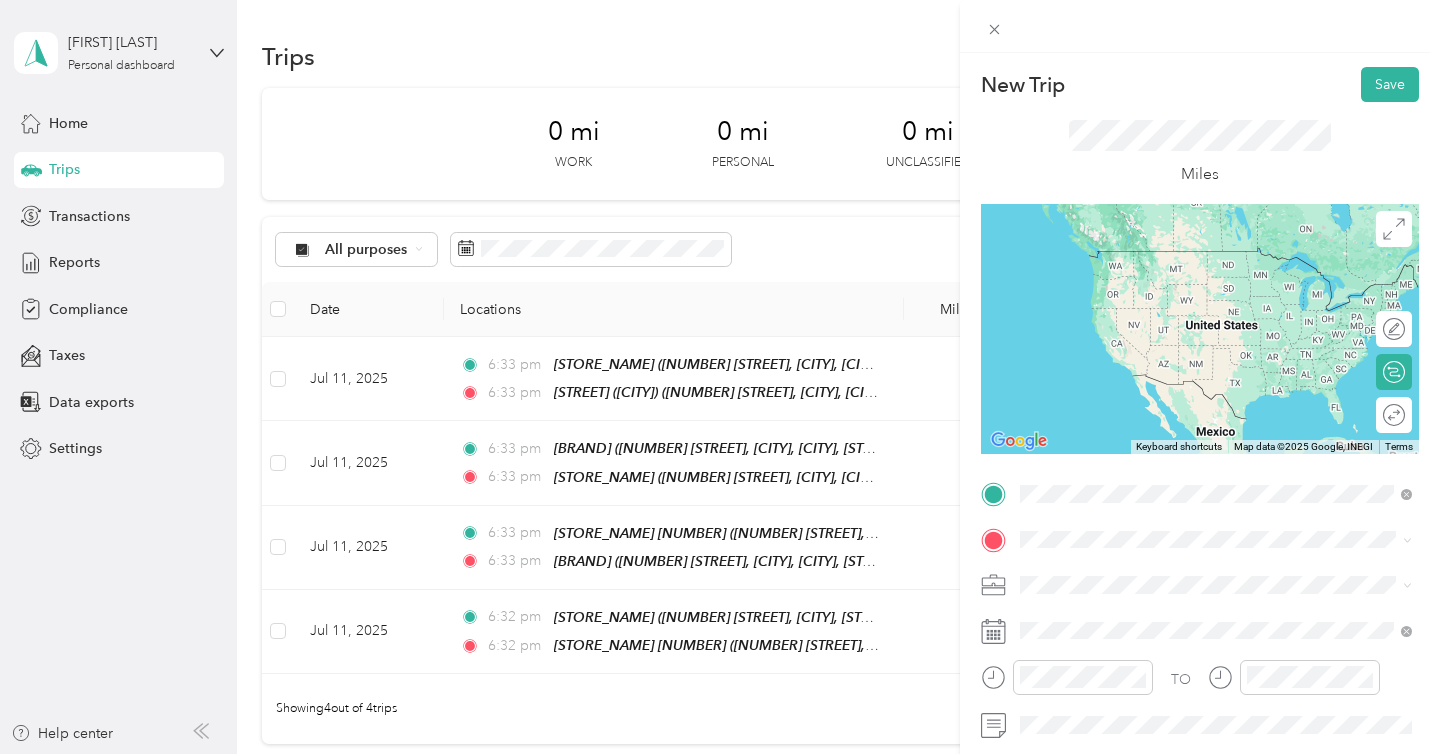 click on "[NUMBER] [STREET], [CITY], [POSTAL_CODE], [CITY], [STATE], [COUNTRY]" at bounding box center (1227, 291) 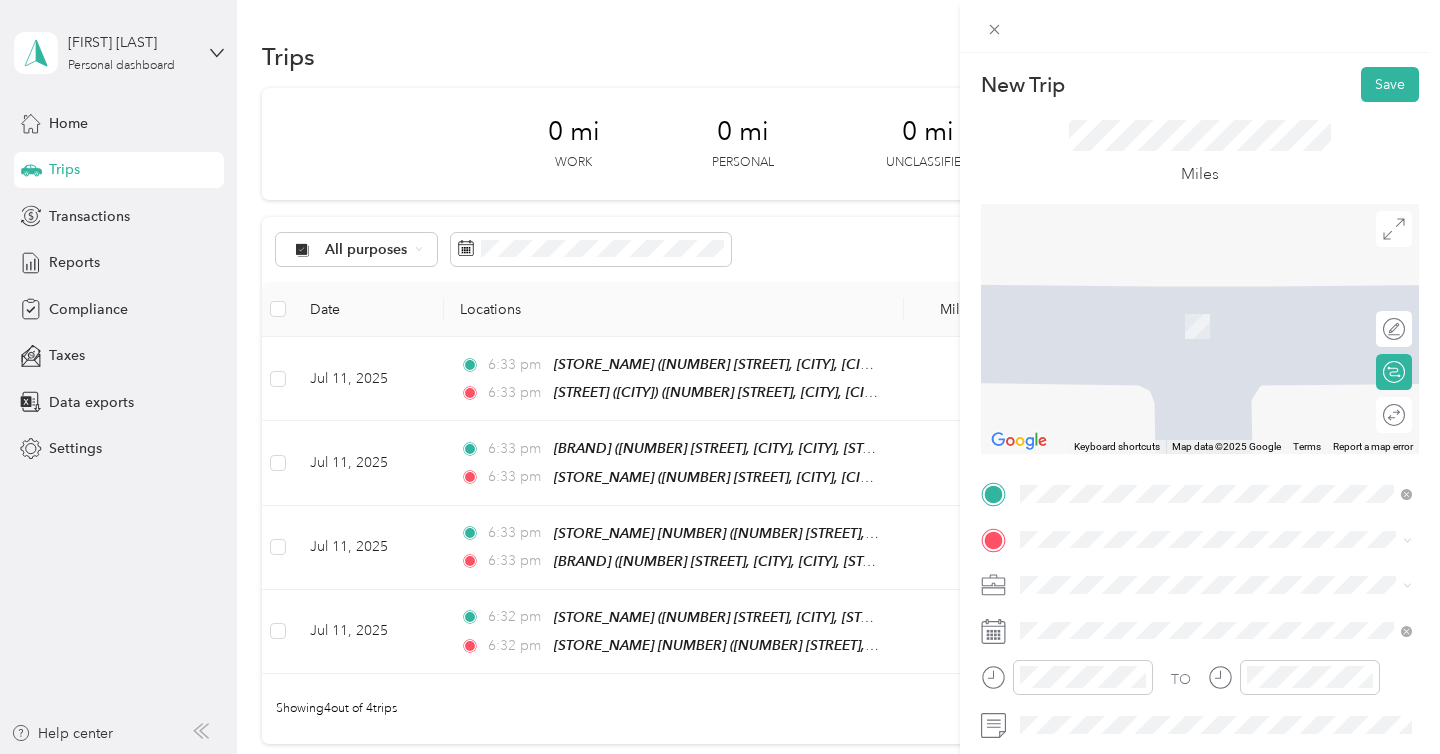 click on "[NUMBER] [STREET], [CITY], [POSTAL_CODE], [CITY], [STATE], [COUNTRY]" at bounding box center (1227, 329) 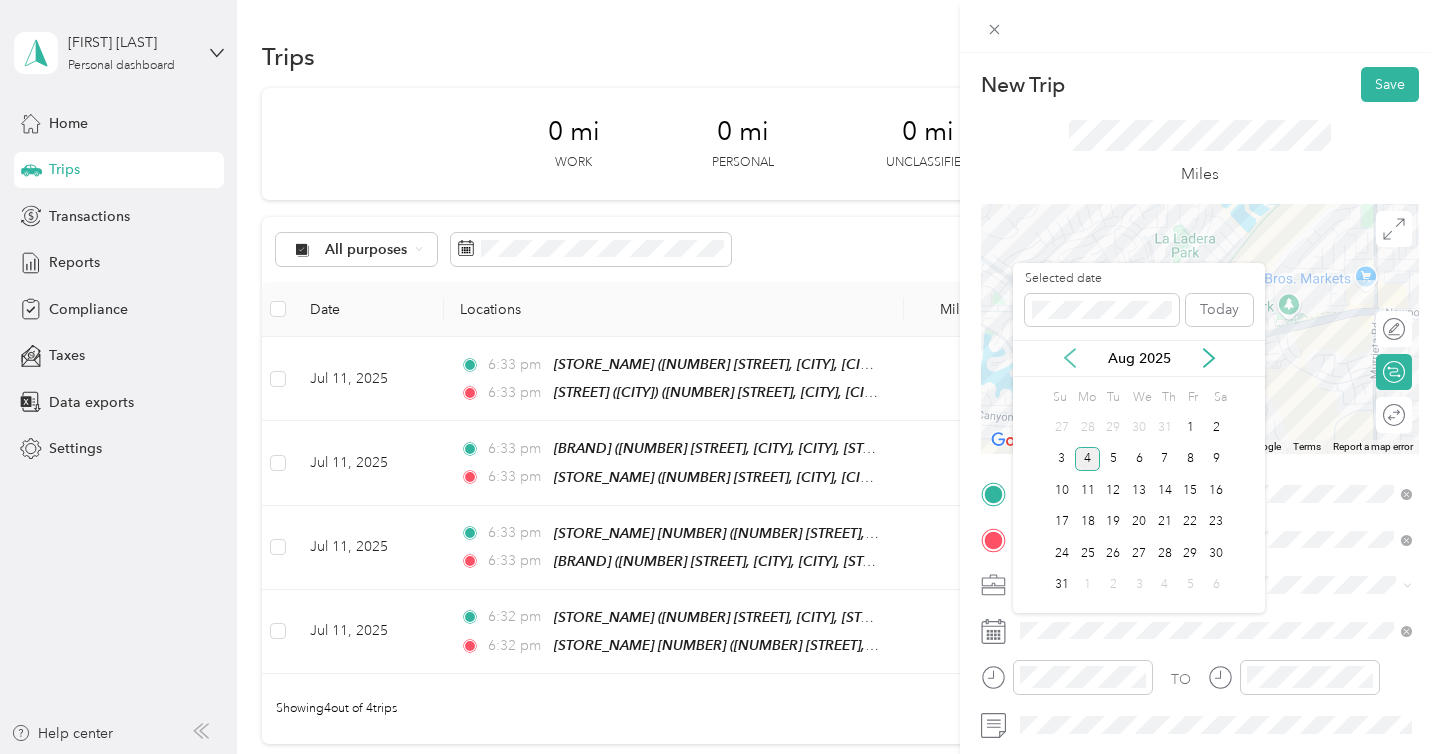 click 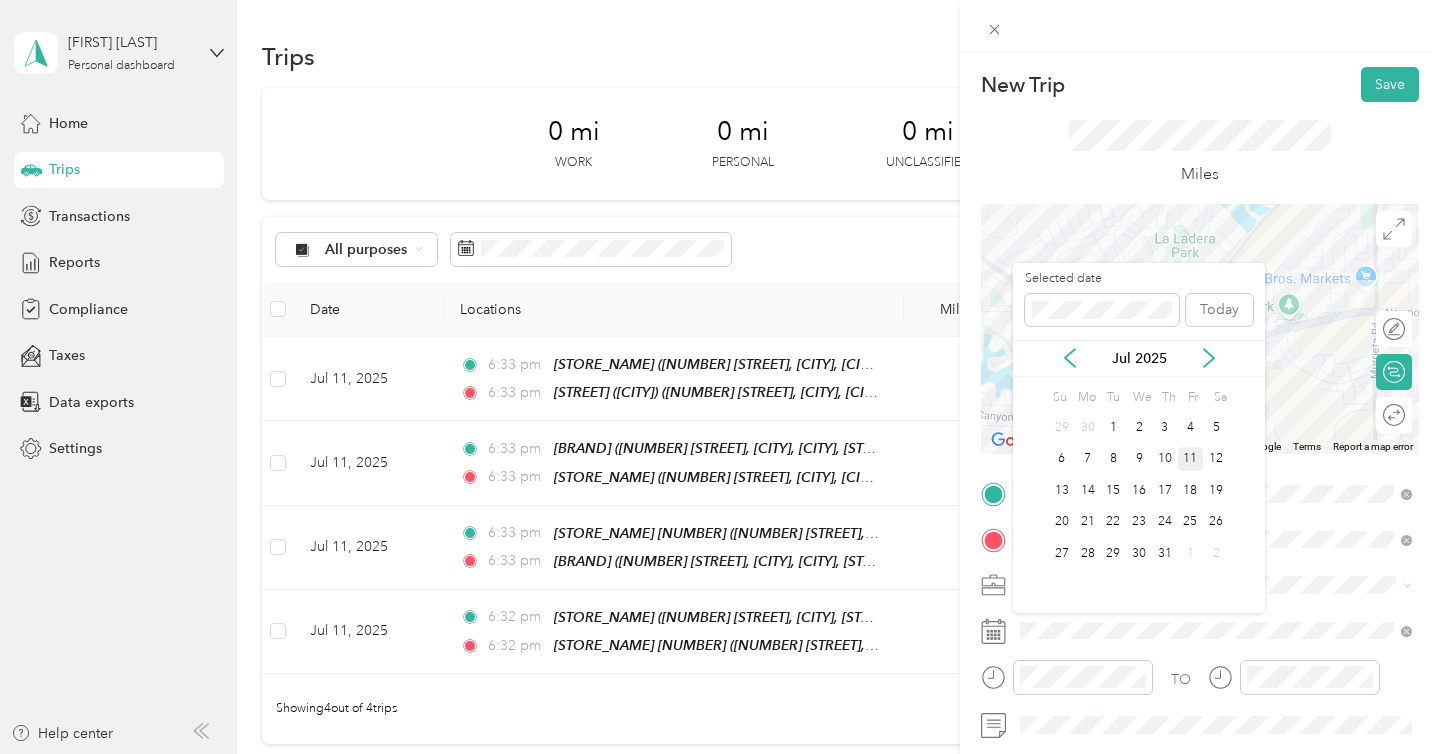 click on "11" at bounding box center (1191, 459) 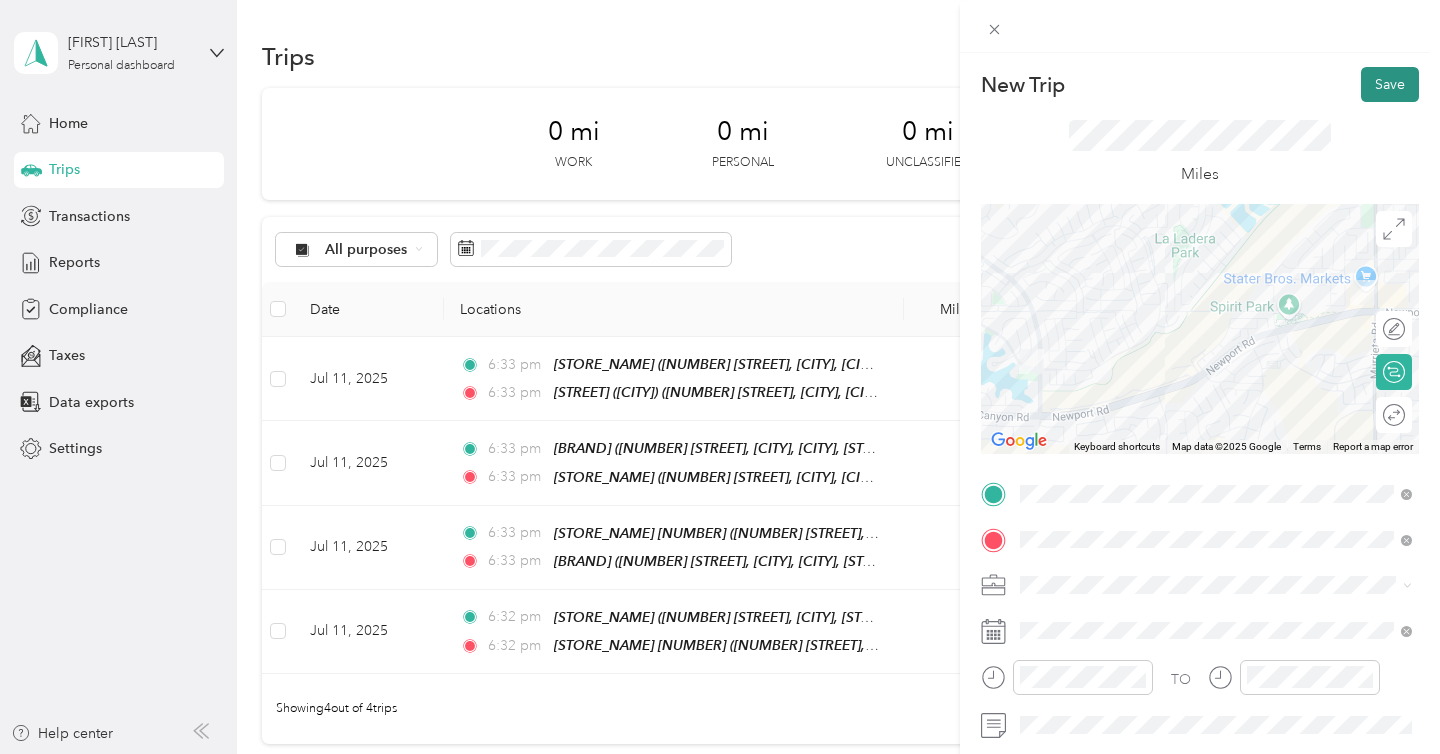 click on "Save" at bounding box center (1390, 84) 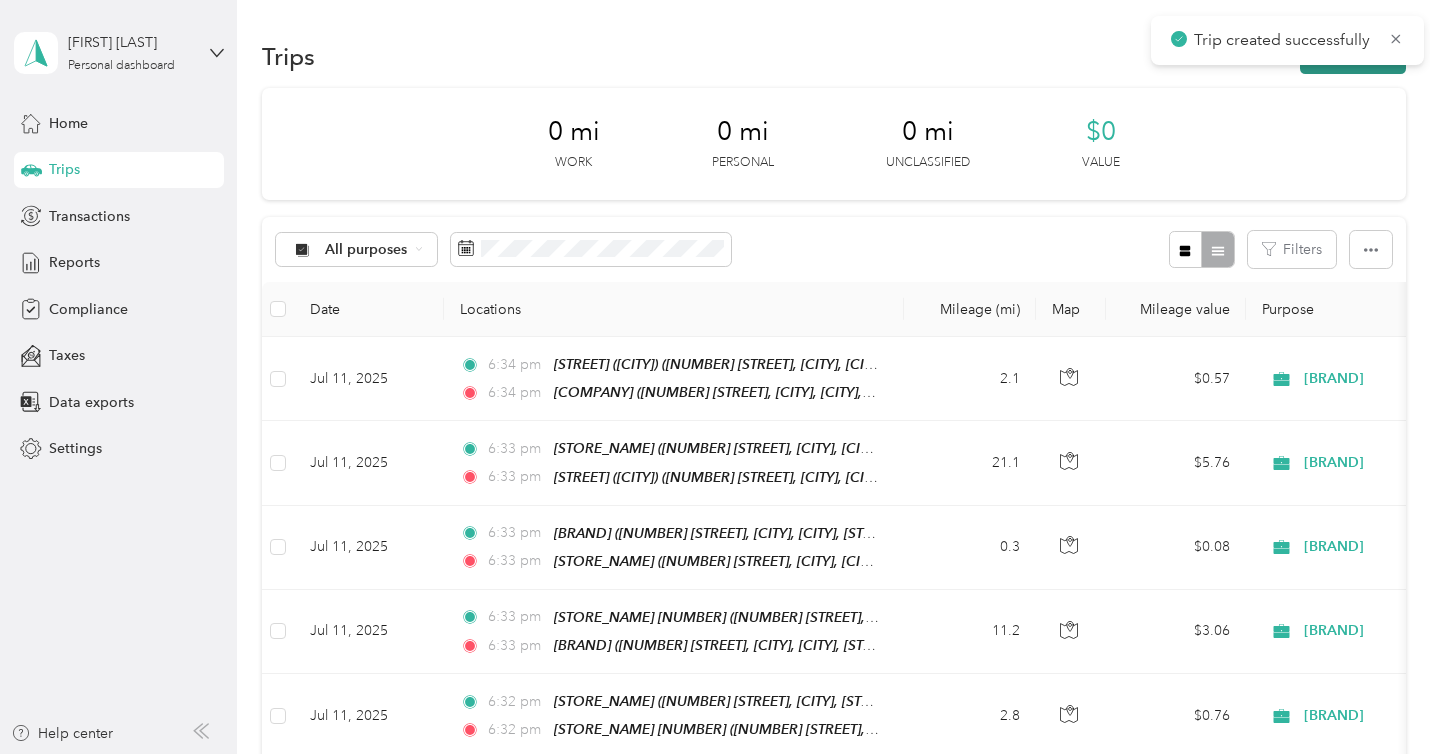 click on "New trip" at bounding box center [1353, 56] 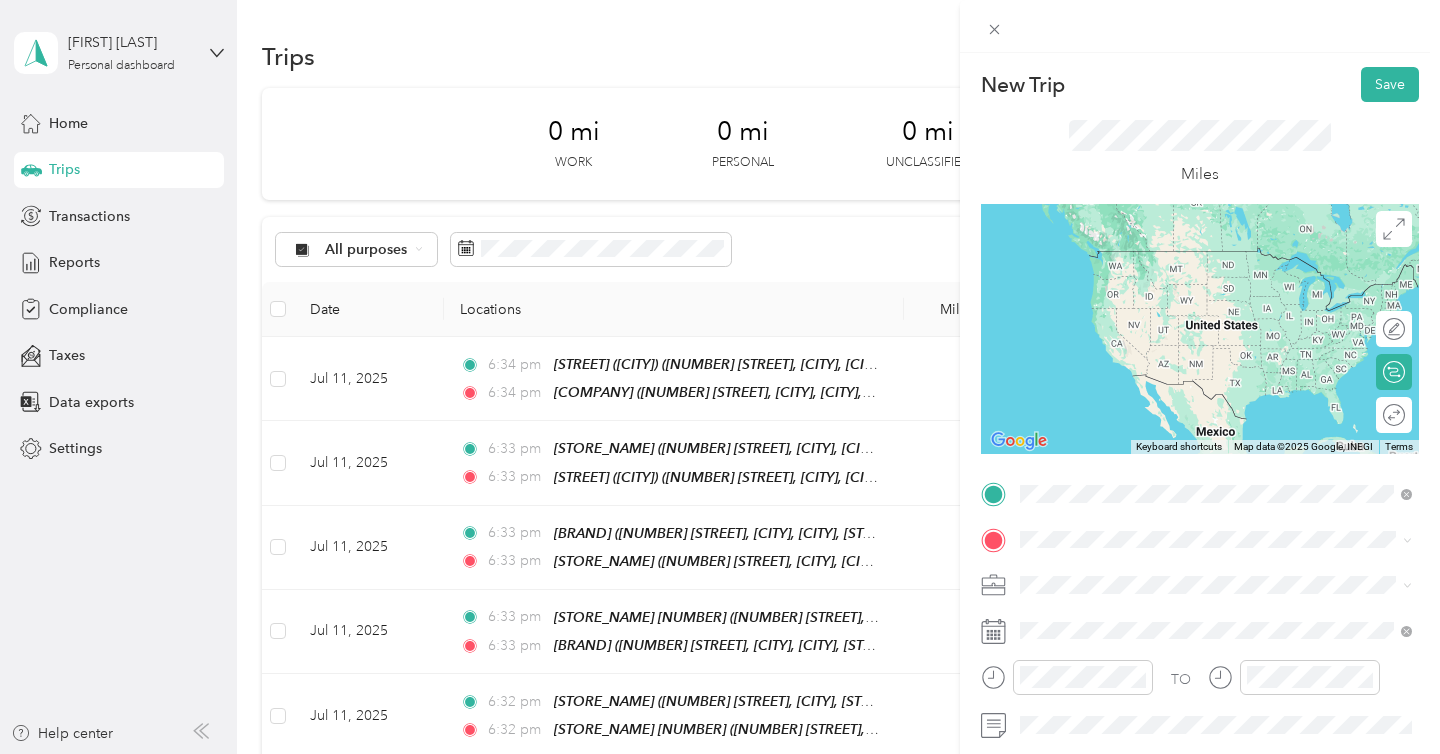 click on "Eastport Market Lake Elsinore [NUMBER] [STREET], [CITY], [POSTAL_CODE], [CITY], [STATE], [COUNTRY]" at bounding box center (1232, 280) 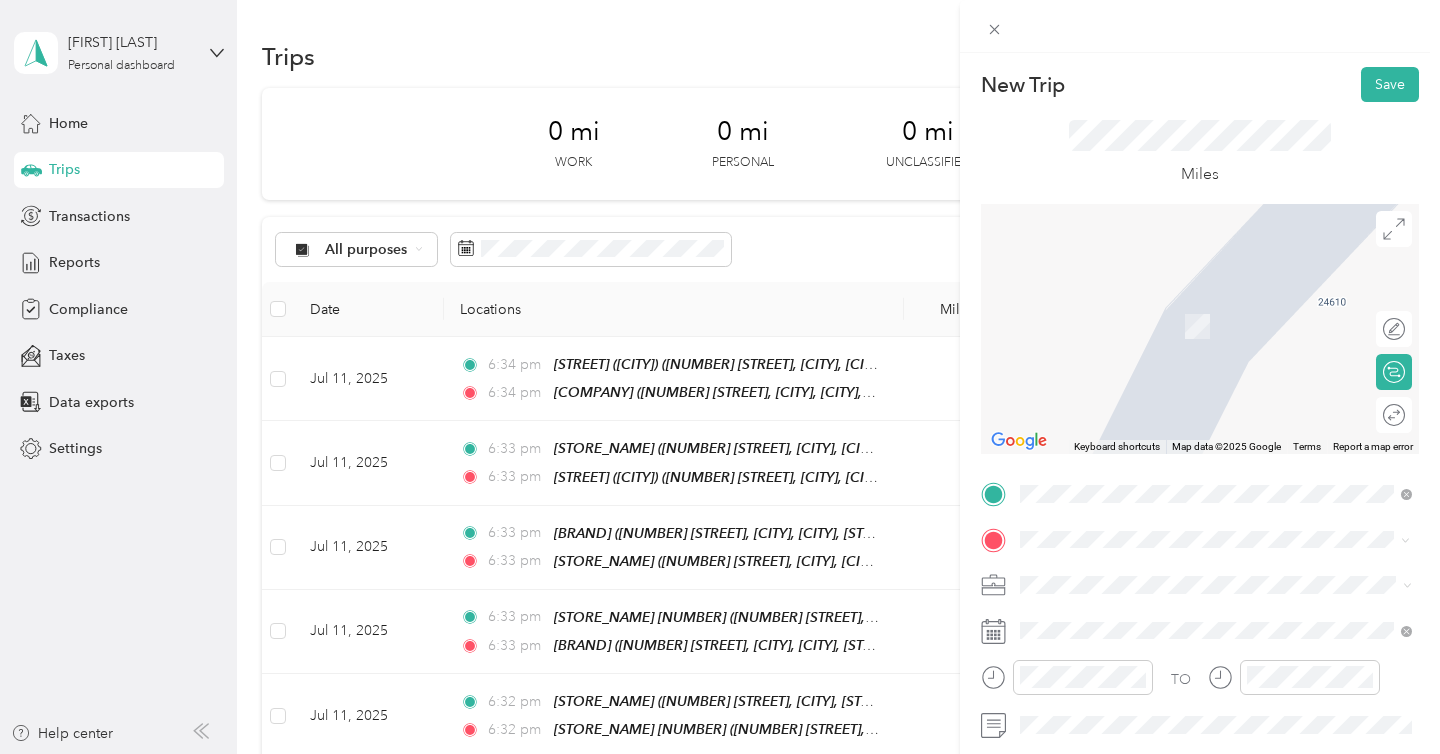 click on "[BUSINESS_NAME] - [CITY] ([RAILROAD]) [NUMBER] [STREET], [CITY], [POSTAL_CODE], [CITY], [STATE], United States" at bounding box center (1232, 409) 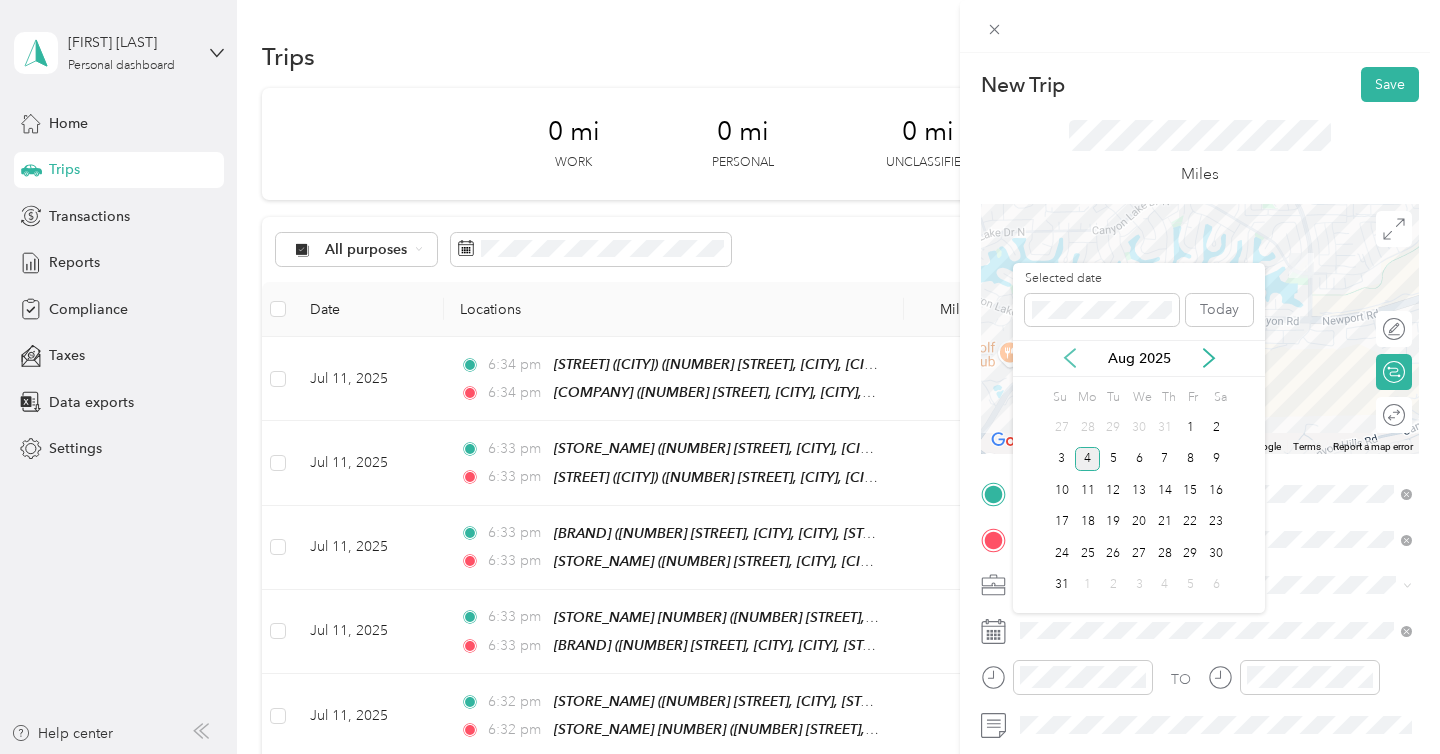 click 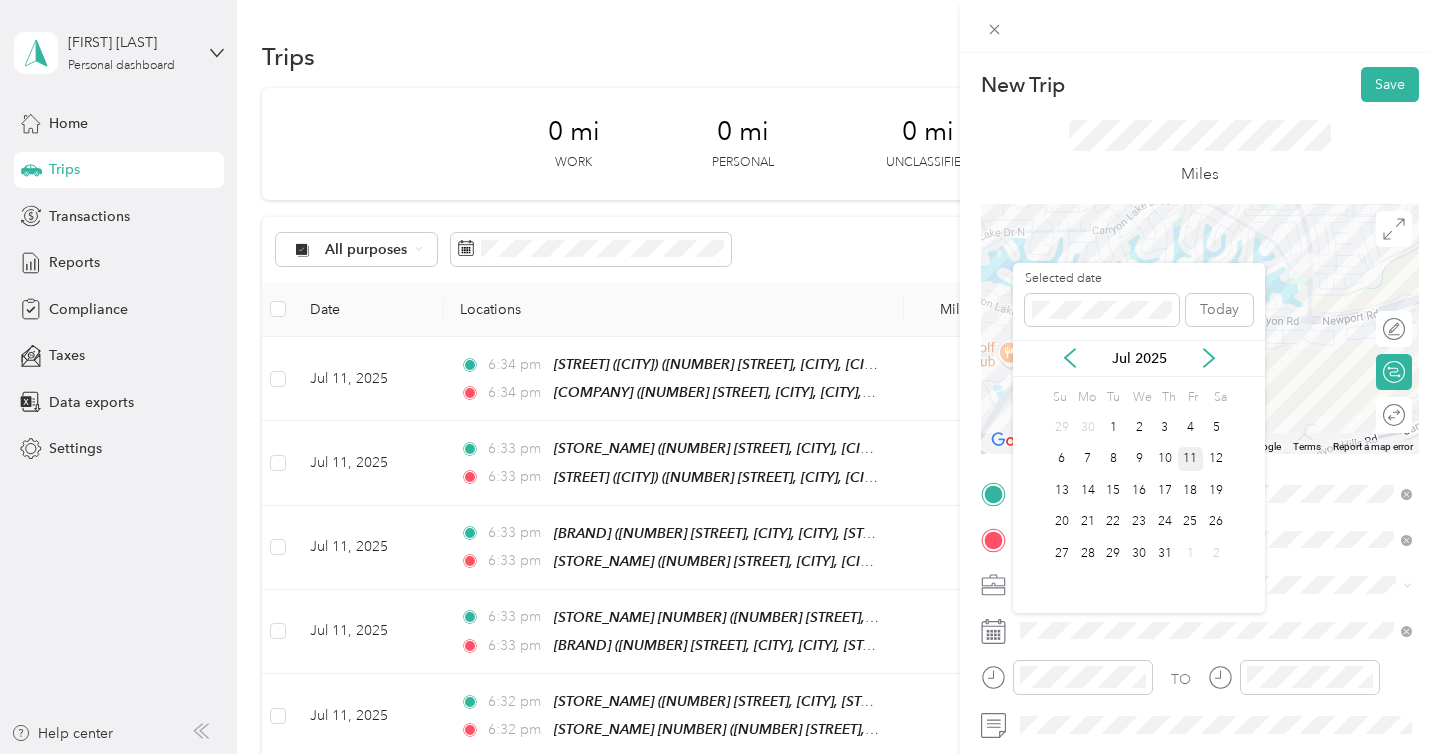 click on "11" at bounding box center [1191, 459] 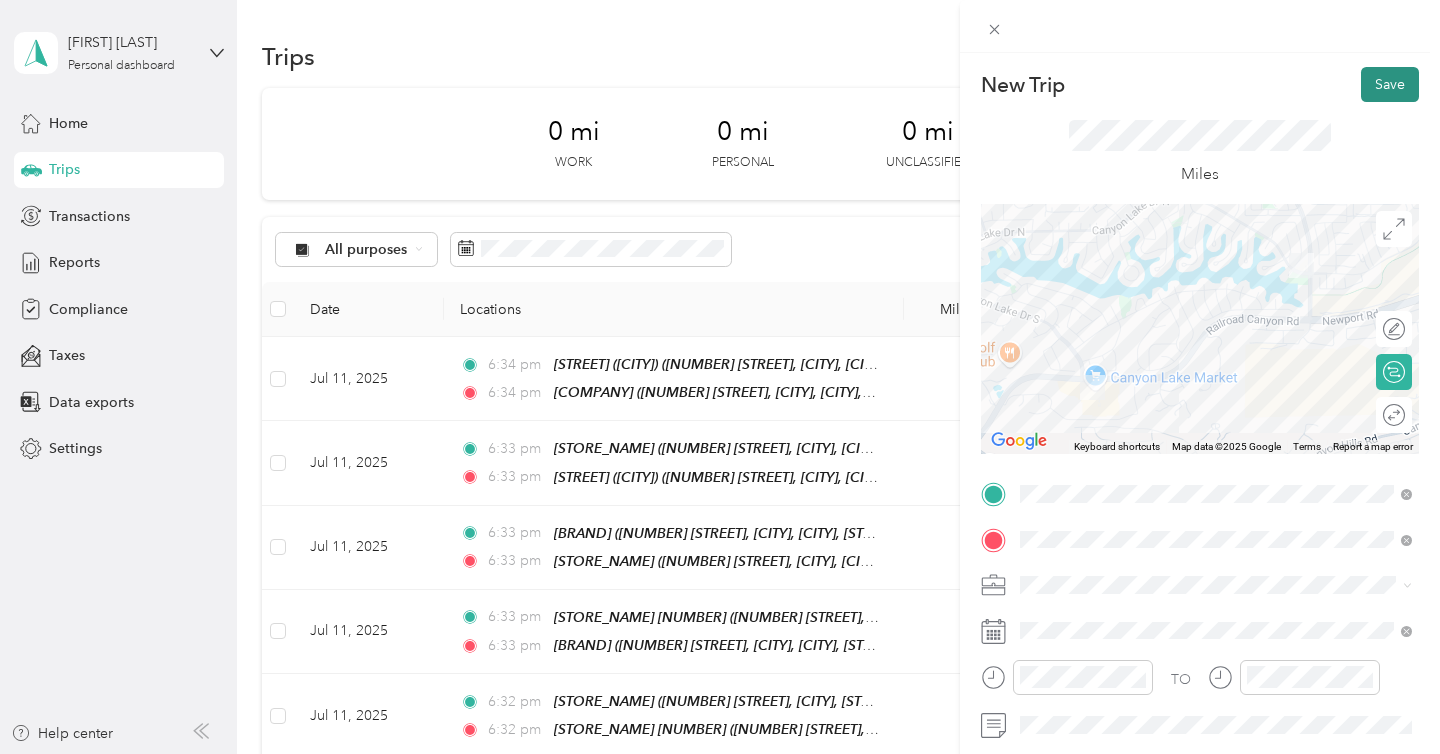 click on "Save" at bounding box center (1390, 84) 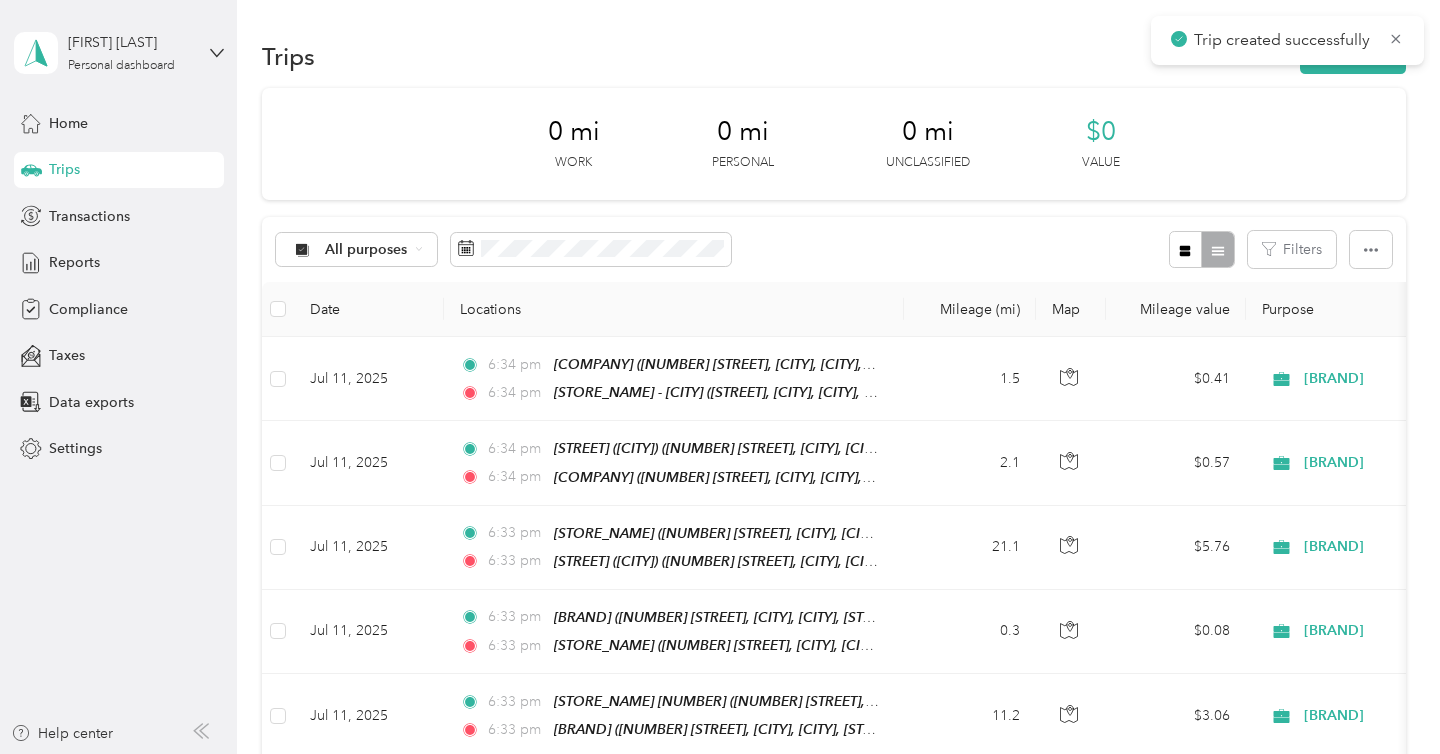 click on "Trip created successfully" at bounding box center [1287, 40] 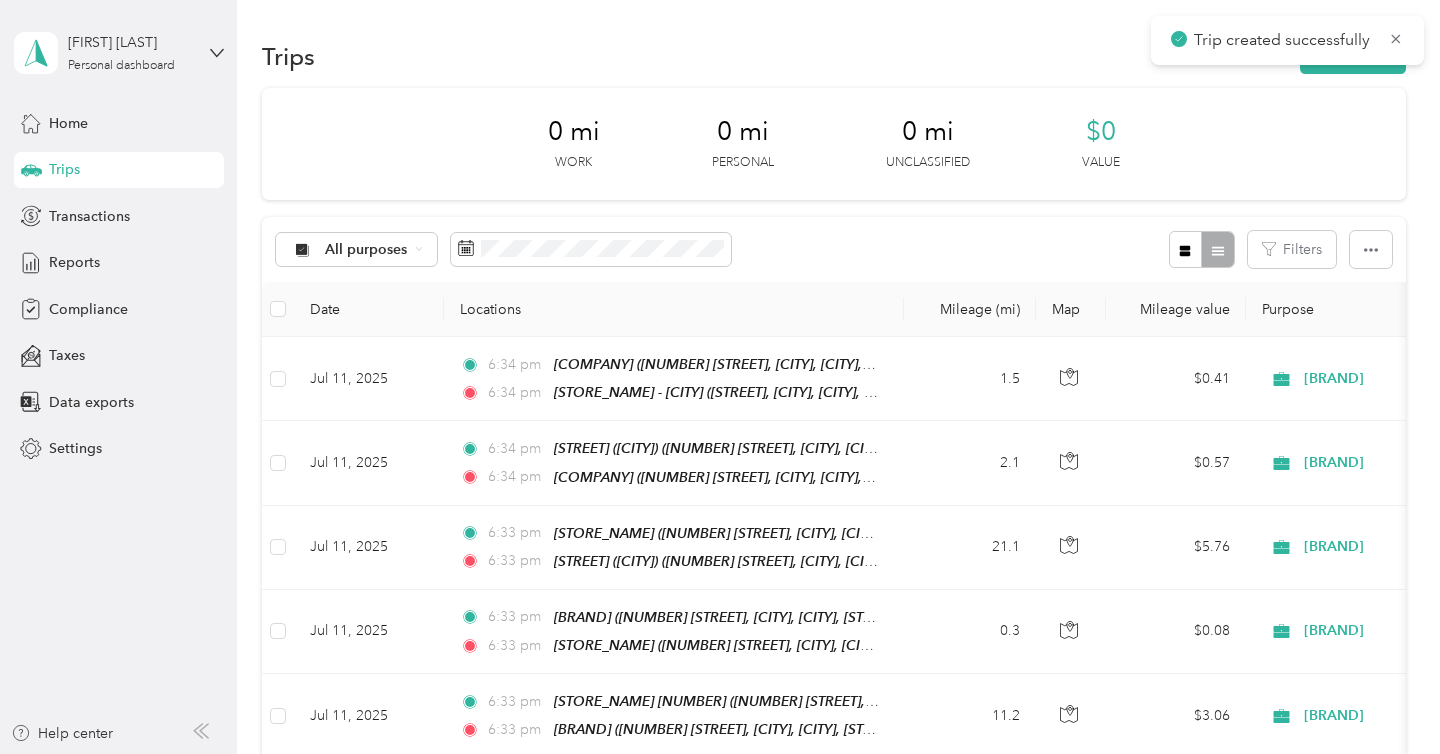 click on "Trips New trip" at bounding box center [834, 56] 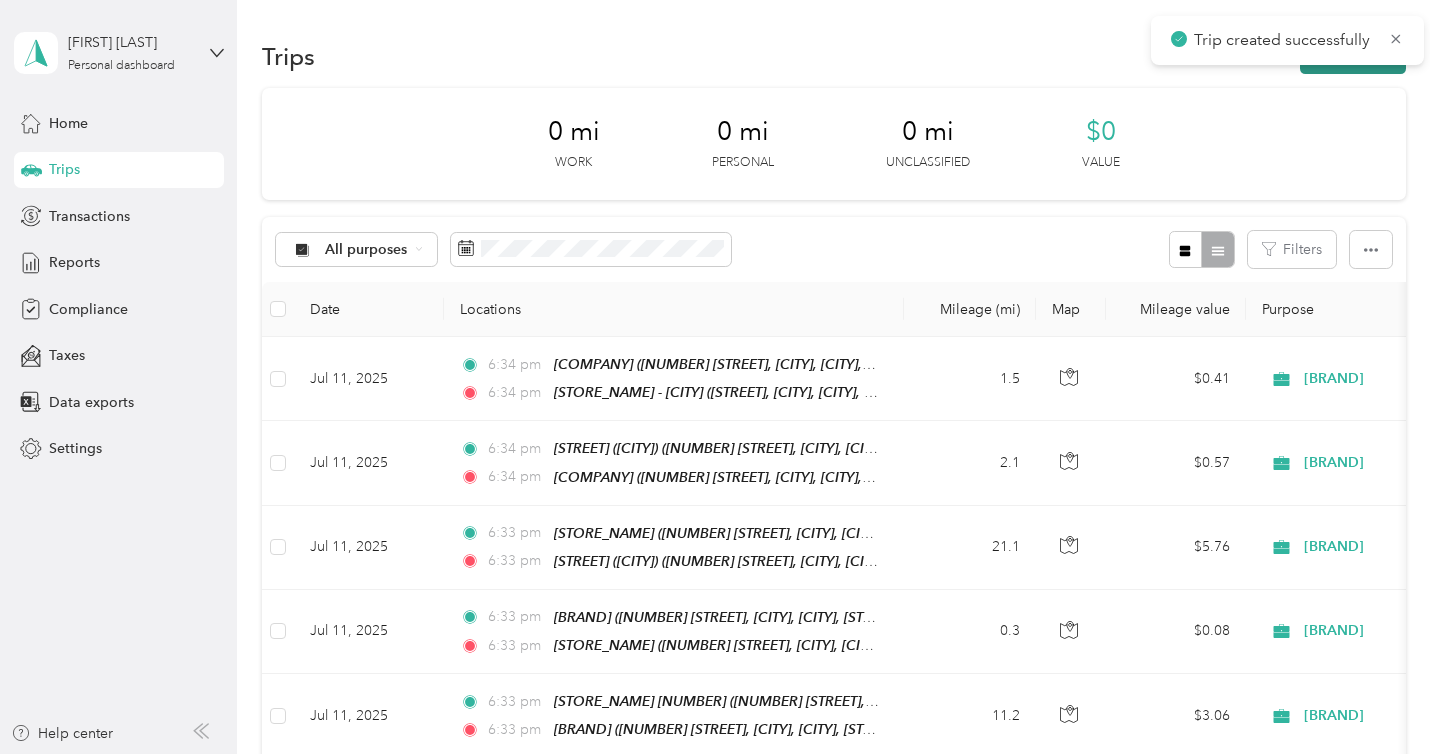click on "New trip" at bounding box center [1353, 56] 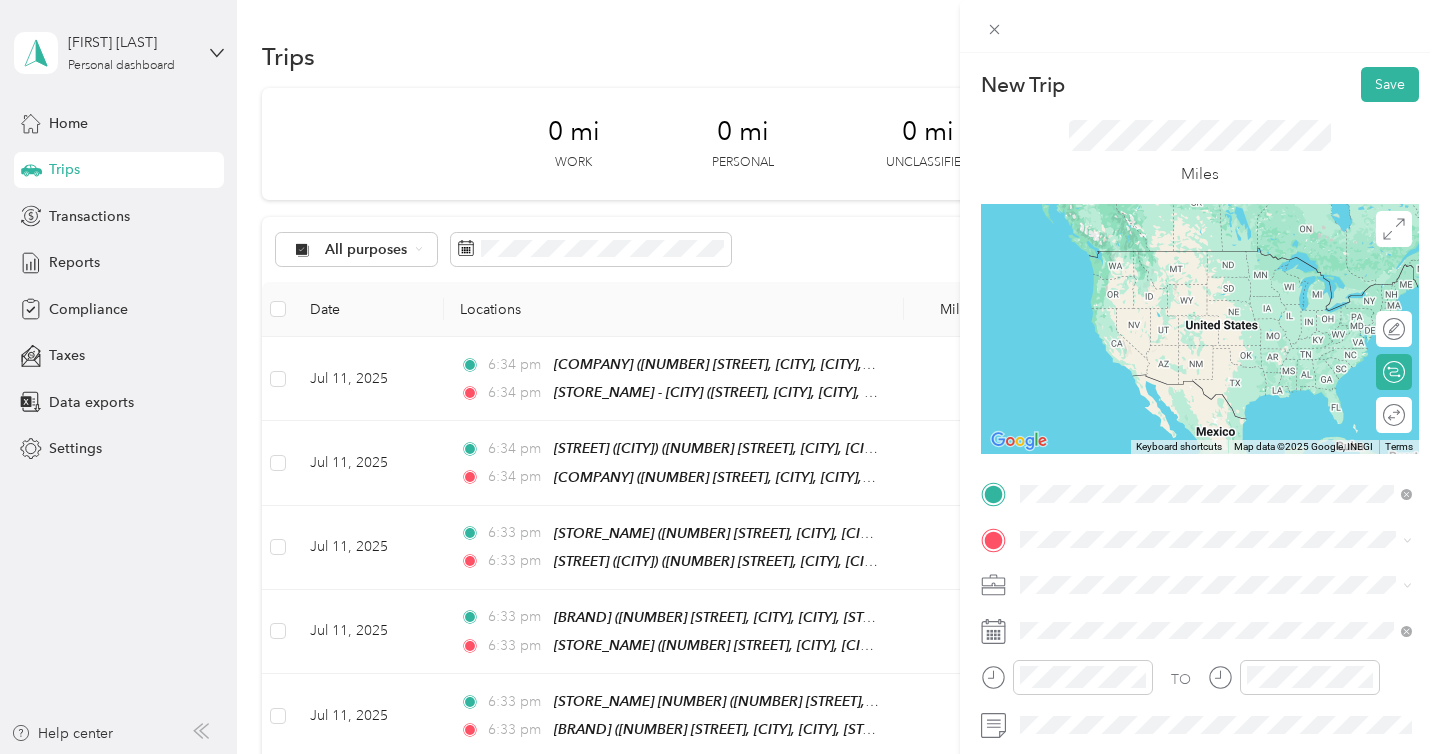 click on "[BUSINESS_NAME] - [CITY] ([RAILROAD]) [NUMBER] [STREET], [CITY], [POSTAL_CODE], [CITY], [STATE], United States" at bounding box center (1232, 448) 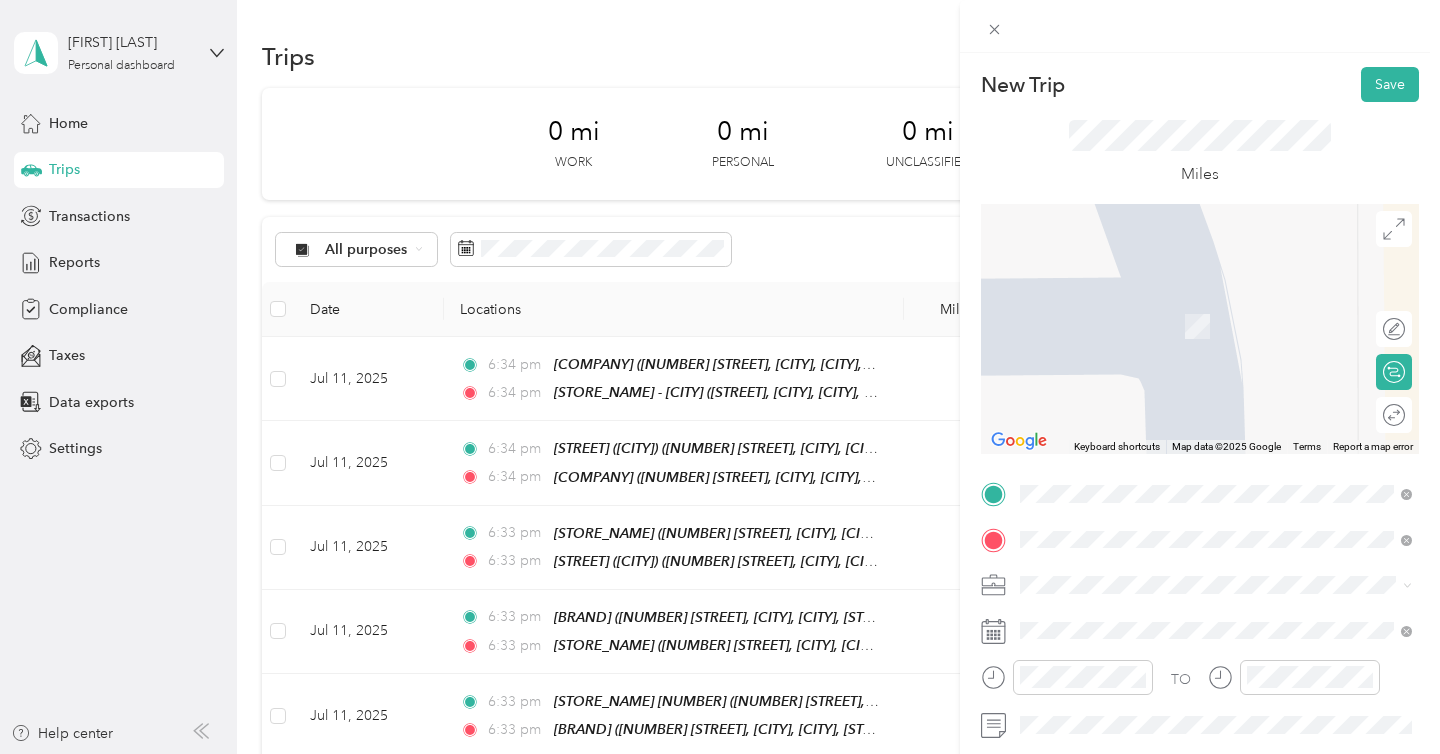 click on "SAMIS [NUMBER] ([CITY]) ([NUMBER] [STREET], [CITY], [POSTAL_CODE], [CITY], [STATE], United States)" at bounding box center (1232, 325) 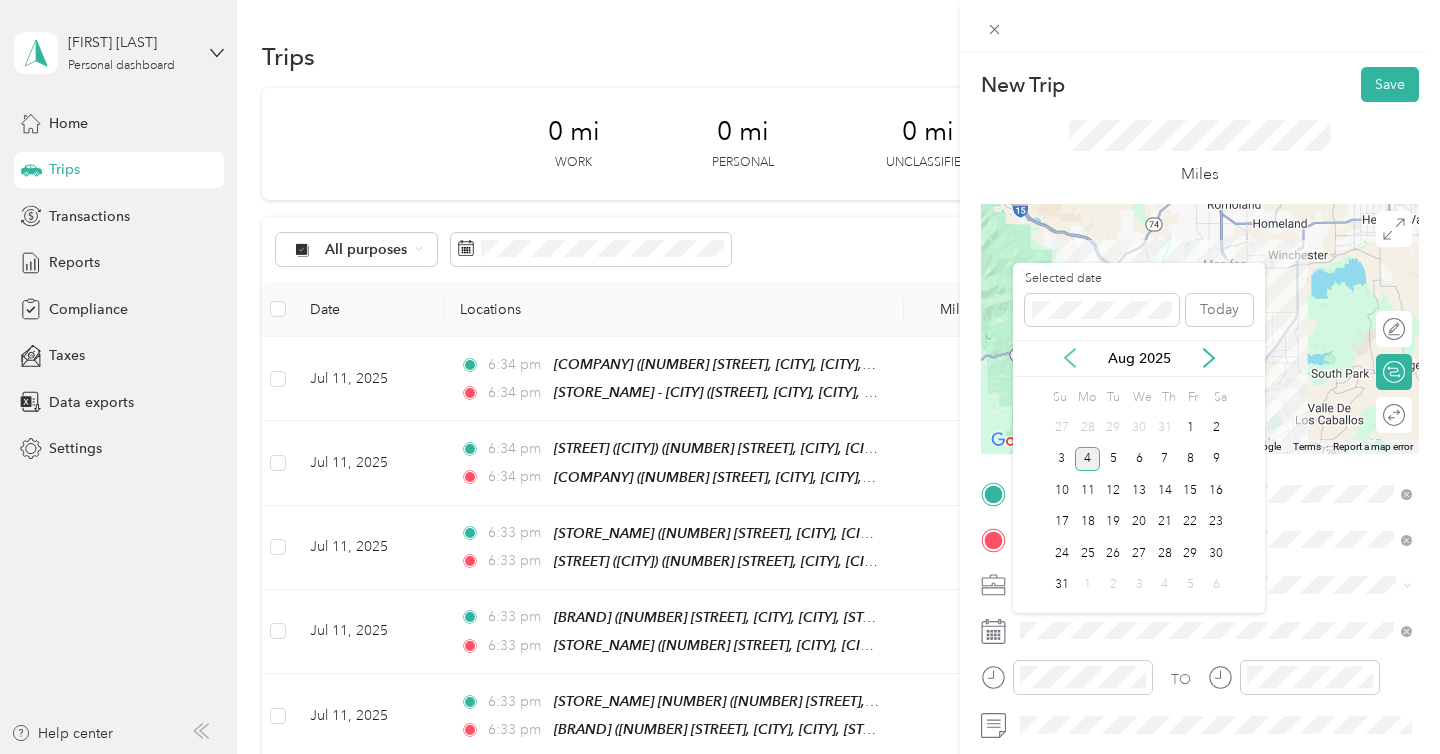click 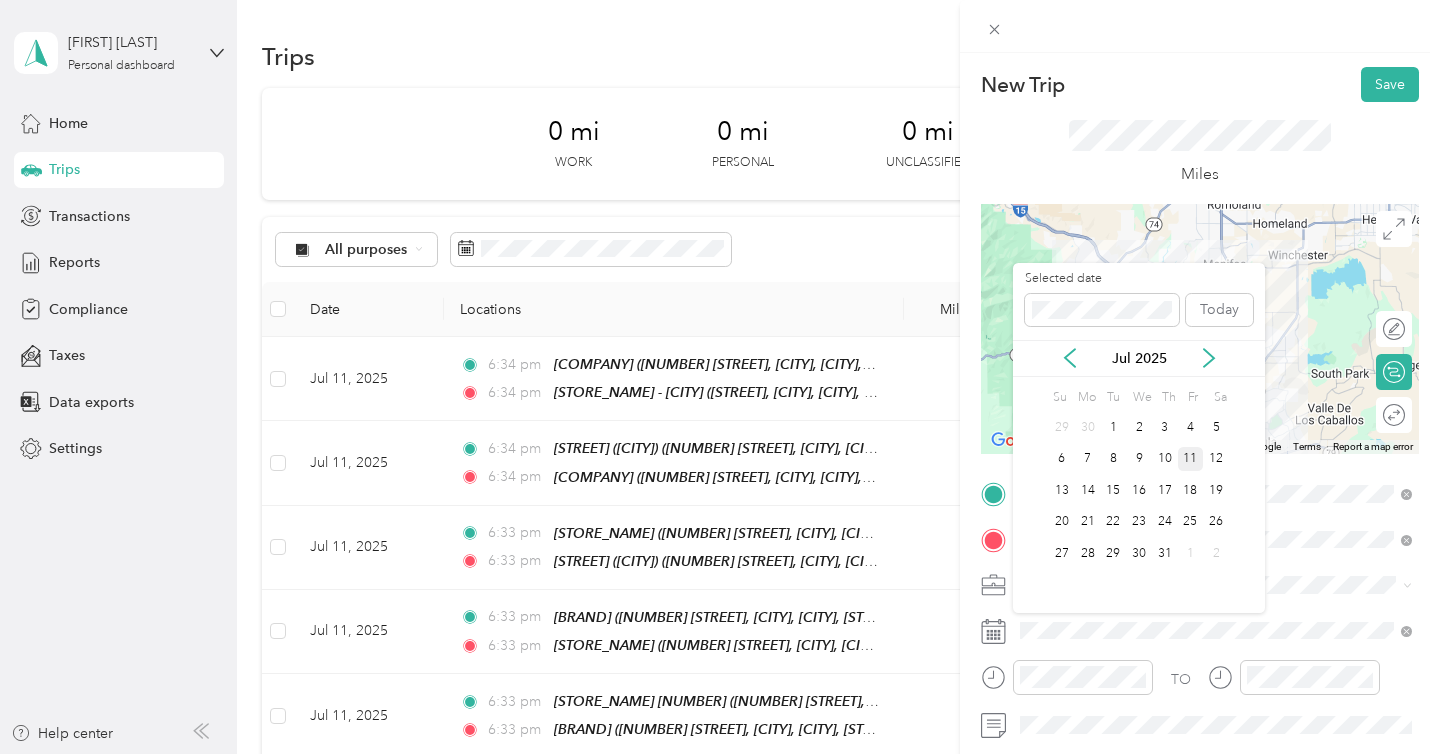 click on "11" at bounding box center (1191, 459) 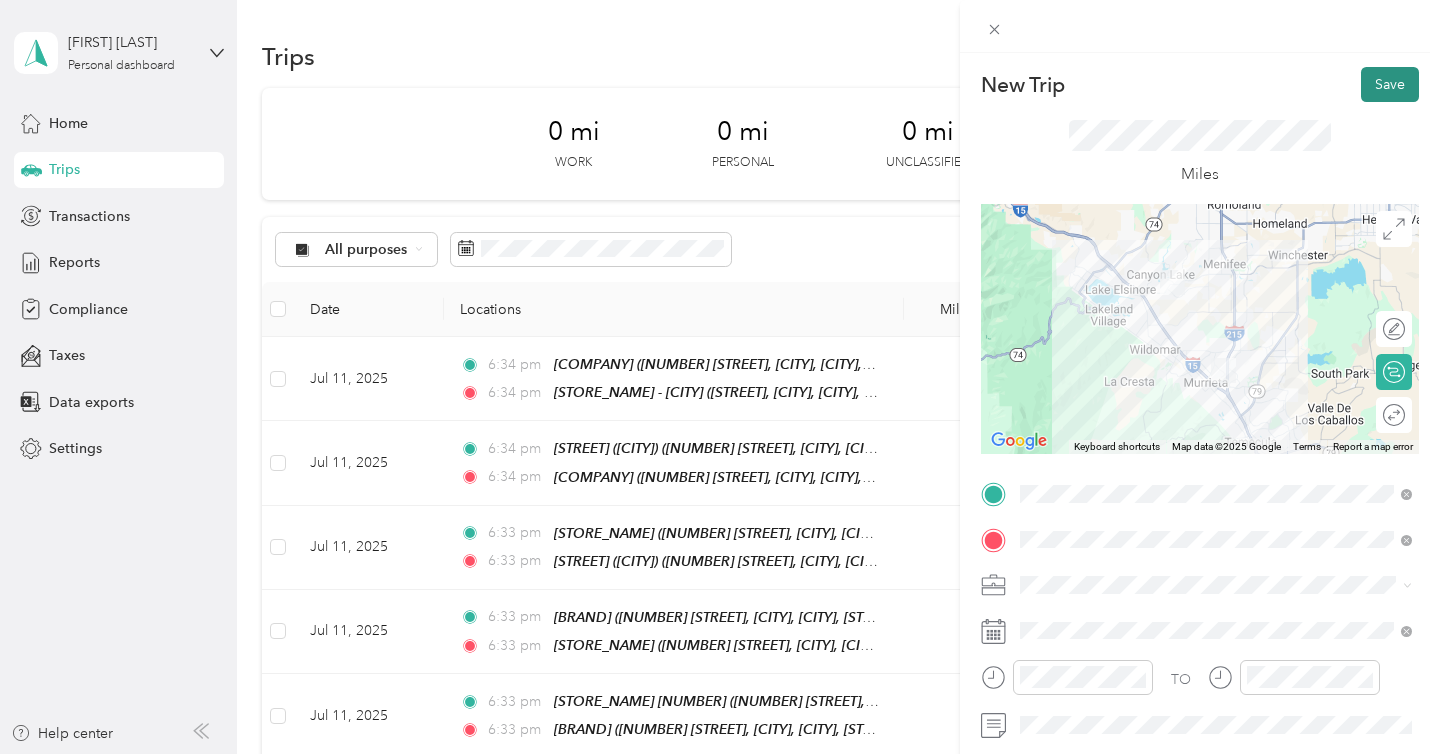 click on "Save" at bounding box center [1390, 84] 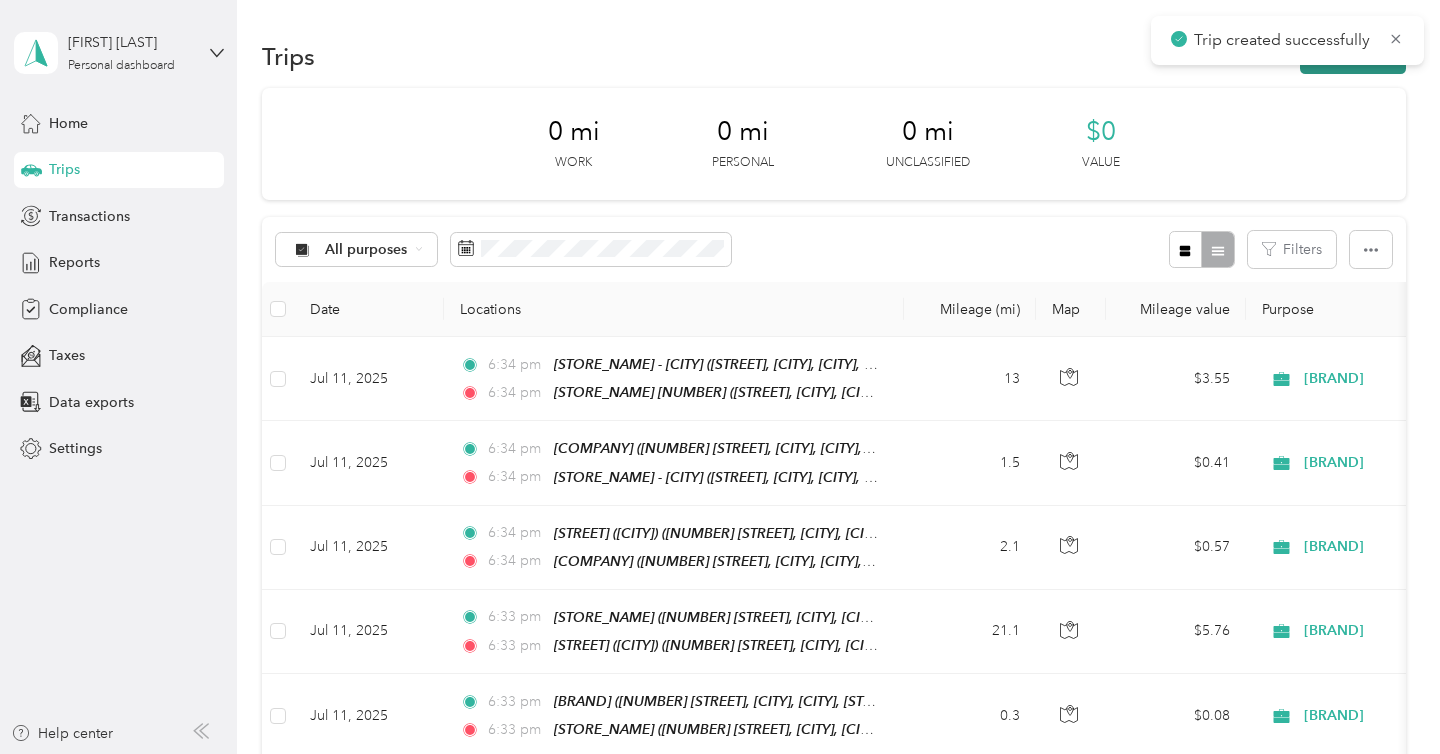 click on "New trip" at bounding box center (1353, 56) 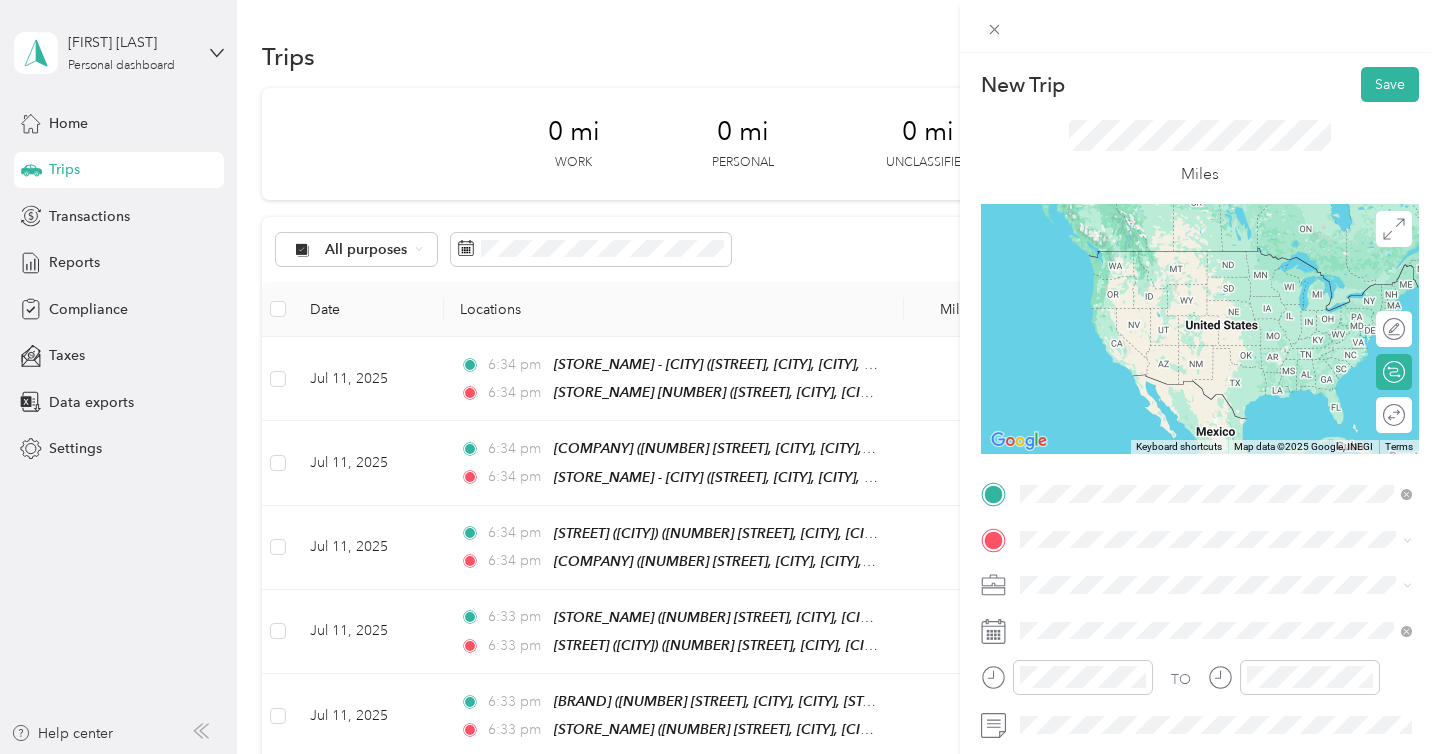 click on "SAMIS [NUMBER] ([CITY]) ([NUMBER] [STREET], [CITY], [POSTAL_CODE], [CITY], [STATE], United States)" at bounding box center [1216, 280] 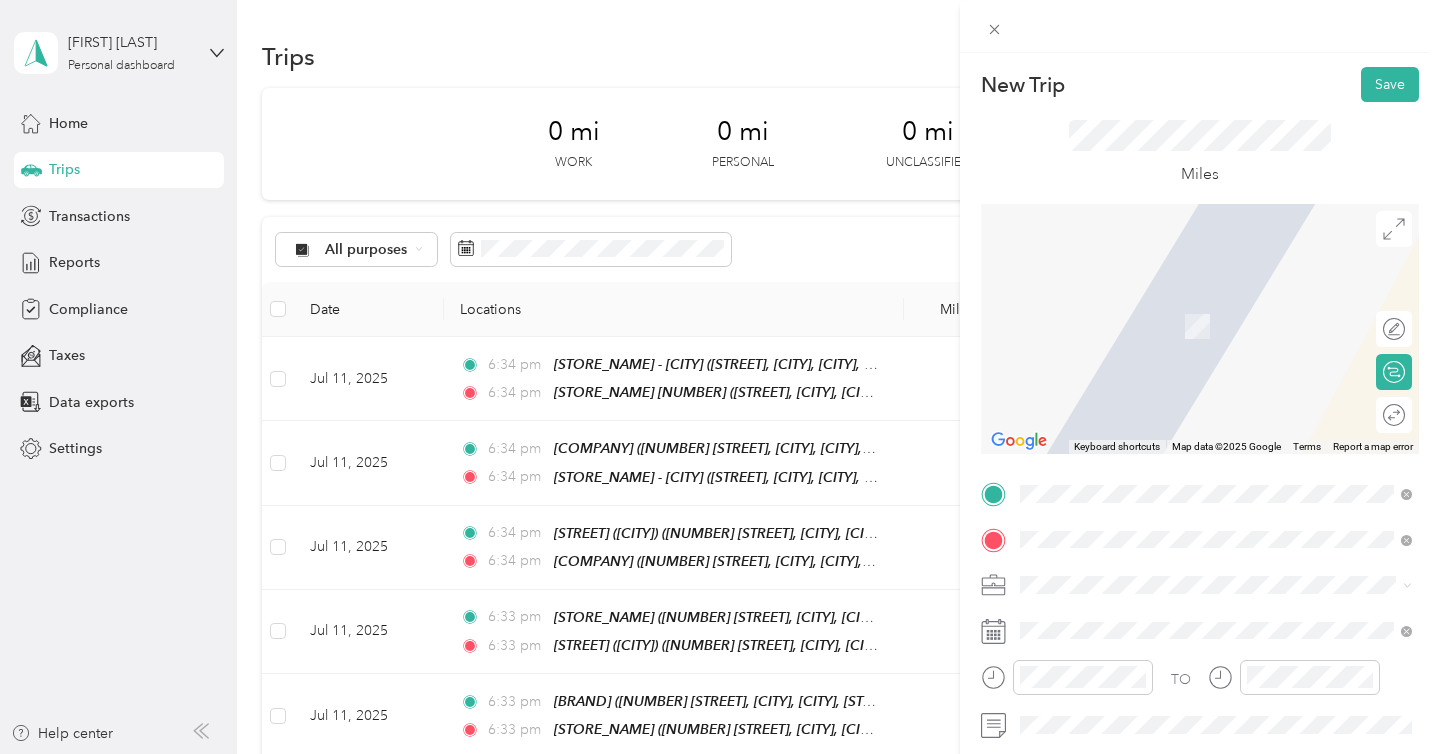 click on "[NUMBER] [STREET], [CITY], [POSTAL_CODE], [CITY], [STATE], United States" at bounding box center (1227, 420) 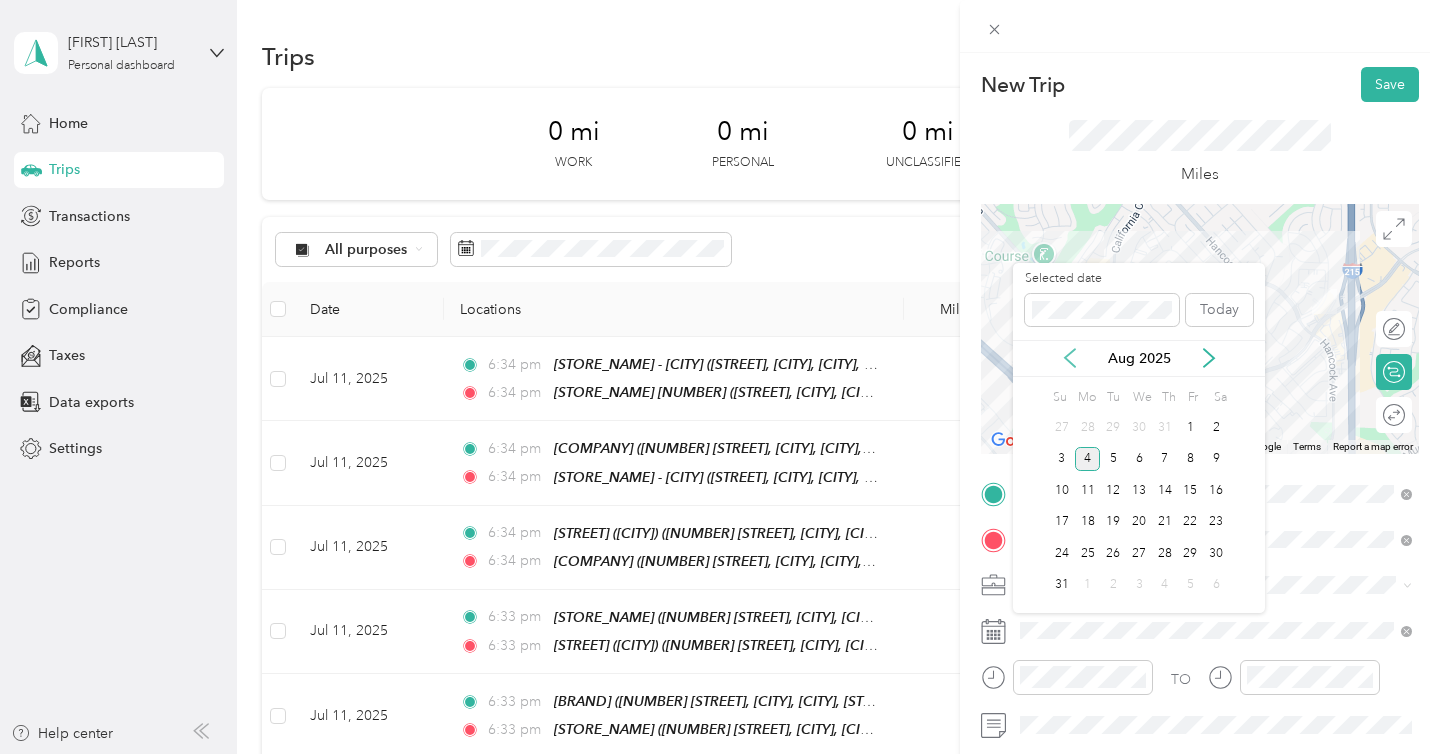 click 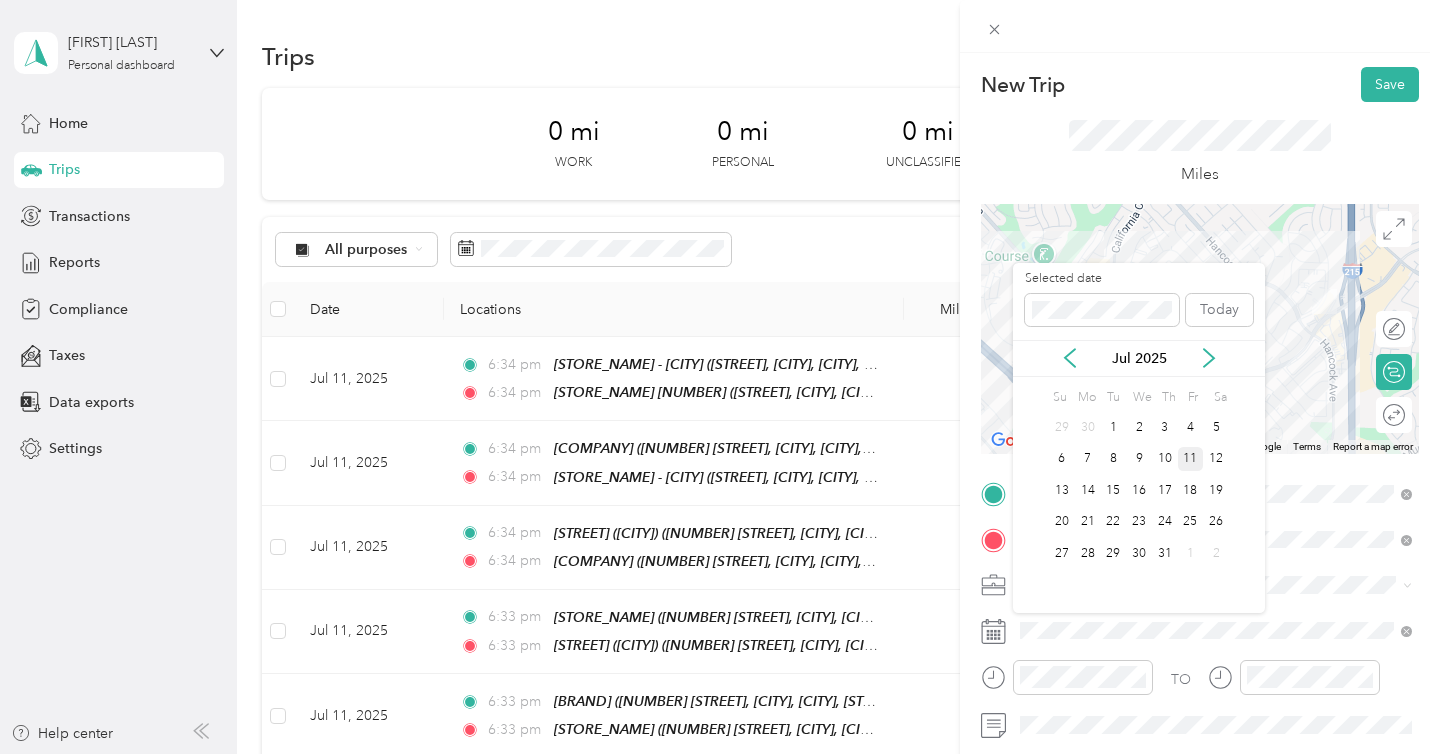 click on "11" at bounding box center [1191, 459] 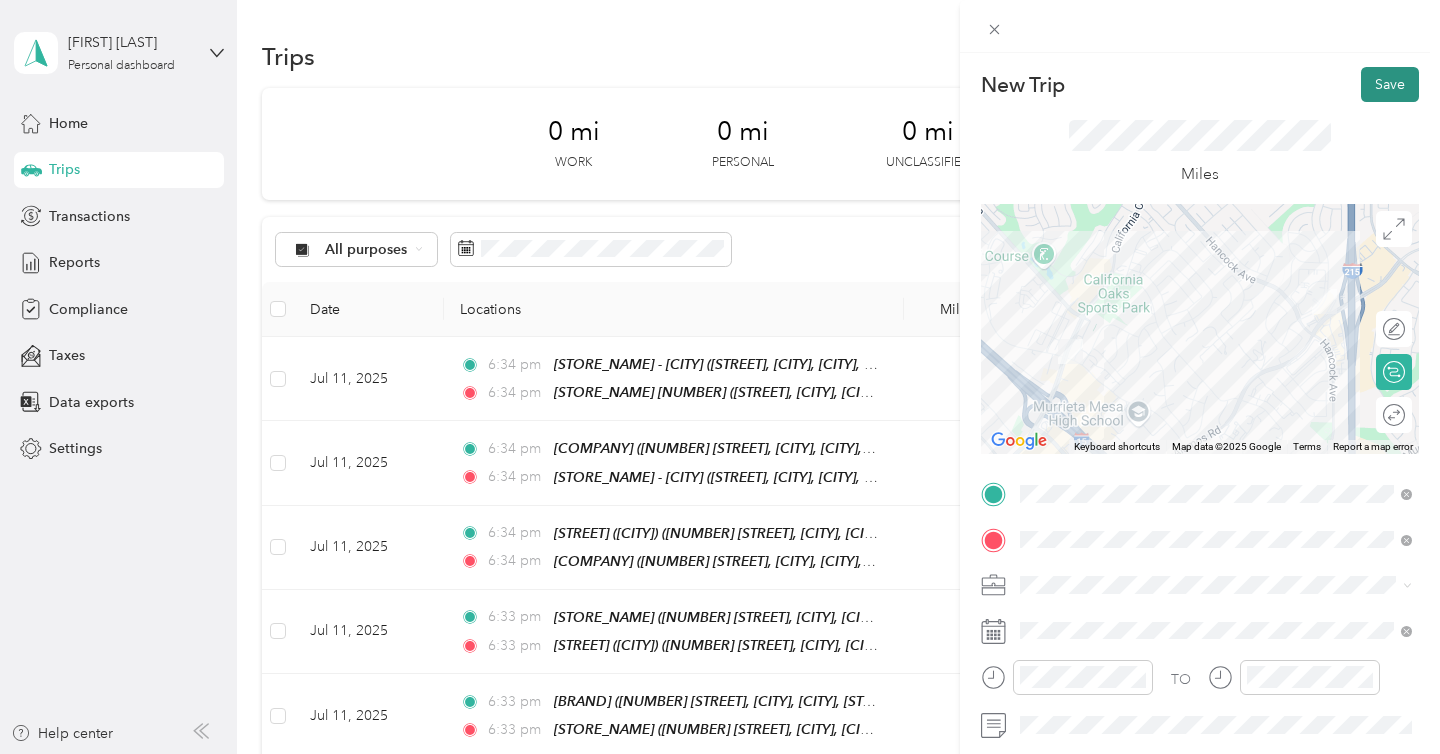 click on "Save" at bounding box center (1390, 84) 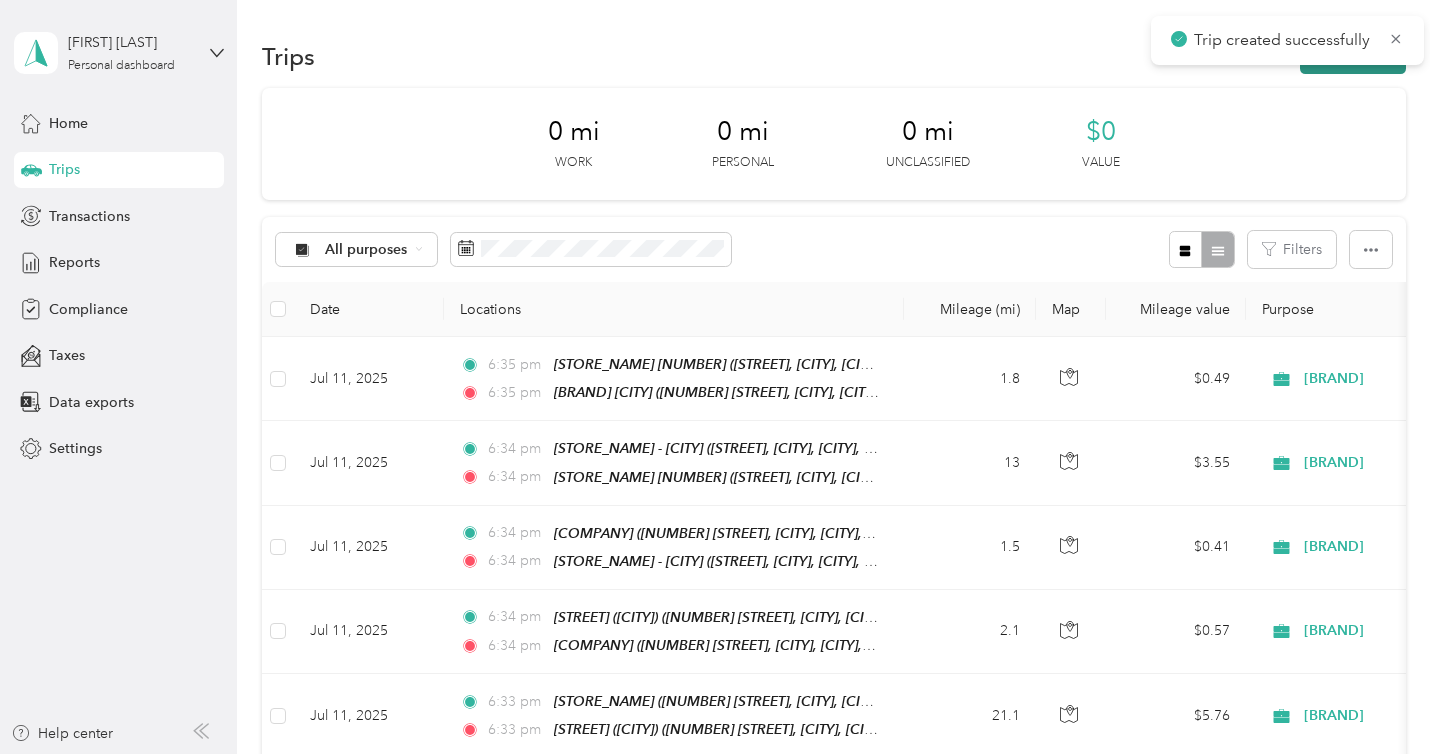 click on "New trip" at bounding box center (1353, 56) 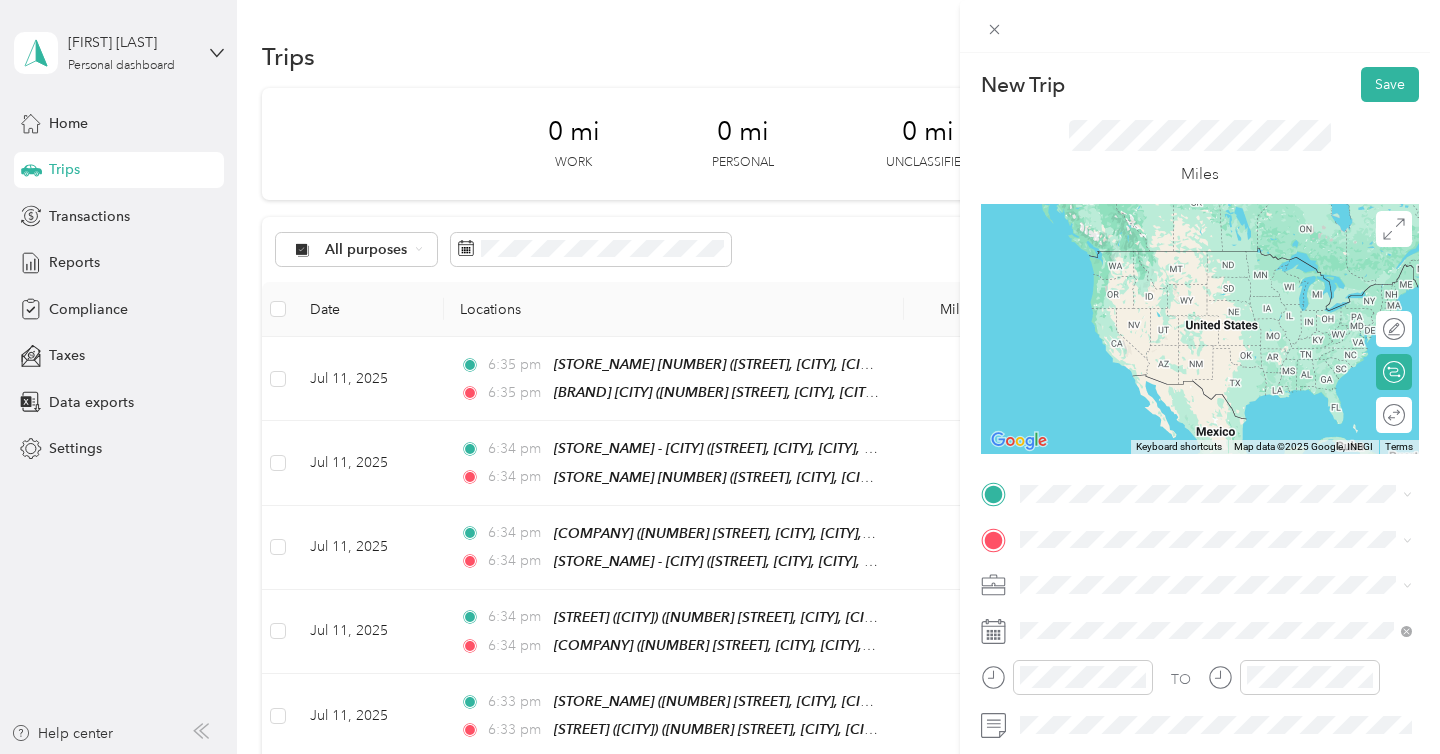 click on "[BRAND_NAME] [CITY] [NUMBER] [STREET], [CITY], [POSTAL_CODE], [CITY], [STATE], [COUNTRY]" at bounding box center (1232, 360) 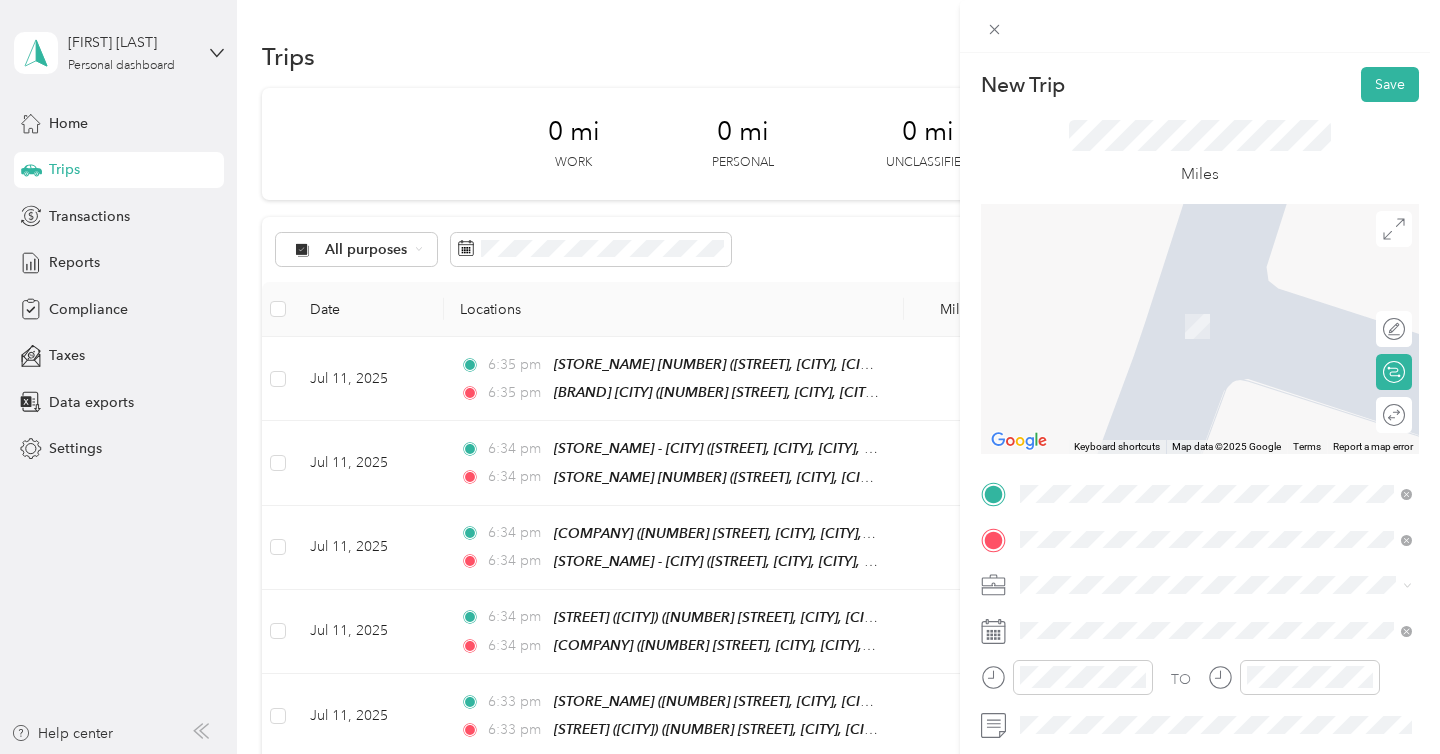 click on "[NUMBER] [STREET], [CITY], [STATE], [COUNTRY], [POSTAL_CODE], [CITY], [STATE], [COUNTRY]" at bounding box center (1215, 336) 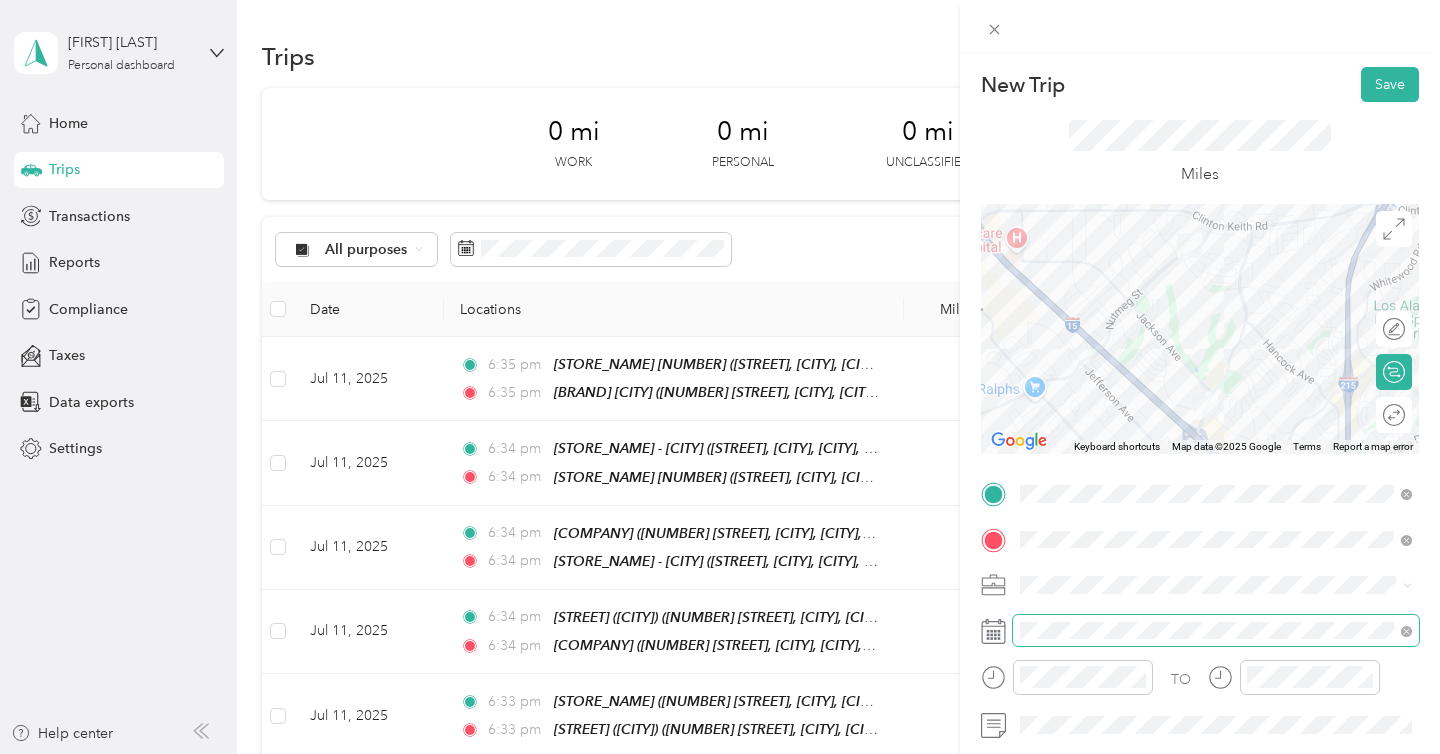 click at bounding box center (1216, 631) 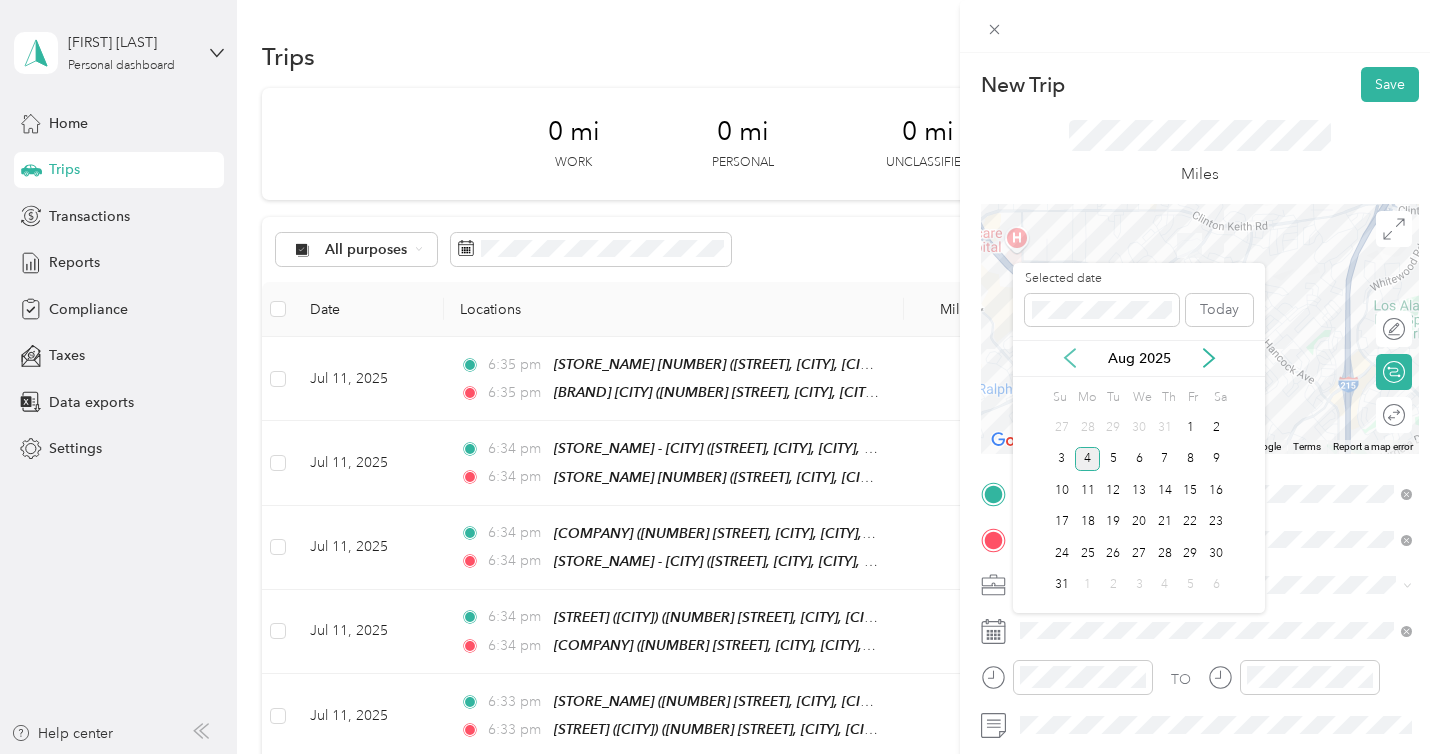 click 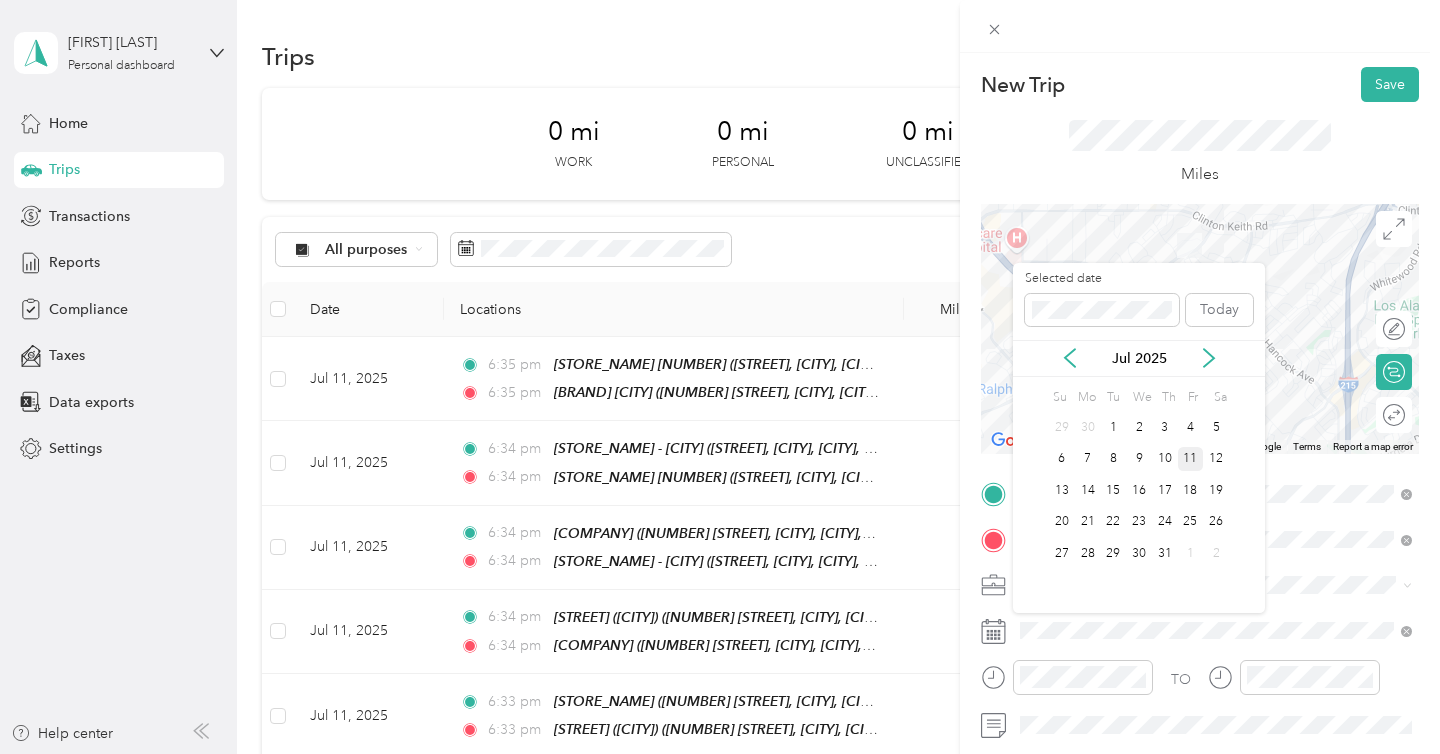 click on "11" at bounding box center [1191, 459] 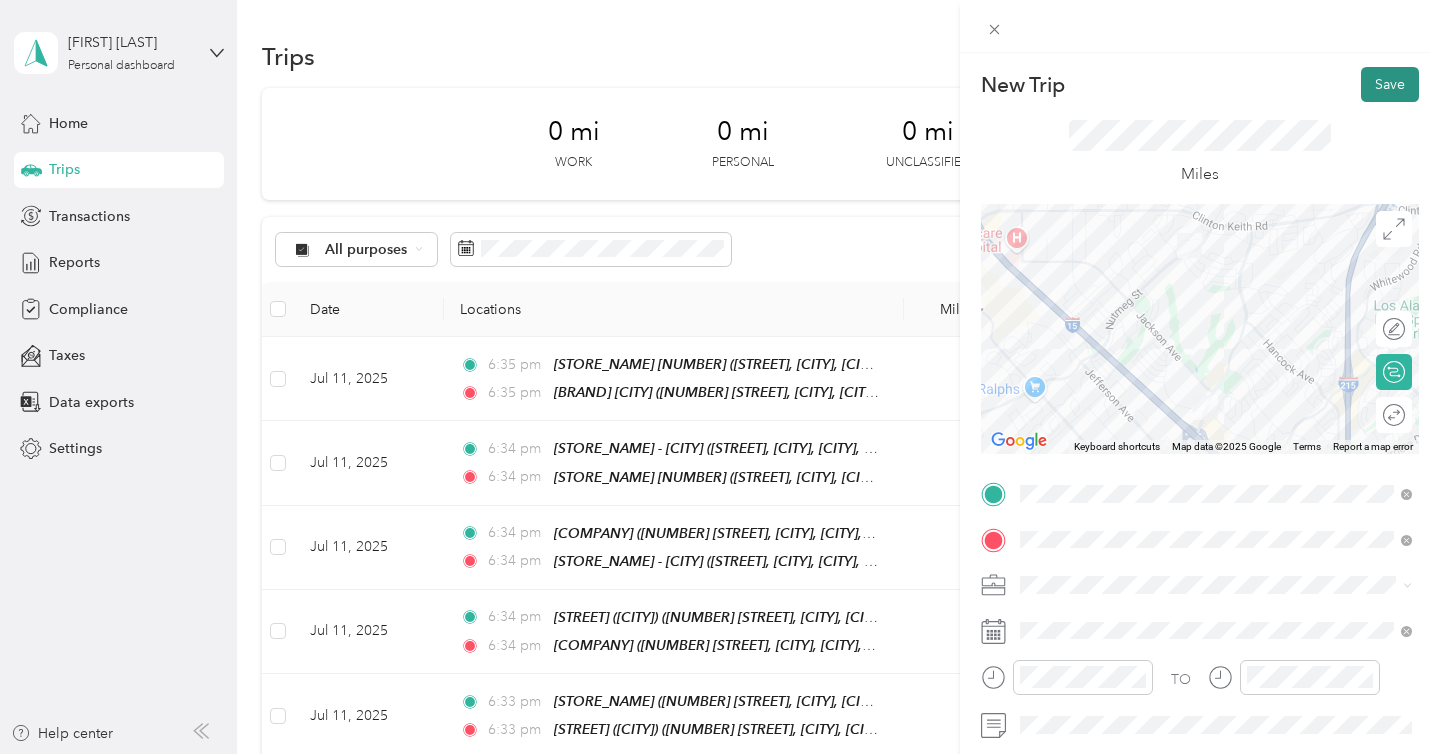 click on "Save" at bounding box center [1390, 84] 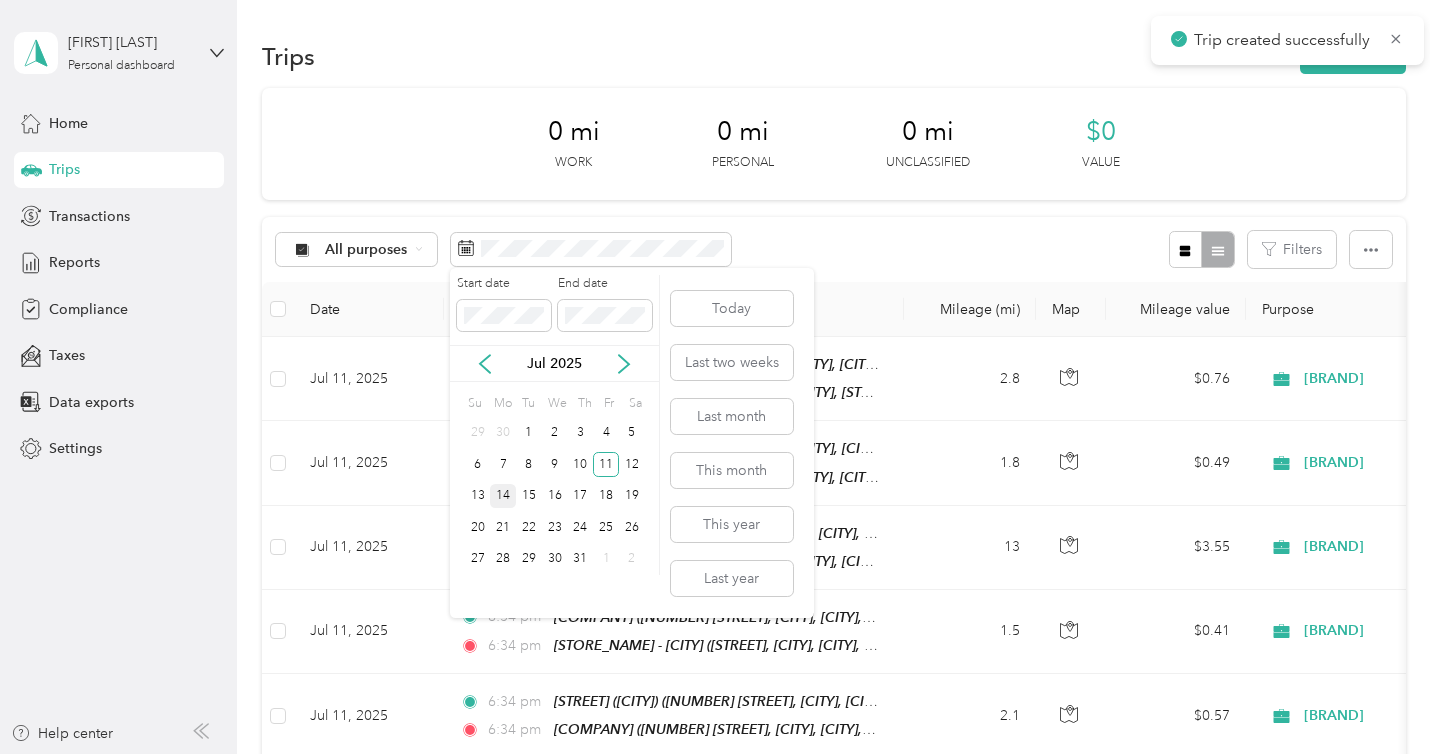 click on "14" at bounding box center (503, 496) 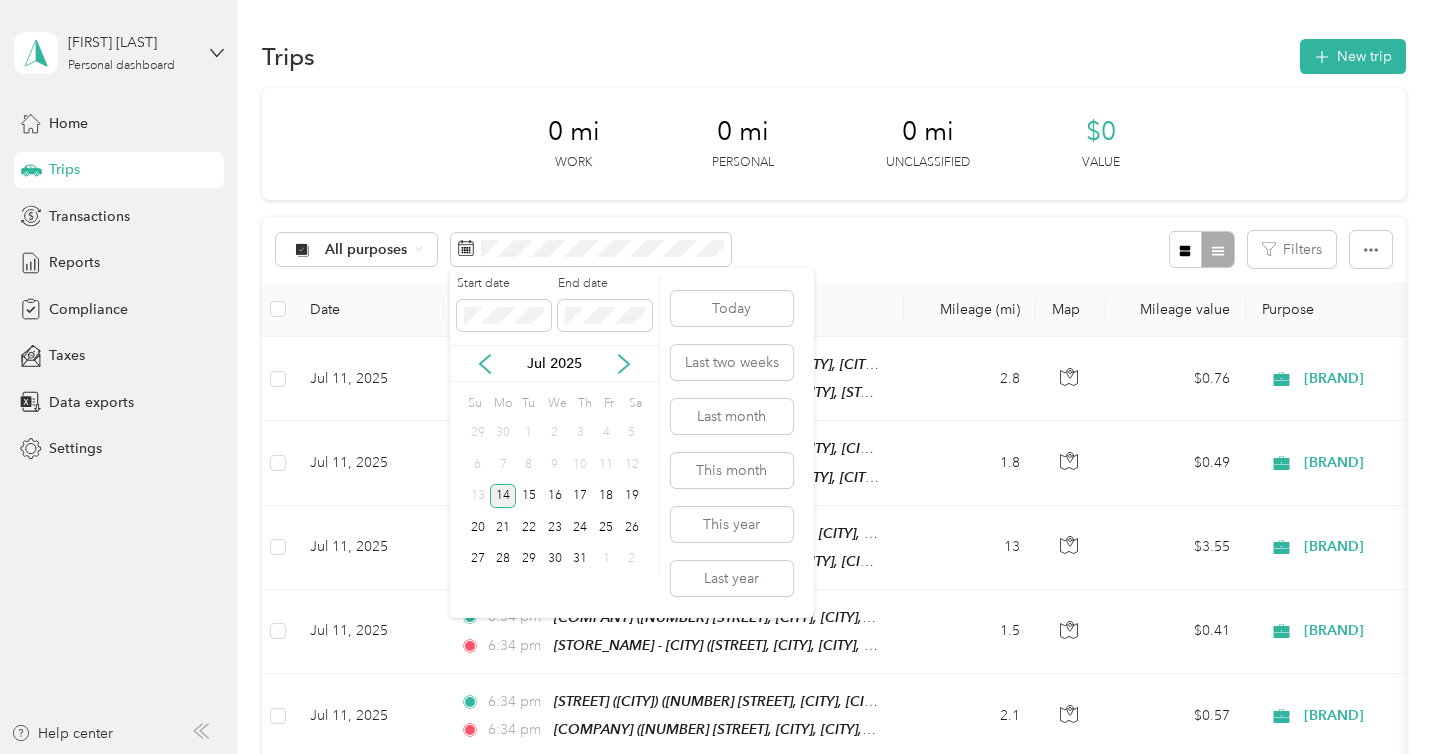 click on "14" at bounding box center (503, 496) 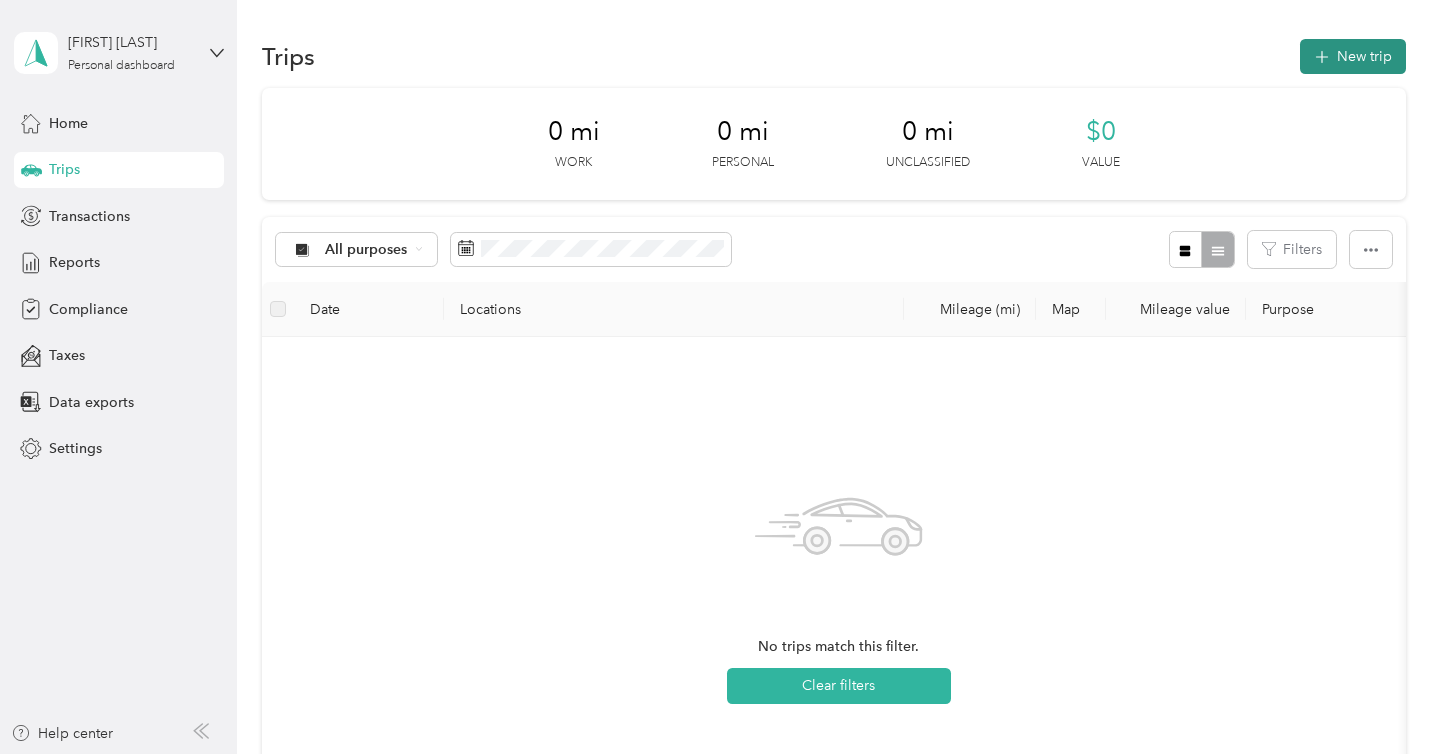 click on "New trip" at bounding box center (1353, 56) 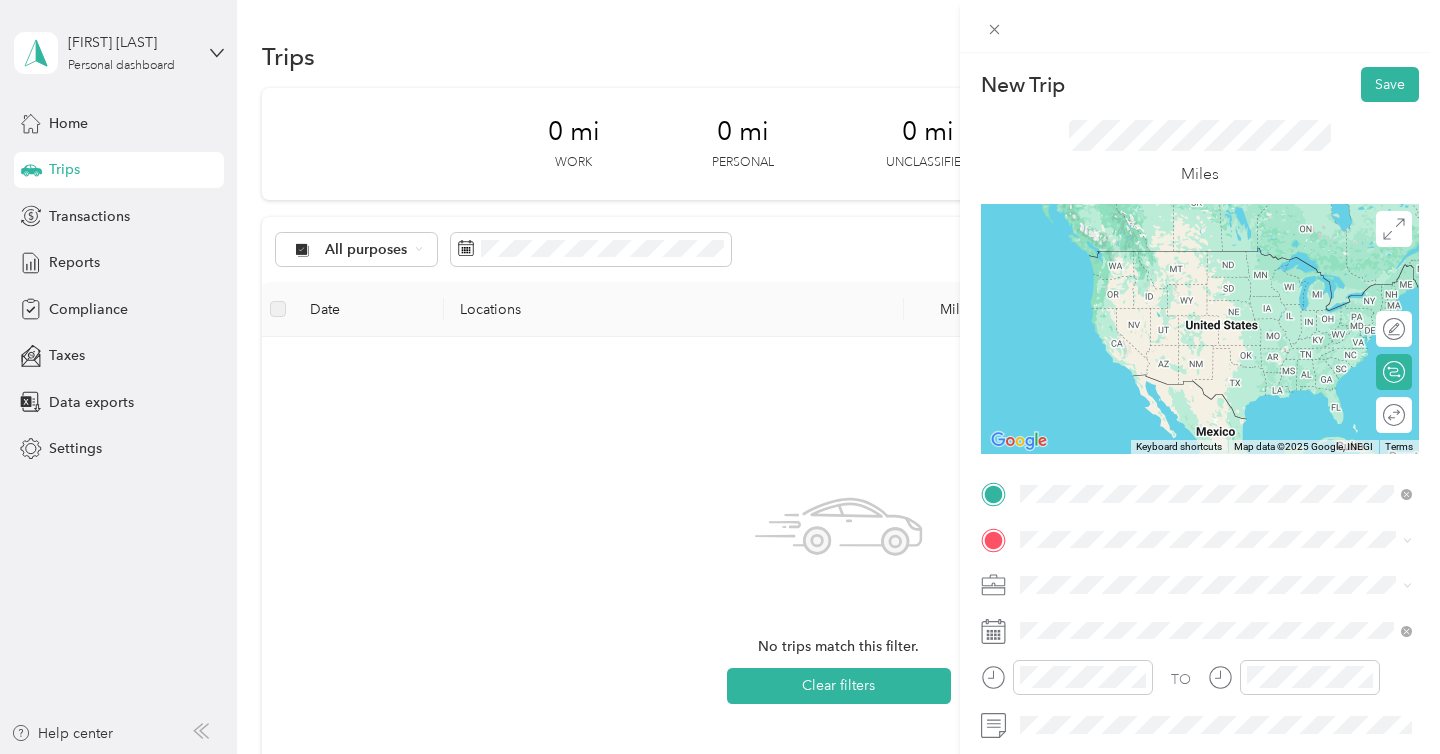 click on "Home Base [NUMBER] [STREET], [CITY], [STATE], [COUNTRY], [POSTAL_CODE], [CITY], [STATE]" at bounding box center (1232, 364) 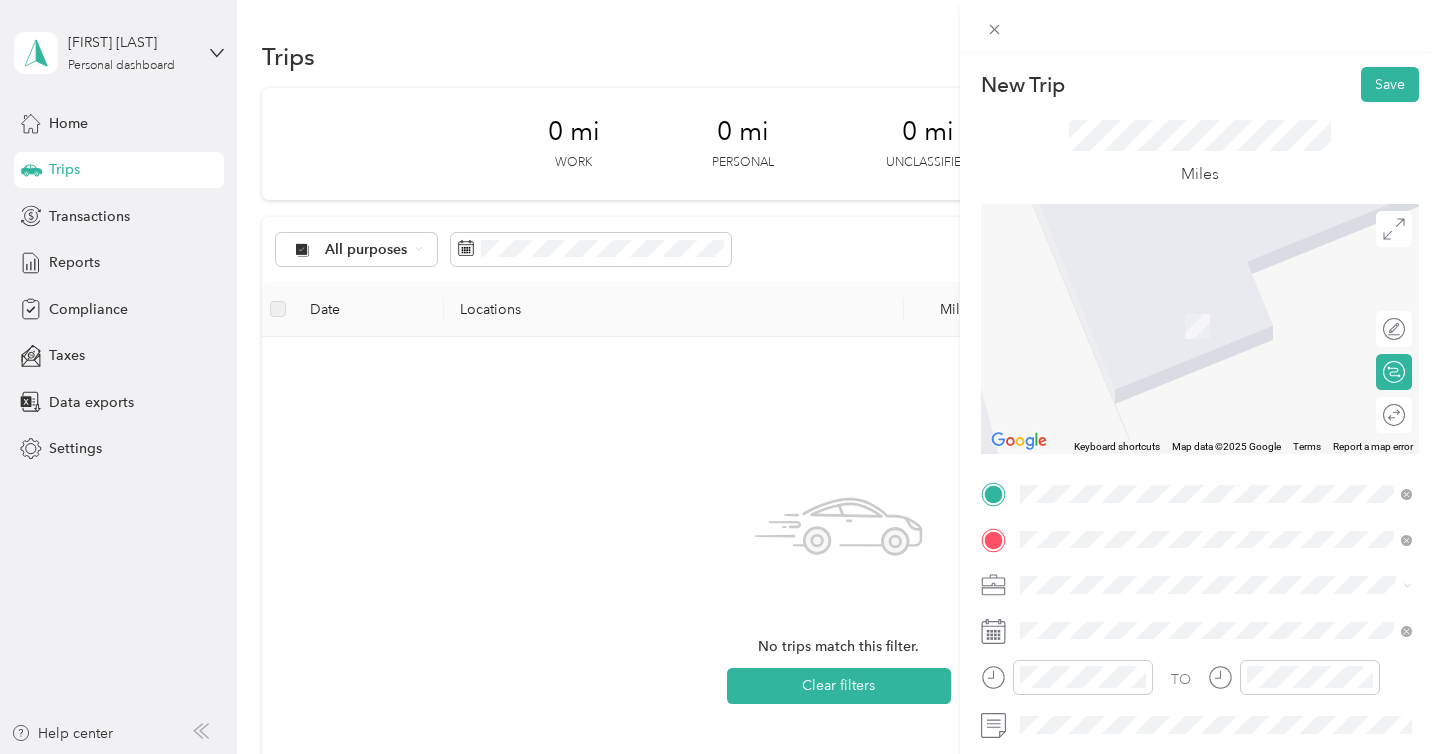 click on "[BRAND_NAME] [CITY] [NUMBER] [STREET], [CITY], [POSTAL_CODE], [CITY], [STATE], [COUNTRY]" at bounding box center (1216, 326) 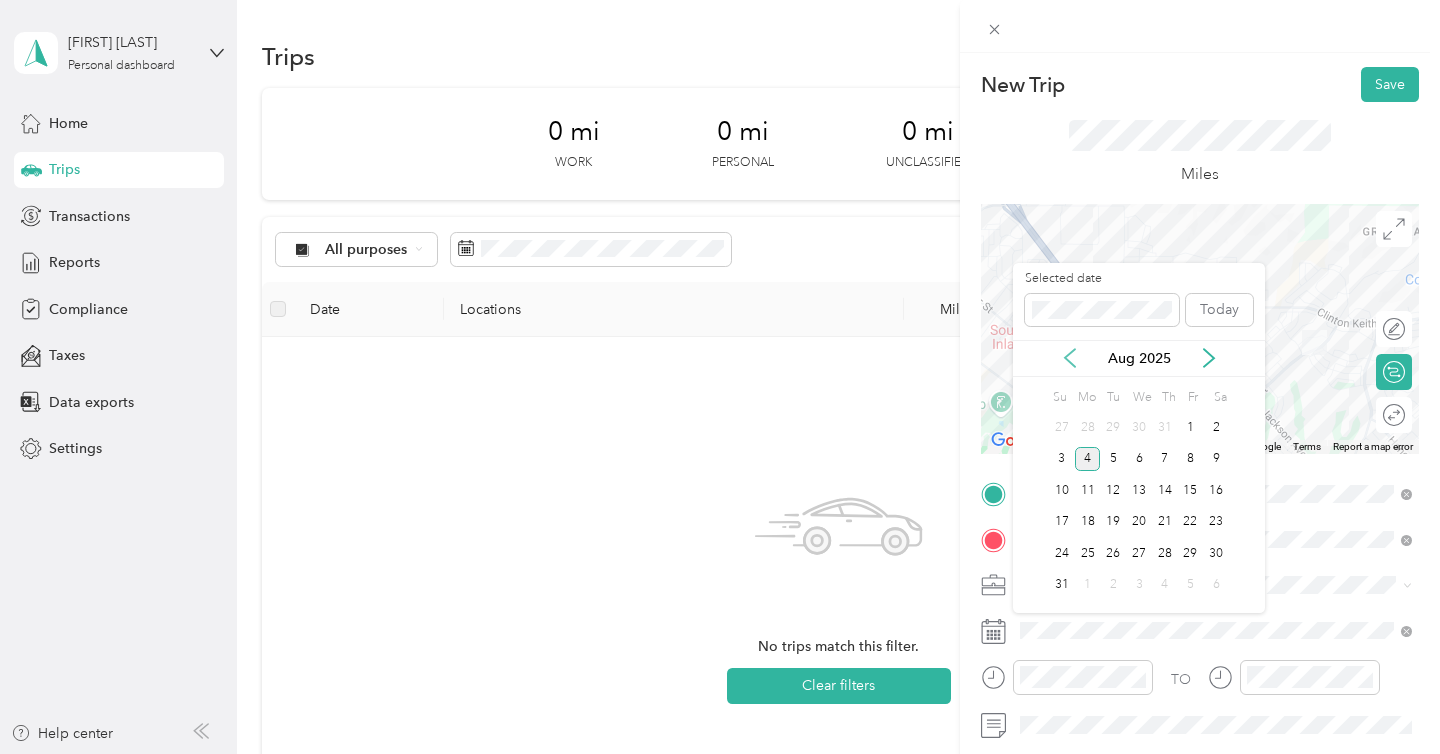 click 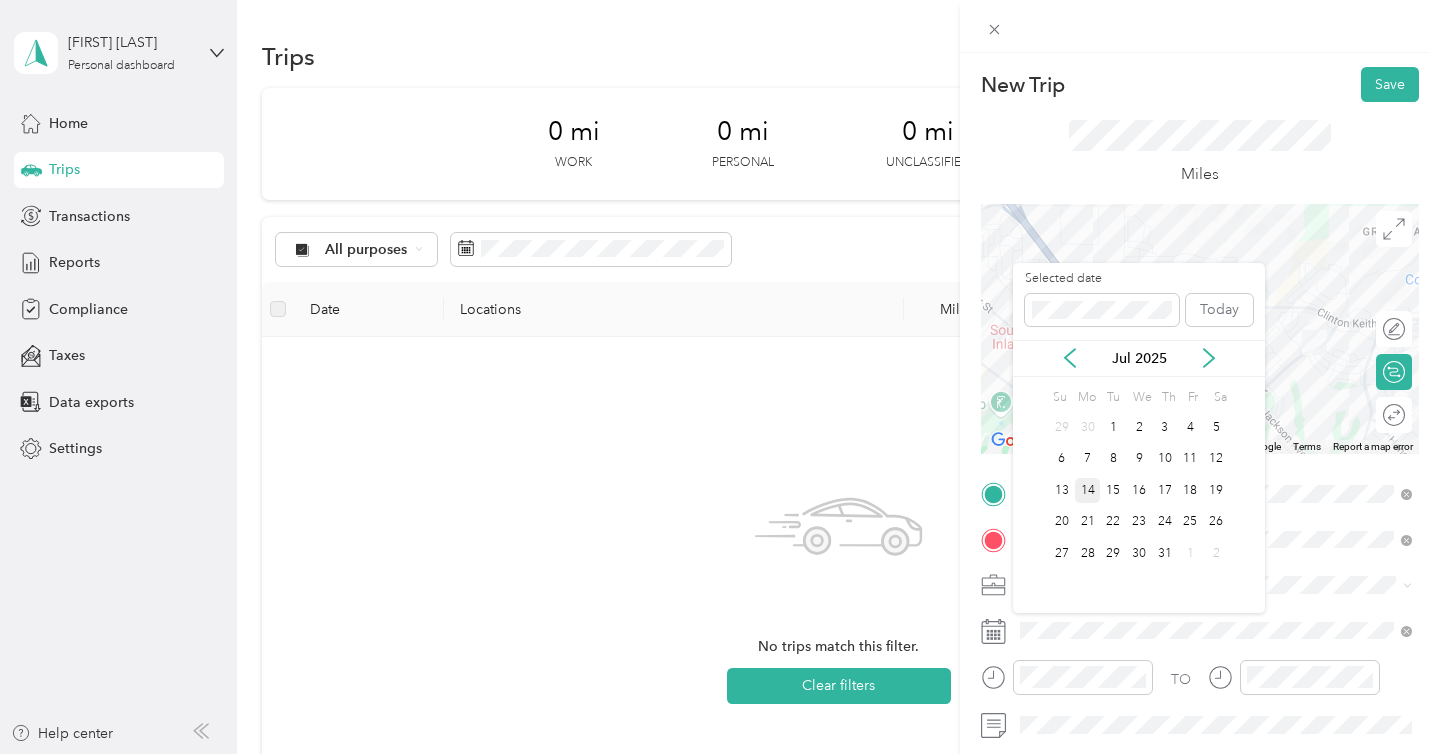 click on "14" at bounding box center (1088, 490) 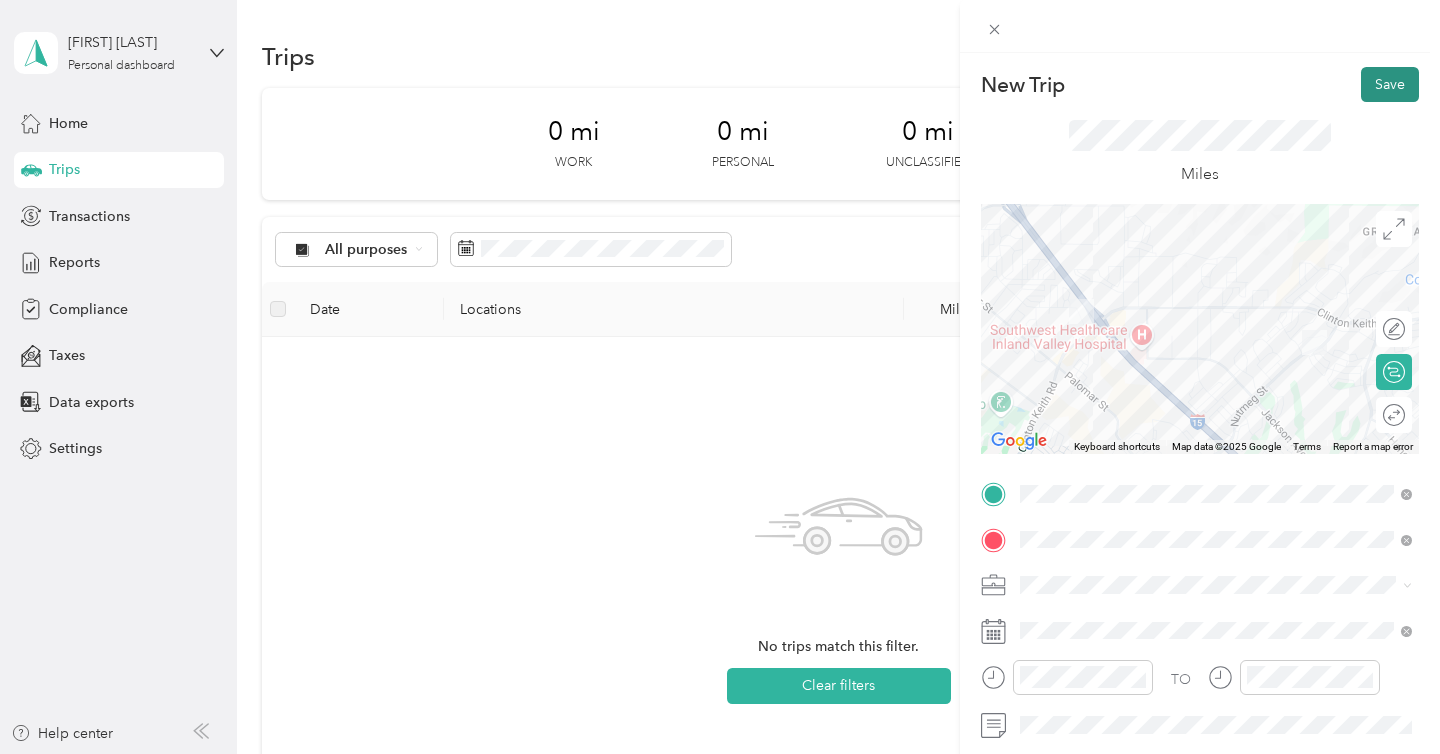 click on "Save" at bounding box center [1390, 84] 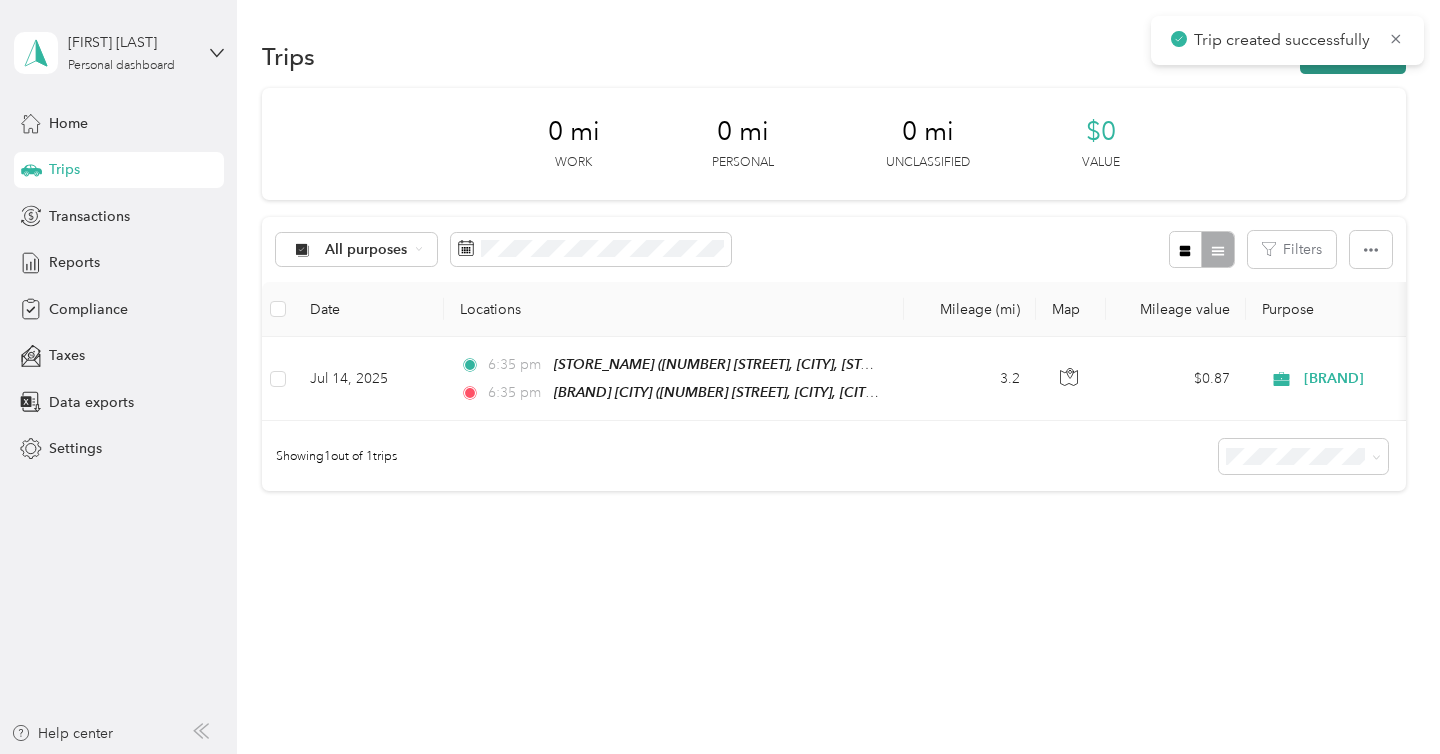 click on "New trip" at bounding box center (1353, 56) 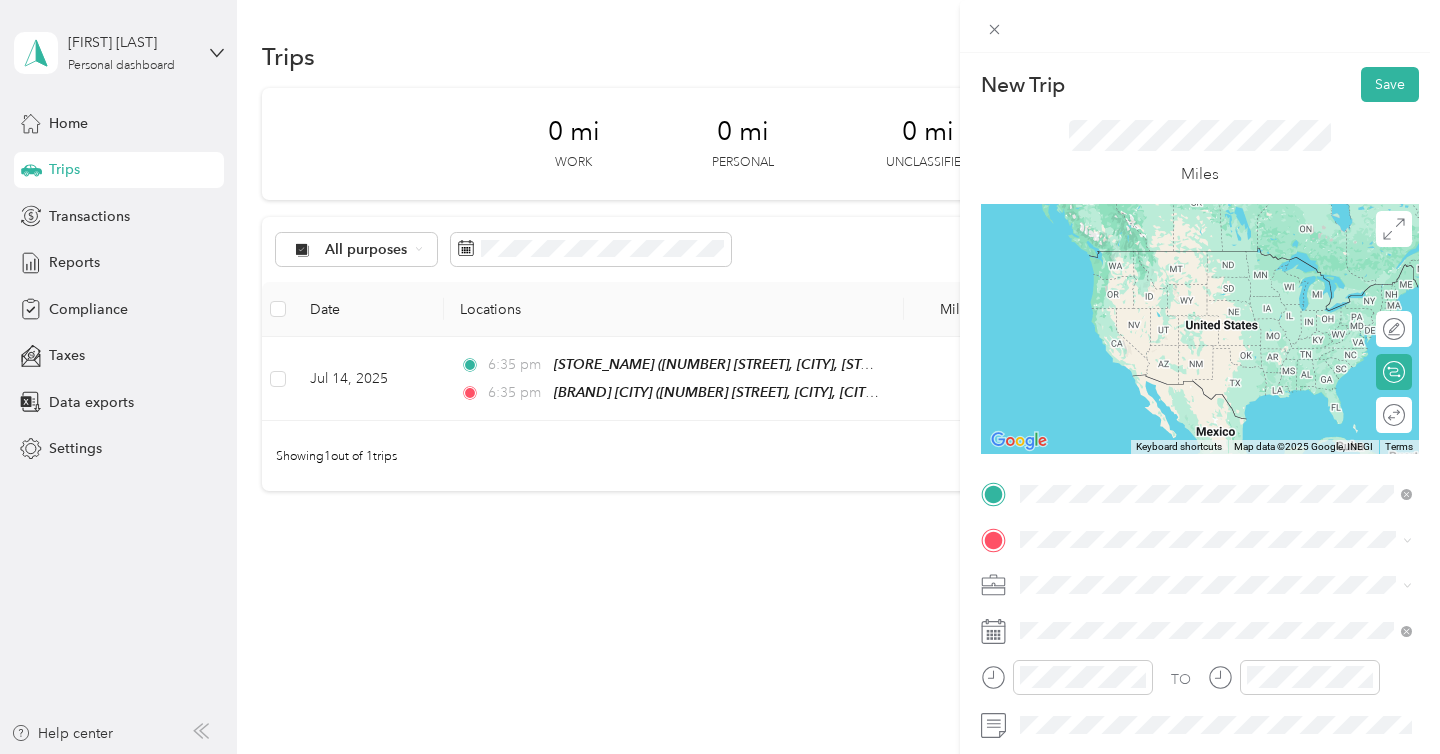 click on "[NUMBER] [STREET], [CITY], [POSTAL_CODE], [CITY], [STATE], United States" at bounding box center [1227, 606] 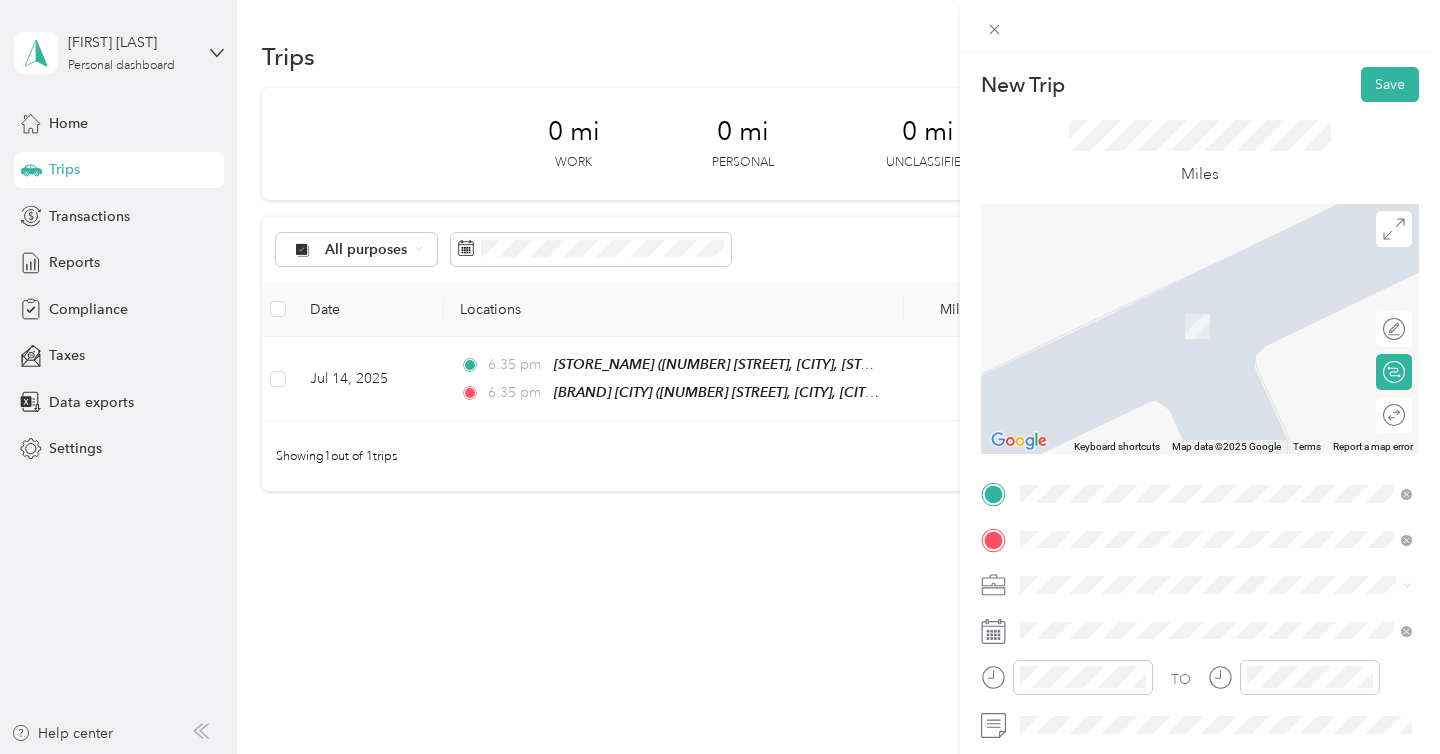 click on "[NUMBER] [STREET], [CITY], [POSTAL_CODE], [CITY], [STATE], [COUNTRY]" at bounding box center (1232, 325) 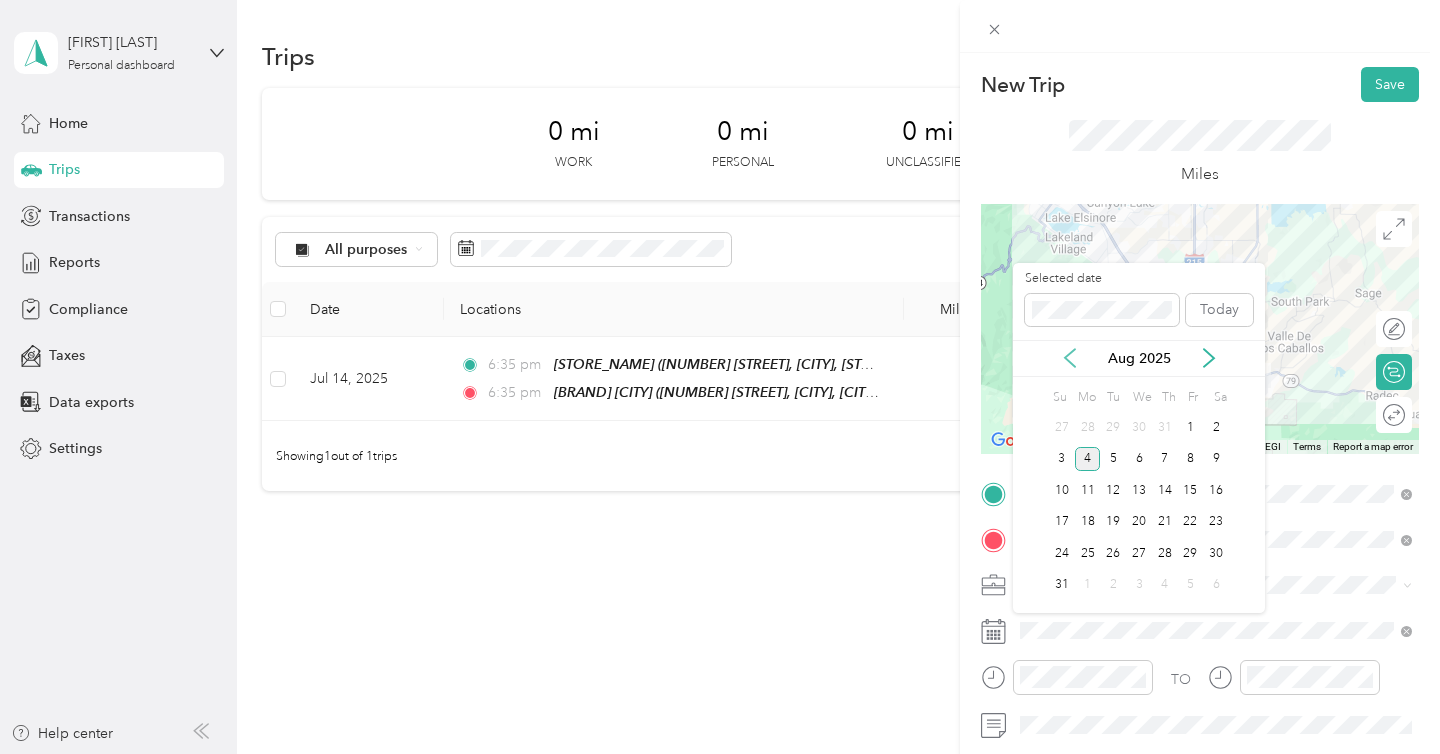 click 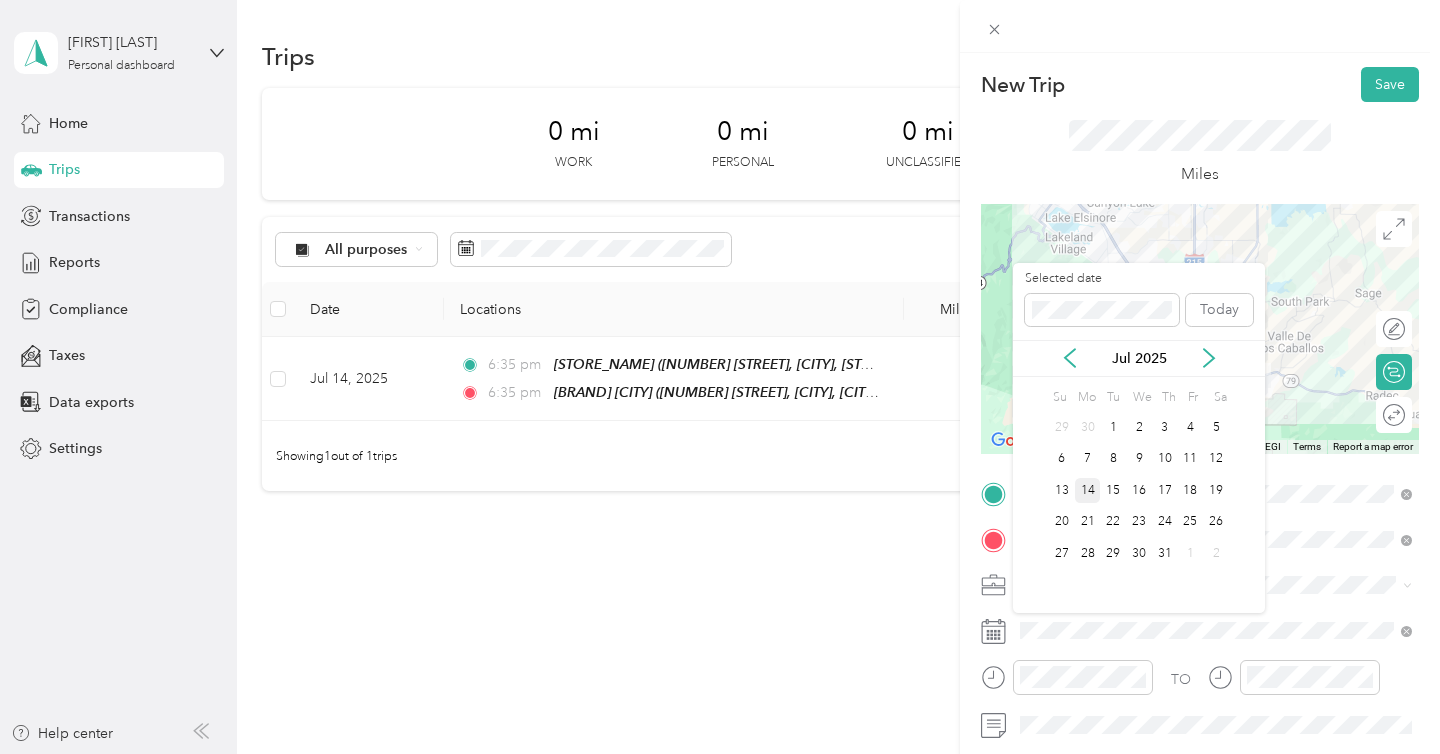click on "14" at bounding box center (1088, 490) 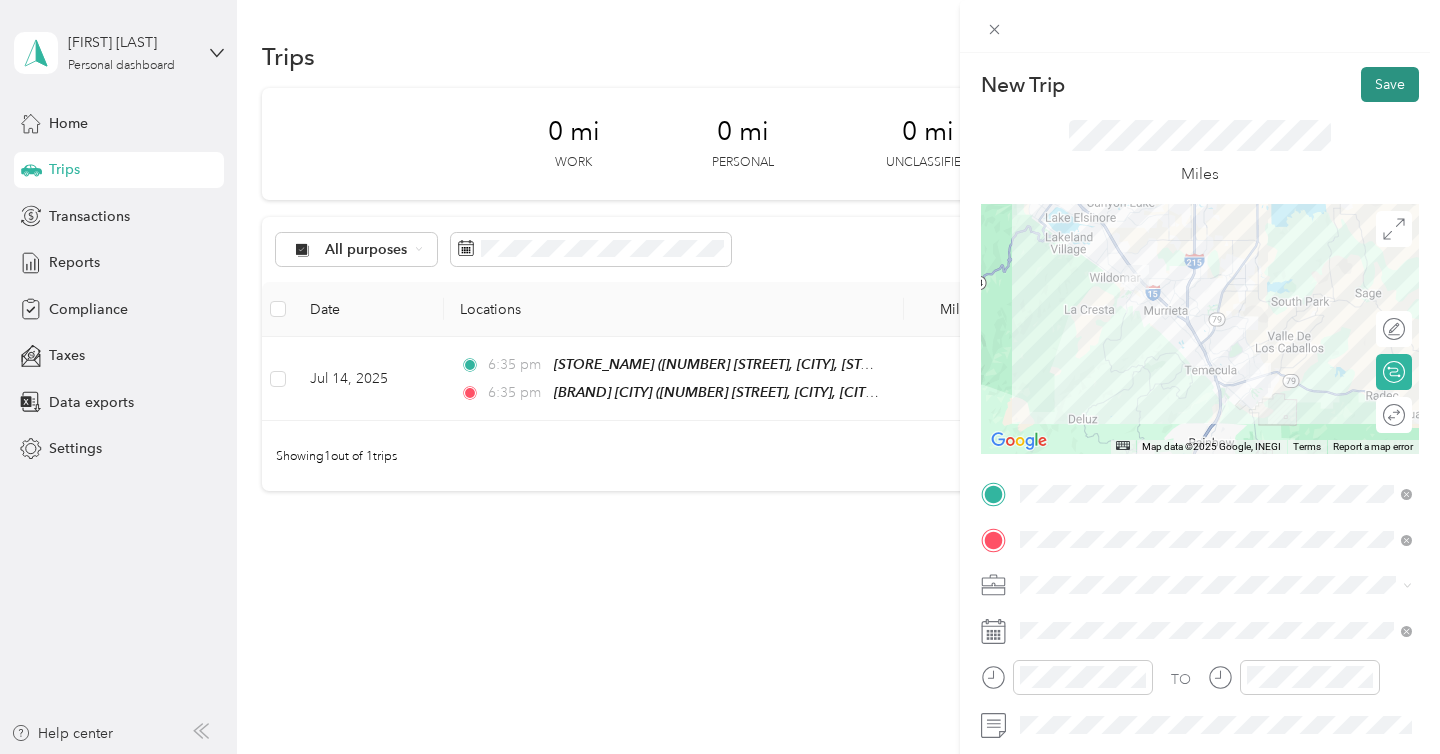 click on "Save" at bounding box center (1390, 84) 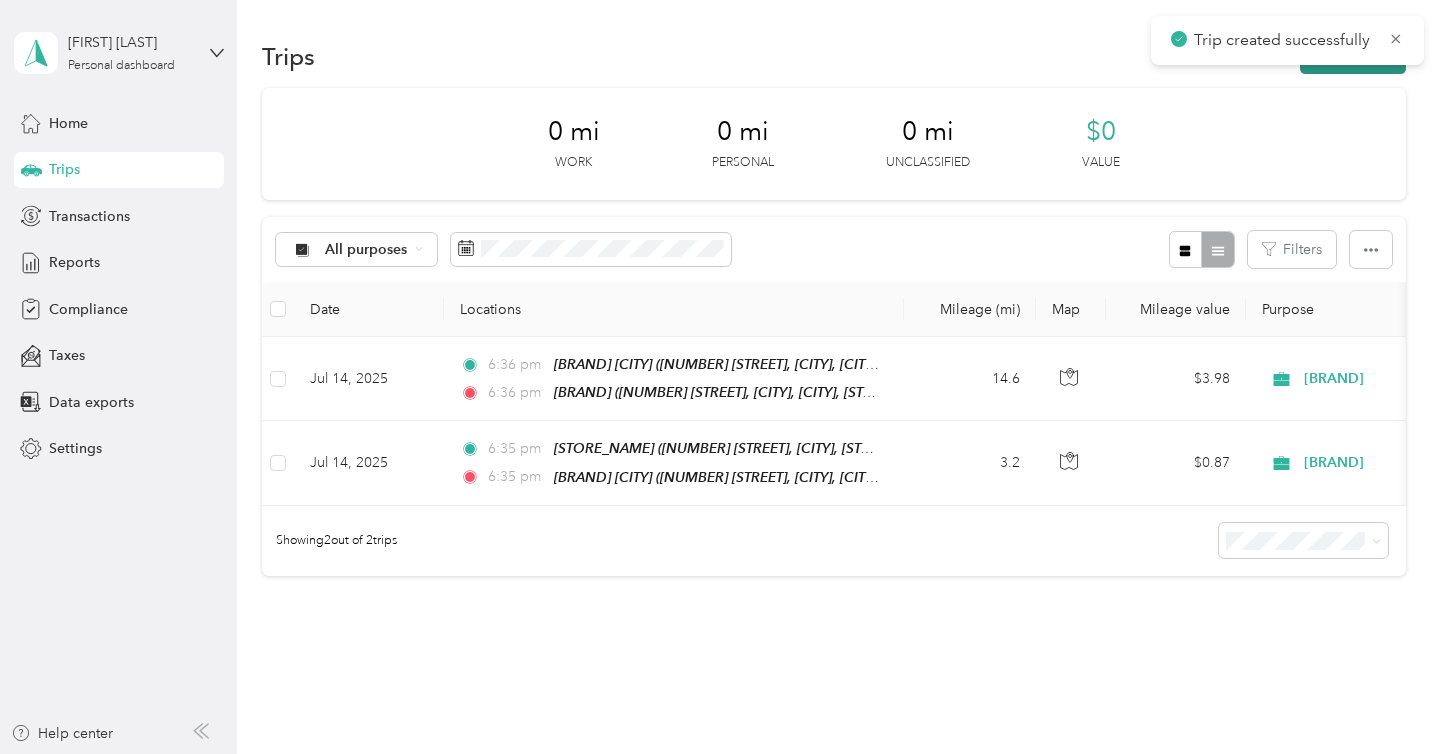 click on "New trip" at bounding box center (1353, 56) 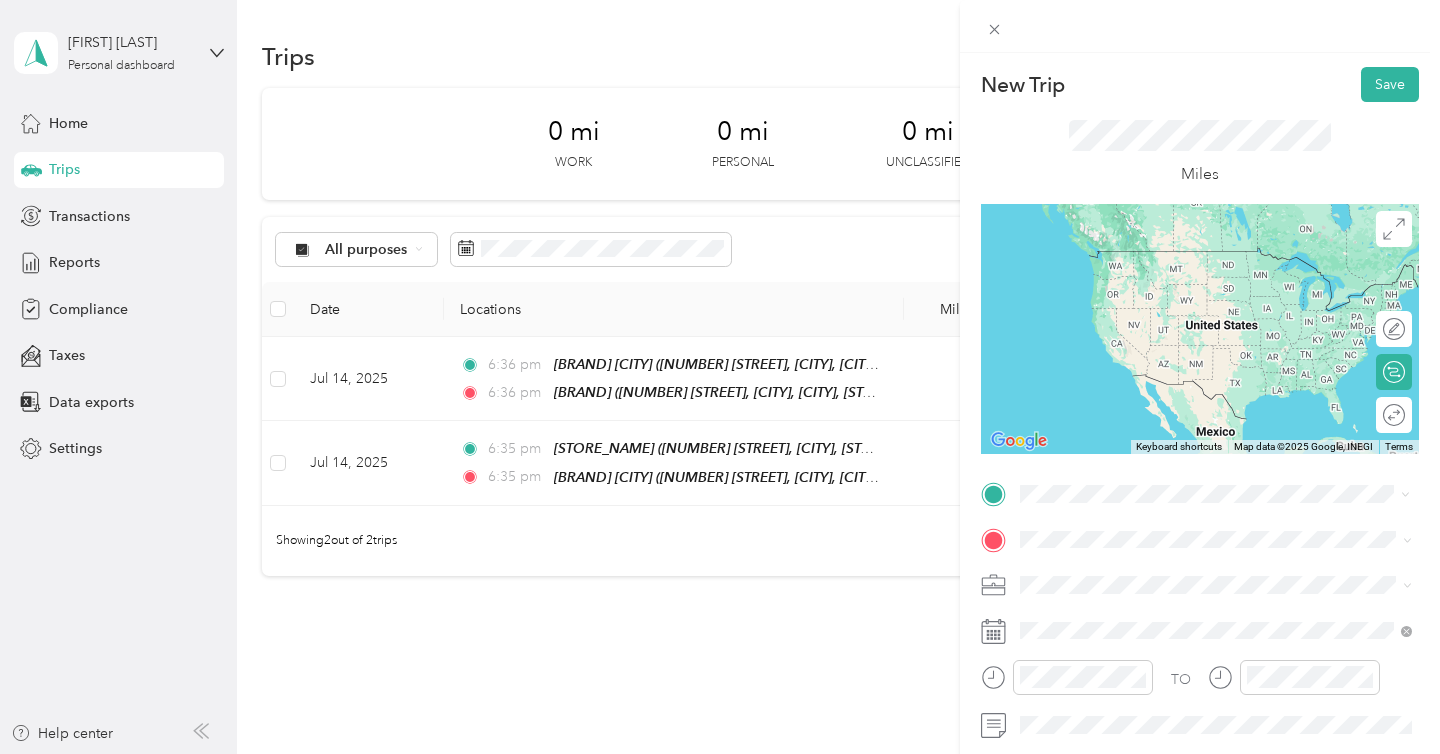 click on "[NUMBER] [STREET], [CITY], [POSTAL_CODE], [CITY], [STATE], [COUNTRY]" at bounding box center (1227, 291) 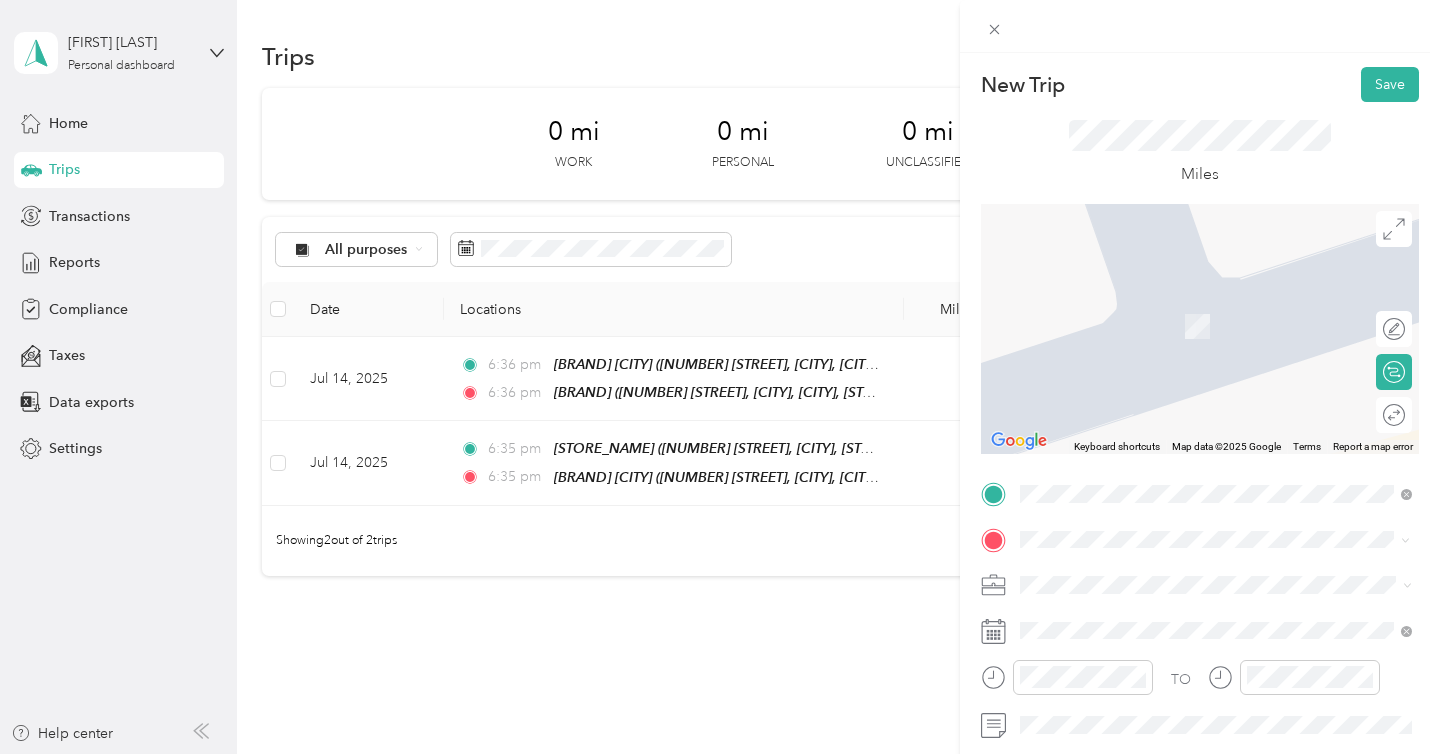 click on "Sb Winchester 30712 Benton Road, Winchester, 92596, Winchester, California, United States" at bounding box center (1232, 325) 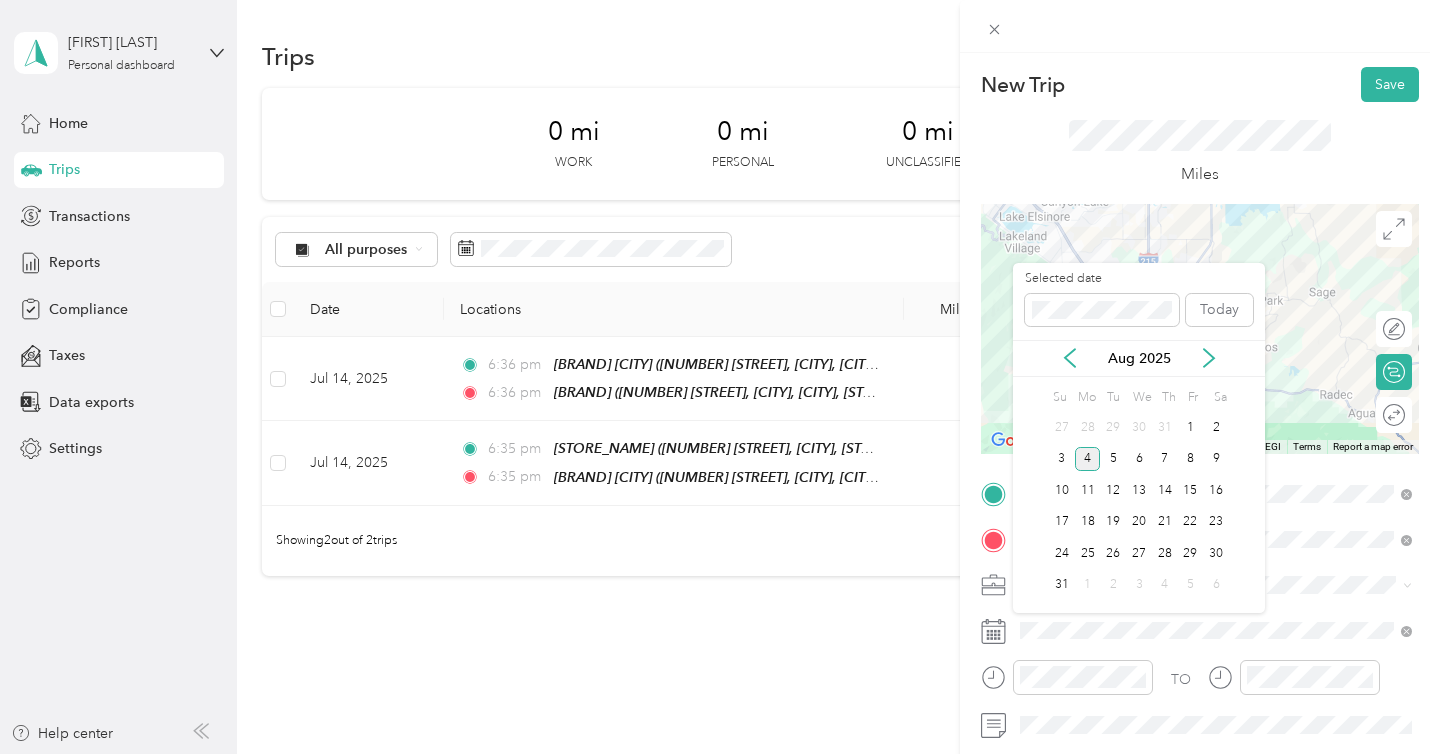 click on "Aug 2025" at bounding box center (1139, 358) 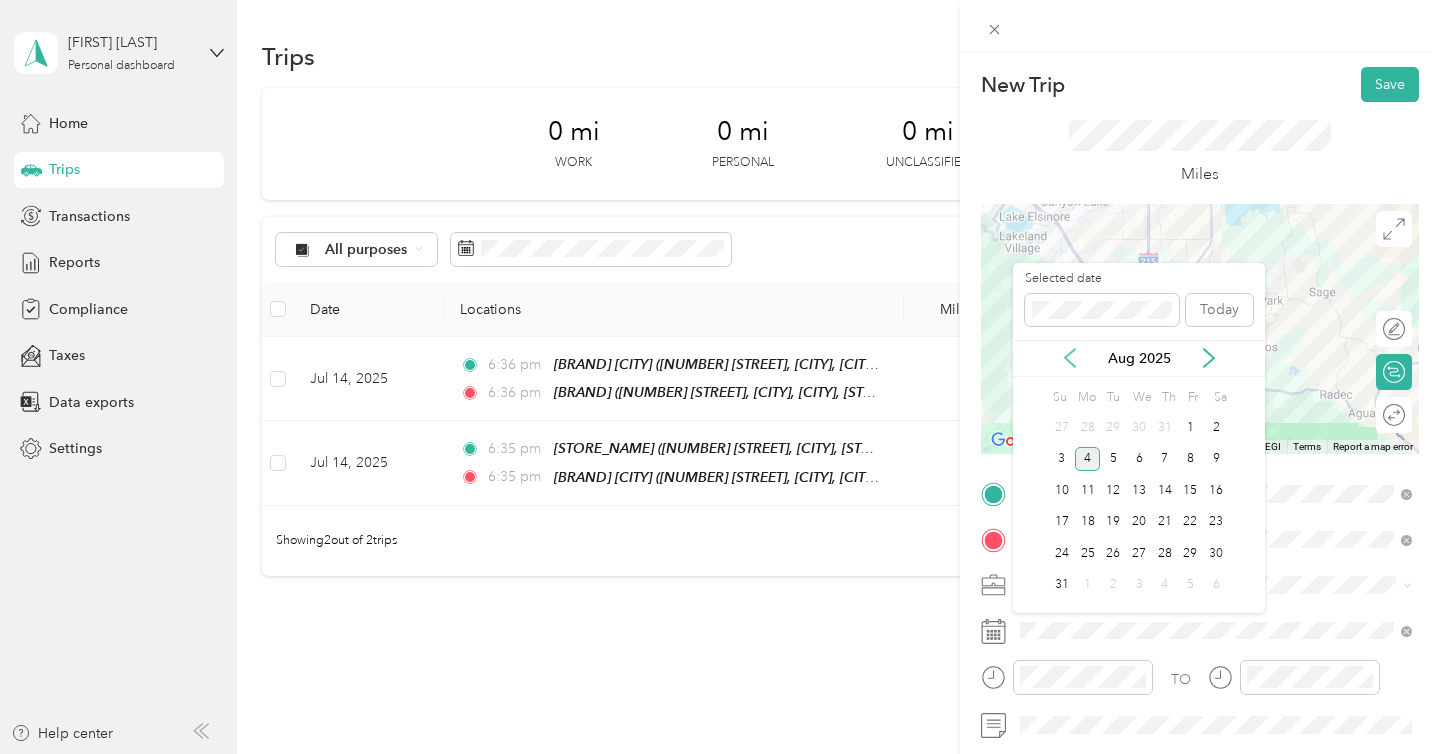 click 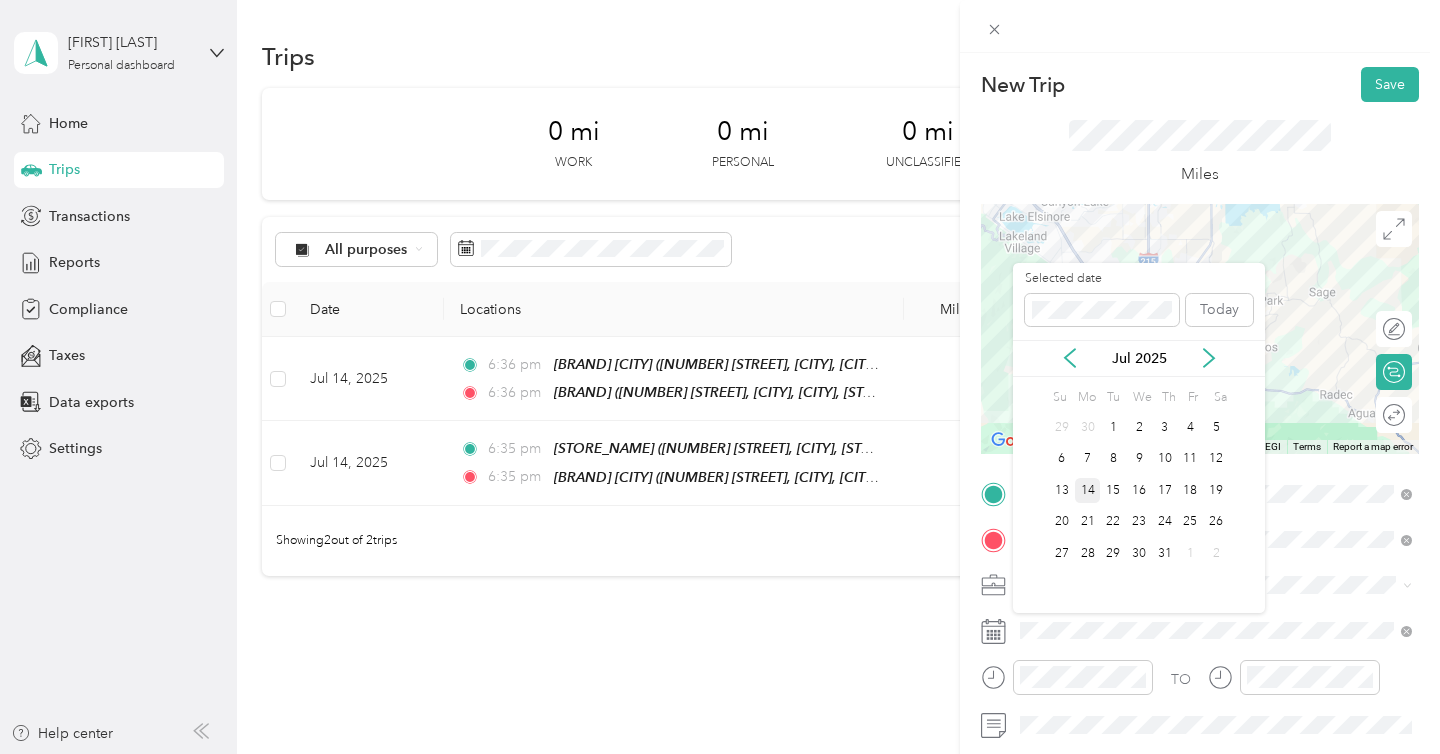 click on "14" at bounding box center [1088, 490] 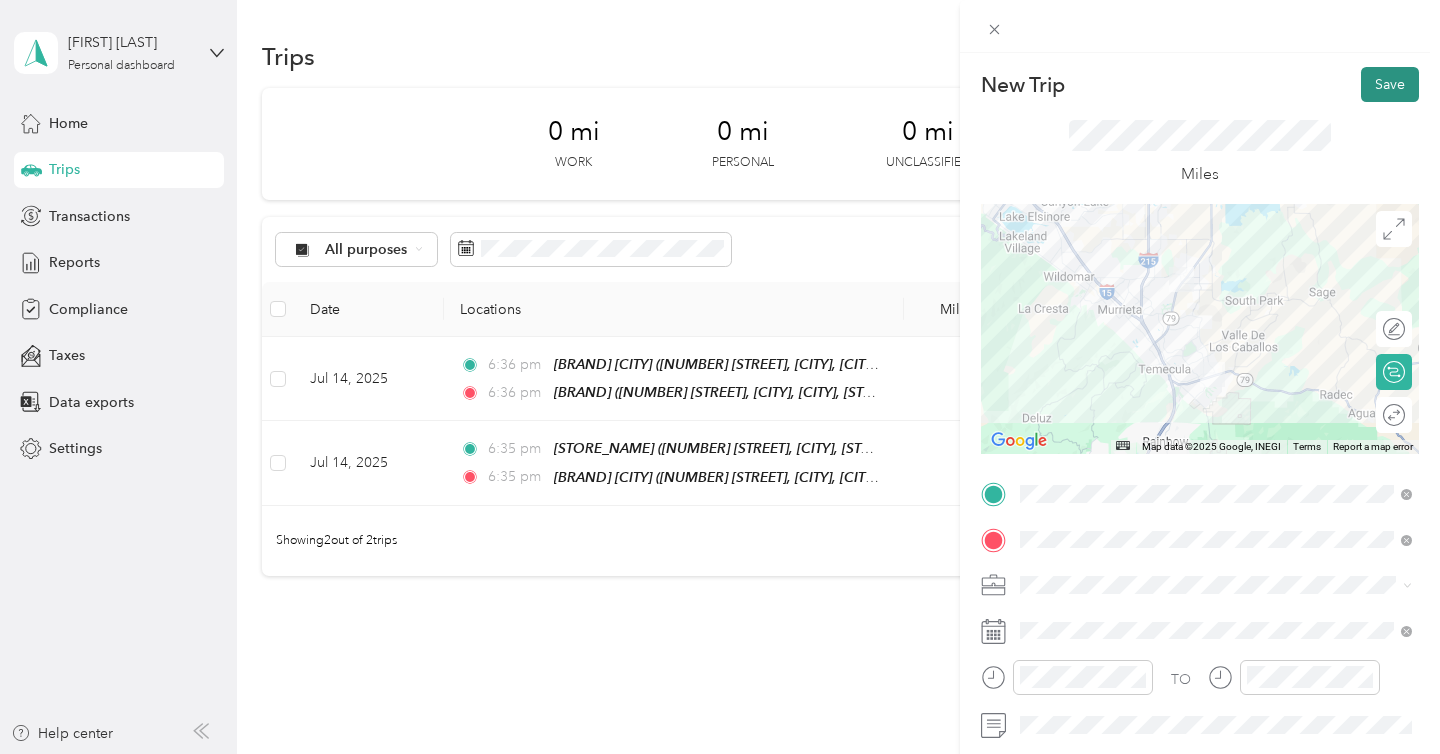 click on "Save" at bounding box center (1390, 84) 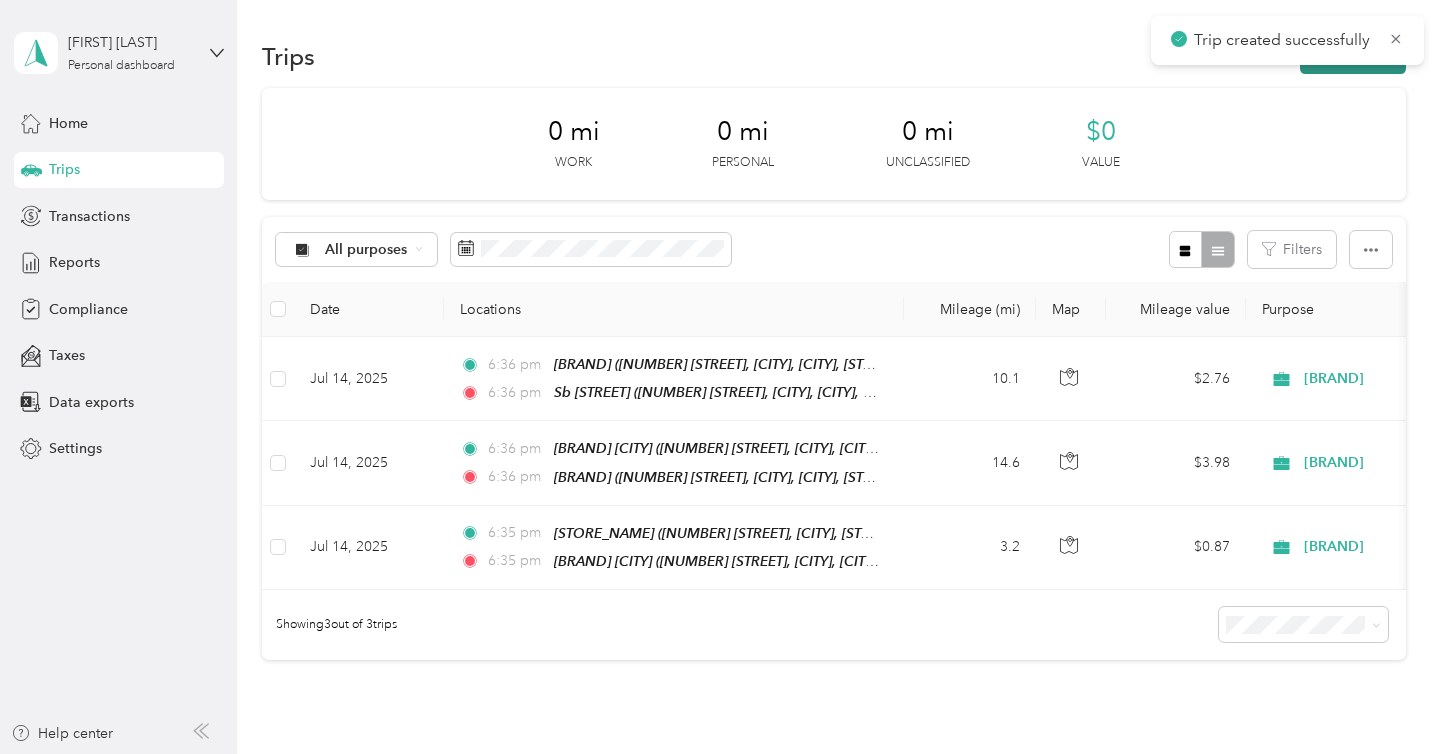 click on "New trip" at bounding box center [1353, 56] 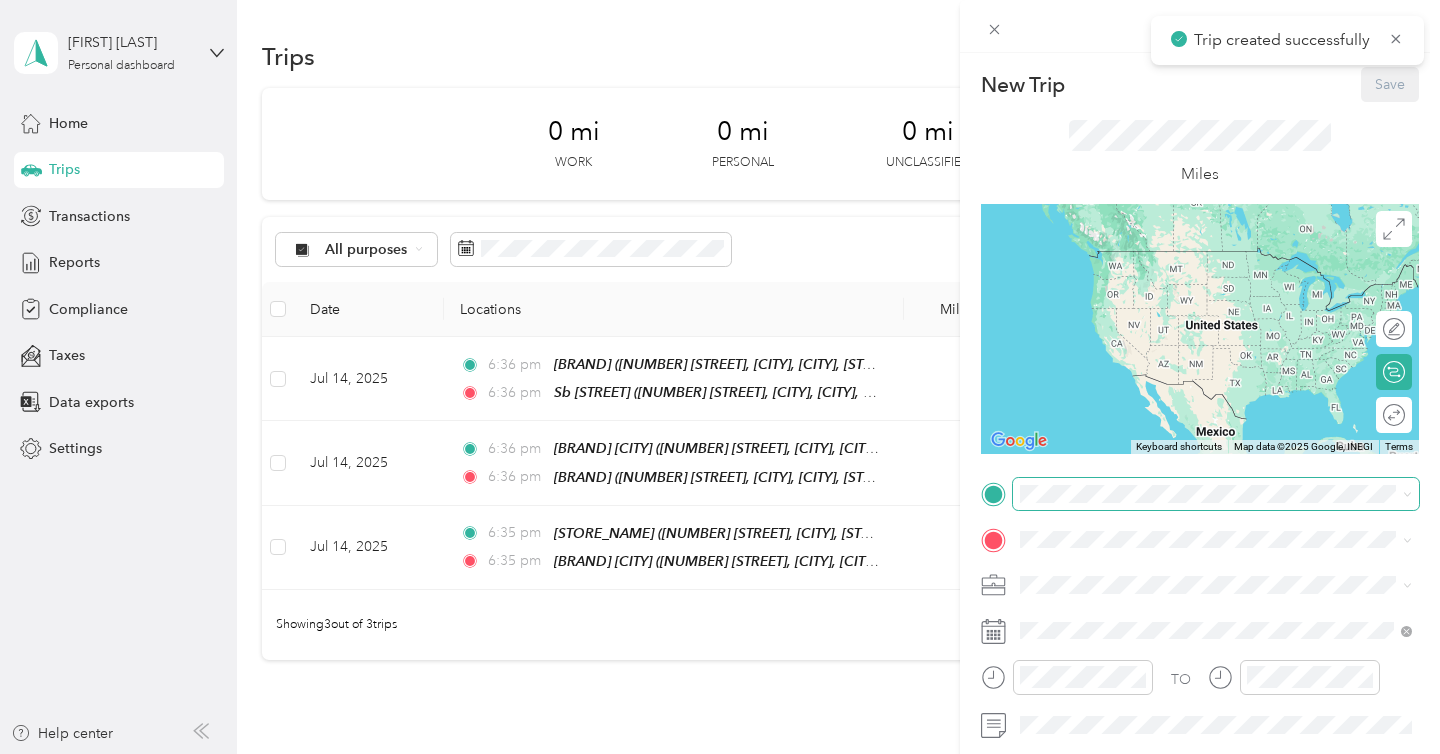 click at bounding box center [1216, 494] 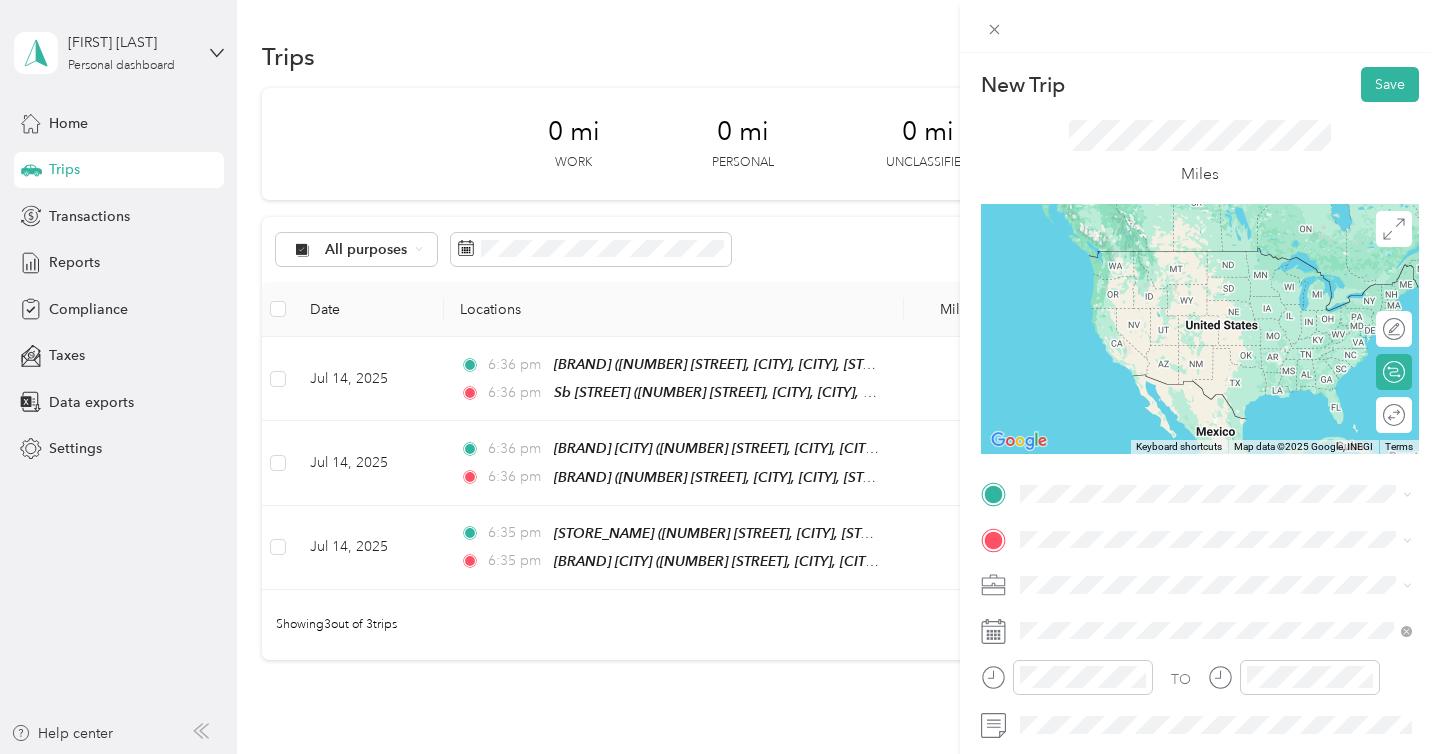 click on "[NUMBER] [STREET], [CITY], [POSTAL_CODE], [CITY], [STATE], United States" at bounding box center (1227, 286) 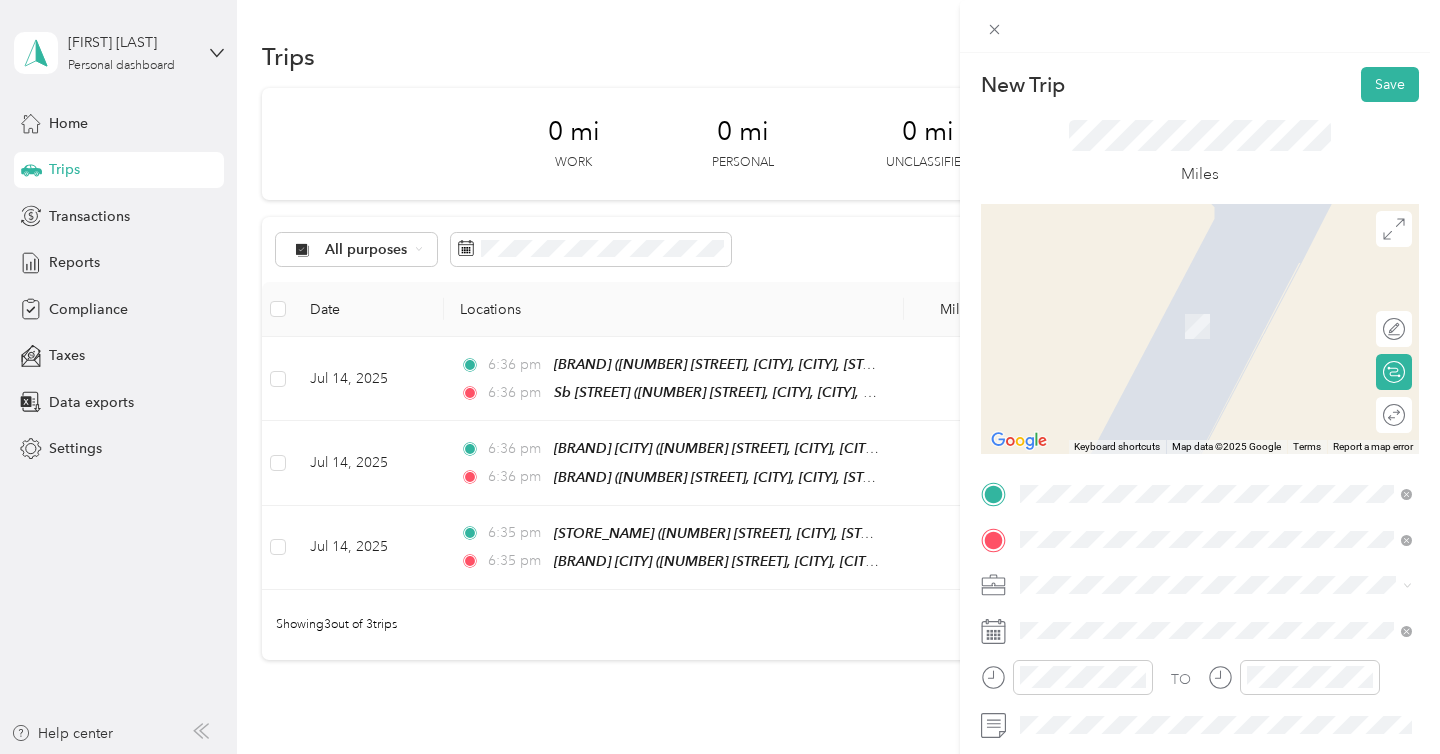 click on "SB 139 (Murrieta) [NUMBER] [STREET], [CITY], [POSTAL_CODE], [CITY], [STATE], [COUNTRY]" at bounding box center [1232, 388] 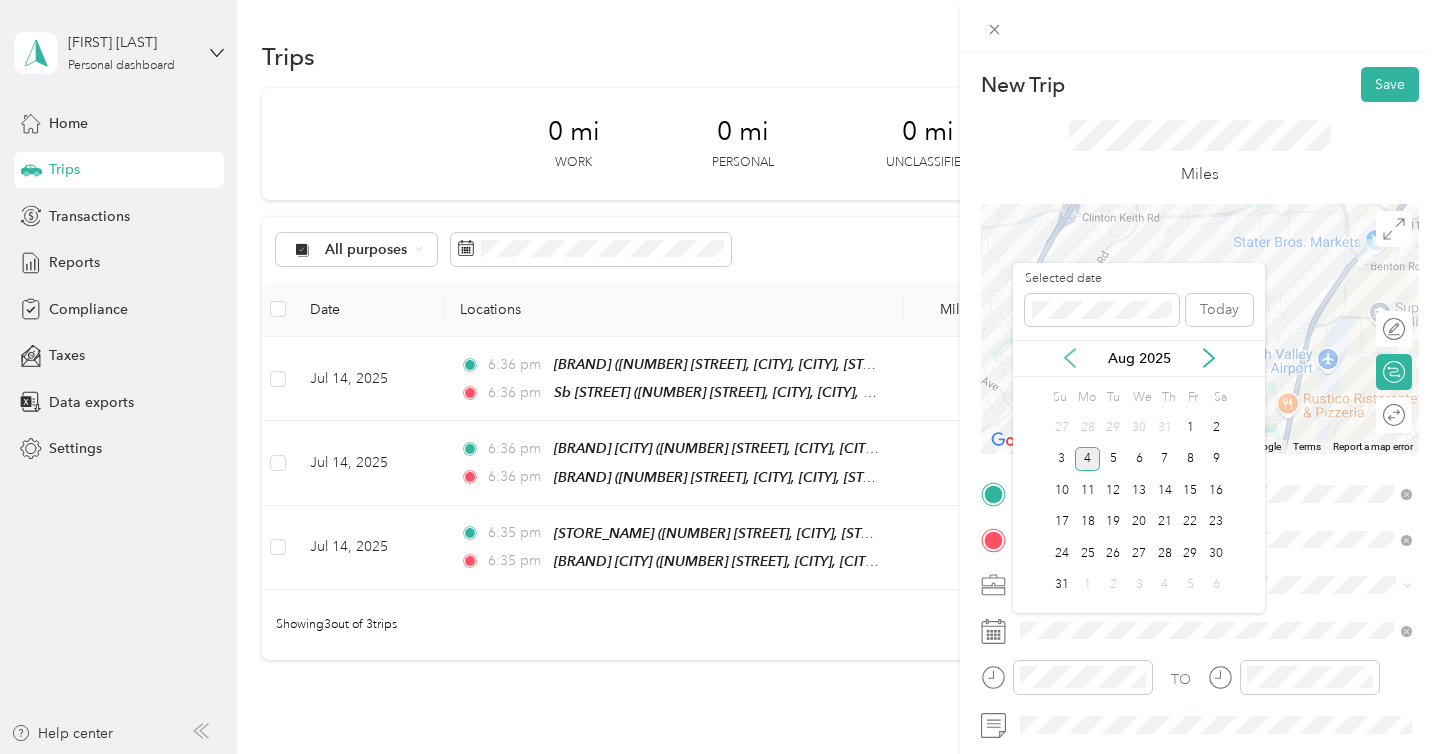 click 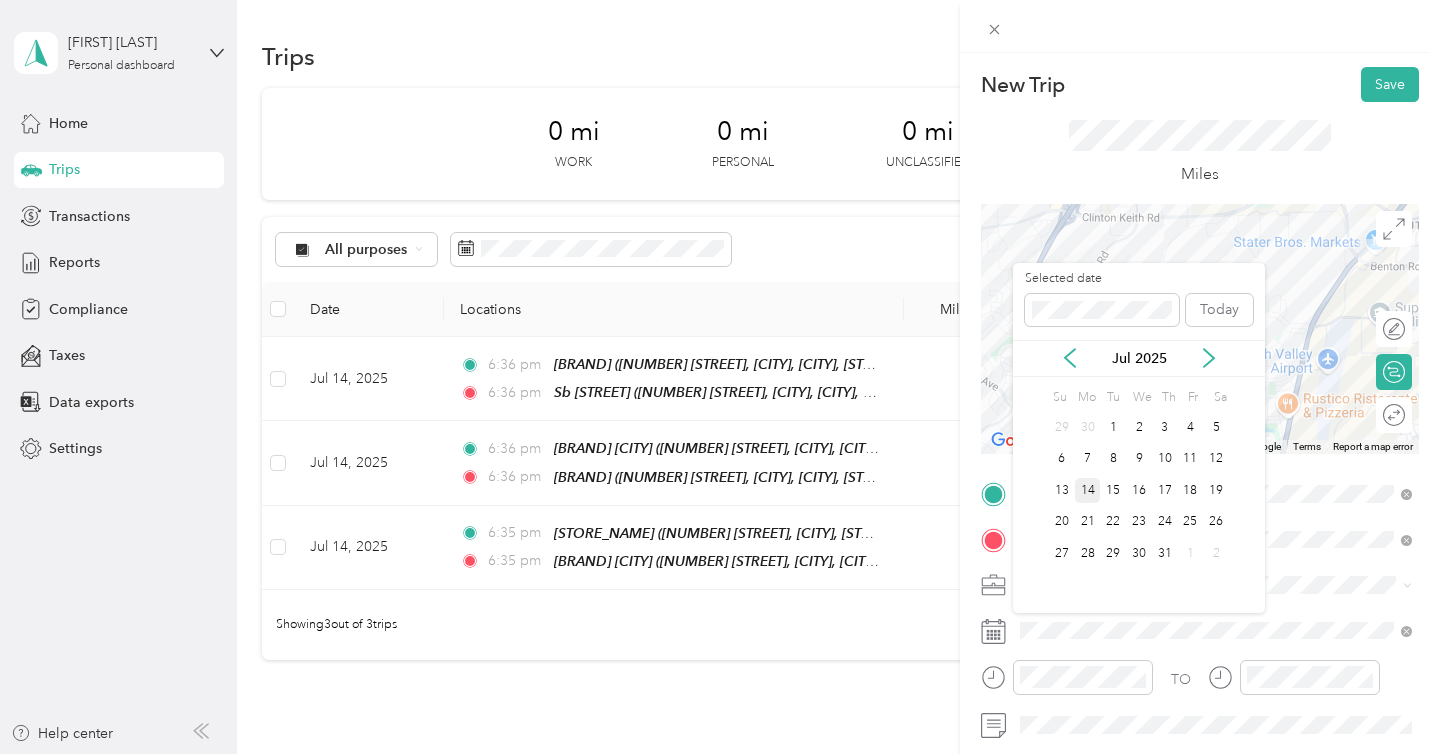 click on "14" at bounding box center [1088, 490] 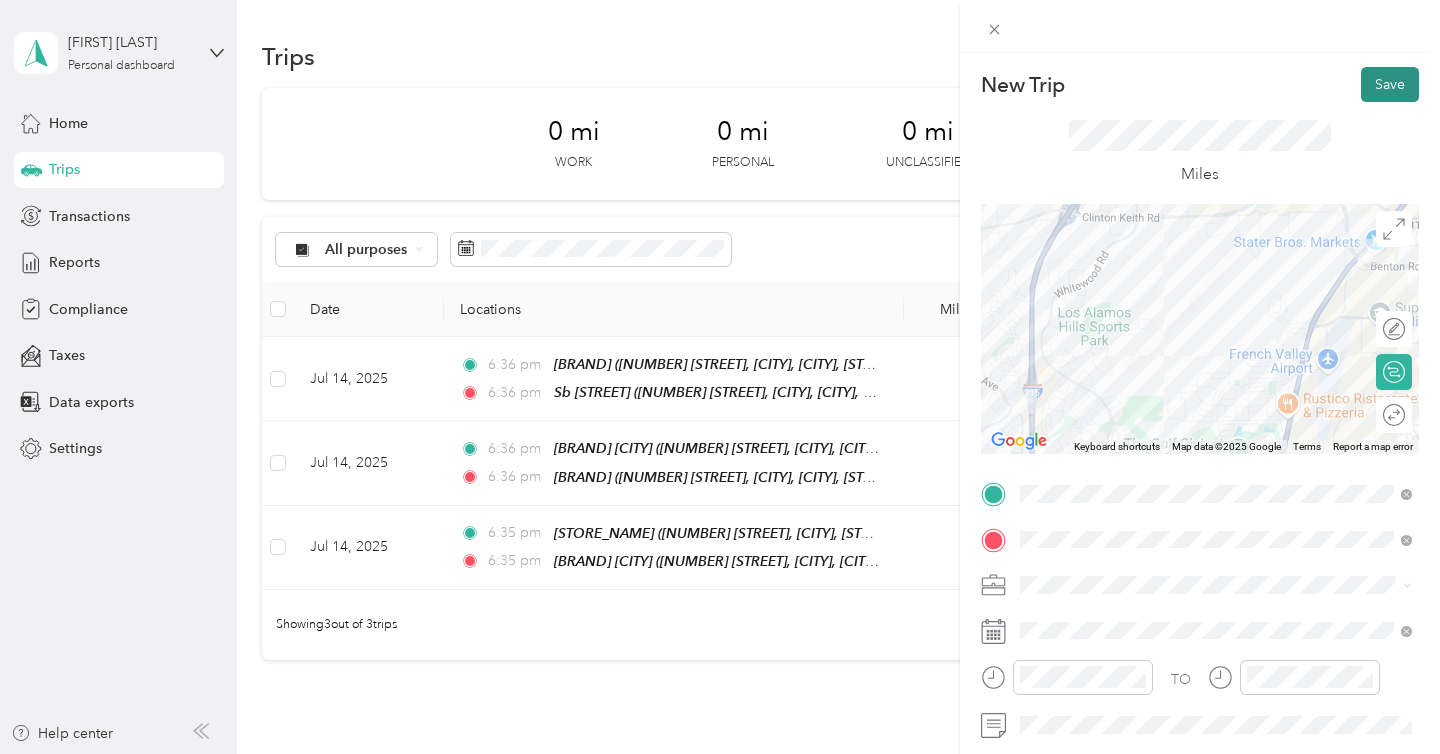 click on "Save" at bounding box center (1390, 84) 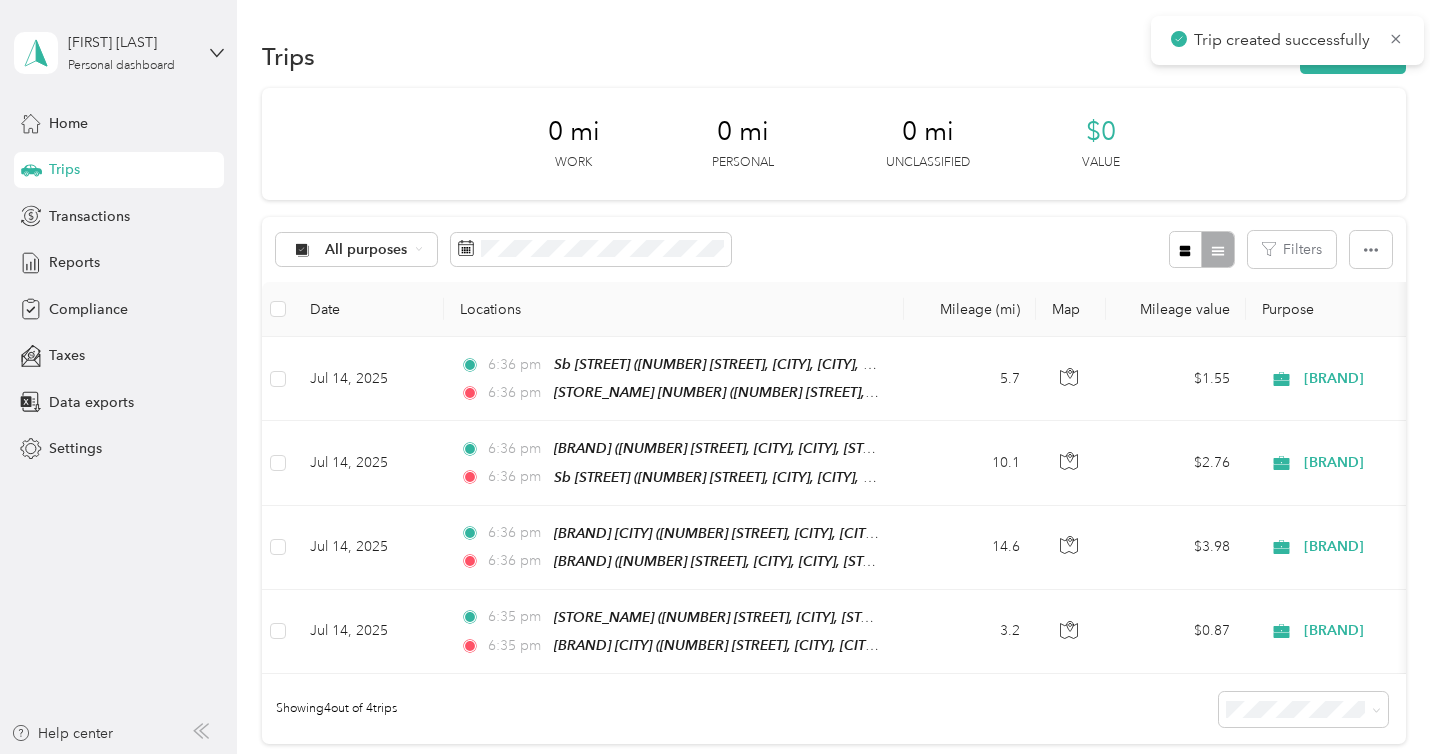click on "Trips New trip" at bounding box center (834, 56) 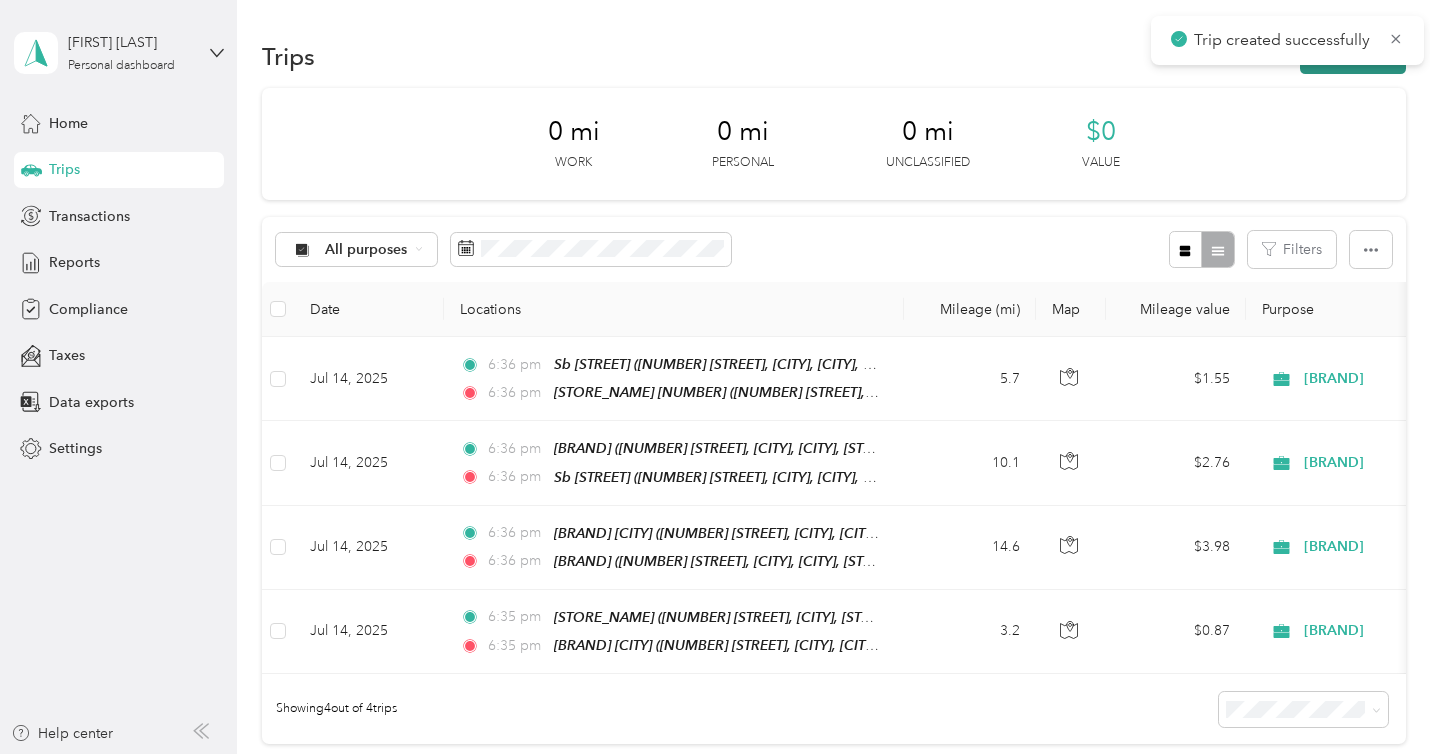 click on "New trip" at bounding box center (1353, 56) 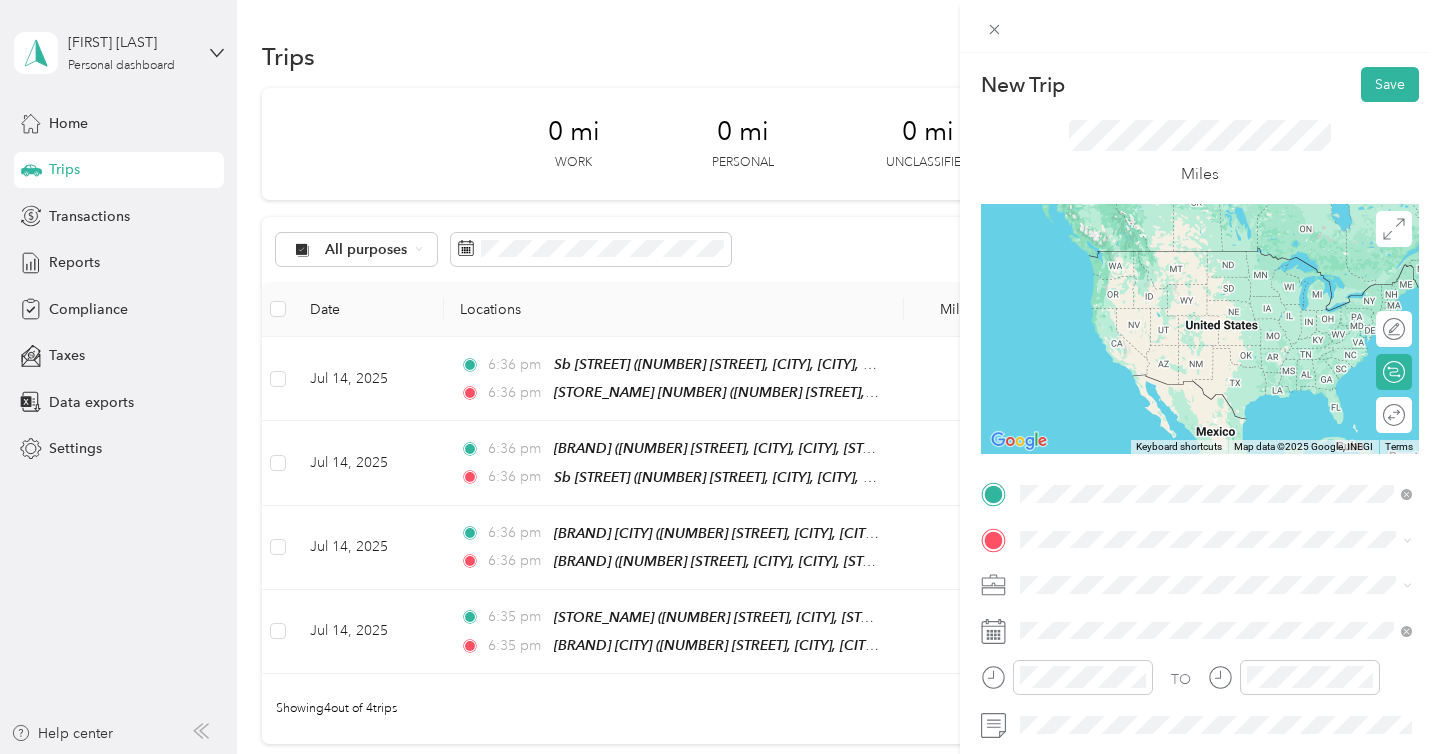 click on "SB 139 (Murrieta) [NUMBER] [STREET], [CITY], [POSTAL_CODE], [CITY], [STATE], [COUNTRY]" at bounding box center [1232, 280] 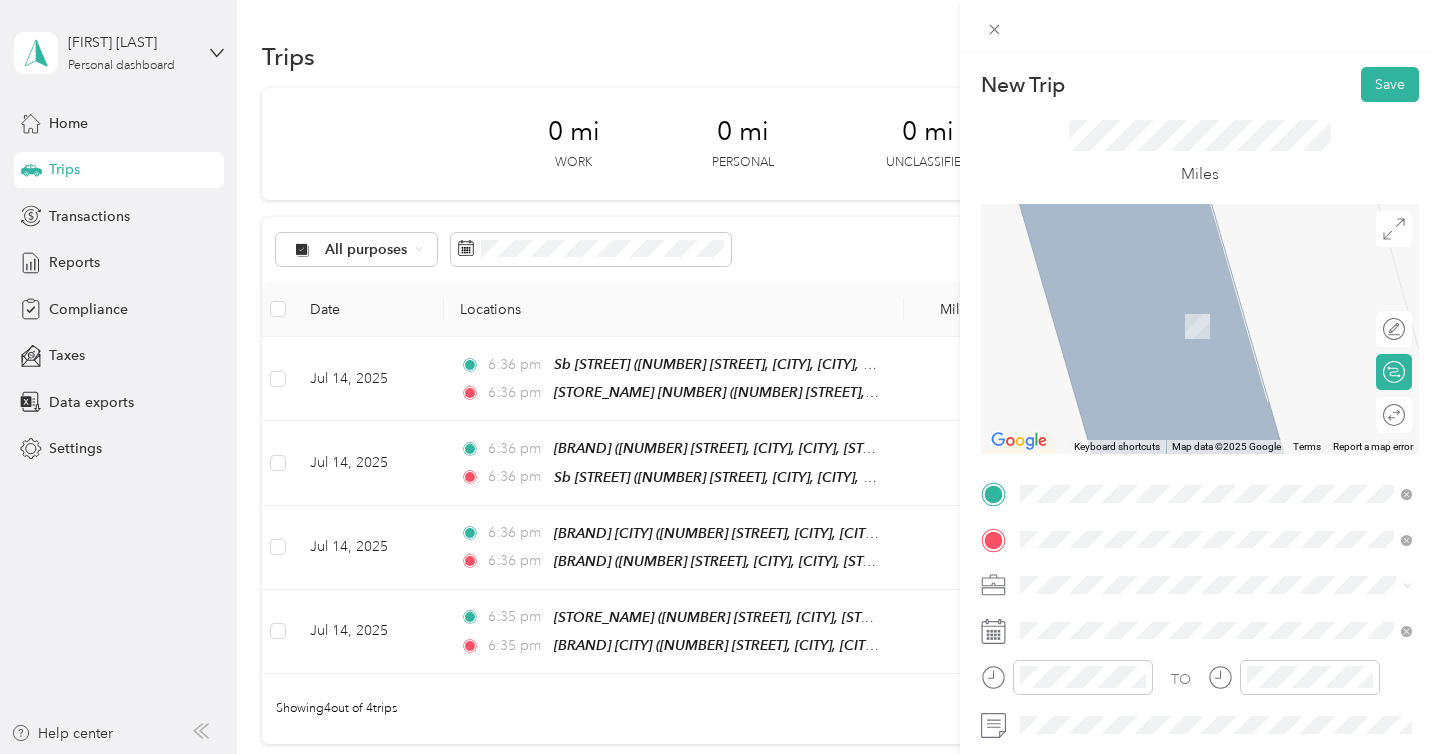 click on "[NUMBER] [STREET], [POSTAL_CODE], [CITY], [STATE], [COUNTRY]" at bounding box center [1227, 336] 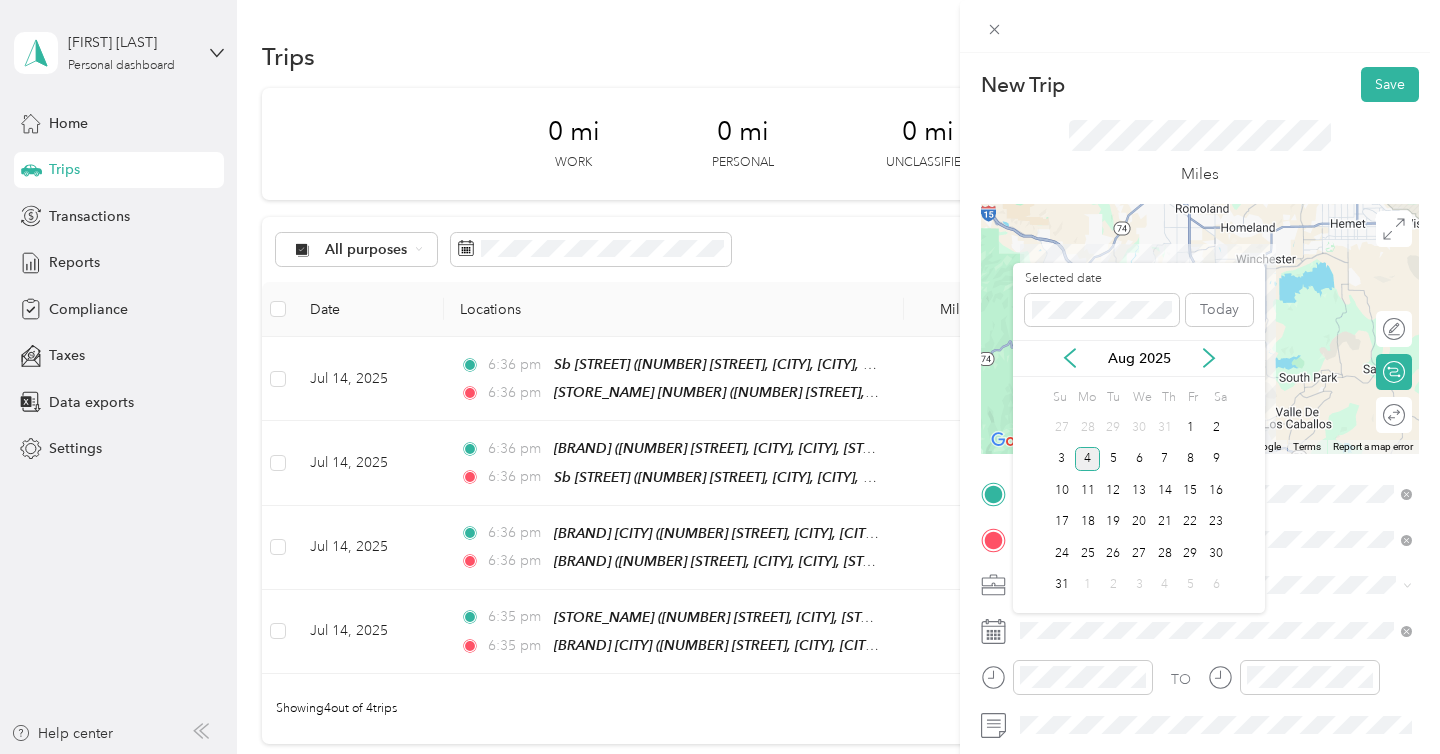 click on "Aug 2025" at bounding box center [1139, 358] 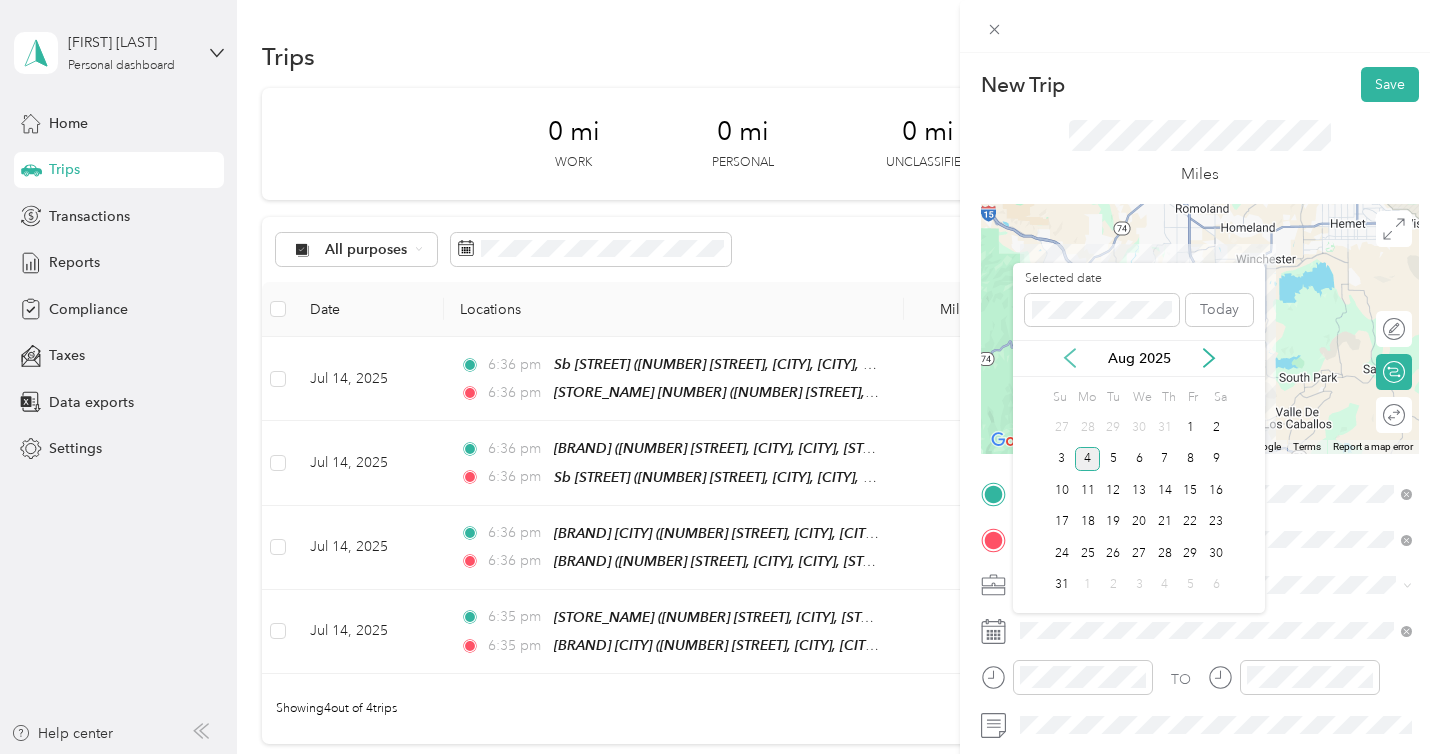 click 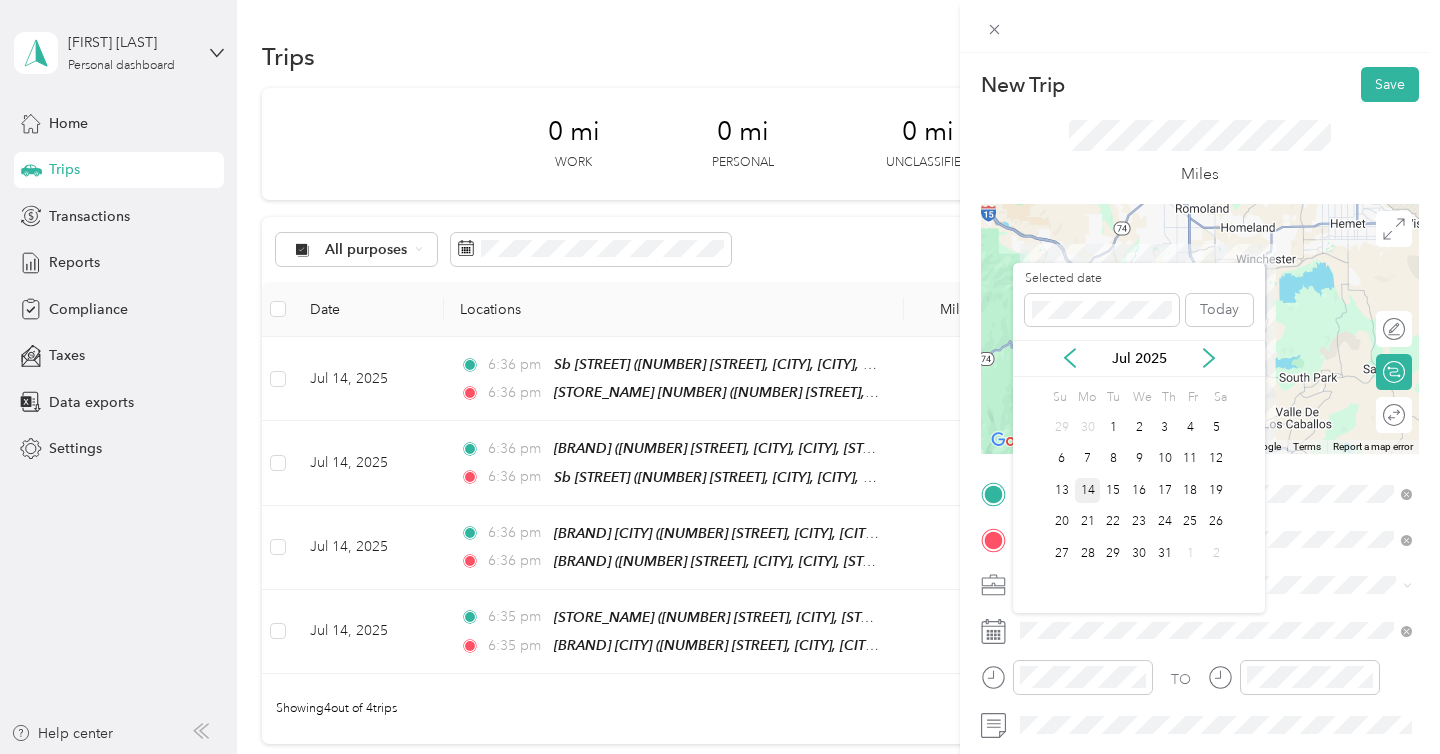 click on "14" at bounding box center [1088, 490] 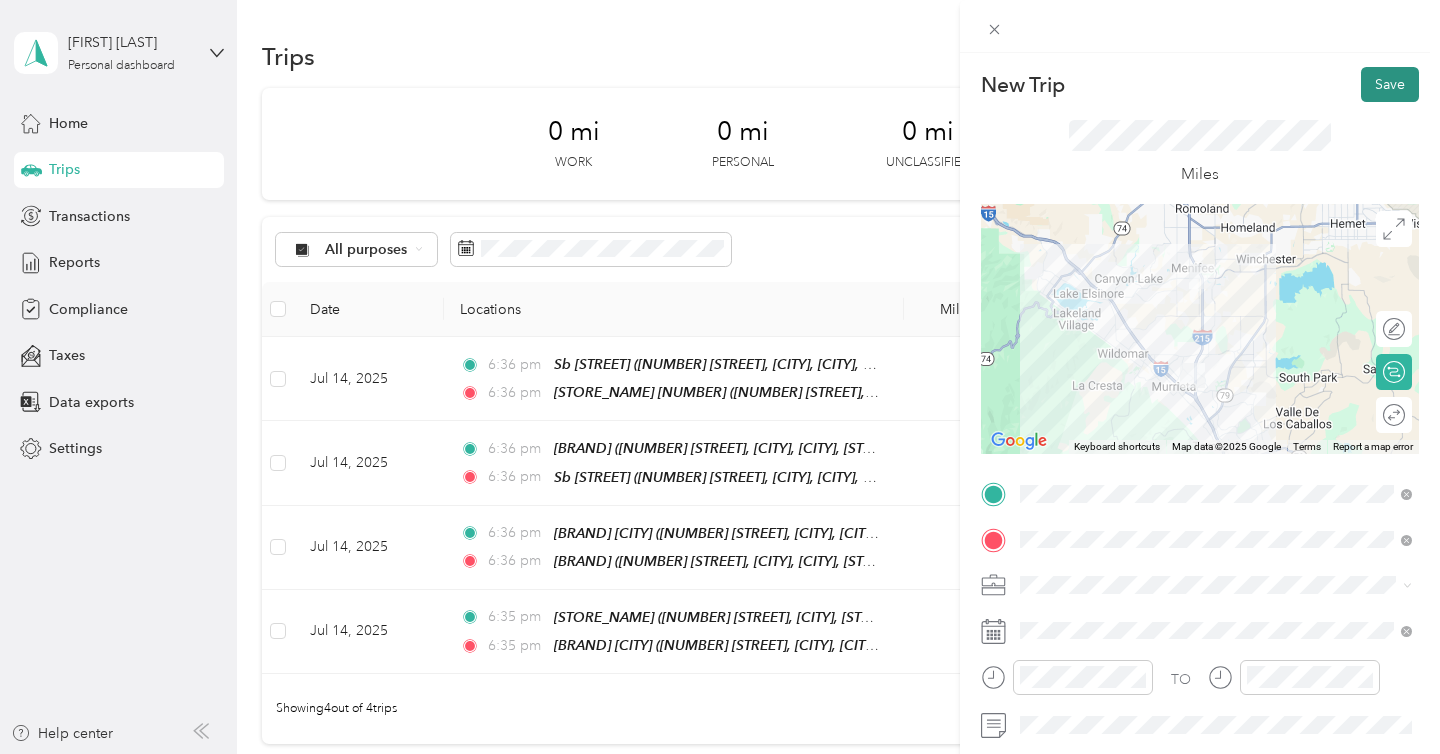 click on "Save" at bounding box center [1390, 84] 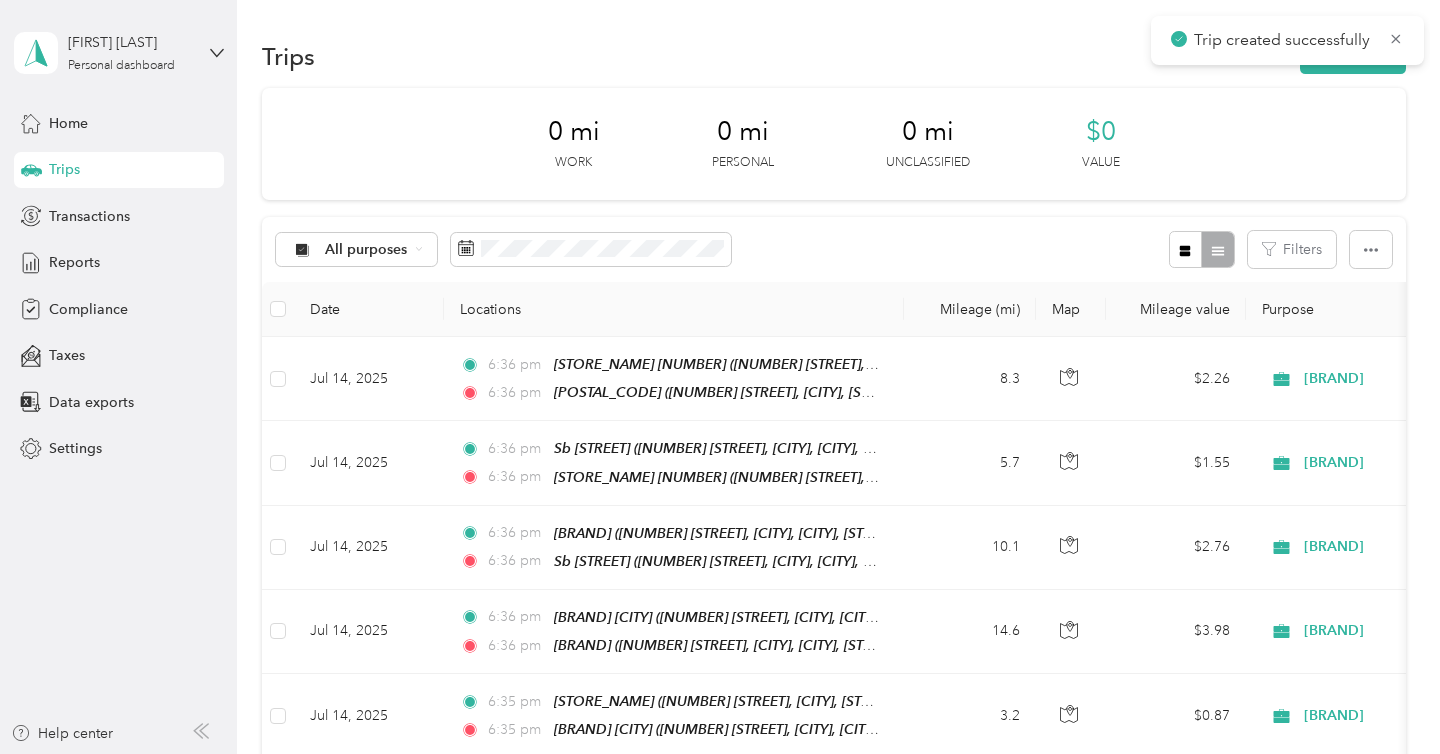 click on "Trips New trip" at bounding box center [834, 56] 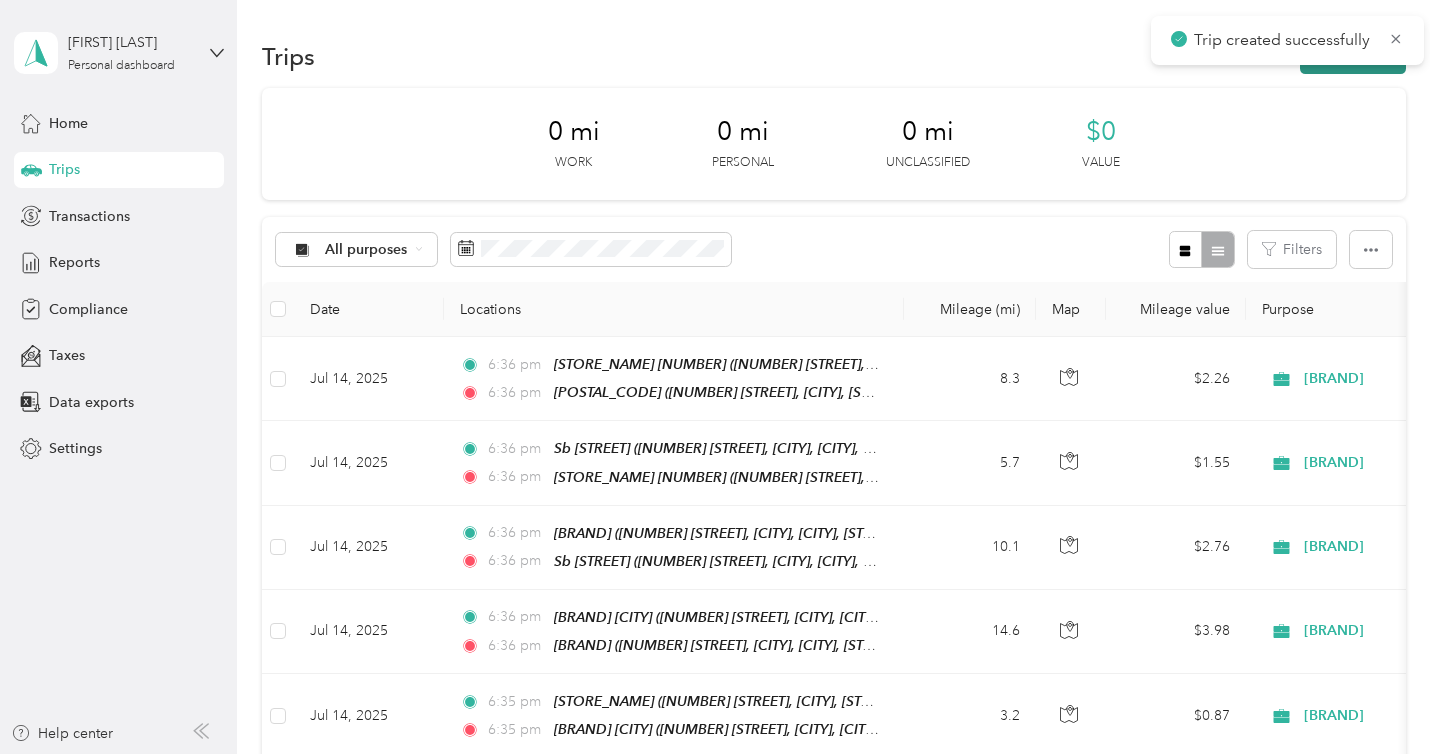 click on "New trip" at bounding box center [1353, 56] 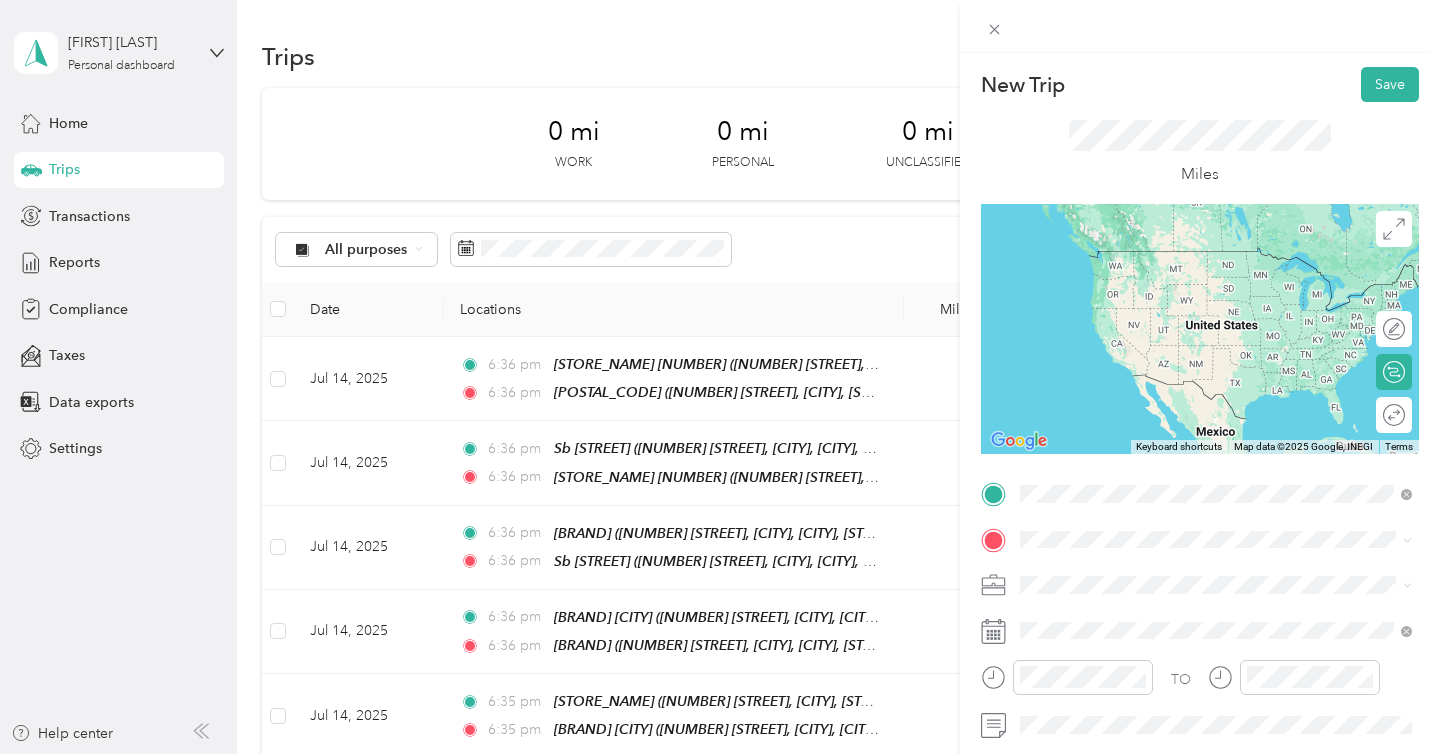 click on "[NUMBER] [STREET], [POSTAL_CODE], [CITY], [STATE], [COUNTRY]" at bounding box center (1227, 291) 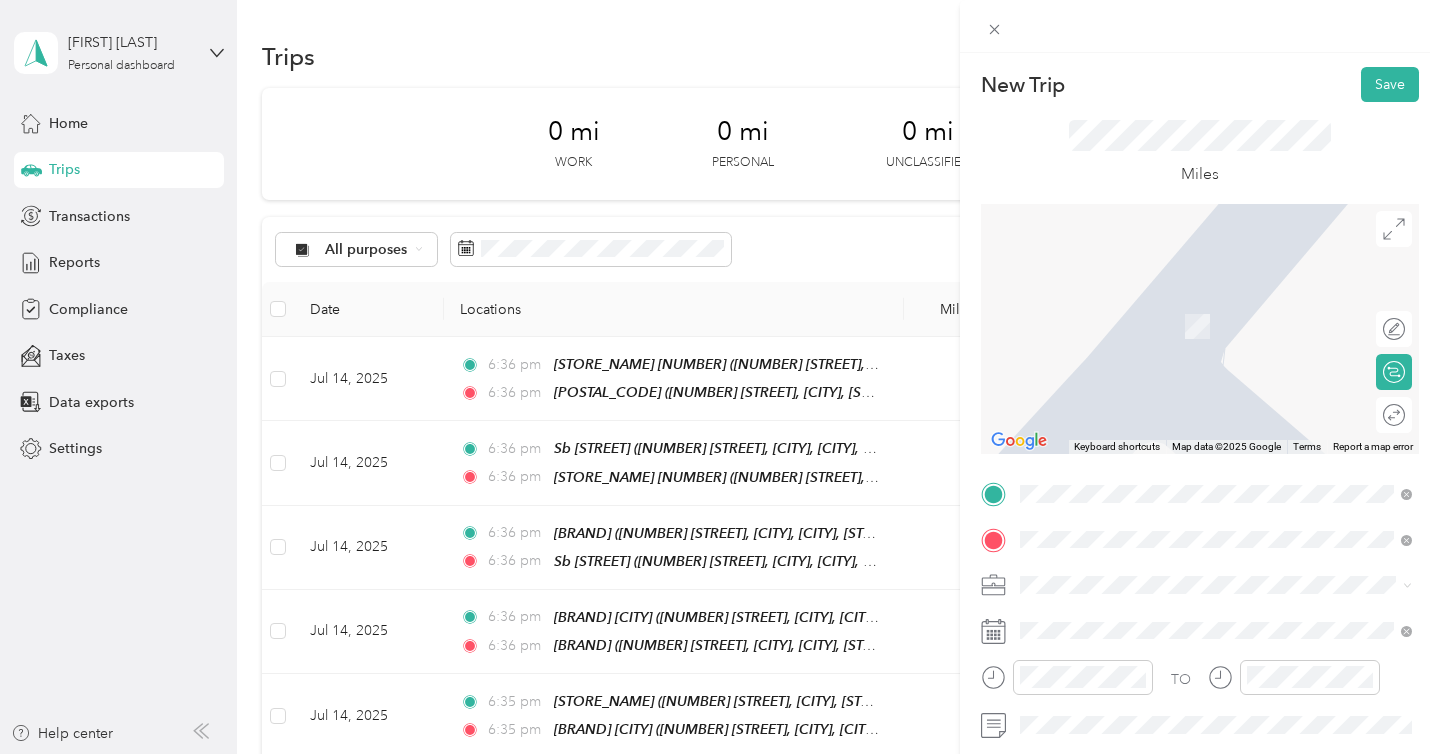 click on "[BRAND] ([CITY]) [NUMBER] [STREET], [CITY], [POSTAL_CODE], [CITY], [STATE], [COUNTRY]" at bounding box center [1232, 325] 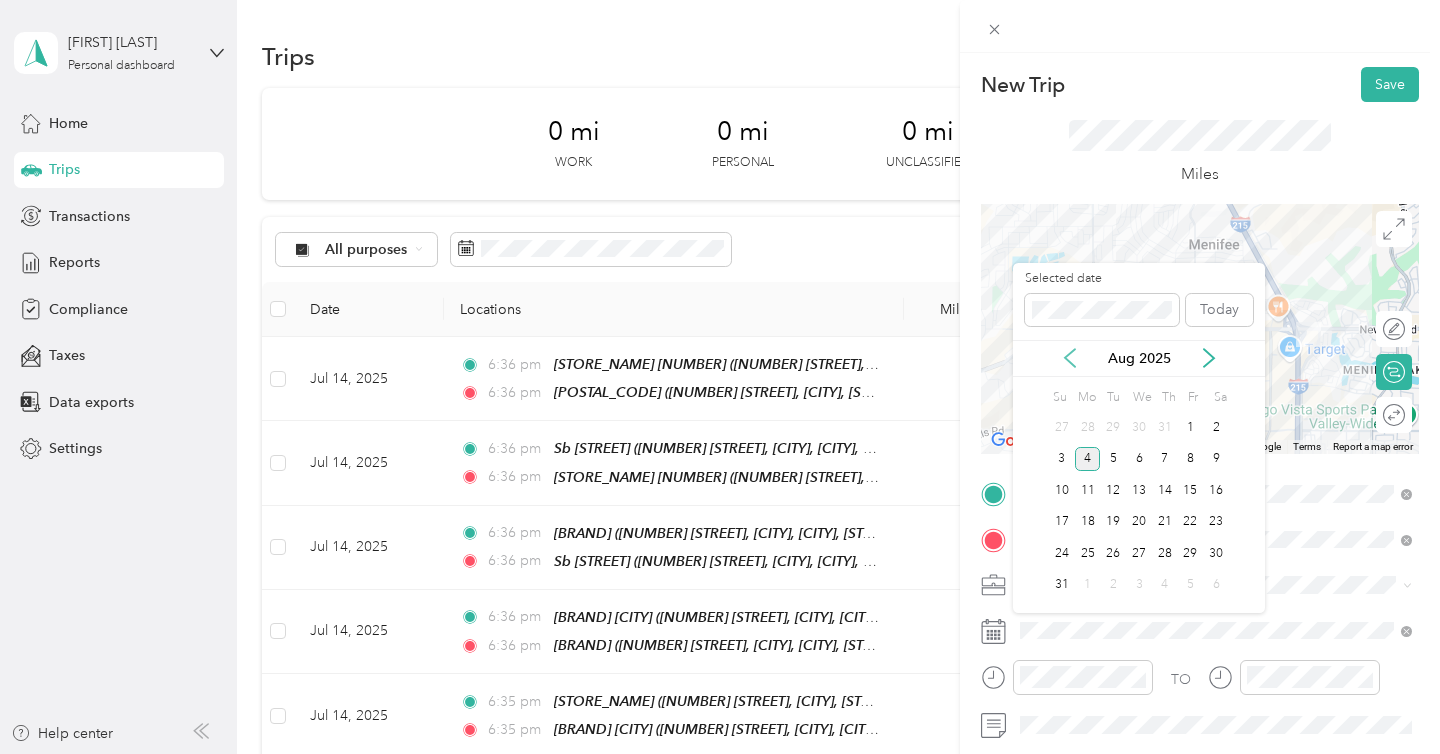 click 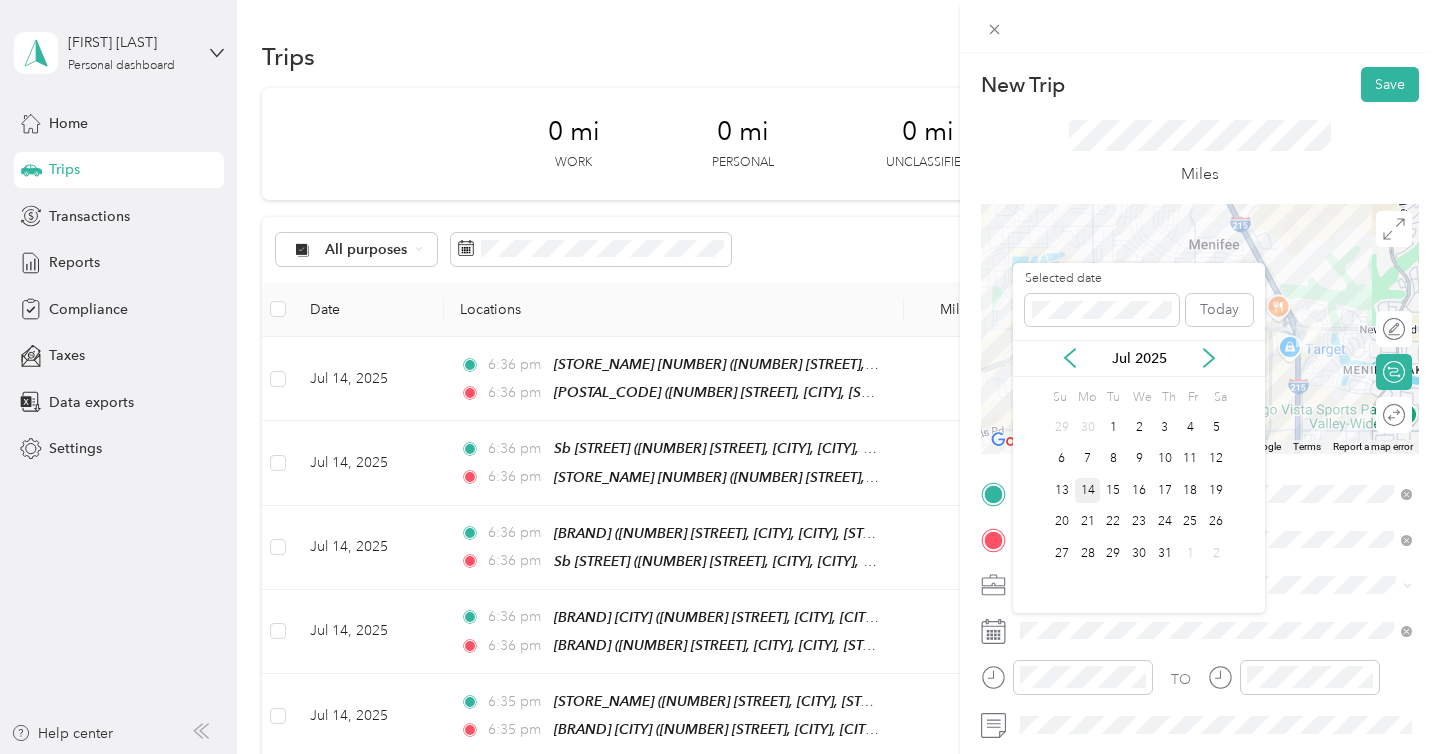 click on "14" at bounding box center [1088, 490] 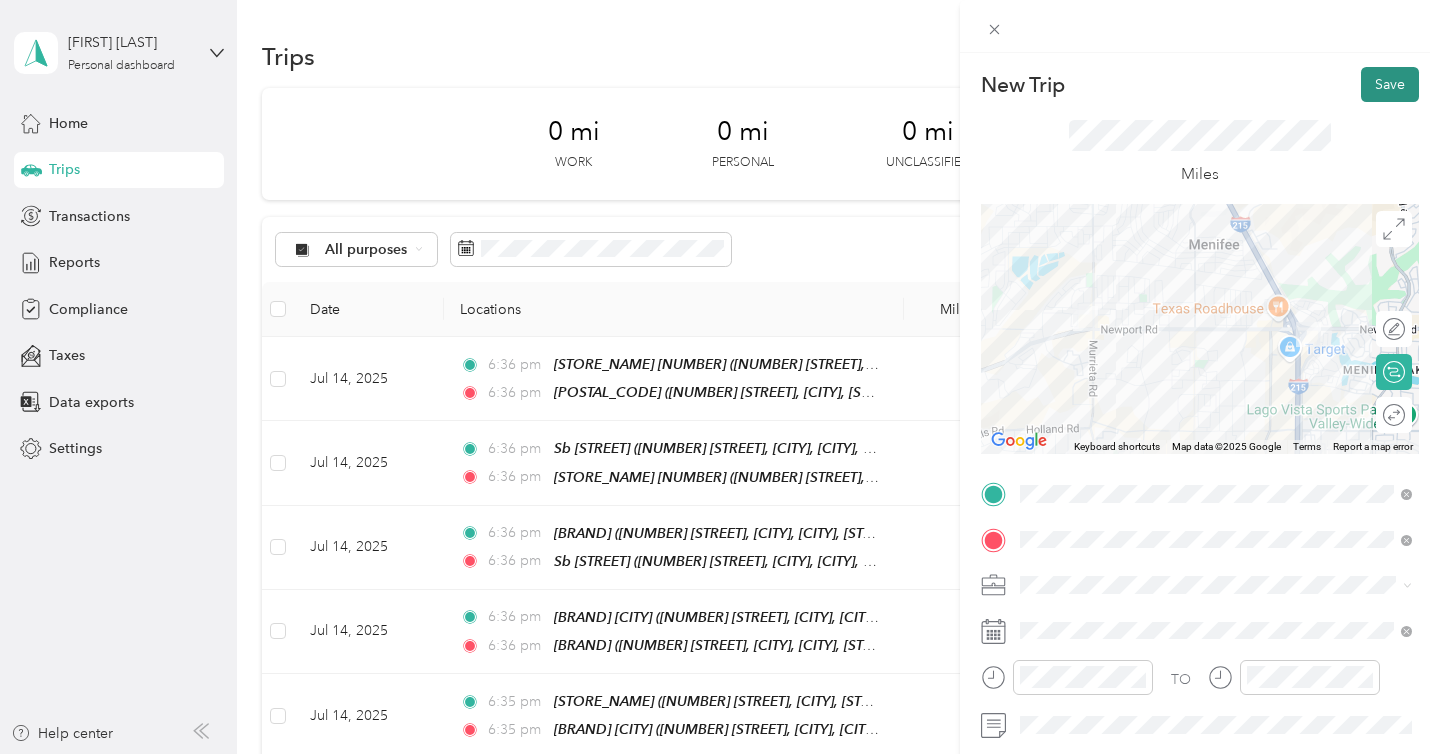click on "Save" at bounding box center [1390, 84] 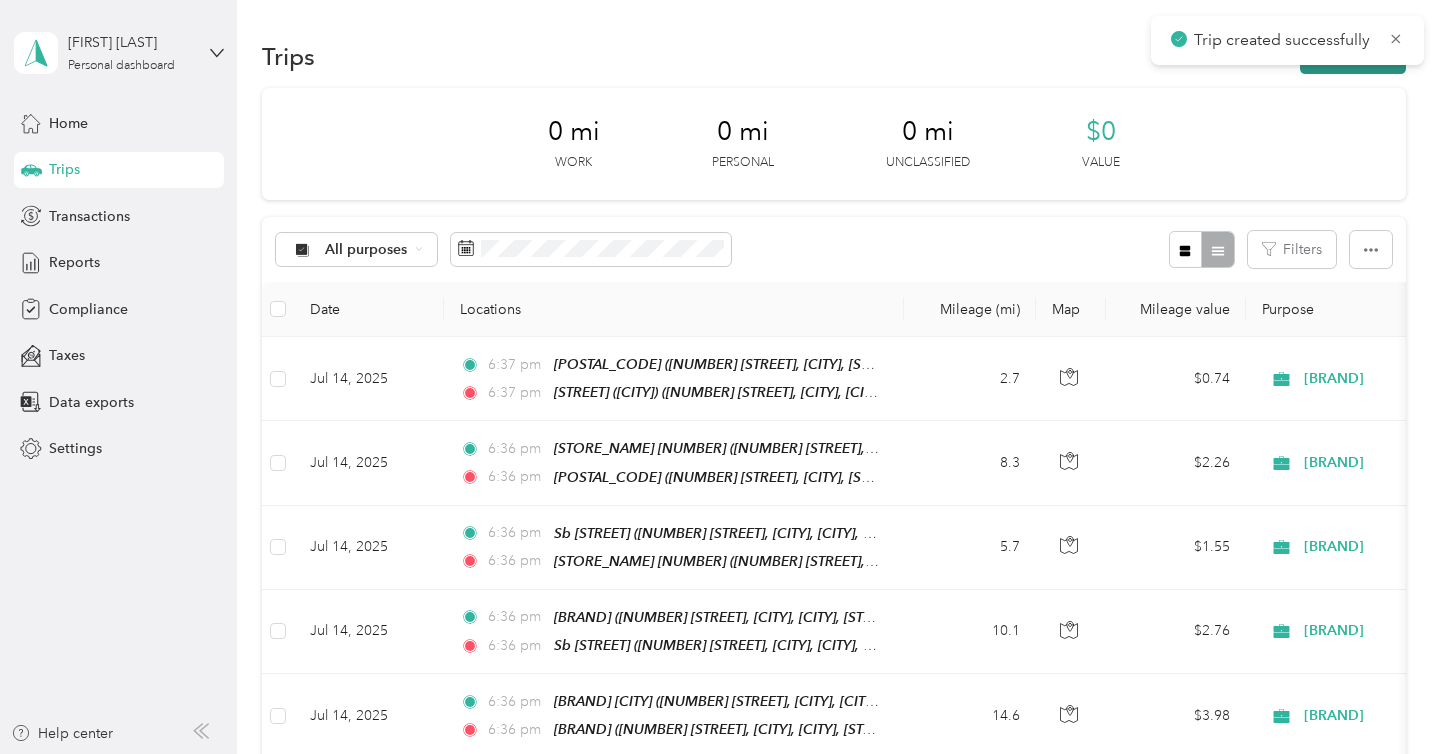 click on "New trip" at bounding box center (1353, 56) 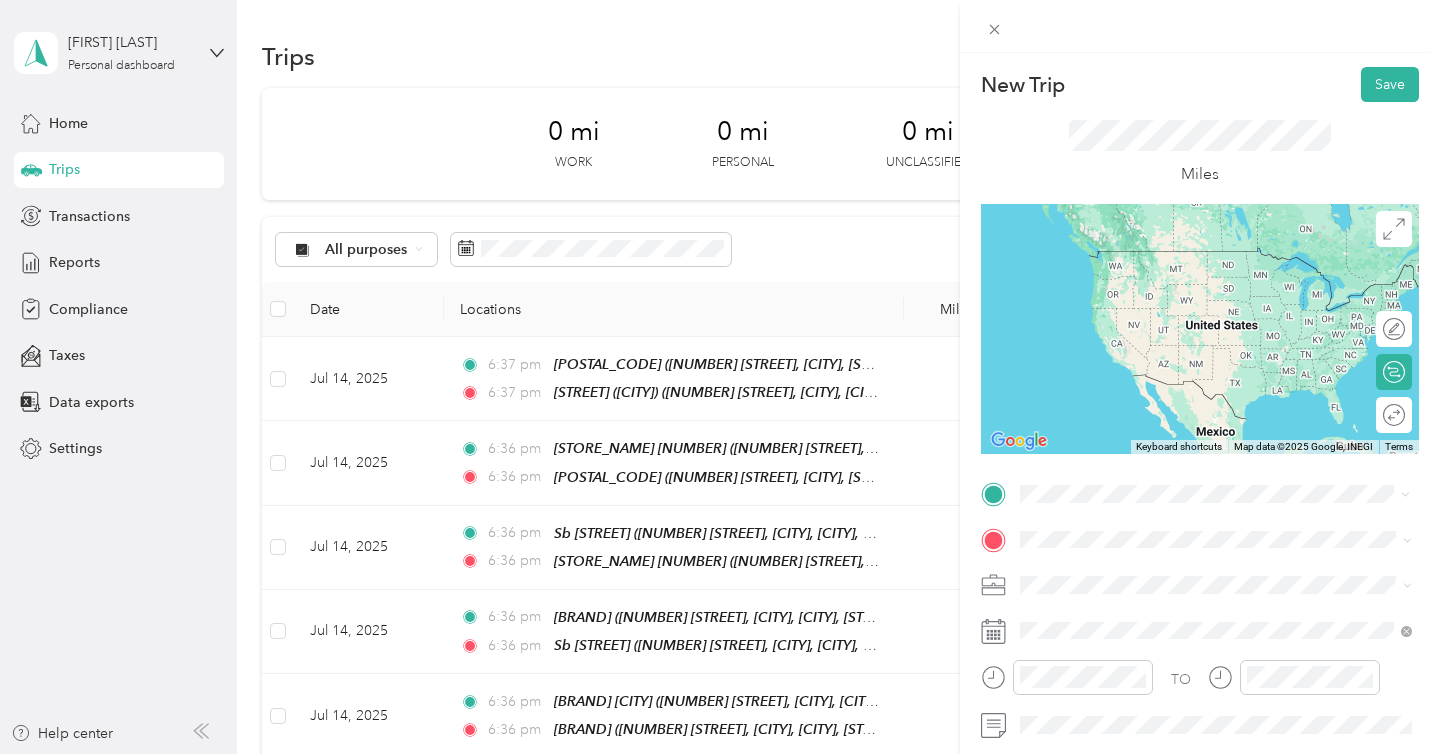 click on "[NUMBER] [STREET], [CITY], [POSTAL_CODE], [CITY], [STATE], [COUNTRY]" at bounding box center [1227, 291] 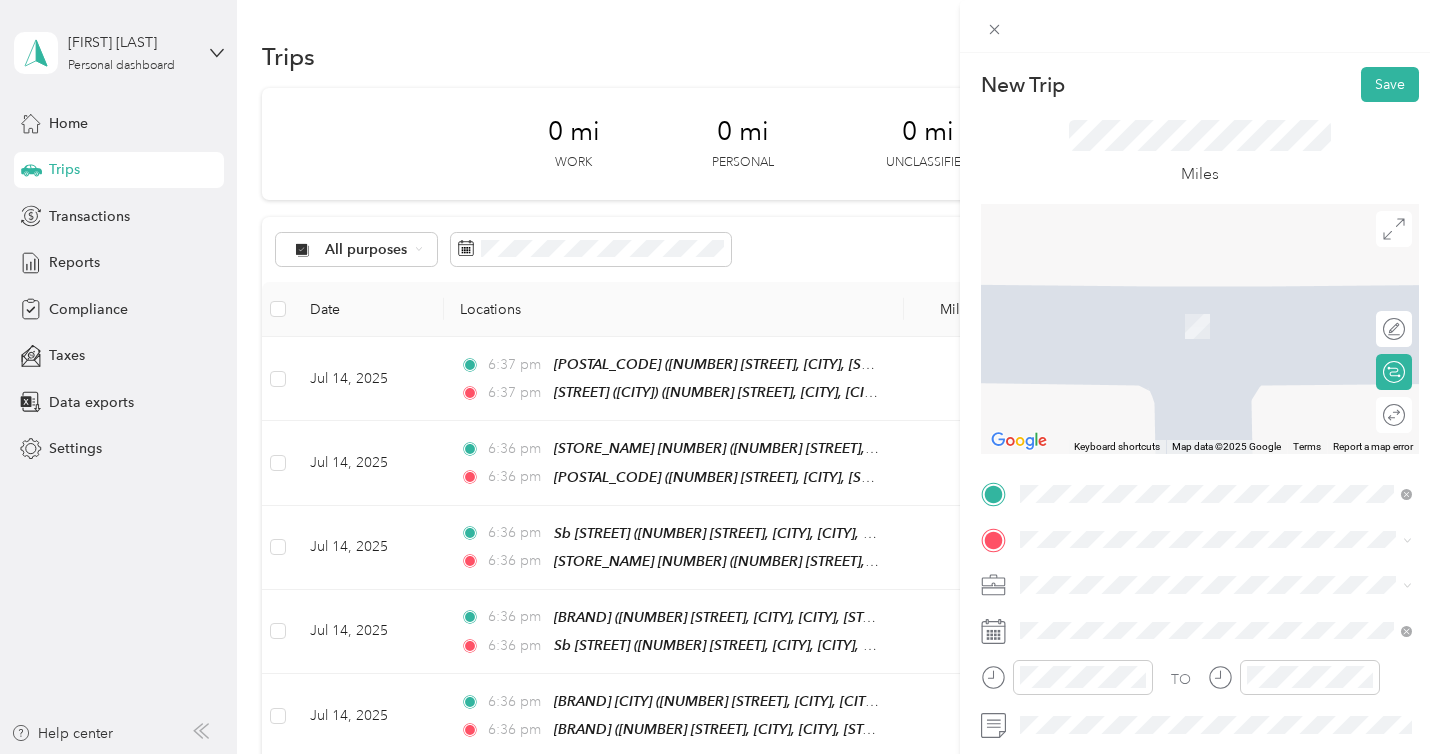 click on "[BRAND] ([CITY]) [NUMBER] [STREET], [CITY], [POSTAL_CODE], [CITY], [STATE], [COUNTRY]" at bounding box center (1232, 403) 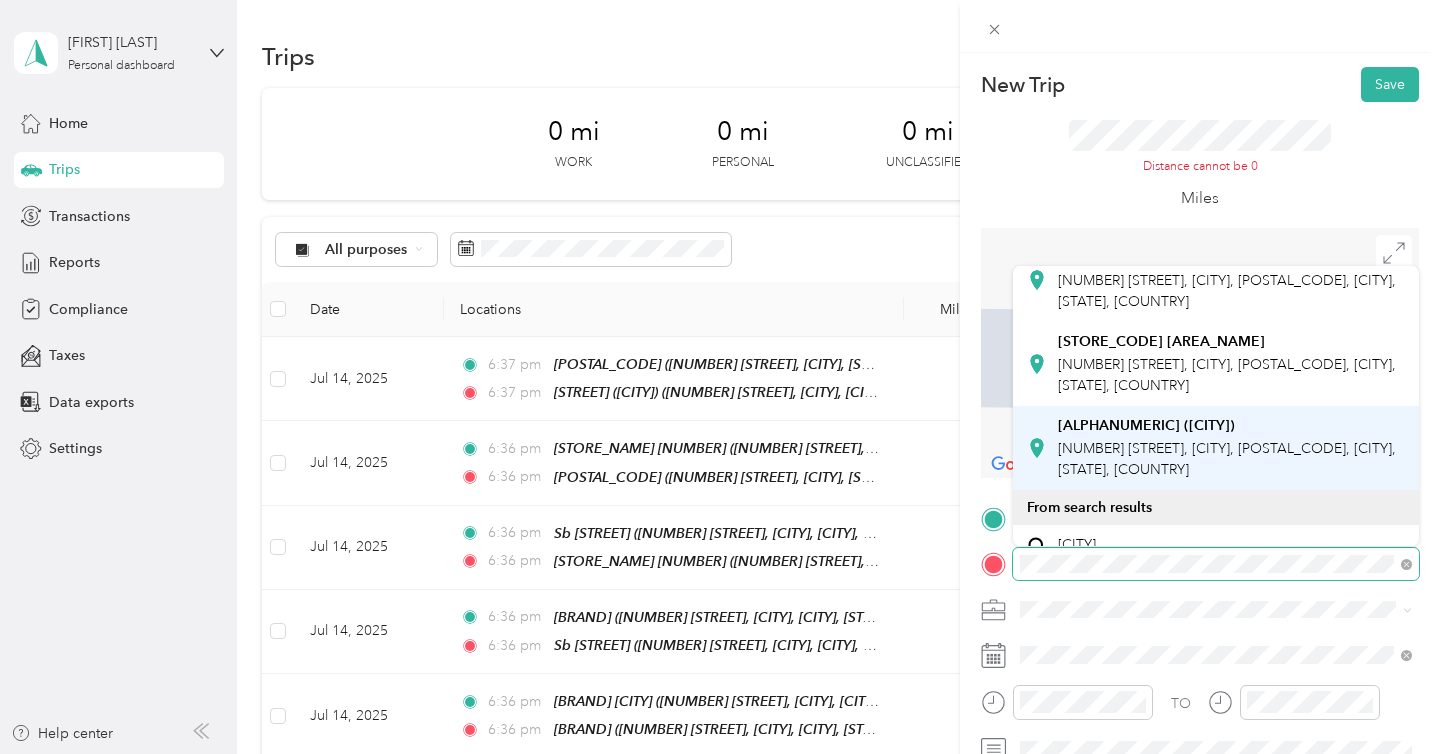 scroll, scrollTop: 0, scrollLeft: 0, axis: both 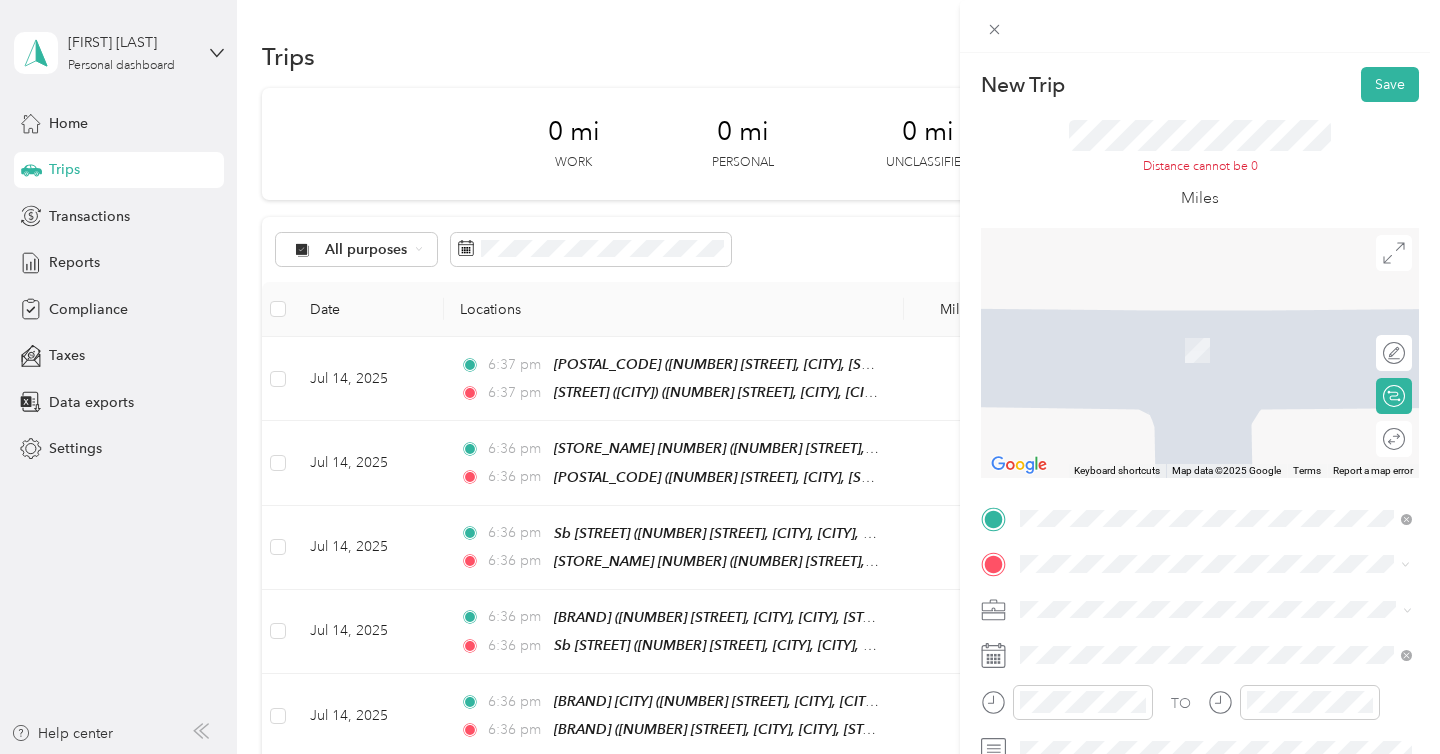 click on "[NUMBER] [STREET], [CITY], [POSTAL_CODE], [CITY], [STATE], [COUNTRY]" at bounding box center [1227, 361] 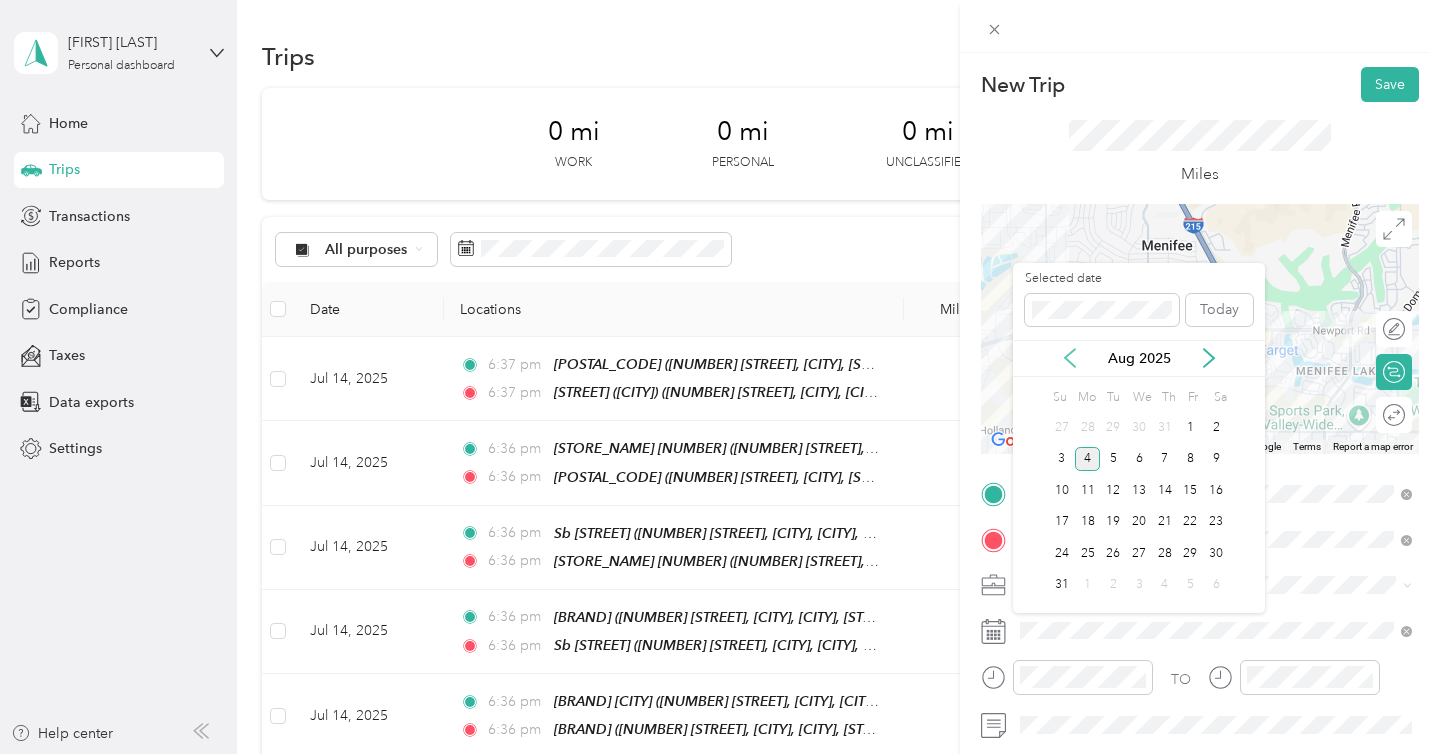 click 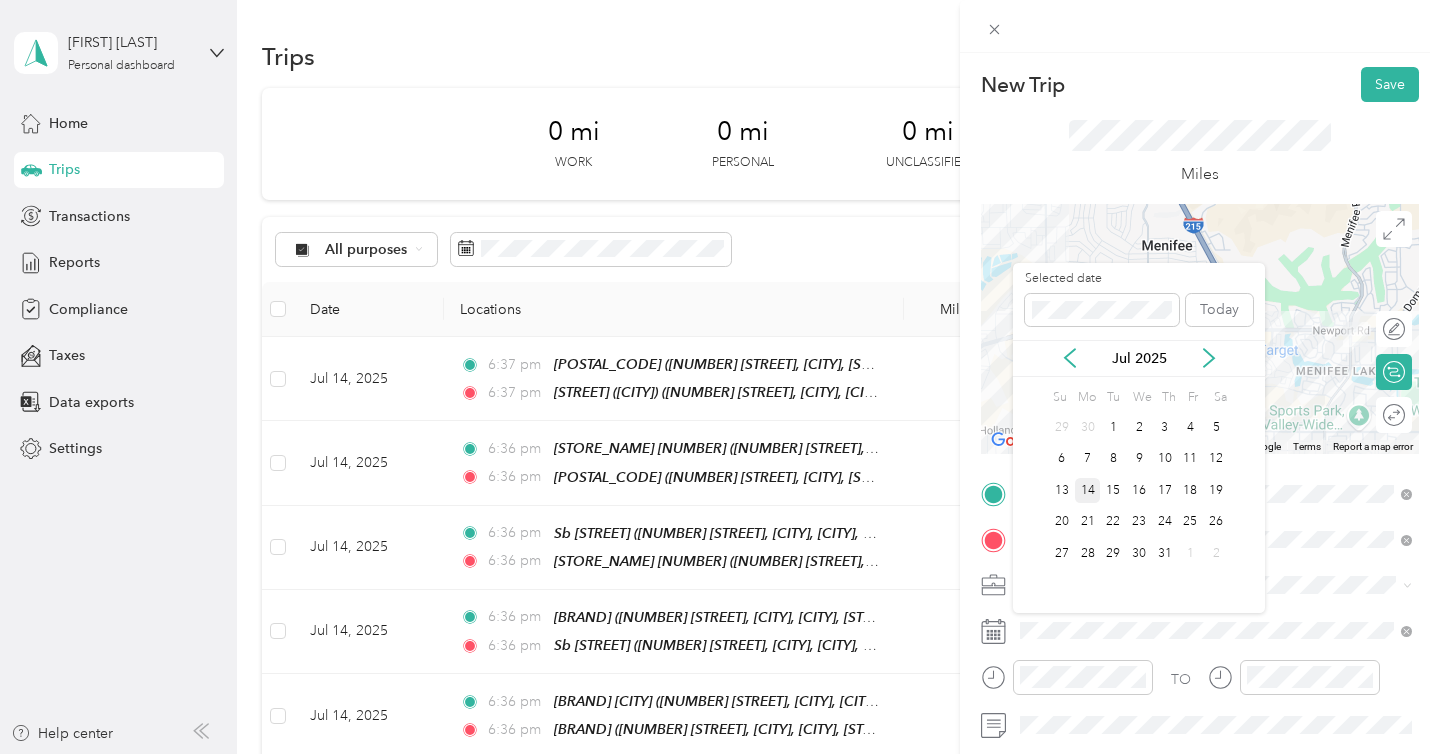 click on "14" at bounding box center (1088, 490) 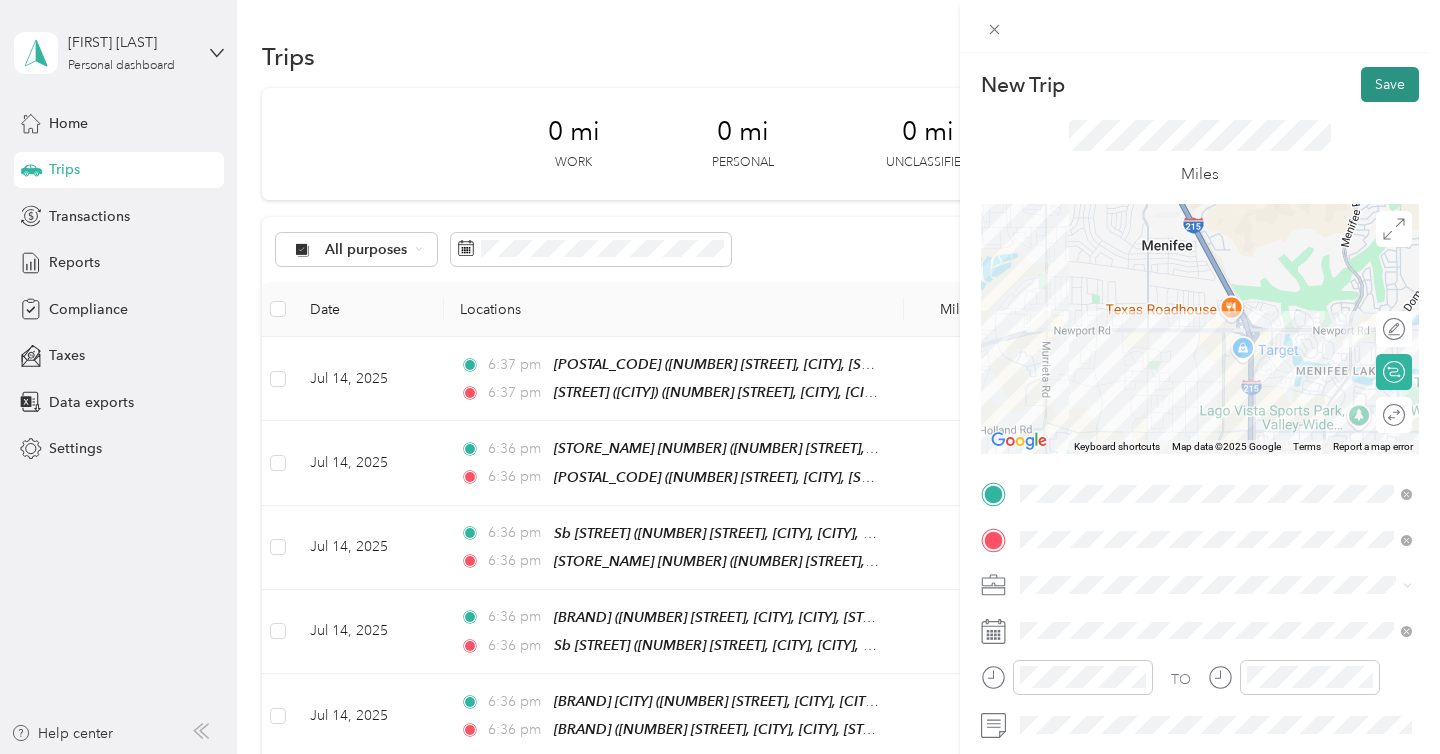 click on "Save" at bounding box center (1390, 84) 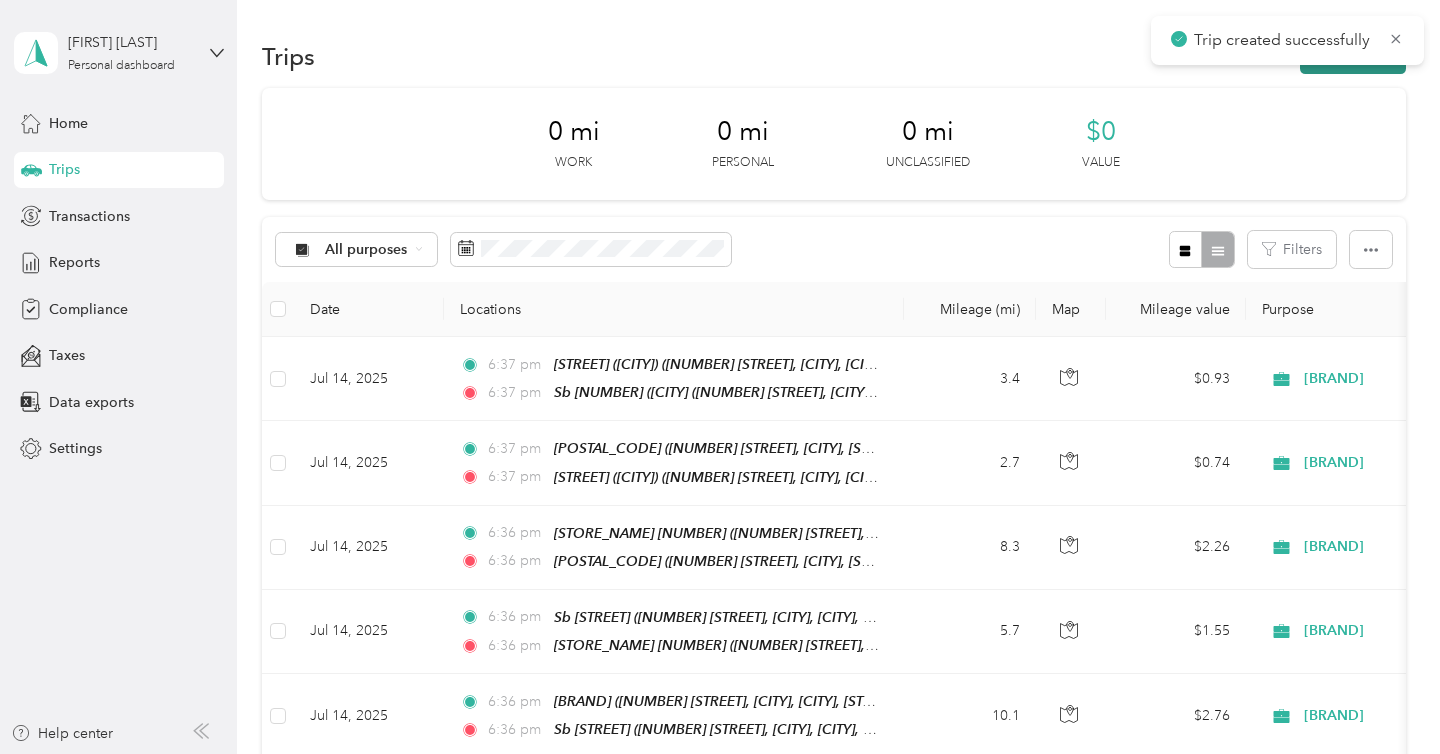click on "New trip" at bounding box center [1353, 56] 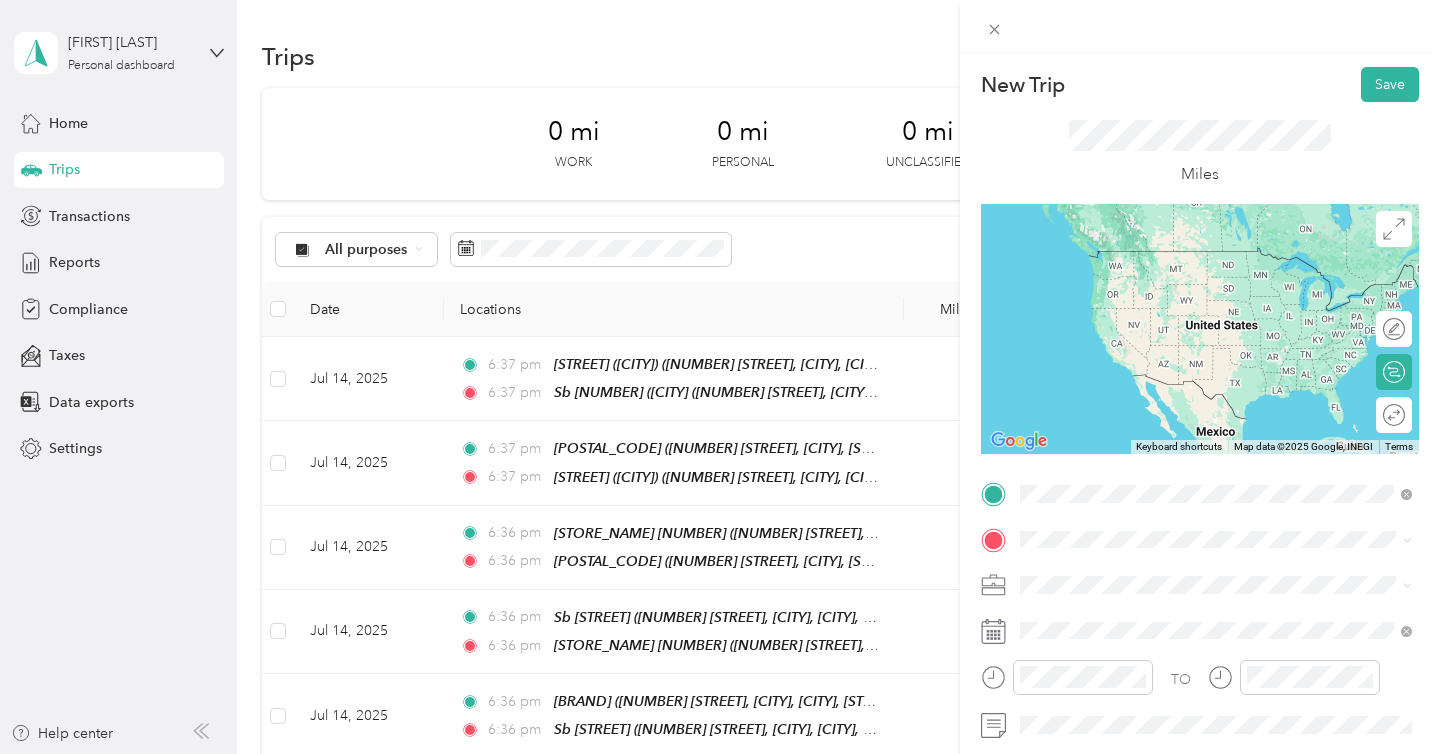 click on "[NUMBER] [STREET], [CITY], [POSTAL_CODE], [CITY], [STATE], [COUNTRY]" at bounding box center [1227, 291] 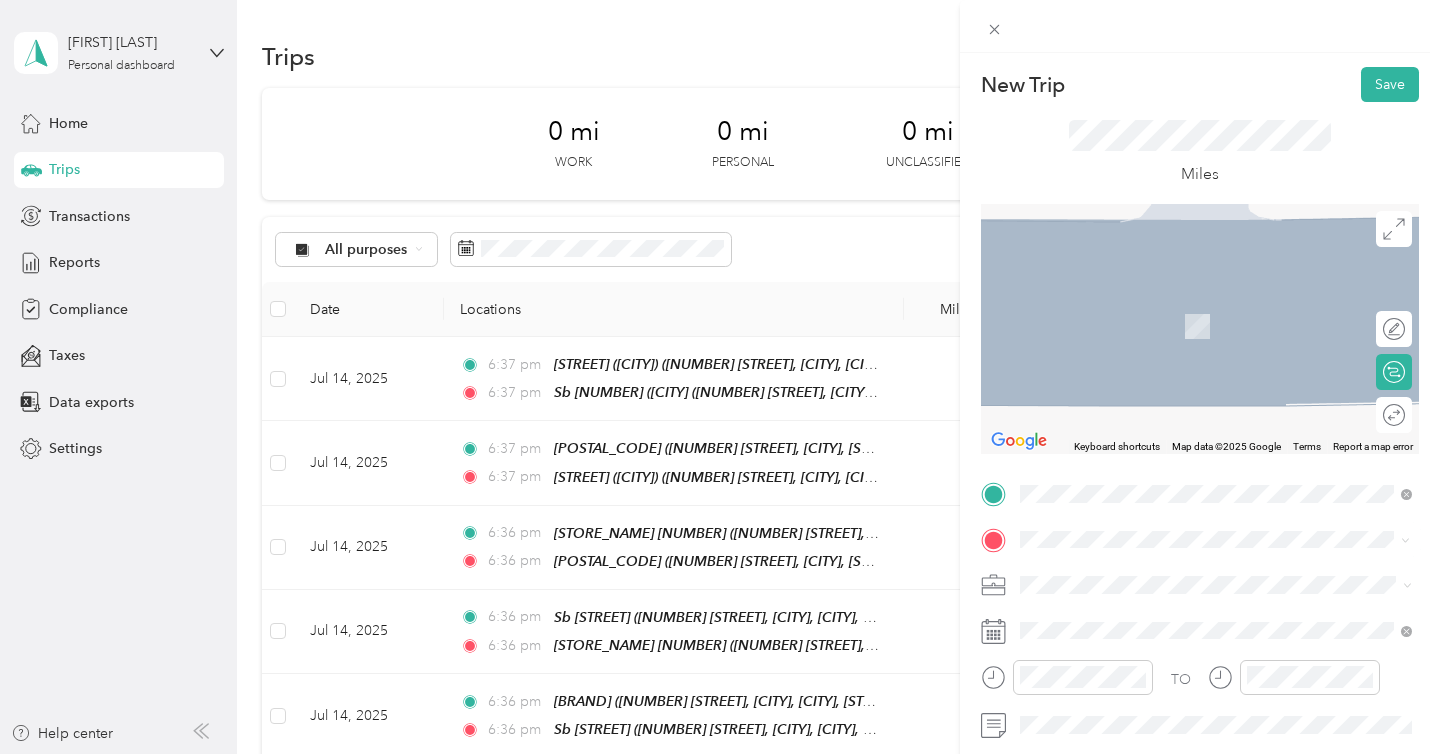 click on "[BRAND_NAME] ([DISTRICT_NAME])  [NUMBER] [STREET], [CITY], [POSTAL_CODE], [CITY], [STATE], [COUNTRY]" at bounding box center [1232, 325] 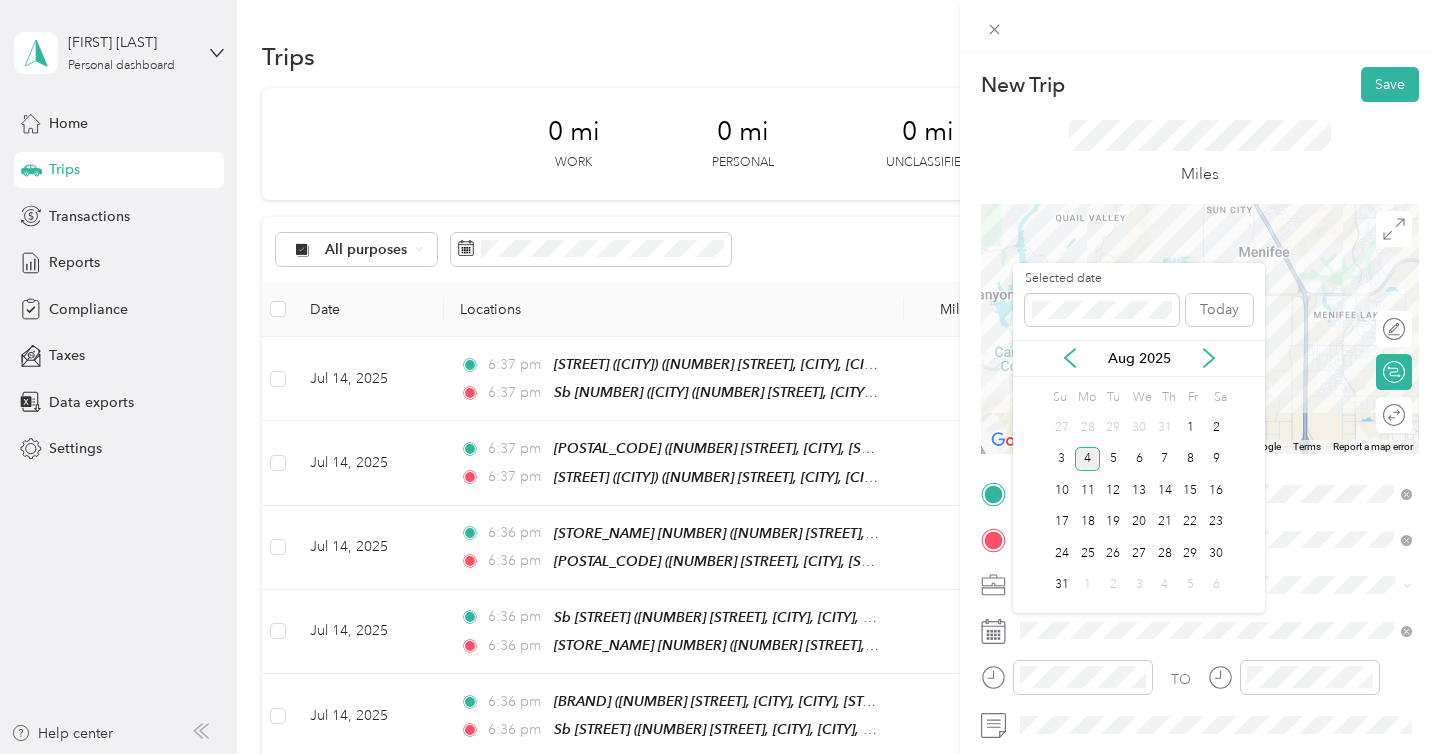 click on "Aug 2025" at bounding box center (1139, 358) 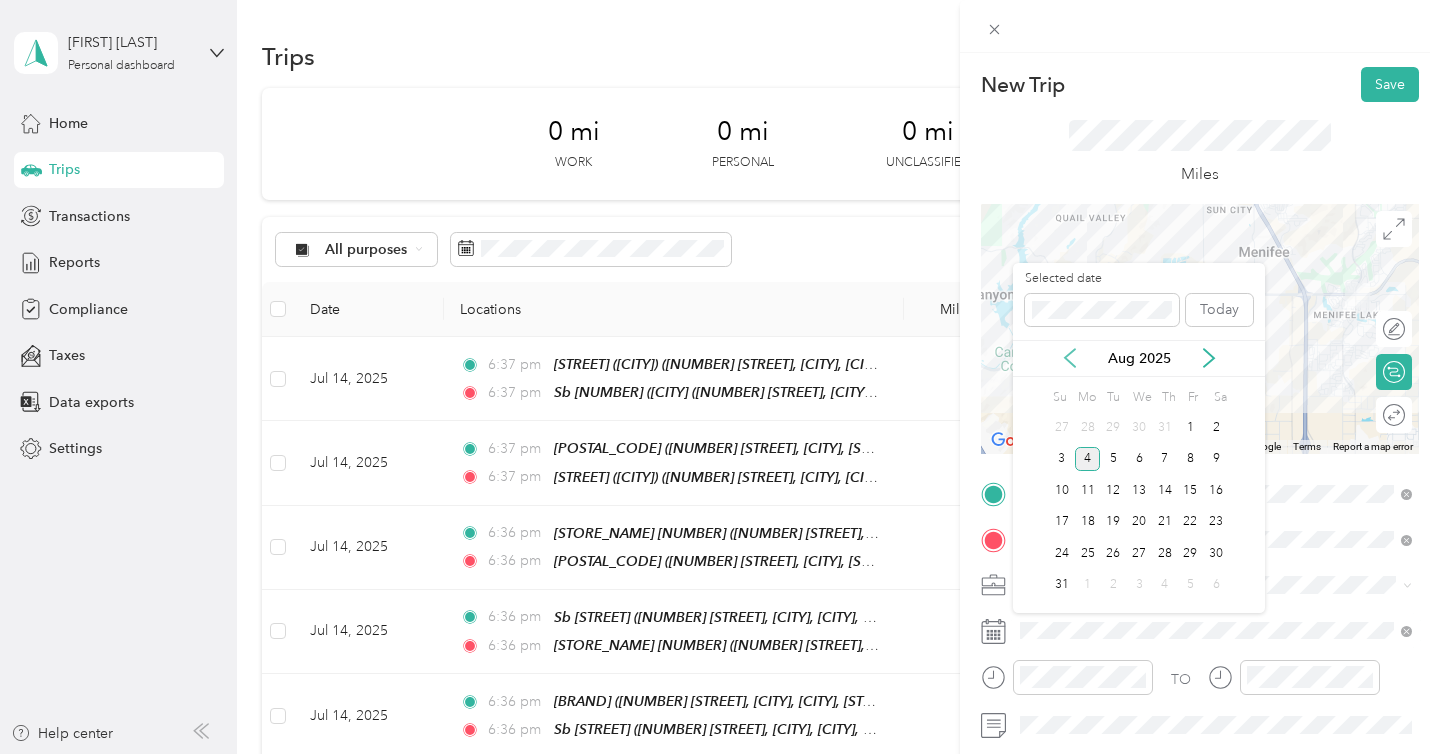 click 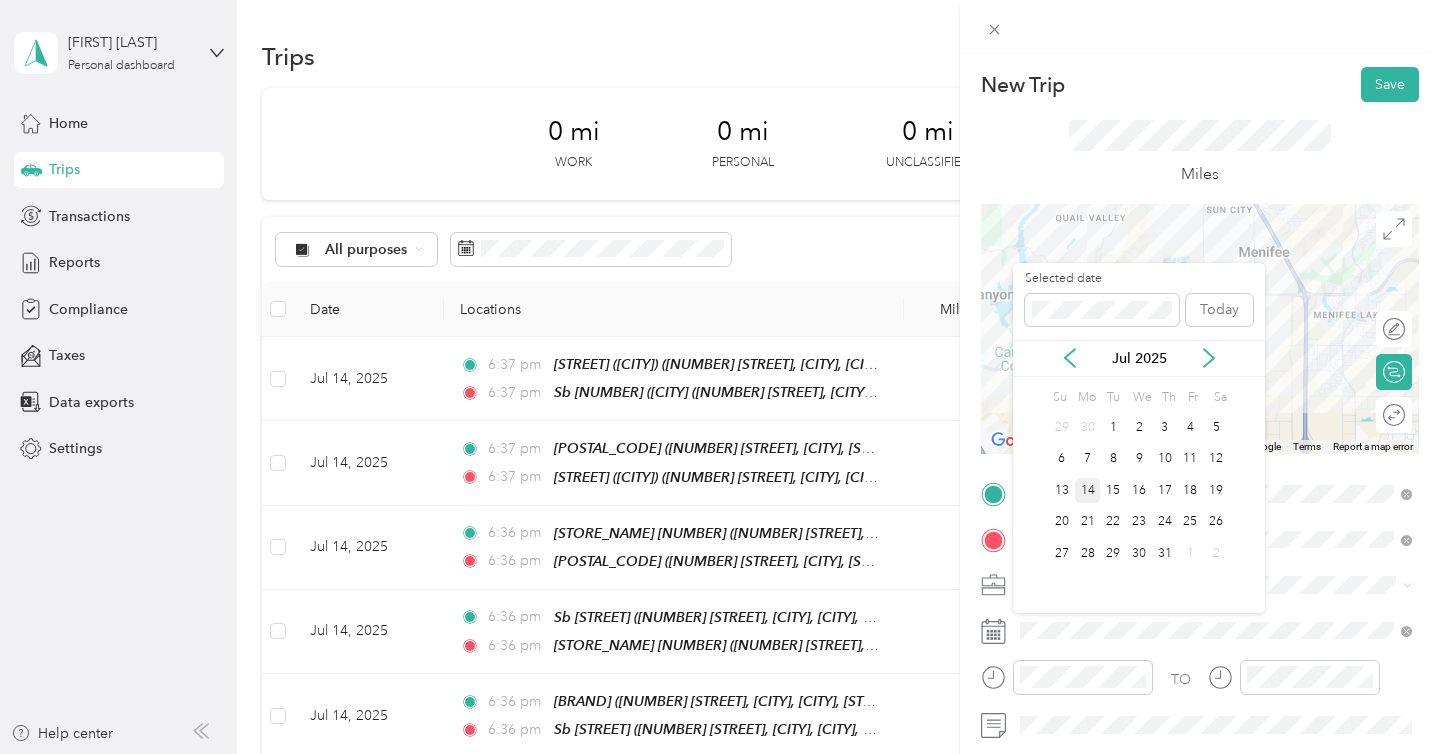 click on "14" at bounding box center (1088, 490) 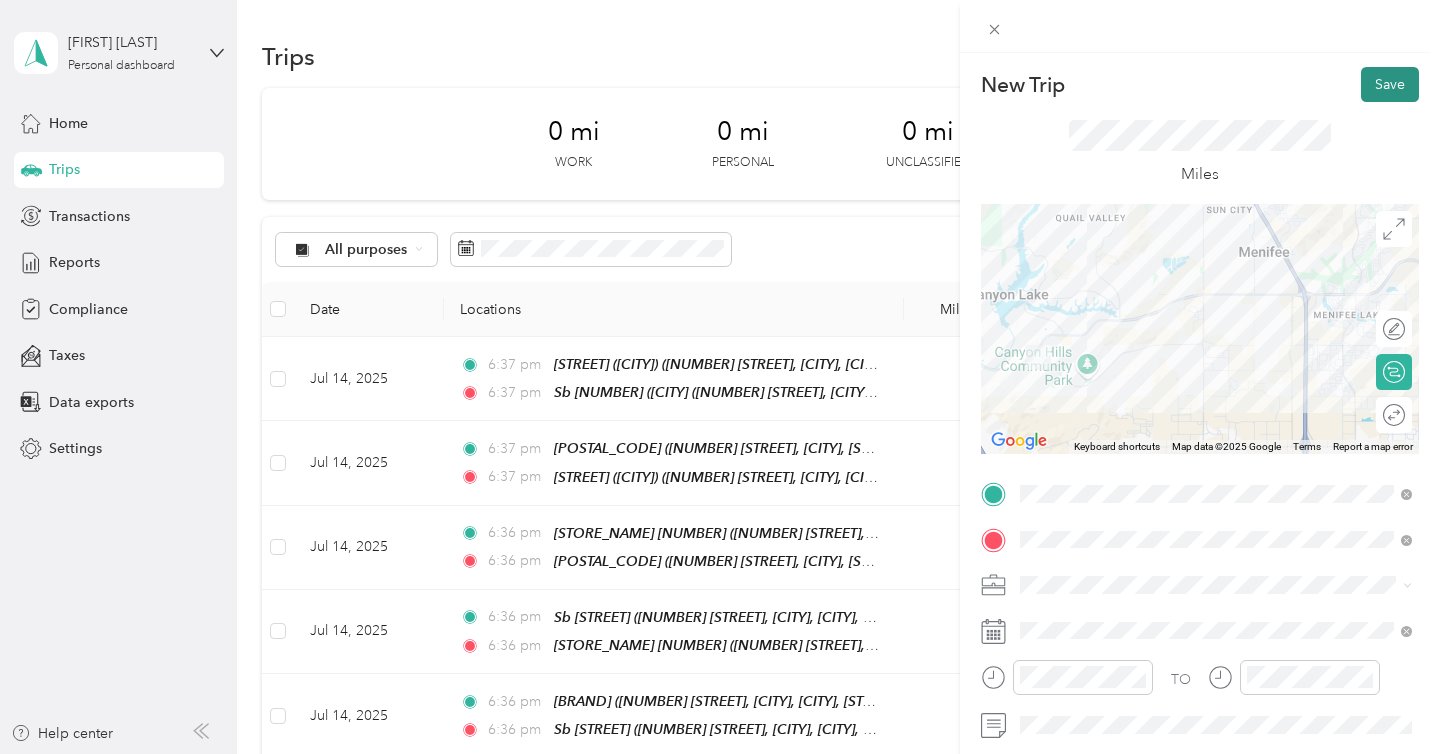 click on "Save" at bounding box center [1390, 84] 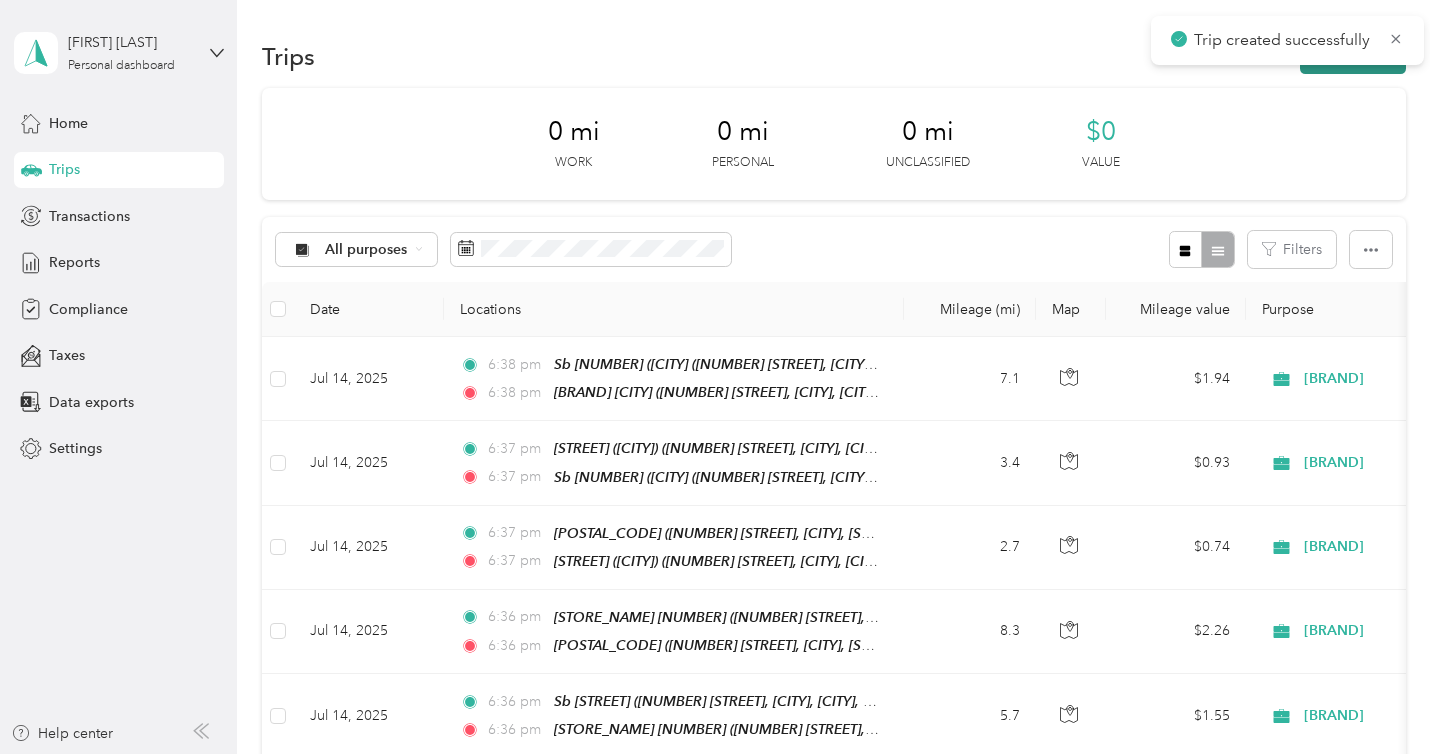 click on "New trip" at bounding box center (1353, 56) 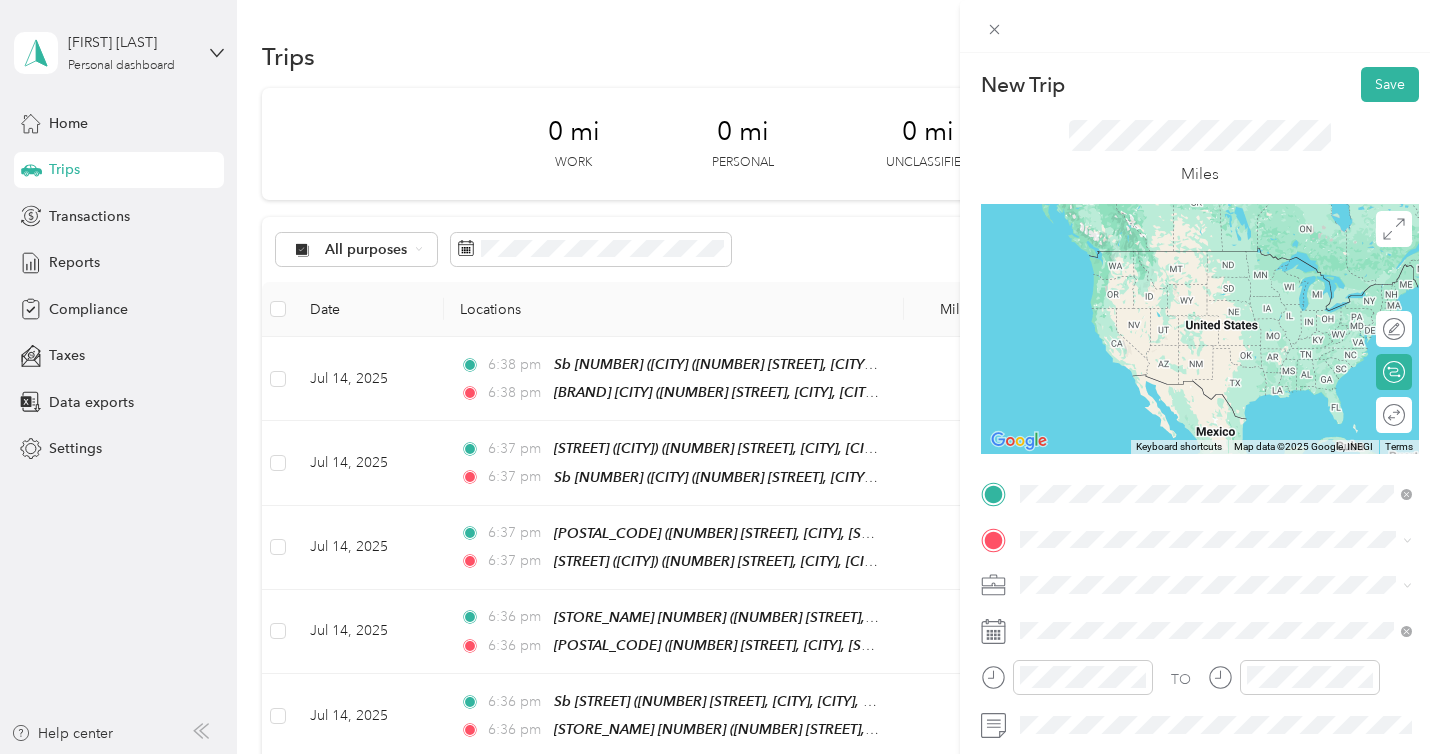 click on "[NUMBER] [STREET], [CITY], [POSTAL_CODE], [CITY], [STATE], United States" at bounding box center (1227, 291) 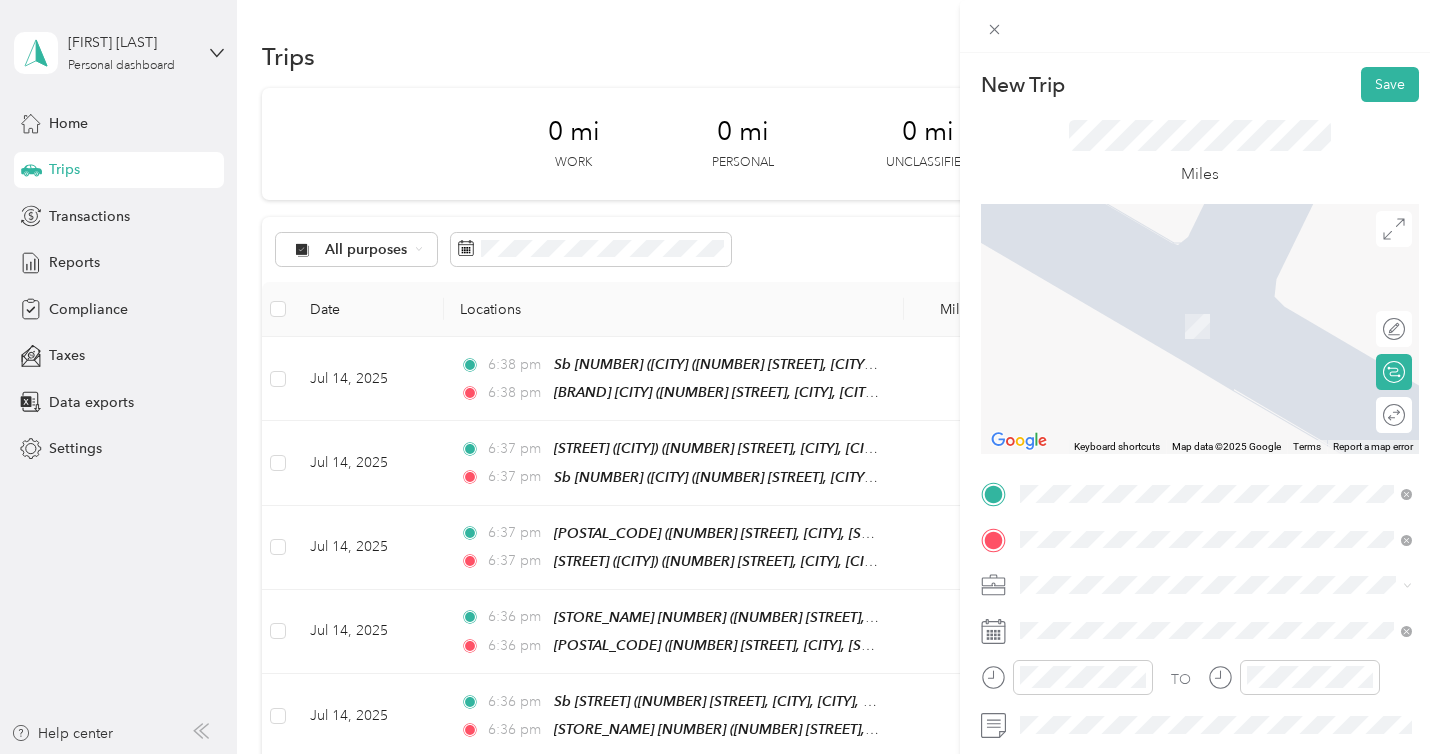 click on "SB Mission Trails ([NUMBER] [STREET], [CITY], [POSTAL_CODE], [CITY], [STATE], [COUNTRY])" at bounding box center [1232, 493] 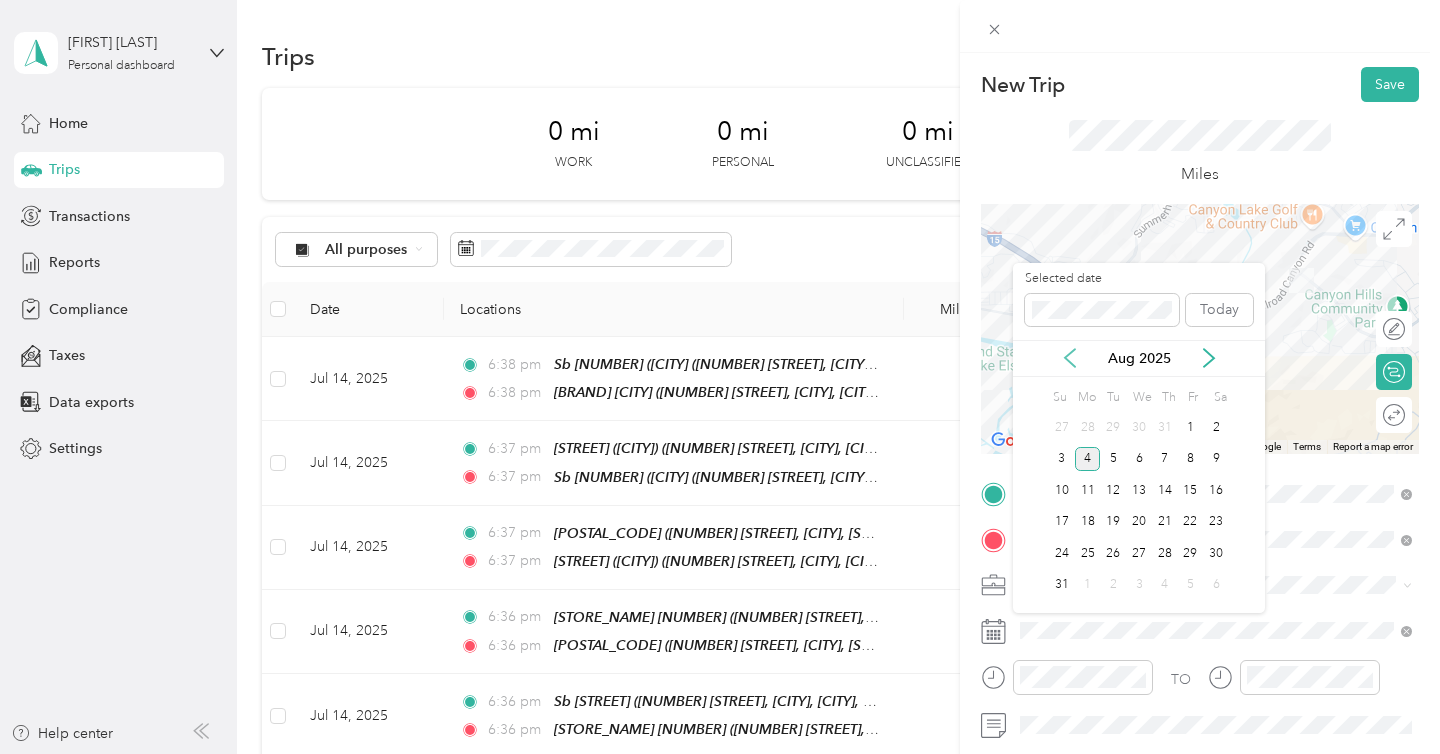 click 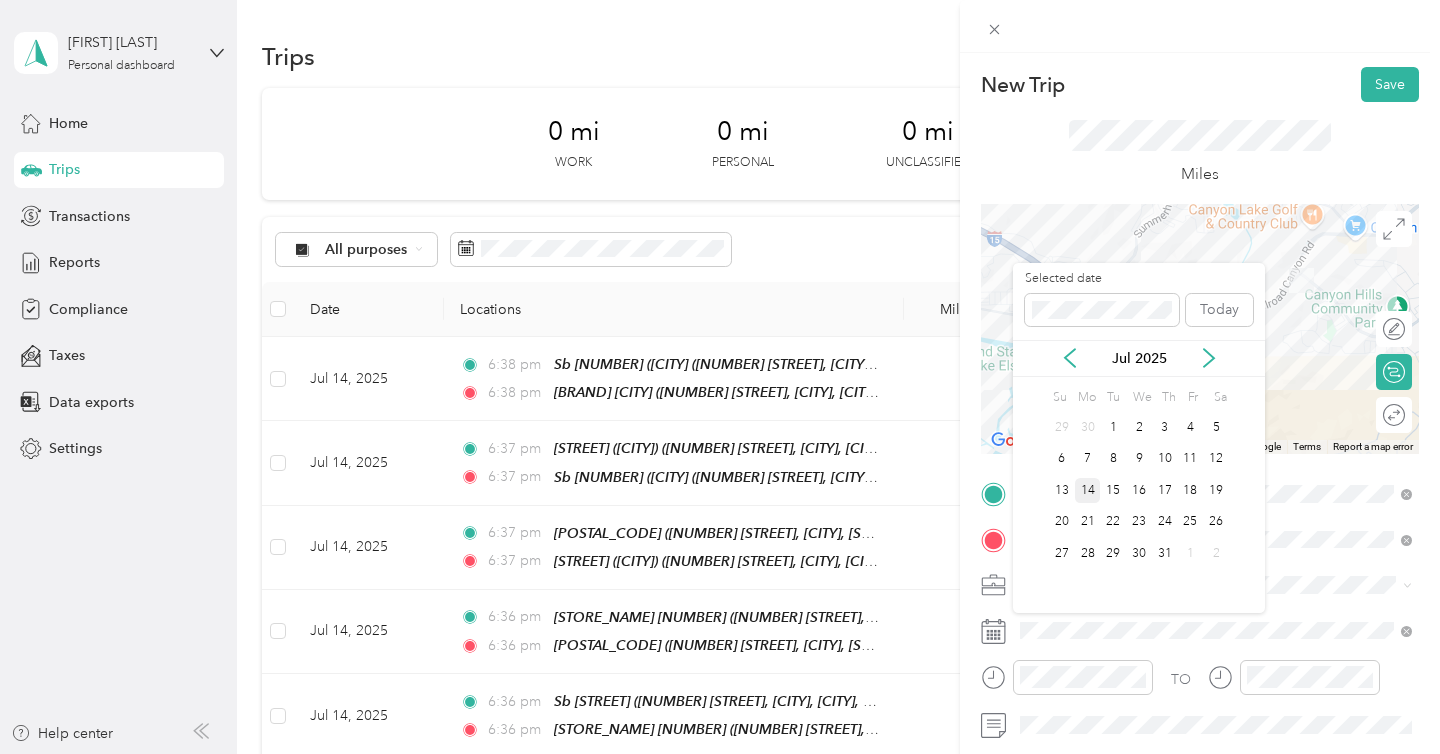 click on "14" at bounding box center [1088, 490] 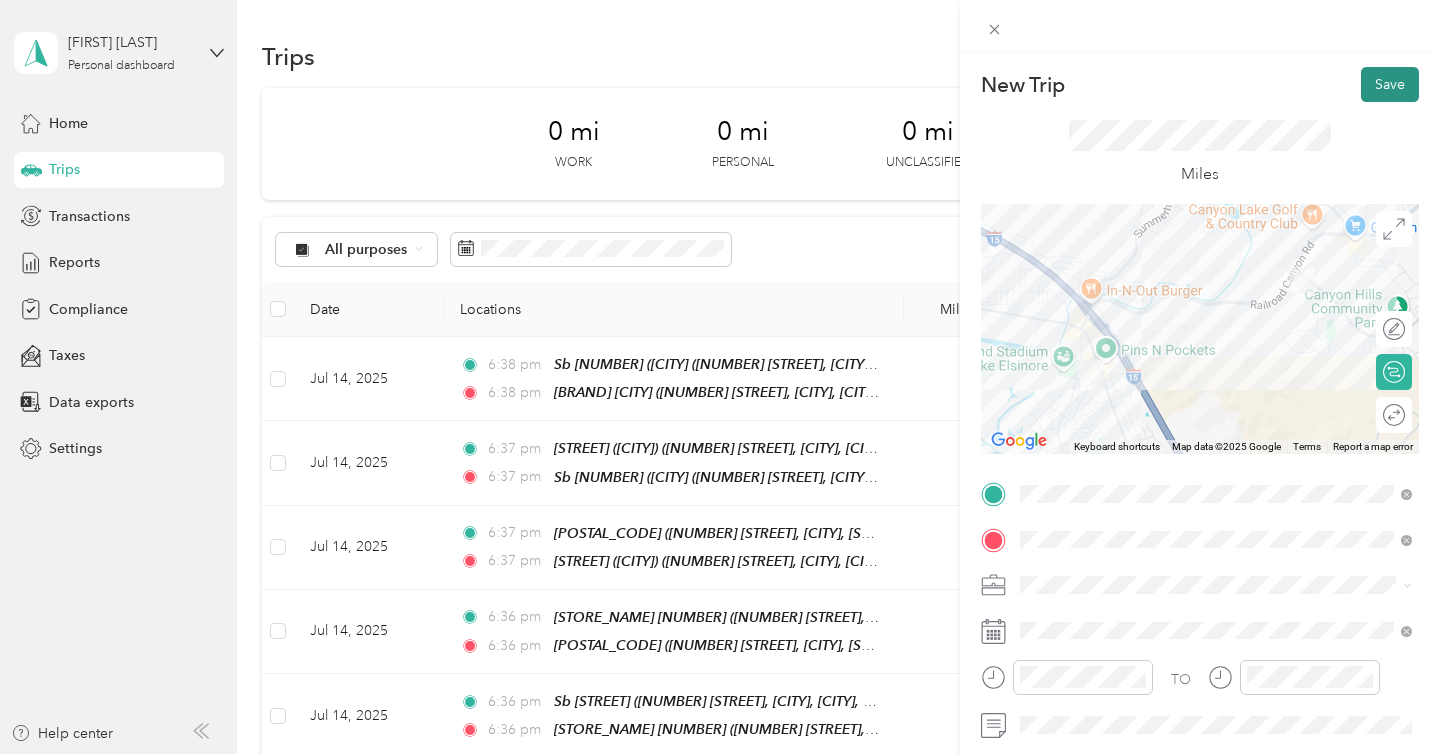 click on "Save" at bounding box center [1390, 84] 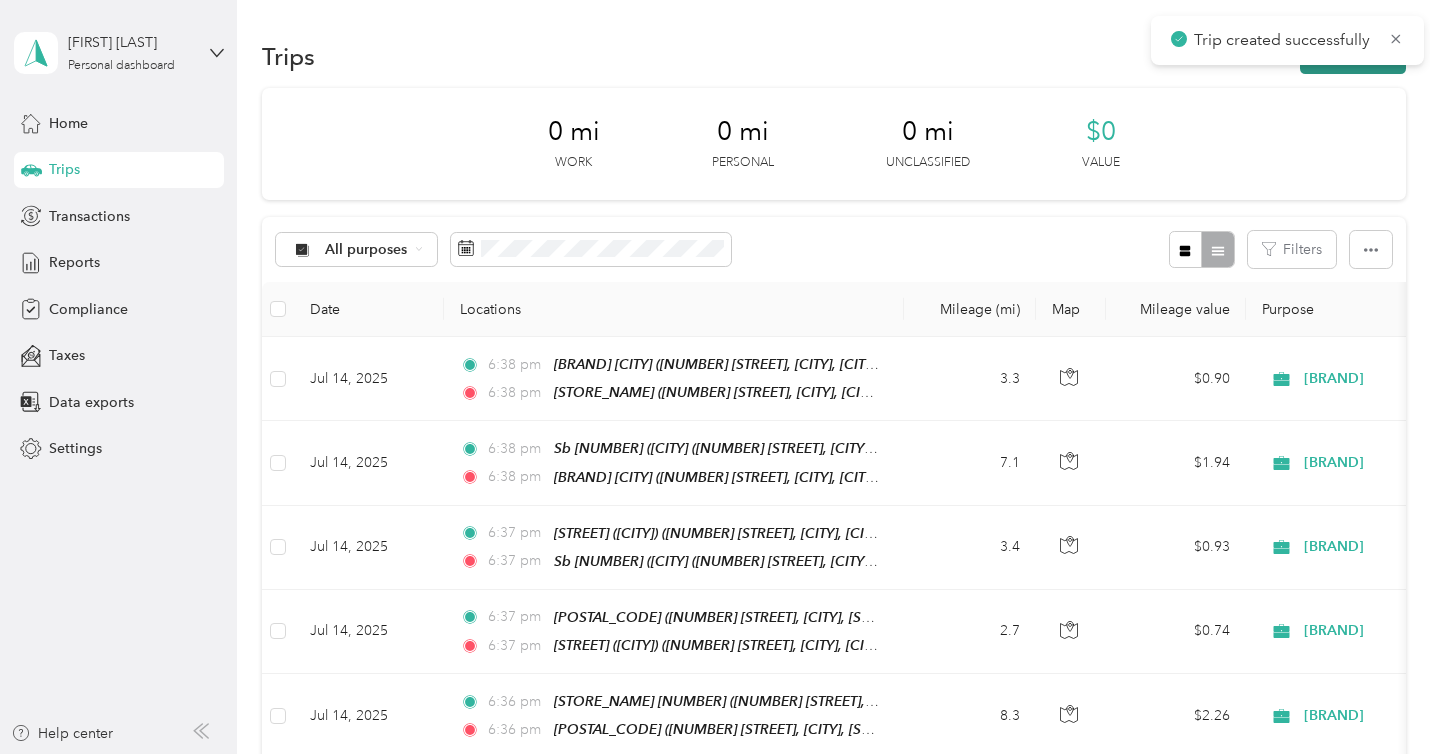 click on "New trip" at bounding box center [1353, 56] 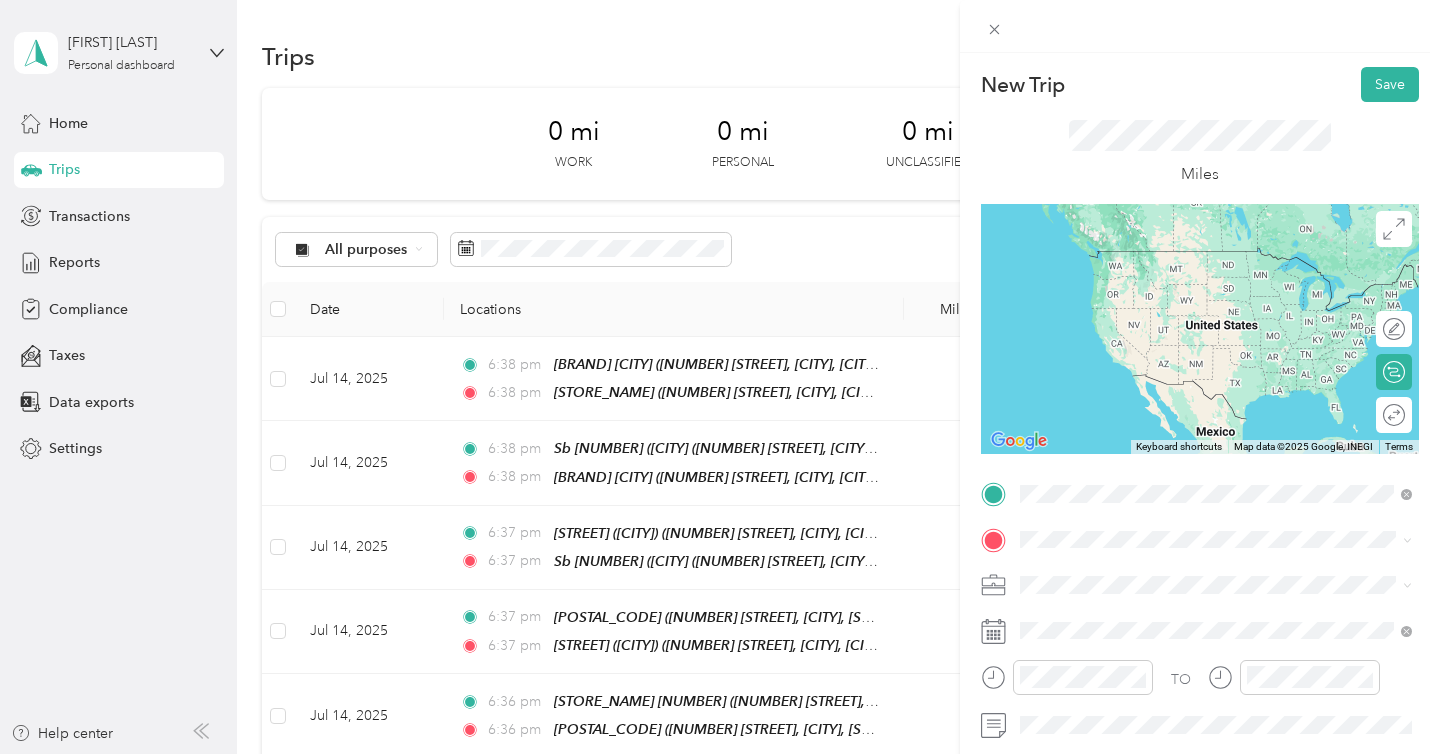 click on "[NUMBER] [STREET], [CITY], [POSTAL_CODE], [CITY], [STATE], [COUNTRY]" at bounding box center [1227, 459] 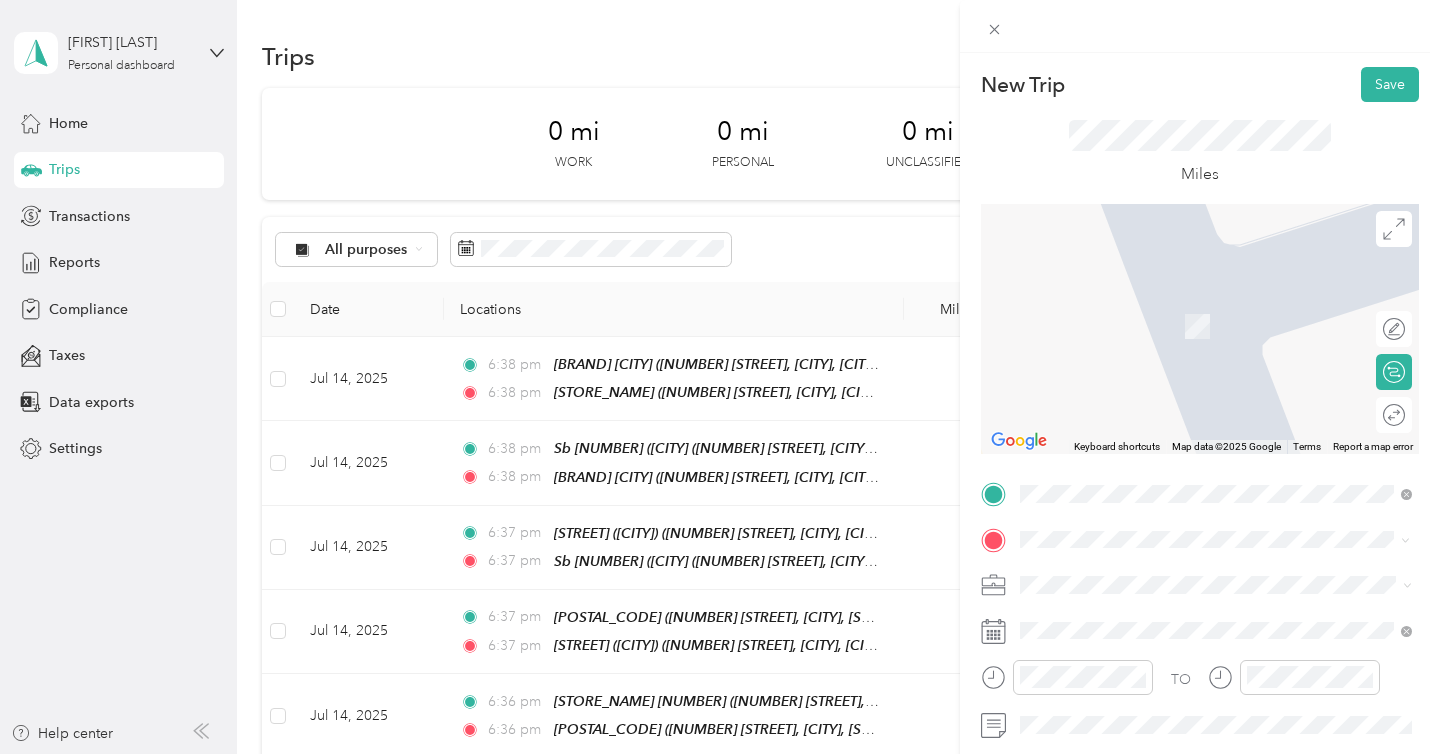 click on "[NUMBER] [STREET], [CITY], [POSTAL_CODE], [CITY], [STATE], [COUNTRY]" at bounding box center (1227, 399) 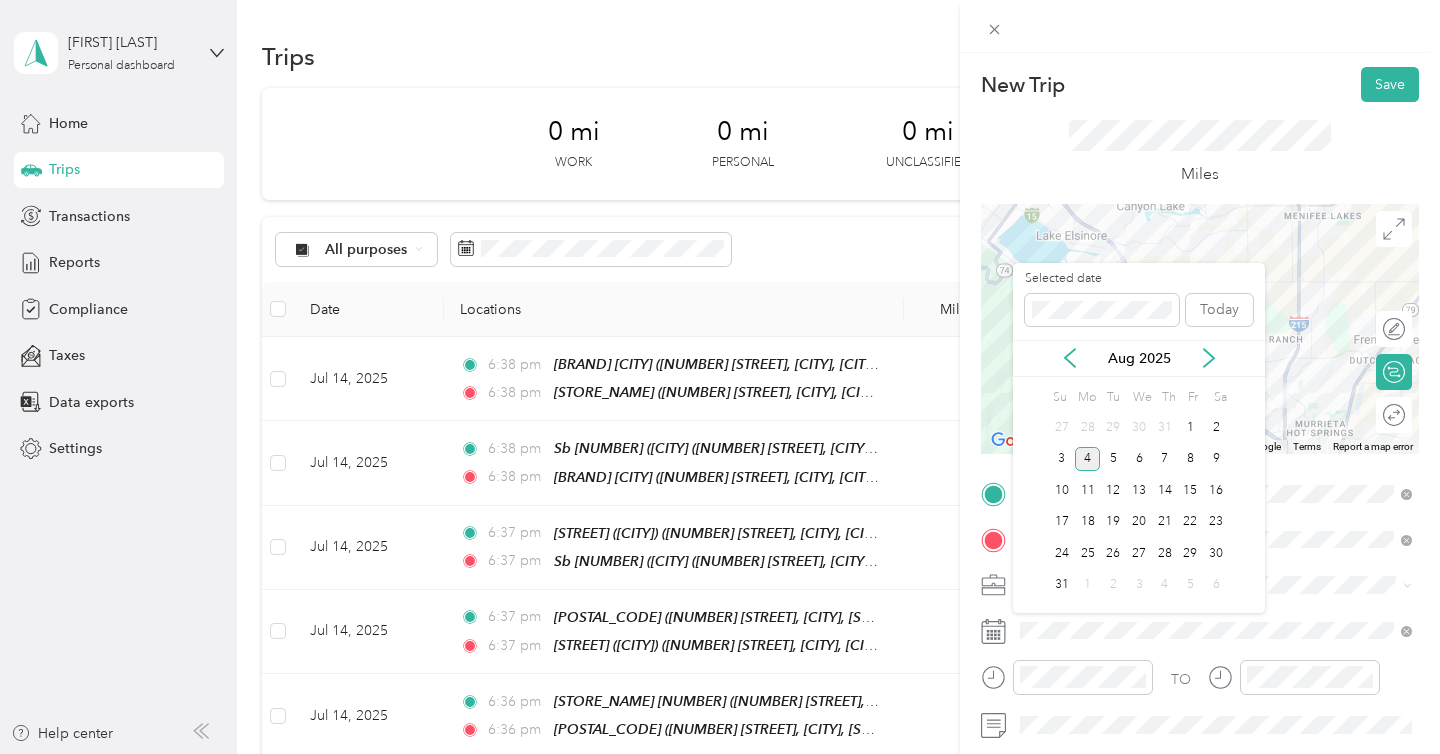 click on "Aug 2025" at bounding box center (1139, 358) 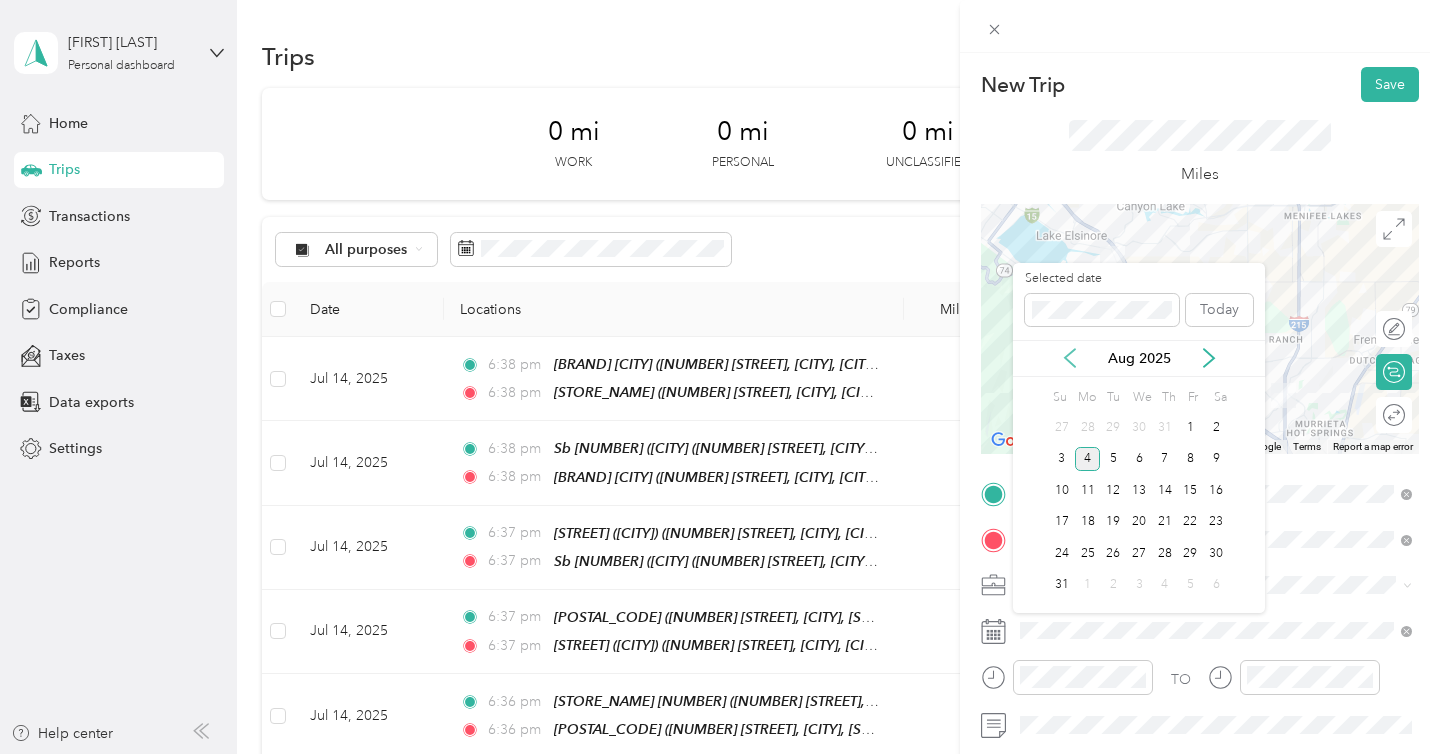 click 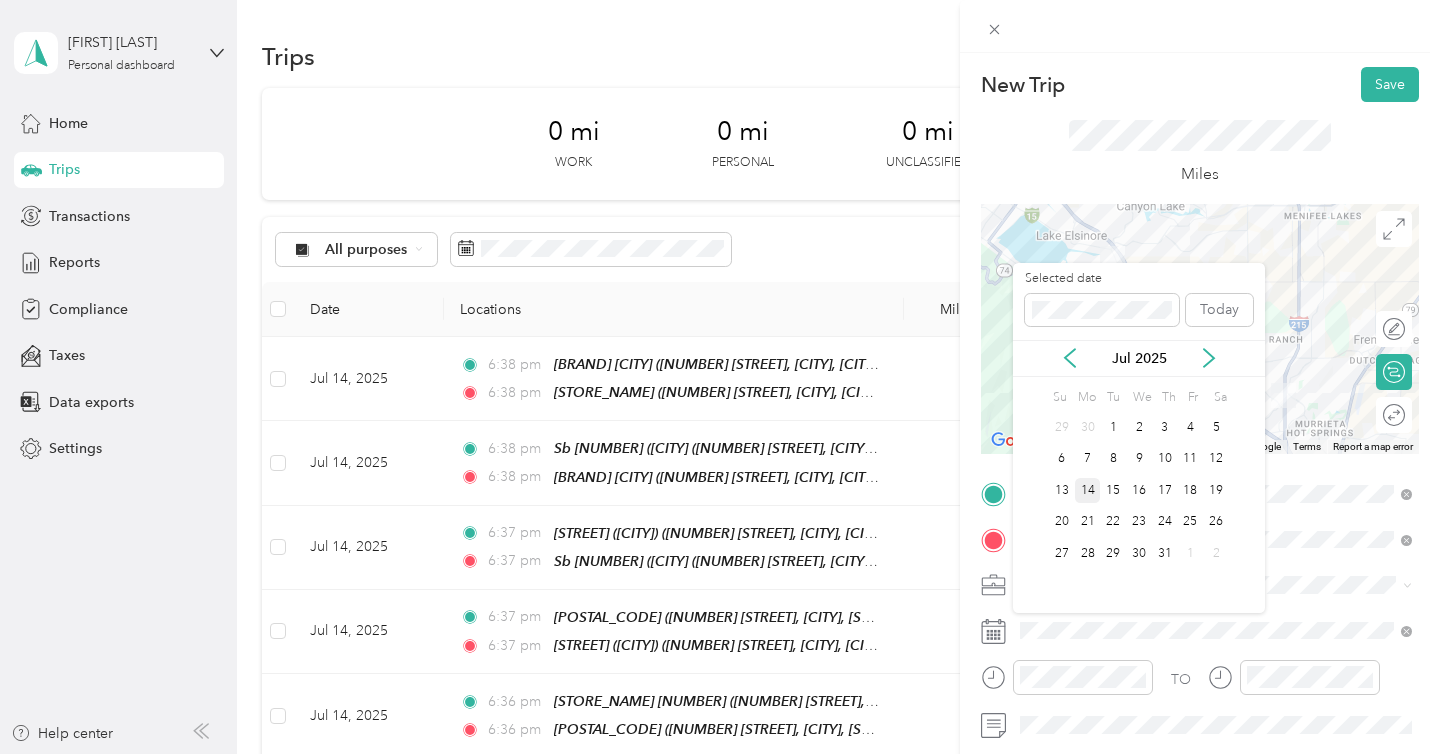 click on "14" at bounding box center [1088, 490] 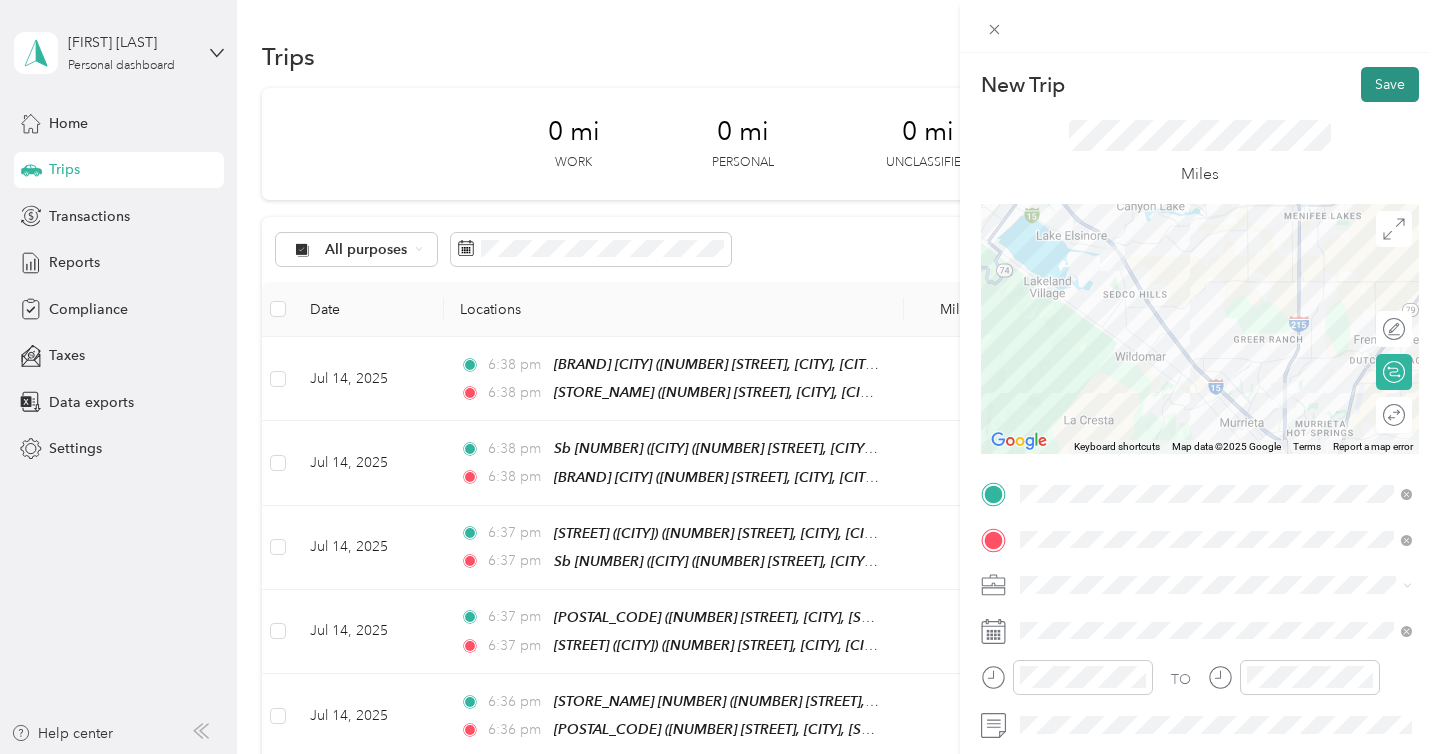 click on "Save" at bounding box center [1390, 84] 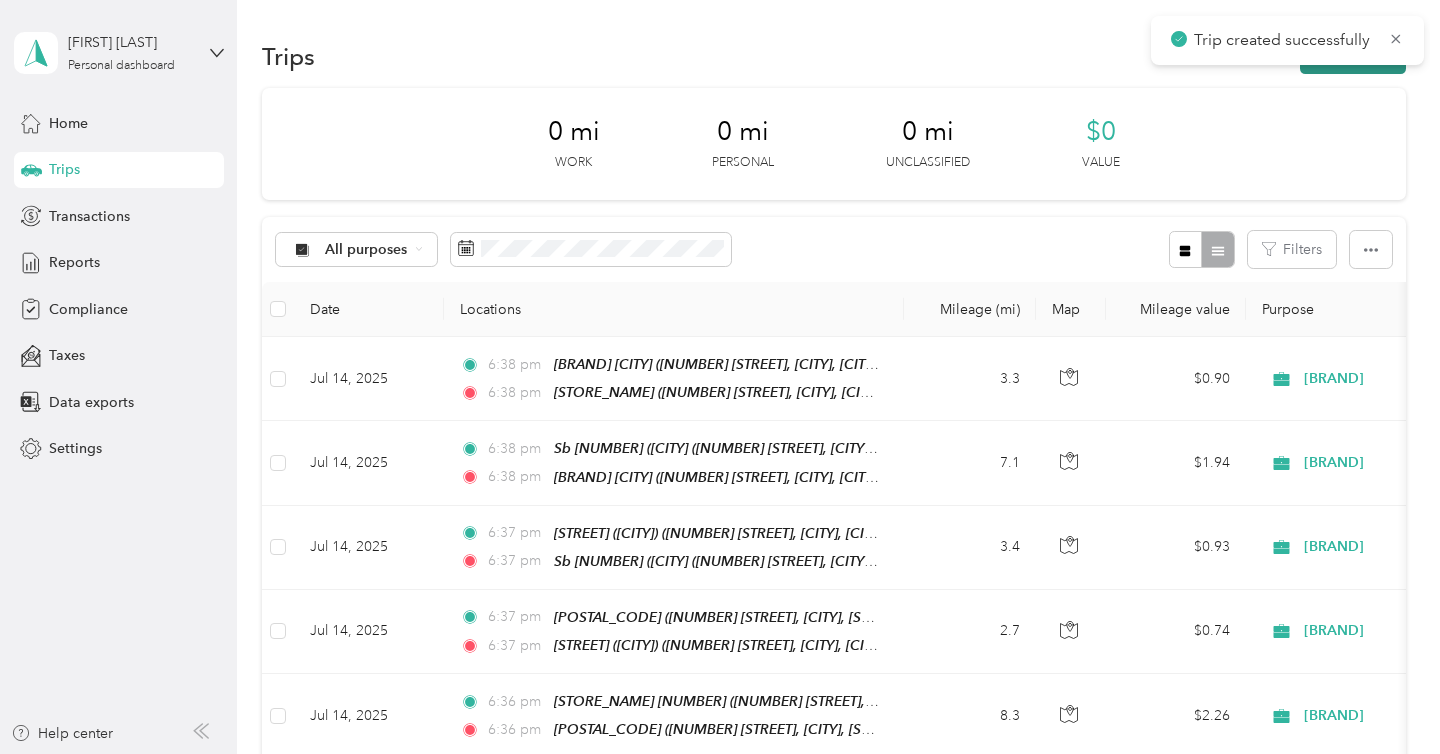 click on "New trip" at bounding box center [1353, 56] 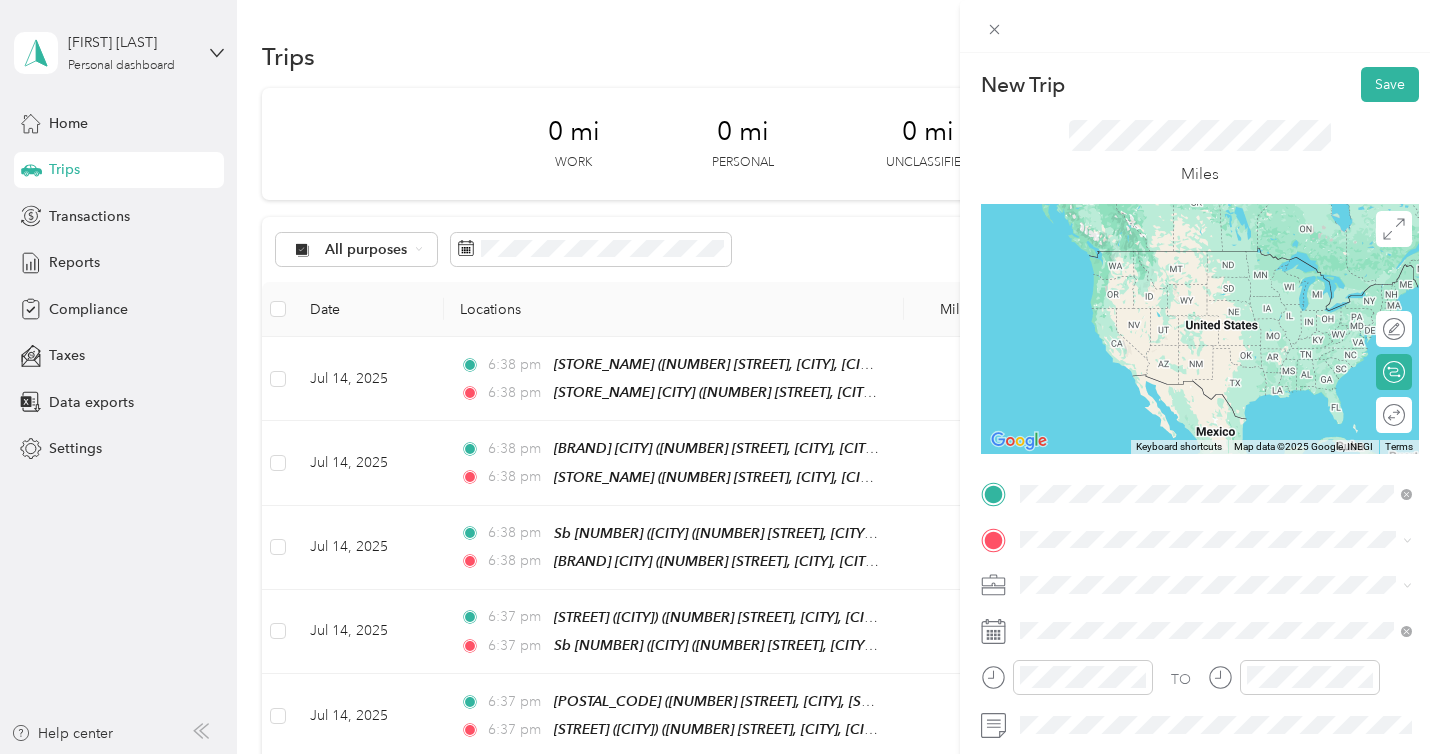 click on "[NUMBER] [STREET], [CITY], [POSTAL_CODE], [CITY], [STATE], [COUNTRY]" at bounding box center [1227, 375] 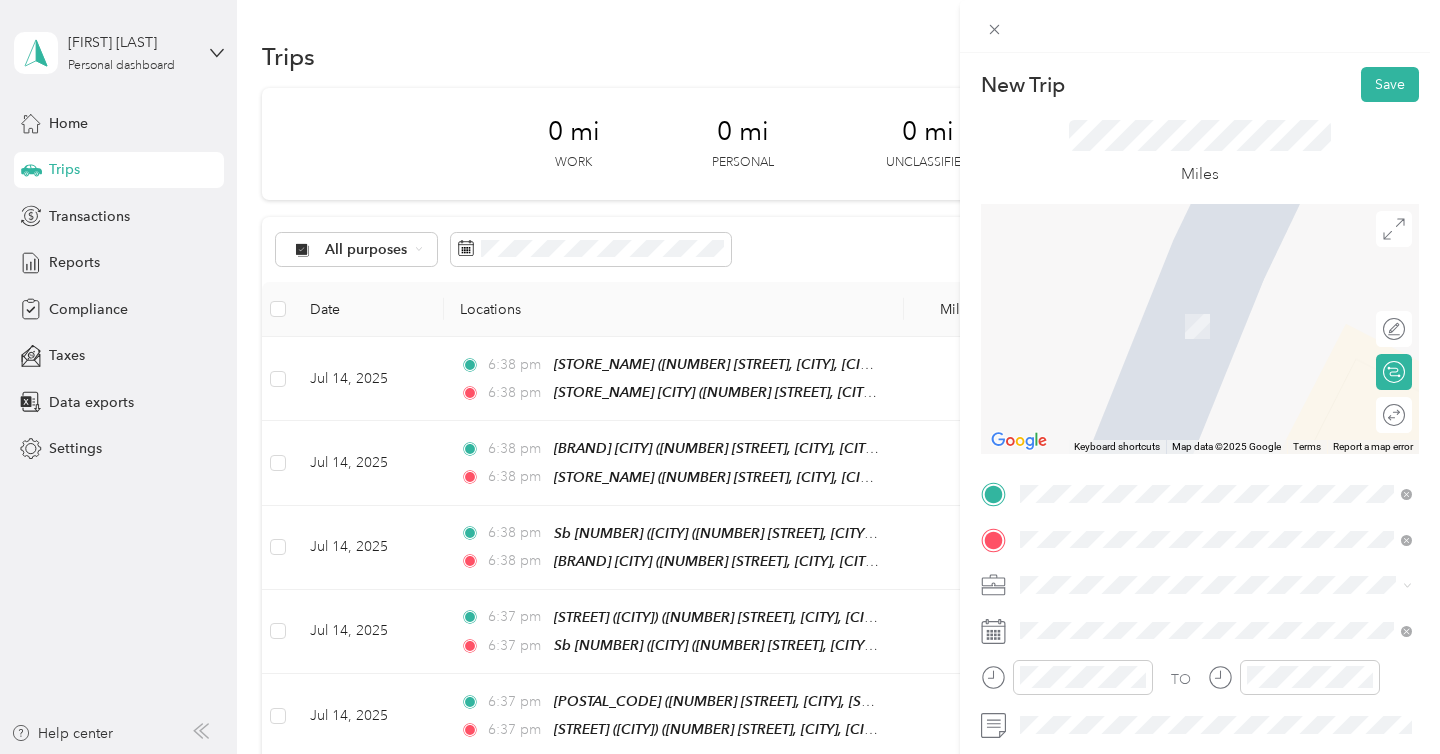 click on "[NUMBER] [STREET], [CITY], [STATE], [COUNTRY], [POSTAL_CODE], [CITY], [STATE], [COUNTRY]" at bounding box center (1215, 336) 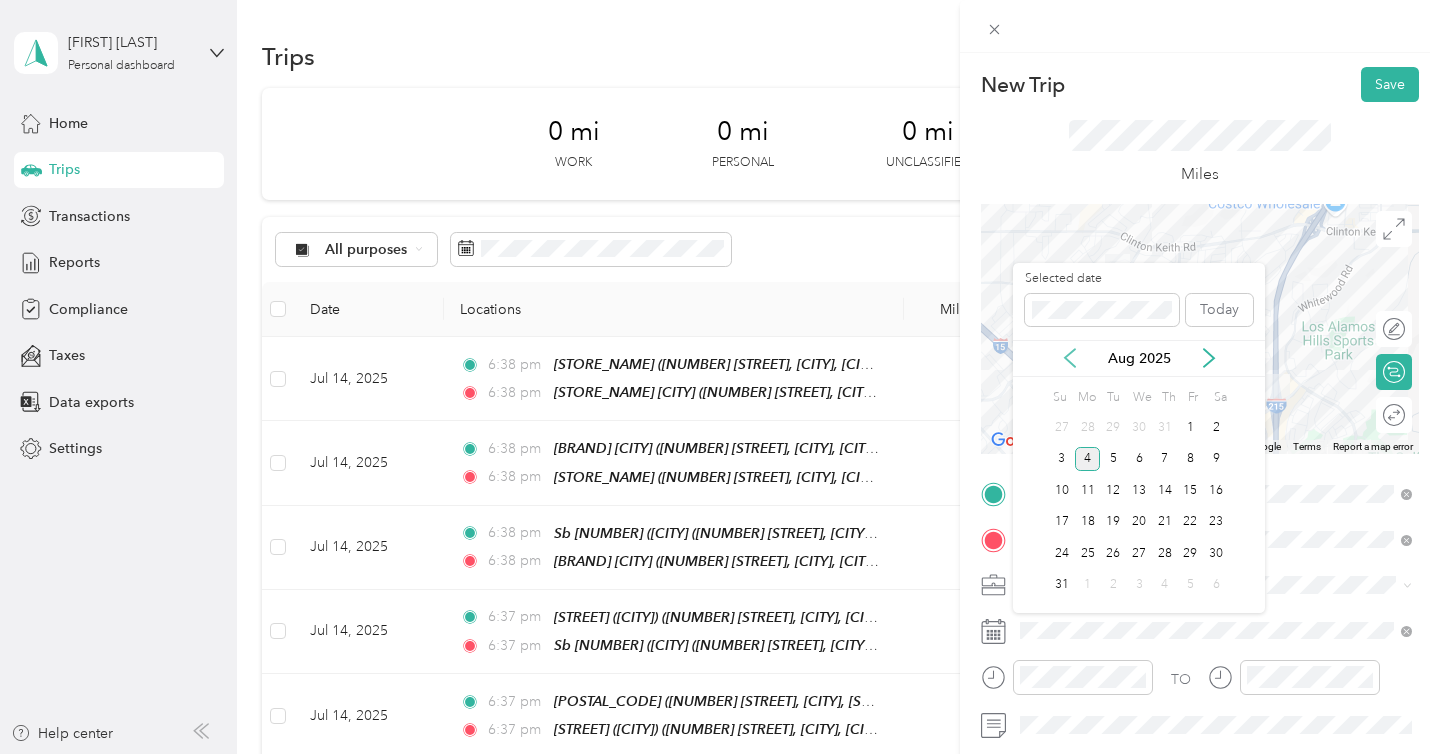 click 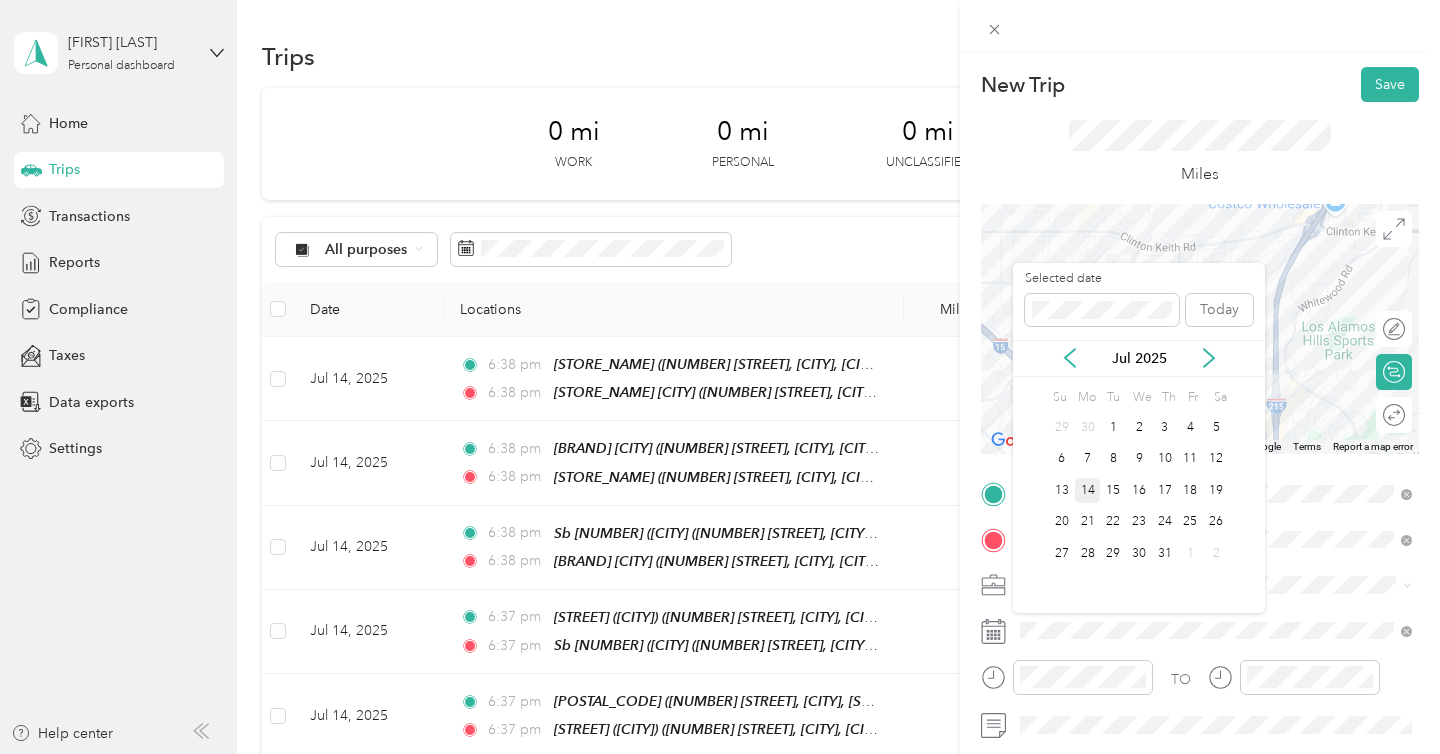 click on "14" at bounding box center [1088, 490] 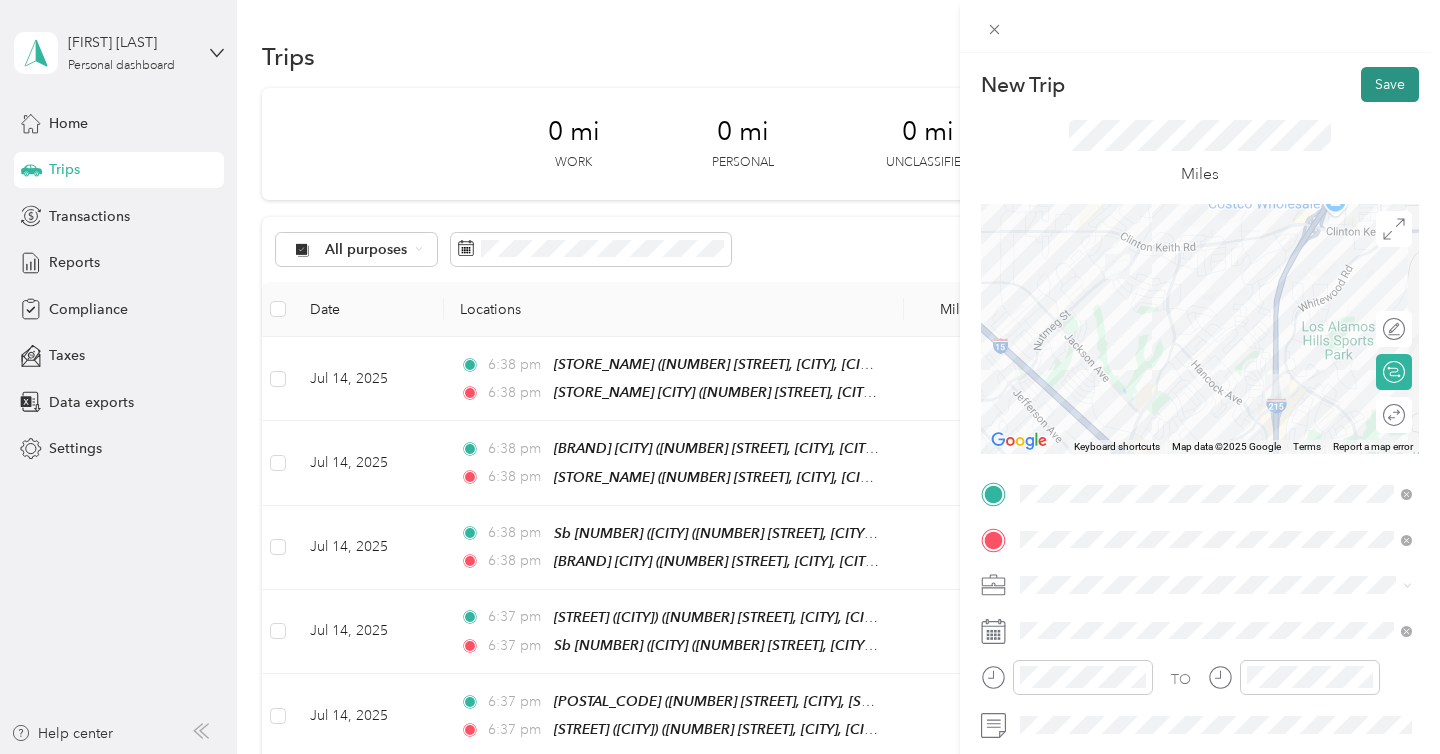 click on "Save" at bounding box center [1390, 84] 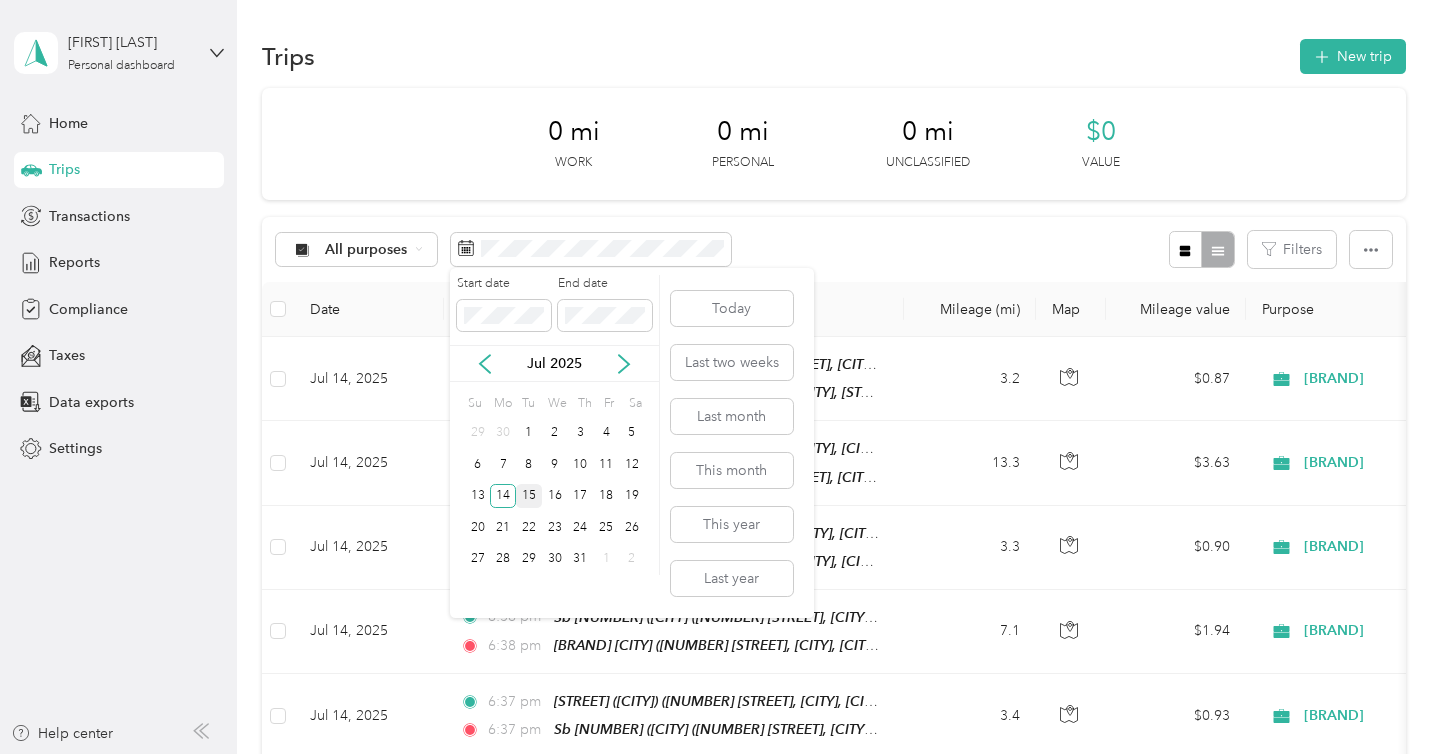 click on "15" at bounding box center (529, 496) 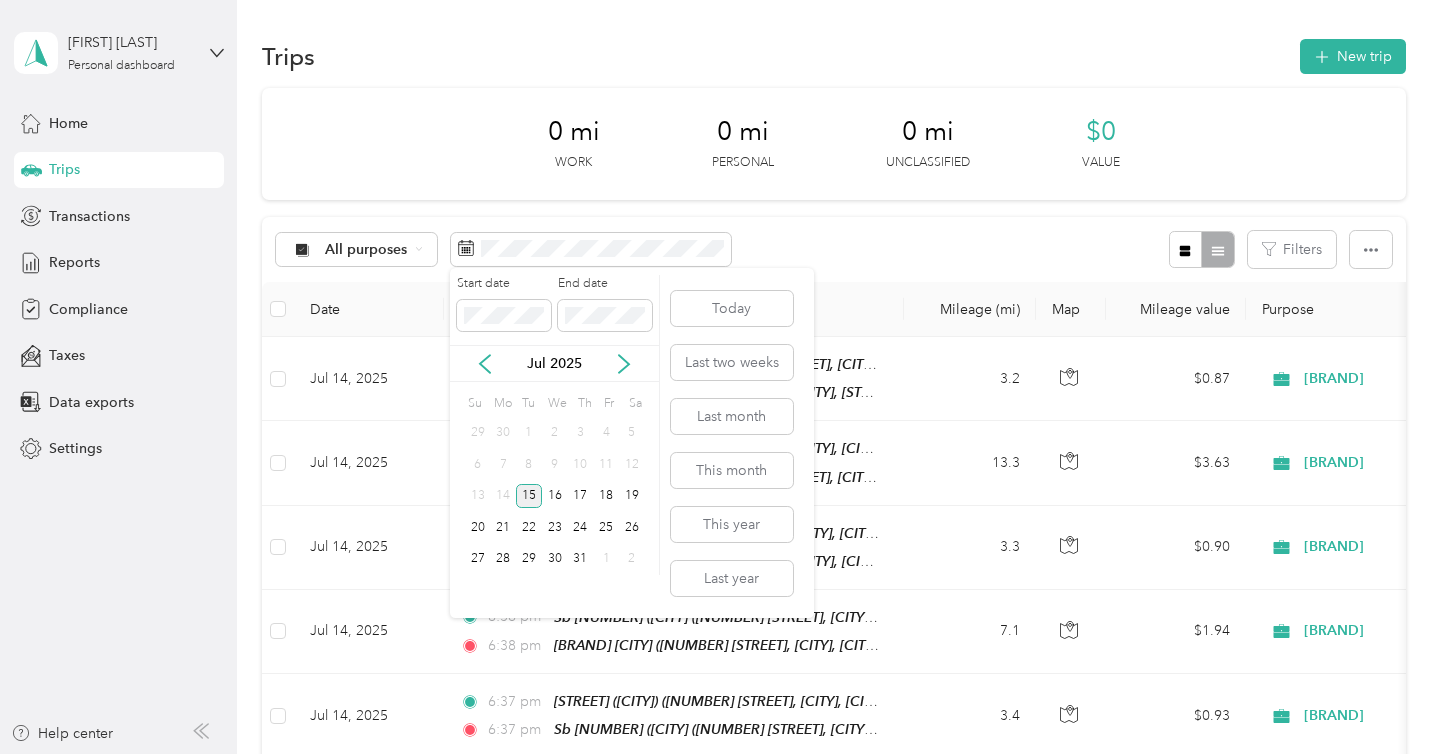 click on "15" at bounding box center [529, 496] 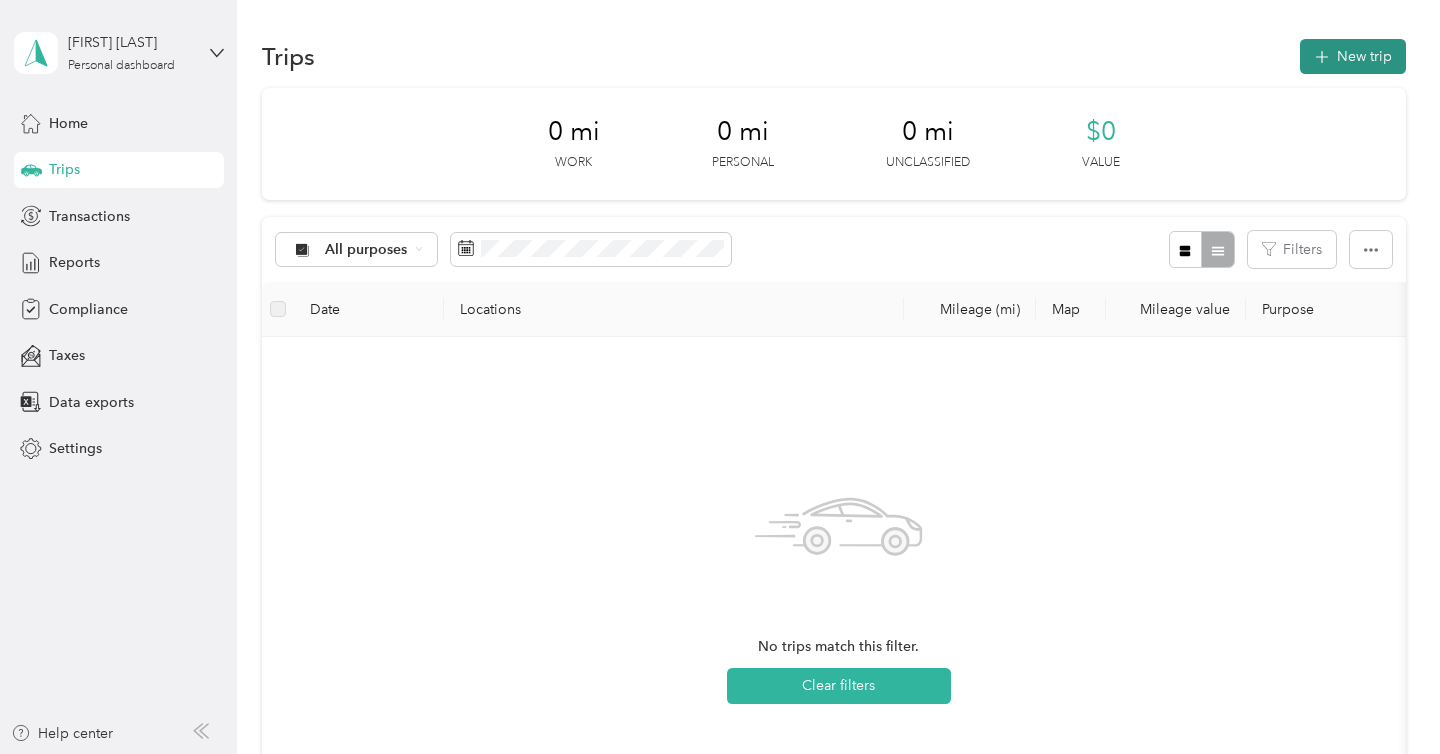 click on "New trip" at bounding box center [1353, 56] 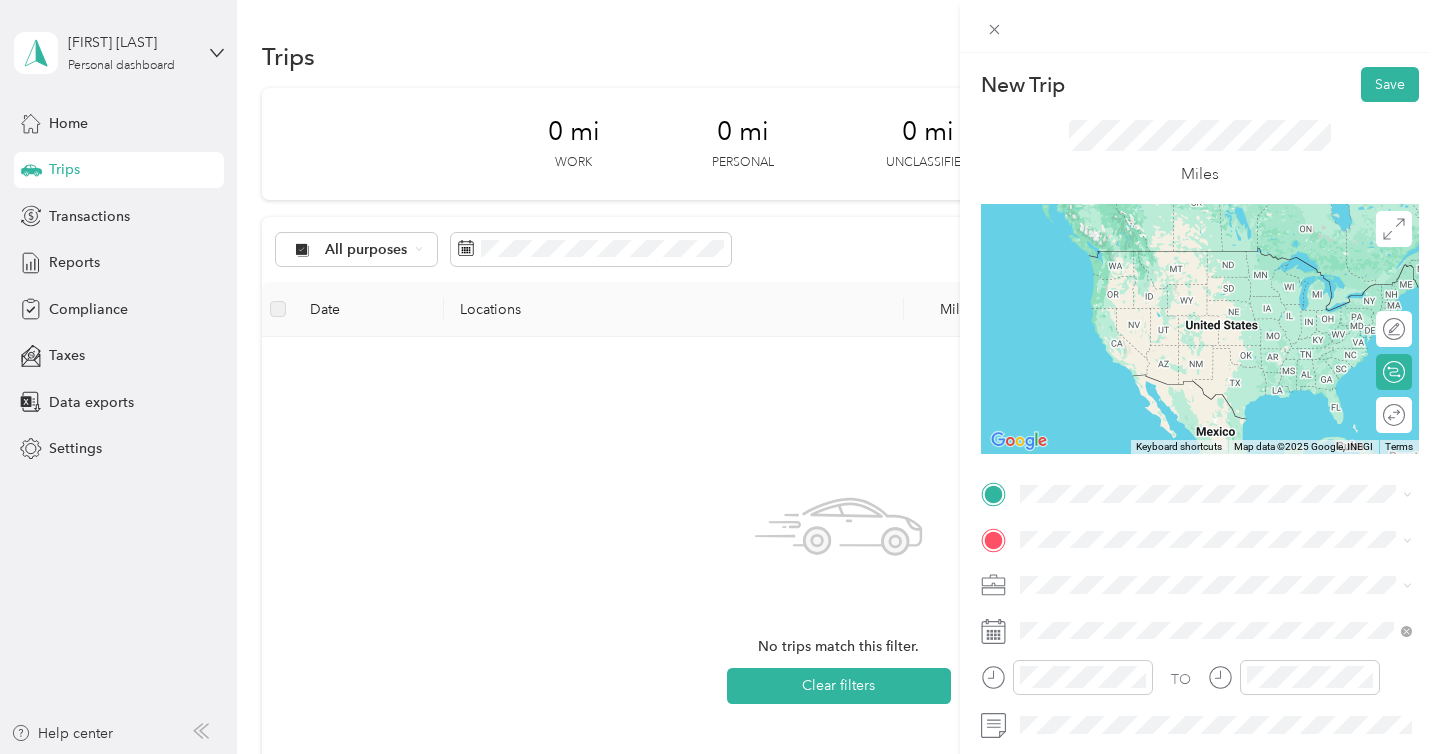 click on "Home Base [NUMBER] [STREET], [CITY], [STATE], [COUNTRY], [POSTAL_CODE], [CITY], [STATE]" at bounding box center (1232, 277) 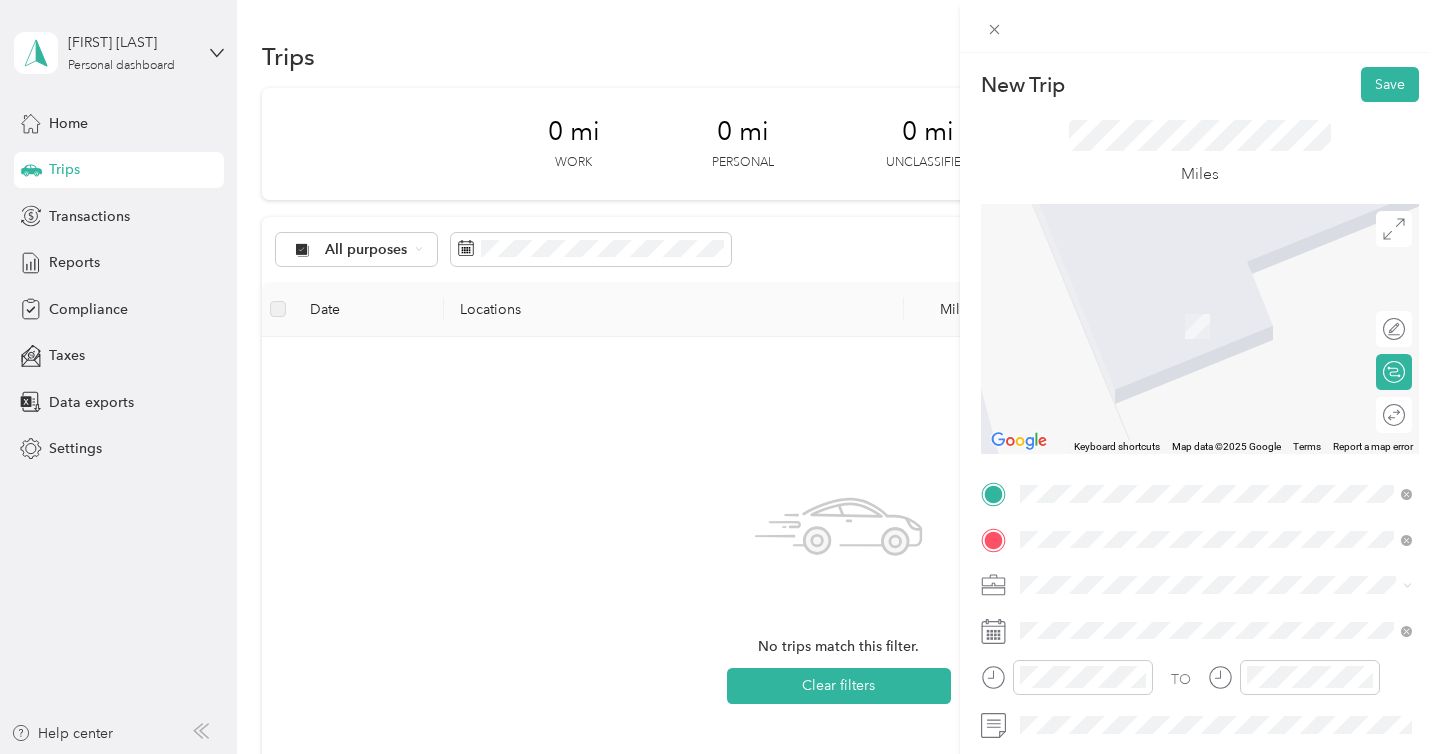 click on "SB 139 (Murrieta) [NUMBER] [STREET], [CITY], [POSTAL_CODE], [CITY], [STATE], [COUNTRY]" at bounding box center [1232, 325] 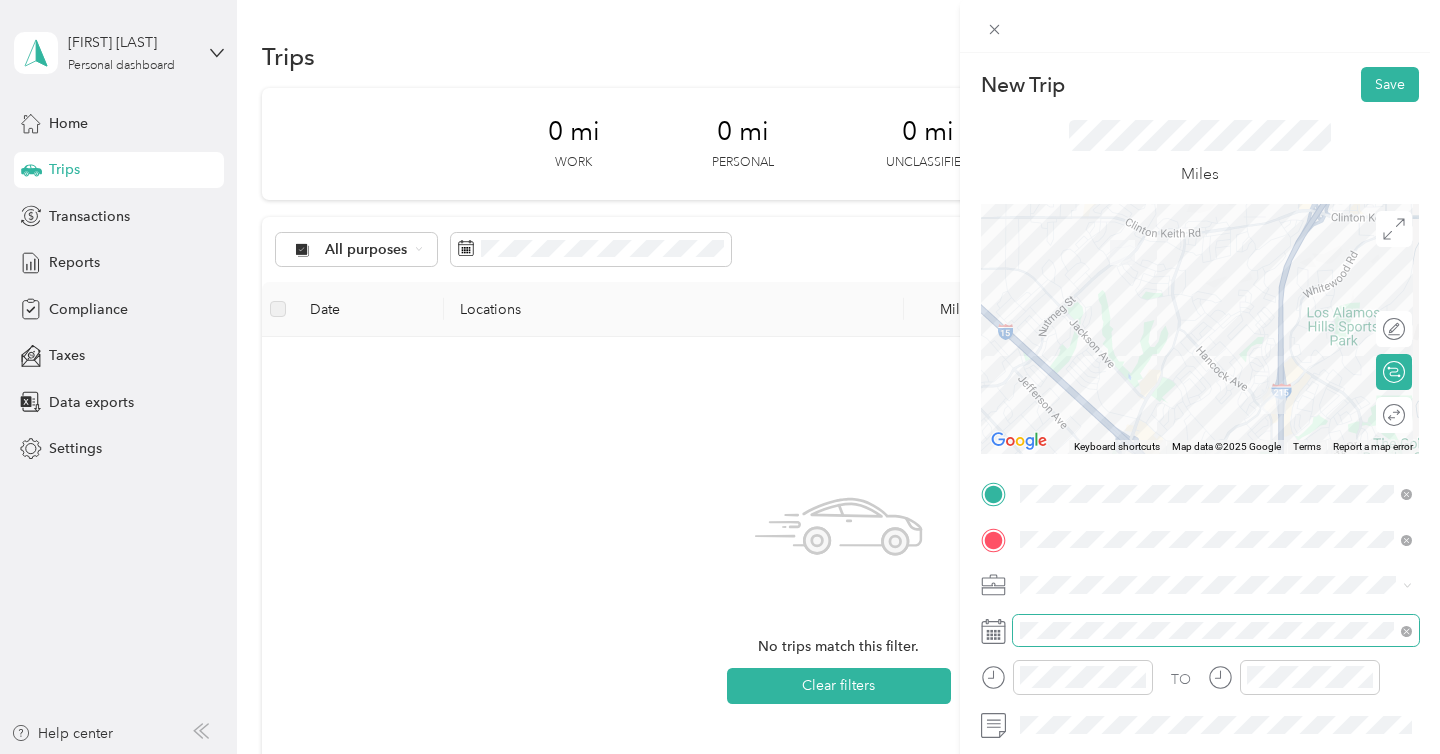 click at bounding box center (1216, 631) 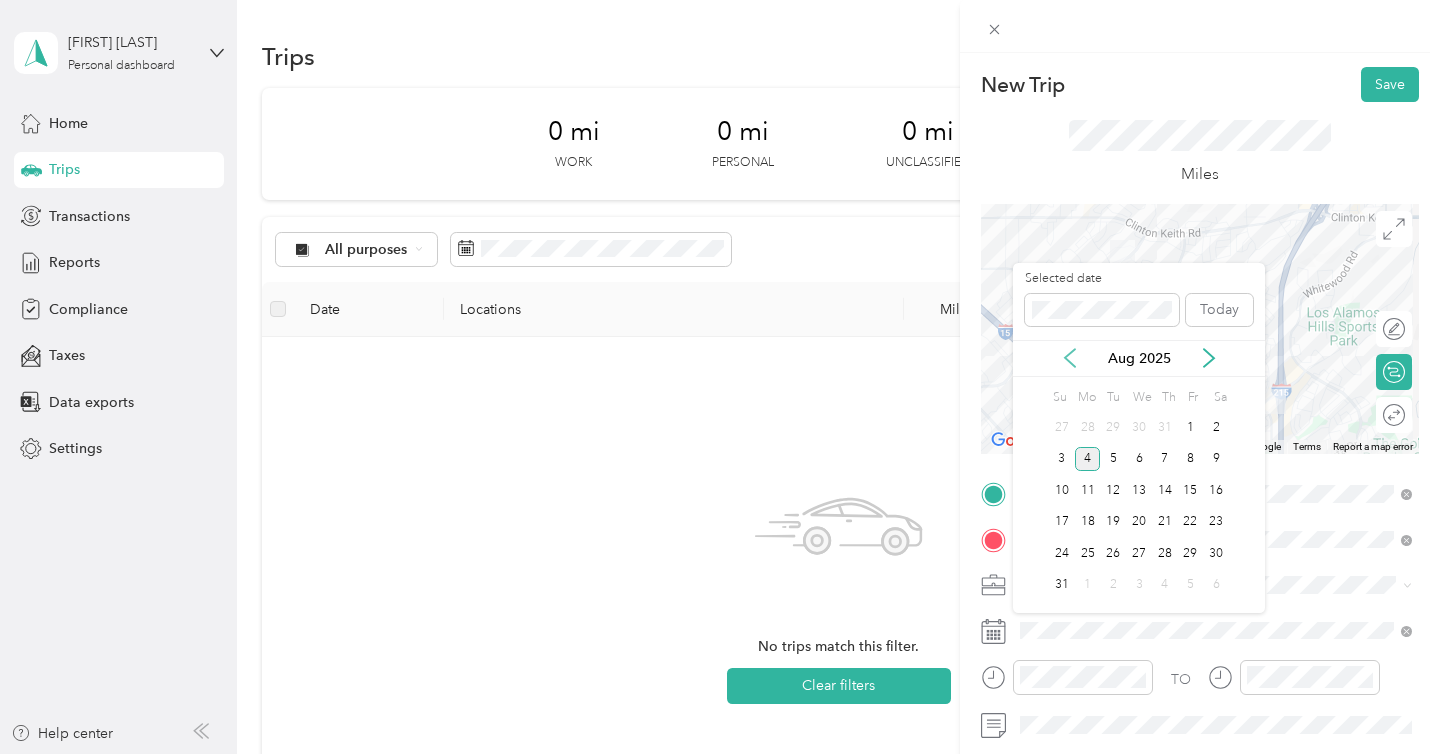 click 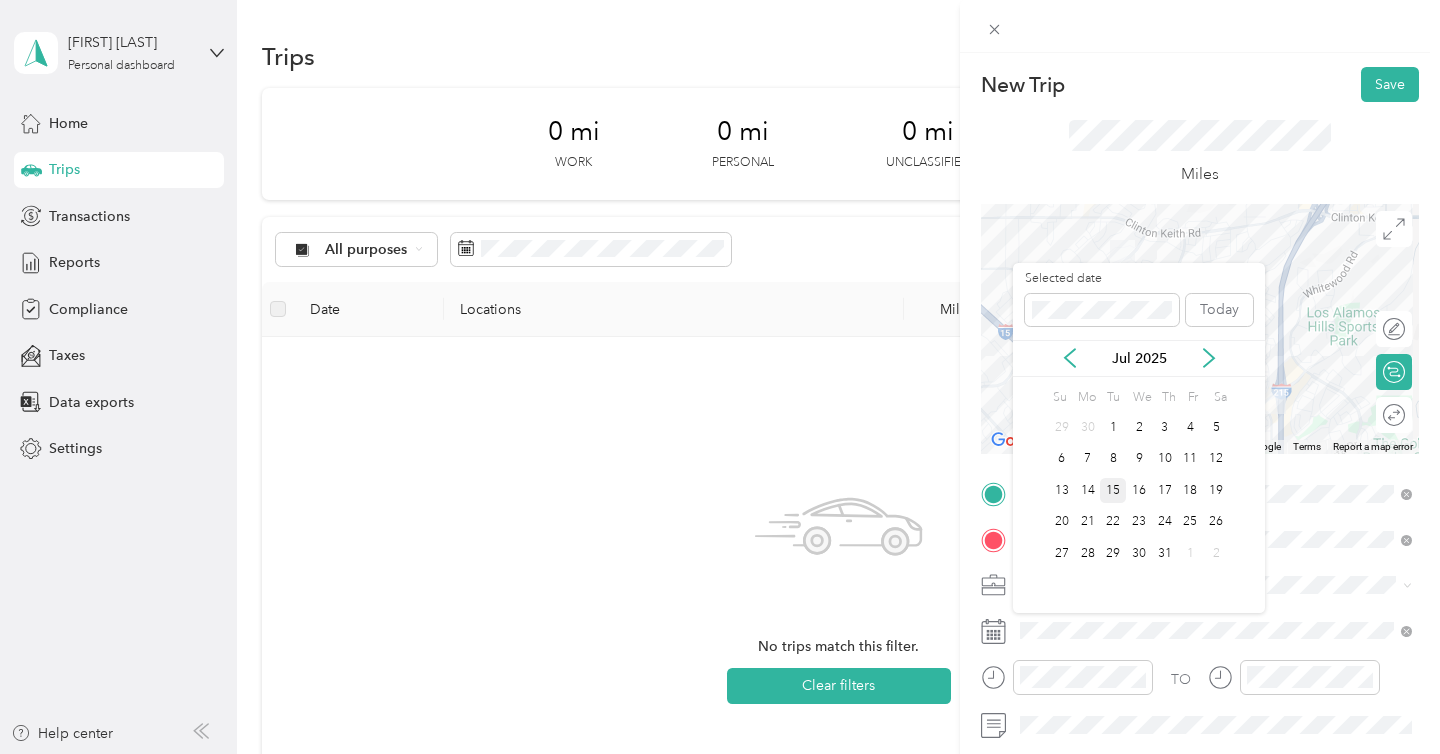 click on "15" at bounding box center [1113, 490] 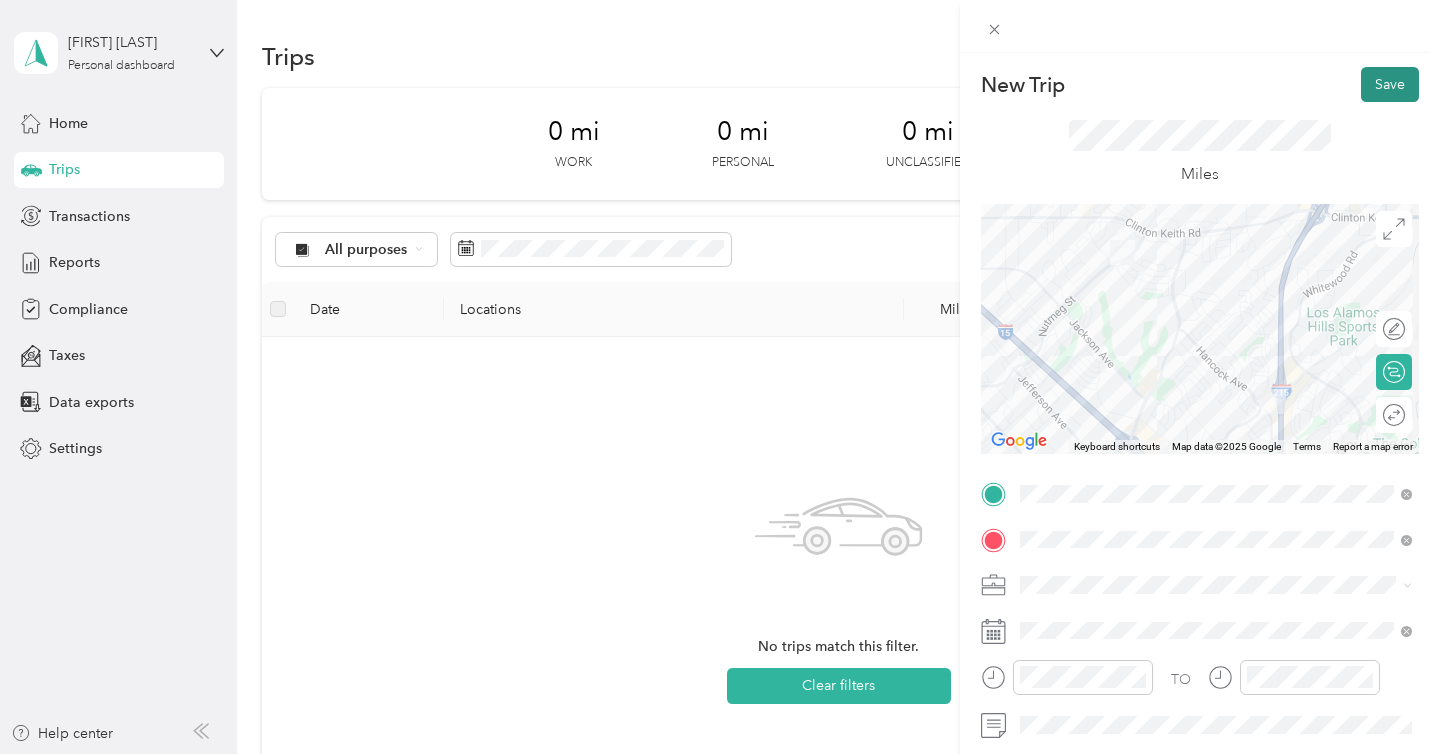 click on "Save" at bounding box center (1390, 84) 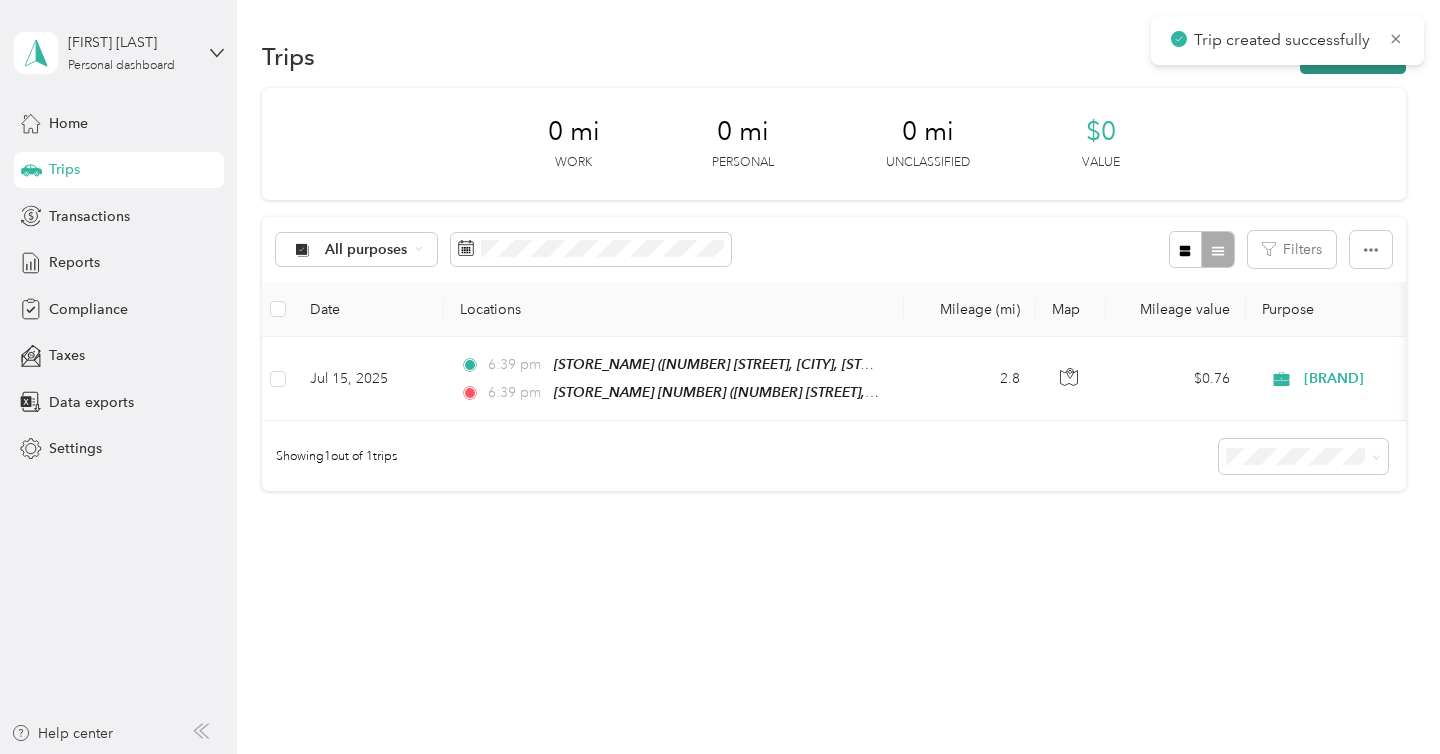 click on "New trip" at bounding box center [1353, 56] 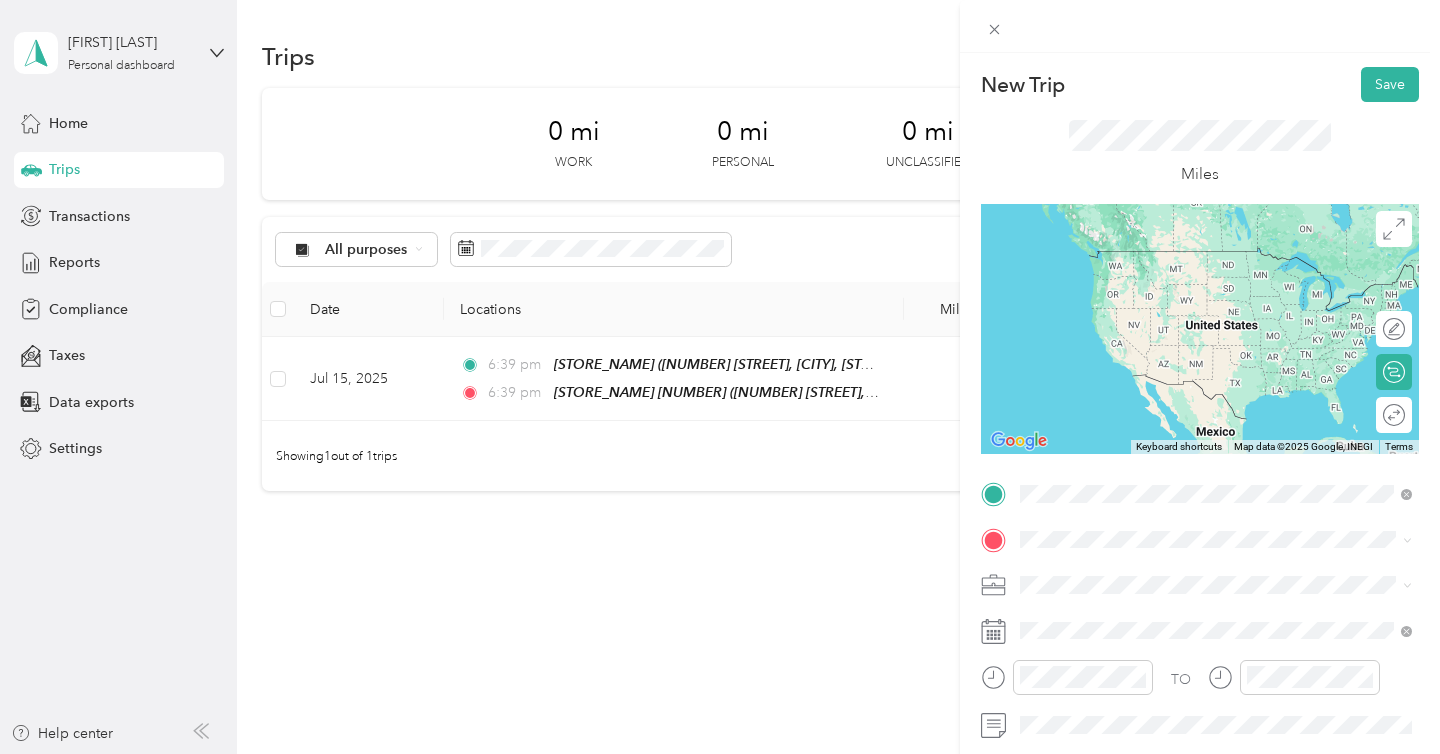 click on "SB 139 (Murrieta) [NUMBER] [STREET], [CITY], [POSTAL_CODE], [CITY], [STATE], [COUNTRY]" at bounding box center [1232, 280] 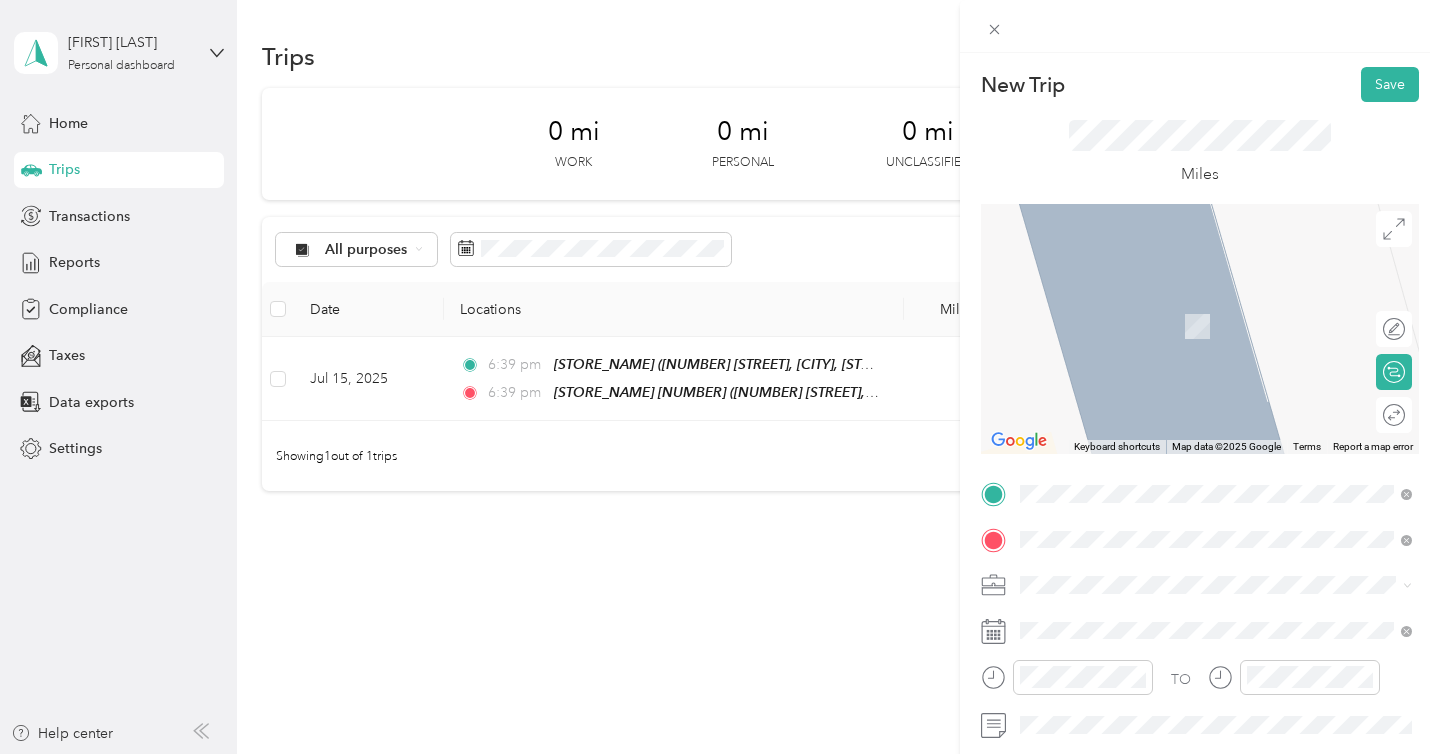 click on "SB Oceanside 3770 Mission Avenue, Oceanside, 92058, Oceanside, California, United States" at bounding box center [1232, 325] 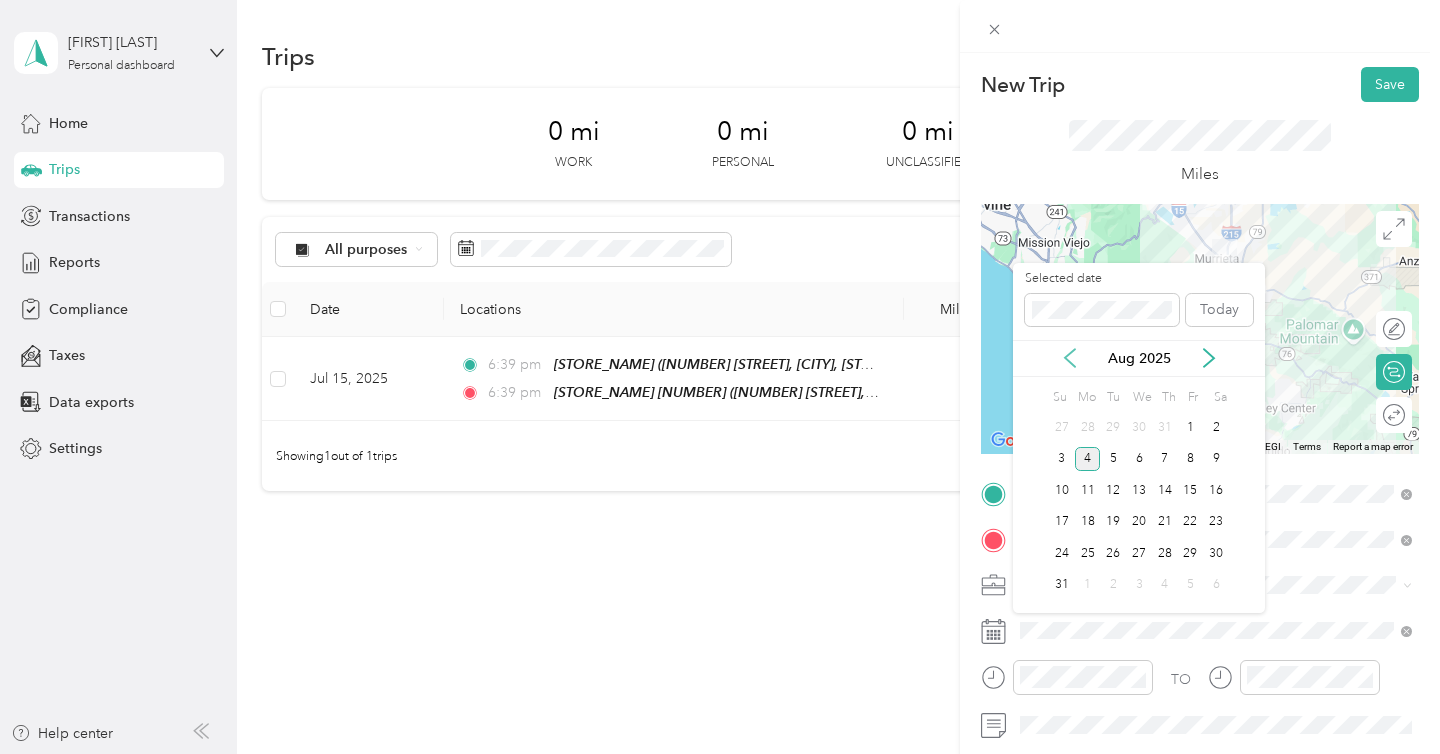 click 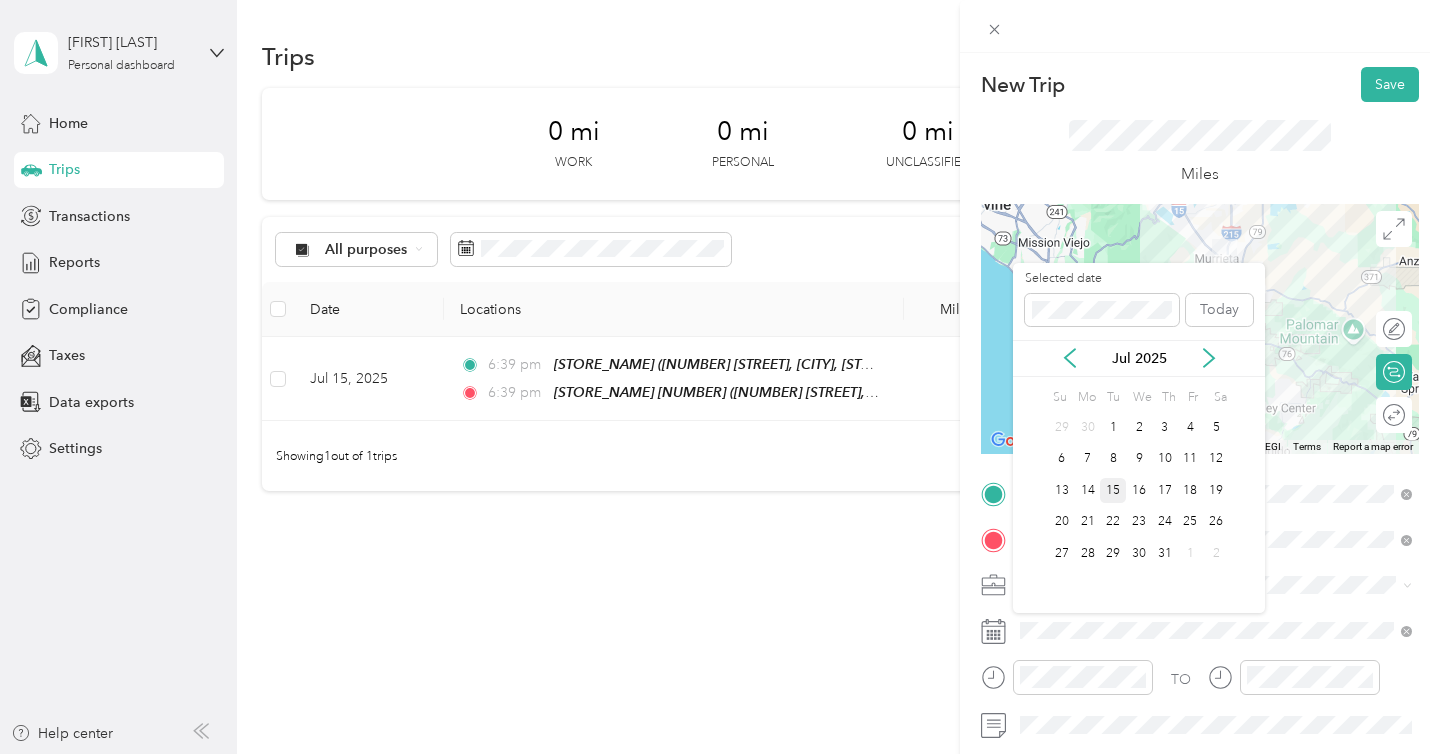 click on "15" at bounding box center (1113, 490) 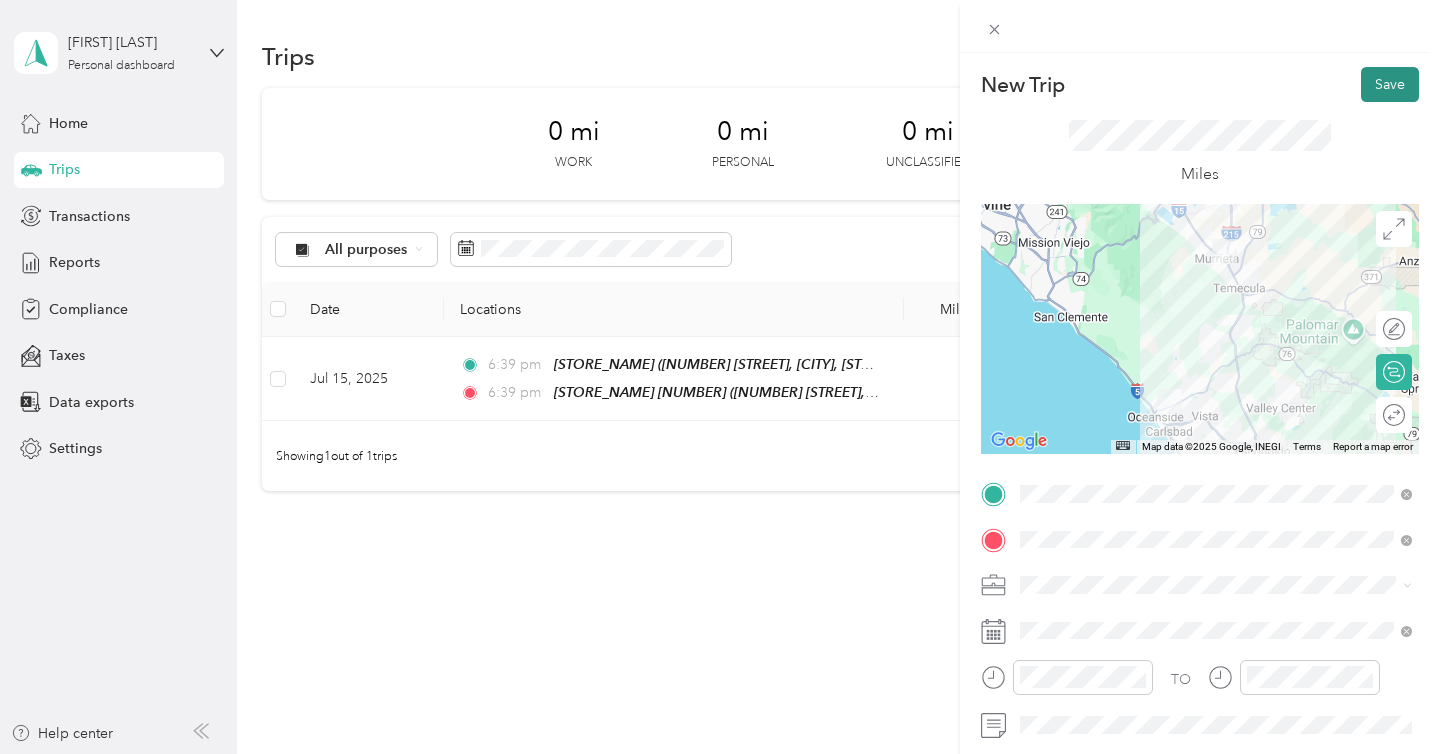 click on "Save" at bounding box center (1390, 84) 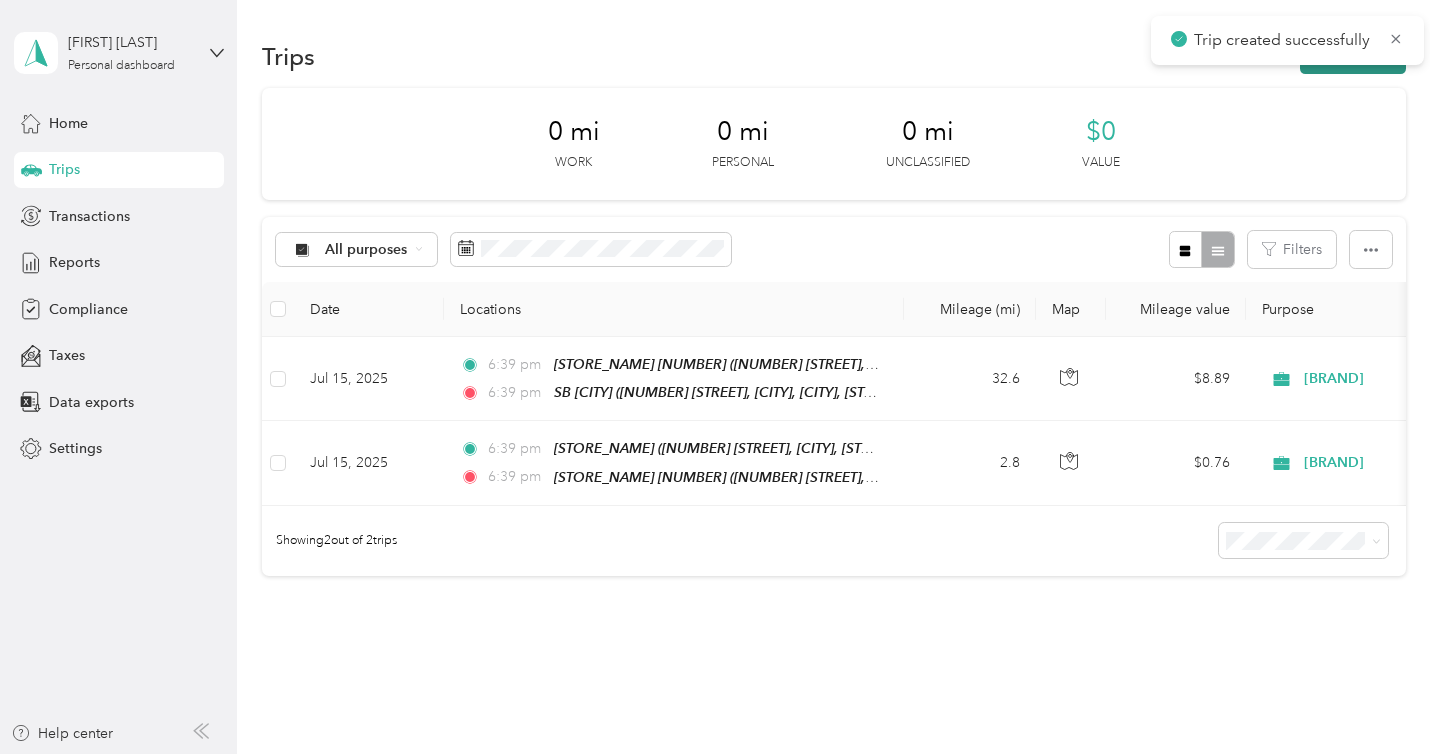 click on "New trip" at bounding box center [1353, 56] 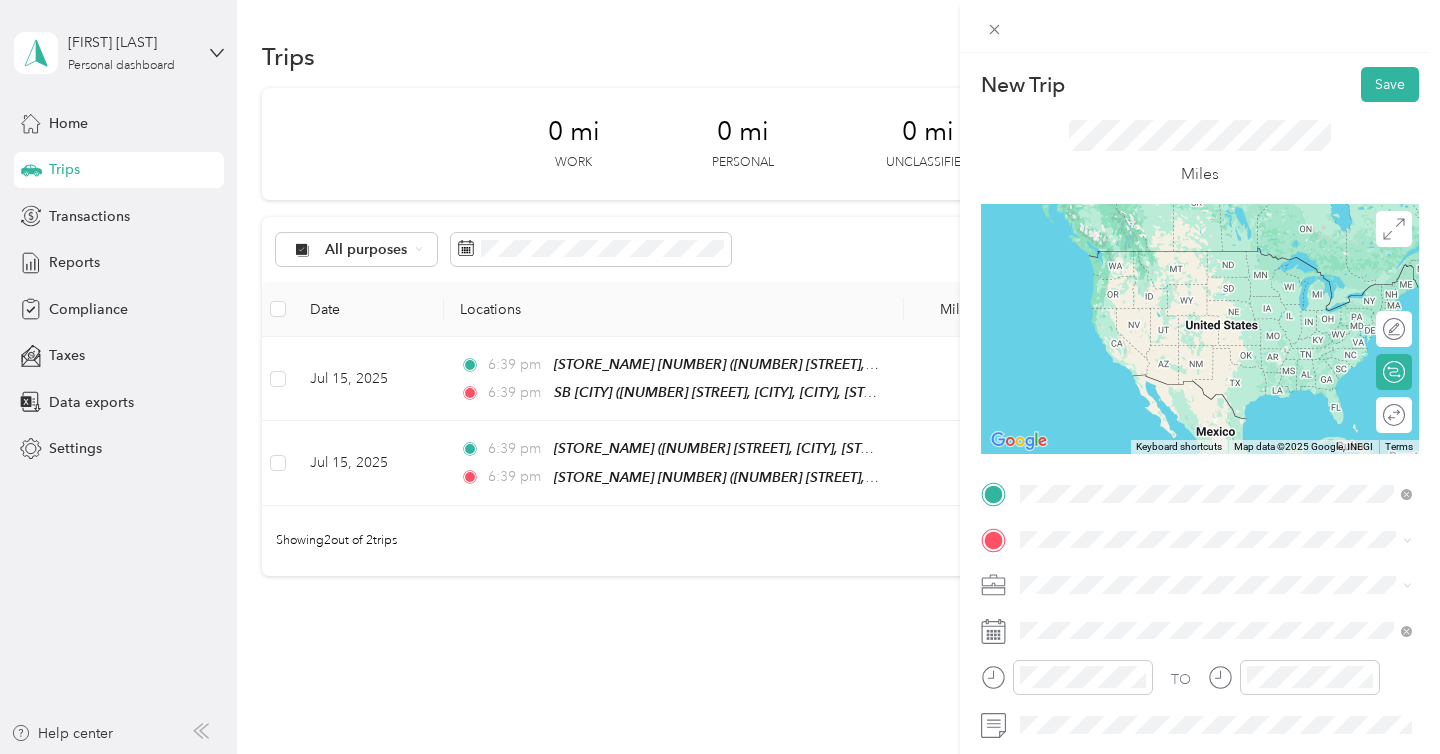 click on "[NUMBER] [STREET], [CITY], [POSTAL_CODE], [CITY], [STATE], [COUNTRY]" at bounding box center [1227, 291] 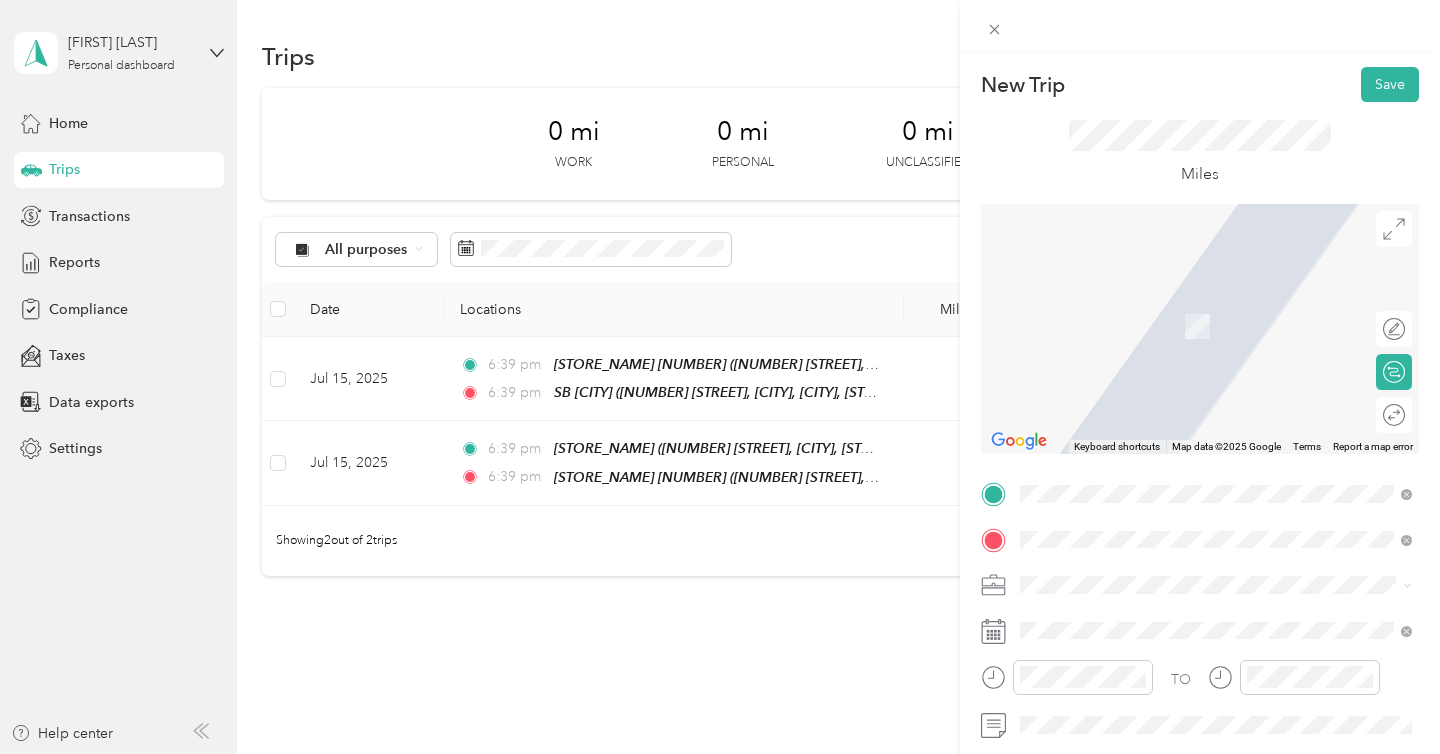 click on "SB Vista ( N Santa Fe) 1451 North Santa Fe Avenue, Vista, 92084, Vista, California, United States" at bounding box center (1232, 409) 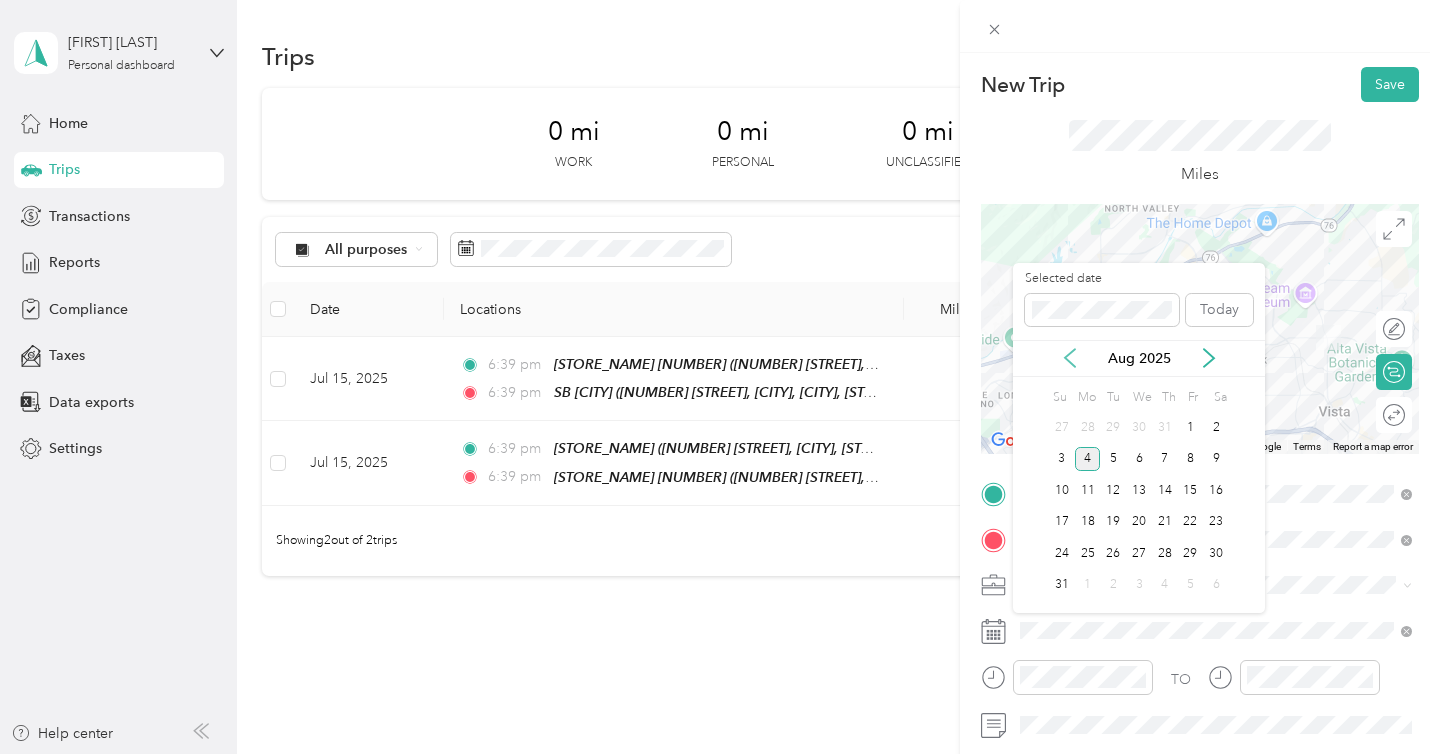 click 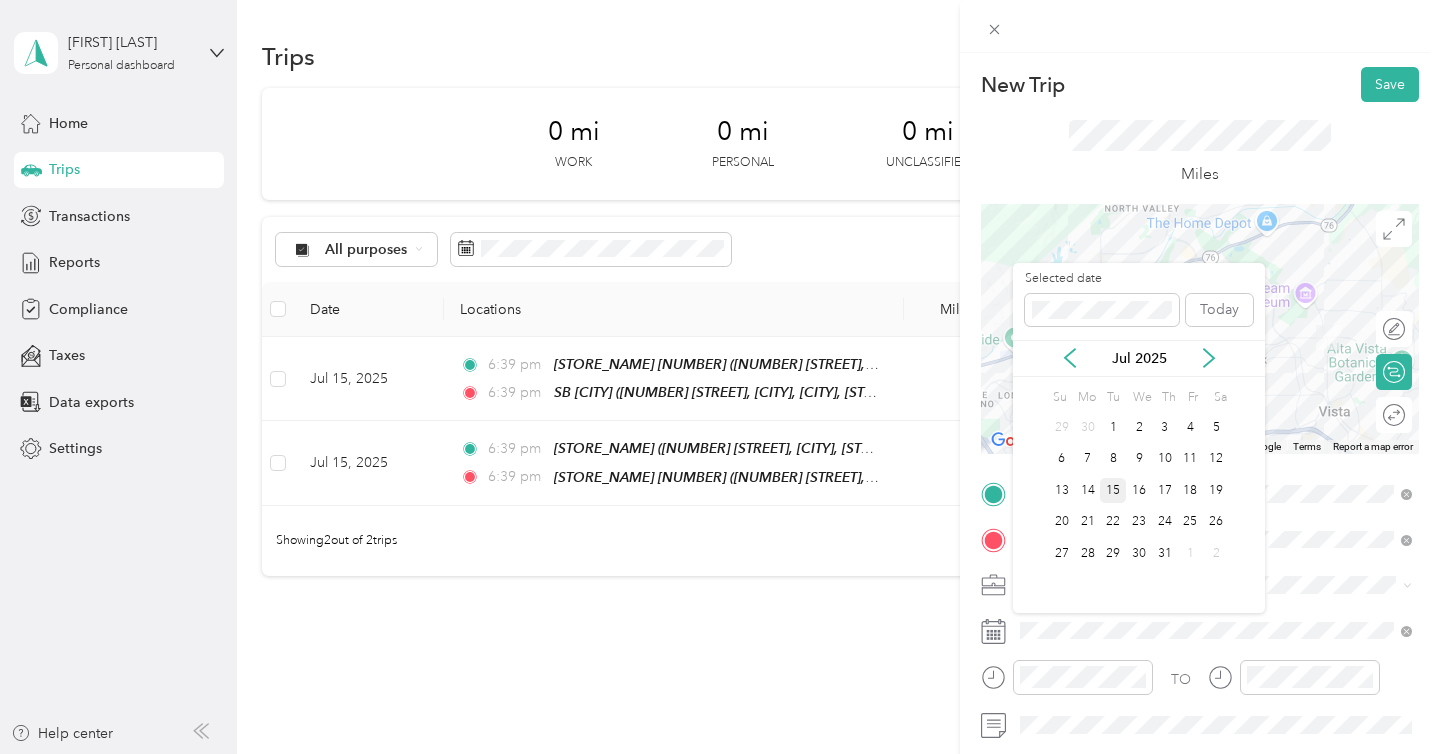 click on "15" at bounding box center [1113, 490] 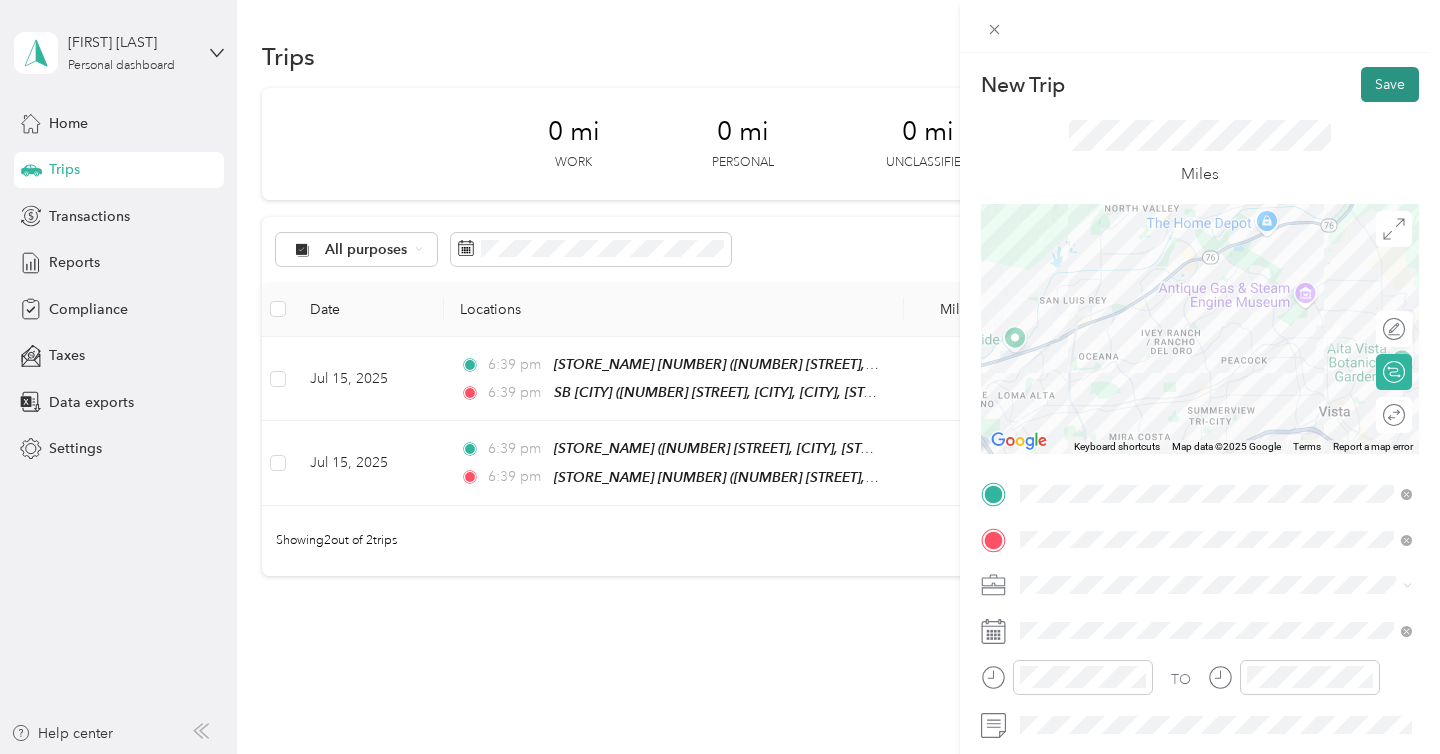 click on "Save" at bounding box center (1390, 84) 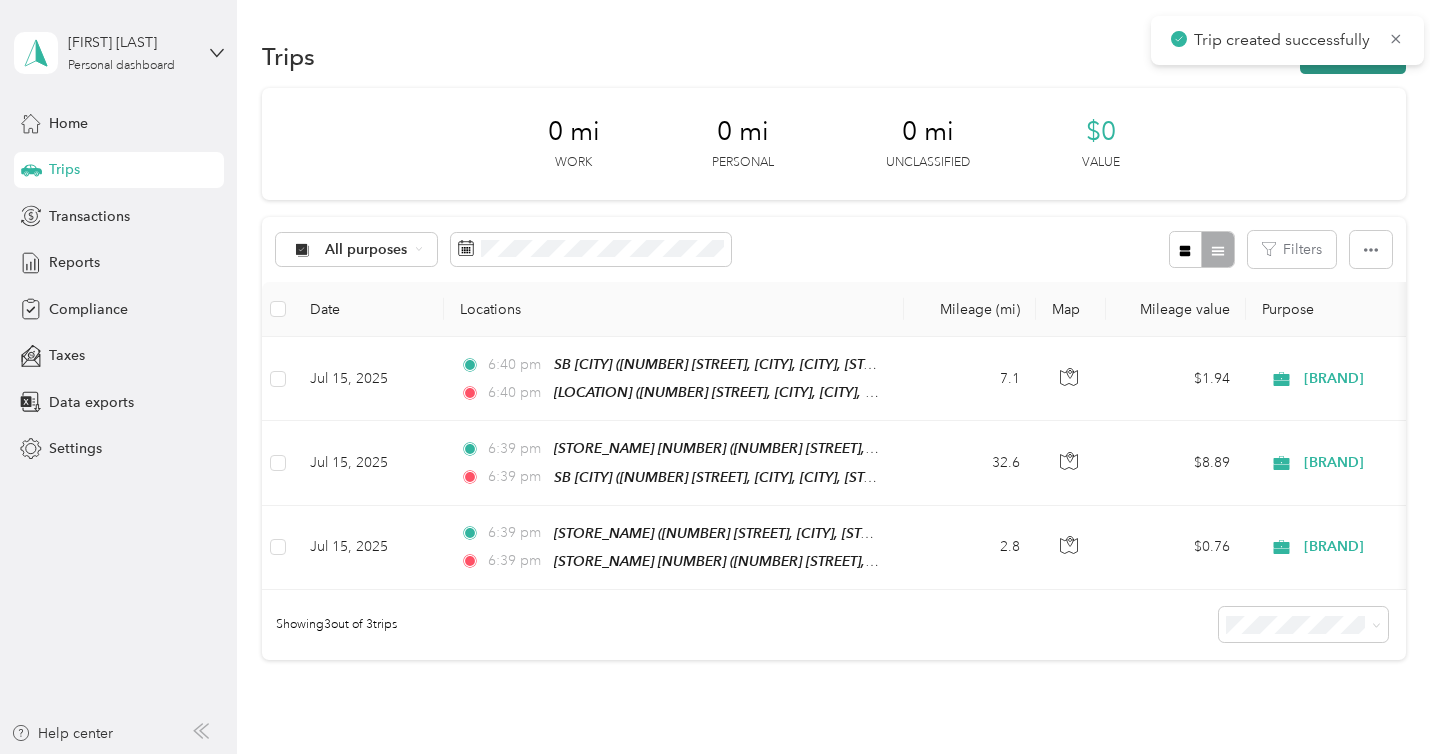 click on "Trips New trip" at bounding box center (834, 56) 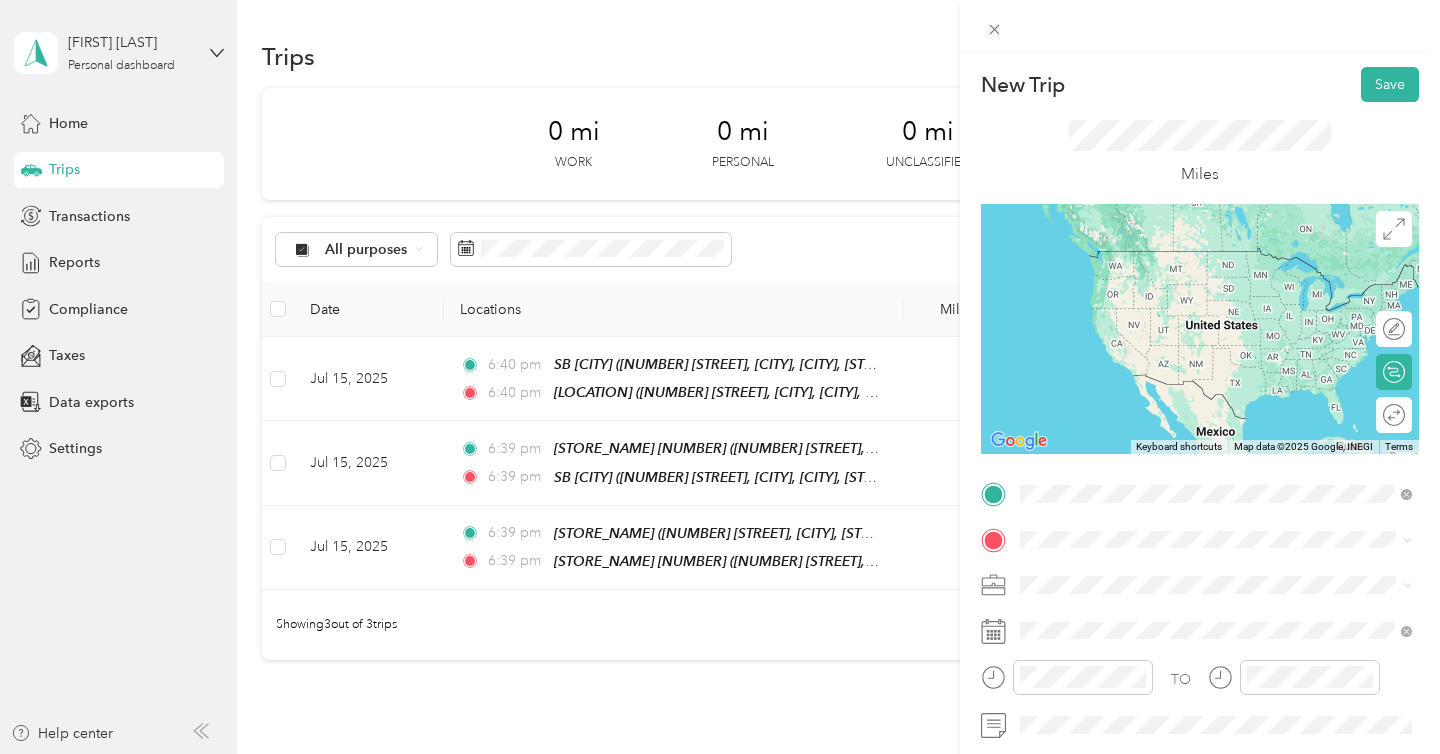 click on "SB Vista ( N Santa Fe) 1451 North Santa Fe Avenue, Vista, 92084, Vista, California, United States" at bounding box center [1232, 364] 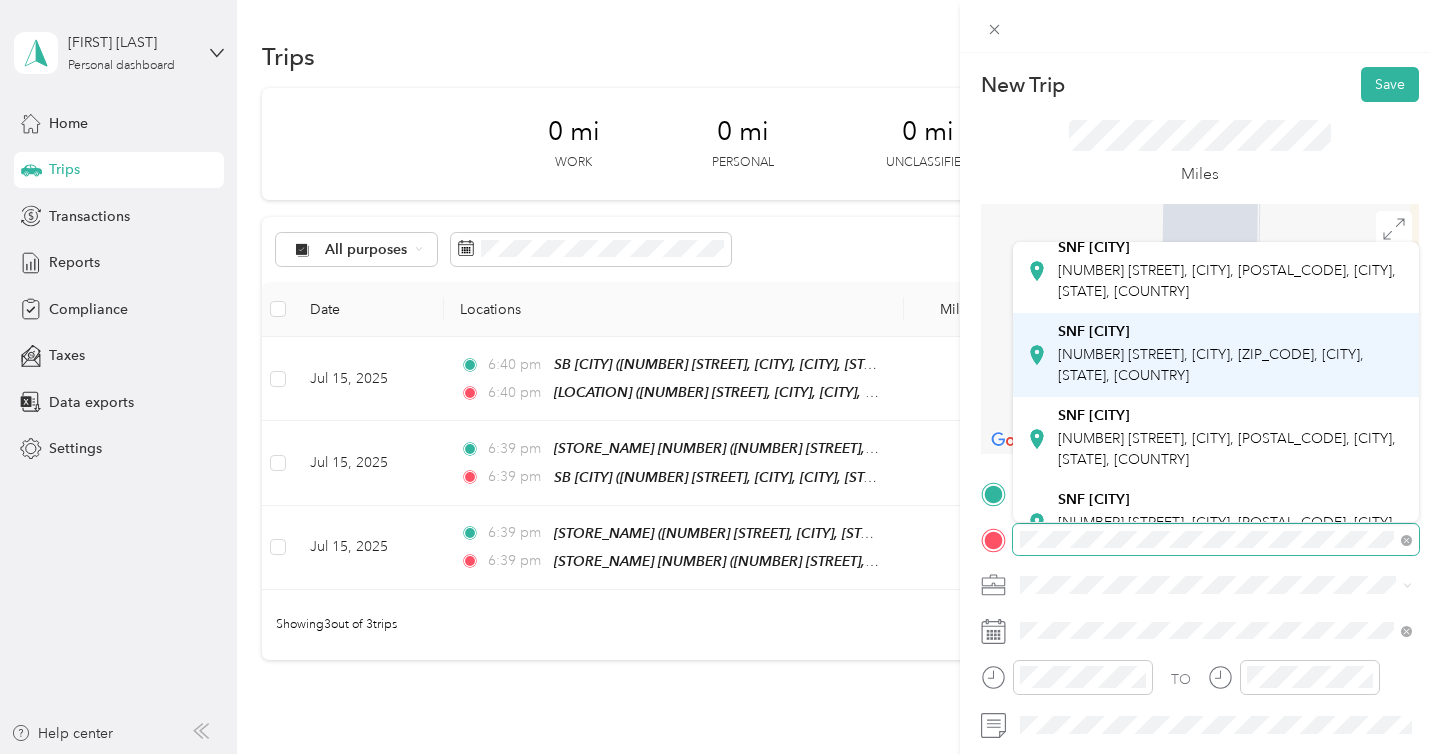 scroll, scrollTop: 172, scrollLeft: 0, axis: vertical 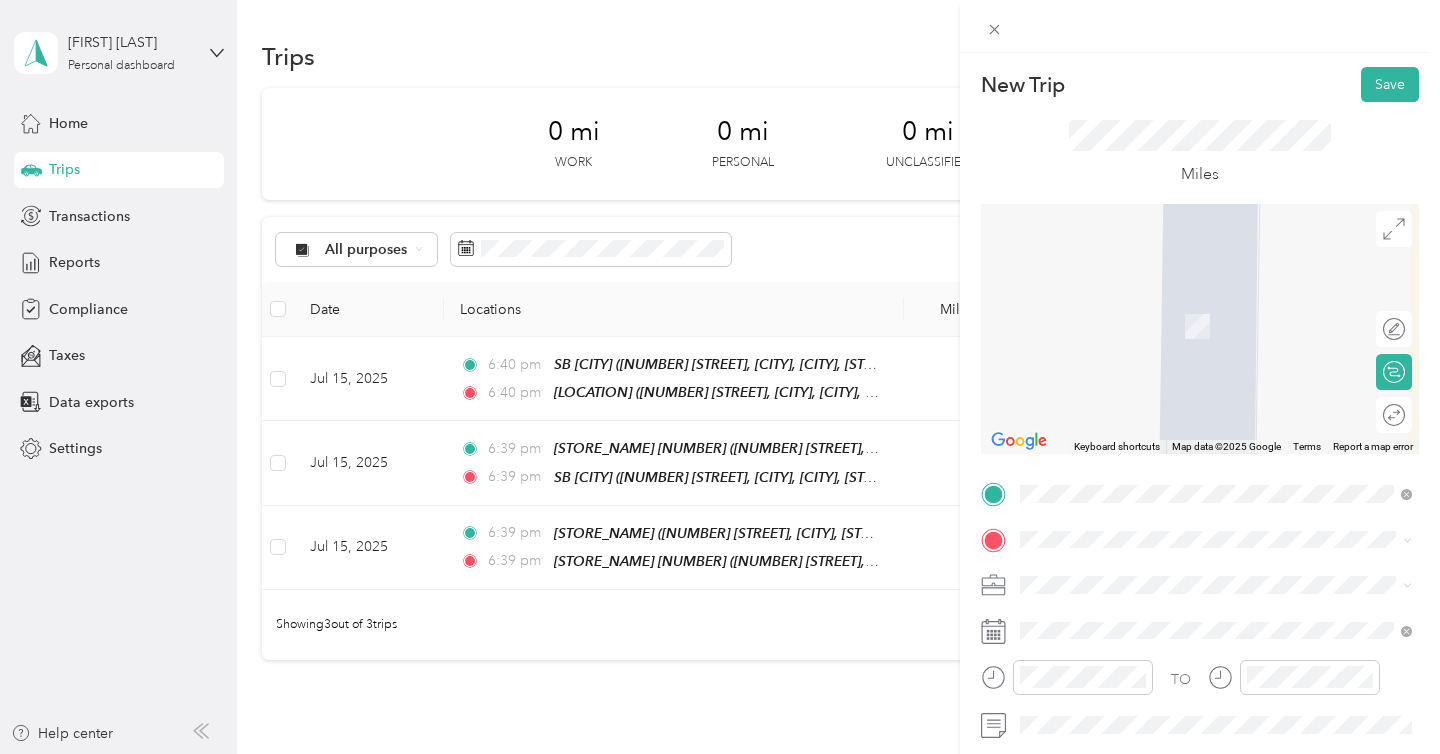click on "SNF VISTA 1845 West Vista Way, Vista, 92083, Vista, California, United States" at bounding box center [1232, 401] 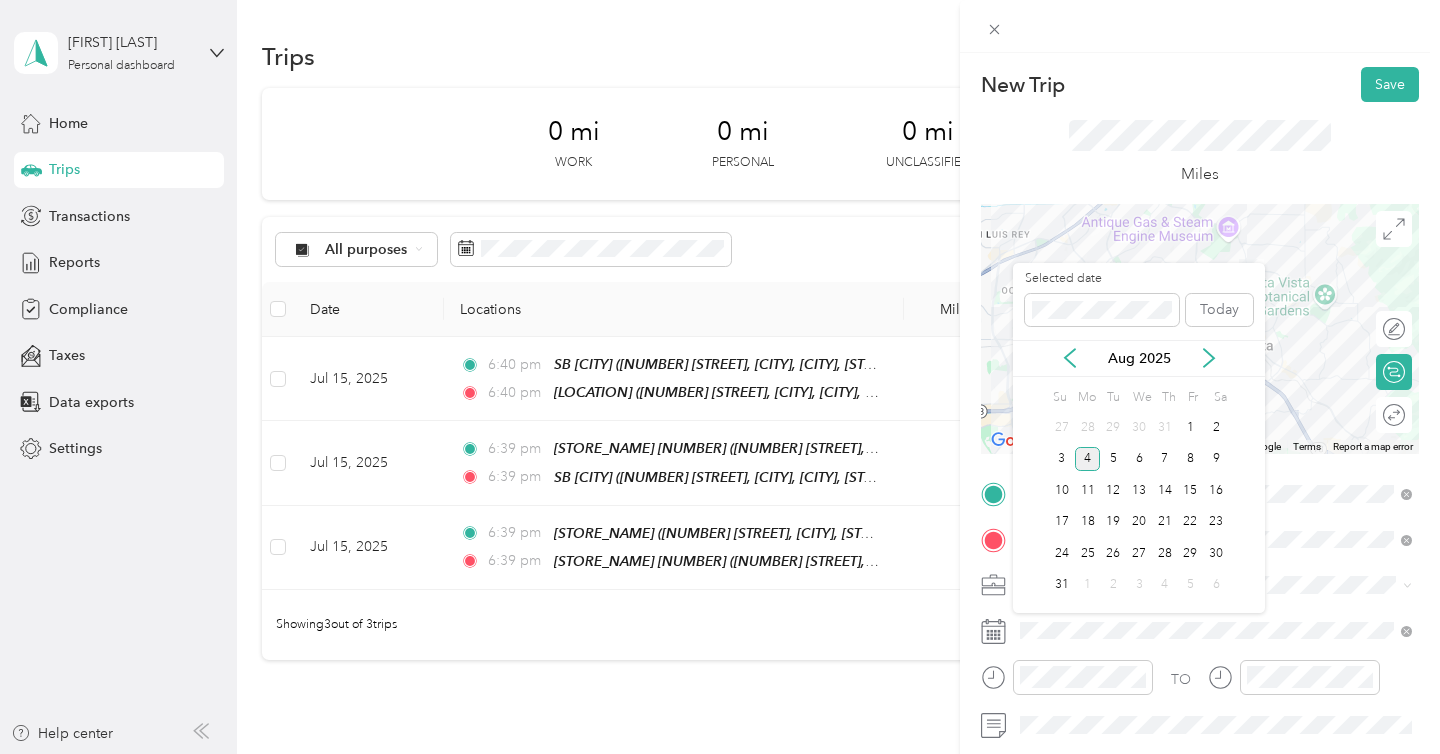 click on "Aug 2025" at bounding box center (1139, 358) 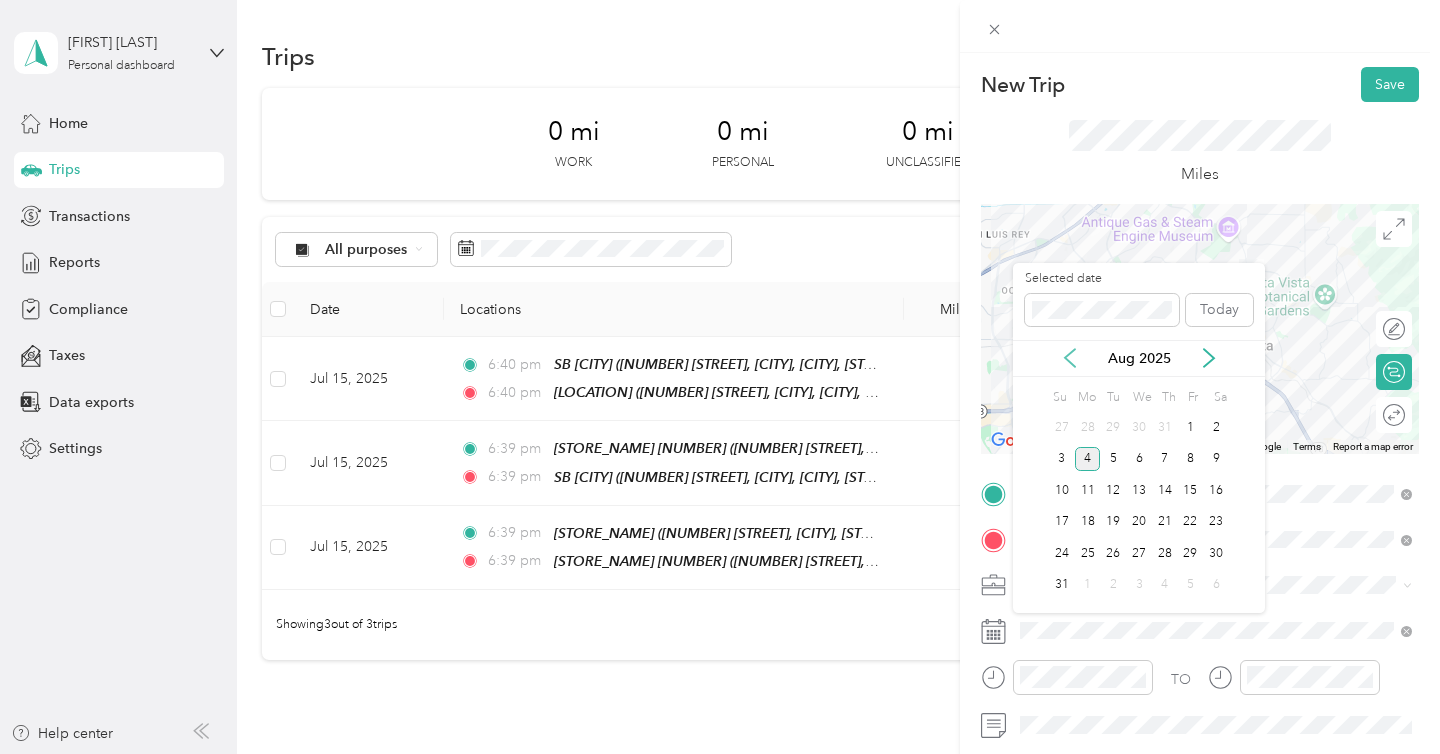 click 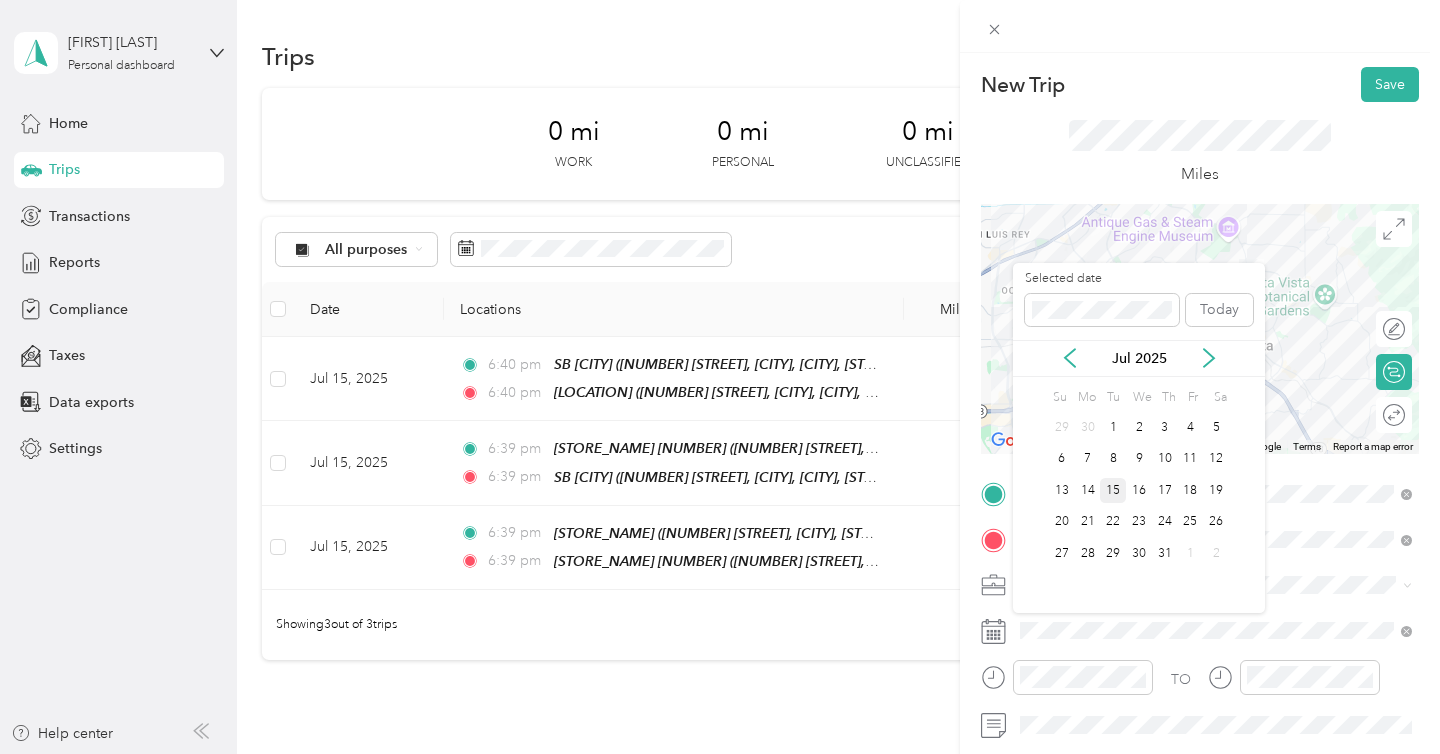 click on "15" at bounding box center (1113, 490) 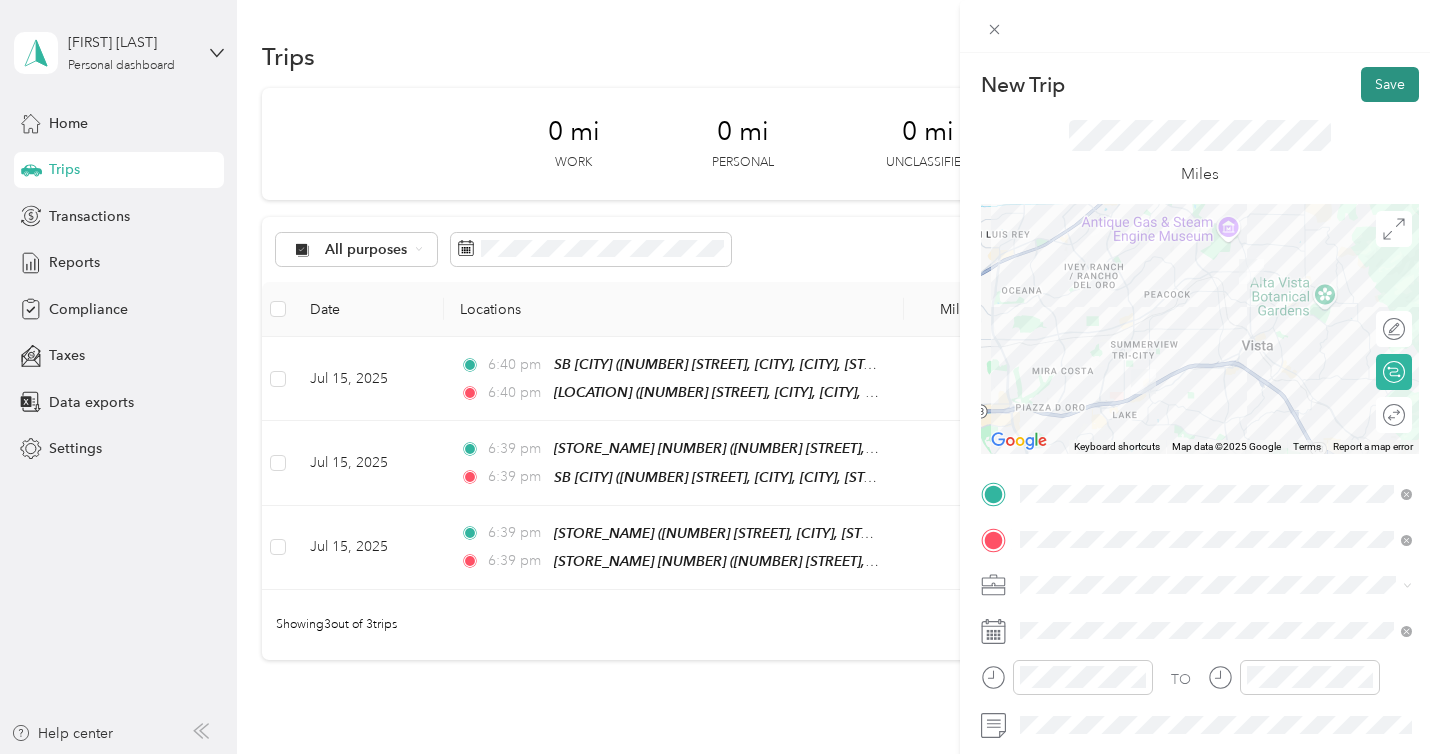 click on "Save" at bounding box center (1390, 84) 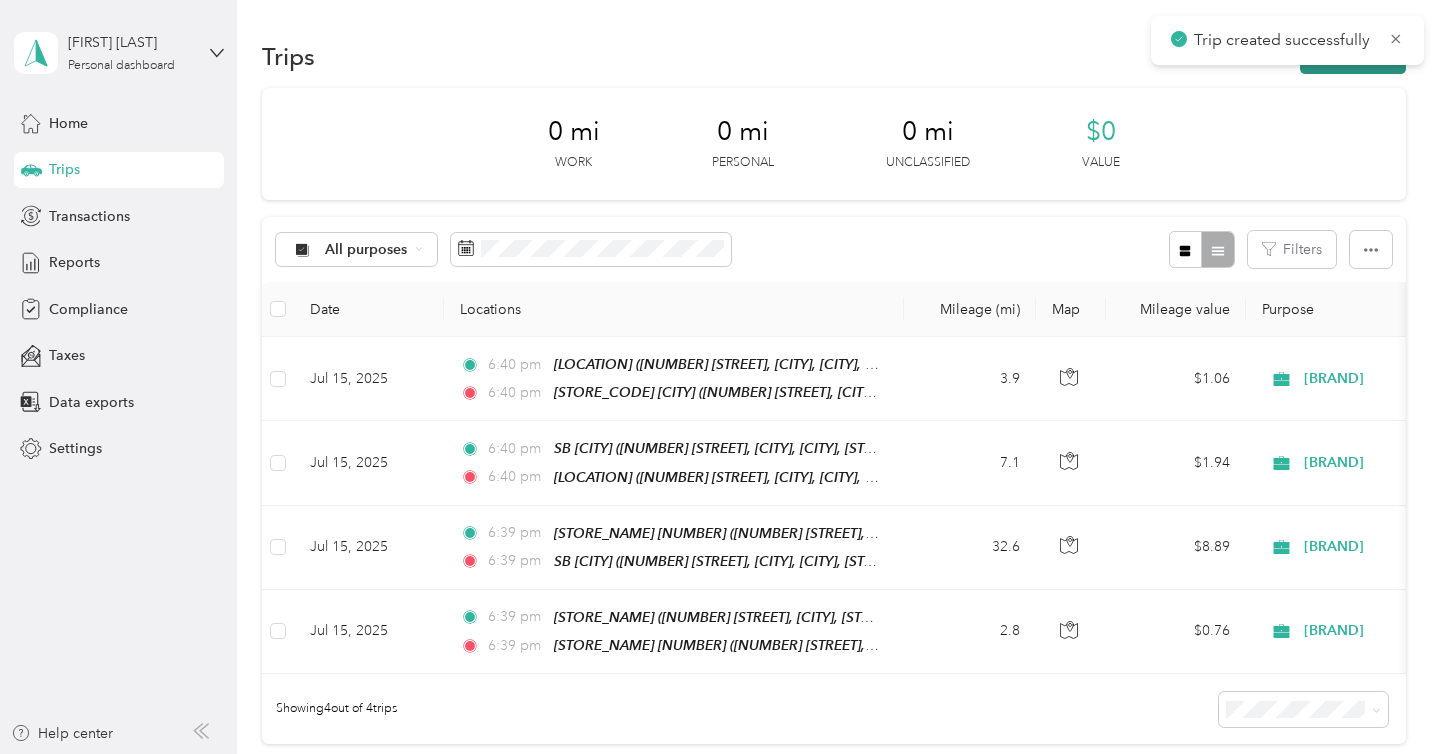 click on "New trip" at bounding box center [1353, 56] 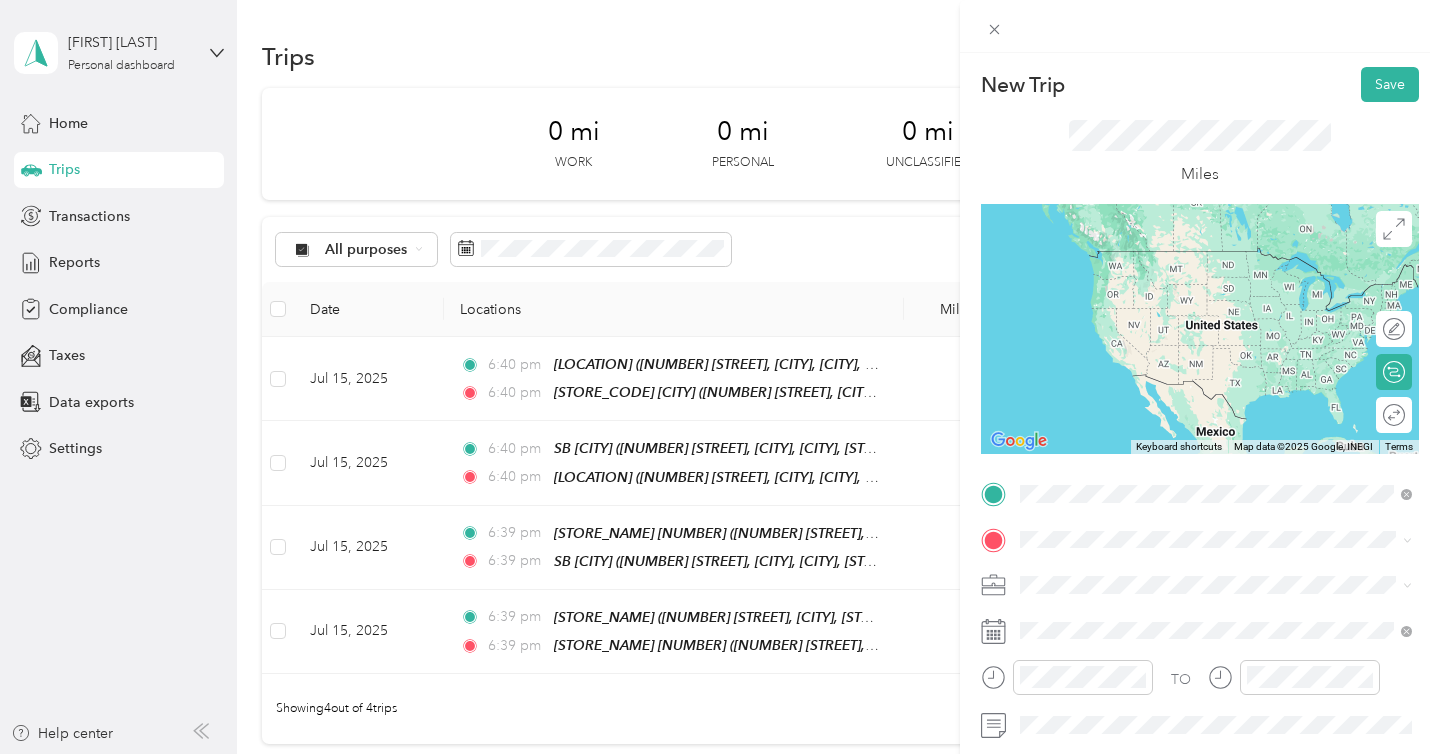 click on "1845 West Vista Way, Vista, 92083, Vista, California, United States" at bounding box center (1227, 291) 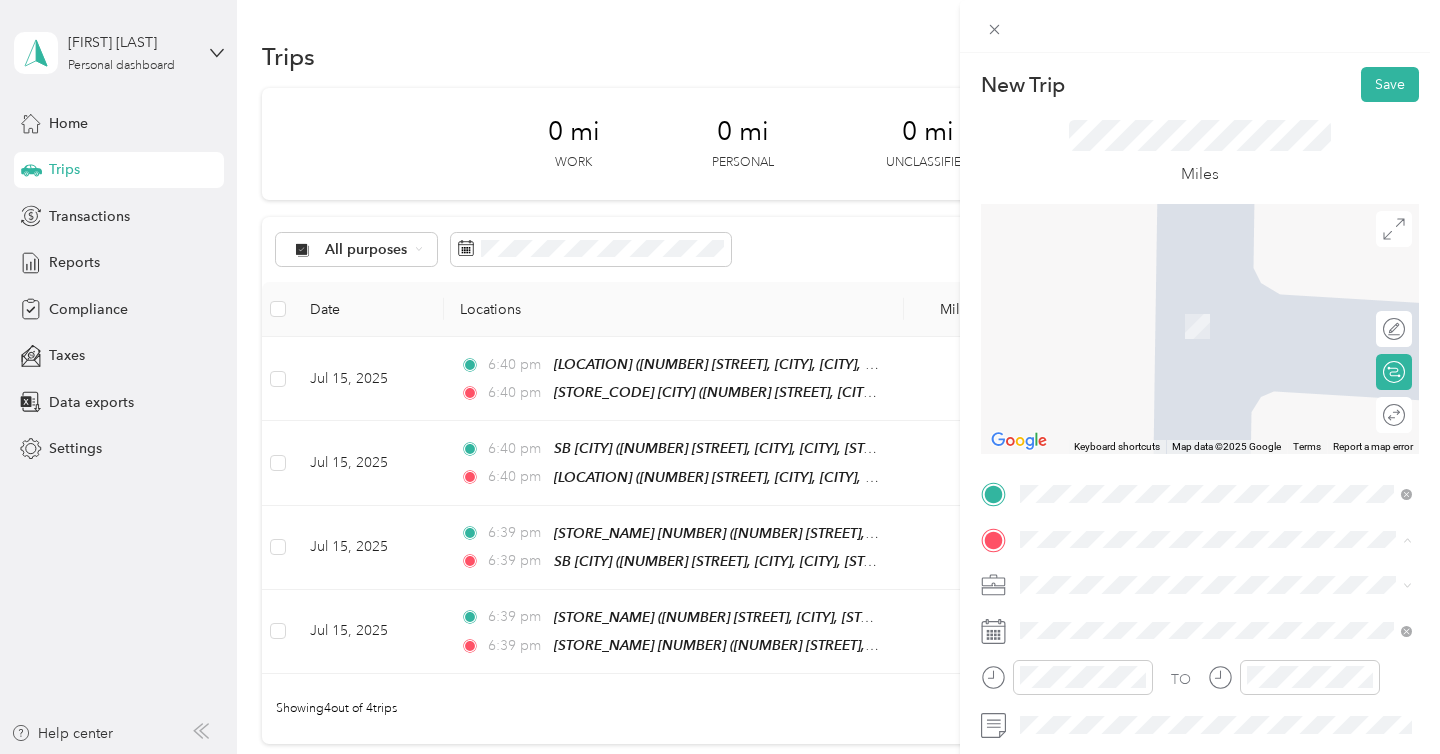 click on "New Trip Save This trip cannot be edited because it is either under review, approved, or paid. Contact your Team Manager to edit it. Miles ← Move left → Move right ↑ Move up ↓ Move down + Zoom in - Zoom out Home Jump left by 75% End Jump right by 75% Page Up Jump up by 75% Page Down Jump down by 75% Keyboard shortcuts Map Data Map data ©2025 Google Map data ©2025 Google 2 m  Click to toggle between metric and imperial units Terms Report a map error Edit route Calculate route Round trip TO Add photo" at bounding box center (720, 377) 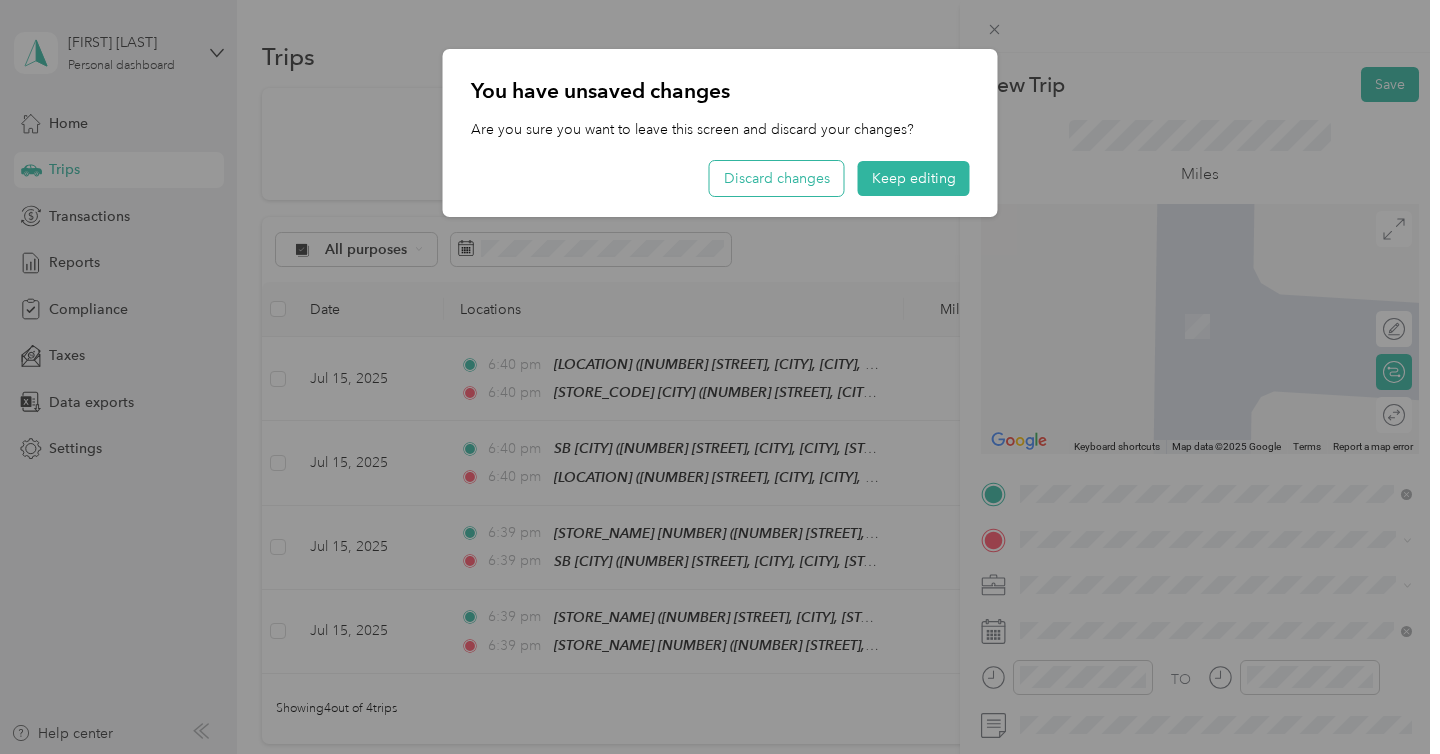 click on "Discard changes" at bounding box center [777, 178] 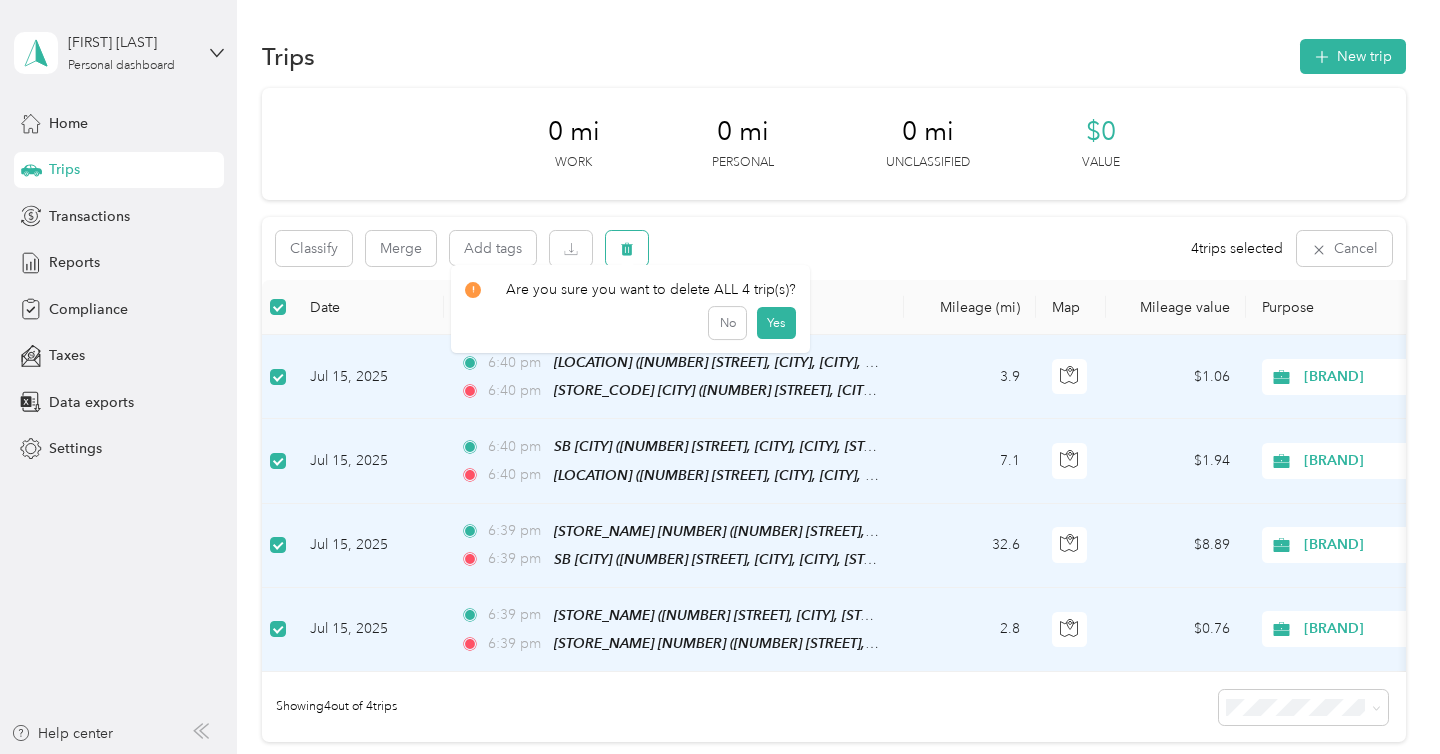 click at bounding box center (627, 248) 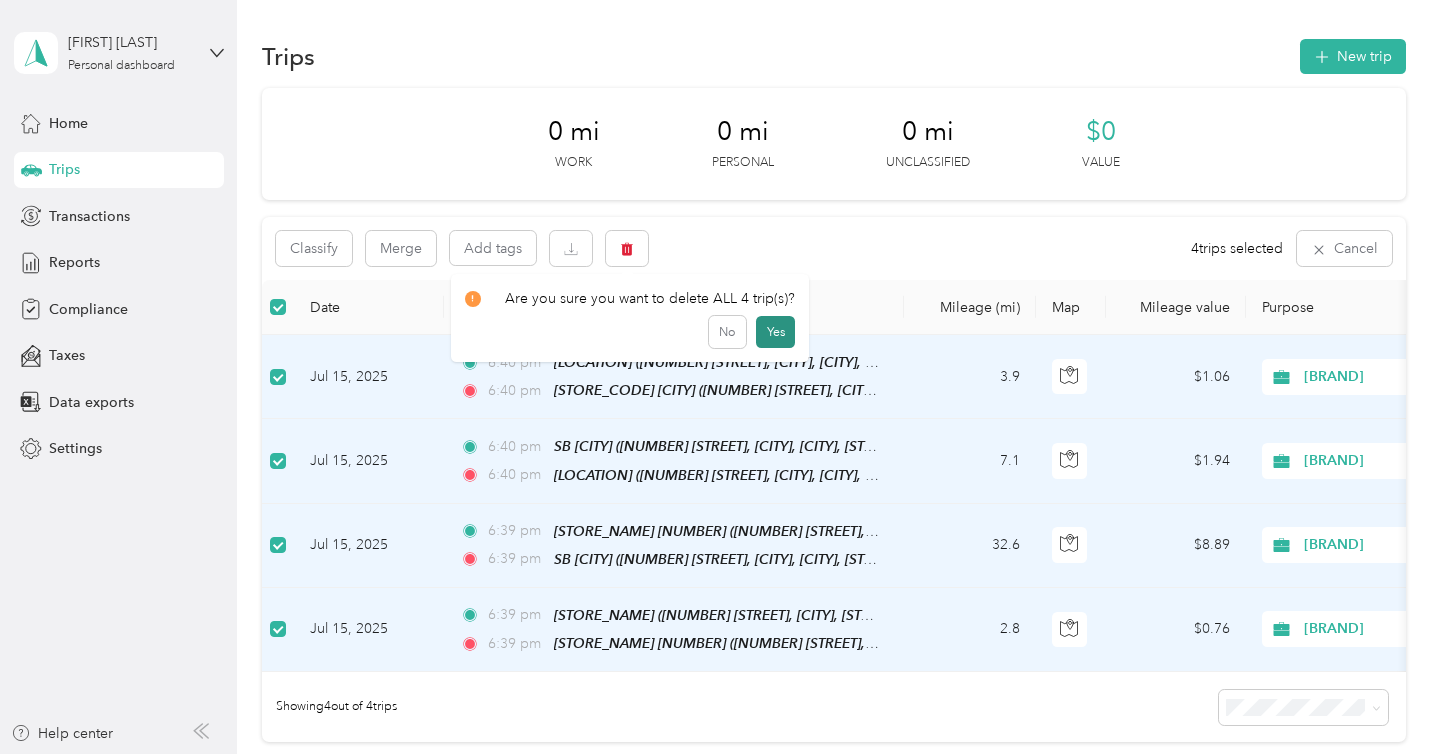 click on "Yes" at bounding box center (775, 332) 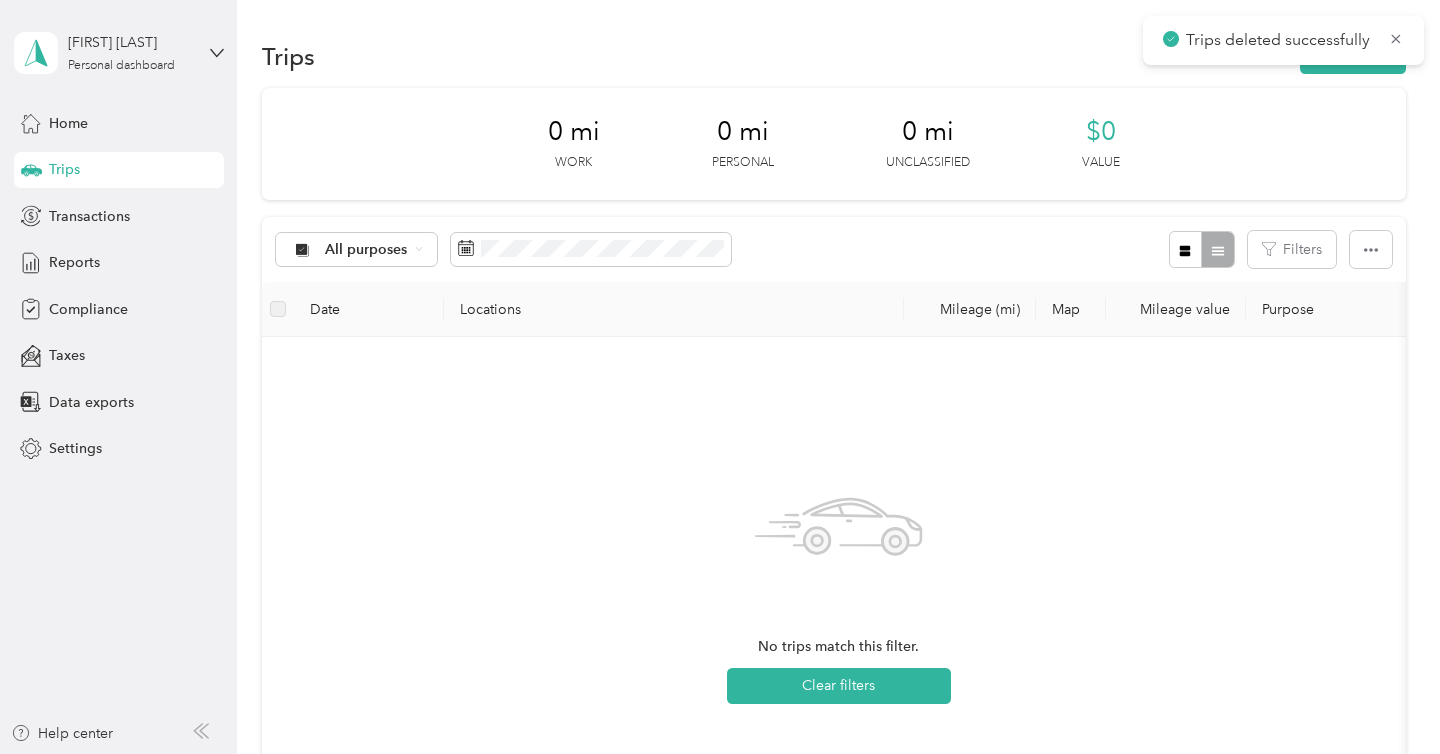 click on "Trips New trip" at bounding box center (834, 56) 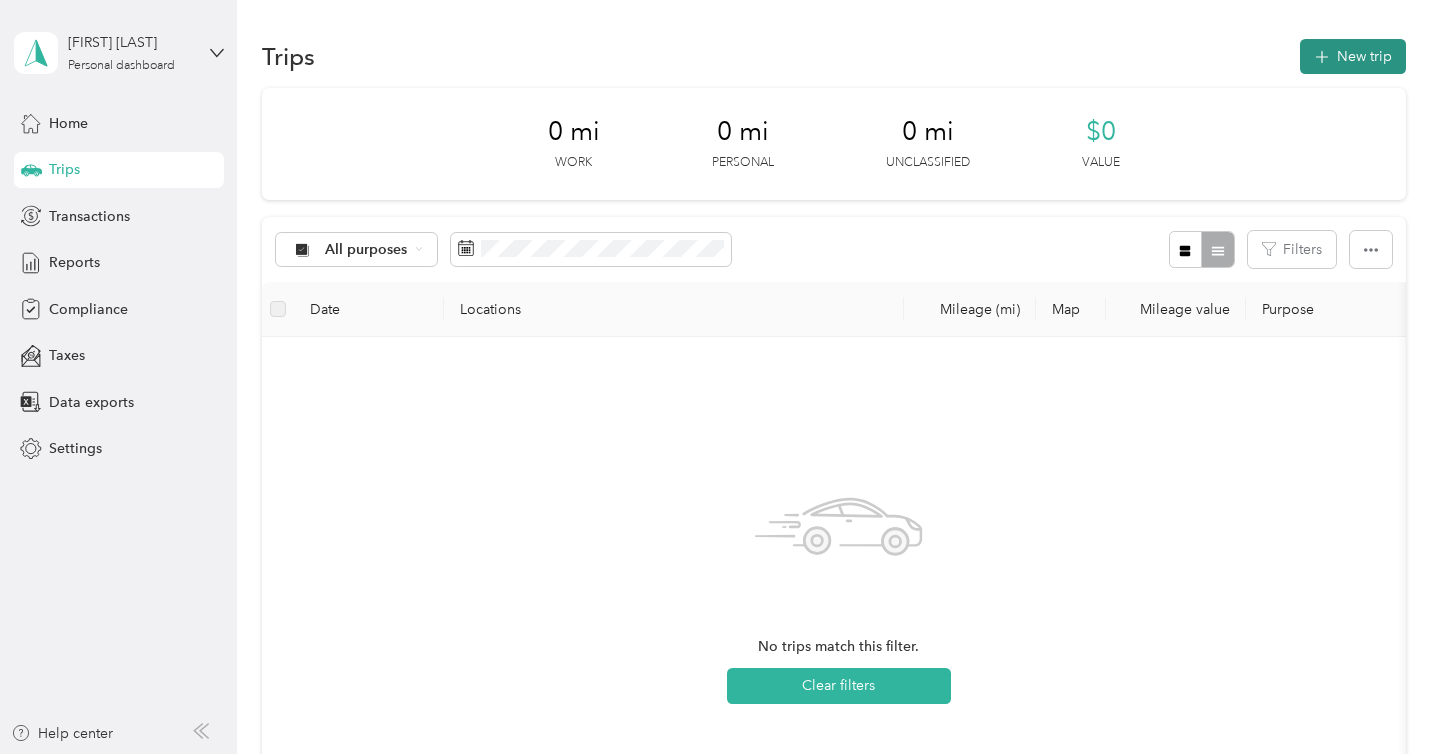 click on "New trip" at bounding box center [1353, 56] 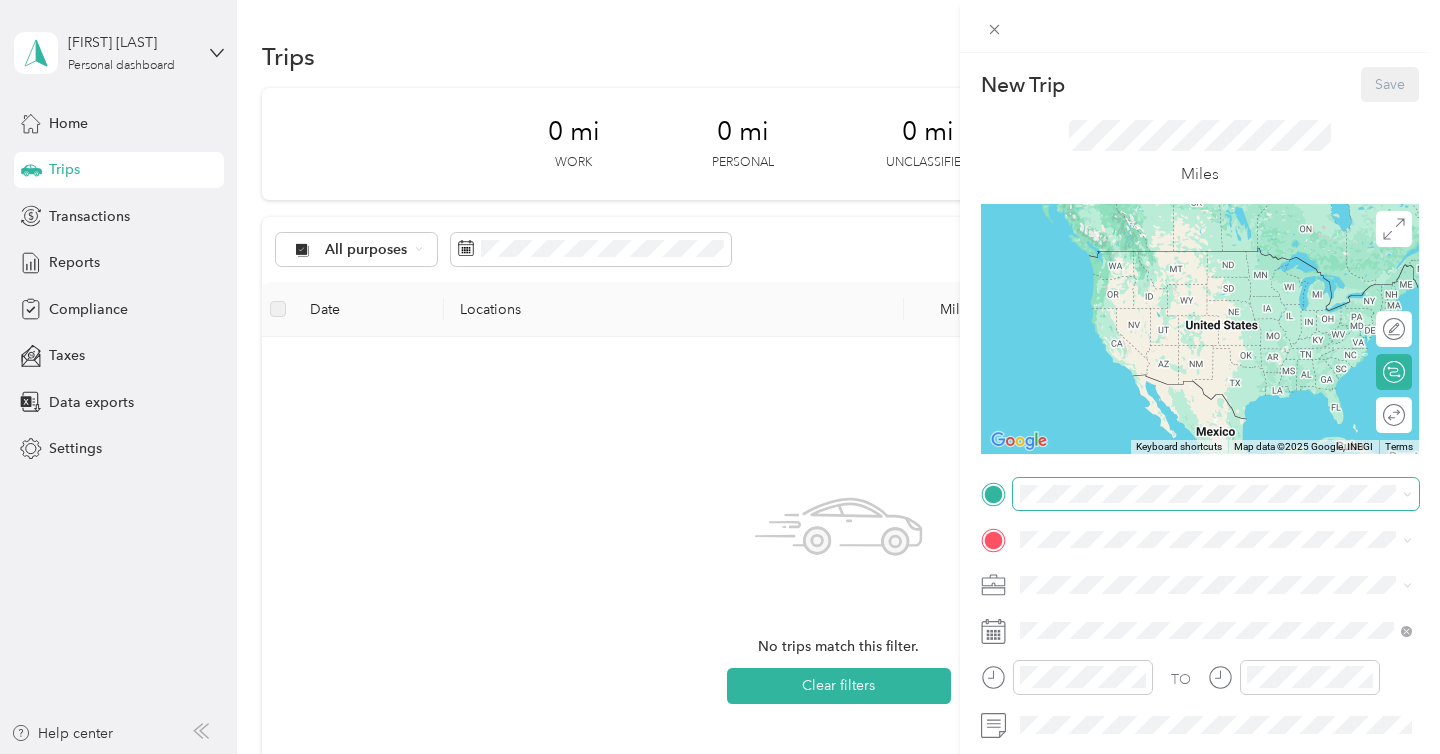 click at bounding box center (1216, 494) 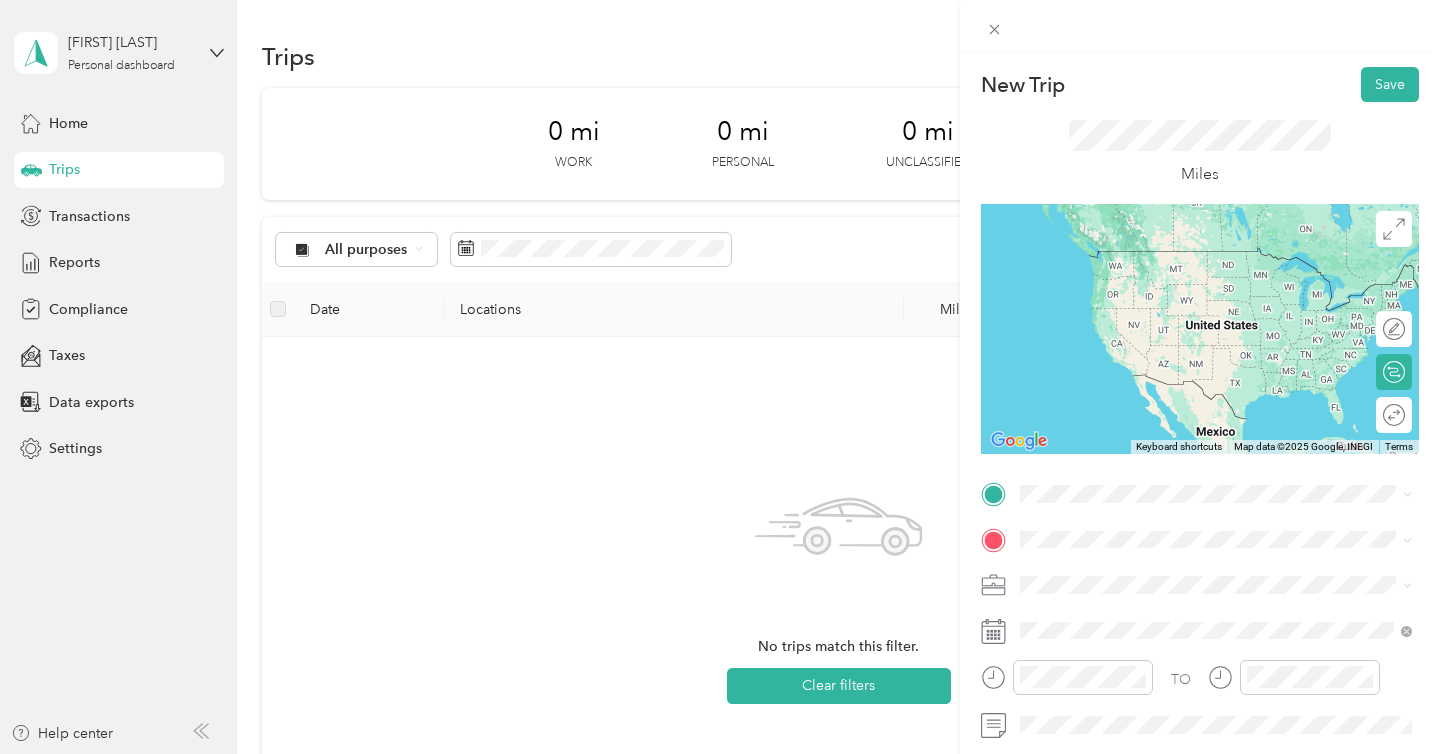 click on "[NUMBER] [STREET], [CITY], [STATE], [COUNTRY], [POSTAL_CODE], [CITY], [STATE], [COUNTRY]" at bounding box center [1215, 289] 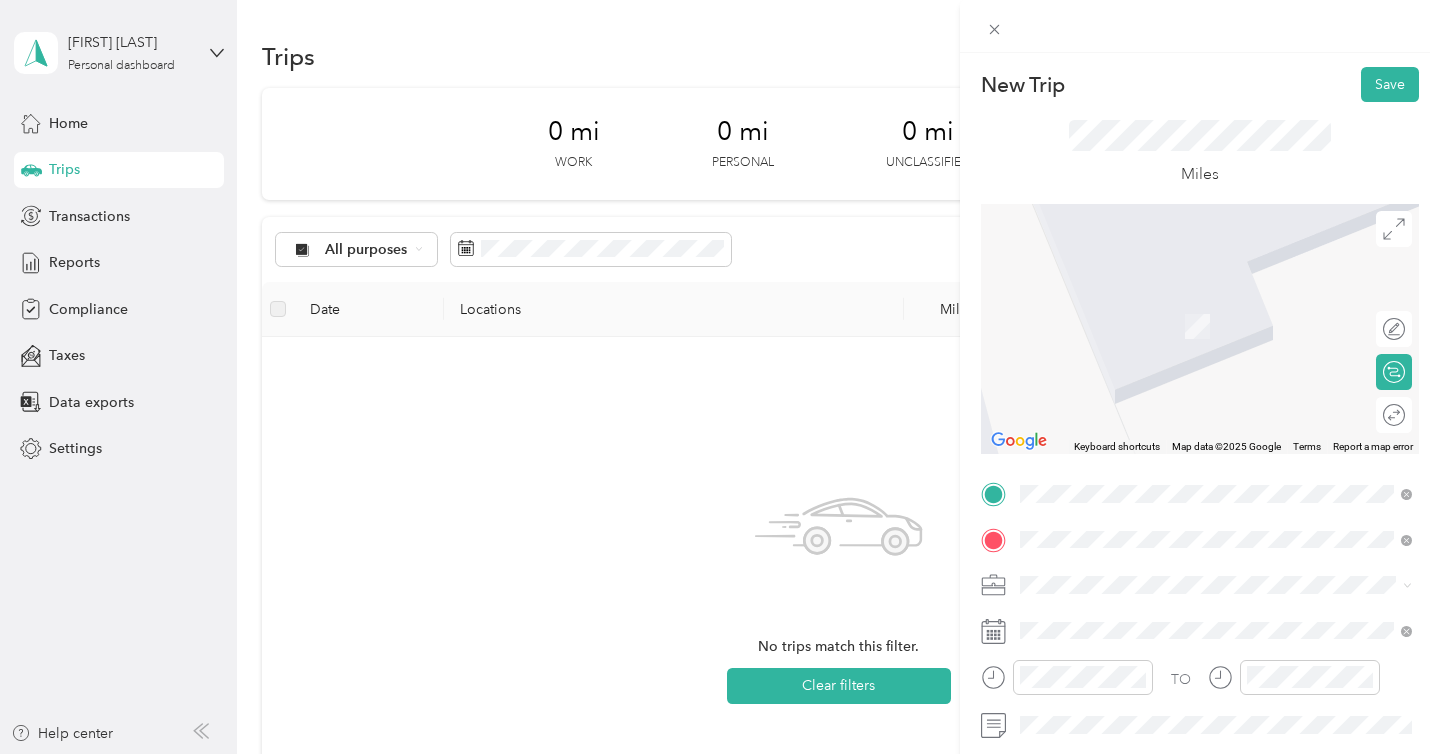 click on "SAMIS [NUMBER] ([CITY]) ([NUMBER] [STREET], [CITY], [POSTAL_CODE], [CITY], [STATE], United States)" at bounding box center (1232, 325) 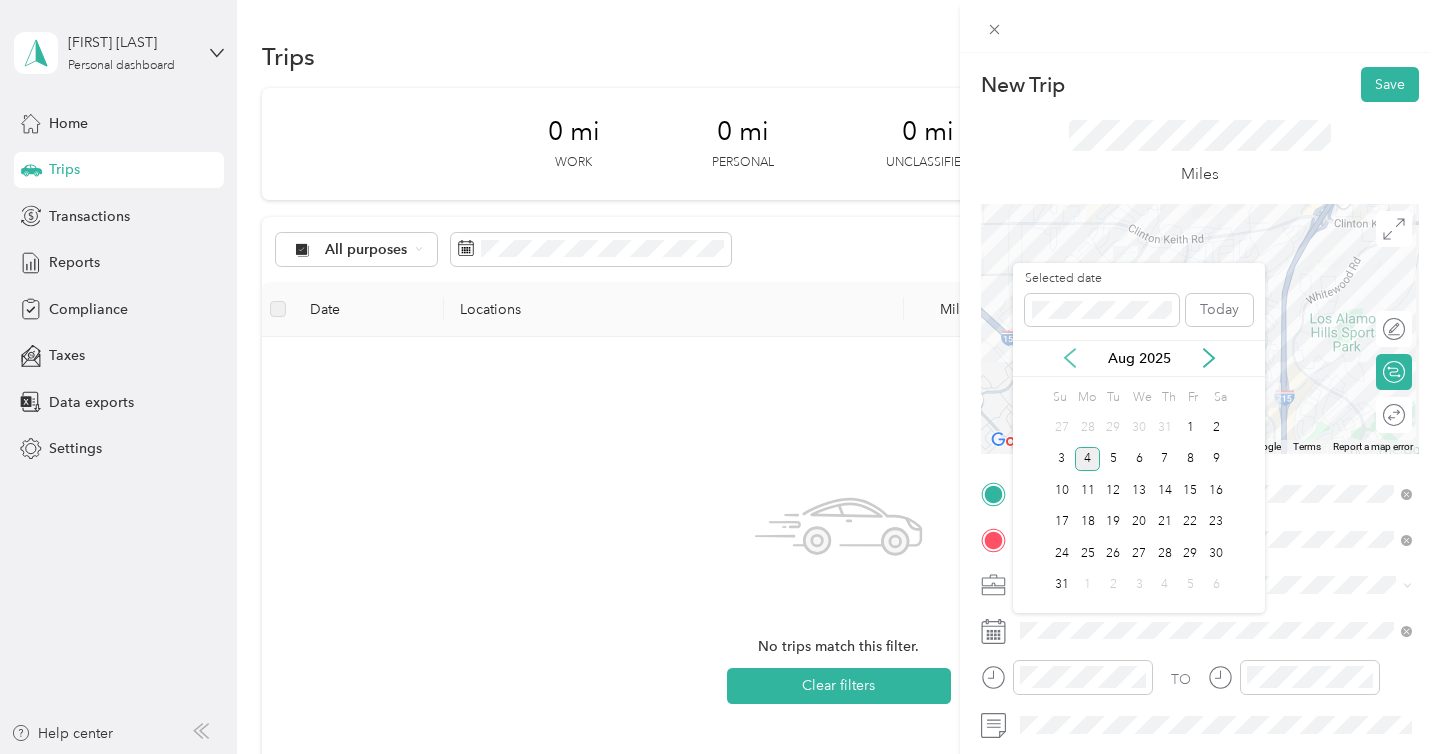 click 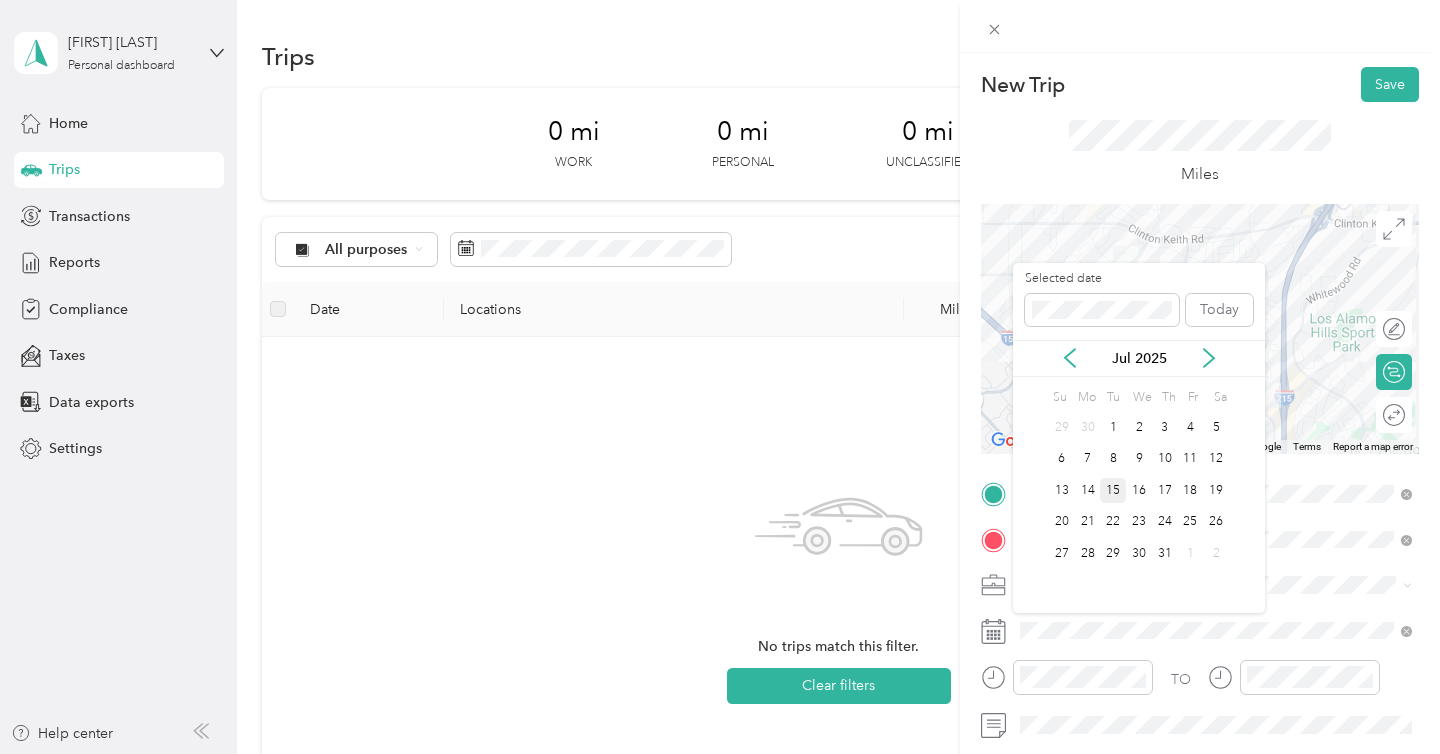 click on "15" at bounding box center [1113, 490] 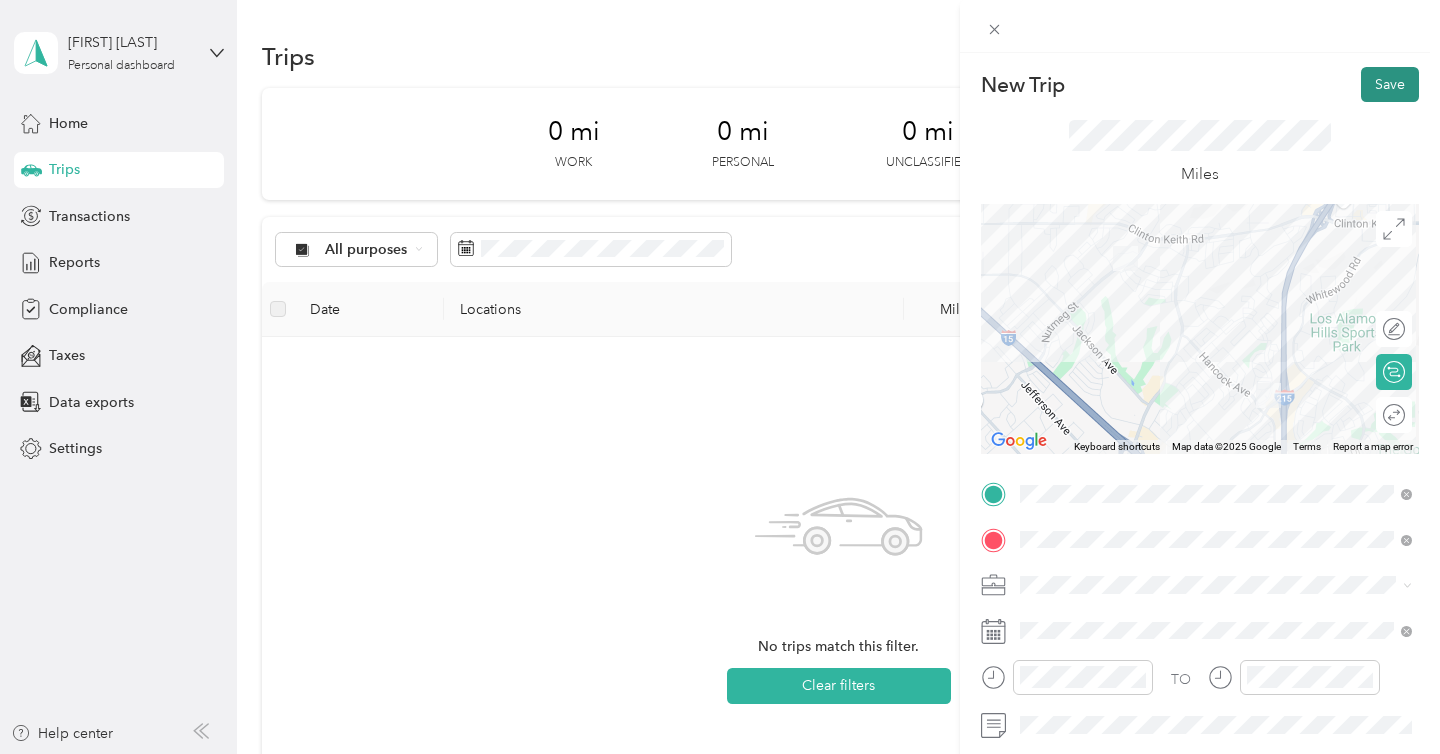 click on "Save" at bounding box center [1390, 84] 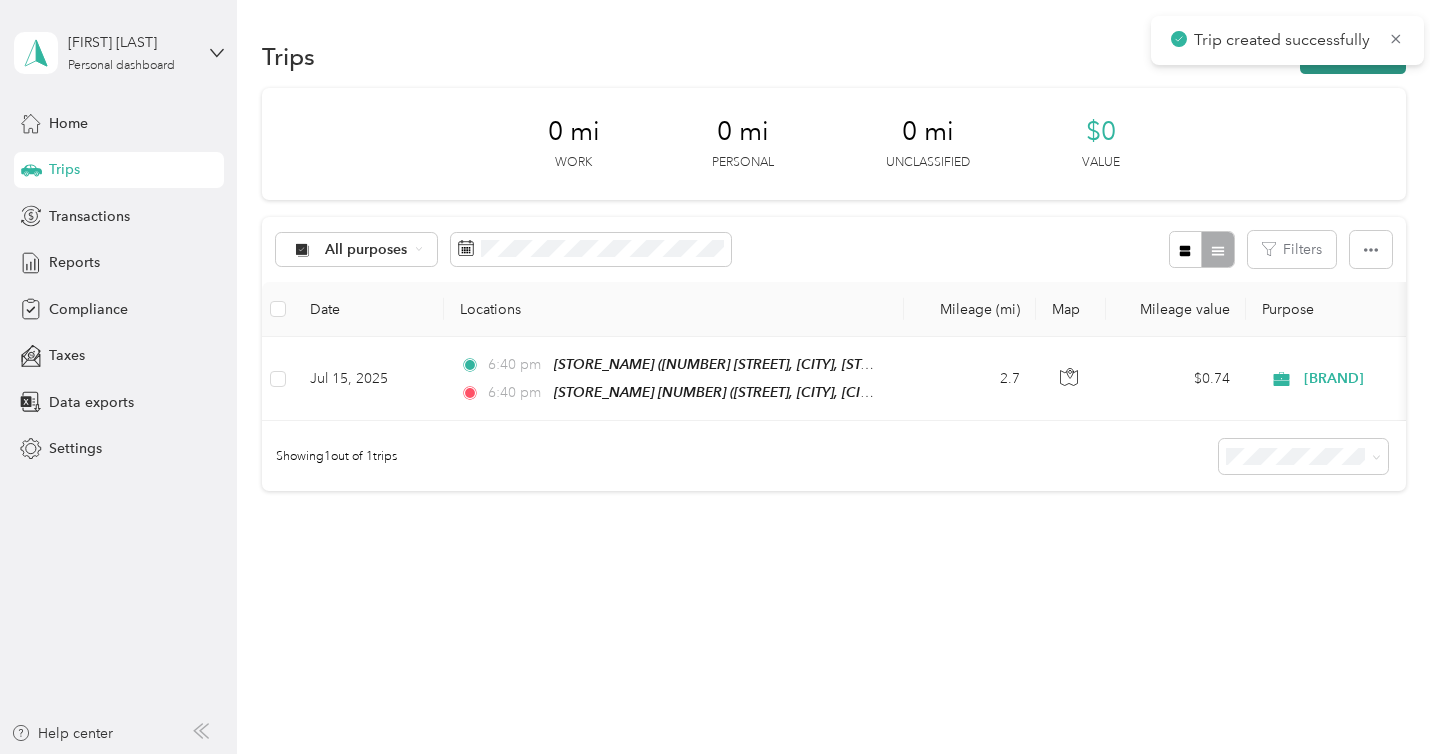 click on "New trip" at bounding box center [1353, 56] 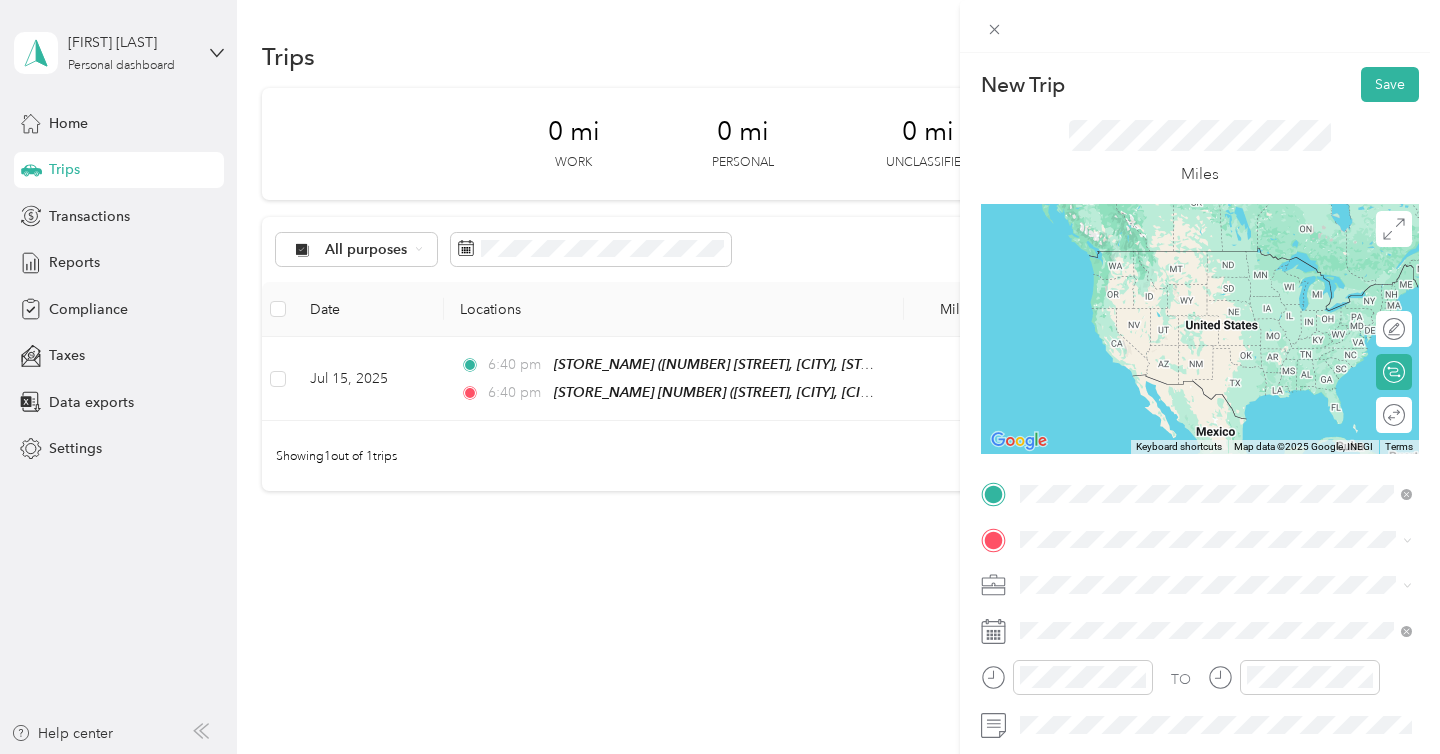 click on "SAMIS [NUMBER] ([CITY]) ([NUMBER] [STREET], [CITY], [POSTAL_CODE], [CITY], [STATE], United States)" at bounding box center [1232, 280] 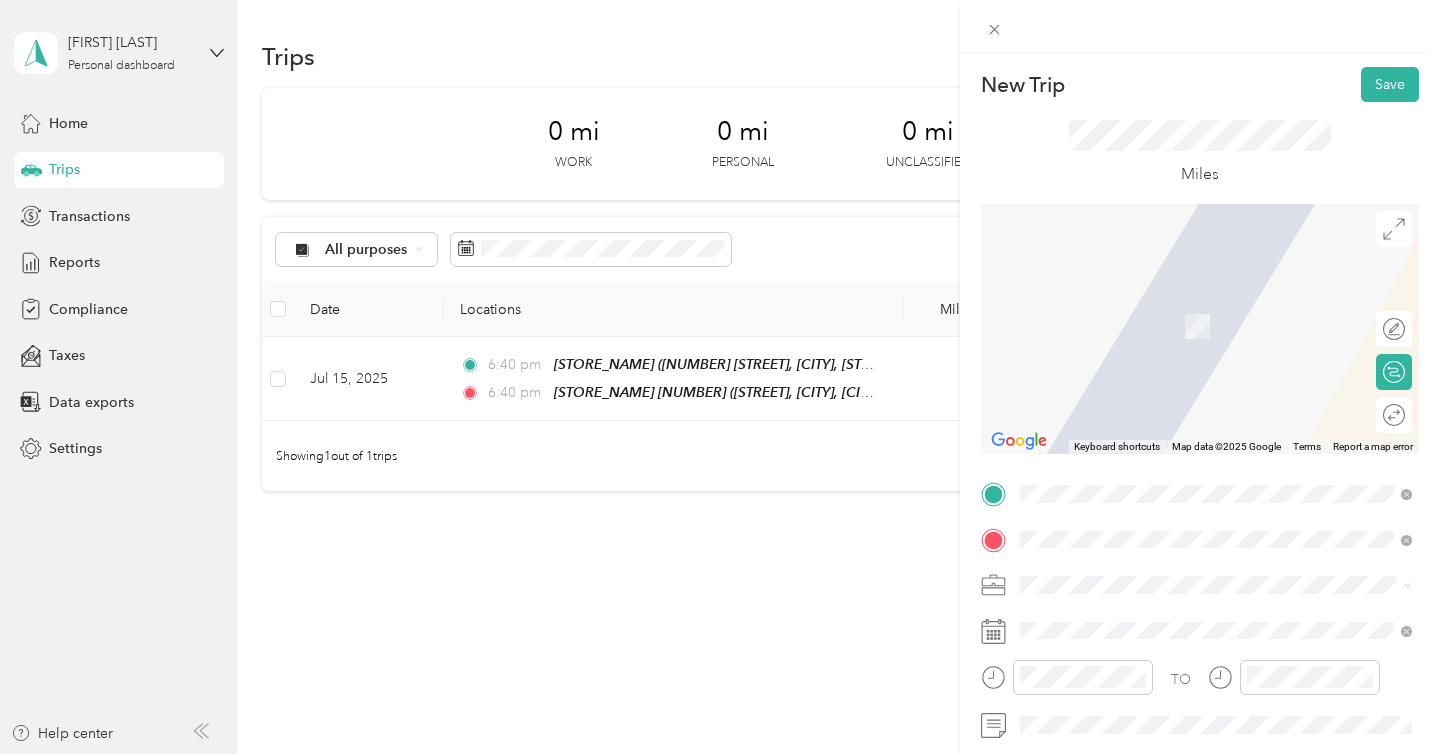 click on "[NUMBER] [STREET], [CITY], [POSTAL_CODE], [CITY], [STATE], [COUNTRY]" at bounding box center (1227, 336) 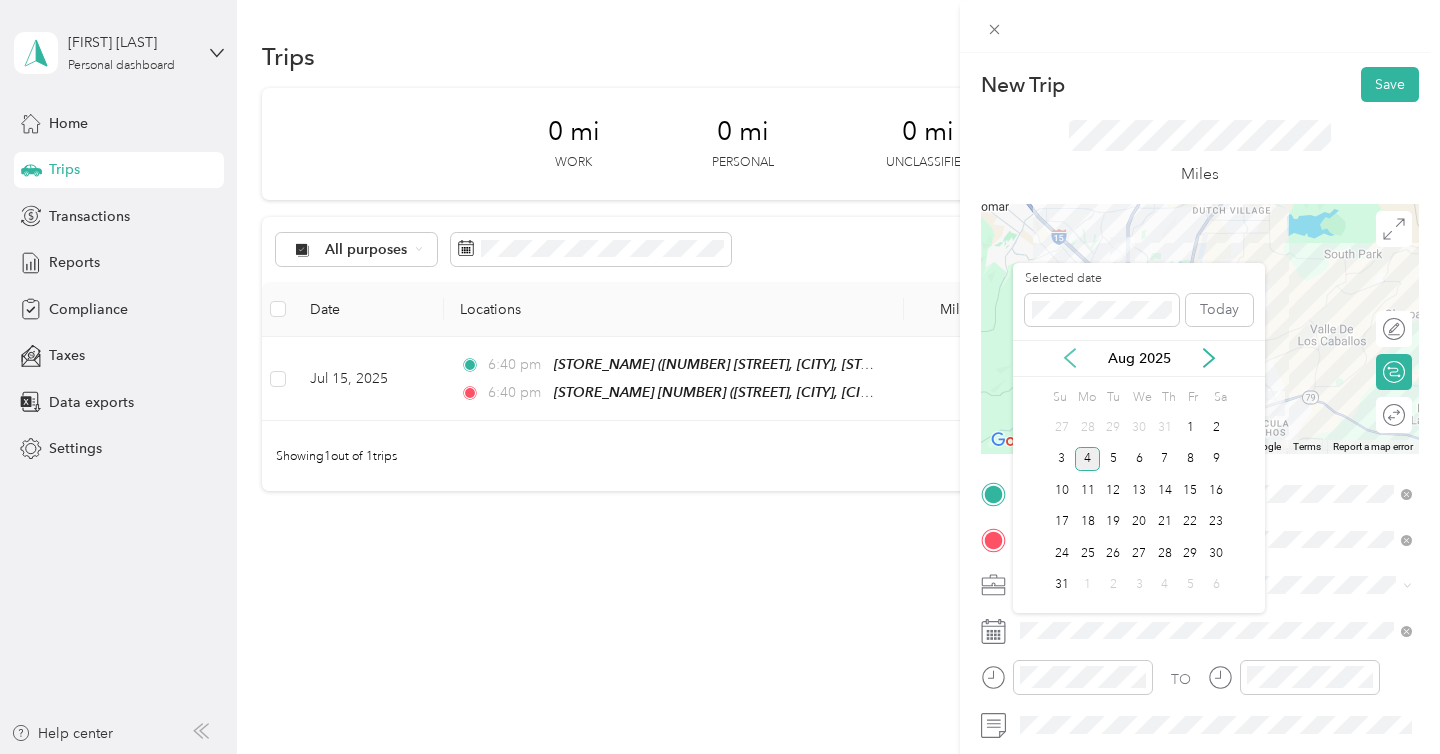 click 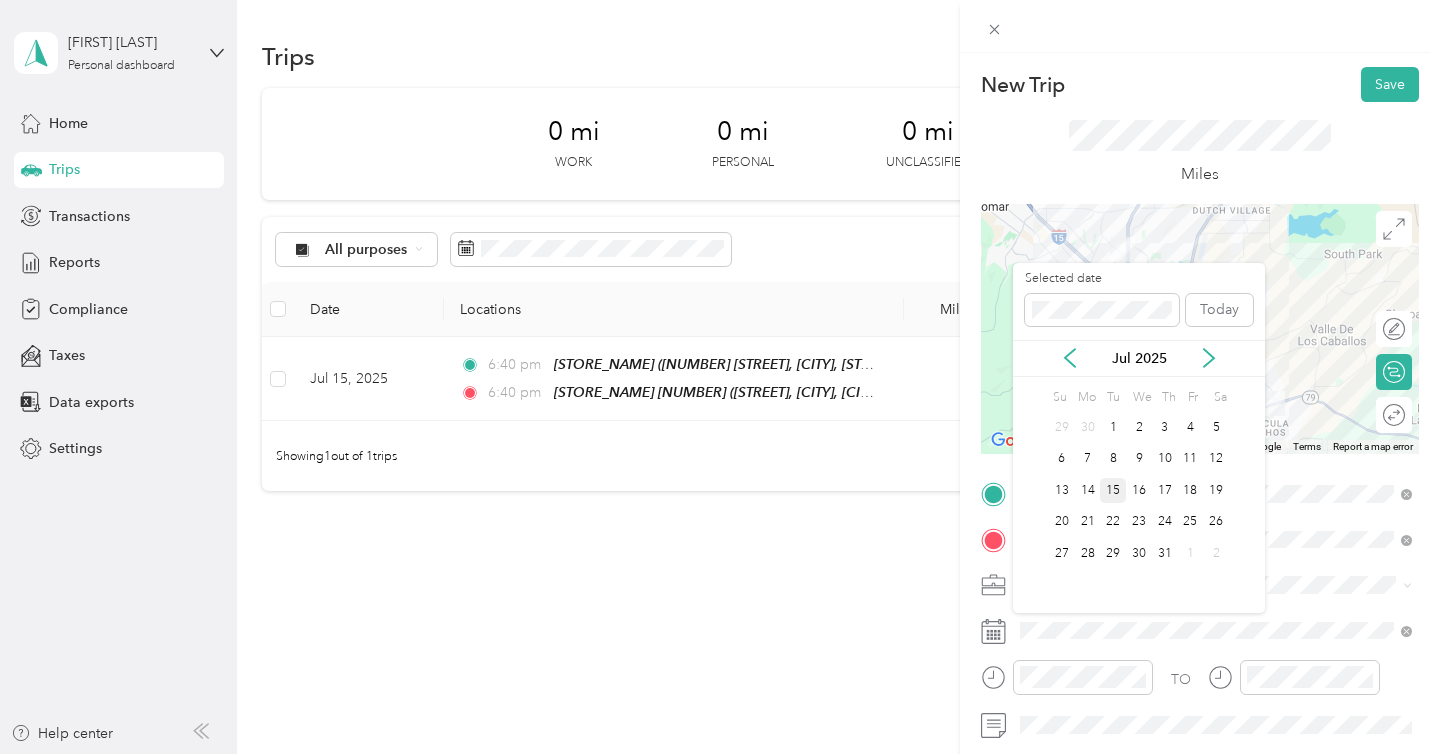 click on "15" at bounding box center [1113, 490] 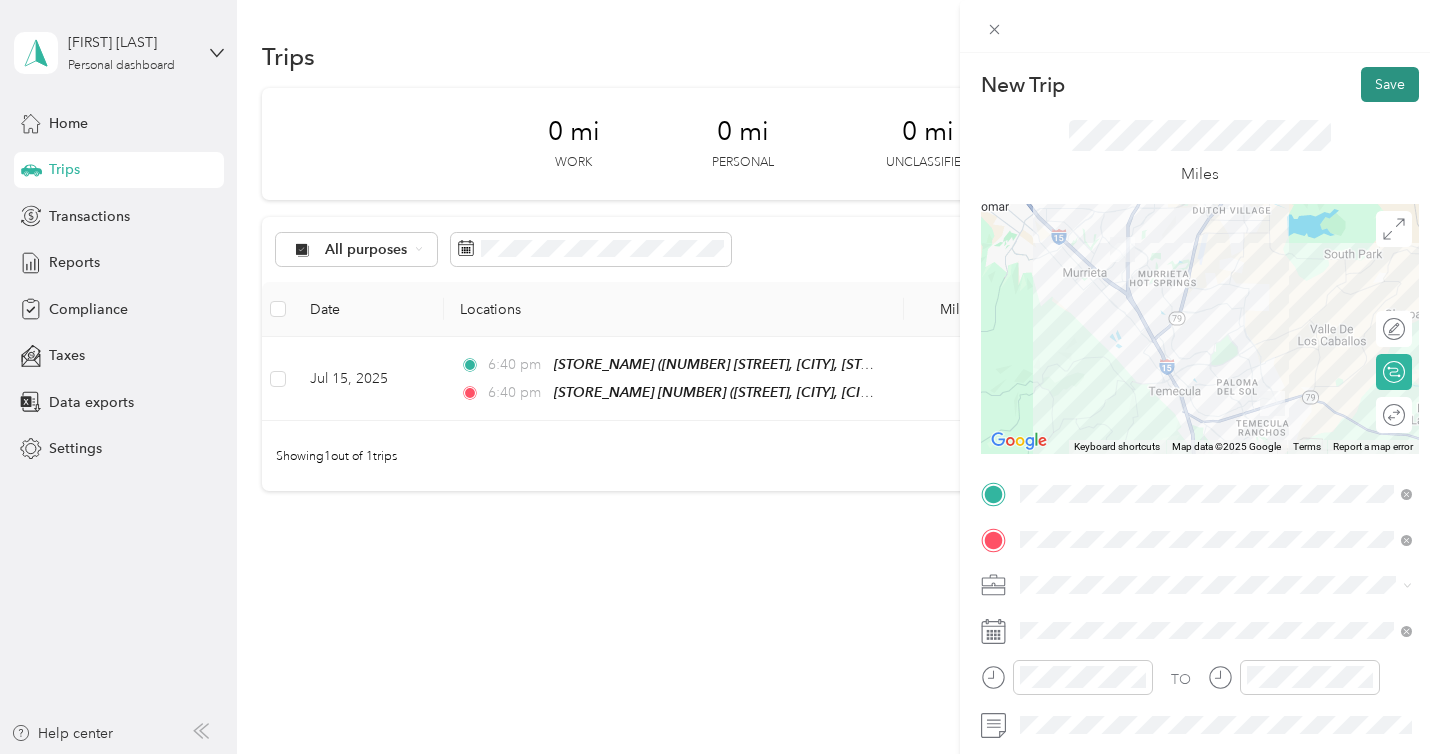click on "Save" at bounding box center (1390, 84) 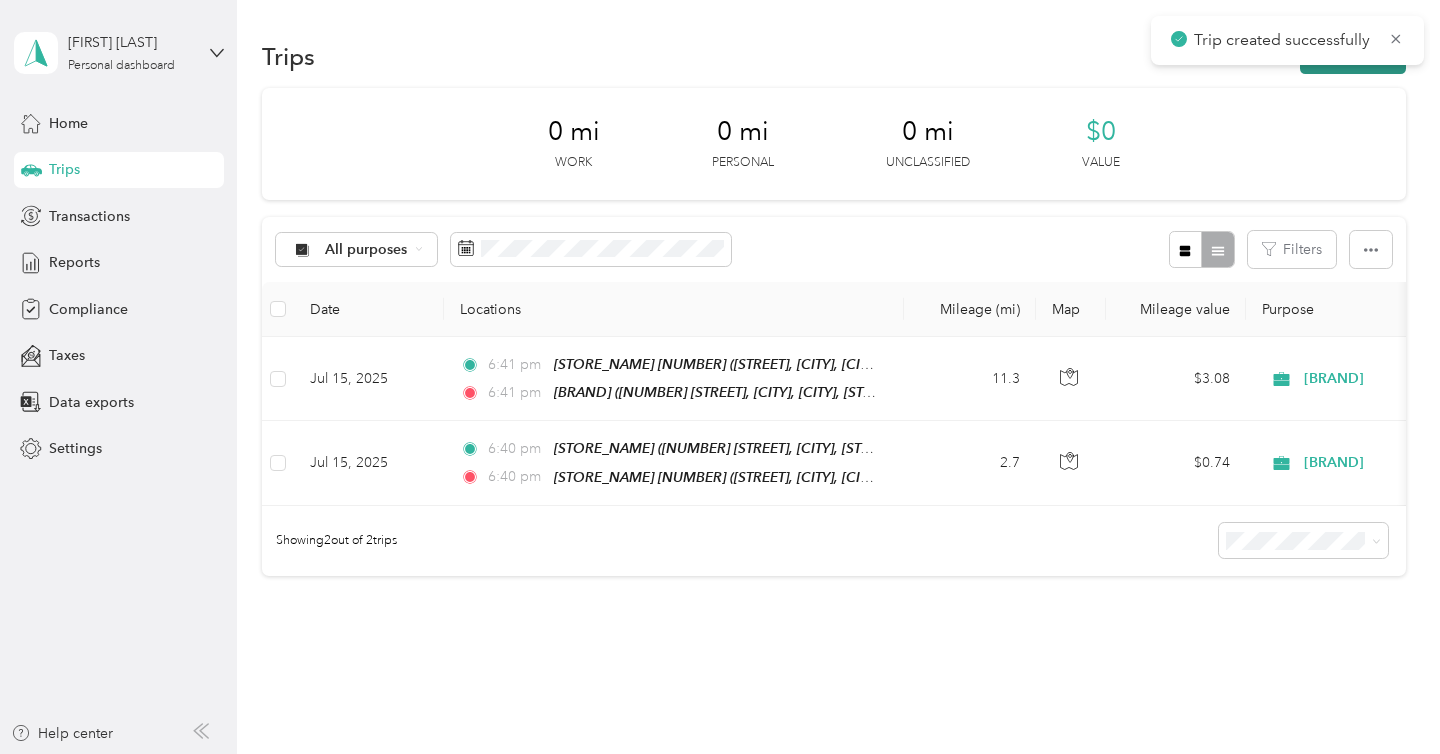 click on "New trip" at bounding box center (1353, 56) 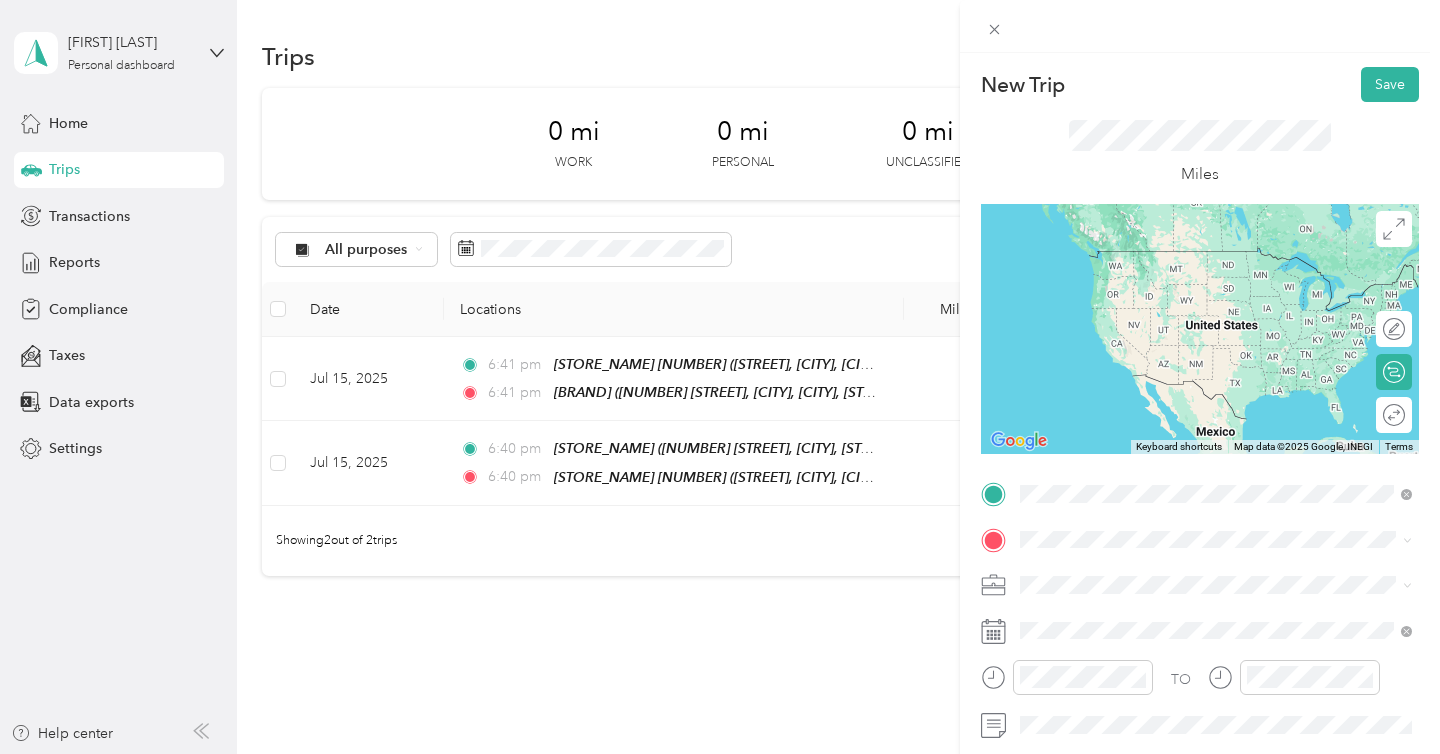 click on "[NUMBER] [STREET], [CITY], [POSTAL_CODE], [CITY], [STATE], [COUNTRY]" at bounding box center (1227, 291) 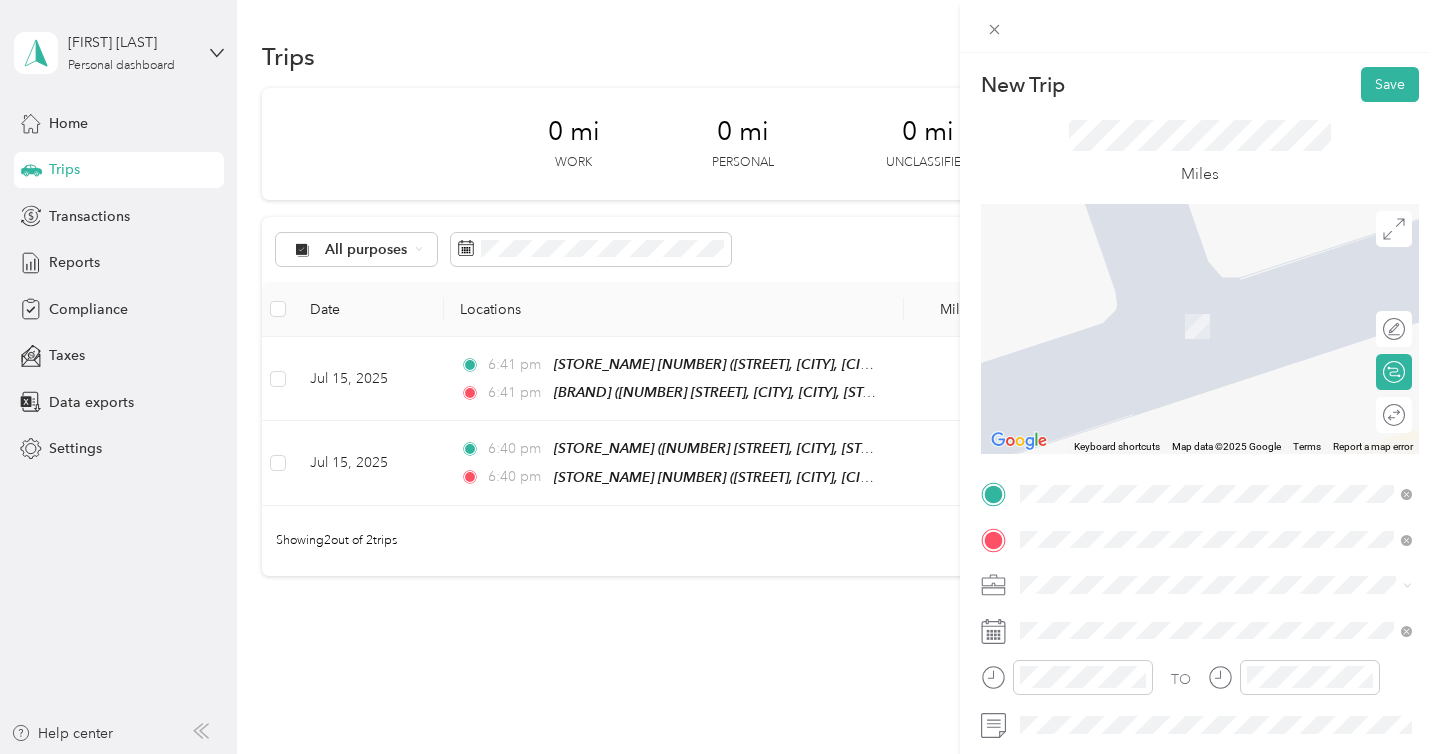 click on "27691 Ynez Road
Temecula, California 92591, United States" at bounding box center [1202, 304] 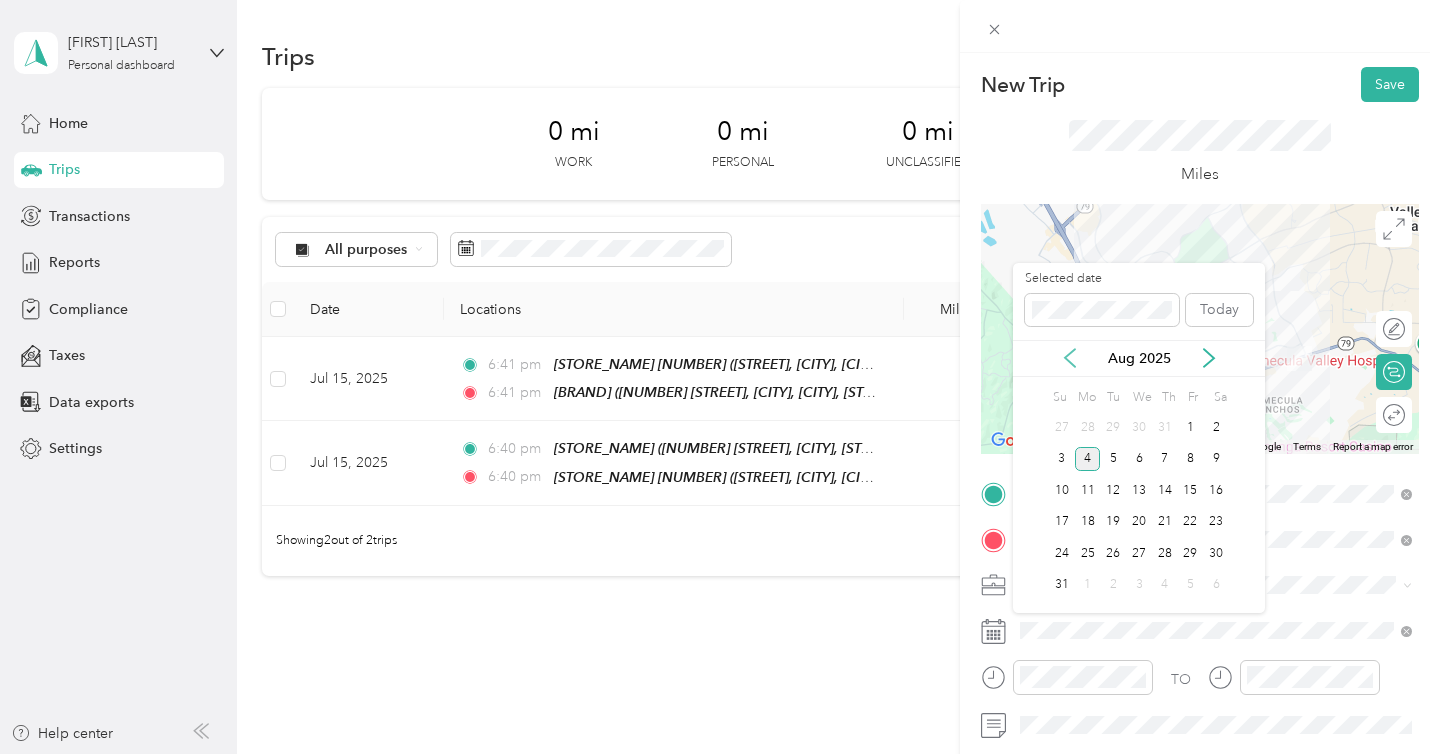 click 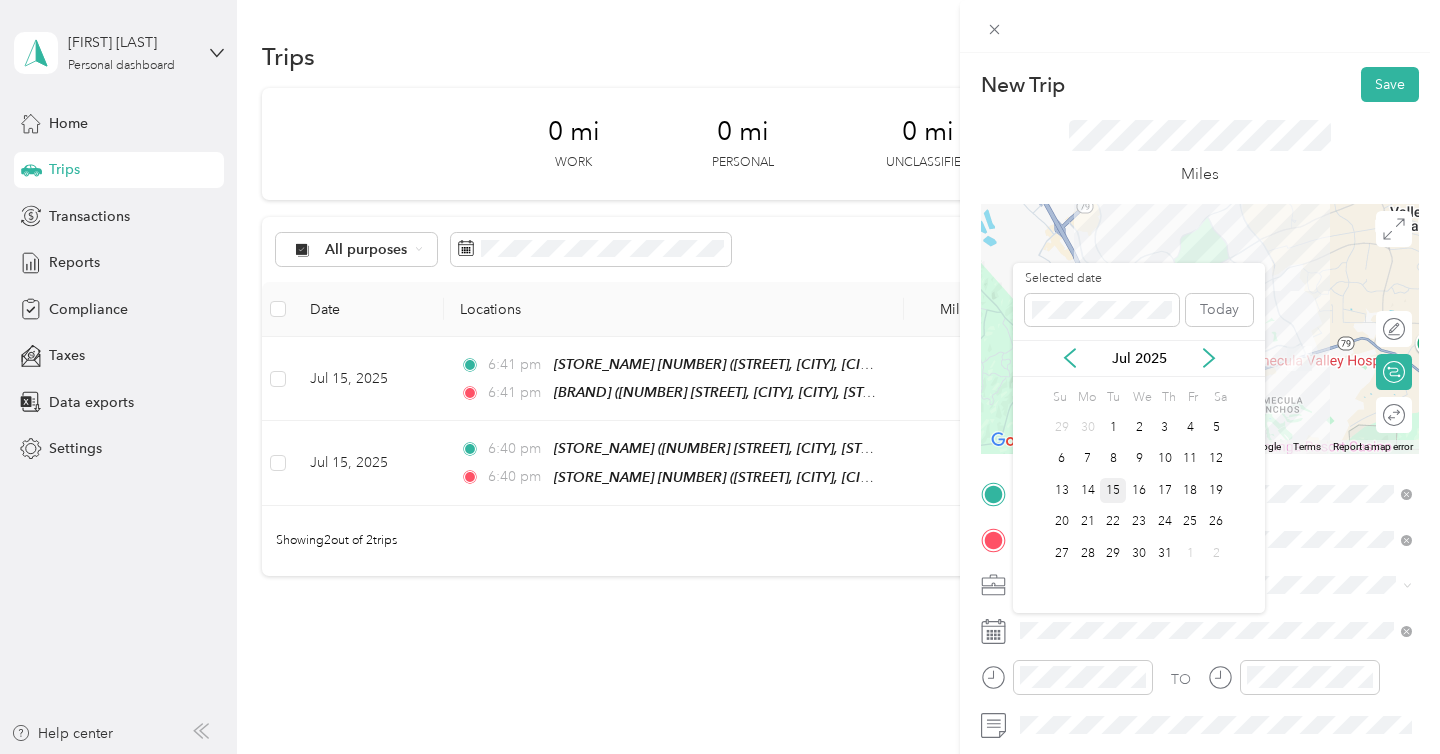click on "15" at bounding box center [1113, 490] 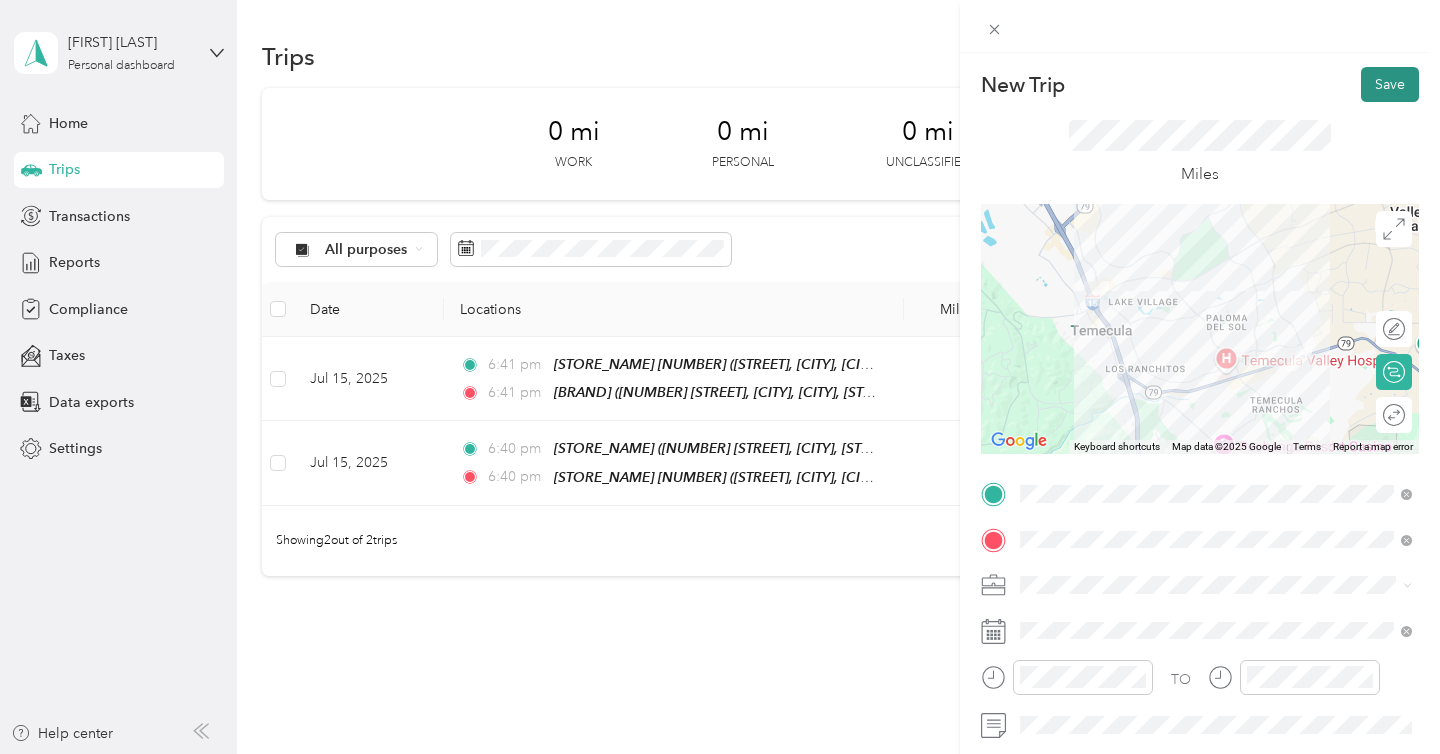 click on "Save" at bounding box center (1390, 84) 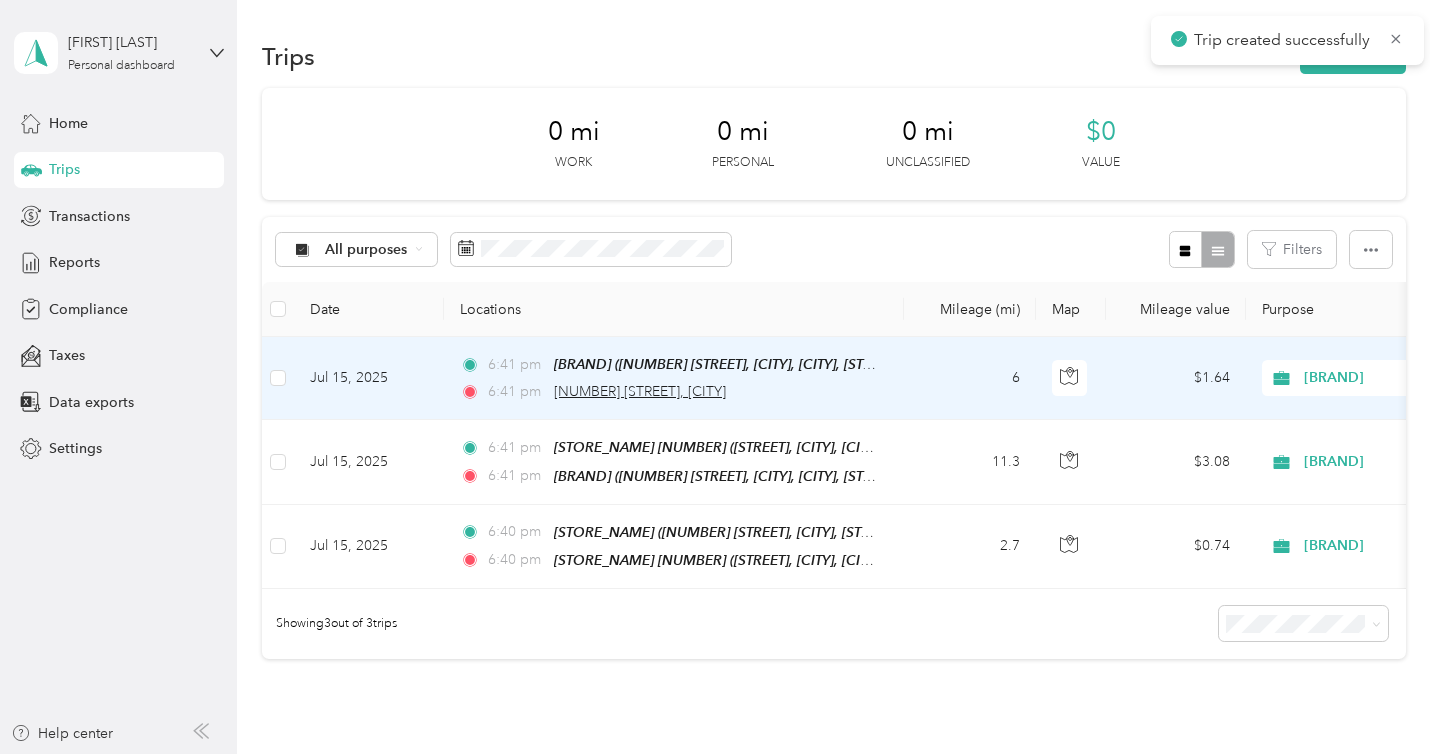 click on "27691 Ynez Road, Temecula" at bounding box center [640, 391] 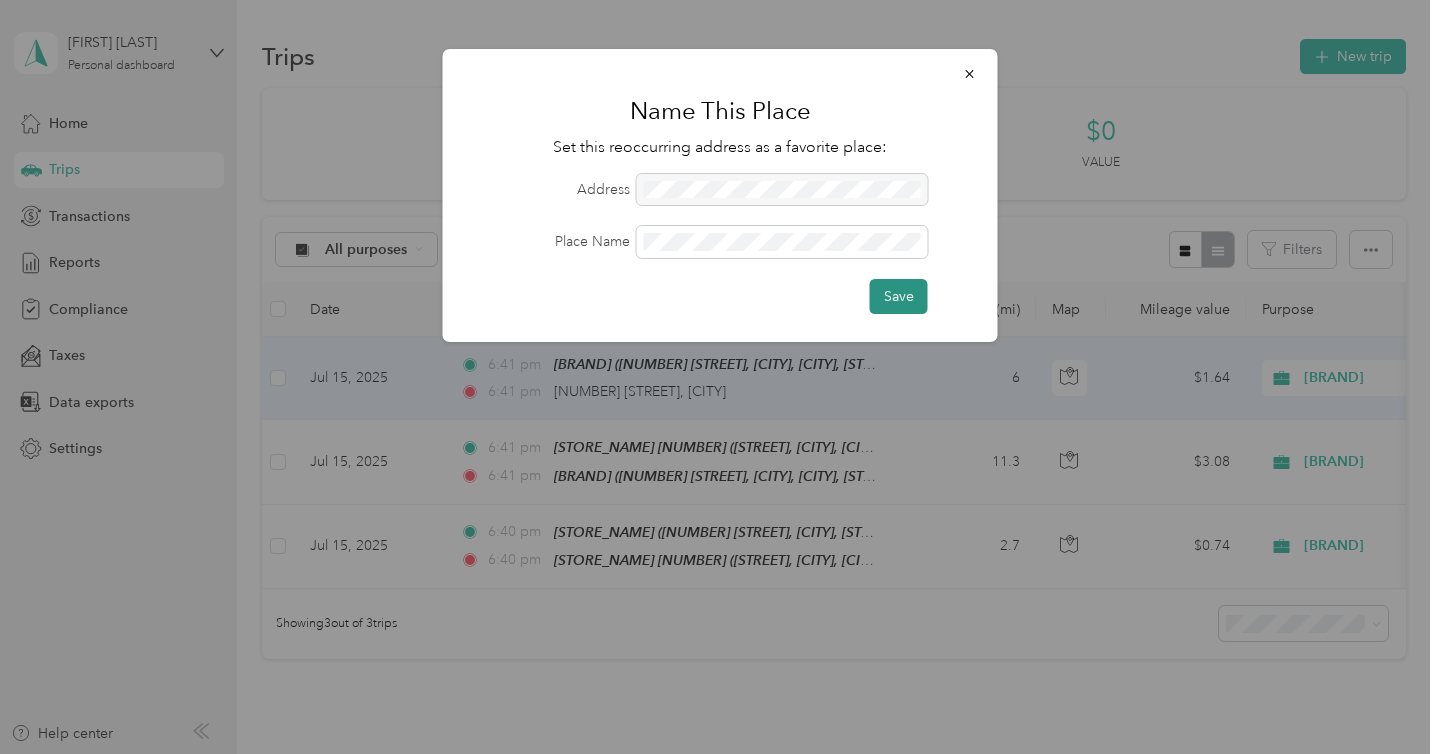 click on "Save" at bounding box center [899, 296] 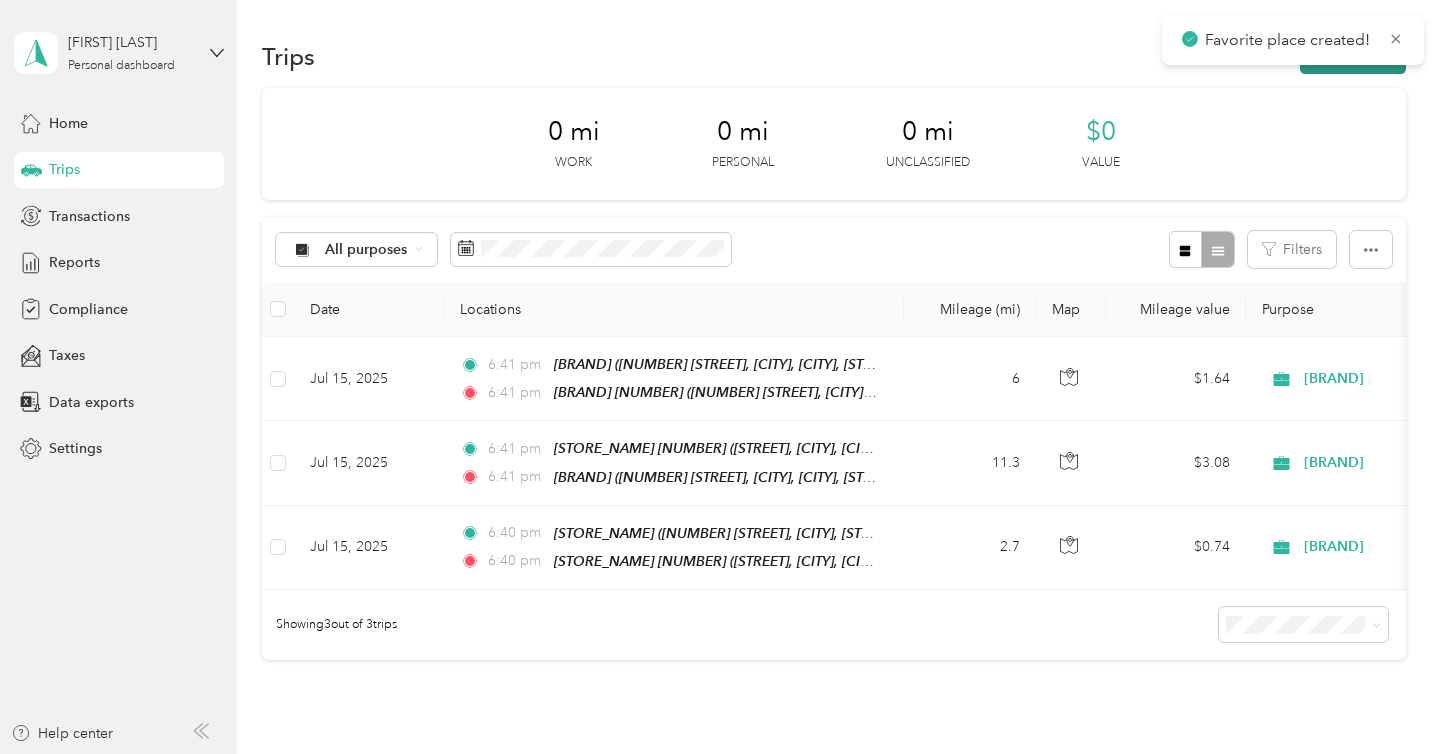 click on "New trip" at bounding box center [1353, 56] 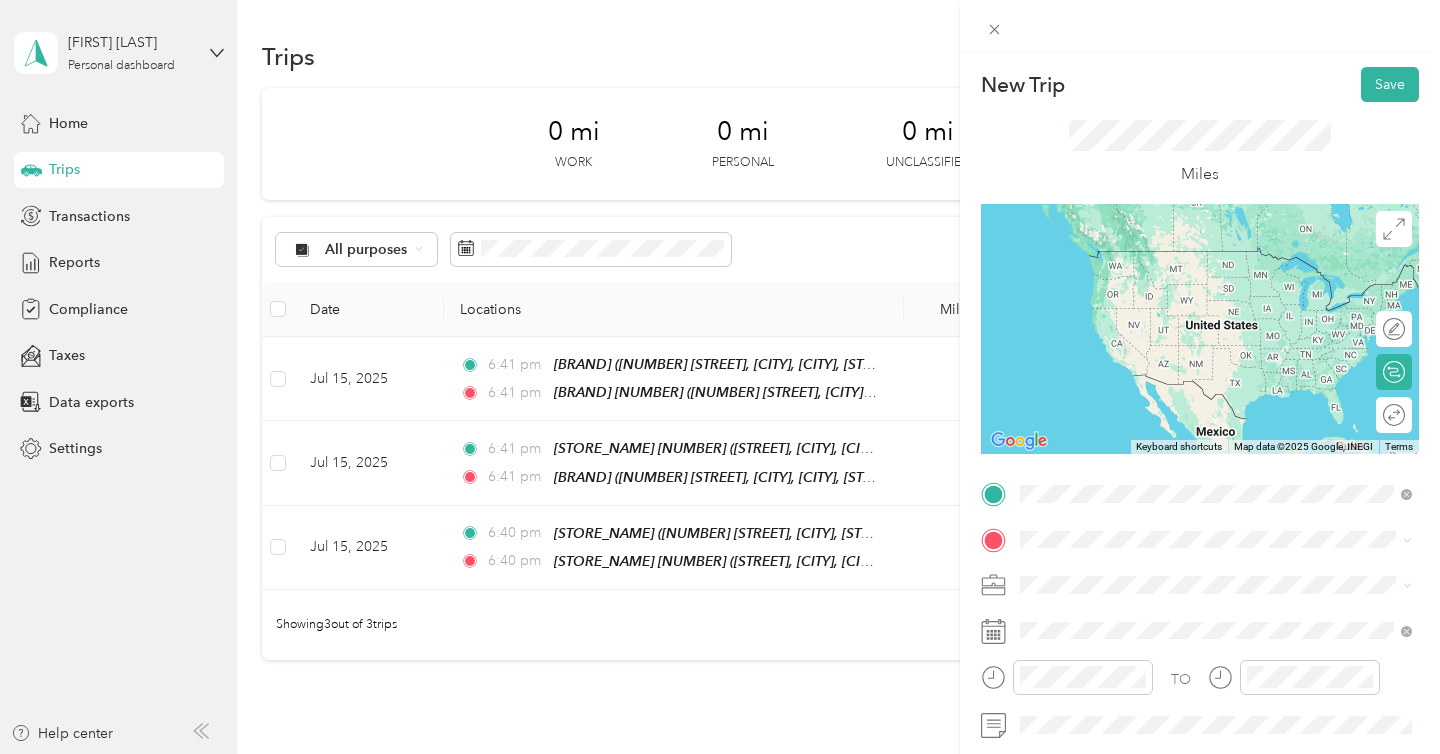 click on "[NUMBER] [STREET], [CITY], [POSTAL_CODE], [CITY], [STATE], [COUNTRY]" at bounding box center (1227, 606) 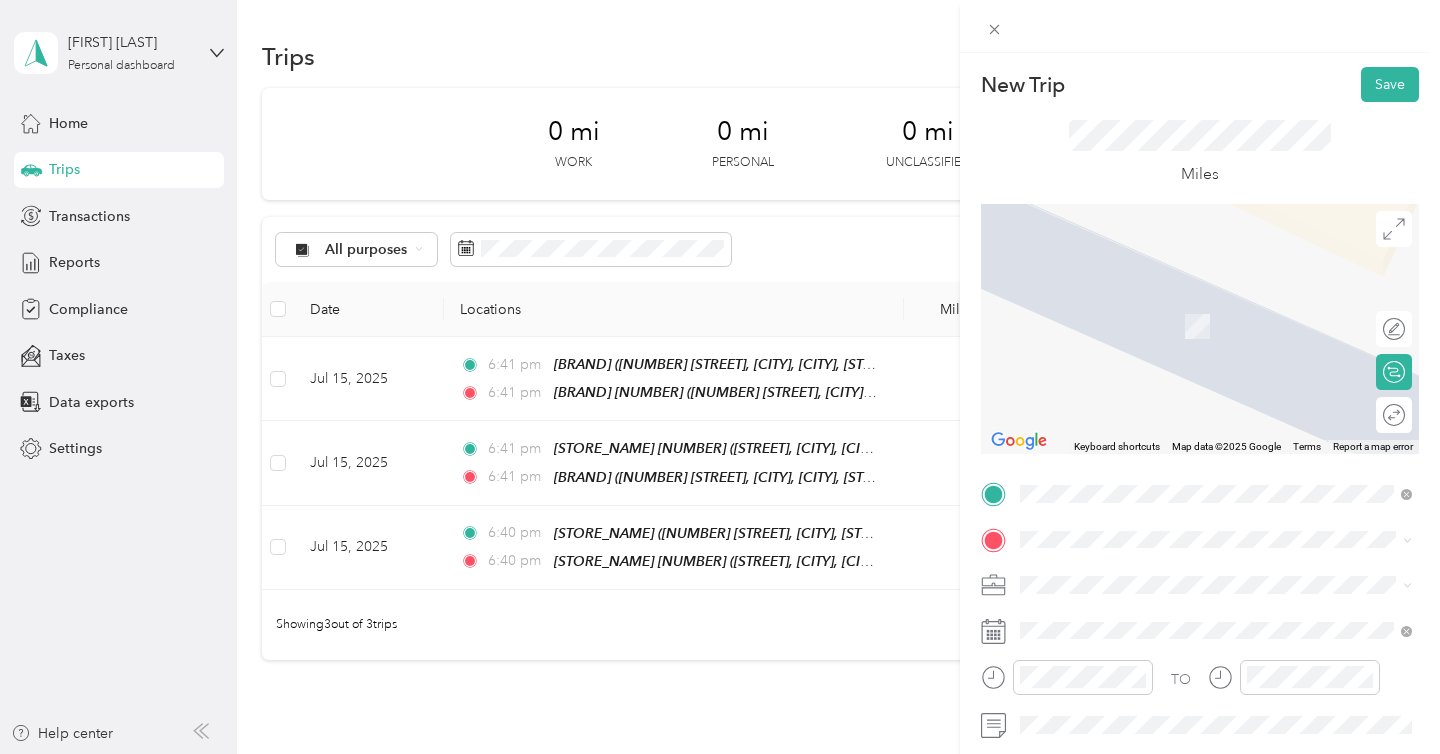 click on "41555 Winchester Road
Temecula, California 92590, United States" at bounding box center [1216, 302] 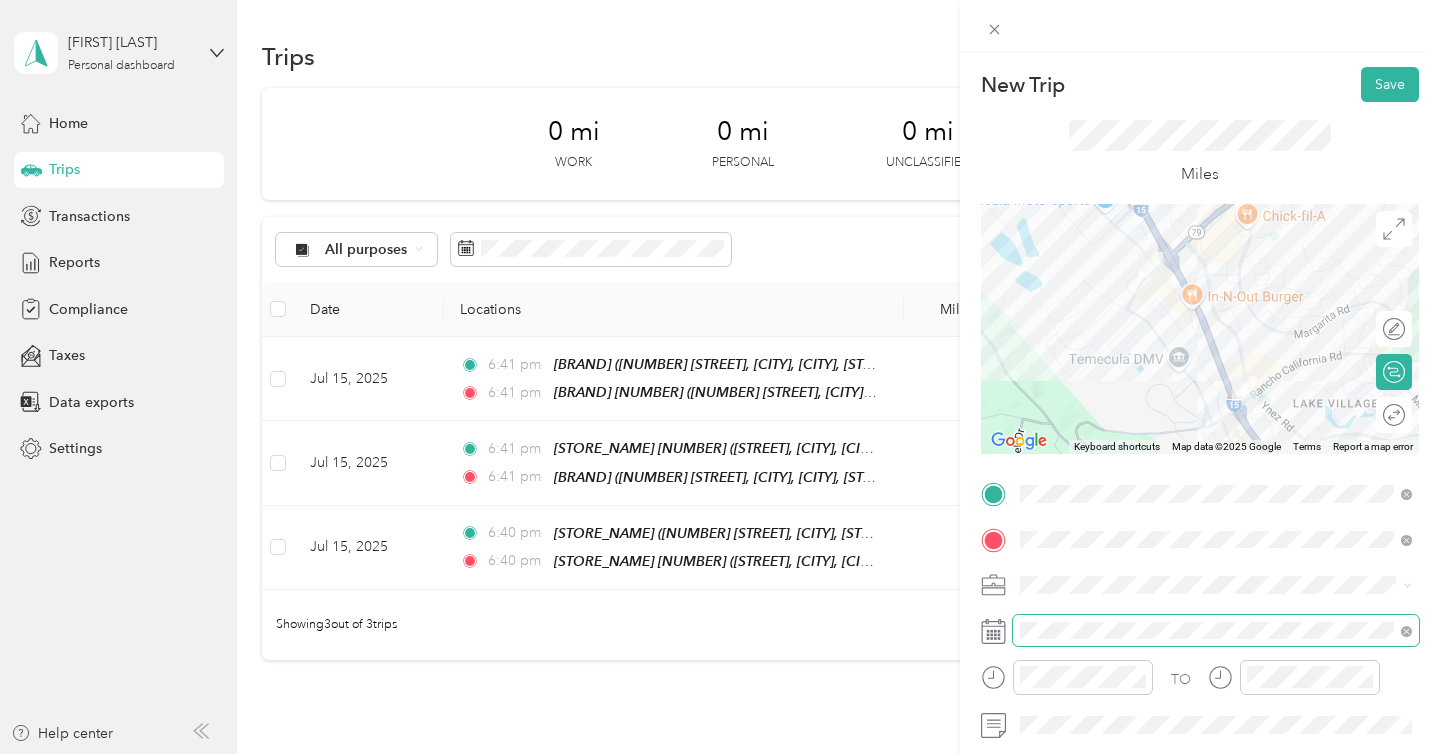 click at bounding box center (1216, 631) 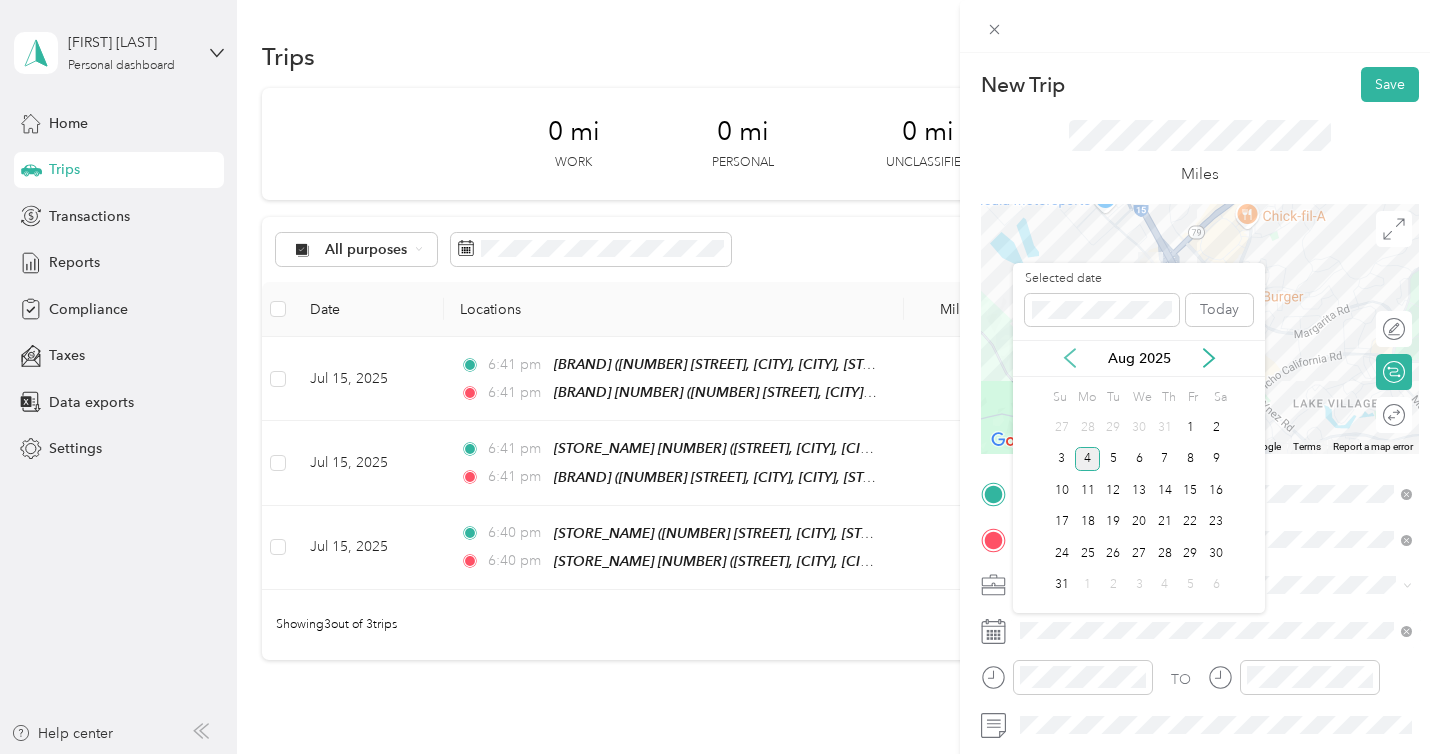 click 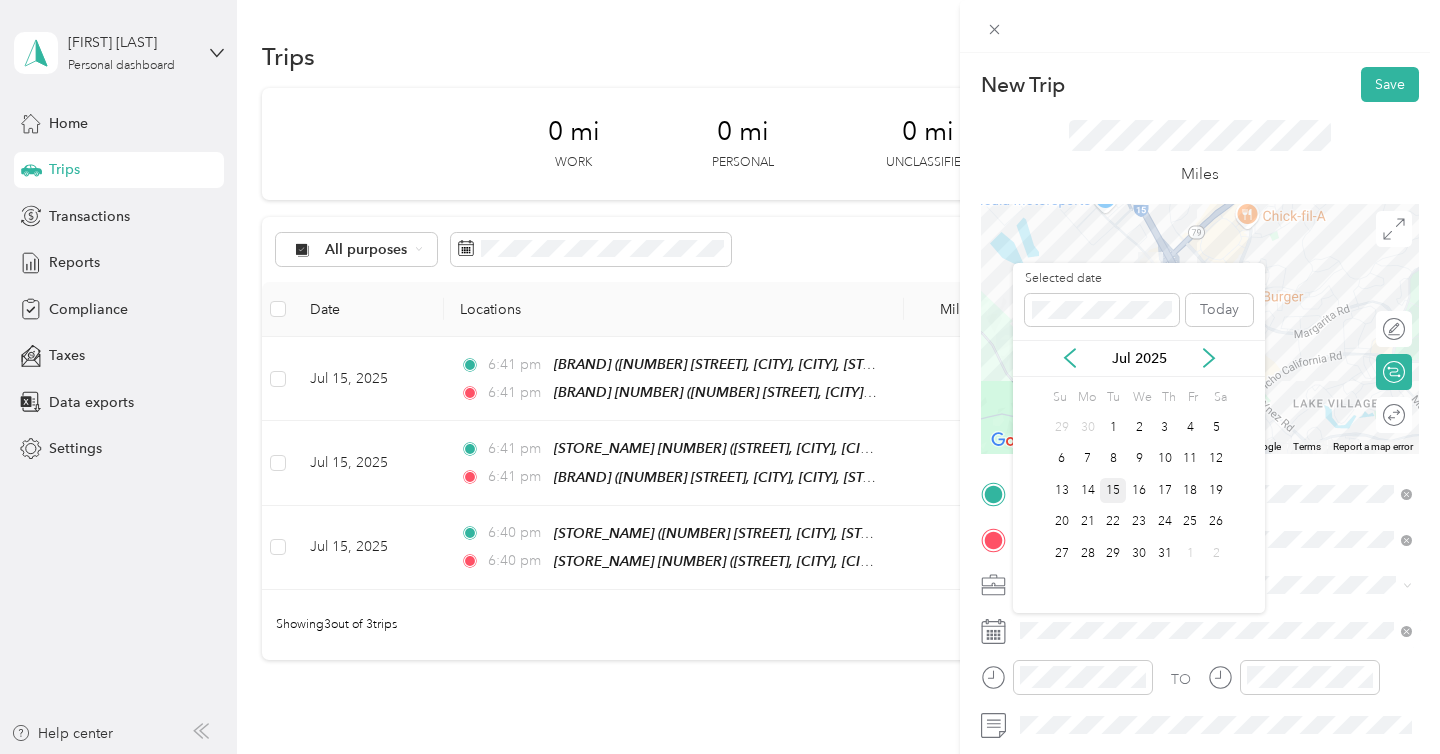 click on "15" at bounding box center (1113, 490) 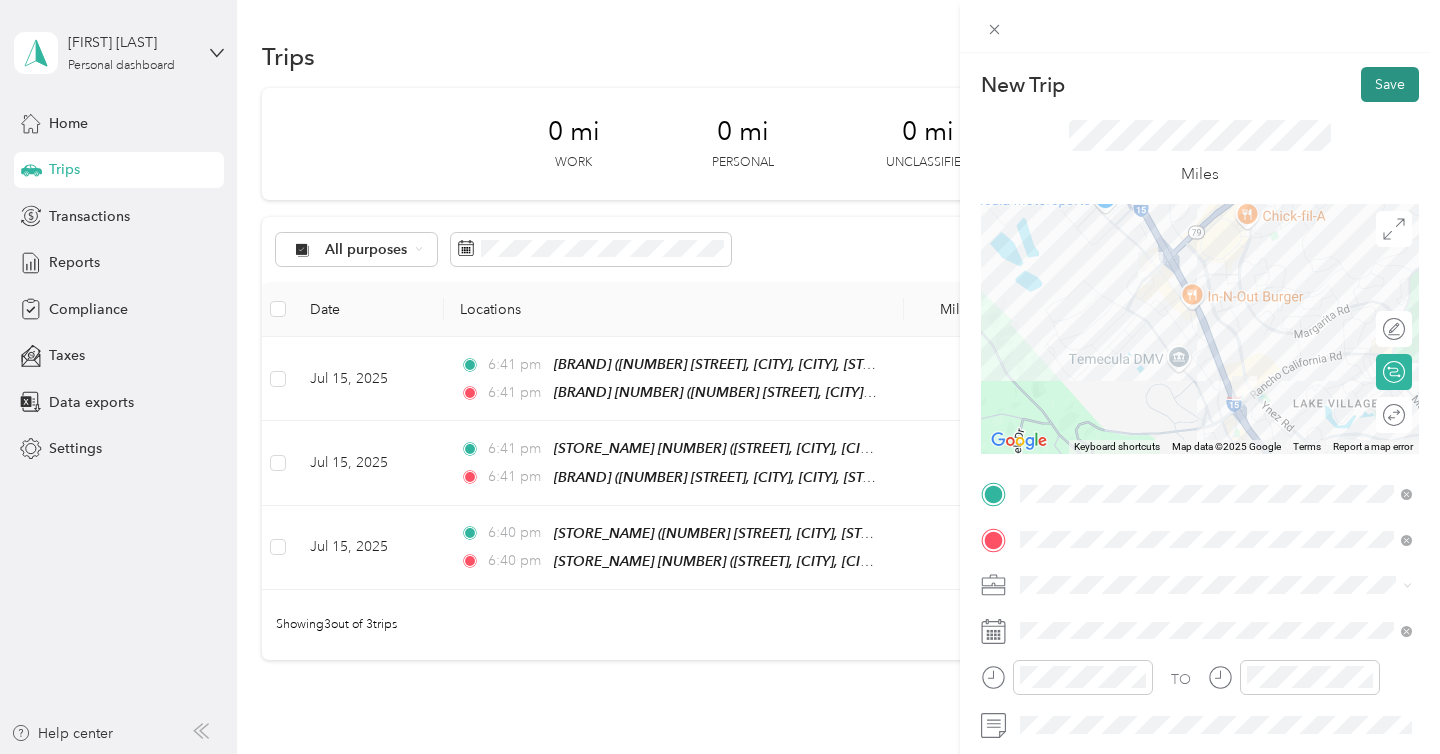 click on "Save" at bounding box center (1390, 84) 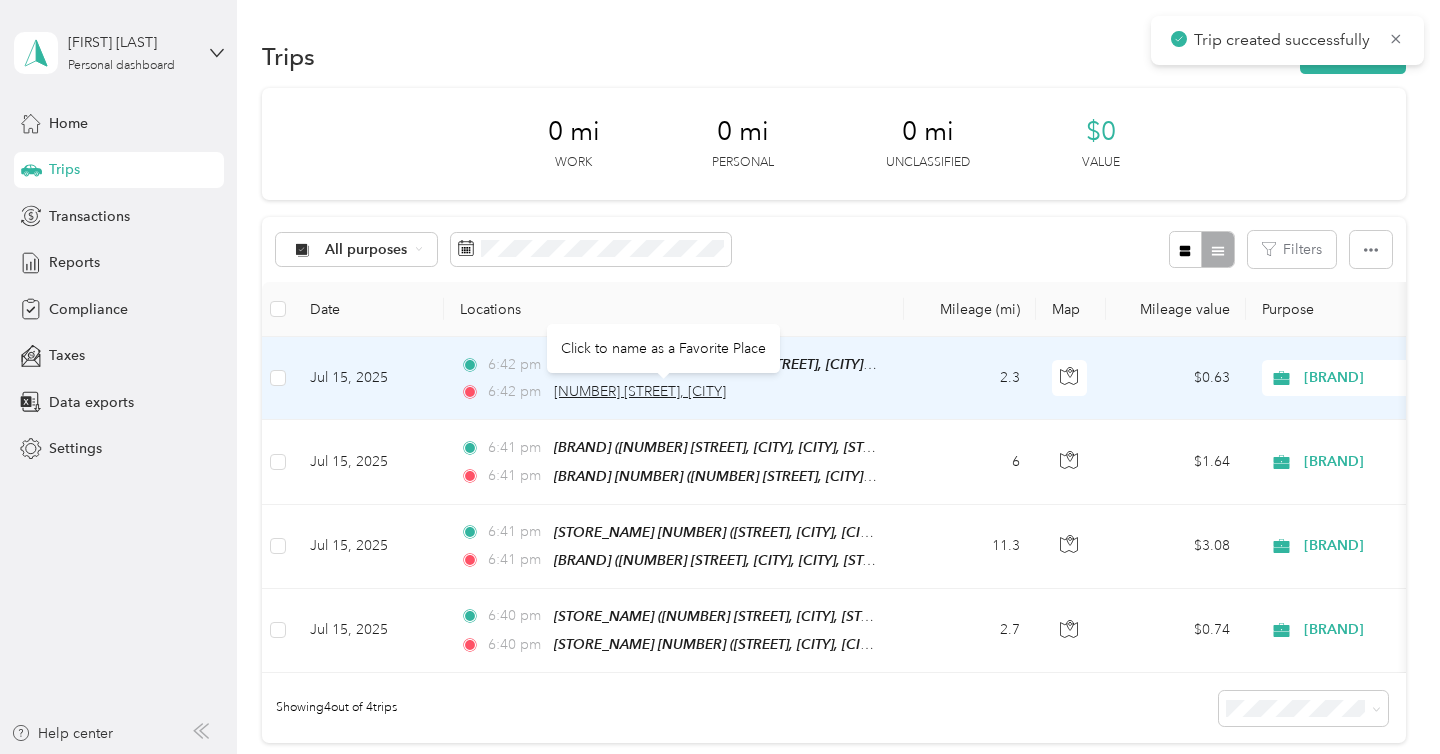 click on "41555 Winchester Road, Temecula" at bounding box center (640, 391) 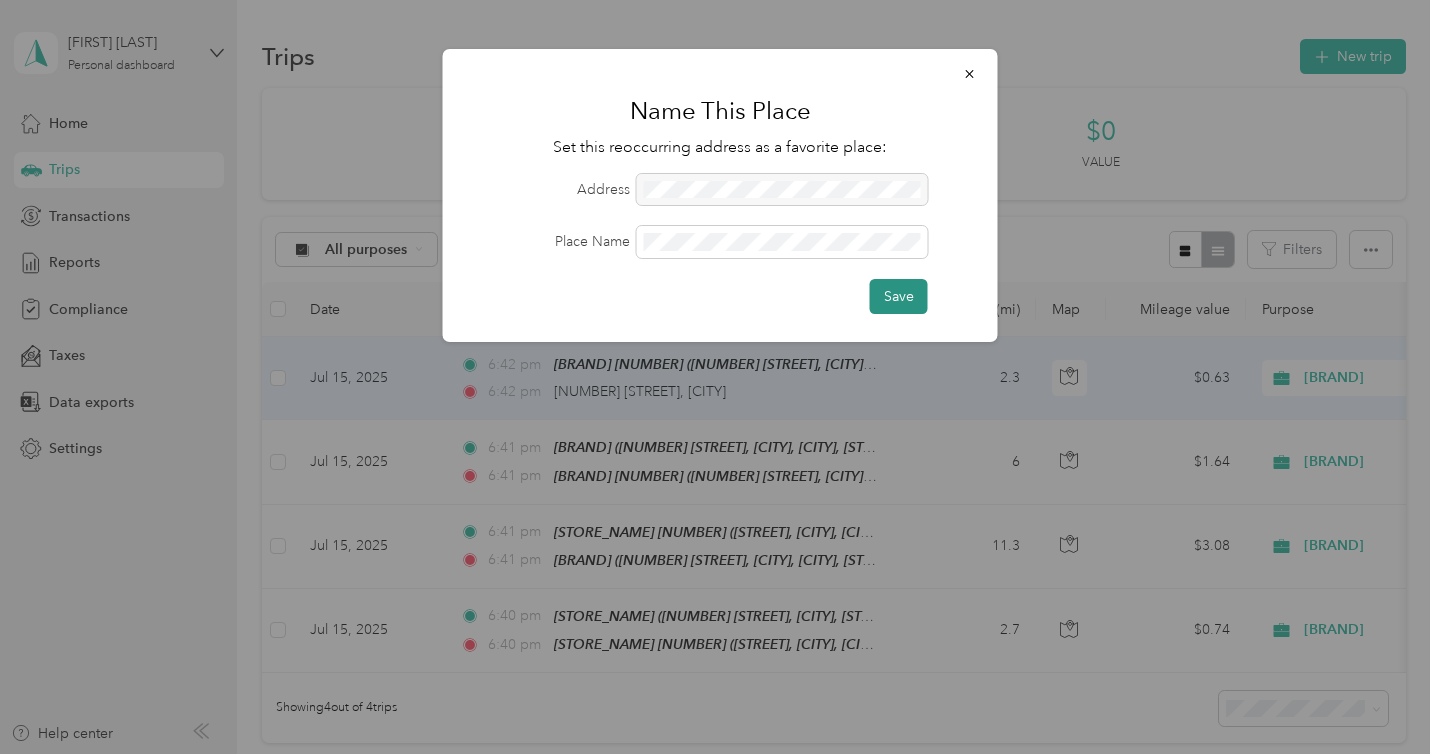 click on "Save" at bounding box center [899, 296] 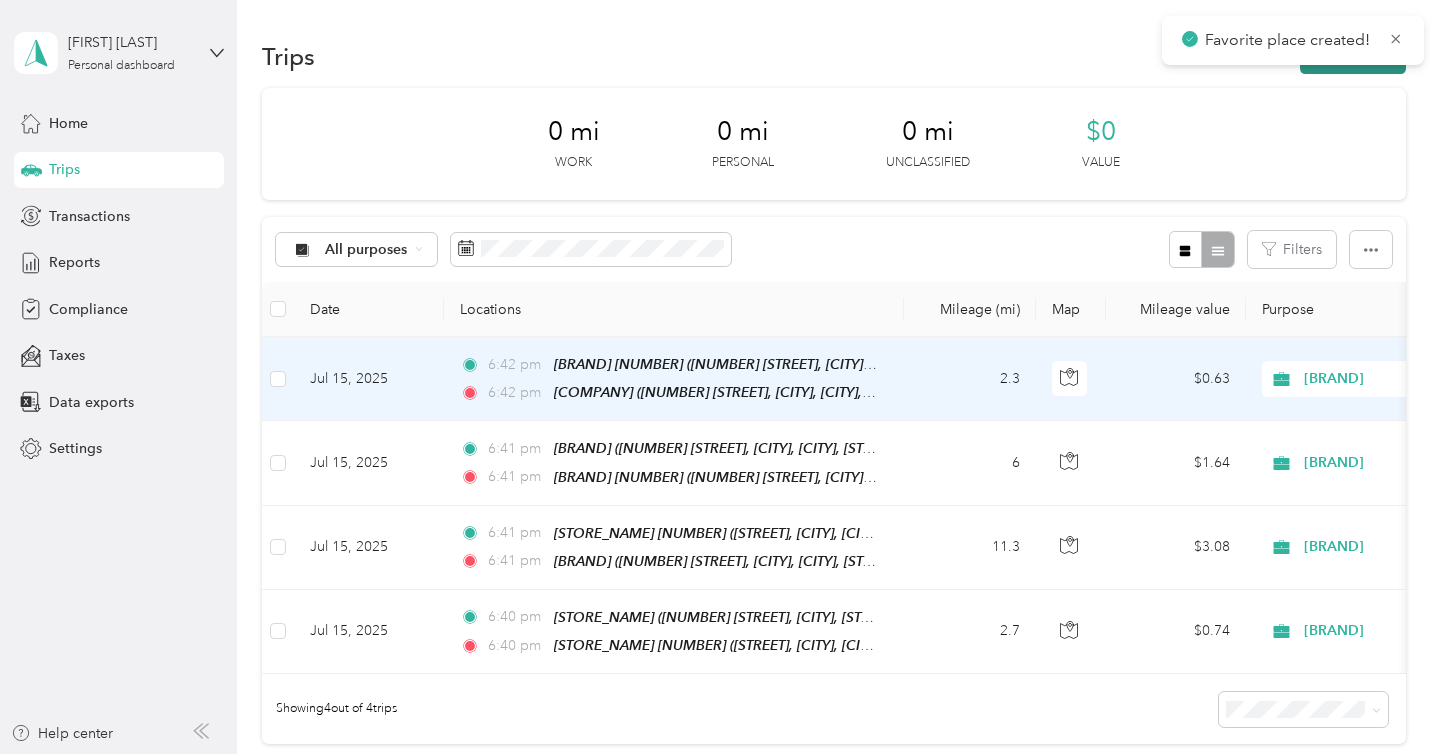 click on "New trip" at bounding box center (1353, 56) 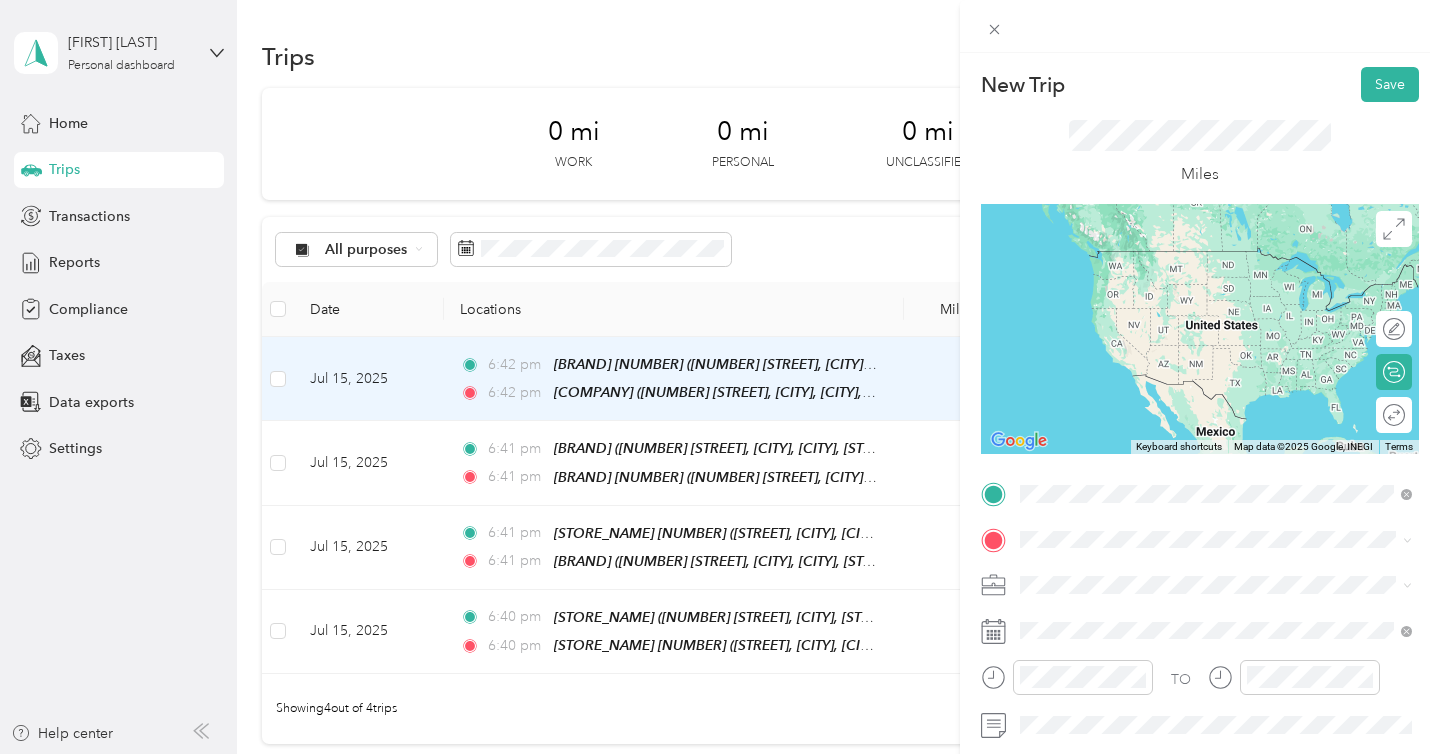 click on "41555 Winchester Road, Temecula, 92590, Temecula, California, United States" at bounding box center [1227, 291] 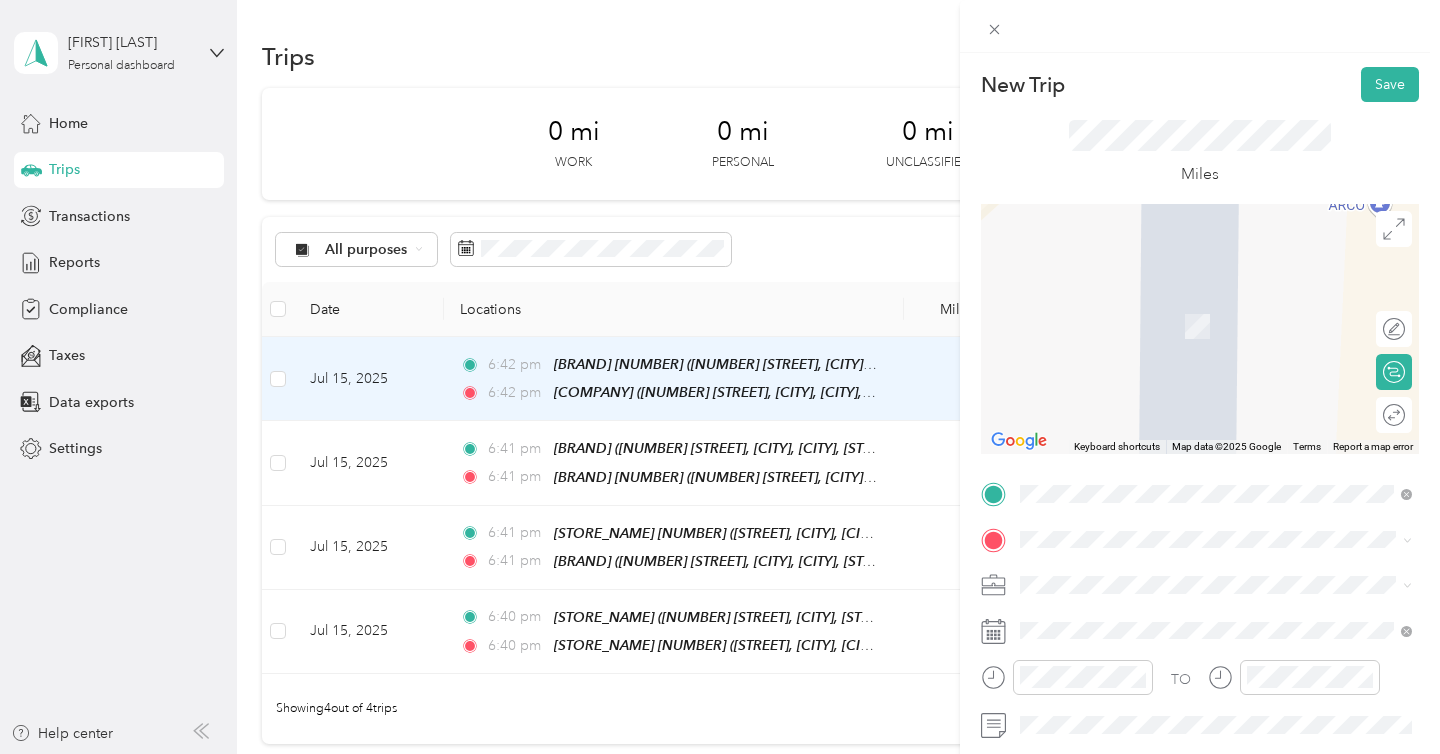 click on "39460 Murrieta Hot Springs Road
Murrieta, California 92563, United States" at bounding box center [1202, 616] 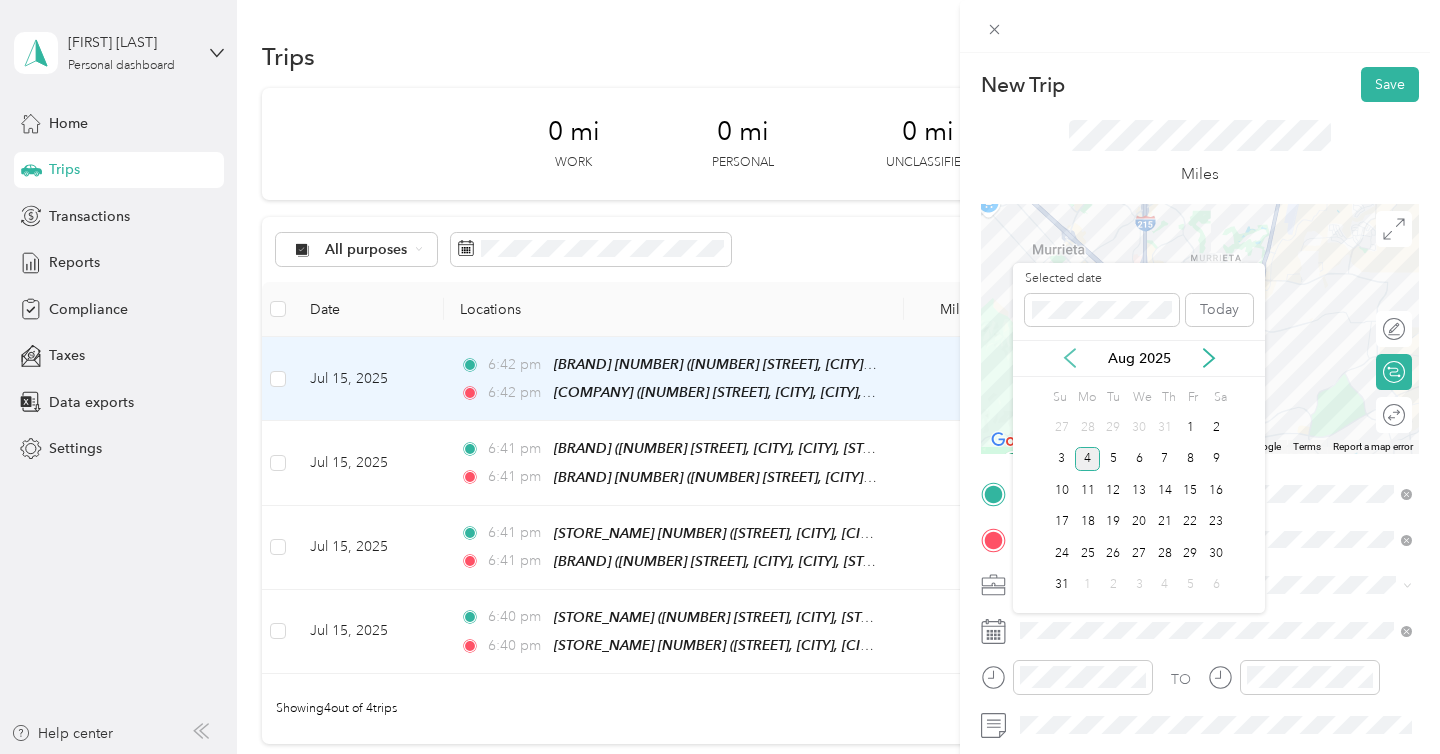 click 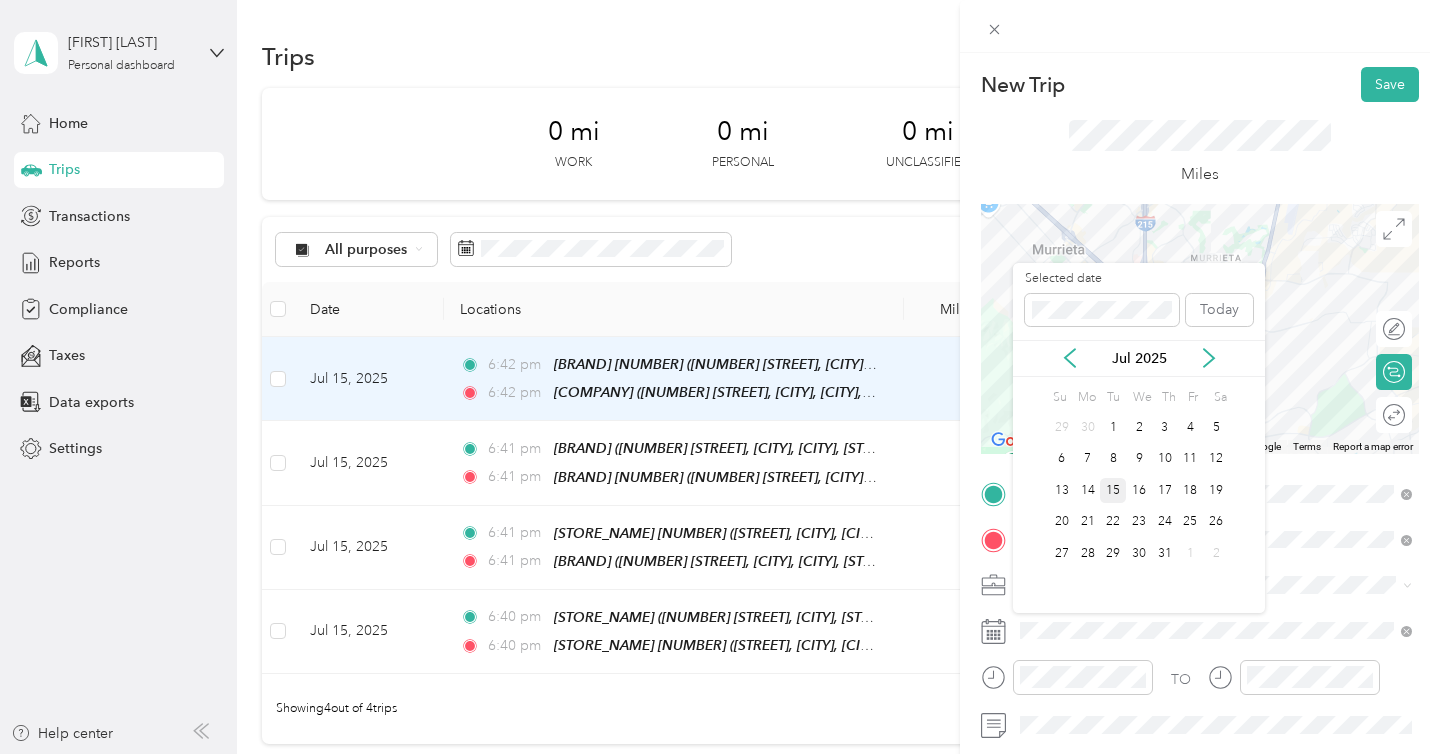 click on "15" at bounding box center [1113, 490] 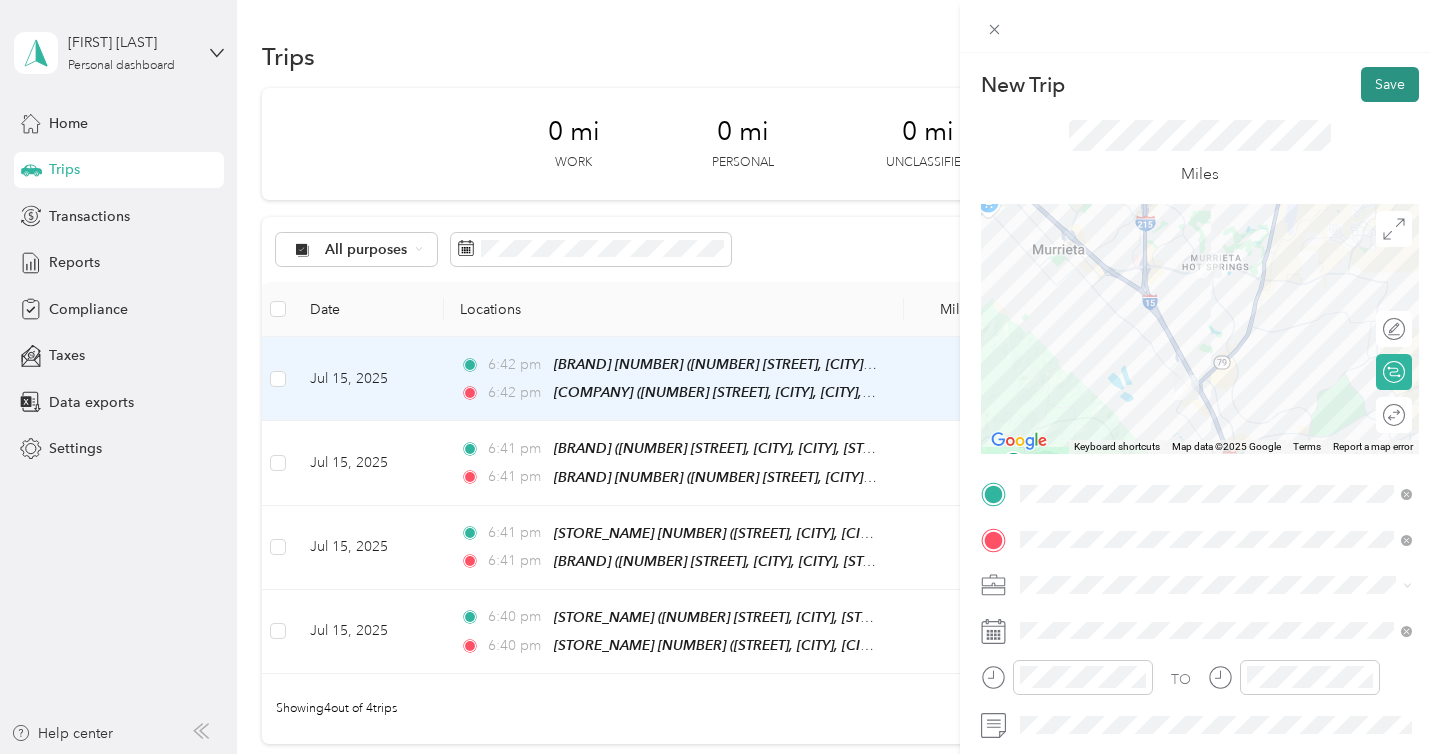 click on "Save" at bounding box center (1390, 84) 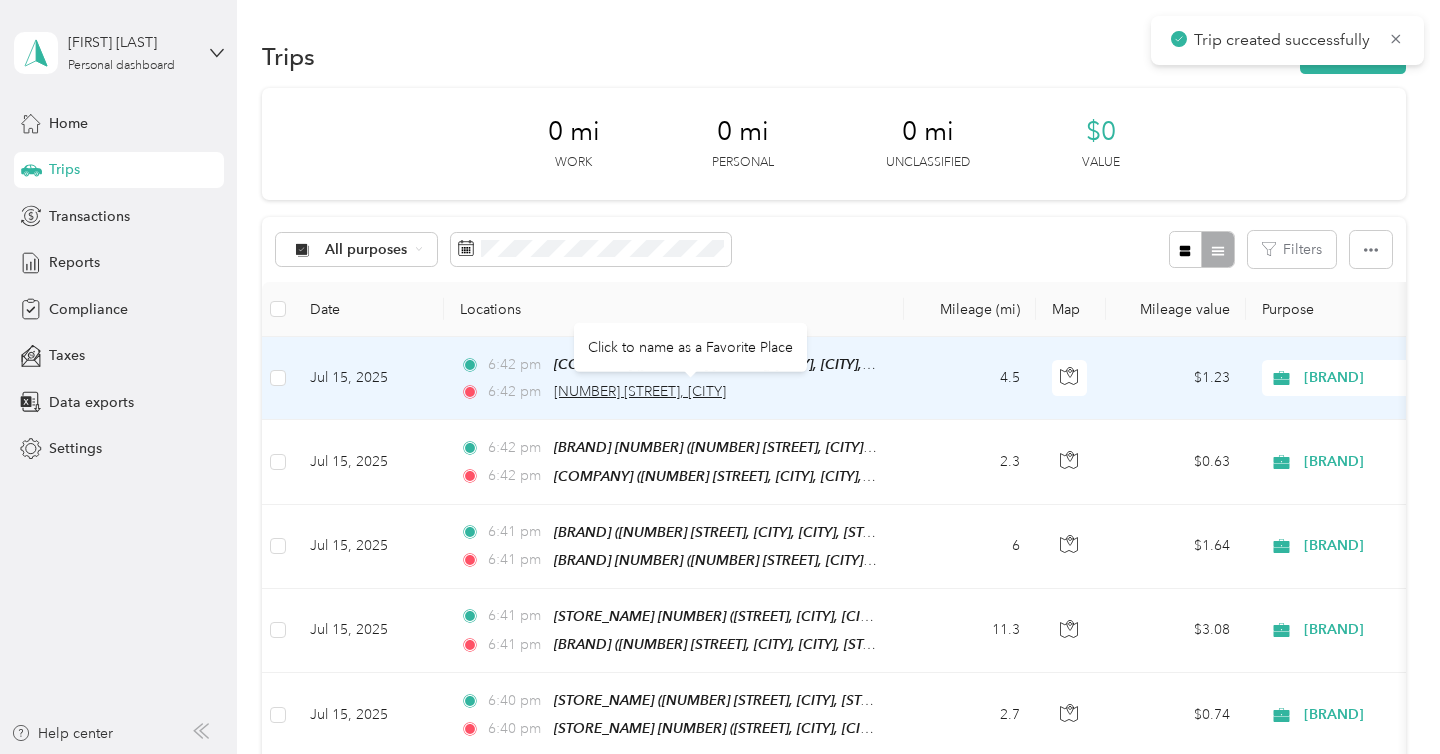 click on "39460 Murrieta Hot Springs Road, Murrieta" at bounding box center [640, 391] 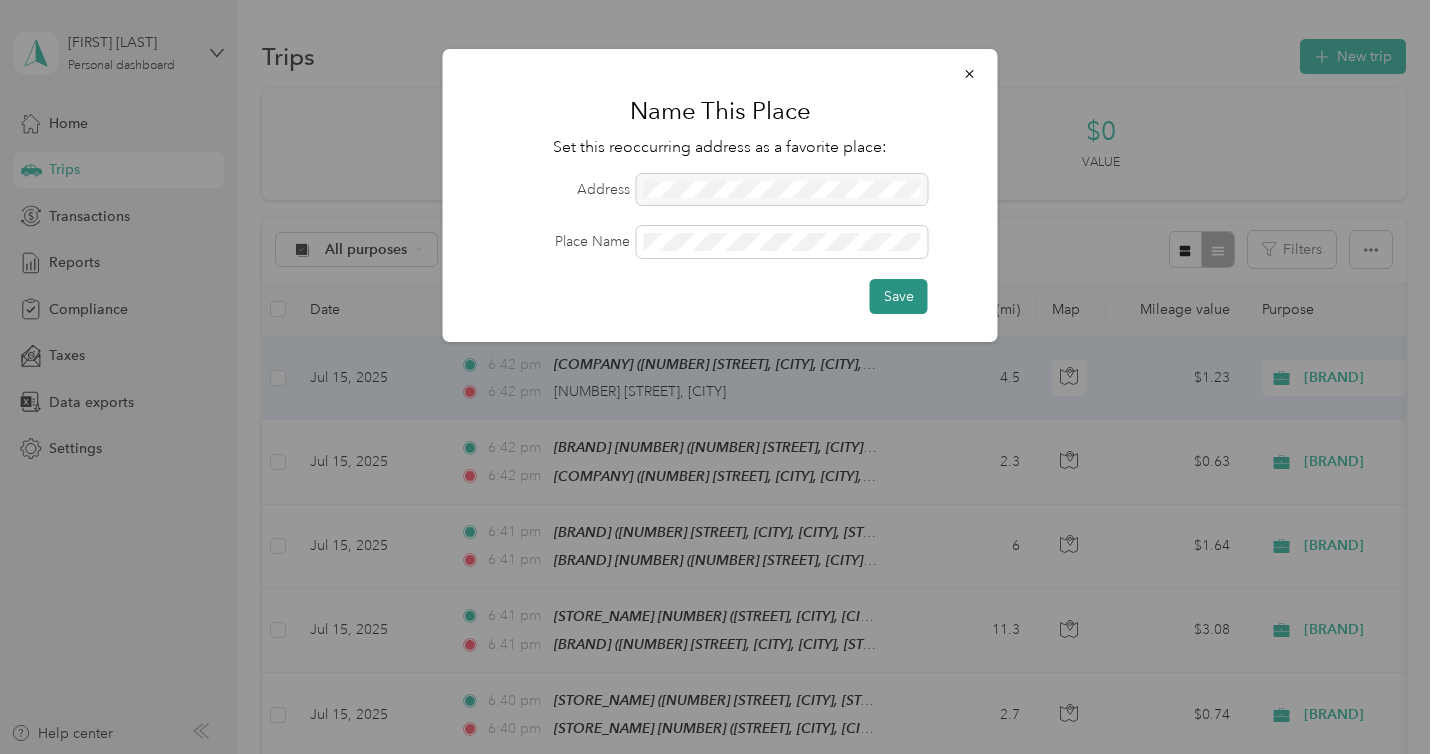 click on "Save" at bounding box center [899, 296] 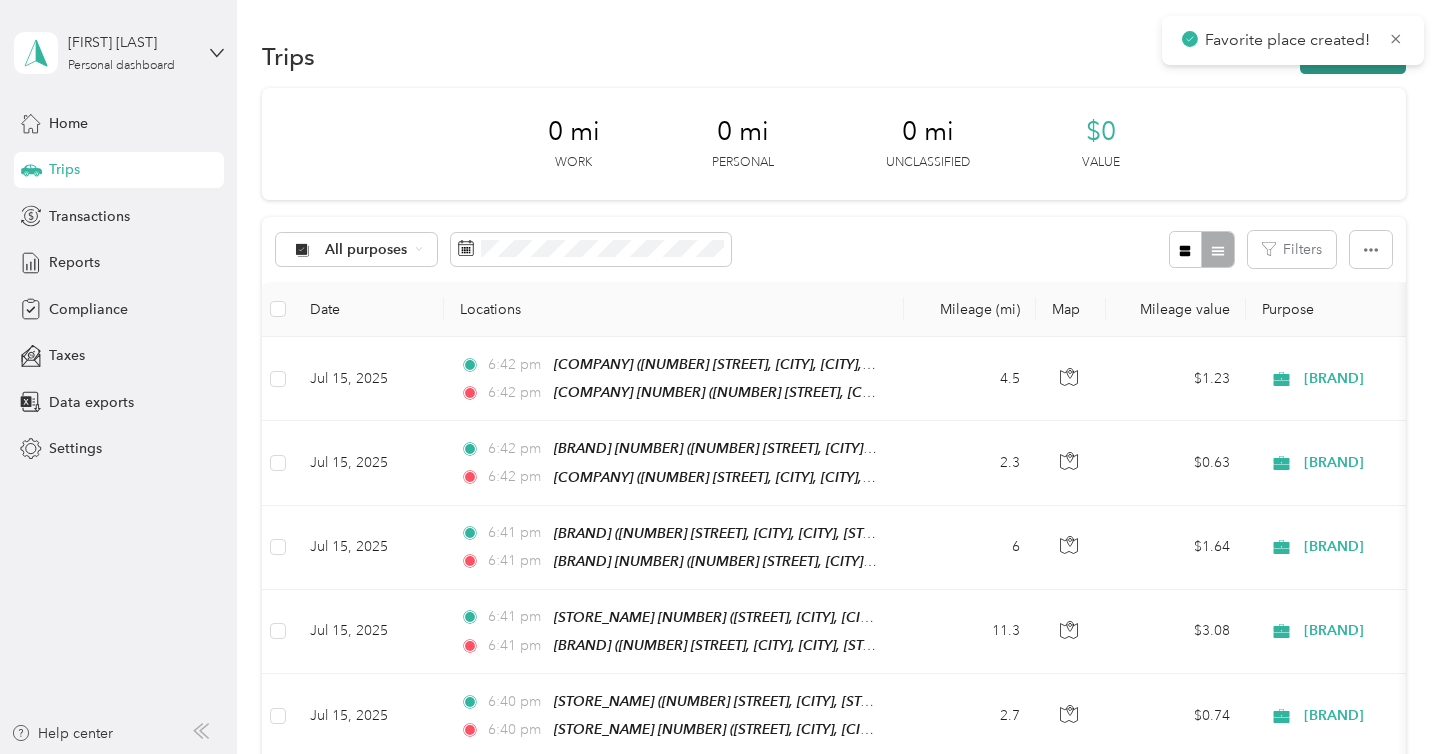 click on "New trip" at bounding box center (1353, 56) 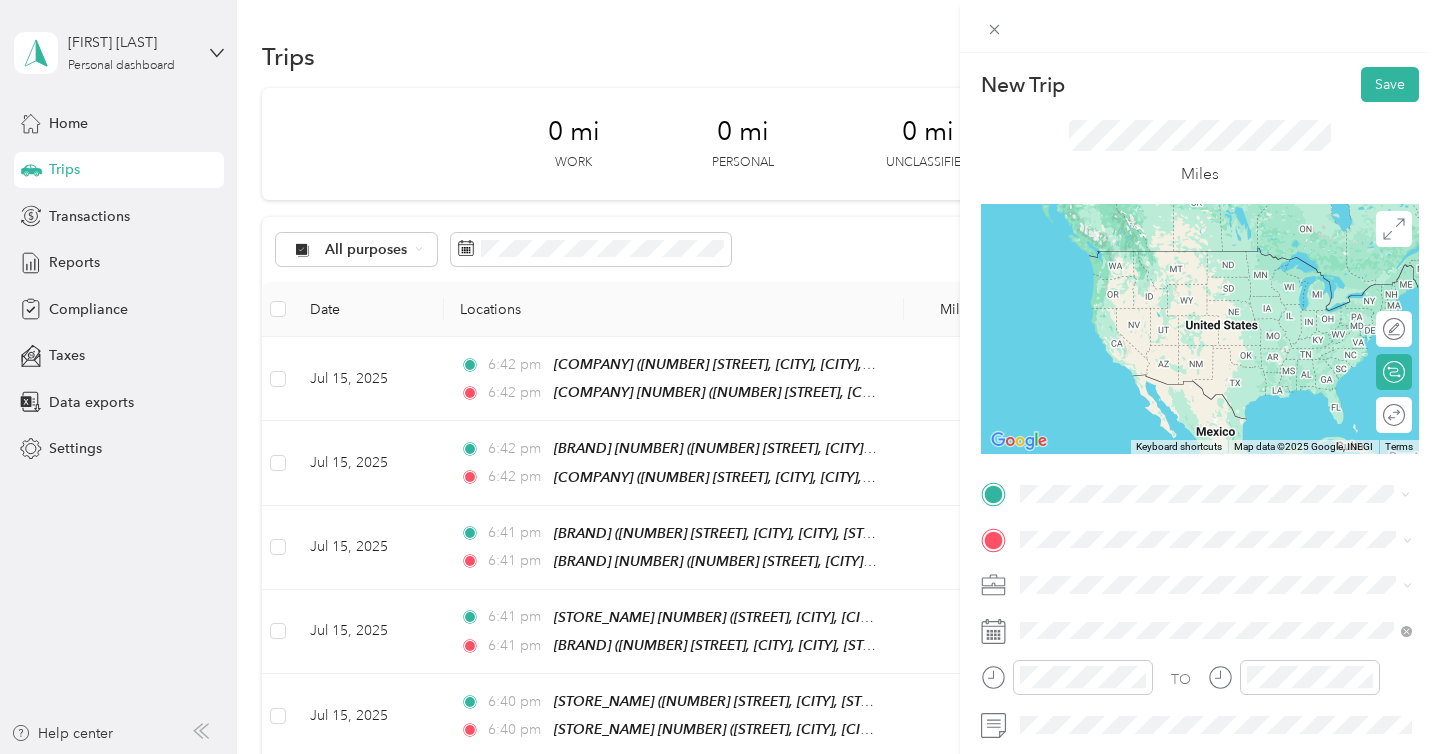 click on "AMPM 83757 39460 Murrieta Hot Springs Road, Murrieta, 92563, Murrieta, California, United States" at bounding box center [1232, 595] 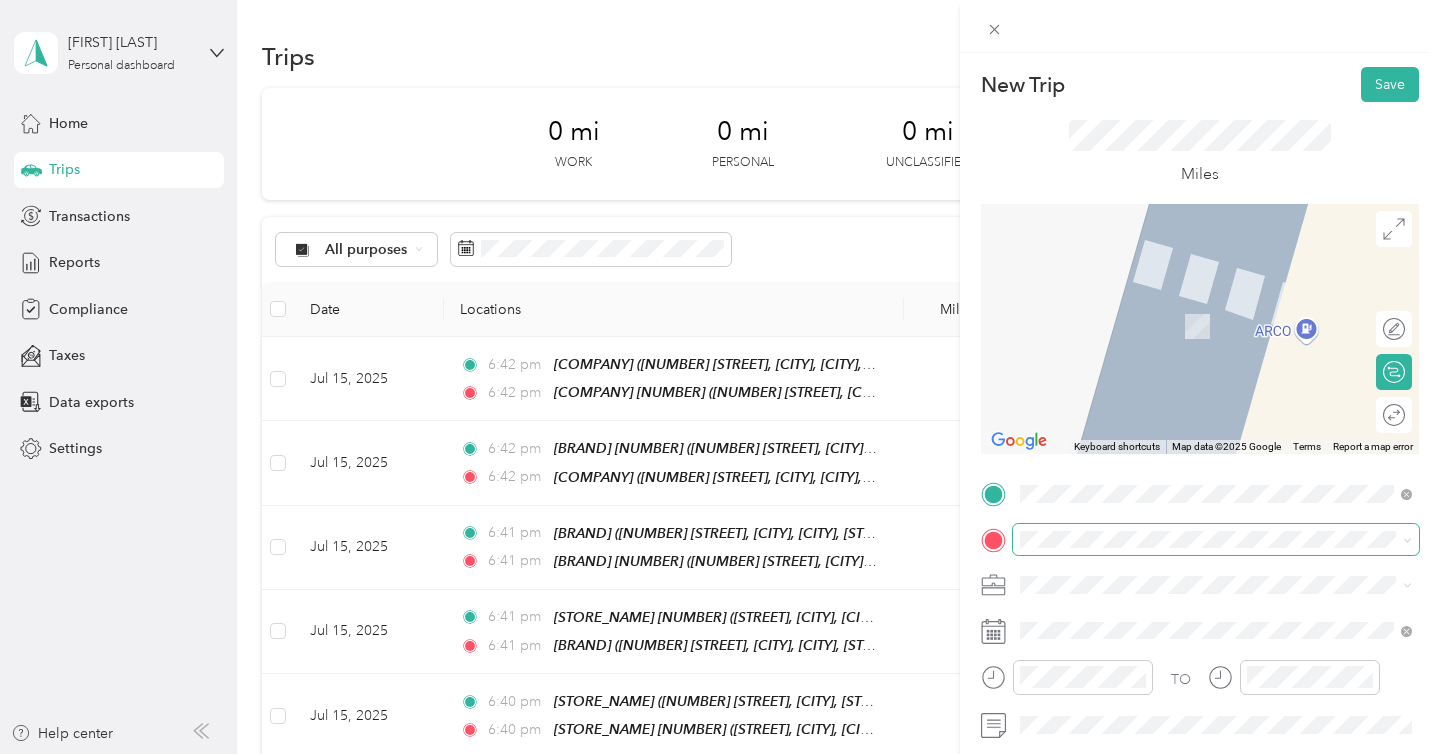 click at bounding box center (1216, 540) 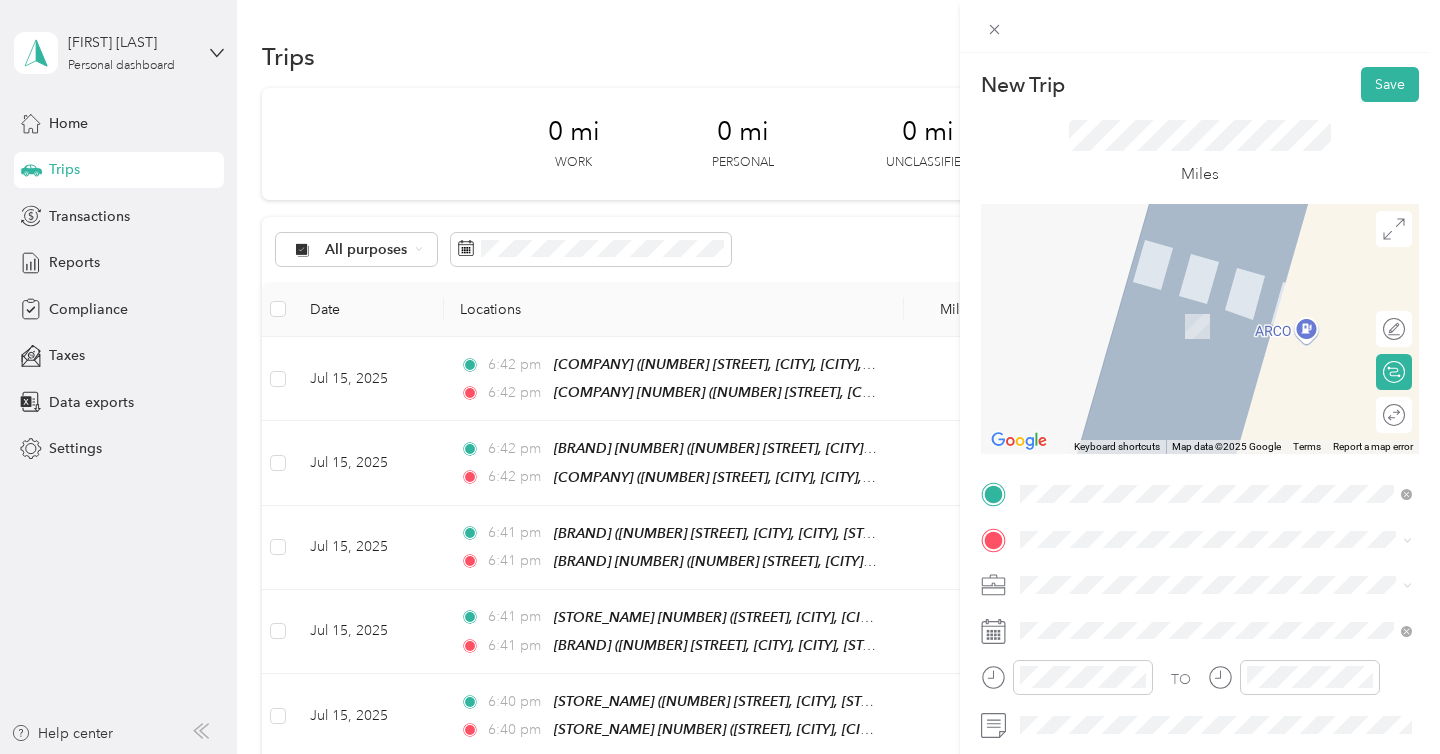 click on "AM PM 82991 41240 Kalmia Street, Murrieta, 92562, Murrieta, California, United States" at bounding box center [1216, 386] 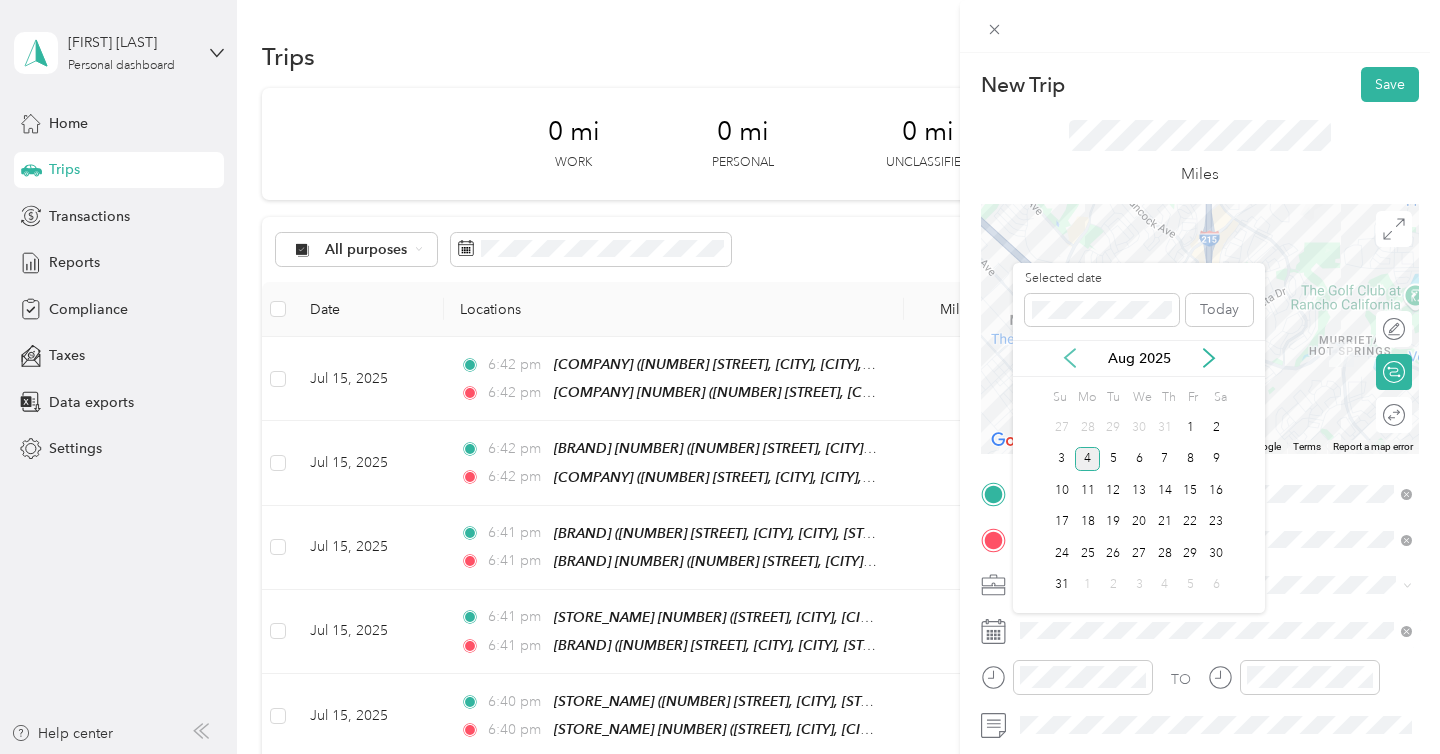click 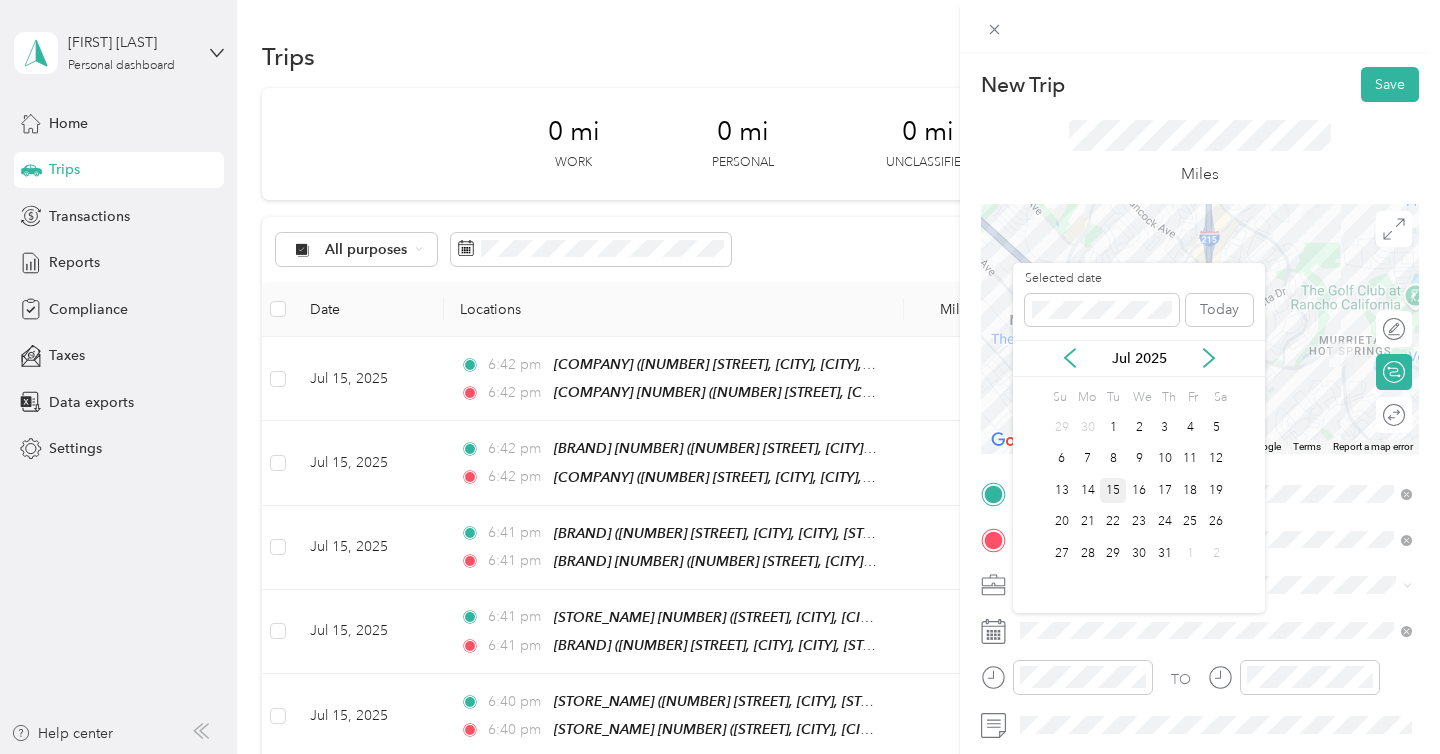 click on "15" at bounding box center (1113, 490) 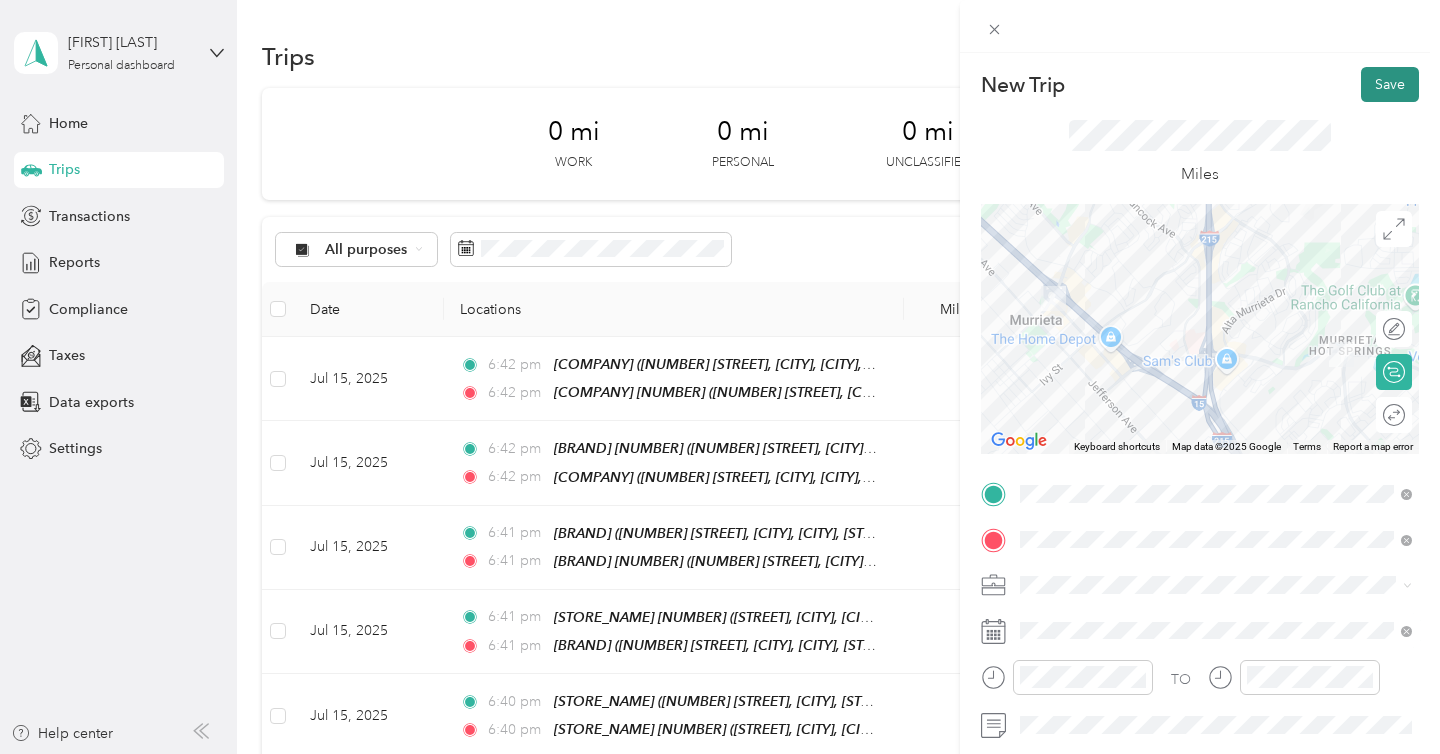 click on "Save" at bounding box center [1390, 84] 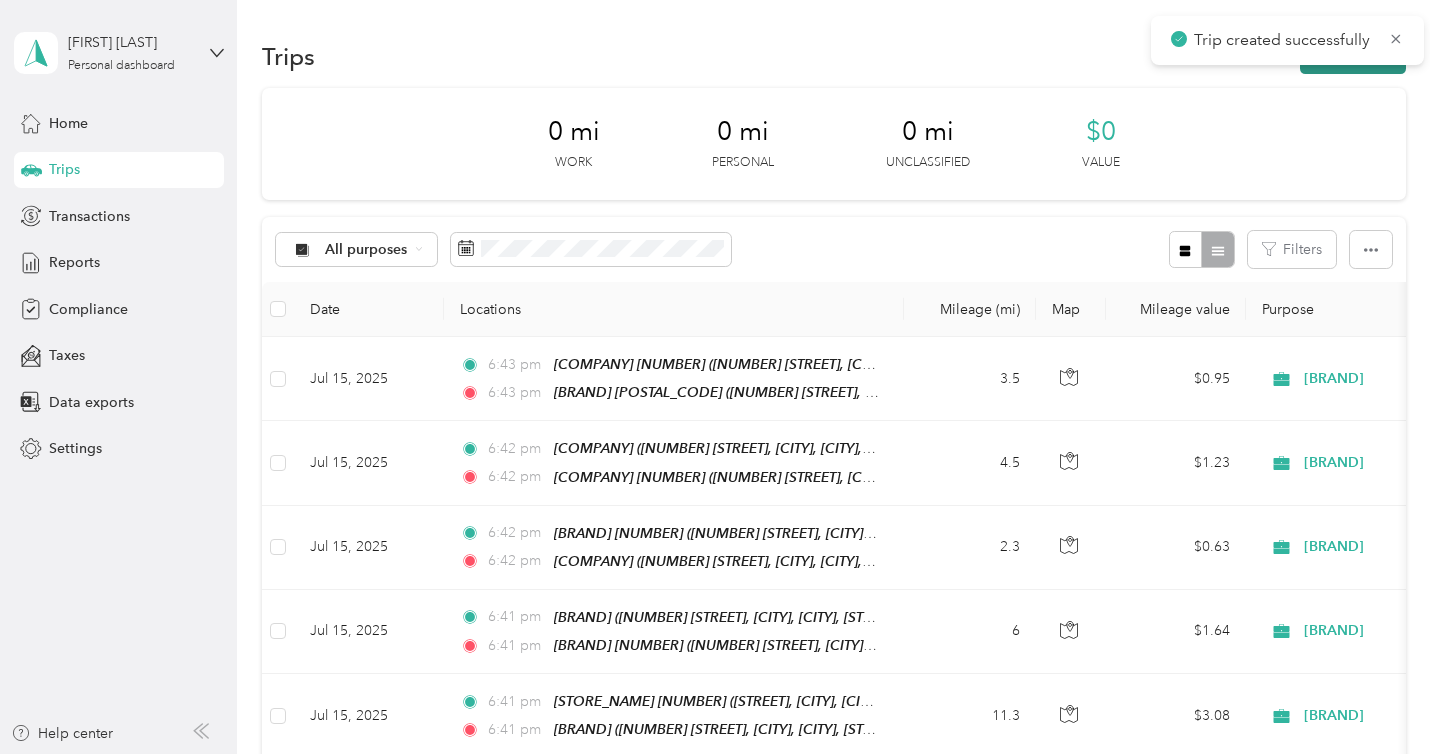 click on "New trip" at bounding box center [1353, 56] 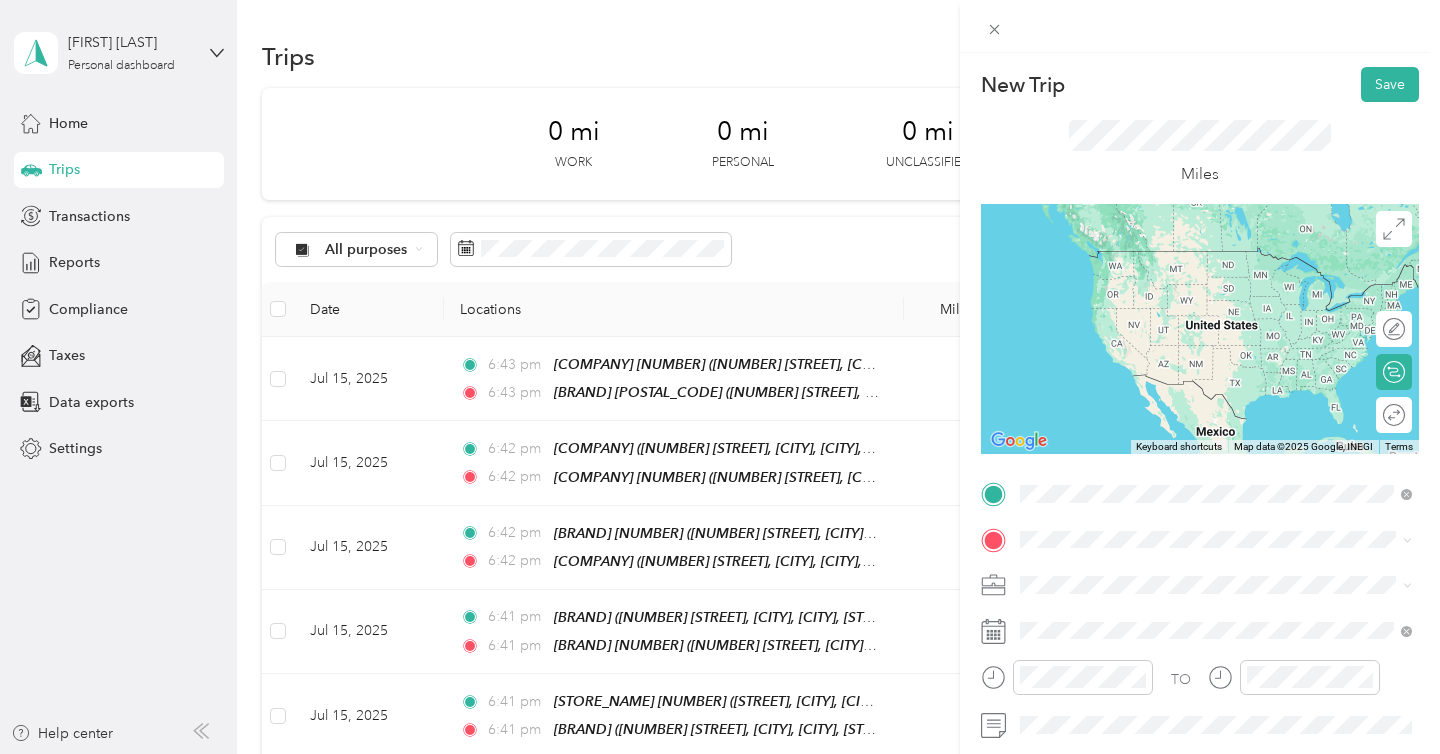 click on "AM PM 82991 41240 Kalmia Street, Murrieta, 92562, Murrieta, California, United States" at bounding box center (1232, 595) 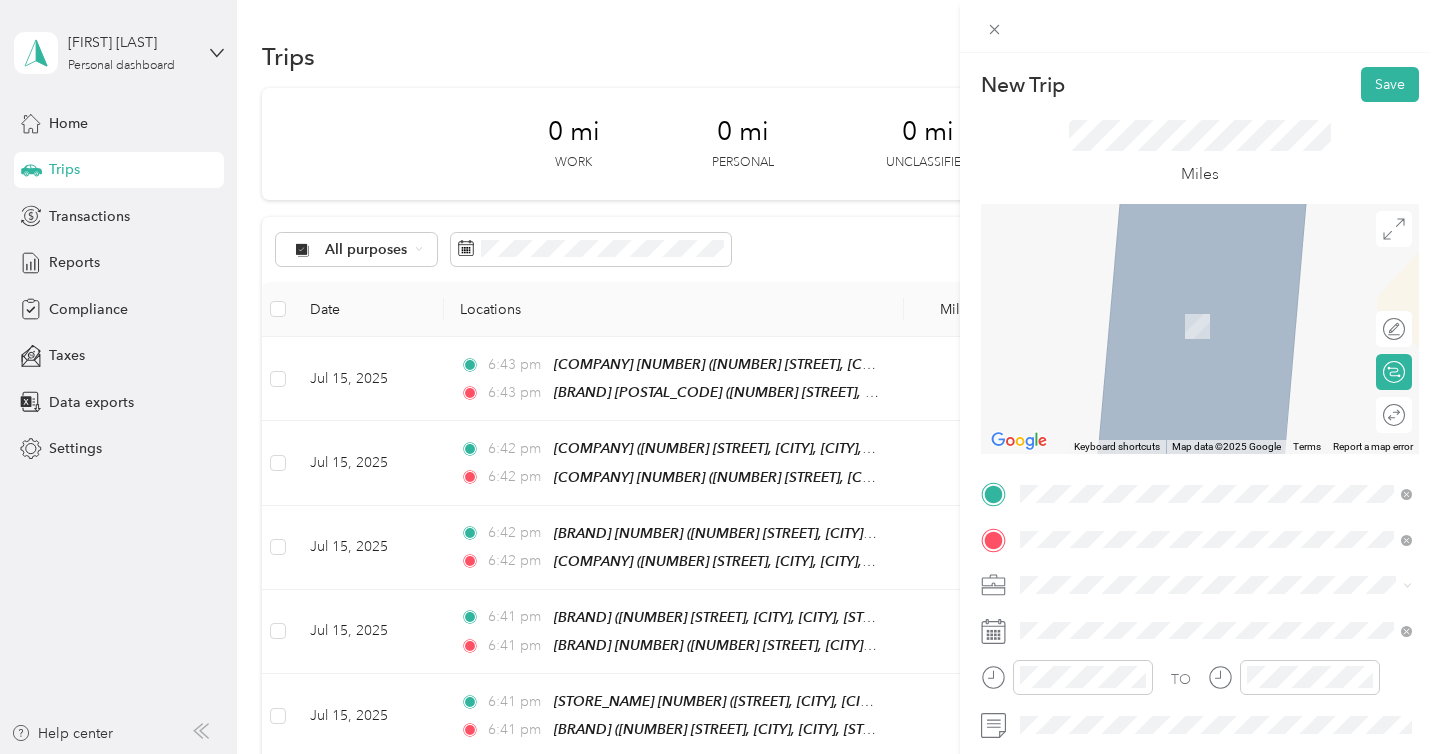 click on "27698 Clinton Keith Road
Murrieta, California 92562, United States" at bounding box center [1216, 620] 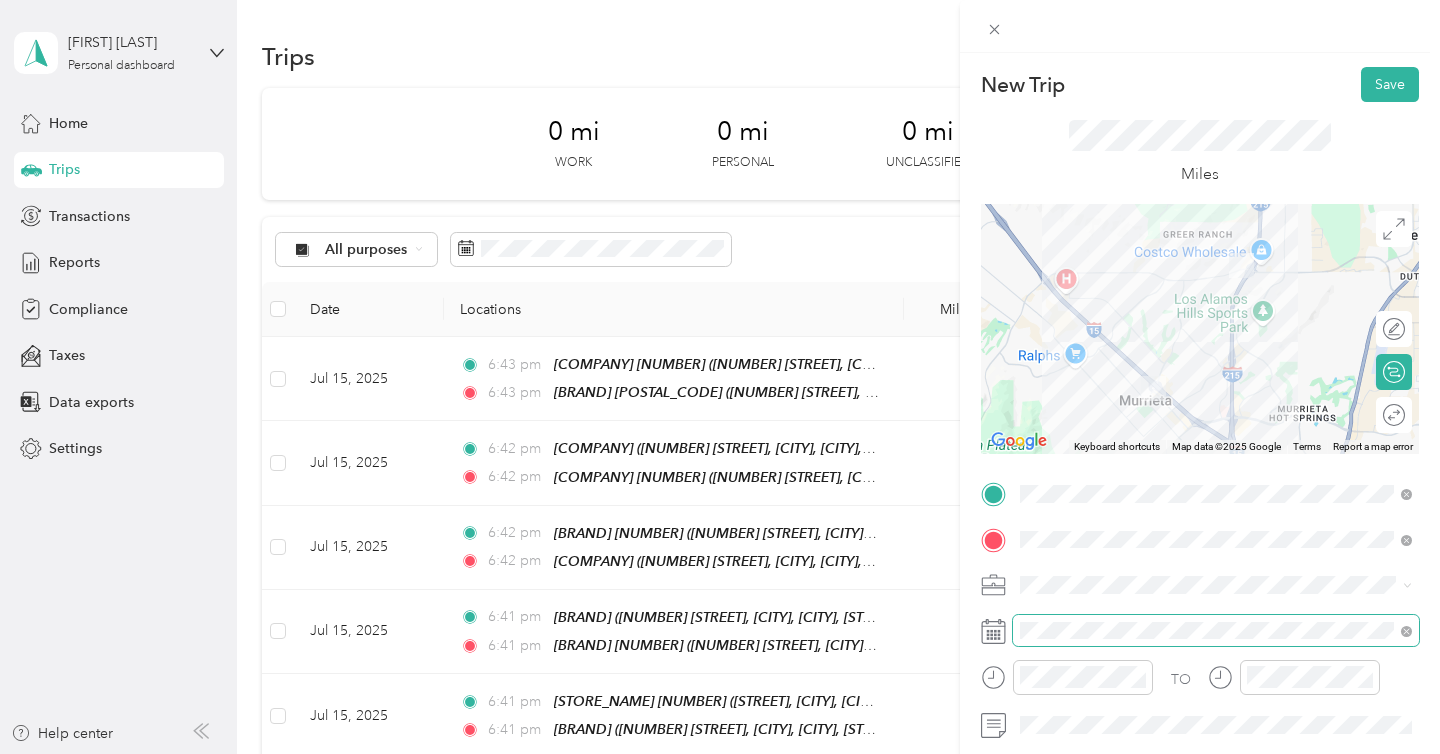 click at bounding box center (1216, 631) 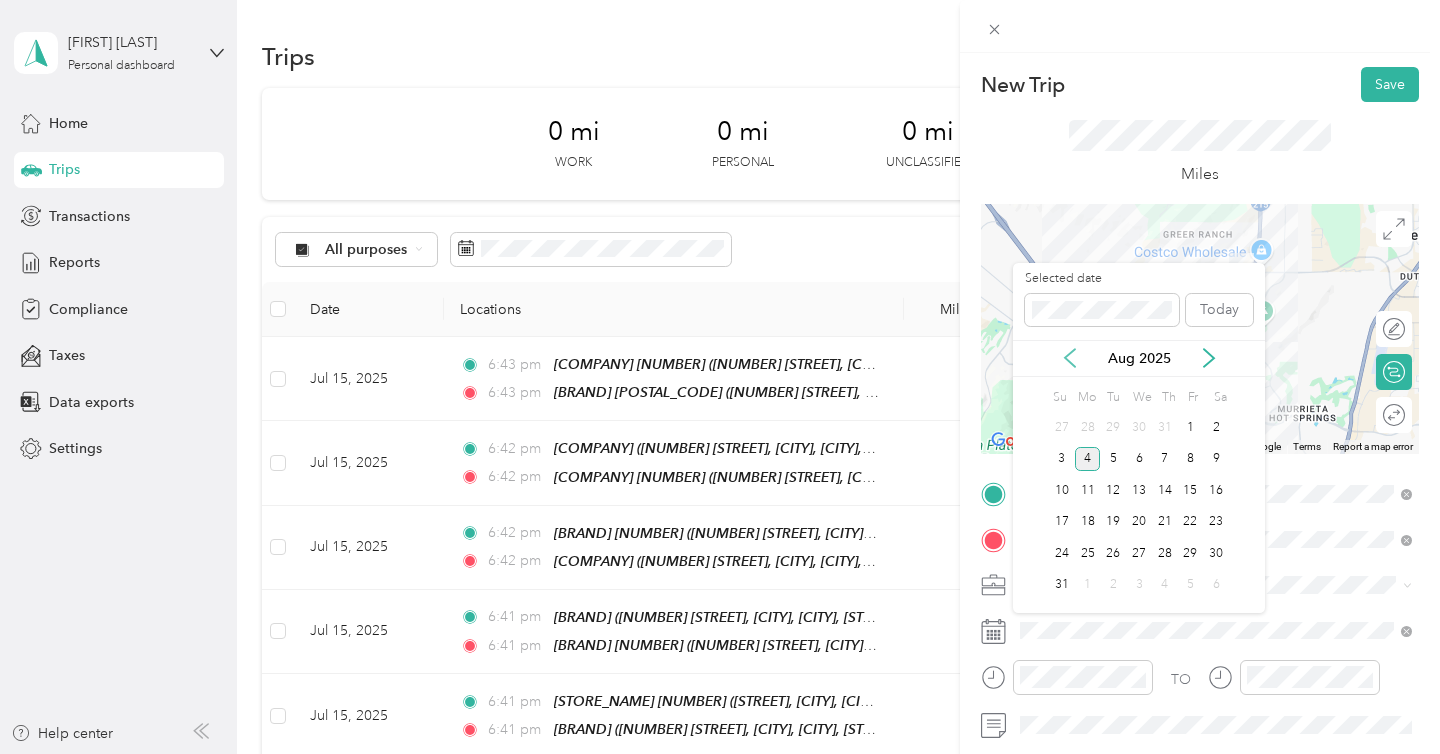 click 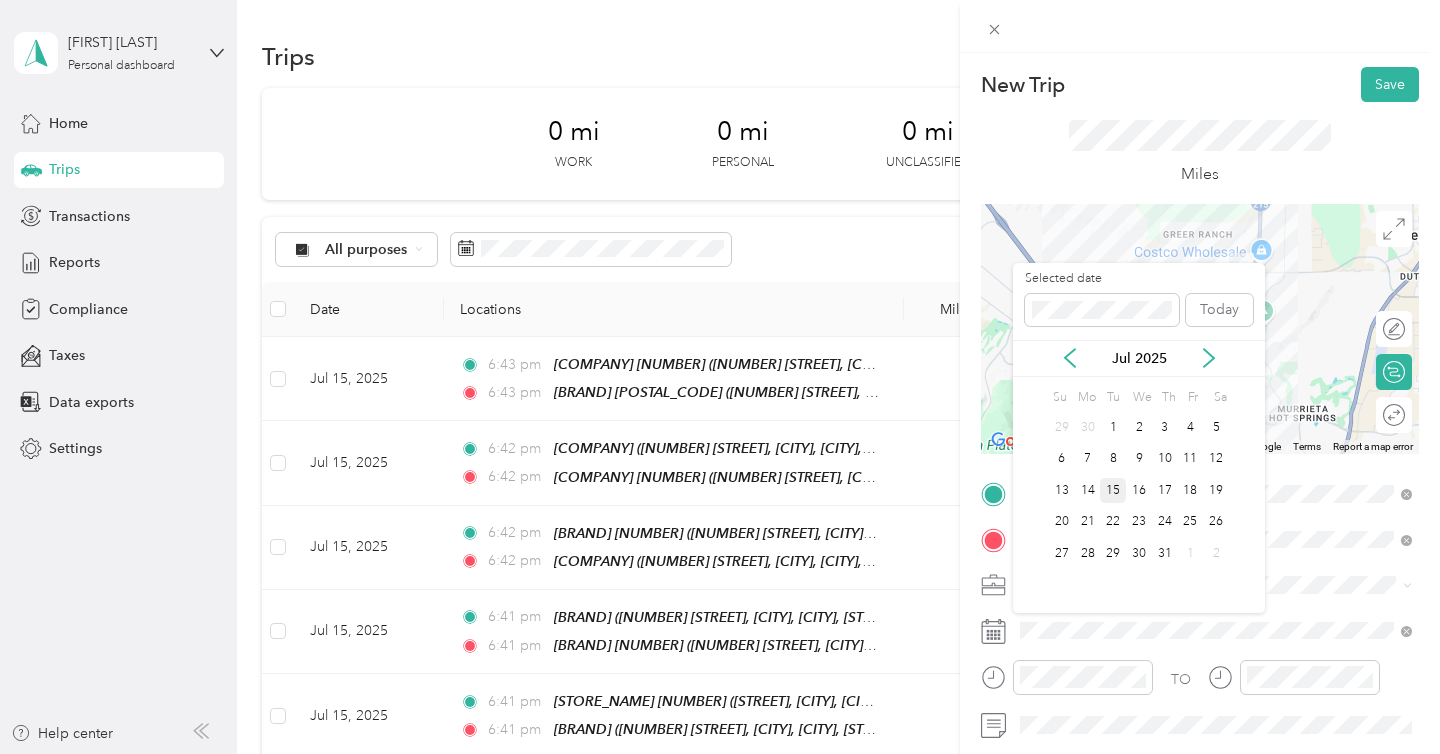 click on "15" at bounding box center (1113, 490) 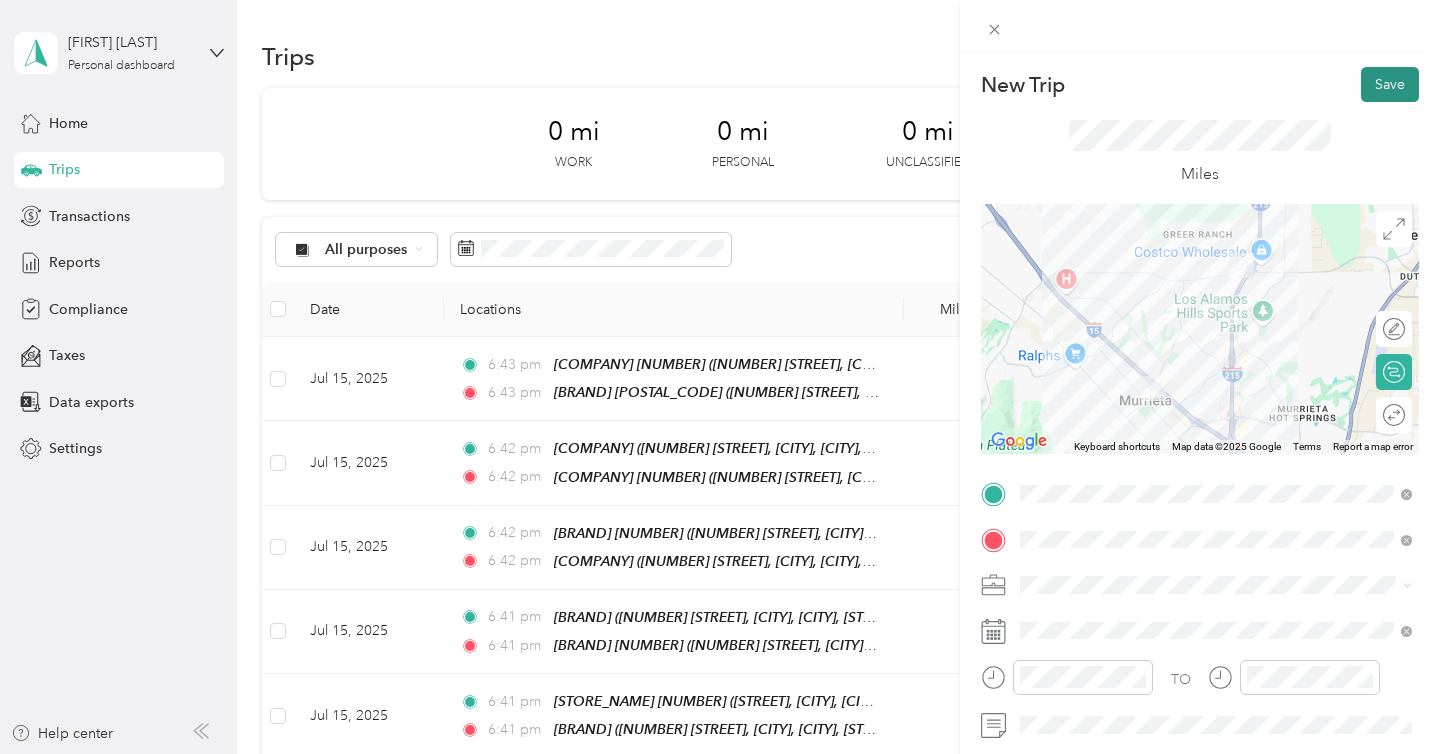 click on "Save" at bounding box center [1390, 84] 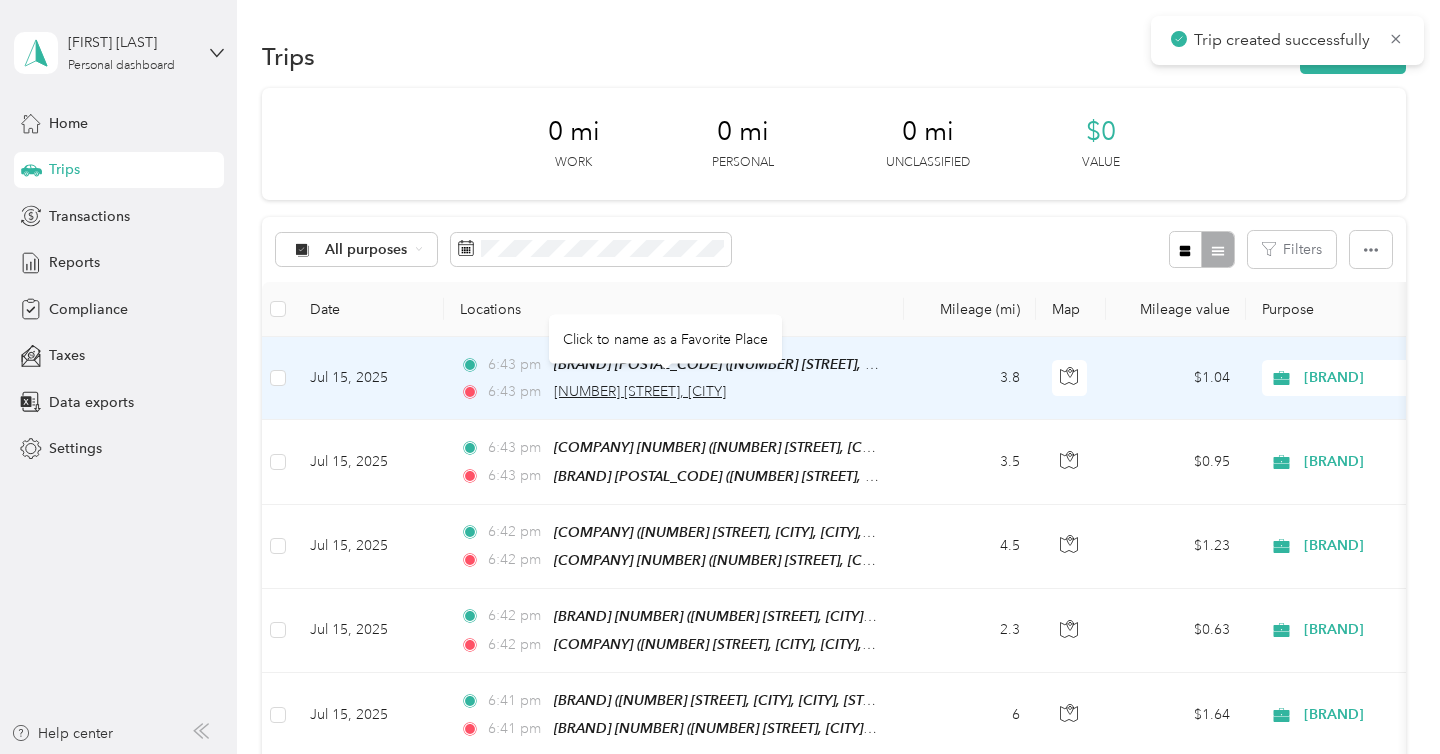 click on "27698 Clinton Keith Road, Murrieta" at bounding box center (640, 391) 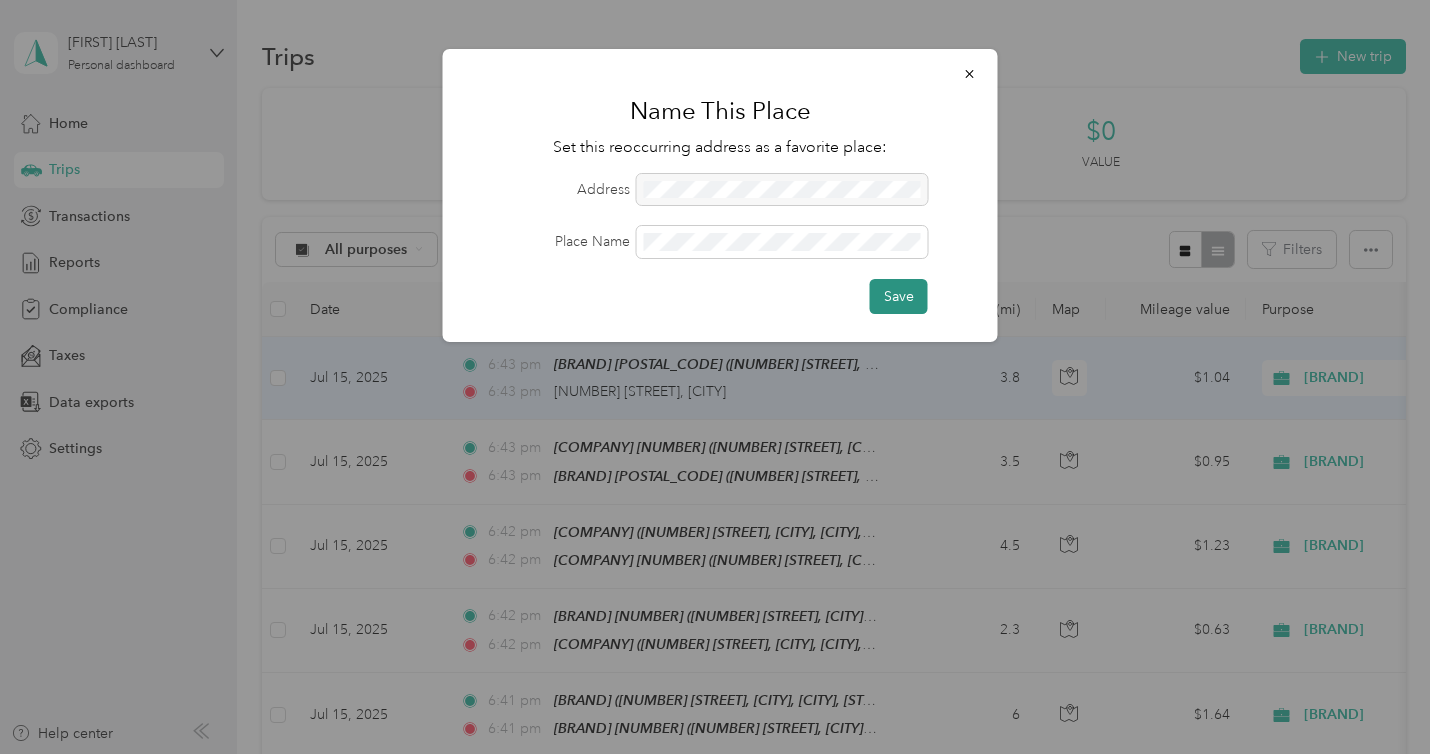 click on "Save" at bounding box center [899, 296] 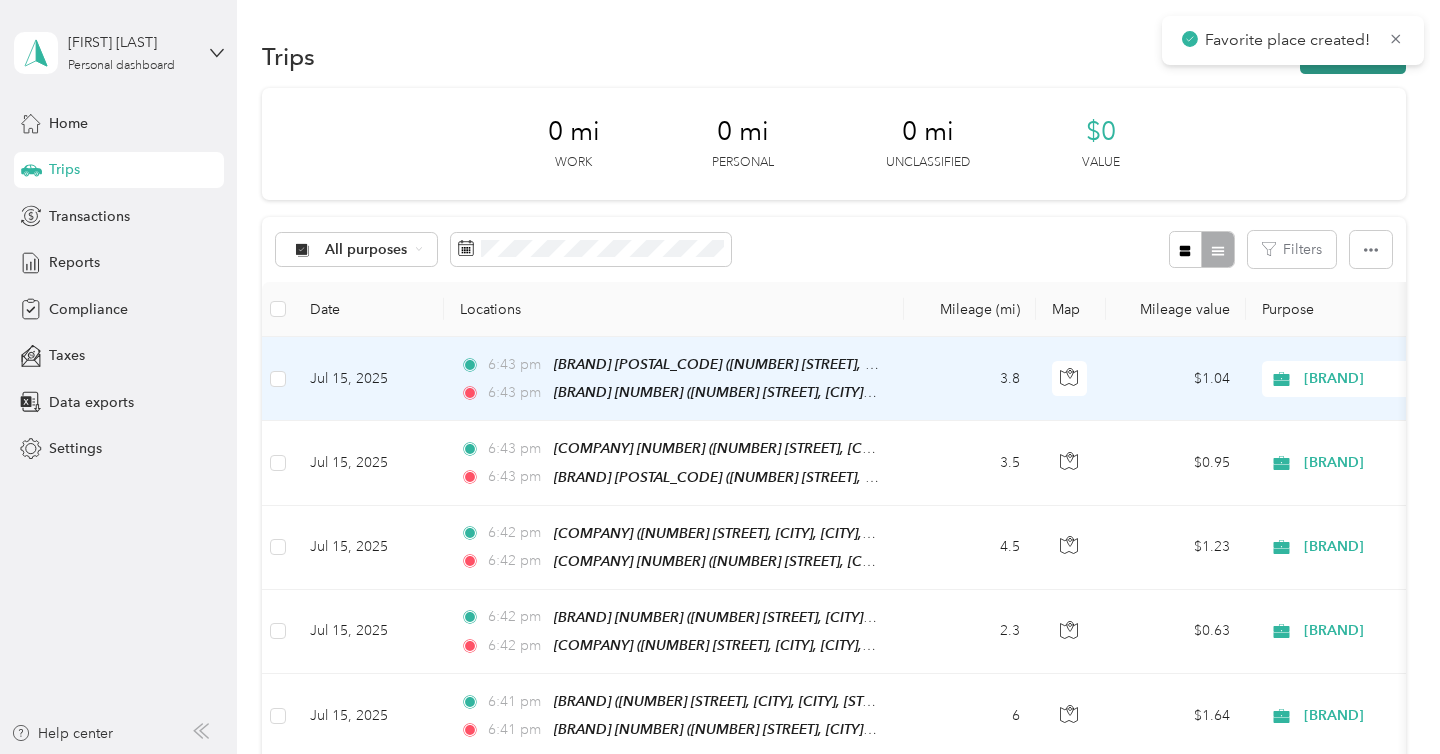 click on "New trip" at bounding box center [1353, 56] 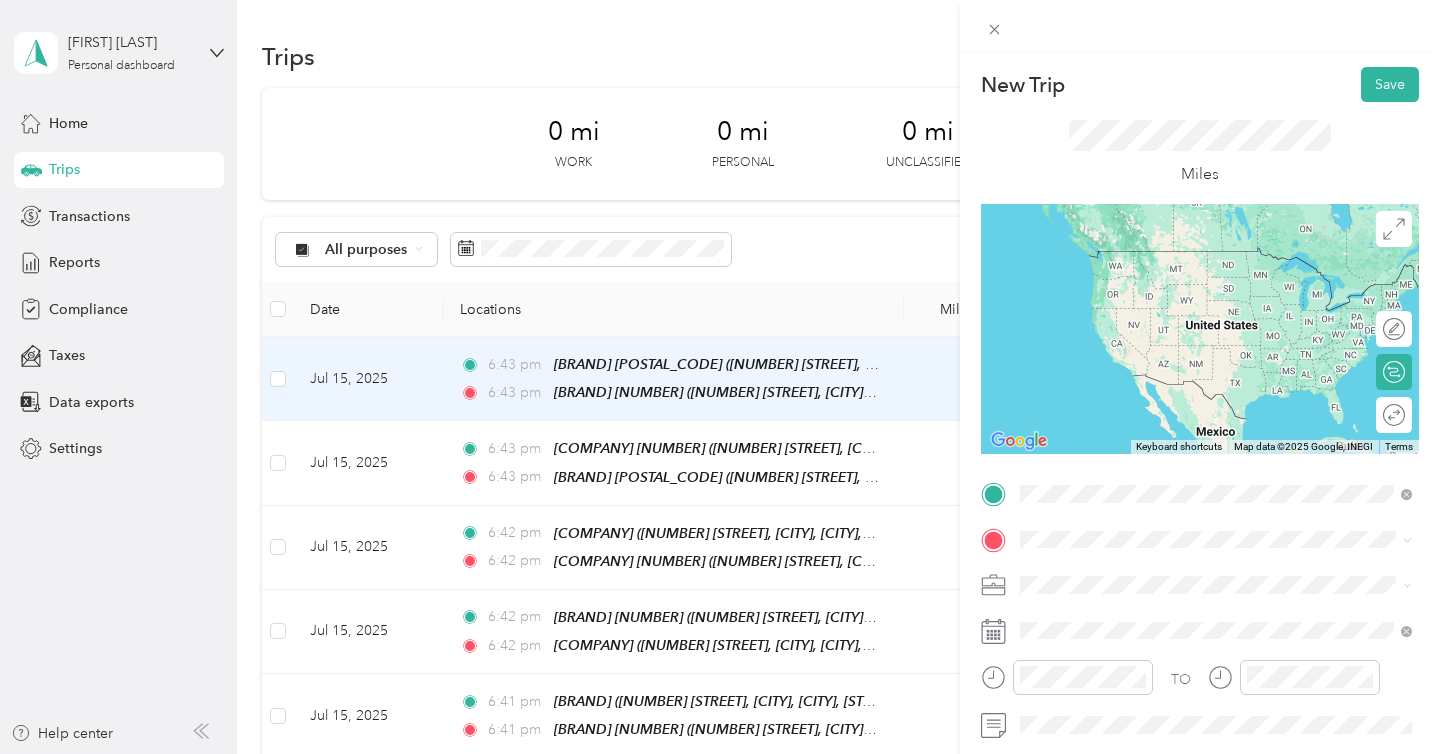 click on "[NUMBER] [STREET], [CITY], [POSTAL_CODE], [CITY], [STATE], [COUNTRY]" at bounding box center [1227, 291] 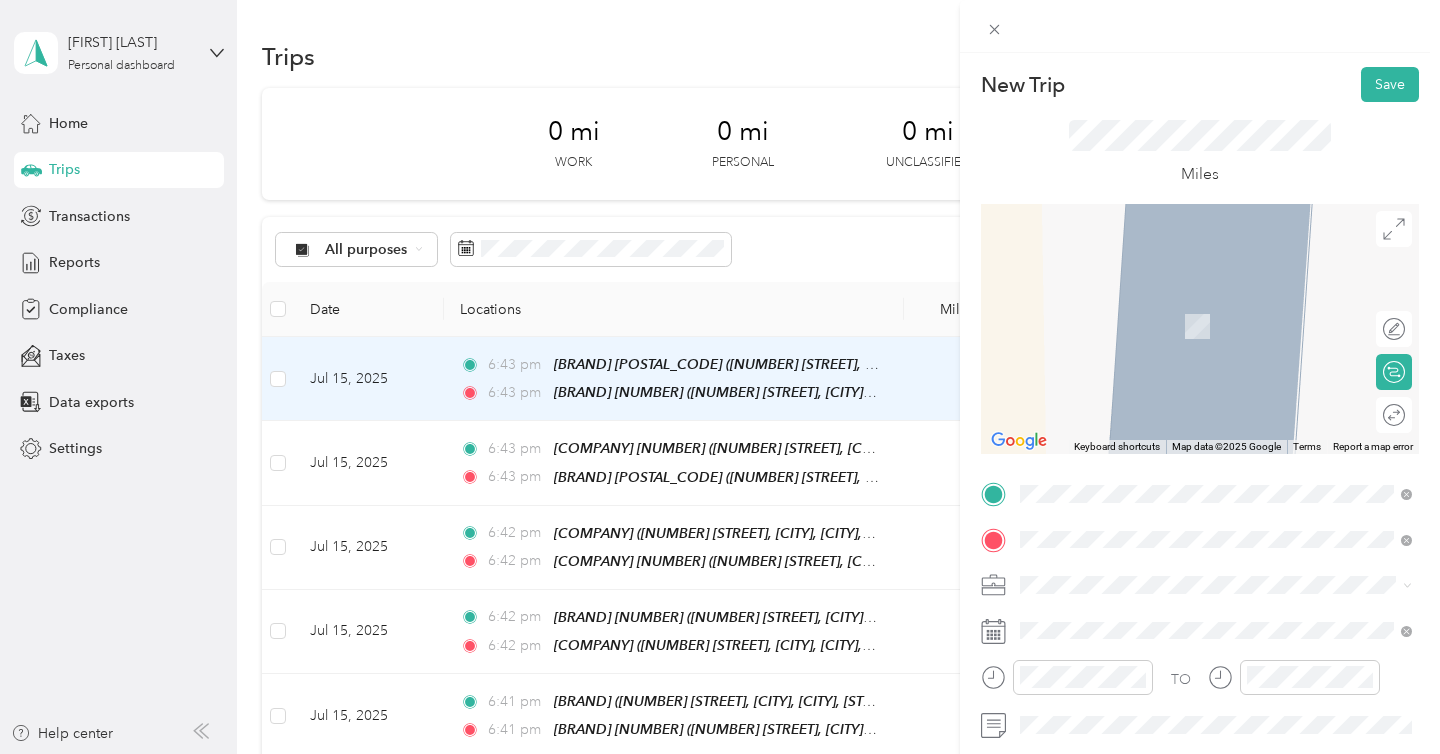 click on "29660 Goetz Road
Menifee, California 92587, United States" at bounding box center [1202, 381] 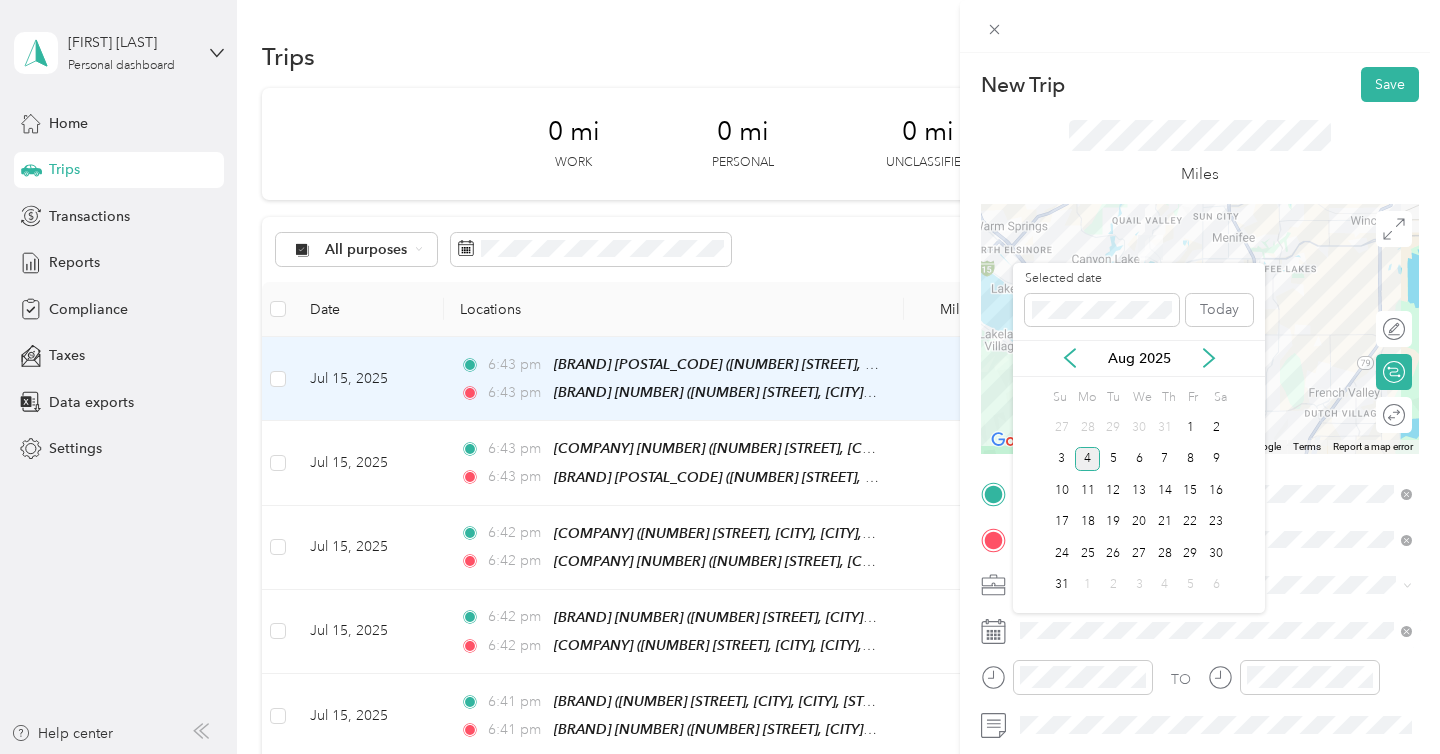 click on "Aug 2025" at bounding box center [1139, 358] 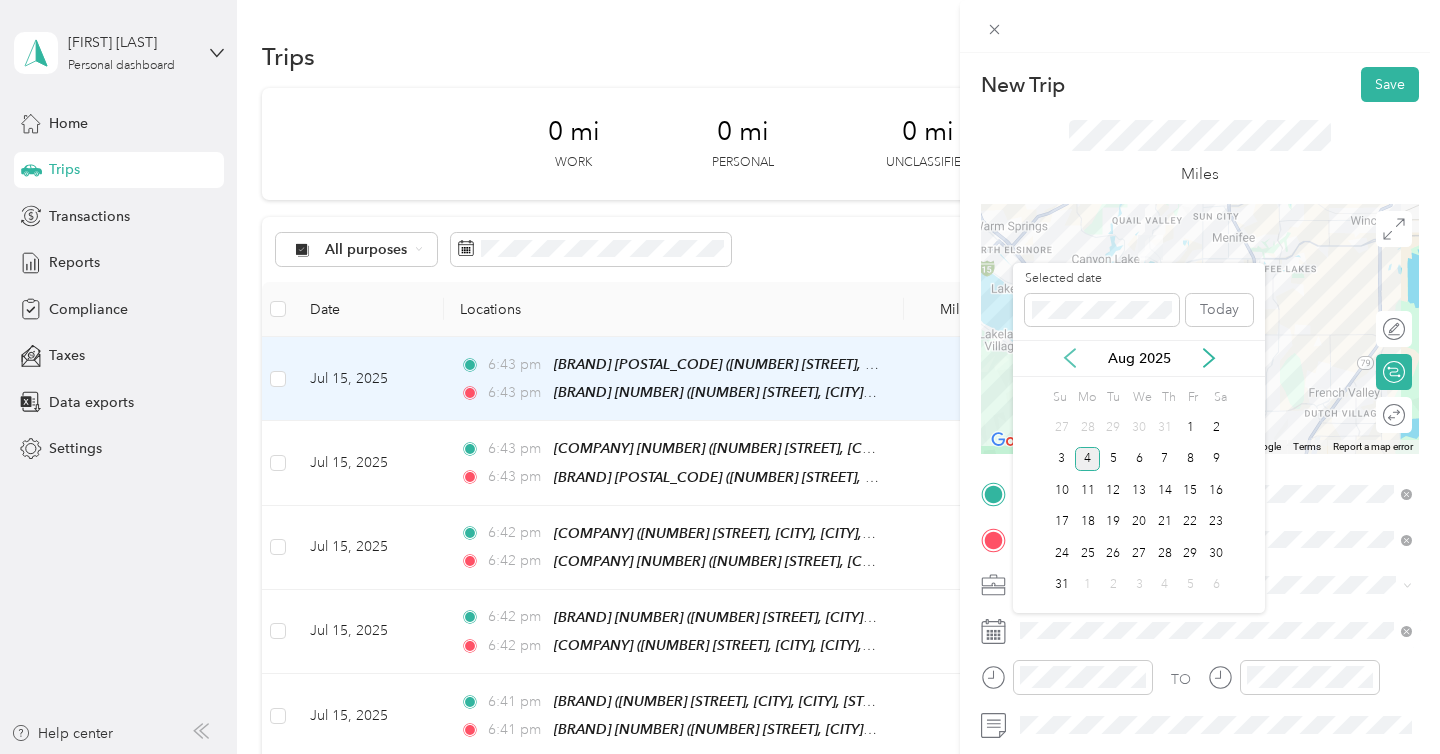 click 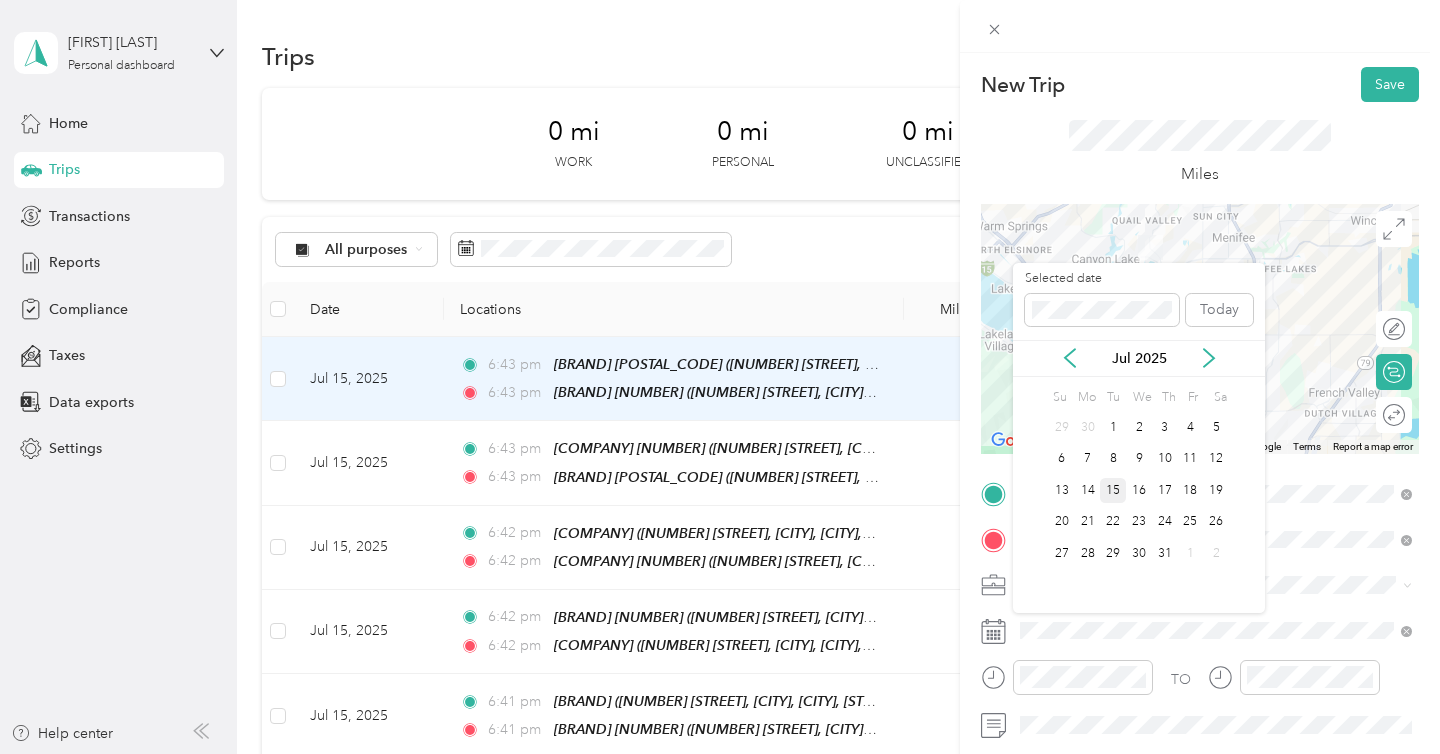 click on "15" at bounding box center [1113, 490] 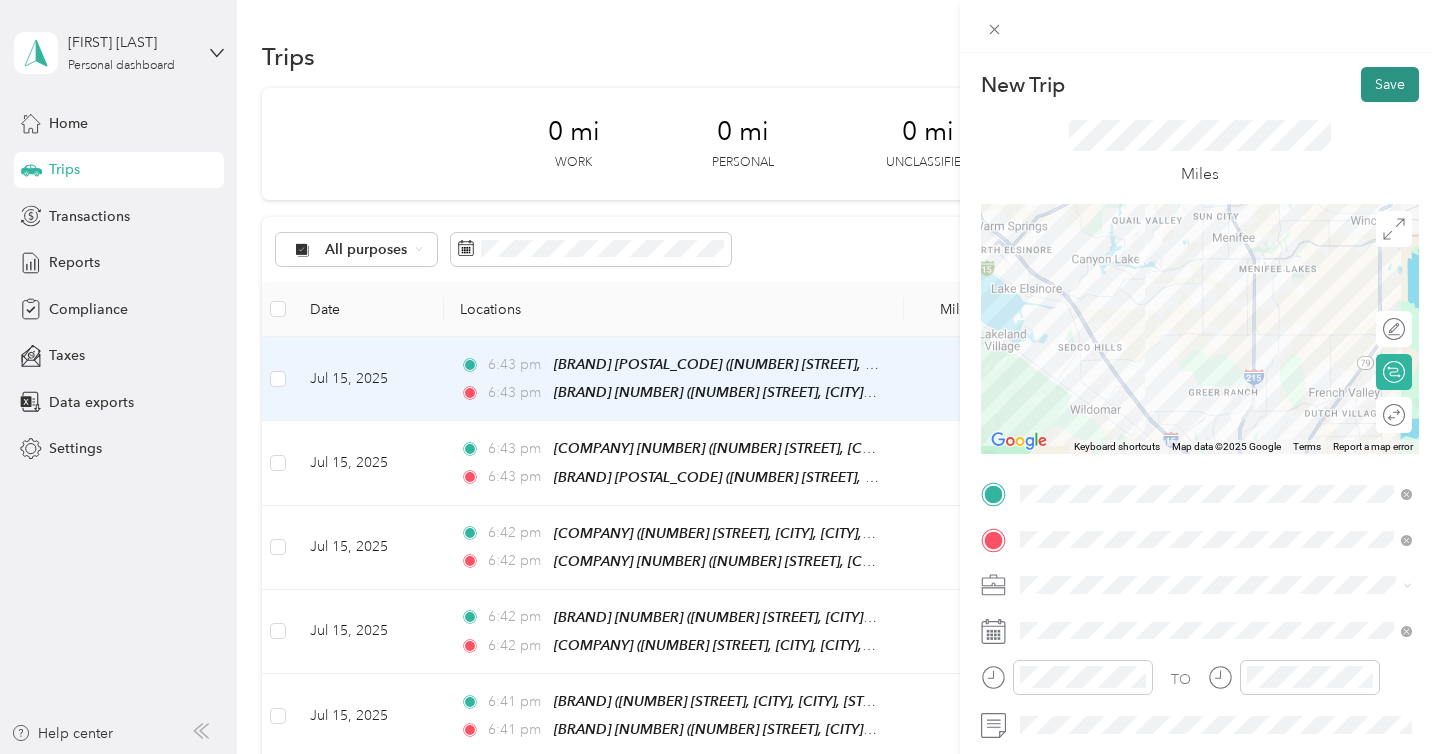 click on "Save" at bounding box center [1390, 84] 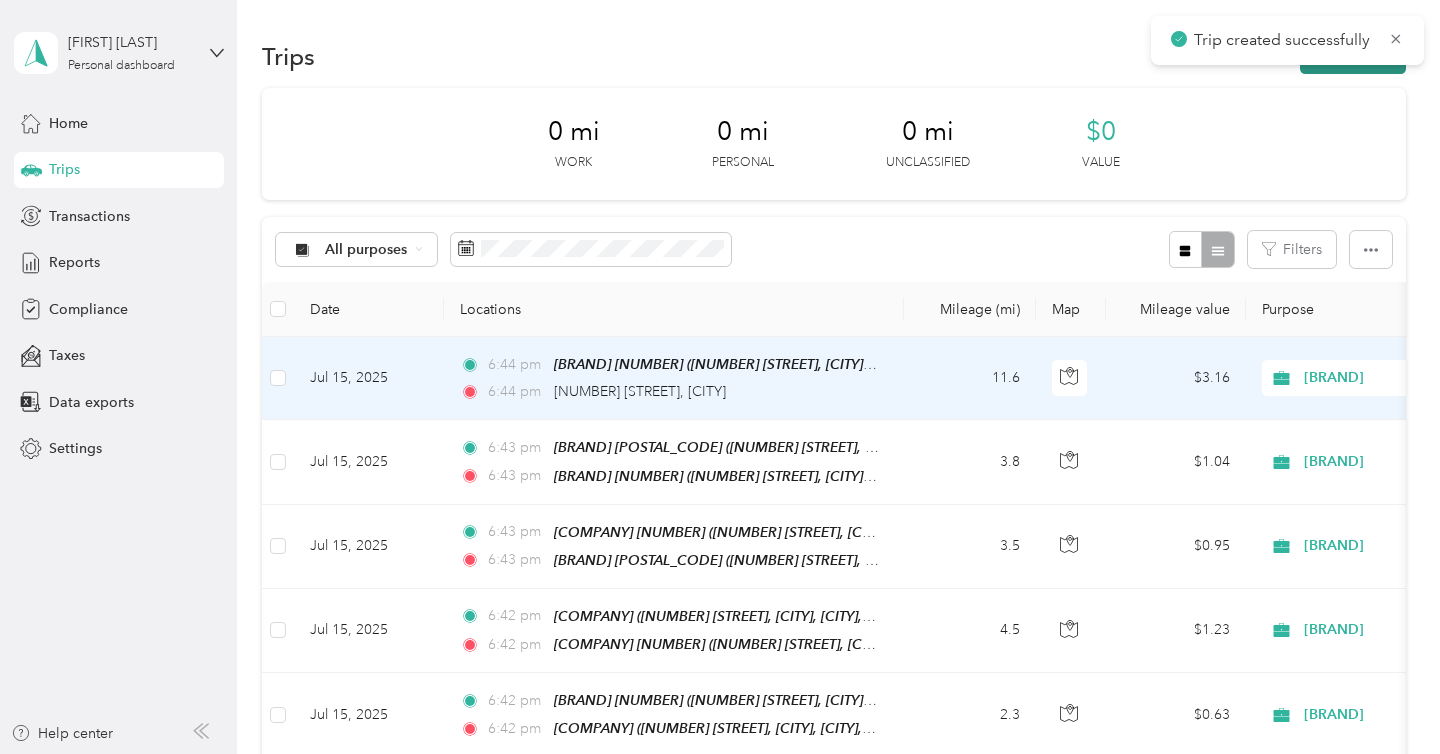 click on "New trip" at bounding box center [1353, 56] 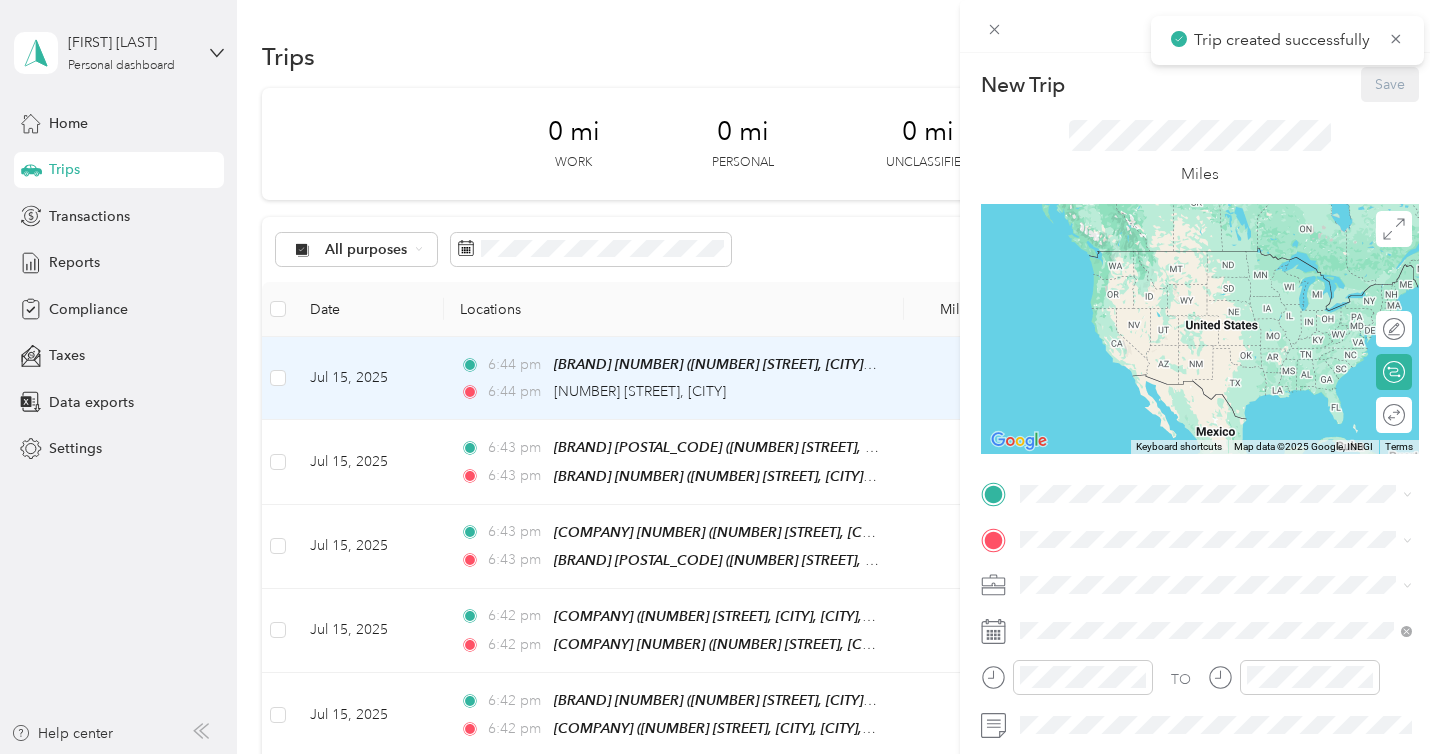 click on "New Trip Save This trip cannot be edited because it is either under review, approved, or paid. Contact your Team Manager to edit it. Miles ← Move left → Move right ↑ Move up ↓ Move down + Zoom in - Zoom out Home Jump left by 75% End Jump right by 75% Page Up Jump up by 75% Page Down Jump down by 75% Keyboard shortcuts Map Data Map data ©2025 Google, INEGI Map data ©2025 Google, INEGI 1000 km  Click to toggle between metric and imperial units Terms Report a map error Edit route Calculate route Round trip TO Add photo" at bounding box center [720, 377] 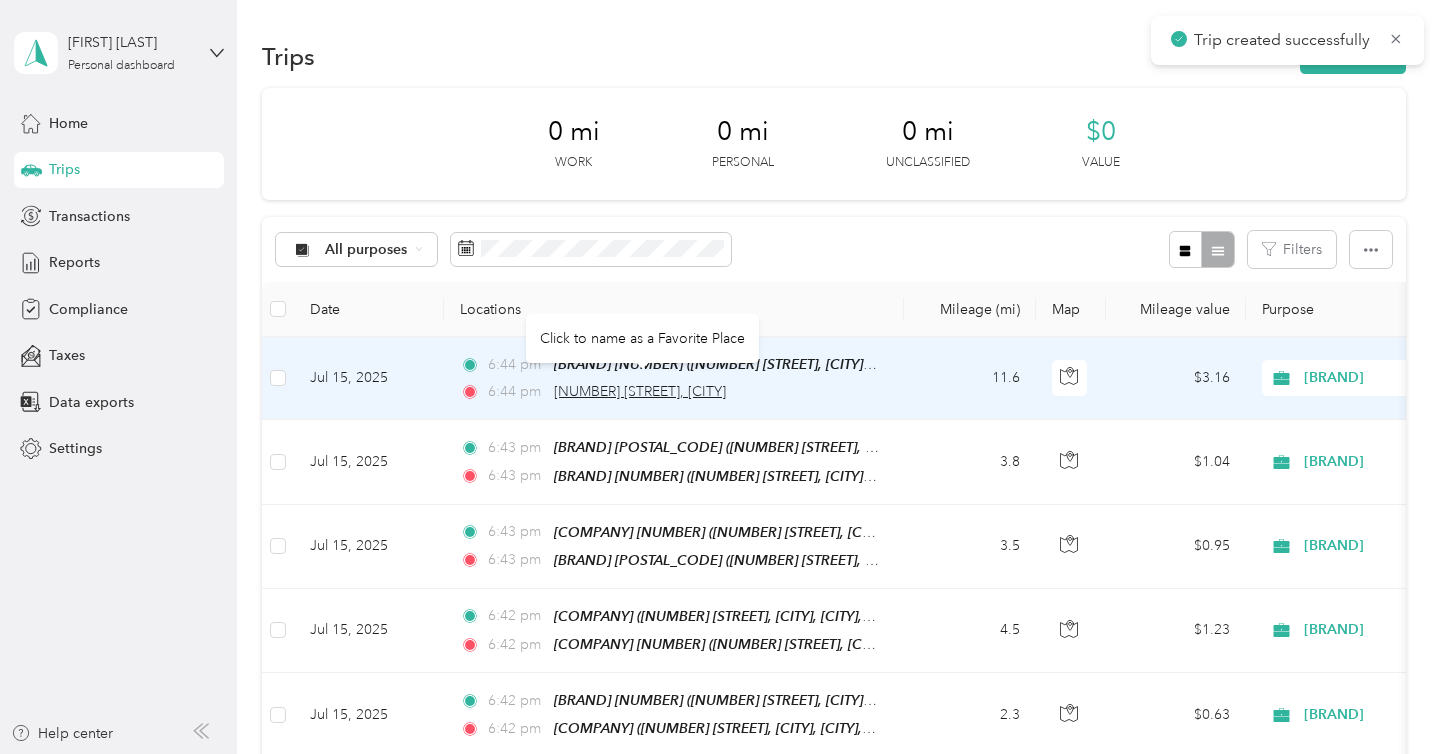 click on "29660 Goetz Road, Menifee" at bounding box center [640, 391] 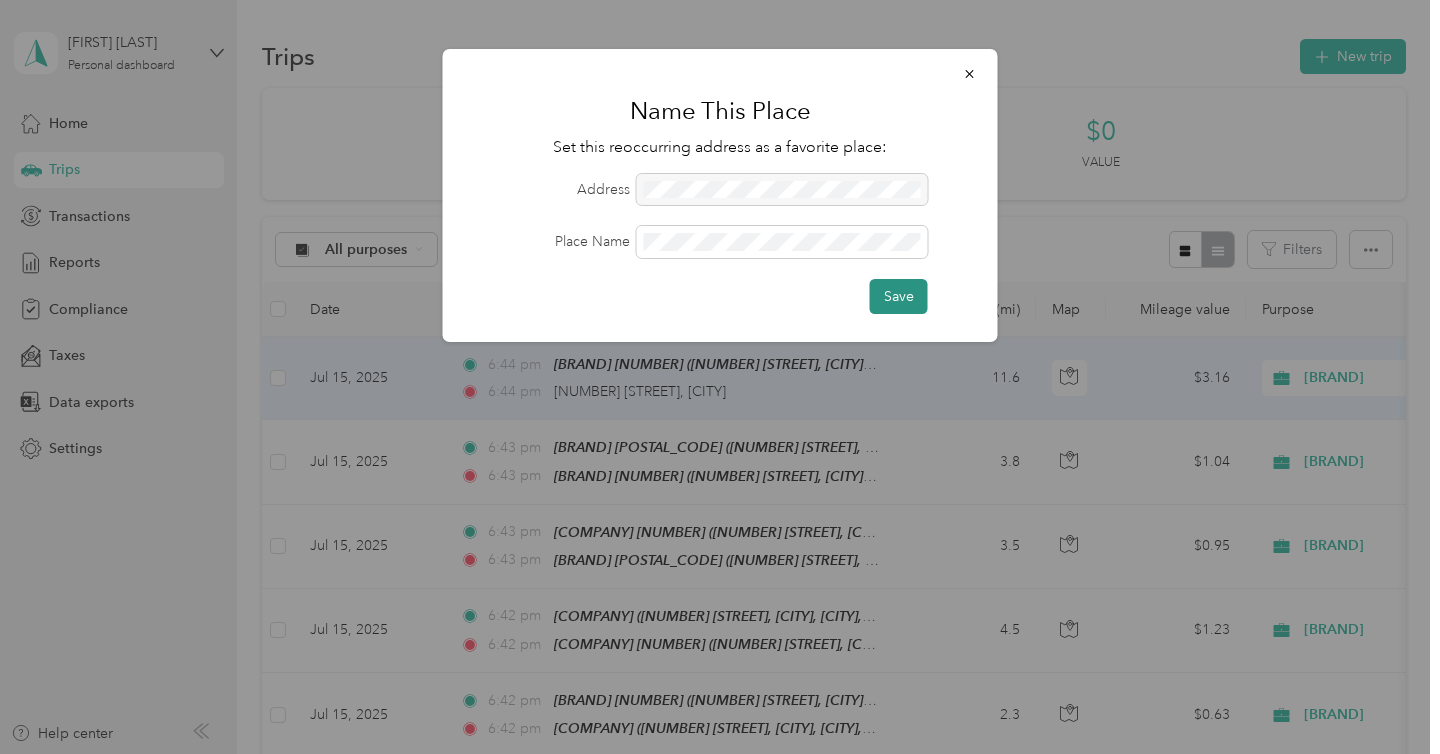 click on "Save" at bounding box center [899, 296] 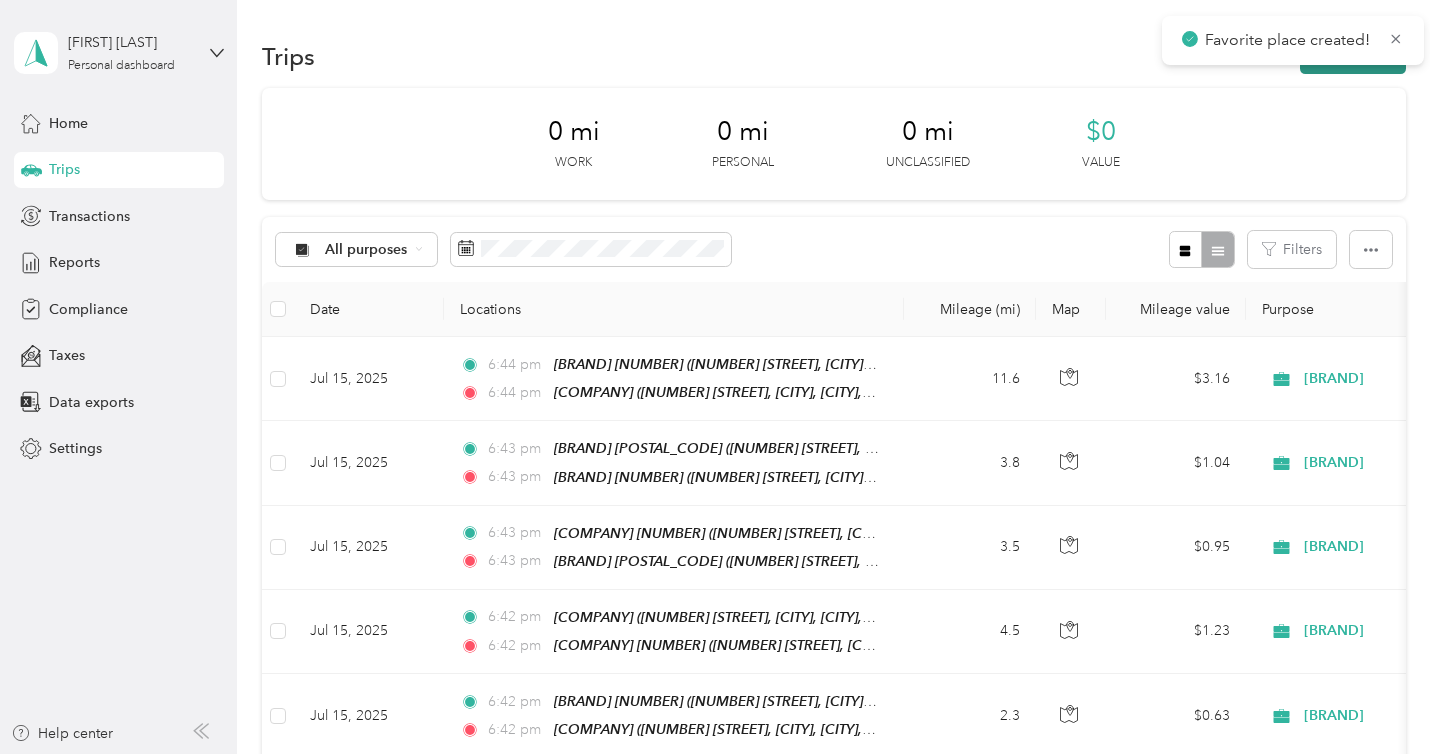 click on "New trip" at bounding box center (1353, 56) 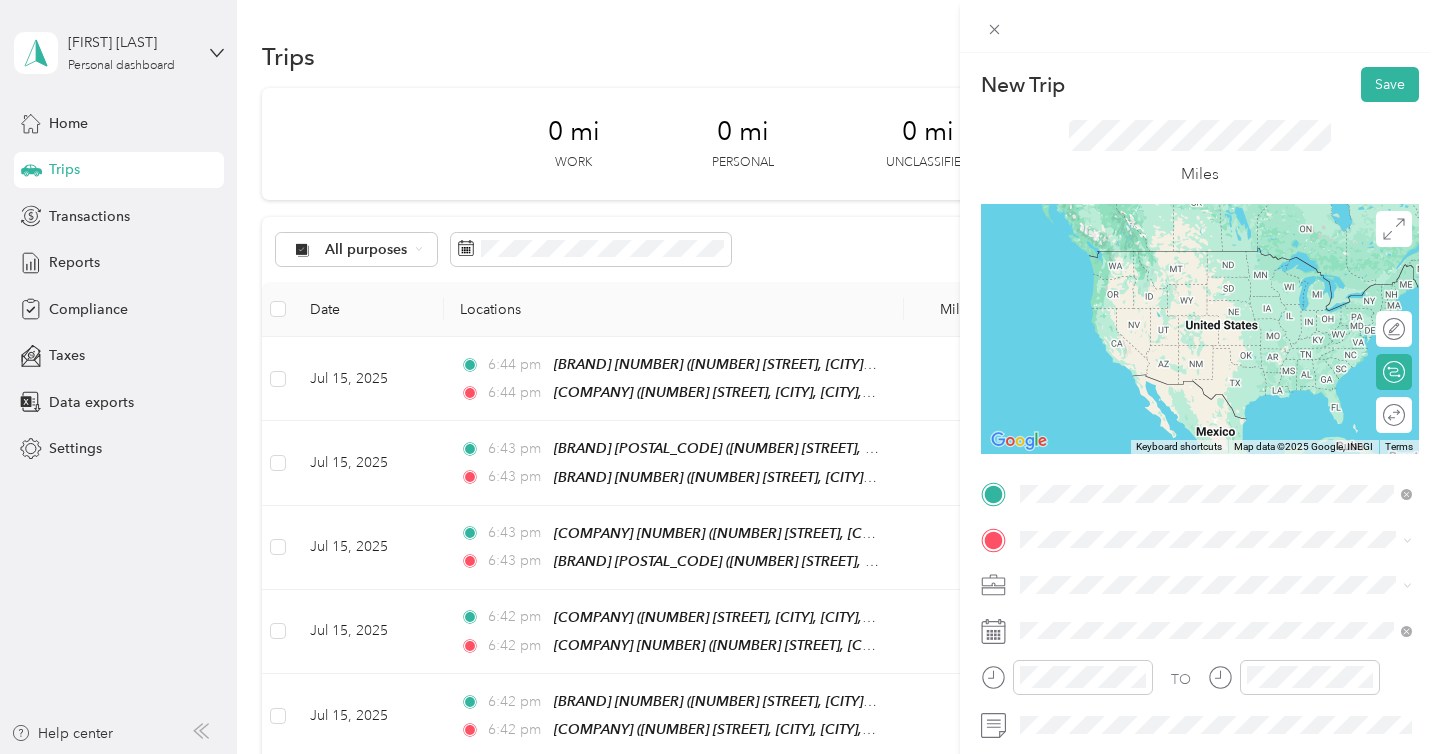 click on "29660 Goetz Road, Menifee, 92587, Menifee, California, United States" at bounding box center (1227, 298) 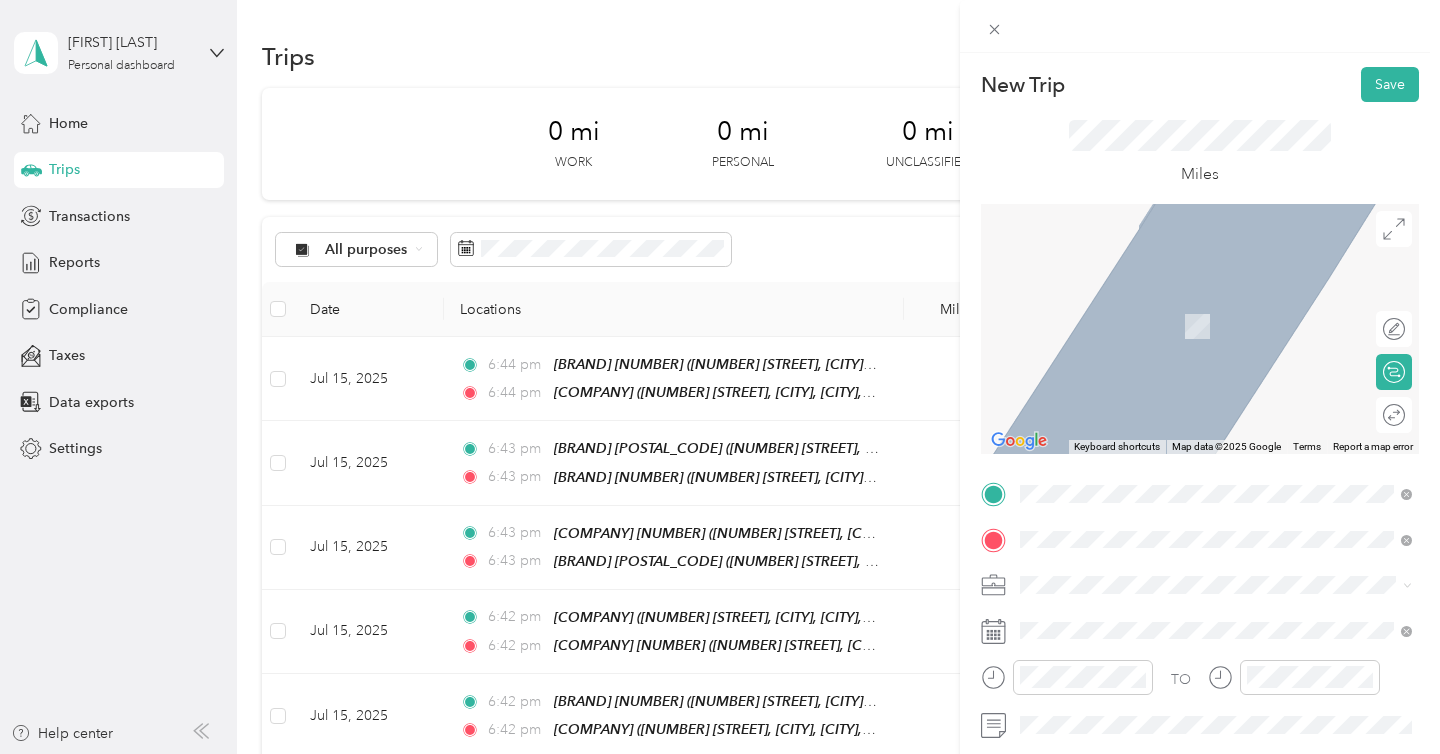 click on "29012 Newport Road
Menifee, California 92584, United States" at bounding box center (1202, 360) 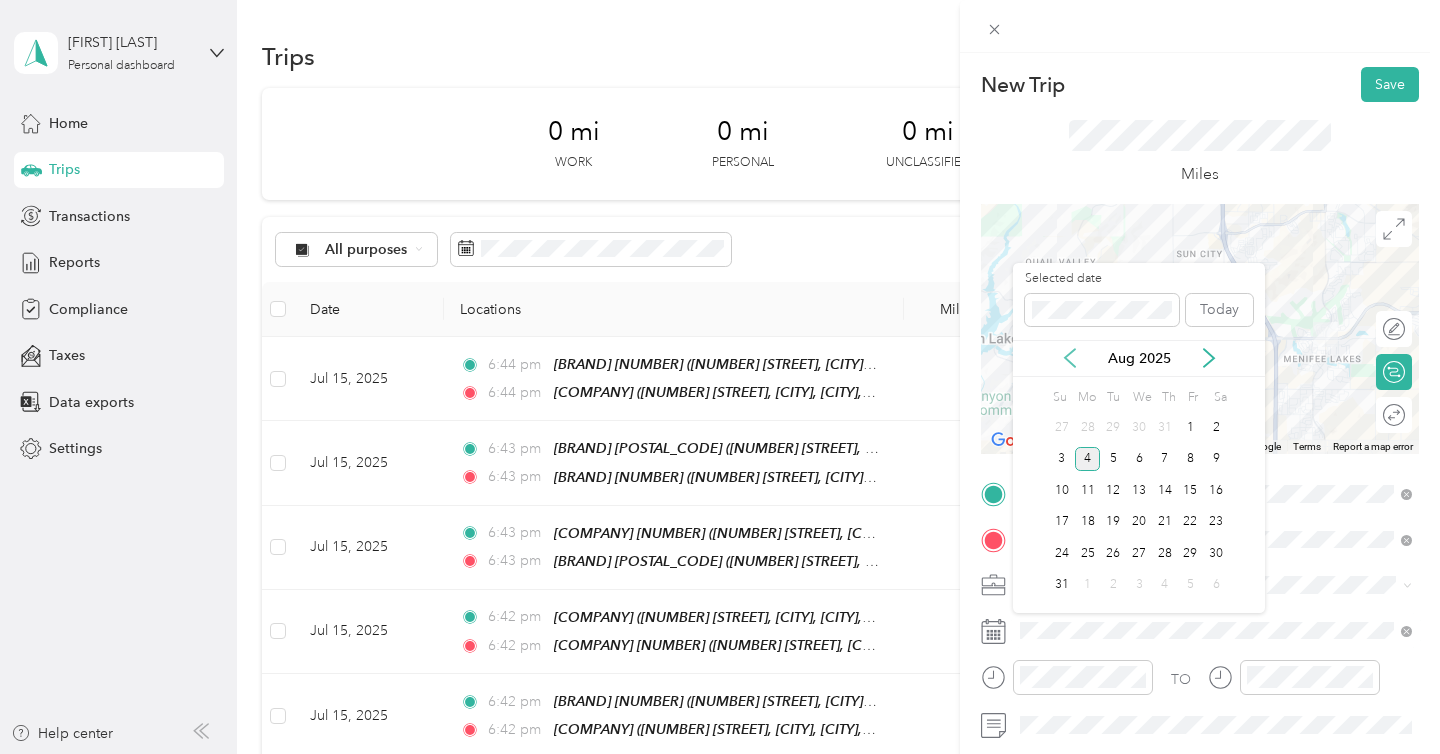 click 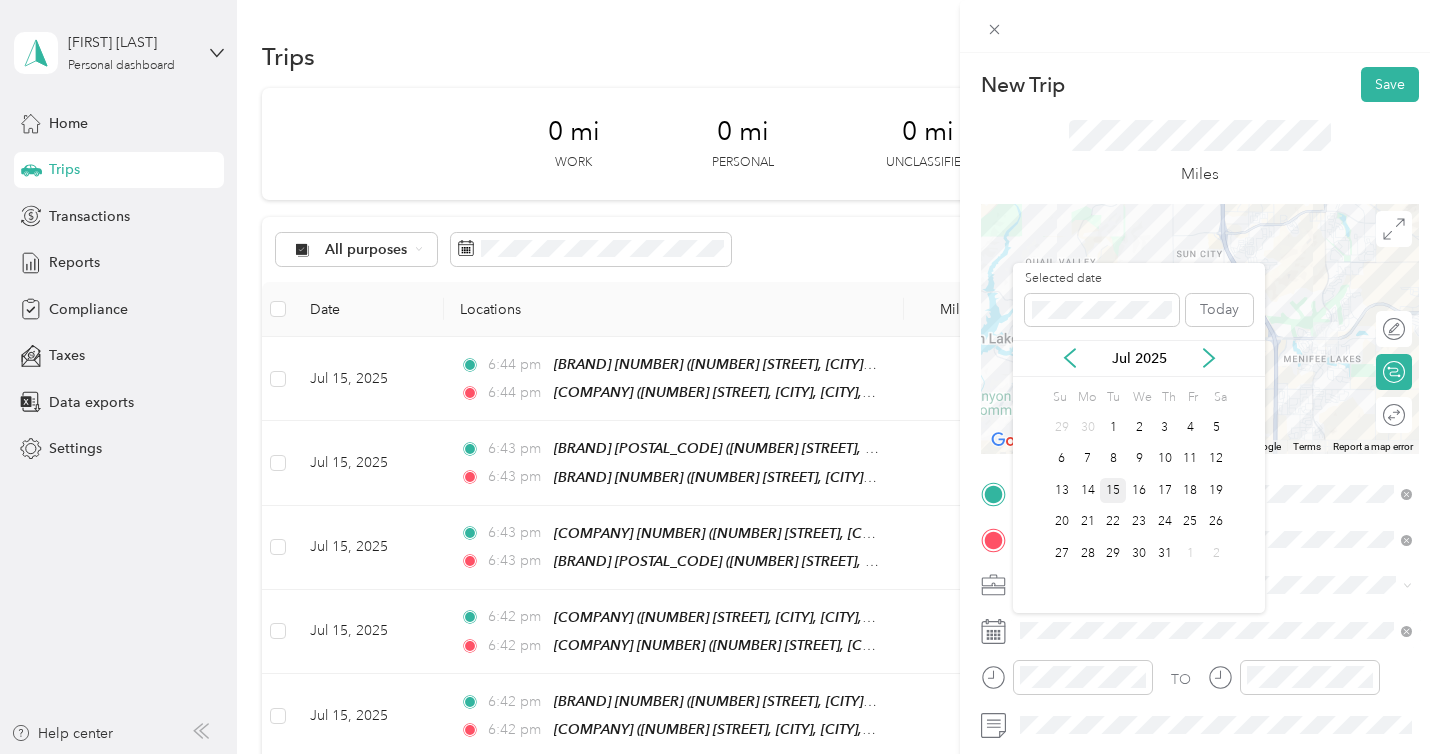 click on "15" at bounding box center (1113, 490) 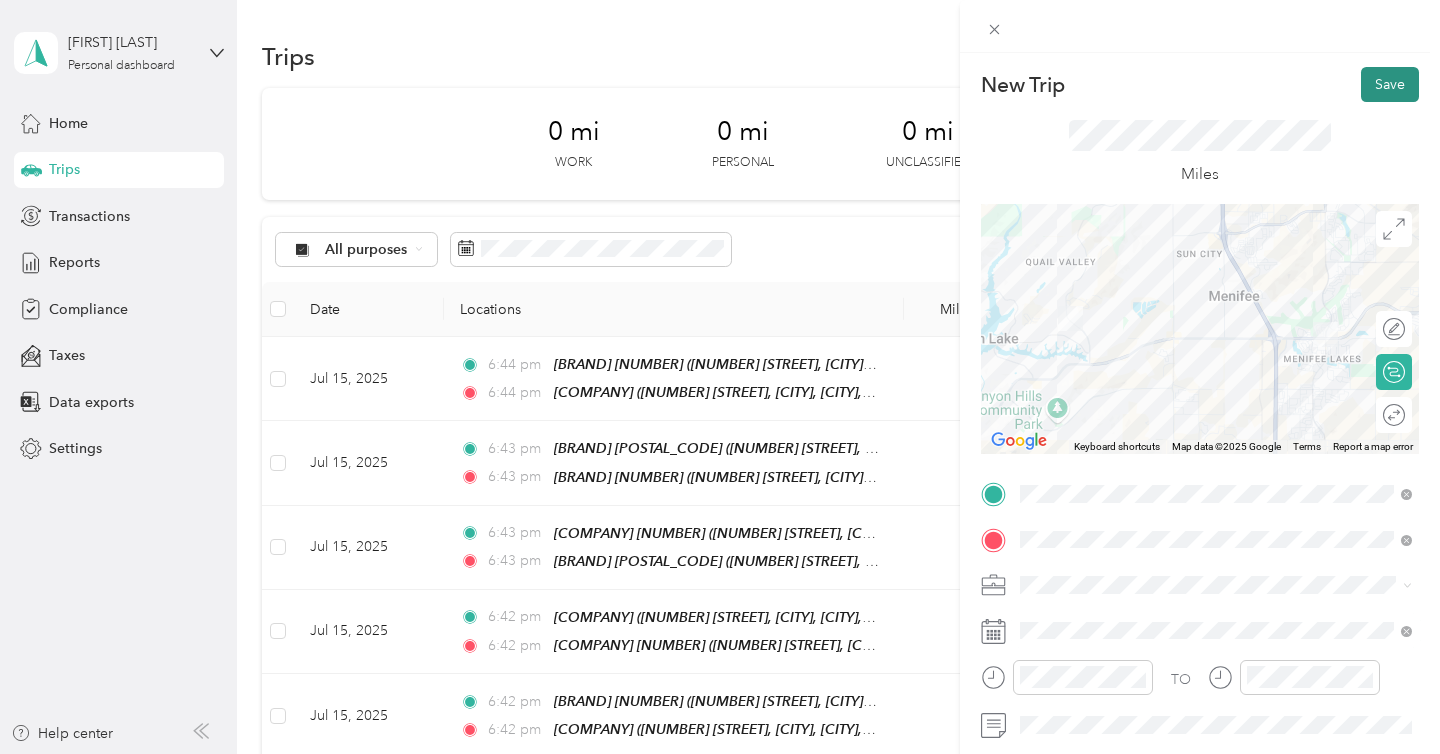 click on "Save" at bounding box center [1390, 84] 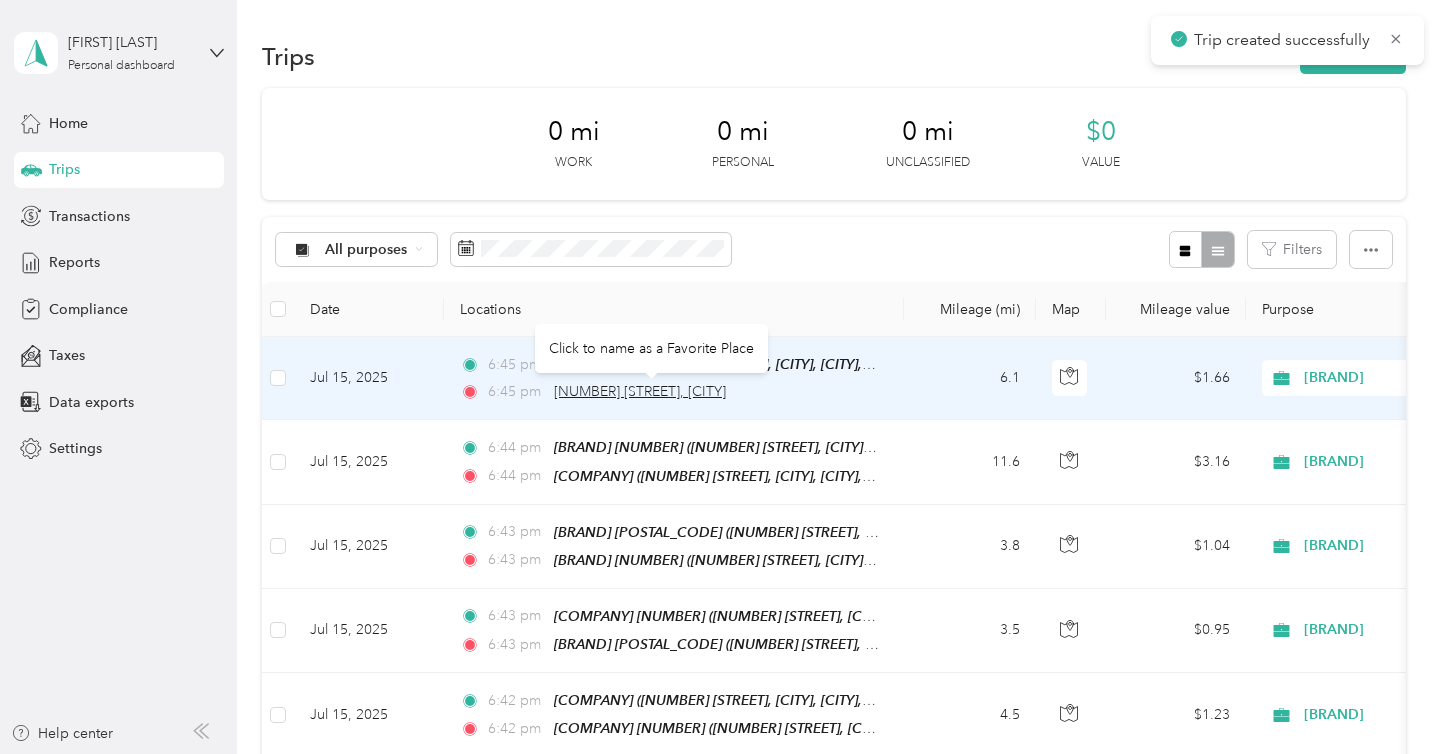 click on "29012 Newport Road, Menifee" at bounding box center [640, 391] 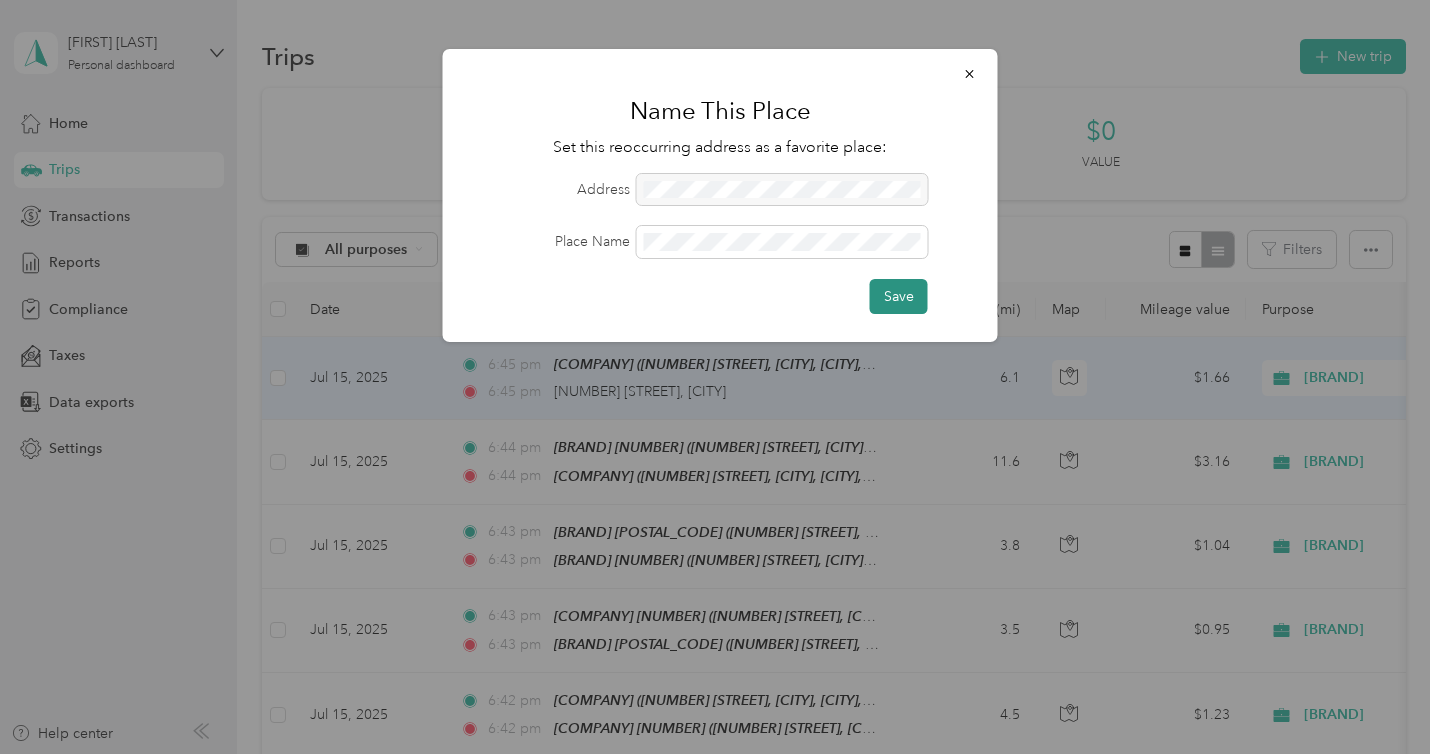 click on "Save" at bounding box center (899, 296) 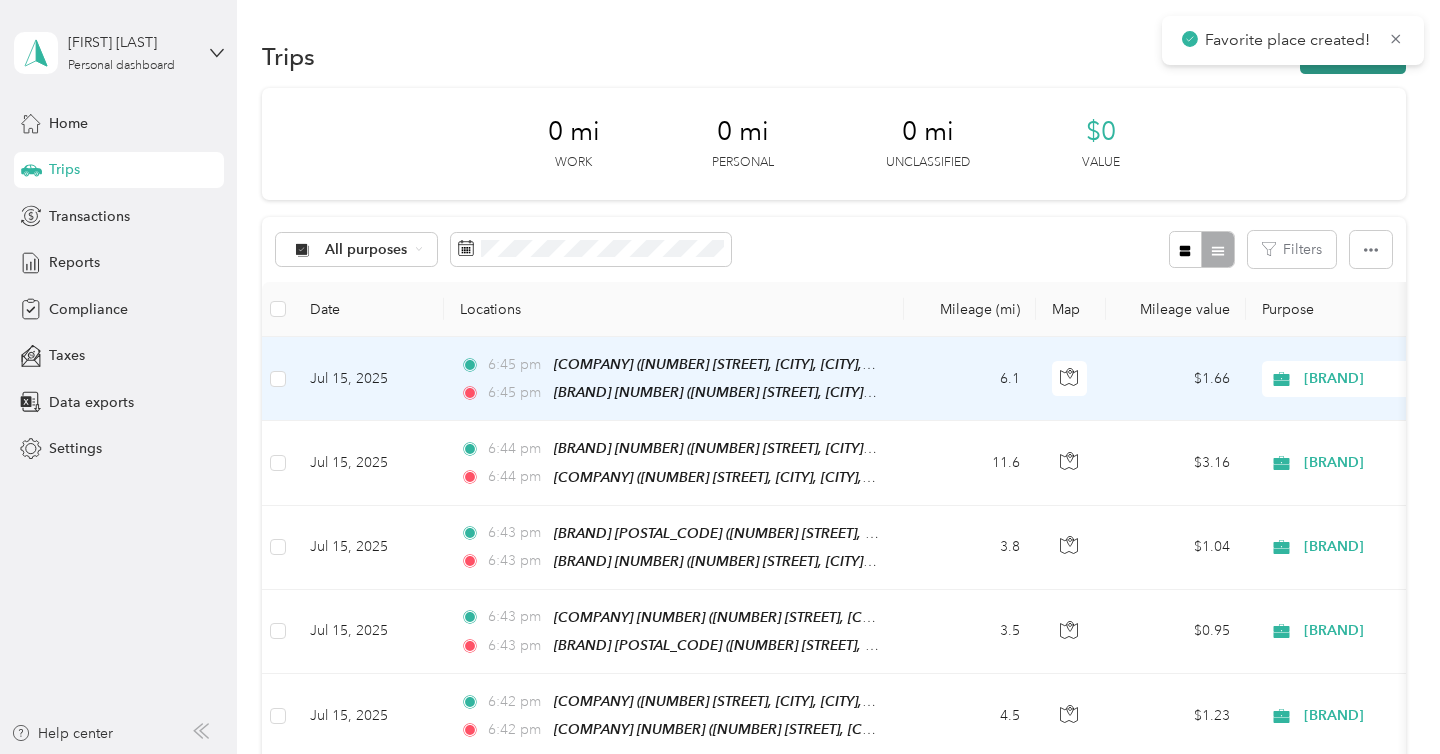 click on "New trip" at bounding box center [1353, 56] 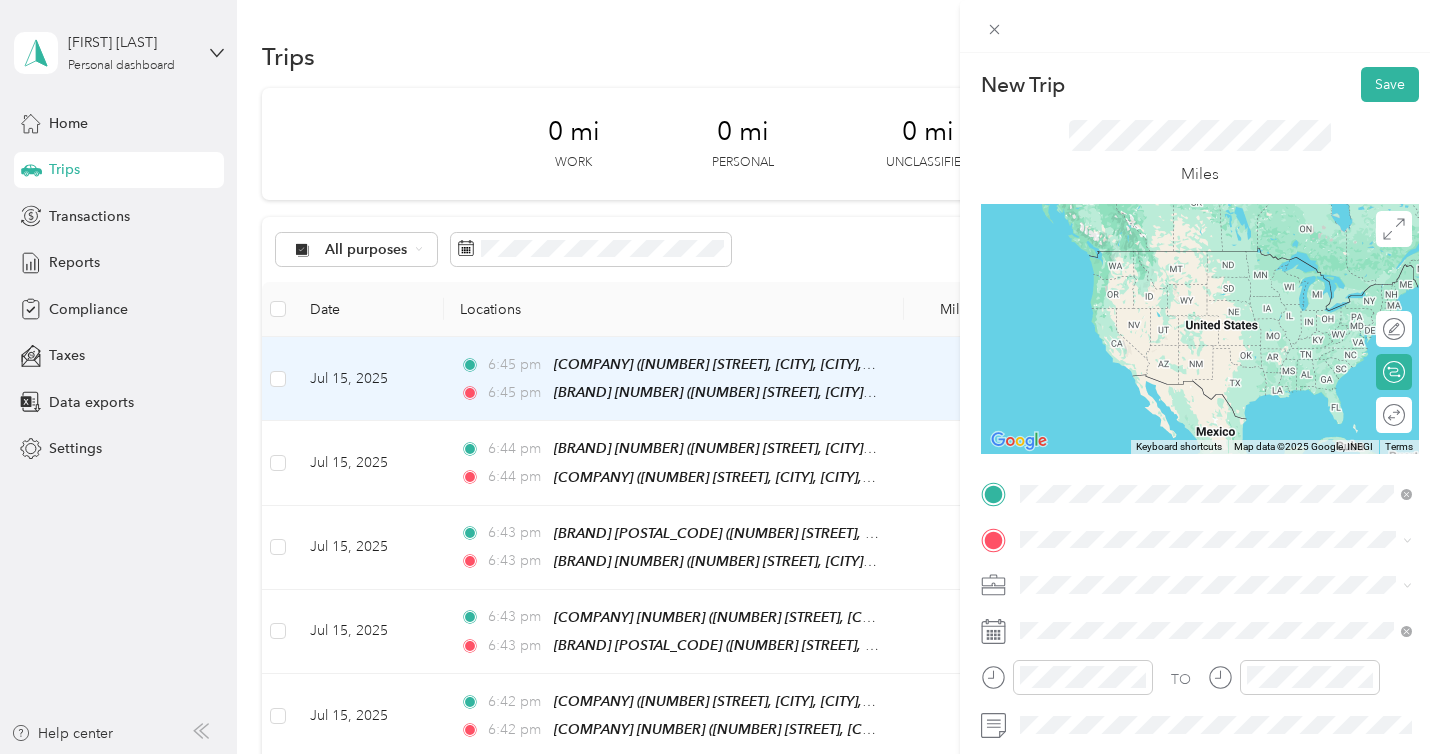 click on "AMPM 83553 29012 Newport Road, Menifee, 92584, Menifee, California, United States" at bounding box center [1216, 280] 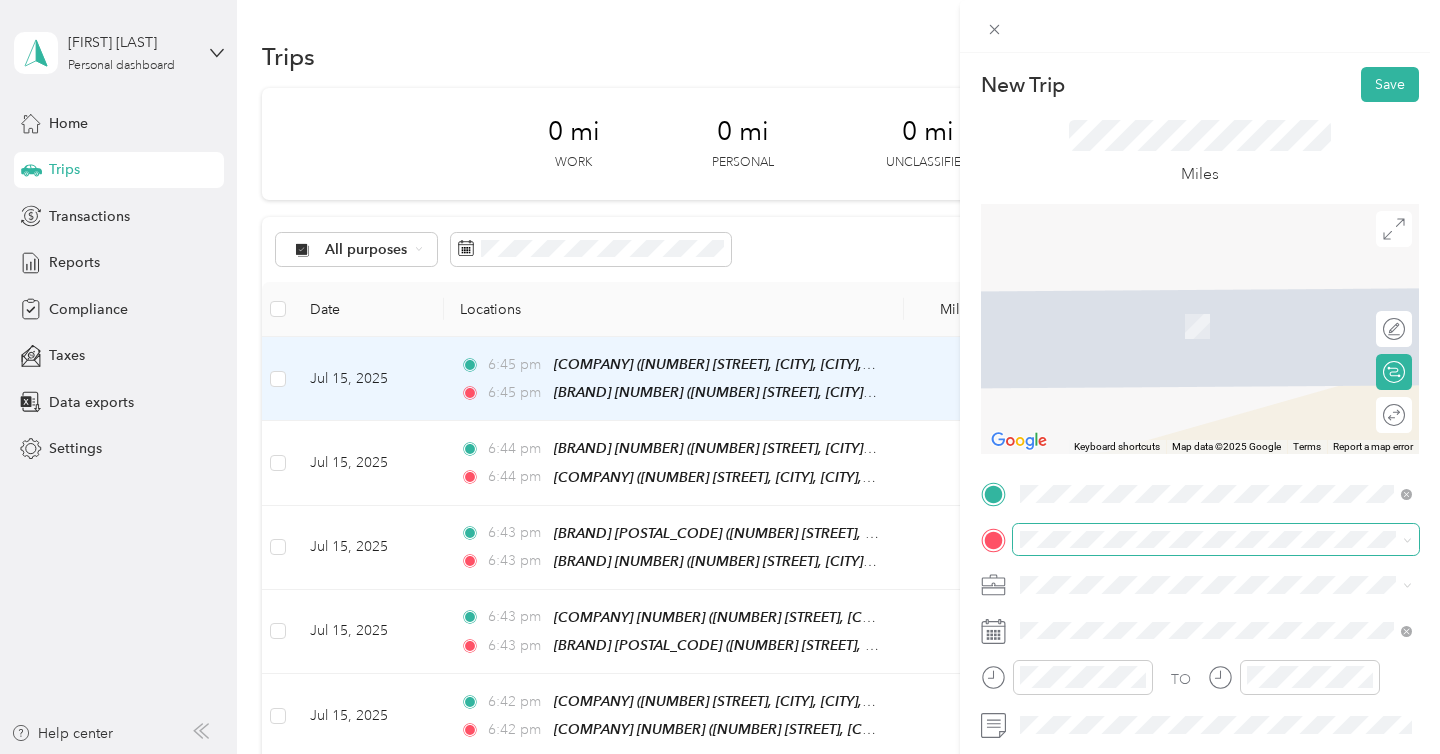 click at bounding box center (1216, 540) 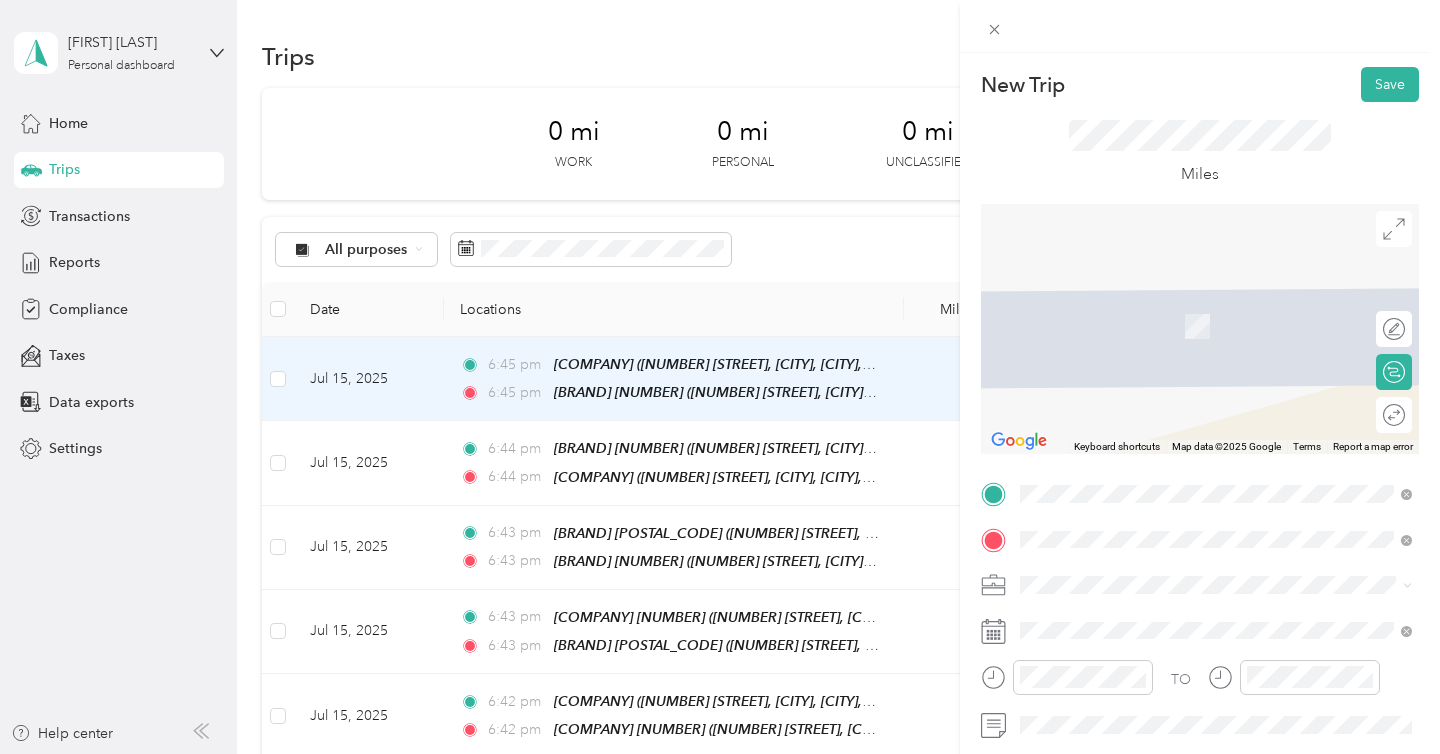 click on "TWM Temecula 40432 Winchester Road, Temecula, 92591, Temecula, California, United States" at bounding box center [1232, 409] 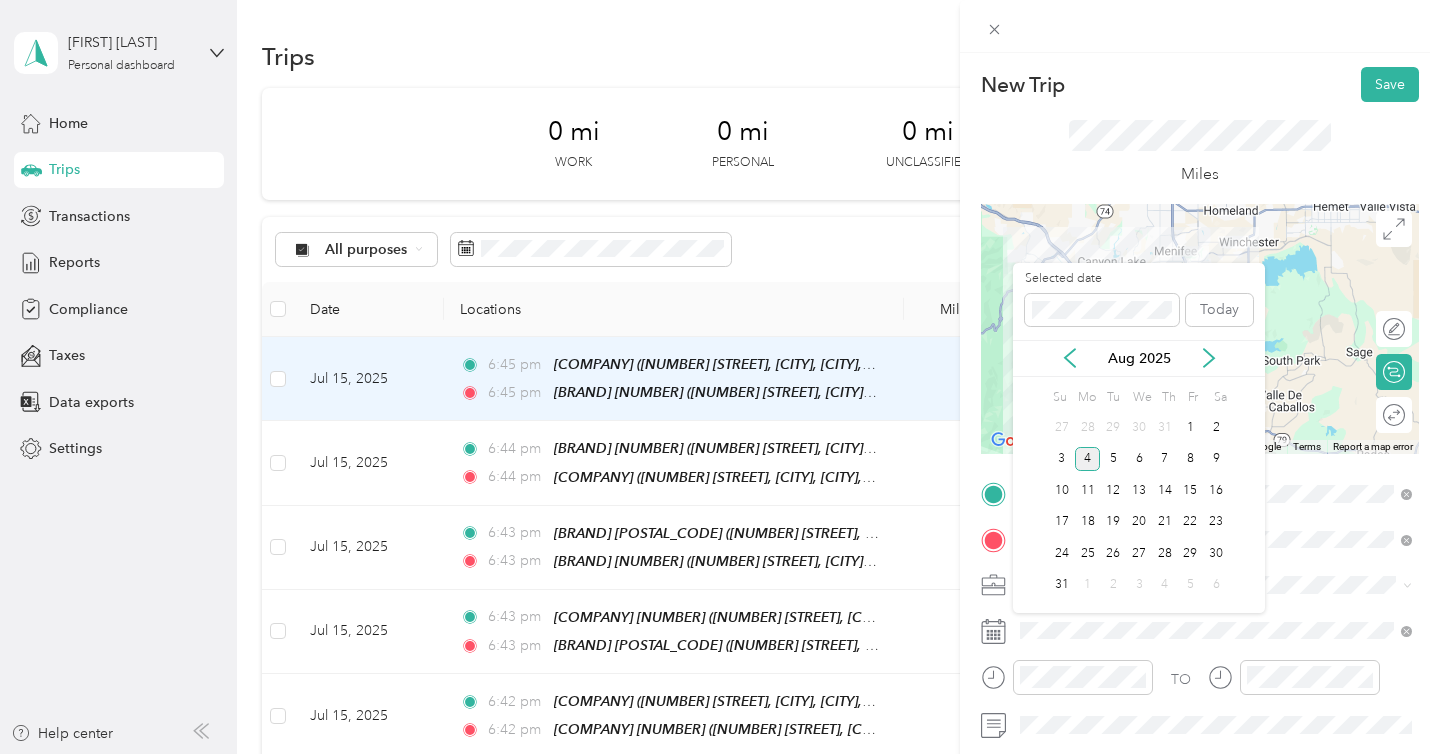 click on "Aug 2025" at bounding box center [1139, 358] 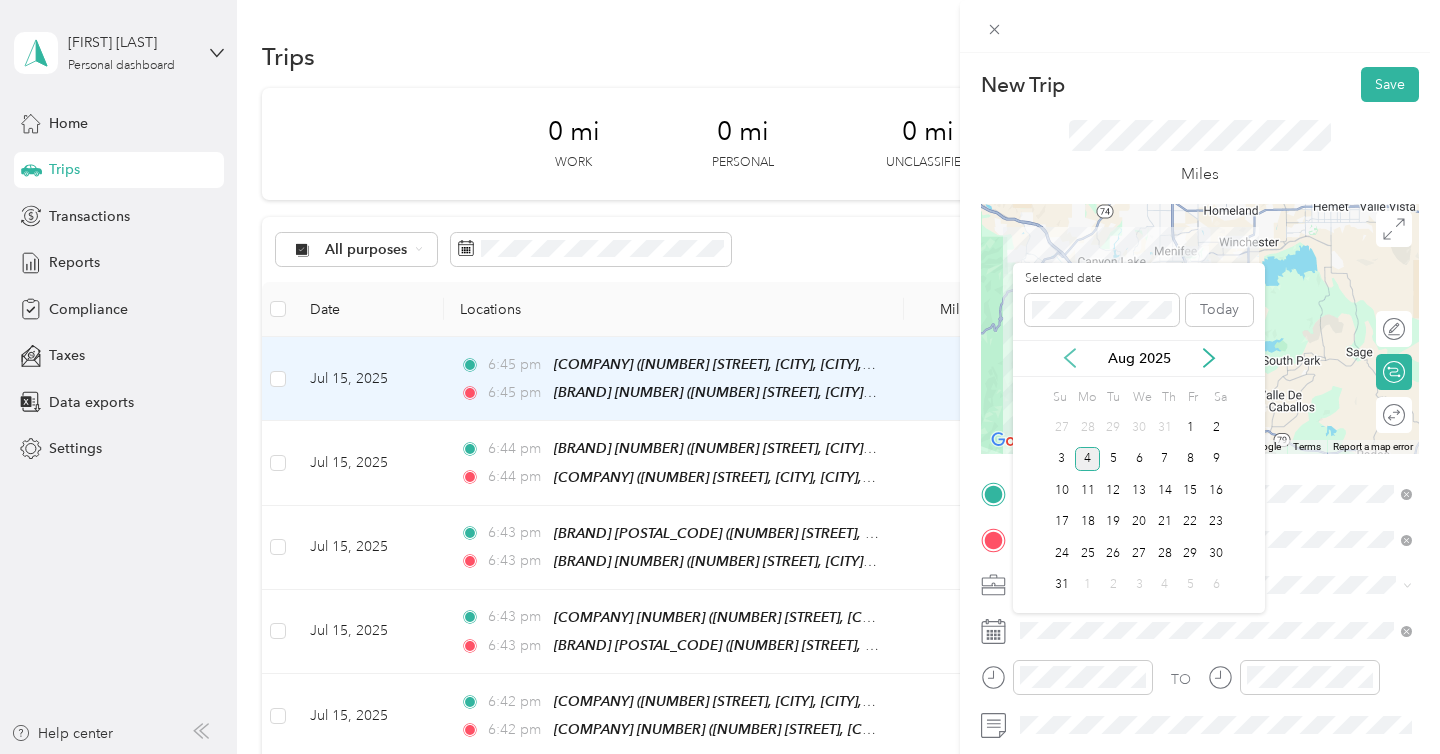 click 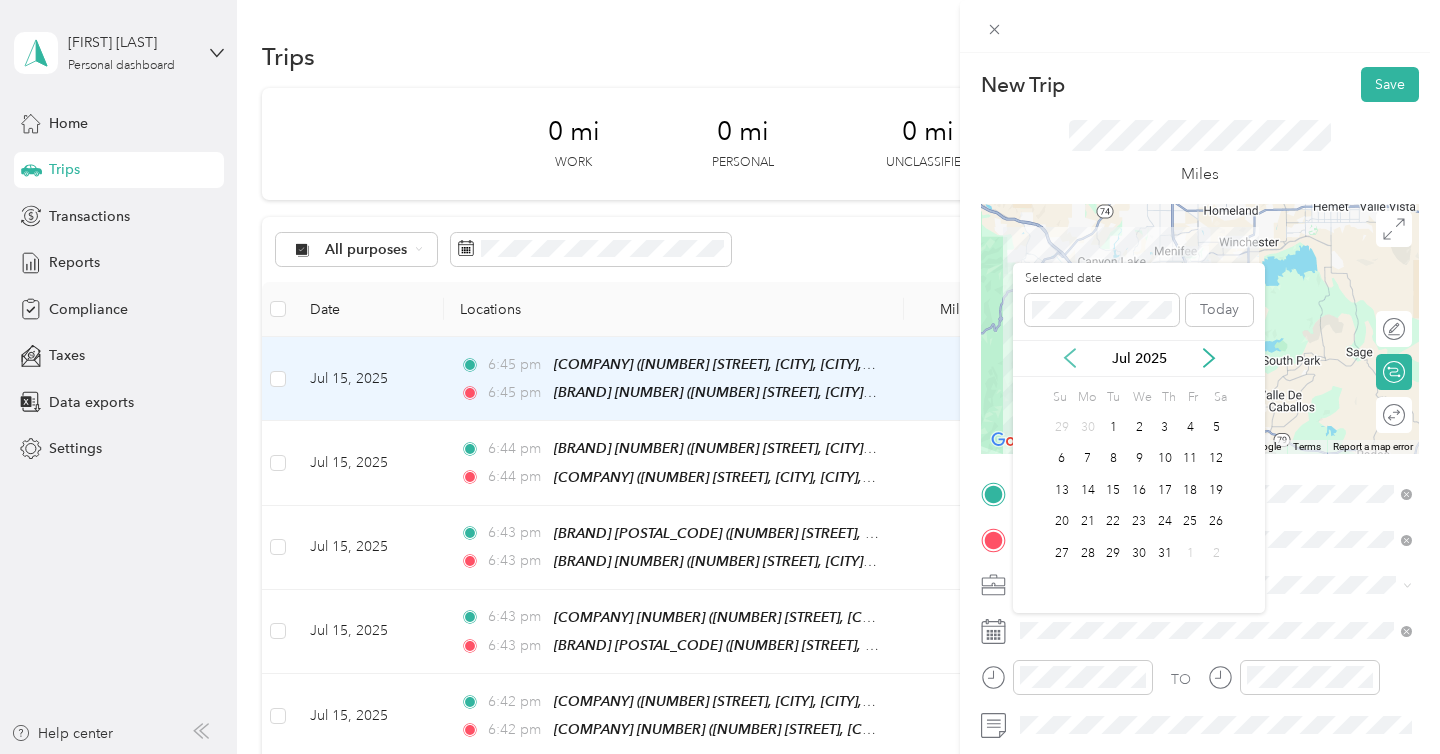 click 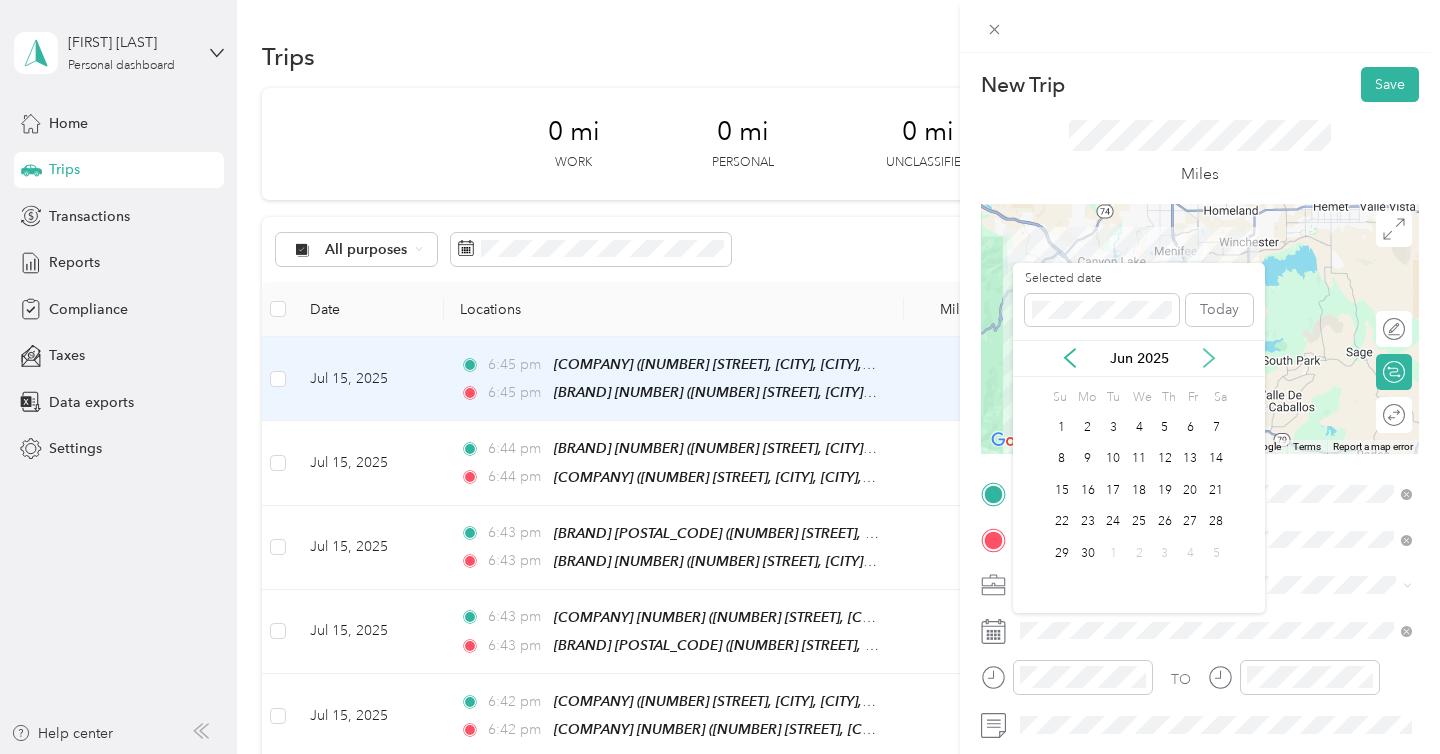 click 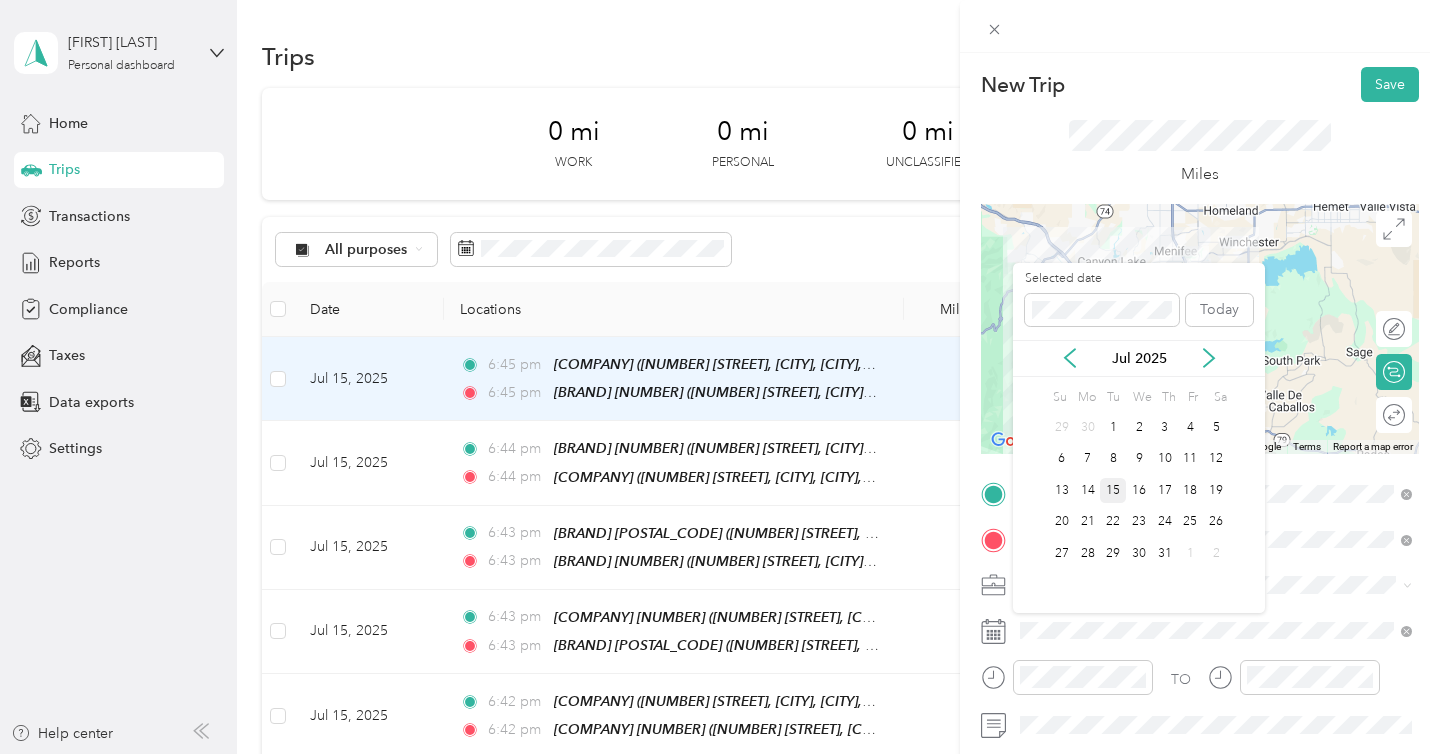 click on "15" at bounding box center [1113, 490] 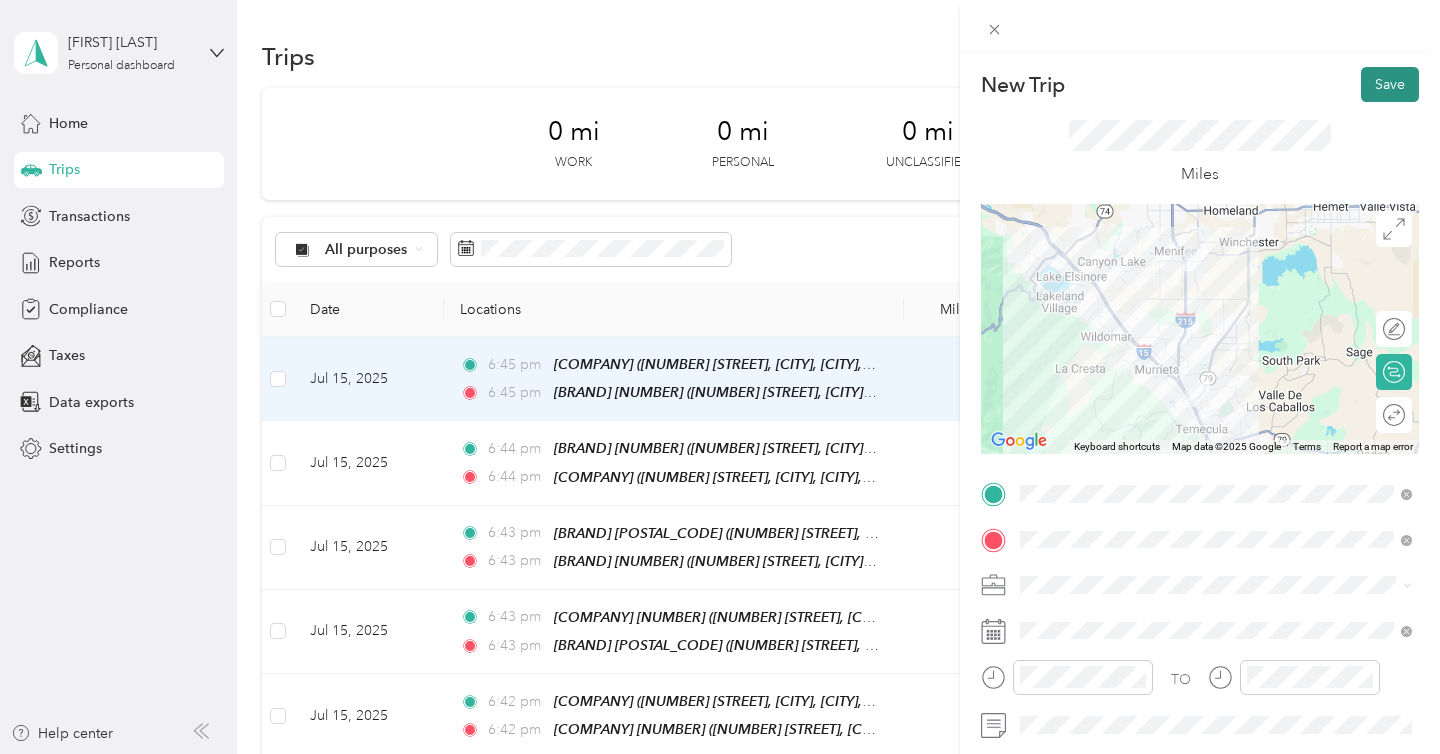 click on "Save" at bounding box center (1390, 84) 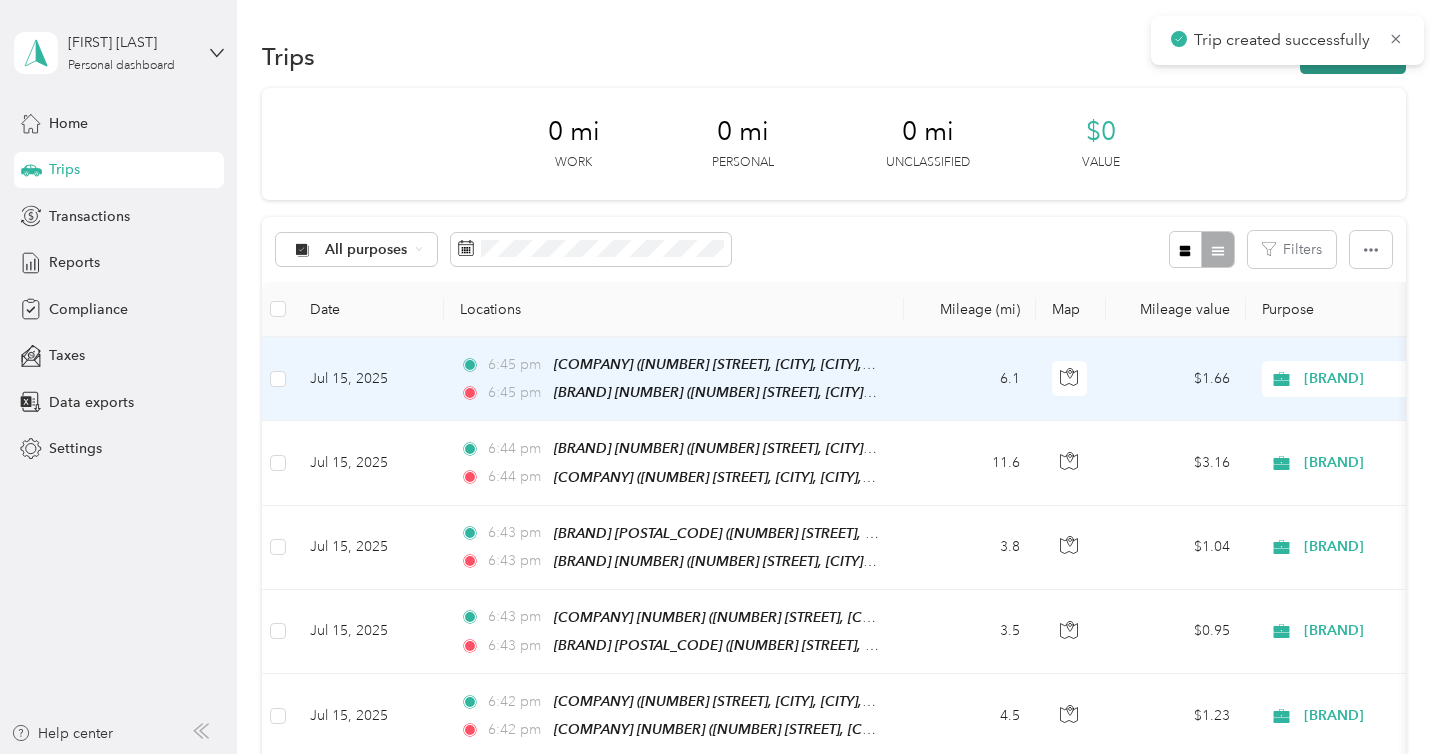 click on "New trip" at bounding box center (1353, 56) 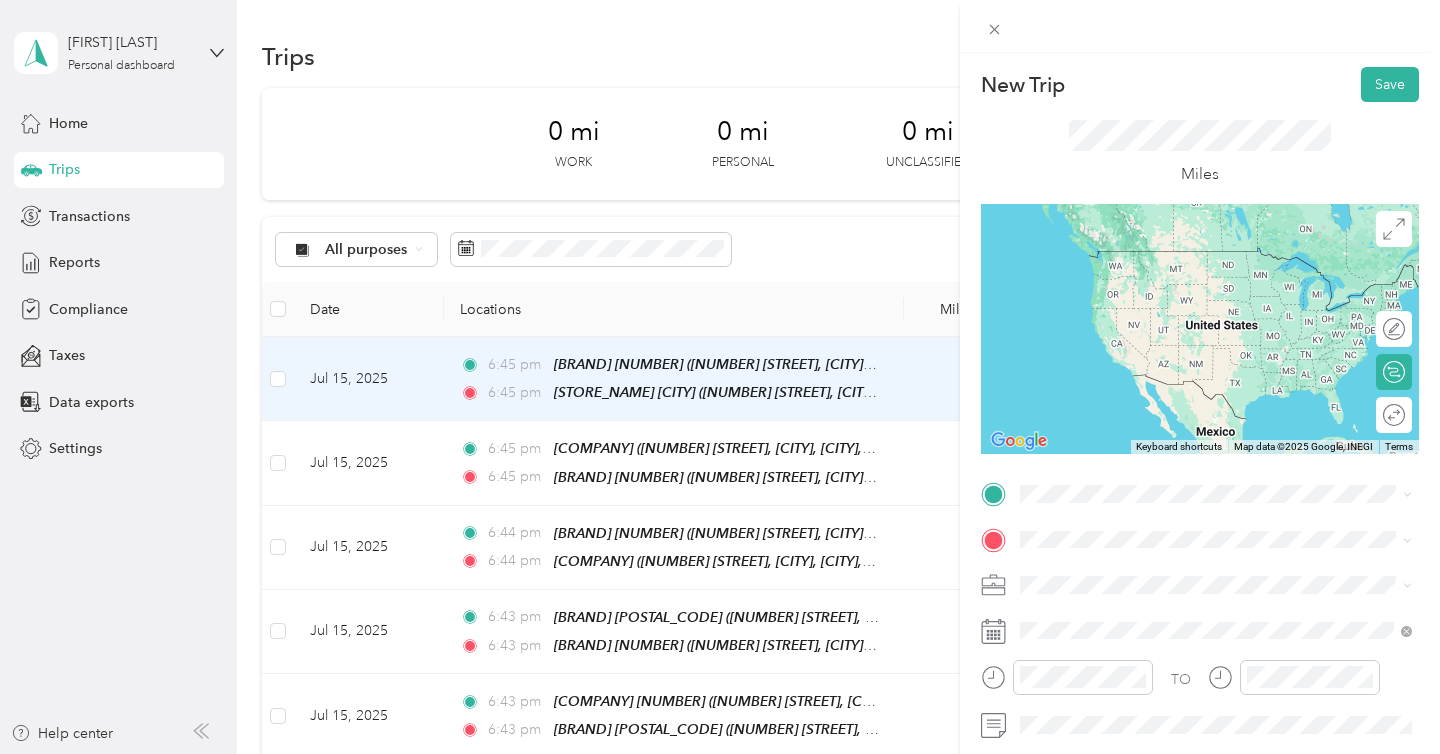 click on "[BRAND_NAME]" at bounding box center (1110, 341) 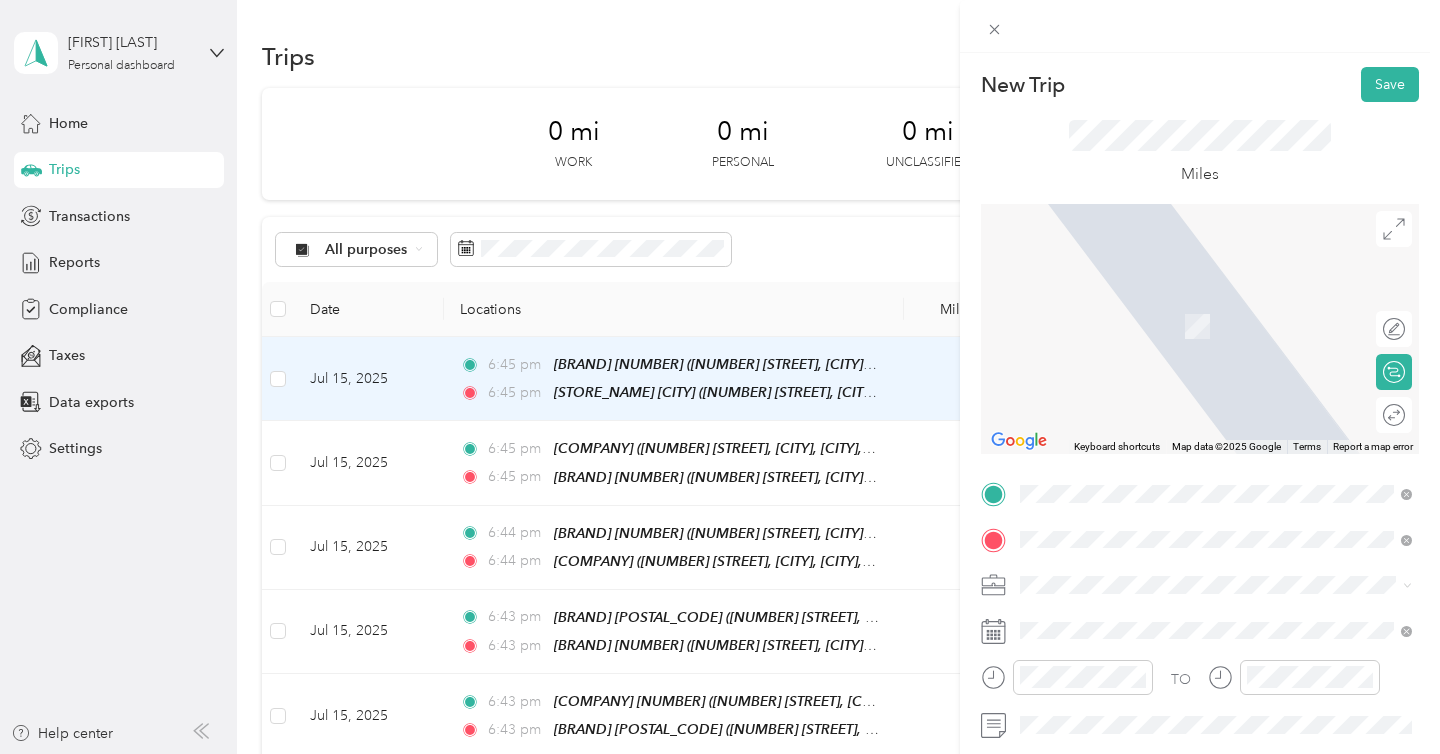 click on "[BRAND_NAME] [CITY] [NUMBER] [STREET], [CITY], [POSTAL_CODE], [CITY], [STATE], [COUNTRY]" at bounding box center [1232, 409] 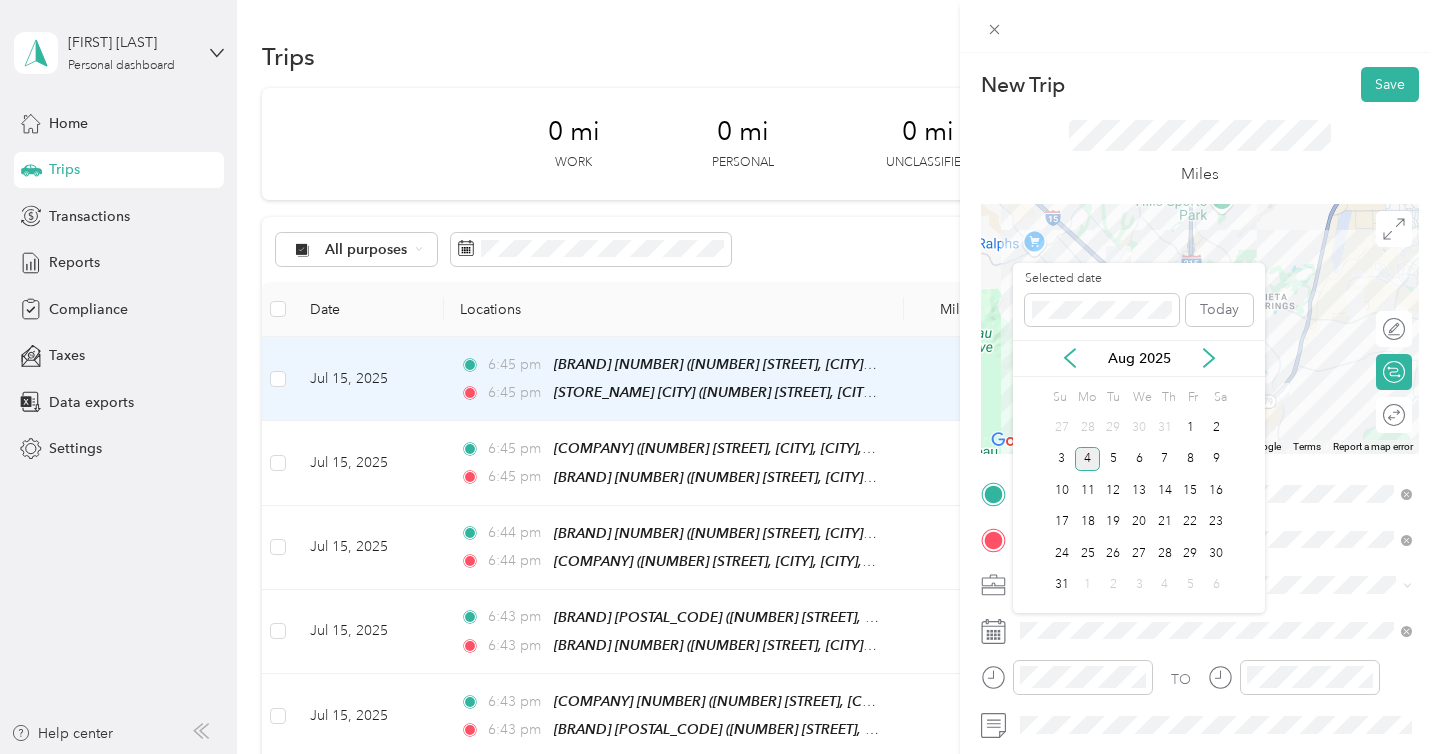 click on "Aug 2025" at bounding box center [1139, 358] 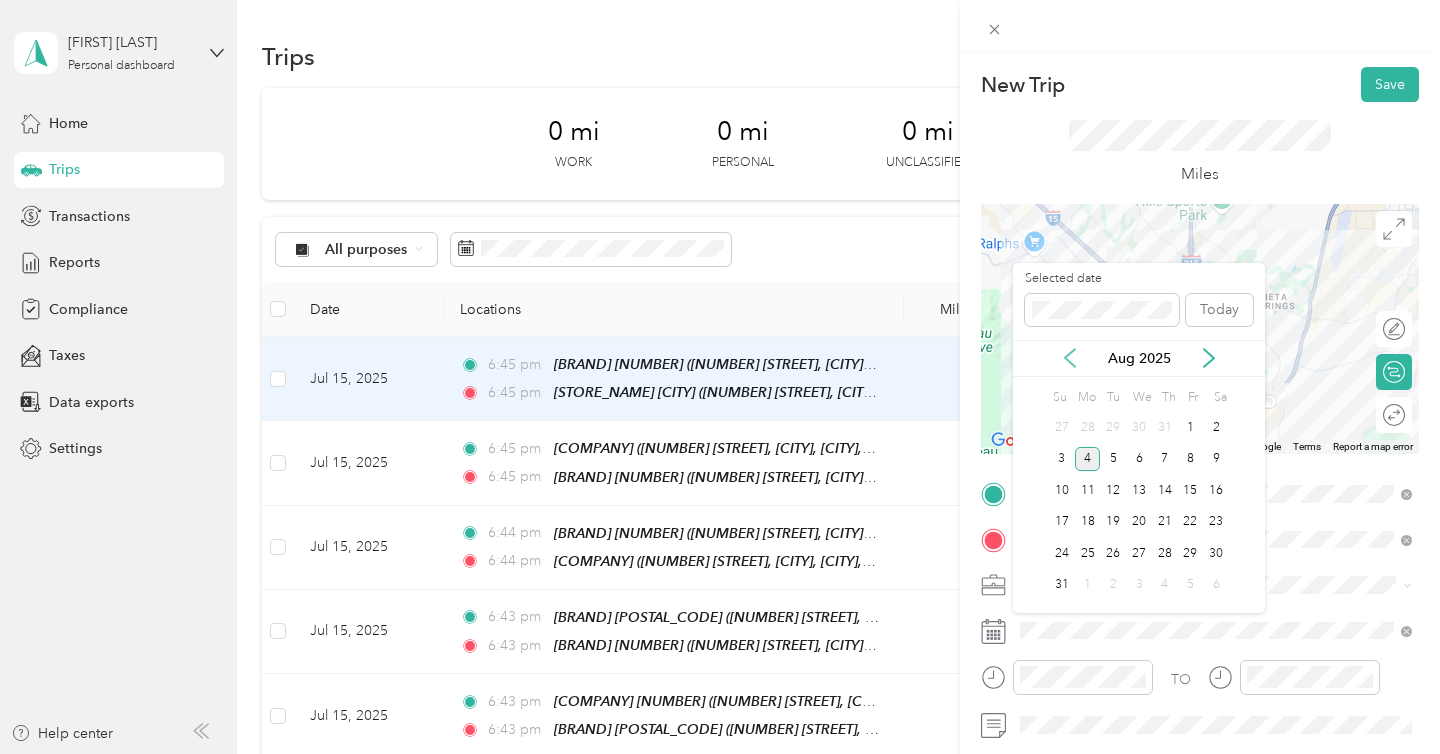 click 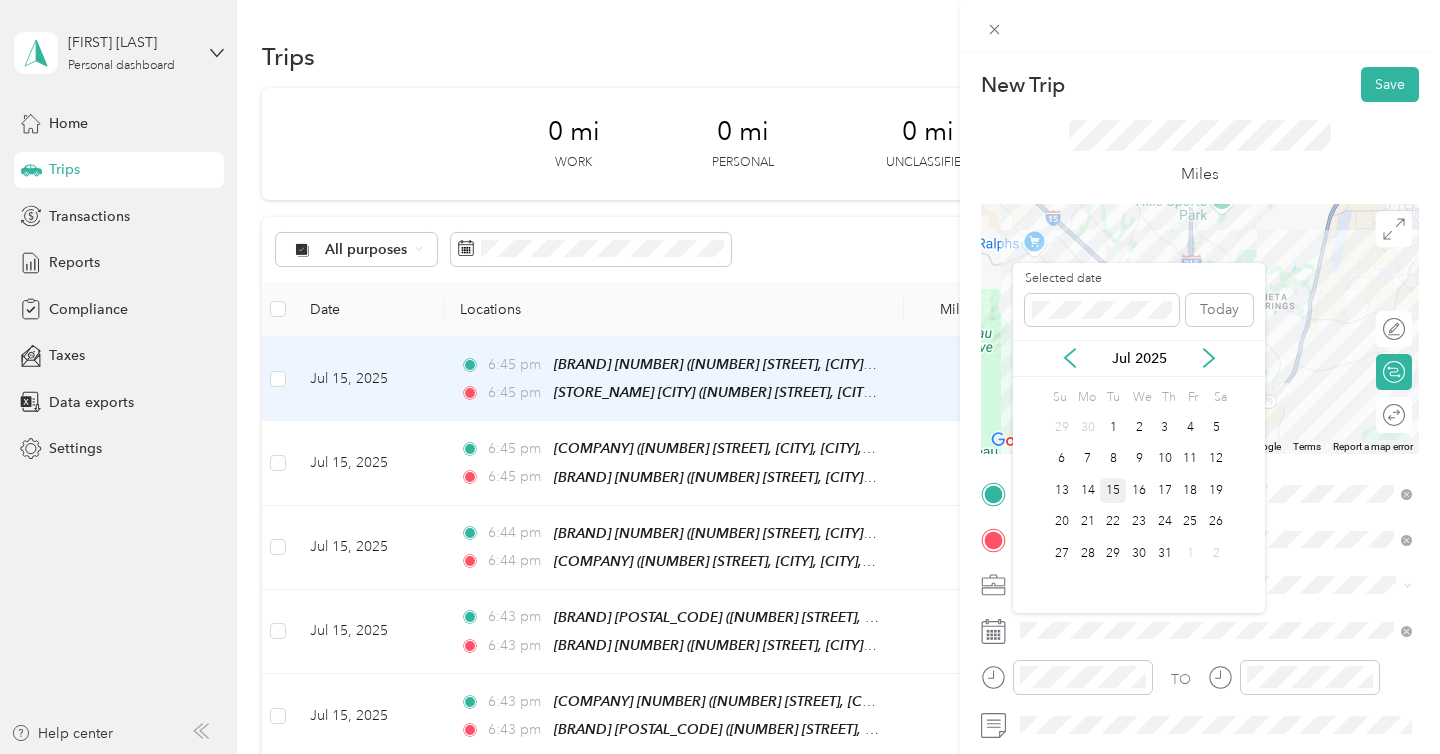 click on "15" at bounding box center (1113, 490) 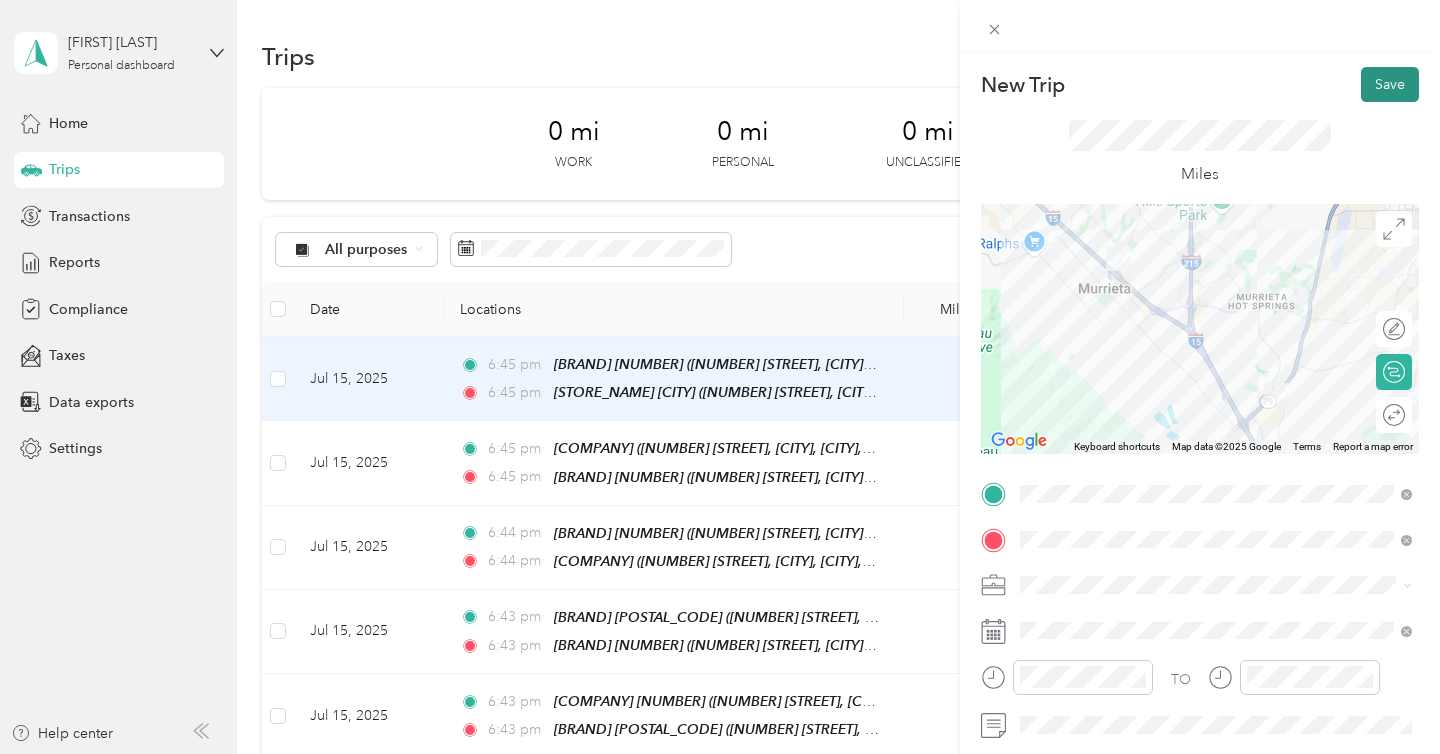 click on "Save" at bounding box center [1390, 84] 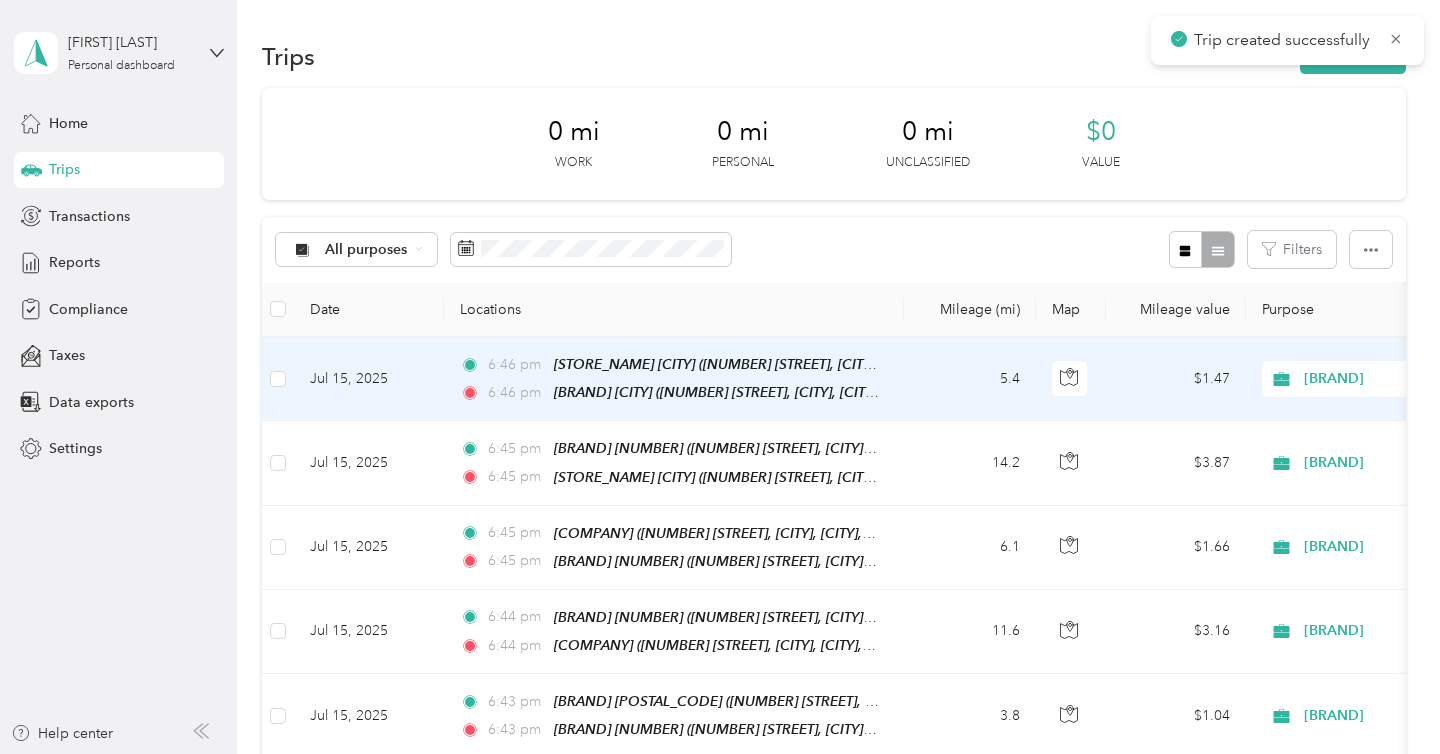 click on "Trip created successfully" at bounding box center [1287, 40] 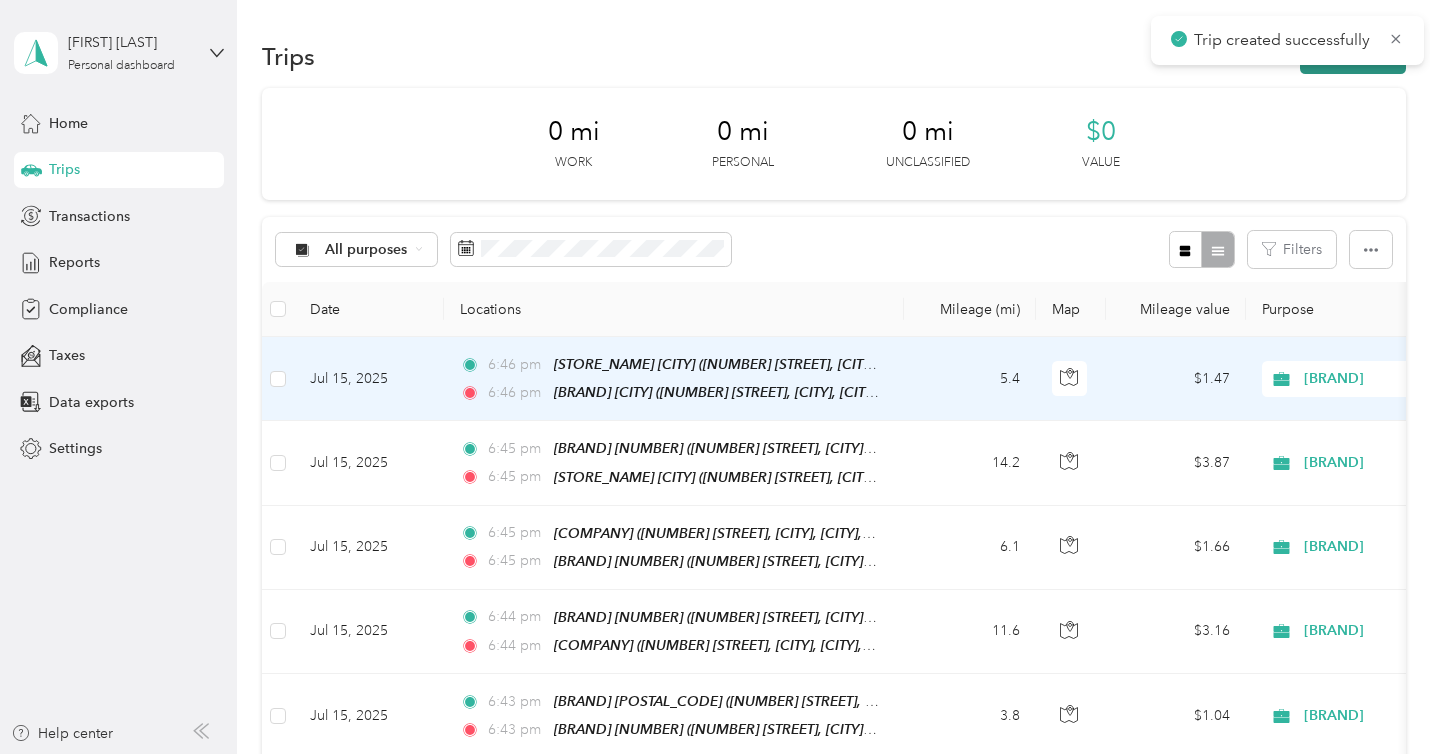 click on "New trip" at bounding box center (1353, 56) 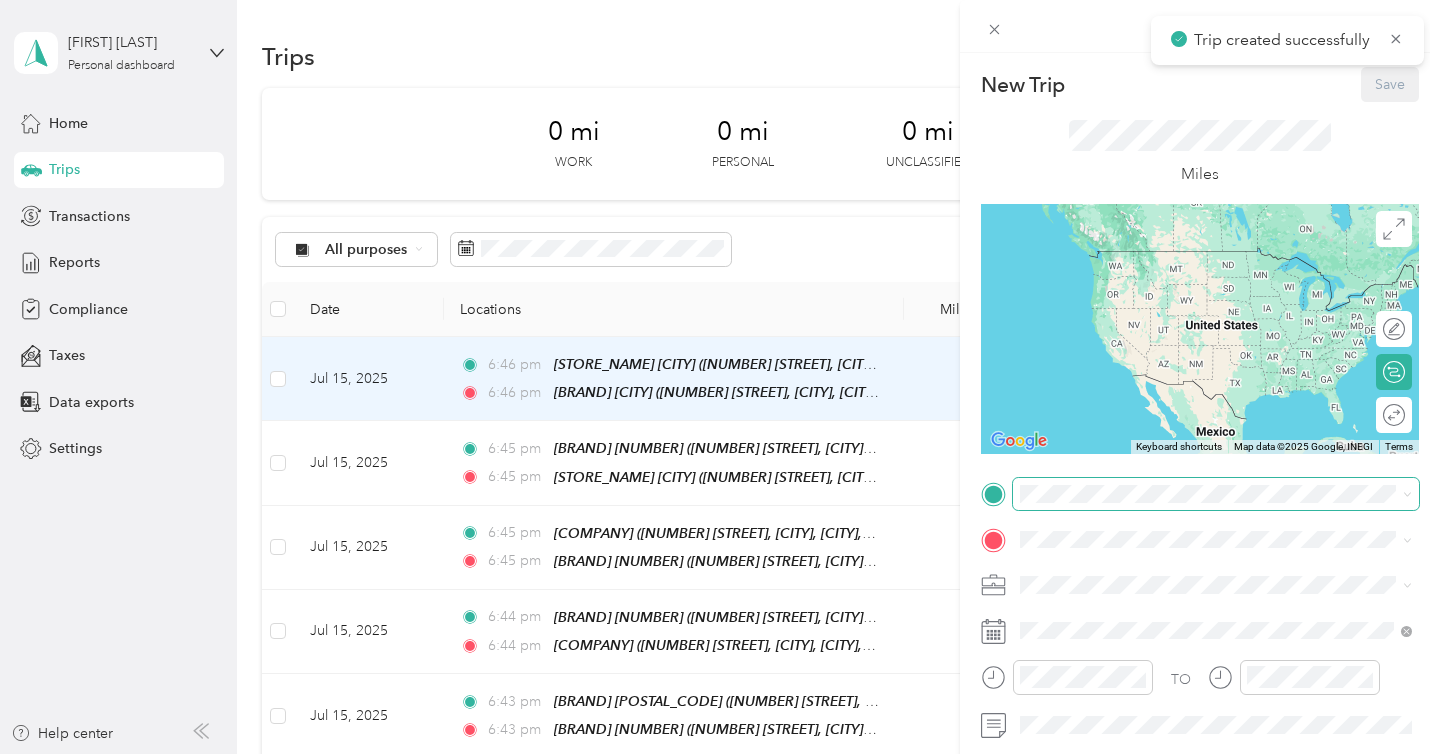 click at bounding box center [1216, 494] 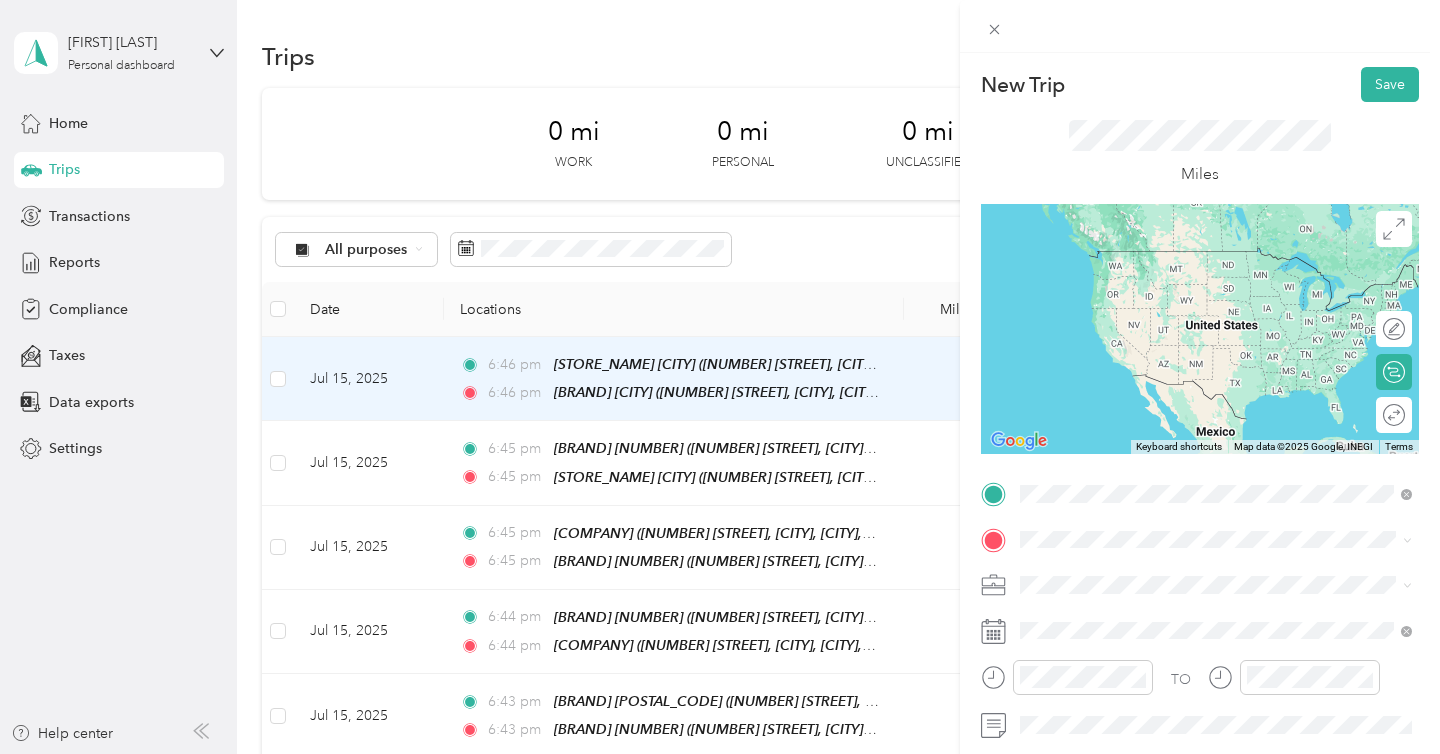 click on "[NUMBER] [STREET], [CITY], [POSTAL_CODE], [CITY], [STATE], United States" at bounding box center (1227, 375) 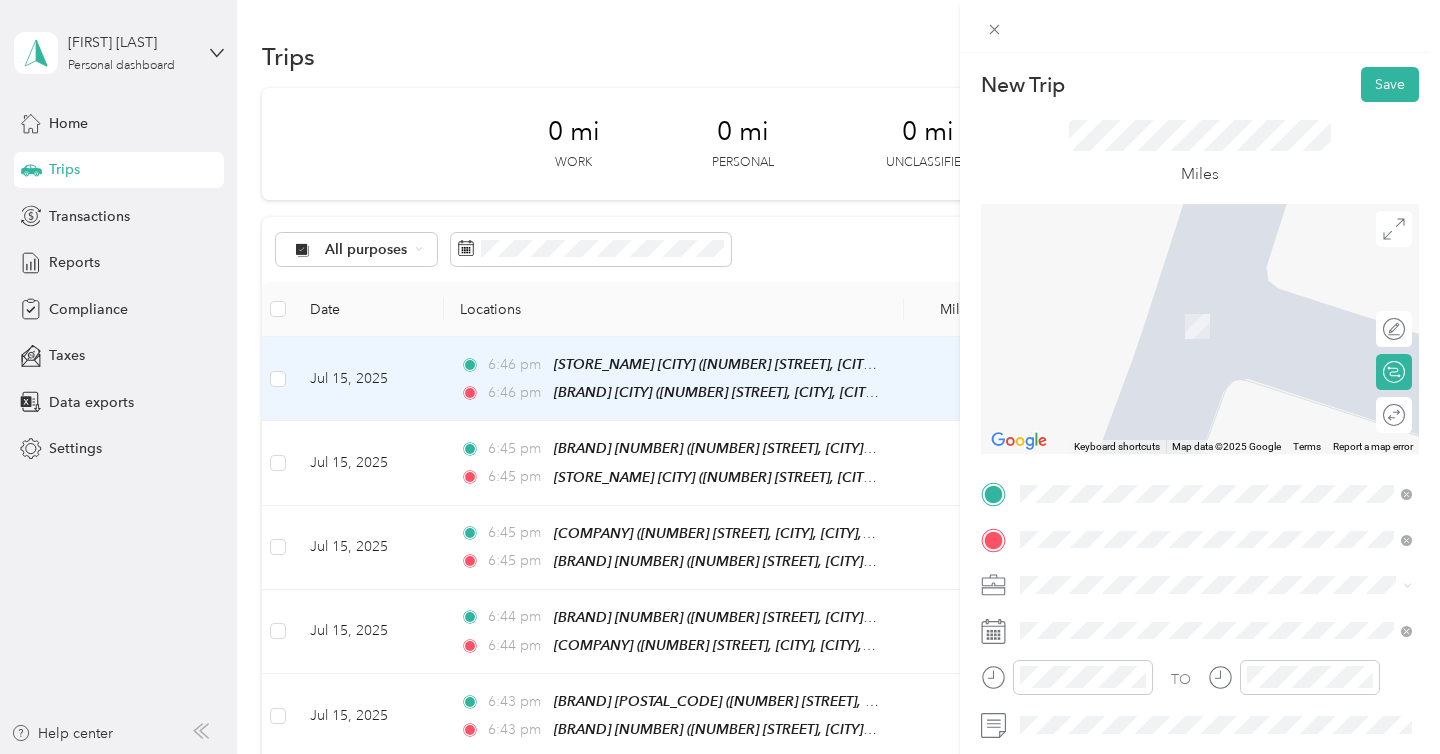 click on "Home Base [NUMBER] [STREET], [CITY], [STATE], [COUNTRY], [POSTAL_CODE], [CITY], [STATE]" at bounding box center (1216, 326) 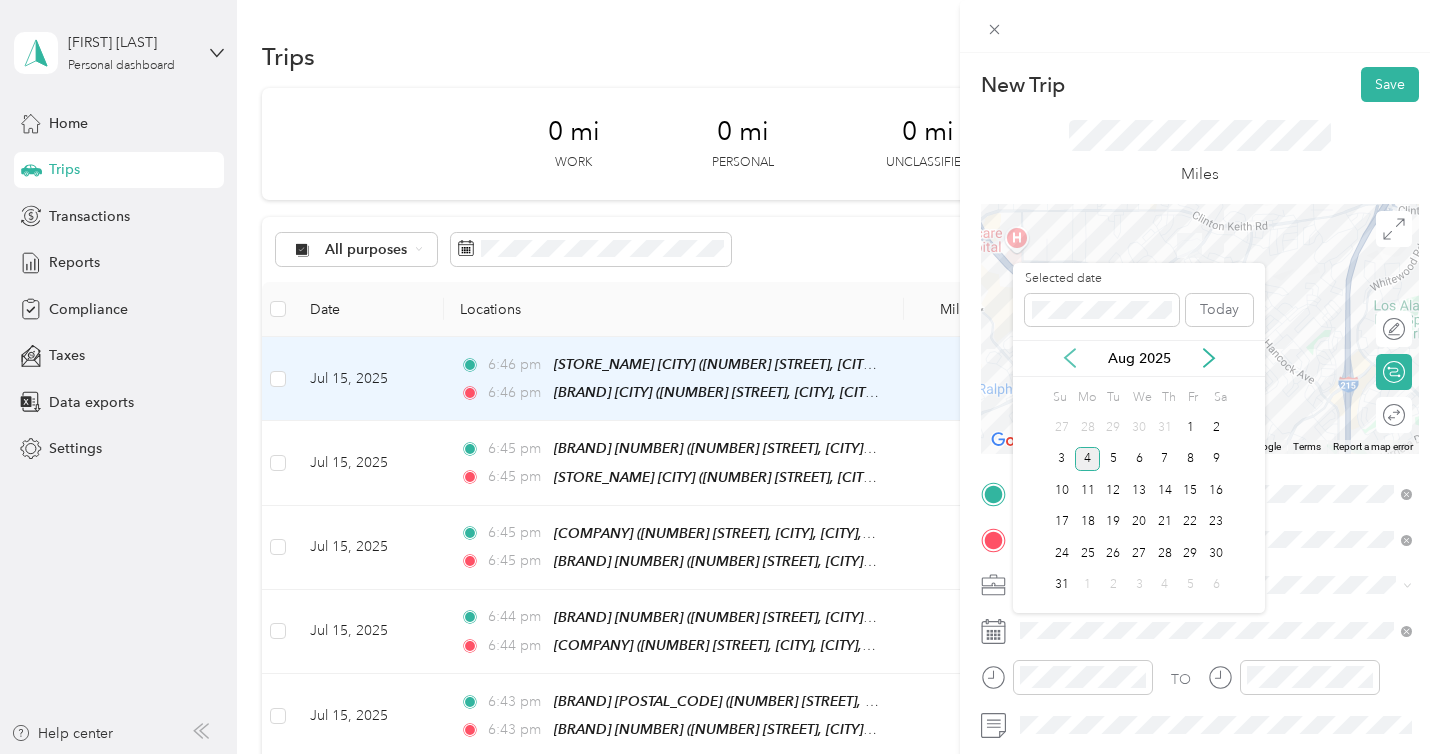 click 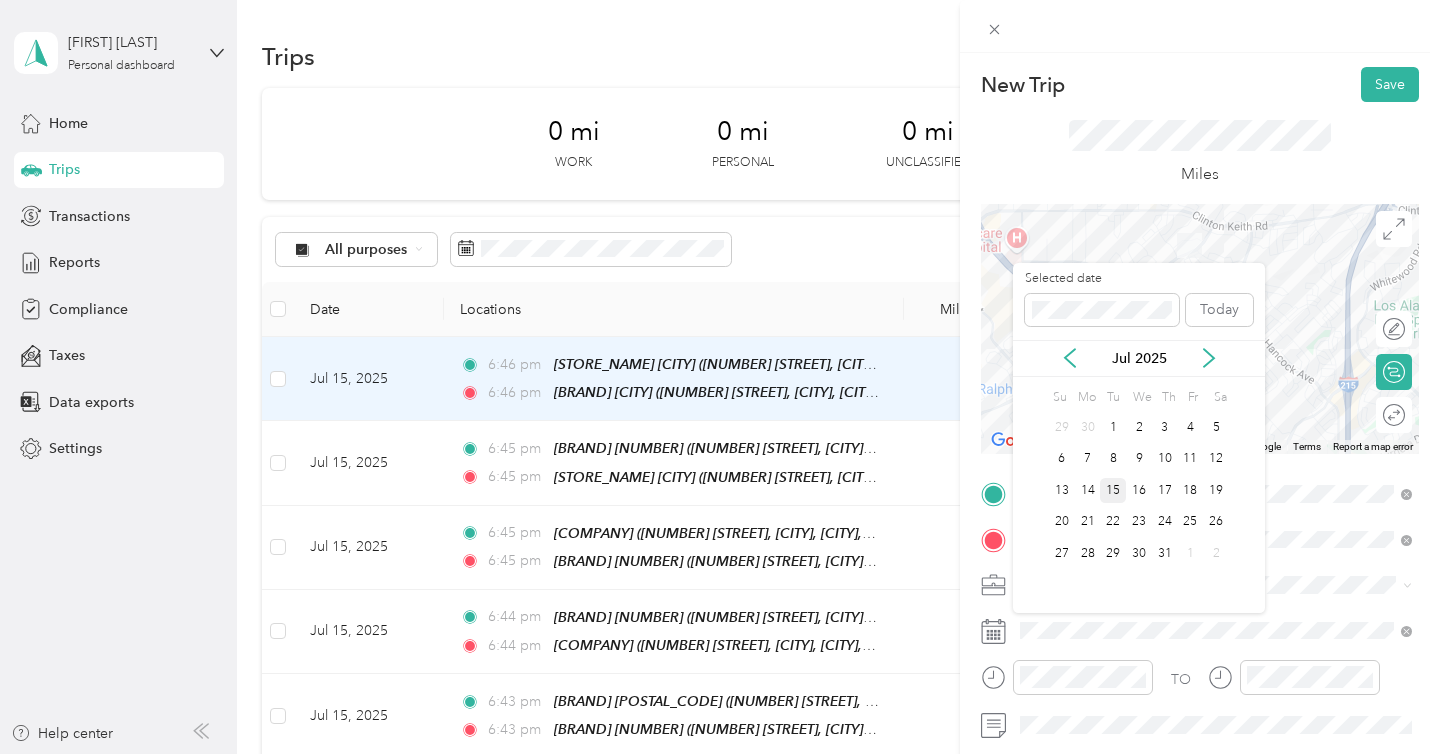 click on "15" at bounding box center (1113, 490) 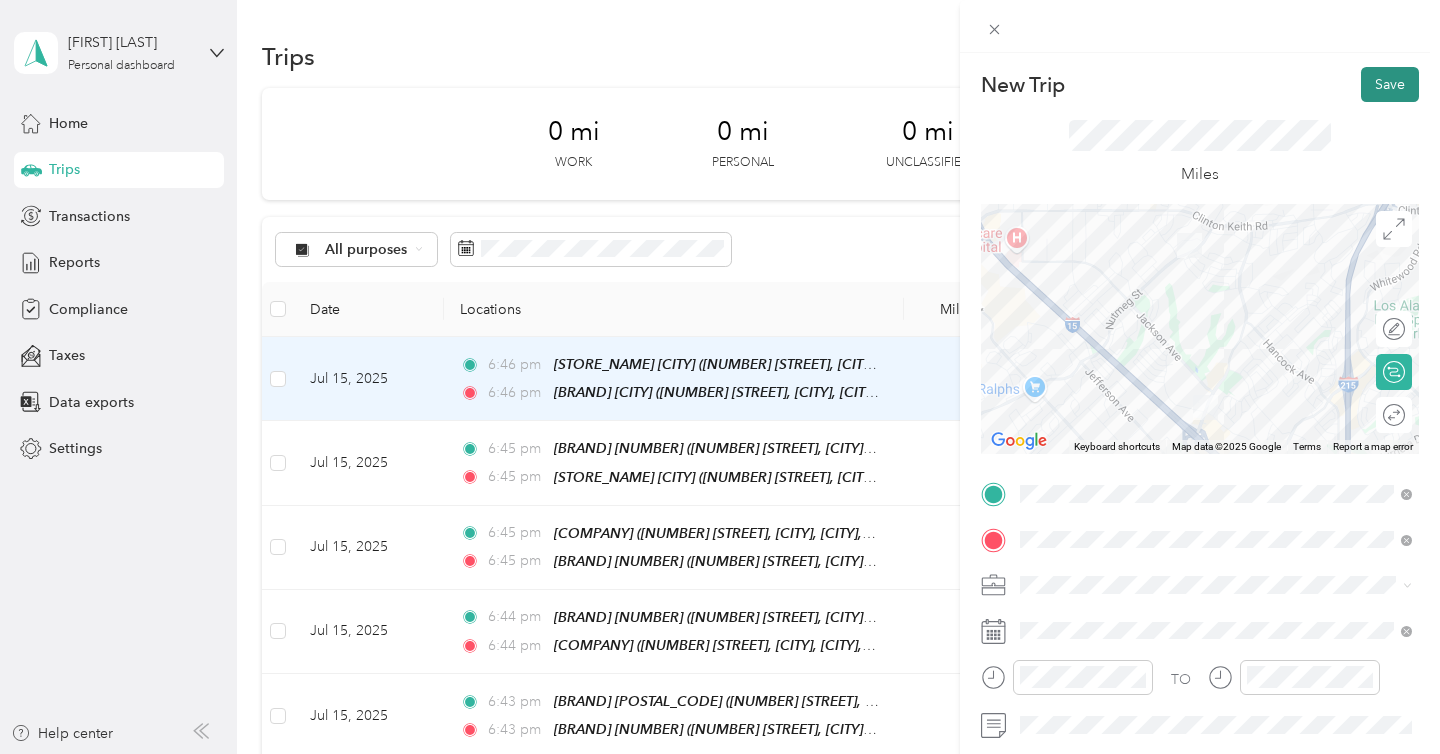 click on "Save" at bounding box center [1390, 84] 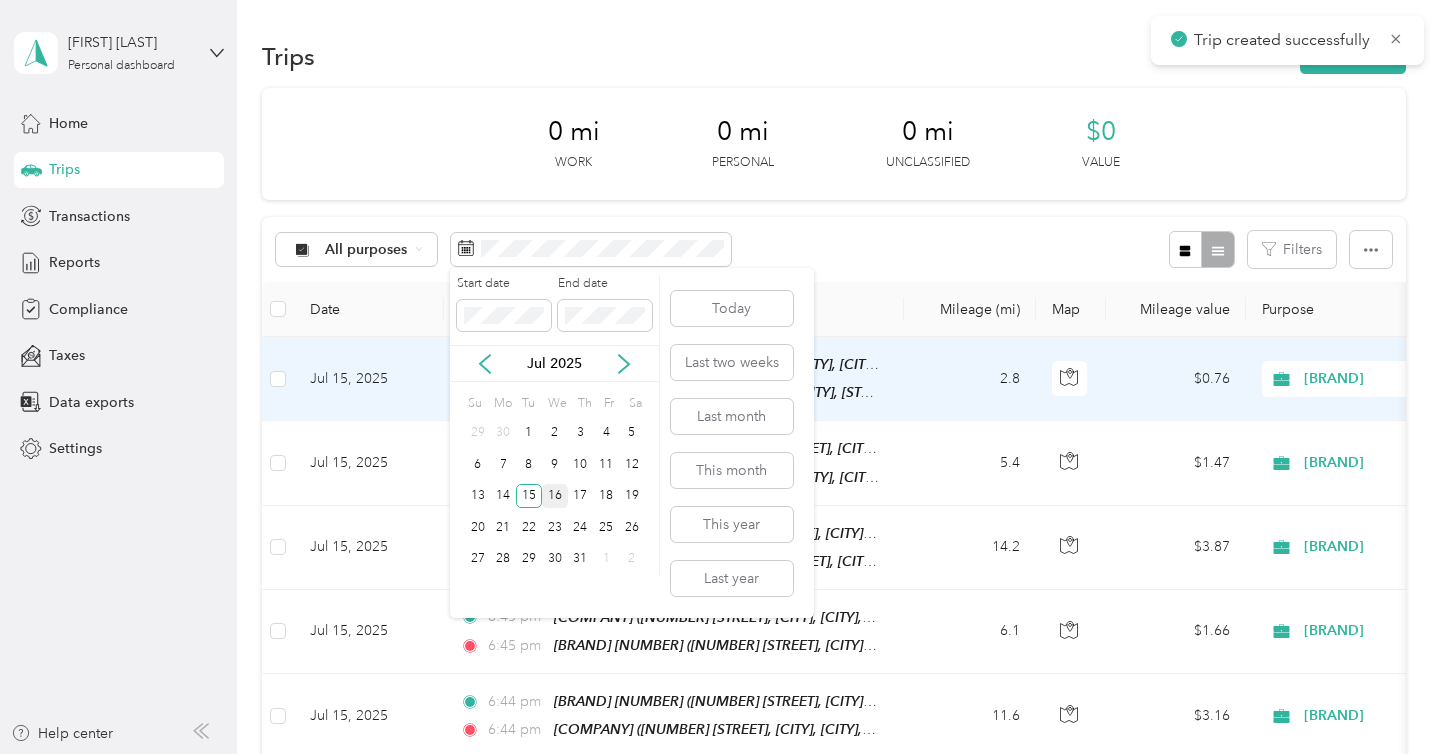 click on "16" at bounding box center (555, 496) 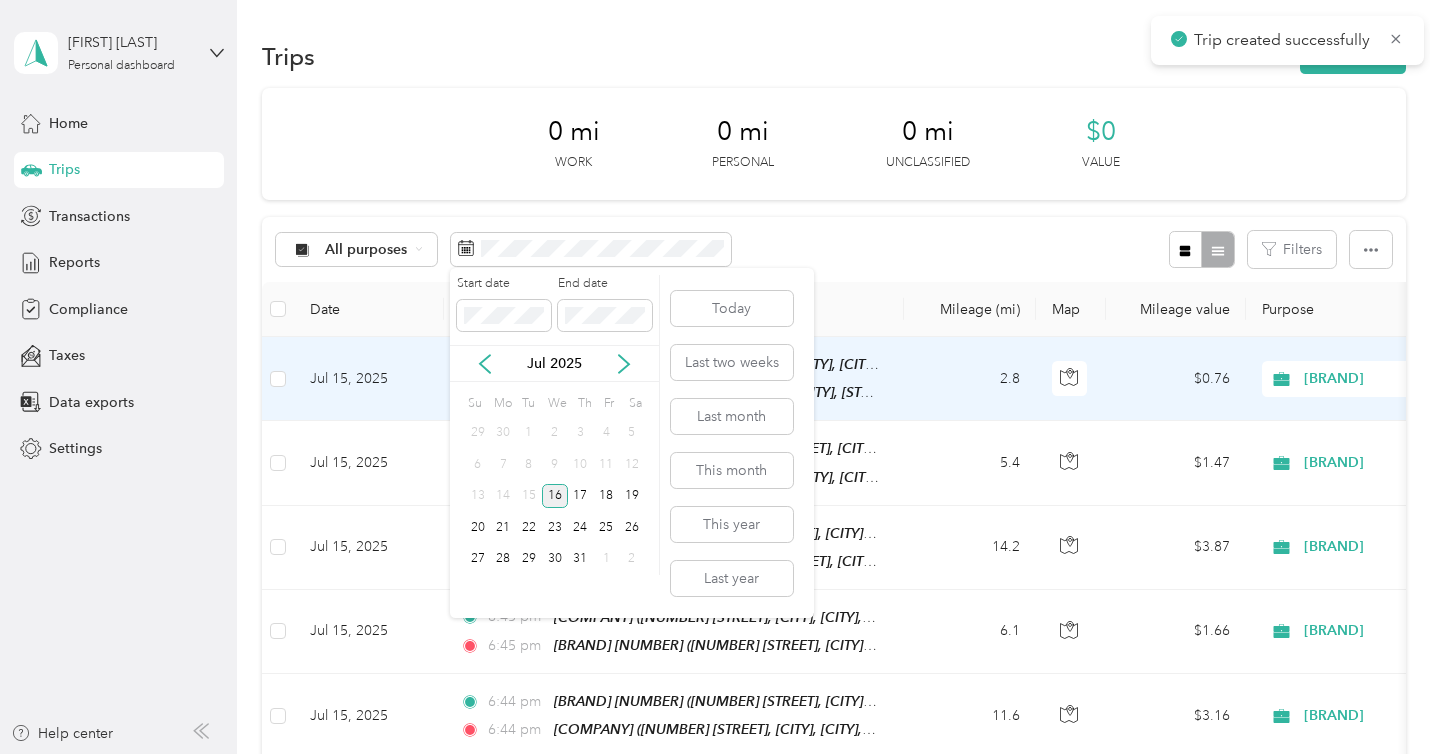 click on "16" at bounding box center [555, 496] 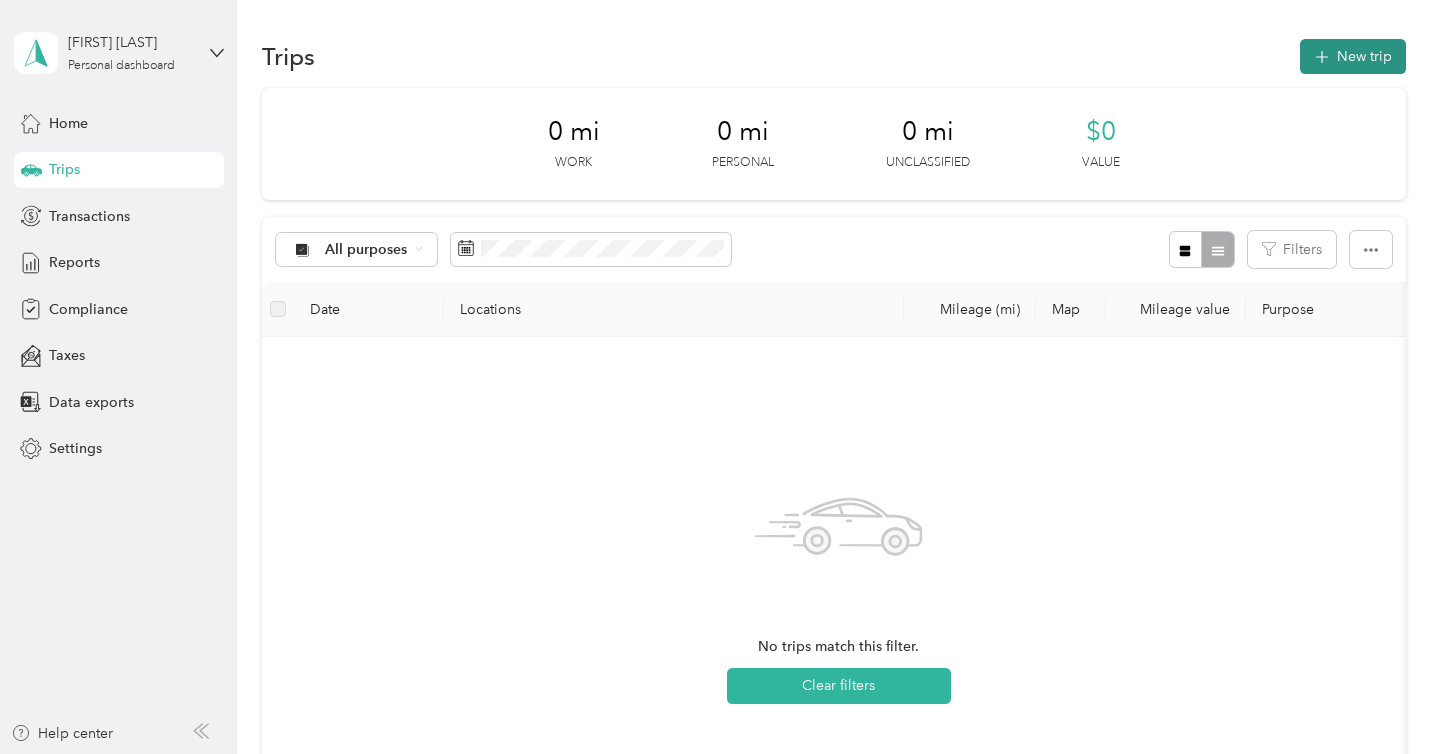 click on "New trip" at bounding box center (1353, 56) 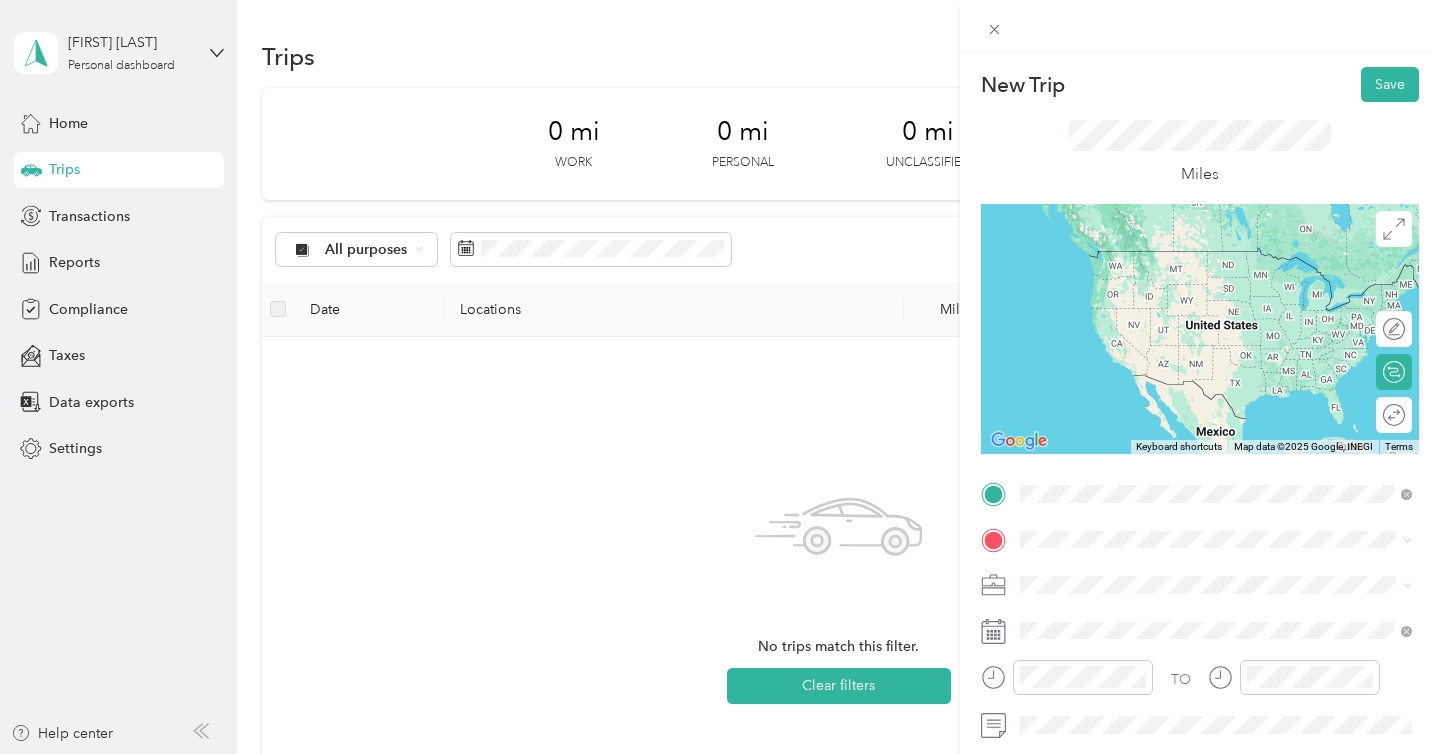 click on "Home Base [NUMBER] [STREET], [CITY], [STATE], [COUNTRY], [POSTAL_CODE], [CITY], [STATE]" at bounding box center (1232, 364) 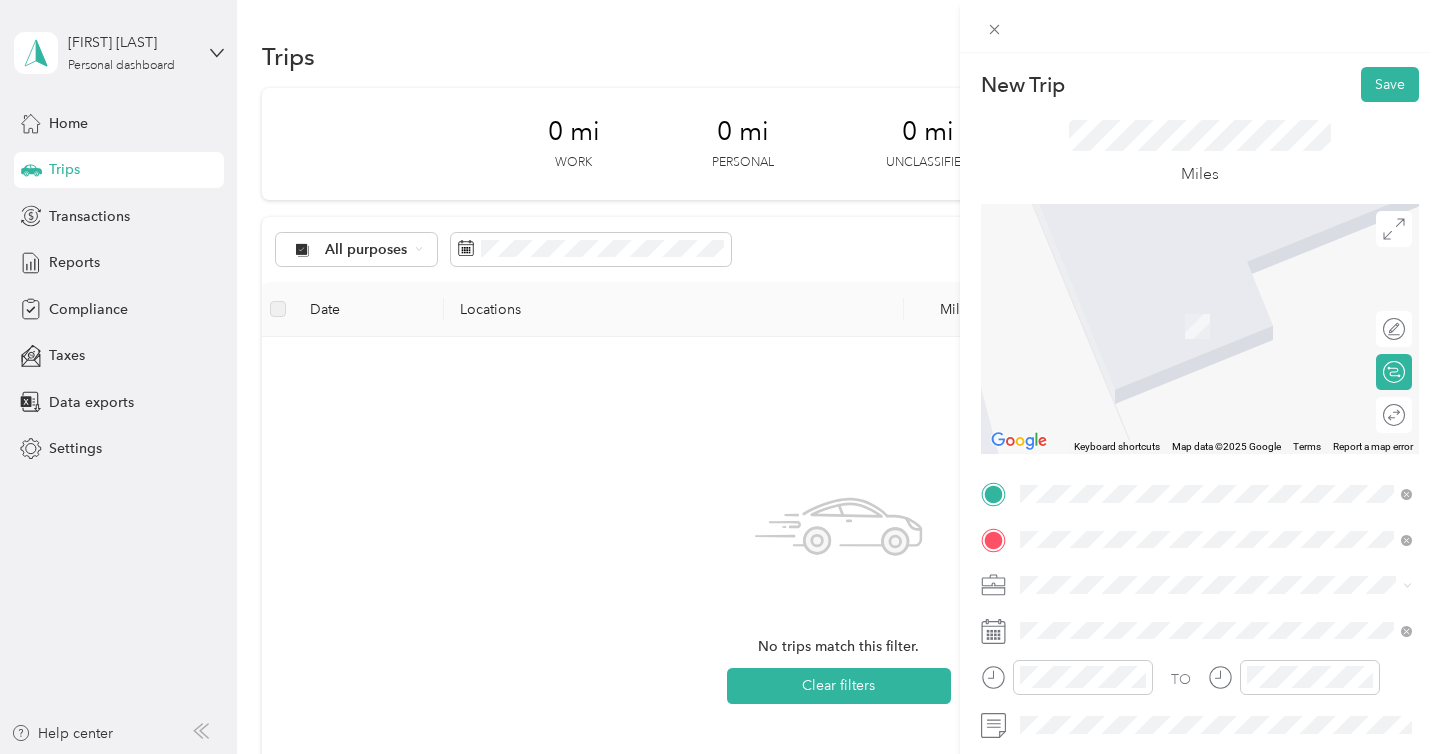 click on "AM PM 82991" at bounding box center (1107, 366) 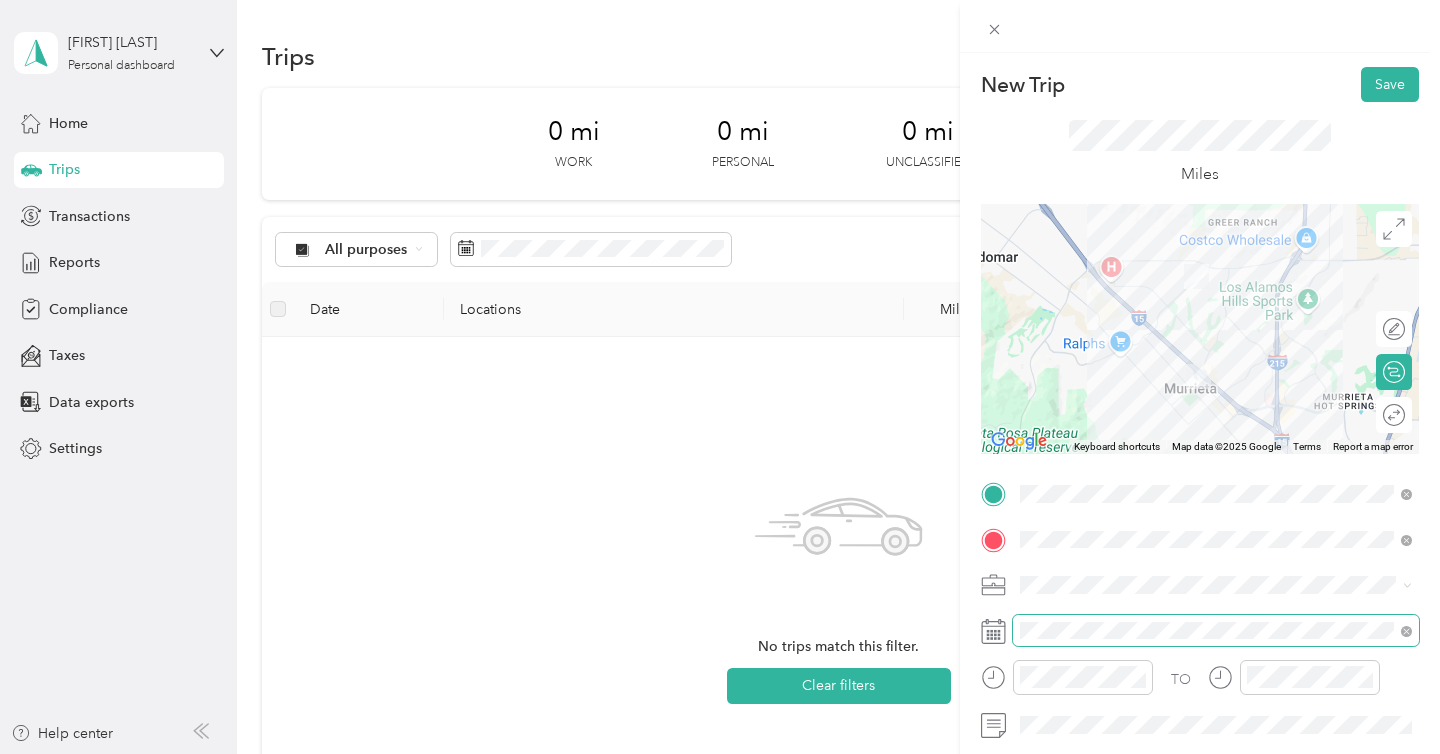 click at bounding box center (1216, 631) 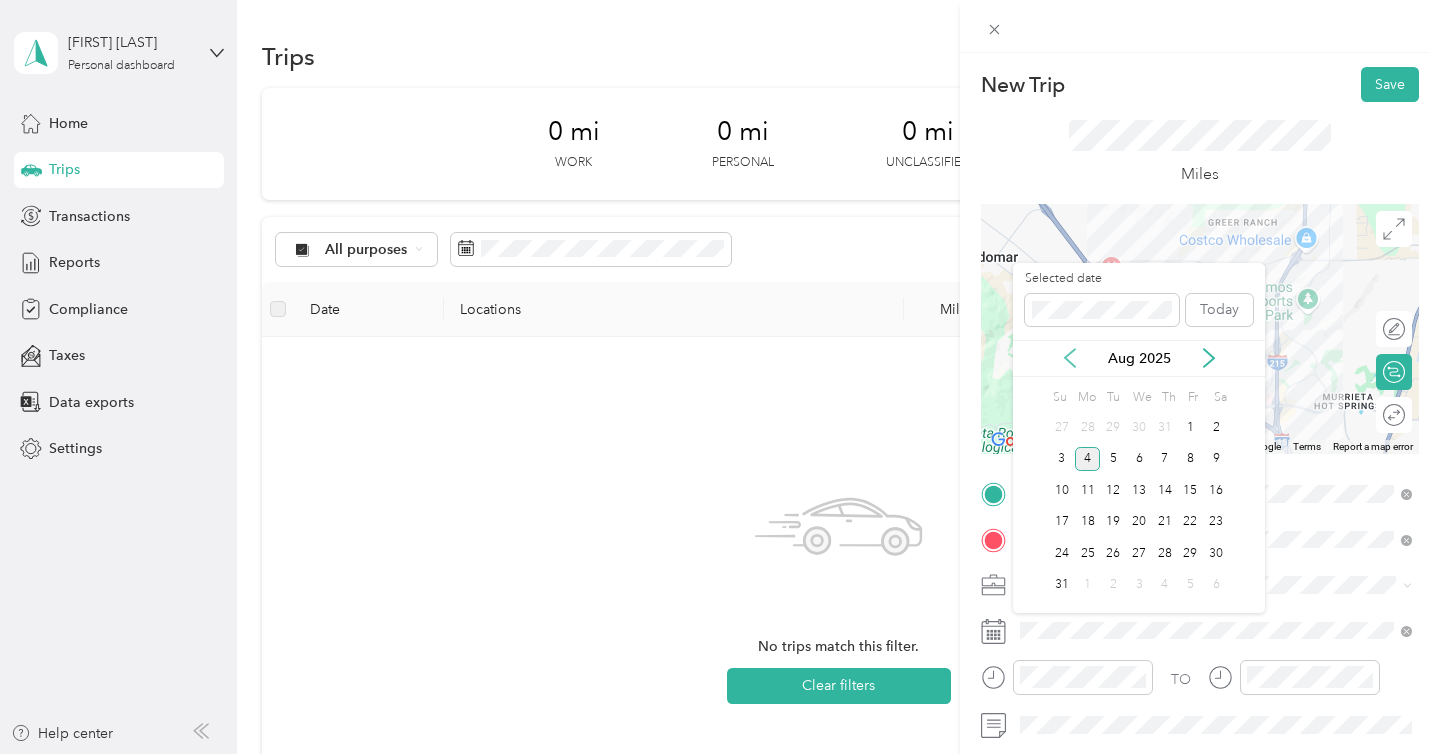 click 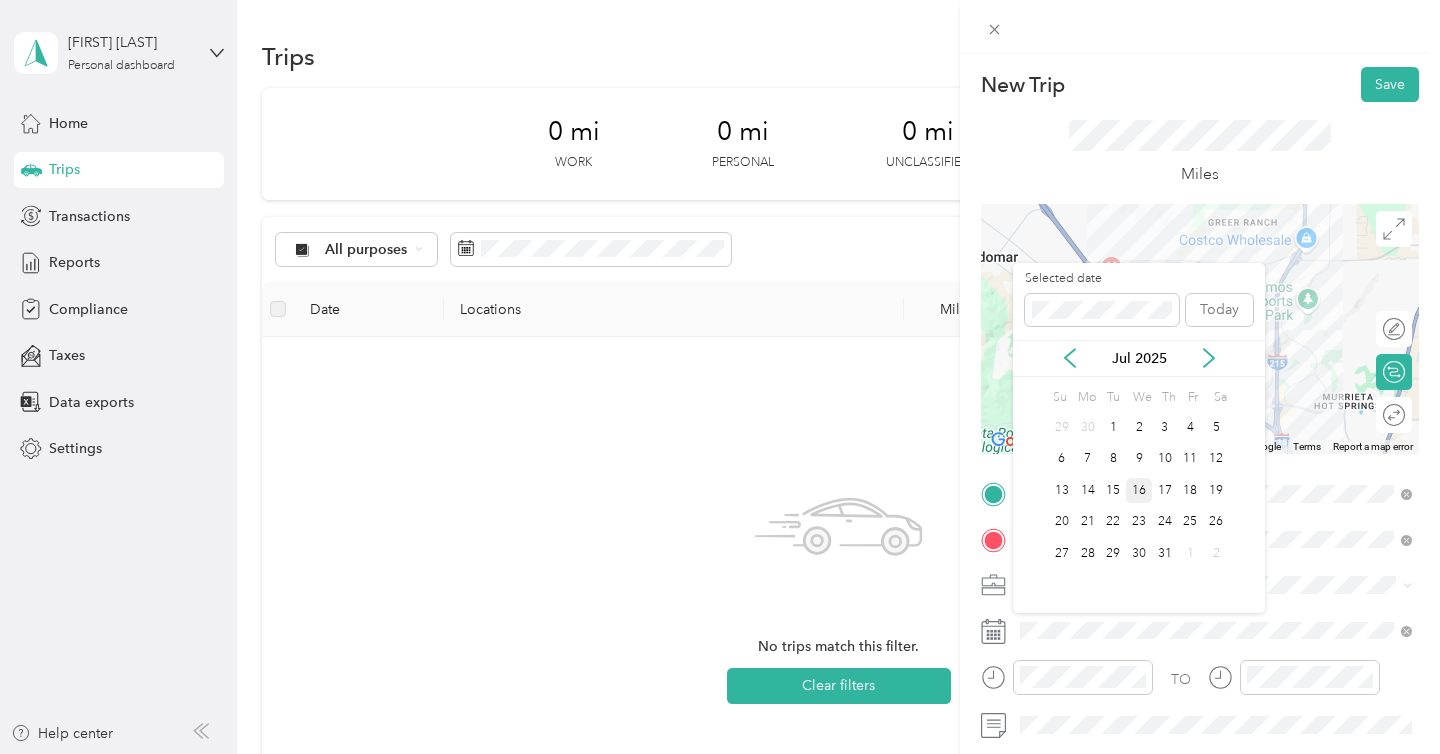 click on "16" at bounding box center (1139, 490) 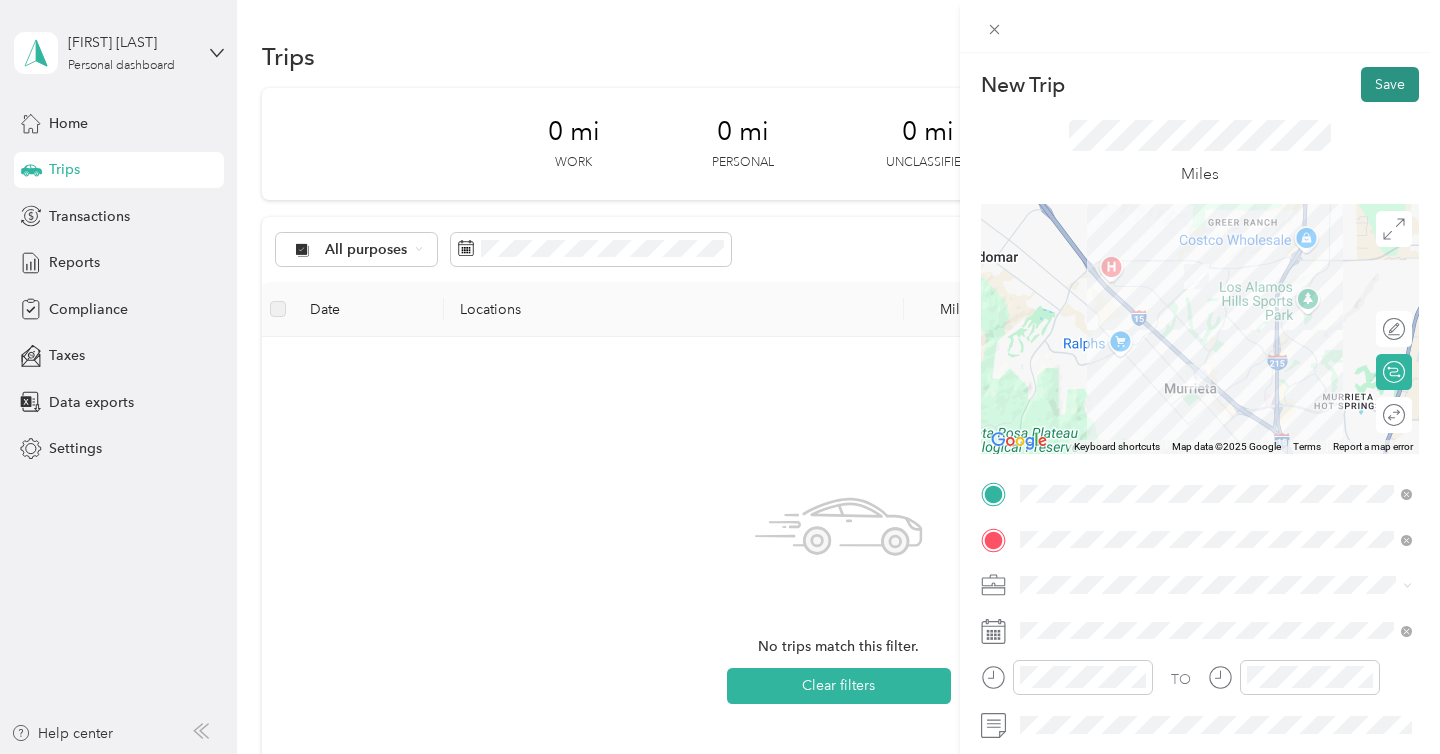 click on "Save" at bounding box center [1390, 84] 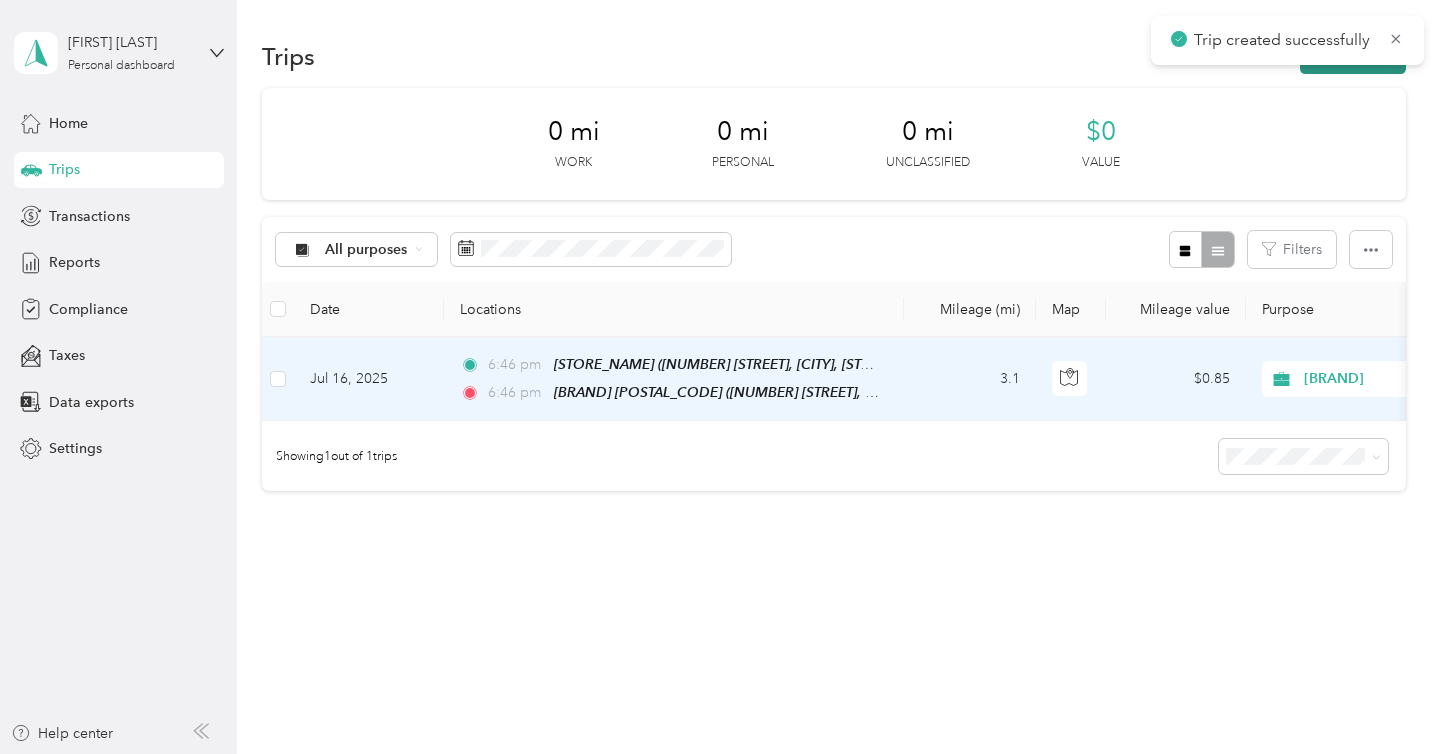 click on "New trip" at bounding box center [1353, 56] 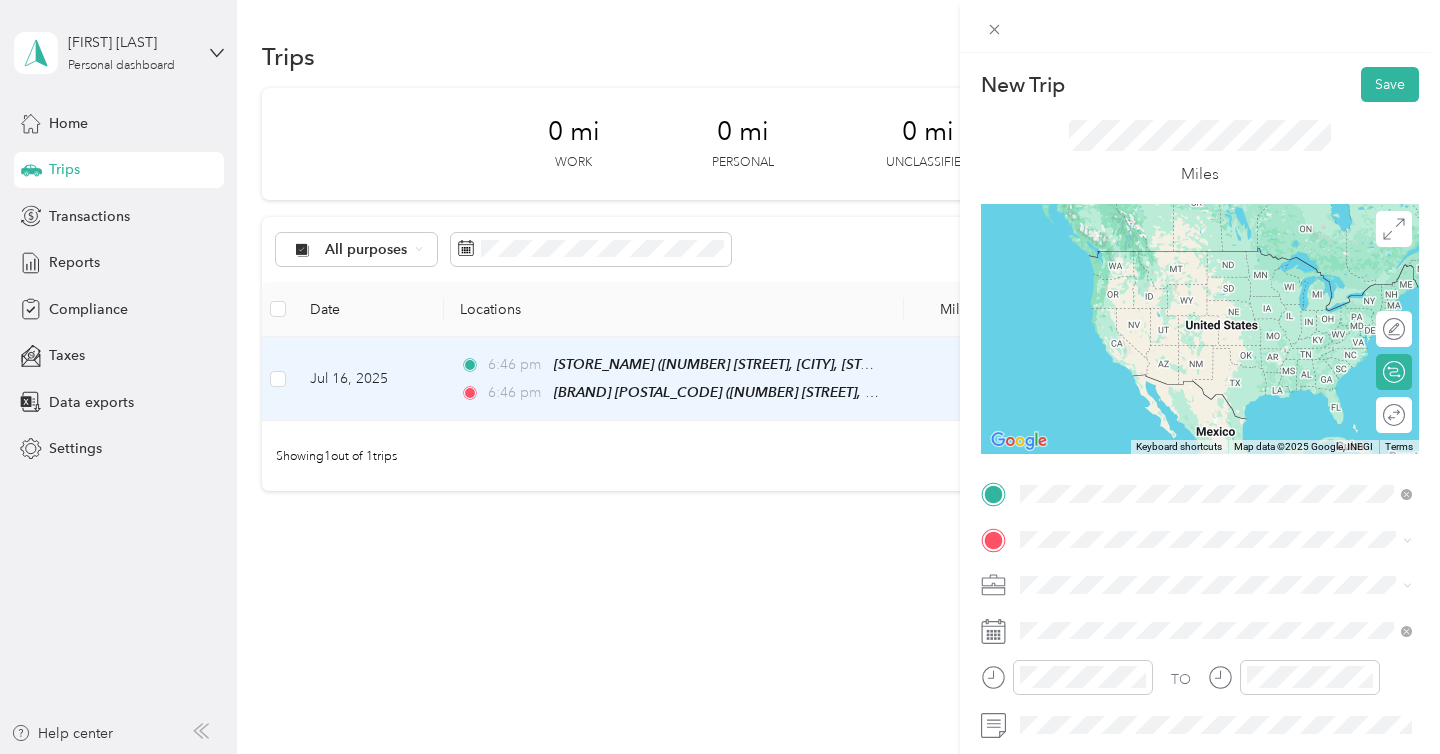 click on "AM PM 82991 41240 Kalmia Street, Murrieta, 92562, Murrieta, California, United States" at bounding box center (1232, 595) 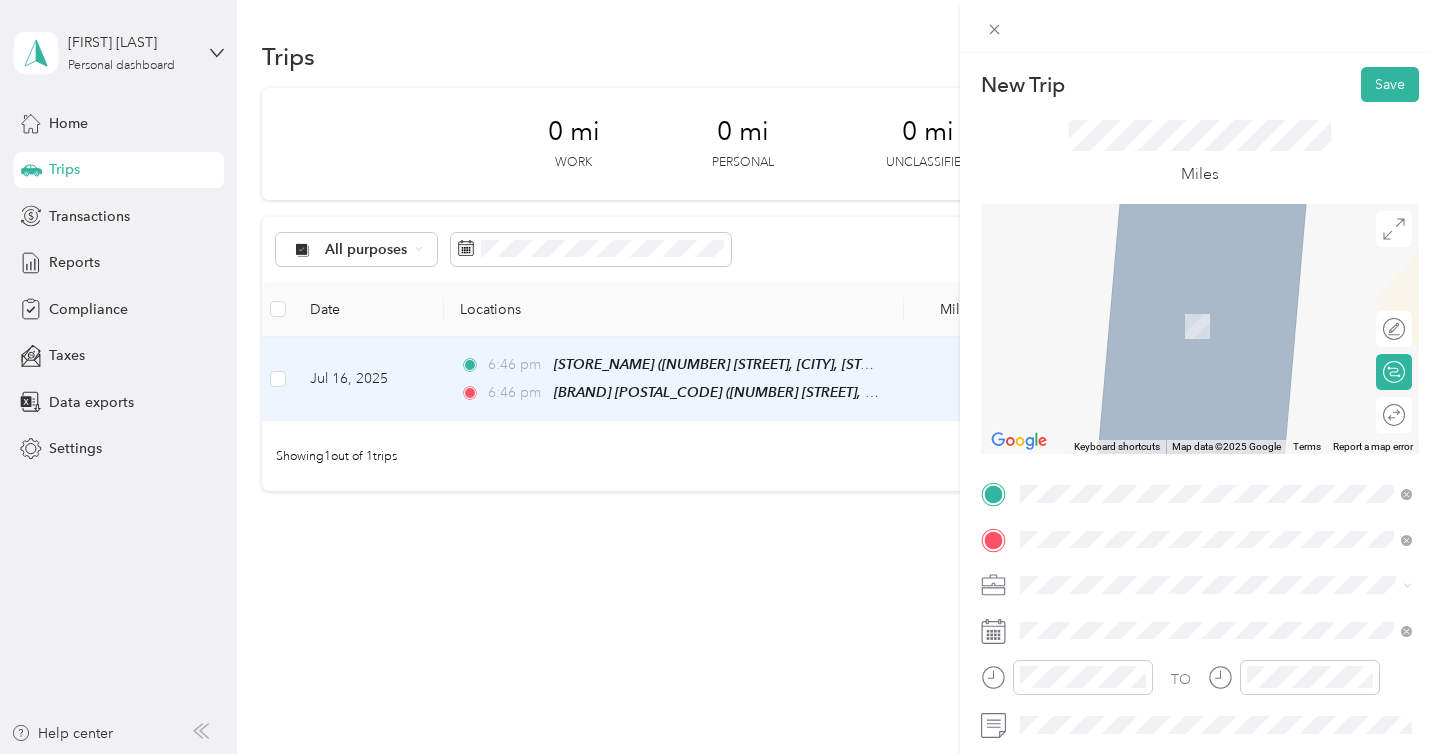 click on "[NUMBER] [STREET], [CITY], [POSTAL_CODE], [CITY], [STATE], United States" at bounding box center [1227, 336] 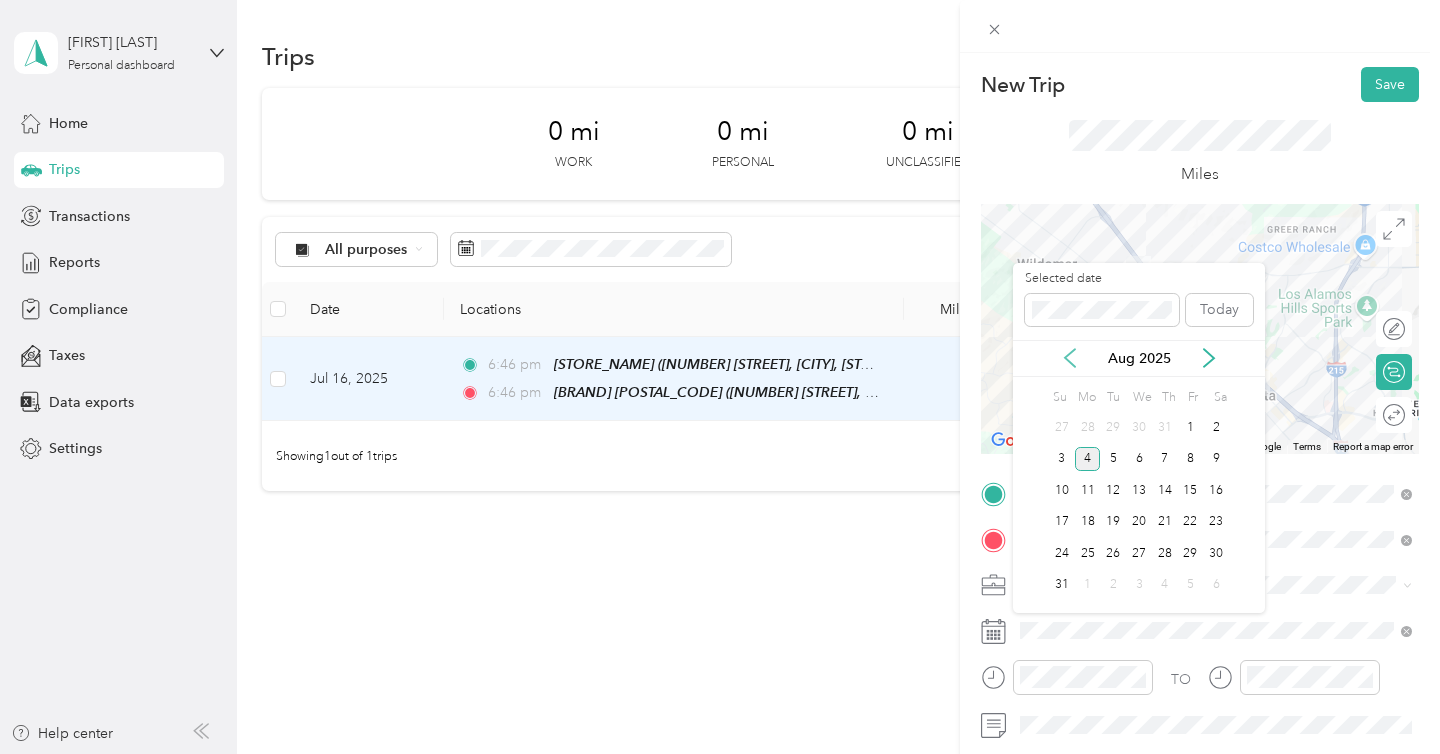 click 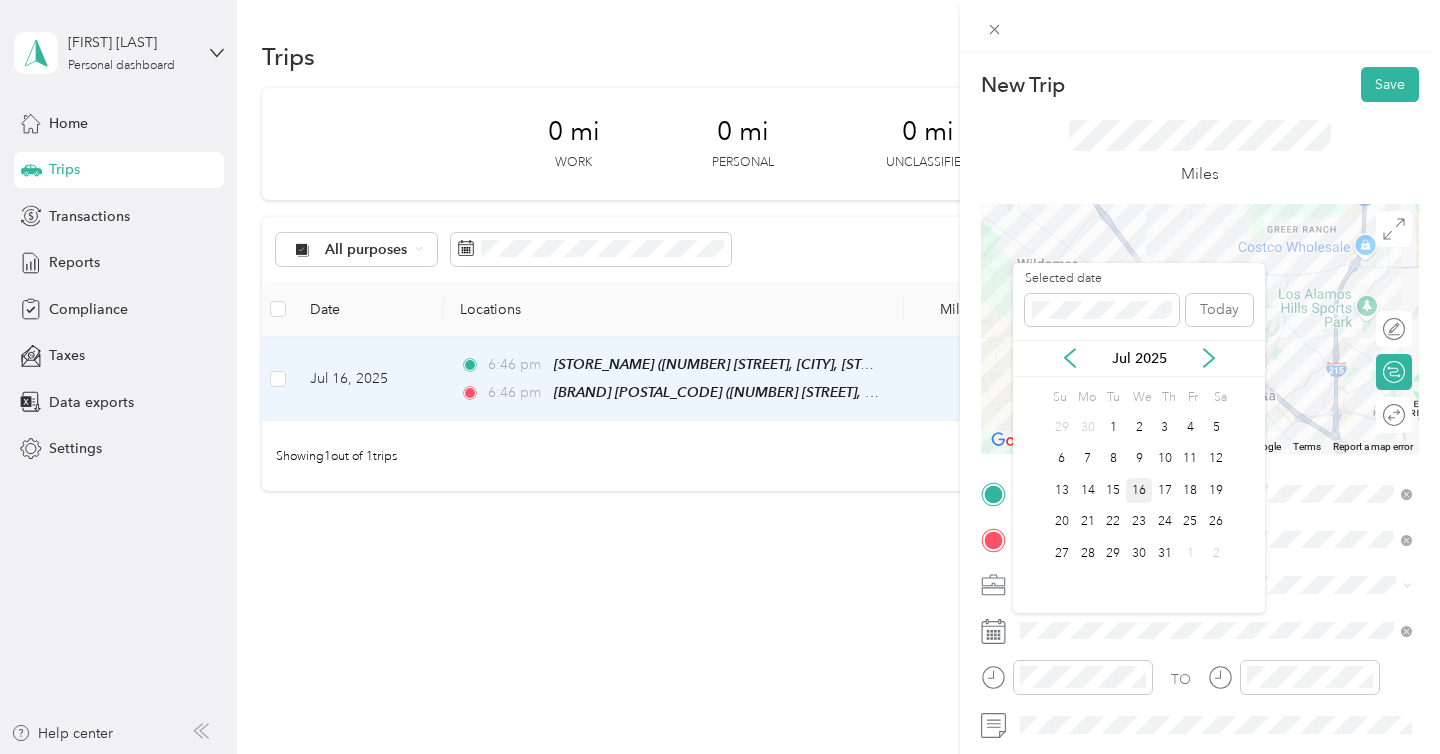 click on "16" at bounding box center [1139, 490] 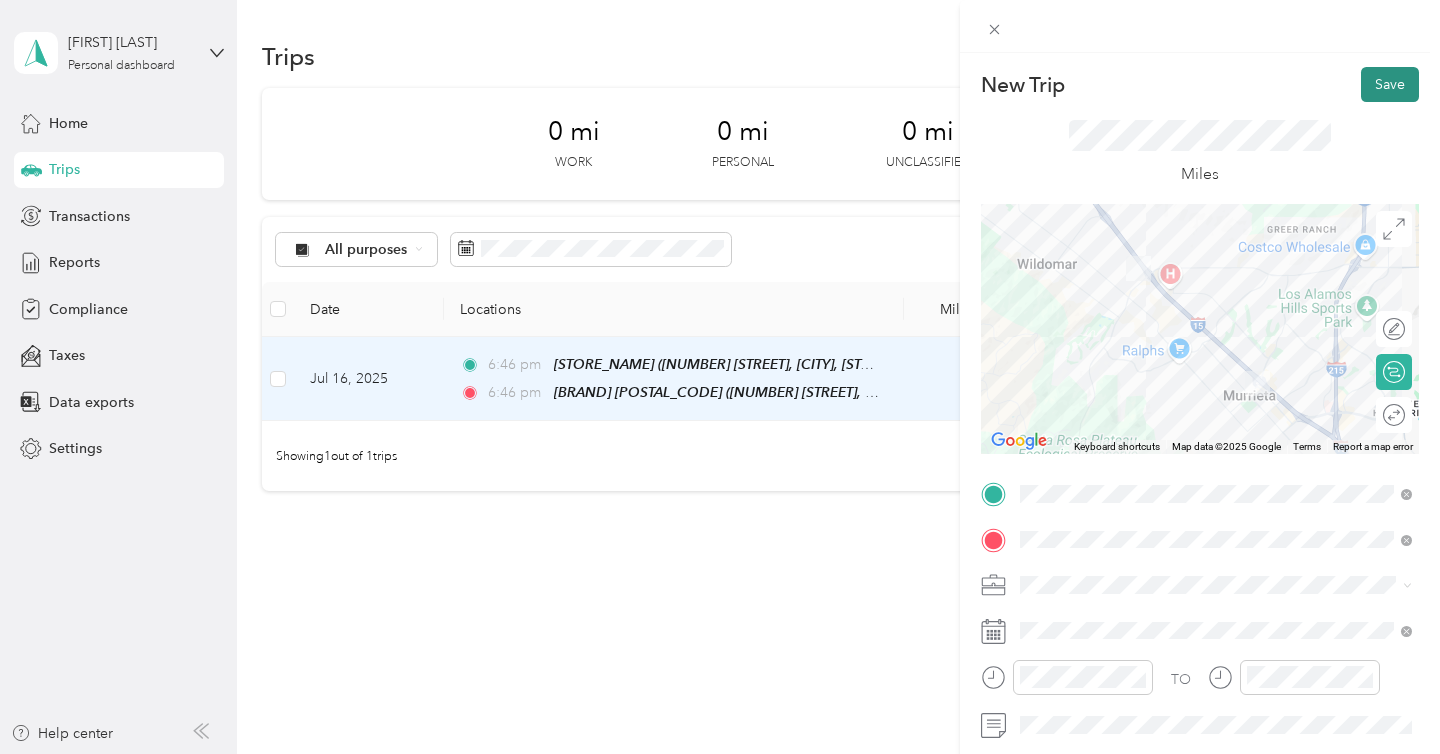 click on "Save" at bounding box center (1390, 84) 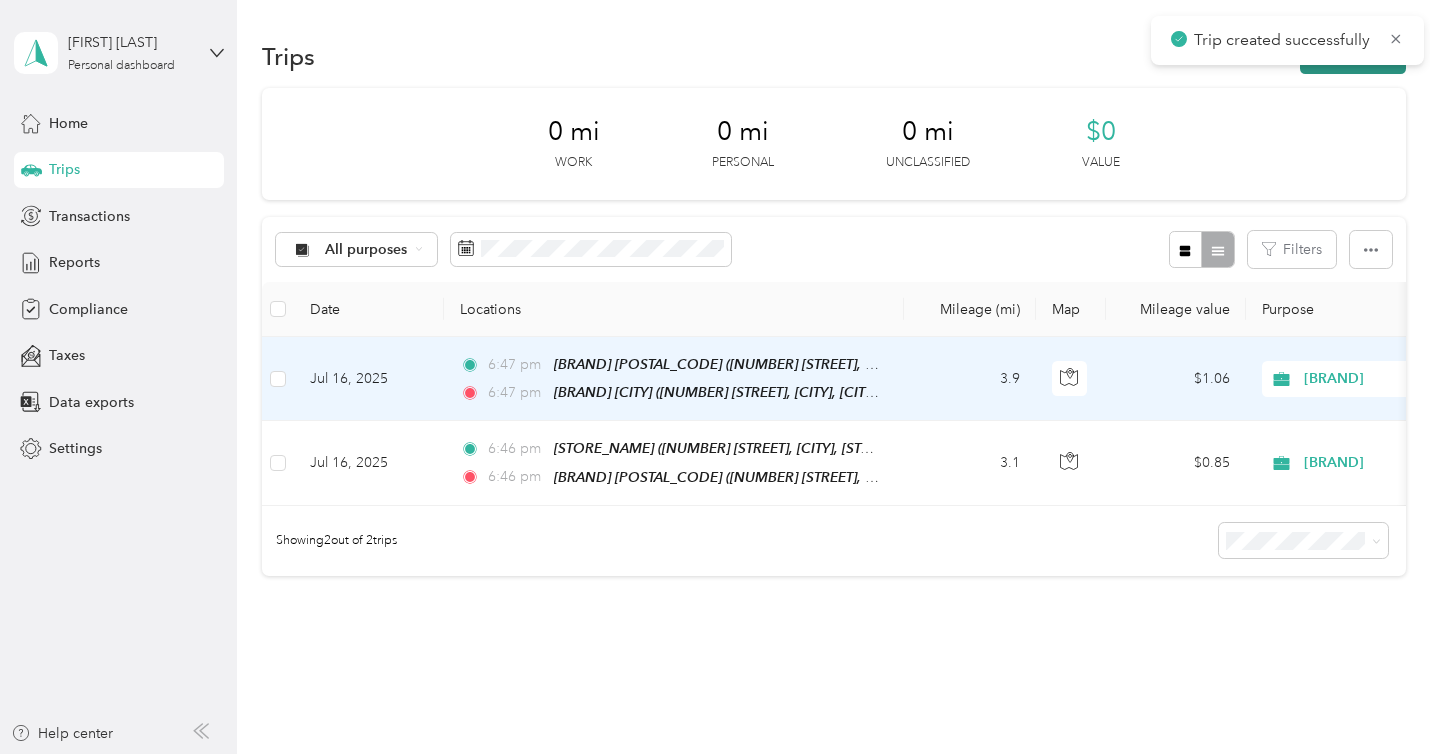 click on "New trip" at bounding box center (1353, 56) 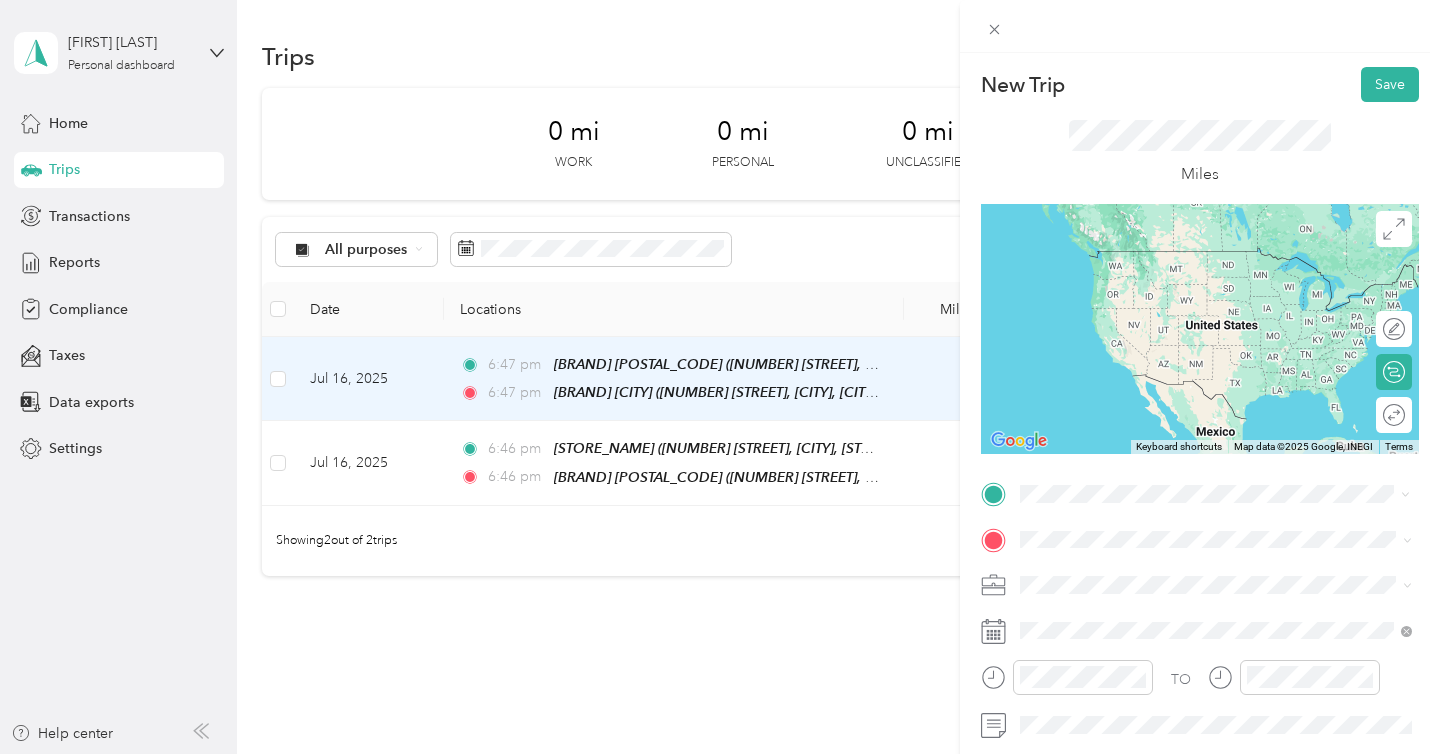 click on "[NUMBER] [STREET], [CITY], [POSTAL_CODE], [CITY], [STATE], United States" at bounding box center [1227, 291] 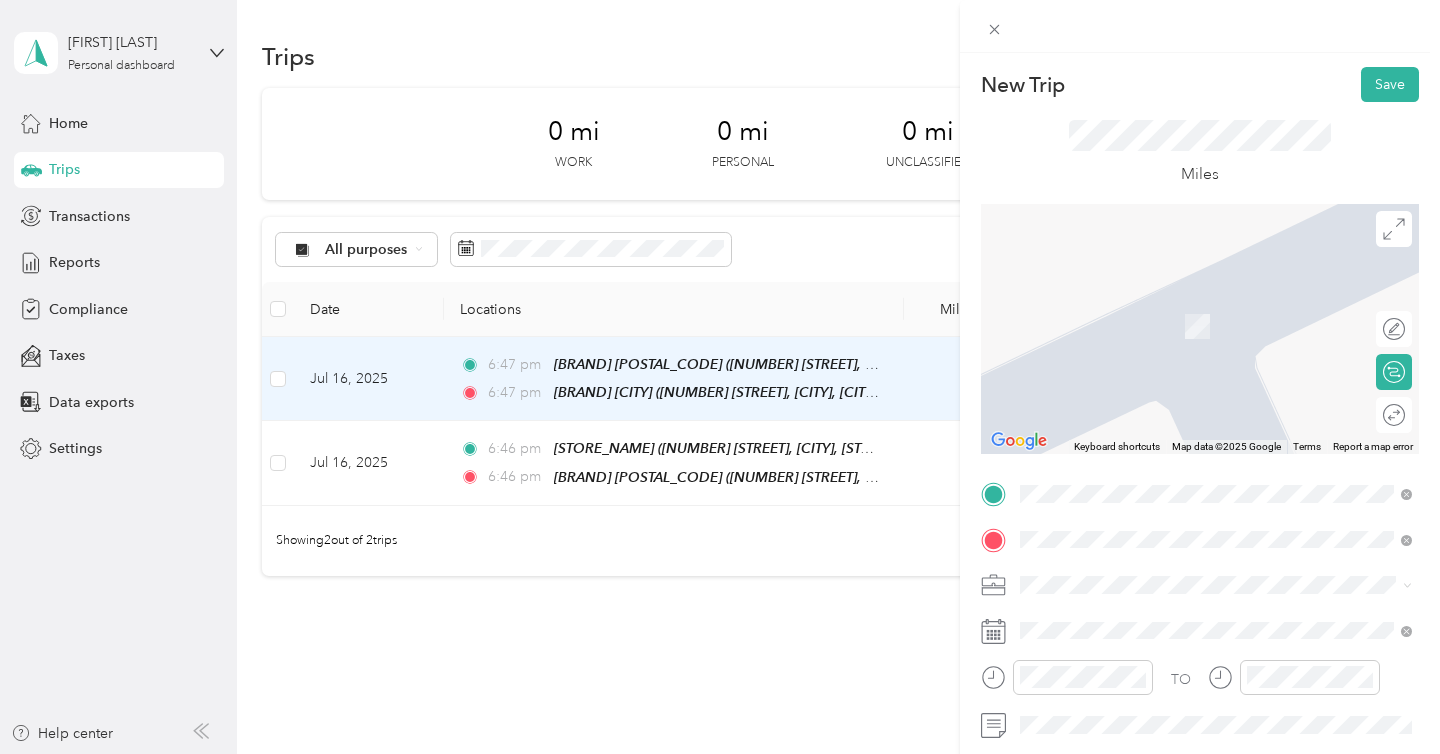 click on "SB Mission Trails ([NUMBER] [STREET], [CITY], [POSTAL_CODE], [CITY], [STATE], [COUNTRY])" at bounding box center [1232, 493] 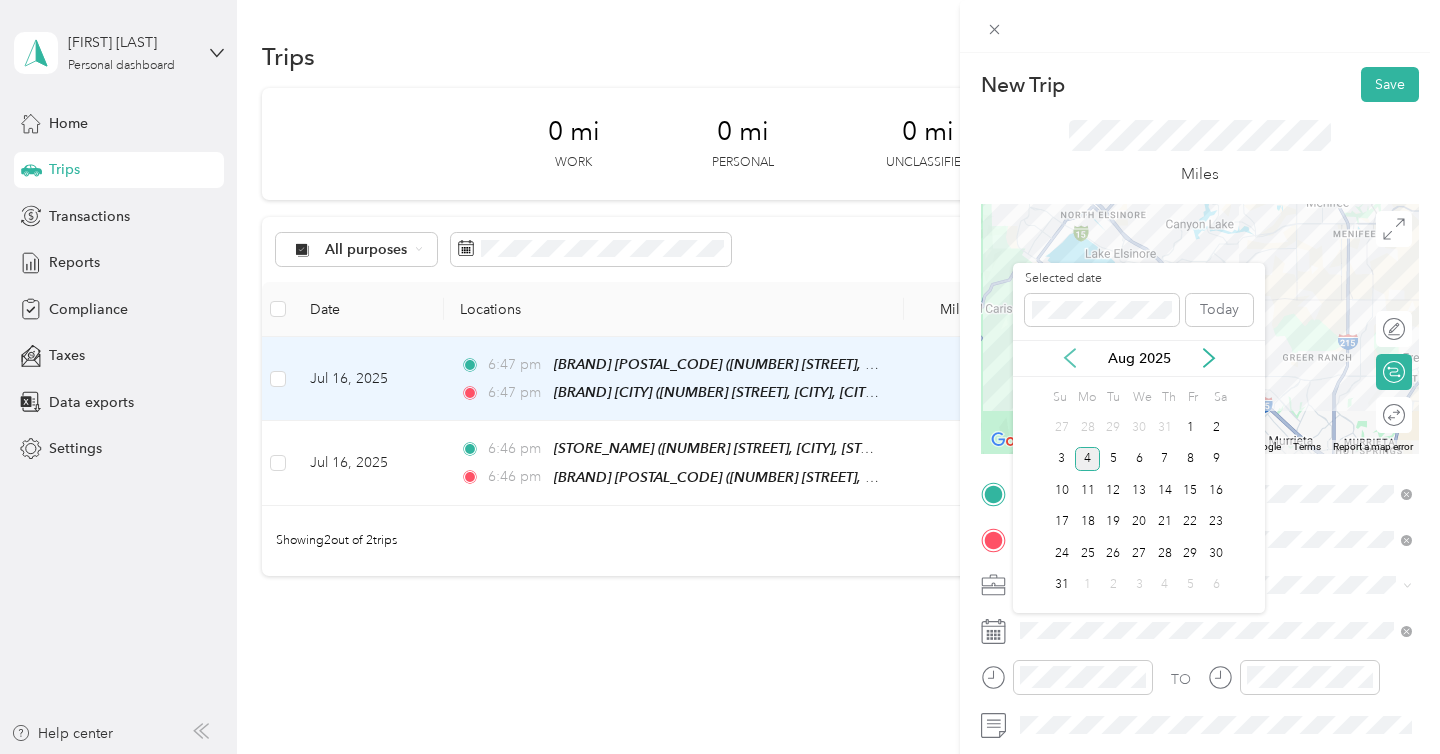 click 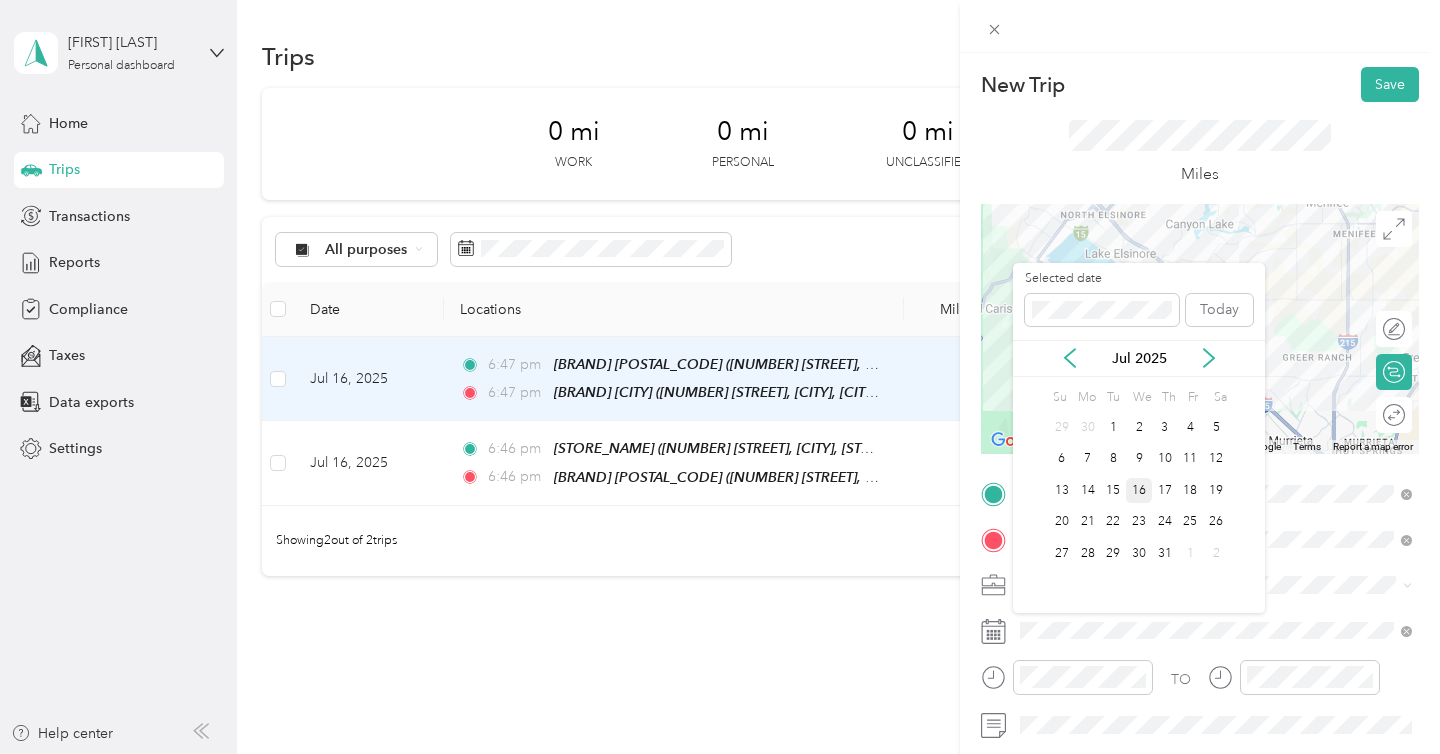 click on "16" at bounding box center (1139, 490) 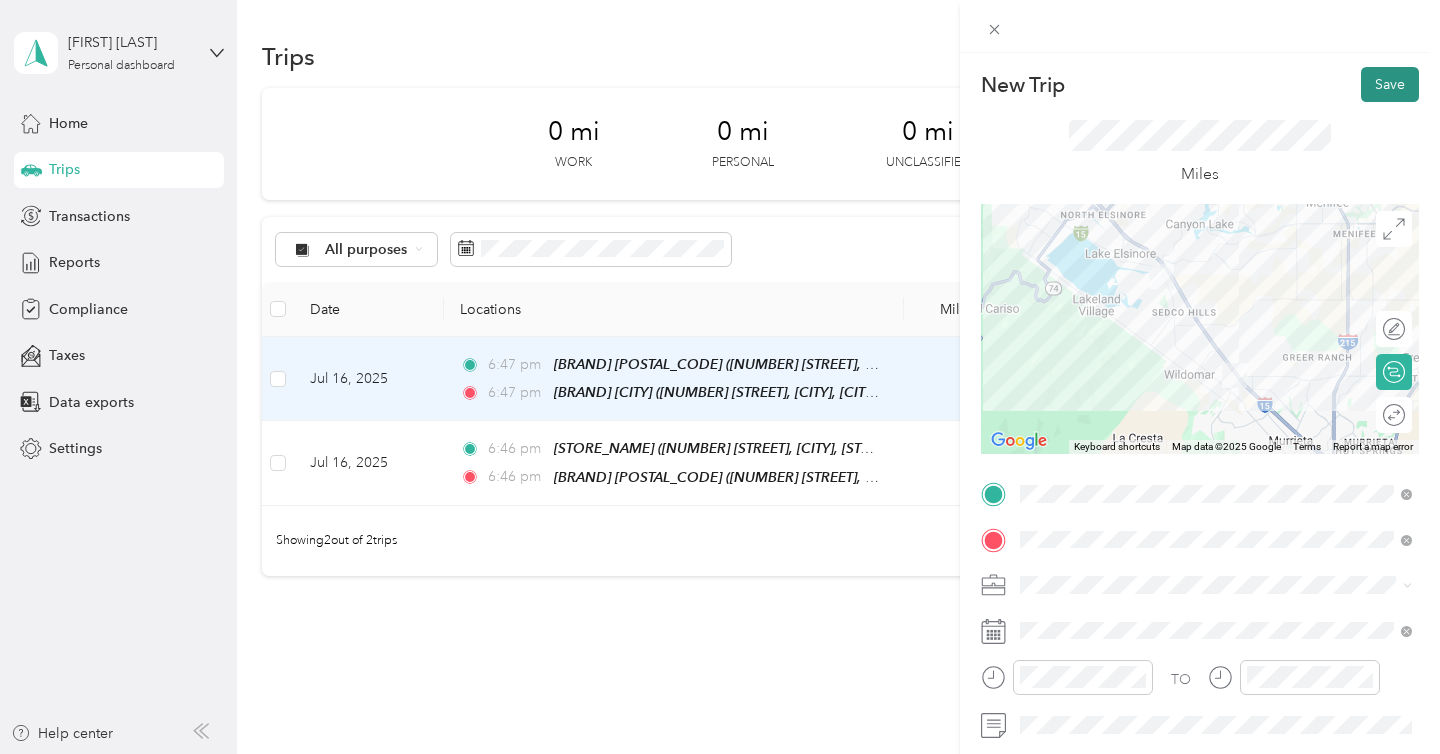 click on "Save" at bounding box center (1390, 84) 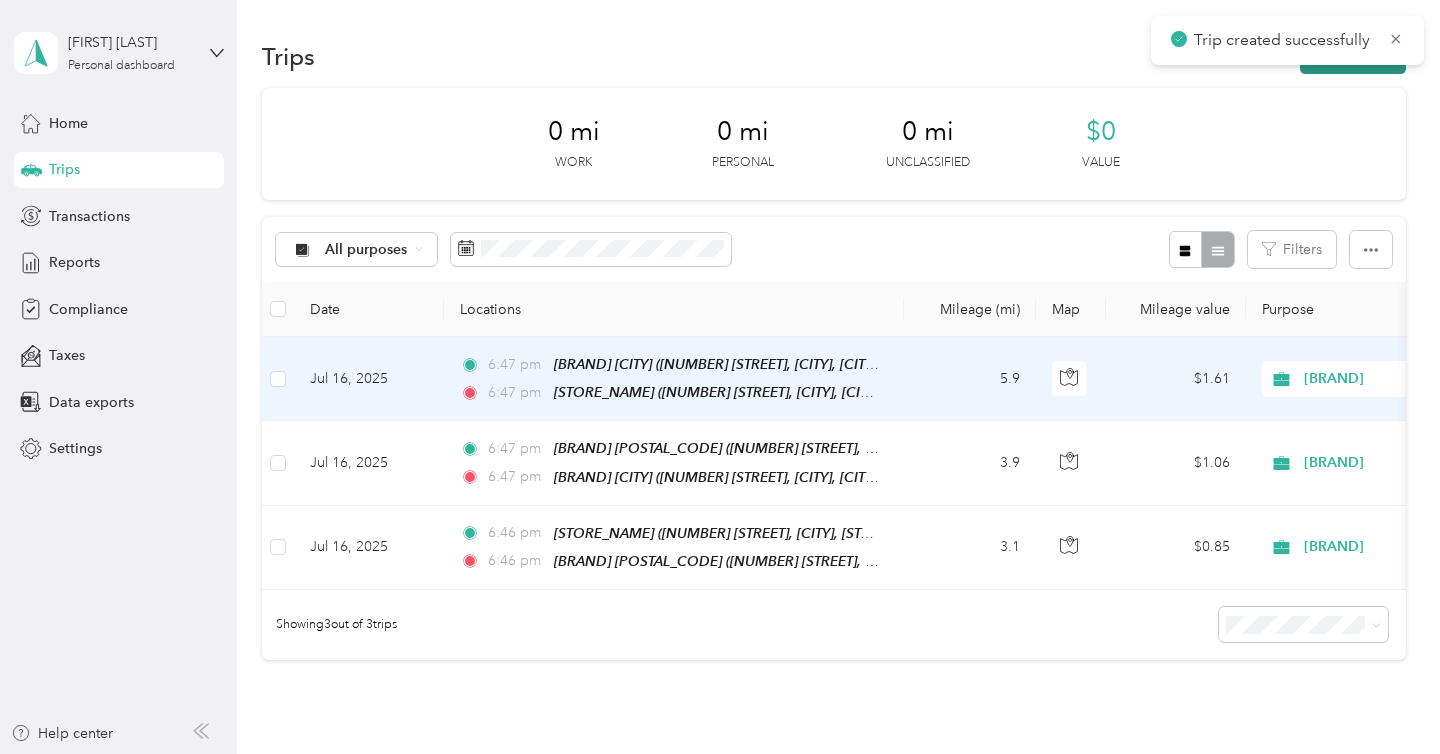click on "New trip" at bounding box center (1353, 56) 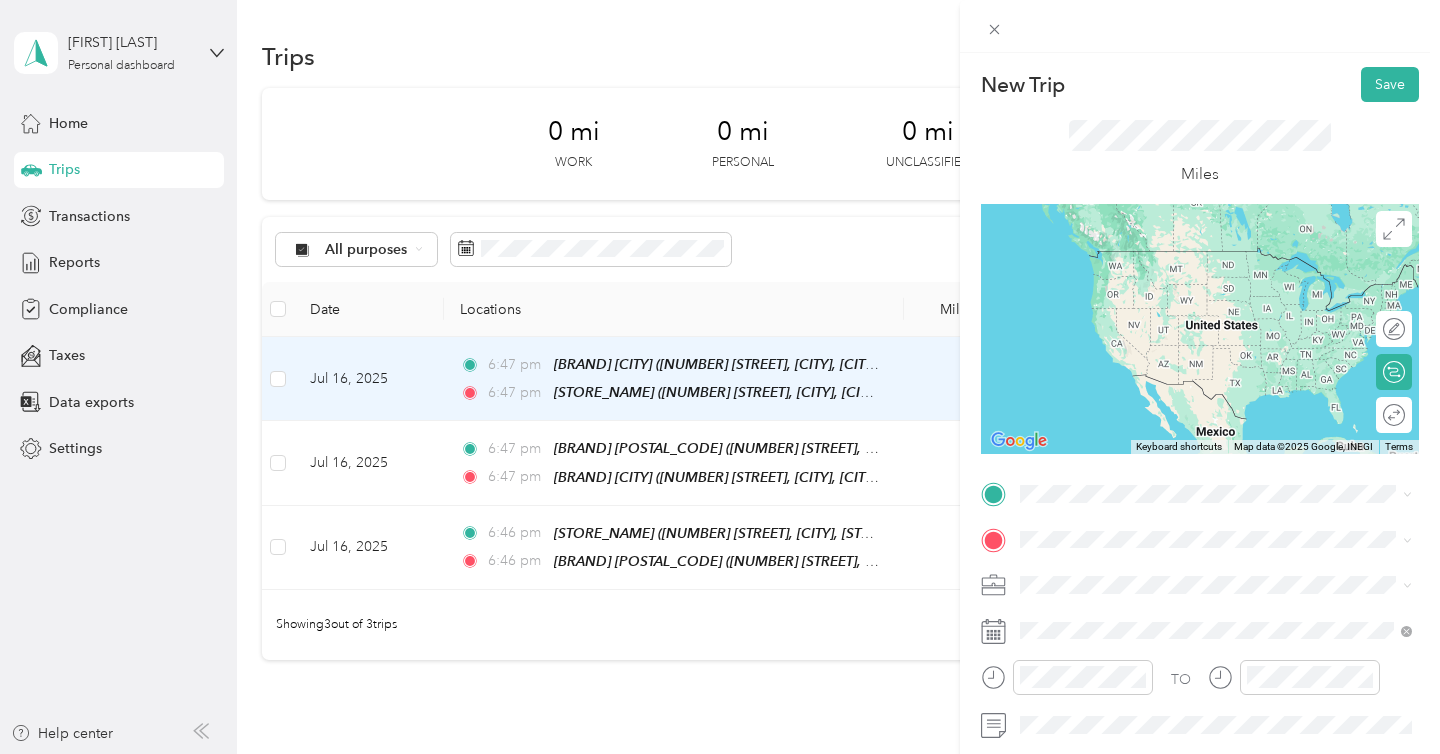 click on "SB Mission Trails ([NUMBER] [STREET], [CITY], [POSTAL_CODE], [CITY], [STATE], [COUNTRY])" at bounding box center [1232, 447] 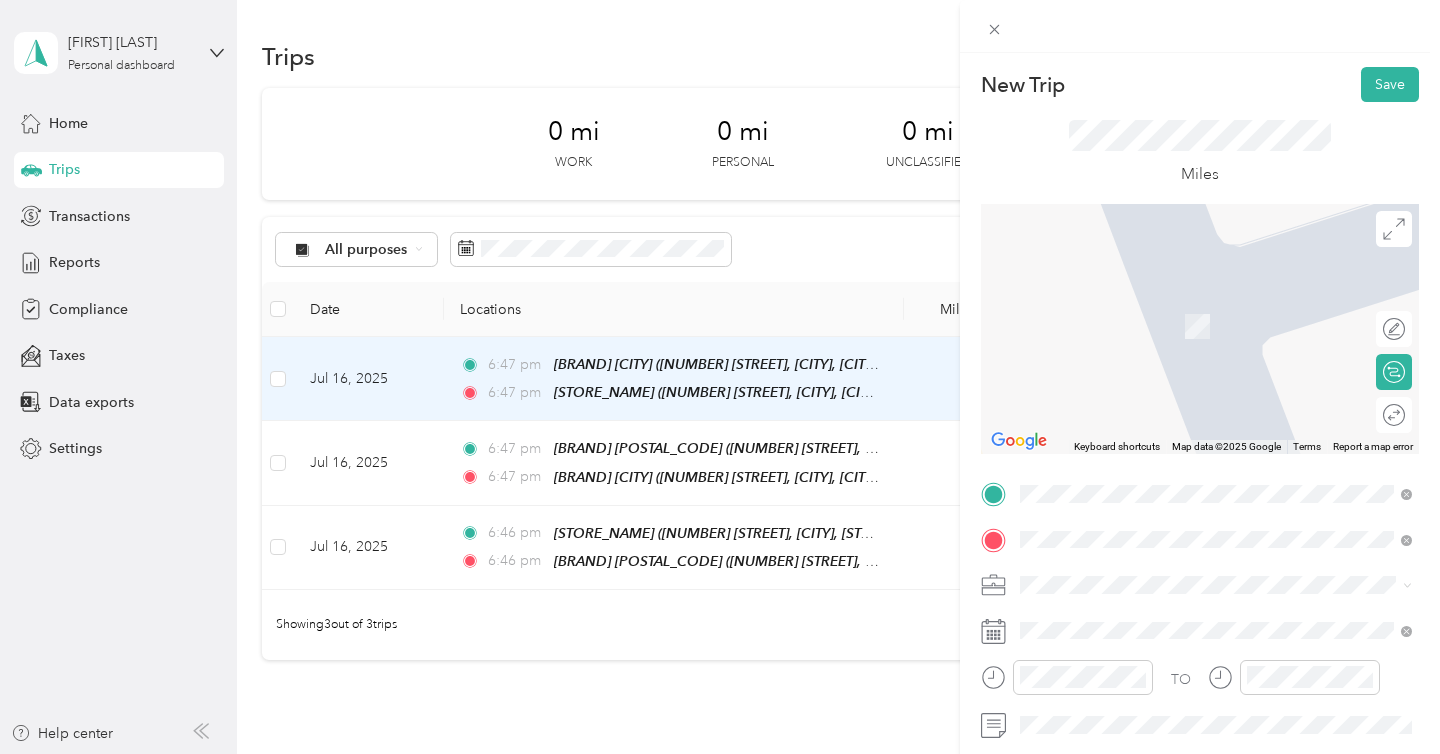 click on "250 Diamond Drive
Lake Elsinore, California 92530, United States" at bounding box center [1216, 305] 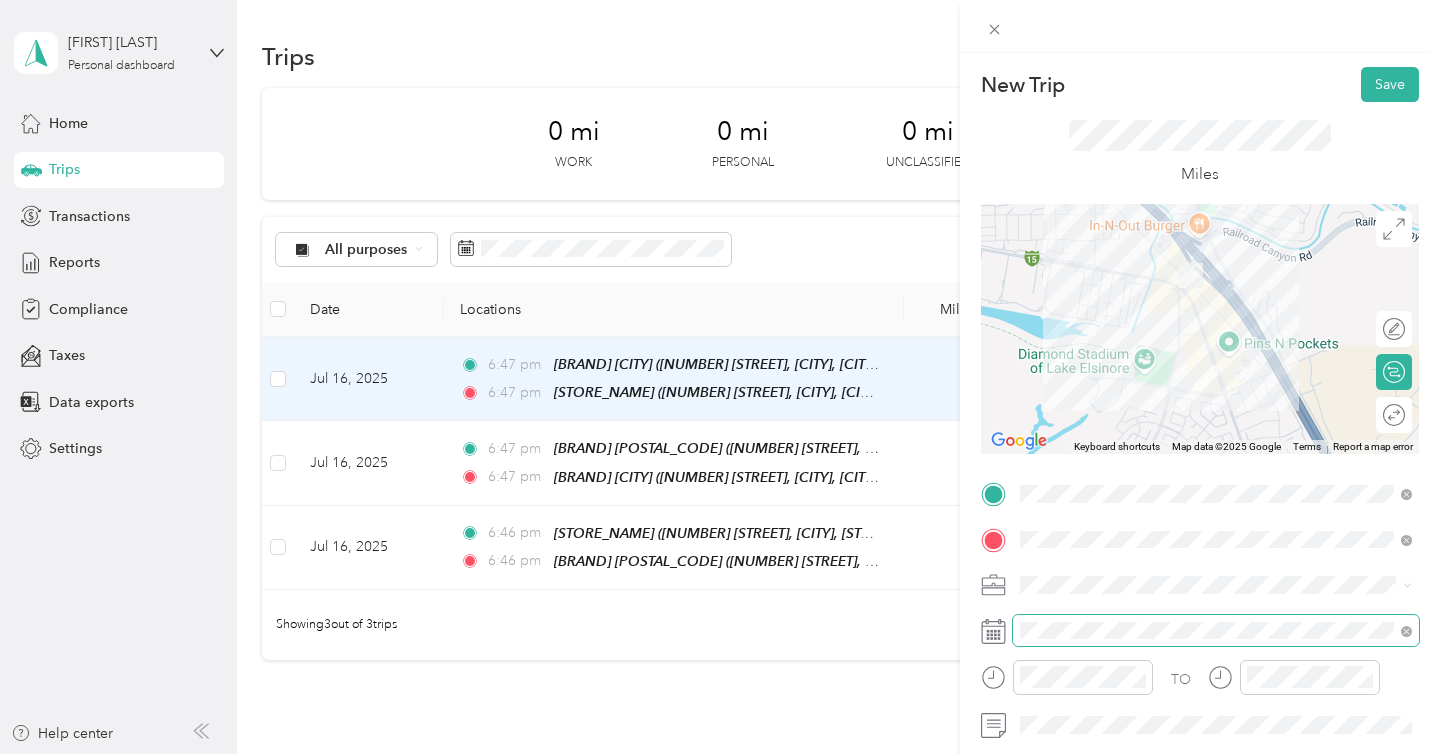 click at bounding box center (1216, 631) 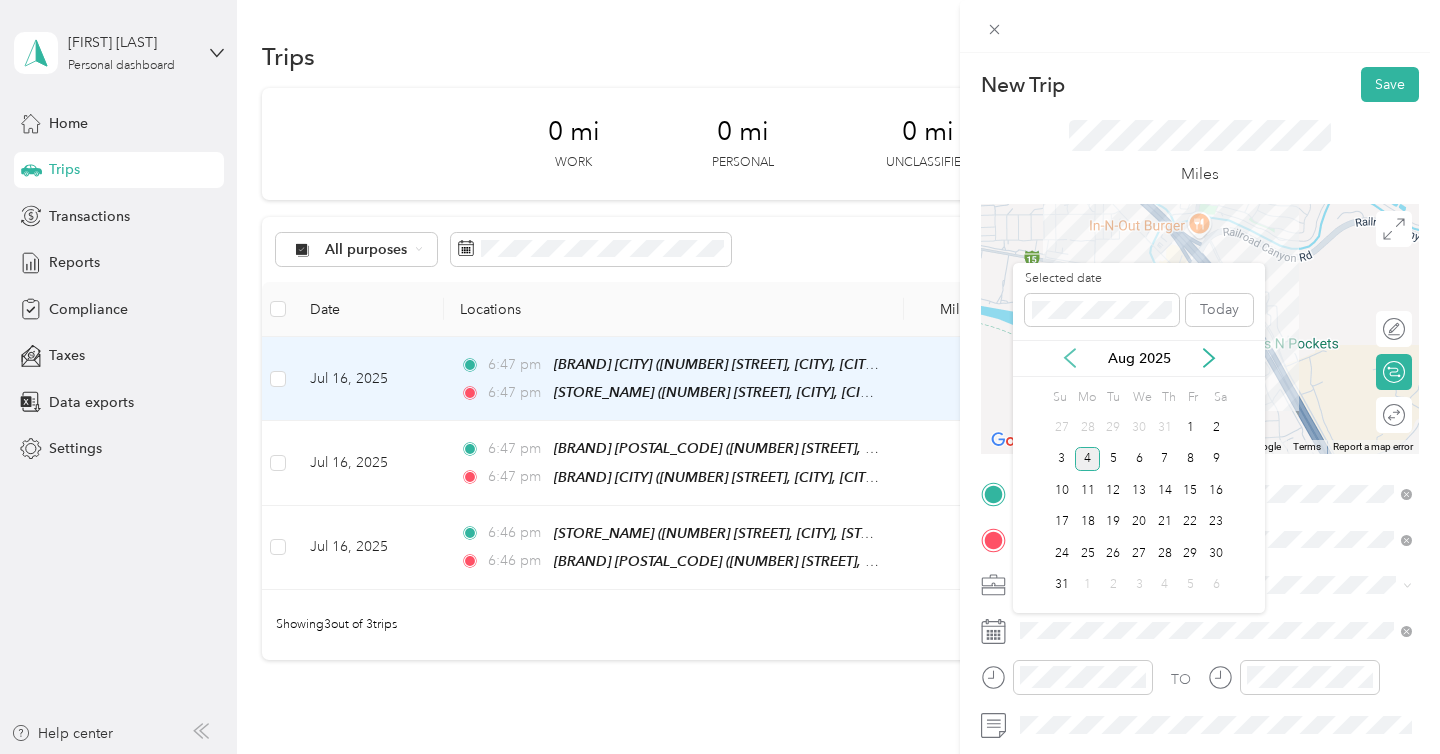 click 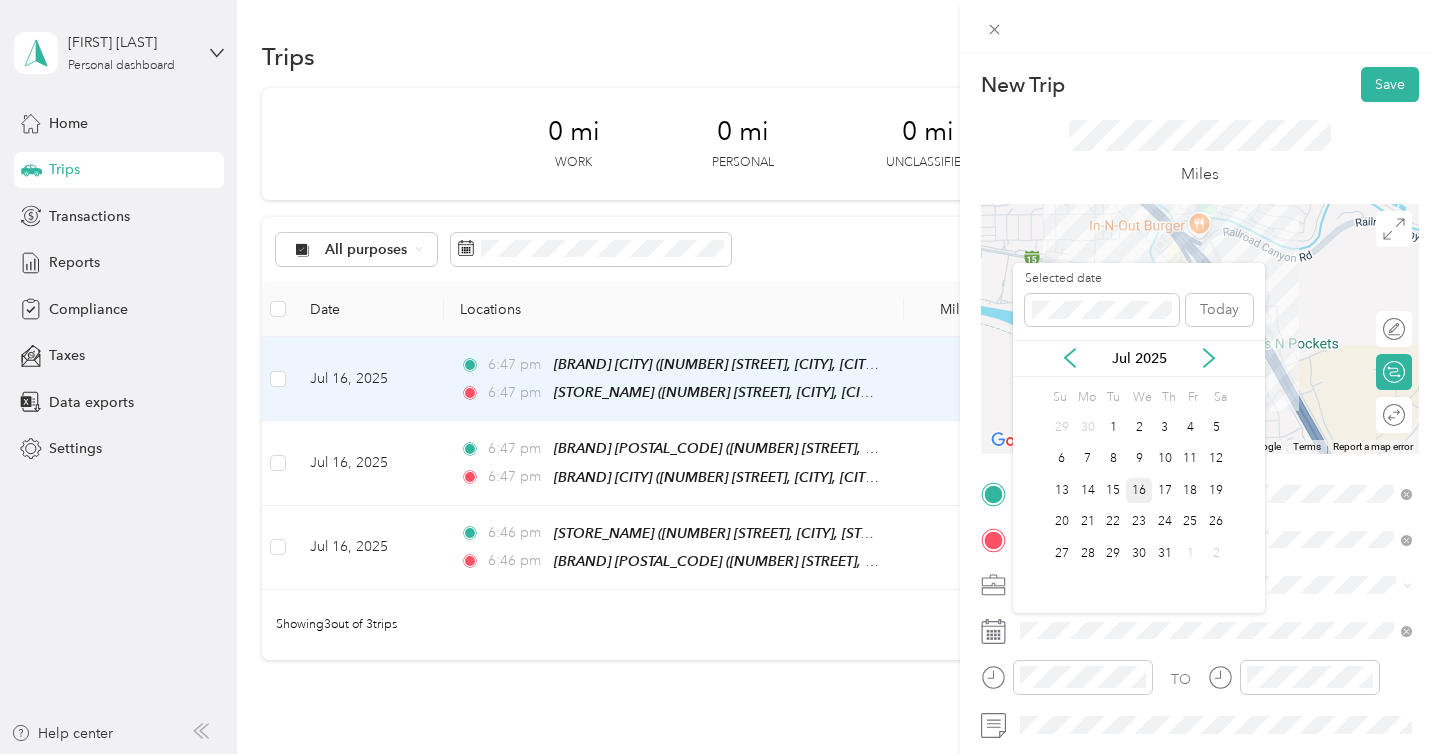click on "16" at bounding box center [1139, 490] 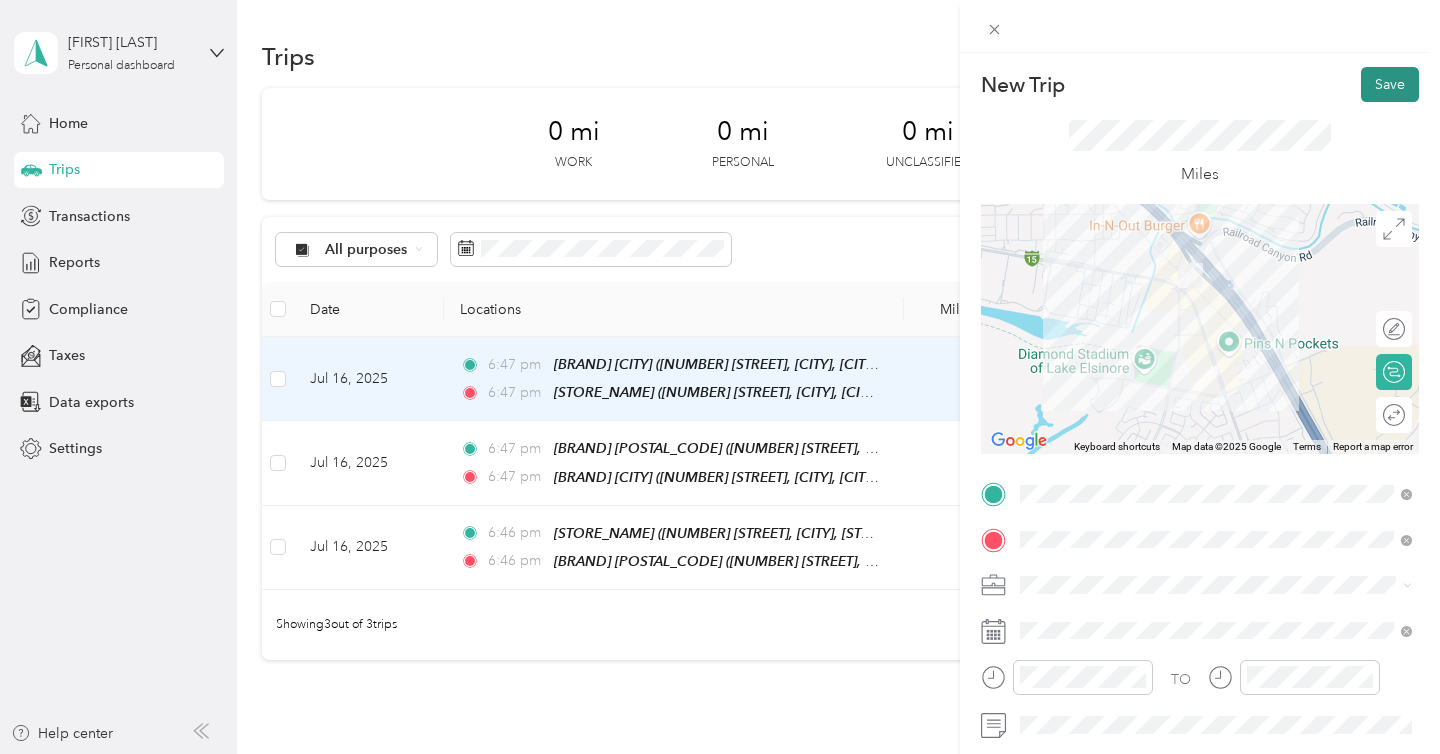 click on "Save" at bounding box center [1390, 84] 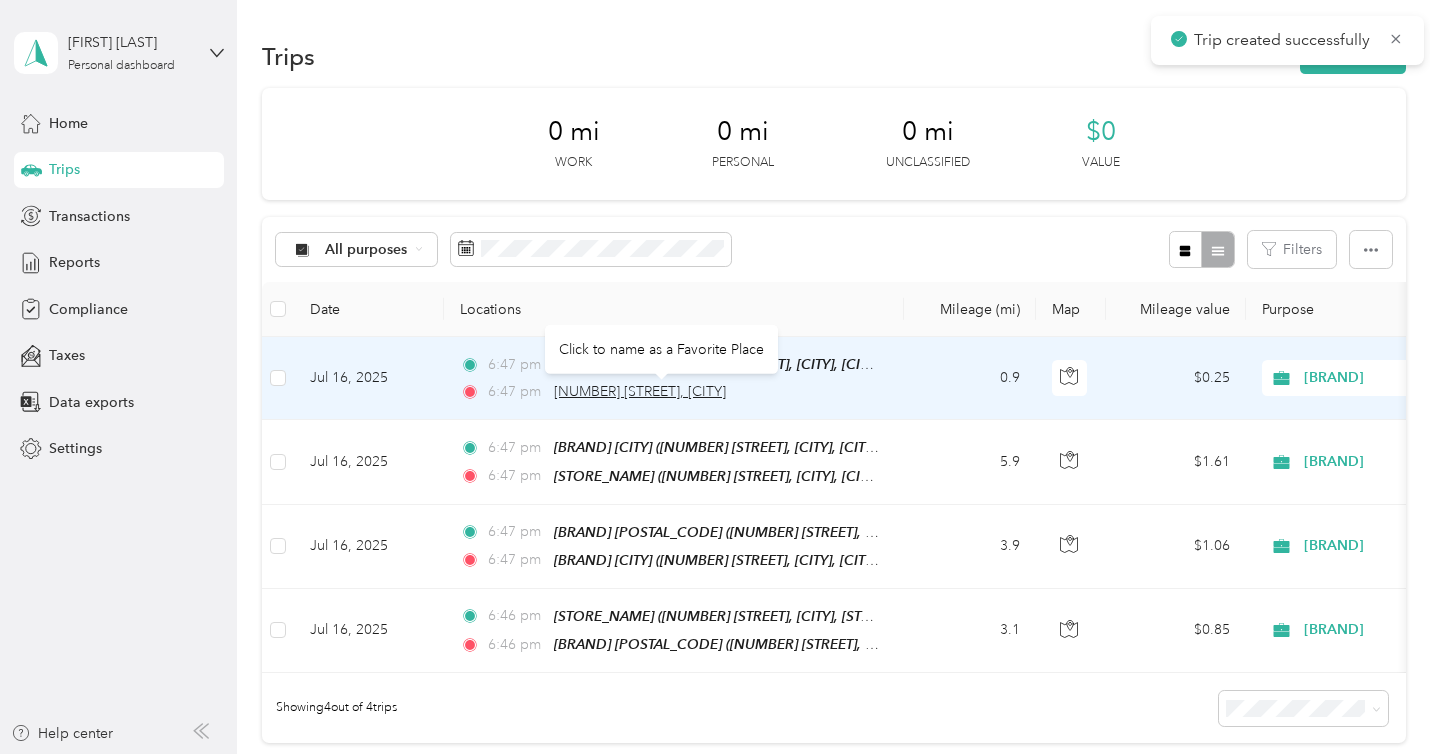 click on "250 Diamond Drive, Lake Elsinore" at bounding box center (640, 391) 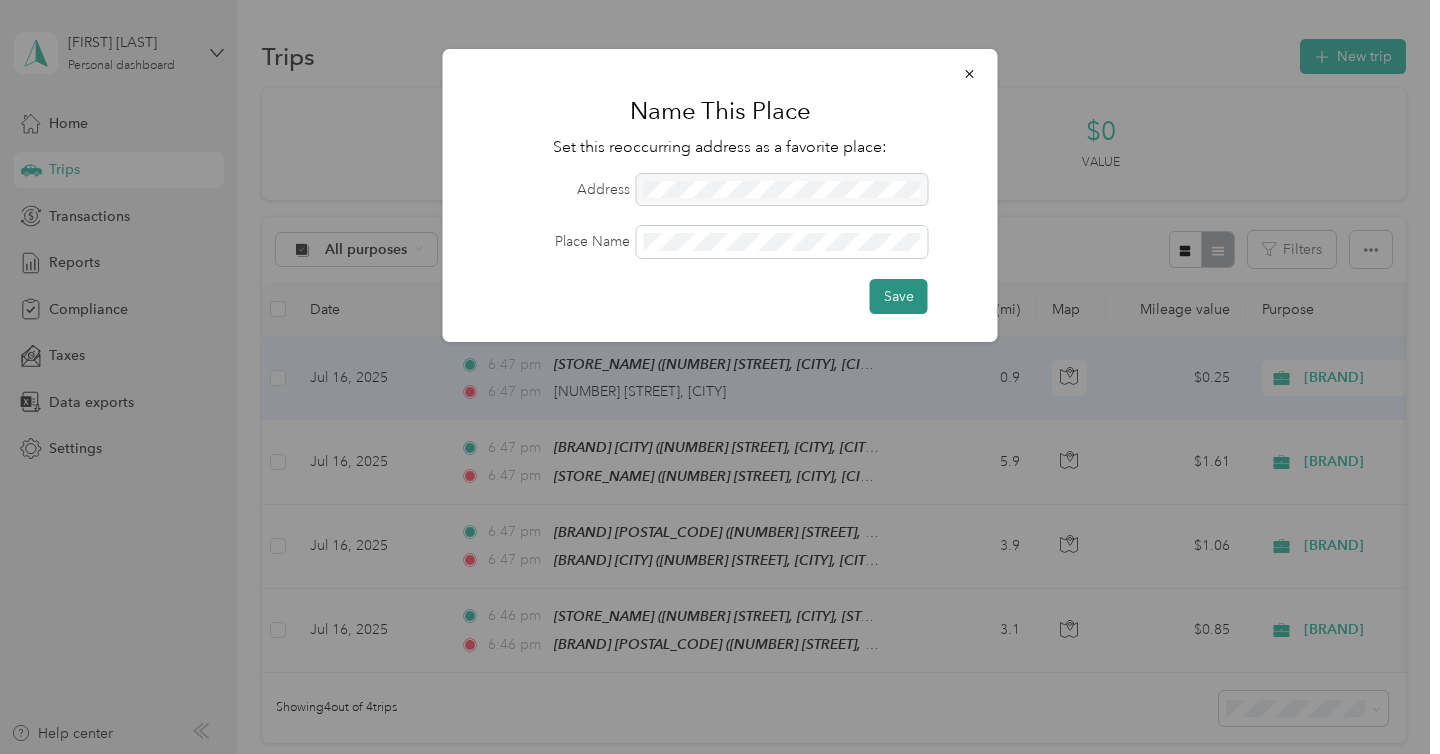 click on "Save" at bounding box center (899, 296) 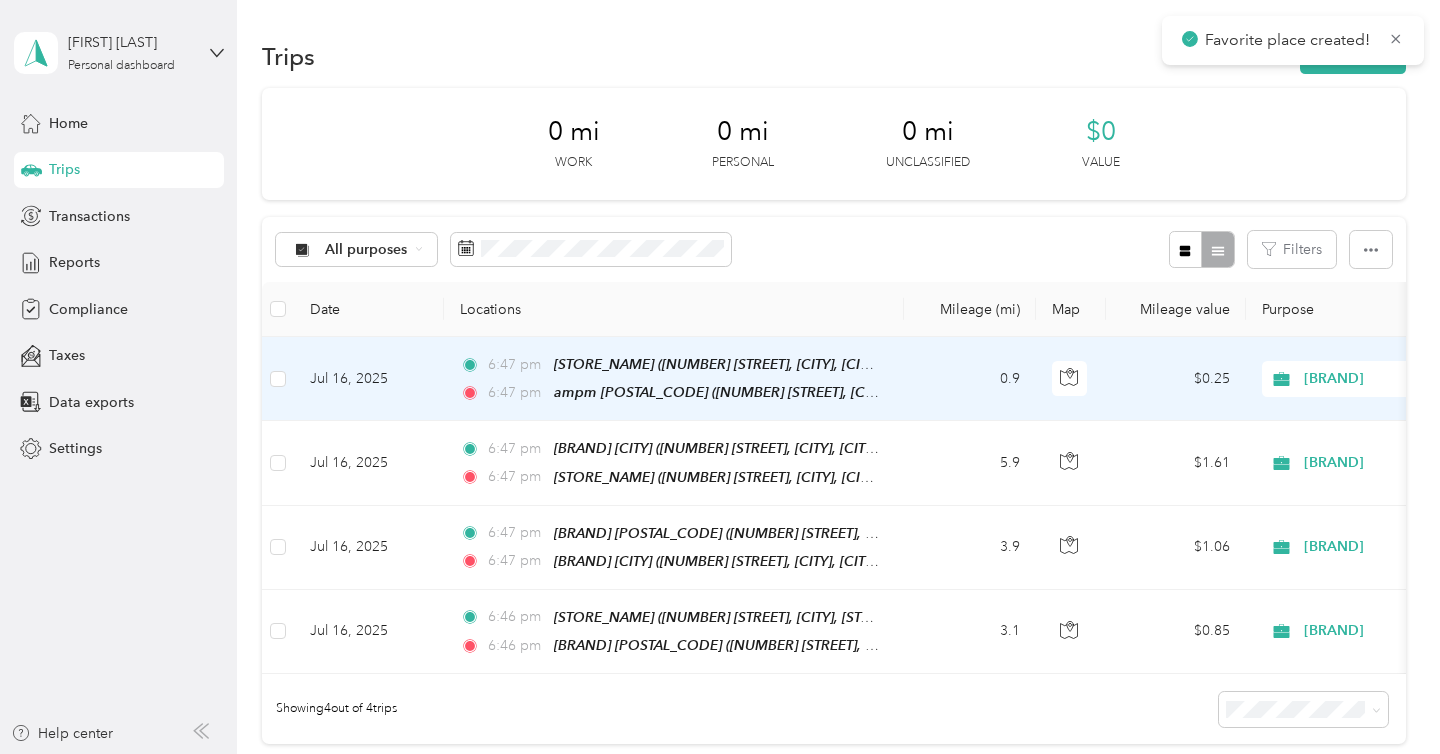 click on "Trips New trip" at bounding box center (834, 56) 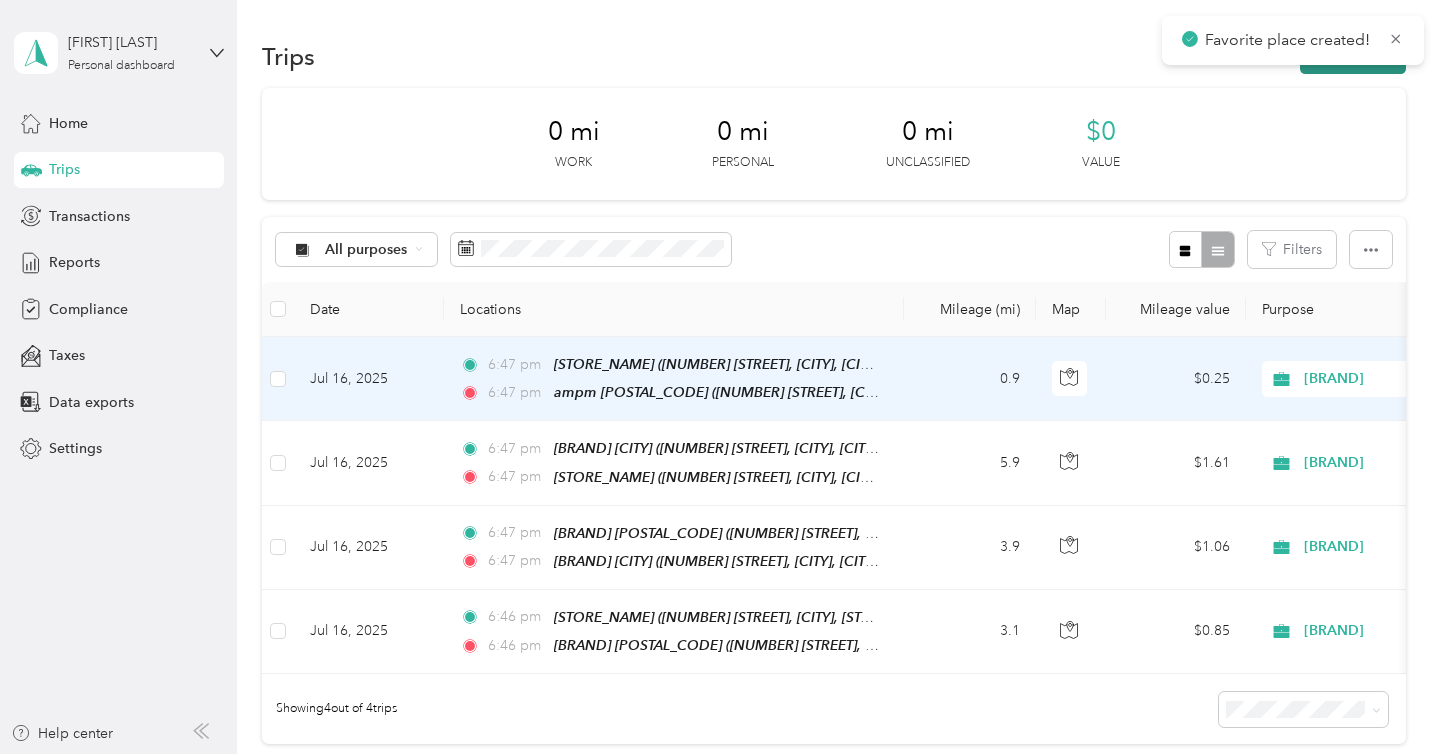 click on "New trip" at bounding box center [1353, 56] 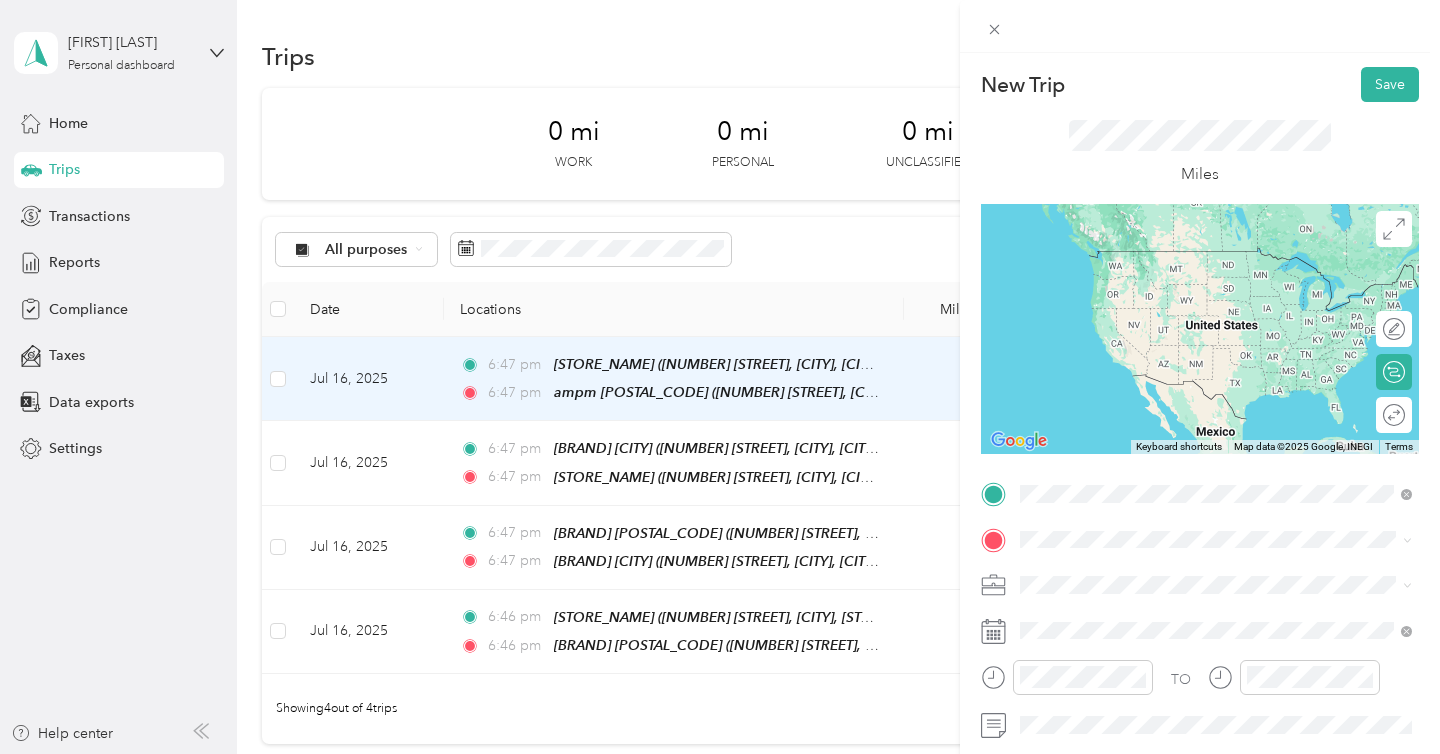 click on "[NUMBER] [STREET], [CITY], [POSTAL_CODE], [CITY], [STATE], United States" at bounding box center [1227, 298] 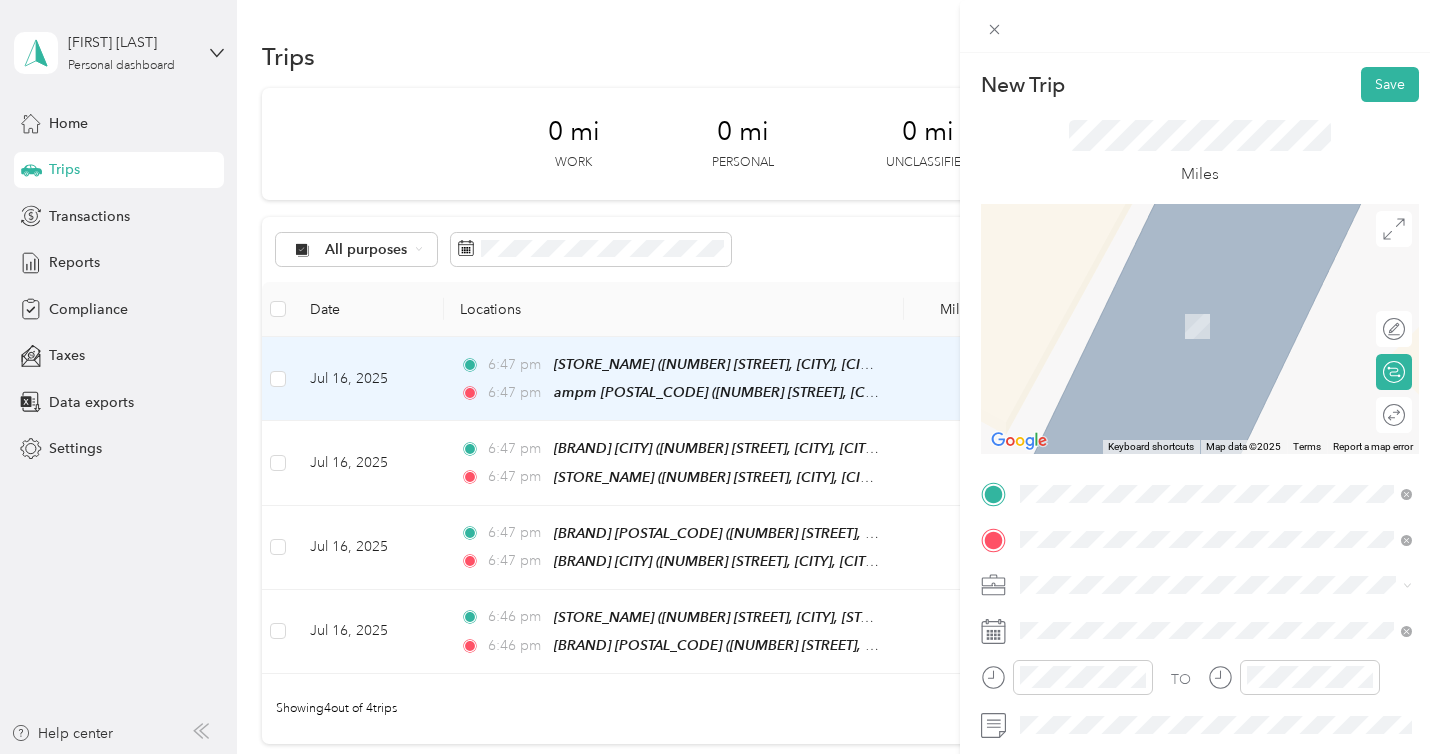 click on "[NUMBER] [STREET], [CITY], [POSTAL_CODE], [CITY], [STATE], United States" at bounding box center [1227, 336] 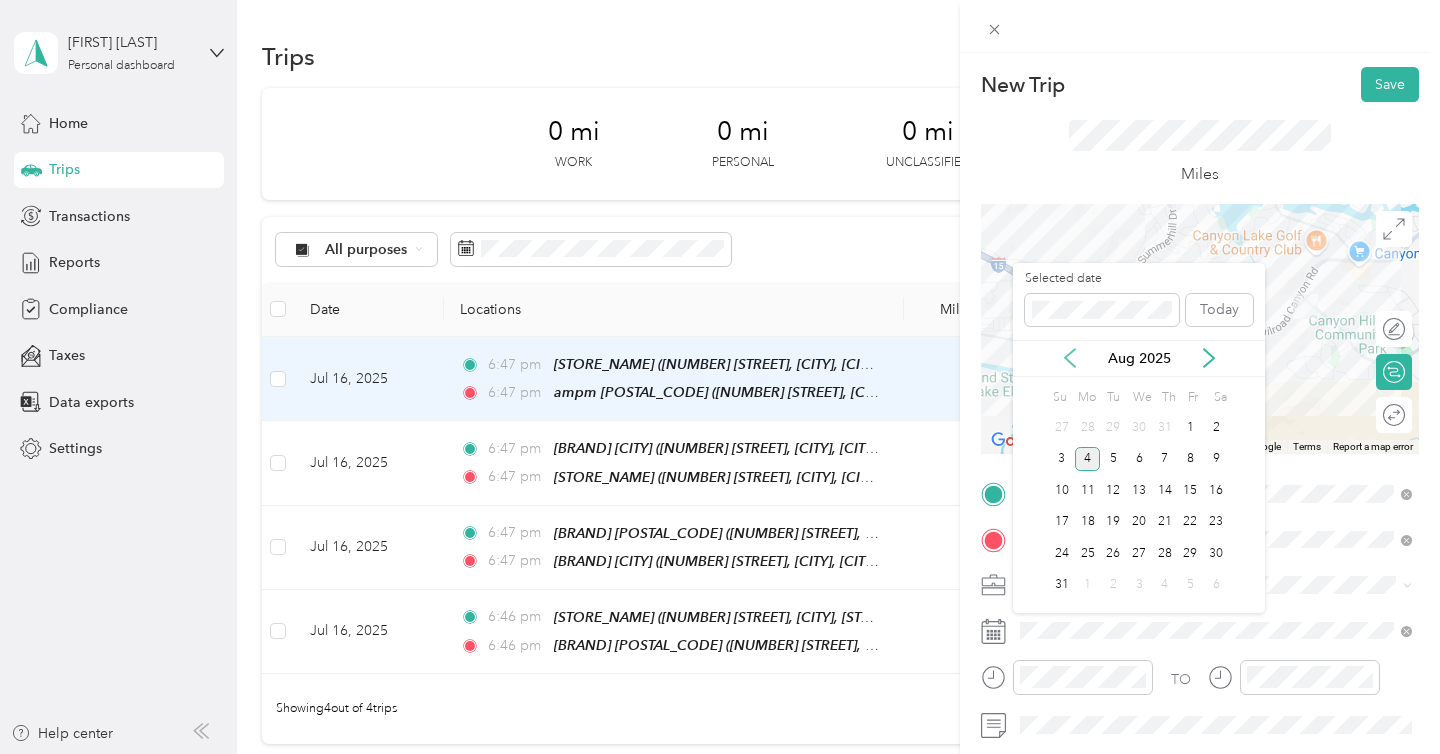click 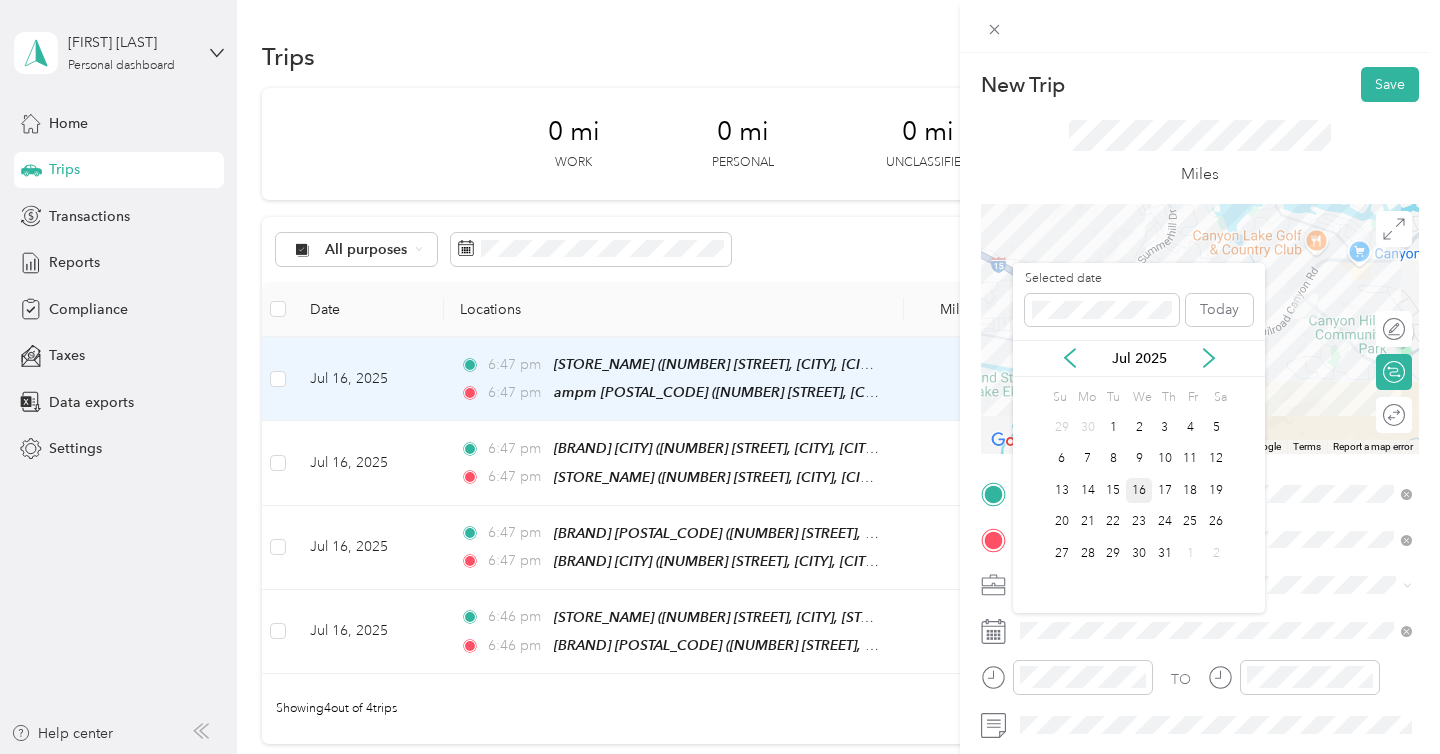 click on "16" at bounding box center (1139, 490) 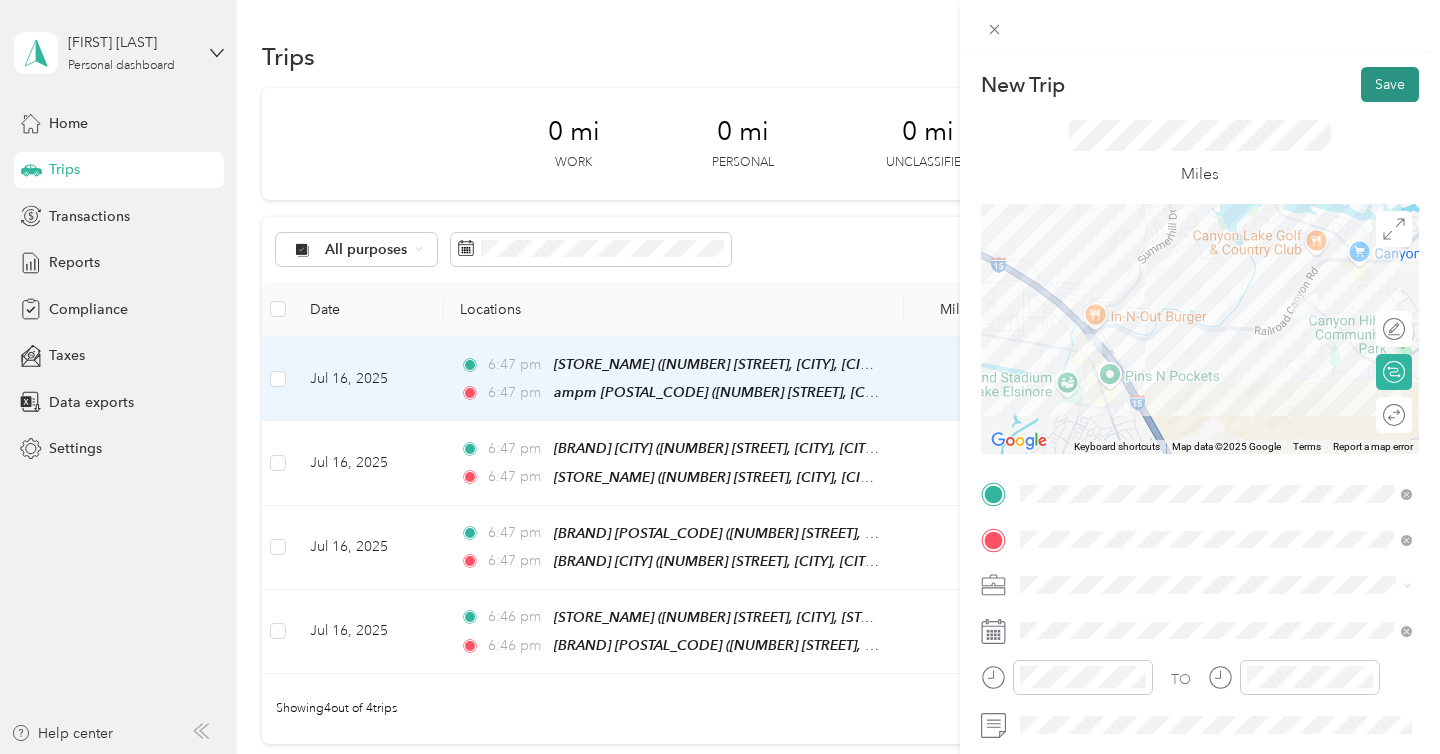 click on "Save" at bounding box center (1390, 84) 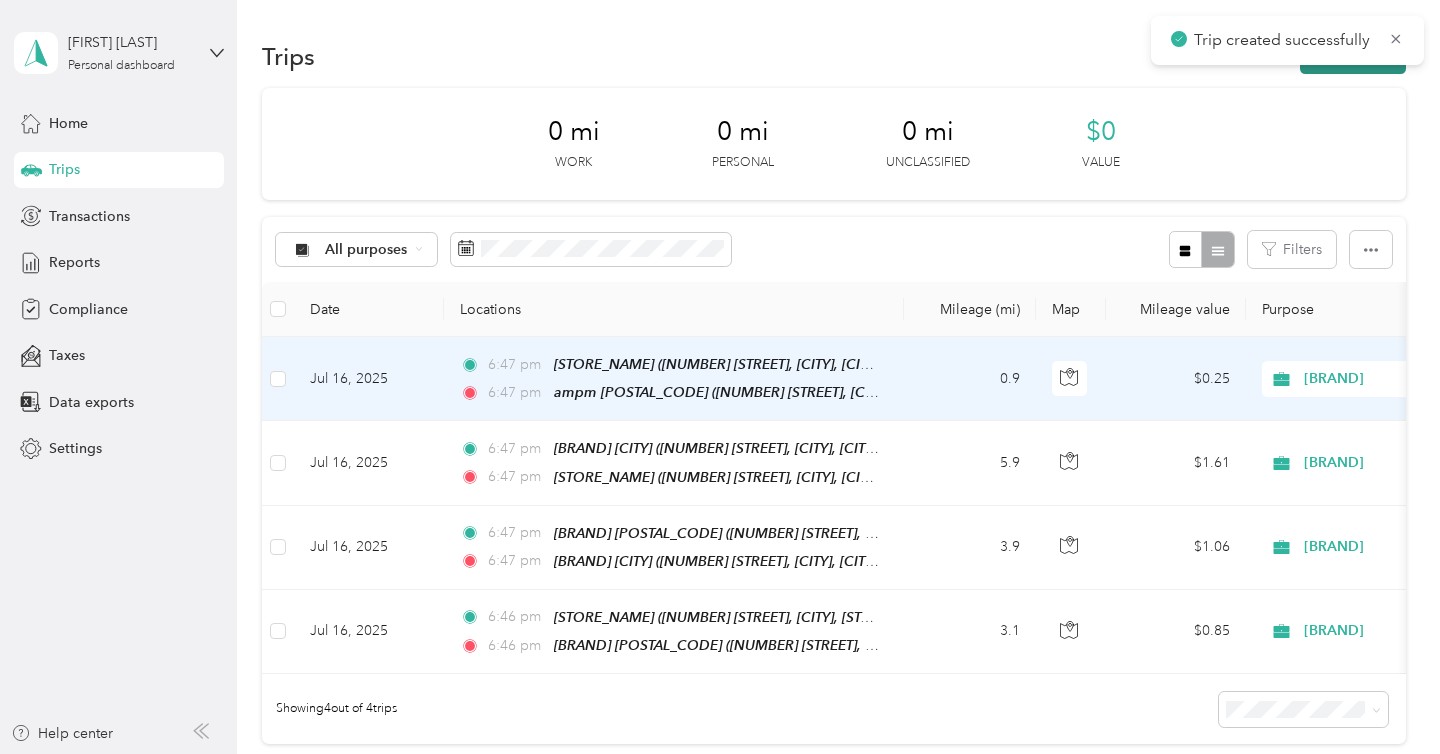 click on "New trip" at bounding box center [1353, 56] 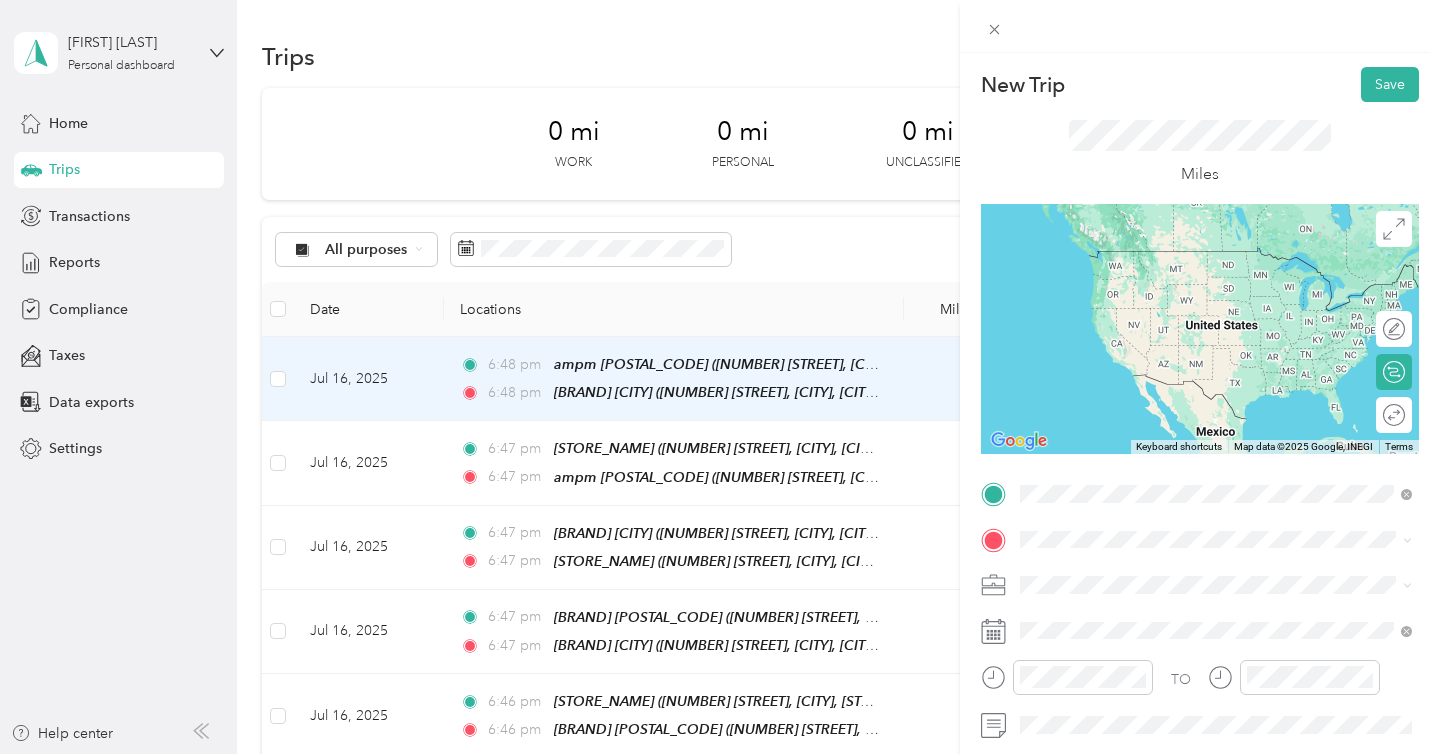 click on "[NUMBER] [STREET], [CITY], [POSTAL_CODE], [CITY], [STATE], United States" at bounding box center [1227, 291] 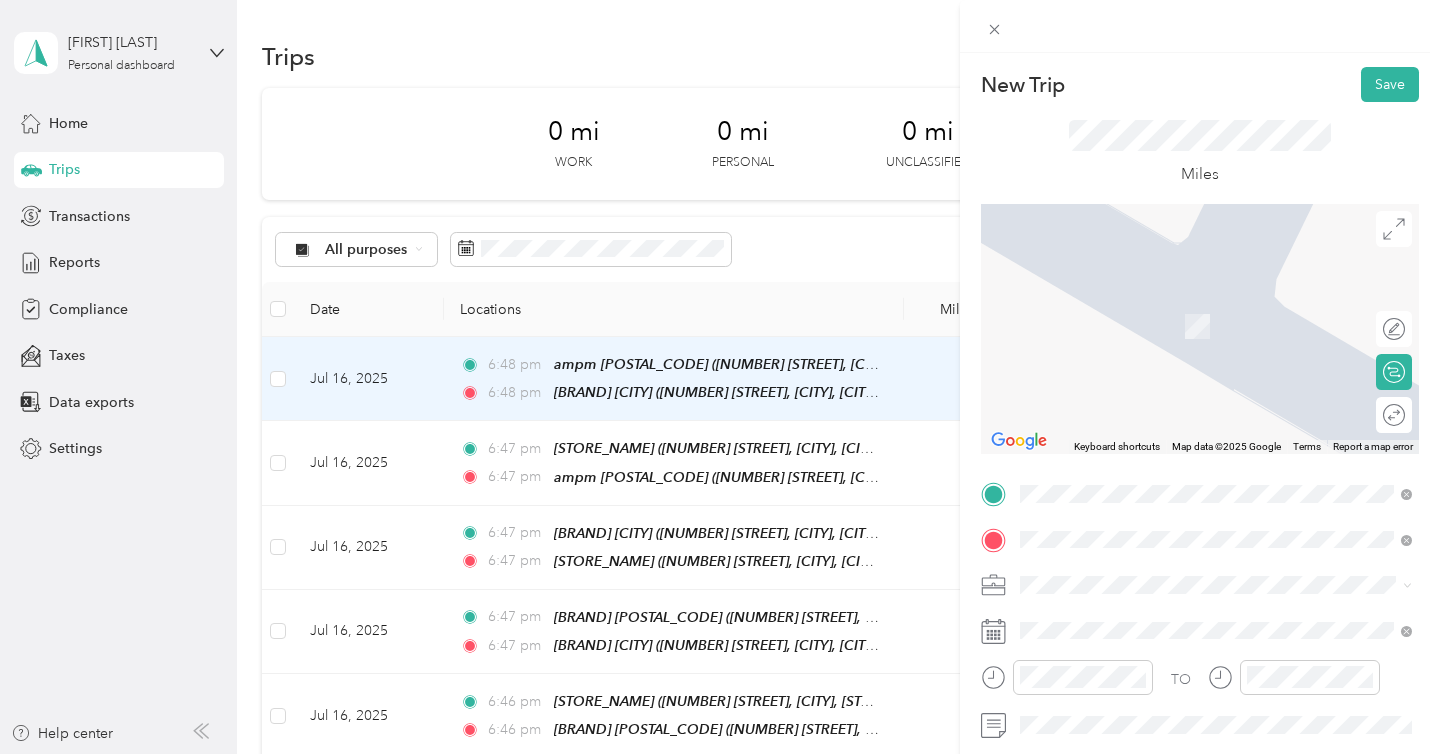 click on "From your Favorite places AMPM 47029 29660 Goetz Road, Menifee, 92587, Menifee, California, United States From search results 47029
Sasang-gu, Busan, South Korea 47029
Затишшя, Ternopil Oblast, Ukraine" at bounding box center (1216, 385) 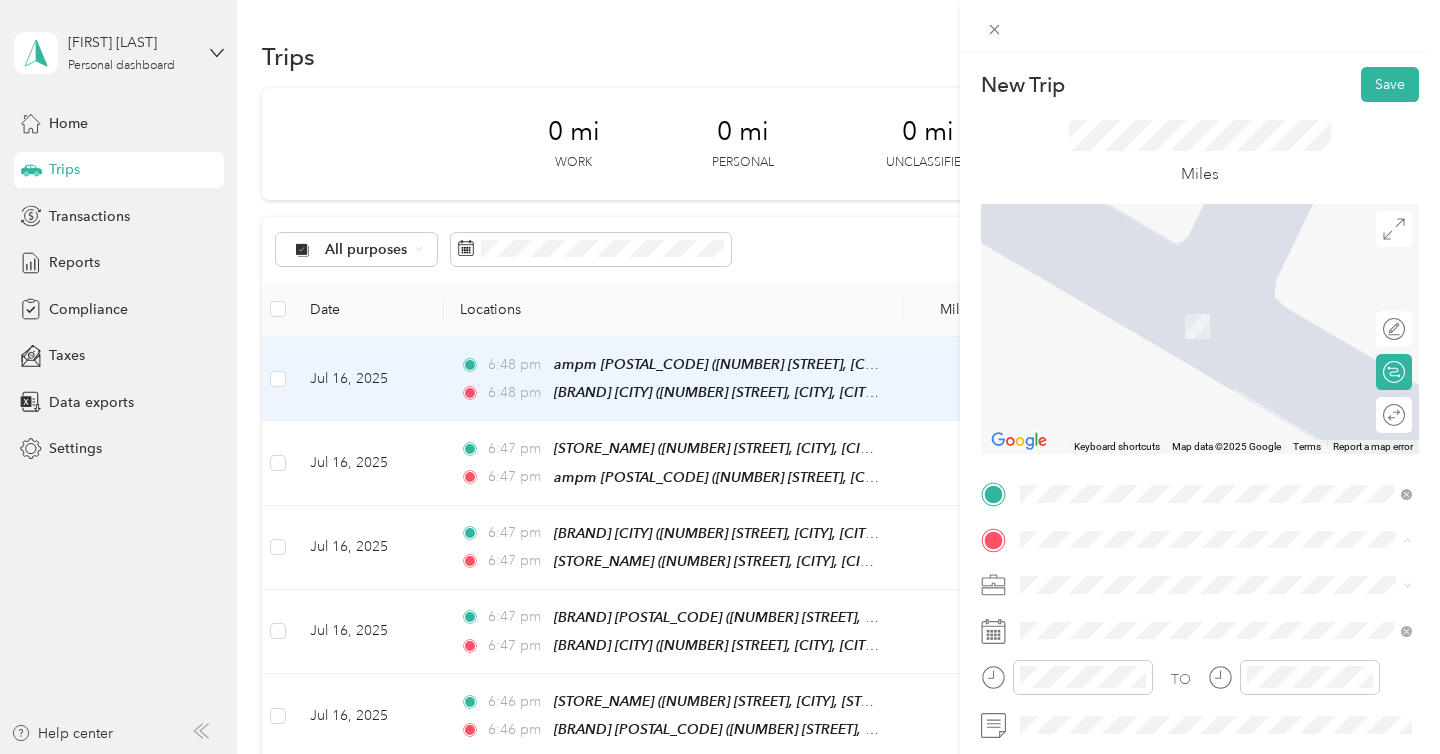 click on "[BRAND_NAME] [NUMBER]" at bounding box center (1118, 310) 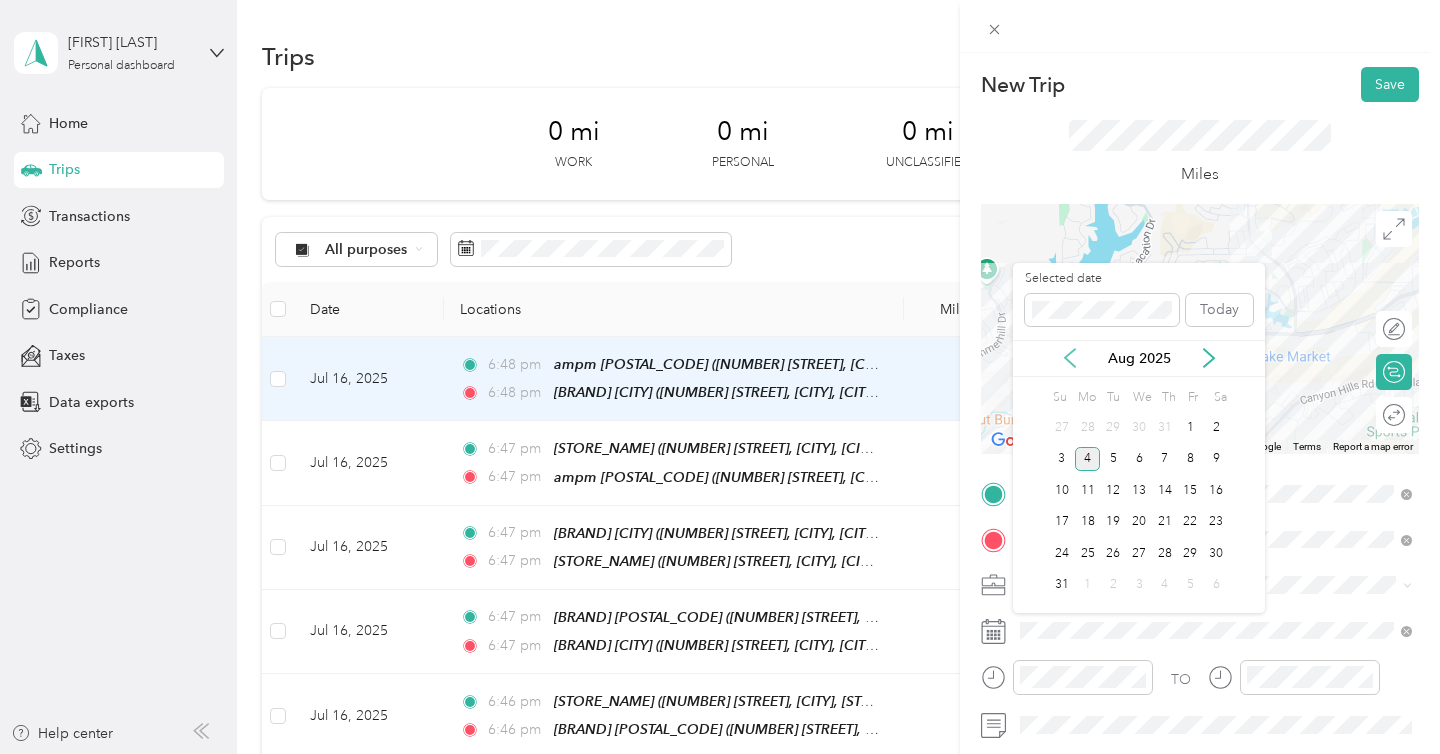 click 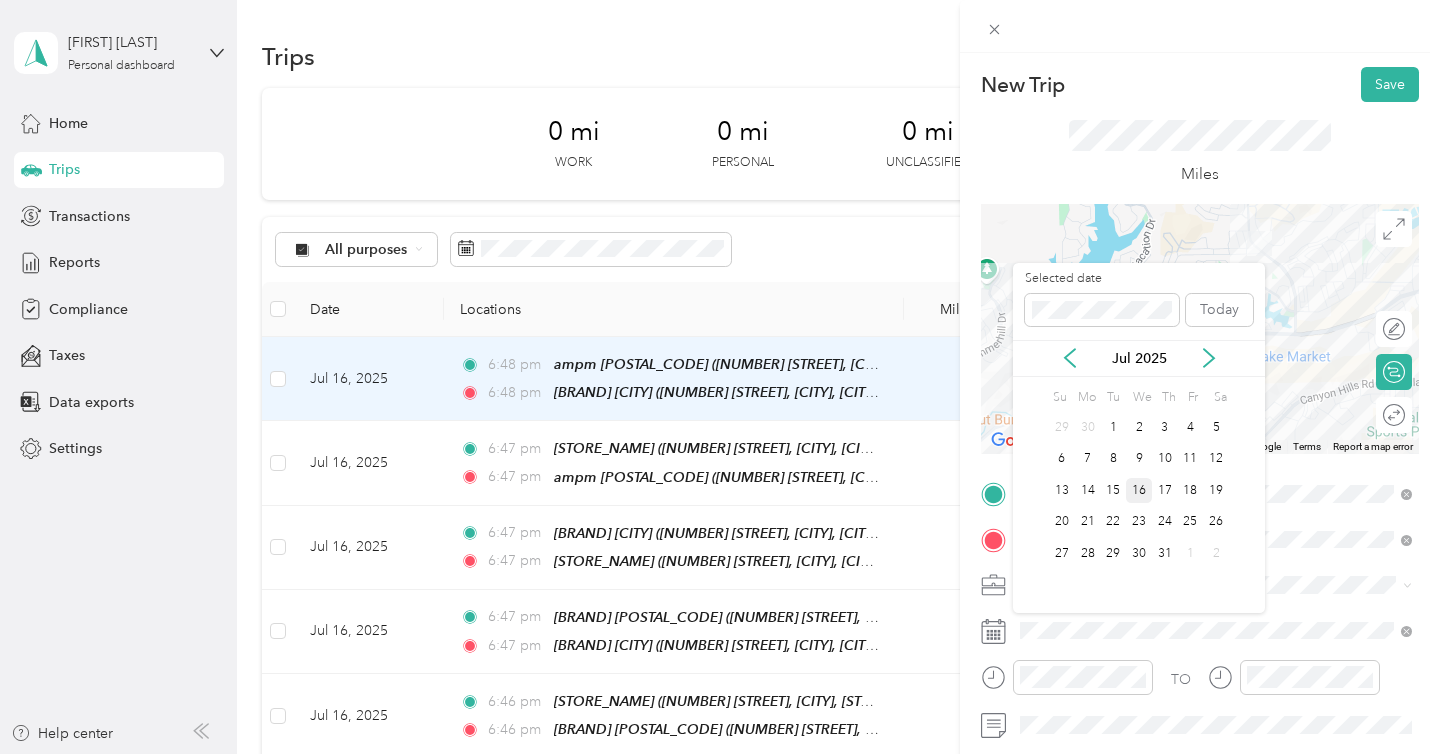 click on "16" at bounding box center [1139, 490] 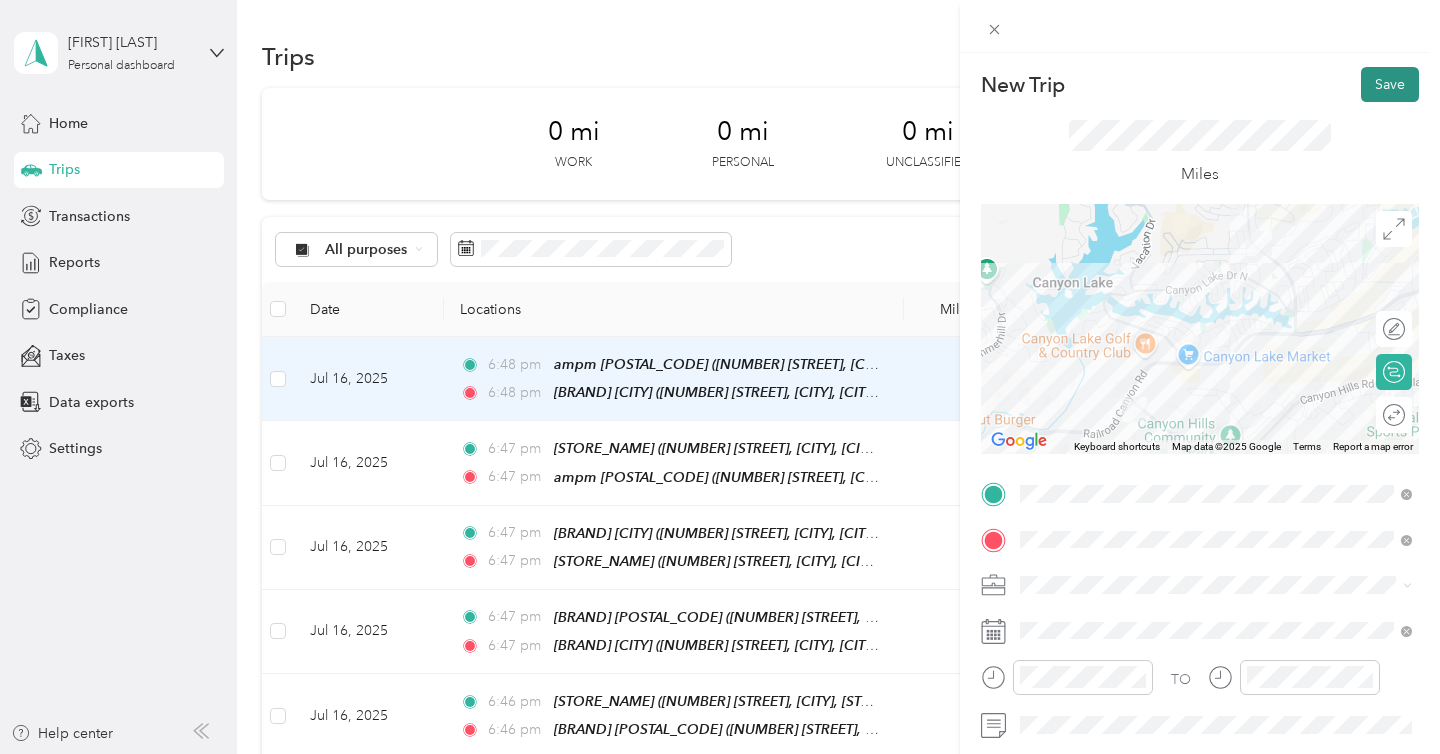 click on "Save" at bounding box center (1390, 84) 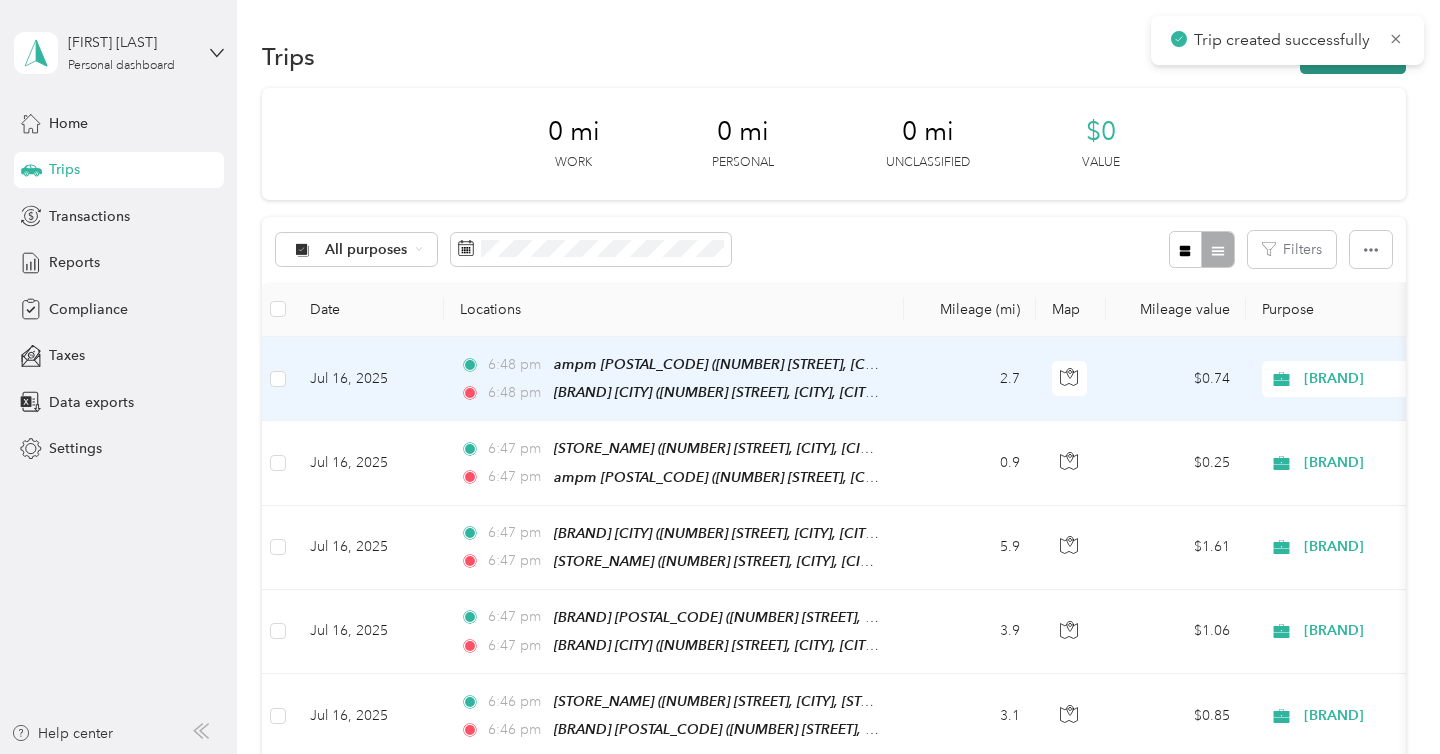 click on "New trip" at bounding box center (1353, 56) 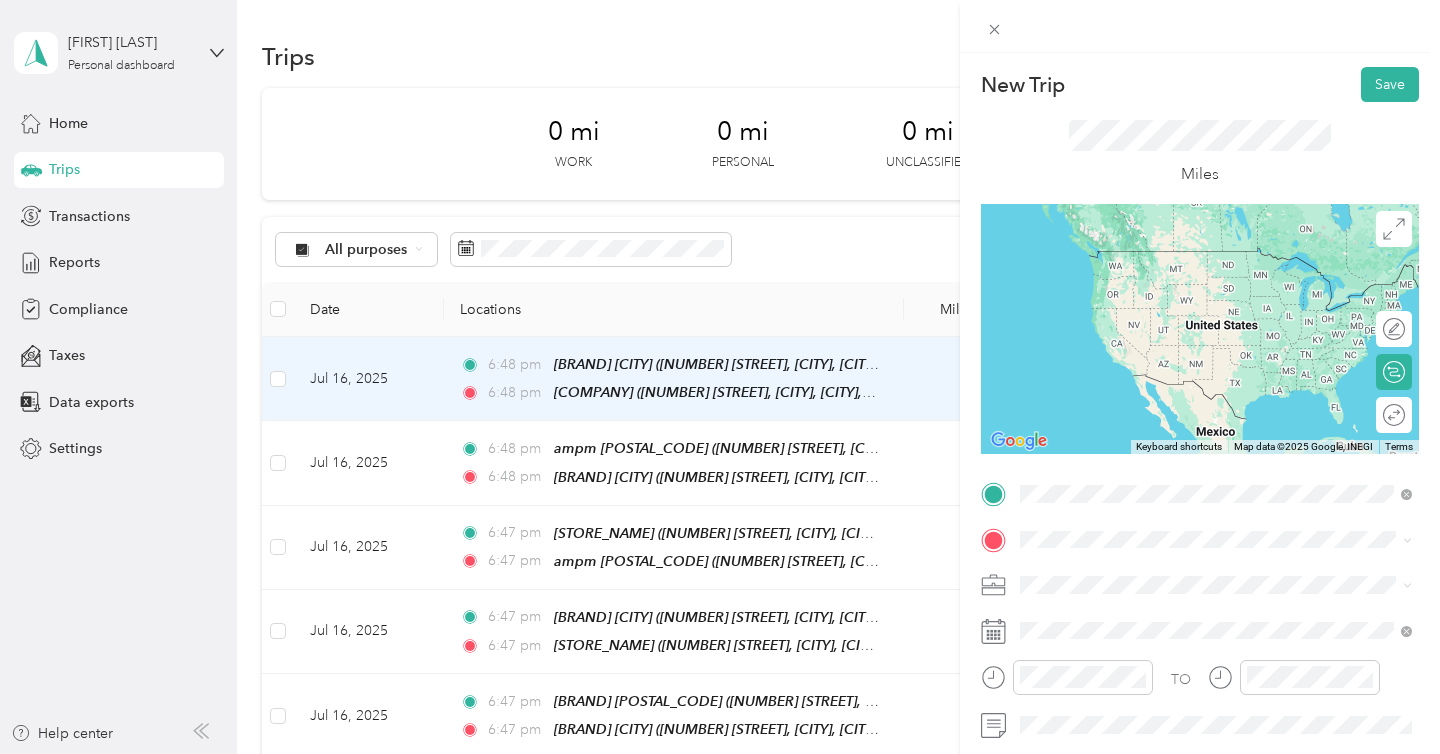 click on "[BRAND_NAME] ([DISTRICT_NAME])  [NUMBER] [STREET], [CITY], [POSTAL_CODE], [CITY], [STATE], [COUNTRY]" at bounding box center (1232, 280) 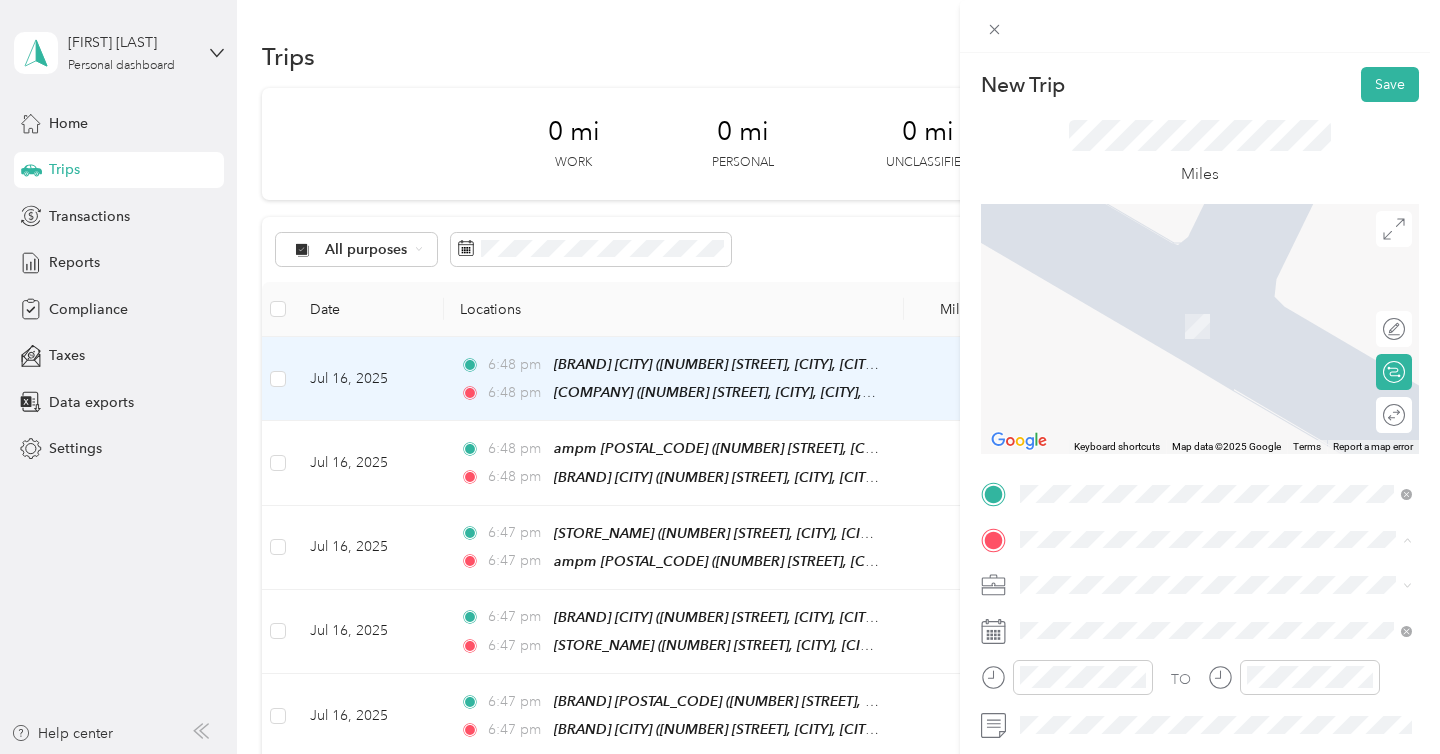 click on "New Trip Save This trip cannot be edited because it is either under review, approved, or paid. Contact your Team Manager to edit it. Miles ← Move left → Move right ↑ Move up ↓ Move down + Zoom in - Zoom out Home Jump left by 75% End Jump right by 75% Page Up Jump up by 75% Page Down Jump down by 75% Keyboard shortcuts Map Data Map data ©2025 Google Map data ©2025 Google 2 m  Click to toggle between metric and imperial units Terms Report a map error Edit route Calculate route Round trip TO Add photo" at bounding box center (1200, 514) 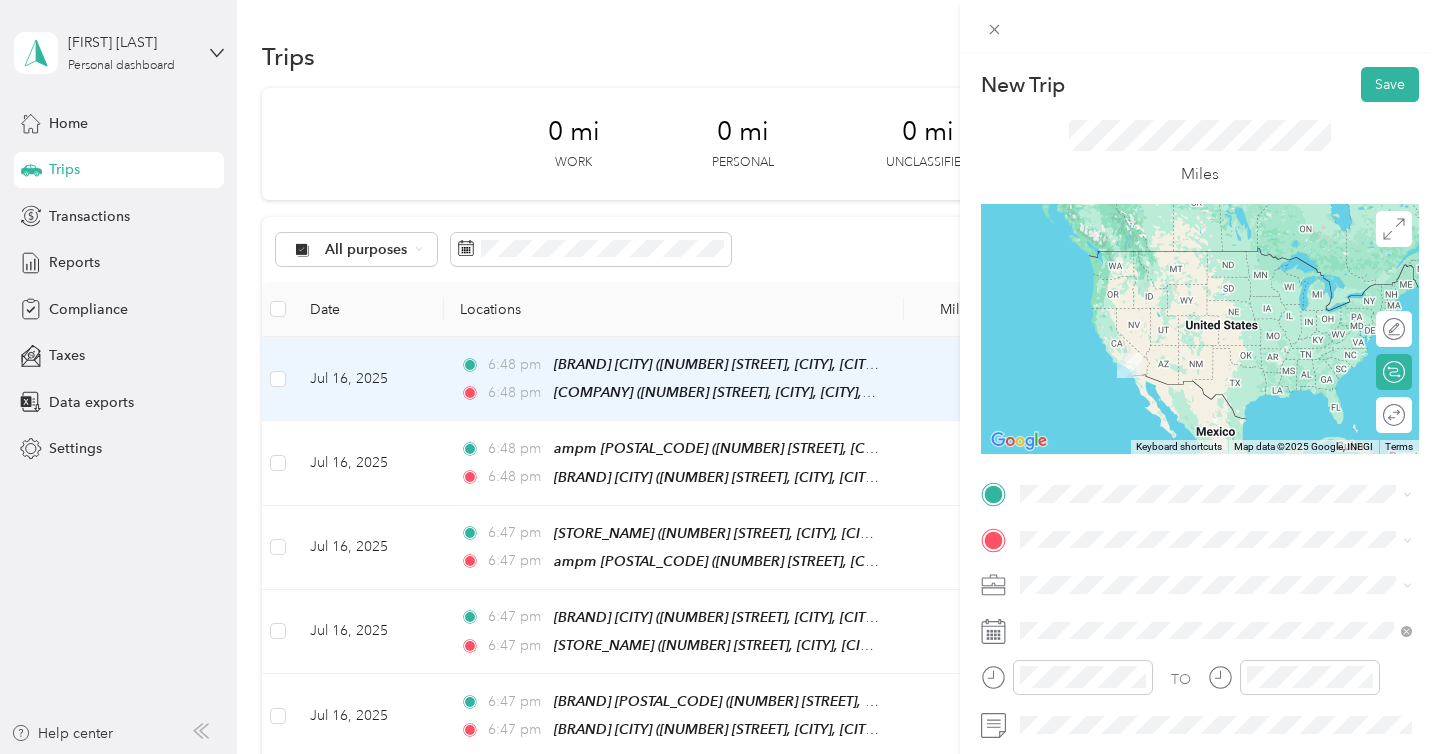click on "AMPM 47029 29660 Goetz Road, Menifee, 92587, Menifee, California, United States" at bounding box center (1232, 284) 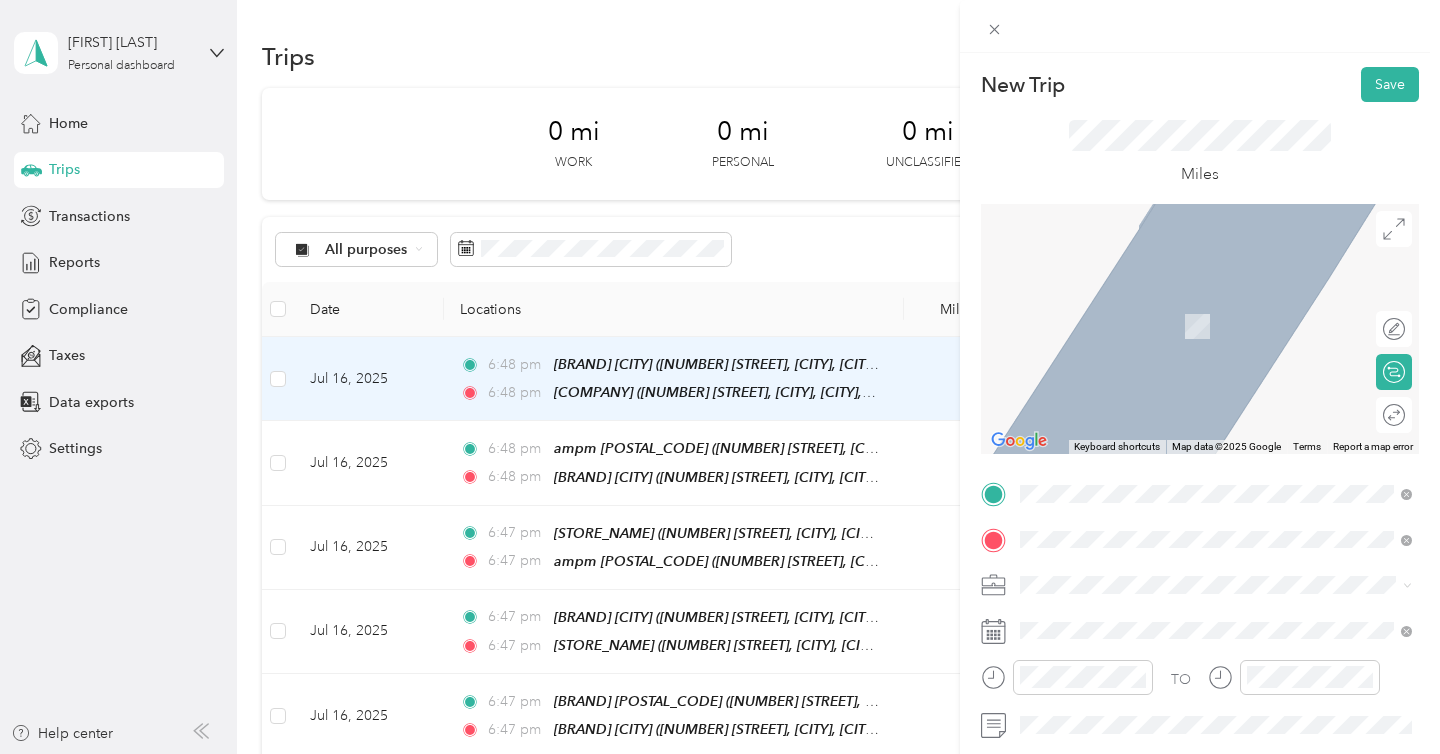 click on "29012 Newport Road, Menifee, 92584, Menifee, California, United States" at bounding box center (1227, 336) 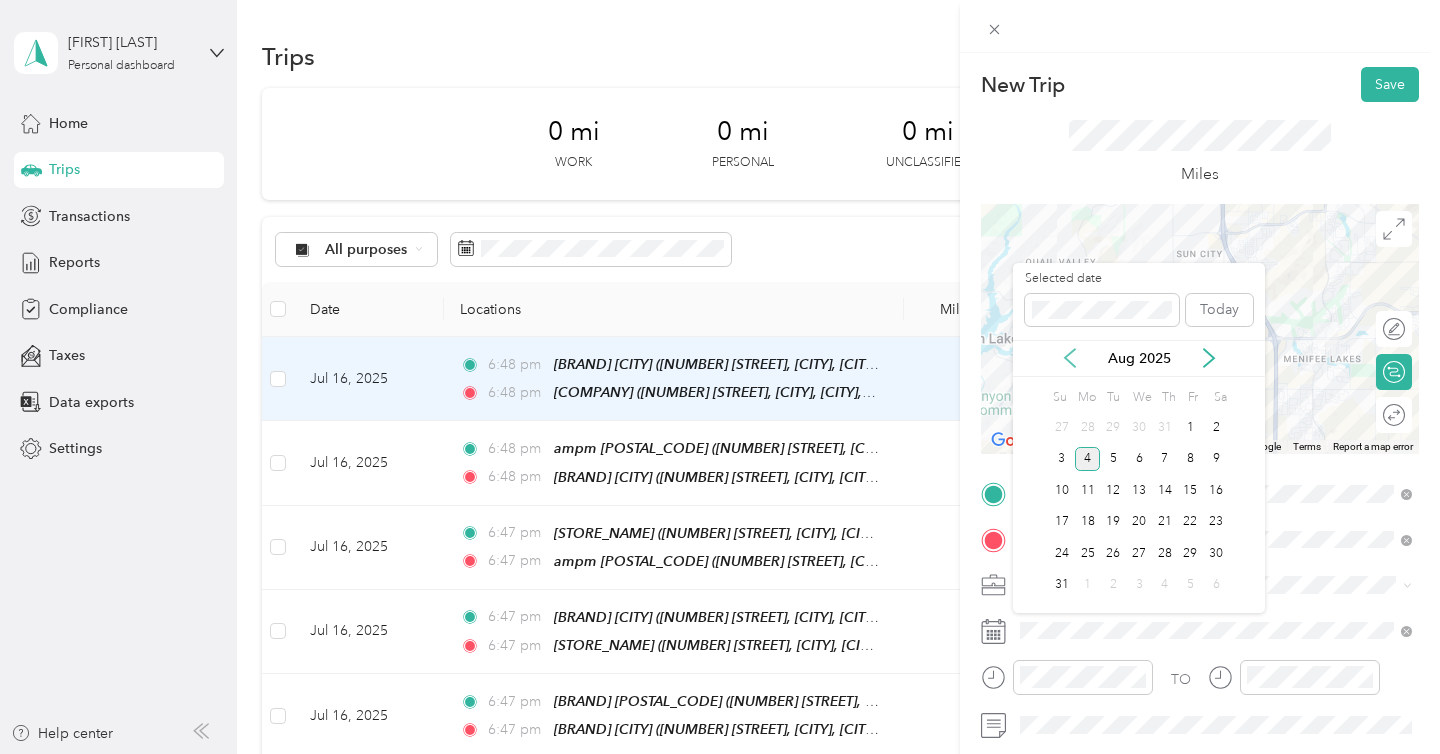 click 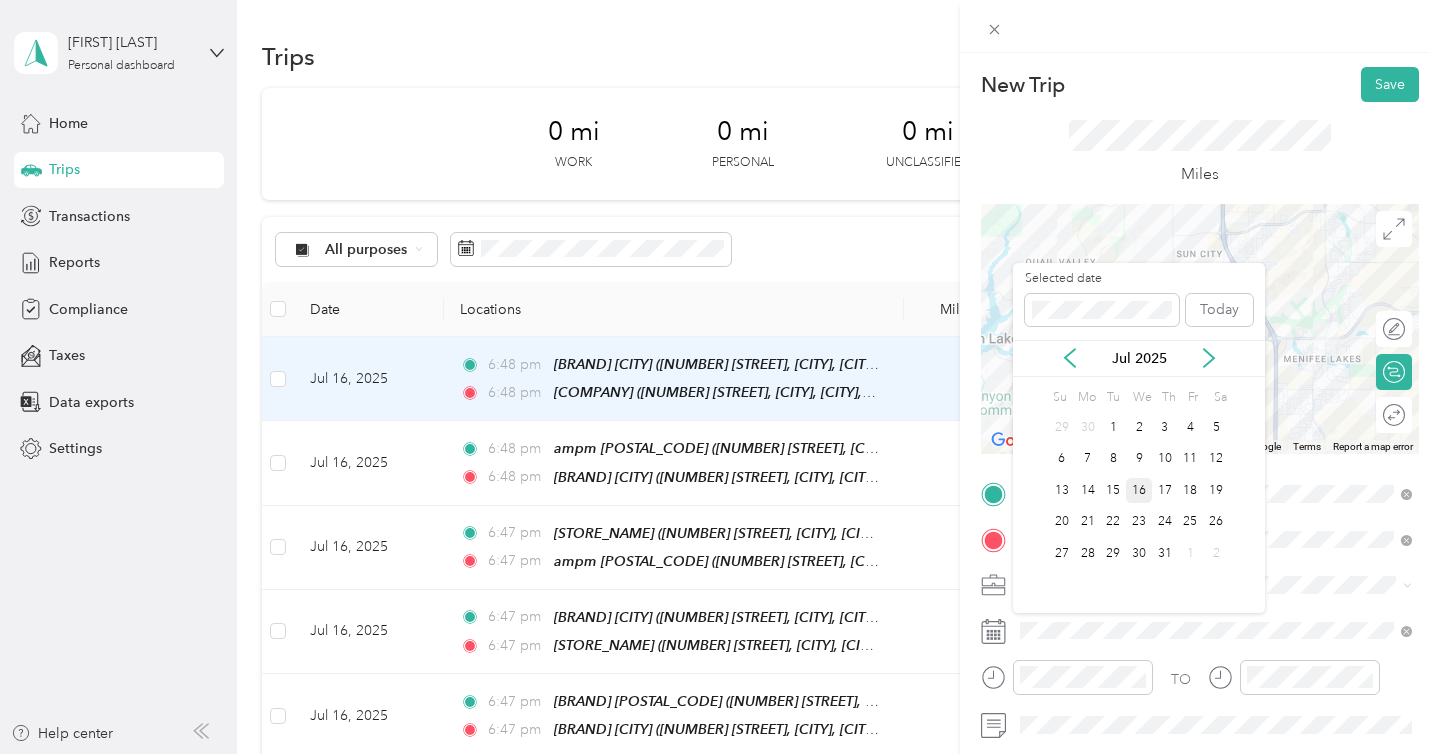 click on "16" at bounding box center [1139, 490] 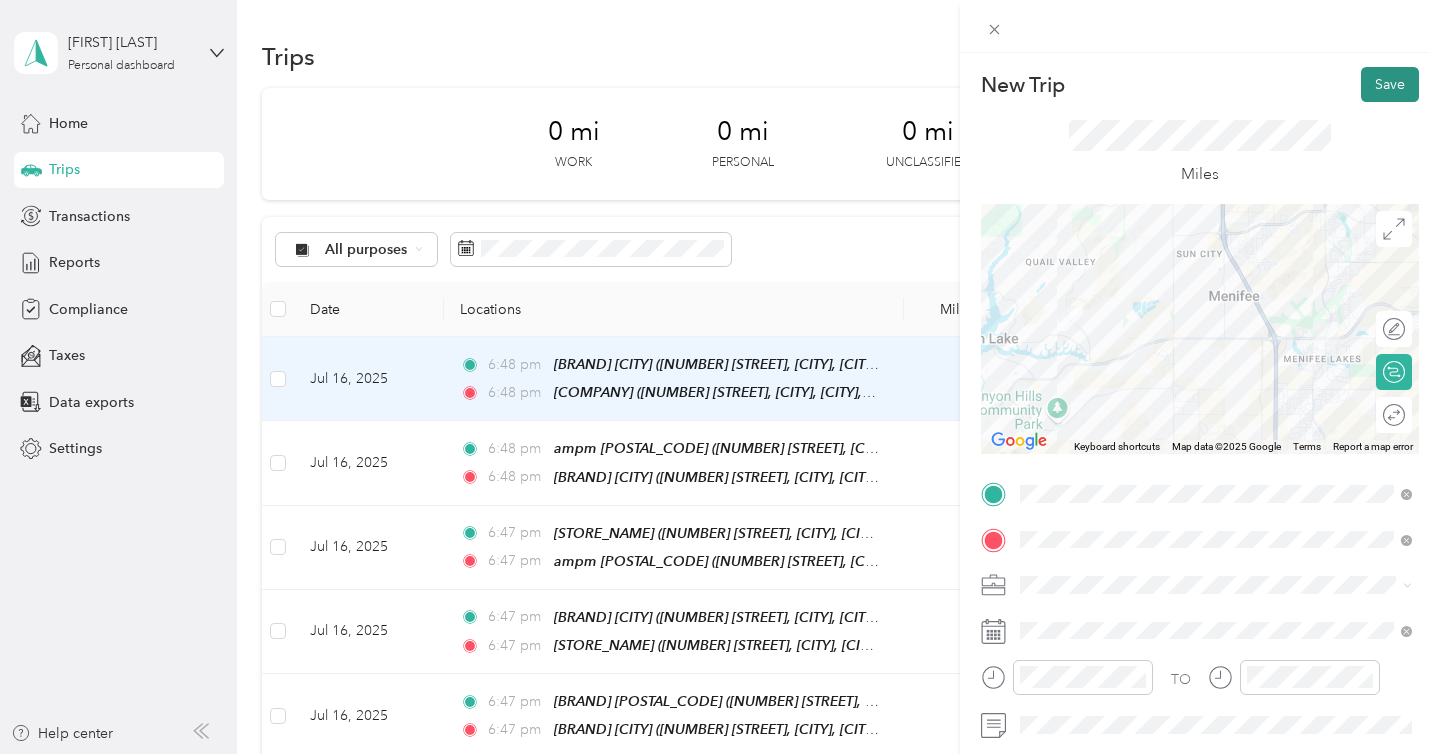 click on "Save" at bounding box center (1390, 84) 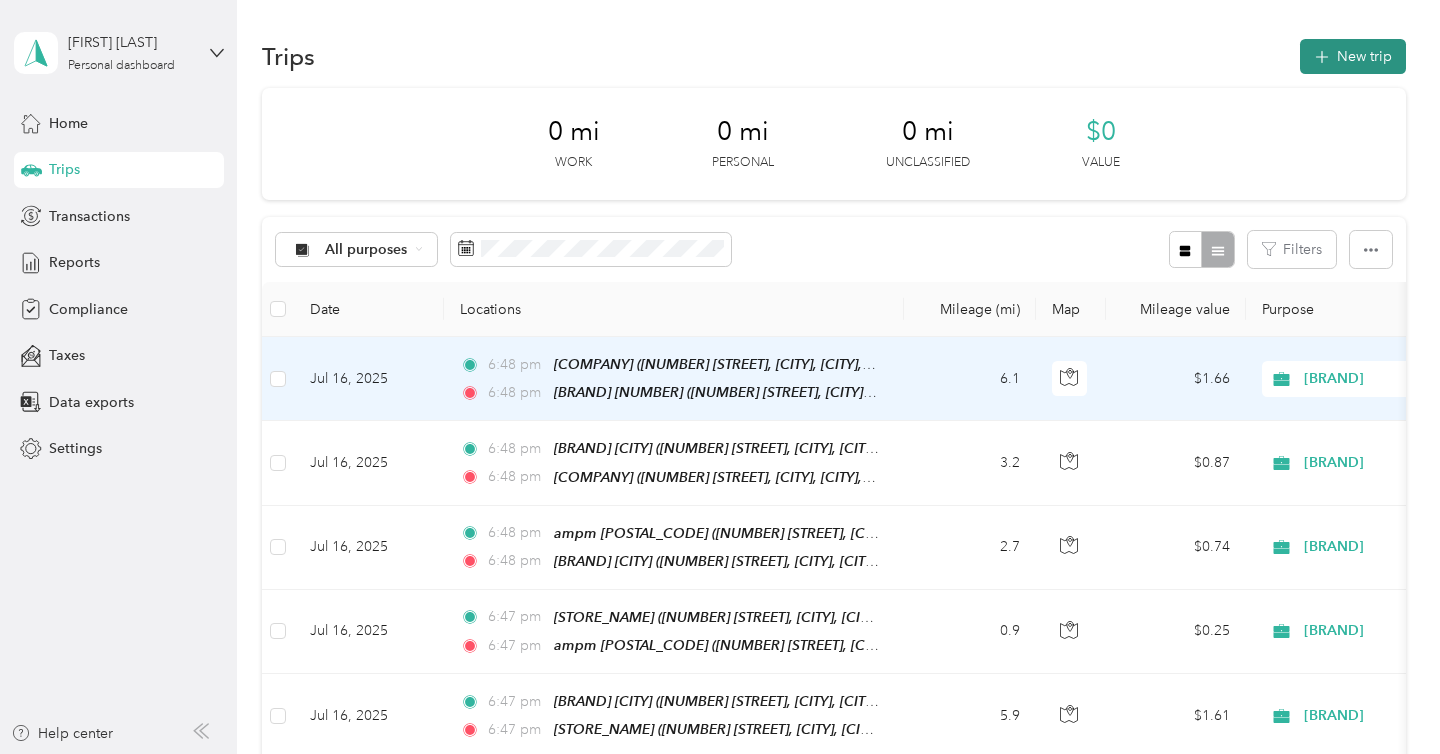 click on "New trip" at bounding box center [1353, 56] 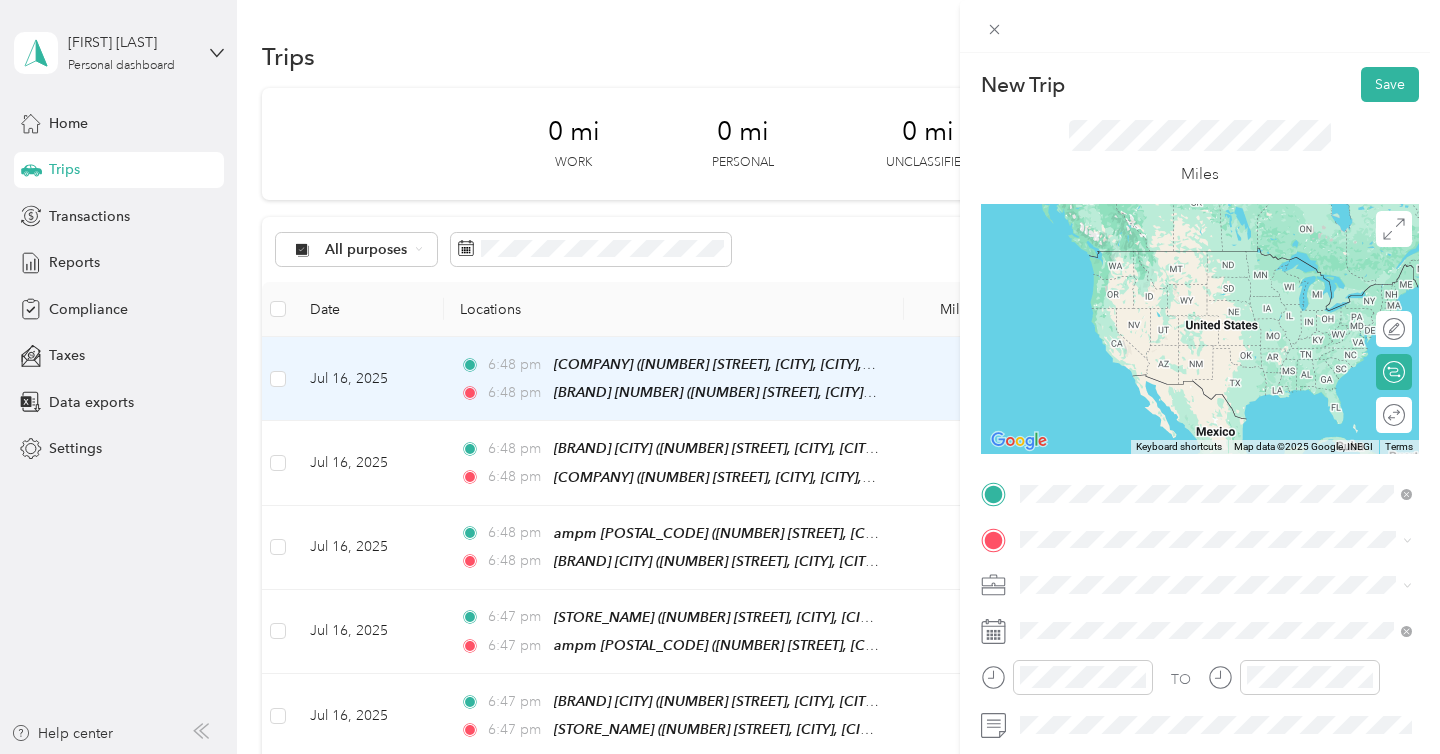 click on "29012 Newport Road, Menifee, 92584, Menifee, California, United States" at bounding box center (1227, 291) 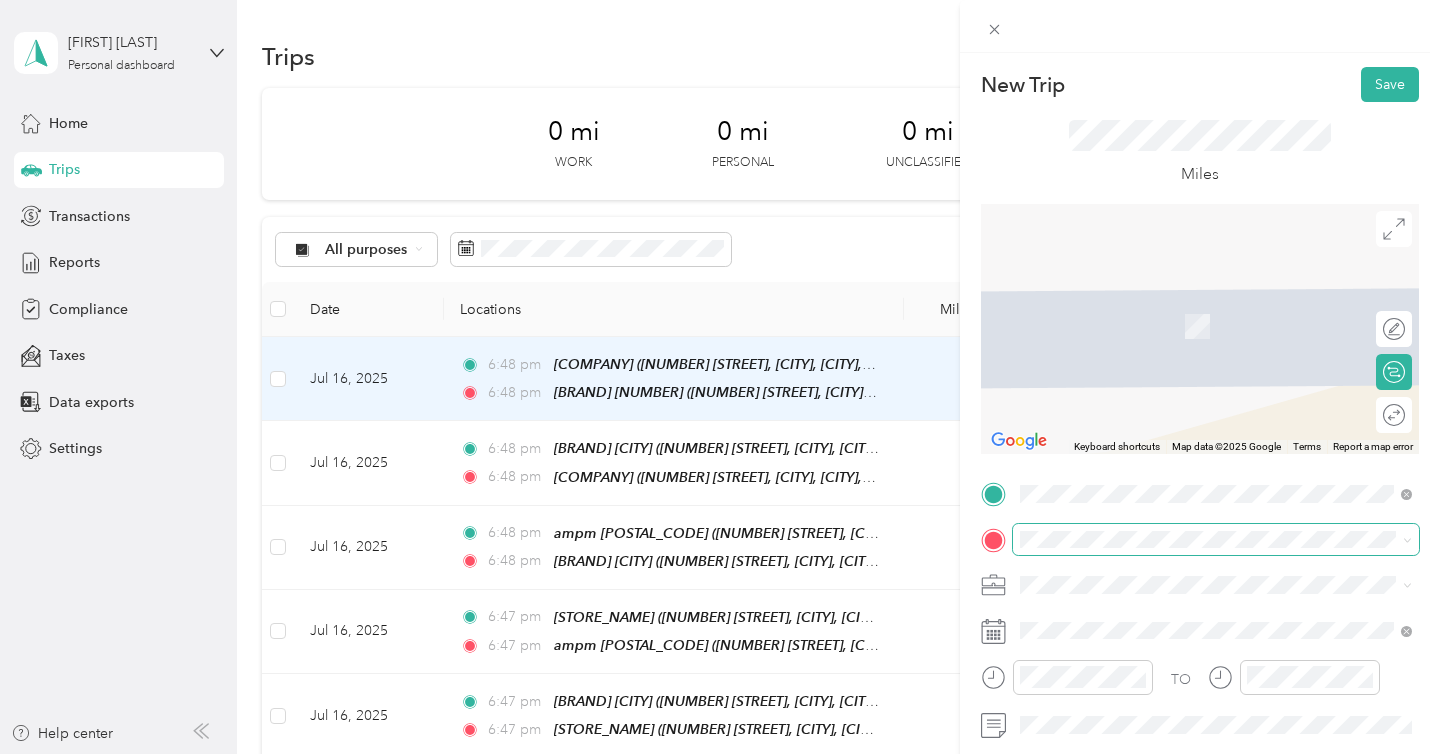 click at bounding box center (1216, 540) 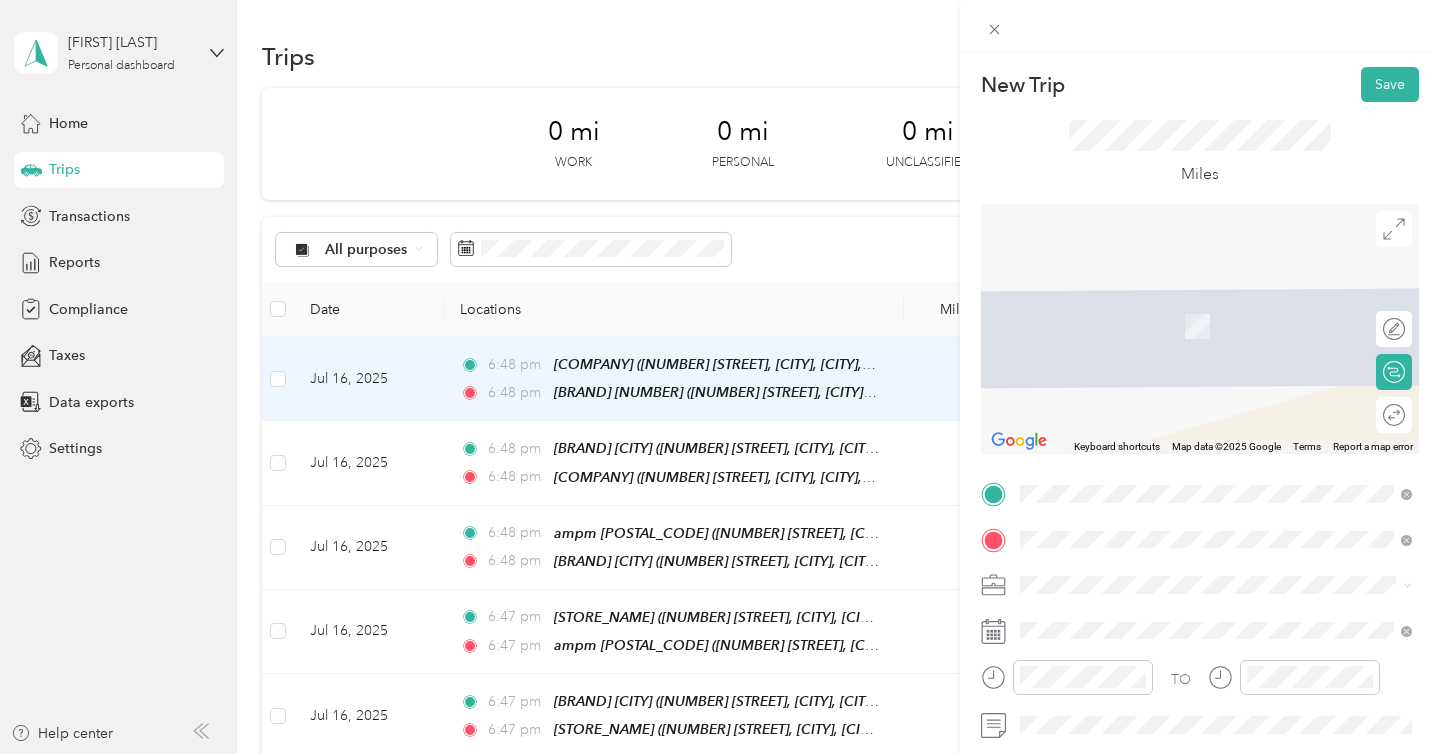 click on "16830 Lakeshore Drive
Lake Elsinore, California 92530, United States" at bounding box center [1202, 304] 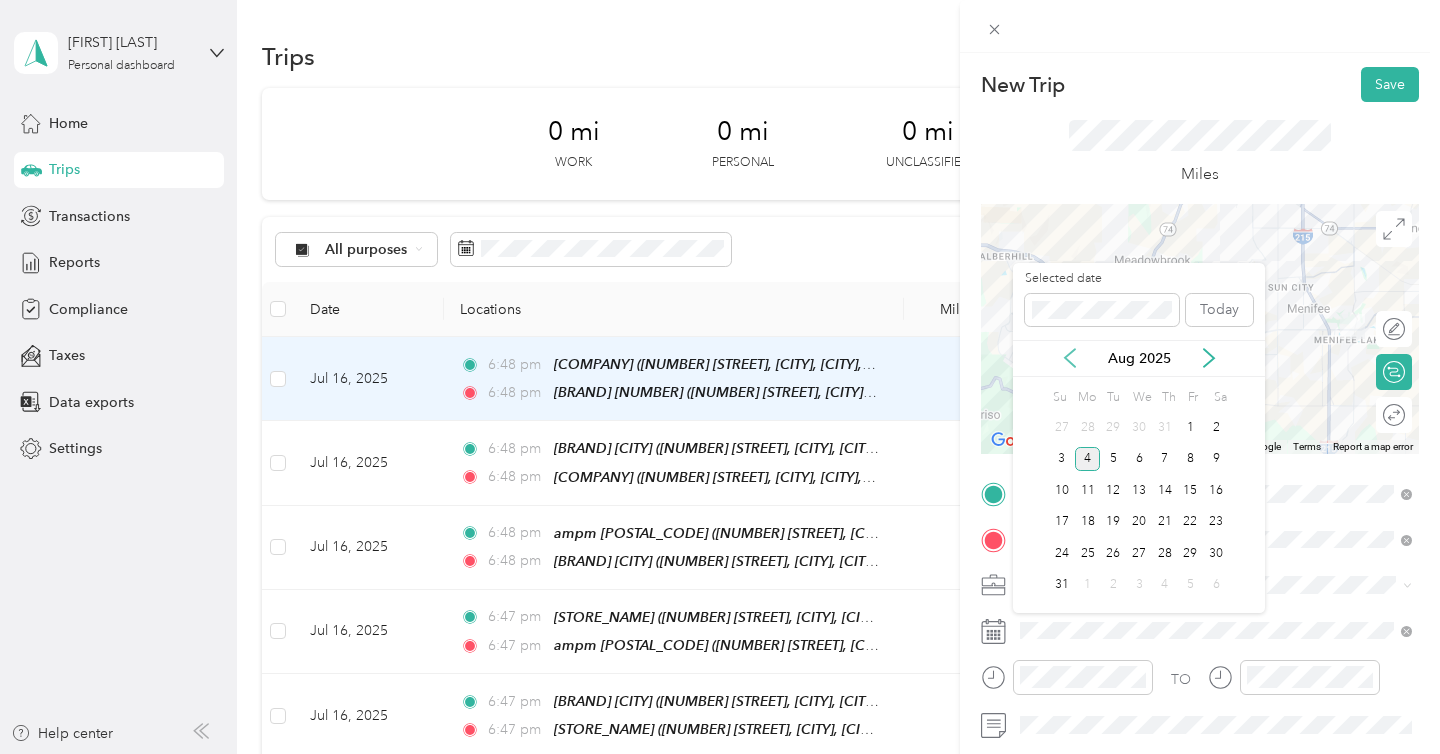 click 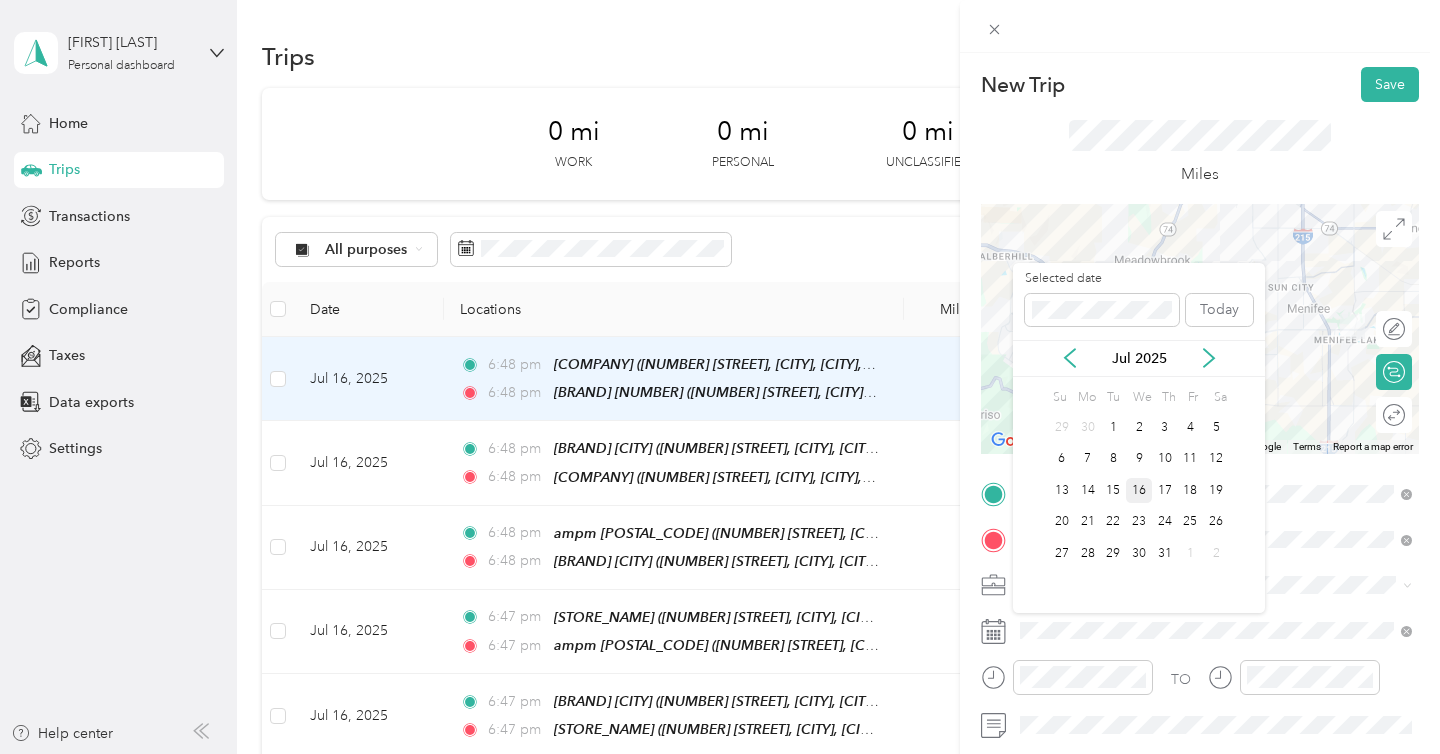 click on "16" at bounding box center [1139, 490] 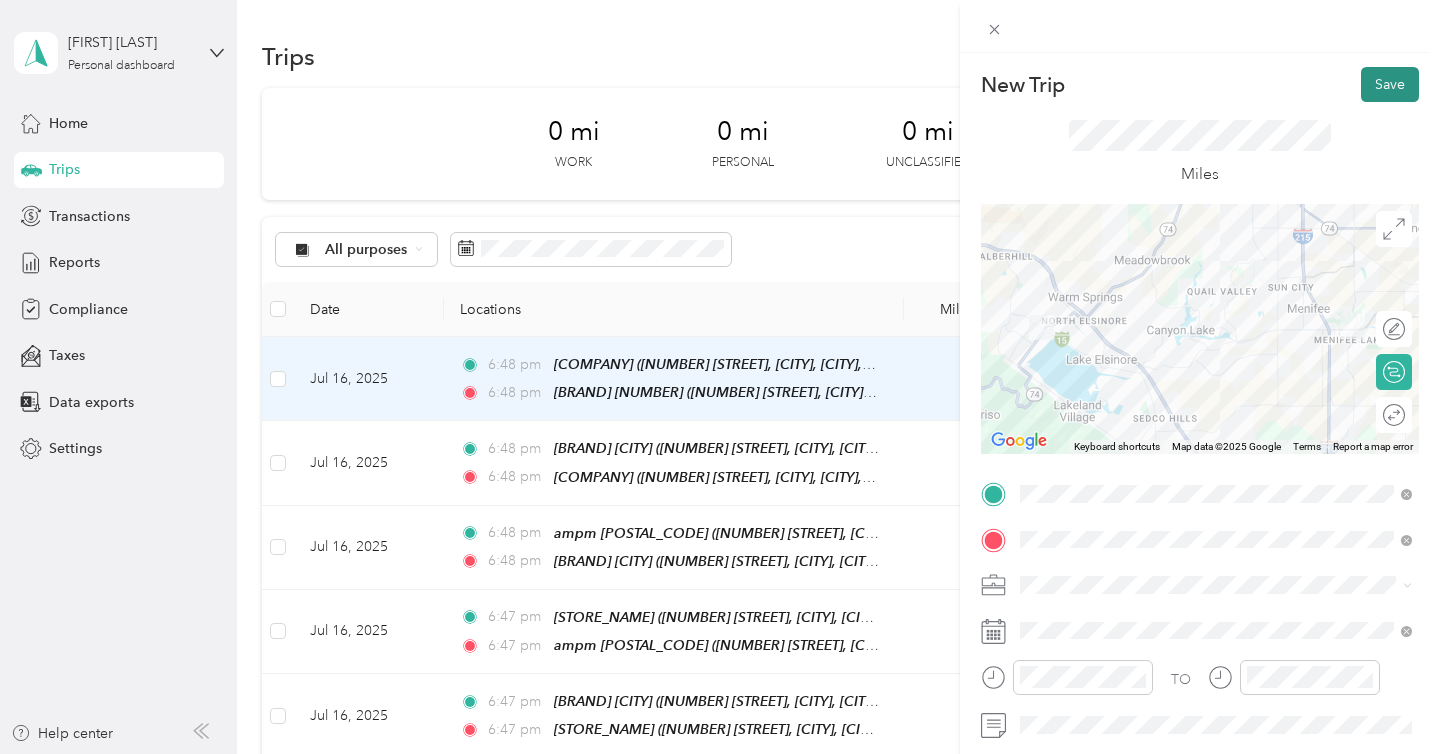 click on "Save" at bounding box center (1390, 84) 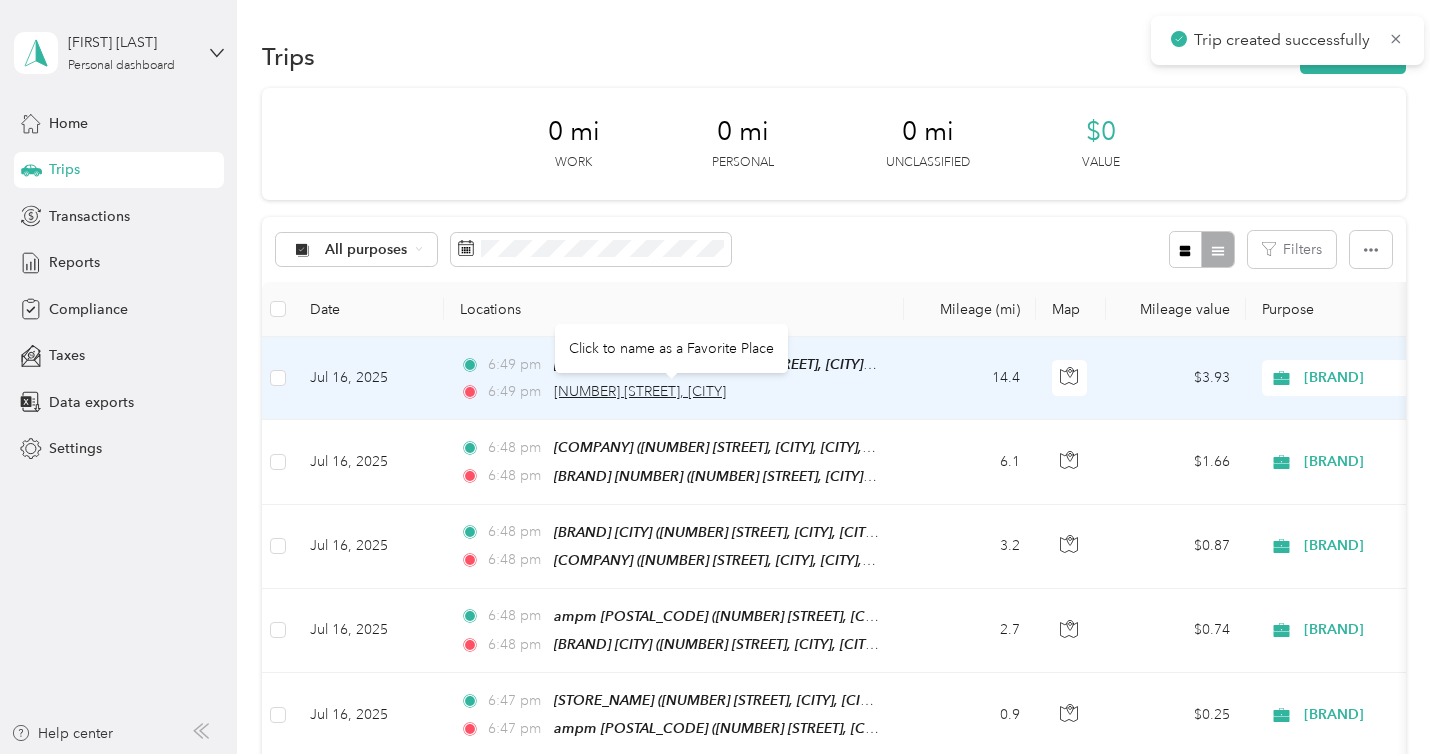 click on "16830 Lakeshore Drive, Lake Elsinore" at bounding box center [640, 391] 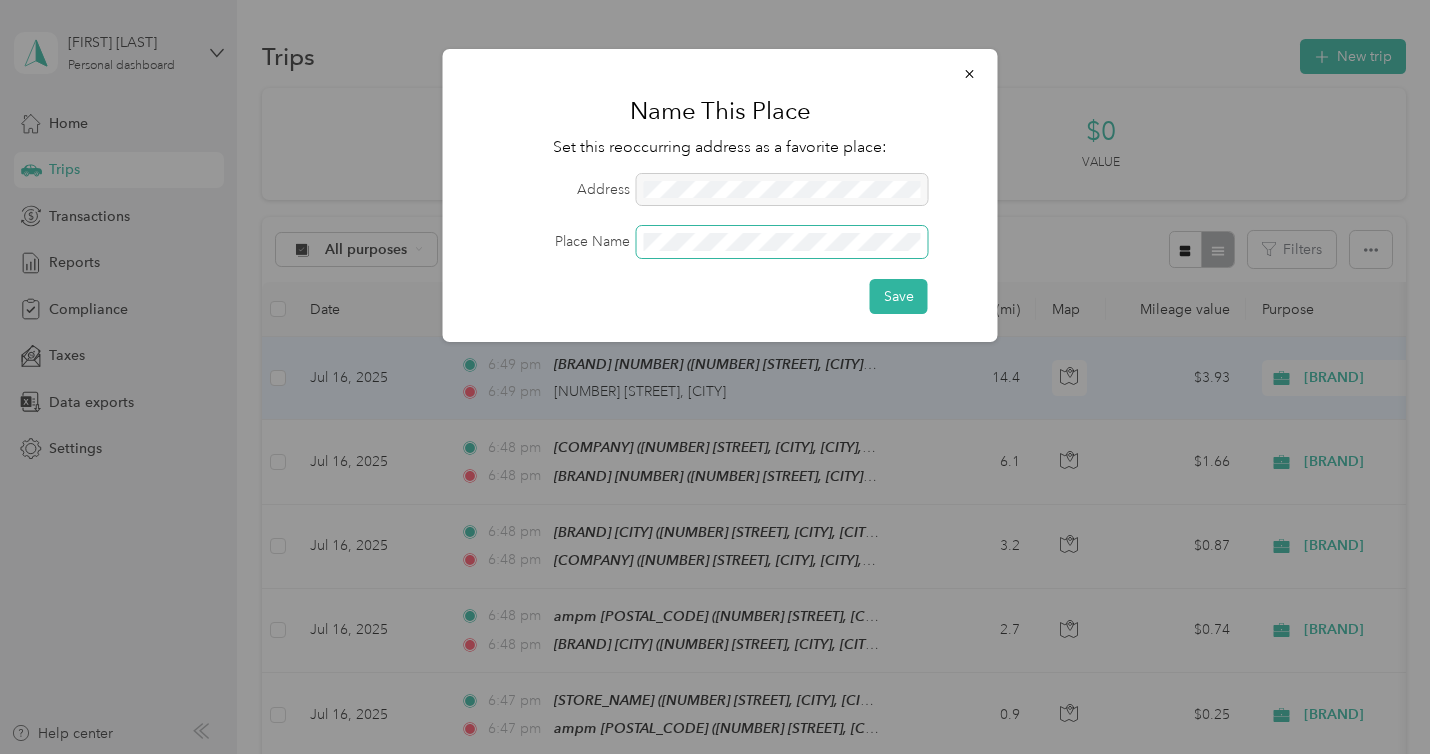 click on "Save" at bounding box center [899, 296] 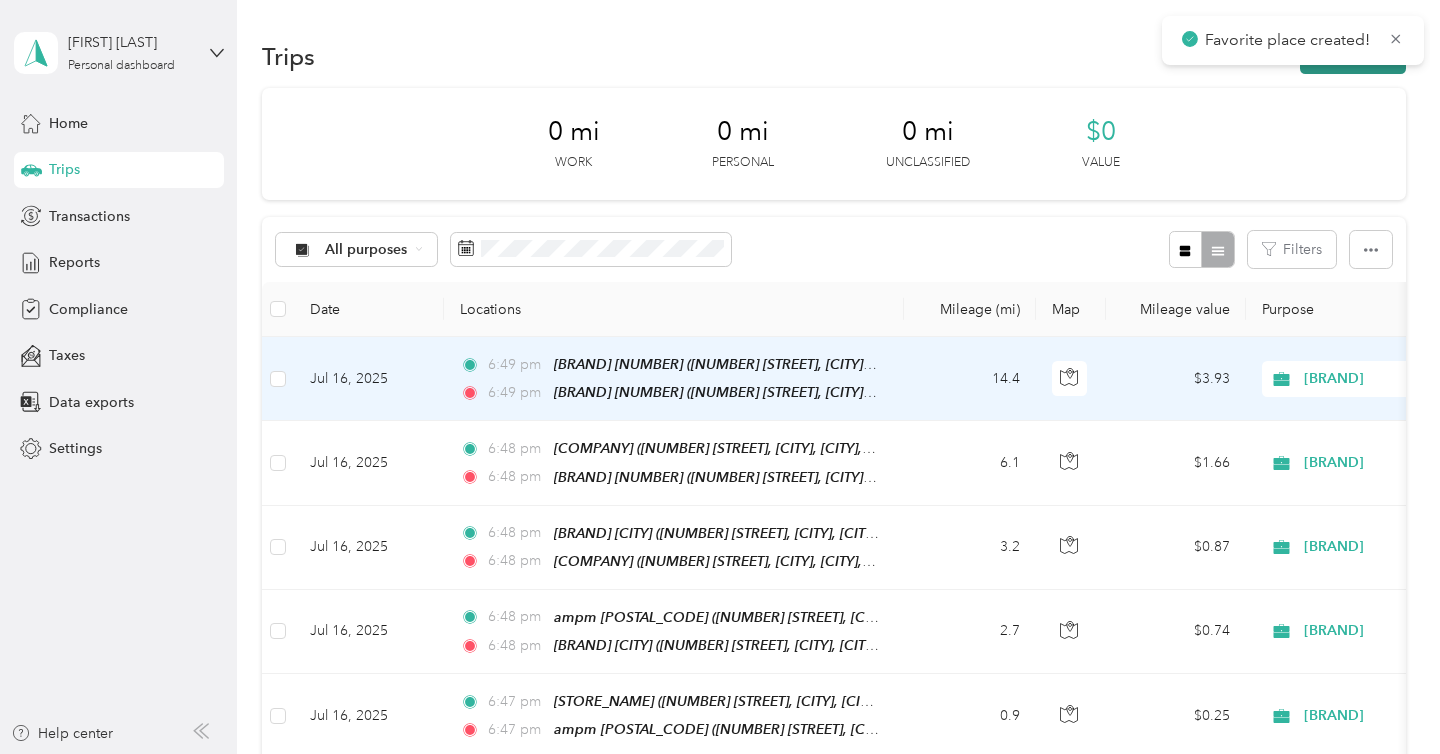 click on "New trip" at bounding box center [1353, 56] 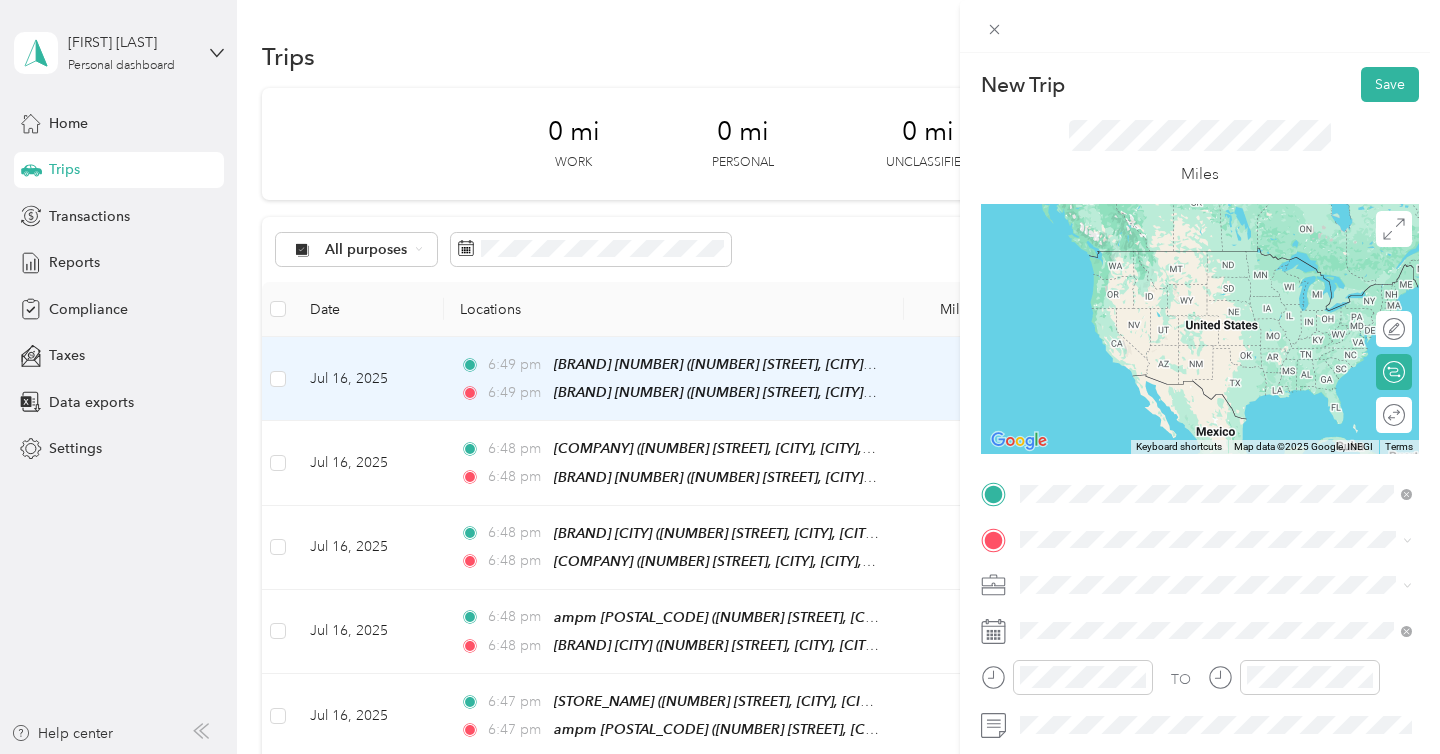 click on "[NUMBER] [STREET], [CITY], [POSTAL_CODE], [CITY], [STATE], [COUNTRY]" at bounding box center (1211, 459) 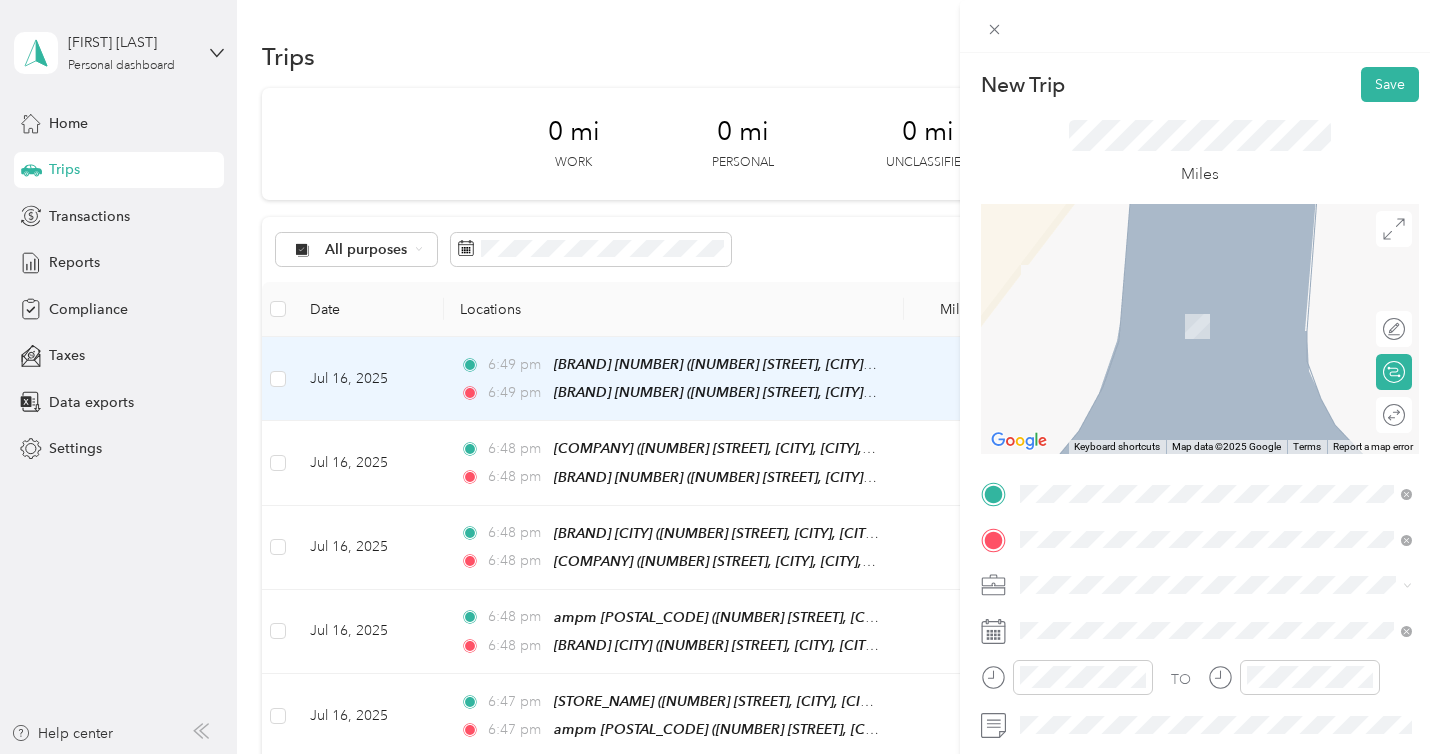 click on "31601 Riverside Drive
Lake Elsinore, California 92530, United States" at bounding box center [1186, 620] 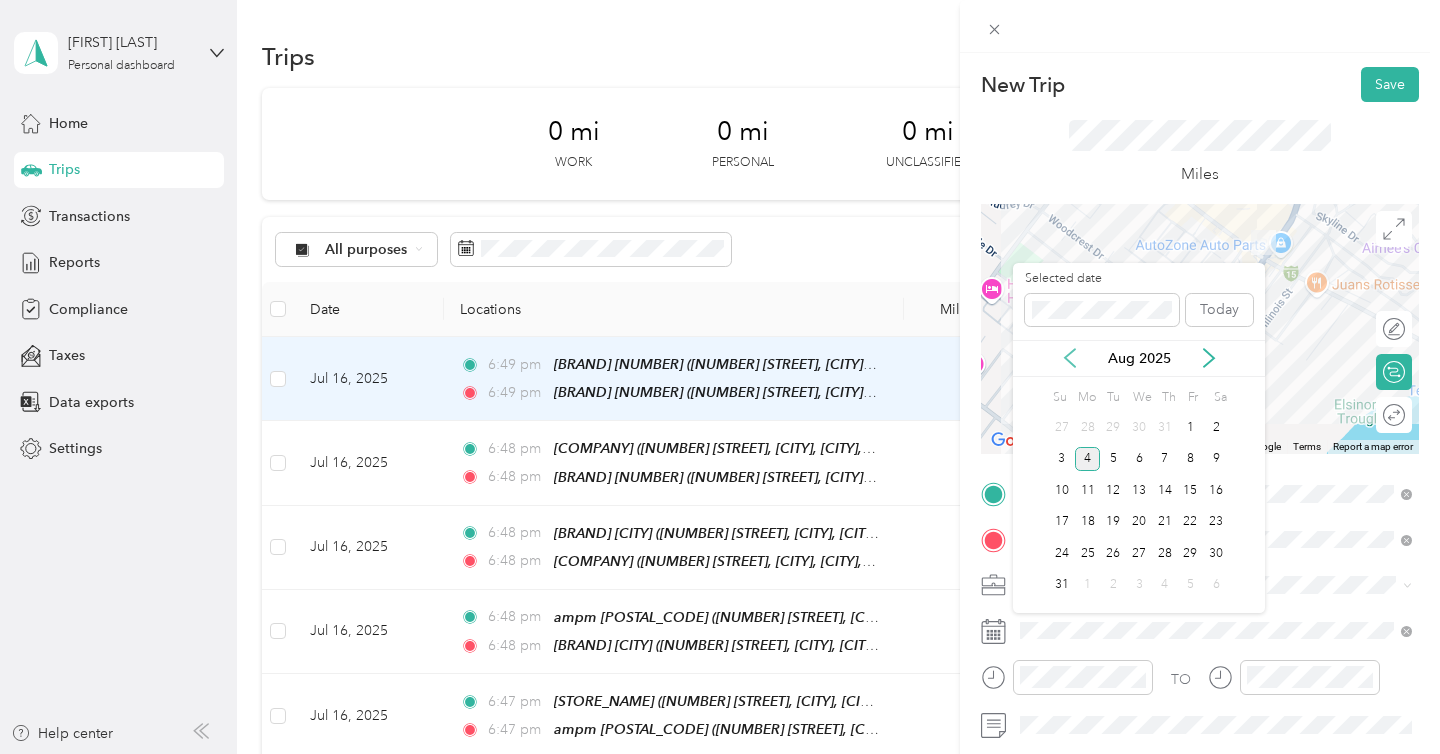 click 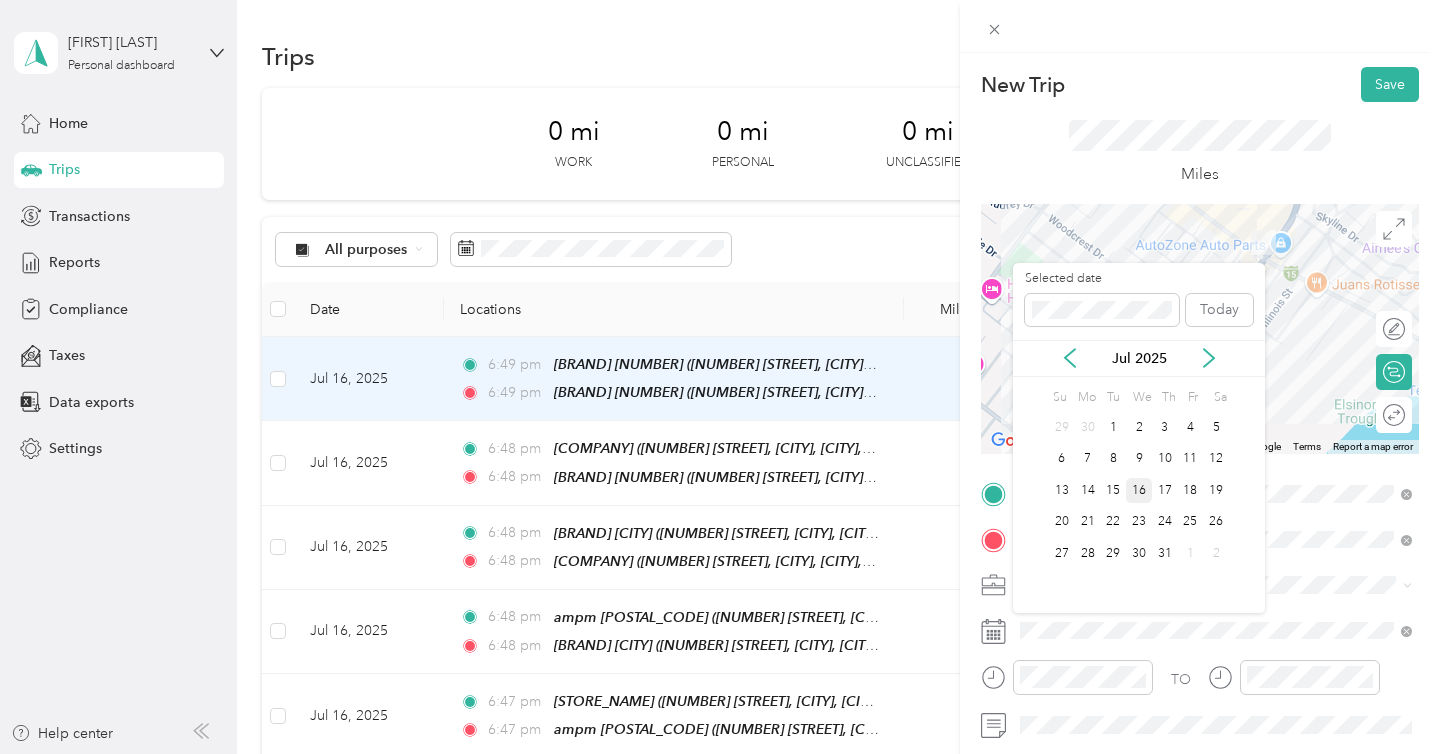 click on "16" at bounding box center [1139, 490] 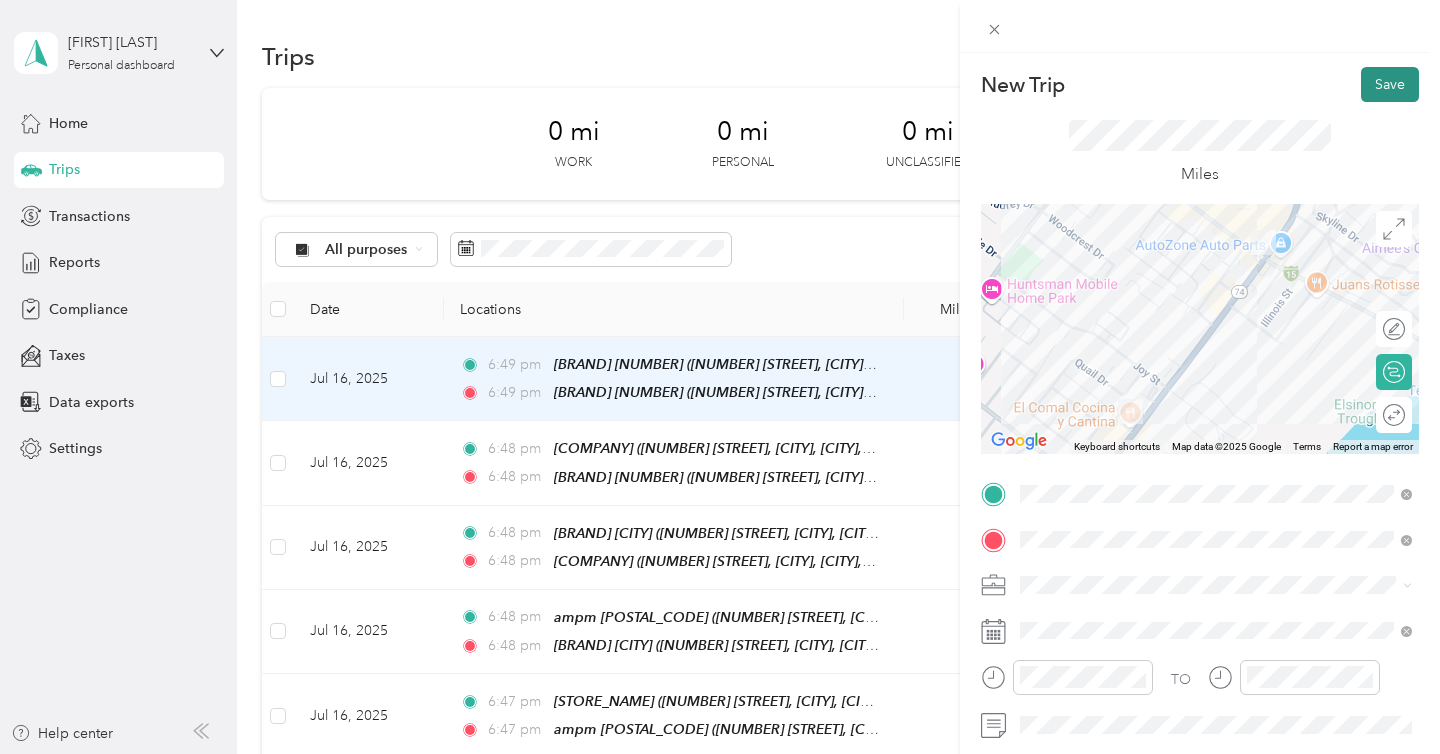 click on "Save" at bounding box center (1390, 84) 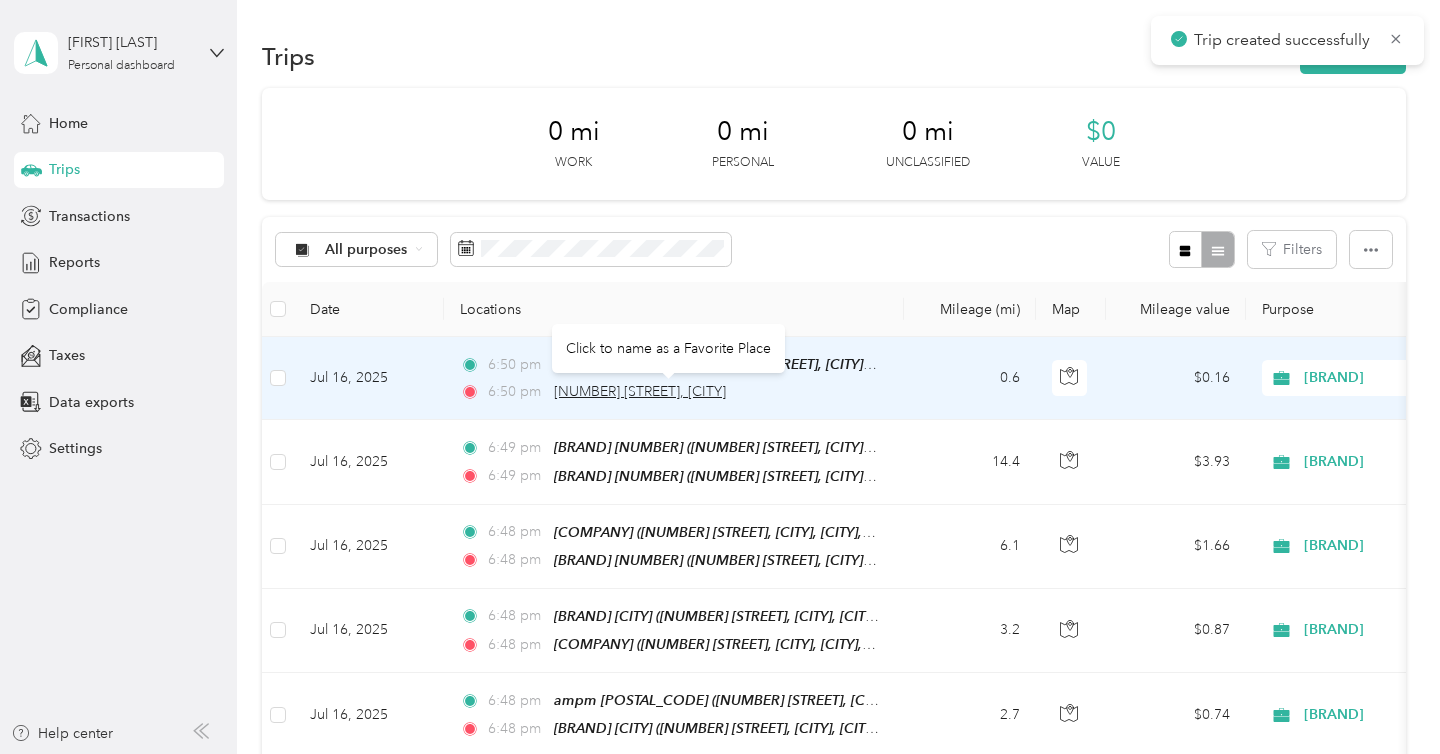 click on "31601 Riverside Drive, Lake Elsinore" at bounding box center [640, 391] 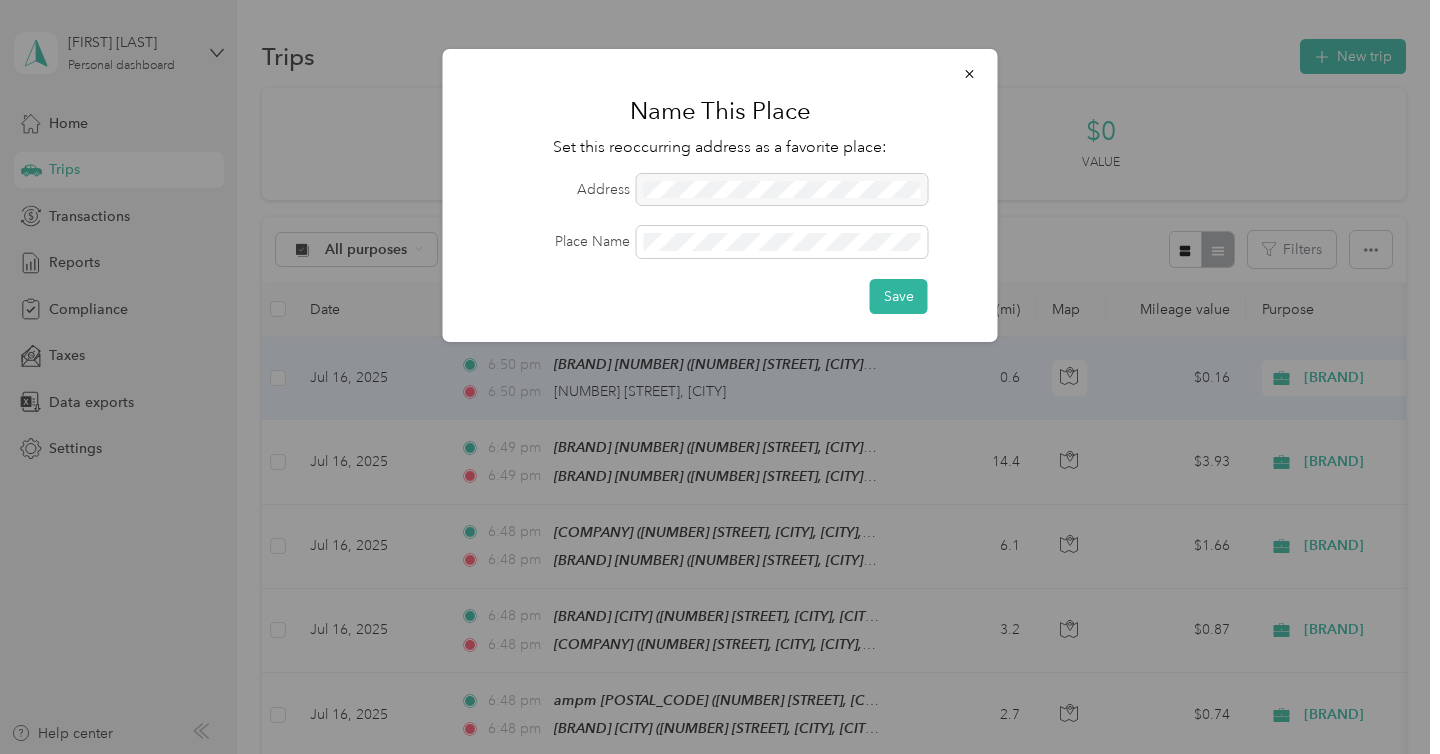 click on "Address   Place Name   Save" at bounding box center [720, 244] 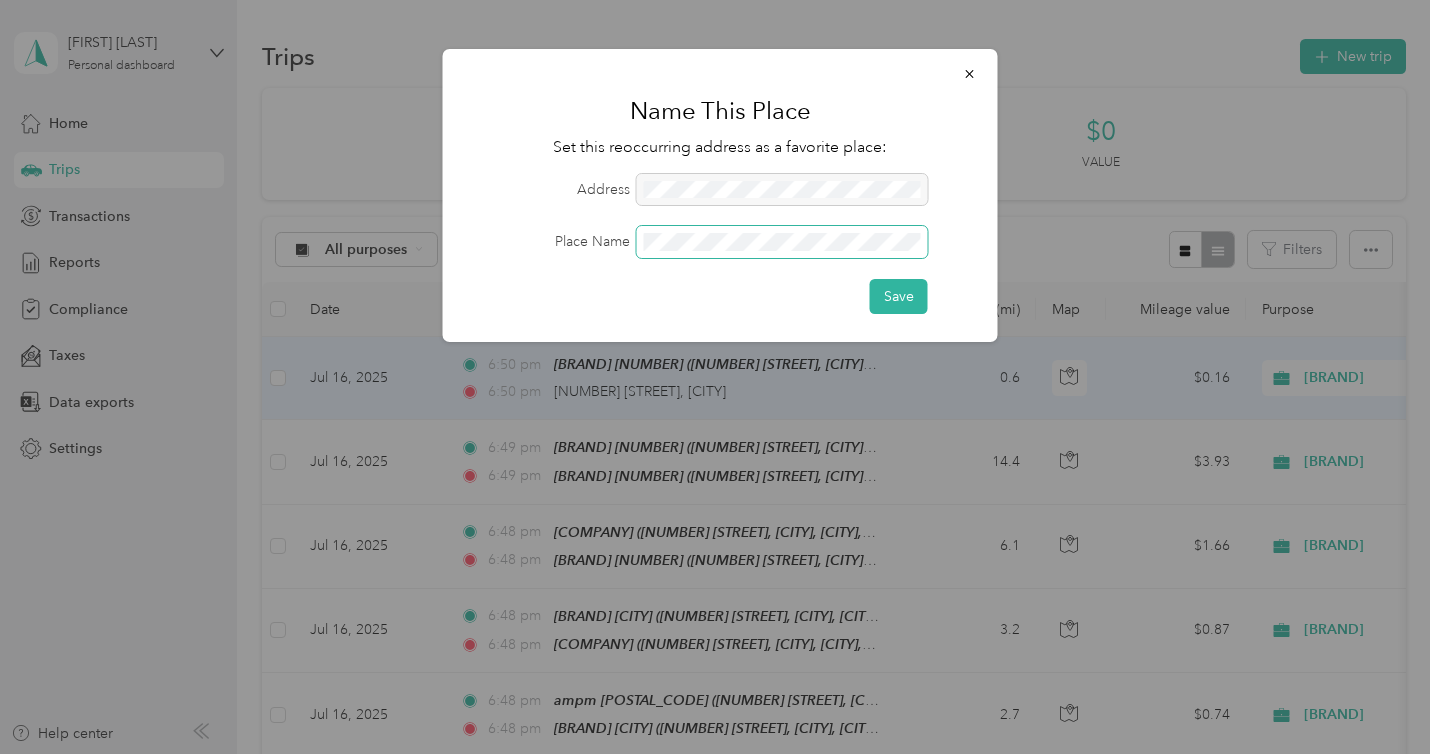 click on "Save" at bounding box center [899, 296] 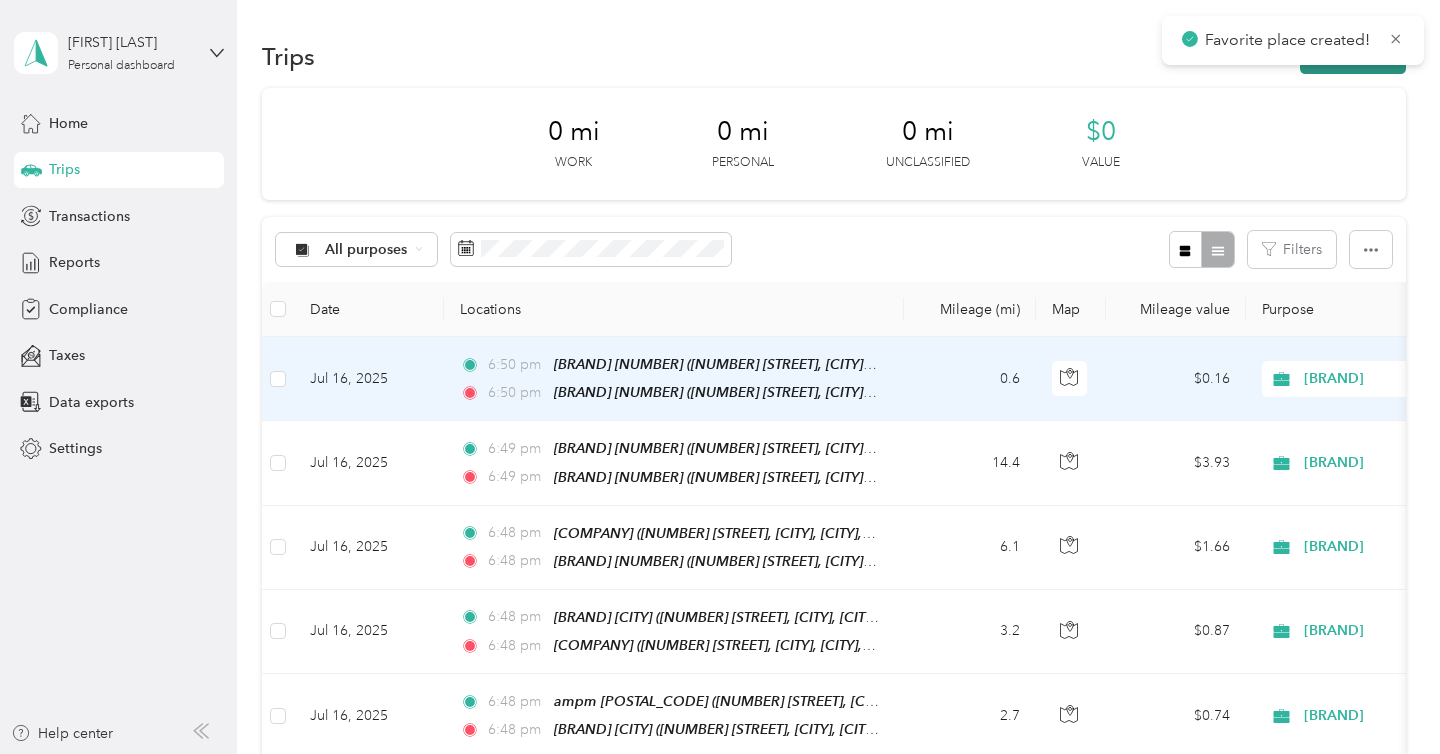 click on "New trip" at bounding box center [1353, 56] 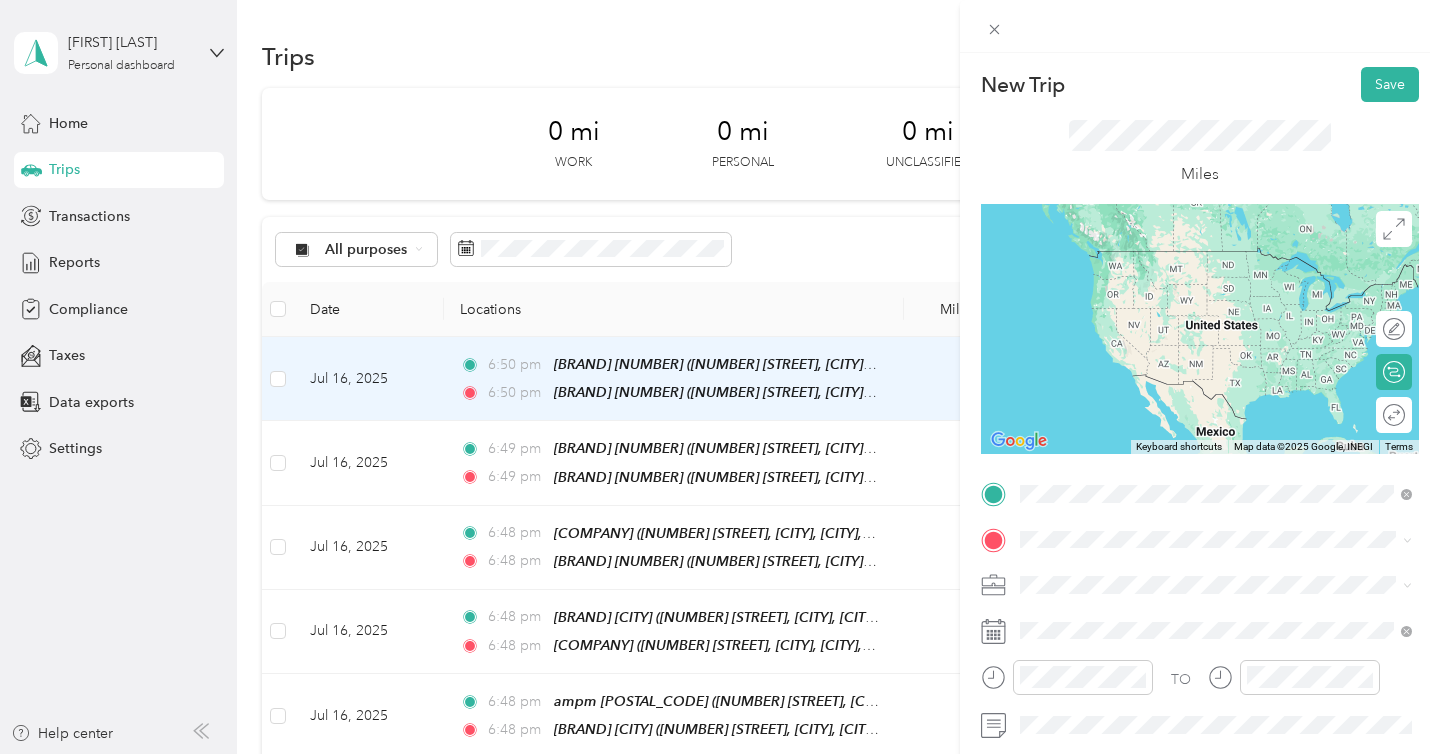 click on "[NUMBER] [STREET], [CITY], [POSTAL_CODE], [CITY], [STATE], United States" at bounding box center [1227, 291] 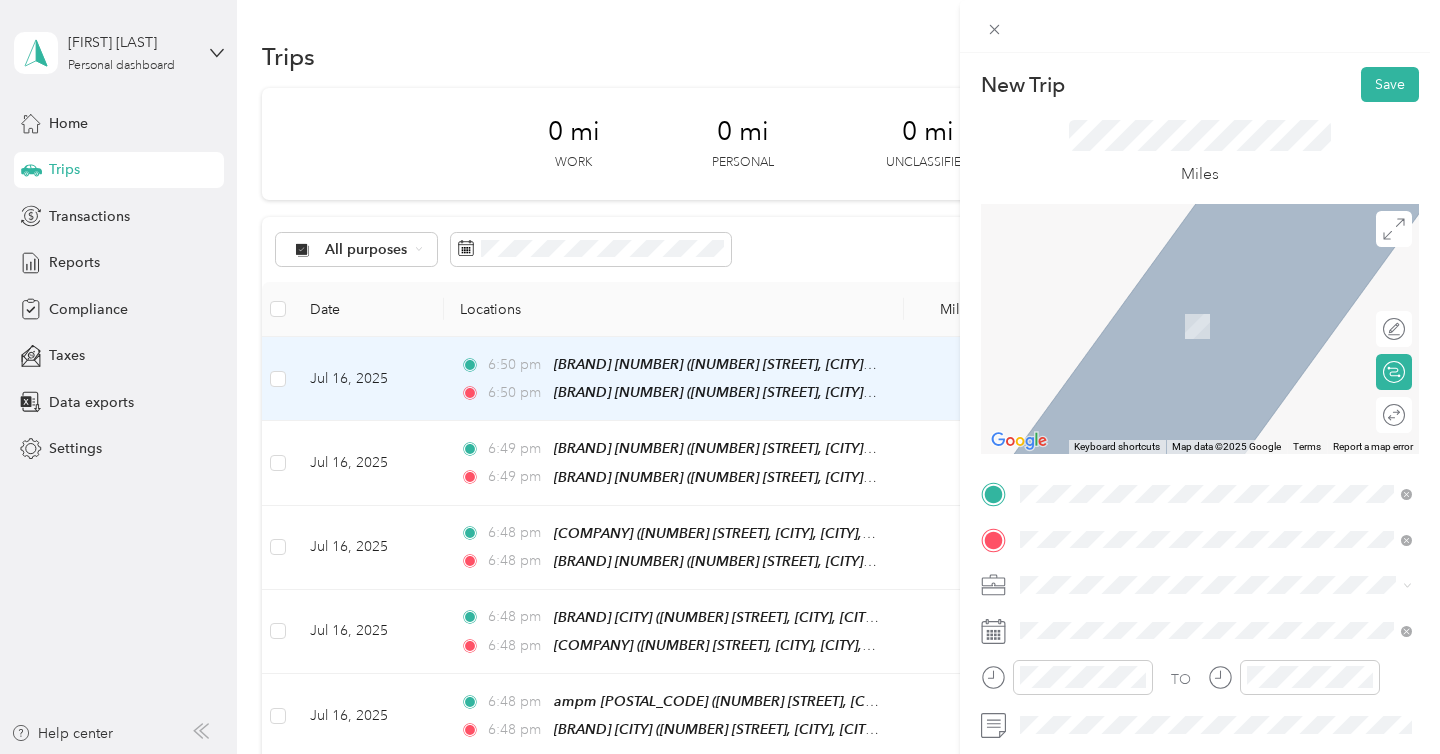 click on "24625 Madison Avenue
Murrieta, California 92562, United States" at bounding box center [1186, 304] 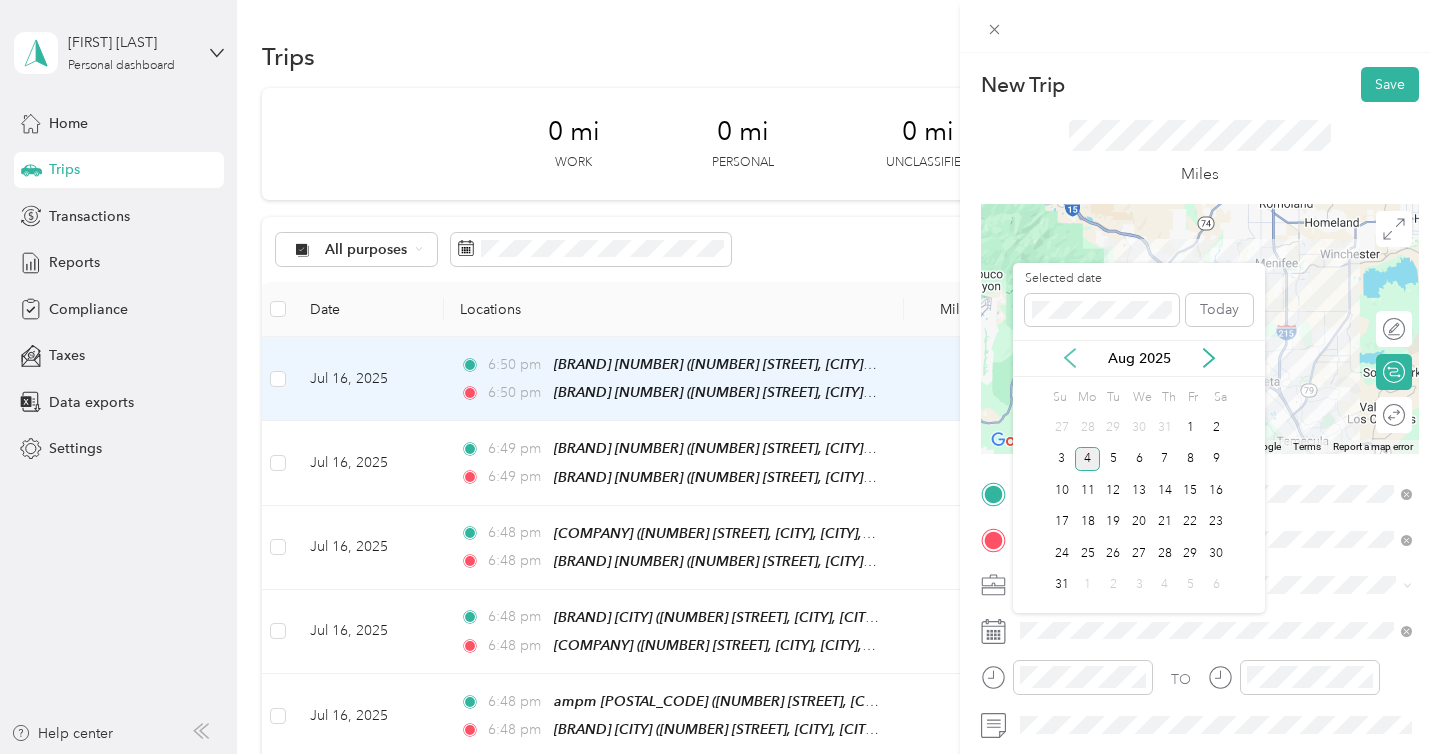 click 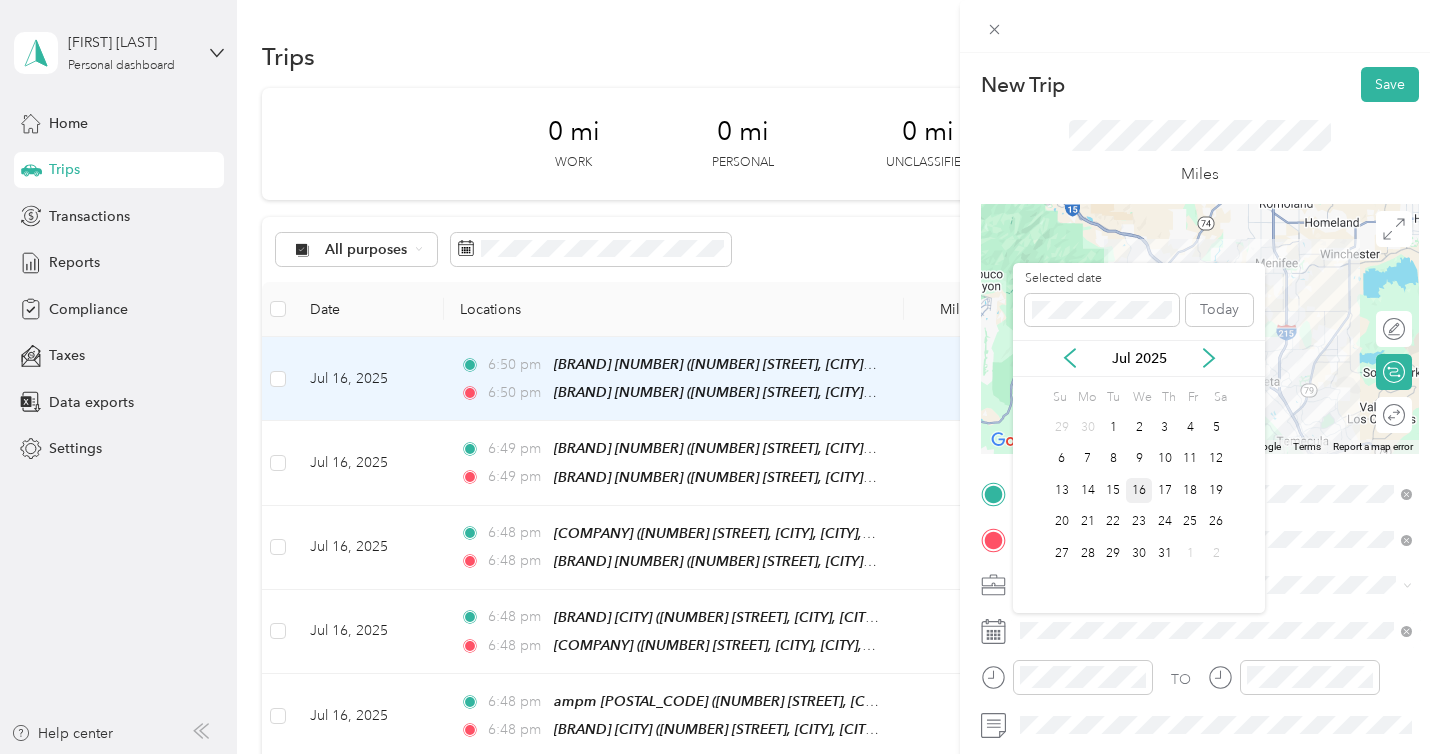 click on "16" at bounding box center (1139, 490) 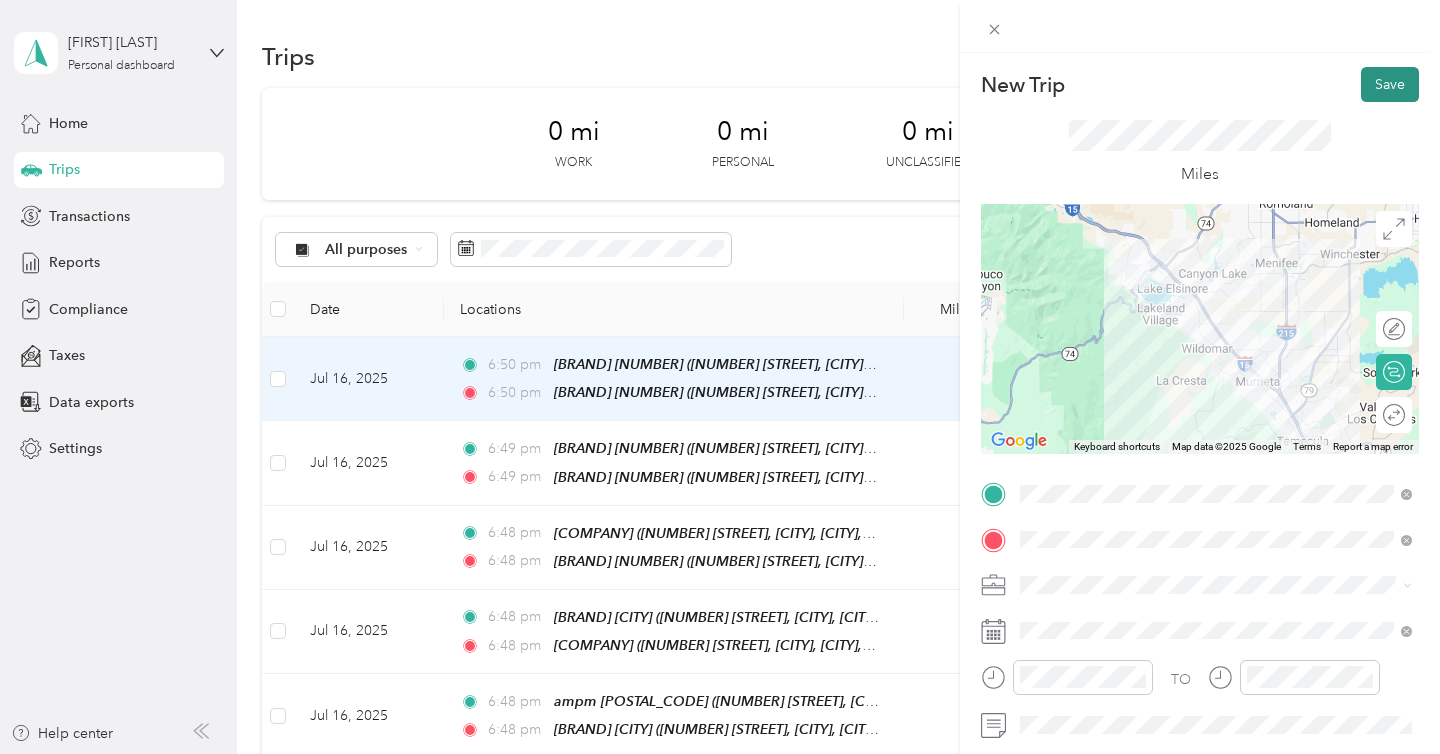 click on "Save" at bounding box center (1390, 84) 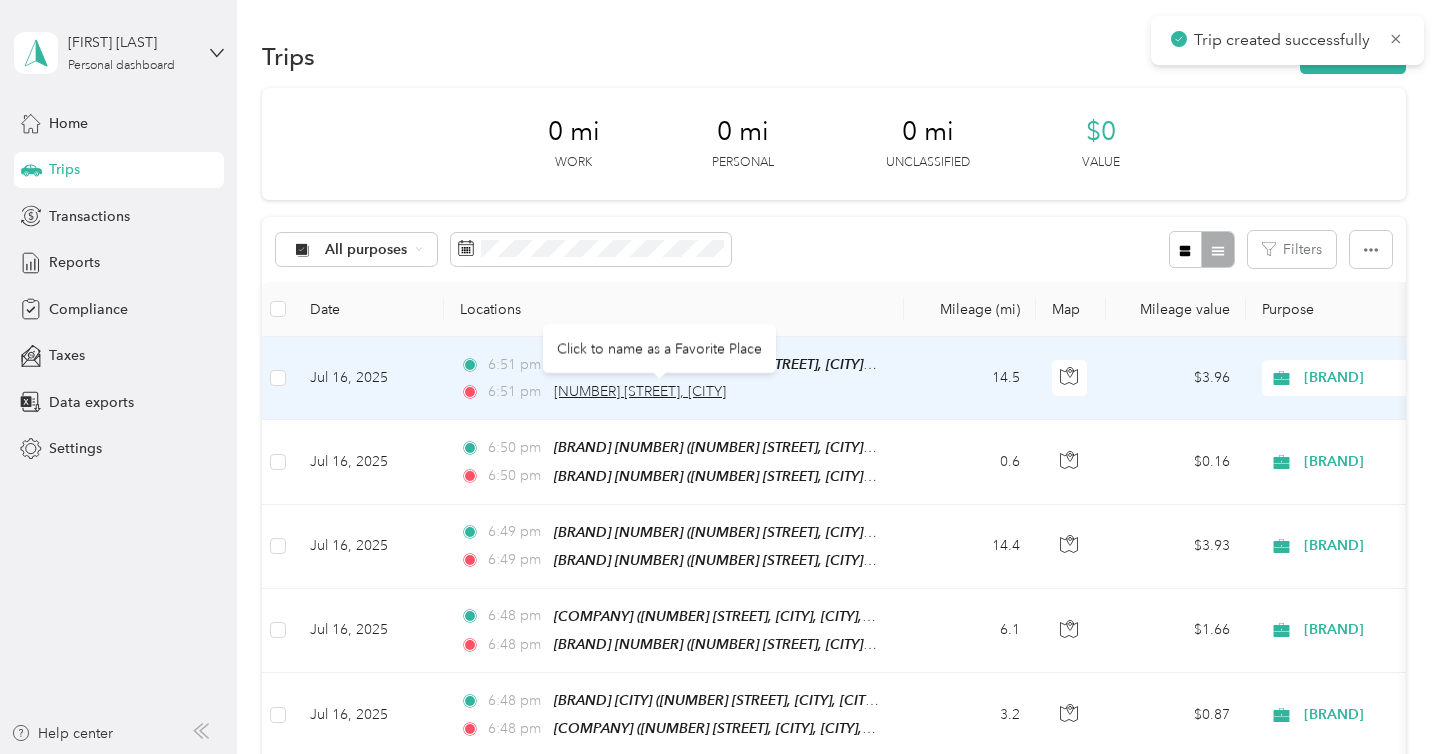 click on "24625 Madison Avenue, Murrieta" at bounding box center [640, 391] 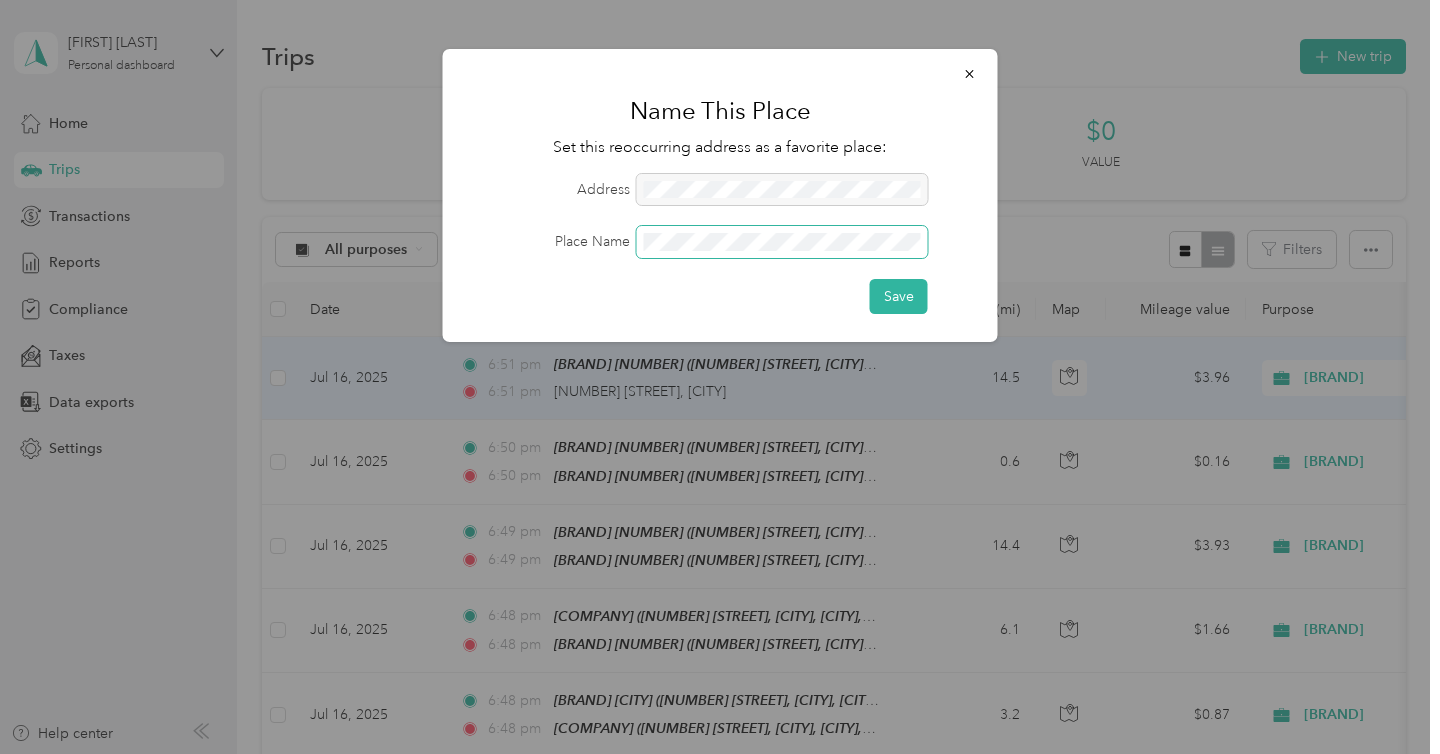 click on "Save" at bounding box center (899, 296) 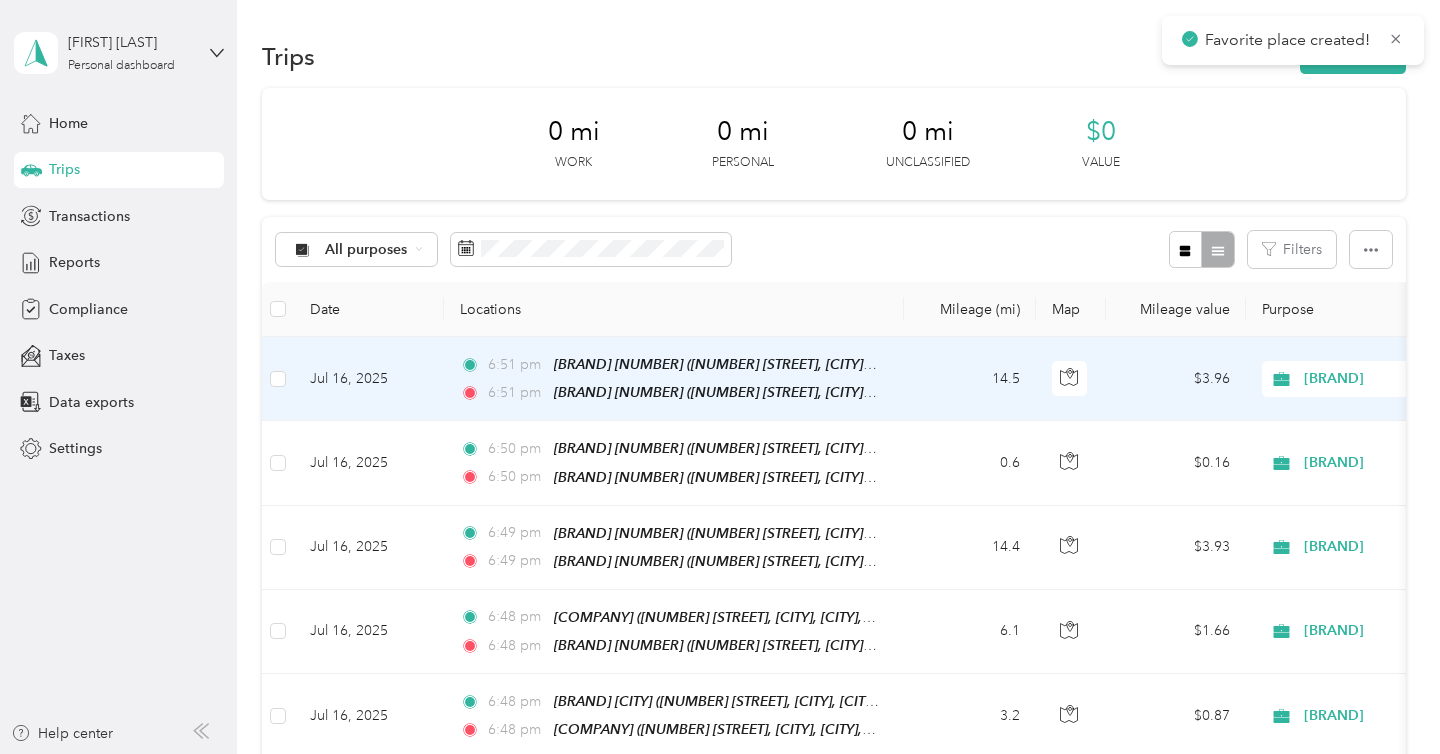 click on "Favorite place created!" at bounding box center [1293, 40] 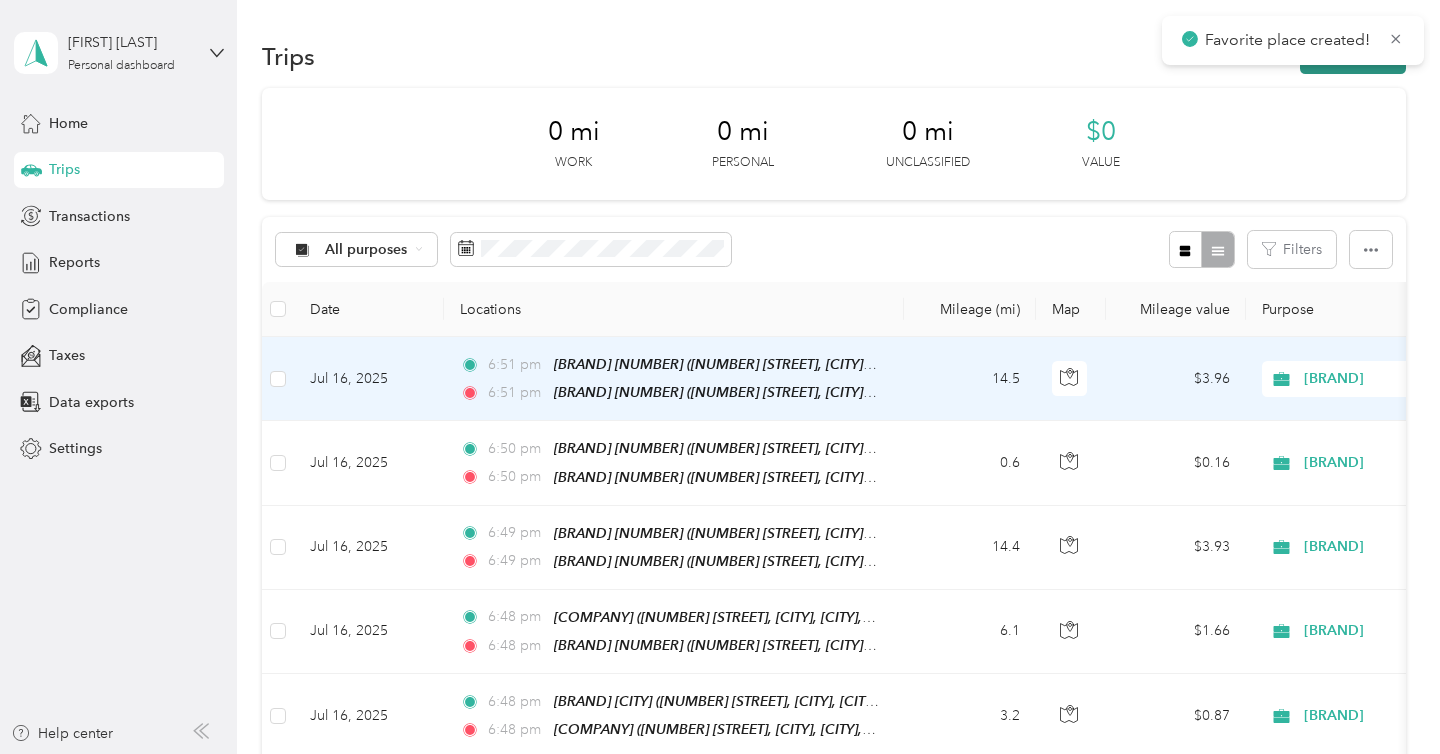 click on "New trip" at bounding box center [1353, 56] 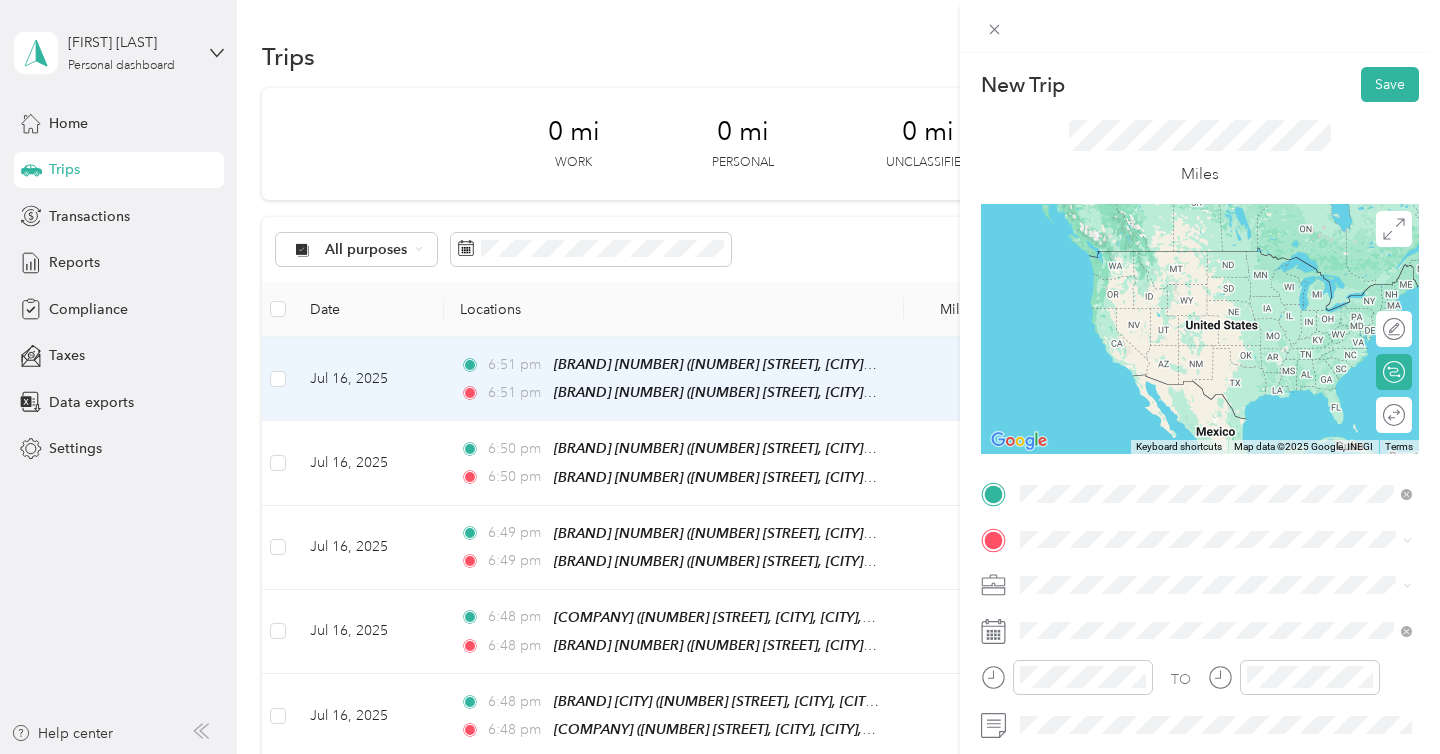 click on "24625 Madison Avenue, Murrieta, 92562, Murrieta, California, United States" at bounding box center [1227, 291] 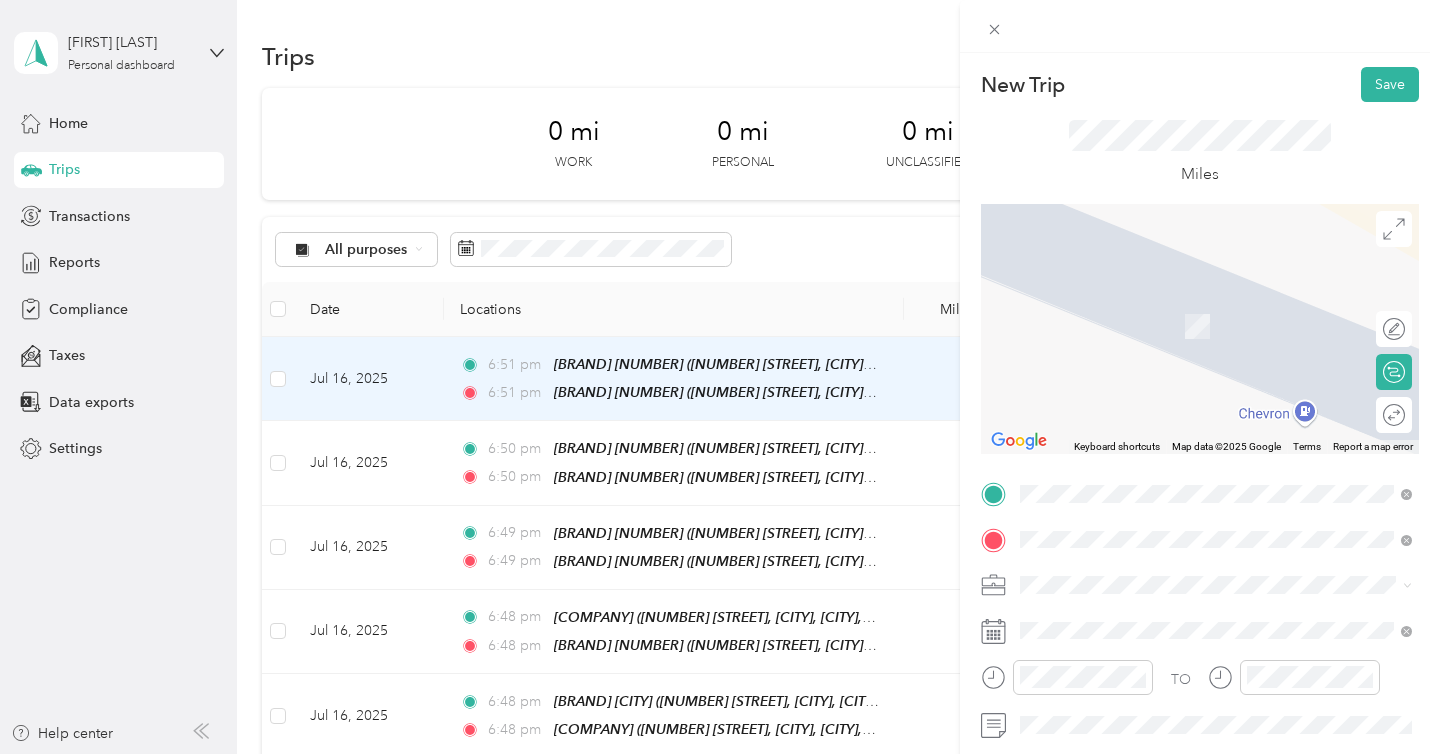 click on "22777 Soboba Road
San Jacinto, California 92583, United States" at bounding box center (1202, 620) 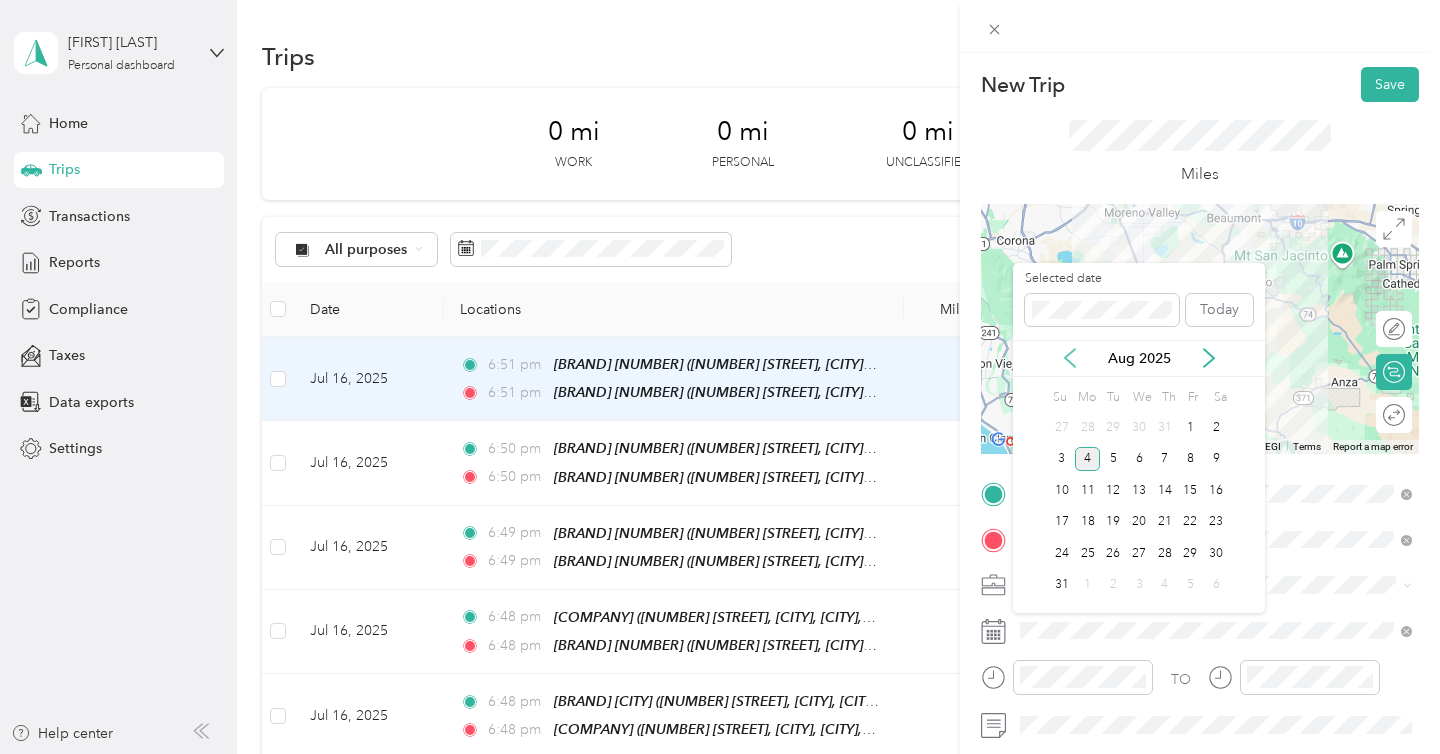 click 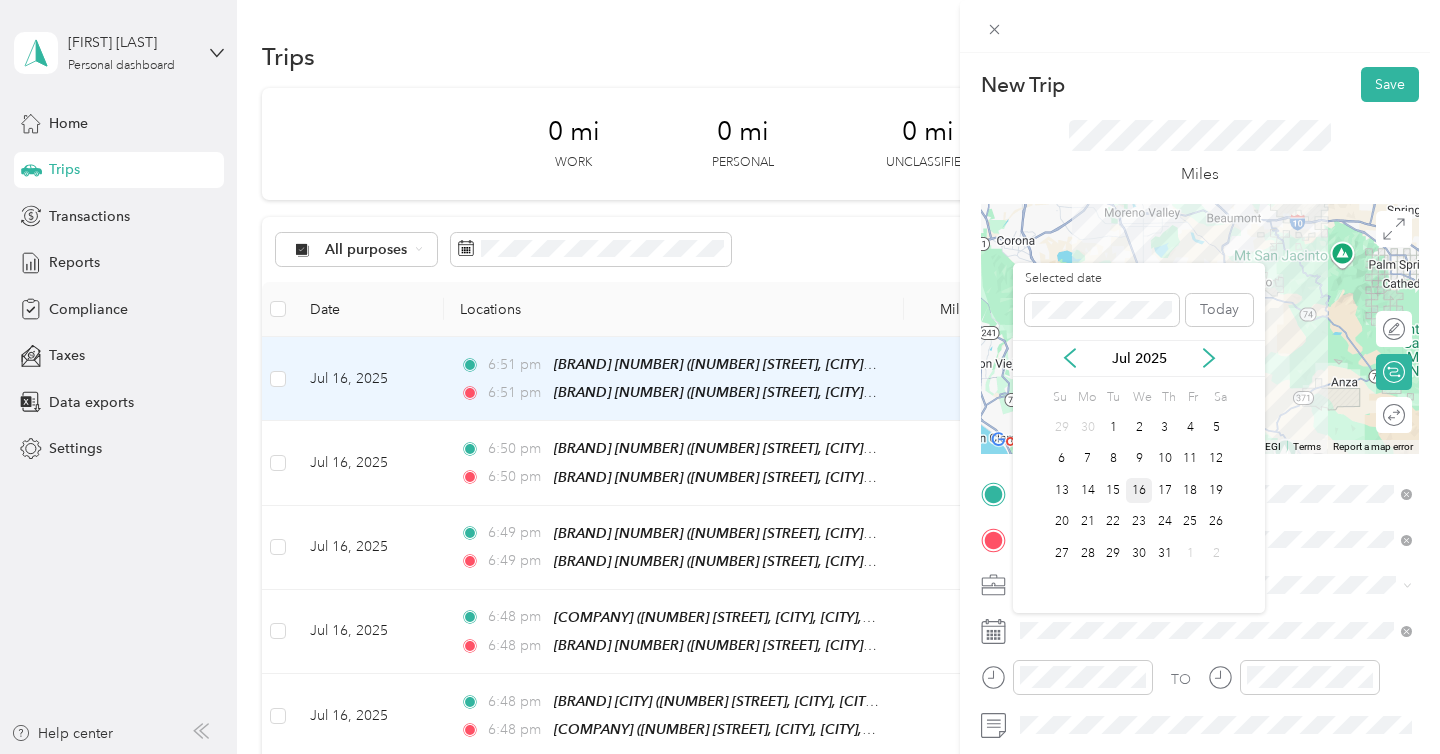 click on "16" at bounding box center (1139, 490) 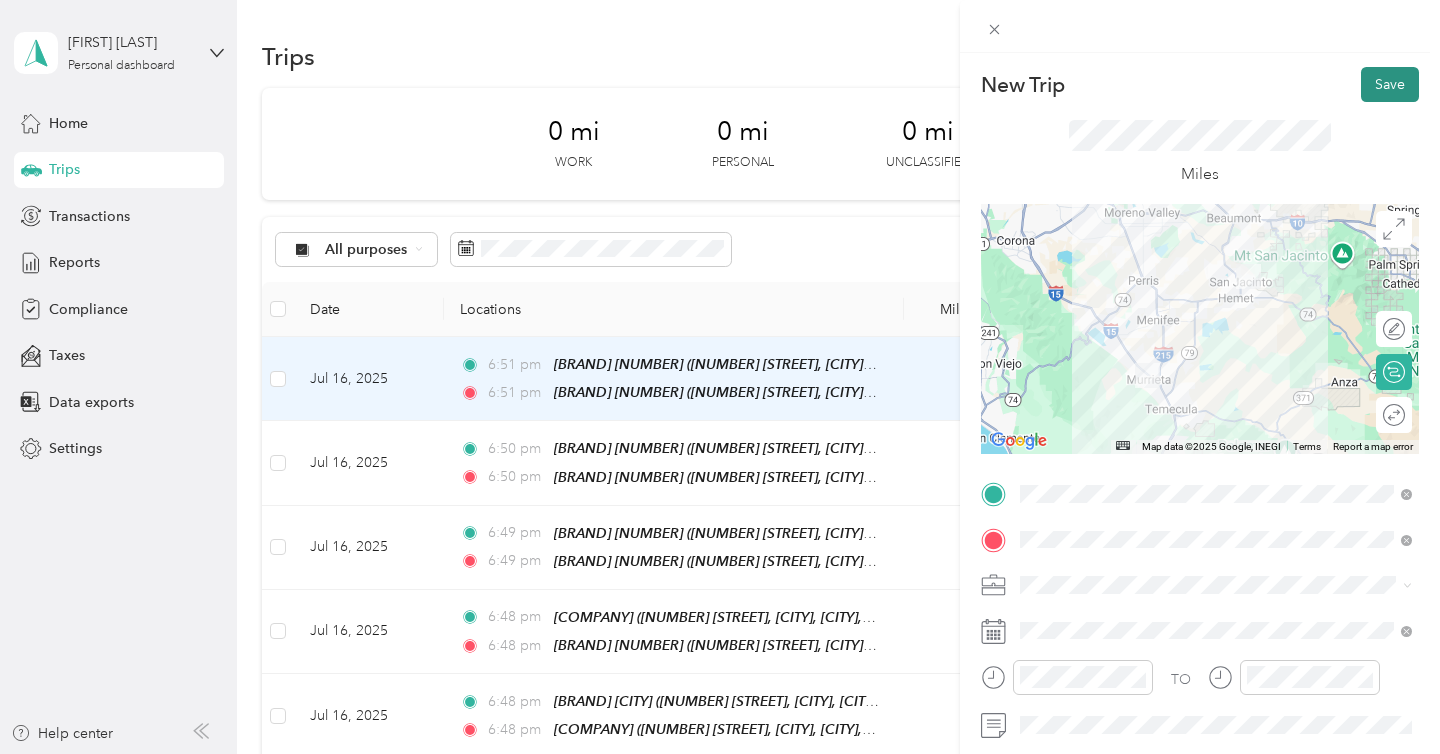click on "Save" at bounding box center [1390, 84] 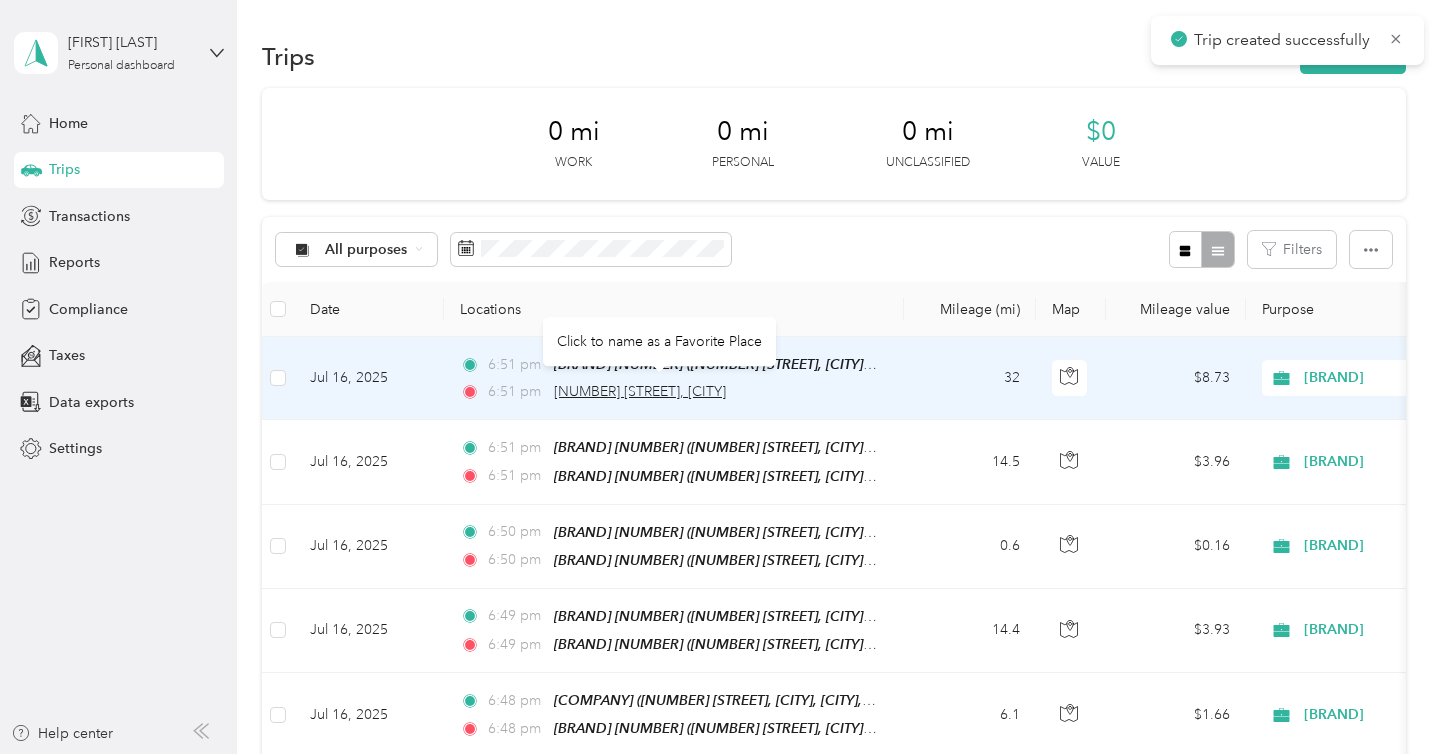 click on "22777 Soboba Road, San Jacinto" at bounding box center (640, 391) 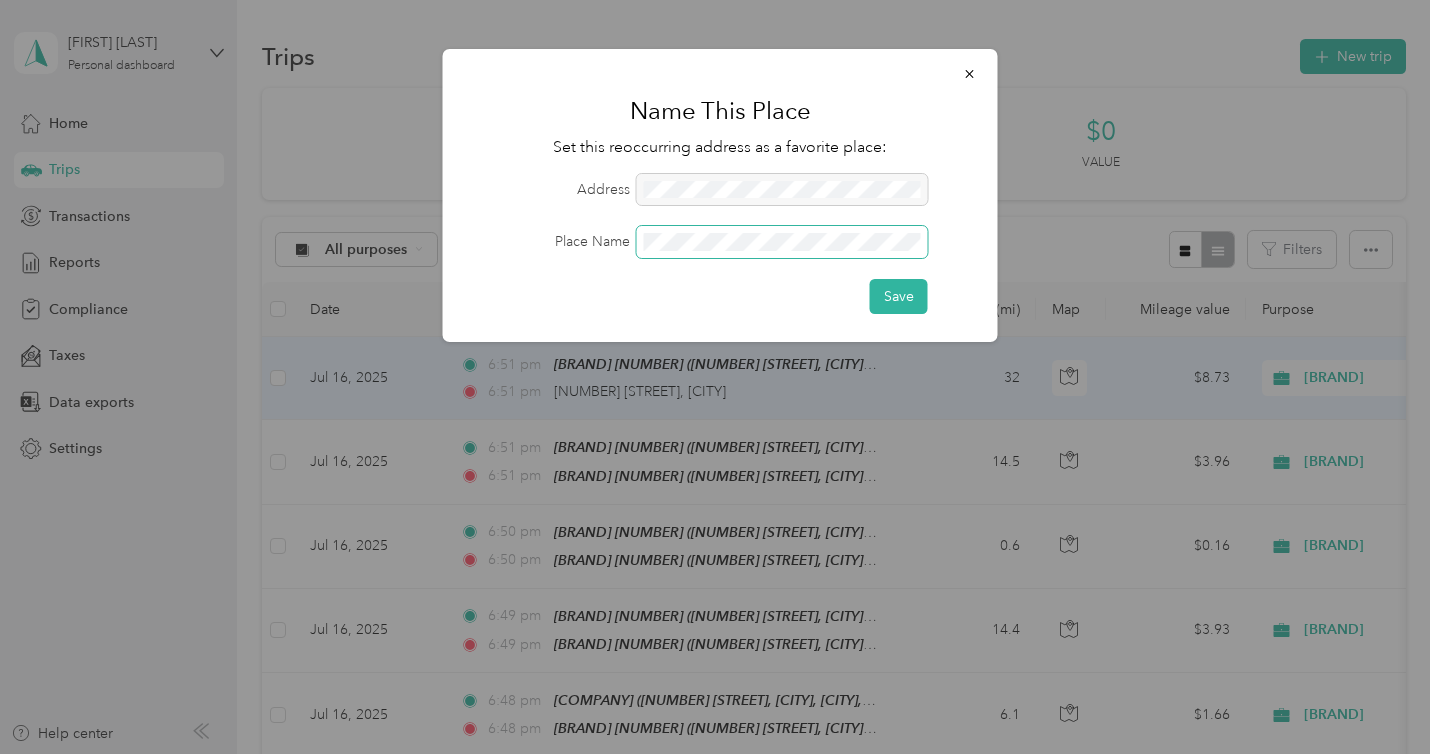 click on "Save" at bounding box center (899, 296) 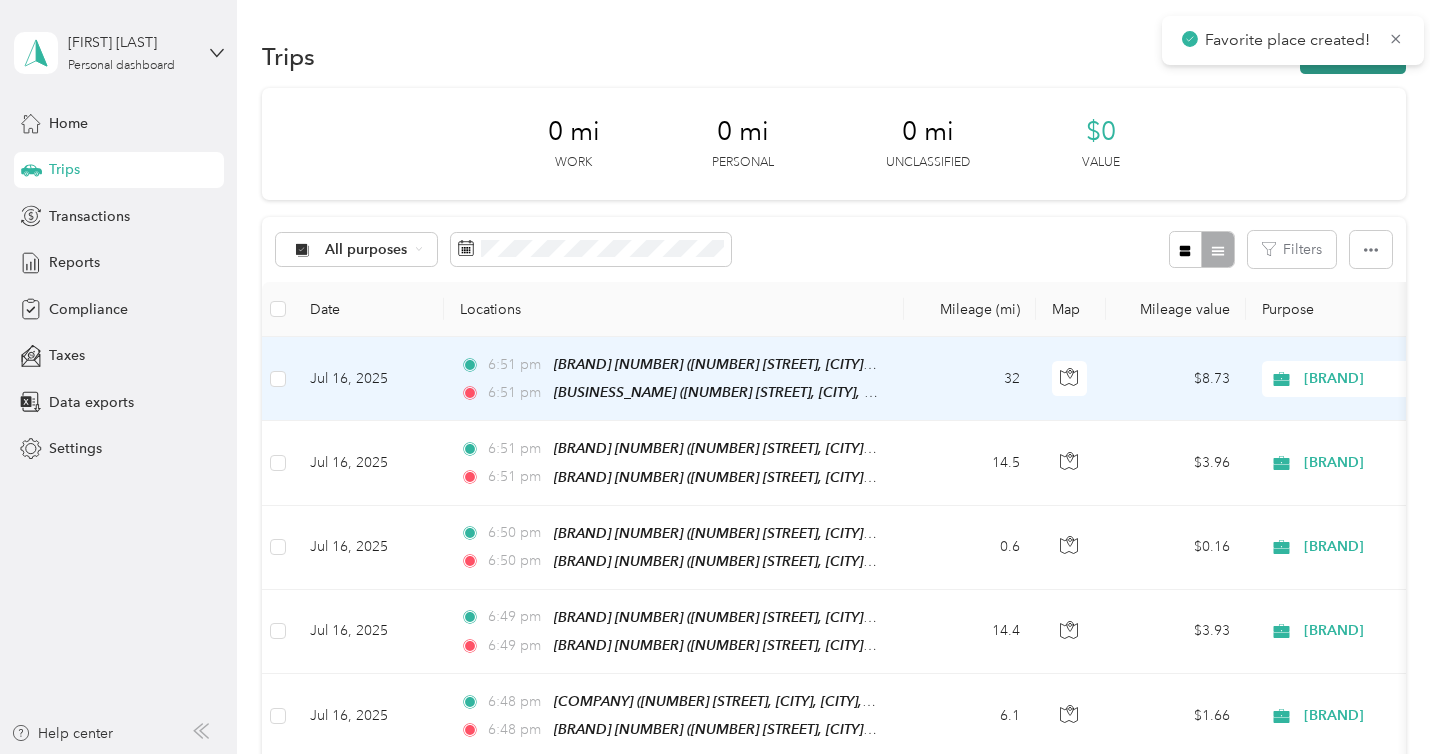 click on "New trip" at bounding box center [1353, 56] 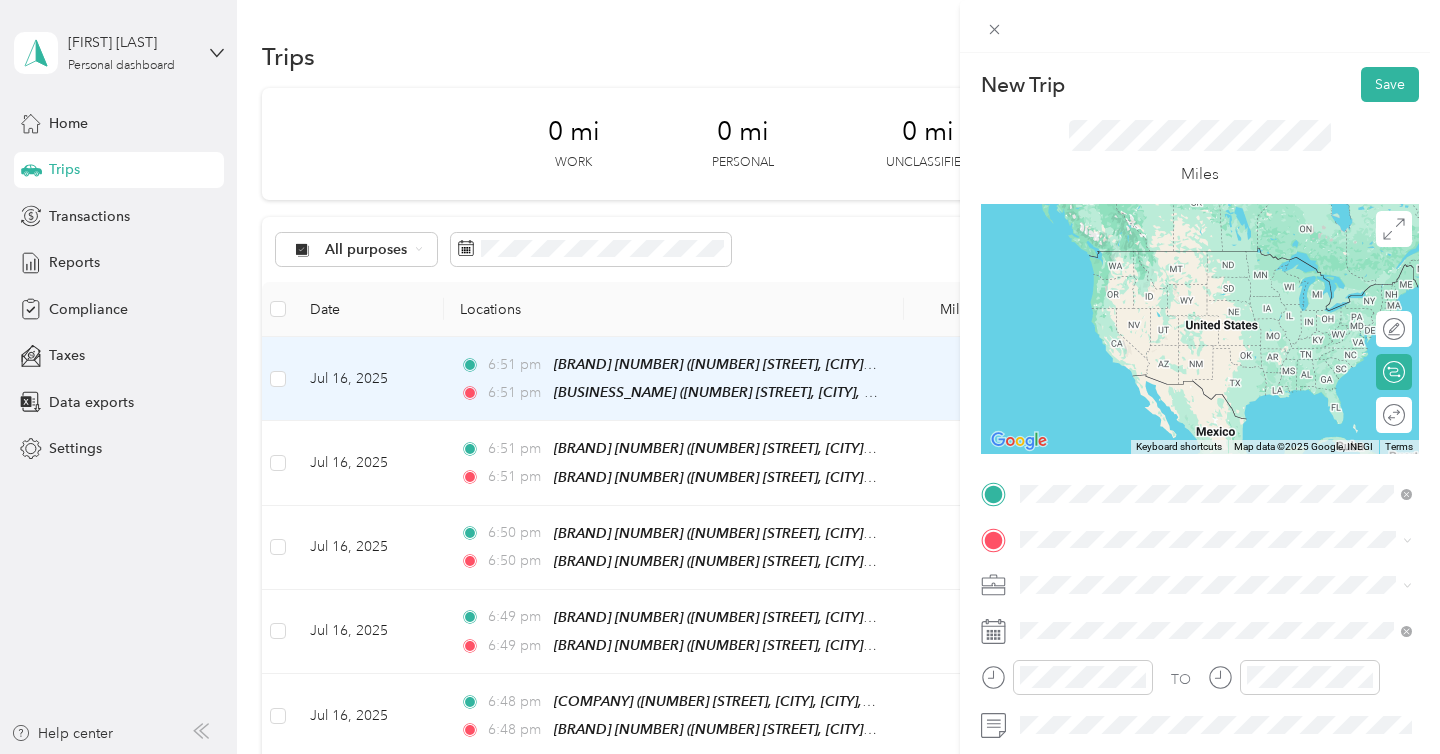 click on "[NUMBER] [STREET], [CITY], [POSTAL_CODE], [CITY], [STATE], [COUNTRY]" at bounding box center (1227, 291) 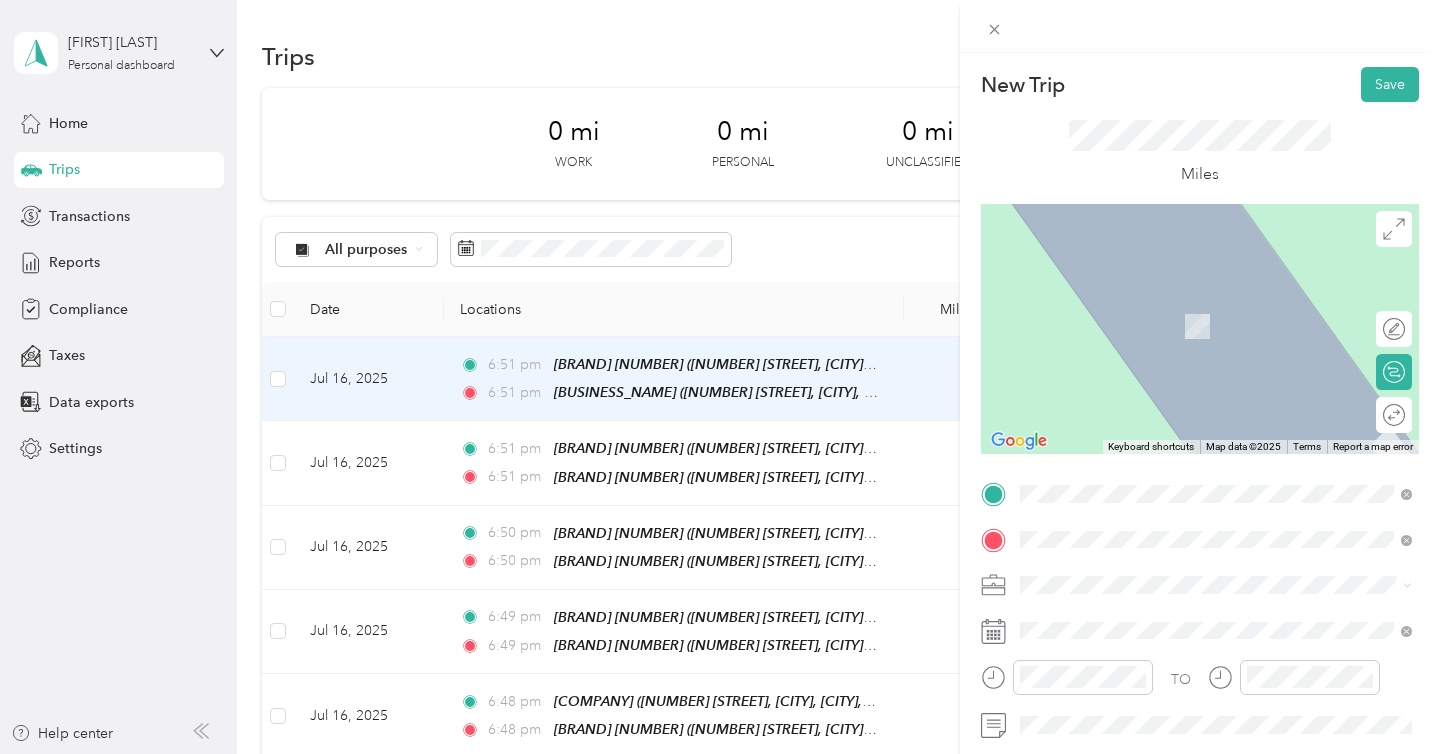 click on "[BRAND_NAME] [CITY] [NUMBER] [STREET], [CITY], [POSTAL_CODE], [CITY], [STATE], [COUNTRY]" at bounding box center [1232, 388] 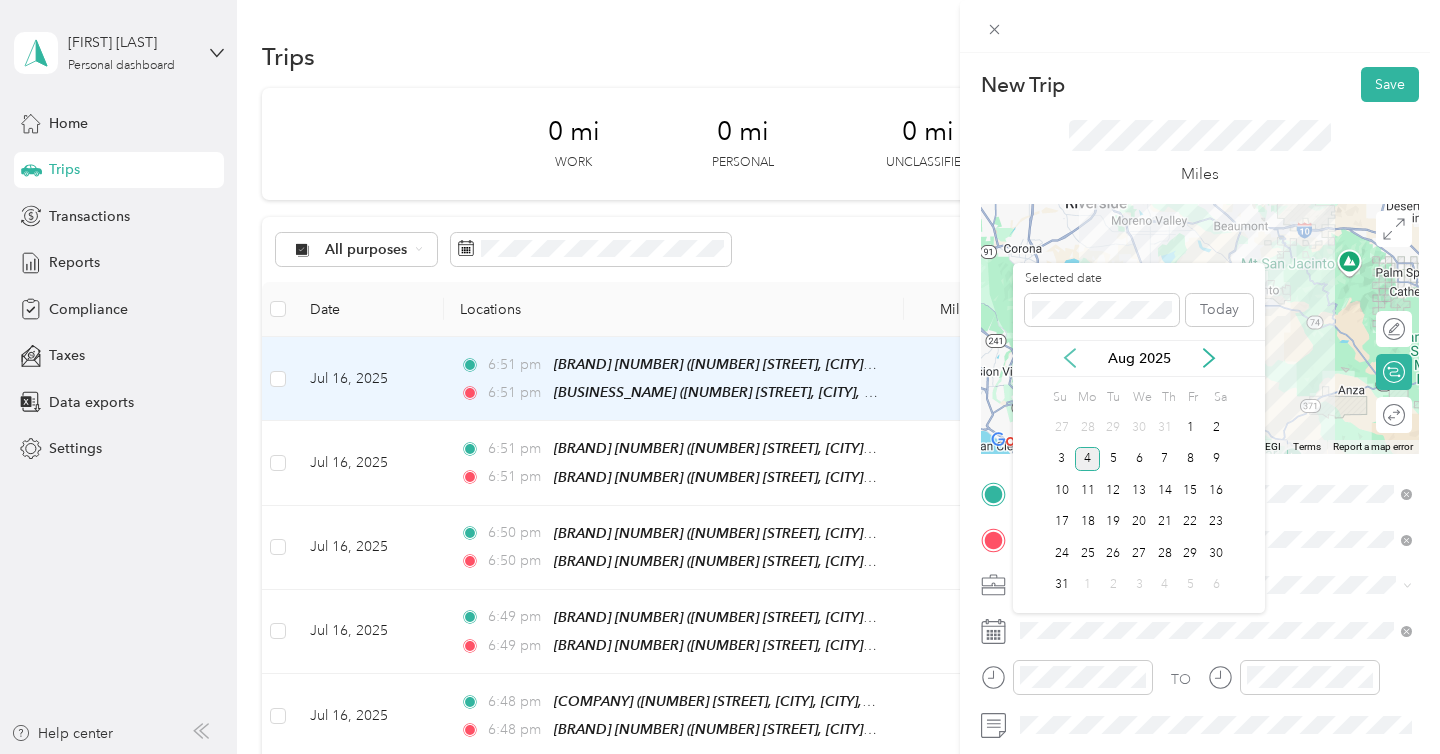 click 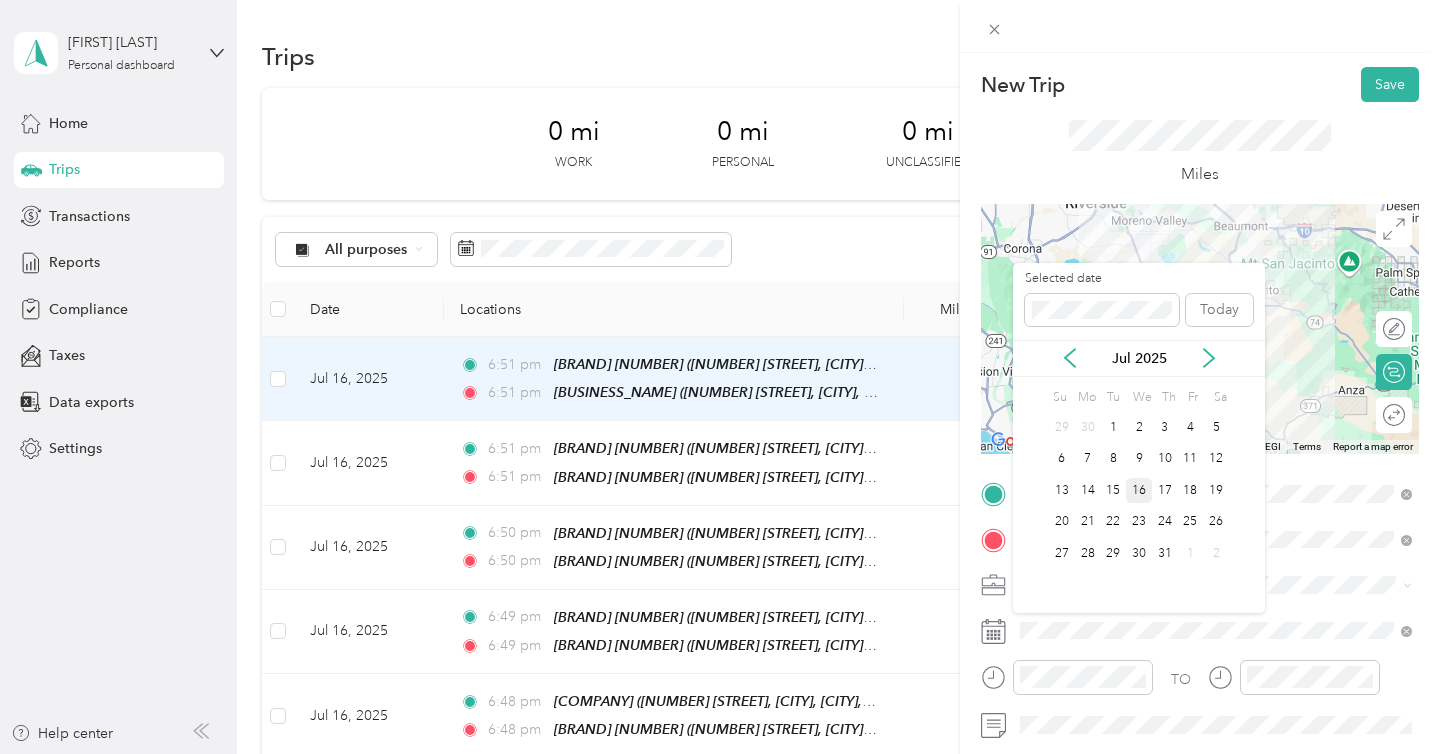 click on "16" at bounding box center [1139, 490] 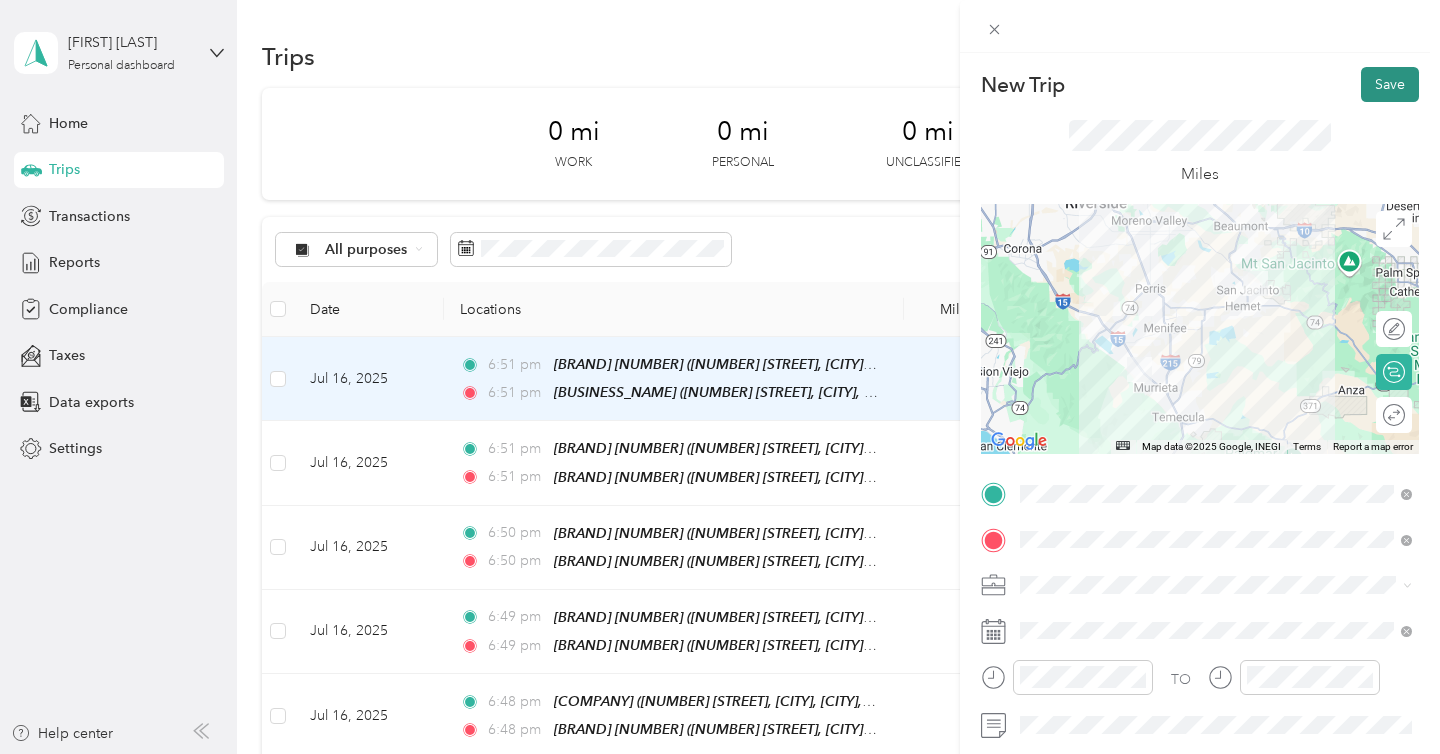 click on "Save" at bounding box center [1390, 84] 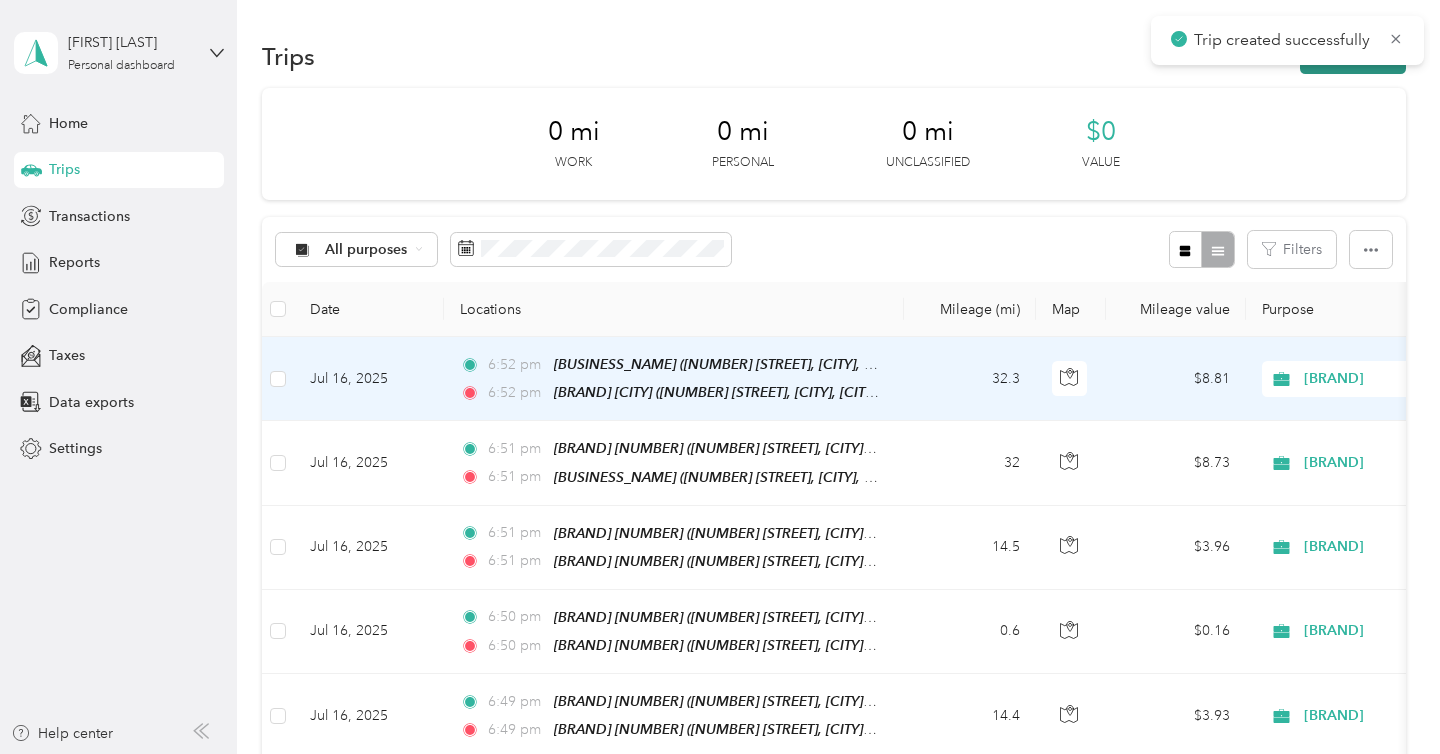 click on "New trip" at bounding box center [1353, 56] 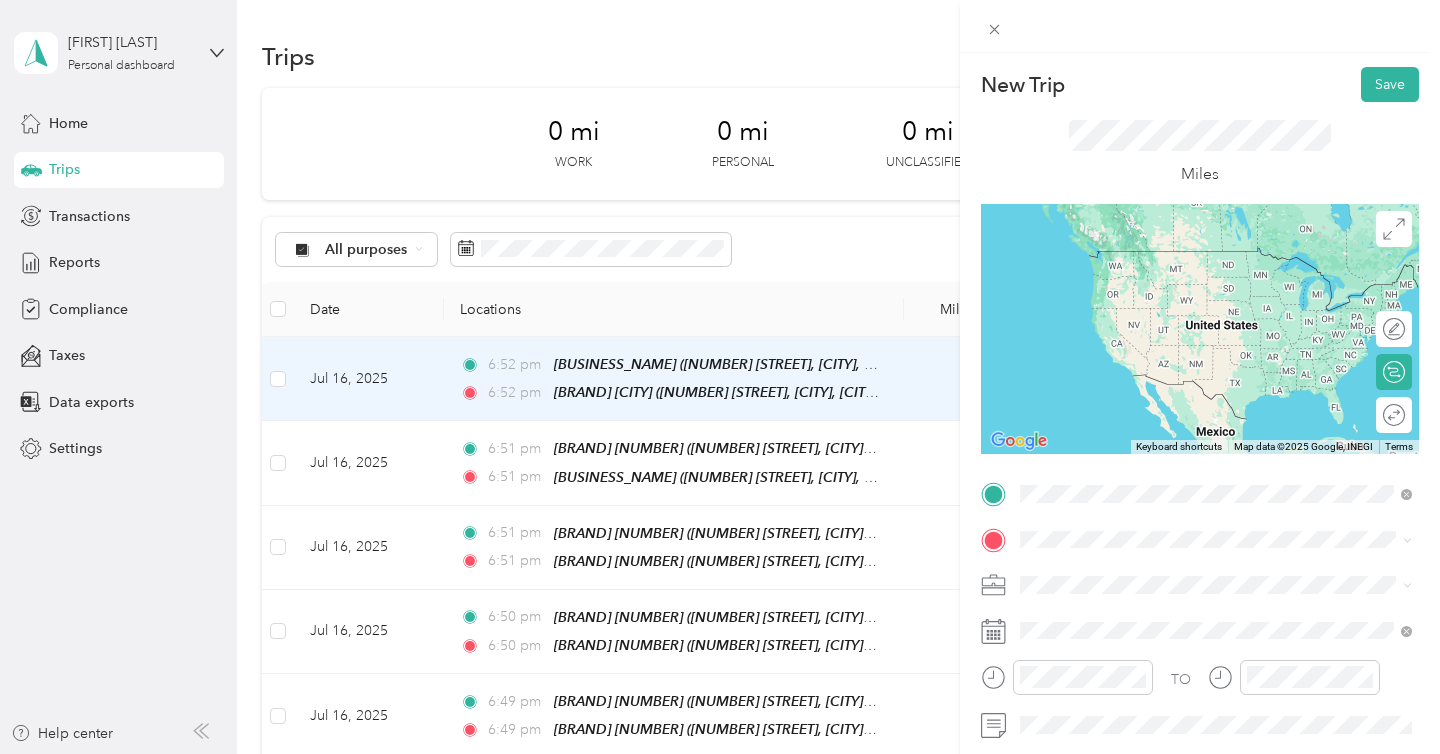 click on "[BRAND_NAME] [CITY] [NUMBER] [STREET], [CITY], [POSTAL_CODE], [CITY], [STATE], [COUNTRY]" at bounding box center [1232, 280] 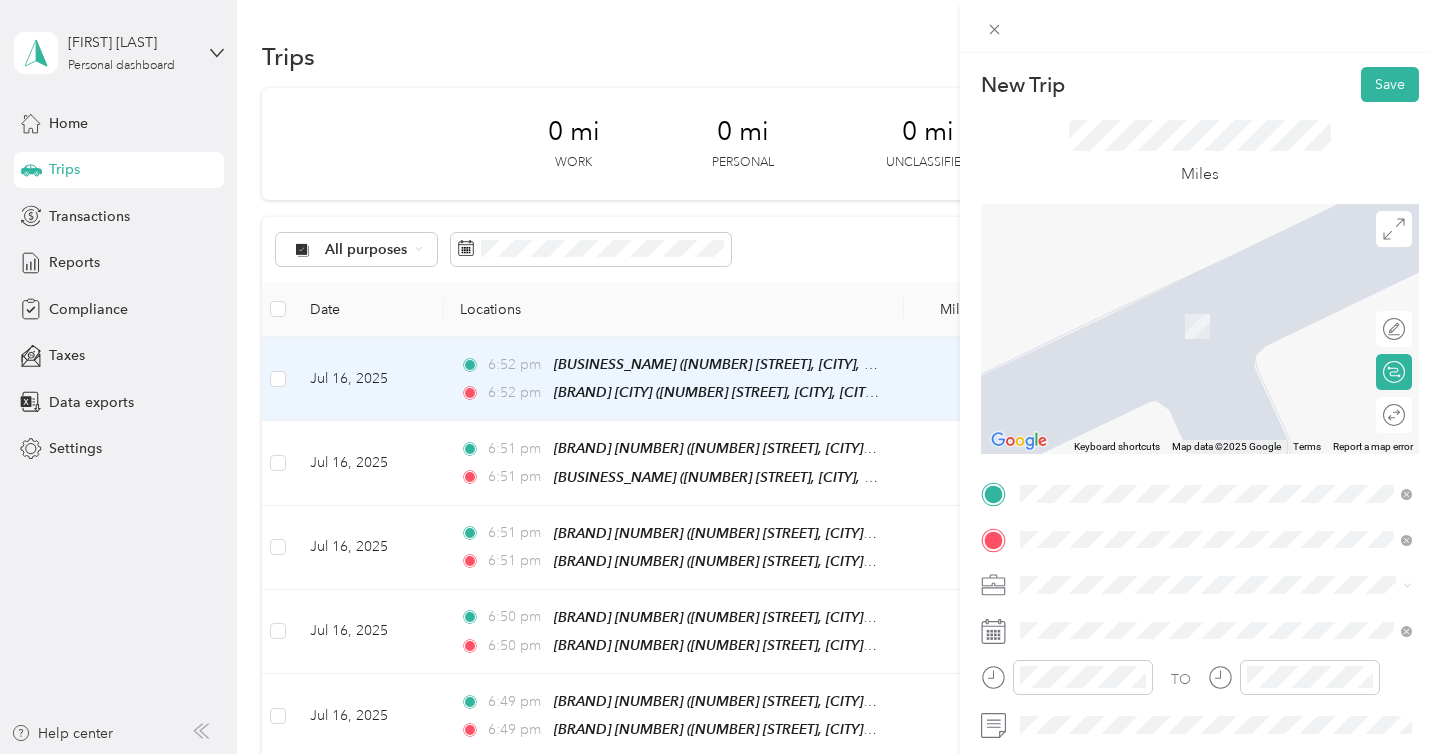 click on "[NUMBER] [STREET], [CITY], [STATE], [COUNTRY], [POSTAL_CODE], [CITY], [STATE], [COUNTRY]" at bounding box center [1215, 336] 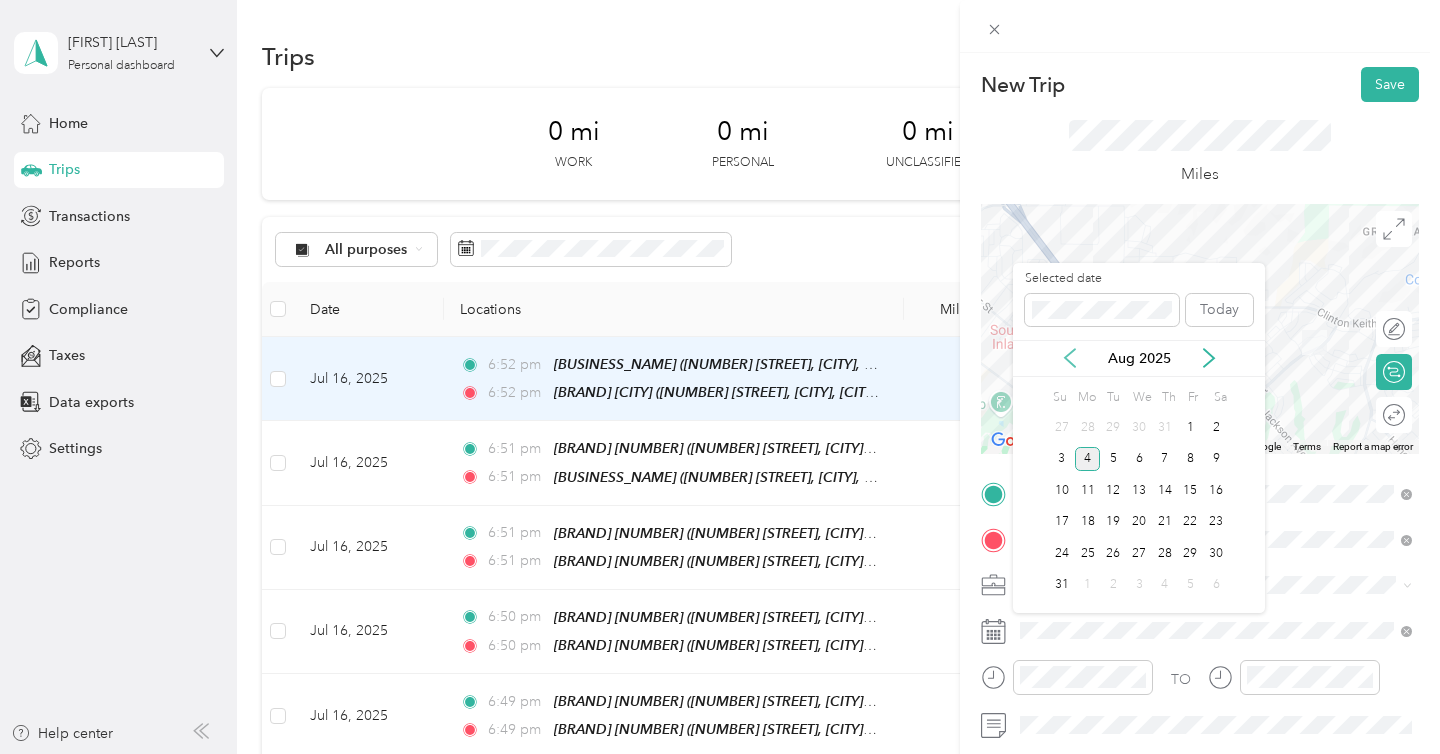 click 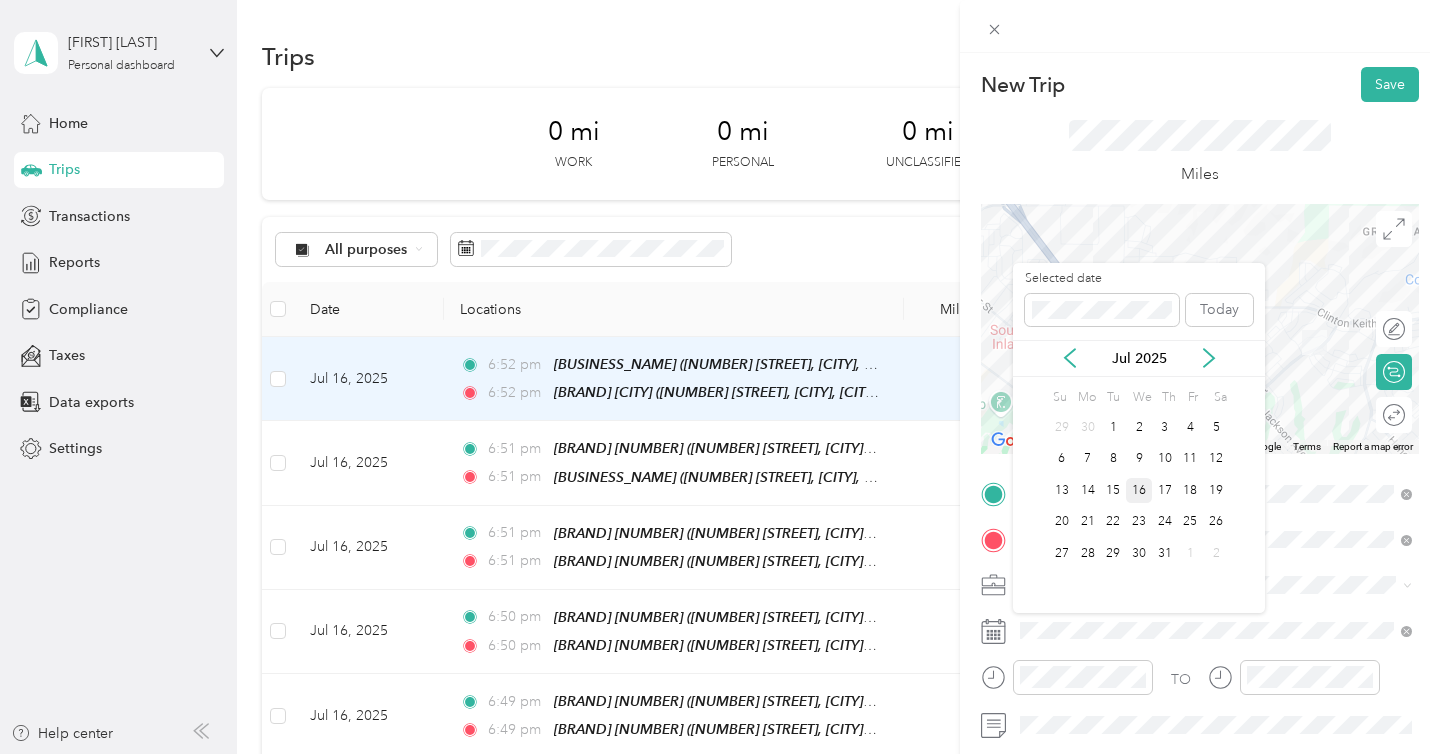 click on "16" at bounding box center [1139, 490] 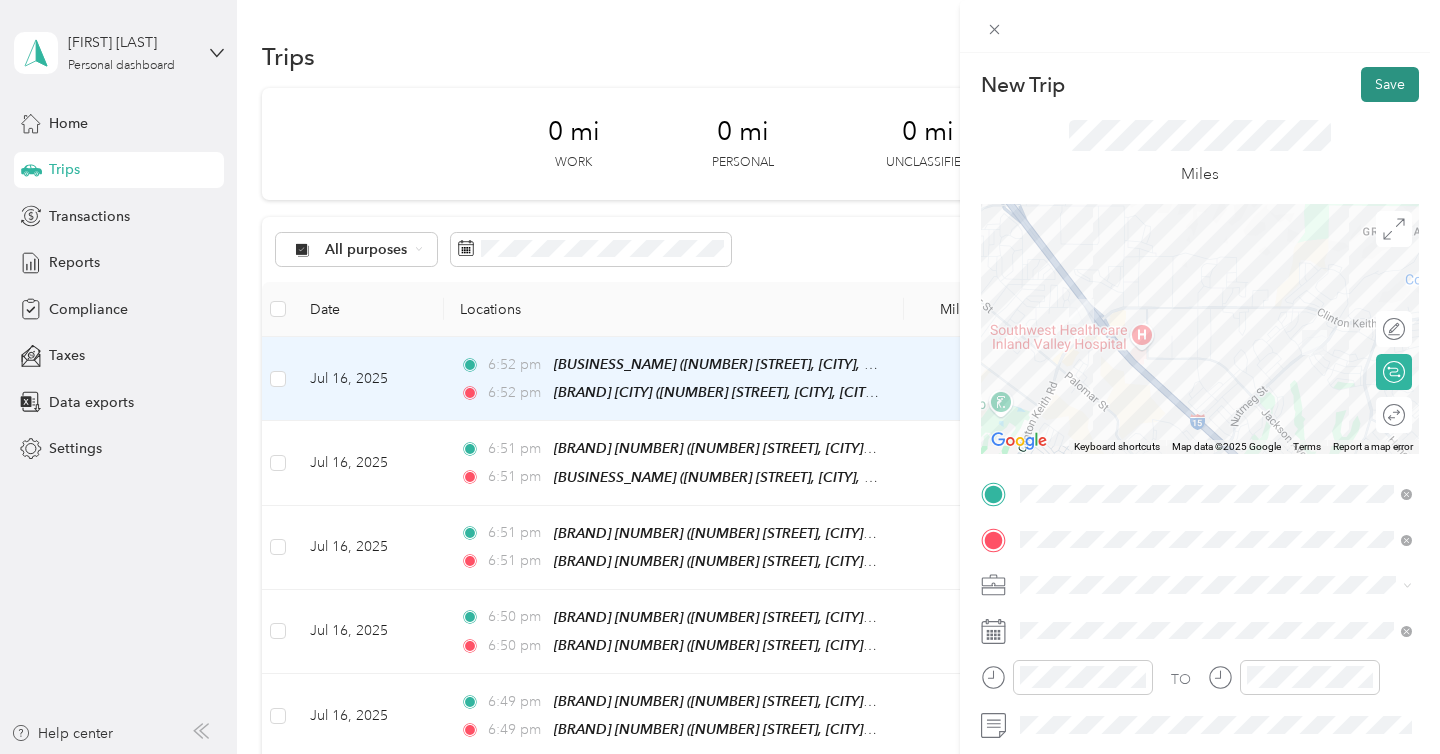 click on "Save" at bounding box center [1390, 84] 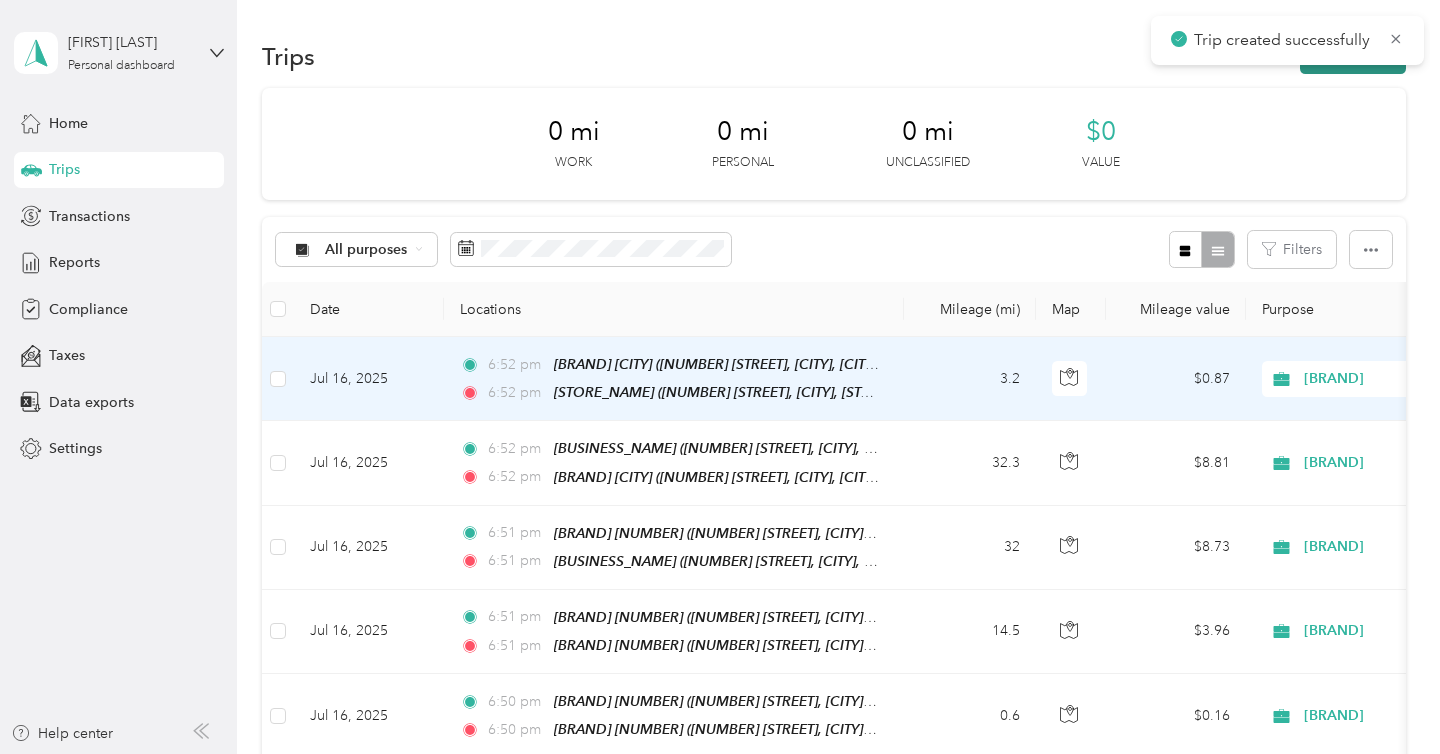 click on "New trip" at bounding box center [1353, 56] 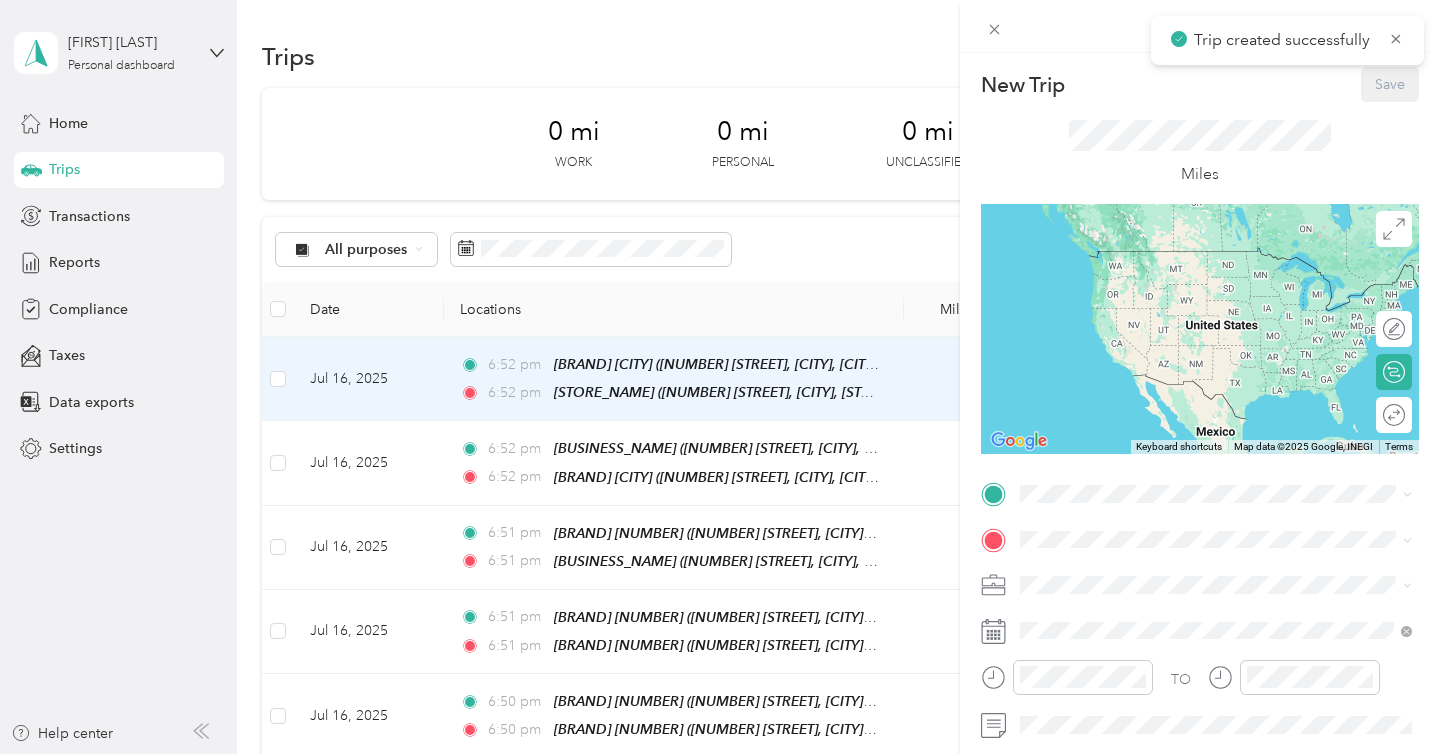click on "New Trip Save This trip cannot be edited because it is either under review, approved, or paid. Contact your Team Manager to edit it. Miles ← Move left → Move right ↑ Move up ↓ Move down + Zoom in - Zoom out Home Jump left by 75% End Jump right by 75% Page Up Jump up by 75% Page Down Jump down by 75% Keyboard shortcuts Map Data Map data ©2025 Google, INEGI Map data ©2025 Google, INEGI 1000 km  Click to toggle between metric and imperial units Terms Report a map error Edit route Calculate route Round trip TO Add photo" at bounding box center [720, 377] 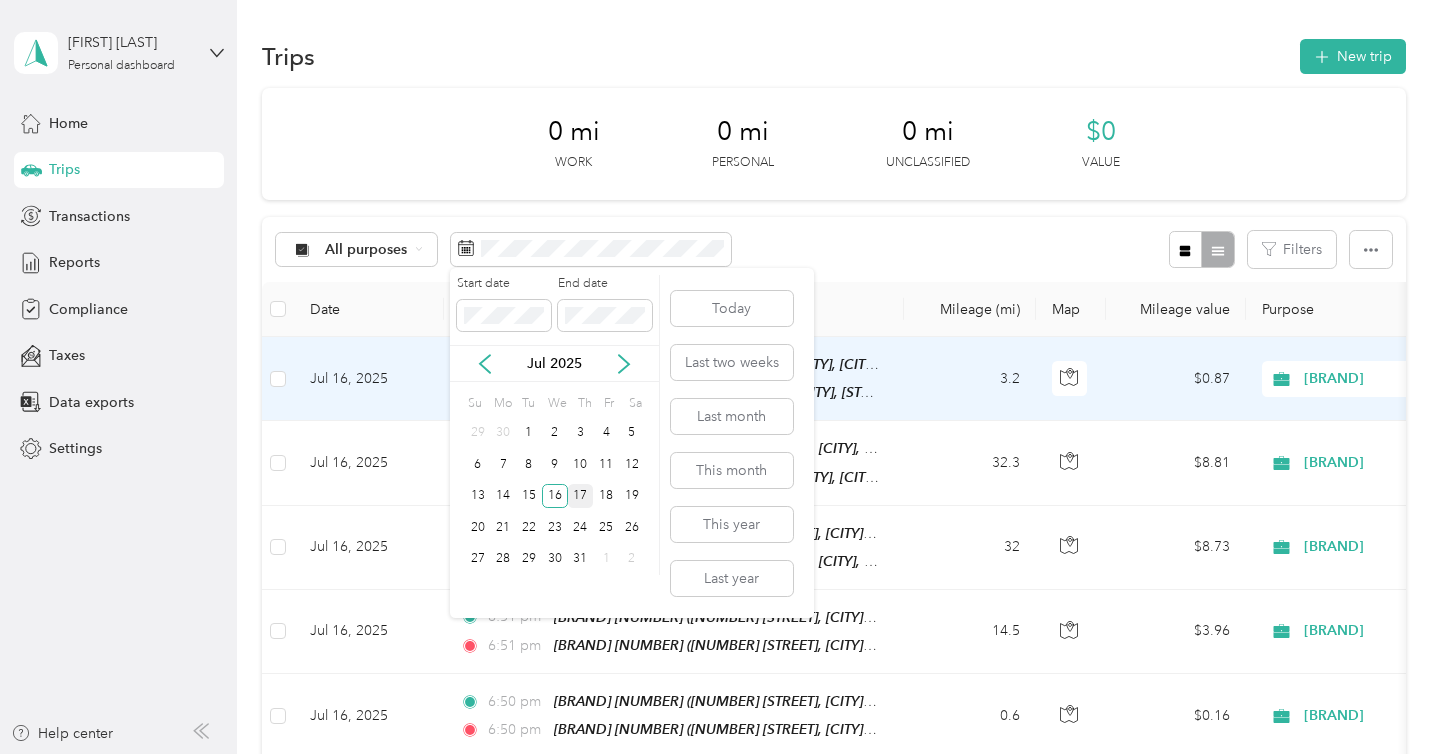 click on "17" at bounding box center (581, 496) 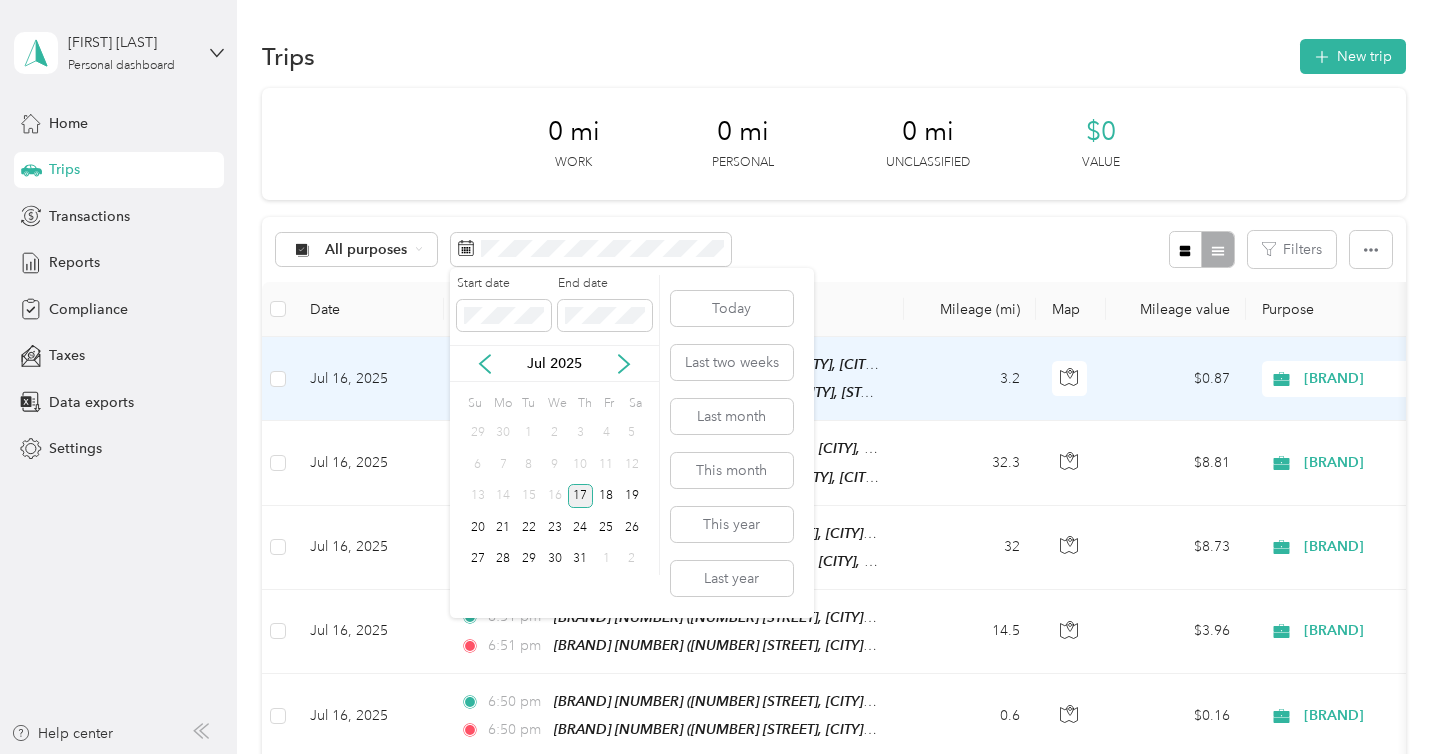 click on "17" at bounding box center [581, 496] 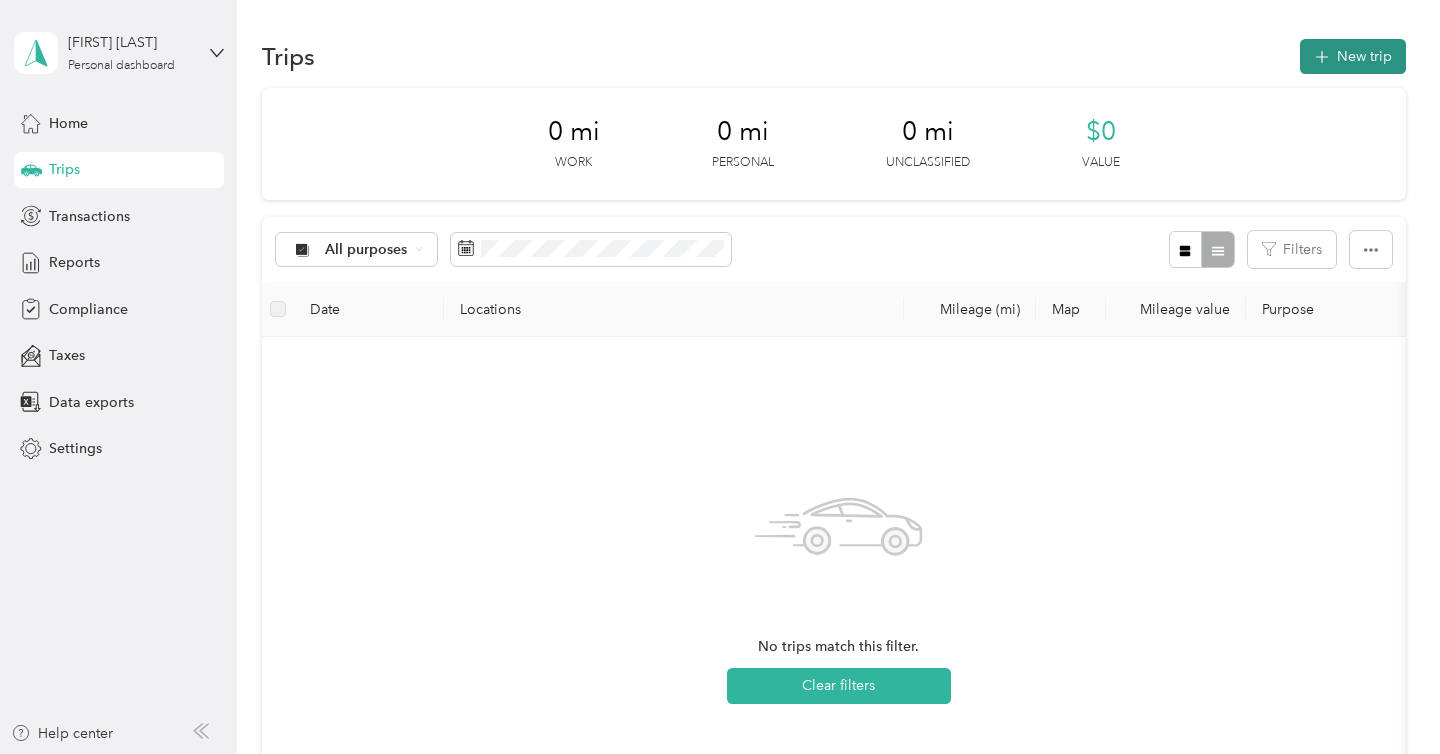click on "New trip" at bounding box center [1353, 56] 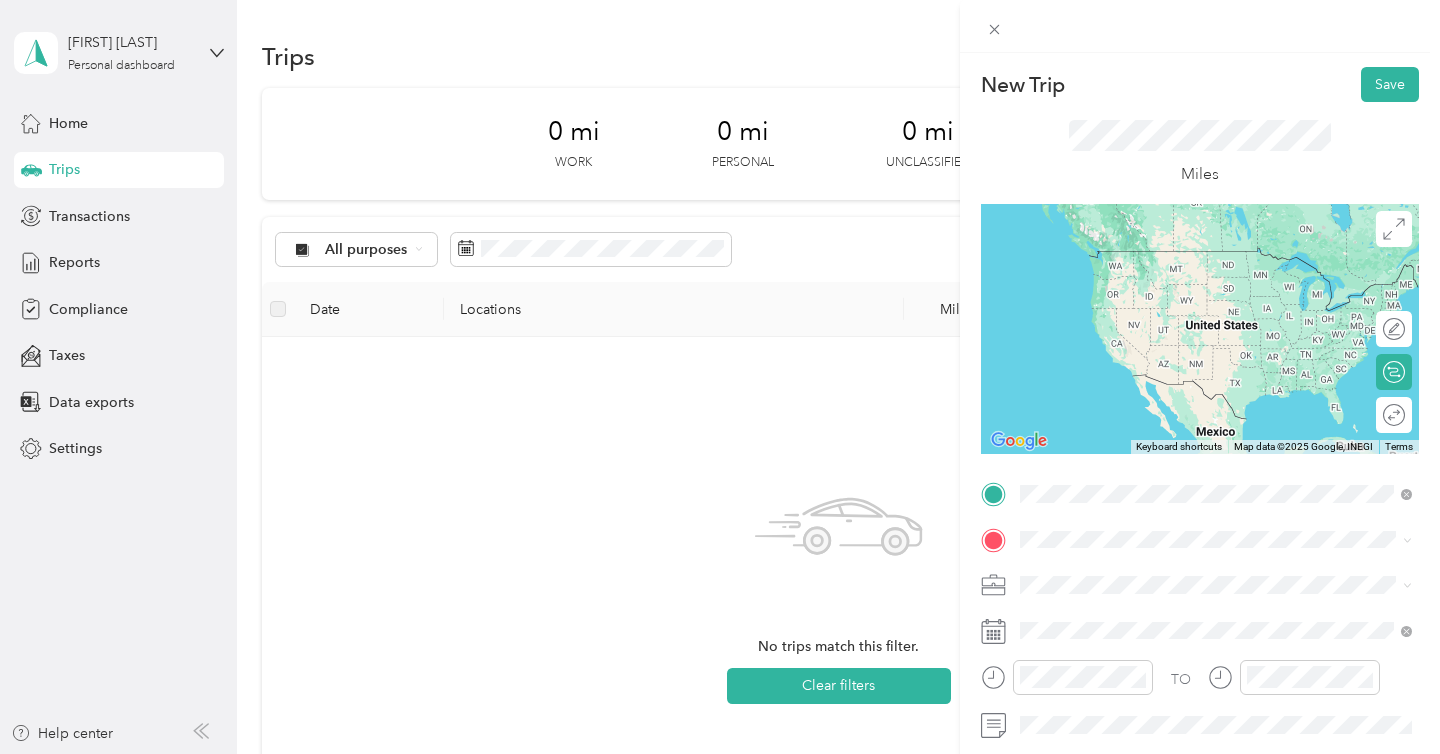 click on "[NUMBER] [STREET], [CITY], [STATE], [COUNTRY], [POSTAL_CODE], [CITY], [STATE], [COUNTRY]" at bounding box center [1215, 291] 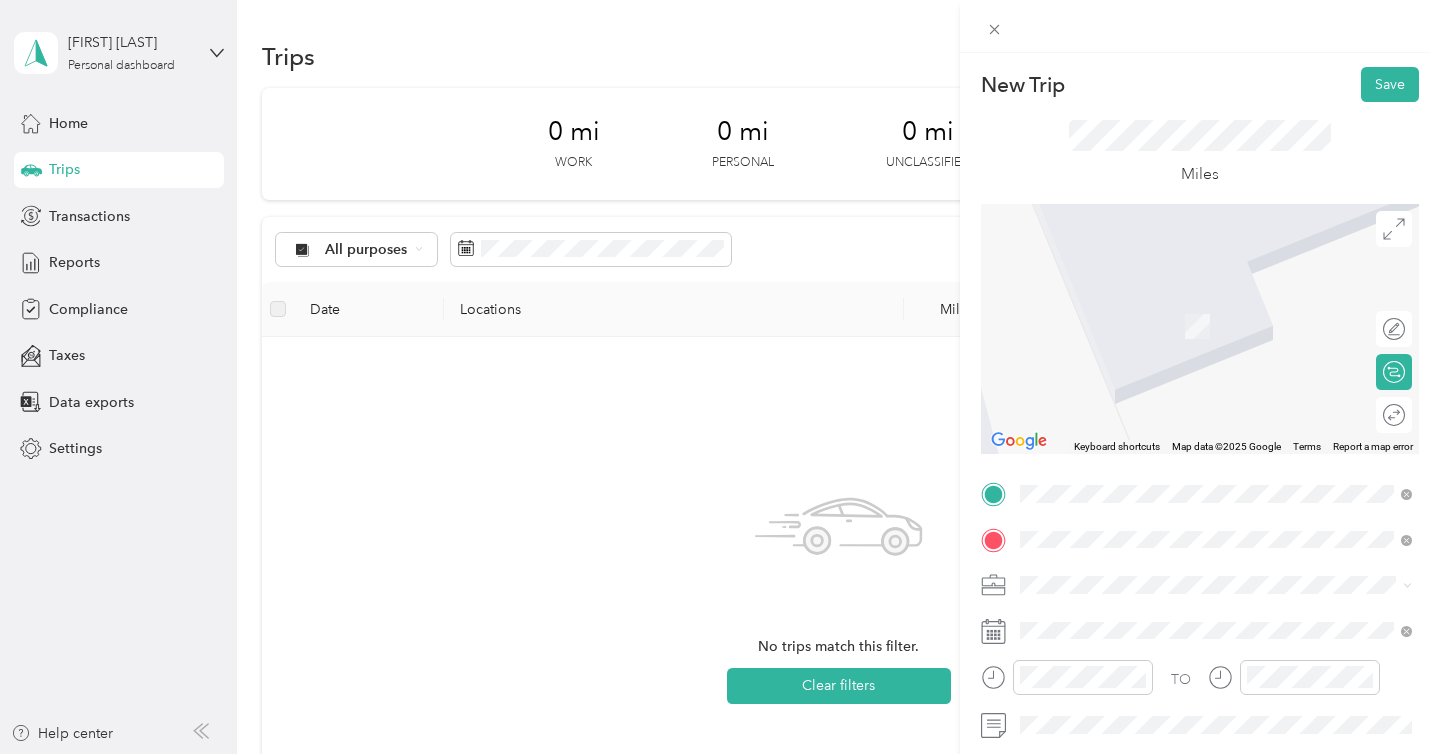click on "SB 139 (Murrieta) [NUMBER] [STREET], [CITY], [POSTAL_CODE], [CITY], [STATE], [COUNTRY]" at bounding box center (1232, 325) 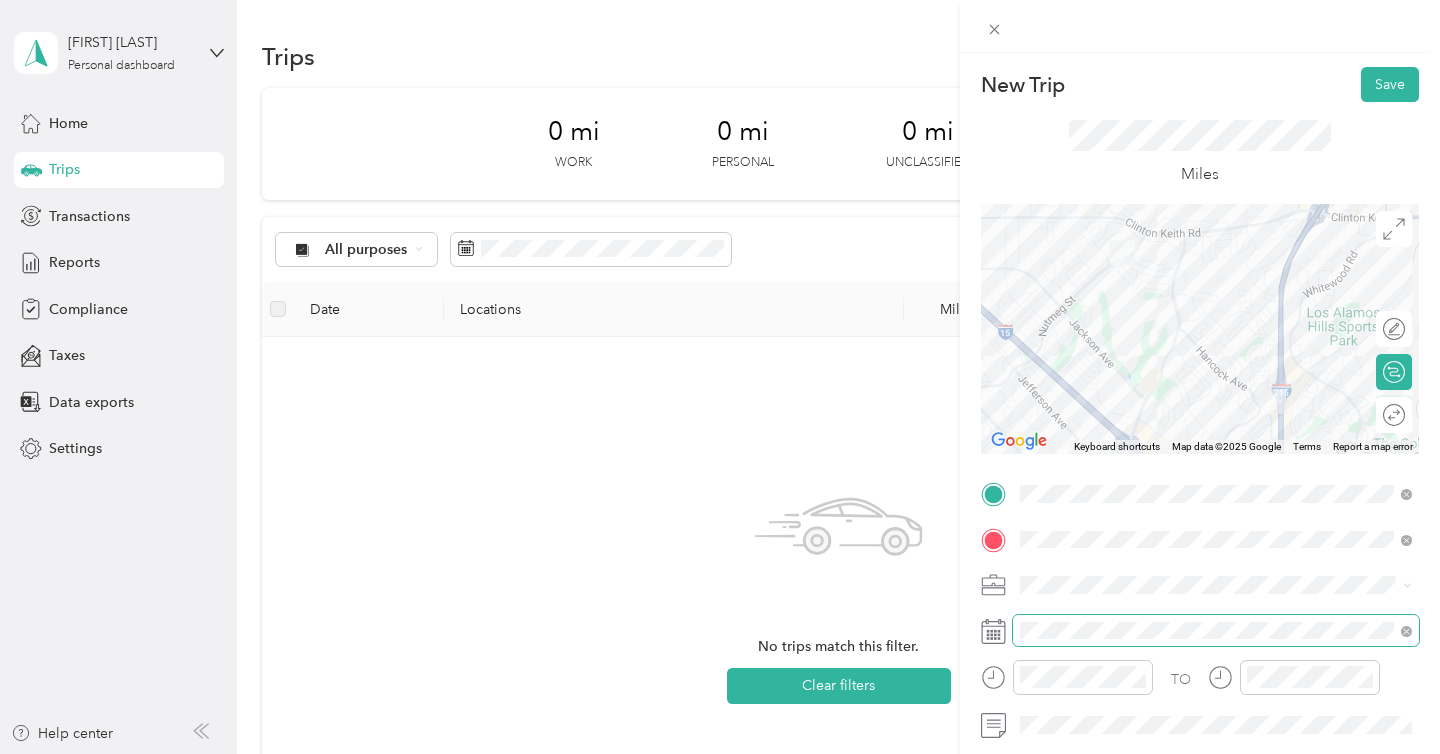 click at bounding box center (1216, 631) 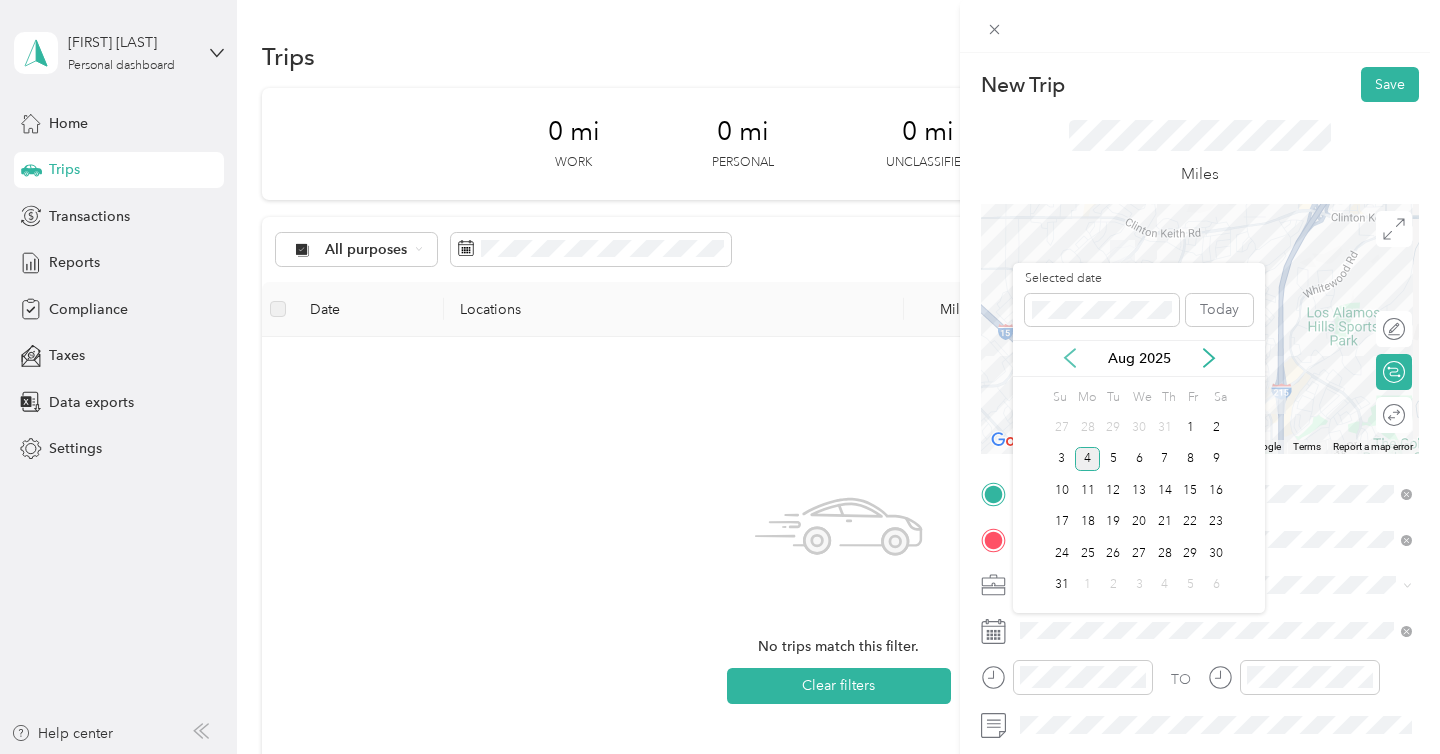 click 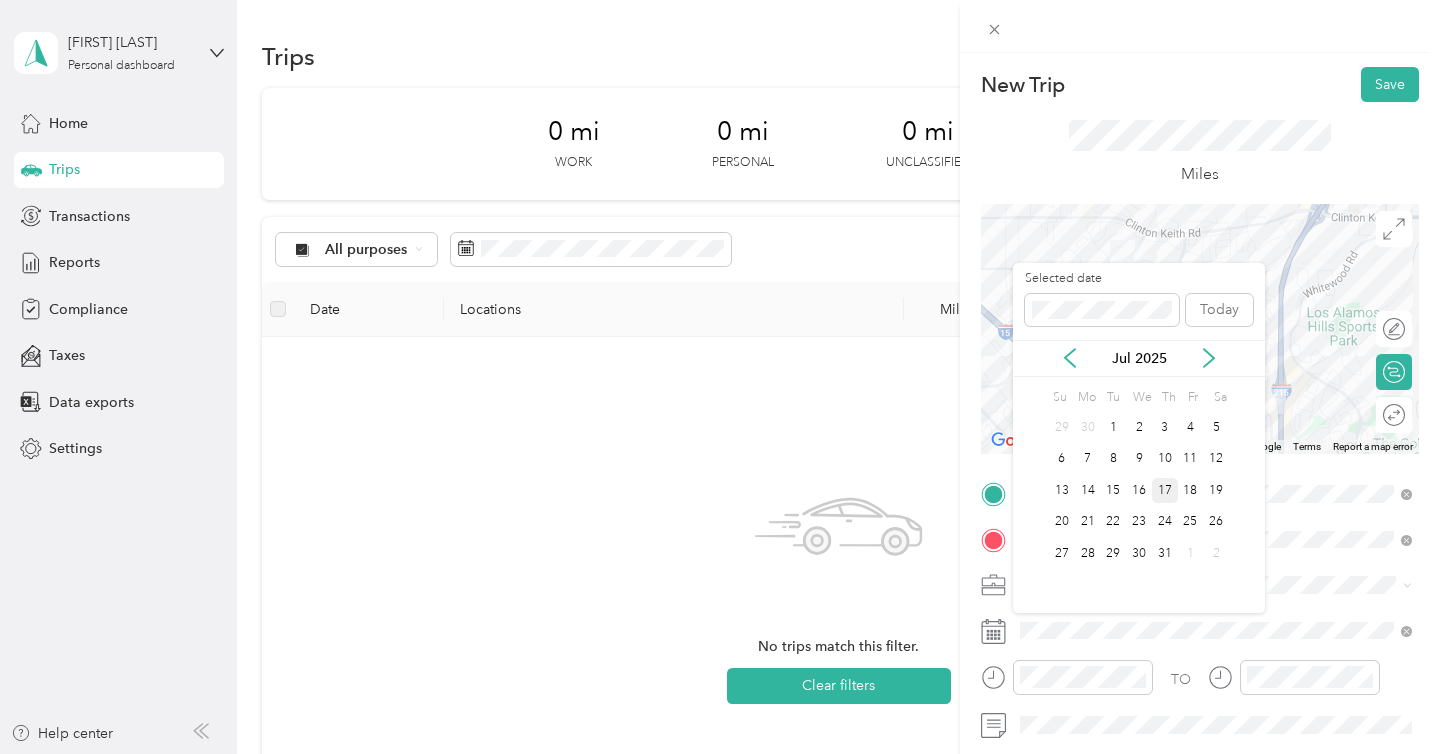 click on "17" at bounding box center [1165, 490] 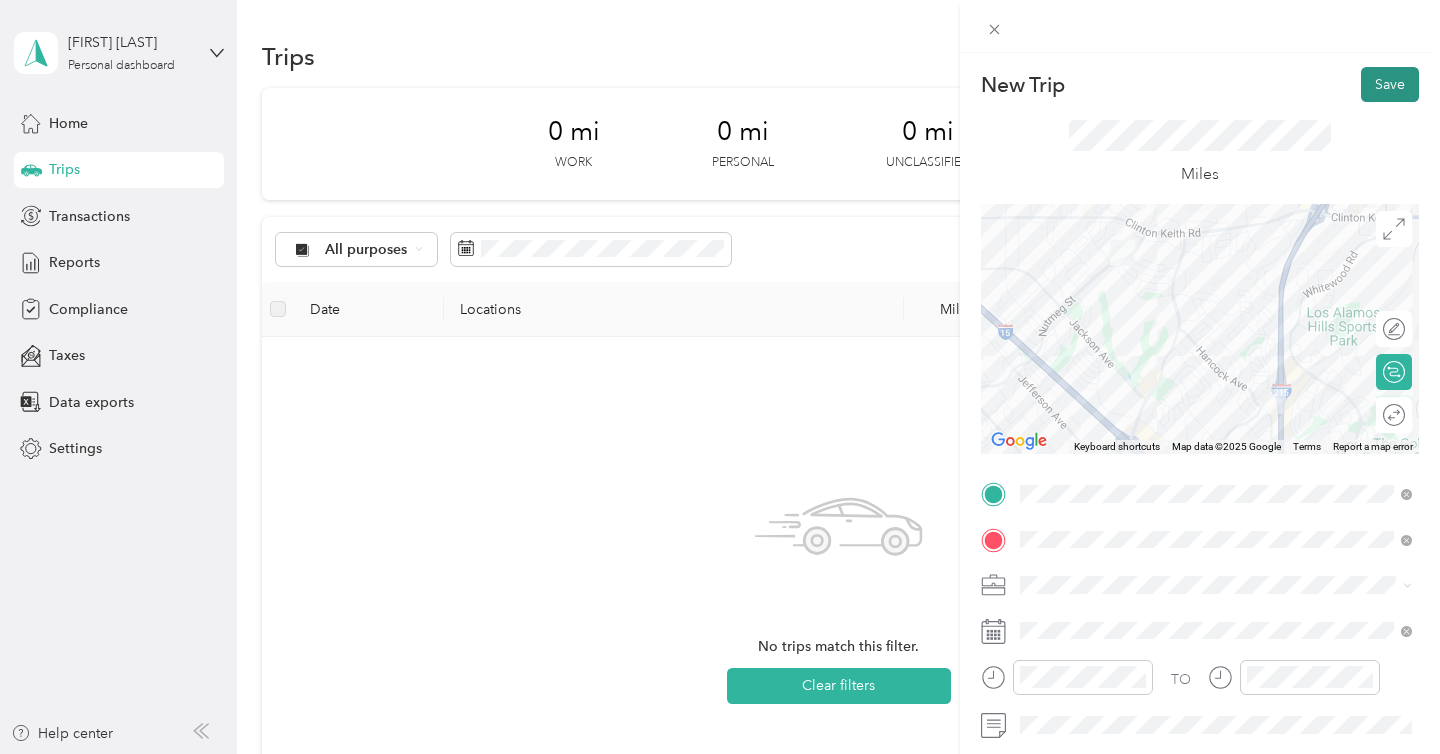 click on "Save" at bounding box center [1390, 84] 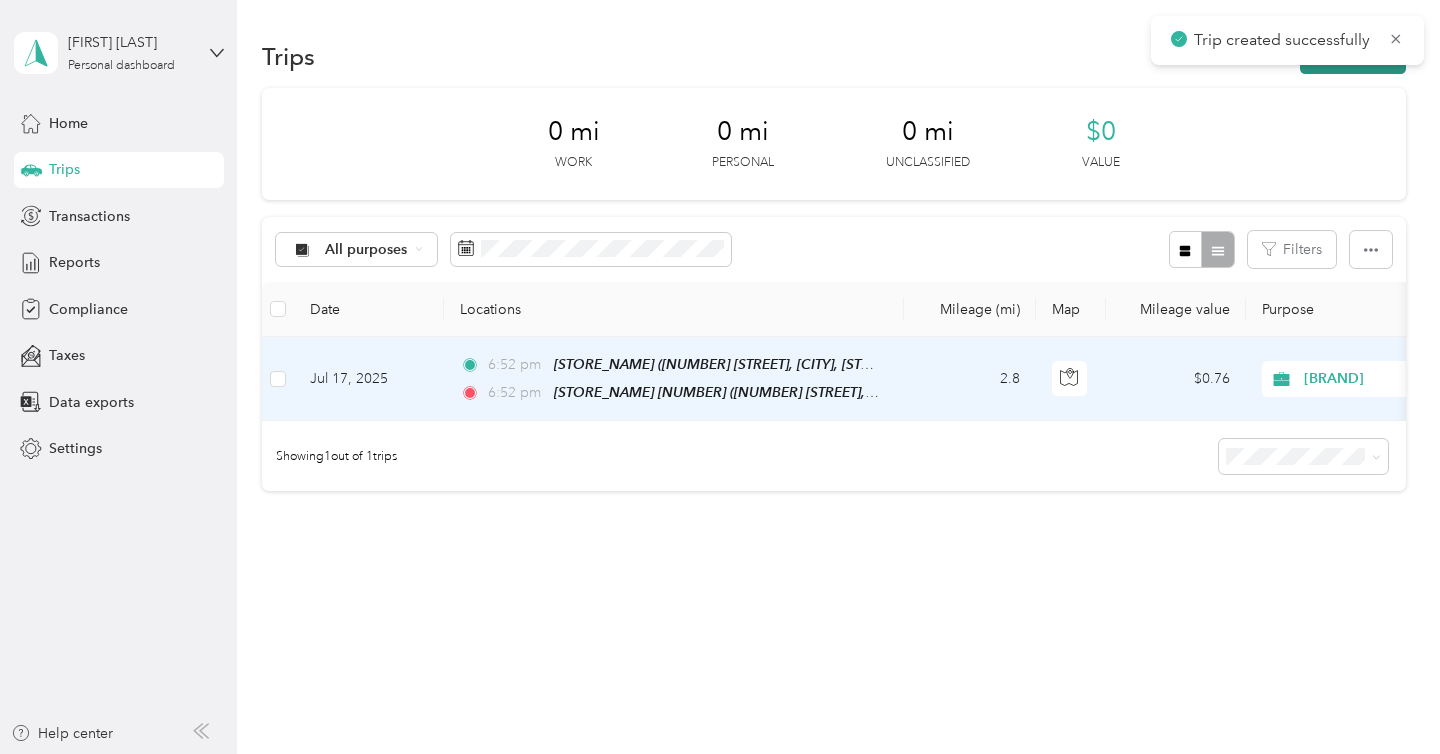 click on "New trip" at bounding box center [1353, 56] 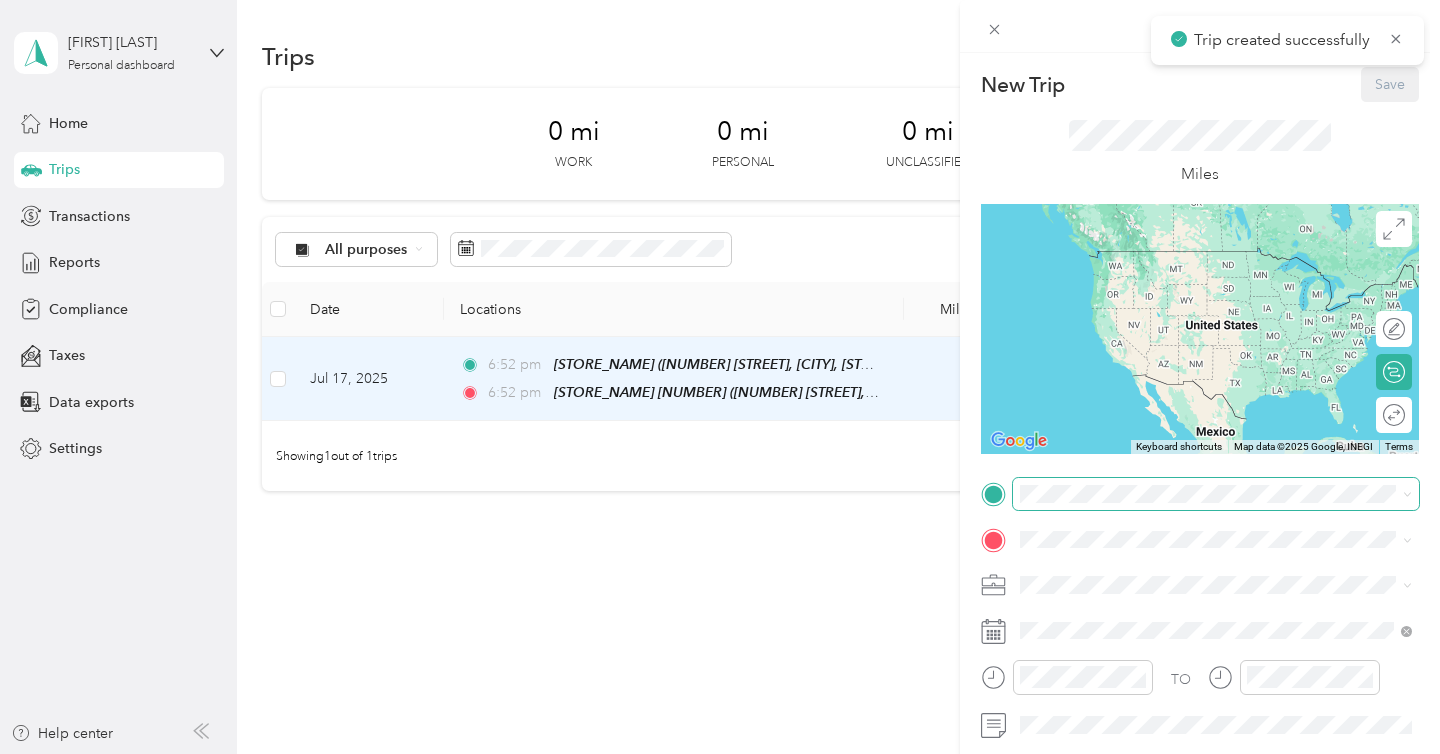 click at bounding box center (1216, 494) 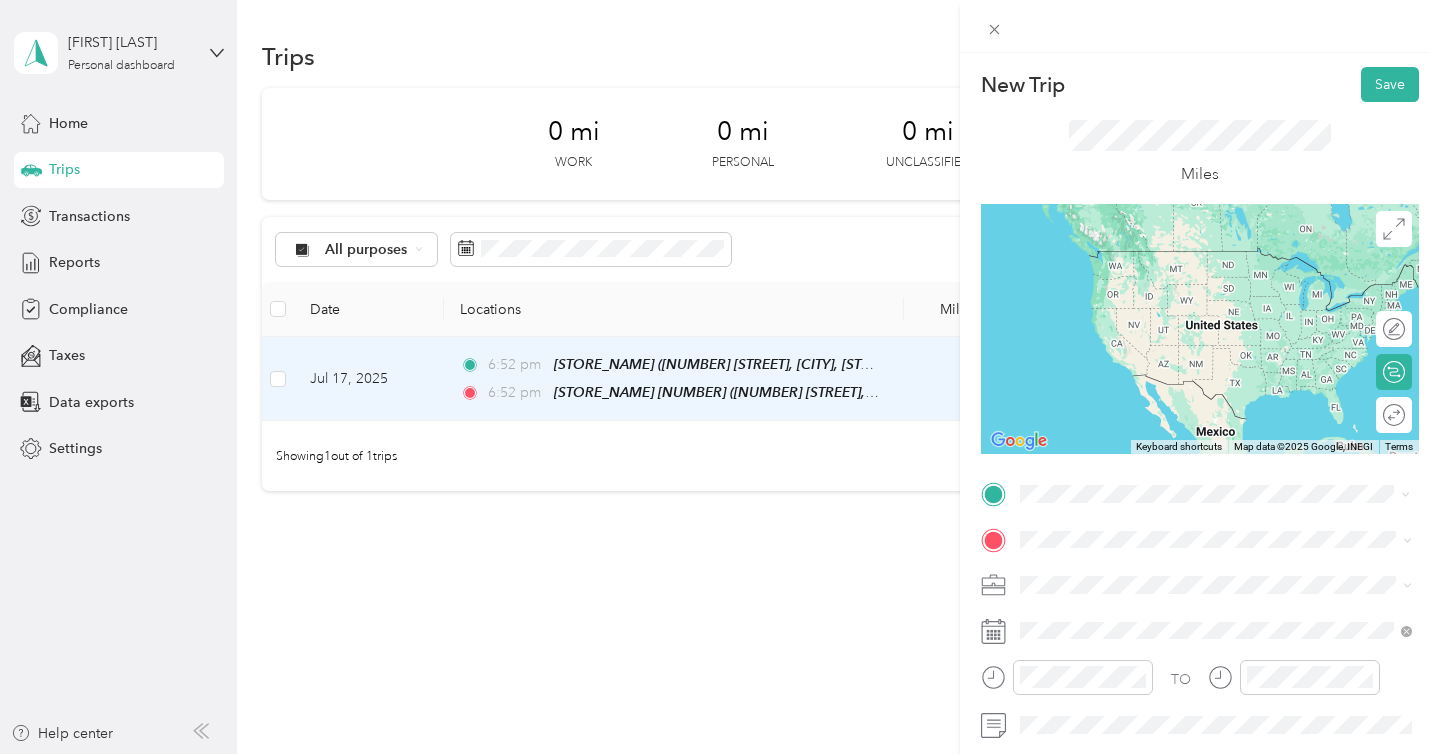click on "[NUMBER] [STREET], [CITY], [POSTAL_CODE], [CITY], [STATE], [COUNTRY]" at bounding box center (1227, 291) 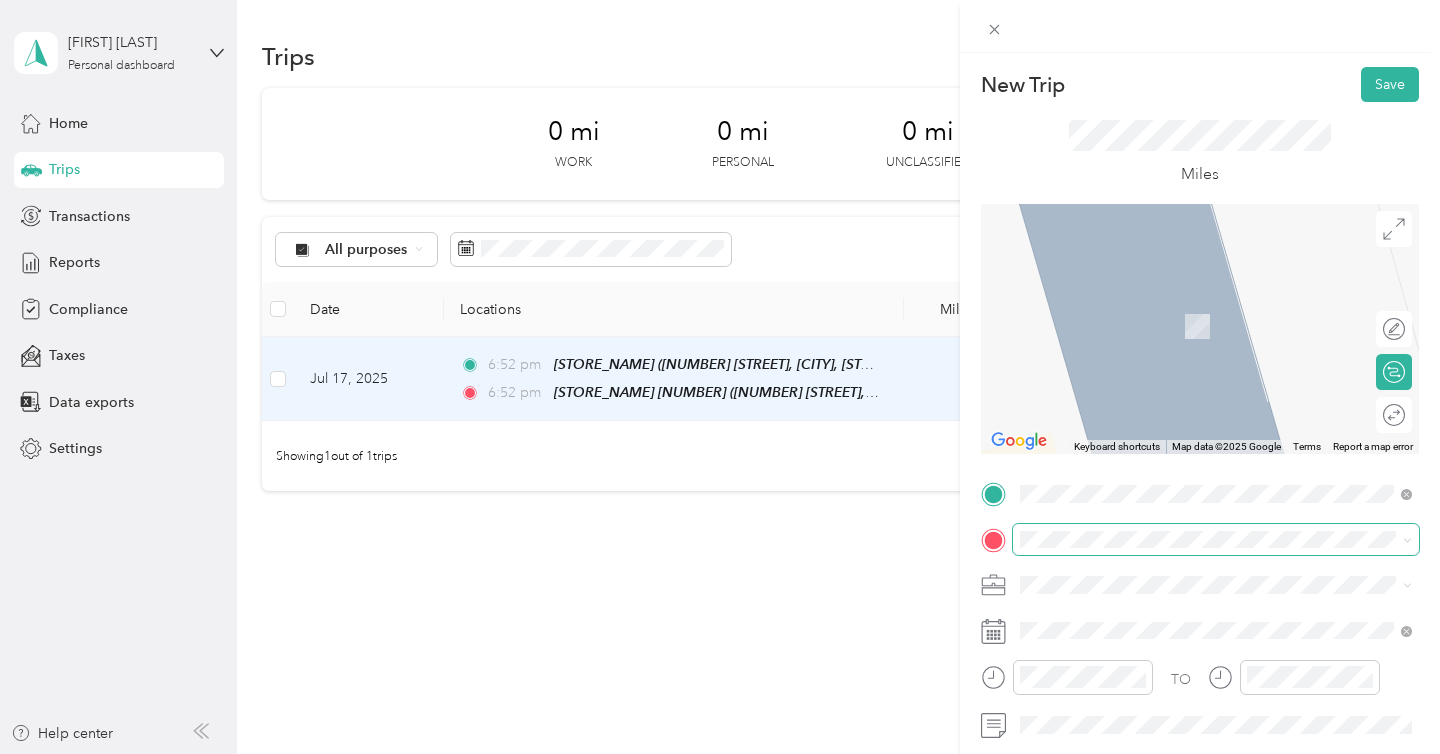 click at bounding box center [1216, 540] 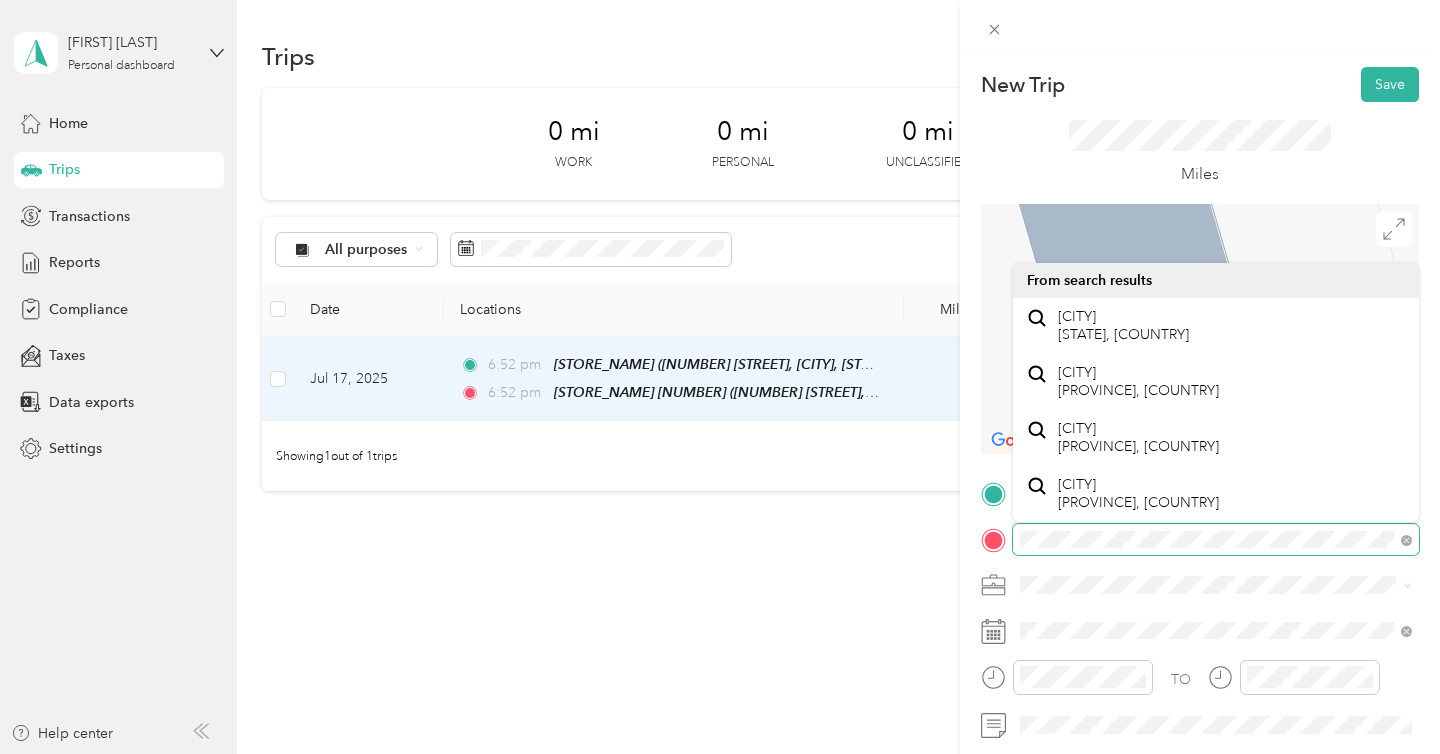 click on "New Trip Save This trip cannot be edited because it is either under review, approved, or paid. Contact your Team Manager to edit it. Miles ← Move left → Move right ↑ Move up ↓ Move down + Zoom in - Zoom out Home Jump left by 75% End Jump right by 75% Page Up Jump up by 75% Page Down Jump down by 75% Keyboard shortcuts Map Data Map data ©2025 Google Map data ©2025 Google 2 m  Click to toggle between metric and imperial units Terms Report a map error Edit route Calculate route Round trip TO Add photo" at bounding box center [720, 377] 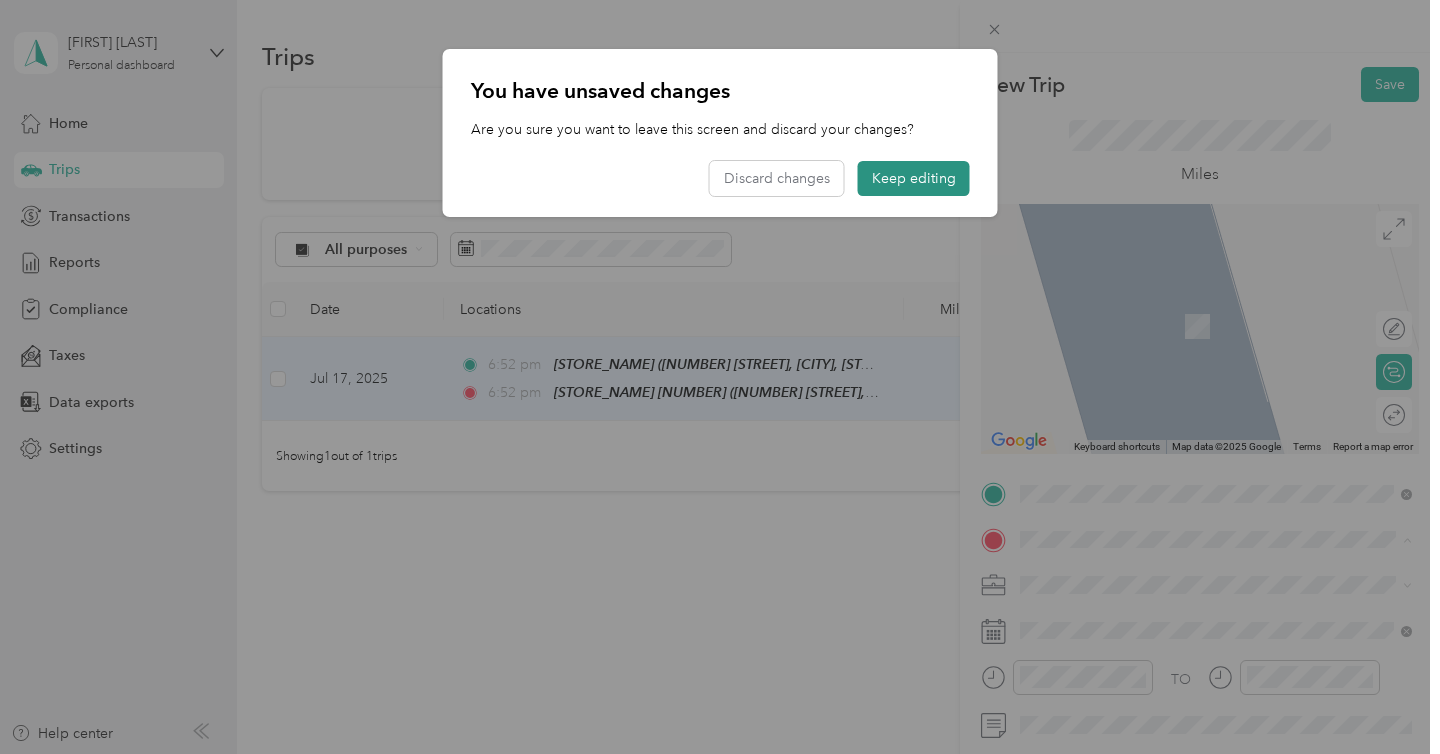 click on "Keep editing" at bounding box center (914, 178) 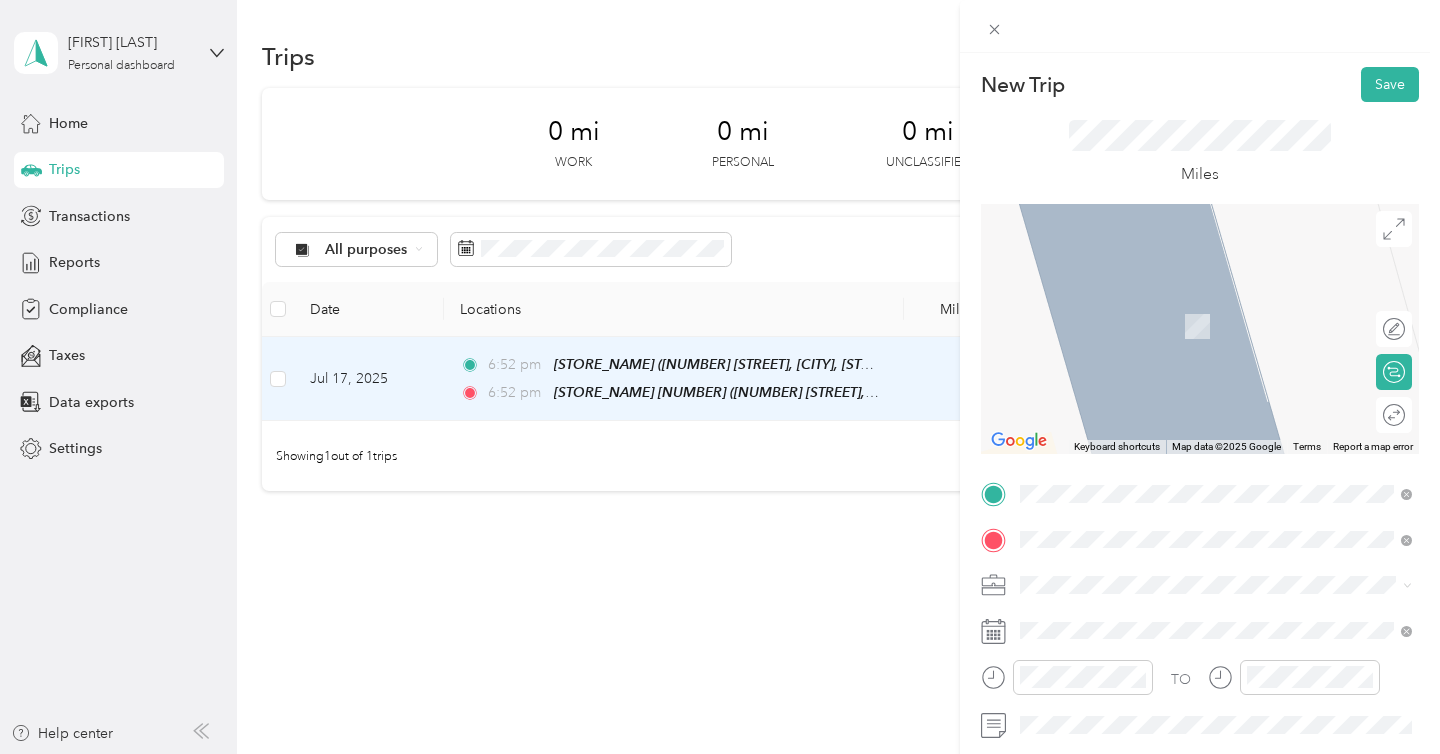 click on "Oceanside
California, United States" at bounding box center [1216, 326] 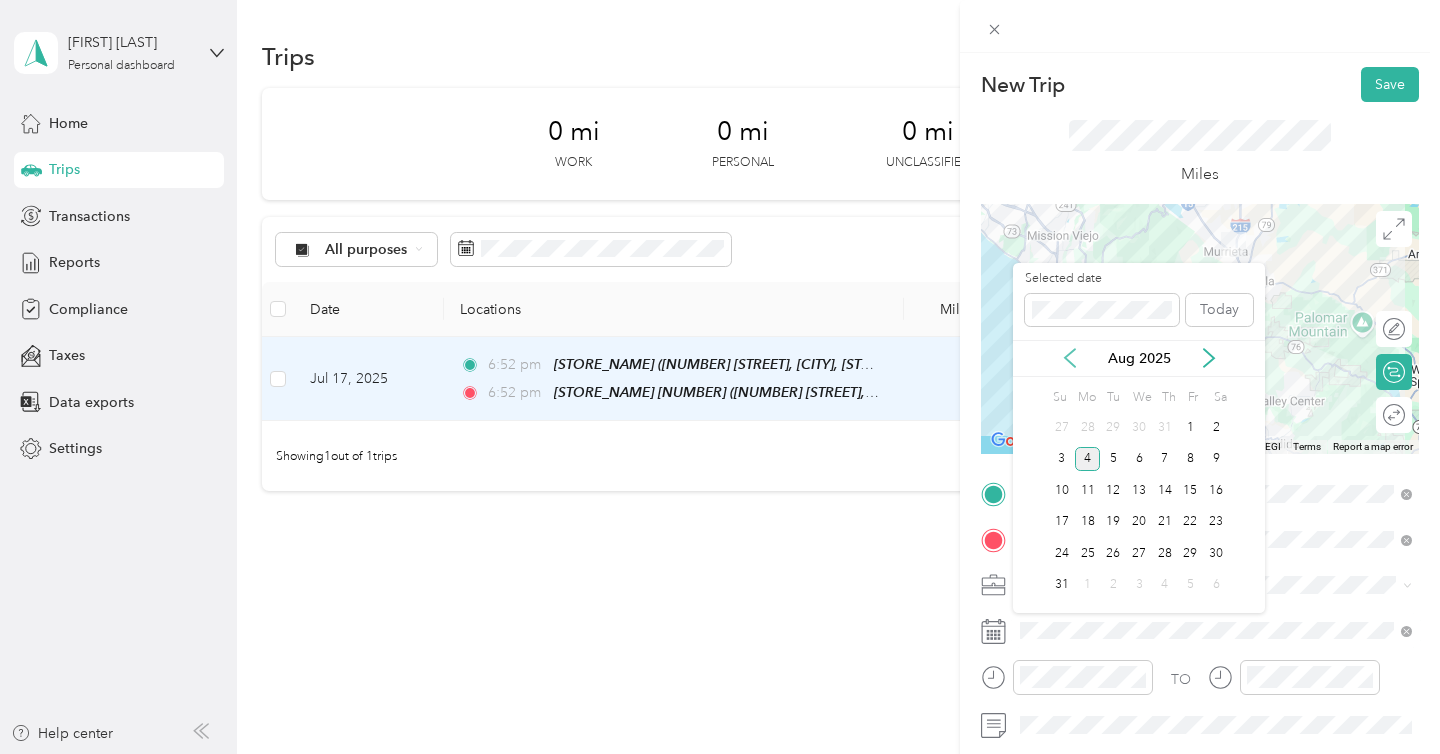 click 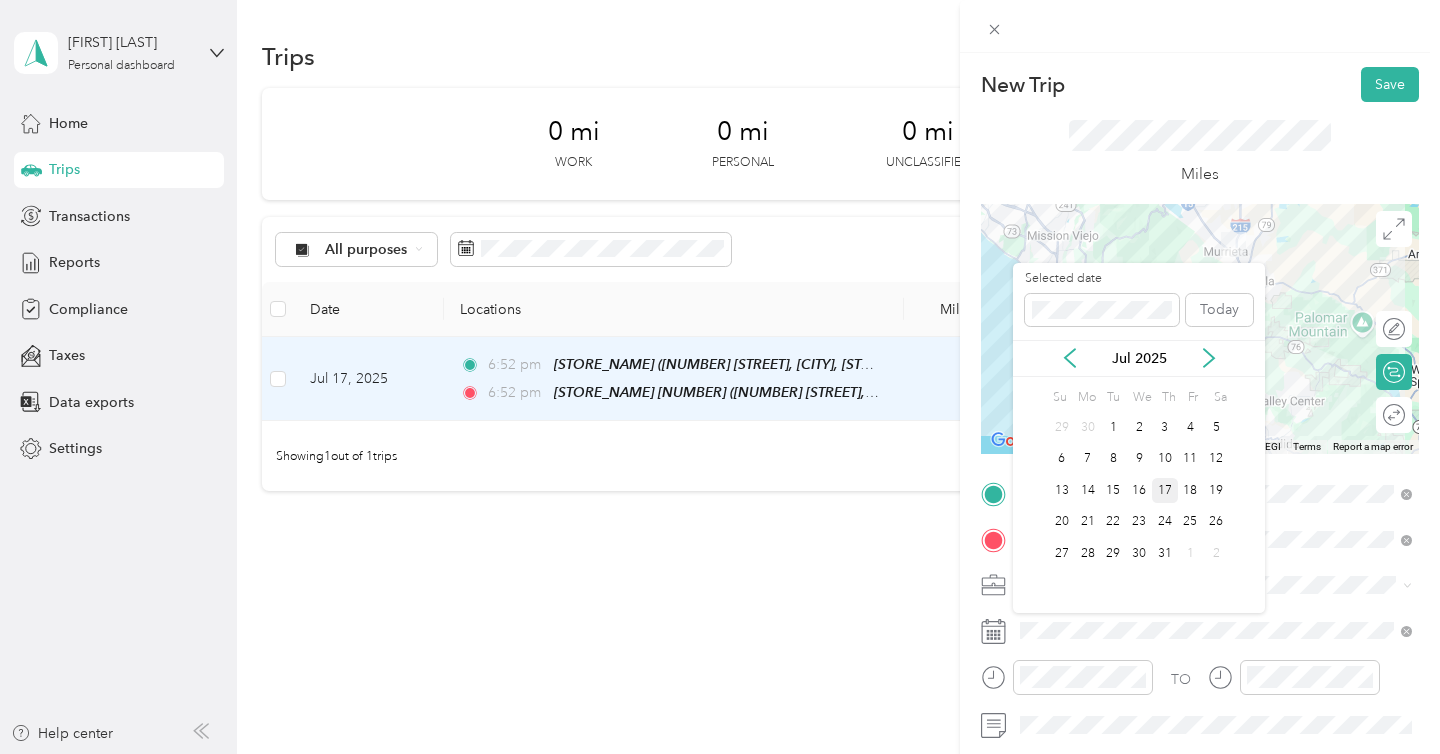 click on "17" at bounding box center [1165, 490] 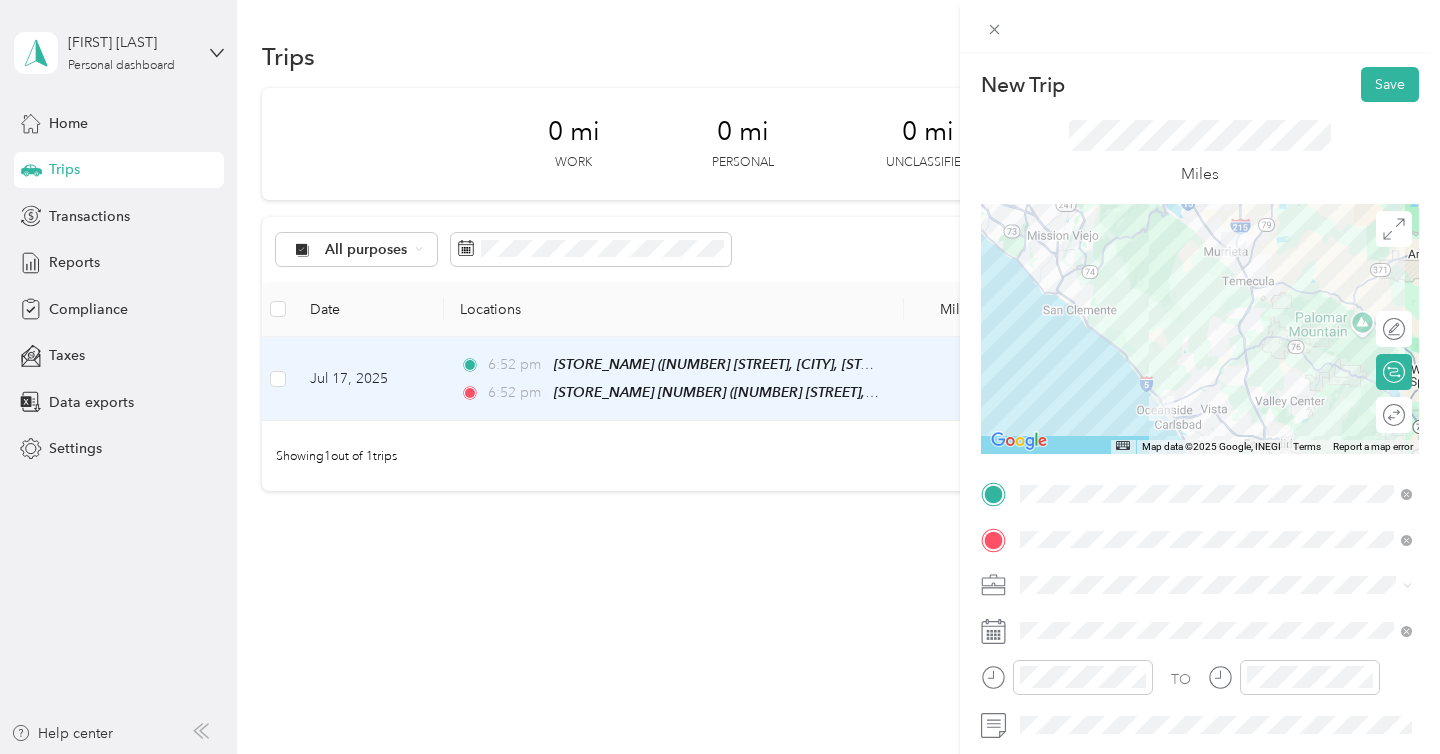 click on "New Trip Save This trip cannot be edited because it is either under review, approved, or paid. Contact your Team Manager to edit it. Miles ← Move left → Move right ↑ Move up ↓ Move down + Zoom in - Zoom out Home Jump left by 75% End Jump right by 75% Page Up Jump up by 75% Page Down Jump down by 75% Map Data Map data ©2025 Google, INEGI Map data ©2025 Google, INEGI 20 km  Click to toggle between metric and imperial units Terms Report a map error Edit route Calculate route Round trip TO Add photo" at bounding box center [1200, 514] 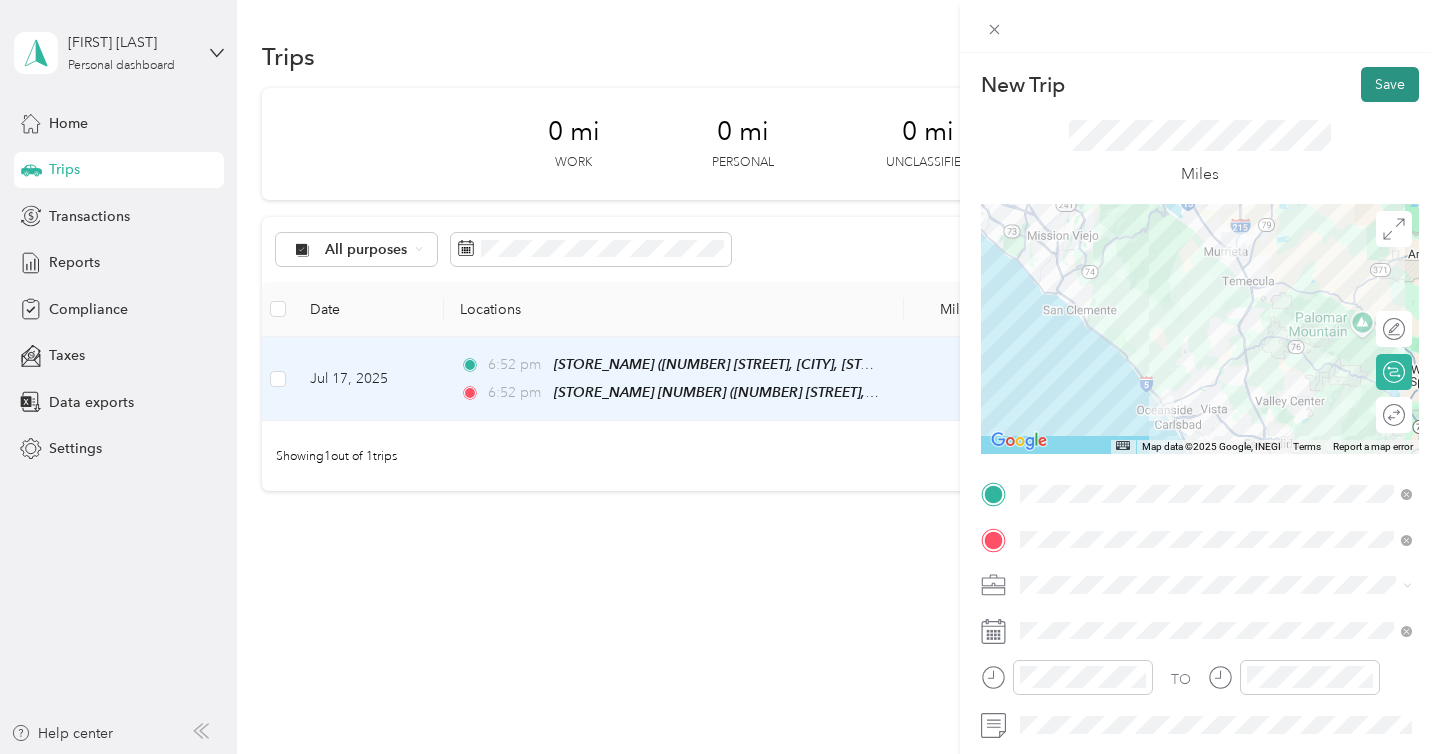 click on "Save" at bounding box center (1390, 84) 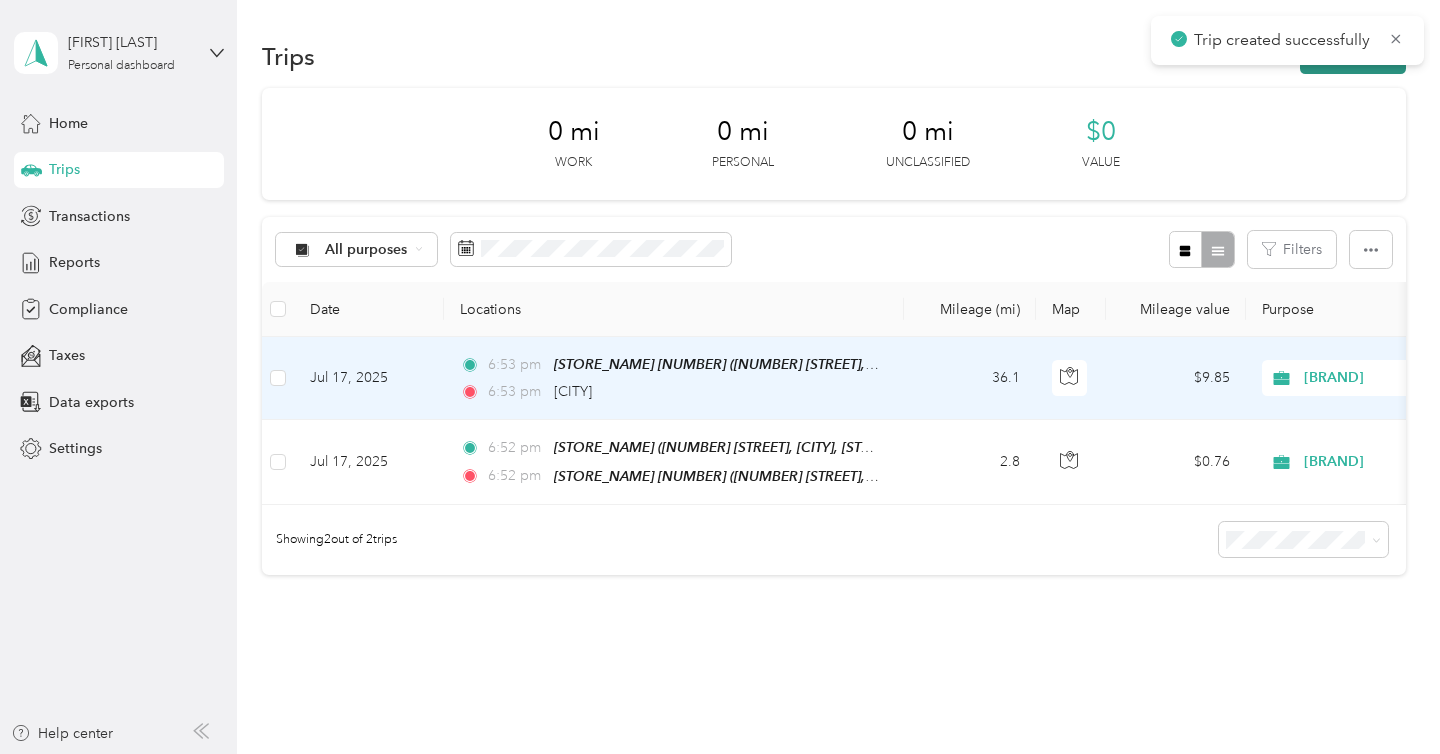 click on "New trip" at bounding box center (1353, 56) 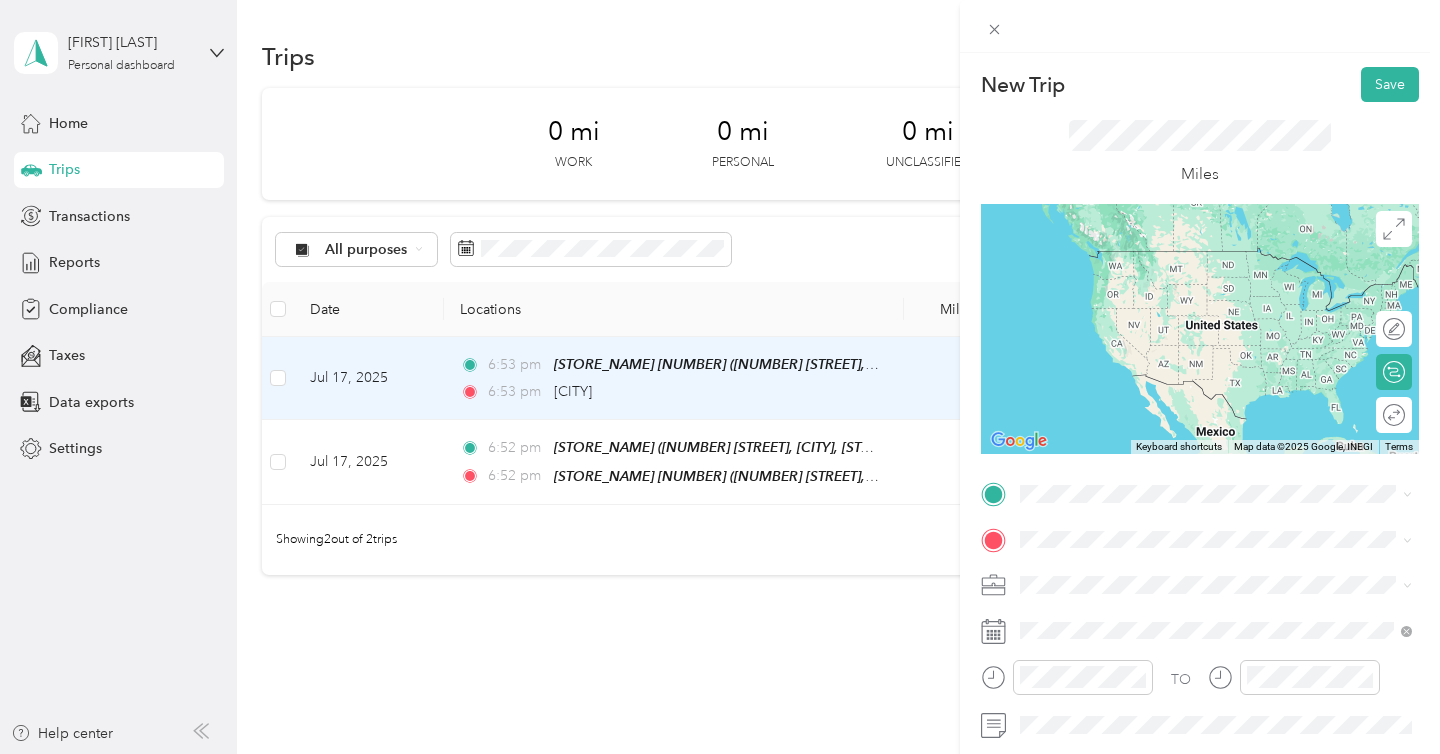 click on "Oceanside
California, United States" at bounding box center (1123, 255) 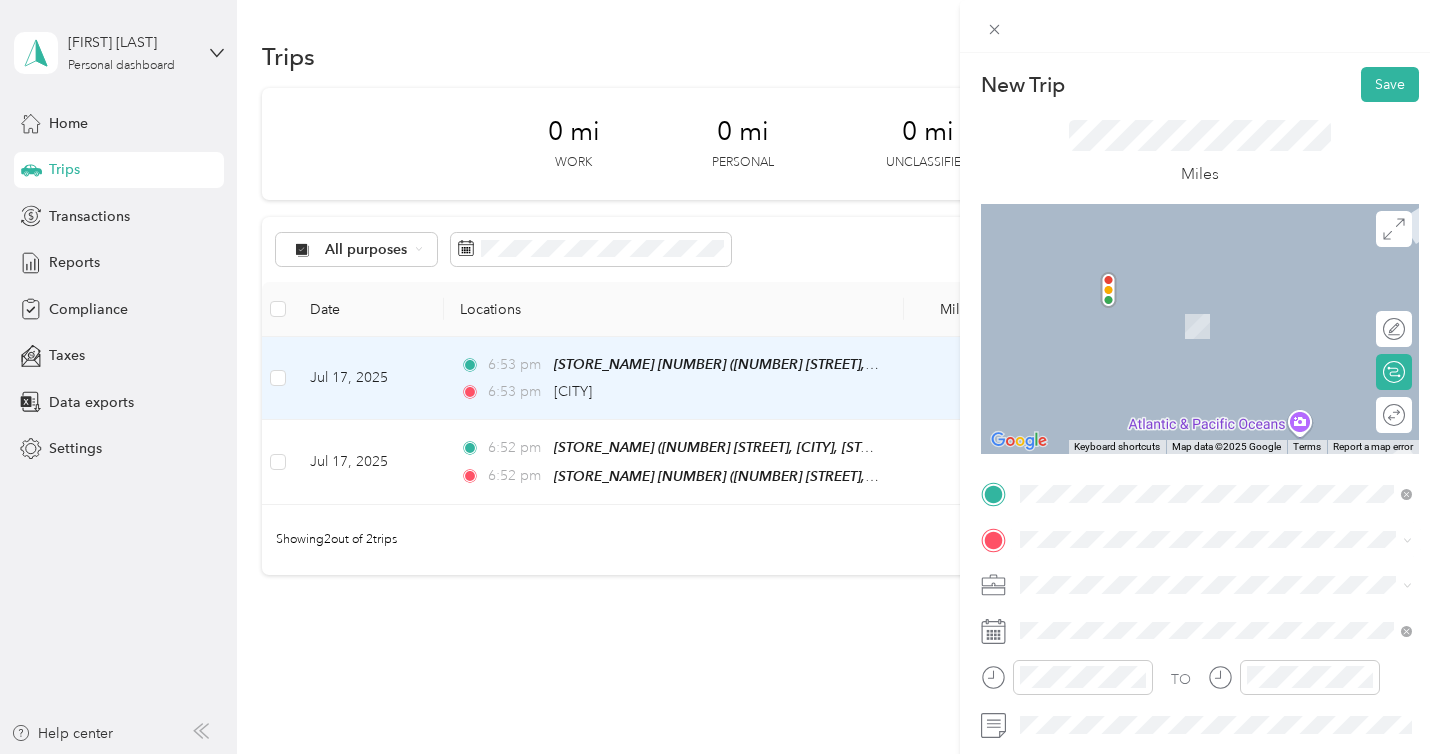 click on "1522 Mission Avenue
Oceanside, California 92058, United States" at bounding box center (1202, 323) 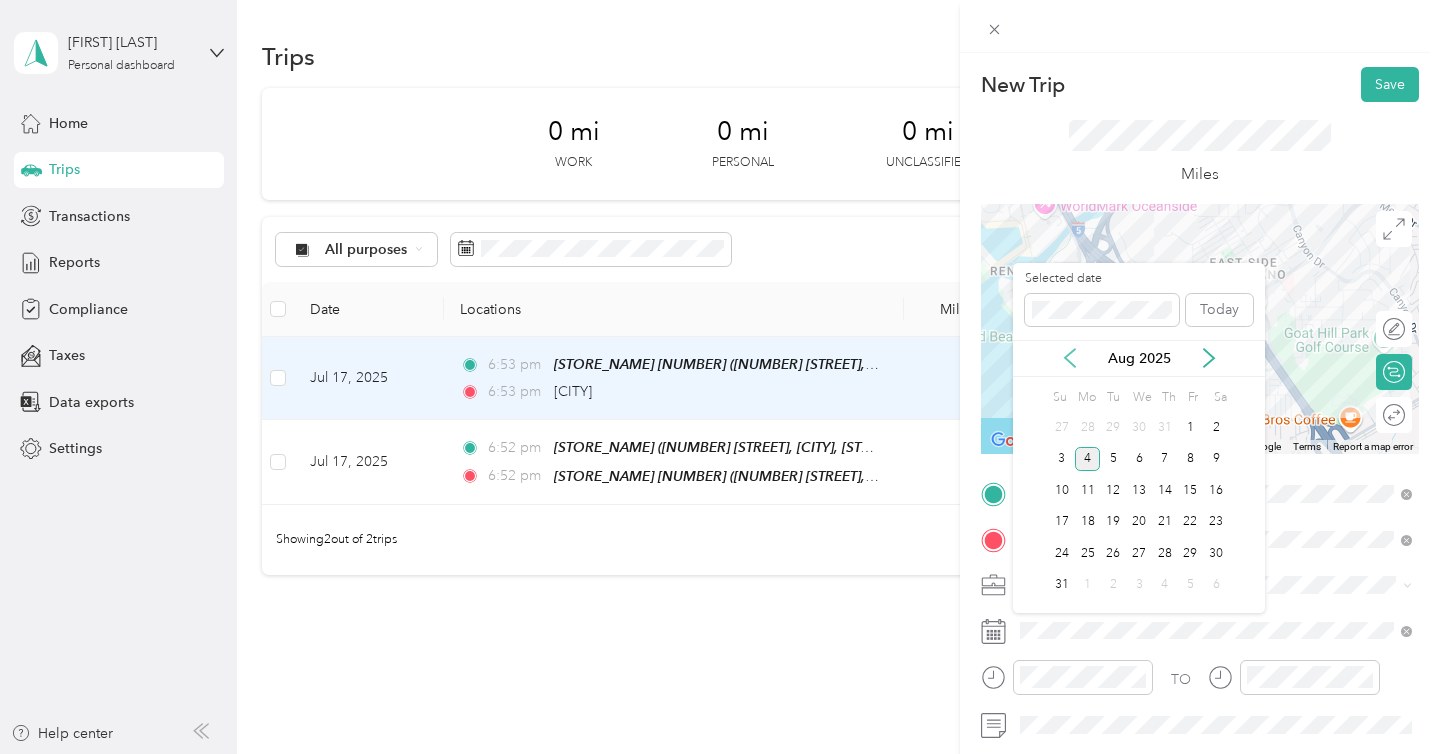 click 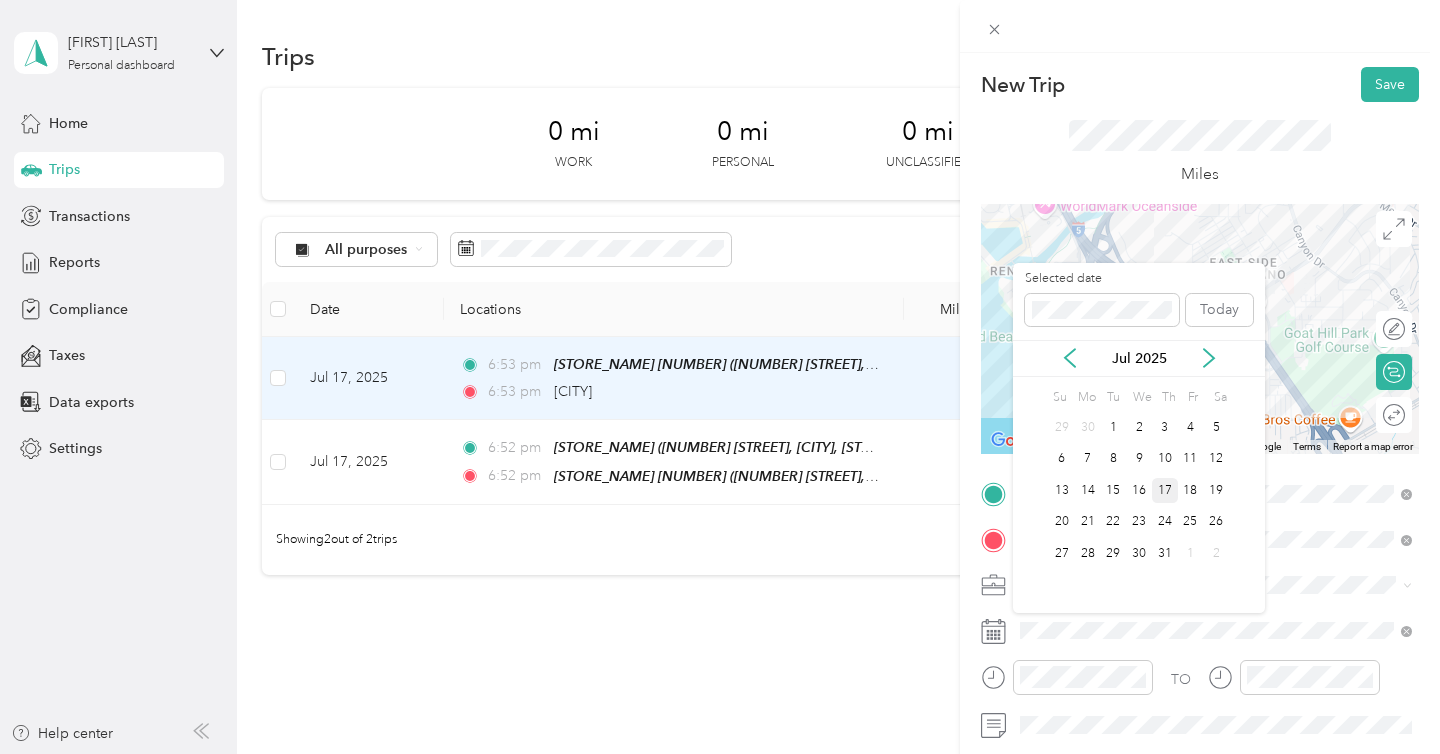 click on "17" at bounding box center [1165, 490] 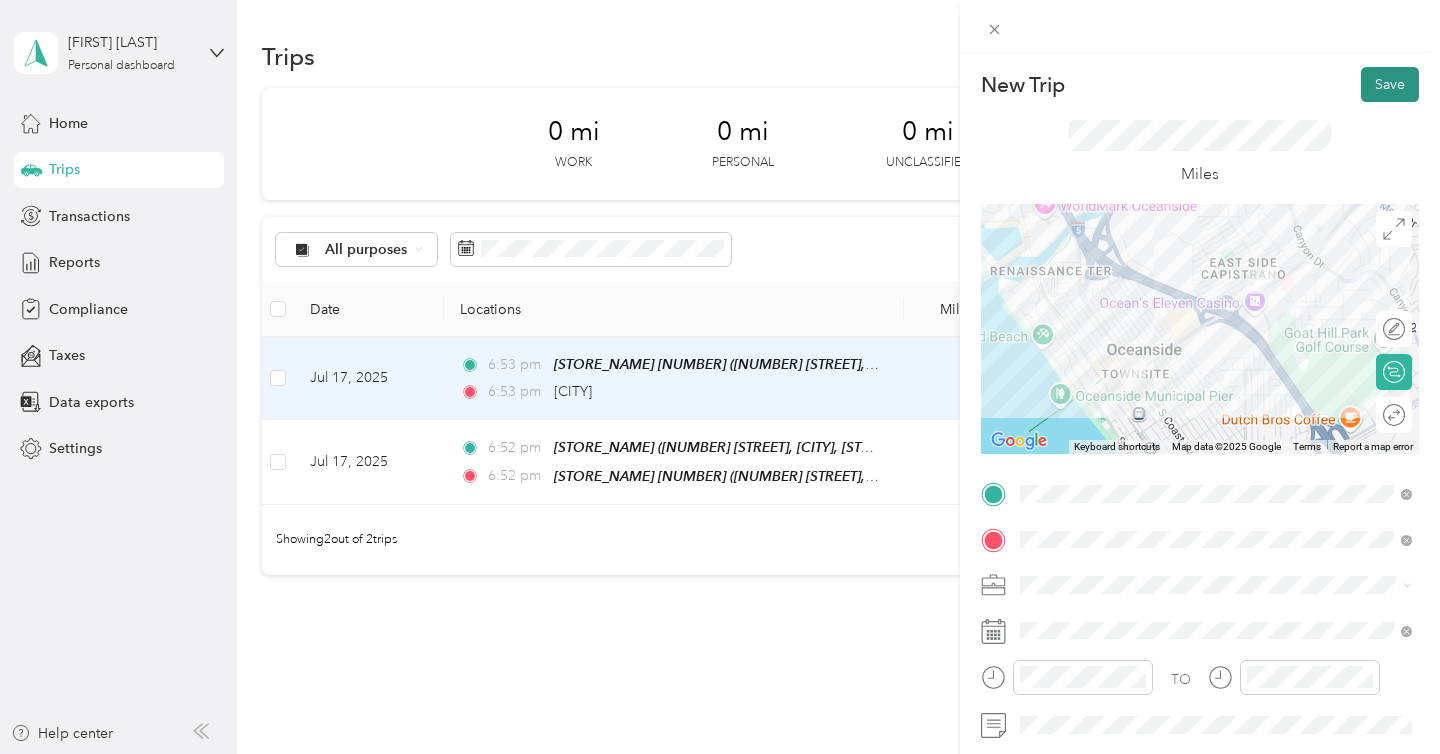 click on "Save" at bounding box center (1390, 84) 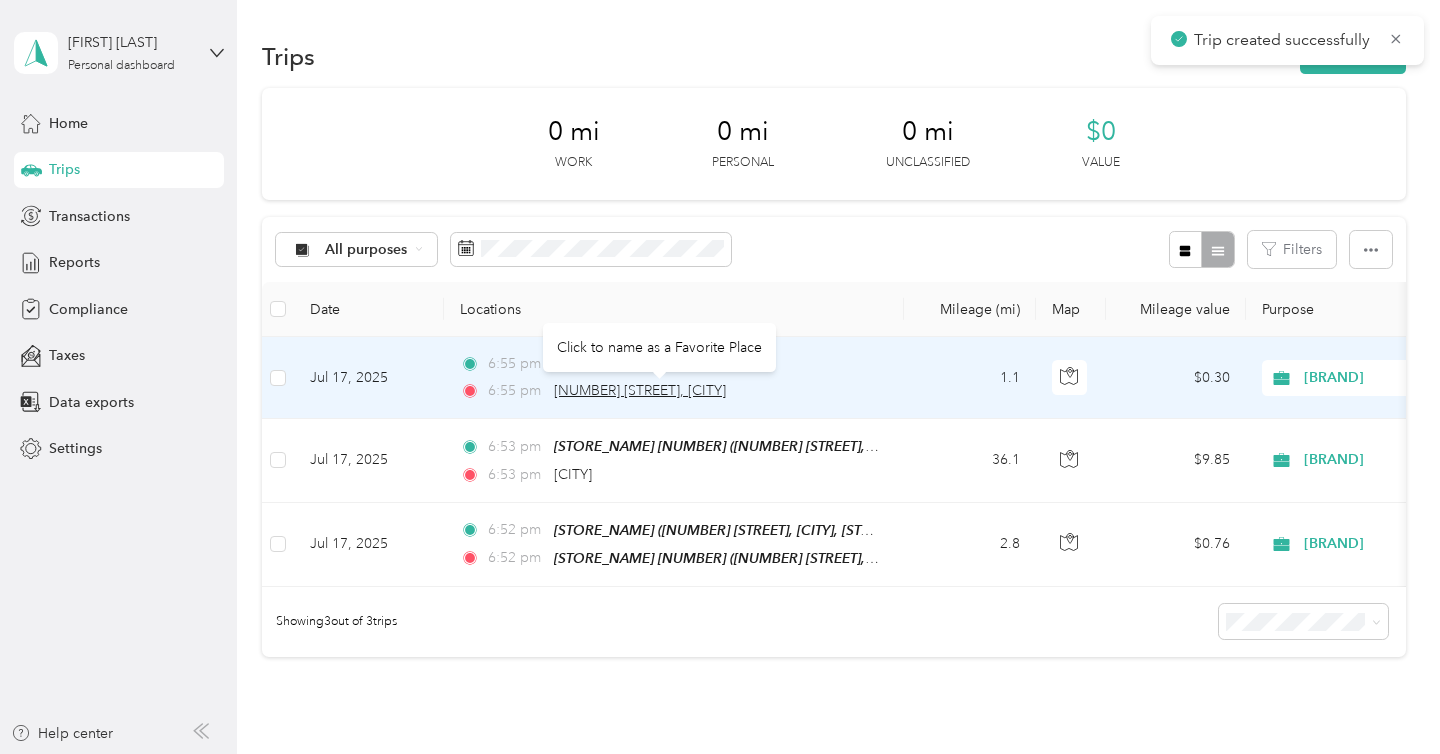 click on "[NUMBER] [STREET], [CITY]" at bounding box center (640, 390) 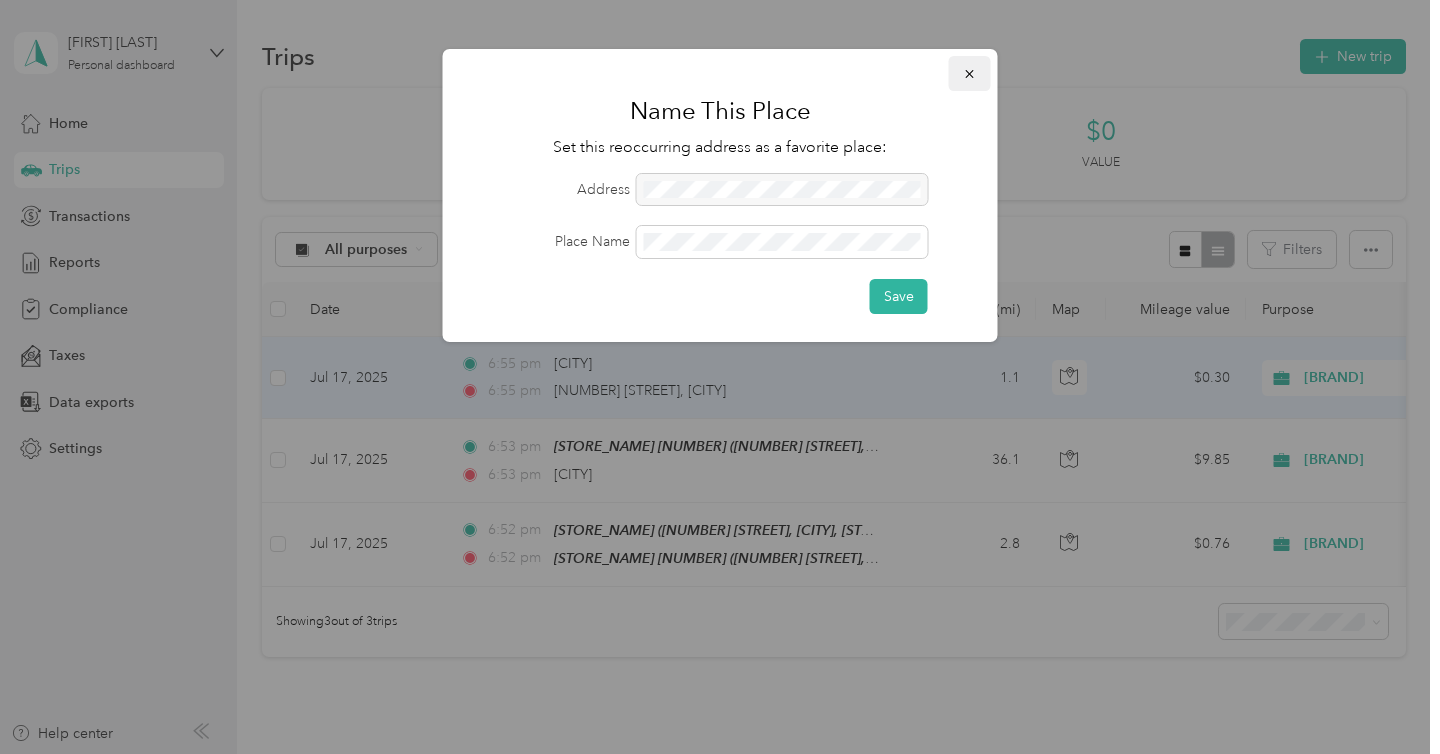 click 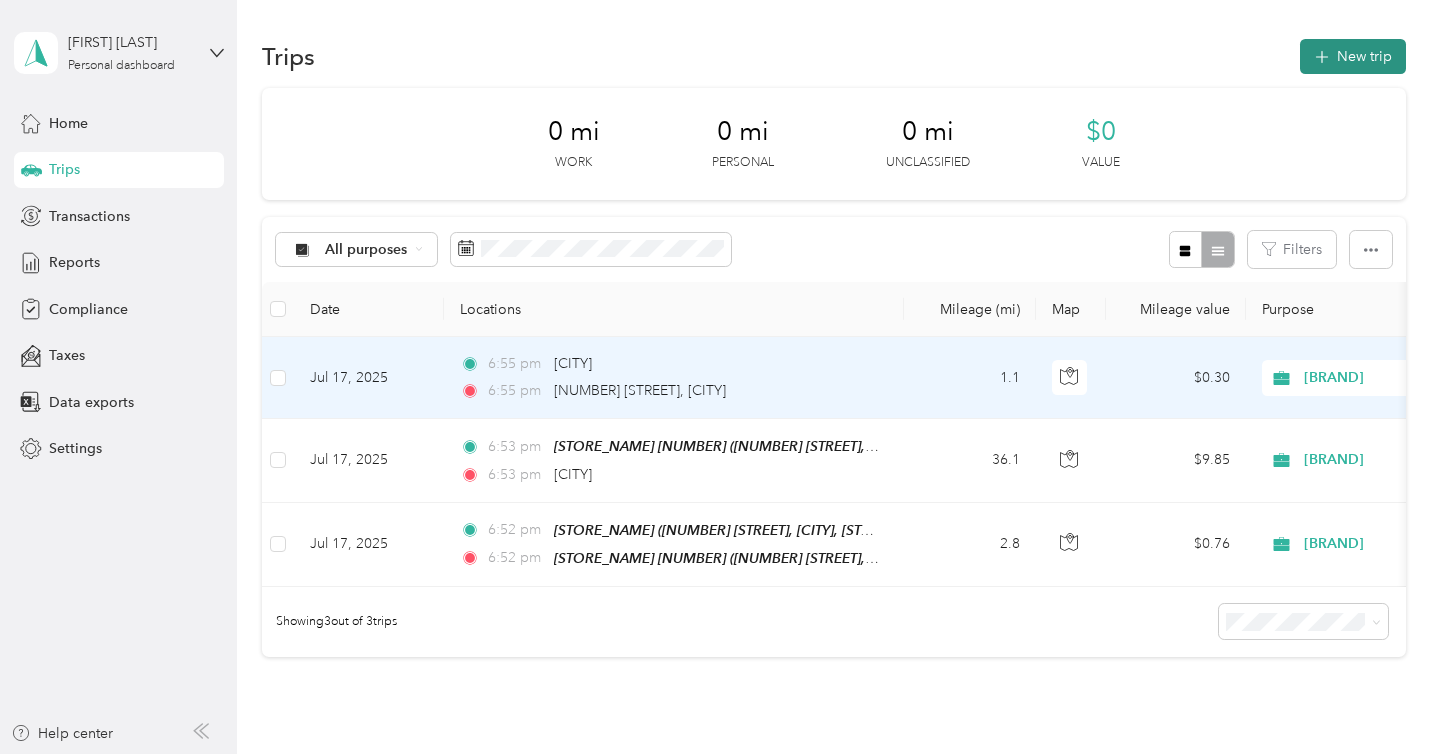 click on "New trip" at bounding box center [1353, 56] 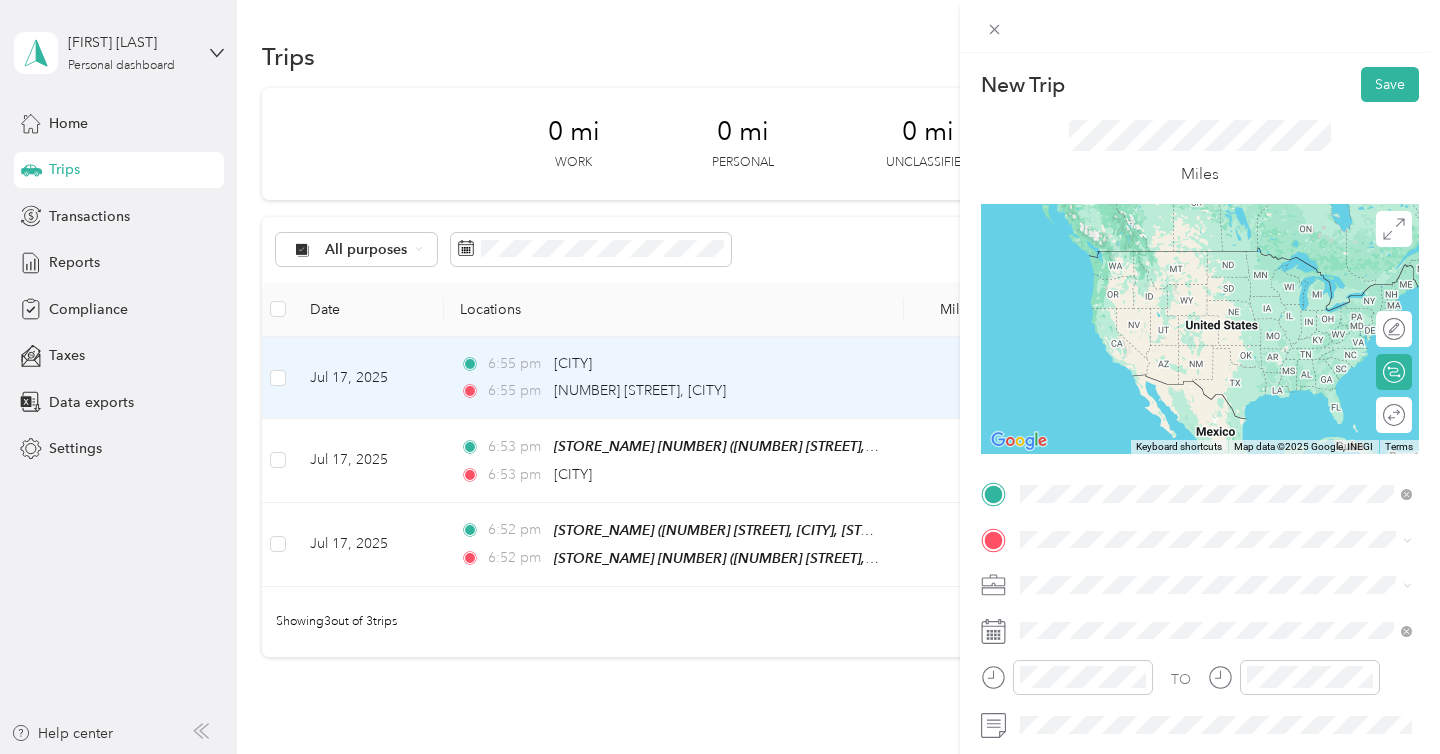click on "1522 Mission Avenue
Oceanside, California 92058, United States" at bounding box center [1202, 280] 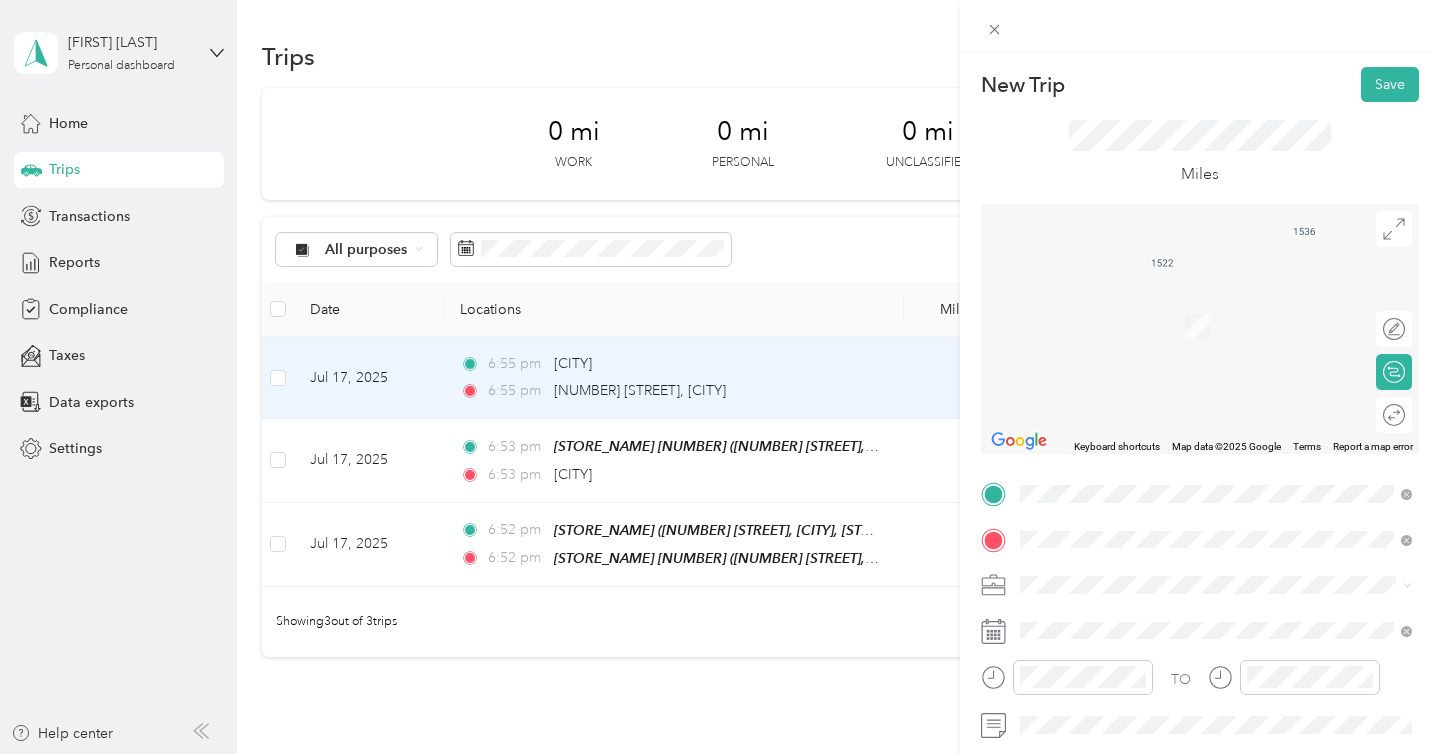click on "3804 Plaza Drive
Oceanside, California 92056, United States" at bounding box center (1202, 304) 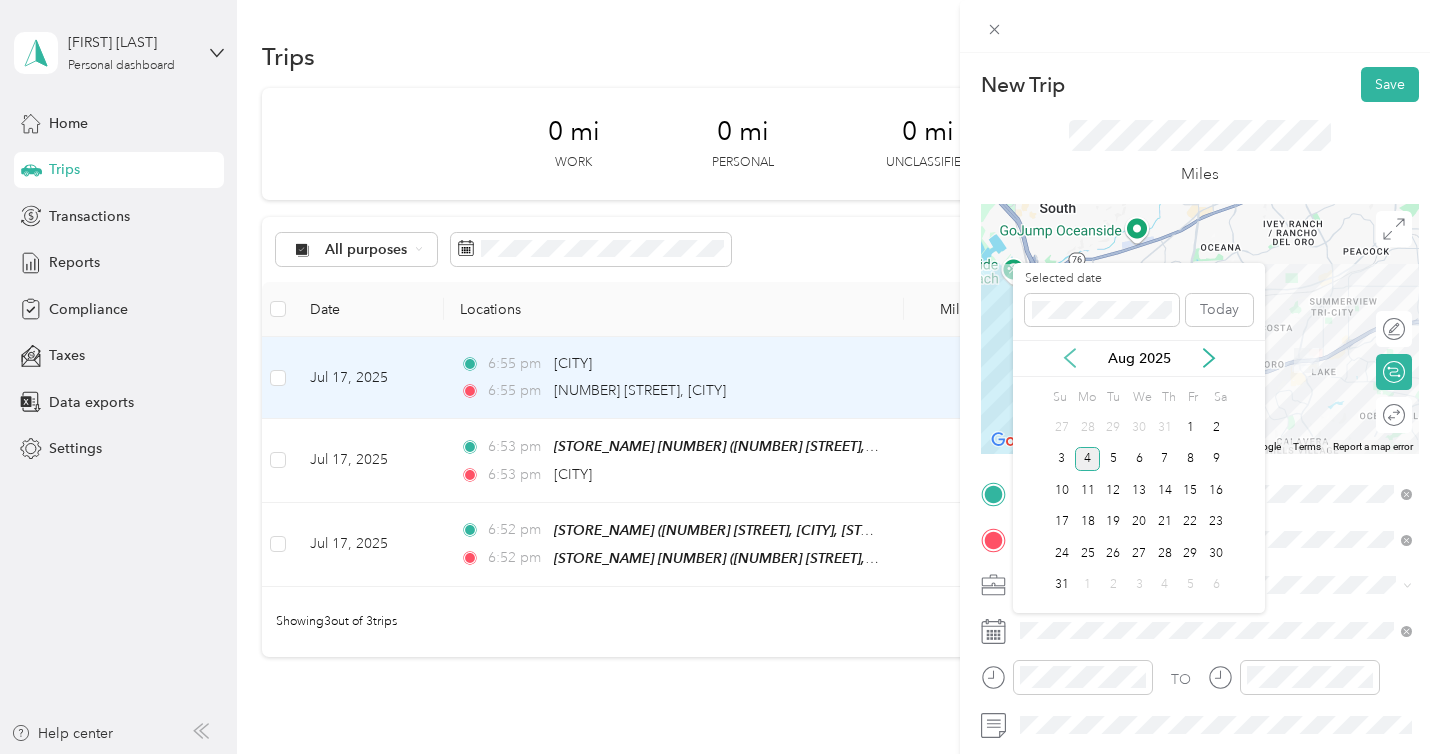 click 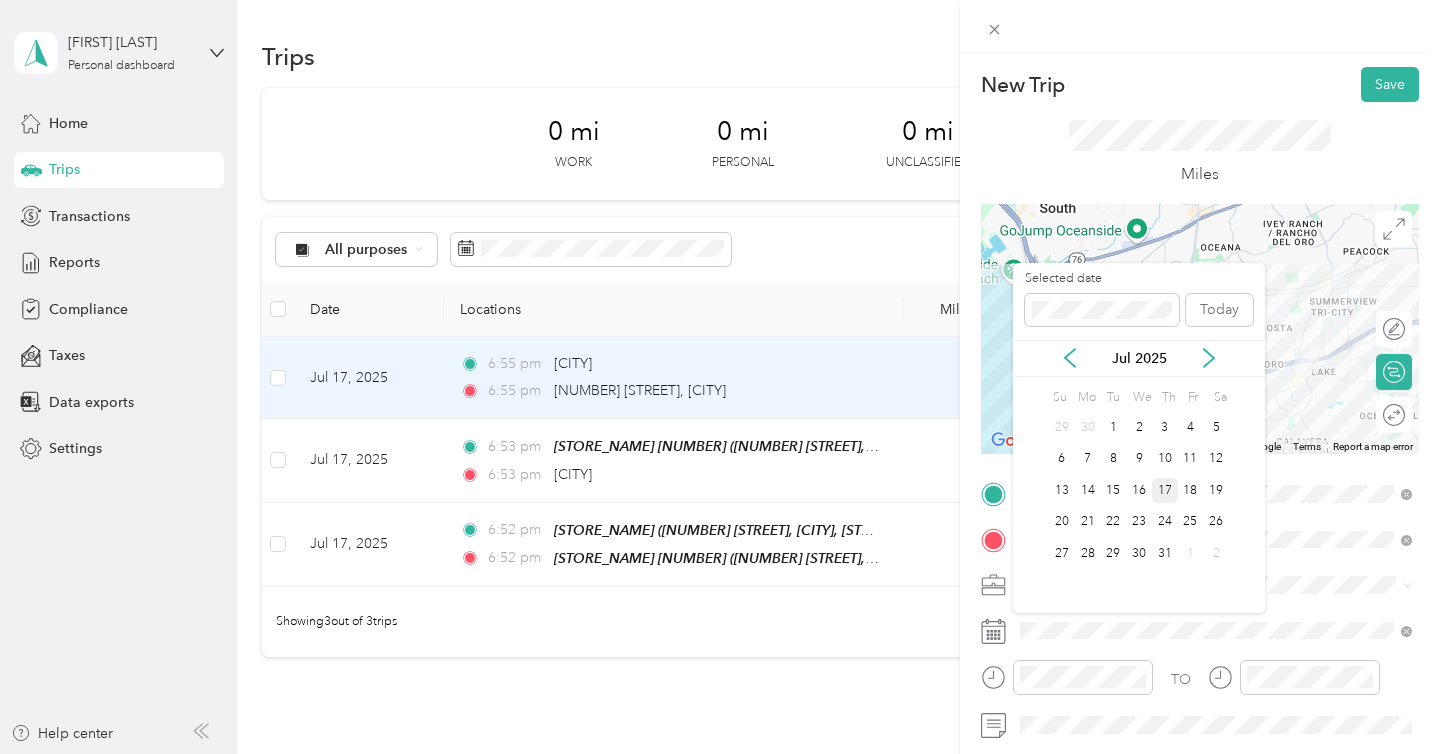 click on "17" at bounding box center (1165, 490) 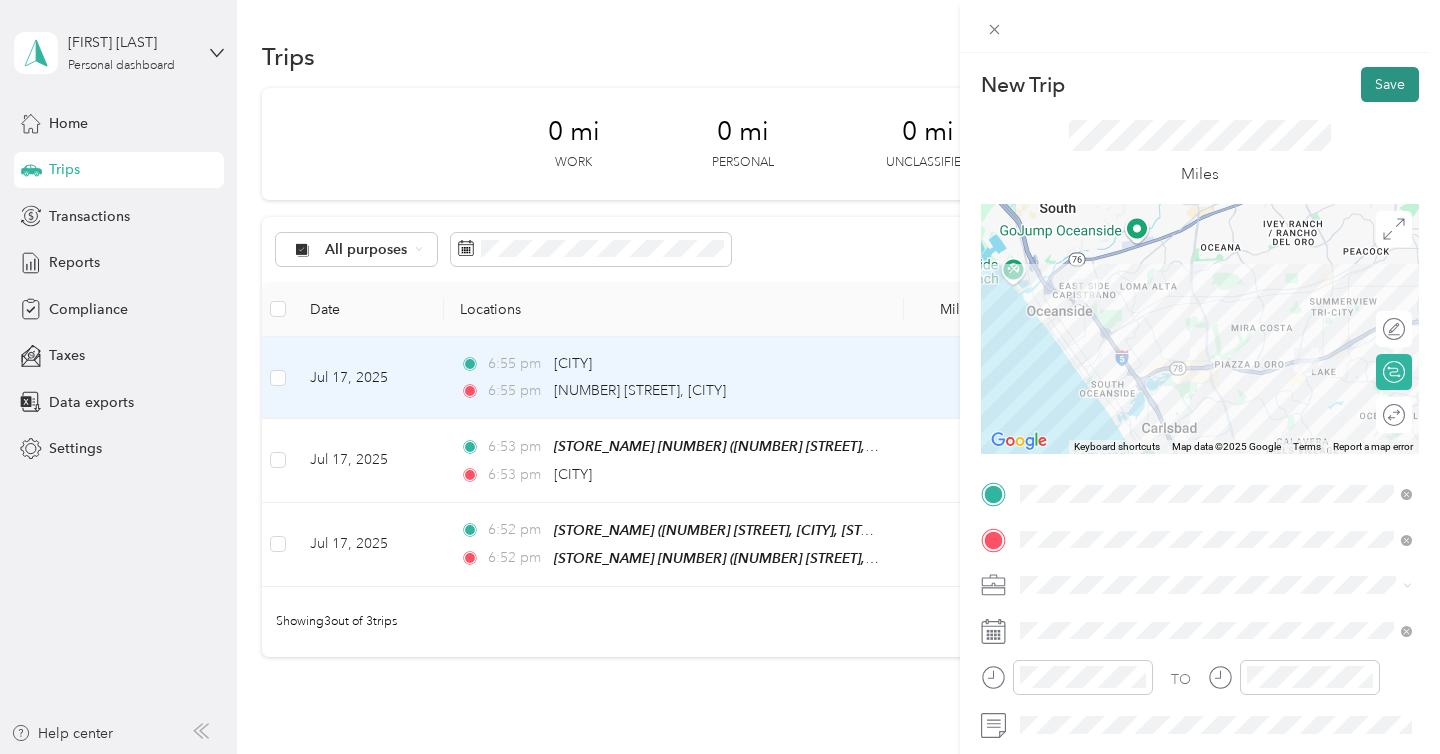 click on "Save" at bounding box center (1390, 84) 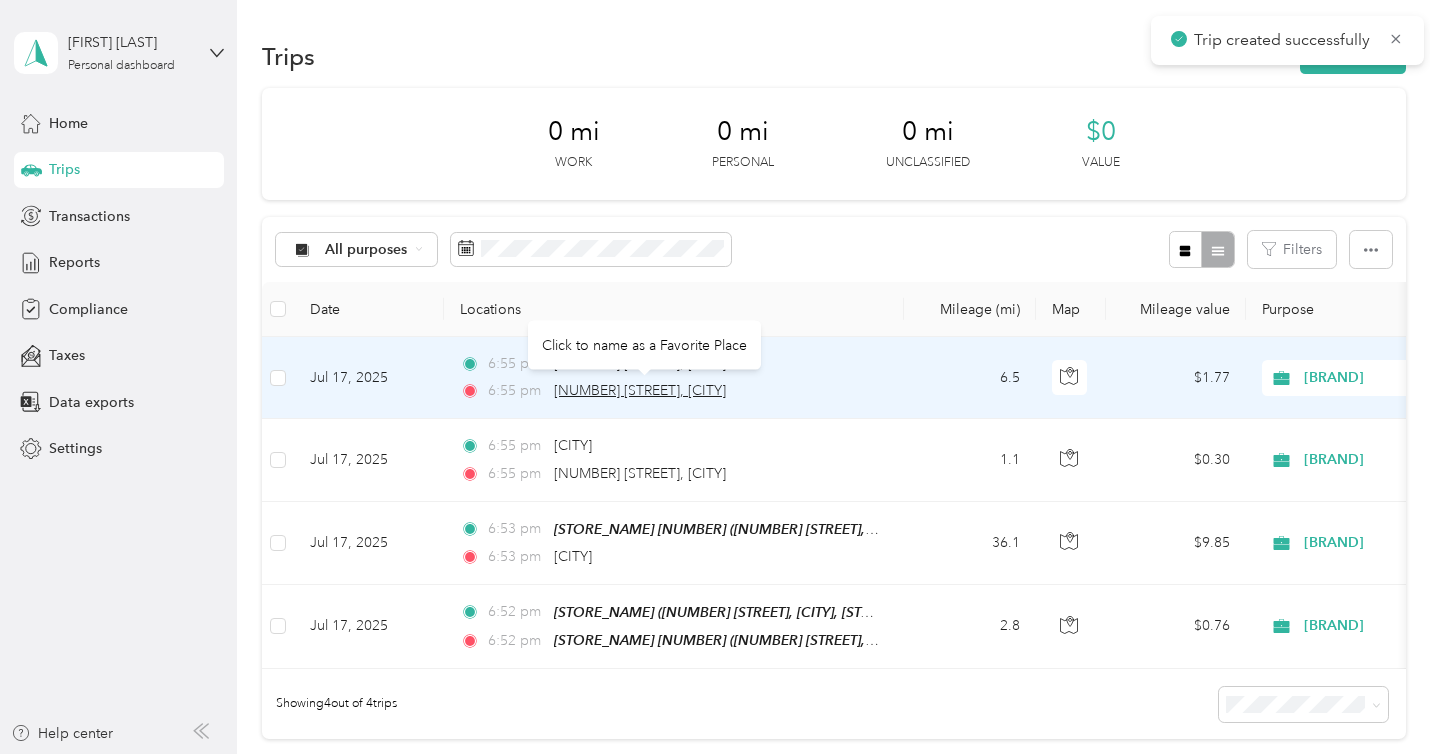 click on "3804 Plaza Drive, Oceanside" at bounding box center (640, 390) 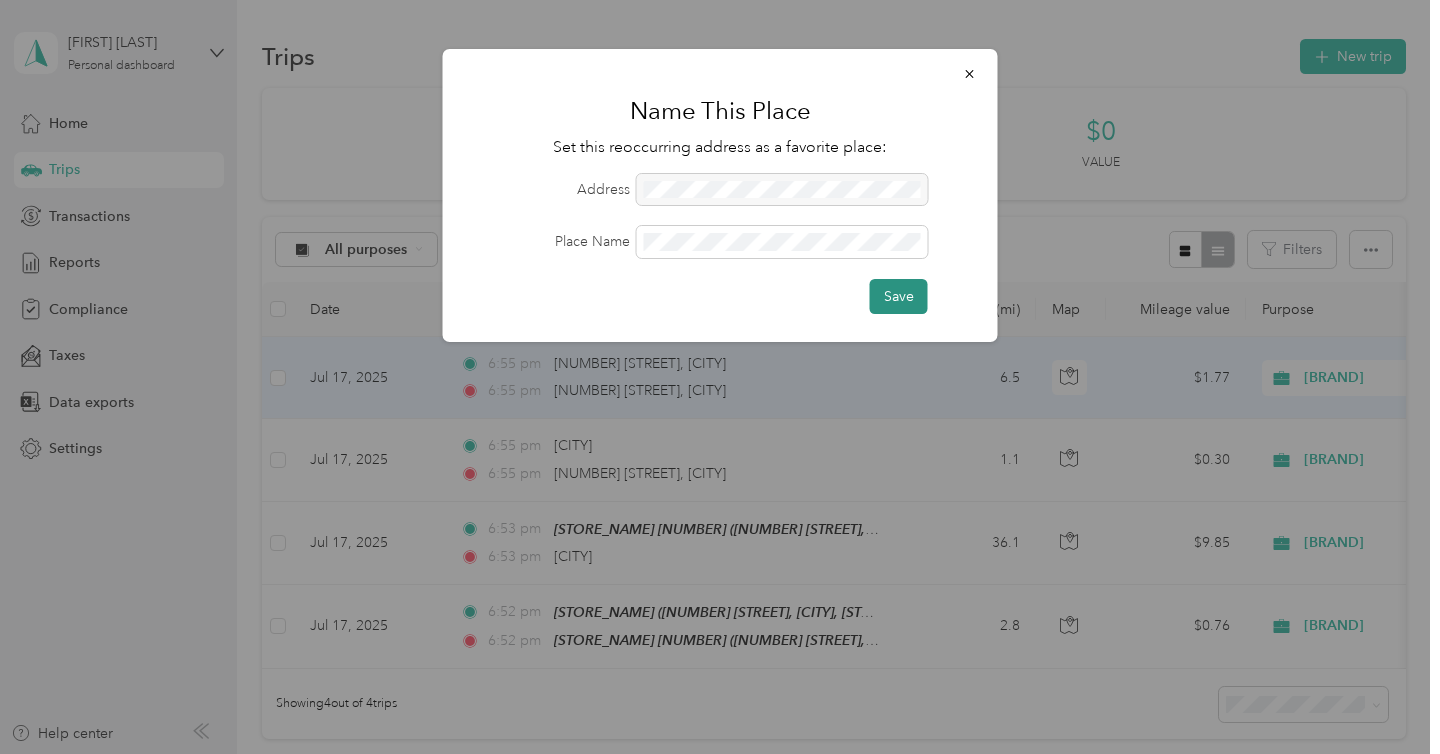 click on "Save" at bounding box center [899, 296] 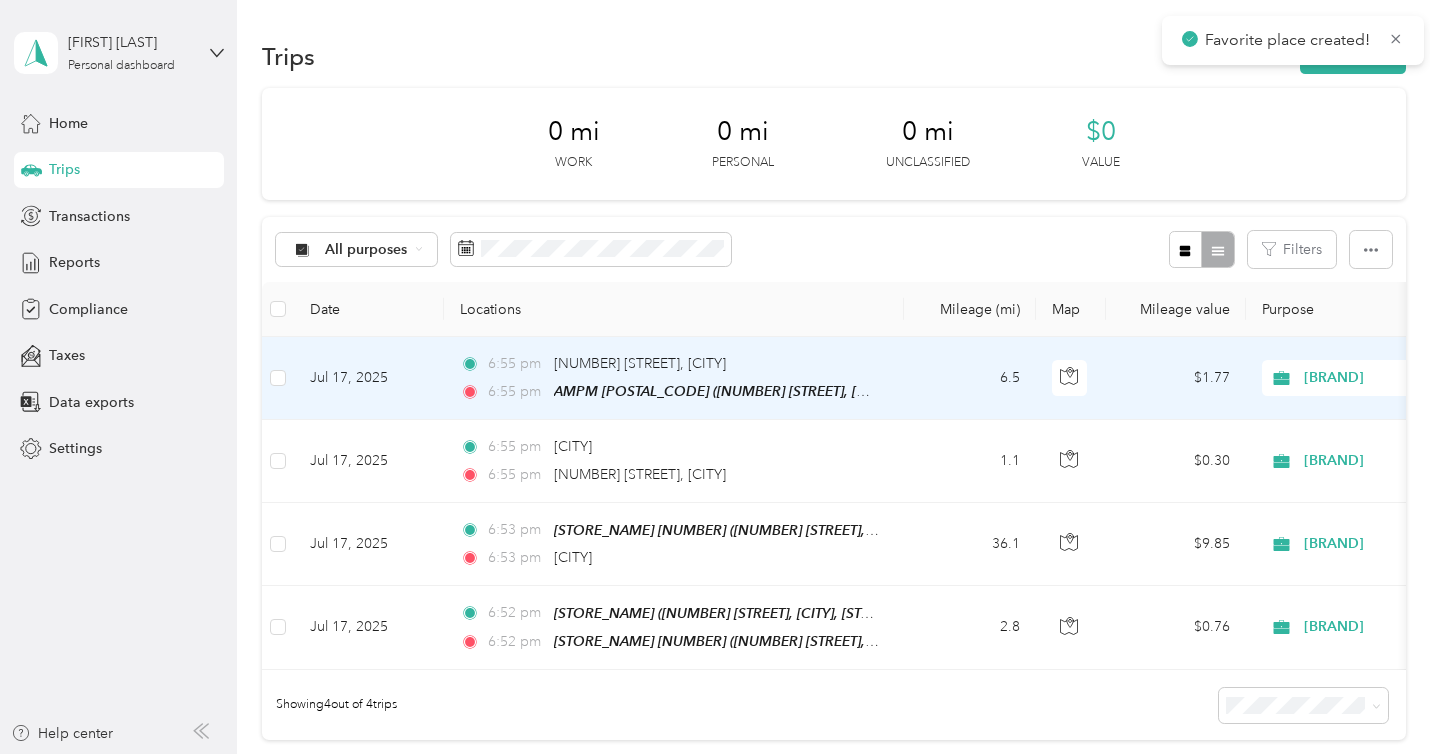 click on "Trips New trip" at bounding box center [834, 56] 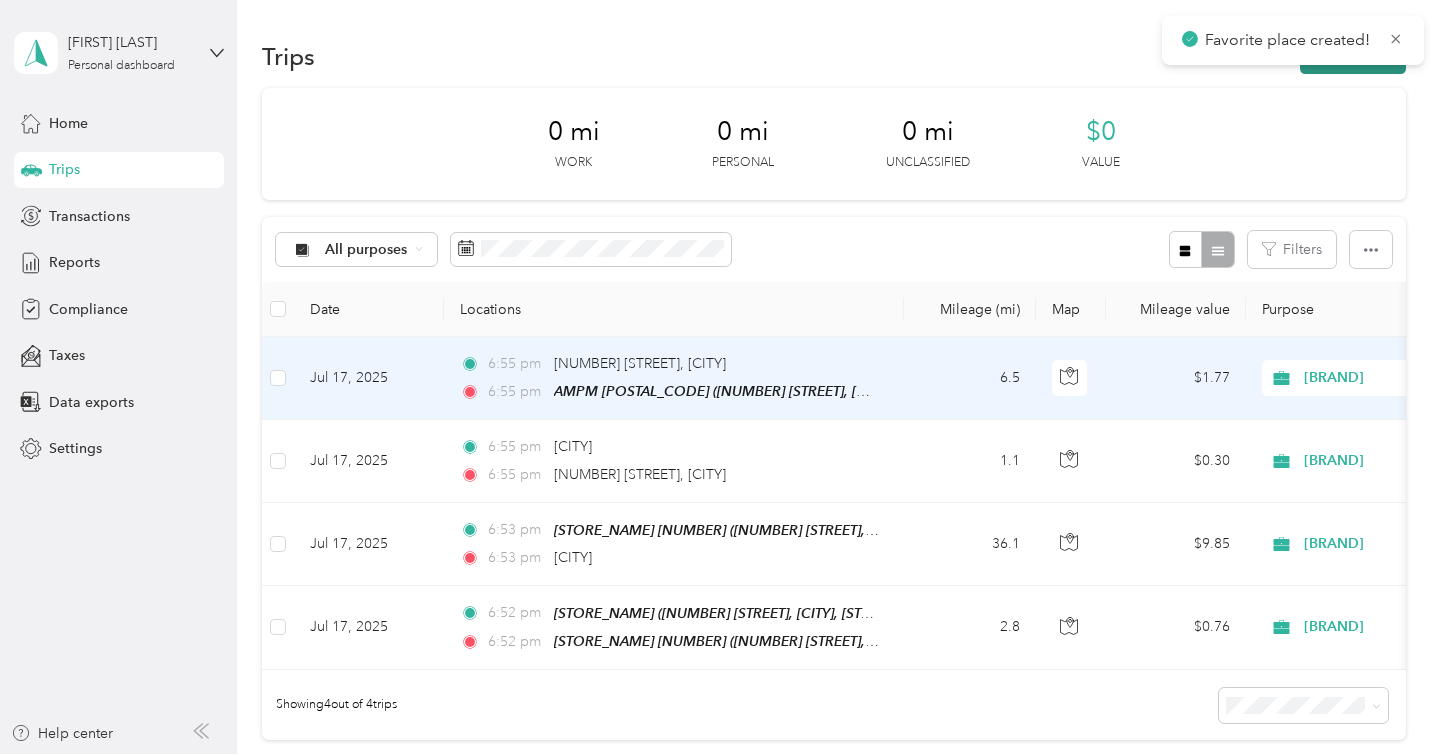 click on "New trip" at bounding box center (1353, 56) 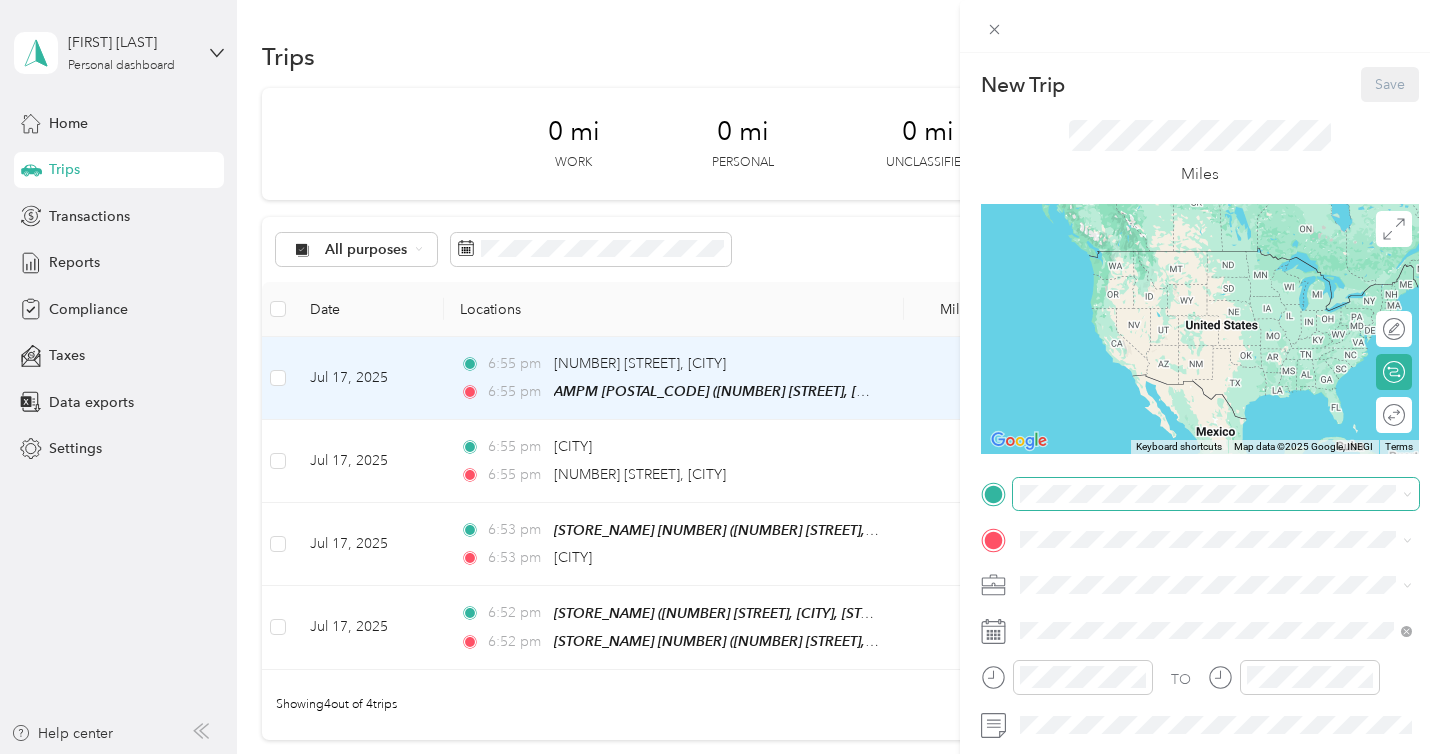 click at bounding box center [1216, 494] 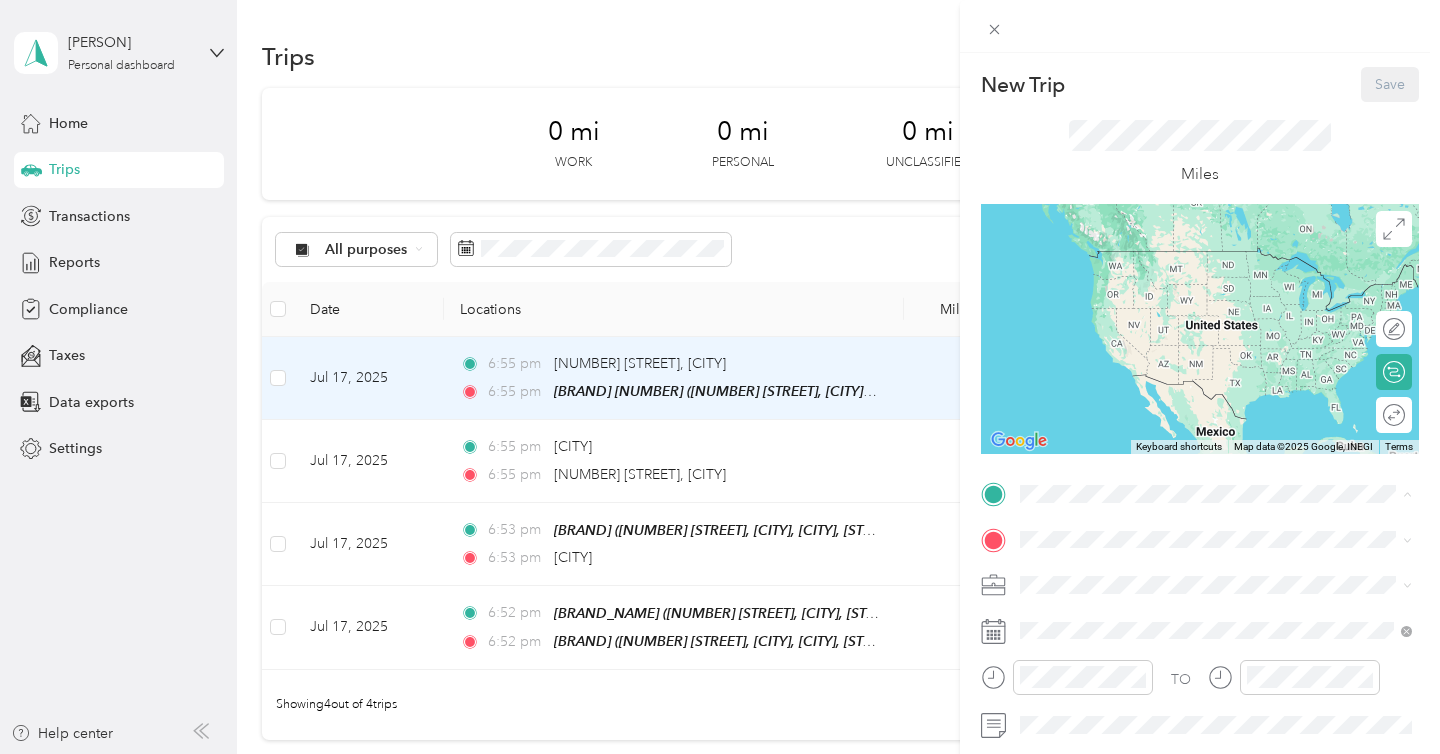 scroll, scrollTop: 0, scrollLeft: 0, axis: both 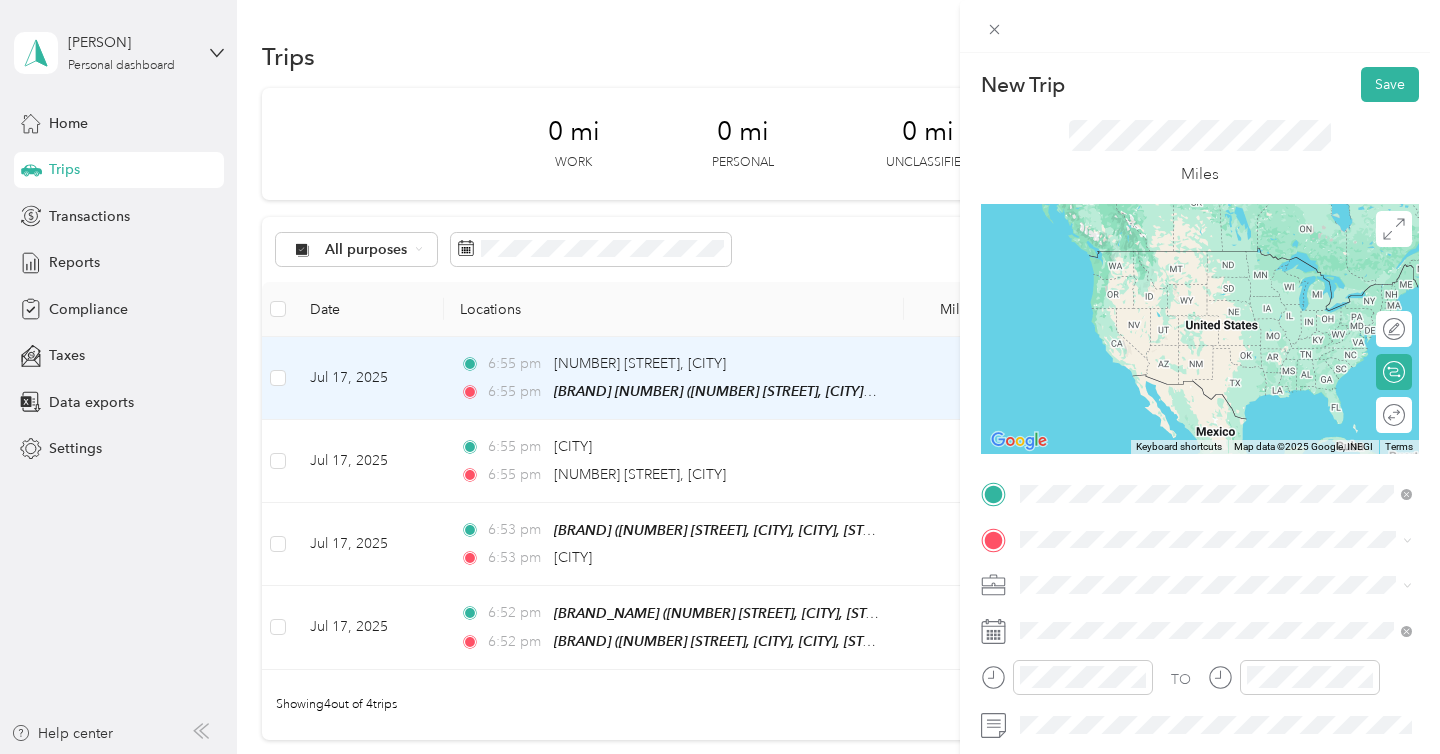 click on "[NUMBER] [STREET], [CITY], [POSTAL_CODE], [CITY], [STATE], [COUNTRY]" at bounding box center [1227, 606] 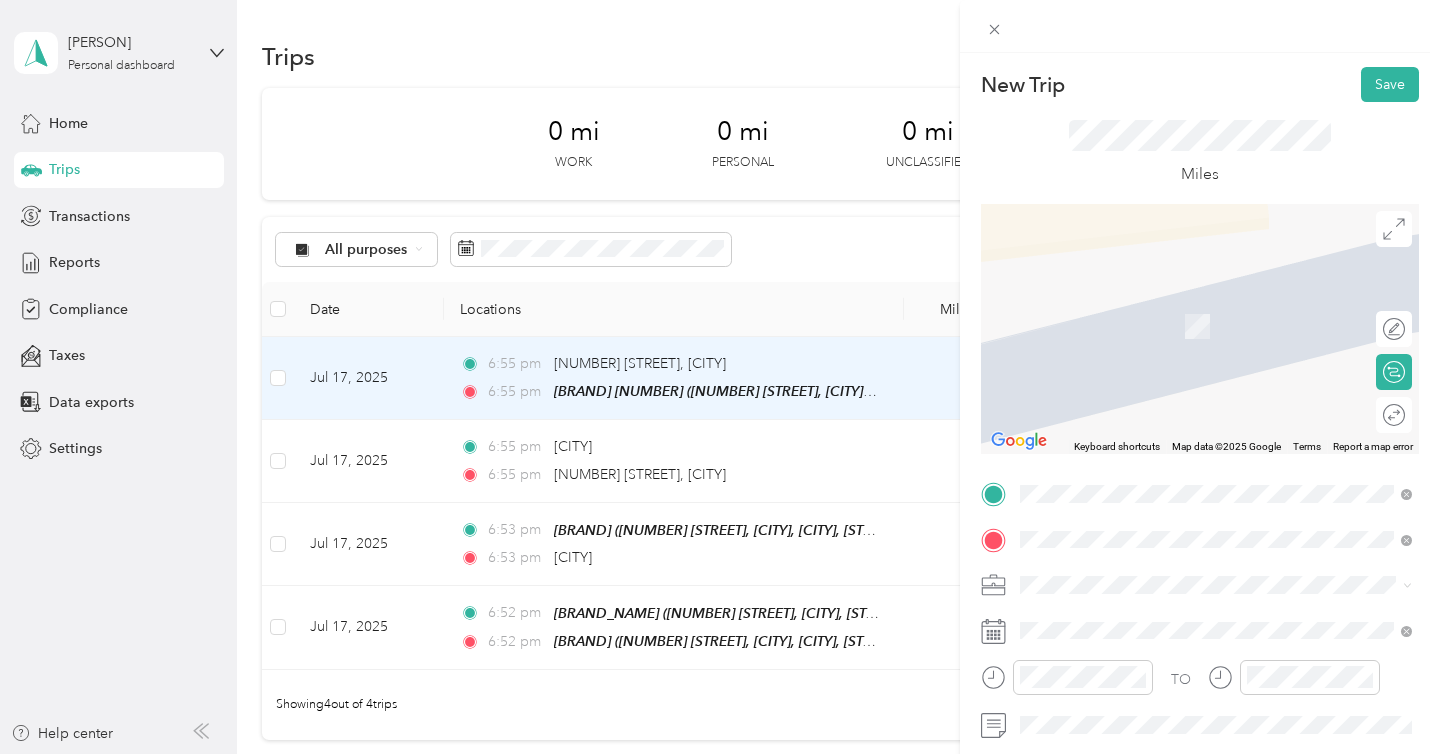 click on "[NUMBER] [STREET]
[CITY], [STATE] [POSTAL_CODE], [COUNTRY]" at bounding box center [1216, 382] 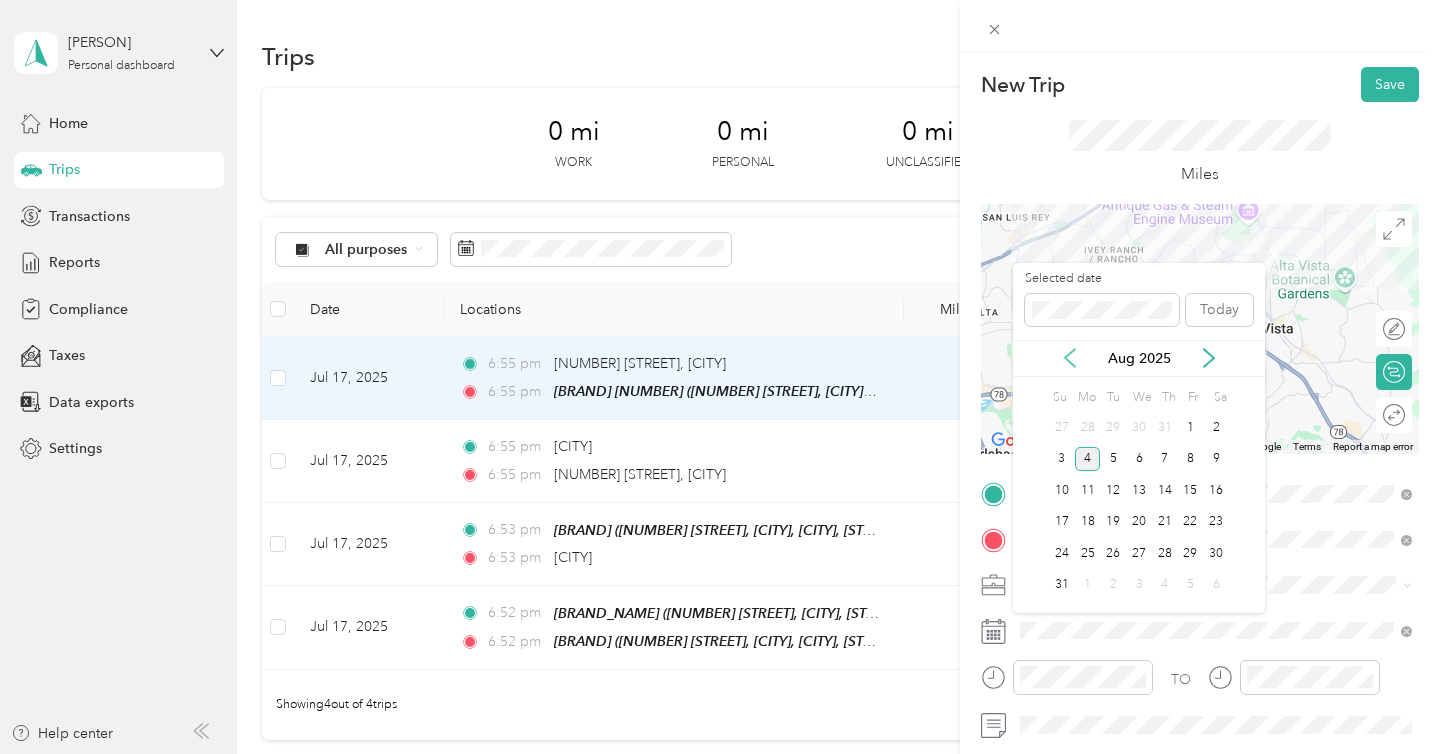 click 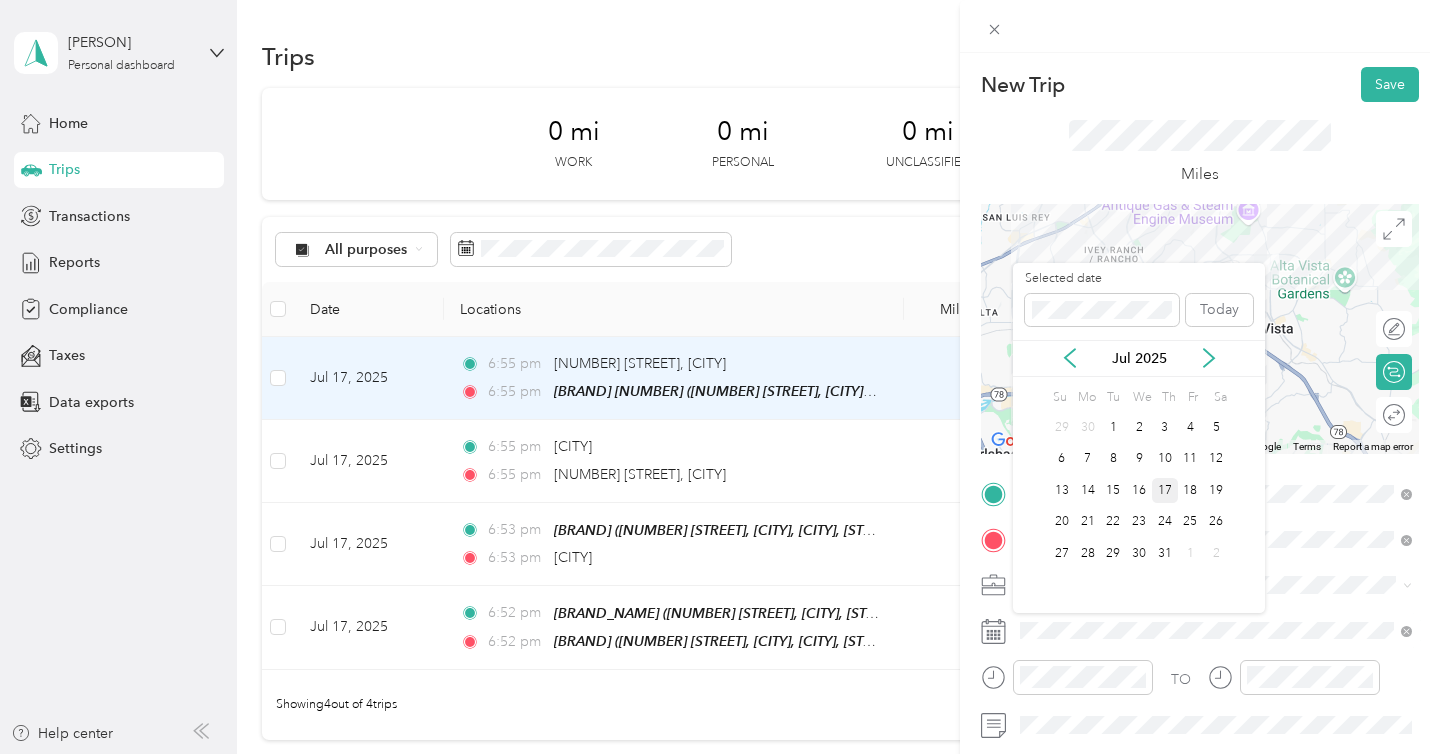 click on "17" at bounding box center (1165, 490) 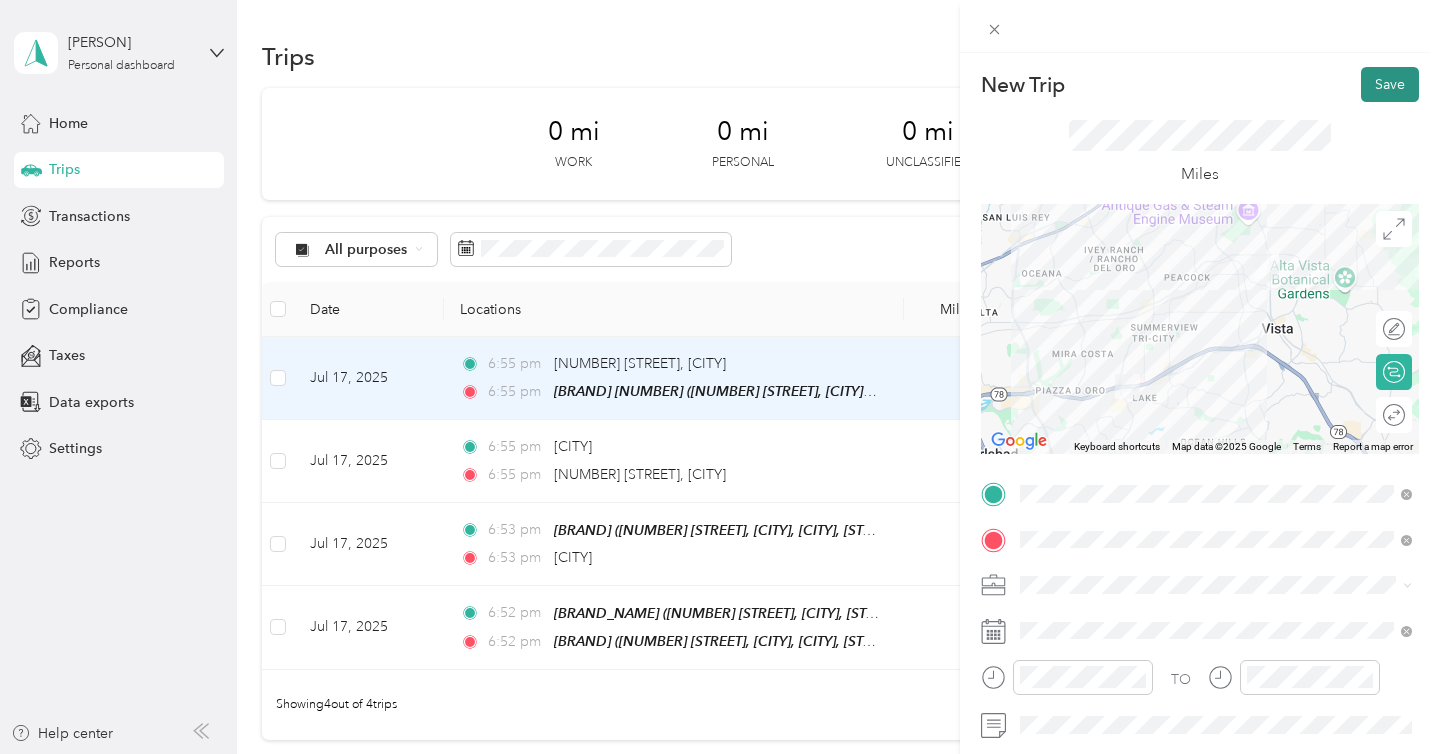 click on "Save" at bounding box center [1390, 84] 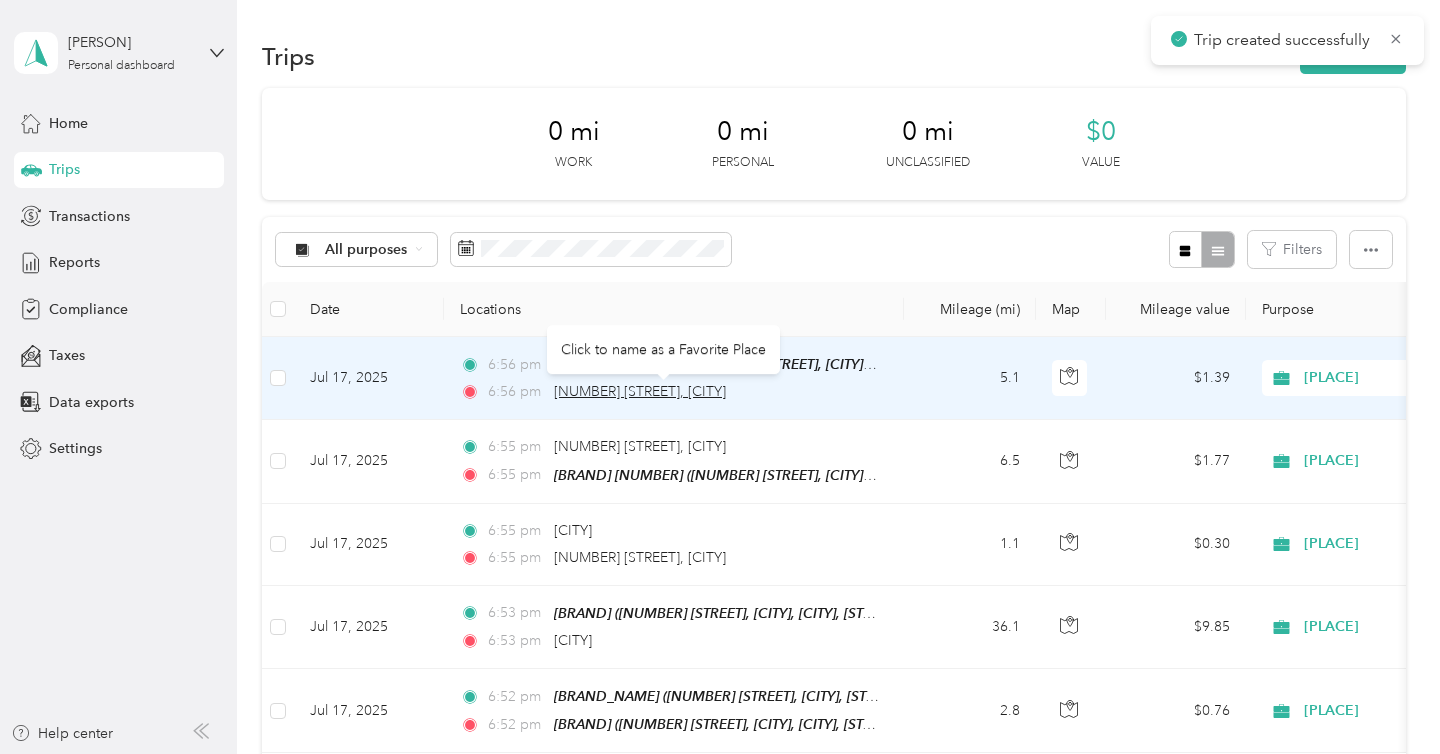 click on "[NUMBER] [STREET], [CITY]" at bounding box center [640, 391] 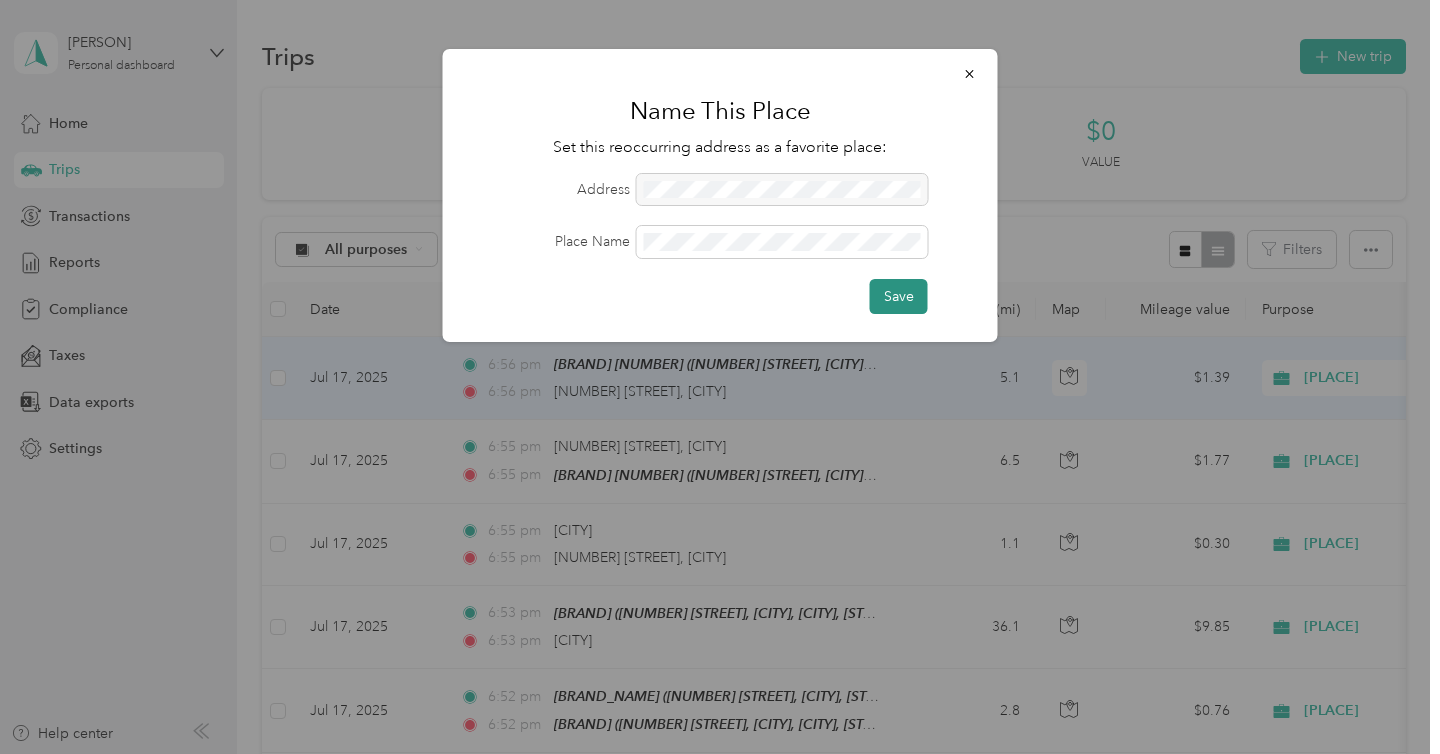 click on "Save" at bounding box center [899, 296] 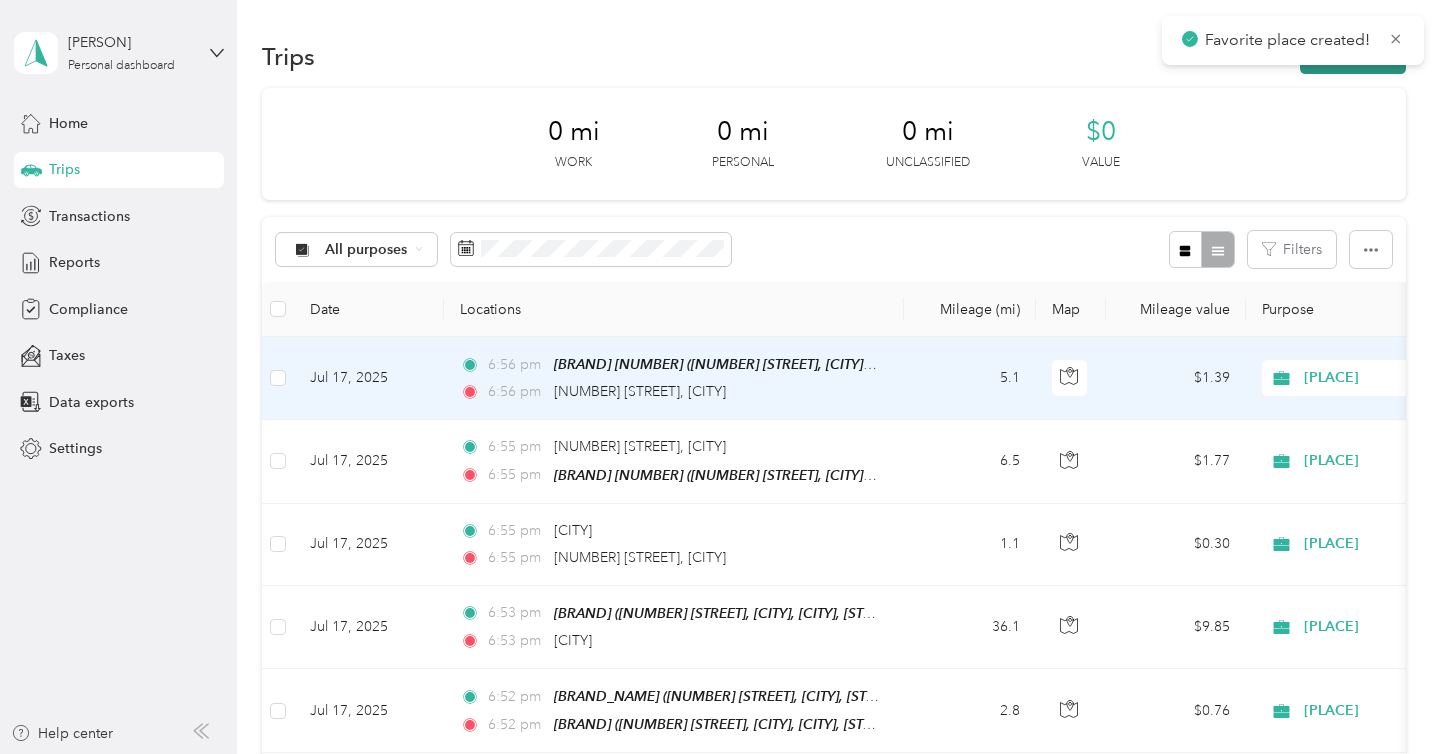 click on "New trip" at bounding box center [1353, 56] 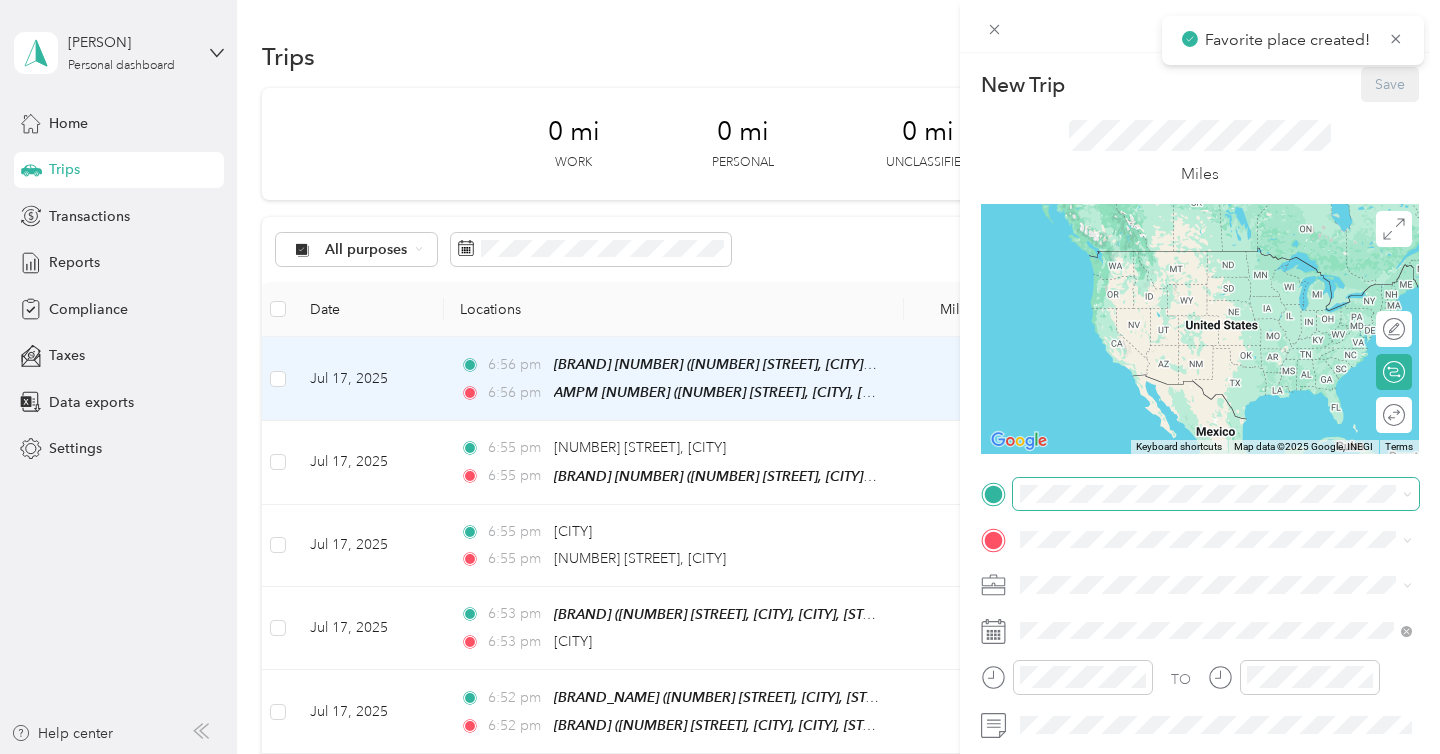 click at bounding box center (1216, 494) 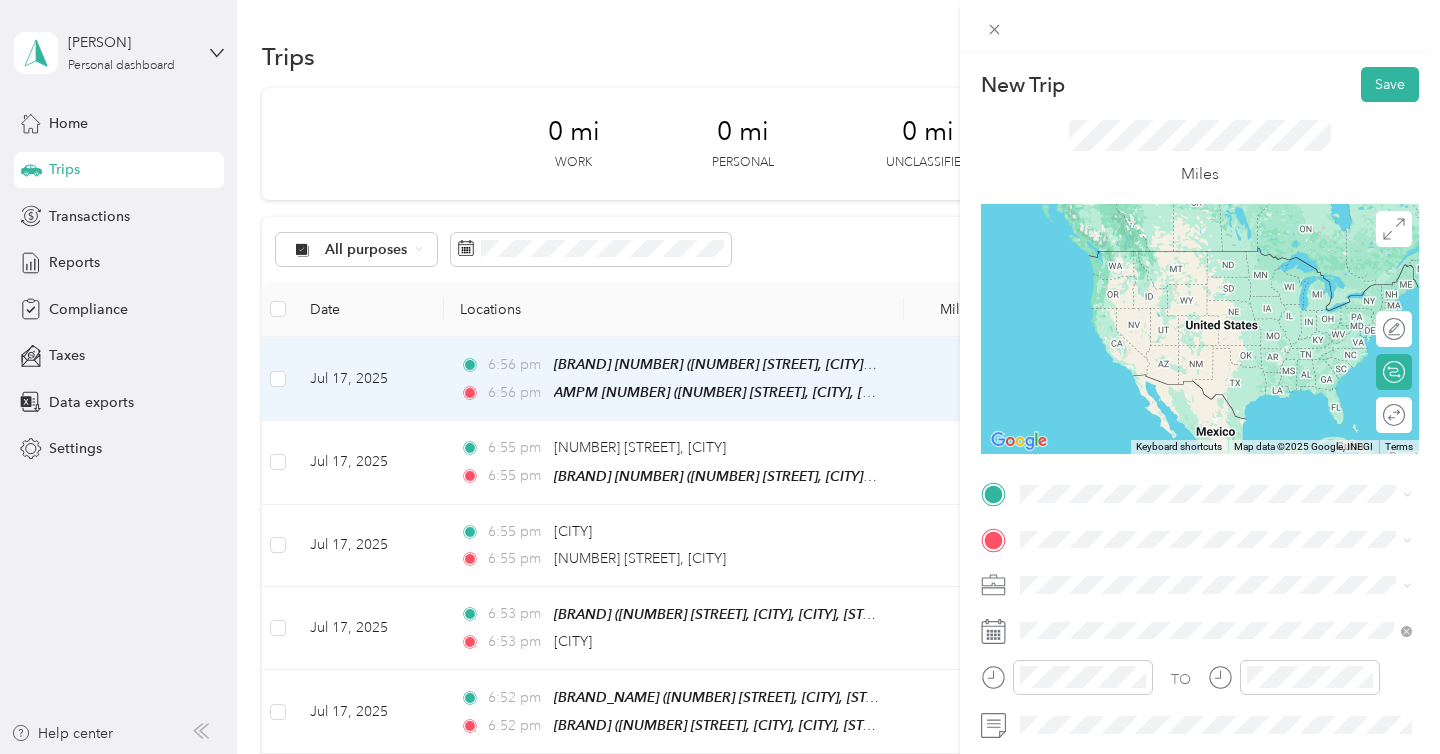 click on "AMPM [NUMBER] [NUMBER] [STREET], [CITY], [POSTAL_CODE], [CITY], [STATE], [COUNTRY]" at bounding box center [1232, 279] 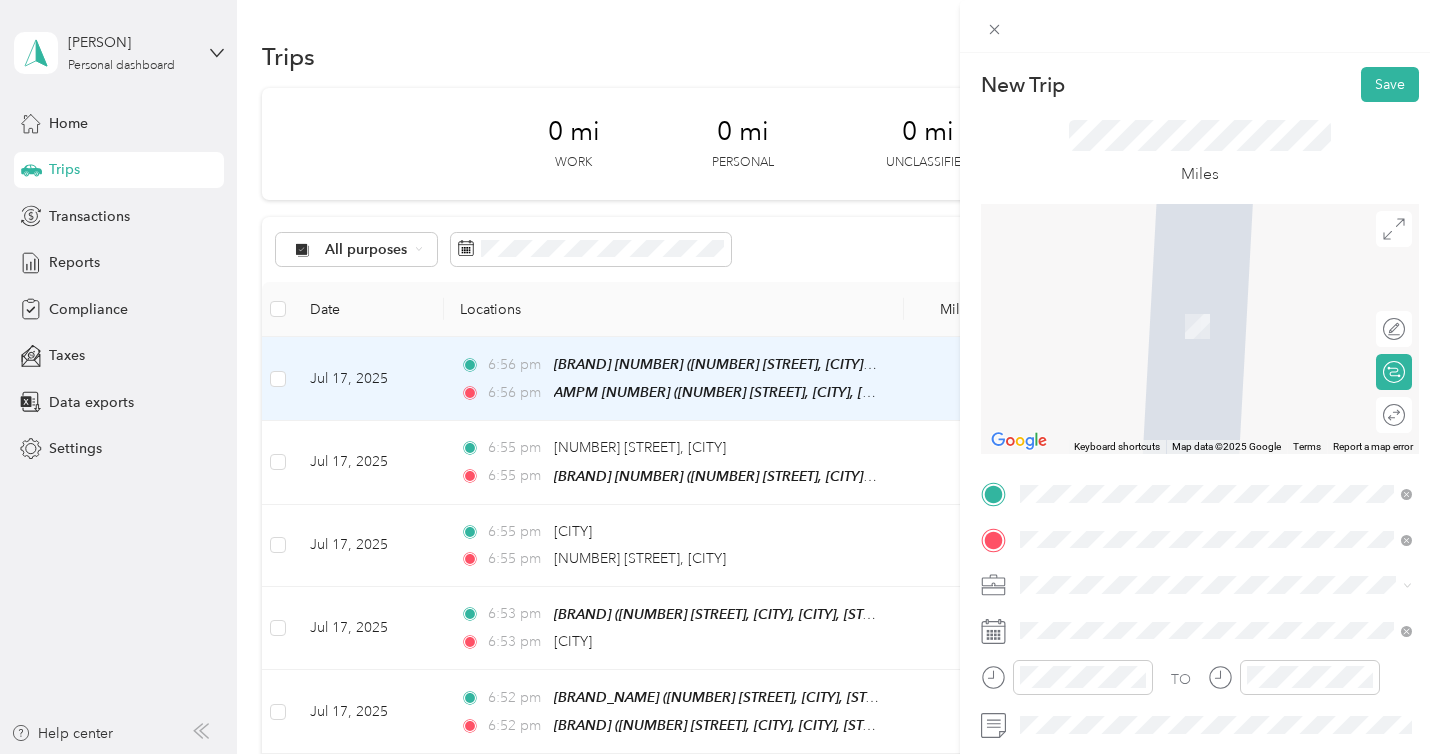 click on "[NUMBER] [STREET]
[CITY], [STATE] [POSTAL_CODE], [COUNTRY]" at bounding box center (1216, 305) 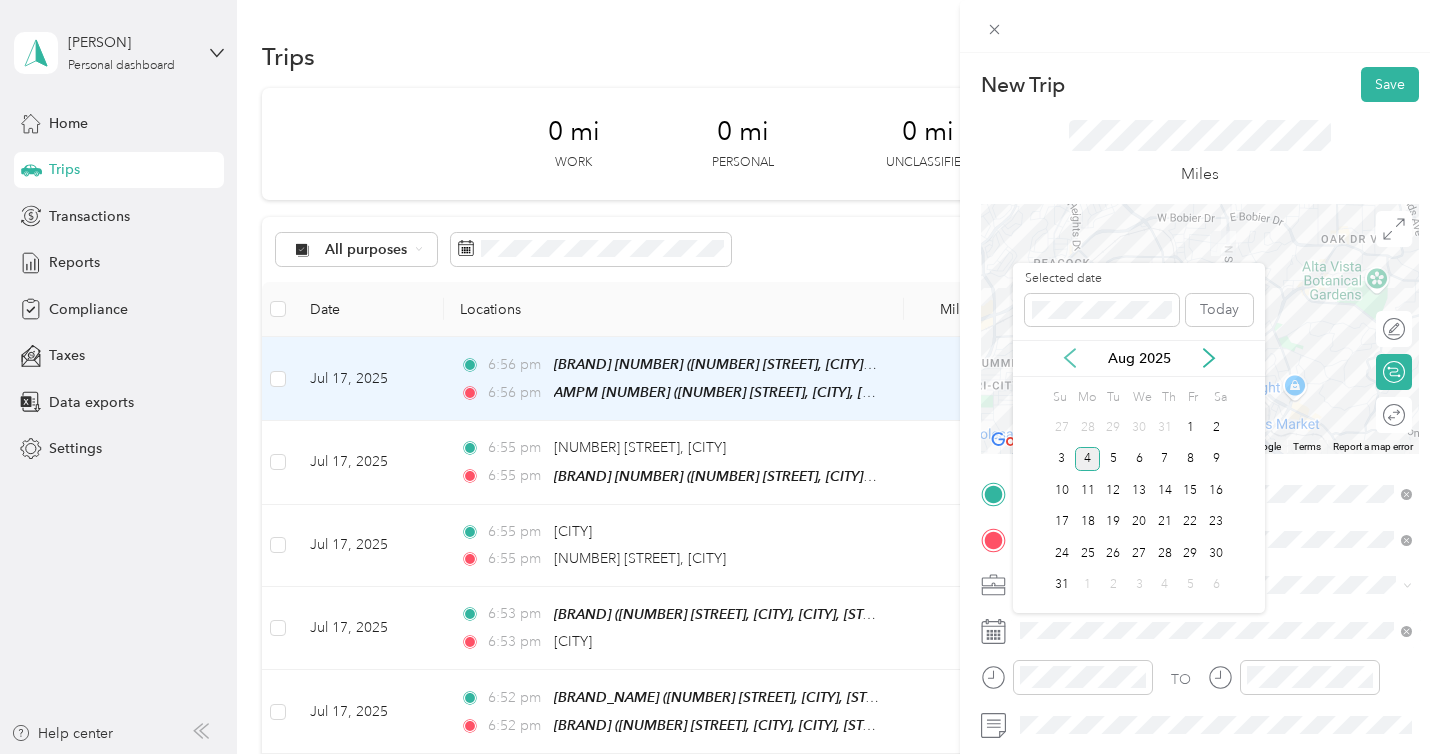 click 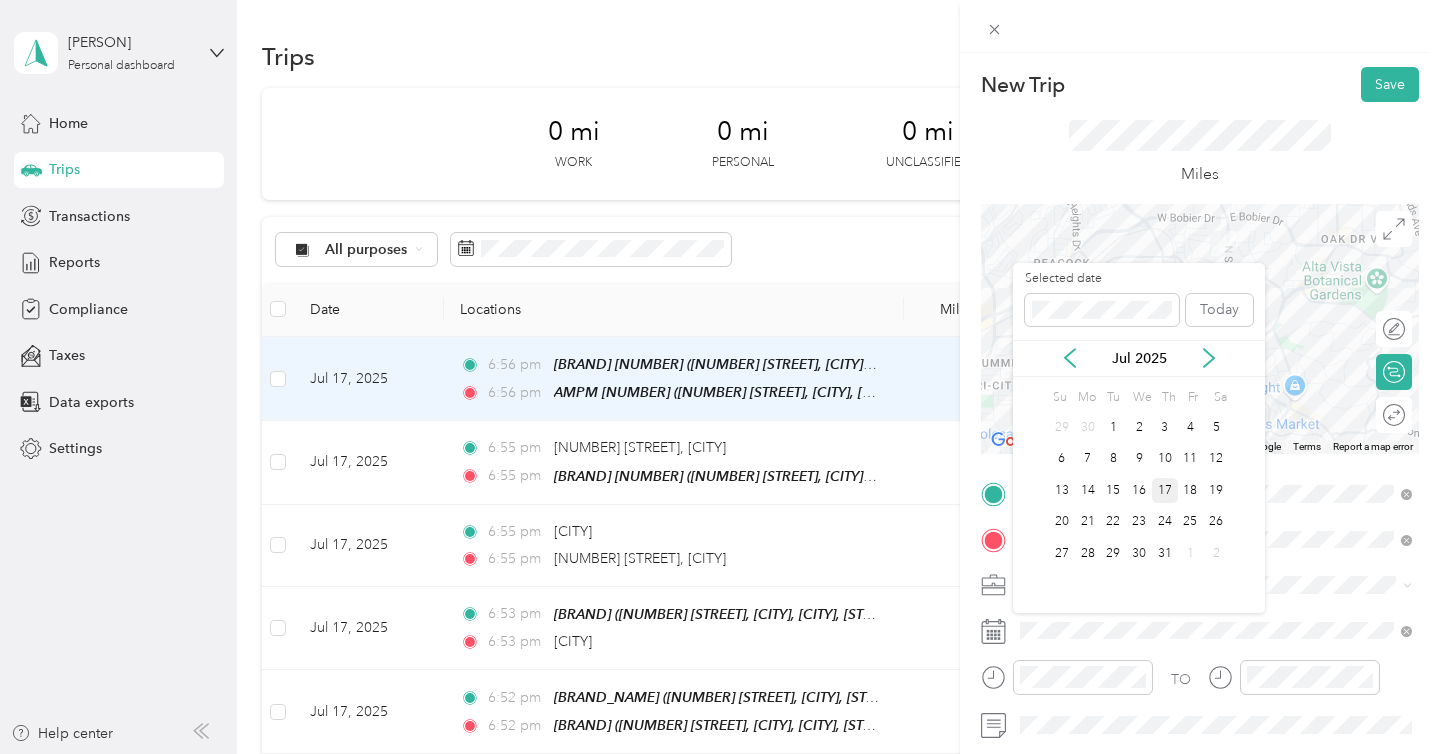 click on "17" at bounding box center [1165, 490] 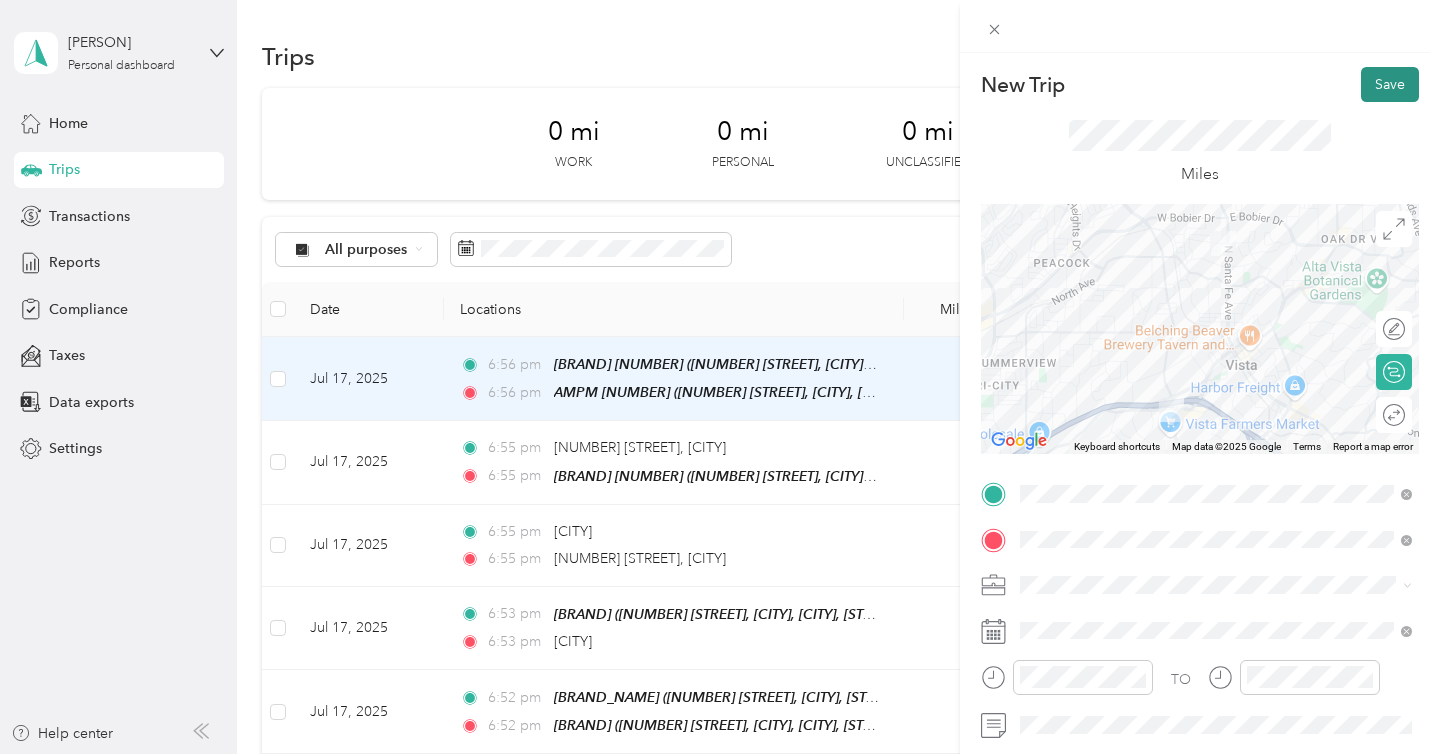 click on "Save" at bounding box center (1390, 84) 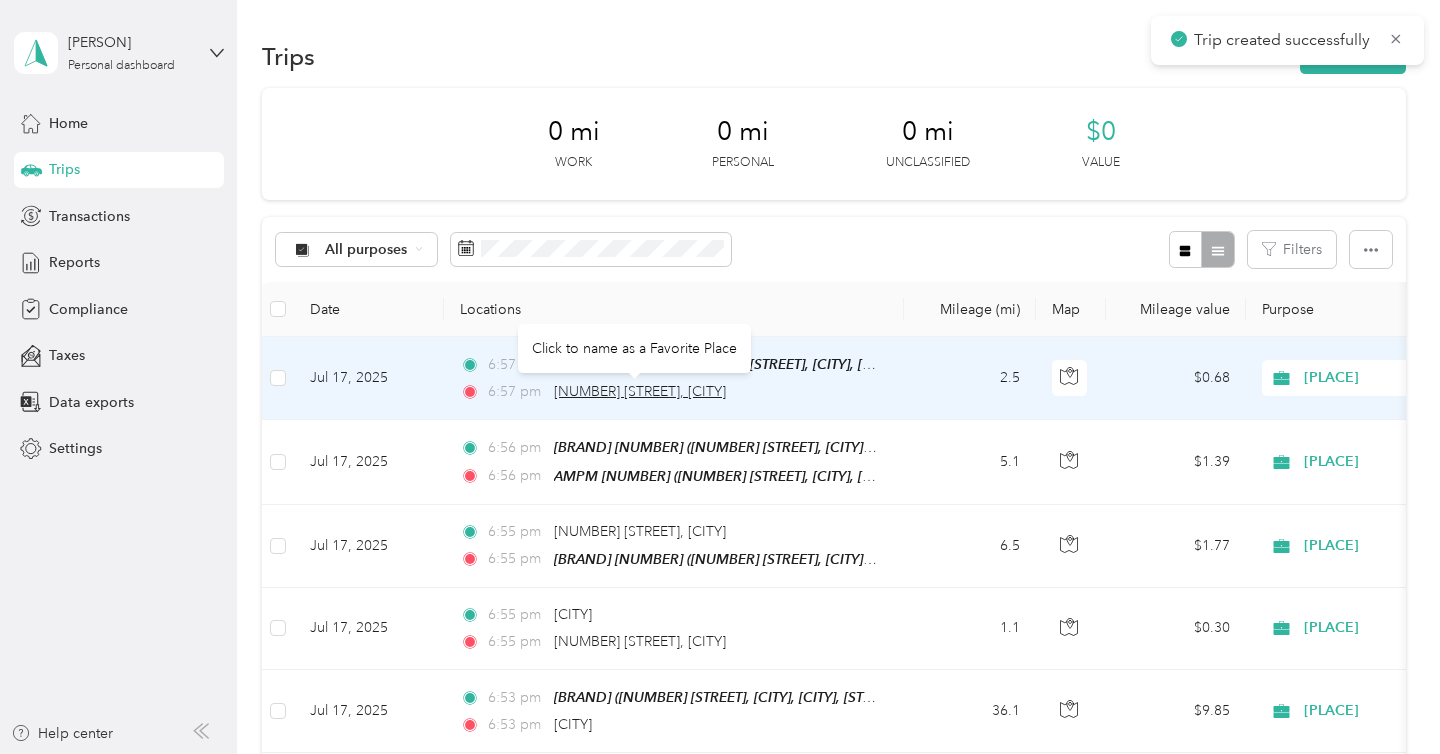 click on "[NUMBER] [STREET], [CITY]" at bounding box center (640, 391) 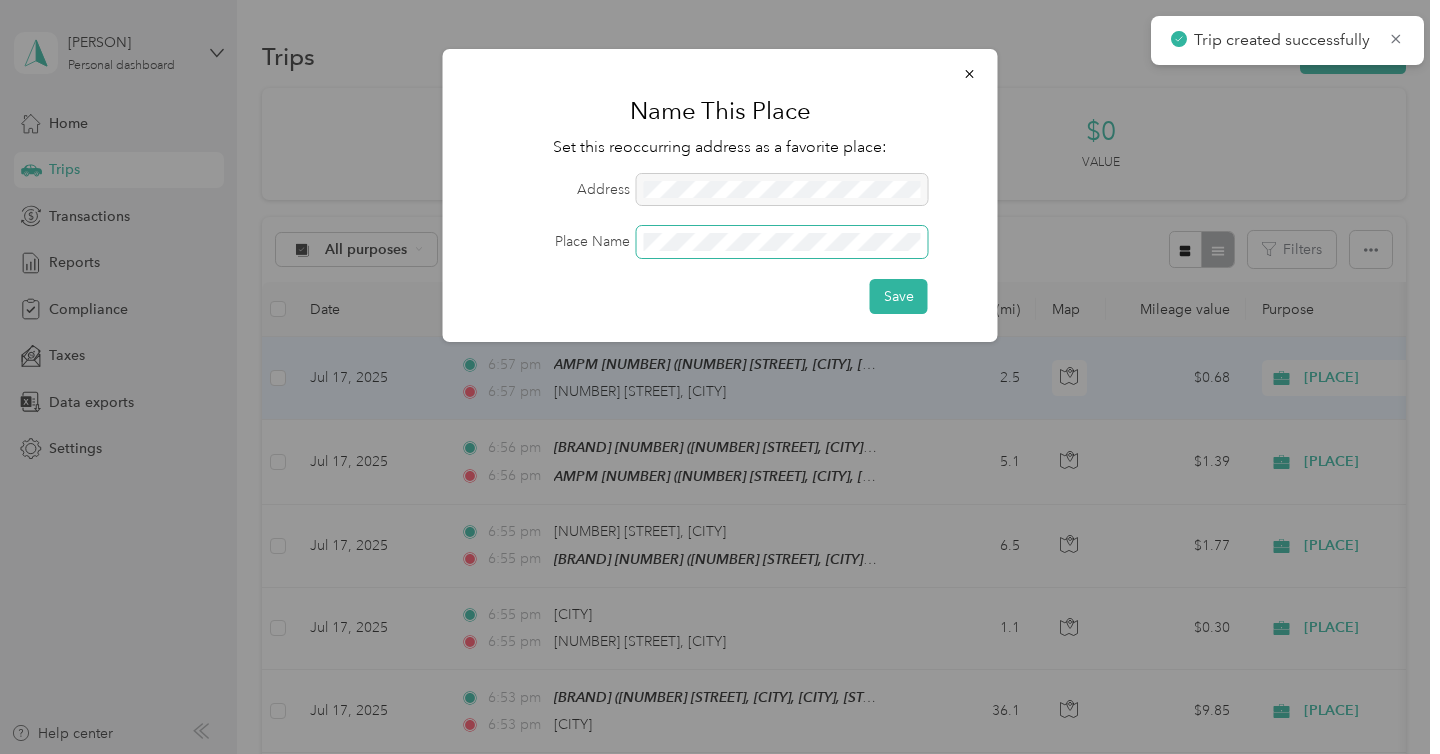 click at bounding box center (782, 242) 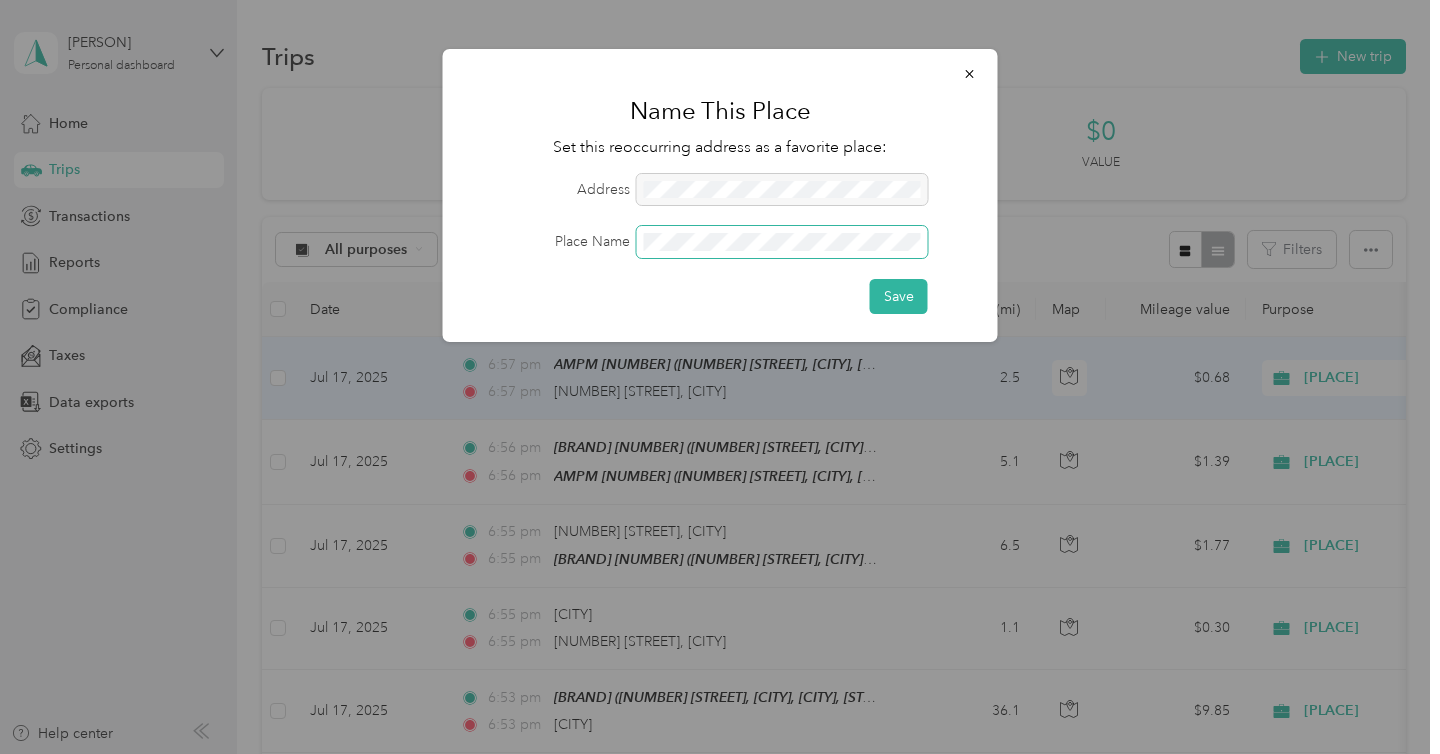 click on "Save" at bounding box center [899, 296] 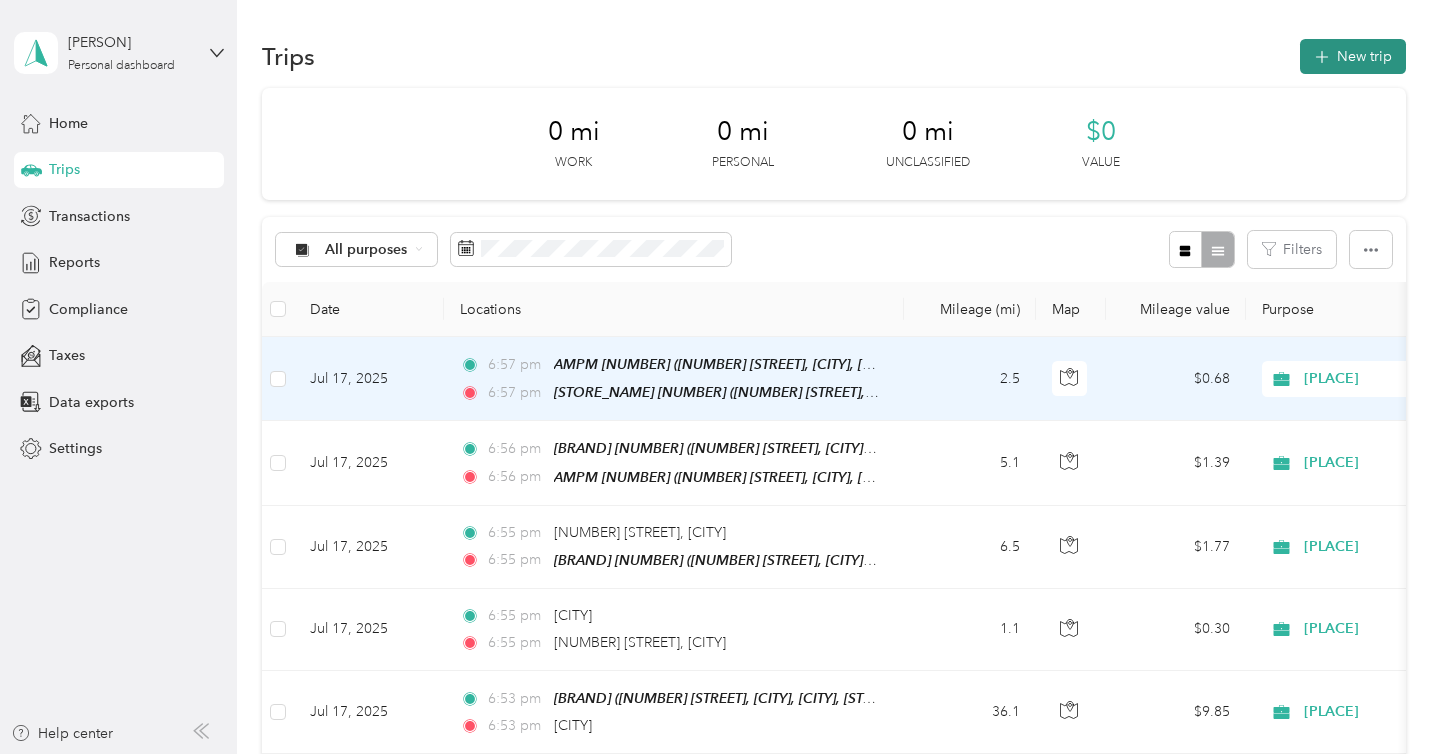 click on "New trip" at bounding box center (1353, 56) 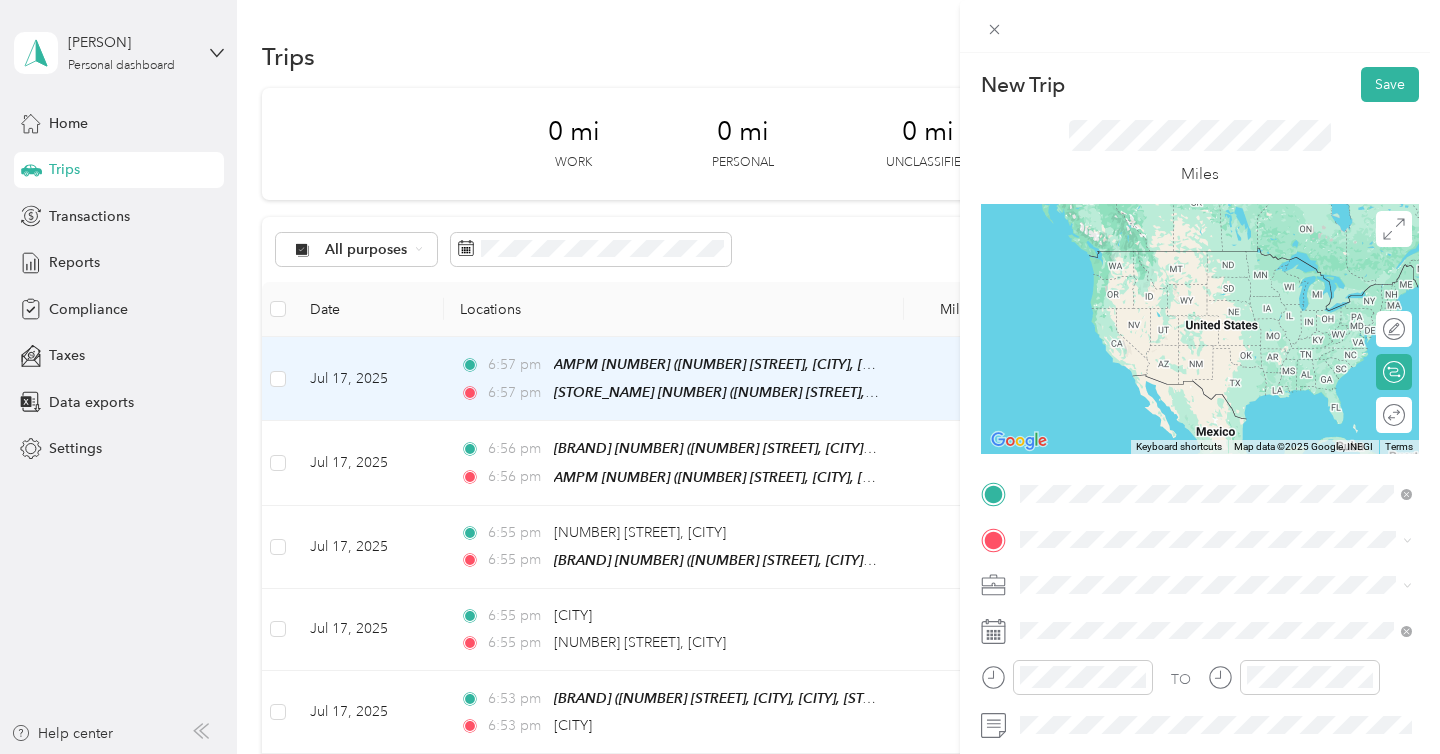 click on "[NUMBER] [STREET], [CITY], [POSTAL_CODE], [CITY], [STATE], [COUNTRY]" at bounding box center (1227, 291) 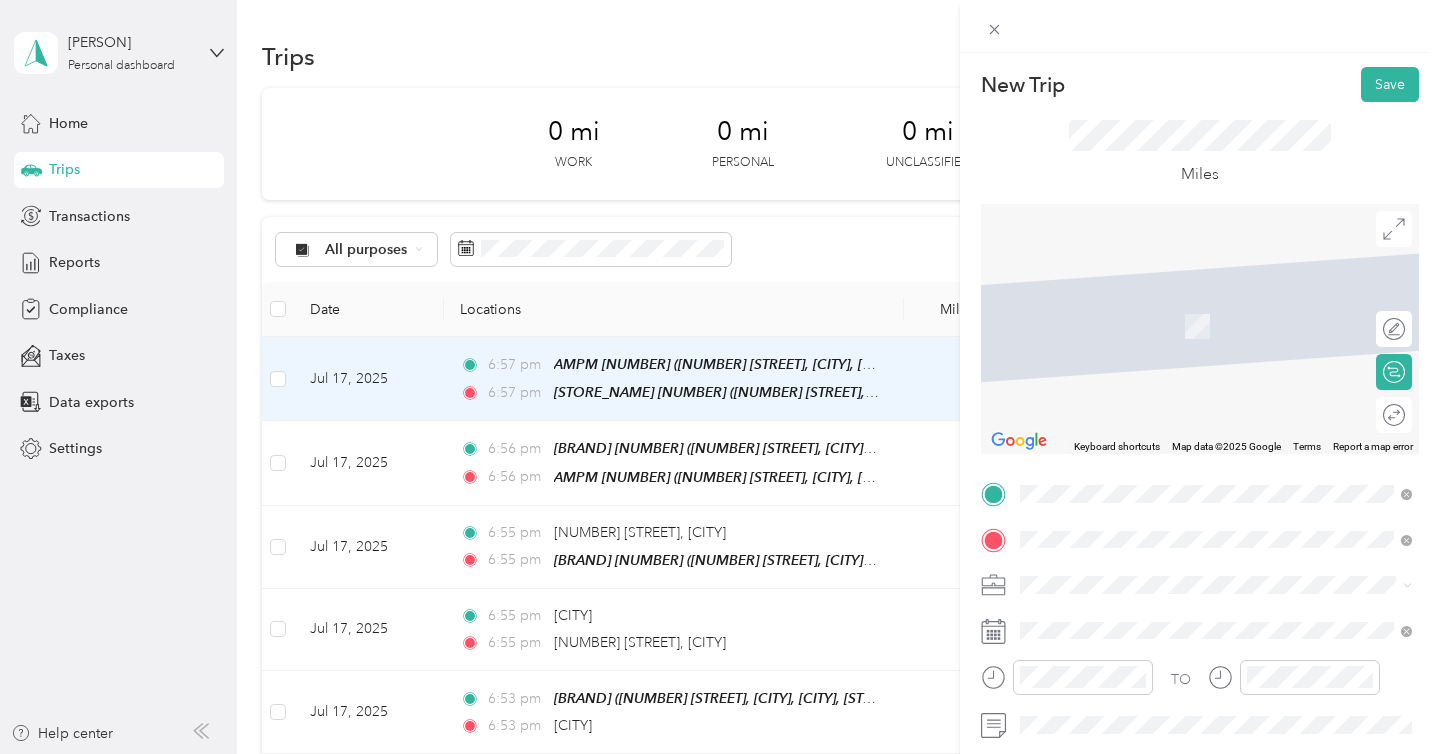 click on "[NUMBER] [STREET]
[CITY], [STATE] [POSTAL_CODE], [COUNTRY]" at bounding box center (1202, 360) 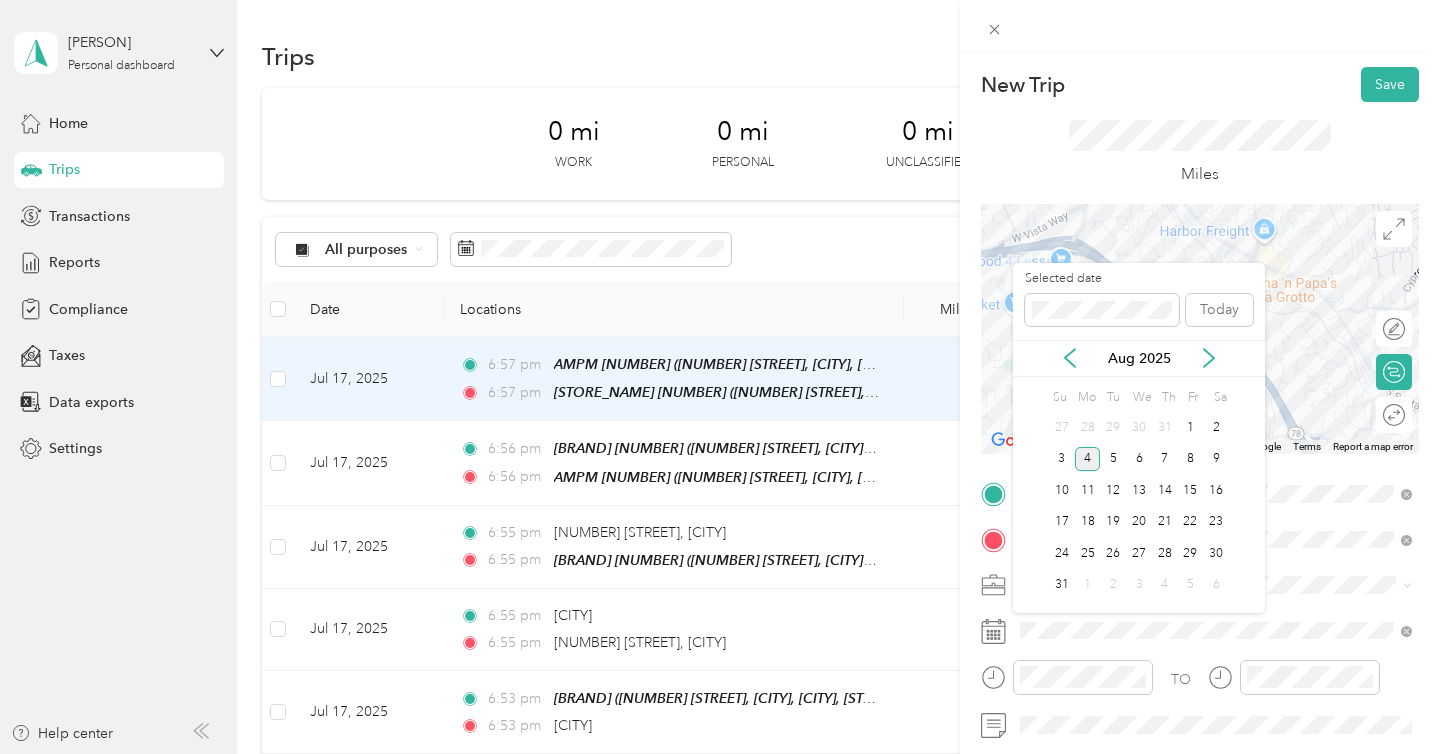 click on "Aug 2025" at bounding box center (1139, 358) 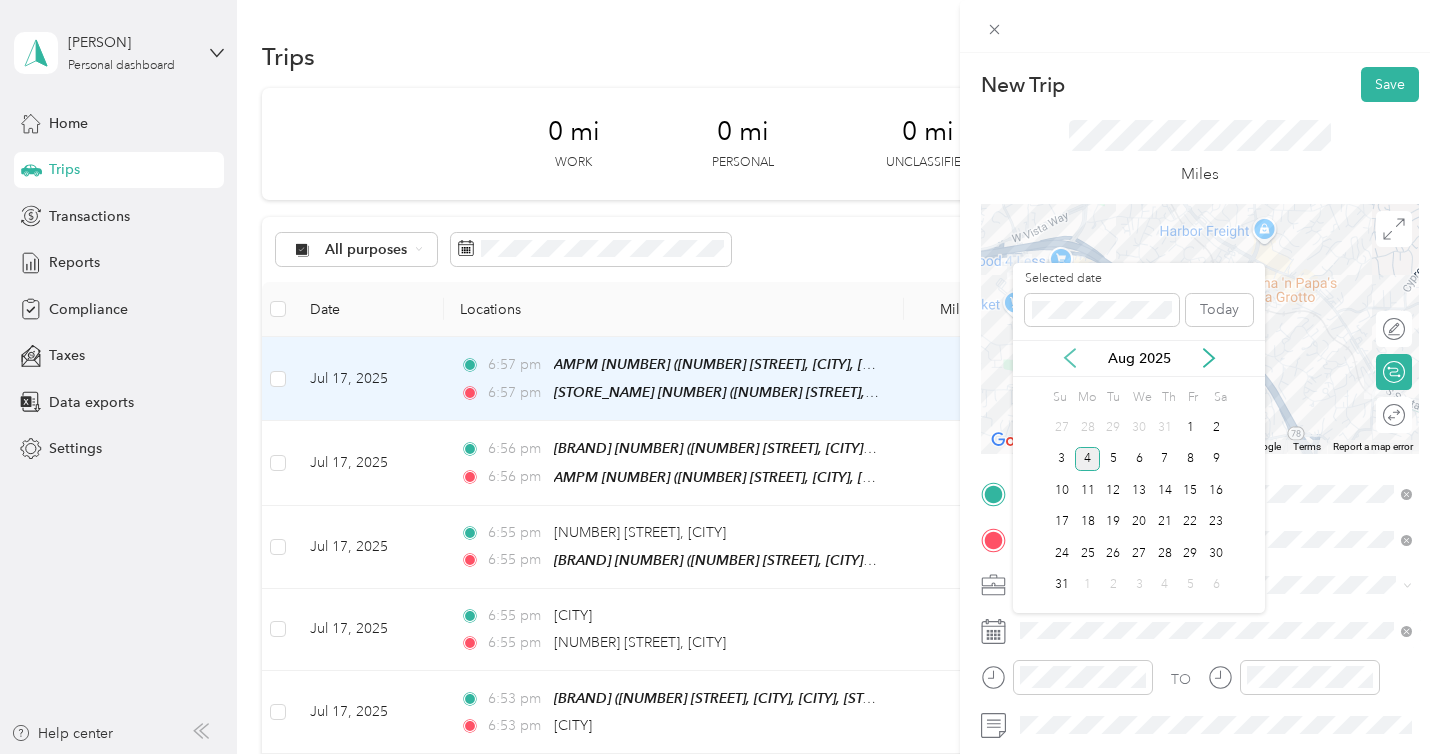 click 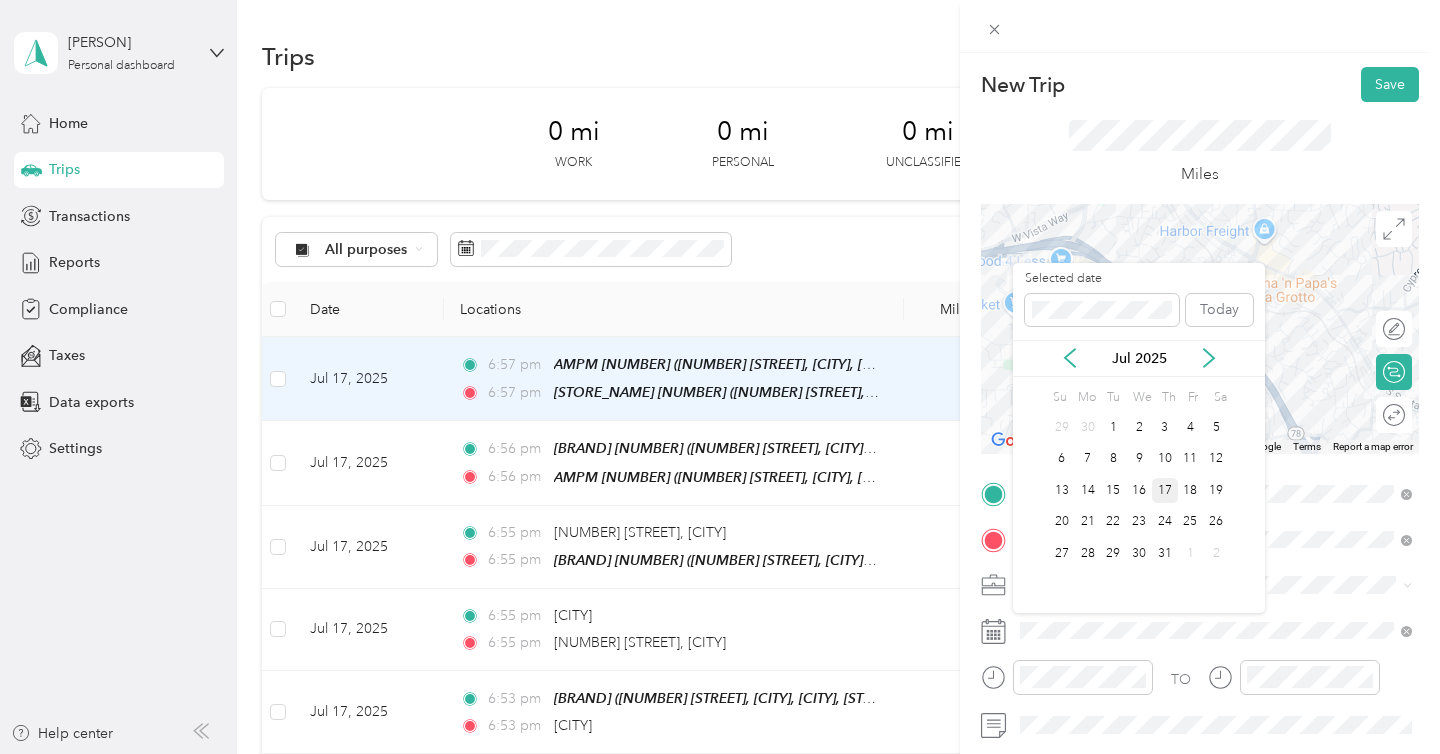 click on "17" at bounding box center [1165, 490] 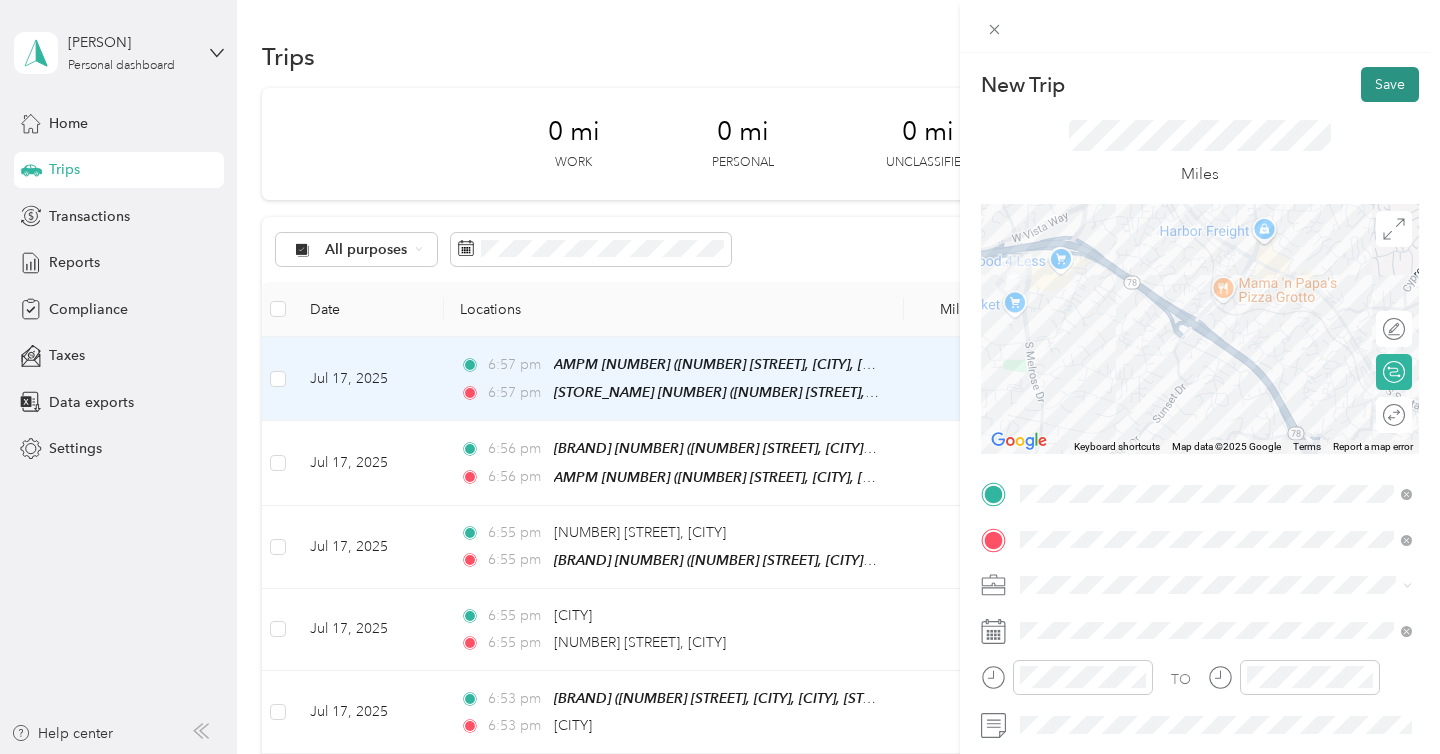 click on "Save" at bounding box center (1390, 84) 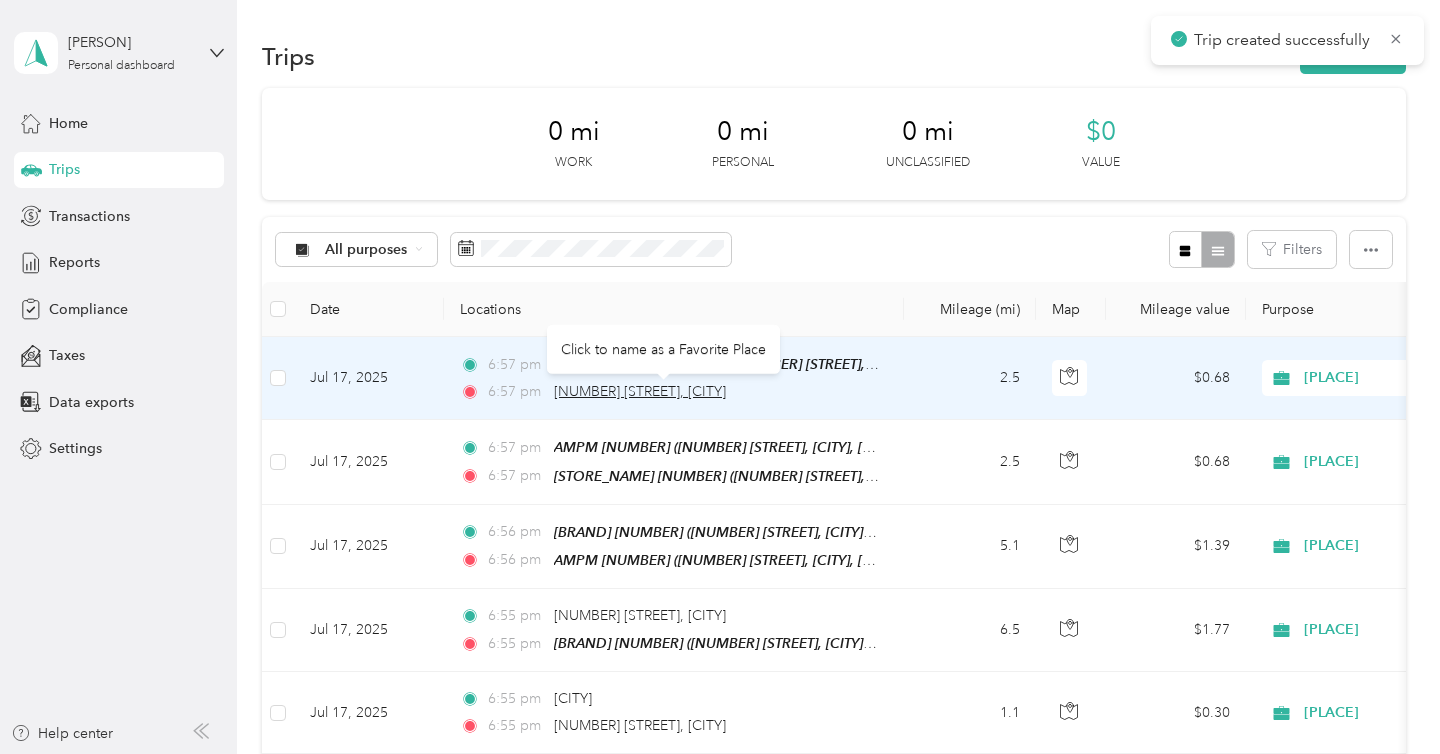 click on "[NUMBER] [STREET], [CITY]" at bounding box center (640, 391) 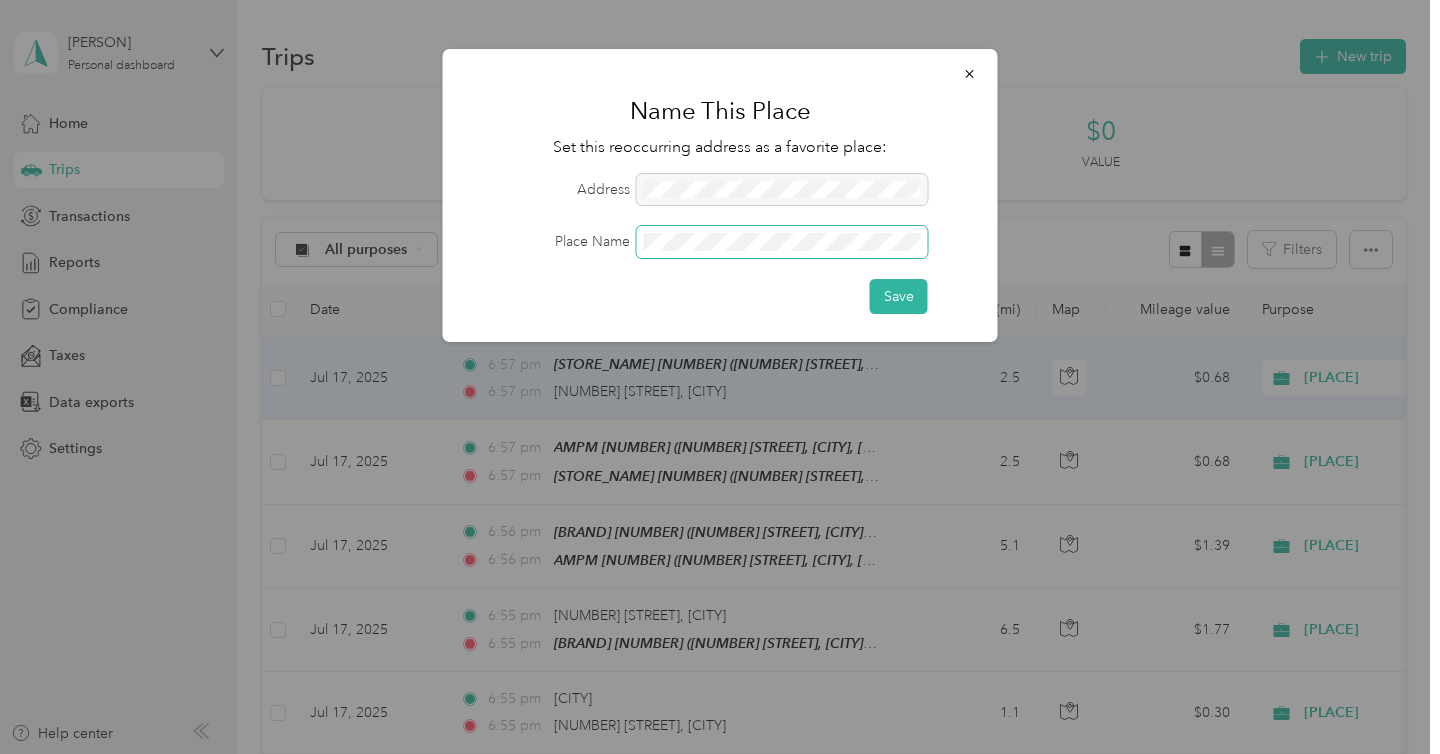 click on "Save" at bounding box center [899, 296] 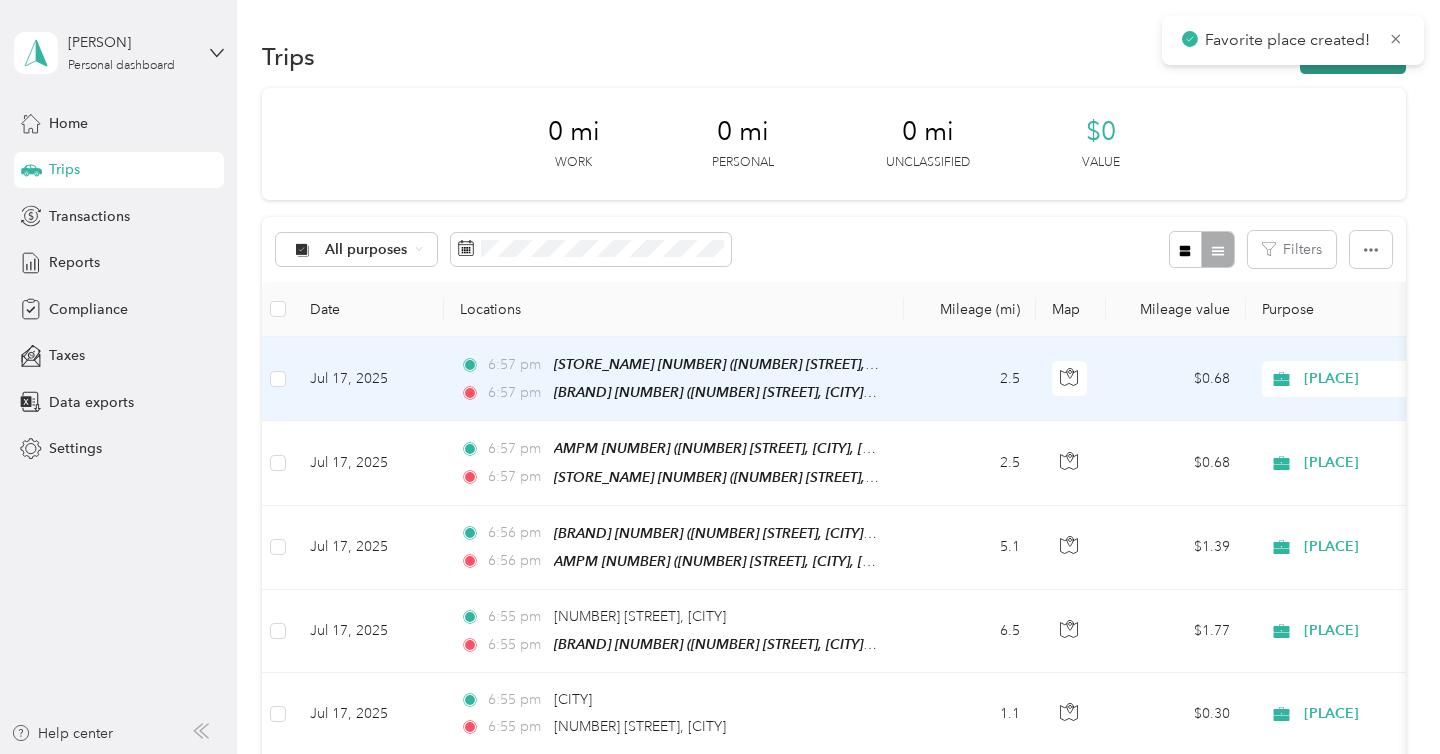 click on "New trip" at bounding box center (1353, 56) 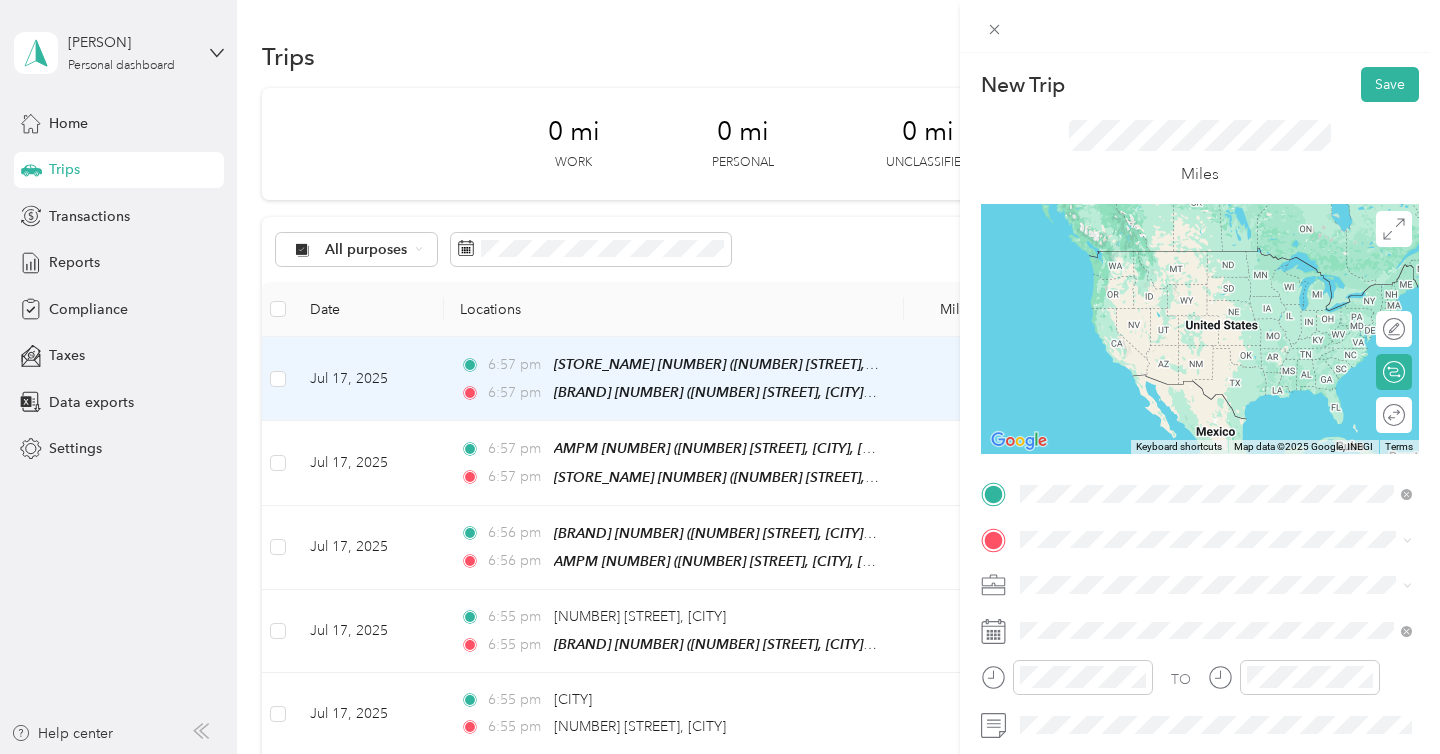 click on "AMPM [NUMBER]" at bounding box center (1118, 573) 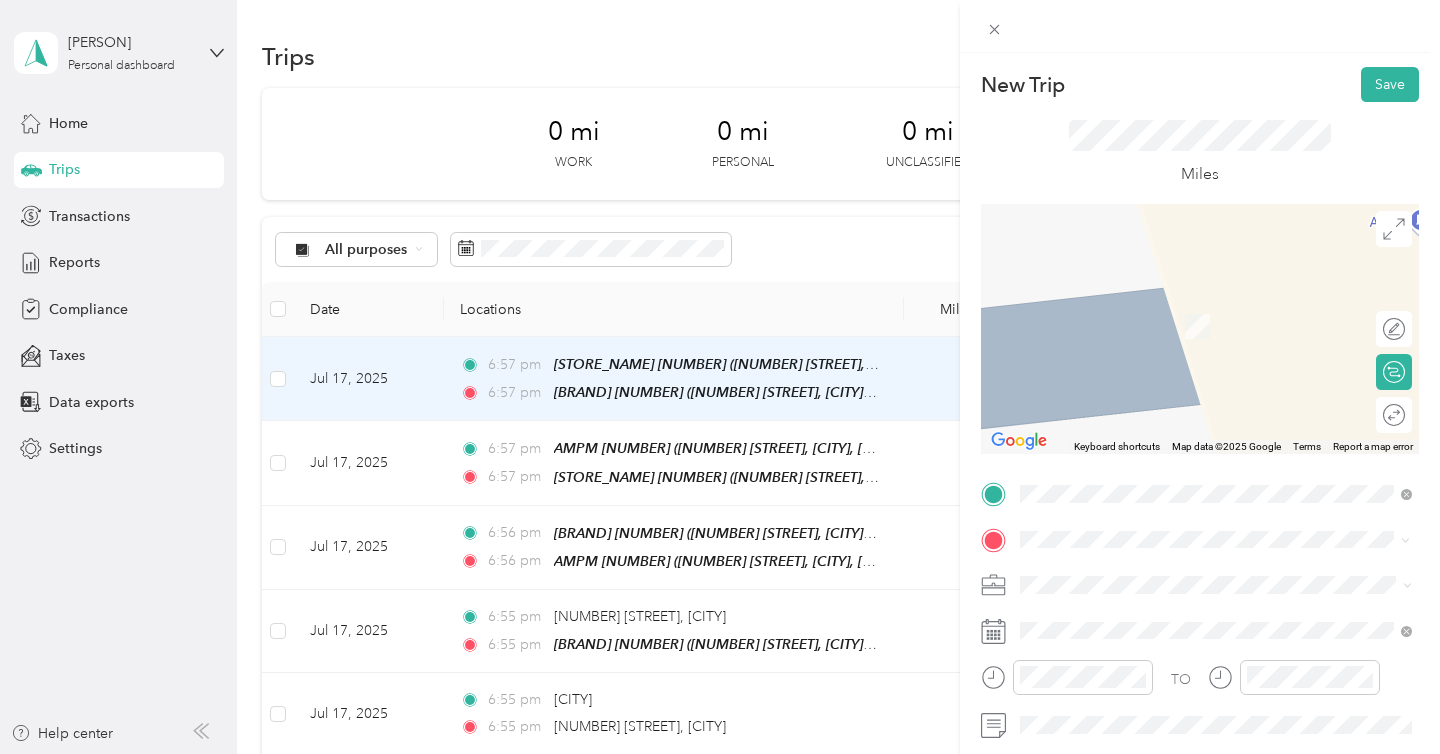 click on "[NUMBER] [STREET], [CITY], [STATE] [POSTAL_CODE], [COUNTRY]" at bounding box center (1232, 381) 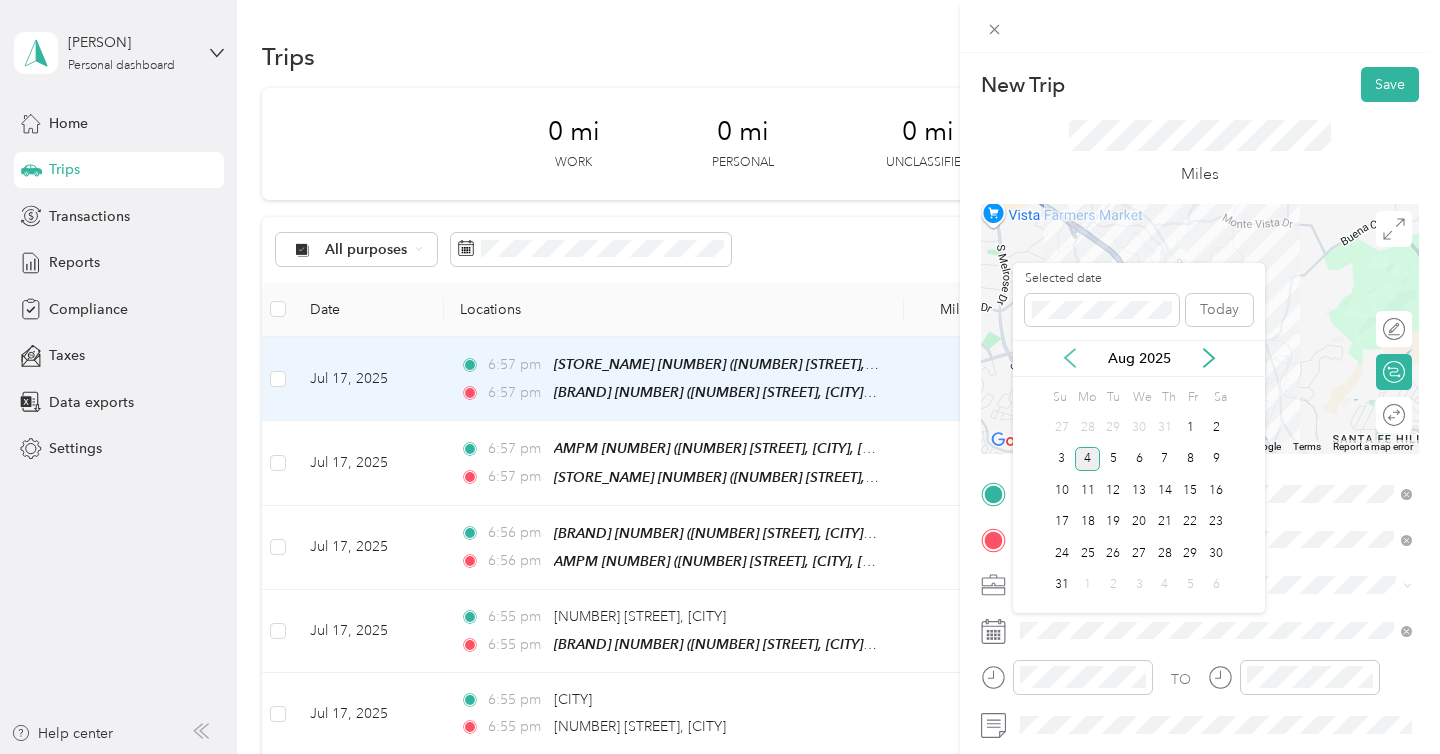 click 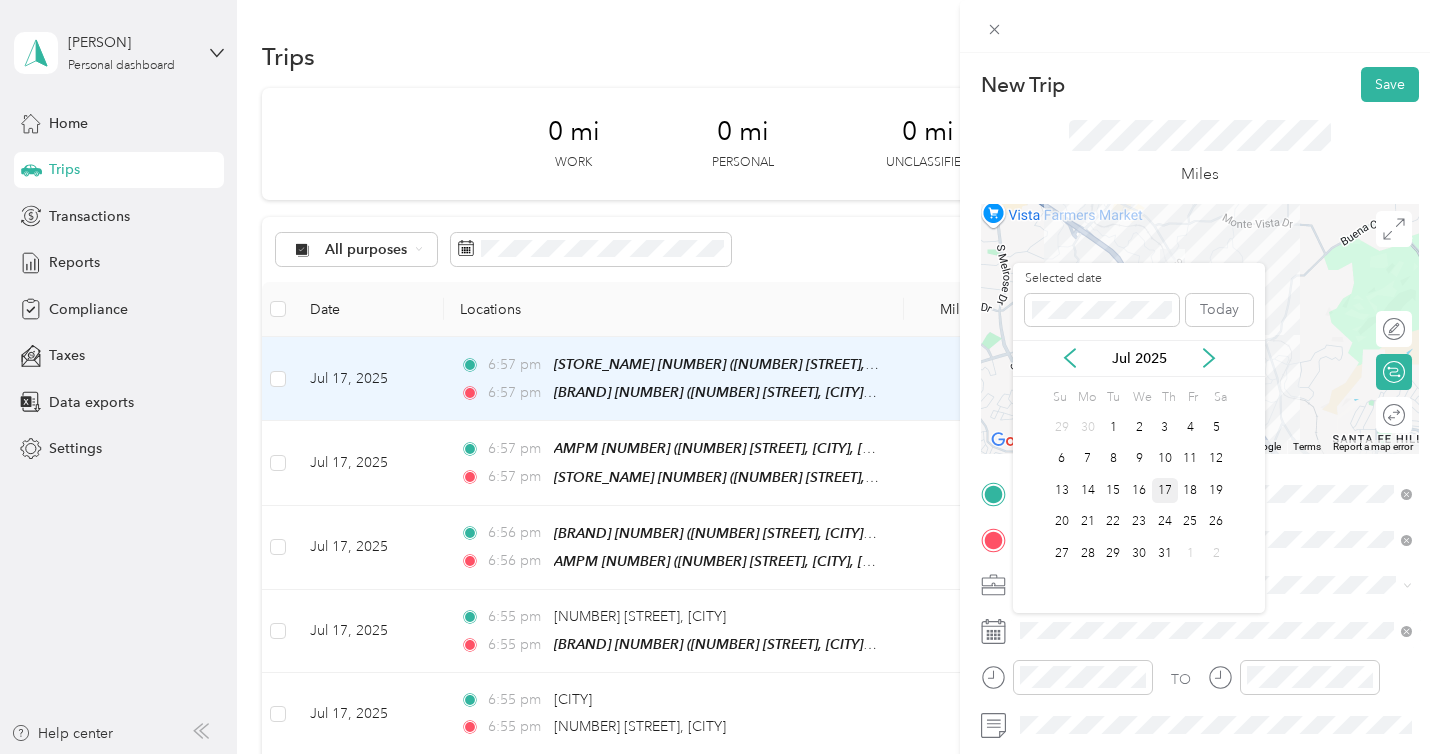 click on "17" at bounding box center (1165, 490) 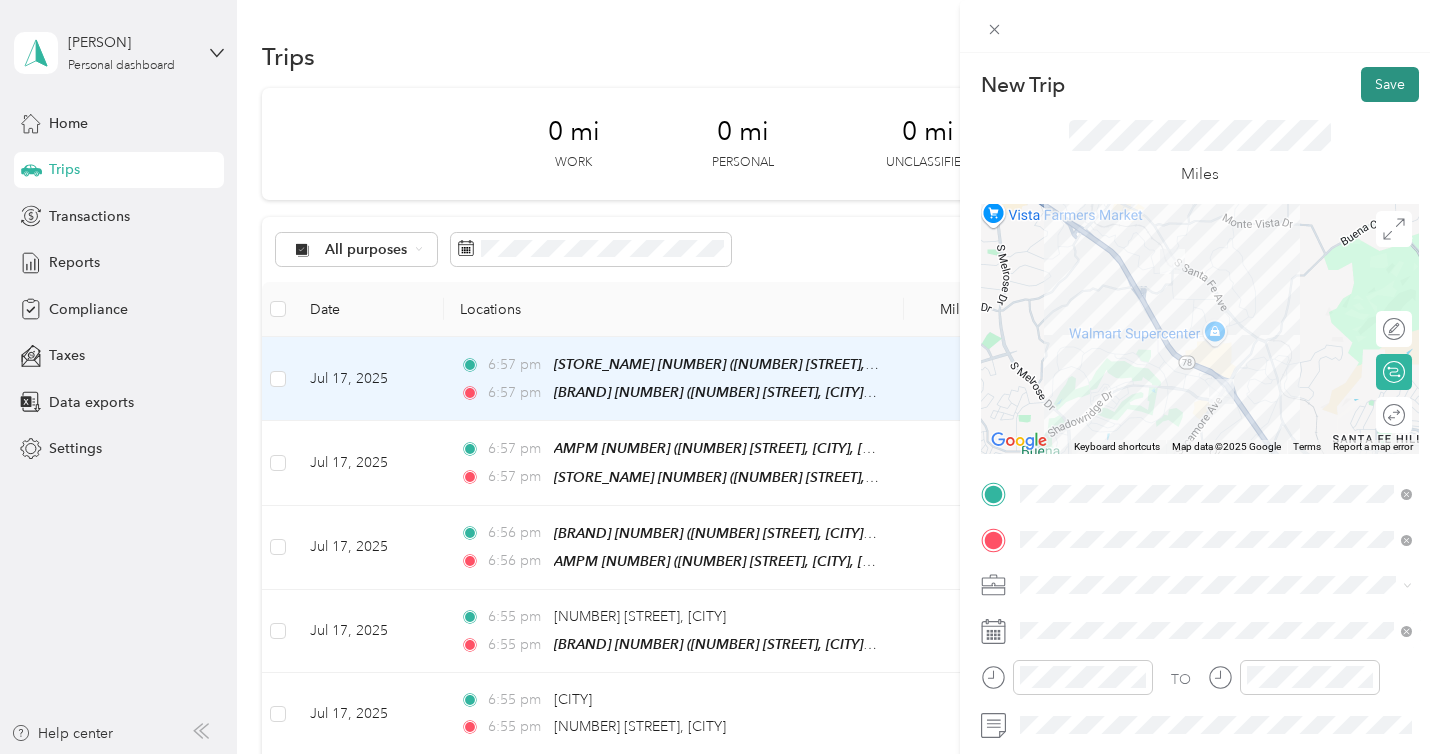 click on "Save" at bounding box center [1390, 84] 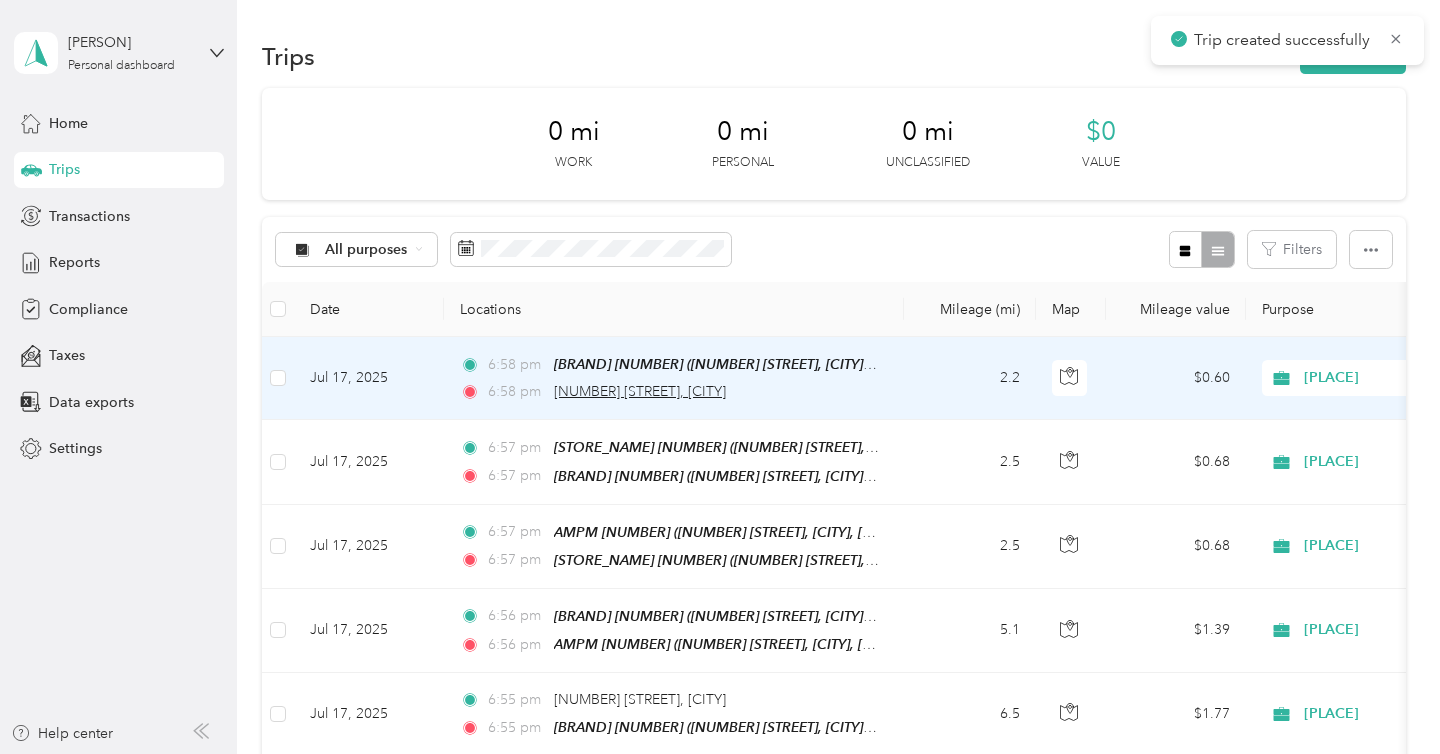 click on "[NUMBER] [STREET], [CITY]" at bounding box center [640, 391] 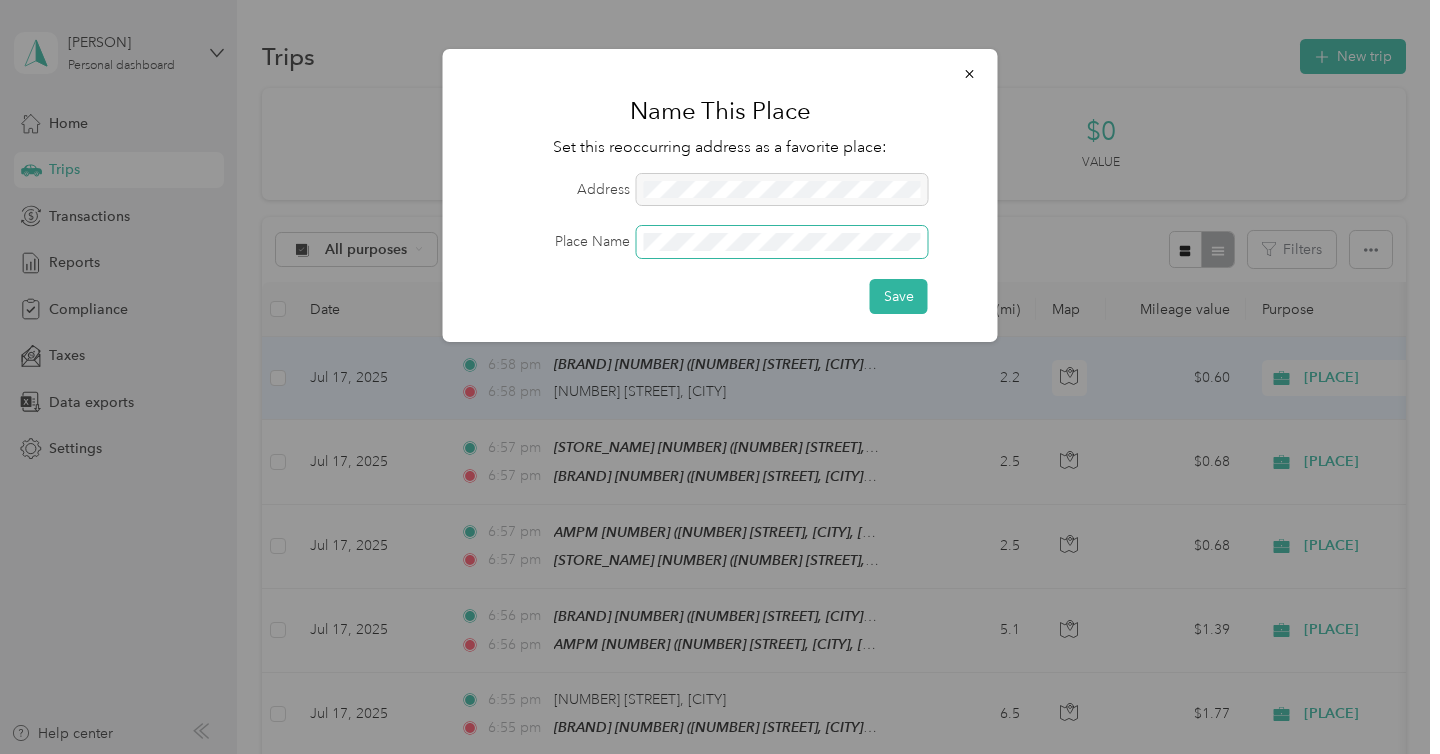 click on "Save" at bounding box center [899, 296] 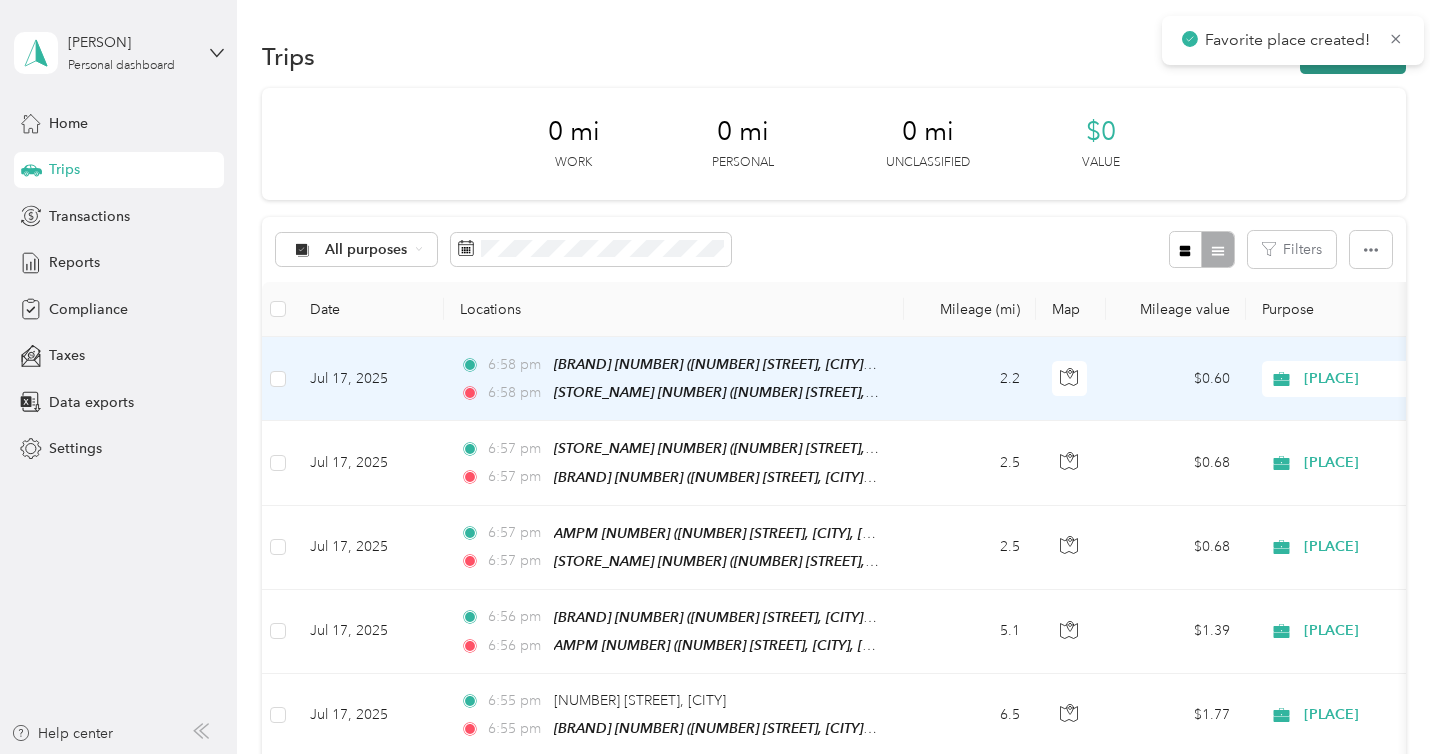 click on "New trip" at bounding box center (1353, 56) 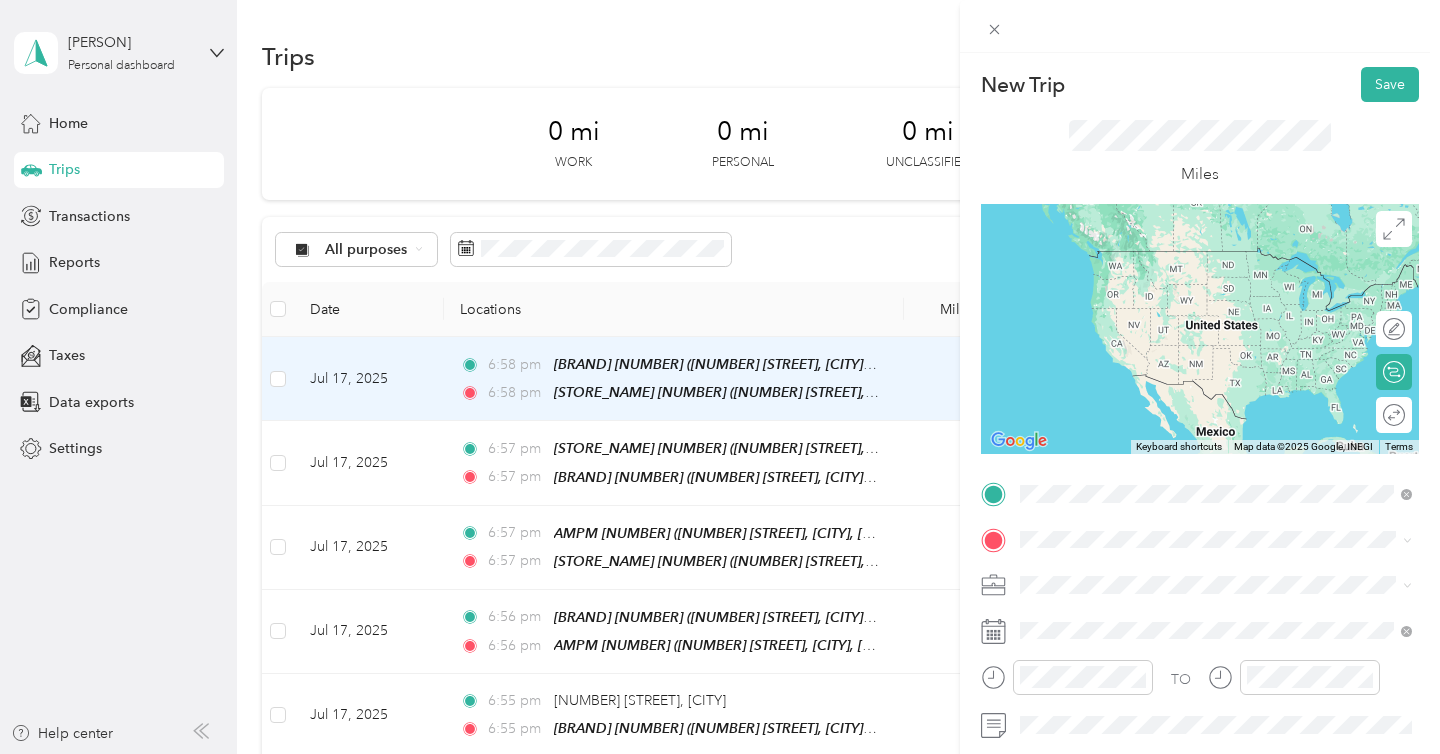 click on "[BRAND] [NUMBER] ([NUMBER] [STREET], [CITY], [POSTAL_CODE], [CITY], [STATE])" at bounding box center (1232, 595) 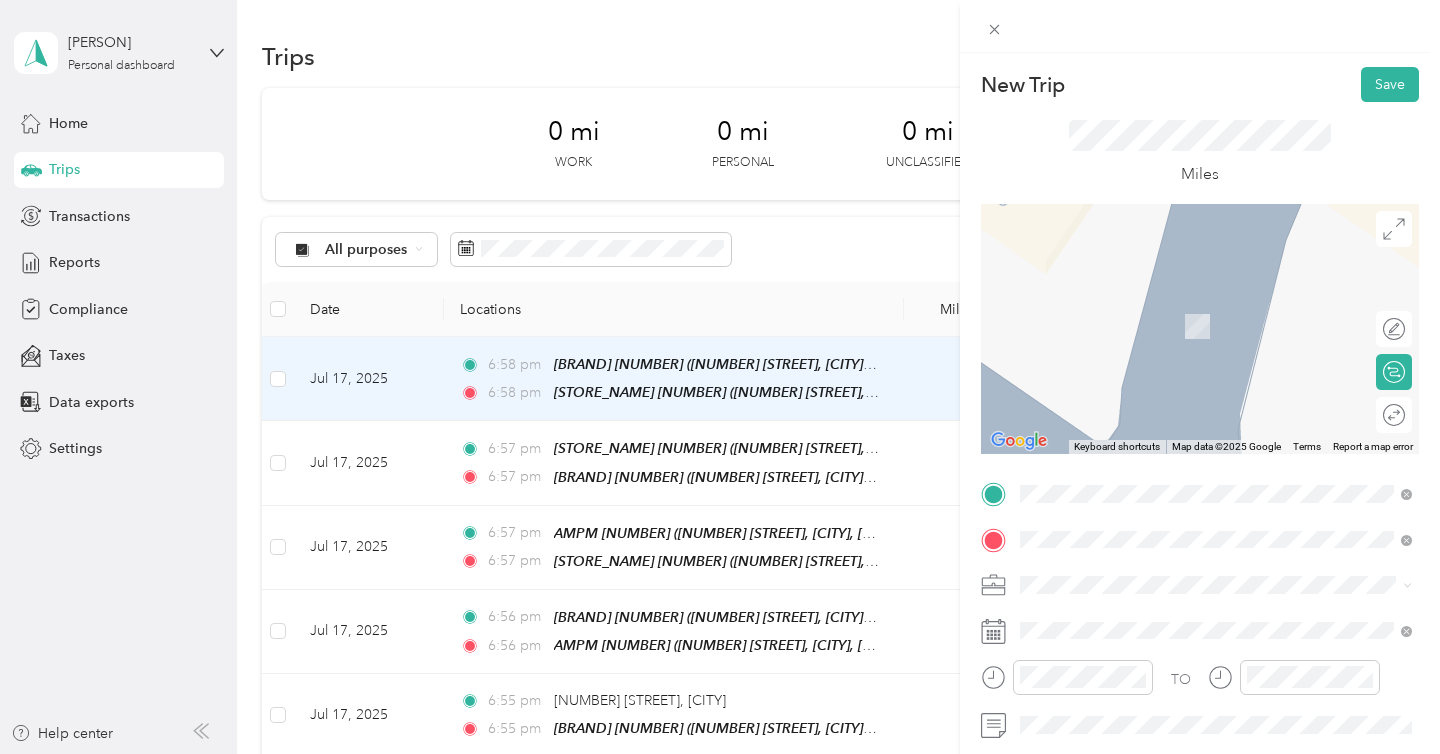 click on "[NUMBER] [STREET]
[CITY], [STATE] [POSTAL_CODE], [COUNTRY]" at bounding box center (1202, 304) 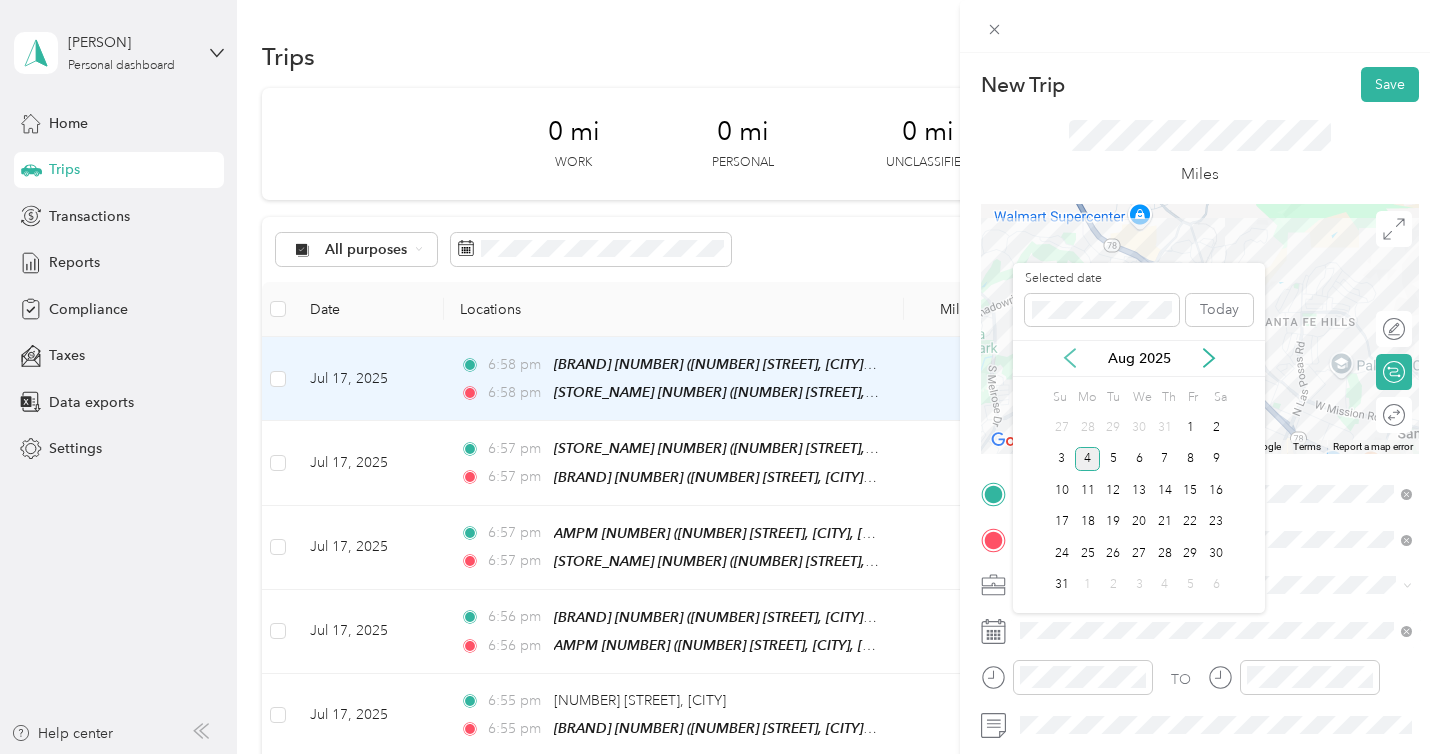 click 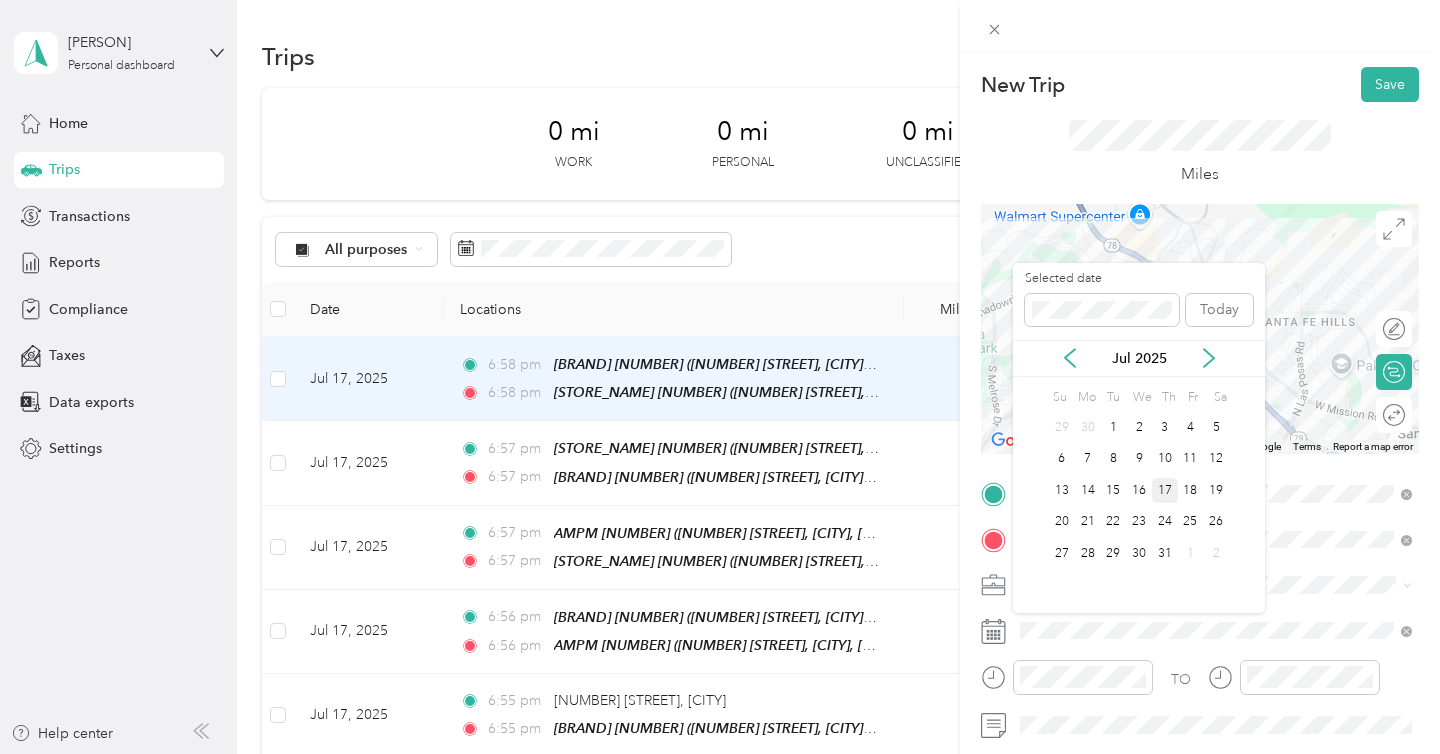 click on "17" at bounding box center [1165, 490] 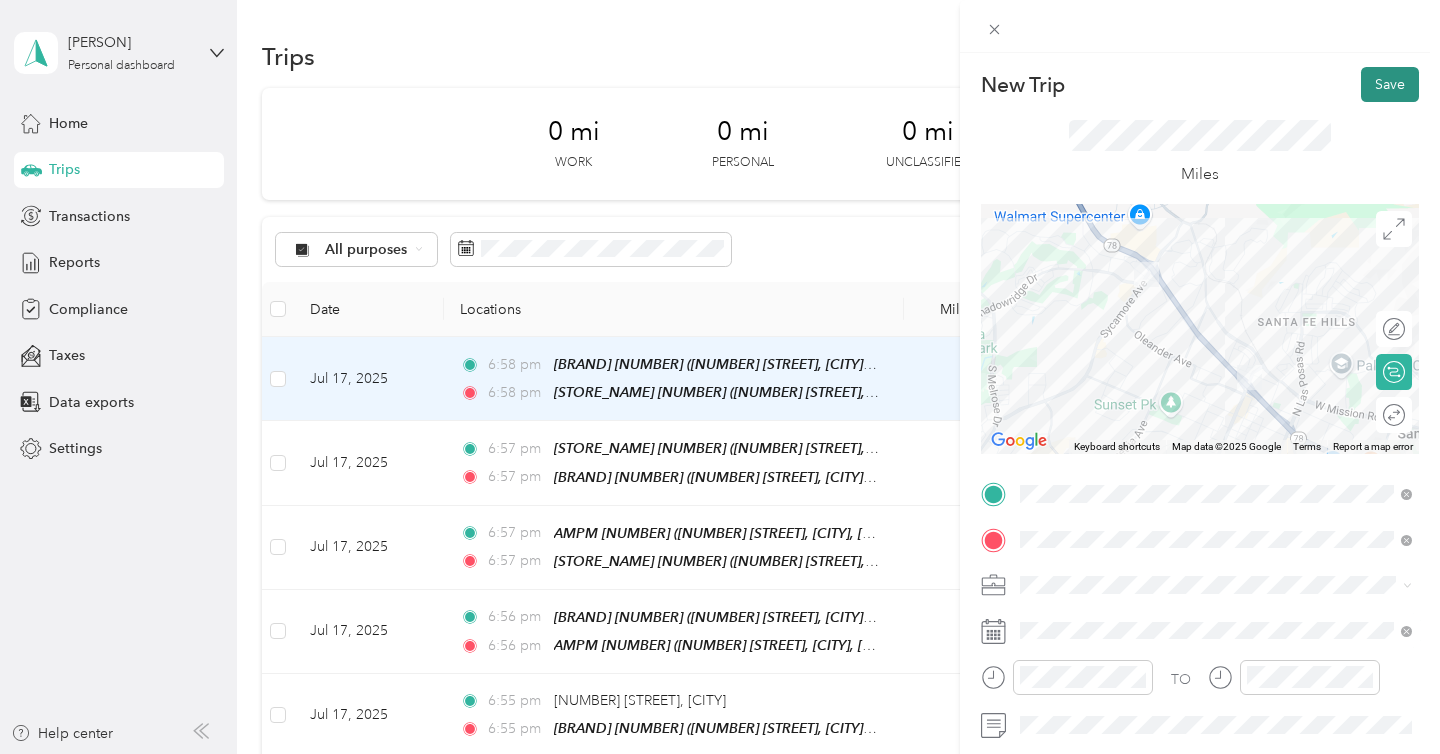 click on "Save" at bounding box center [1390, 84] 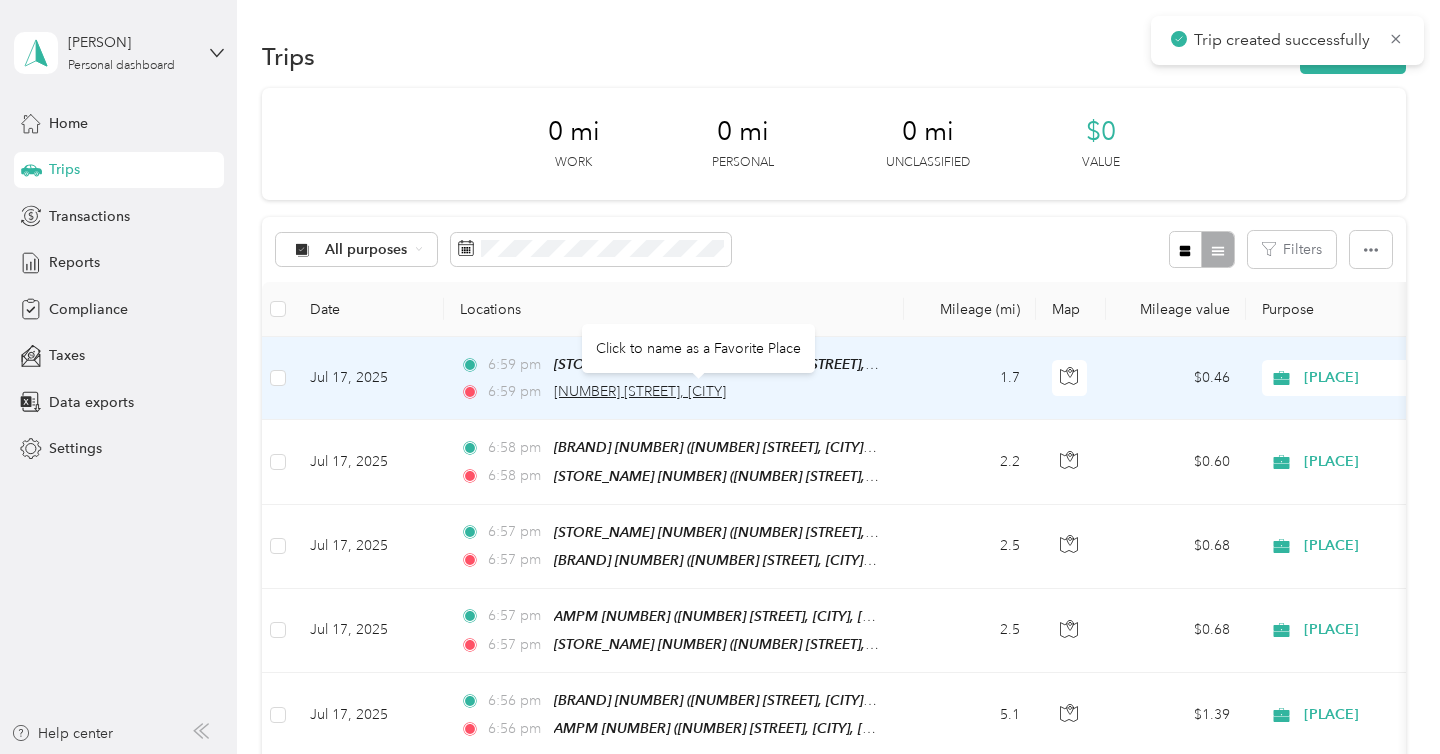 click on "[NUMBER] [STREET], [CITY]" at bounding box center (640, 391) 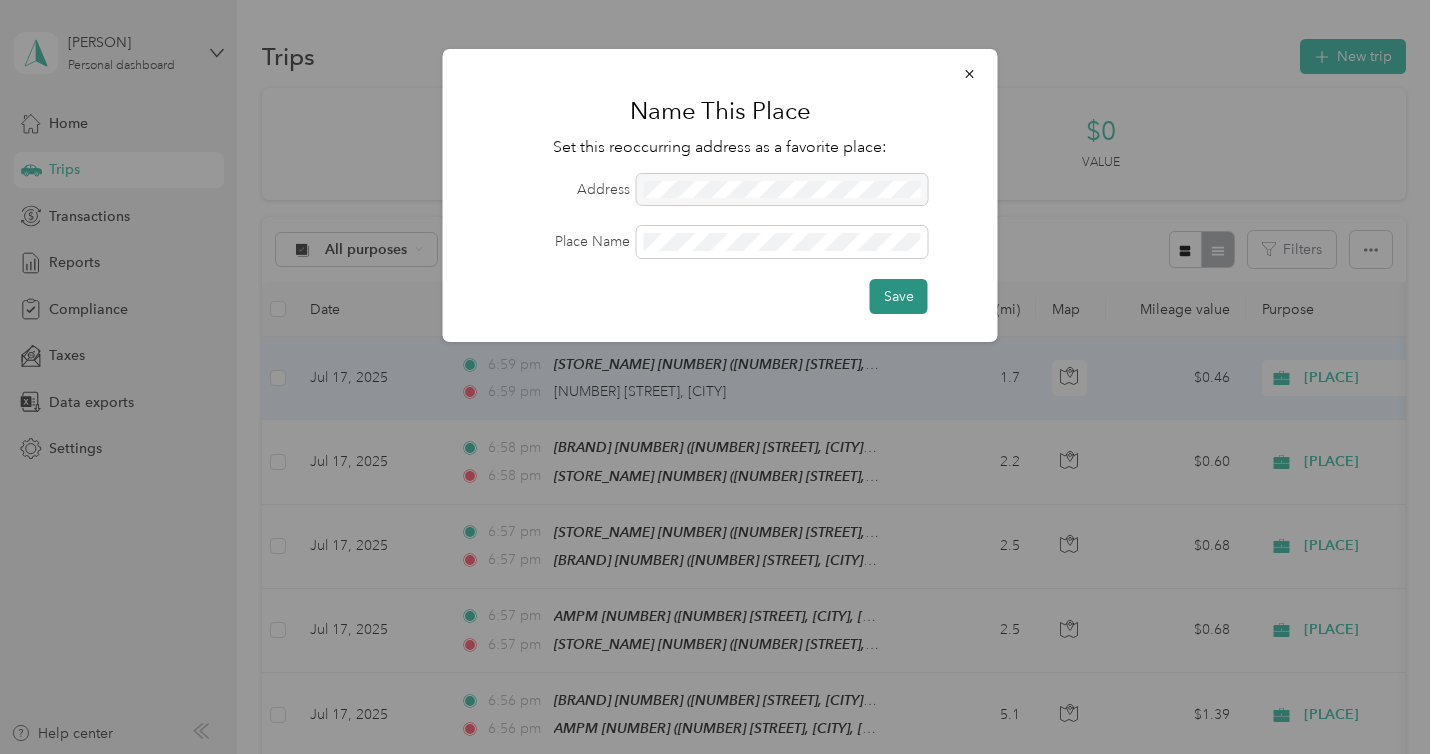 click on "Save" at bounding box center (899, 296) 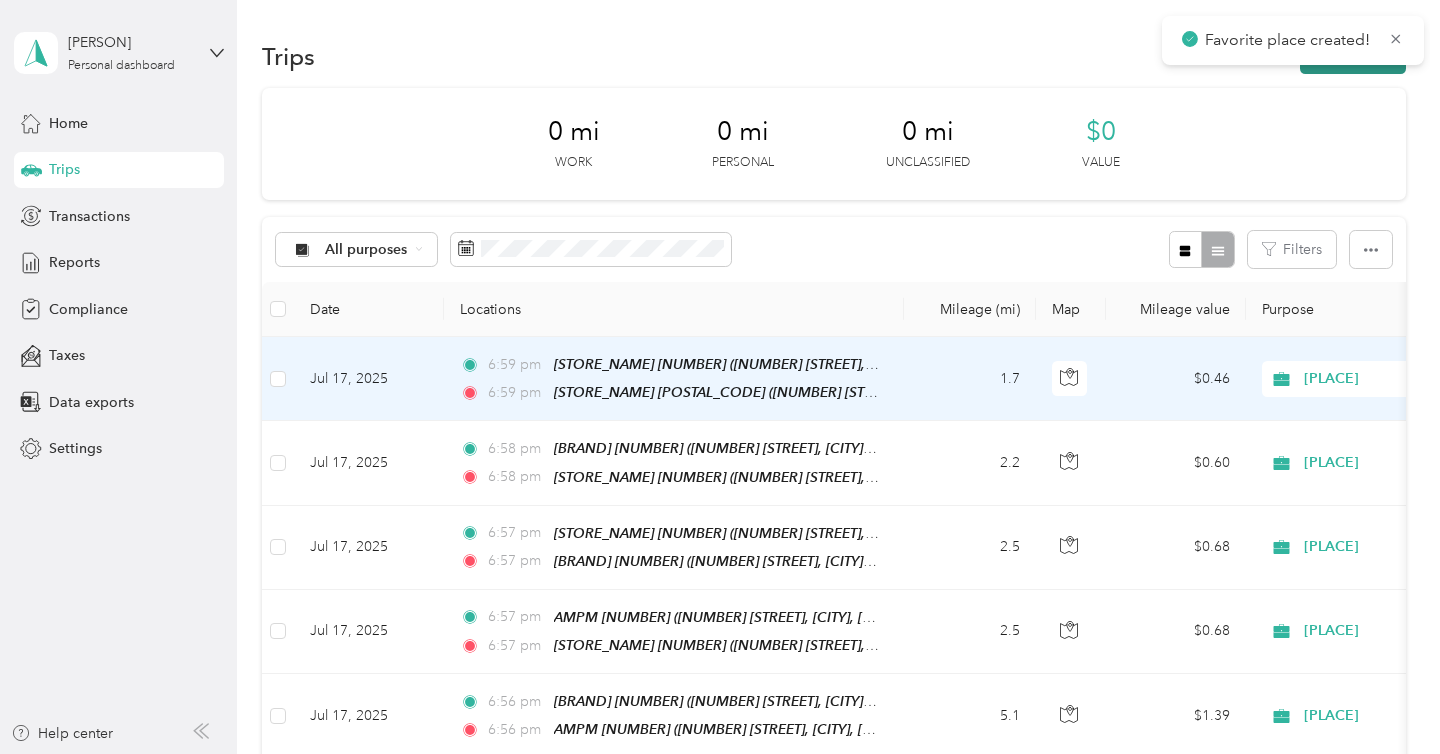 click on "New trip" at bounding box center (1353, 56) 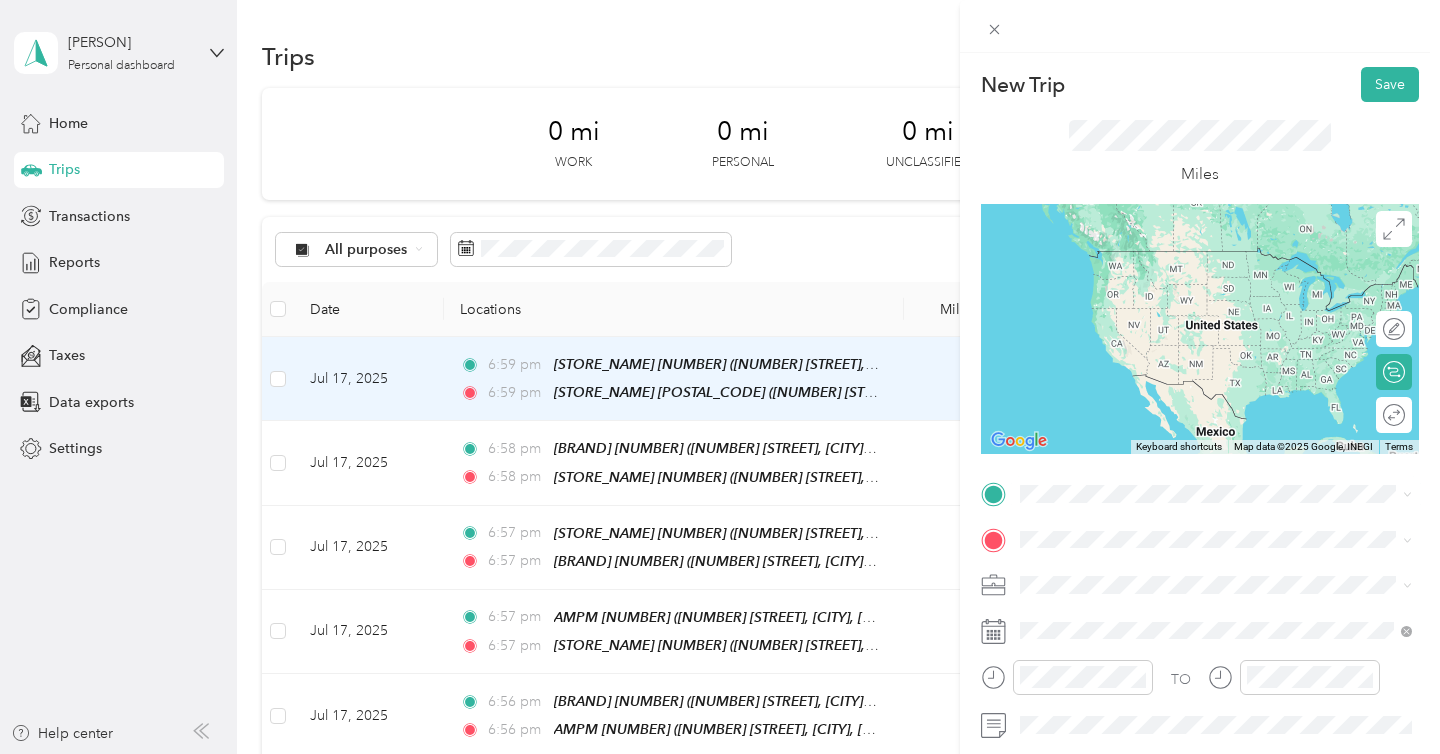 click on "[NUMBER] [STREET], [CITY], [POSTAL_CODE], [CITY], [STATE], [COUNTRY]" at bounding box center (1227, 605) 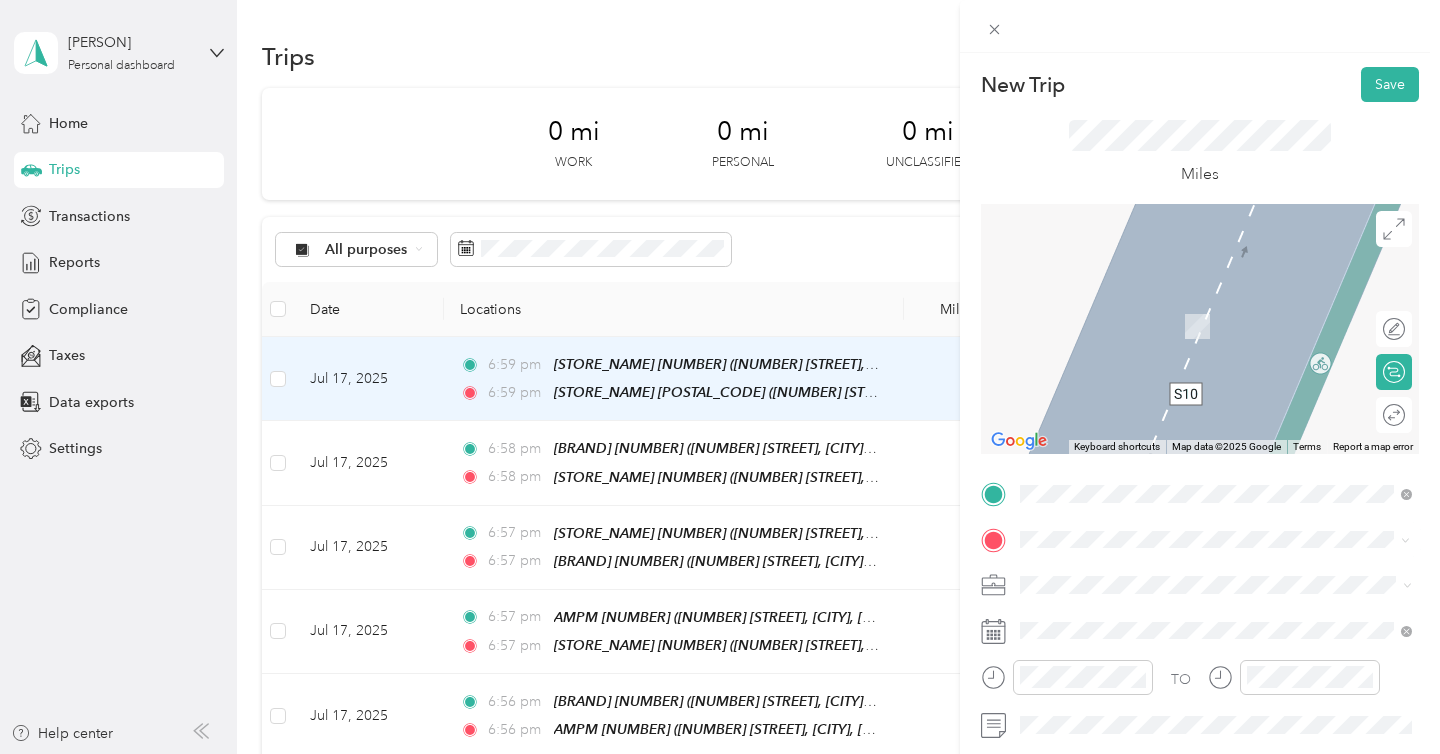click on "[NUMBER] [STREET]
[CITY], [STATE] [POSTAL_CODE], [COUNTRY]" at bounding box center [1216, 305] 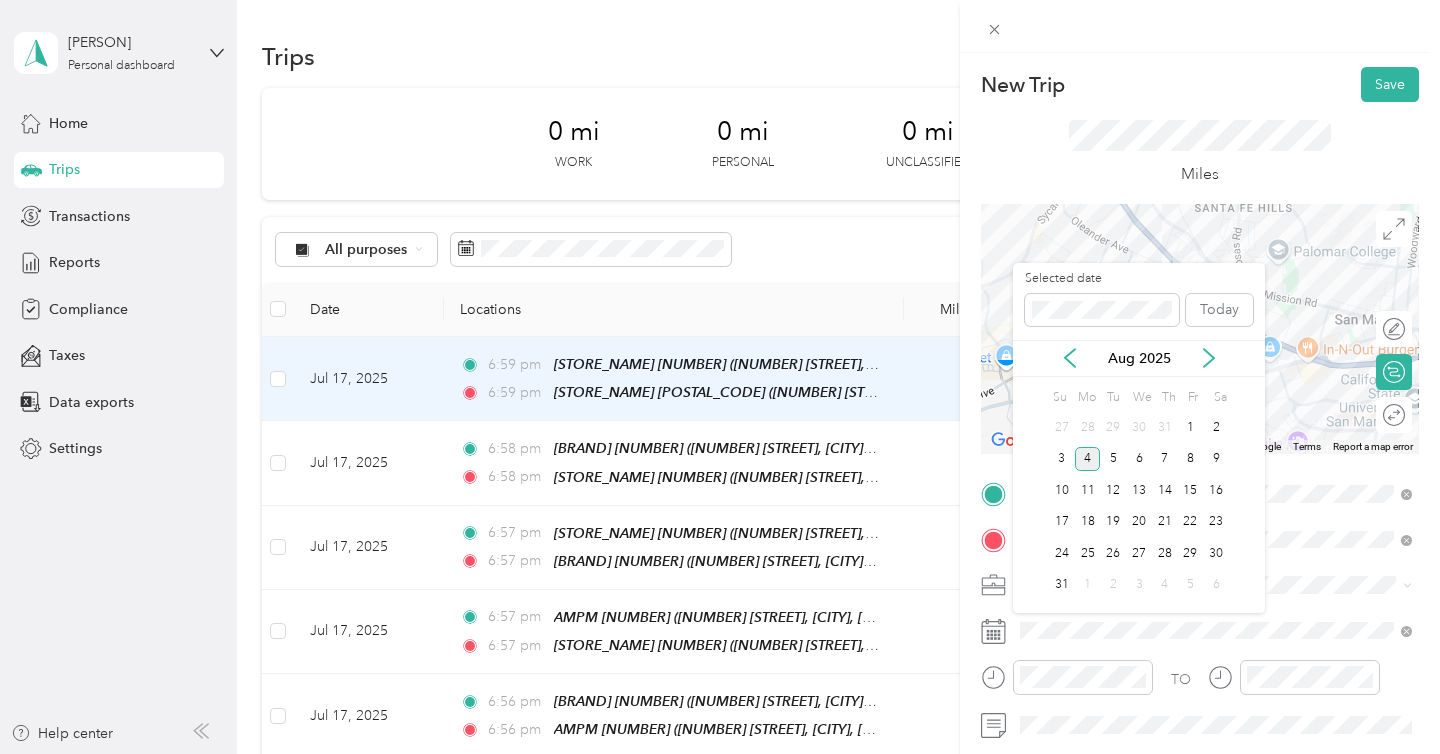 click on "Aug 2025" at bounding box center [1139, 358] 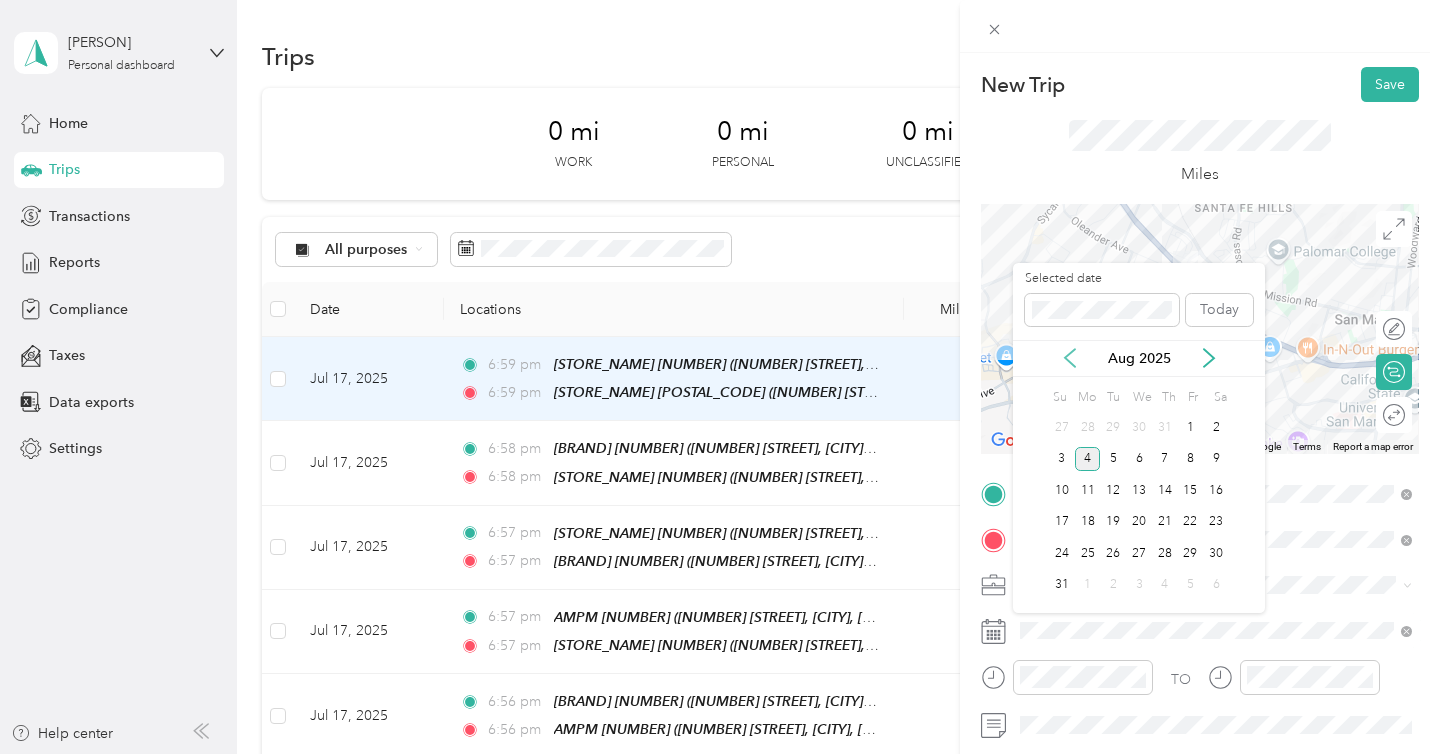click 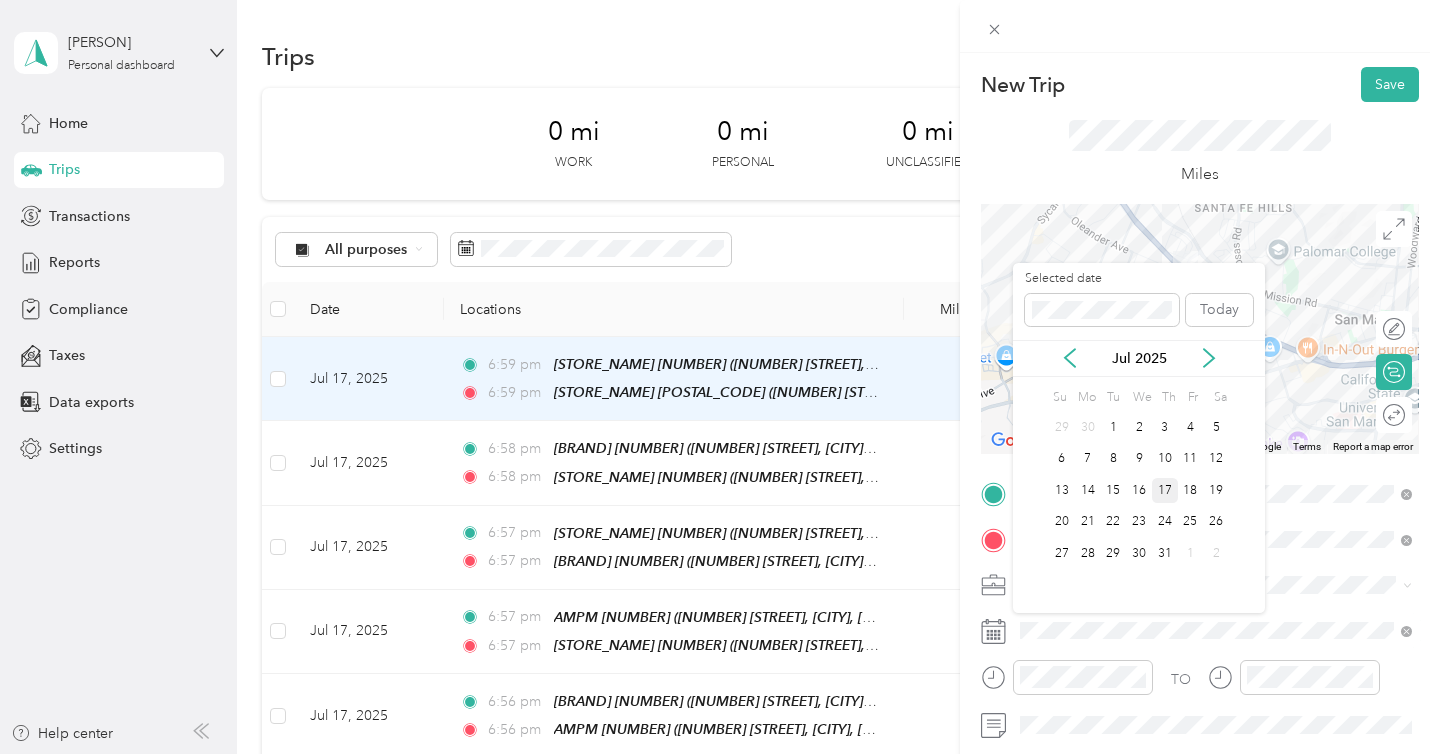 click on "17" at bounding box center [1165, 490] 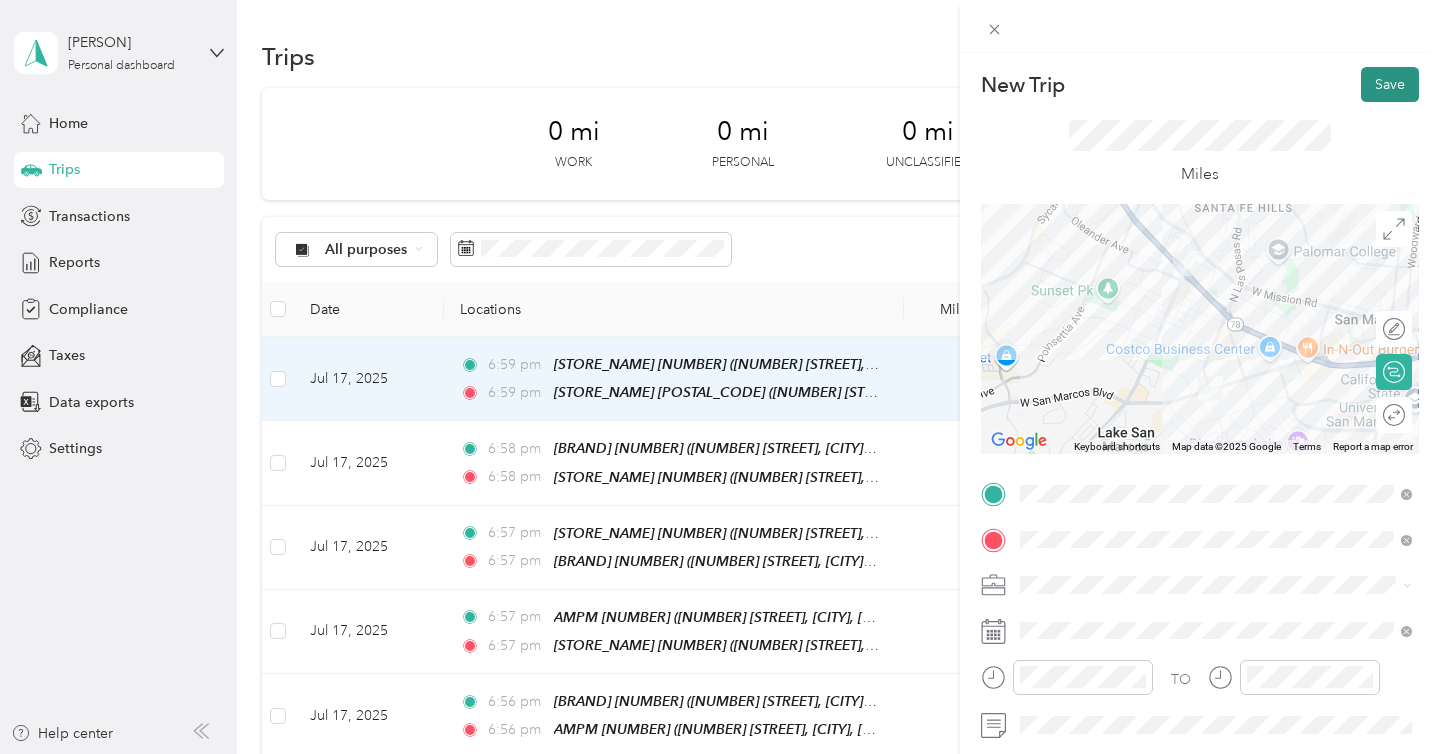click on "Save" at bounding box center [1390, 84] 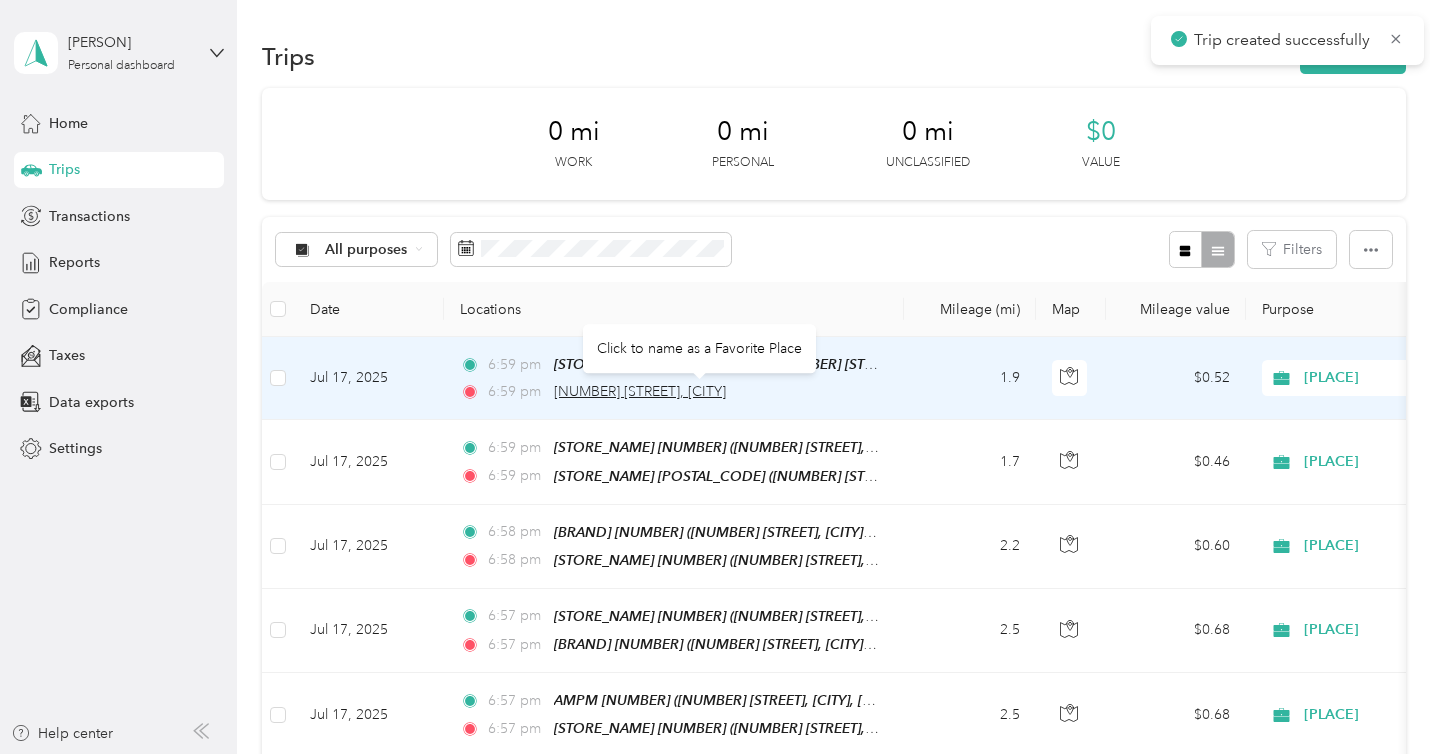 click on "[NUMBER] [STREET], [CITY]" at bounding box center (640, 391) 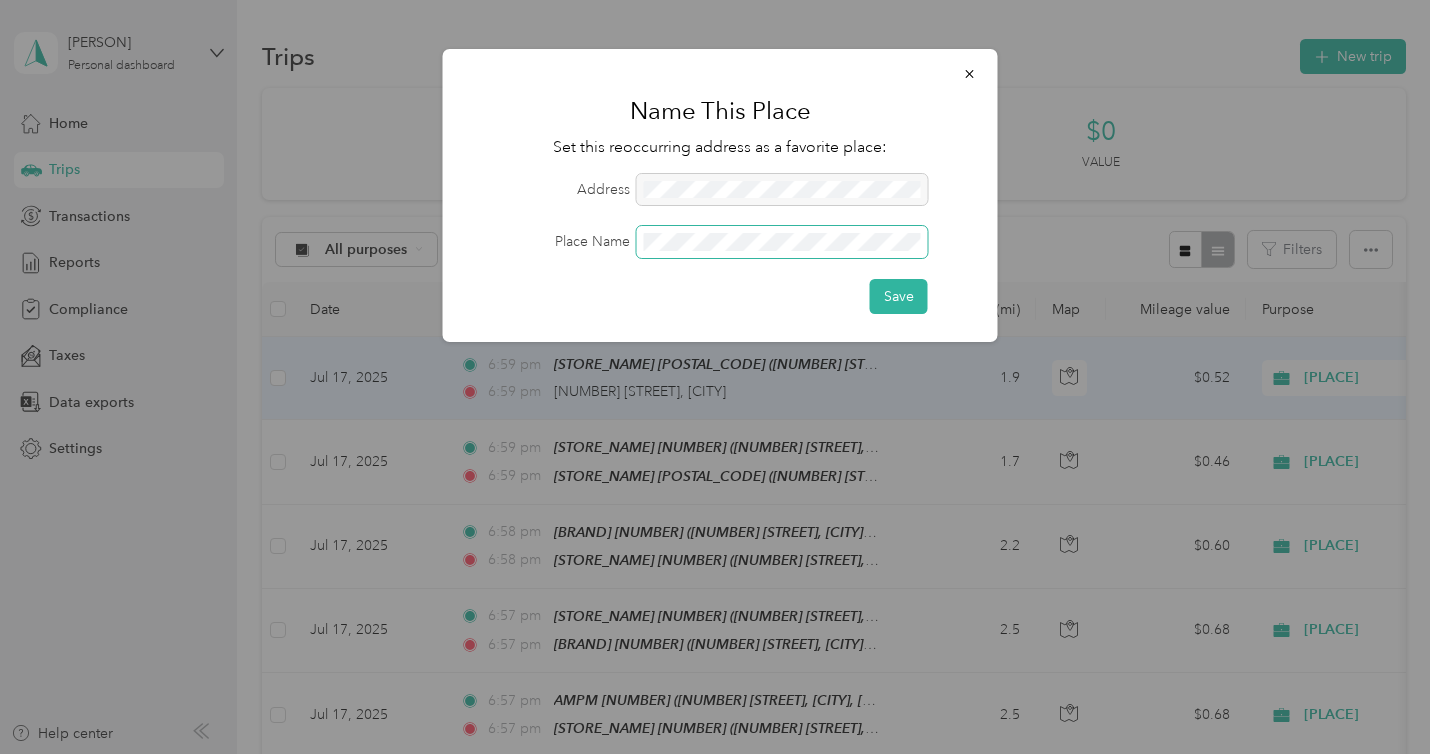 click on "Save" at bounding box center (899, 296) 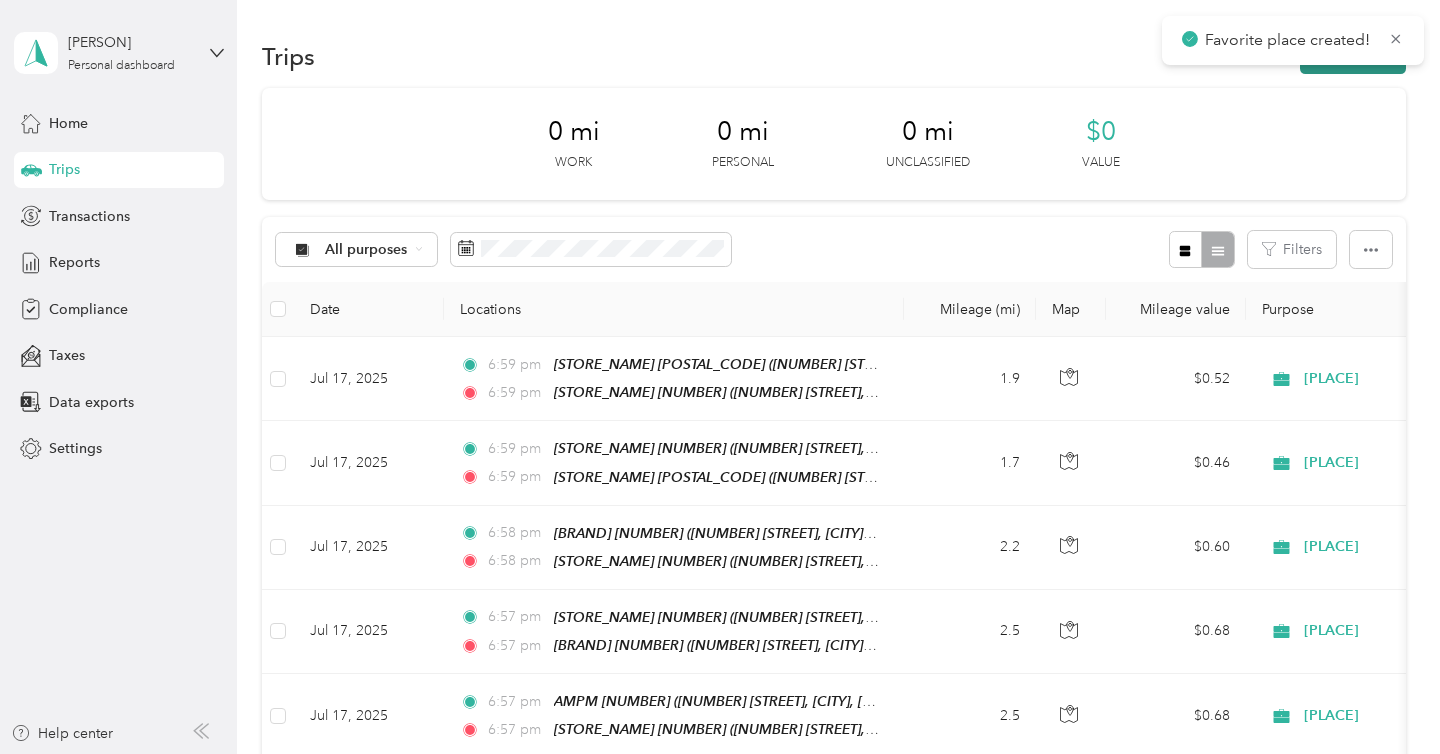 click on "New trip" at bounding box center [1353, 56] 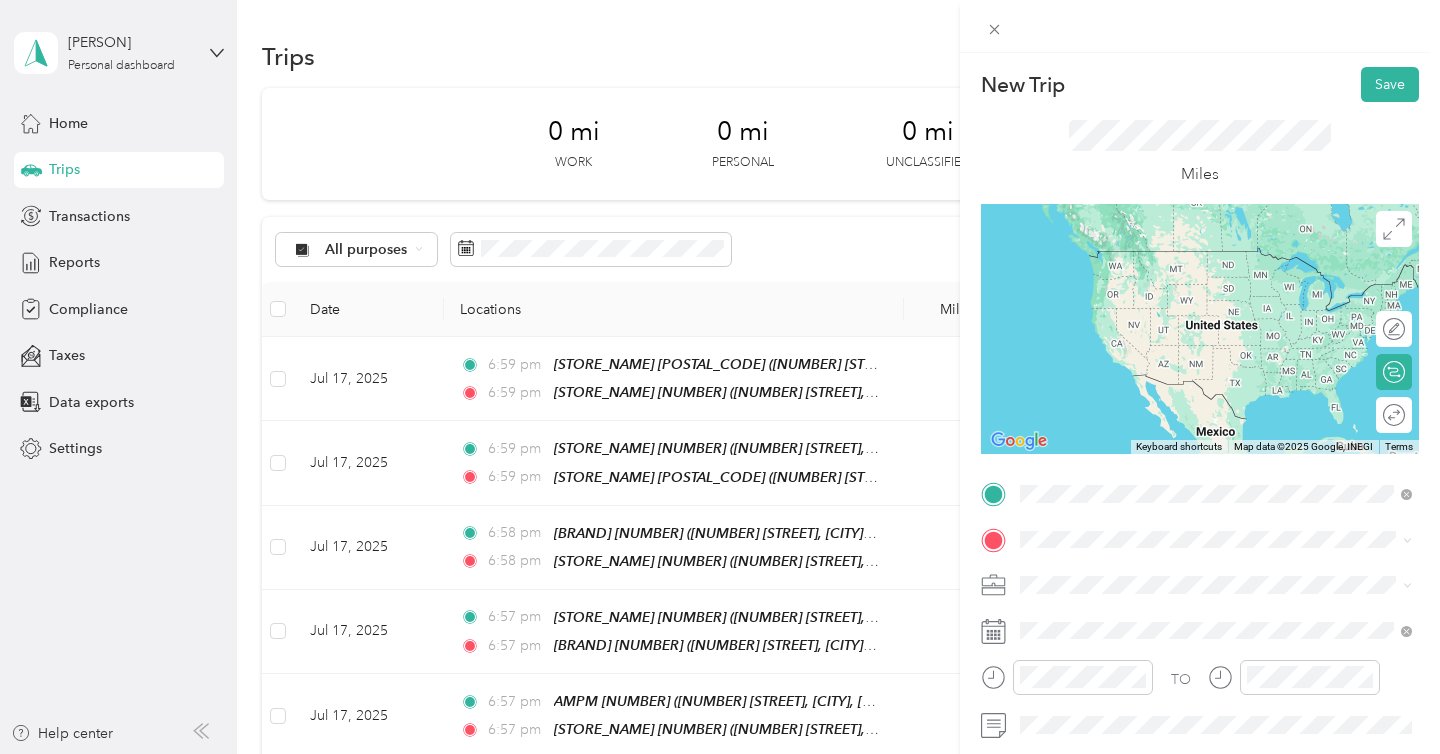 click on "ampm 83587" at bounding box center [1103, 573] 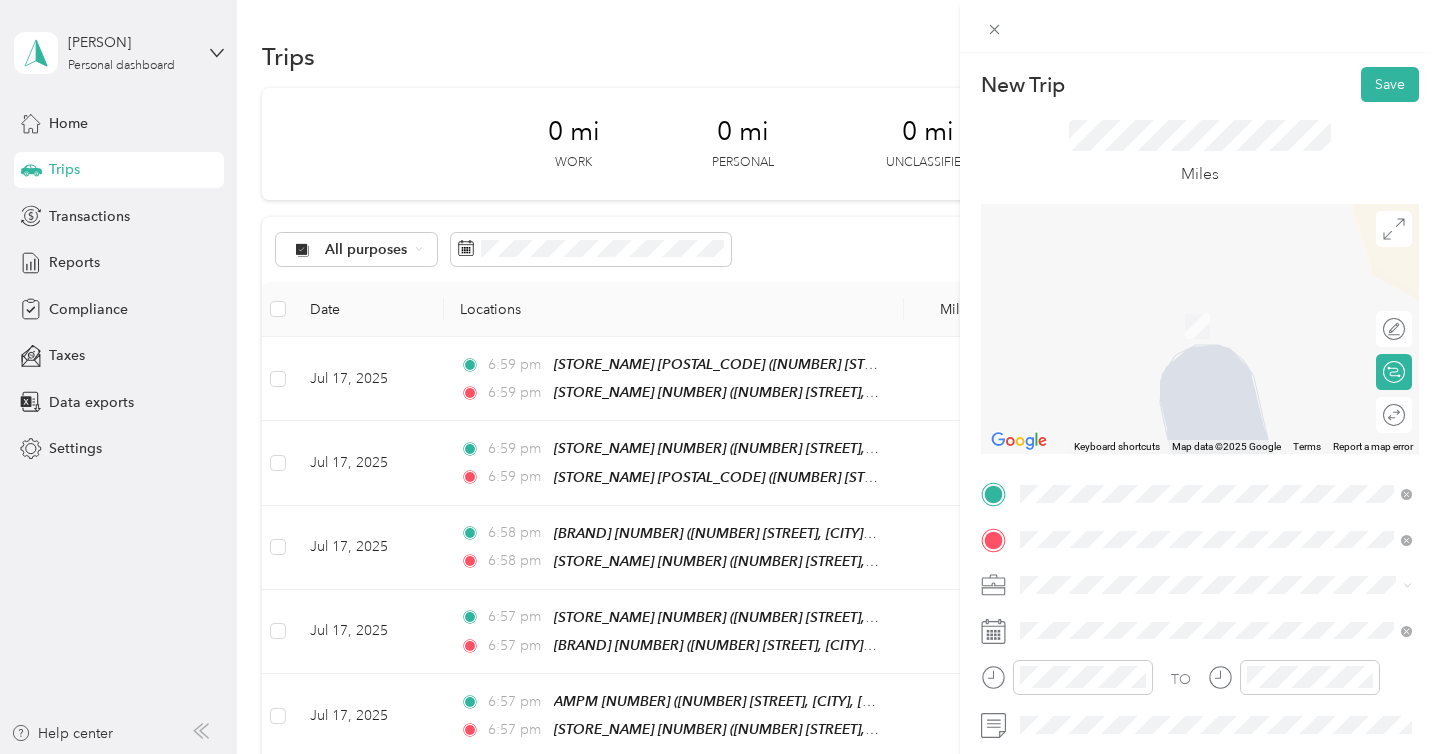 click on "[NUMBER] [STREET], [CITY], [POSTAL_CODE], [CITY], [STATE], [COUNTRY]" at bounding box center (1227, 336) 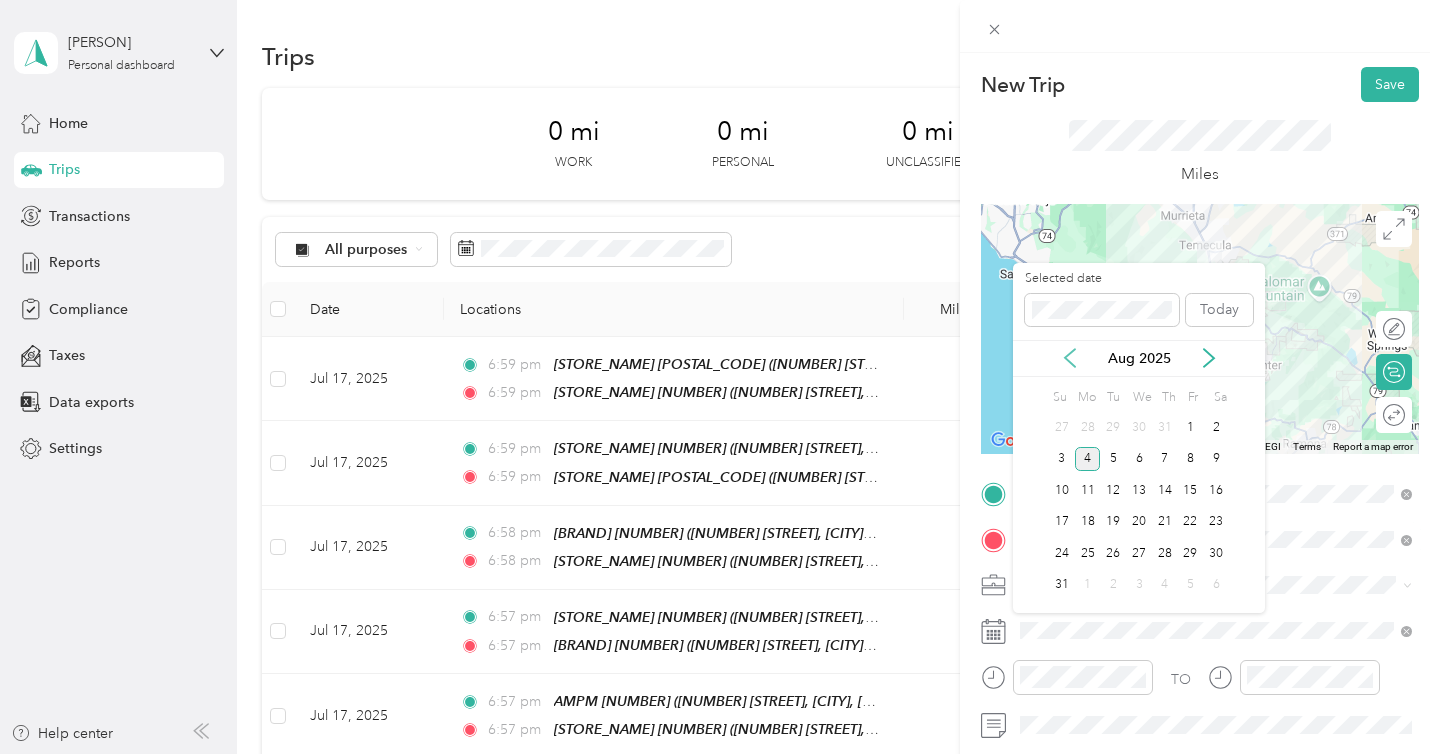 click 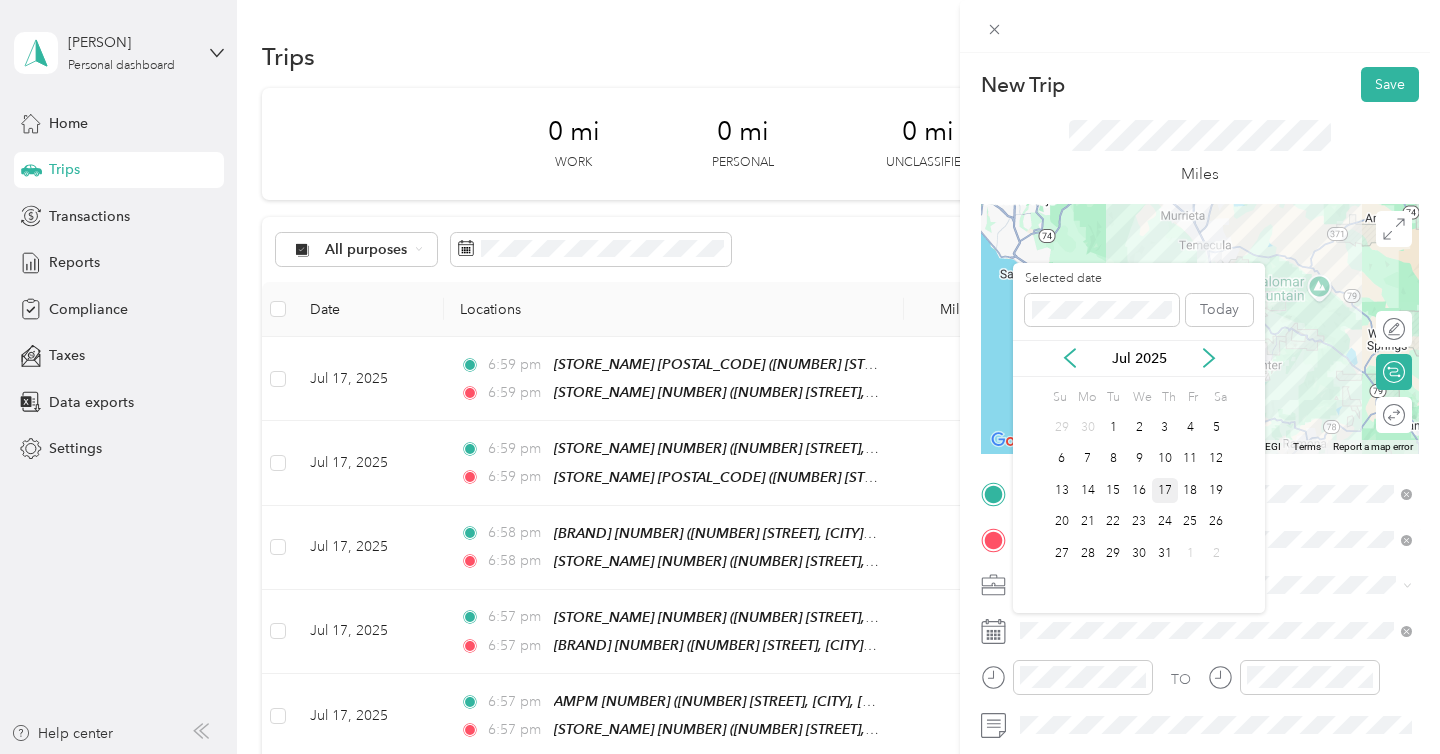 click on "17" at bounding box center (1165, 490) 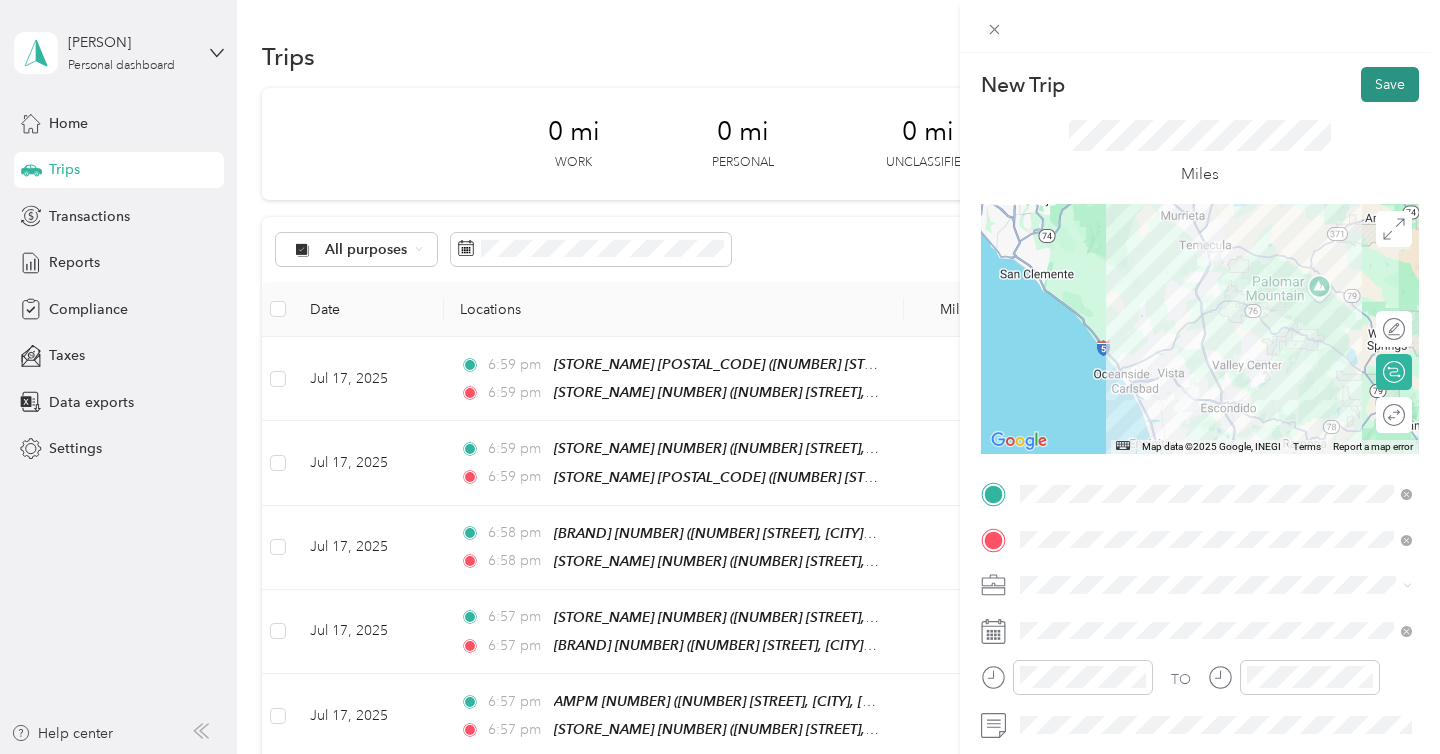 click on "Save" at bounding box center (1390, 84) 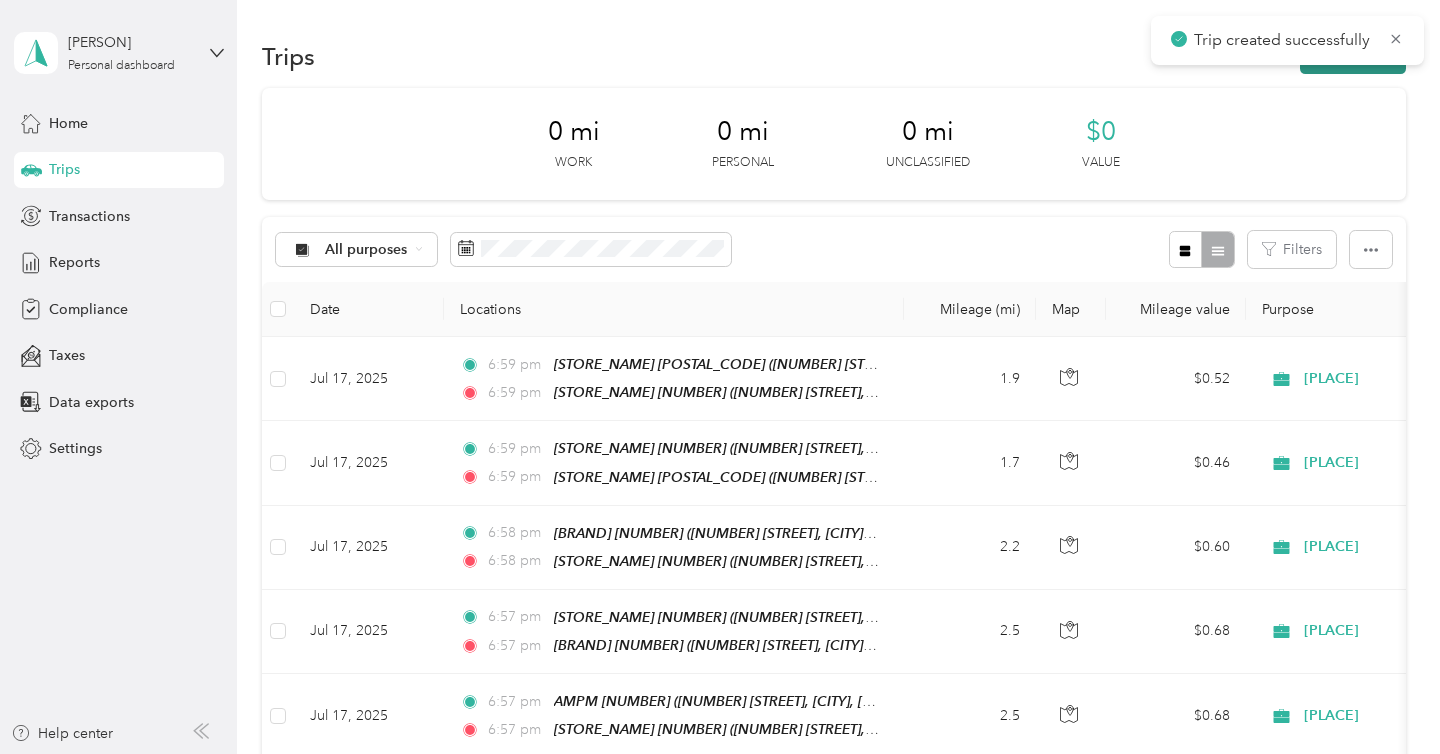 click on "New trip" at bounding box center [1353, 56] 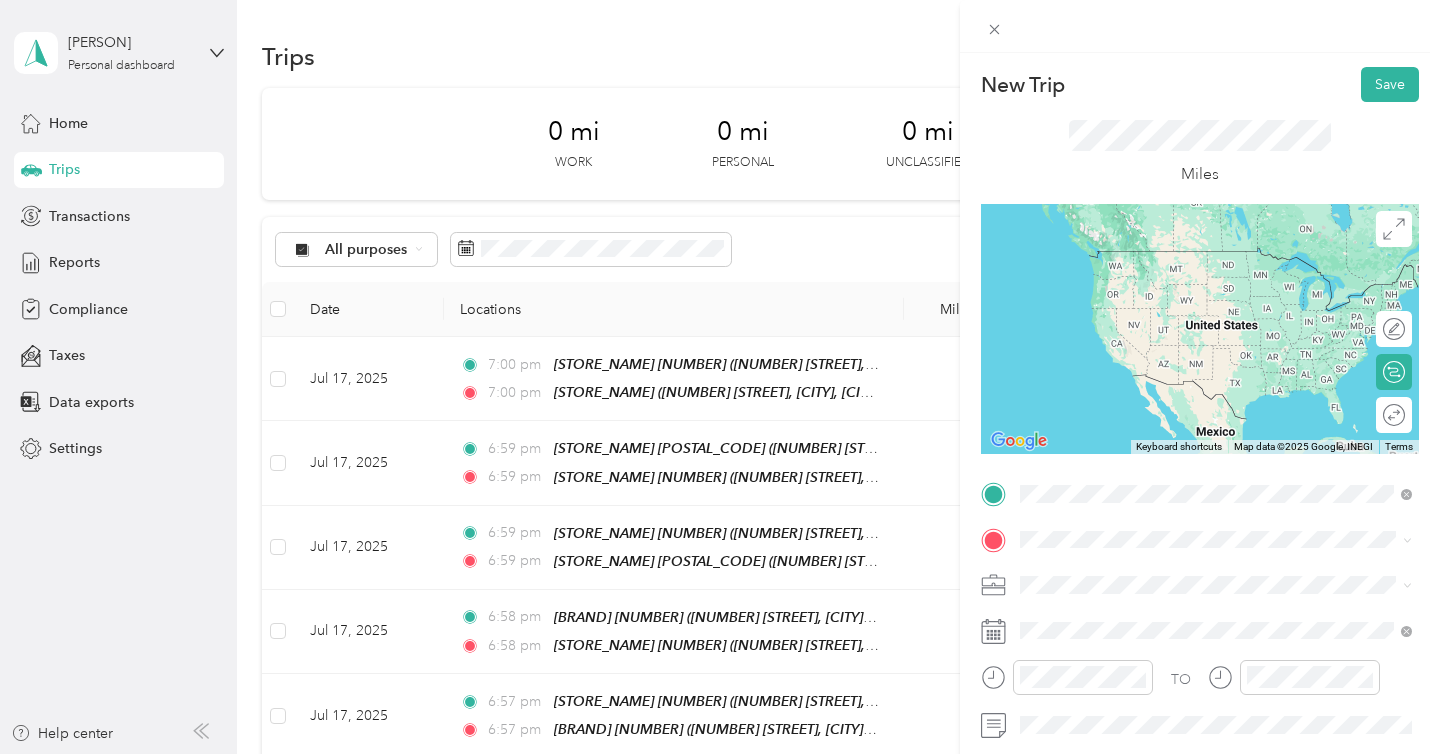click on "Temecula Creek Inn 44501 Rainbow Canyon Road, Temecula, 92592, Temecula, California, United States" at bounding box center [1232, 280] 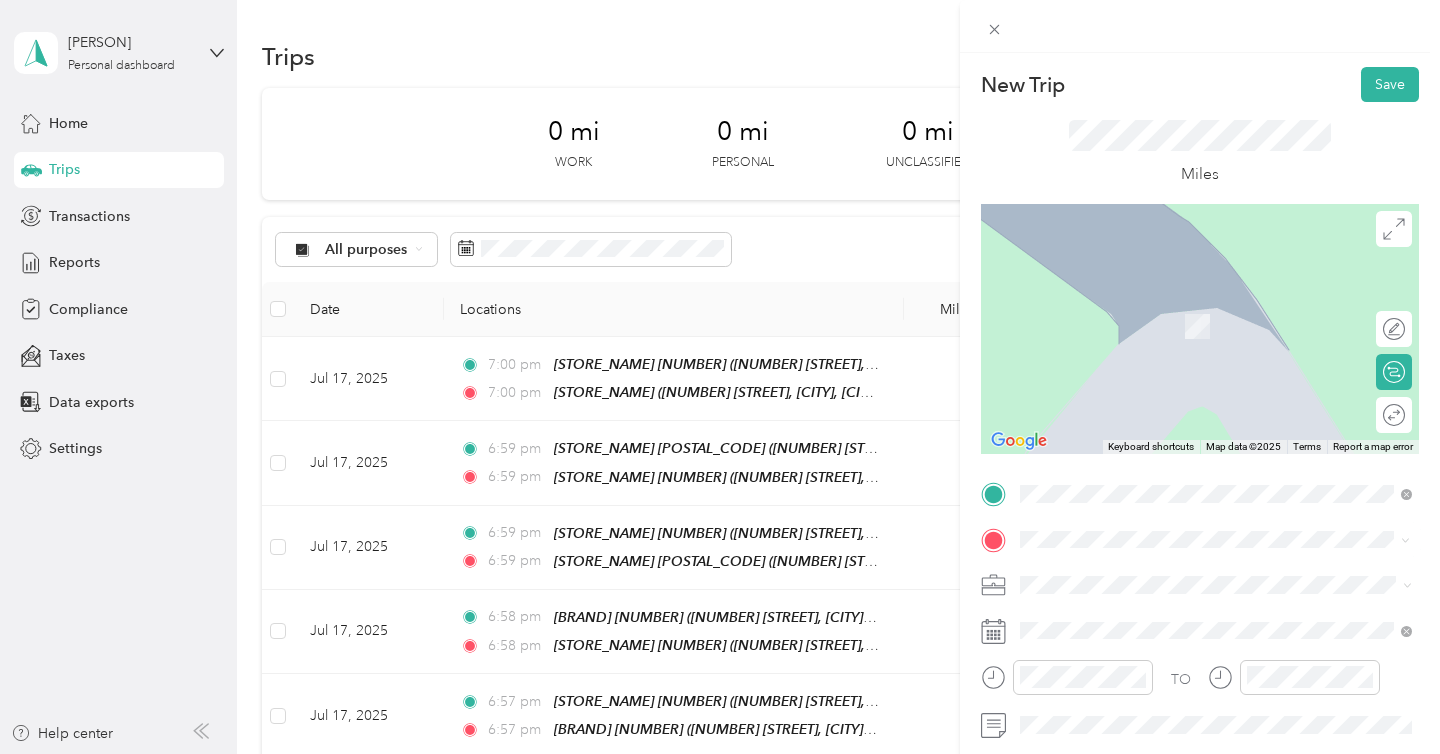 click on "Bevmo Murrieta" at bounding box center (1232, 366) 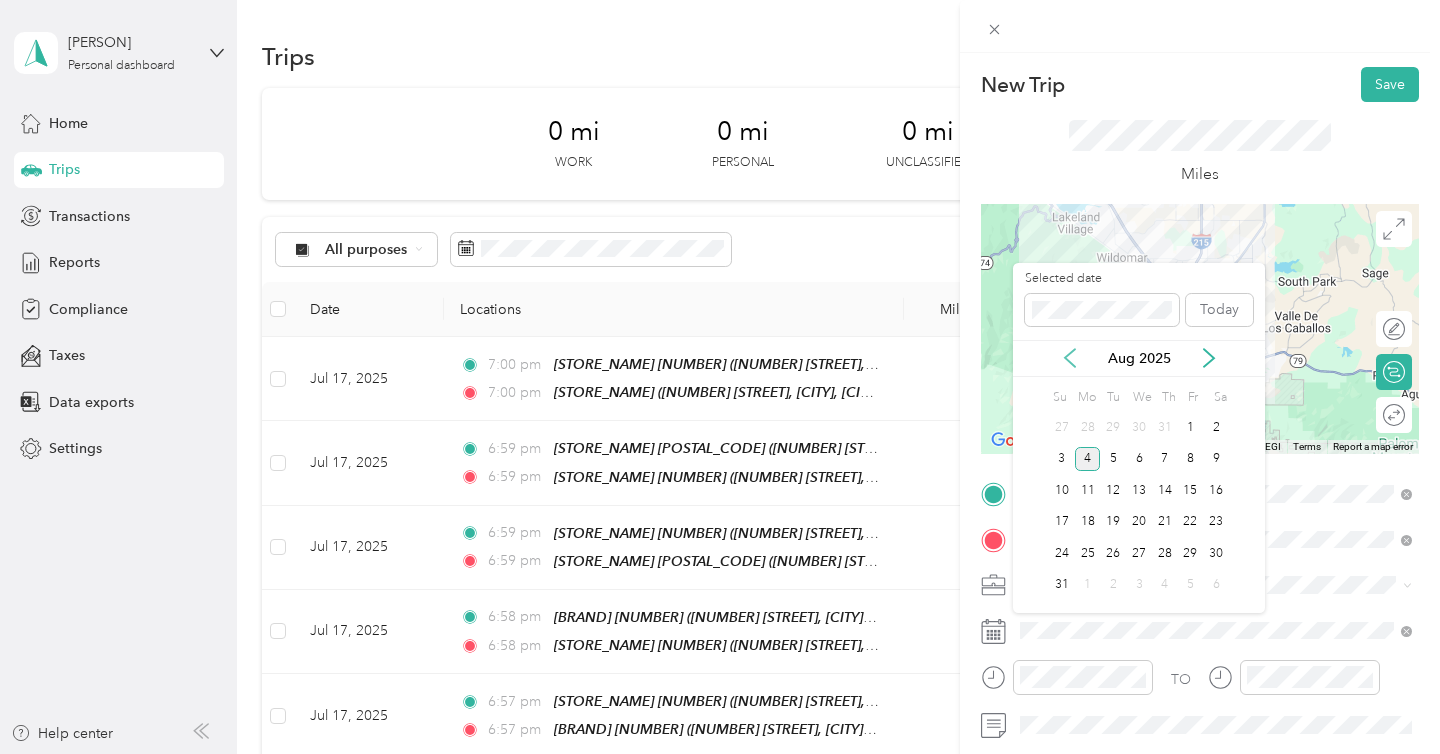 click 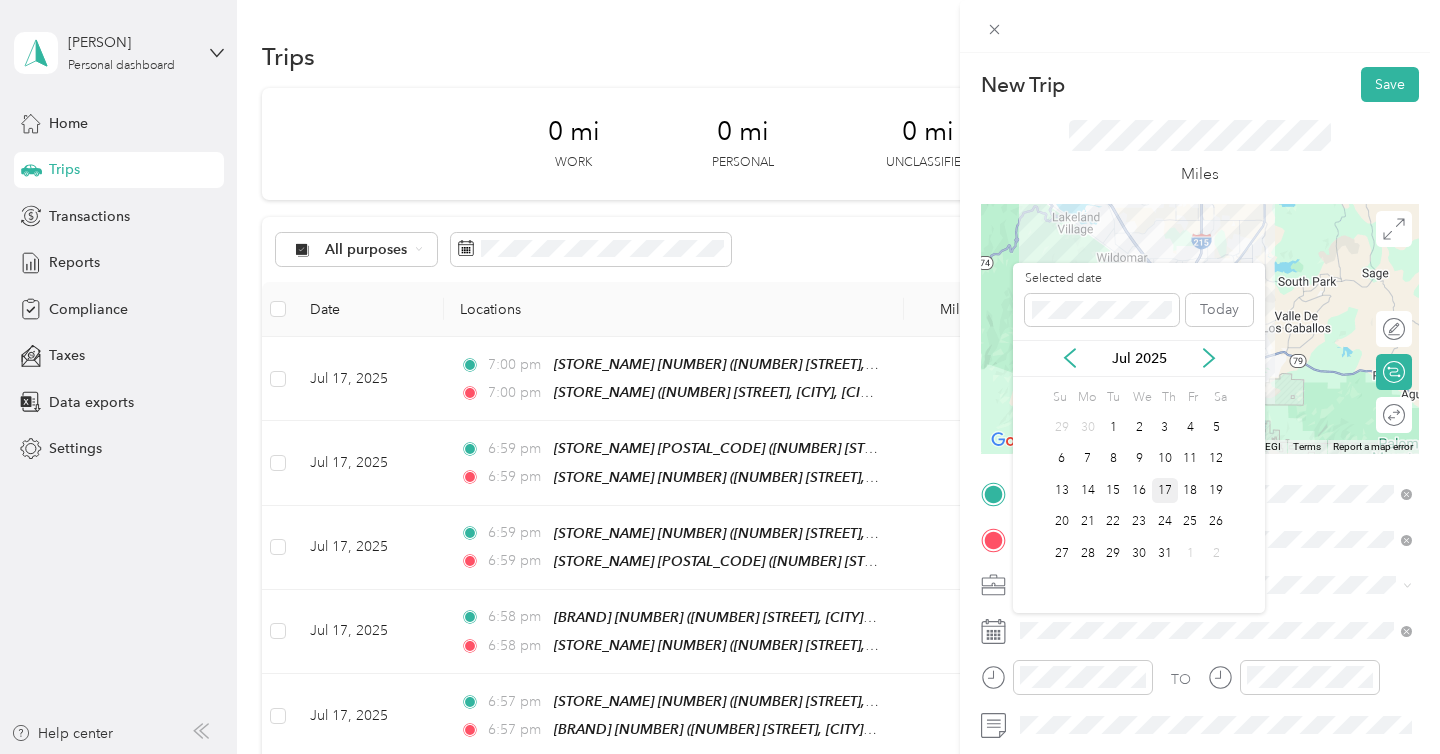 click on "17" at bounding box center (1165, 490) 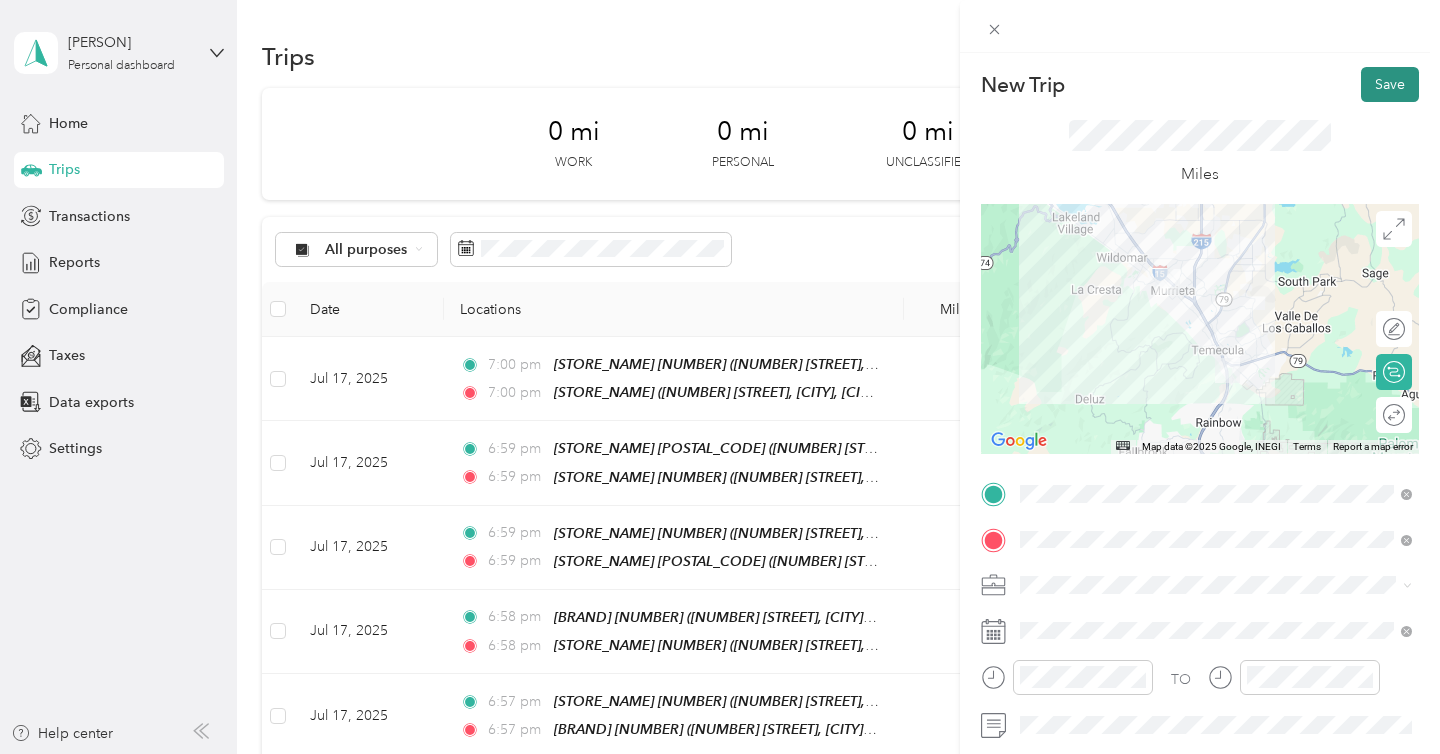 click on "Save" at bounding box center (1390, 84) 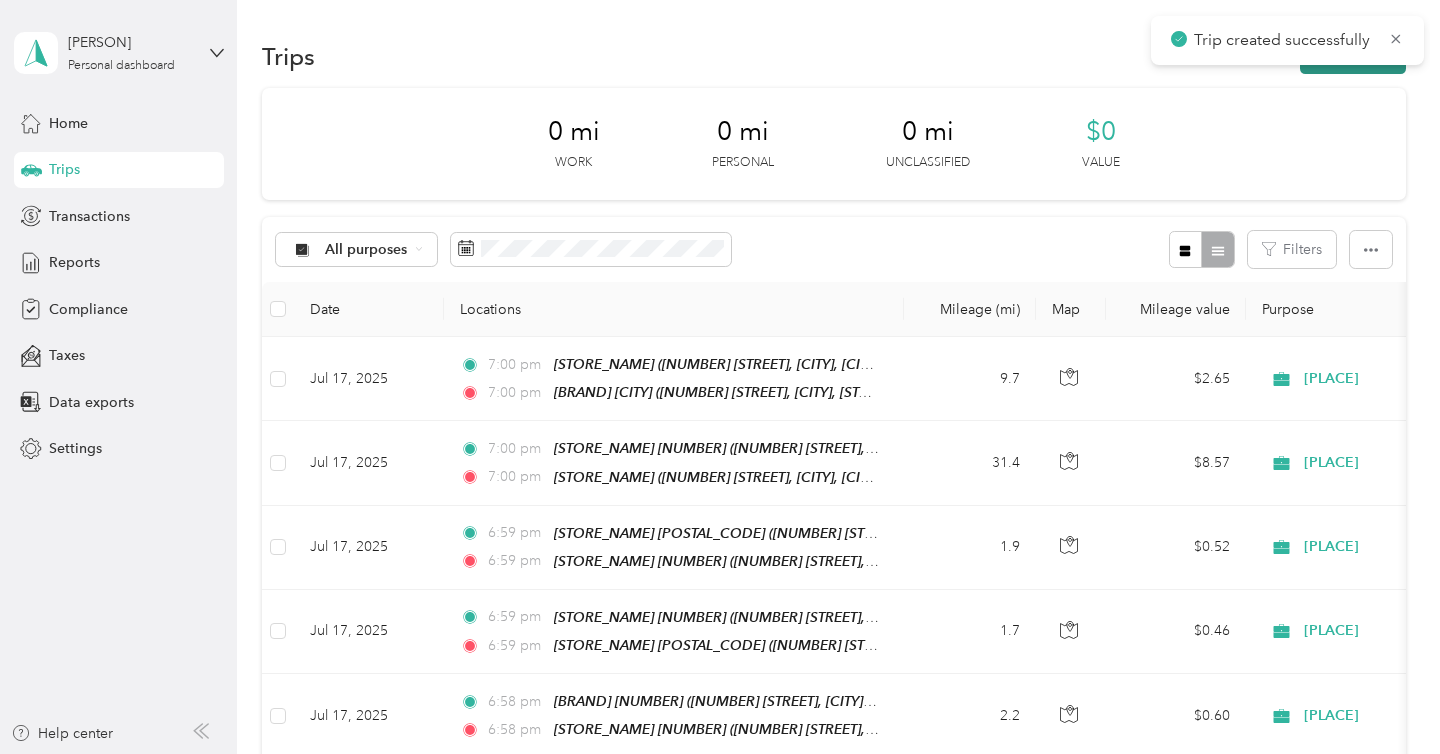 click on "New trip" at bounding box center [1353, 56] 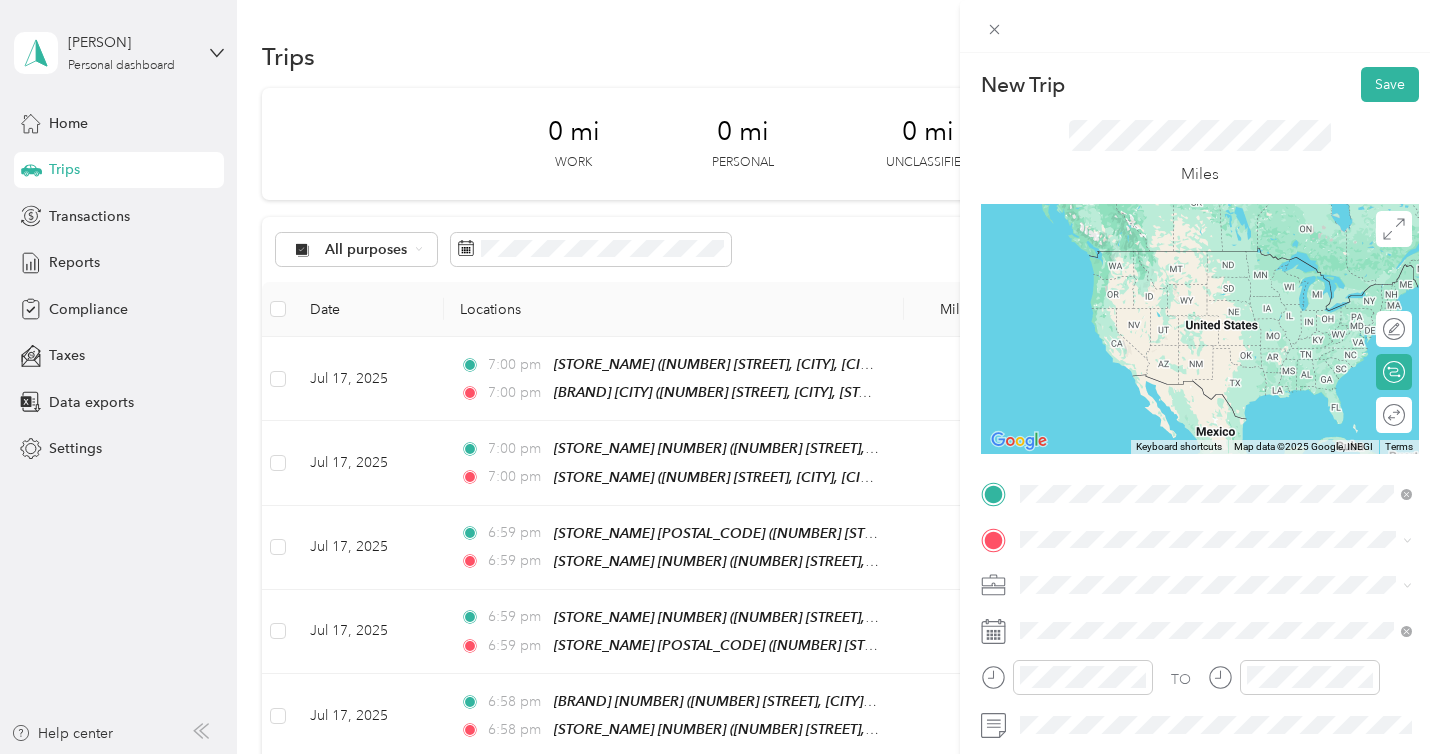 click on "Bevmo Murrieta 24390 Village Walk Pl, 92562, Murrieta, California, United States" at bounding box center (1232, 595) 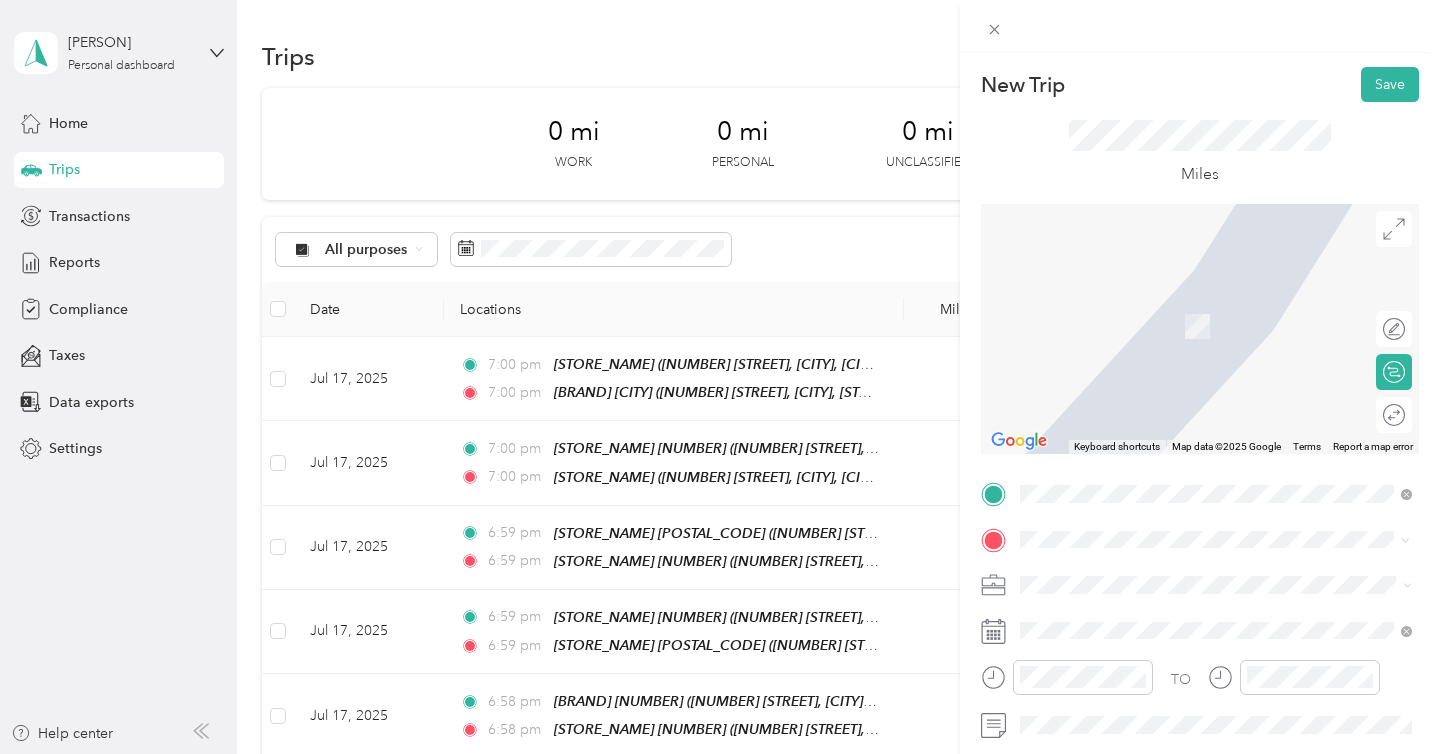 click on "Home Base [NUMBER] [STREET], [CITY], [STATE], [COUNTRY], [POSTAL_CODE], [CITY], [STATE]" at bounding box center [1216, 326] 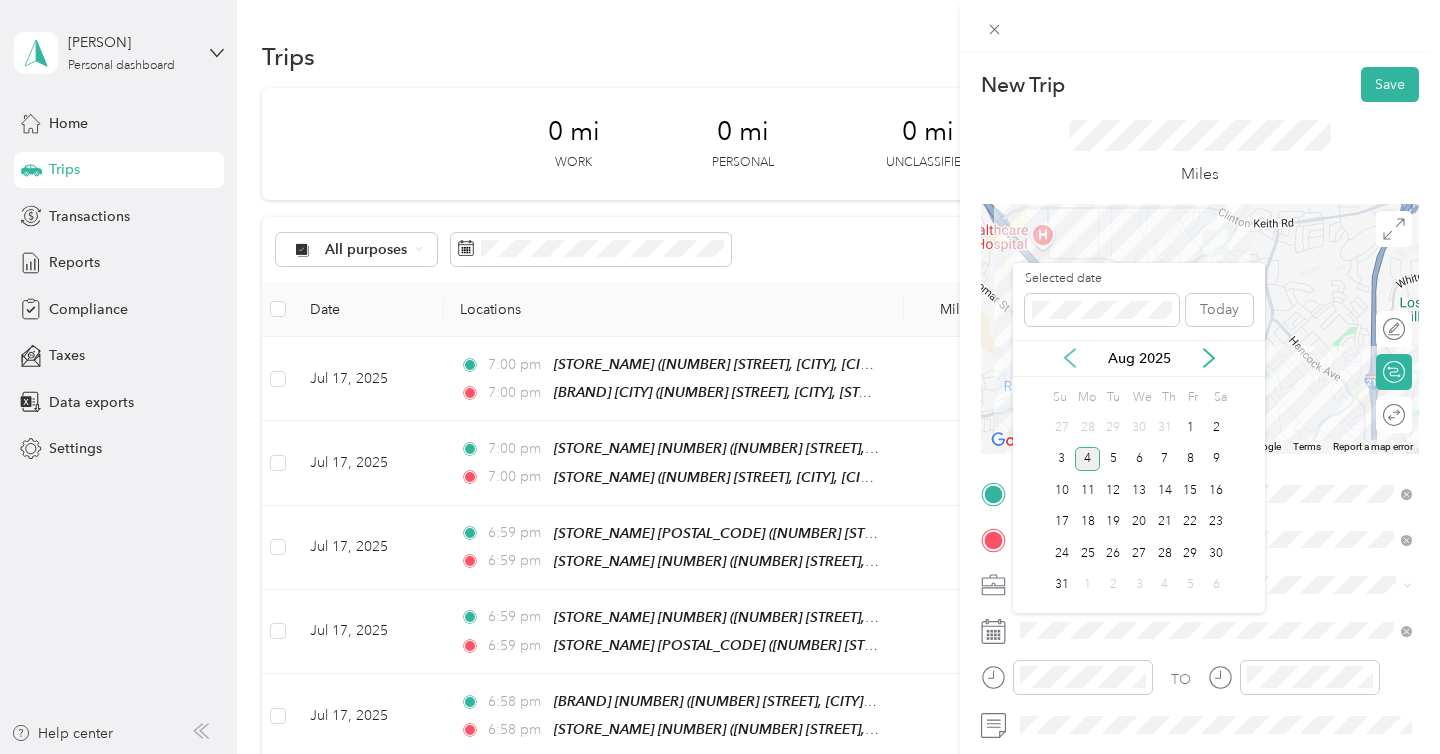 click 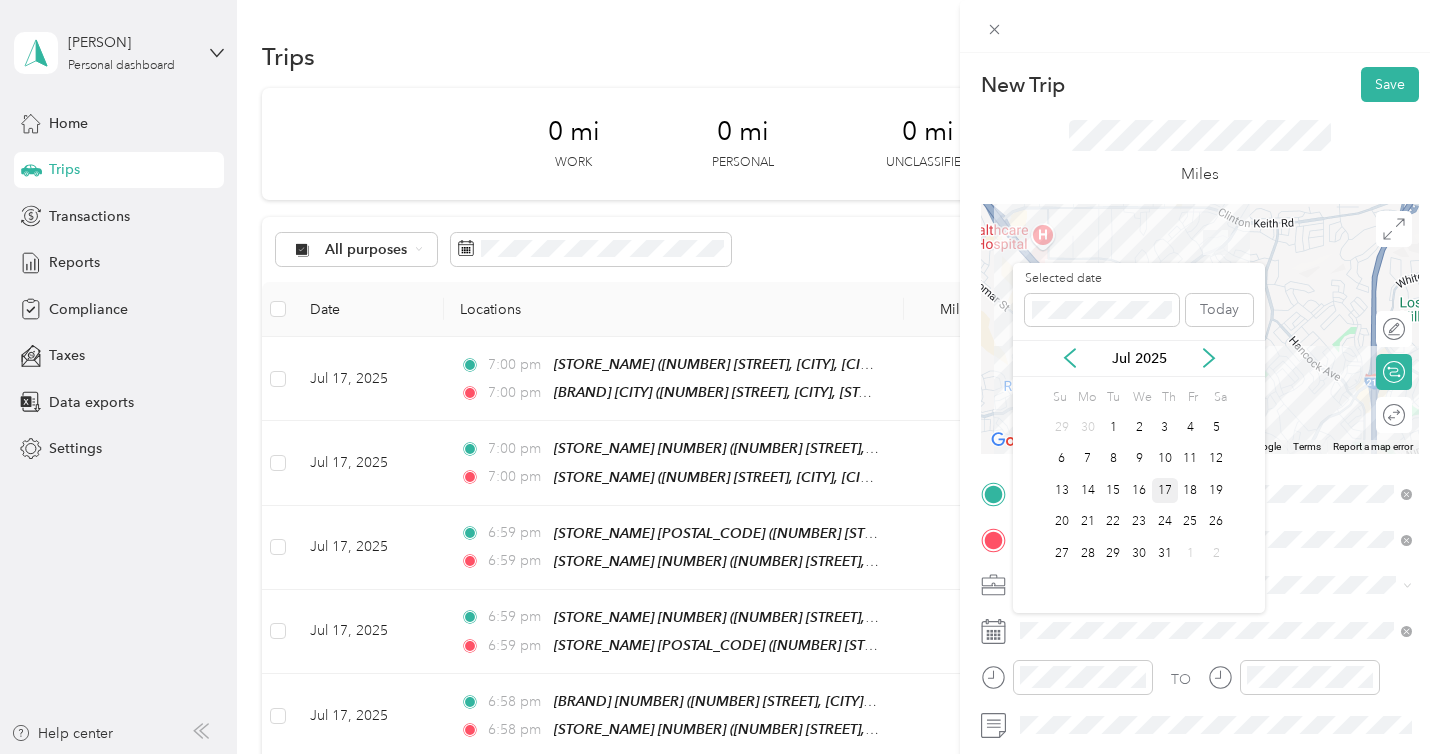 click on "17" at bounding box center (1165, 490) 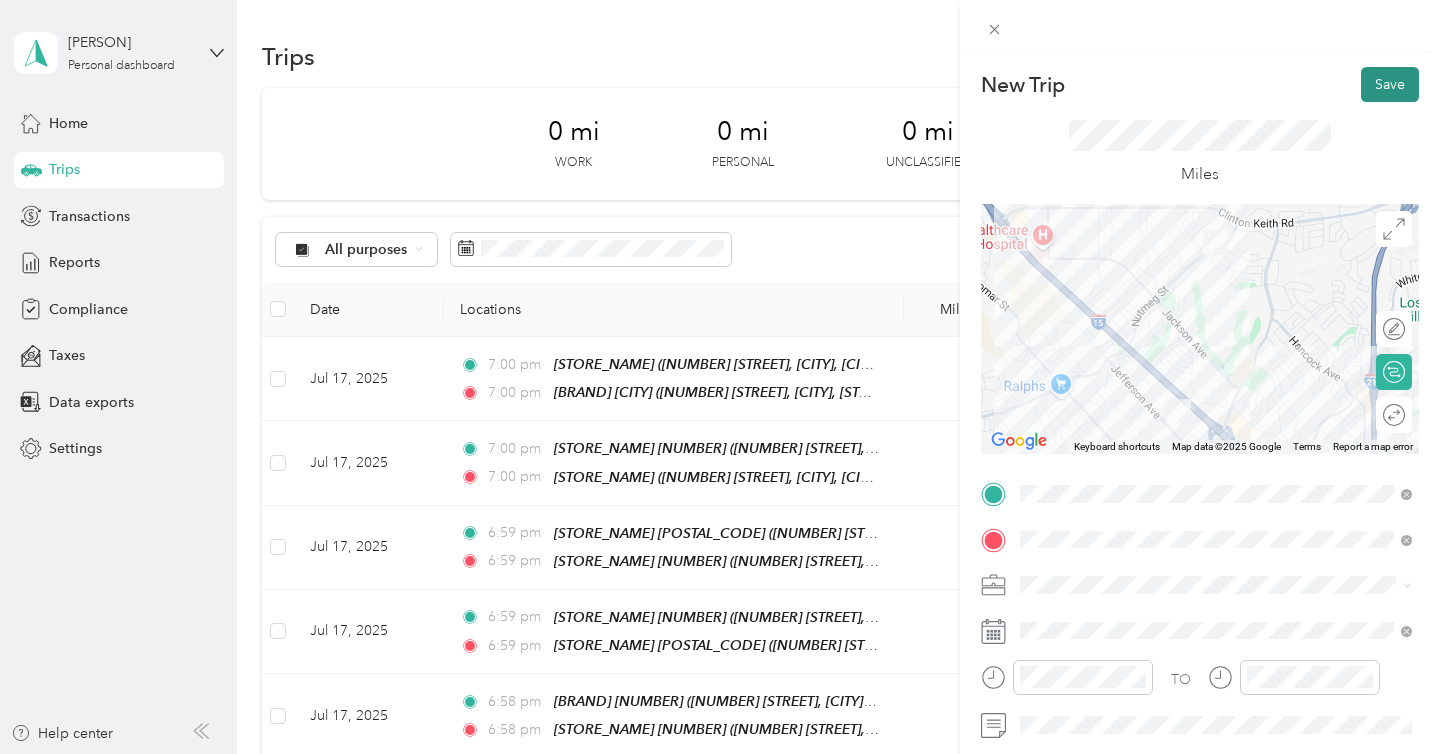 click on "Save" at bounding box center [1390, 84] 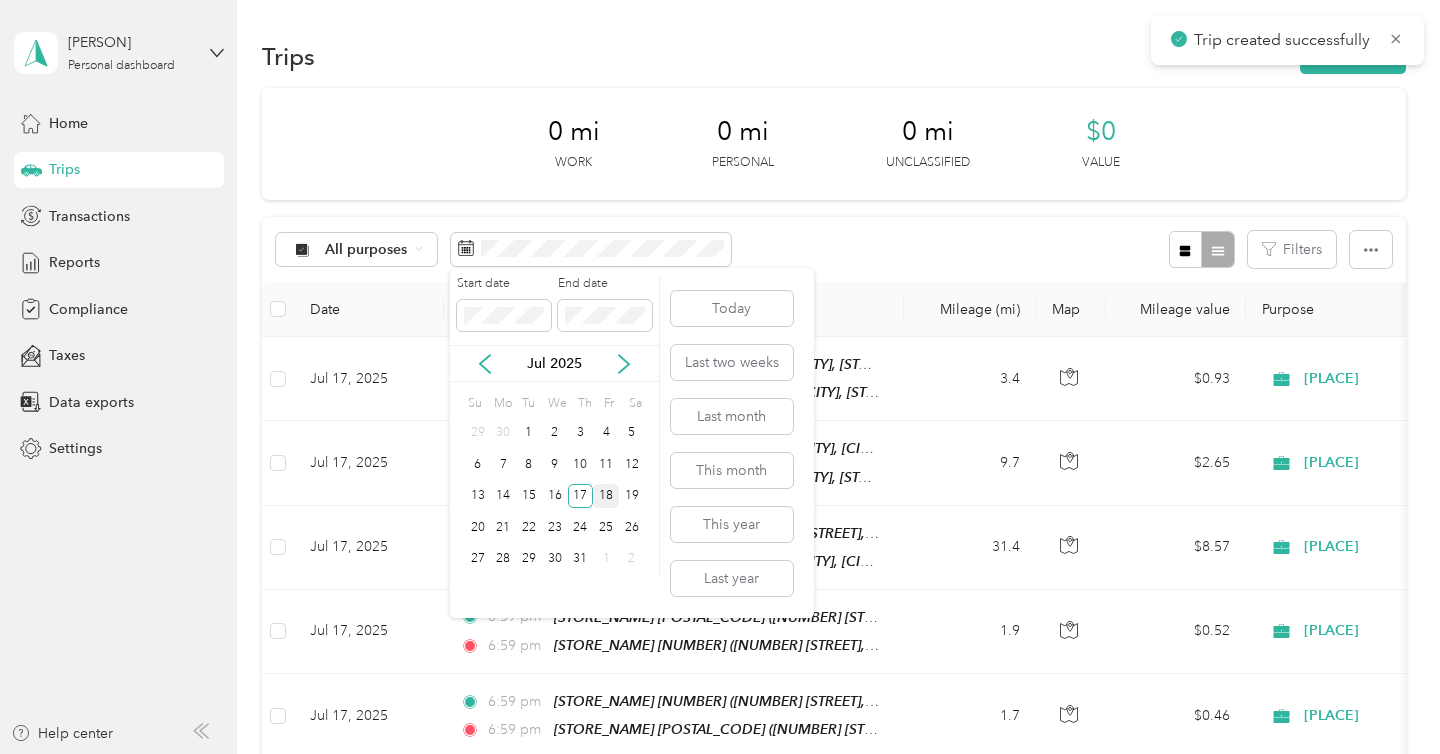 click on "18" at bounding box center (606, 496) 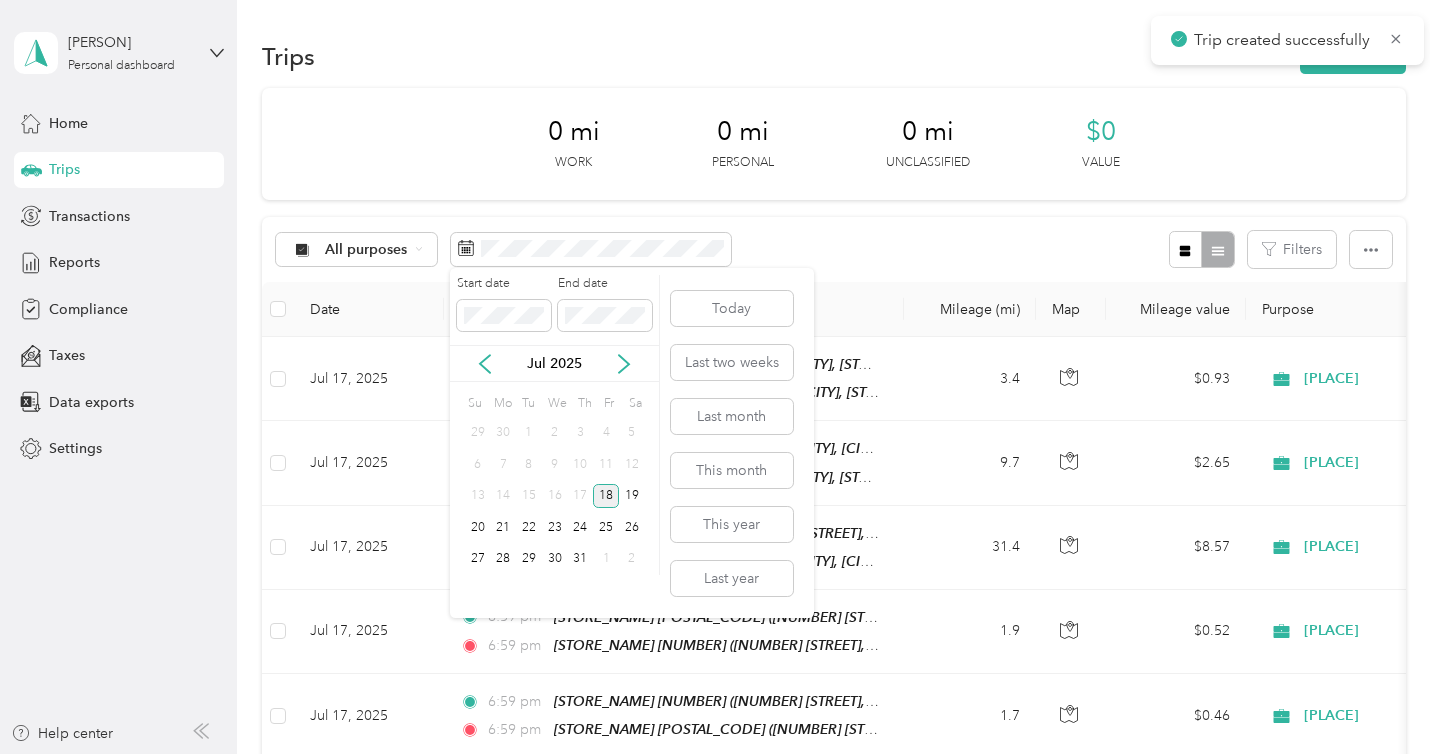 click on "18" at bounding box center (606, 496) 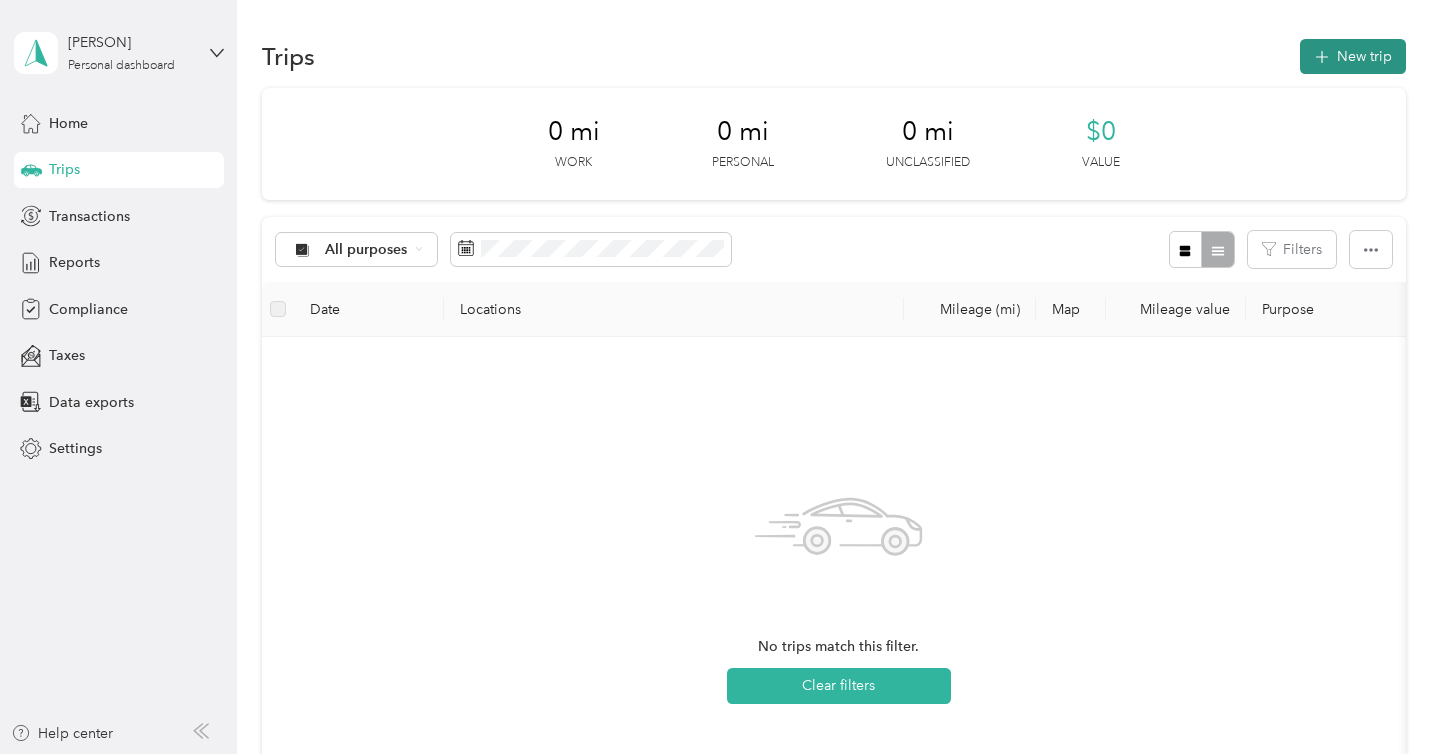 click on "New trip" at bounding box center (1353, 56) 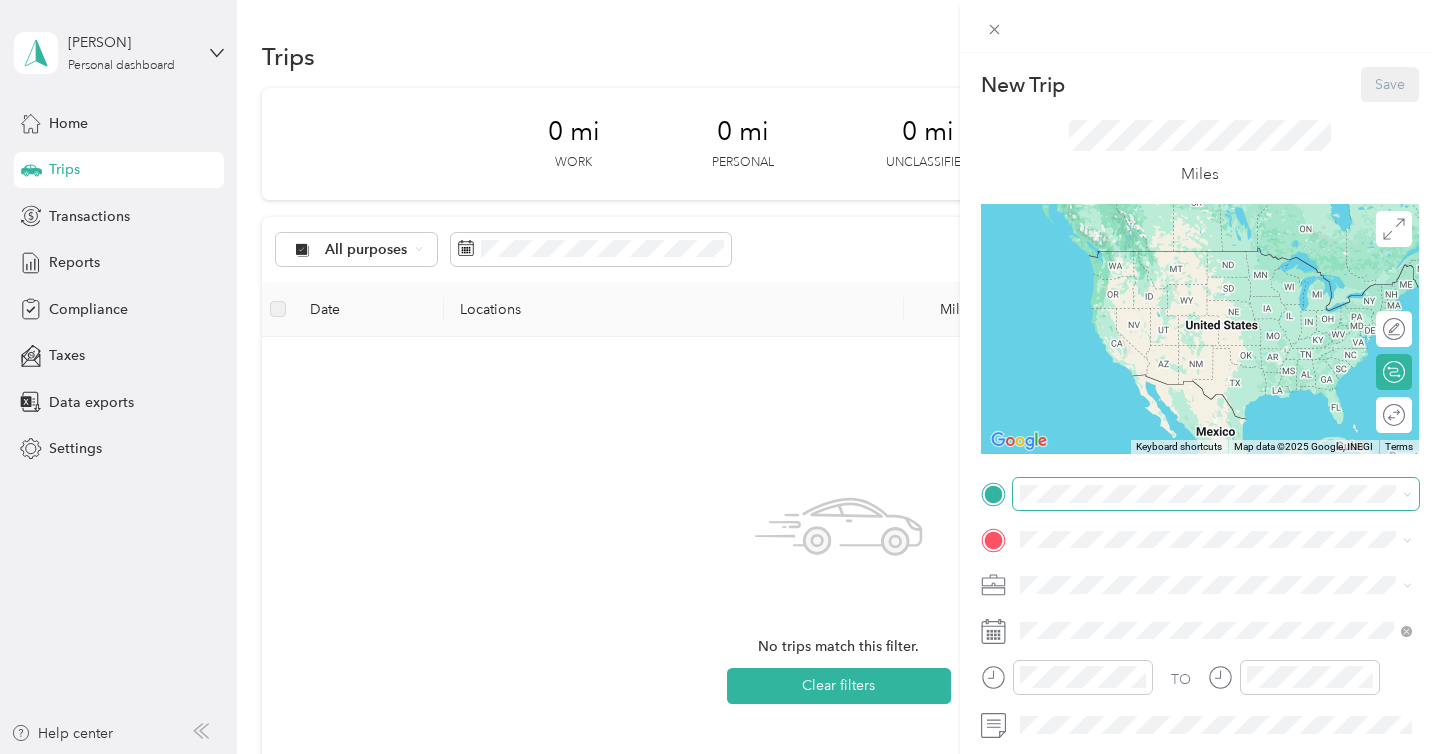 click at bounding box center (1216, 494) 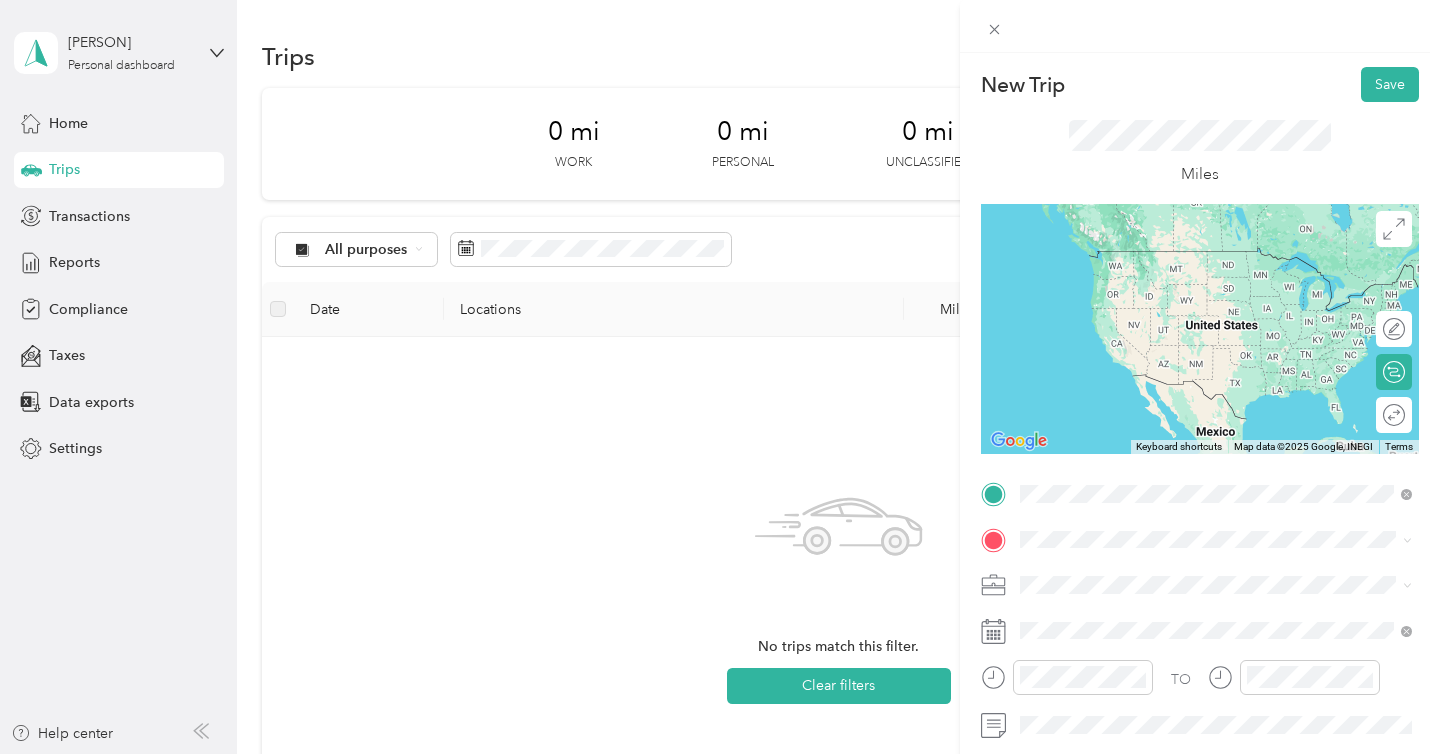 click on "[NUMBER] [STREET], [CITY], [STATE], [COUNTRY], [POSTAL_CODE], [CITY], [STATE], [COUNTRY]" at bounding box center [1194, 291] 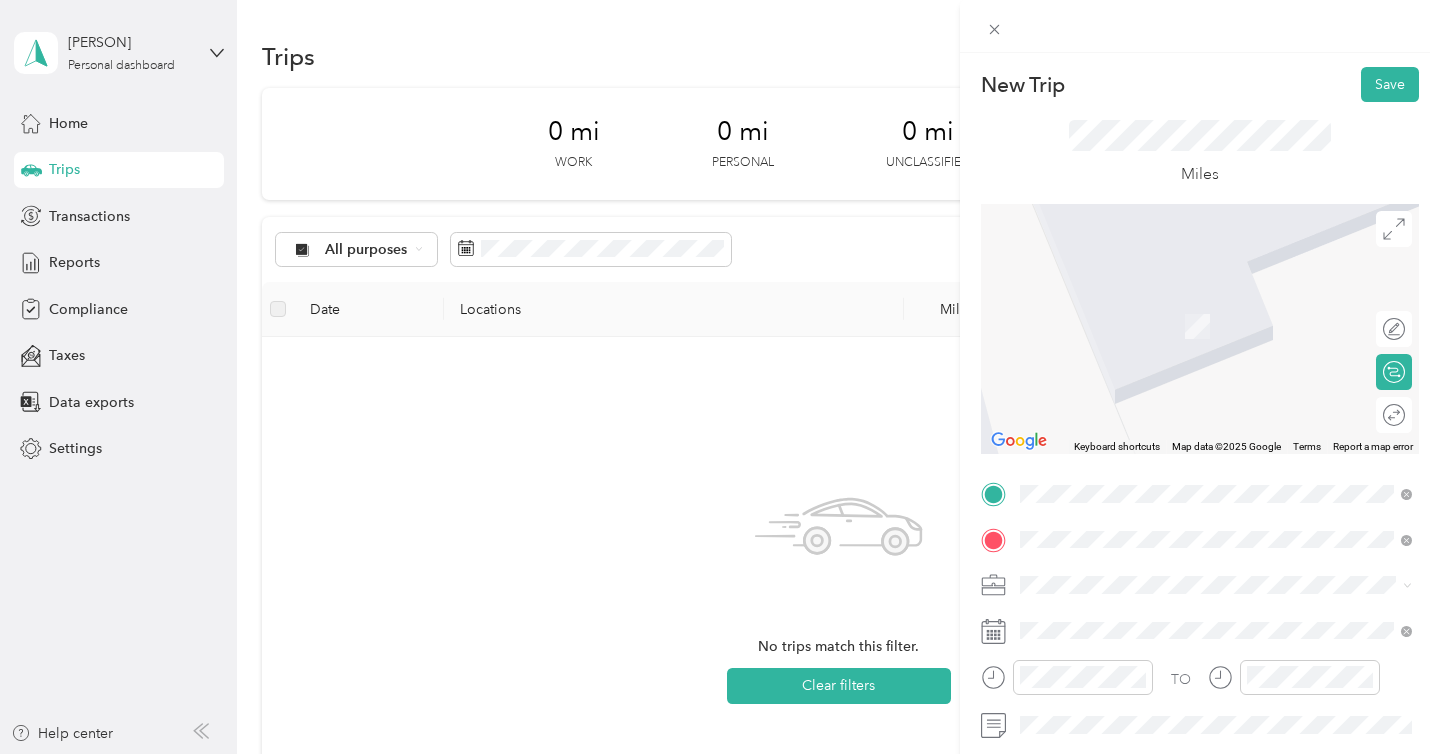 click on "[NUMBER] [STREET], [CITY], [POSTAL_CODE], [CITY], [STATE], [COUNTRY]" at bounding box center (1227, 336) 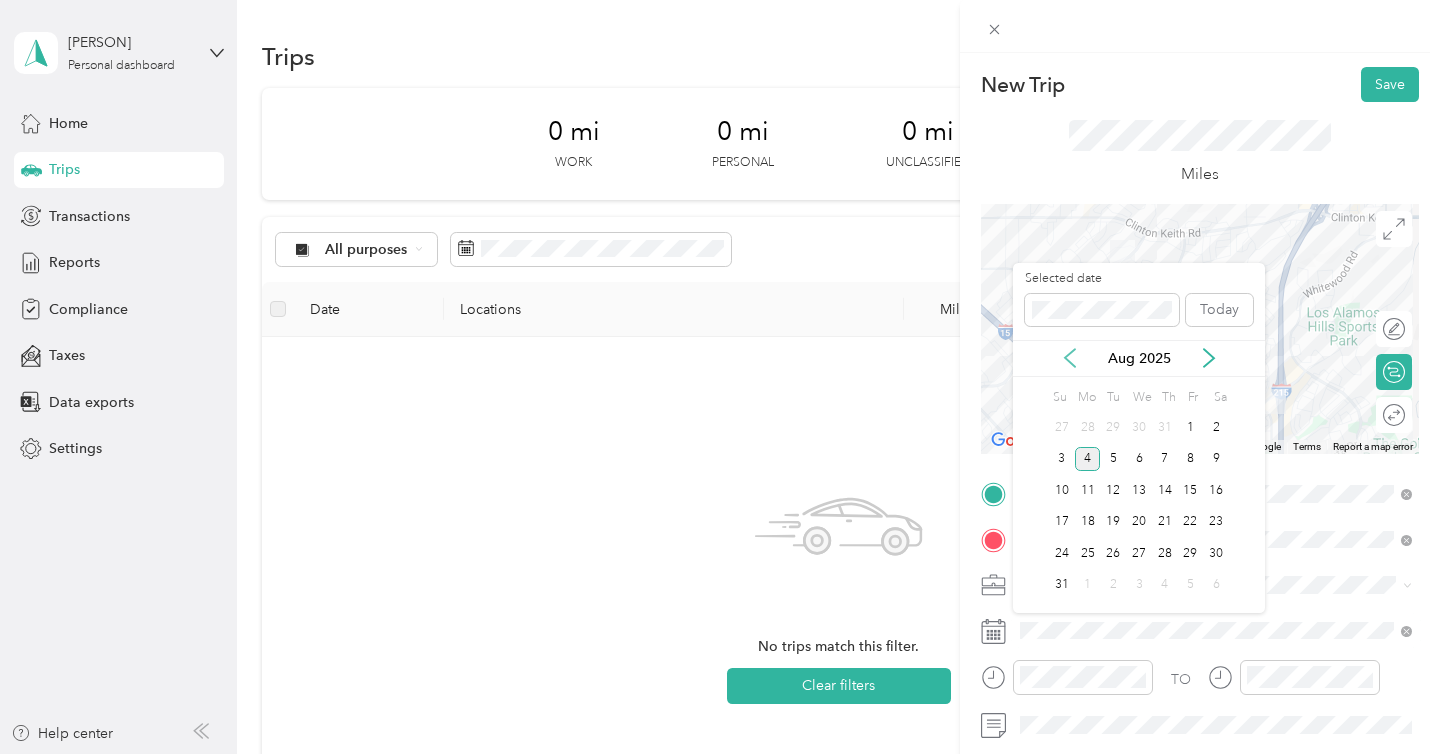 click 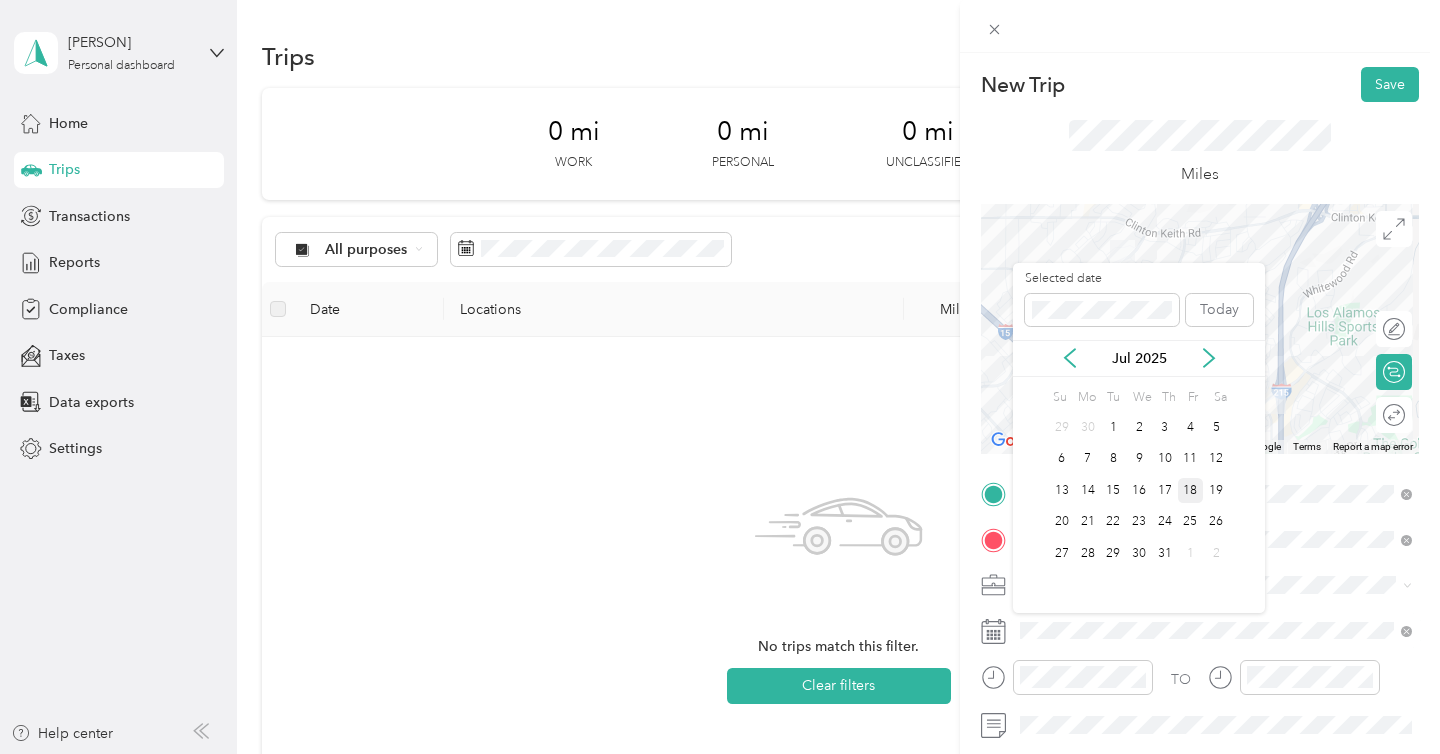 click on "18" at bounding box center (1191, 490) 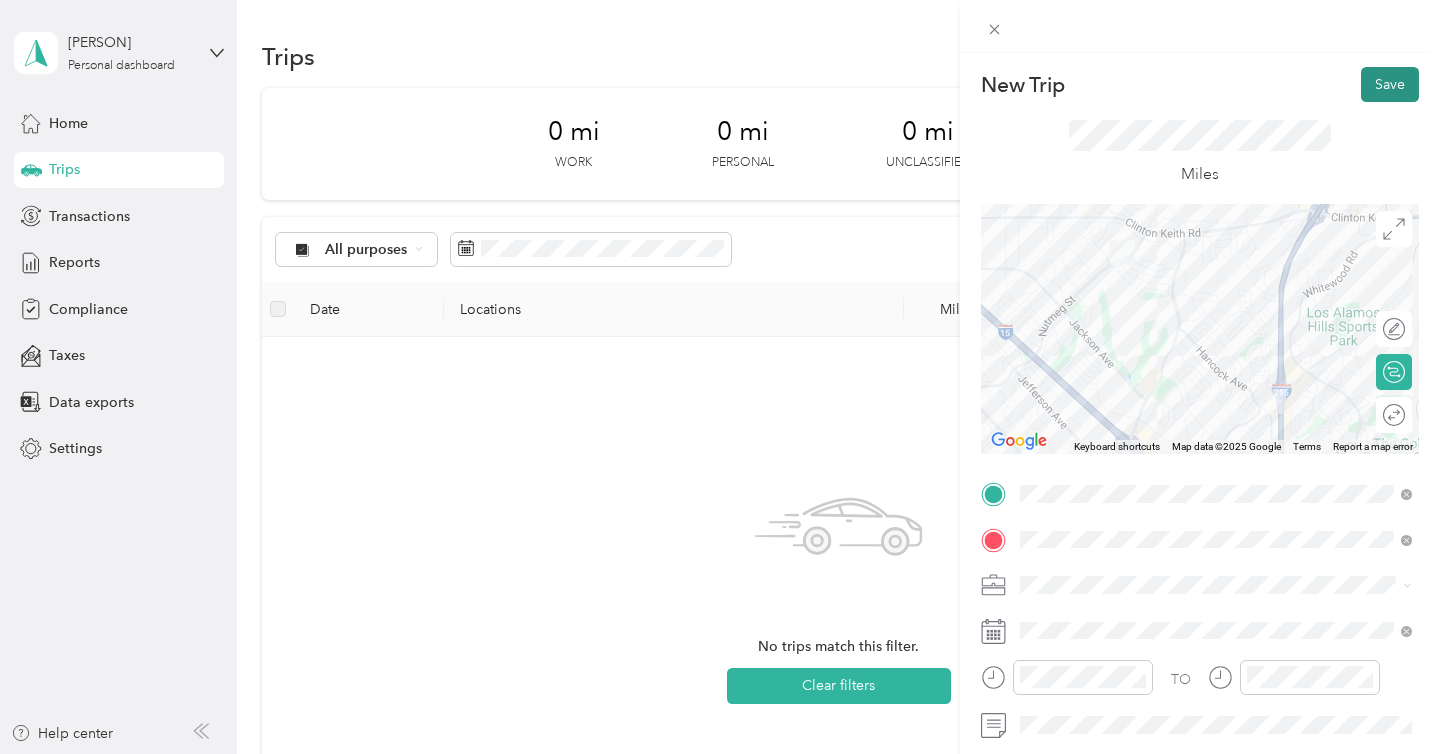 click on "Save" at bounding box center [1390, 84] 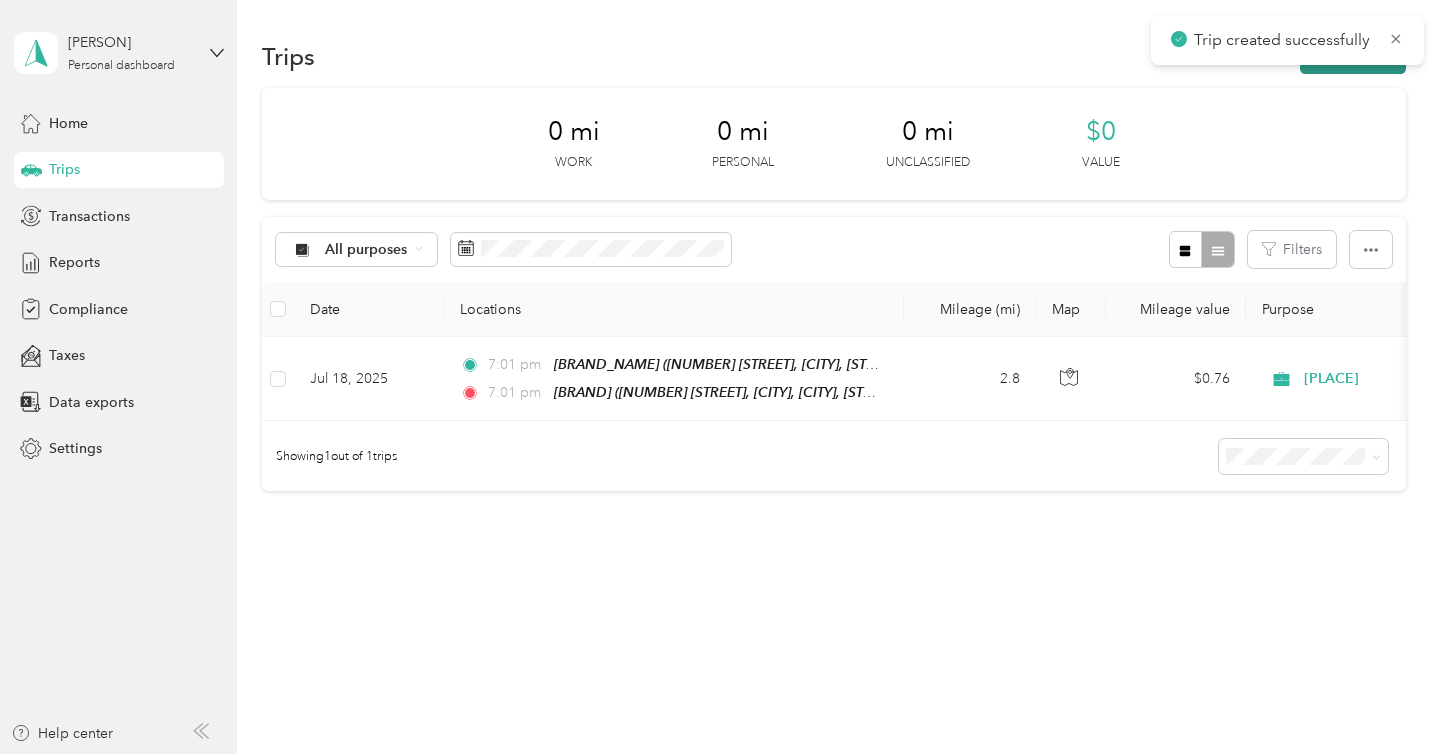 click on "New trip" at bounding box center [1353, 56] 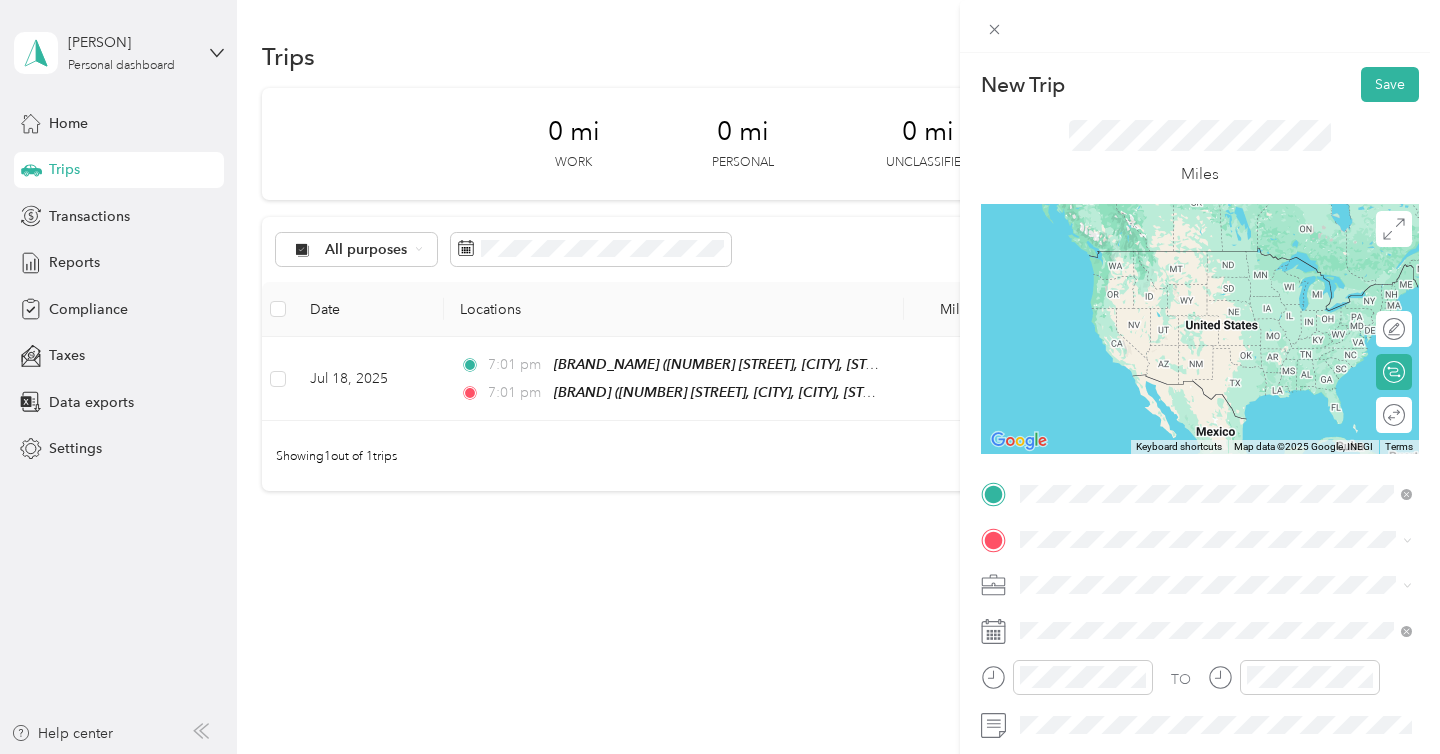 click on "SB 139 (Murrieta) [NUMBER] [STREET], [CITY], [POSTAL_CODE], [CITY], [STATE], [COUNTRY]" at bounding box center [1232, 280] 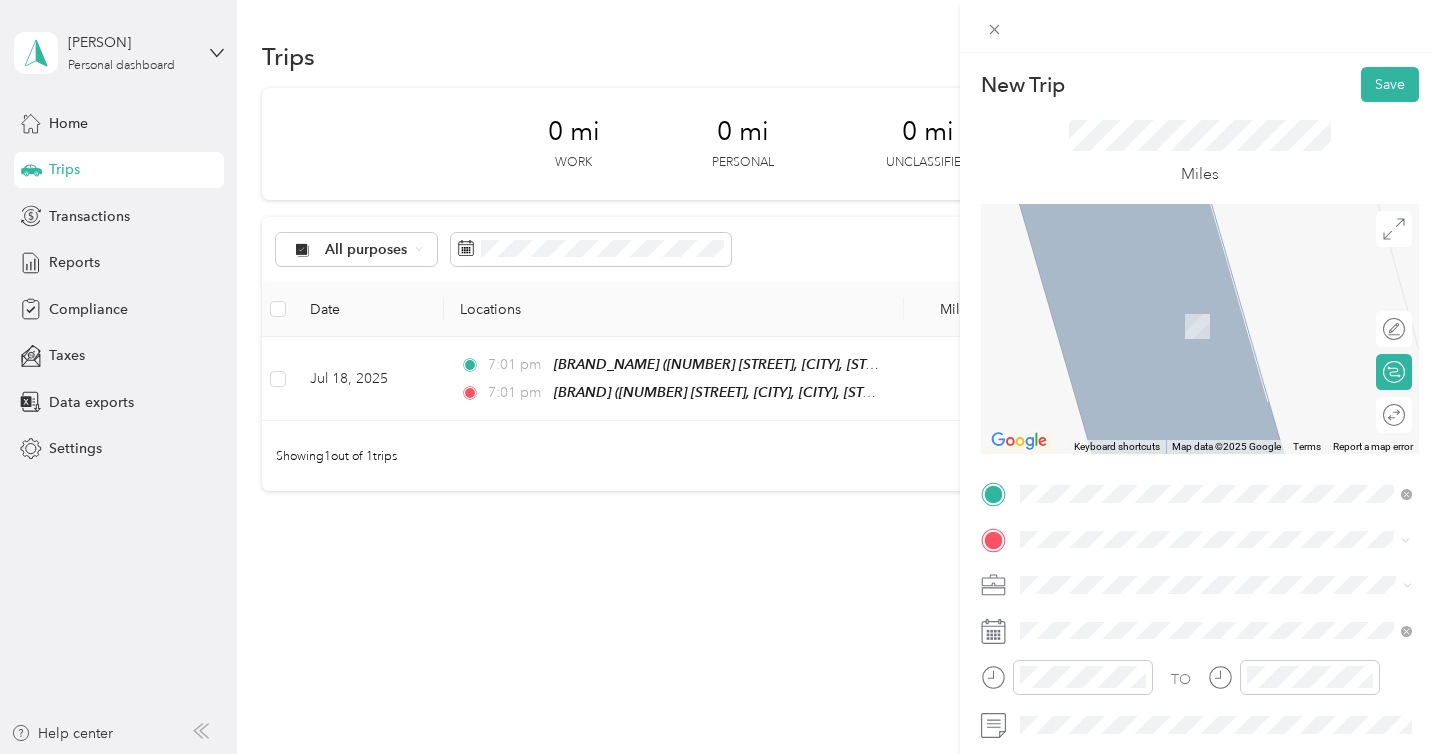 click on "[NUMBER] [STREET], [CITY], [POSTAL_CODE], [CITY], [STATE], [COUNTRY]" at bounding box center (1227, 336) 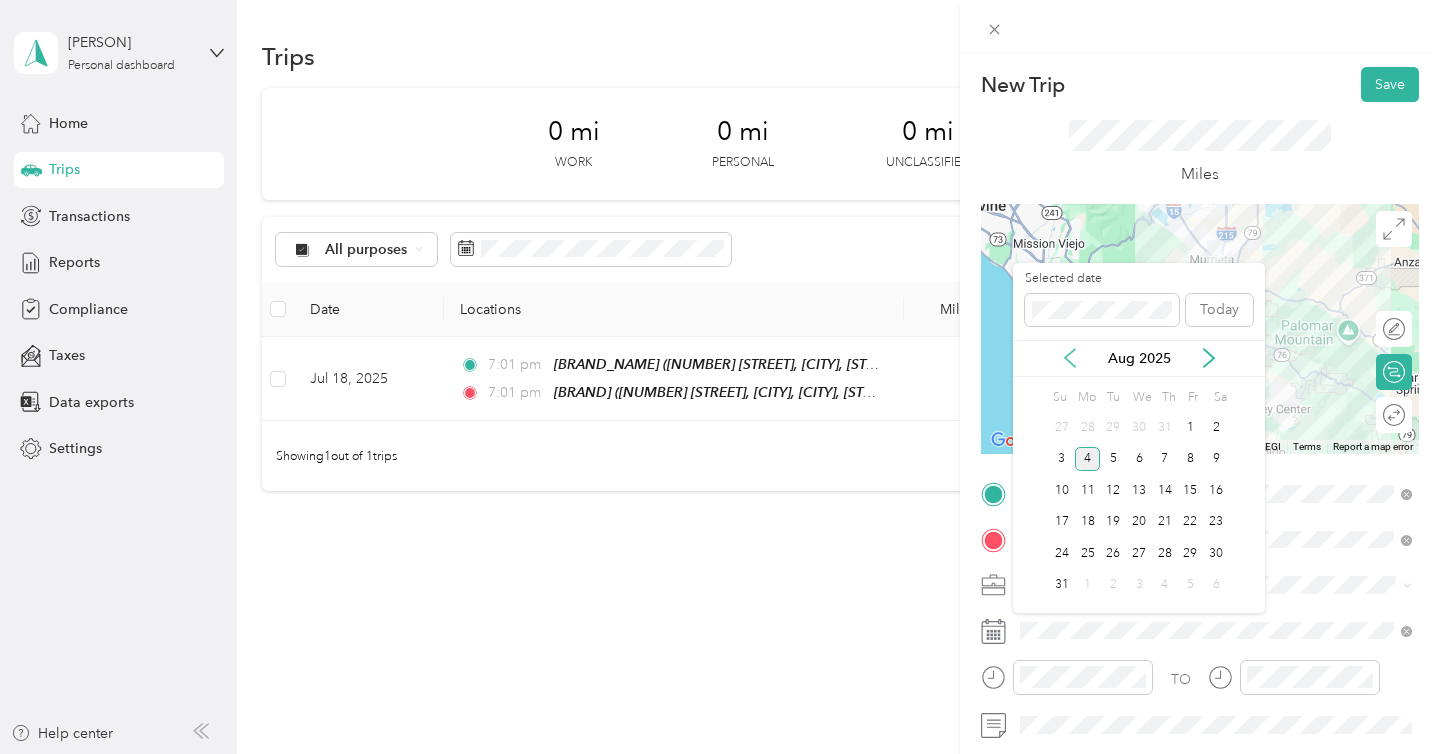 click 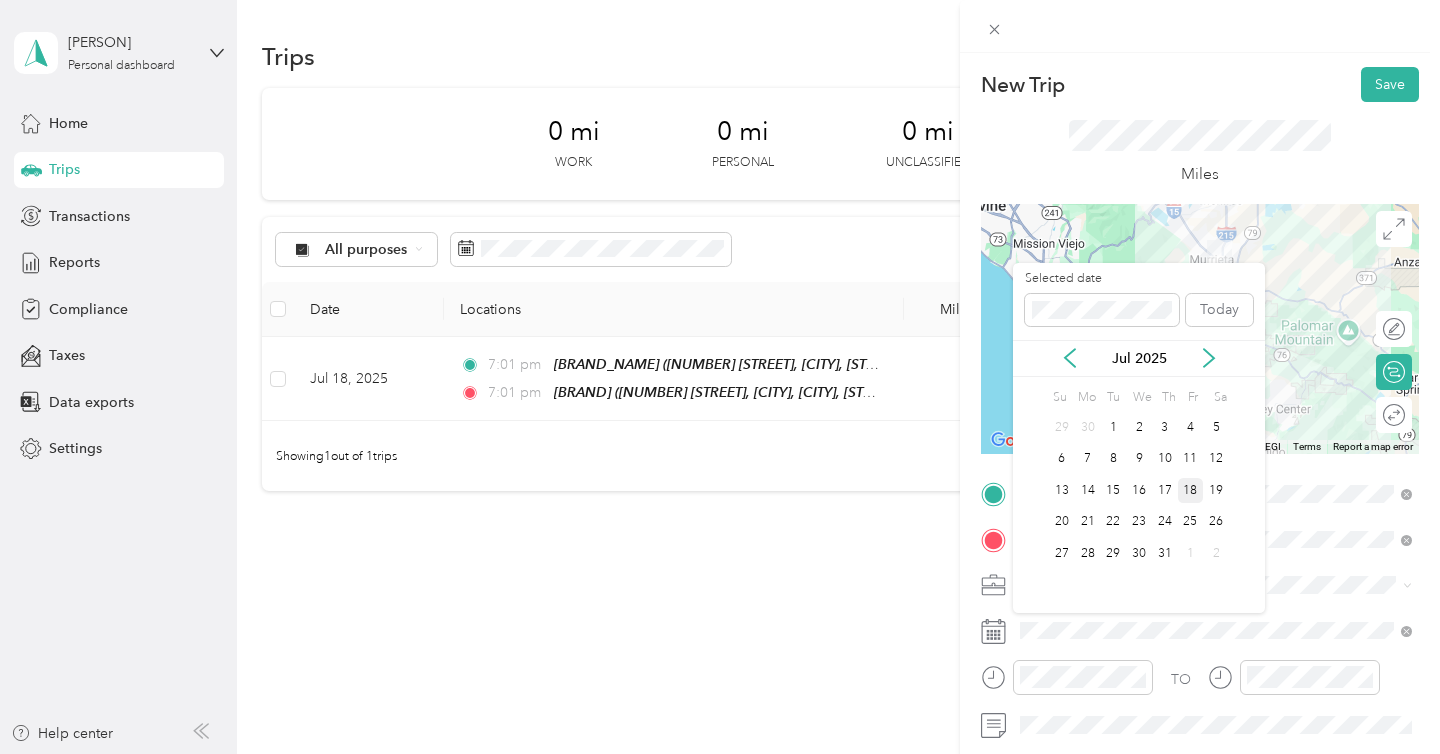 click on "18" at bounding box center [1191, 490] 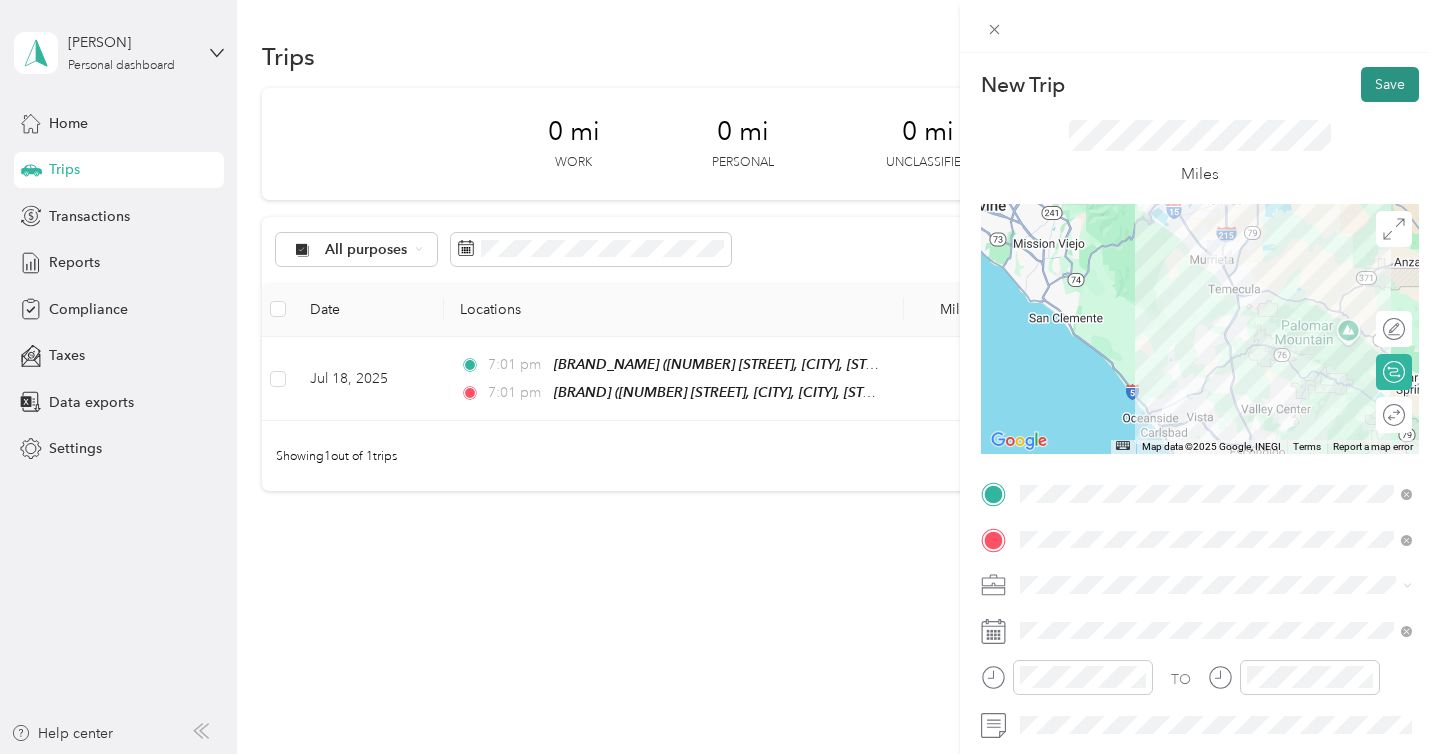 click on "Save" at bounding box center [1390, 84] 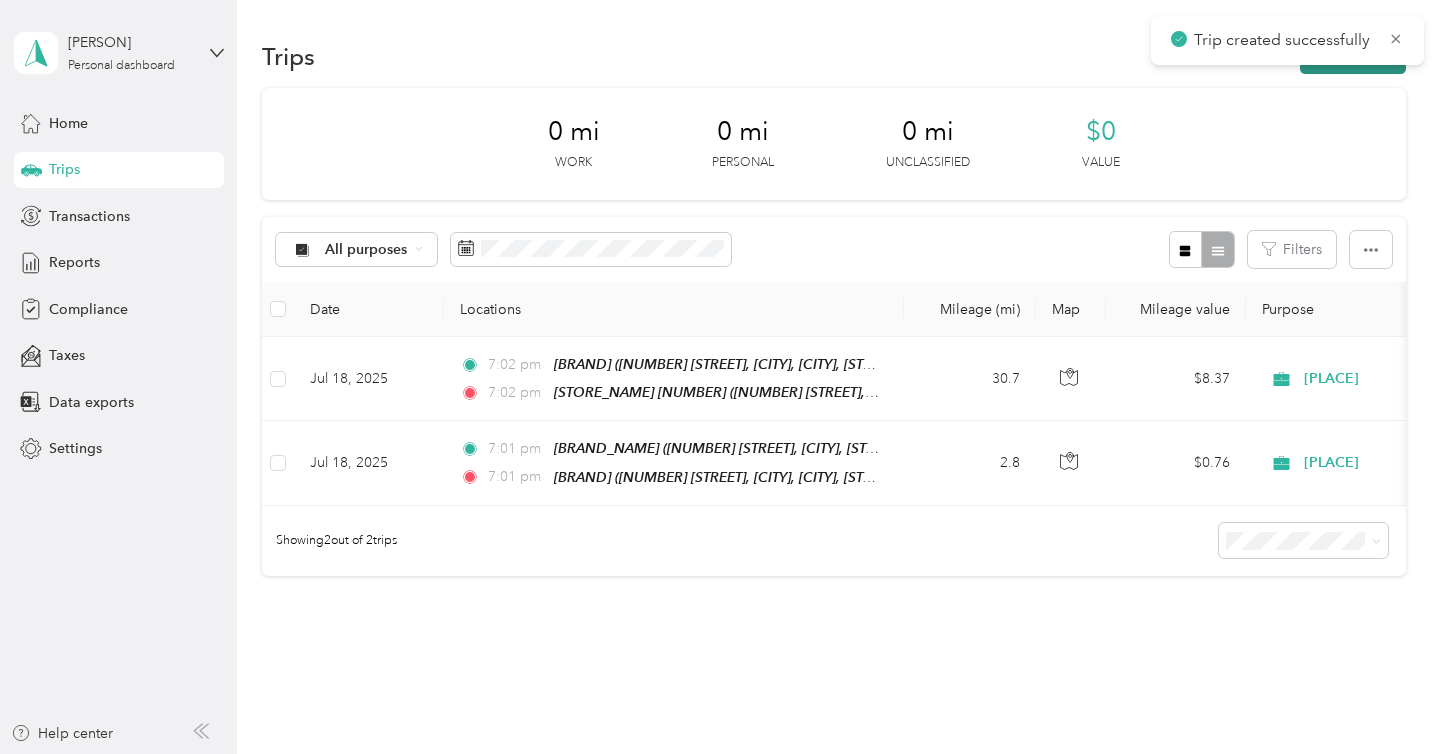 click on "New trip" at bounding box center (1353, 56) 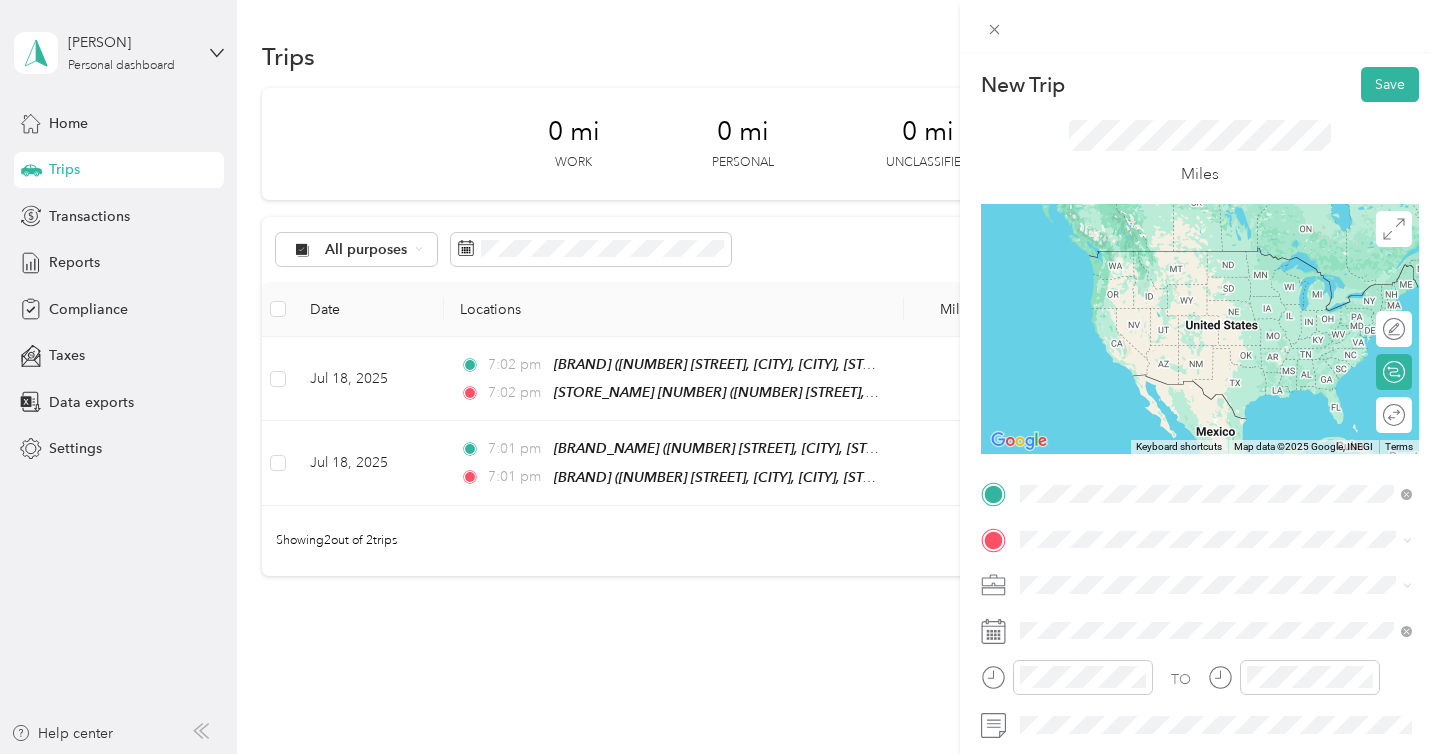 click on "[NUMBER] [STREET], [CITY], [POSTAL_CODE], [CITY], [STATE], [COUNTRY]" at bounding box center [1227, 291] 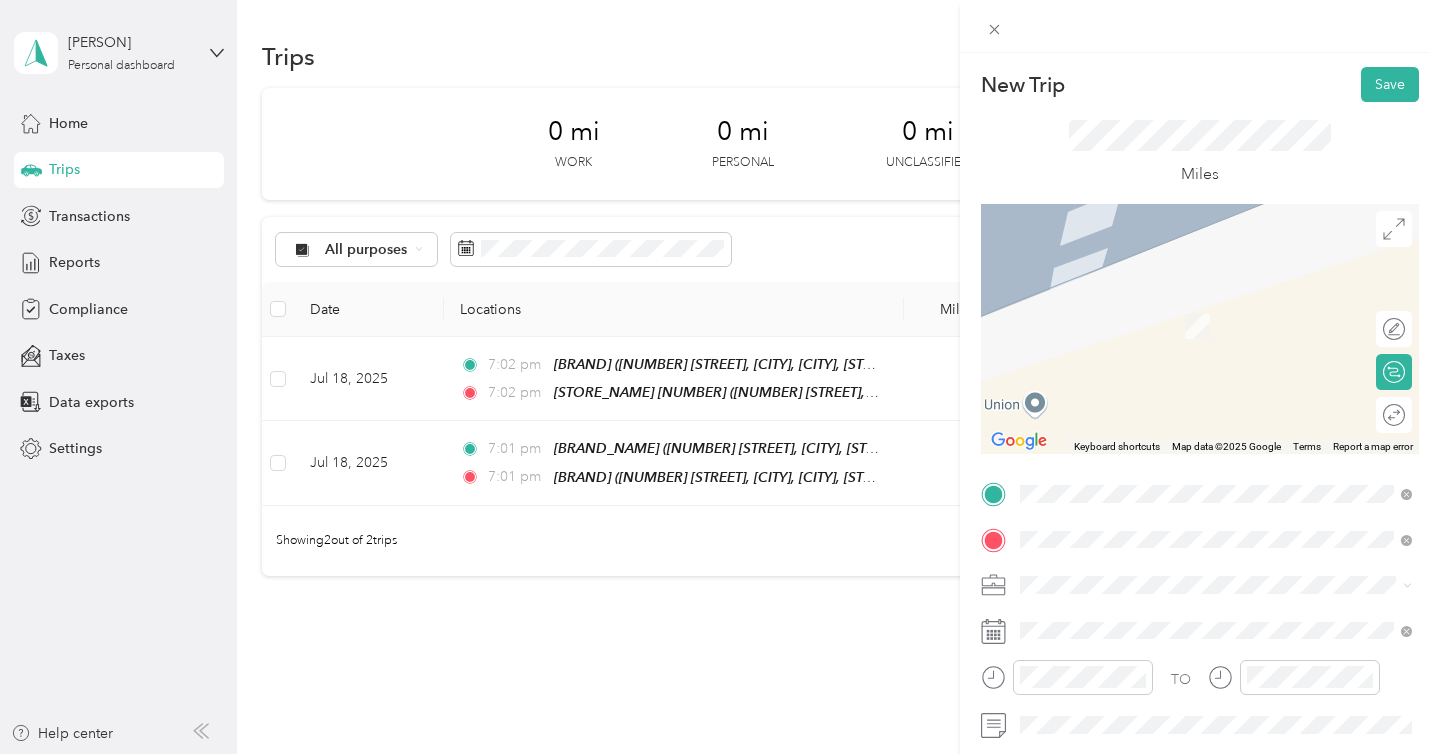 click on "SB Oceanside" at bounding box center [1232, 303] 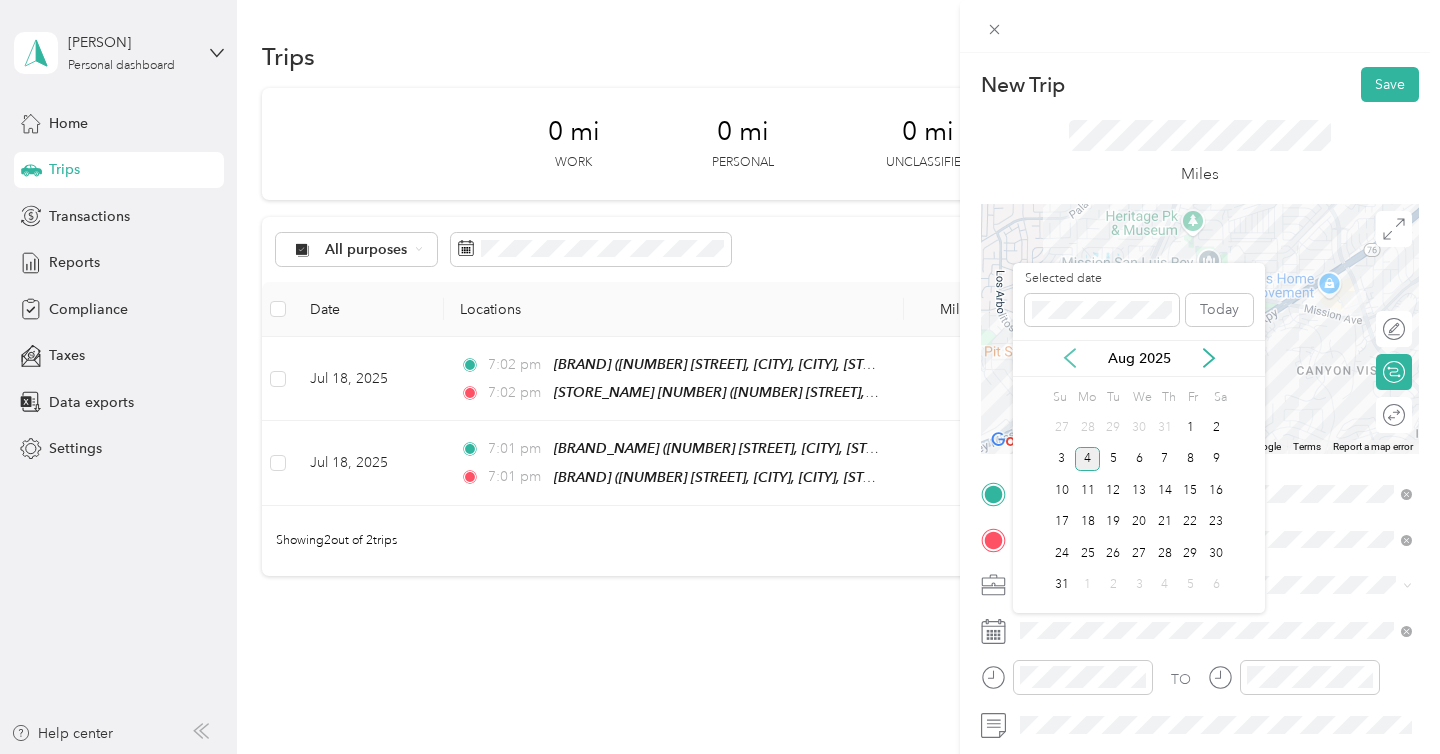 click 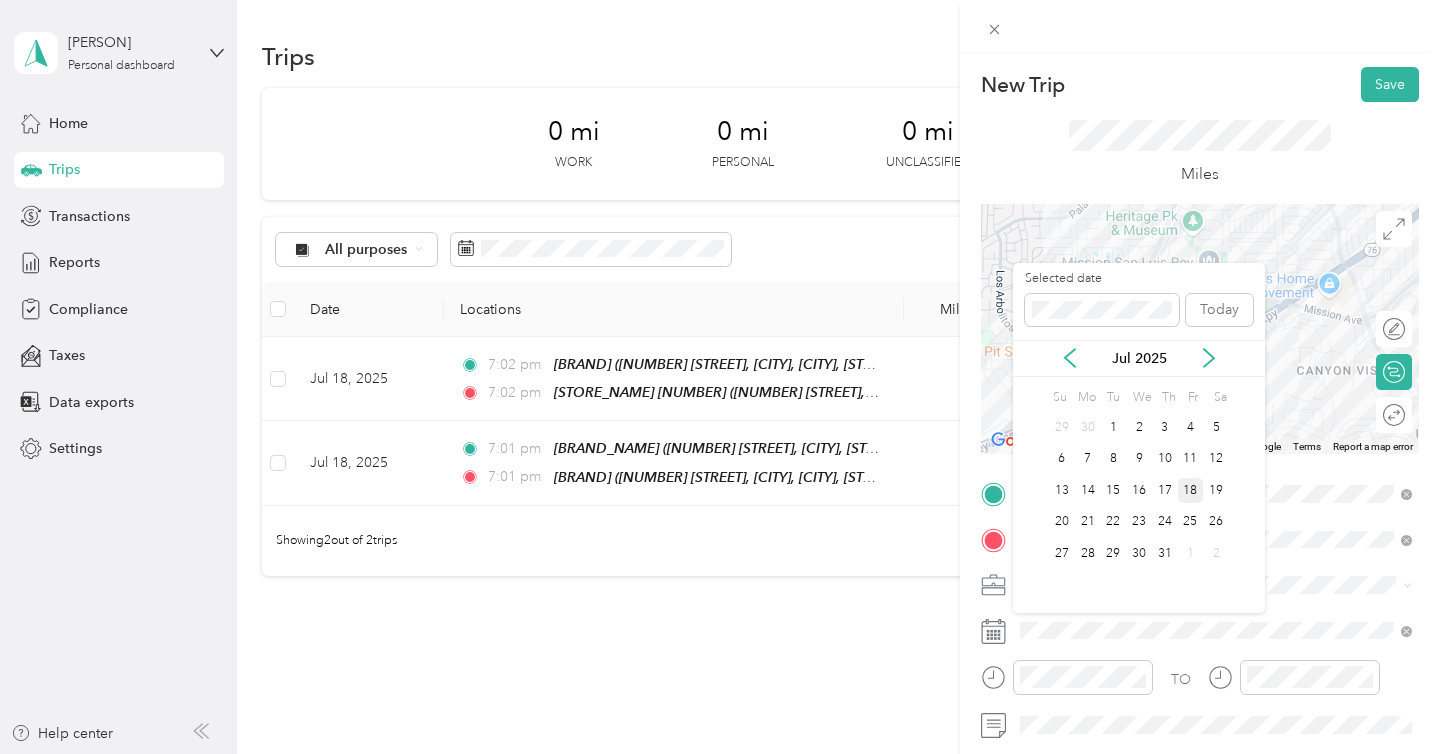 click on "18" at bounding box center [1191, 490] 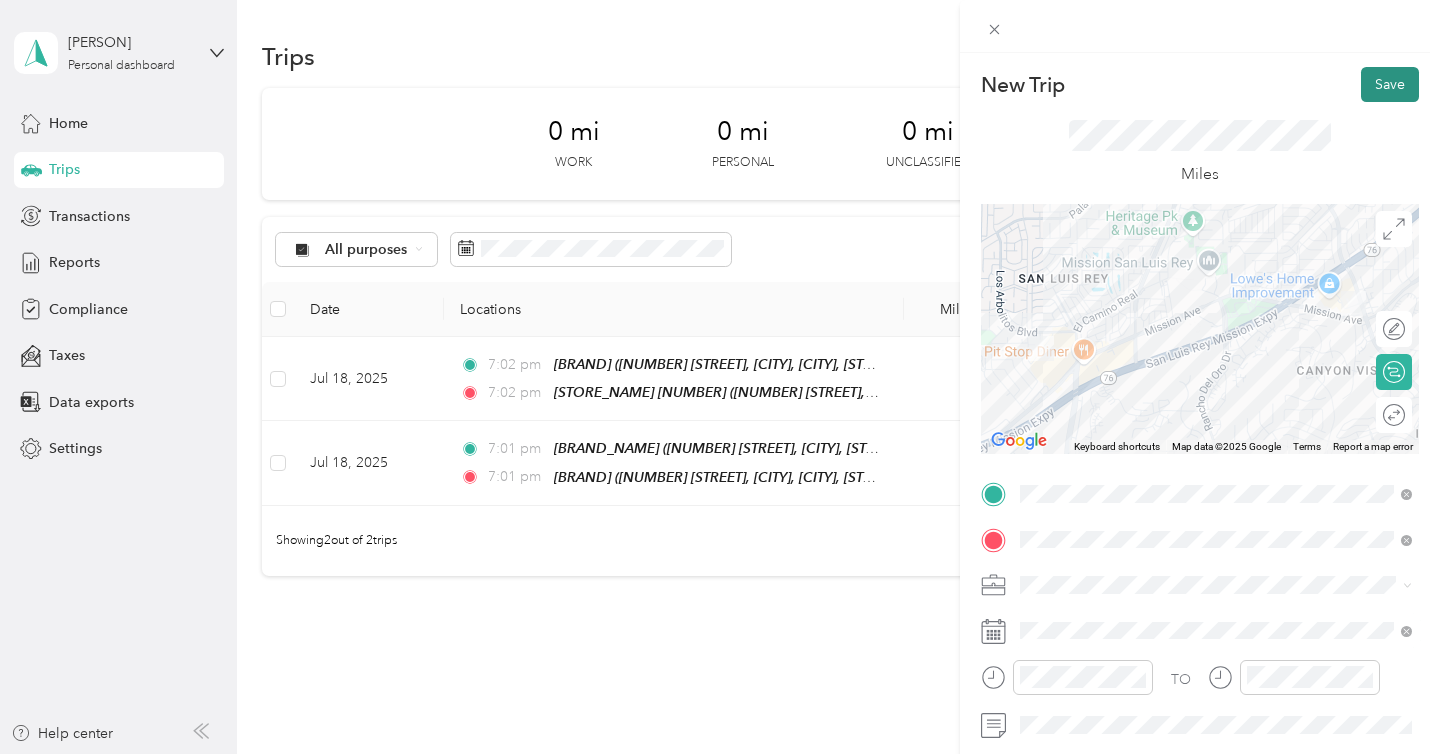 click on "Save" at bounding box center (1390, 84) 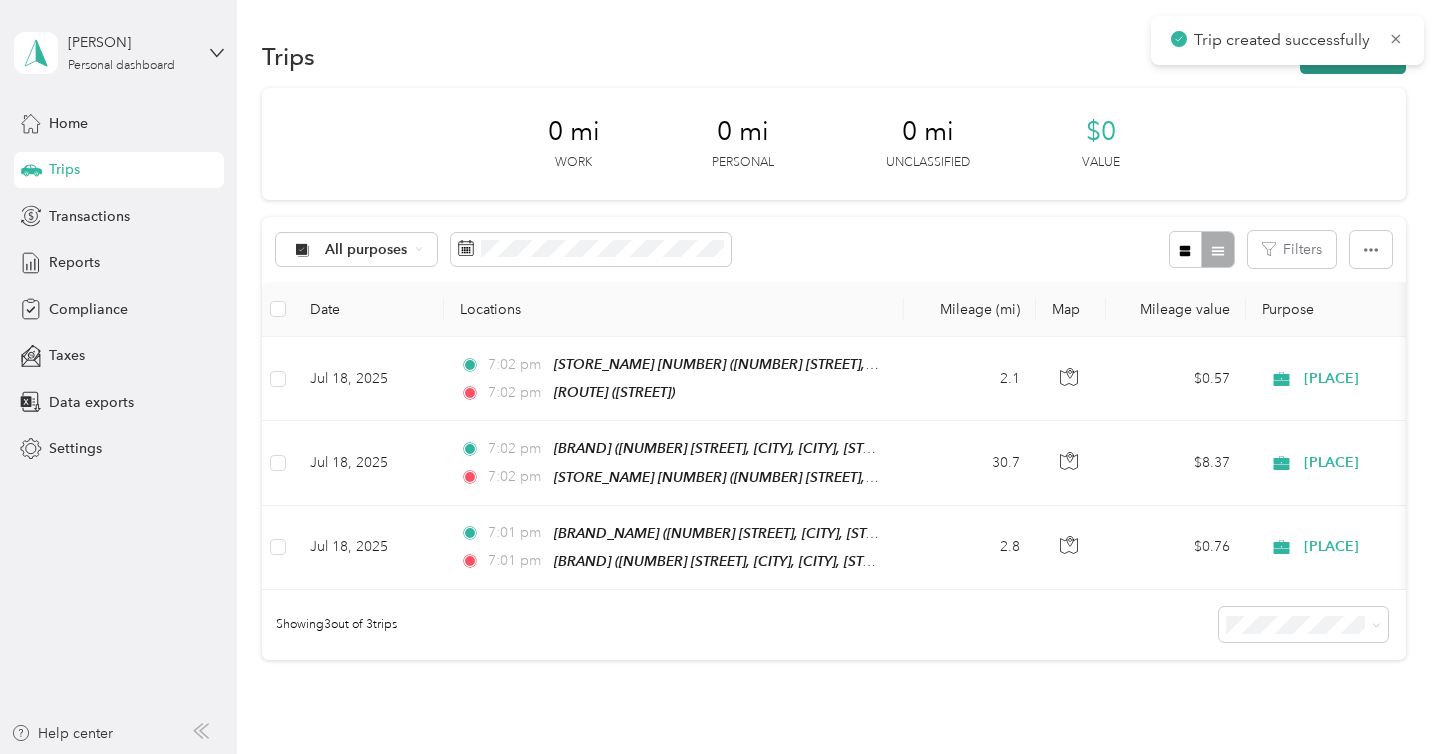 click on "New trip" at bounding box center [1353, 56] 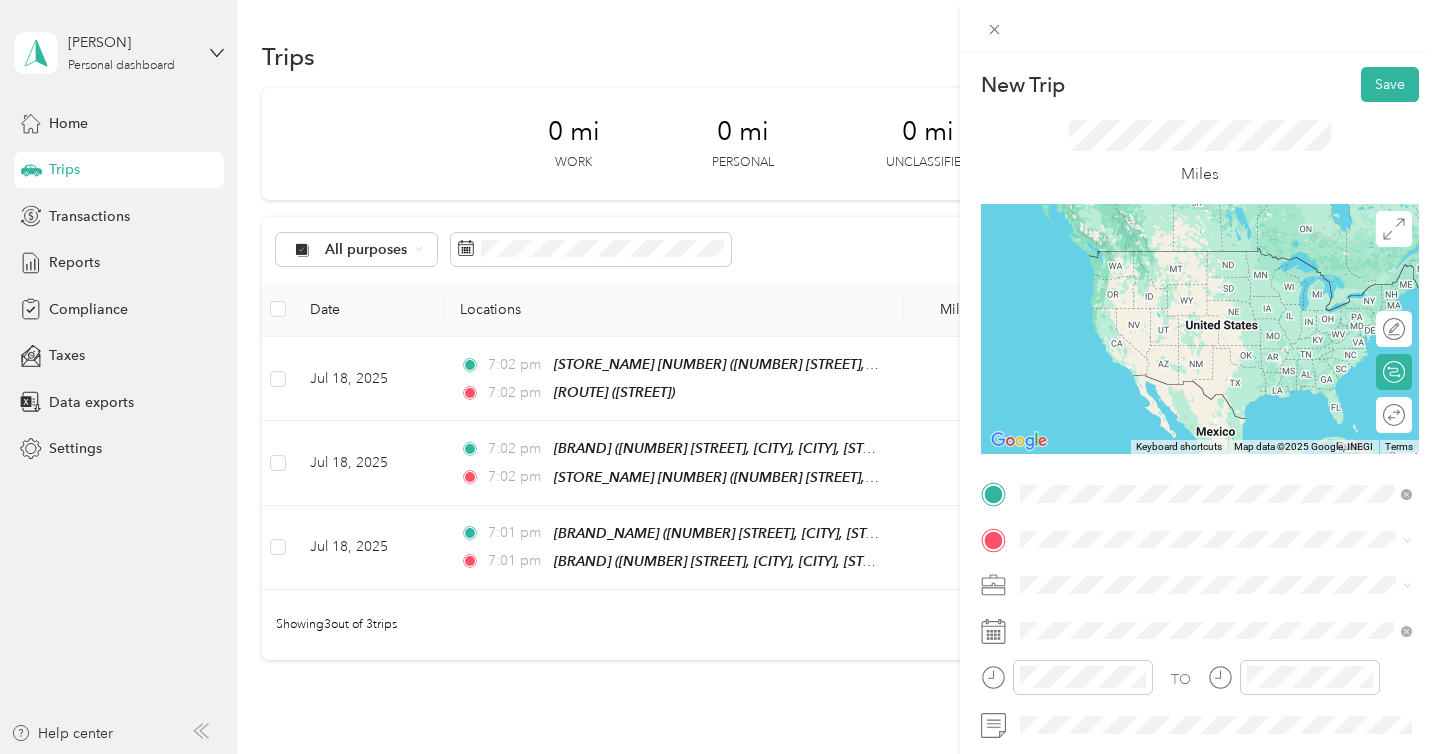 click on "[NUMBER] [STREET], [CITY], [POSTAL_CODE], [CITY], [STATE], [COUNTRY]" at bounding box center (1227, 291) 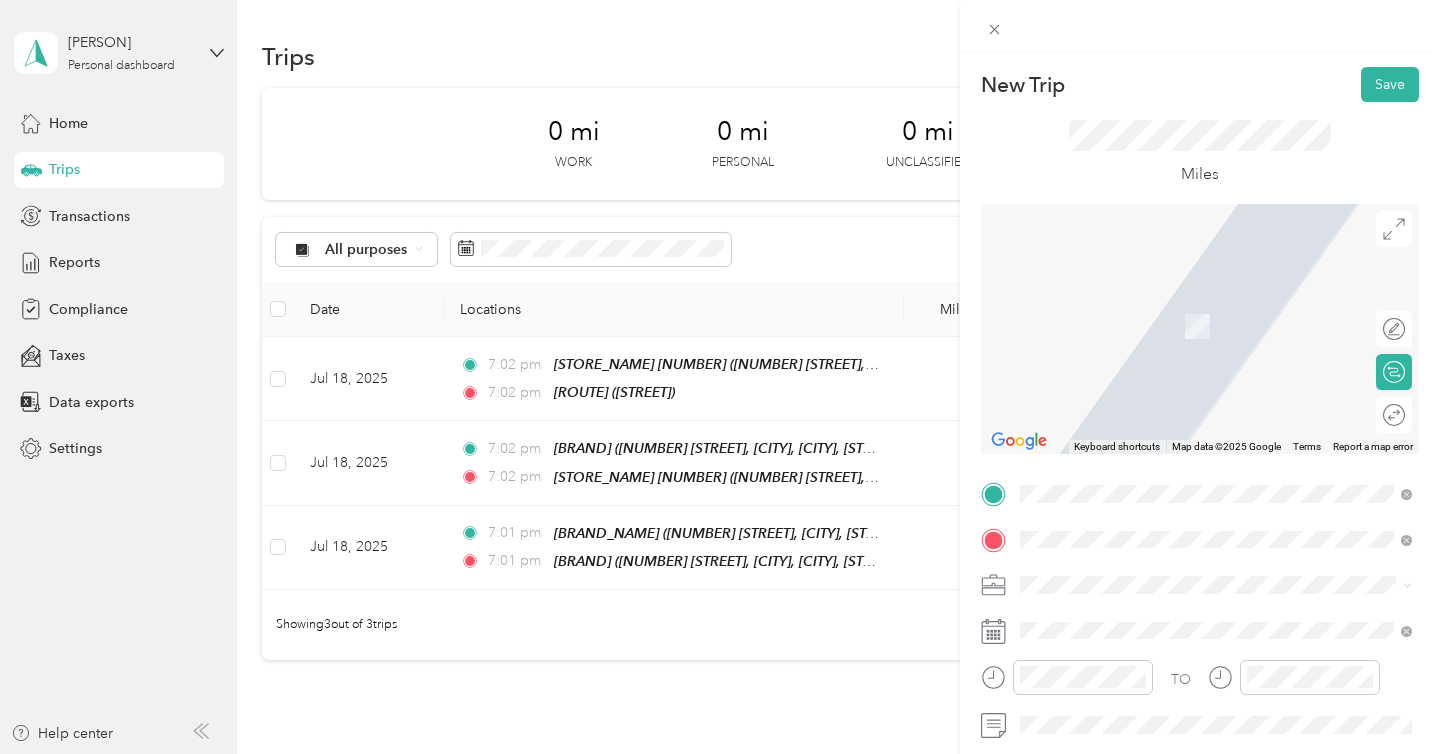click on "[NUMBER] [STREET], [CITY], [POSTAL_CODE], [CITY], [STATE], United States" at bounding box center (1227, 336) 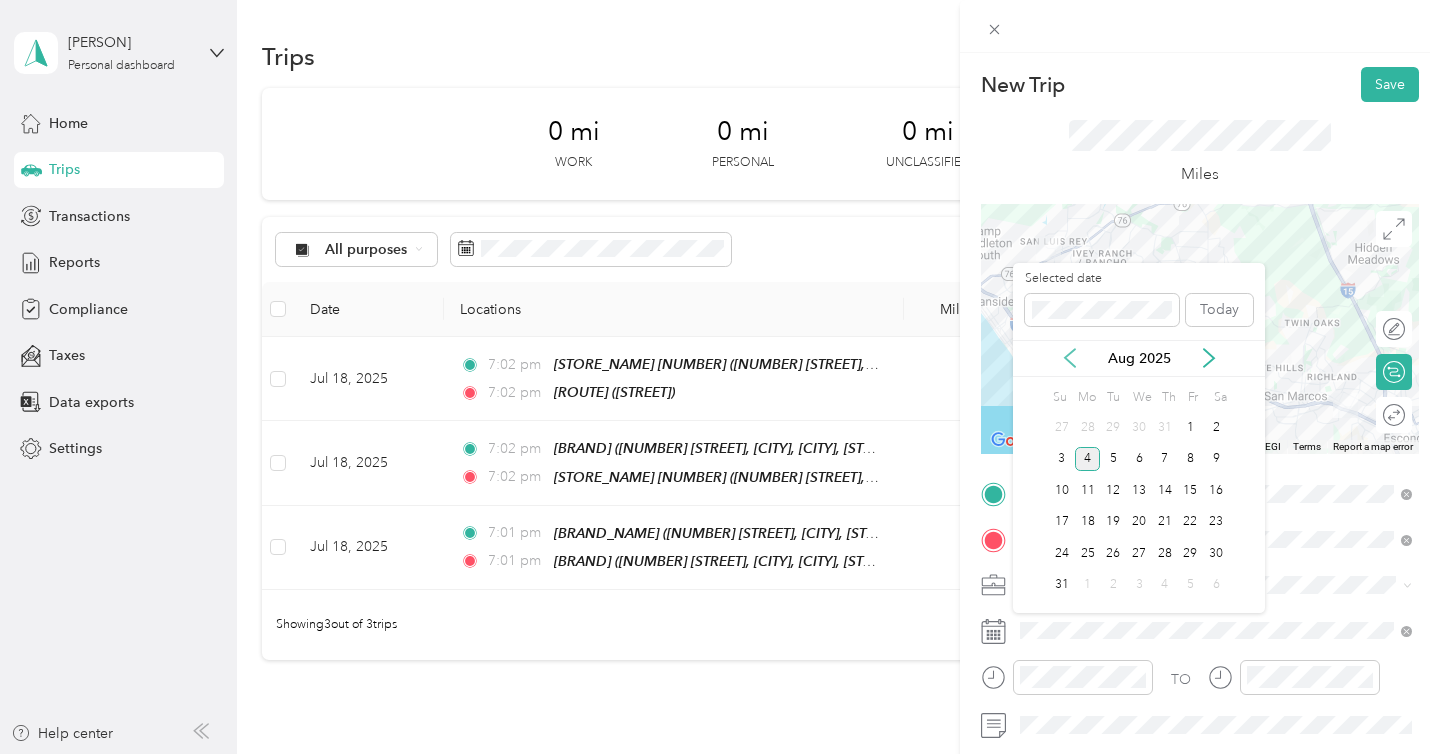 click 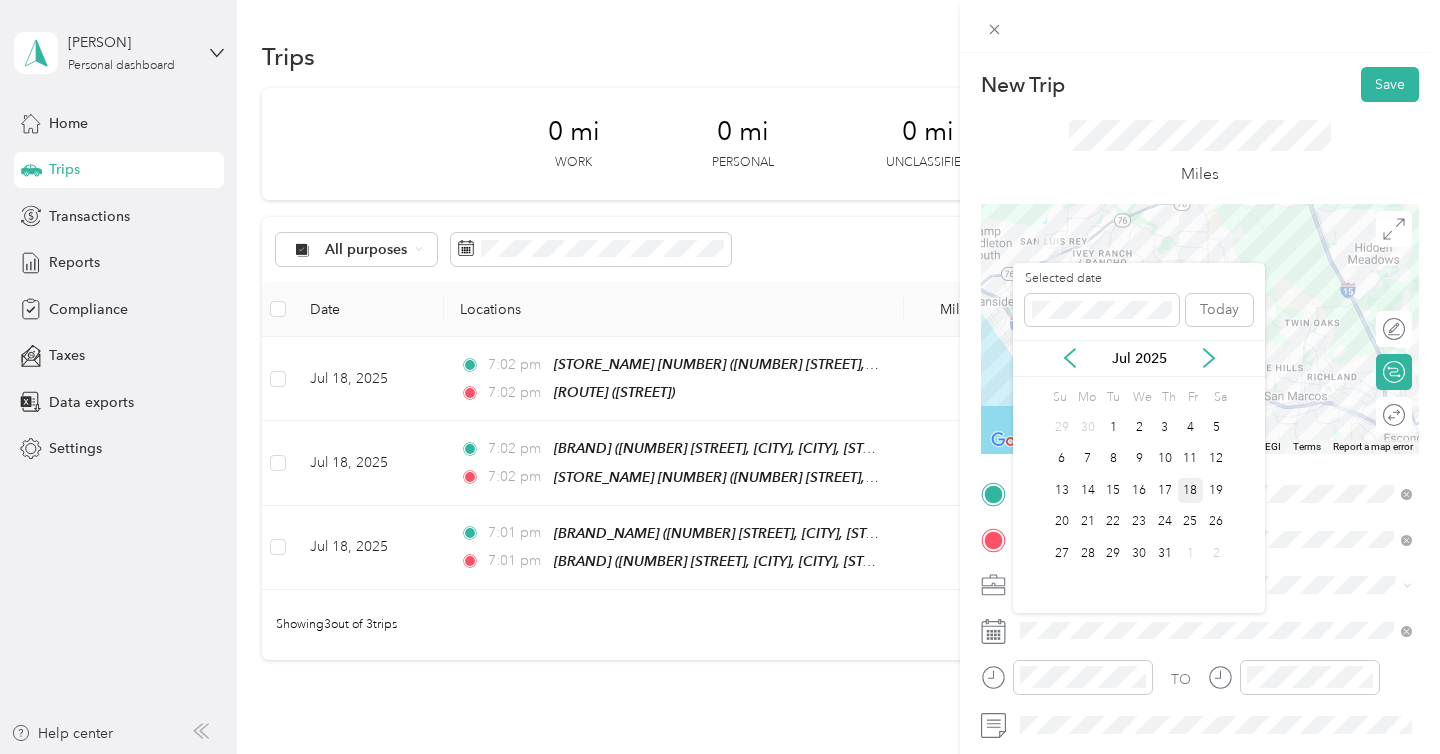 click on "18" at bounding box center (1191, 490) 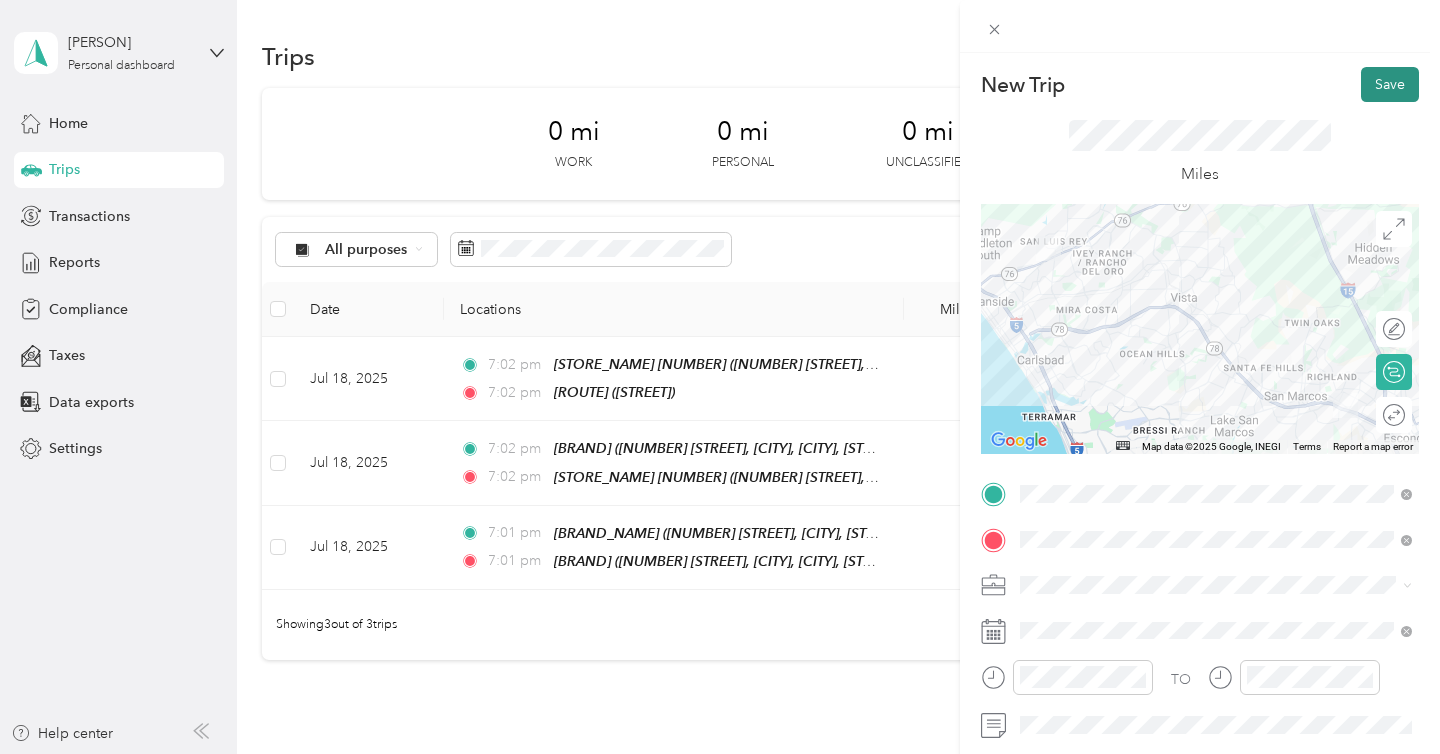 click on "Save" at bounding box center [1390, 84] 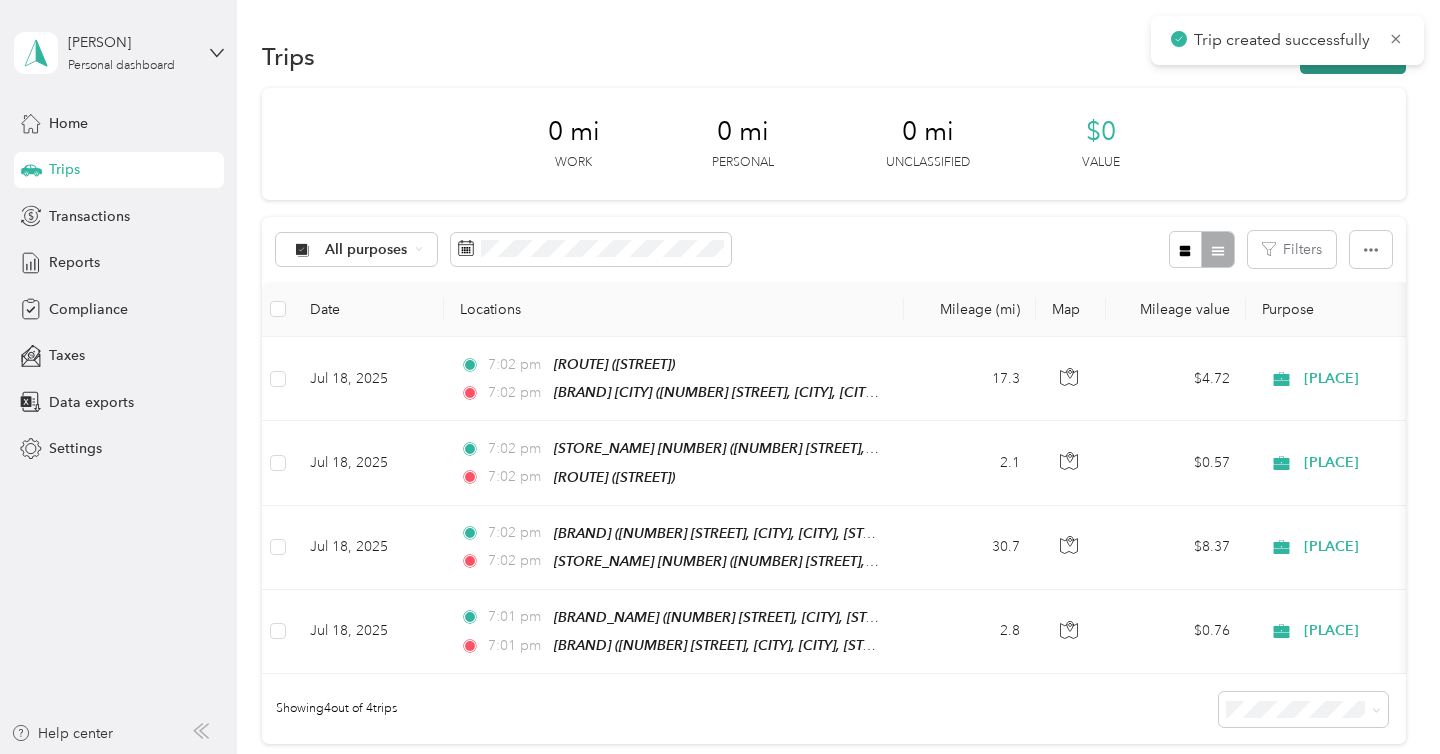 click on "New trip" at bounding box center (1353, 56) 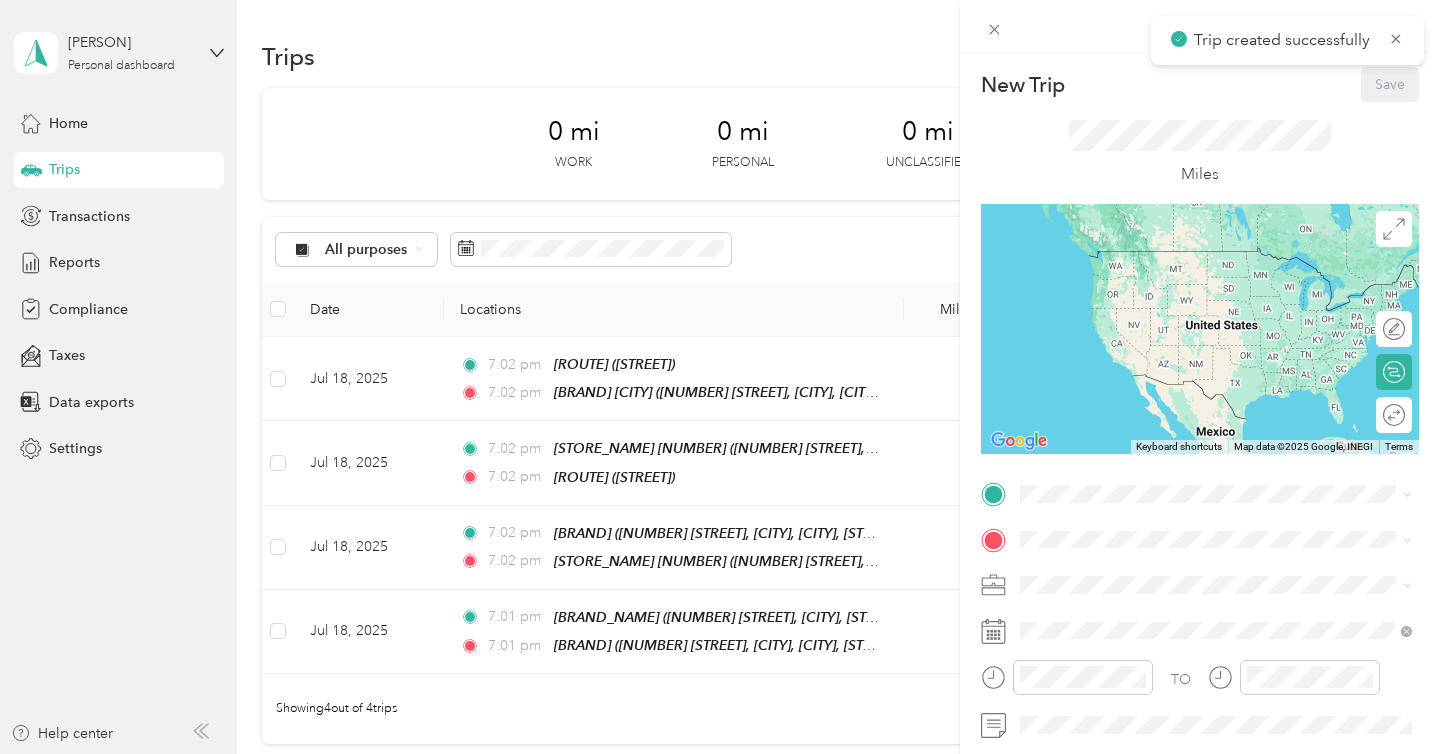 click on "TO Add photo" at bounding box center [1200, 719] 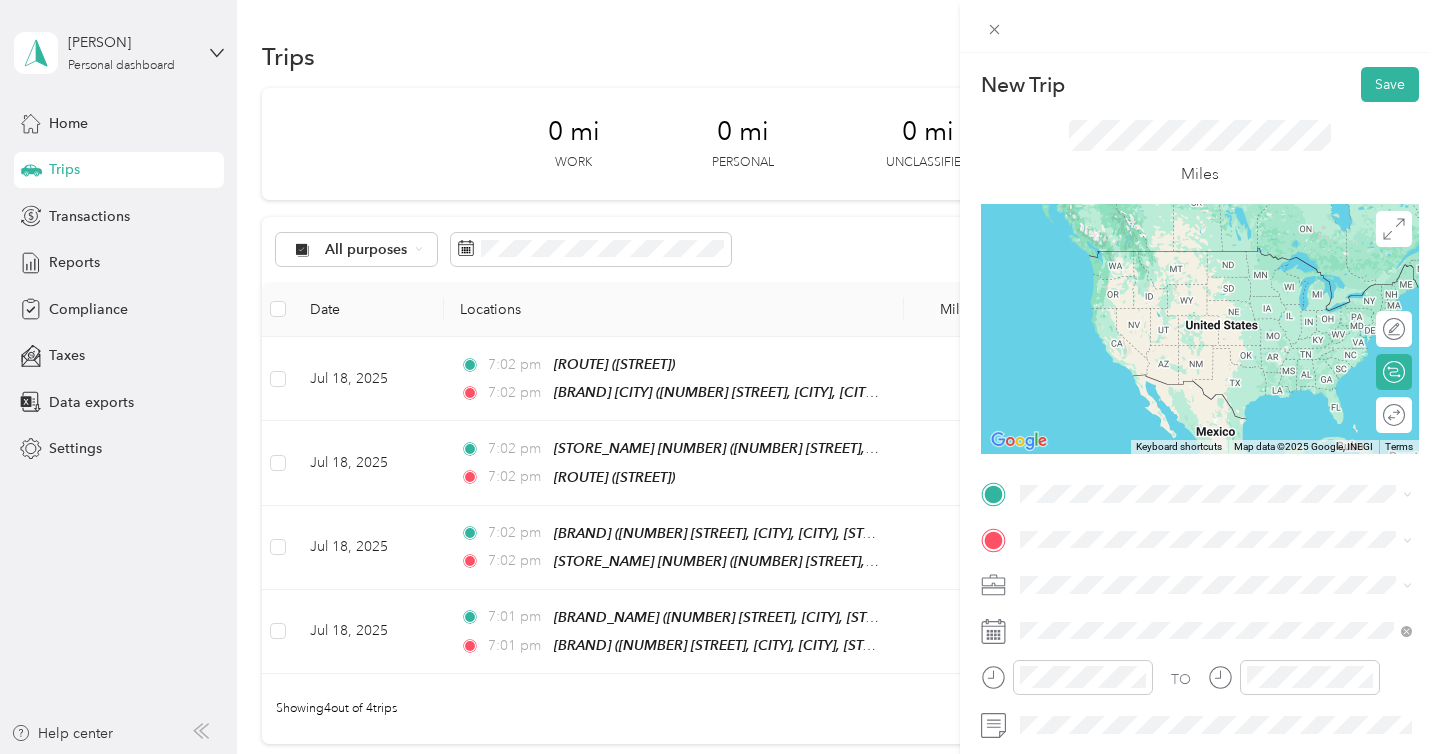click on "[NUMBER] [STREET], [CITY], [POSTAL_CODE], [CITY], [STATE], United States" at bounding box center [1227, 288] 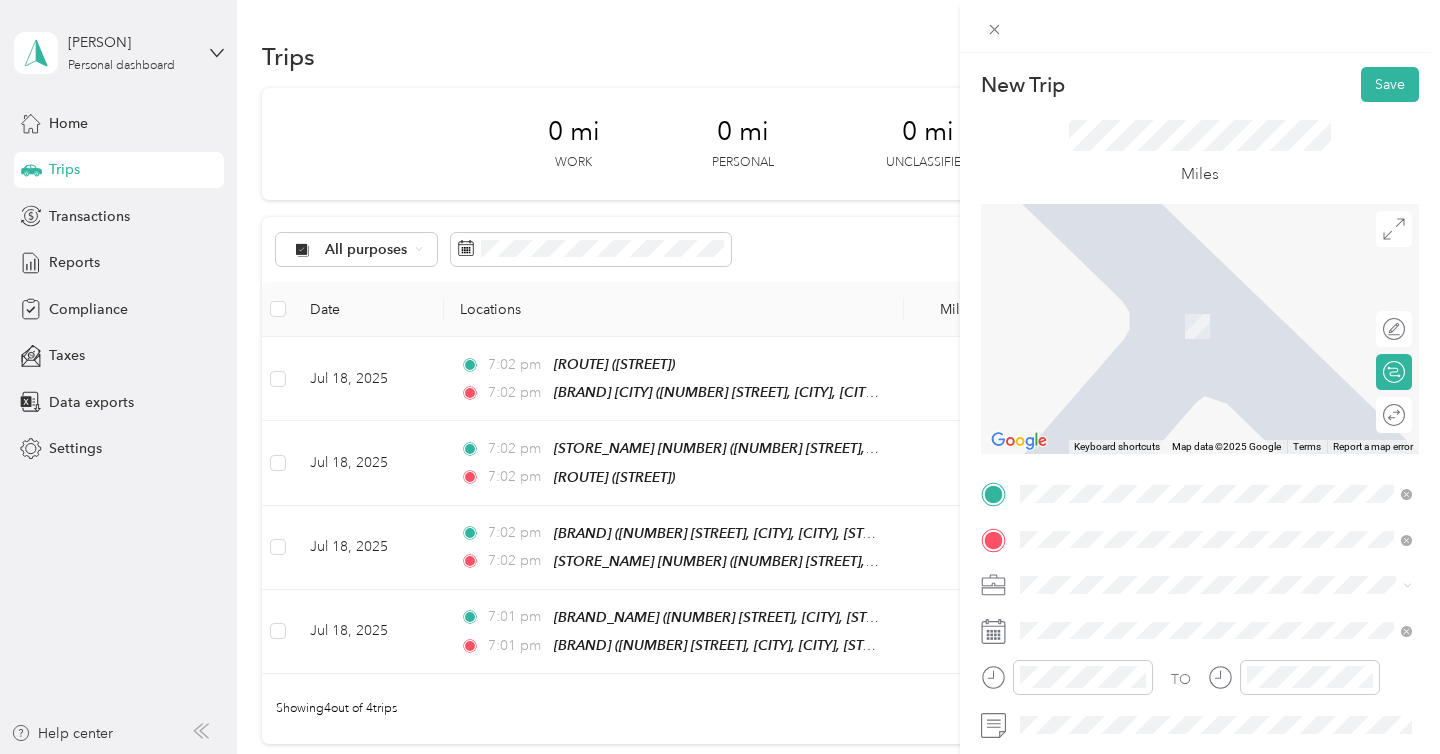 click on "[NUMBER] [STREET], [CITY], [POSTAL_CODE], [CITY], [STATE], [COUNTRY]" at bounding box center (1227, 336) 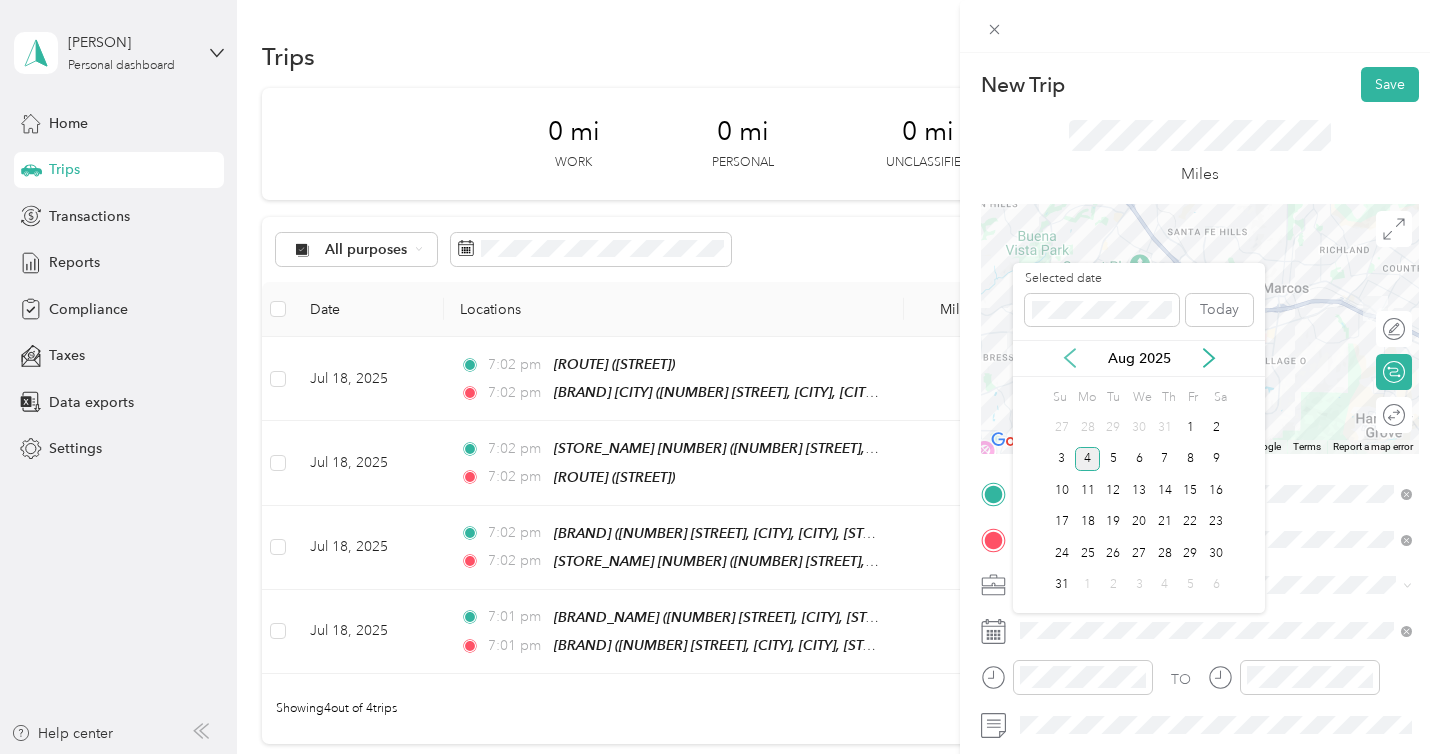click 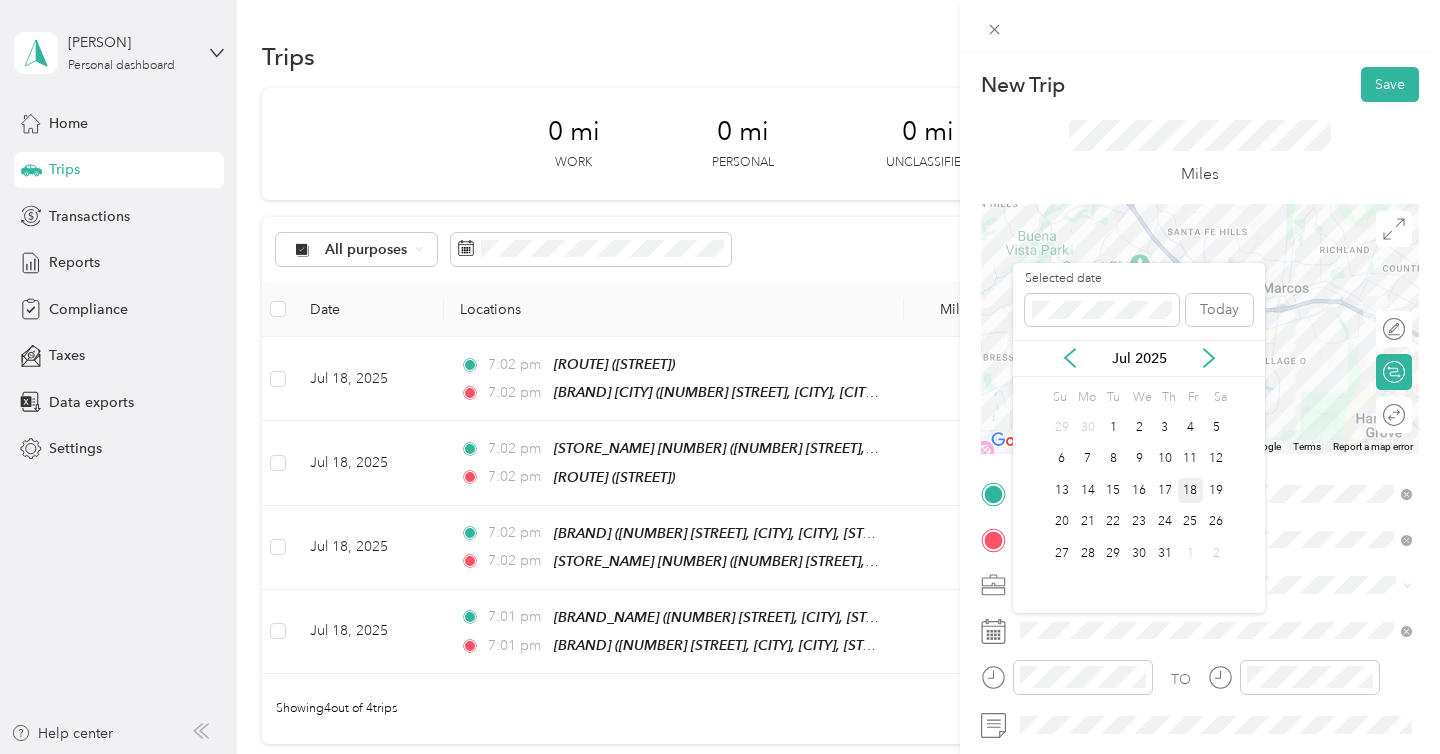 click on "18" at bounding box center [1191, 490] 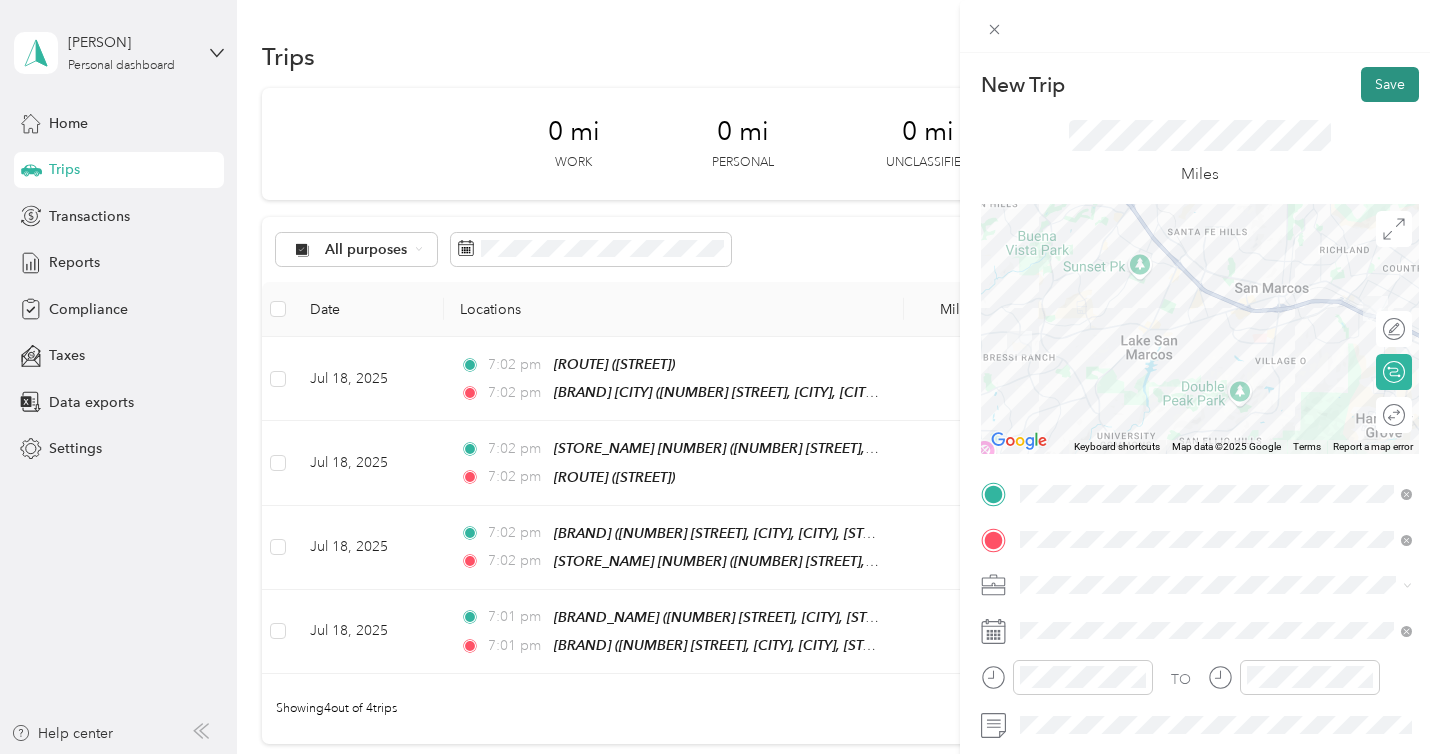 click on "Save" at bounding box center (1390, 84) 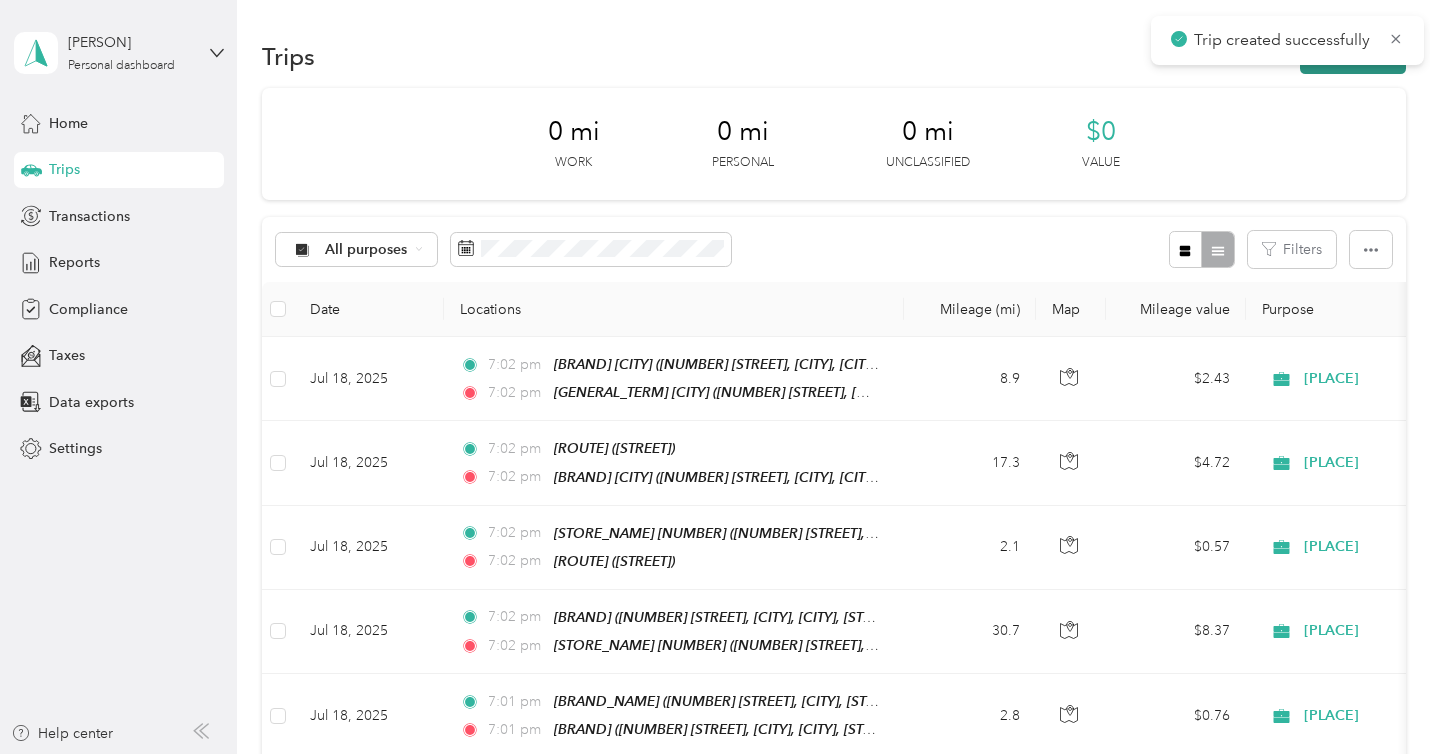 click on "New trip" at bounding box center [1353, 56] 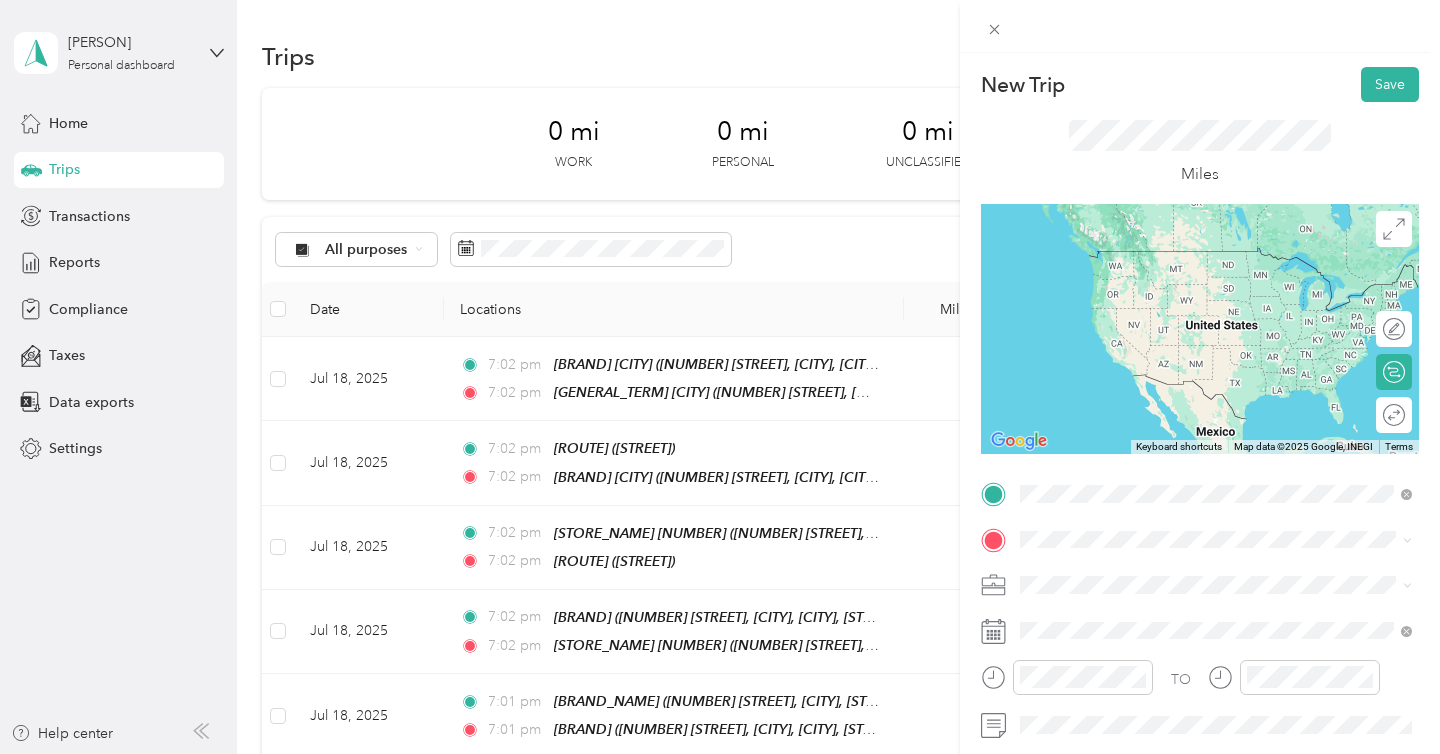 click on "Sb Carlsbad 2687 Gateway Road, Carlsbad, 92009, Carlsbad, California, United States" at bounding box center (1216, 280) 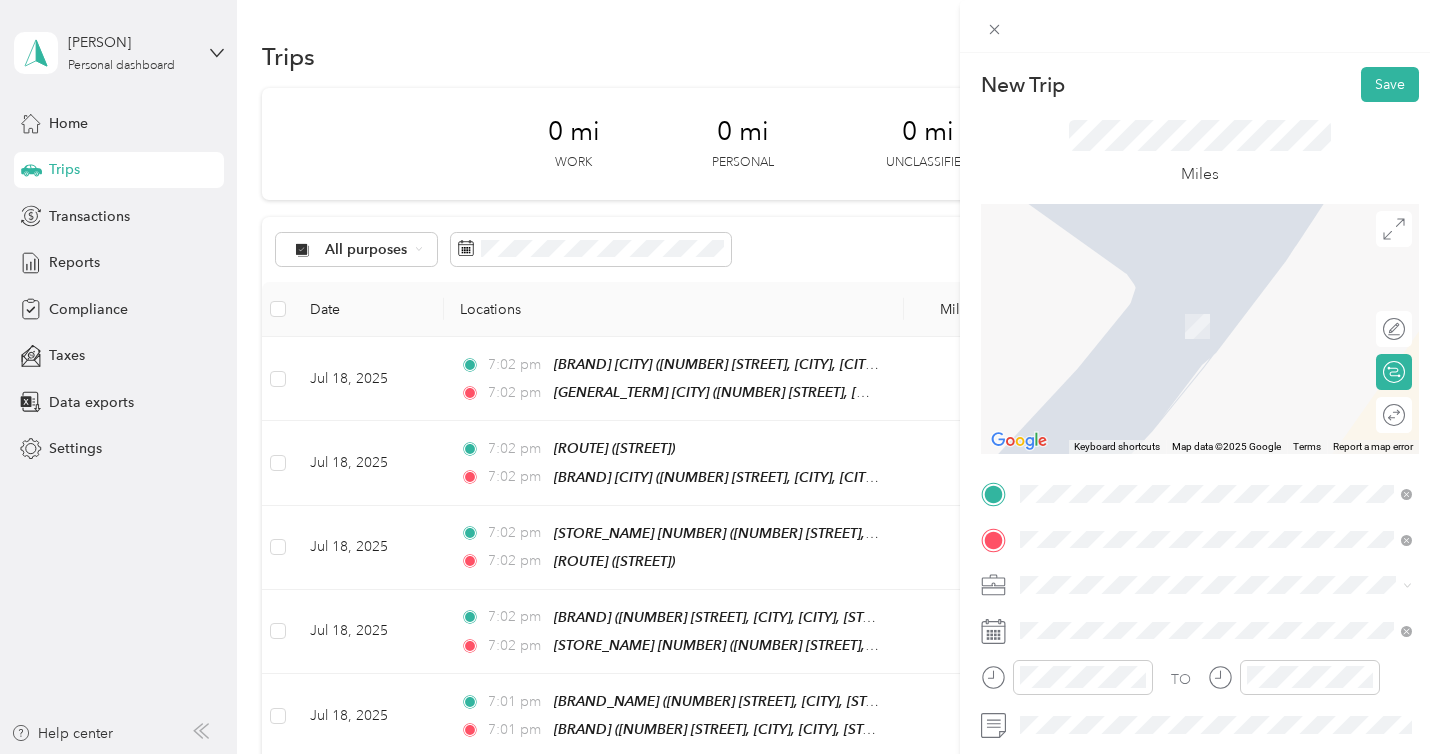 click on "R90 (Escondido) 2417 East Valley Parkway, Escondido, 92027, Escondido, California, United States" at bounding box center [1232, 325] 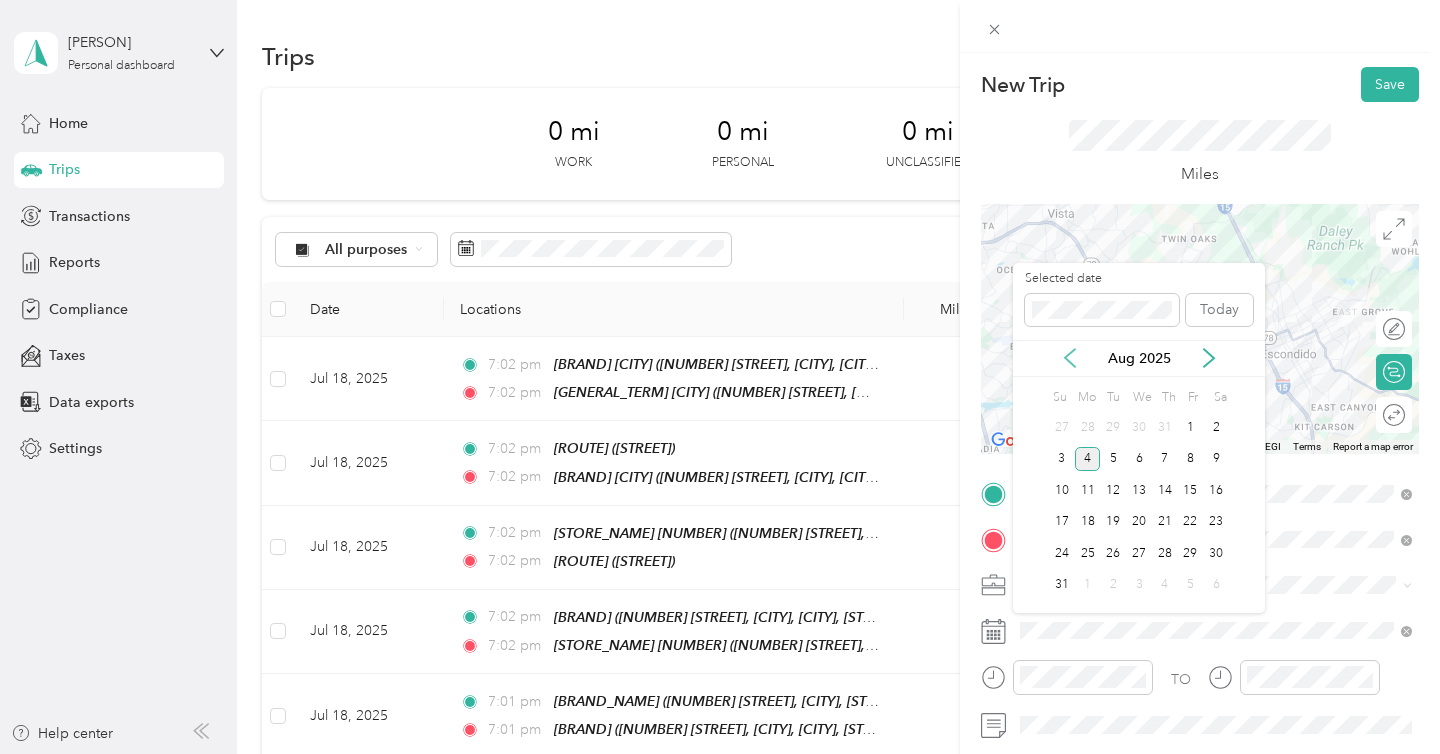 click 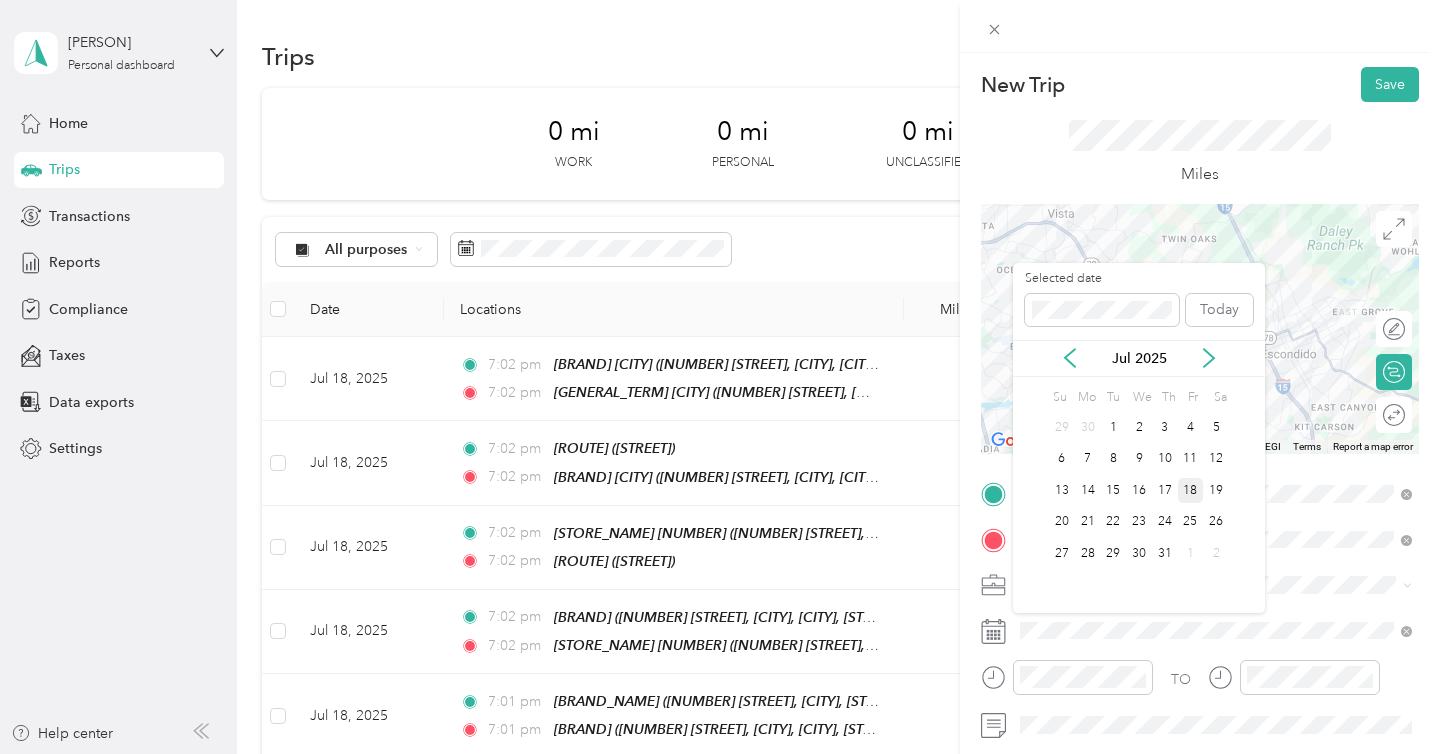 click on "18" at bounding box center (1191, 490) 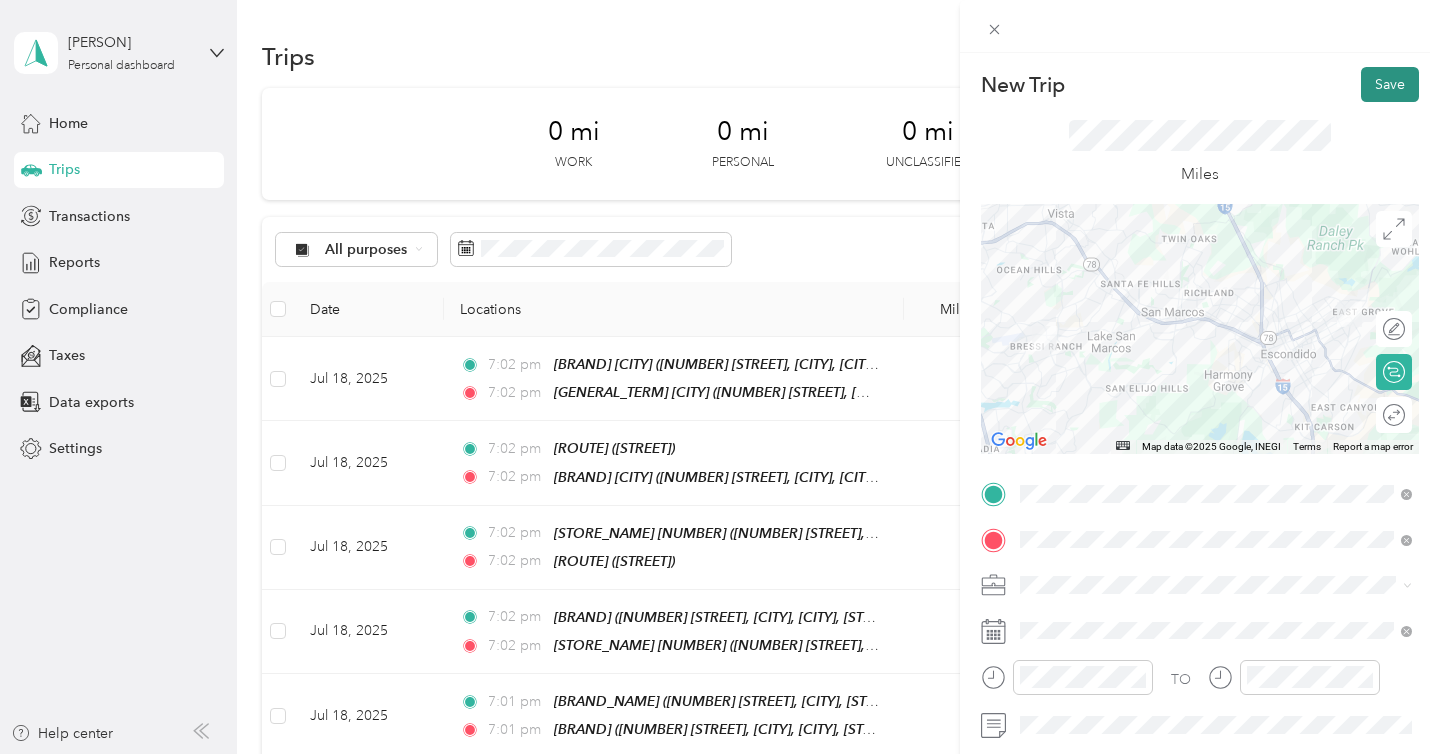 click on "Save" at bounding box center [1390, 84] 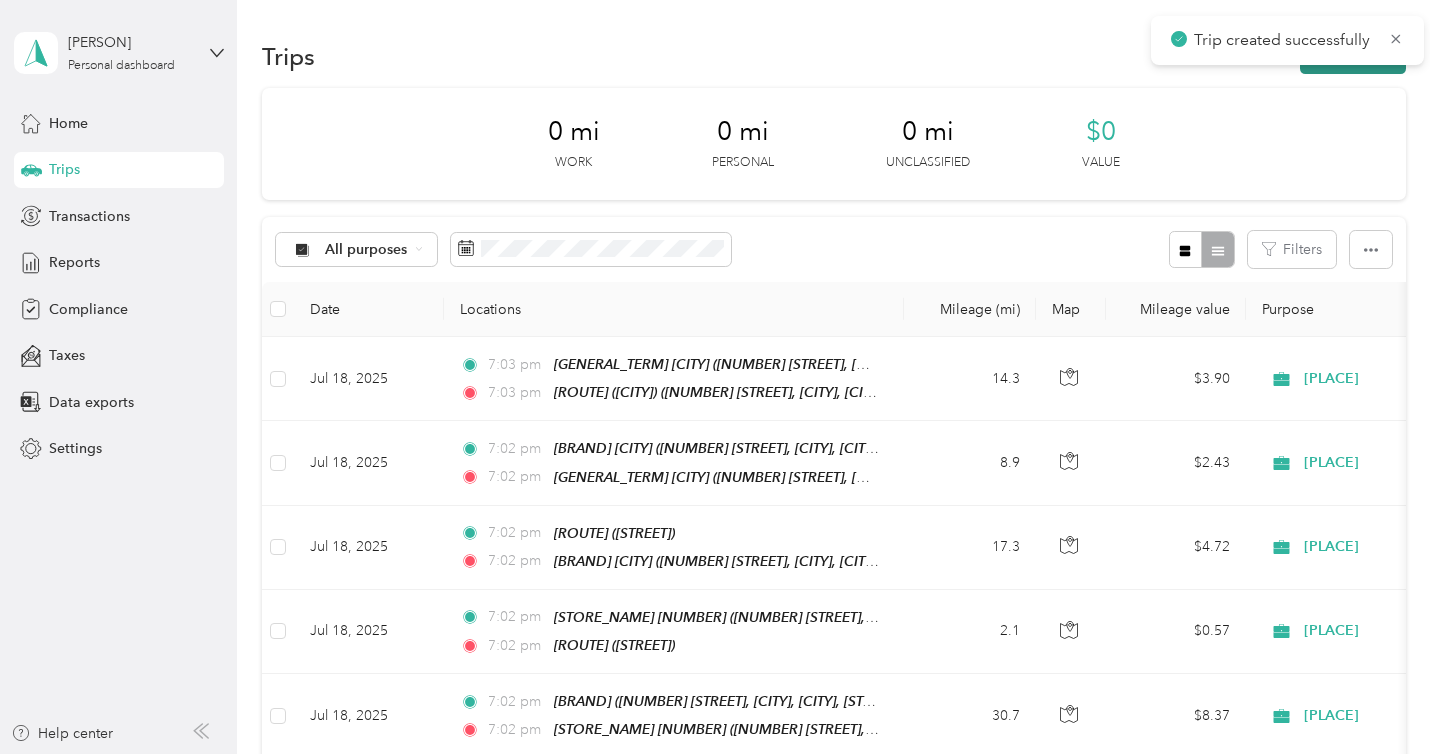 click on "New trip" at bounding box center (1353, 56) 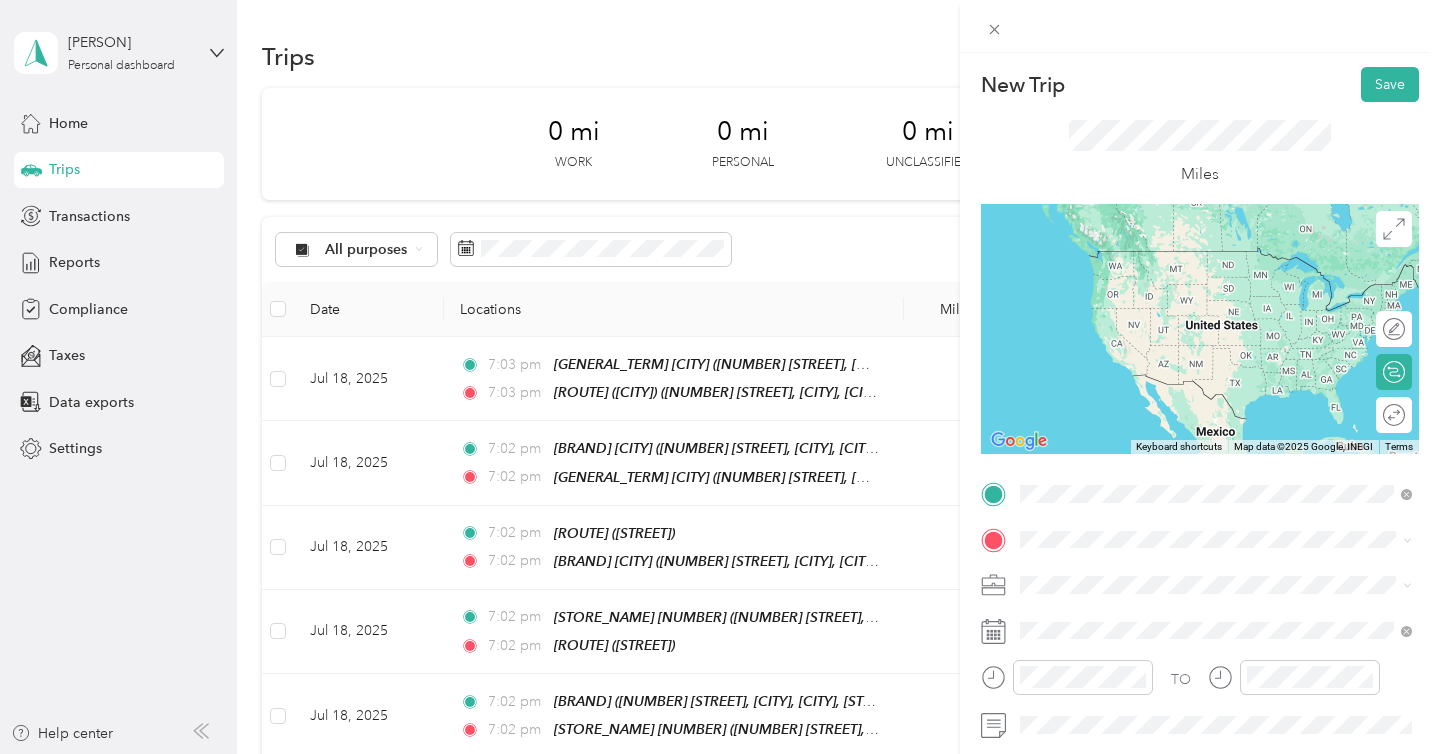 click on "[NUMBER] [STREET], [CITY], [POSTAL_CODE], [CITY], [STATE], [COUNTRY]" at bounding box center (1227, 291) 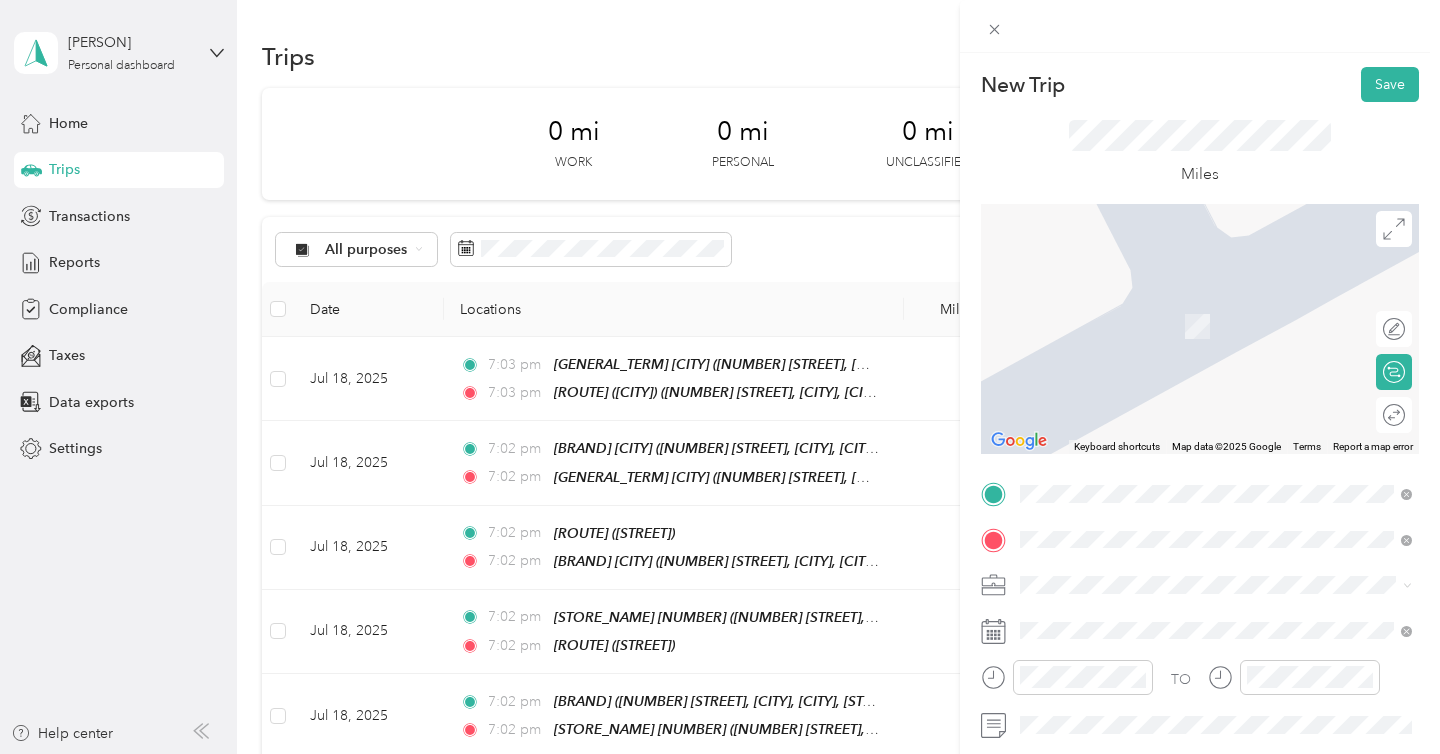 click on "SB Vista ( N Santa Fe) 1451 North Santa Fe Avenue, Vista, 92084, Vista, California, United States" at bounding box center (1232, 409) 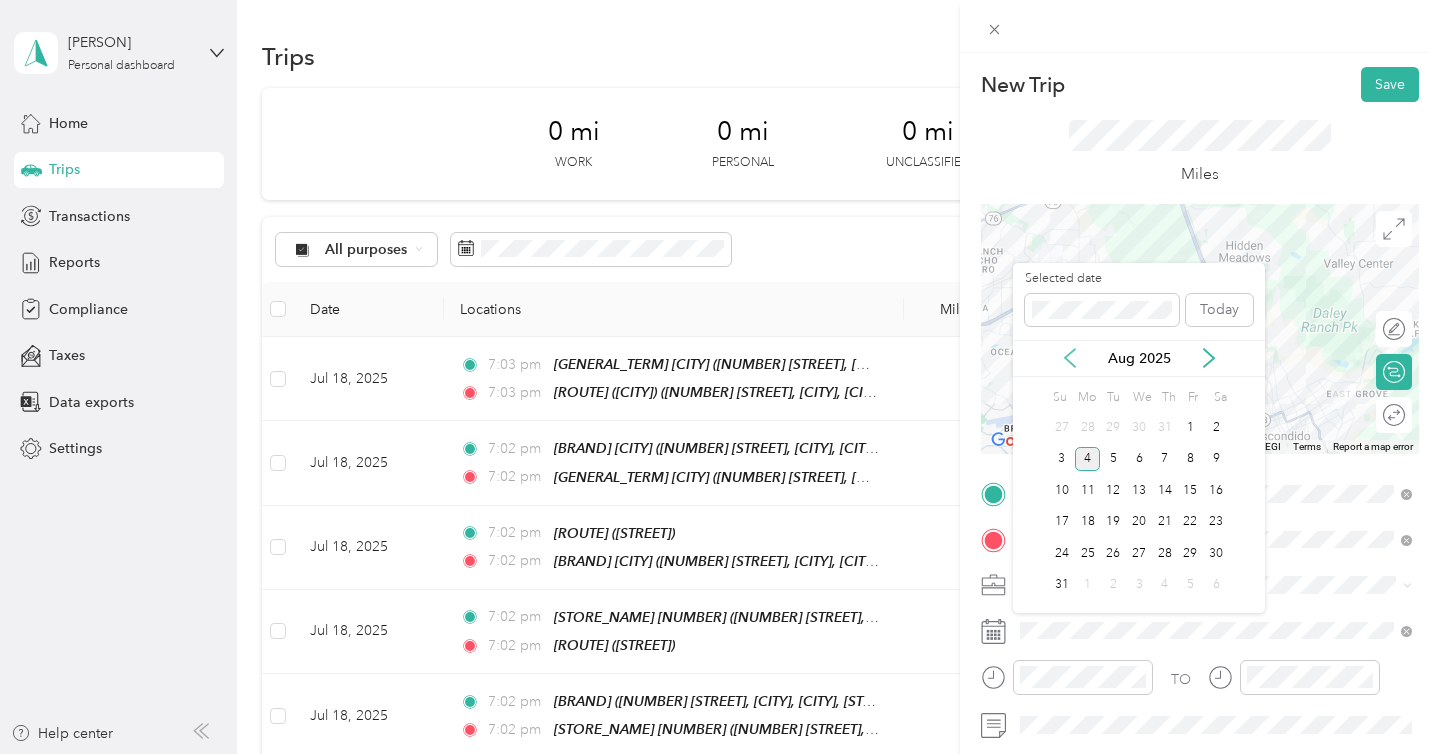 click 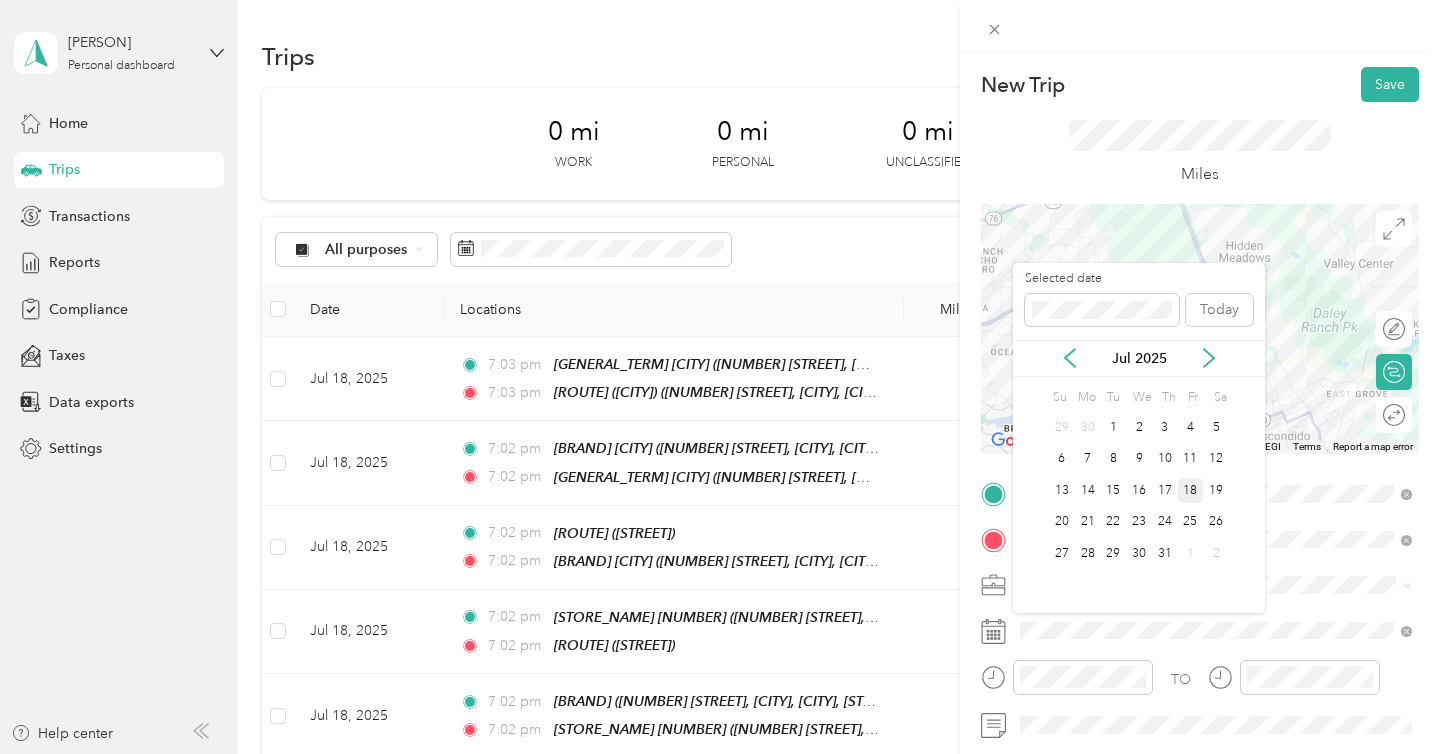 click on "18" at bounding box center (1191, 490) 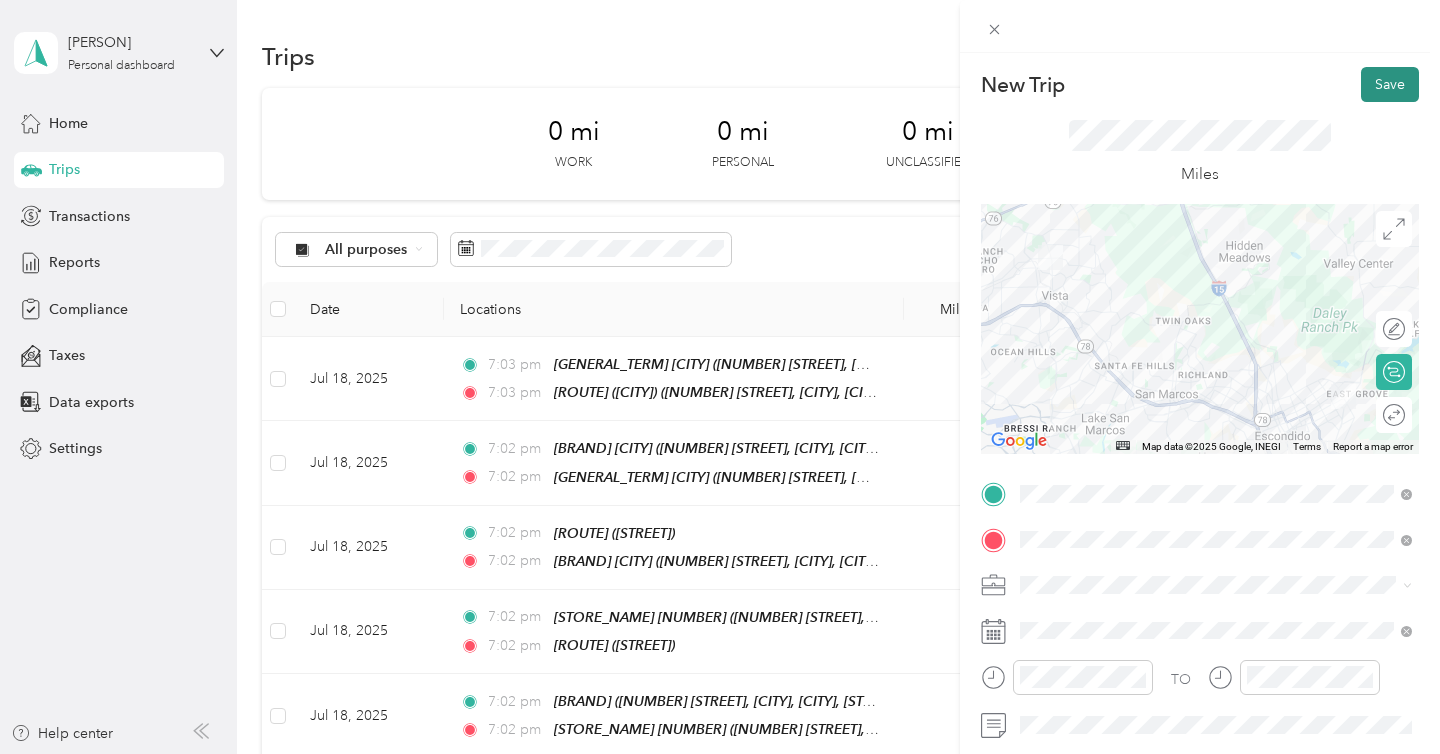 click on "Save" at bounding box center [1390, 84] 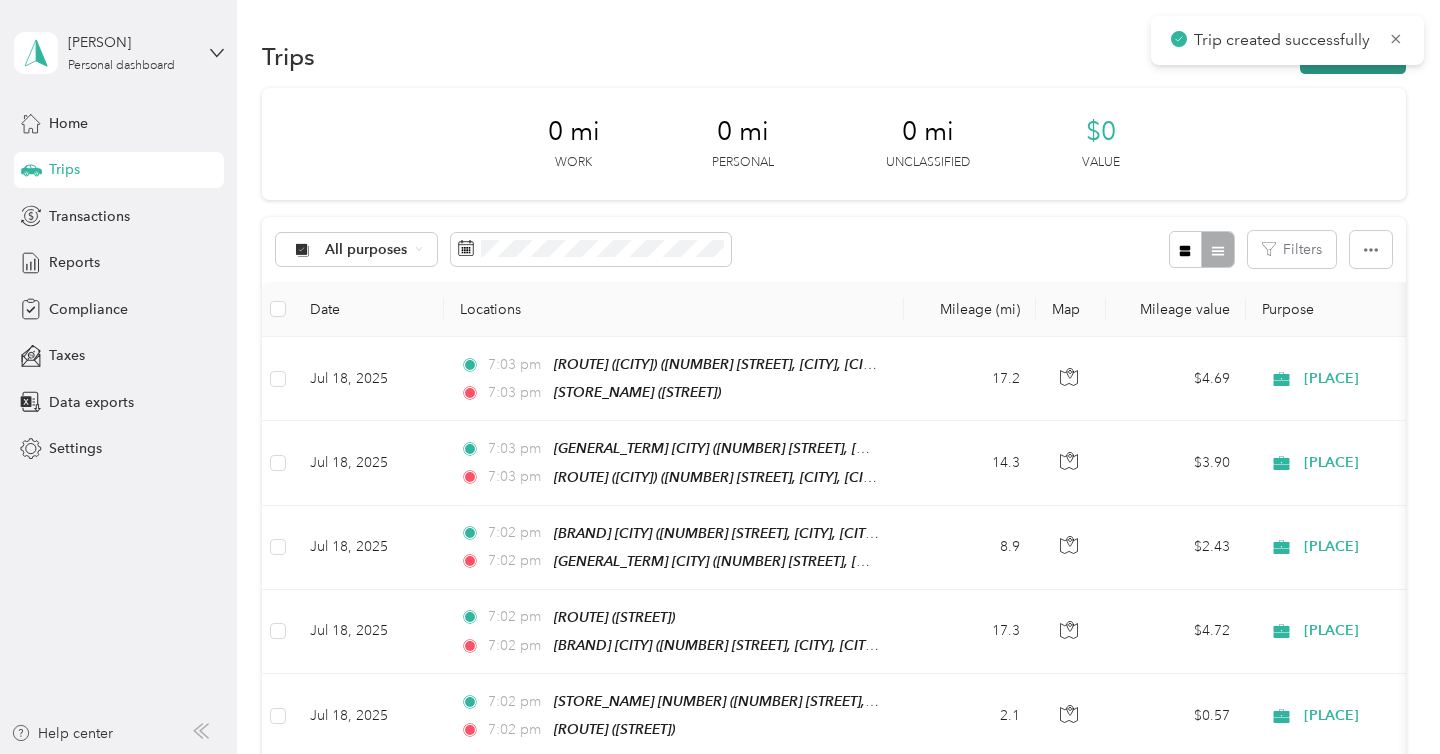 click on "New trip" at bounding box center (1353, 56) 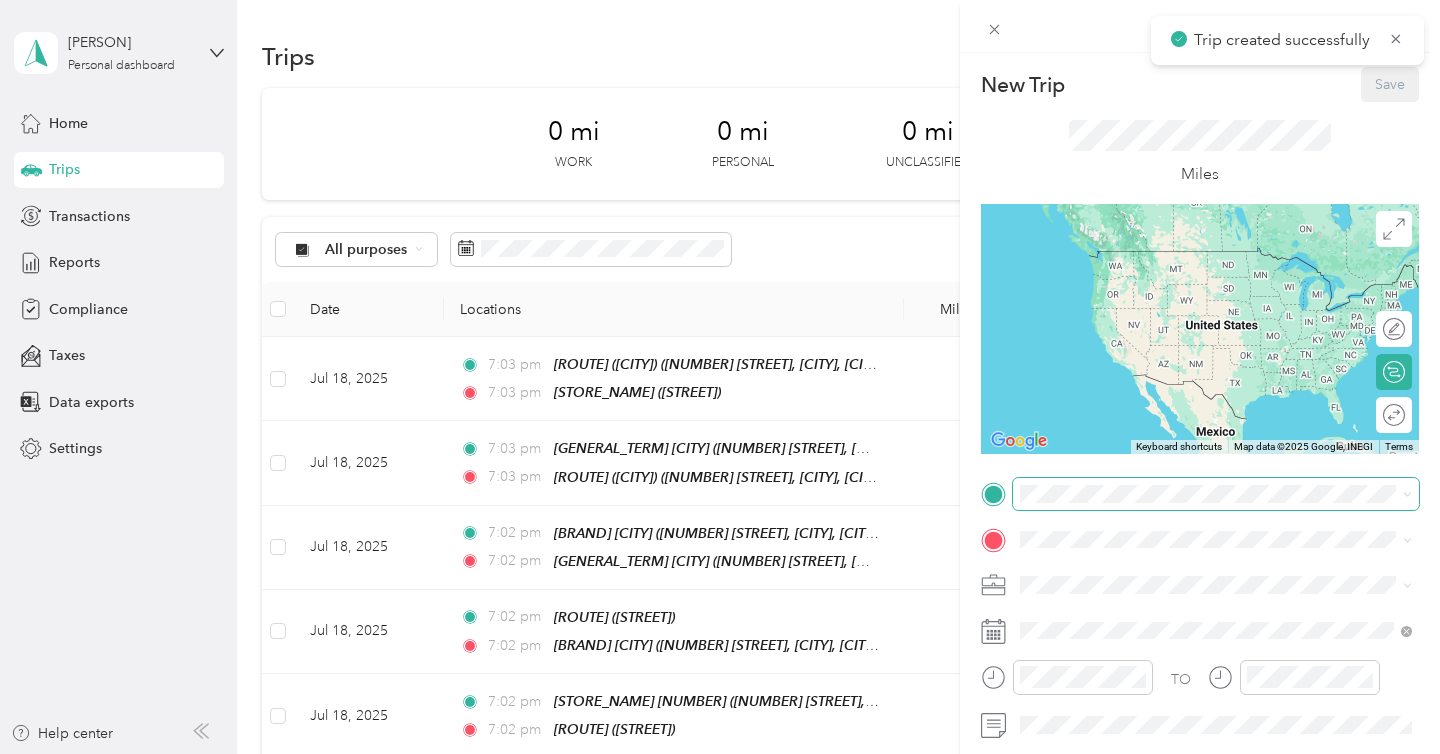 click at bounding box center (1216, 494) 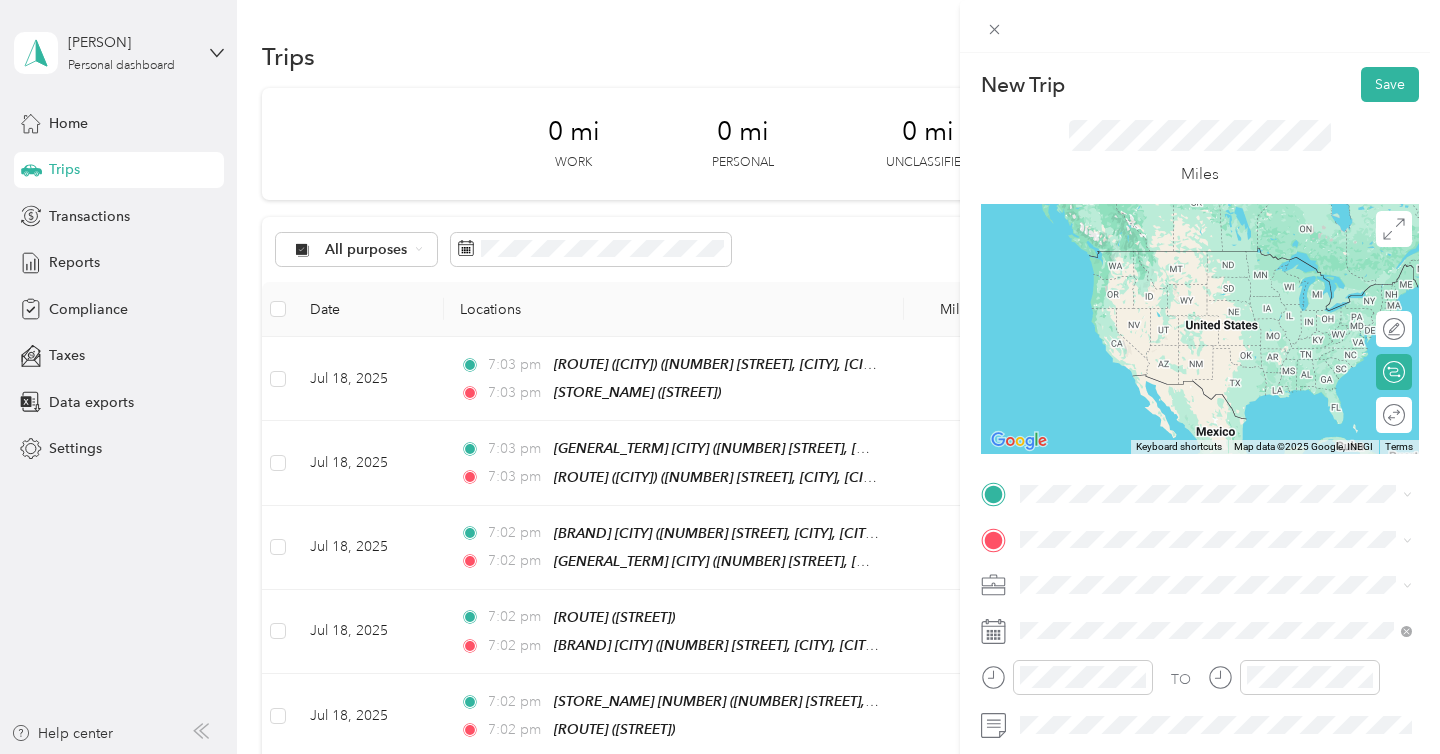 click on "[NUMBER] [STREET], [CITY], [POSTAL_CODE], [CITY], [STATE], [COUNTRY]" at bounding box center (1227, 372) 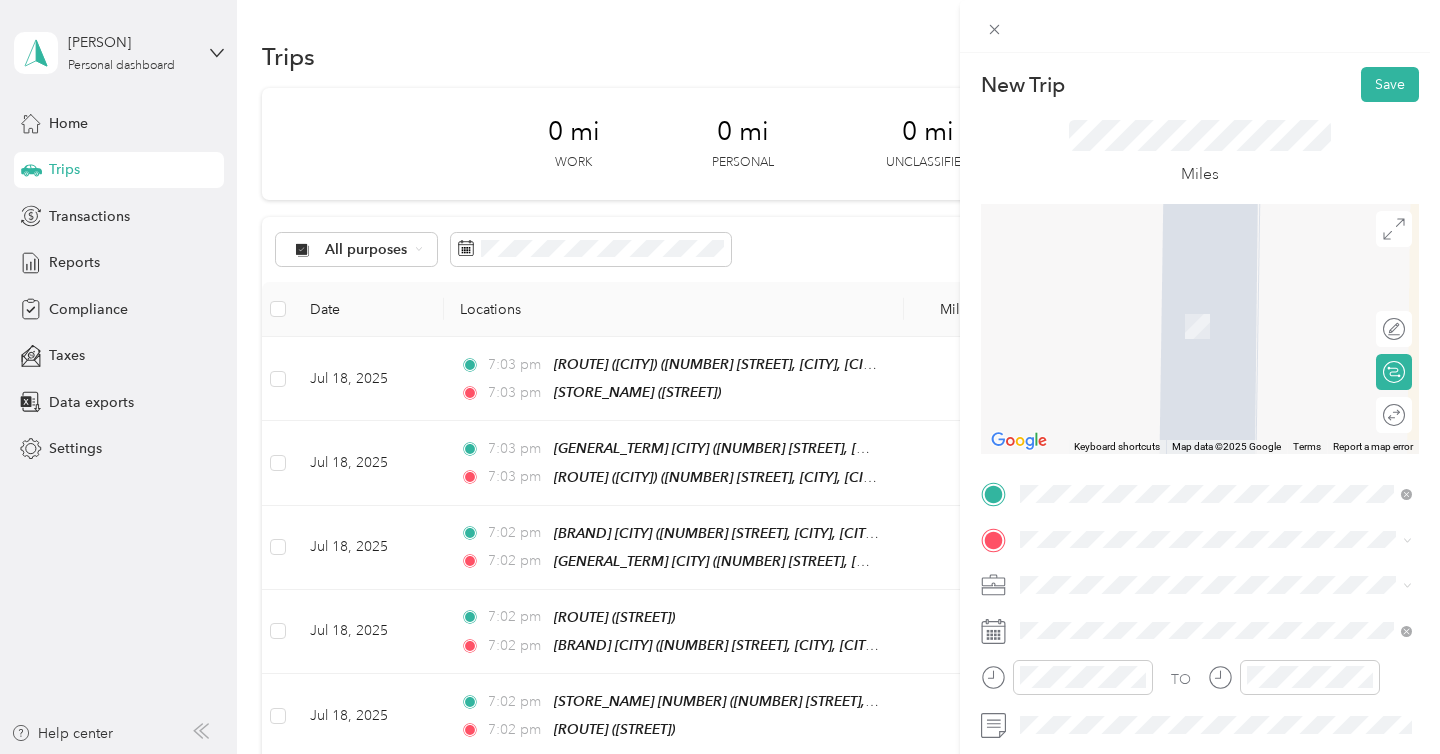 click at bounding box center [1216, 585] 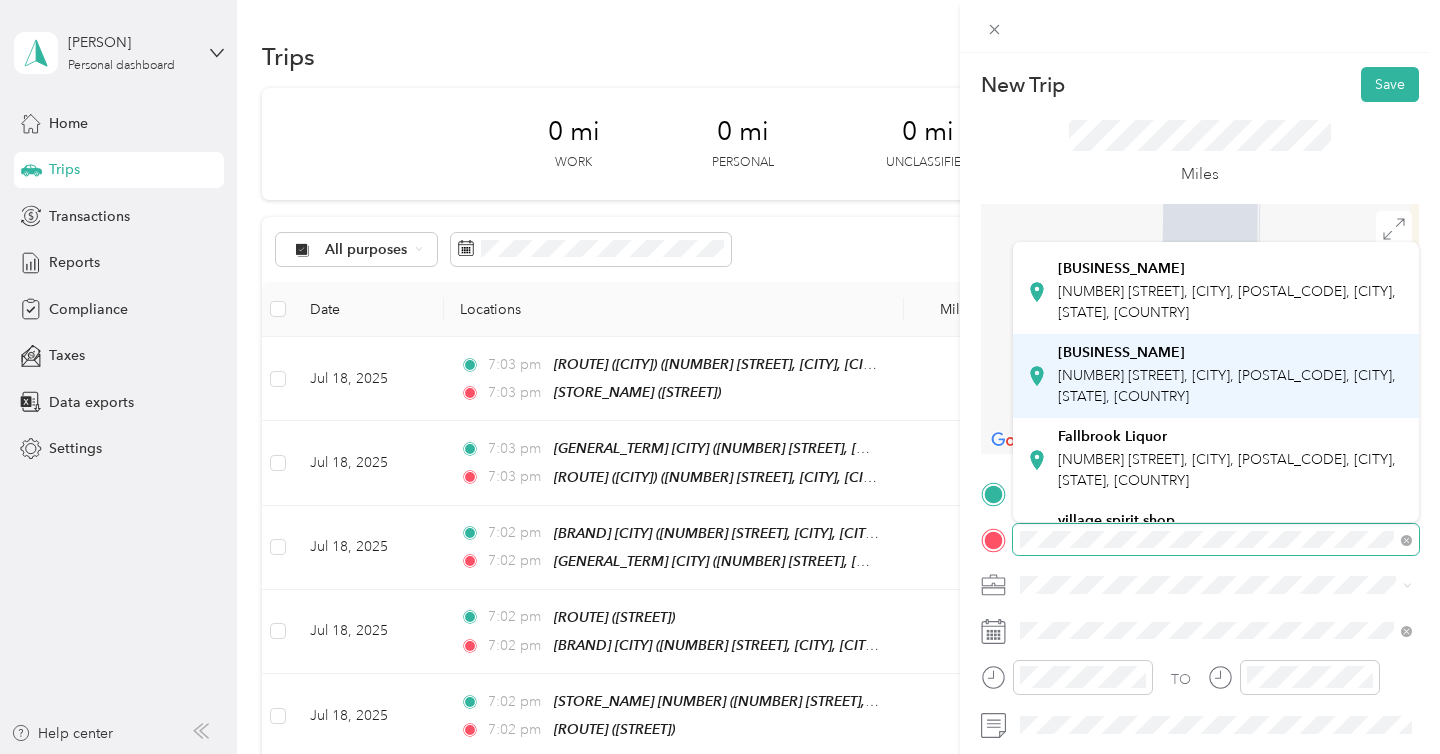 scroll, scrollTop: 125, scrollLeft: 0, axis: vertical 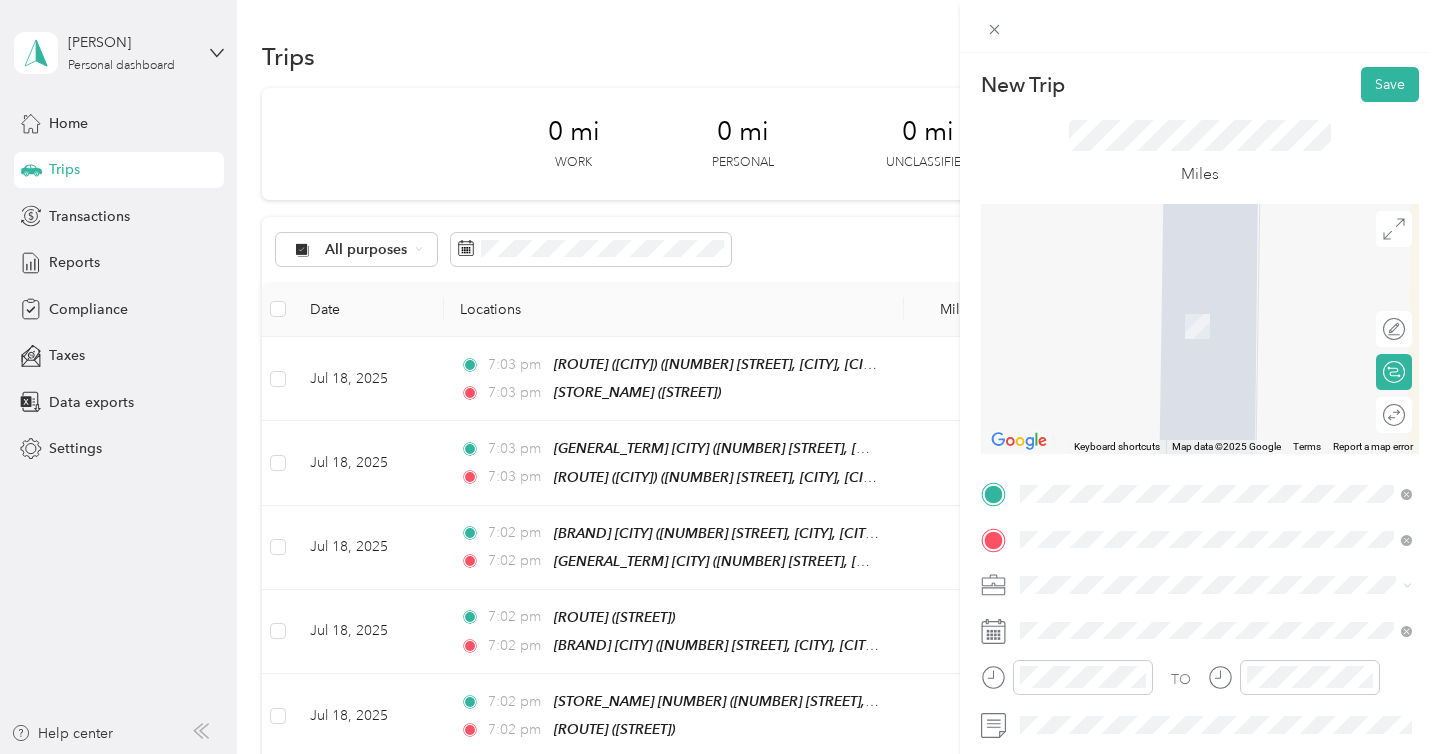 click on "Fallbrook Liquor 1051 South Main Avenue, Fallbrook, 92028, Fallbrook, California, United States" at bounding box center (1232, 452) 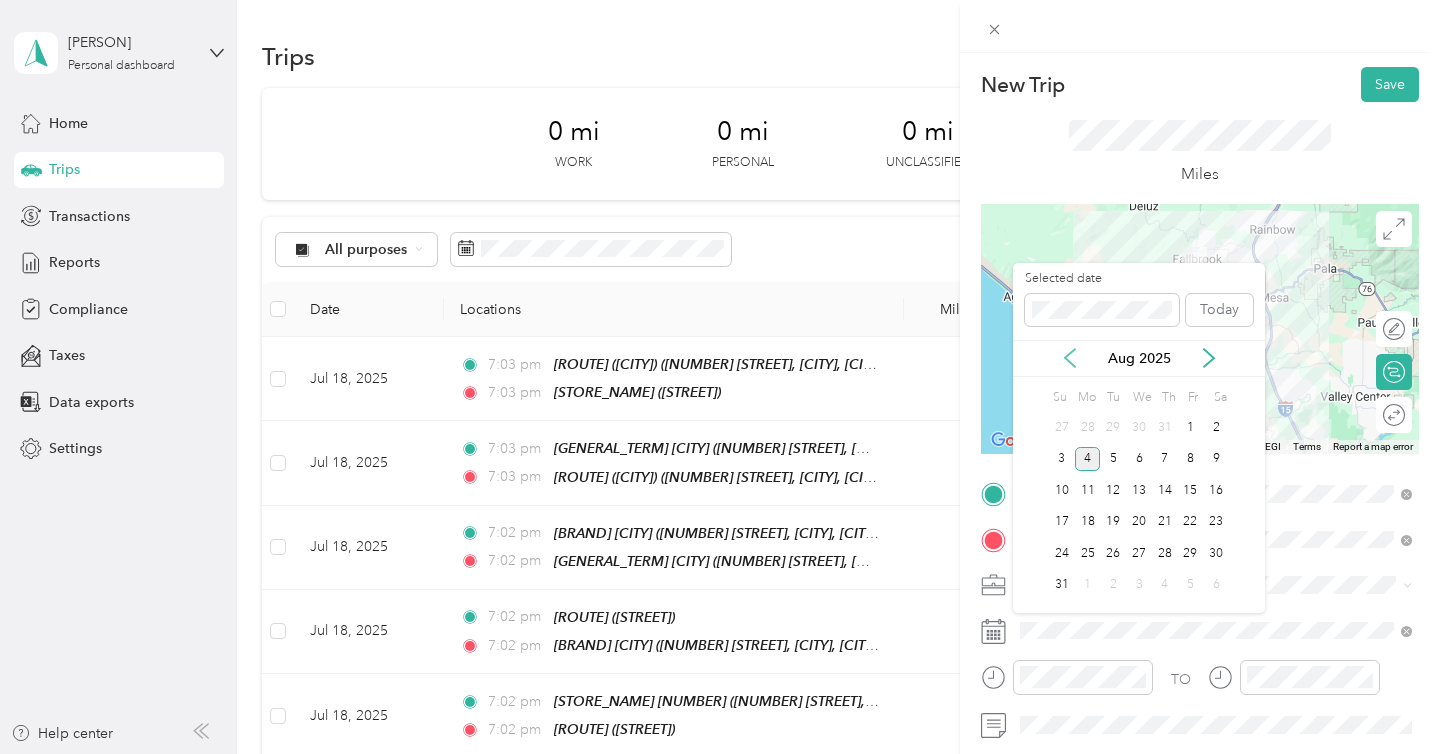 click 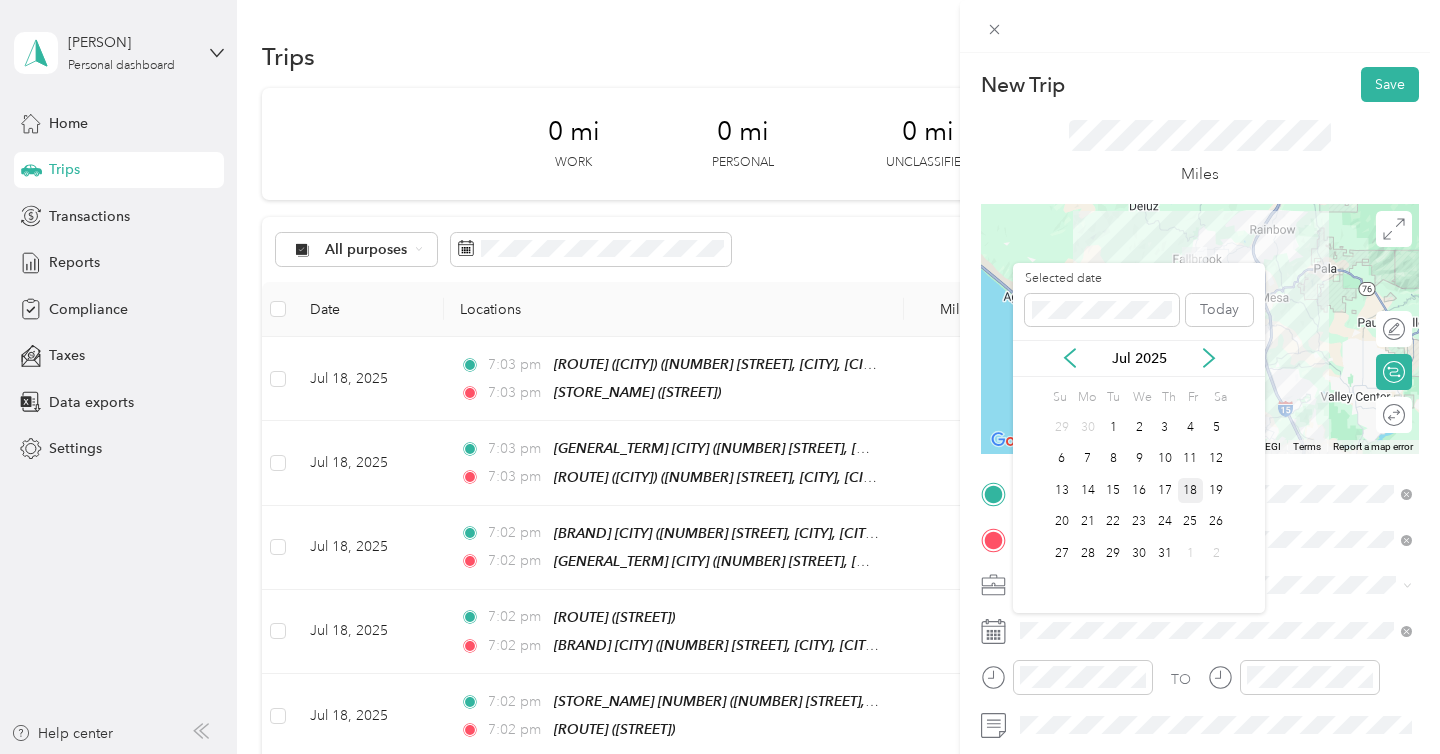 click on "18" at bounding box center (1191, 490) 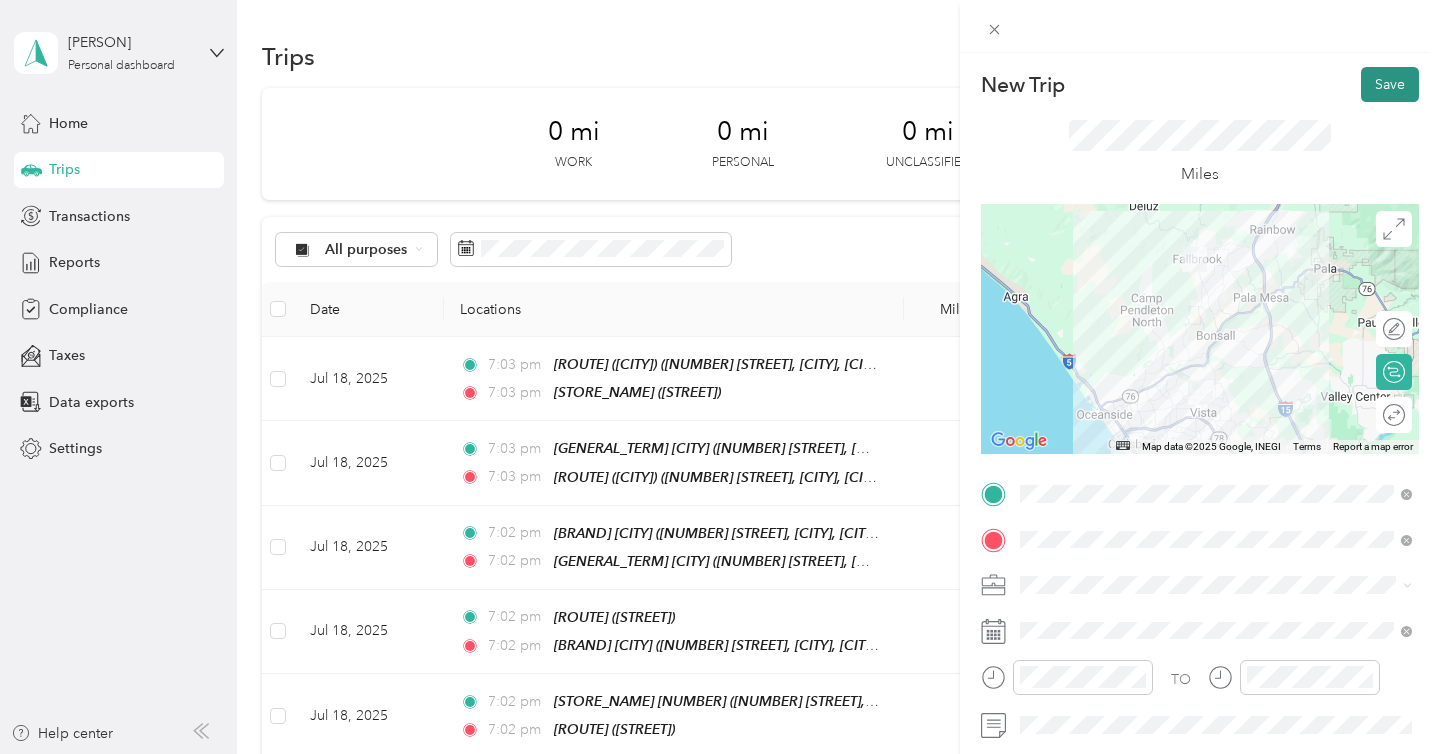 click on "Save" at bounding box center [1390, 84] 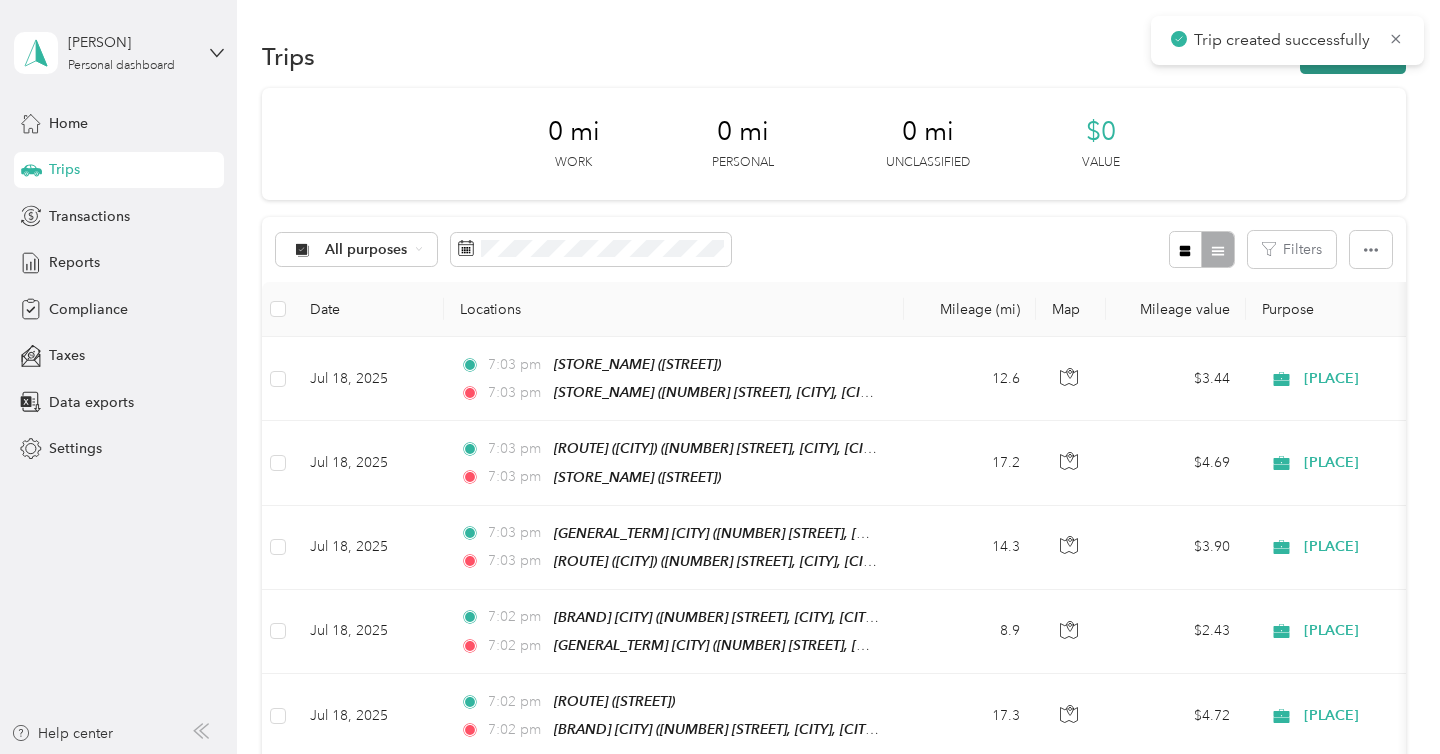 click on "New trip" at bounding box center (1353, 56) 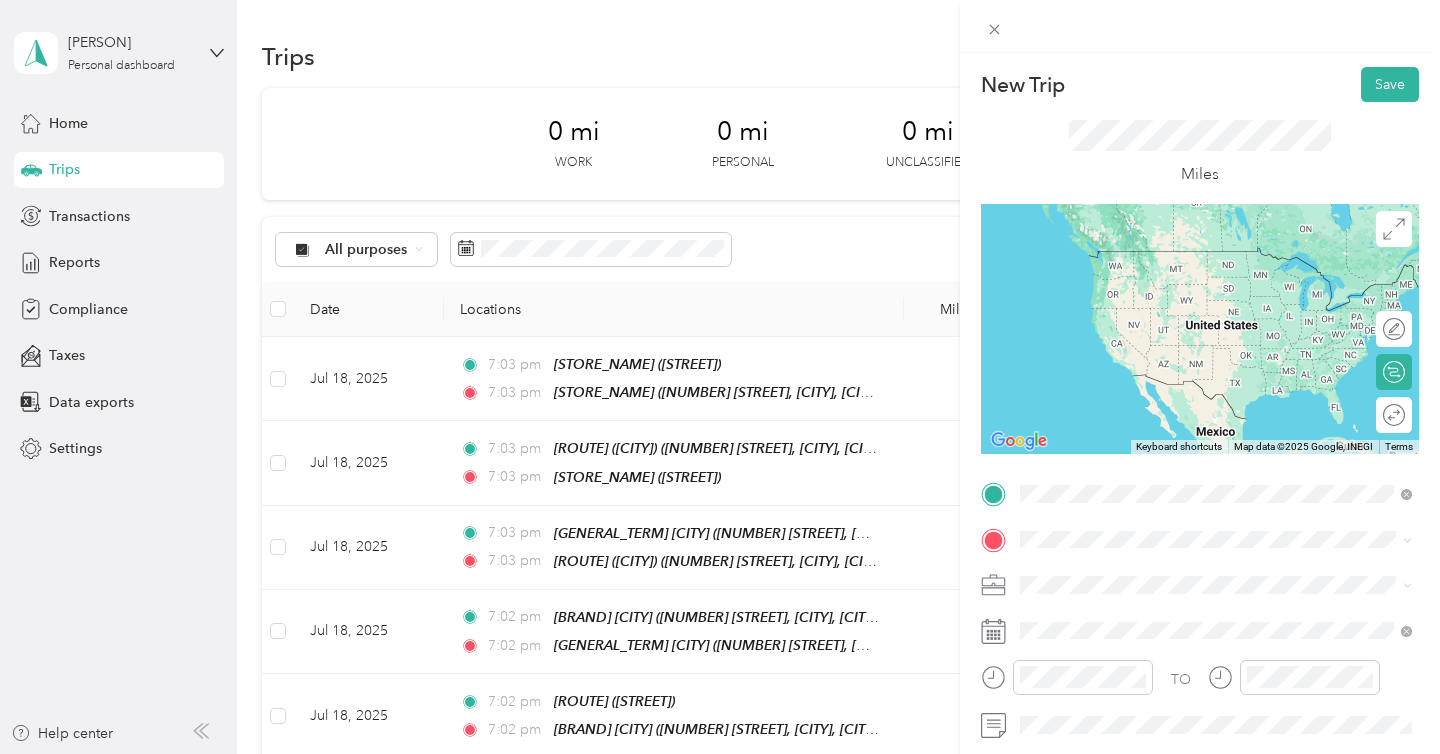 click on "Fallbrook Liquor 1051 South Main Avenue, Fallbrook, 92028, Fallbrook, California, United States" at bounding box center (1232, 595) 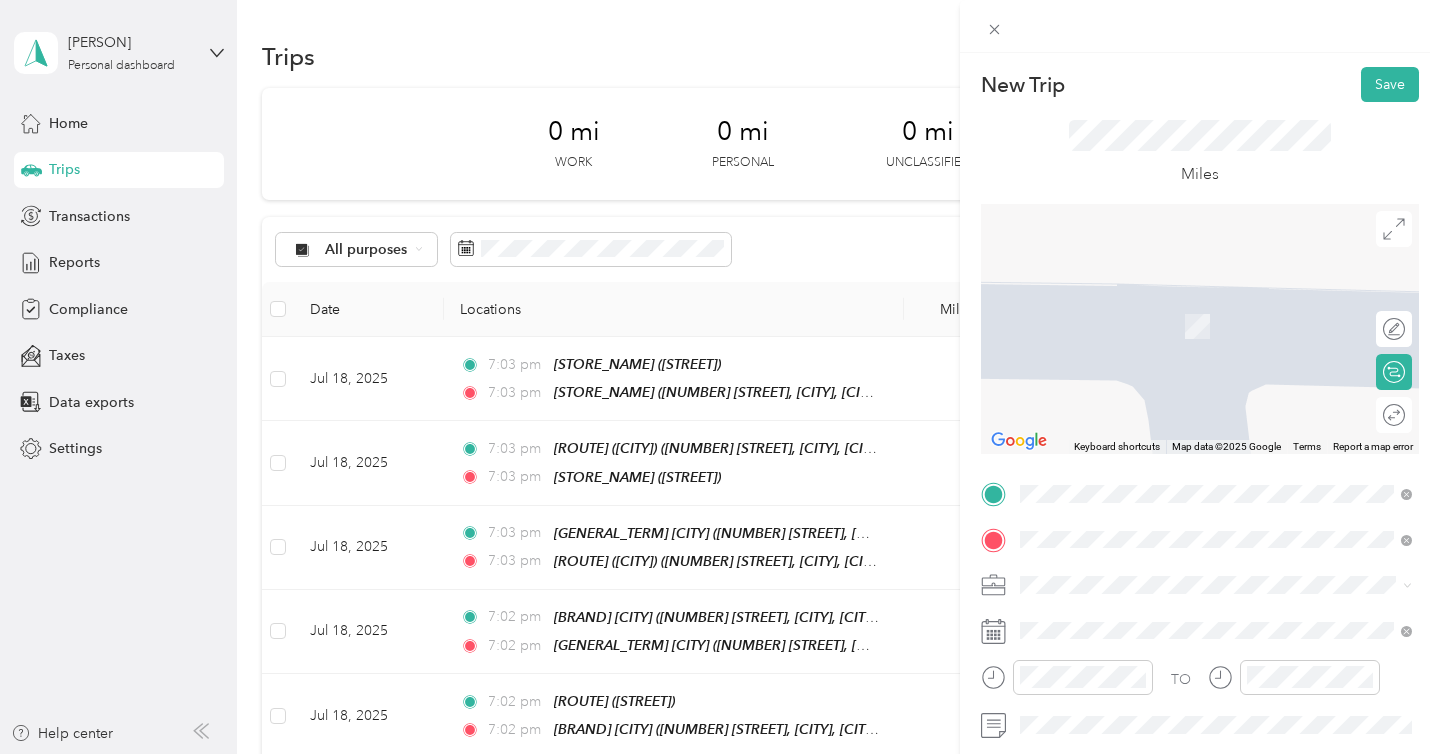 click on "[BRAND_NAME] [CITY] [NUMBER] [STREET], [CITY], [POSTAL_CODE], [CITY], [STATE], [COUNTRY]" at bounding box center (1232, 388) 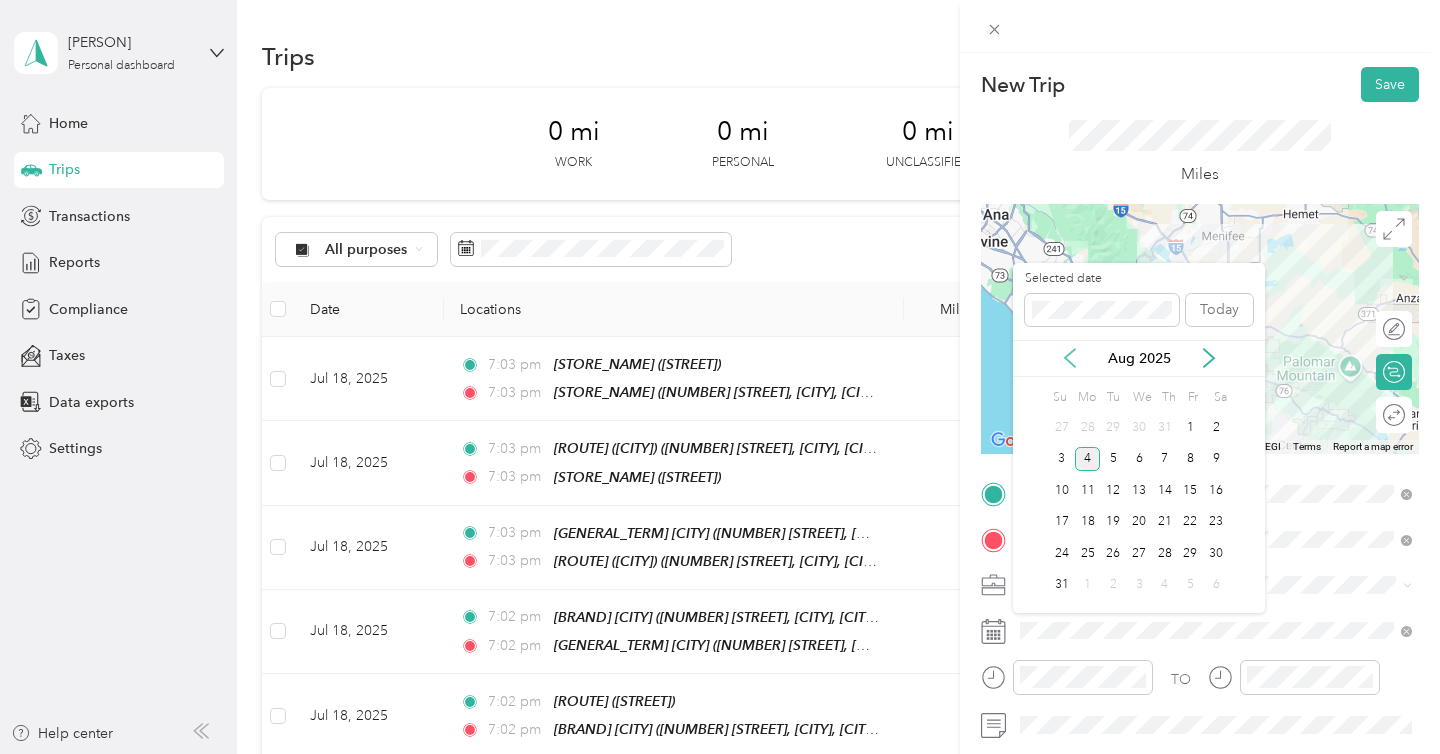 click 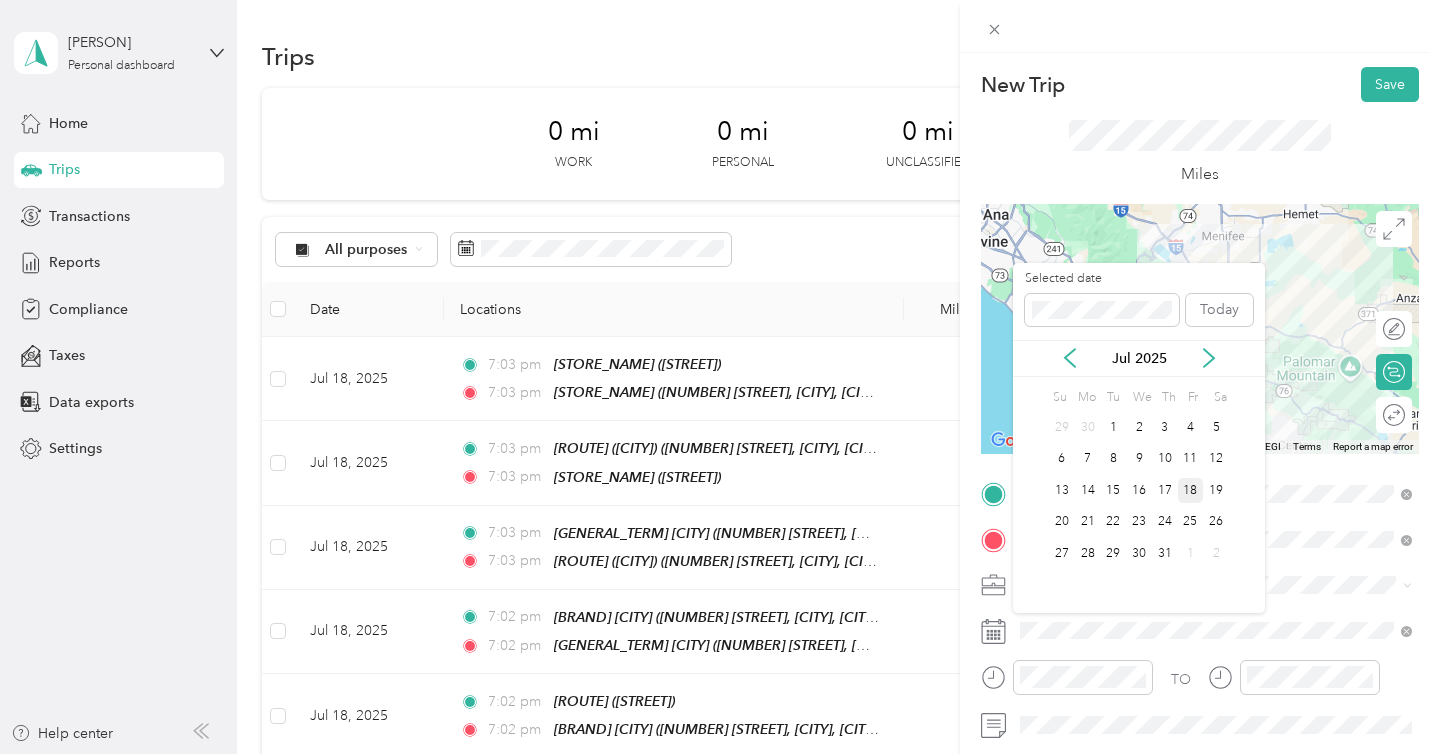 click on "18" at bounding box center (1191, 490) 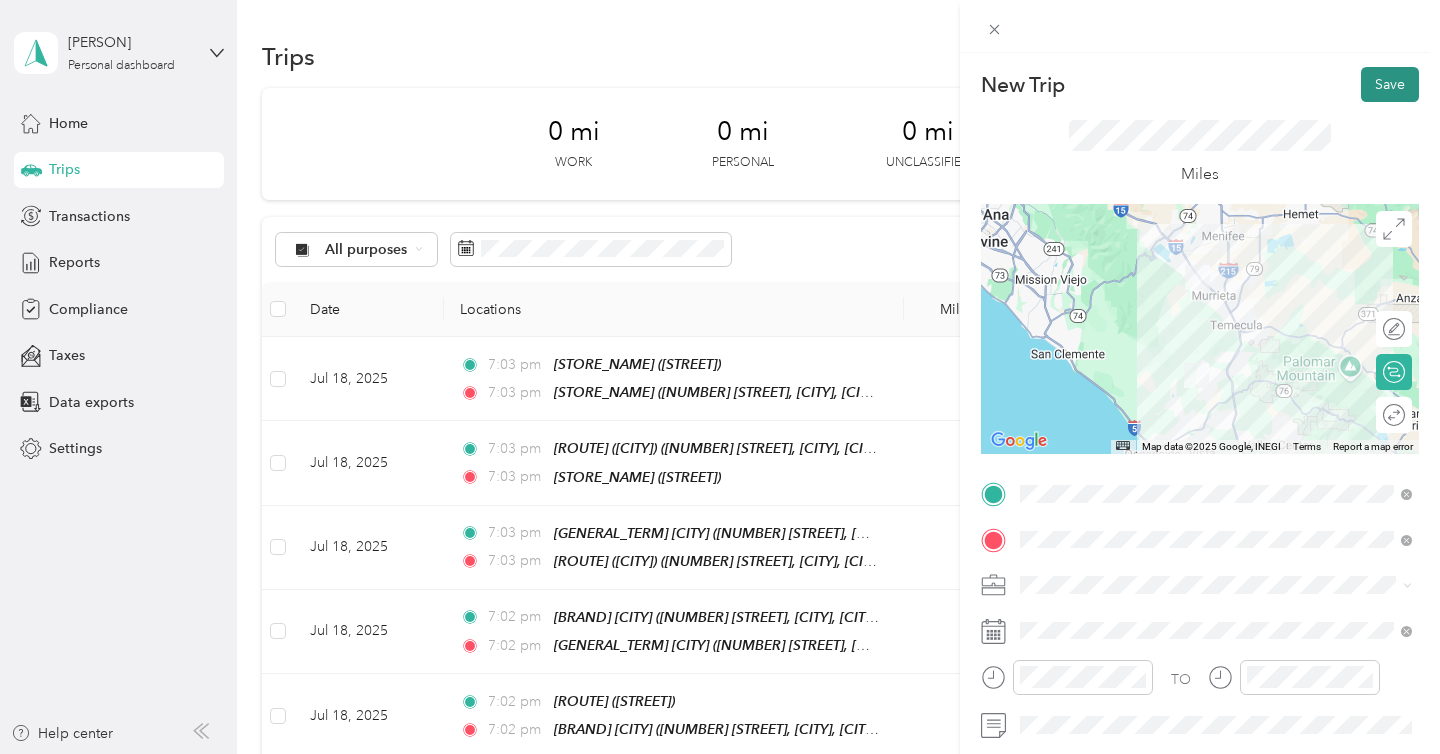 click on "Save" at bounding box center [1390, 84] 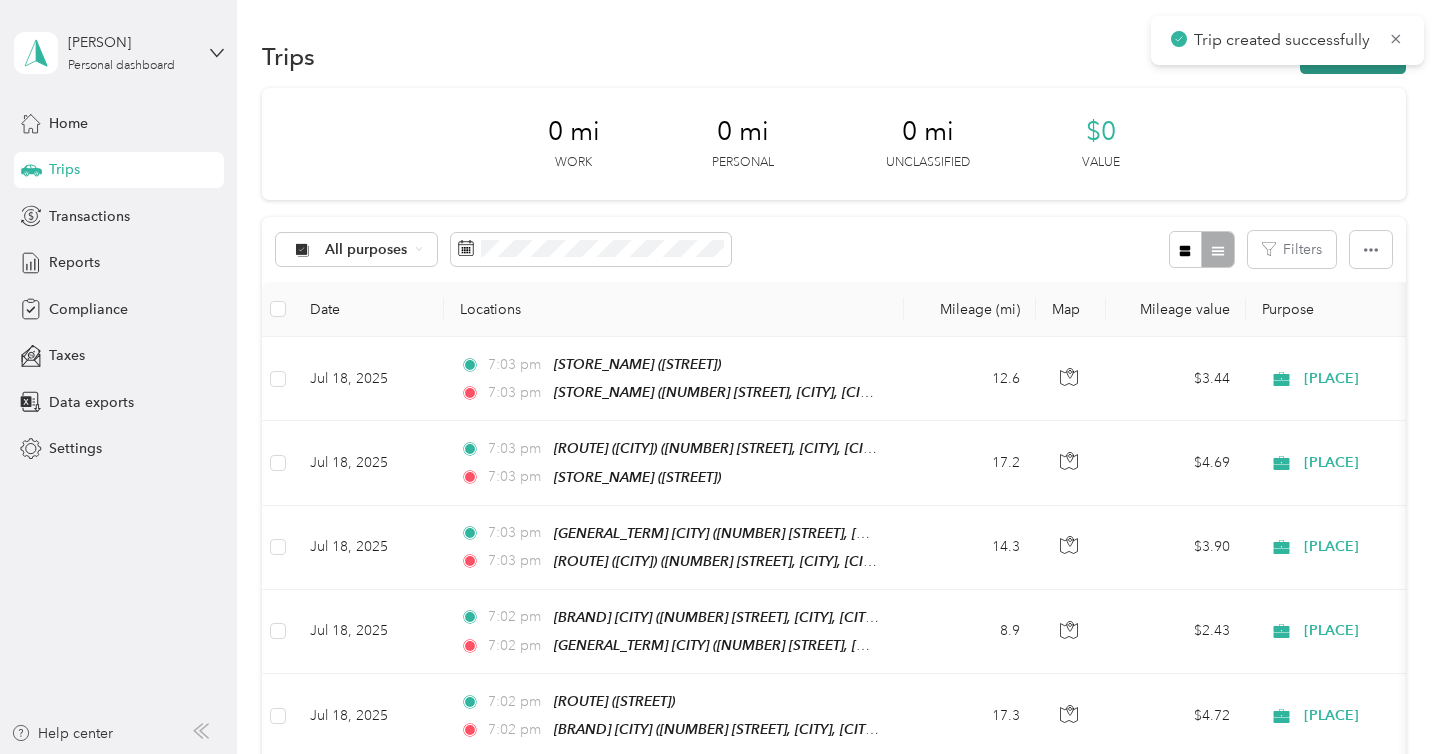 click on "New trip" at bounding box center [1353, 56] 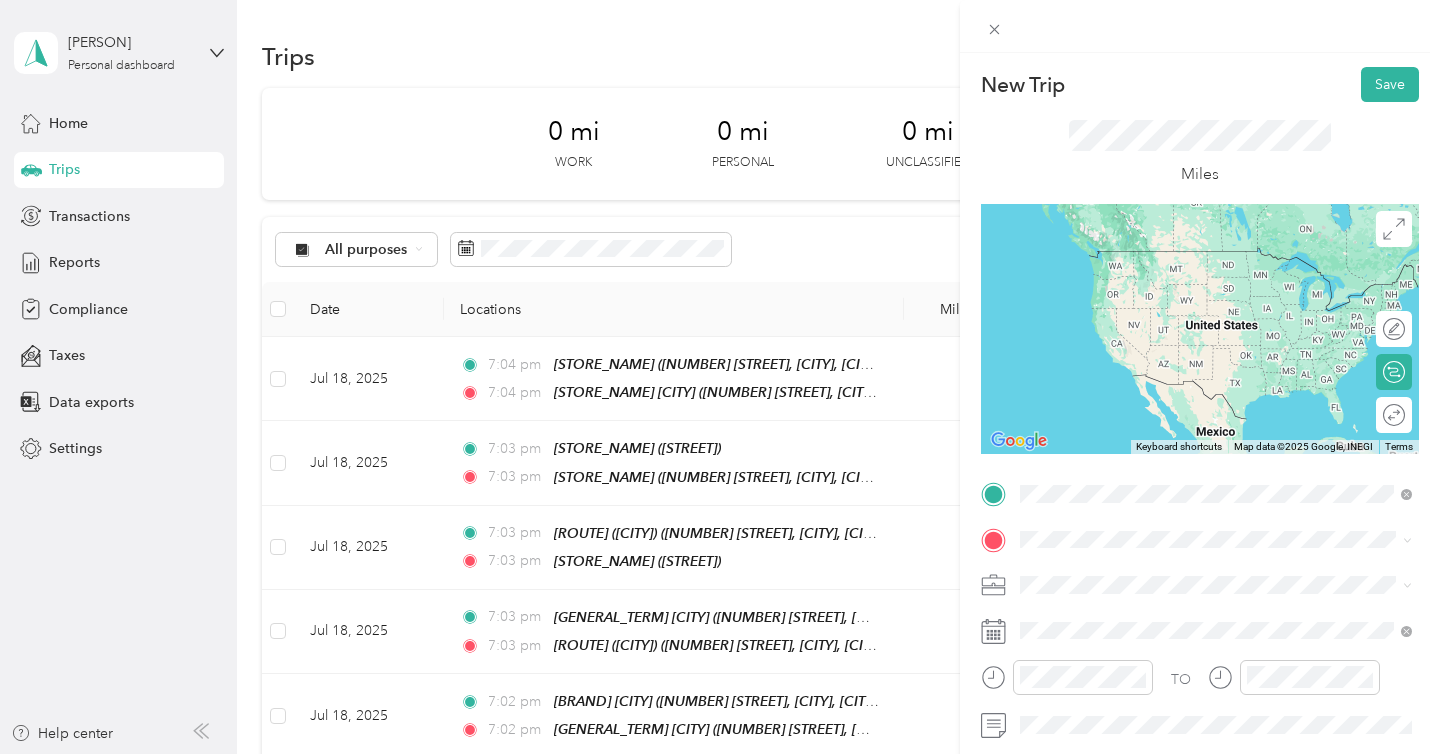 click on "[NUMBER] [STREET], [CITY], [POSTAL_CODE], [CITY], [STATE], United States" at bounding box center [1227, 606] 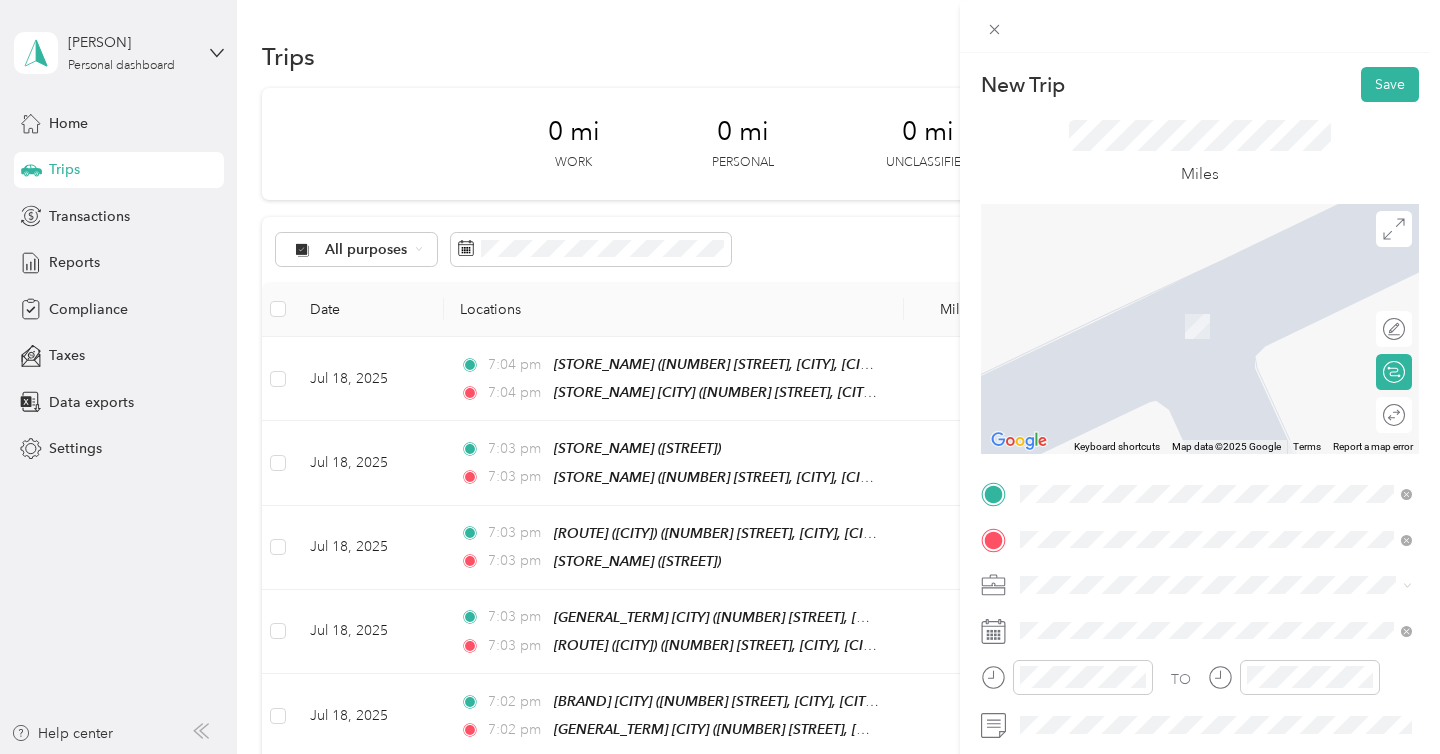 click on "[NUMBER] [STREET], [CITY], [STATE], [COUNTRY], [POSTAL_CODE], [CITY], [STATE], [COUNTRY]" at bounding box center [1194, 336] 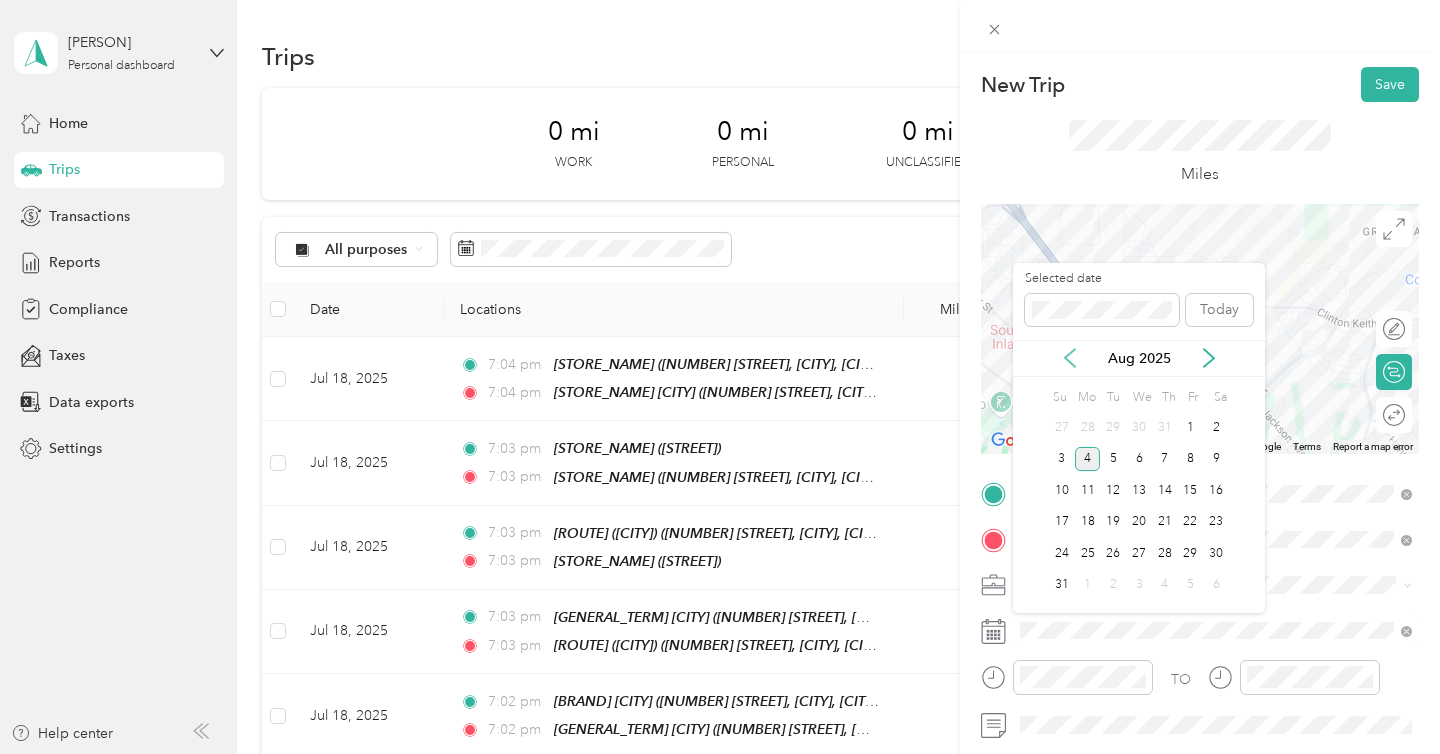 click 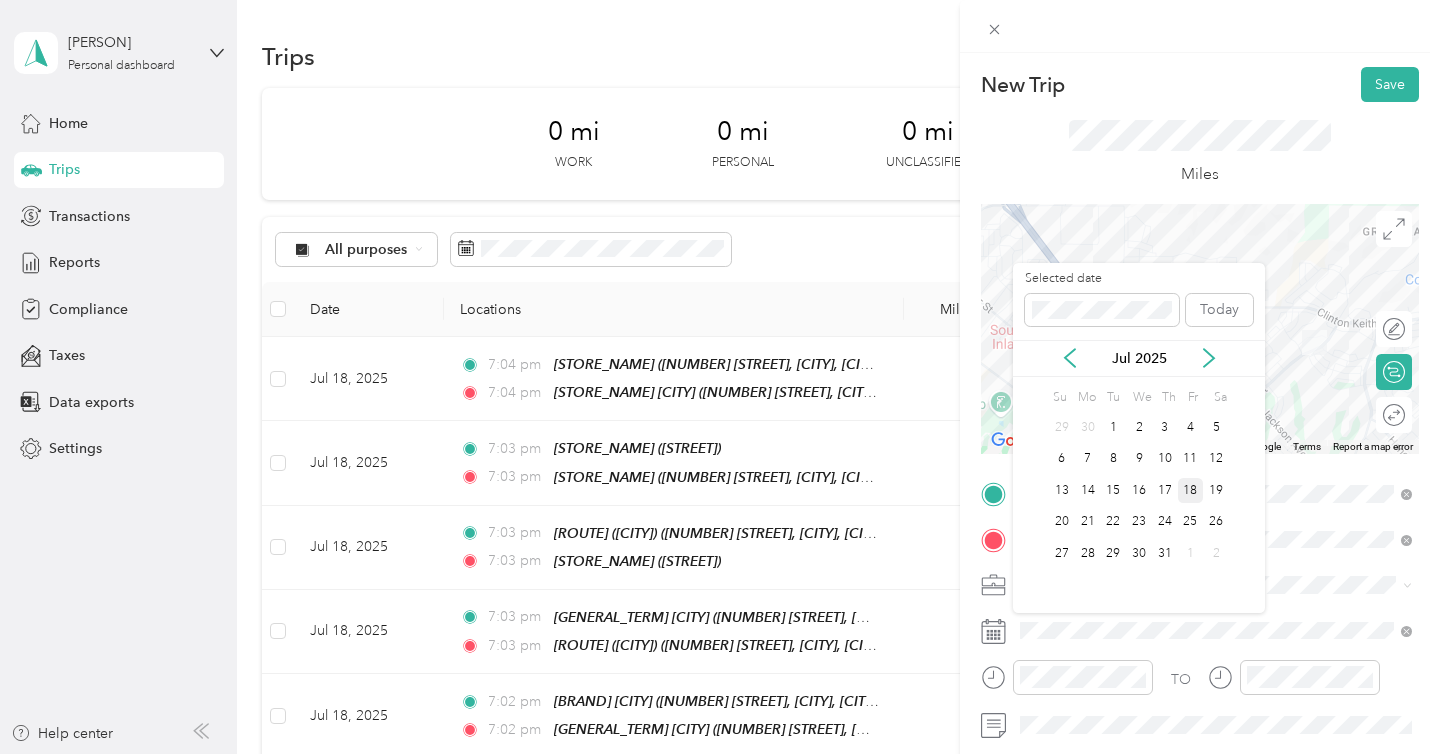 click on "18" at bounding box center (1191, 490) 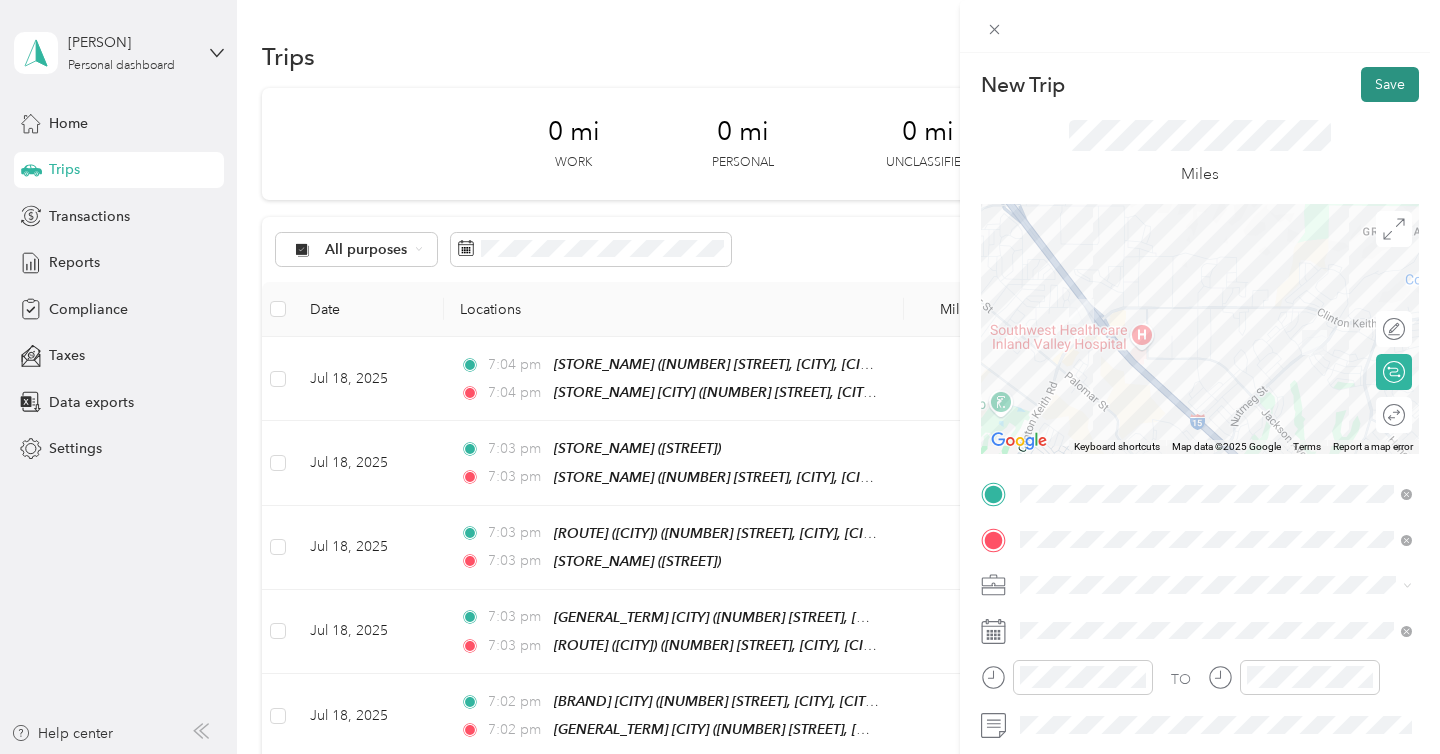 click on "Save" at bounding box center [1390, 84] 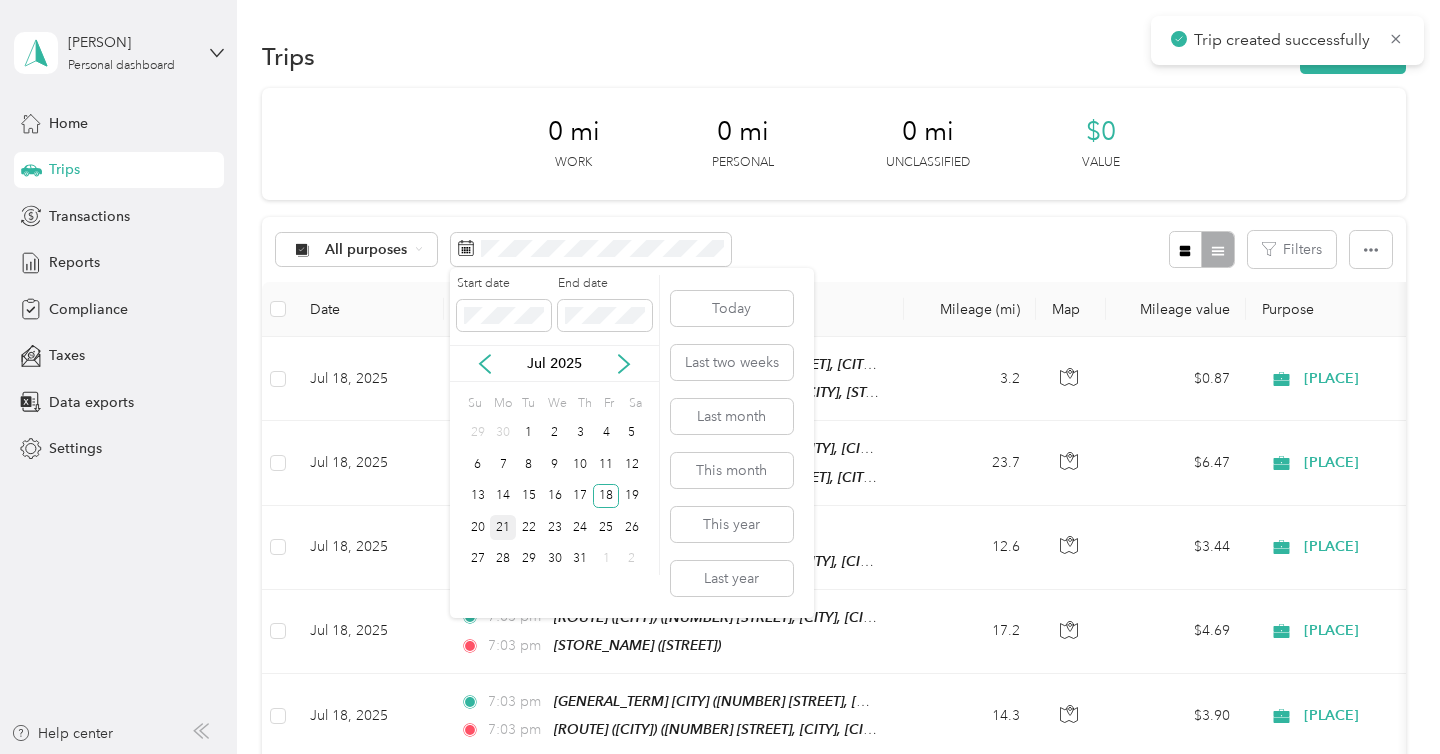 click on "21" at bounding box center [503, 527] 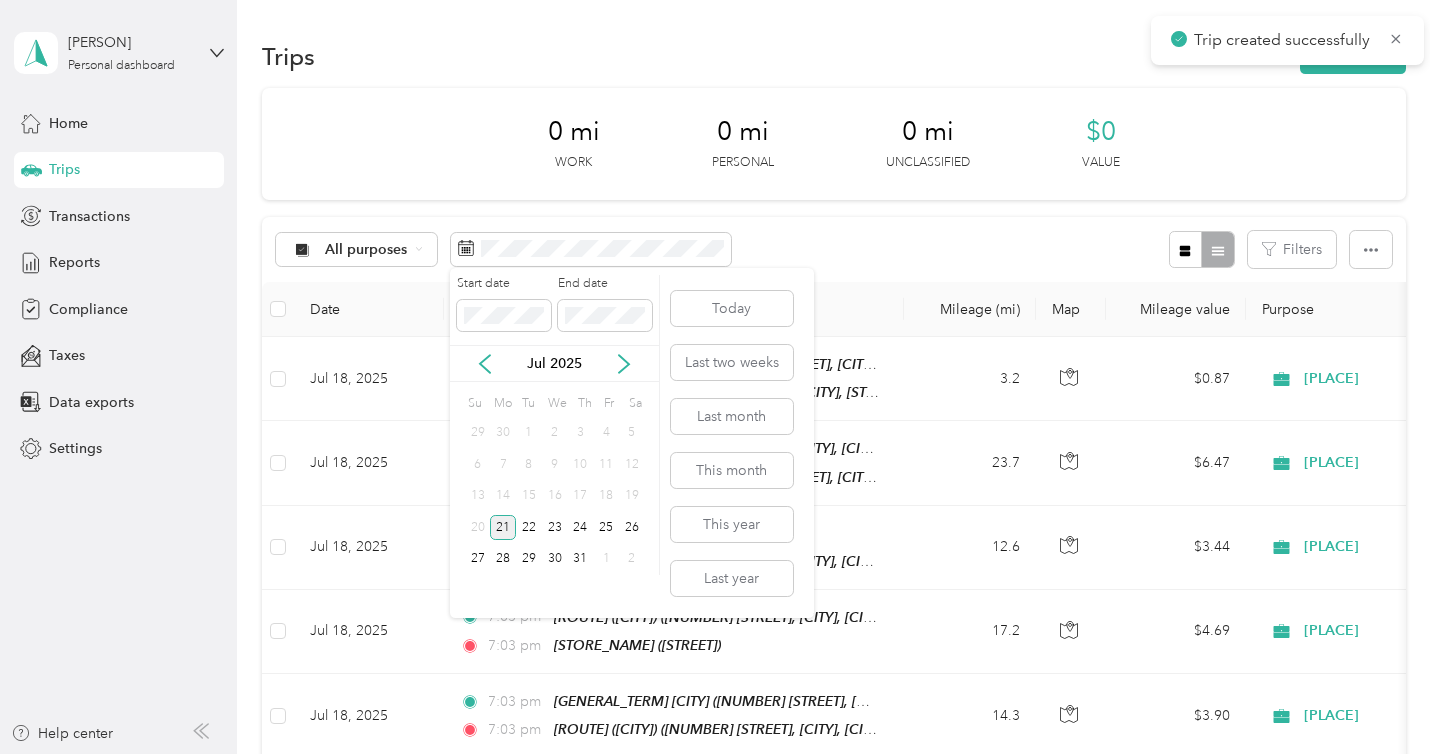 click on "21" at bounding box center (503, 527) 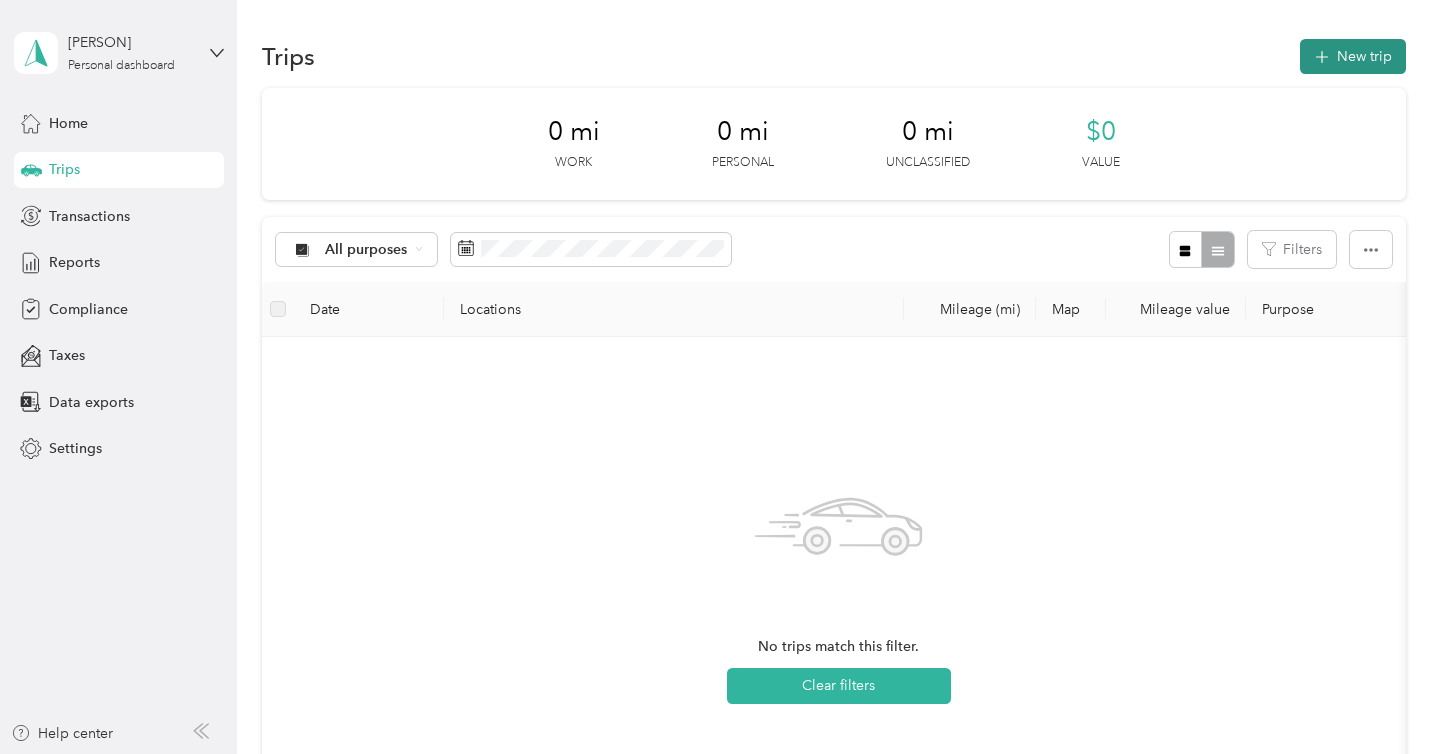 click 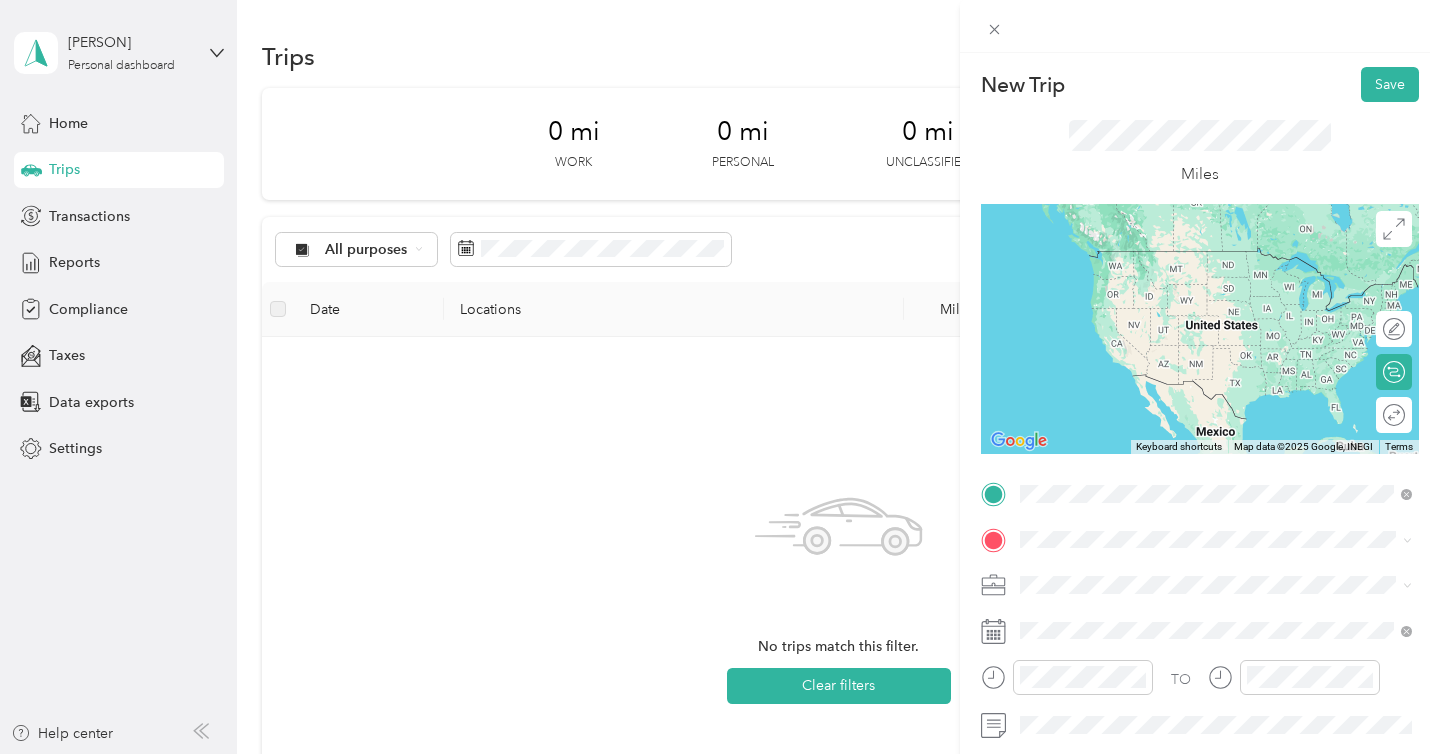 click on "[NUMBER] [STREET], [CITY], [STATE], [COUNTRY], [POSTAL_CODE], [CITY], [STATE], [COUNTRY]" at bounding box center (1194, 291) 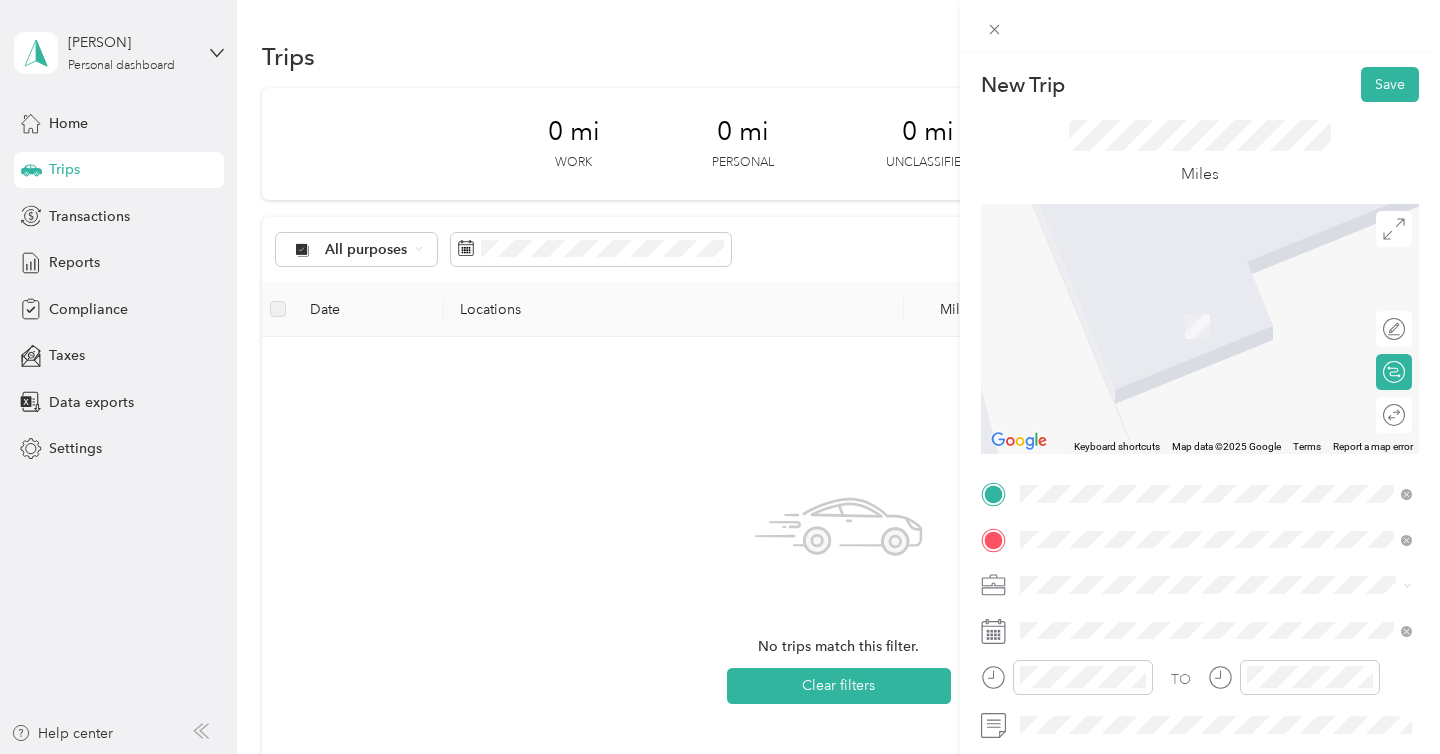 click on "[NUMBER] [STREET], [CITY], [POSTAL_CODE], [CITY], [STATE], [COUNTRY]" at bounding box center [1227, 336] 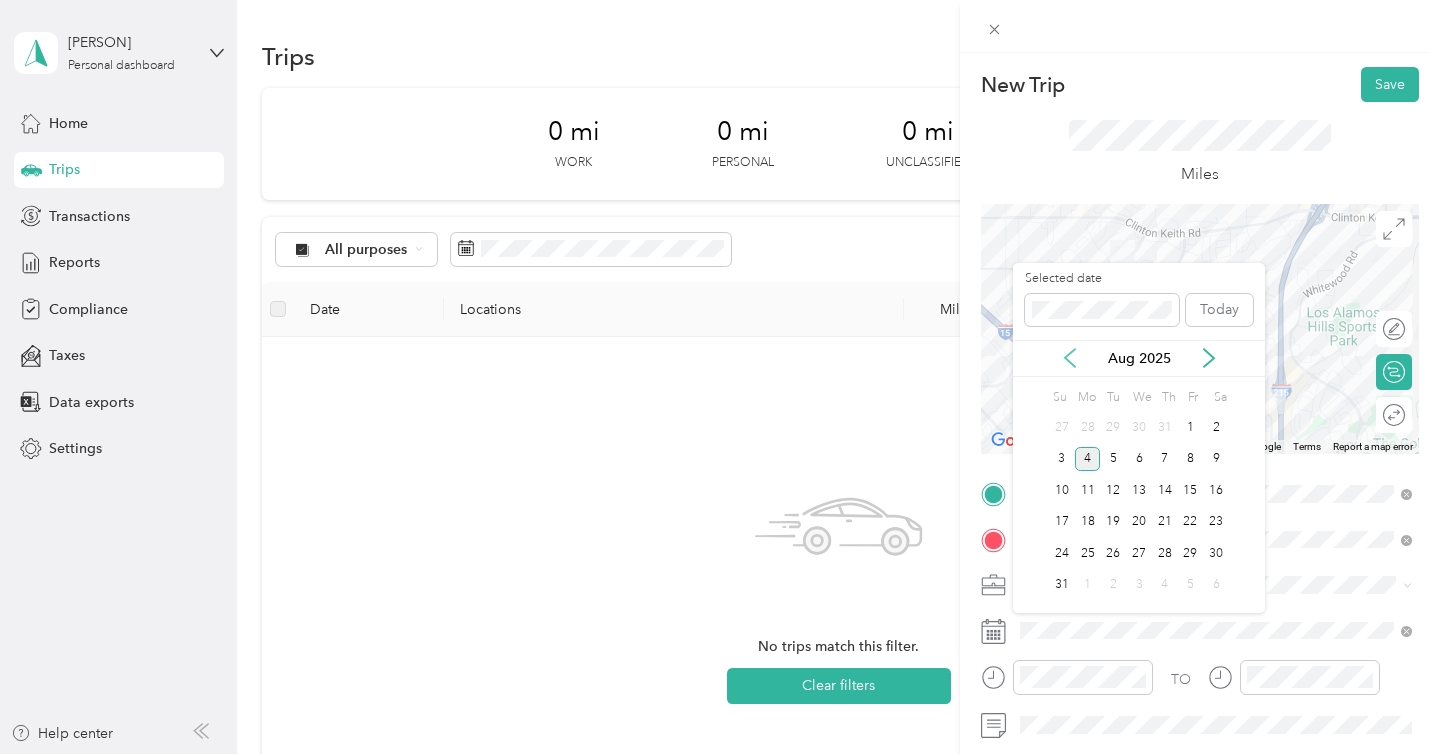 click 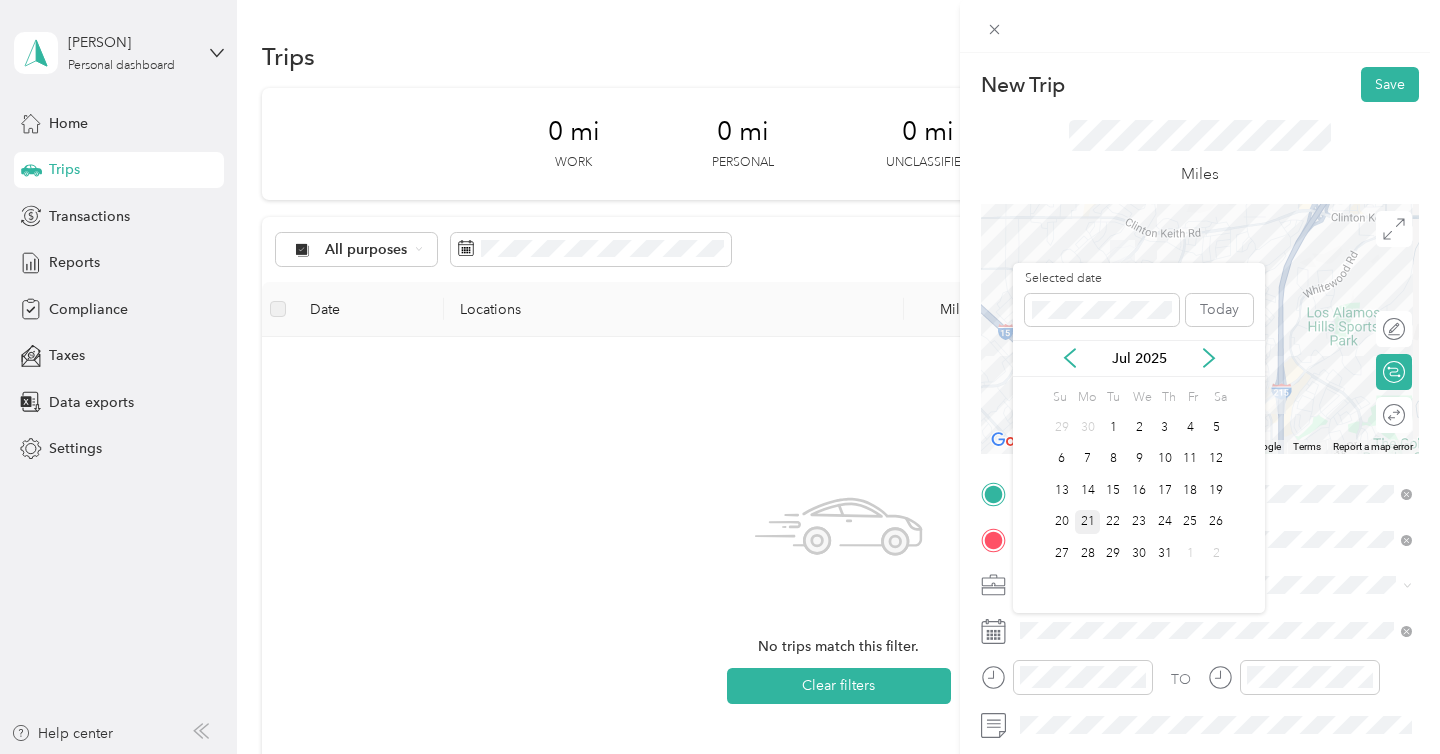 click on "21" at bounding box center (1088, 522) 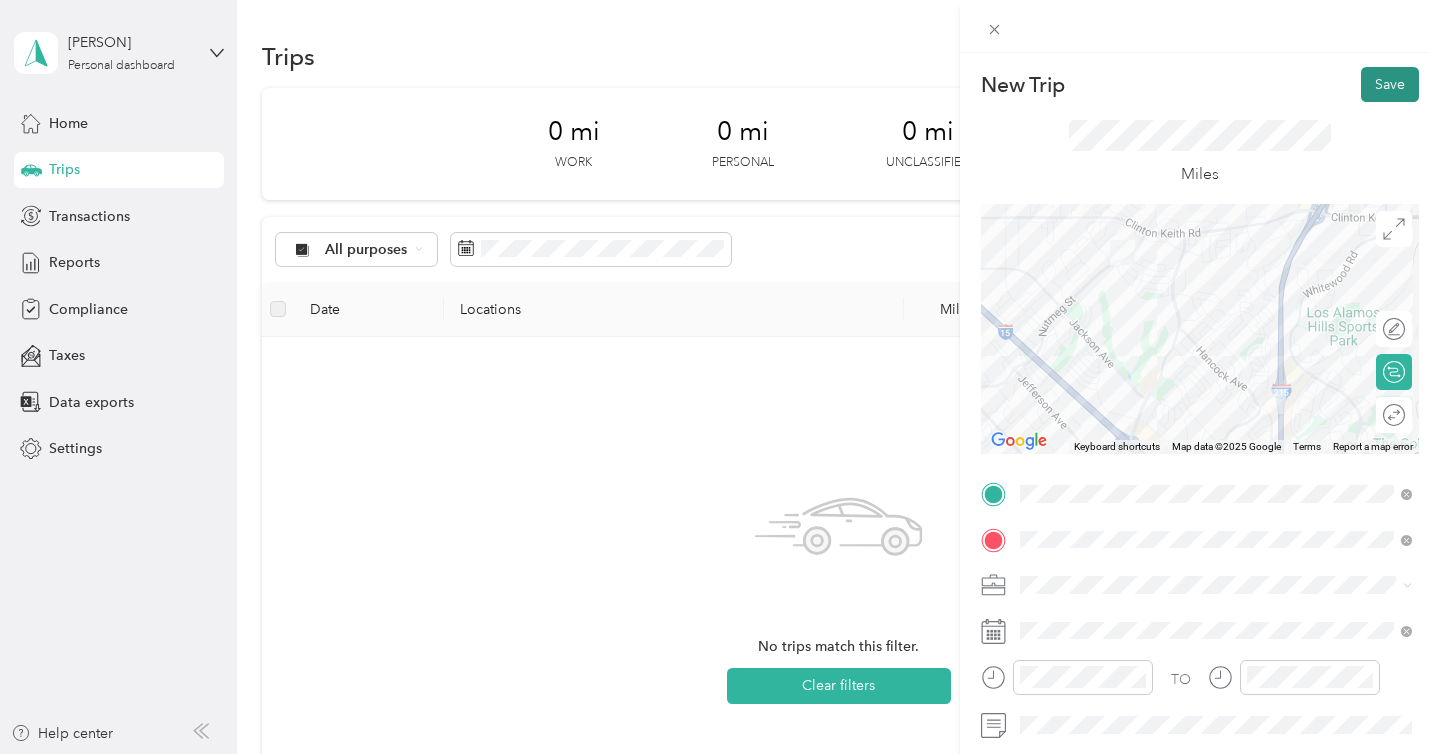 click on "Save" at bounding box center (1390, 84) 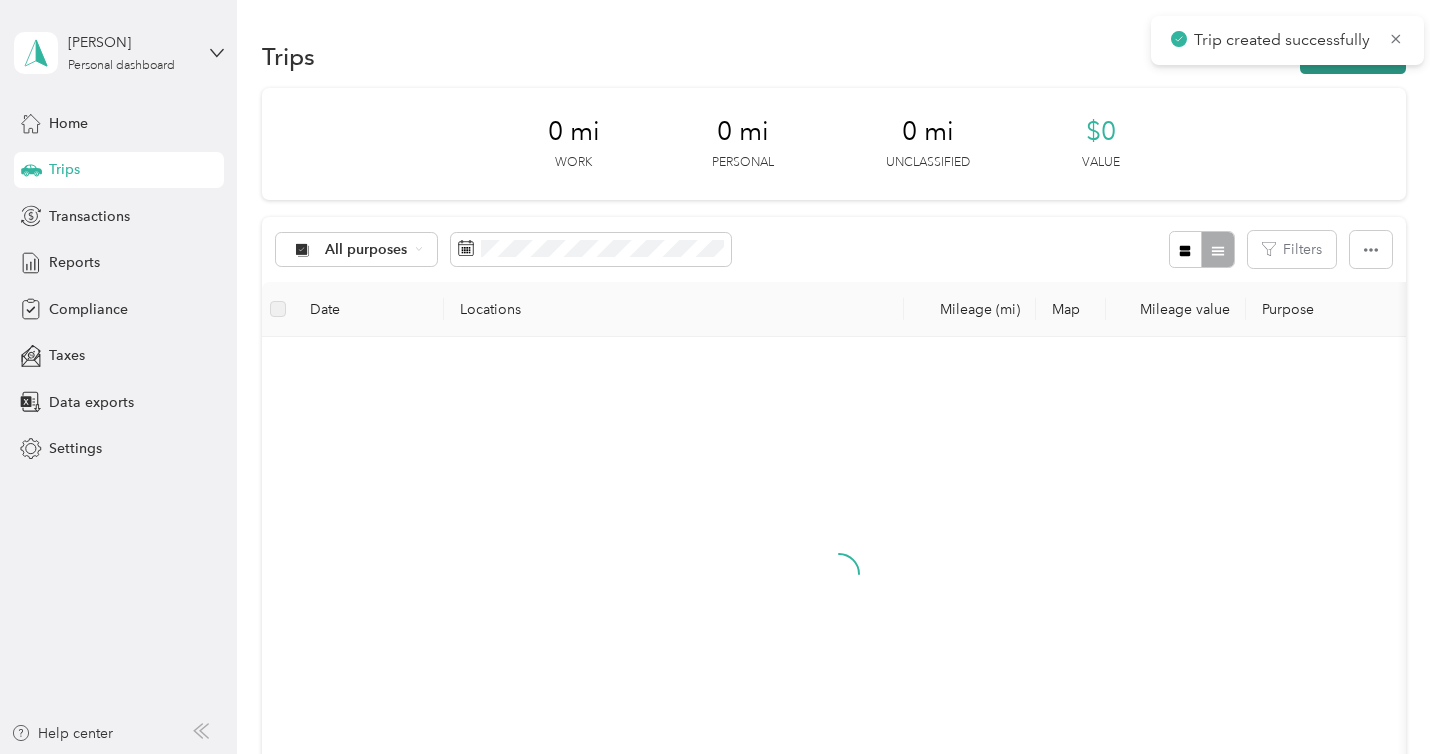 click on "New trip" at bounding box center [1353, 56] 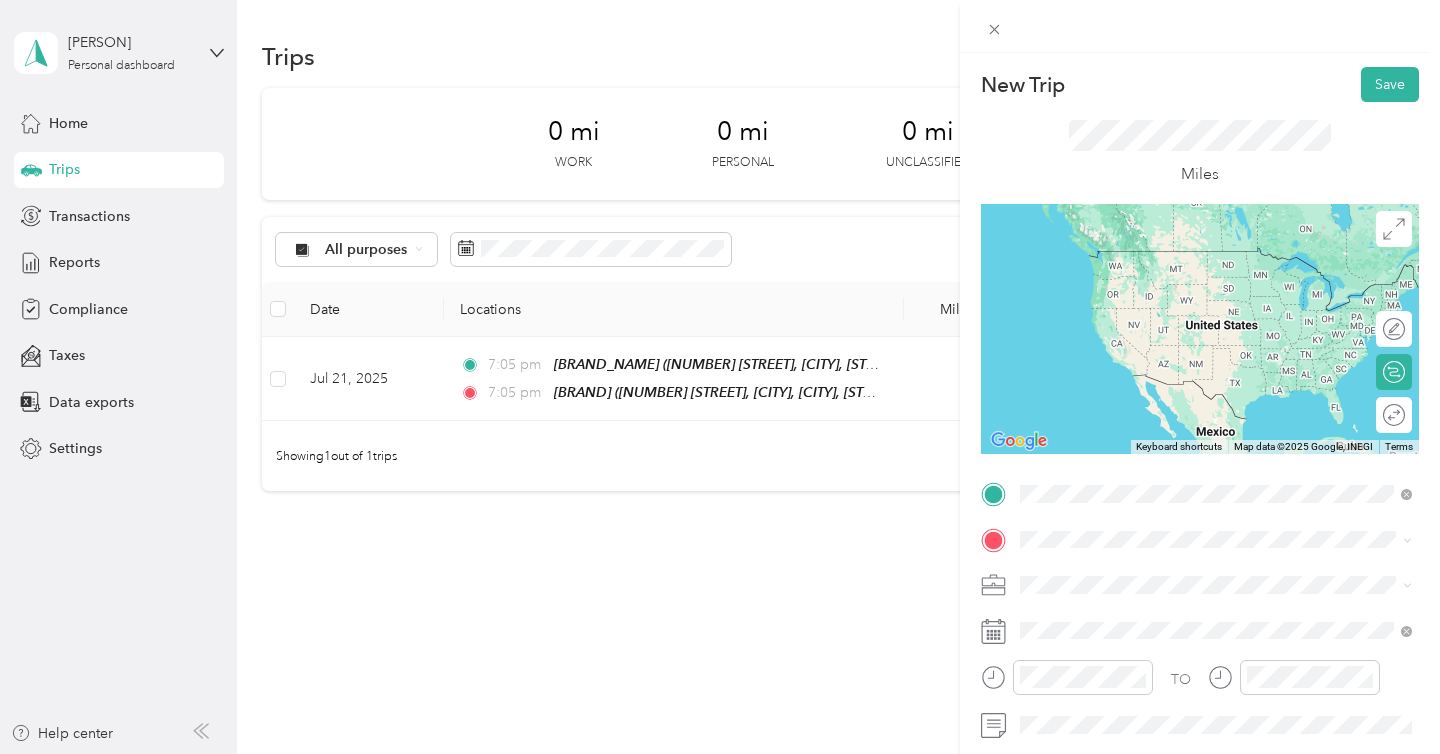 click on "SB 139 (Murrieta) [NUMBER] [STREET], [CITY], [POSTAL_CODE], [CITY], [STATE], [COUNTRY]" at bounding box center [1232, 280] 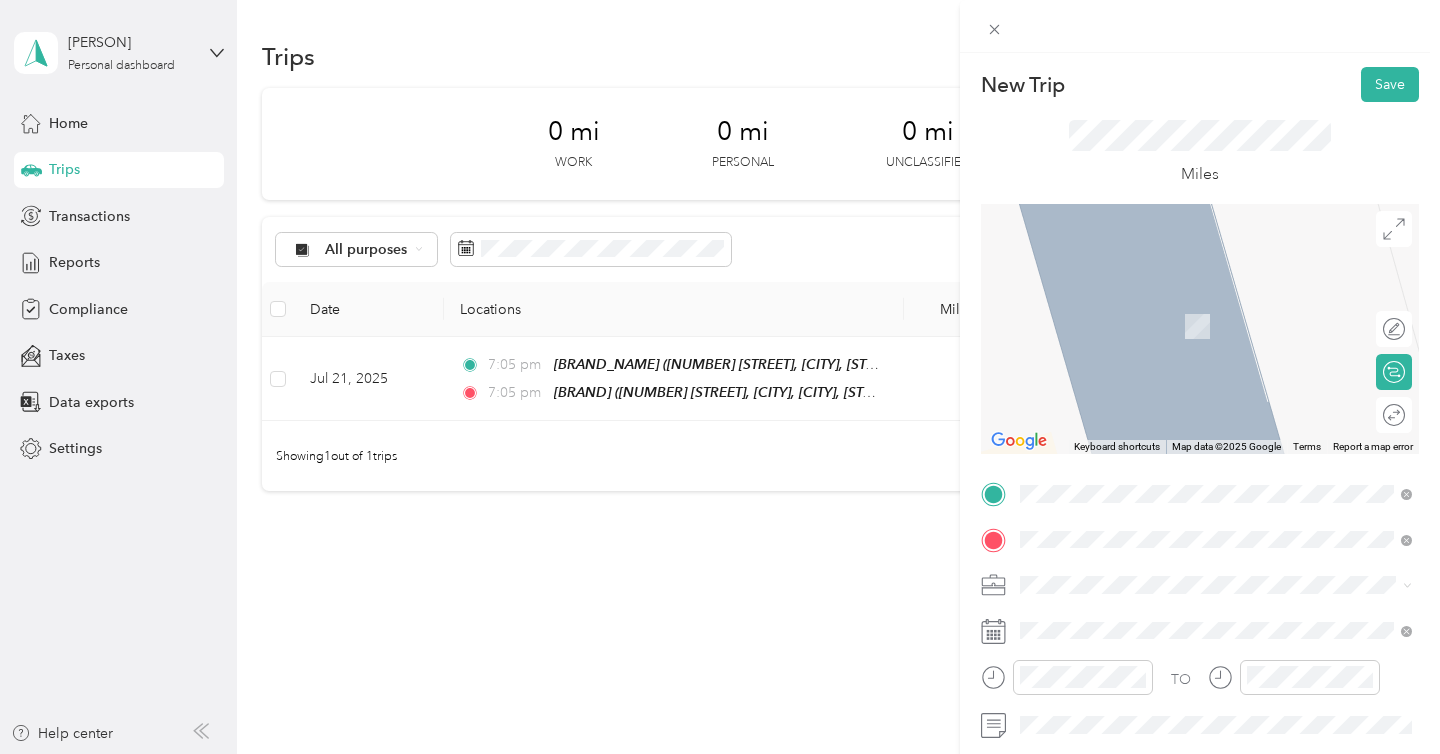 click on "[NUMBER] [STREET], [CITY], [POSTAL_CODE], [CITY], [STATE], [COUNTRY]" at bounding box center [1227, 336] 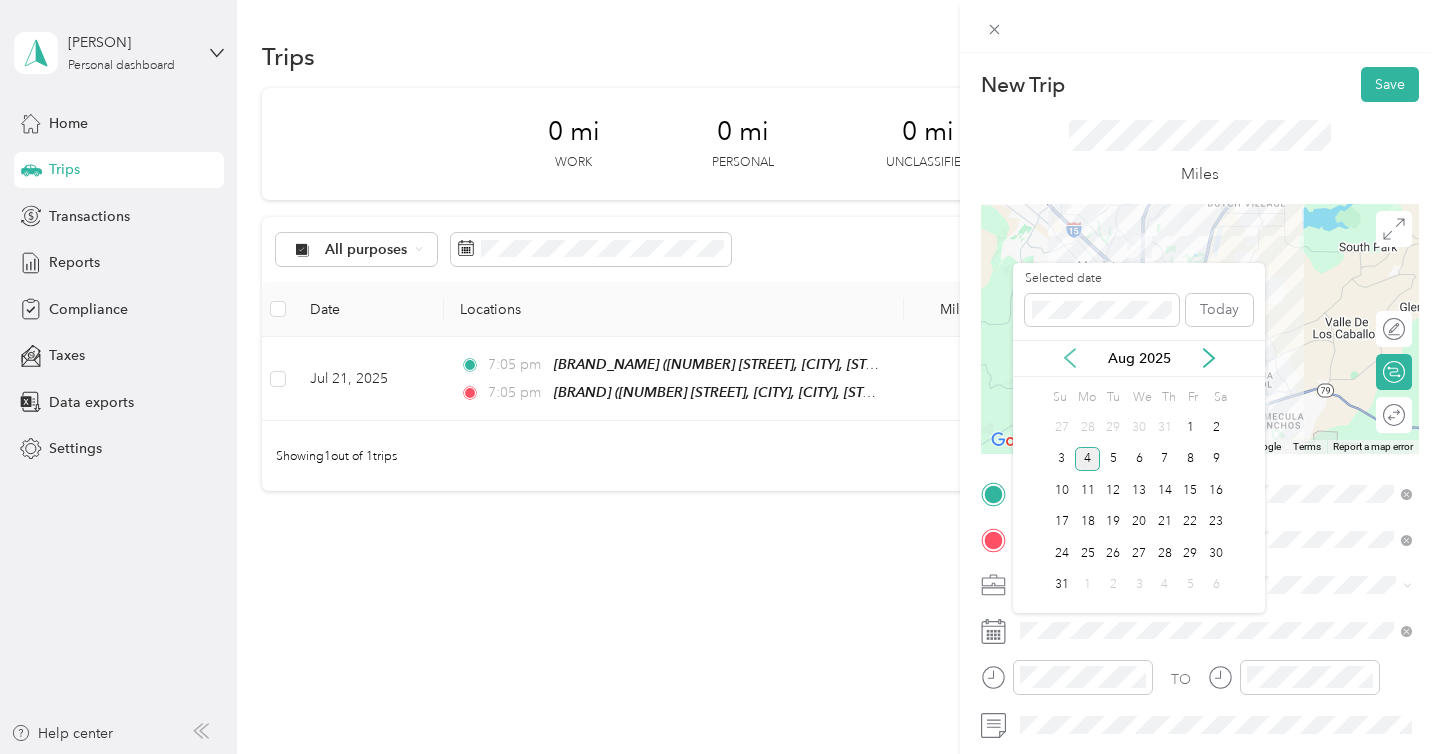click 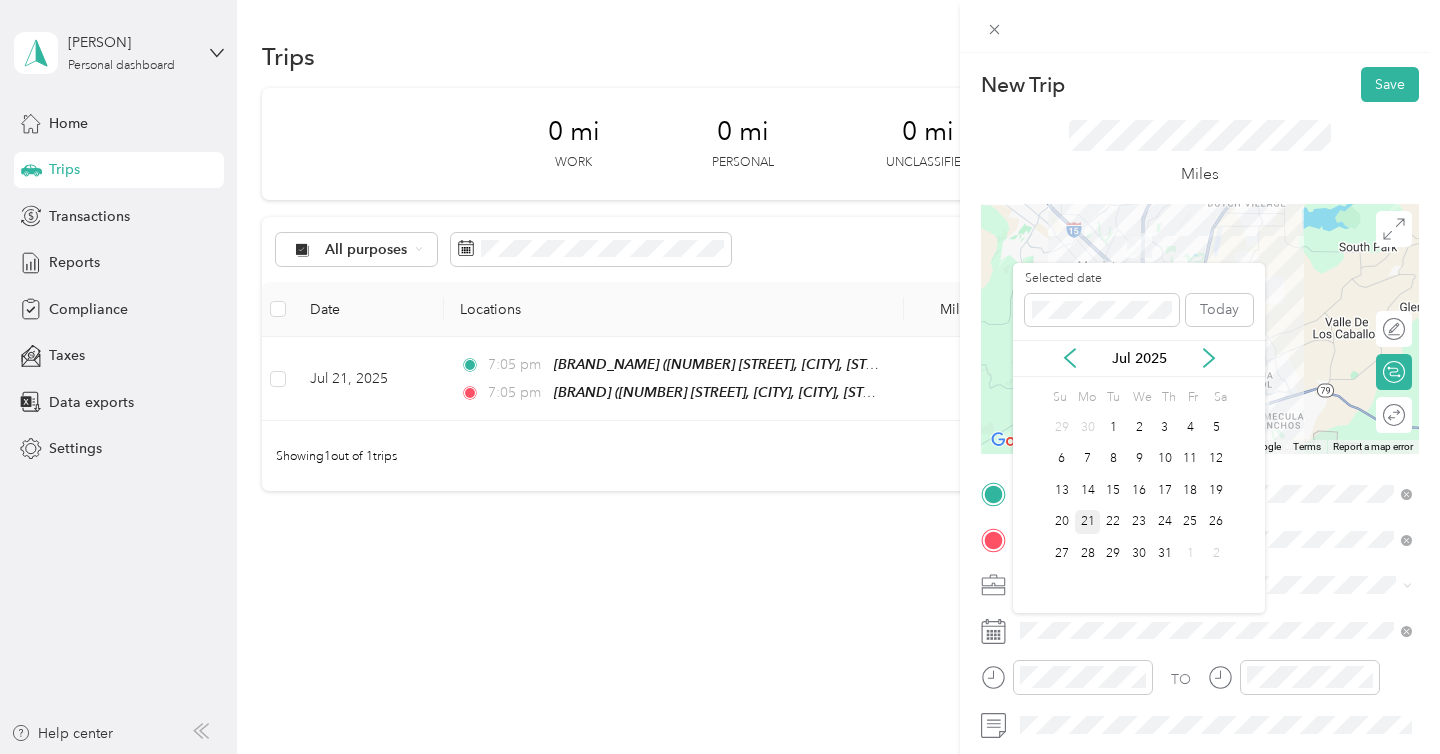 click on "21" at bounding box center [1088, 522] 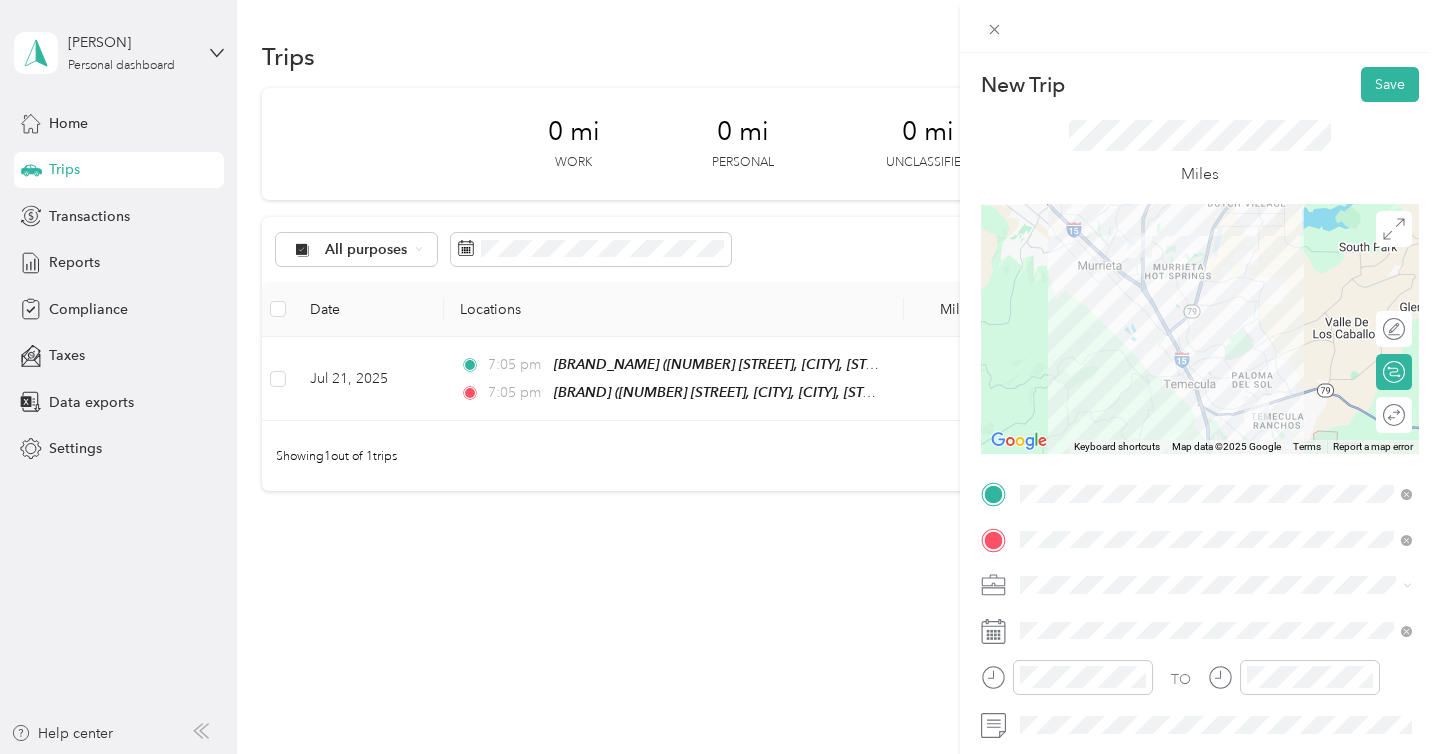 click on "New Trip Save This trip cannot be edited because it is either under review, approved, or paid. Contact your Team Manager to edit it. Miles ← Move left → Move right ↑ Move up ↓ Move down + Zoom in - Zoom out Home Jump left by 75% End Jump right by 75% Page Up Jump up by 75% Page Down Jump down by 75% Keyboard shortcuts Map Data Map data ©2025 Google Map data ©2025 Google 5 km  Click to toggle between metric and imperial units Terms Report a map error Edit route Calculate route Round trip TO Add photo" at bounding box center [1200, 430] 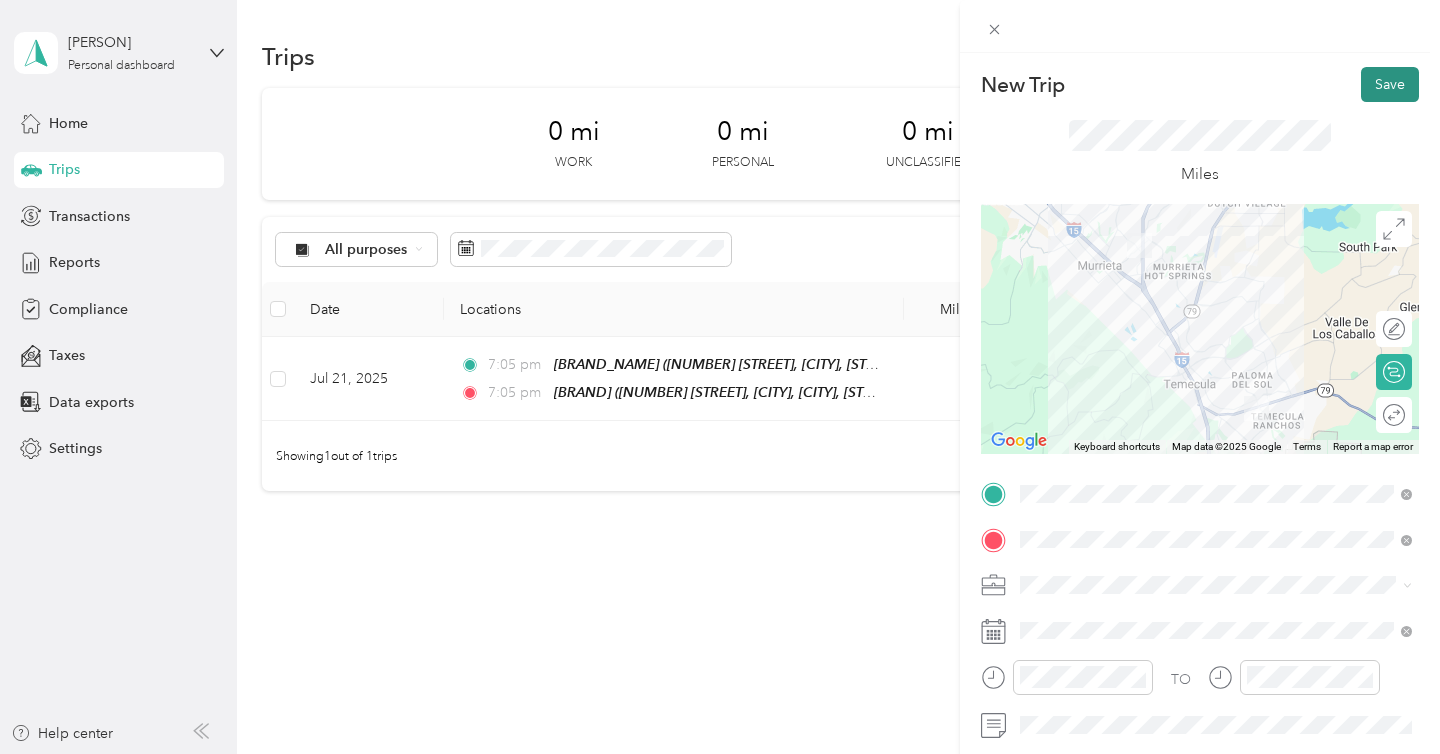 click on "Save" at bounding box center (1390, 84) 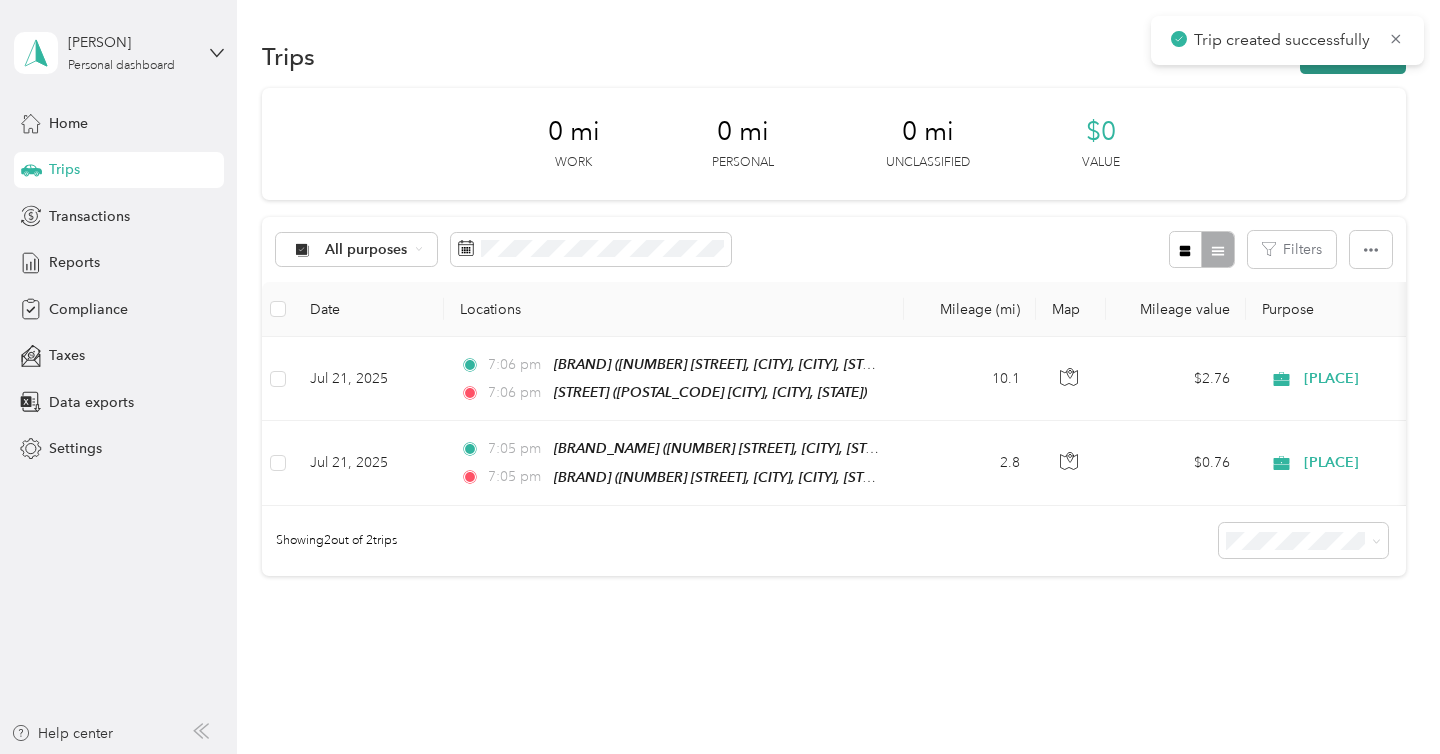 click on "New trip" at bounding box center (1353, 56) 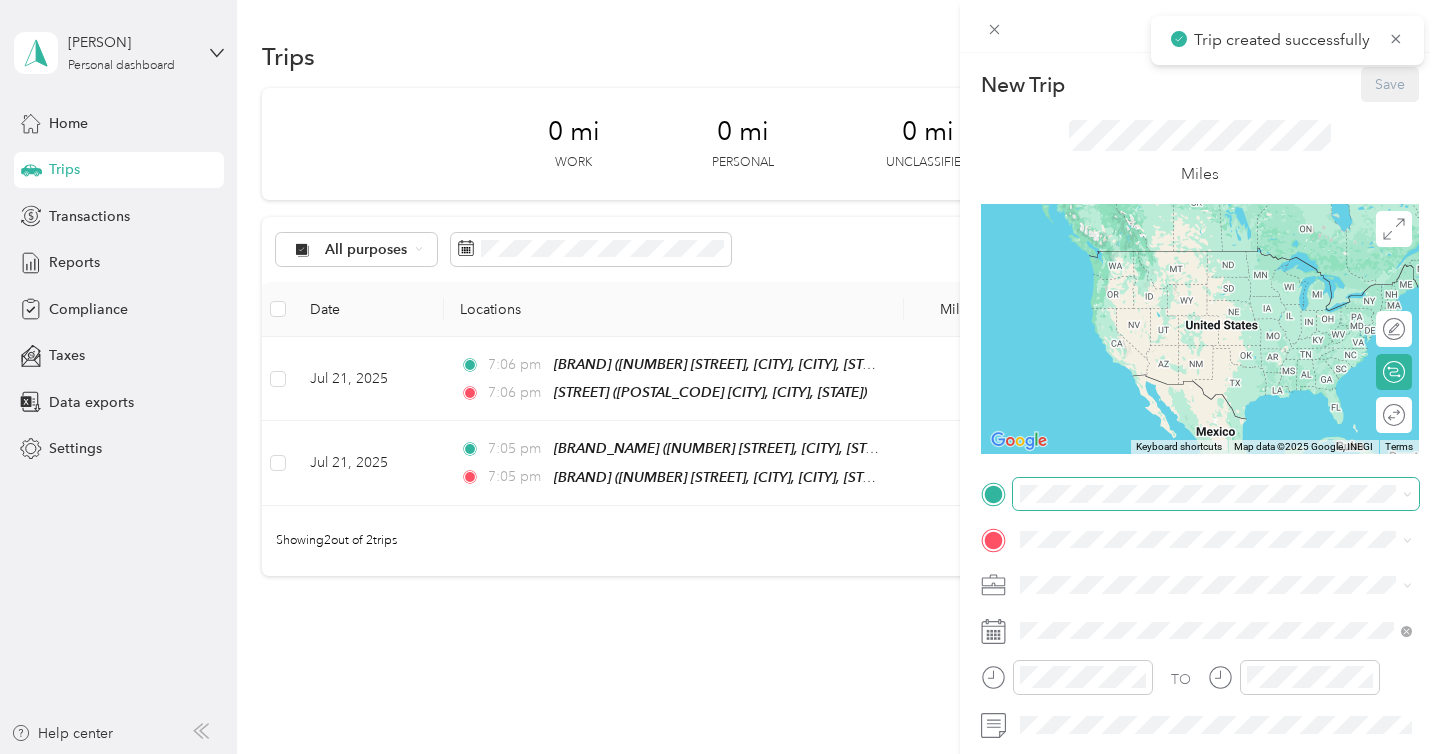 click at bounding box center (1216, 494) 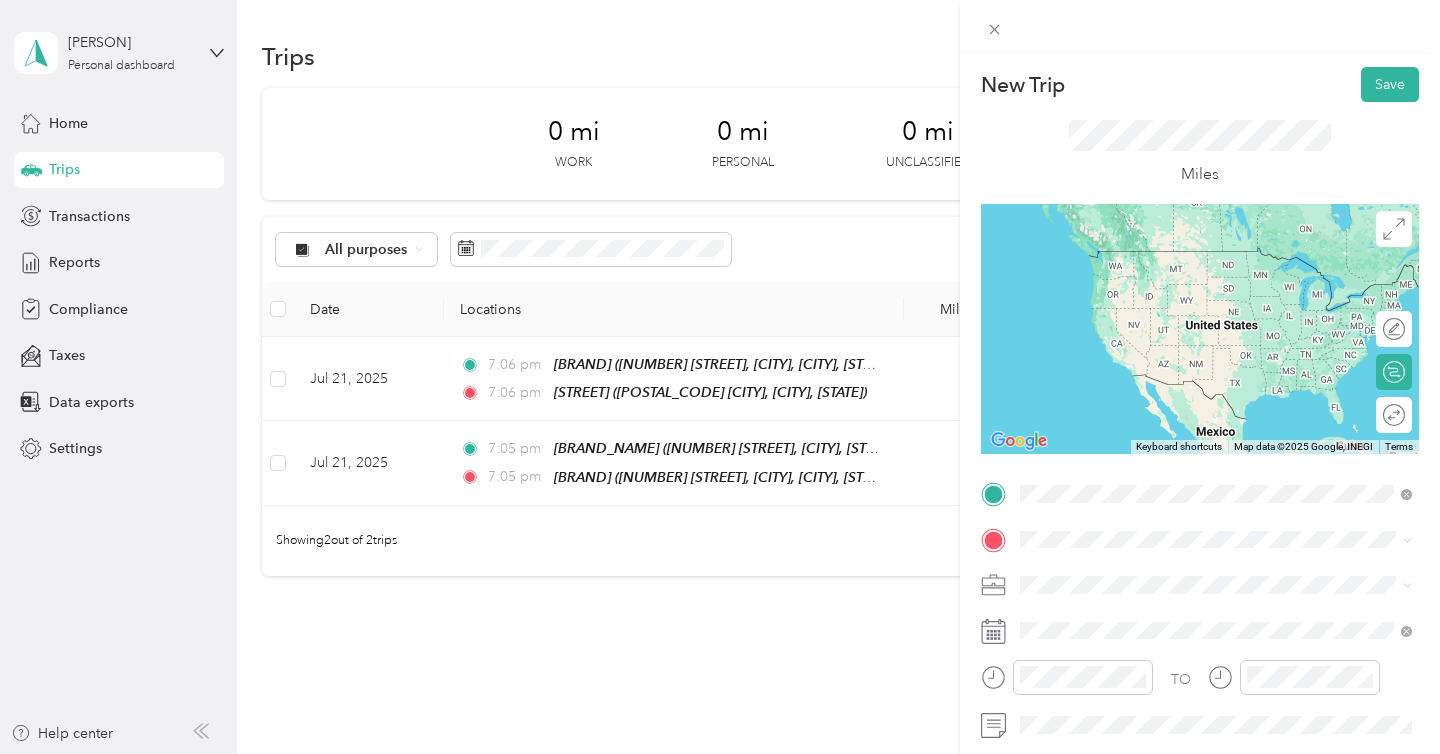 click on "[NUMBER] [STREET], [CITY], [POSTAL_CODE], [CITY], [STATE], [COUNTRY]" at bounding box center [1227, 291] 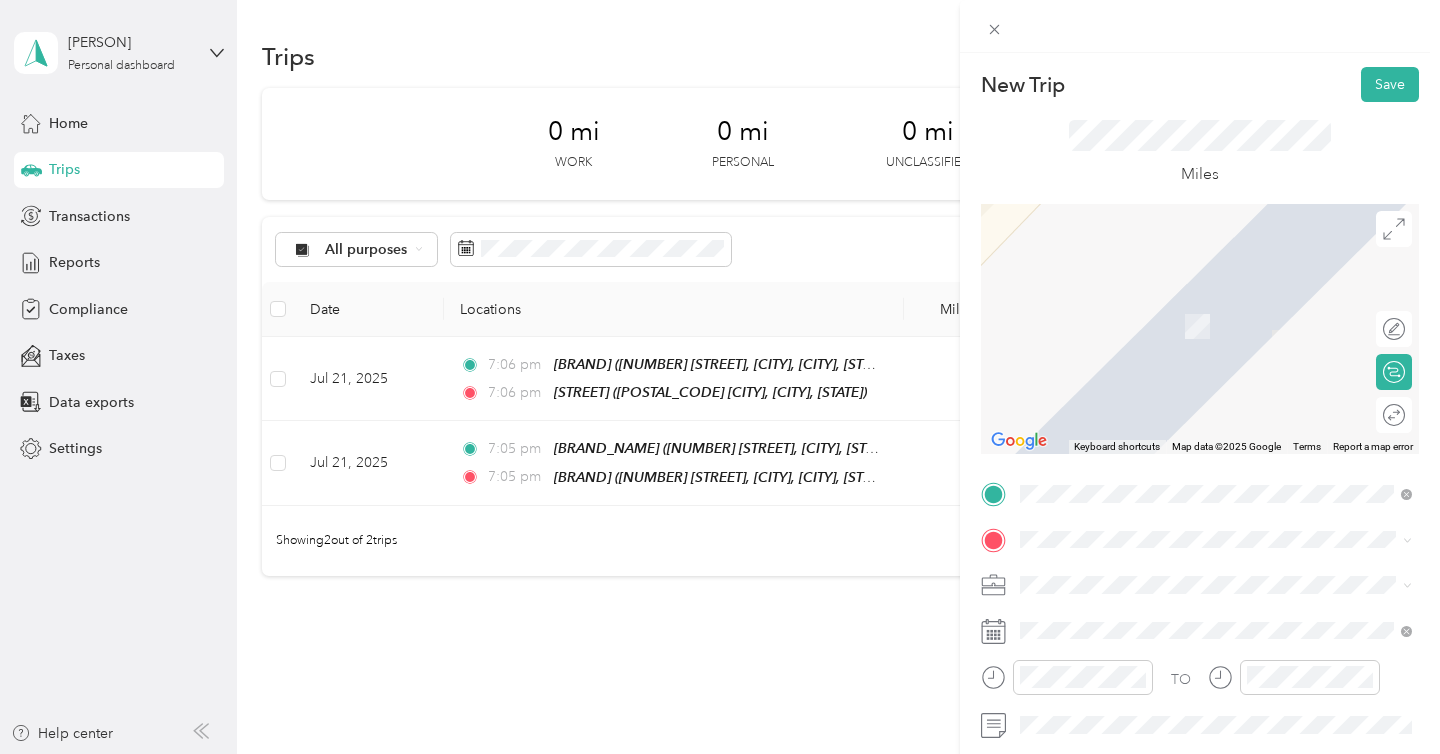 click on "R140 [NUMBER] [STREET], [POSTAL_CODE], [CITY], [STATE], United States" at bounding box center [1216, 323] 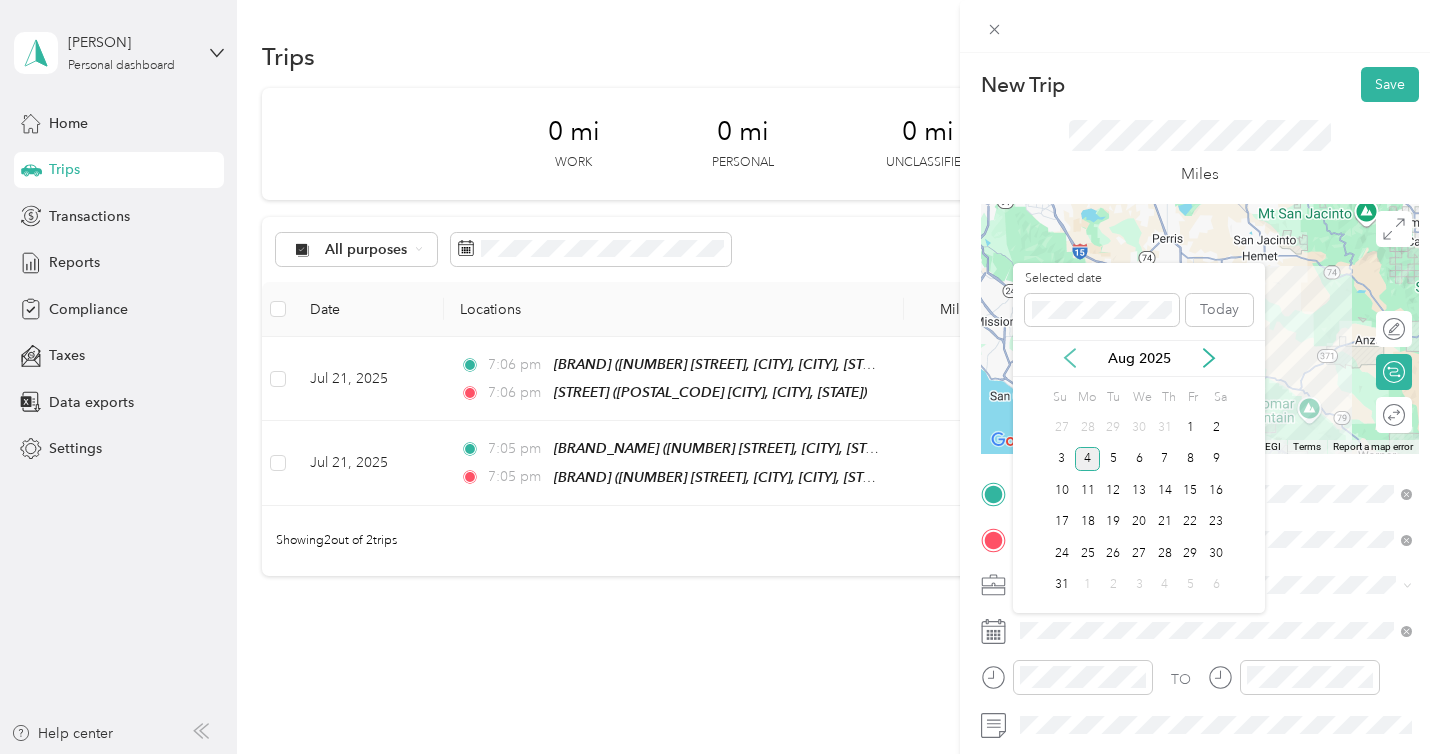 click 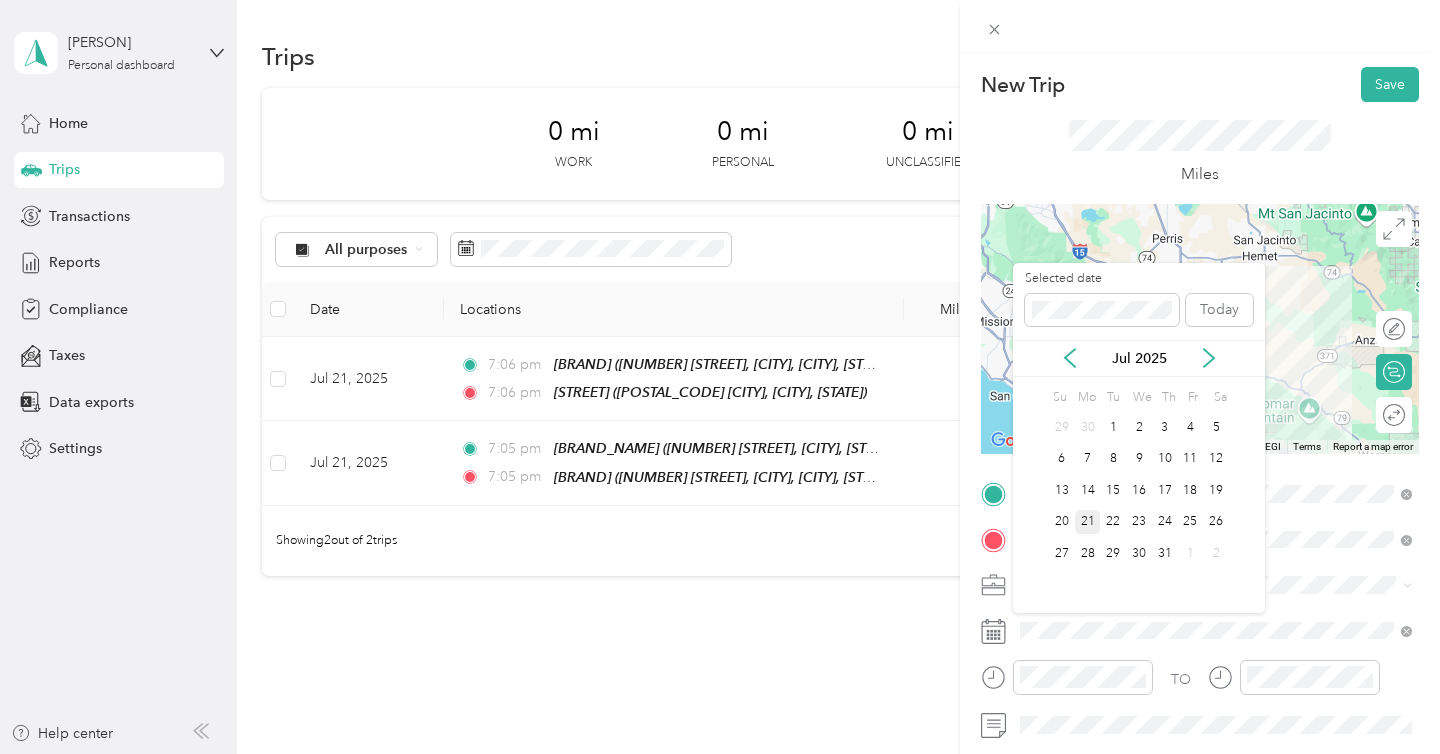 click on "21" at bounding box center (1088, 522) 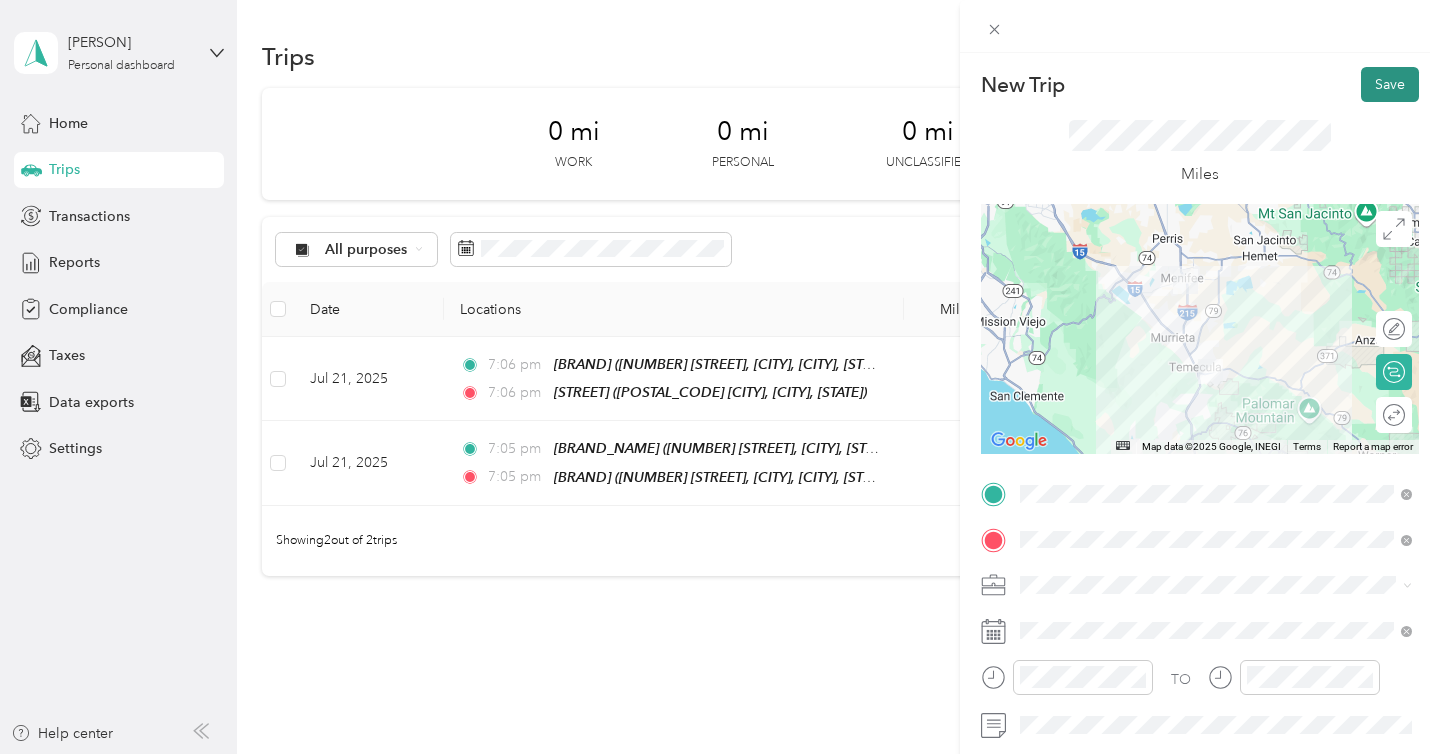 click on "Save" at bounding box center (1390, 84) 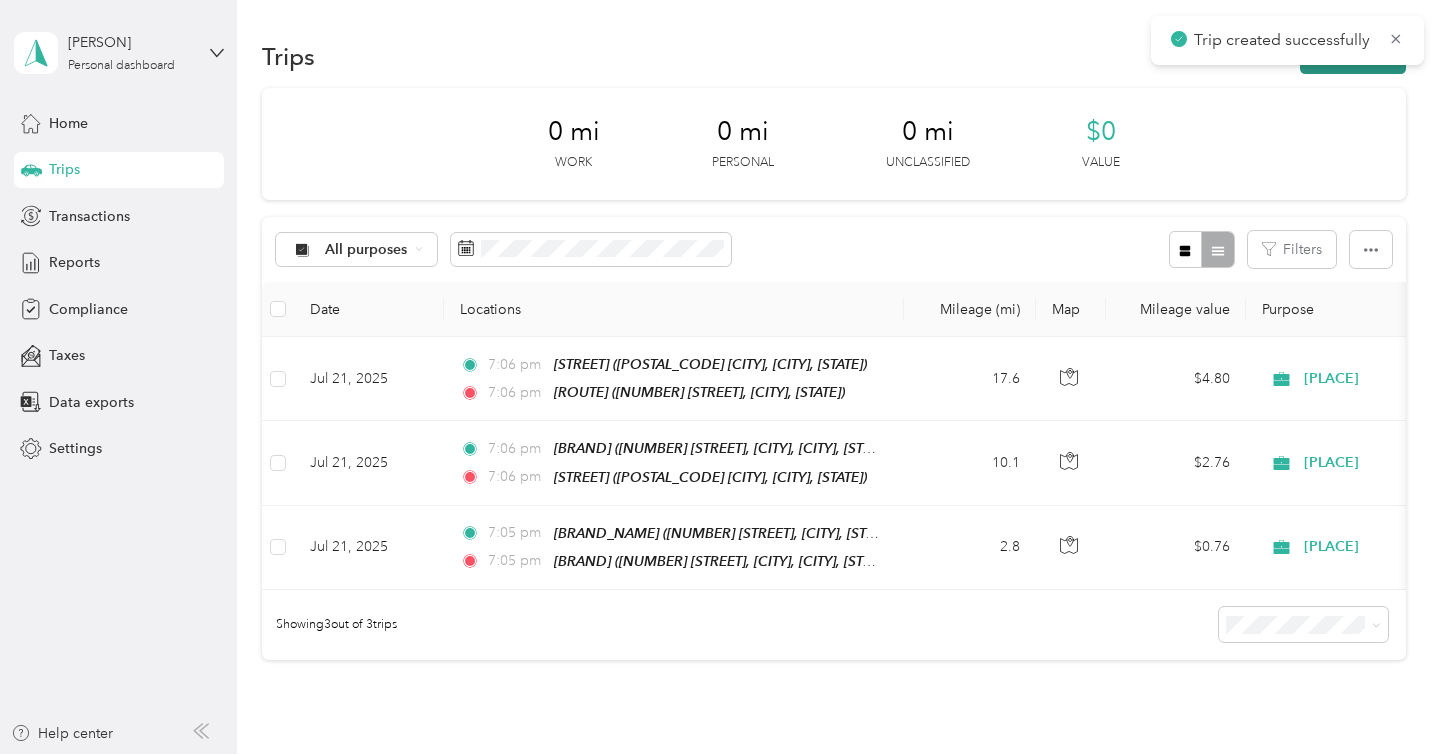 click on "New trip" at bounding box center [1353, 56] 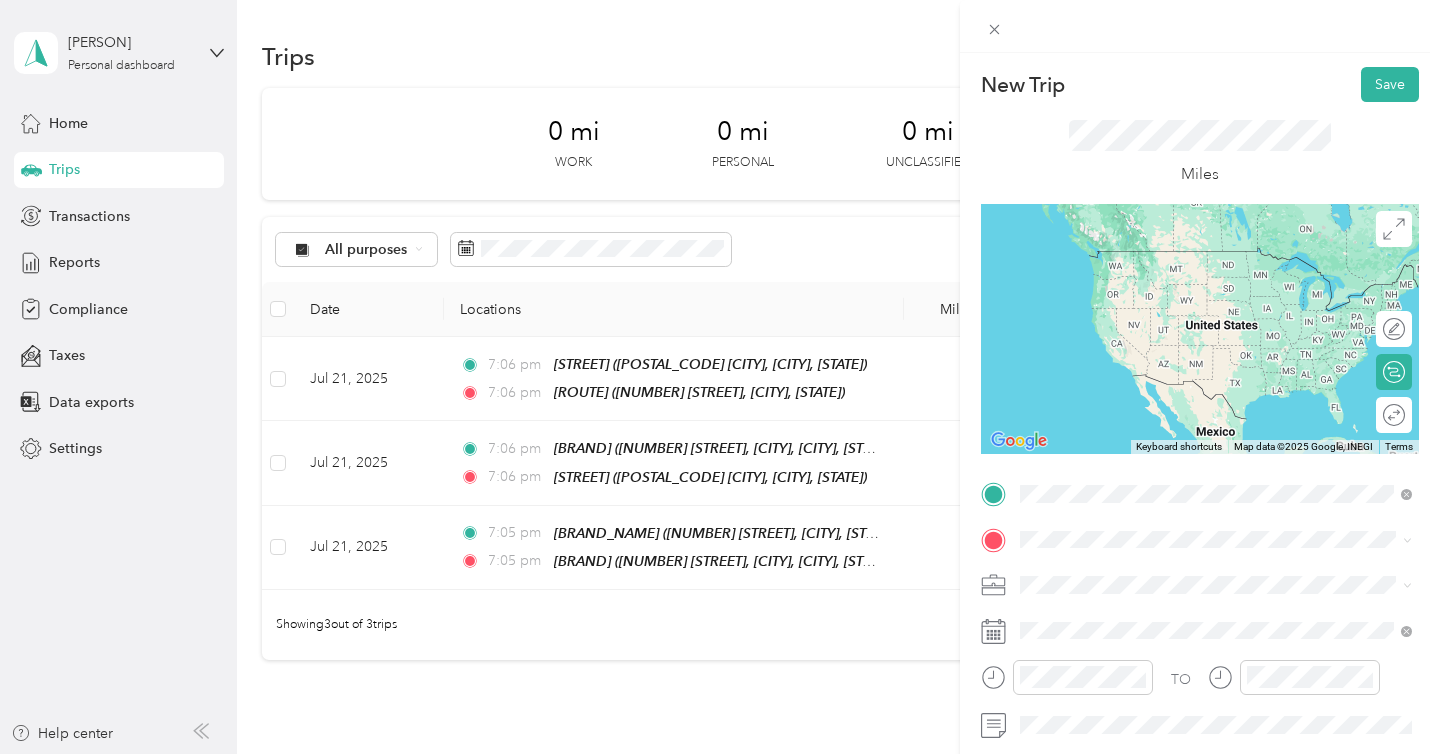 click on "[NUMBER] [STREET], [POSTAL_CODE], [CITY], [STATE], [COUNTRY]" at bounding box center [1204, 291] 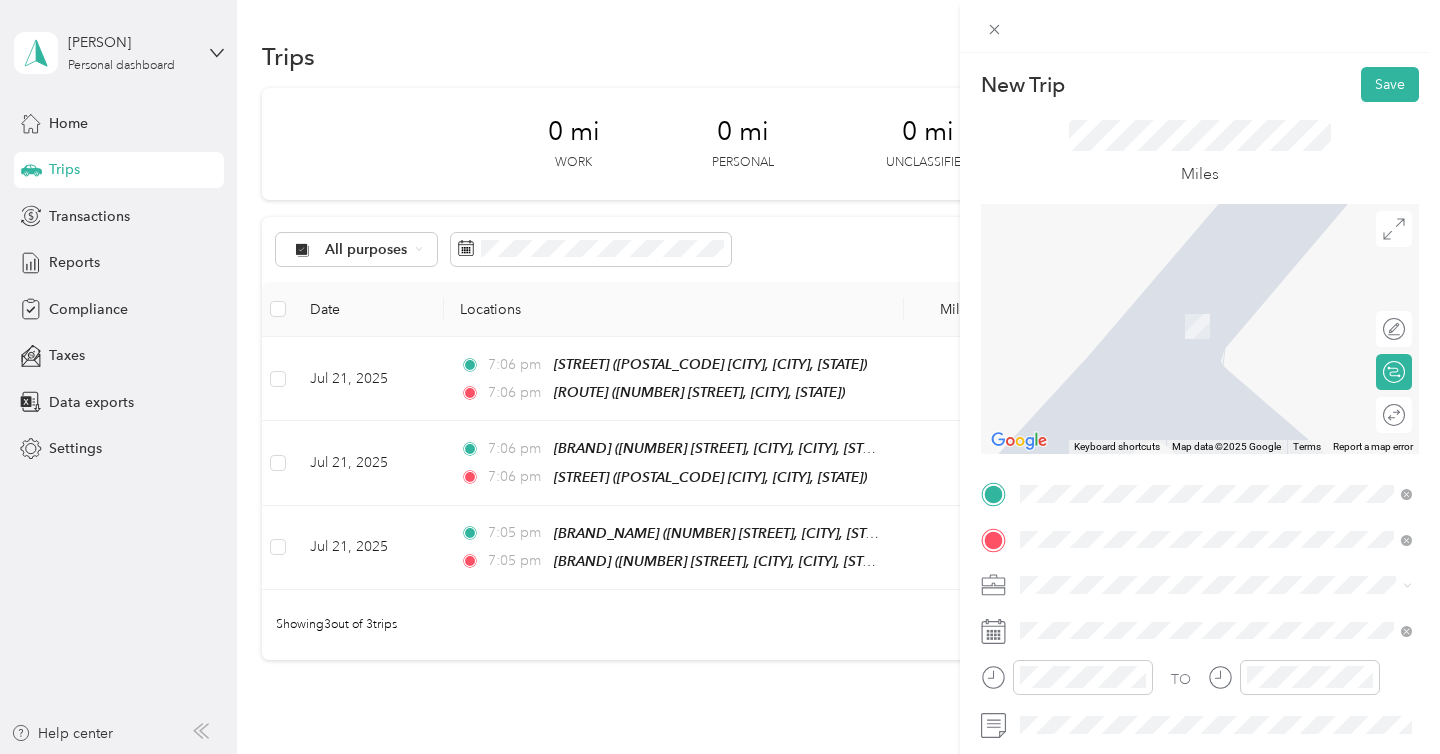 click on "[NUMBER] [STREET], [CITY], [POSTAL_CODE], [CITY], [STATE], [COUNTRY]" at bounding box center [1227, 336] 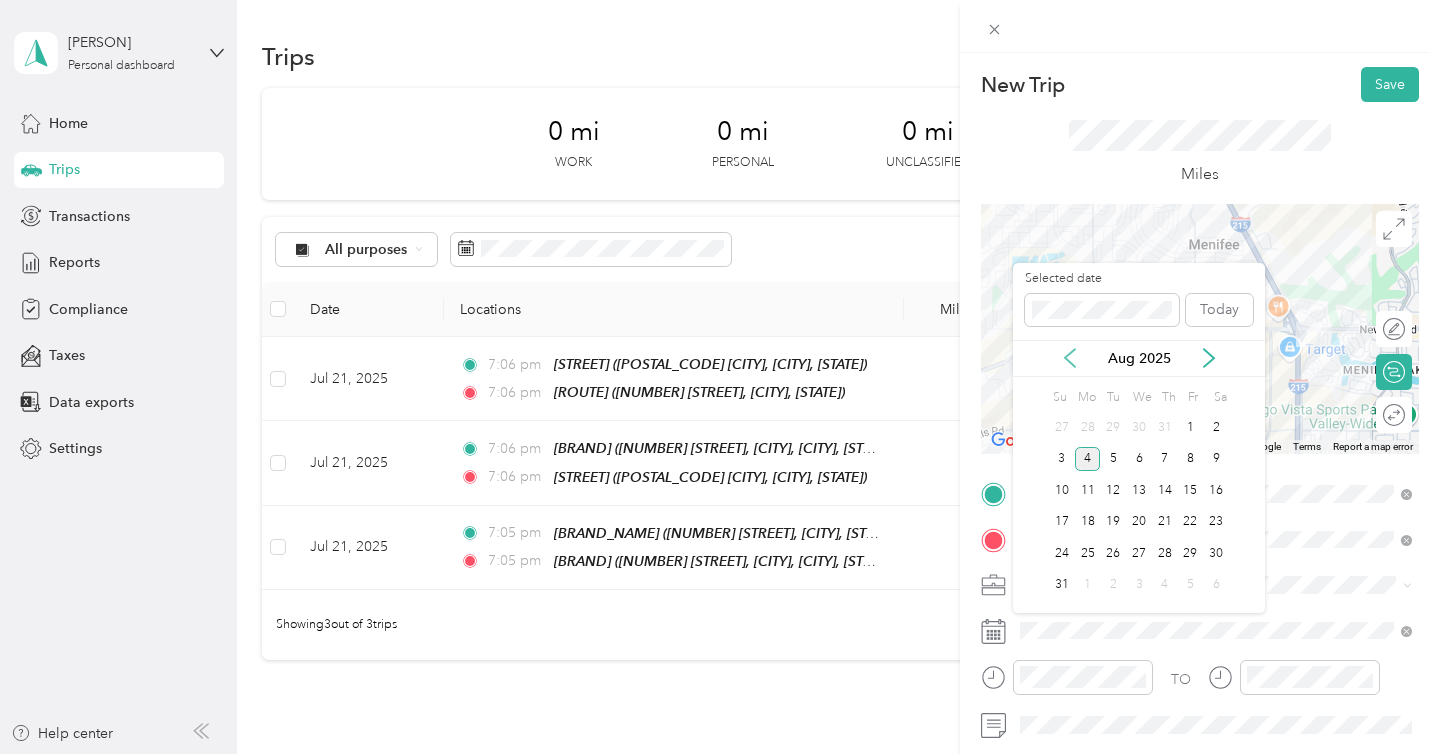 click 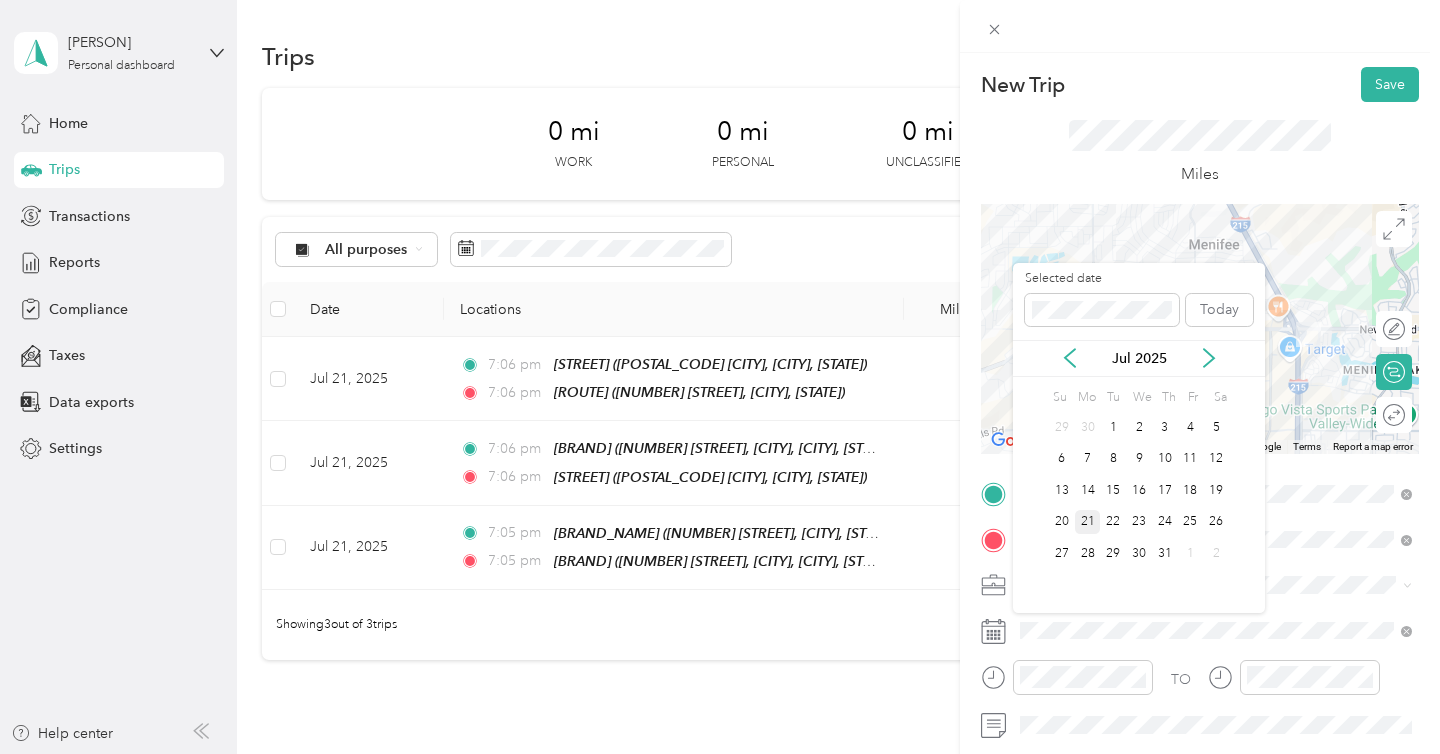 click on "21" at bounding box center [1088, 522] 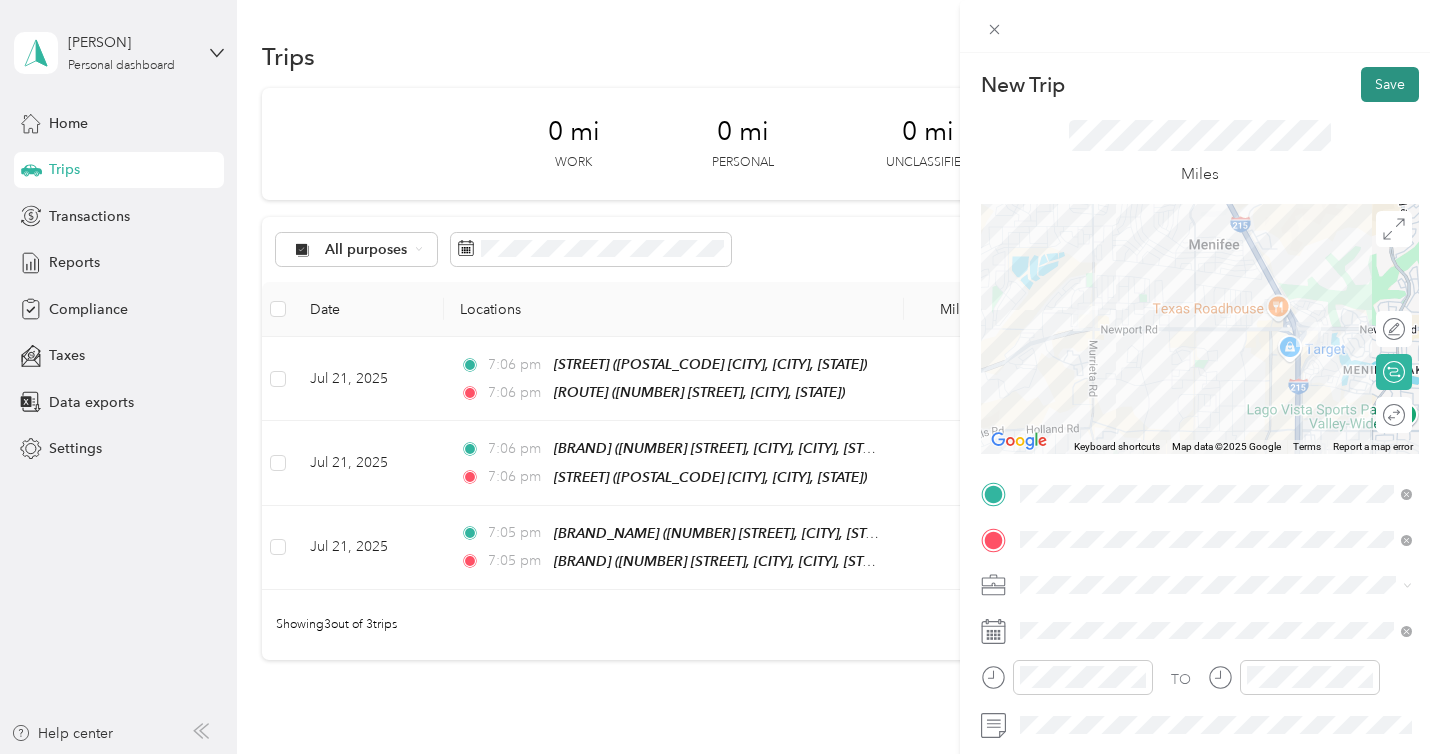 click on "Save" at bounding box center (1390, 84) 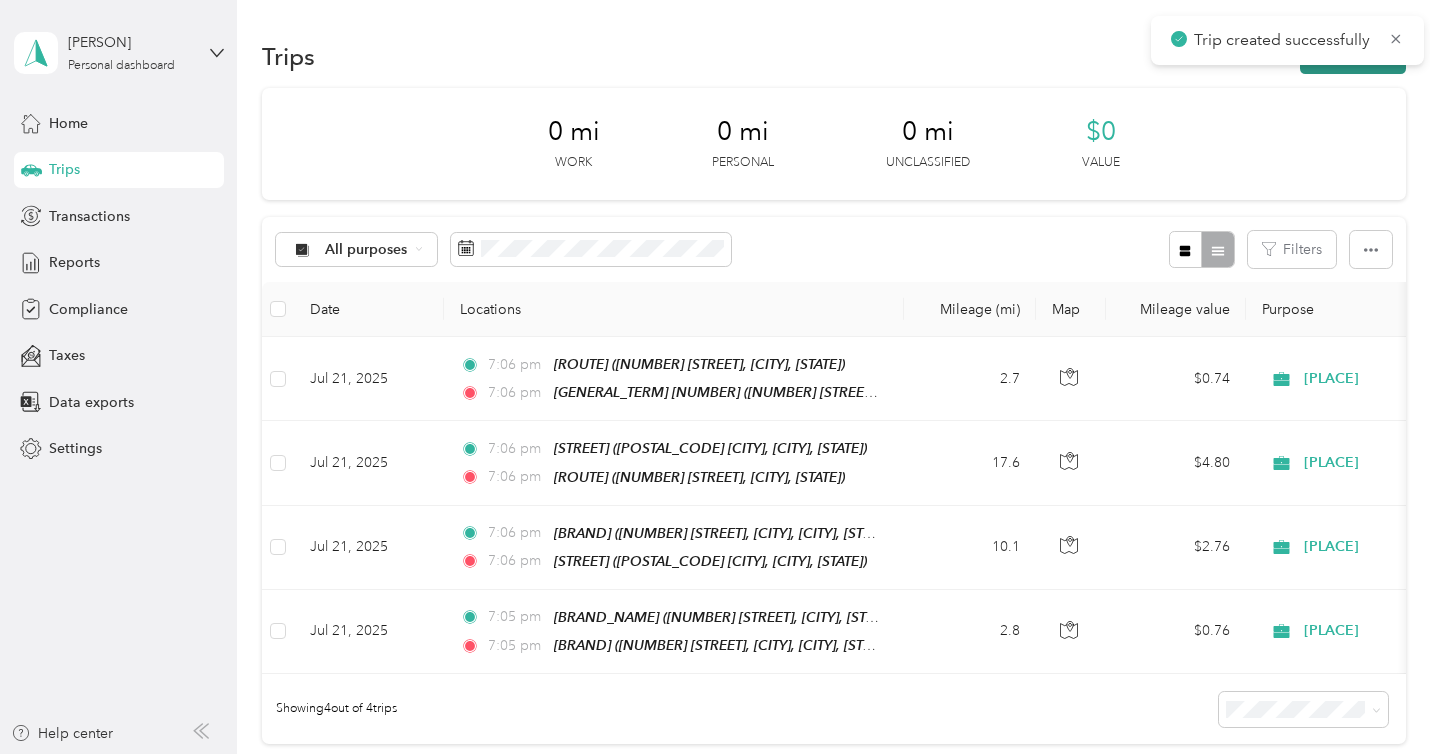 click on "New trip" at bounding box center [1353, 56] 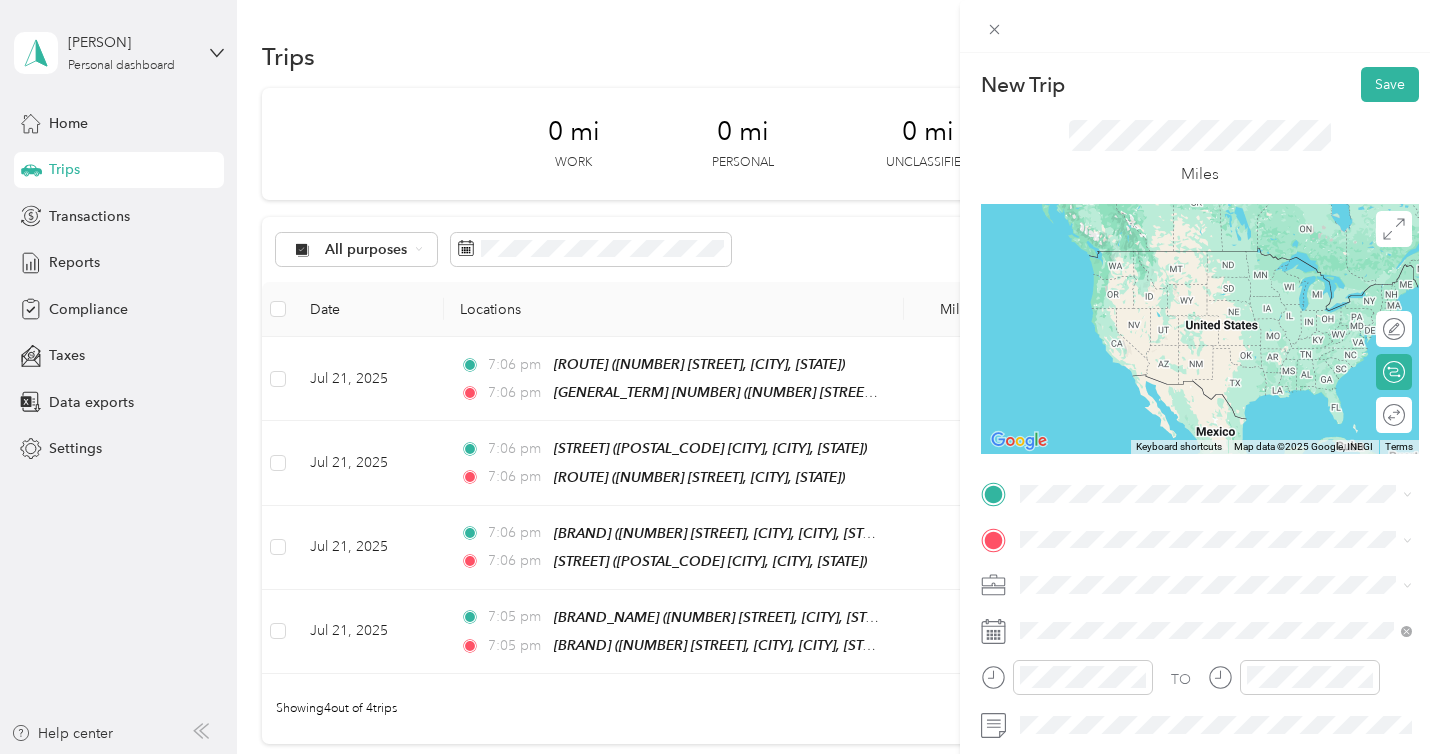 click on "[BRAND] ([CITY]) [NUMBER] [STREET], [CITY], [POSTAL_CODE], [CITY], [STATE], [COUNTRY]" at bounding box center [1232, 279] 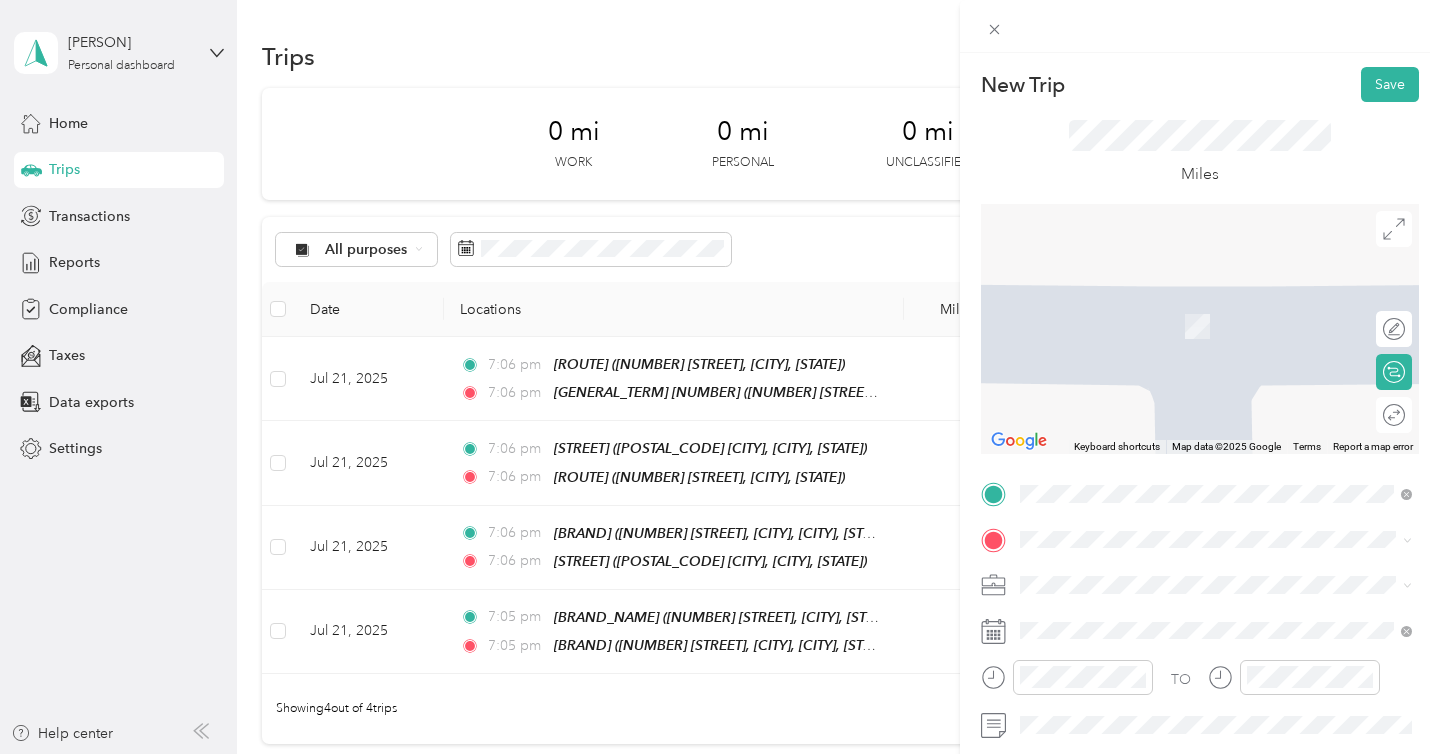 click on "[NUMBER] [STREET], [CITY], [POSTAL_CODE], [CITY], [STATE], [COUNTRY]" at bounding box center [1227, 332] 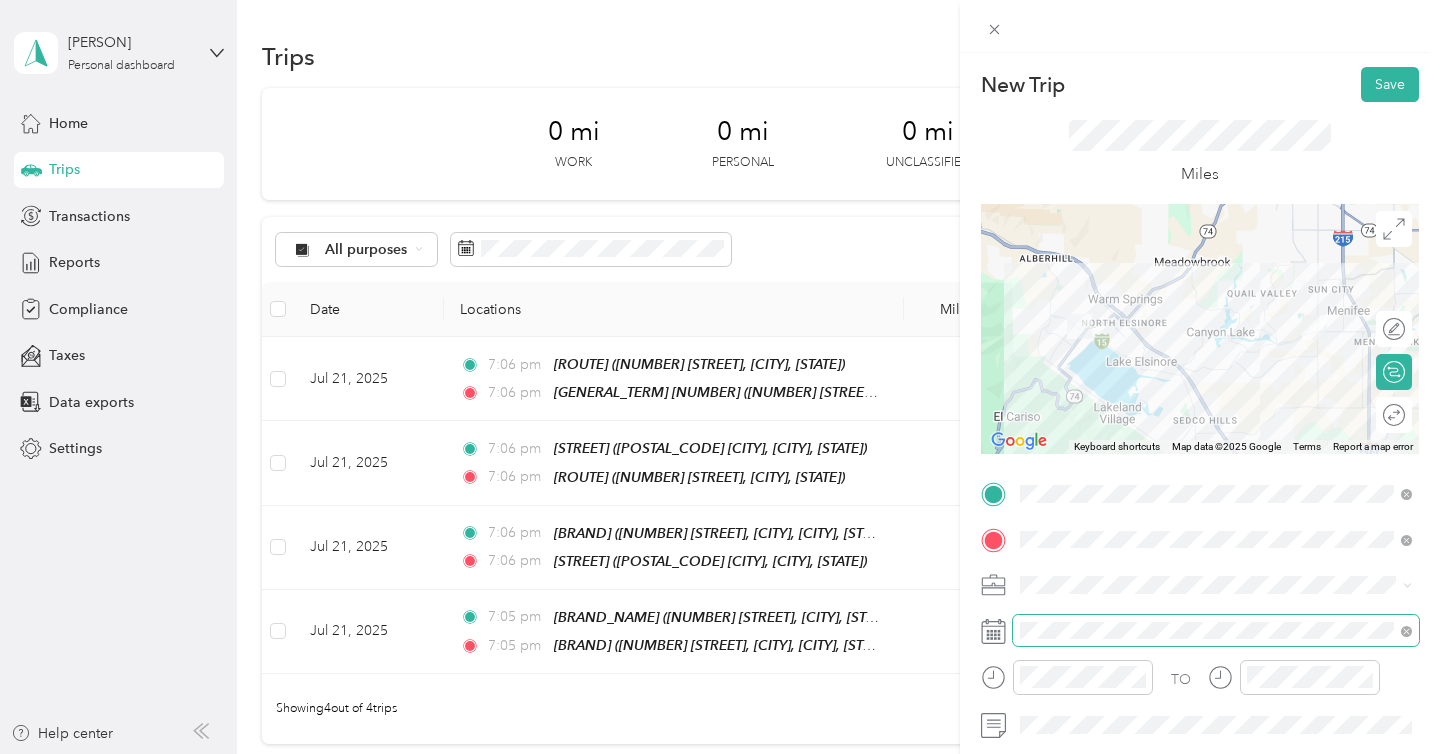 click at bounding box center (1216, 631) 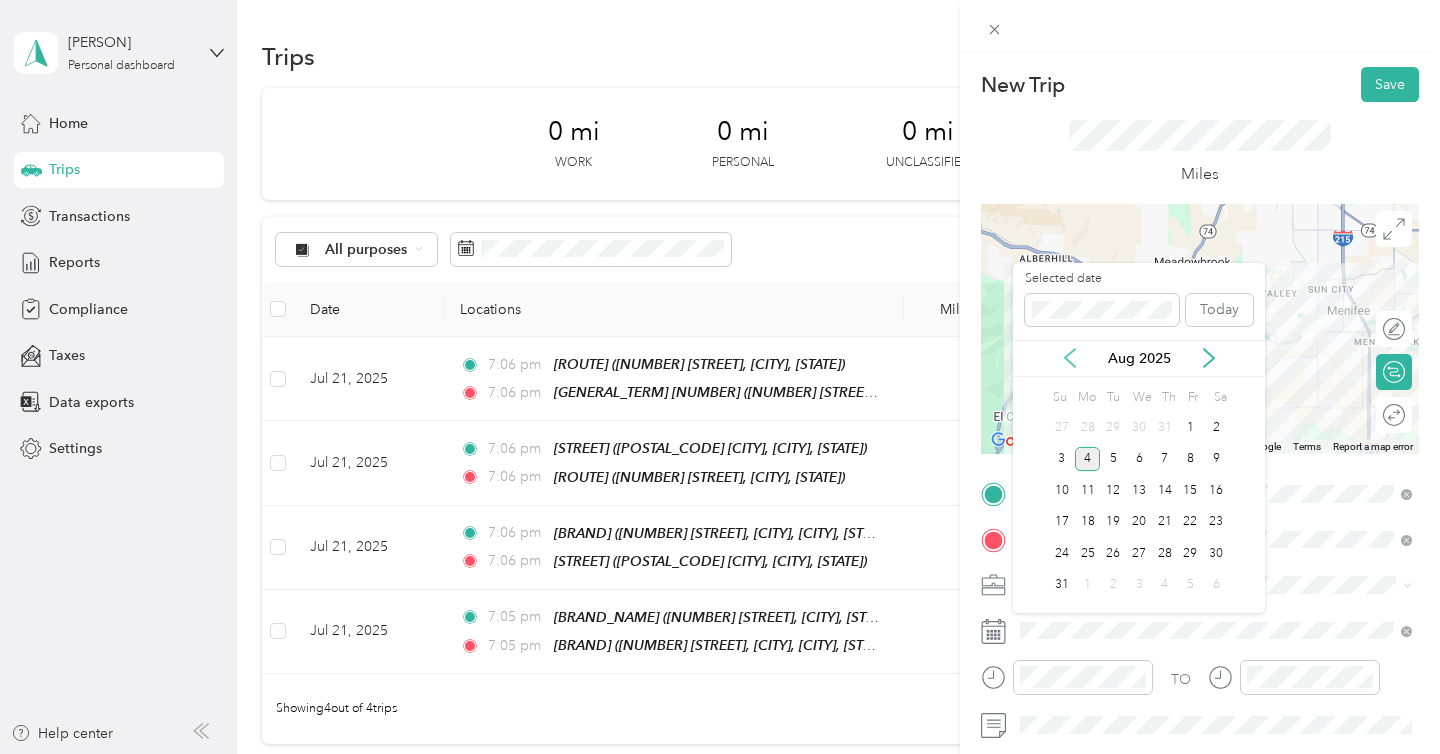 click 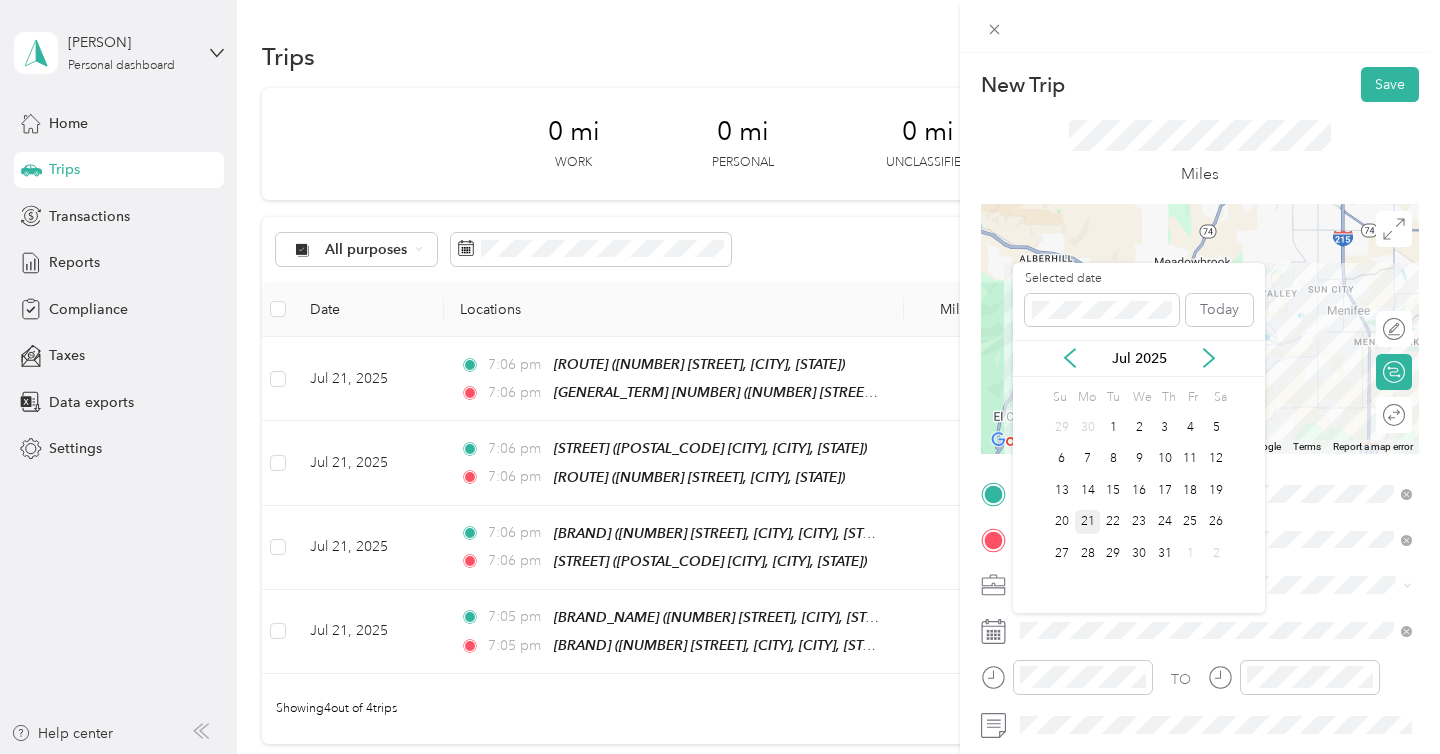 click on "21" at bounding box center (1088, 522) 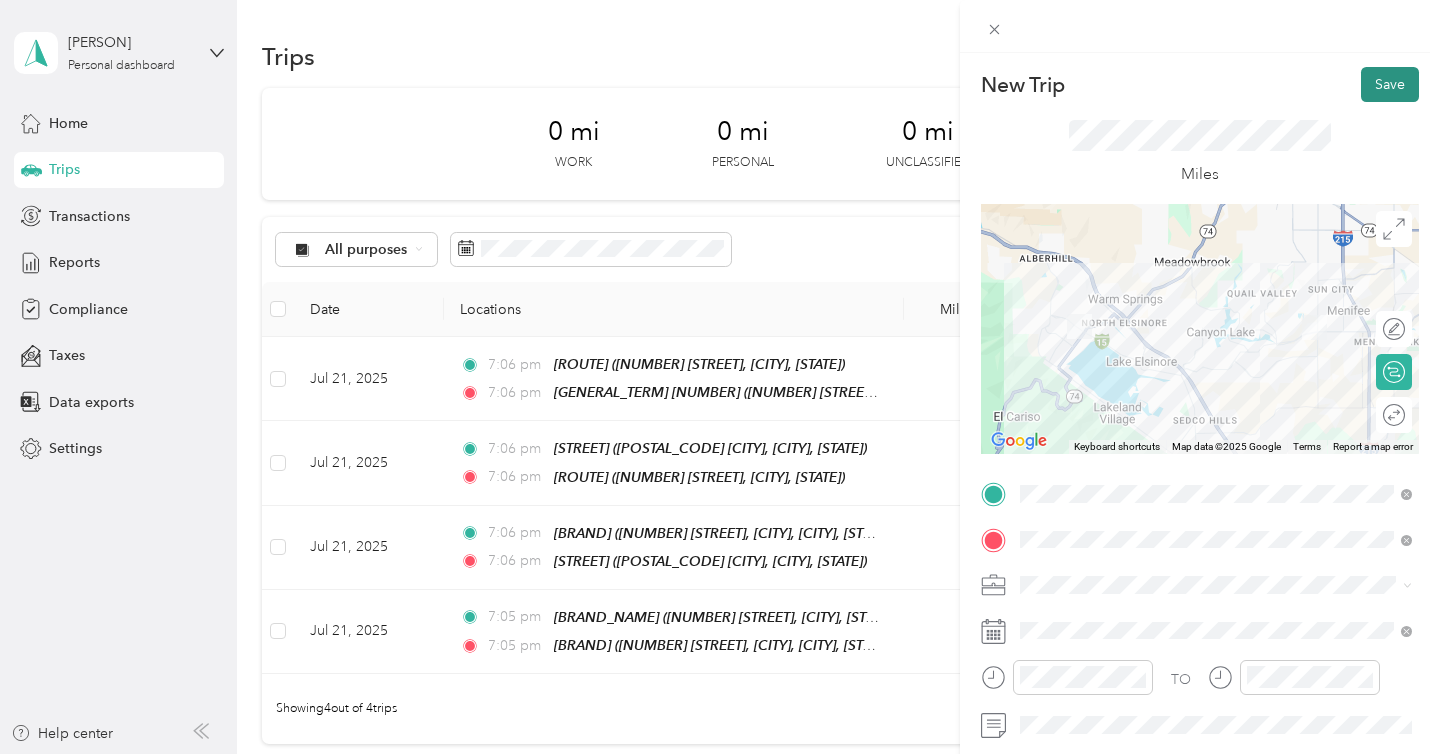 click on "Save" at bounding box center (1390, 84) 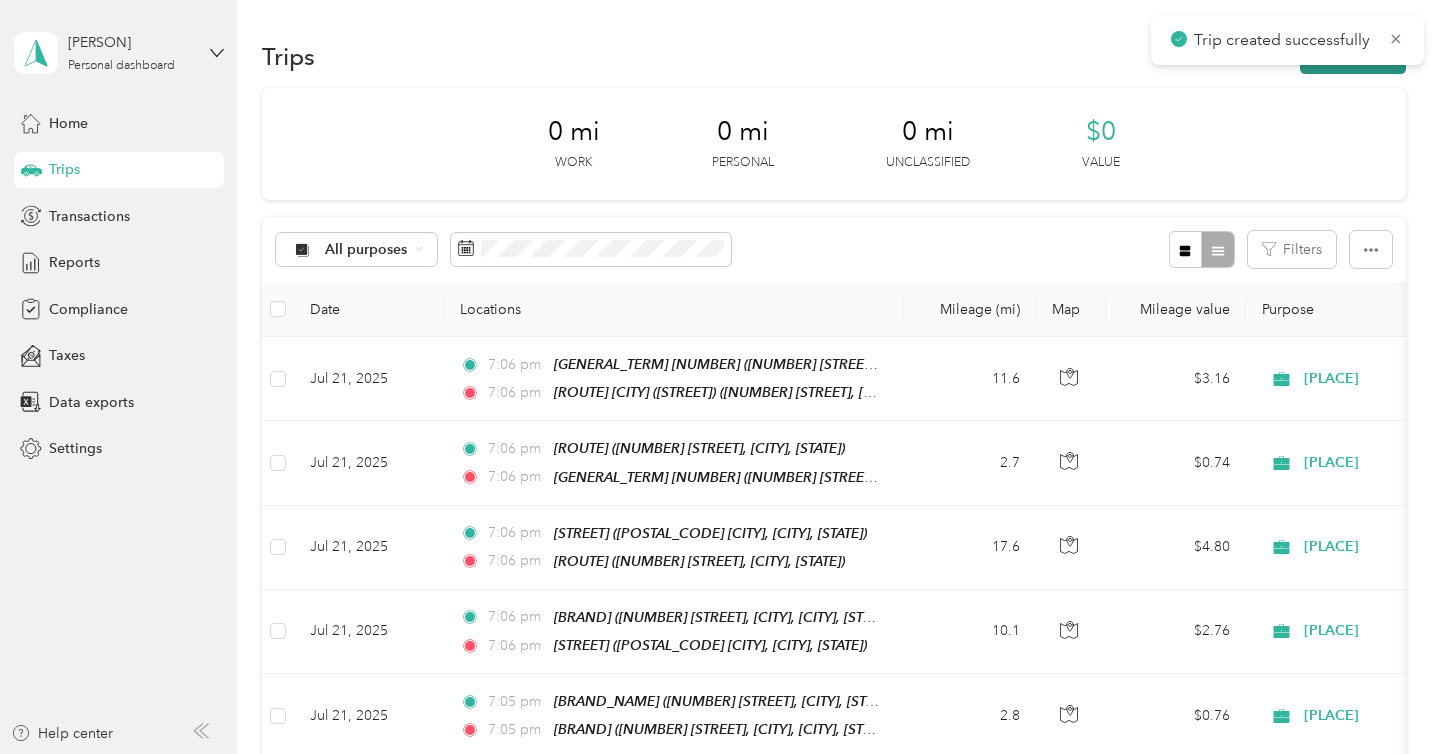 click on "New trip" at bounding box center [1353, 56] 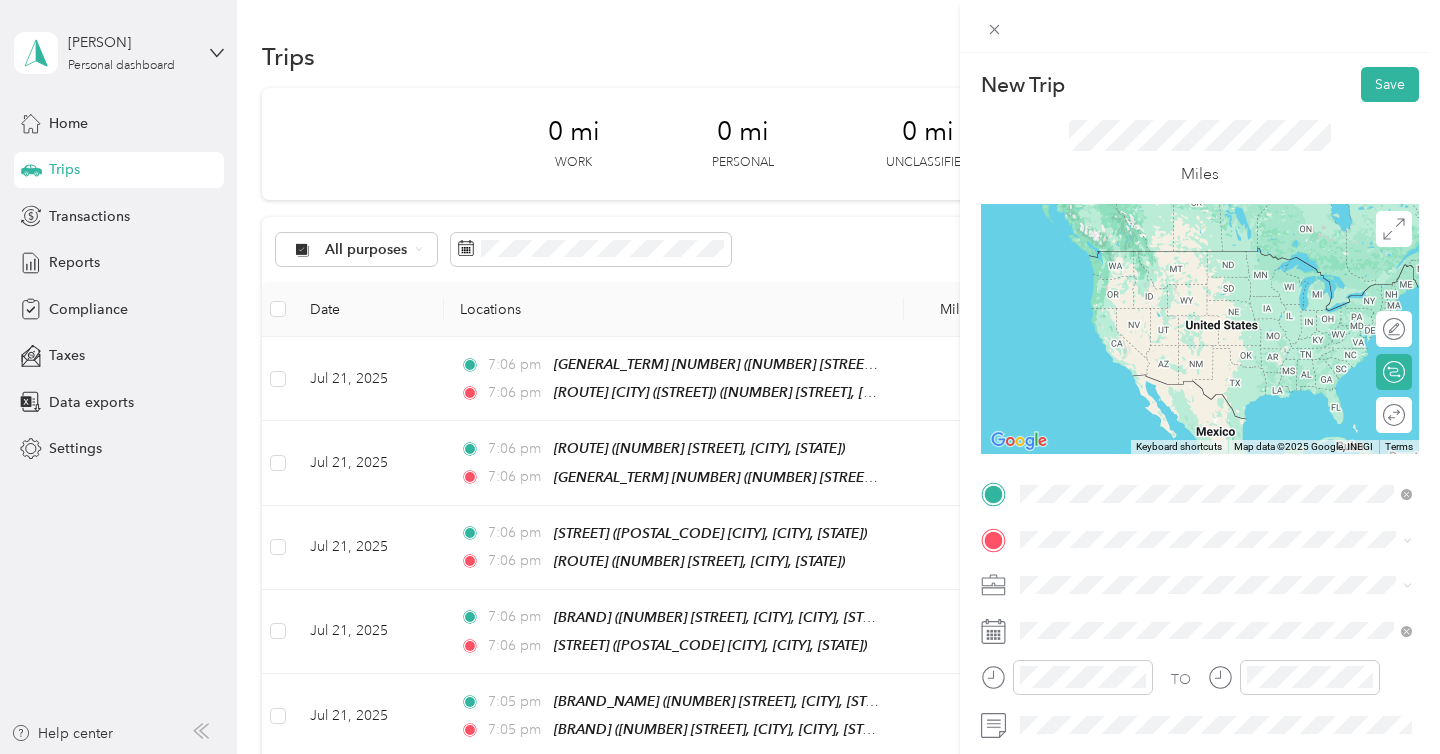 click on "SB 98 Lake Elsinore (lakeshore Dr)  16750 Lakeshore Drive, Lake Elsinore, 92530, Lake Elsinore, California, United States" at bounding box center (1232, 280) 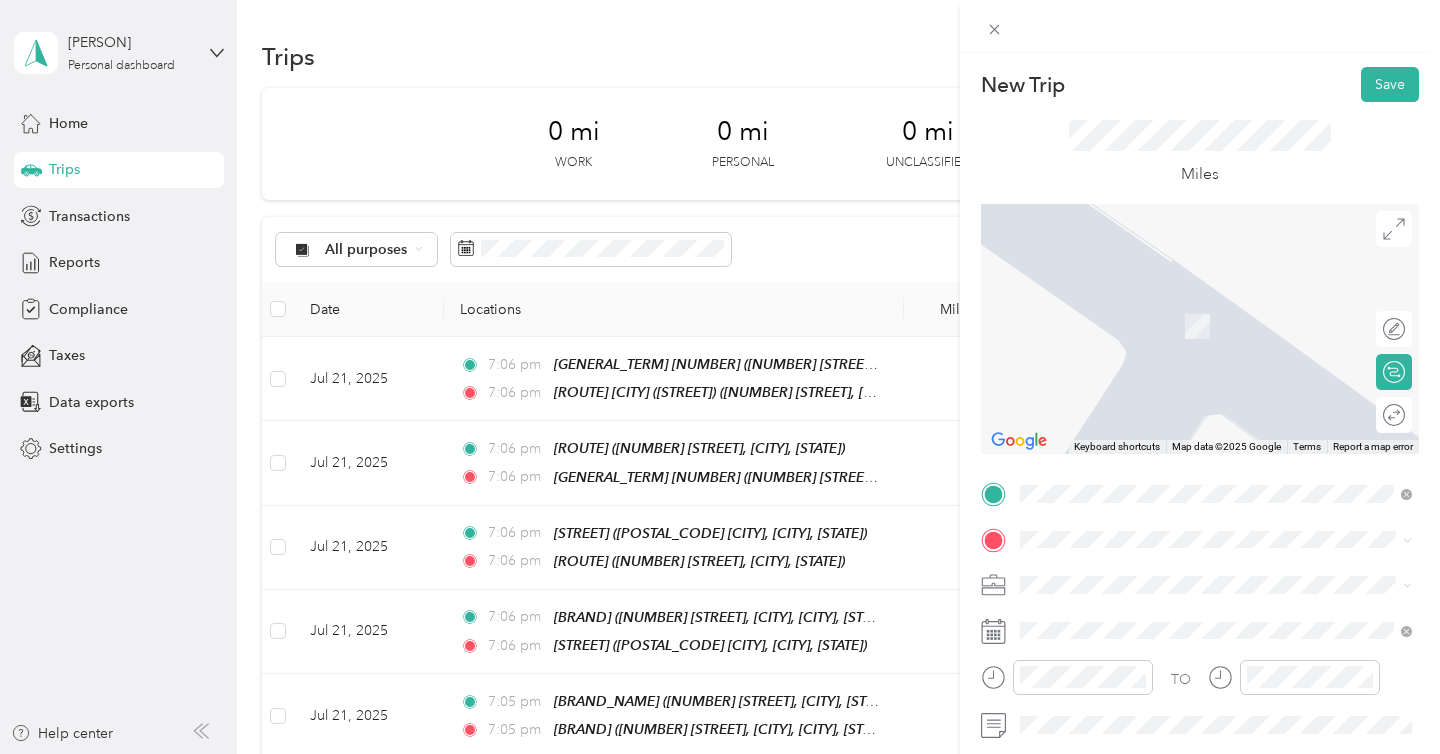 click on "133 North Harvard Street
Hemet, California 92543, United States" at bounding box center [1202, 298] 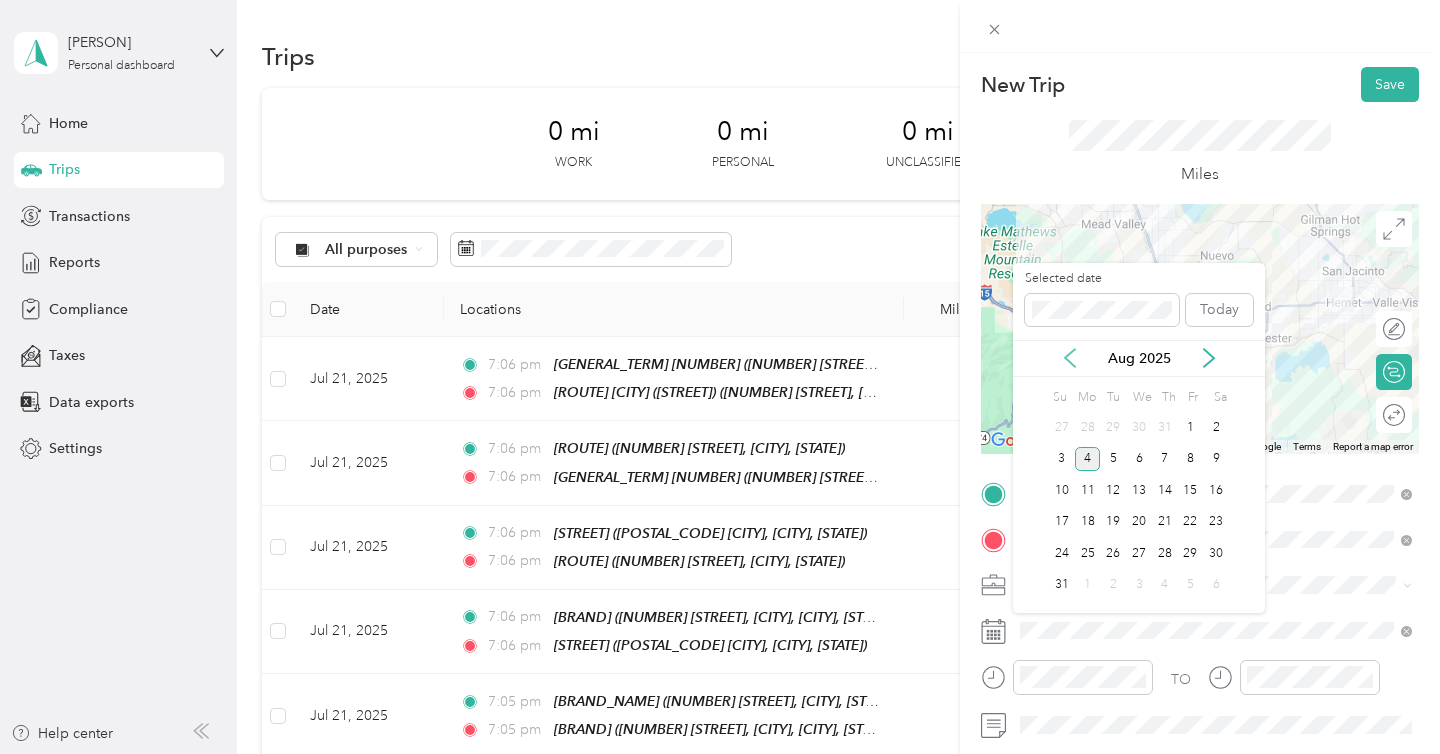 click 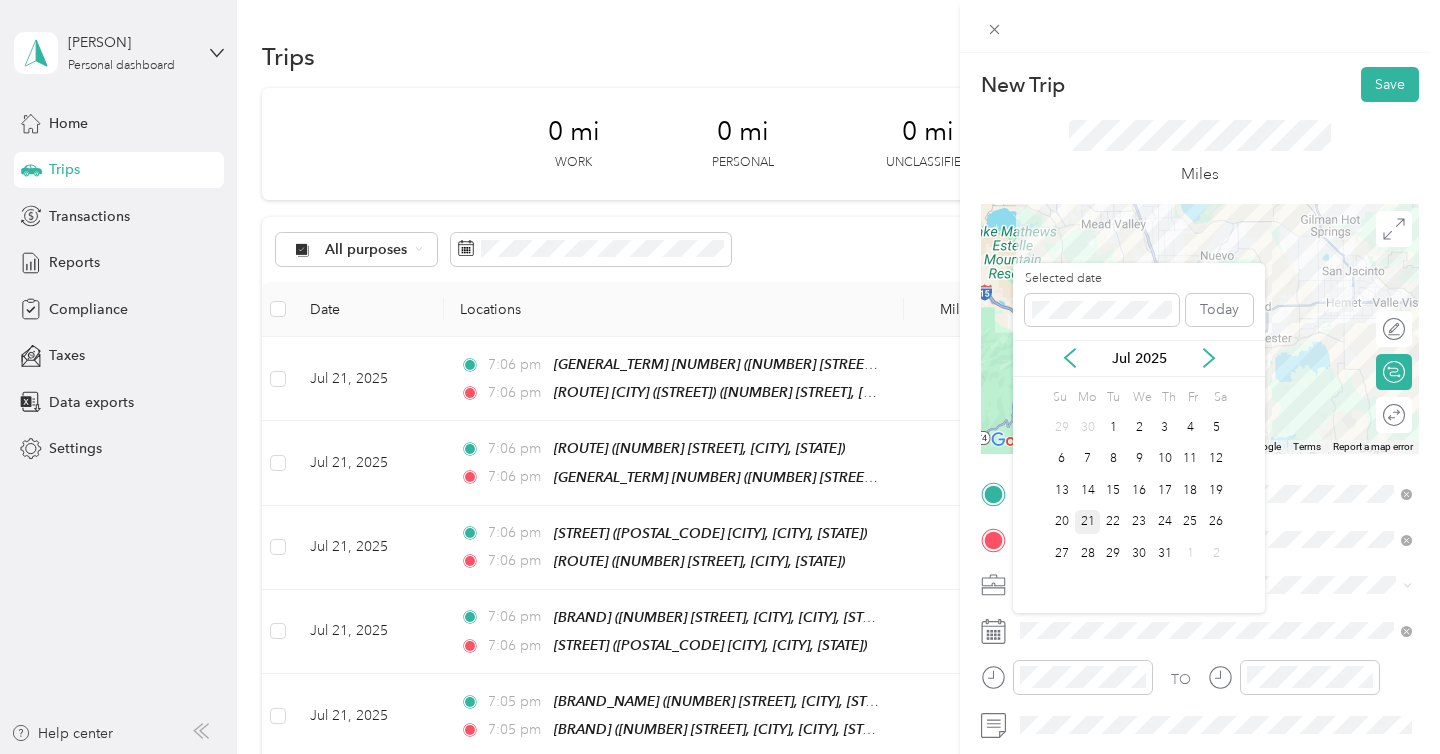 click on "21" at bounding box center [1088, 522] 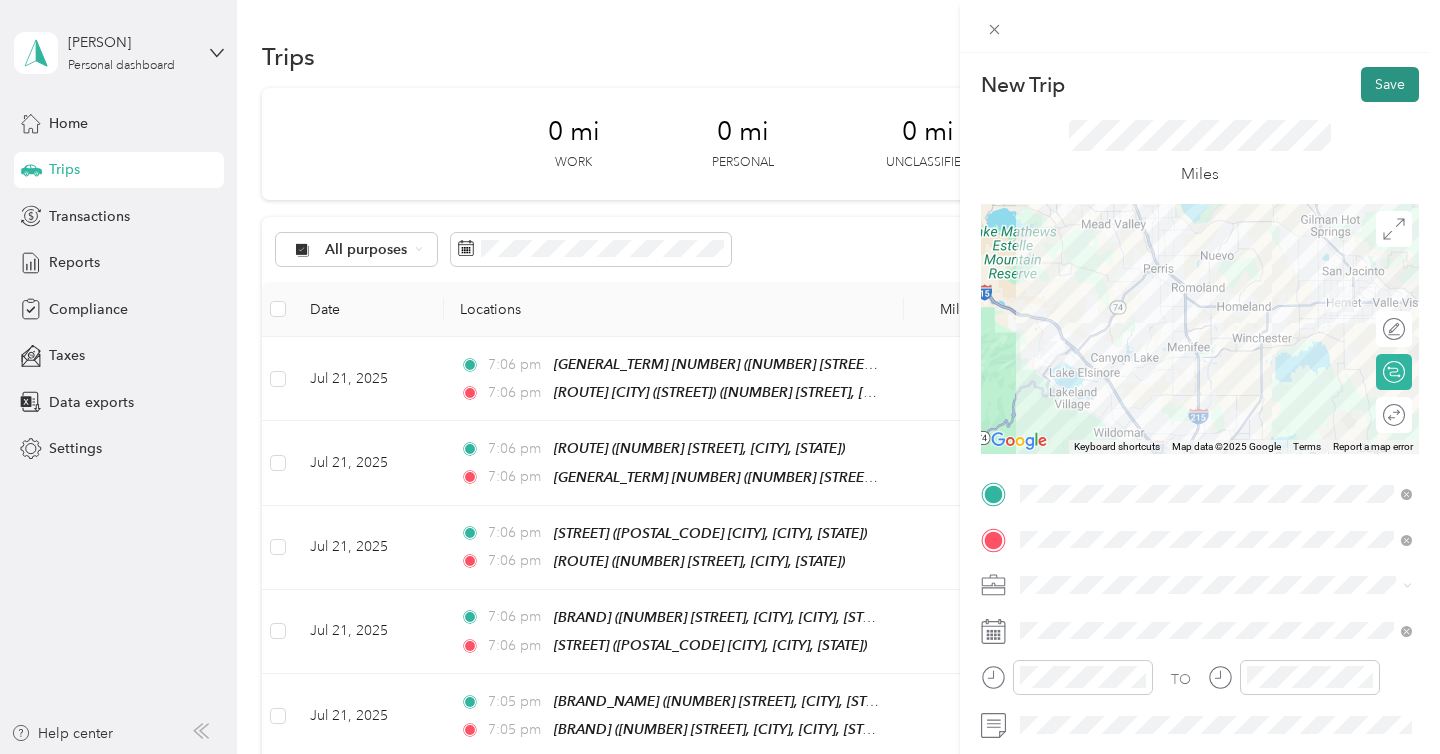click on "Save" at bounding box center (1390, 84) 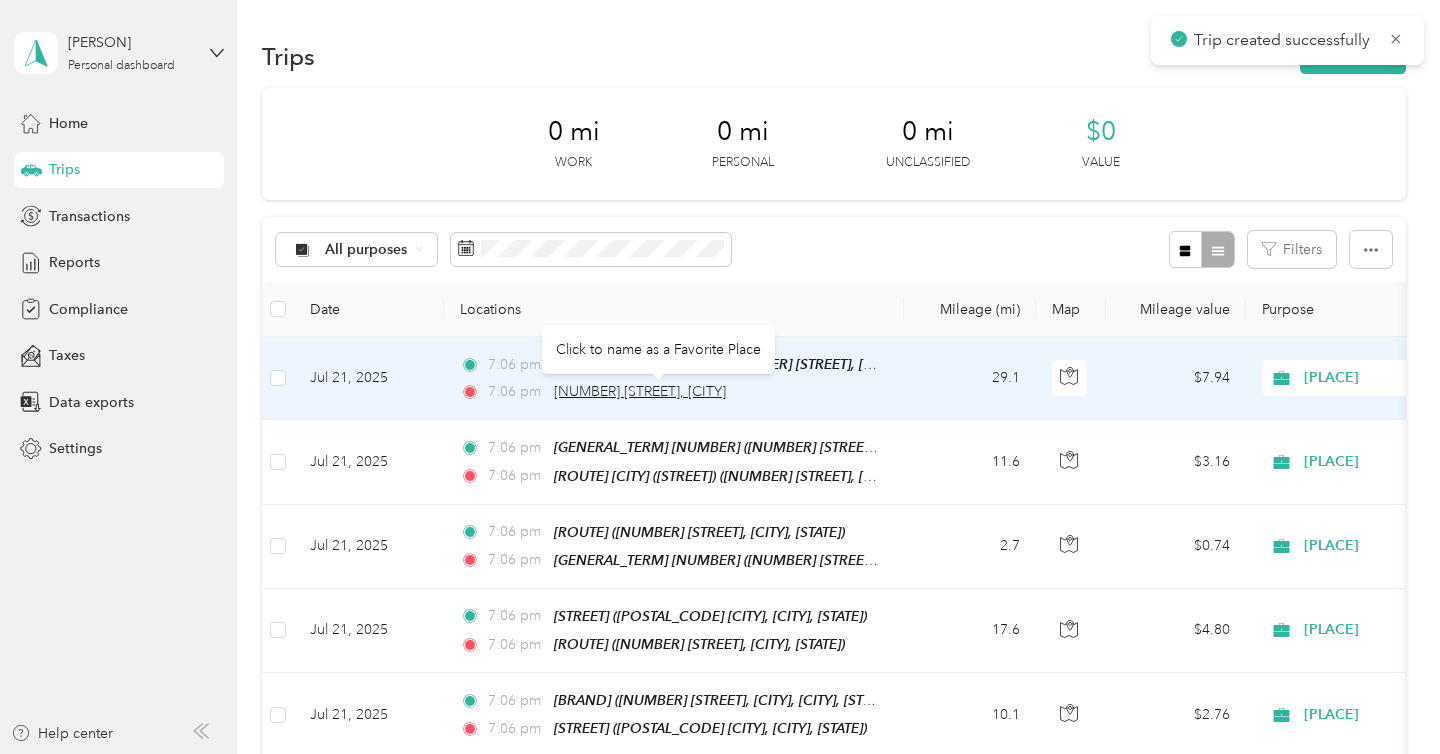 click on "133 North Harvard Street, Hemet" at bounding box center (640, 391) 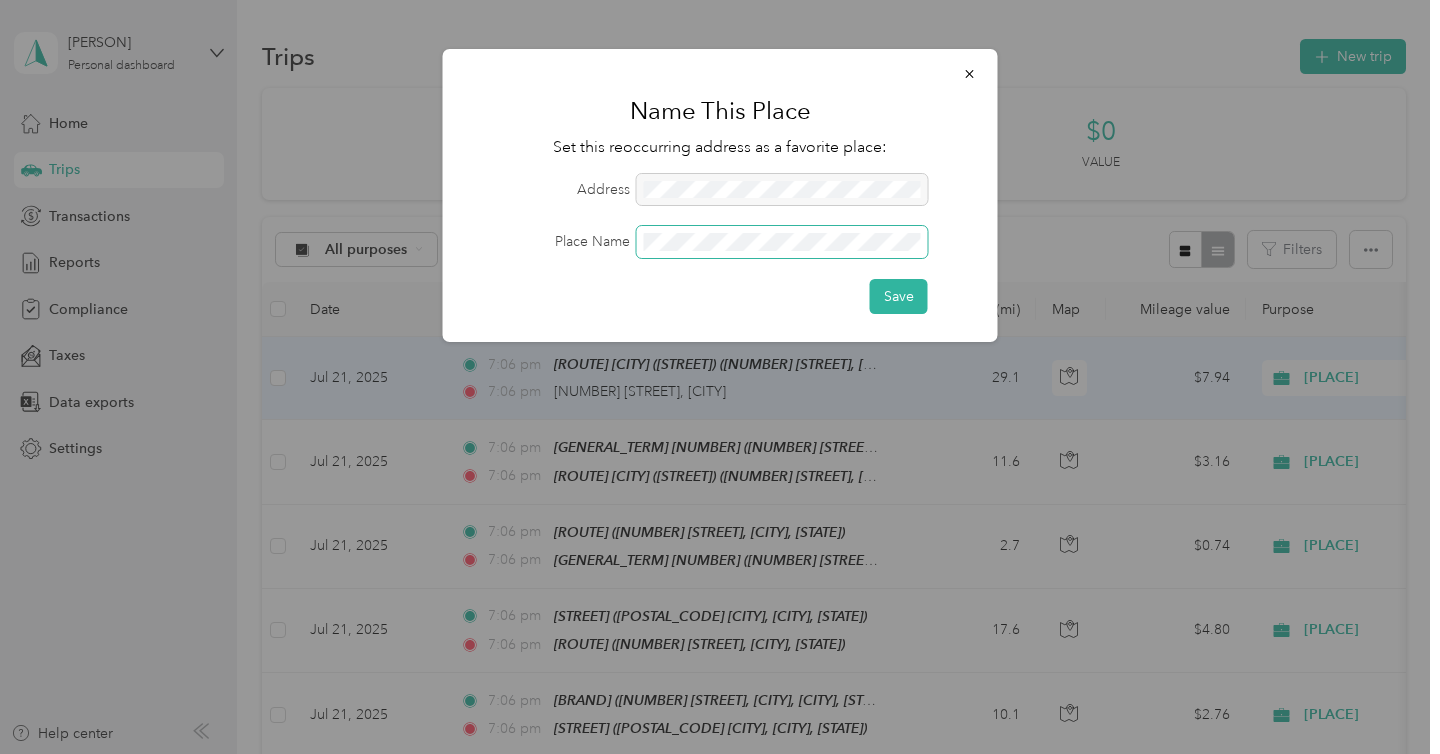 click on "Save" at bounding box center (899, 296) 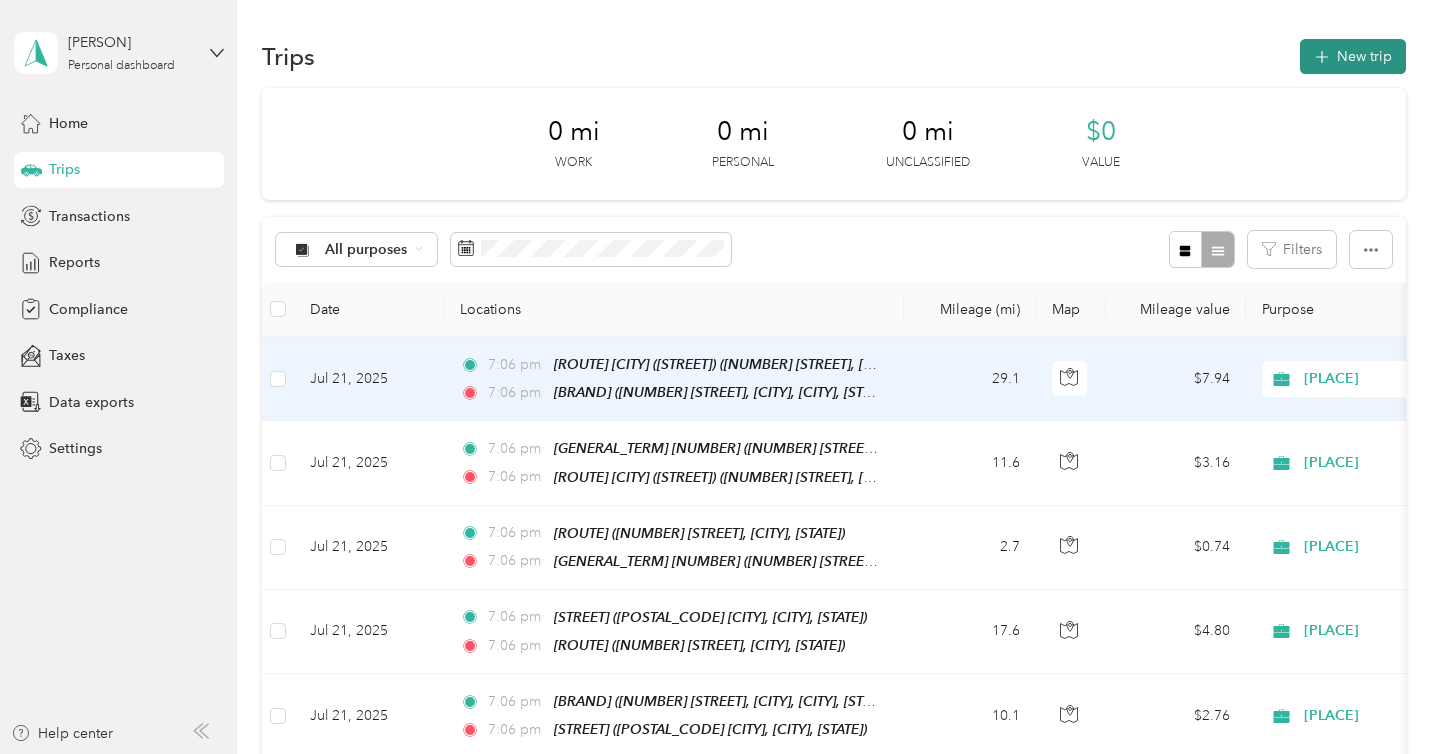 click on "New trip" at bounding box center (1353, 56) 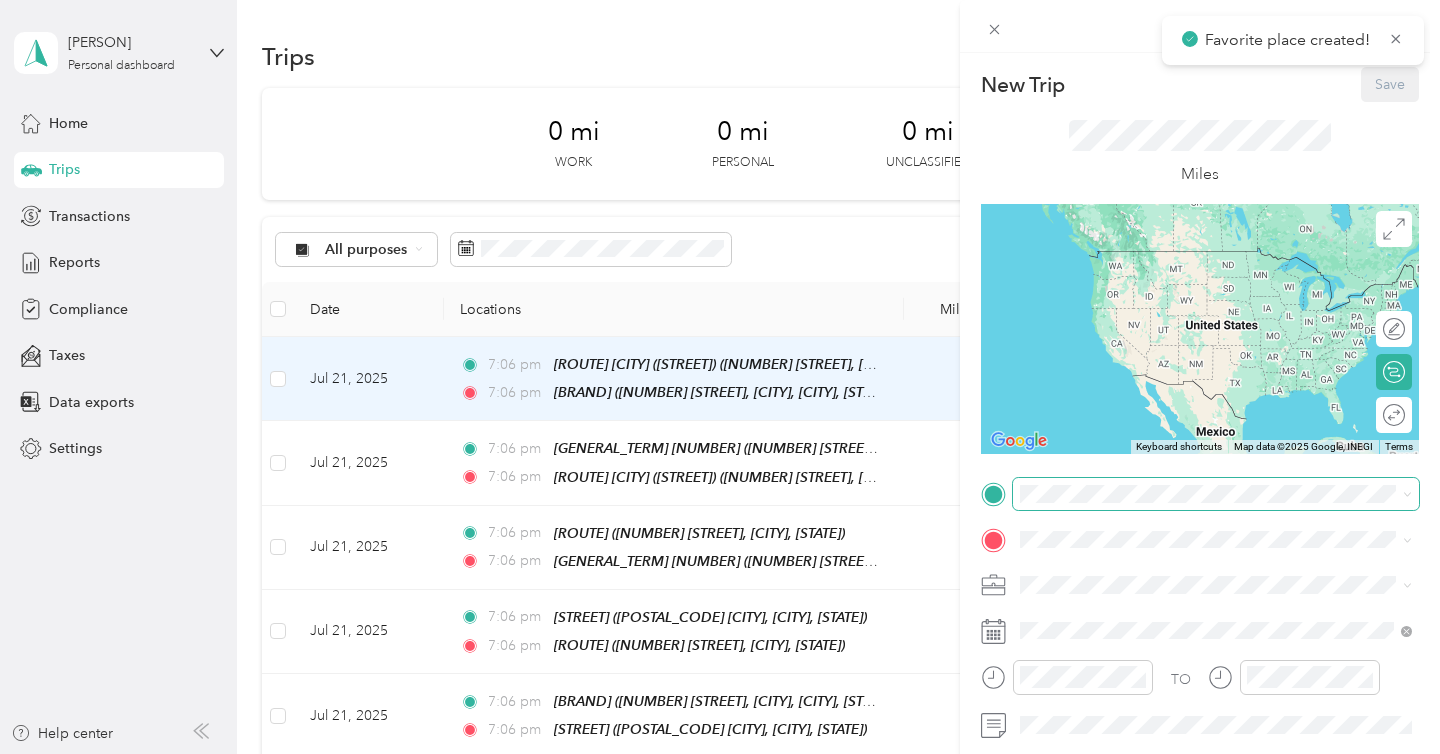 click at bounding box center [1216, 494] 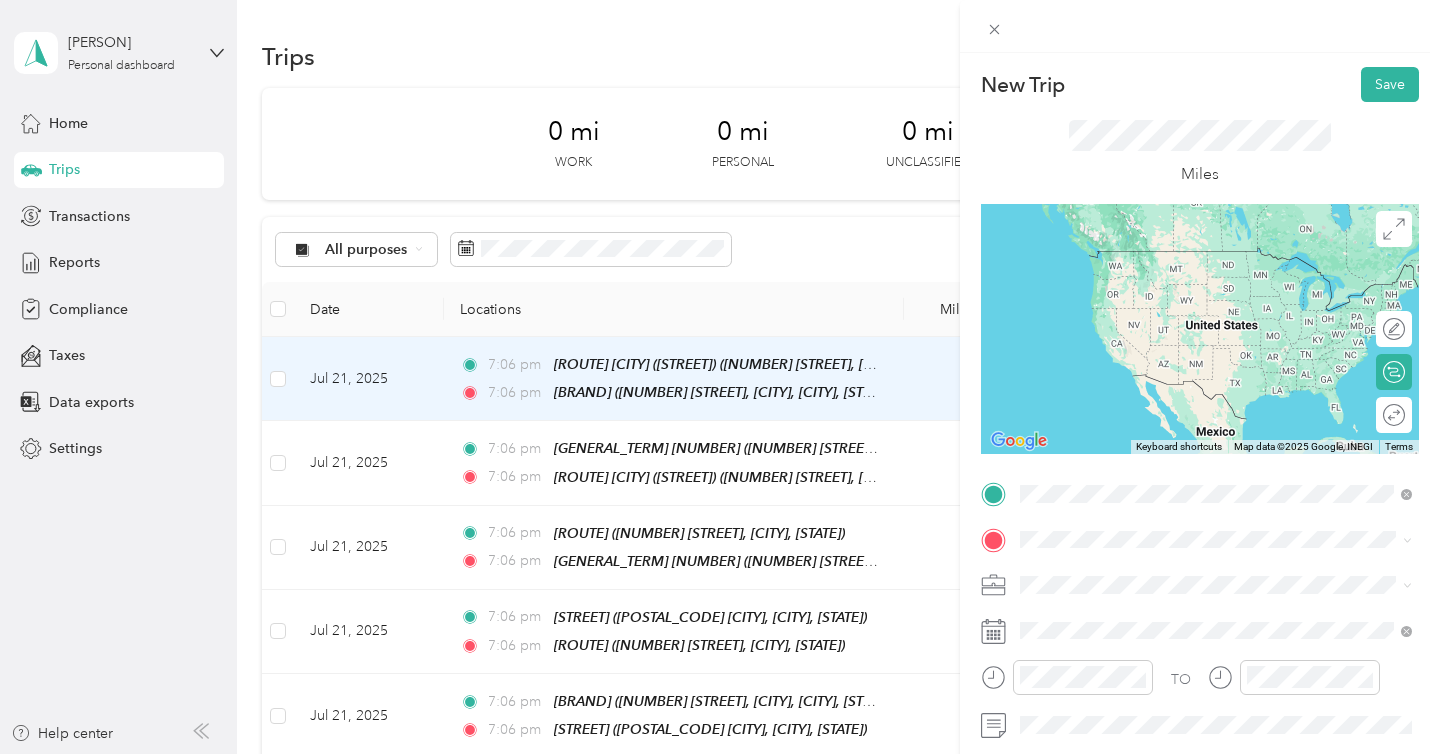 click on "[BRAND] [BRAND]" at bounding box center (1121, 573) 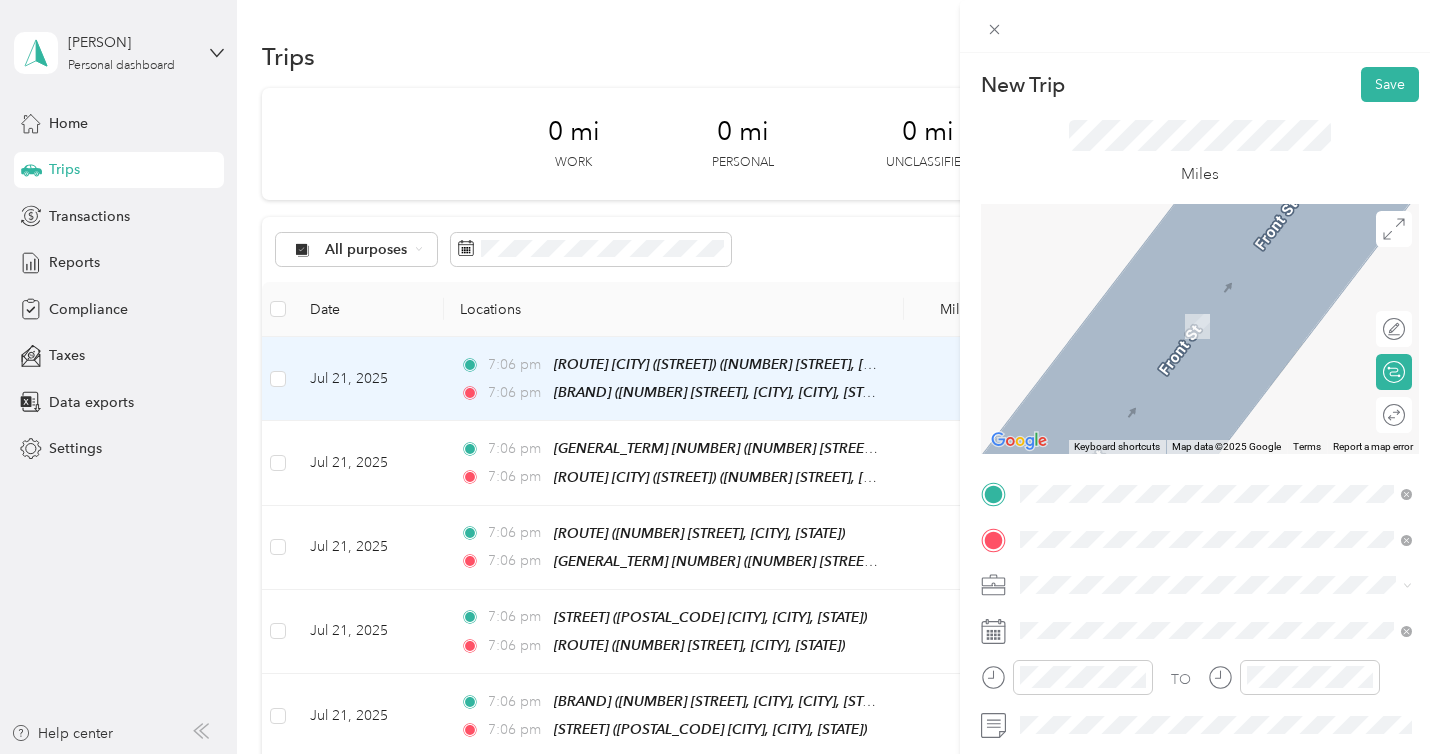 click on "SB 113 47 Nuevo Road, Perris, 92567, Perris, California, United States" at bounding box center (1232, 325) 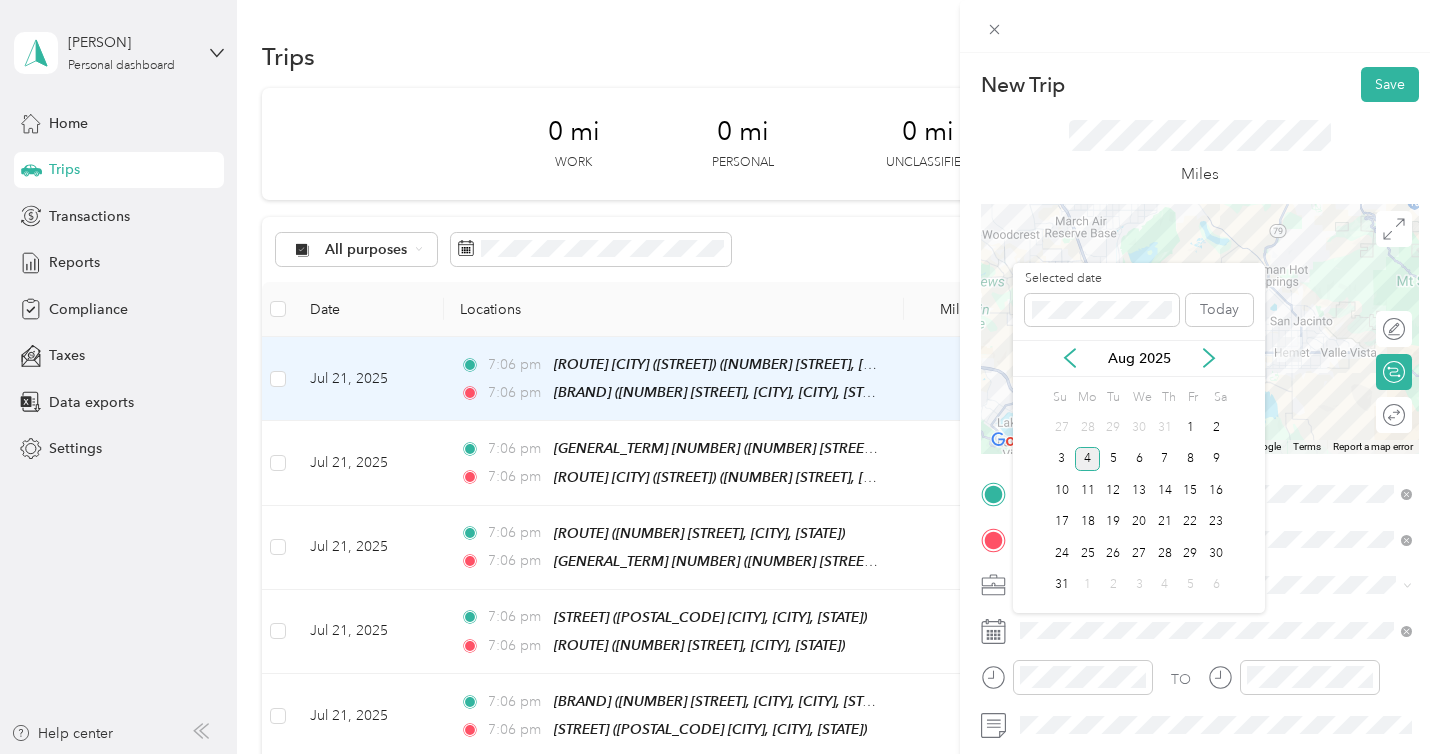 click on "Aug 2025" at bounding box center [1139, 358] 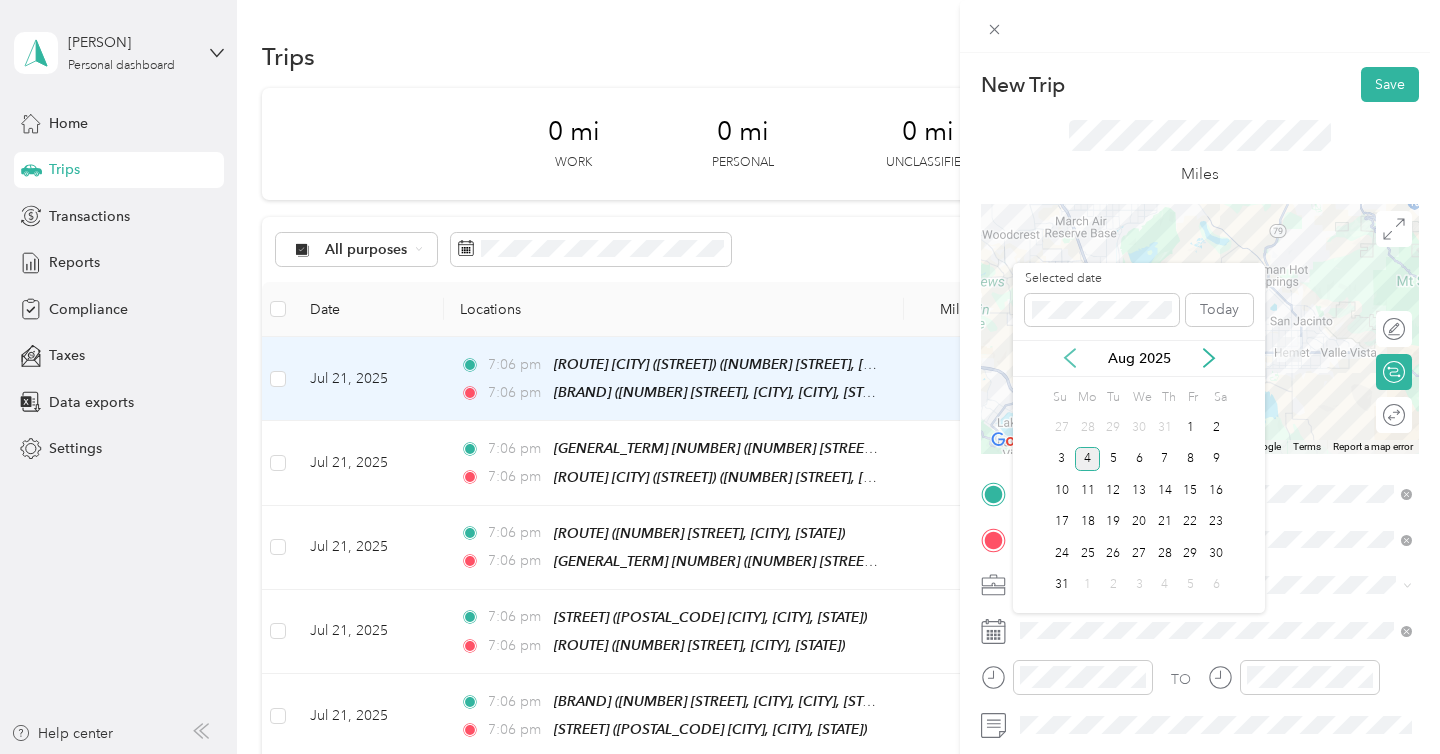 click 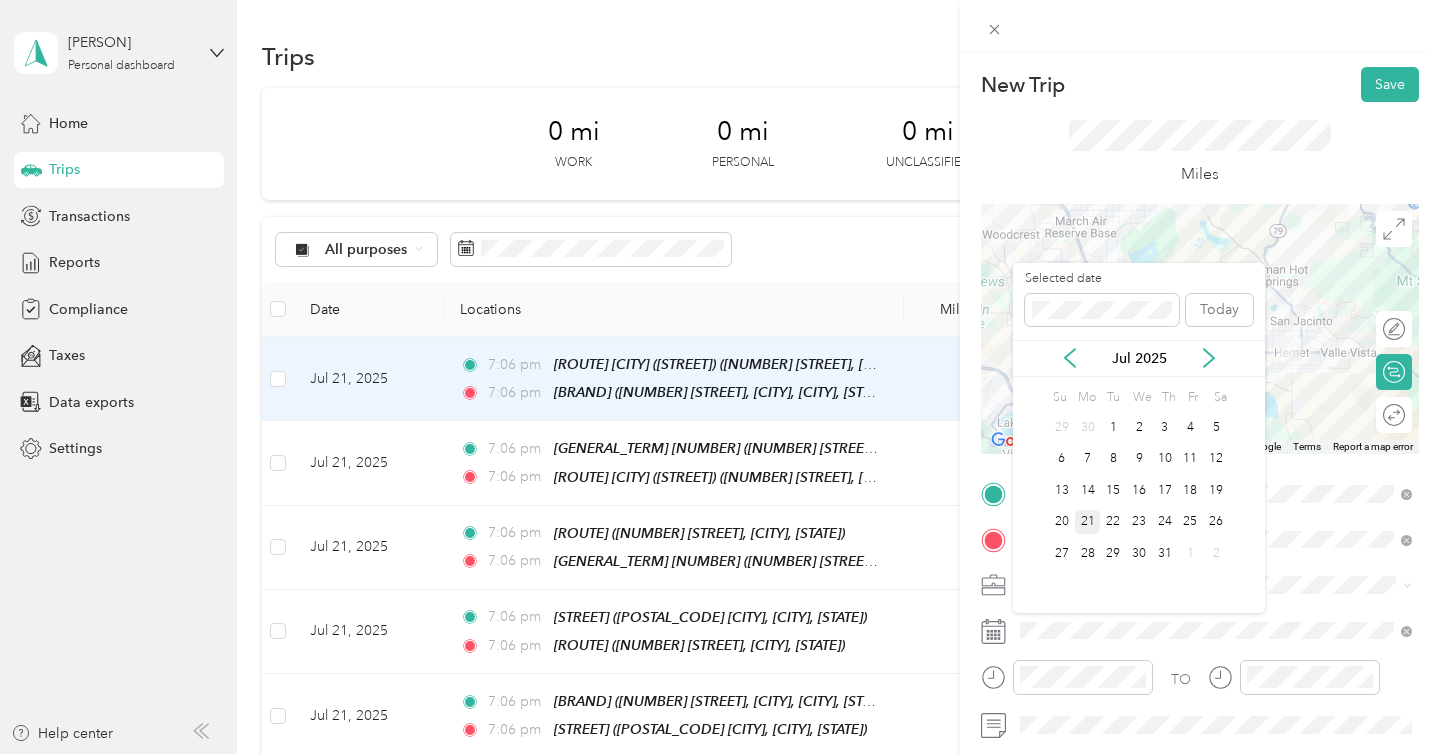 click on "21" at bounding box center (1088, 522) 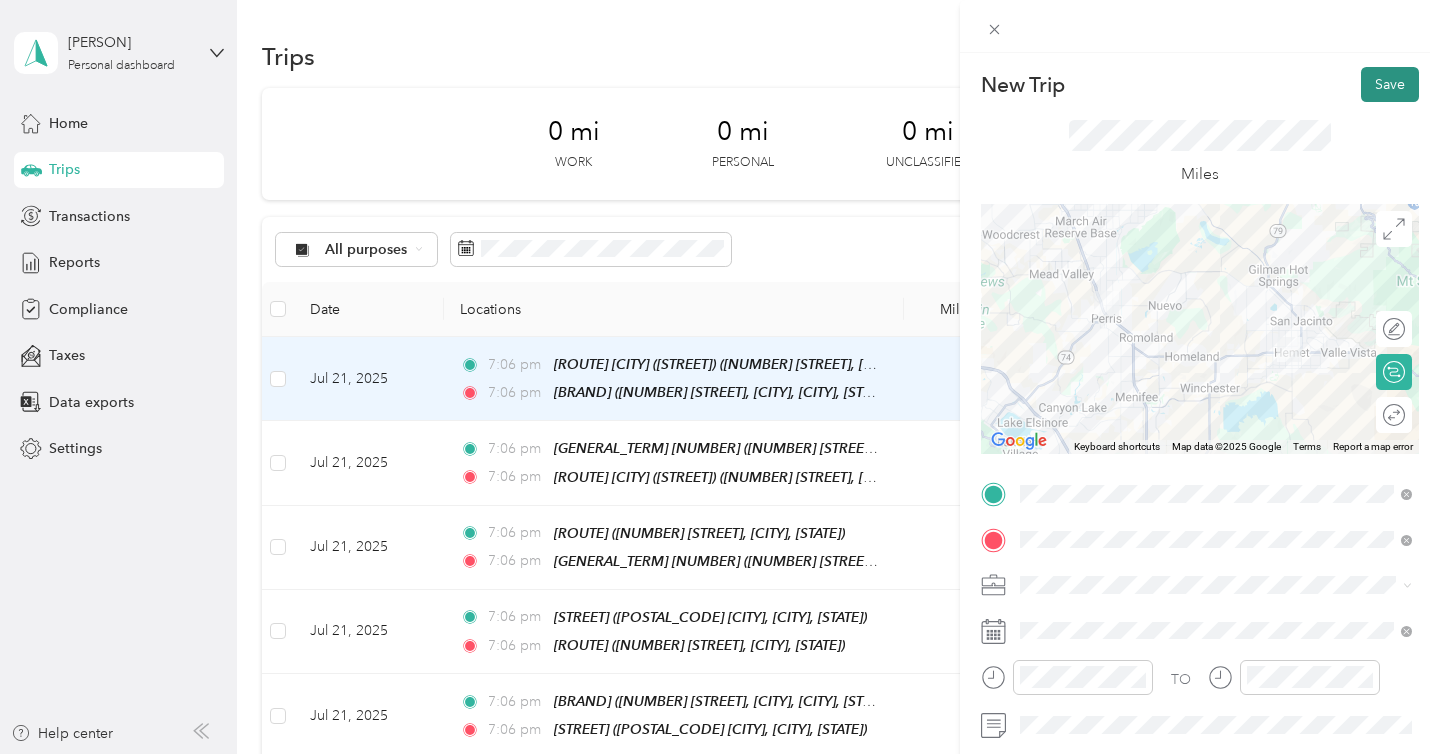 click on "Save" at bounding box center (1390, 84) 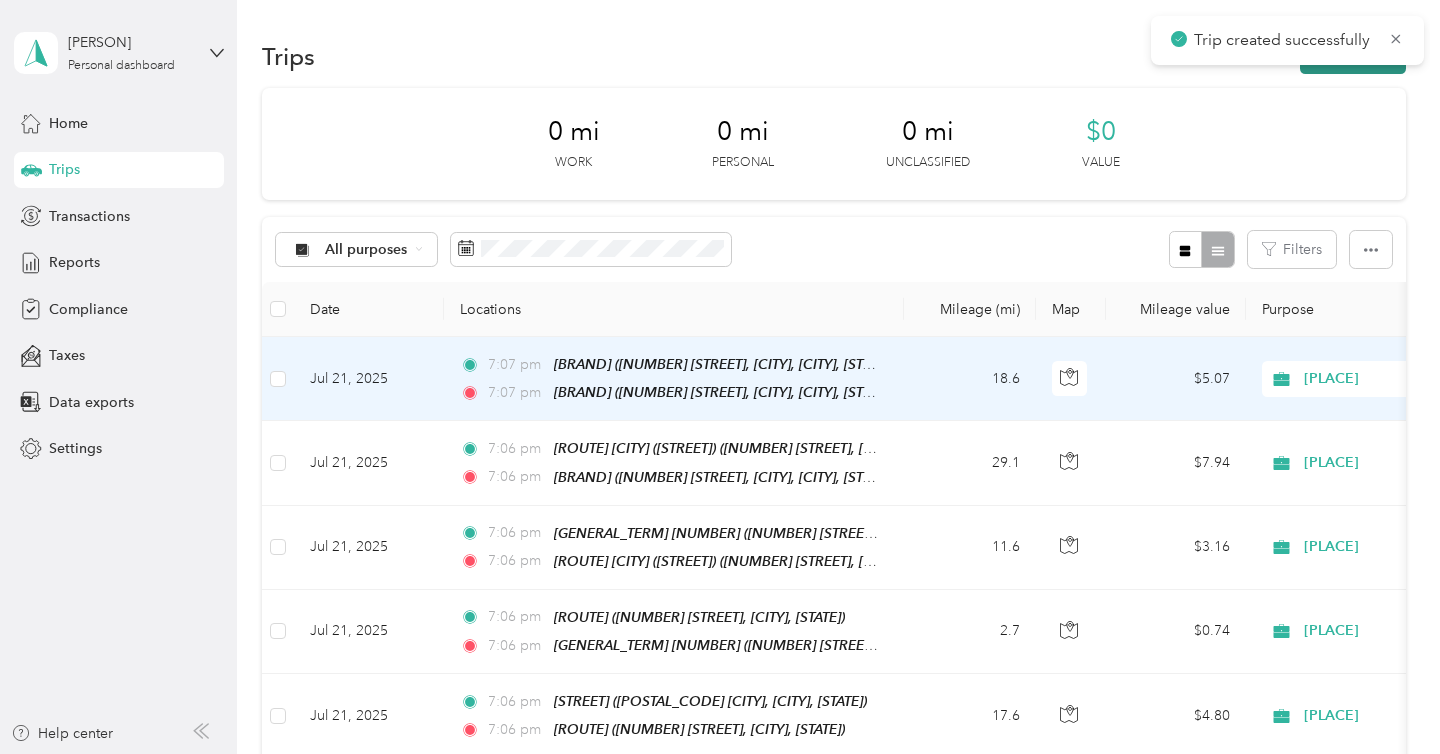 click on "New trip" at bounding box center (1353, 56) 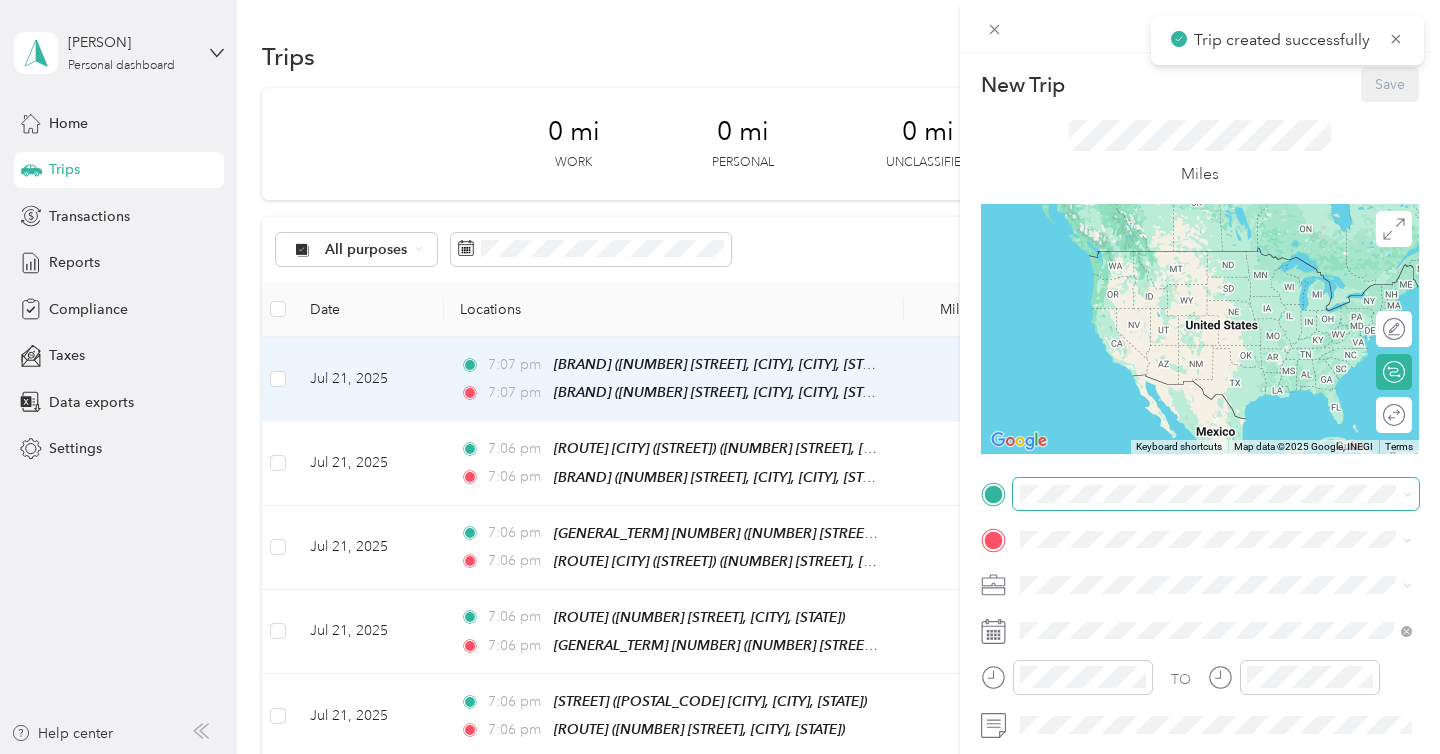 click at bounding box center (1216, 494) 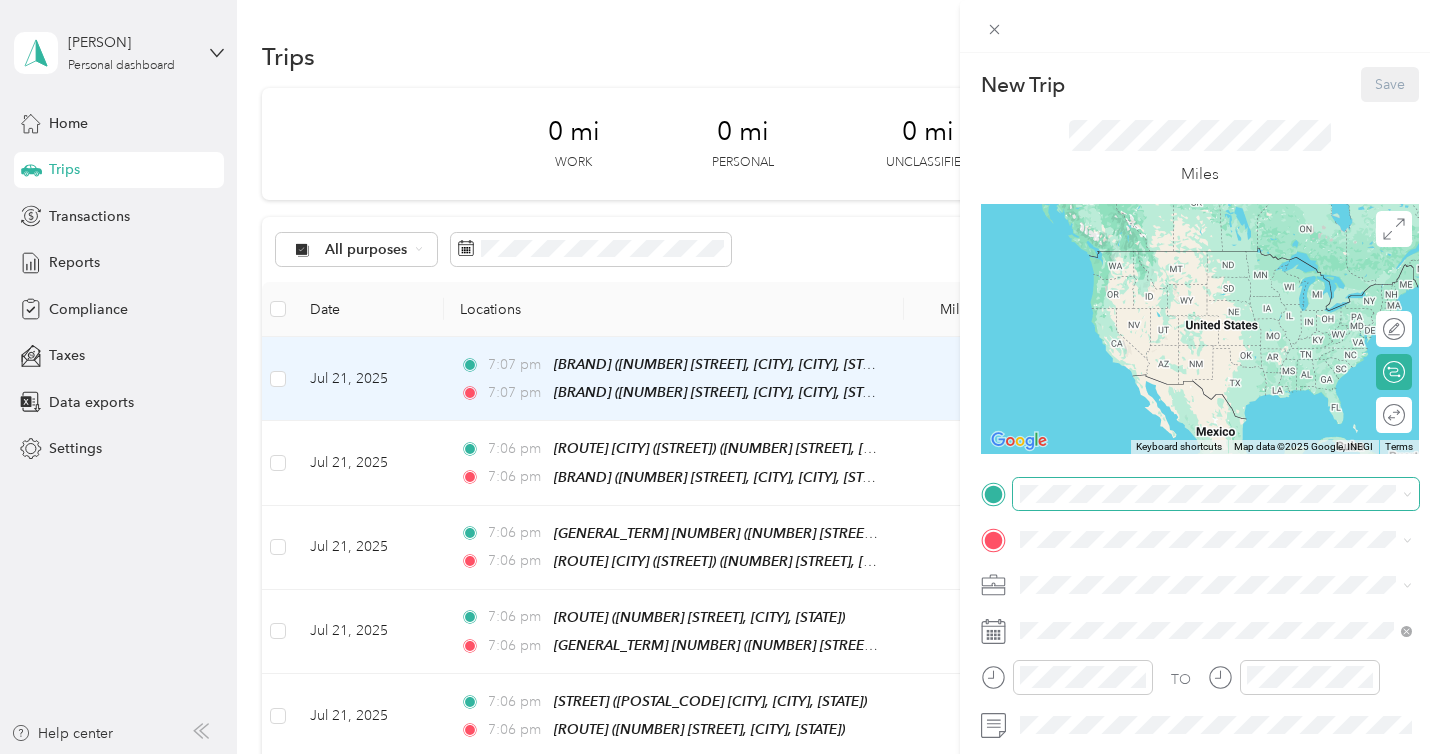 click at bounding box center [1216, 494] 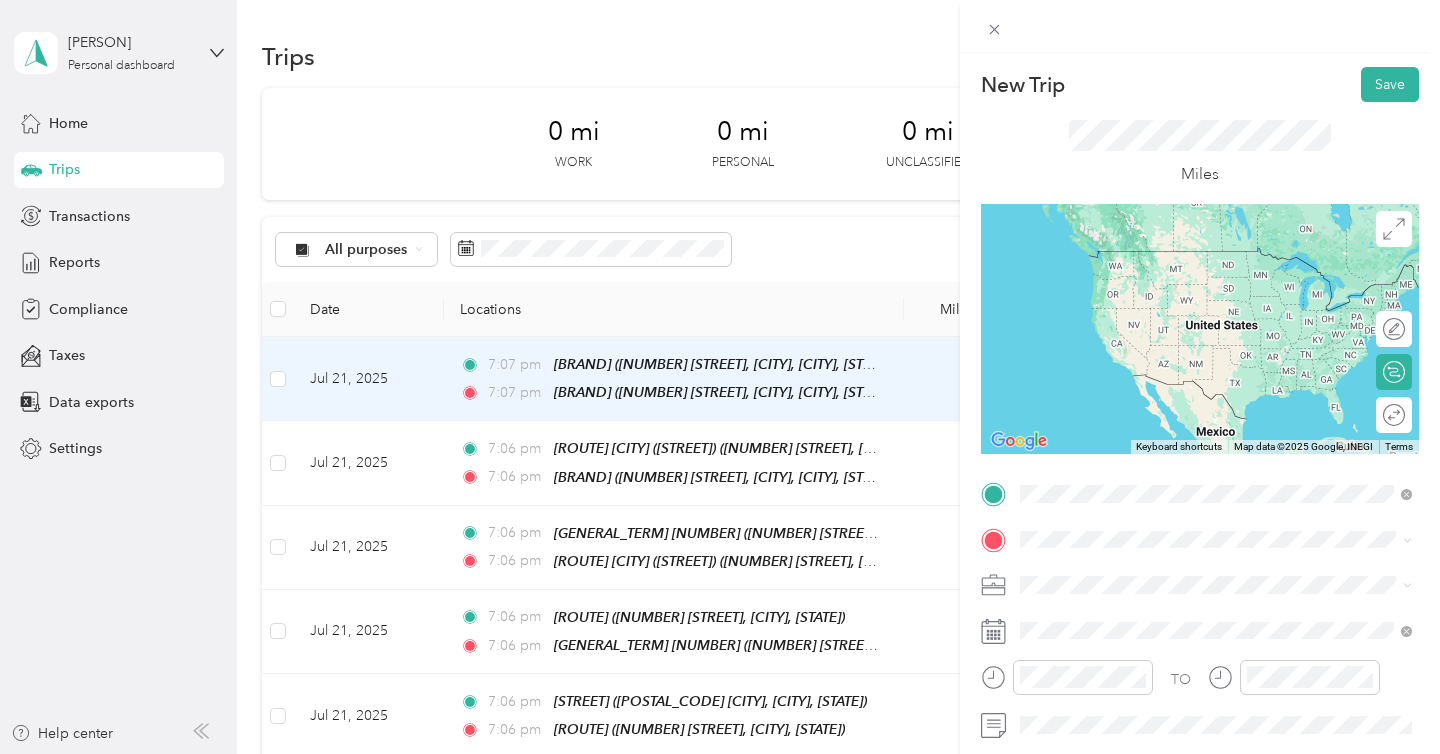 click on "SB 113 47 Nuevo Road, Perris, 92567, Perris, California, United States" at bounding box center [1232, 280] 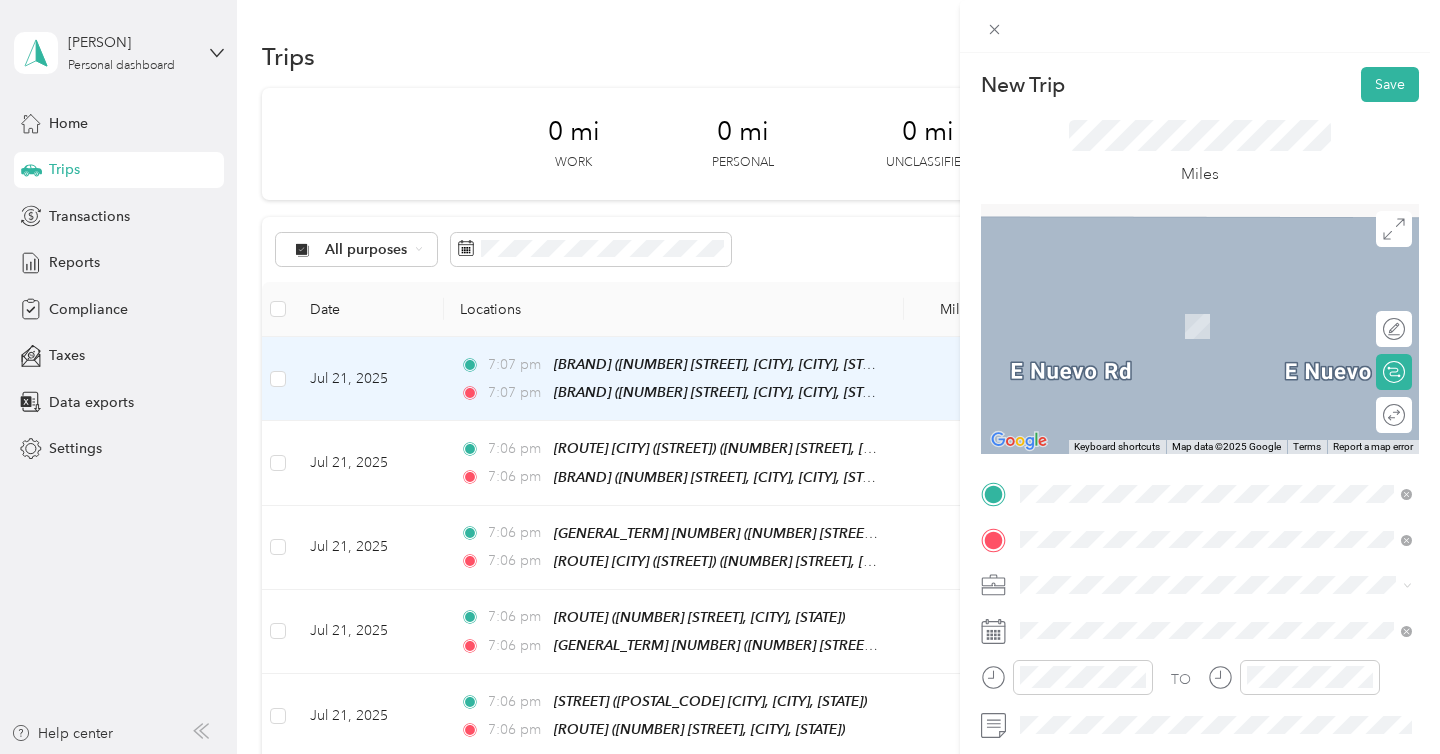 click on "SB Wildomar" at bounding box center (1232, 303) 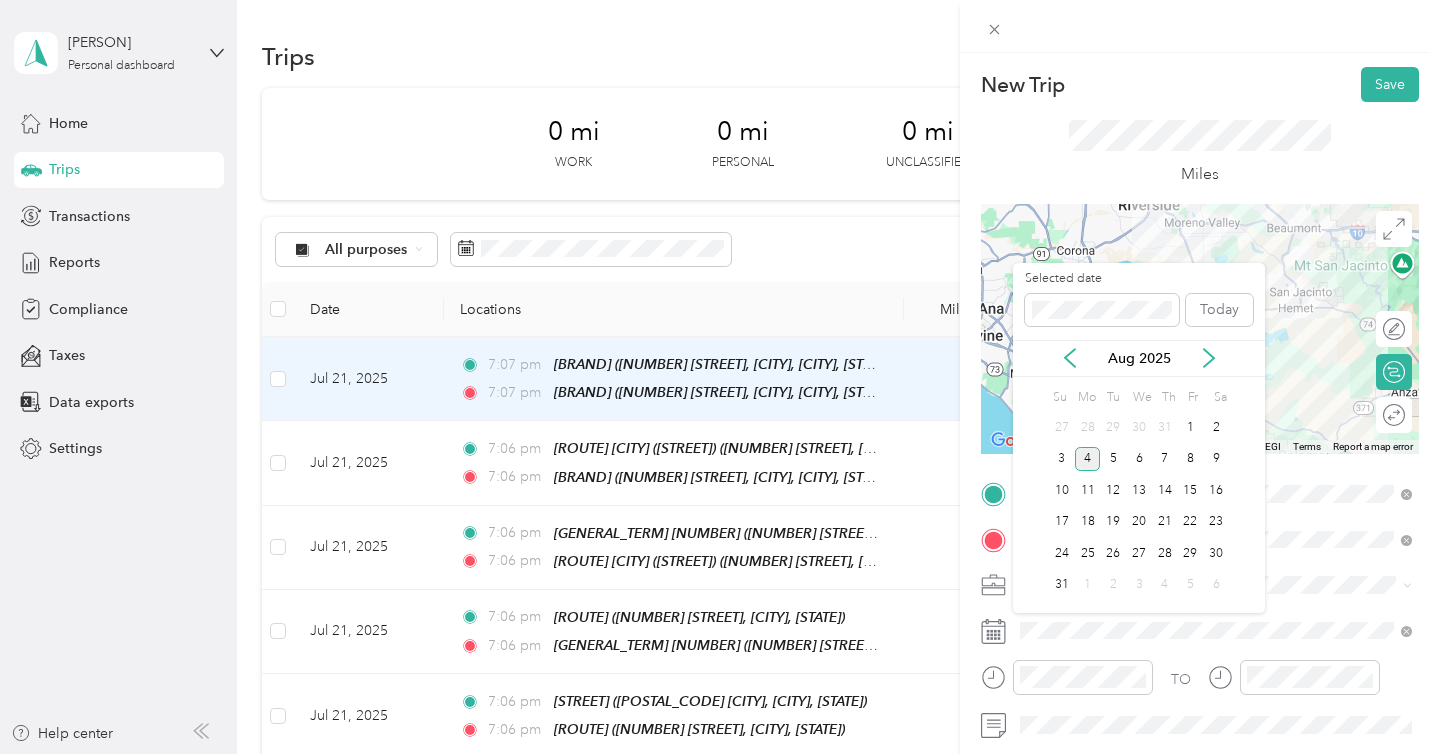 click on "Aug 2025" at bounding box center [1139, 358] 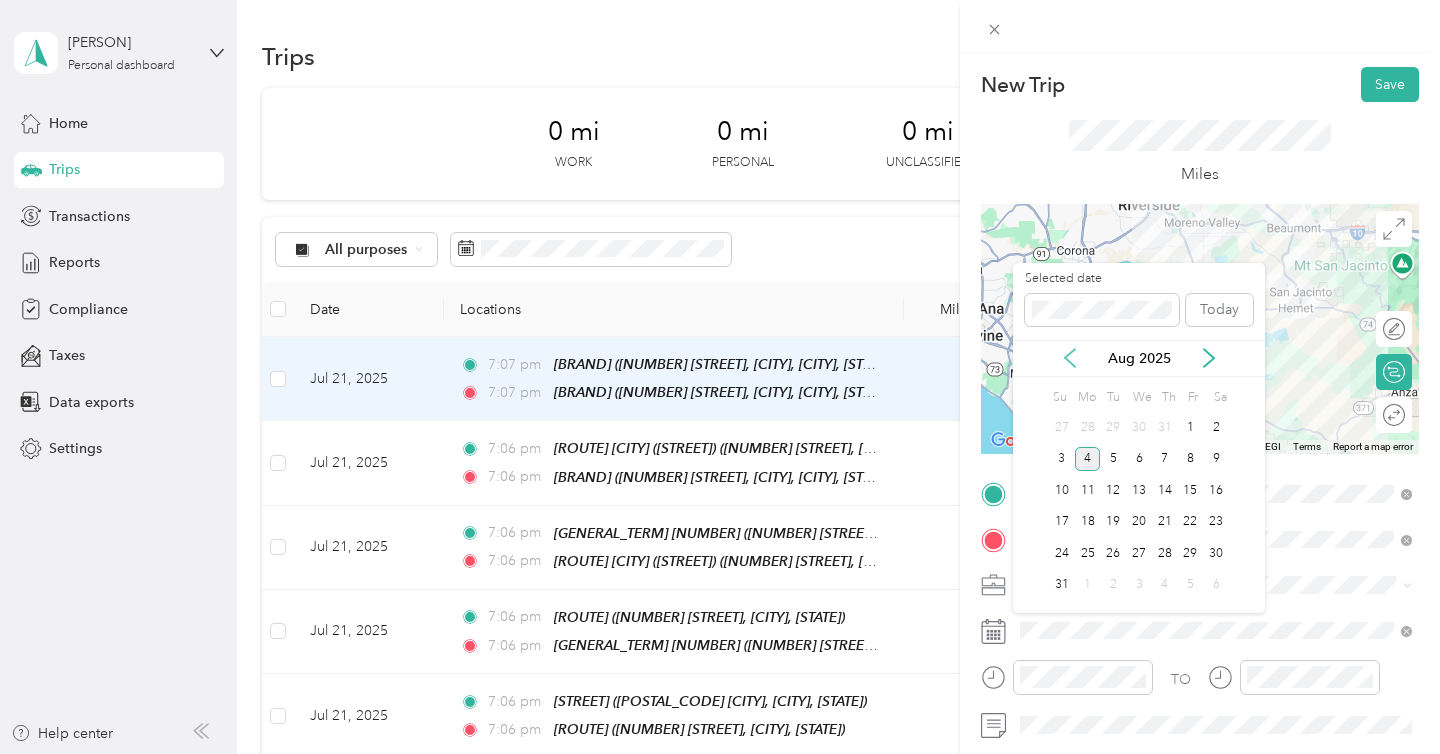 click 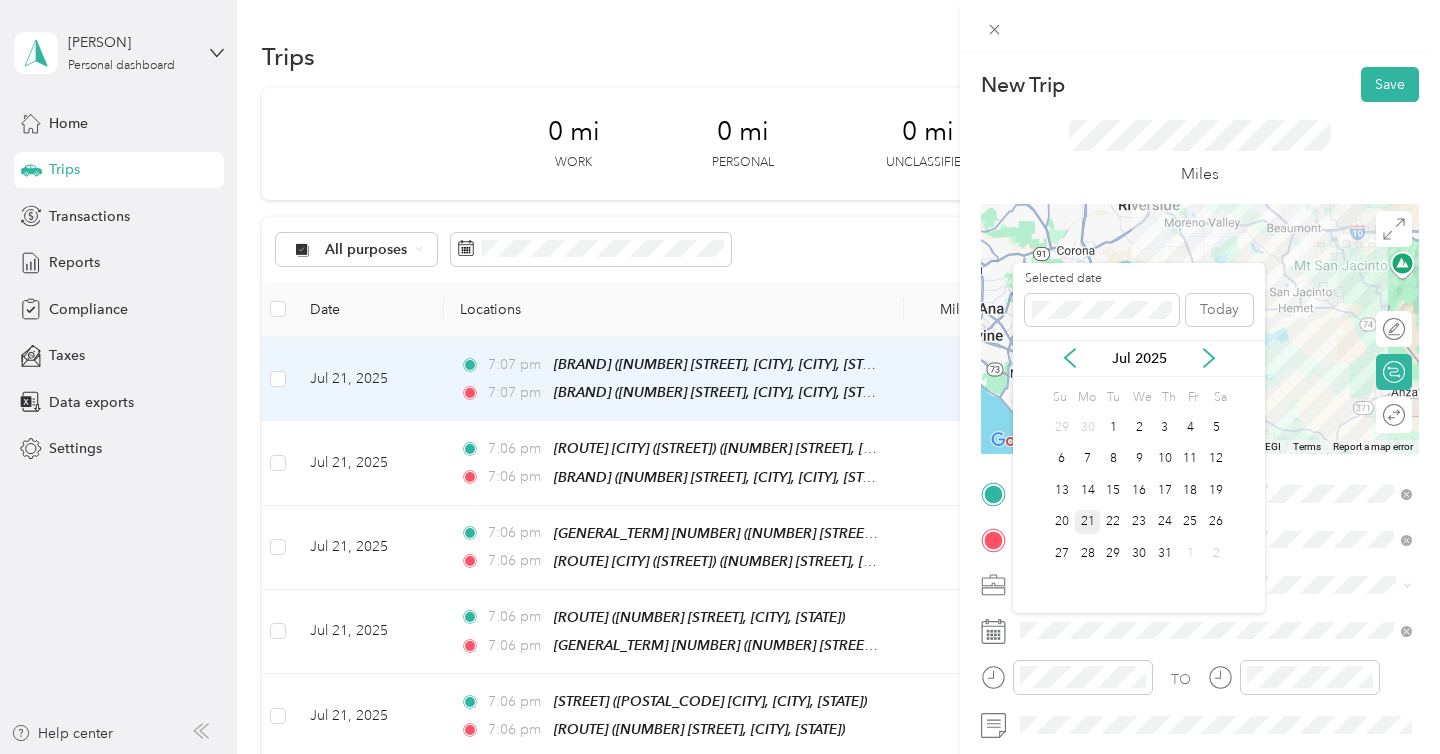 click on "21" at bounding box center [1088, 522] 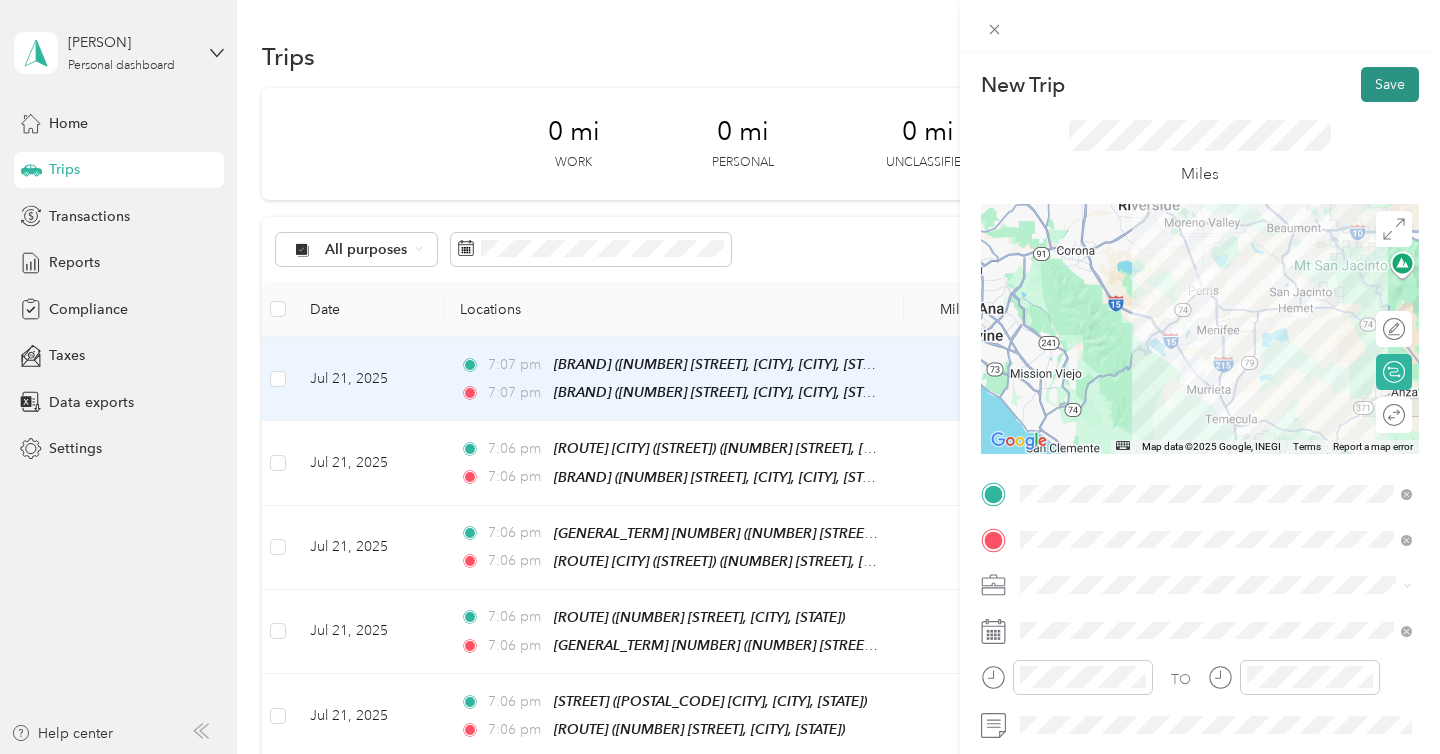 click on "Save" at bounding box center [1390, 84] 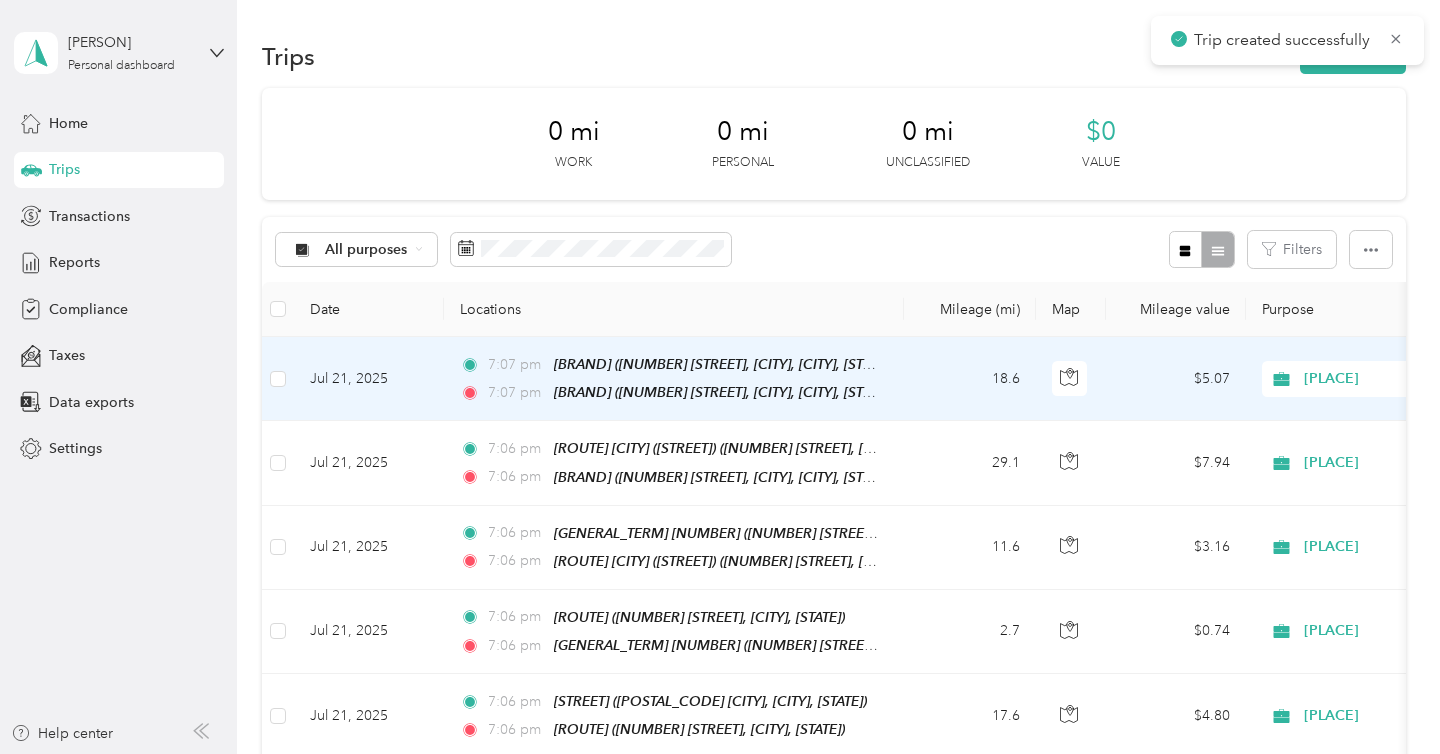 click on "Trip created successfully" at bounding box center (1287, 40) 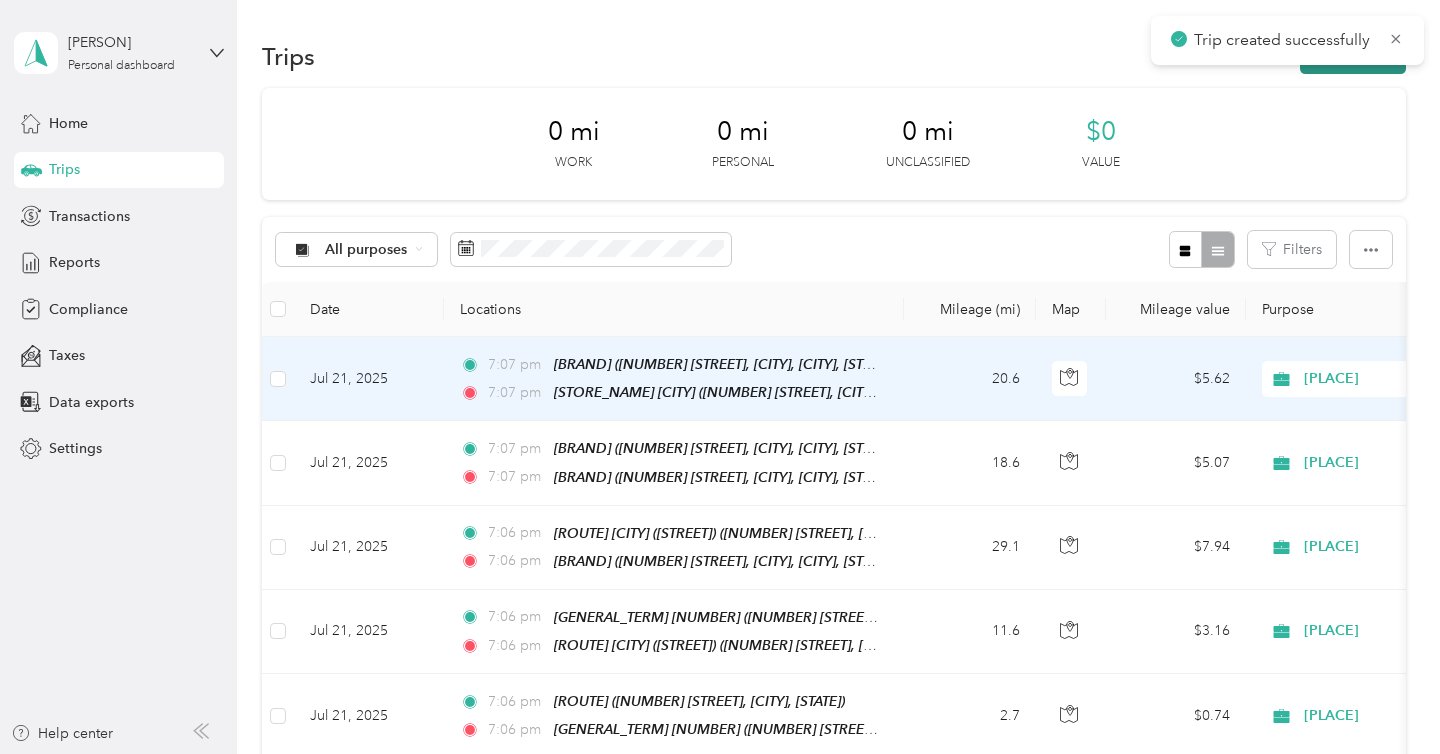 click on "New trip" at bounding box center (1353, 56) 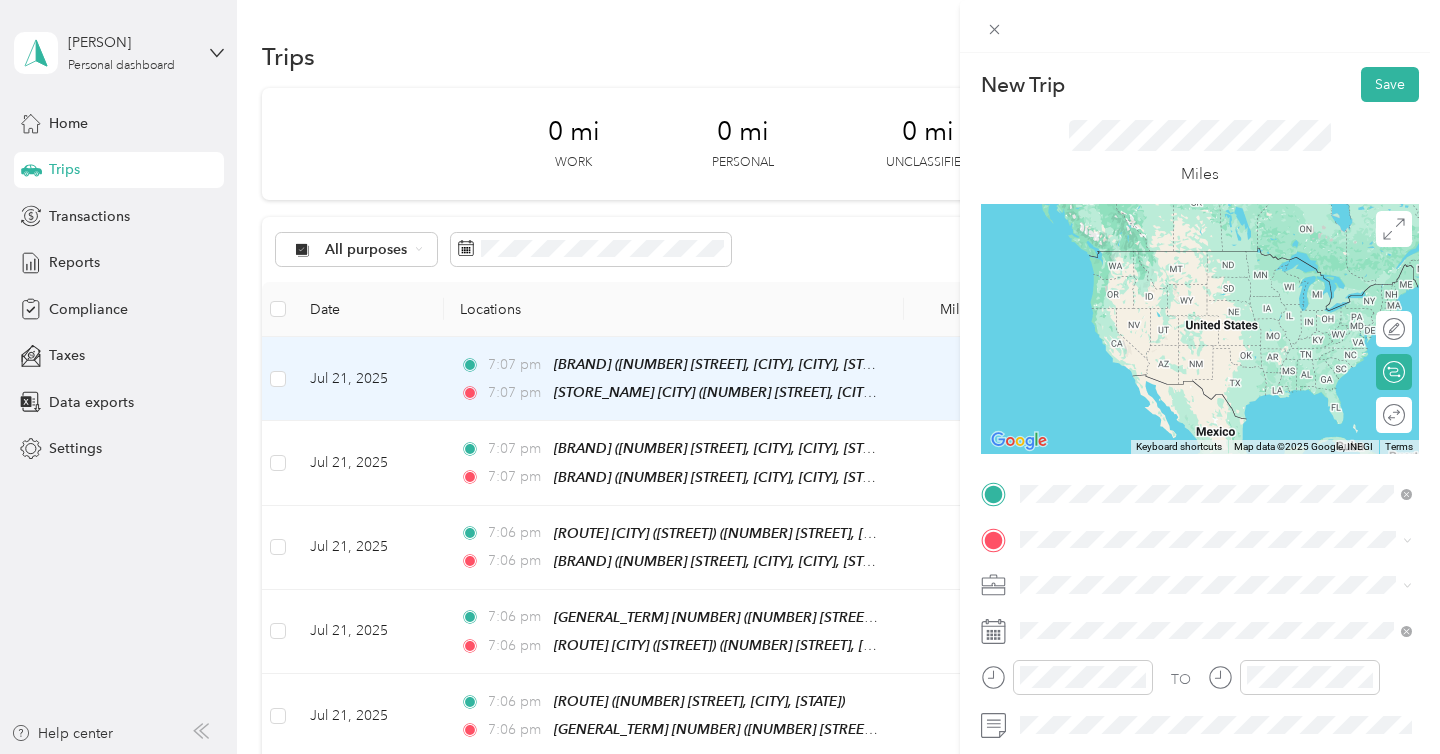 click on "[NUMBER] [STREET], [CITY], [POSTAL_CODE], [CITY], [STATE], United States" at bounding box center [1227, 291] 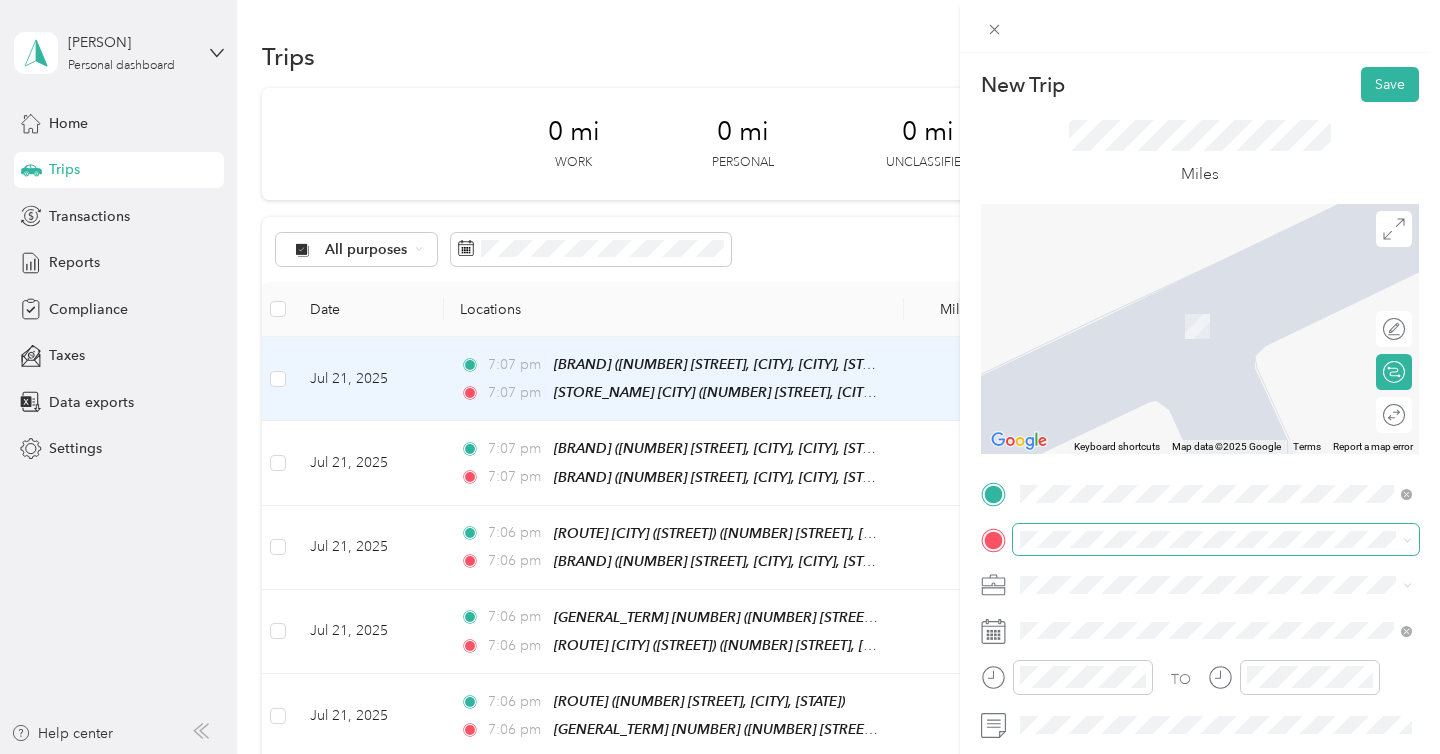 click at bounding box center (1216, 540) 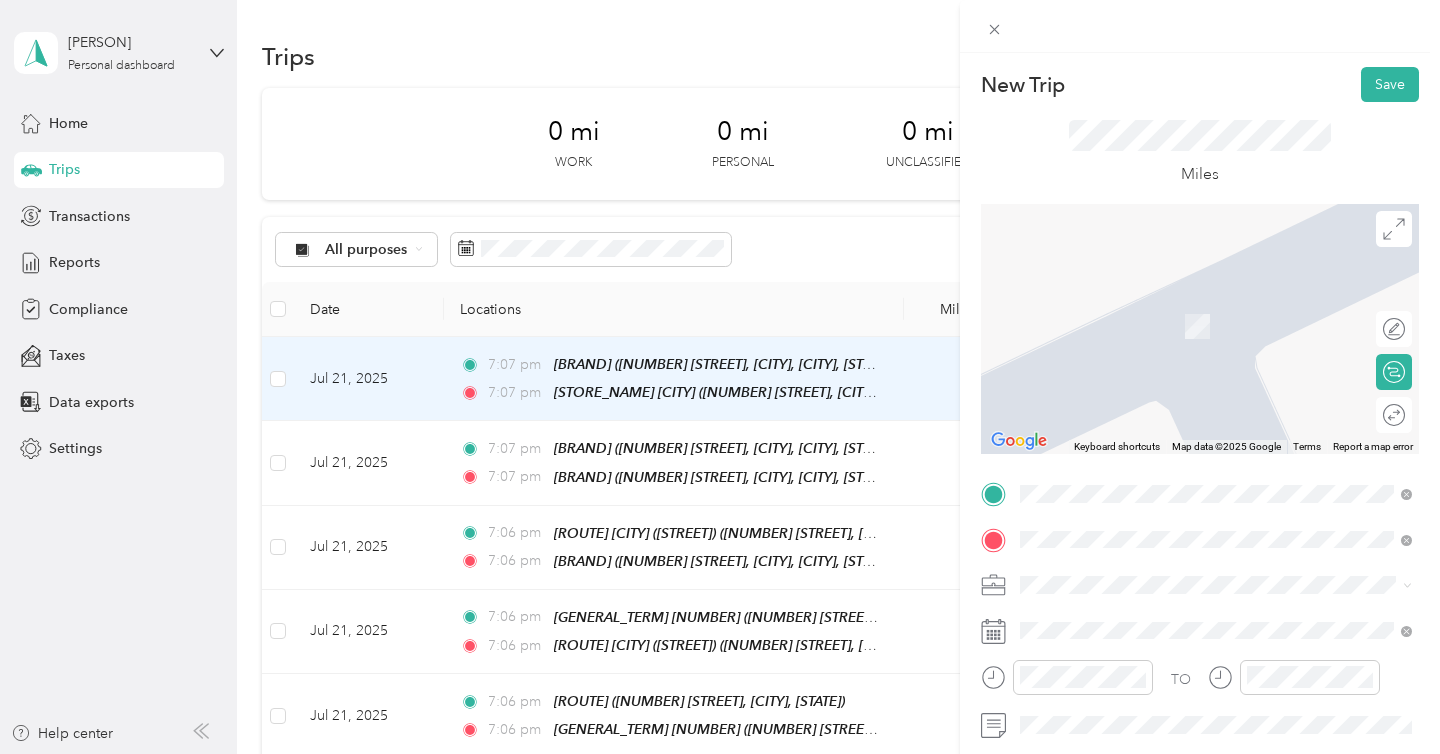 click on "Home Base [NUMBER] [STREET], [CITY], [STATE], [COUNTRY], [POSTAL_CODE], [CITY], [STATE]" at bounding box center (1232, 325) 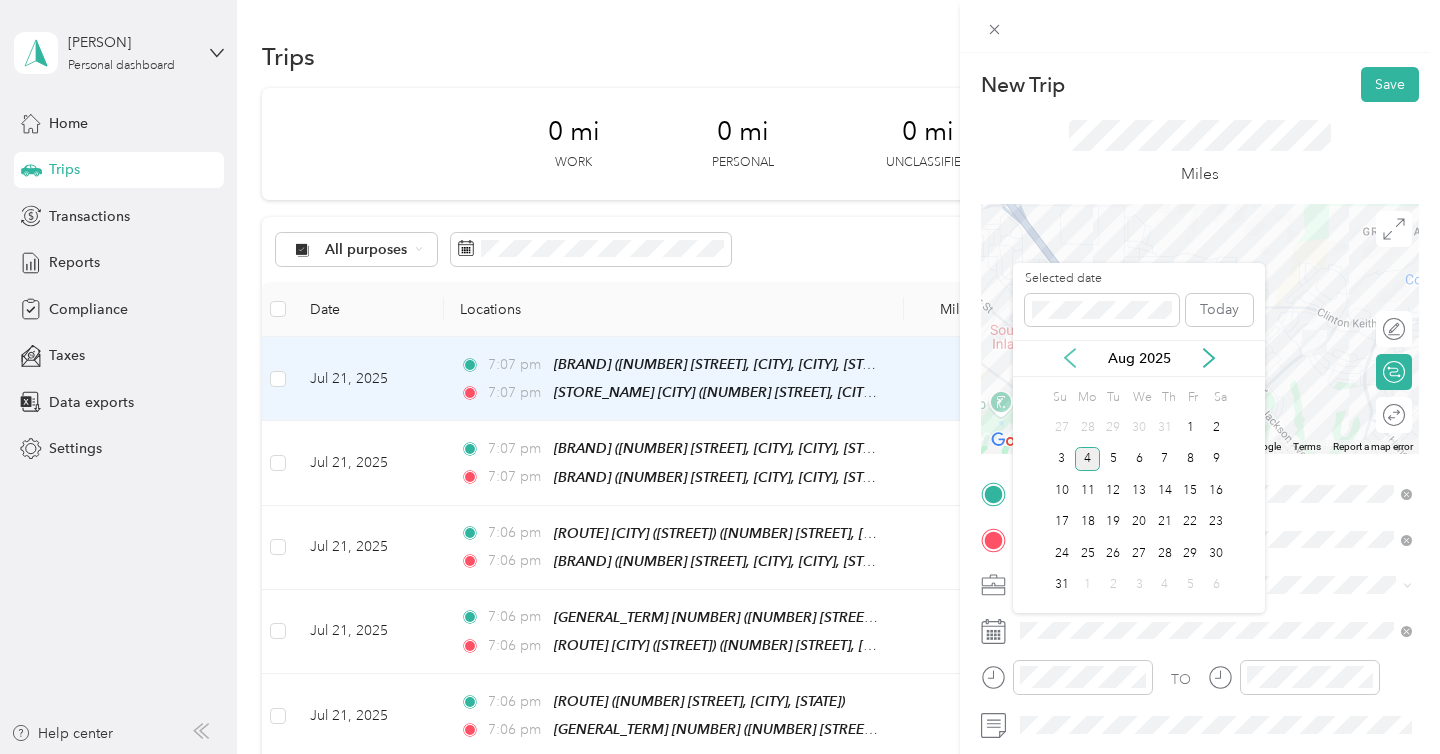 click 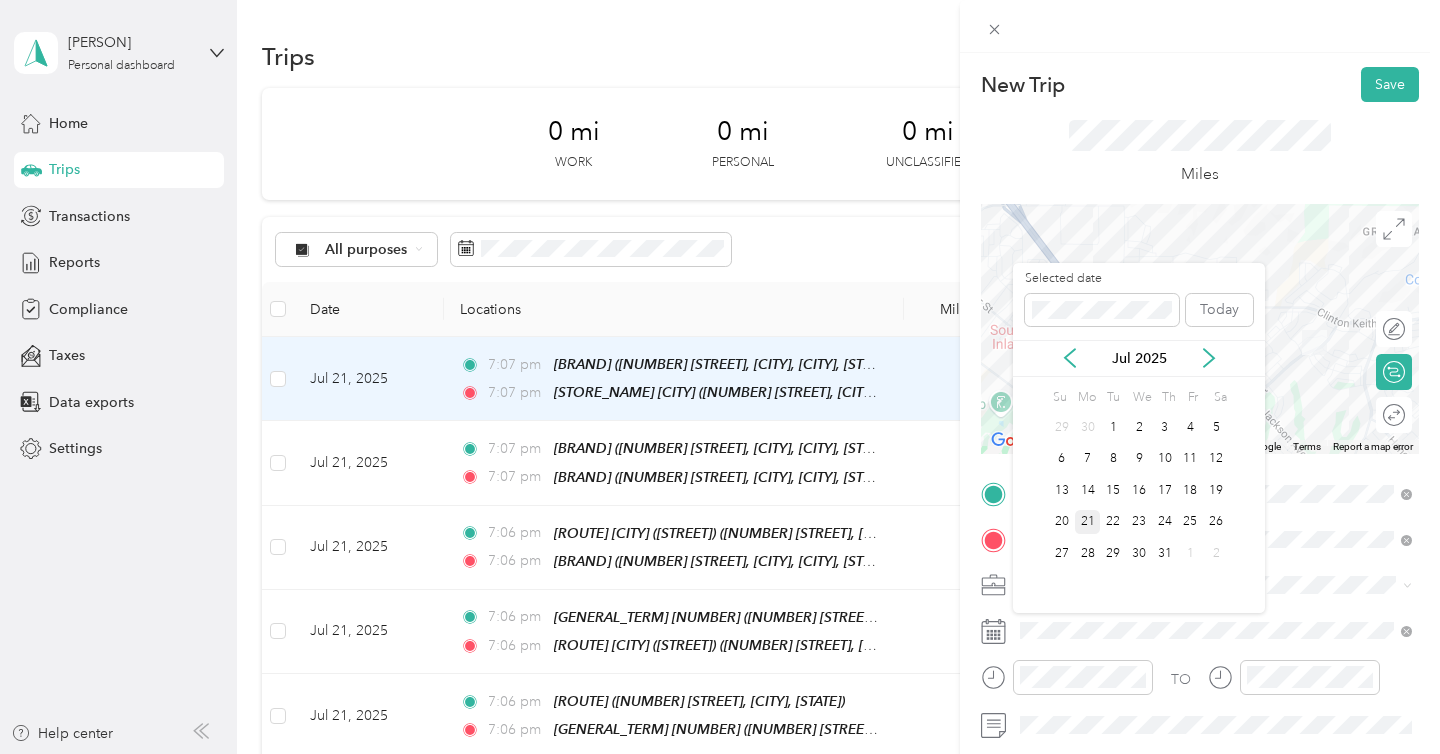 click on "21" at bounding box center (1088, 522) 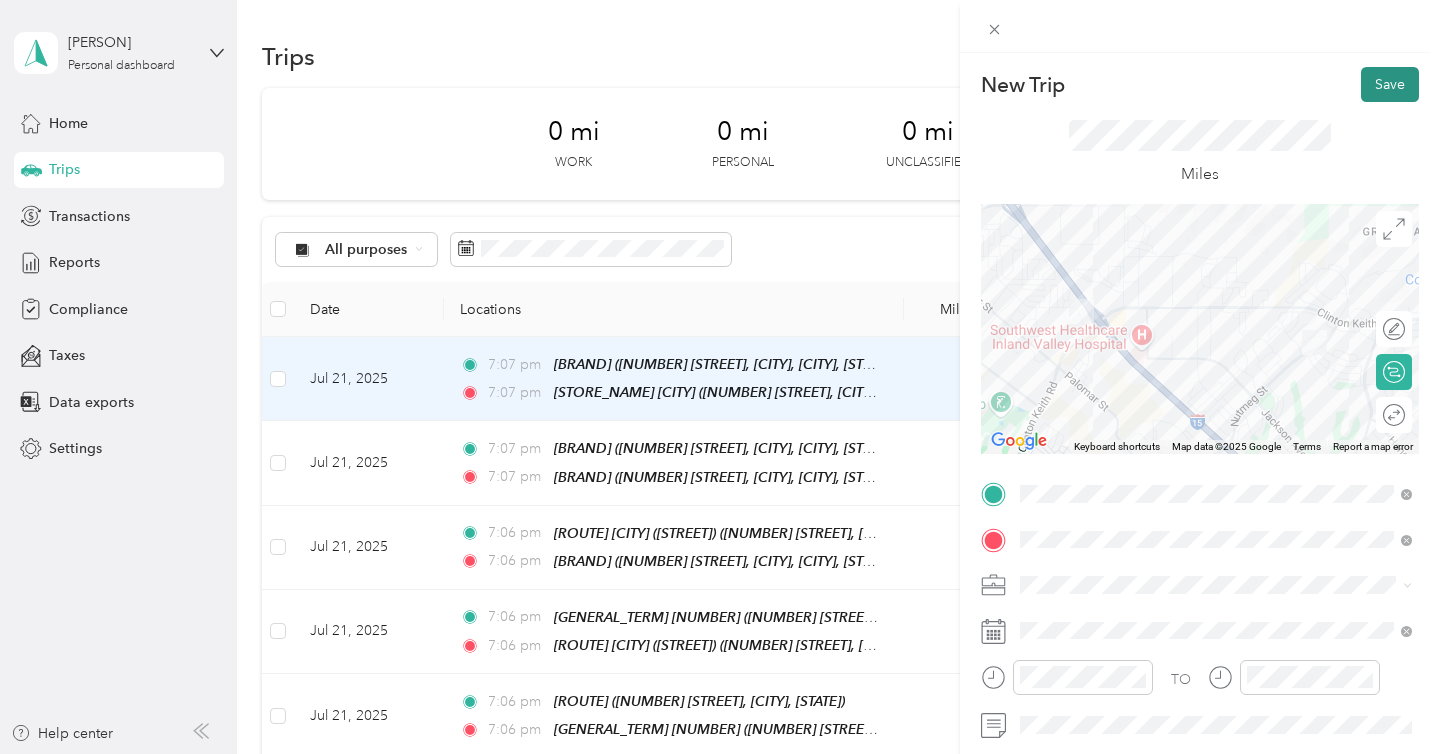 click on "Save" at bounding box center [1390, 84] 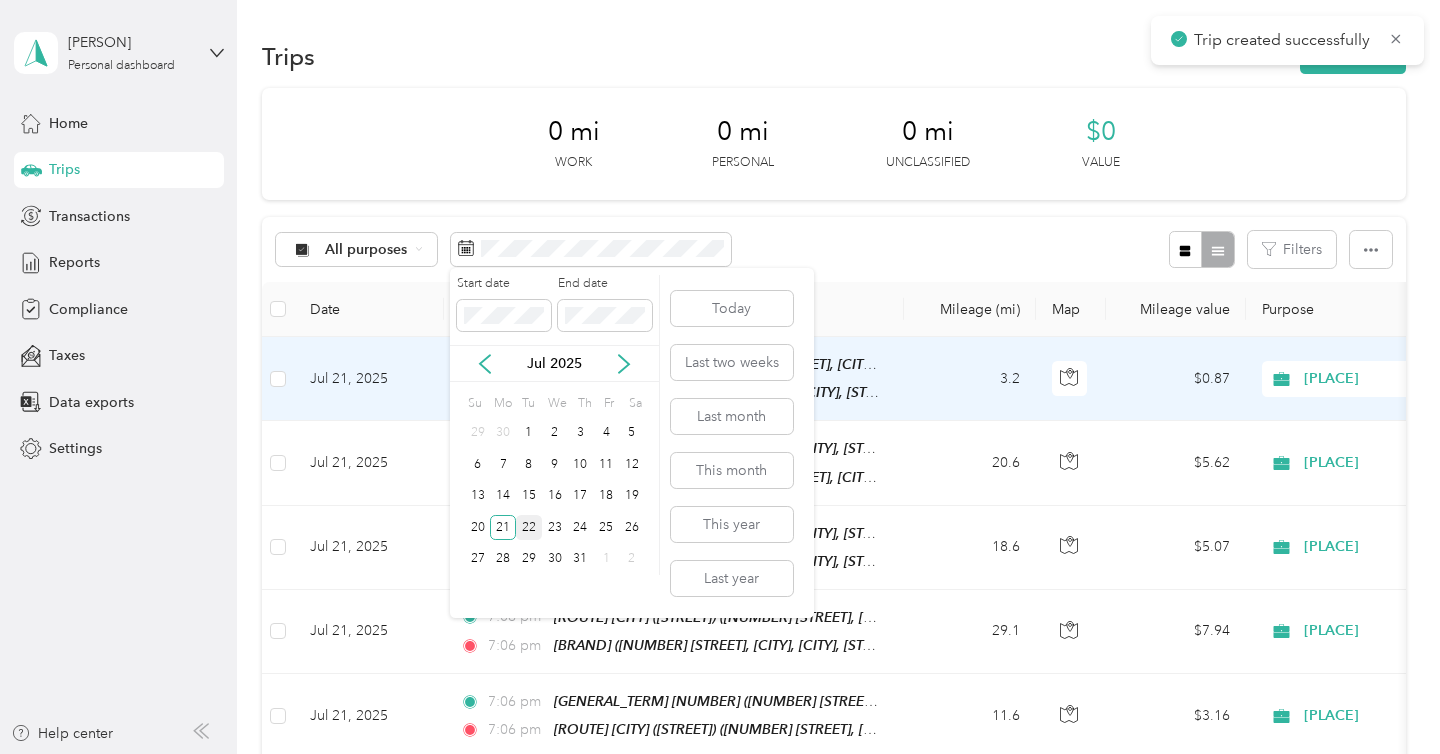 click on "22" at bounding box center (529, 527) 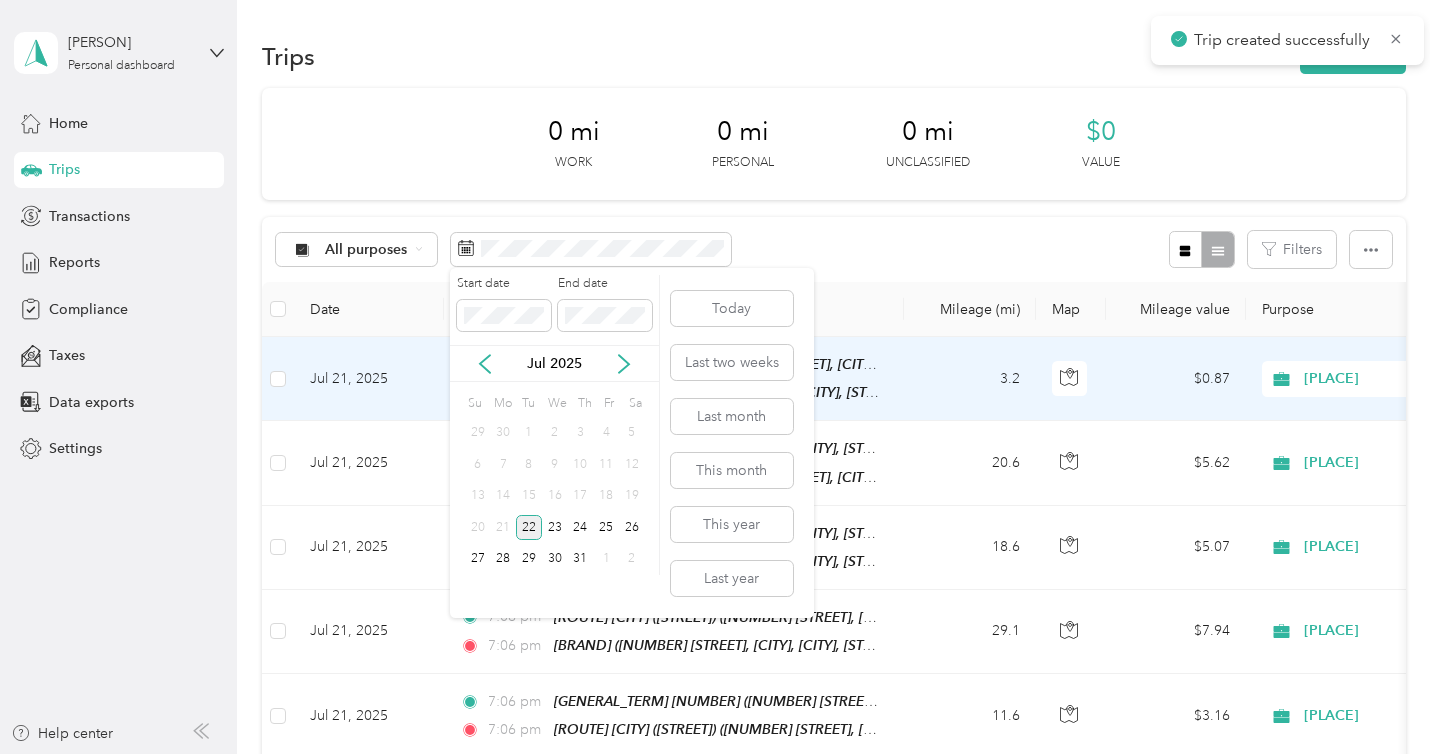 click on "22" at bounding box center (529, 527) 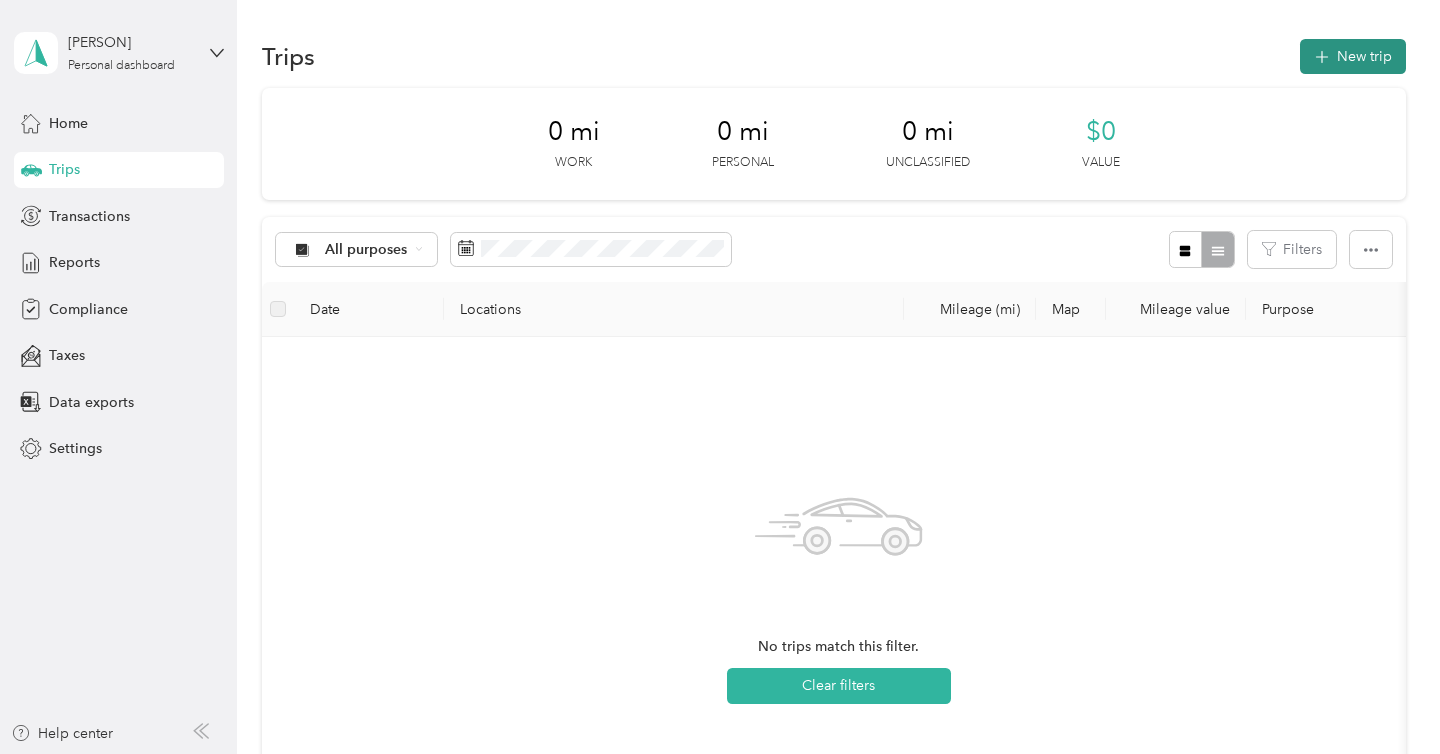 click on "New trip" at bounding box center [1353, 56] 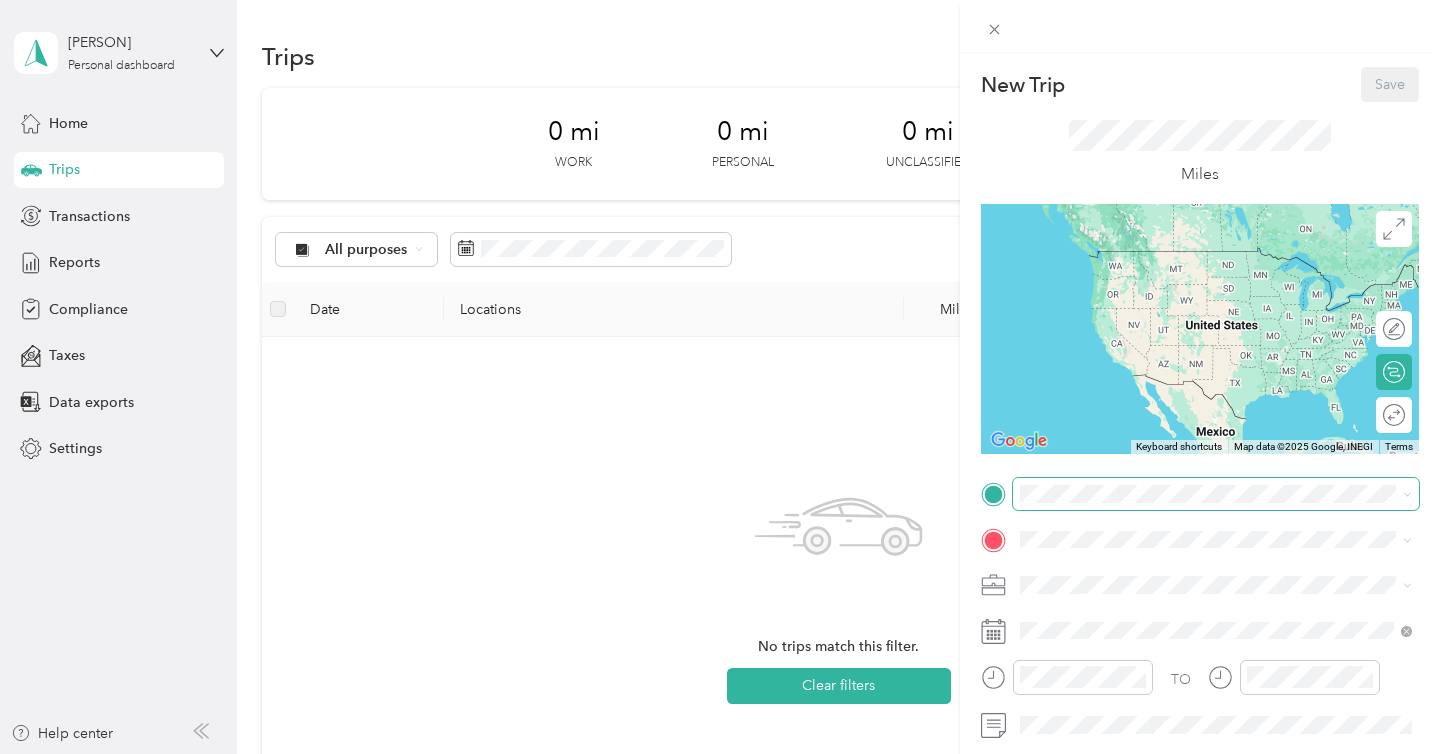 click at bounding box center (1216, 494) 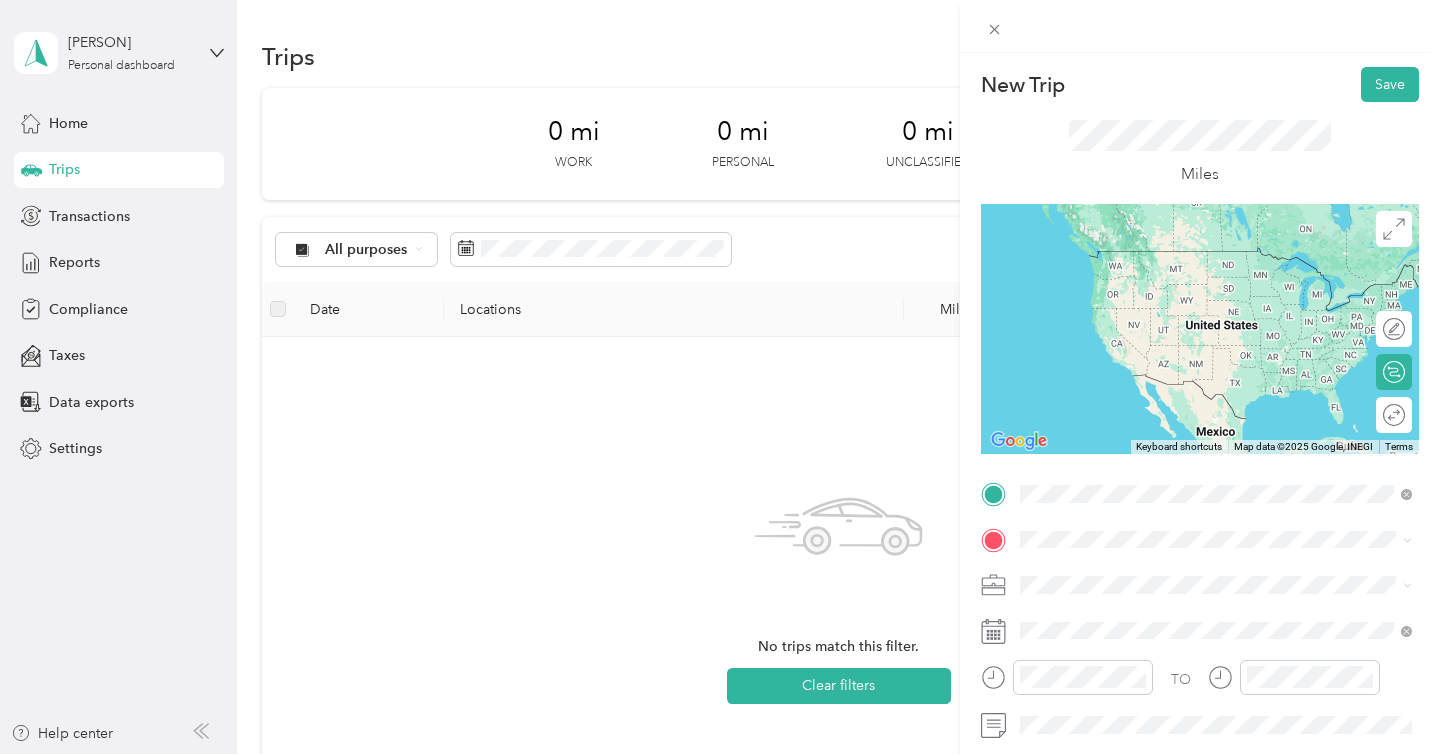 click on "Home Base [NUMBER] [STREET], [CITY], [STATE], [COUNTRY], [POSTAL_CODE], [CITY], [STATE]" at bounding box center [1232, 364] 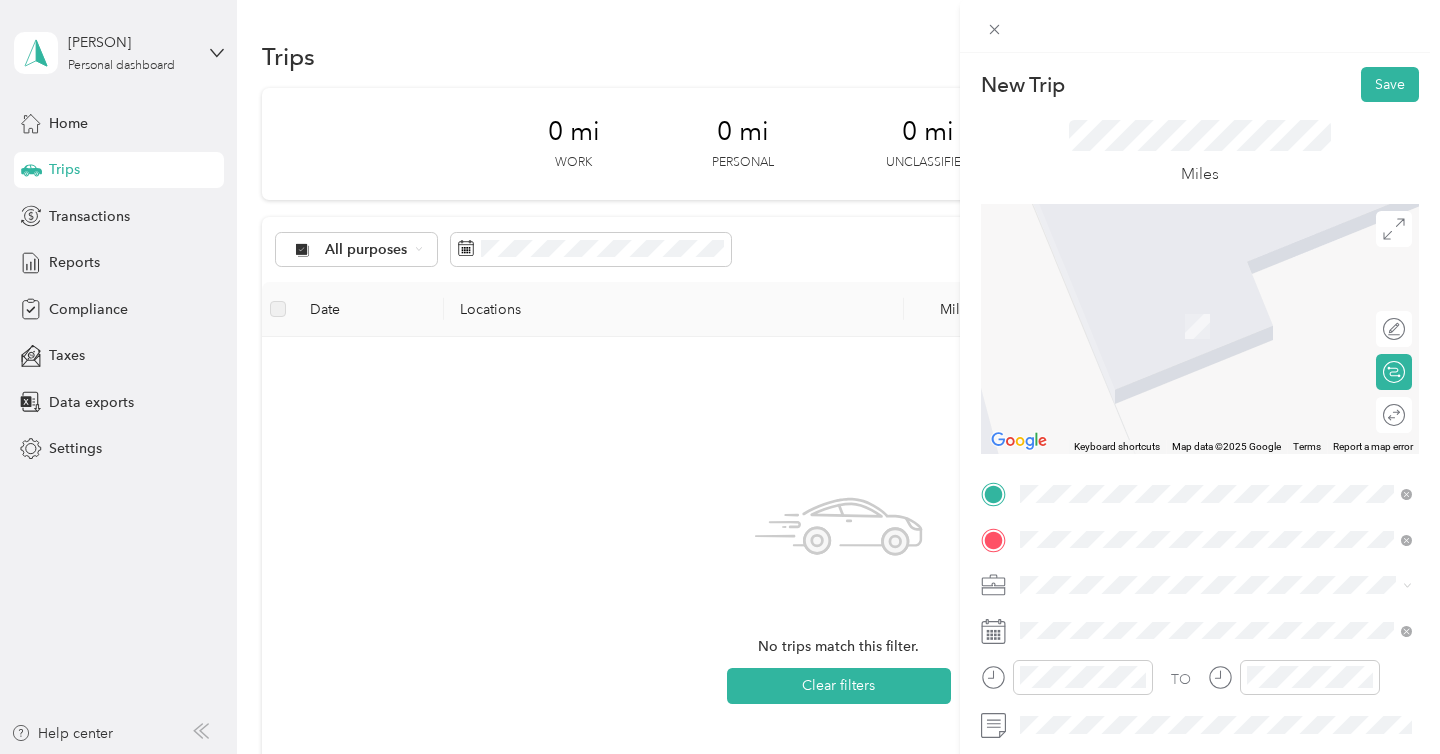 click on "[NUMBER] [STREET], [CITY], [POSTAL_CODE], [CITY], [STATE], [COUNTRY]" at bounding box center [1227, 336] 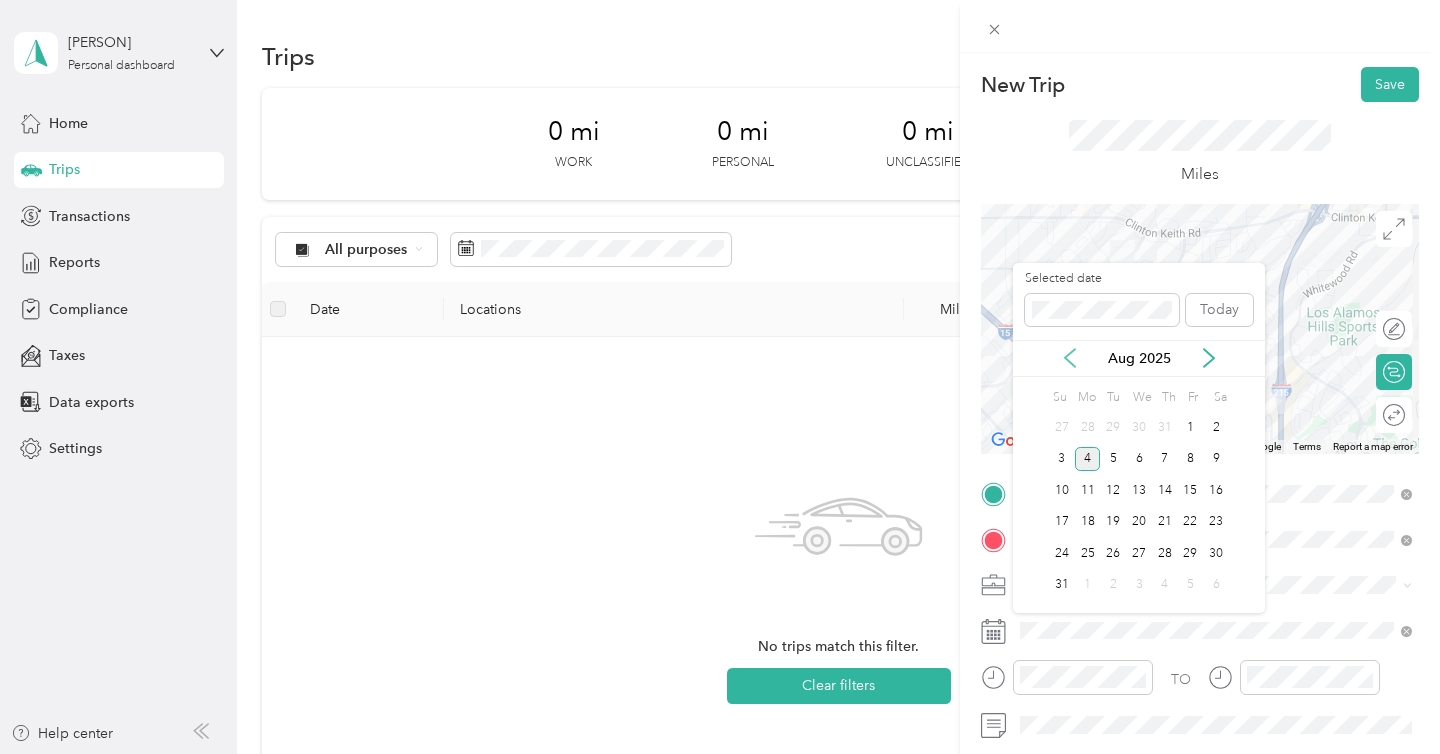 click 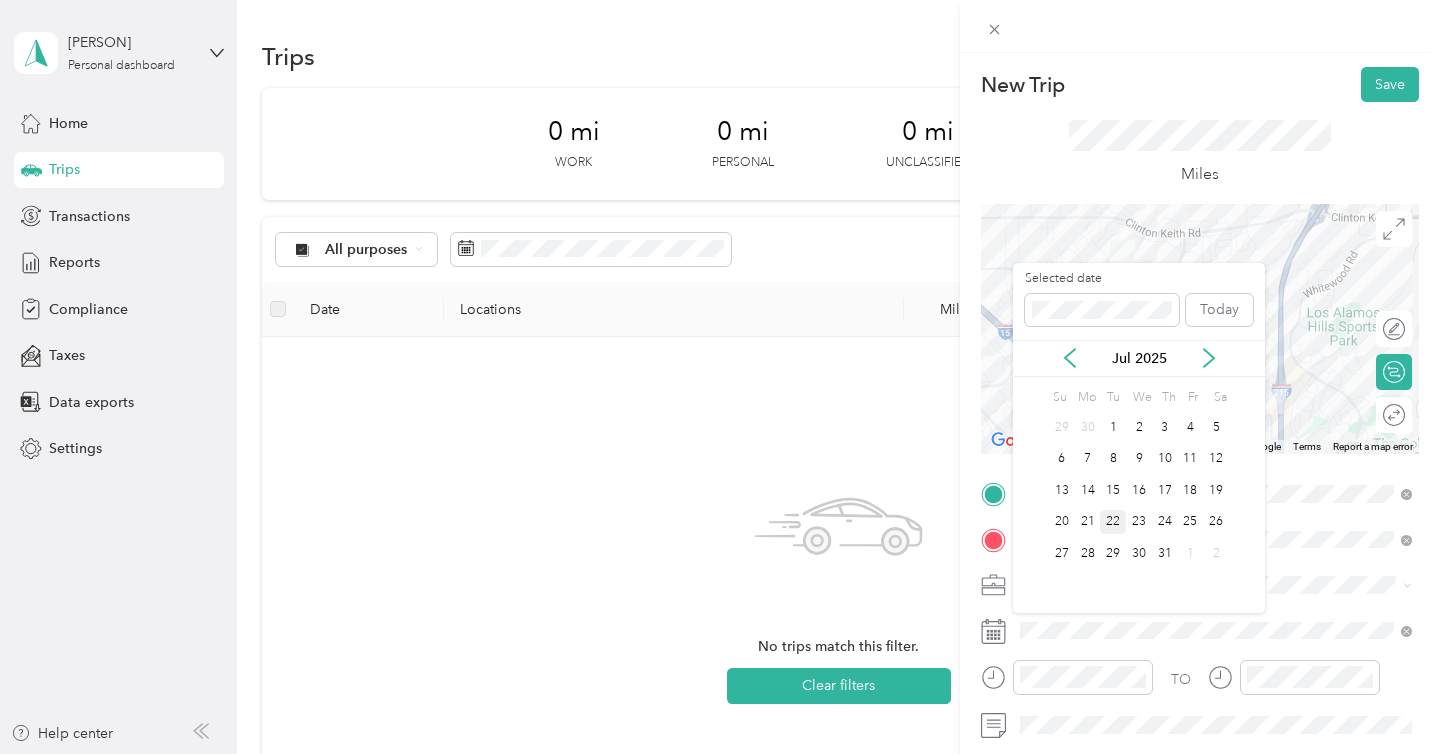 click on "22" at bounding box center (1113, 522) 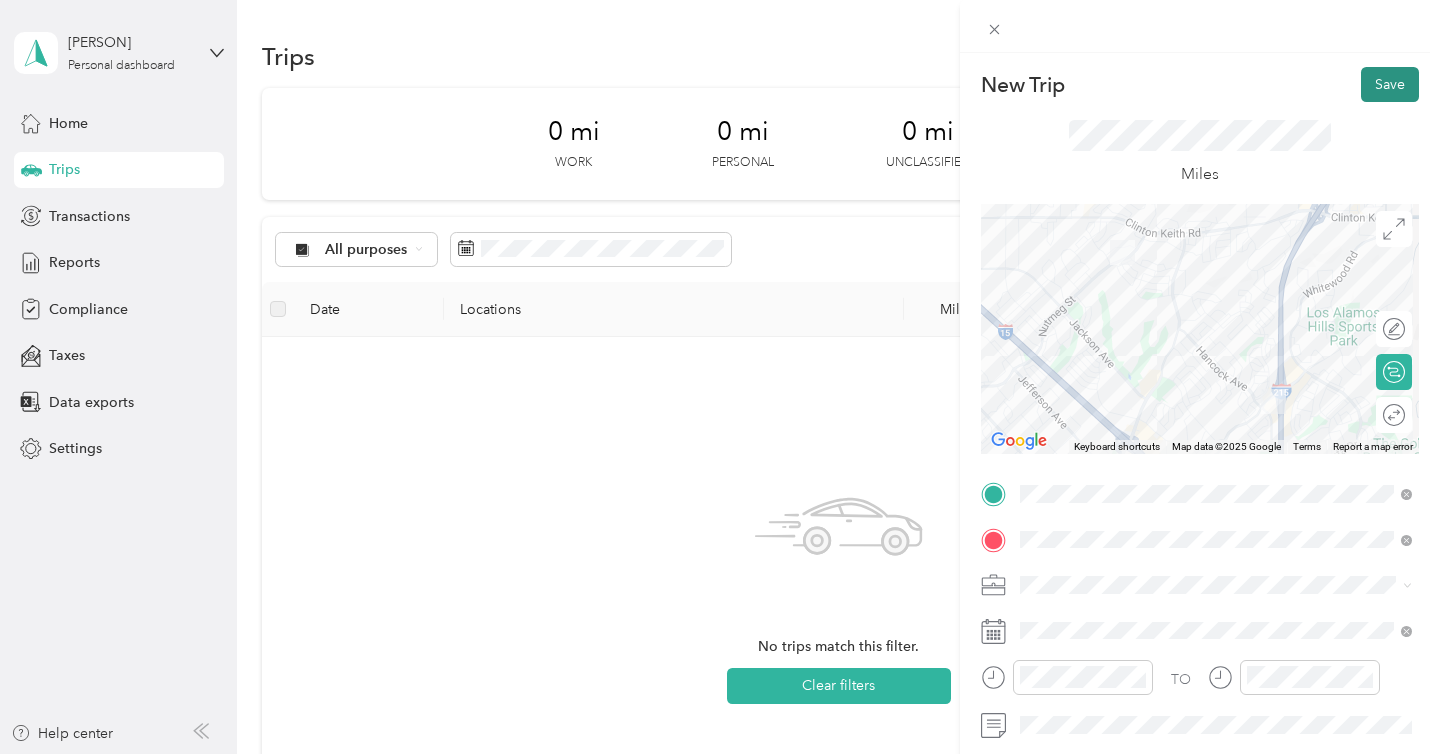 click on "Save" at bounding box center [1390, 84] 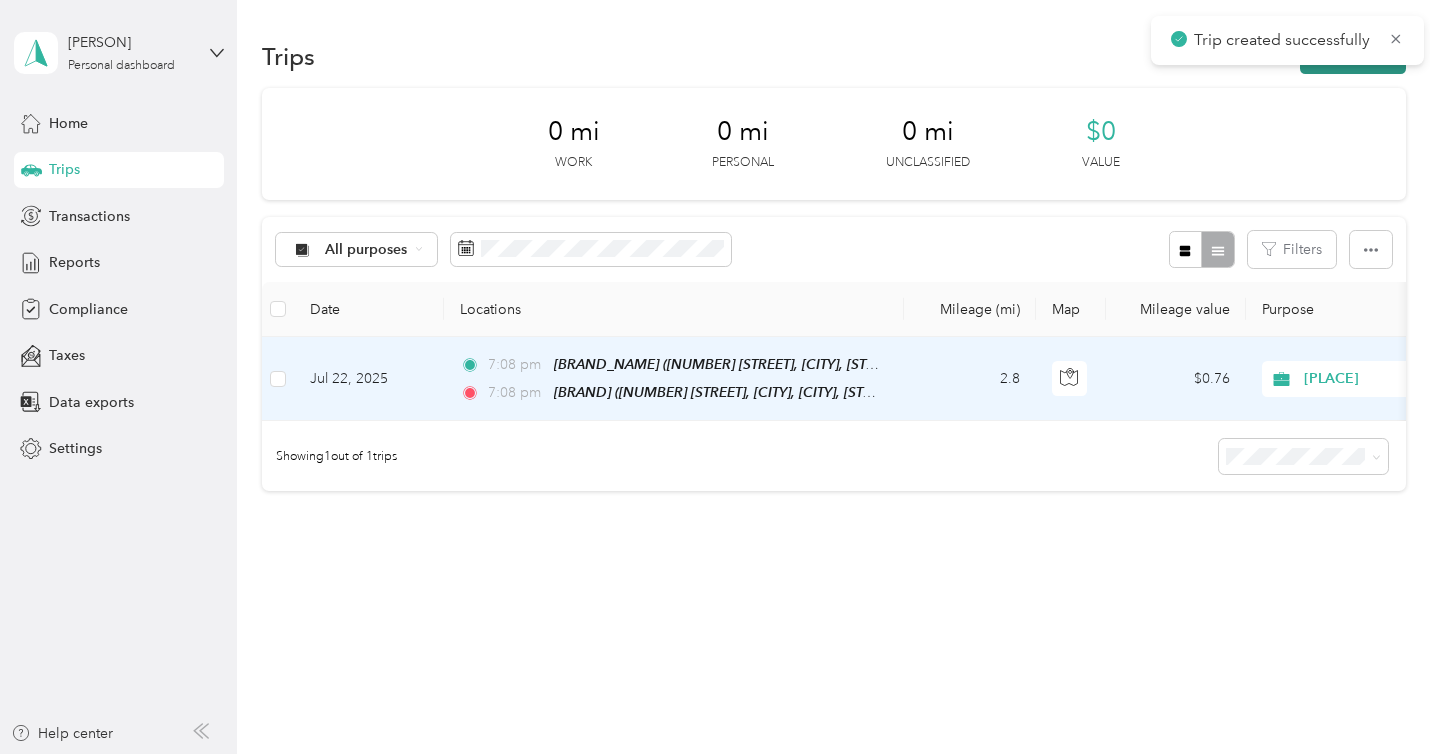 click on "New trip" at bounding box center [1353, 56] 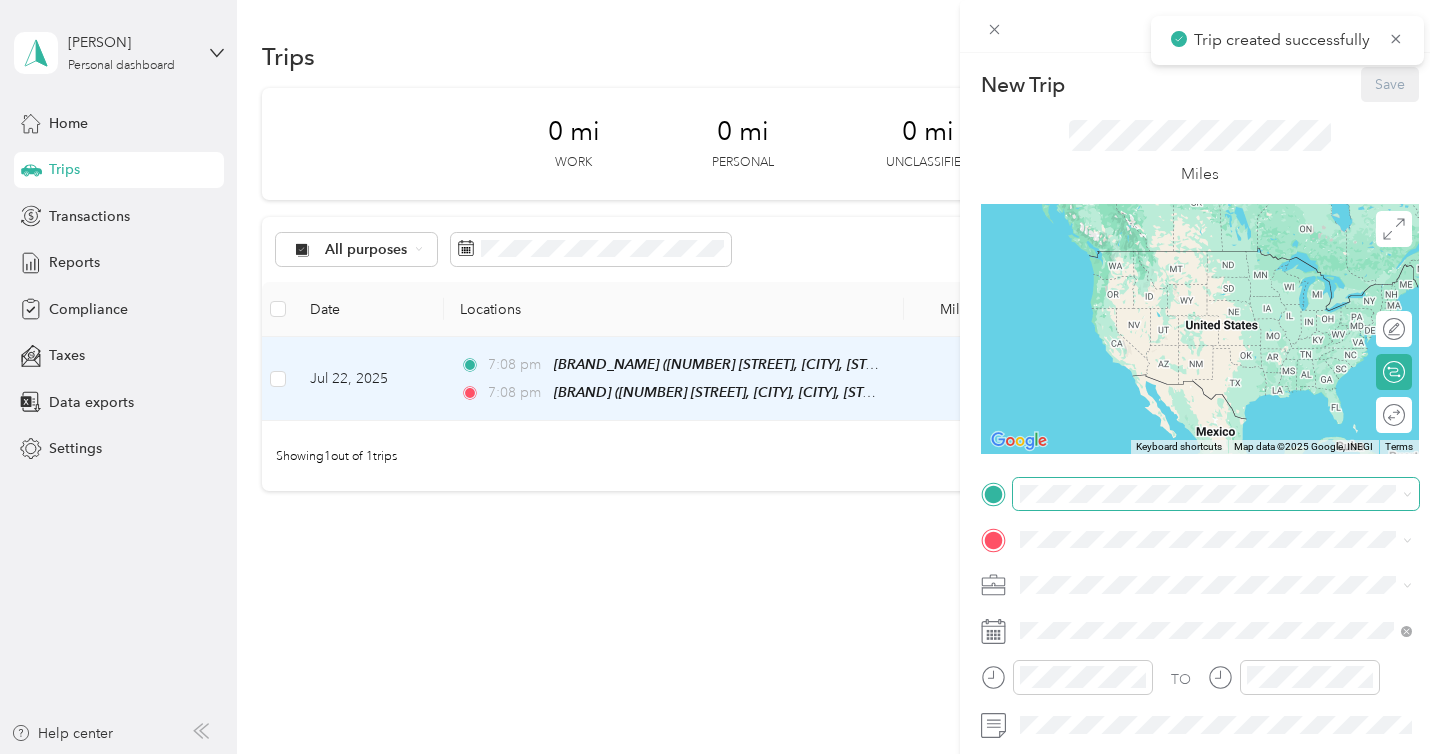 click at bounding box center [1216, 494] 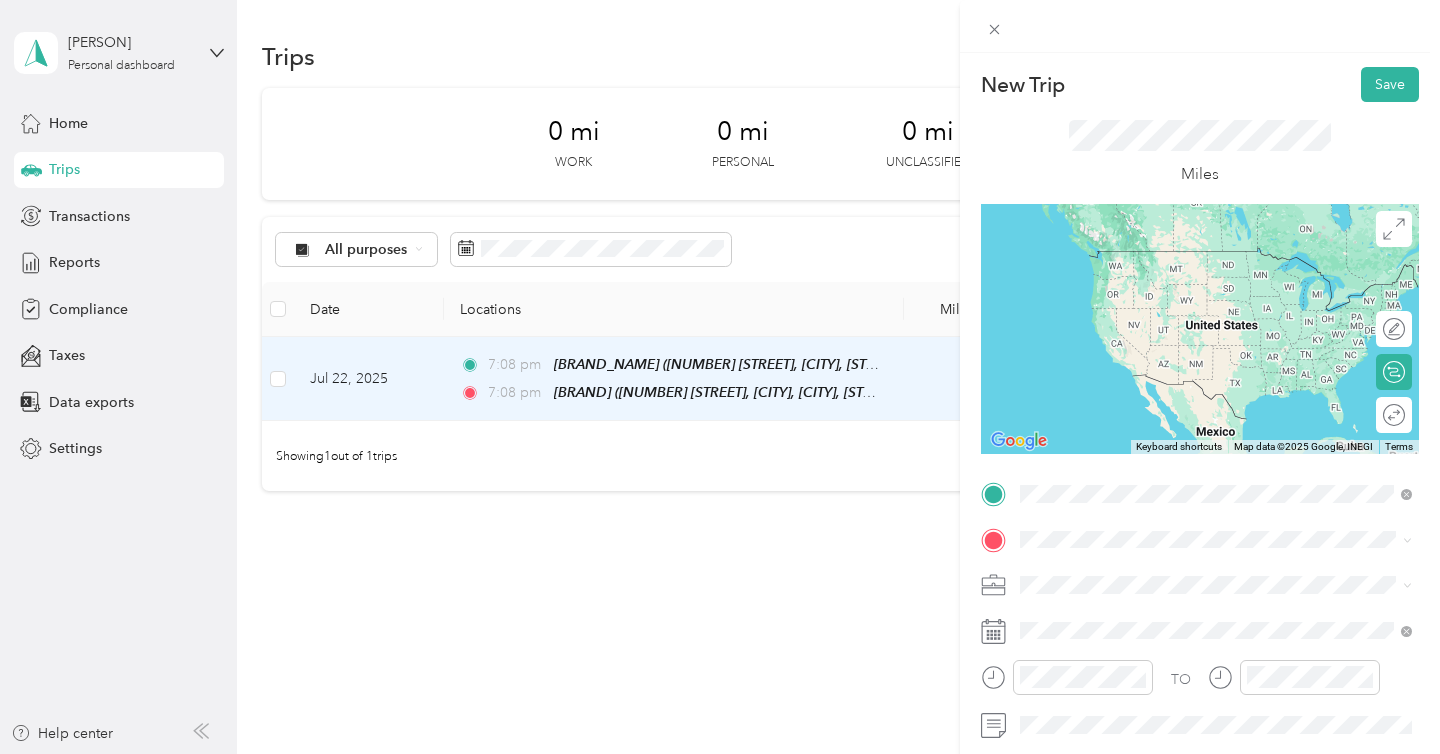 click on "SB 139 (Murrieta) [NUMBER] [STREET], [CITY], [POSTAL_CODE], [CITY], [STATE], [COUNTRY]" at bounding box center [1232, 280] 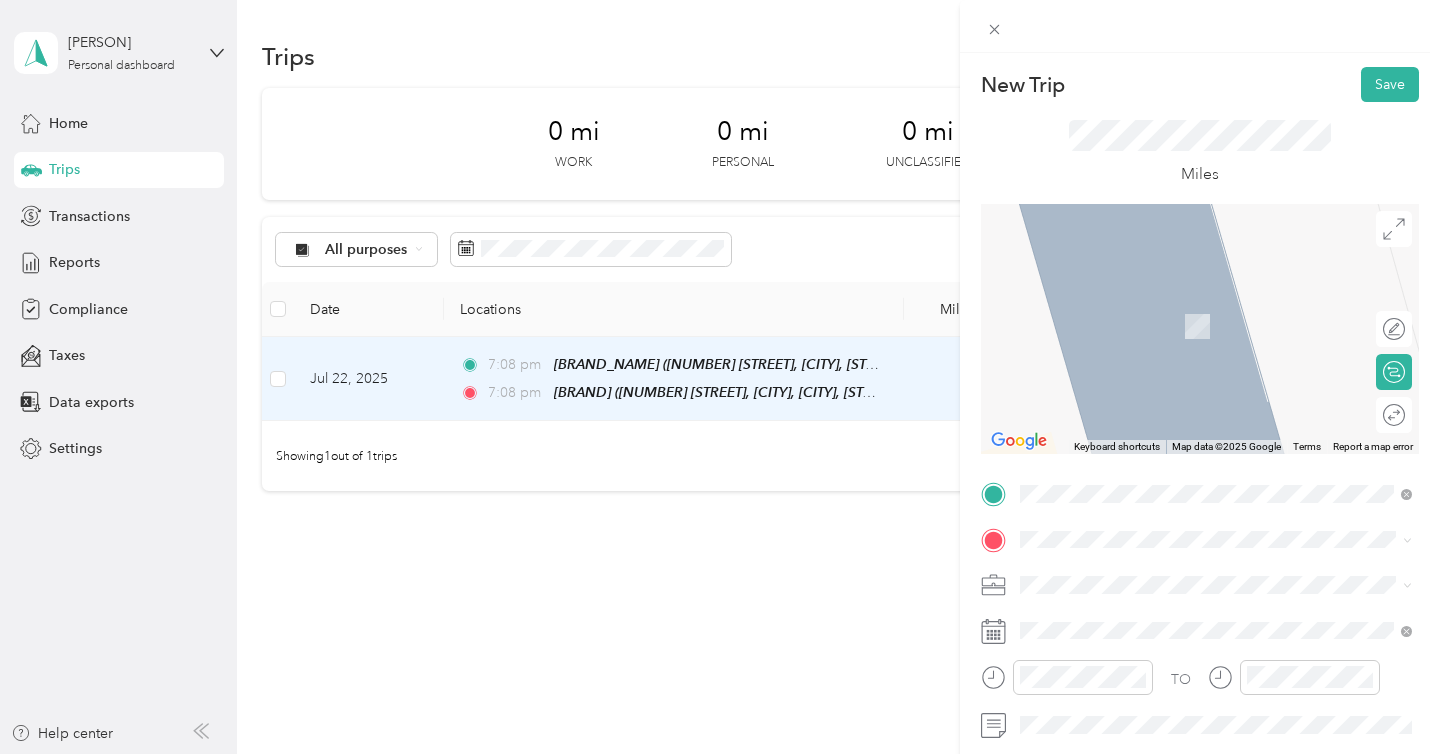 click on "[NUMBER] [STREET], [CITY], [POSTAL_CODE], [CITY], [STATE], [COUNTRY]" at bounding box center (1227, 334) 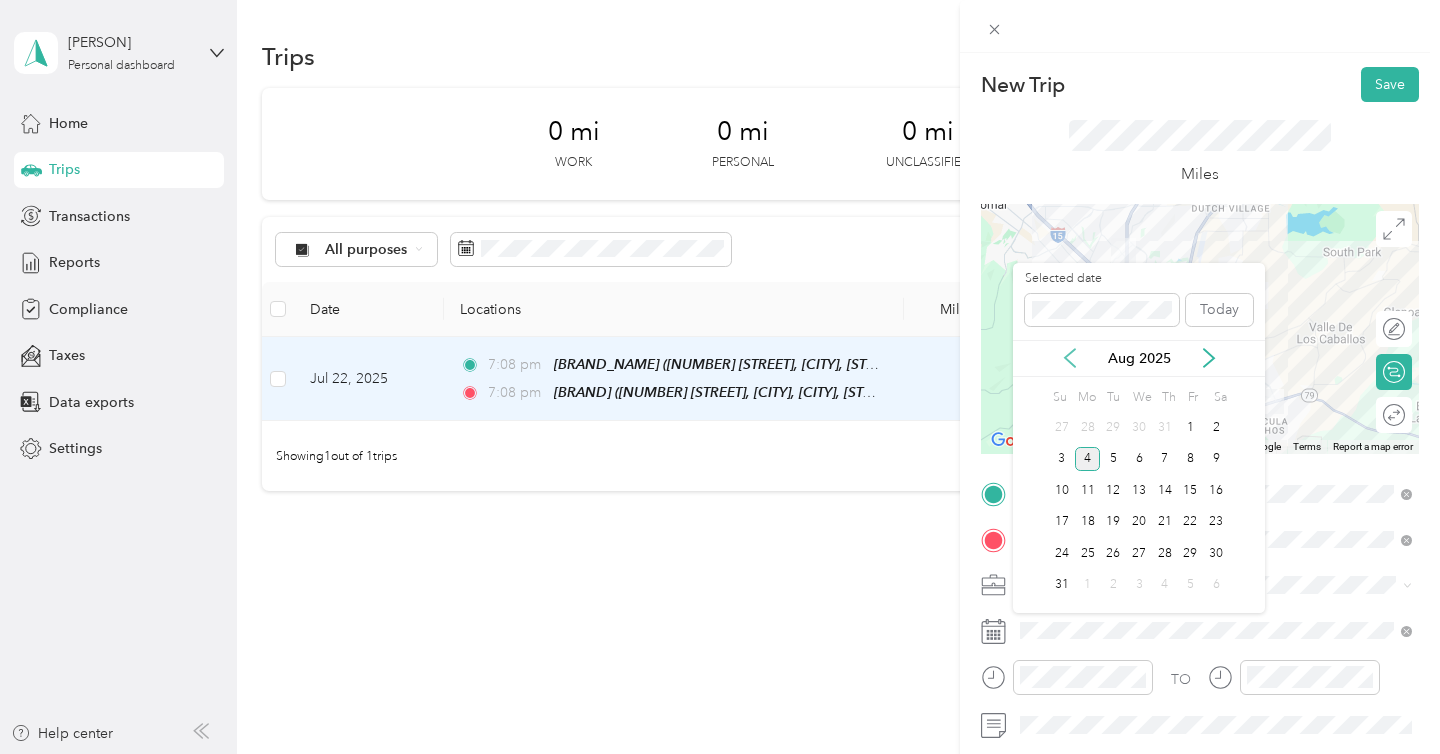 click 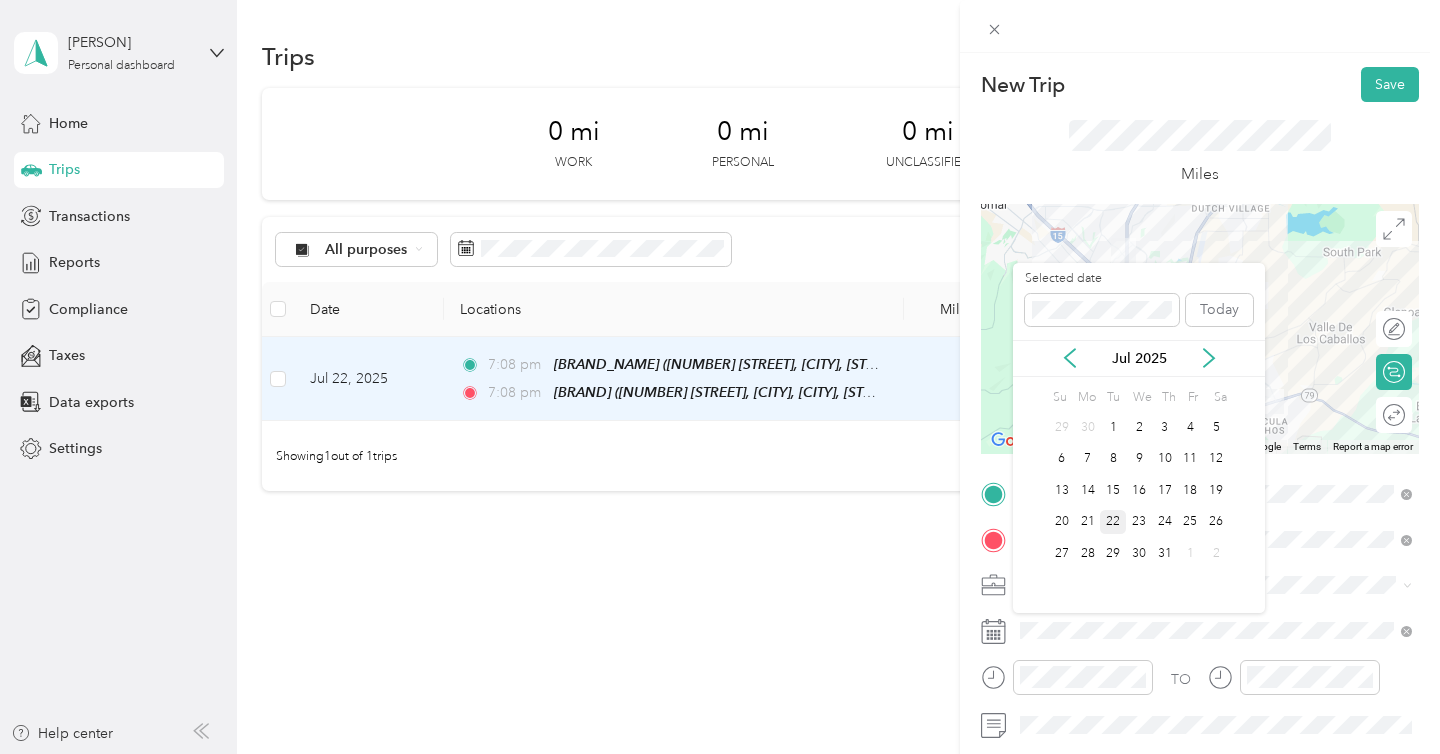 click on "22" at bounding box center (1113, 522) 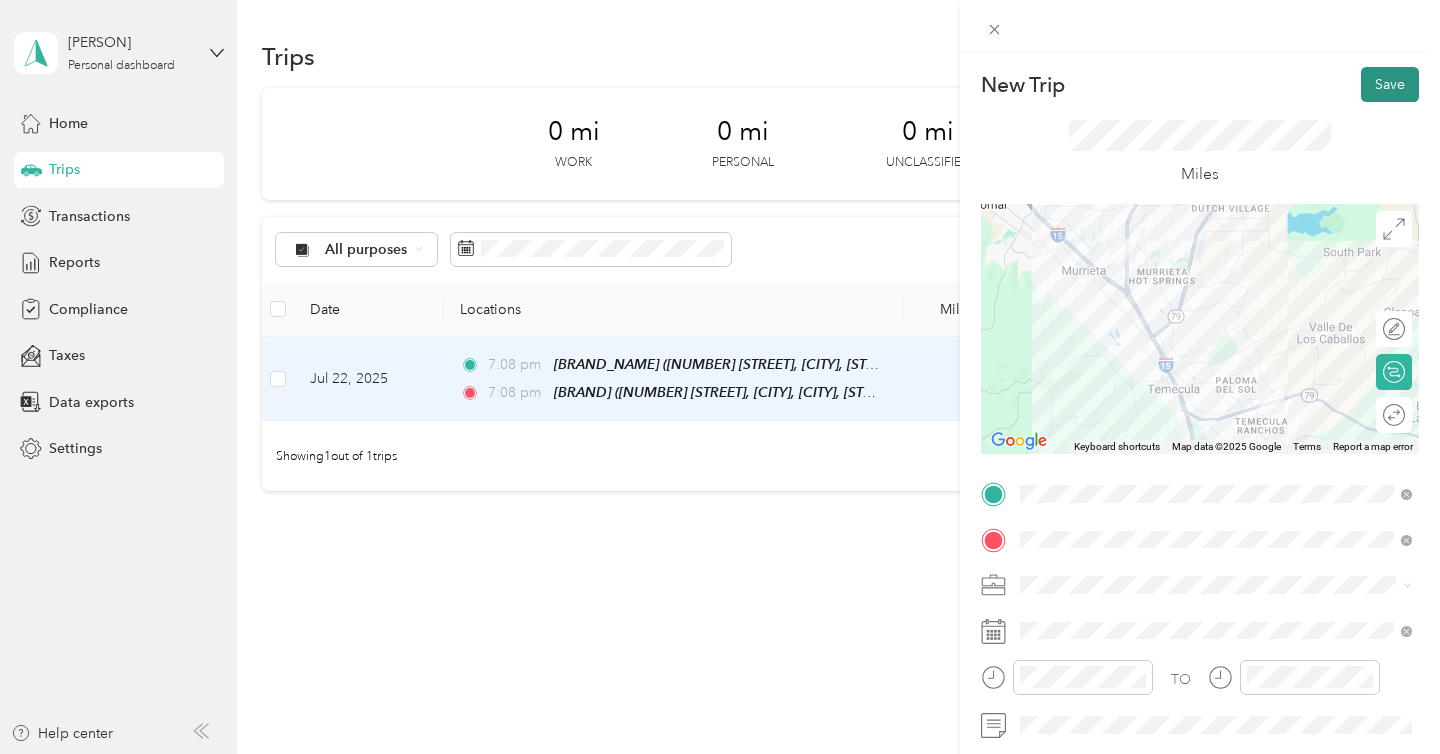 click on "Save" at bounding box center (1390, 84) 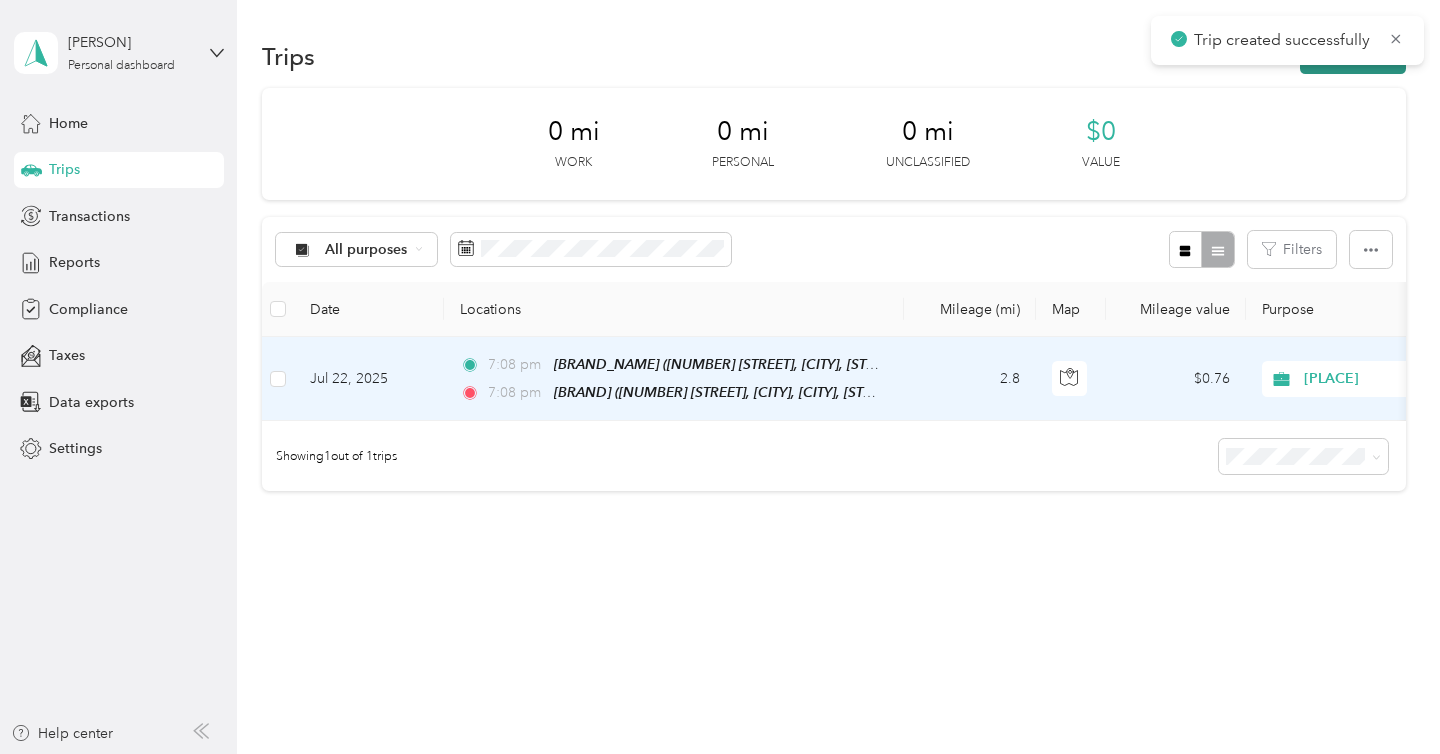 click on "New trip" at bounding box center (1353, 56) 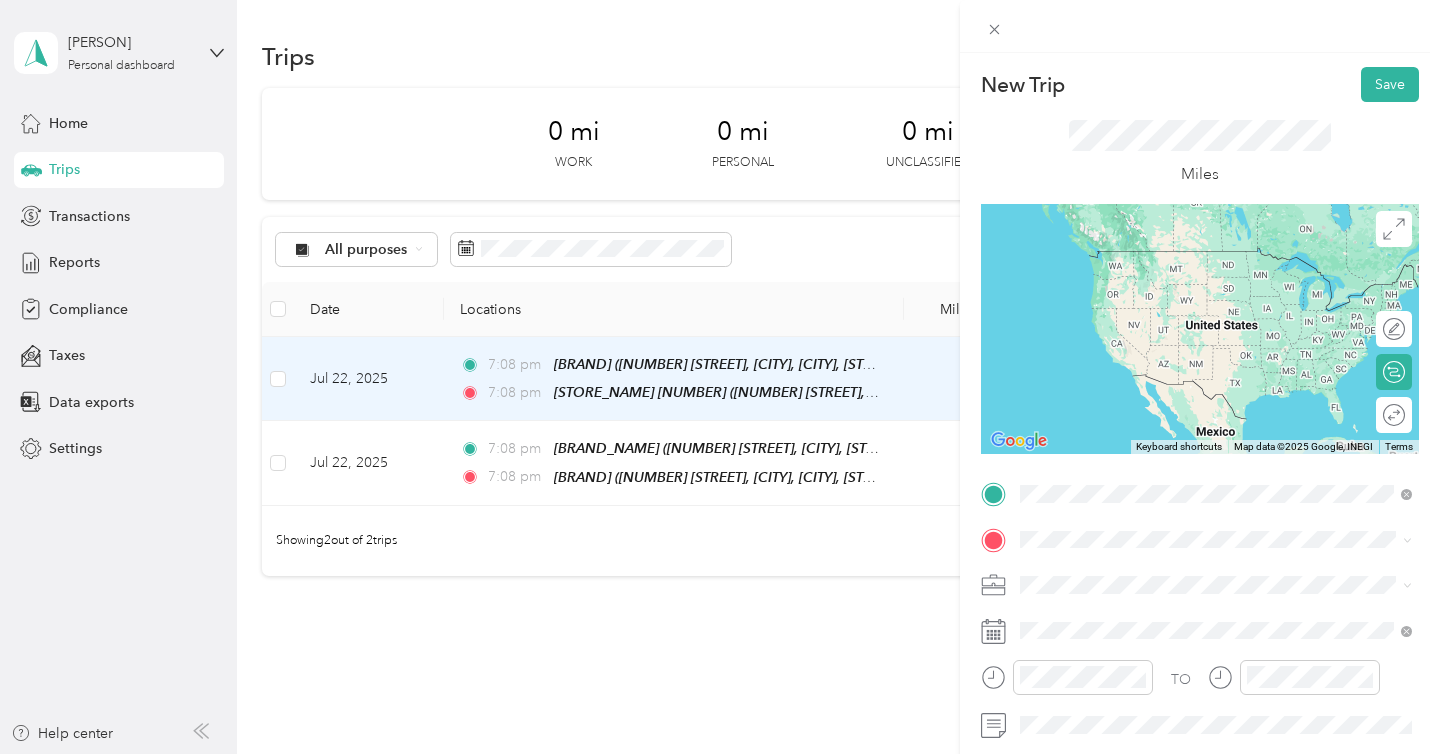 click on "R686 (Temecula)" at bounding box center [1232, 258] 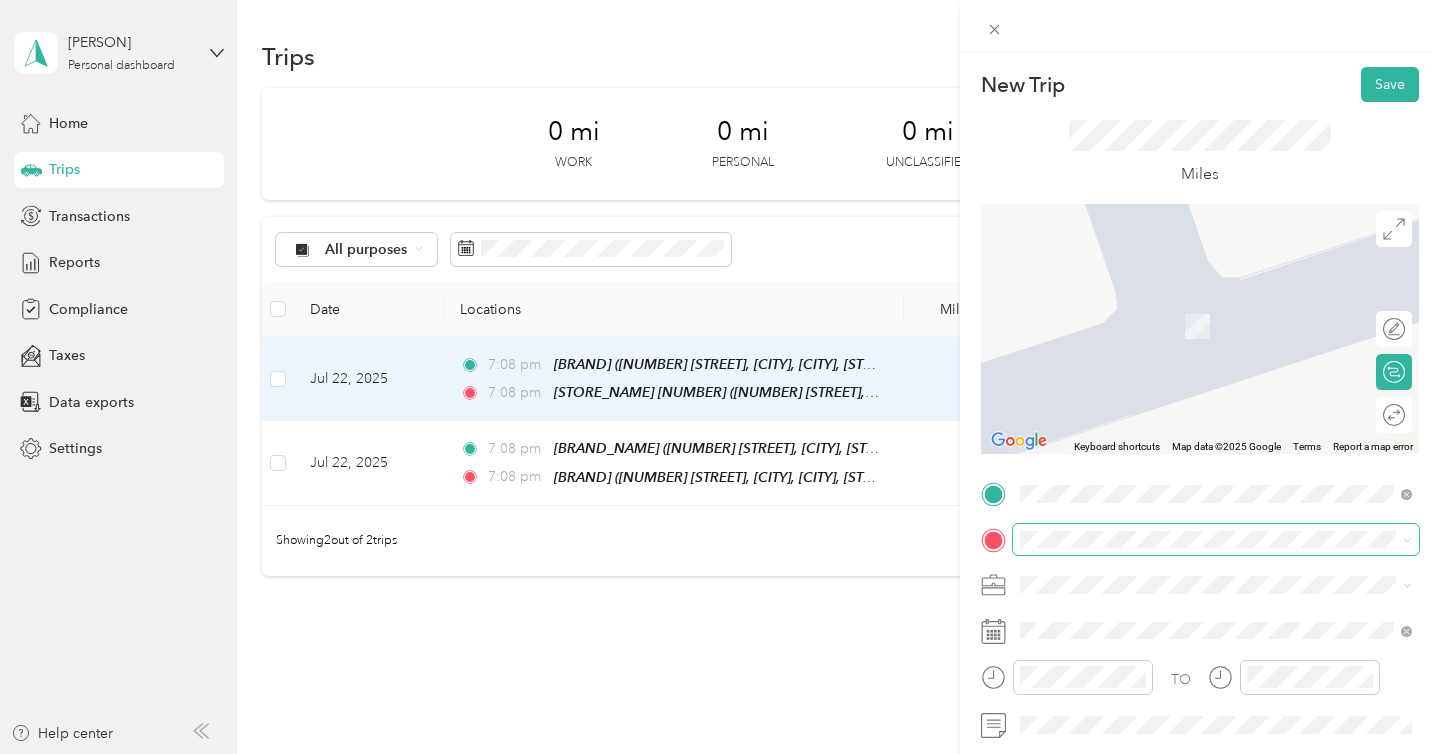 click at bounding box center (1216, 540) 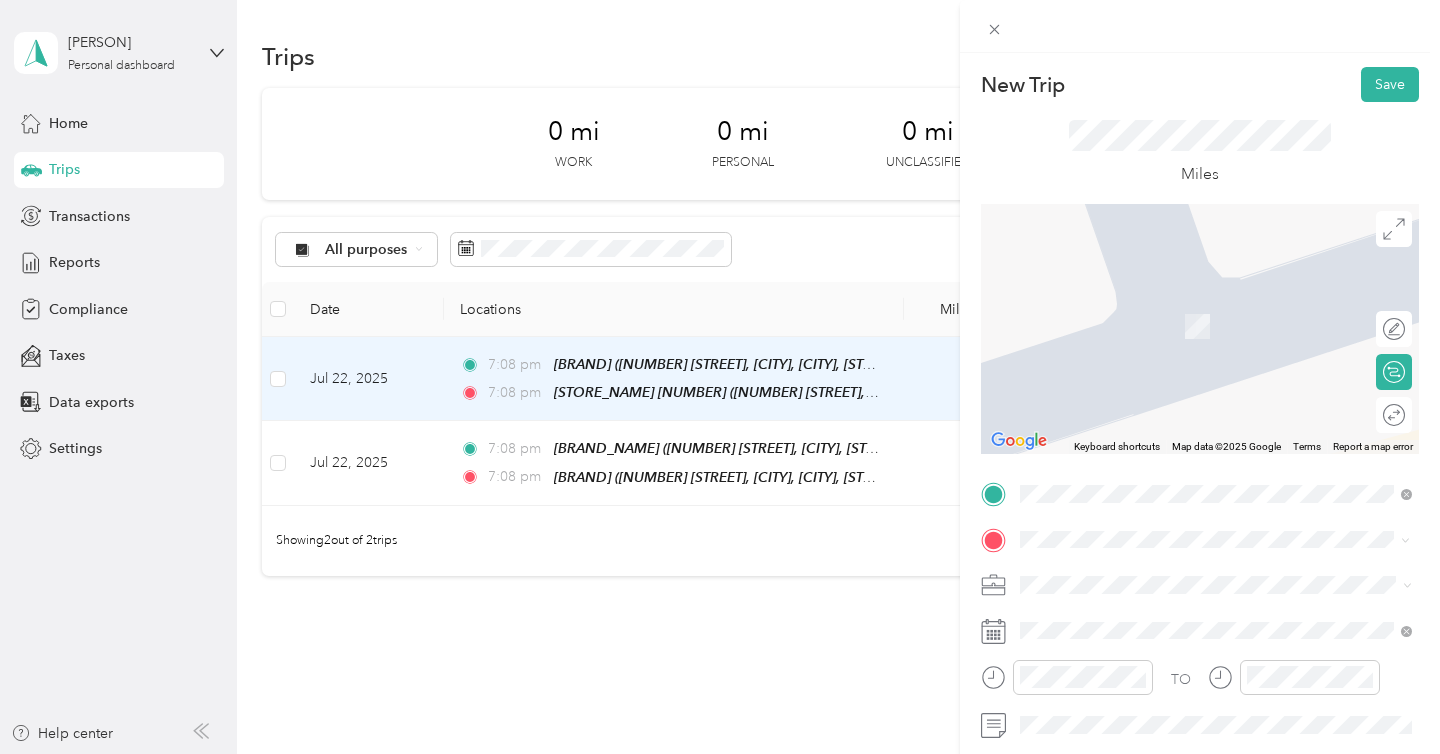 click on "[NUMBER] [STREET], [CITY], [POSTAL_CODE], [CITY], [STATE], [COUNTRY]" at bounding box center [1227, 336] 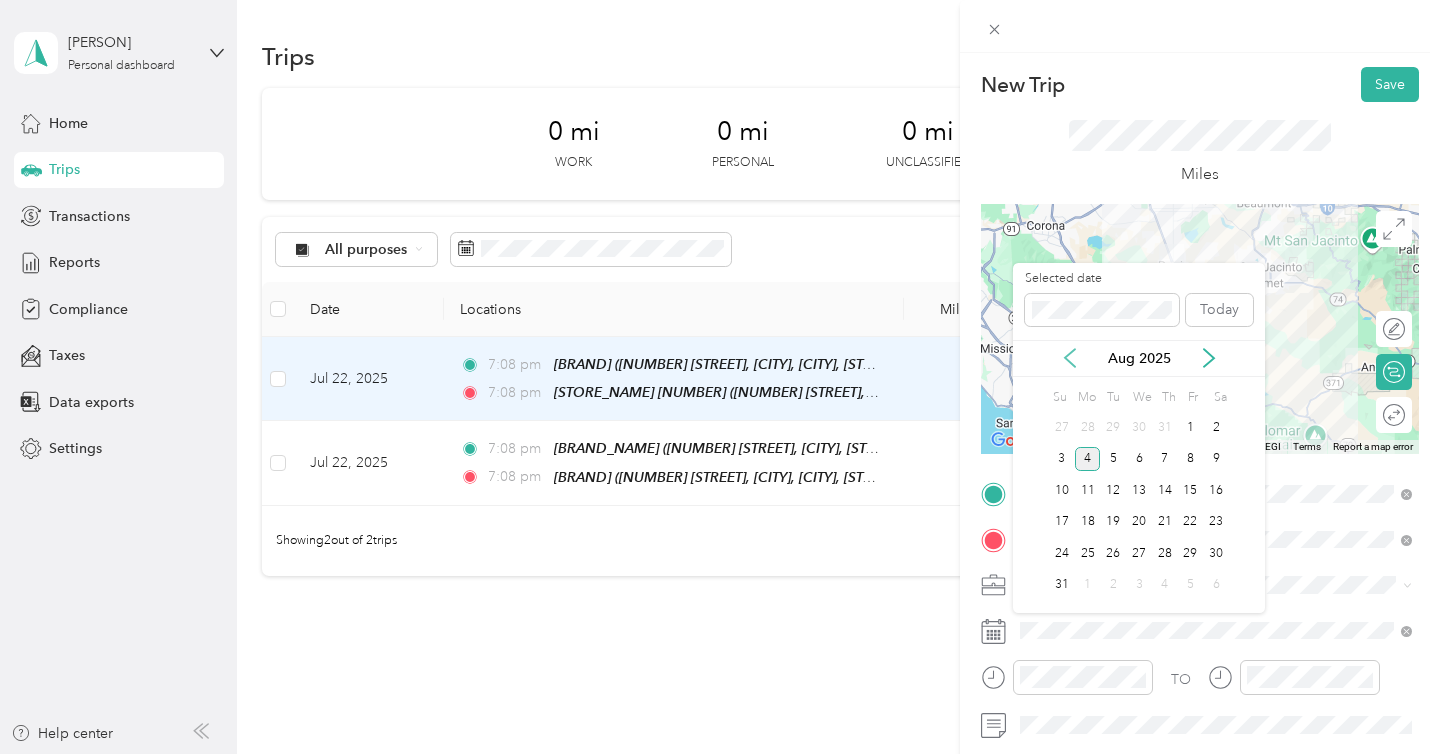 click 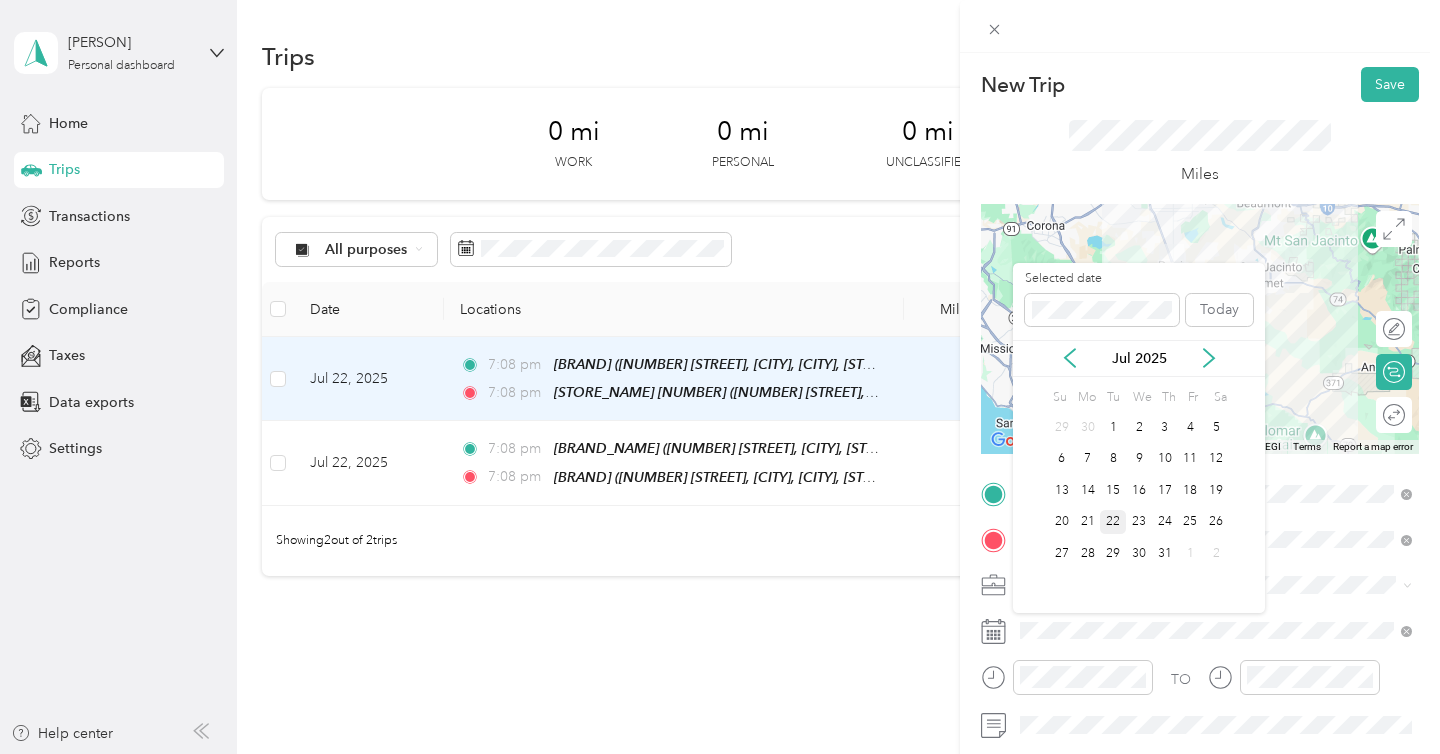 click on "22" at bounding box center (1113, 522) 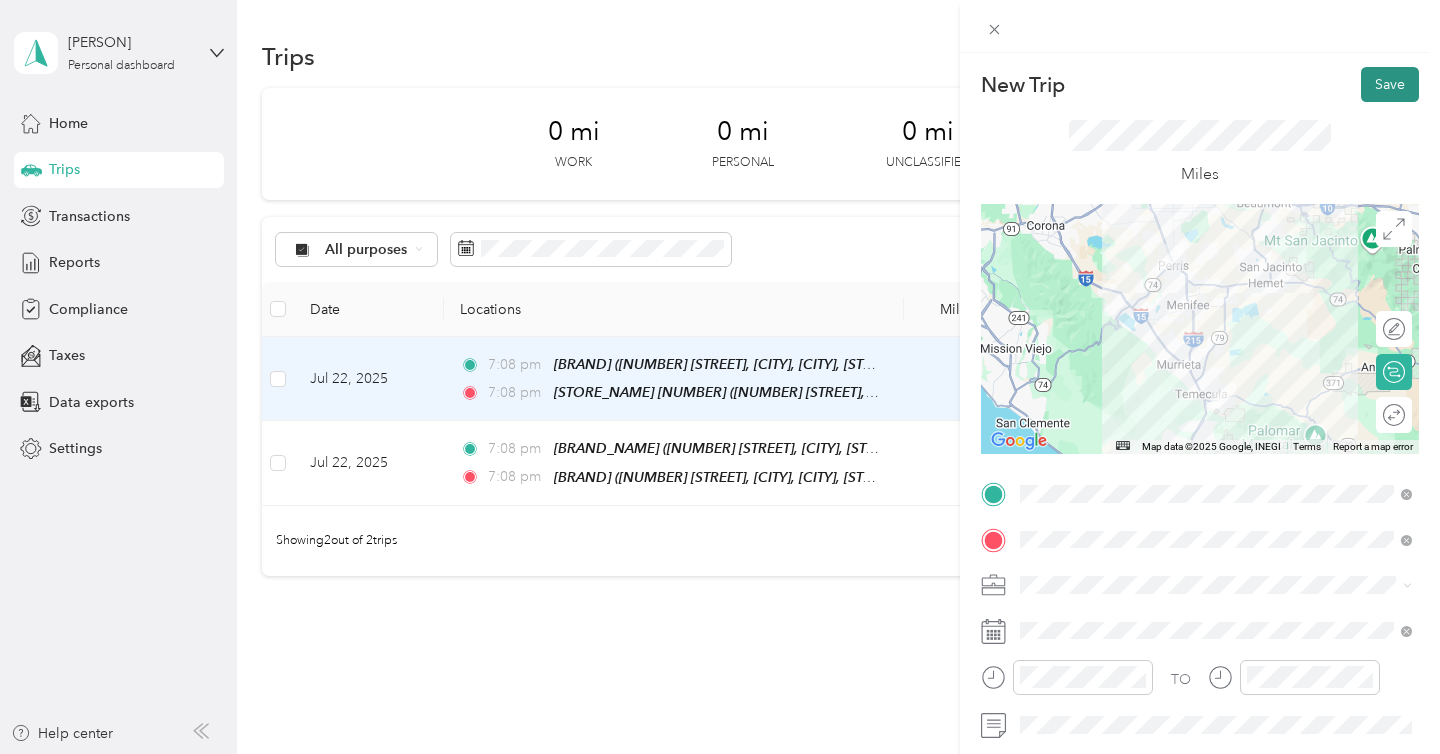 click on "Save" at bounding box center (1390, 84) 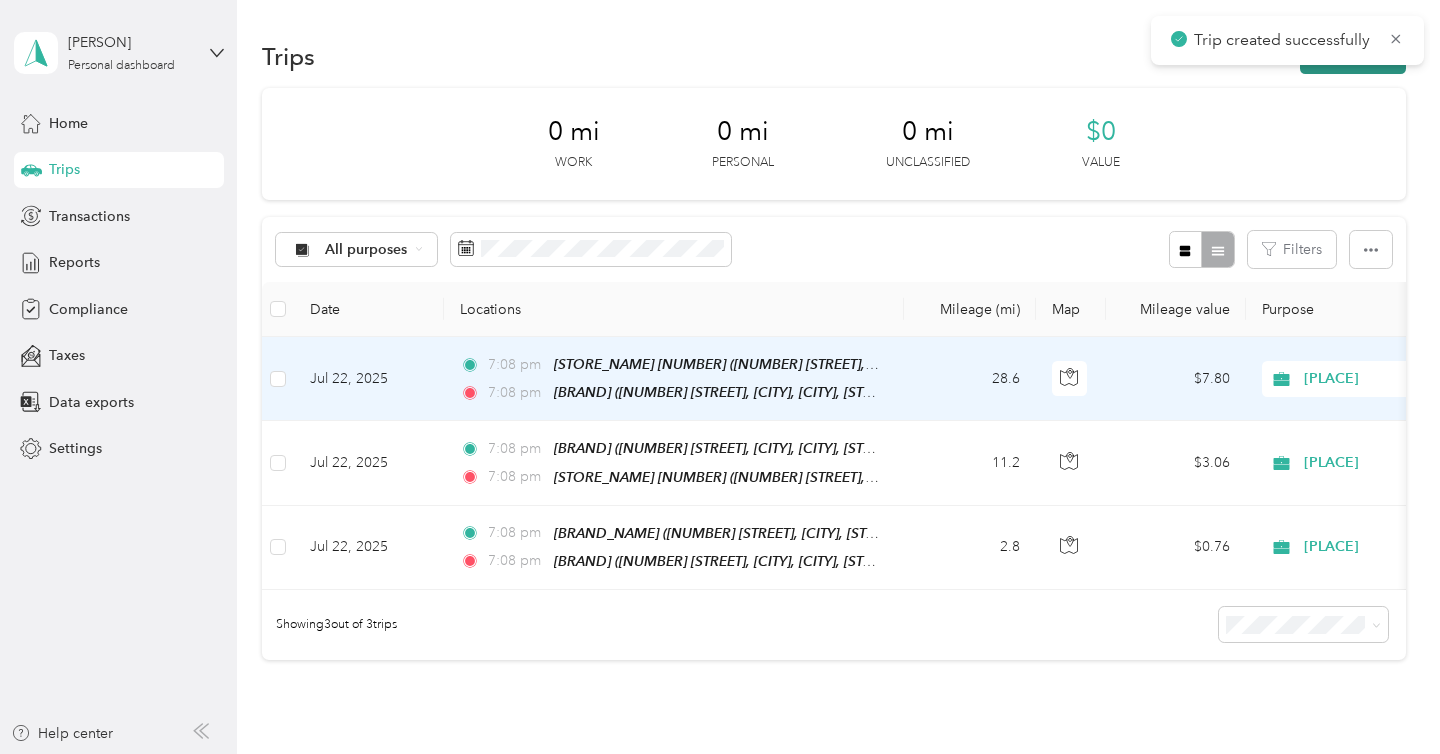 click on "New trip" at bounding box center (1353, 56) 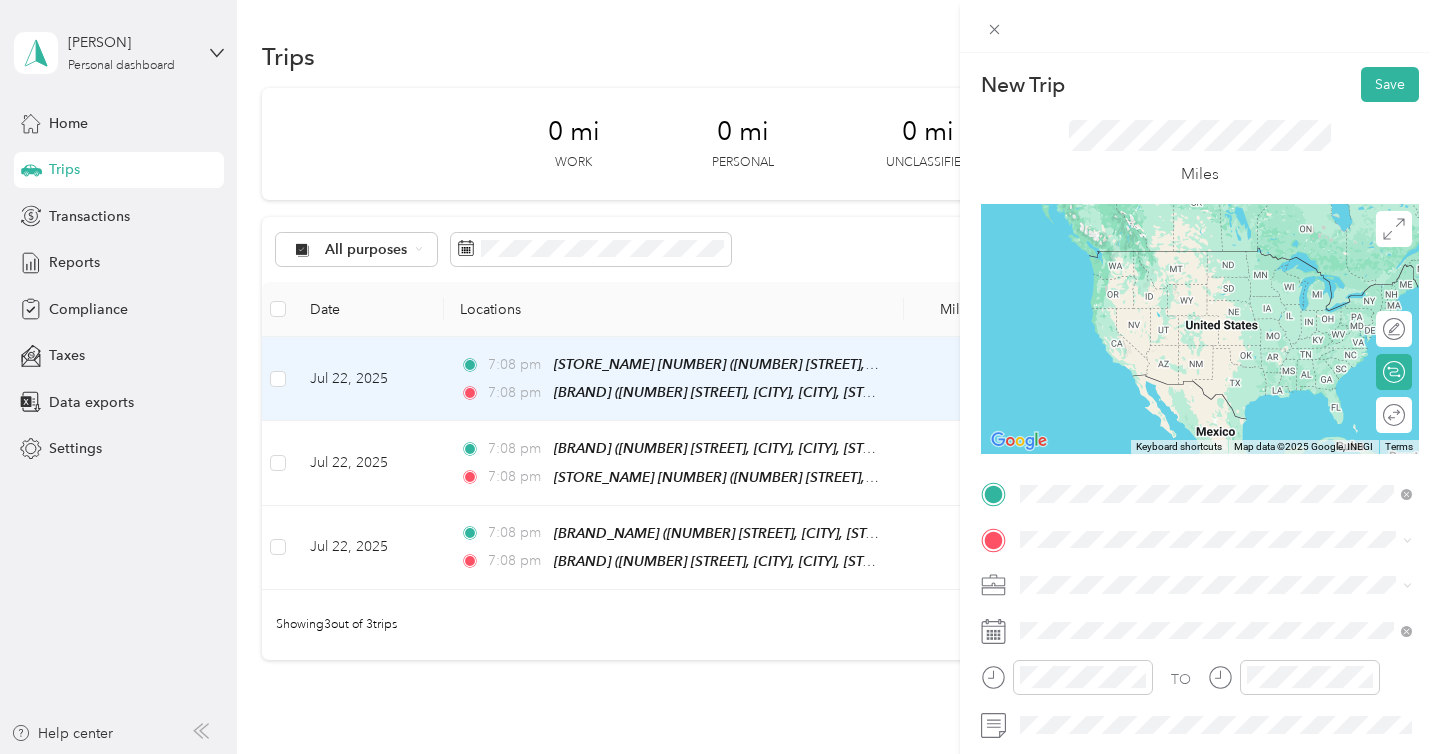 click on "SB 113 47 Nuevo Road, Perris, 92567, Perris, California, United States" at bounding box center [1232, 280] 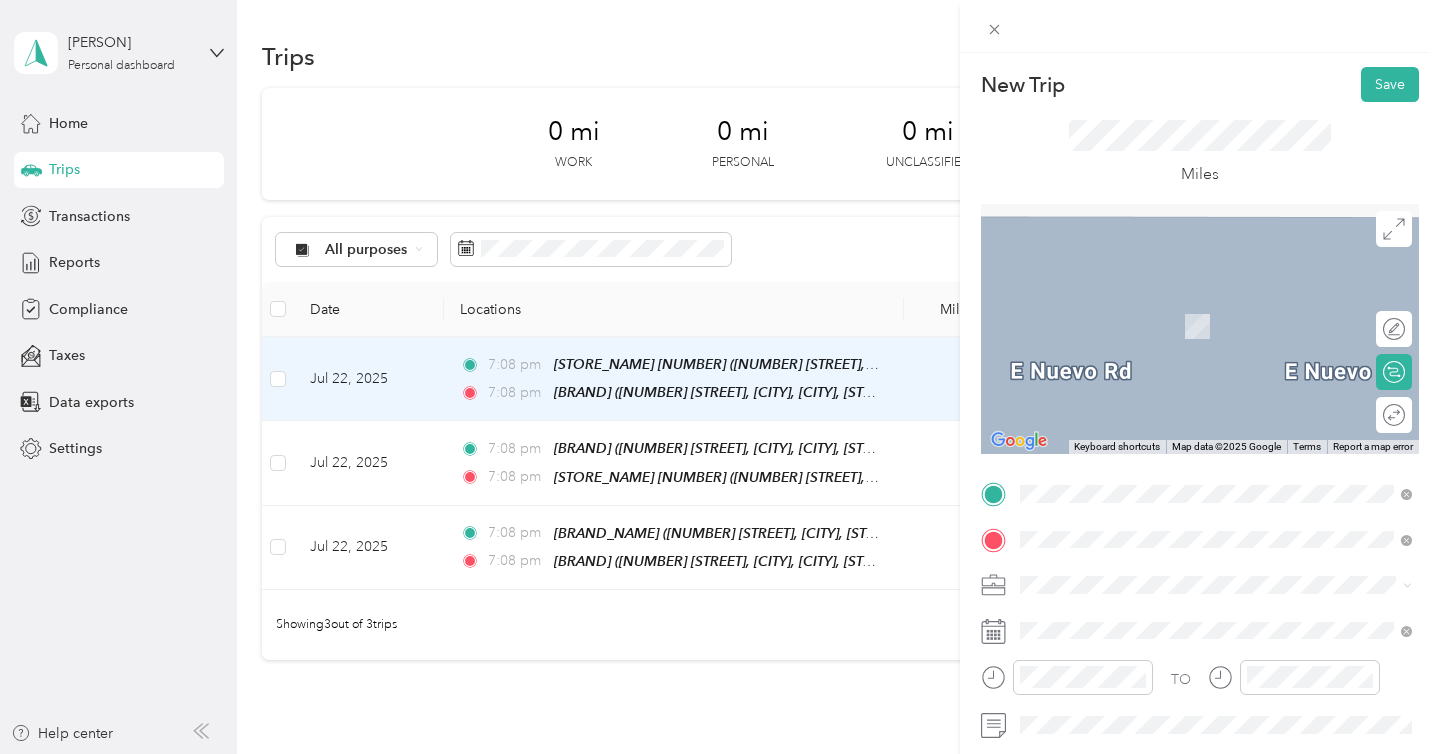 click on "428 Redlands Avenue
Perris, California 92570, United States" at bounding box center [1216, 382] 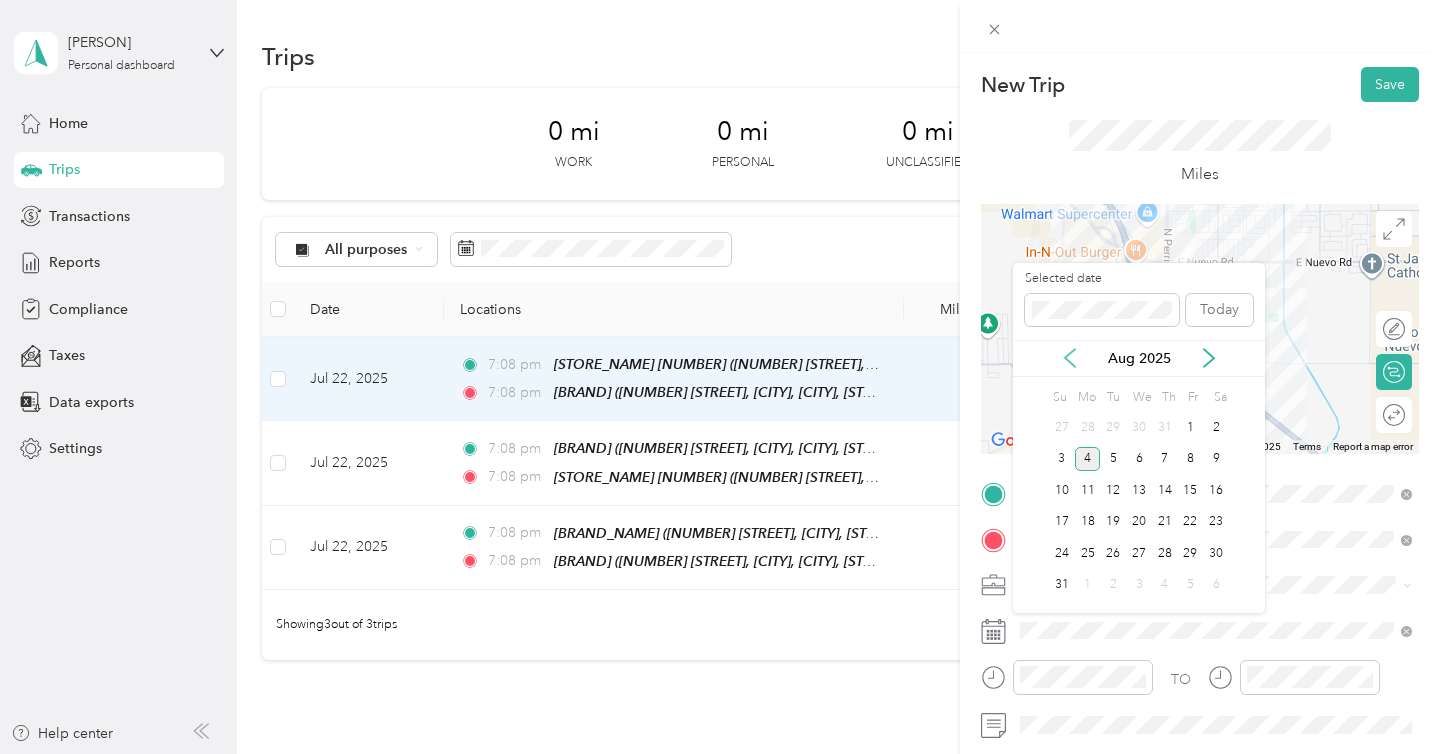 click 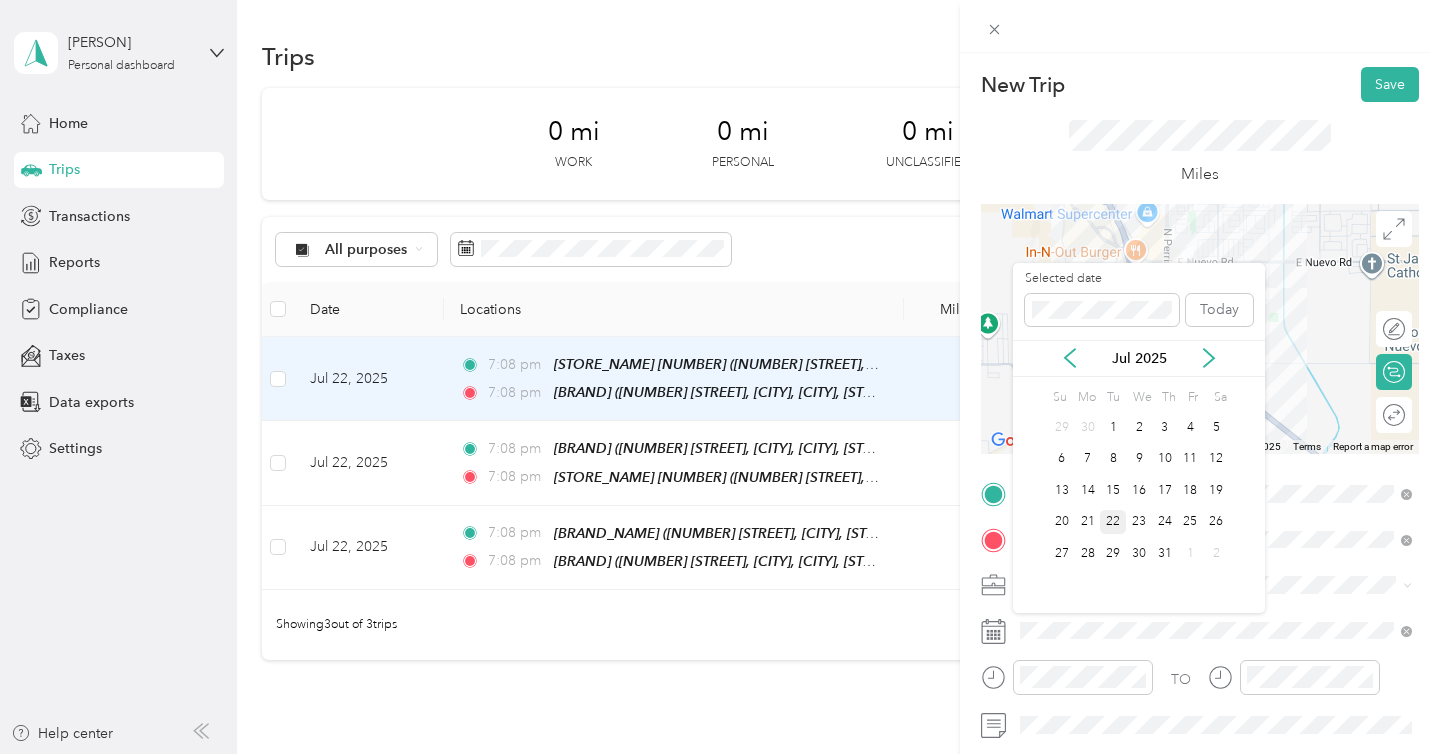 click on "22" at bounding box center [1113, 522] 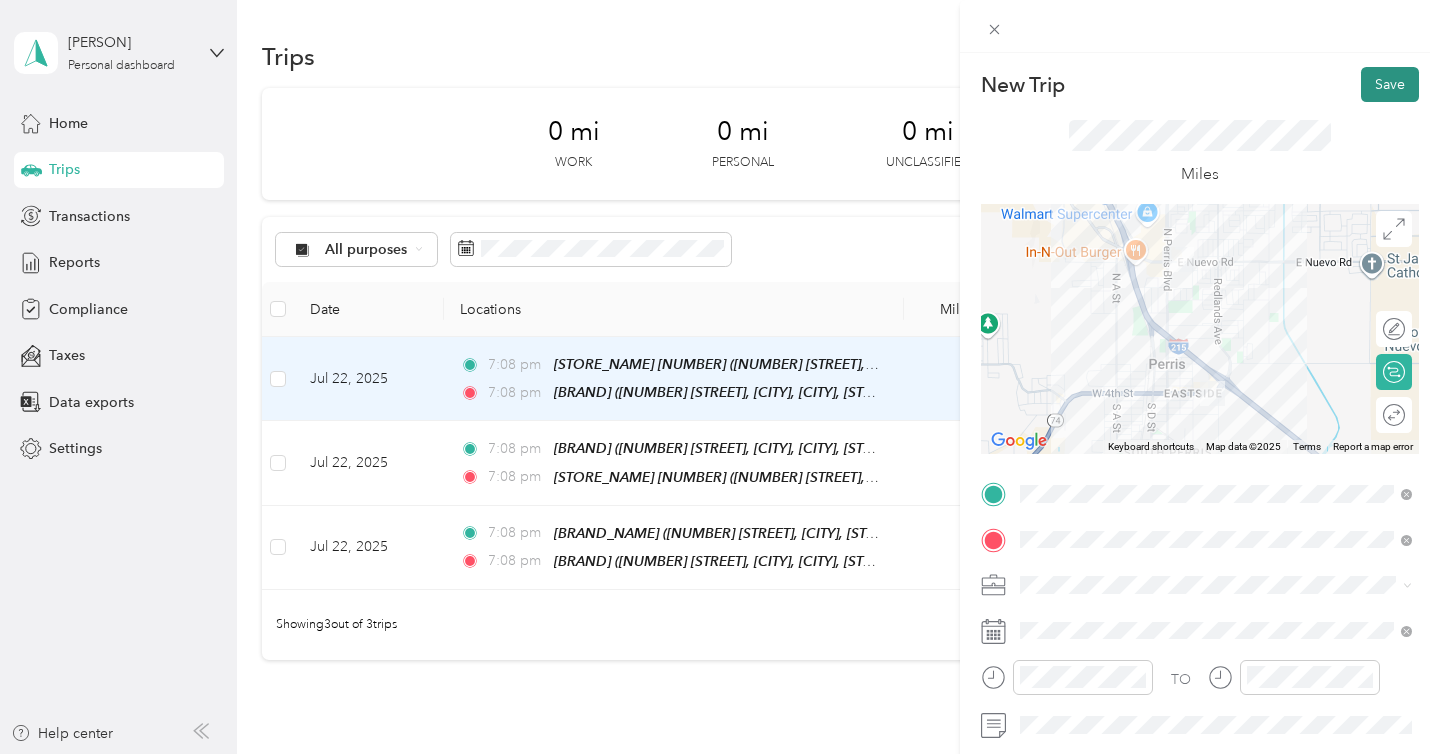 click on "Save" at bounding box center [1390, 84] 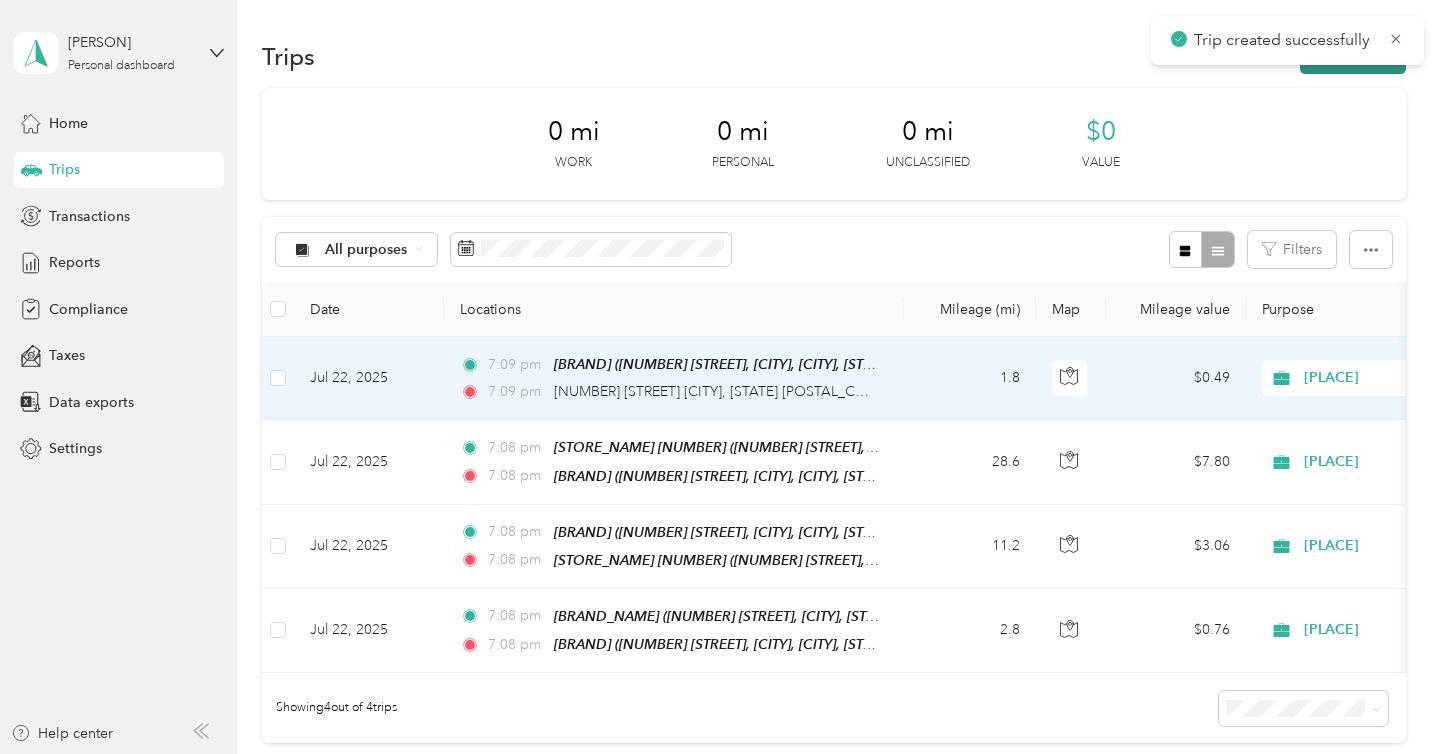 click on "New trip" at bounding box center [1353, 56] 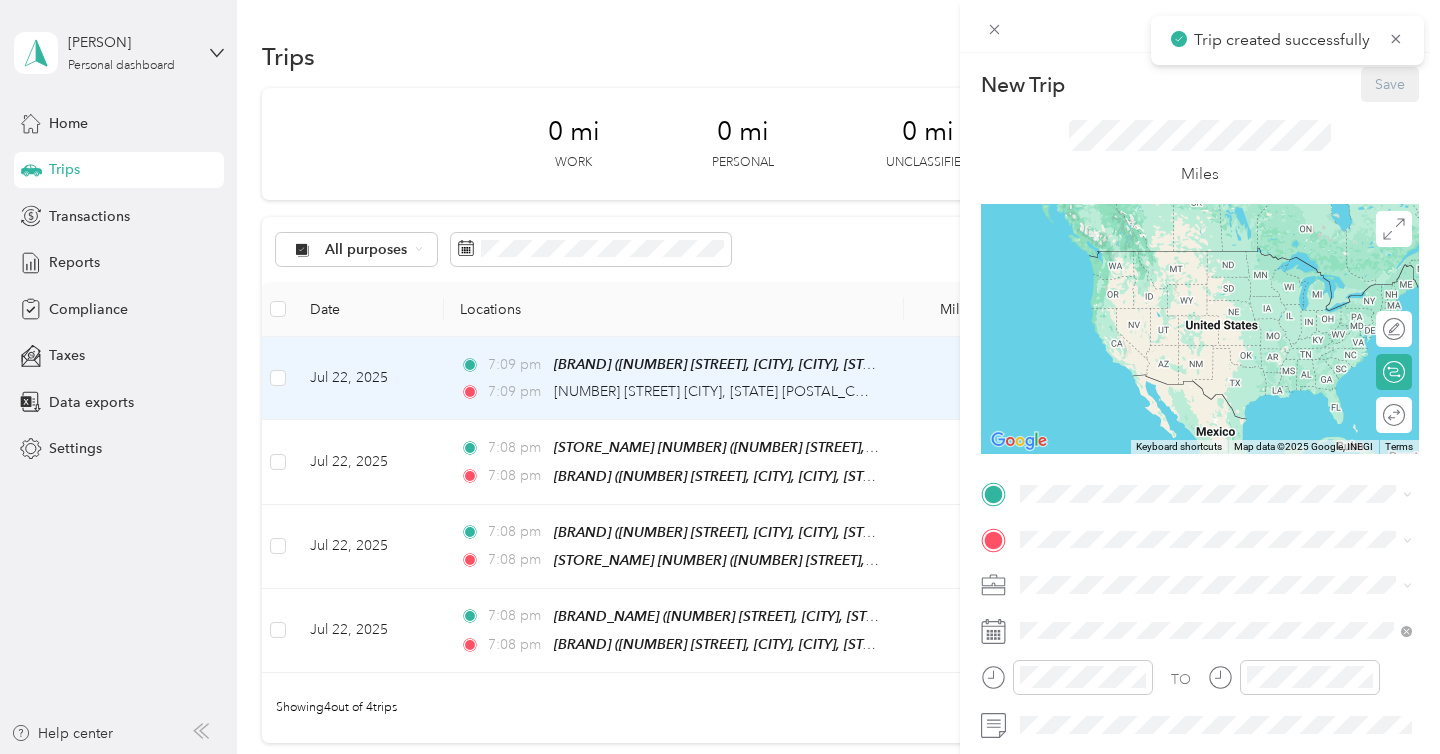 click on "New Trip Save This trip cannot be edited because it is either under review, approved, or paid. Contact your Team Manager to edit it. Miles ← Move left → Move right ↑ Move up ↓ Move down + Zoom in - Zoom out Home Jump left by 75% End Jump right by 75% Page Up Jump up by 75% Page Down Jump down by 75% Keyboard shortcuts Map Data Map data ©2025 Google, INEGI Map data ©2025 Google, INEGI 1000 km  Click to toggle between metric and imperial units Terms Report a map error Edit route Calculate route Round trip TO Add photo" at bounding box center (720, 377) 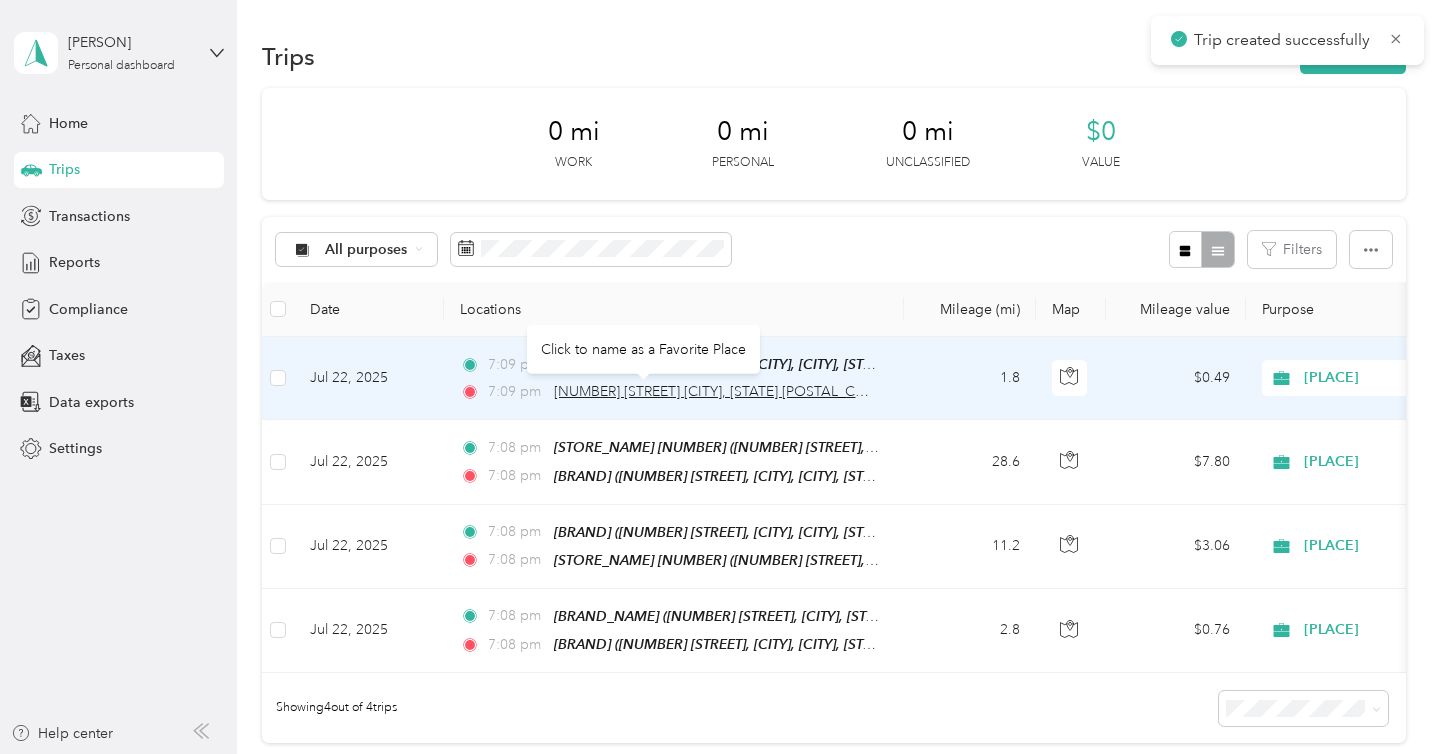 click on "428 Redlands Avenue, Perris" at bounding box center [763, 391] 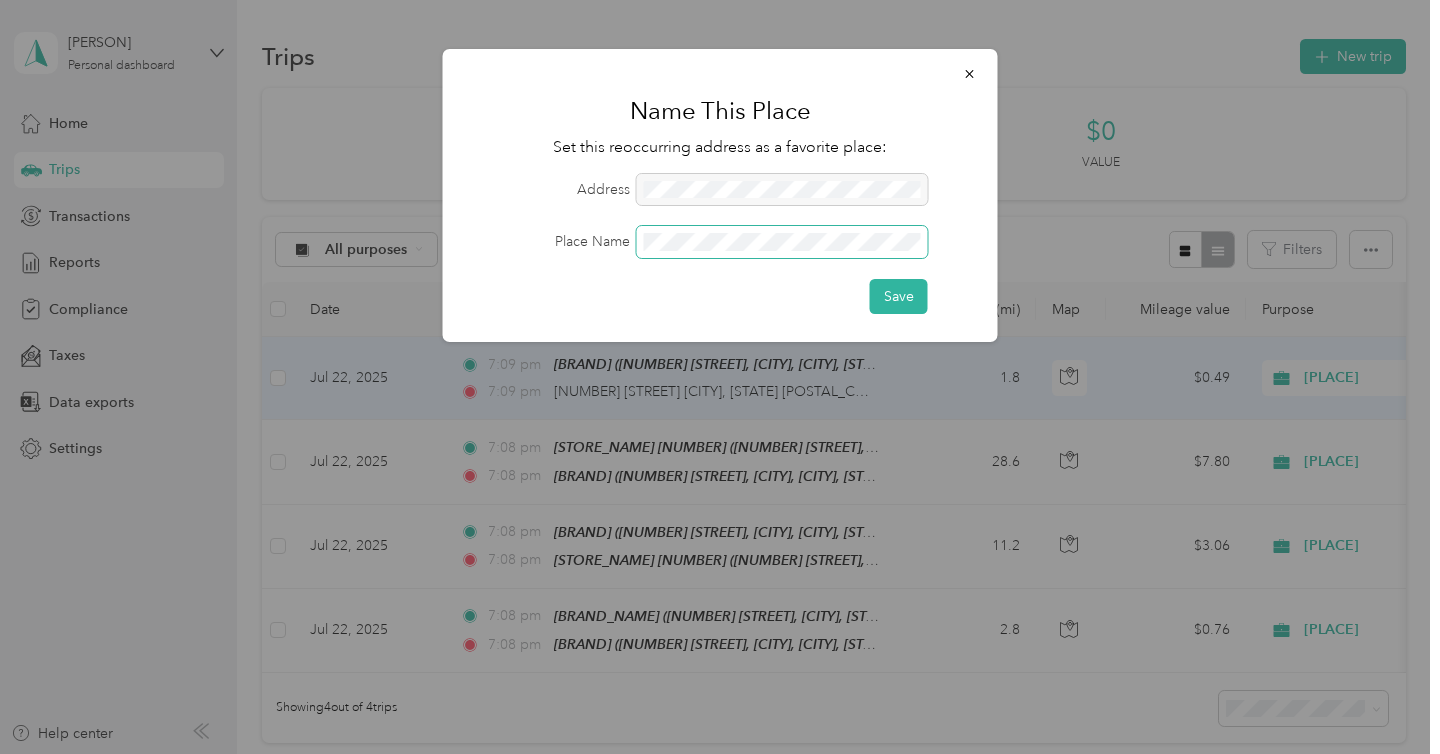 click on "Save" at bounding box center (899, 296) 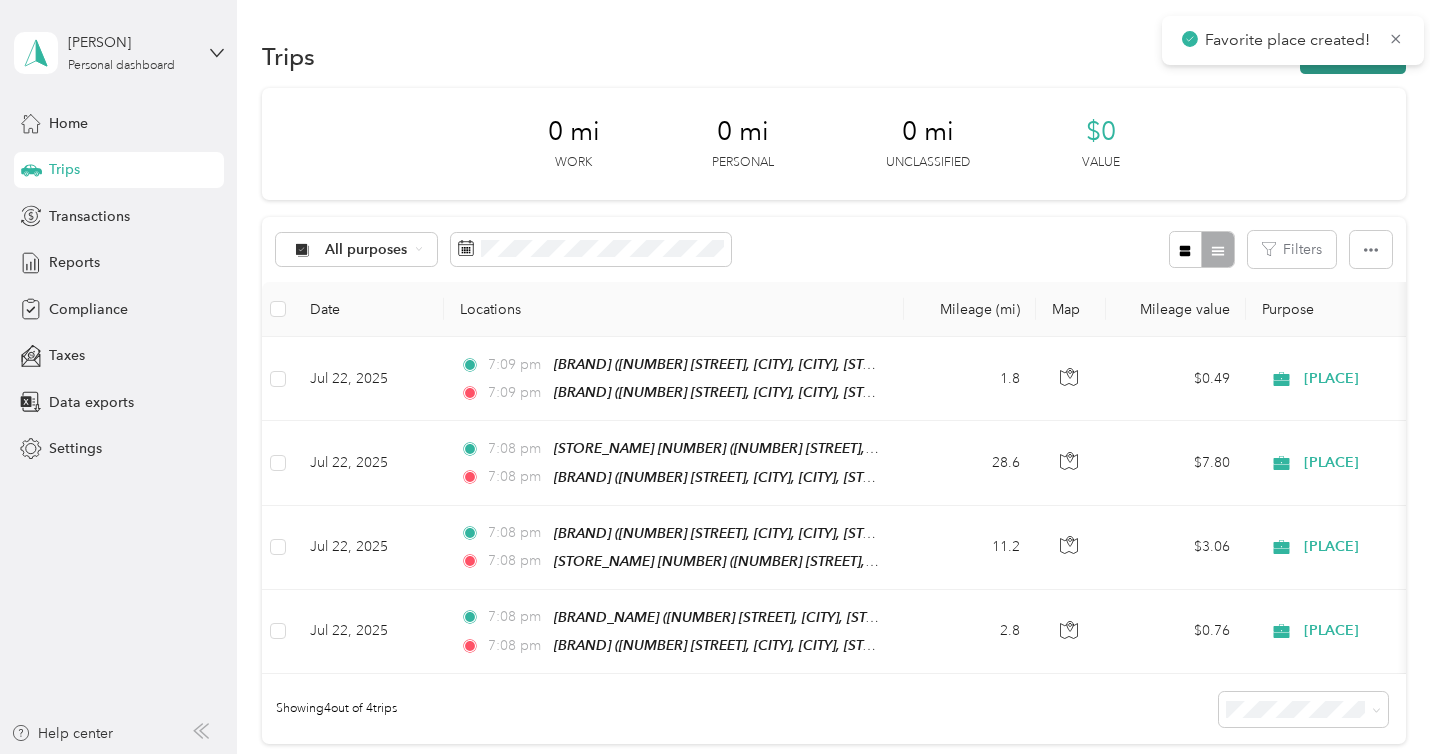 click on "New trip" at bounding box center [1353, 56] 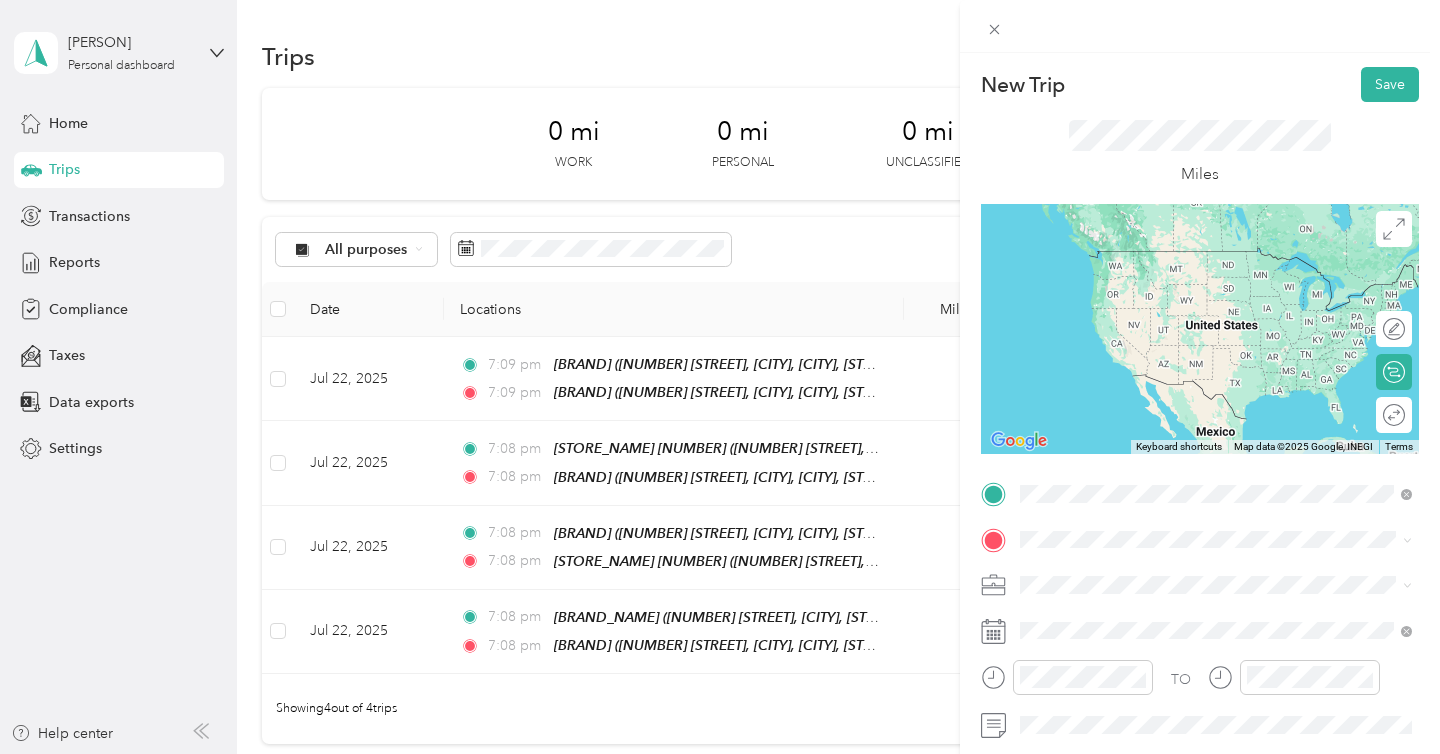 click on "428 Redlands Avenue, Perris, 92570, Perris, California, United States" at bounding box center [1227, 291] 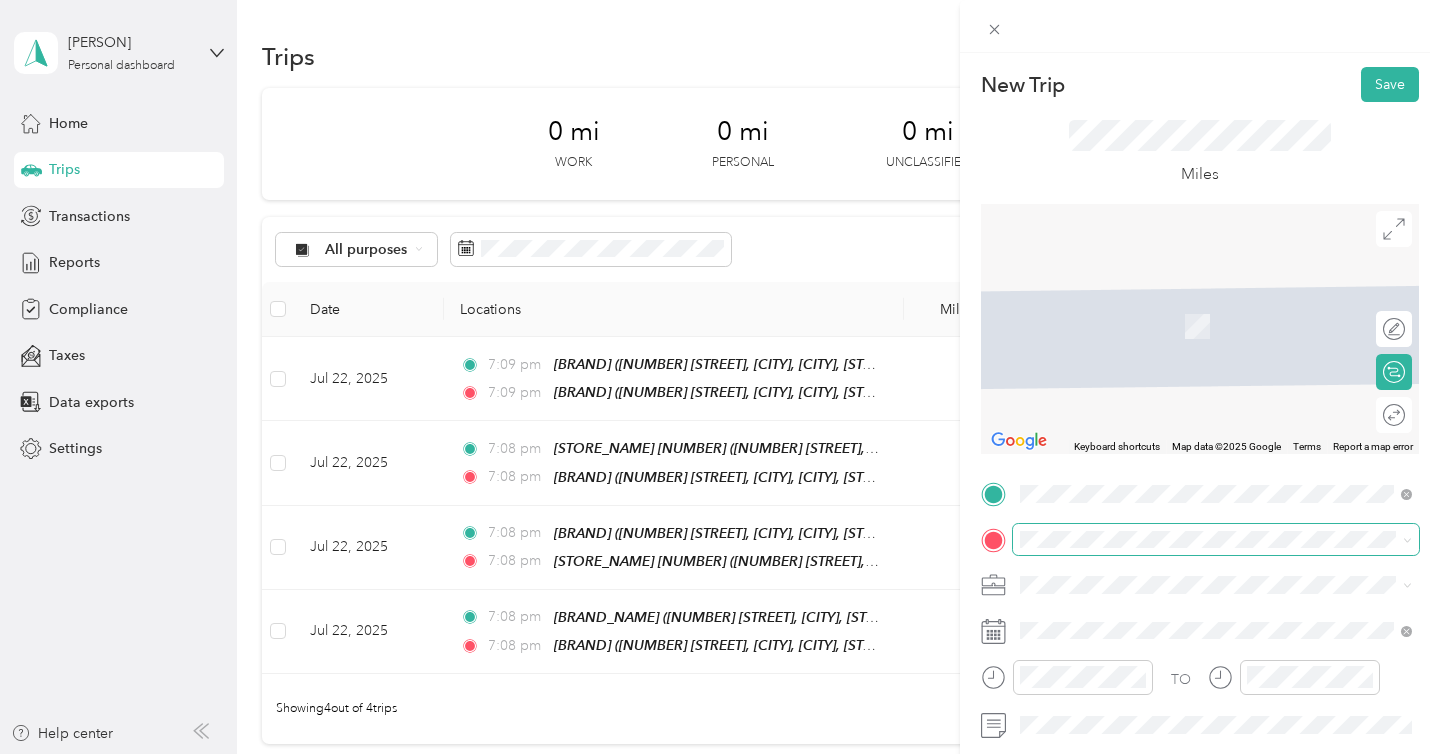 click at bounding box center (1216, 540) 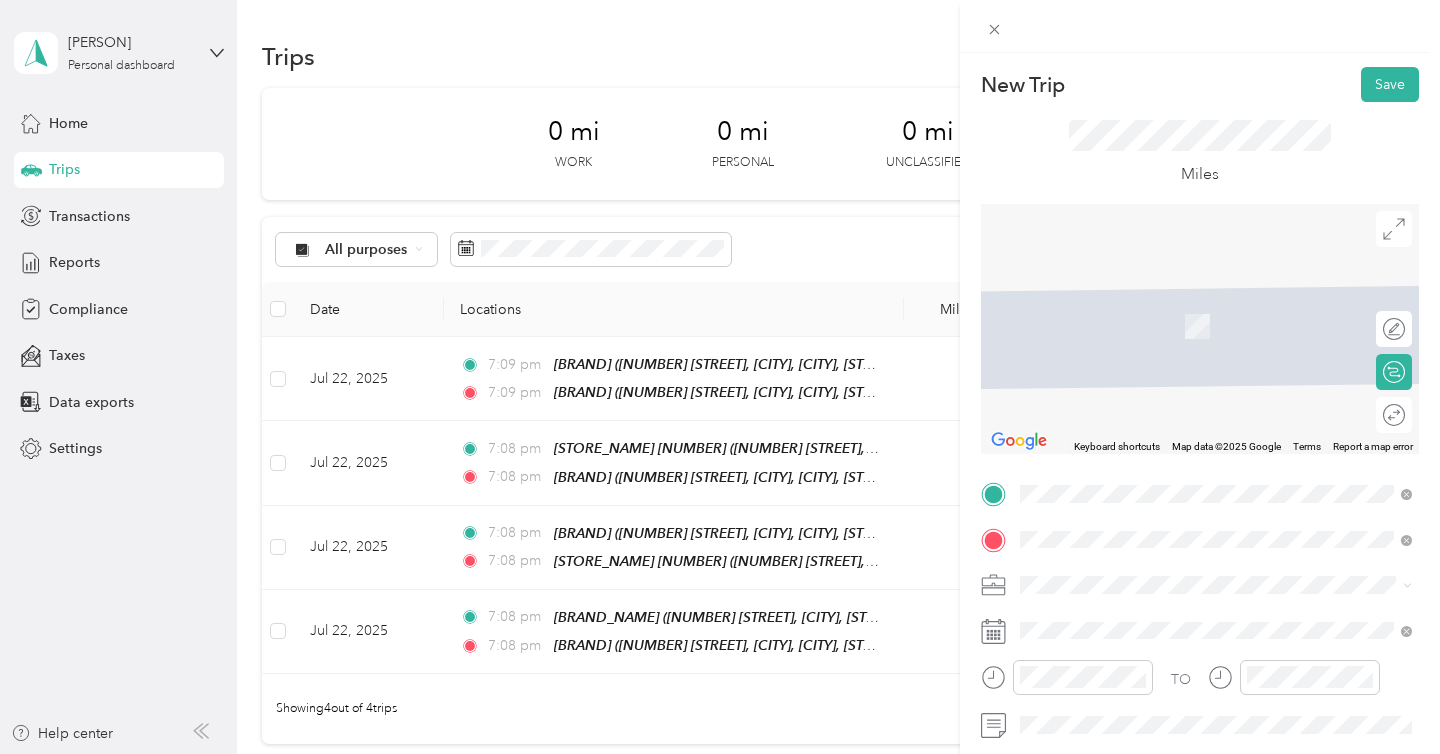 click on "460 East 4th Street
Hope, Arkansas 71801, United States" at bounding box center [1202, 620] 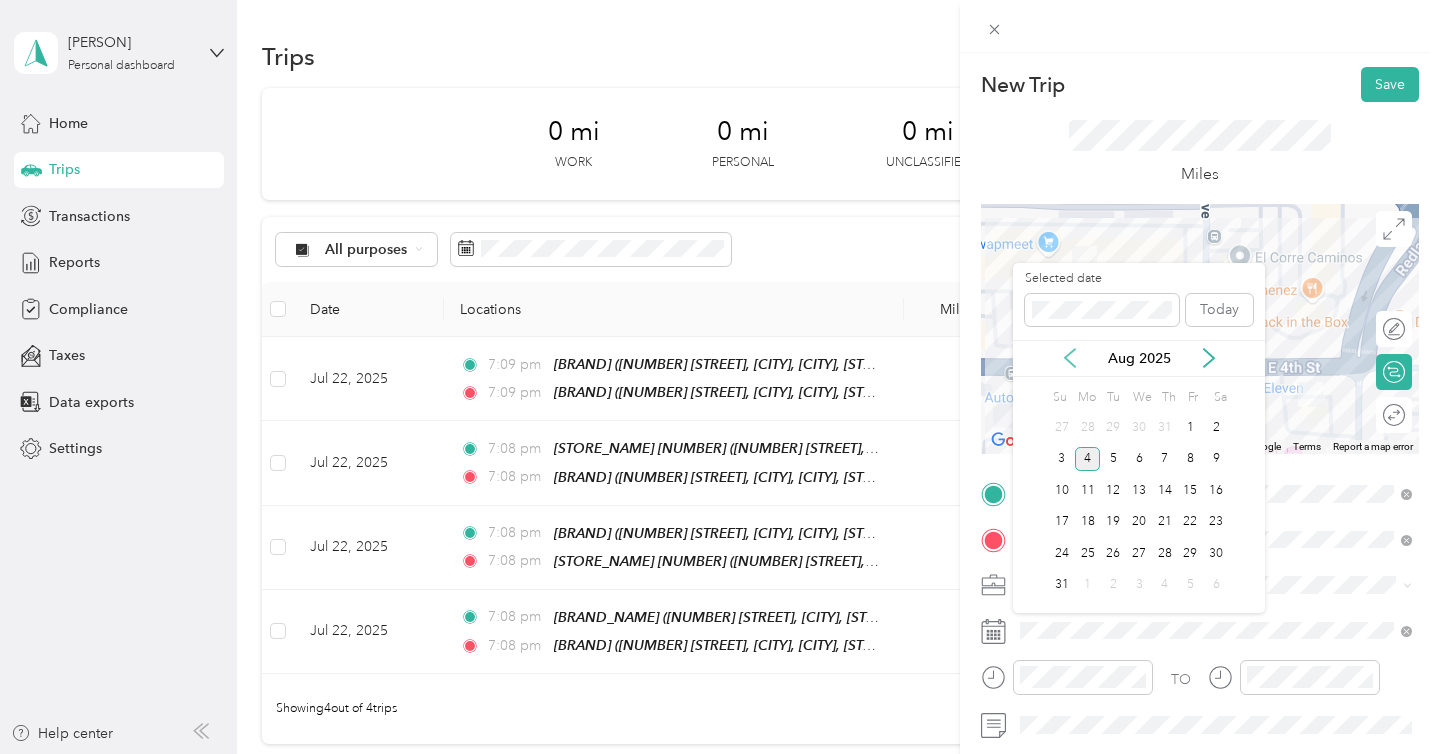 click 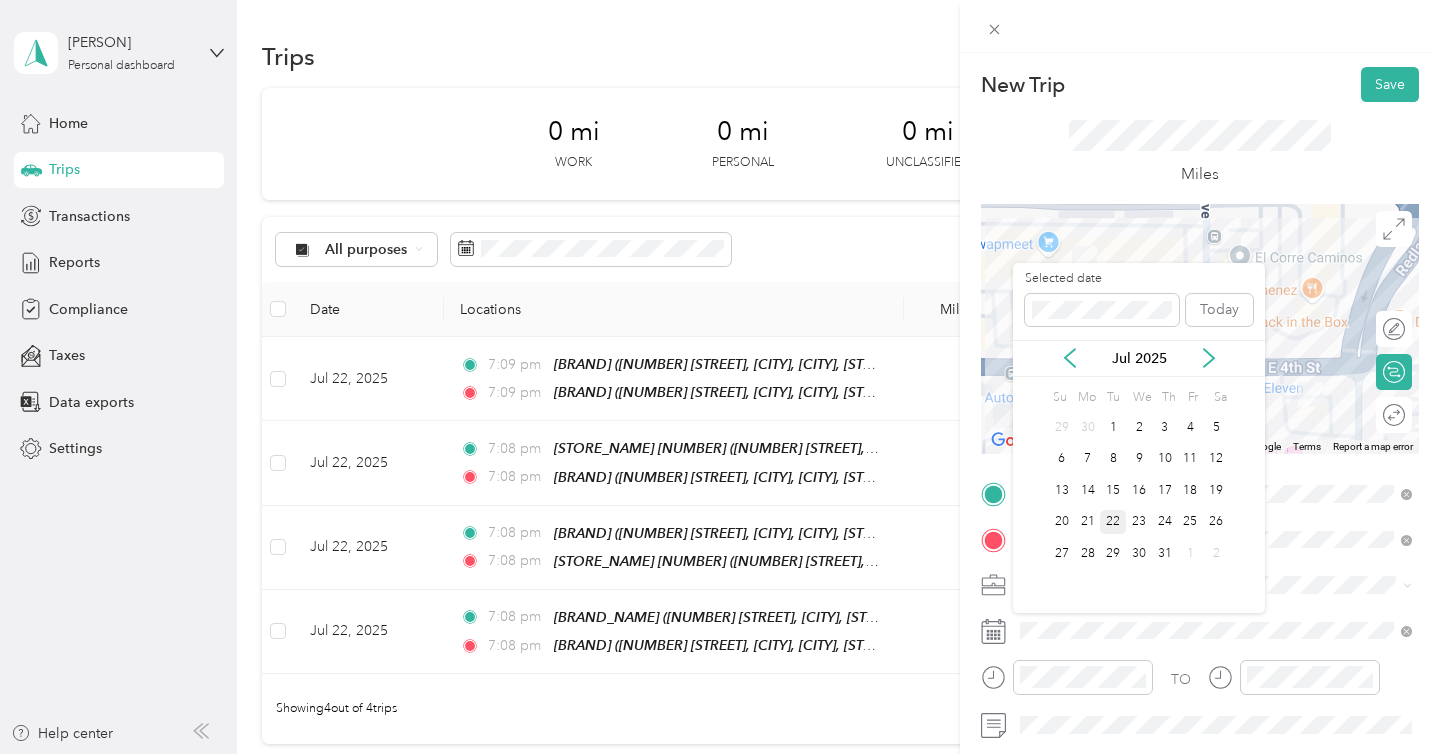 click on "22" at bounding box center [1113, 522] 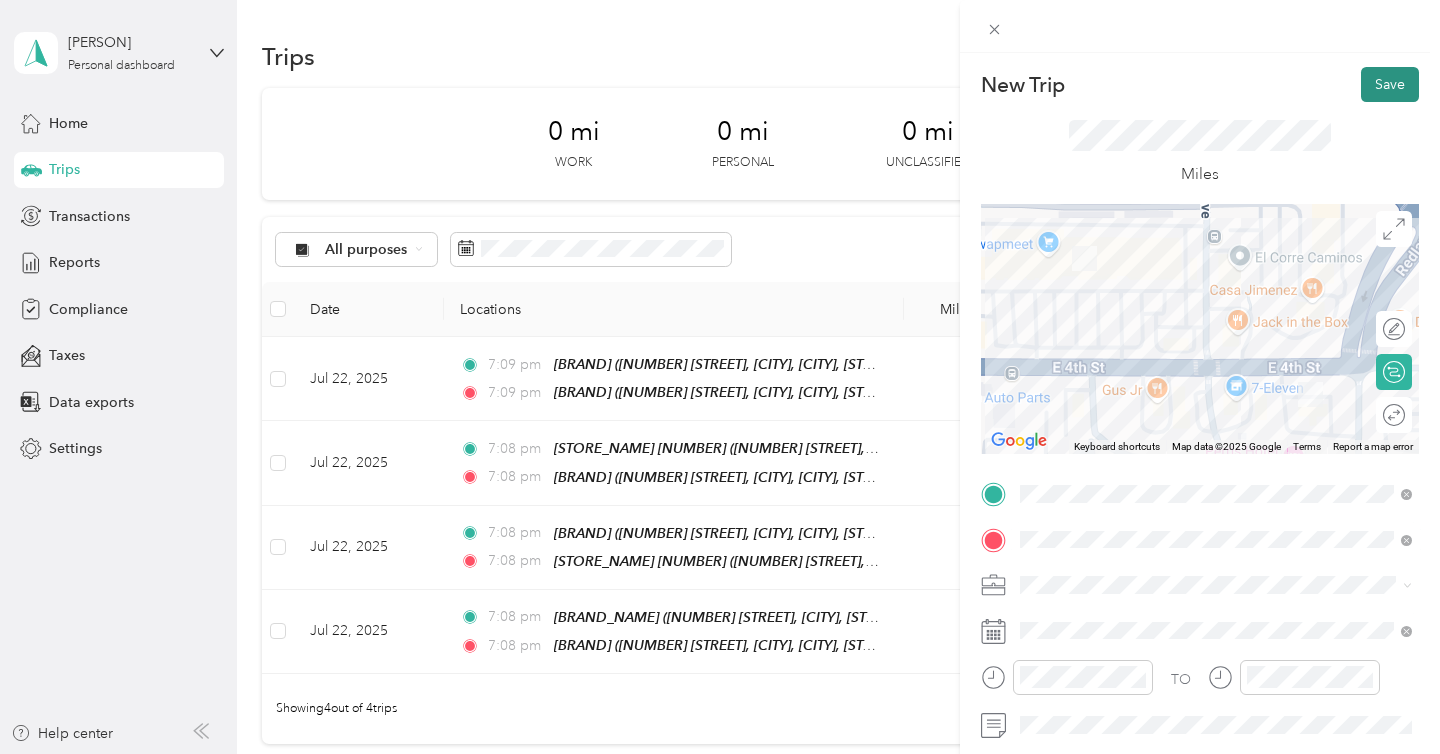 click on "Save" at bounding box center (1390, 84) 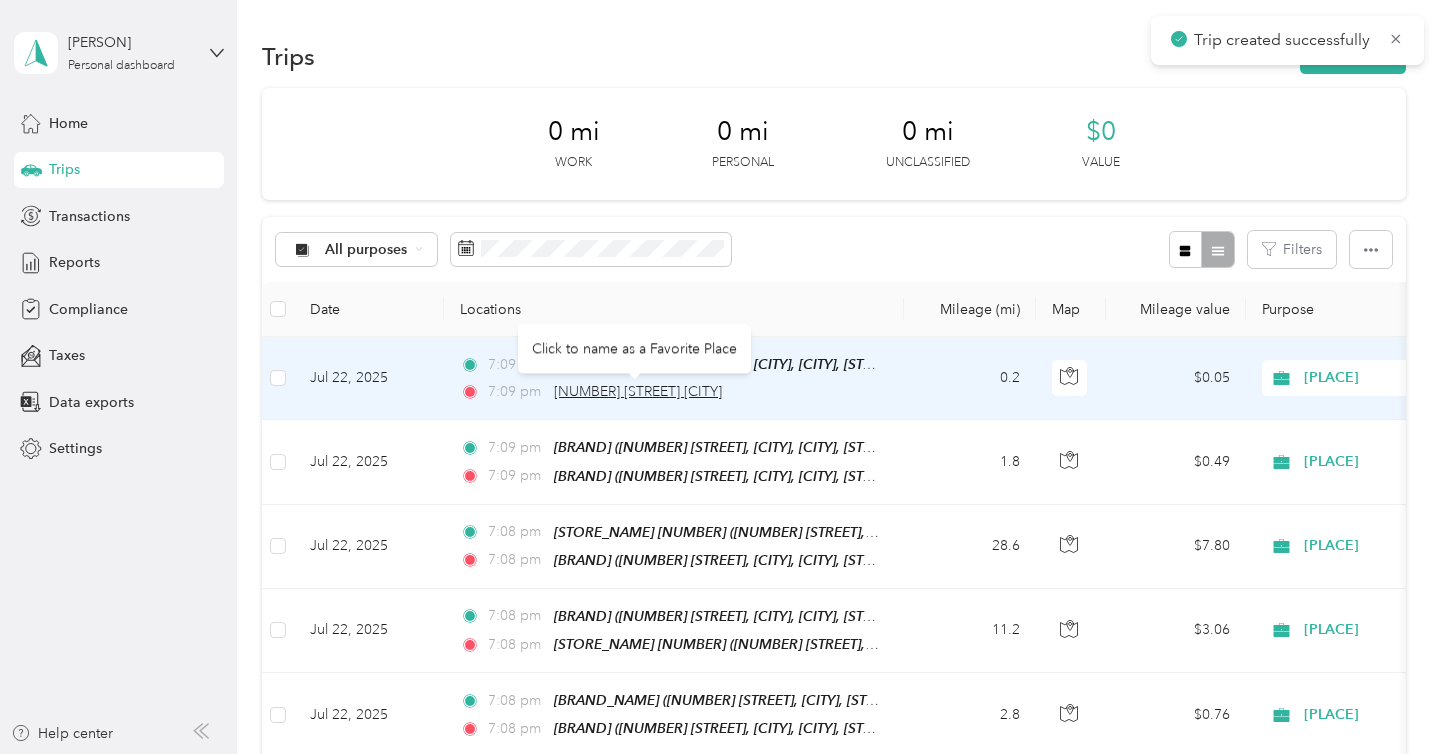 click on "460 East 4th Street, Perris" at bounding box center (638, 391) 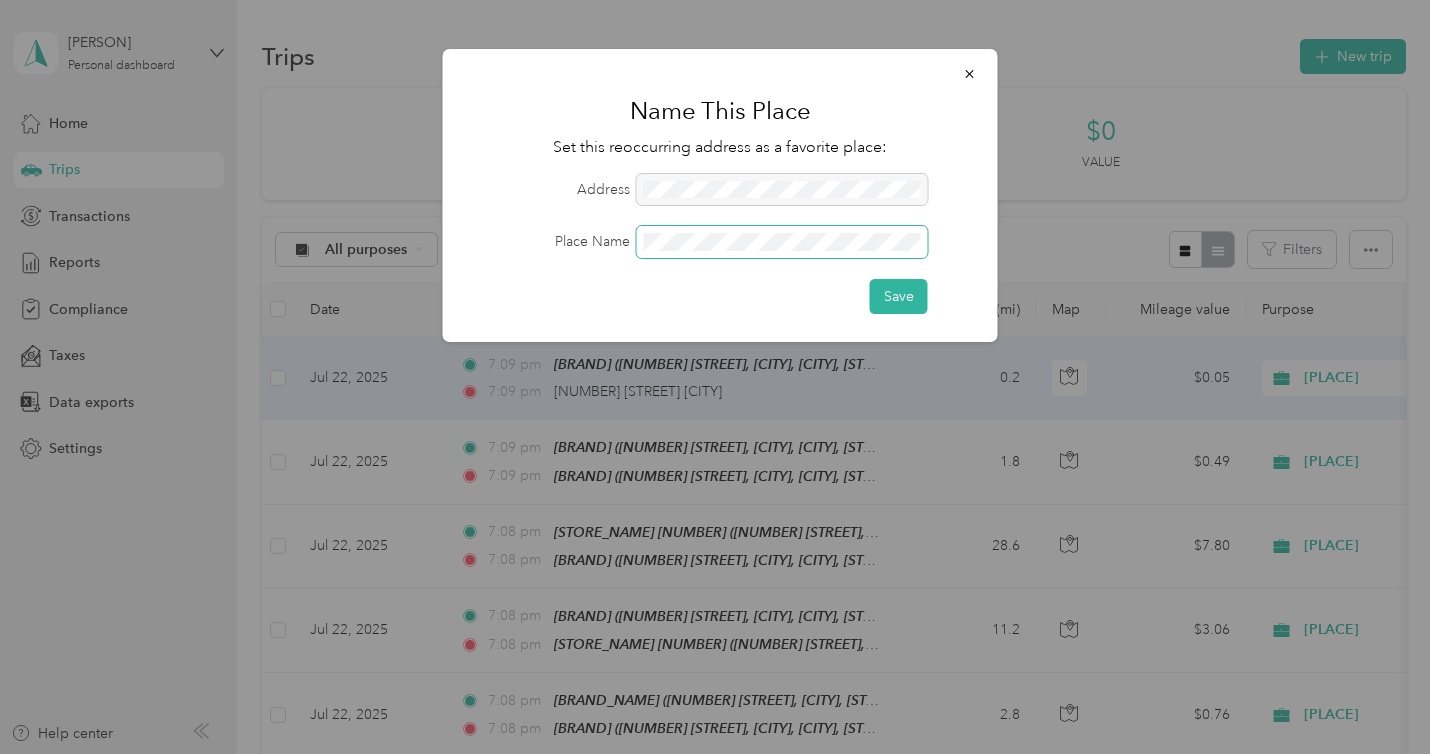 click on "Save" at bounding box center (899, 296) 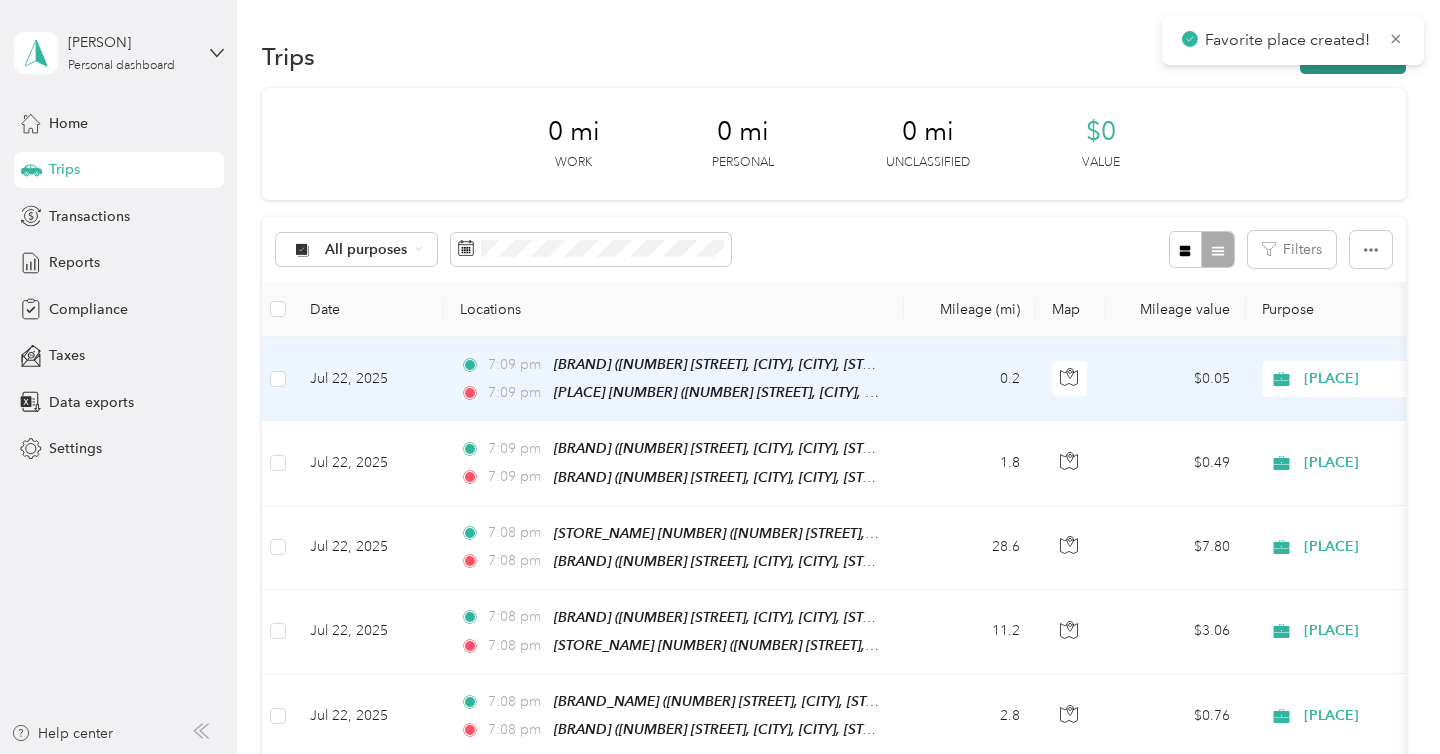 click on "New trip" at bounding box center [1353, 56] 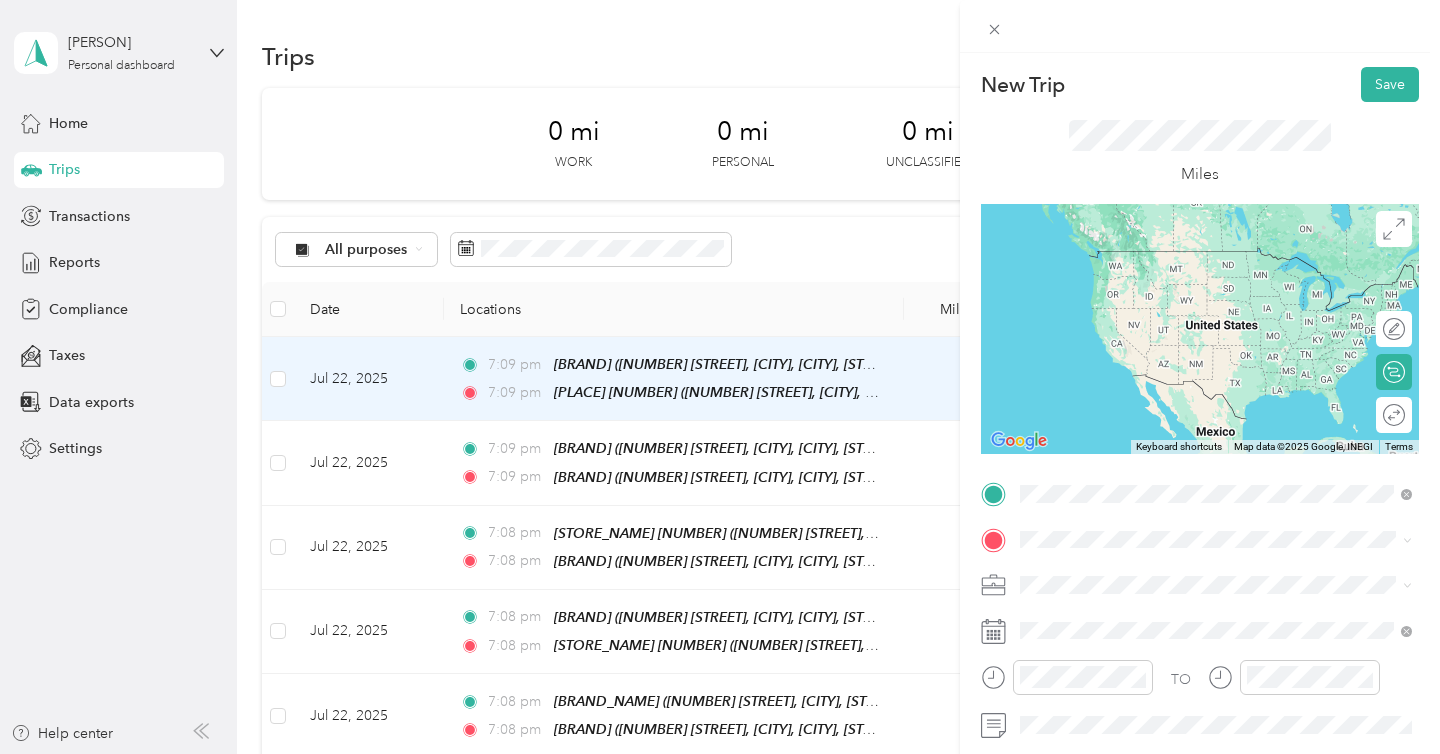 click on "Cardenas 45 460 East 4th Street, Perris, 92570, Perris, California, United States" at bounding box center [1232, 280] 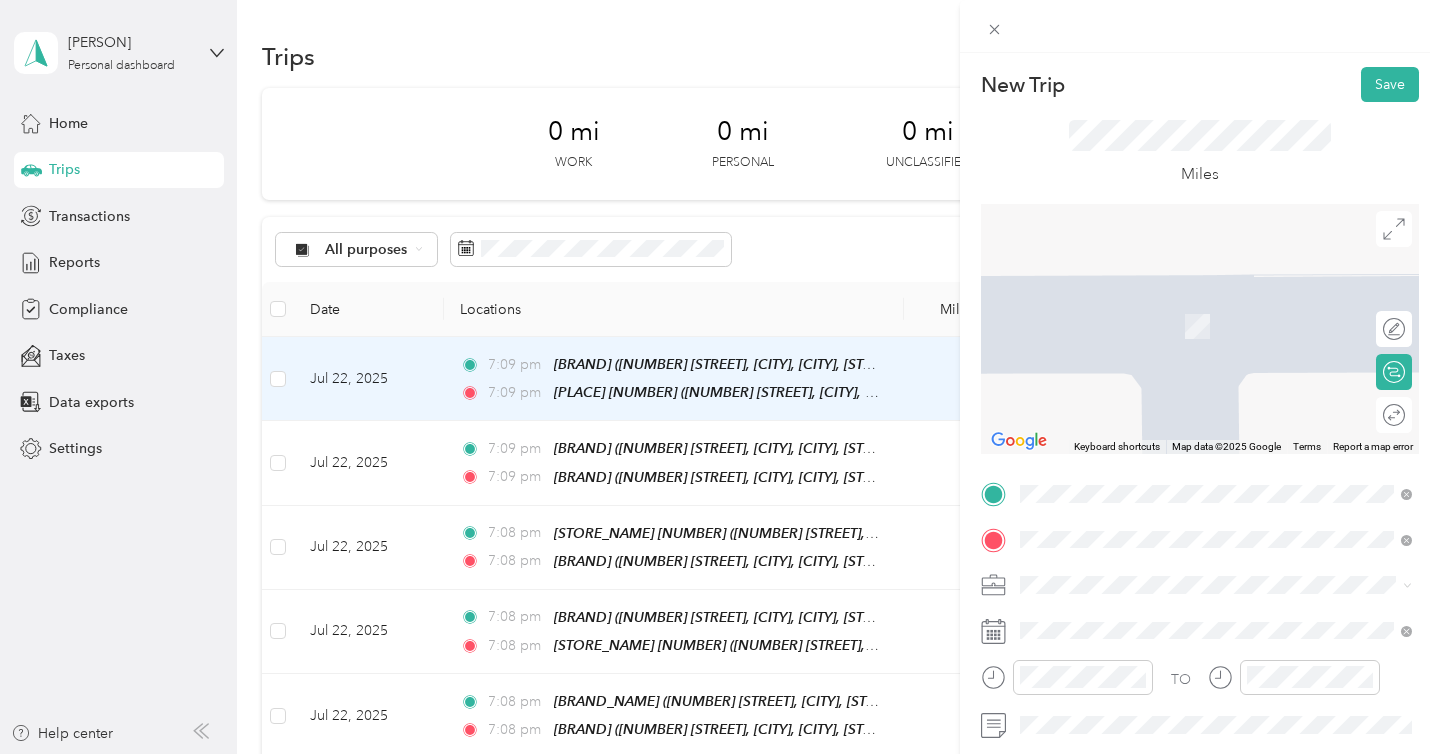 click on "525 4th Street
Perris, California 92571, United States" at bounding box center (1202, 325) 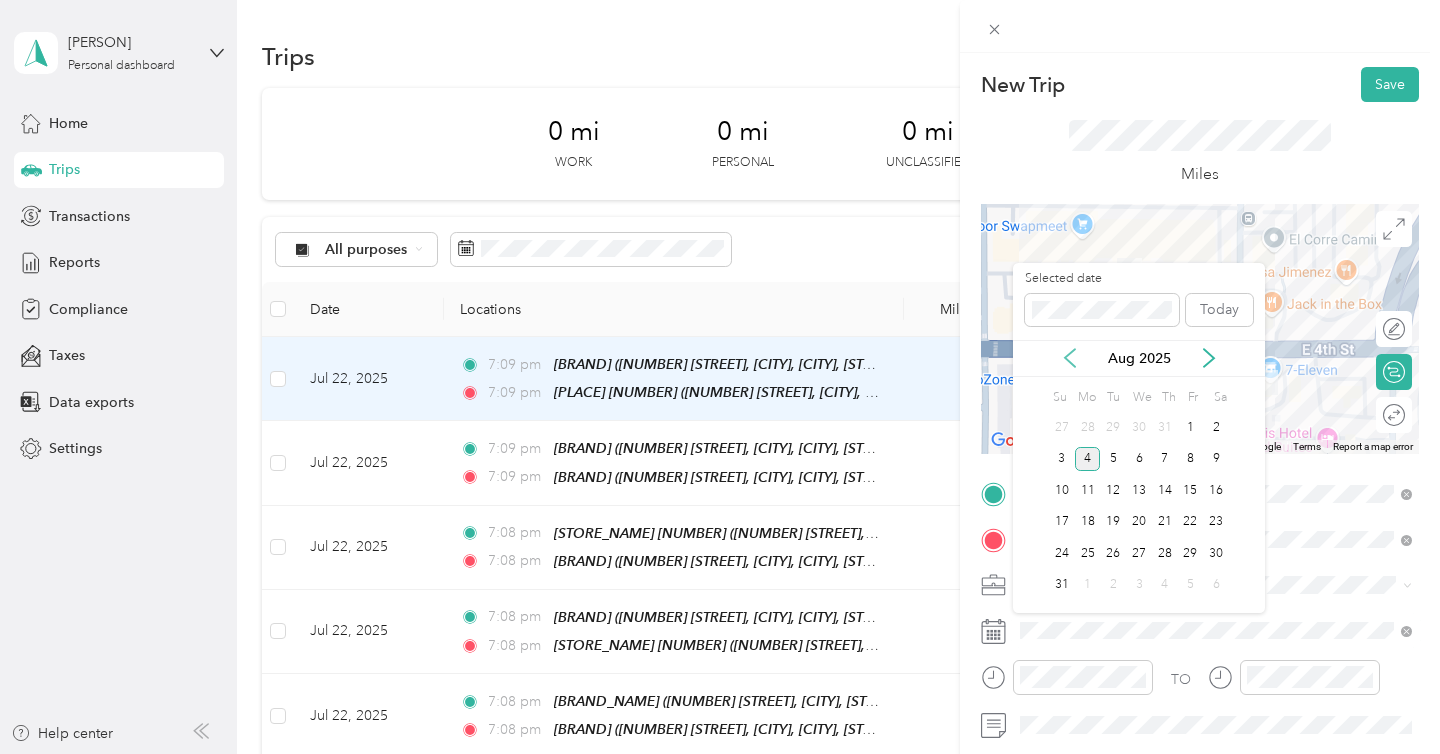 click 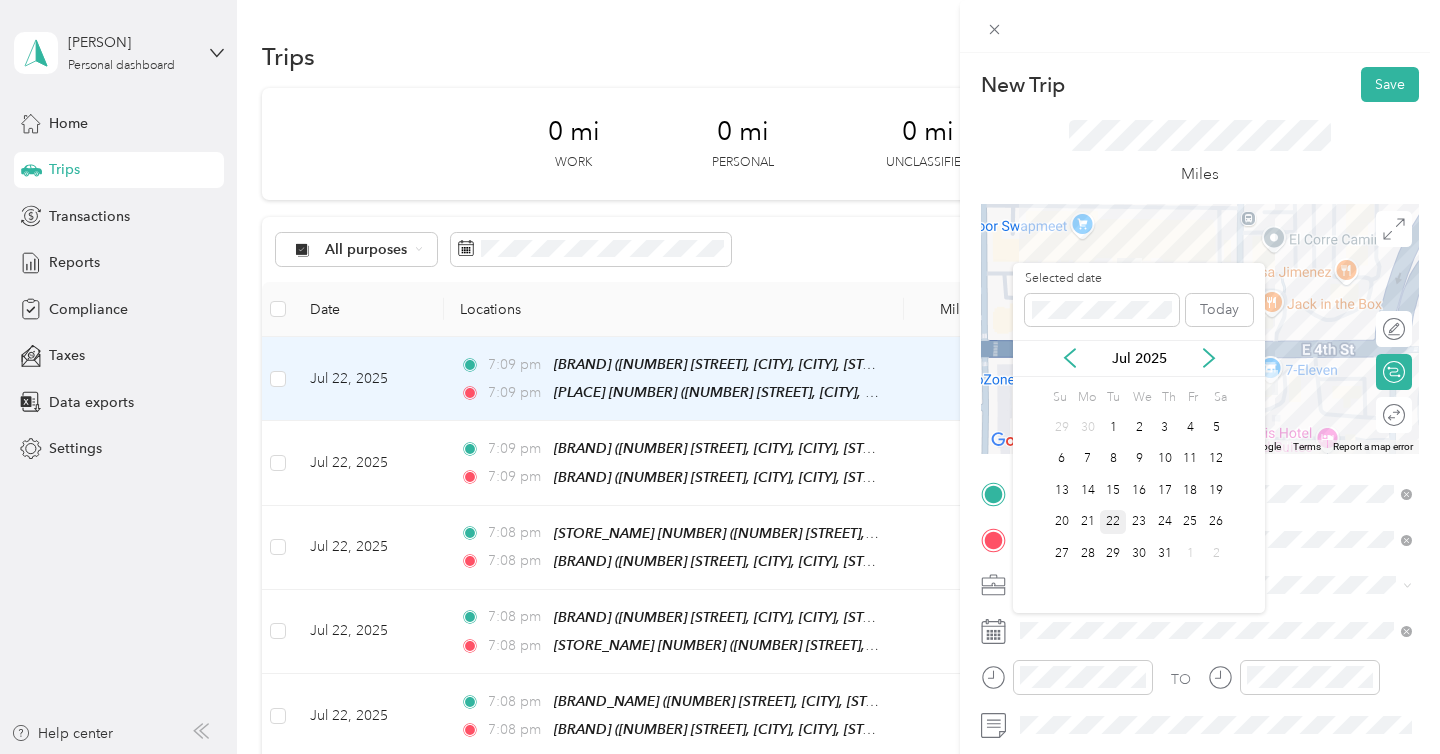 click on "22" at bounding box center [1113, 522] 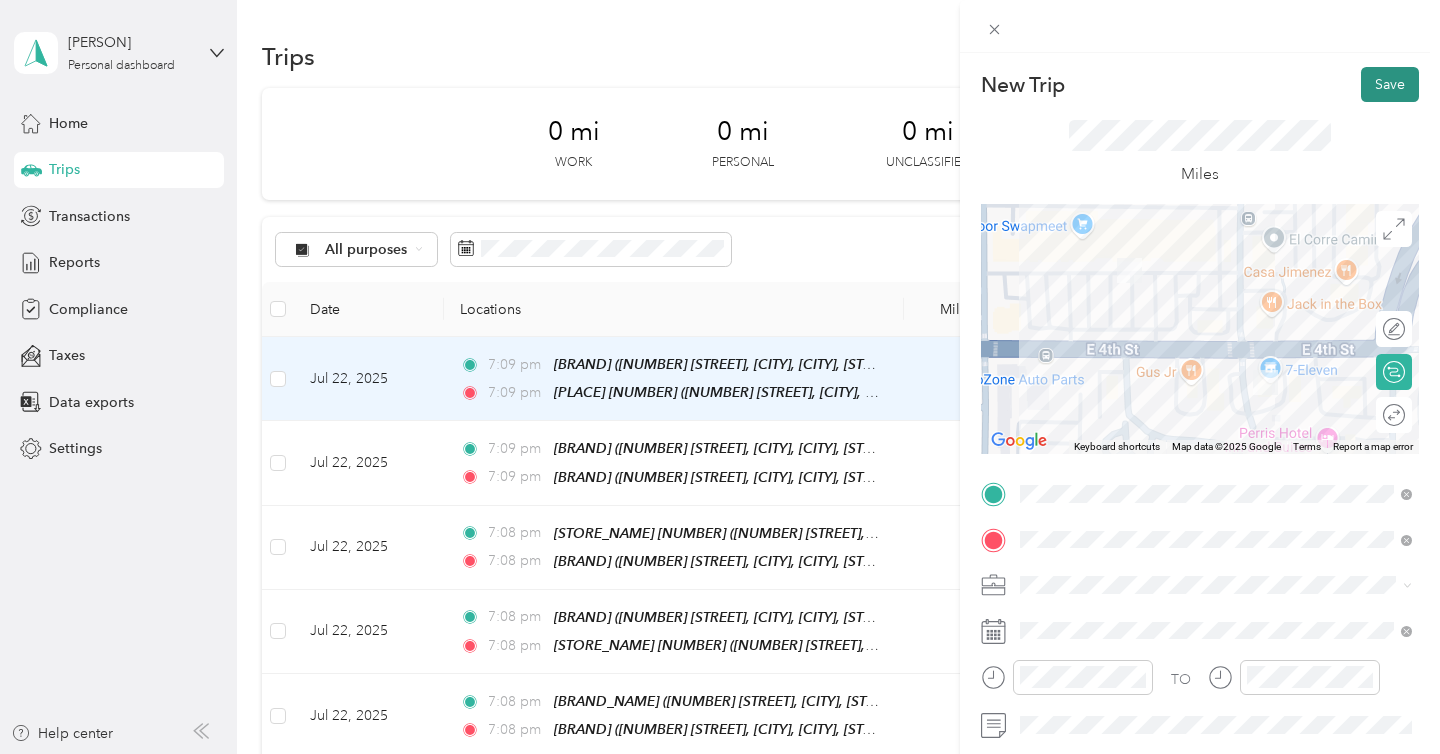 click on "Save" at bounding box center (1390, 84) 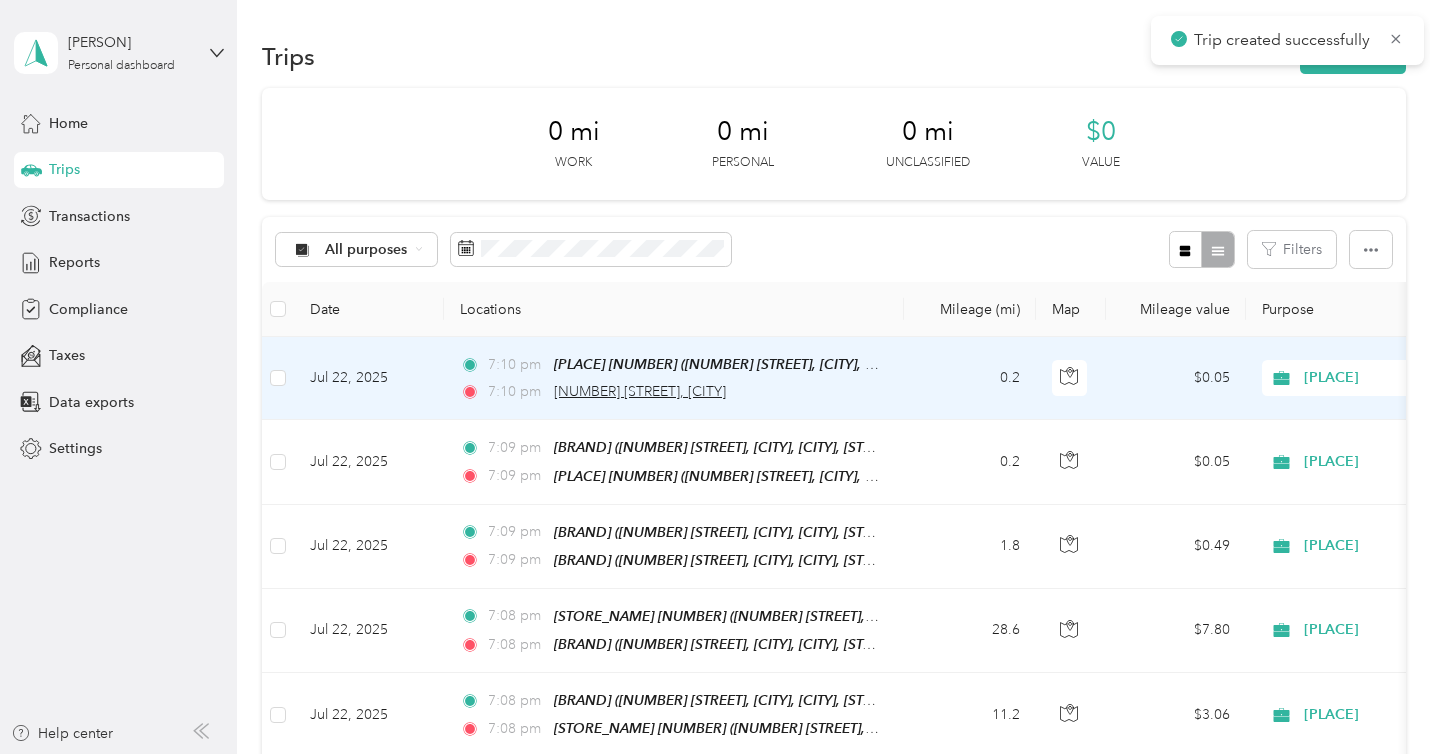 click on "525 4th Street, Perris" at bounding box center (640, 391) 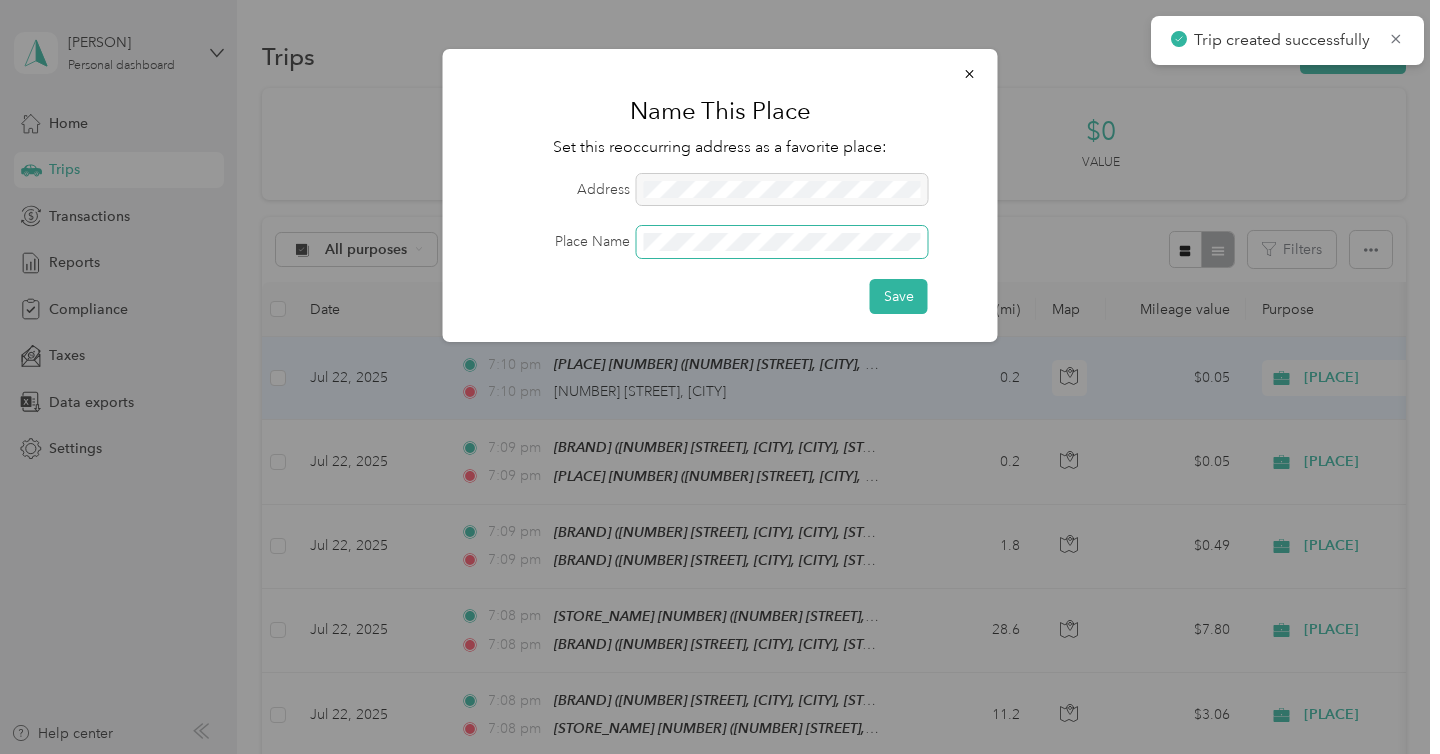 click at bounding box center [782, 242] 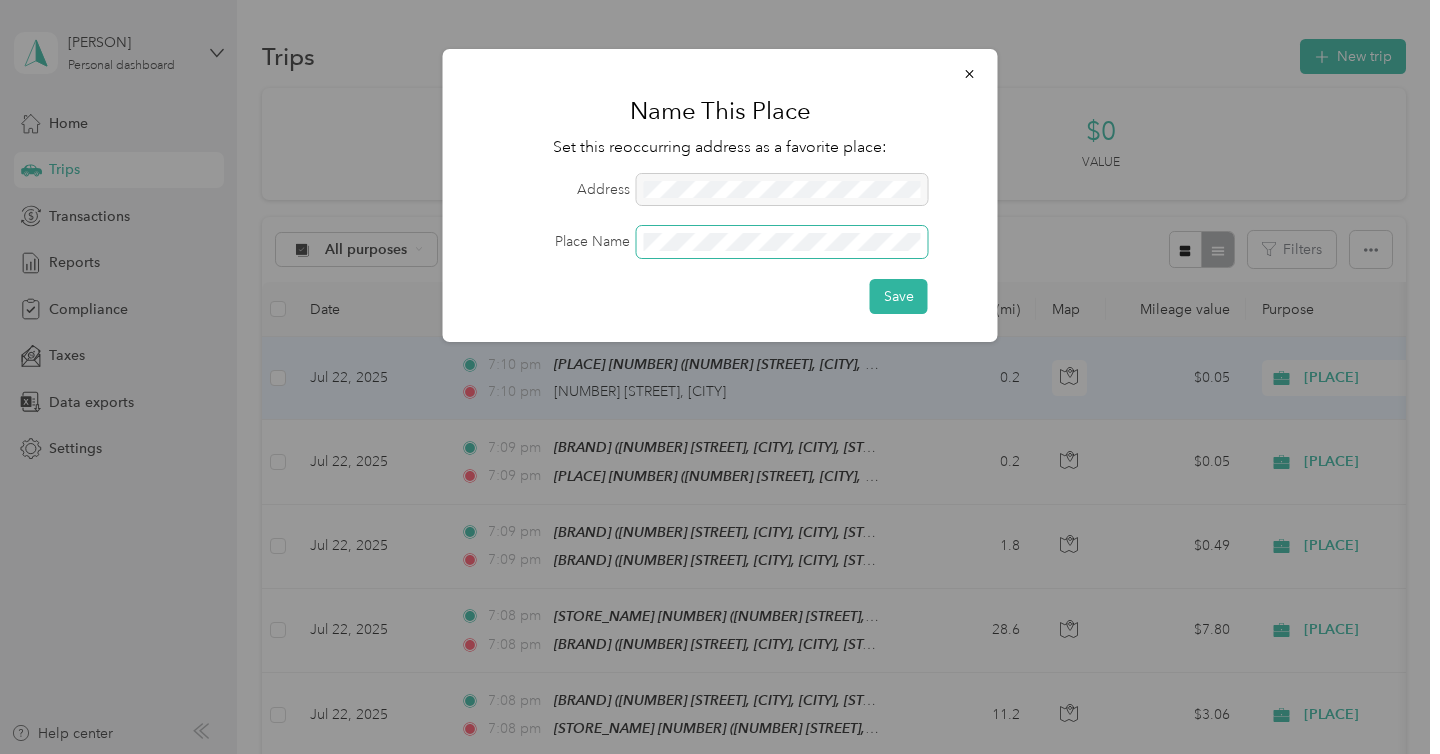 click on "Save" at bounding box center [899, 296] 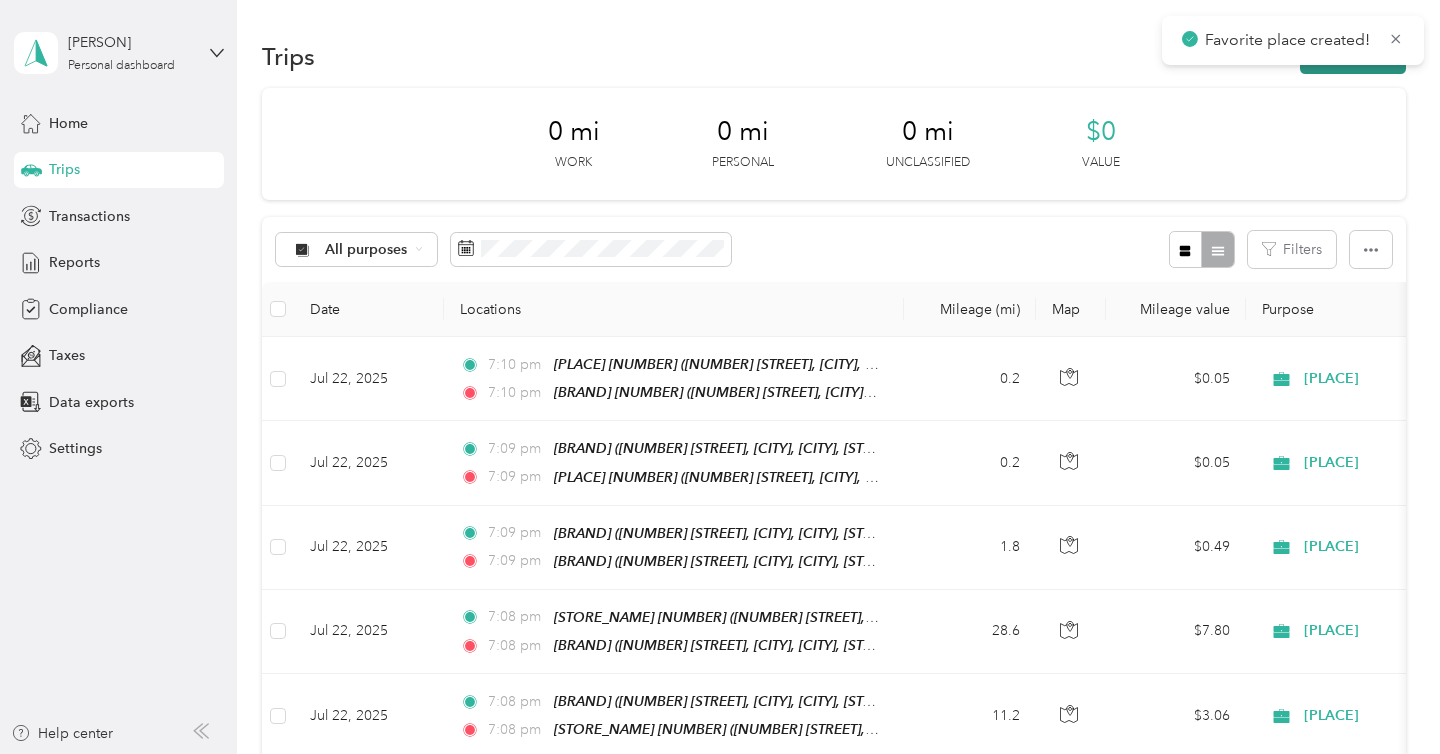 click on "New trip" at bounding box center (1353, 56) 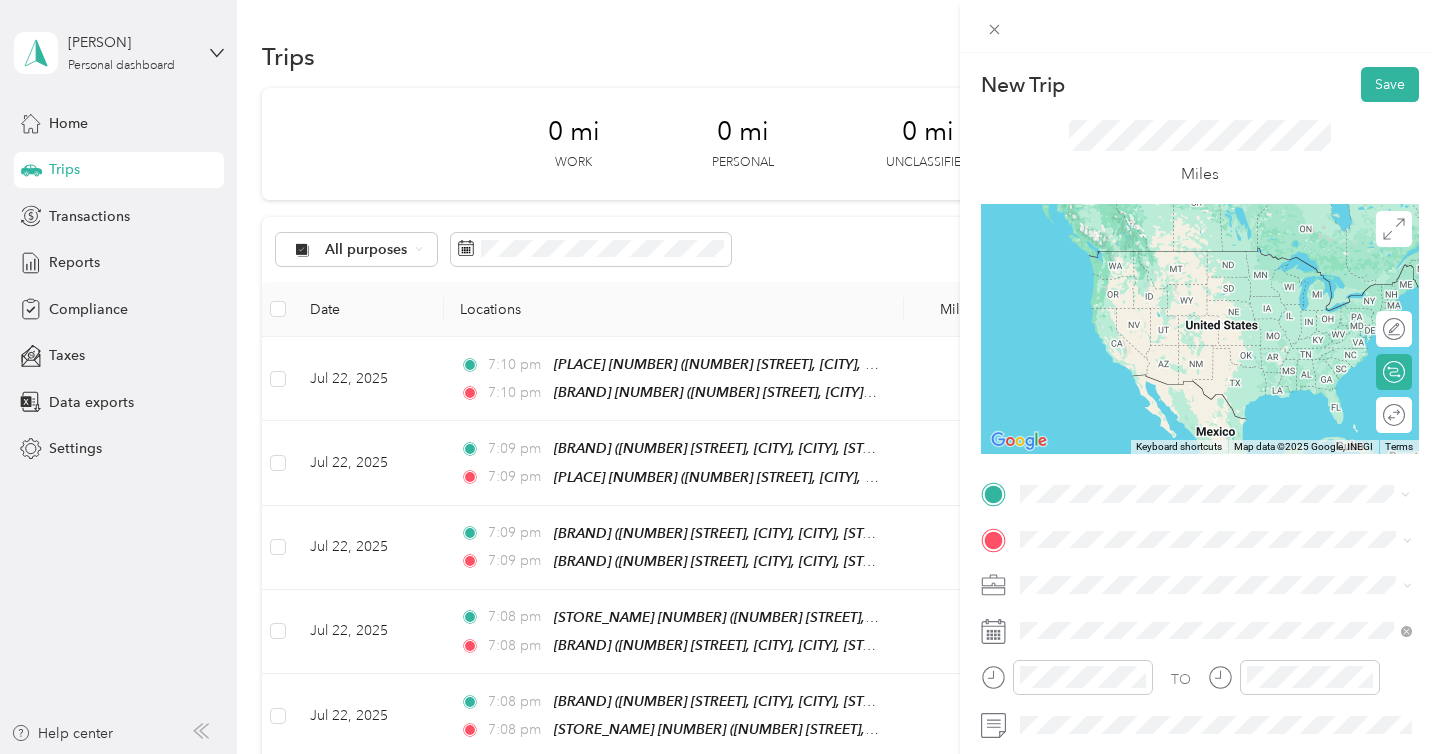 click on "7Eleven 36037 525 4th Street, Perris, 92571, Perris, California, United States" at bounding box center [1216, 280] 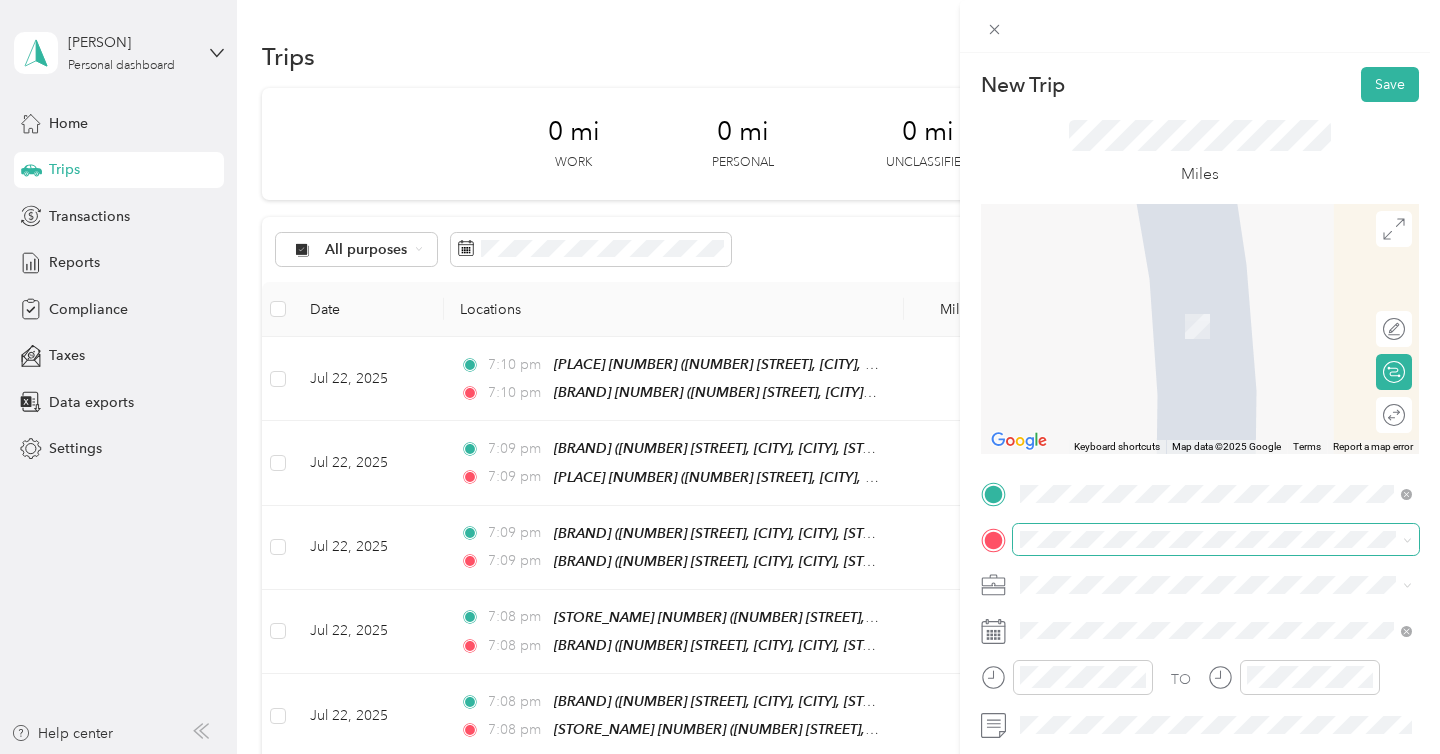 click at bounding box center (1216, 540) 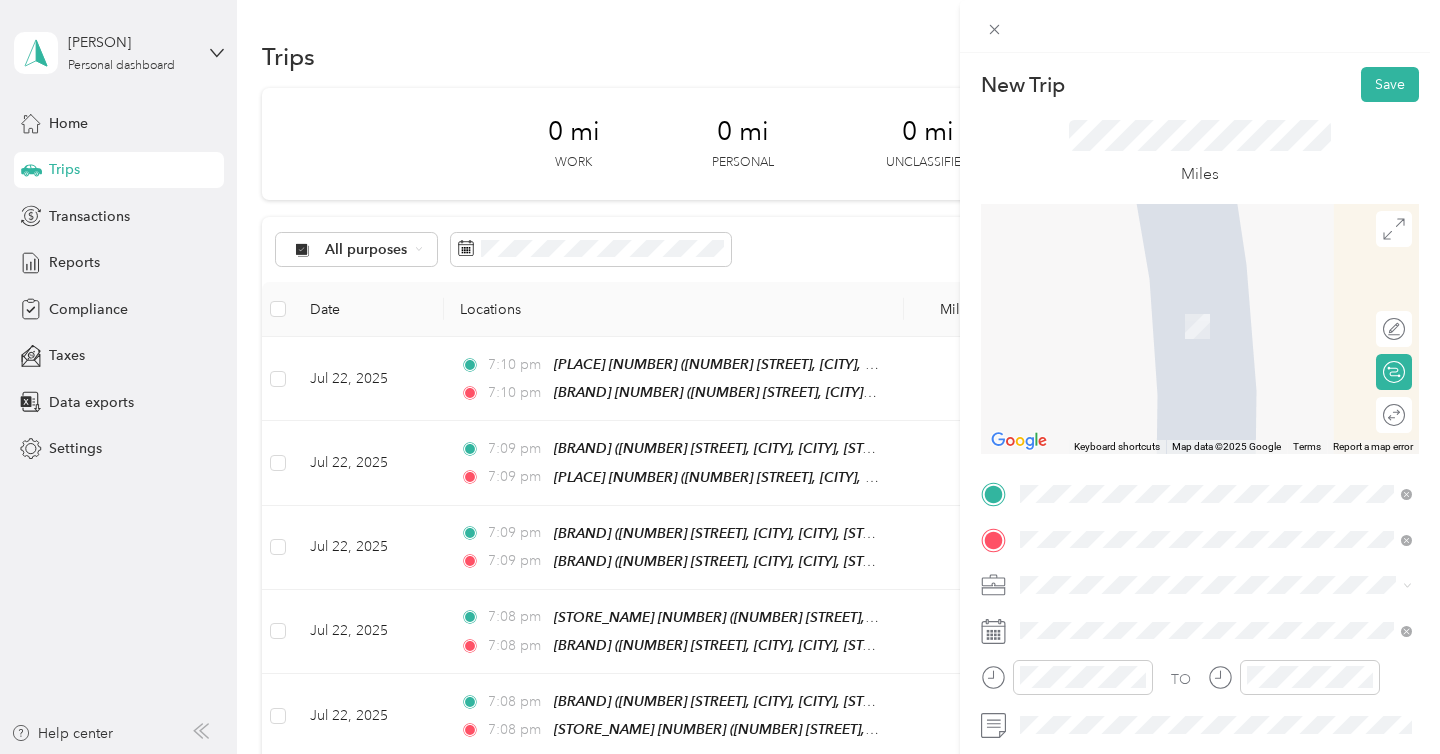 click on "3155 Cash Road
Perry, Florida 32348, United States" at bounding box center (1216, 361) 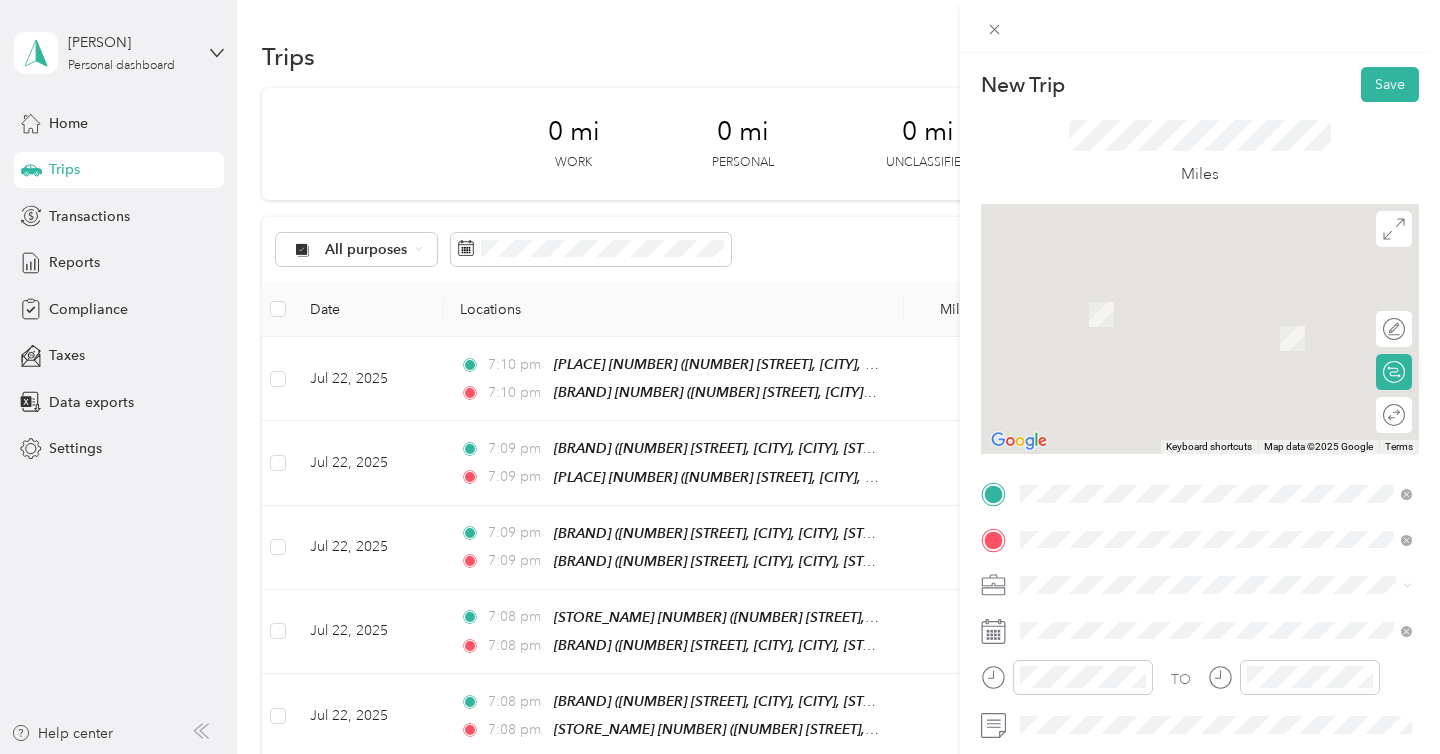 click on "3155 Cash Road
Perry, Florida 32348, United States" at bounding box center [1202, 349] 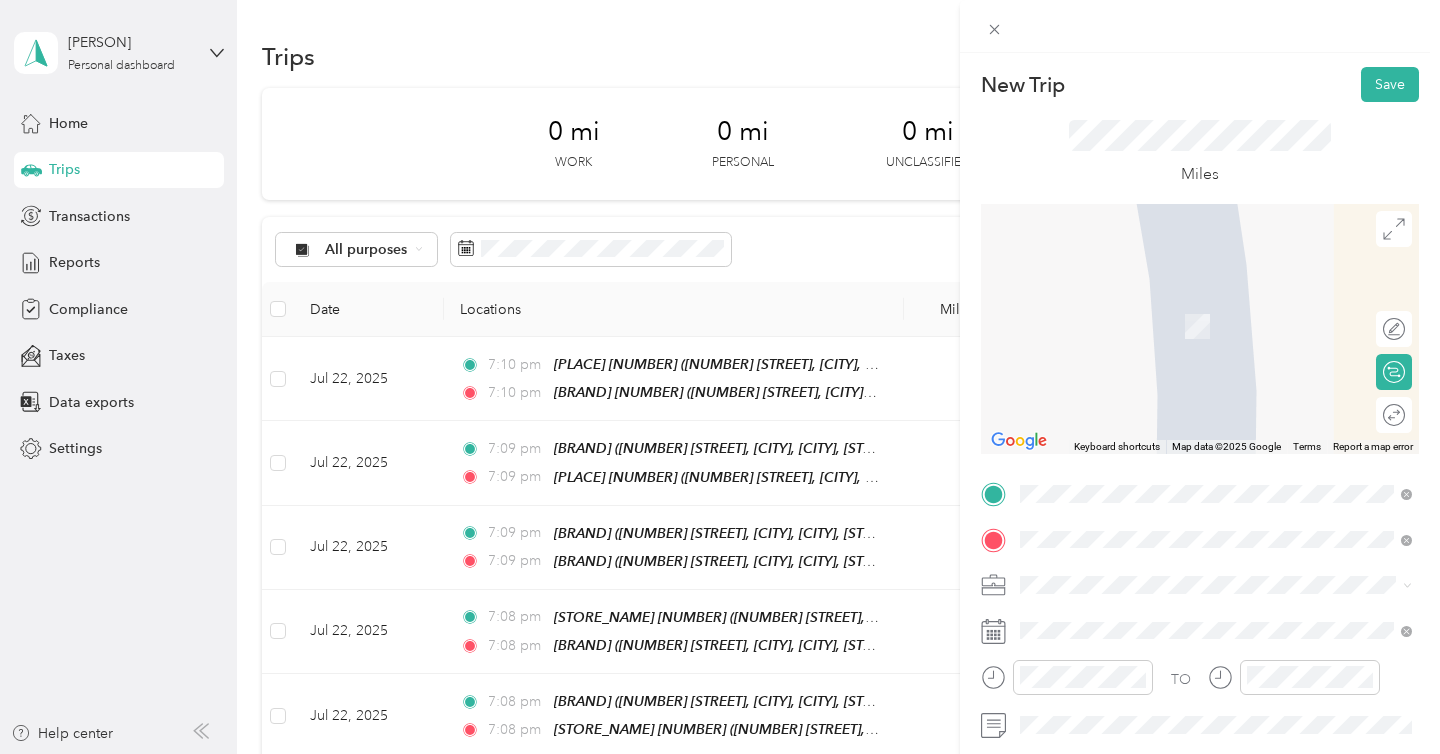 click on "3155 Case Road
Perris, California 92570, United States" at bounding box center (1216, 305) 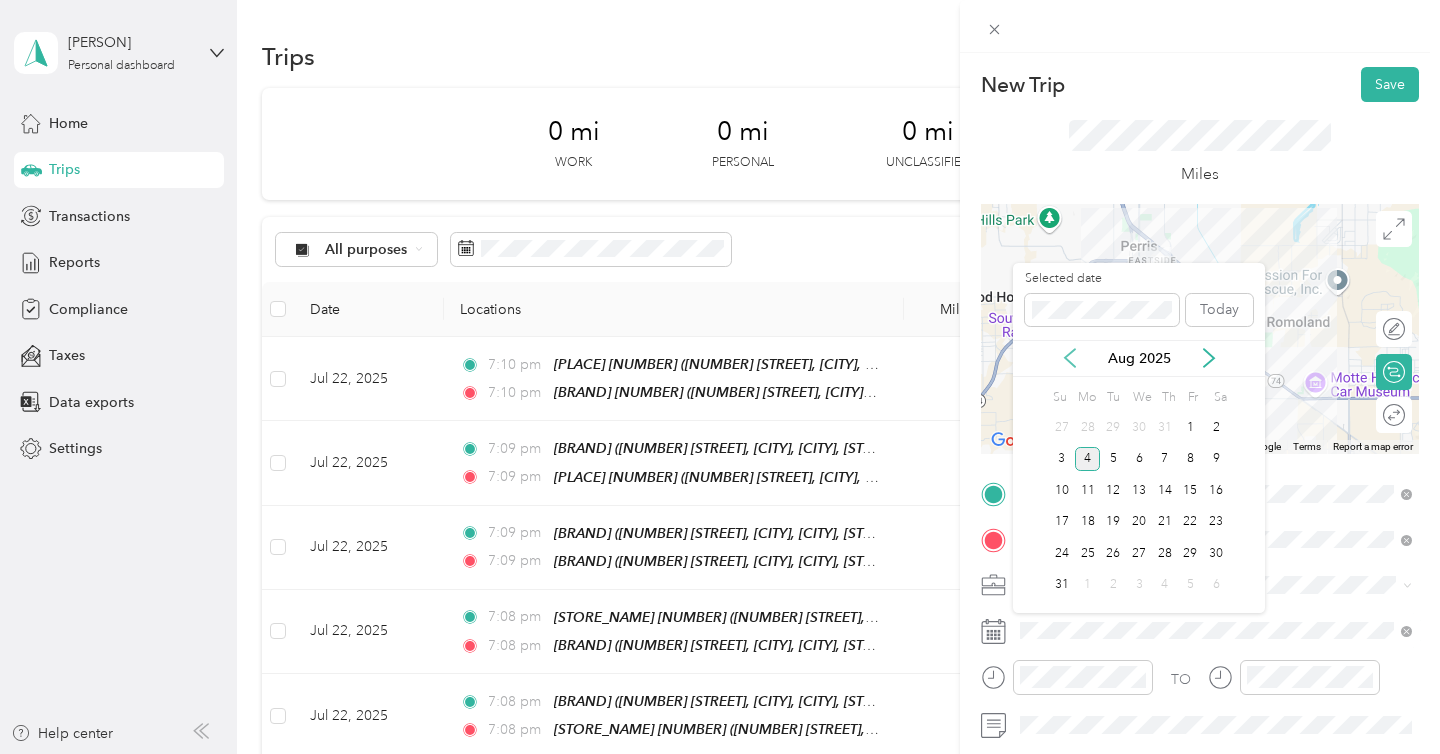 click 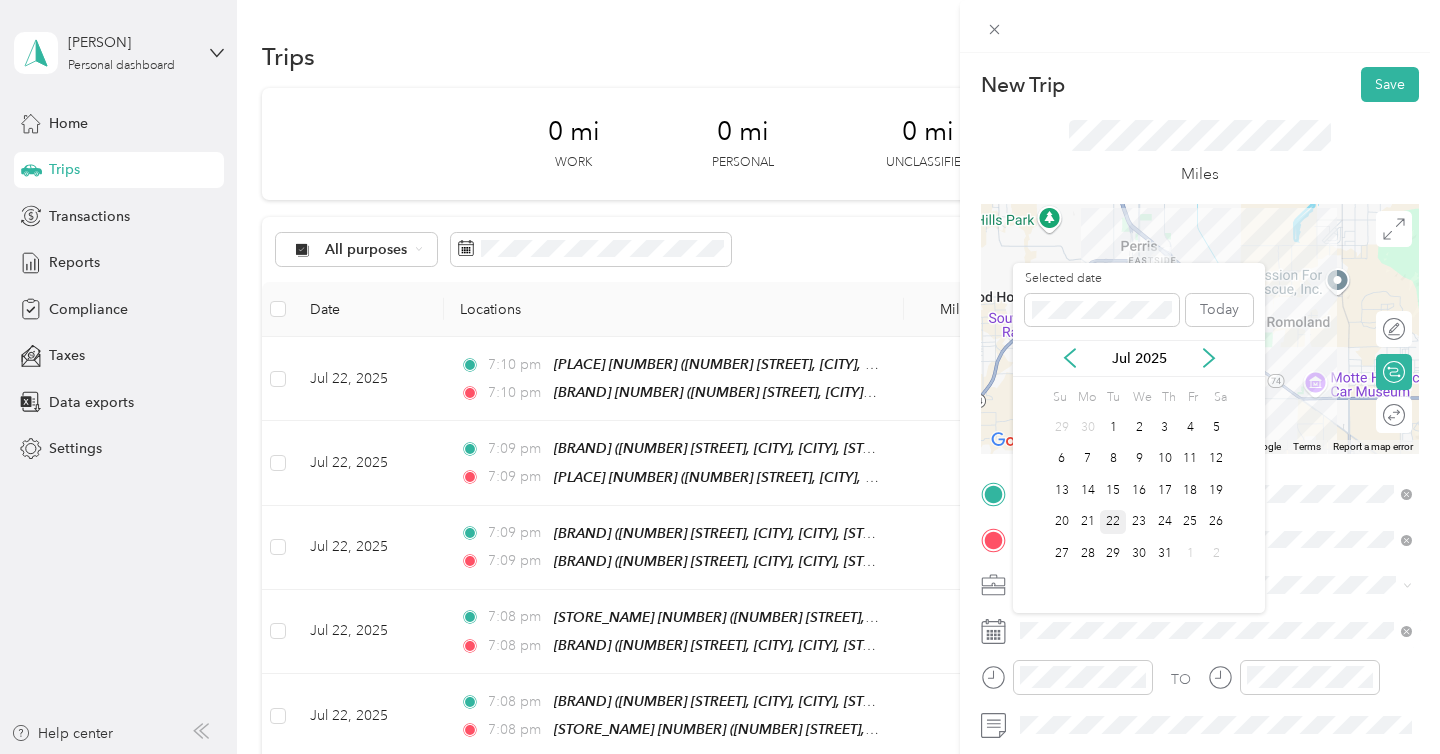 click on "22" at bounding box center [1113, 522] 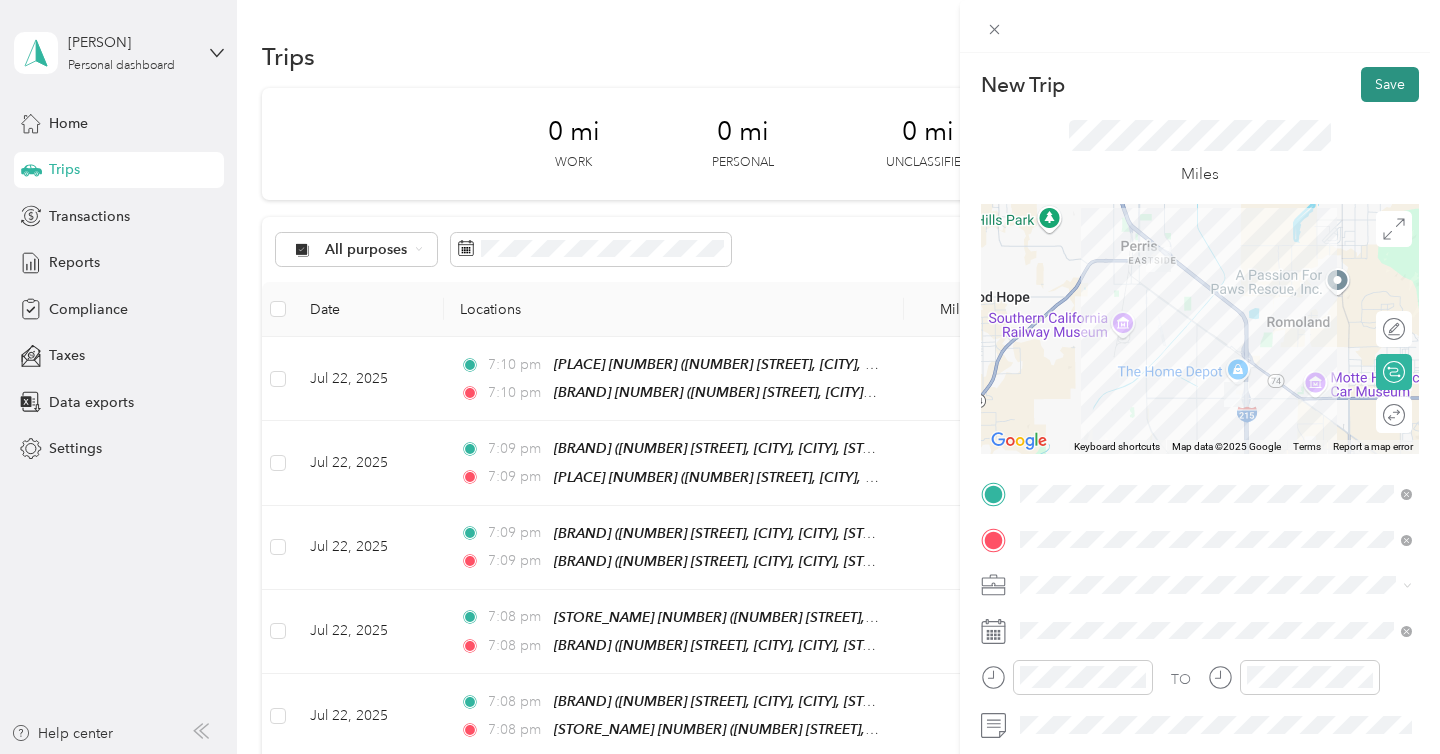 click on "Save" at bounding box center (1390, 84) 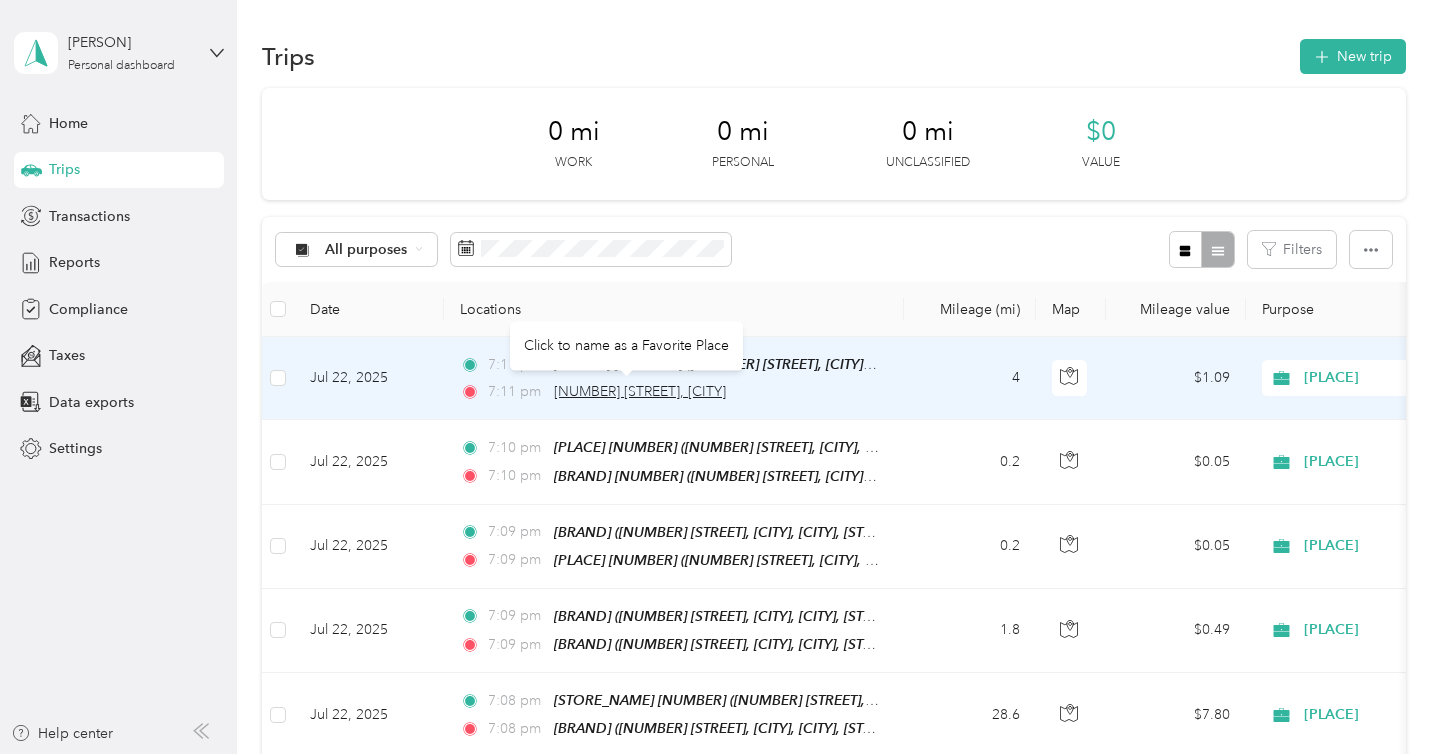click on "3155 Case Road, Perris" at bounding box center (640, 391) 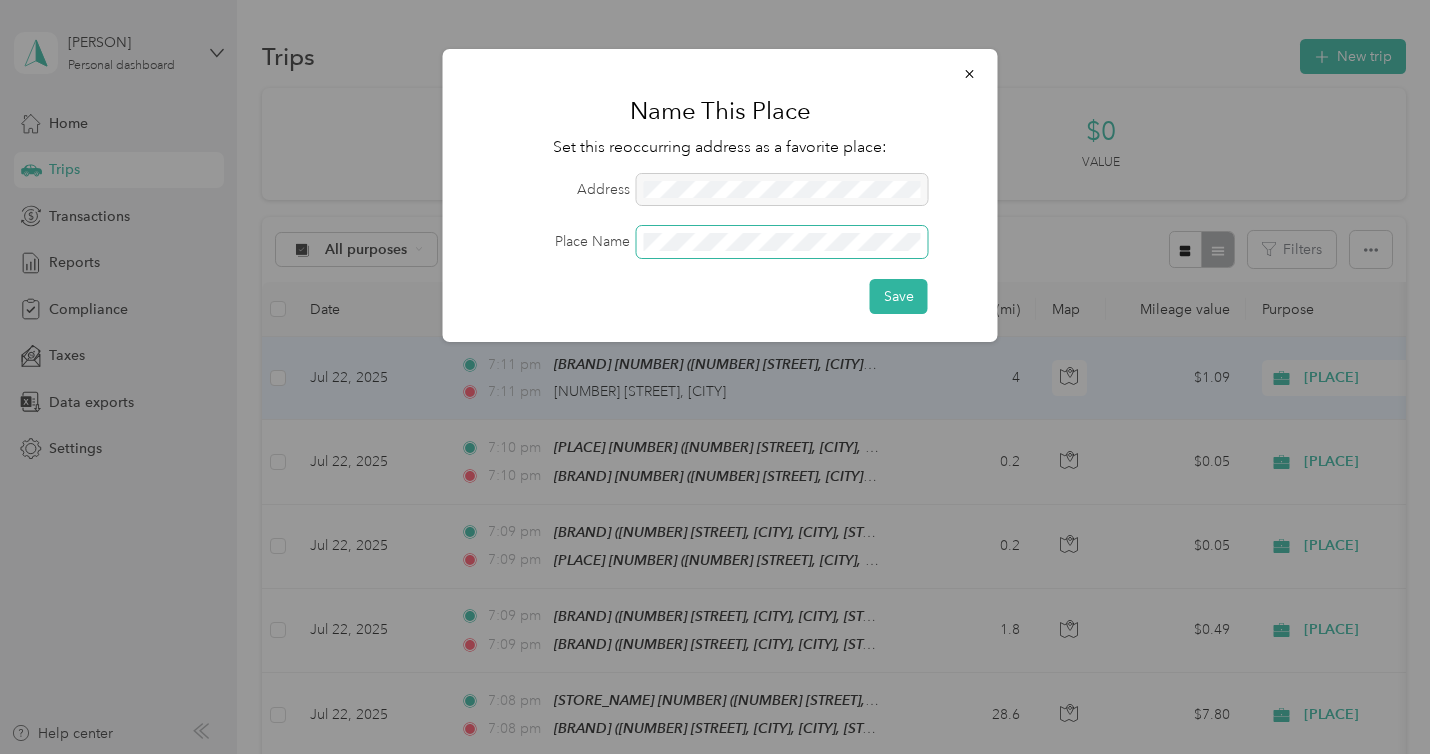 click on "Save" at bounding box center (899, 296) 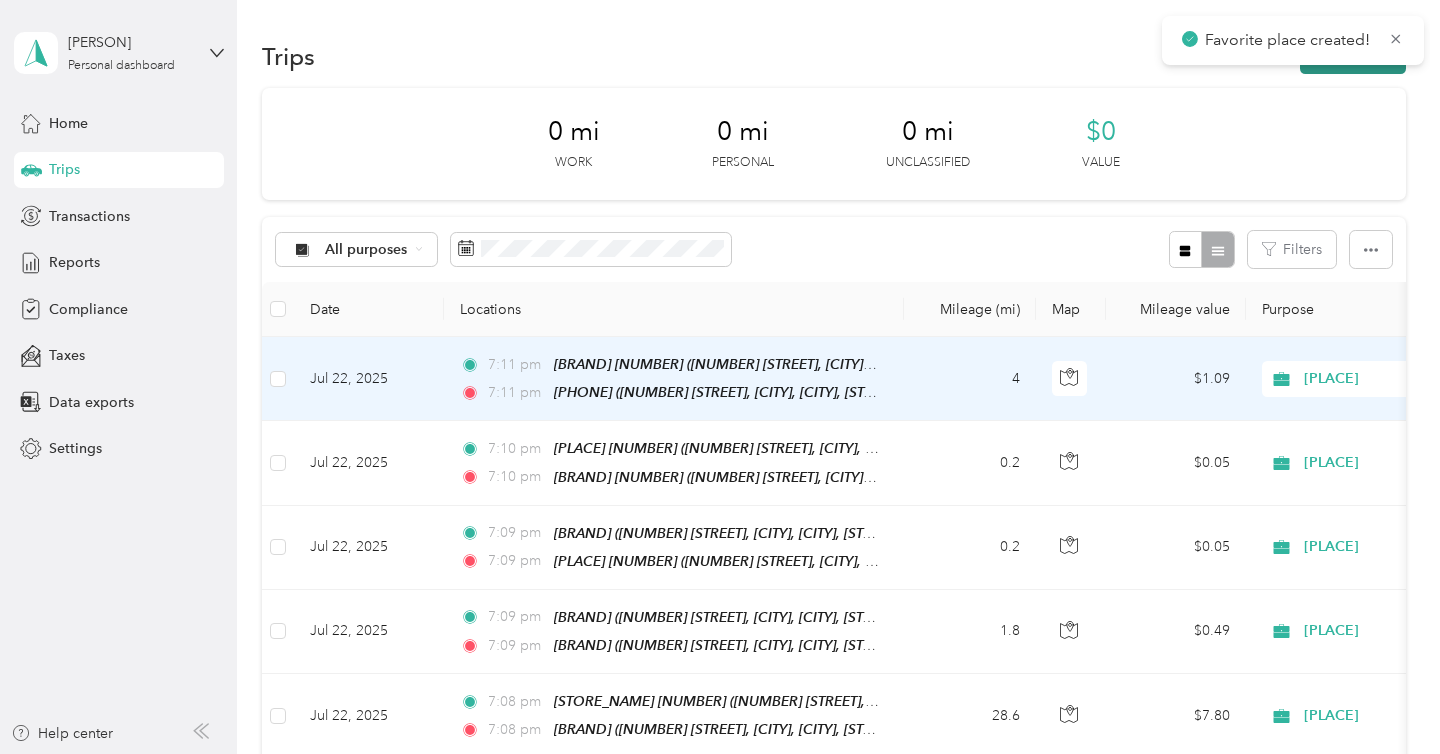 click on "New trip" at bounding box center (1353, 56) 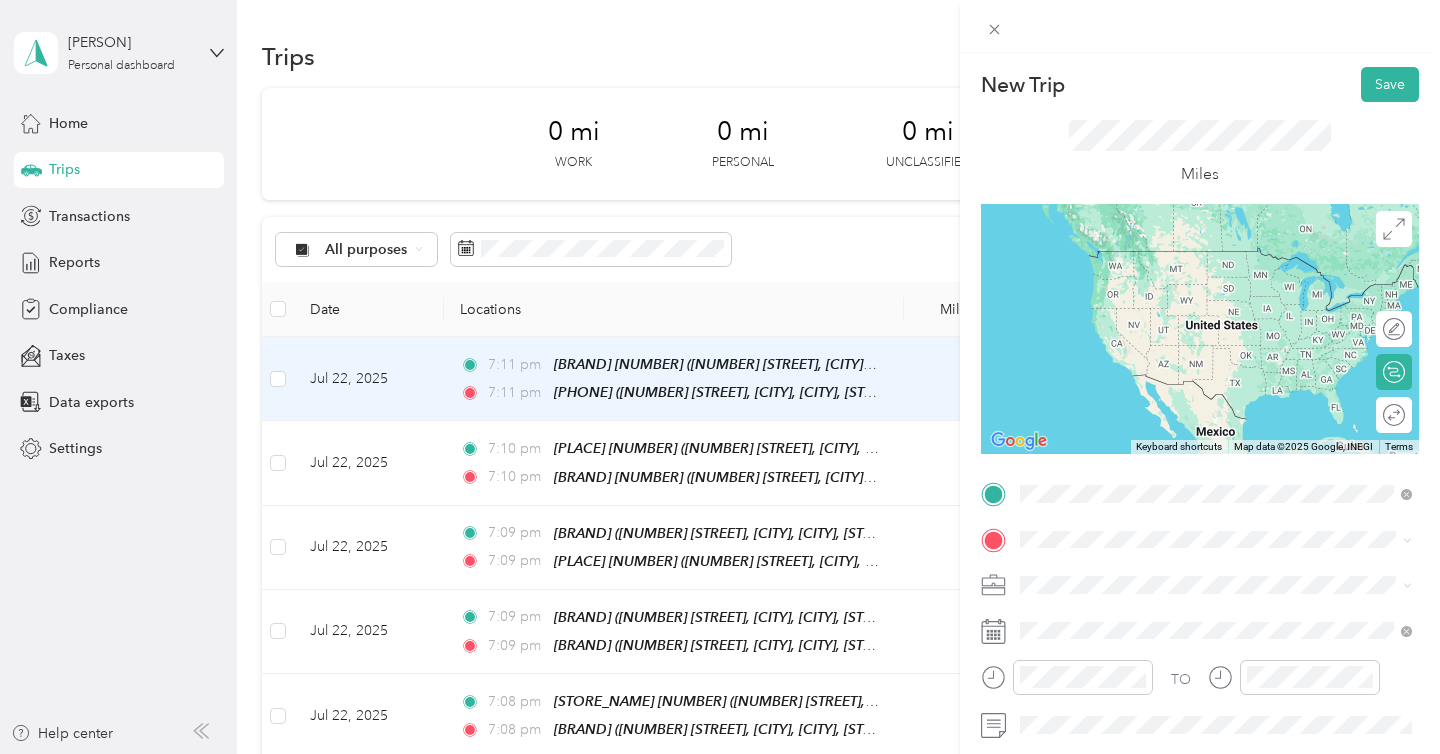 click on "711 37728 3155 Case Road, Perris, 92570, Perris, California, United States" at bounding box center (1232, 280) 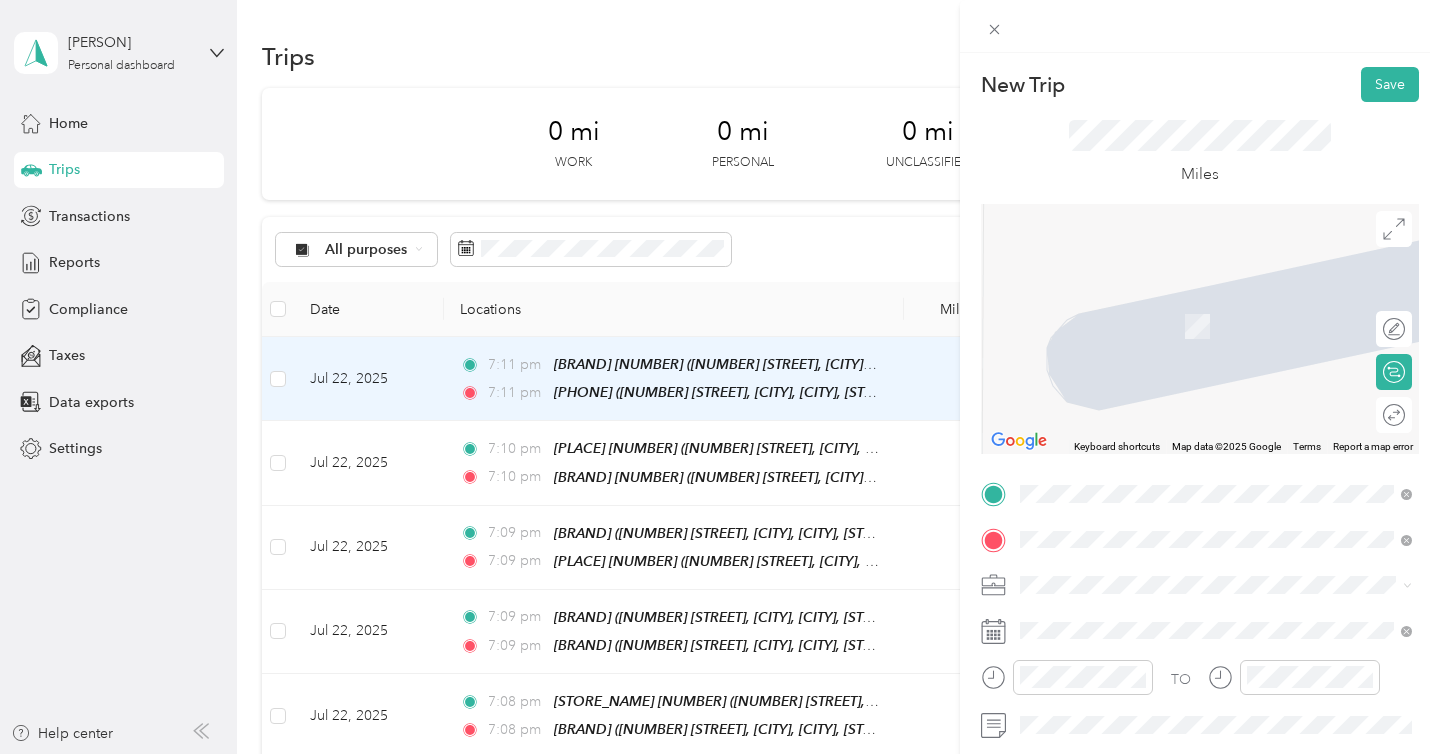 click on "21705 Cajalco Road
Perris, California 92570, United States" at bounding box center (1202, 304) 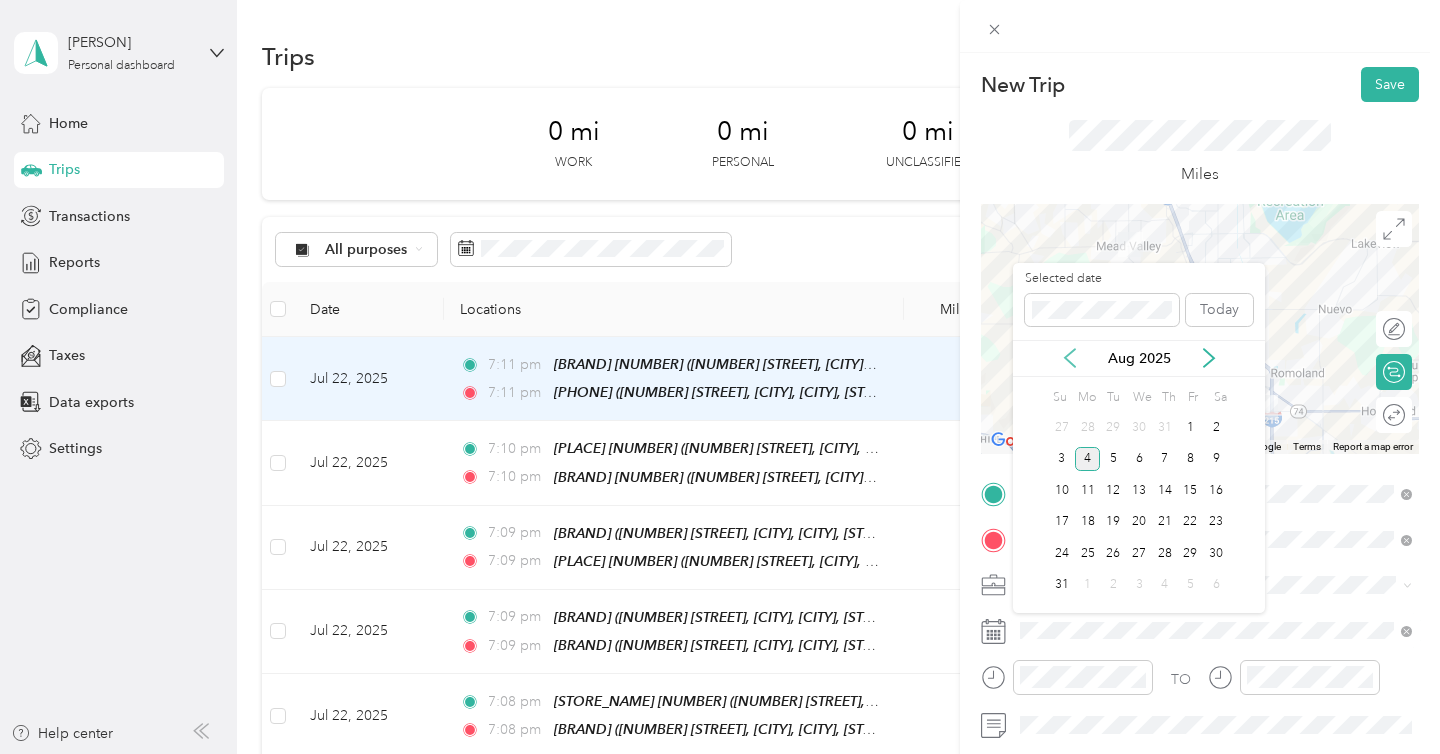 click 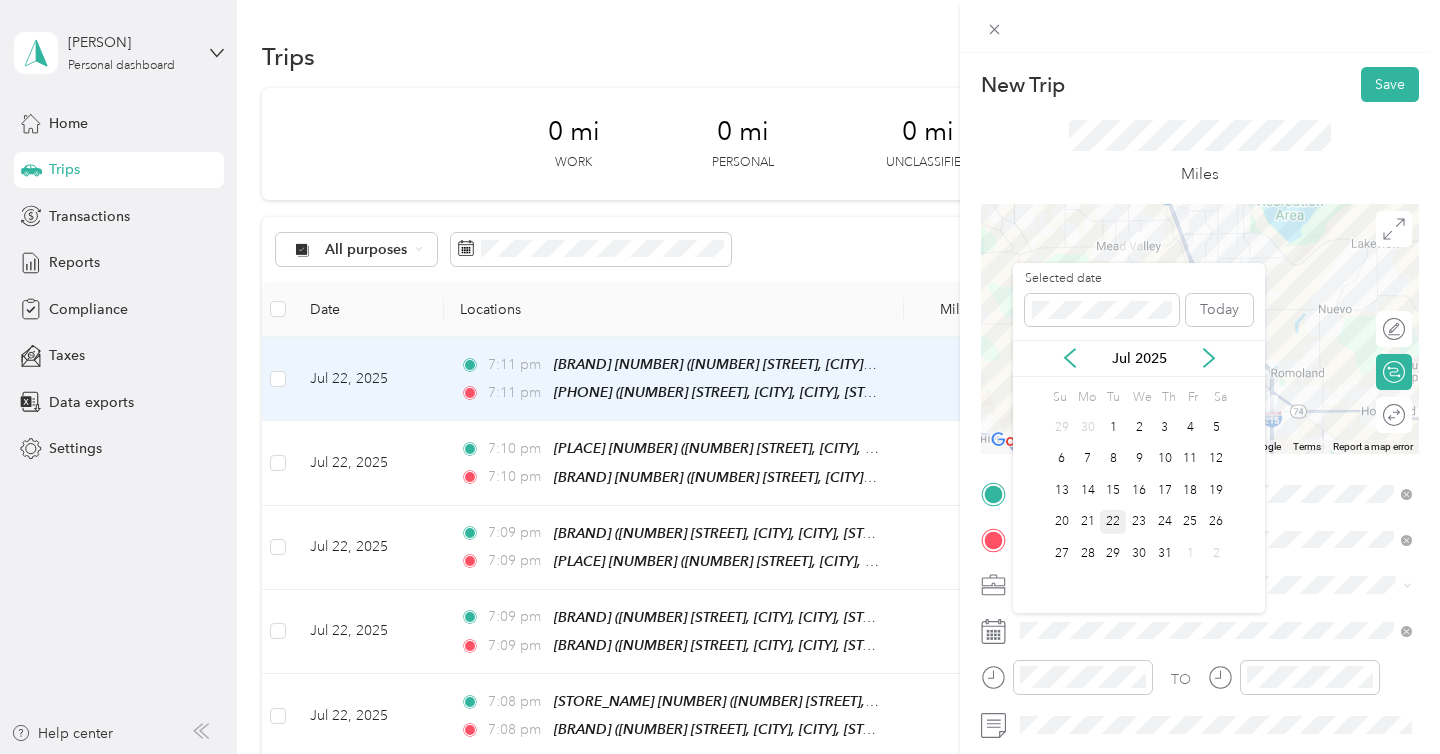 click on "22" at bounding box center (1113, 522) 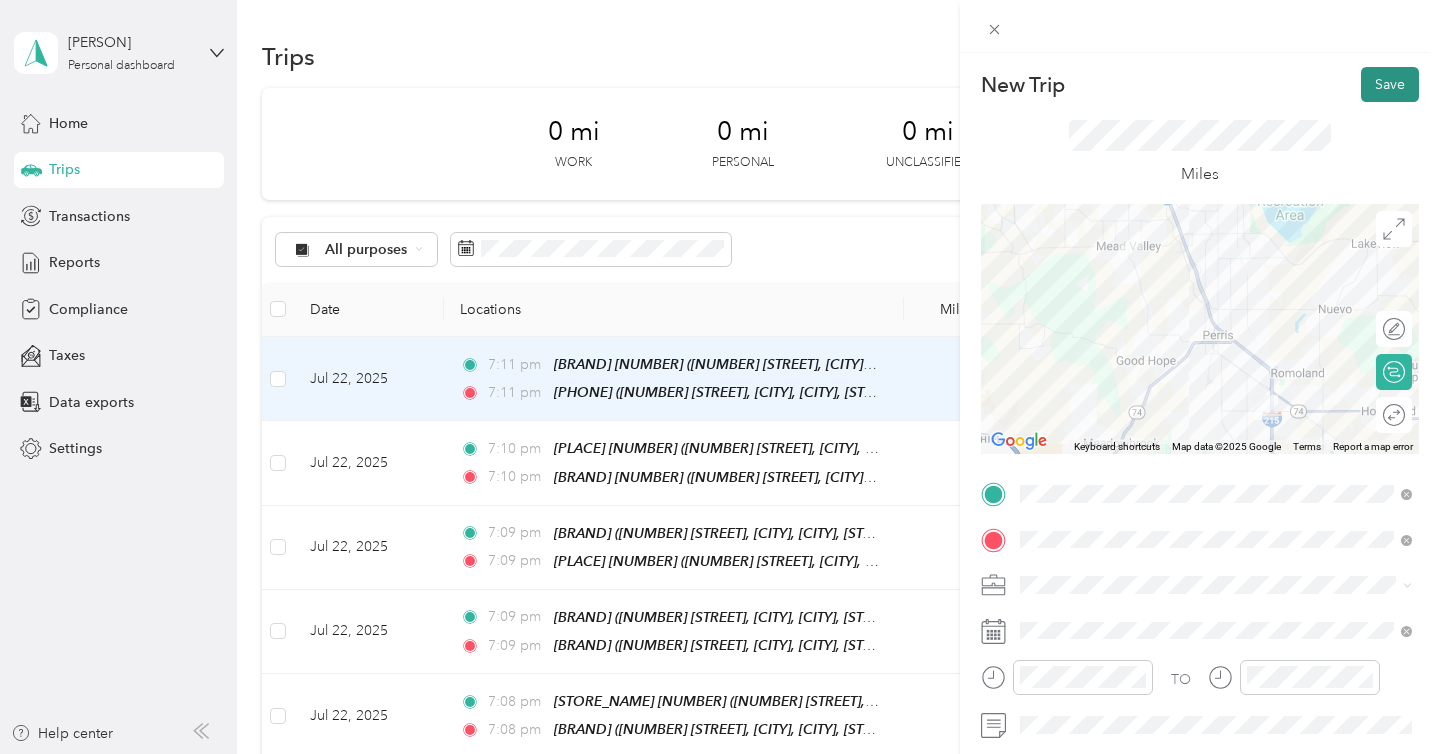 click on "Save" at bounding box center (1390, 84) 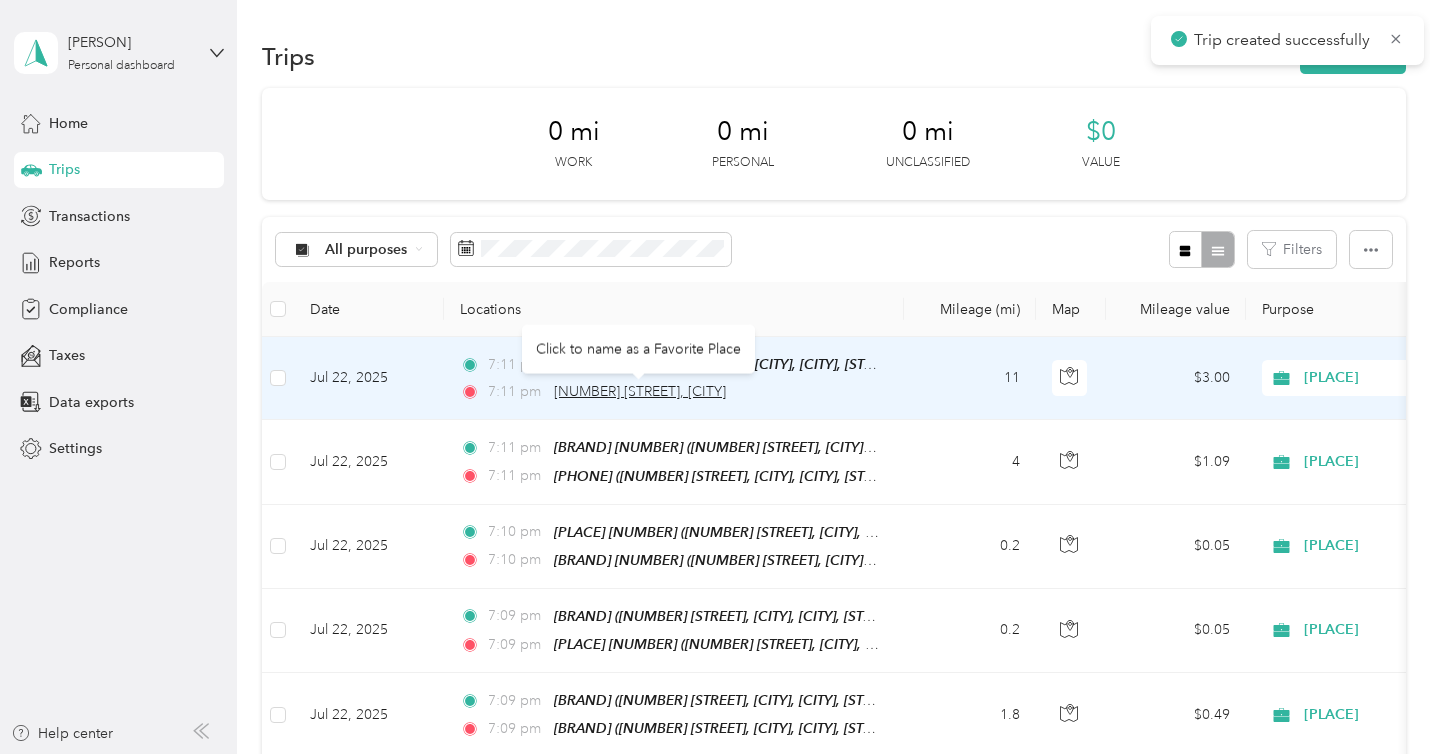 click on "21705 Cajalco Road, Perris" at bounding box center [640, 391] 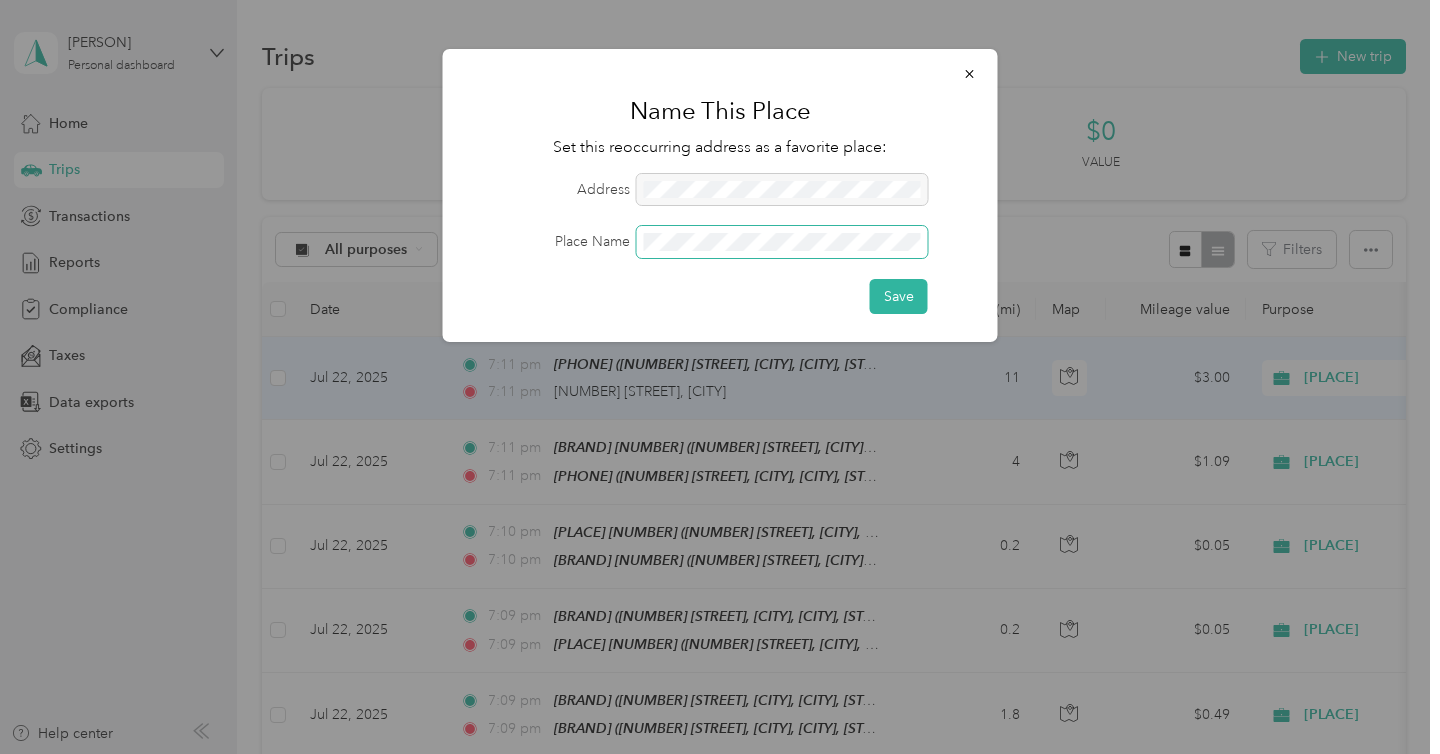 click on "Save" at bounding box center [899, 296] 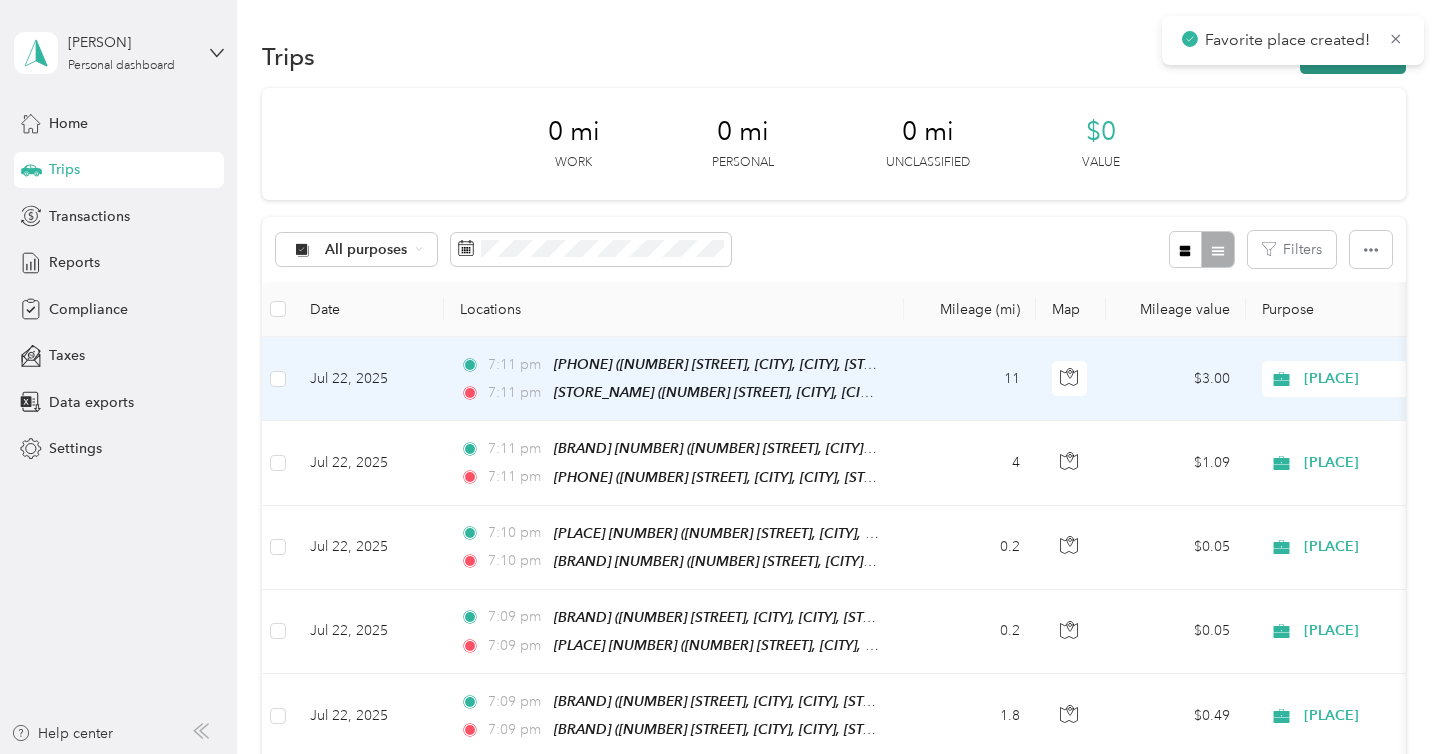 click on "New trip" at bounding box center (1353, 56) 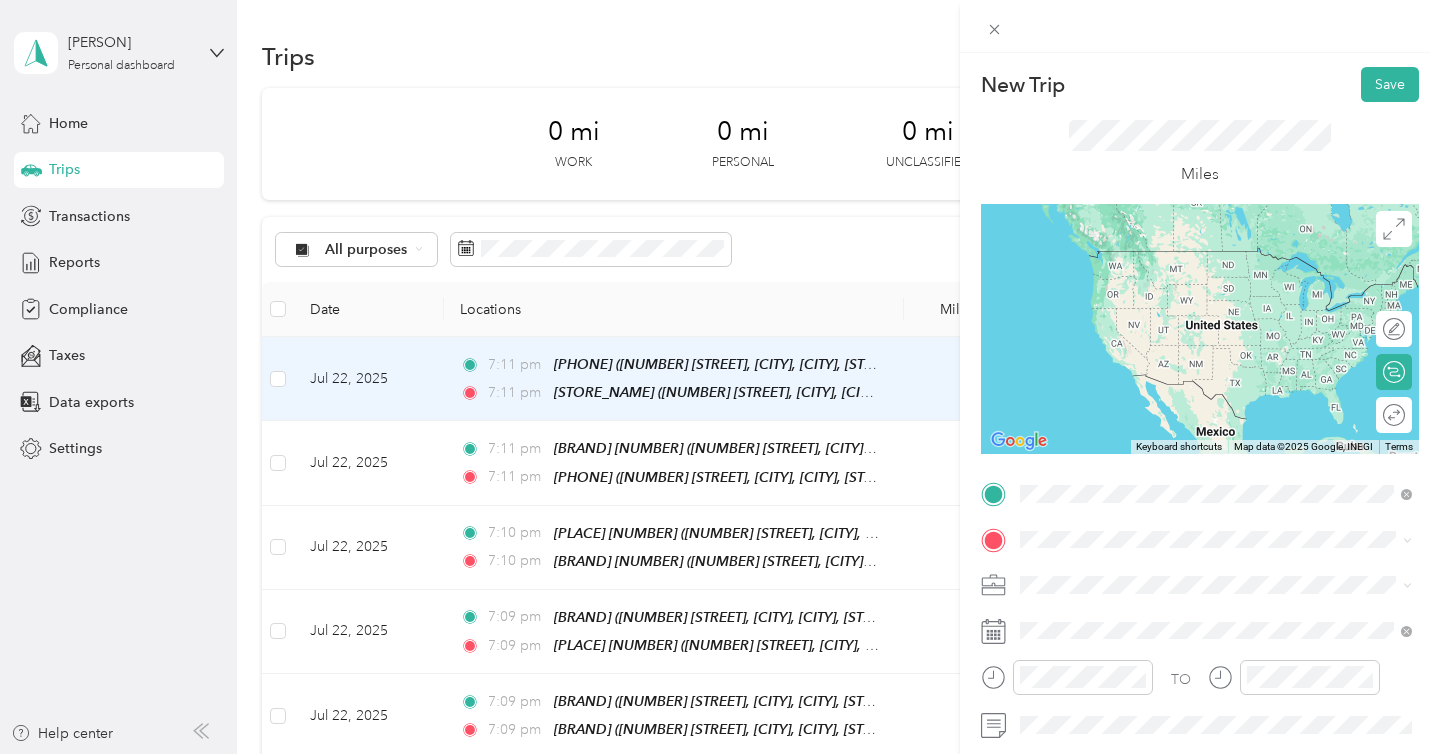 click on "[BRAND] [NUMBER] [STREET], [CITY], [POSTAL_CODE], [CITY], [STATE], [COUNTRY]" at bounding box center (1232, 280) 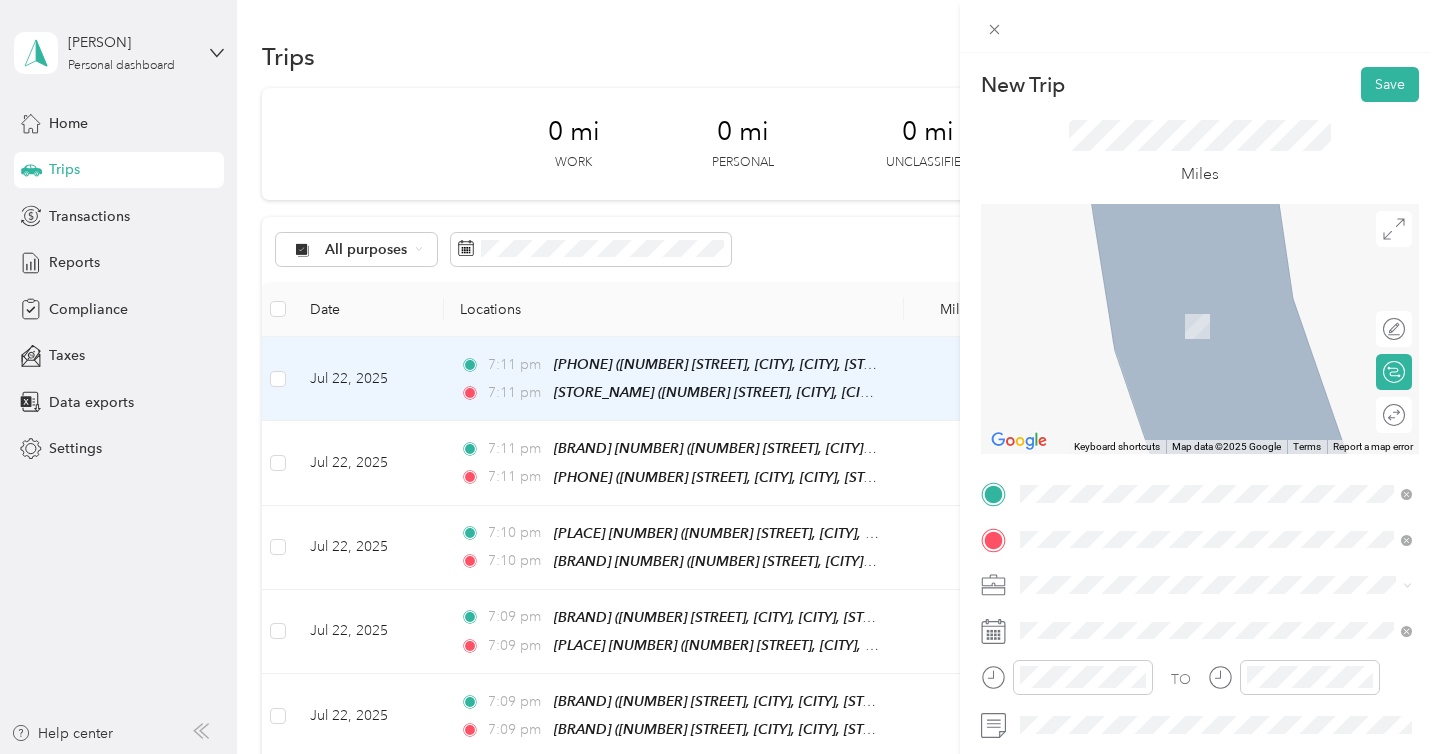 click on "4039 Perris Boulevard
Perris, California 92571, United States" at bounding box center [1216, 305] 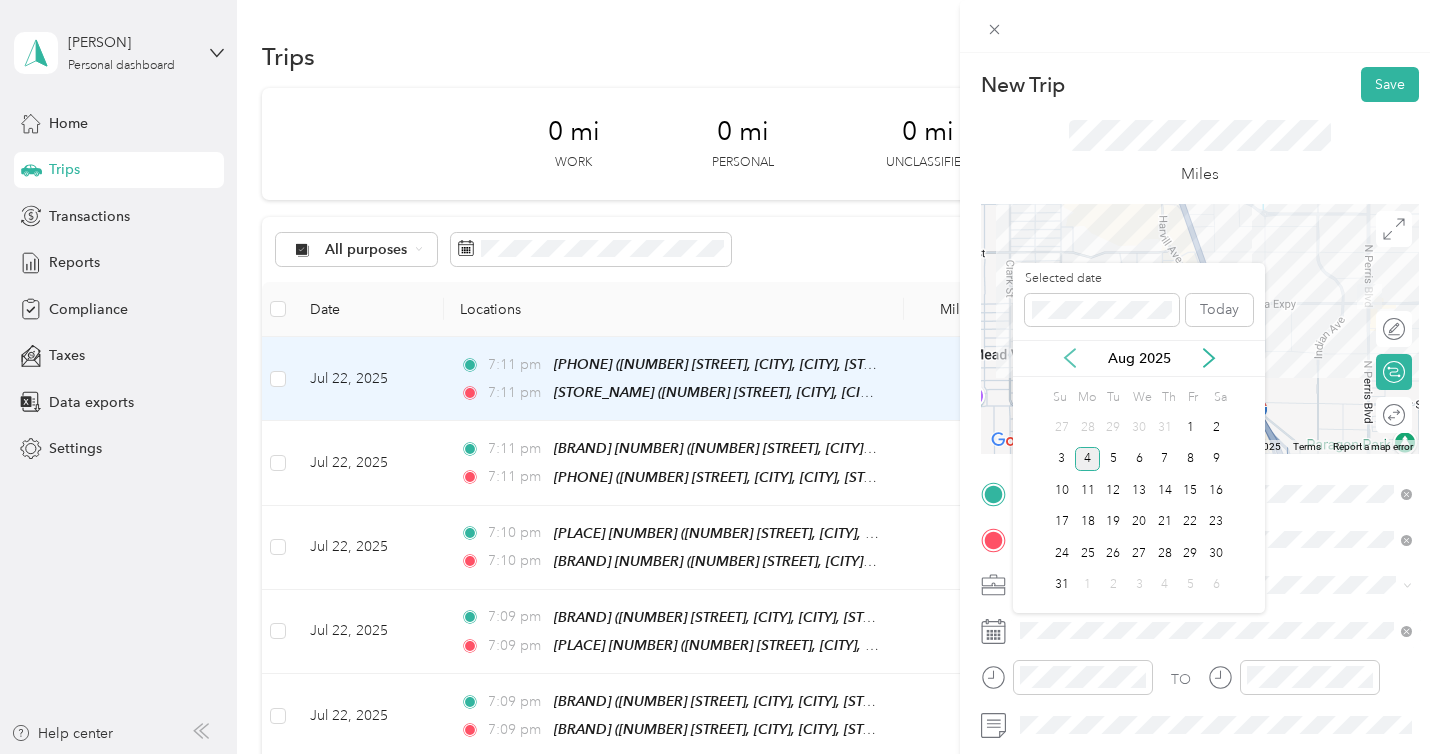 click 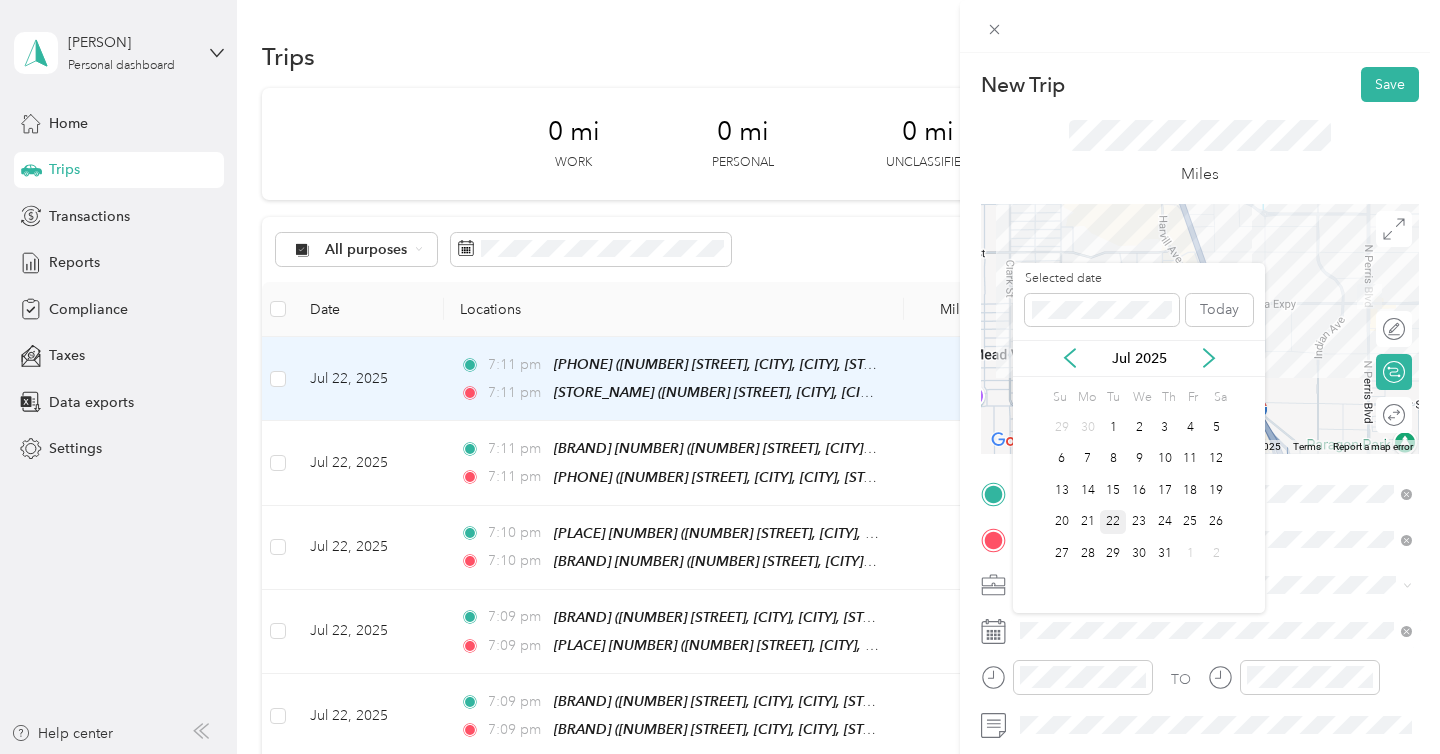 click on "22" at bounding box center (1113, 522) 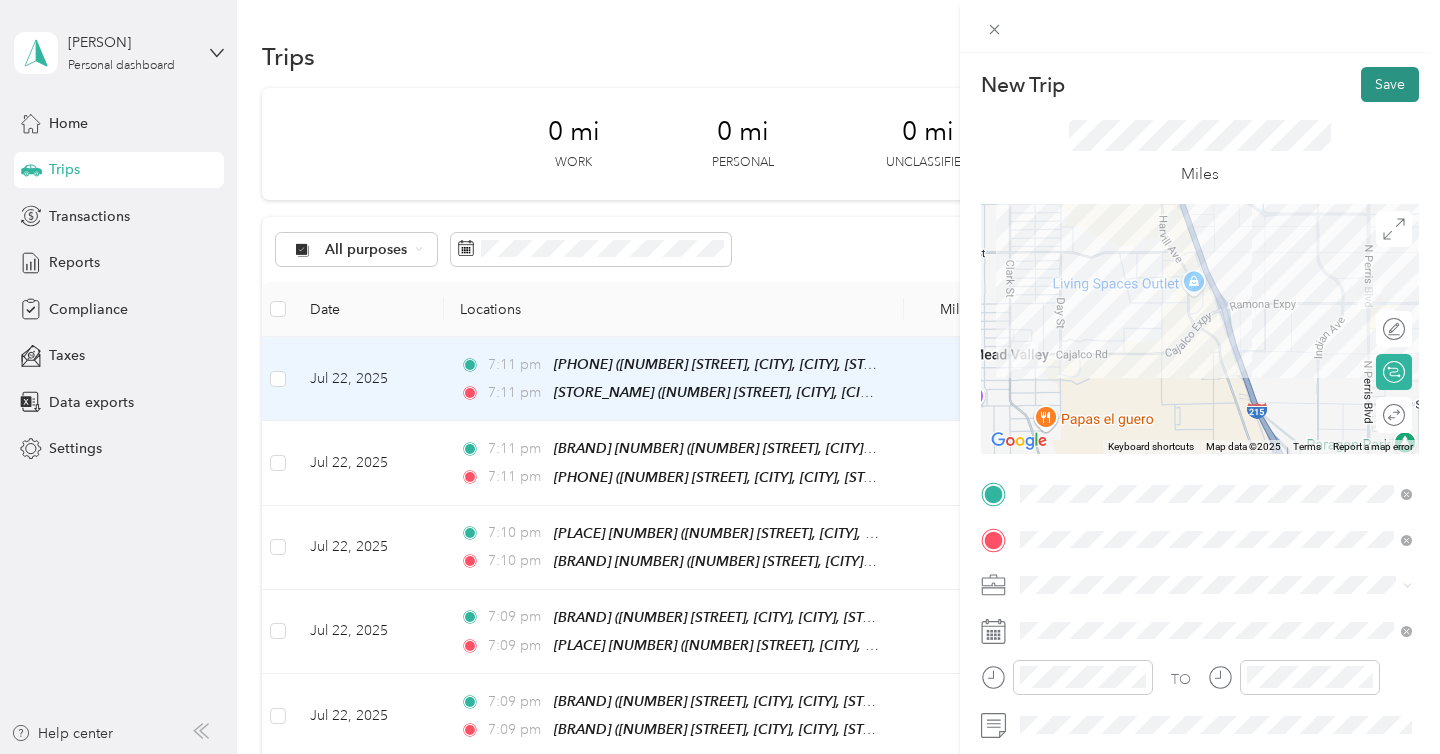 click on "Save" at bounding box center (1390, 84) 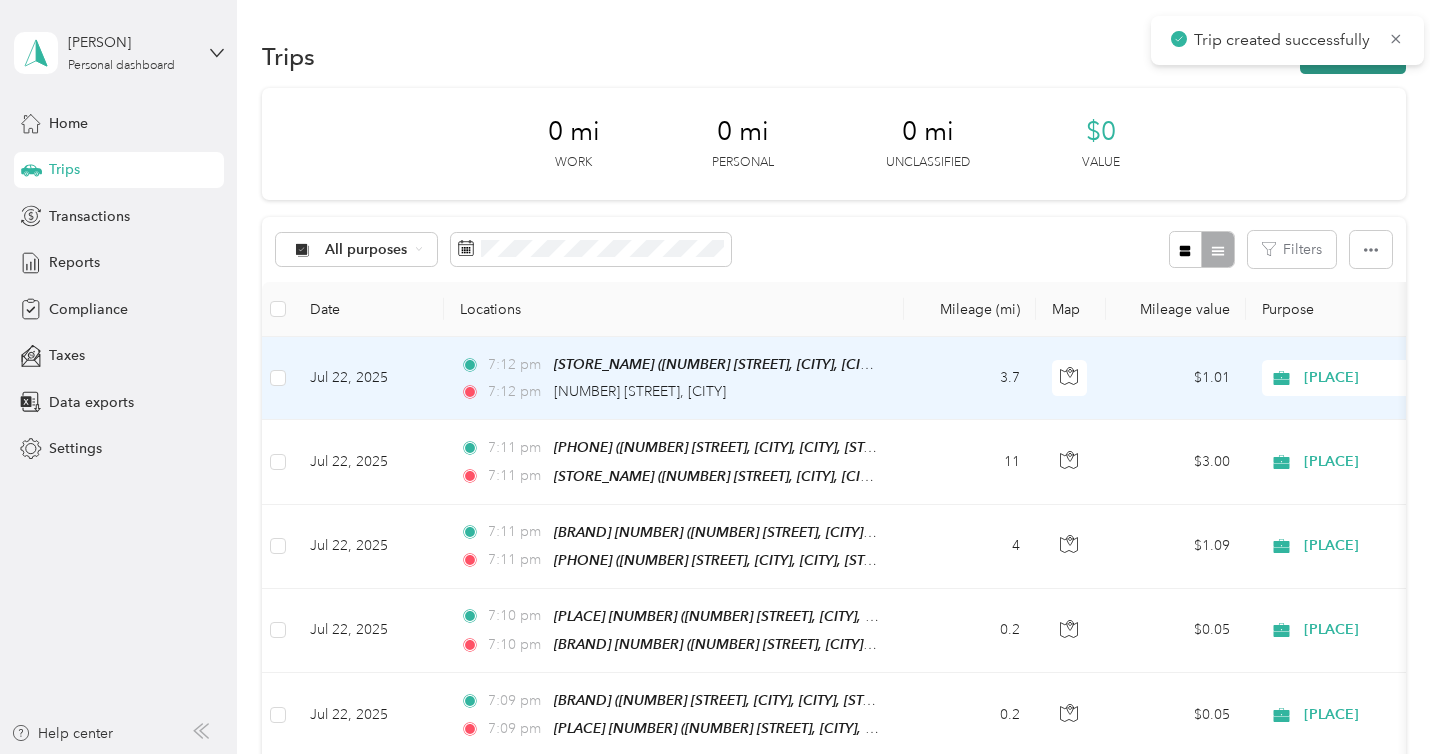 click on "New trip" at bounding box center (1353, 56) 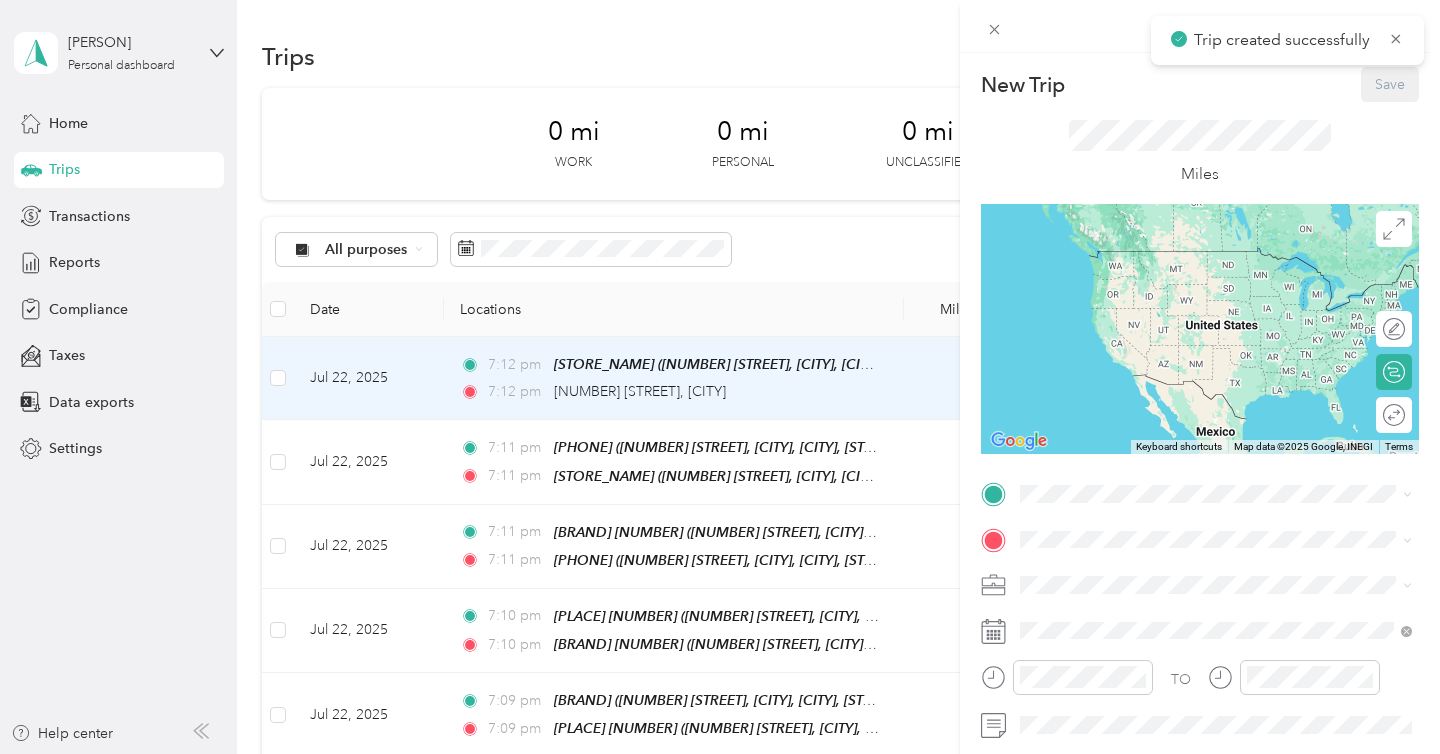 click on "New Trip Save This trip cannot be edited because it is either under review, approved, or paid. Contact your Team Manager to edit it. Miles ← Move left → Move right ↑ Move up ↓ Move down + Zoom in - Zoom out Home Jump left by 75% End Jump right by 75% Page Up Jump up by 75% Page Down Jump down by 75% Keyboard shortcuts Map Data Map data ©2025 Google, INEGI Map data ©2025 Google, INEGI 1000 km  Click to toggle between metric and imperial units Terms Report a map error Edit route Calculate route Round trip TO Add photo" at bounding box center [720, 377] 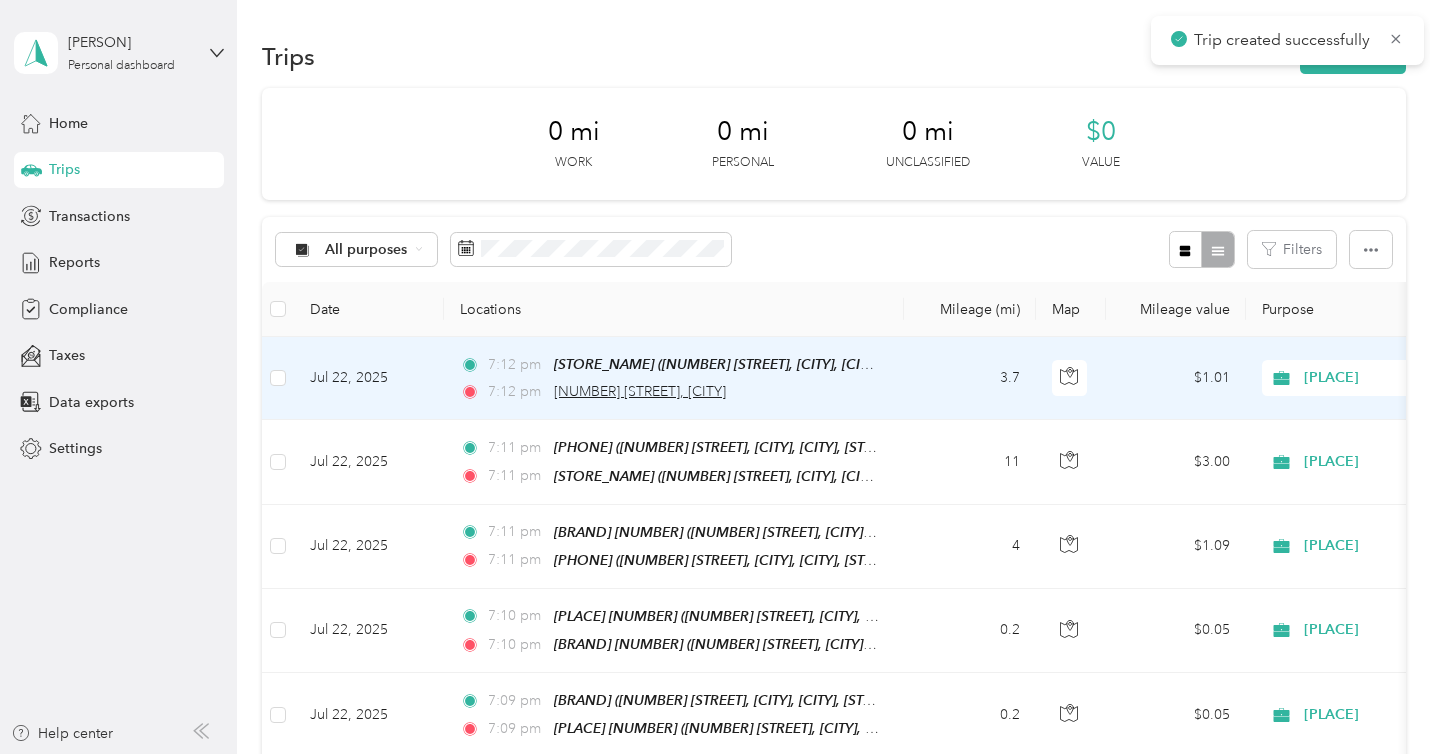 click on "4039 Perris Boulevard, Perris" at bounding box center (640, 391) 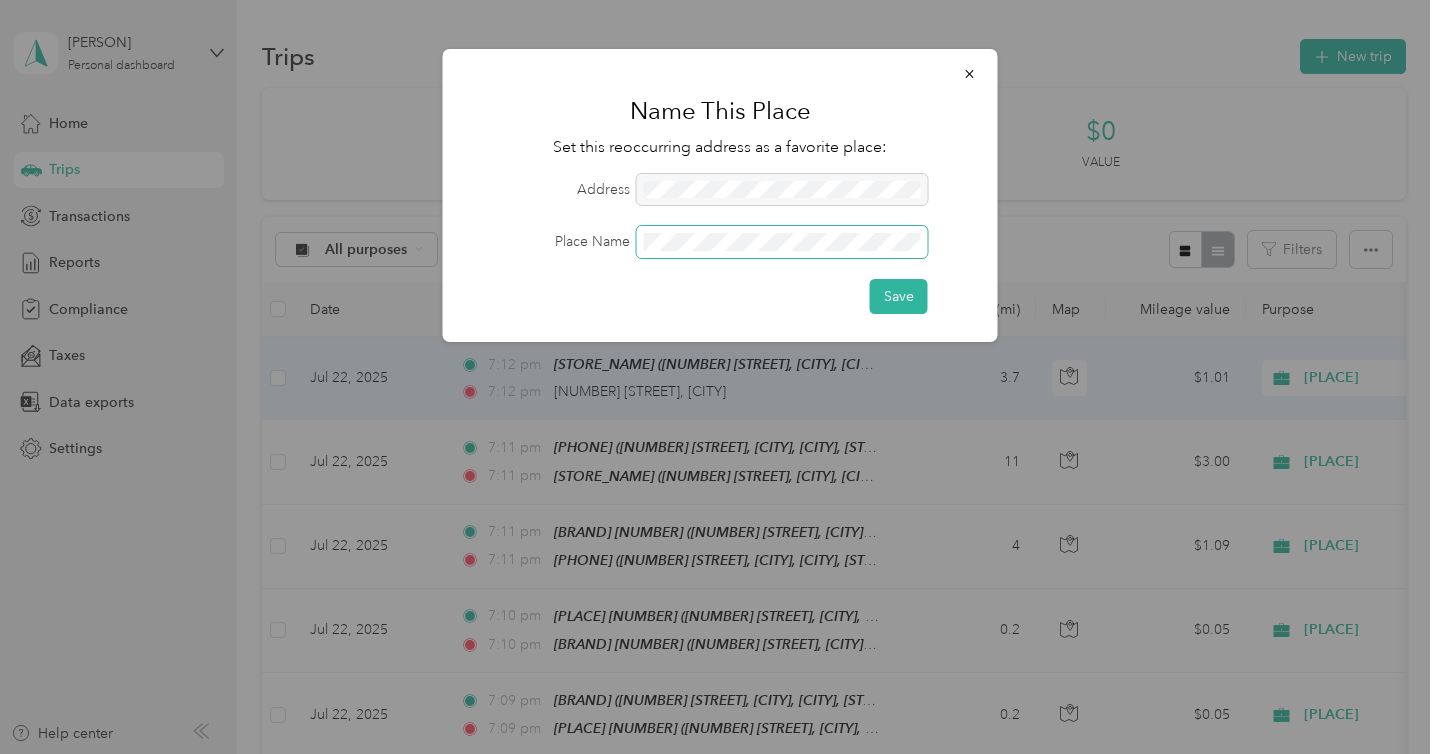click on "Save" at bounding box center [899, 296] 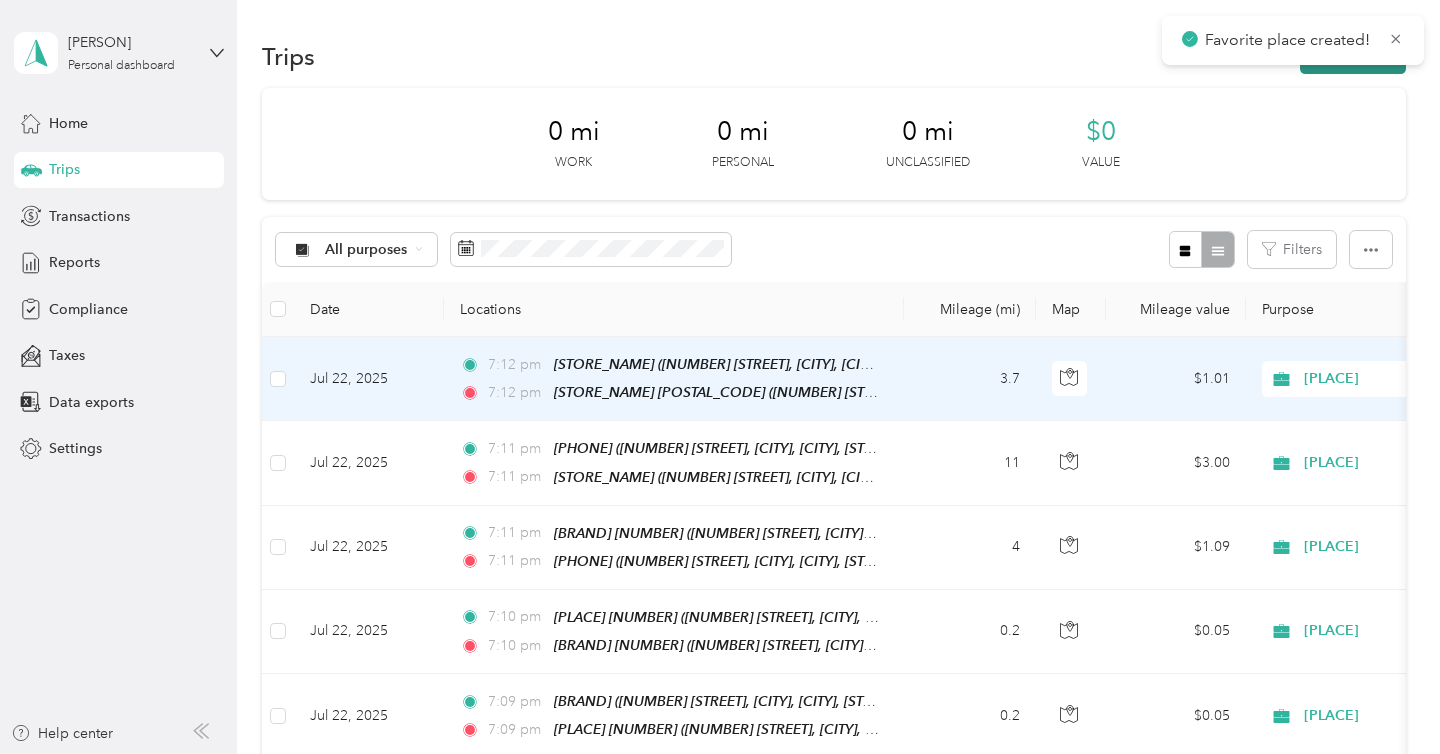 click on "New trip" at bounding box center (1353, 56) 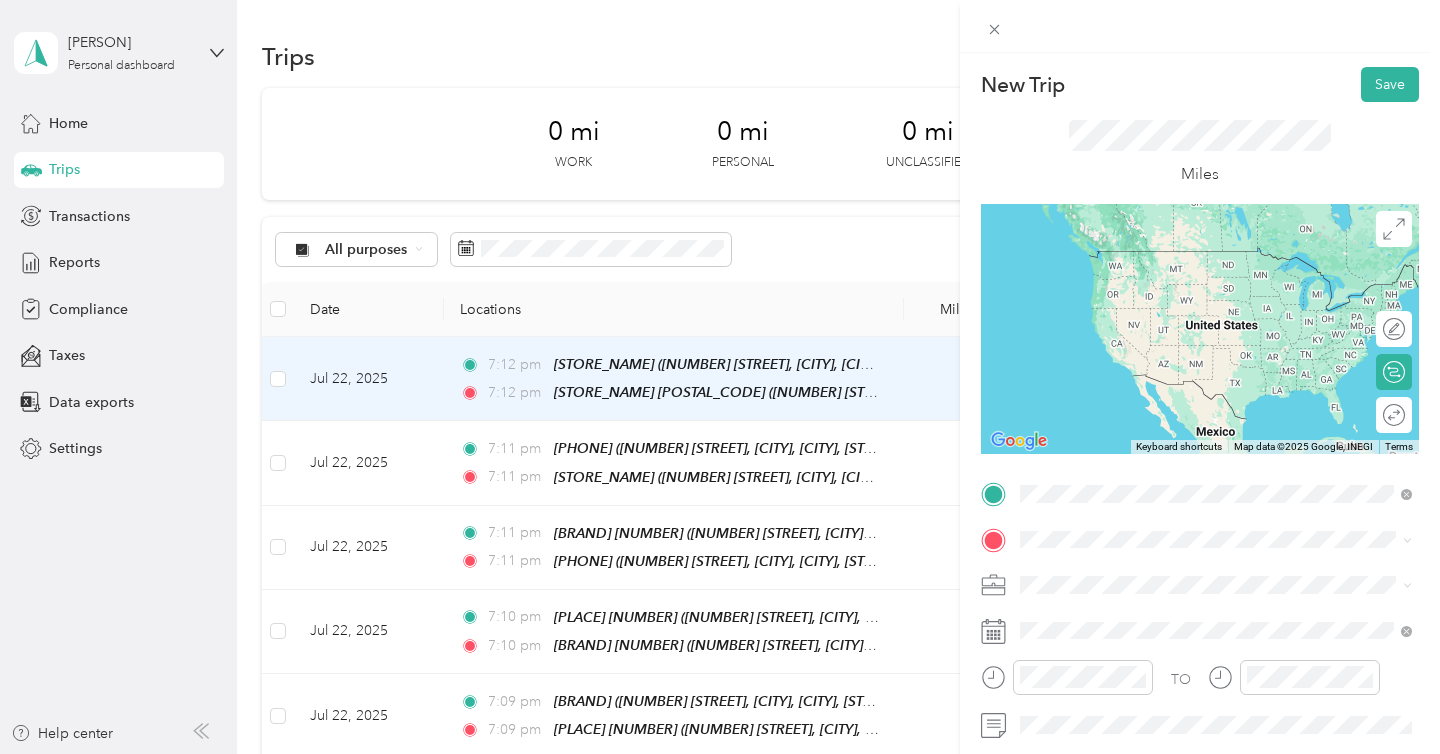 click on "711 46670 4039 Perris Boulevard, Perris, 92571, Perris, California, United States" at bounding box center (1232, 280) 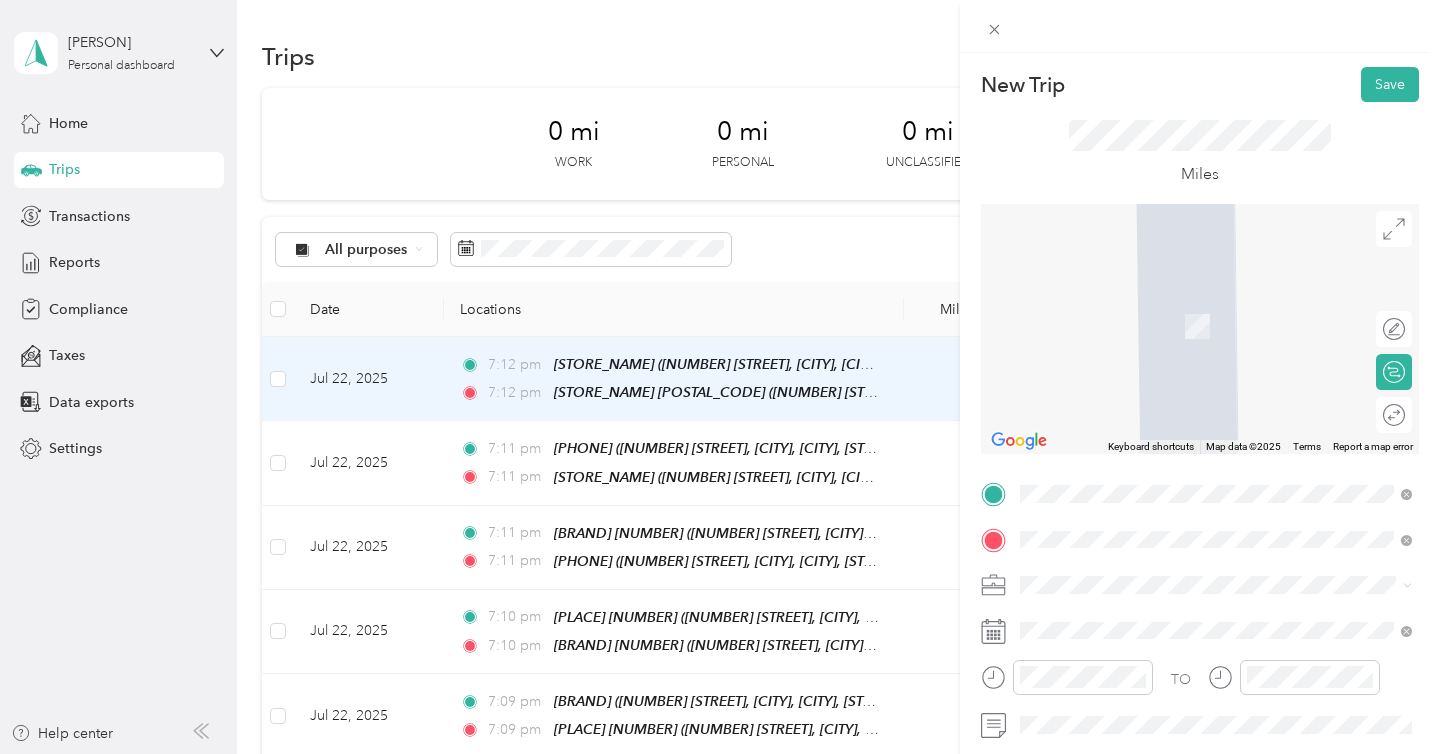 click on "4488 Perris Boulevard
Perris, California 92571, United States" at bounding box center [1202, 620] 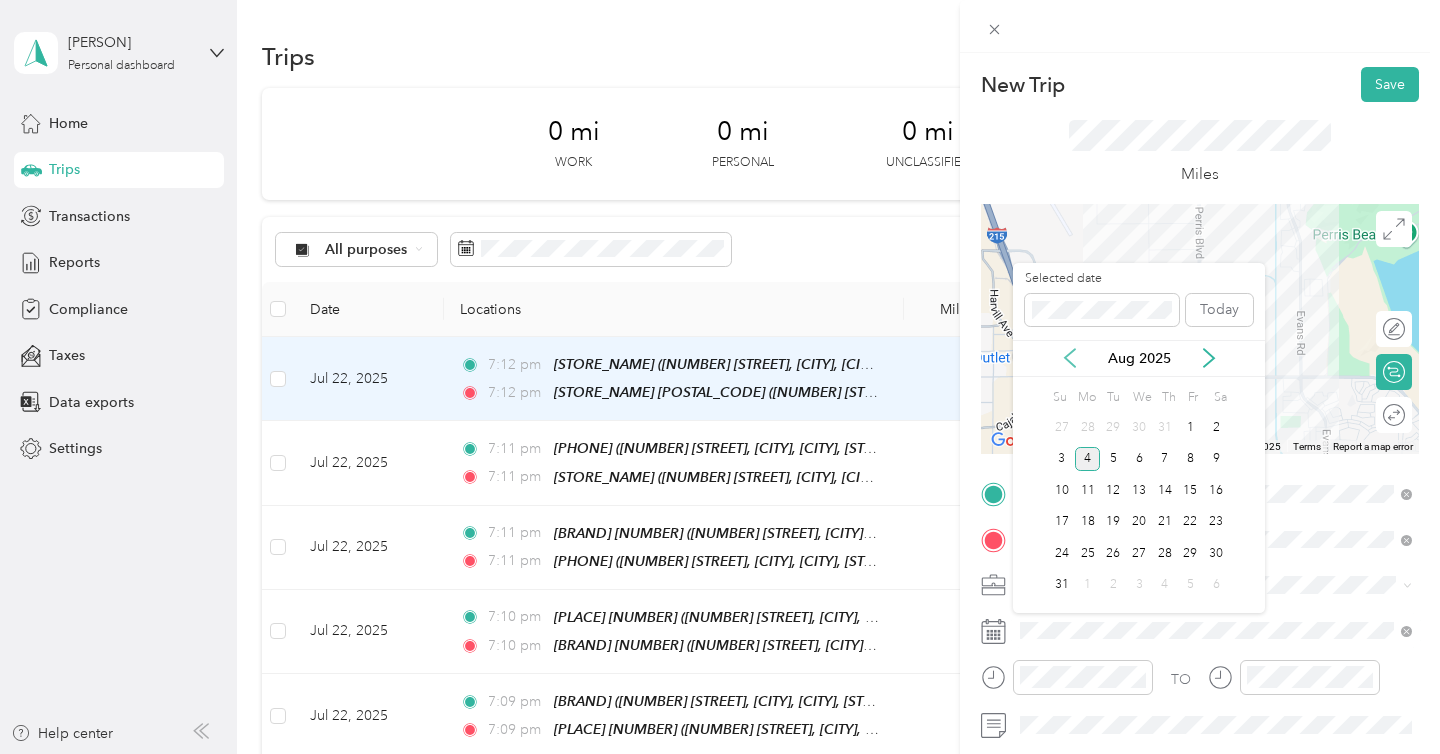 click 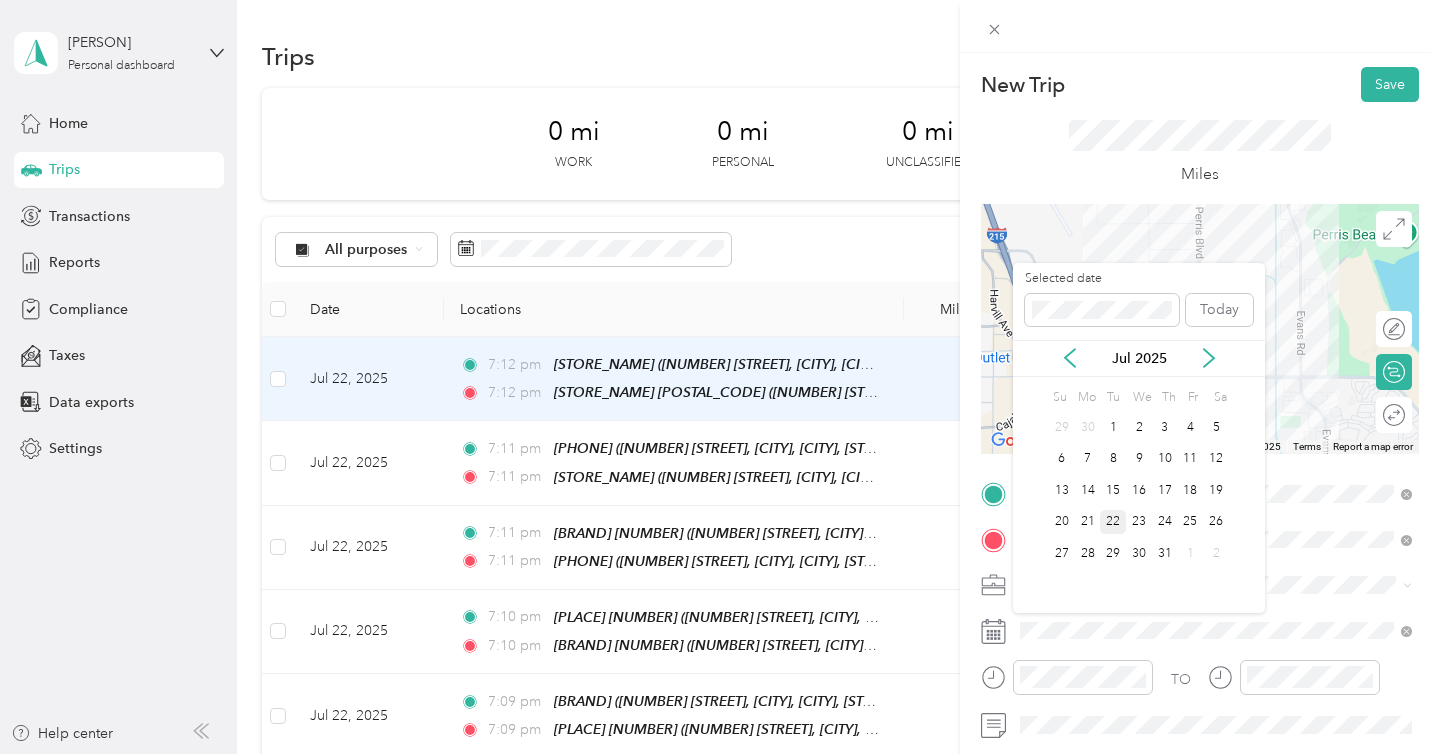 click on "22" at bounding box center [1113, 522] 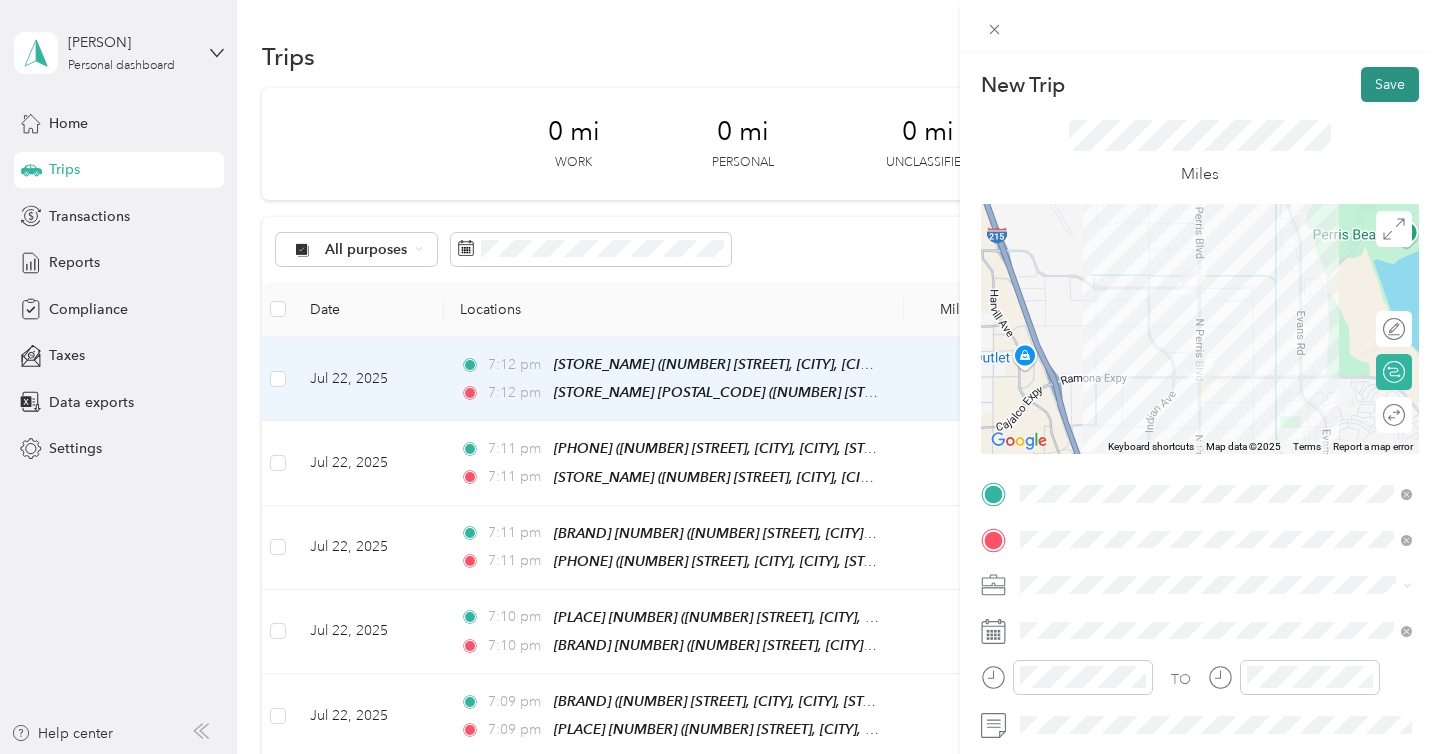 click on "Save" at bounding box center (1390, 84) 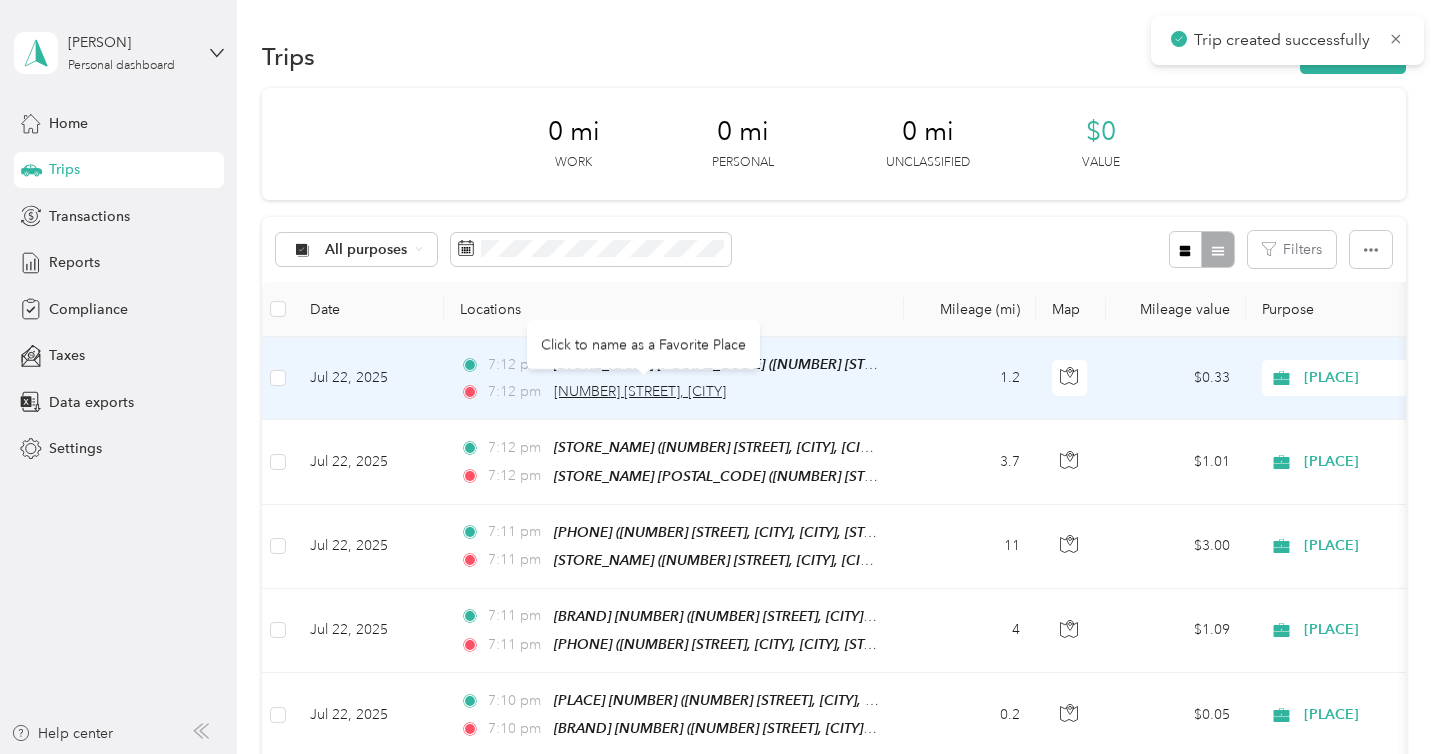 click on "4488 Perris Boulevard, Perris" at bounding box center (640, 391) 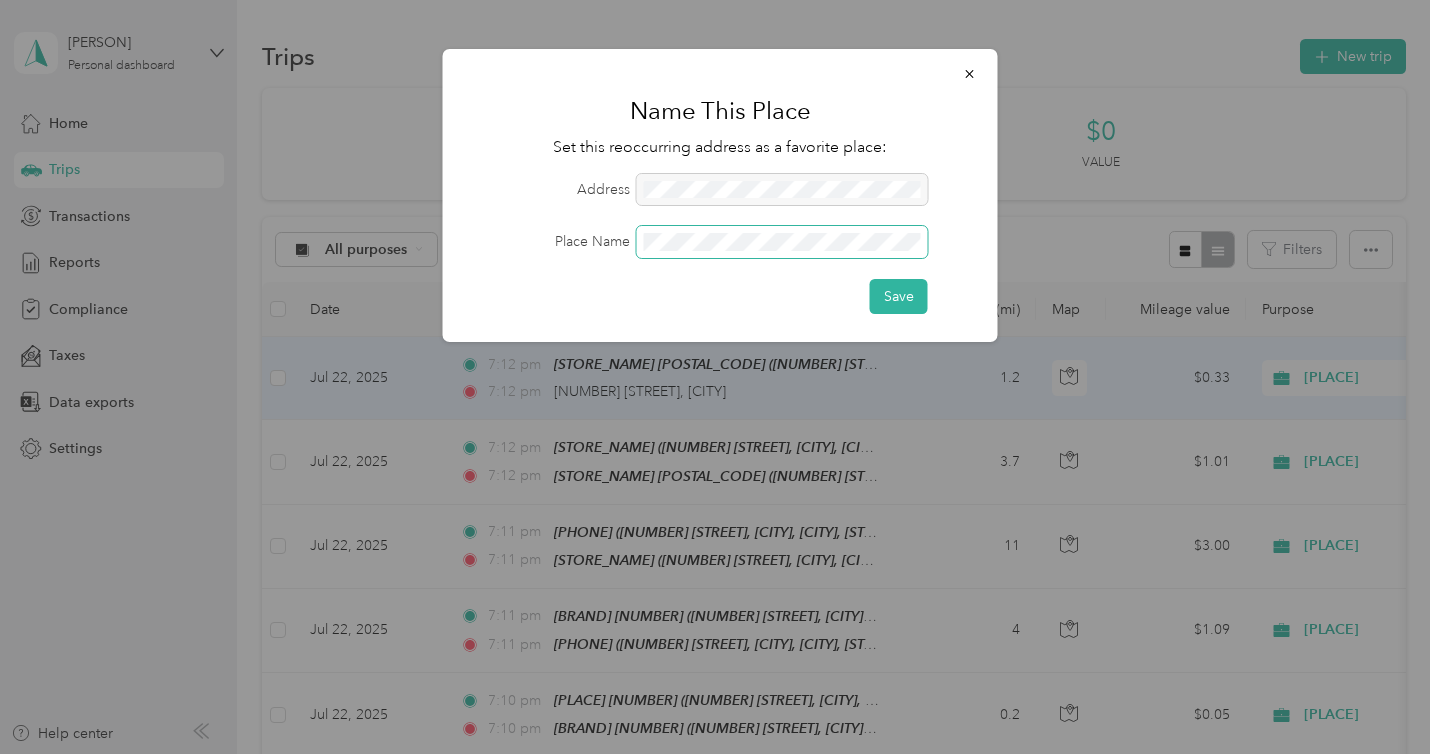 click on "Save" at bounding box center (899, 296) 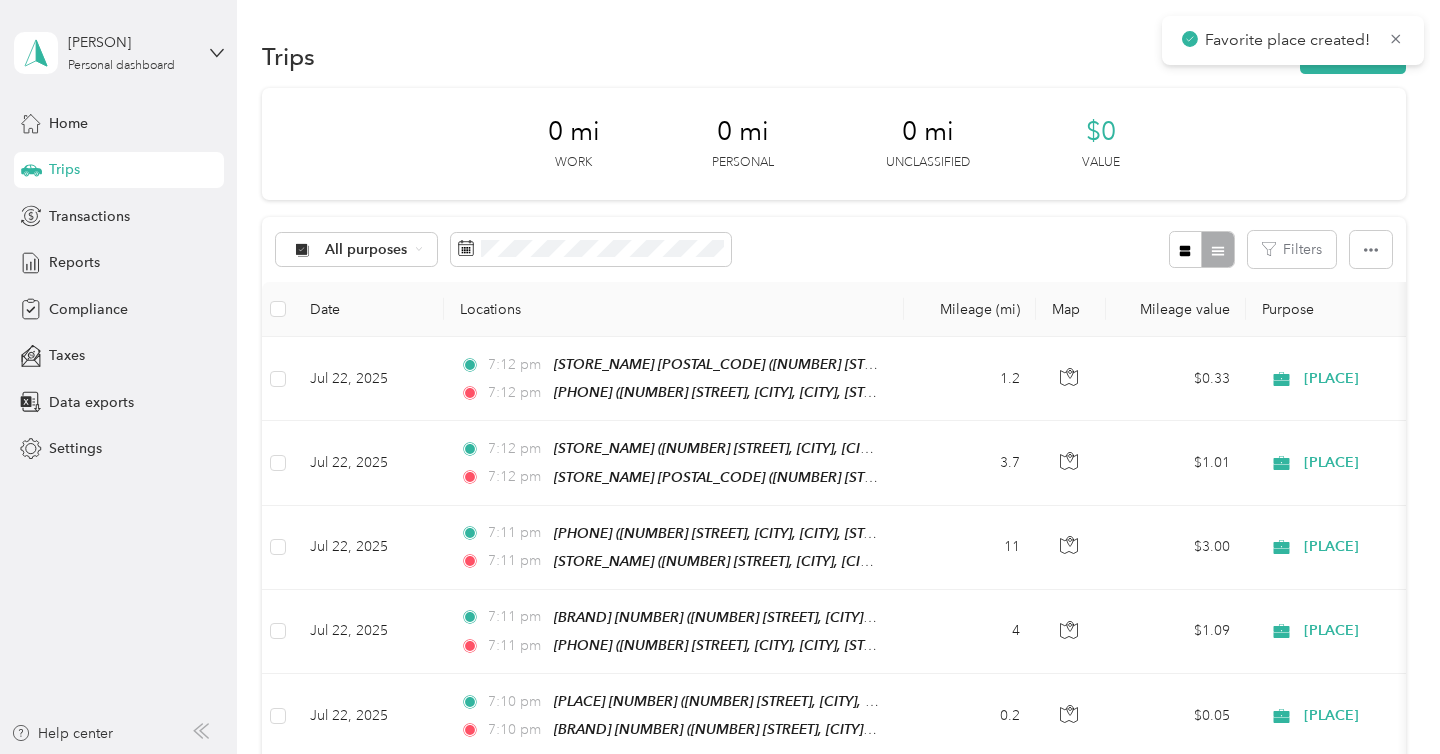 click on "Favorite place created!" at bounding box center (1293, 40) 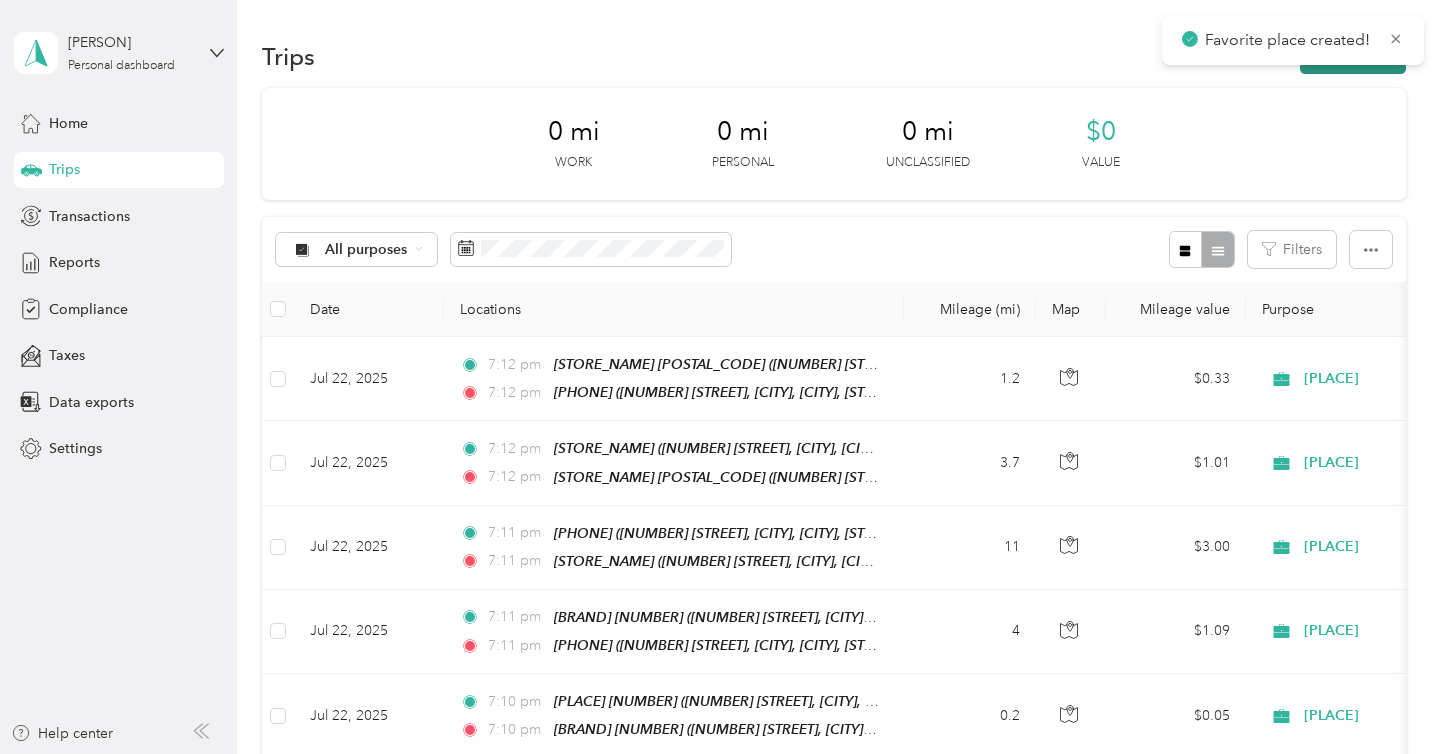 click on "New trip" at bounding box center [1353, 56] 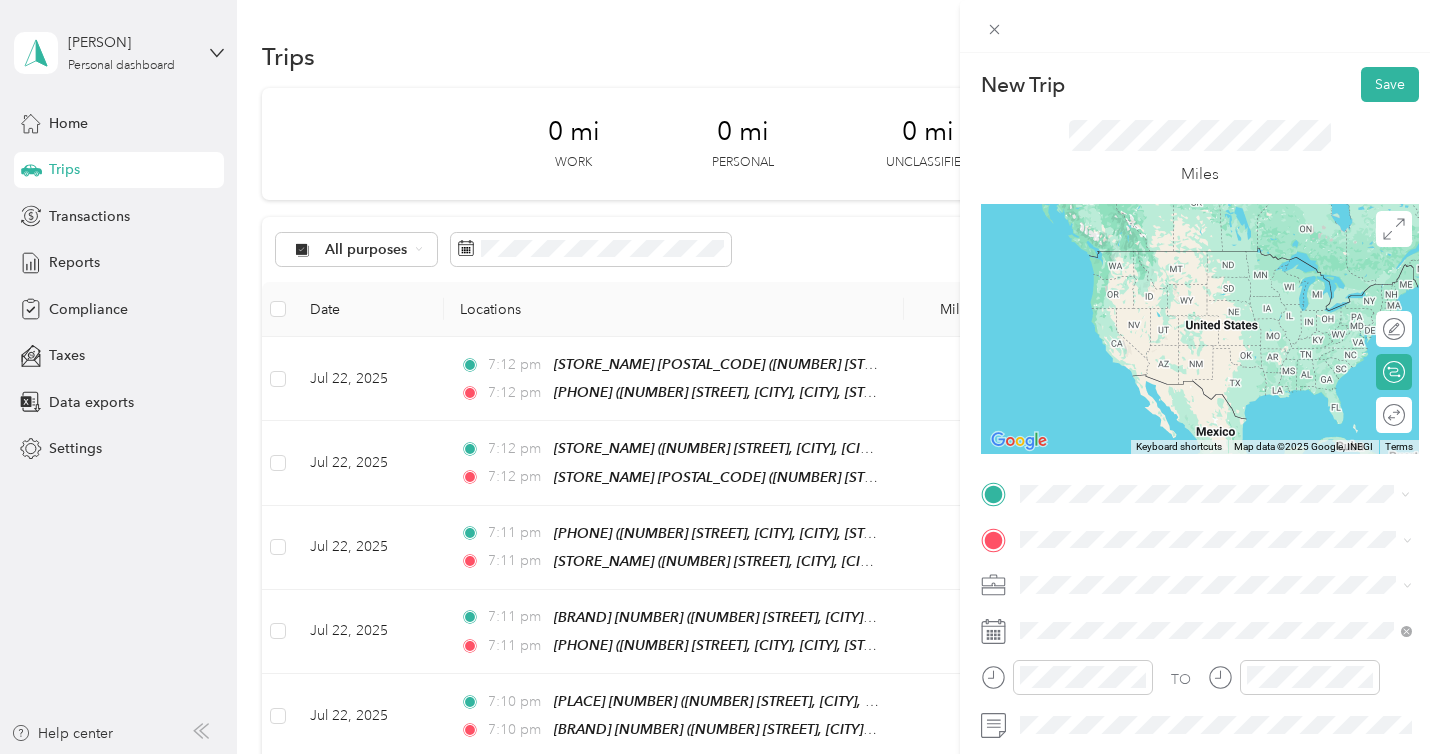 click on "711 37338 4488 Perris Boulevard, Perris, 92571, Perris, California, United States" at bounding box center [1232, 280] 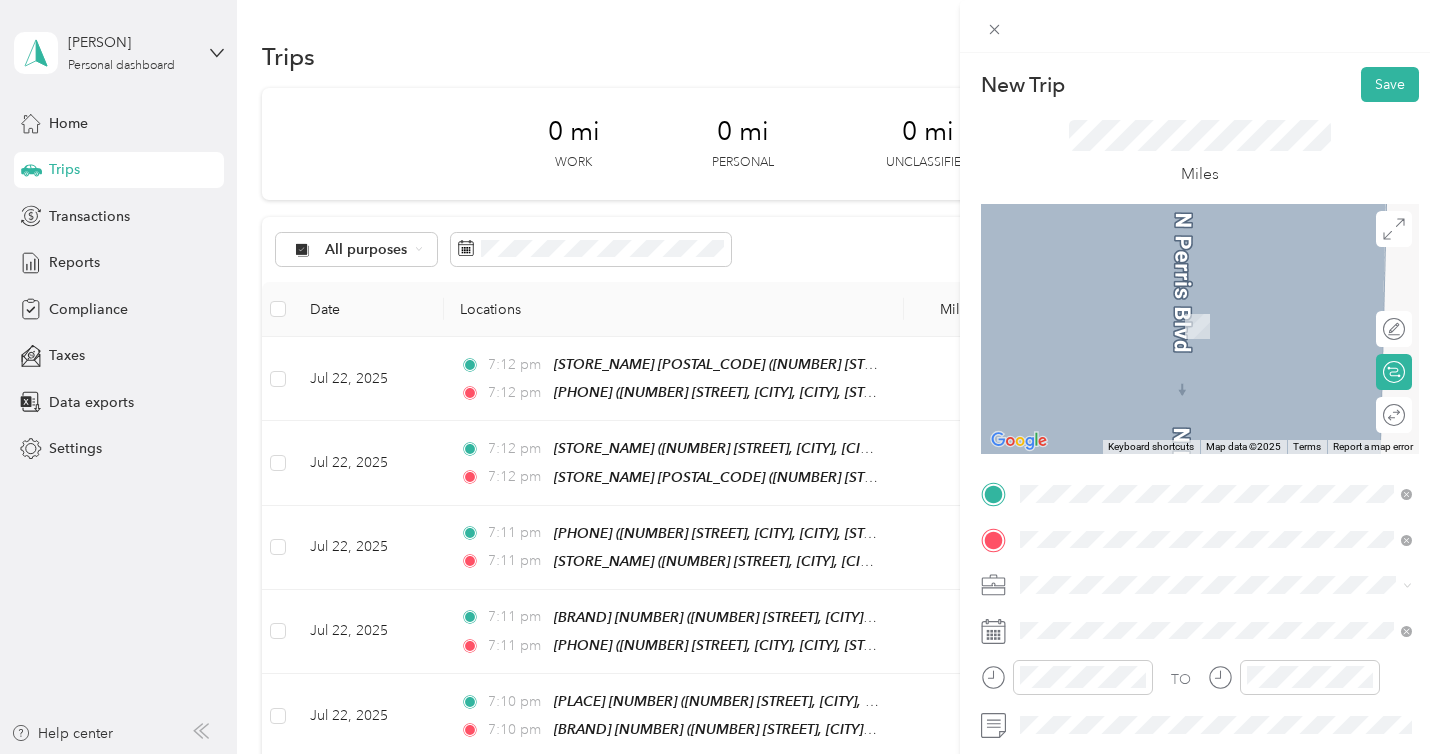 click on "ANZA VALLEY LIQUOR" at bounding box center [1135, 303] 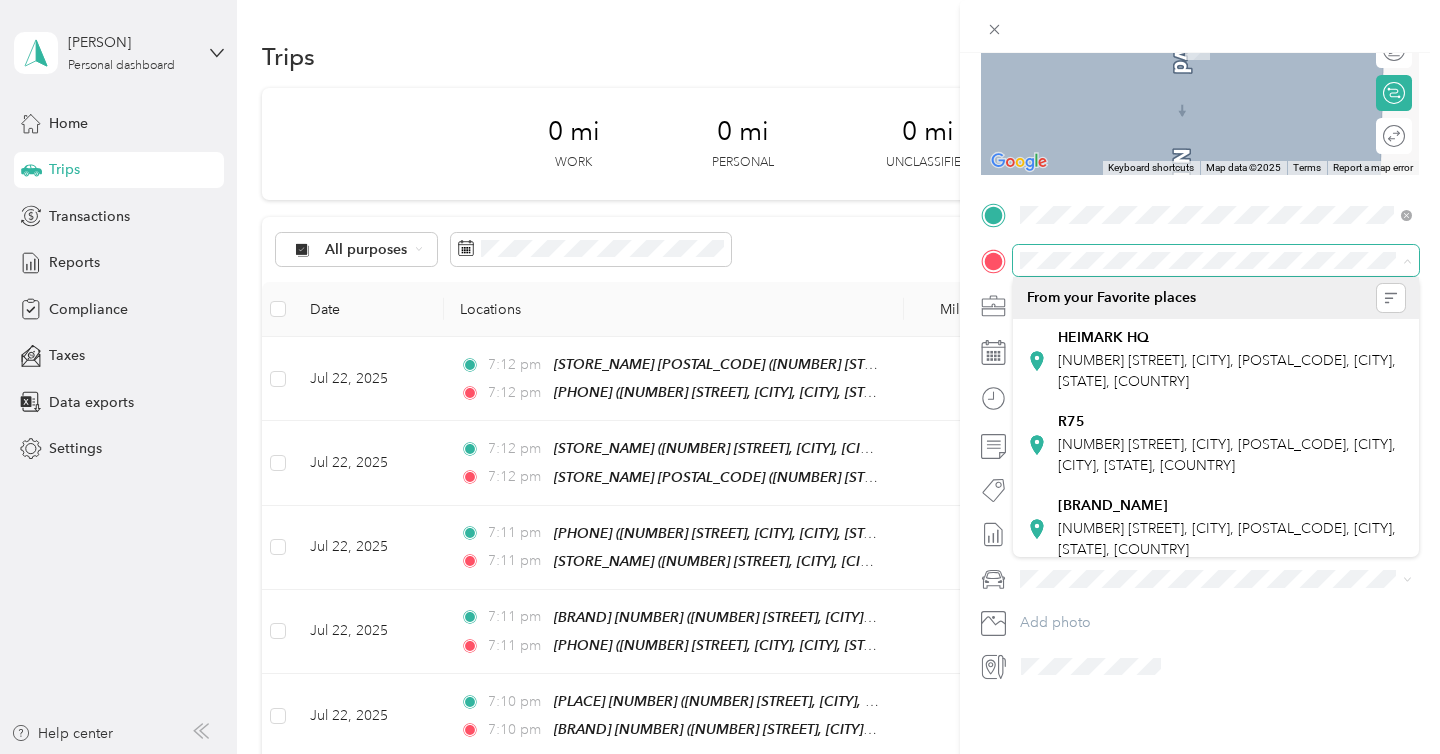 scroll, scrollTop: 280, scrollLeft: 0, axis: vertical 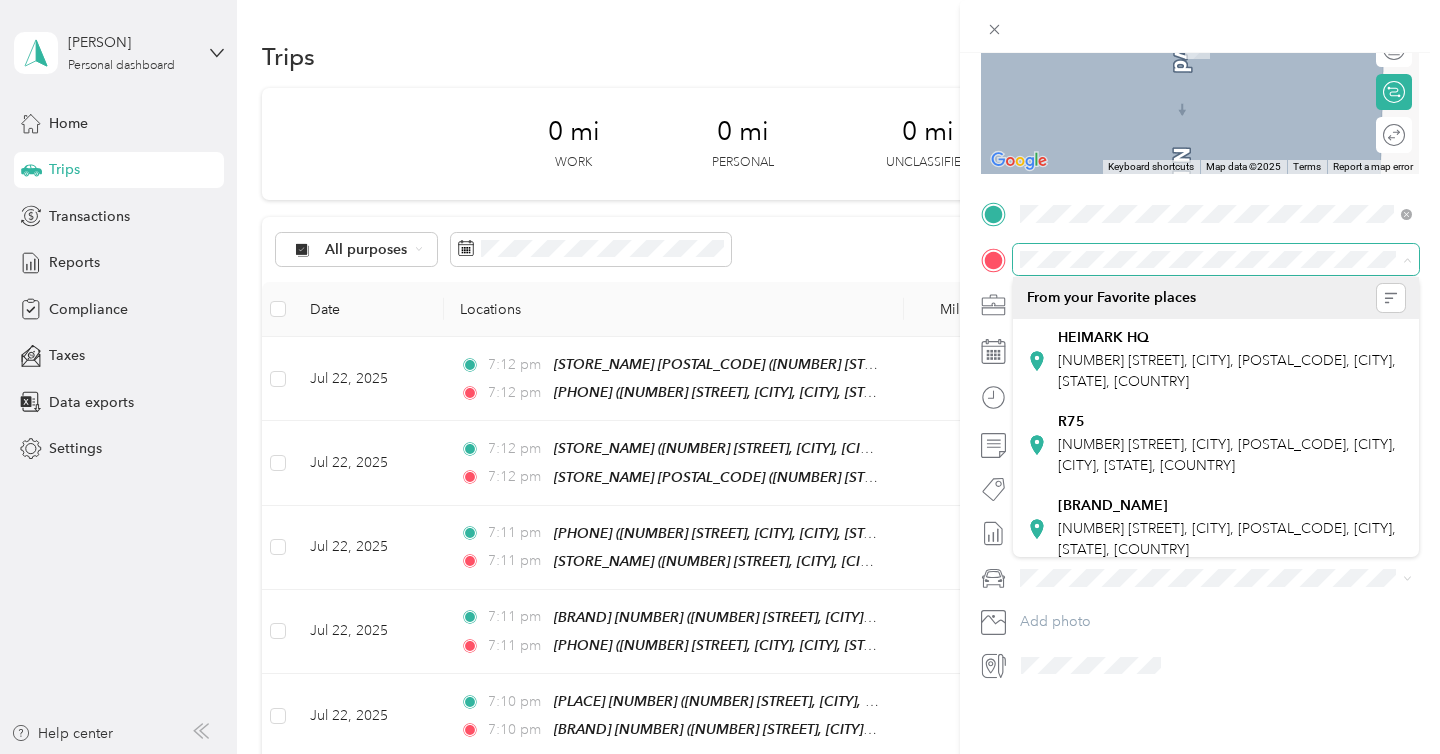 click at bounding box center (1216, 260) 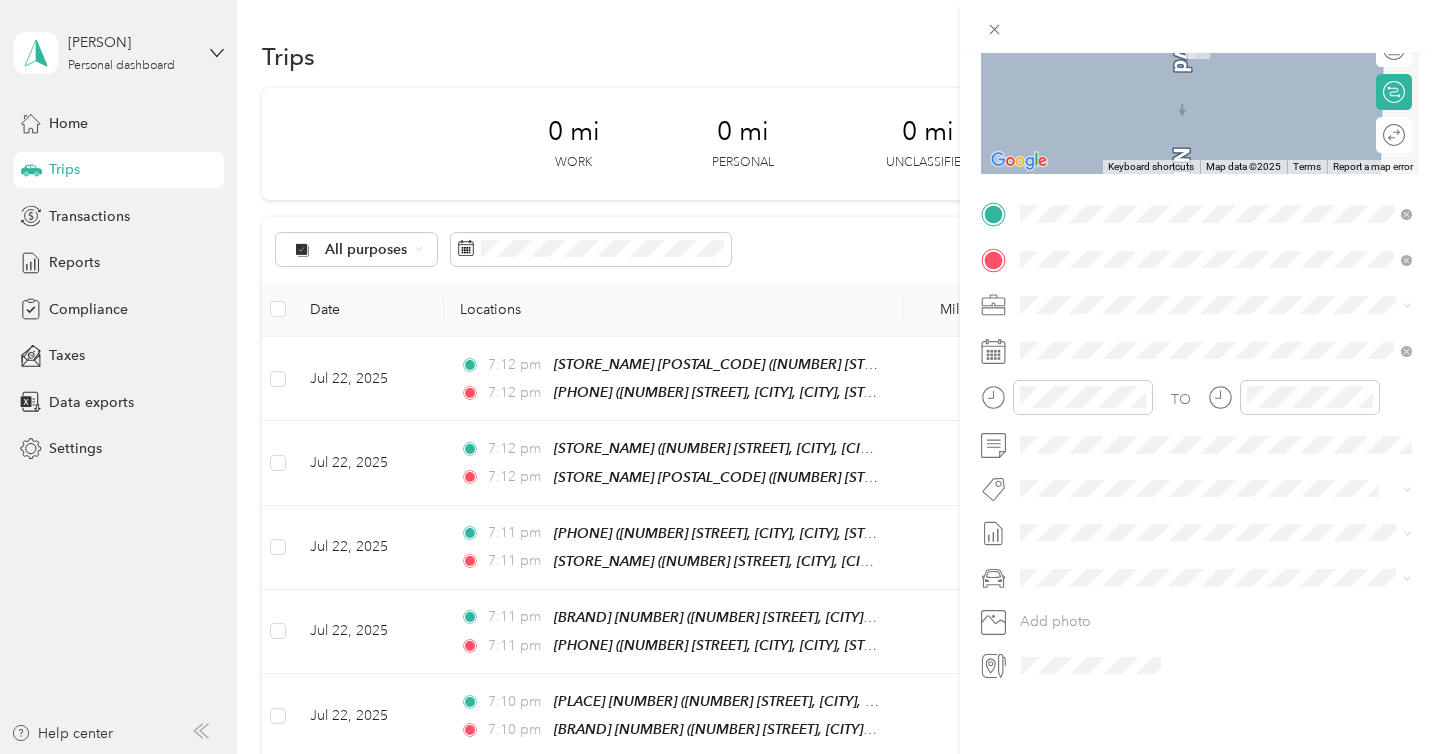 click on "[NUMBER] [STREET], [CITY], [POSTAL_CODE], [CITY], [STATE], [COUNTRY]" at bounding box center (1227, 371) 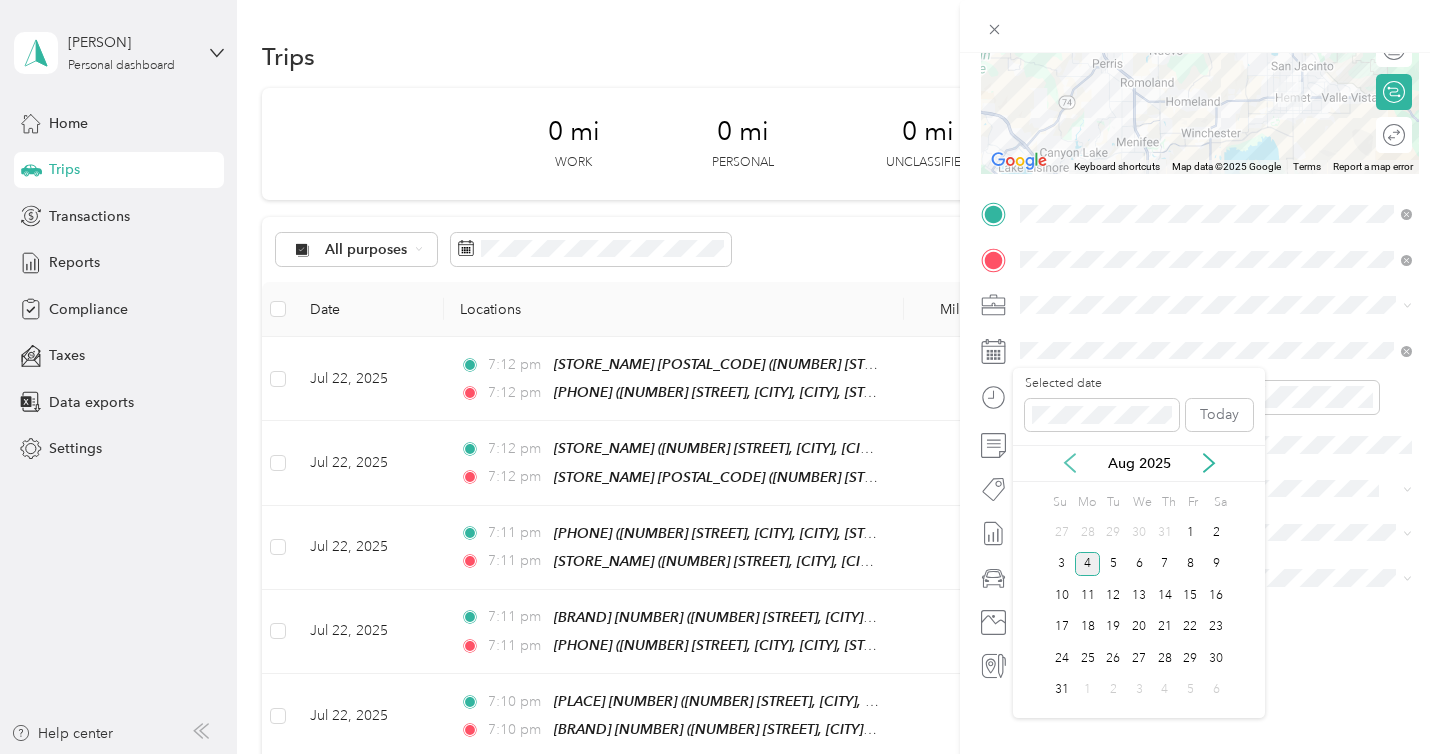 click 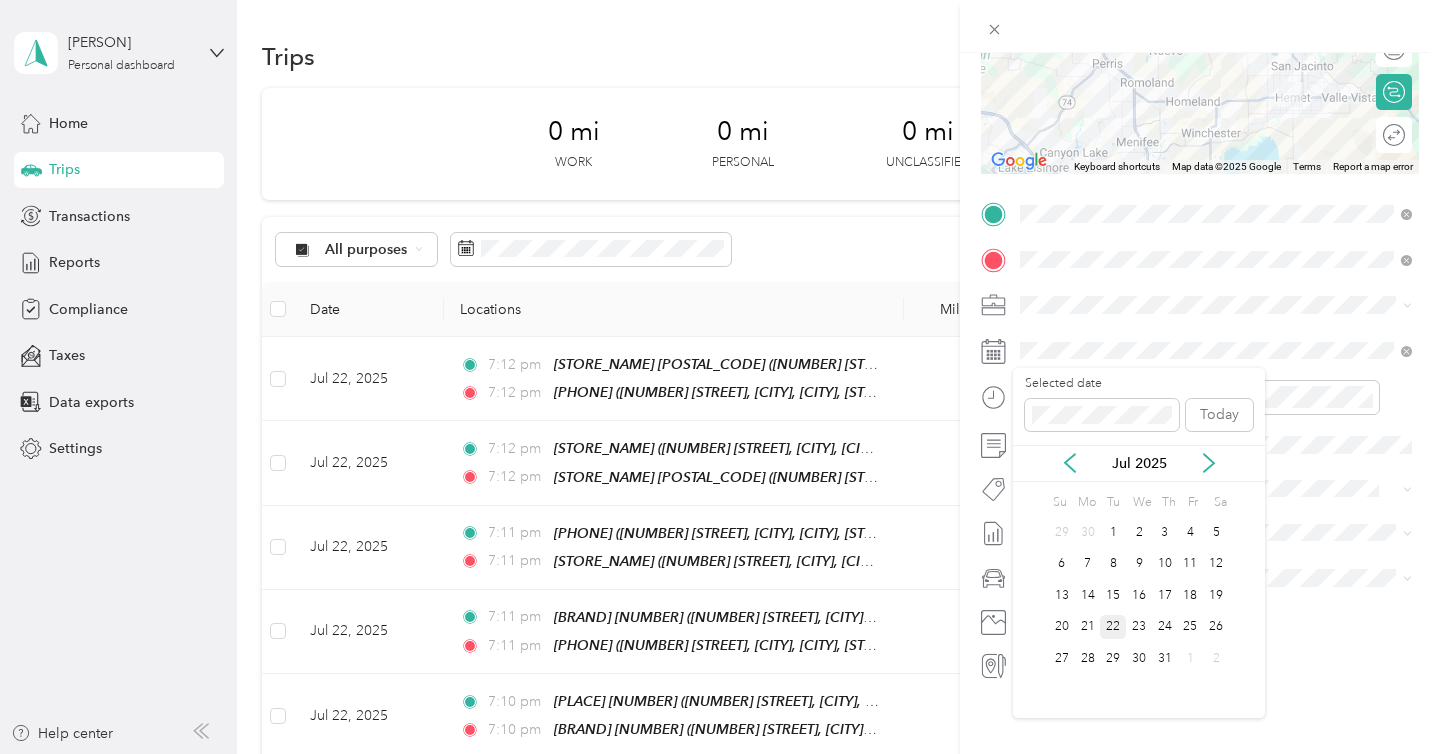 click on "22" at bounding box center (1113, 627) 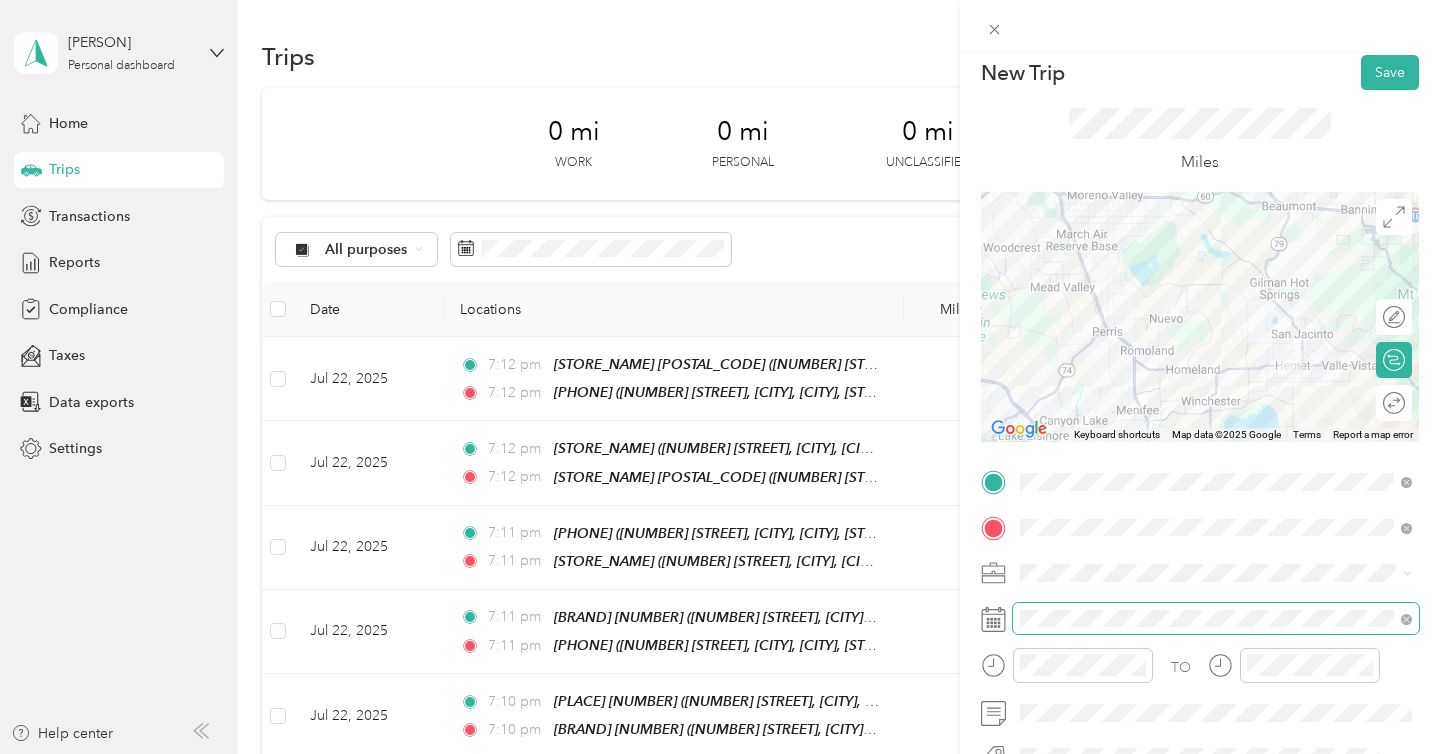 scroll, scrollTop: 0, scrollLeft: 0, axis: both 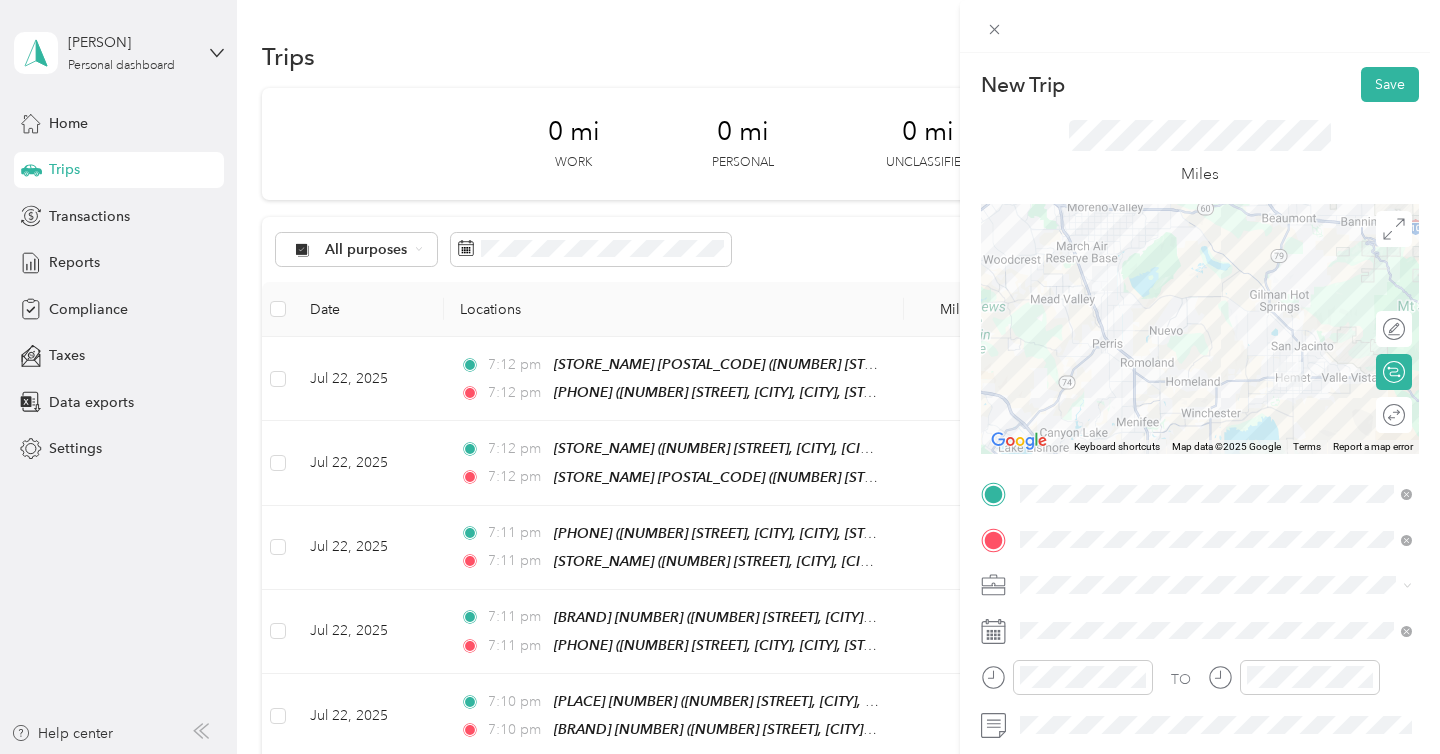 click on "New Trip Save This trip cannot be edited because it is either under review, approved, or paid. Contact your Team Manager to edit it. Miles ← Move left → Move right ↑ Move up ↓ Move down + Zoom in - Zoom out Home Jump left by 75% End Jump right by 75% Page Up Jump up by 75% Page Down Jump down by 75% Keyboard shortcuts Map Data Map data ©2025 Google Map data ©2025 Google 10 km  Click to toggle between metric and imperial units Terms Report a map error Edit route Calculate route Round trip TO Add photo" at bounding box center (1200, 430) 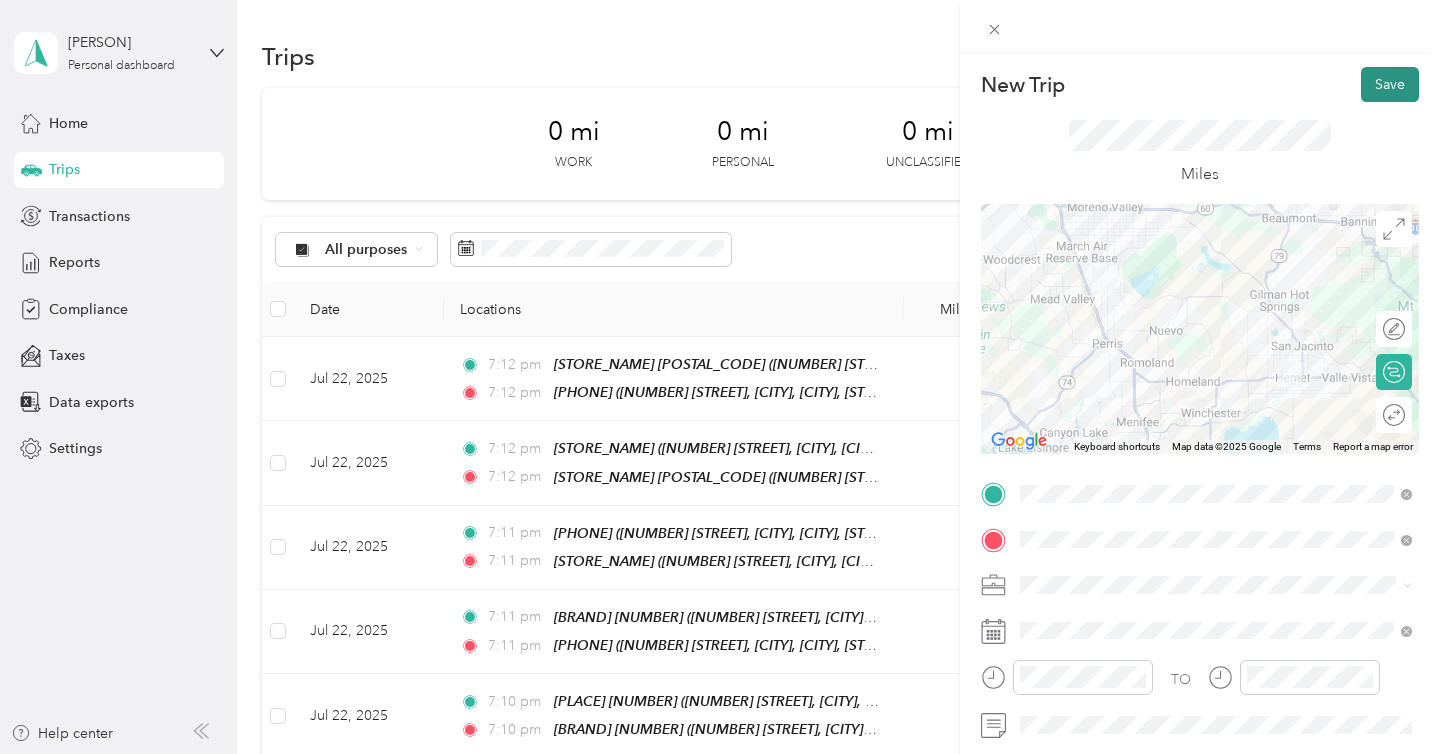 click on "Save" at bounding box center [1390, 84] 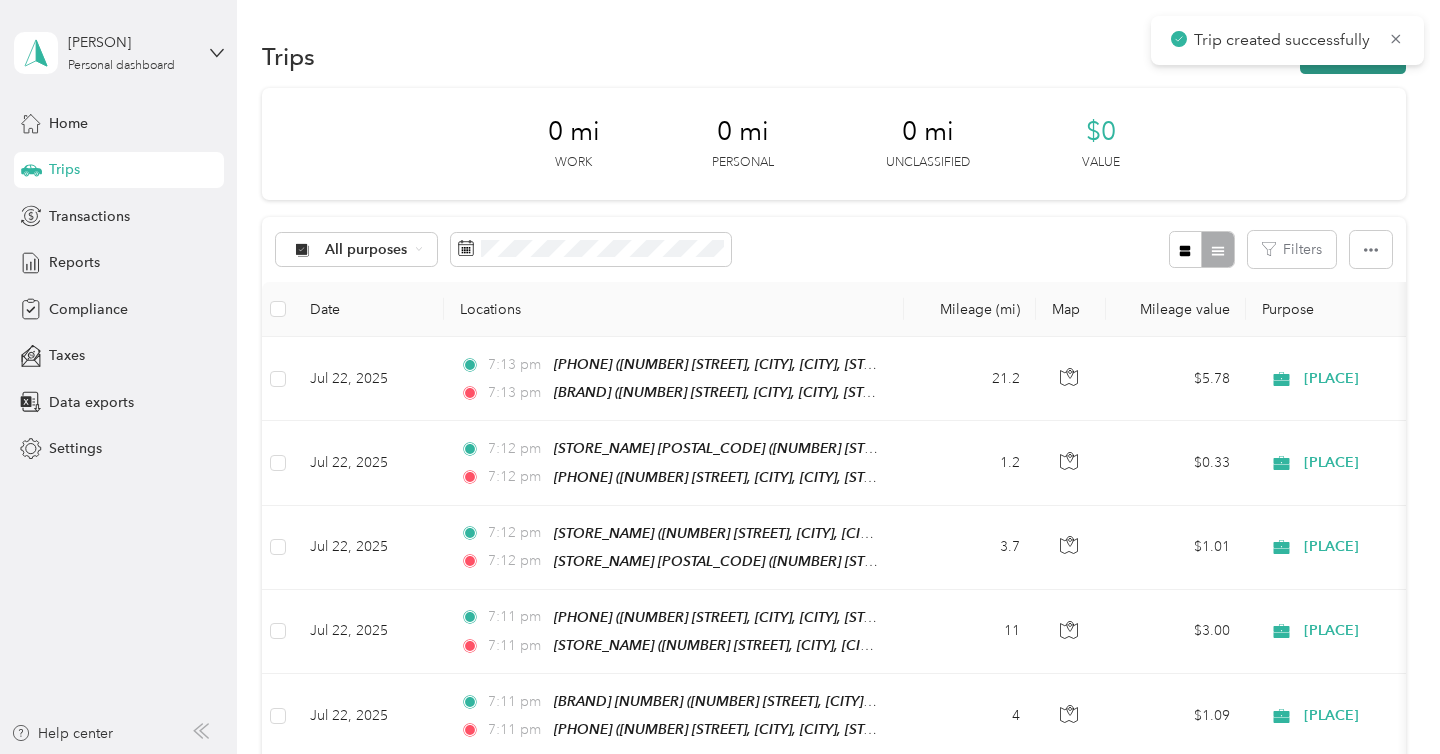 click on "New trip" at bounding box center [1353, 56] 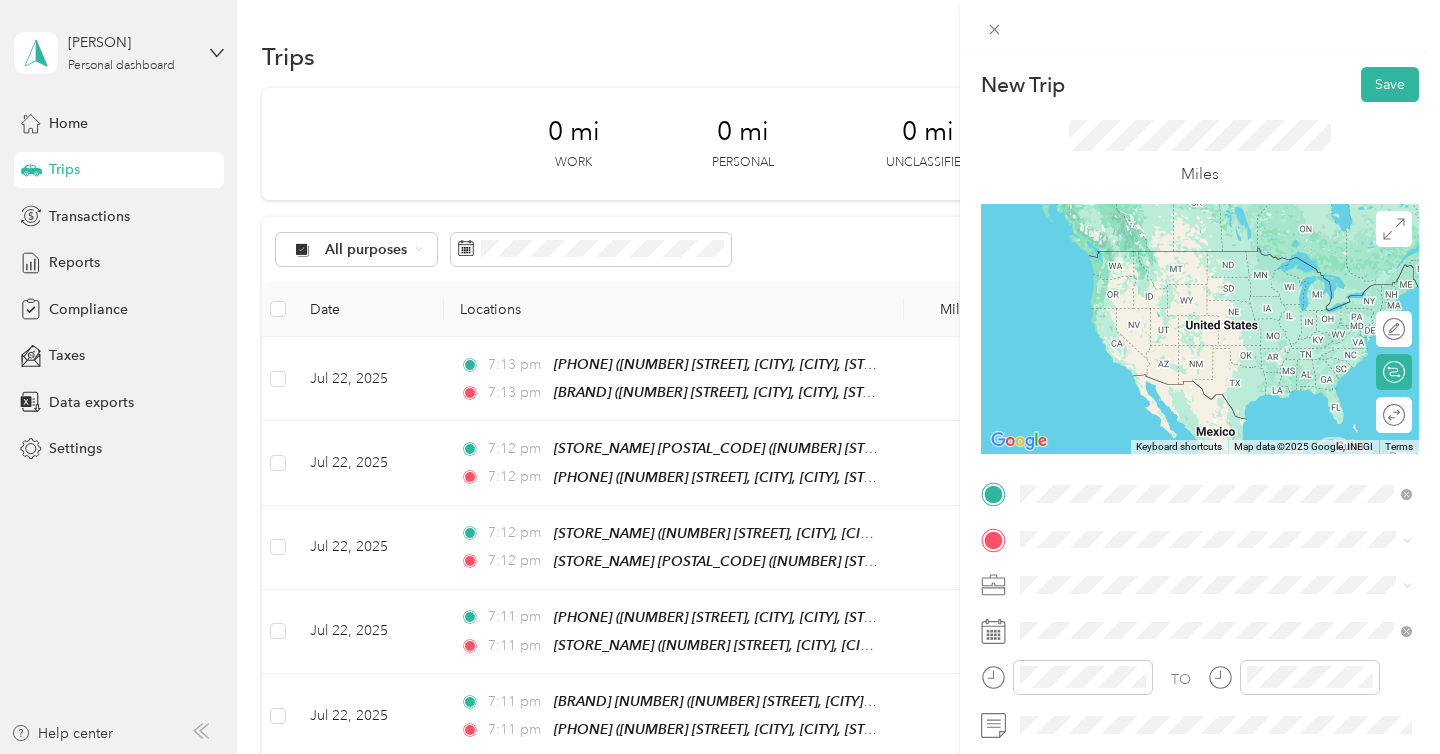 click on "After 5 Lounge 133 North Harvard Street, Hemet, 92543, Hemet, California, United States" at bounding box center [1232, 595] 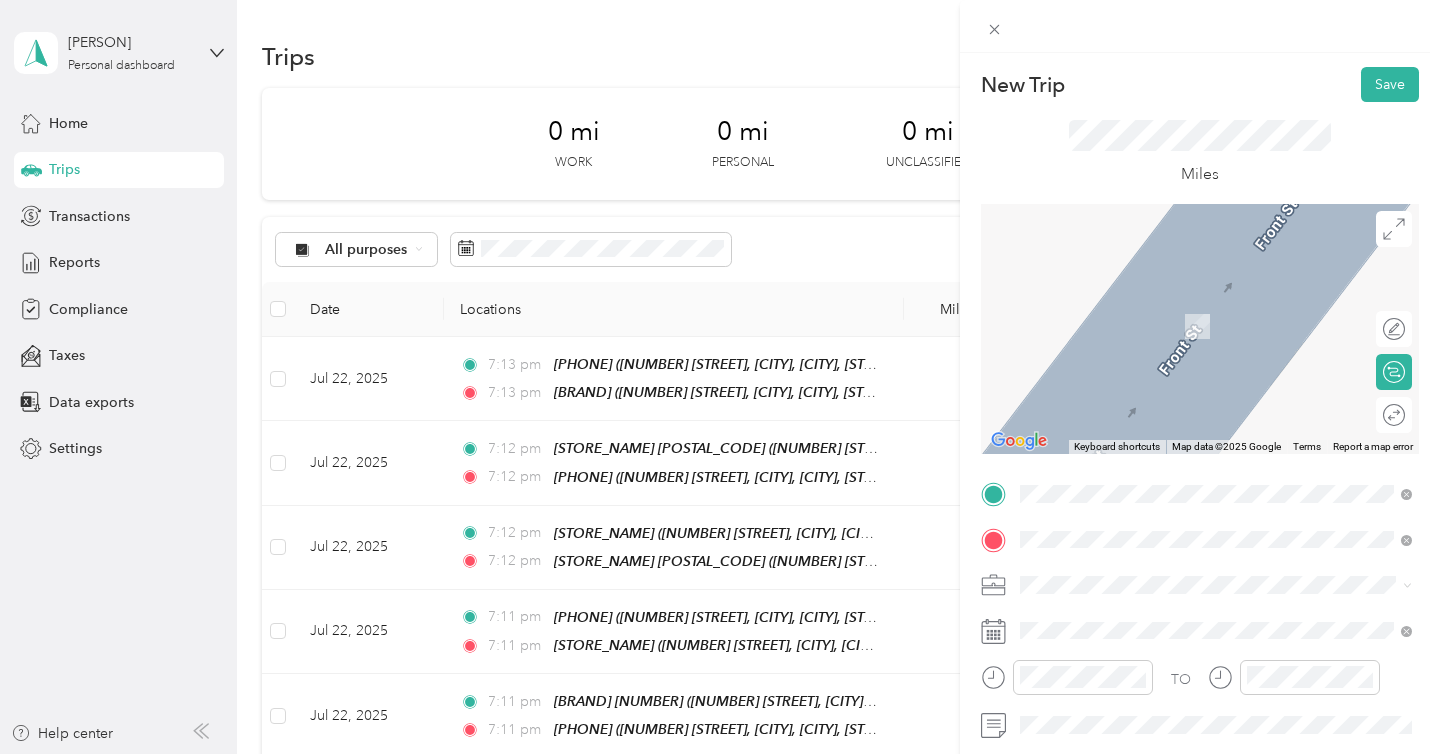 click on "[NUMBER] [STREET], [CITY], [POSTAL_CODE], [CITY], [STATE], United States" at bounding box center [1227, 336] 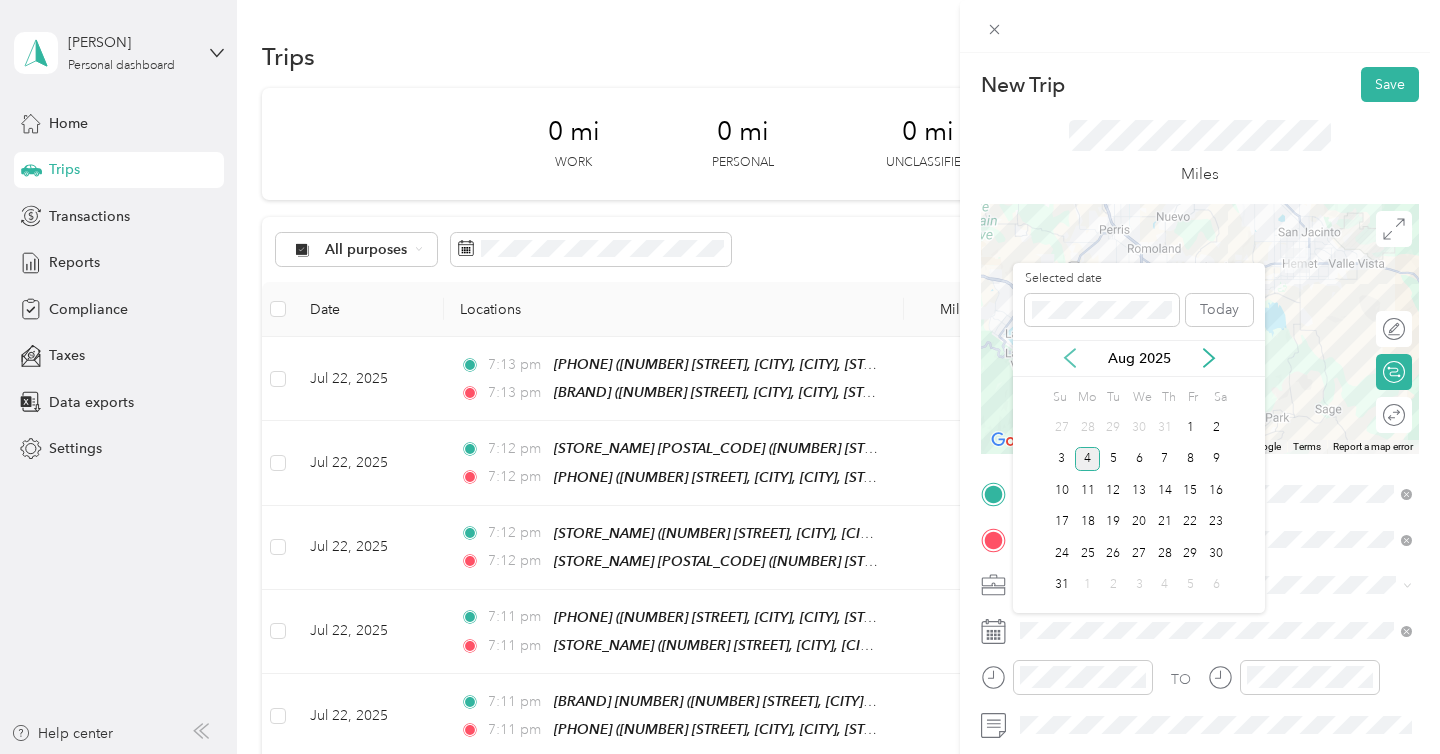 click 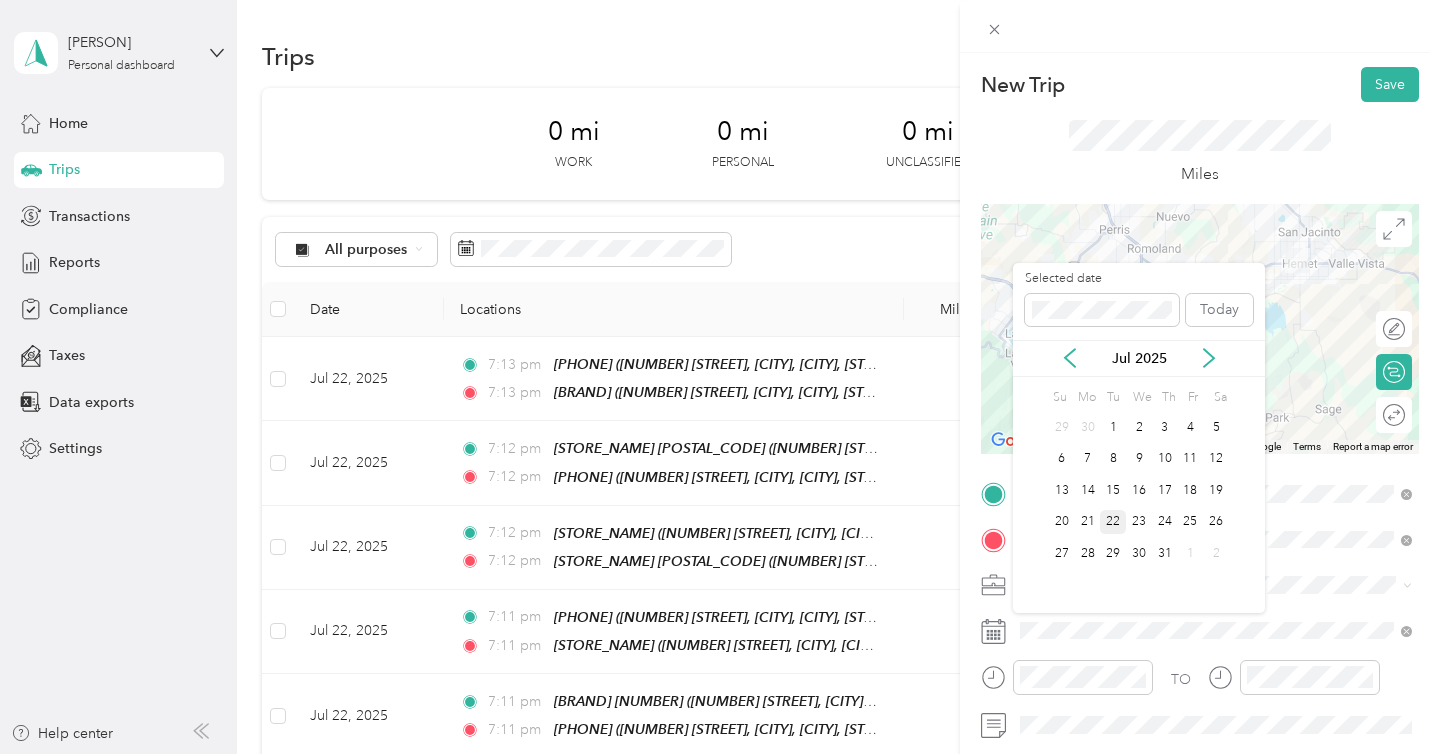 click on "22" at bounding box center [1113, 522] 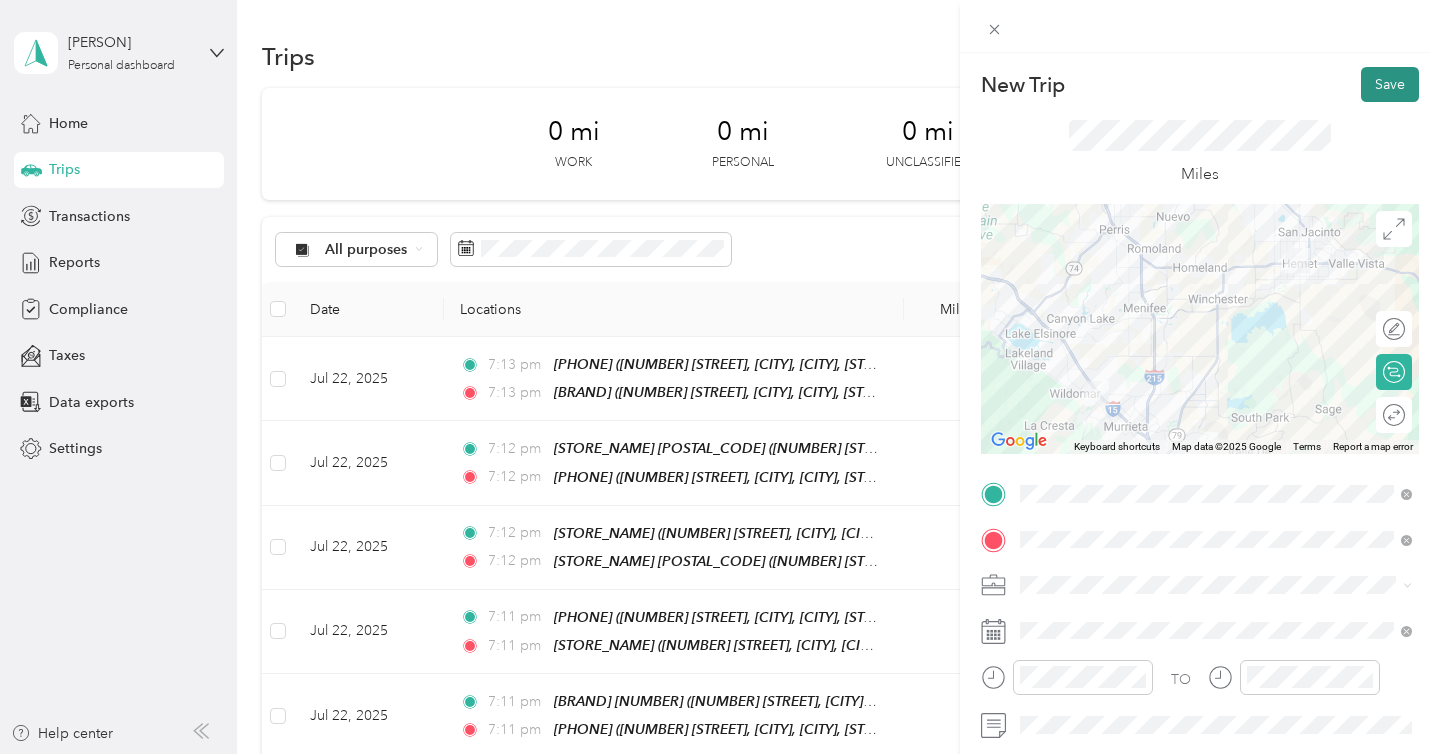 click on "Save" at bounding box center (1390, 84) 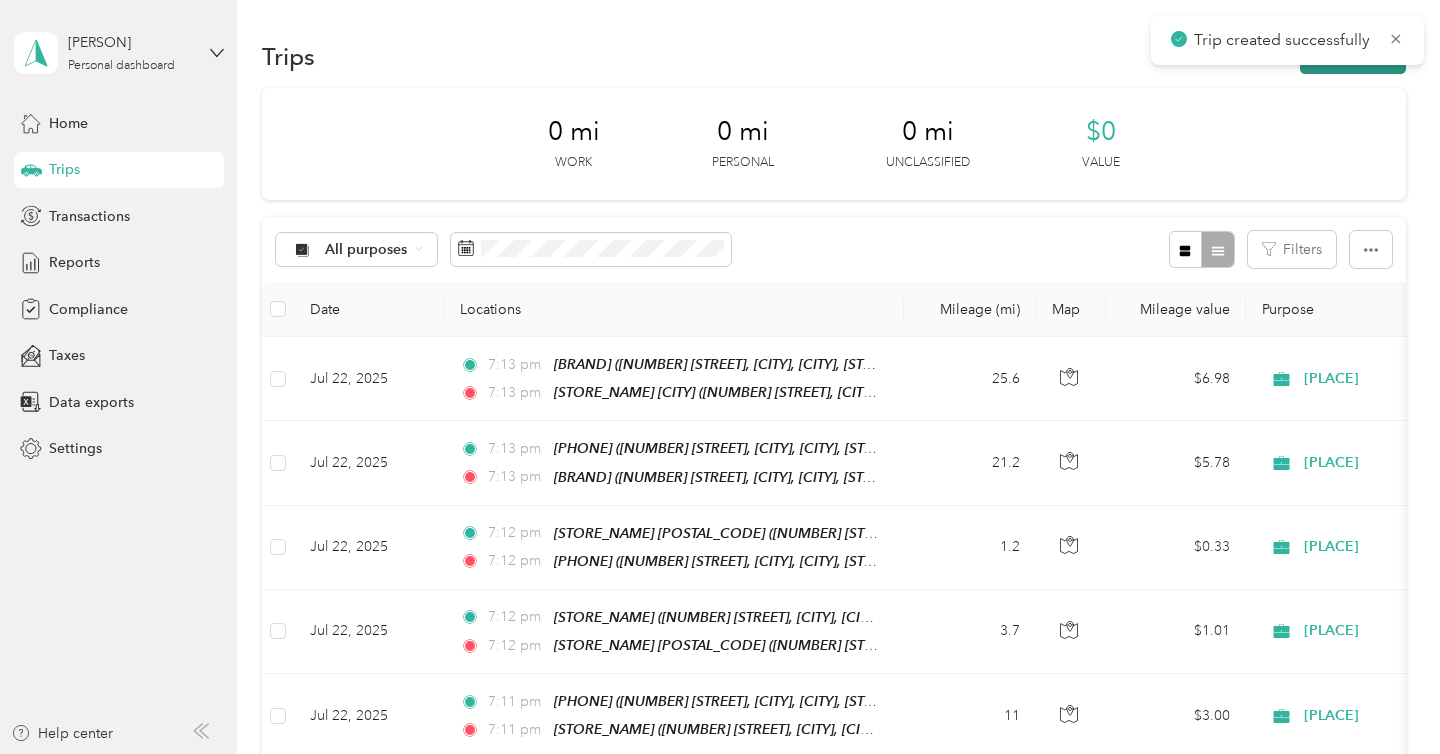 click on "New trip" at bounding box center (1353, 56) 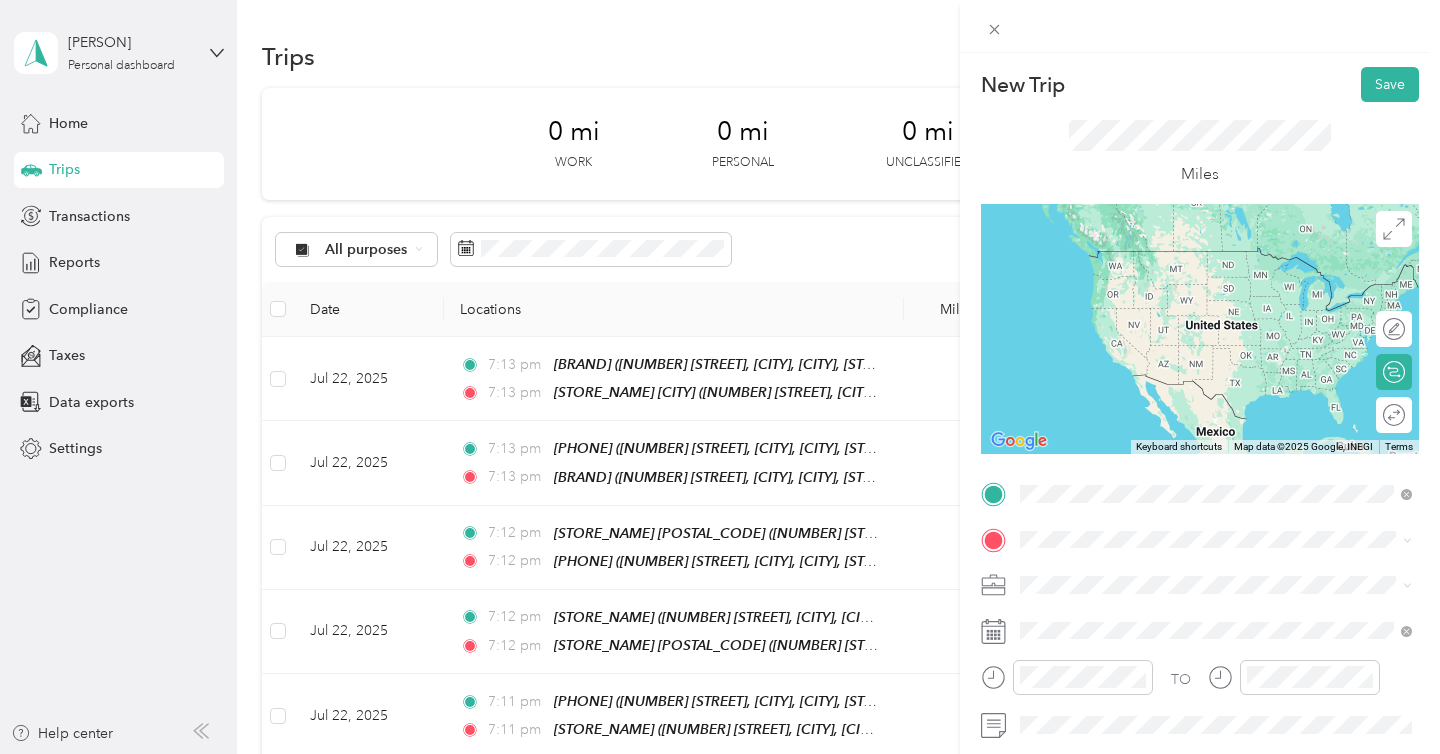click on "[BRAND_NAME] [CITY] [NUMBER] [STREET], [CITY], [POSTAL_CODE], [CITY], [STATE], [COUNTRY]" at bounding box center [1232, 280] 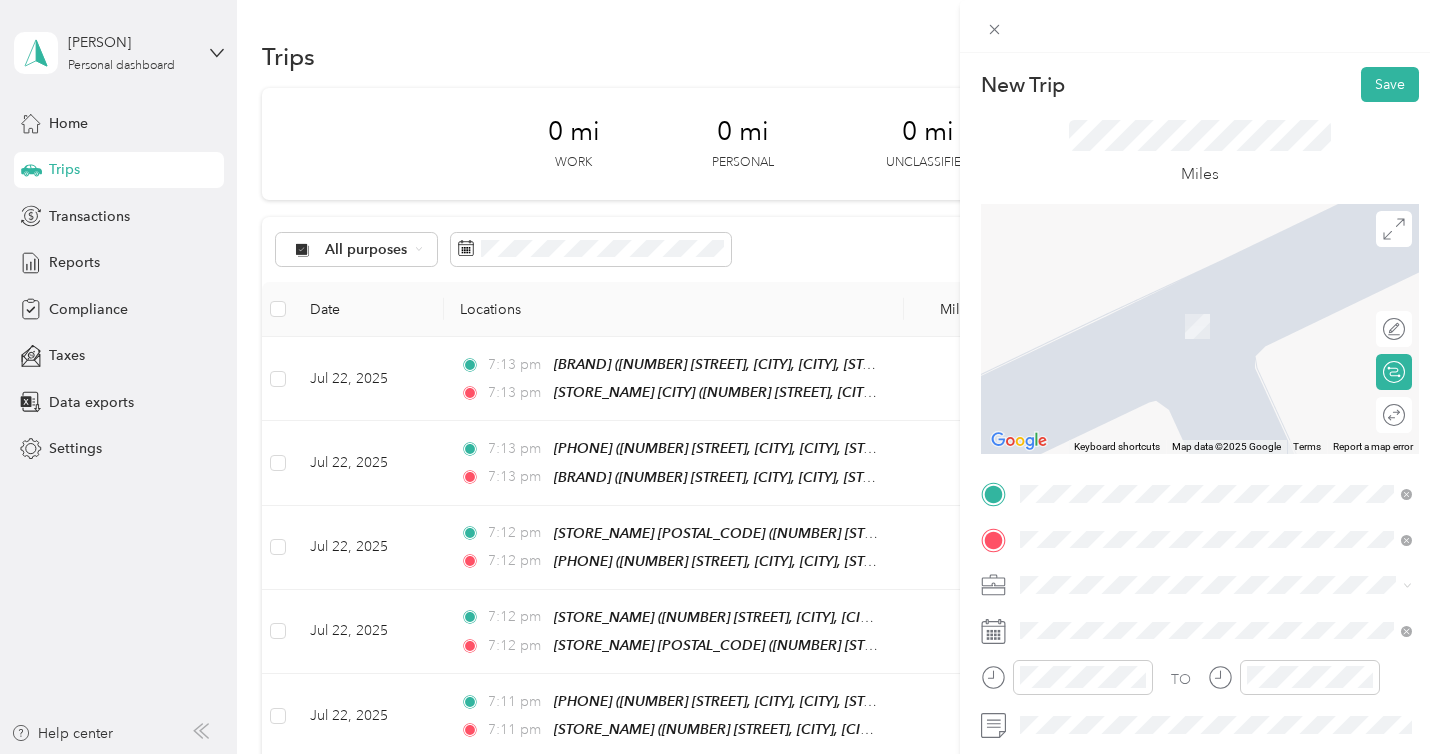 click on "[NUMBER] [STREET], [CITY], [STATE], [COUNTRY], [POSTAL_CODE], [CITY], [STATE], [COUNTRY]" at bounding box center [1194, 336] 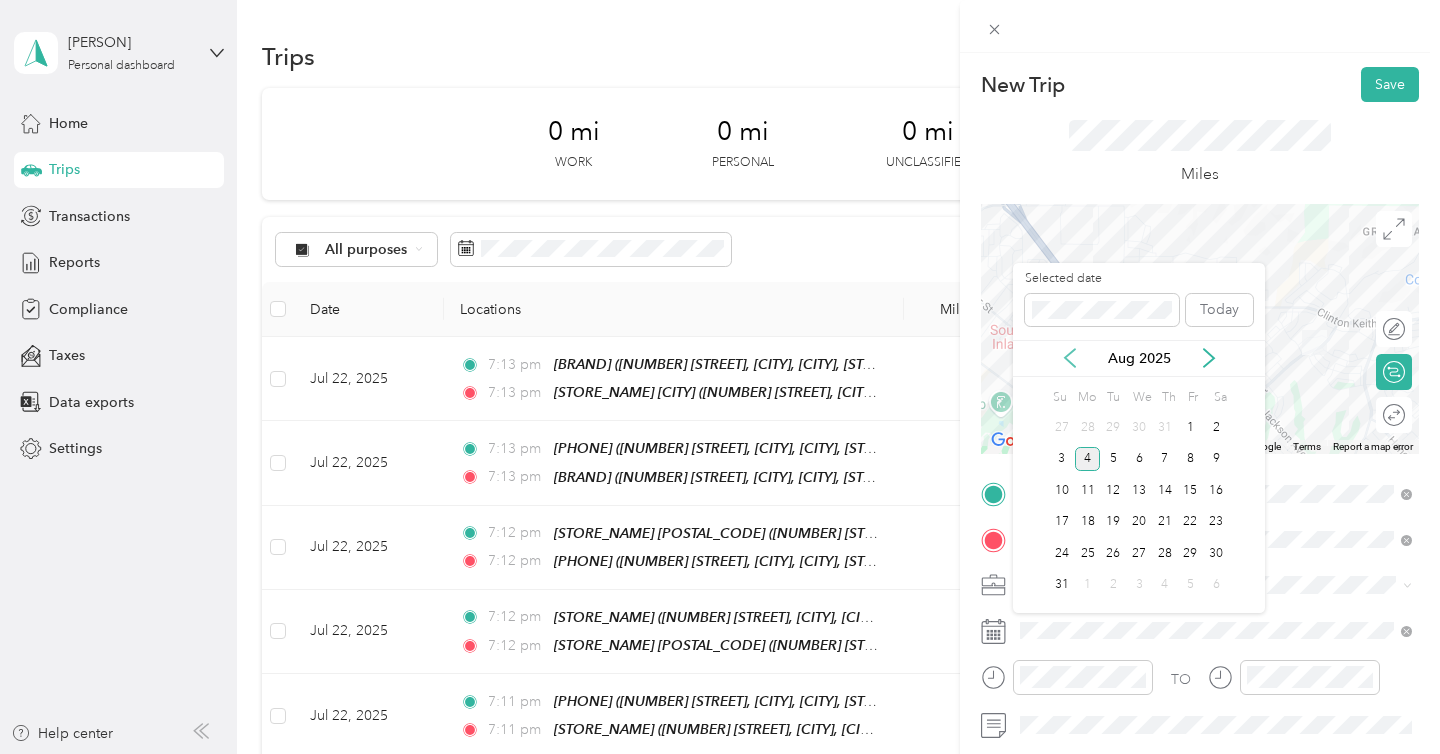 click 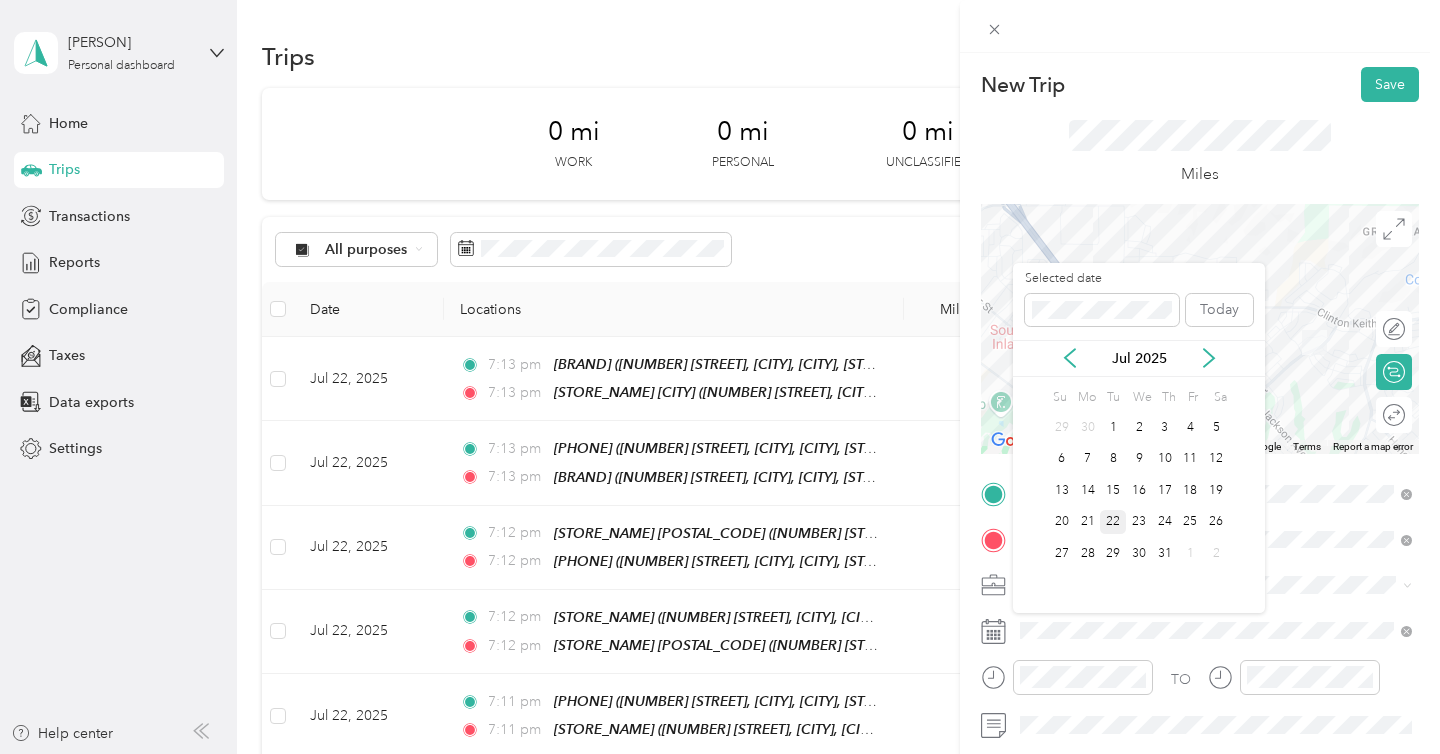 click on "22" at bounding box center [1113, 522] 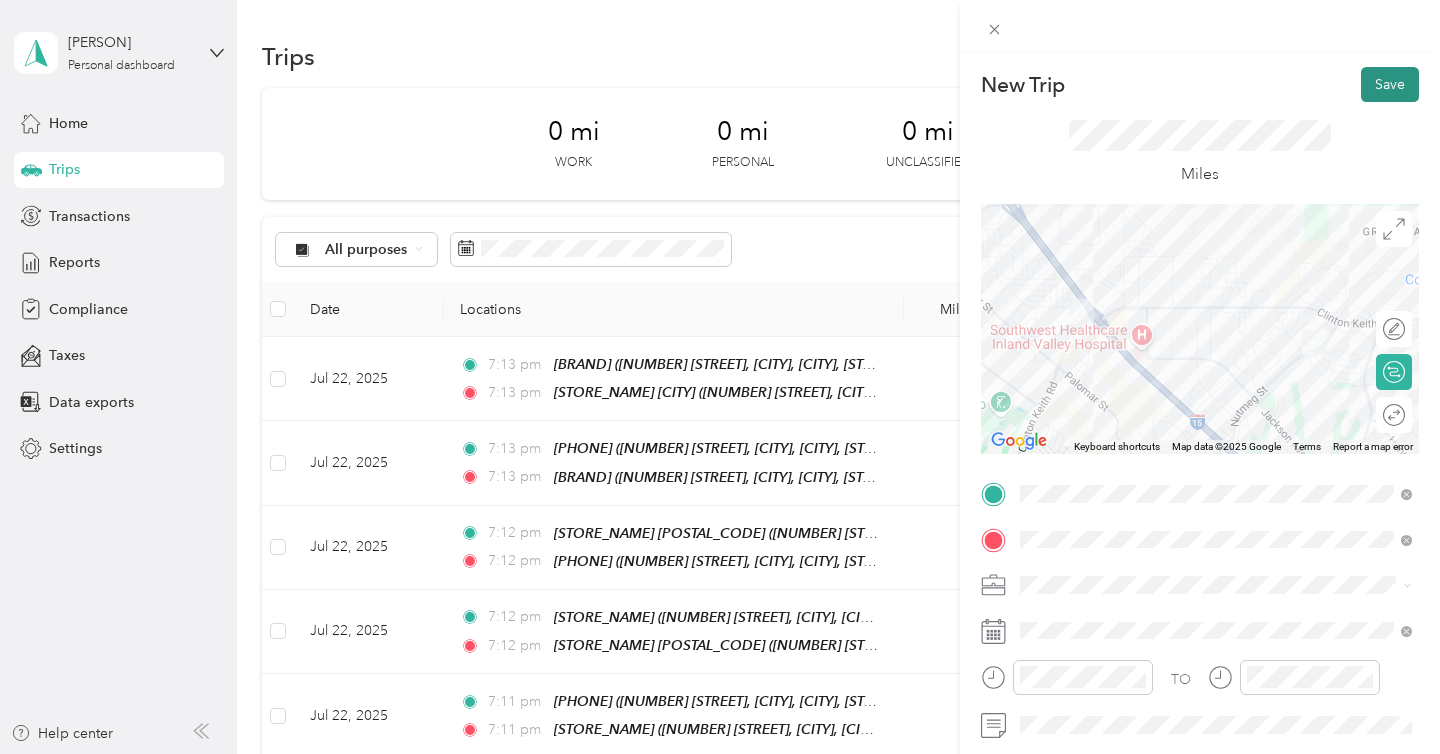 click on "Save" at bounding box center (1390, 84) 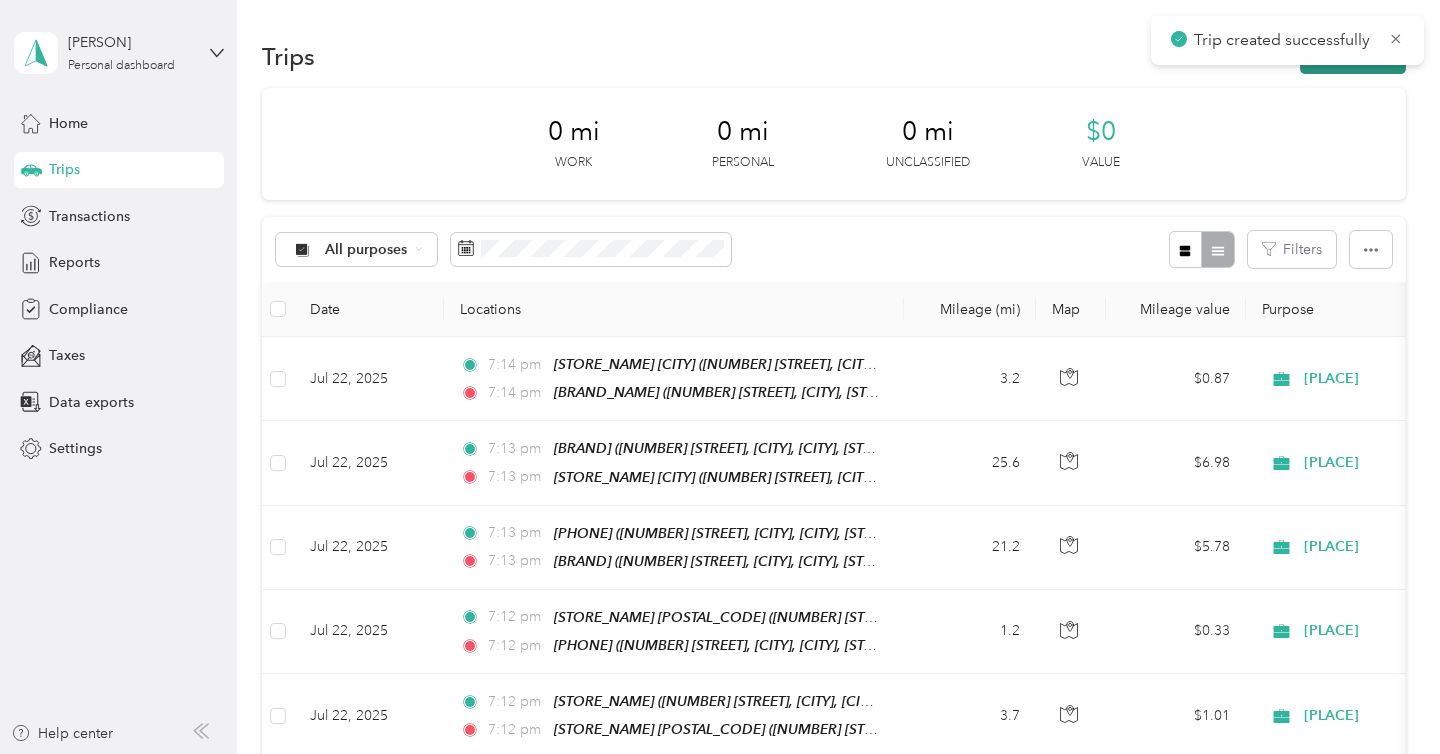 click on "New trip" at bounding box center (1353, 56) 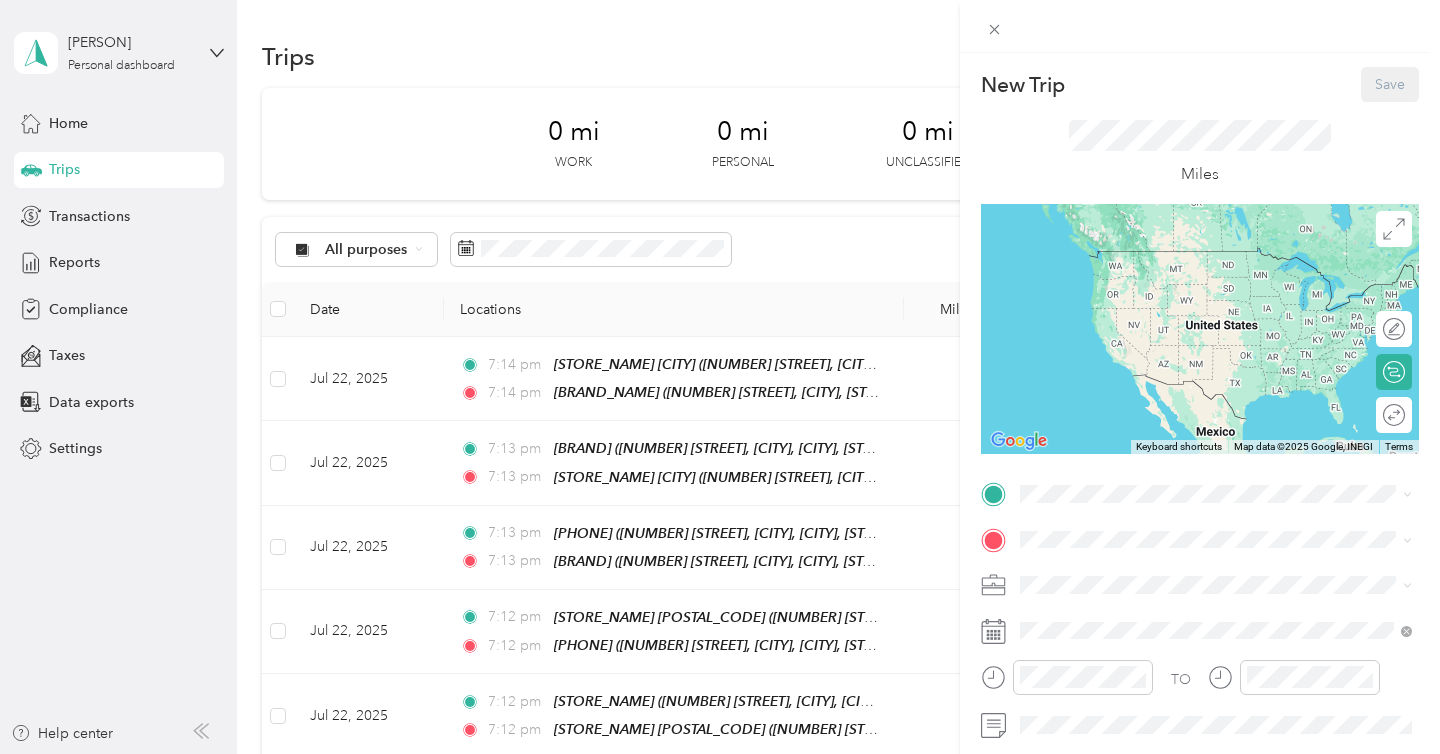 click on "New Trip Save This trip cannot be edited because it is either under review, approved, or paid. Contact your Team Manager to edit it. Miles ← Move left → Move right ↑ Move up ↓ Move down + Zoom in - Zoom out Home Jump left by 75% End Jump right by 75% Page Up Jump up by 75% Page Down Jump down by 75% Keyboard shortcuts Map Data Map data ©2025 Google, INEGI Map data ©2025 Google, INEGI 1000 km  Click to toggle between metric and imperial units Terms Report a map error Edit route Calculate route Round trip TO Add photo" at bounding box center [720, 377] 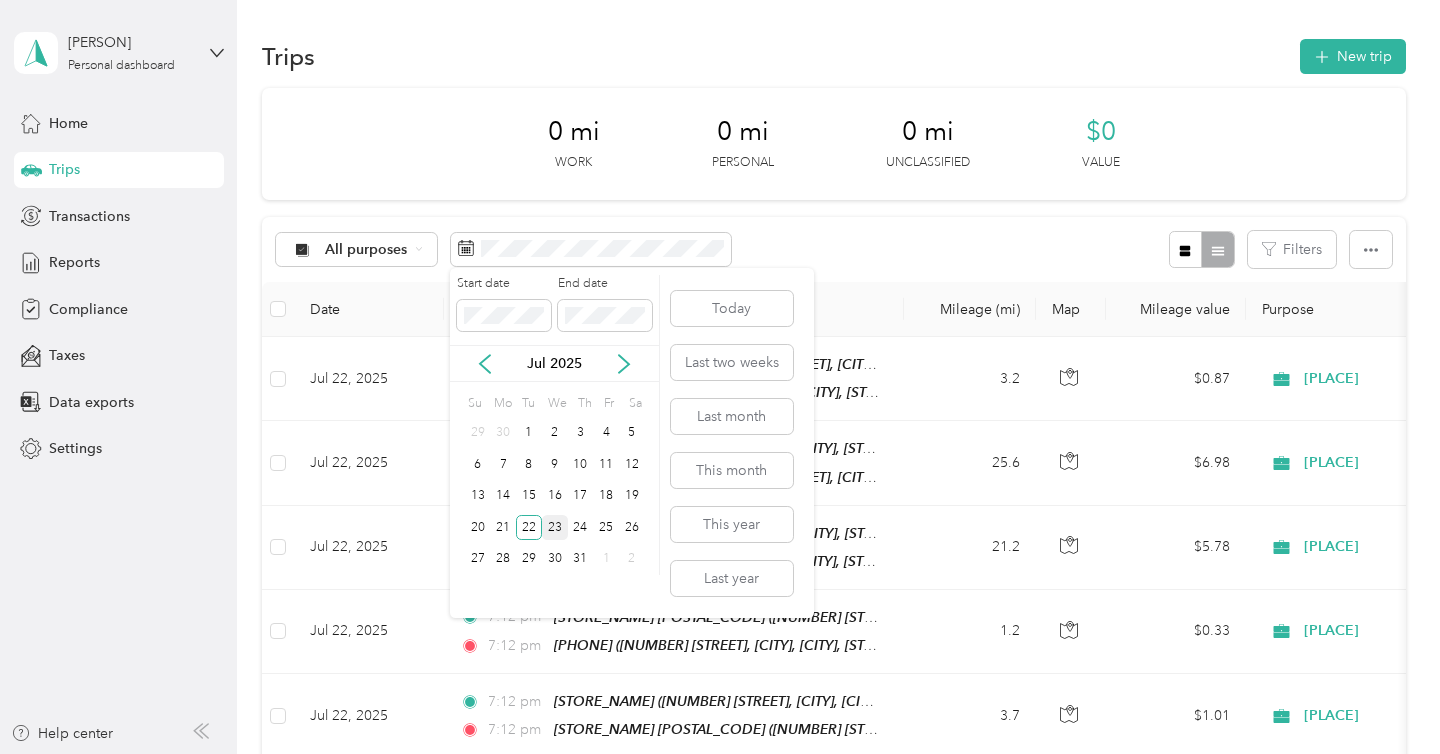 click on "23" at bounding box center [555, 527] 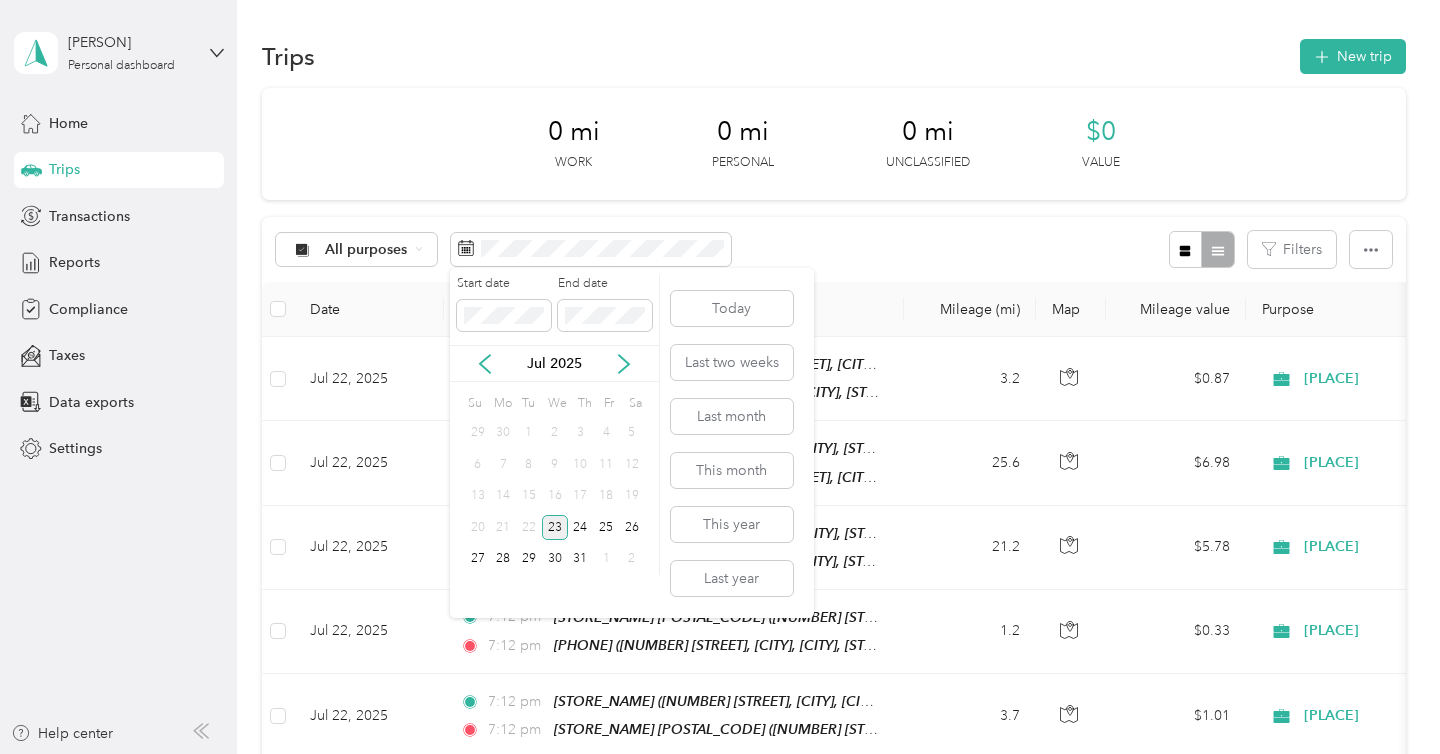 click on "23" at bounding box center (555, 527) 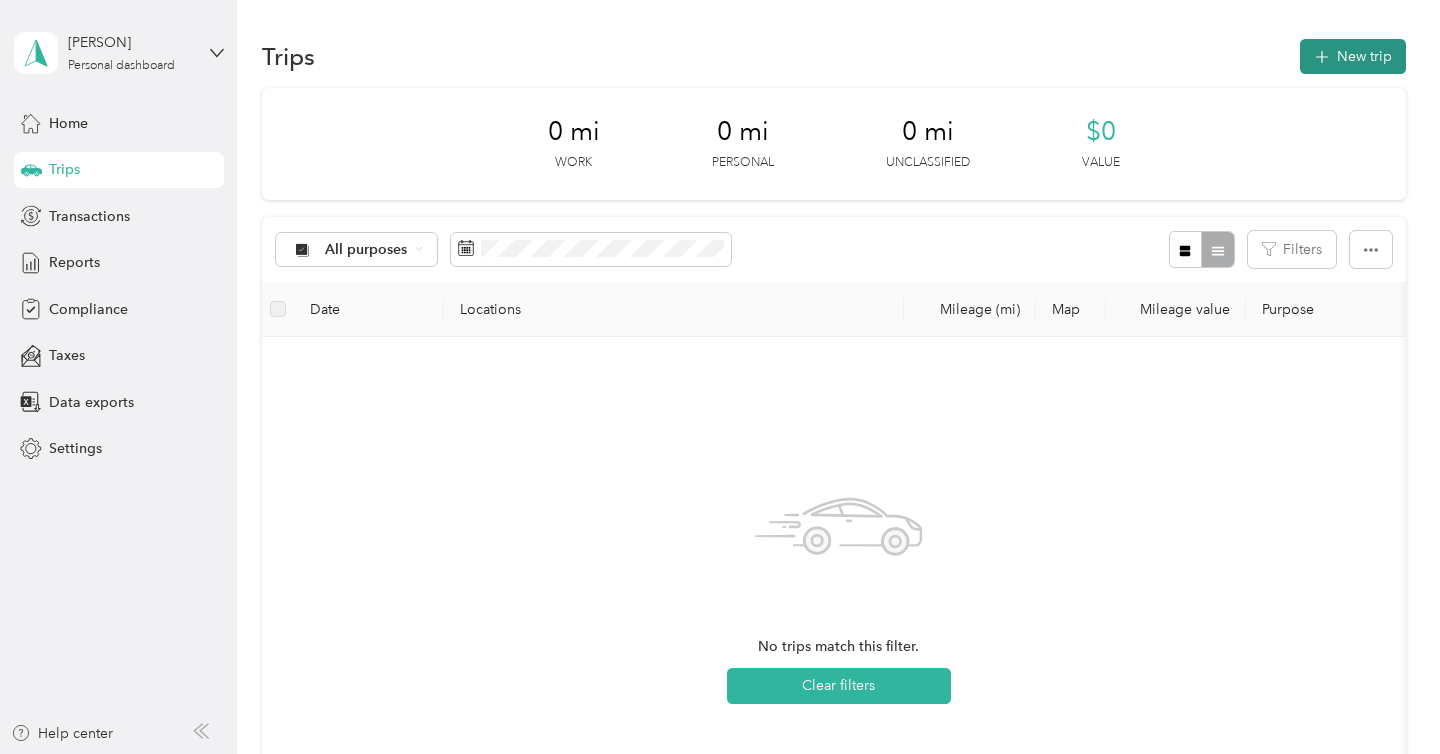 click on "New trip" at bounding box center (1353, 56) 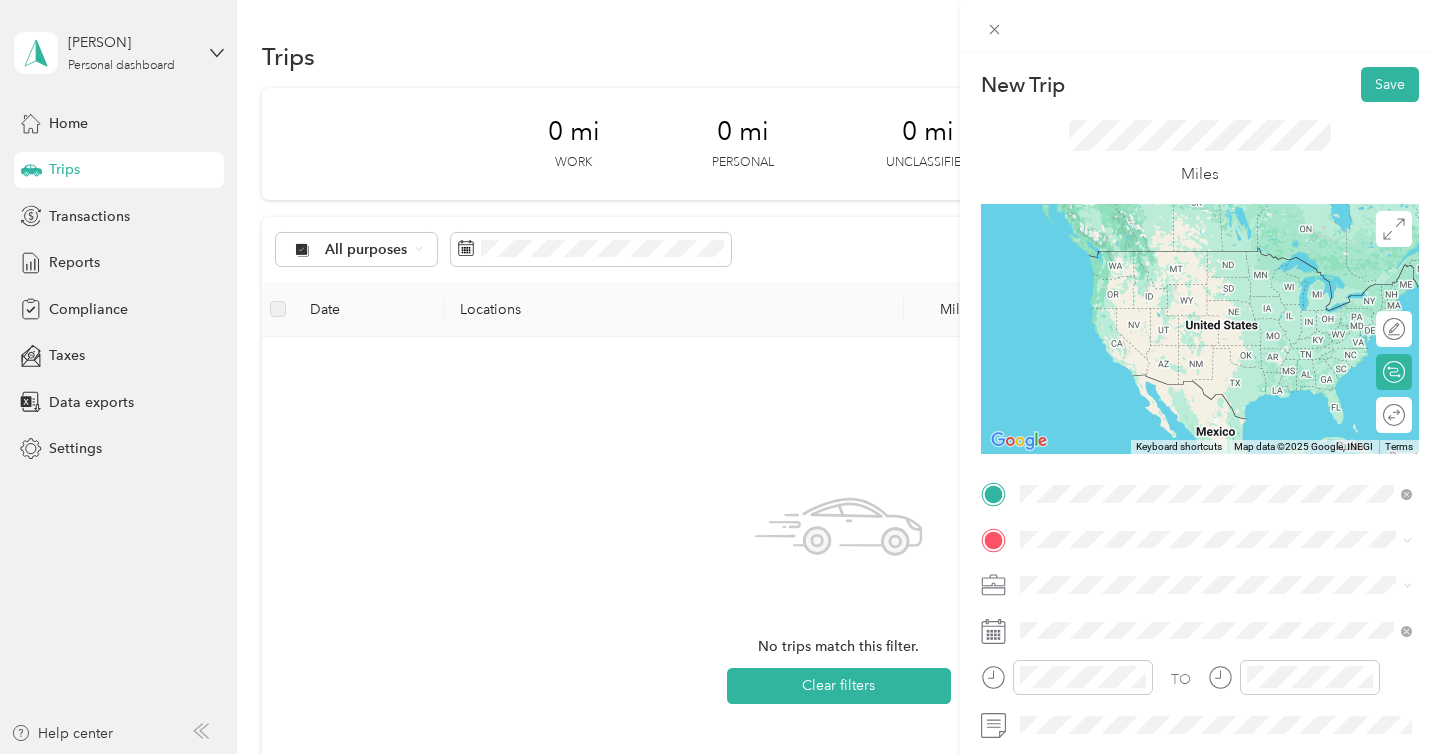click on "[NUMBER] [STREET], [CITY], [STATE], [COUNTRY], [POSTAL_CODE], [CITY], [STATE], [COUNTRY]" at bounding box center [1194, 291] 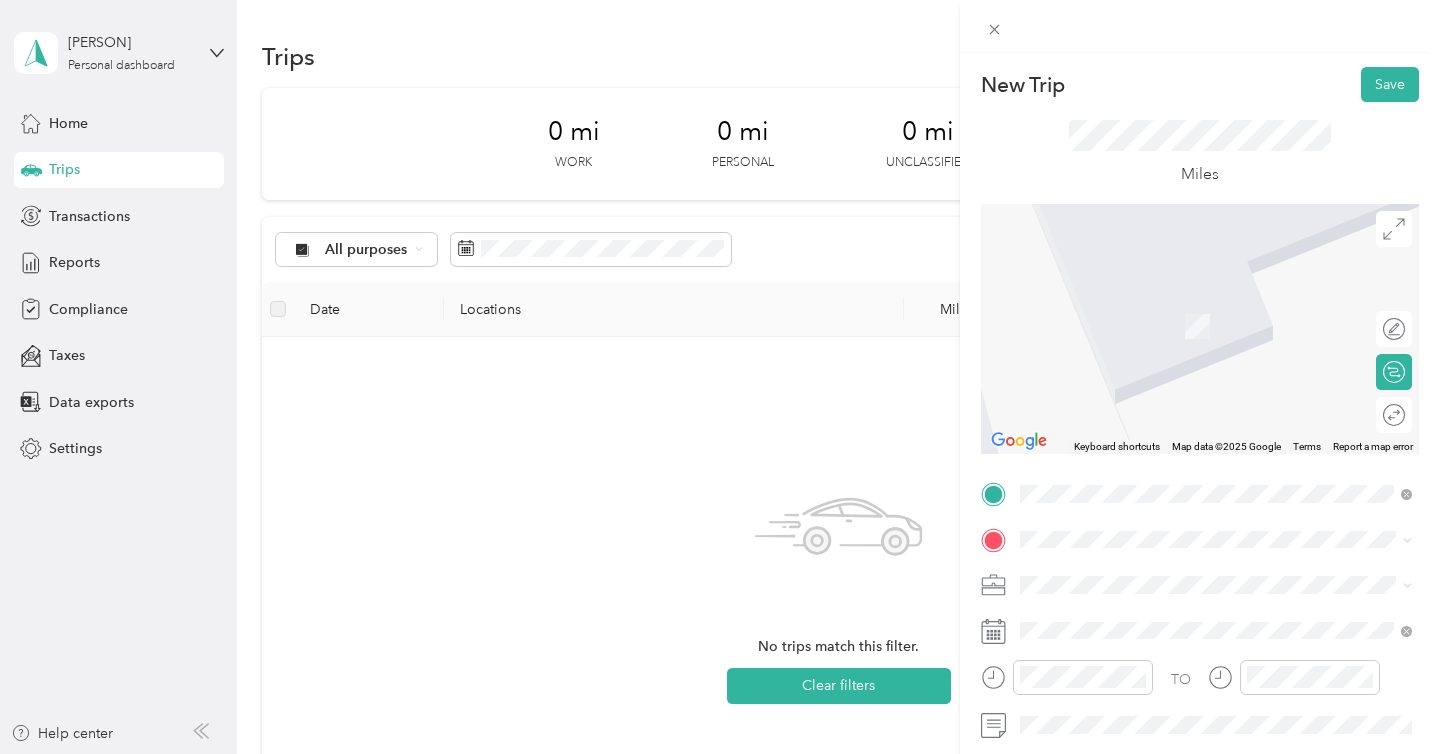 click on "SB 139 (Murrieta) [NUMBER] [STREET], [CITY], [POSTAL_CODE], [CITY], [STATE], [COUNTRY]" at bounding box center (1232, 324) 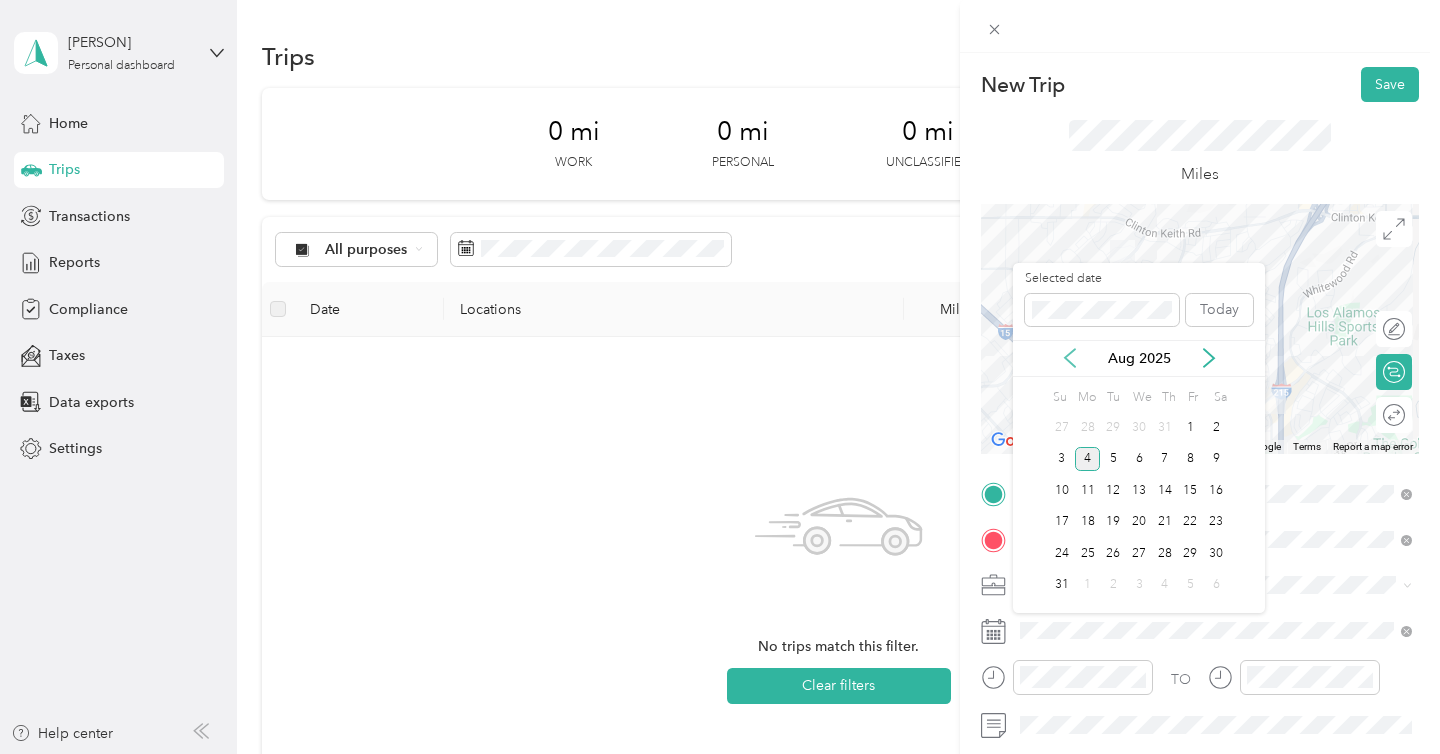 click 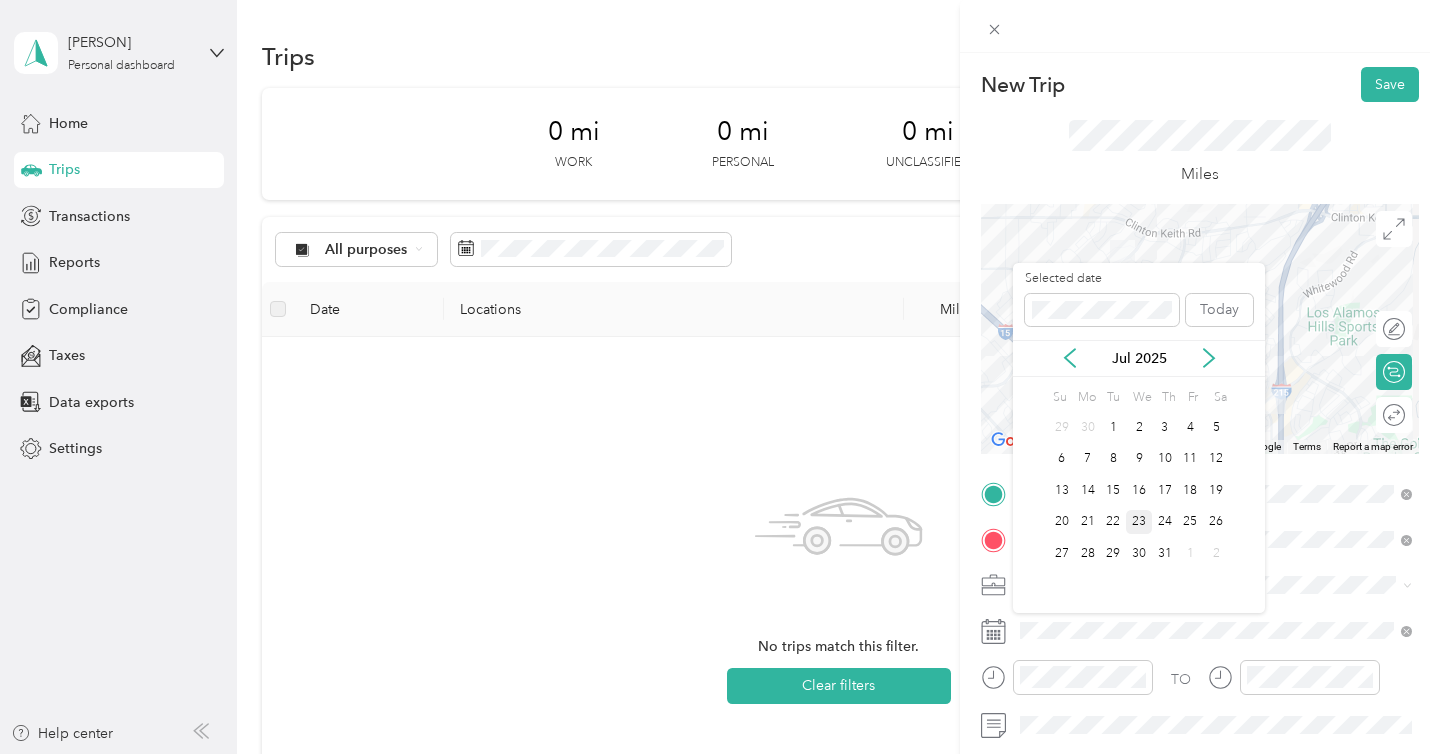 click on "23" at bounding box center (1139, 522) 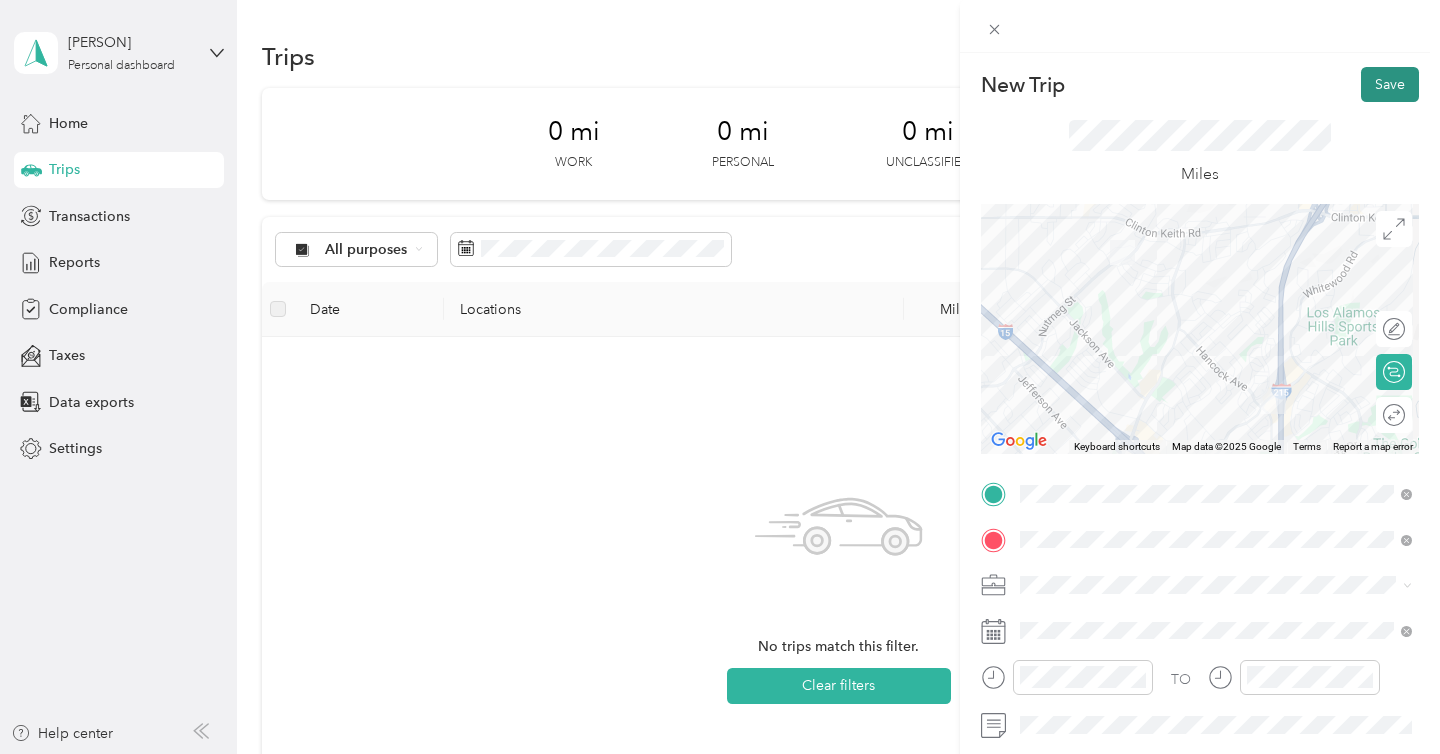 click on "Save" at bounding box center (1390, 84) 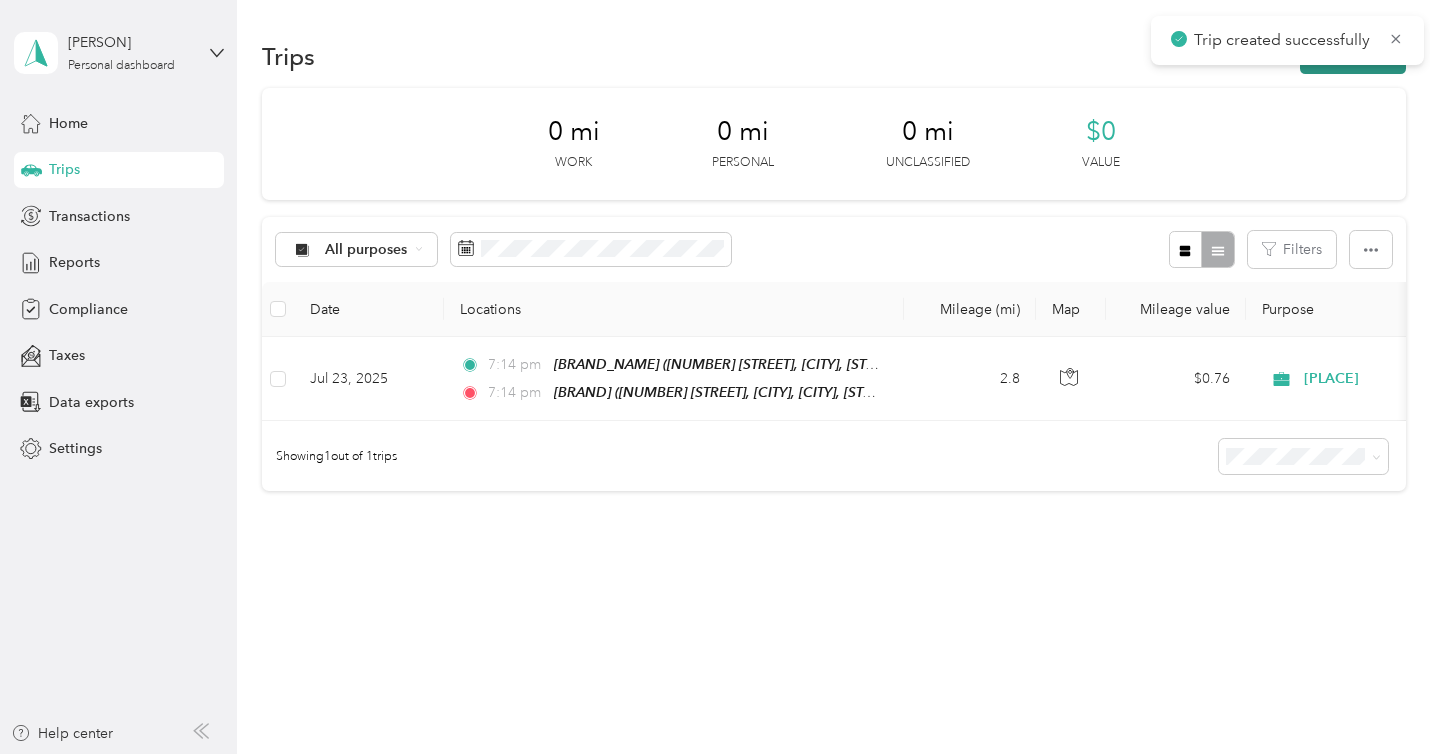 click on "New trip" at bounding box center [1353, 56] 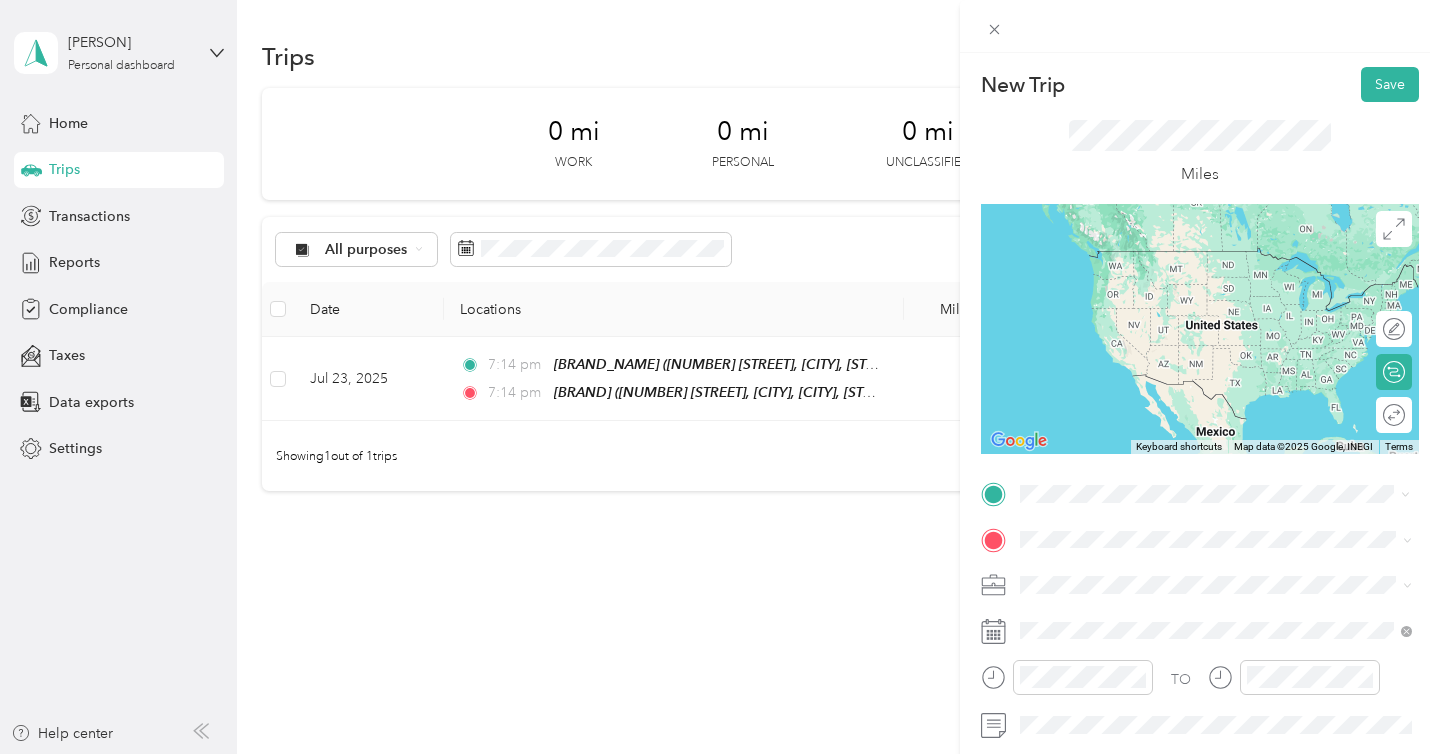 click on "[NUMBER] [STREET], [CITY], [POSTAL_CODE], [CITY], [STATE], [COUNTRY]" at bounding box center (1227, 291) 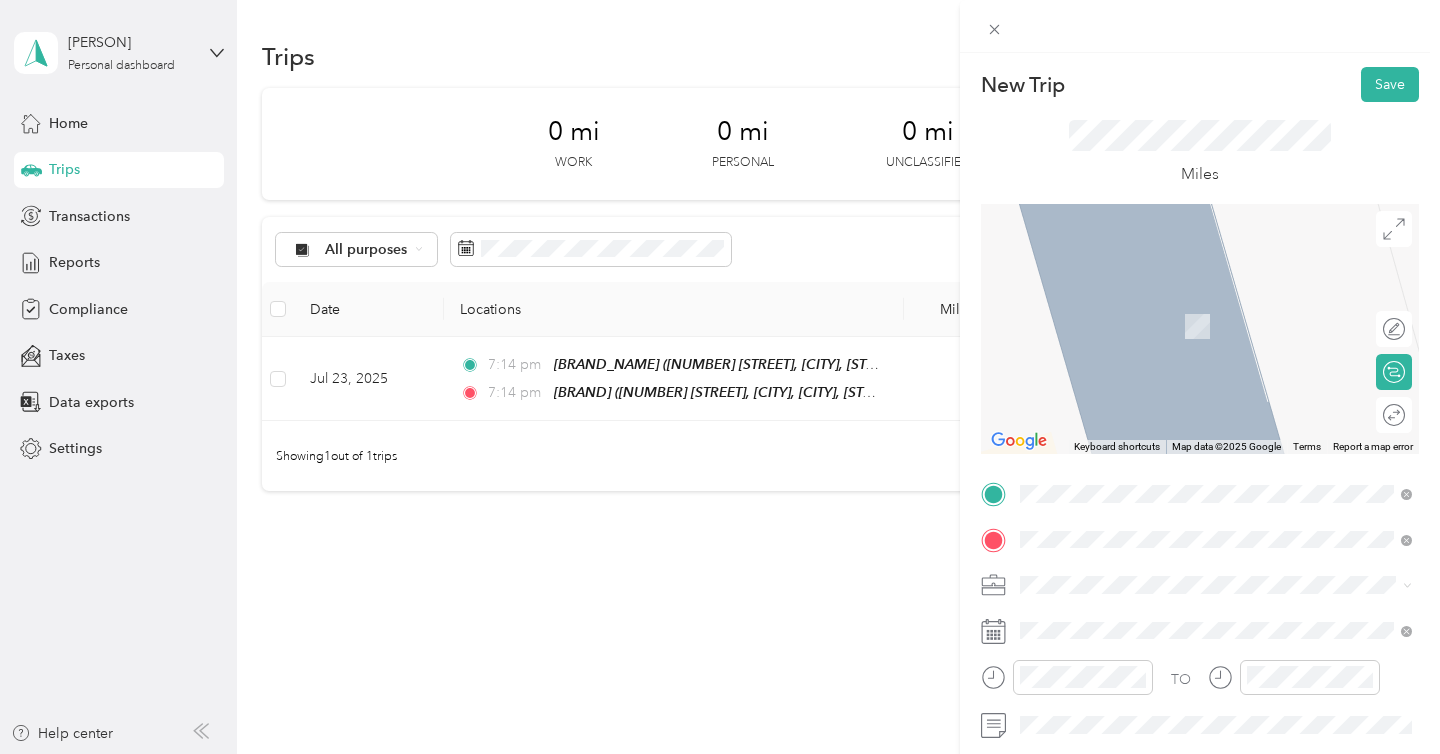 click on "24910 Washington Avenue
Murrieta, California 92562, United States" at bounding box center (1202, 304) 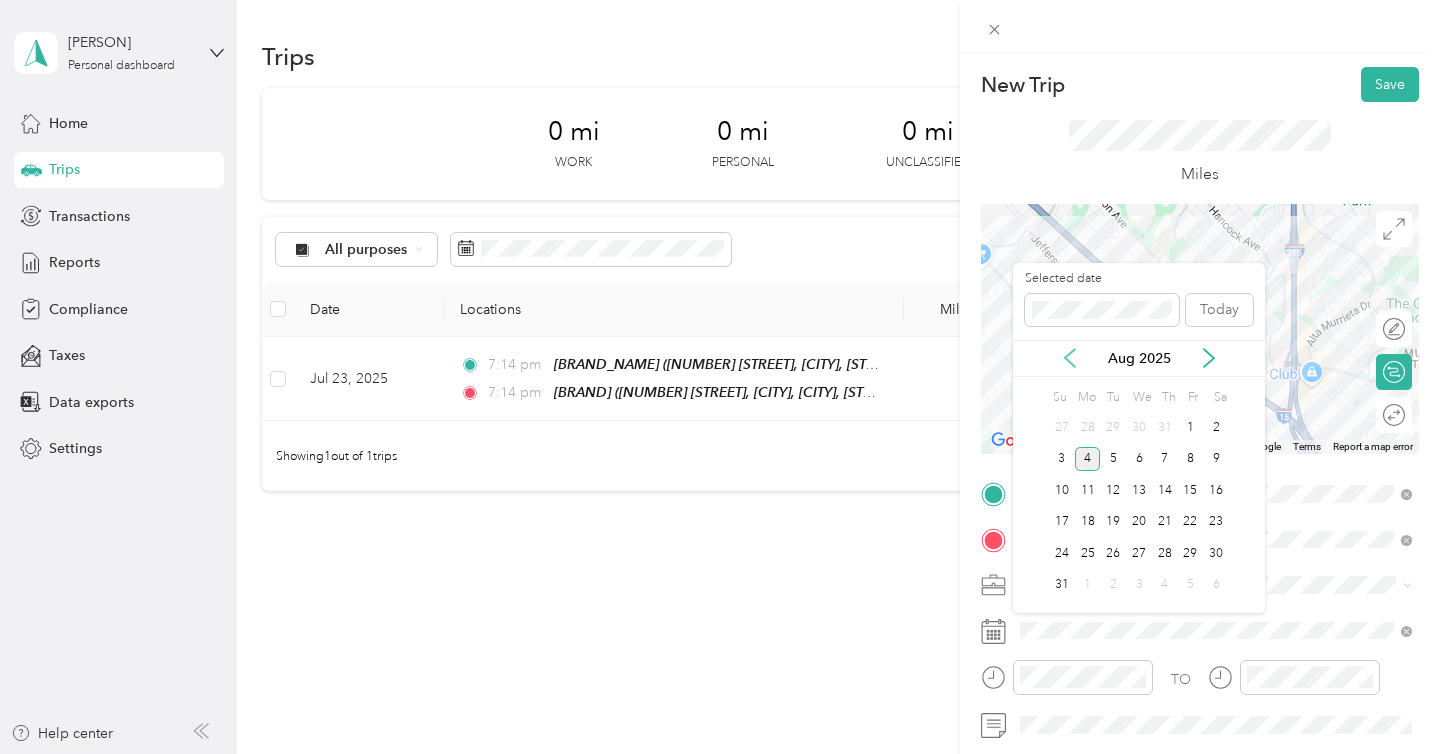 click 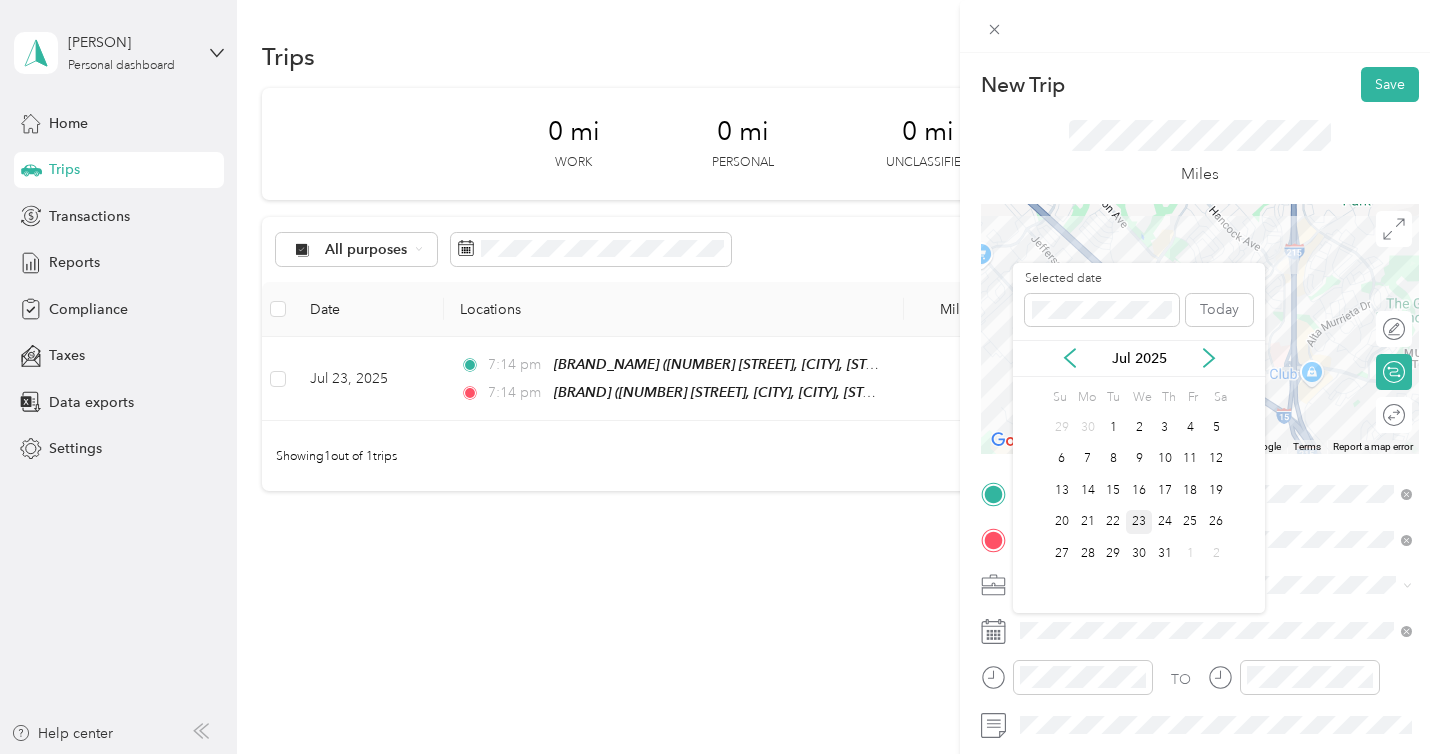 click on "23" at bounding box center [1139, 522] 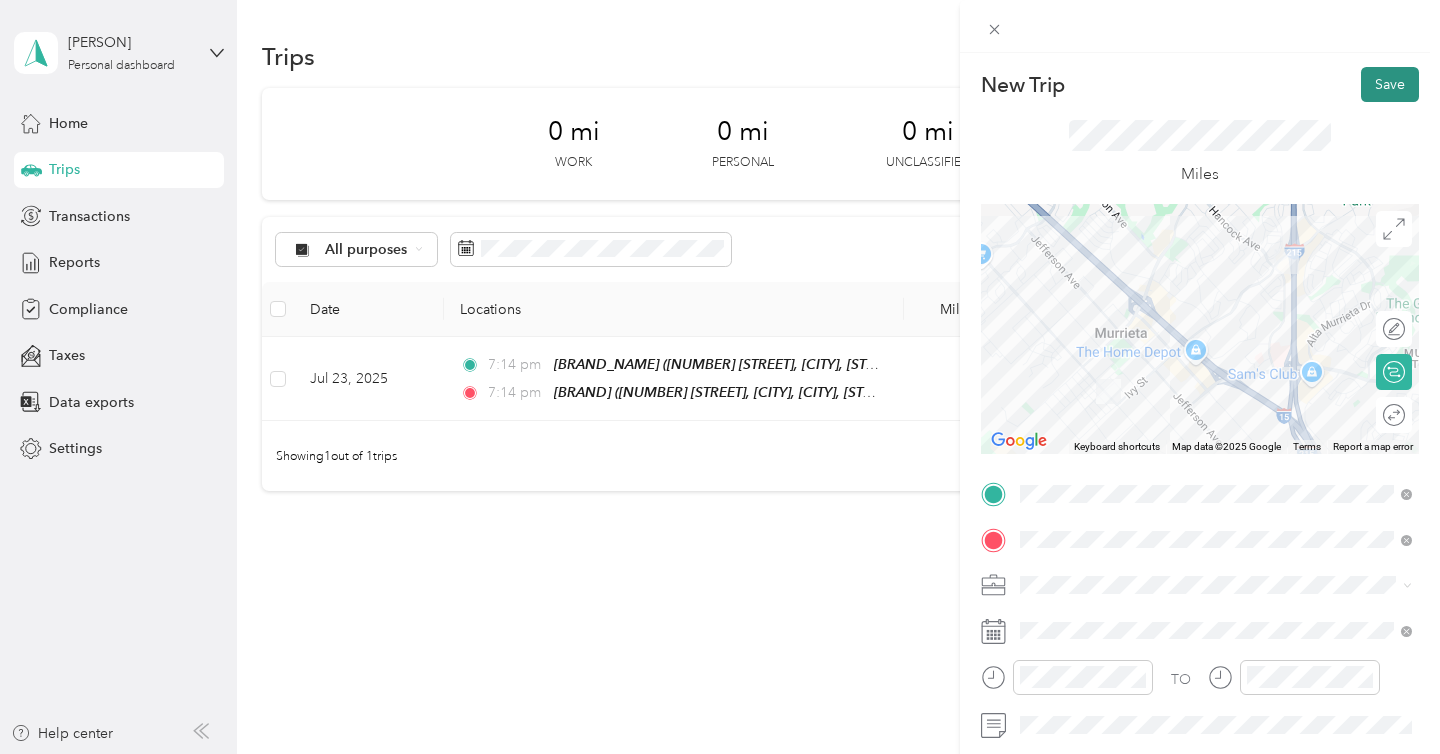 click on "Save" at bounding box center [1390, 84] 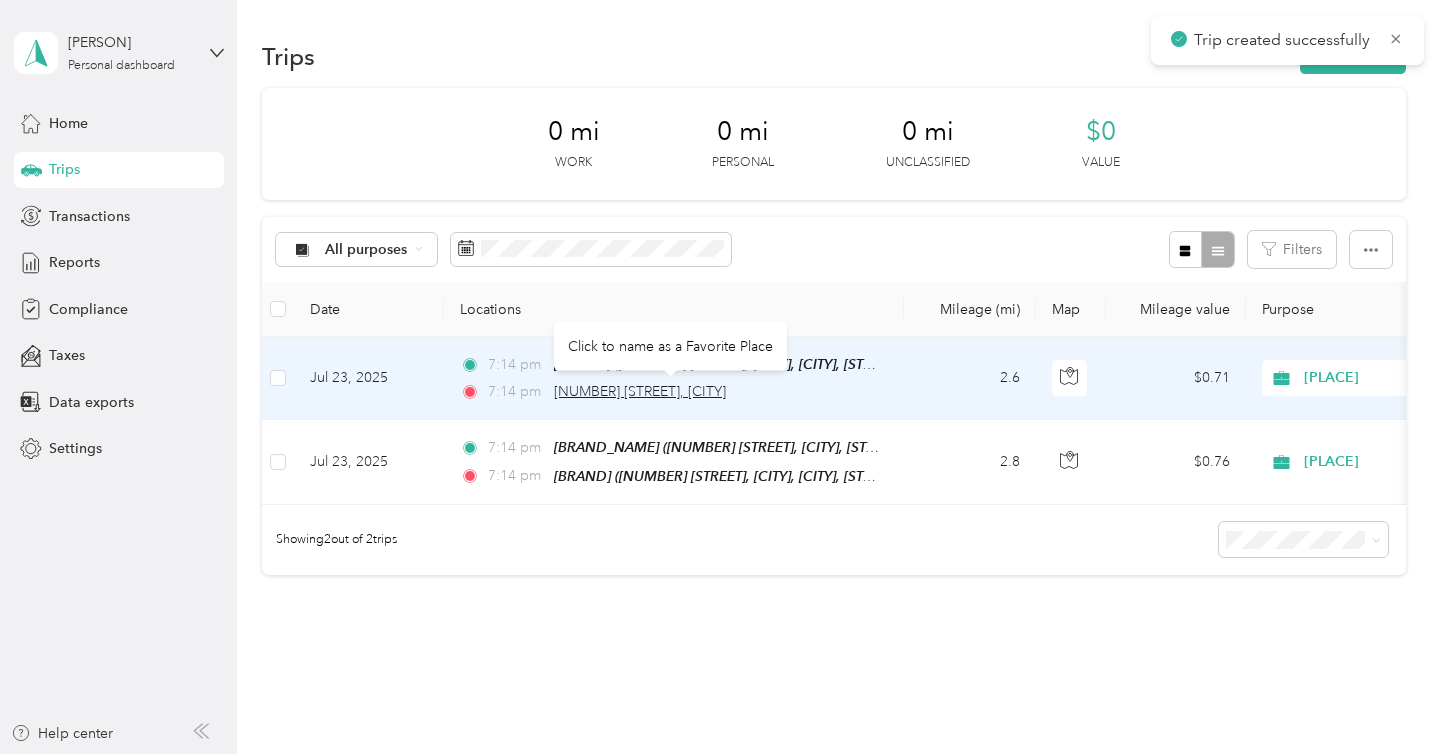 click on "24910 Washington Avenue, Murrieta" at bounding box center (640, 391) 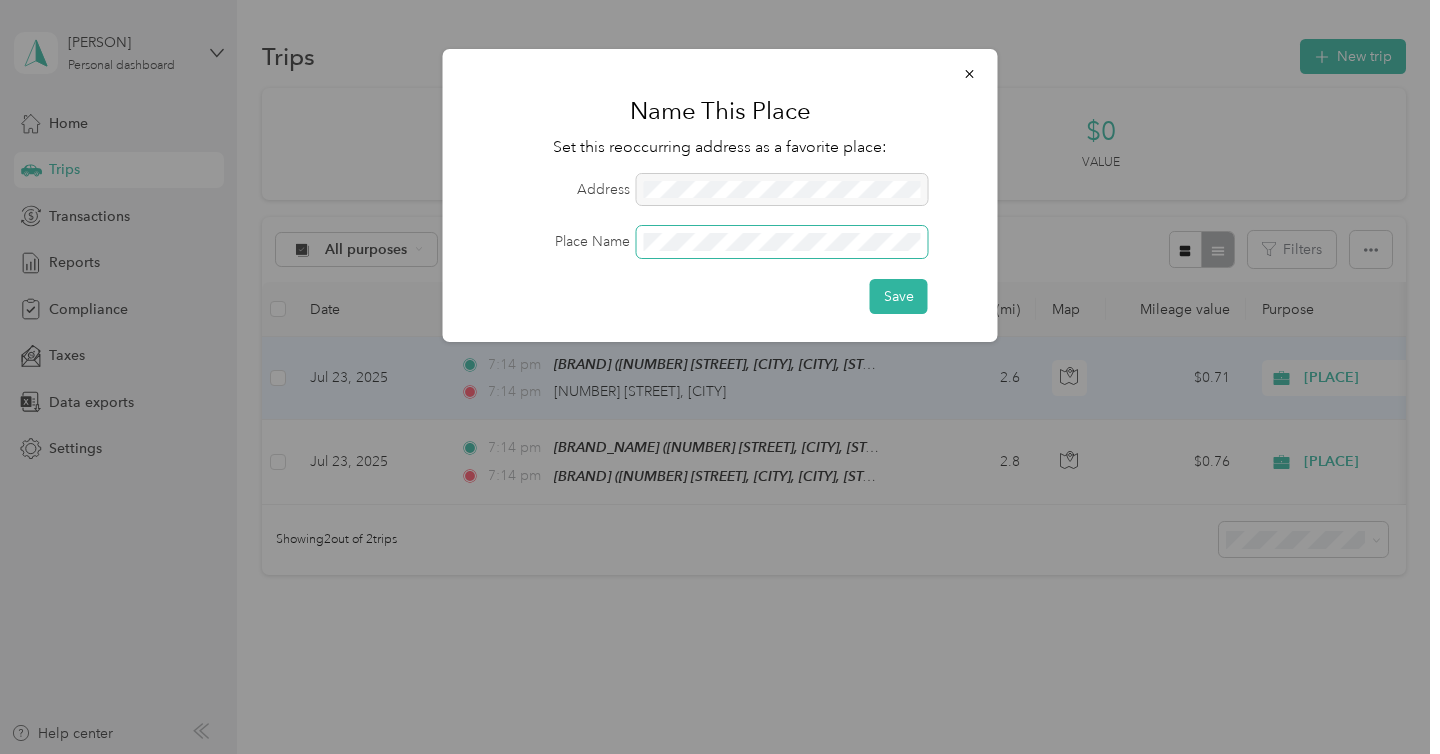 click on "Save" at bounding box center [899, 296] 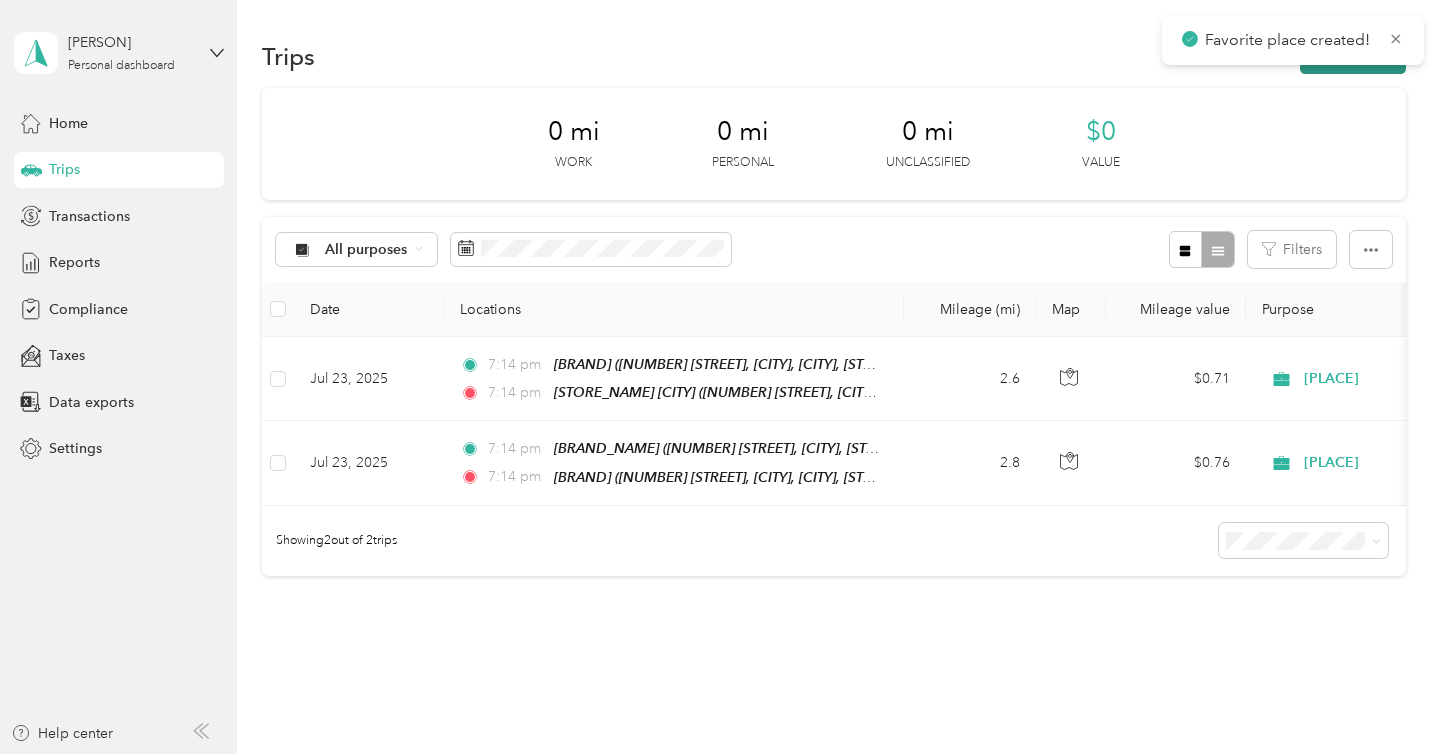click on "New trip" at bounding box center (1353, 56) 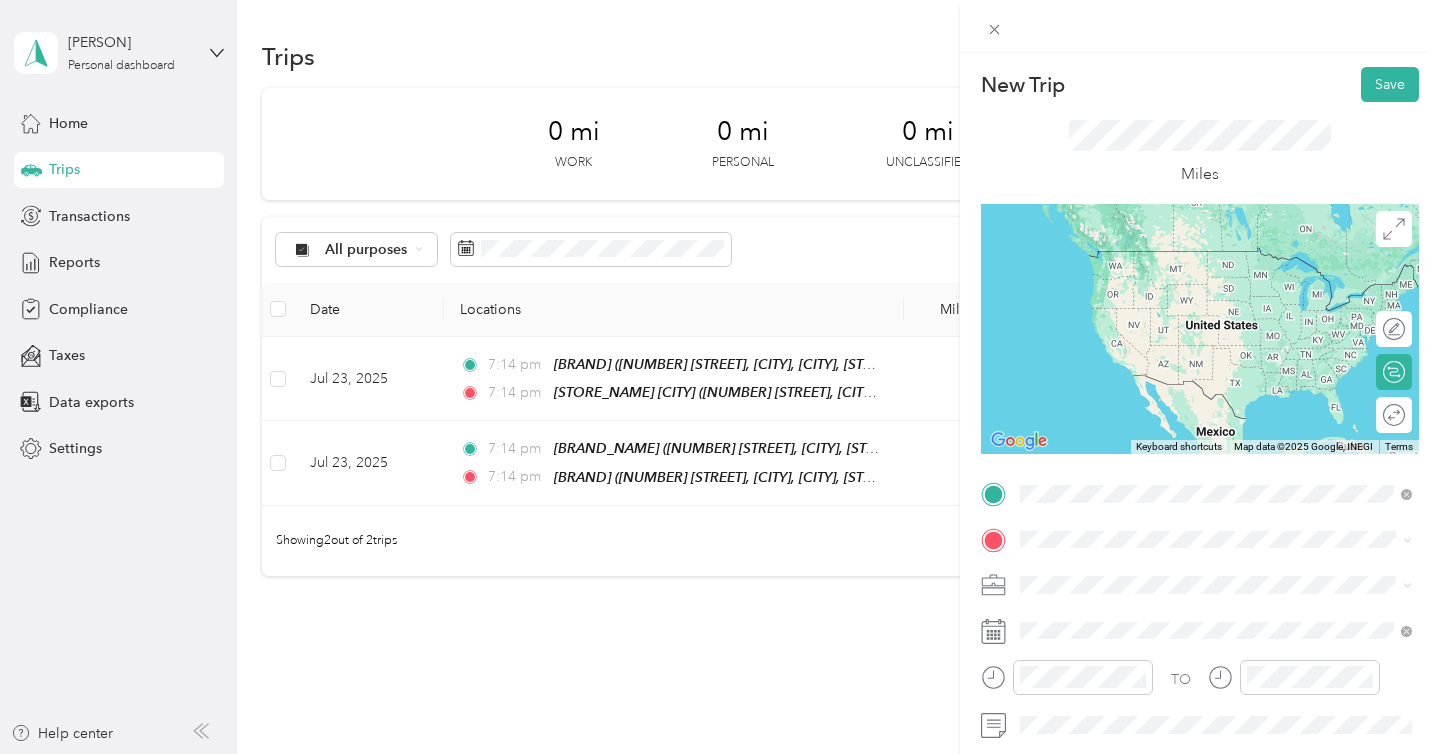 click on "[BRAND] [CITY]" at bounding box center (1109, 573) 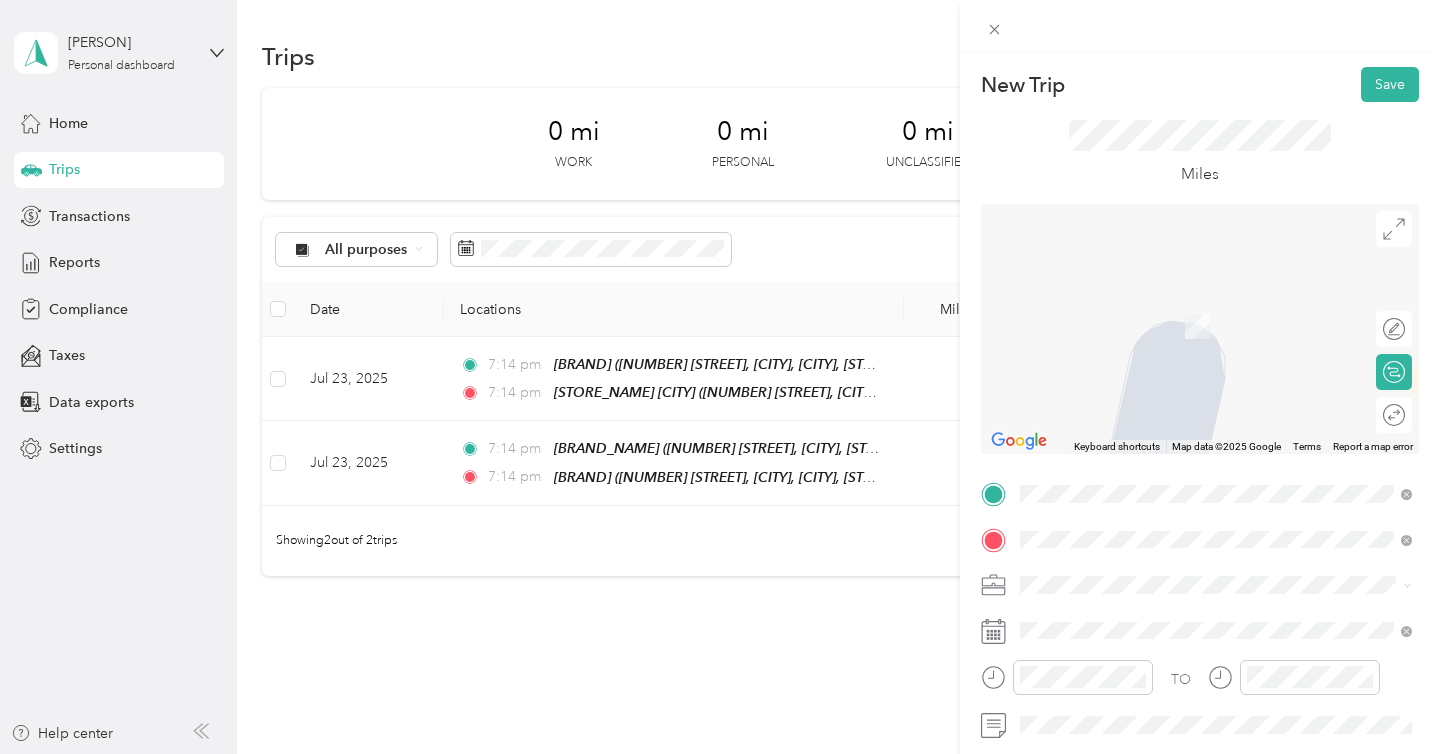 click on "32475 Clinton Keith Road
Wildomar, California 92595, United States" at bounding box center [1202, 493] 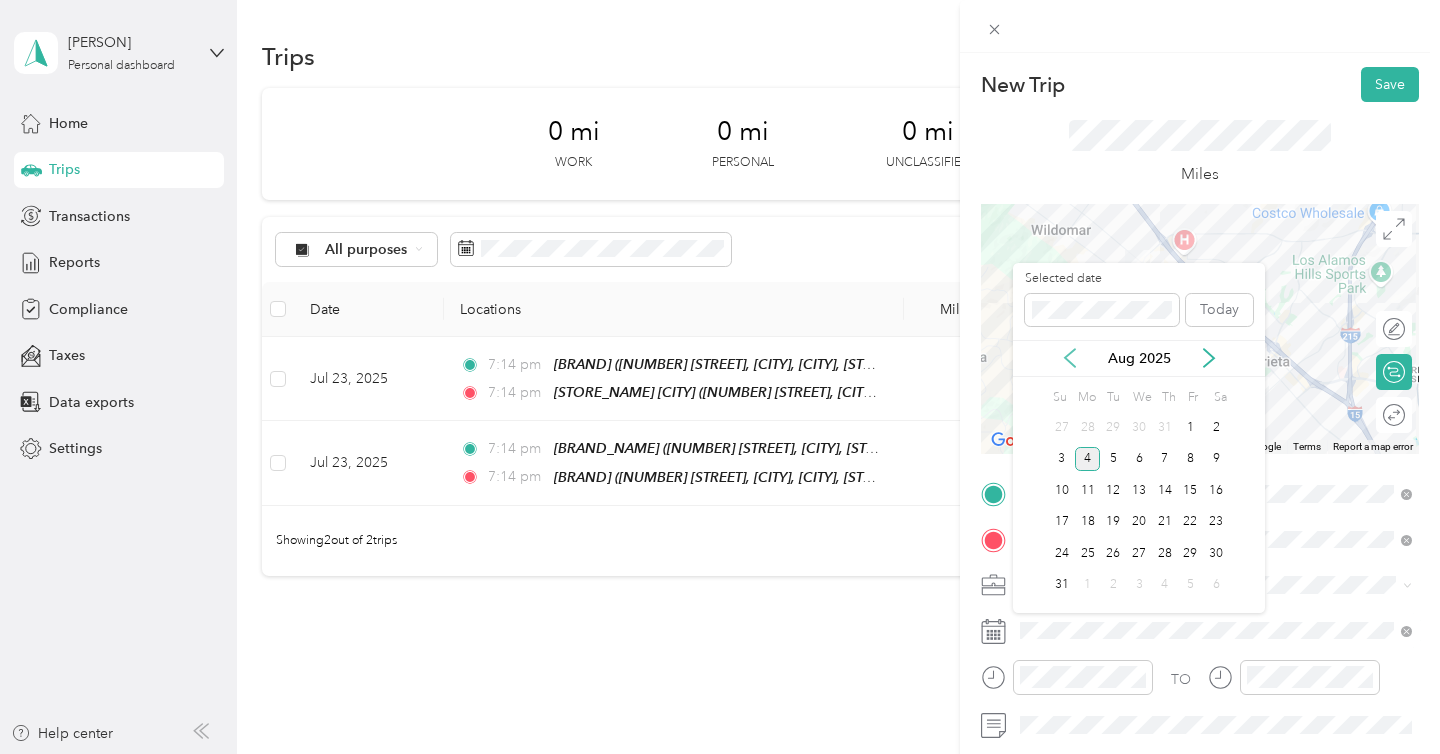 click 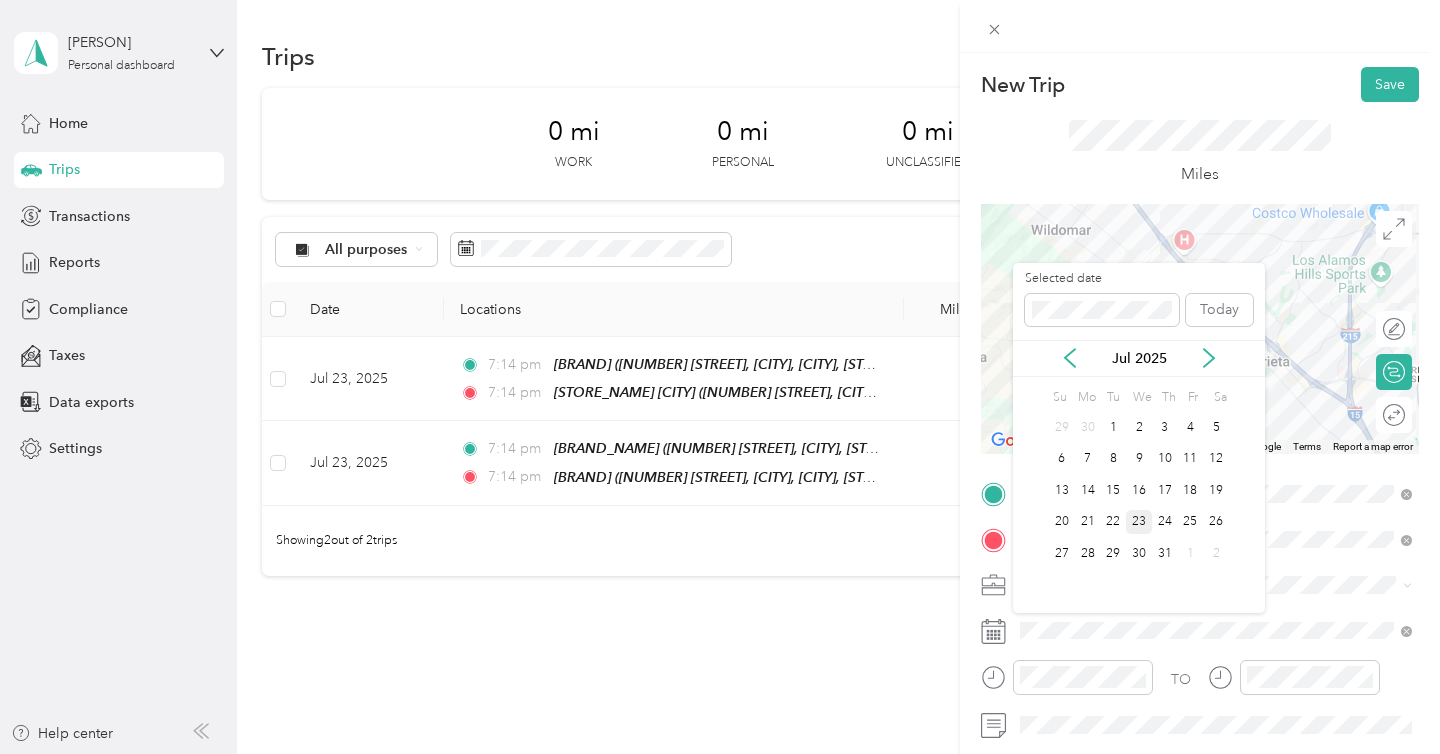 click on "23" at bounding box center [1139, 522] 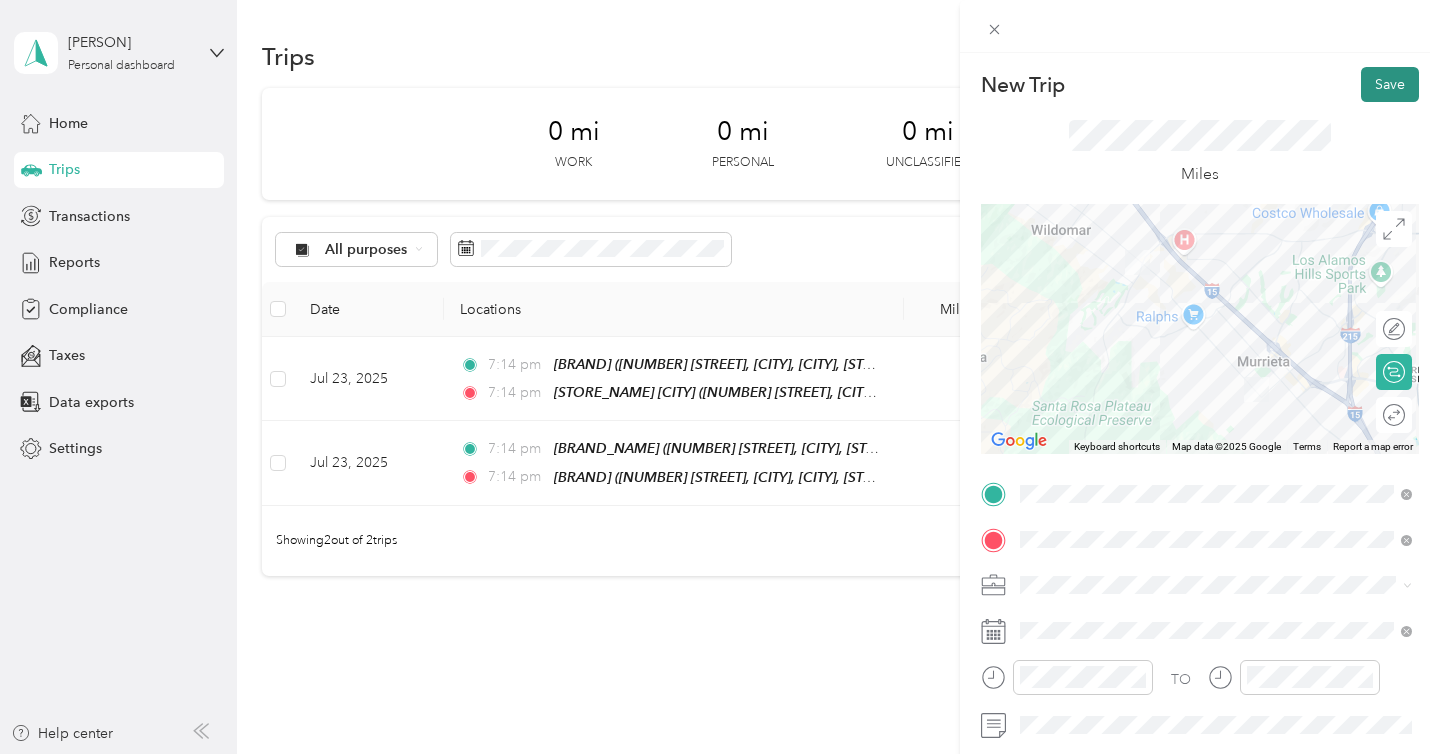click on "Save" at bounding box center (1390, 84) 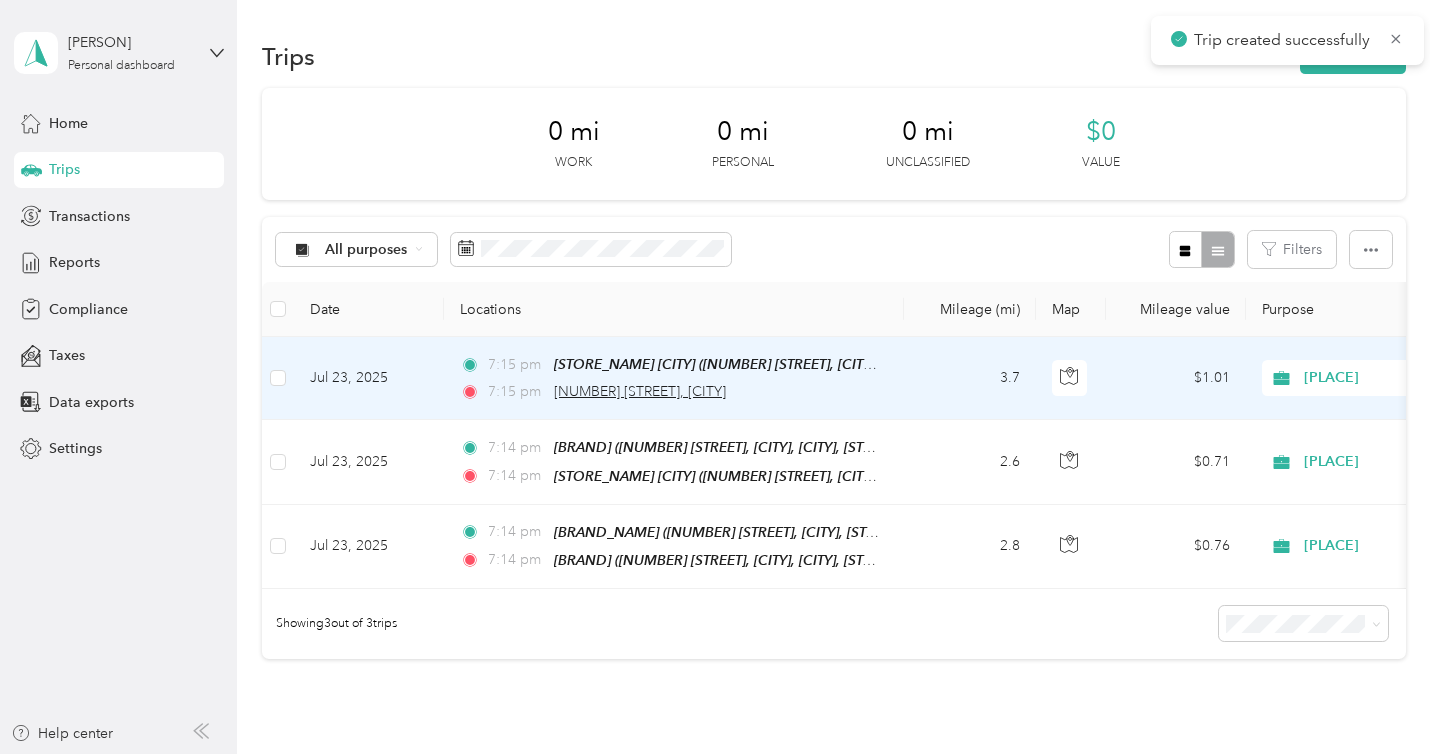 click on "32475 Clinton Keith Road, Wildomar" at bounding box center (640, 391) 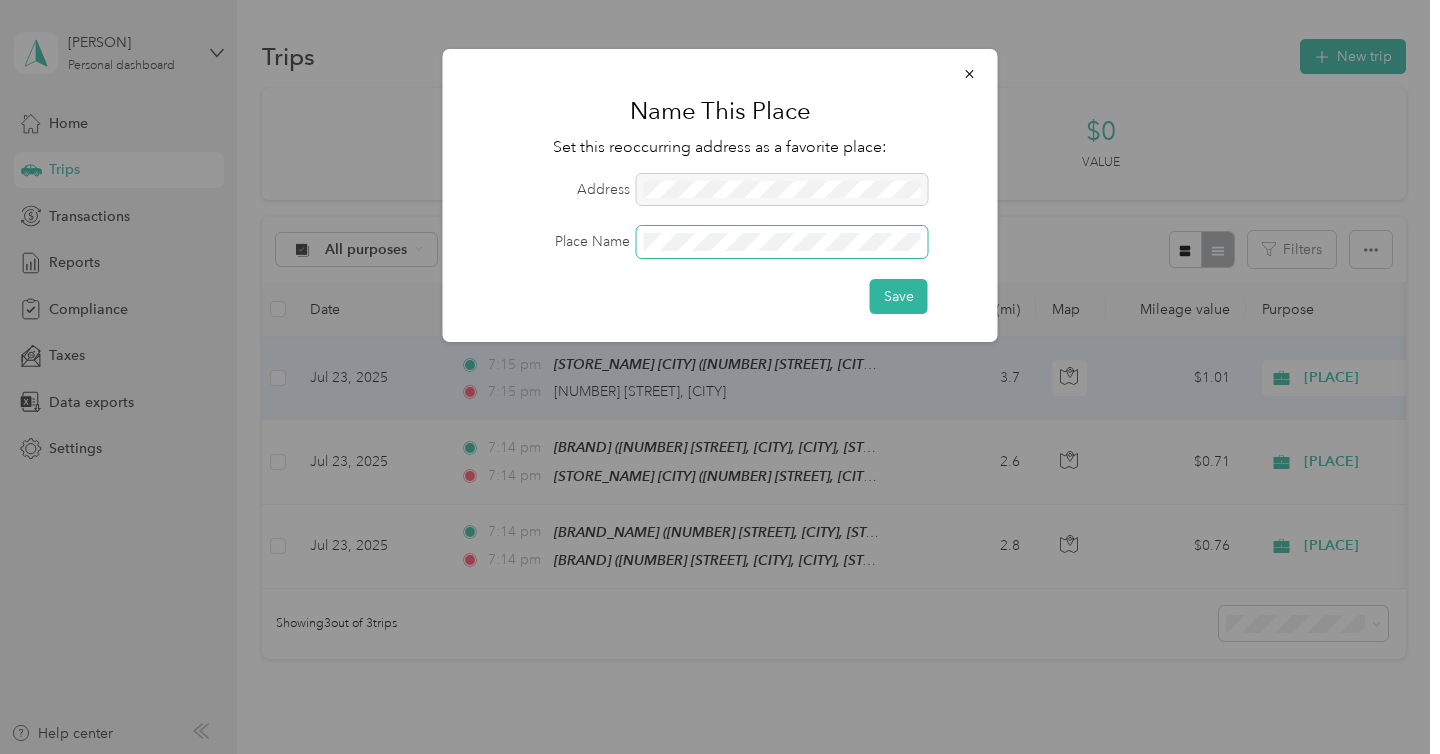 click on "Save" at bounding box center [899, 296] 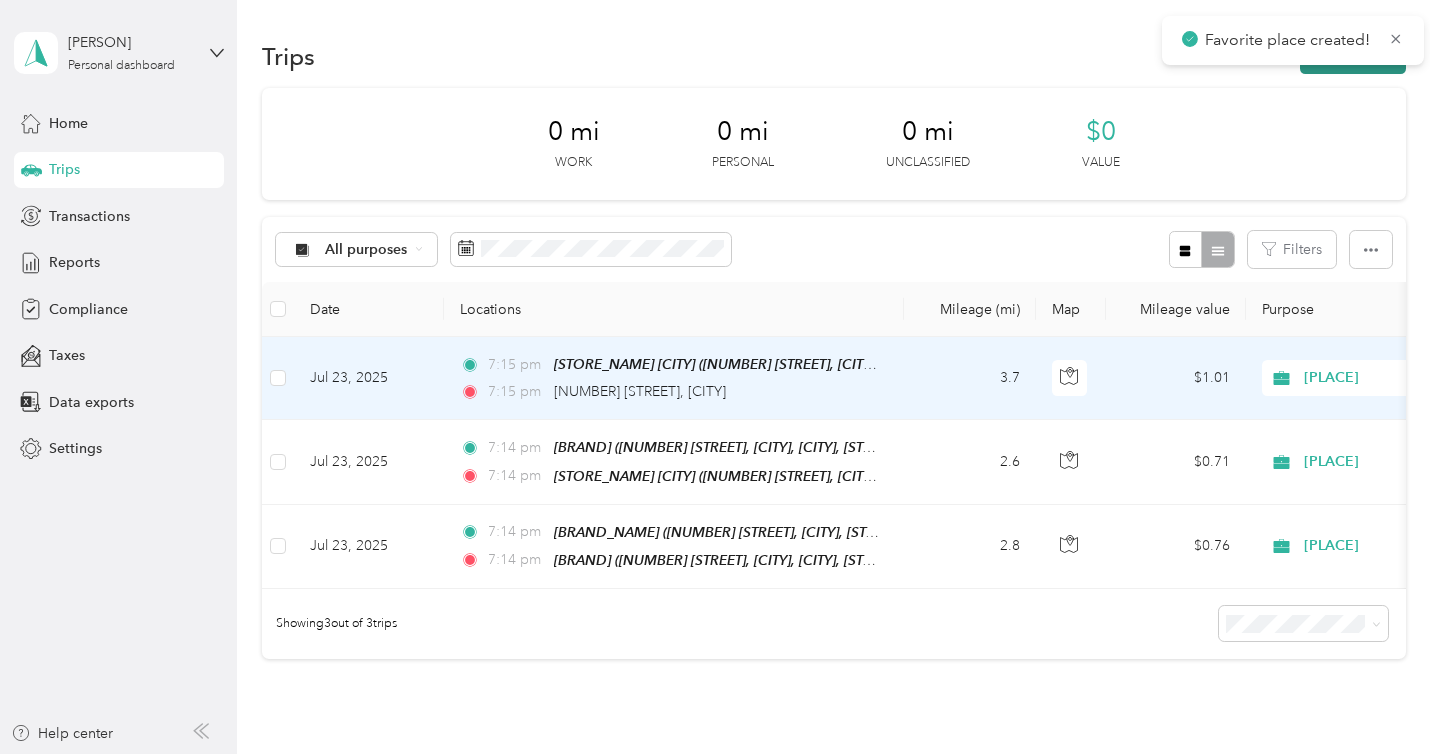 click on "New trip" at bounding box center (1353, 56) 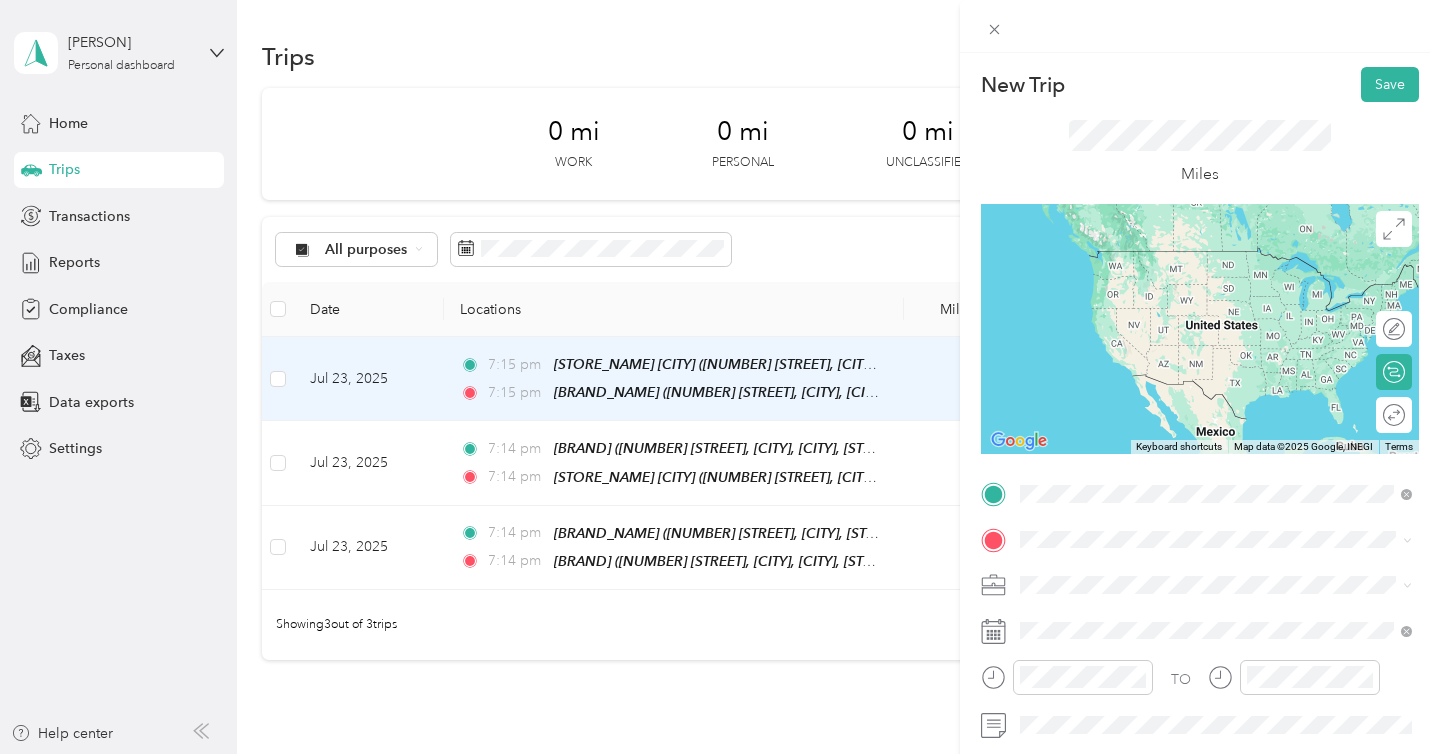 click on "The Hive 32475 Clinton Keith Road, Wildomar, 92595, Wildomar, California, United States" at bounding box center [1216, 280] 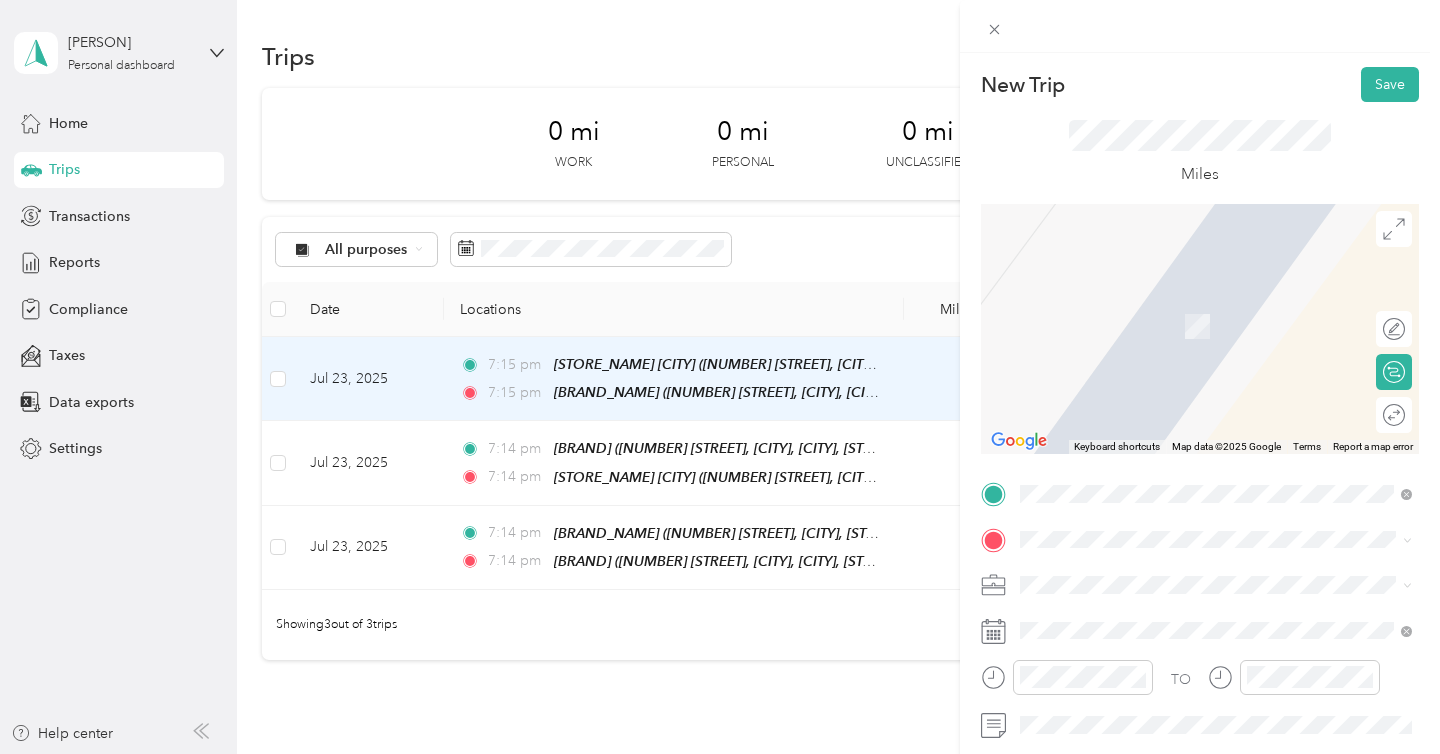 click on "23971 Clinton Keith Road
Wildomar, California 92595, United States" at bounding box center [1202, 617] 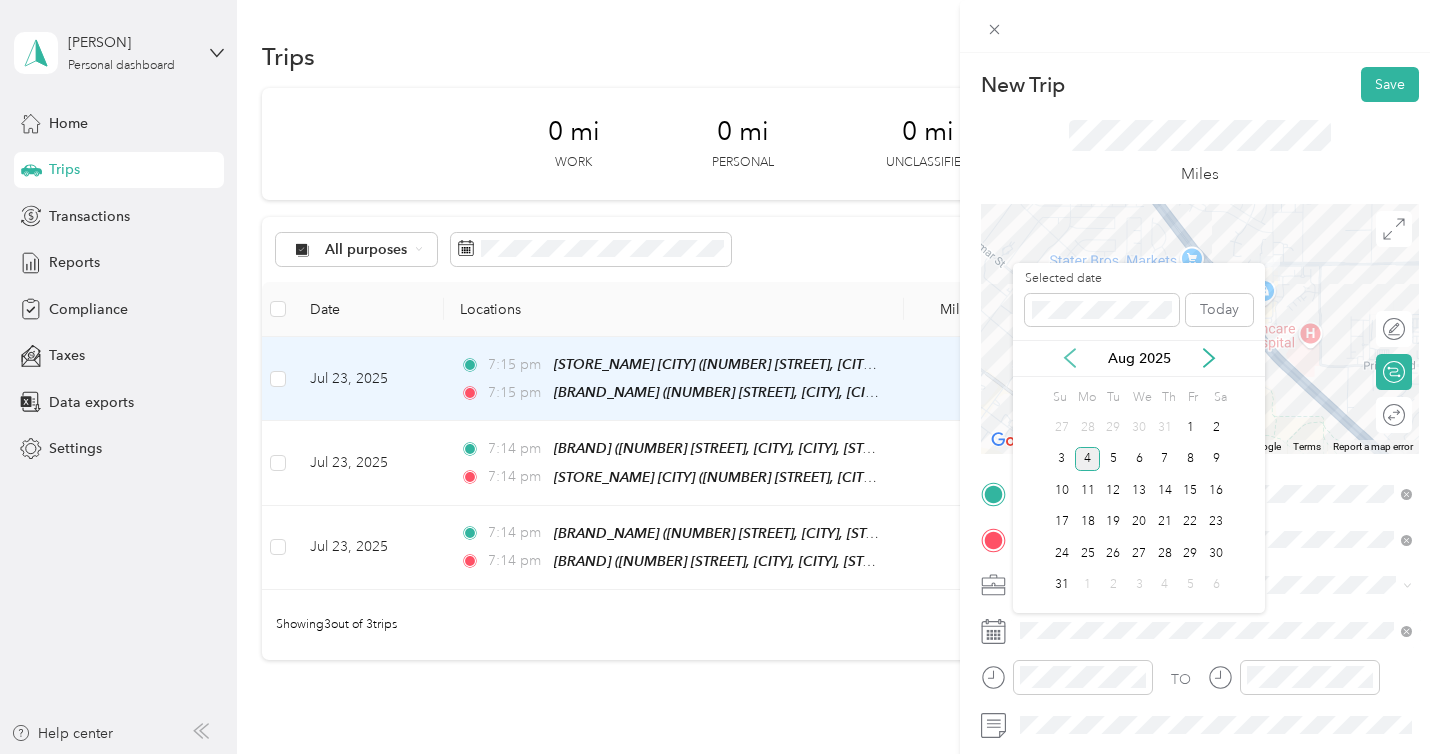 click 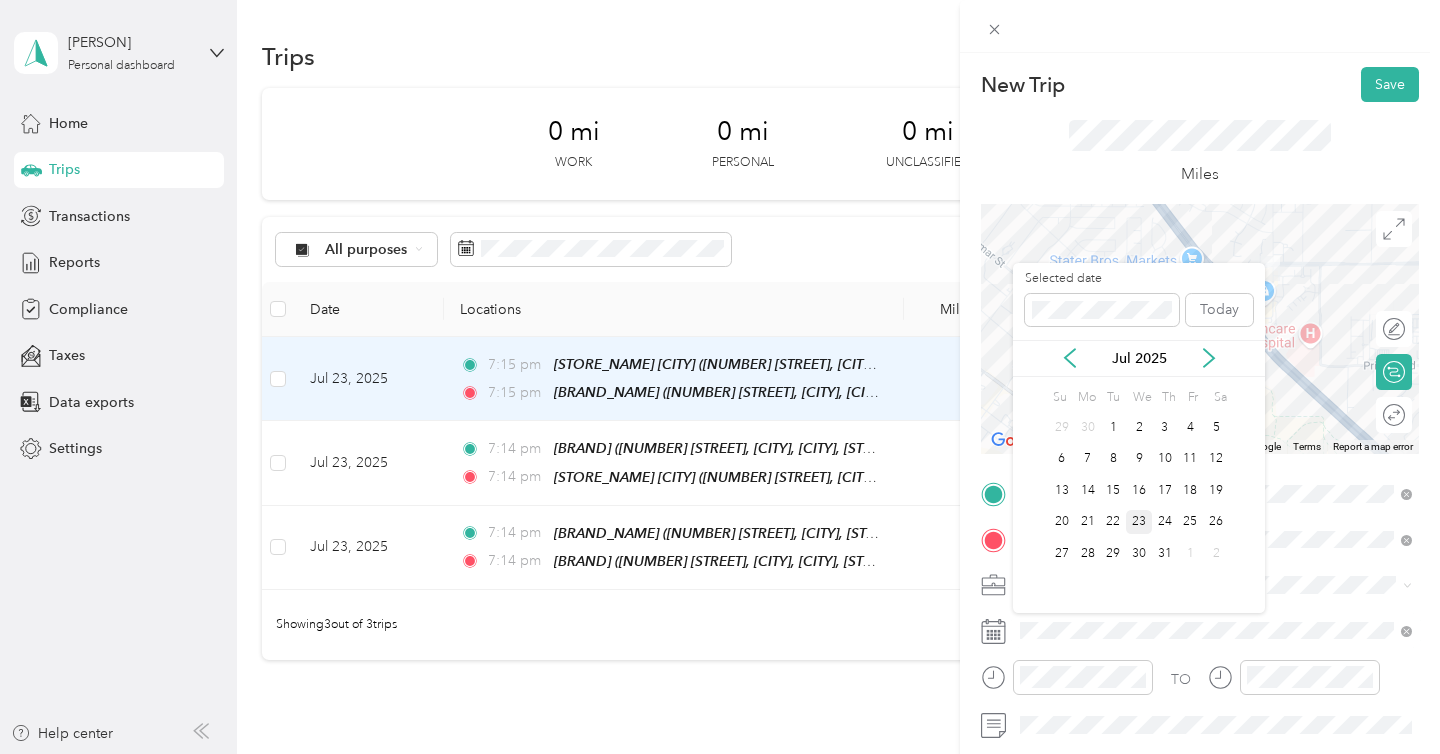 click on "23" at bounding box center (1139, 522) 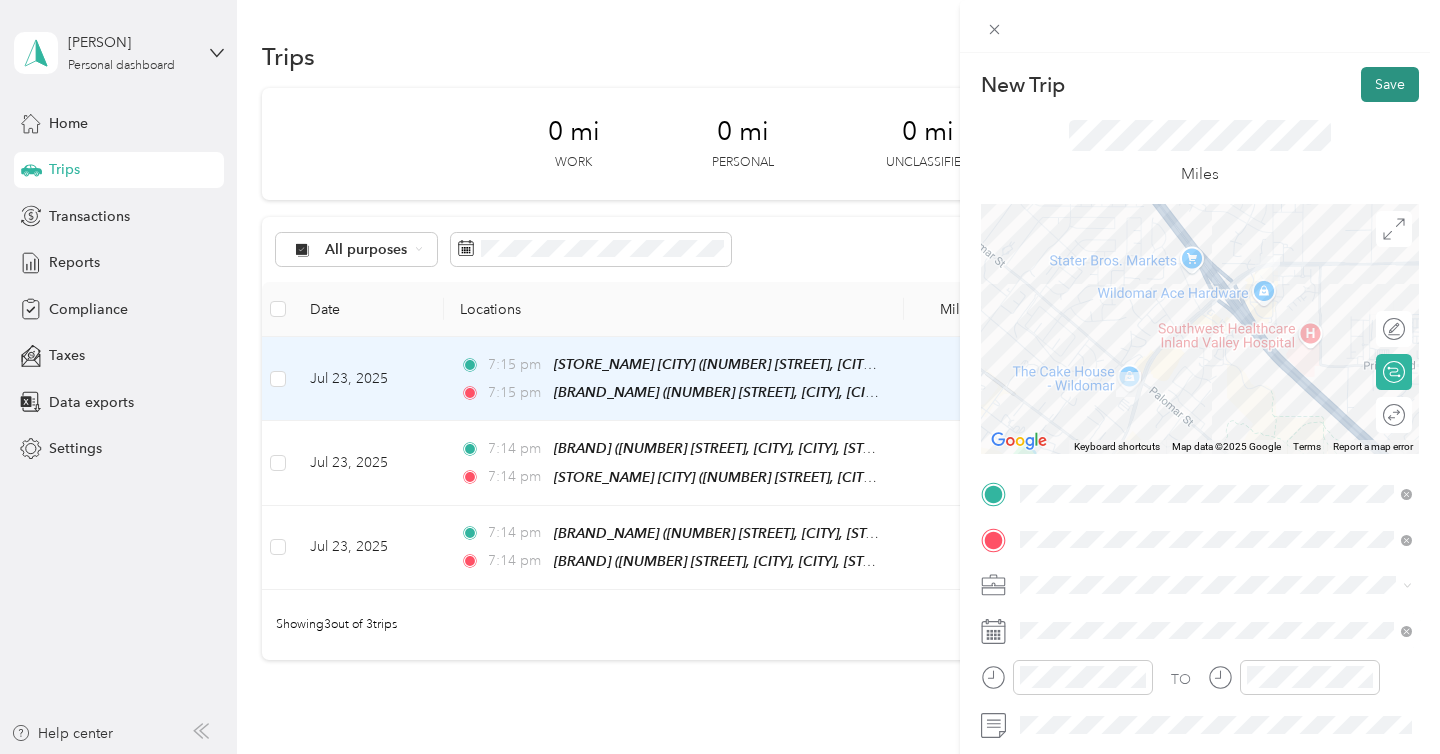 click on "Save" at bounding box center [1390, 84] 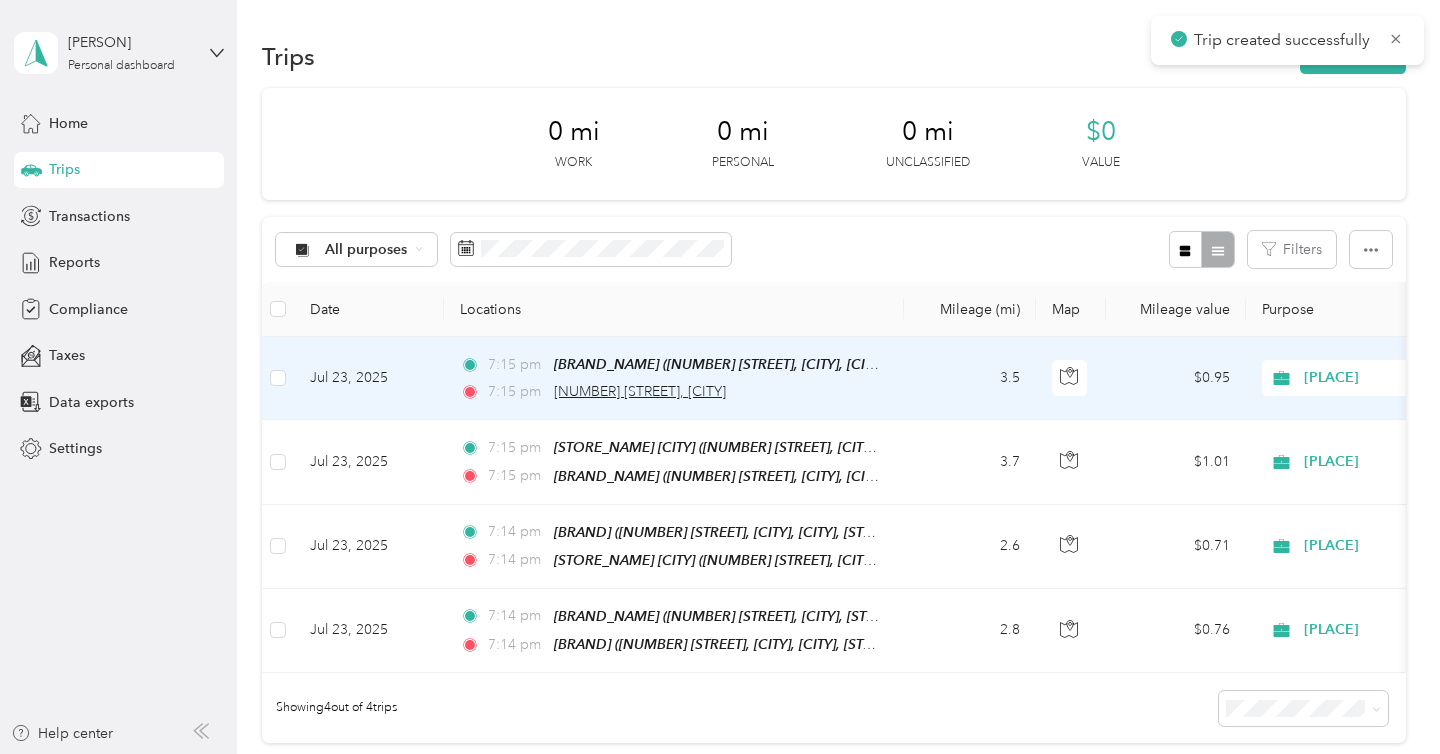 click on "23971 Clinton Keith Road, Wildomar" at bounding box center [640, 391] 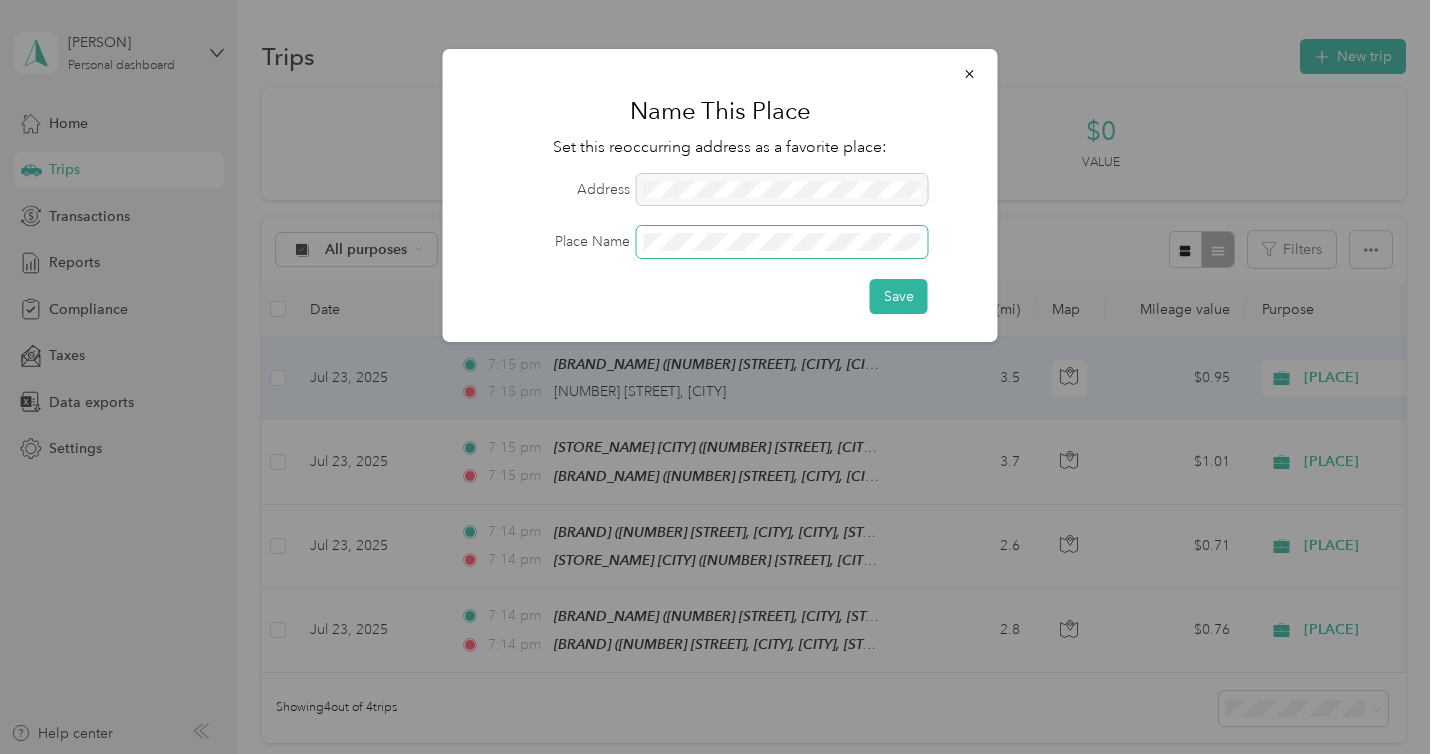 click on "Save" at bounding box center [899, 296] 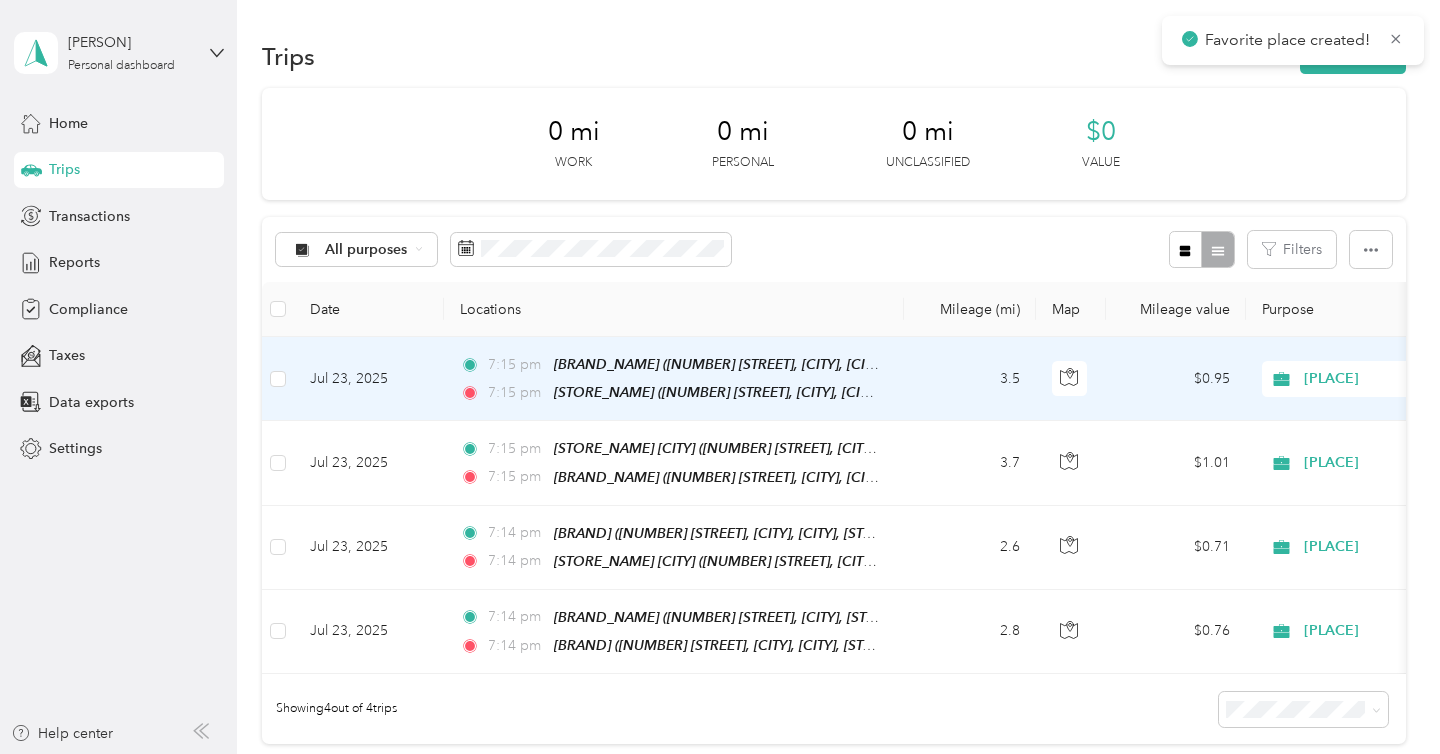 click on "Trips New trip" at bounding box center [834, 56] 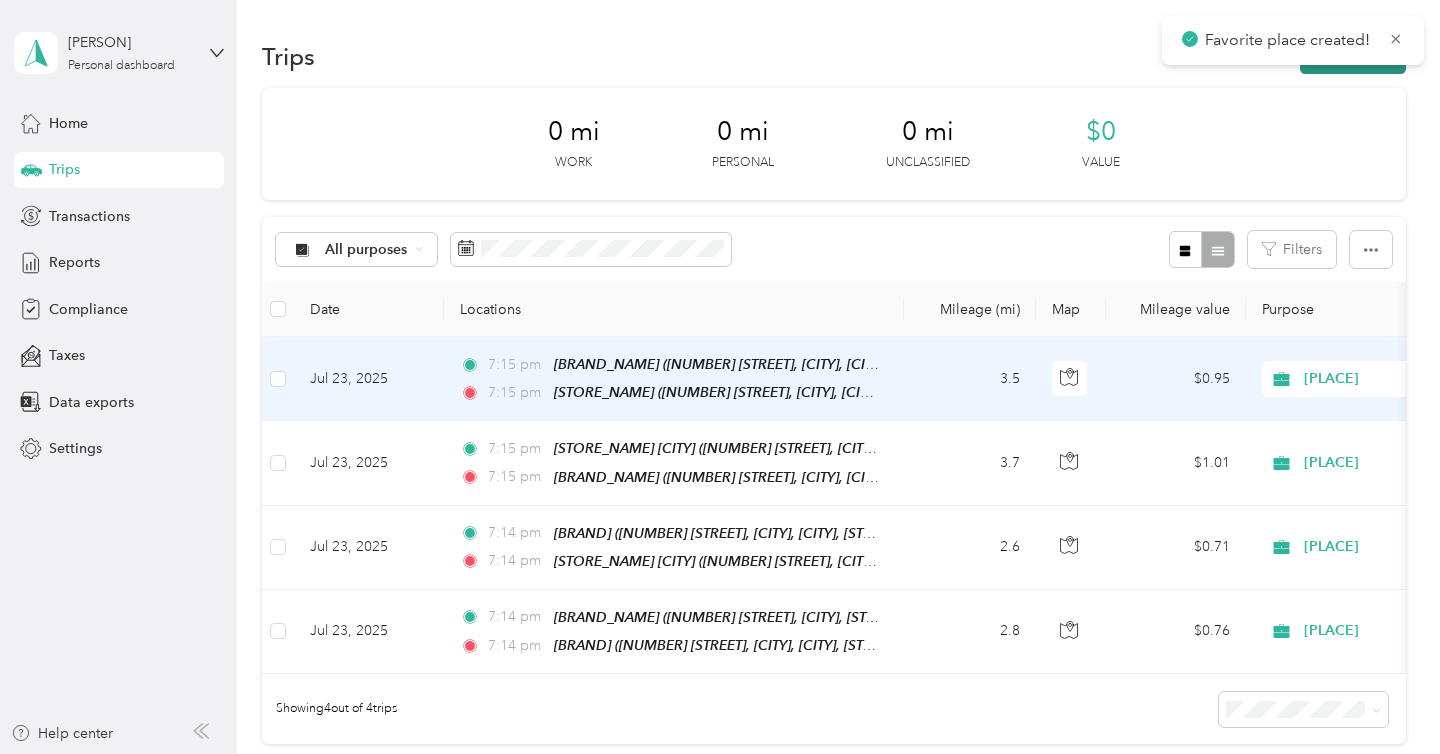 click on "New trip" at bounding box center [1353, 56] 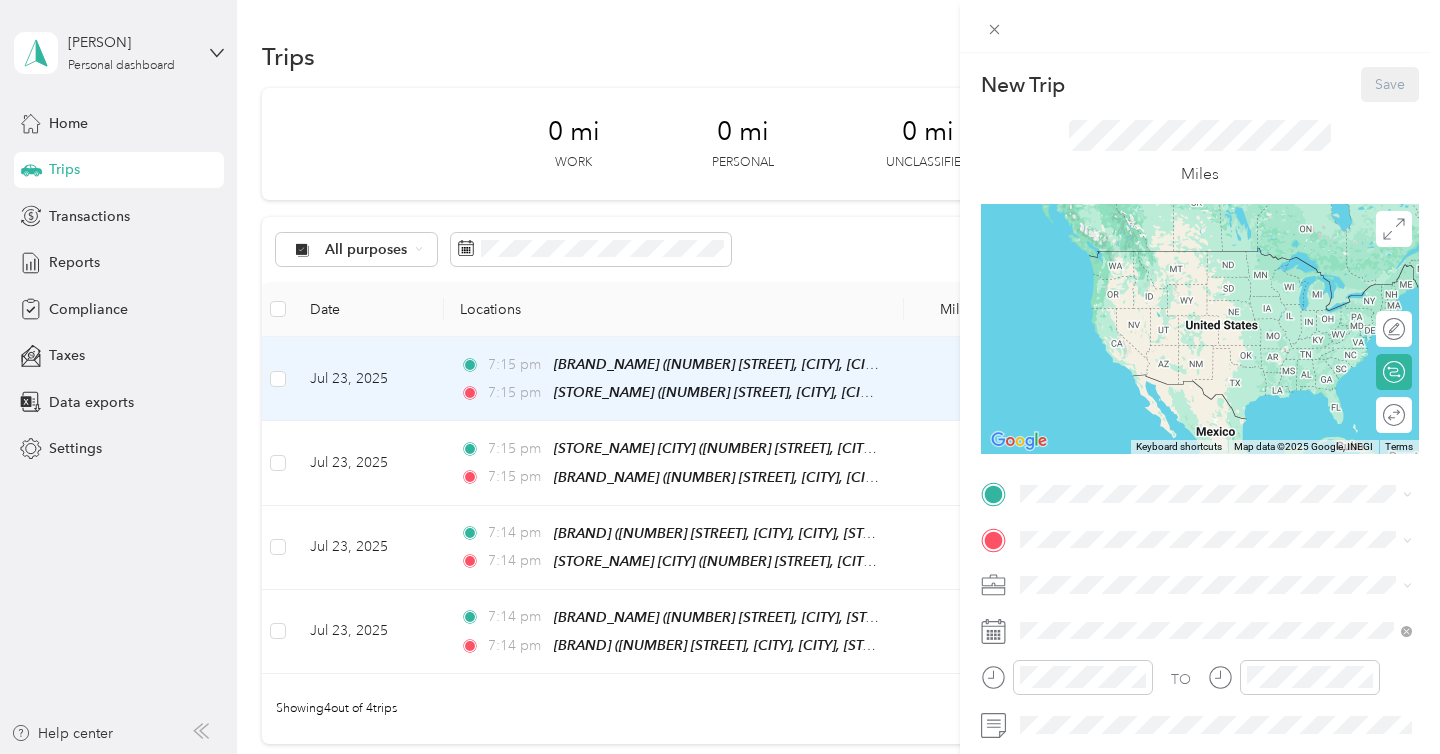 click on "TO Add photo" at bounding box center (1200, 719) 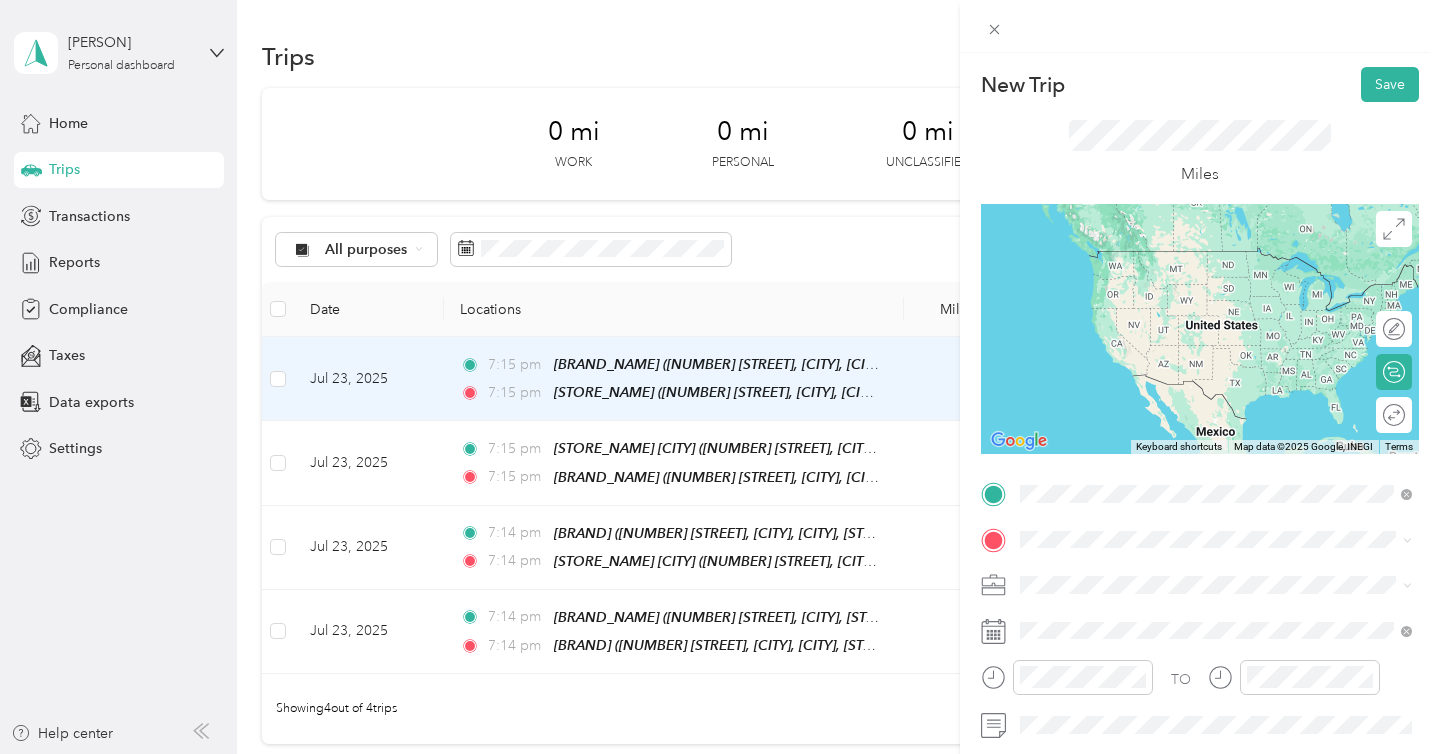 click on "23971 Clinton Keith Road, Wildomar, 92595, Wildomar, California, United States" at bounding box center (1227, 291) 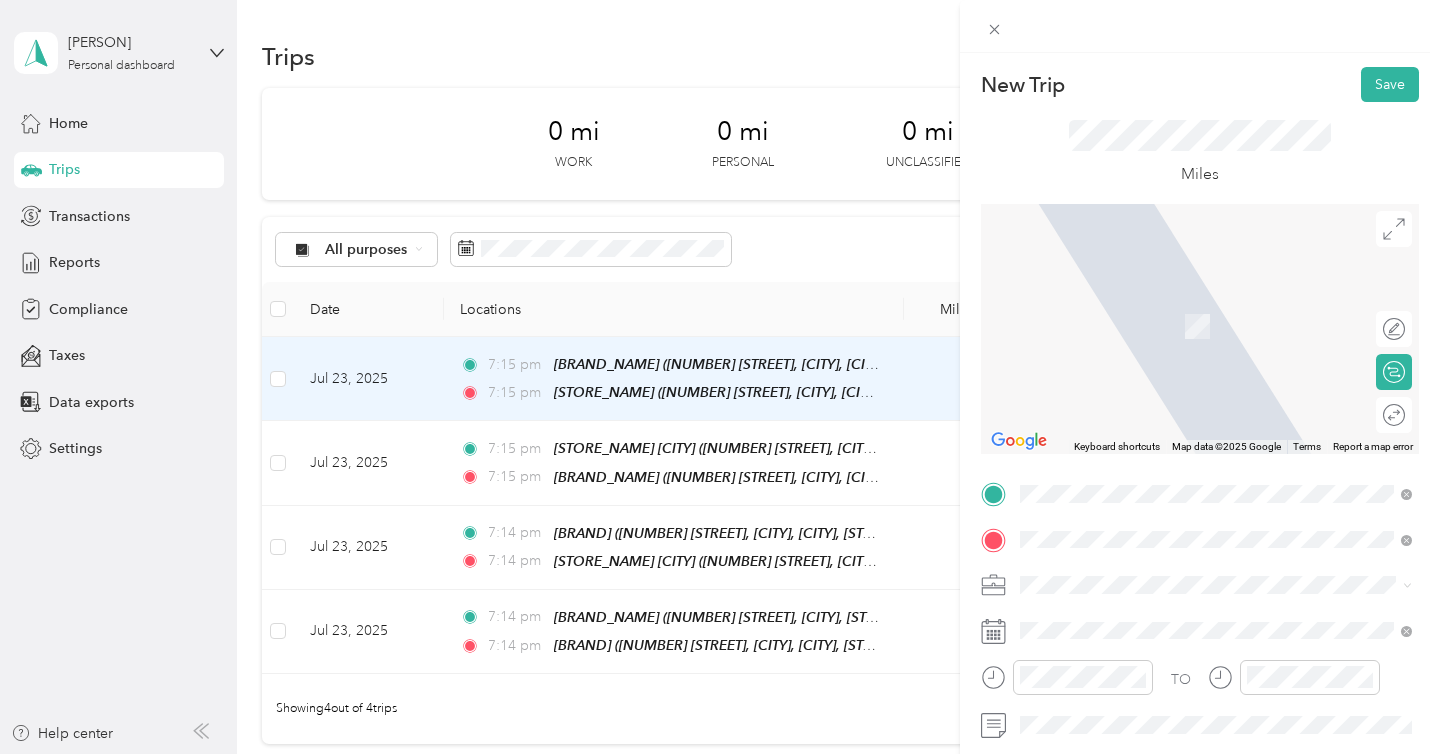 click on "36100 Hidden Springs Road
Wildomar, California 92595, United States" at bounding box center [1202, 620] 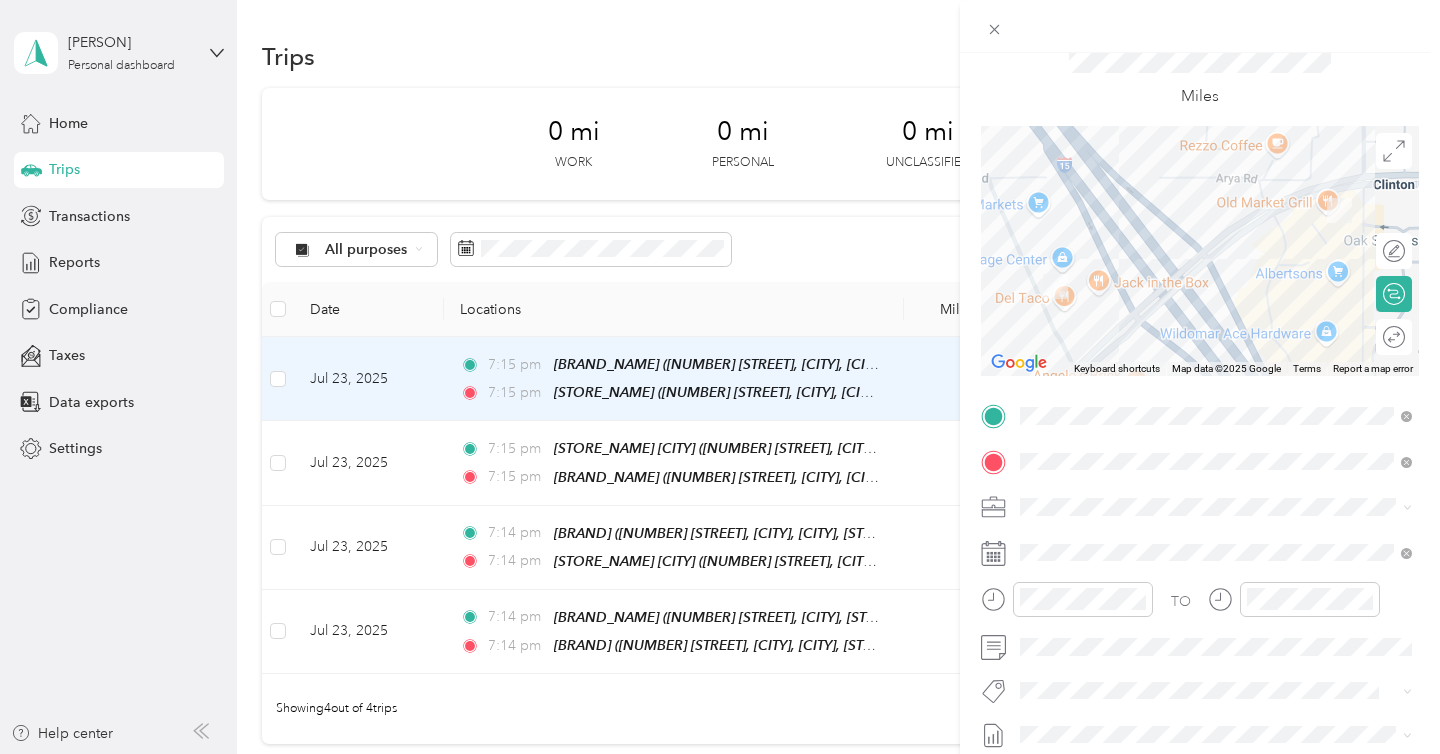 scroll, scrollTop: 86, scrollLeft: 0, axis: vertical 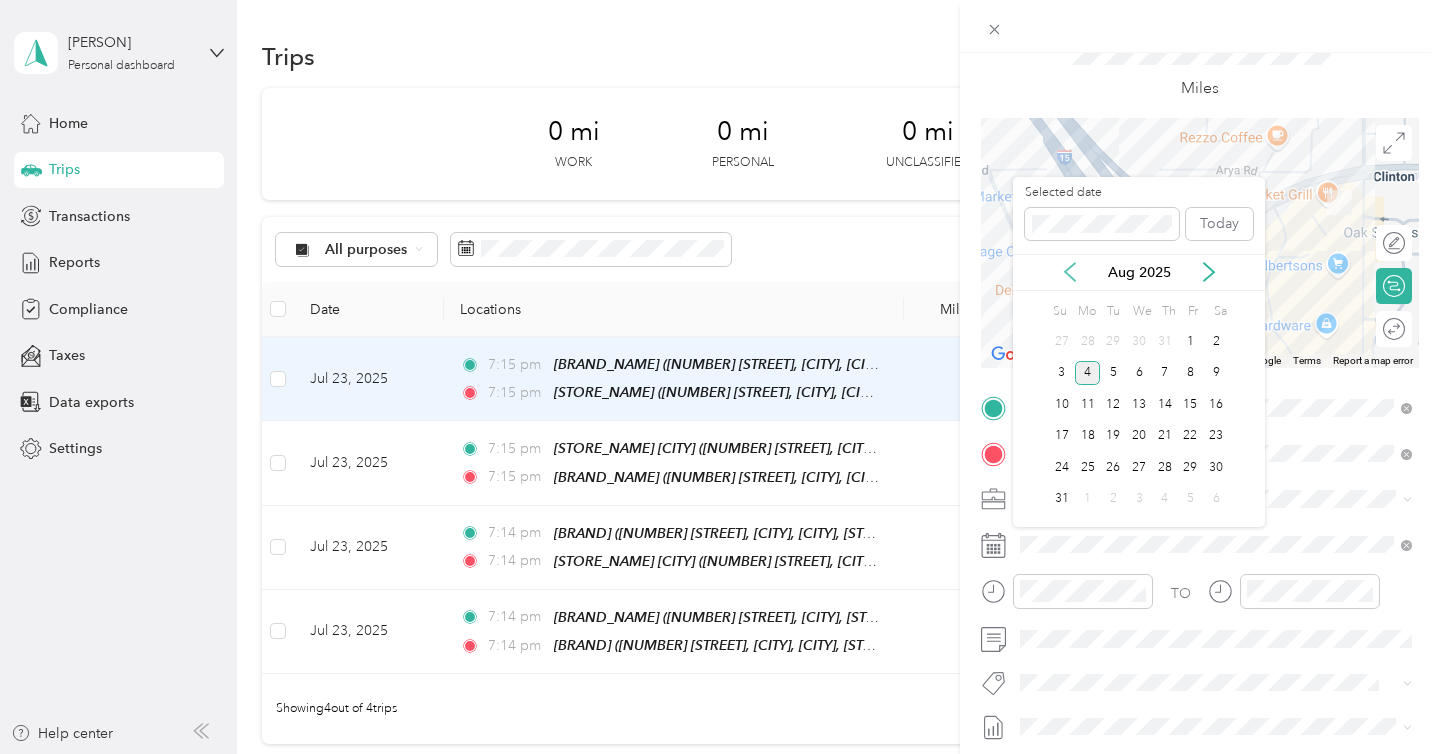 click 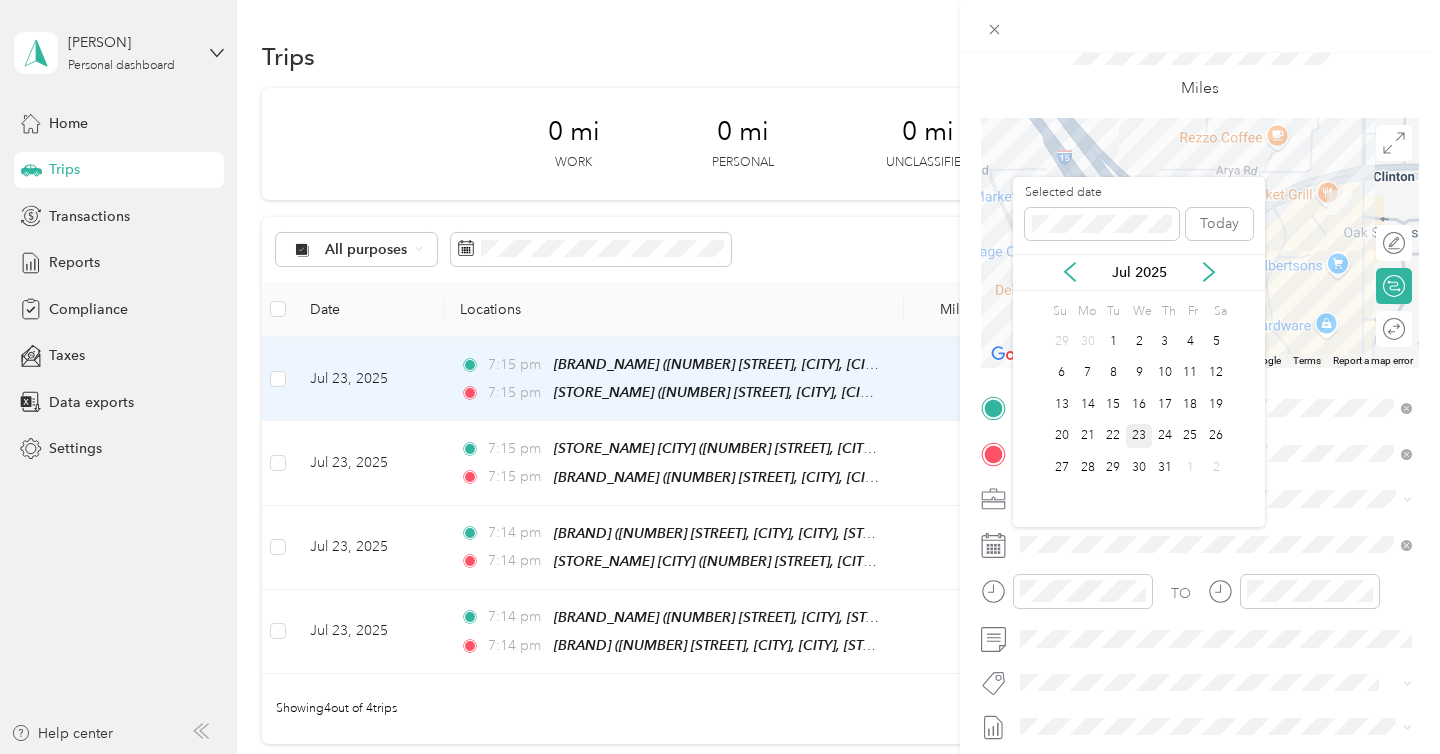 click on "23" at bounding box center [1139, 436] 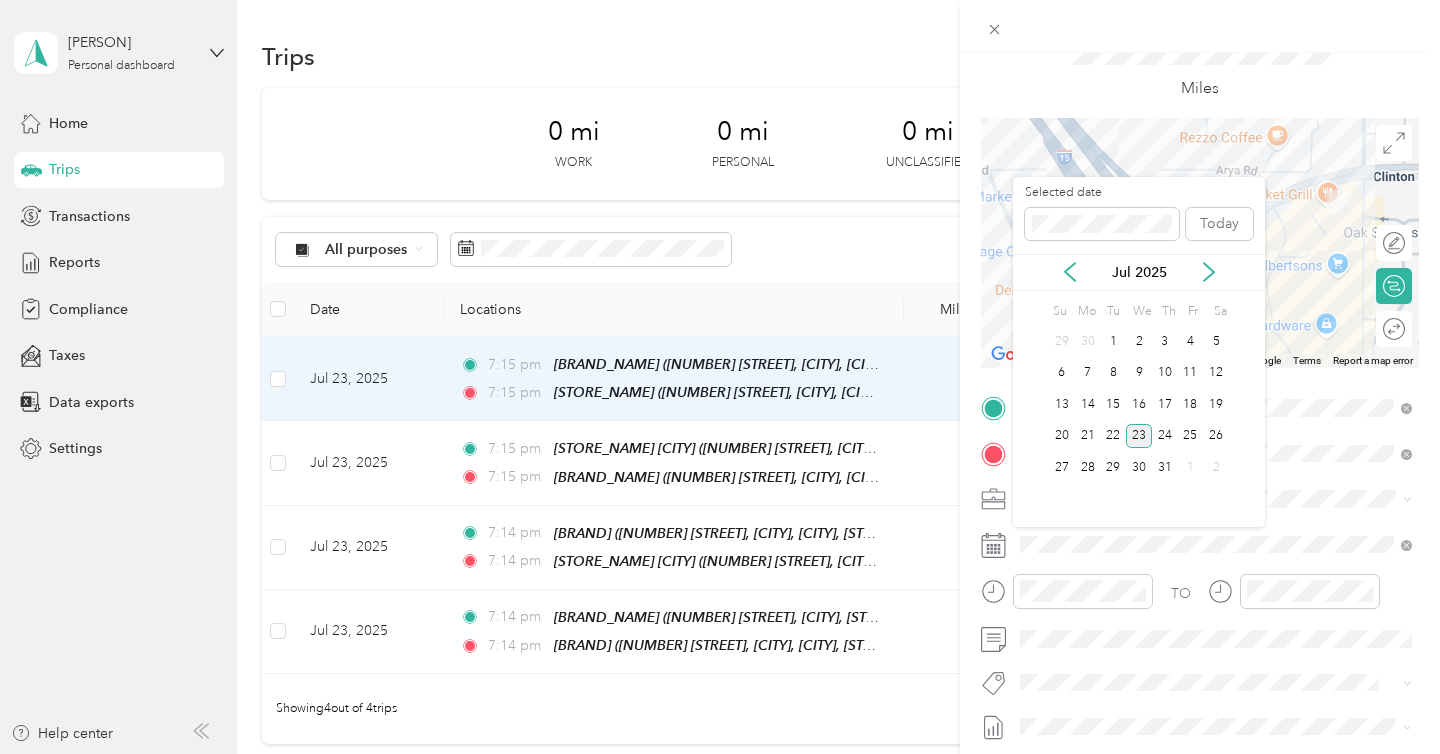 click on "23" at bounding box center [1139, 436] 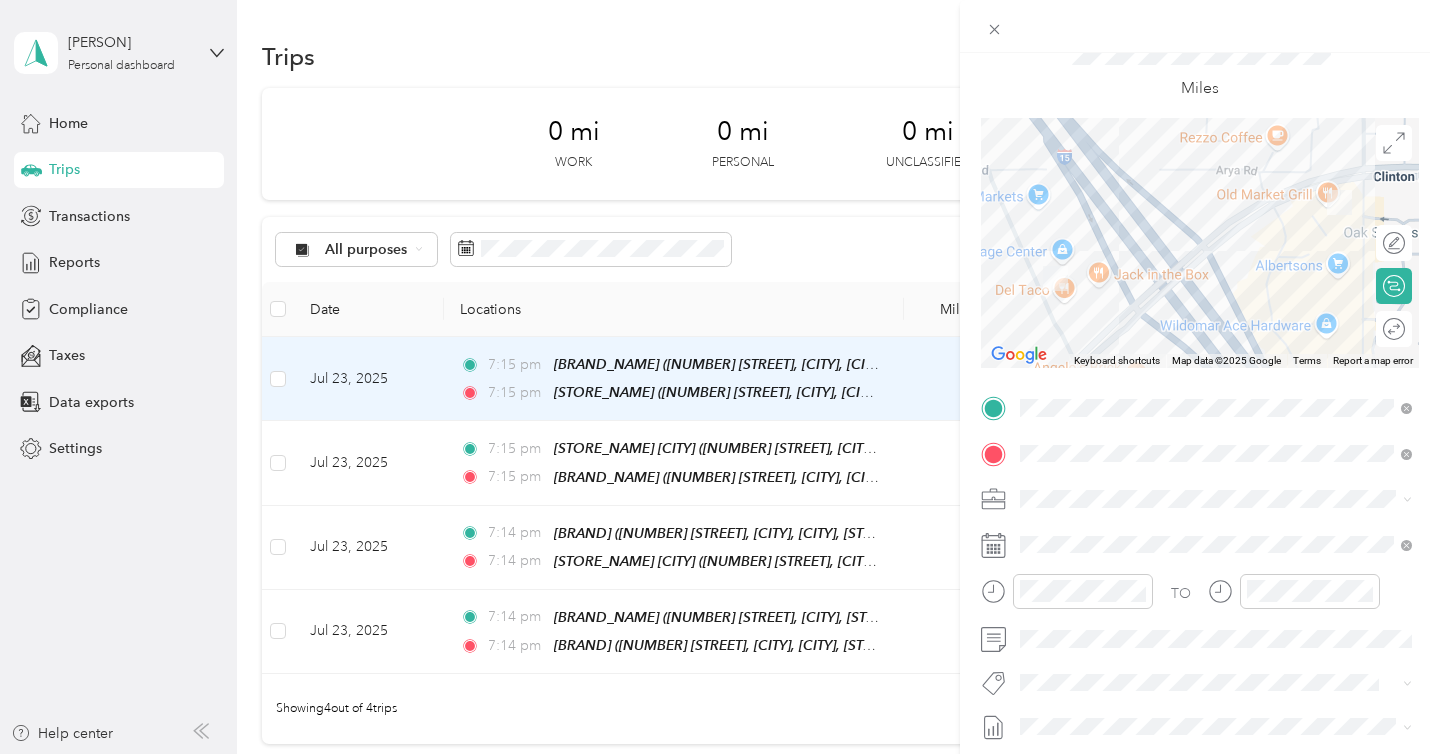 scroll, scrollTop: 0, scrollLeft: 0, axis: both 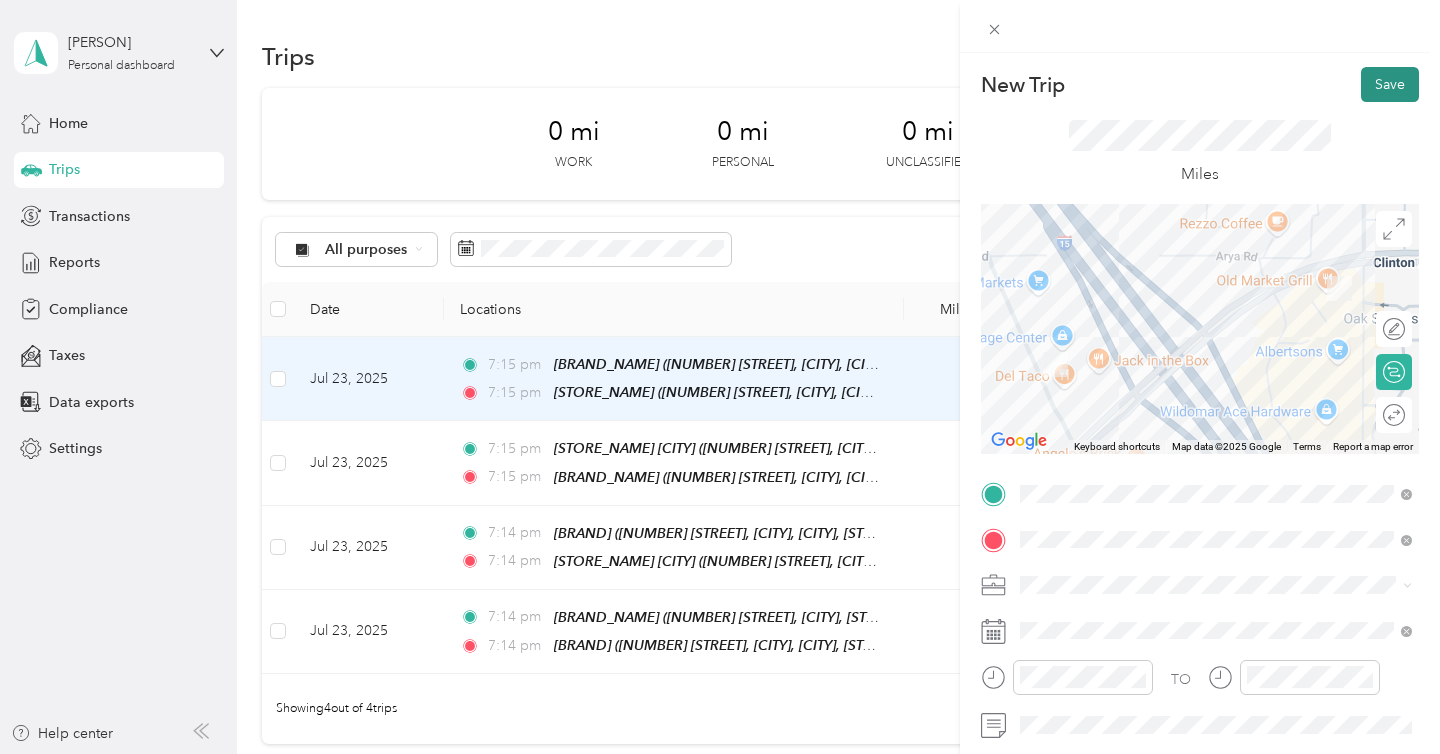 click on "Save" at bounding box center (1390, 84) 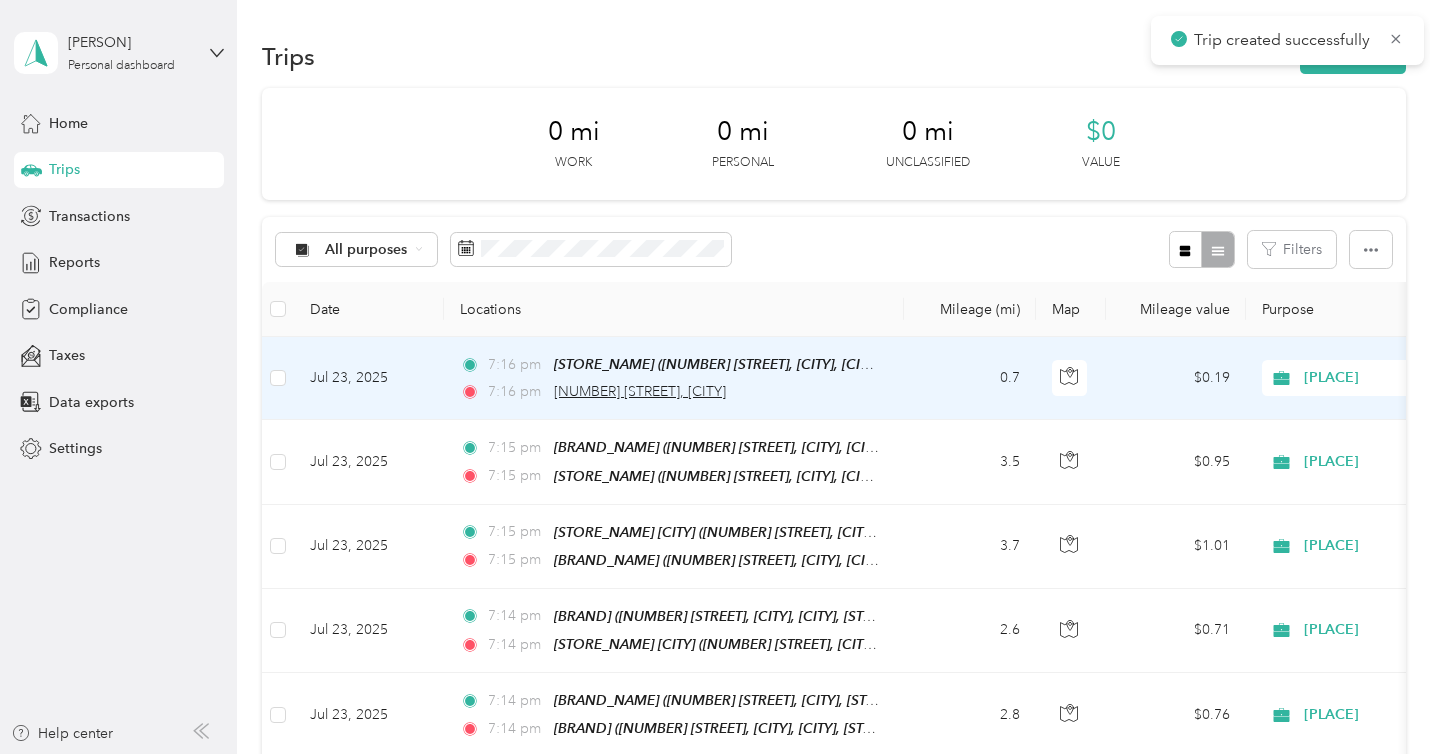 click on "36100 Hidden Springs Road, Wildomar" at bounding box center [640, 391] 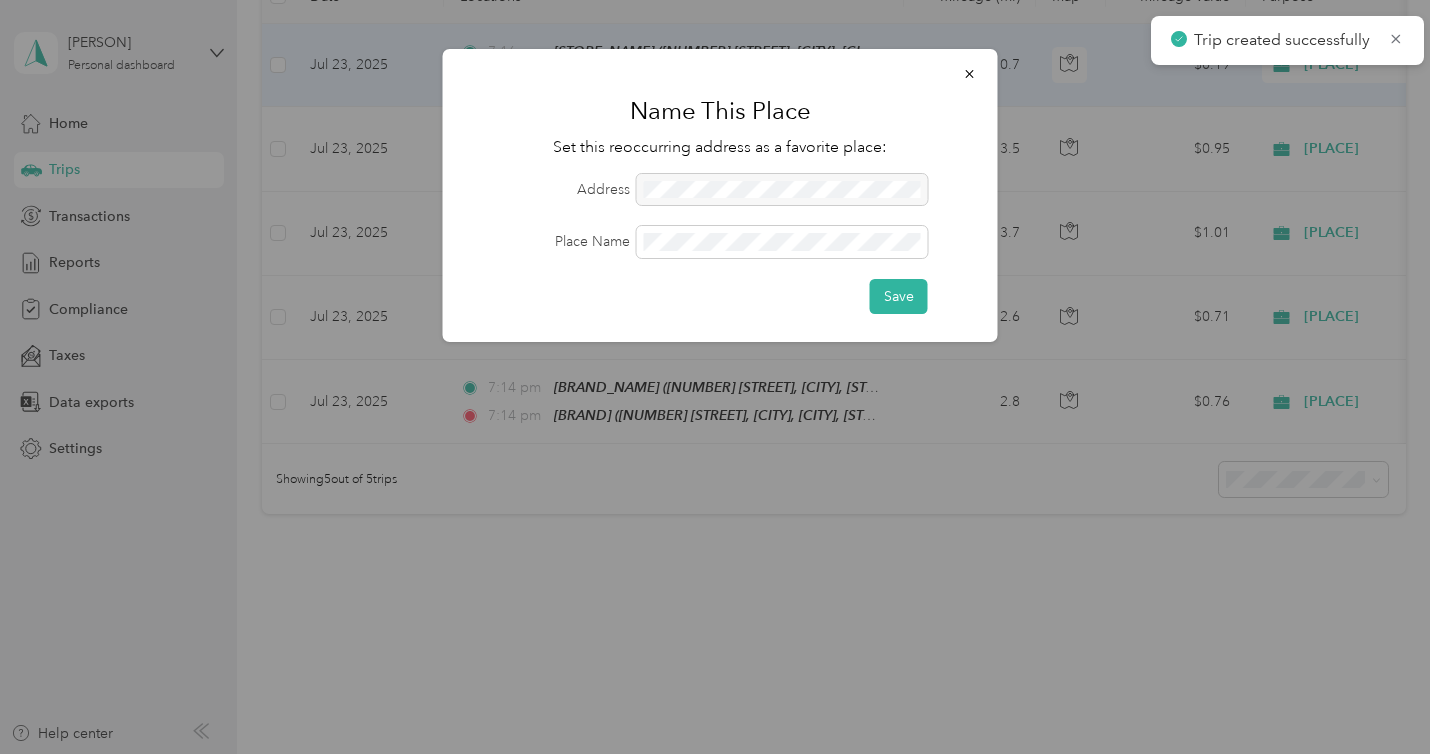 scroll, scrollTop: 345, scrollLeft: 0, axis: vertical 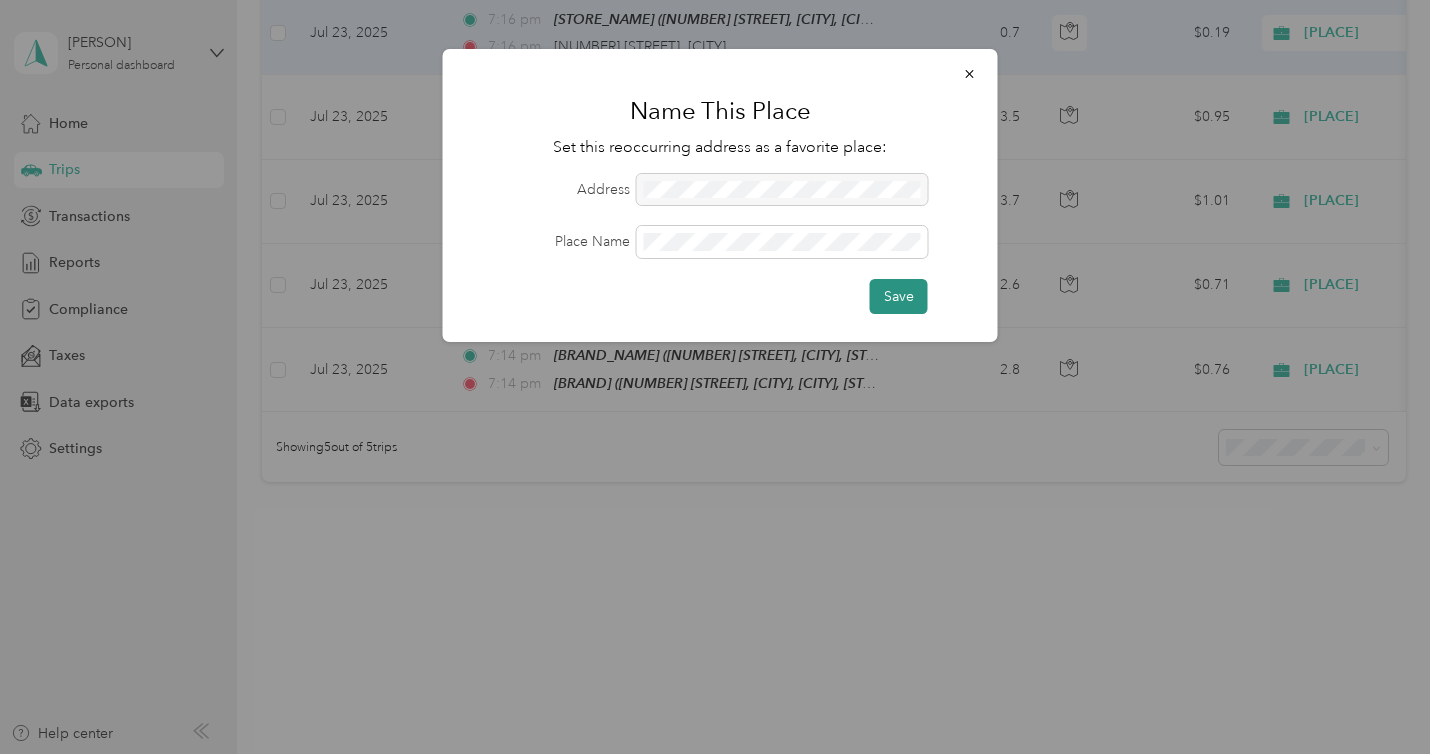 click on "Save" at bounding box center [899, 296] 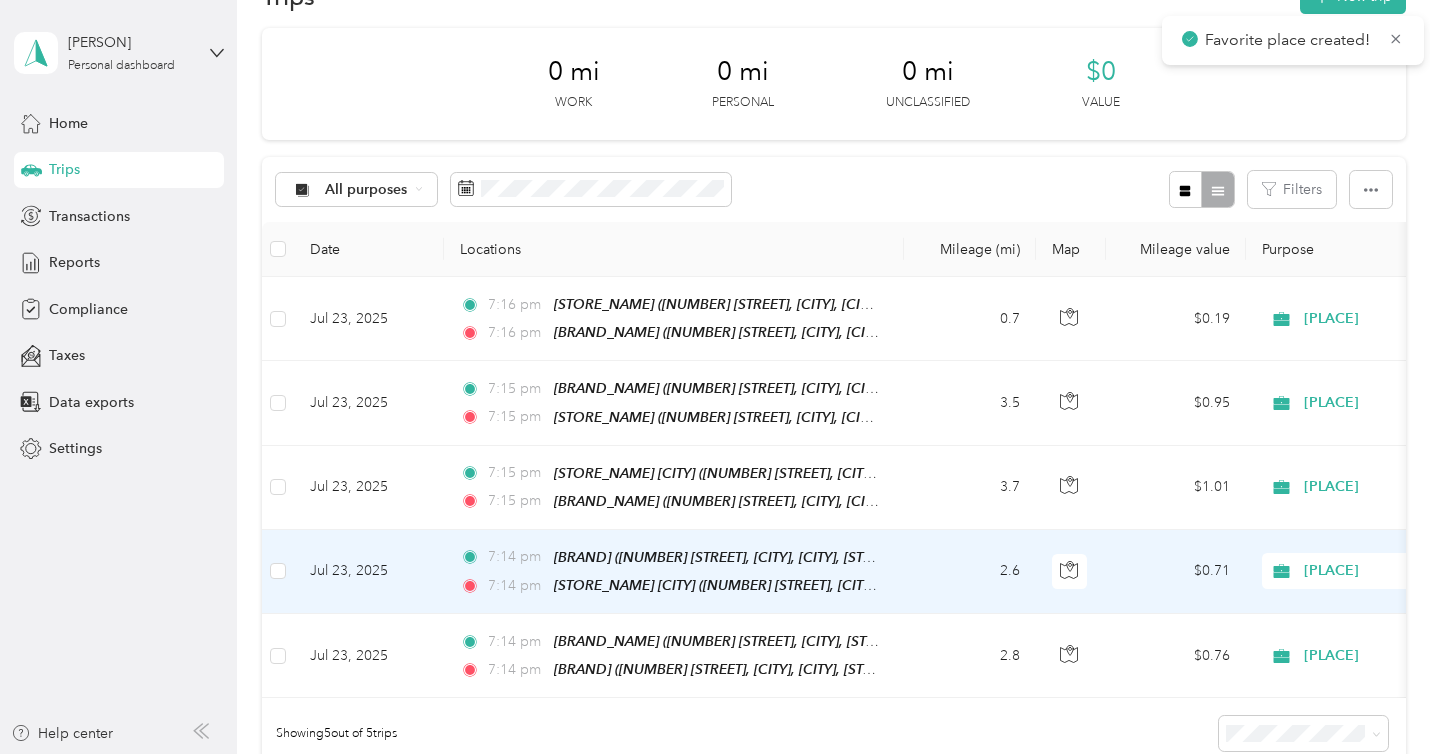 scroll, scrollTop: 14, scrollLeft: 0, axis: vertical 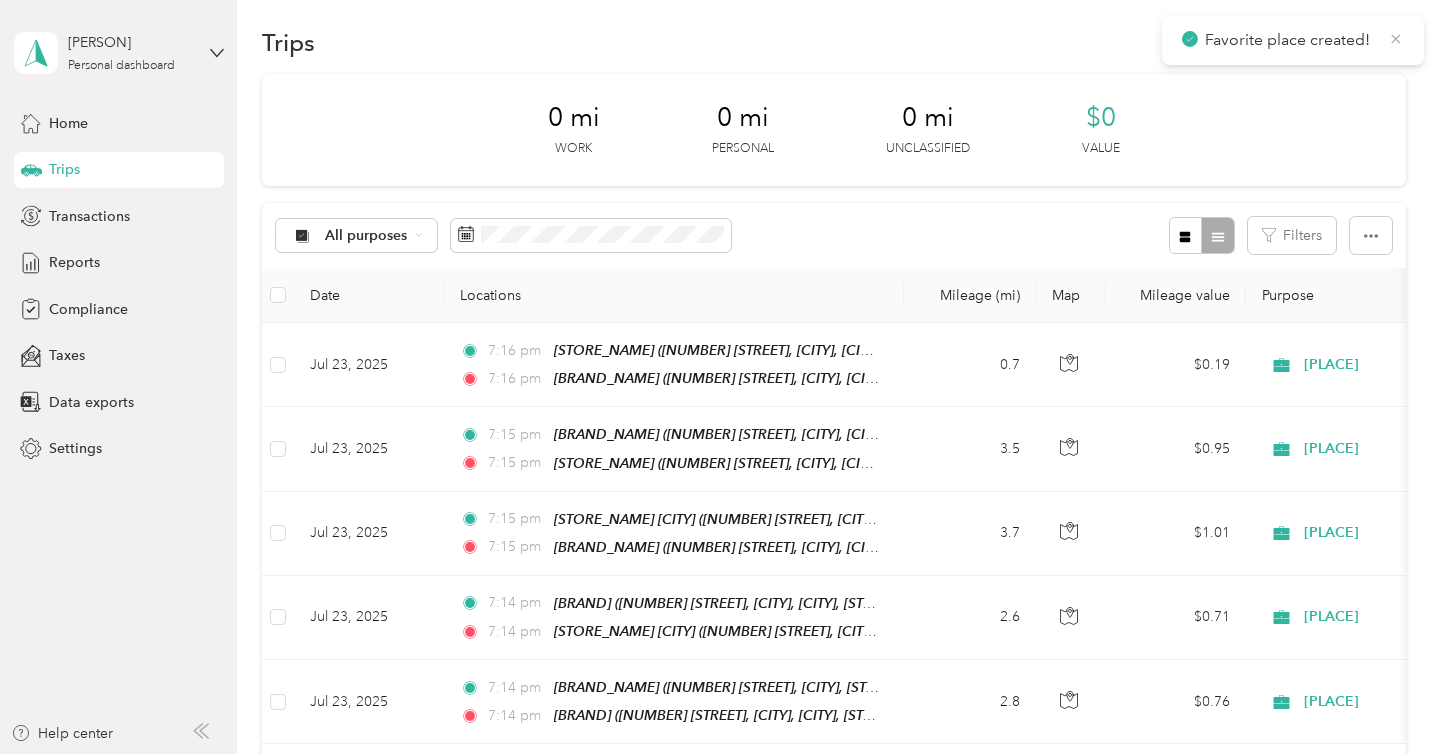 click 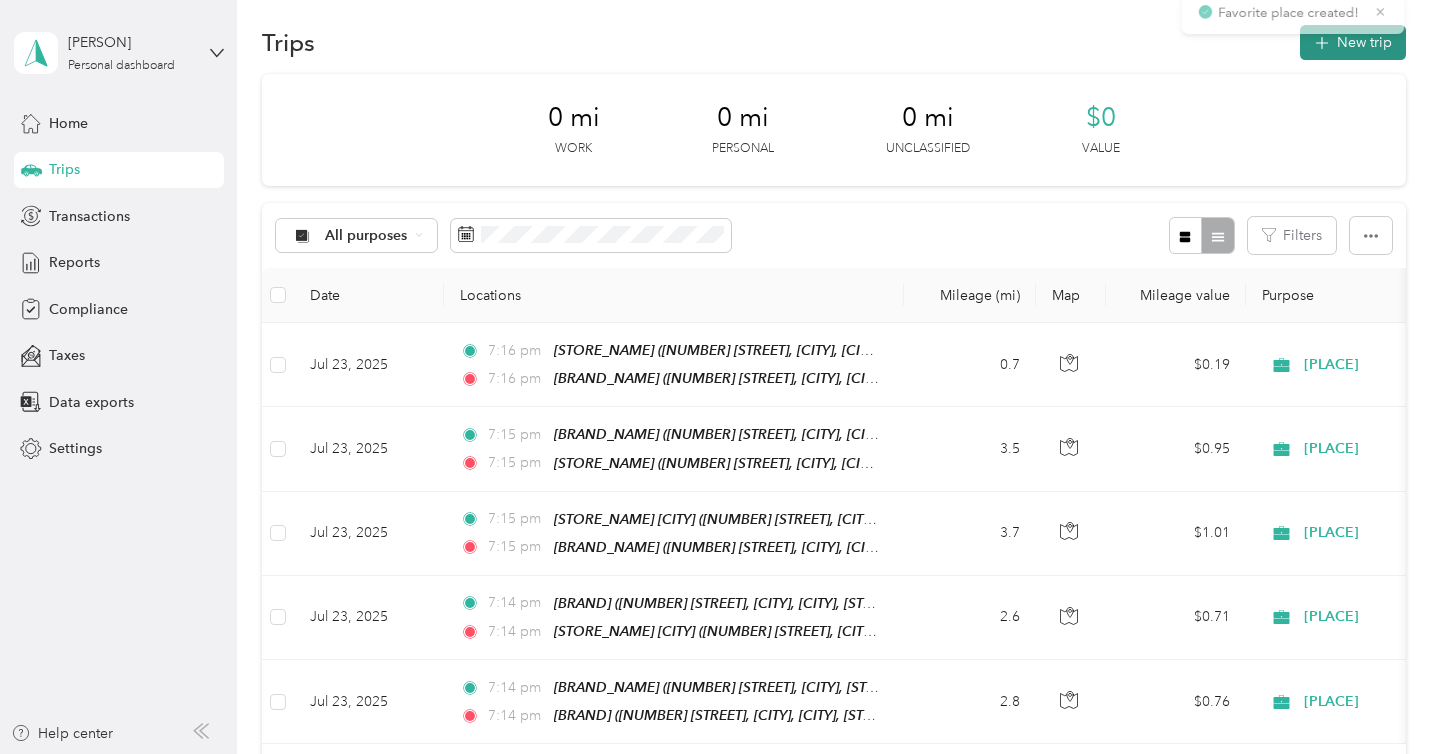 click on "New trip" at bounding box center [1353, 42] 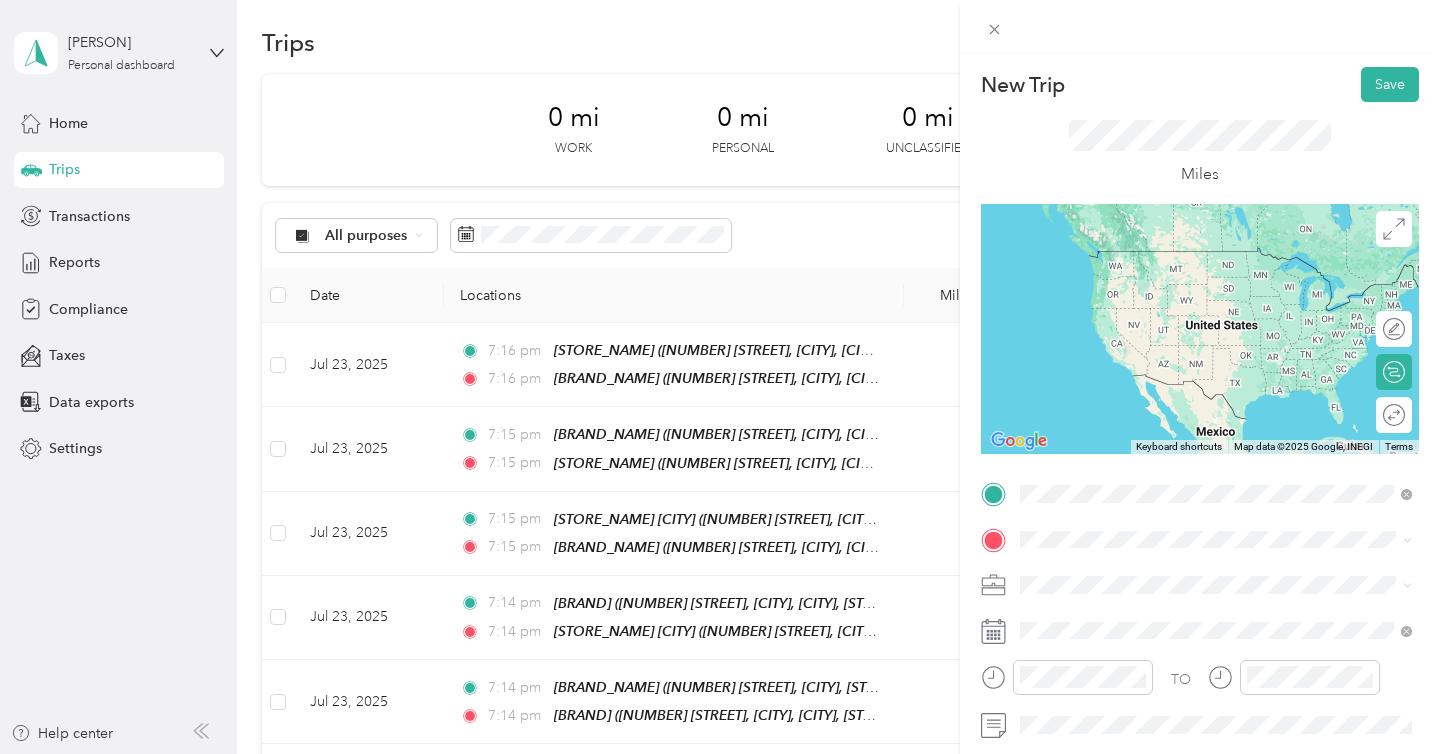 click on "36100 Hidden Springs Road, Wildomar, 92595, Wildomar, California, United States" at bounding box center [1227, 291] 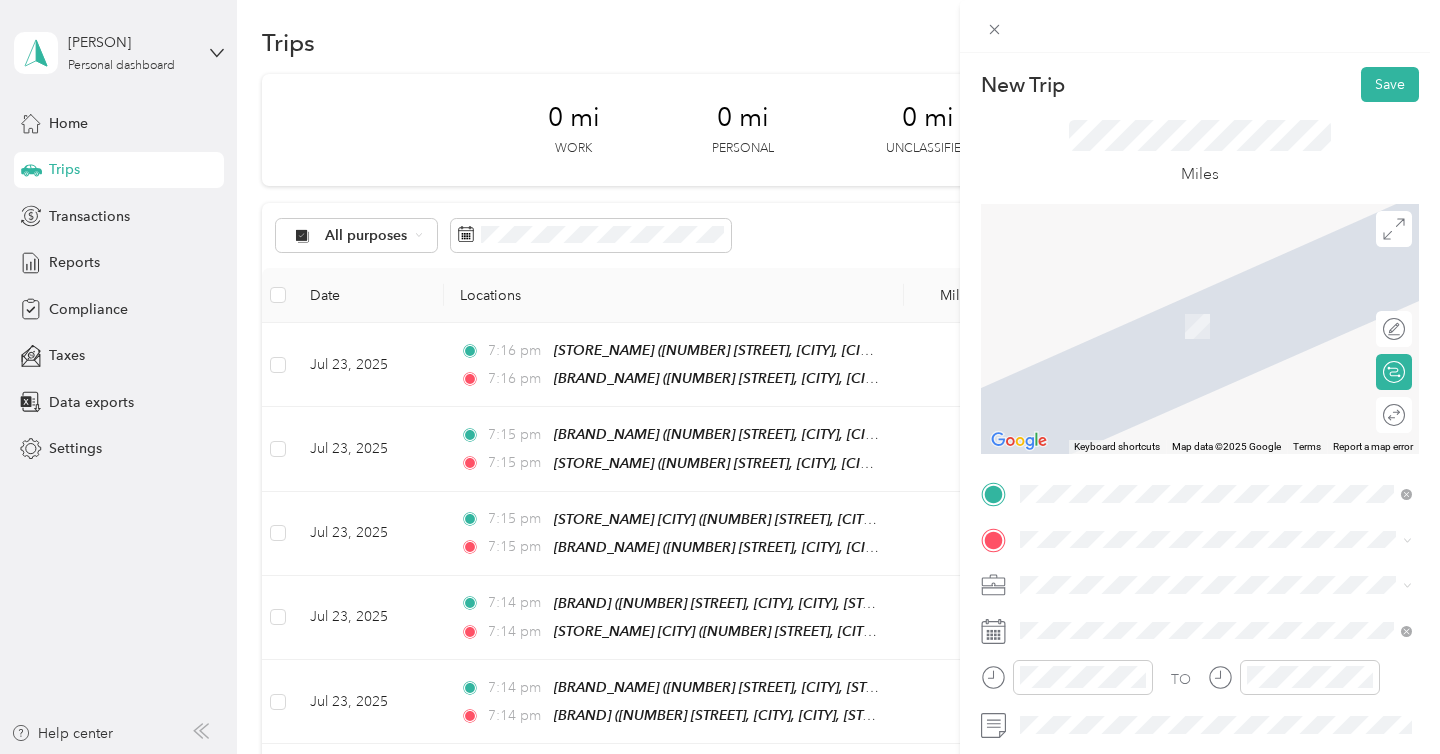 click on "TO Add photo" at bounding box center [1200, 719] 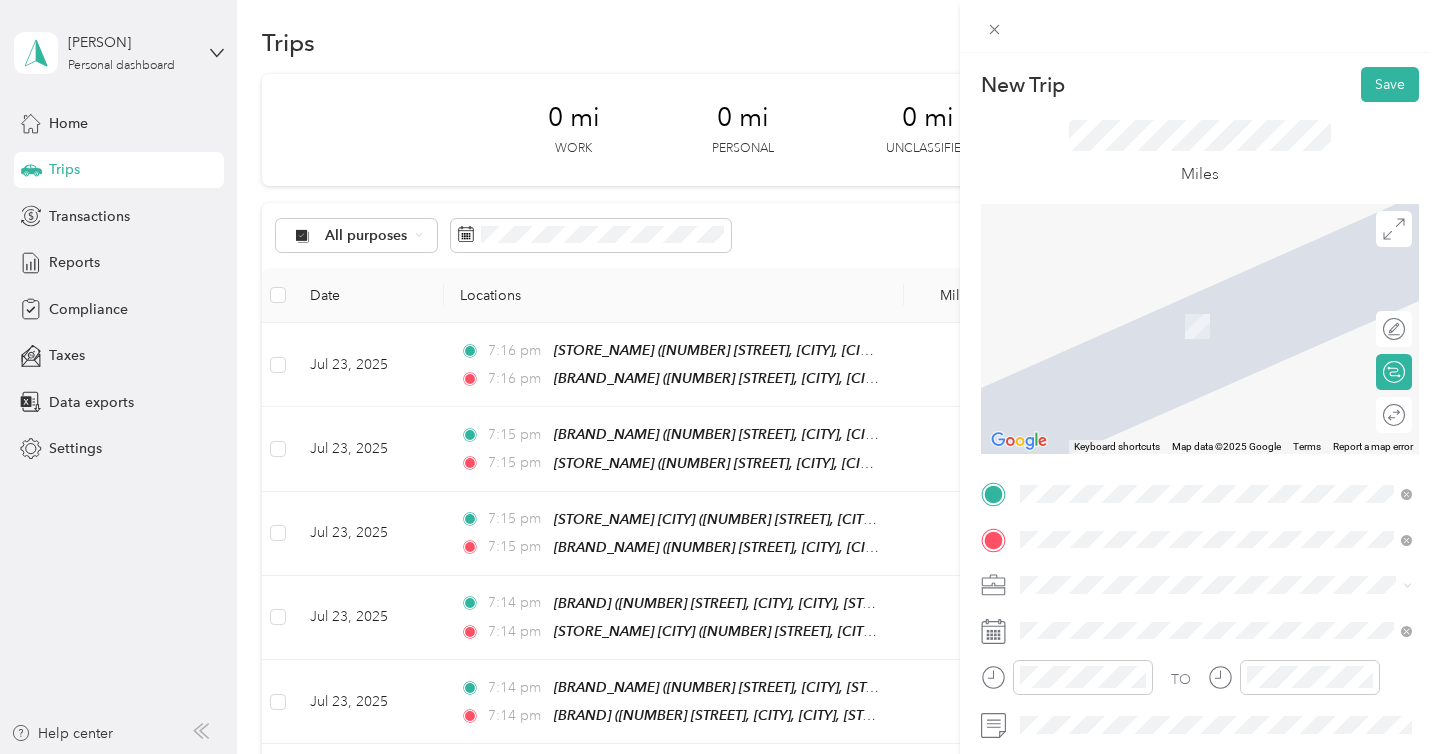 click on "32391 Riverside Drive
Lake Elsinore, California 92530, United States" at bounding box center [1216, 382] 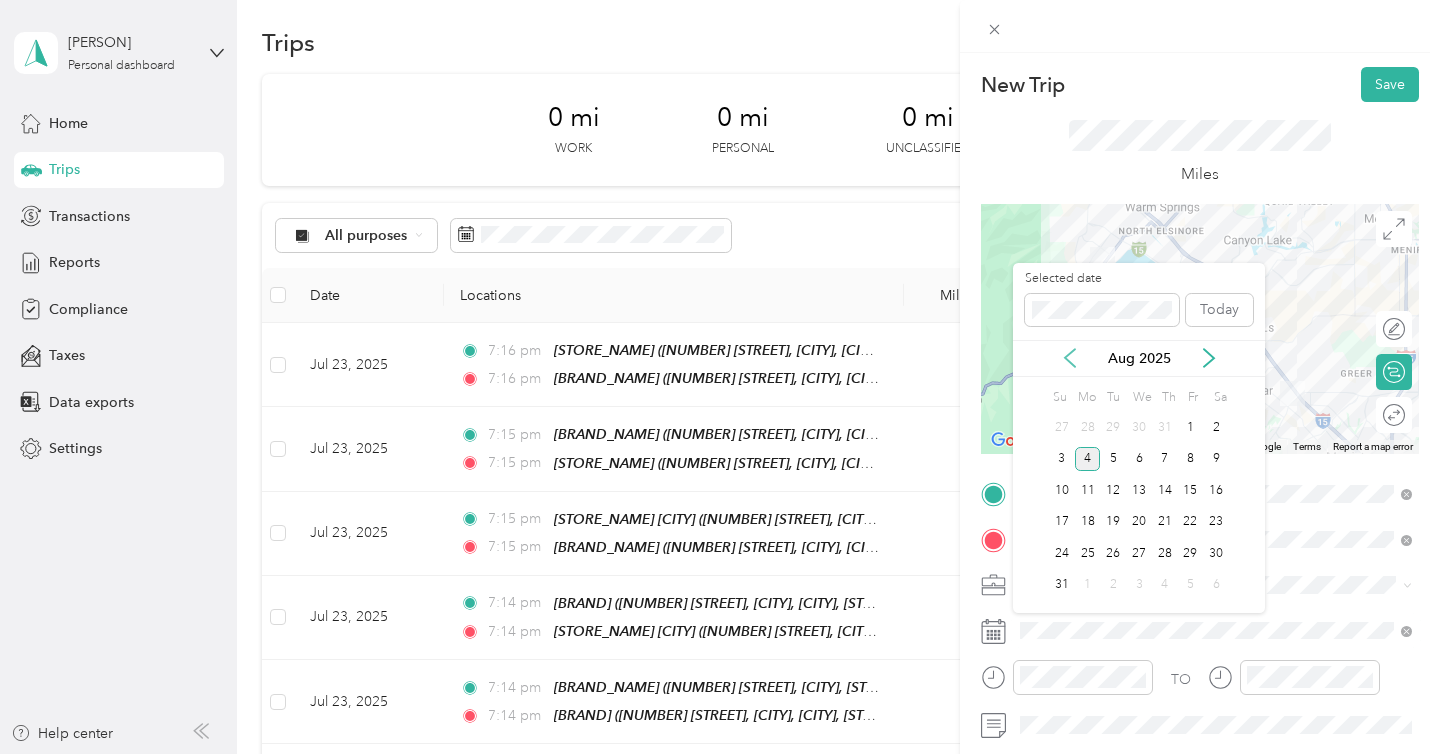 click 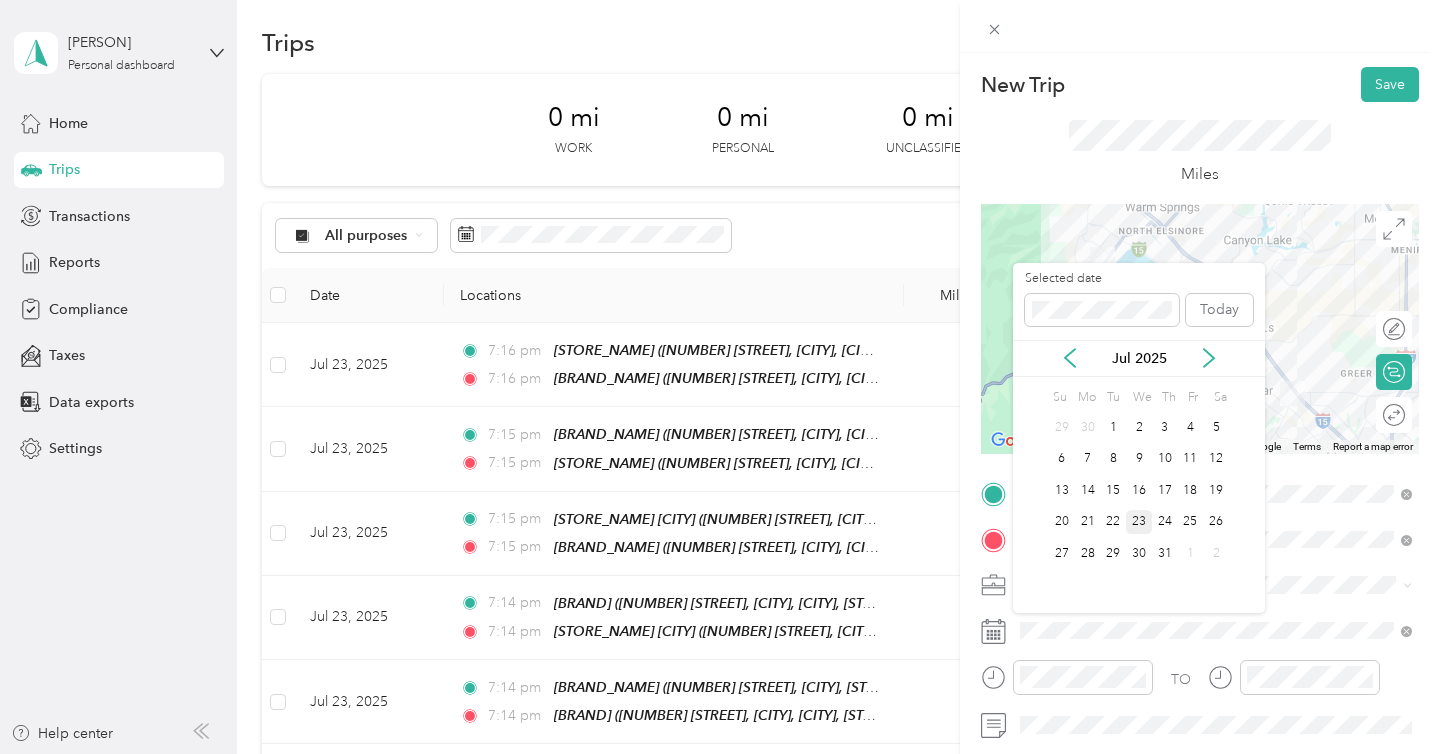 click on "23" at bounding box center (1139, 522) 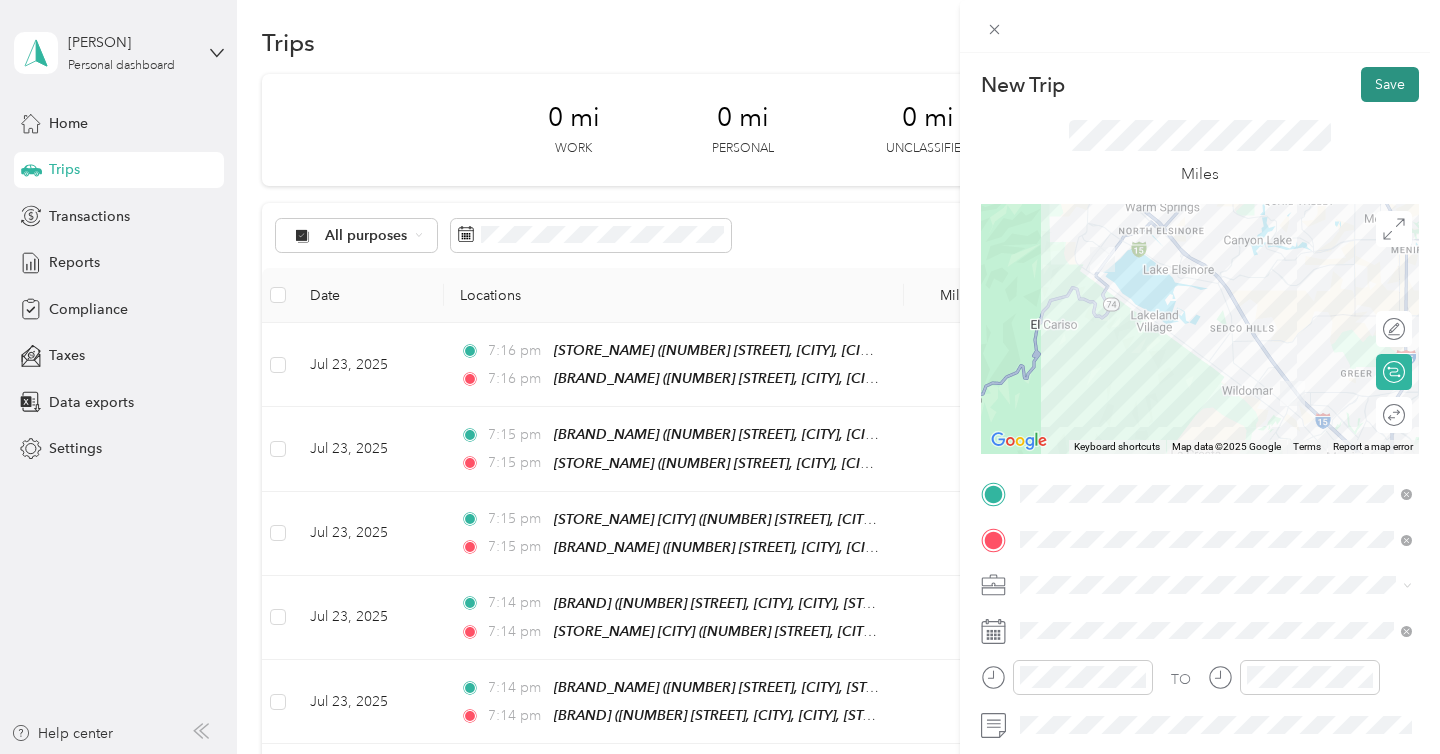 click on "Save" at bounding box center [1390, 84] 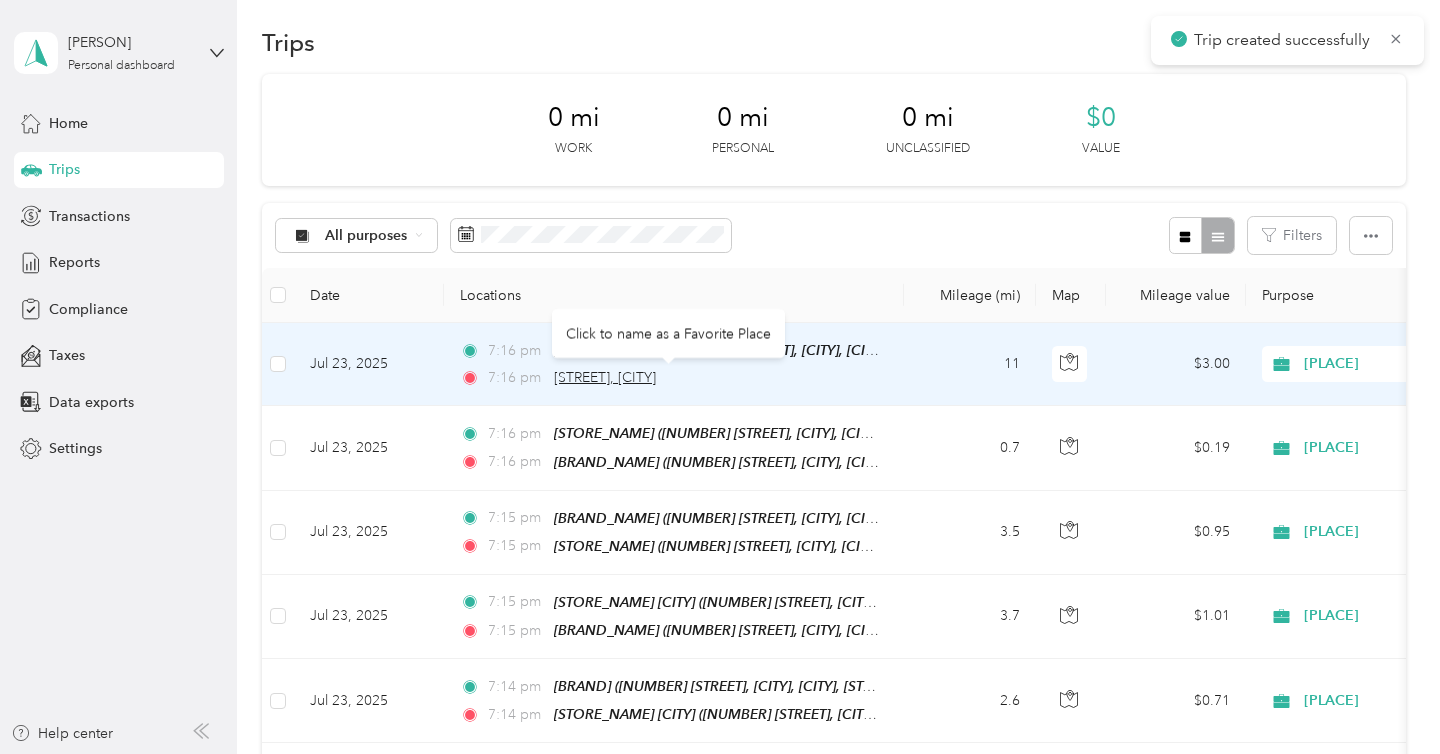 click on "32391 Riverside Drive, Lake Elsinore" at bounding box center [605, 377] 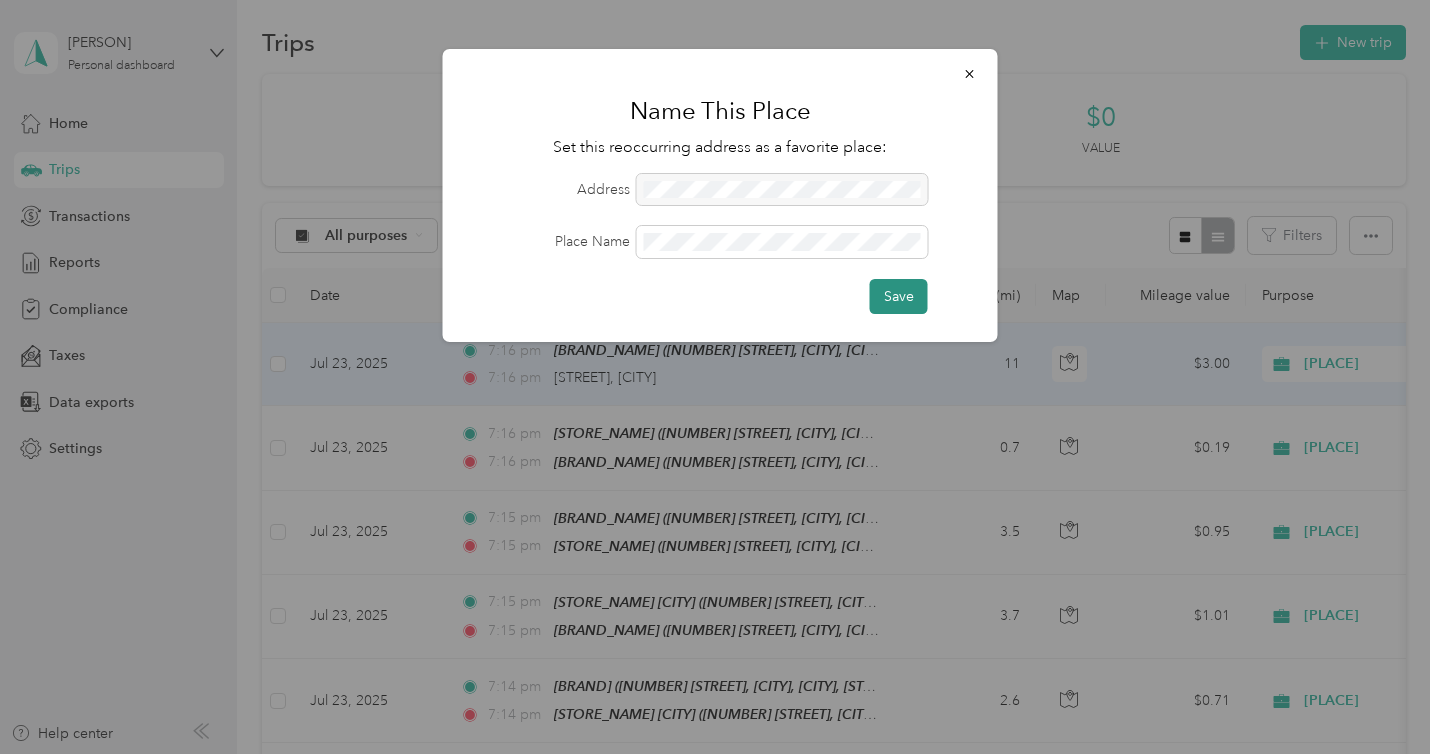 click on "Save" at bounding box center (899, 296) 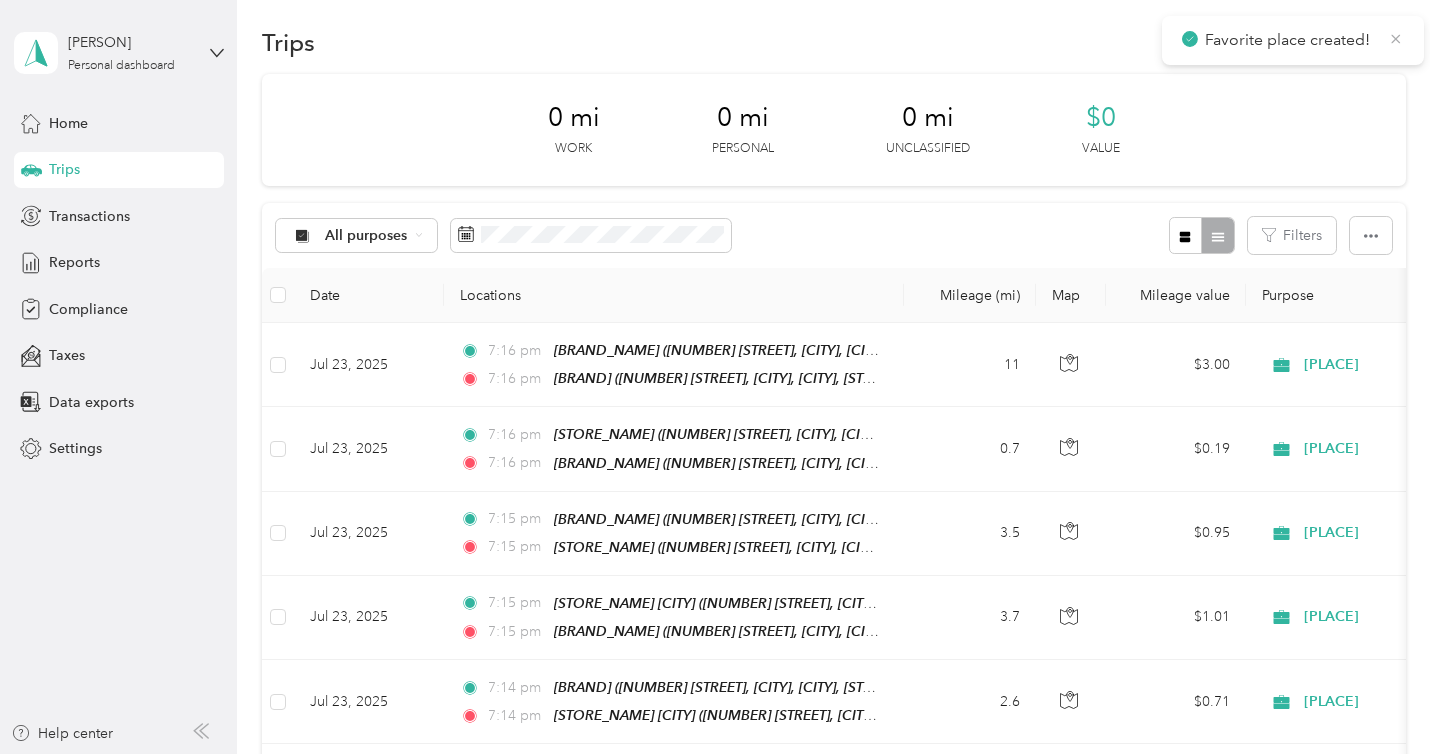 click 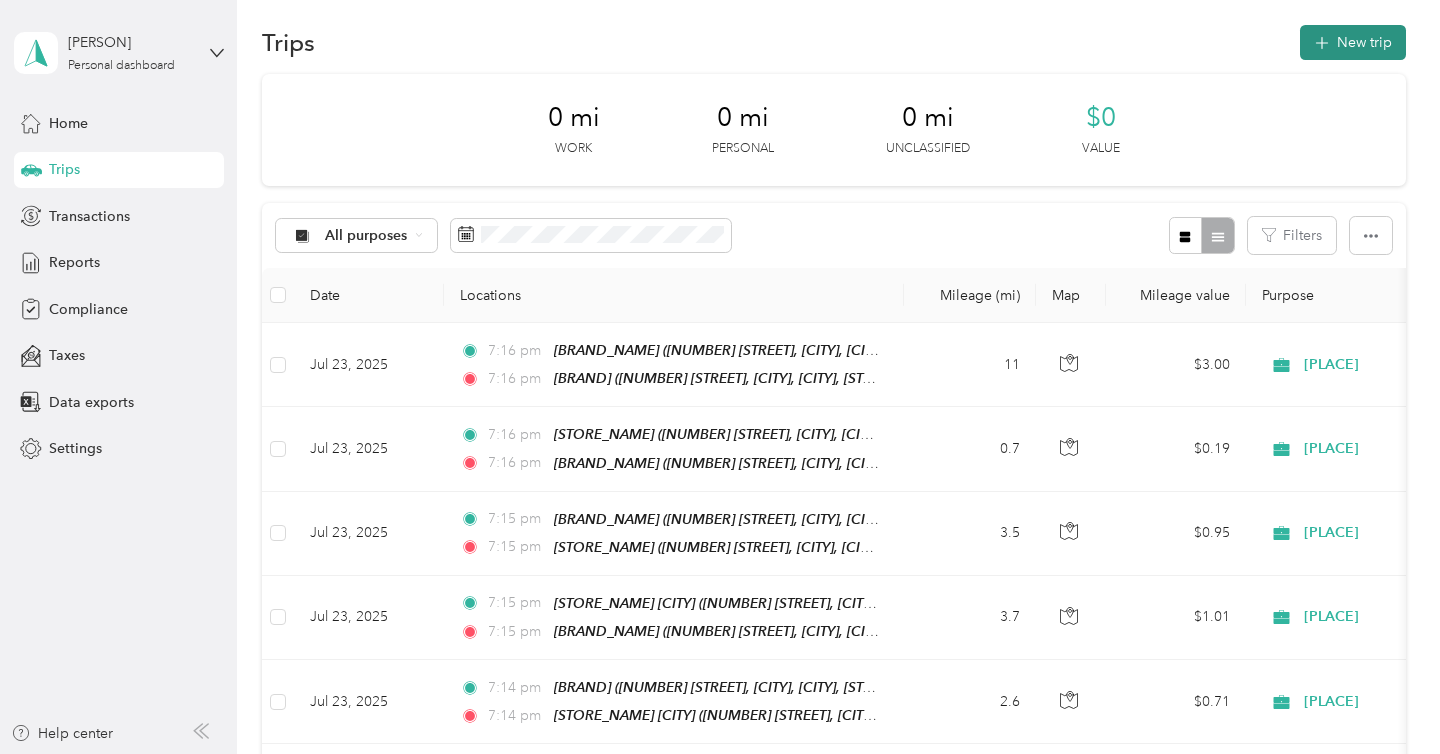 click on "New trip" at bounding box center [1353, 42] 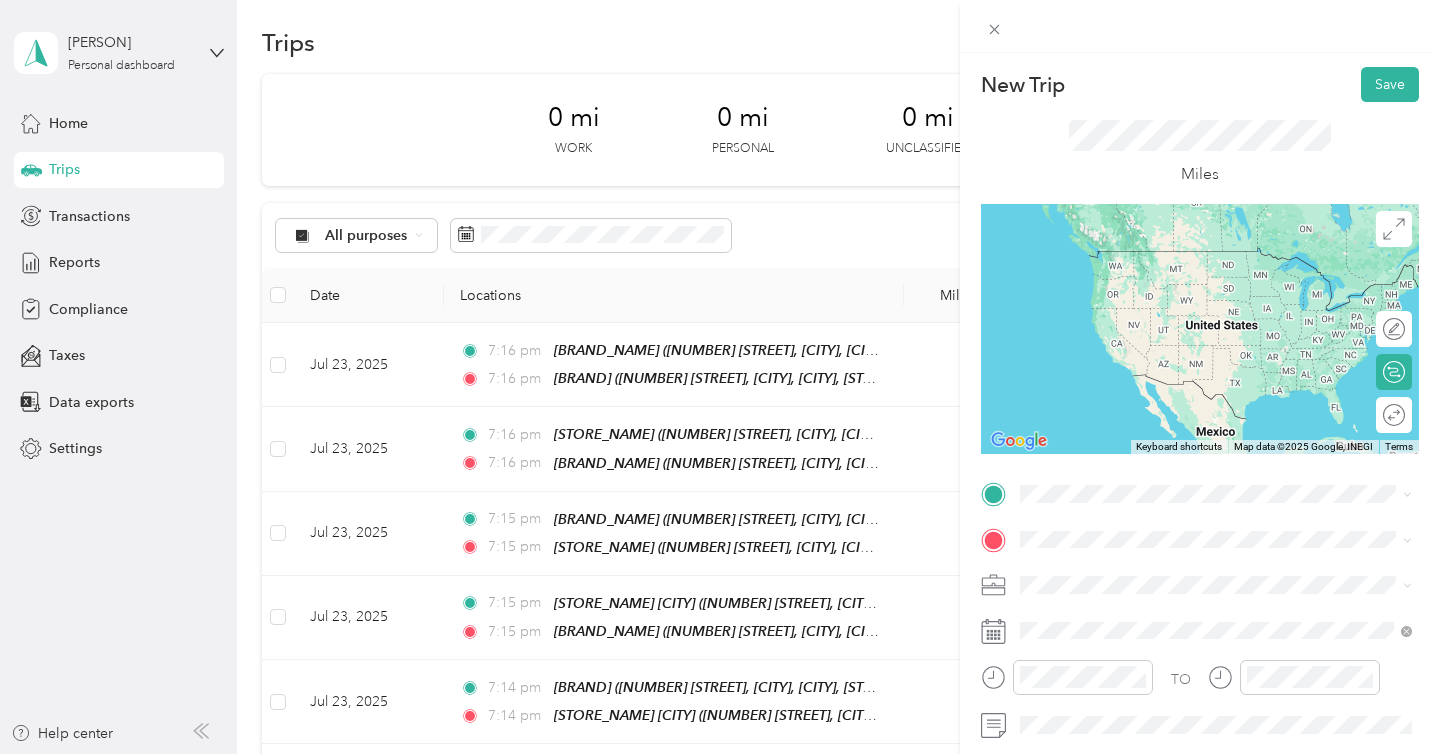 click on "32391 Riverside Drive, Lake Elsinore, 92530, Lake Elsinore, California, United States" at bounding box center [1227, 288] 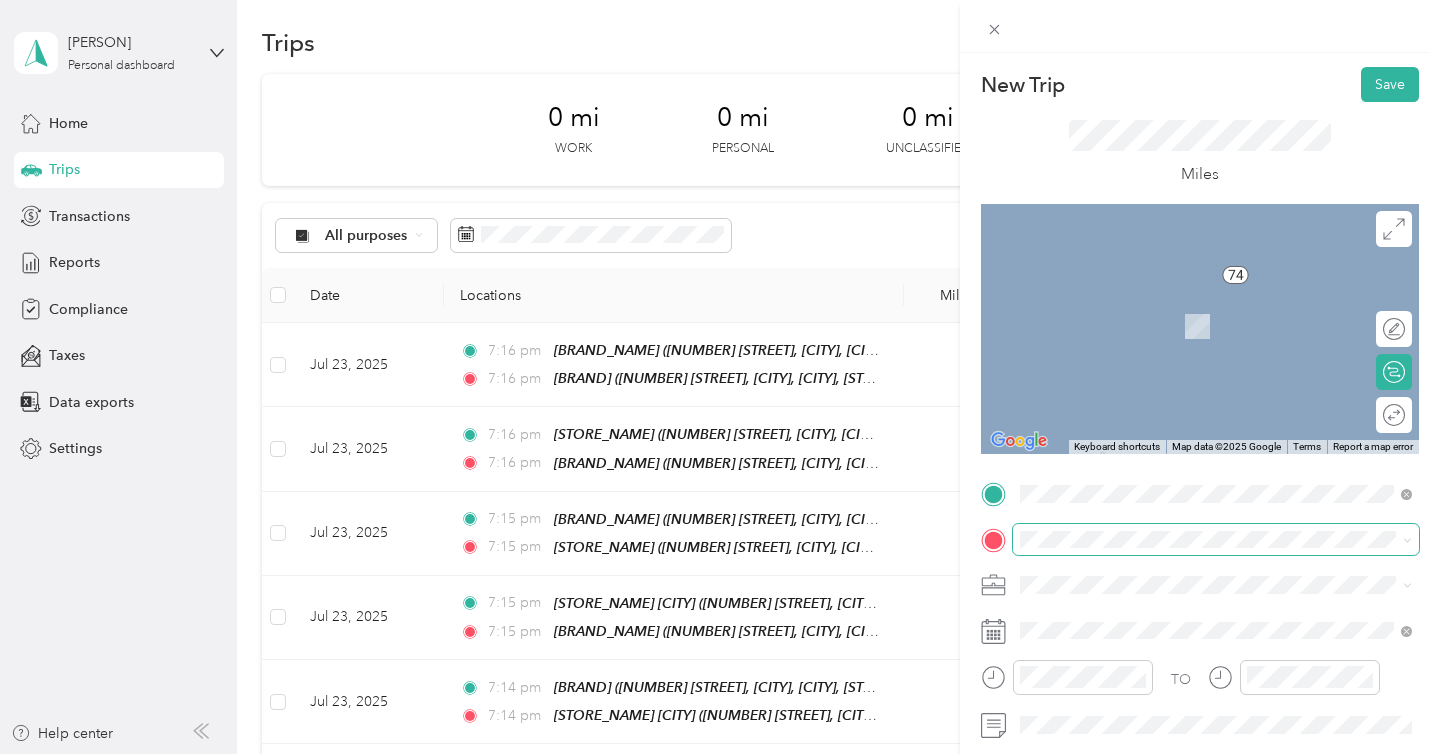 click at bounding box center [1216, 540] 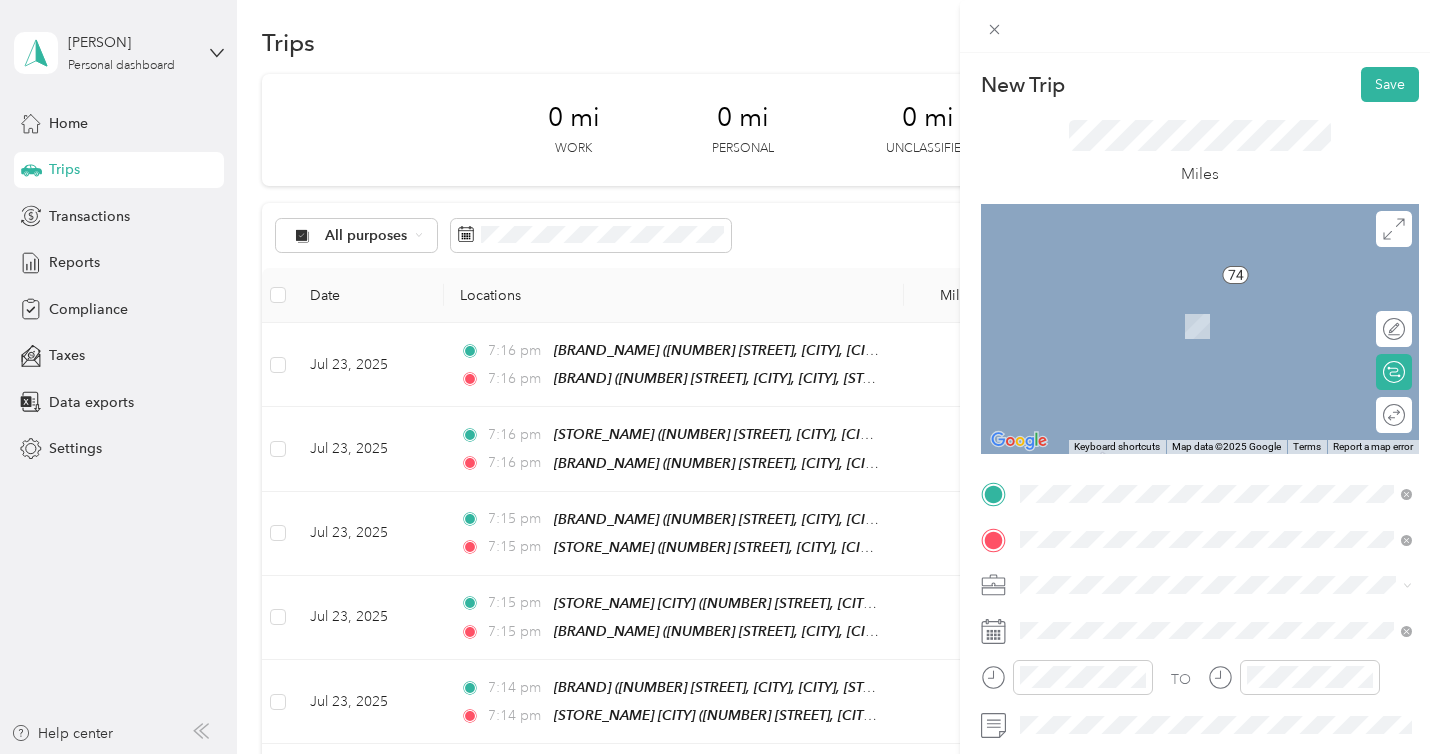click on "32040 Riverside Drive
Lake Elsinore, California 92530, United States" at bounding box center [1202, 304] 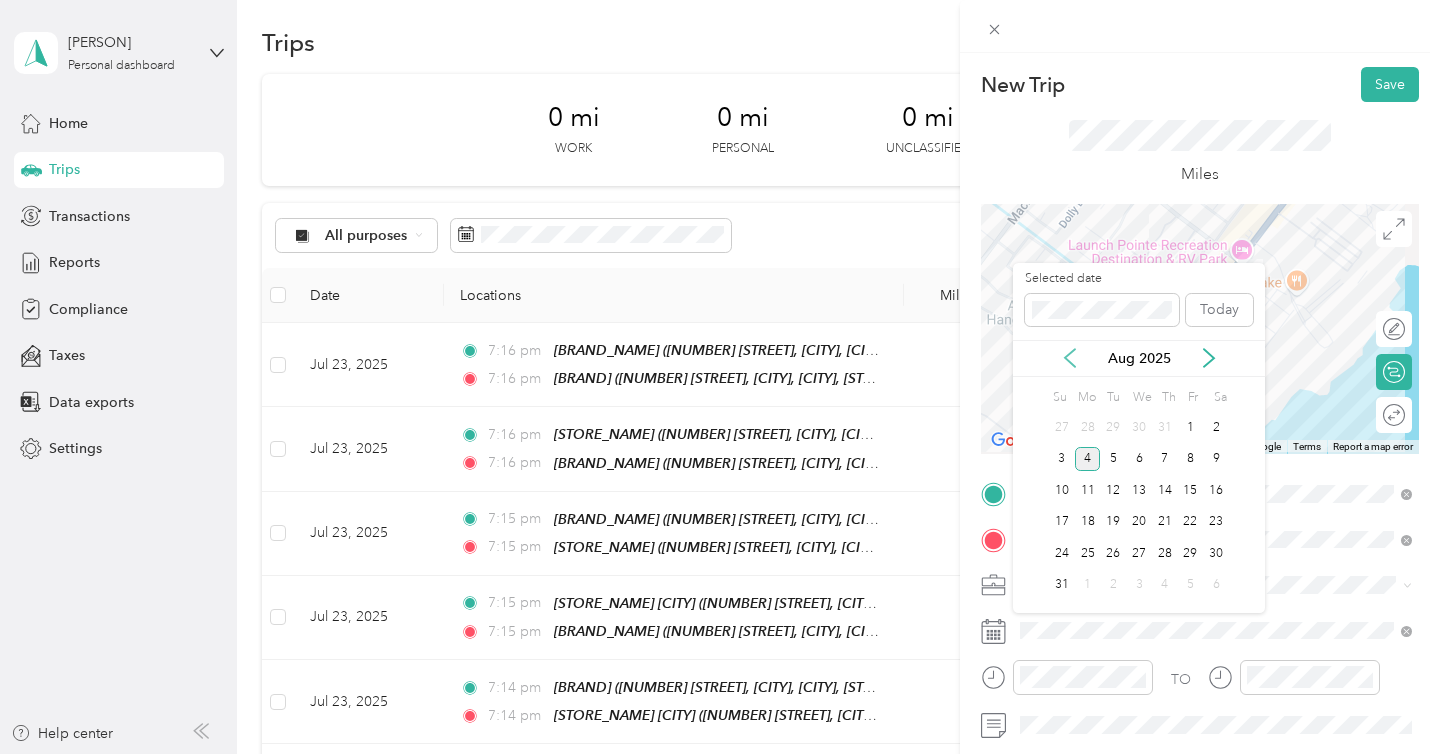click 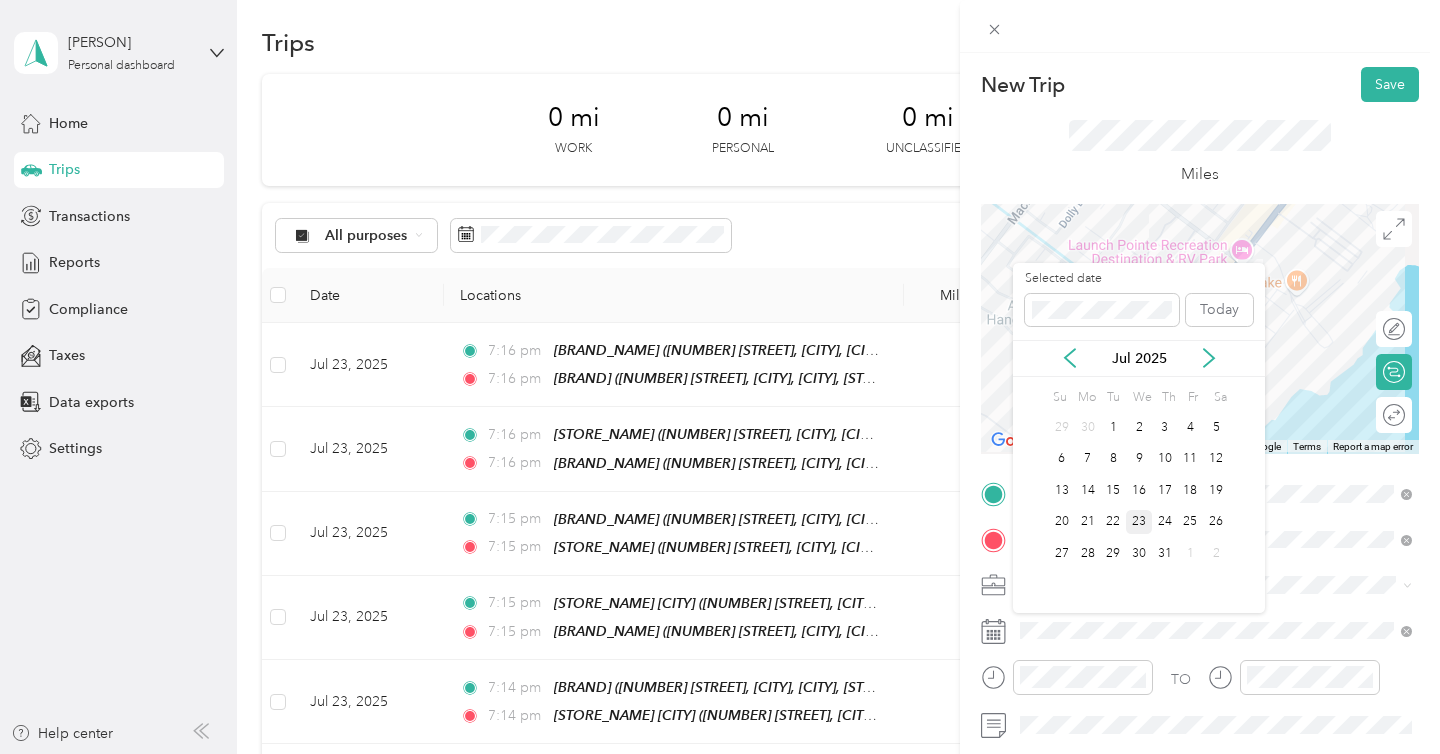 click on "23" at bounding box center [1139, 522] 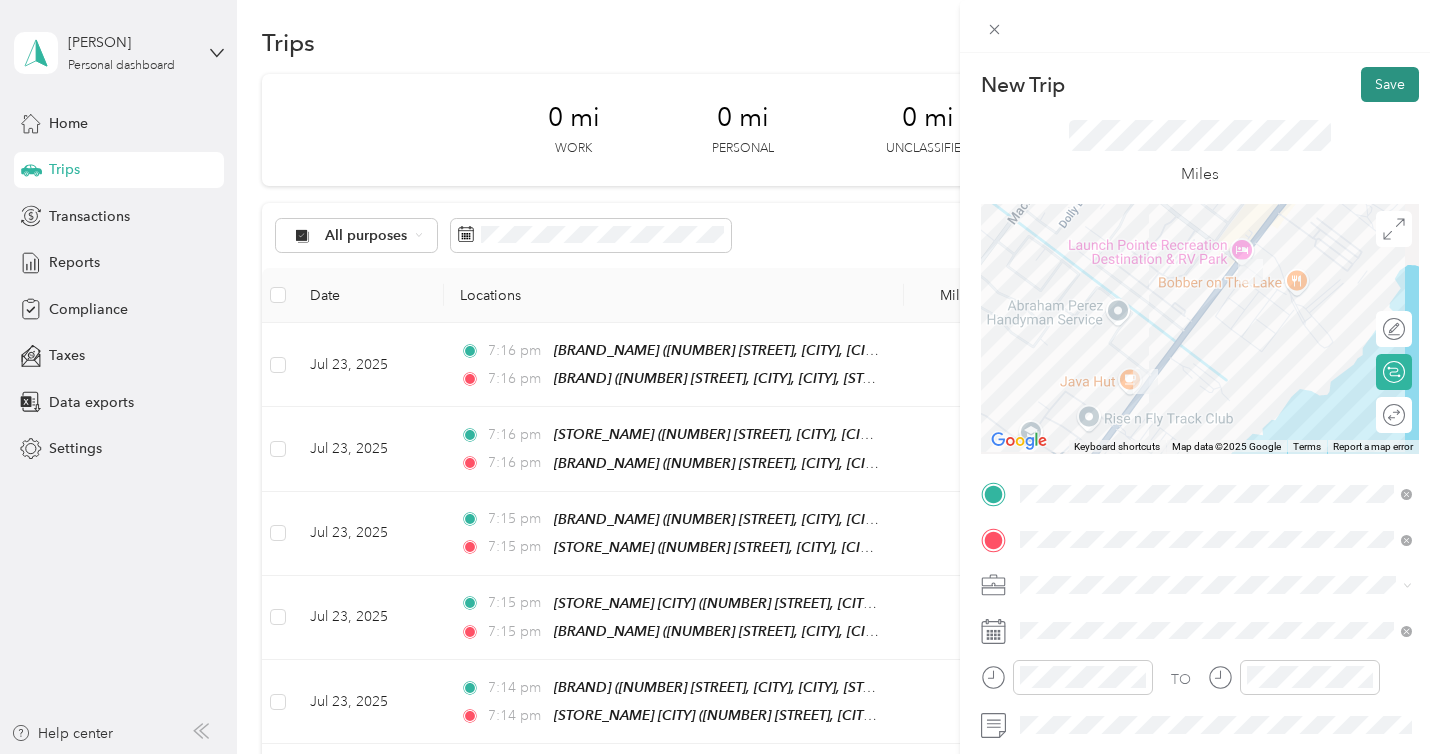 click on "Save" at bounding box center (1390, 84) 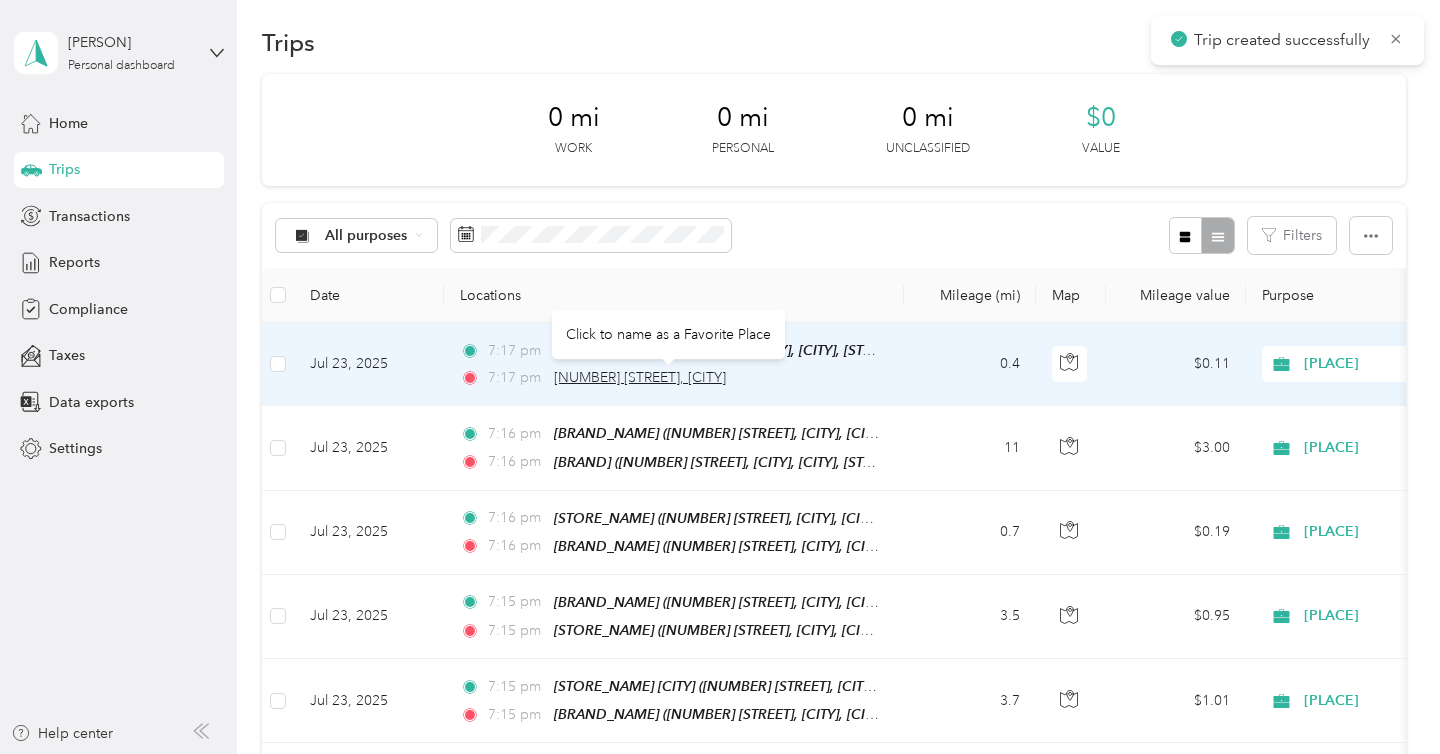 click on "32040 Riverside Drive, Lake Elsinore" at bounding box center [640, 377] 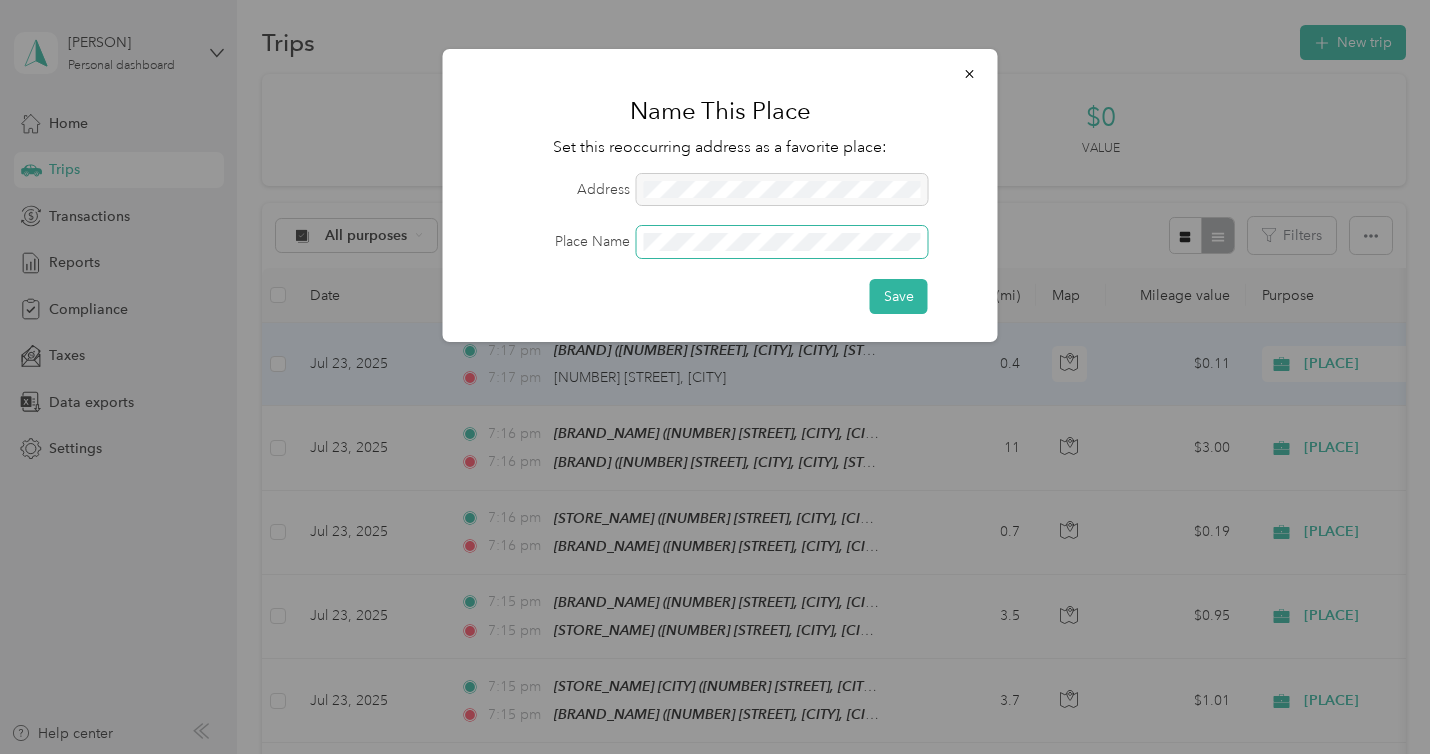 click on "Save" at bounding box center (899, 296) 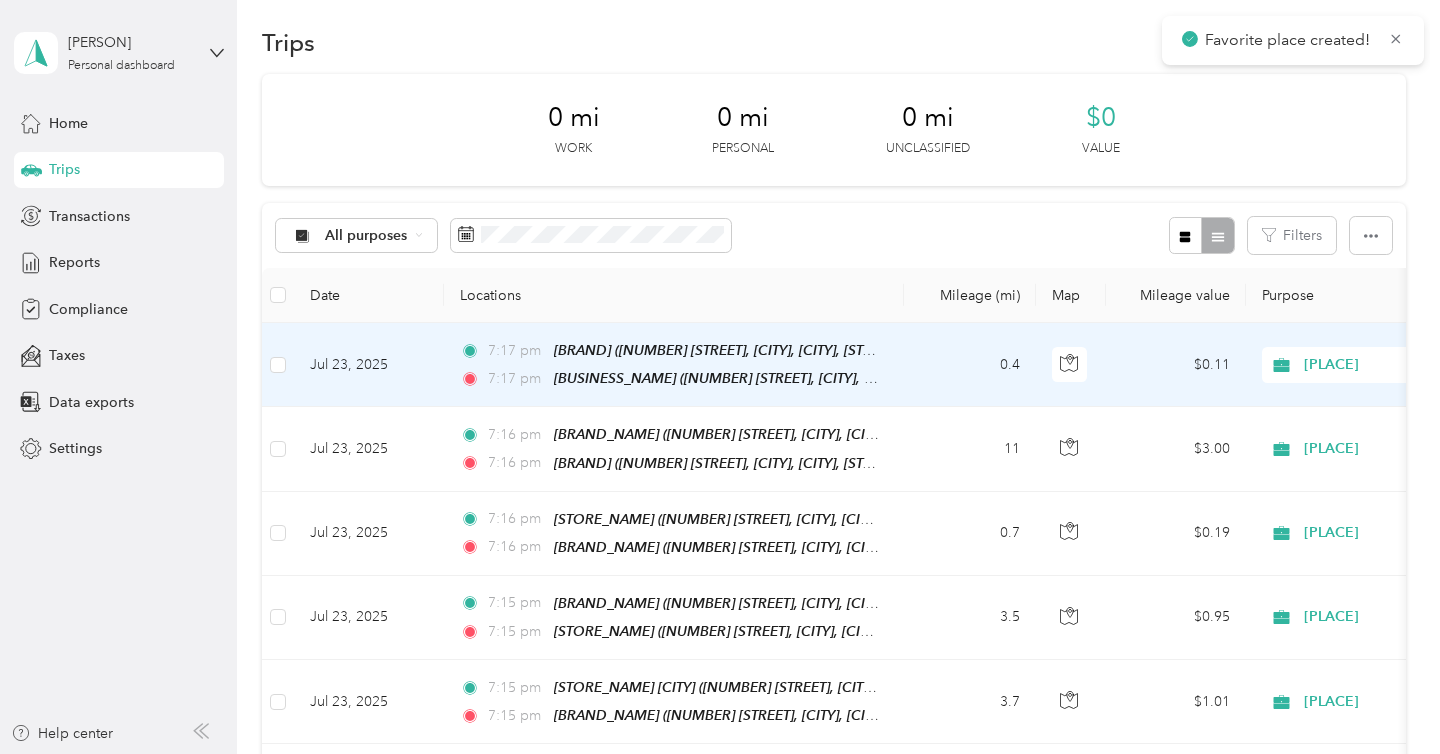 click on "Favorite place created!" at bounding box center (1293, 40) 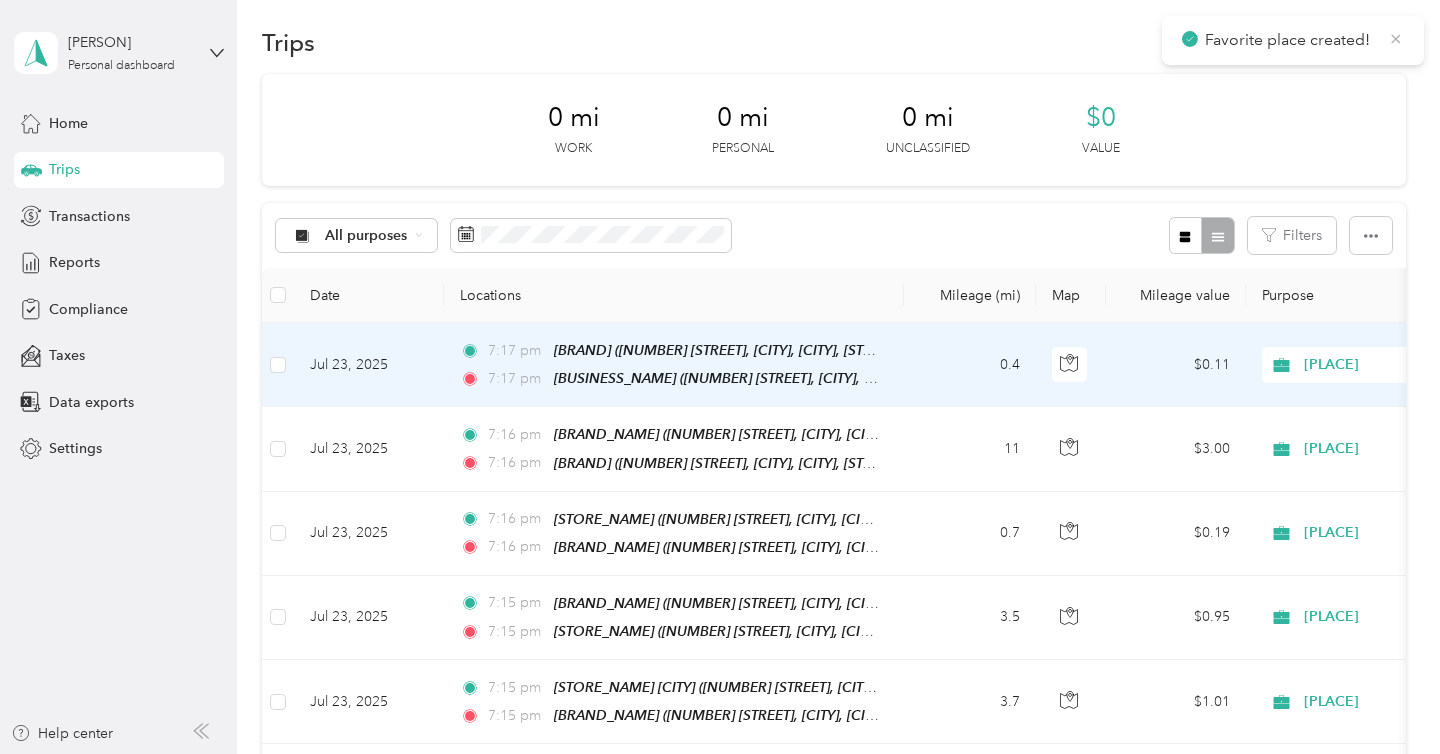 click 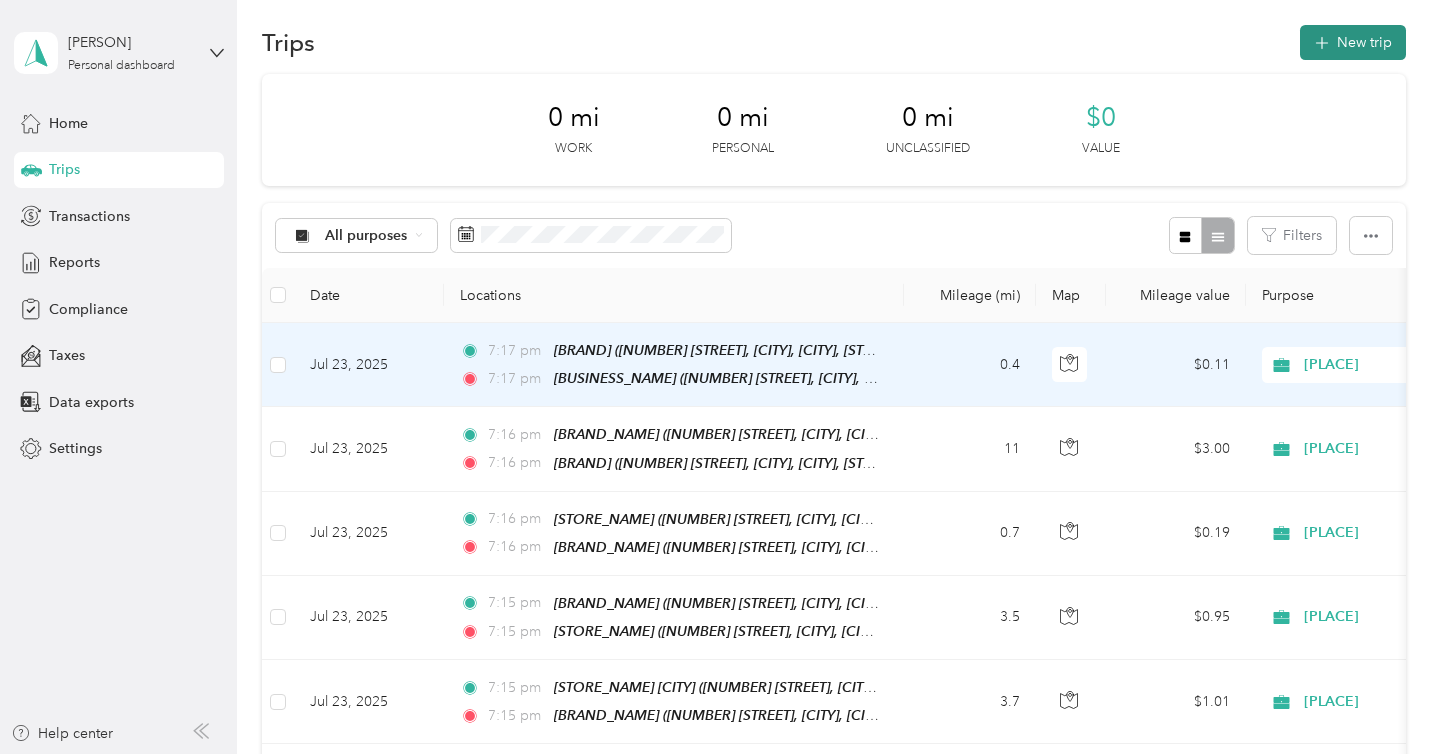 click on "New trip" at bounding box center (1353, 42) 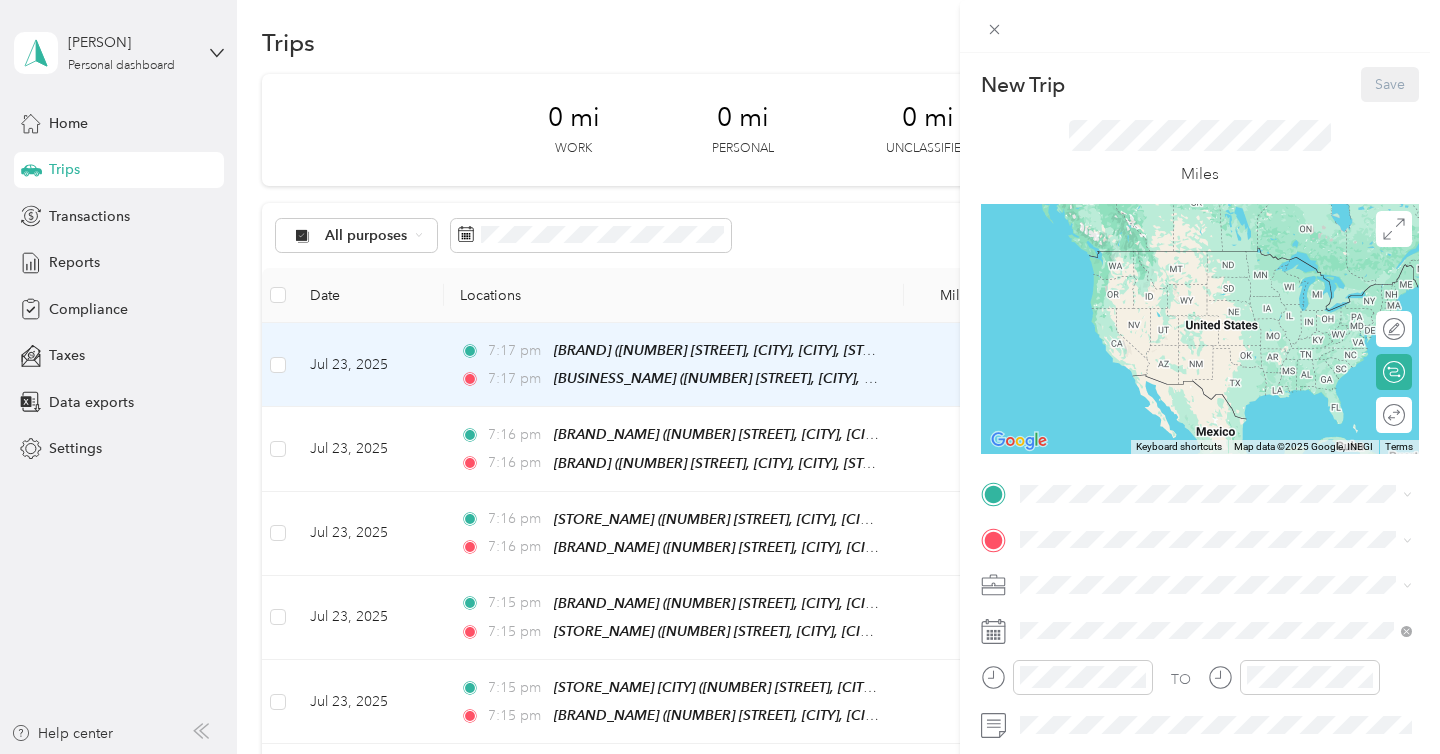 click on "TO Add photo" at bounding box center [1200, 719] 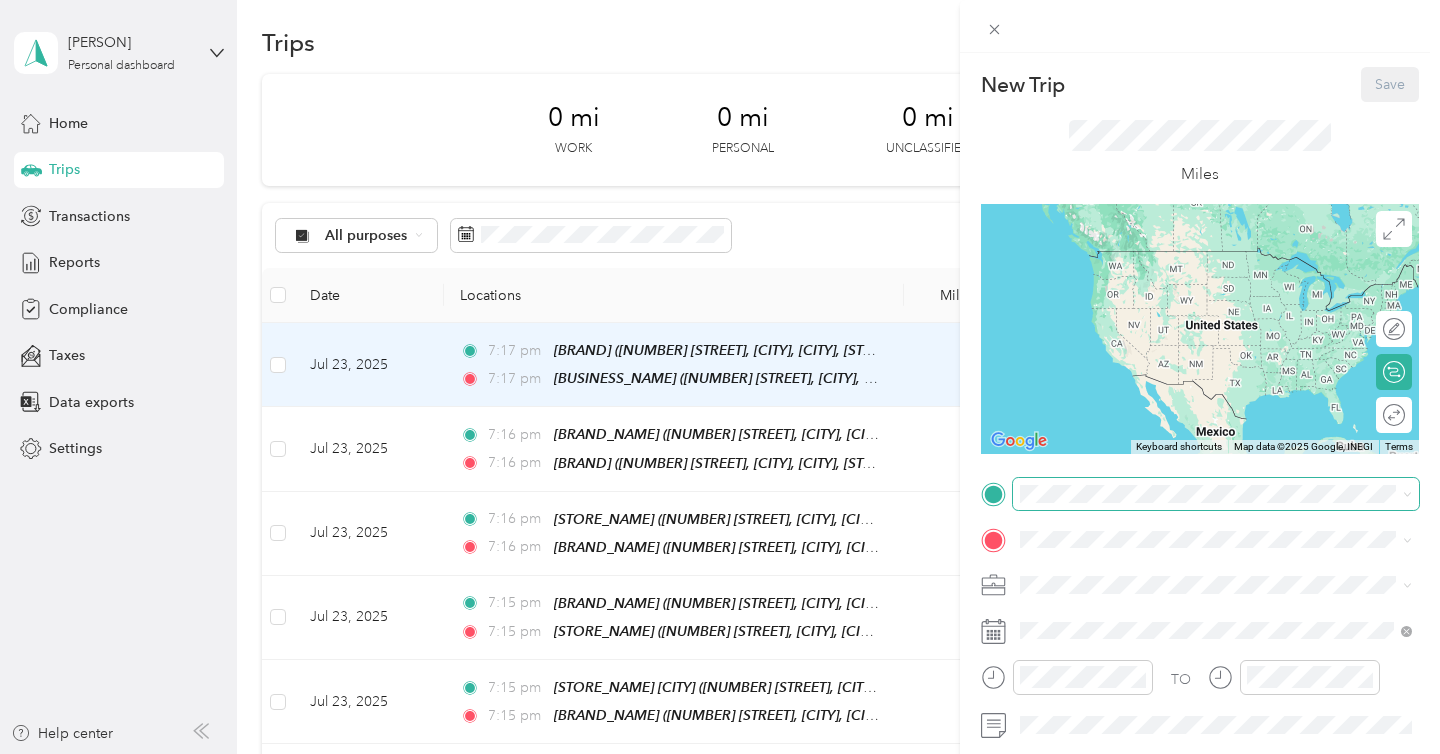 click at bounding box center [1216, 494] 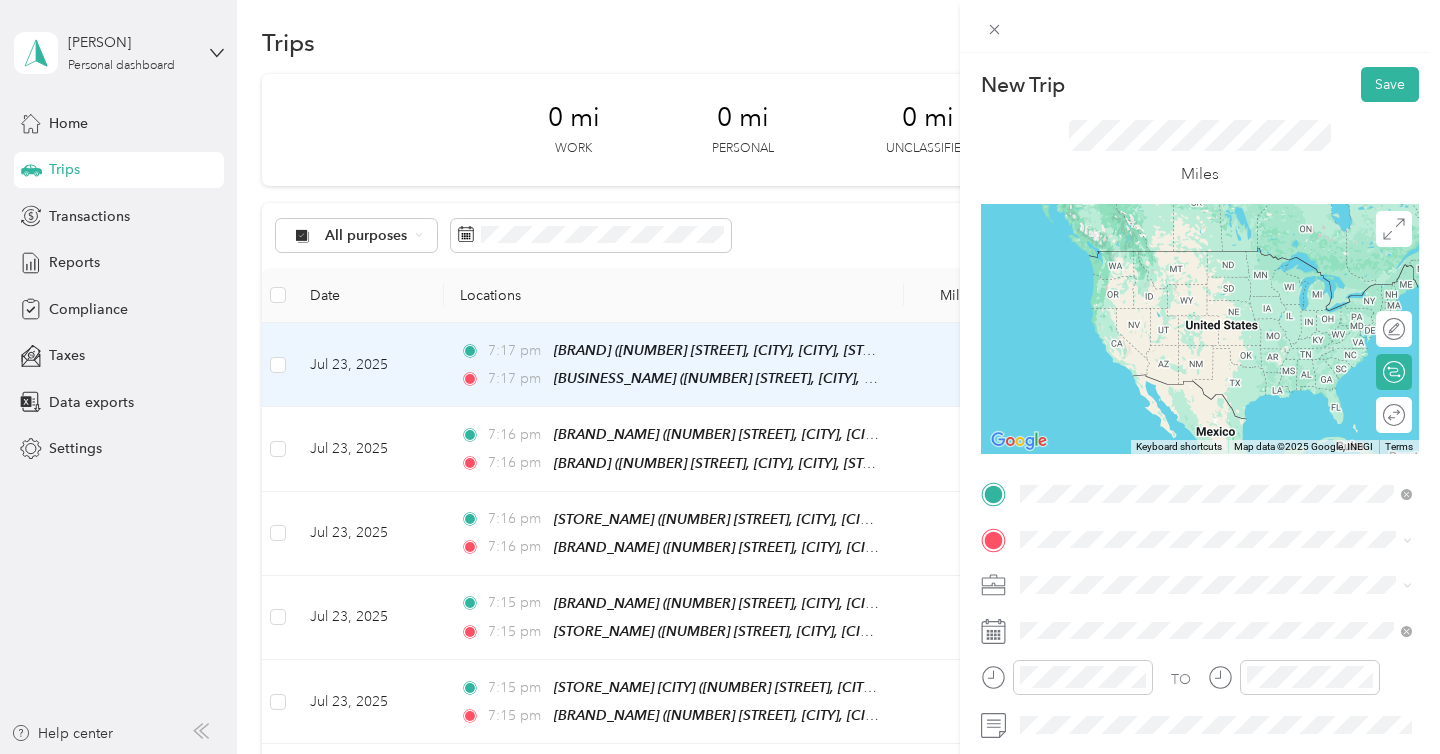 click on "32040 Riverside Drive, Lake Elsinore, 92530, Lake Elsinore, California, United States" at bounding box center [1227, 291] 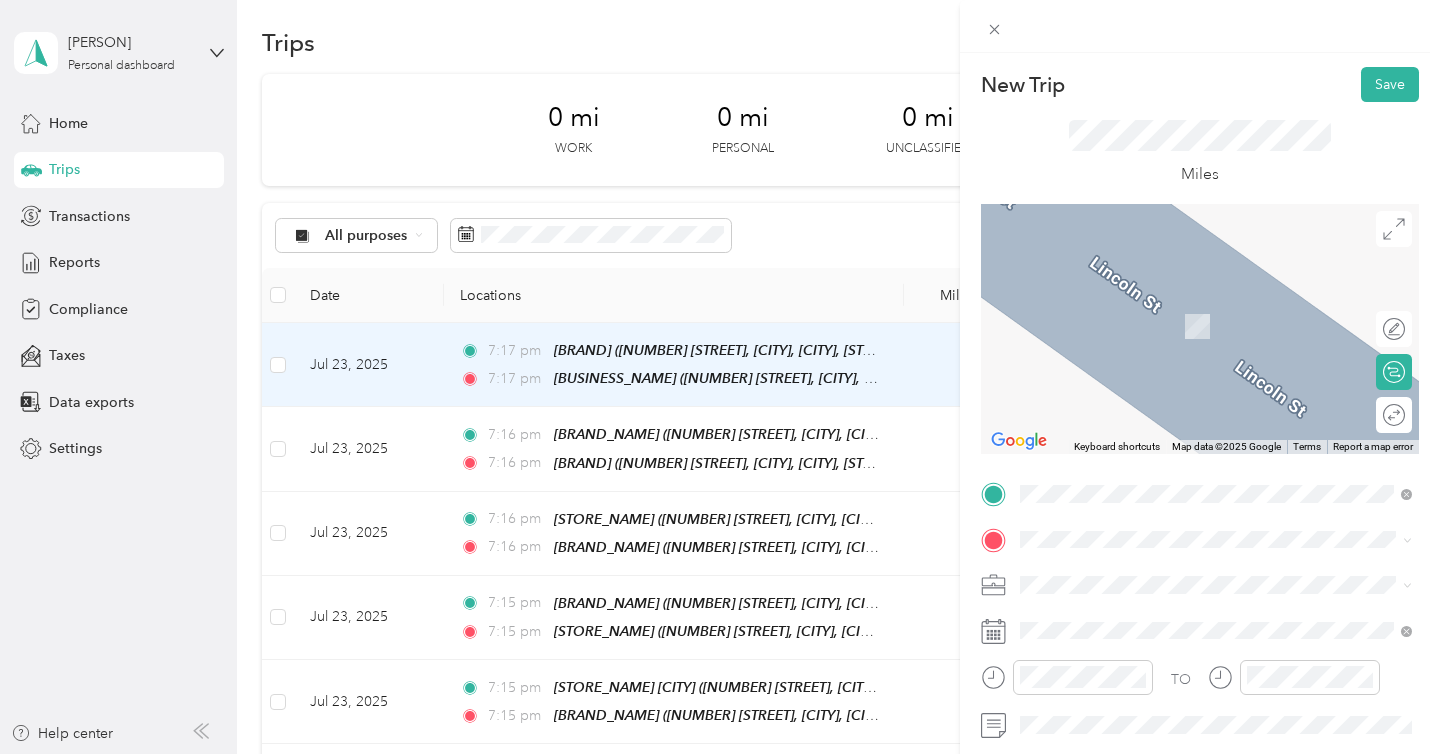 click on "Ringside Bar & Grill 31502 Riverside Drive, Lake Elsinore, 92530, Lake Elsinore, California, United States" at bounding box center (1216, 323) 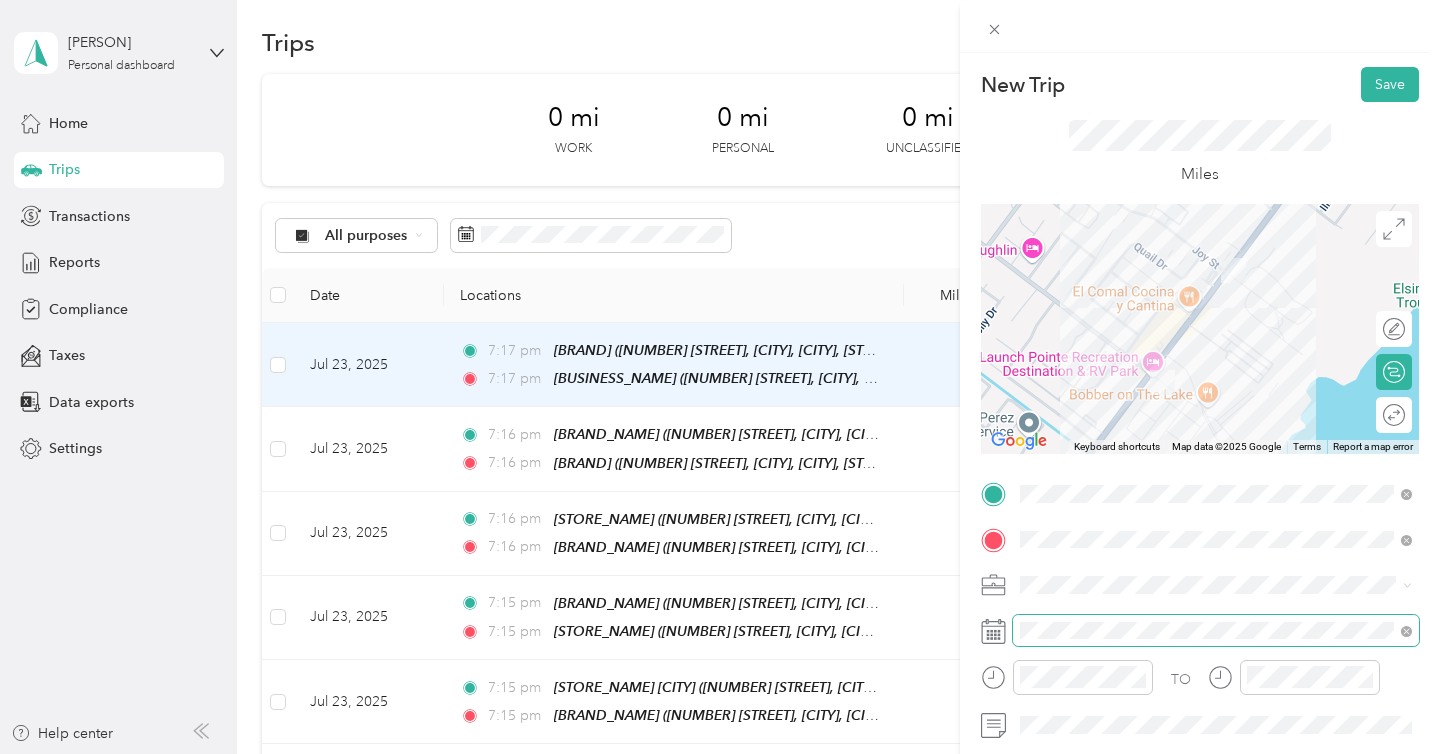 click at bounding box center [1216, 631] 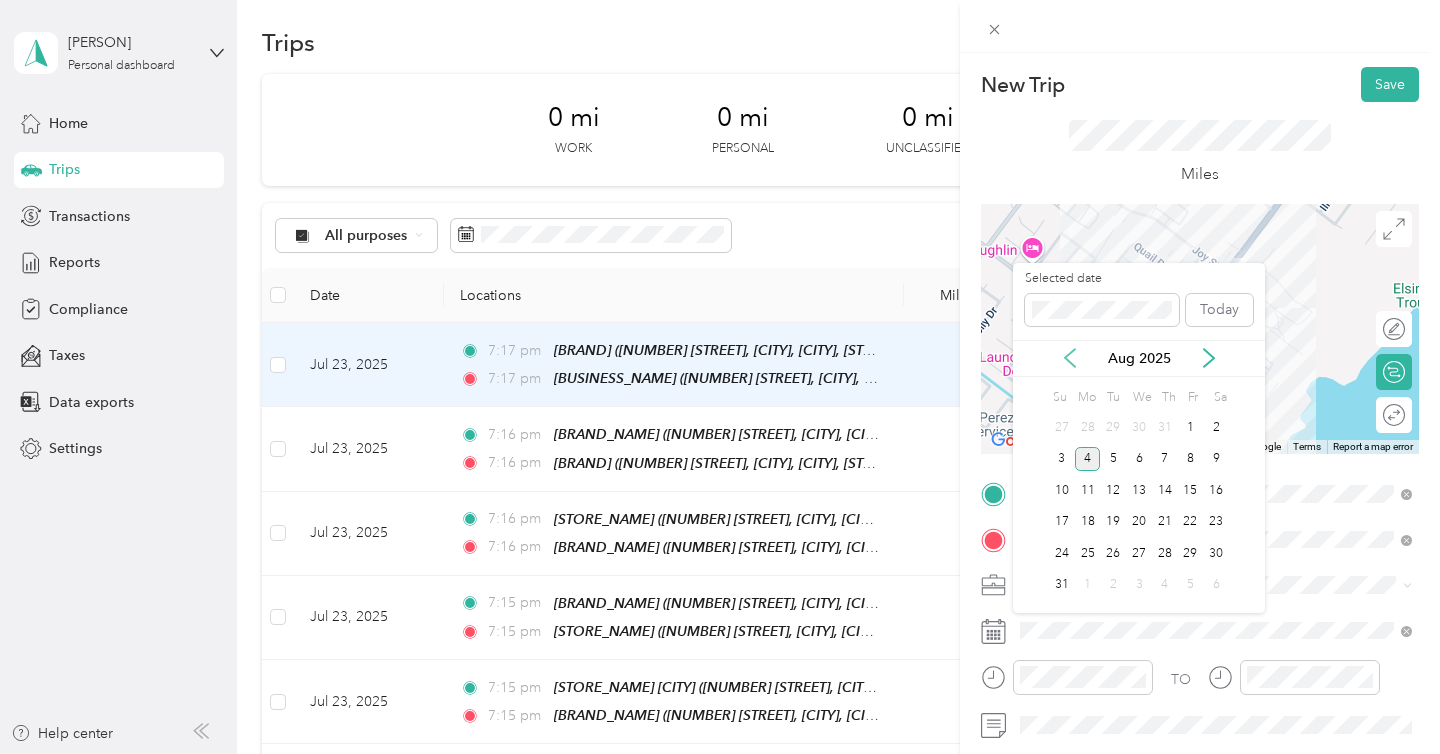 click 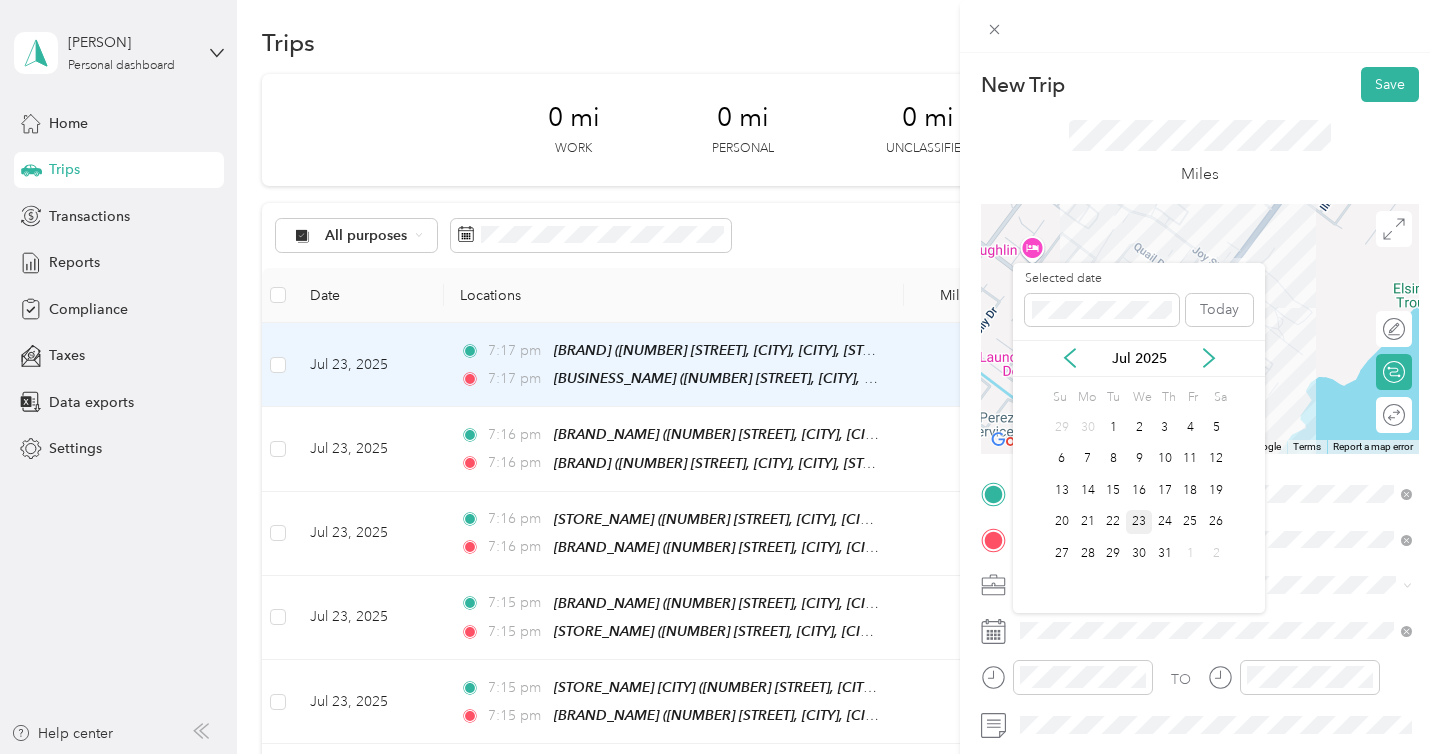 click on "23" at bounding box center (1139, 522) 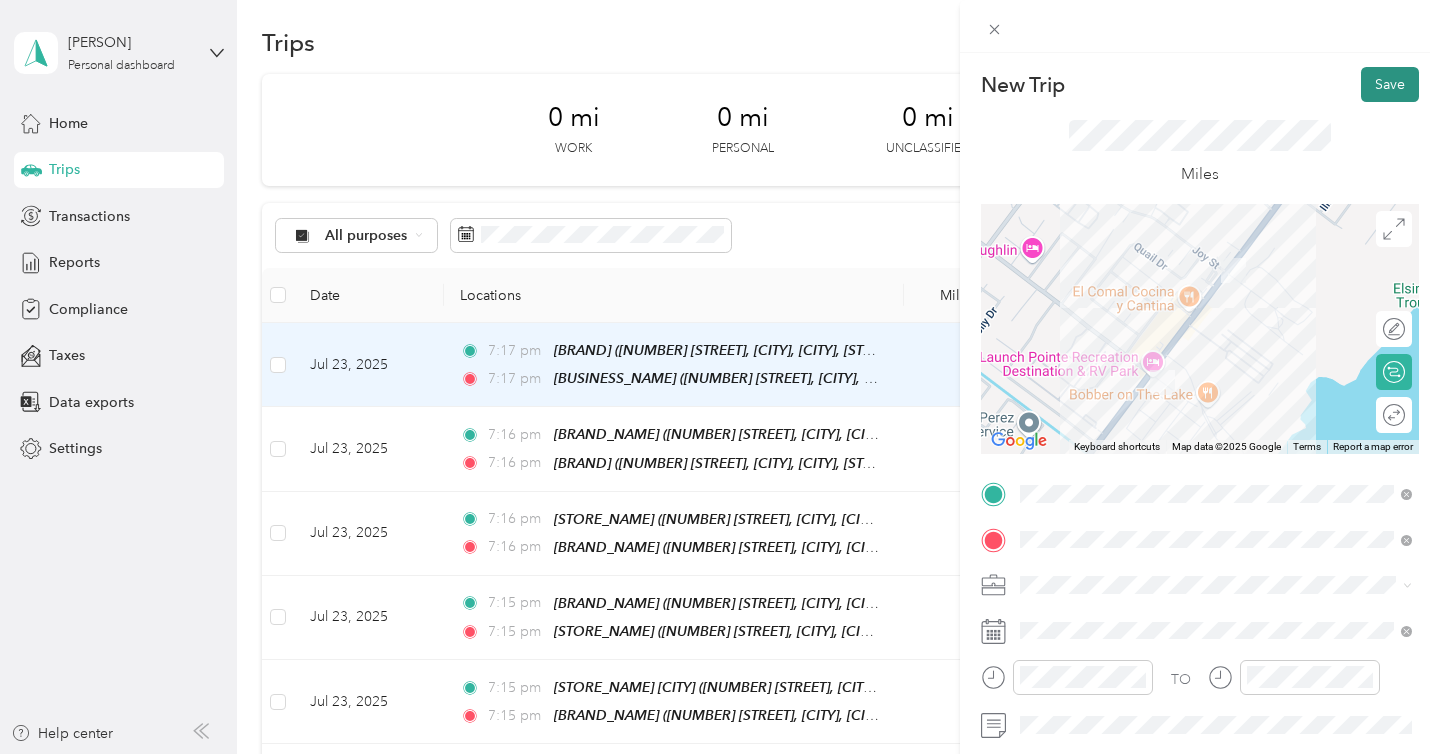 click on "Save" at bounding box center [1390, 84] 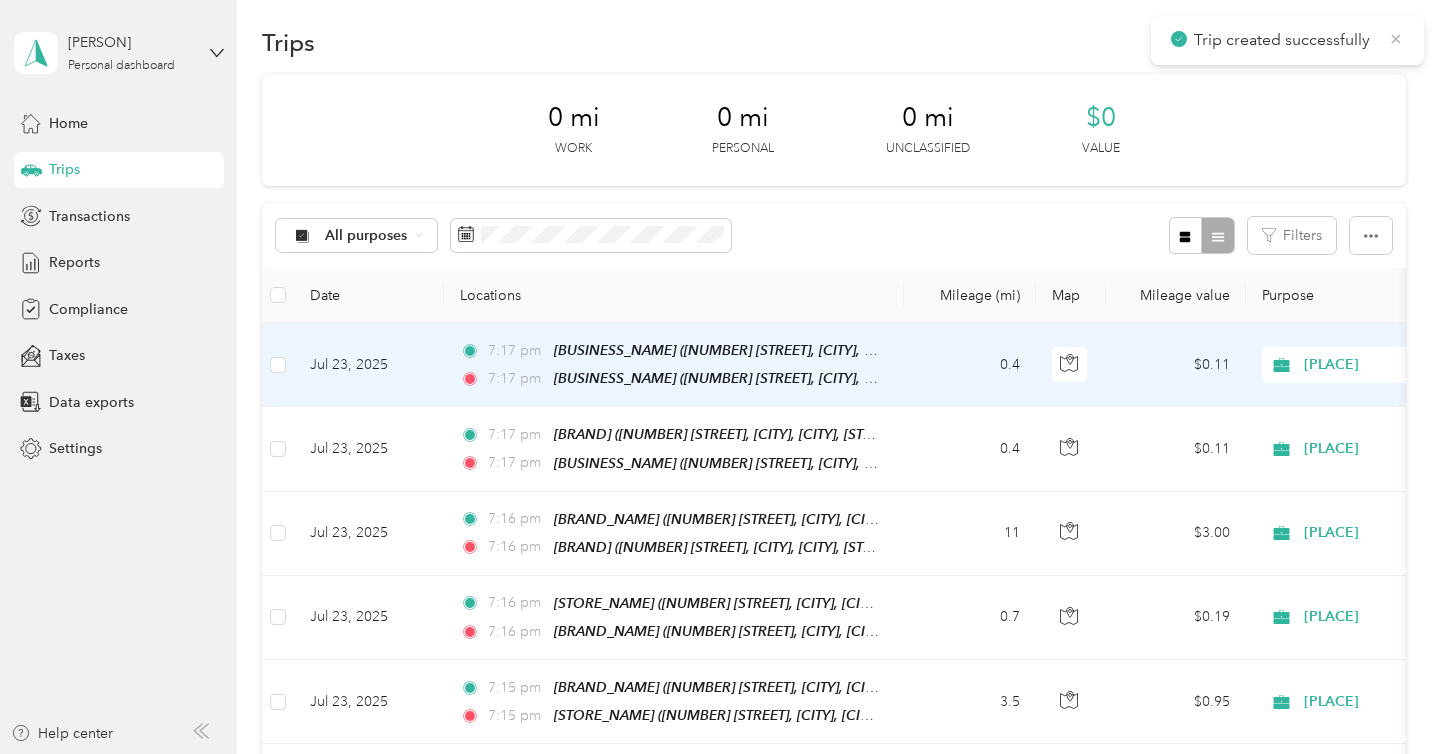 click 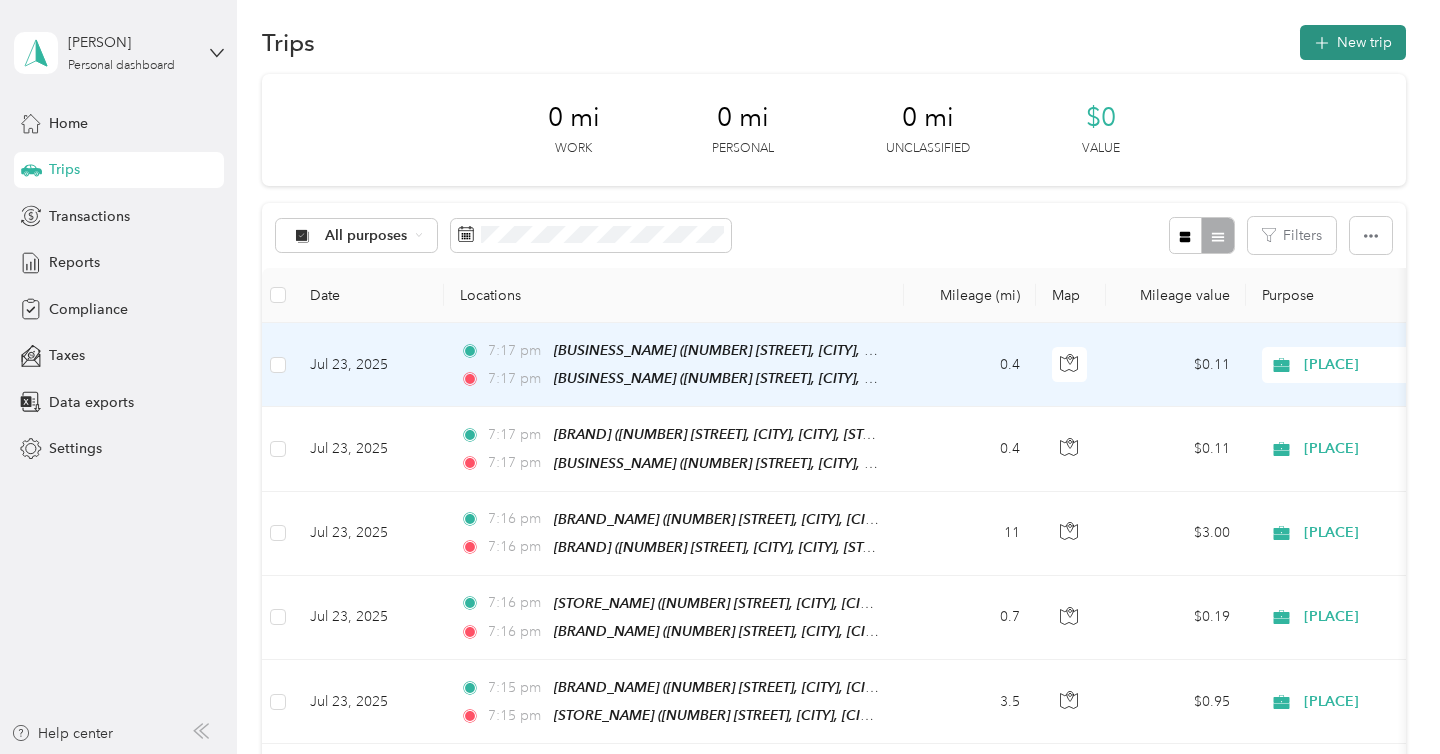 click on "New trip" at bounding box center (1353, 42) 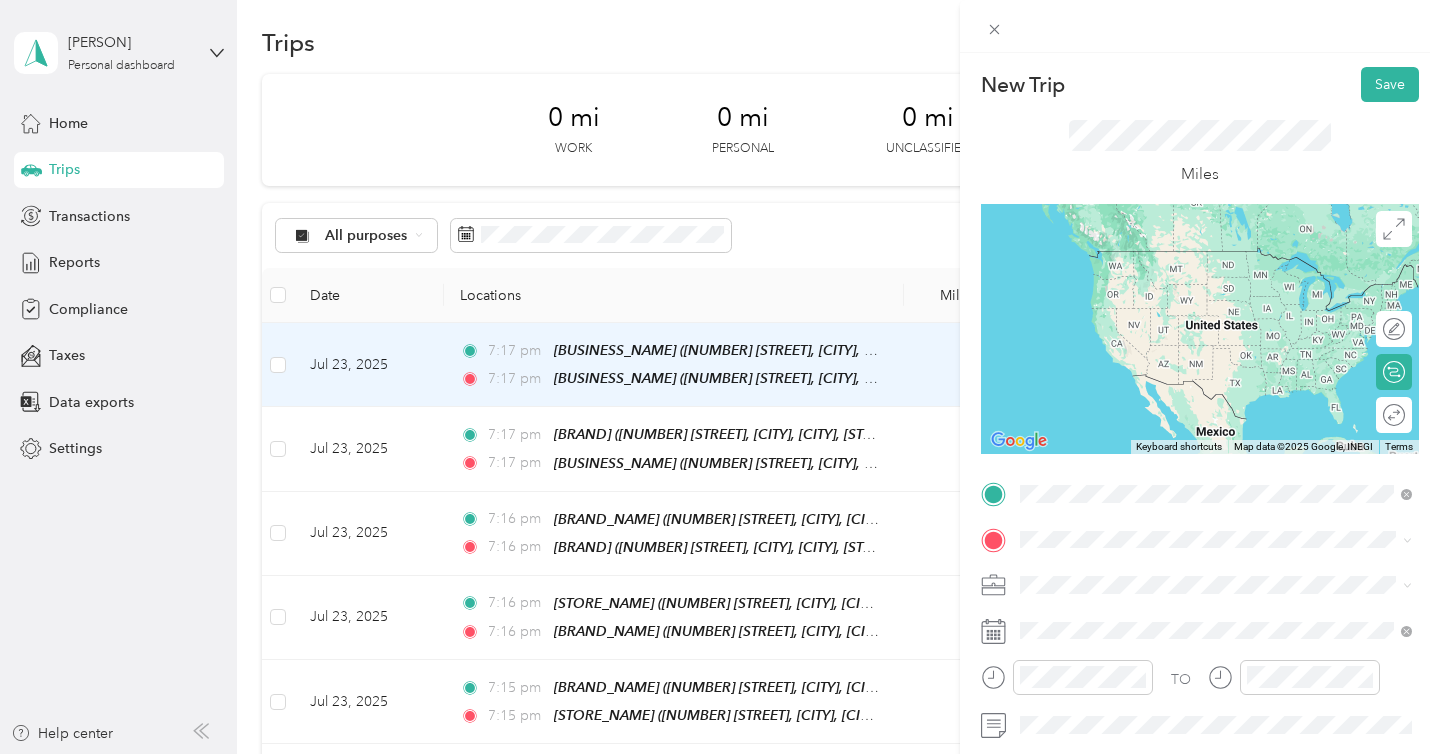 click on "31502 Riverside Drive, Lake Elsinore, 92530, Lake Elsinore, California, United States" at bounding box center [1227, 291] 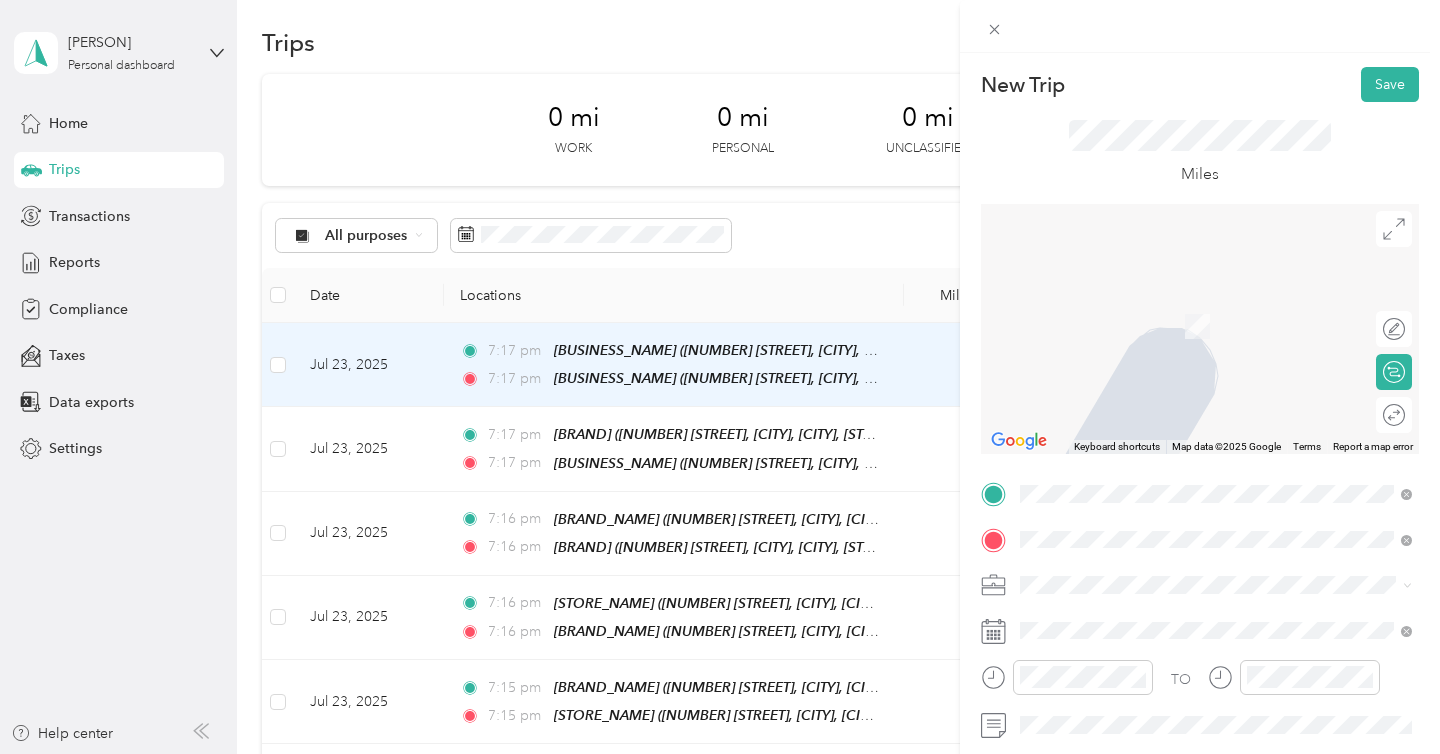 click on "32001 Railroad Canyon Road
Canyon Lake, California 92587, United States" at bounding box center [1202, 620] 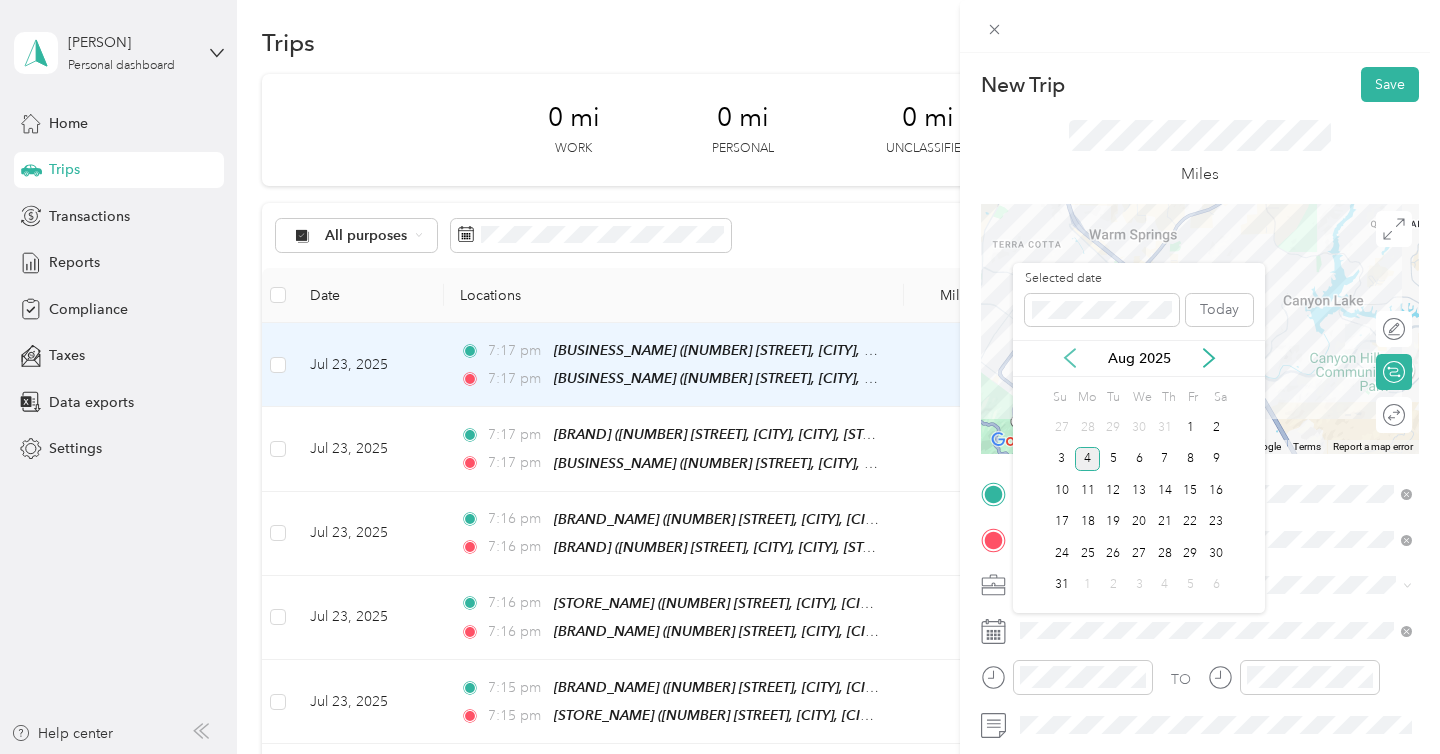 click 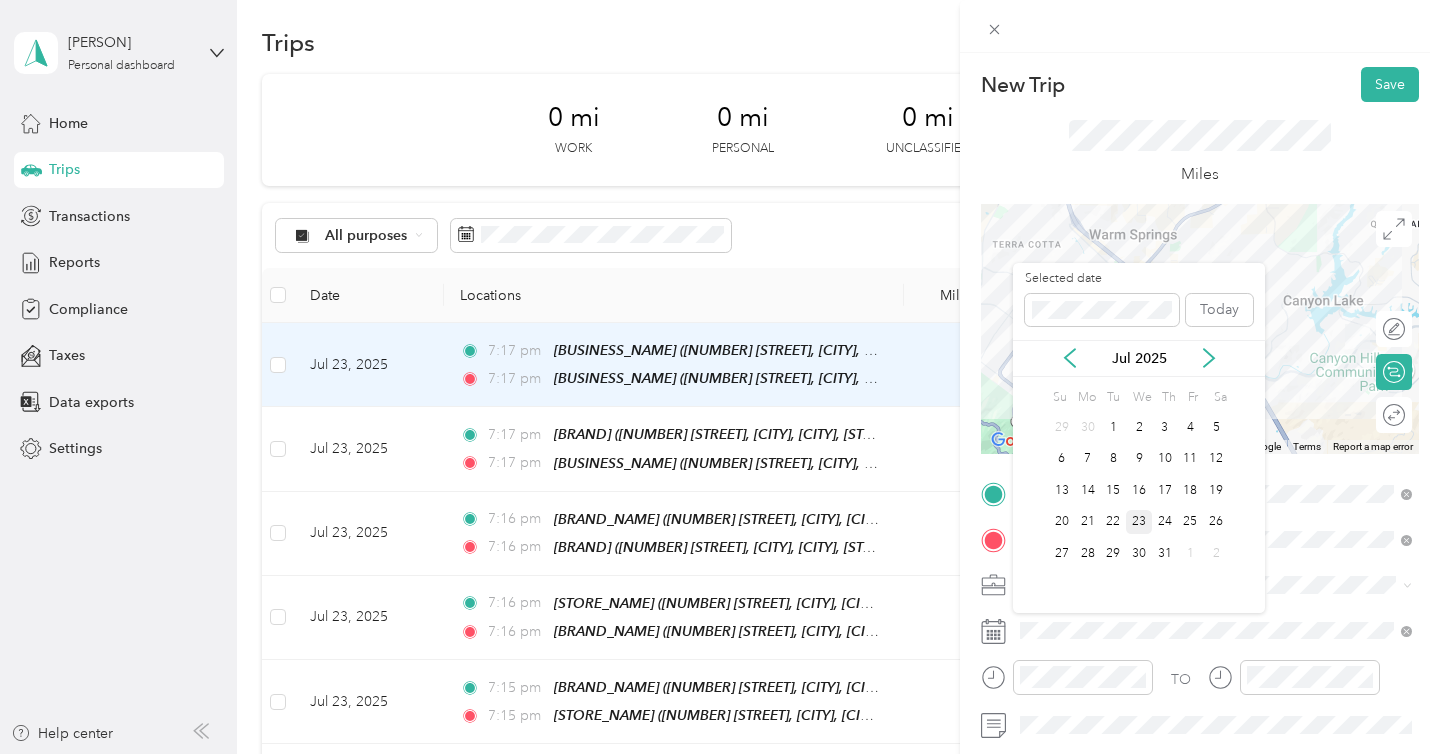 click on "23" at bounding box center (1139, 522) 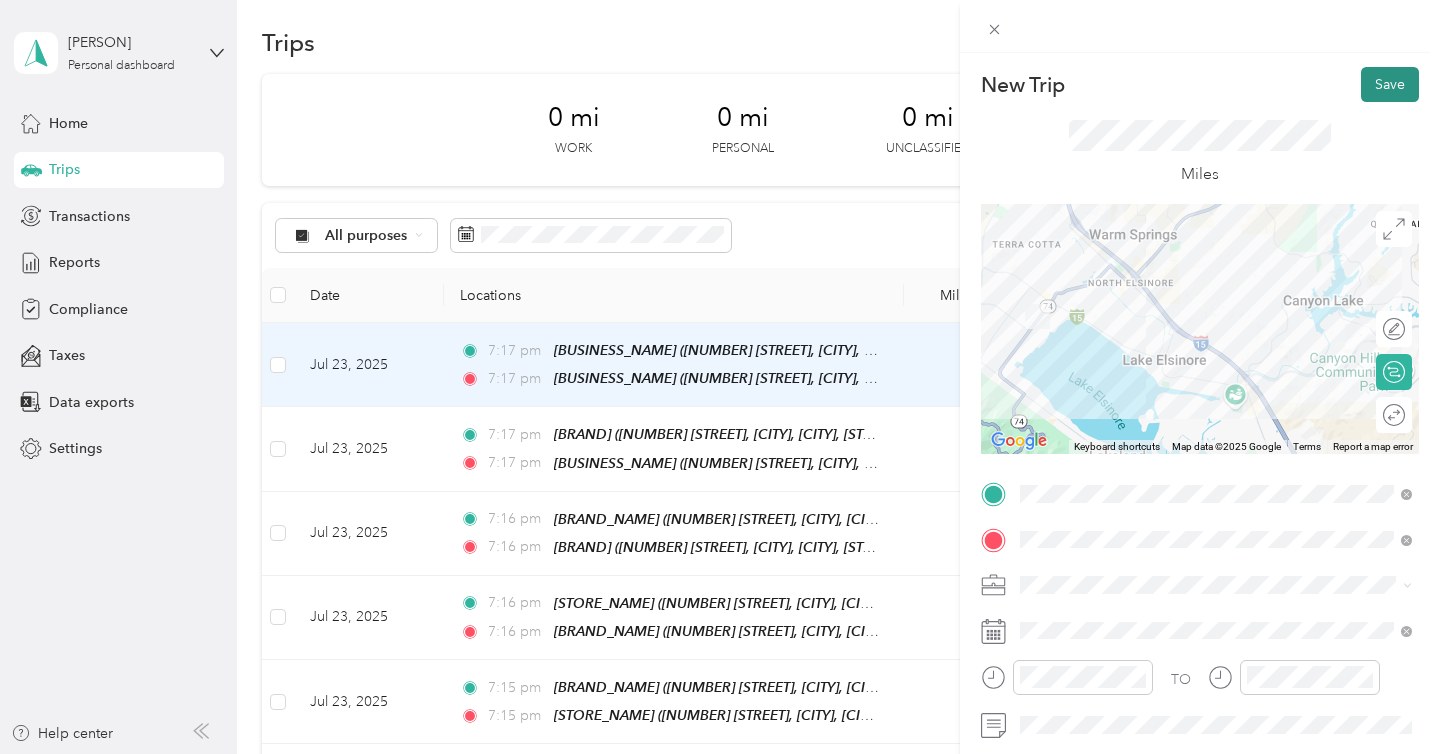 click on "Save" at bounding box center (1390, 84) 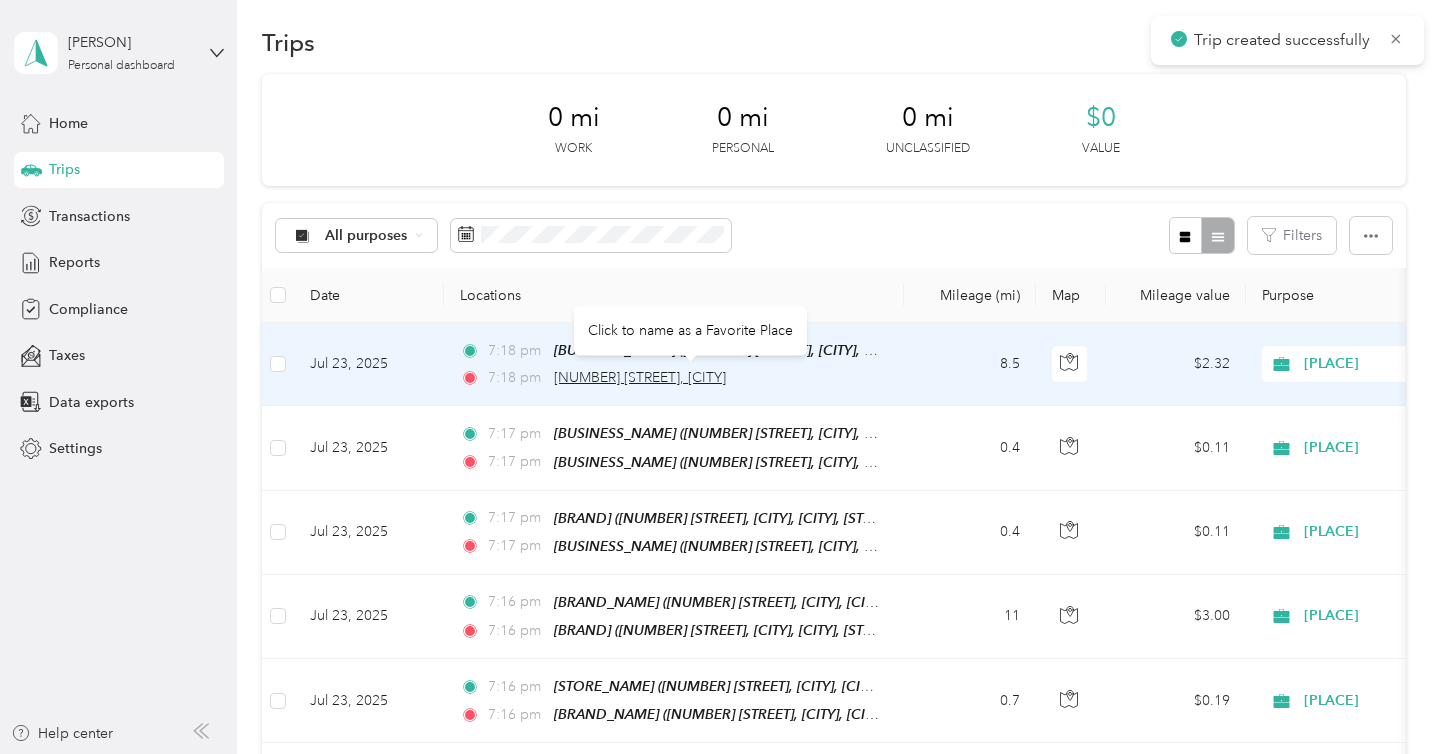 click on "32001 Railroad Canyon Road, Canyon Lake" at bounding box center [640, 377] 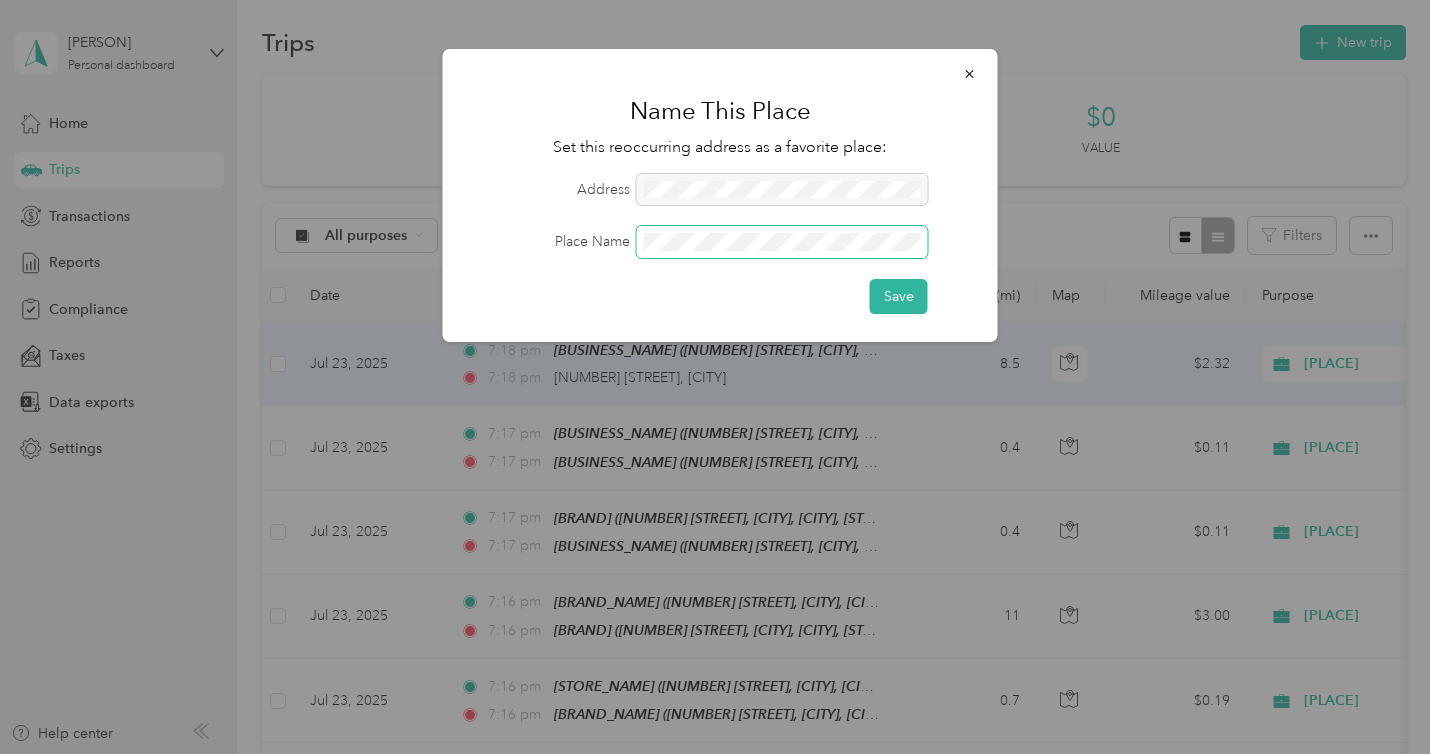 click on "Save" at bounding box center [899, 296] 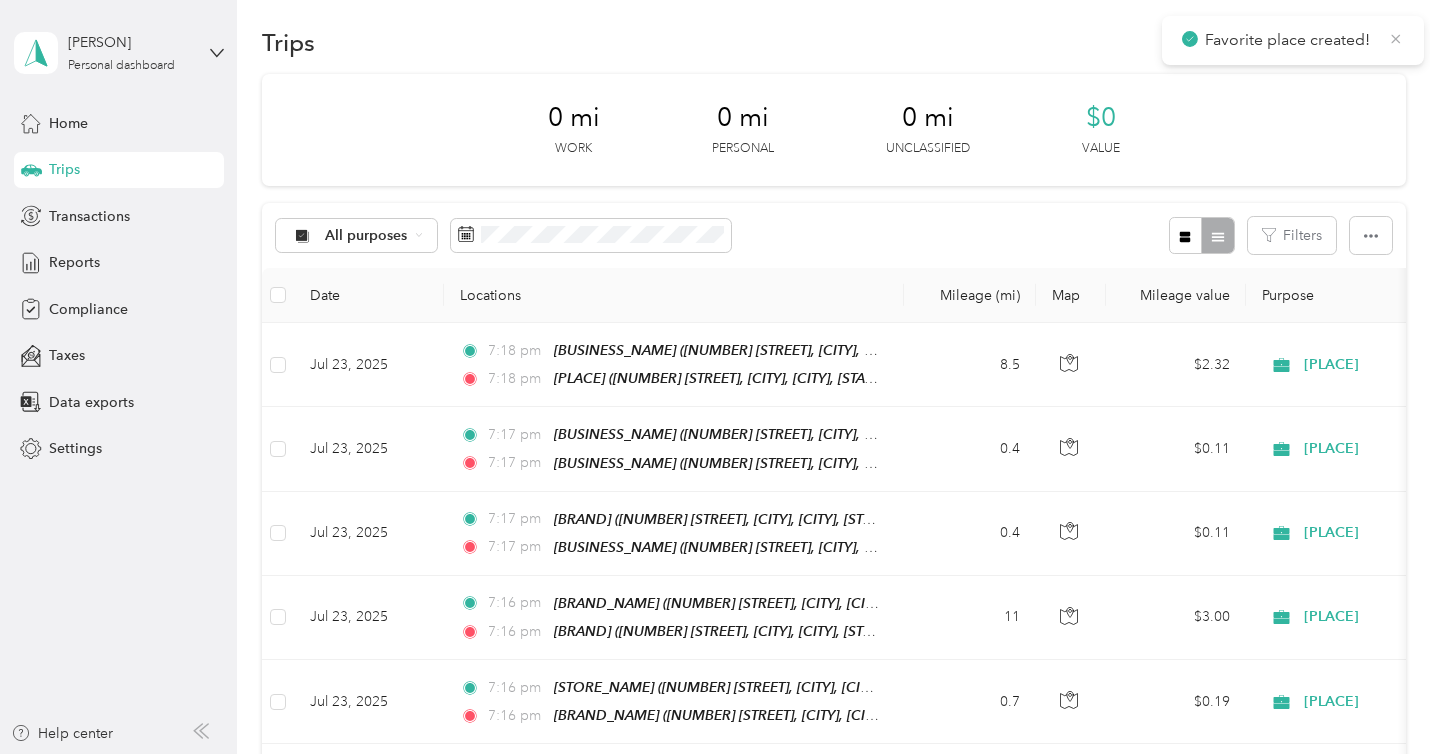 click 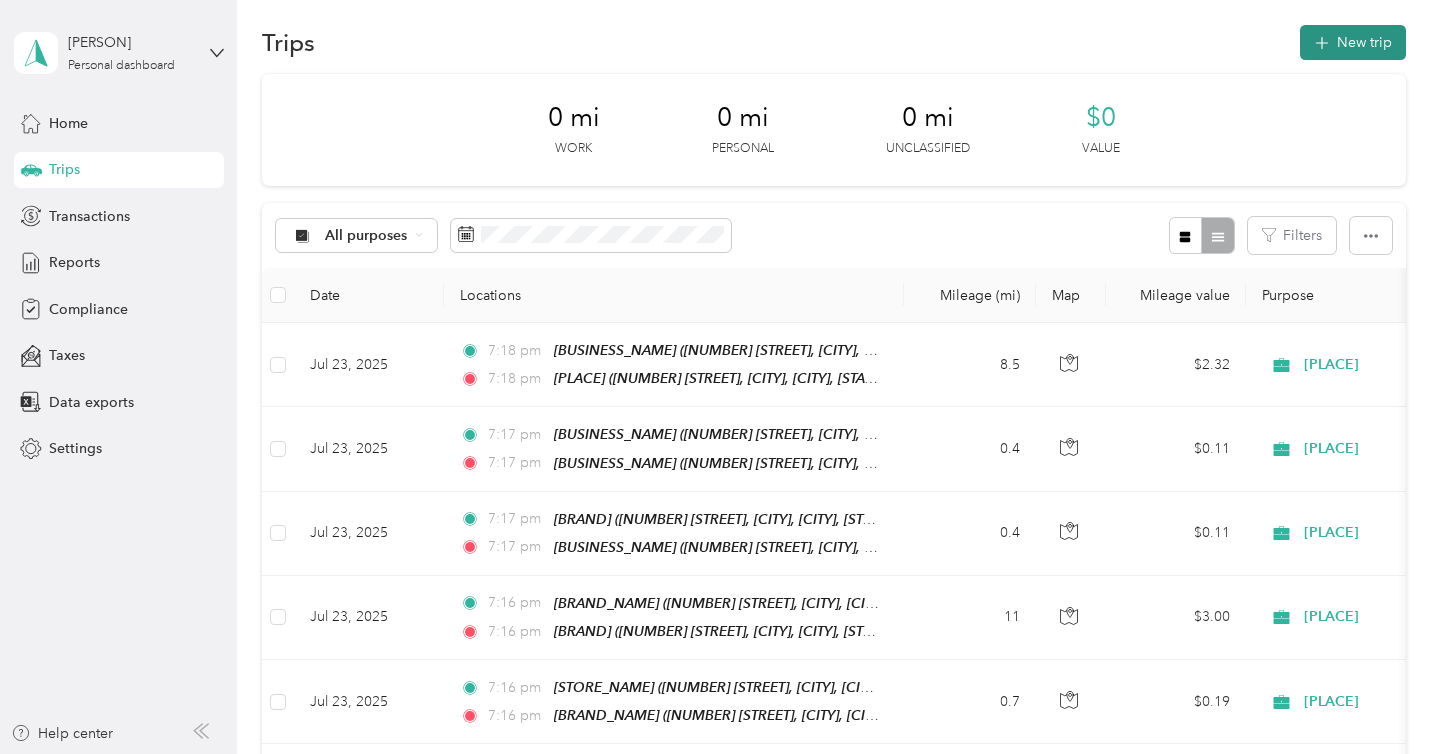 click on "New trip" at bounding box center (1353, 42) 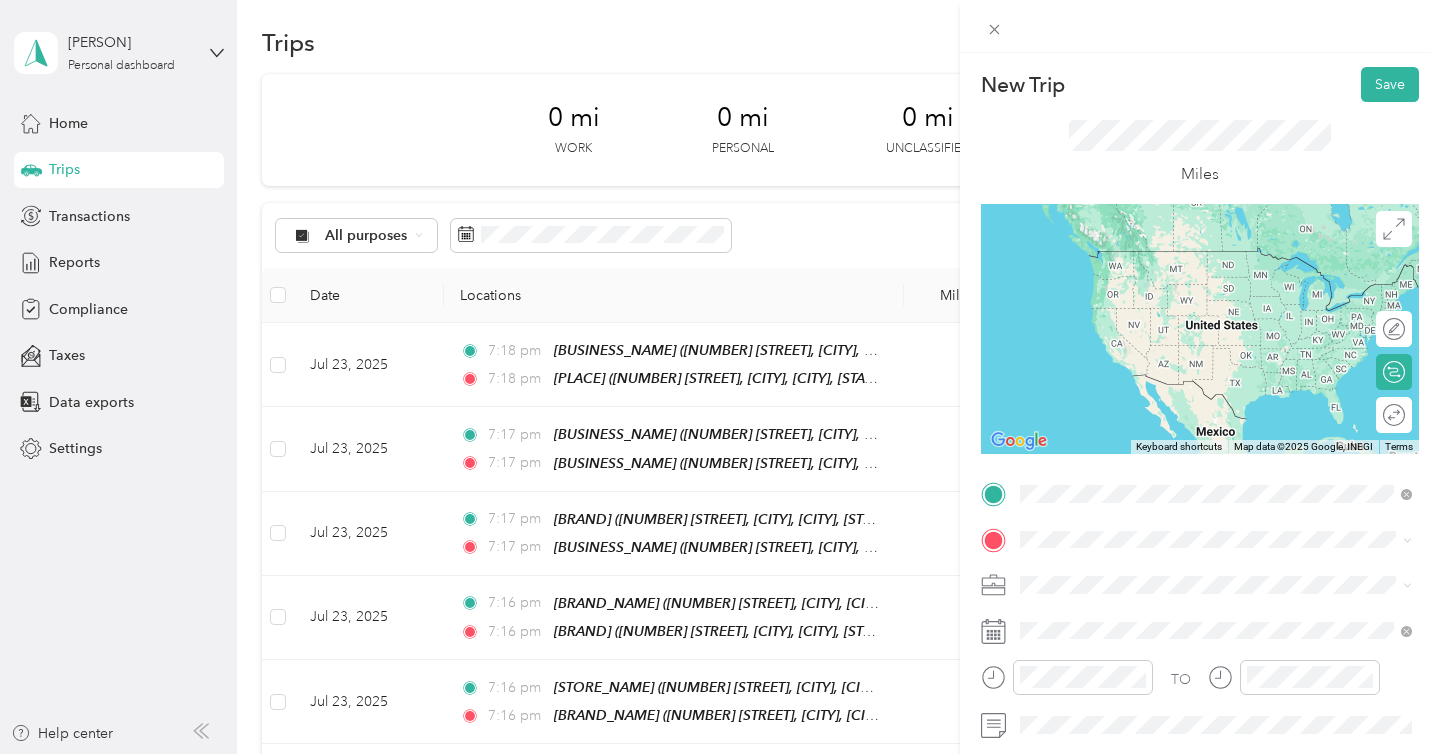 click on "[NUMBER] [STREET], [CITY], [POSTAL_CODE], [CITY], [STATE], [COUNTRY]" at bounding box center (1227, 375) 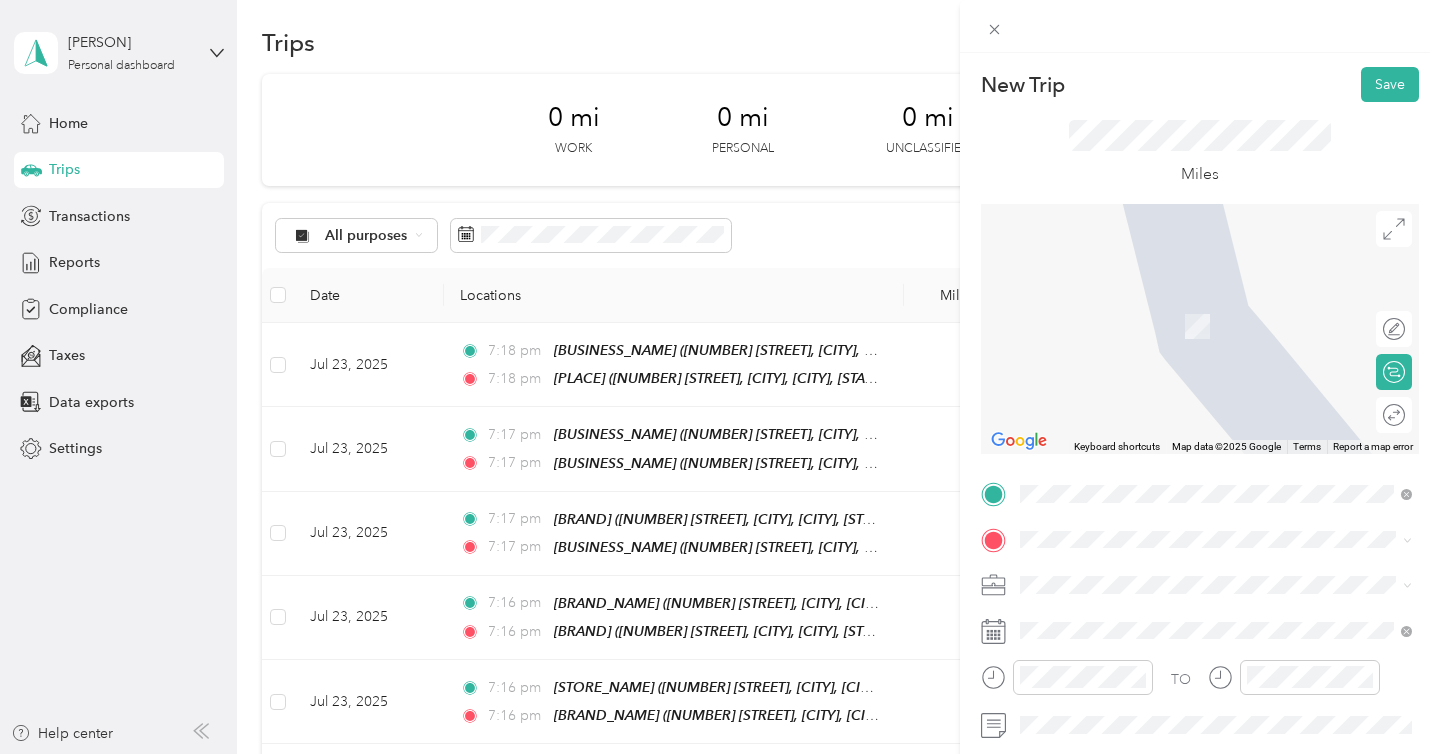 click on "[NUMBER] [STREET], [CITY], [POSTAL_CODE], [CITY], [STATE], United States" at bounding box center (1227, 335) 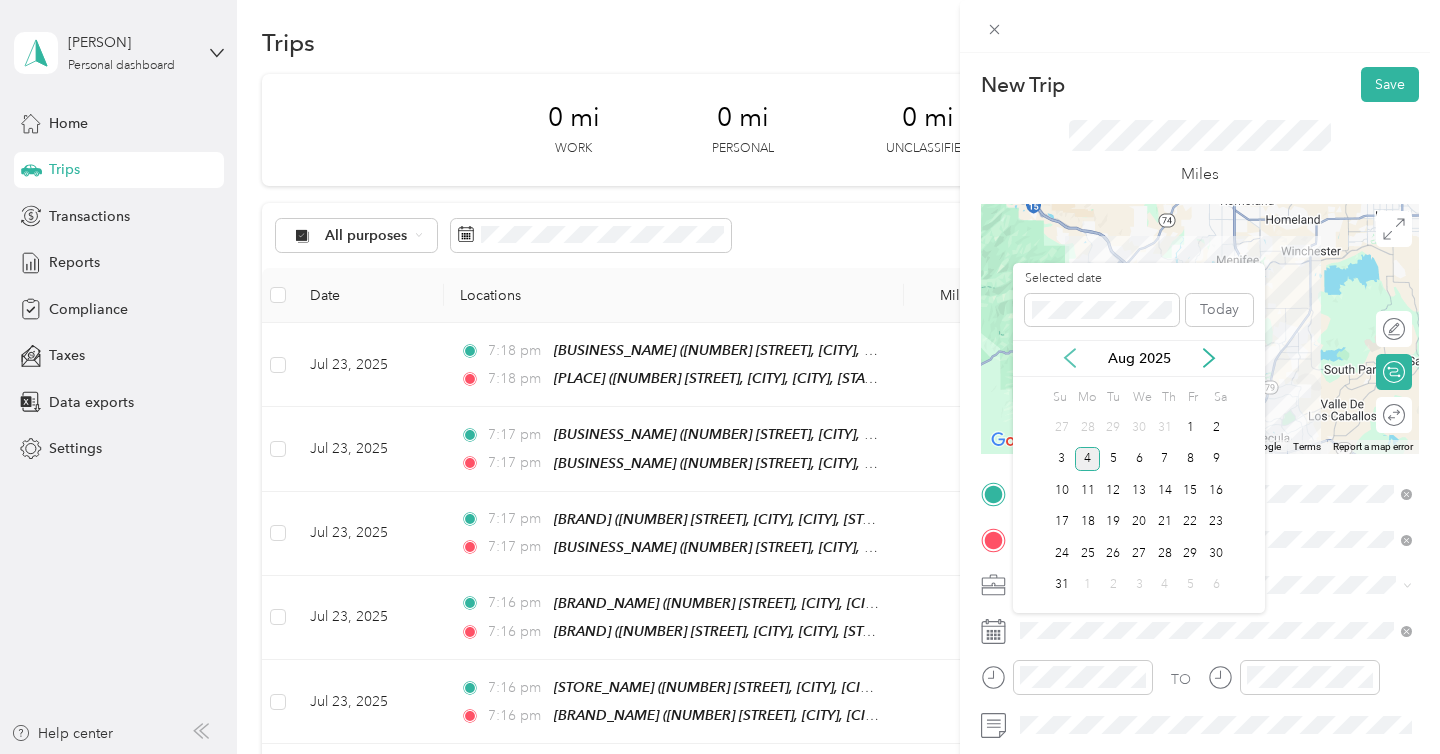 click 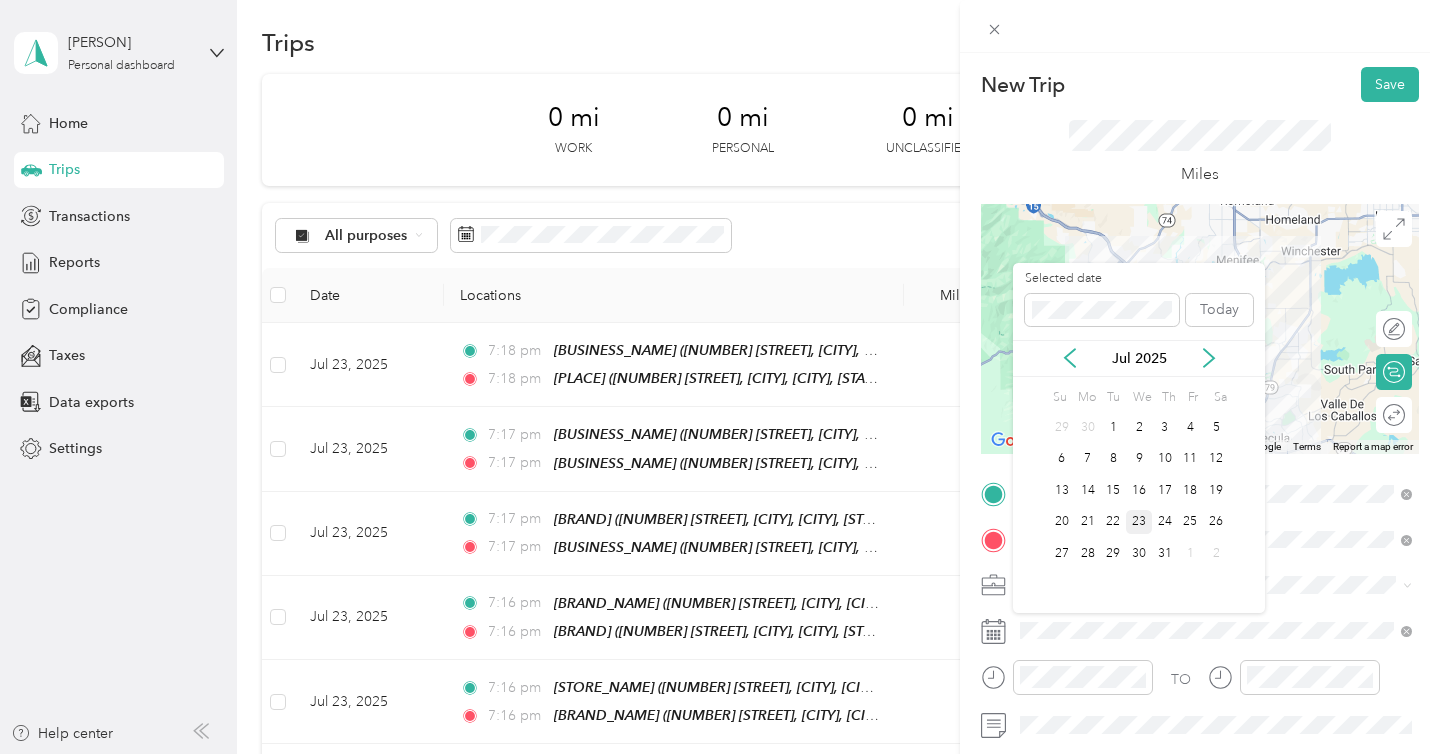 click on "23" at bounding box center (1139, 522) 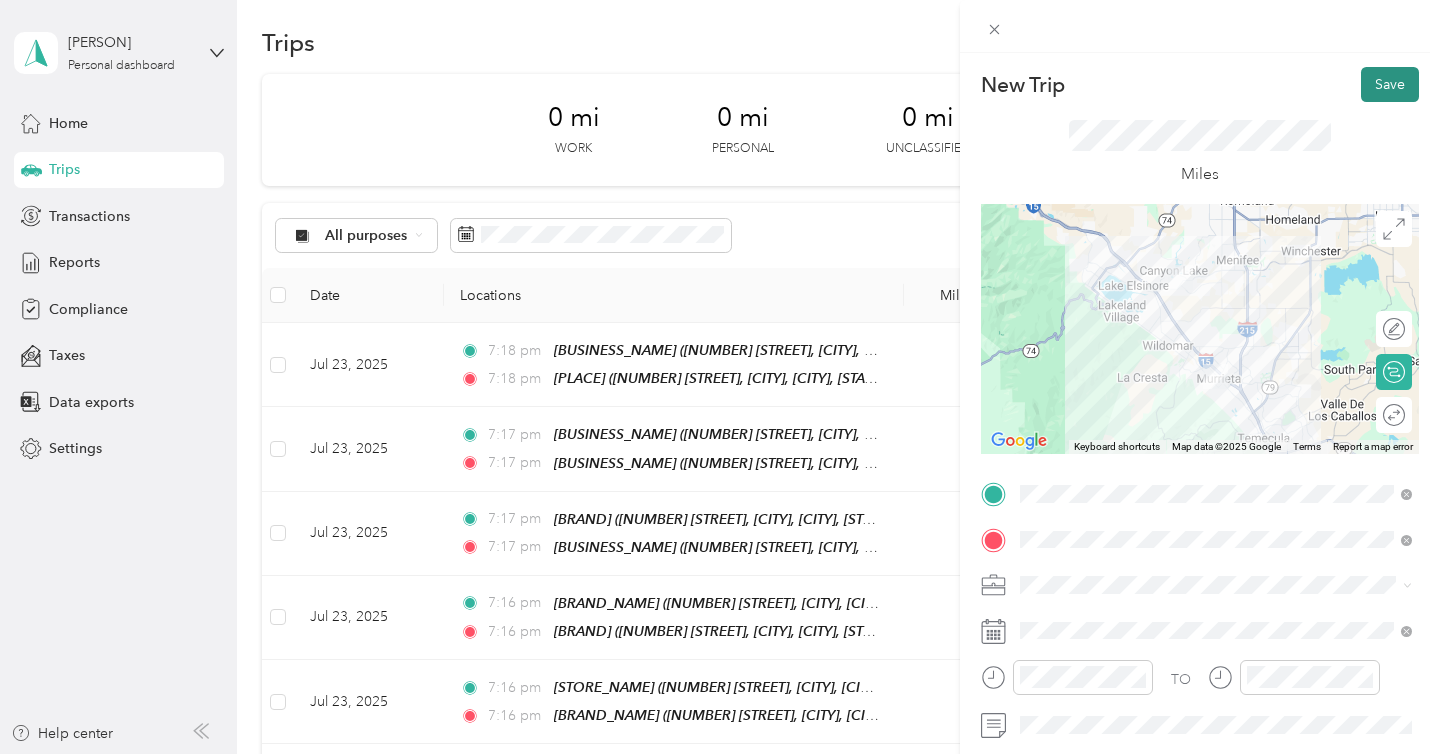click on "Save" at bounding box center (1390, 84) 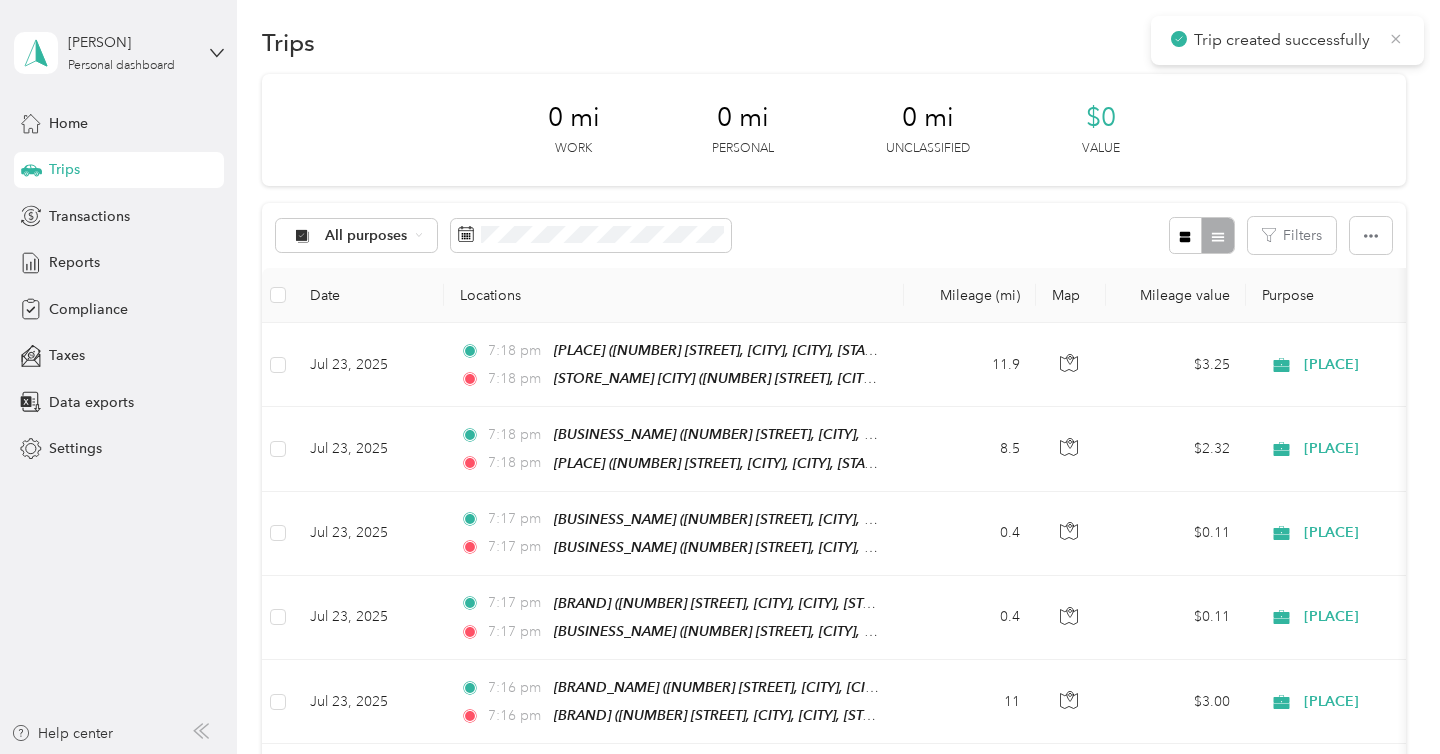 click 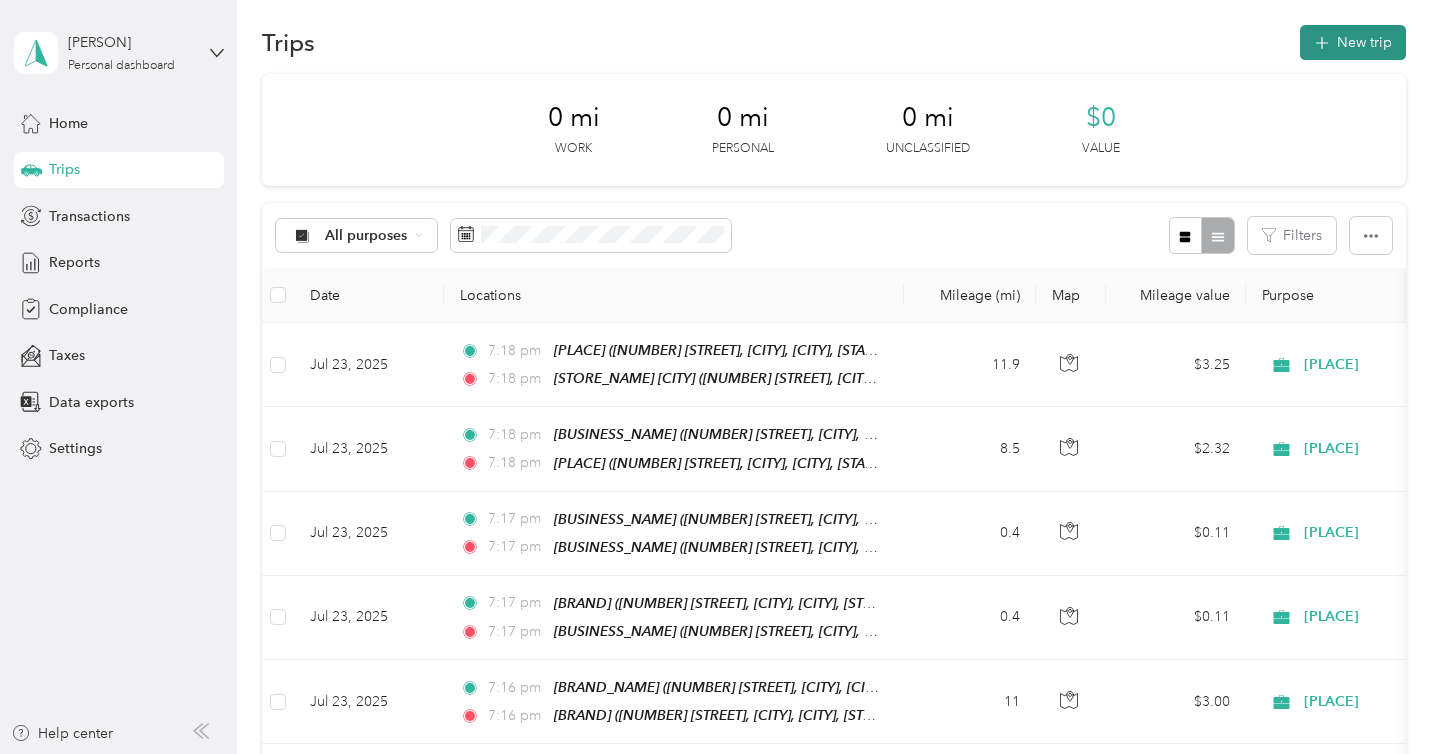 click on "New trip" at bounding box center (1353, 42) 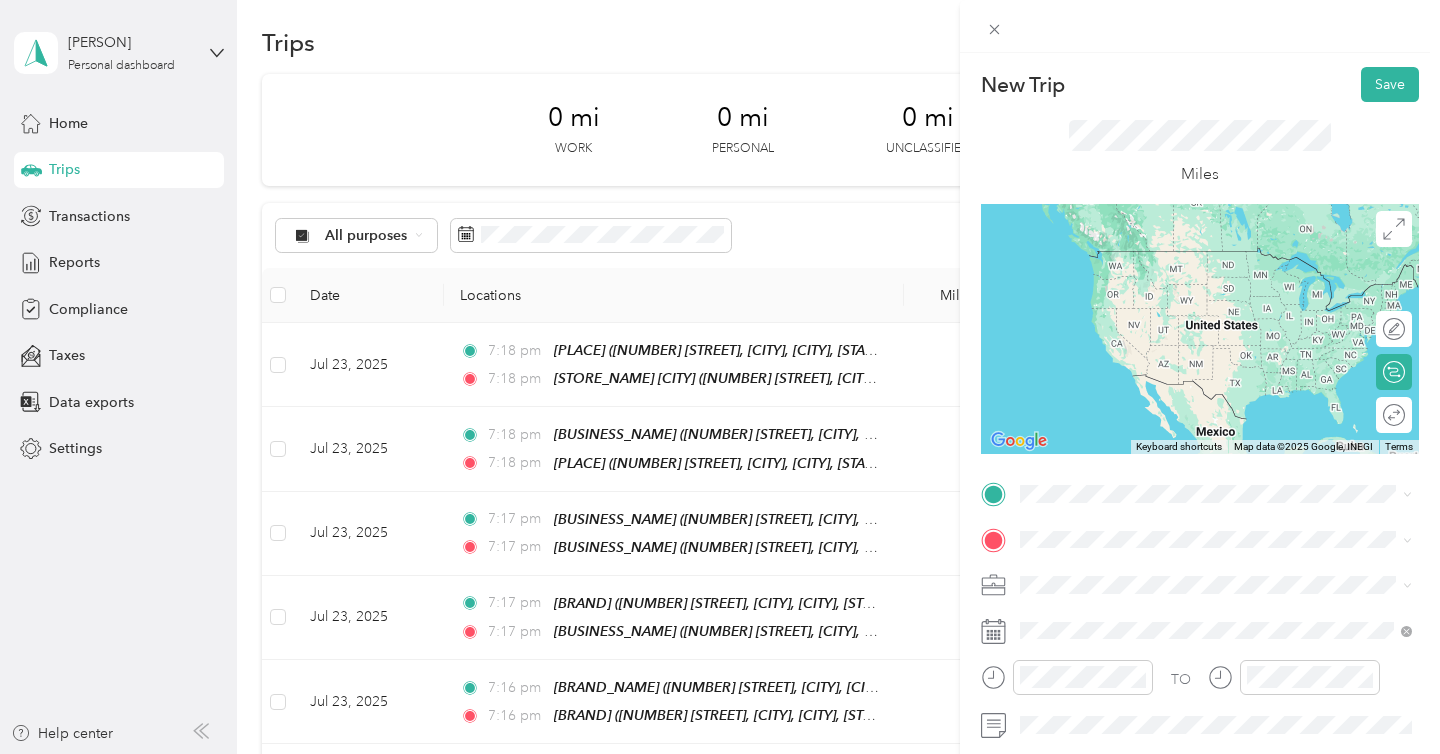 click on "Louies Liquor Murrieta" at bounding box center [1232, 257] 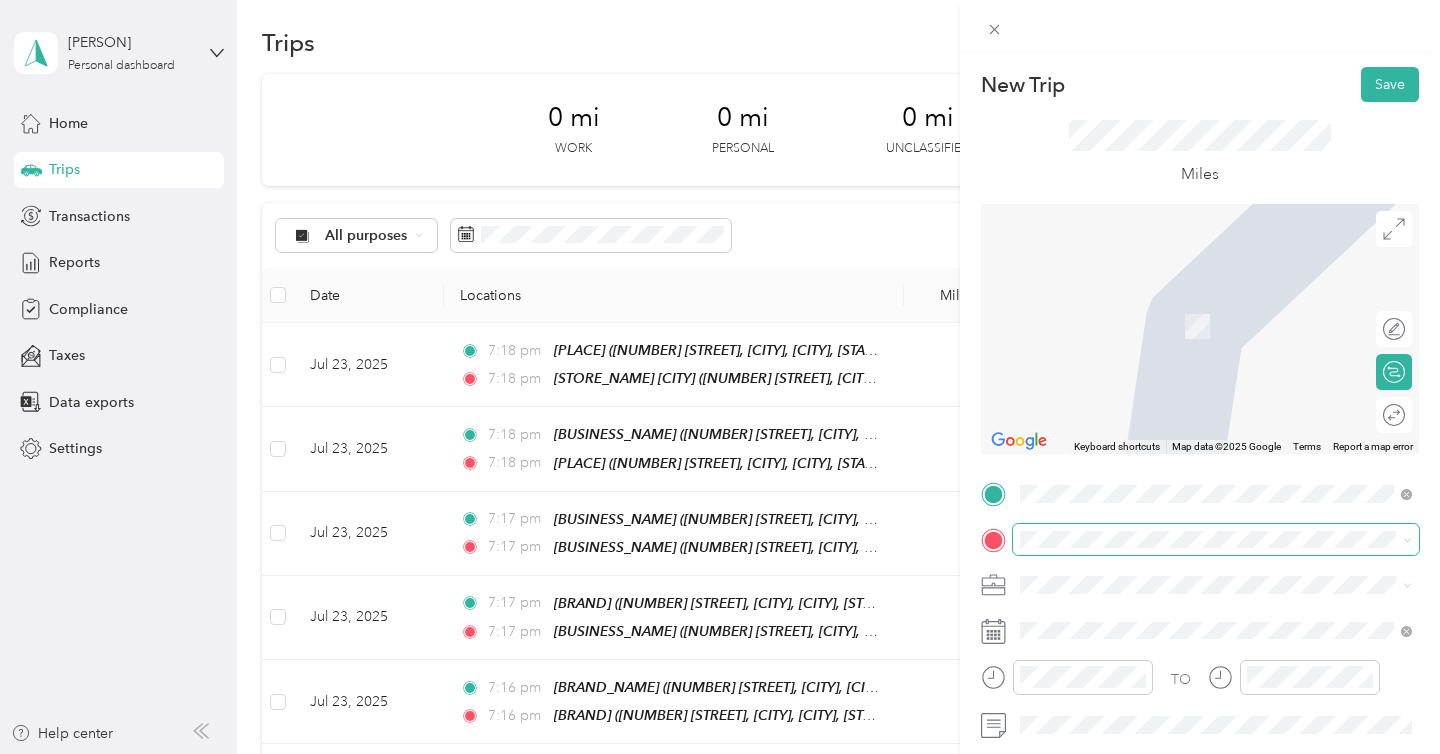 click at bounding box center (1216, 540) 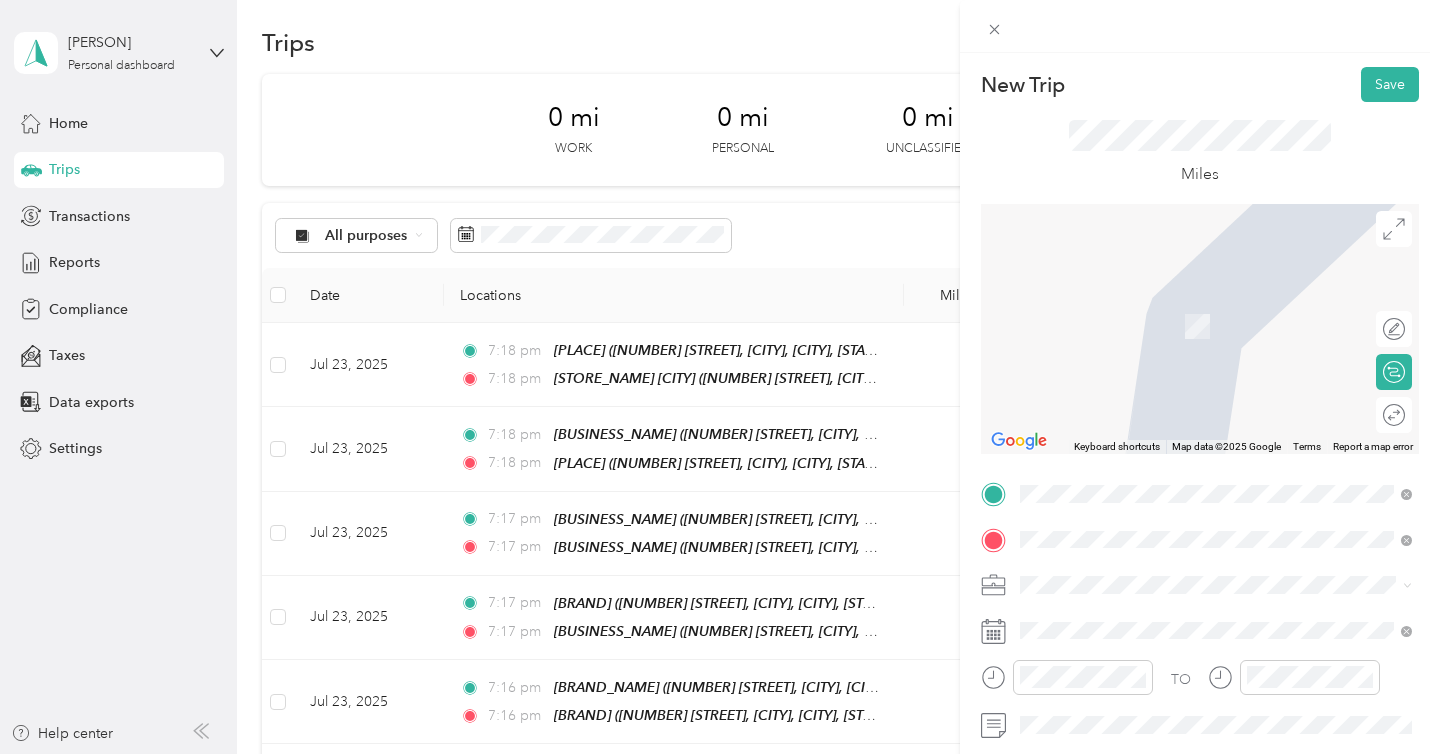 click on "[NUMBER] [STREET], [CITY], [STATE], [COUNTRY], [POSTAL_CODE], [CITY], [STATE], [COUNTRY]" at bounding box center (1194, 336) 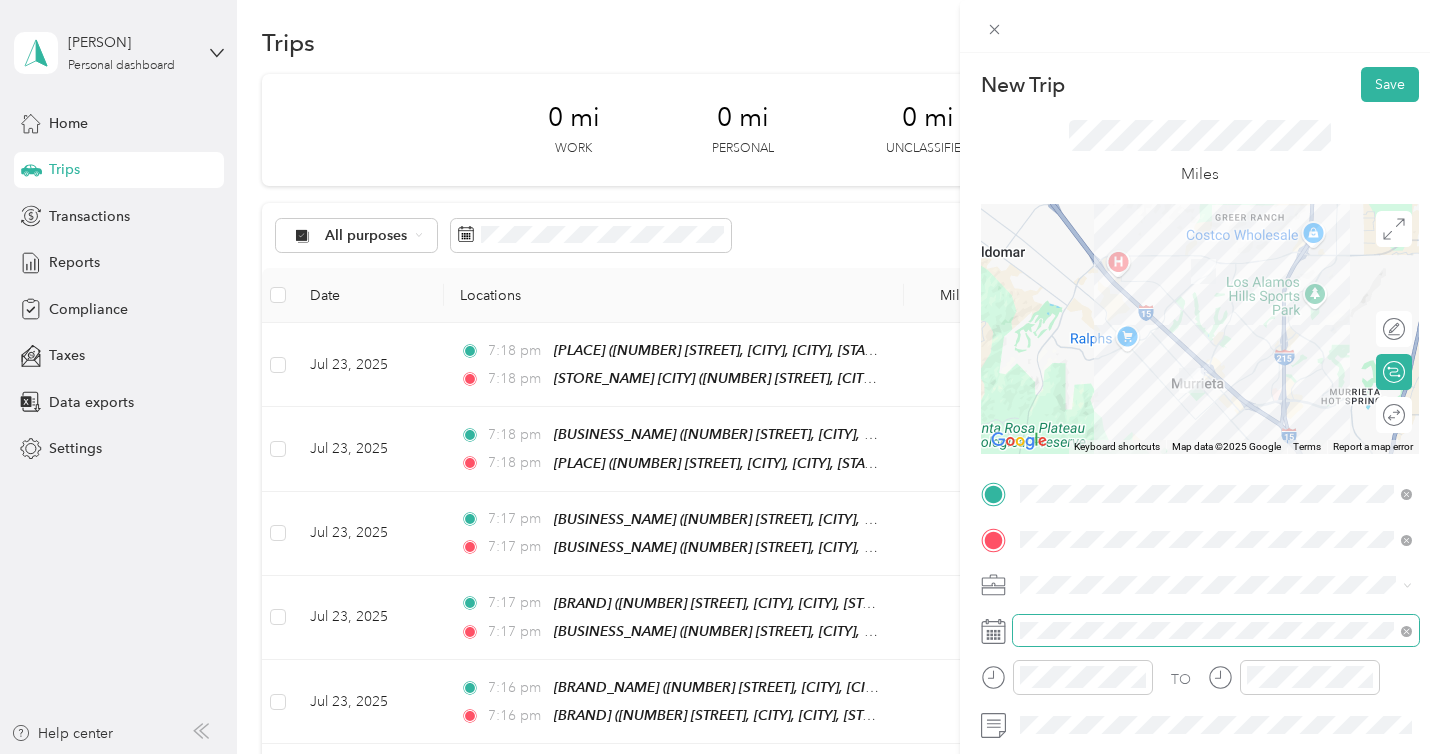 click at bounding box center (1216, 631) 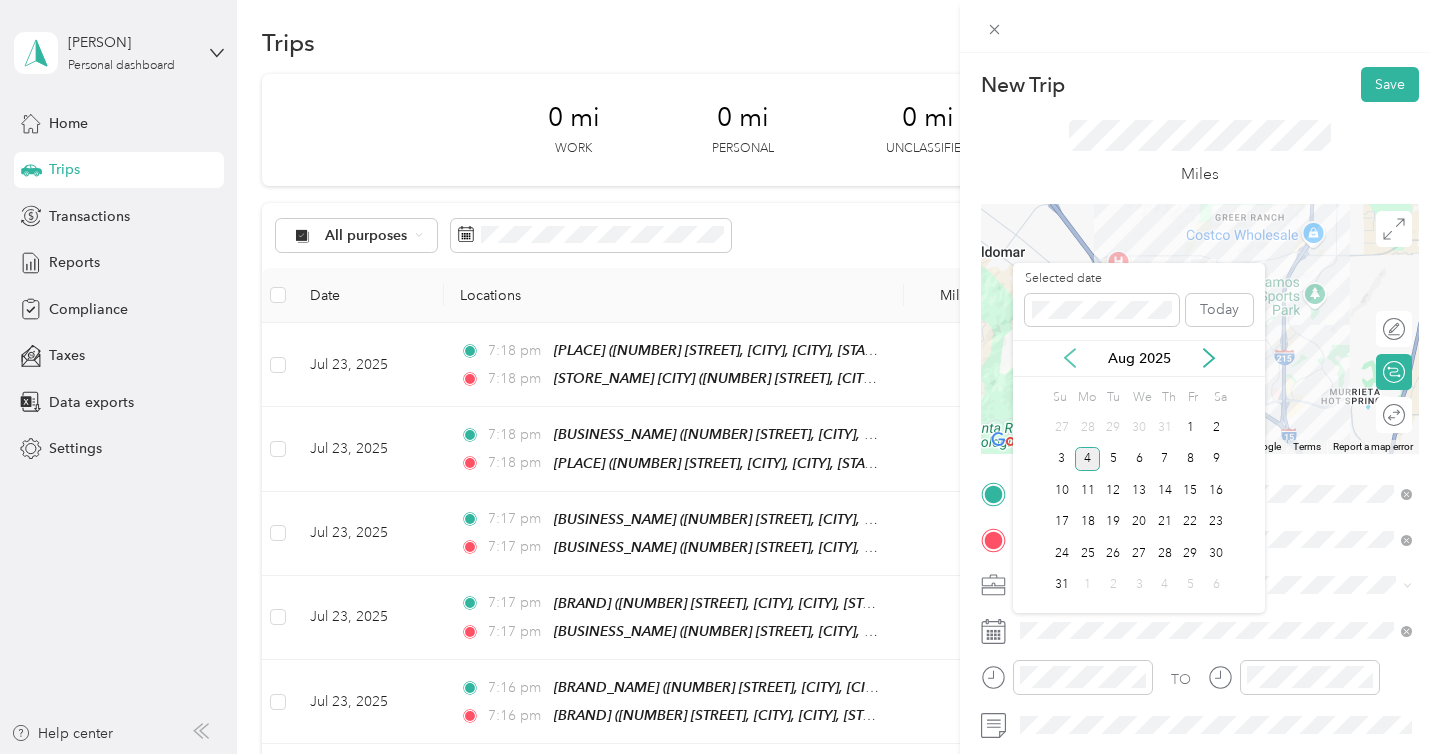 click 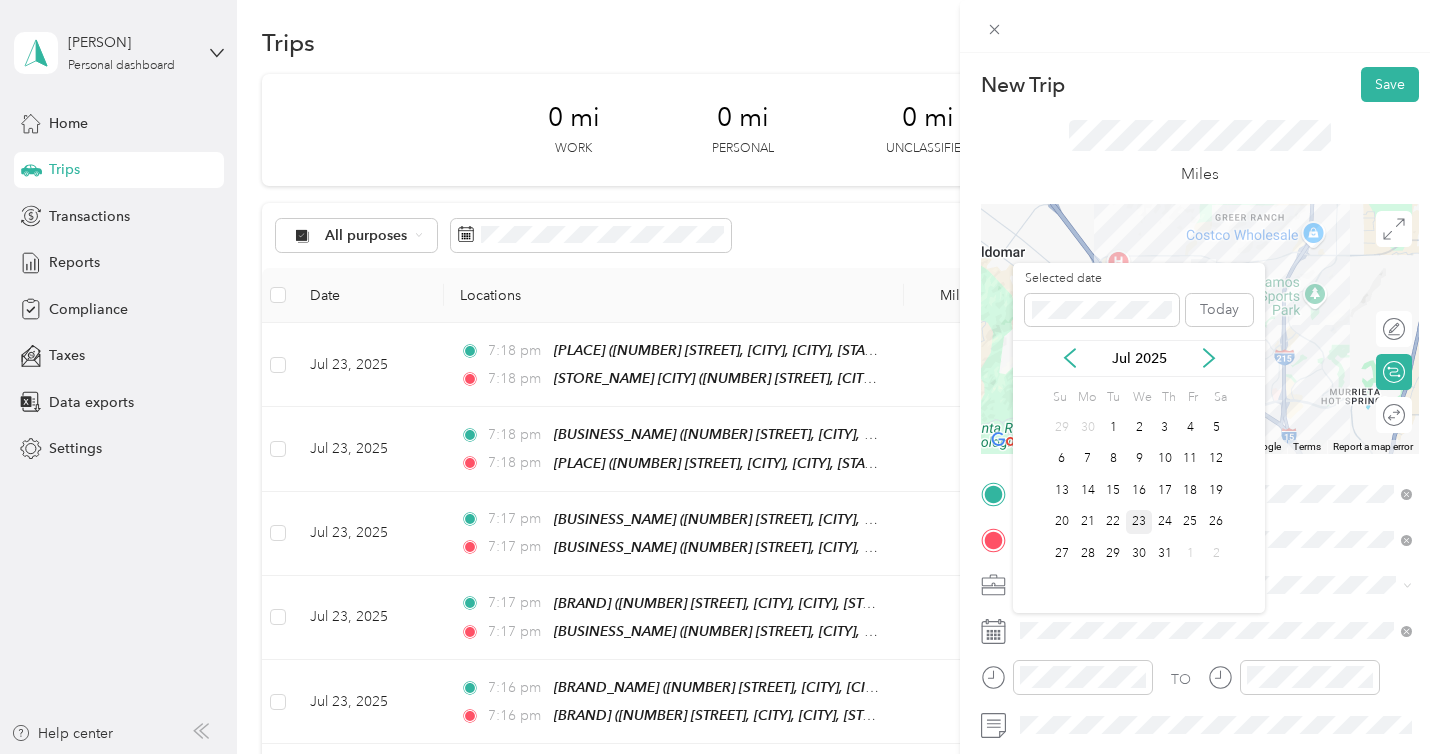 click on "23" at bounding box center (1139, 522) 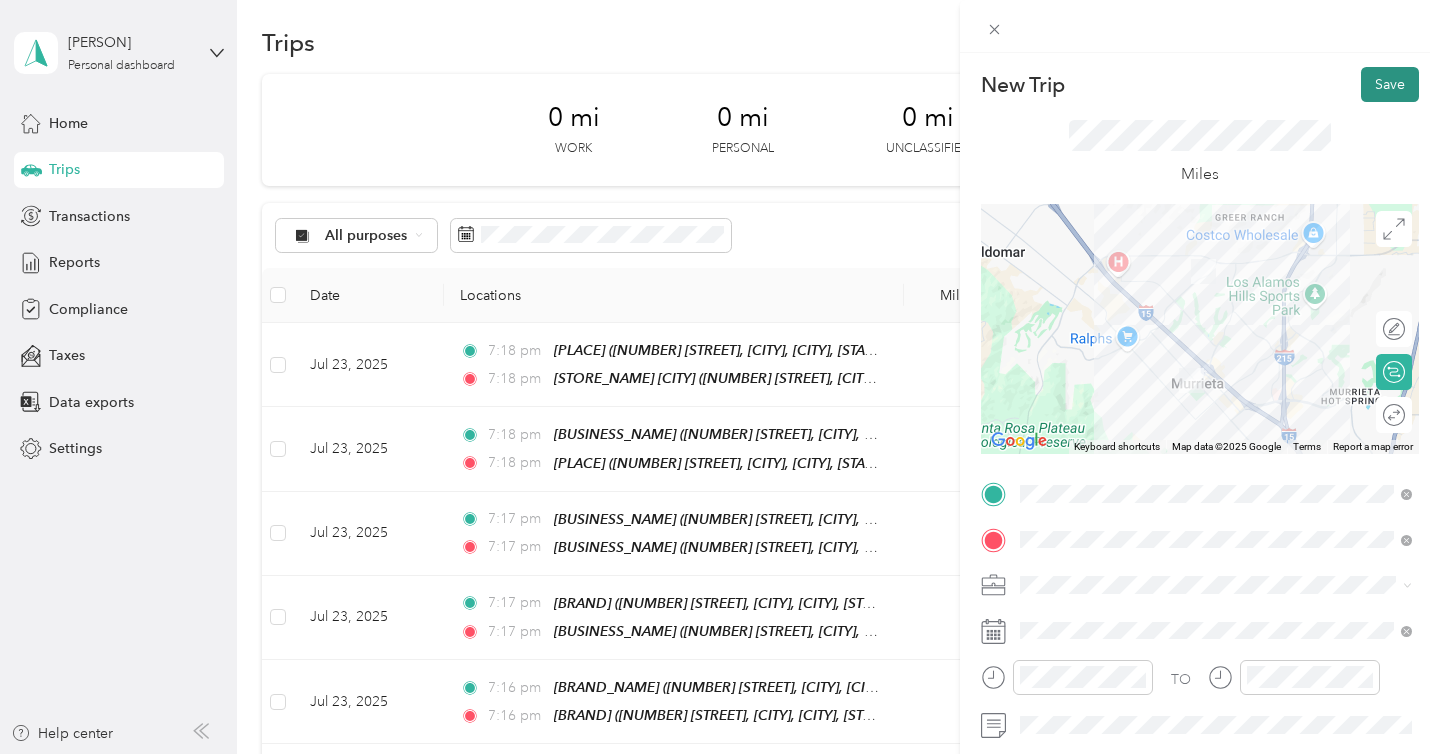 click on "Save" at bounding box center (1390, 84) 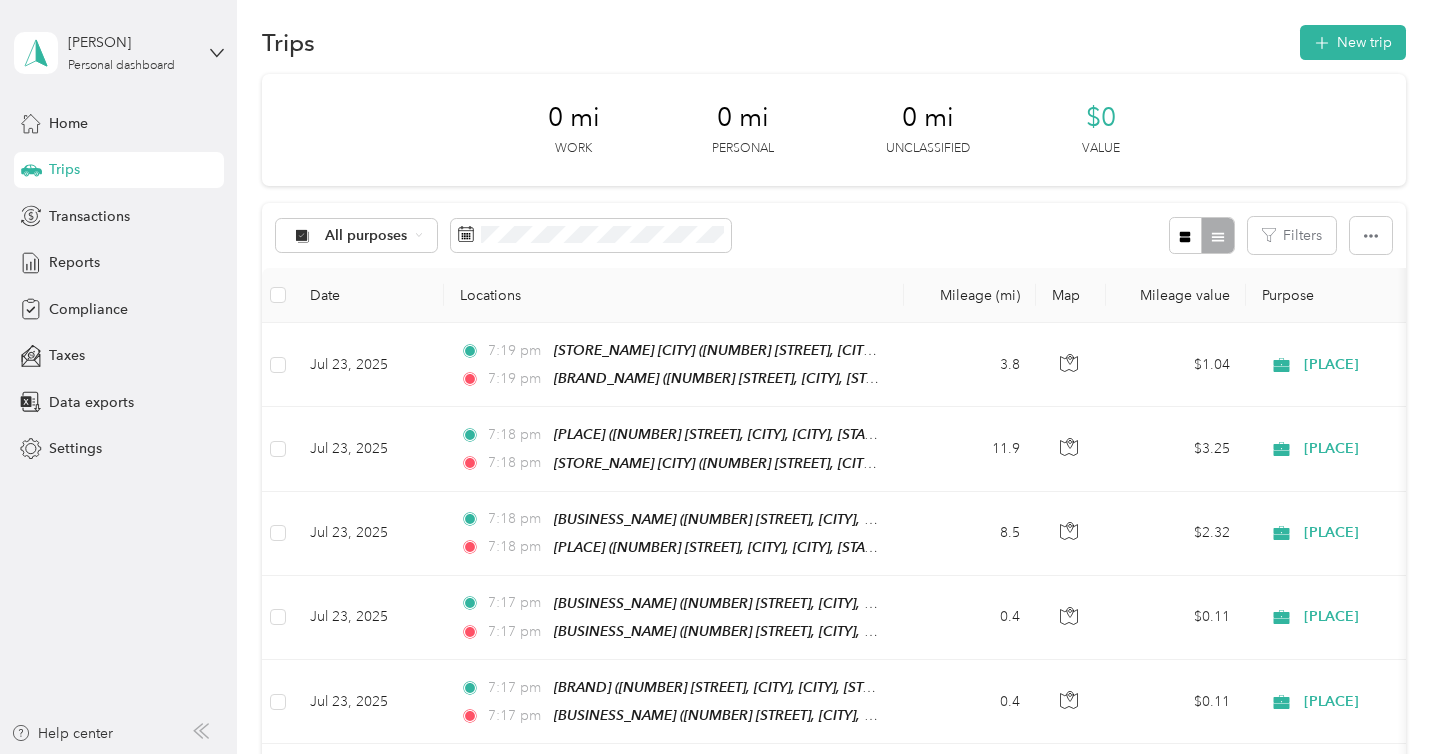 click on "All purposes Filters" at bounding box center (834, 235) 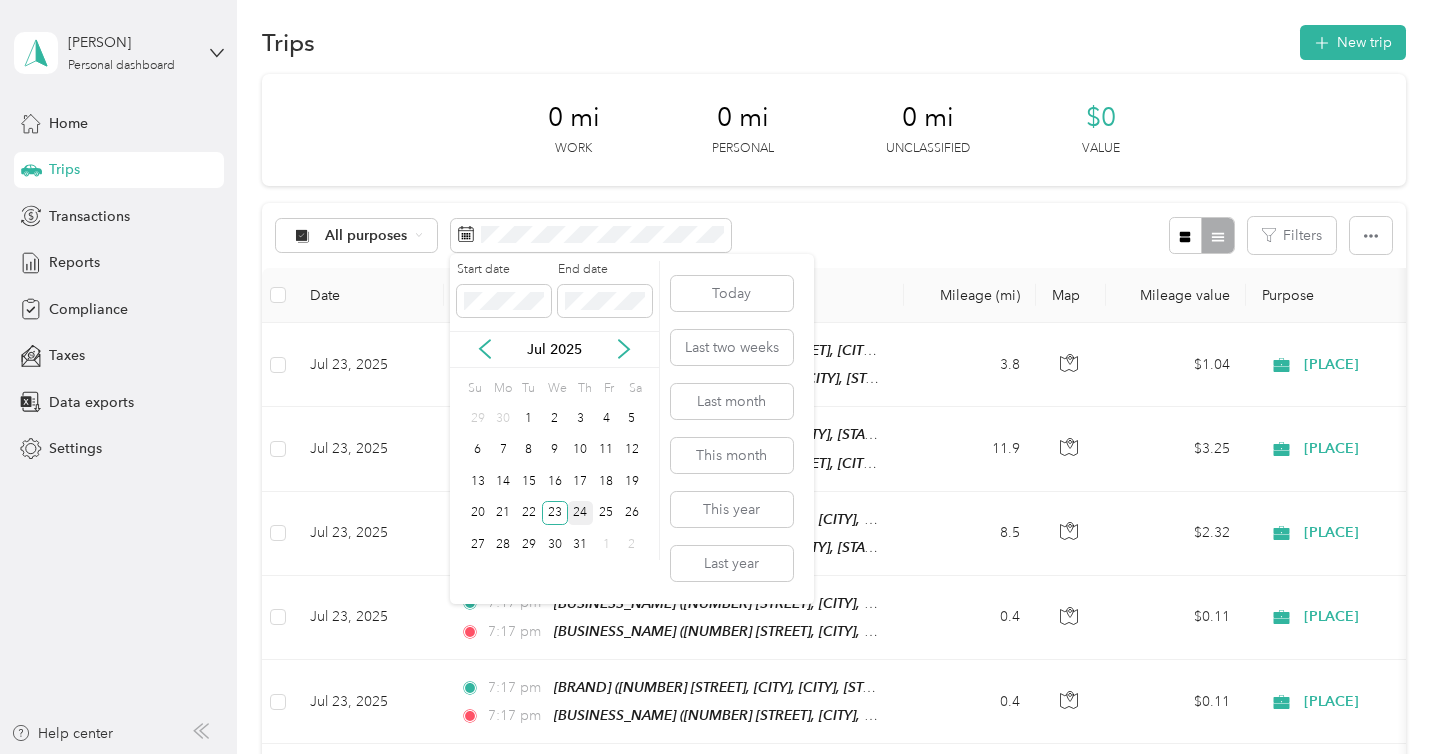 click on "24" at bounding box center [581, 513] 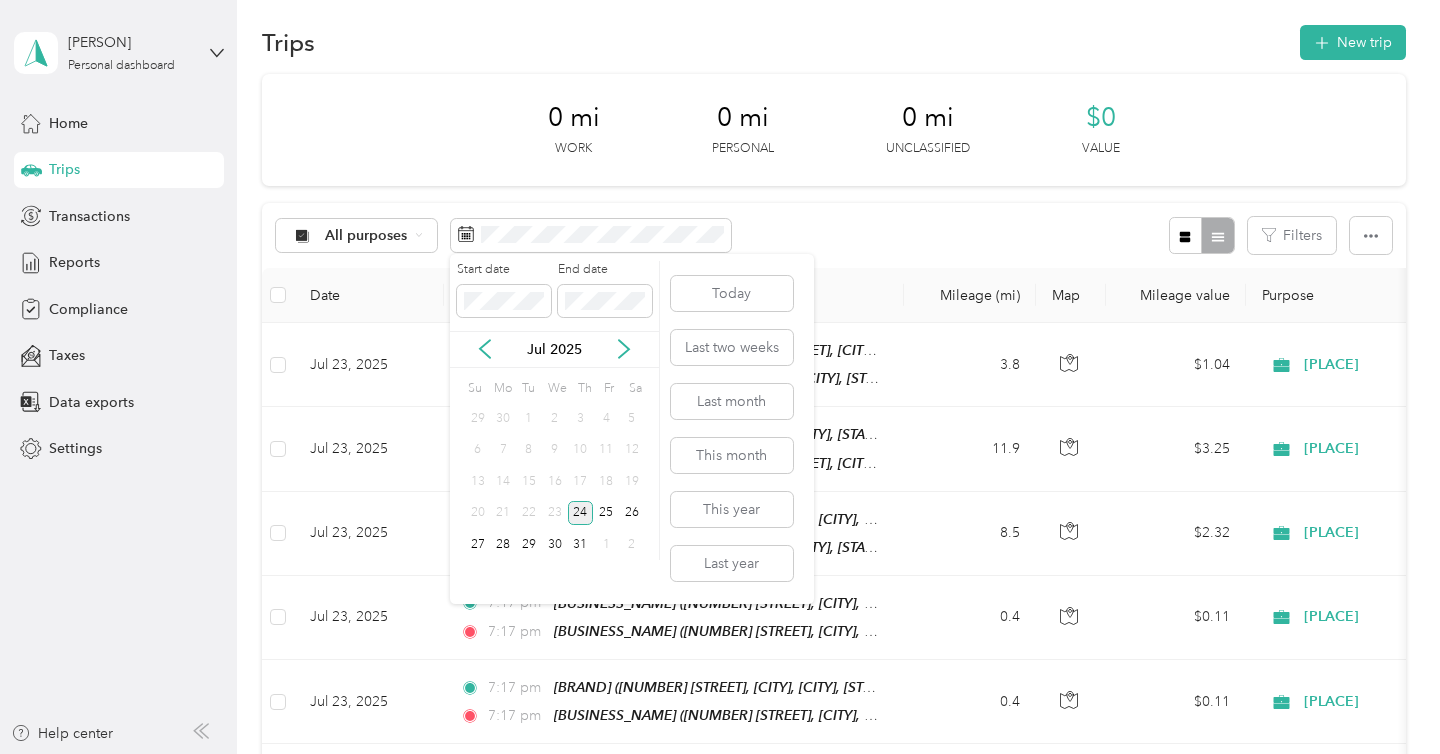 click on "24" at bounding box center [581, 513] 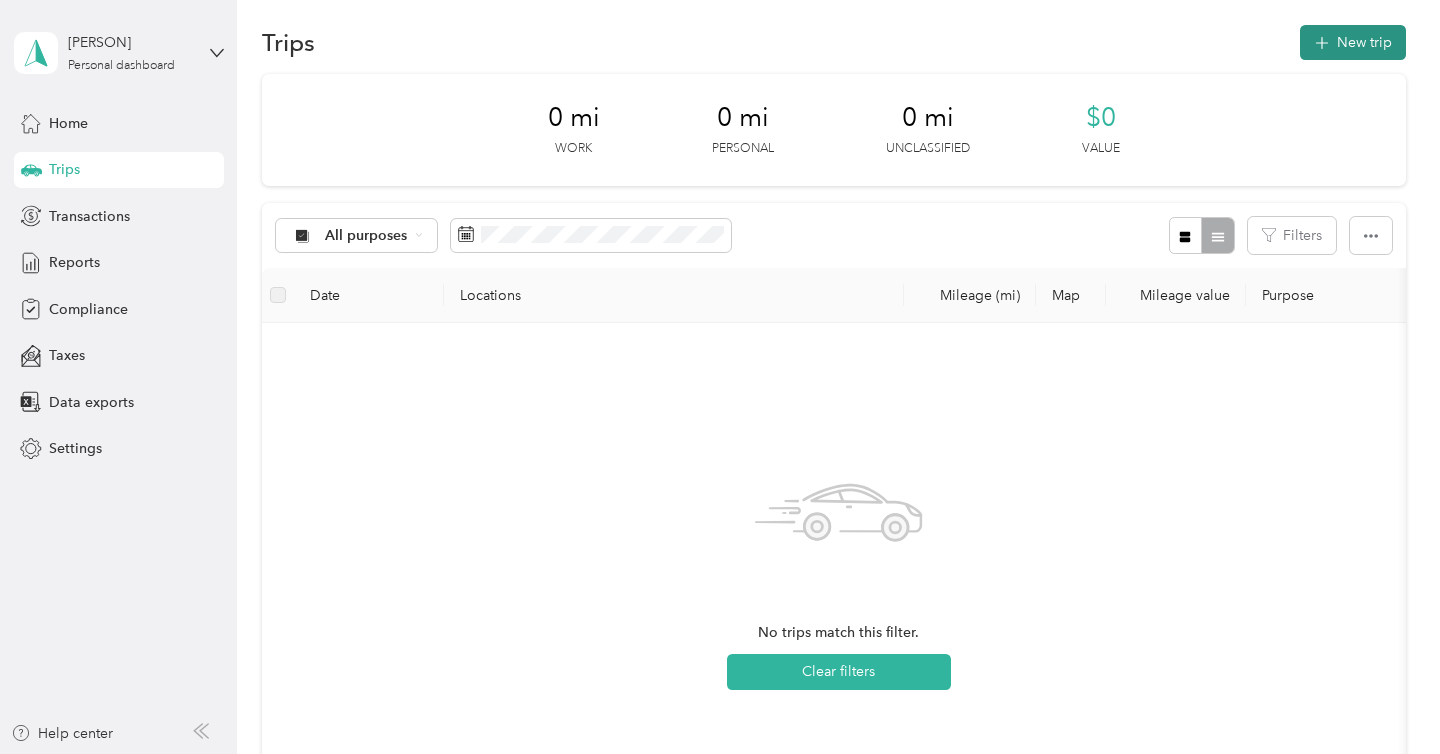click at bounding box center (1322, 42) 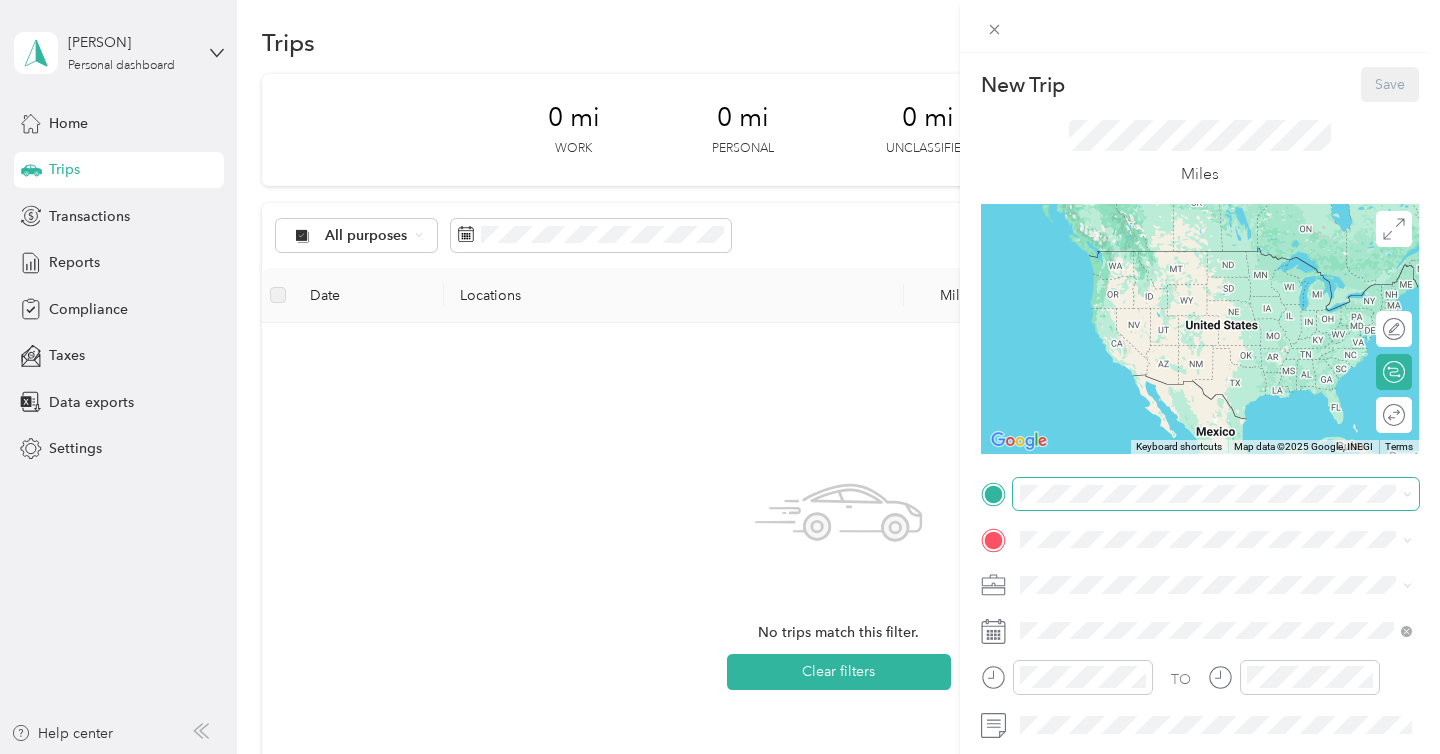 click at bounding box center (1216, 494) 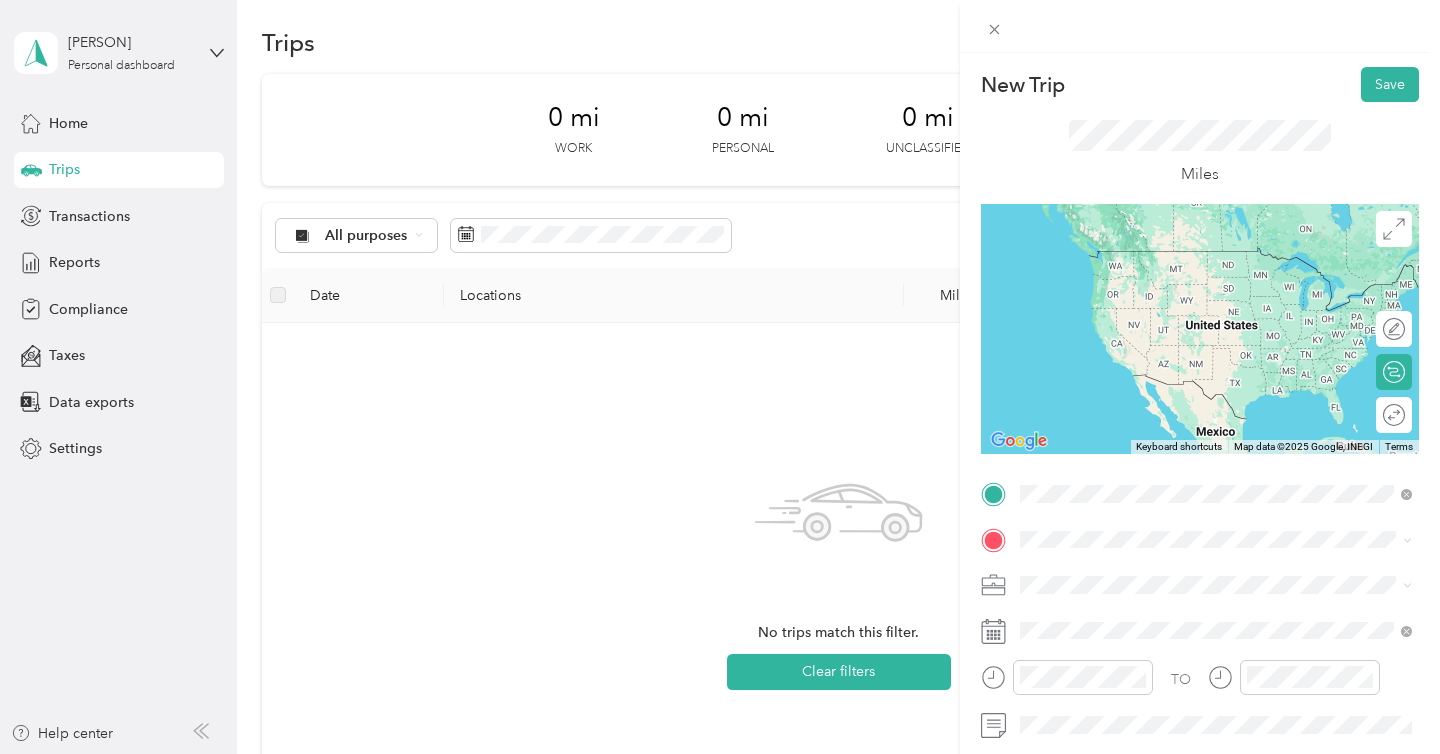 click on "[NUMBER] [STREET], [CITY], [STATE], [COUNTRY], [POSTAL_CODE], [CITY], [STATE], [COUNTRY]" at bounding box center [1194, 291] 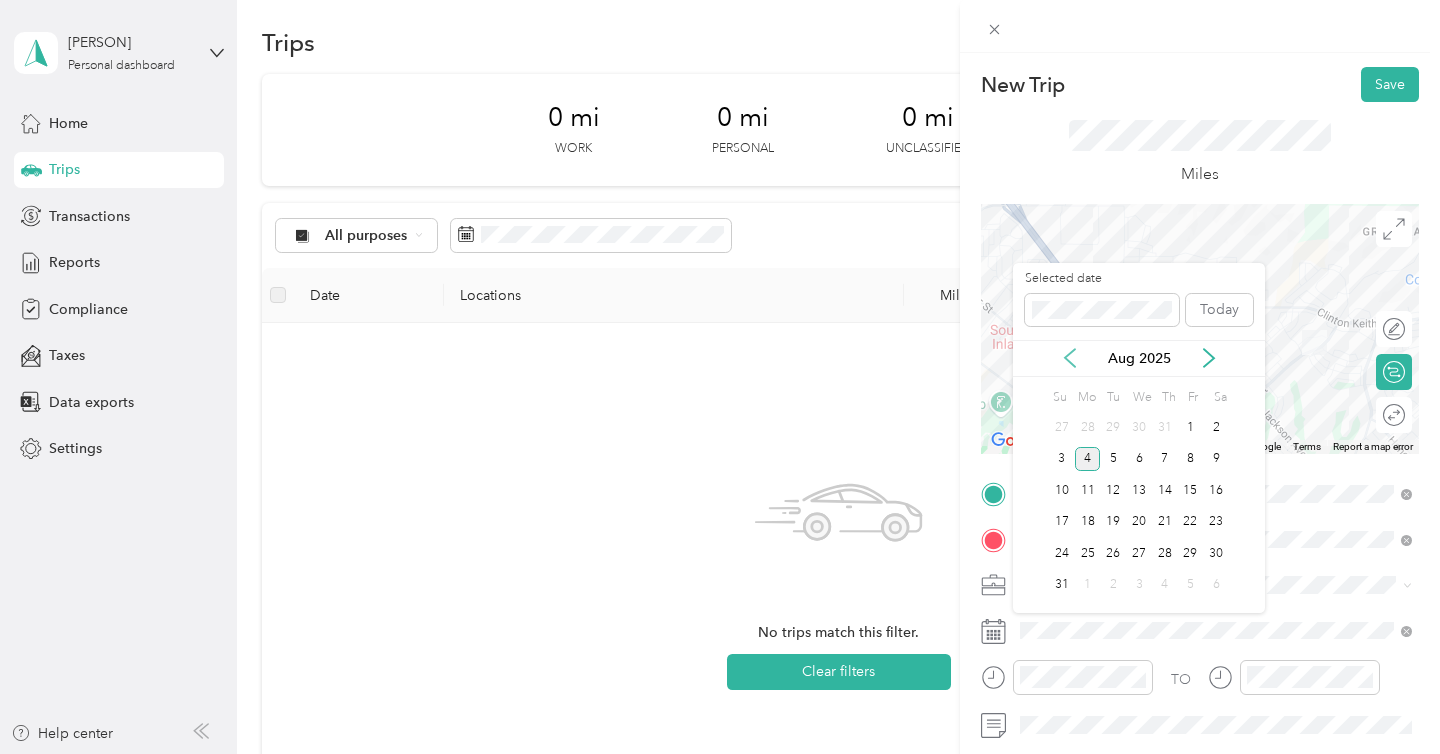 click 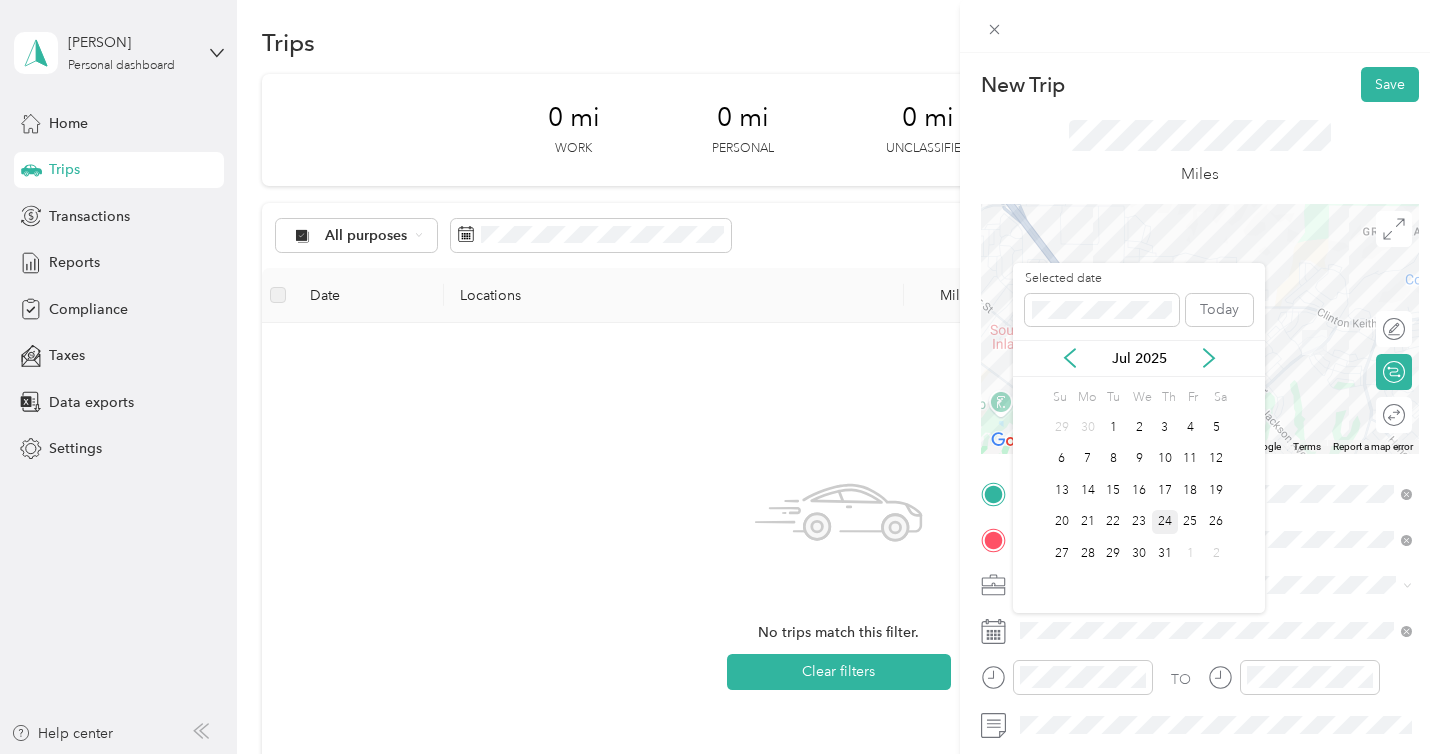 click on "24" at bounding box center [1165, 522] 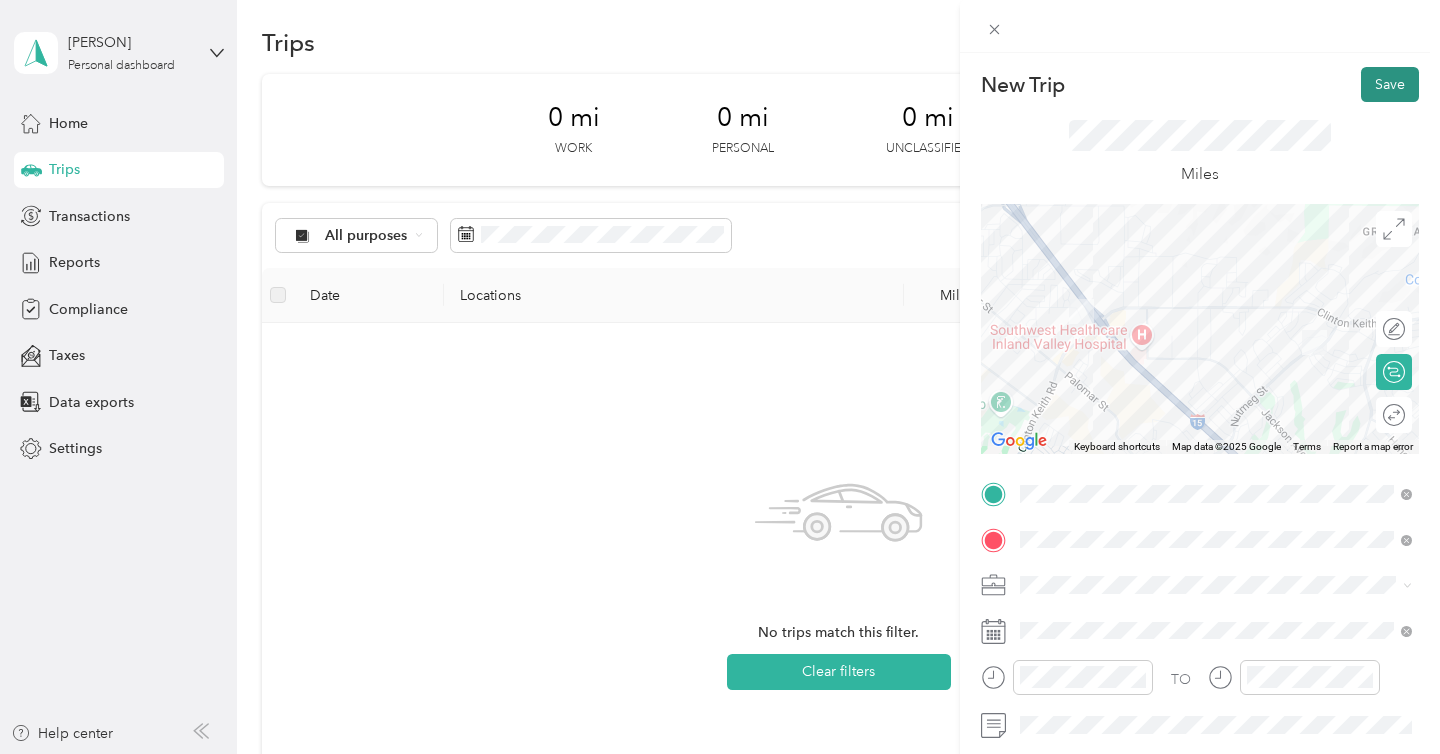 click on "Save" at bounding box center (1390, 84) 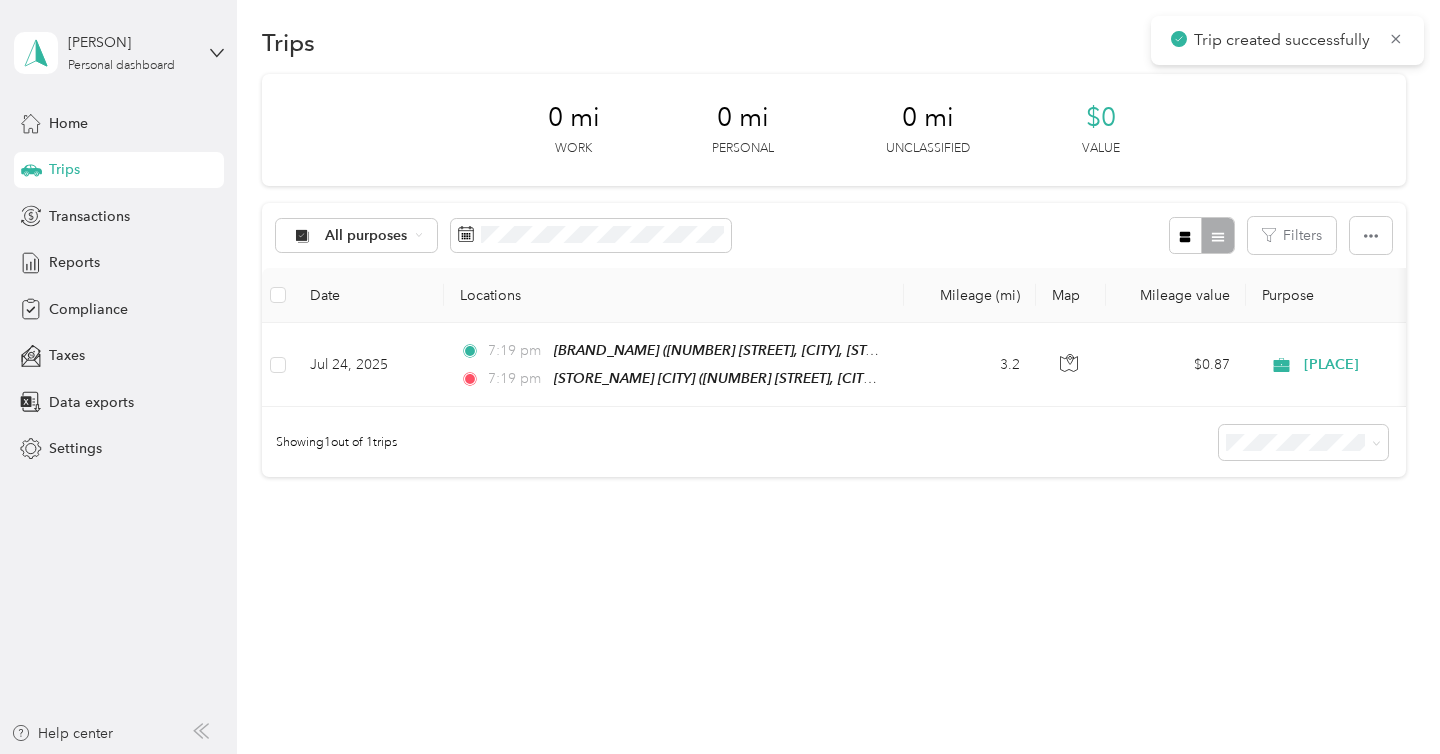 scroll, scrollTop: 13, scrollLeft: 0, axis: vertical 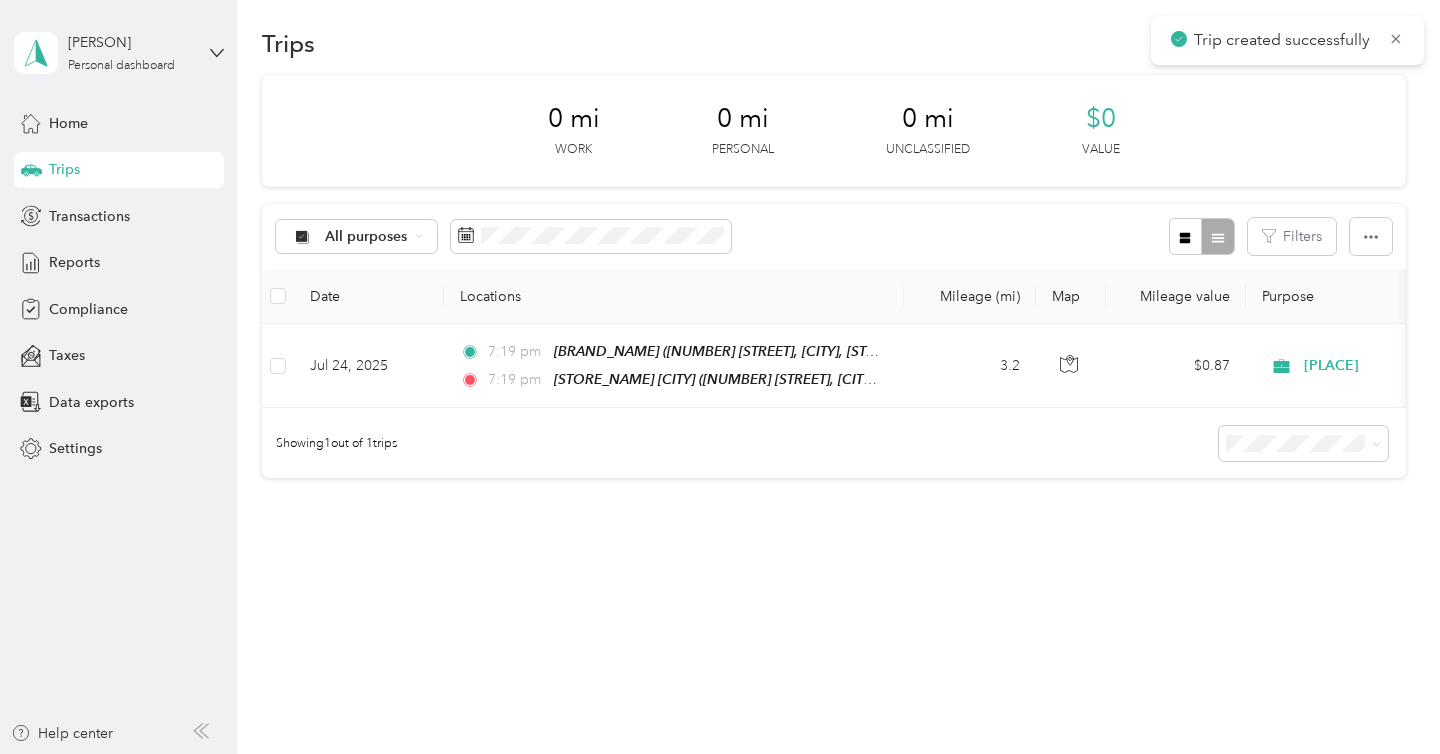 click on "Trip created successfully" at bounding box center (1287, 40) 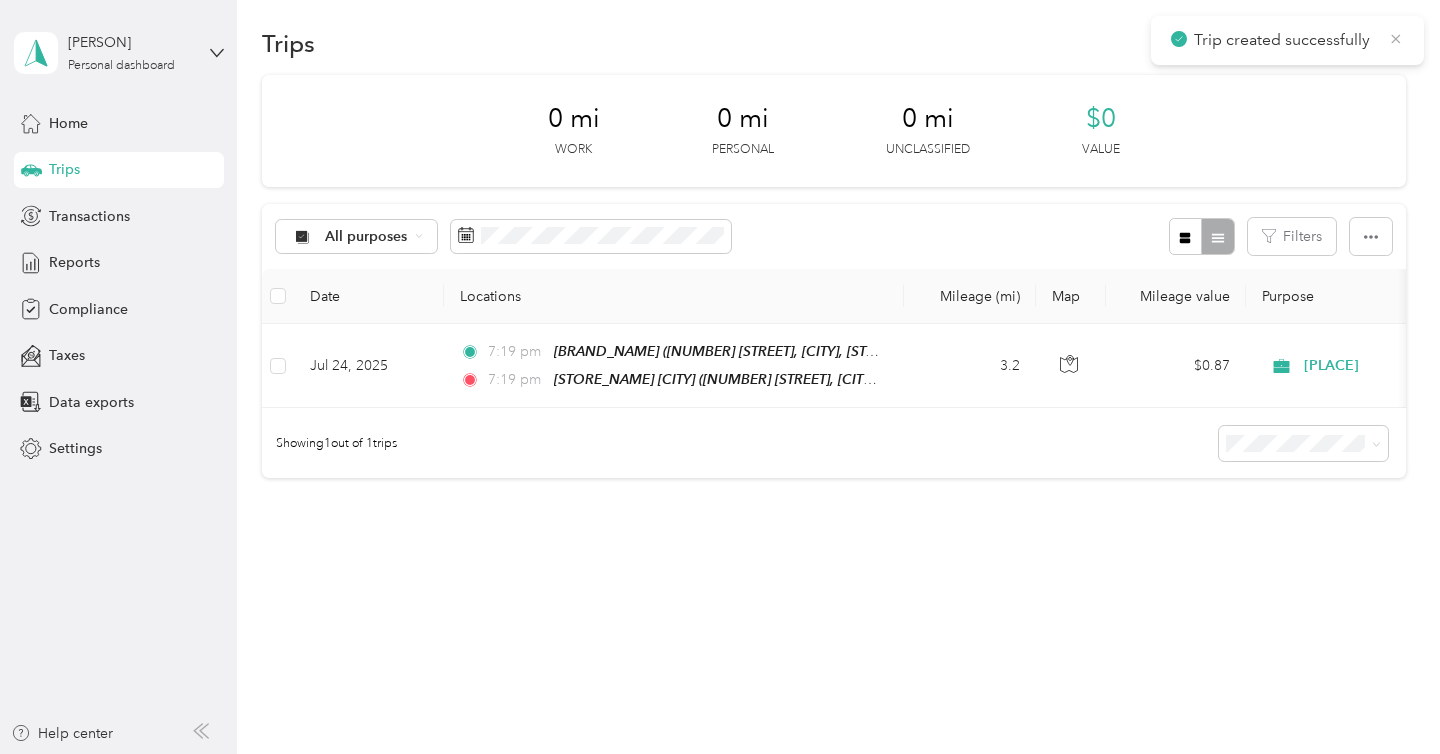 click 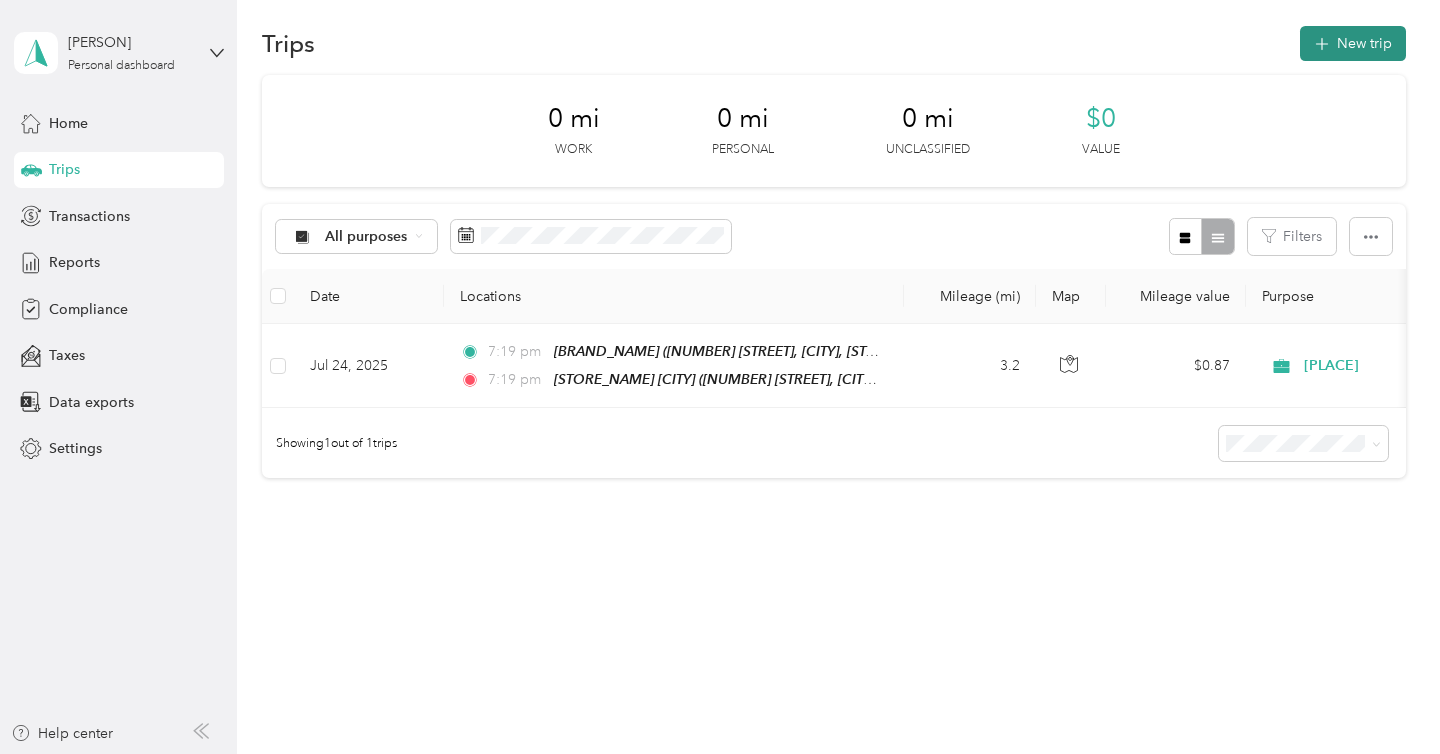 click on "New trip" at bounding box center (1353, 43) 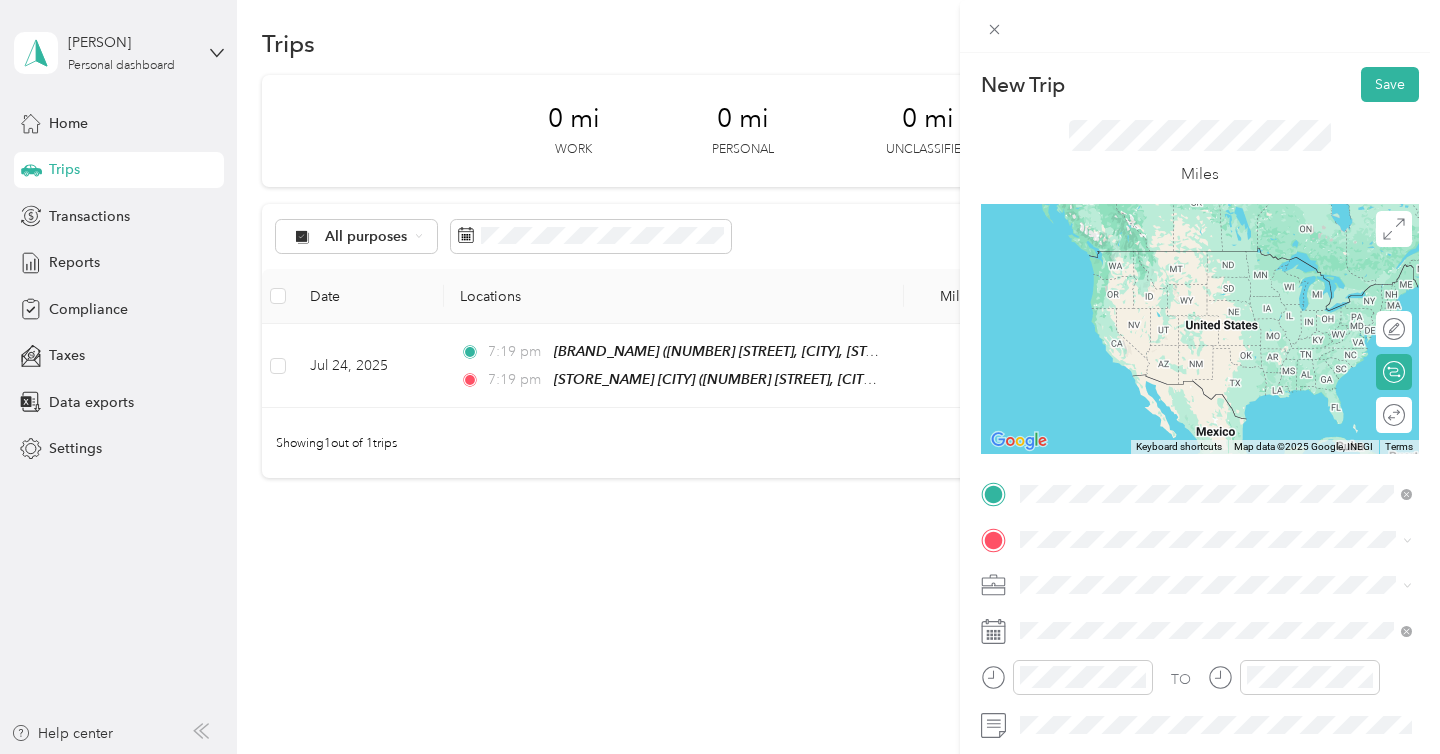 click on "[NUMBER] [STREET], [CITY], [POSTAL_CODE], [CITY], [STATE], United States" at bounding box center (1227, 291) 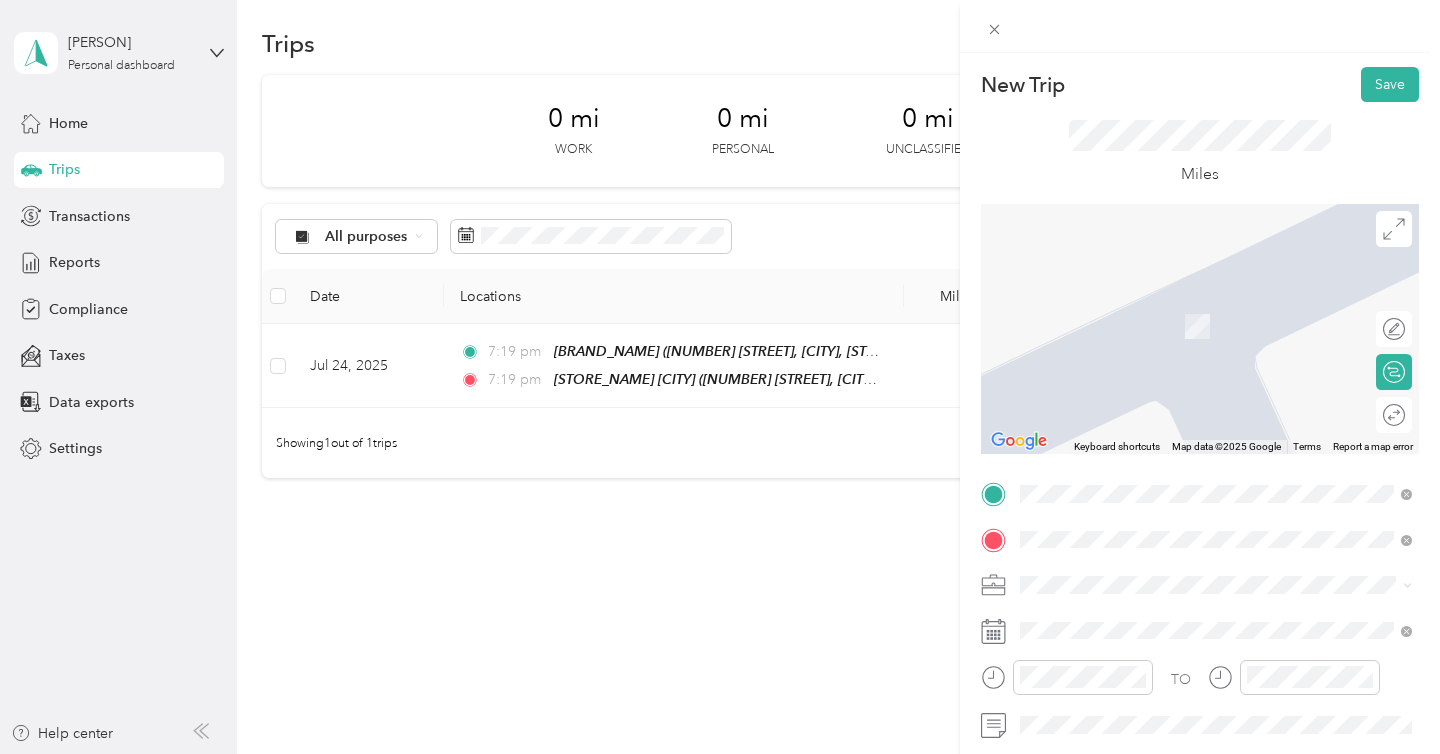 click on "833 Ramona Boulevard
San Jacinto, California 92582, United States" at bounding box center [1202, 620] 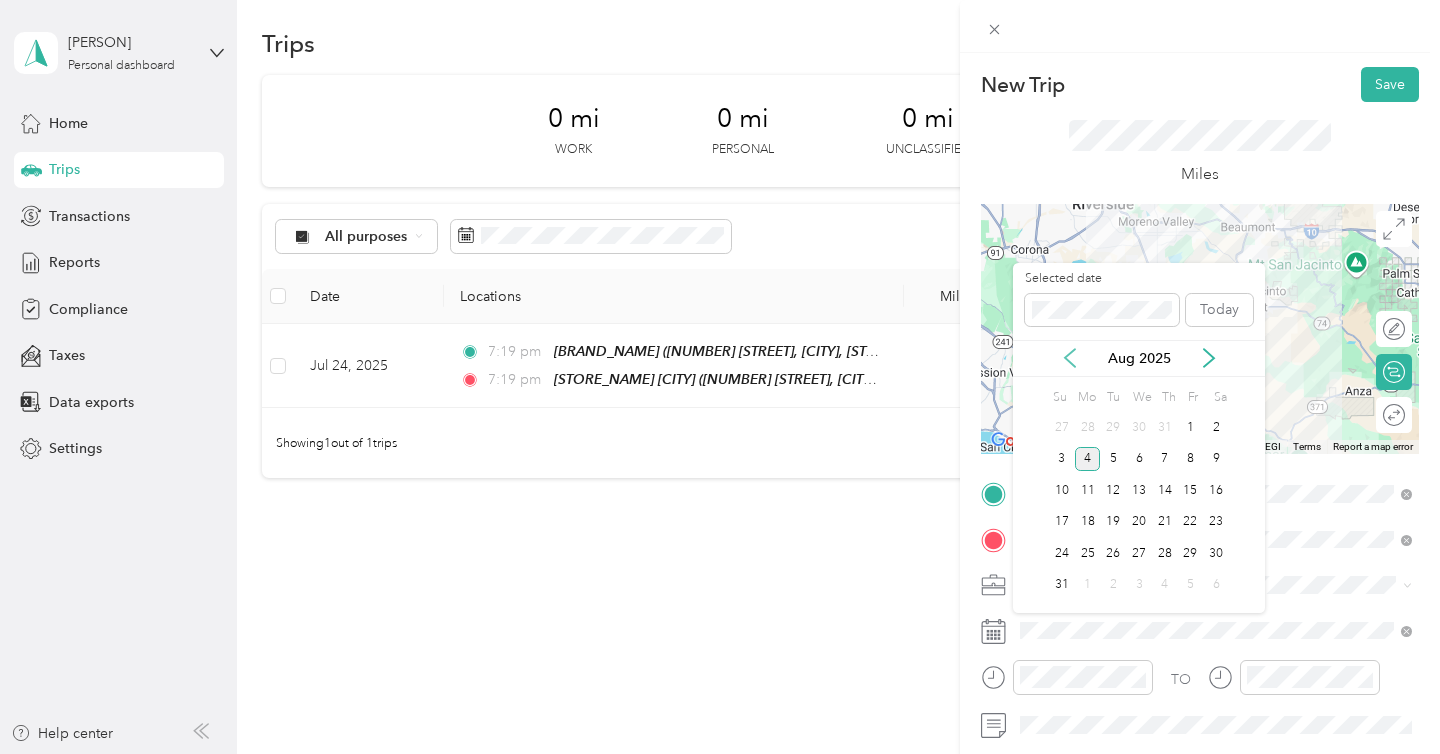 click 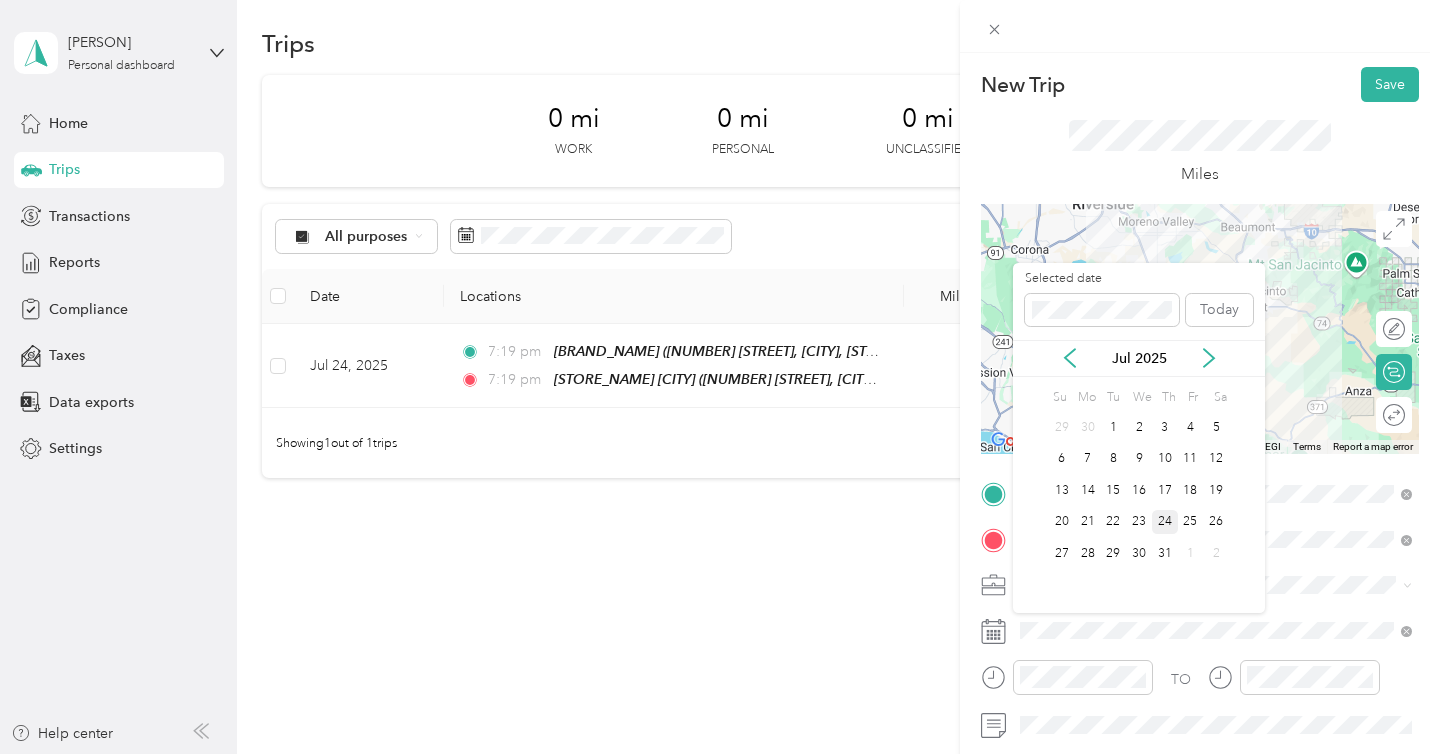 click on "24" at bounding box center [1165, 522] 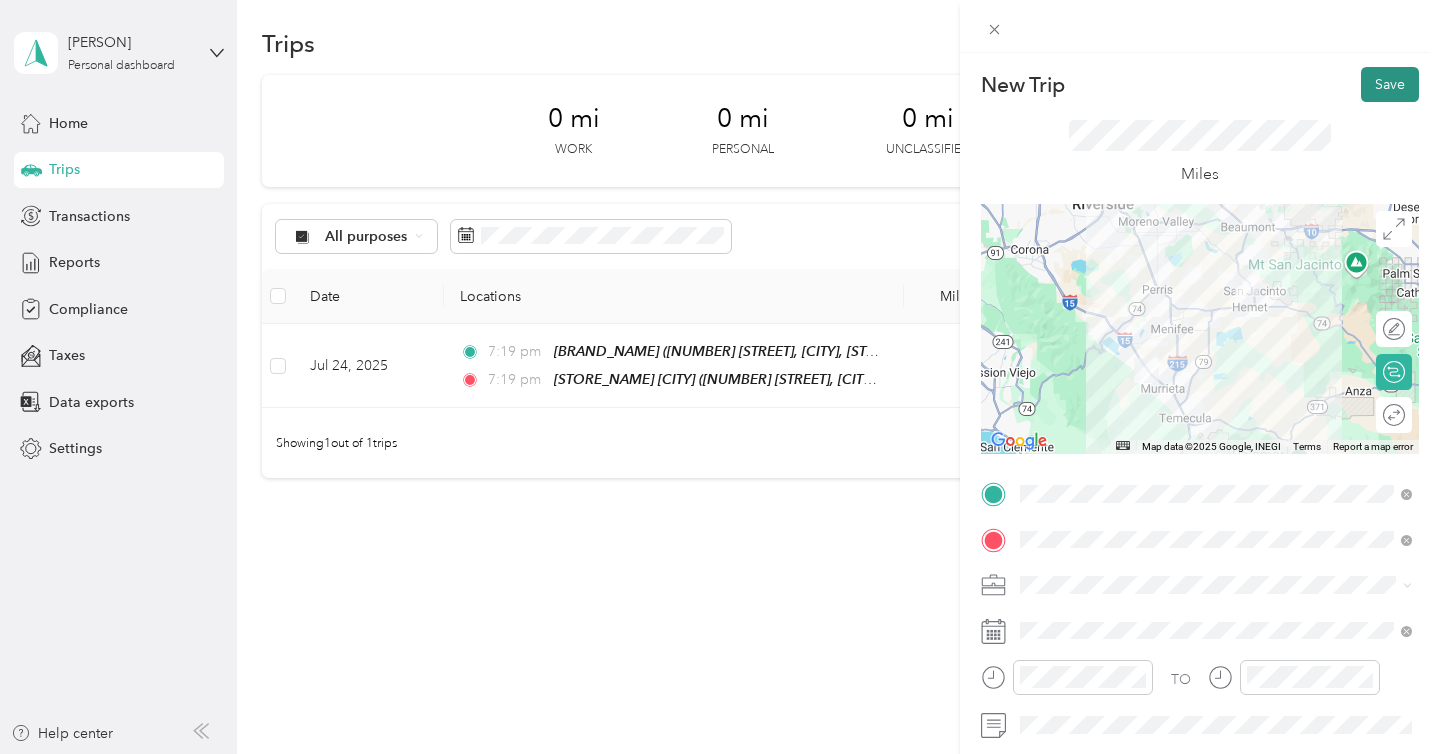 click on "Save" at bounding box center [1390, 84] 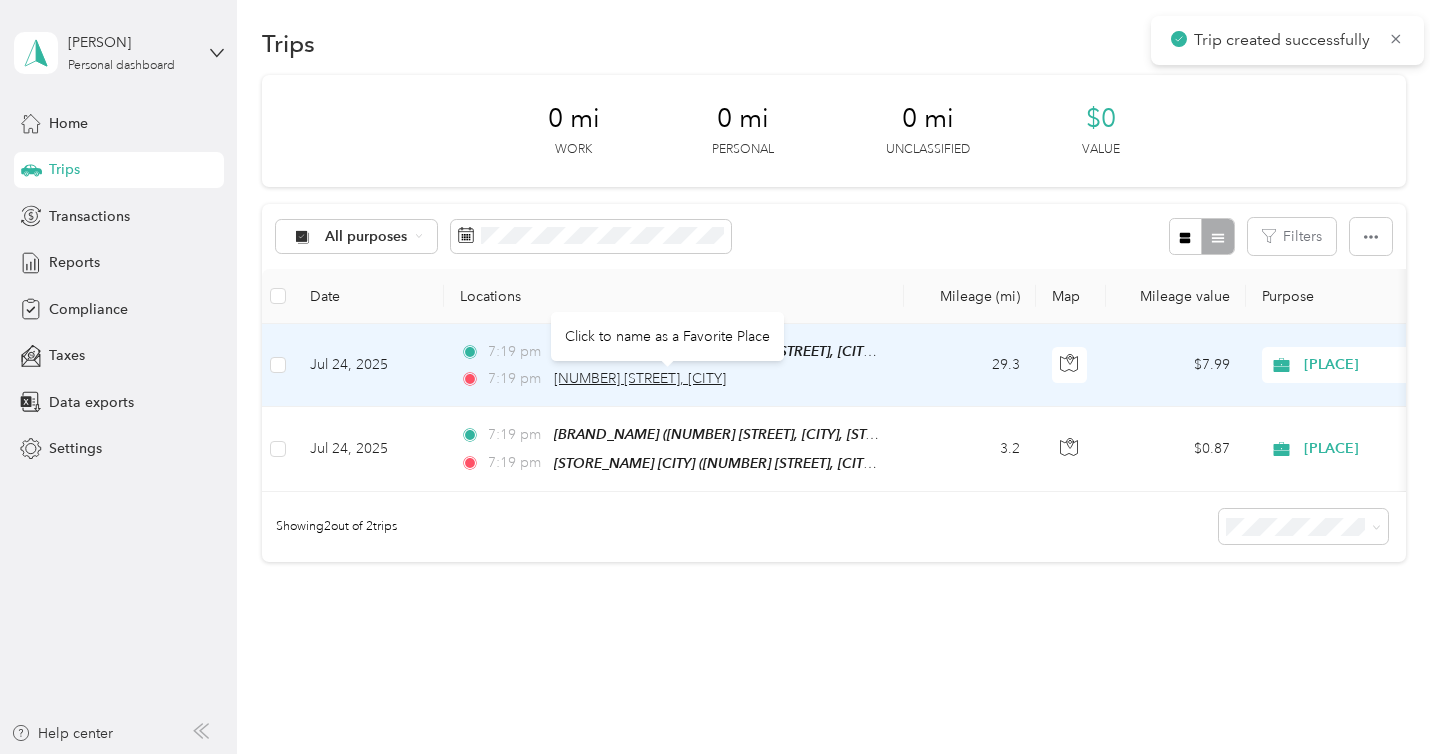 click on "833 Ramona Boulevard, San Jacinto" at bounding box center [640, 378] 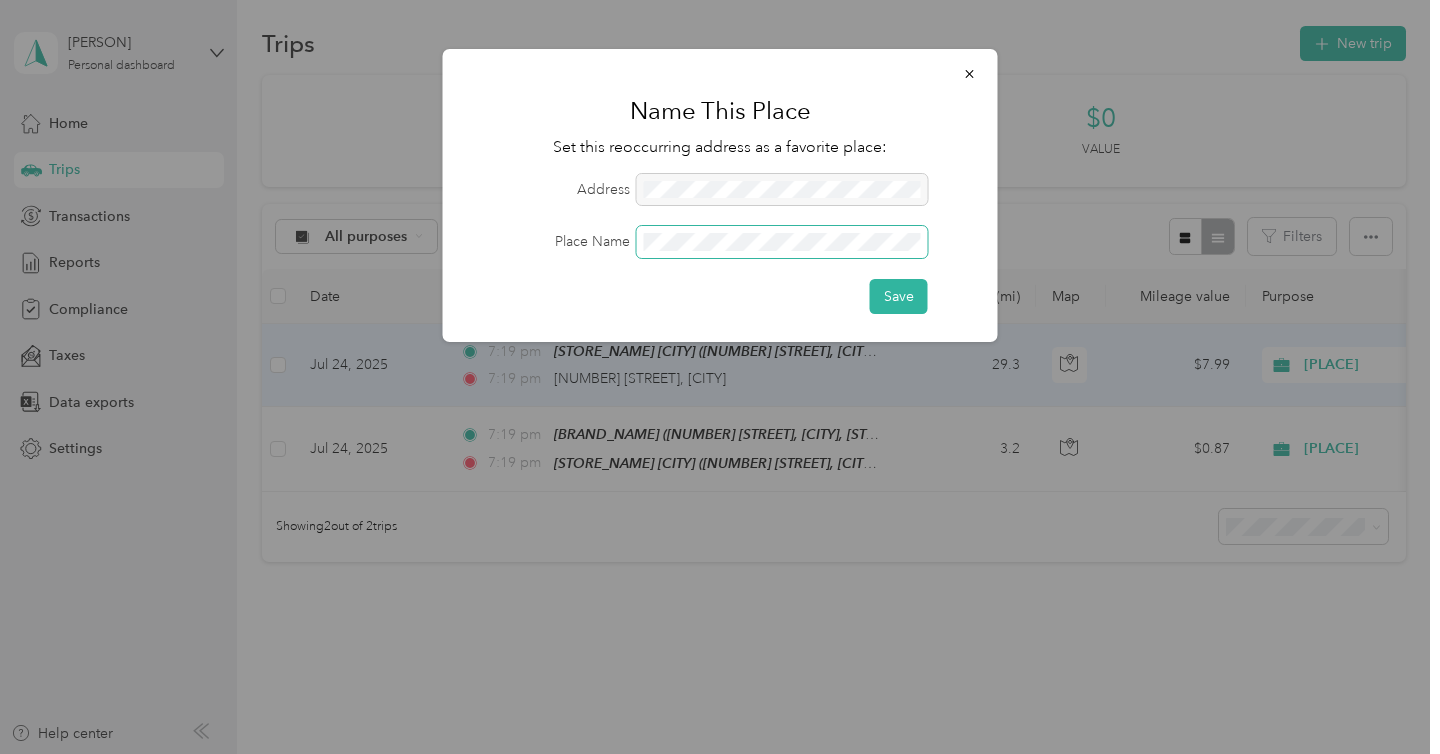 click on "Save" at bounding box center [899, 296] 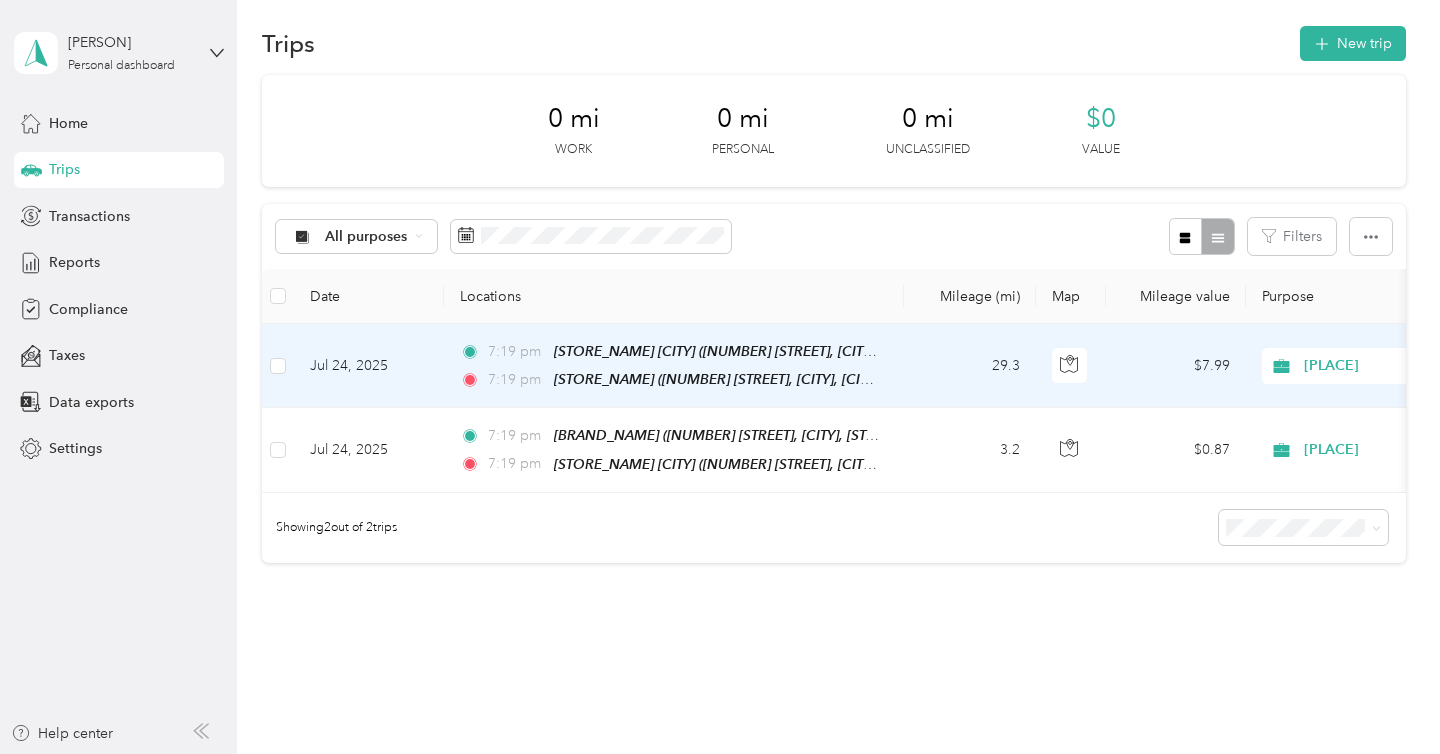 click 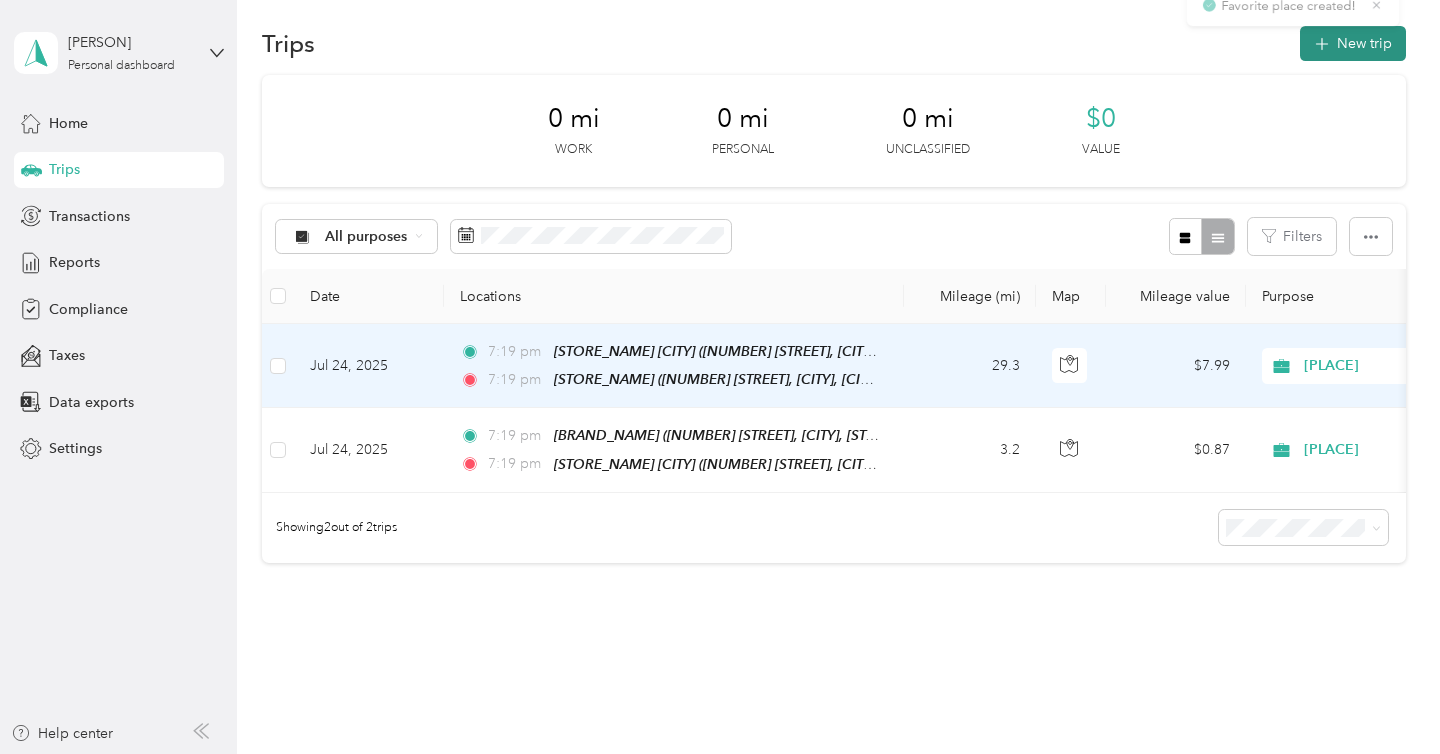 click on "New trip" at bounding box center [1353, 43] 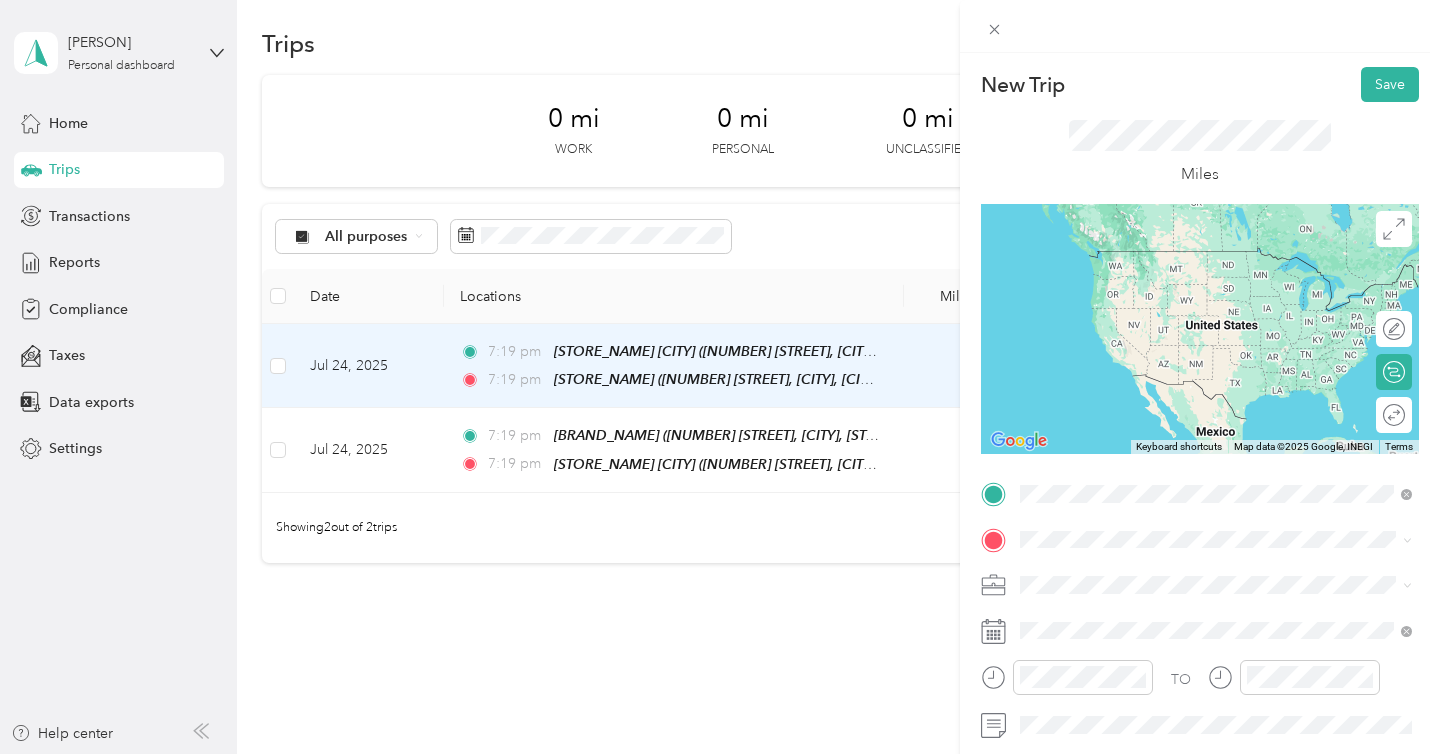 click on "AMPM 83632 833 Ramona Boulevard, San Jacinto, 92582, San Jacinto, California, United States" at bounding box center (1232, 287) 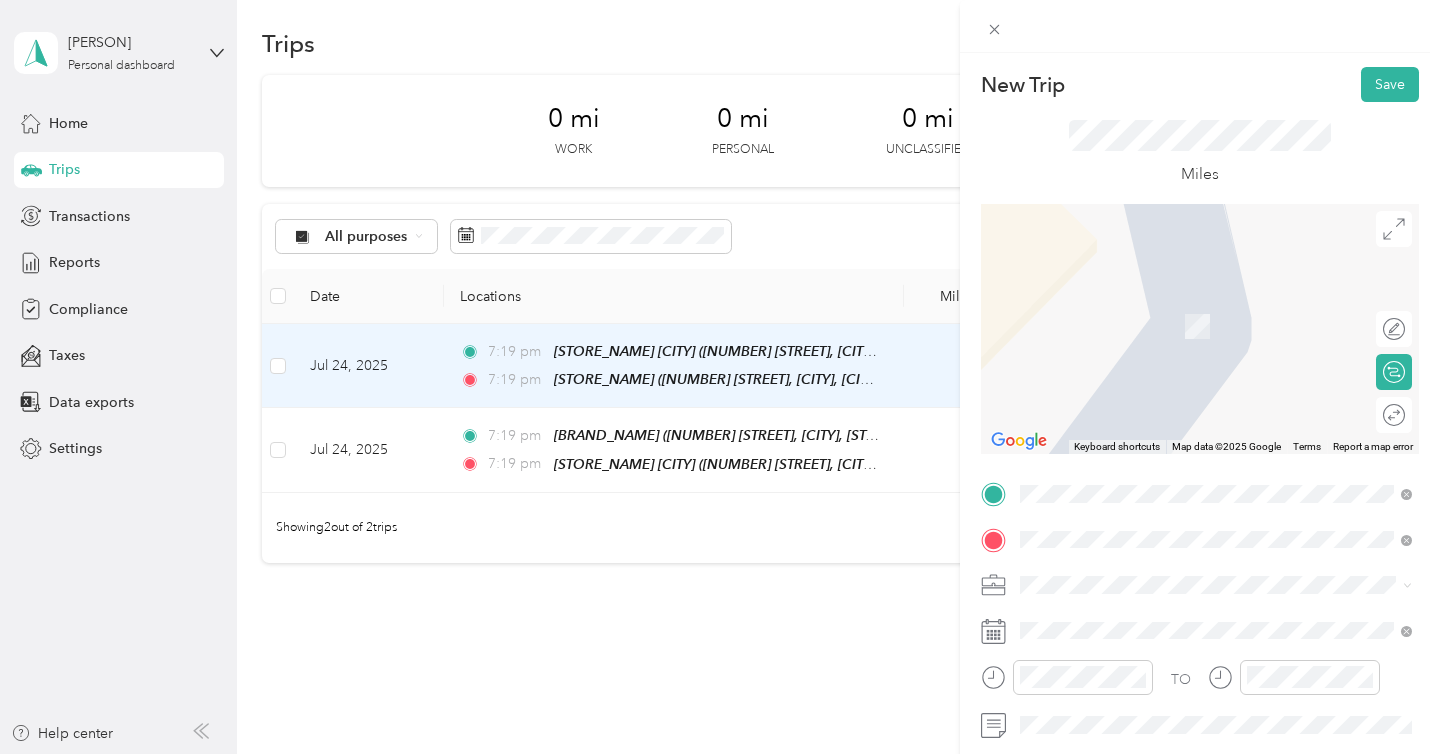 click on "29012 Newport Road
Menifee, California 92584, United States" at bounding box center [1202, 676] 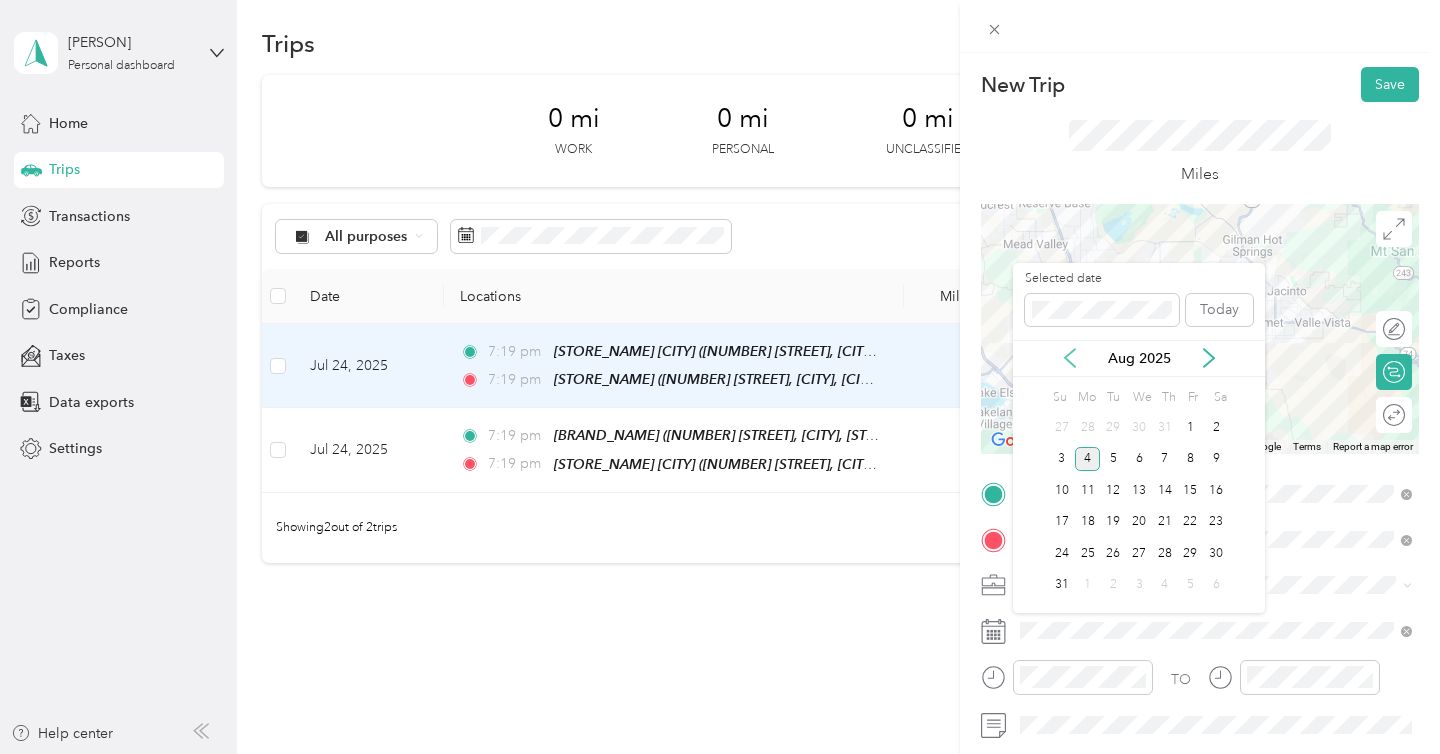 click 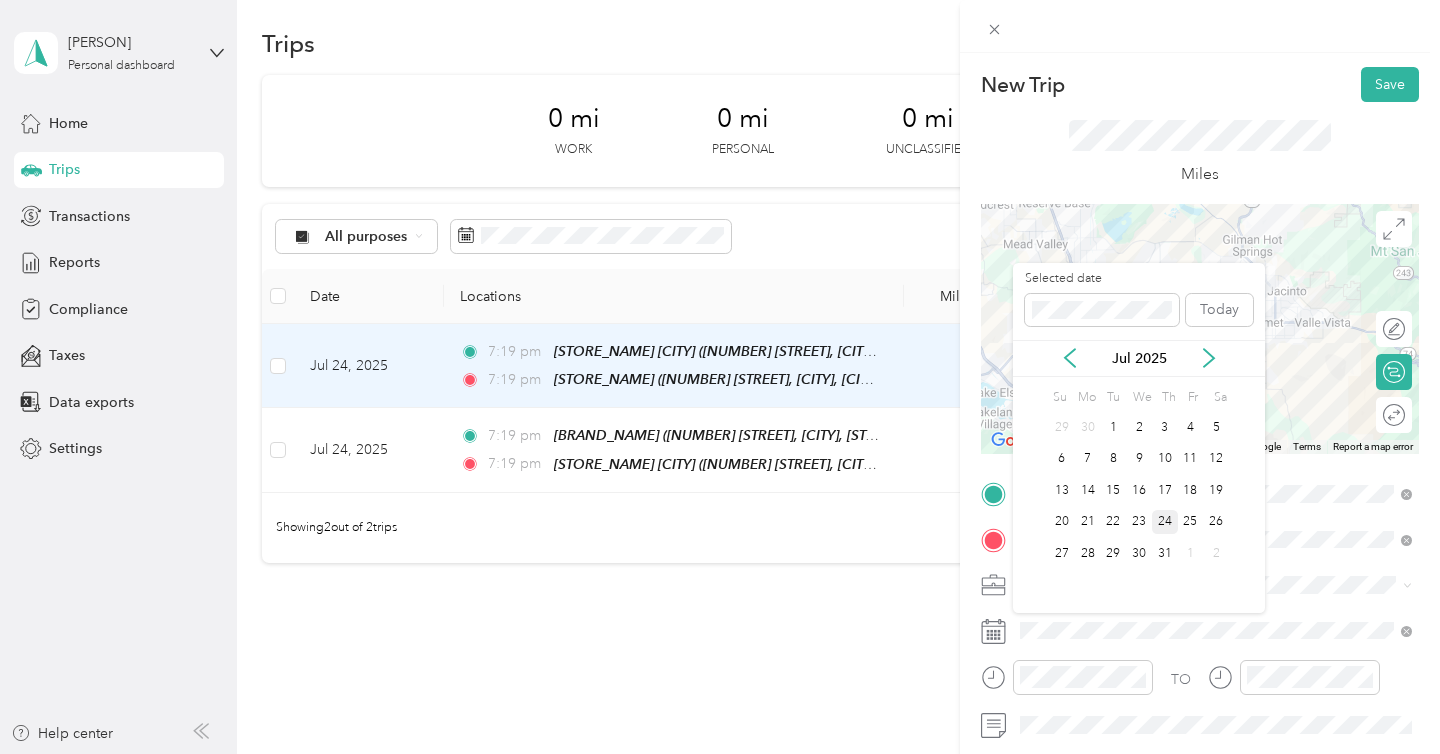 click on "24" at bounding box center [1165, 522] 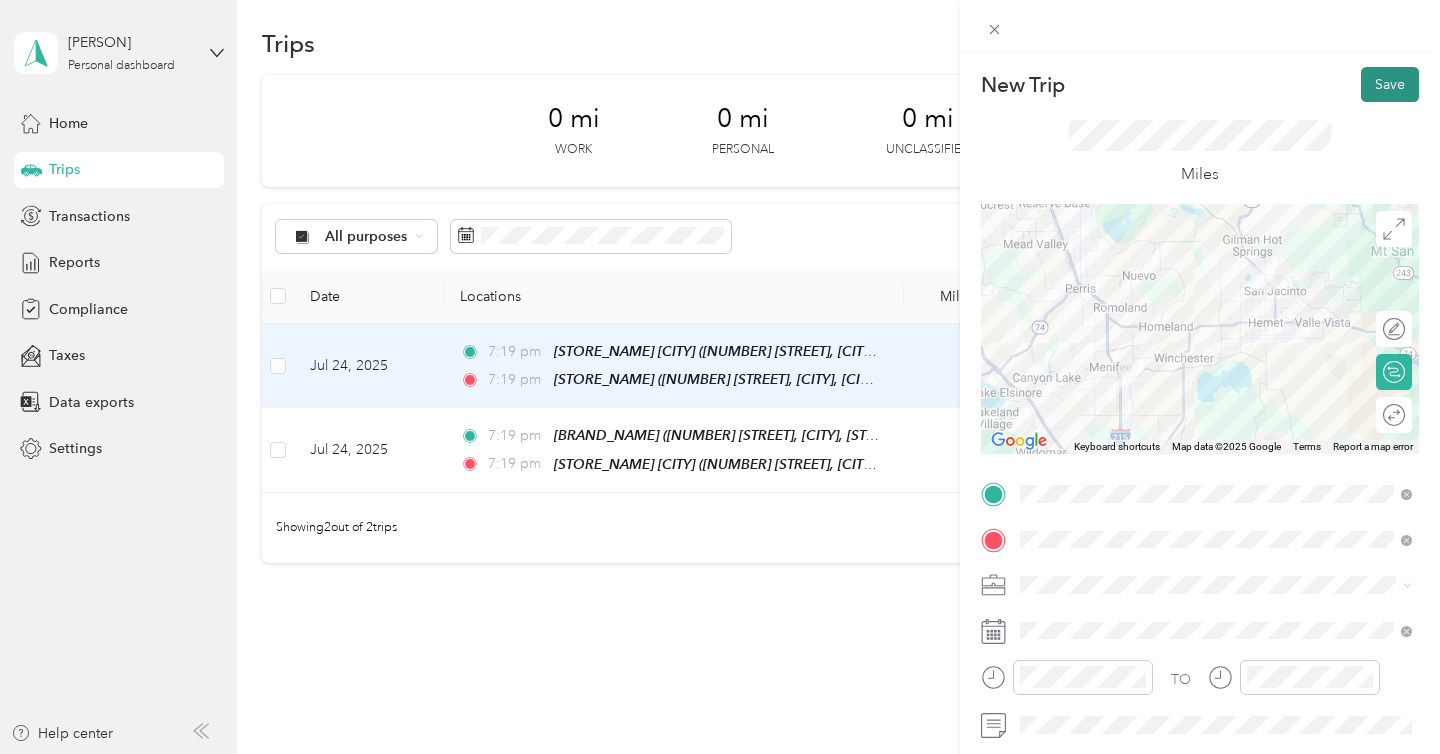 click on "Save" at bounding box center [1390, 84] 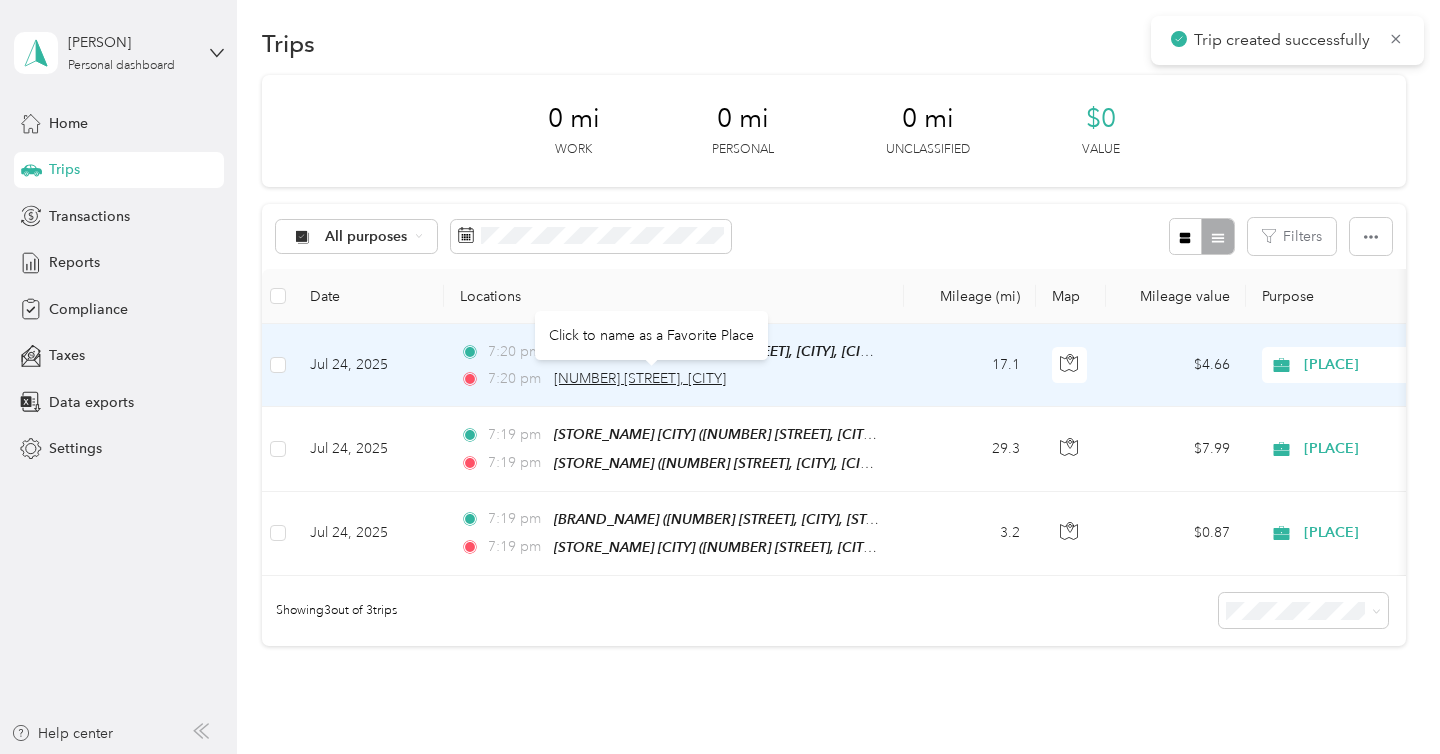 click on "29012 Newport Road, Menifee" at bounding box center [640, 378] 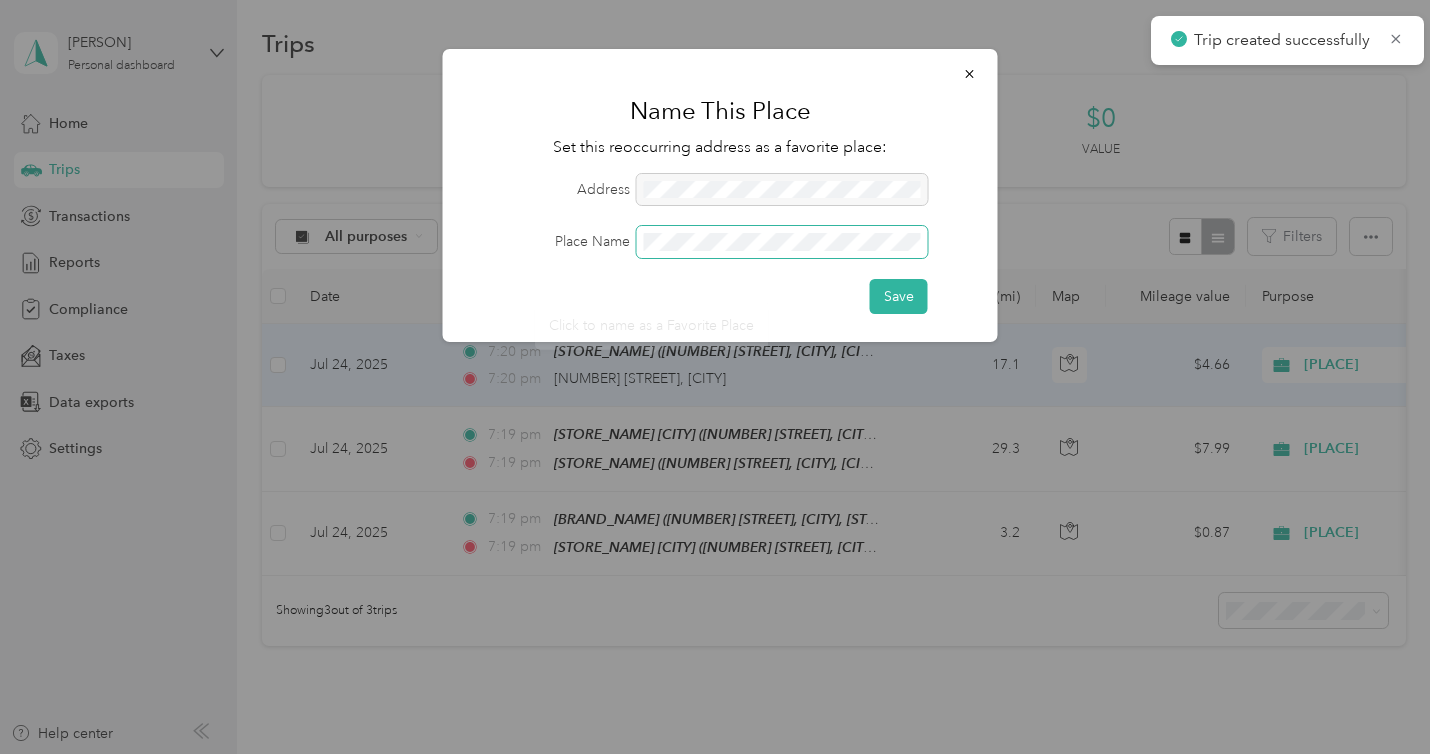 click at bounding box center (782, 242) 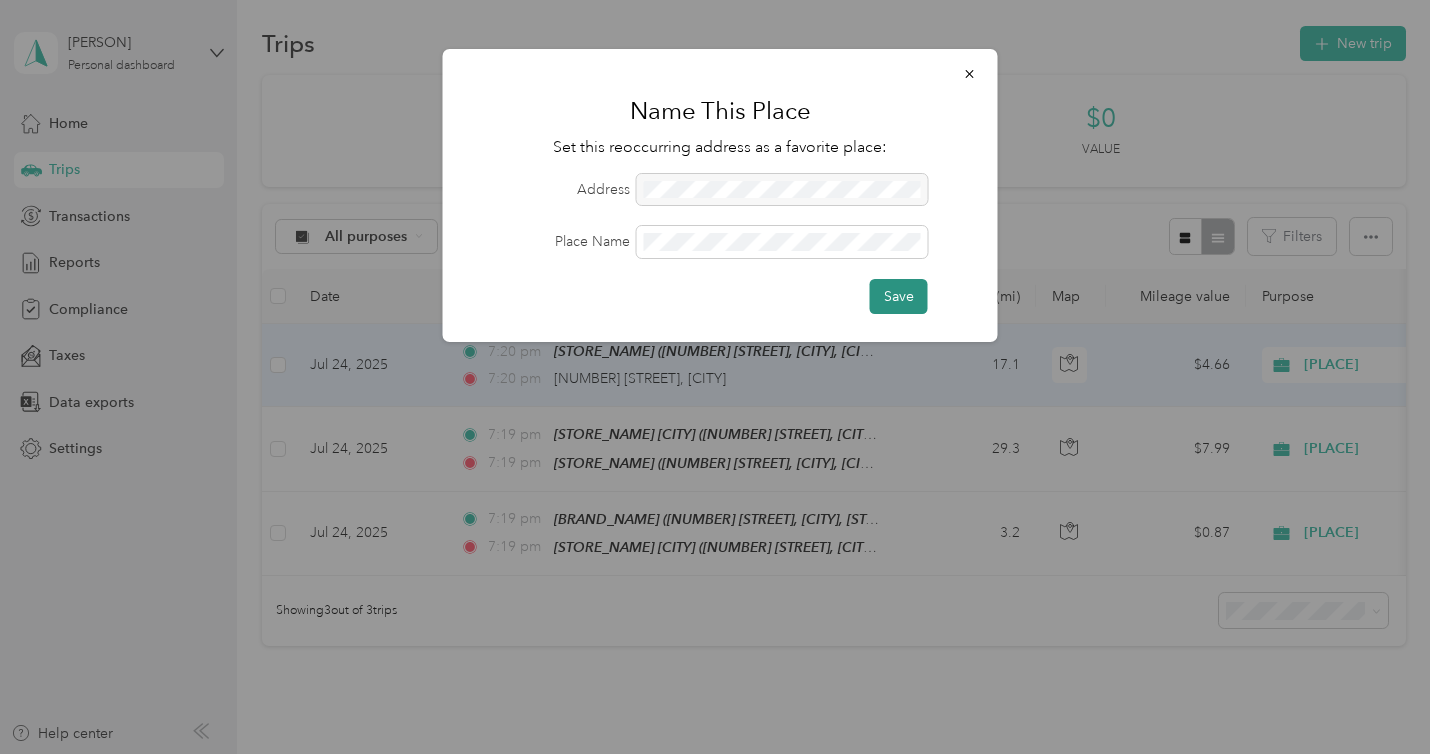 click on "Save" at bounding box center [899, 296] 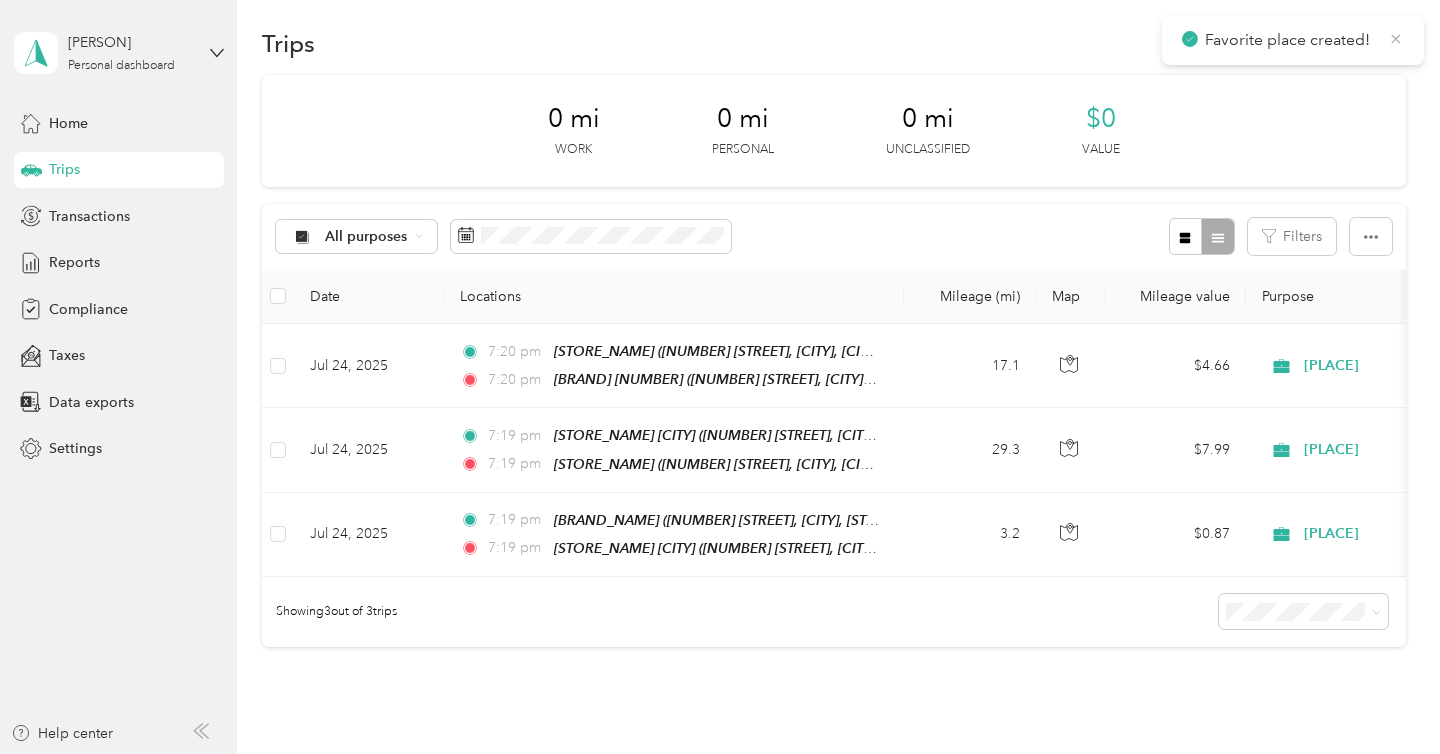 click 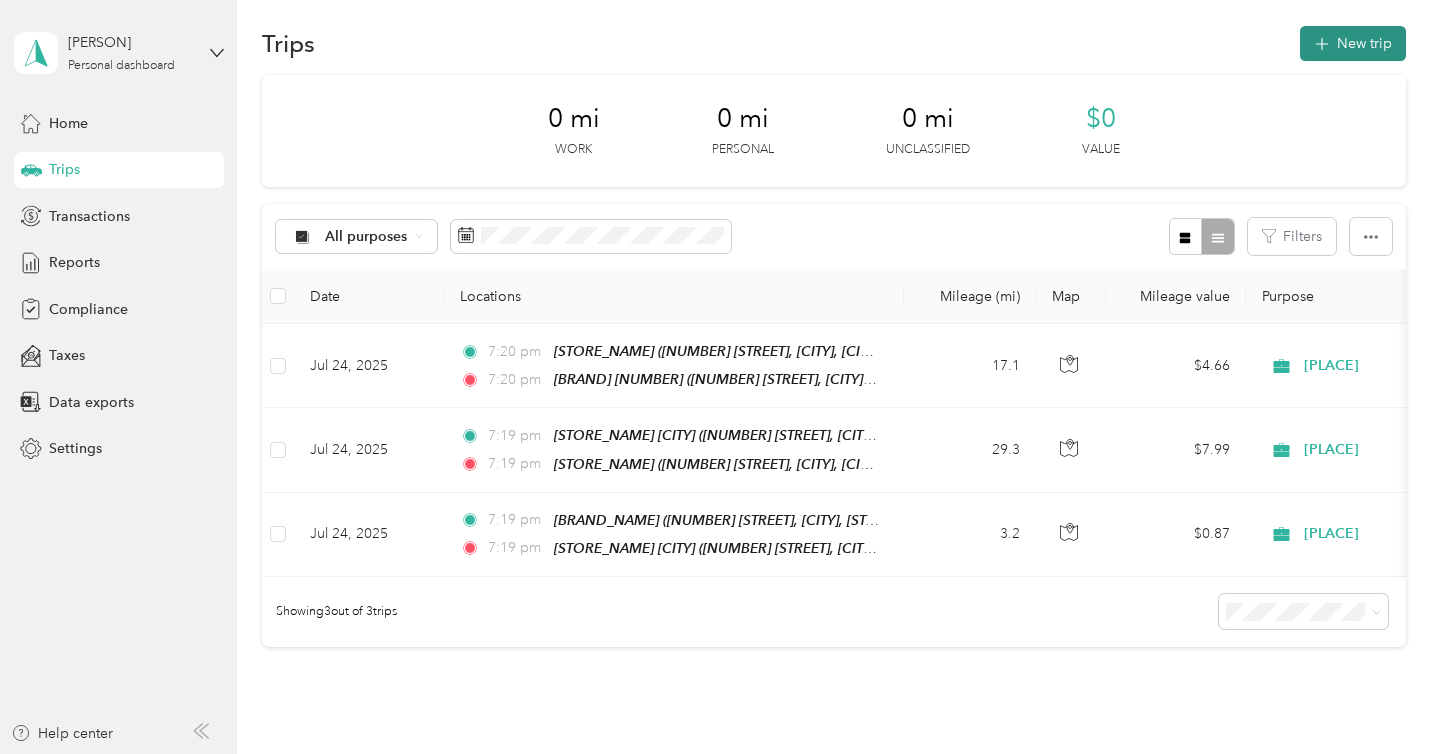 click on "New trip" at bounding box center [1353, 43] 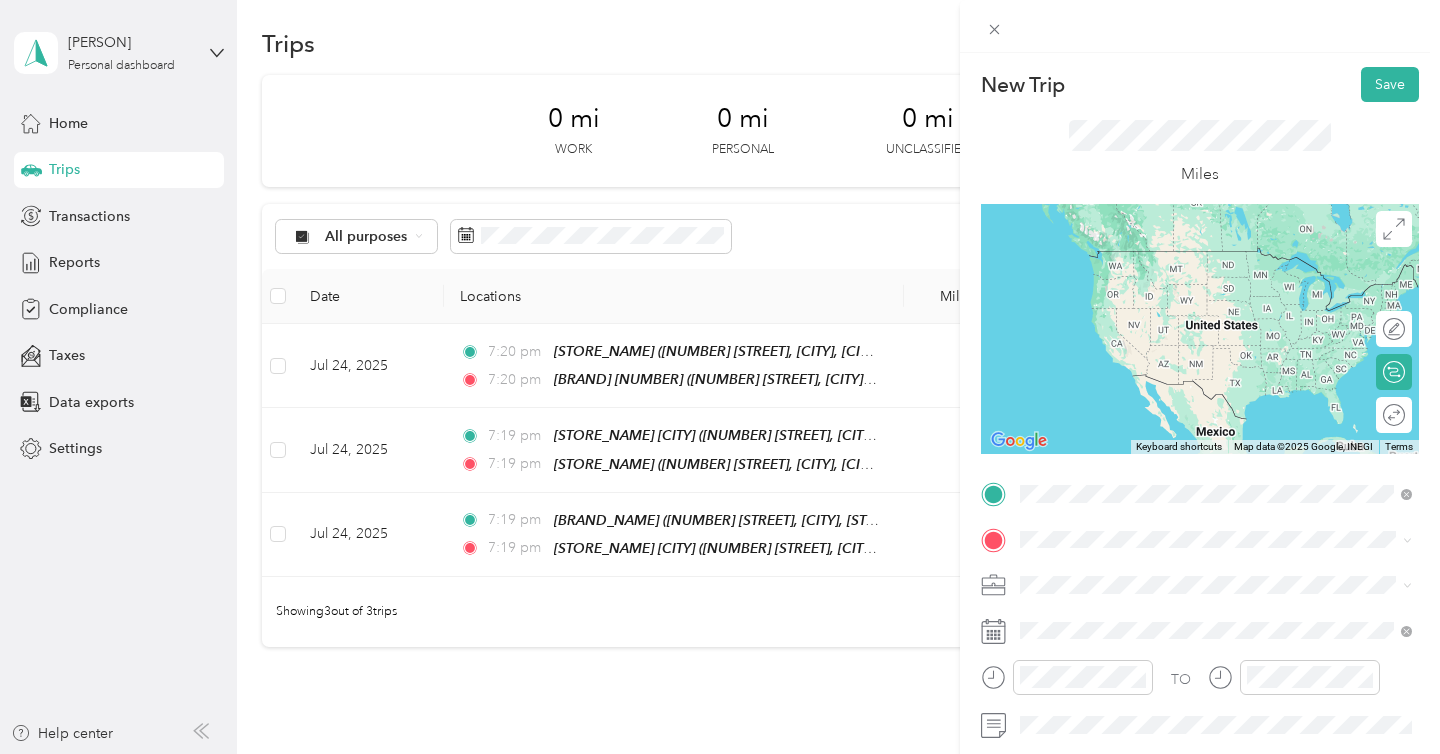 click on "AMPM 83553 29012 Newport Road, Menifee, 92584, Menifee, California, United States" at bounding box center [1232, 280] 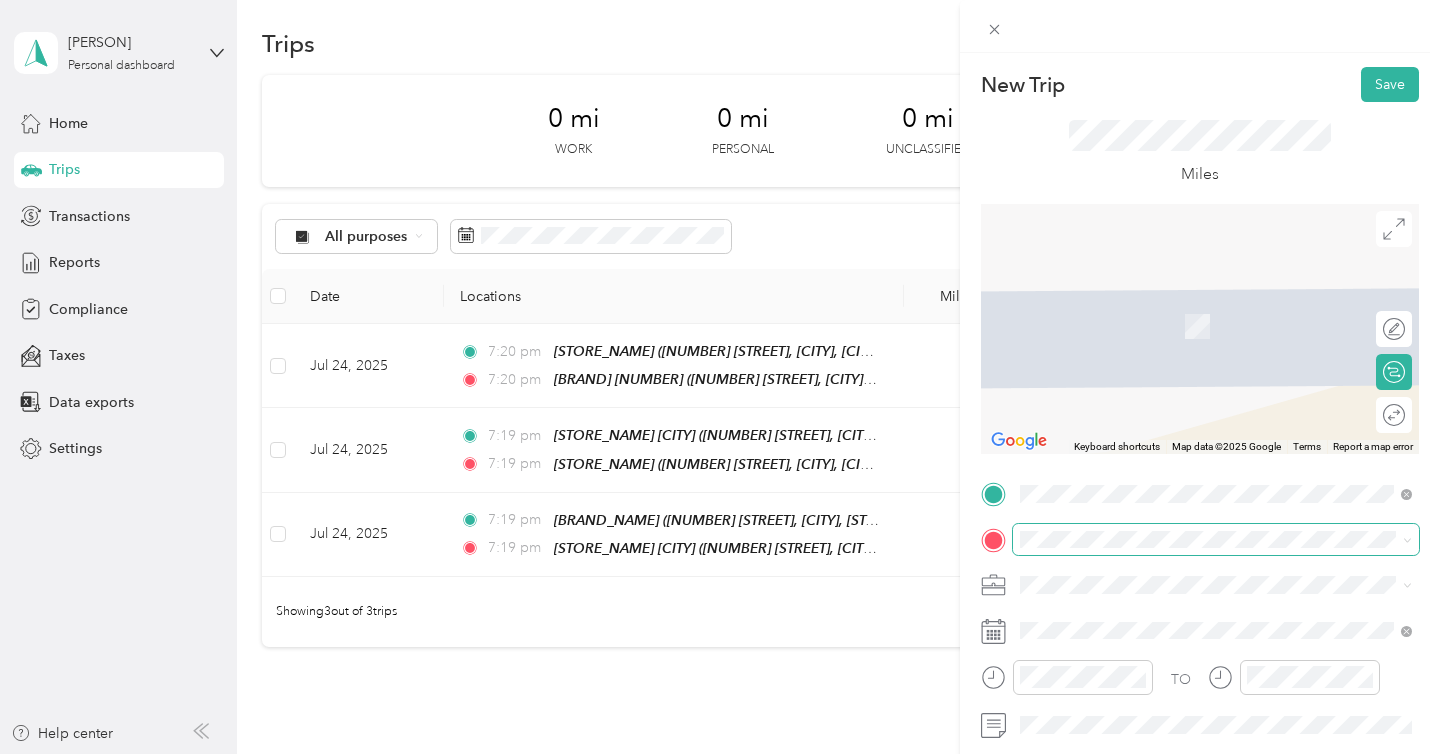 click at bounding box center [1216, 540] 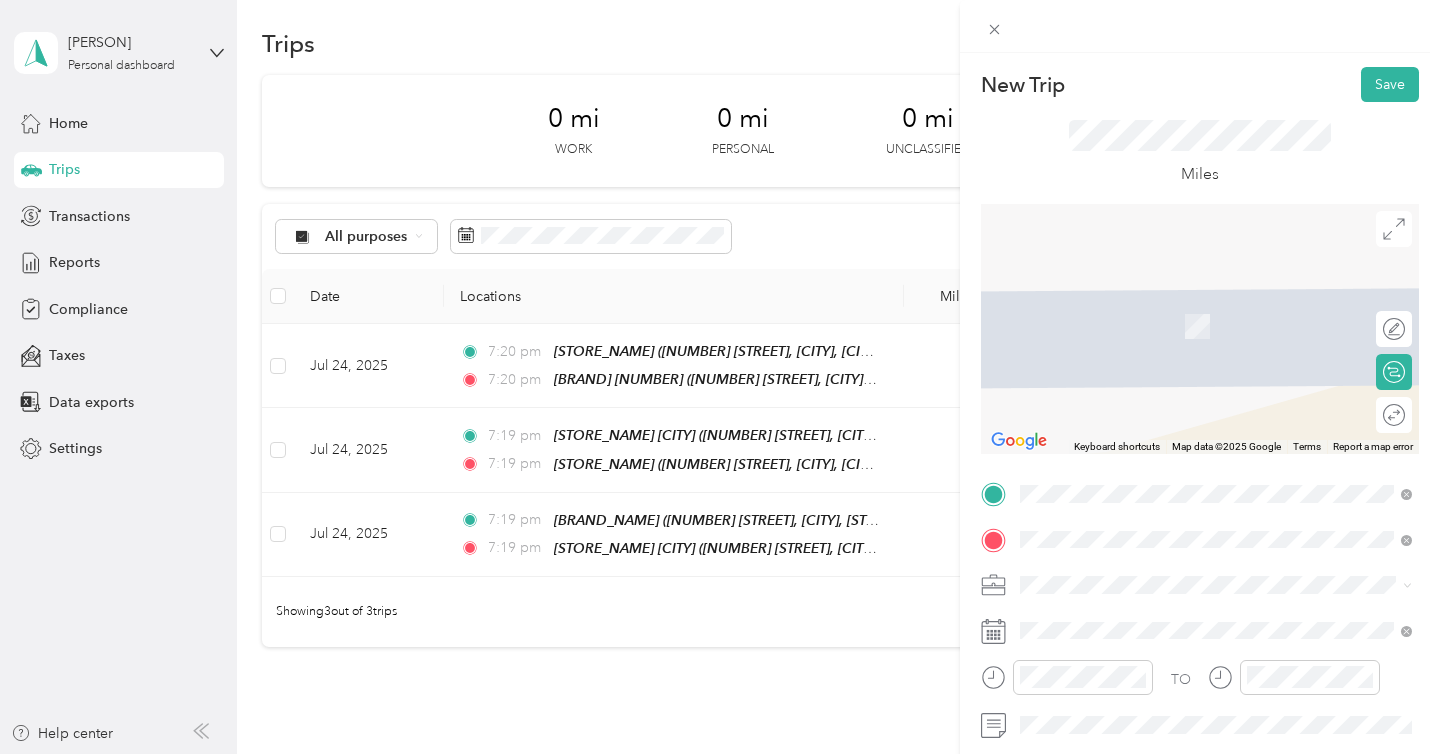 click on "29660 Goetz Road, Menifee, 92587, Menifee, California, United States" at bounding box center (1227, 336) 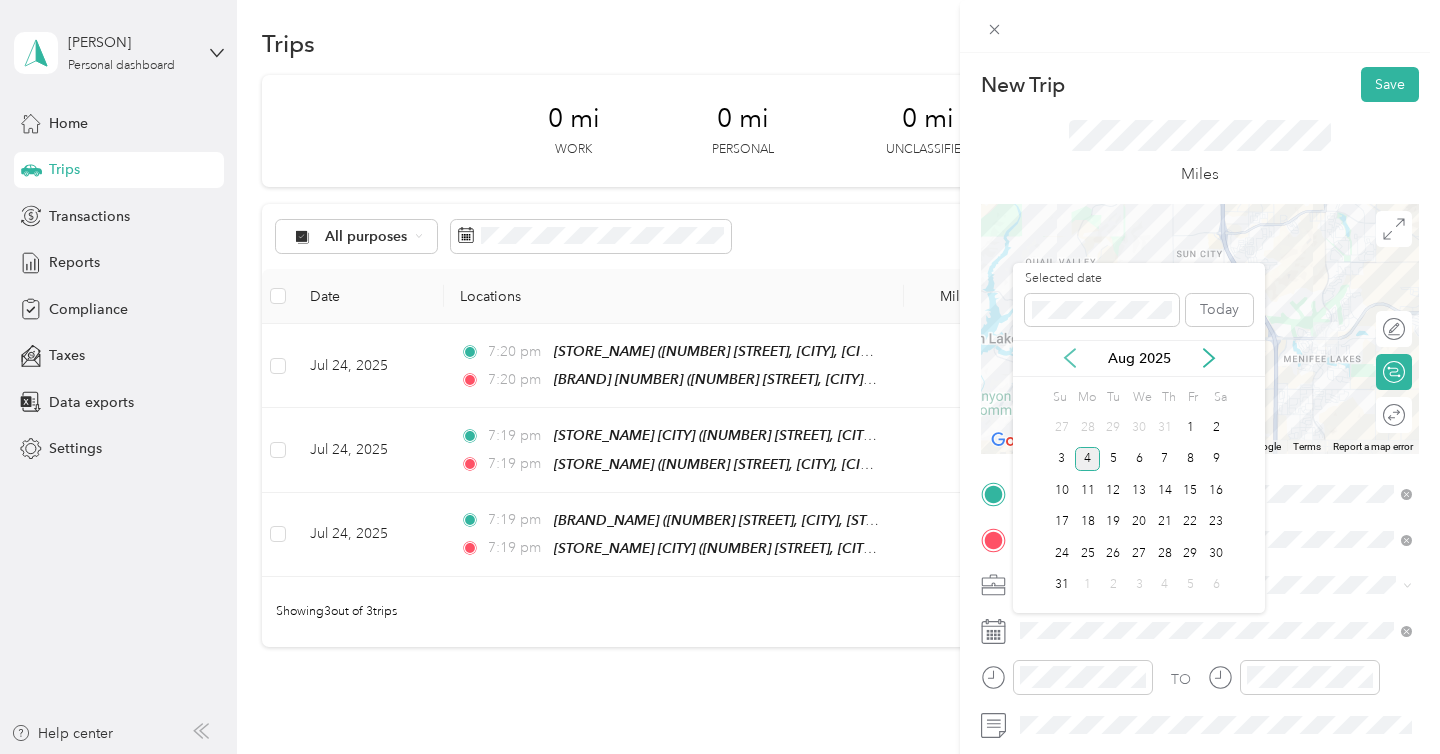 click 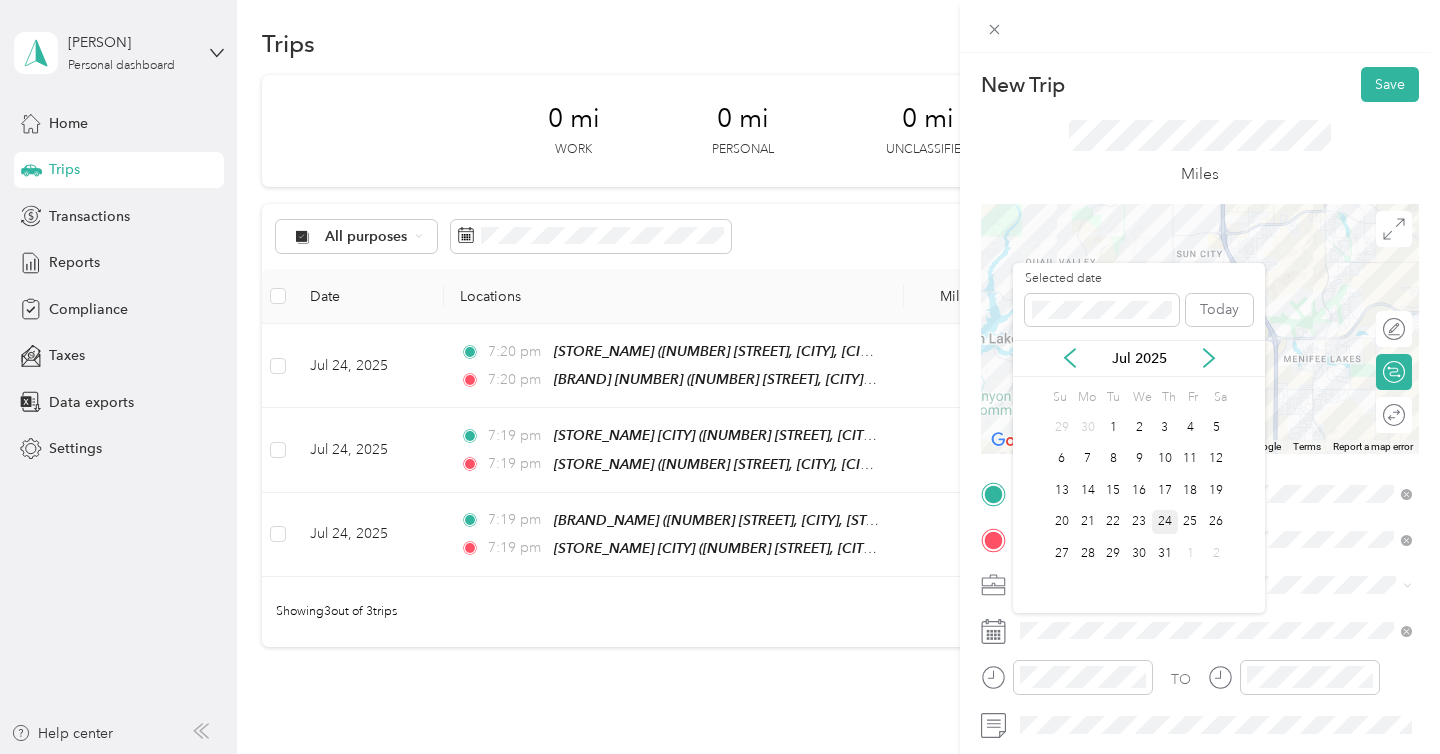 click on "24" at bounding box center [1165, 522] 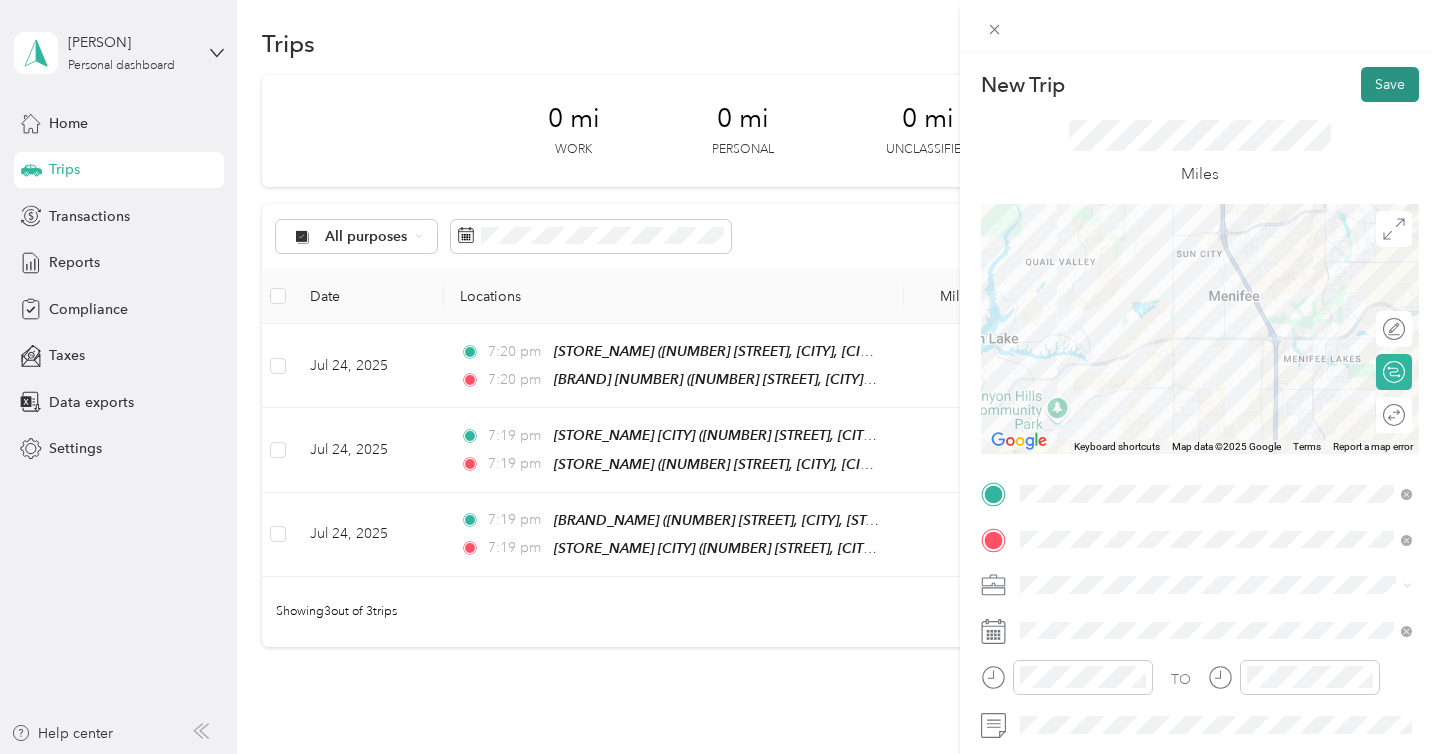 click on "Save" at bounding box center [1390, 84] 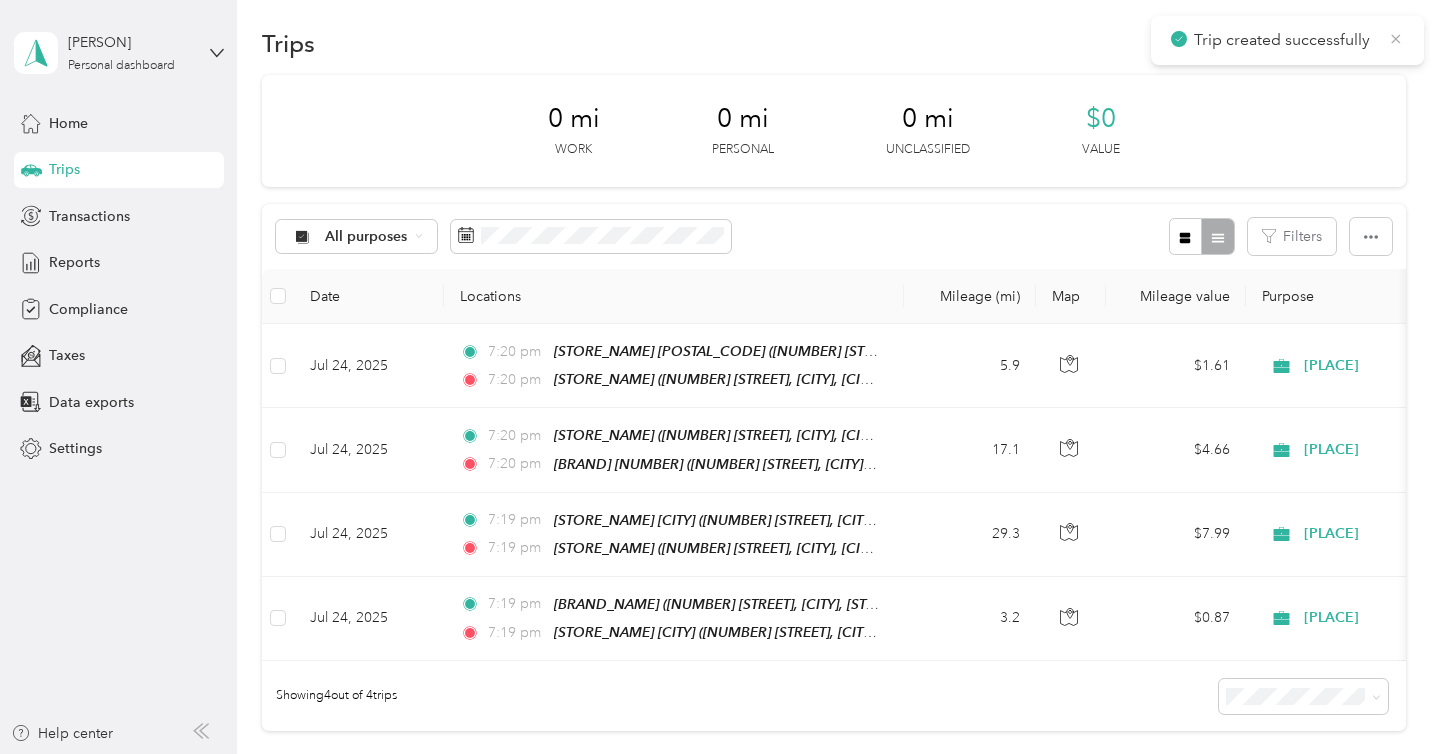 click 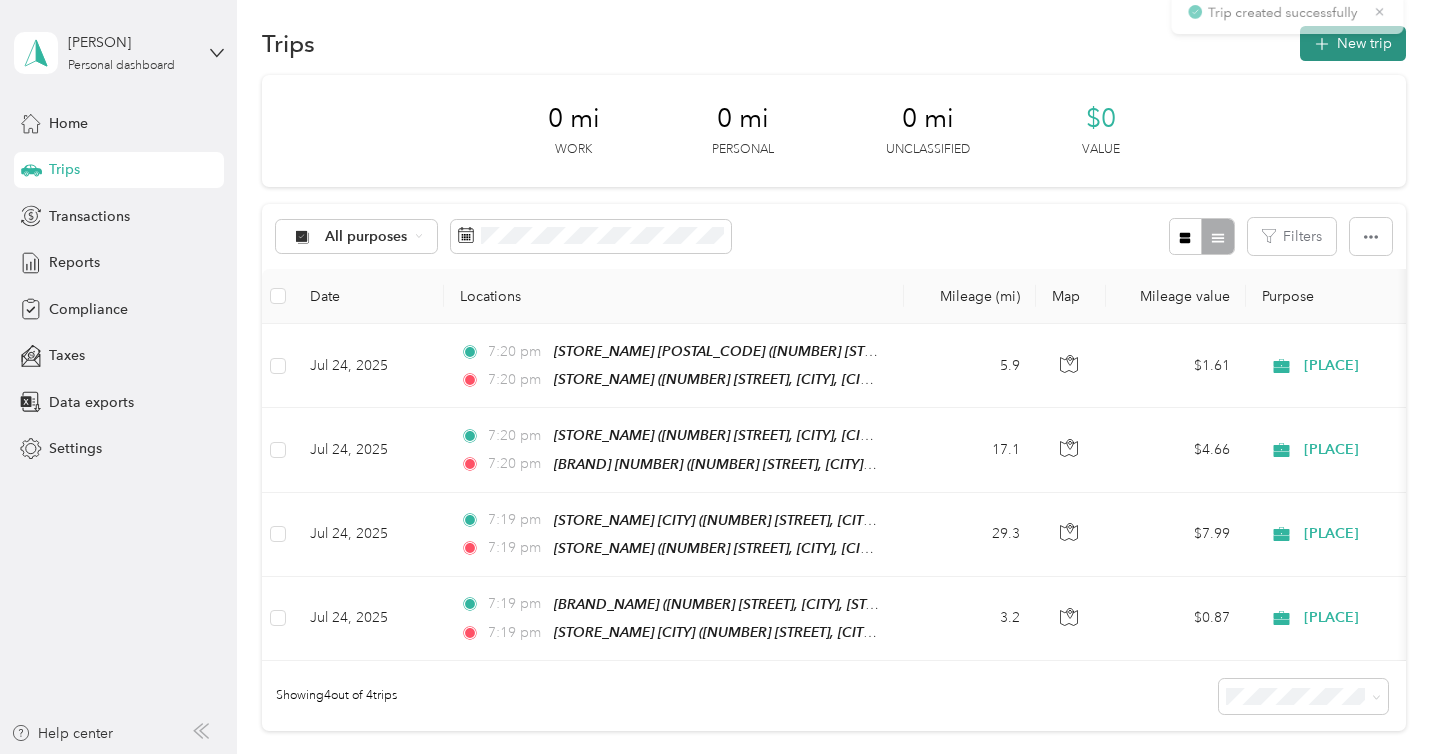 click on "New trip" at bounding box center (1353, 43) 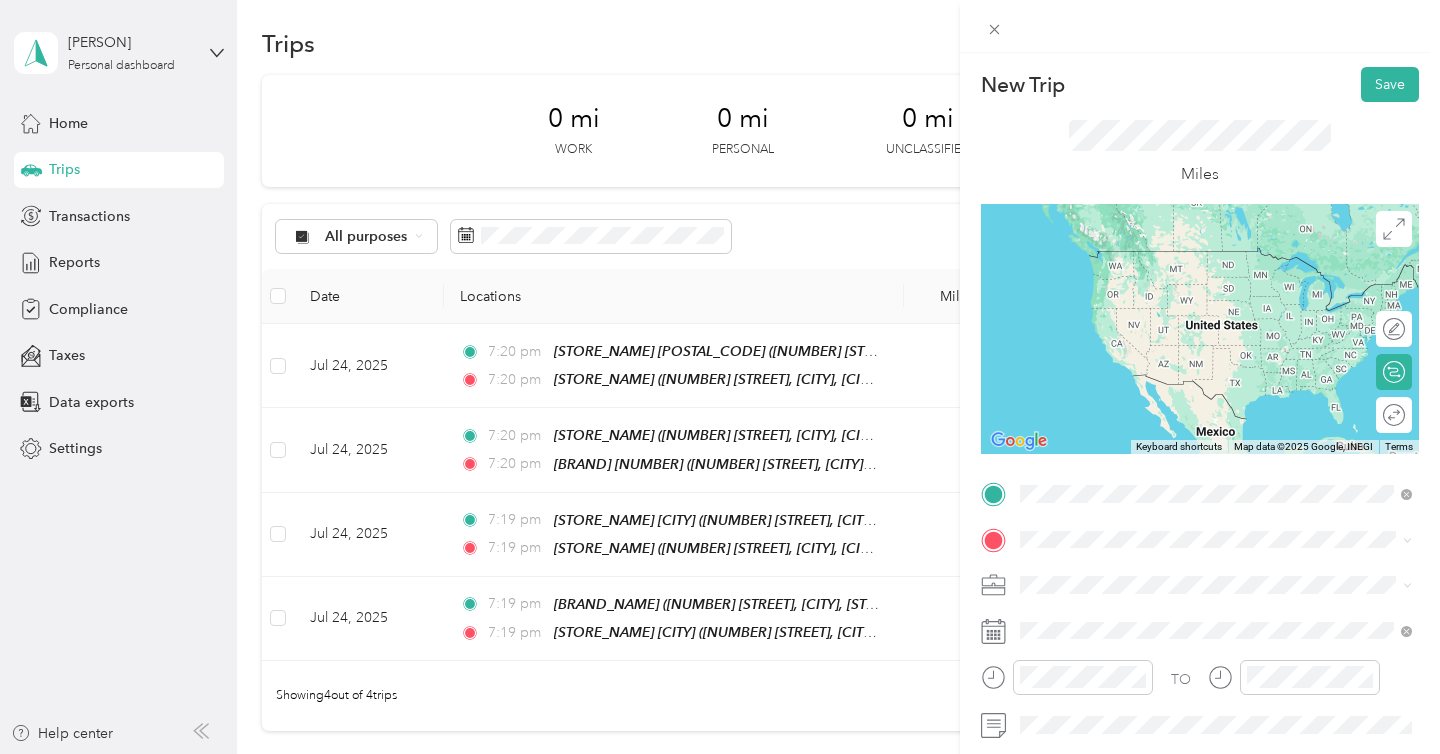 click on "[BRAND_NAME] [NUMBER]" at bounding box center (1232, 265) 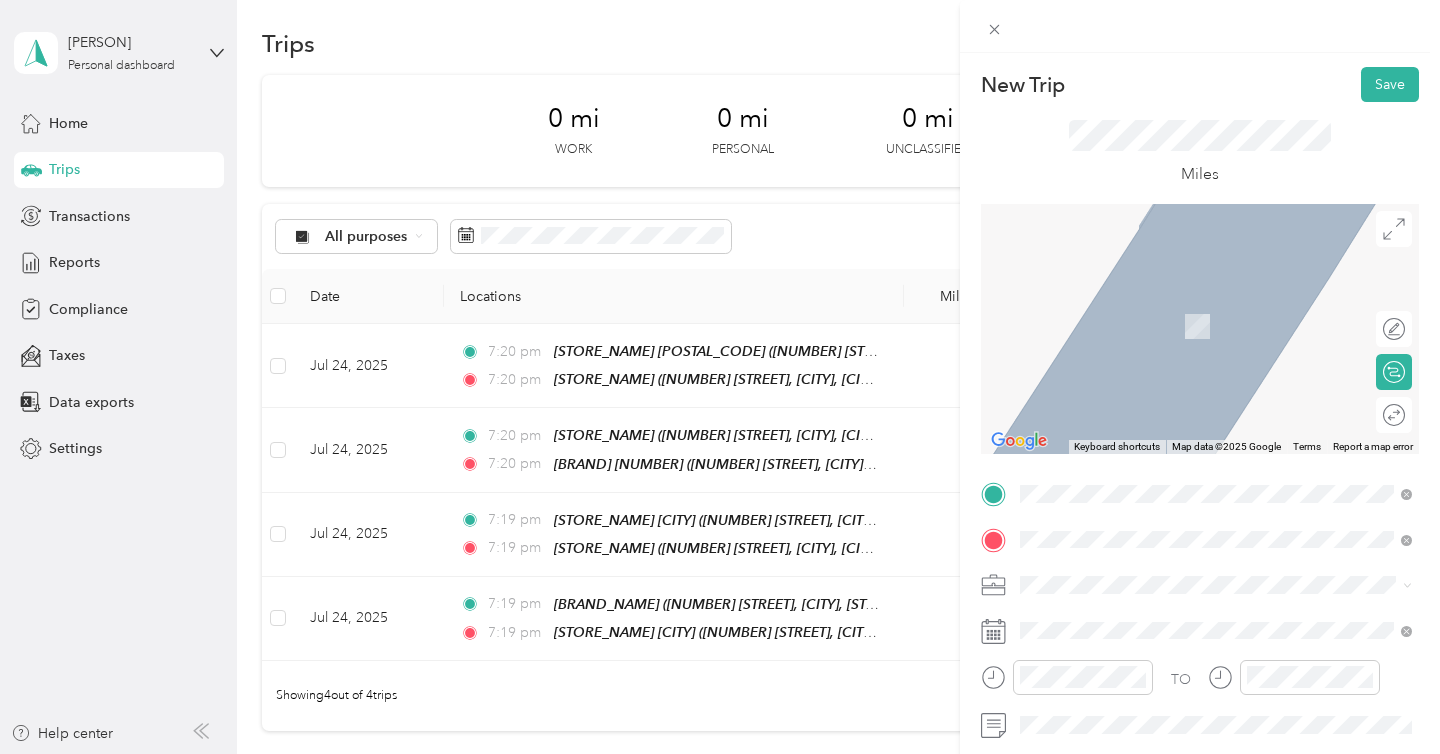 click on "[NUMBER] [STREET], [CITY], [POSTAL_CODE], [CITY], [STATE], [COUNTRY]" at bounding box center [1227, 336] 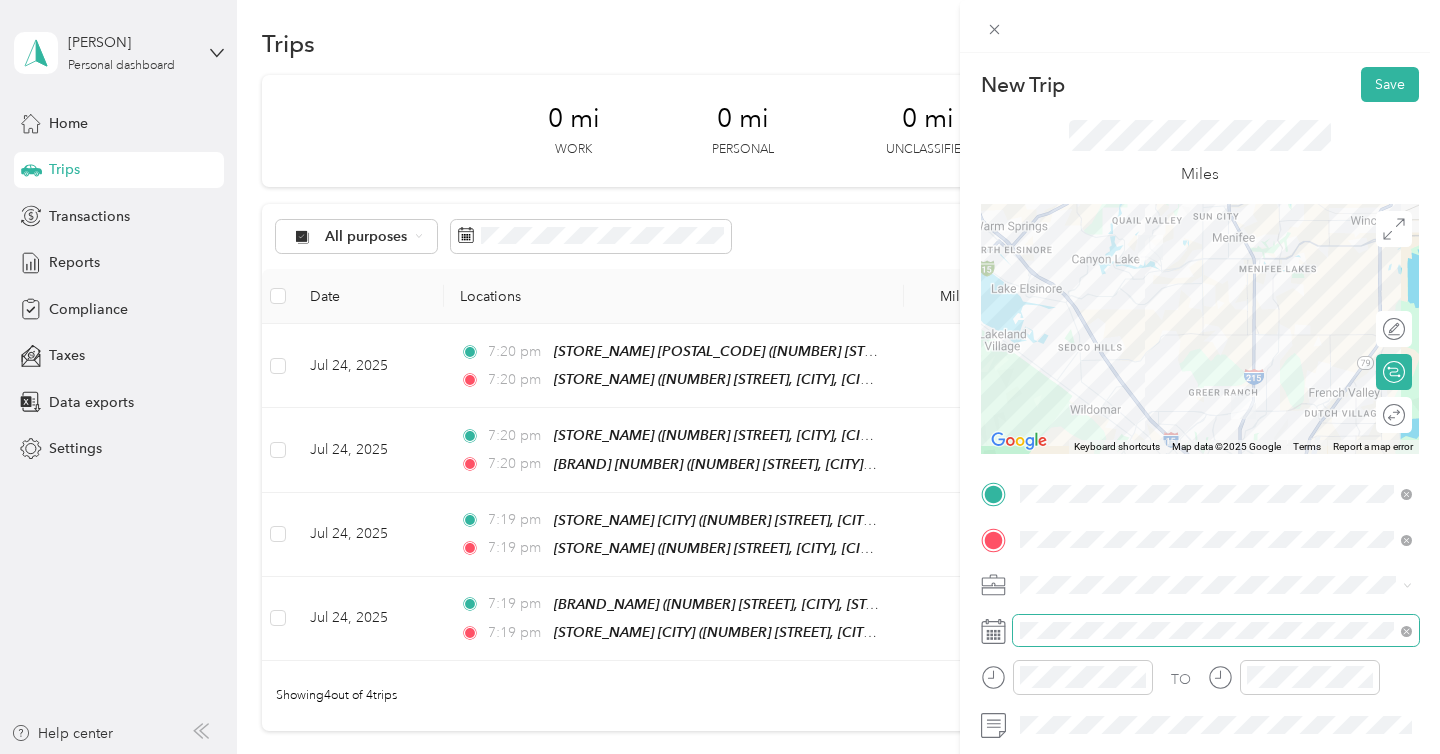 click at bounding box center [1216, 631] 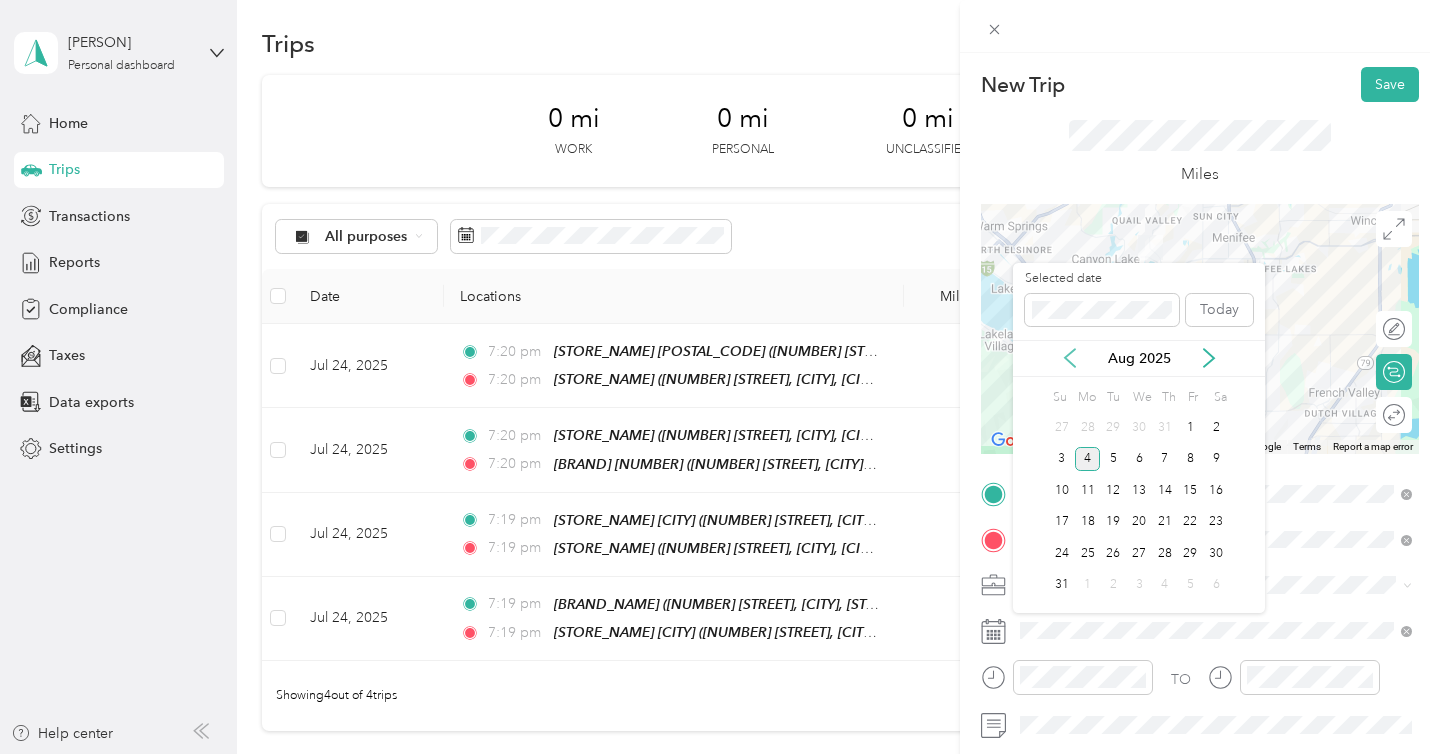 click 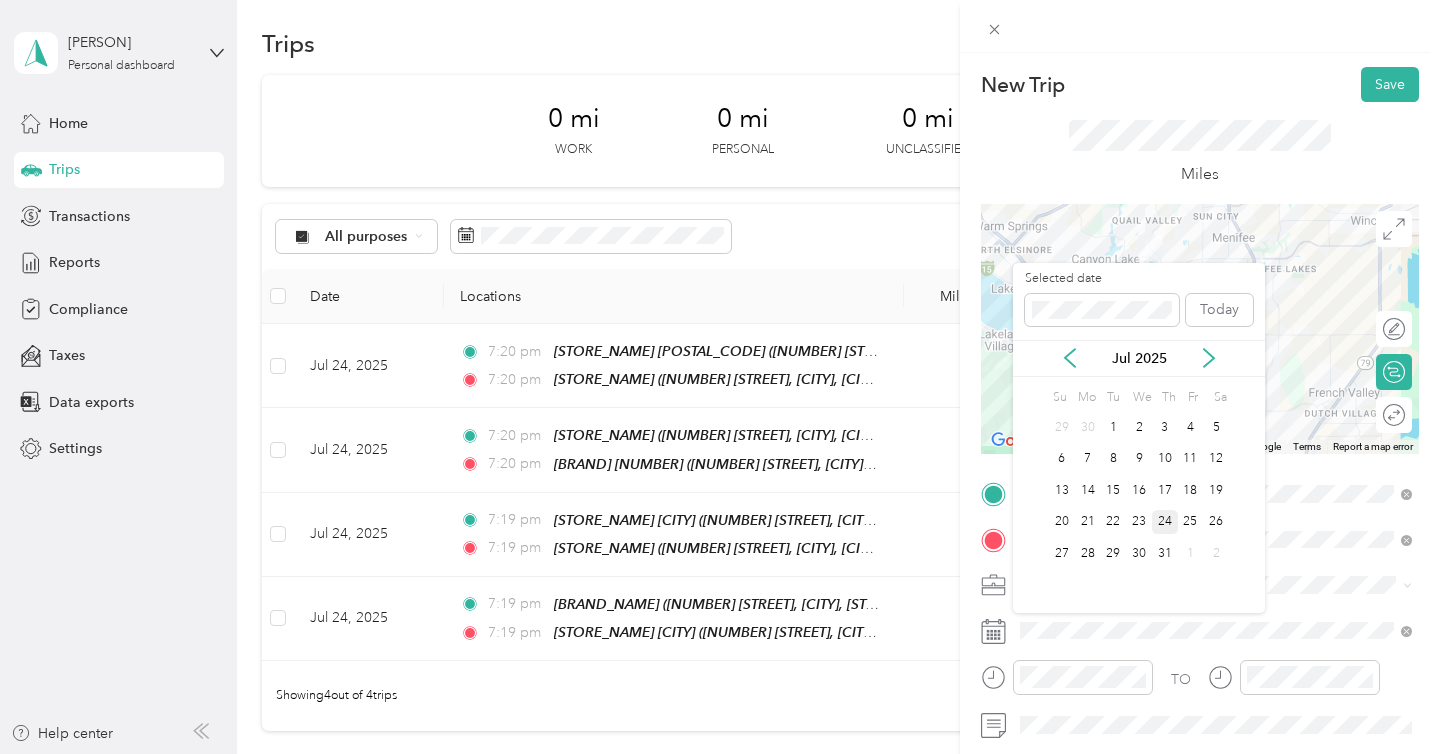 click on "24" at bounding box center [1165, 522] 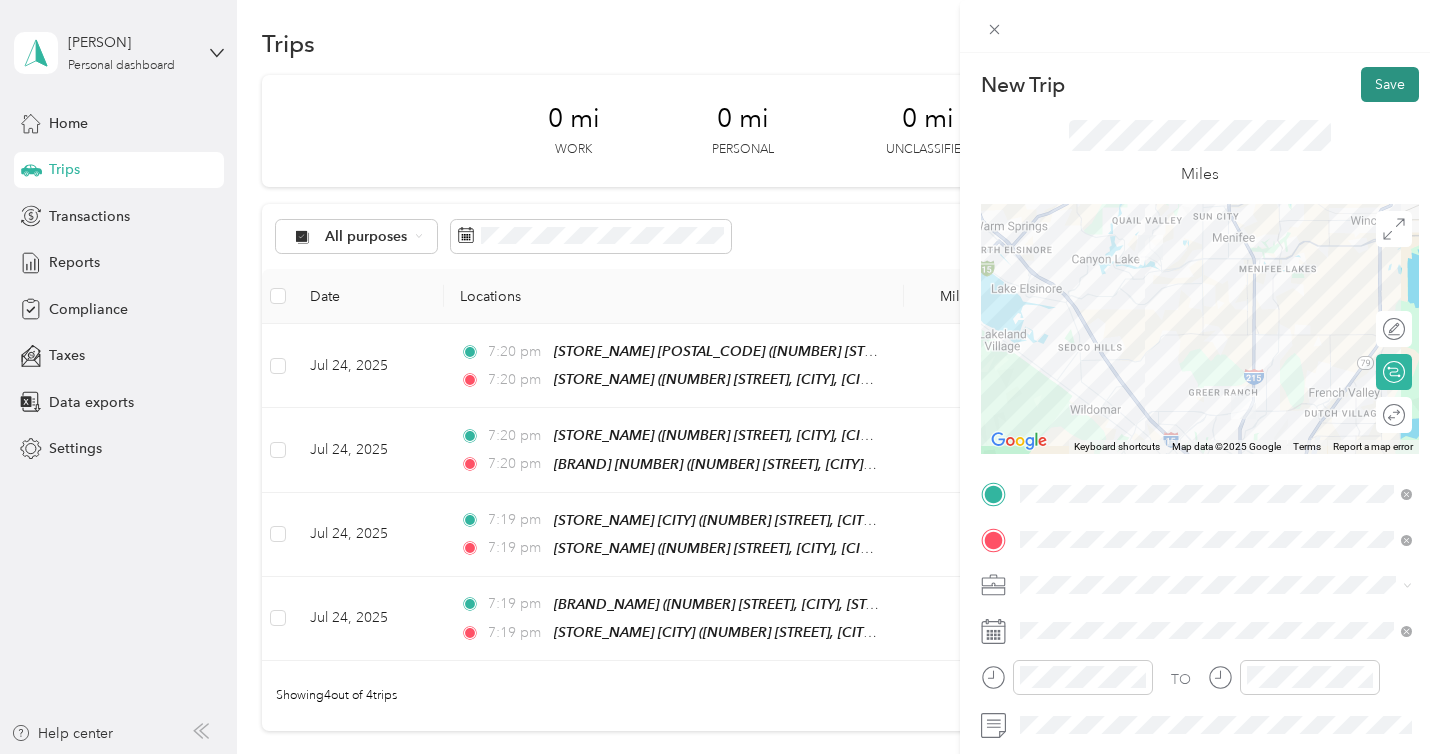 click on "Save" at bounding box center [1390, 84] 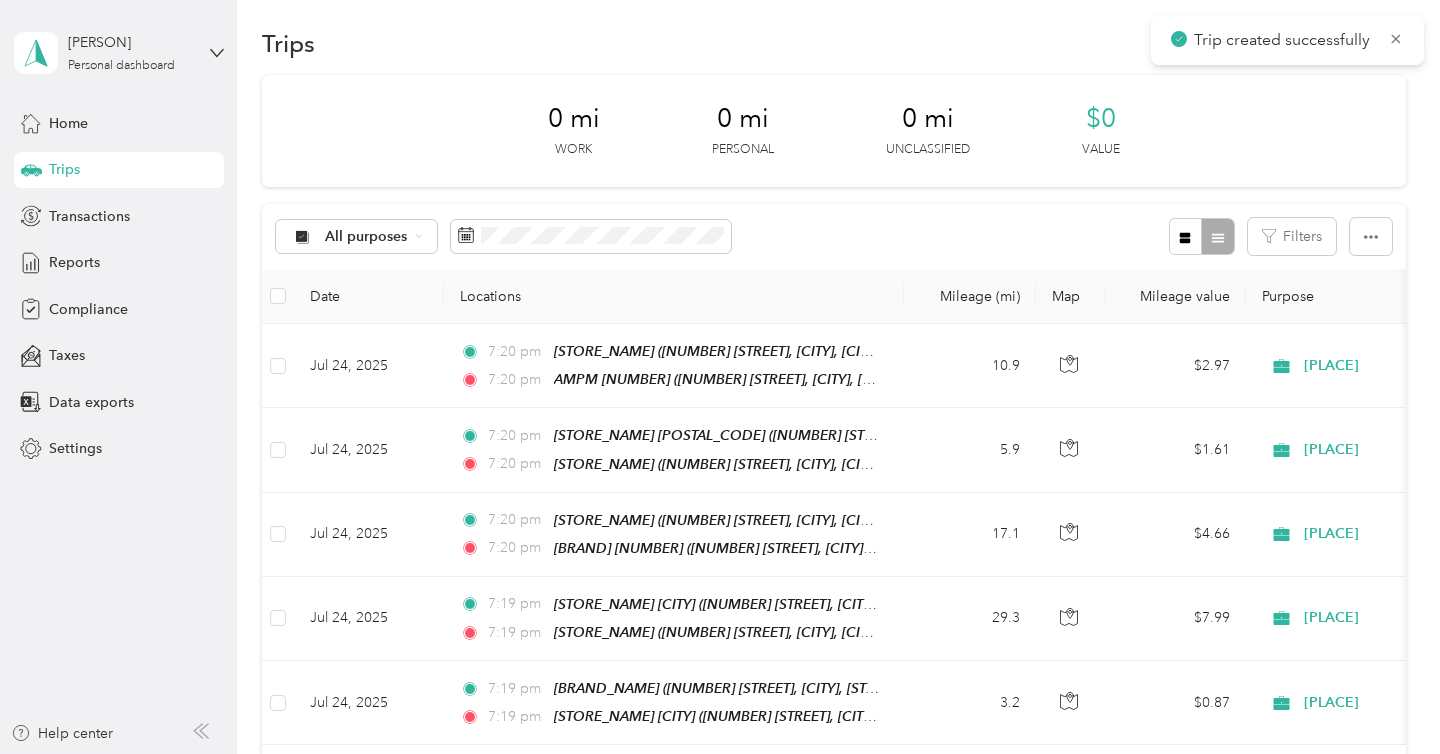 click on "Trip created successfully" at bounding box center [1287, 40] 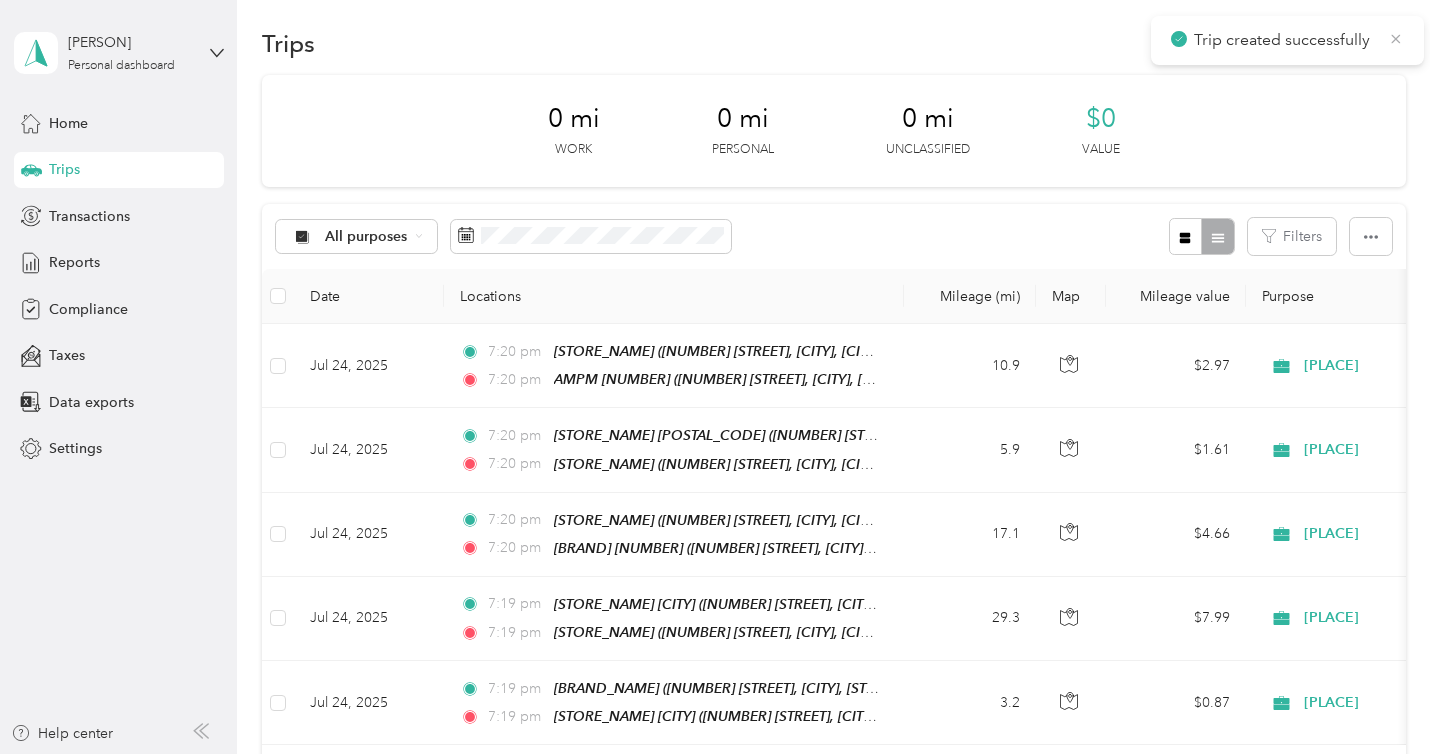 click 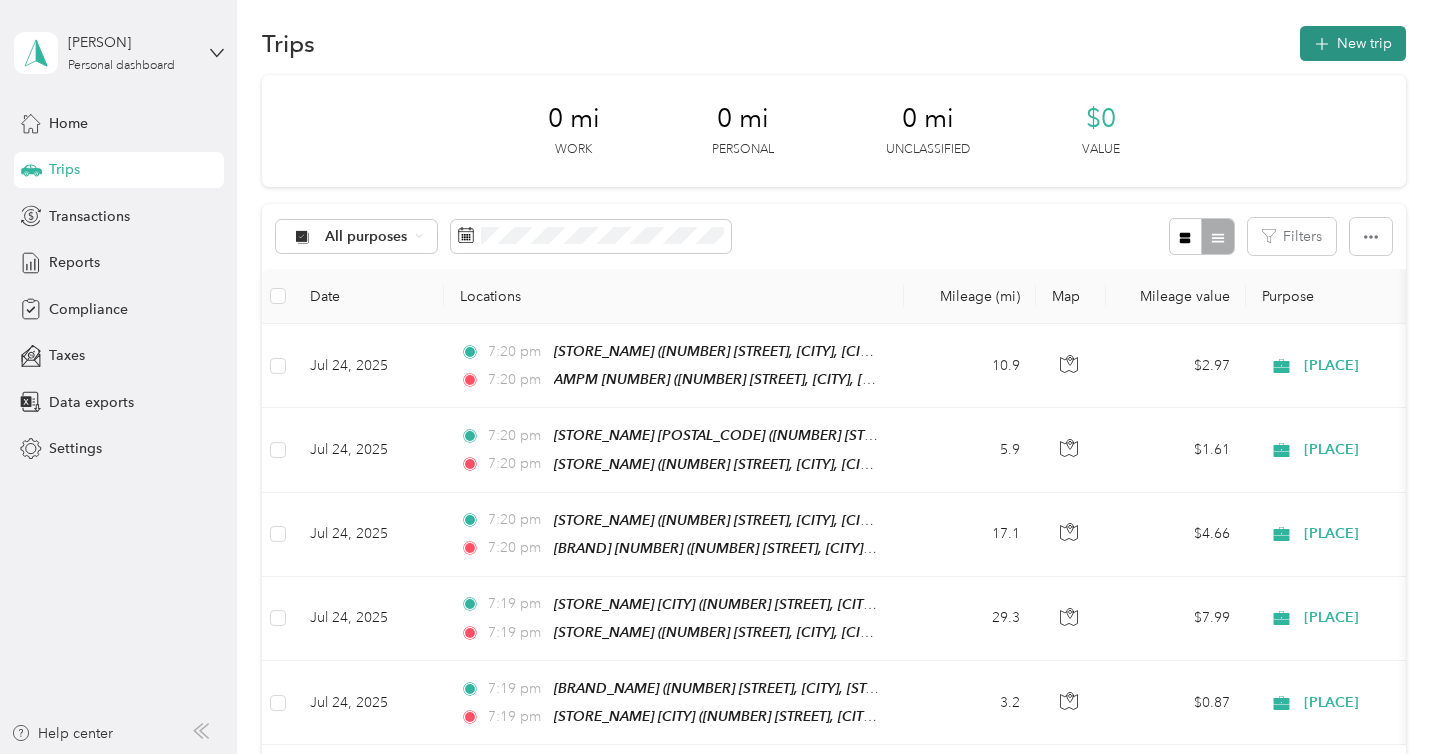 click on "New trip" at bounding box center [1353, 43] 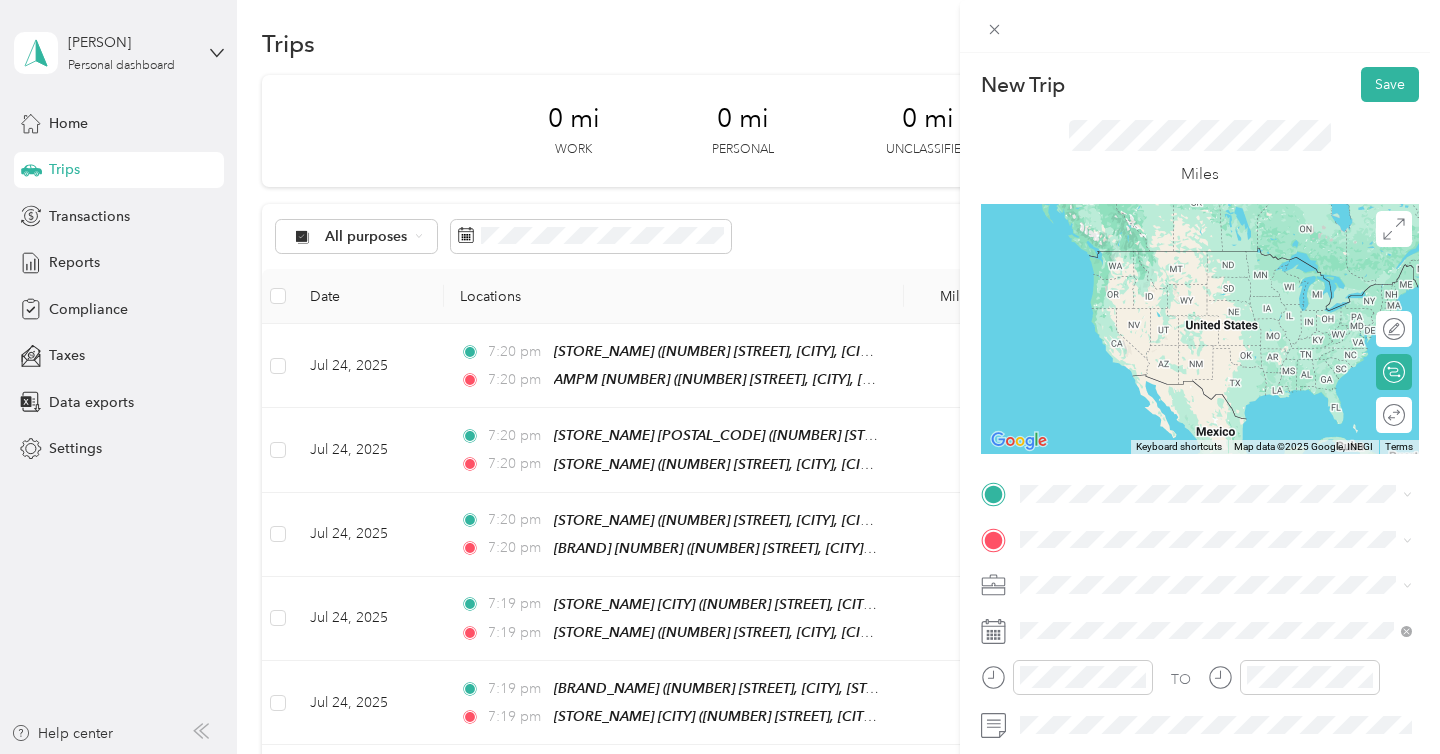 click on "[NUMBER] [STREET], [CITY], [POSTAL_CODE], [CITY], [STATE], [COUNTRY]" at bounding box center [1227, 287] 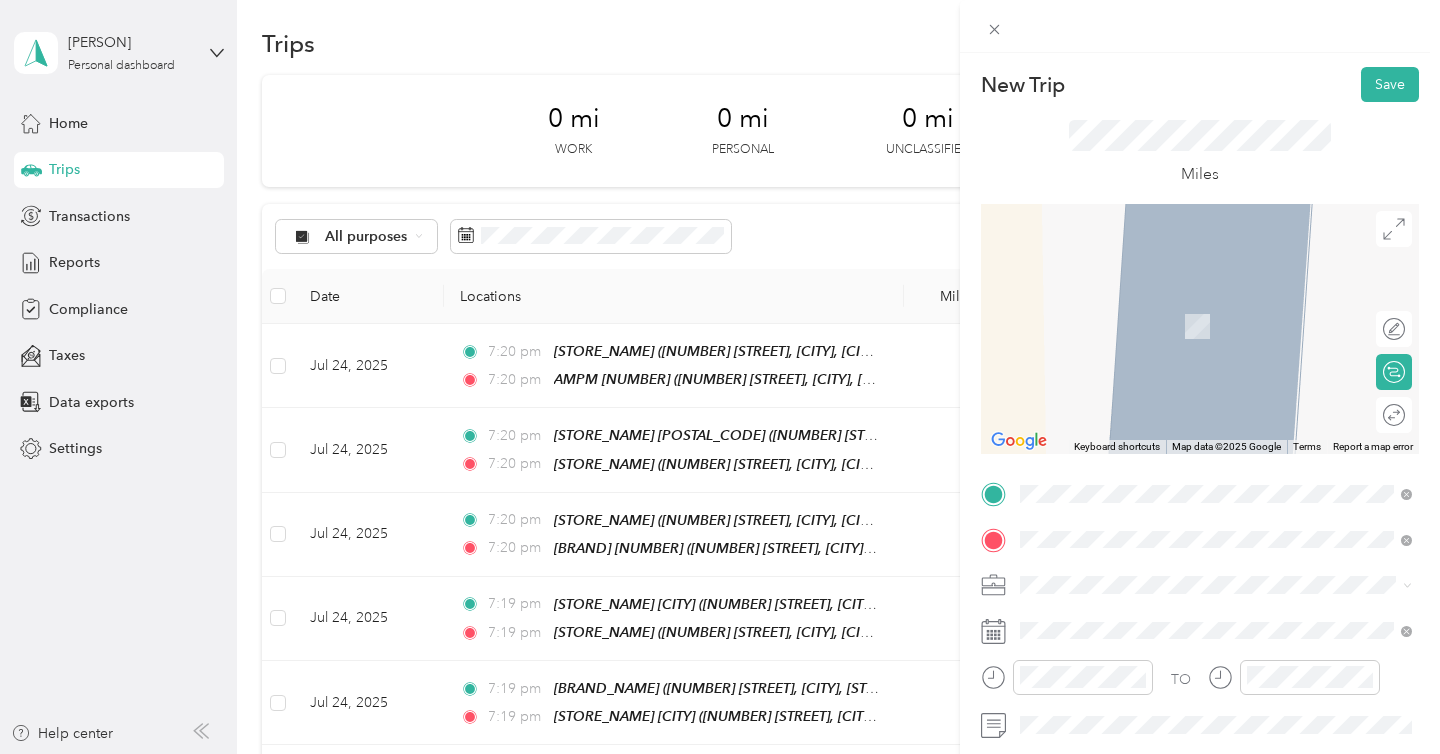 click on "[NUMBER] [STREET], [CITY], [POSTAL_CODE], [CITY], [STATE], [COUNTRY]" at bounding box center [1227, 336] 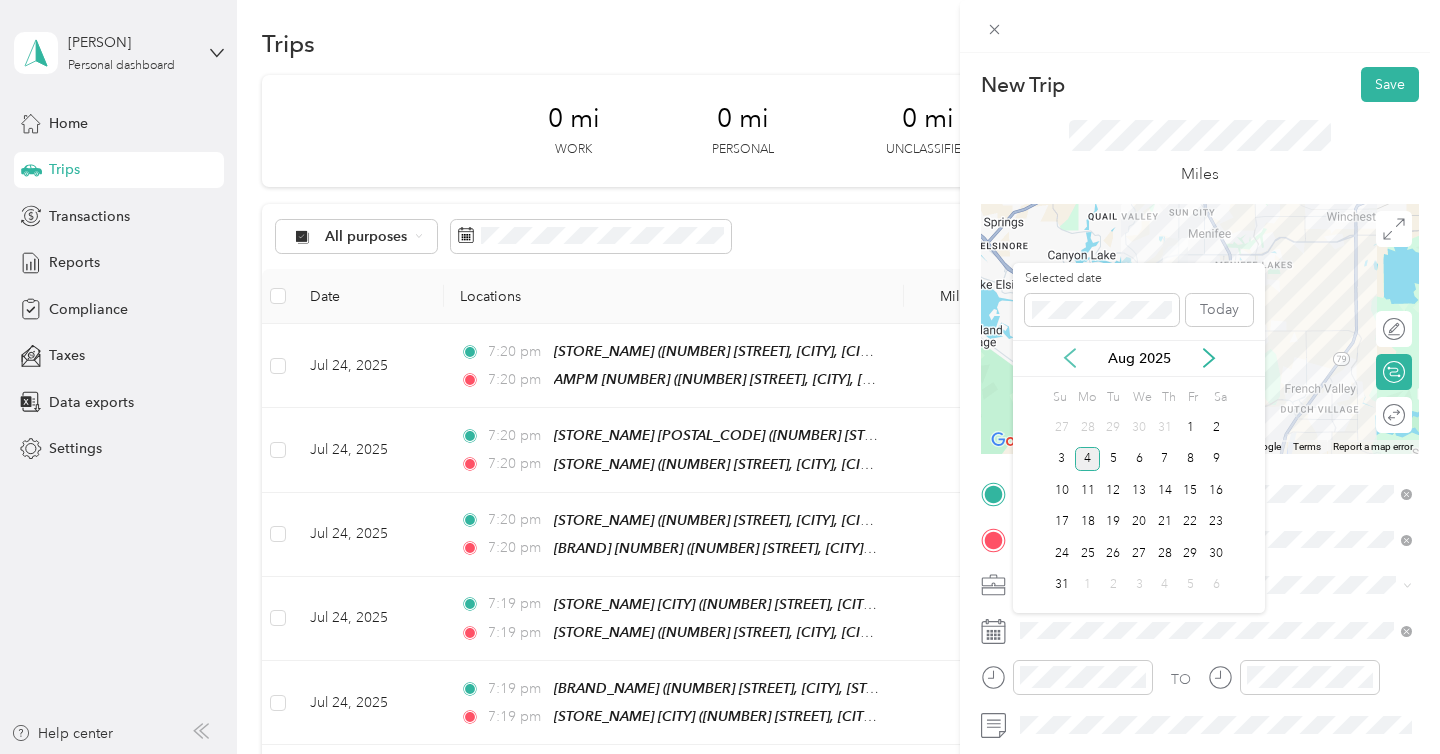 click 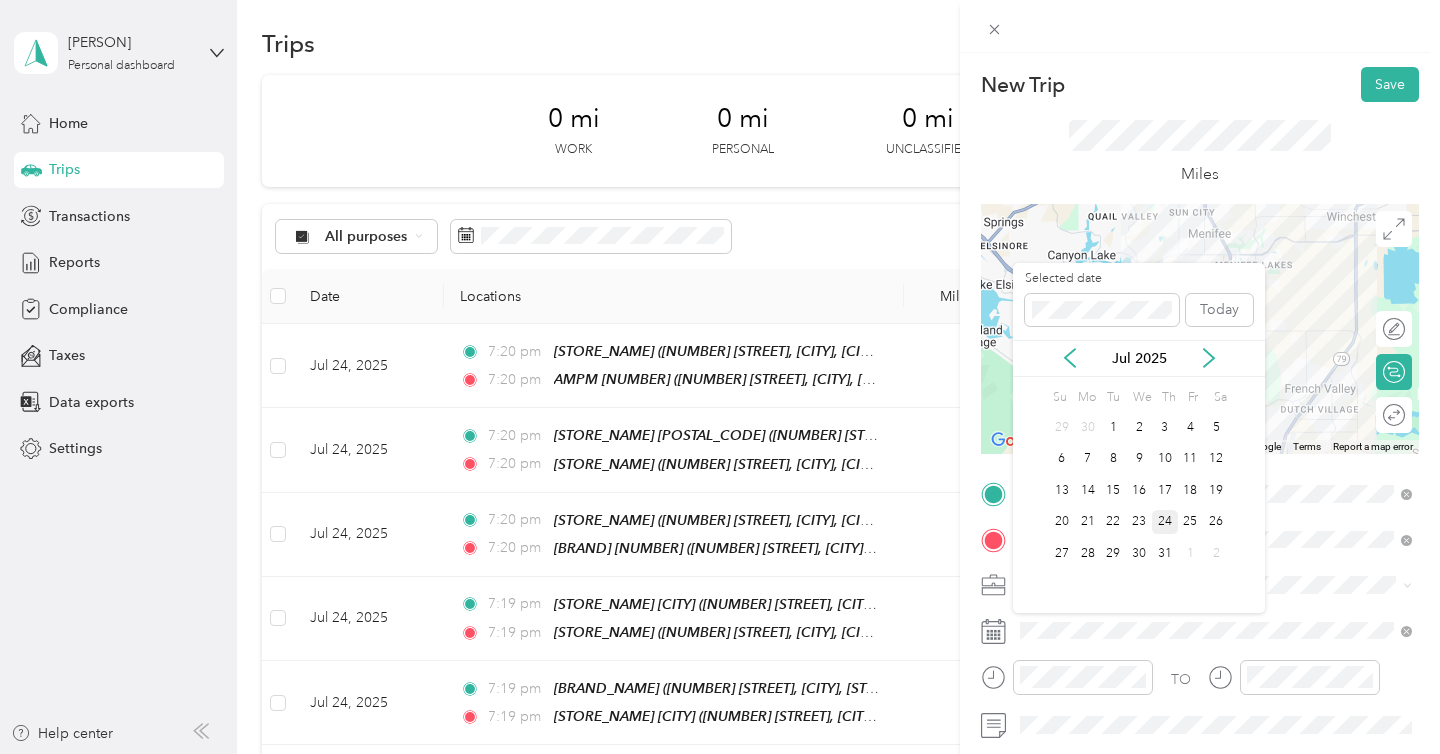 click on "24" at bounding box center [1165, 522] 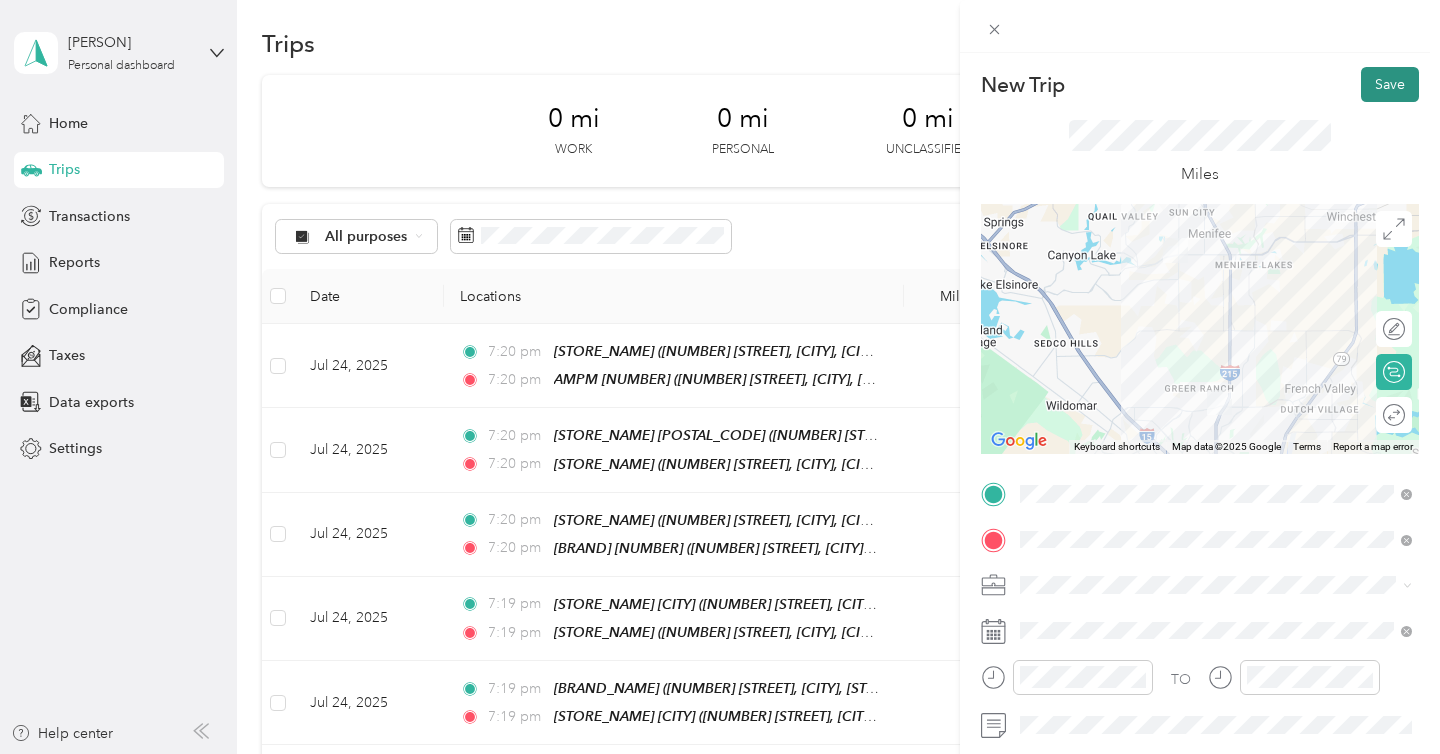 click on "Save" at bounding box center (1390, 84) 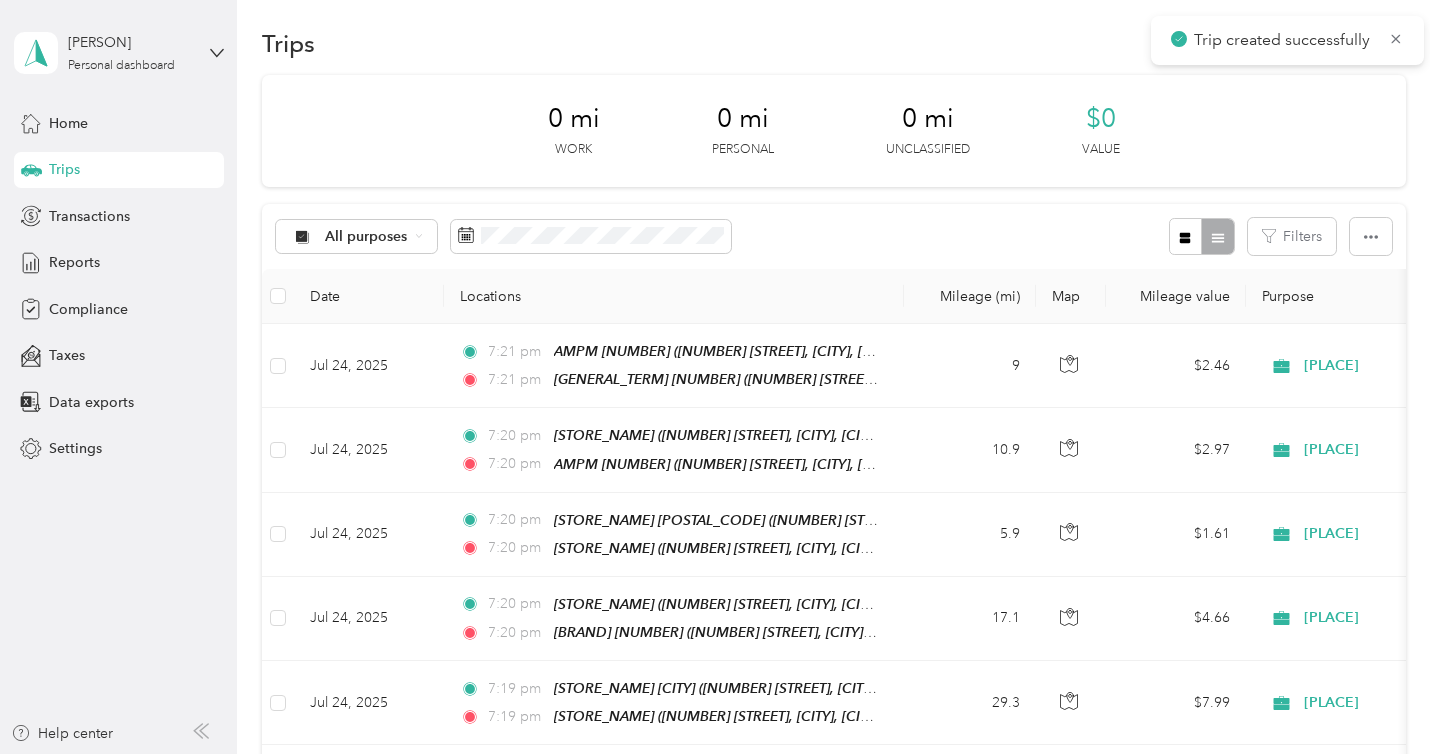 click on "Trip created successfully" at bounding box center (1287, 40) 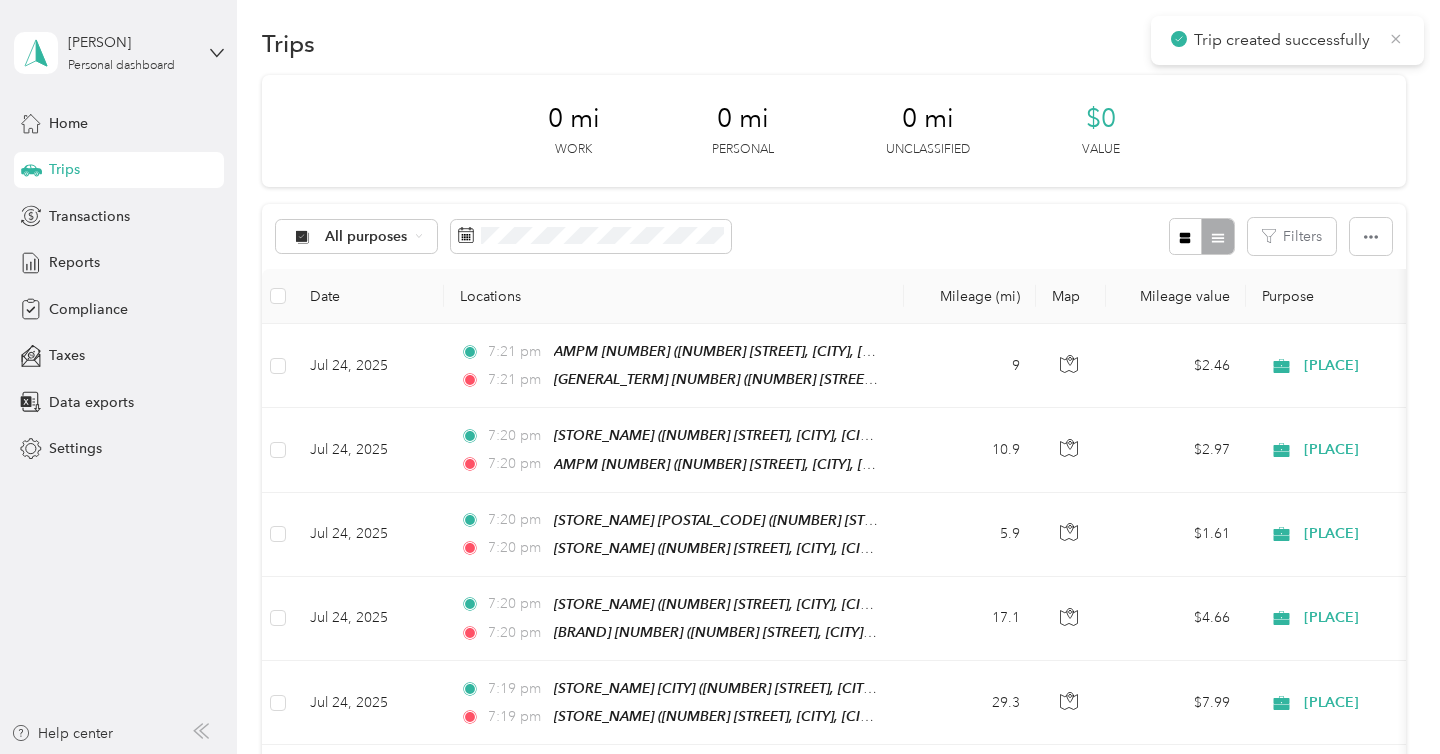 click 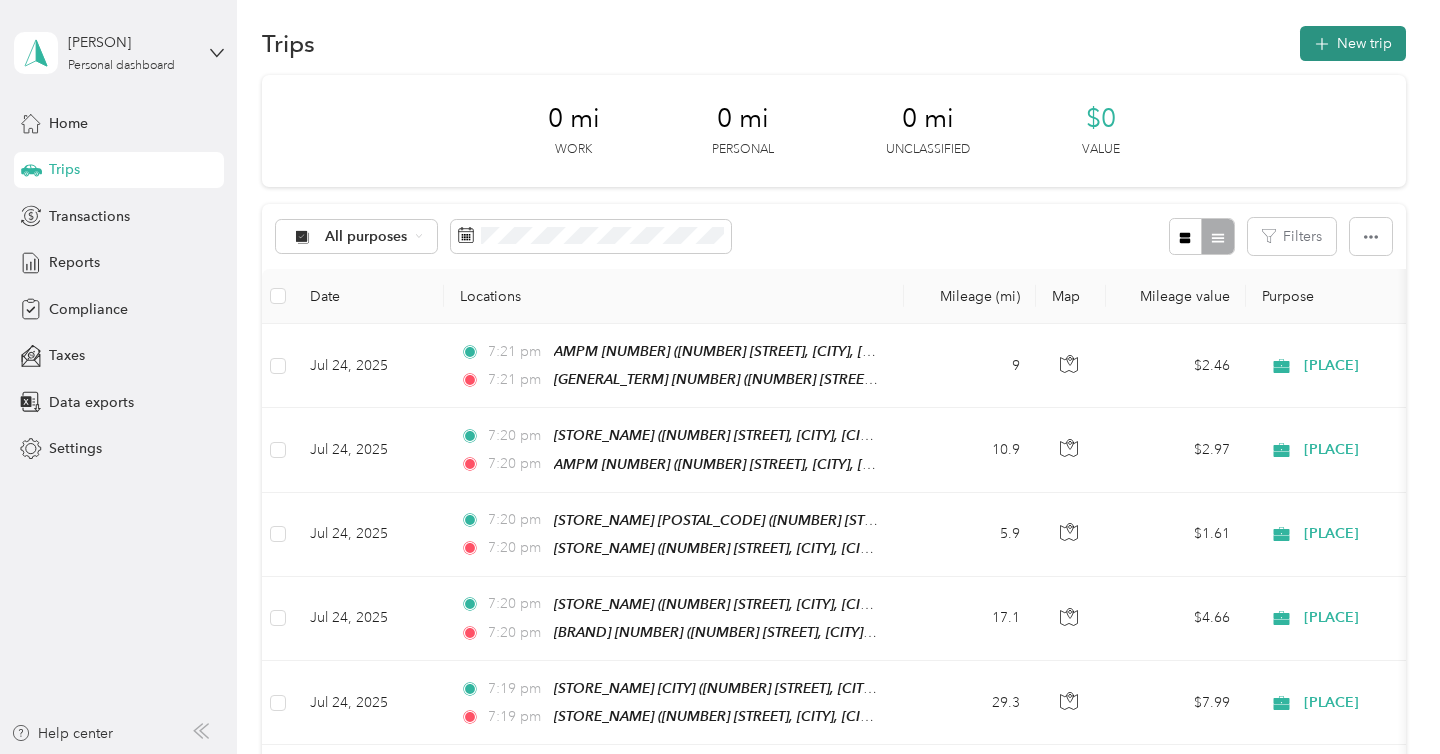 click on "New trip" at bounding box center [1353, 43] 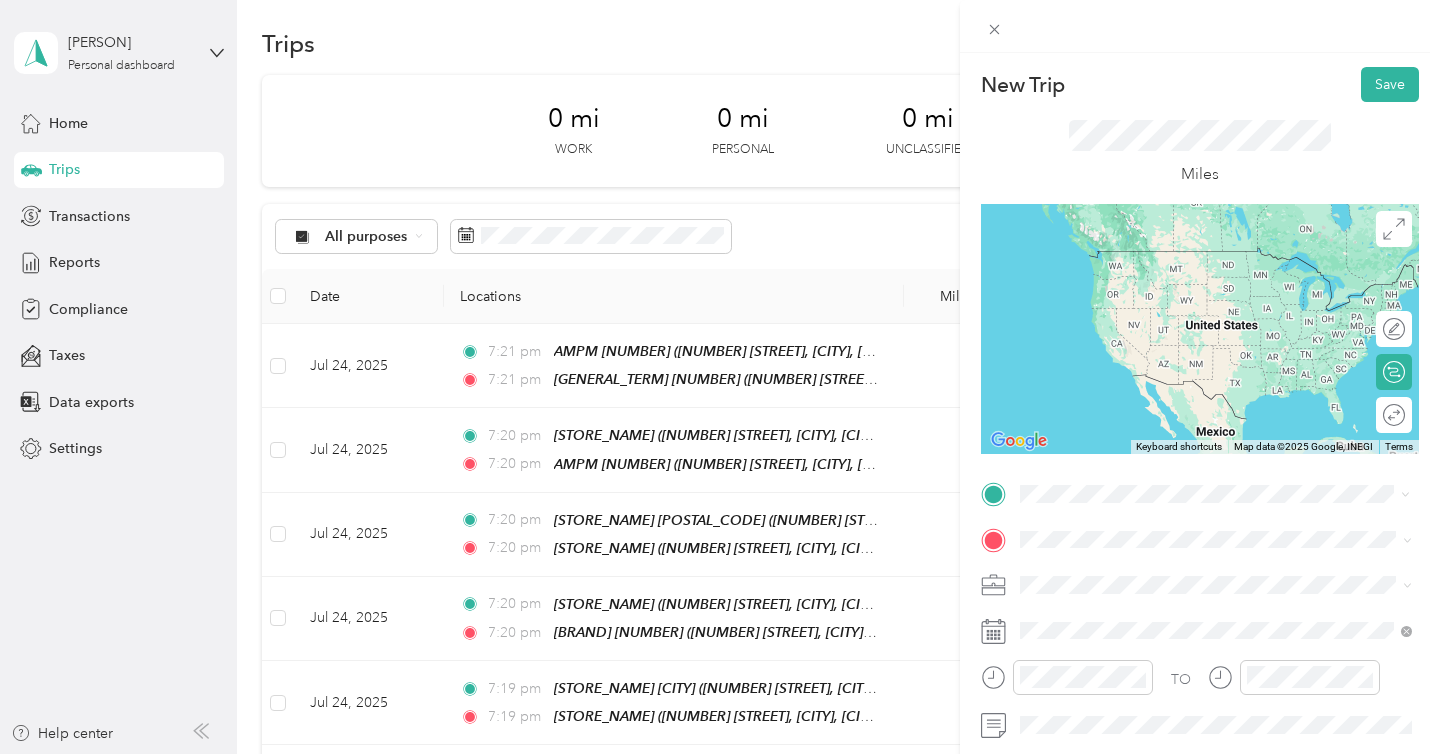 click on "[NUMBER] [STREET], [CITY], [POSTAL_CODE], [CITY], [STATE], [COUNTRY]" at bounding box center [1227, 291] 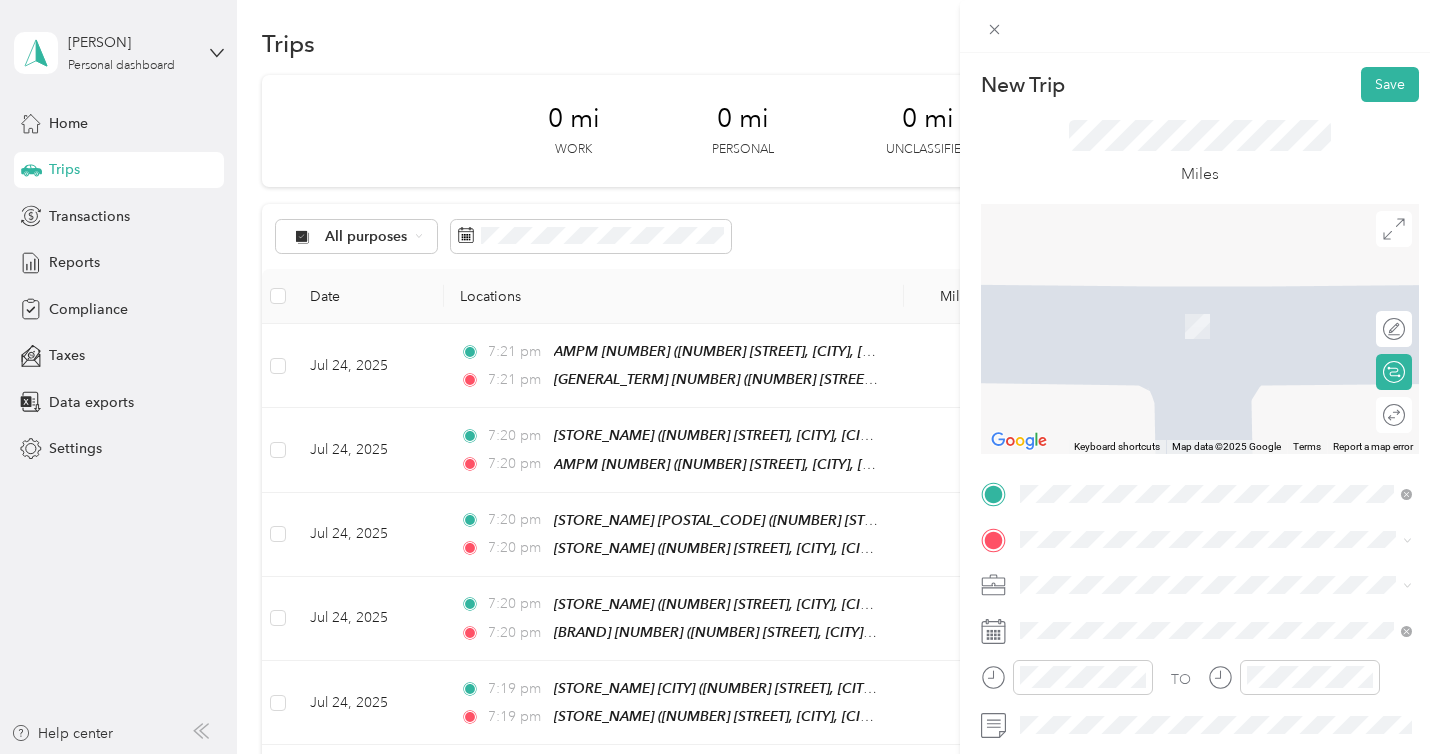 click on "26925 Newport Road
Menifee, California 92584, United States" at bounding box center (1202, 303) 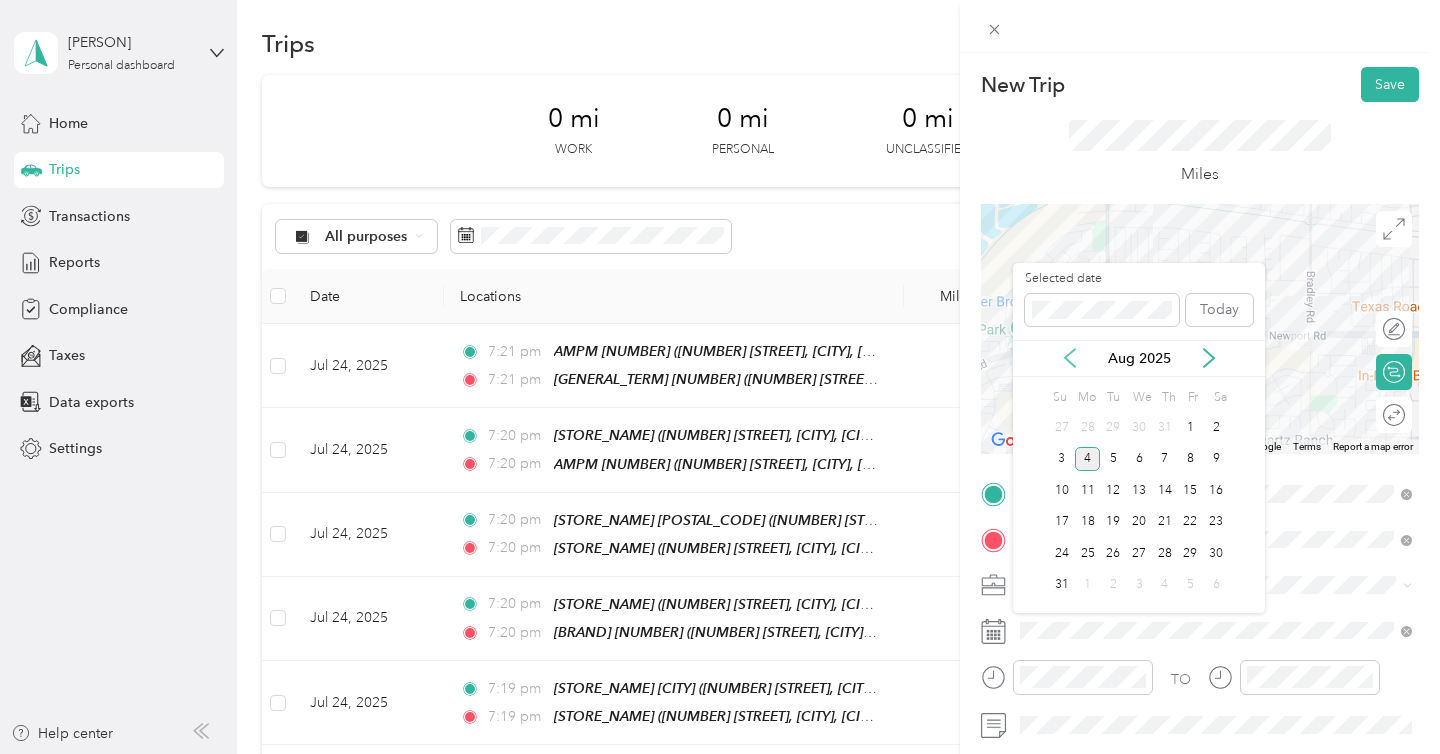 click 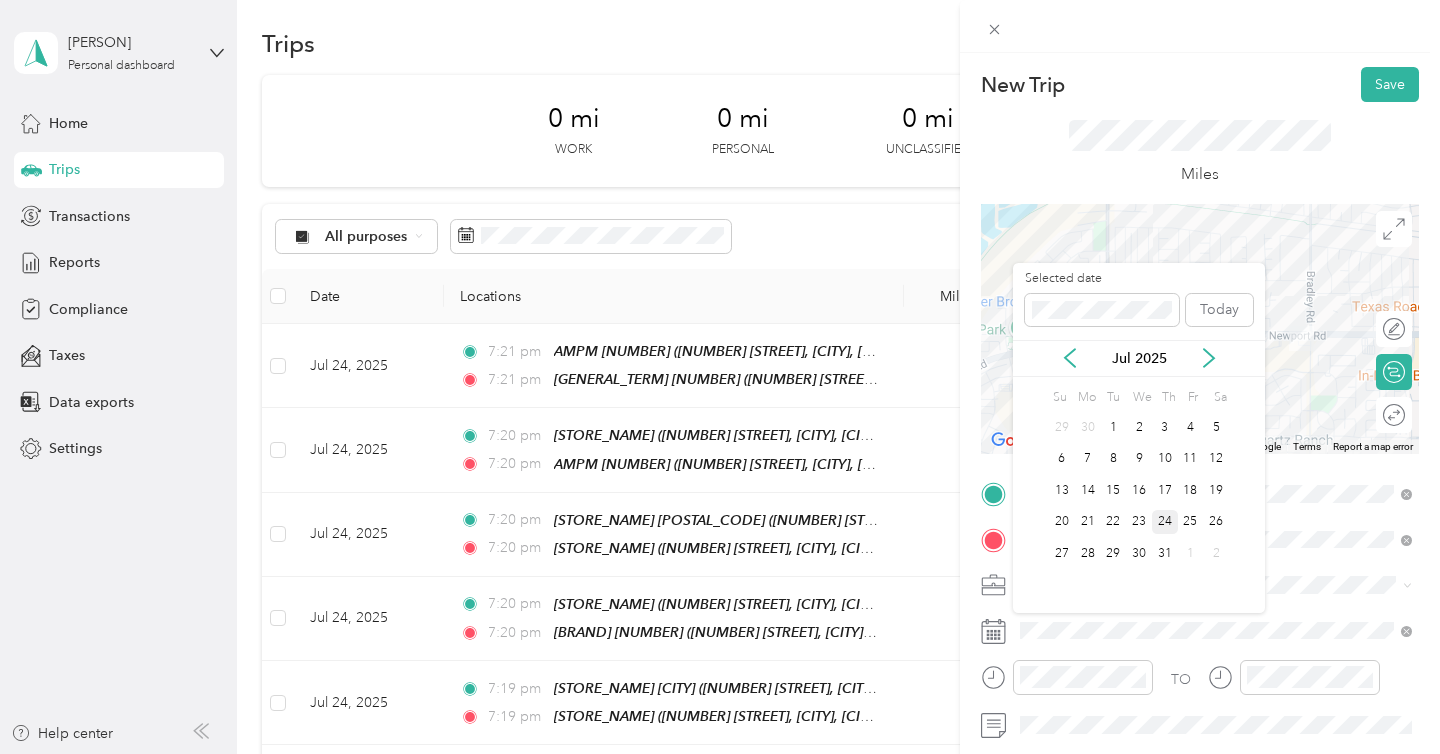 click on "24" at bounding box center (1165, 522) 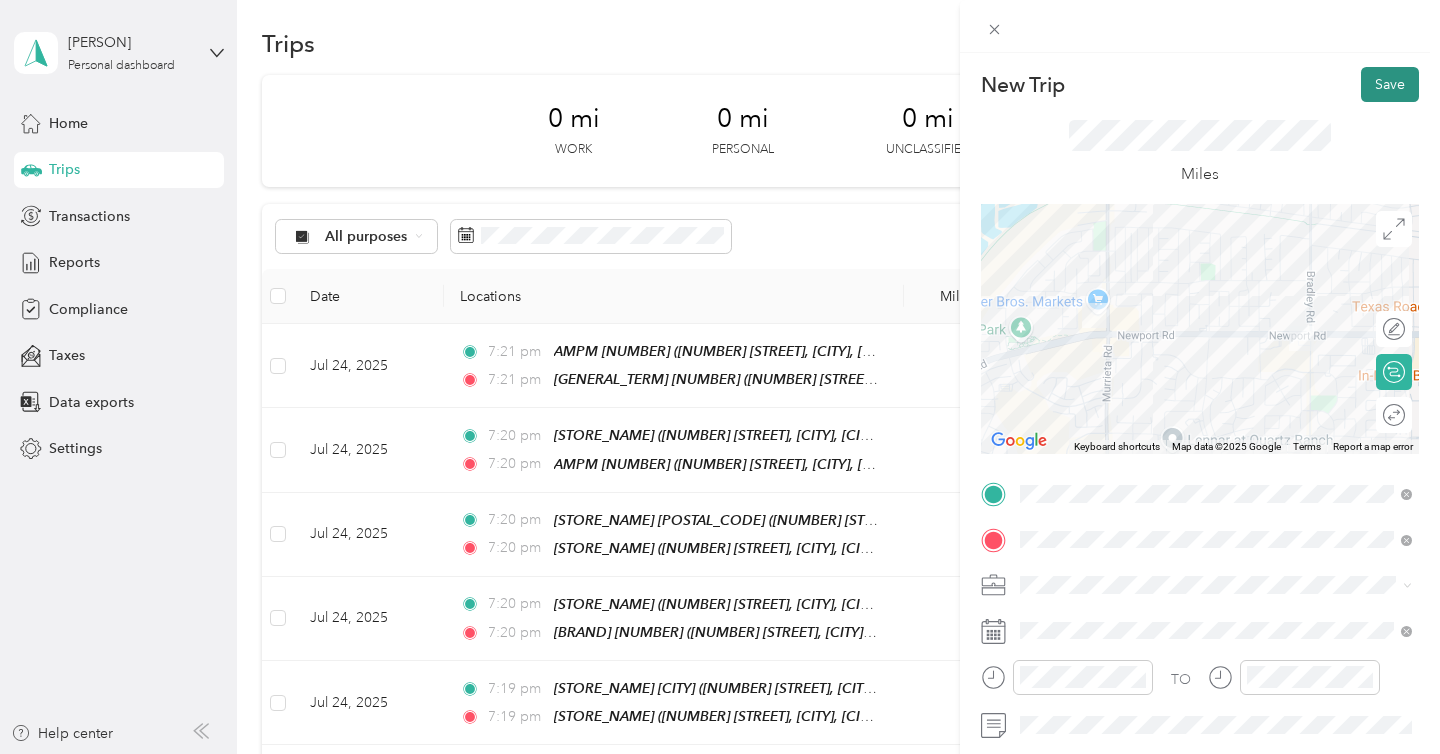click on "Save" at bounding box center (1390, 84) 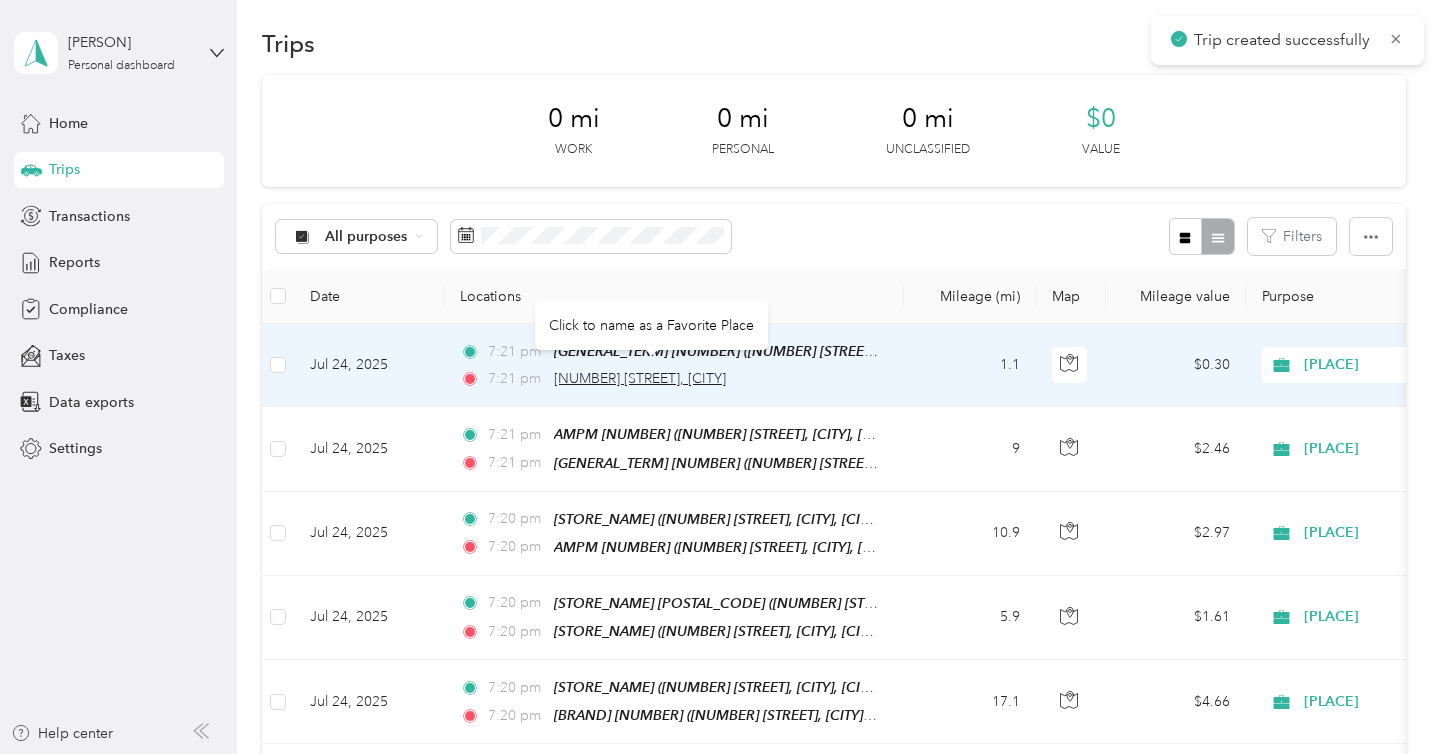 click on "26925 Newport Road, Menifee" at bounding box center [640, 378] 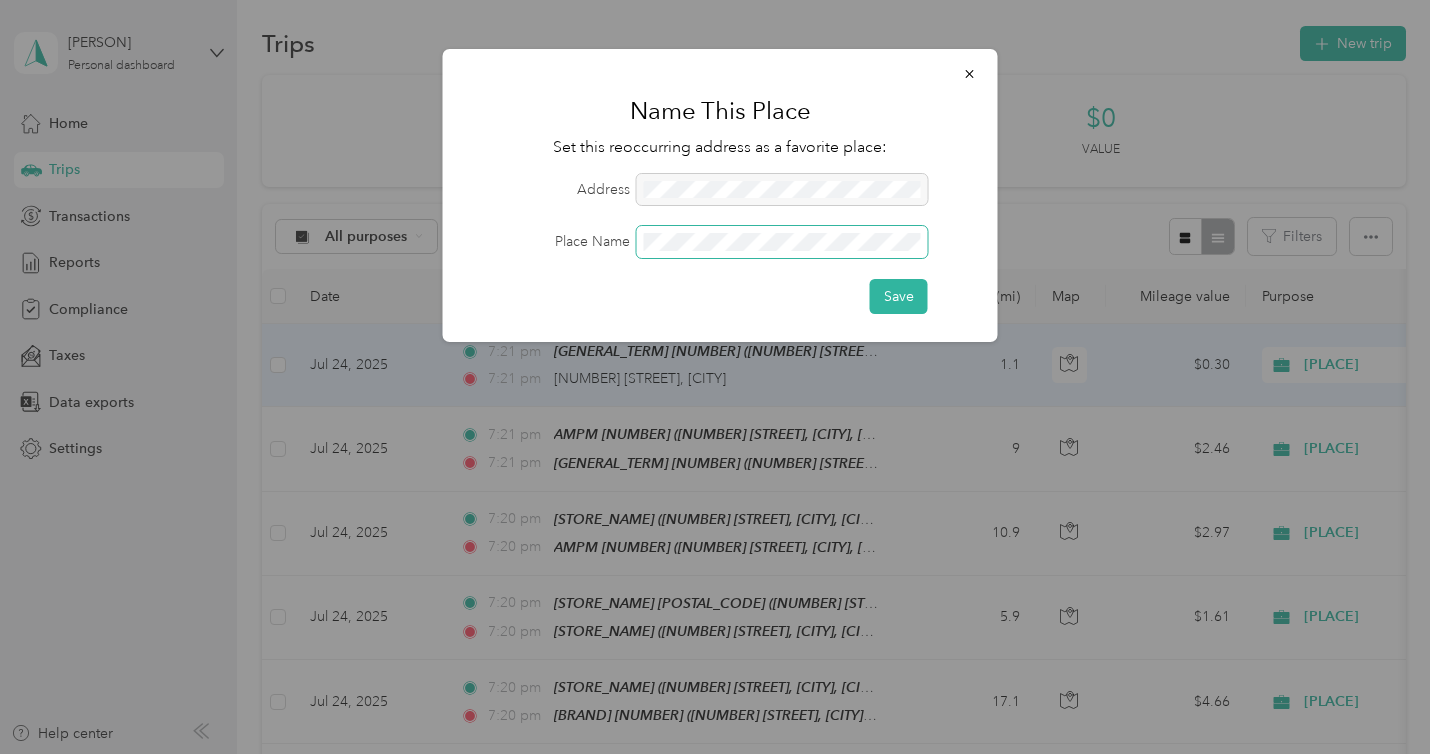 click on "Save" at bounding box center (899, 296) 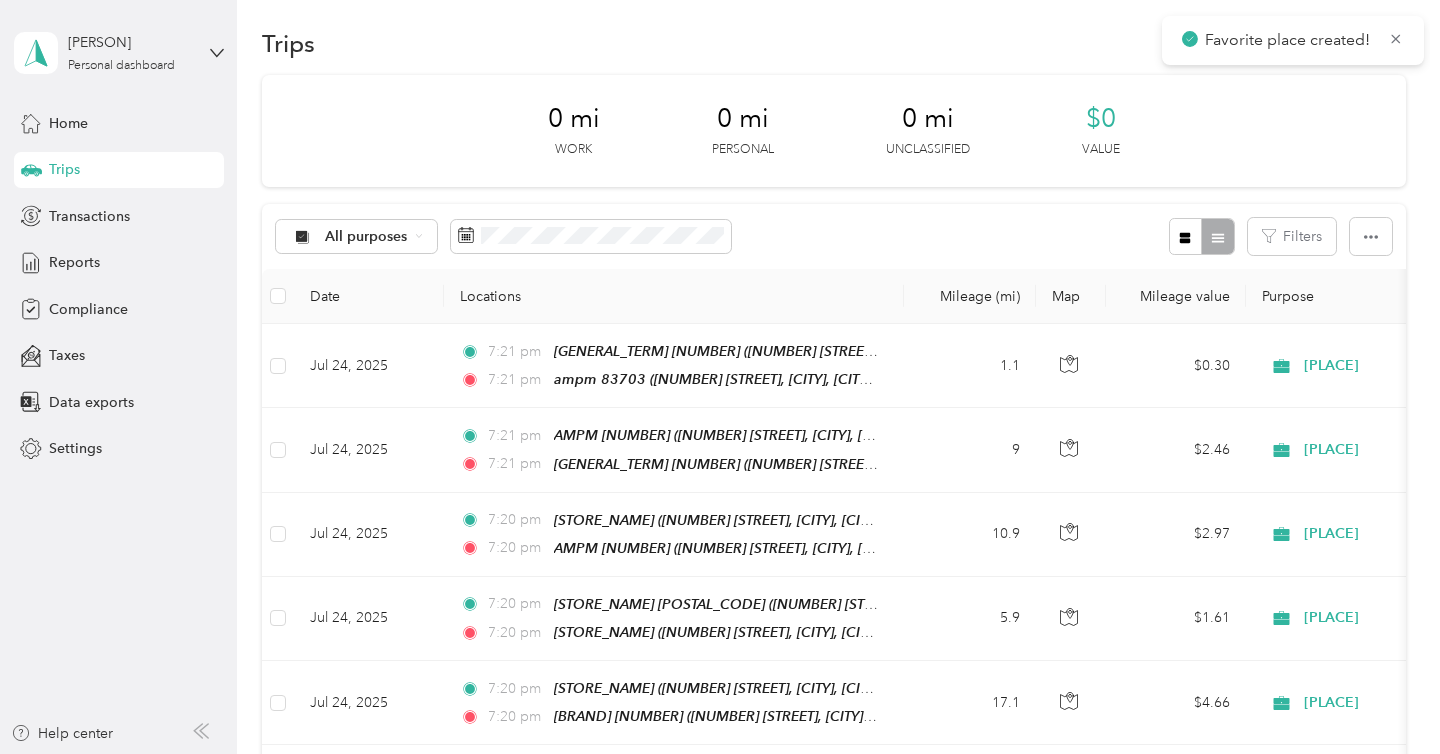 click on "Favorite place created!" at bounding box center [1293, 40] 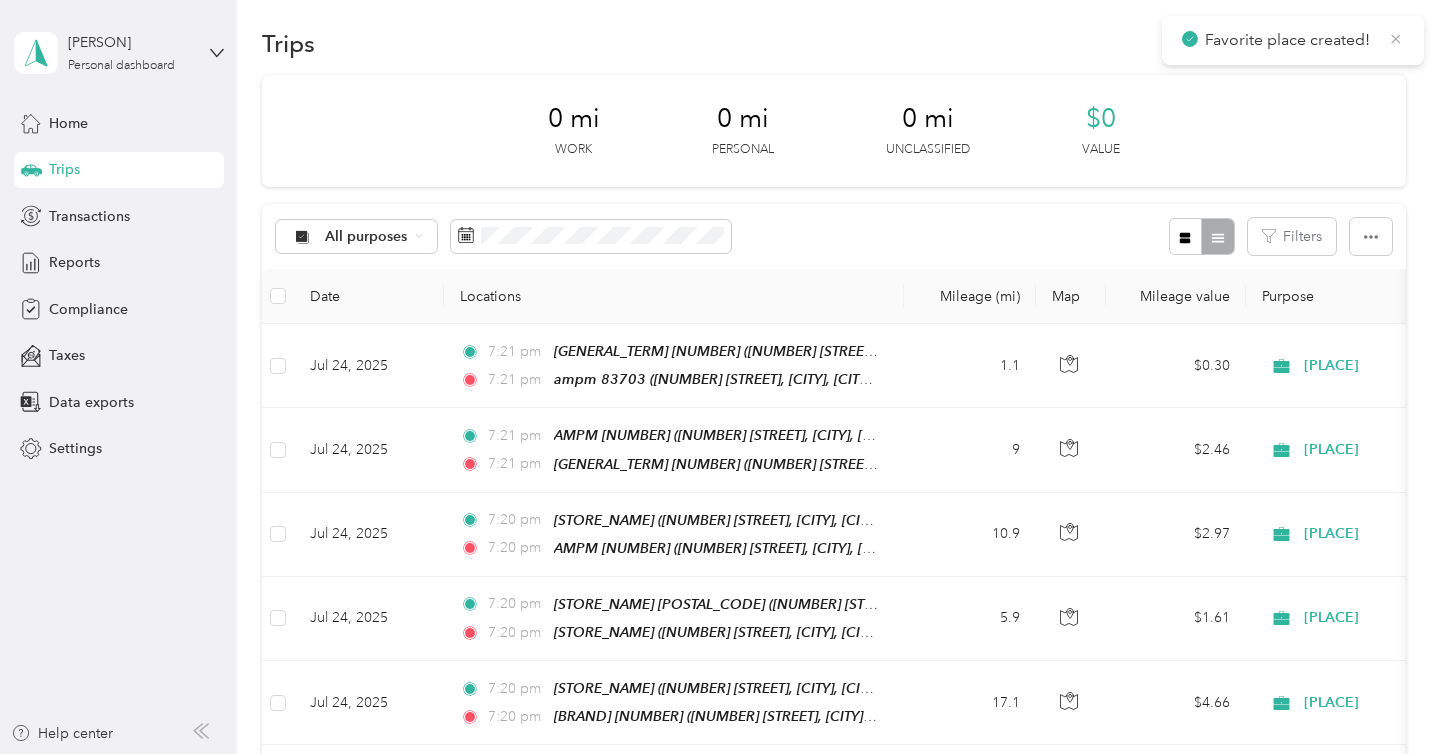 click 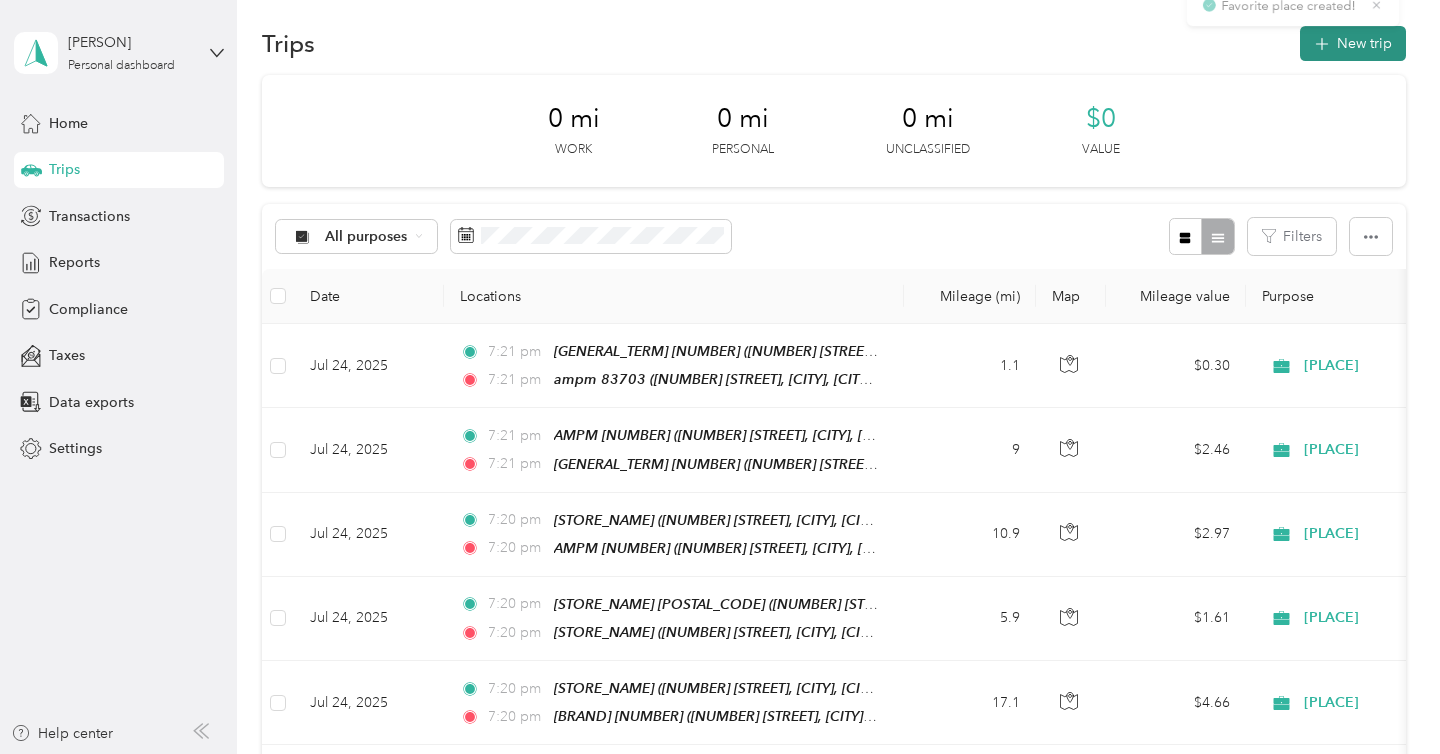 click on "New trip" at bounding box center (1353, 43) 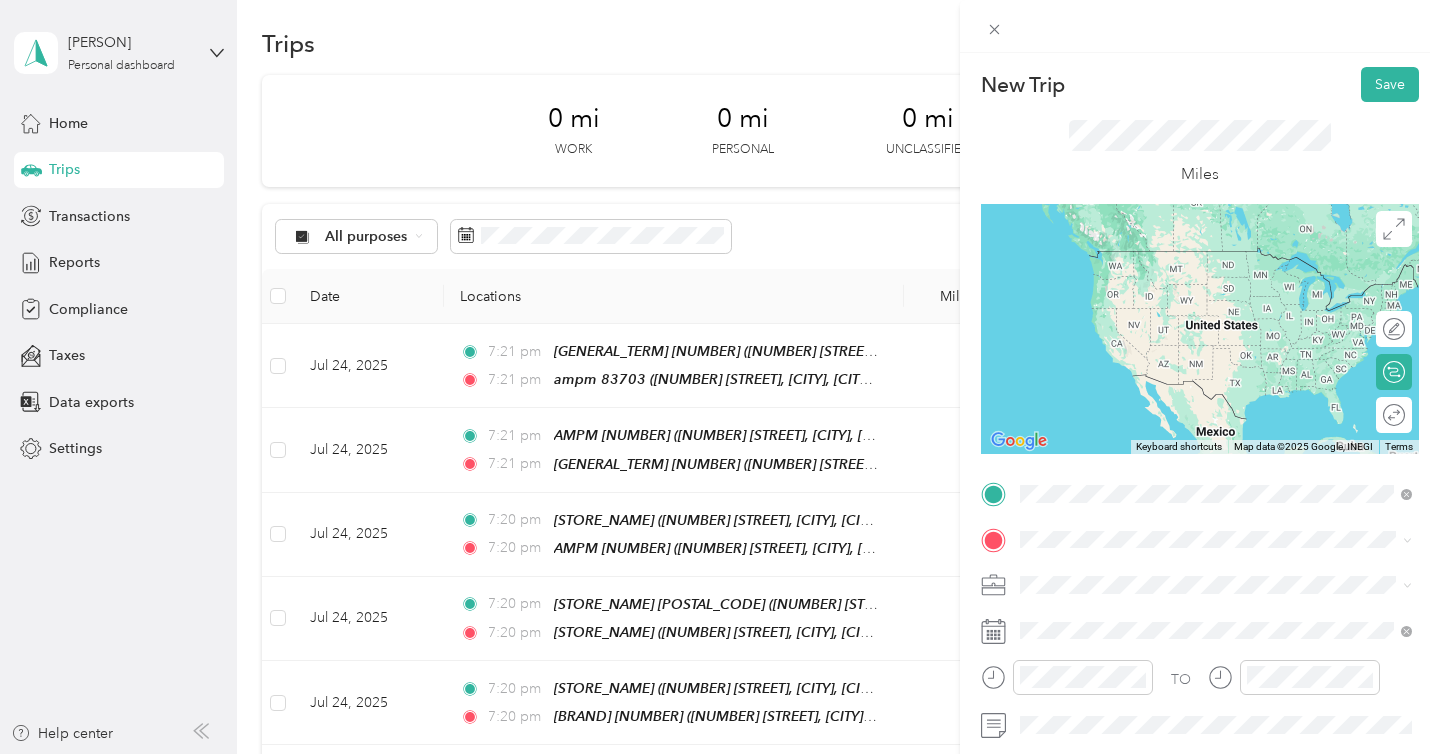 click on "26925 Newport Road, Menifee, 92584, Menifee, California, United States" at bounding box center (1227, 291) 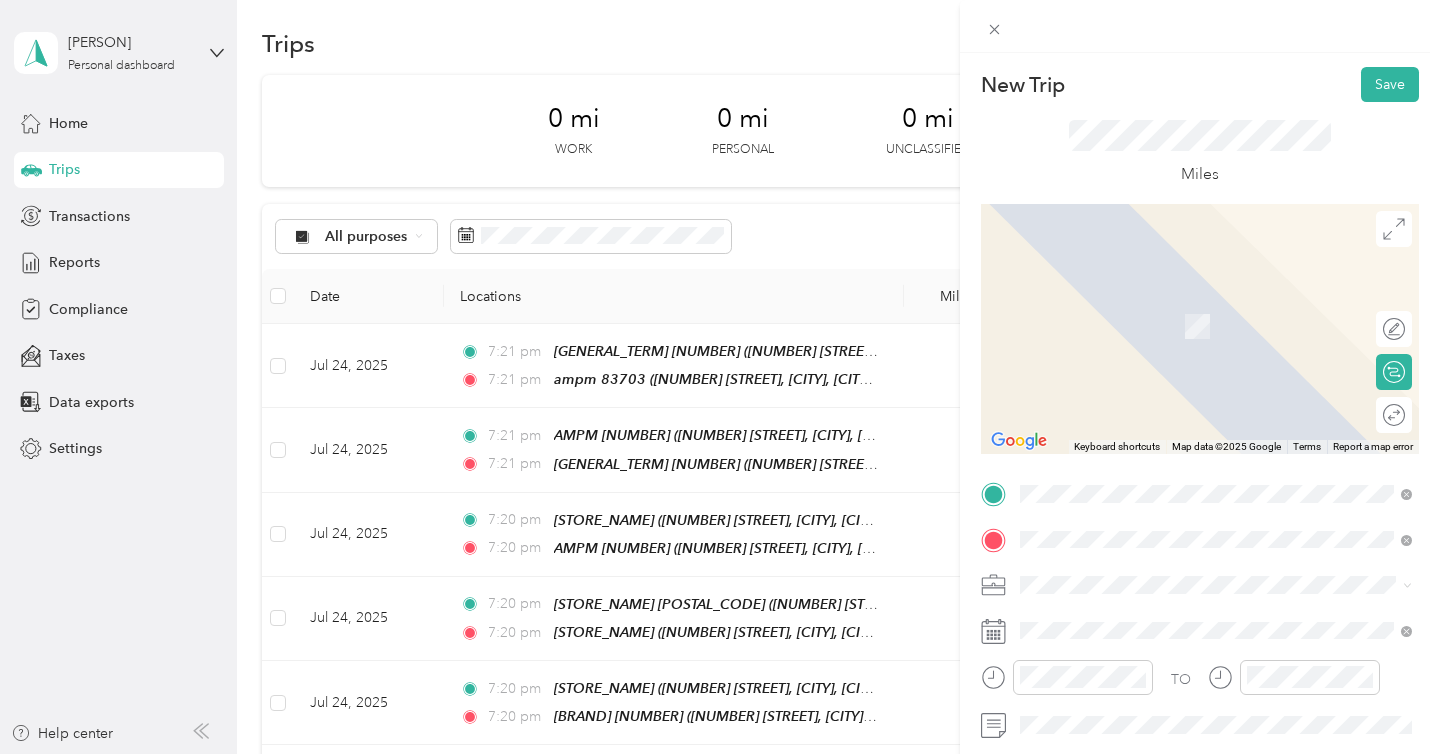 click on "AMPM 83757 39460 Murrieta Hot Springs Road, Murrieta, 92563, Murrieta, California, United States" at bounding box center (1232, 388) 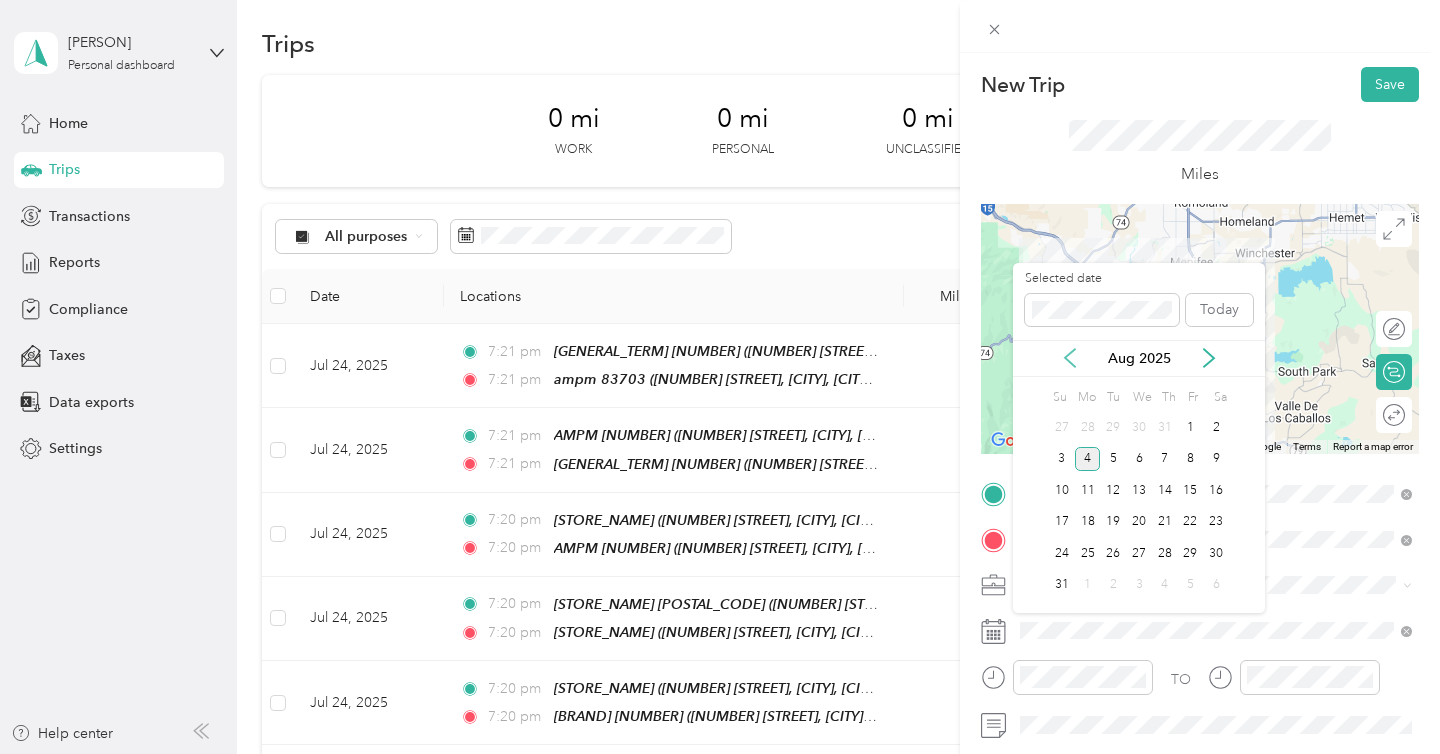 click 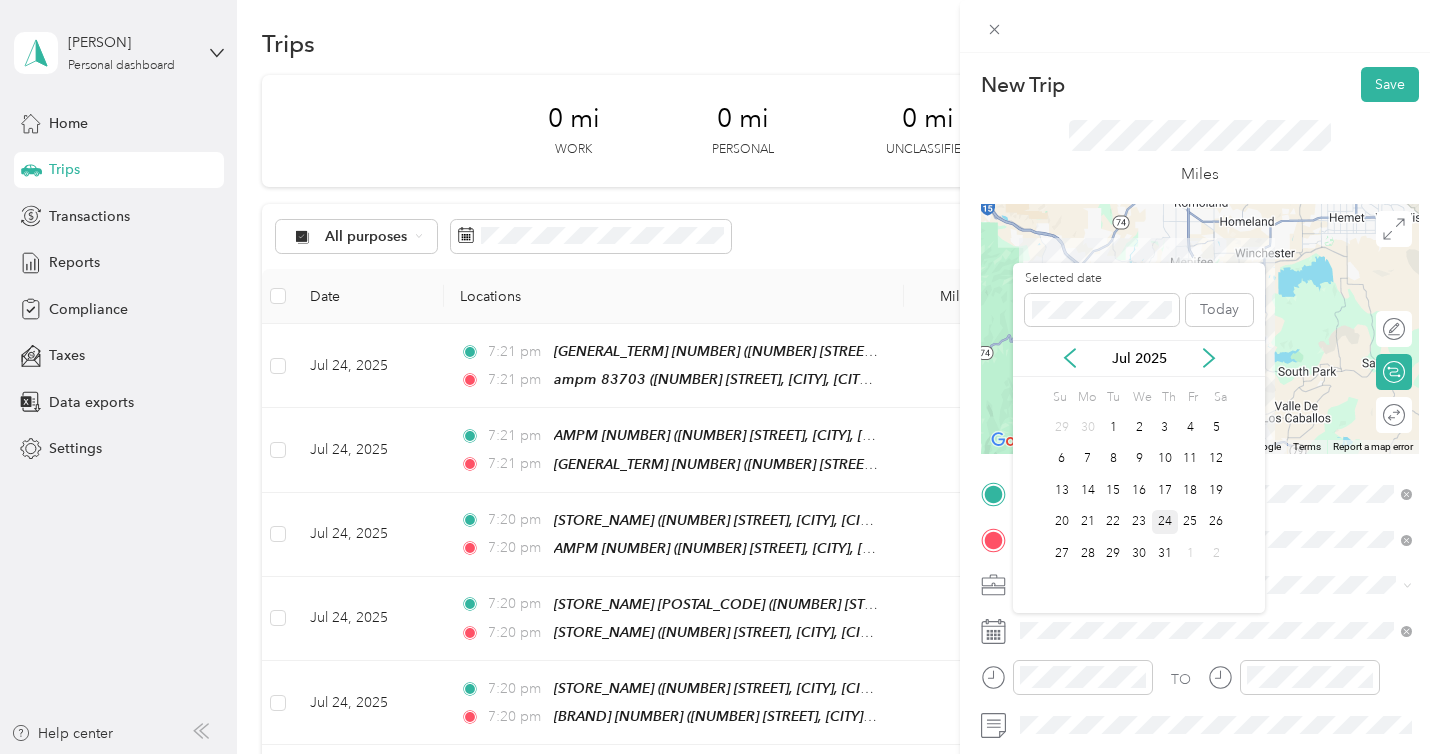 click on "24" at bounding box center (1165, 522) 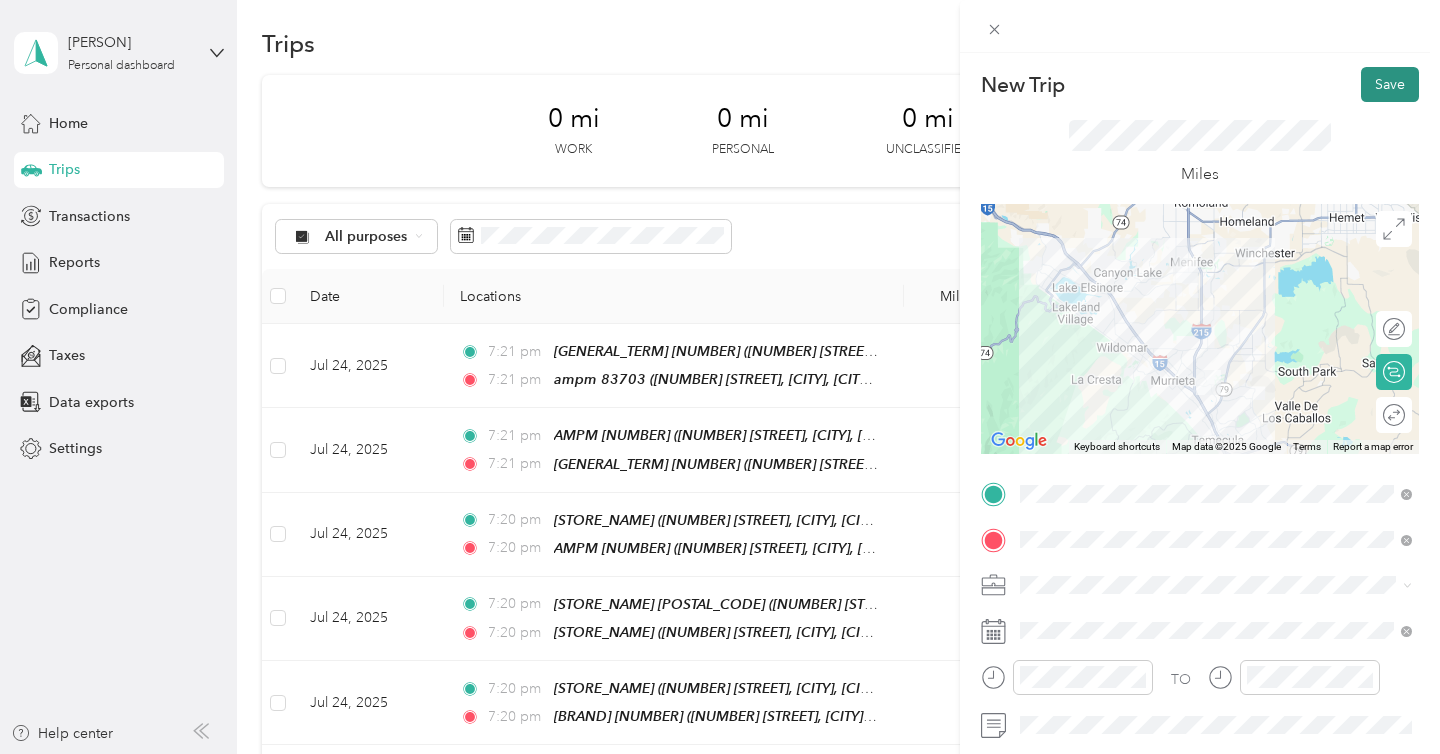 click on "Save" at bounding box center (1390, 84) 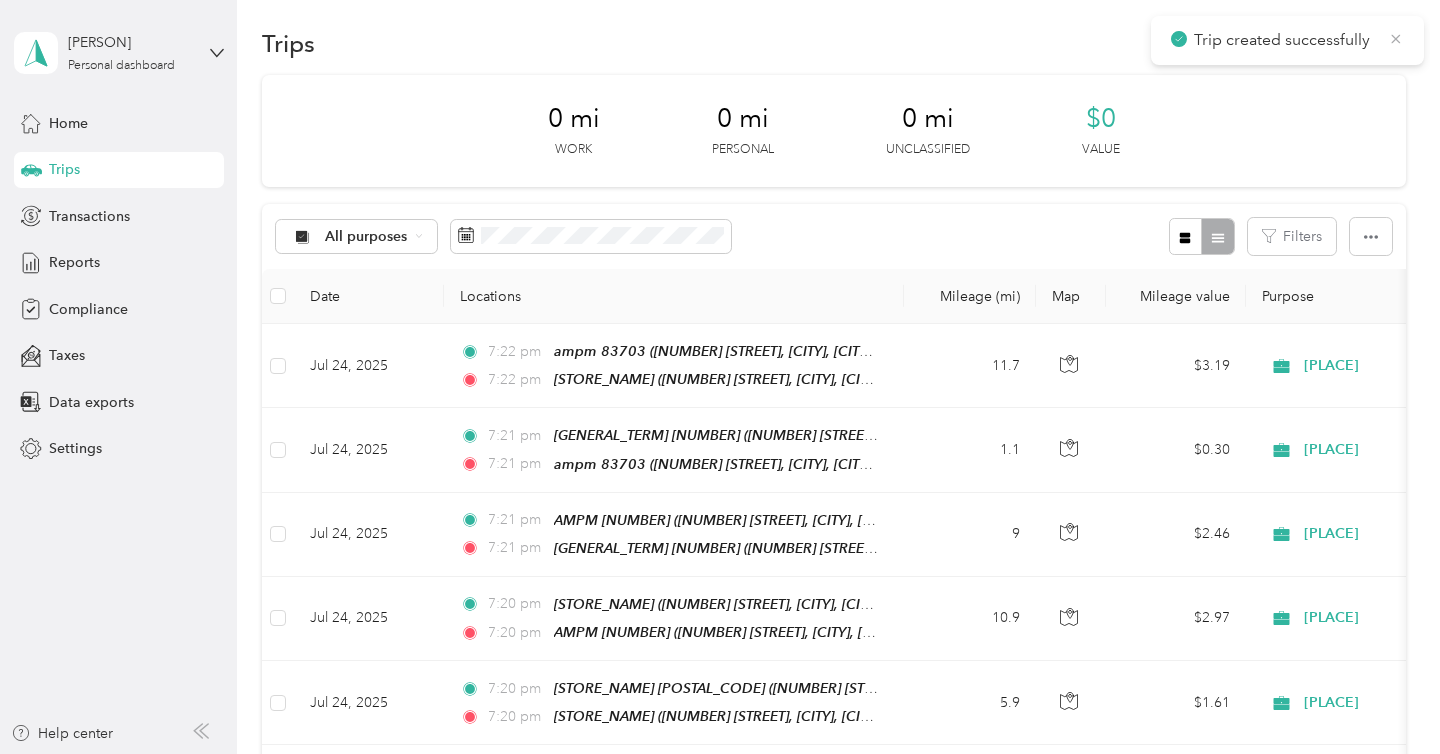 click 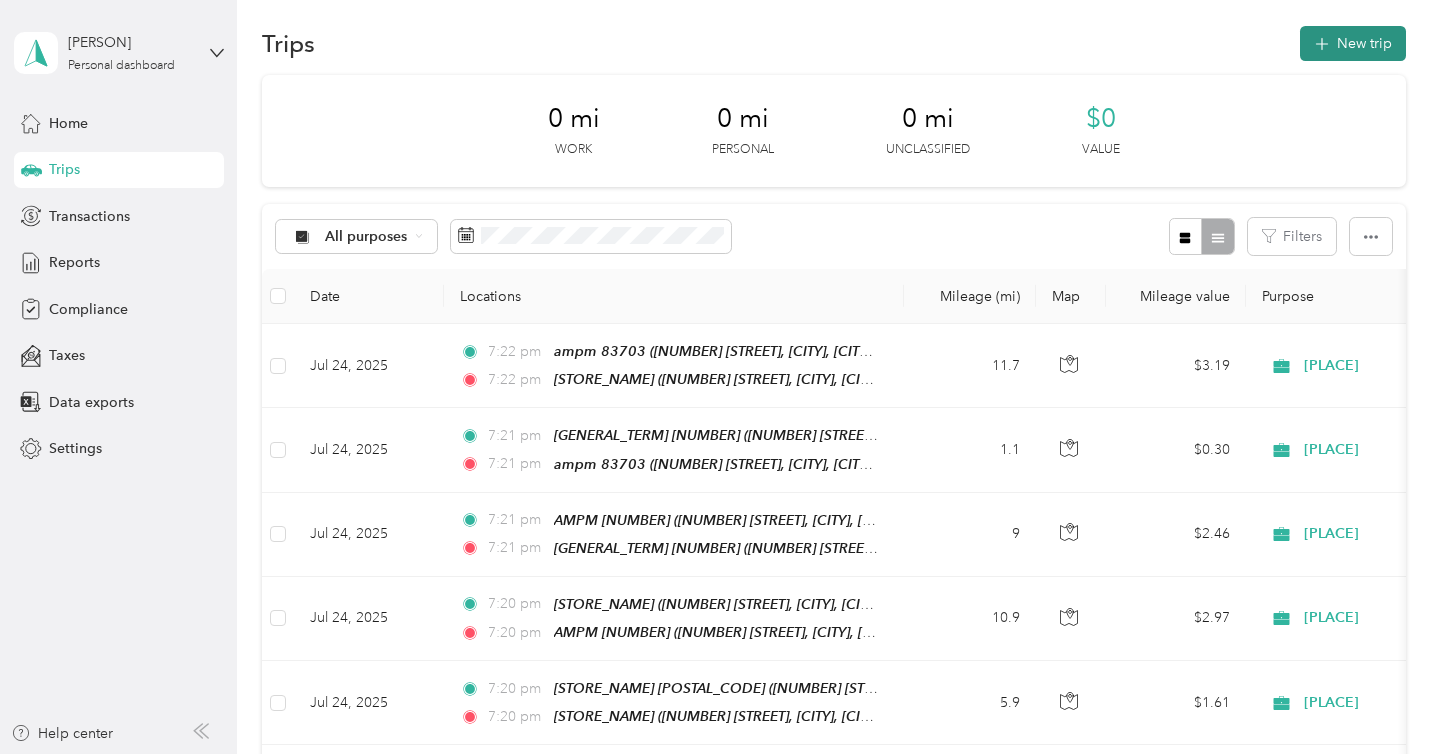click on "New trip" at bounding box center [1353, 43] 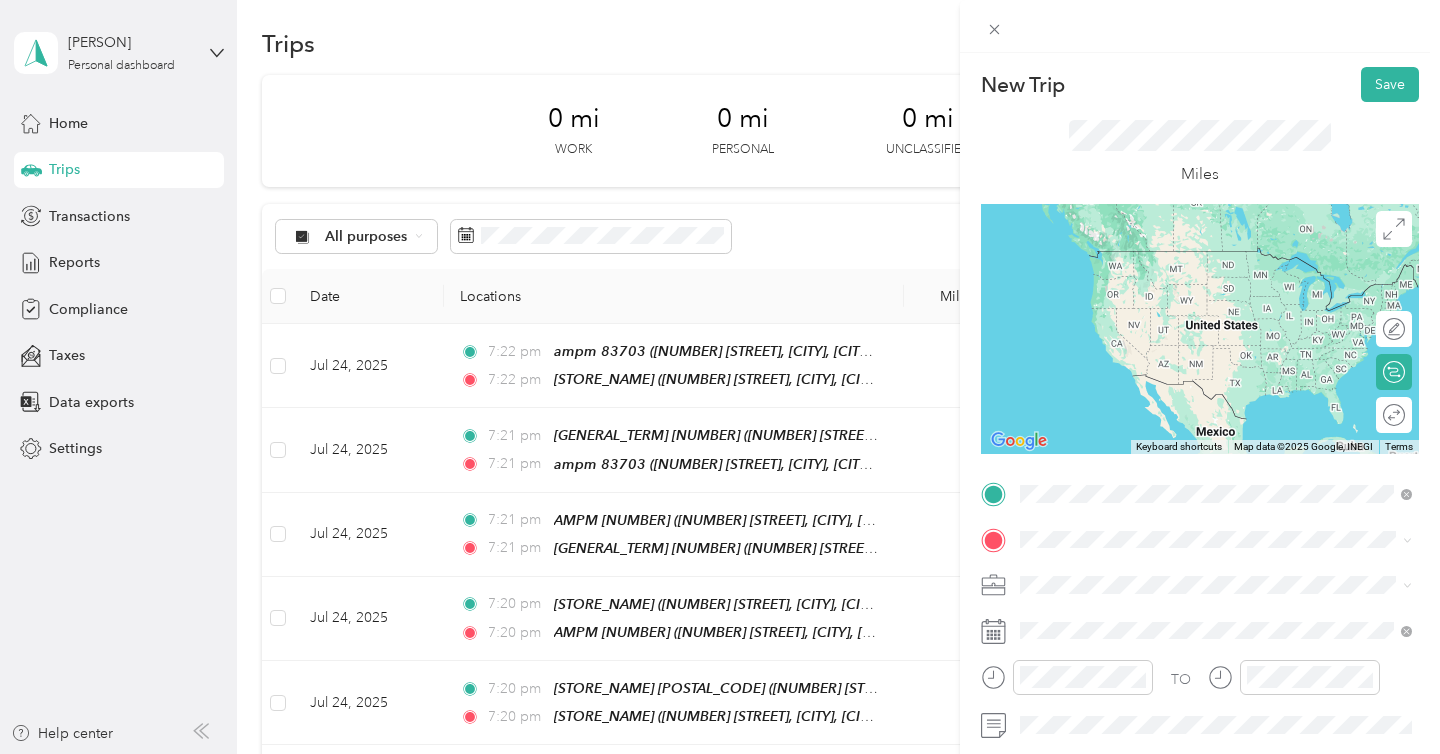 click on "AMPM 83757" at bounding box center (1118, 573) 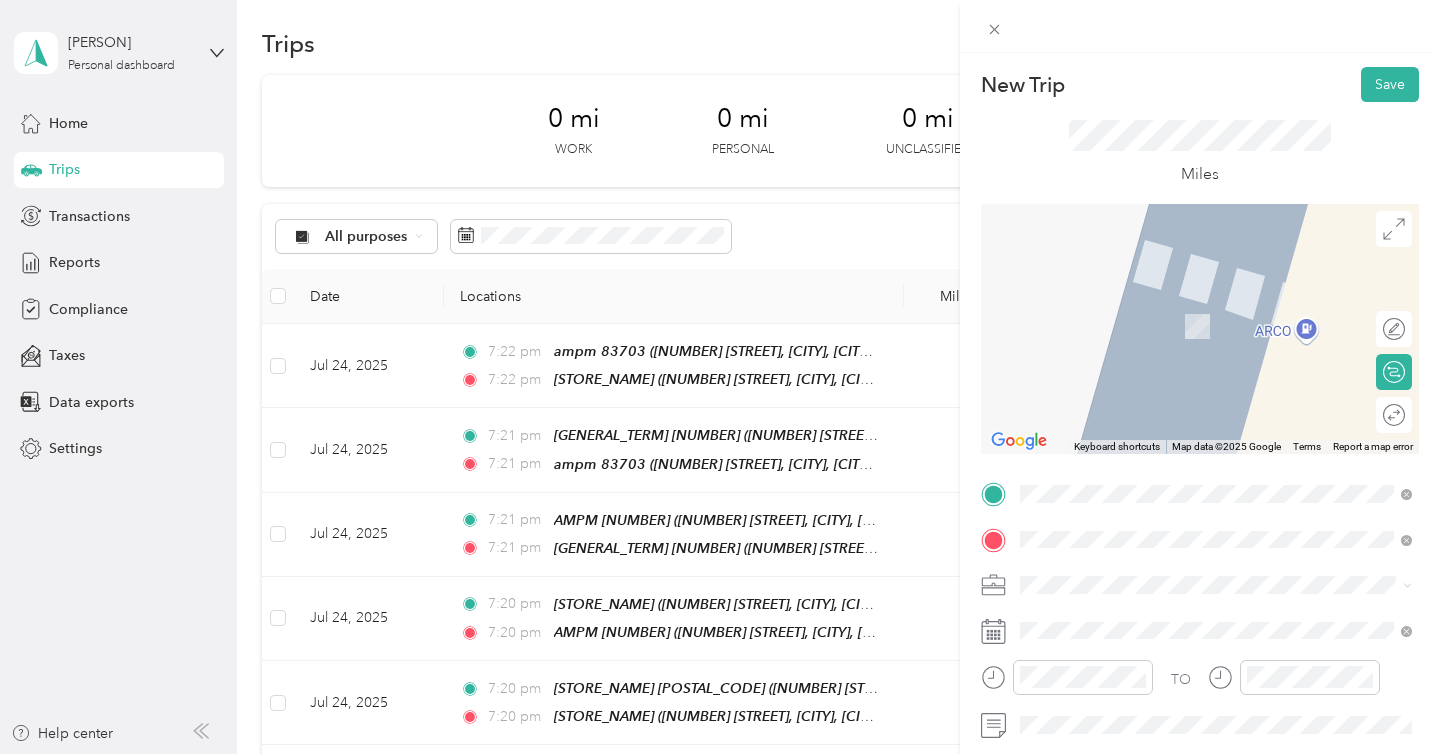 click on "Pala Rd
Temecula, California 92592, United States" at bounding box center [1202, 620] 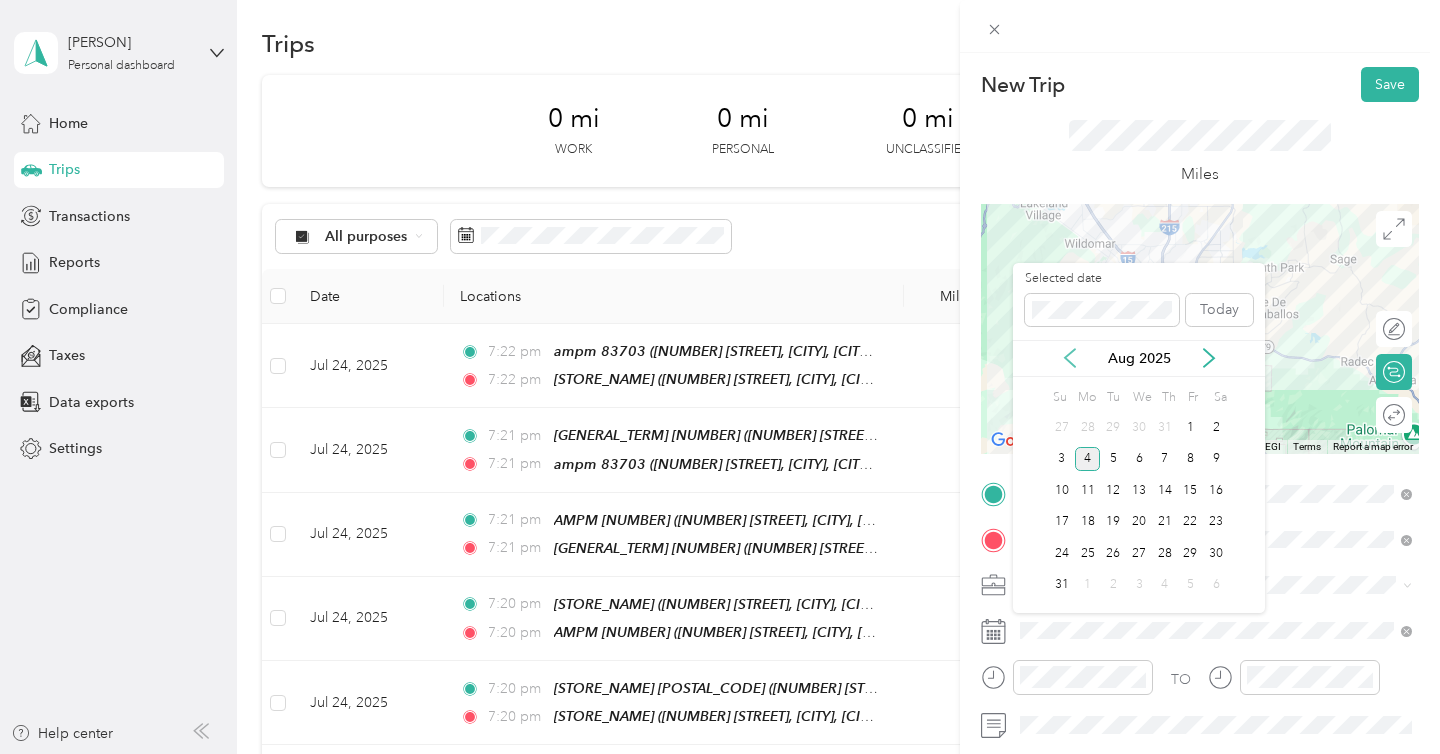 click 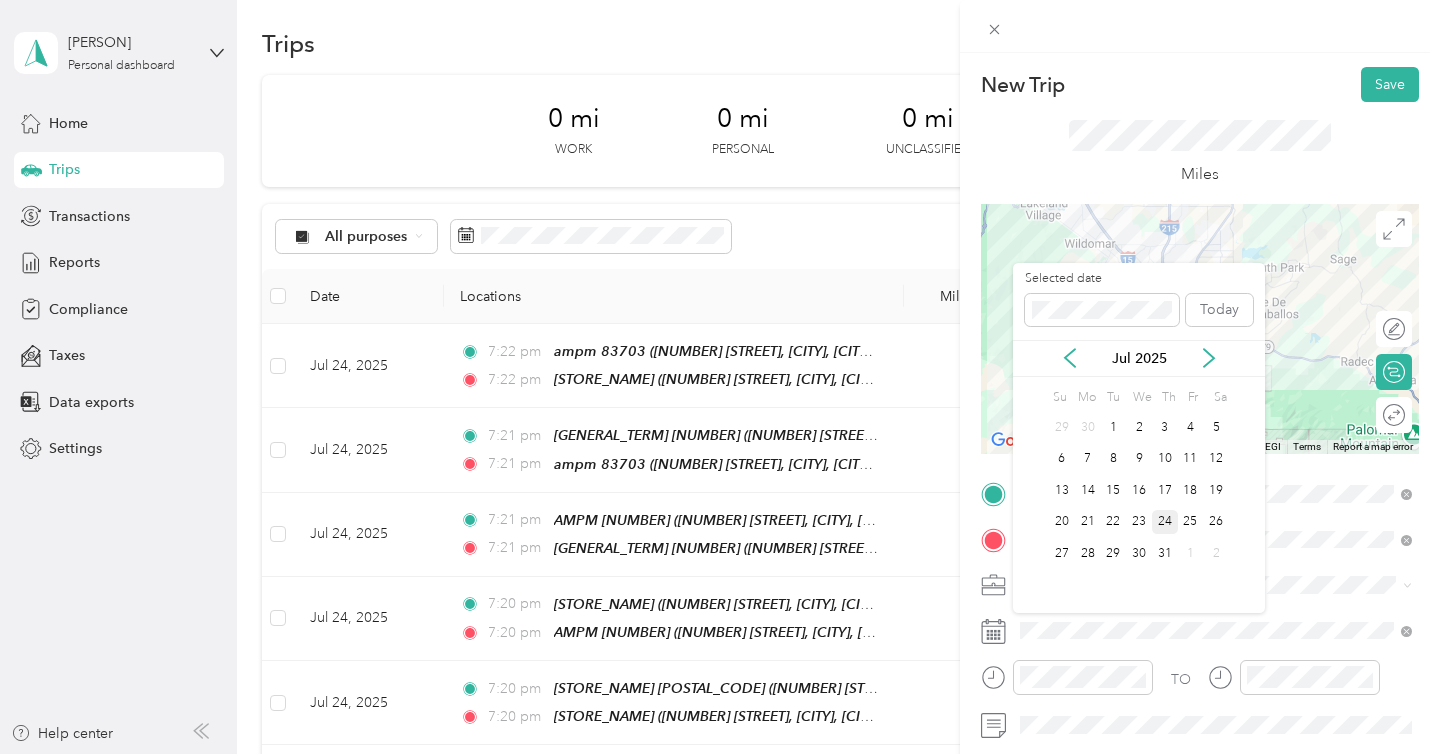 click on "24" at bounding box center [1165, 522] 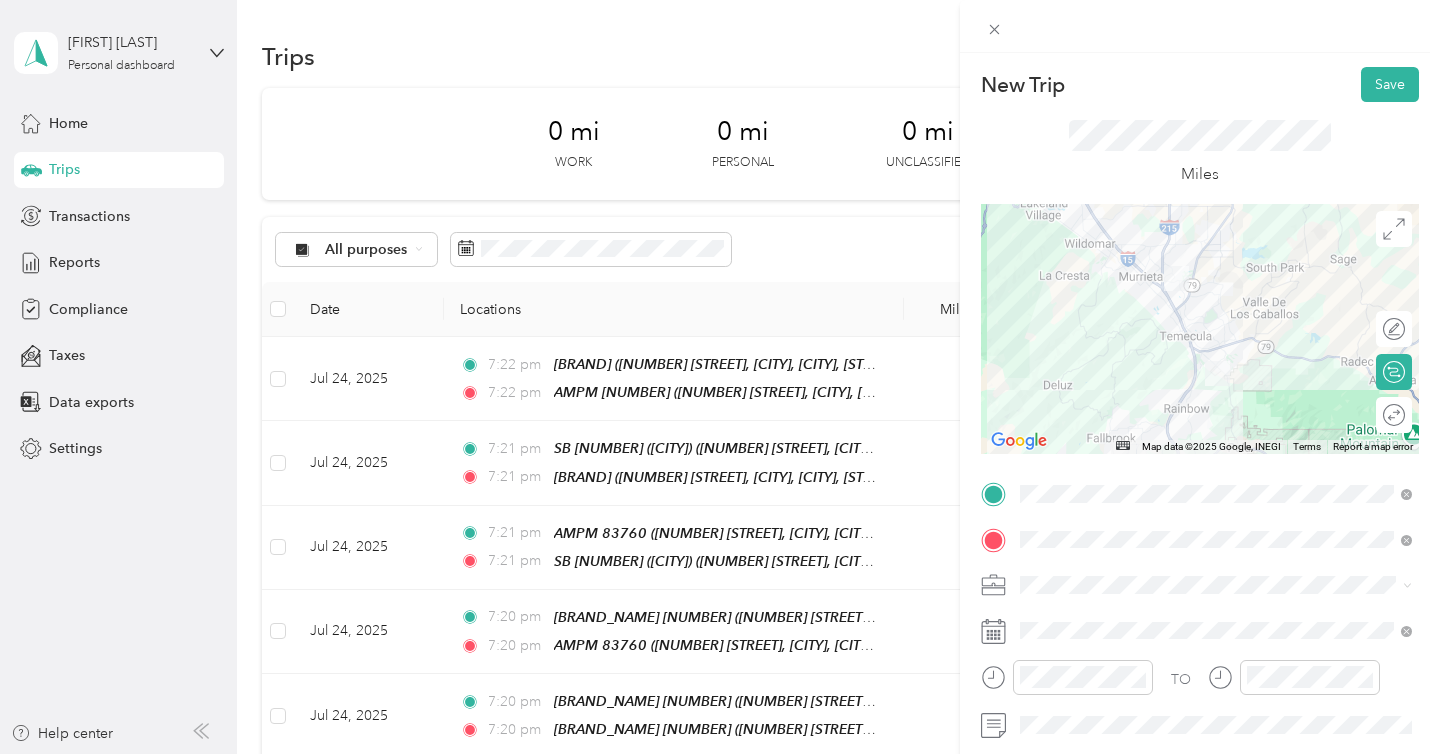 scroll, scrollTop: 0, scrollLeft: 0, axis: both 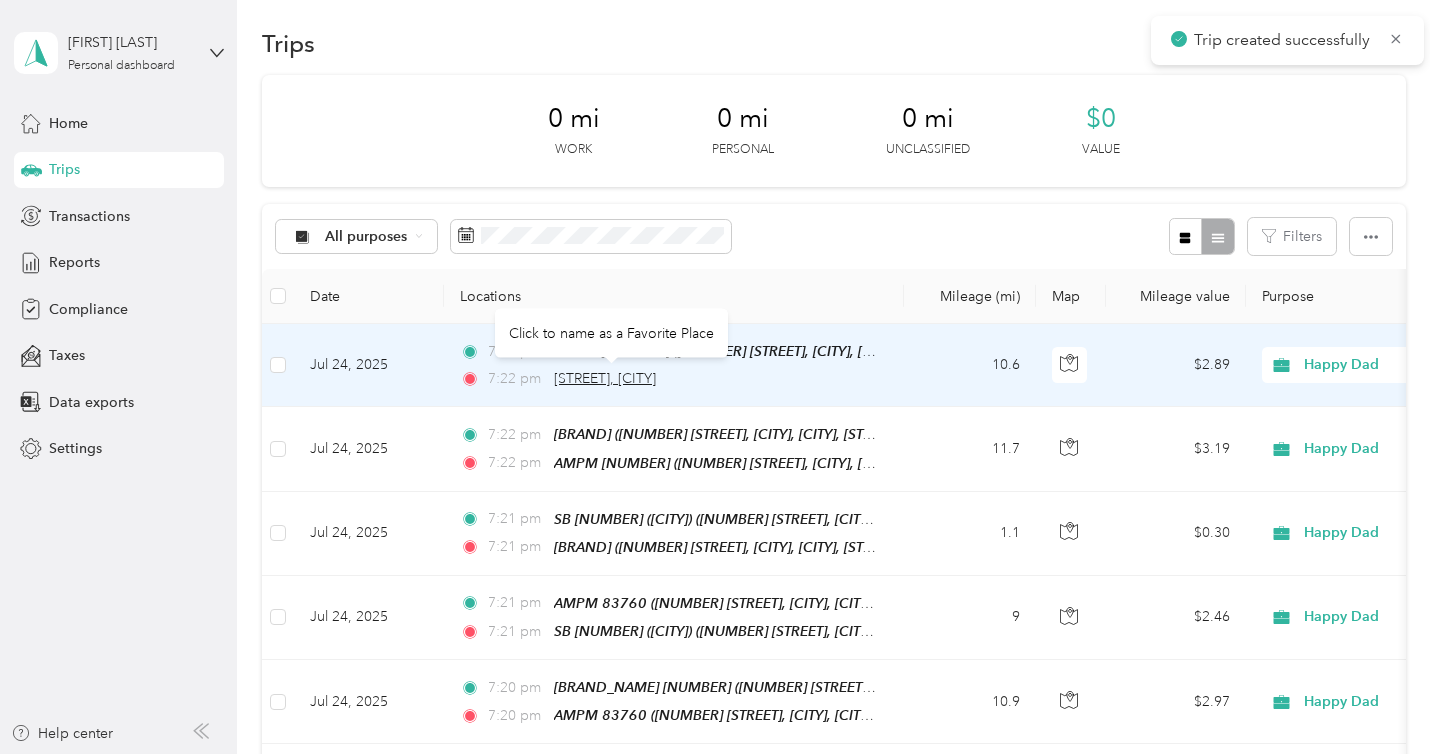 click on "[STREET], [CITY]" at bounding box center (605, 378) 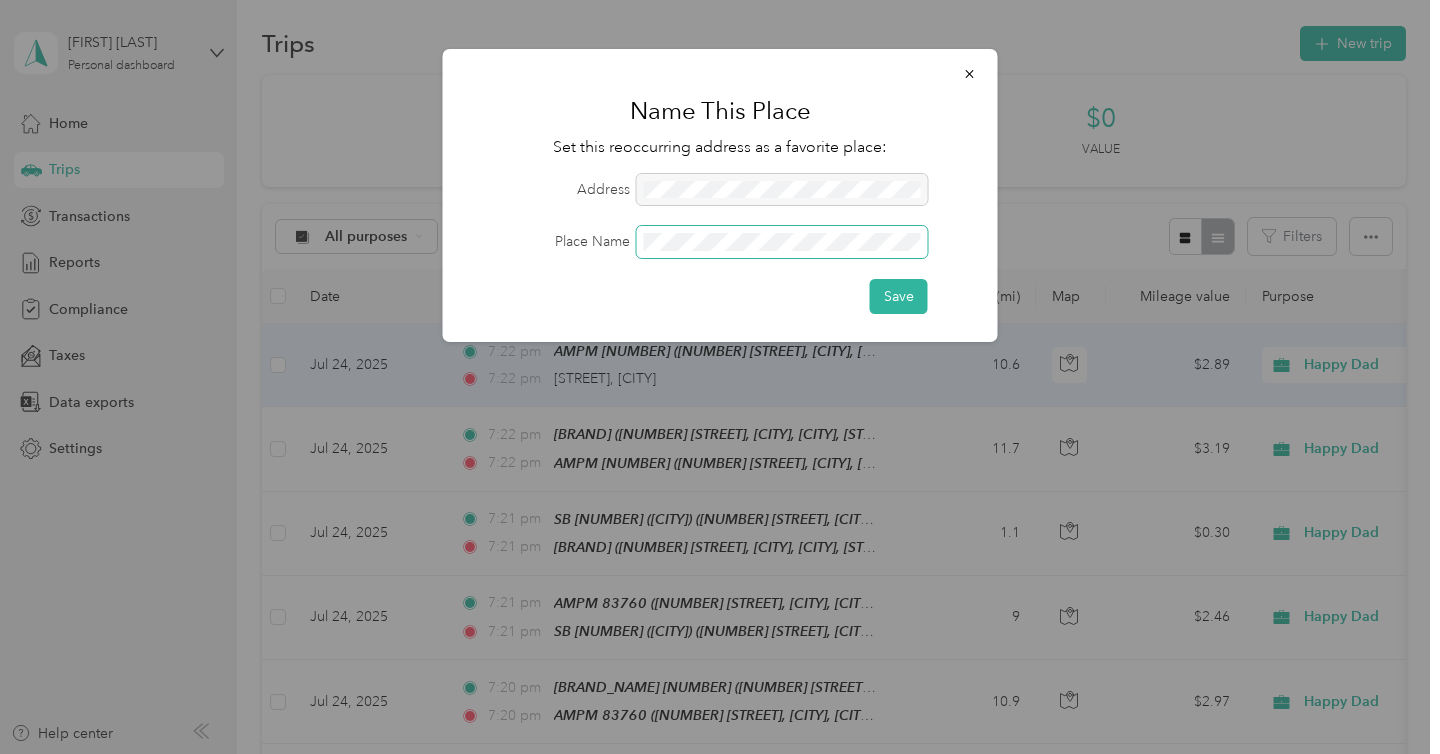 click on "Save" at bounding box center [899, 296] 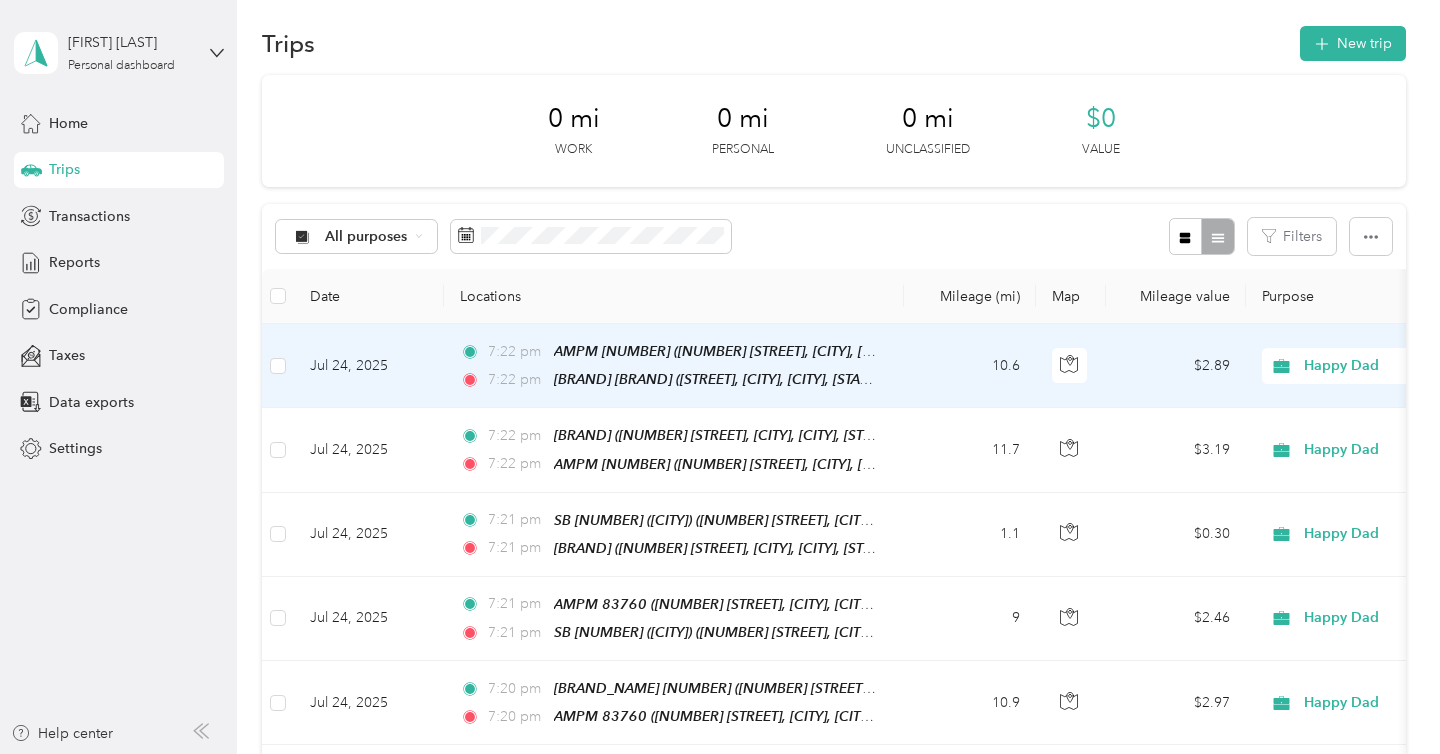 click 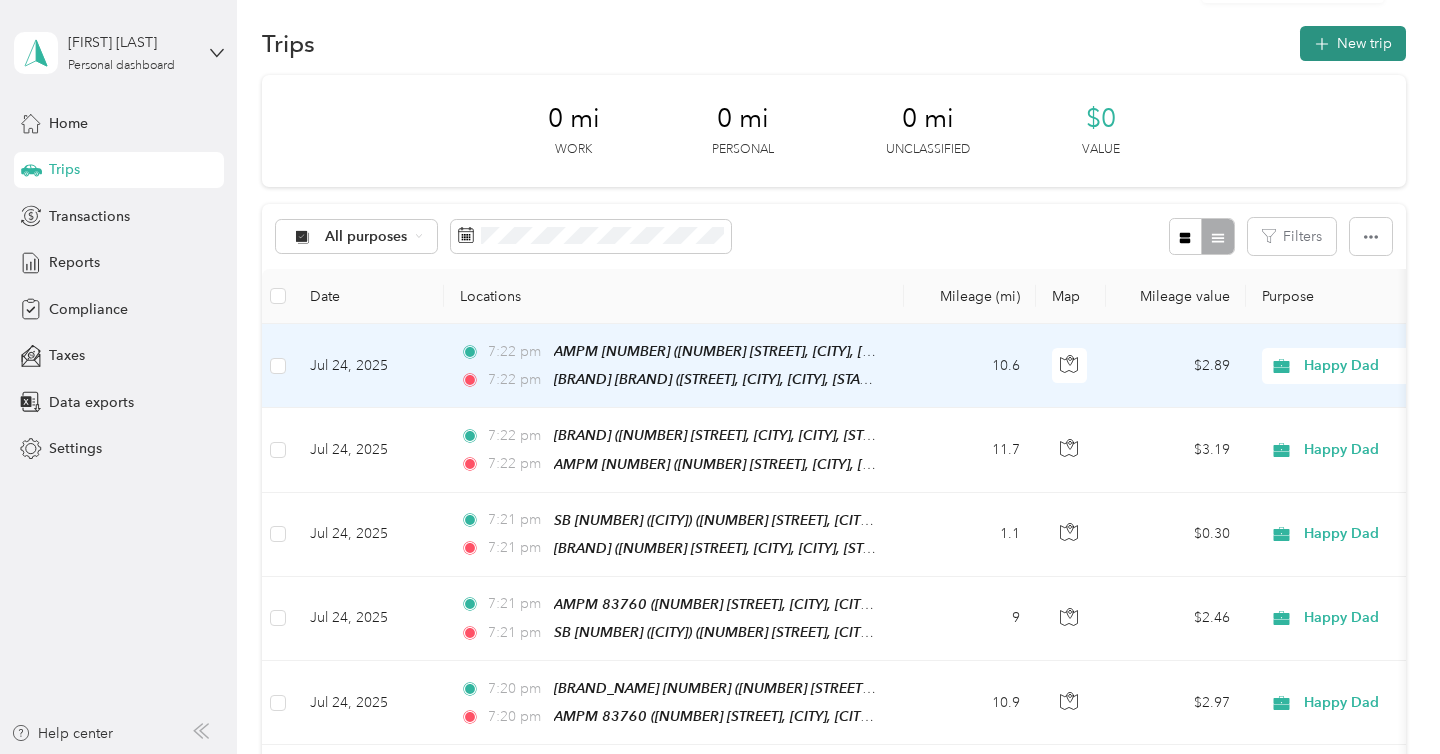click on "New trip" at bounding box center (1353, 43) 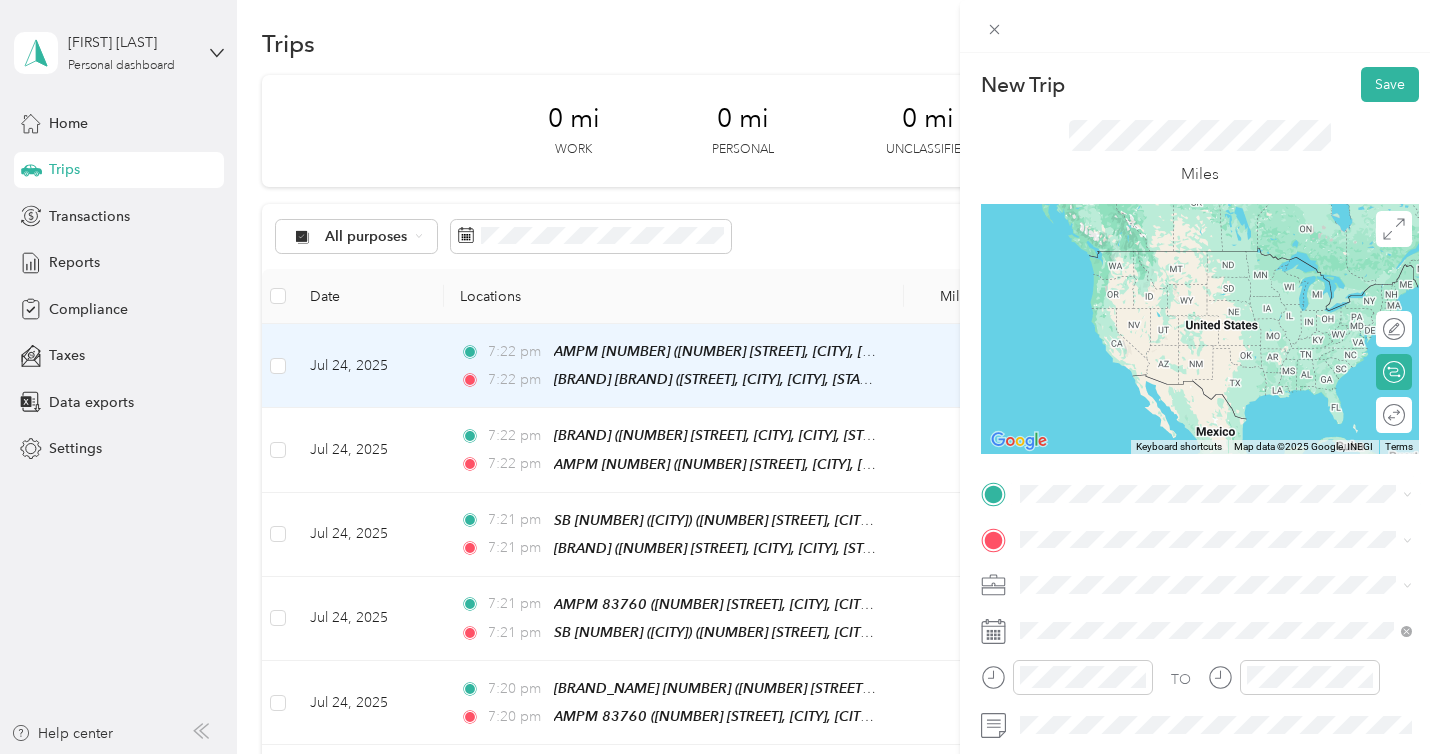 click on "[BRAND_NAME] [STREET], [CITY], [POSTAL_CODE], [CITY], [STATE], [COUNTRY]" at bounding box center [1232, 277] 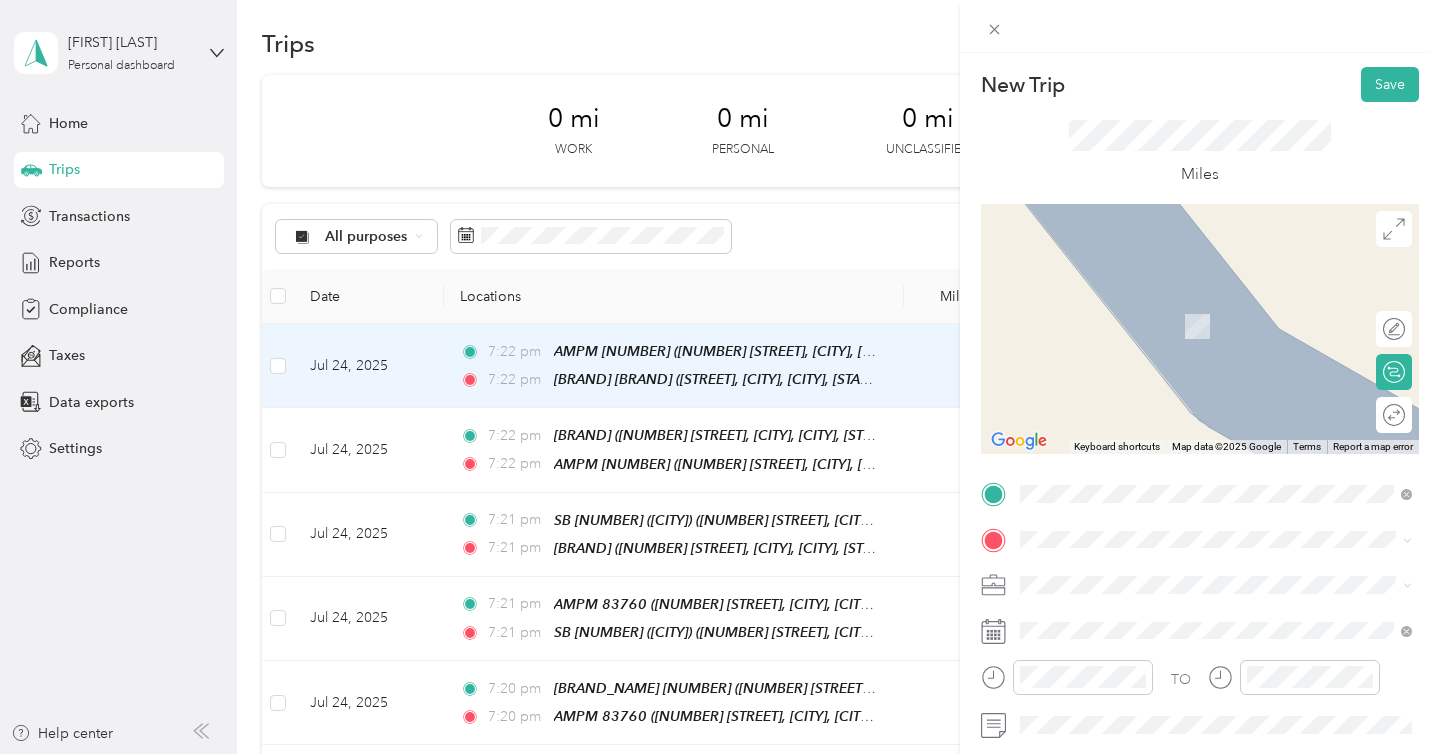 click on "[BUSINESS_NAME] Murrieta [NUMBER] [STREET], [CITY], [POSTAL_CODE], [CITY], [STATE], United States" at bounding box center [1232, 323] 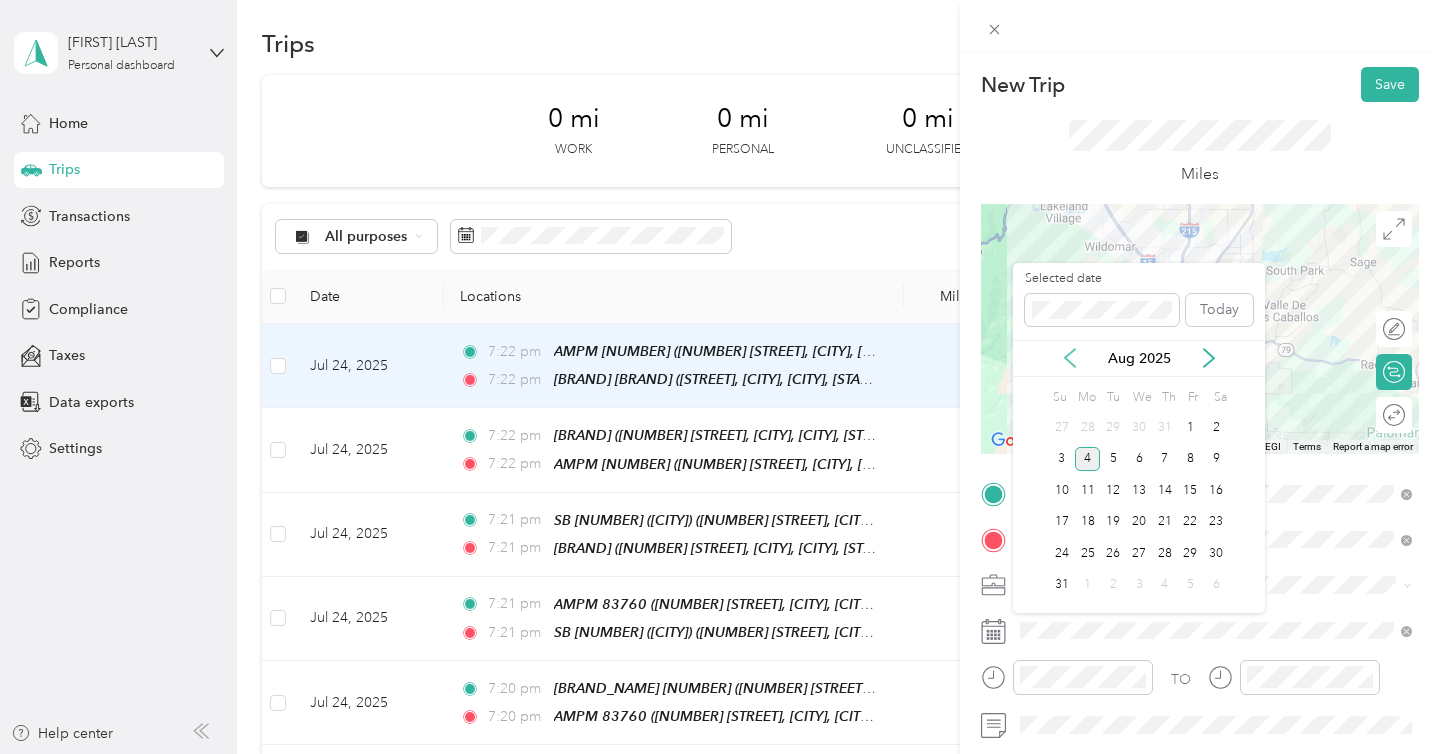click 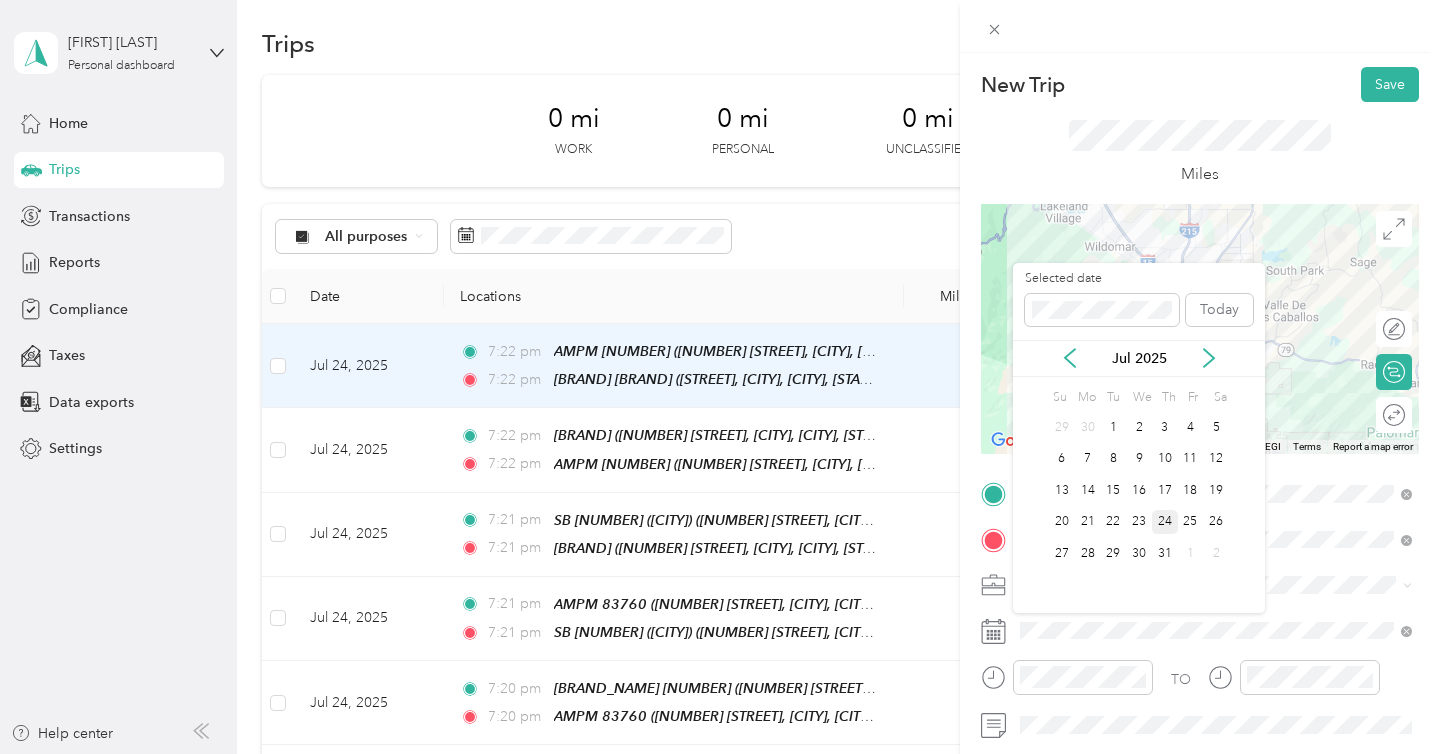 click on "24" at bounding box center (1165, 522) 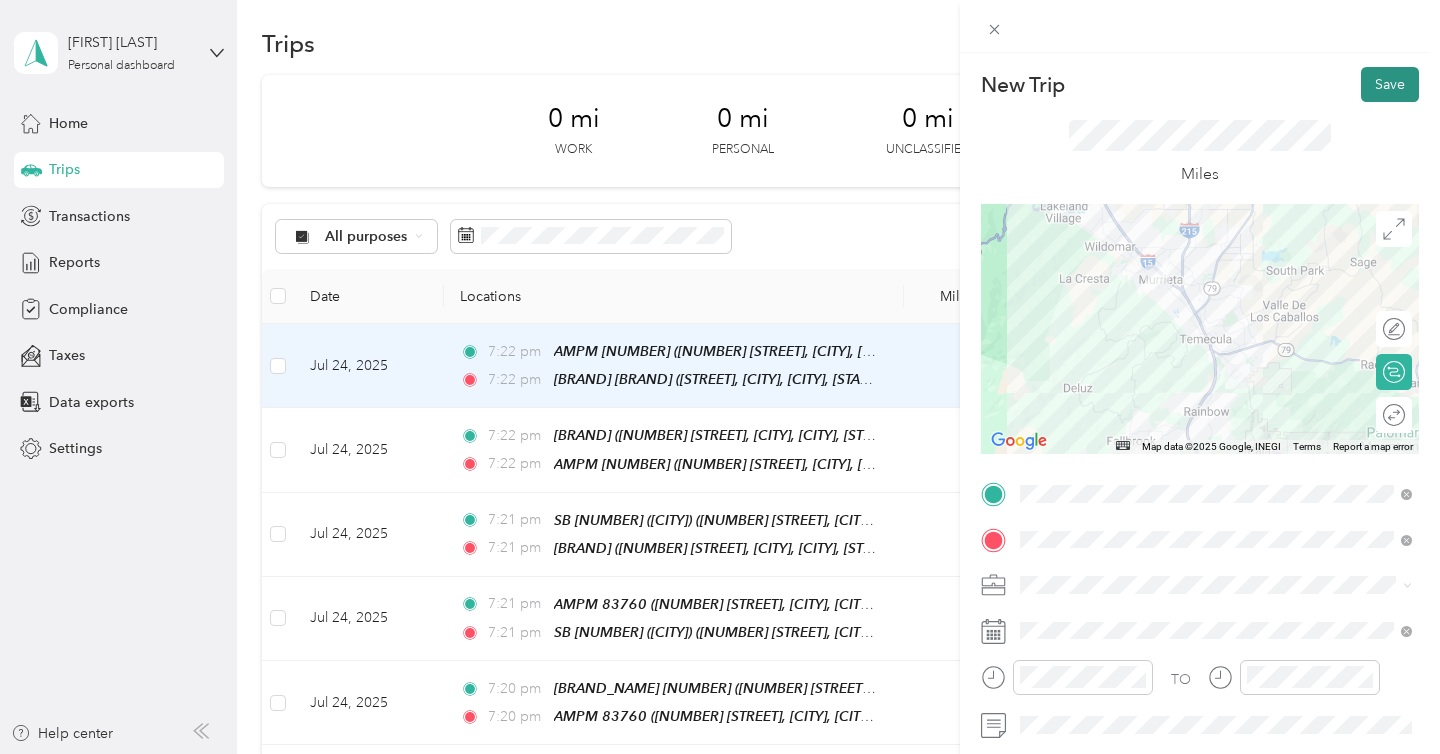 click on "Save" at bounding box center [1390, 84] 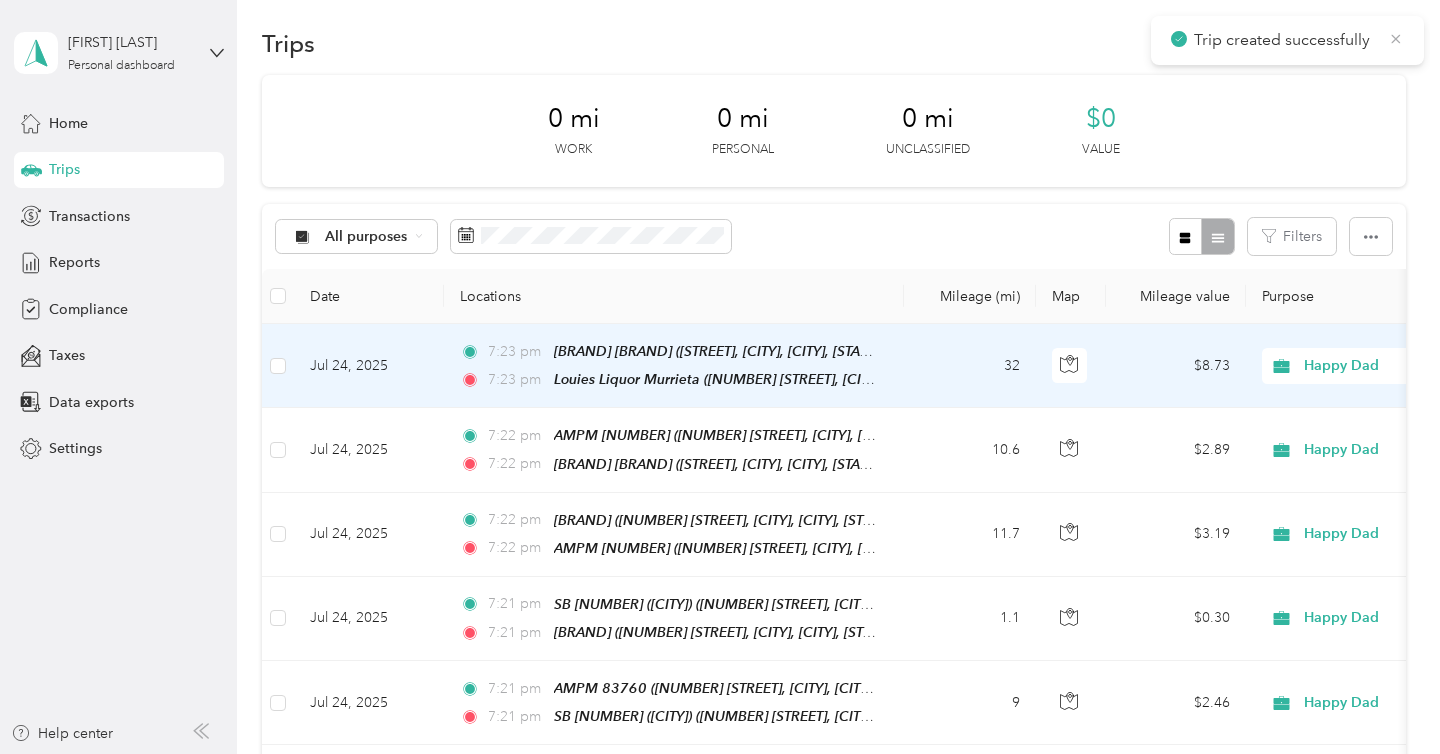 click 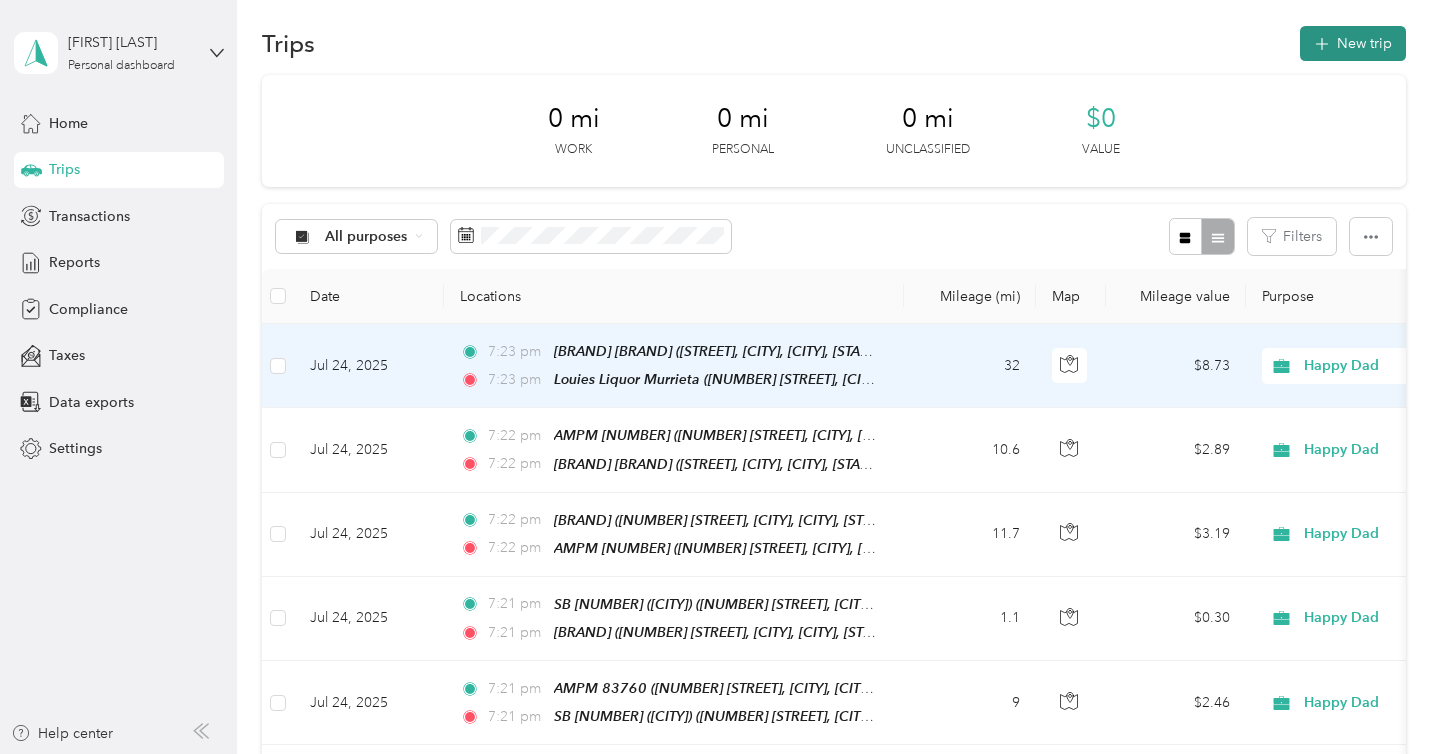 click on "New trip" at bounding box center [1353, 43] 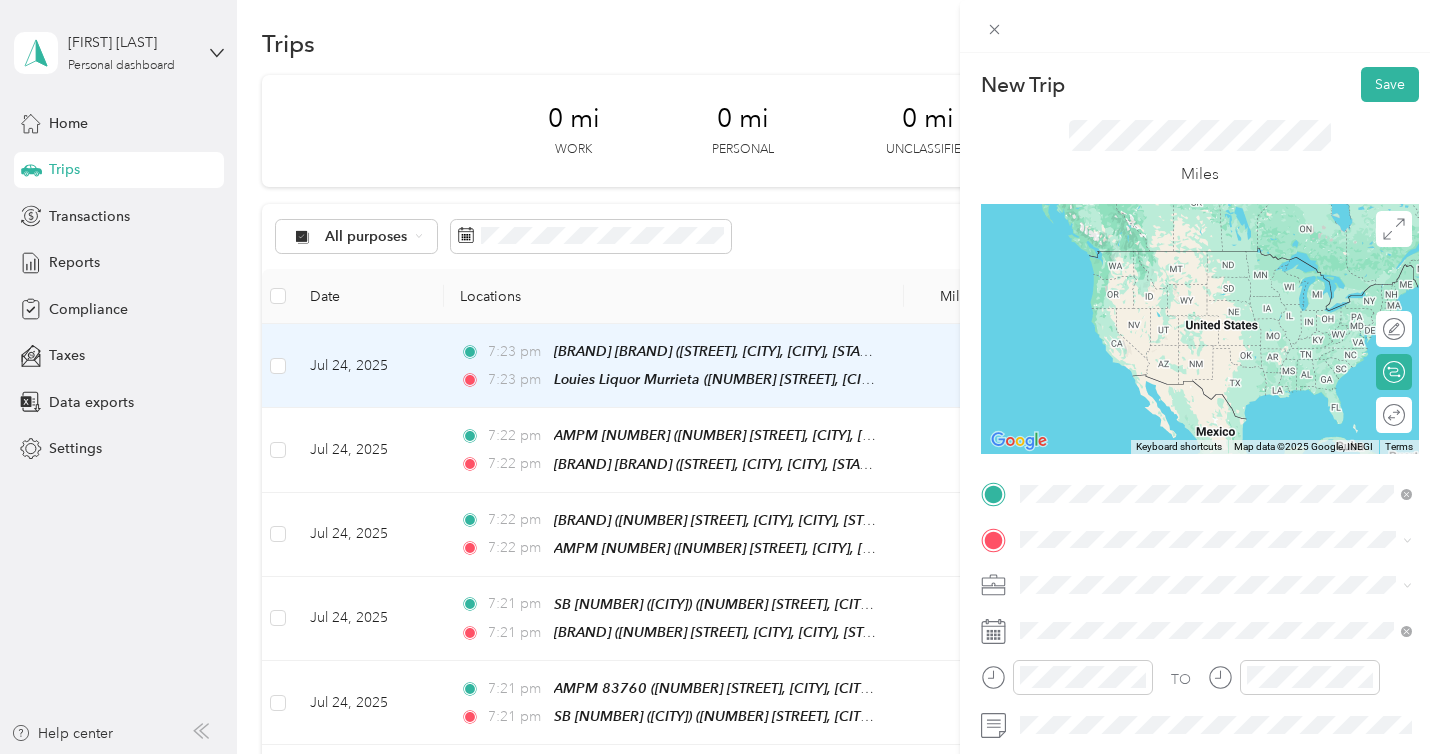 click on "[NUMBER] [STREET], [CITY], [POSTAL_CODE], [CITY], [STATE], United States" at bounding box center (1227, 291) 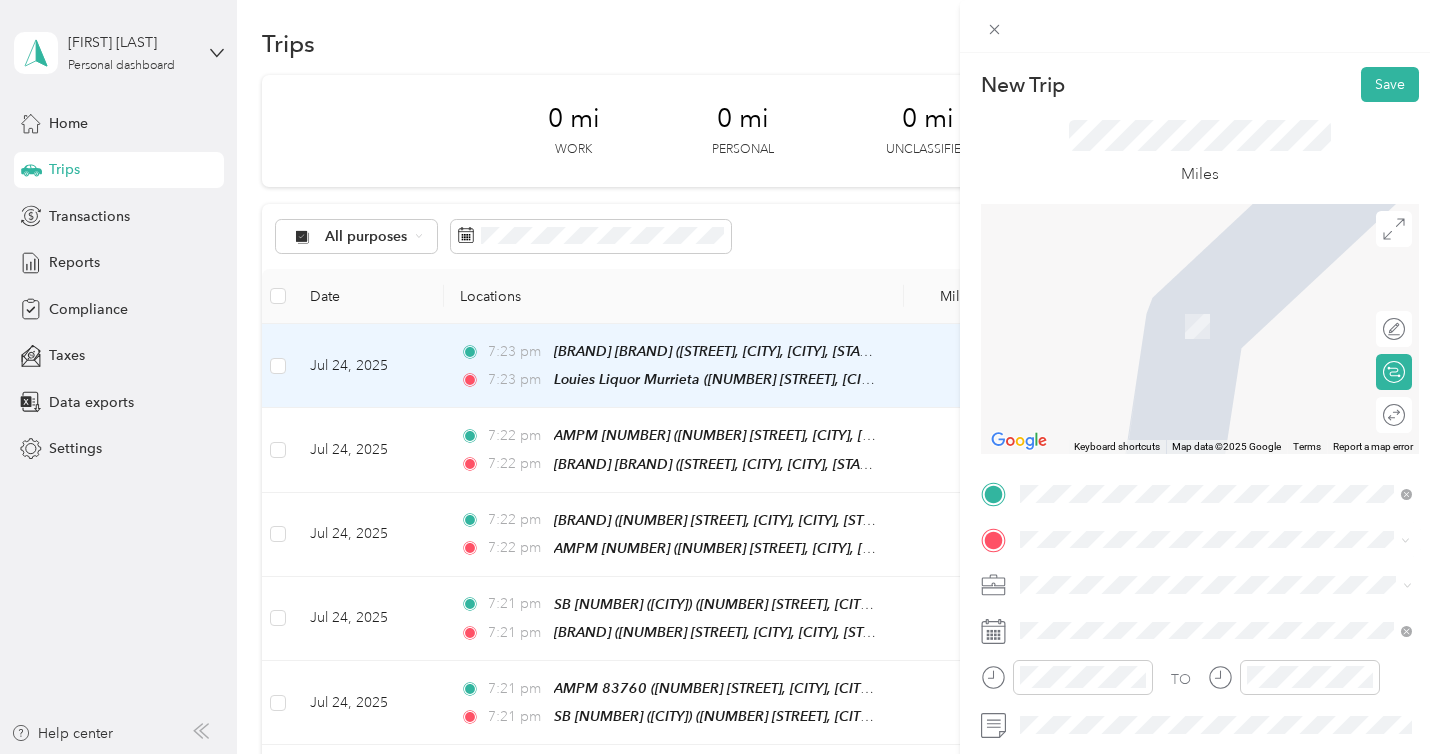 click on "[NUMBER] [STREET], [CITY], [STATE], [COUNTRY], [POSTAL_CODE], [CITY], [STATE], [COUNTRY]" at bounding box center (1215, 336) 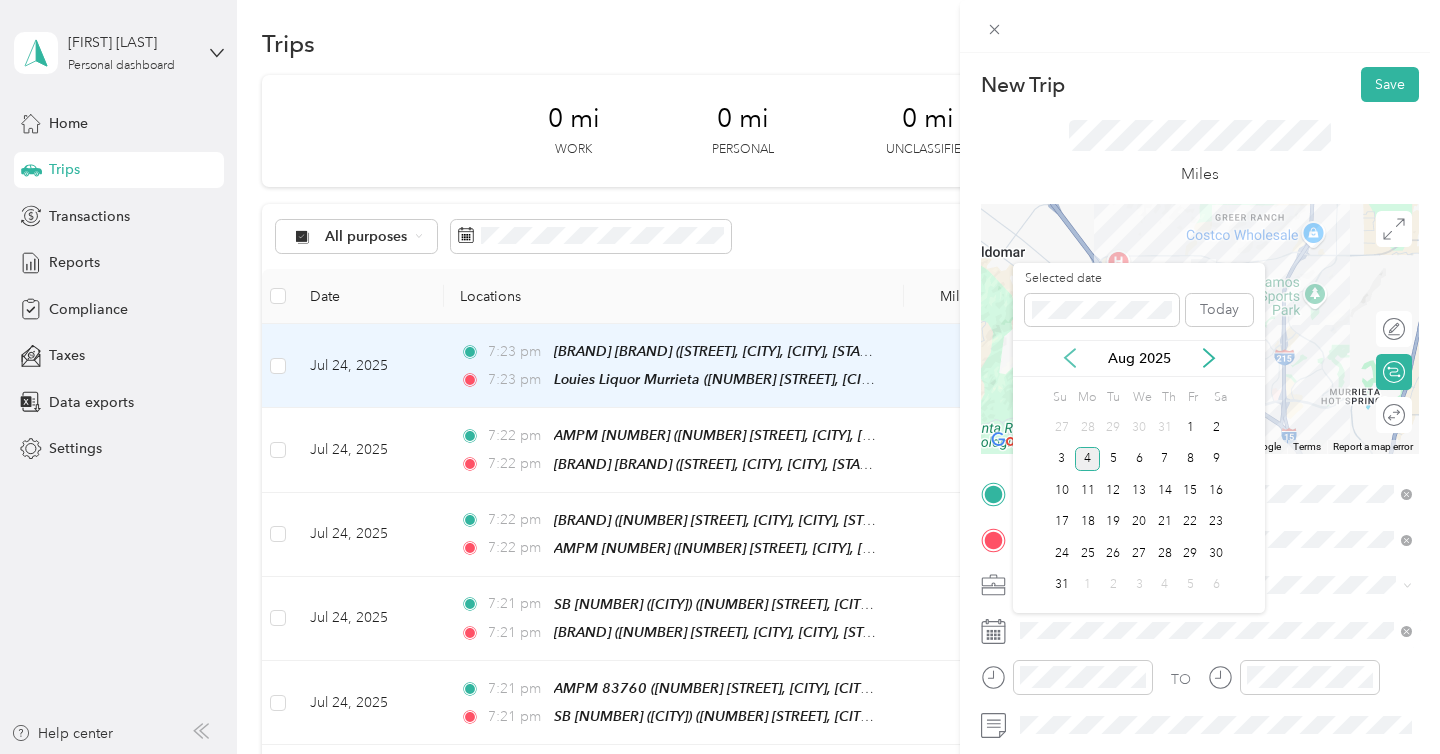 click 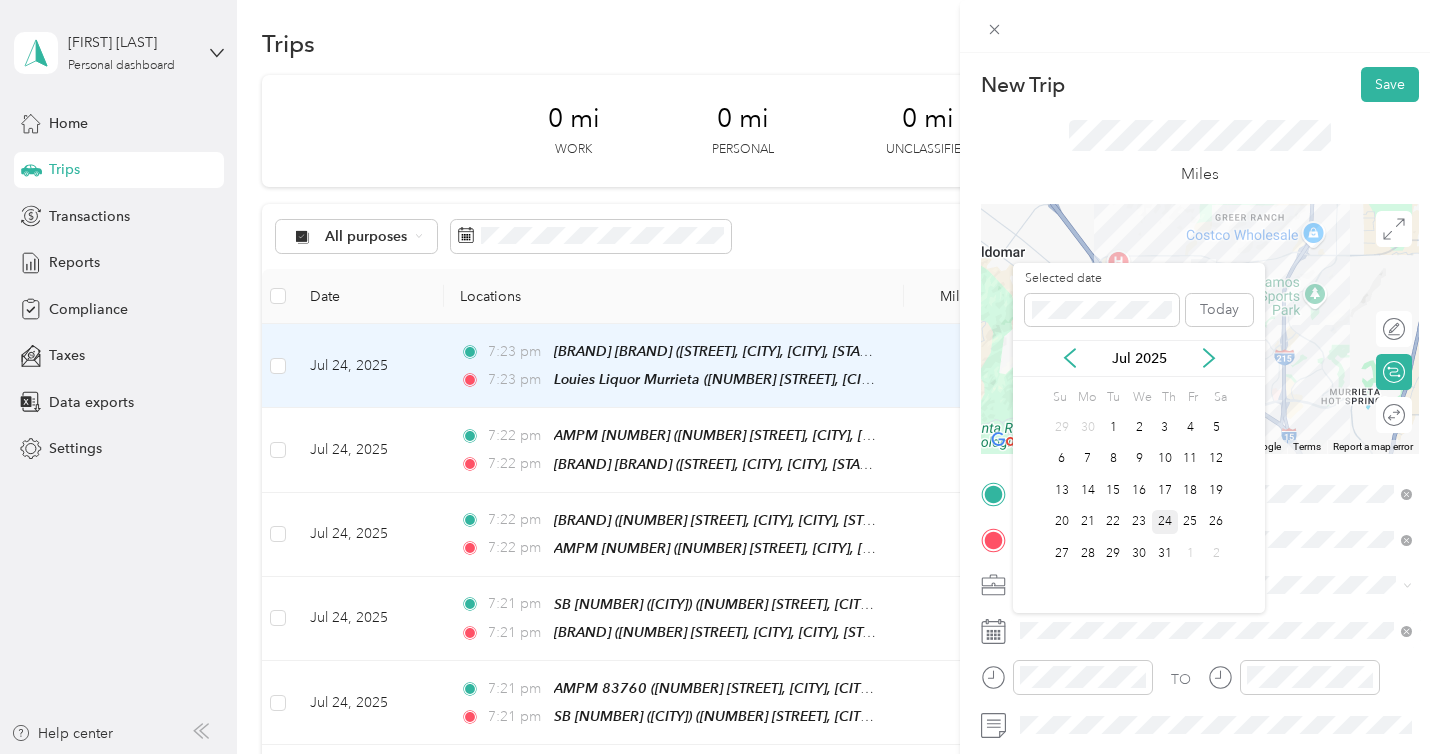 click on "24" at bounding box center (1165, 522) 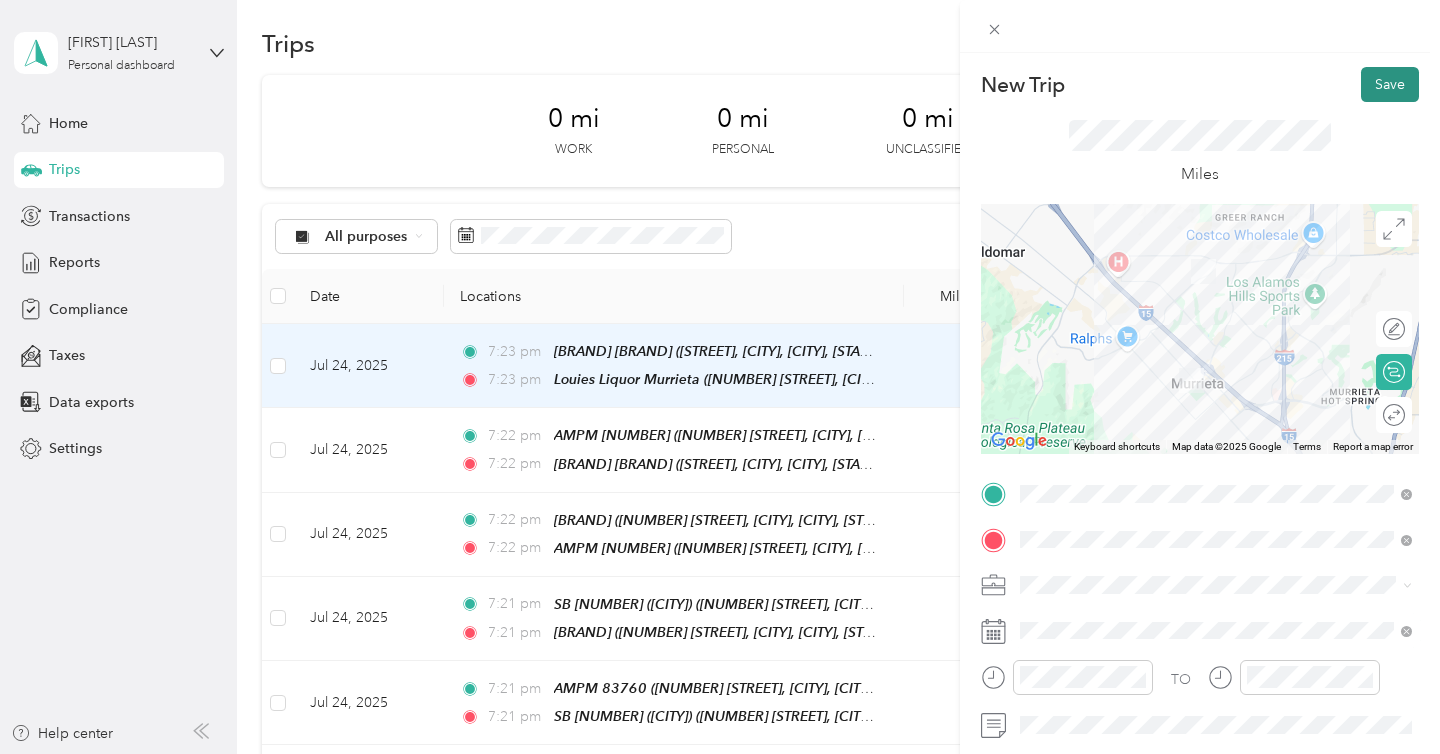 click on "Save" at bounding box center (1390, 84) 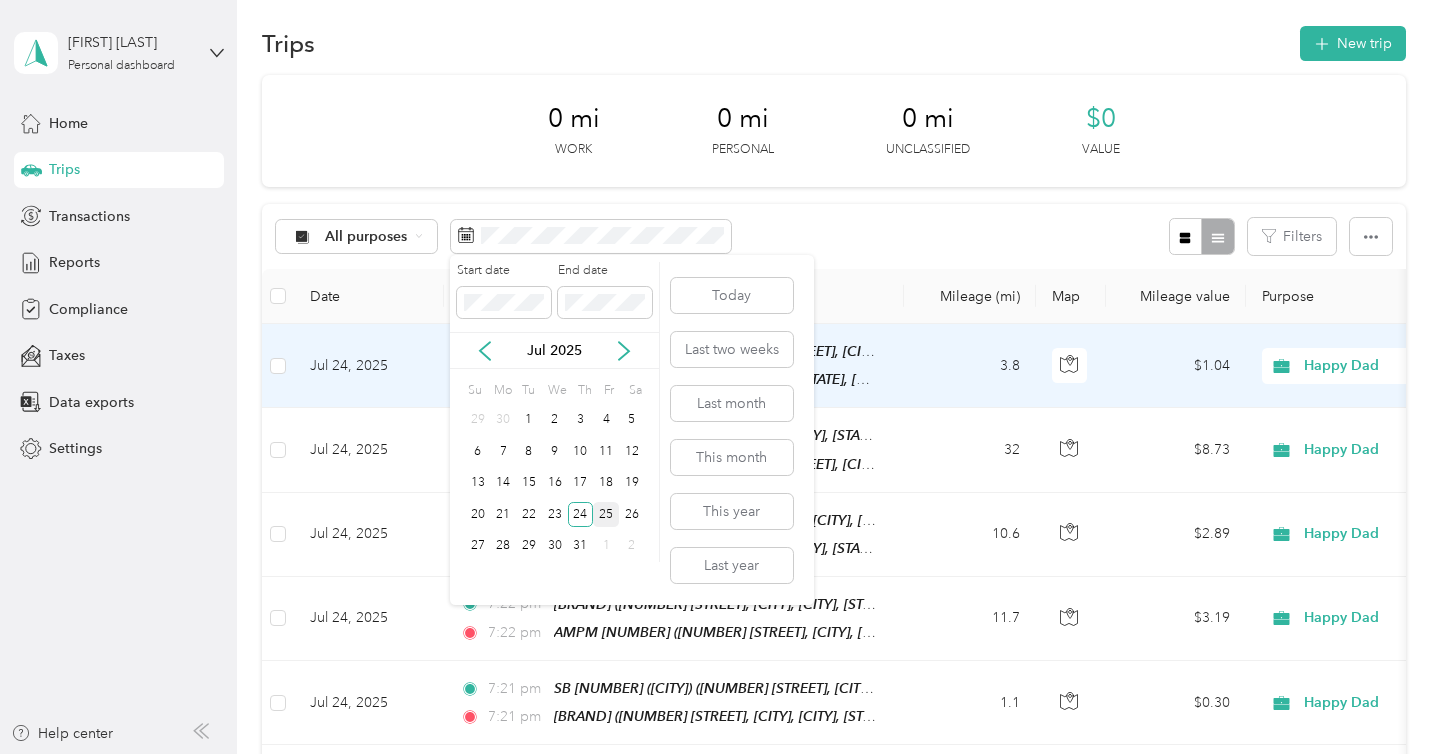 click on "25" at bounding box center [606, 514] 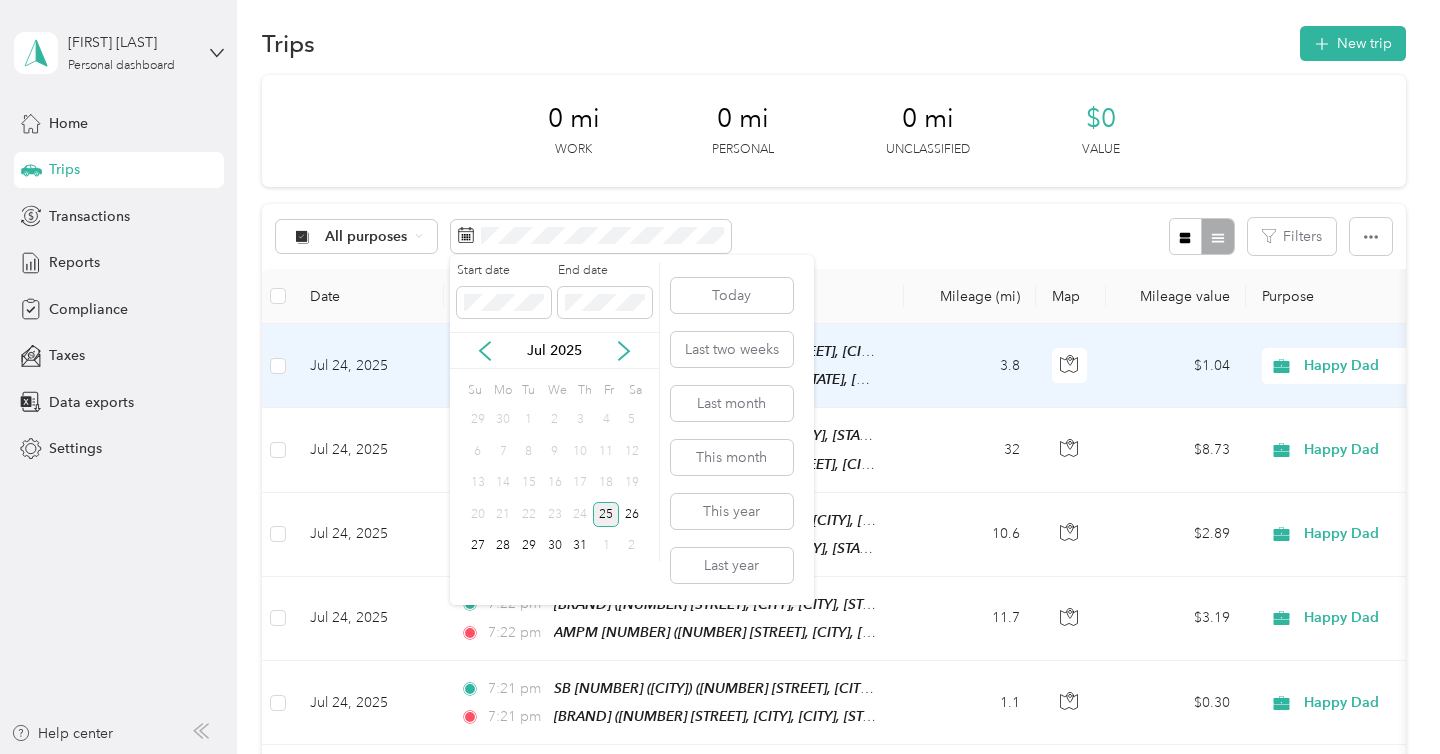 click on "25" at bounding box center [606, 514] 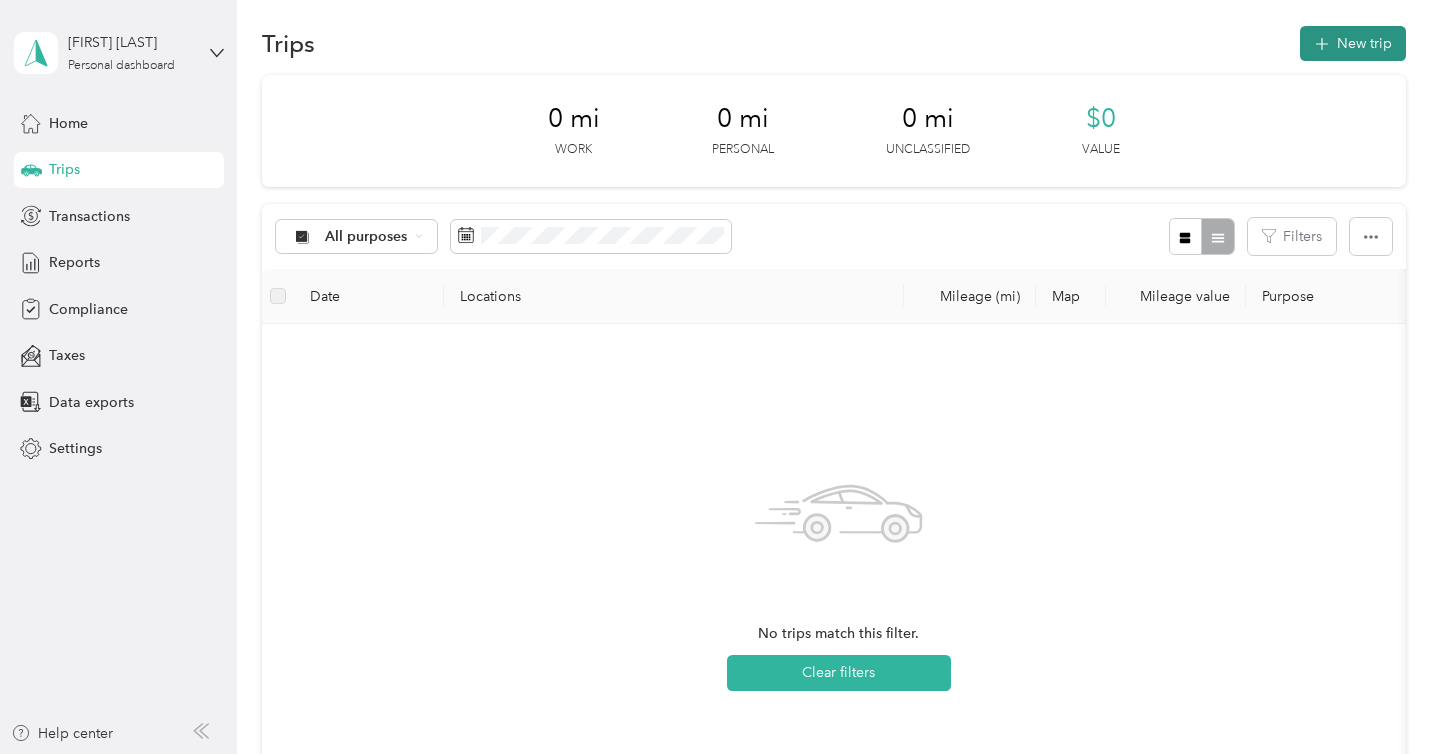 click on "New trip" at bounding box center (1353, 43) 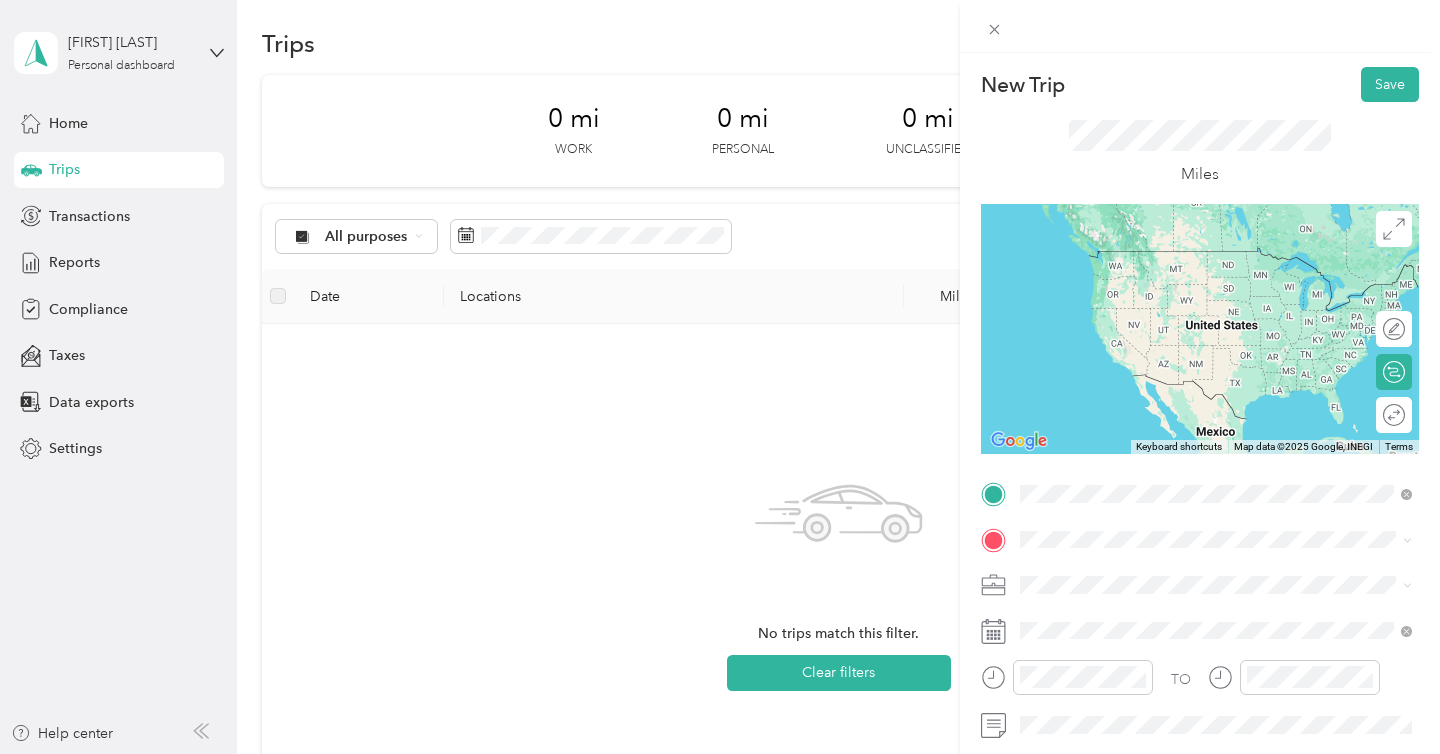 click on "Home Base [NUMBER] [STREET], [CITY], [STATE], [COUNTRY], [POSTAL_CODE], [CITY], [STATE]" at bounding box center (1232, 280) 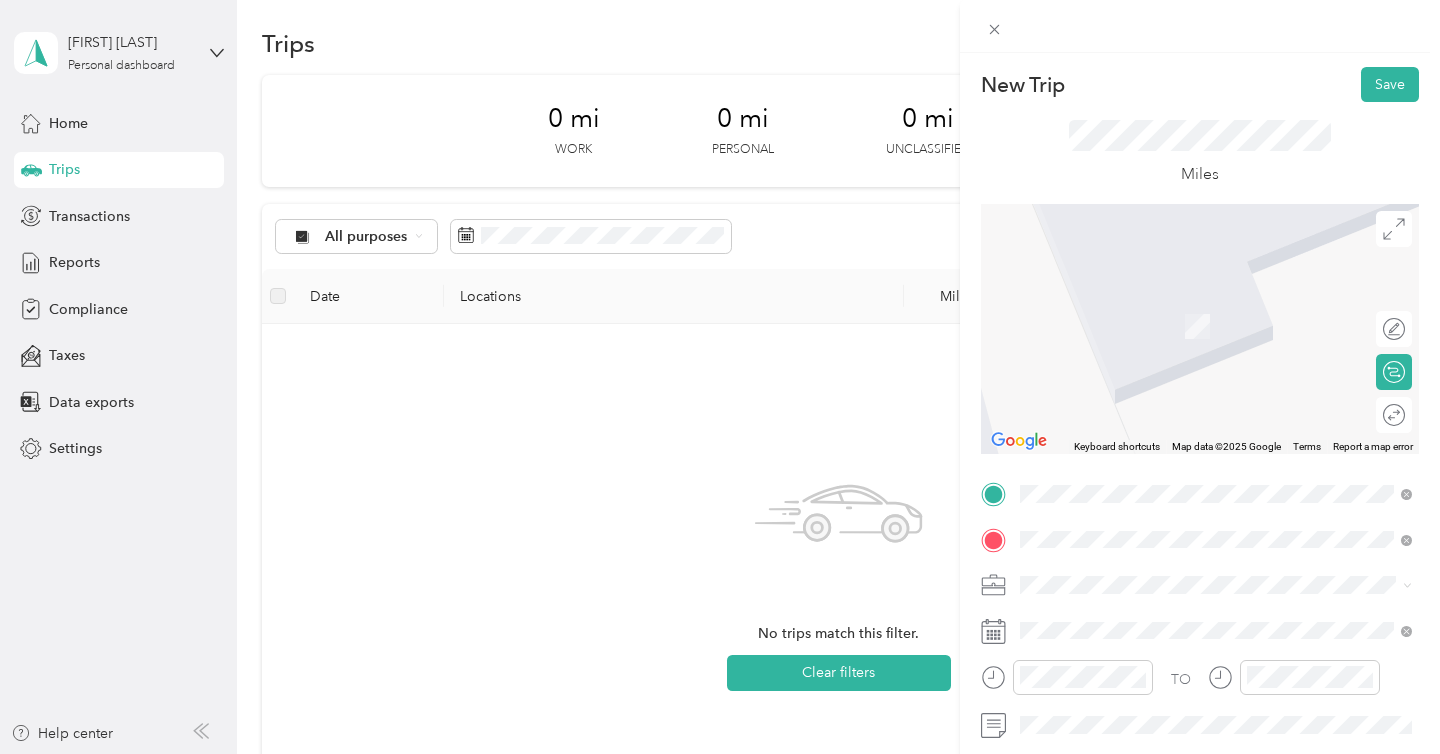 click on "SB 139 (Murrieta) [NUMBER] [STREET], [CITY], [POSTAL_CODE], [CITY], [STATE], [COUNTRY]" at bounding box center [1232, 325] 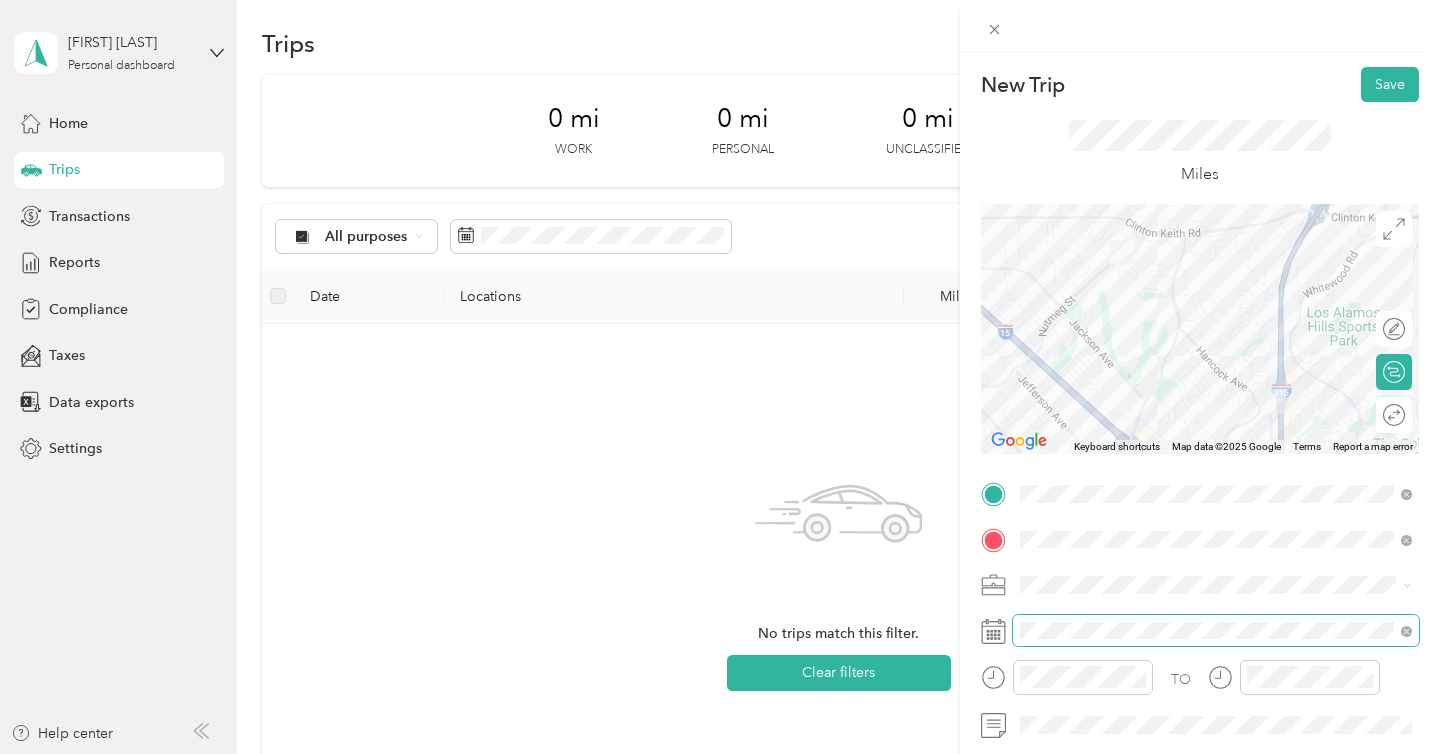 click at bounding box center [1216, 631] 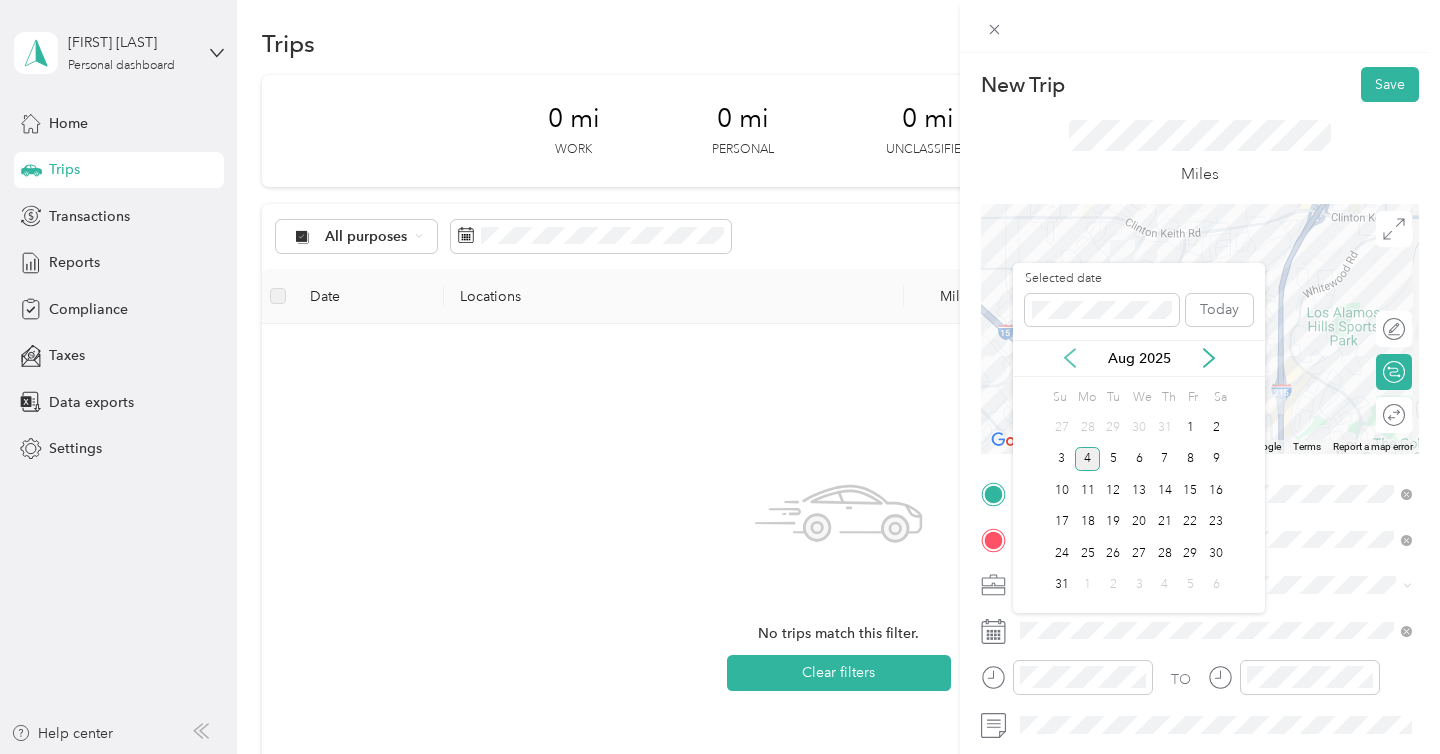 click 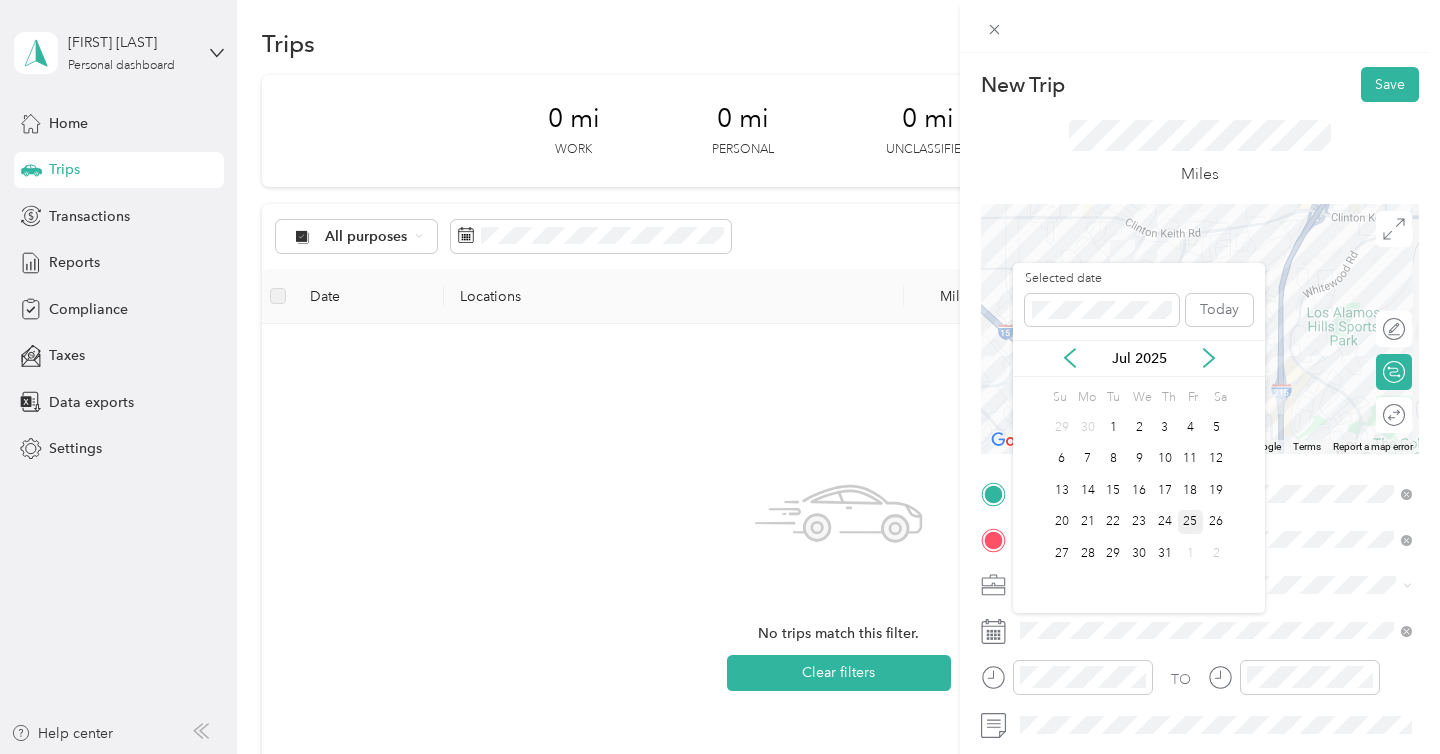 click on "25" at bounding box center [1191, 522] 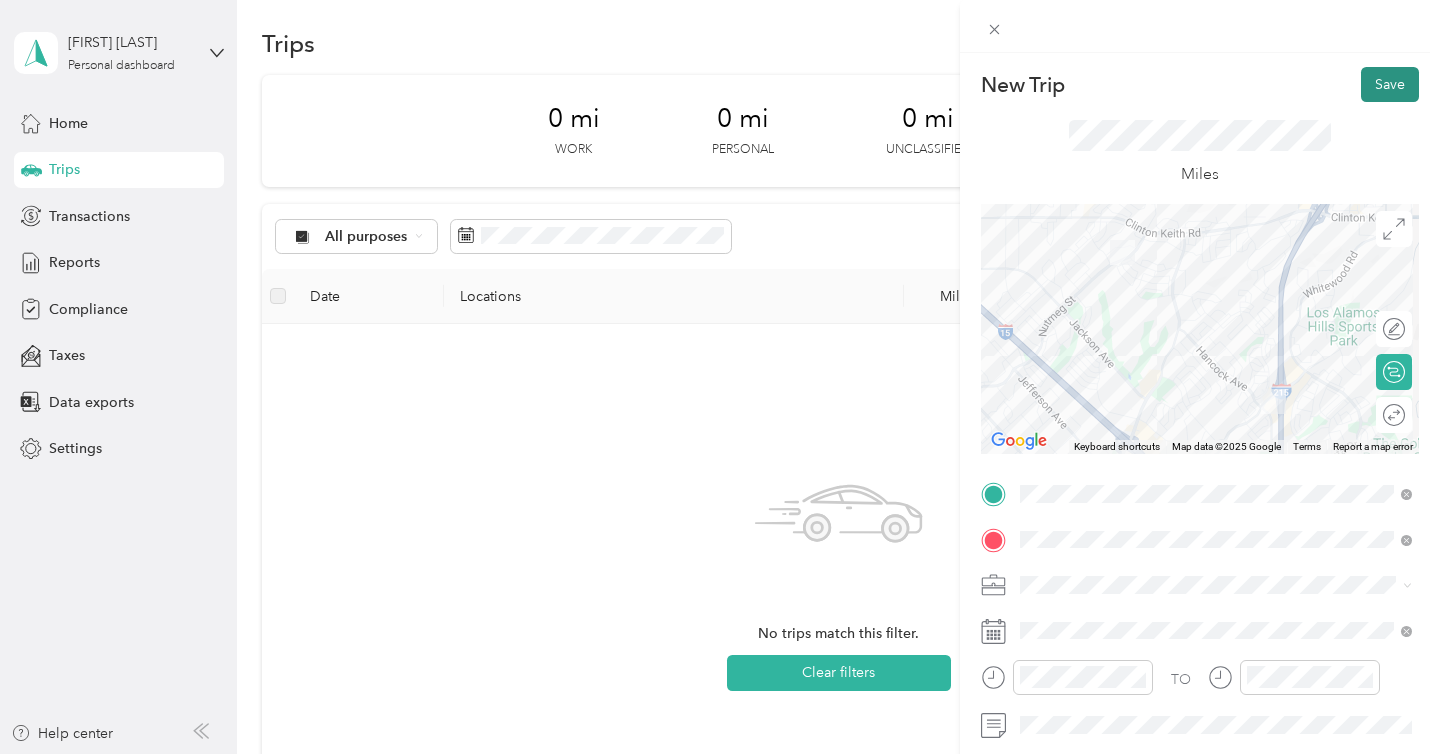 click on "Save" at bounding box center [1390, 84] 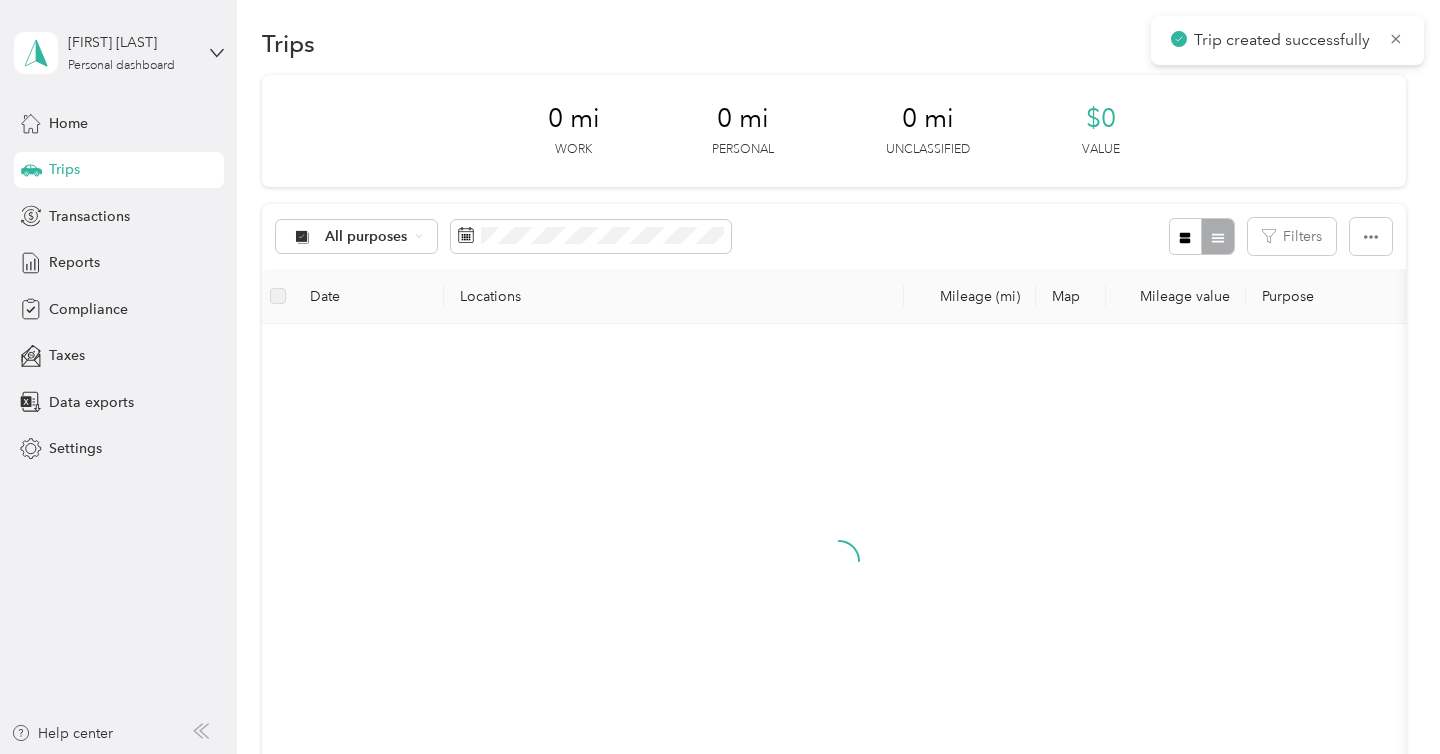 click on "Trip created successfully" at bounding box center [1287, 40] 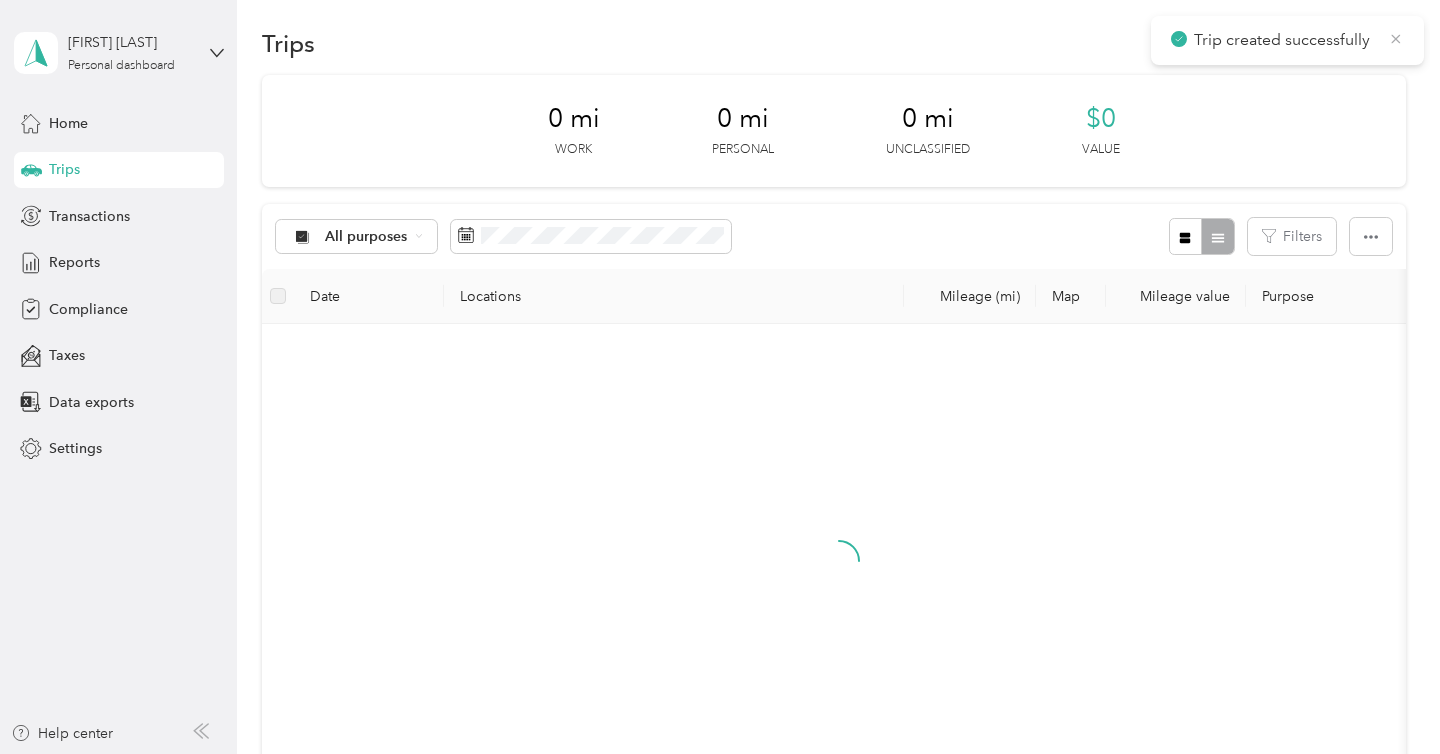 click 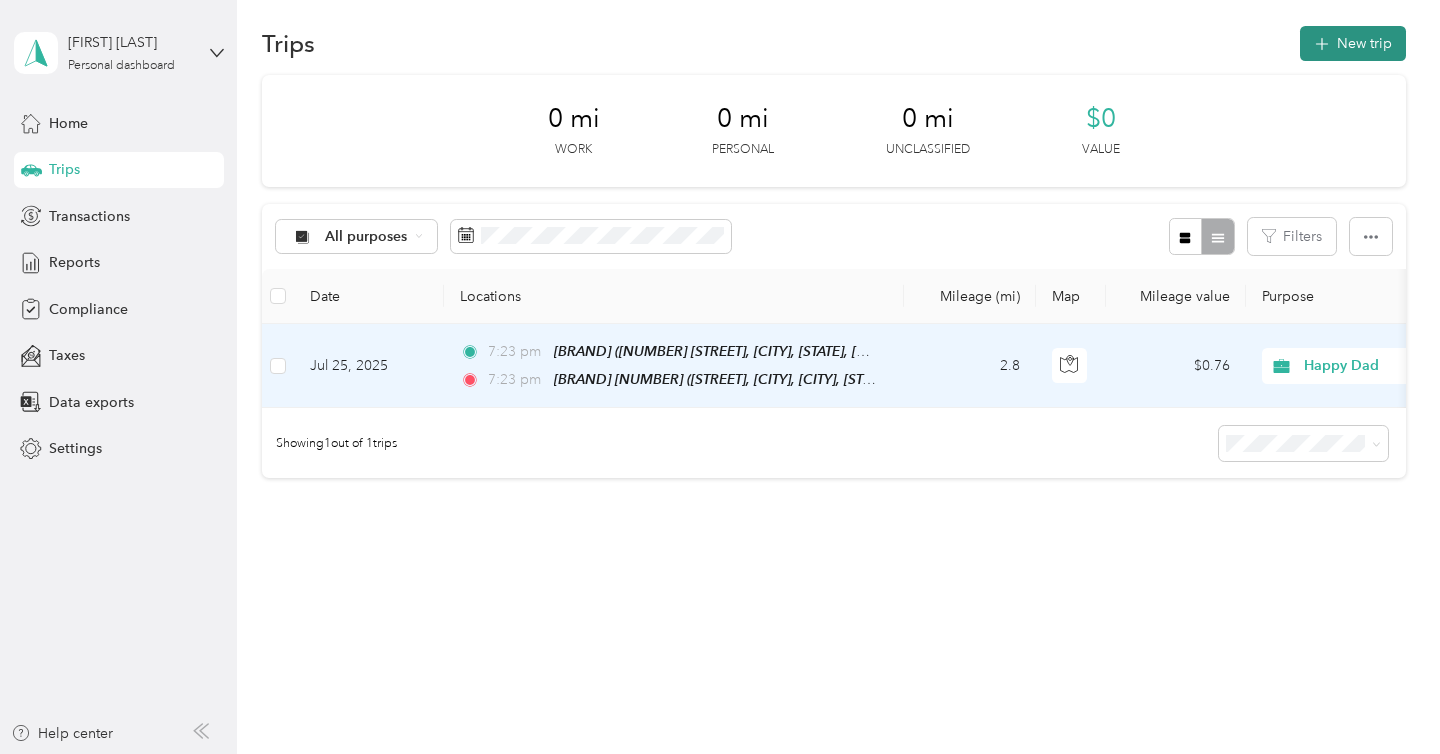 click on "New trip" at bounding box center [1353, 43] 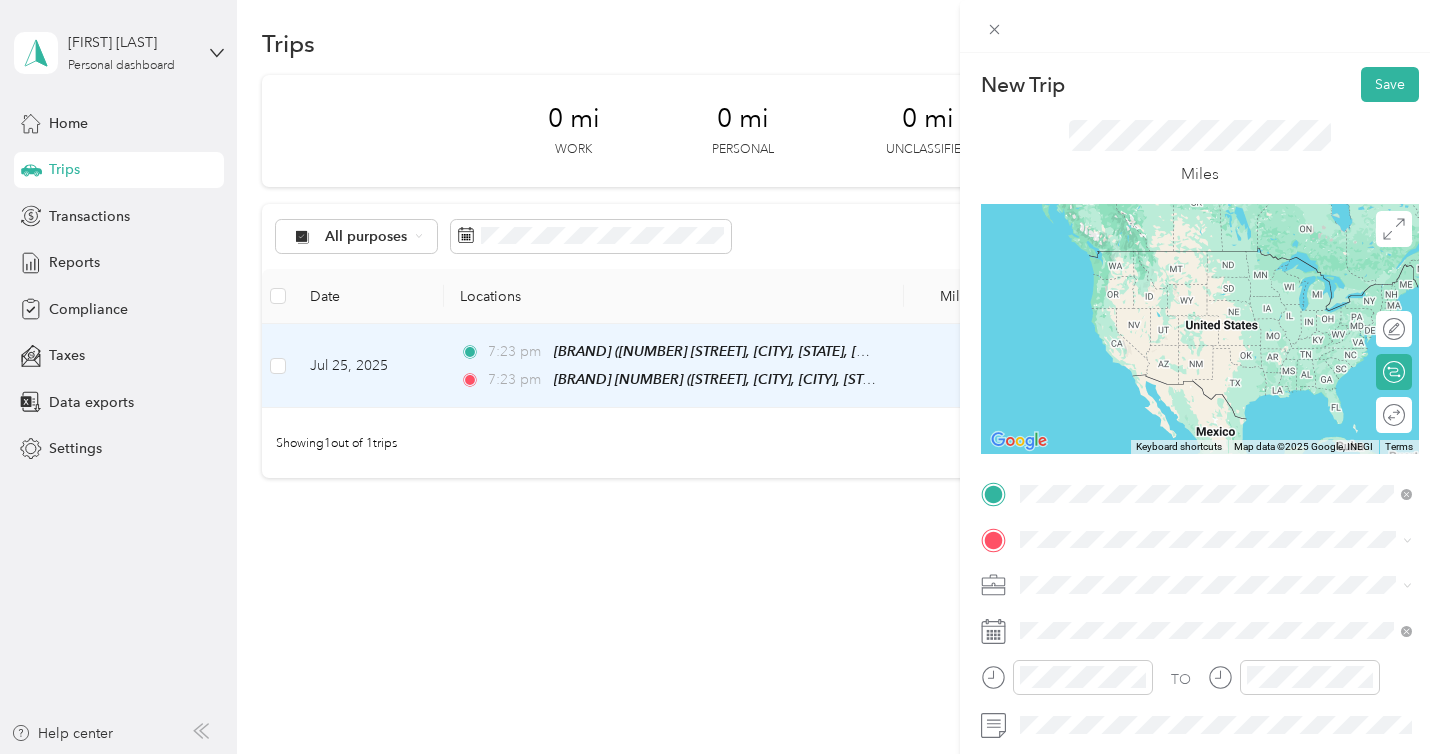 click on "SB 139 (Murrieta) [NUMBER] [STREET], [CITY], [POSTAL_CODE], [CITY], [STATE], [COUNTRY]" at bounding box center [1232, 280] 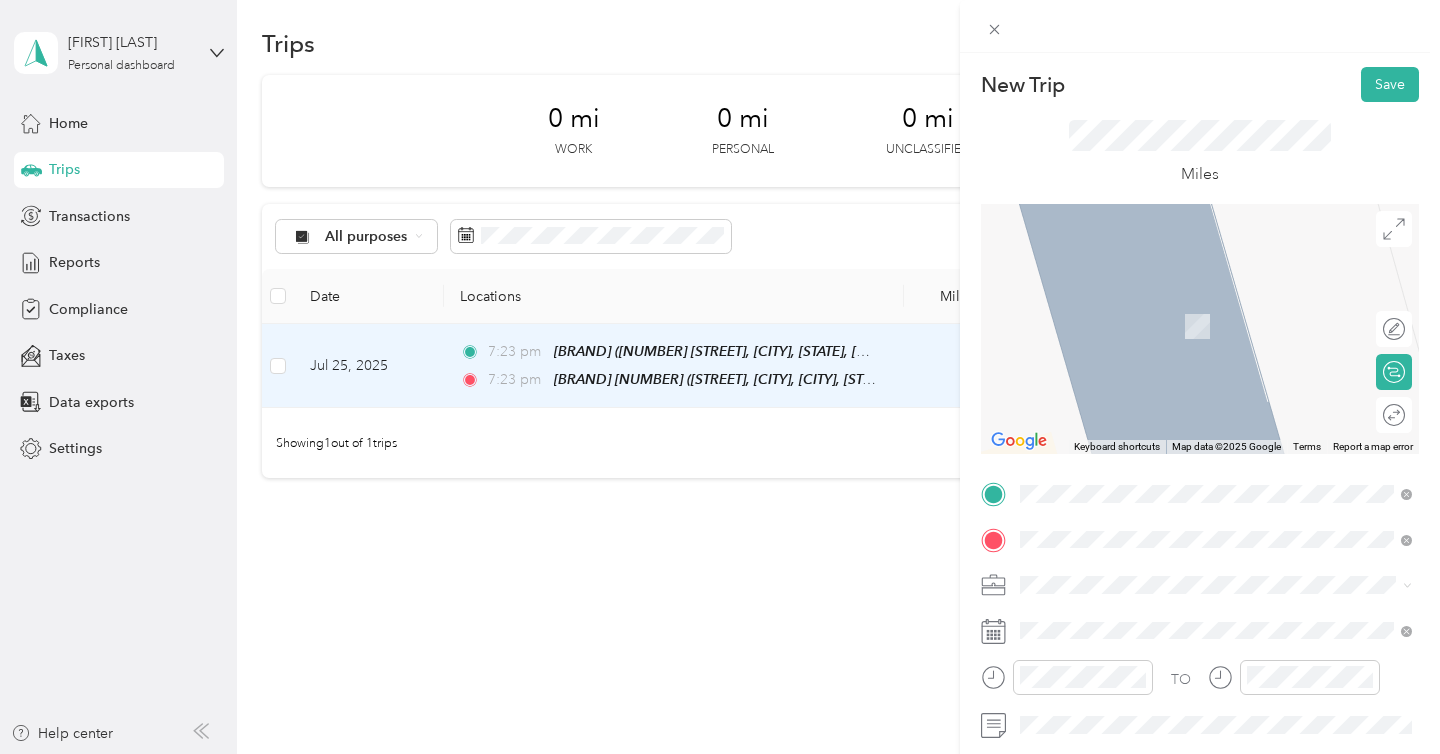 click on "[BRAND] [NUMBER] [STREET], [CITY], [POSTAL_CODE], [CITY], [STATE], [COUNTRY]" at bounding box center (1232, 325) 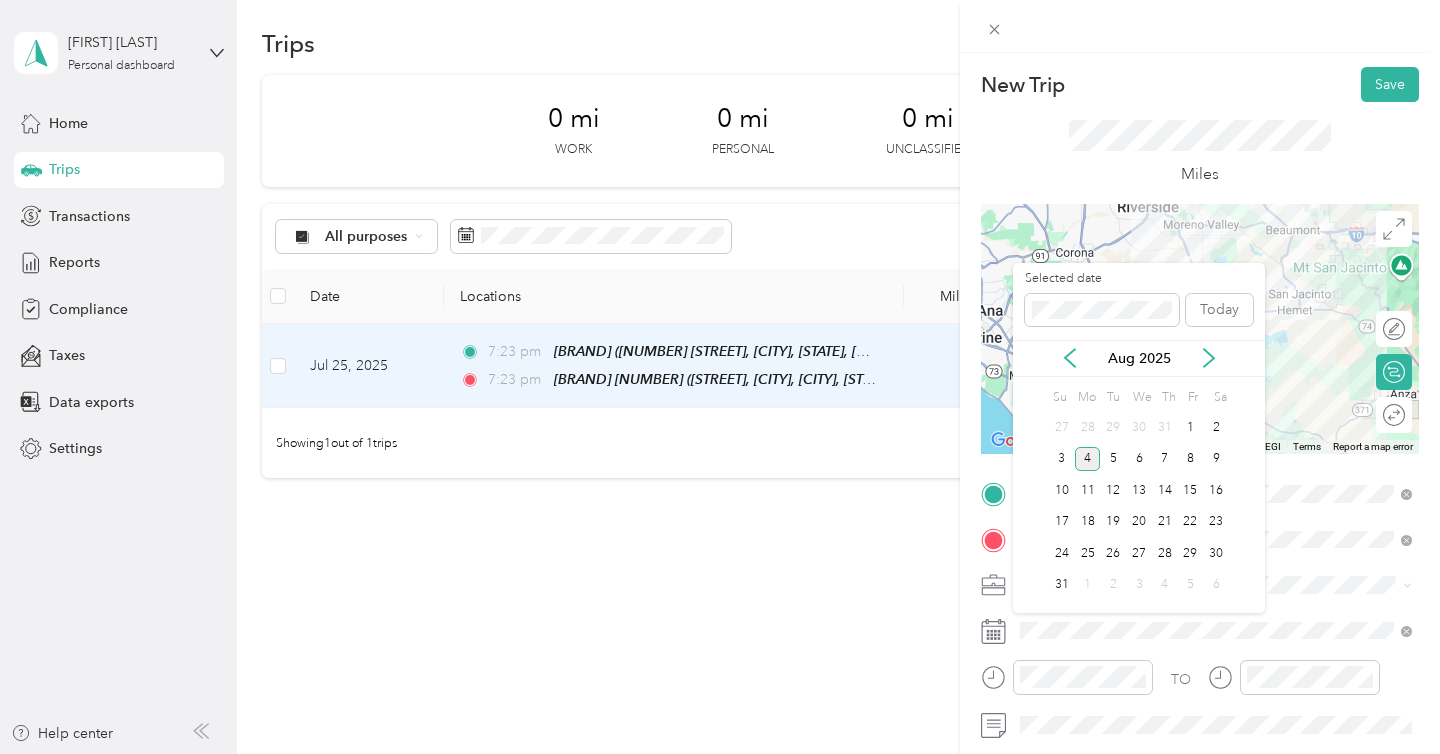 click on "Aug 2025" at bounding box center [1139, 358] 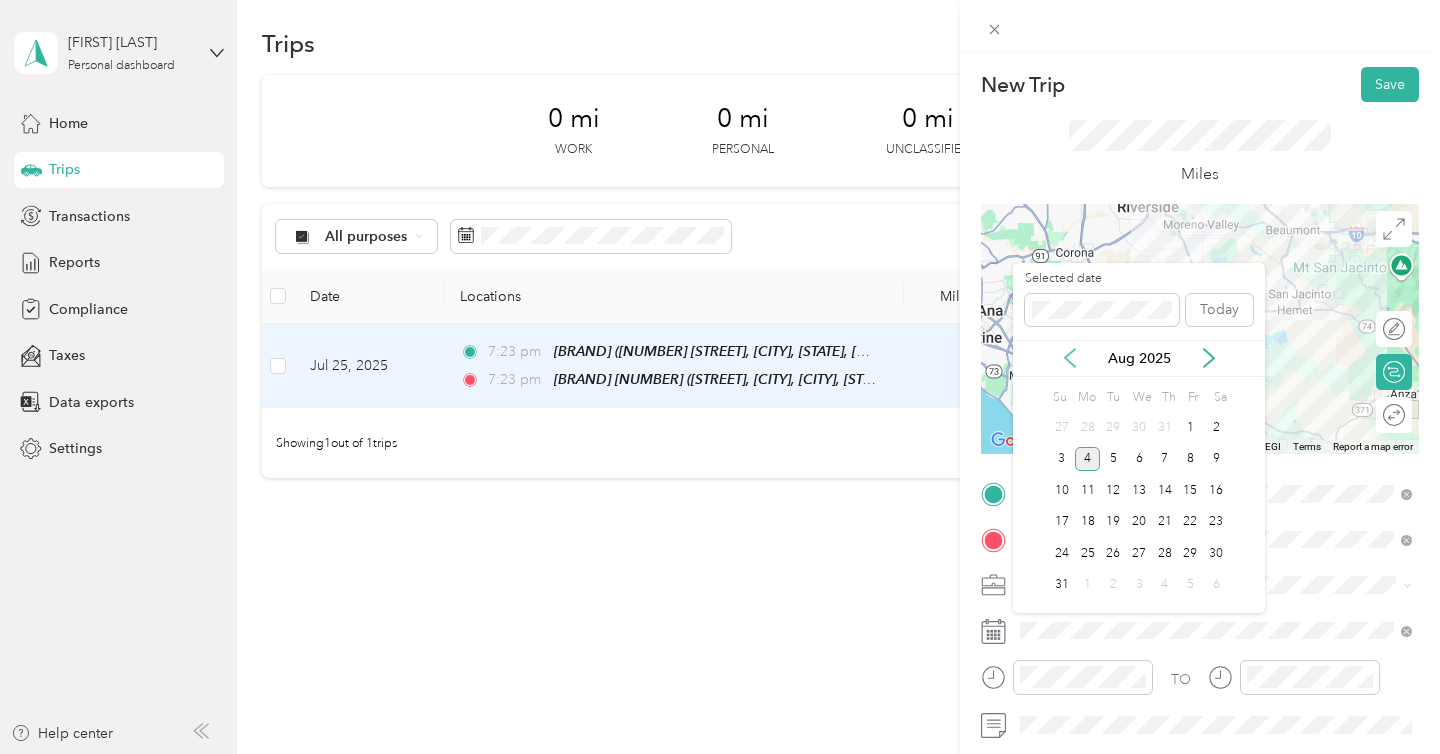 click 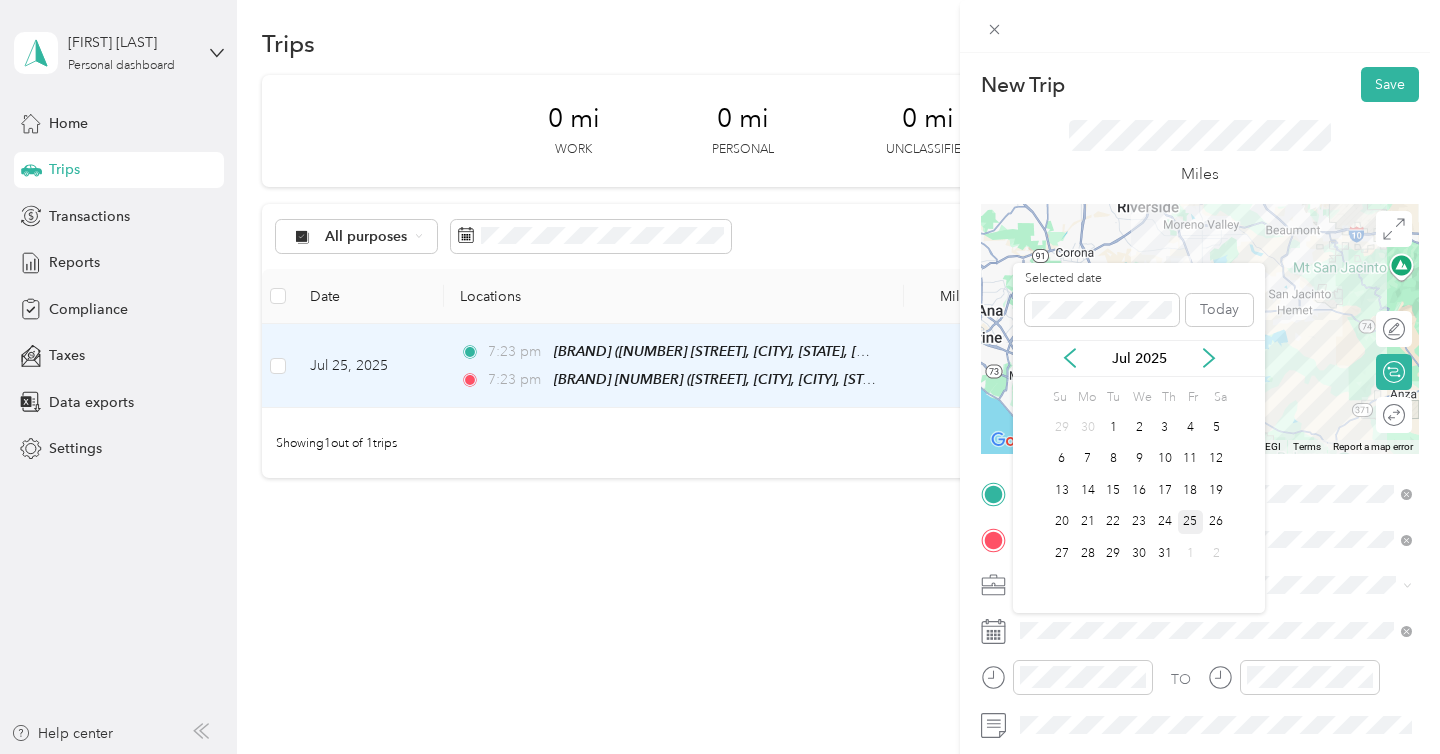 click on "25" at bounding box center [1191, 522] 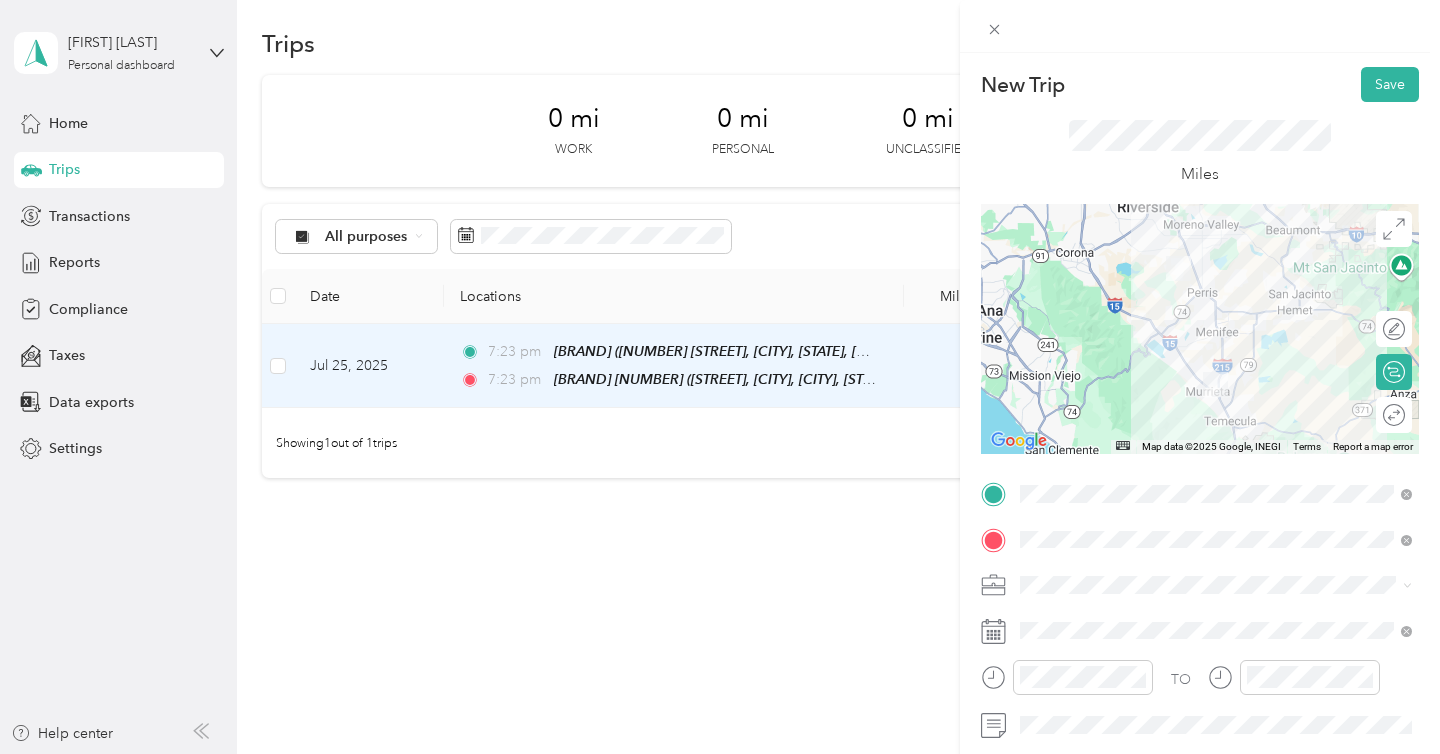 click on "New Trip Save This trip cannot be edited because it is either under review, approved, or paid. Contact your Team Manager to edit it. Miles ← Move left → Move right ↑ Move up ↓ Move down + Zoom in - Zoom out Home Jump left by 75% End Jump right by 75% Page Up Jump up by 75% Page Down Jump down by 75% Map Data Map data ©2025 Google, INEGI Map data ©2025 Google, INEGI 20 km  Click to toggle between metric and imperial units Terms Report a map error Edit route Calculate route Round trip TO Add photo" at bounding box center (1200, 430) 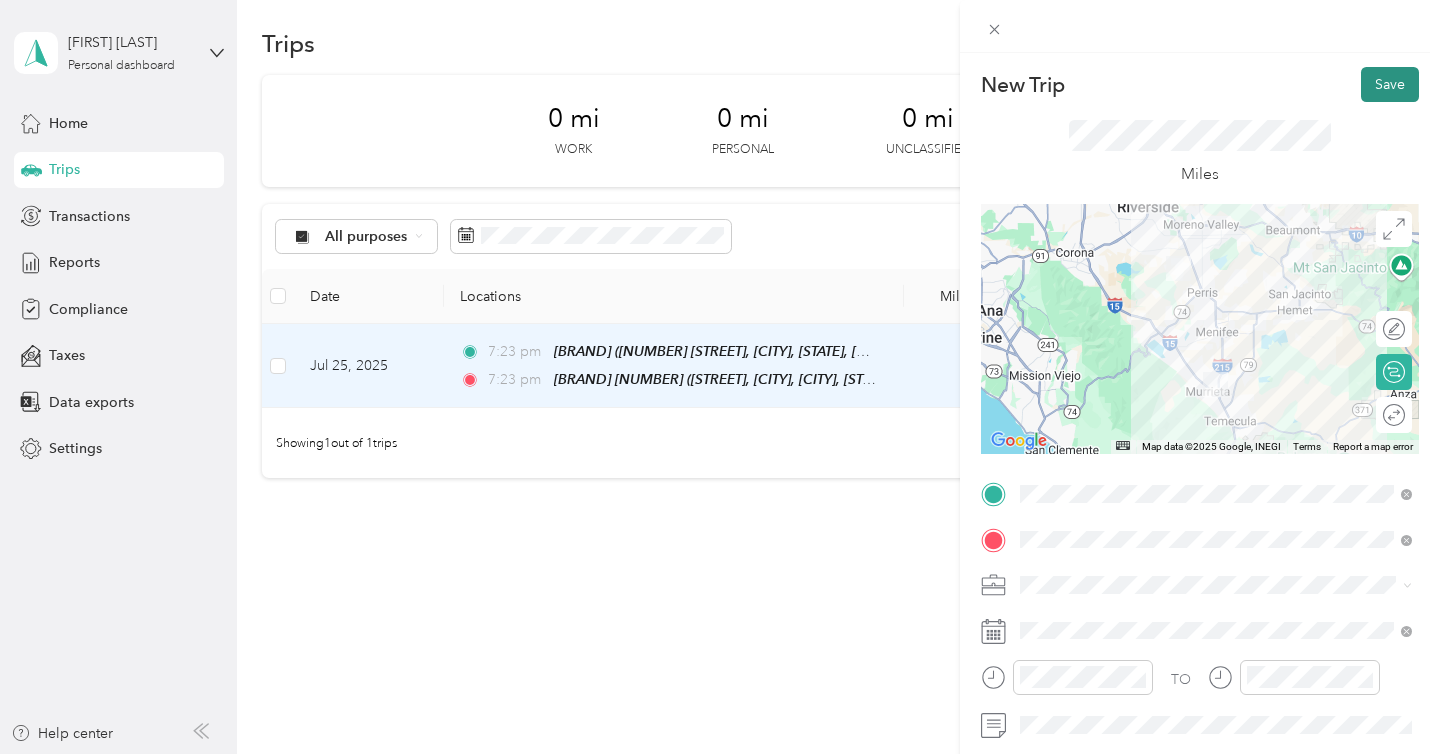 click on "Save" at bounding box center [1390, 84] 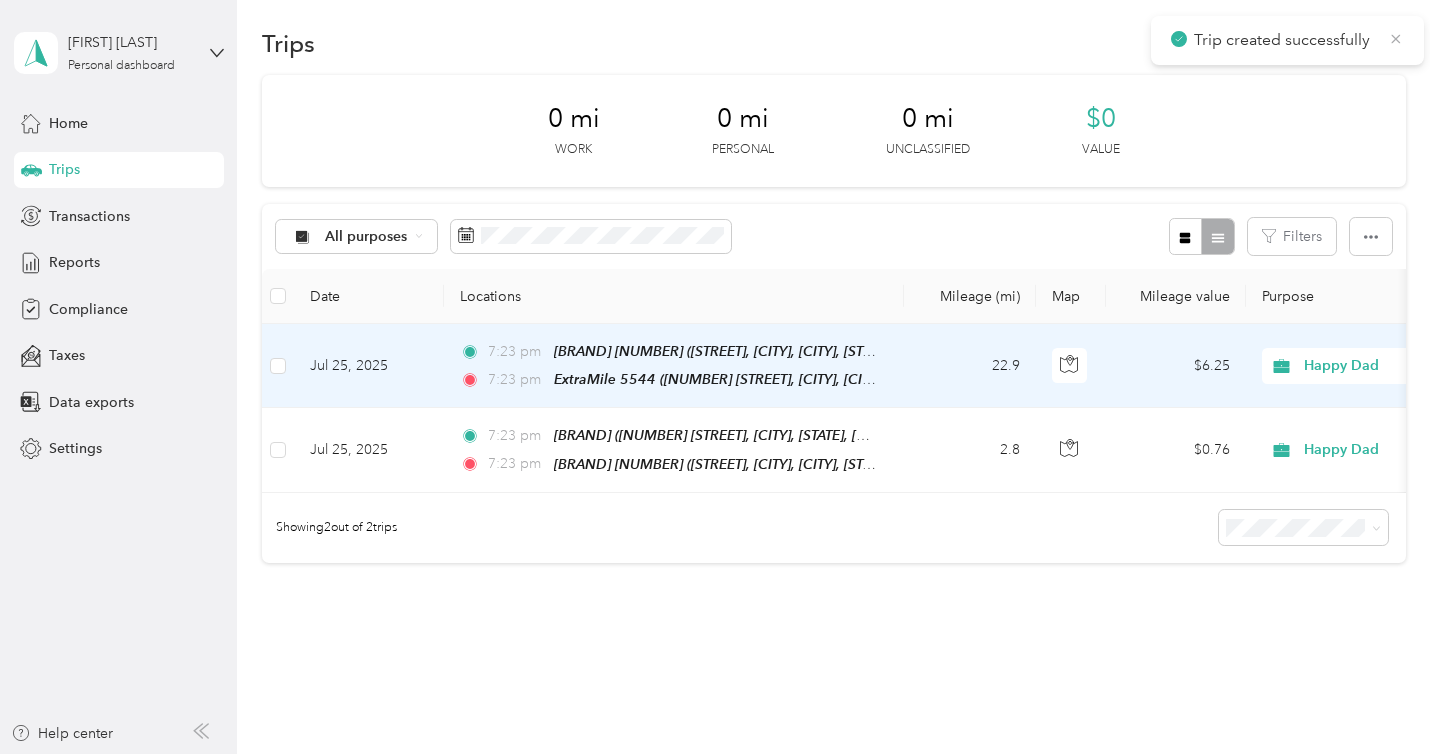 click 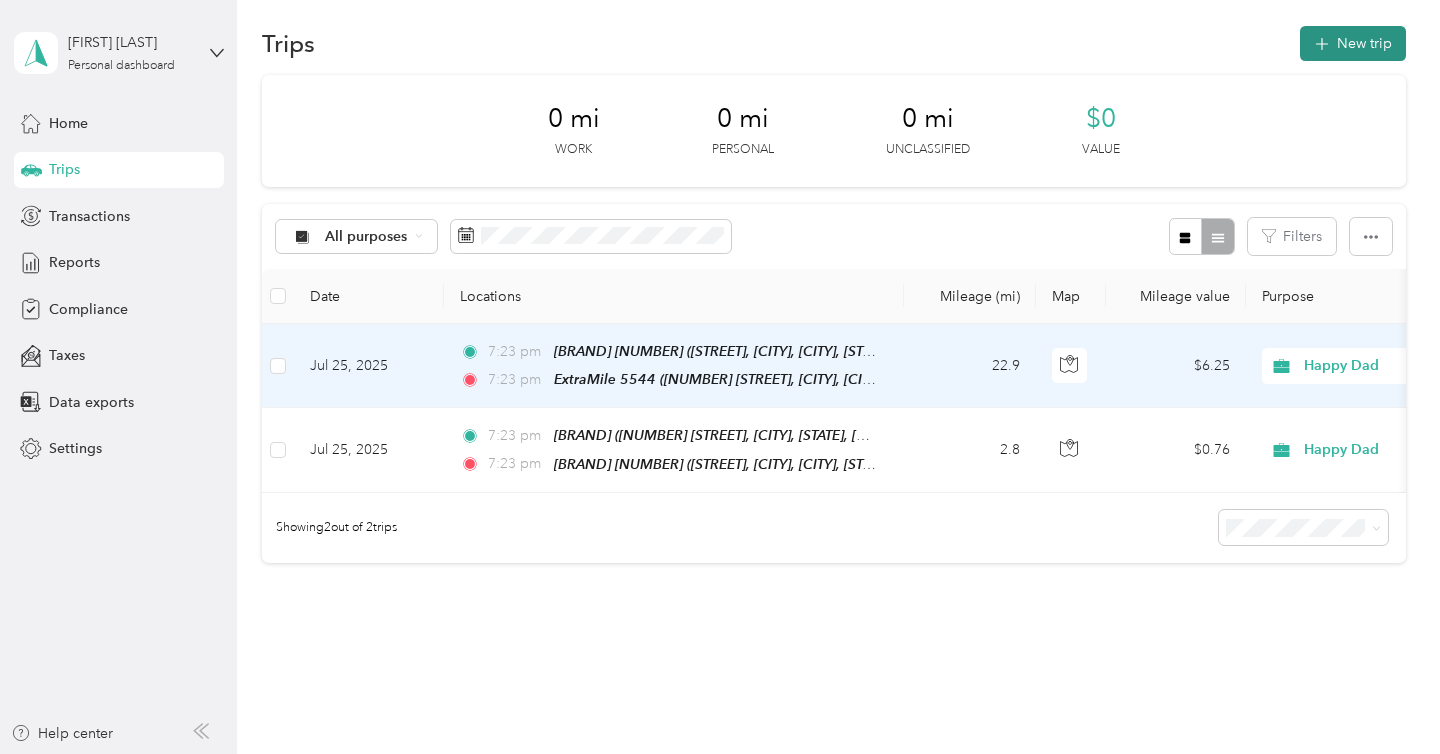 click on "New trip" at bounding box center [1353, 43] 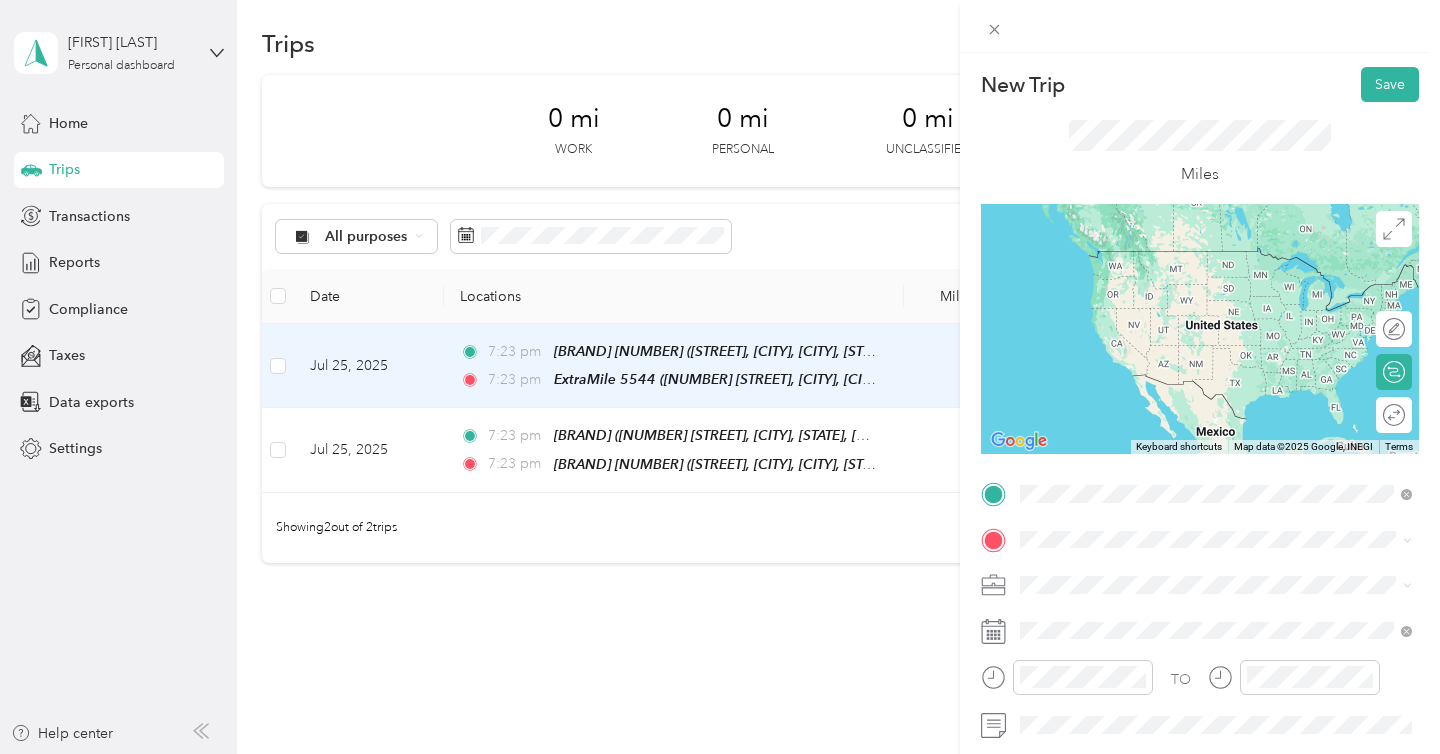 click on "[NUMBER] [STREET], [CITY], [POSTAL_CODE], [CITY], [STATE], [COUNTRY]" at bounding box center (1227, 291) 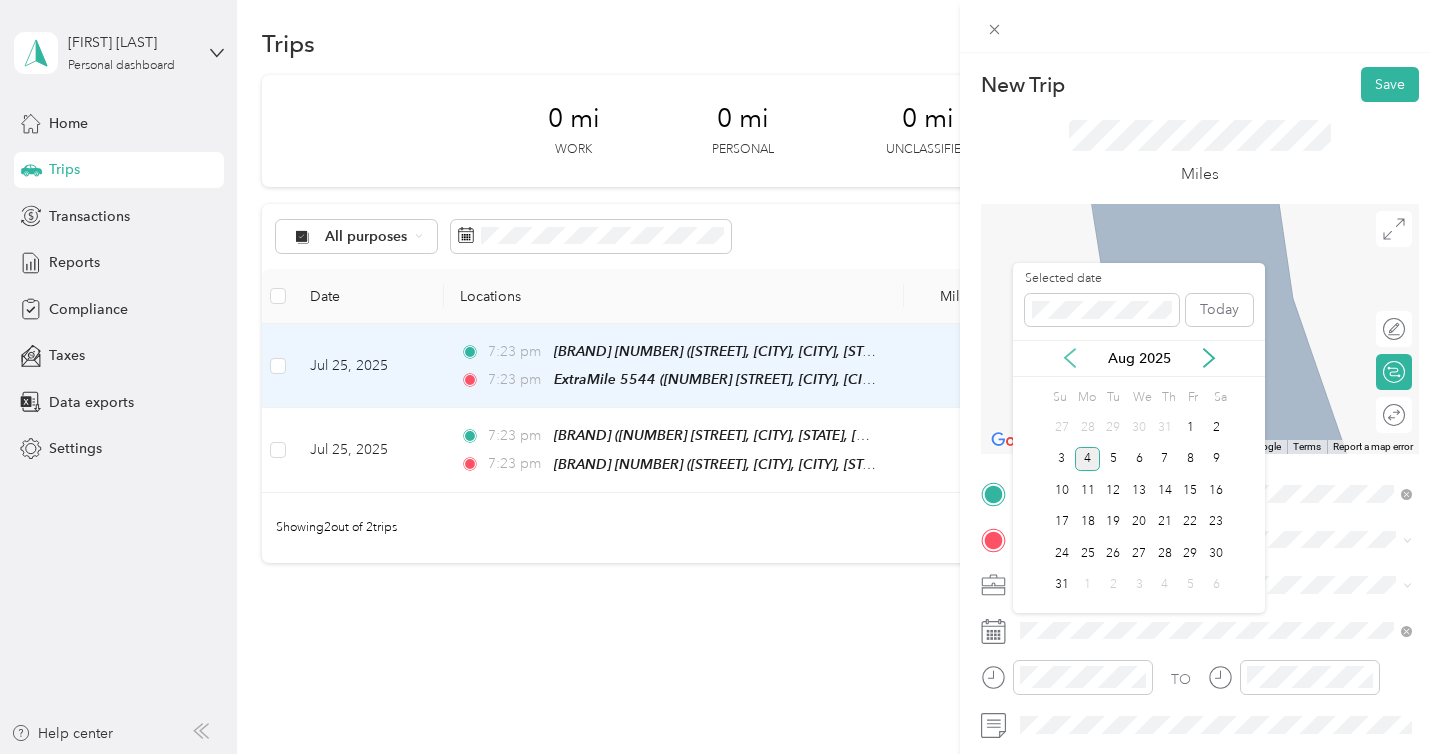 click 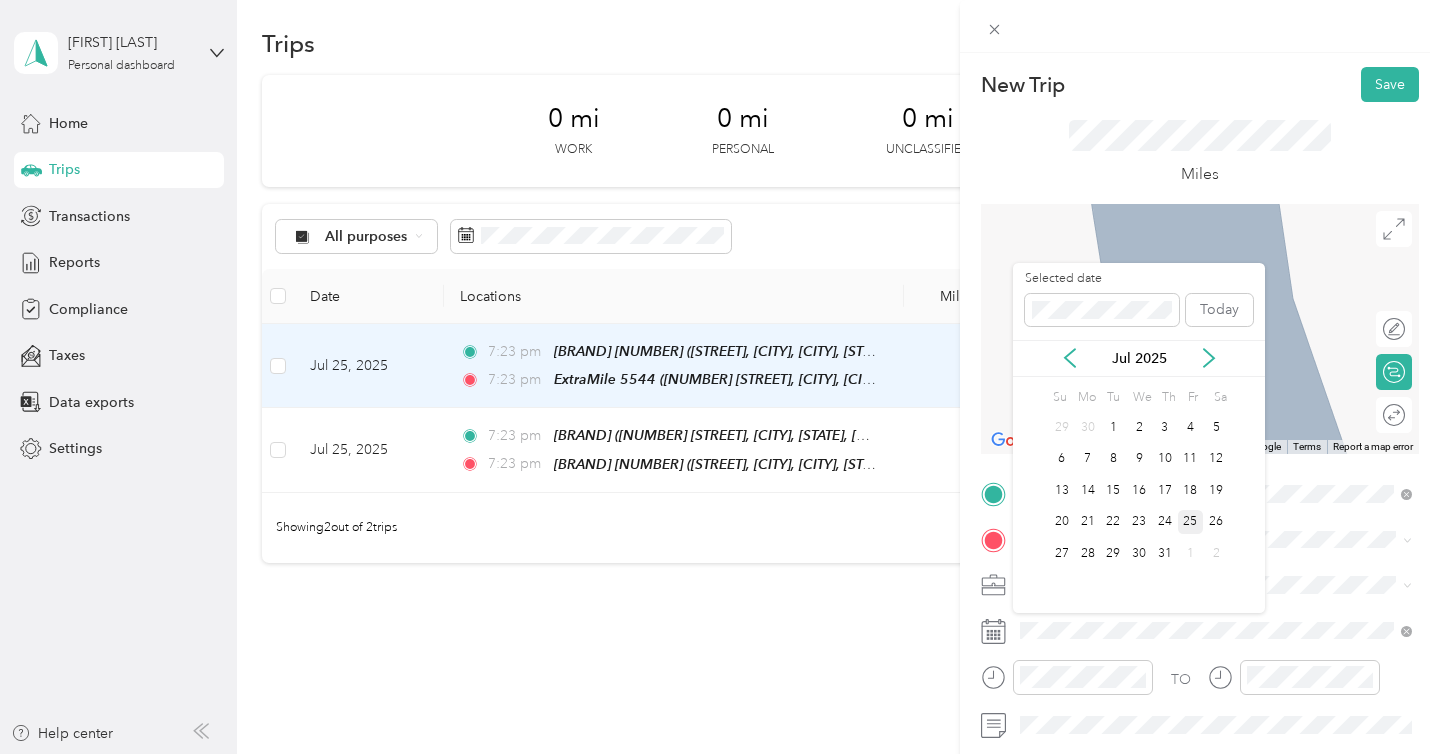 click on "25" at bounding box center (1191, 522) 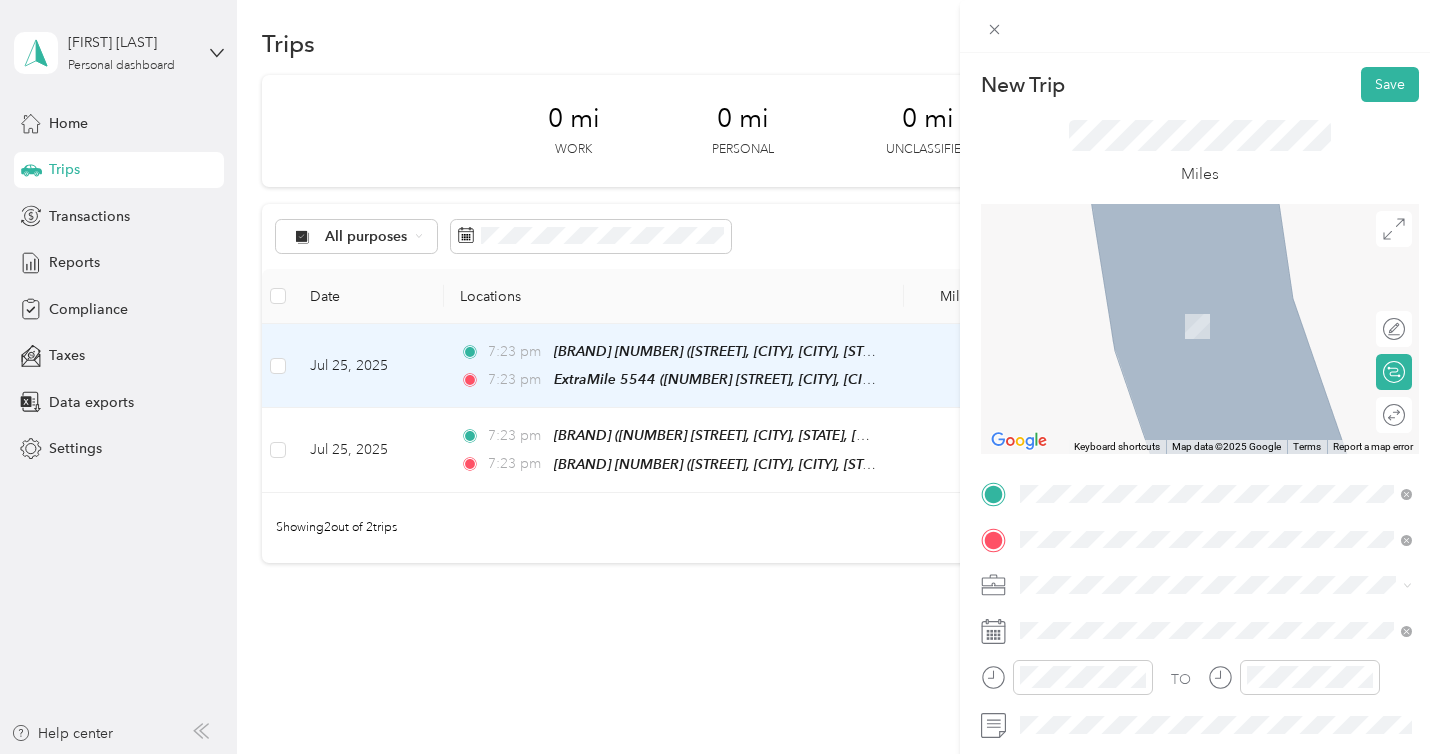 click on "[NUMBER] [STREET], [CITY], [POSTAL_CODE], [CITY], [STATE], United States" at bounding box center (1227, 336) 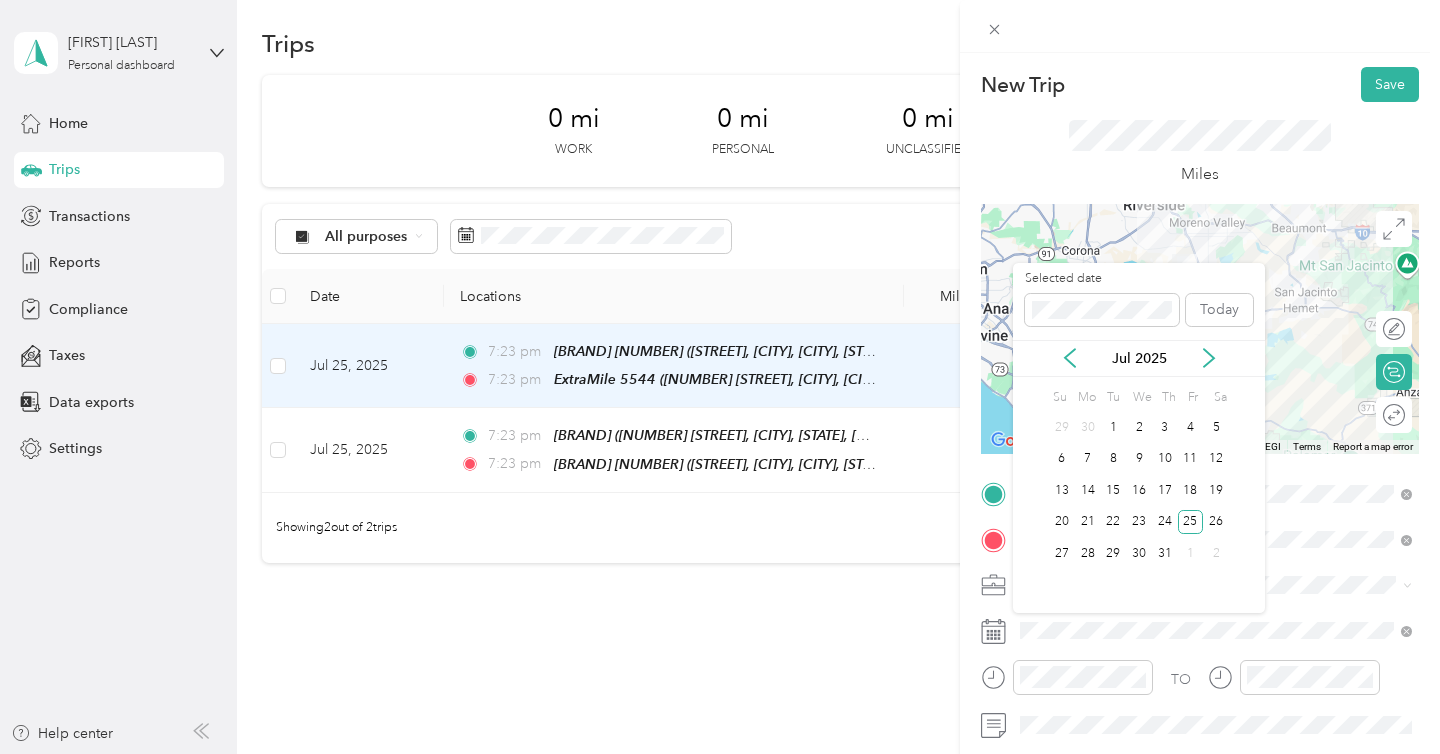 click on "Jul 2025" at bounding box center [1139, 358] 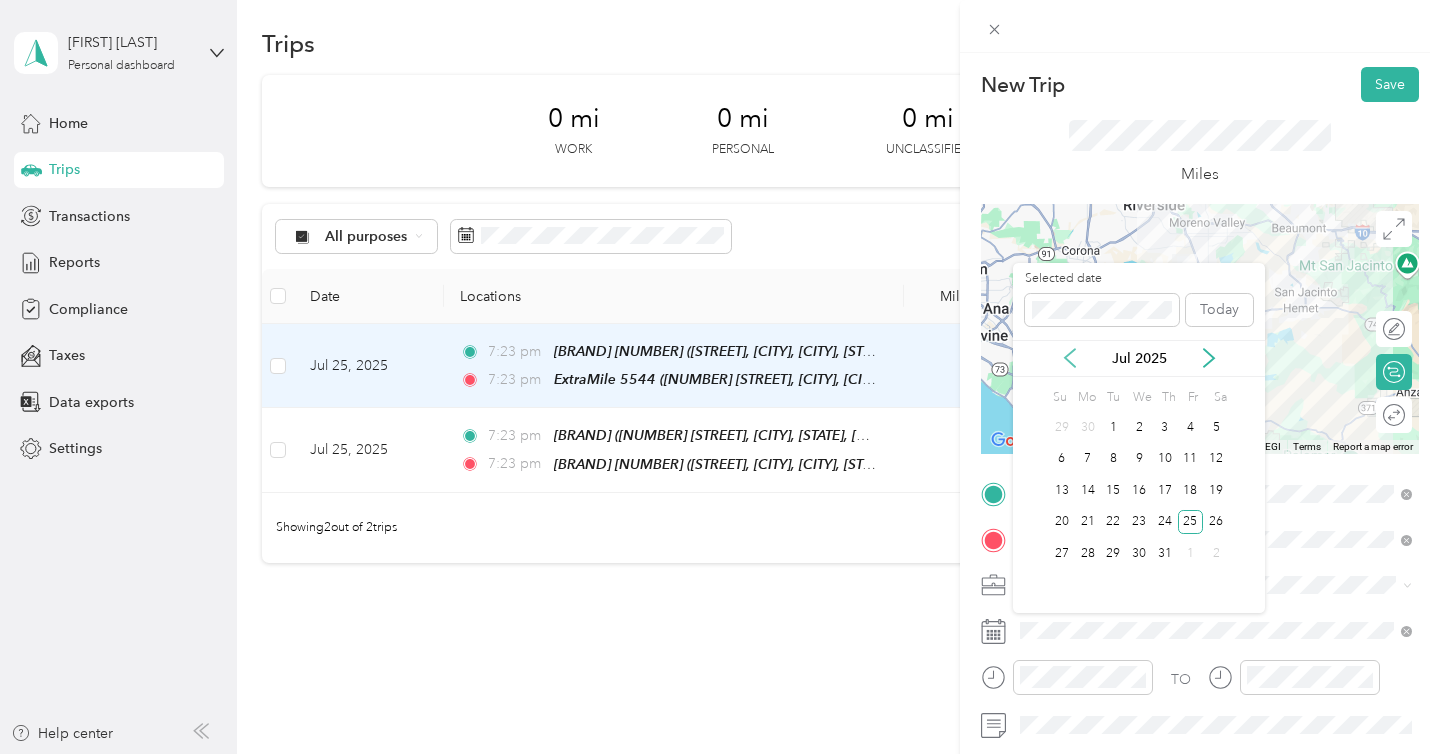 click 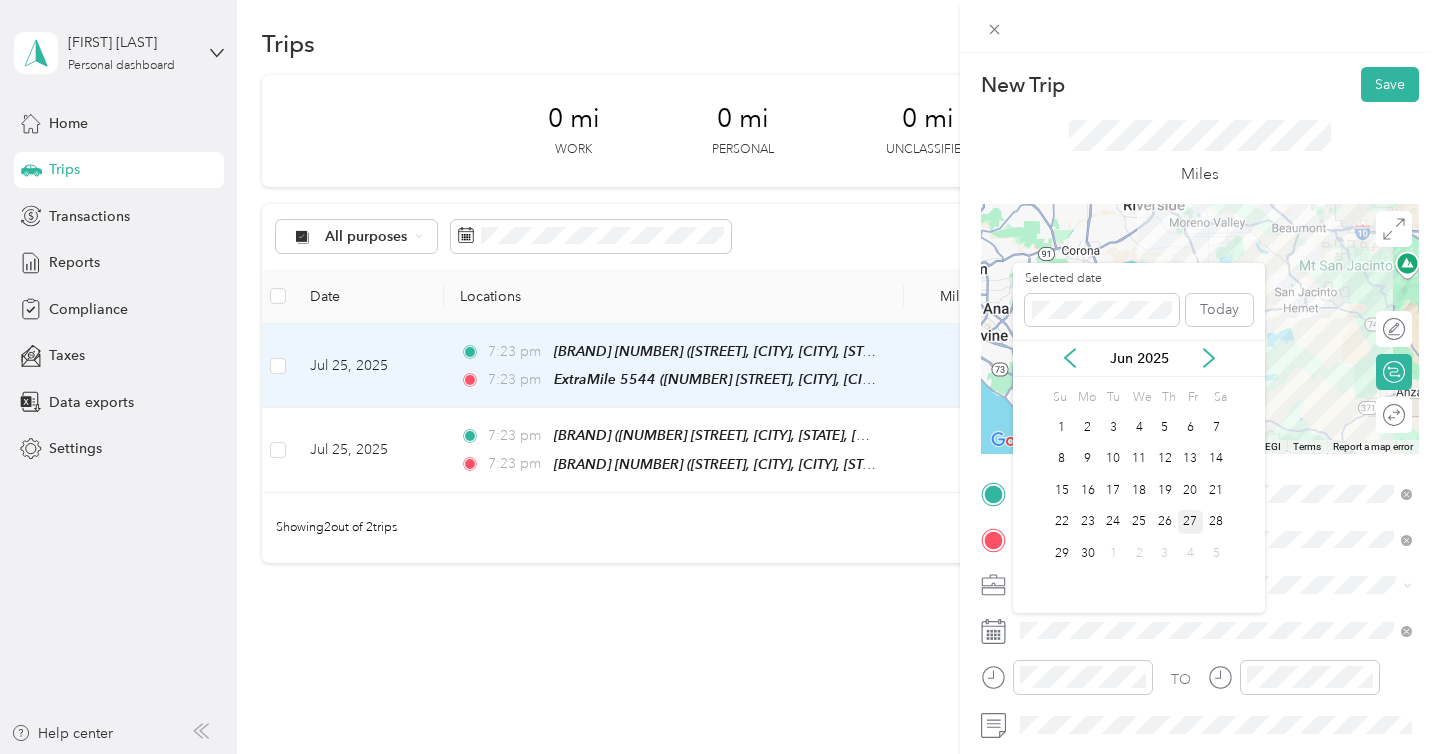 click on "27" at bounding box center (1191, 522) 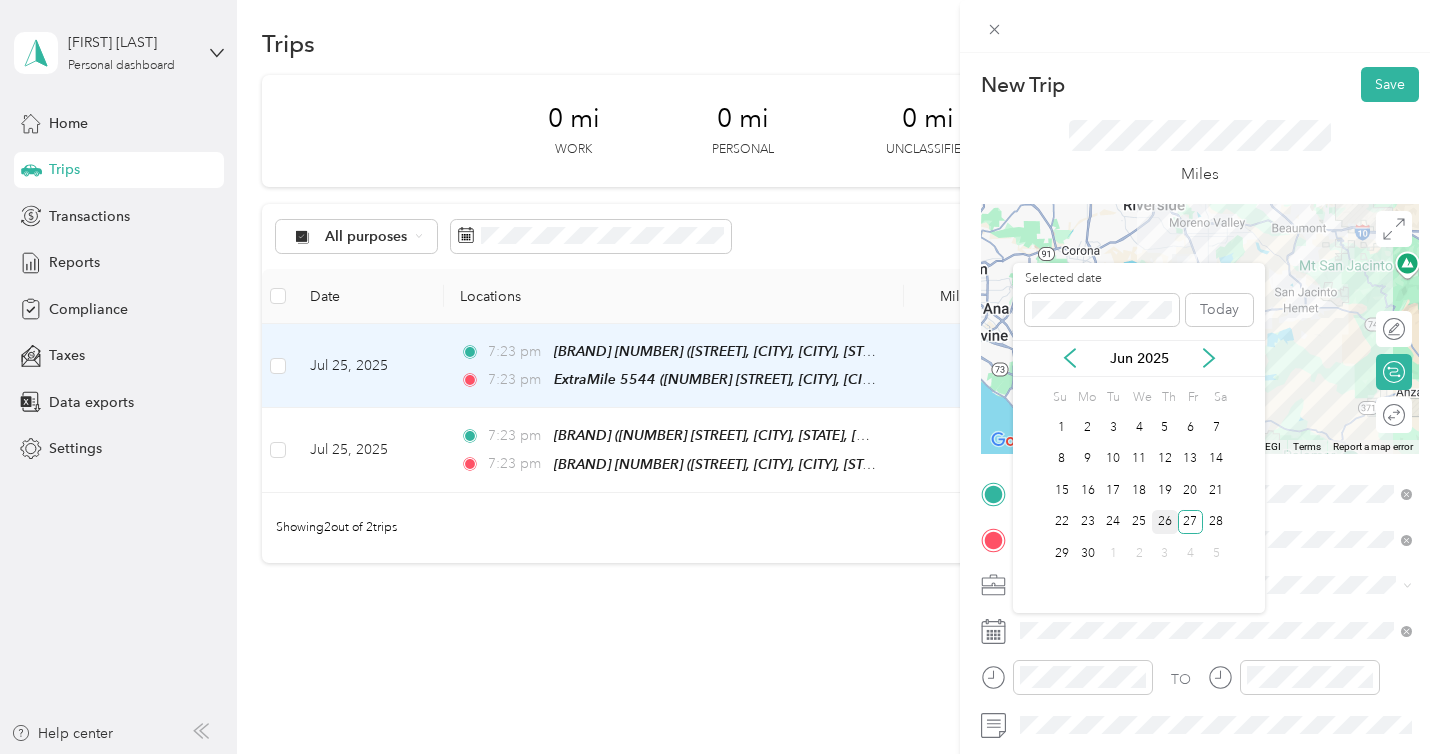 click on "26" at bounding box center [1165, 522] 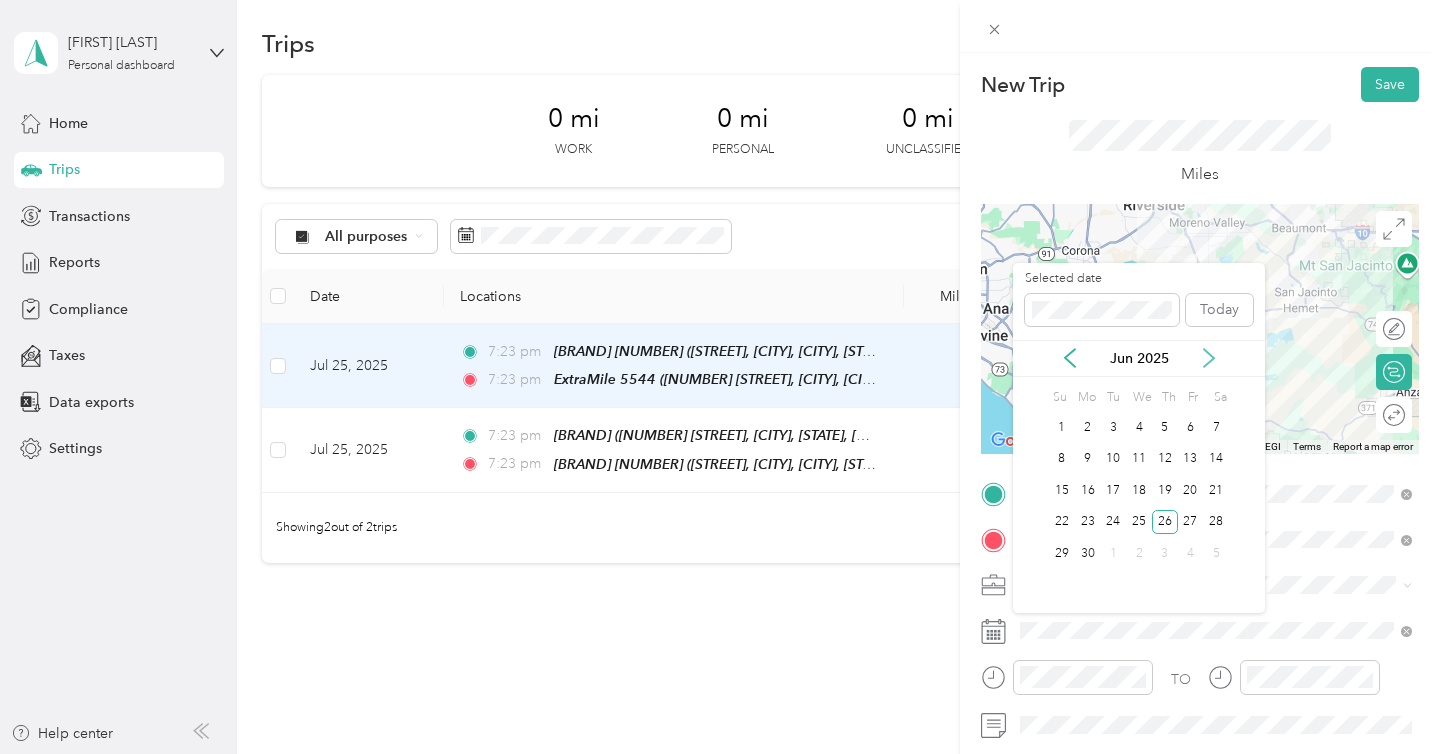 click 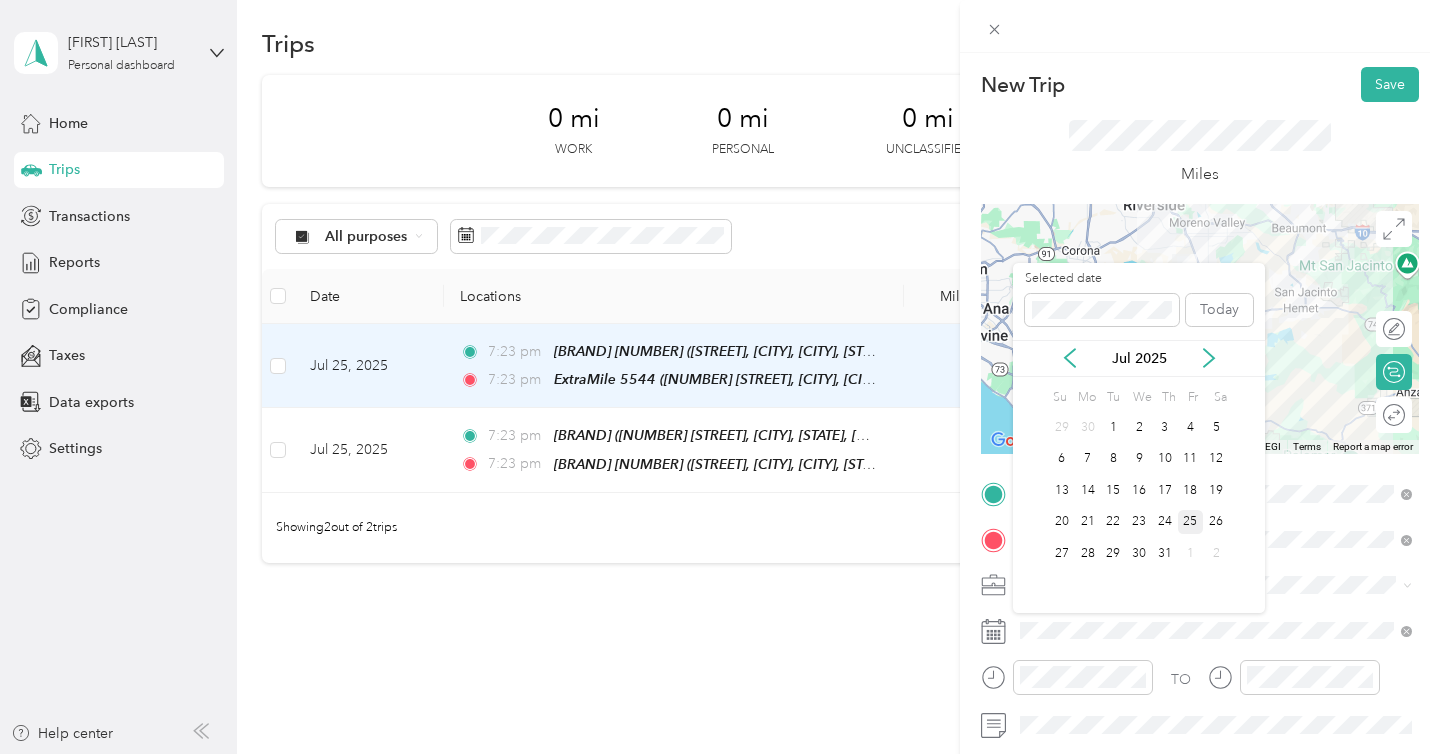 click on "25" at bounding box center [1191, 522] 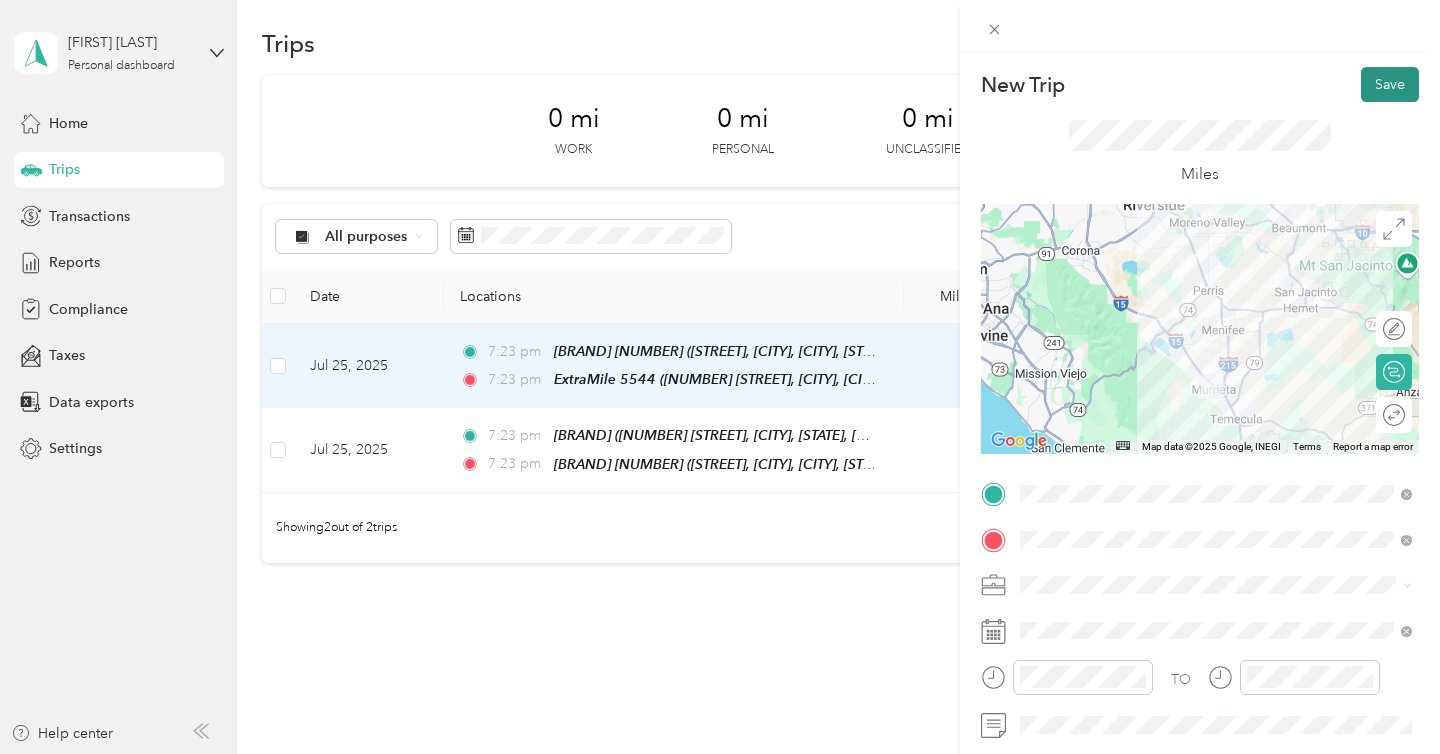 click on "Save" at bounding box center (1390, 84) 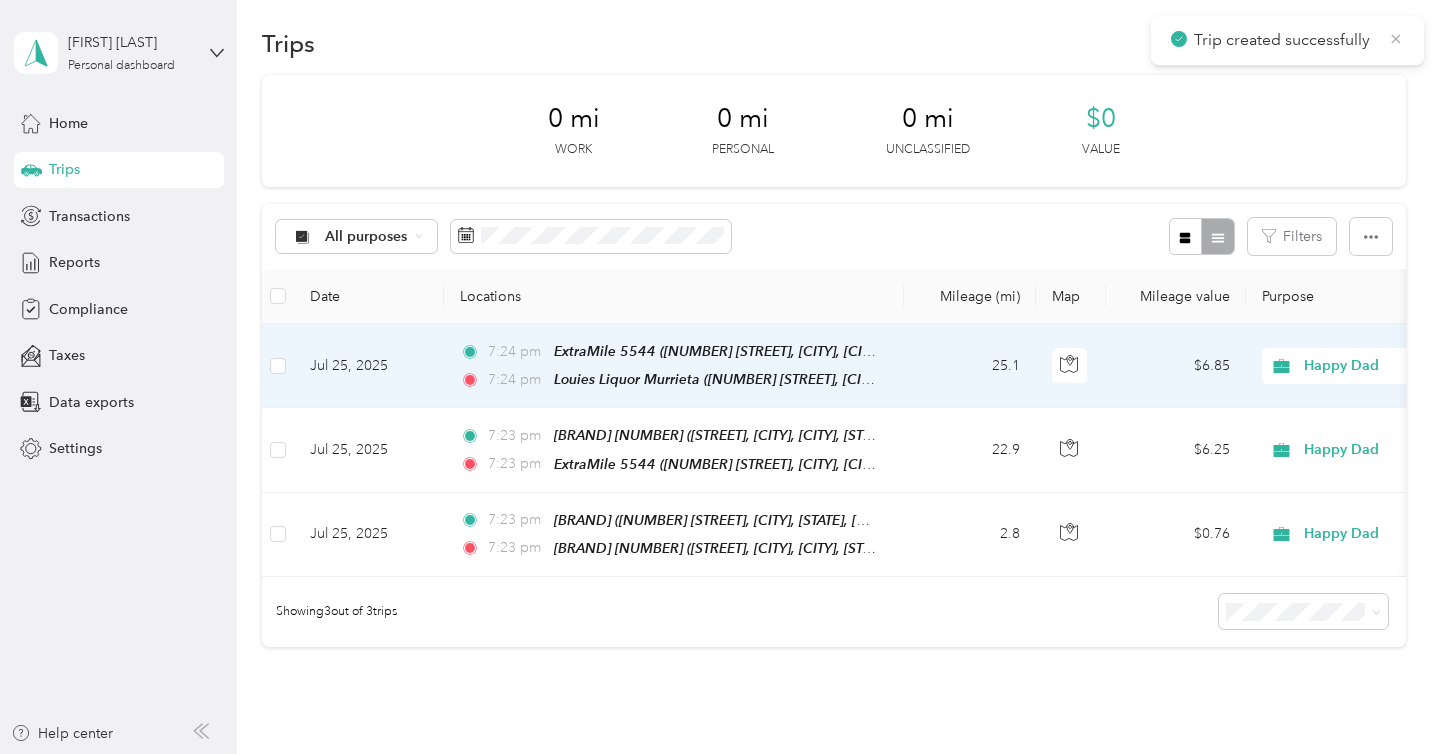 click 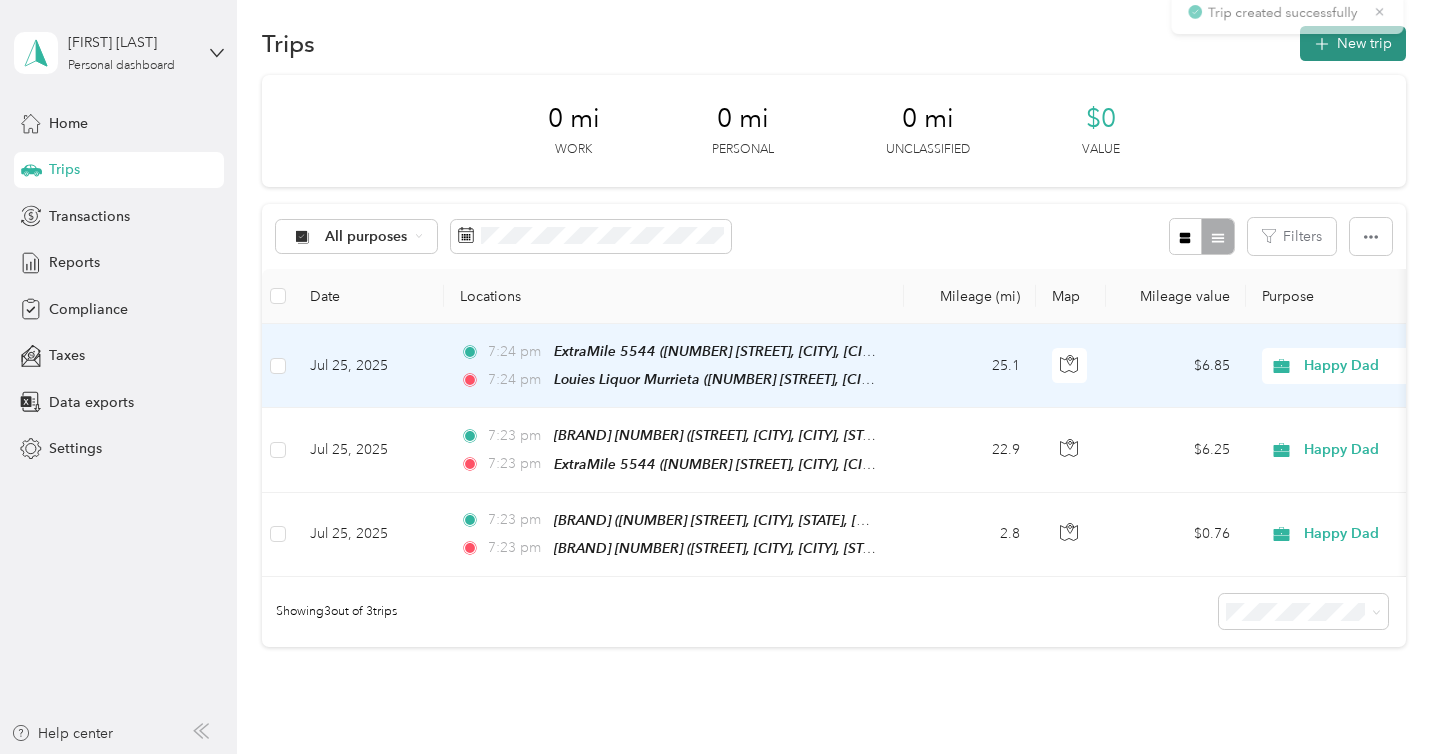 click on "New trip" at bounding box center [1353, 43] 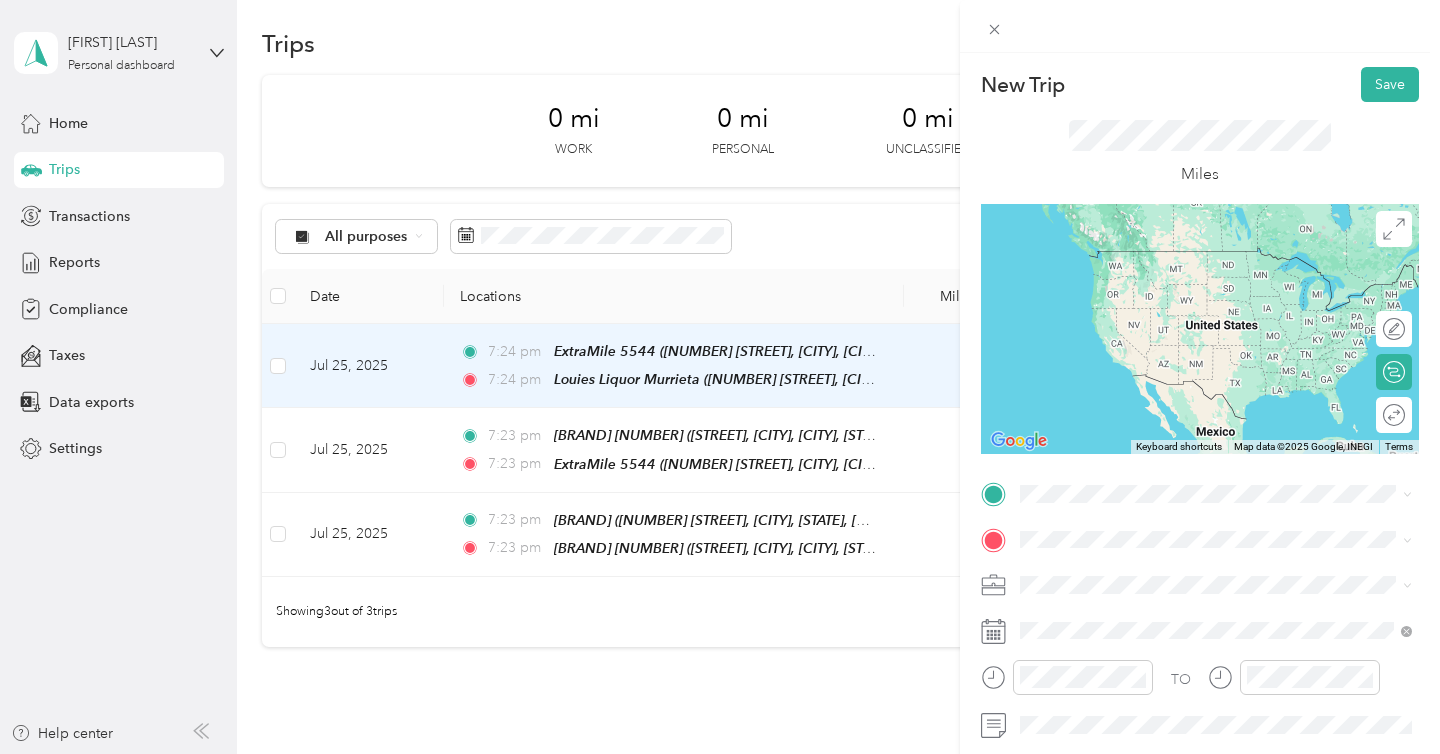 click on "[BUSINESS_NAME] Murrieta [NUMBER] [STREET], [CITY], [POSTAL_CODE], [CITY], [STATE], United States" at bounding box center (1232, 276) 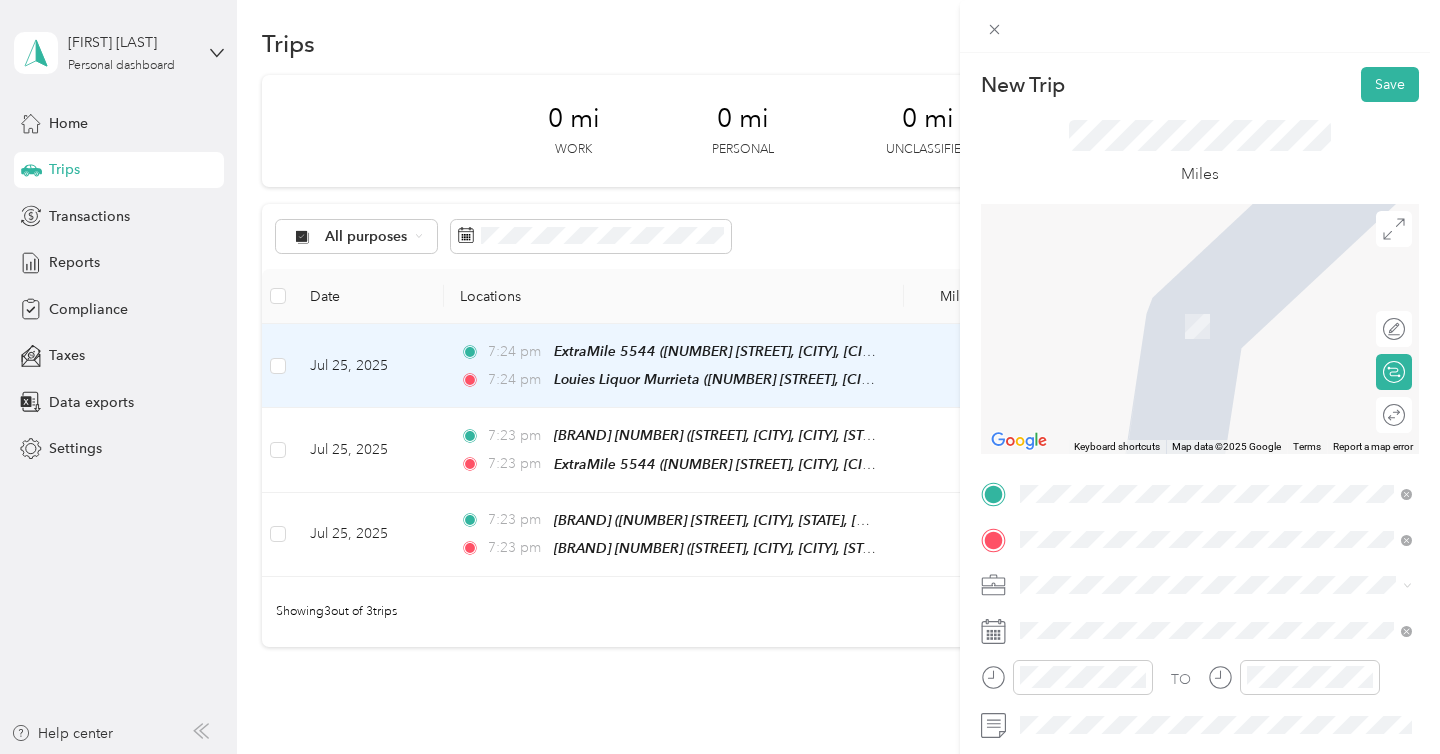 click on "[BRAND_NAME] [STREET], [CITY], [POSTAL_CODE], [CITY], [STATE], [COUNTRY]" at bounding box center [1232, 325] 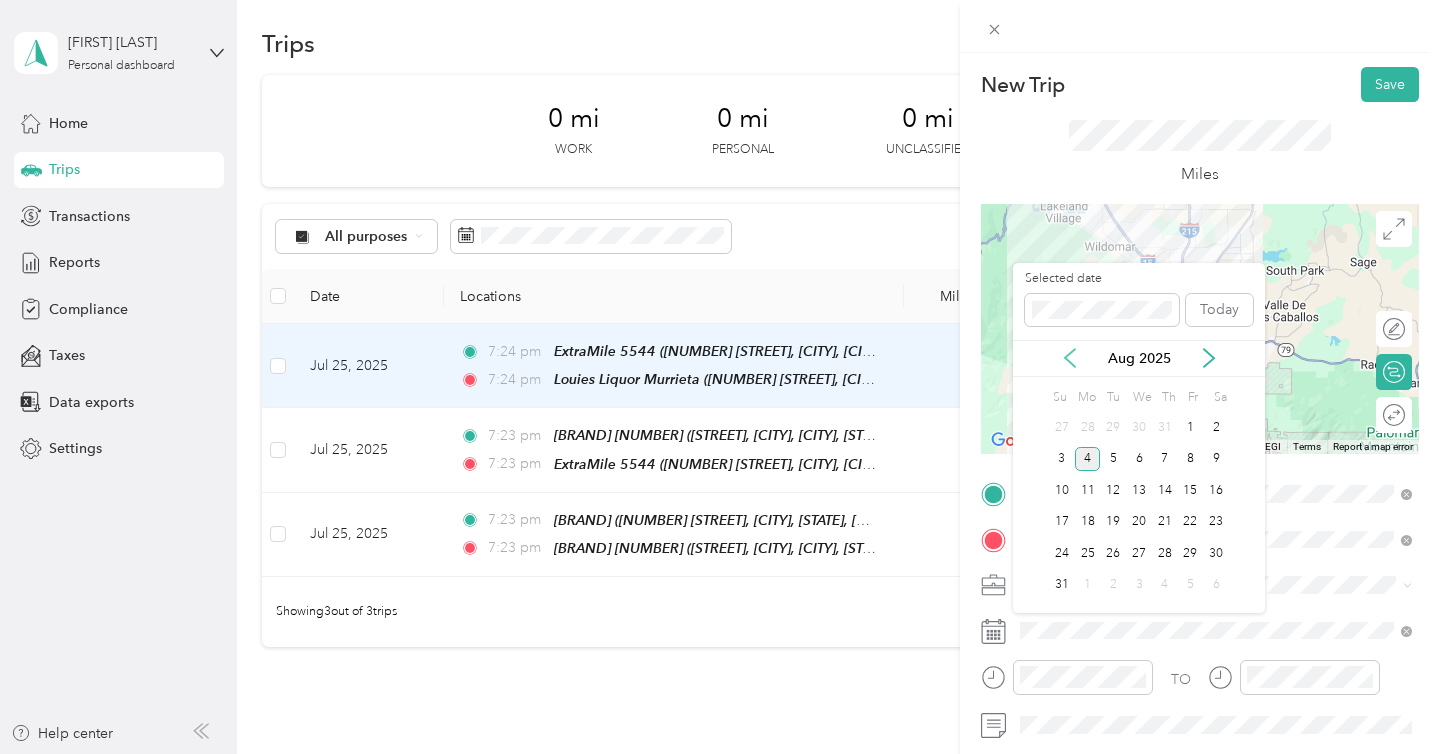 click 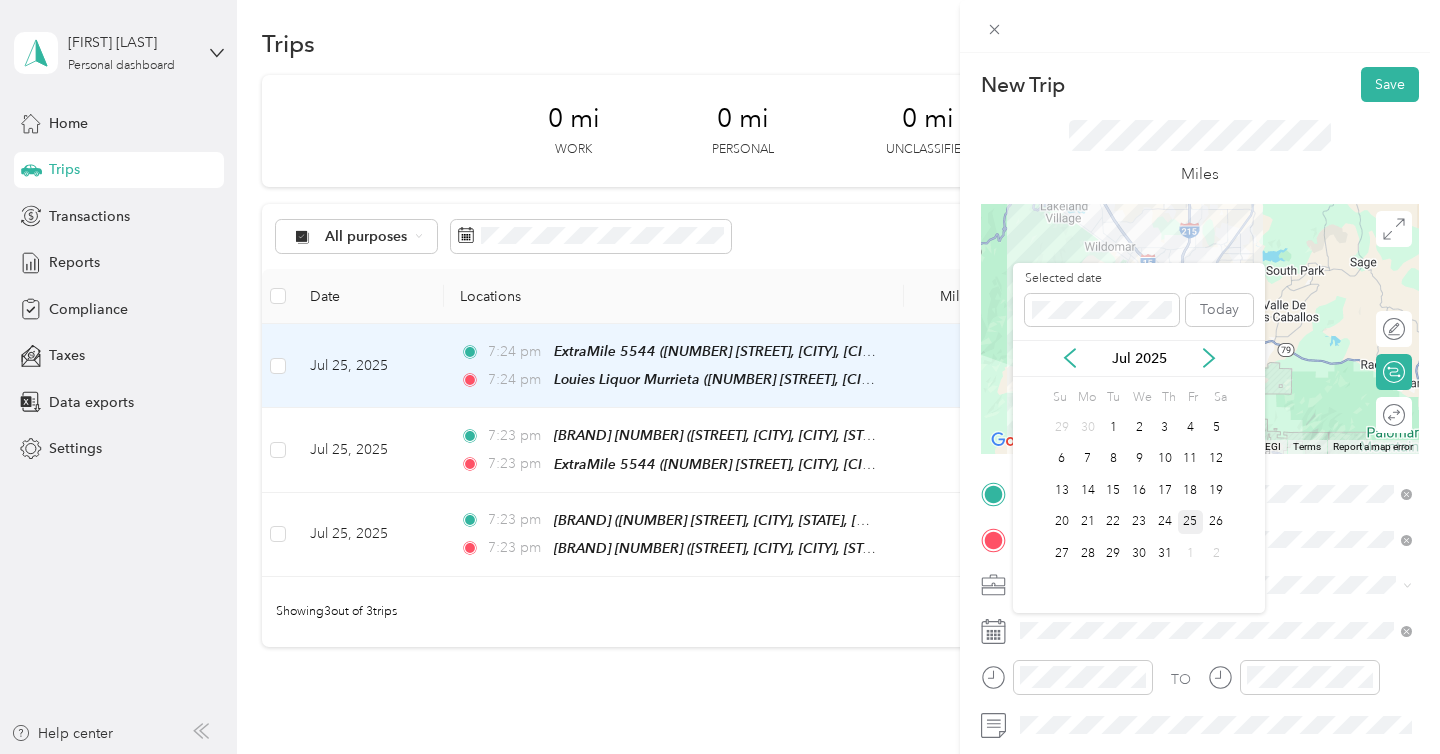 click on "25" at bounding box center (1191, 522) 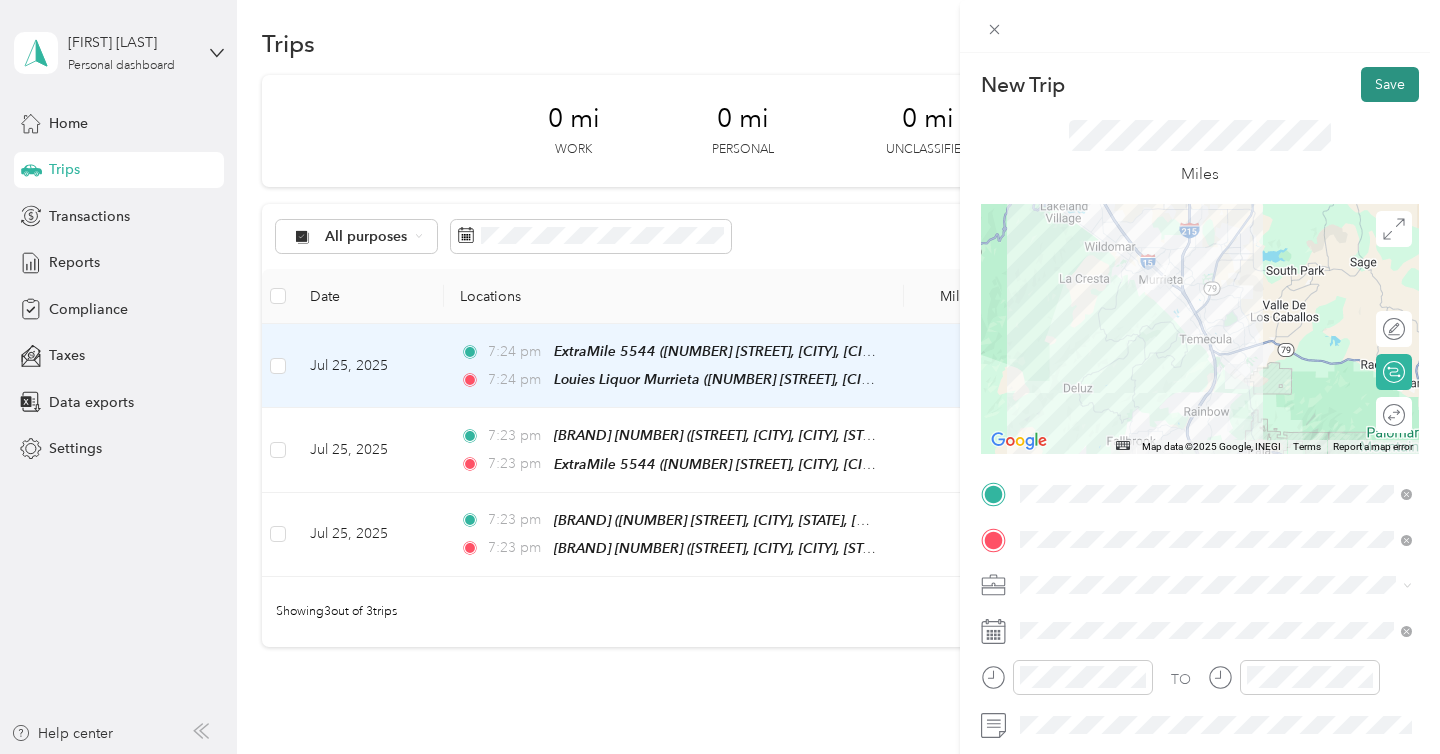 click on "Save" at bounding box center (1390, 84) 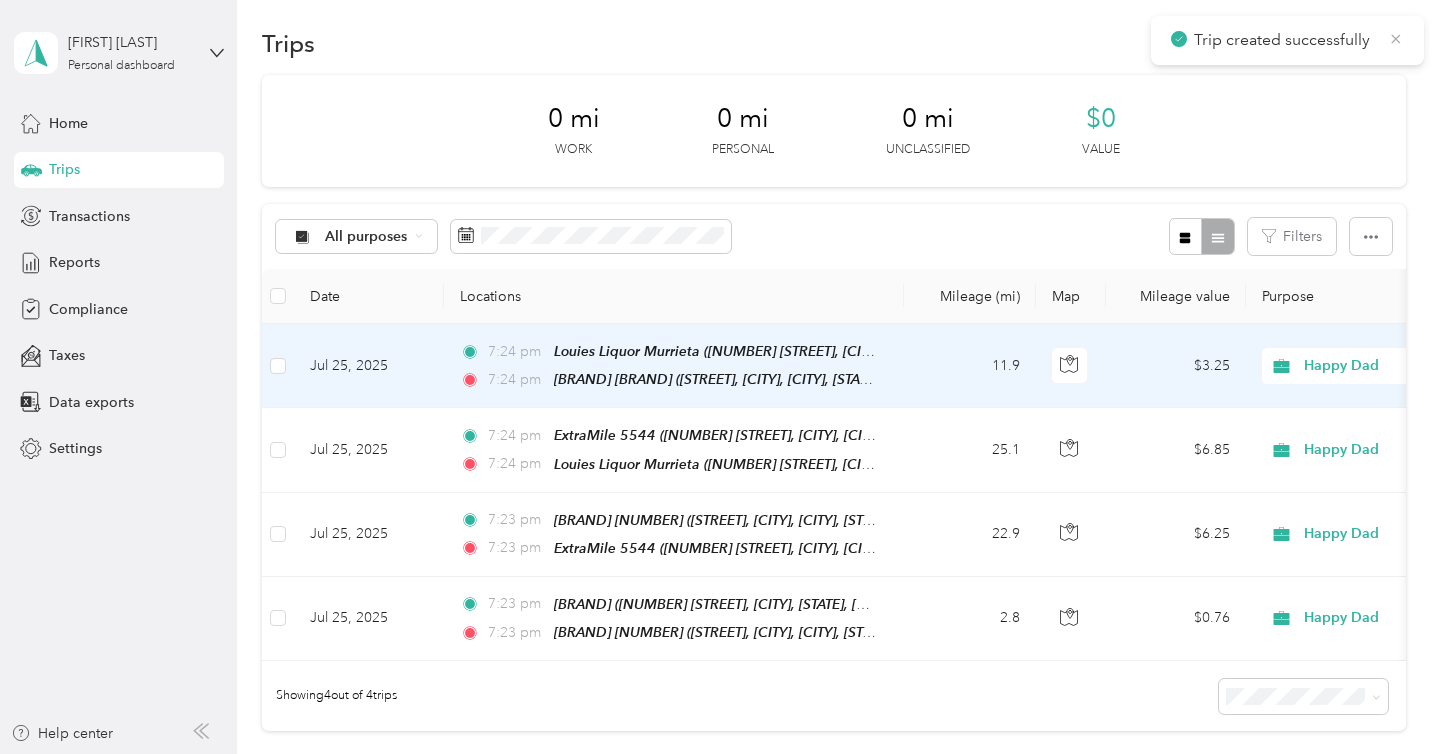 click 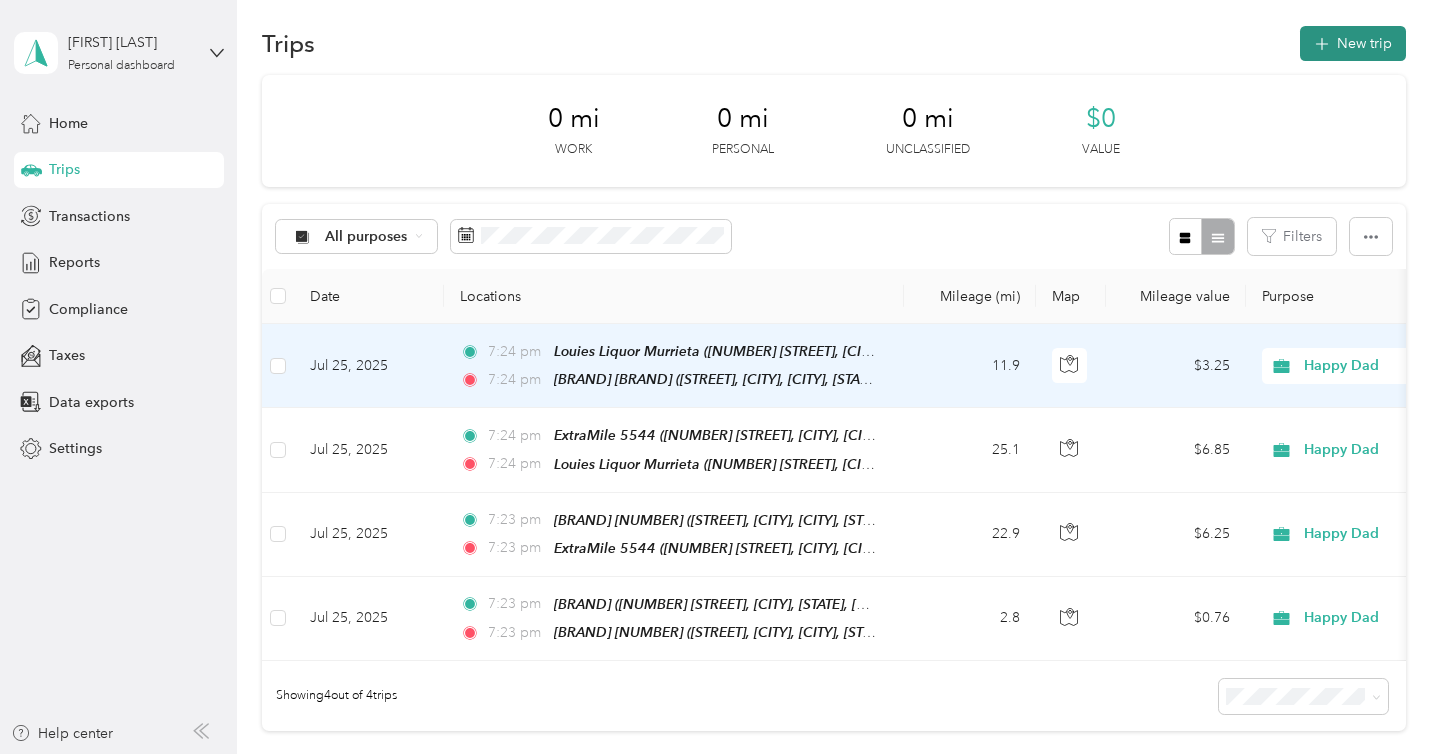 click on "New trip" at bounding box center (1353, 43) 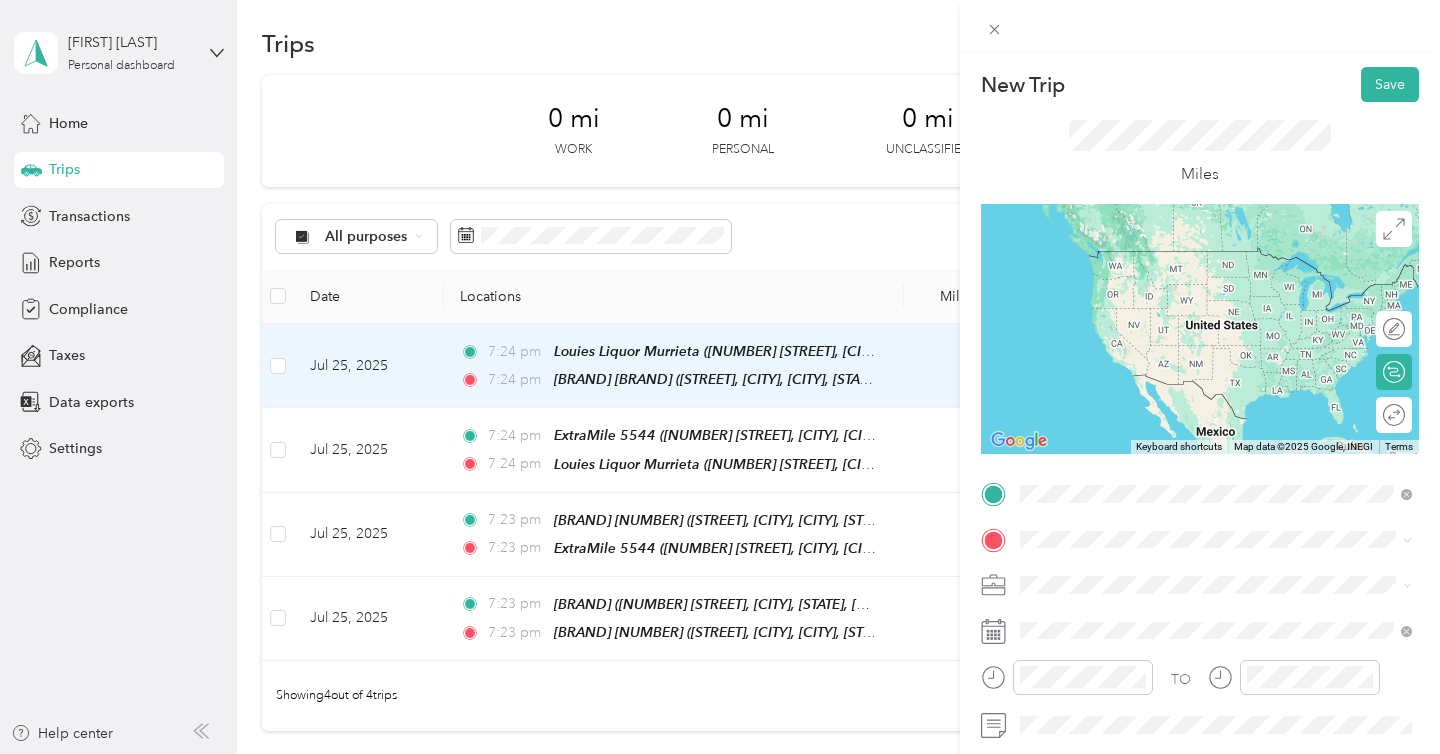 click on "[STREET], [CITY], [POSTAL_CODE], [CITY], [STATE], [COUNTRY]" at bounding box center [1220, 291] 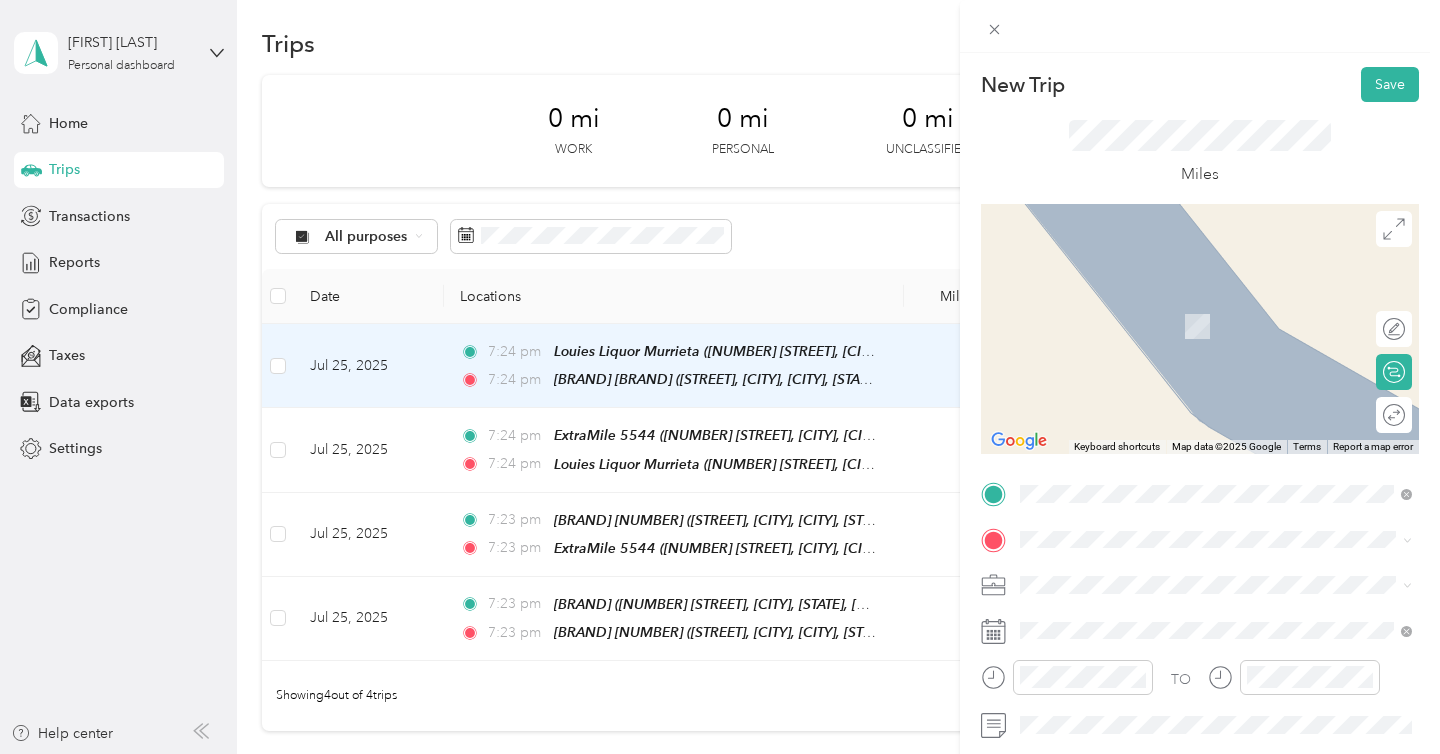 click on "Walmart Lake Elsinore [NUMBER] [STREET], [CITY], [POSTAL_CODE], [CITY], [STATE], United States" at bounding box center (1232, 384) 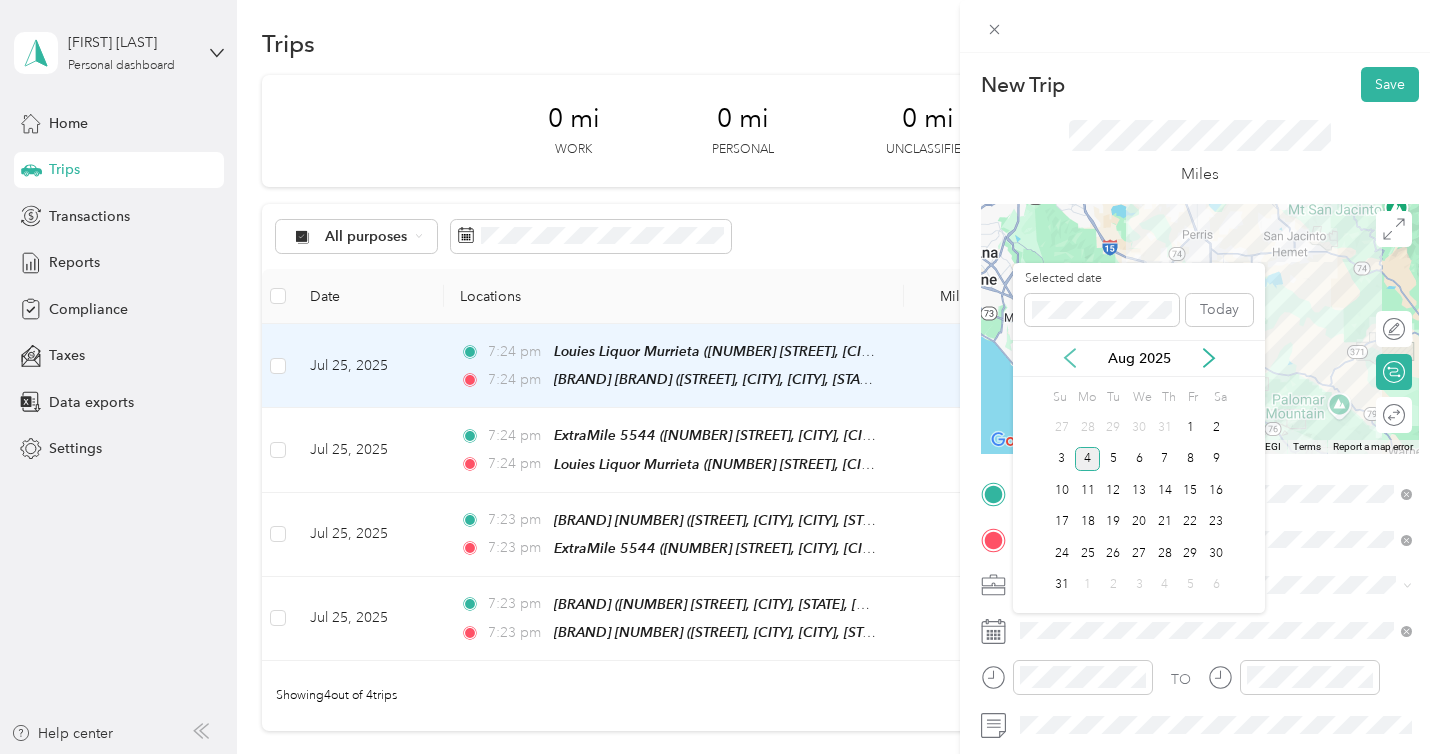 click 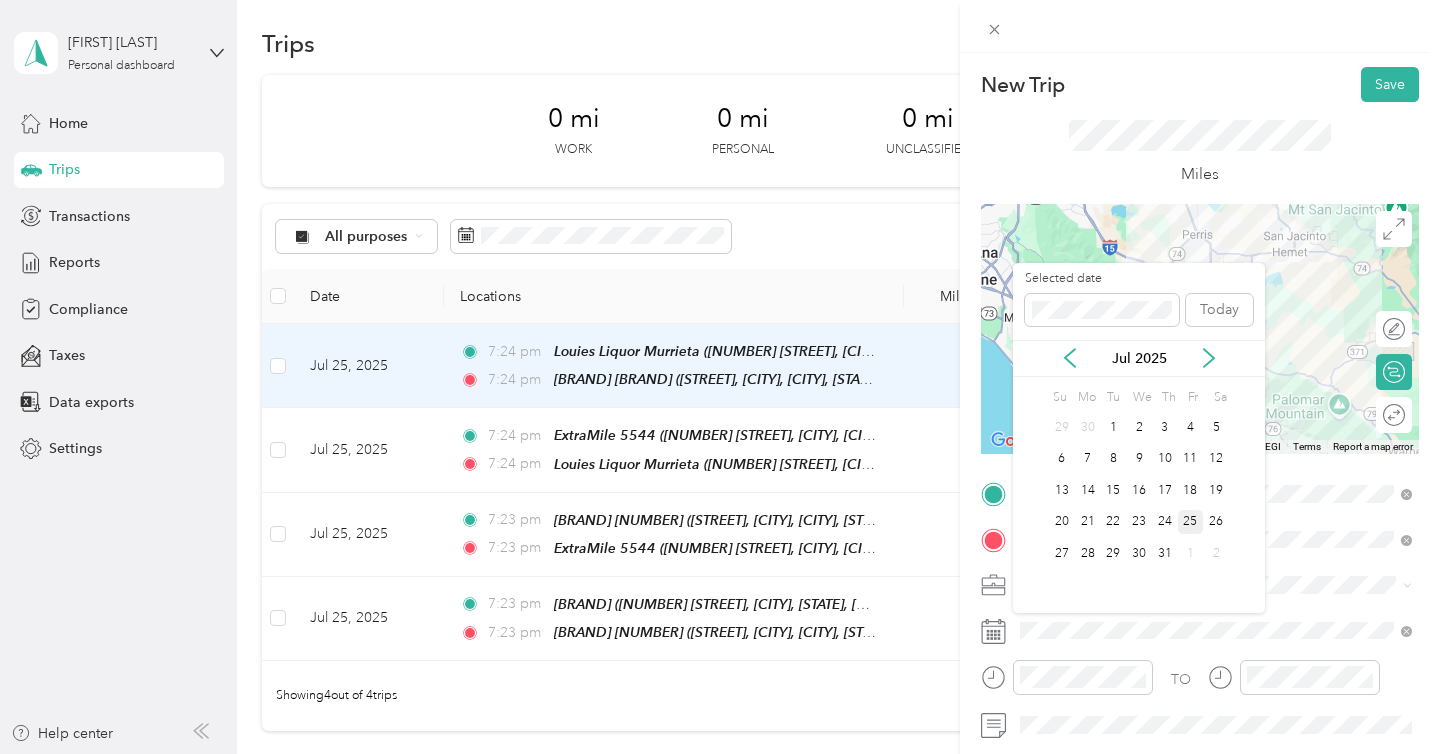 click on "25" at bounding box center [1191, 522] 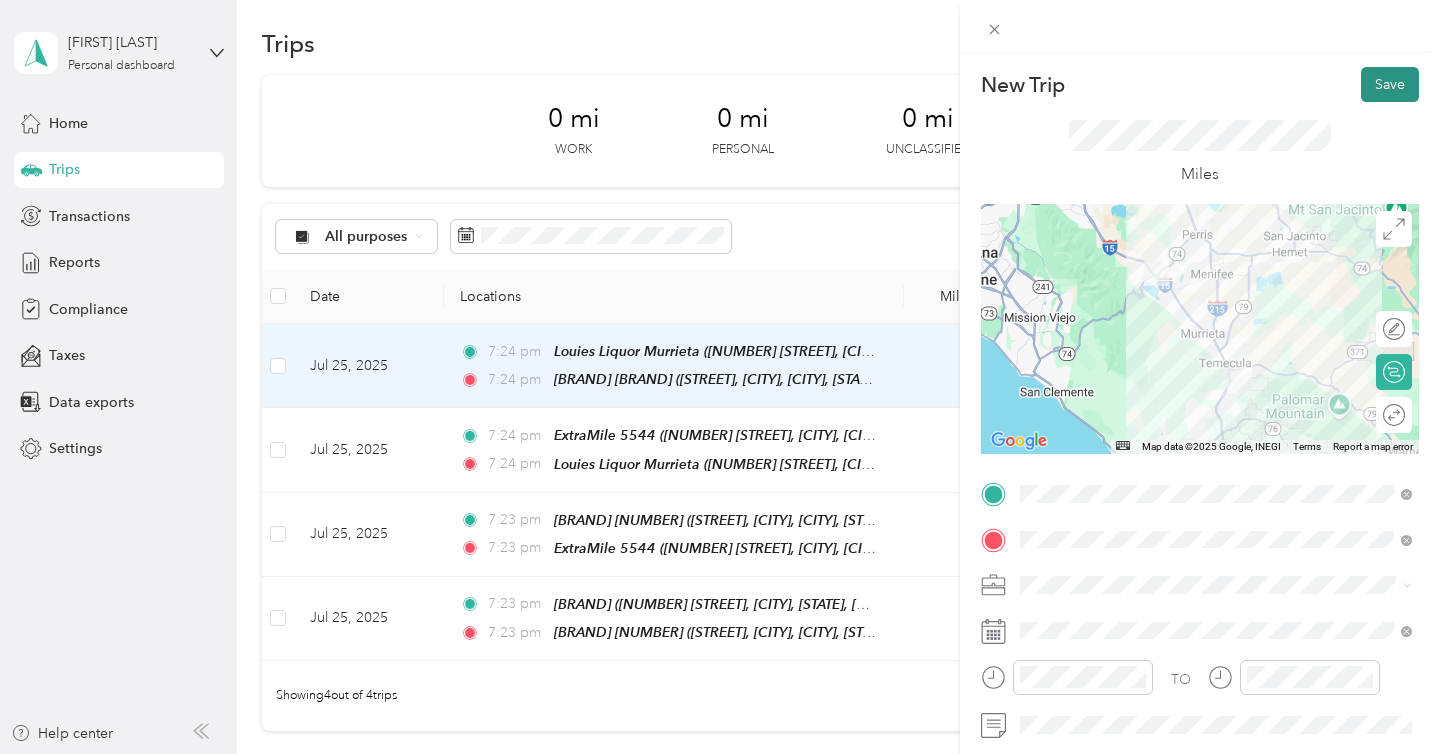 click on "Save" at bounding box center (1390, 84) 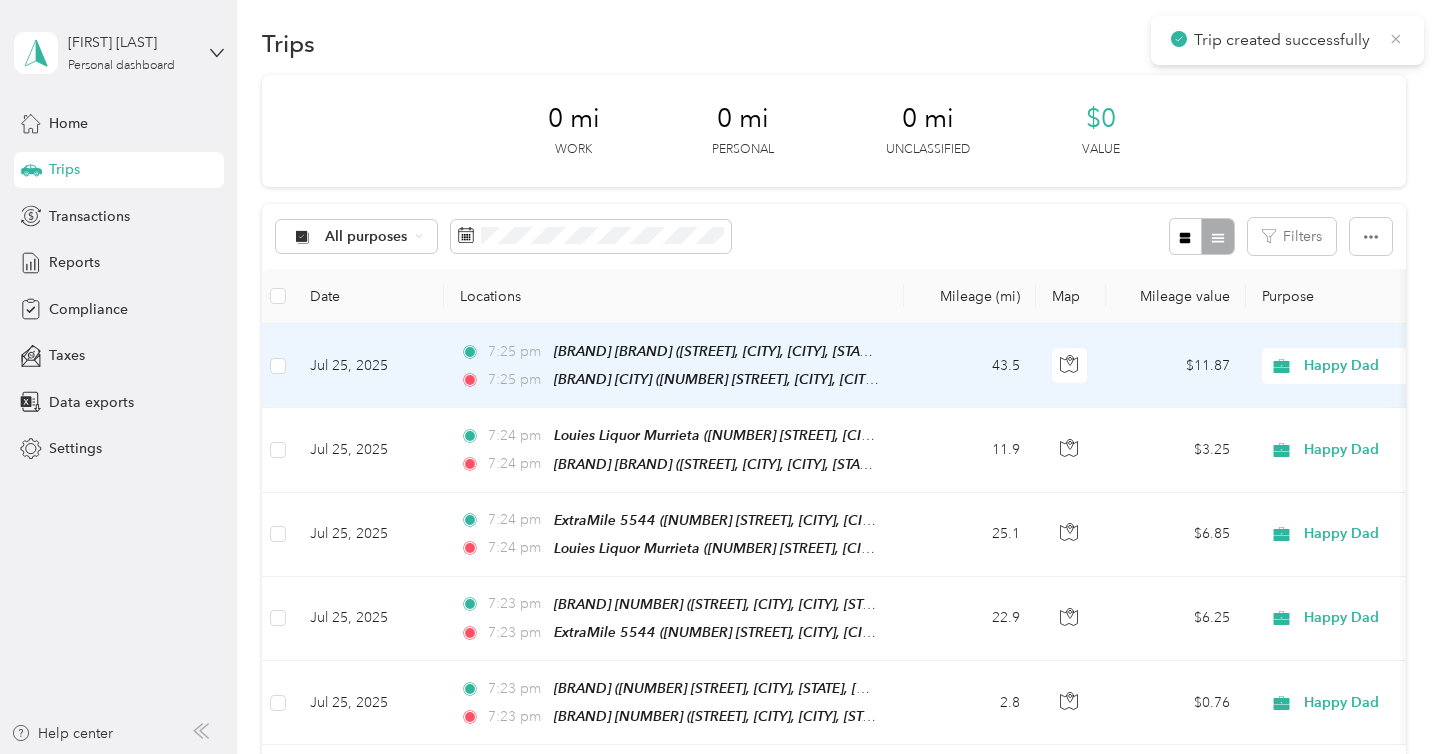 click 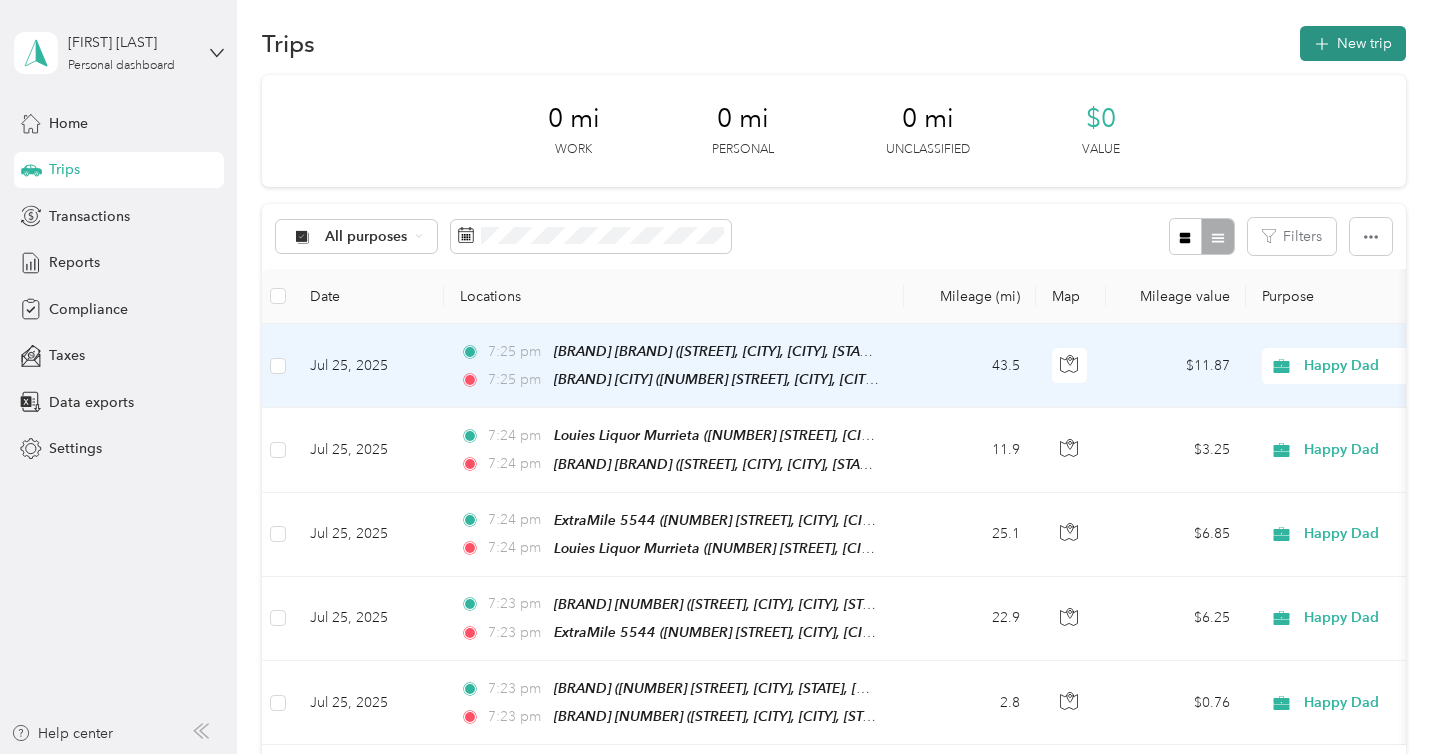 click on "New trip" at bounding box center [1353, 43] 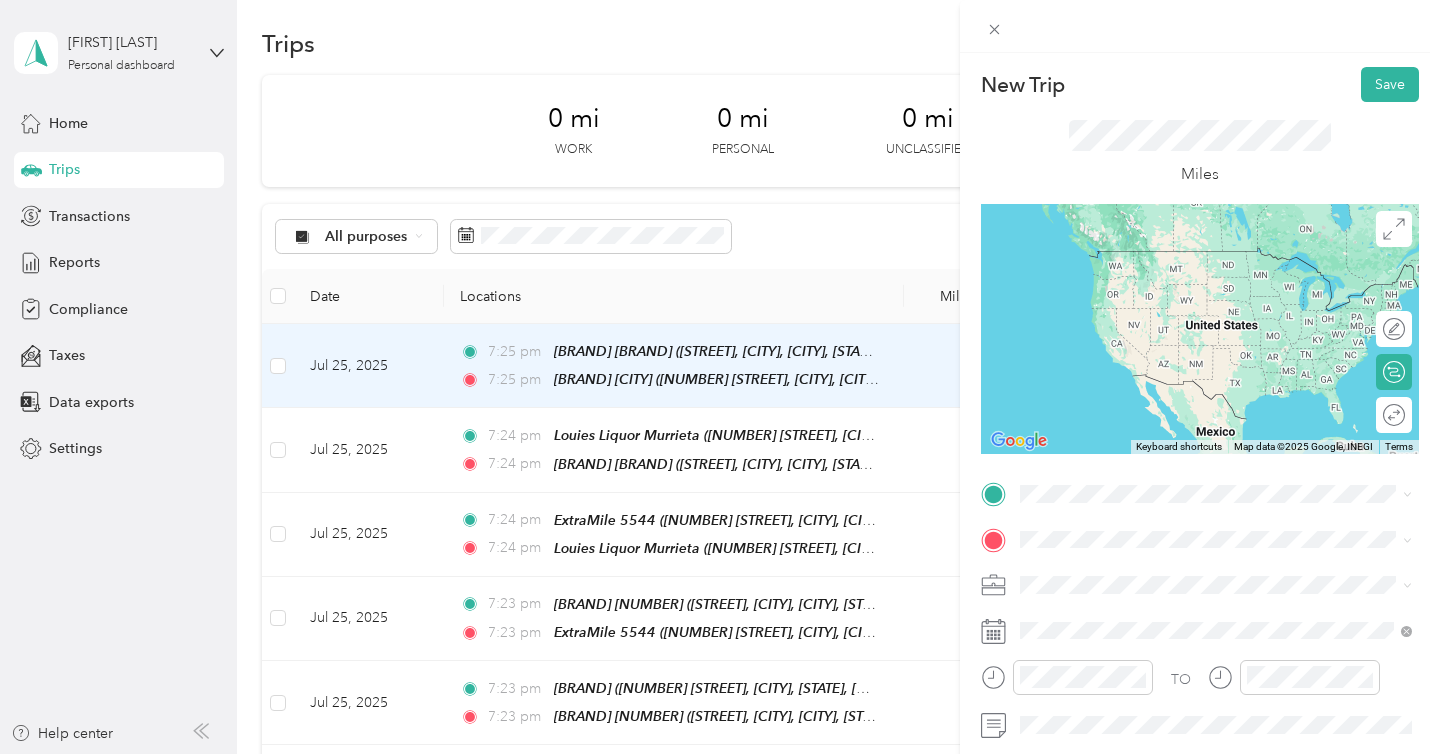 click on "[NUMBER] [STREET], [CITY], [POSTAL_CODE], [CITY], [STATE], [COUNTRY]" at bounding box center [1227, 287] 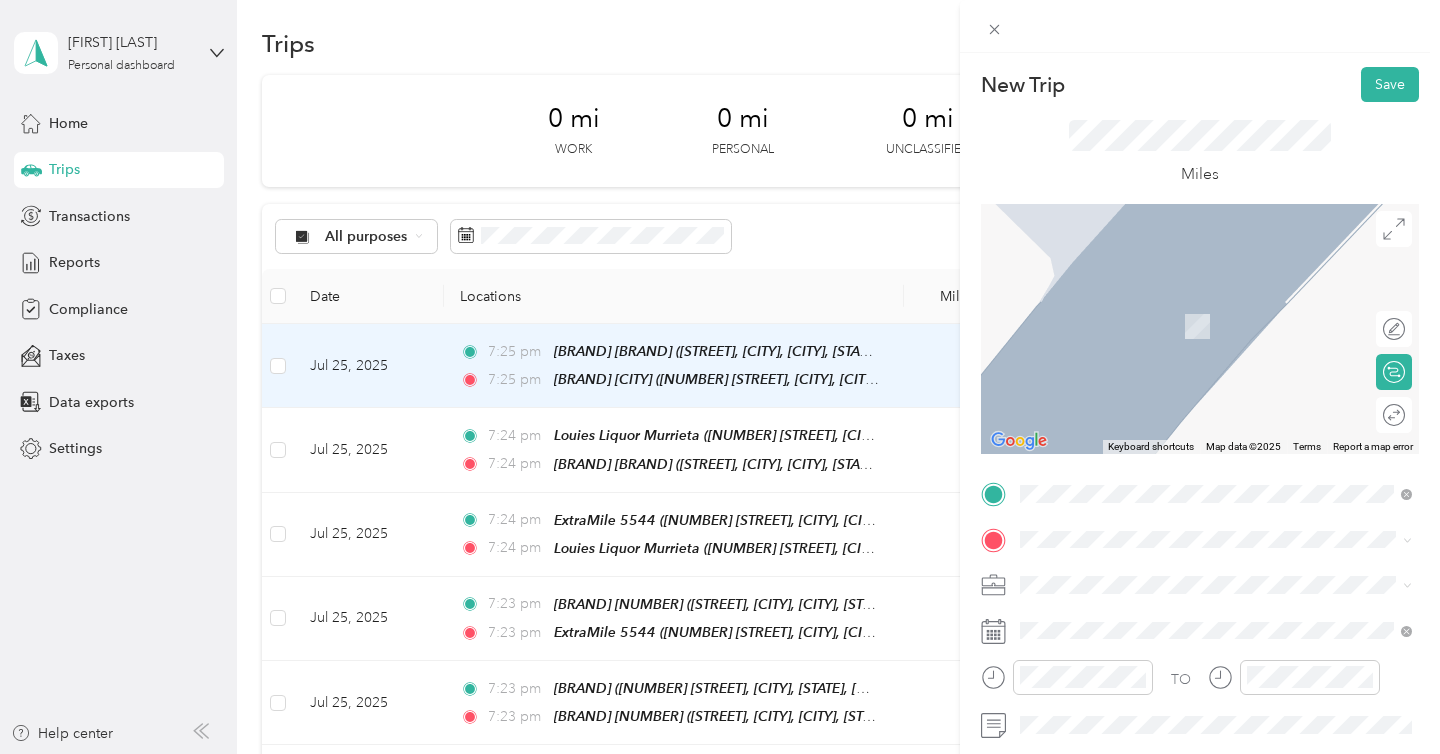 click on "Walmart Temecula [NUMBER] [STREET], [CITY], [POSTAL_CODE], [CITY], [STATE], [COUNTRY]" at bounding box center [1232, 386] 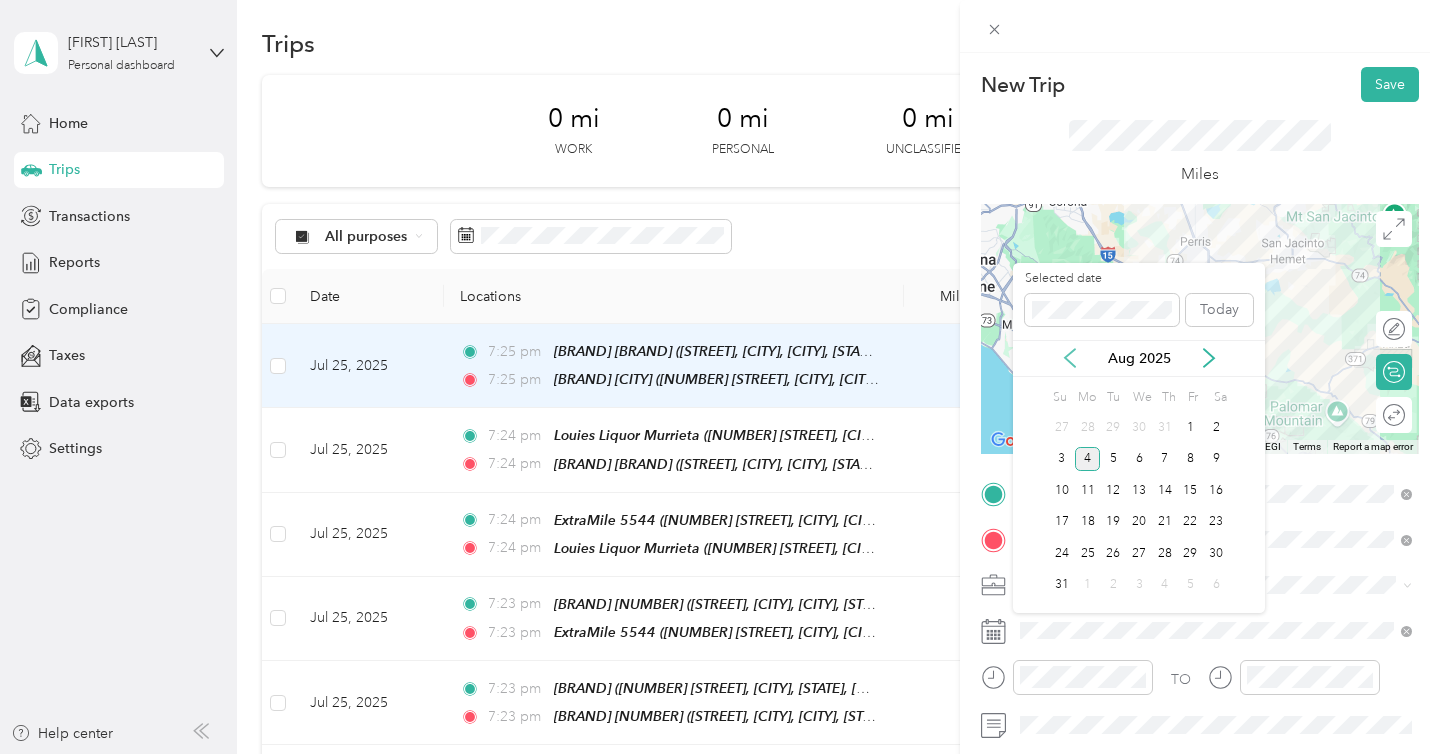 click 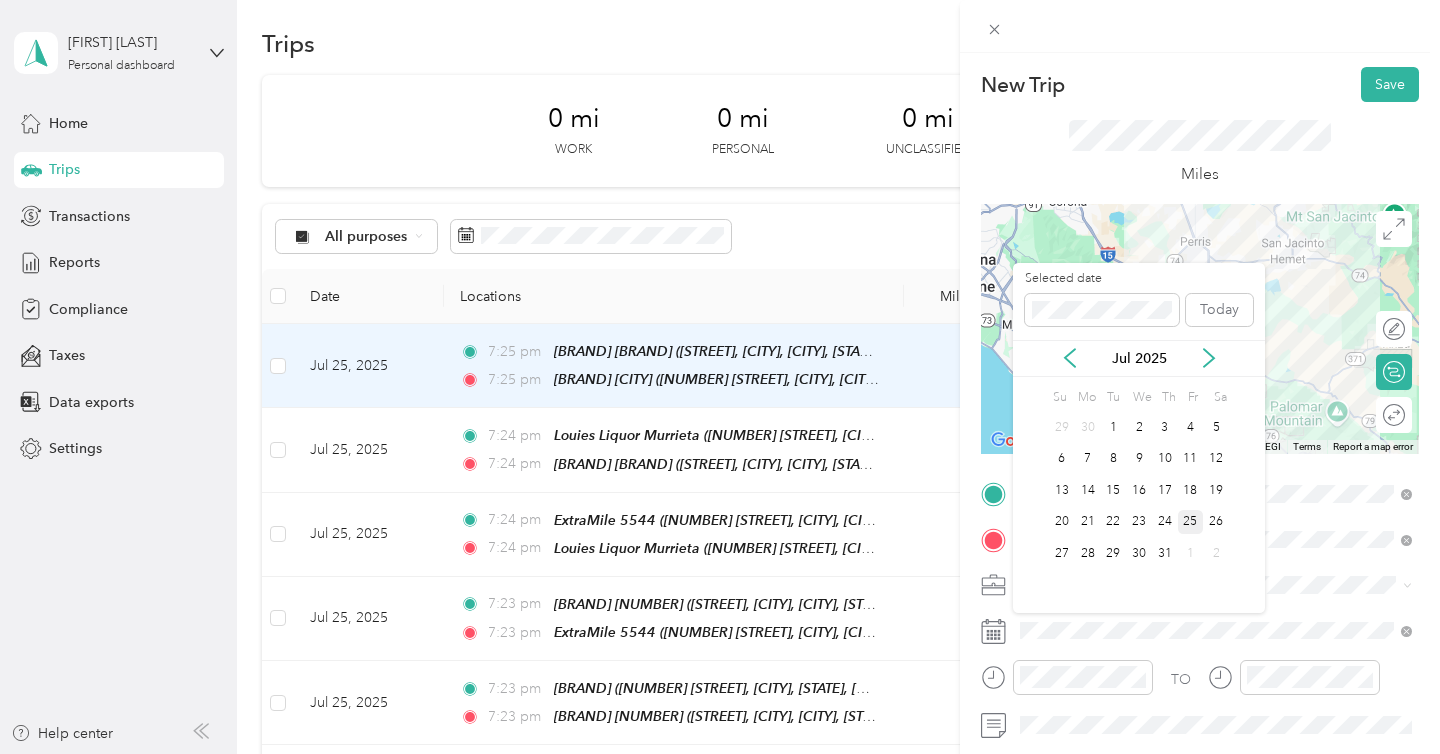 click on "25" at bounding box center (1191, 522) 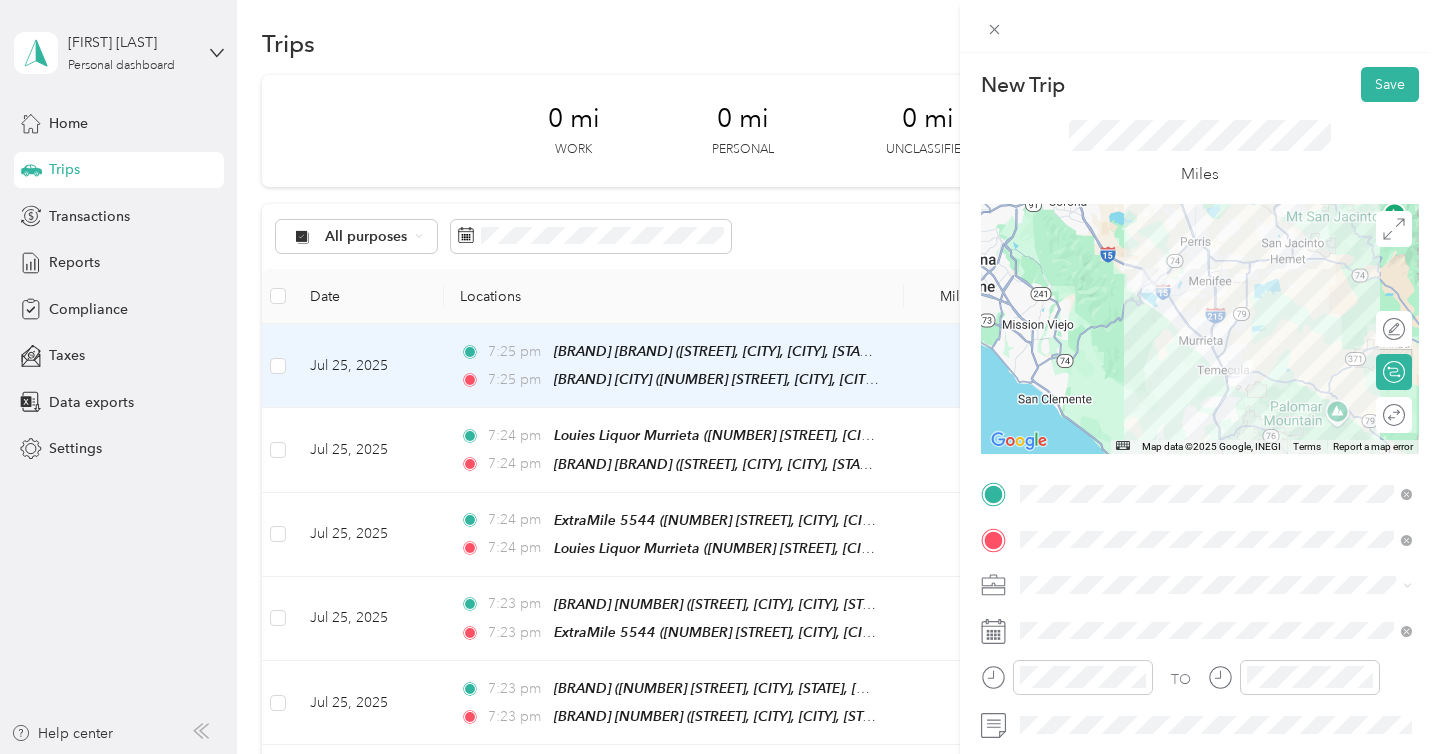 click on "Miles" at bounding box center (1200, 153) 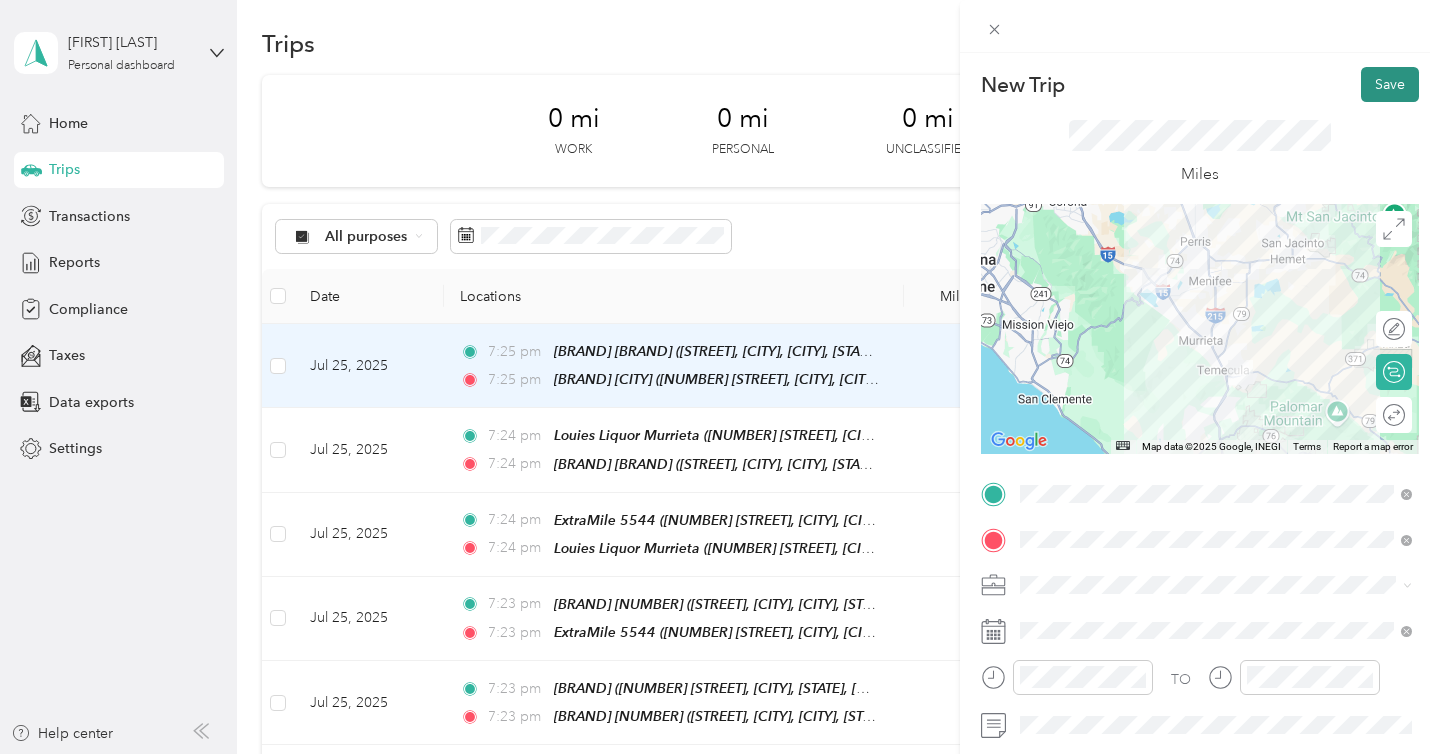 click on "Save" at bounding box center (1390, 84) 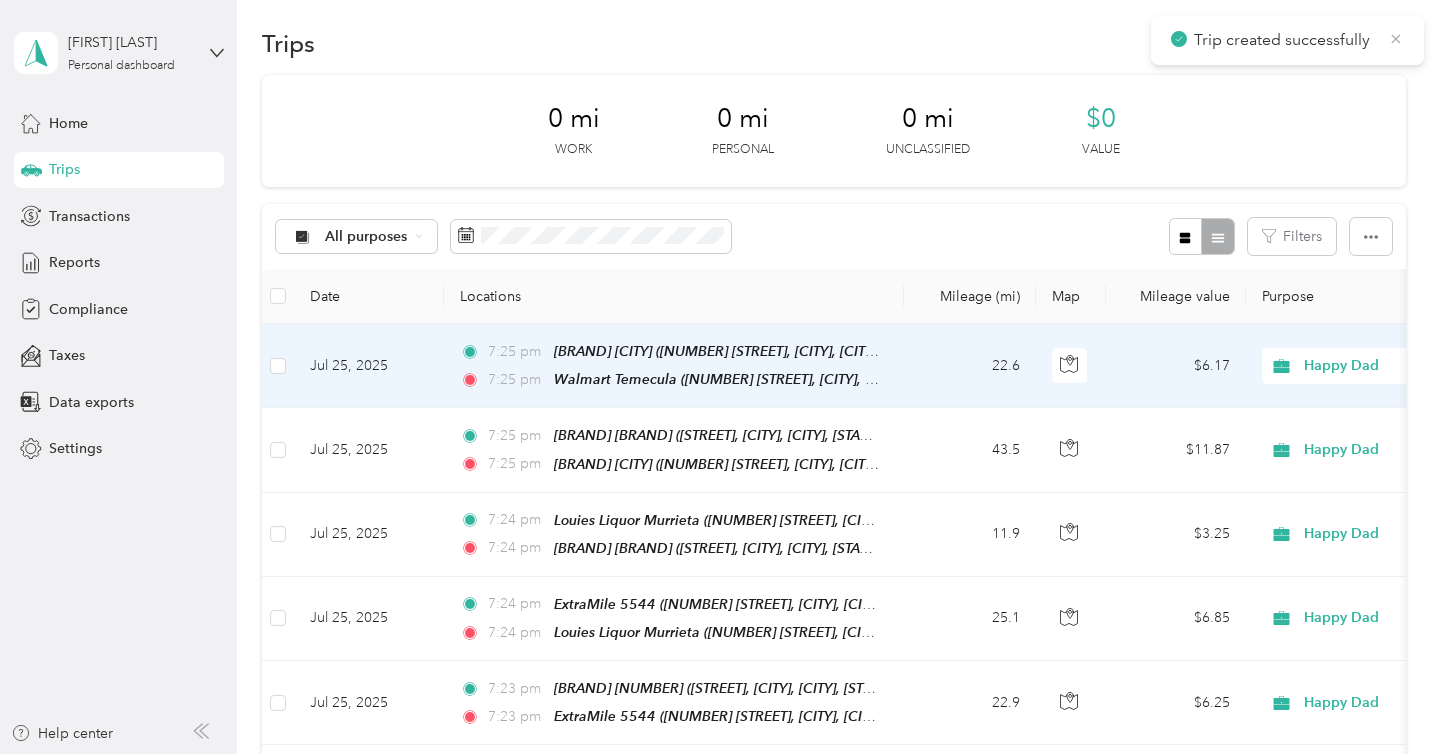 click 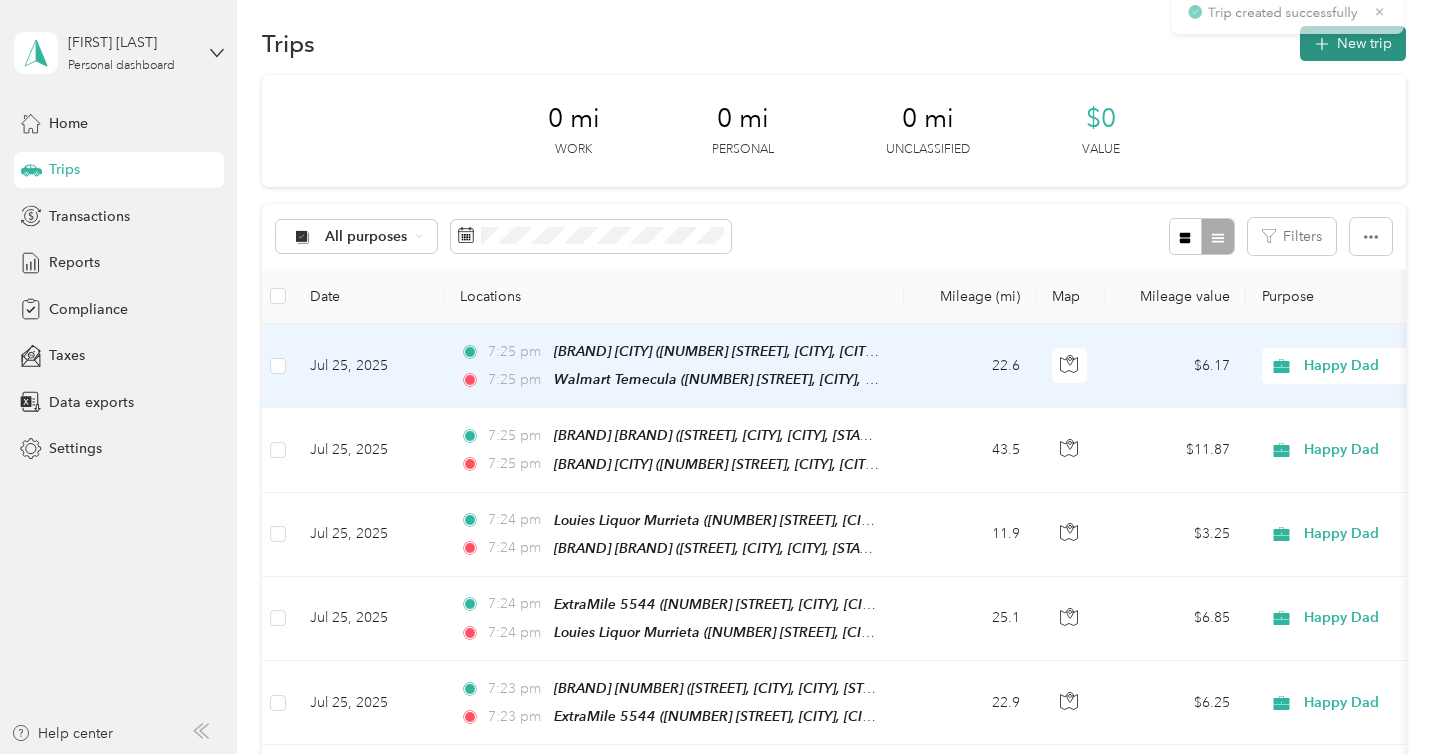 click on "New trip" at bounding box center (1353, 43) 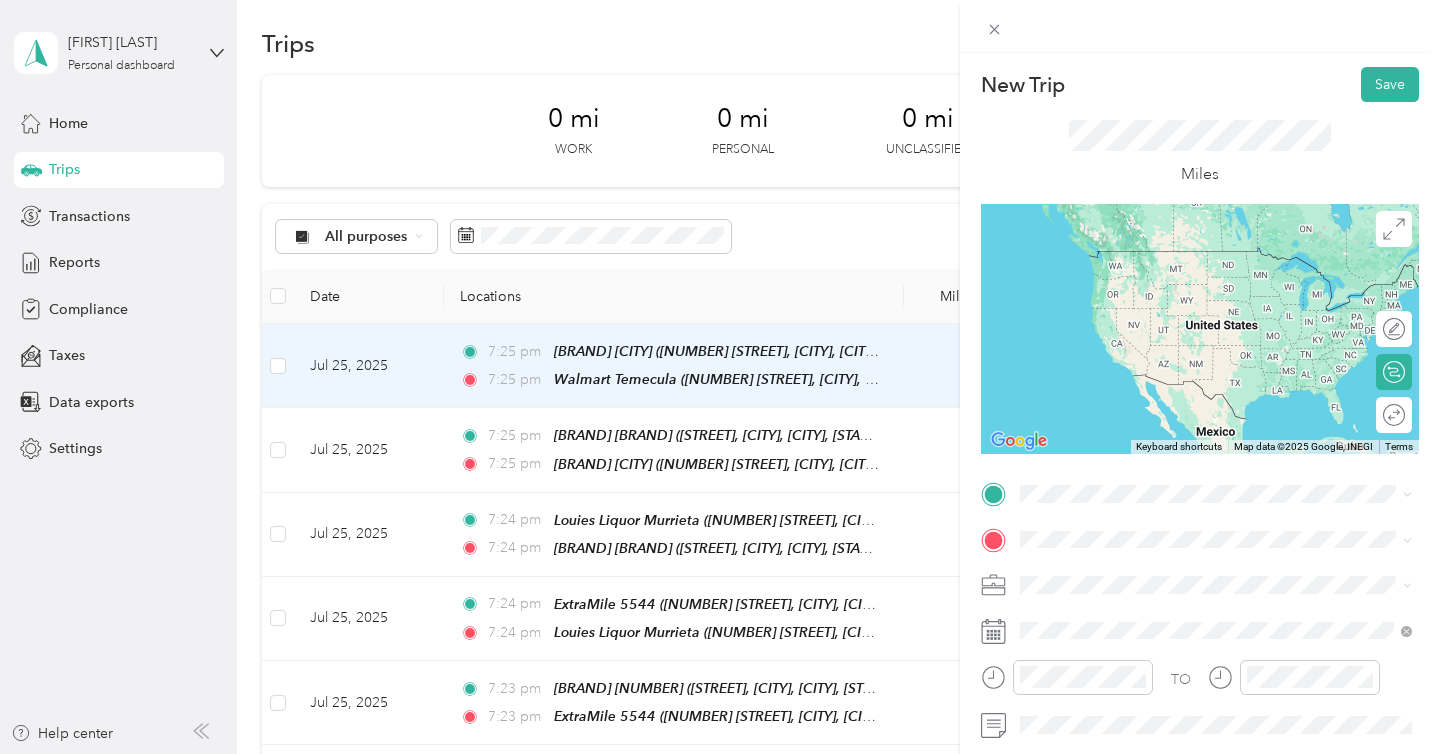 click on "[NUMBER] [STREET], [CITY], [POSTAL_CODE], [CITY], [STATE], [COUNTRY]" at bounding box center (1227, 604) 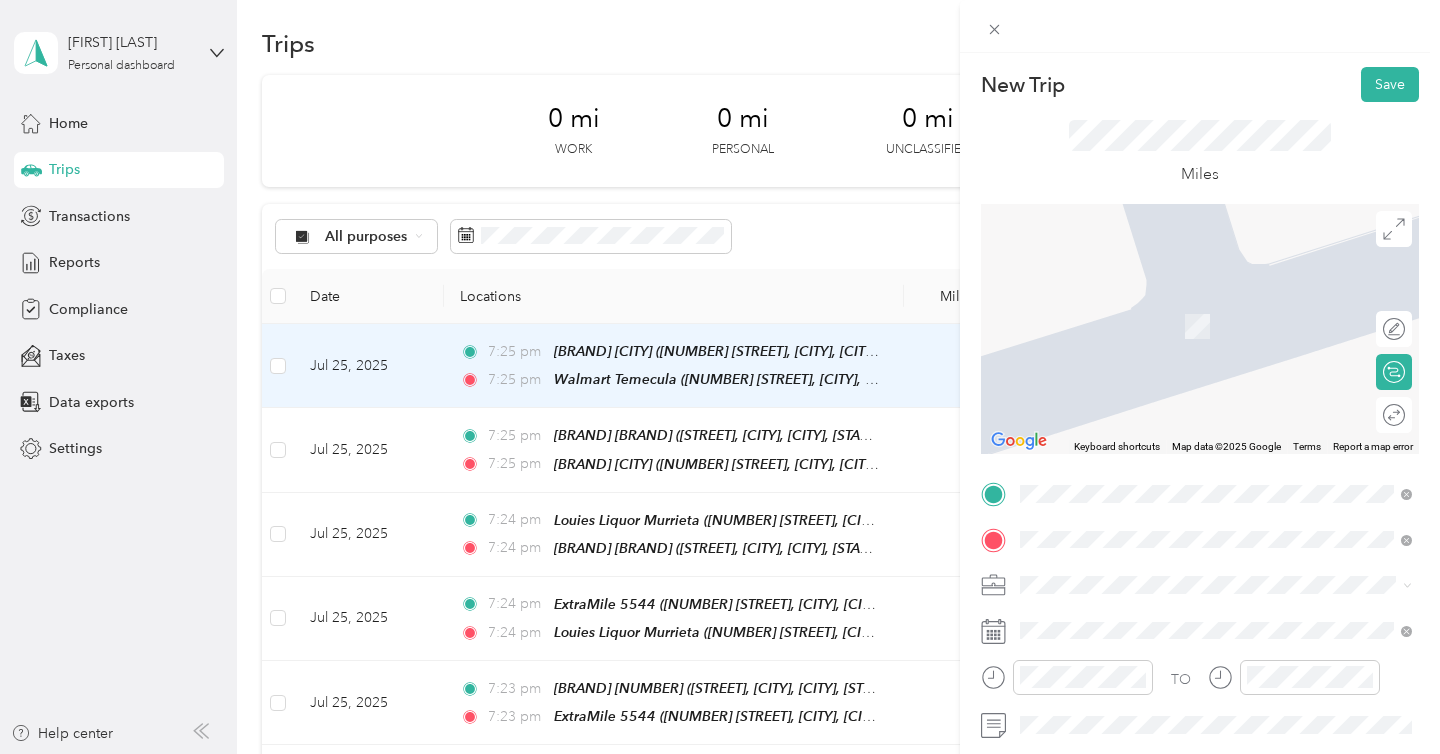 click on "Walmart Murrieta [NUMBER] [STREET], [CITY], [POSTAL_CODE], [CITY], [STATE], United States" at bounding box center [1232, 388] 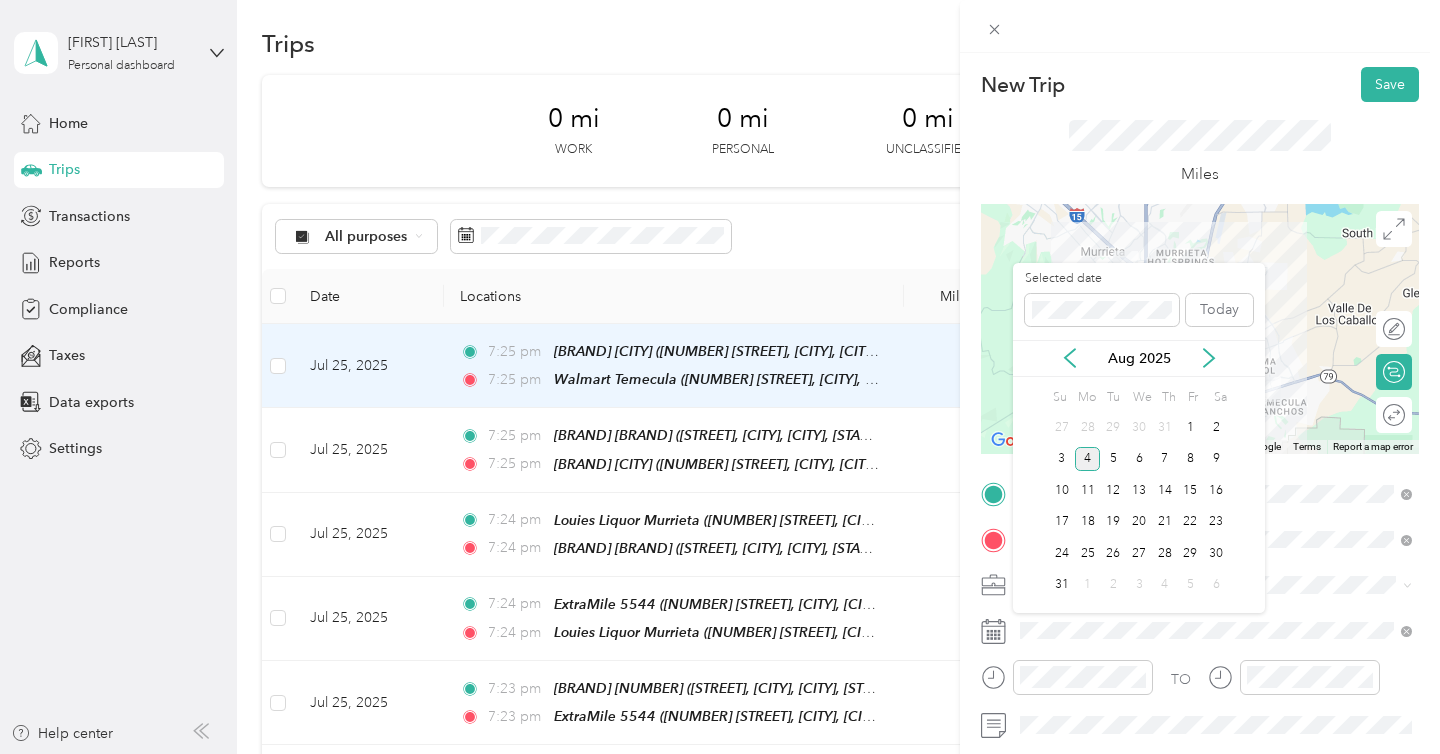 click on "Aug 2025" at bounding box center (1139, 358) 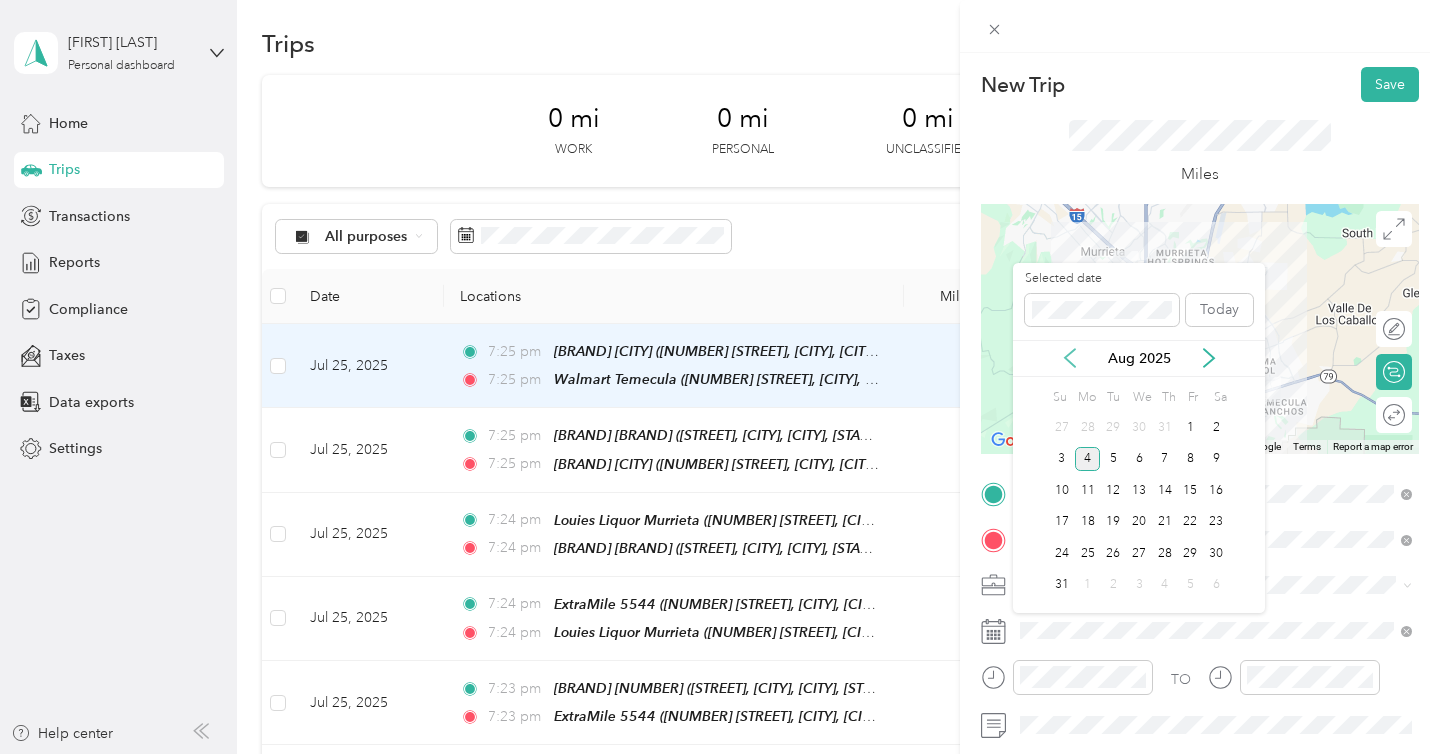 click 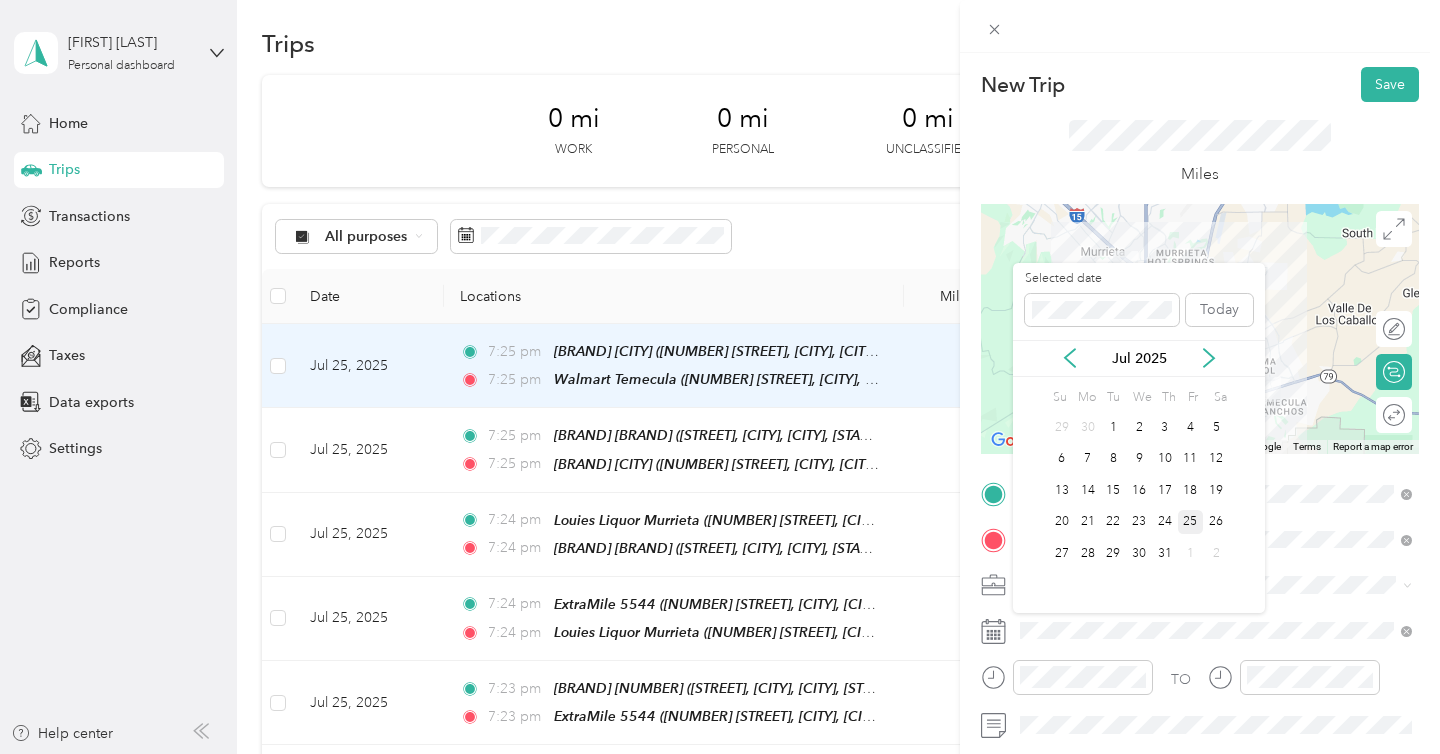click on "25" at bounding box center [1191, 522] 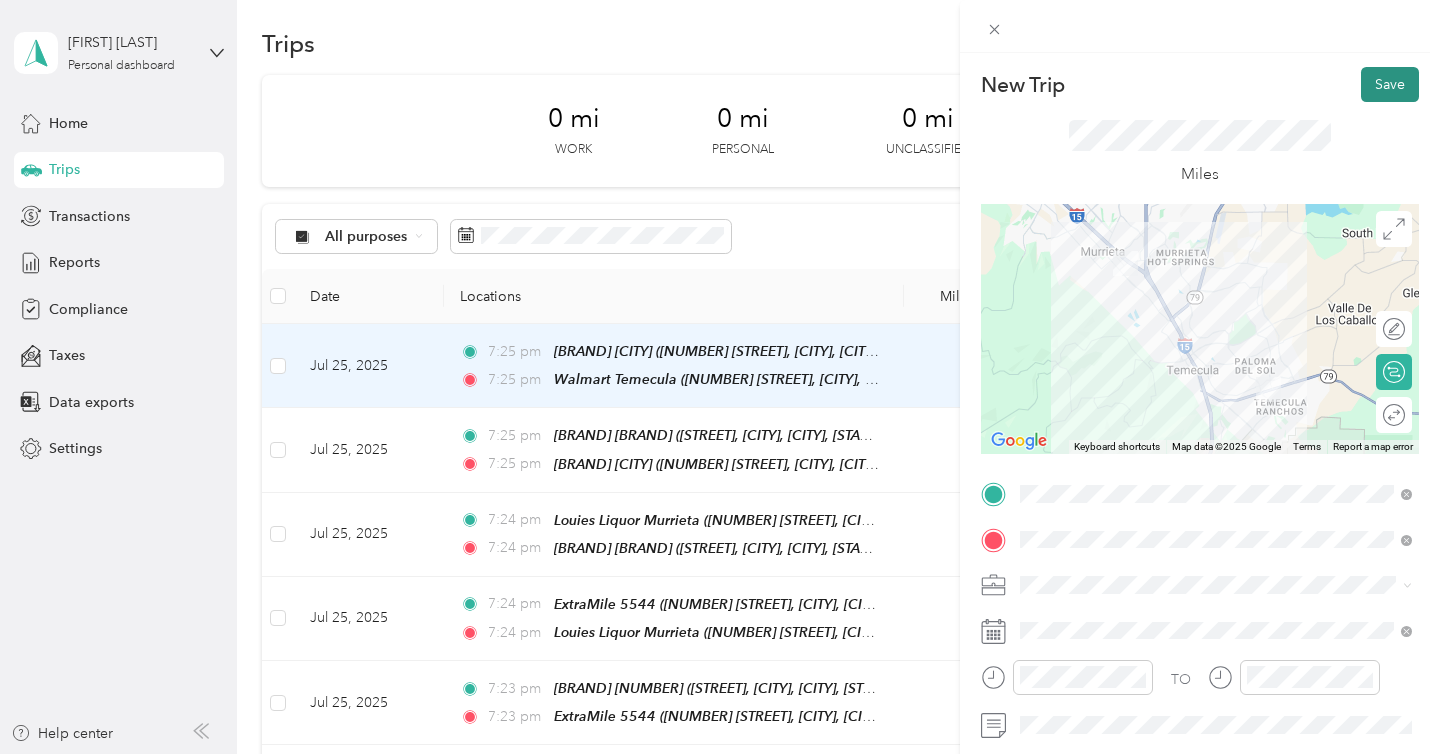 click on "Save" at bounding box center [1390, 84] 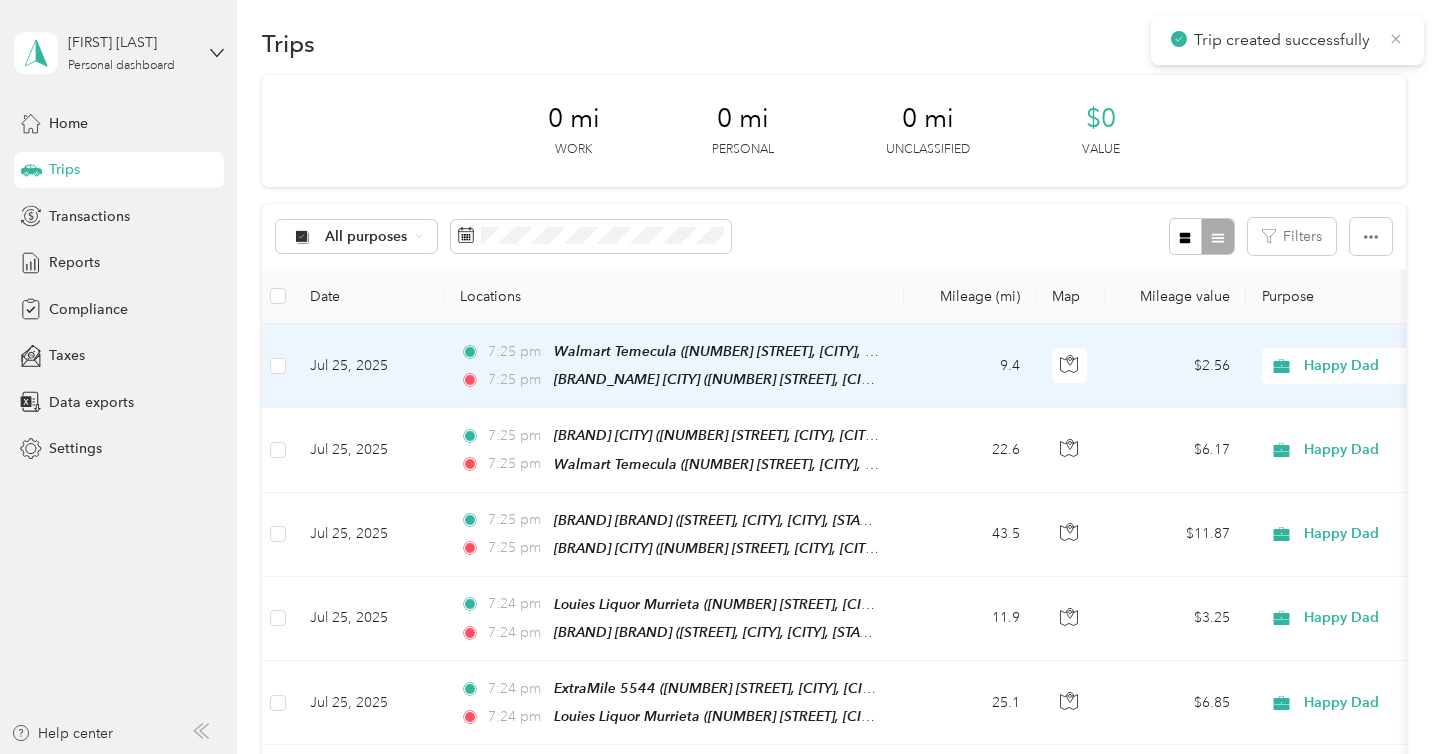 click 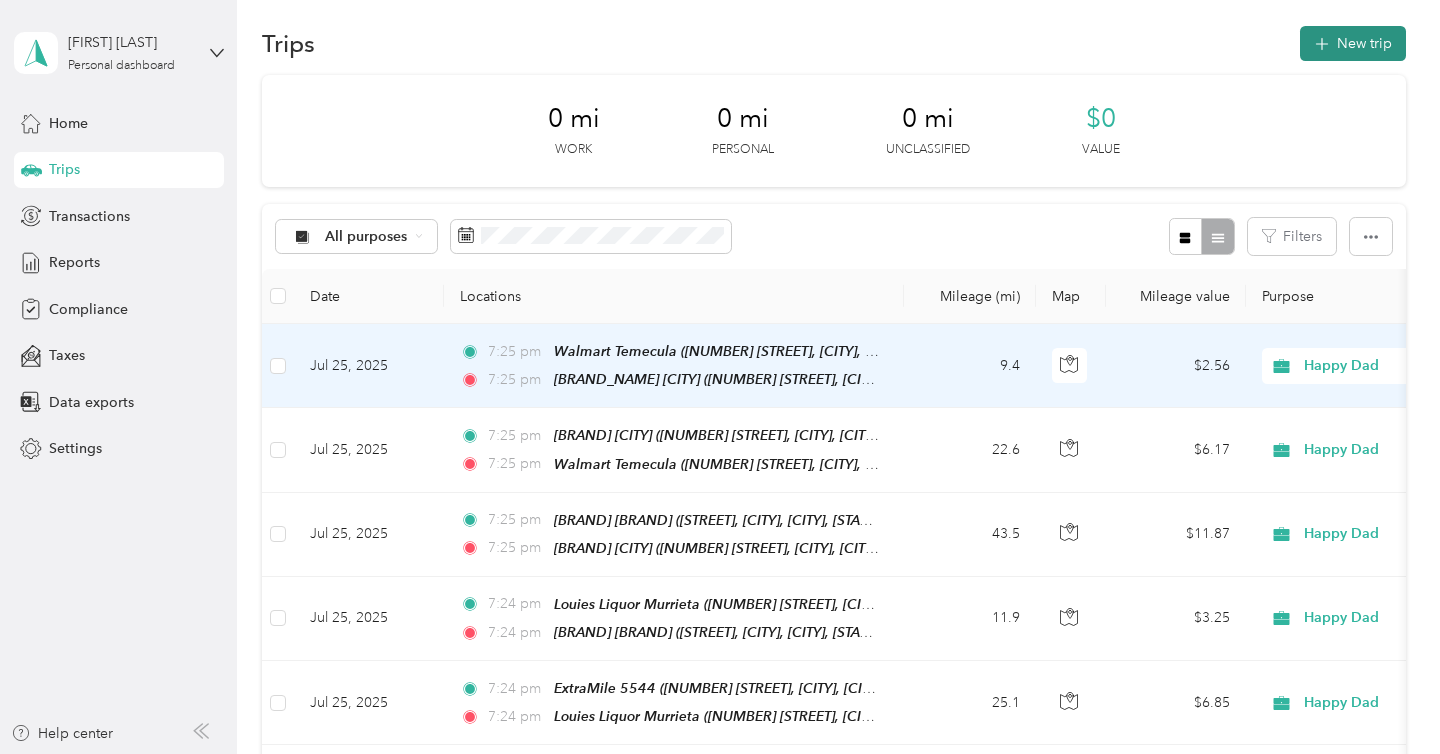 click on "New trip" at bounding box center (1353, 43) 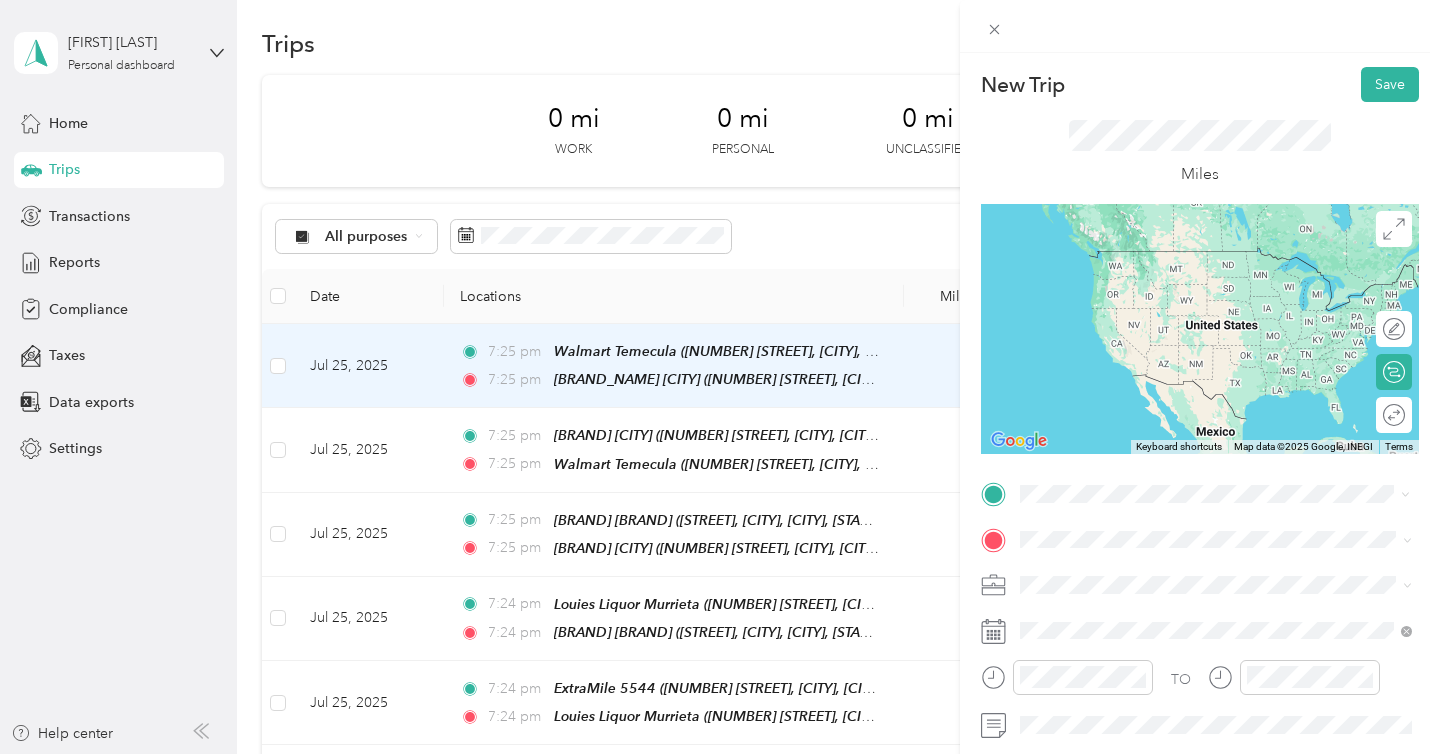 click on "Walmart Murrieta" at bounding box center (1115, 573) 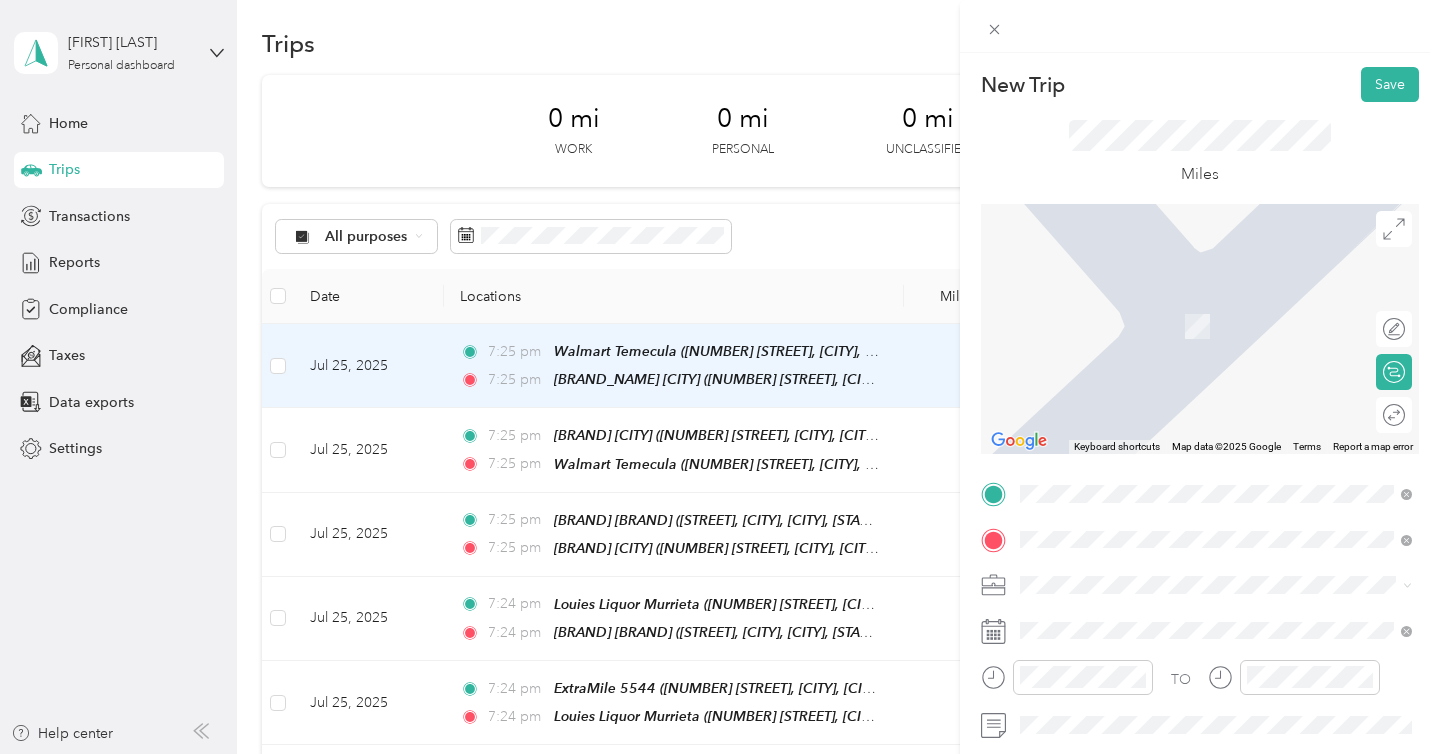 click on "[BRAND_NAME] [CITY] [NUMBER] [STREET], [CITY], [POSTAL_CODE], [CITY], [STATE], [COUNTRY]" at bounding box center [1232, 409] 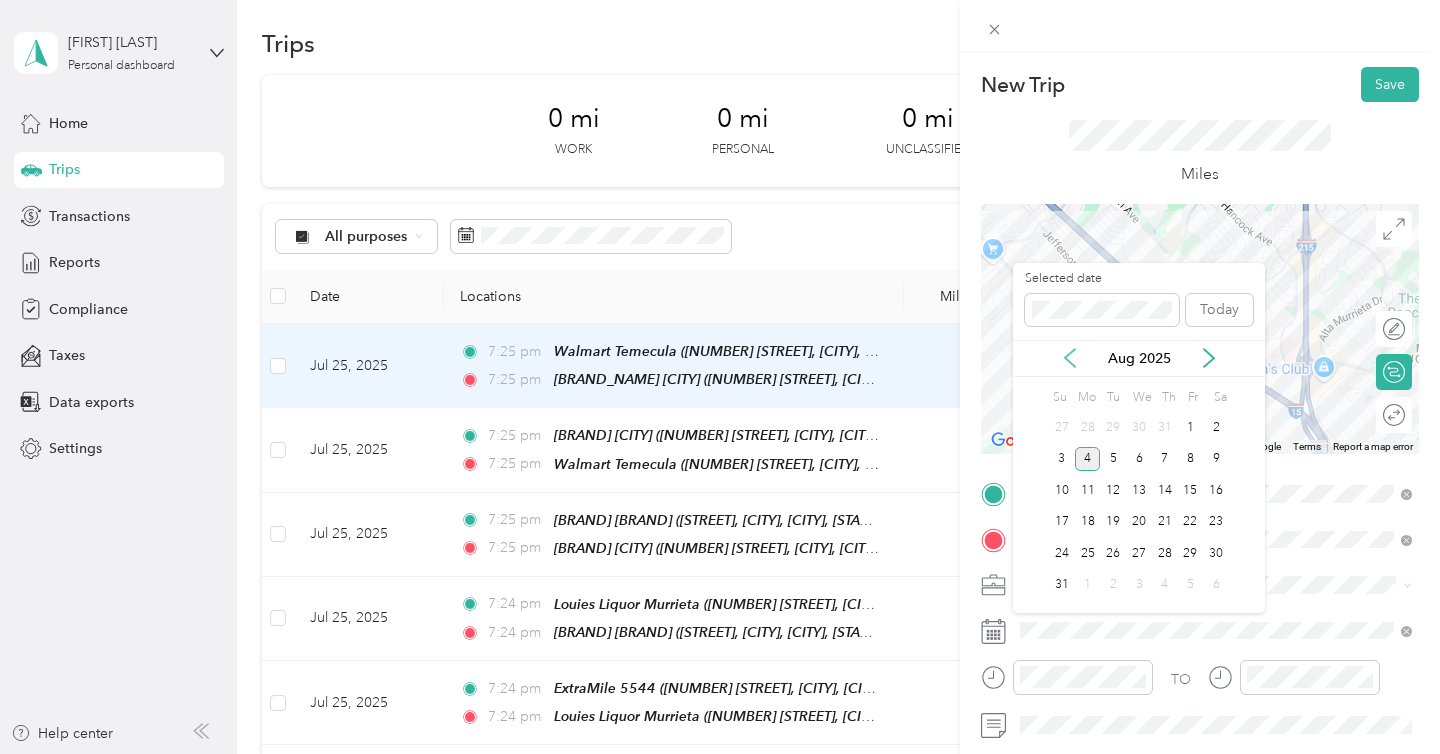 click 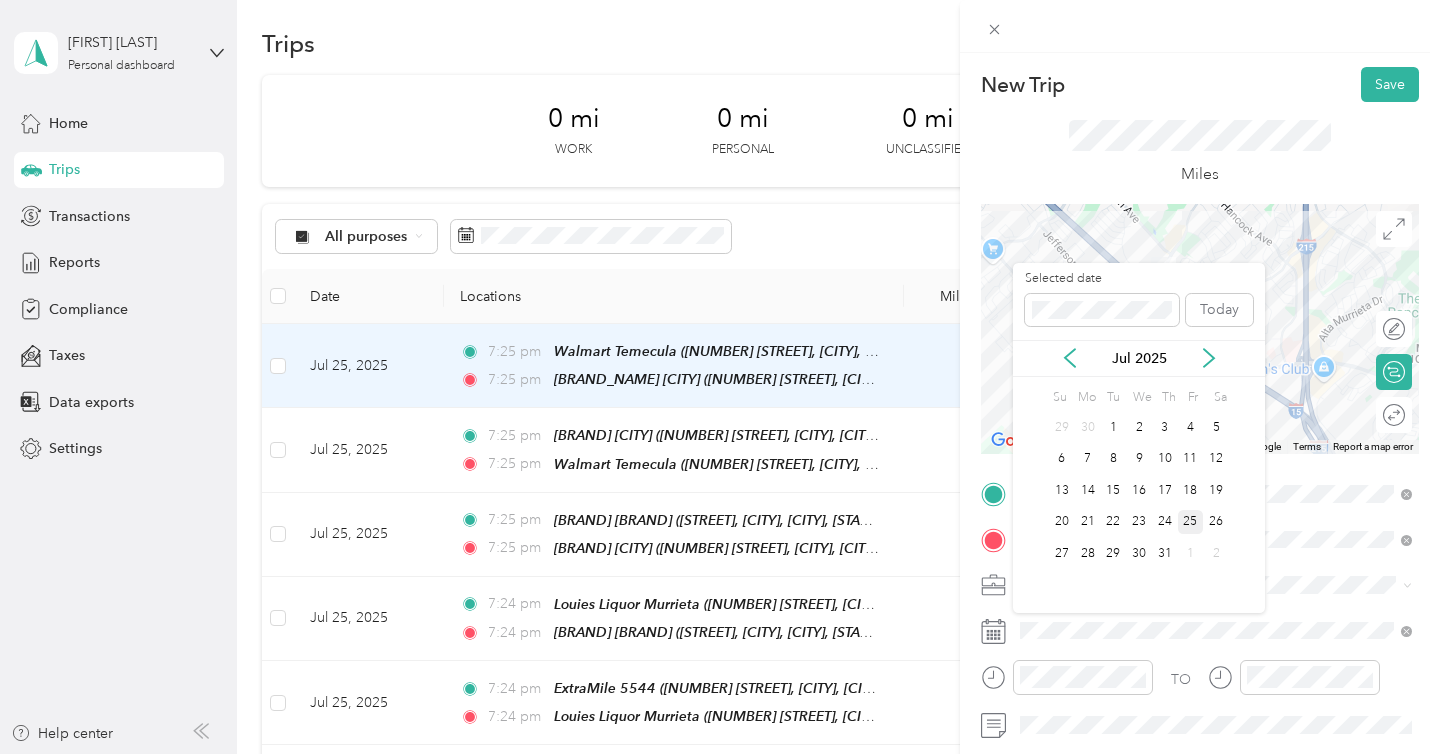 click on "25" at bounding box center (1191, 522) 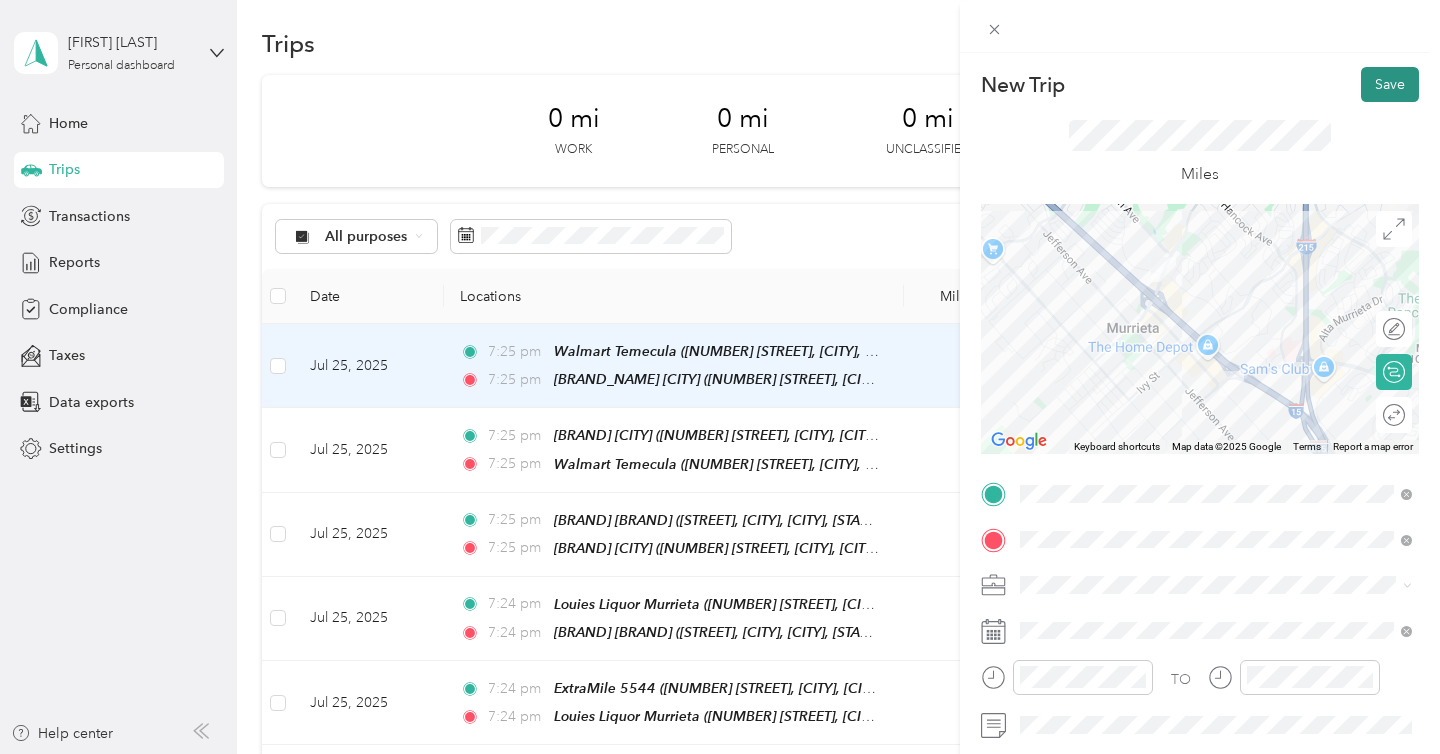 click on "Save" at bounding box center [1390, 84] 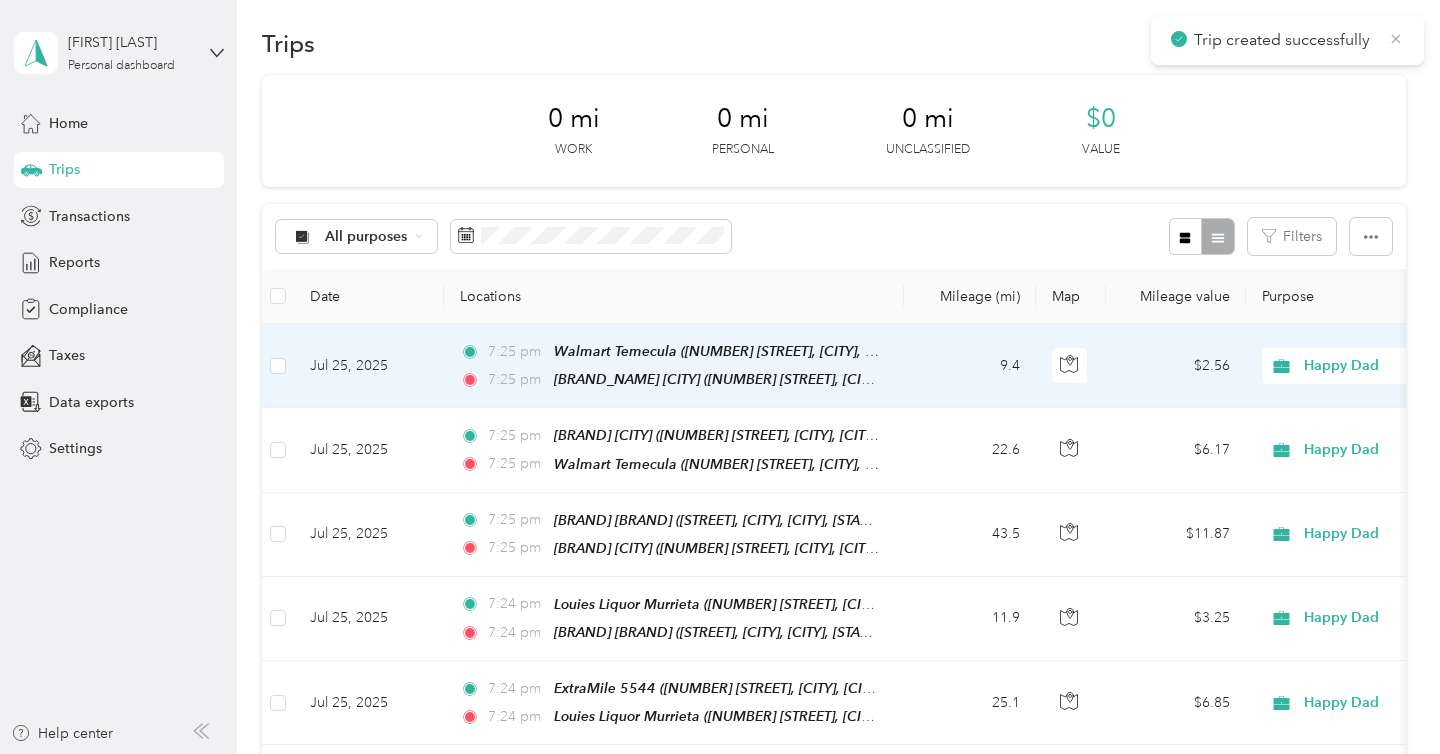 click 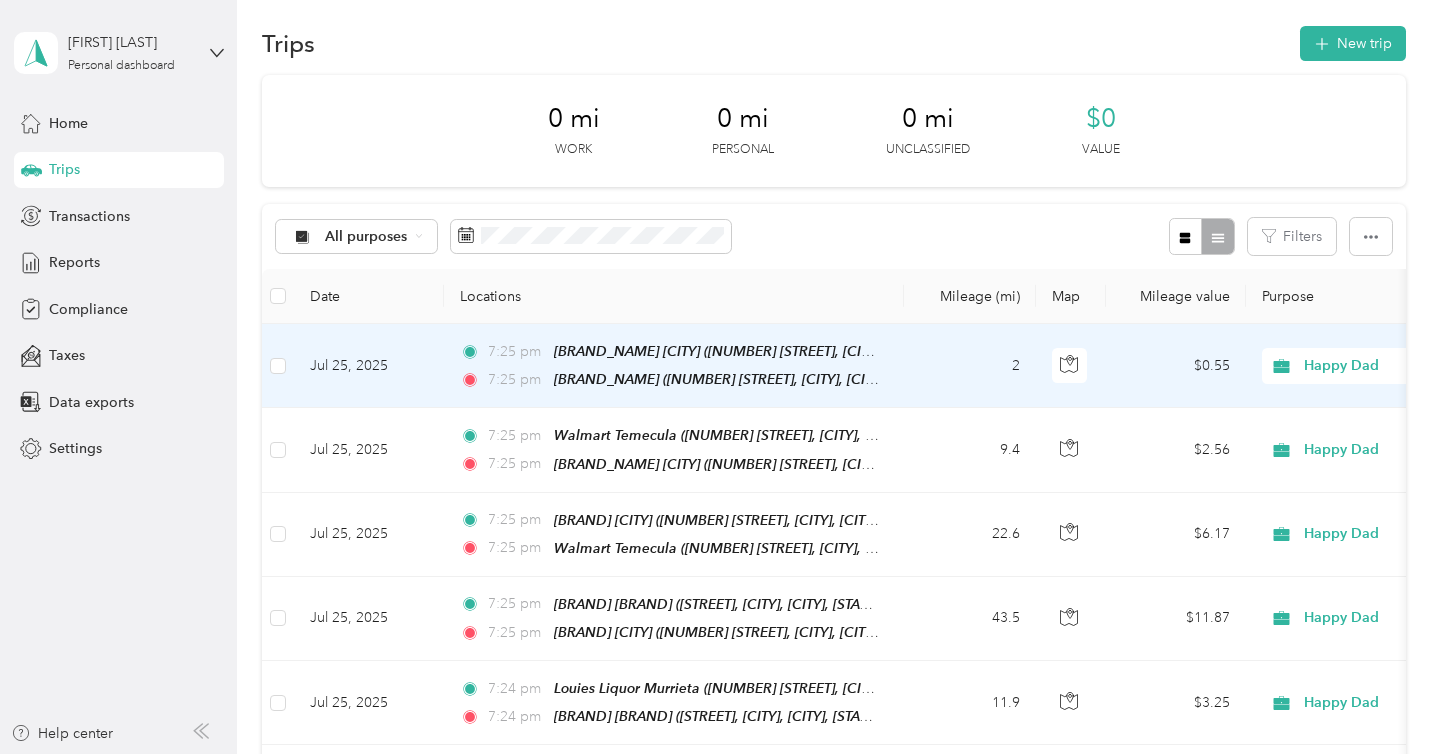 click on "New trip" at bounding box center (1353, 43) 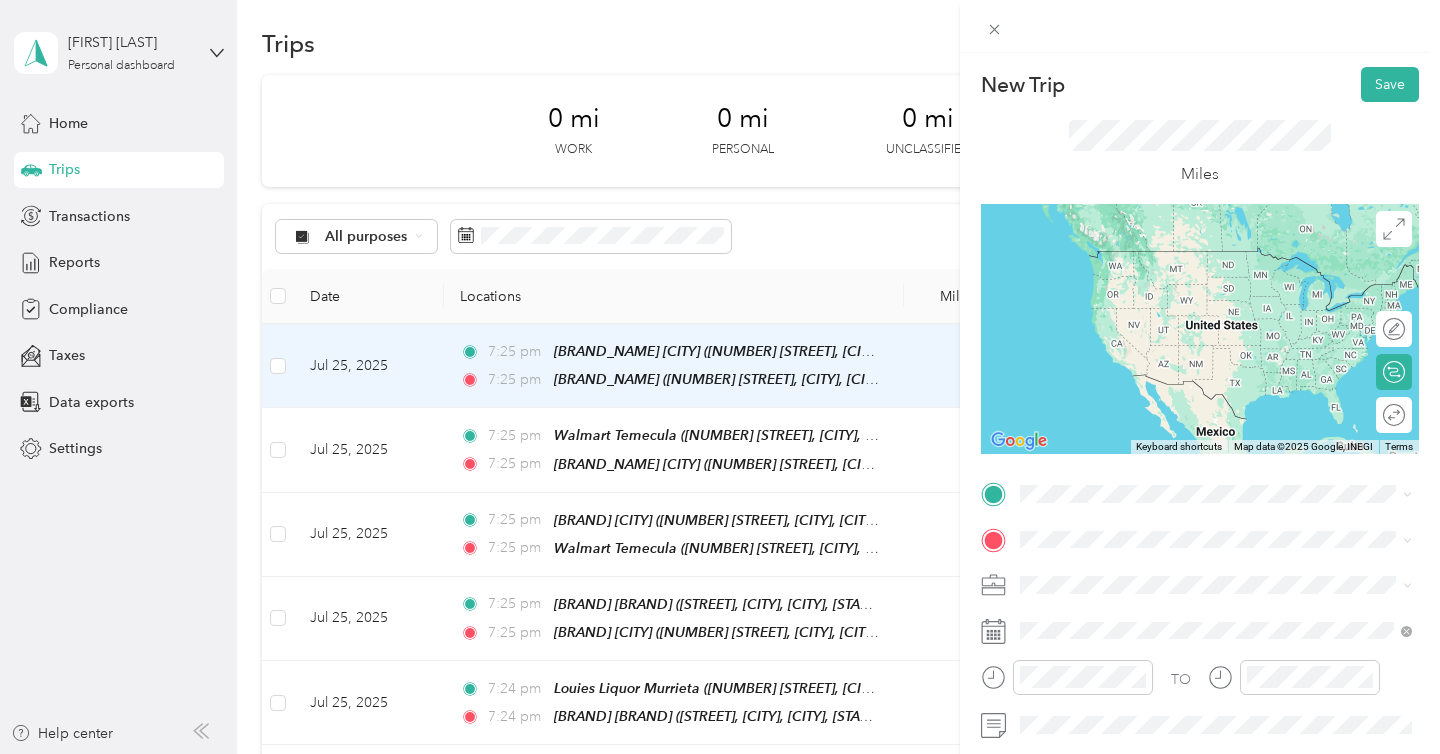 click on "[BRAND_NAME] [CITY] [NUMBER] [STREET], [CITY], [POSTAL_CODE], [CITY], [STATE], [COUNTRY]" at bounding box center [1232, 362] 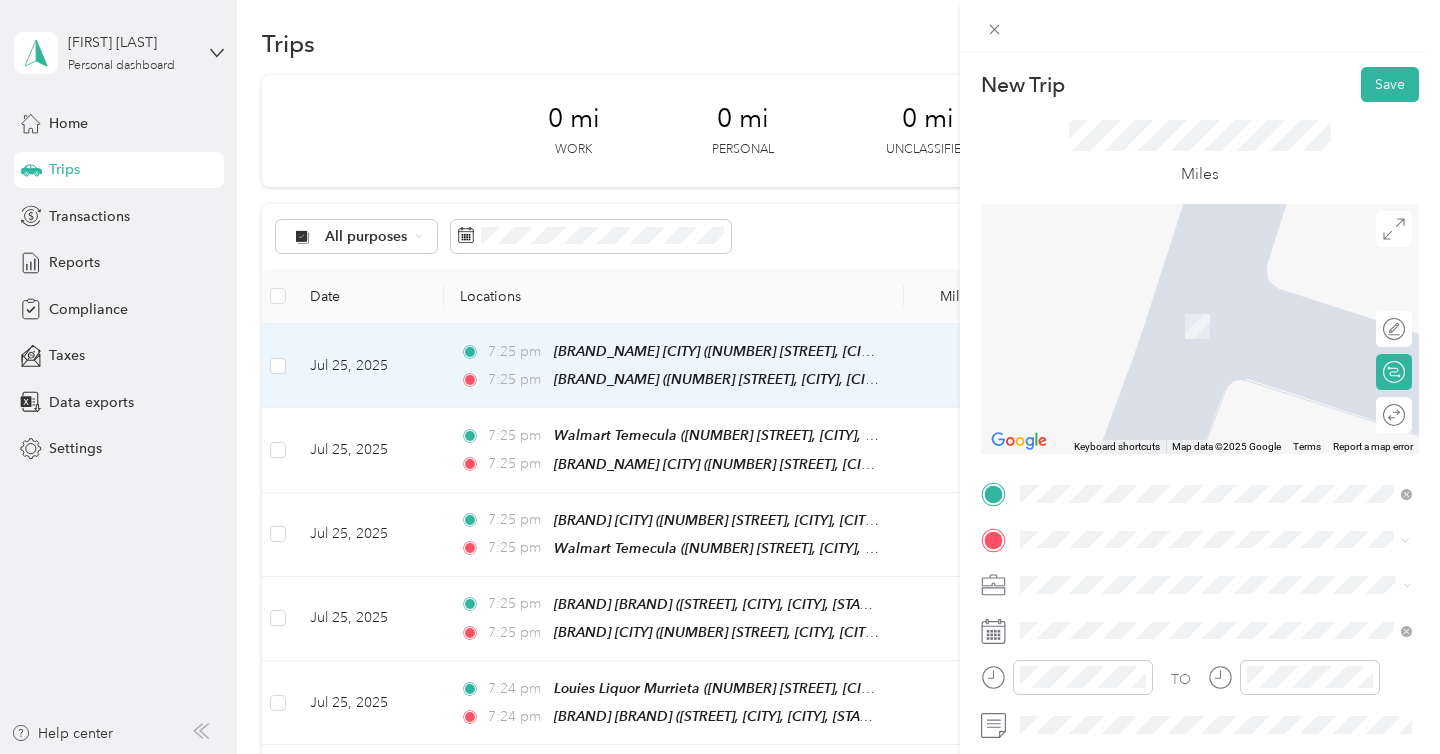 click on "Home Base [NUMBER] [STREET], [CITY], [STATE], [COUNTRY], [POSTAL_CODE], [CITY], [STATE]" at bounding box center (1216, 326) 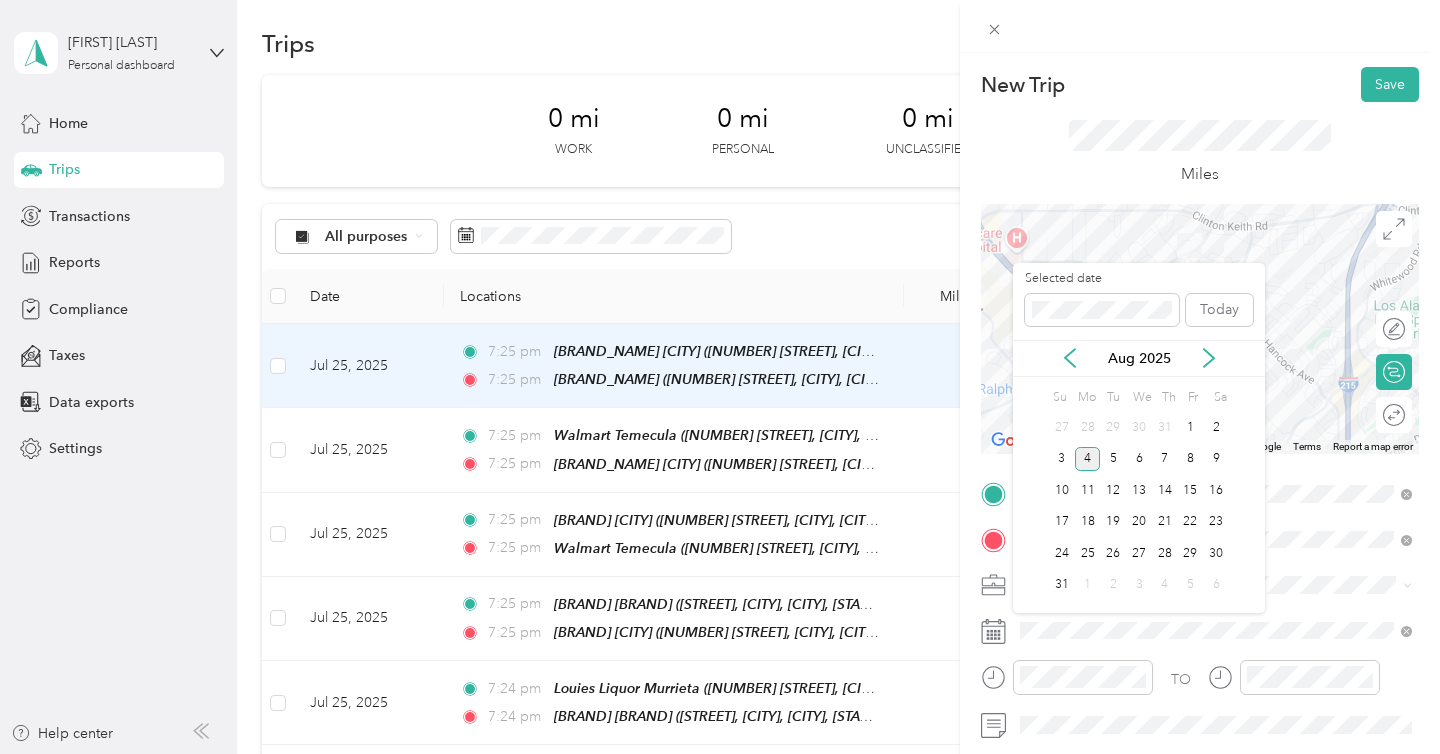 click on "Aug 2025" at bounding box center [1139, 358] 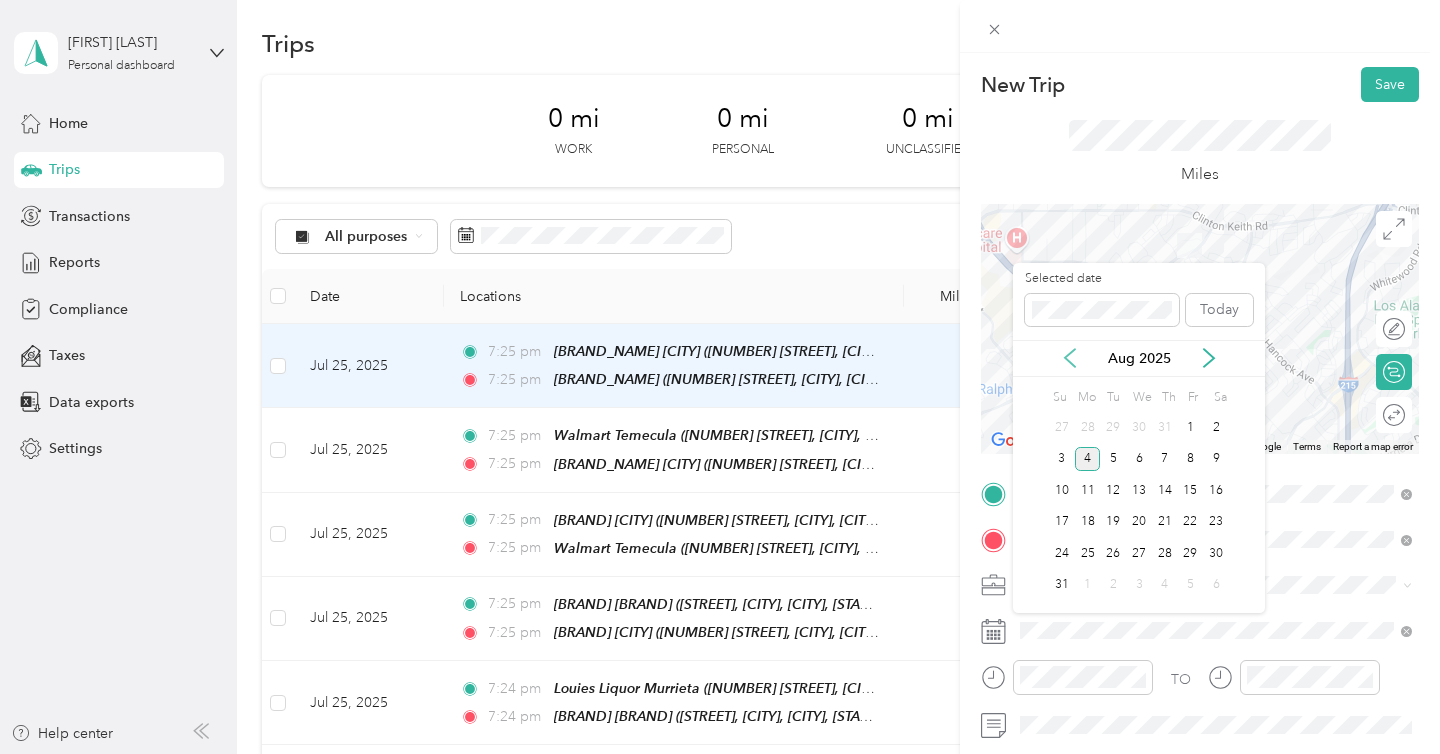 click 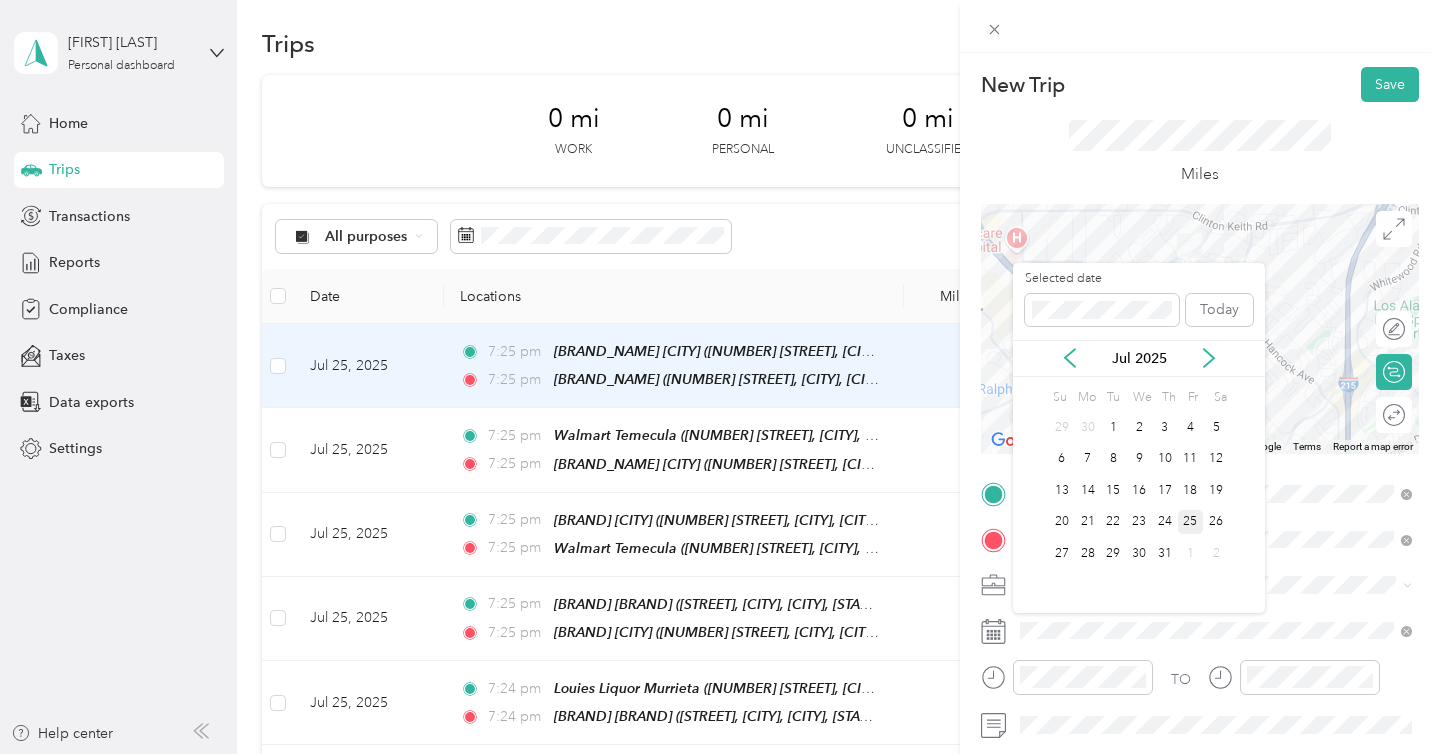 click on "25" at bounding box center [1191, 522] 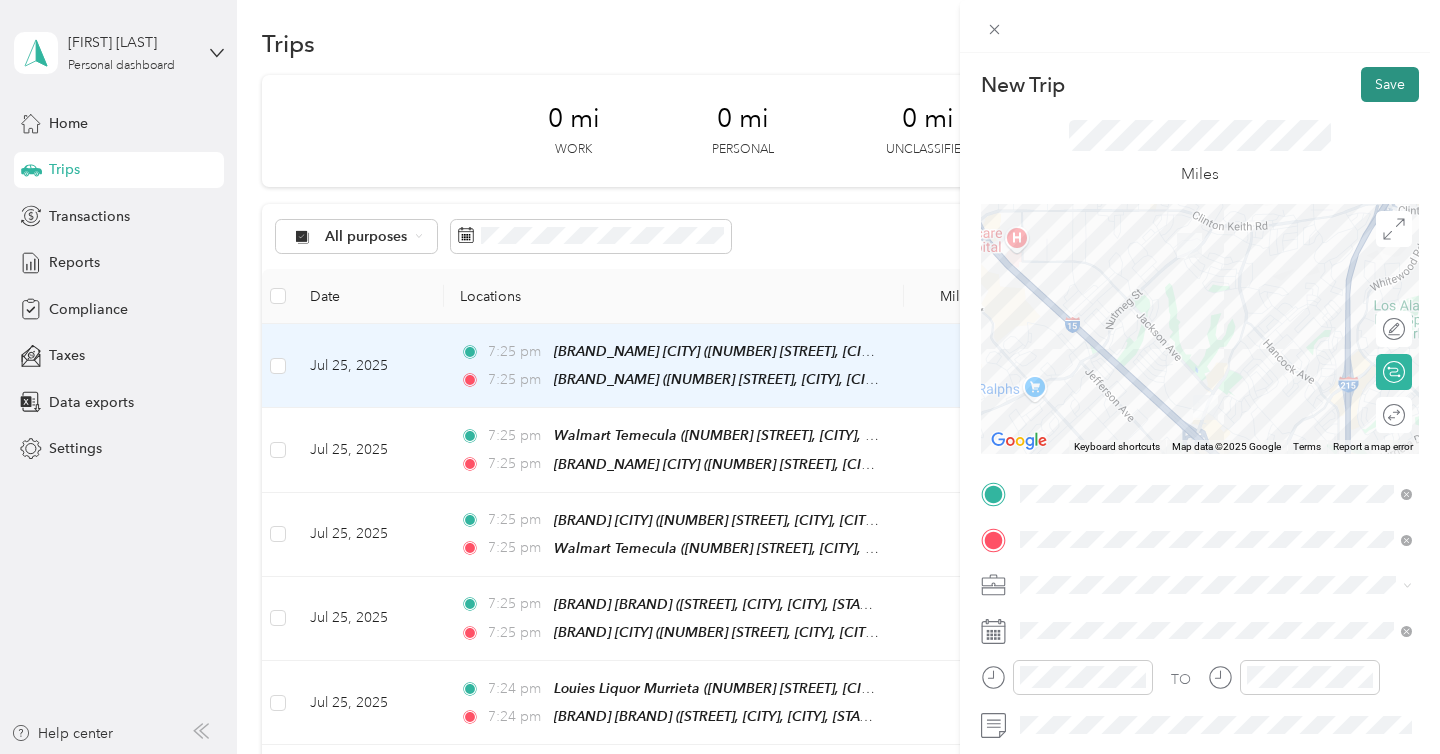 click on "Save" at bounding box center (1390, 84) 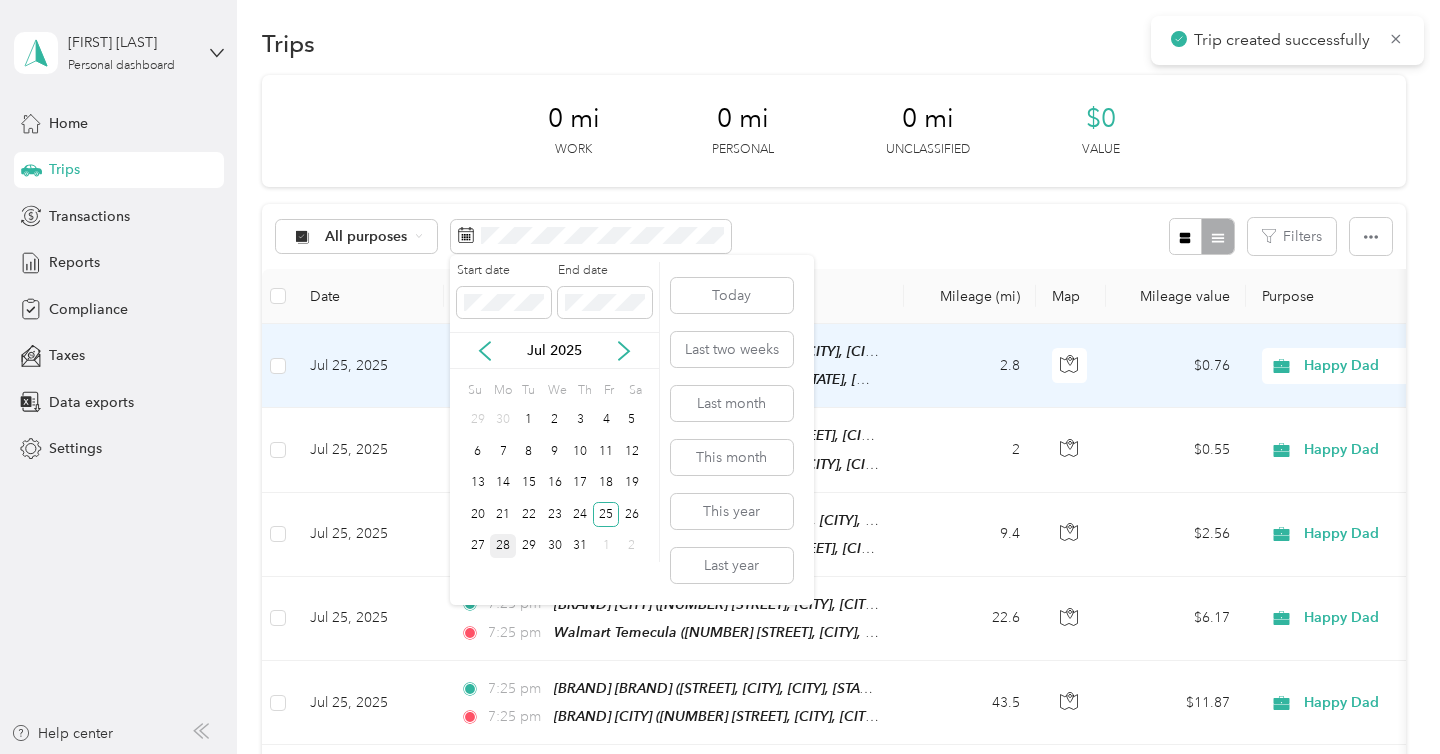 click on "28" at bounding box center [503, 546] 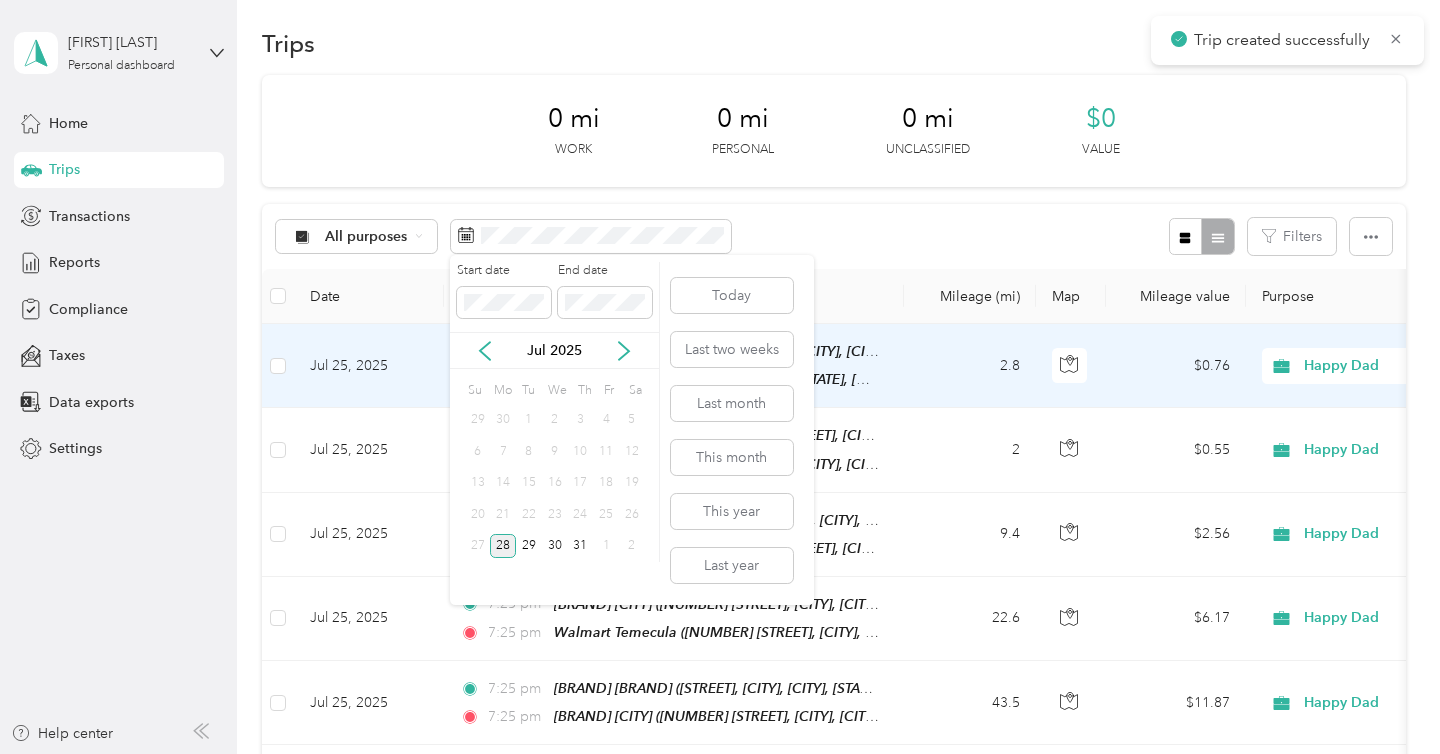 click on "28" at bounding box center [503, 546] 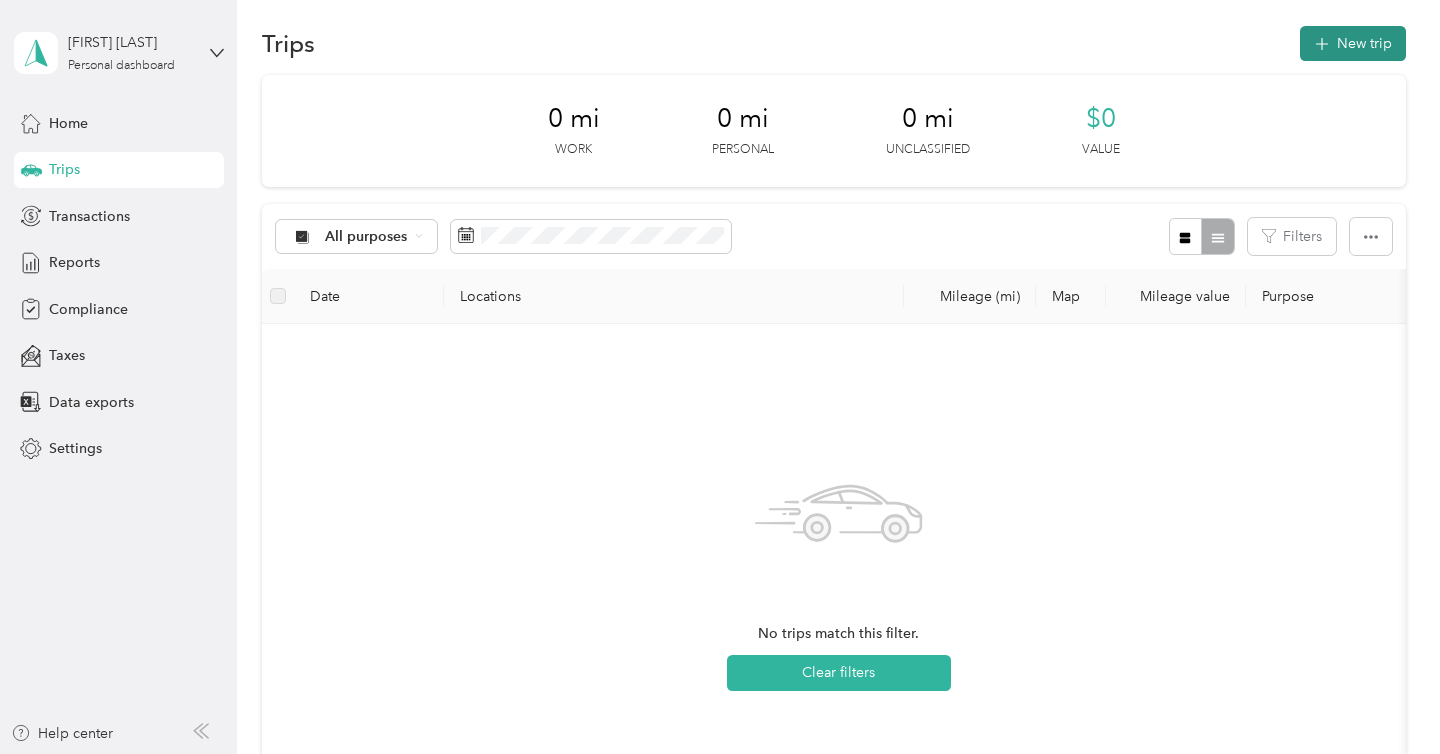 click on "New trip" at bounding box center (1353, 43) 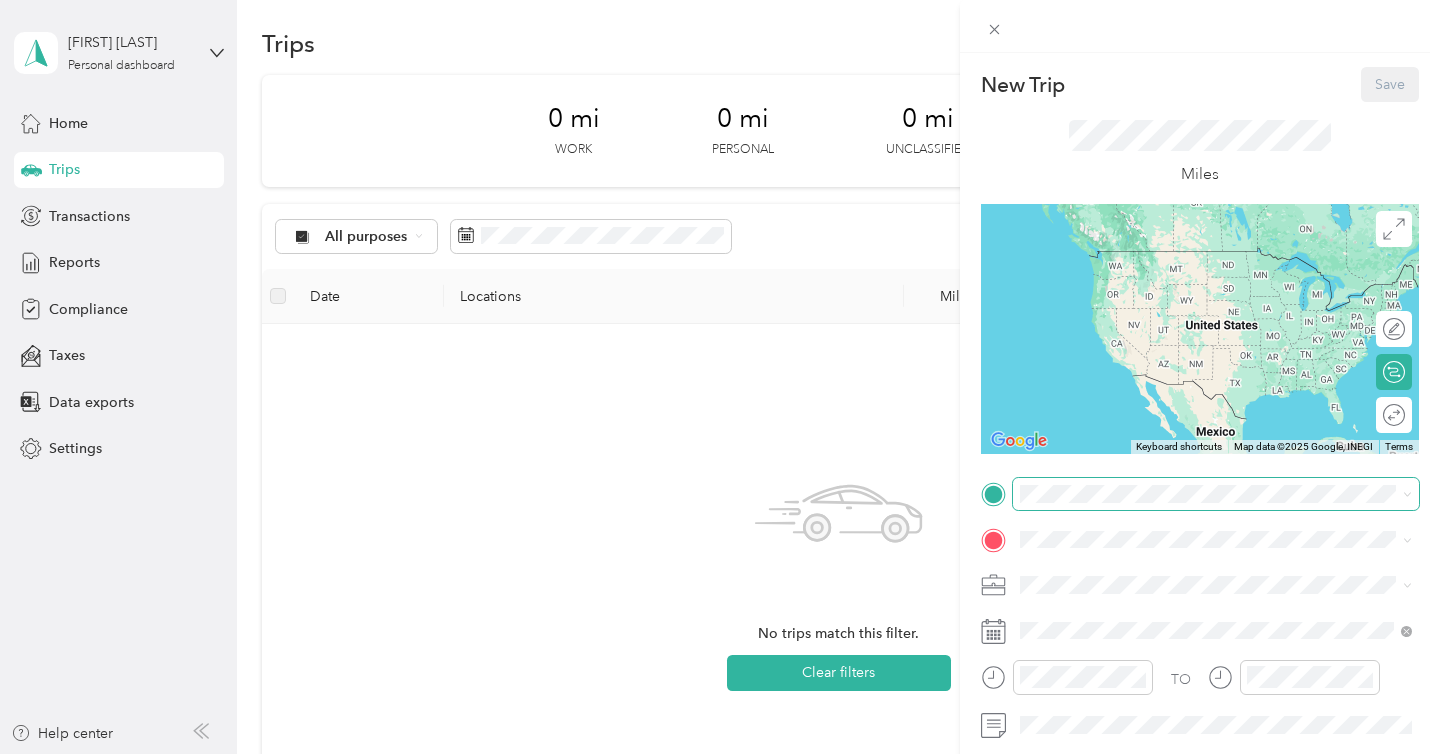 click at bounding box center [1216, 494] 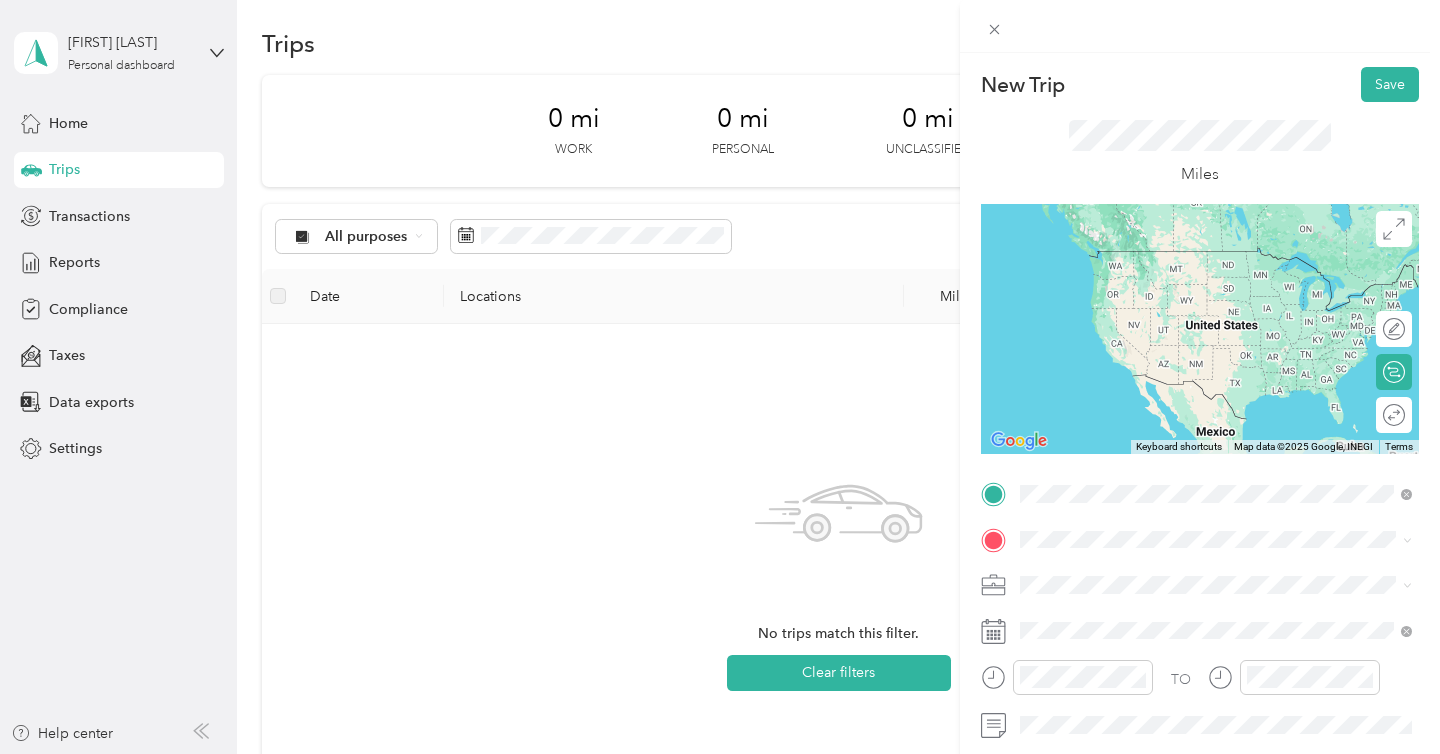 click on "[NUMBER] [STREET], [CITY], [STATE], [COUNTRY], [POSTAL_CODE], [CITY], [STATE], [COUNTRY]" at bounding box center [1215, 291] 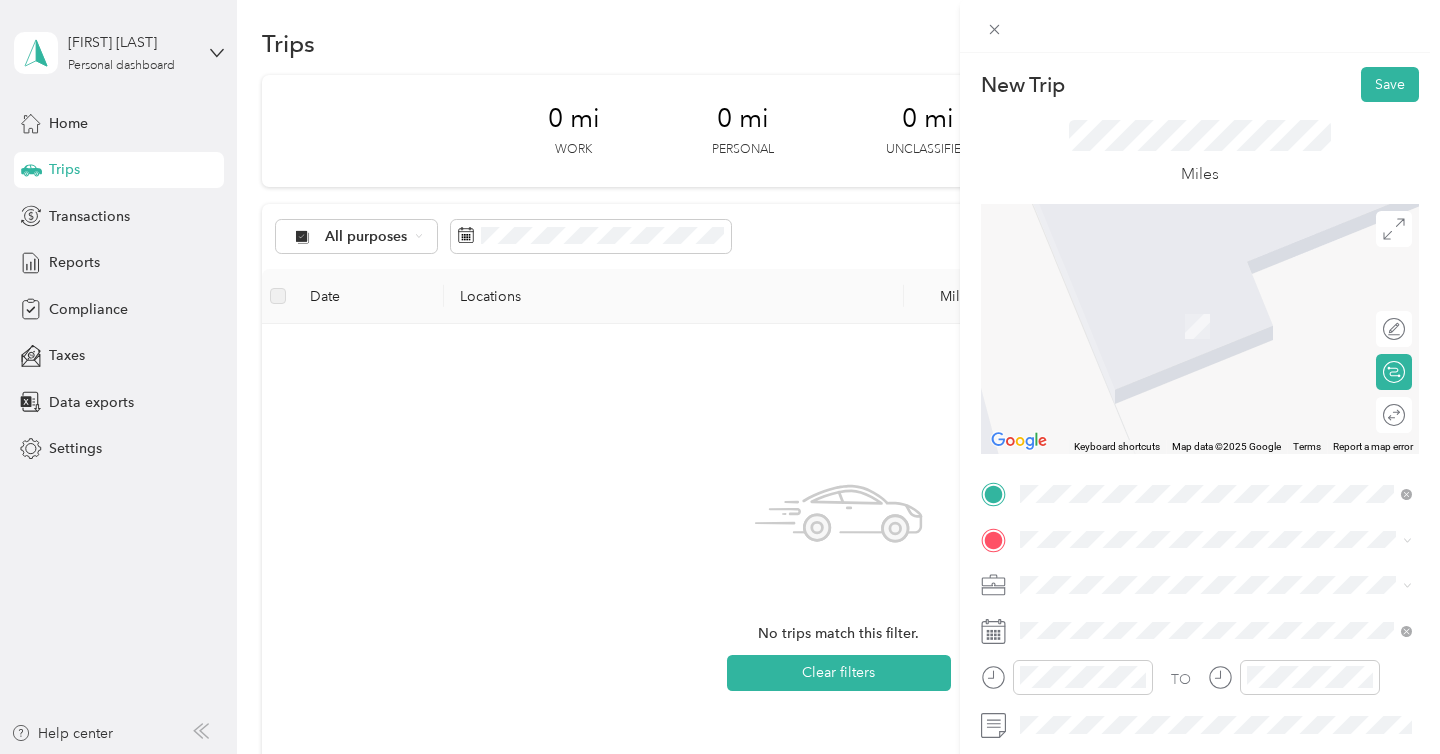 click on "SB 139 (Murrieta) [NUMBER] [STREET], [CITY], [POSTAL_CODE], [CITY], [STATE], [COUNTRY]" at bounding box center [1232, 324] 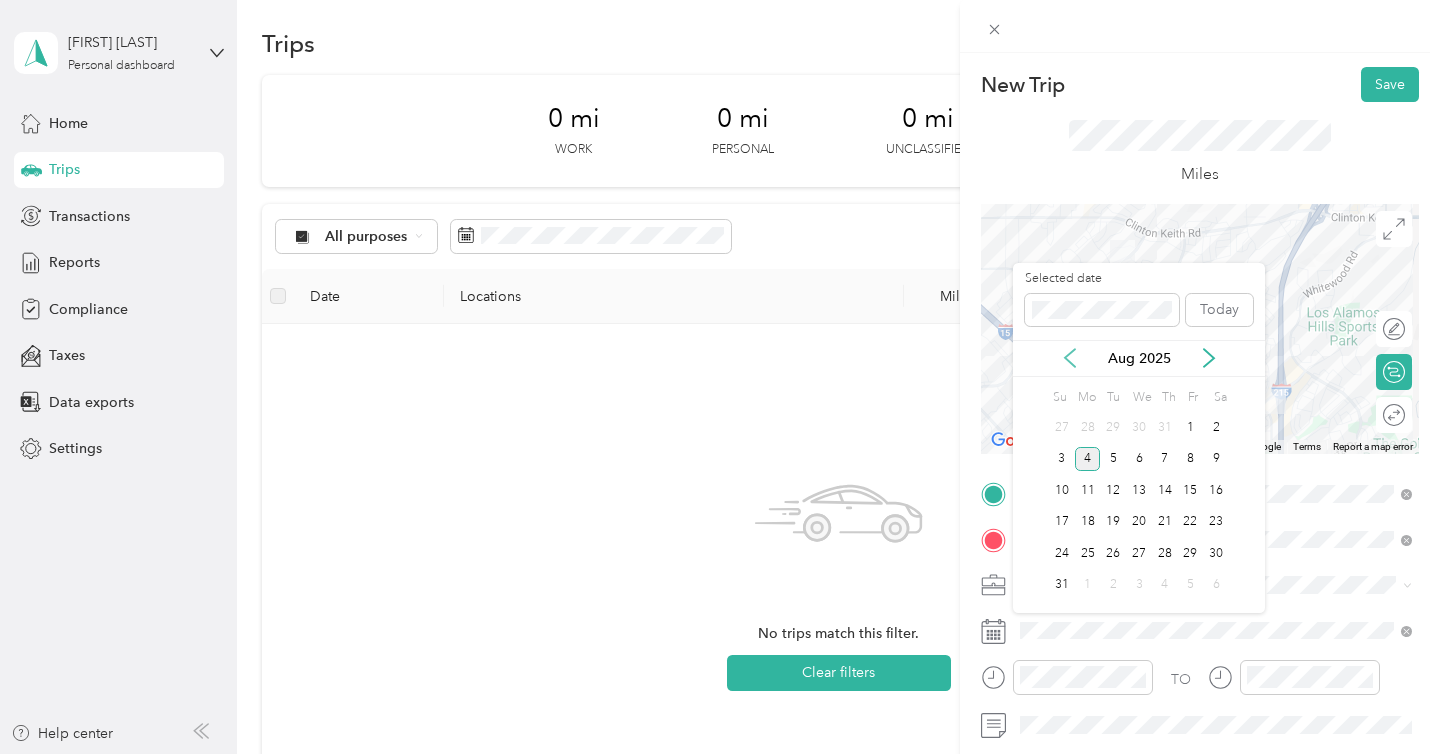click 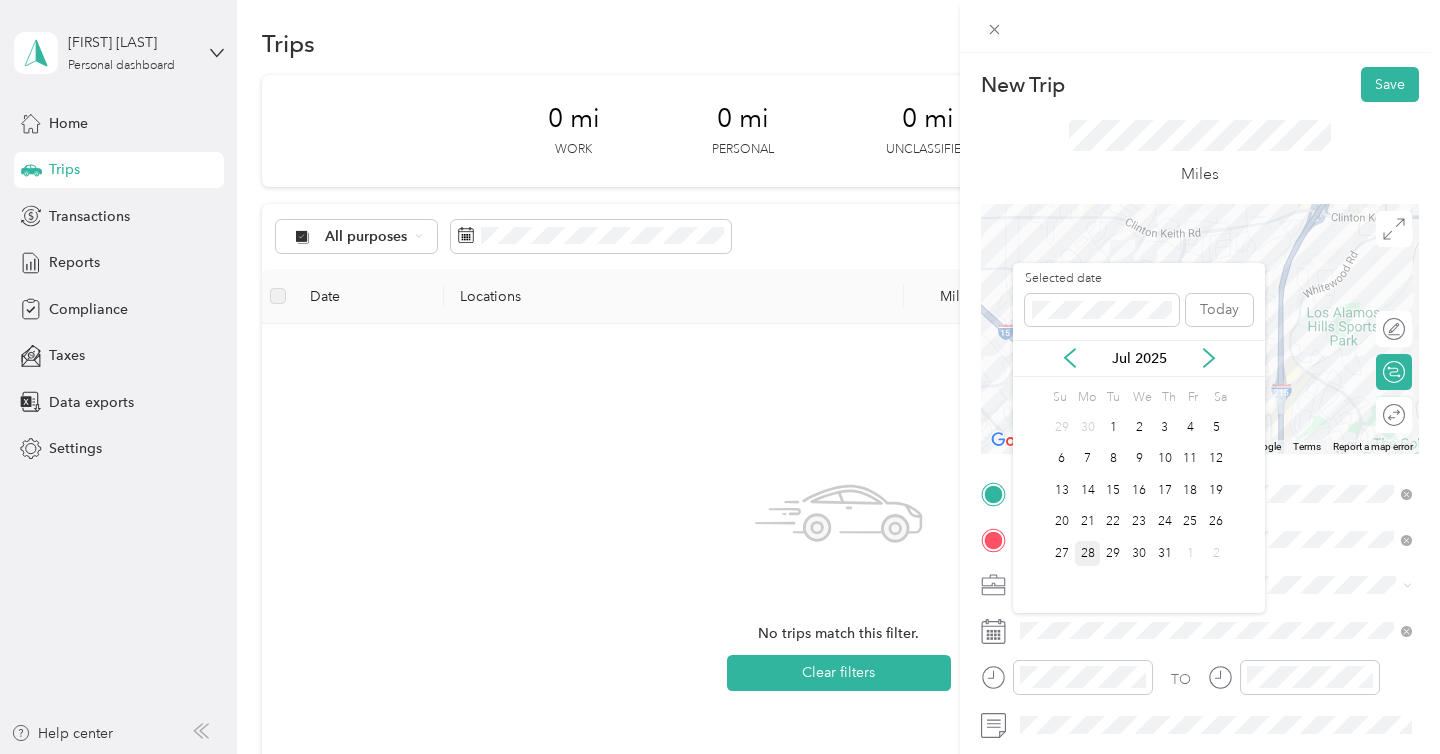 click on "28" at bounding box center [1088, 553] 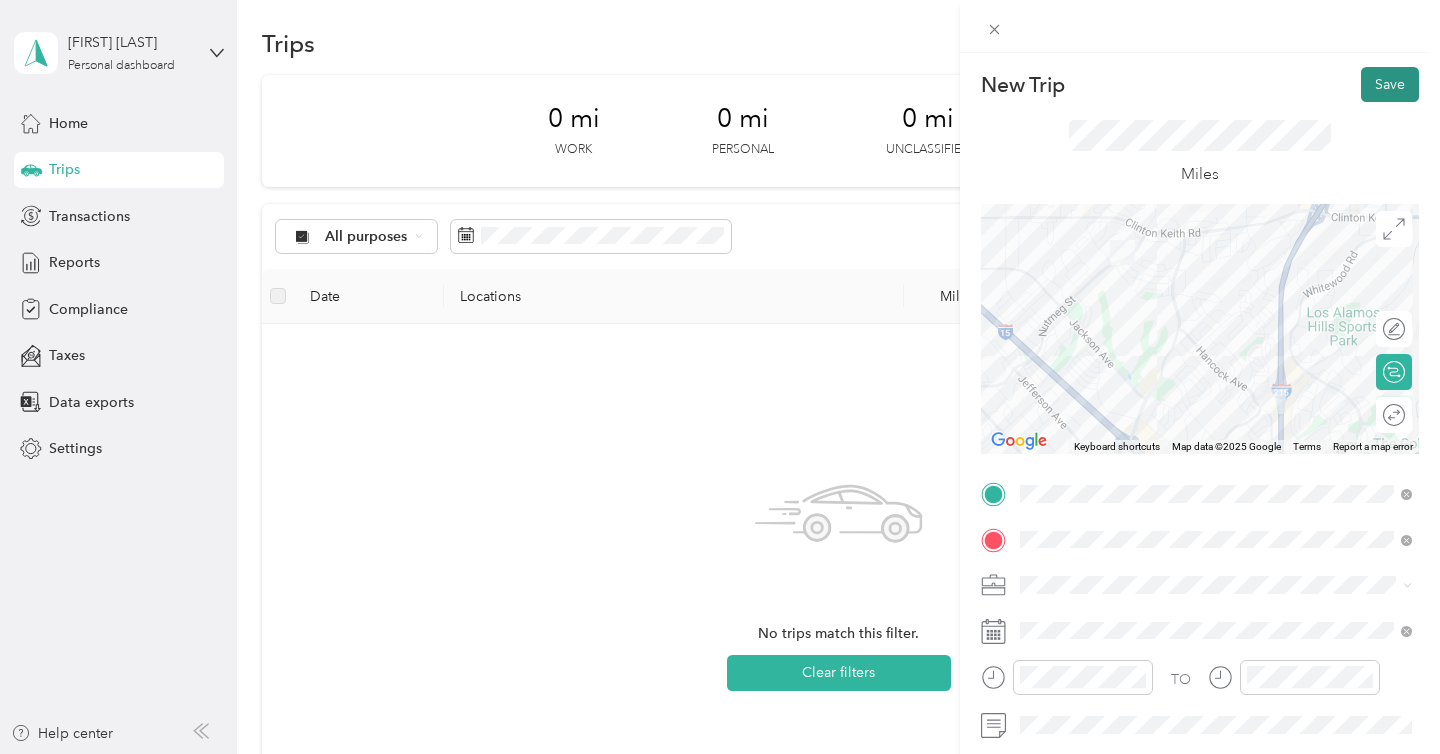 click on "Save" at bounding box center [1390, 84] 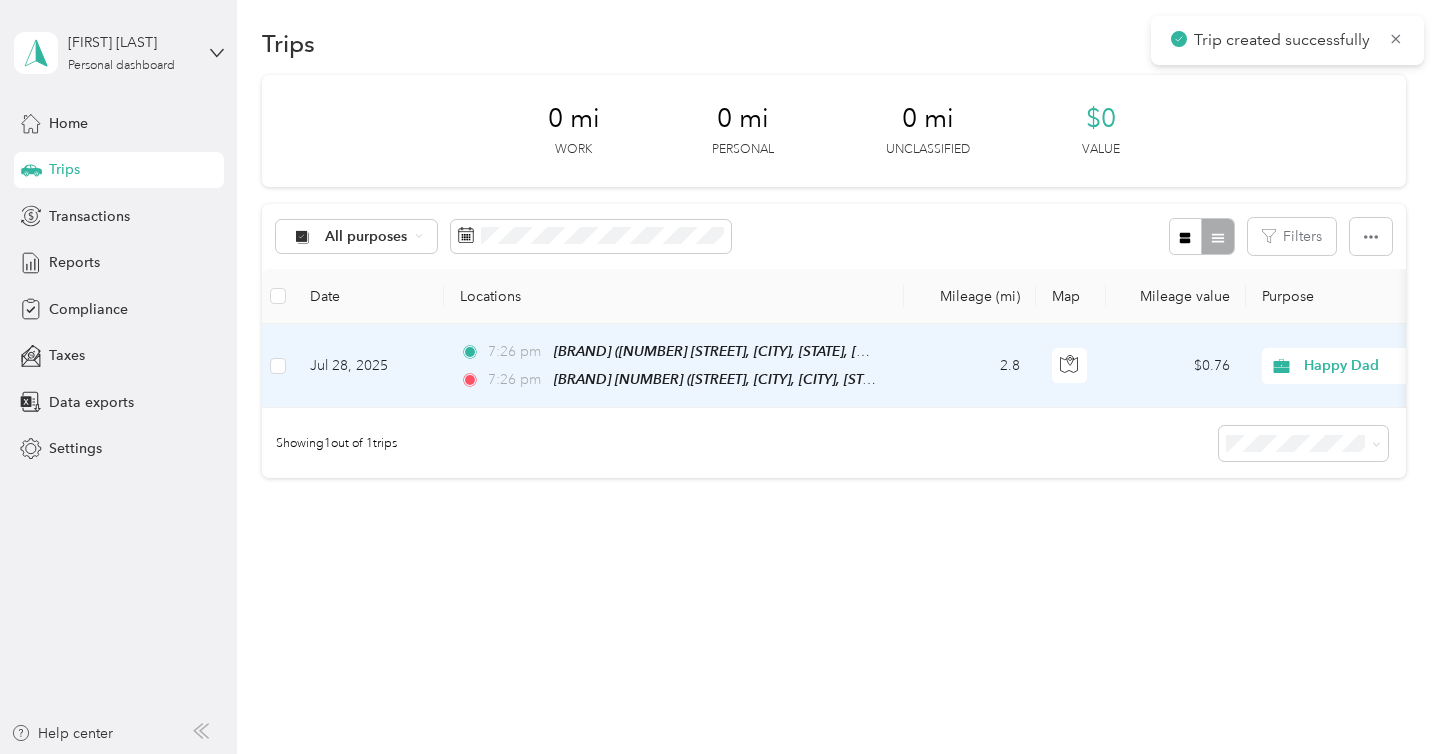 click on "Trip created successfully" at bounding box center [1287, 40] 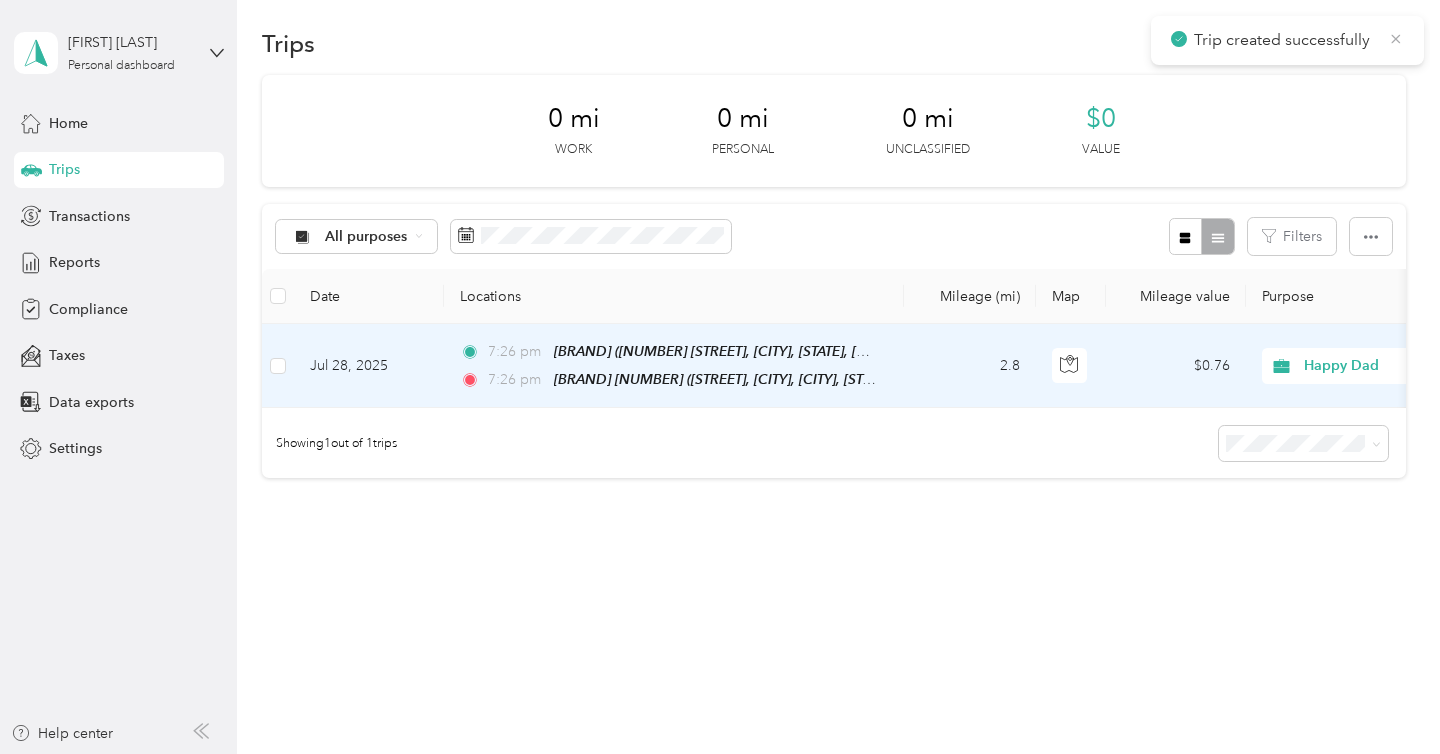 click 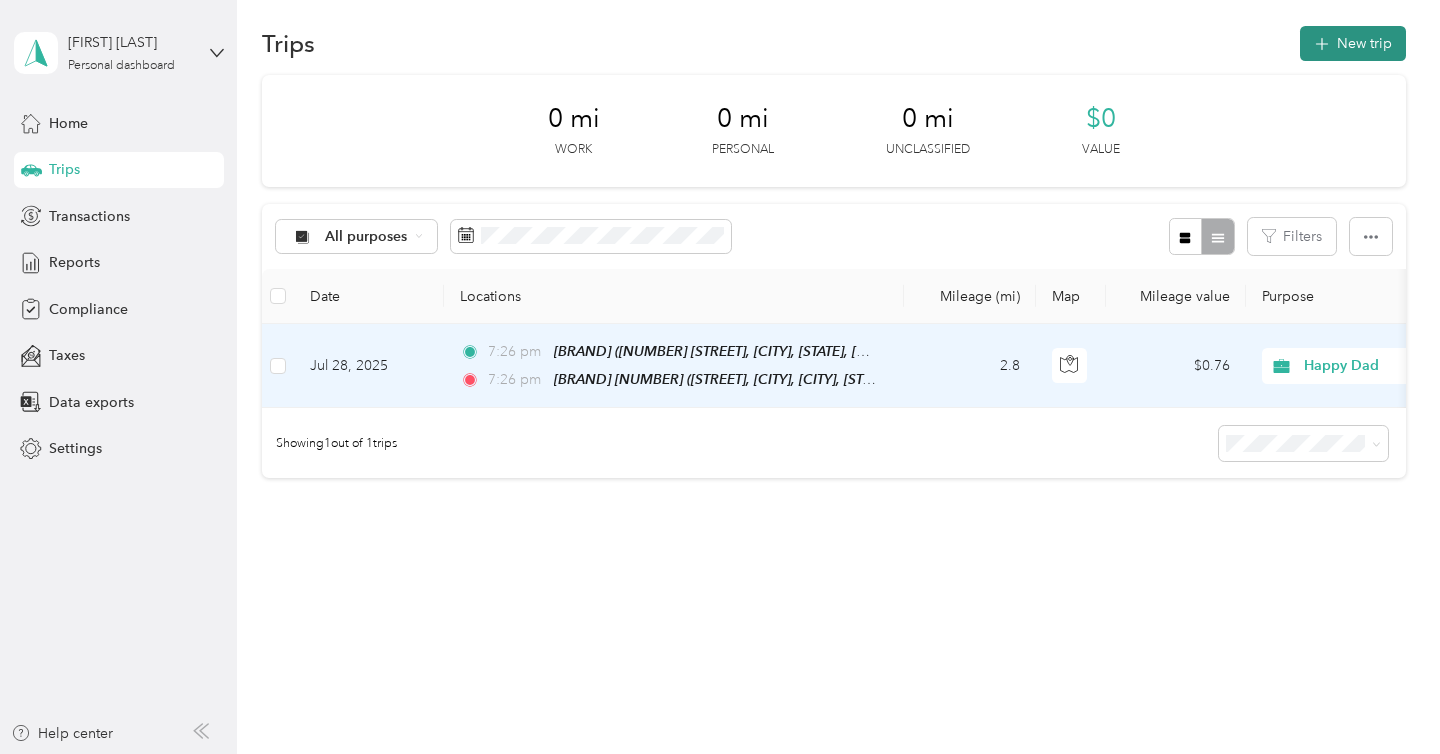 click on "New trip" at bounding box center [1353, 43] 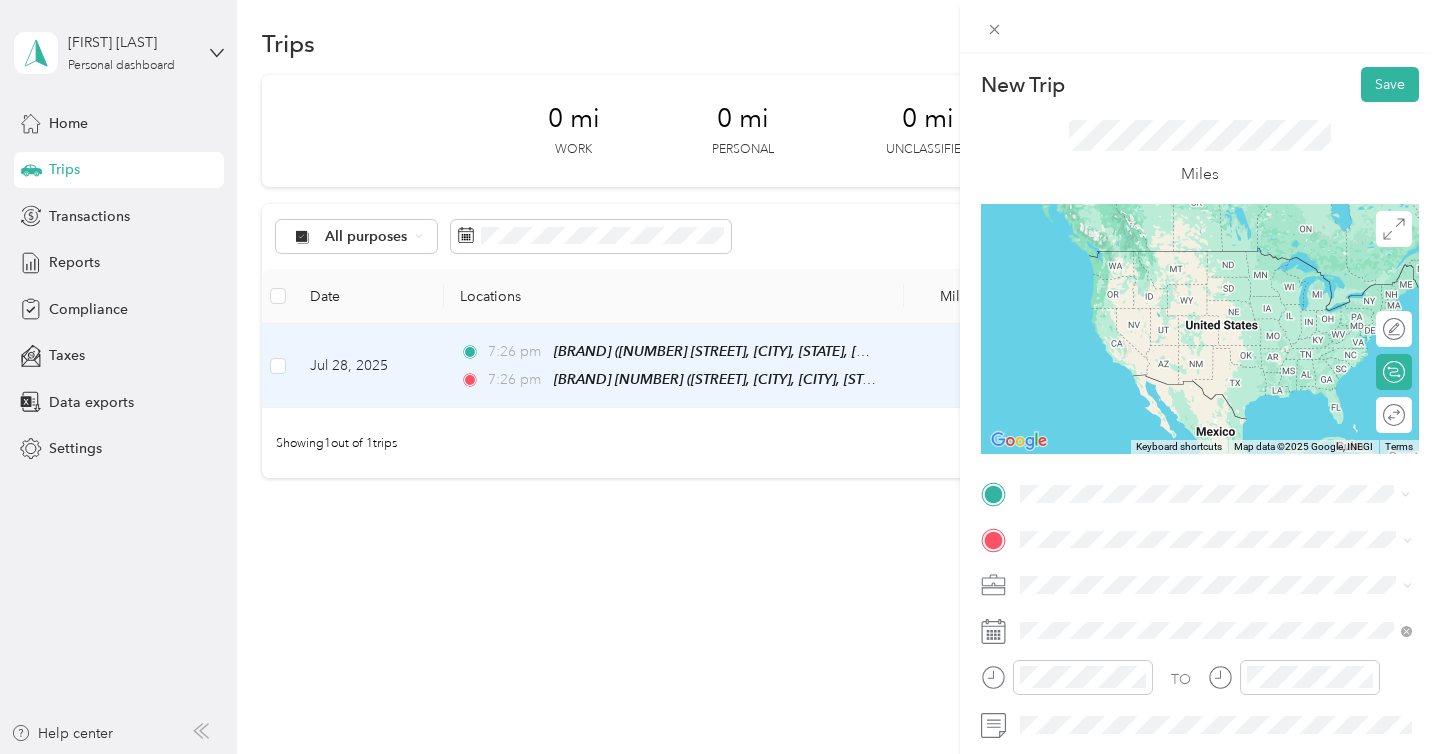 click on "SB 139 (Murrieta) [NUMBER] [STREET], [CITY], [POSTAL_CODE], [CITY], [STATE], [COUNTRY]" at bounding box center (1216, 280) 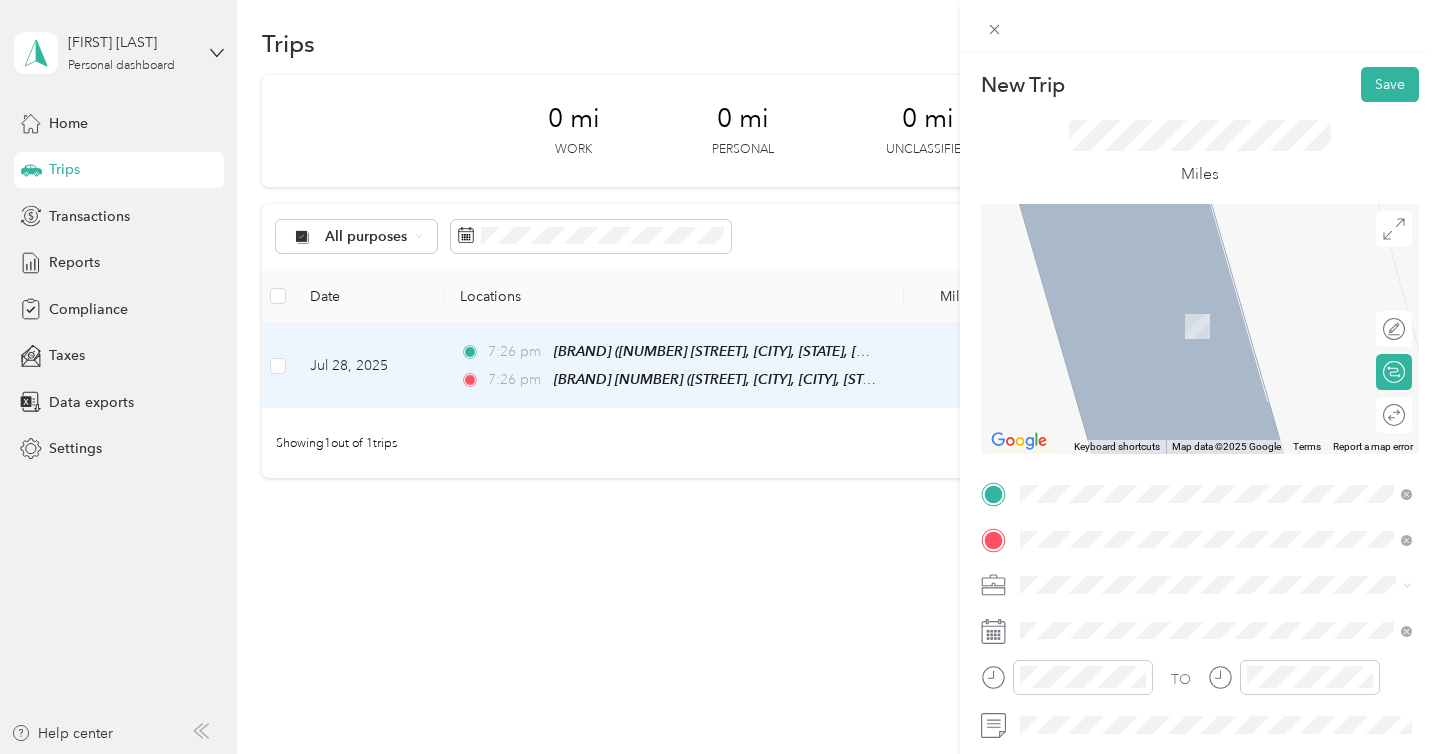 click on "From your Favorite places R140 [NUMBER] [STREET], [POSTAL_CODE], [CITY], [STATE], United States R140 ([CITY]) [NUMBER] [STREET], [CITY], [POSTAL_CODE], [CITY], [STATE], United States From search results R140
[CITY], [REGION] [POSTAL_CODE], Canada R140
[NUMBER] [STREET], France R1404
[CITY] [NUMBER], North Macedonia [NAME]
[CITY] [POSTAL_CODE], North Macedonia R1402
[CITY] [POSTAL_CODE], North Macedonia" at bounding box center [1216, 382] 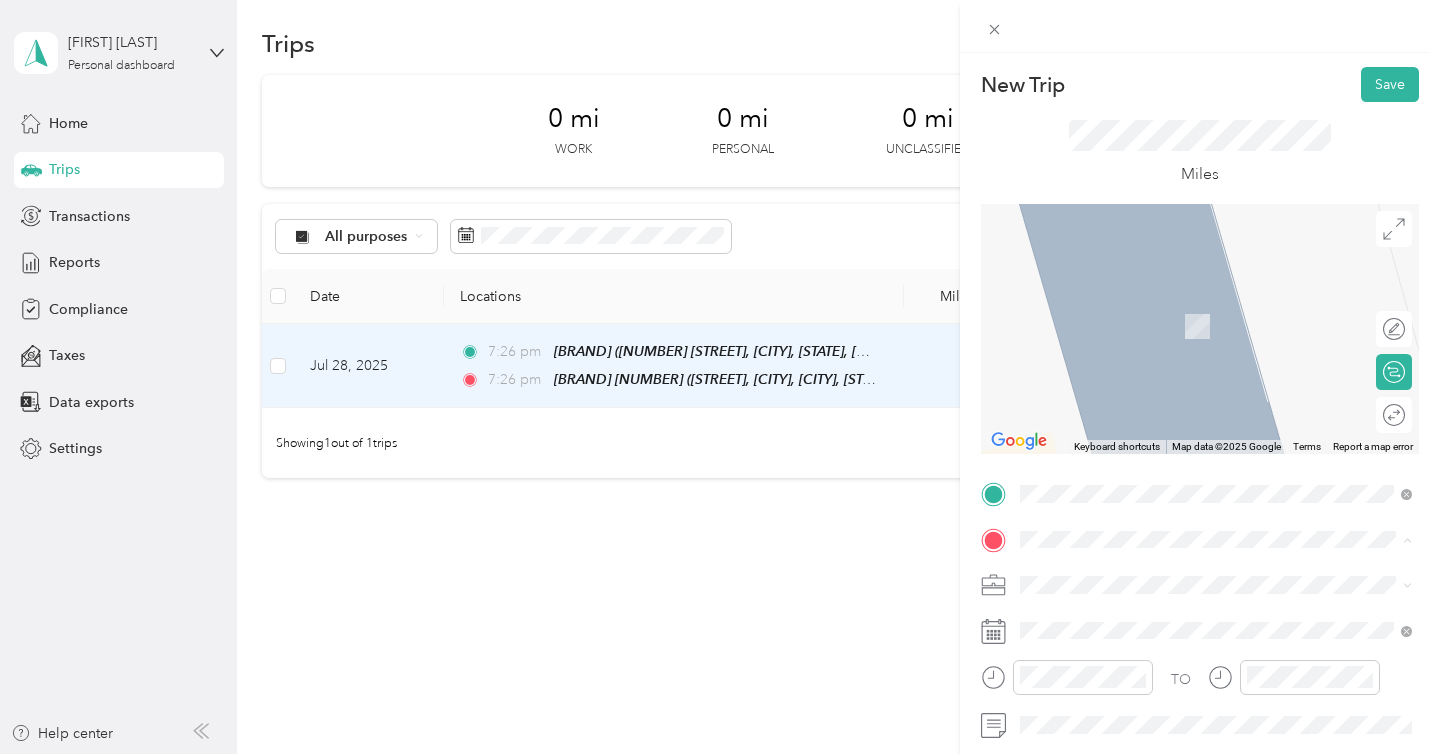click on "R140 [NUMBER] [STREET], [POSTAL_CODE], [CITY], [STATE], United States" at bounding box center [1232, 325] 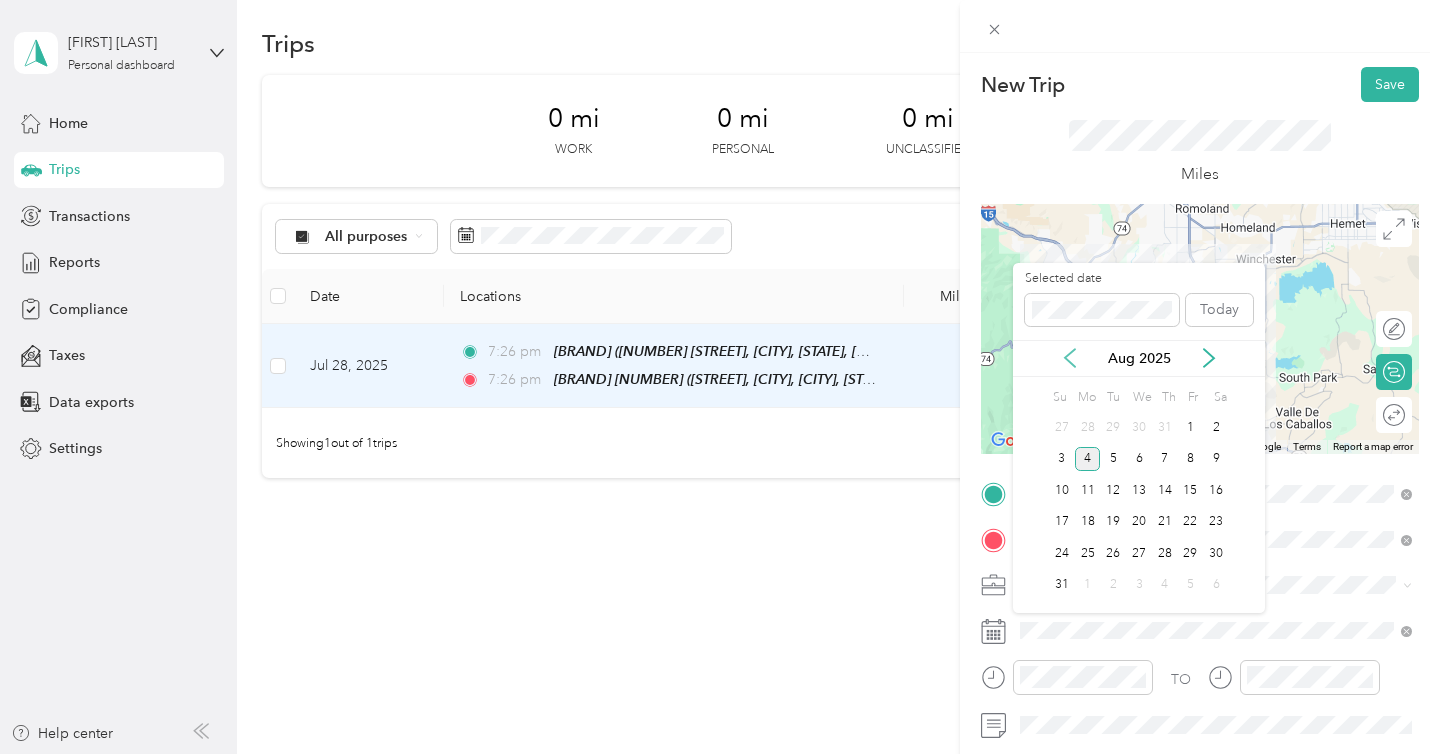 click 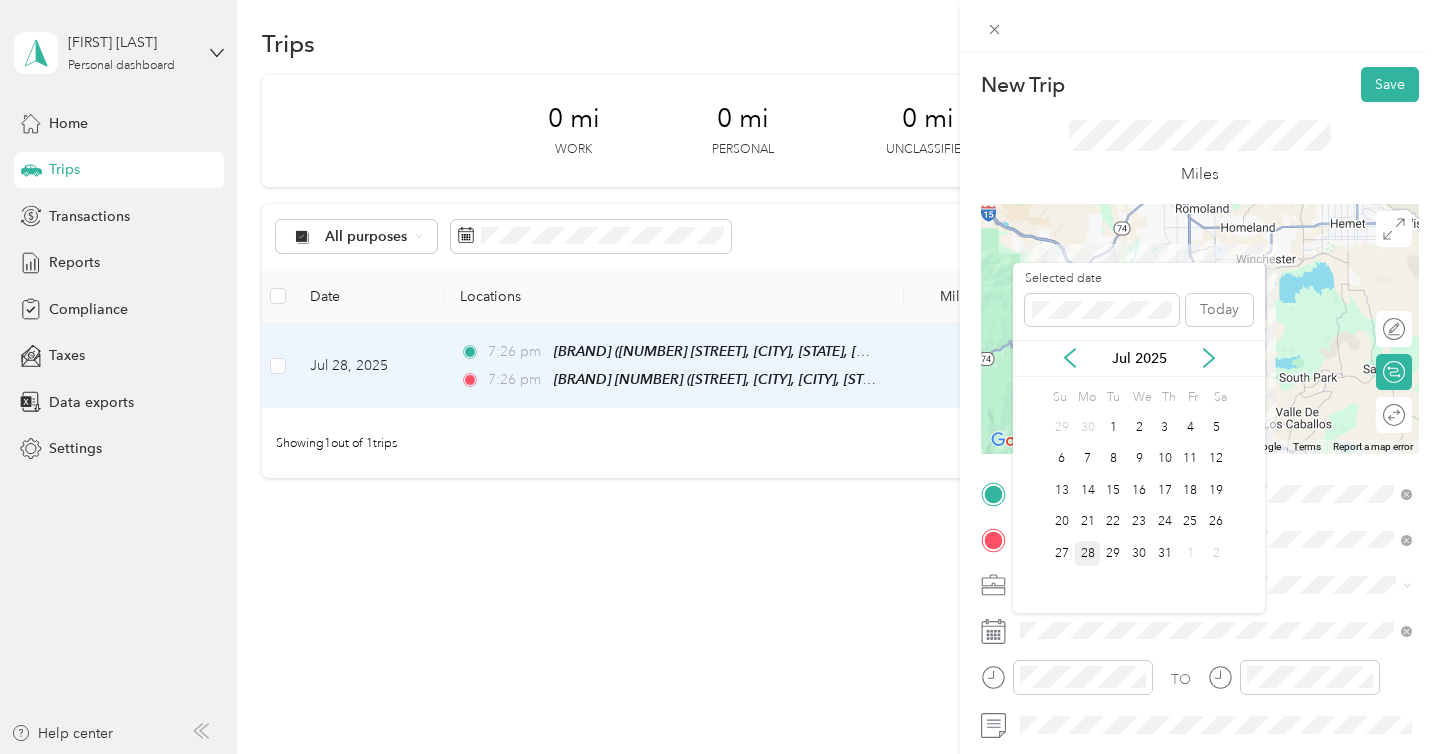 click on "28" at bounding box center (1088, 553) 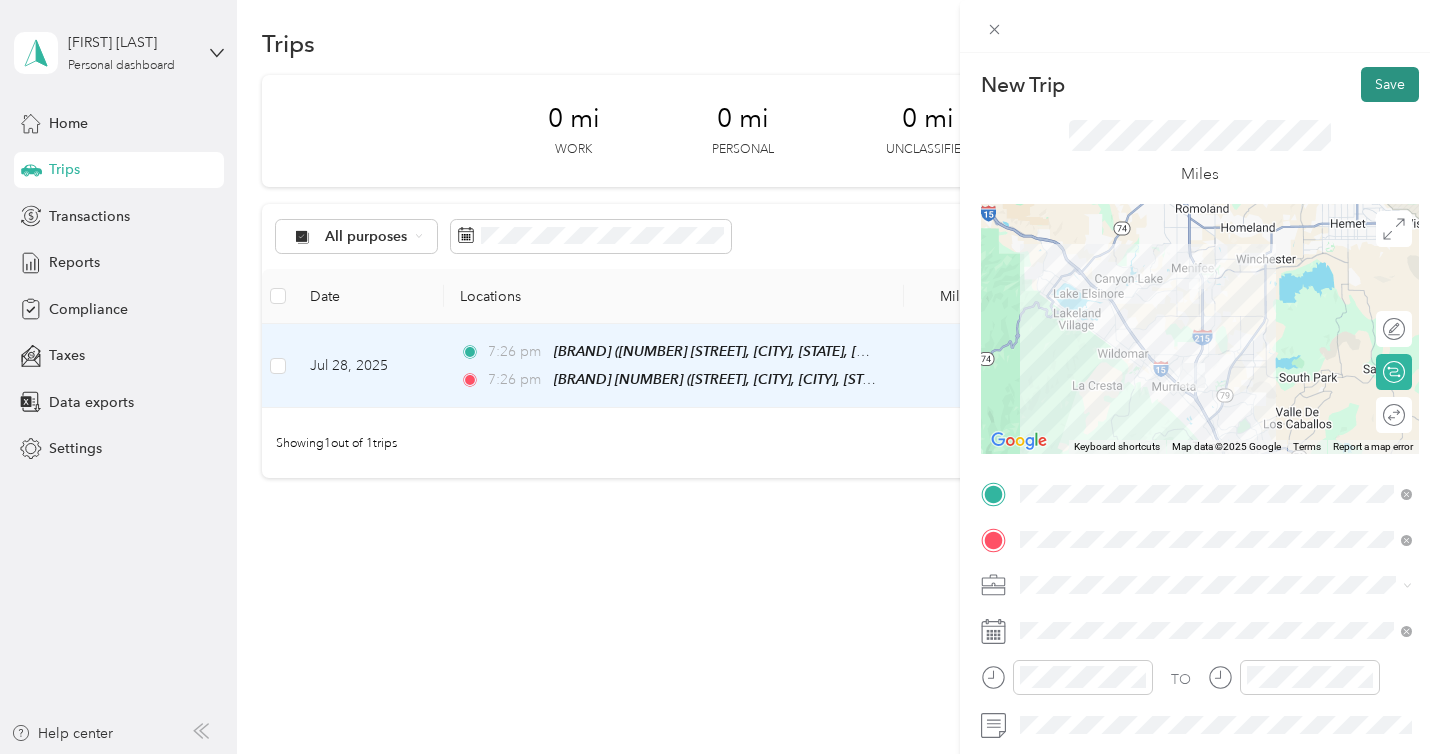 click on "Save" at bounding box center [1390, 84] 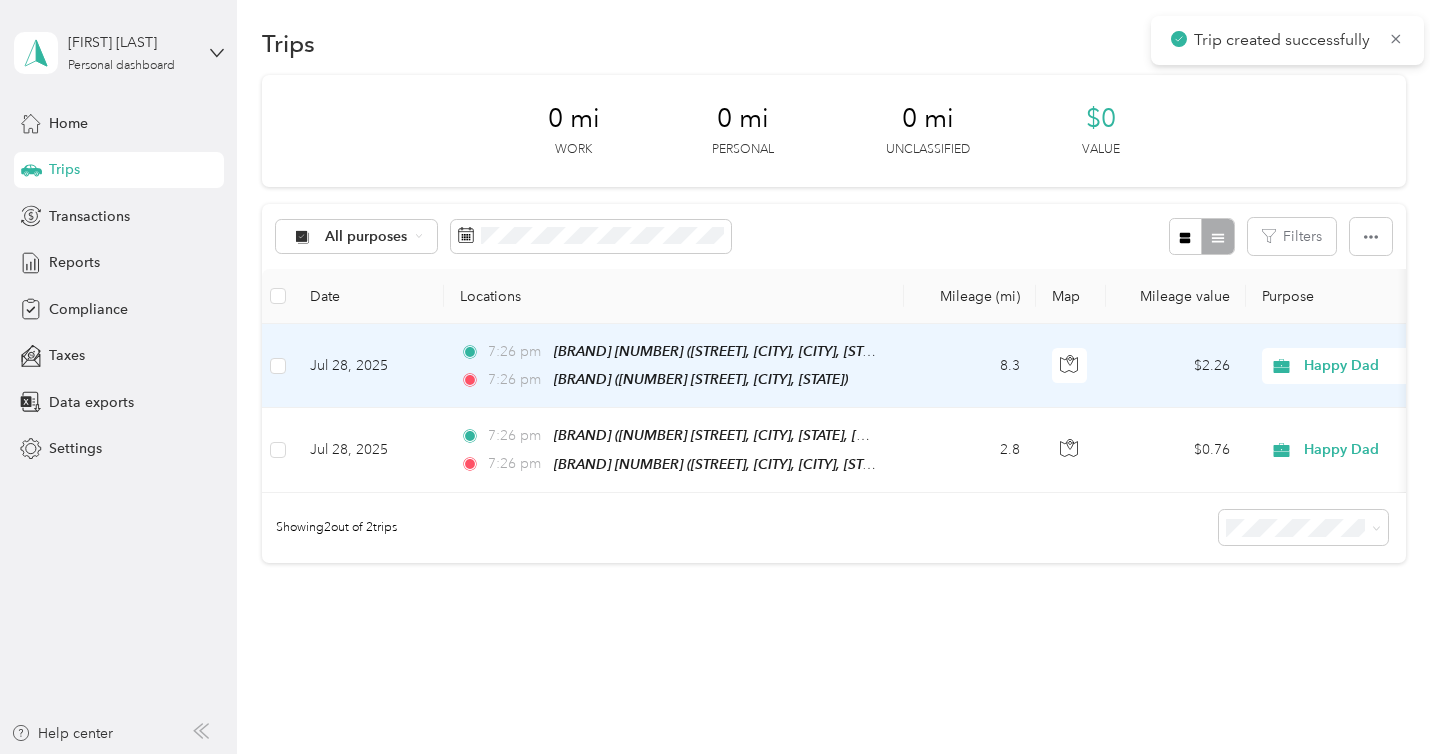 click on "Trip created successfully" at bounding box center (1287, 40) 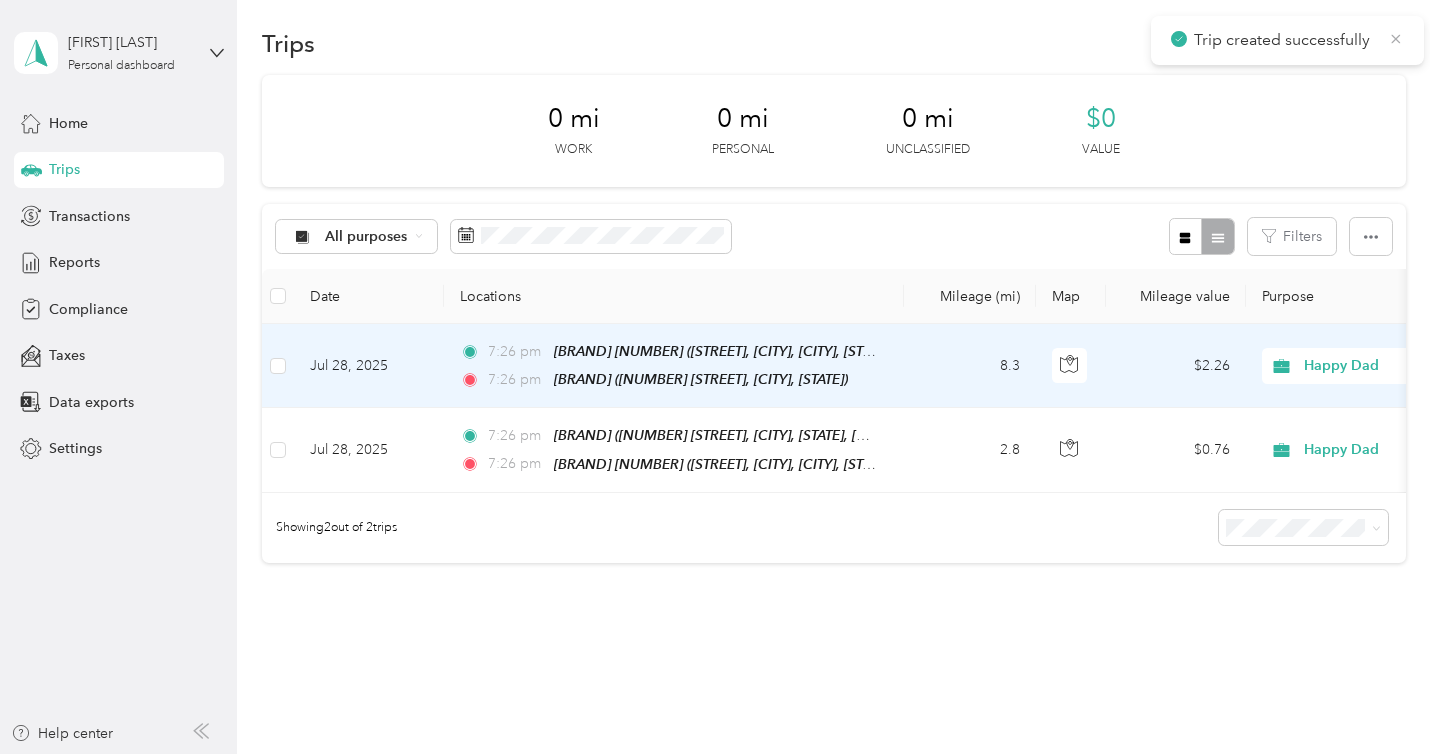 click 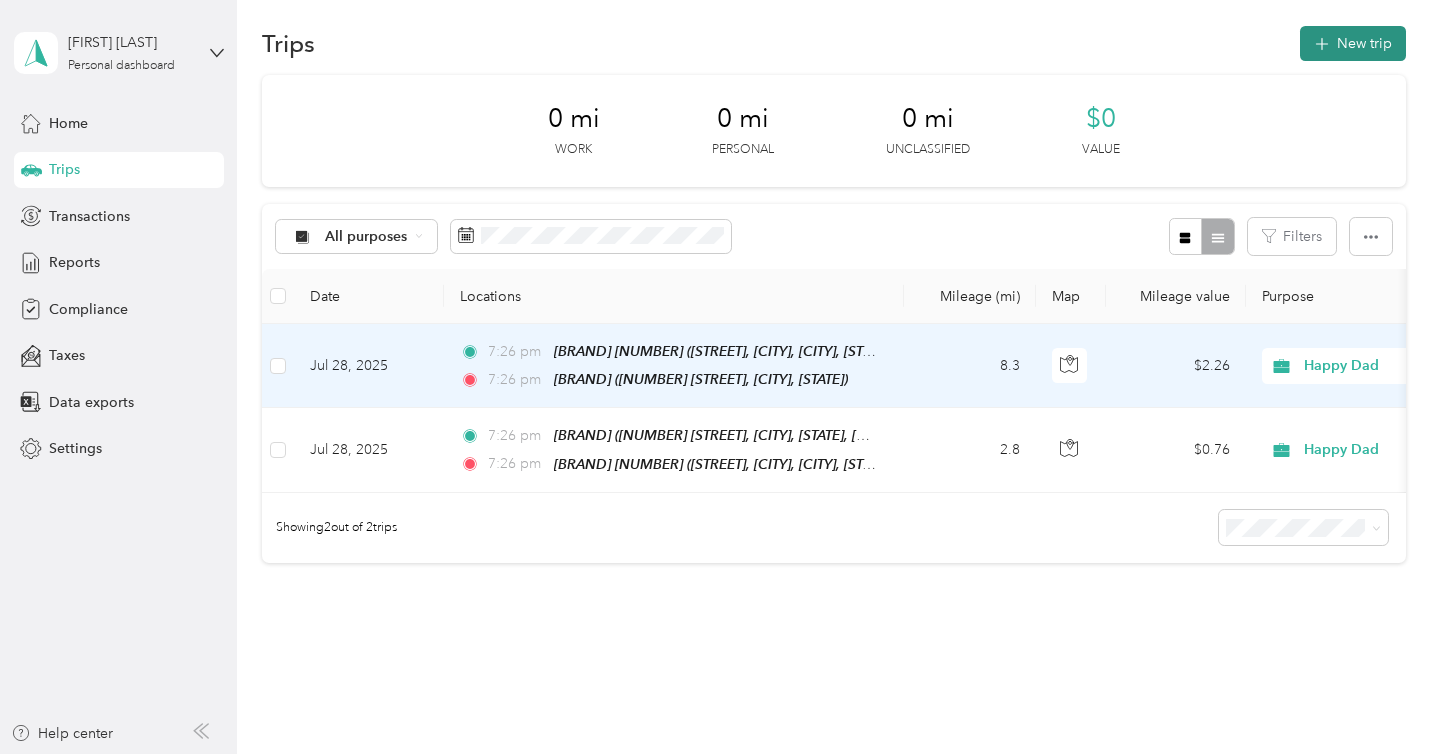 click on "New trip" at bounding box center (1353, 43) 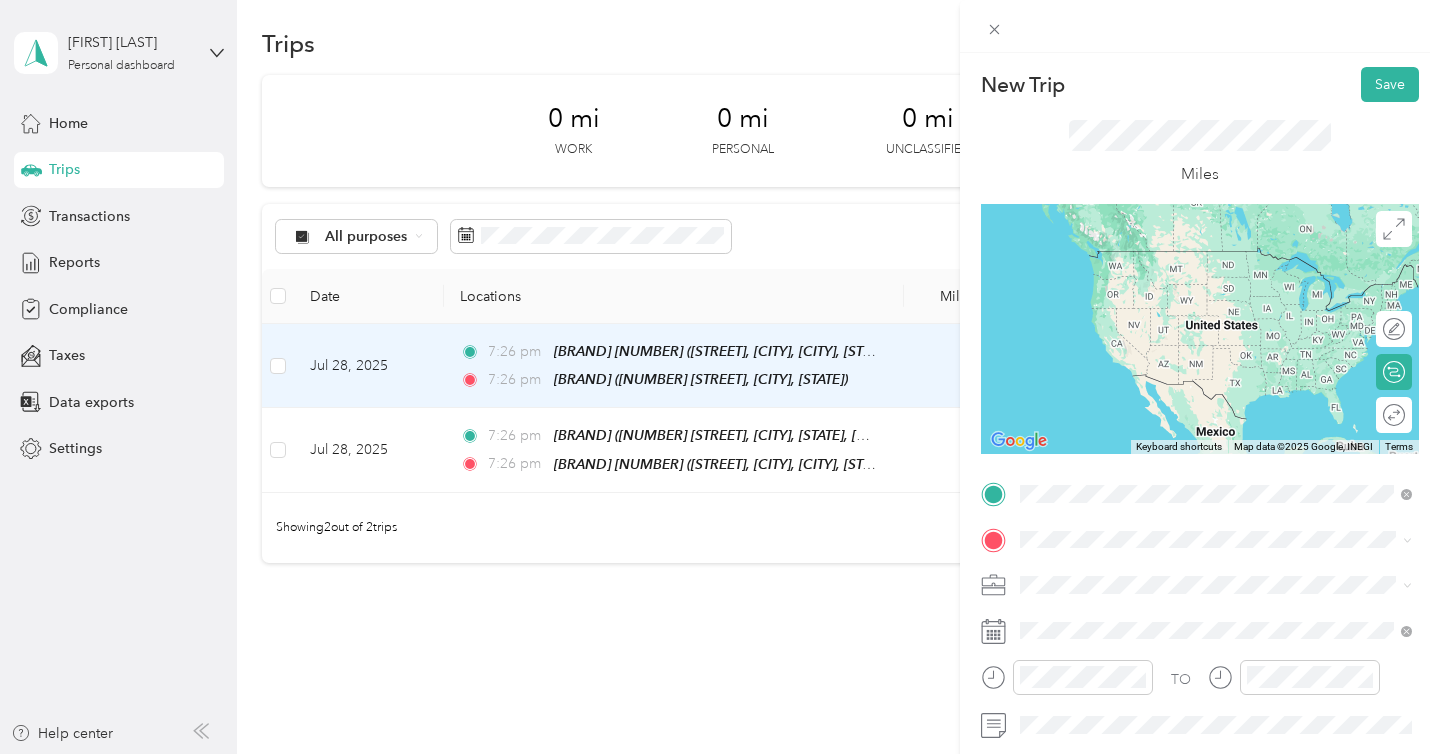 click on "R140 [NUMBER] [STREET], [POSTAL_CODE], [CITY], [STATE], United States" at bounding box center [1232, 280] 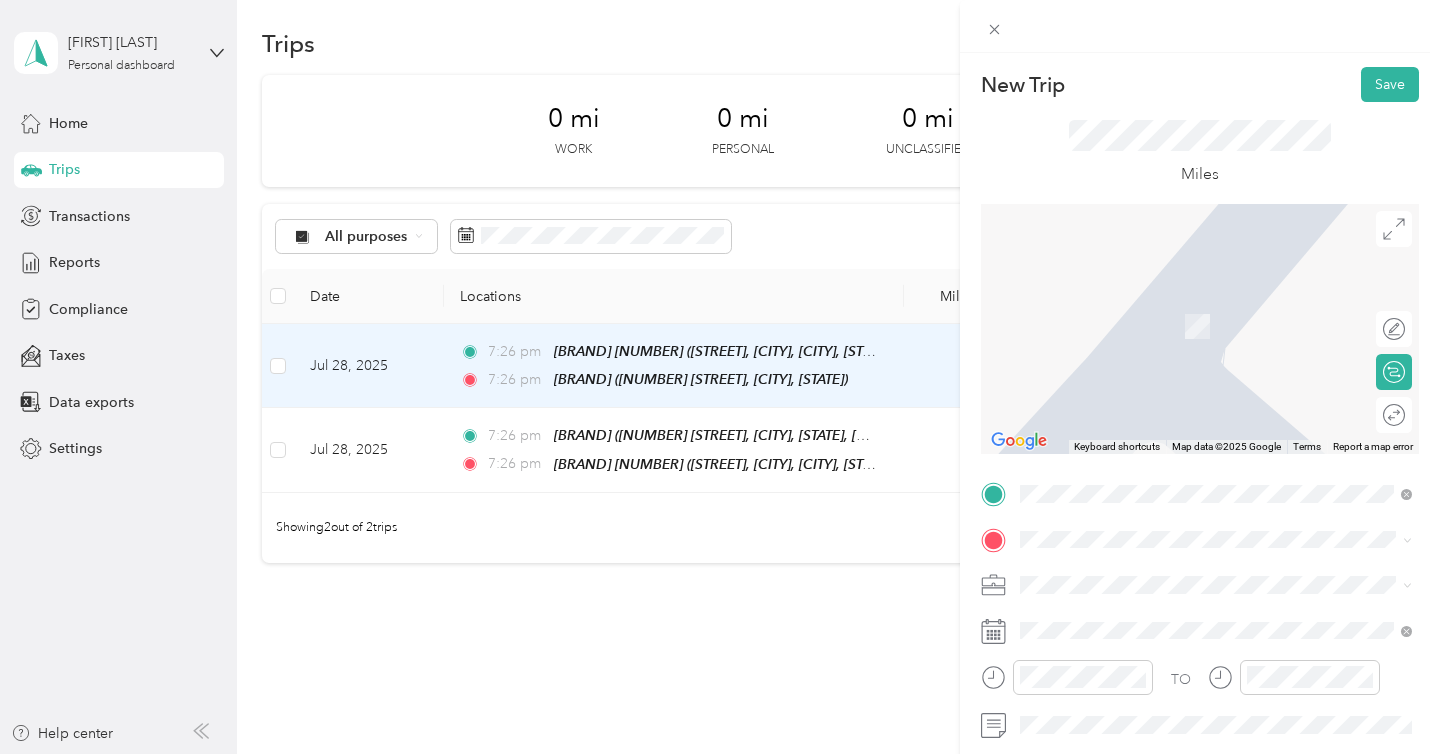 click on "[BRAND] ([CITY]) [NUMBER] [STREET], [CITY], [POSTAL_CODE], [CITY], [STATE], [COUNTRY]" at bounding box center (1232, 319) 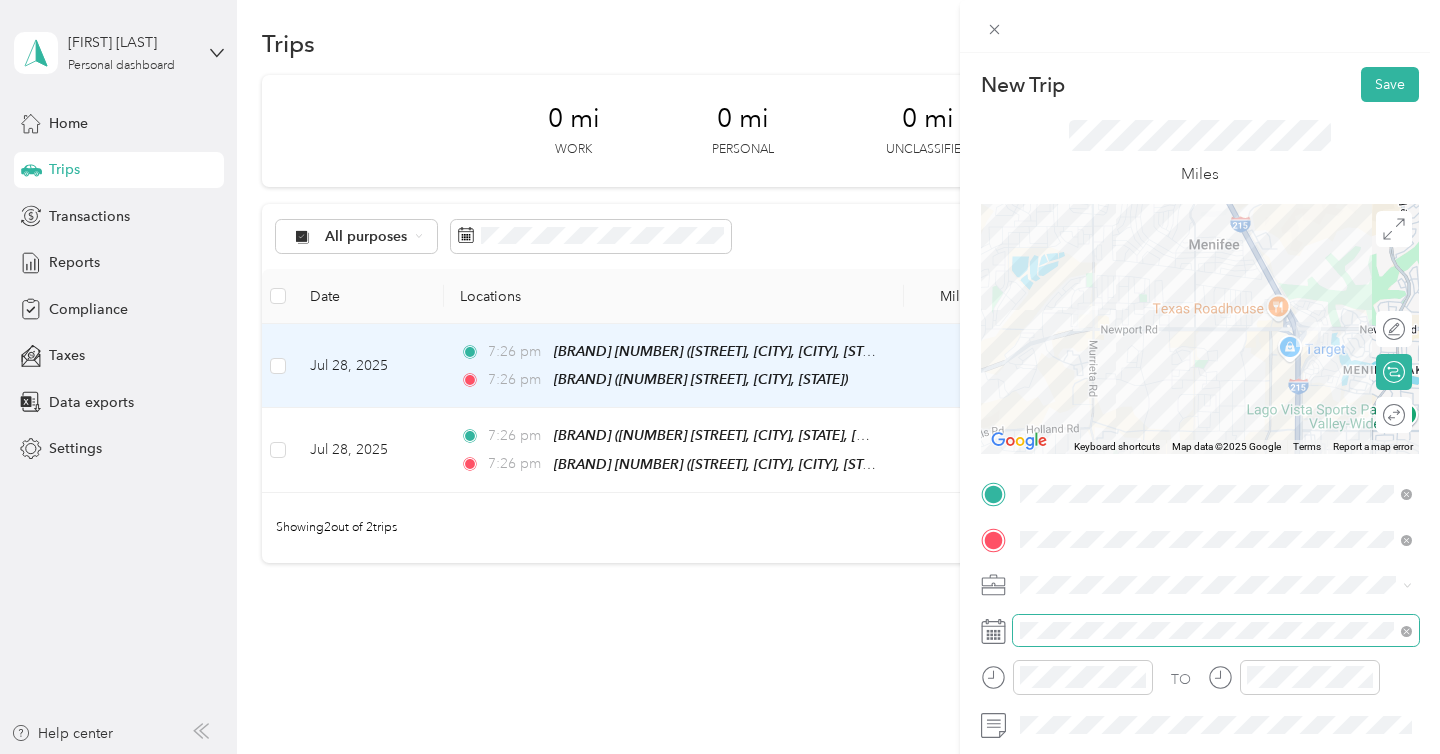 click at bounding box center [1216, 631] 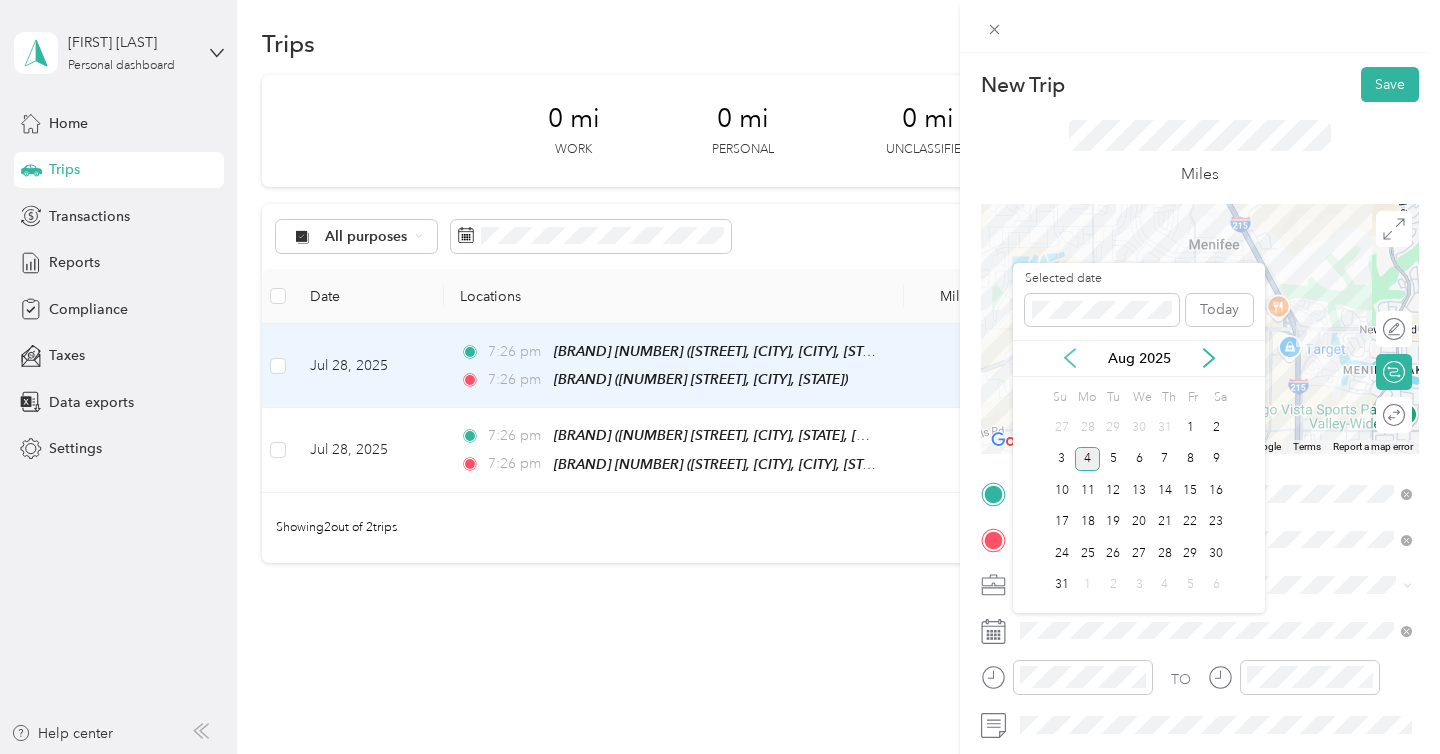 click 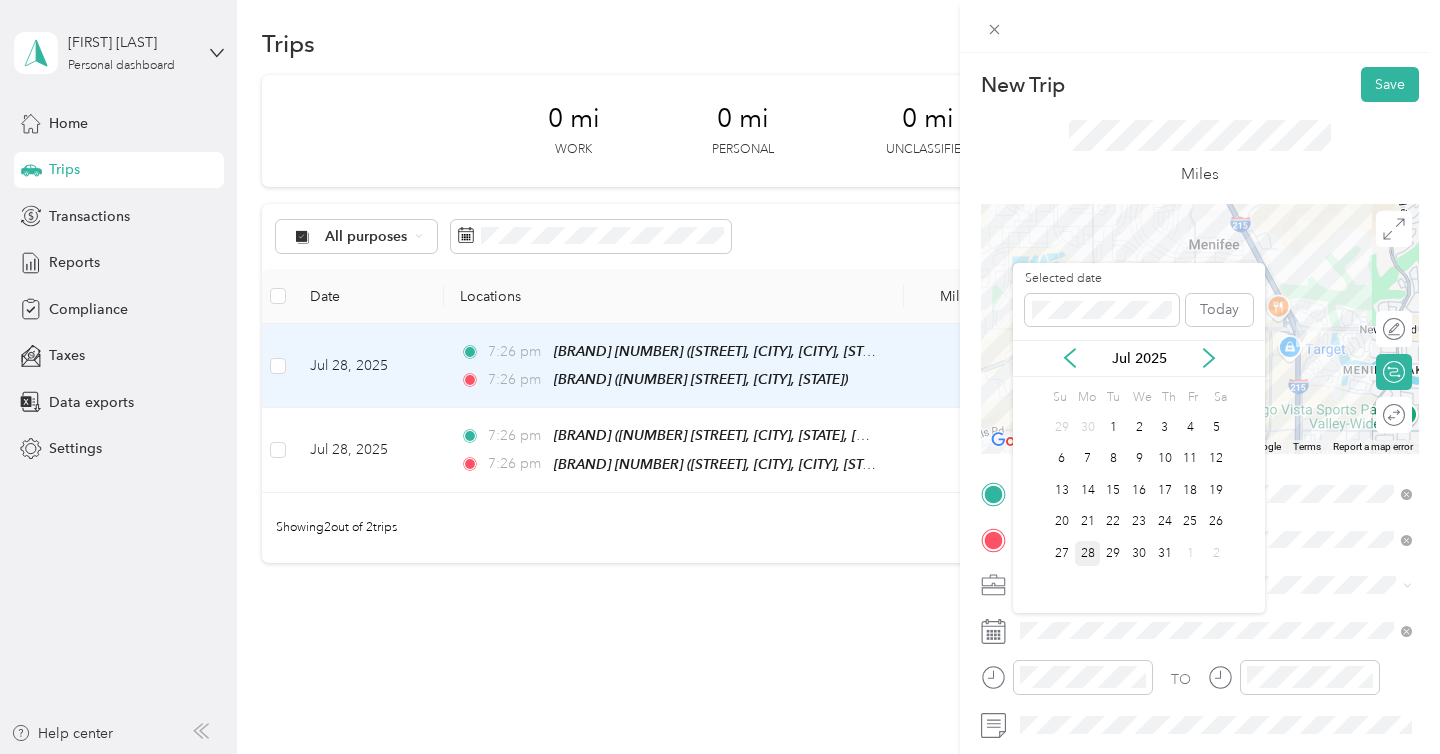 click on "28" at bounding box center [1088, 553] 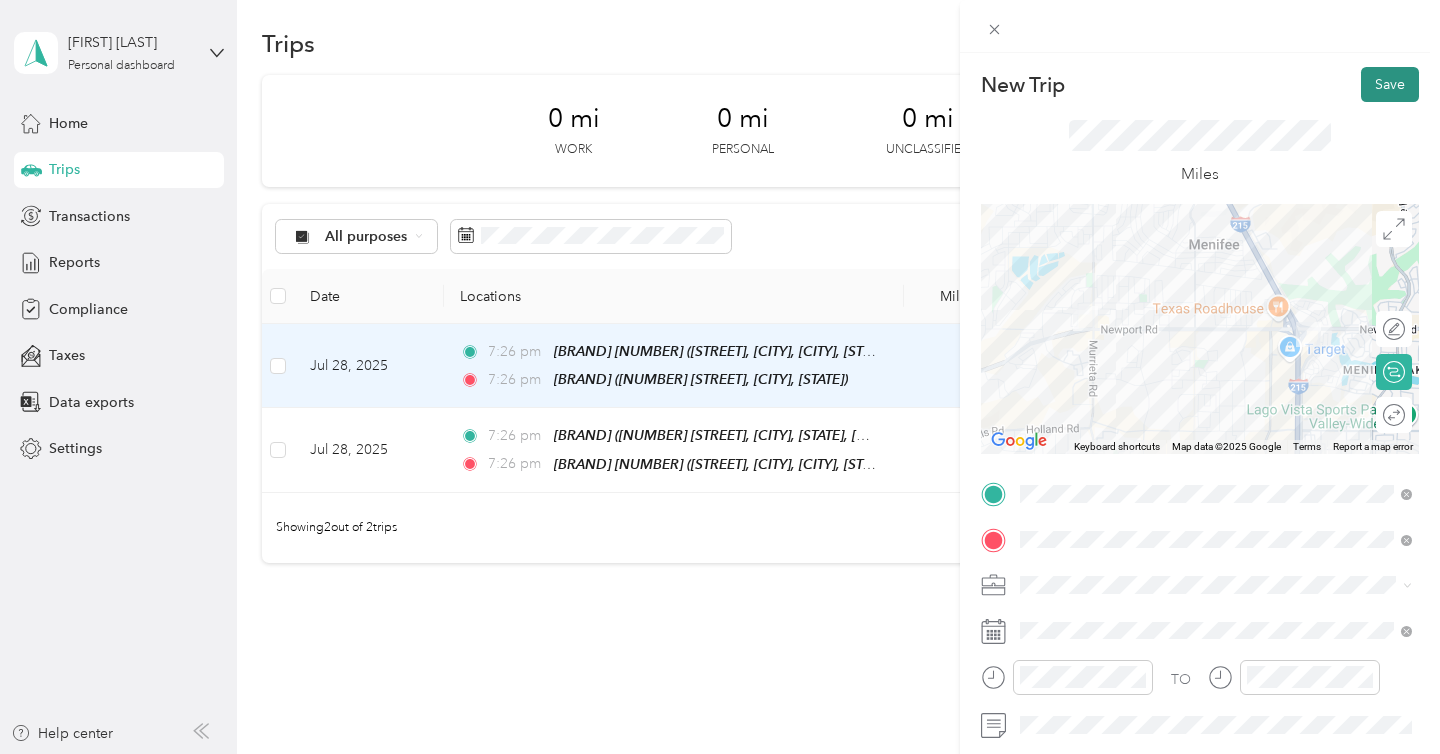 click on "Save" at bounding box center [1390, 84] 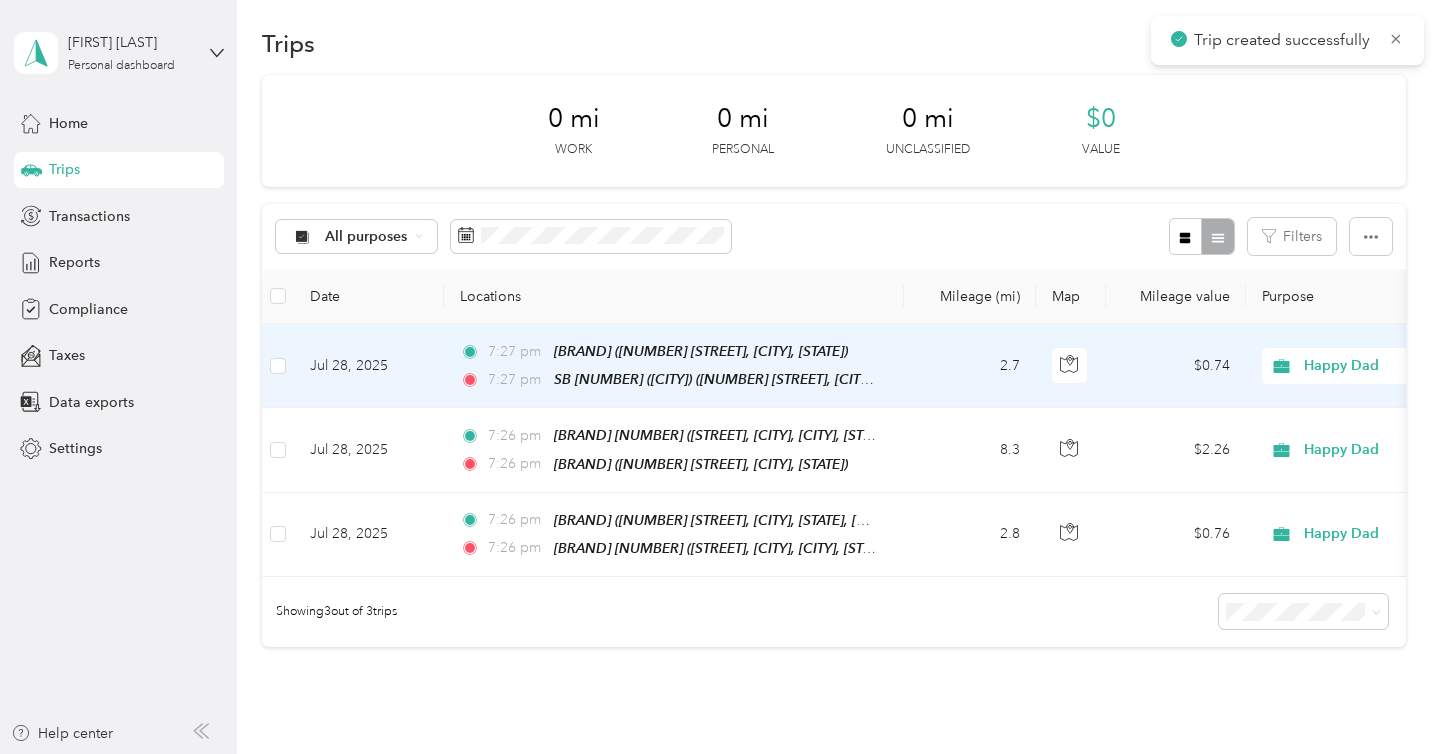 click on "Trip created successfully" at bounding box center [1287, 40] 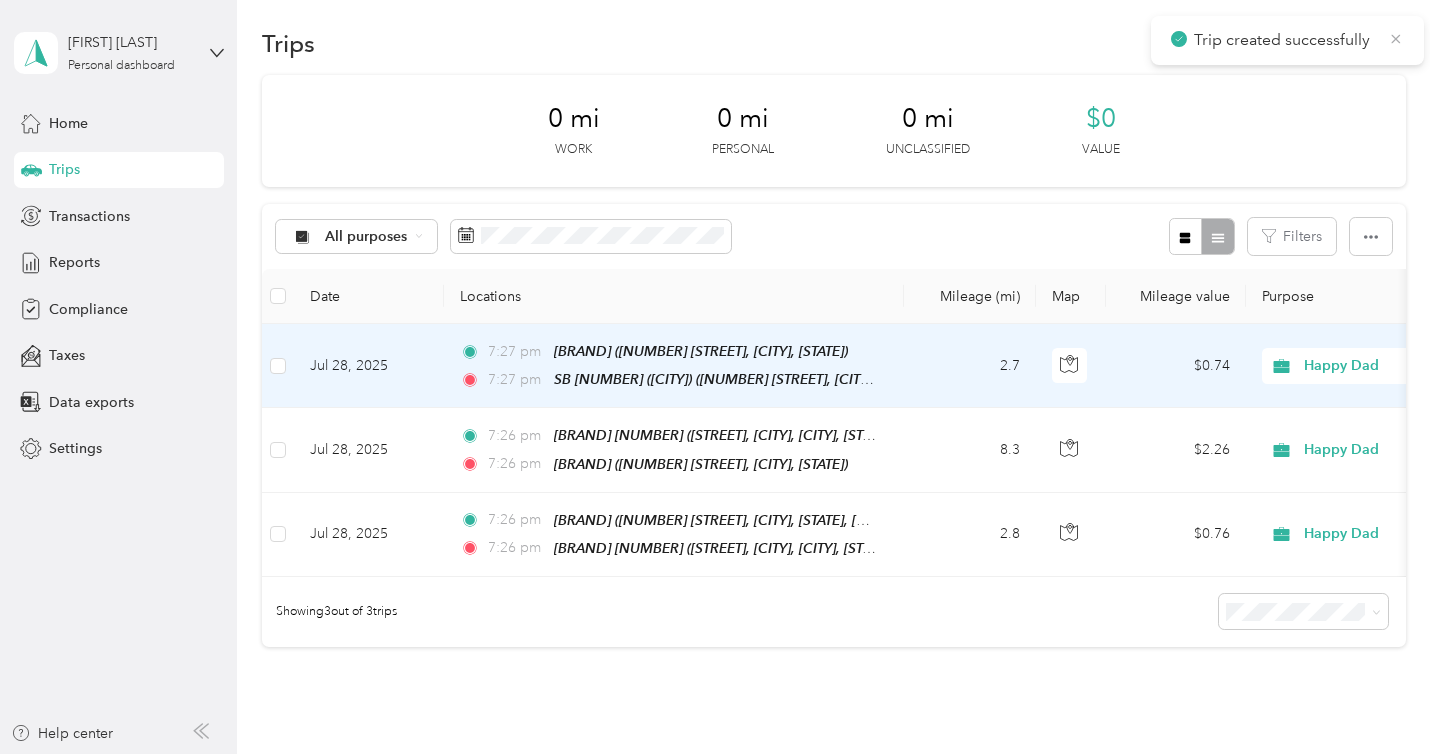 click 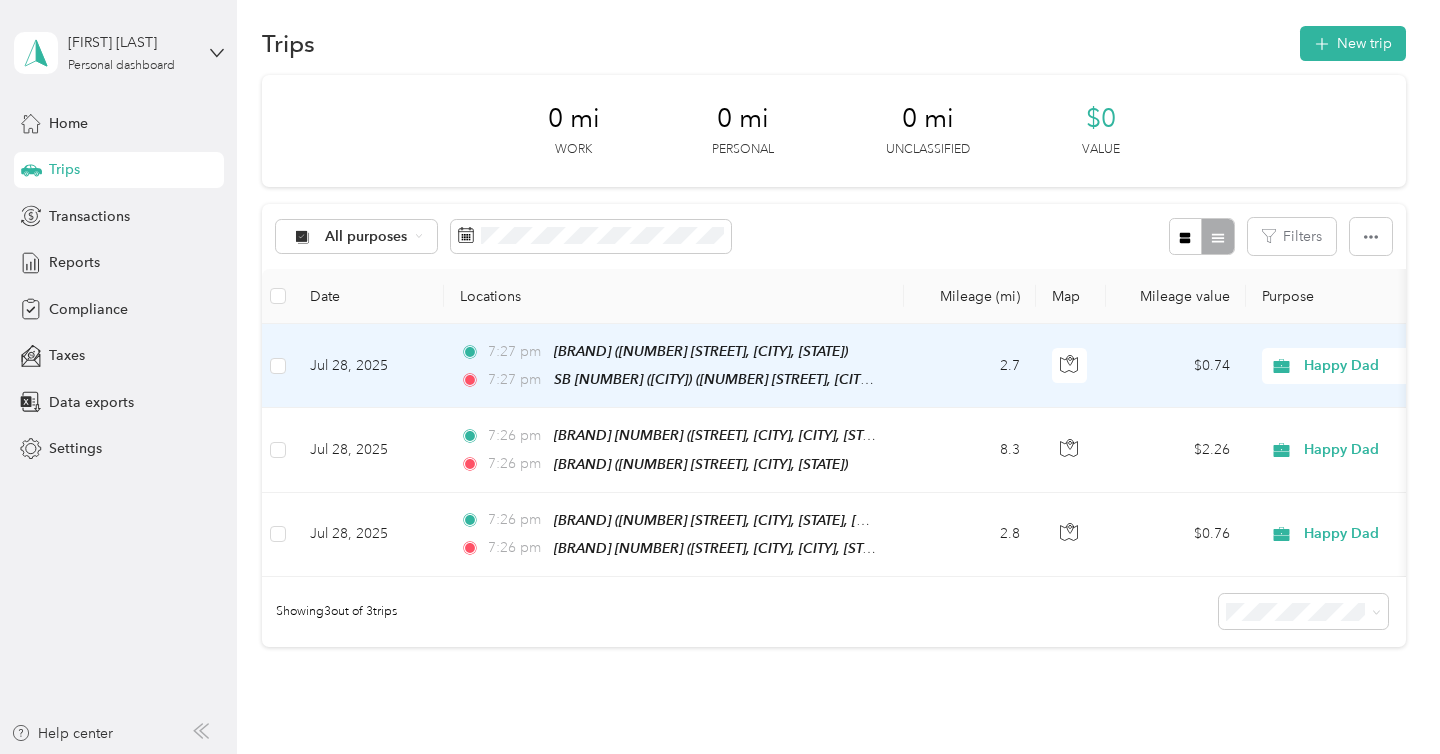 click on "New trip" at bounding box center [1353, 43] 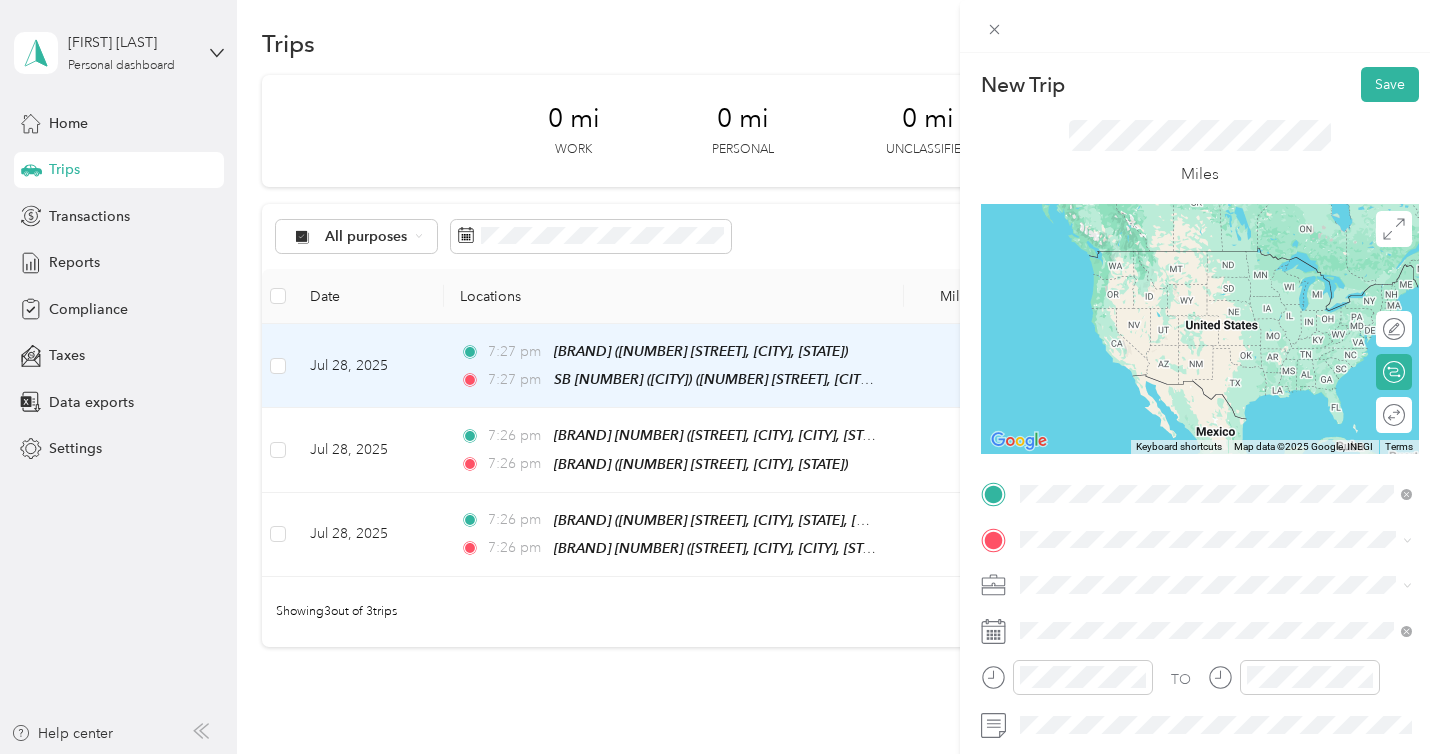 click on "[BRAND] ([CITY]) [NUMBER] [STREET], [CITY], [POSTAL_CODE], [CITY], [STATE], [COUNTRY]" at bounding box center [1232, 280] 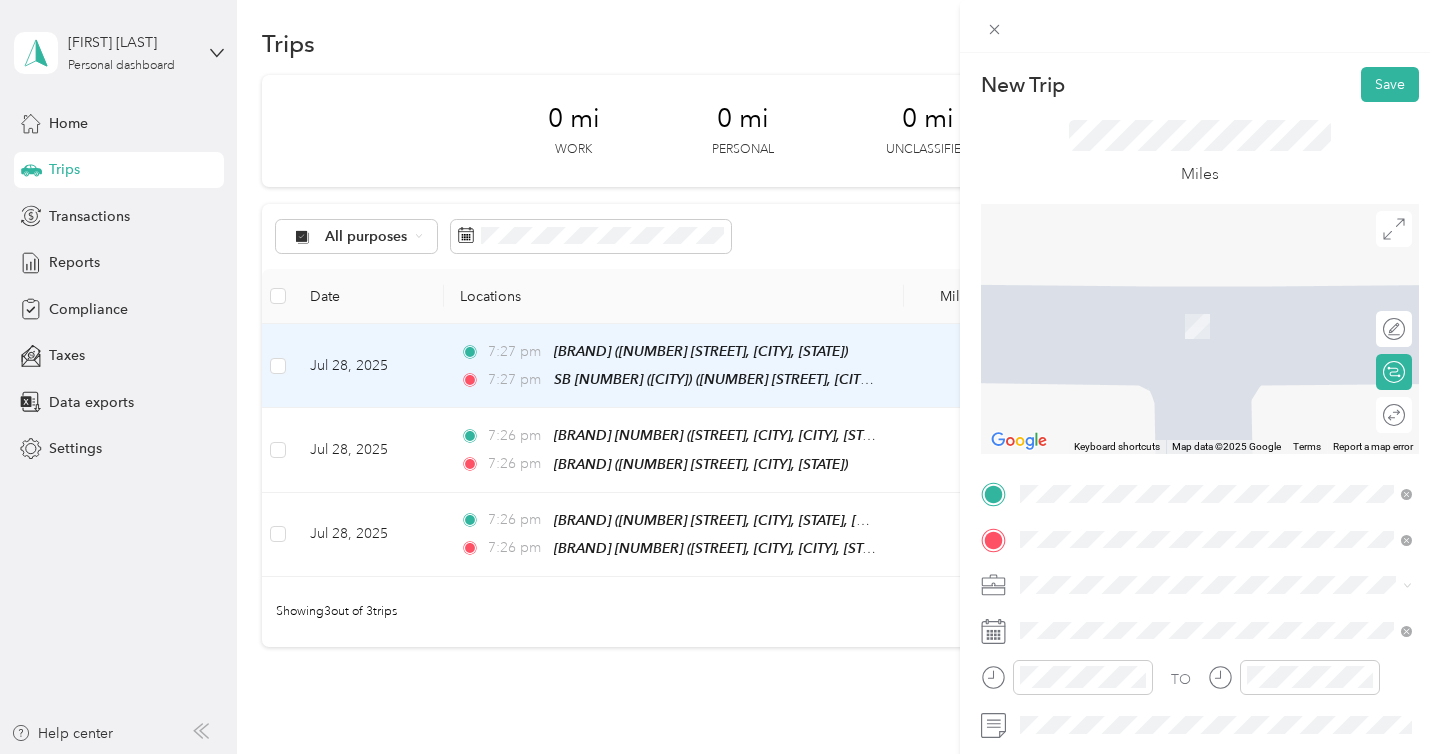 click on "[NUMBER] [STREET], [CITY], [POSTAL_CODE], [CITY], [STATE], [COUNTRY]" at bounding box center [1227, 336] 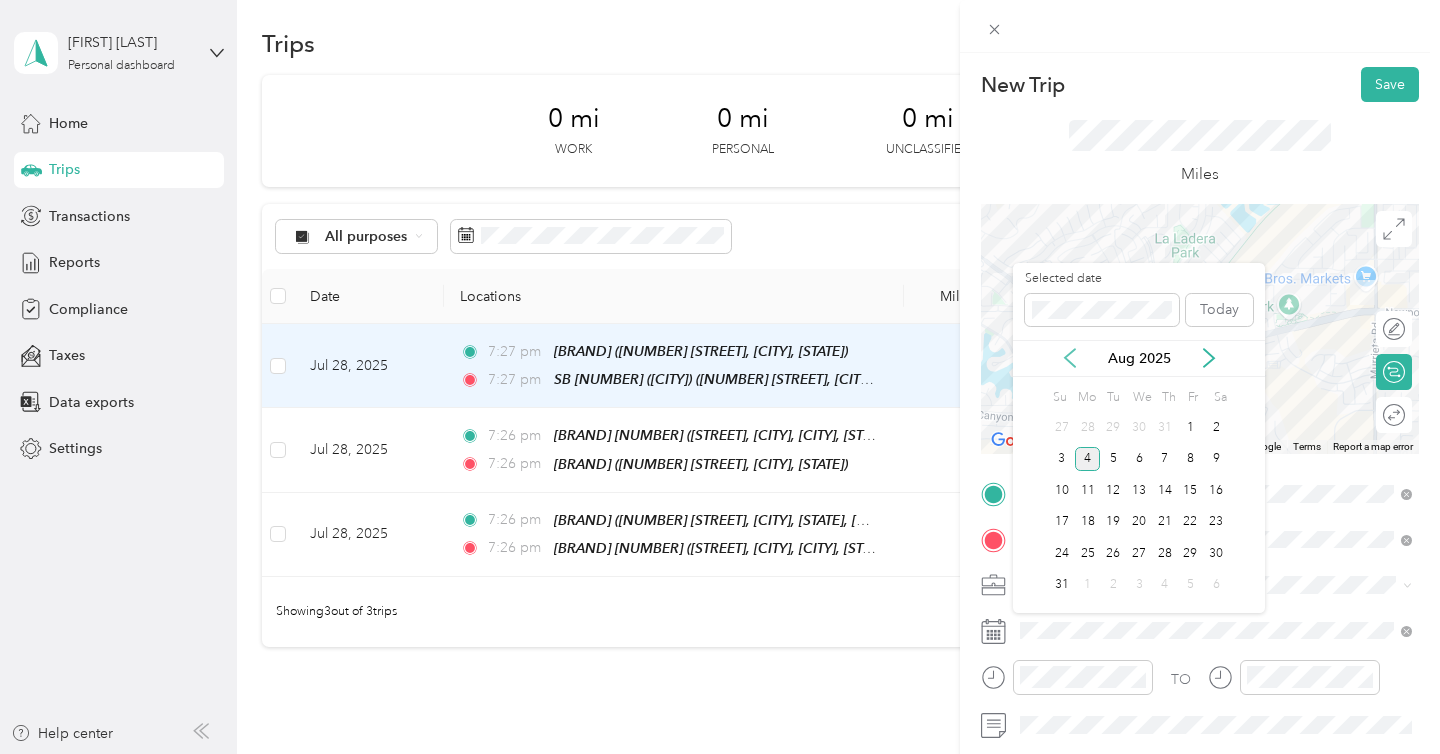 click 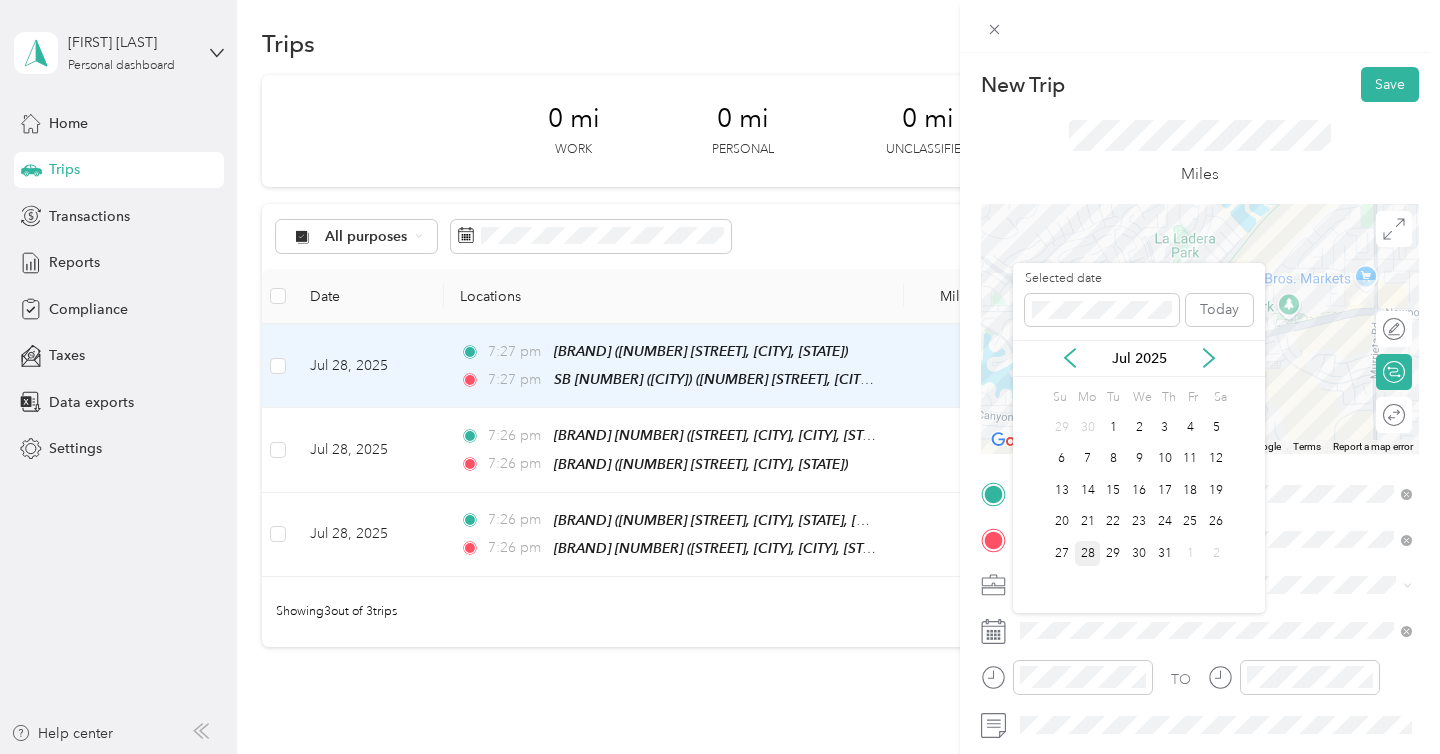 click on "28" at bounding box center [1088, 553] 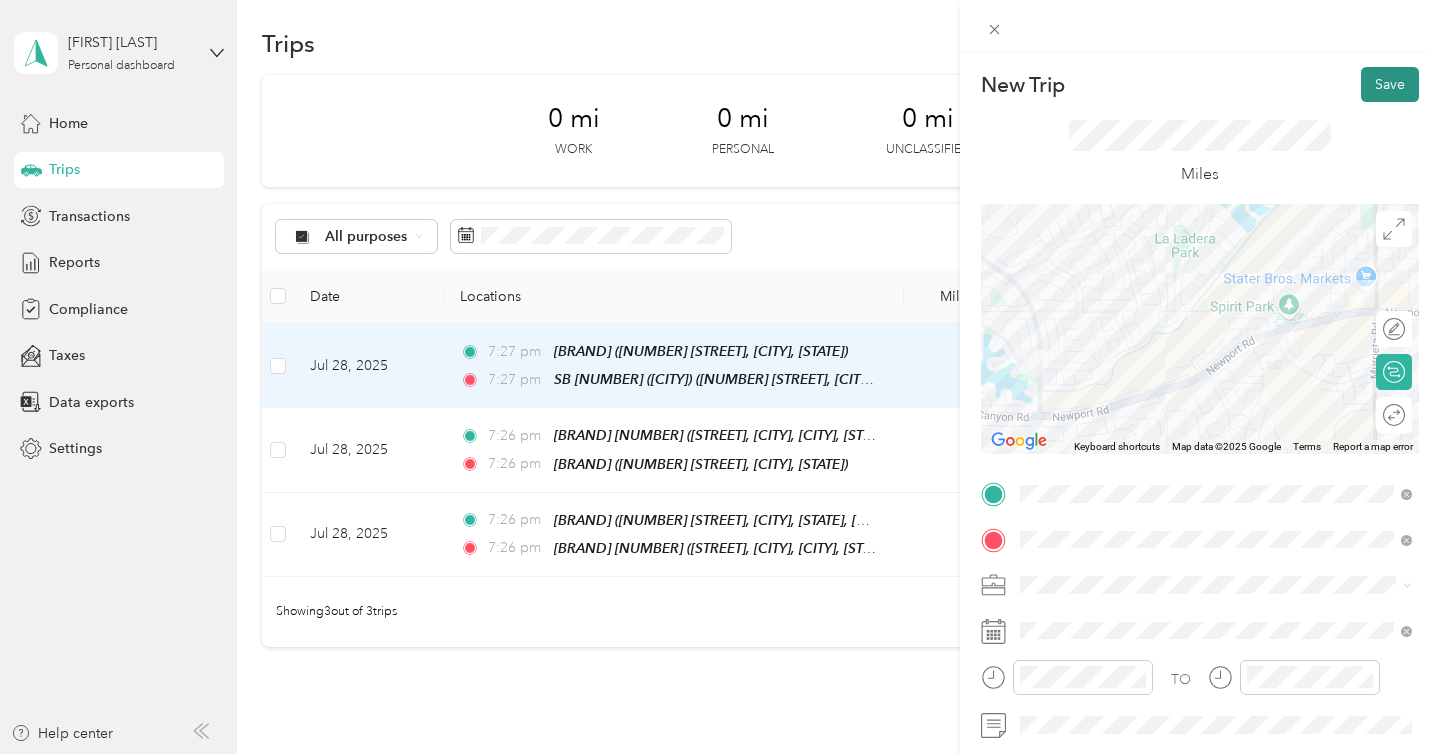 click on "Save" at bounding box center (1390, 84) 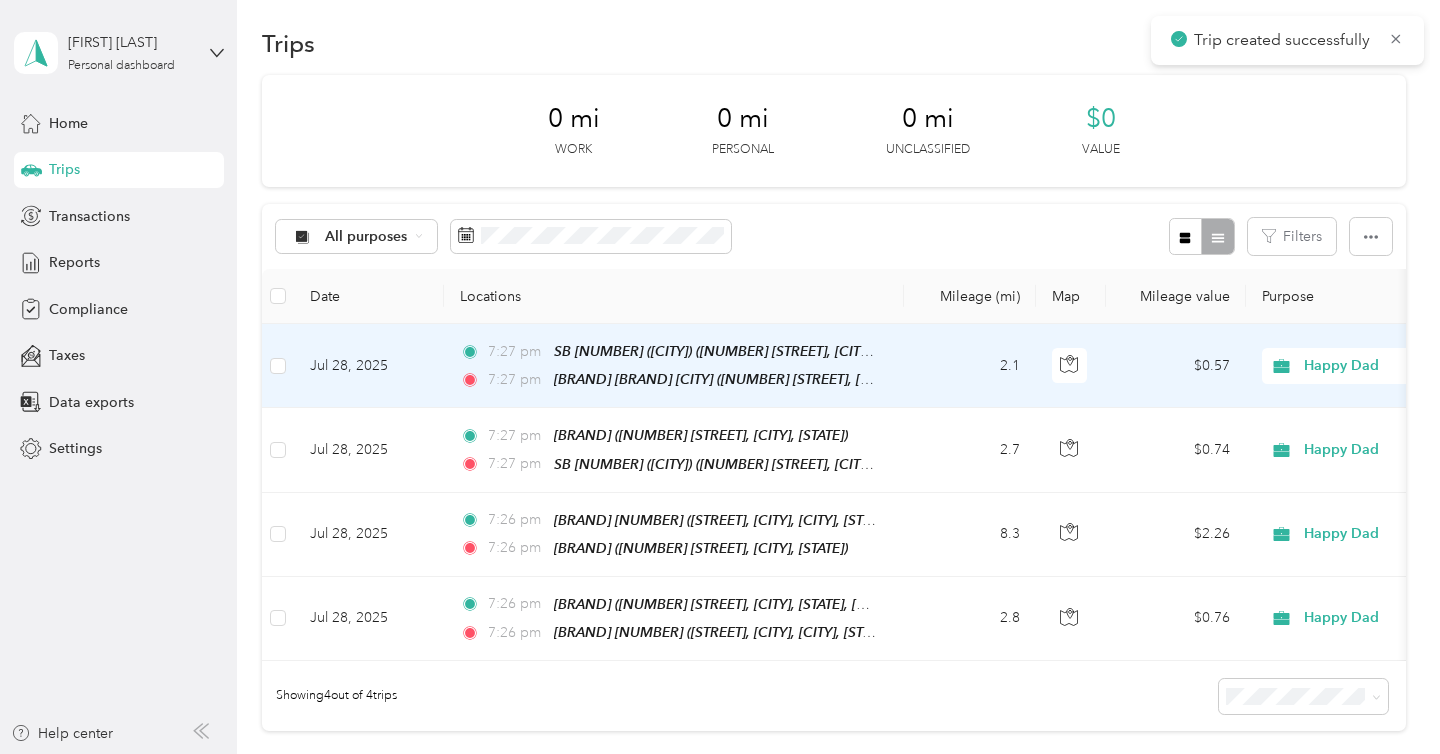 click on "Trip created successfully" at bounding box center [1287, 40] 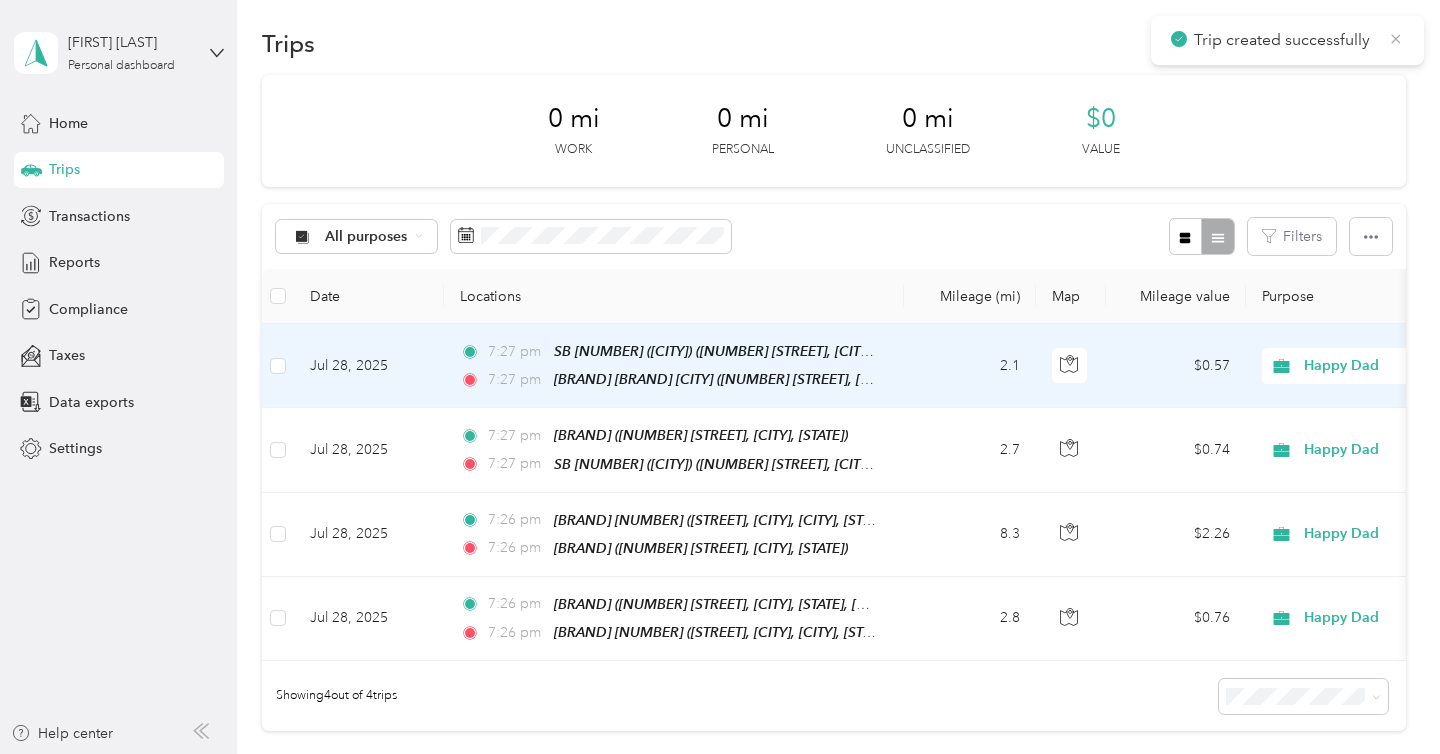 click 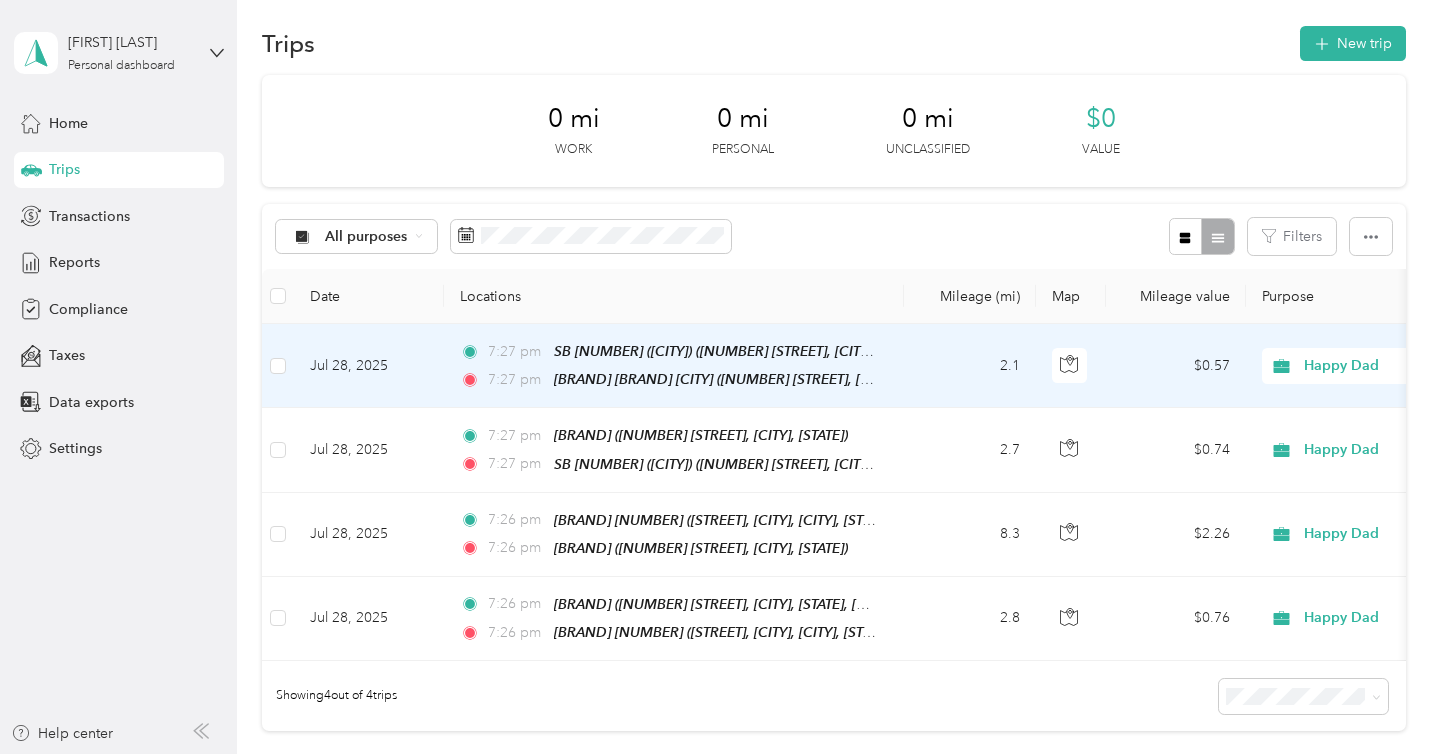 click on "New trip" at bounding box center (1353, 43) 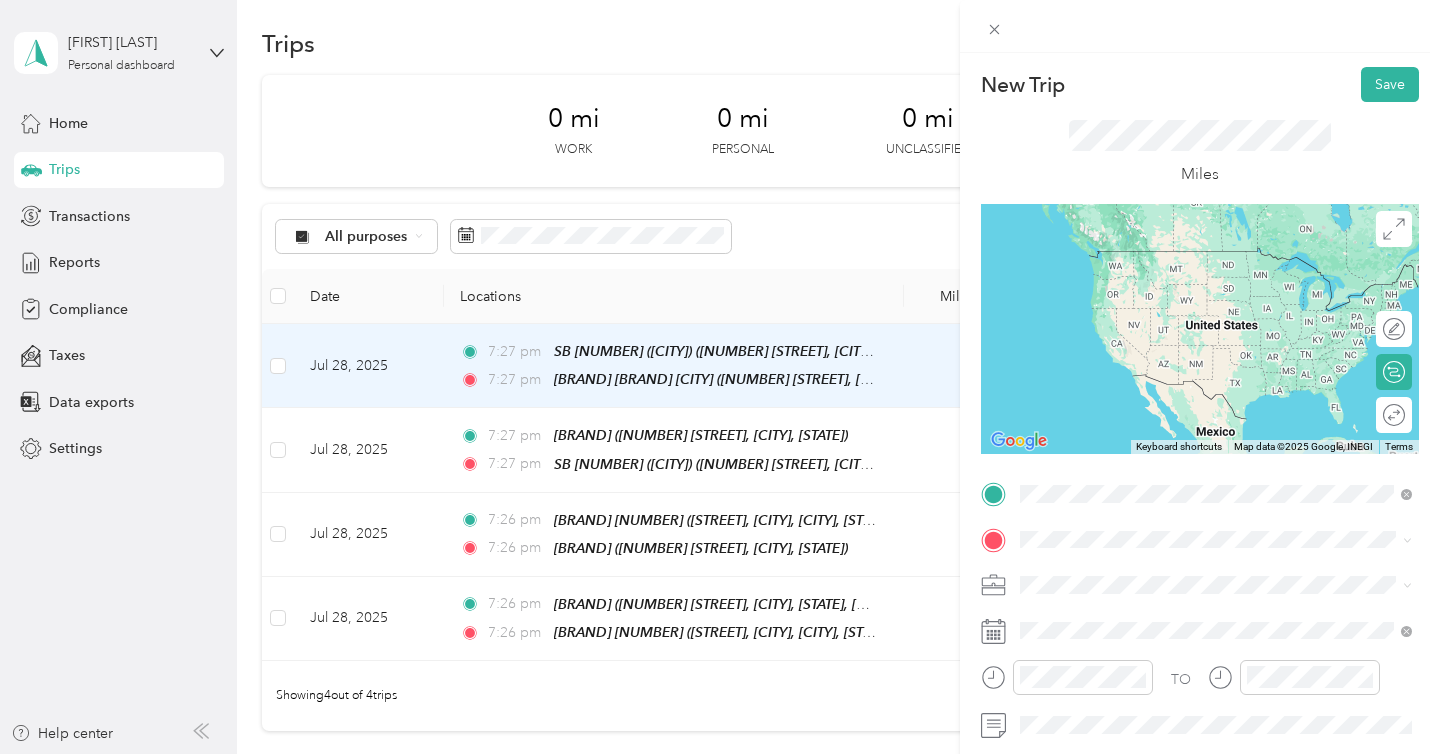 click on "Eastport Market Lake Elsinore [NUMBER] [STREET], [CITY], [POSTAL_CODE], [CITY], [STATE], [COUNTRY]" at bounding box center (1232, 280) 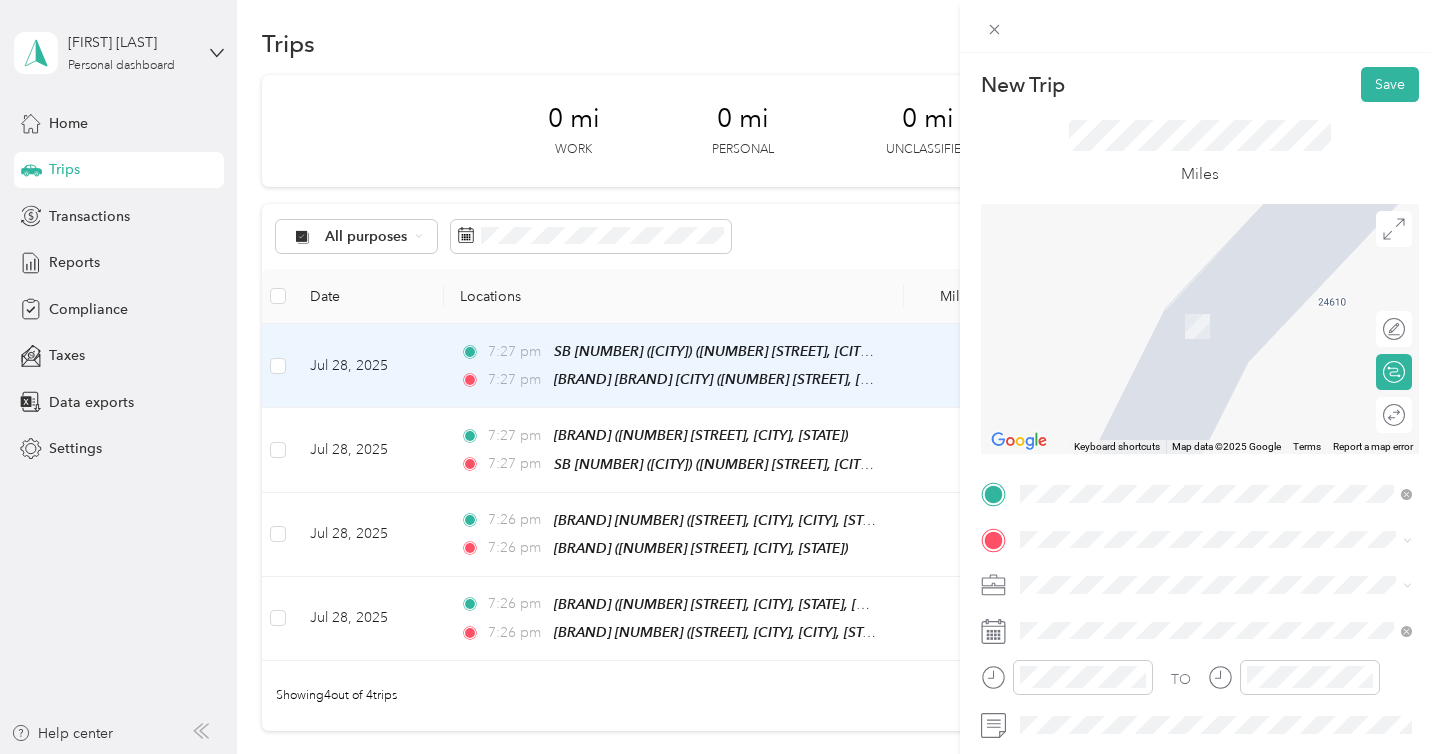 click on "[NUMBER] [STREET], [CITY], [POSTAL_CODE], [CITY], [STATE], [COUNTRY]" at bounding box center (1227, 419) 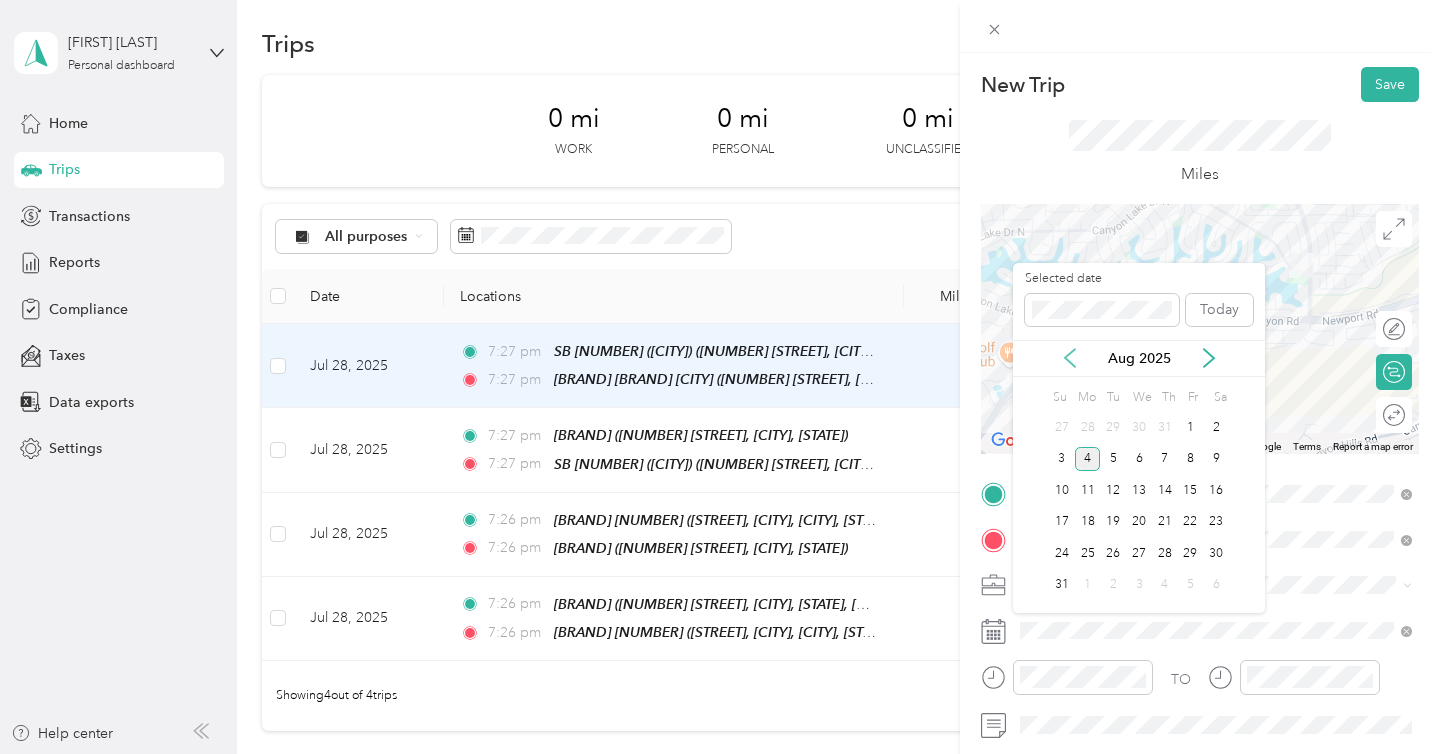 click 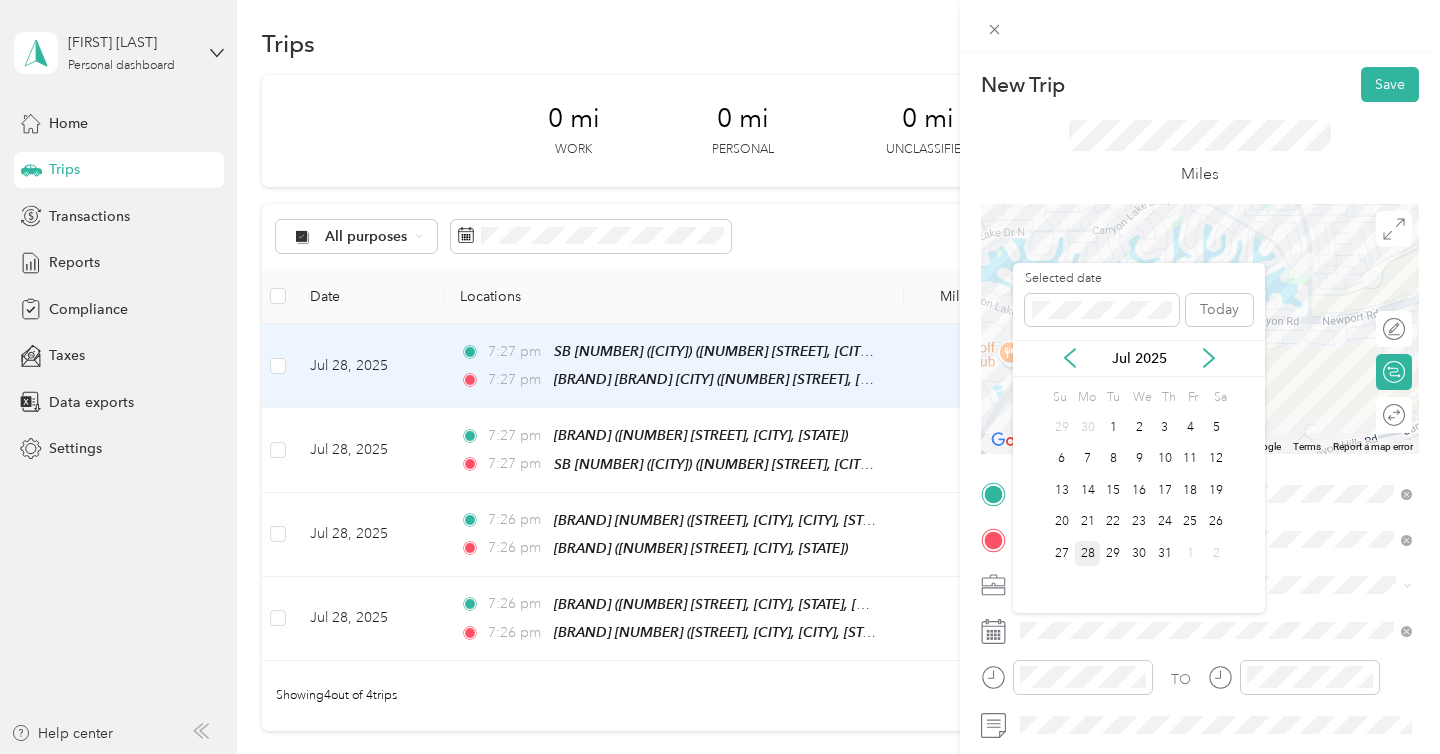 click on "28" at bounding box center (1088, 553) 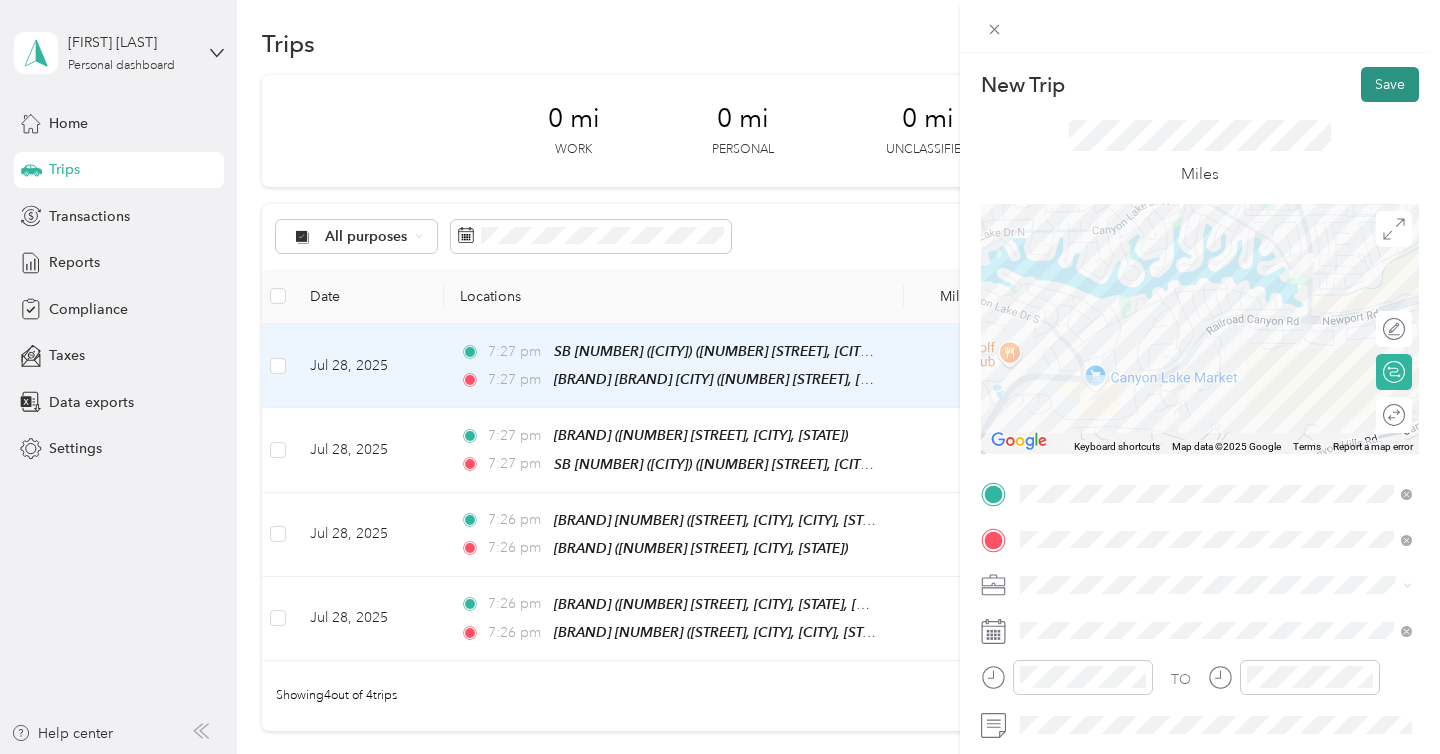 click on "Save" at bounding box center [1390, 84] 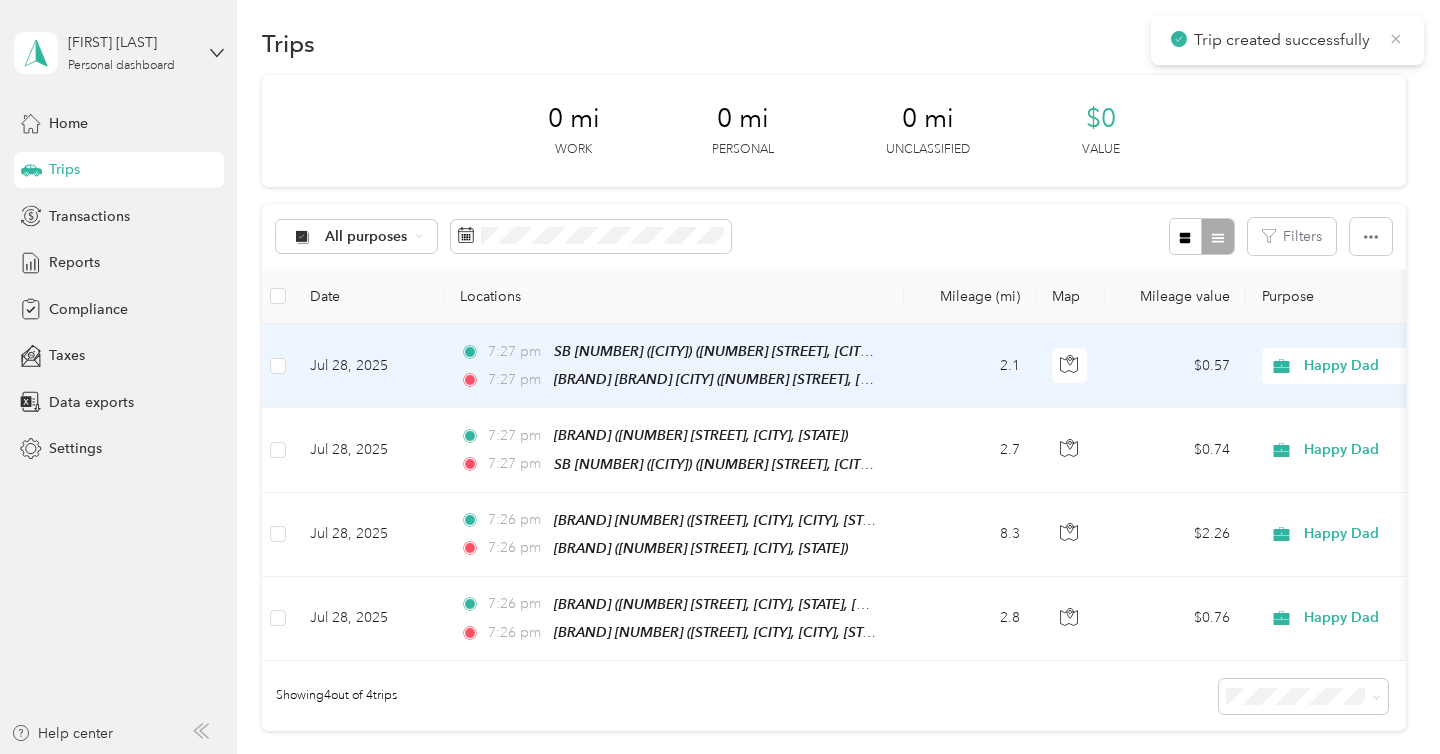 click 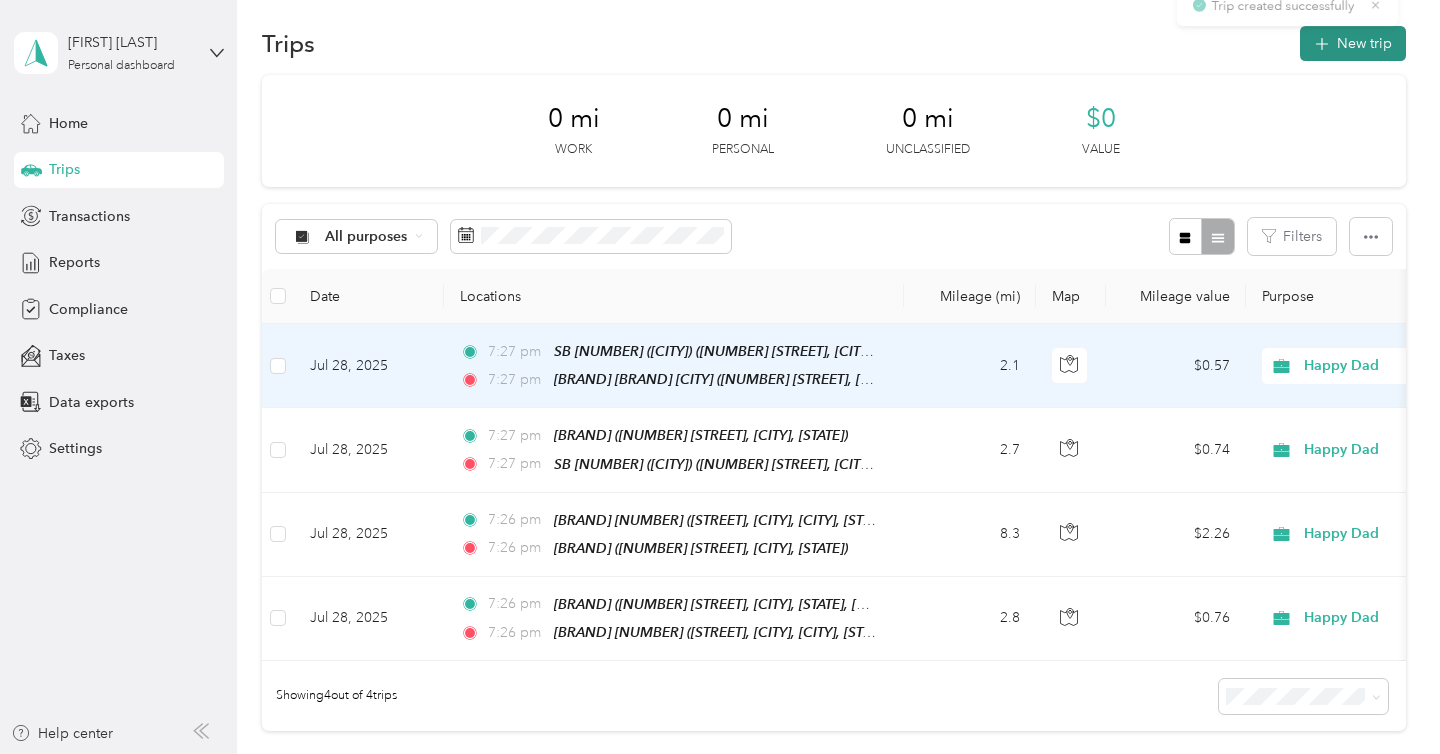 click on "New trip" at bounding box center [1353, 43] 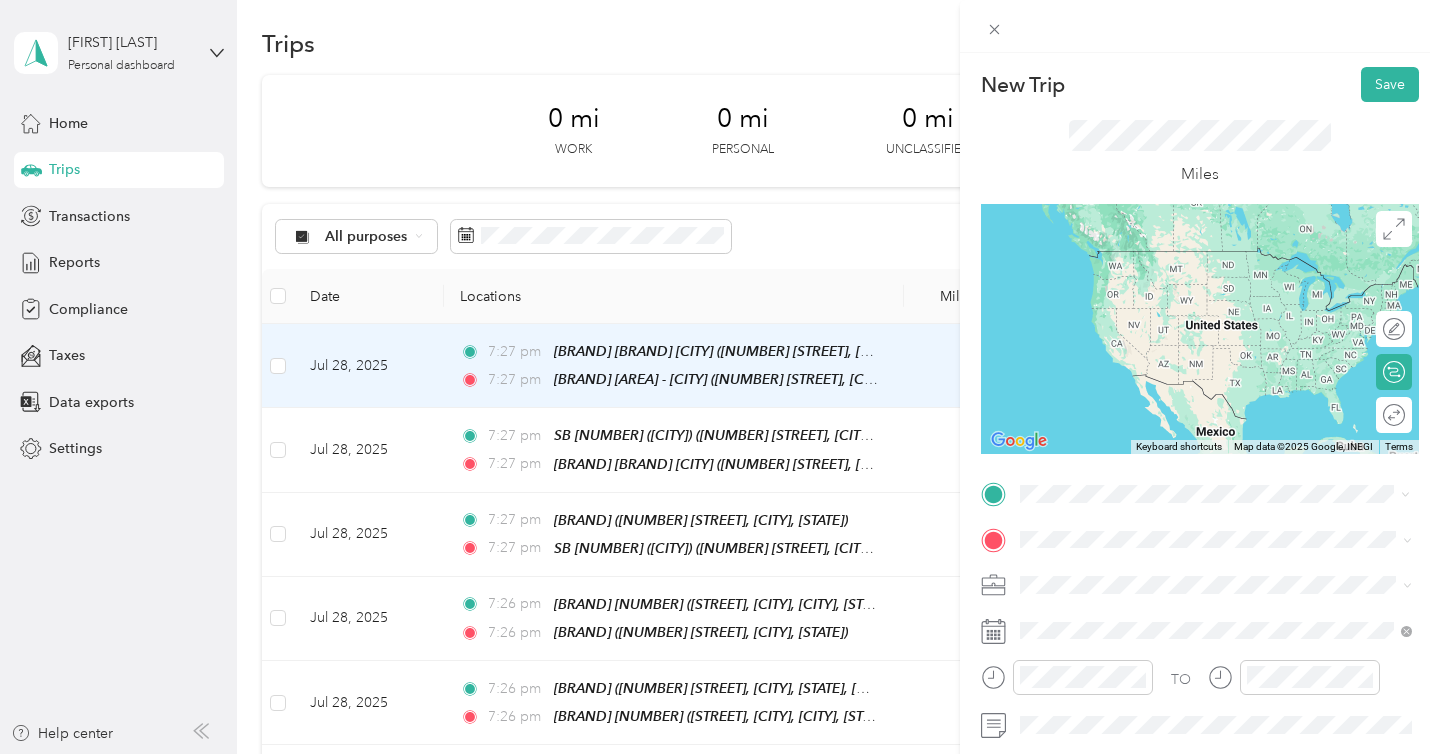 click on "[NUMBER] [STREET], [CITY], [POSTAL_CODE], [CITY], [STATE], [COUNTRY]" at bounding box center (1227, 375) 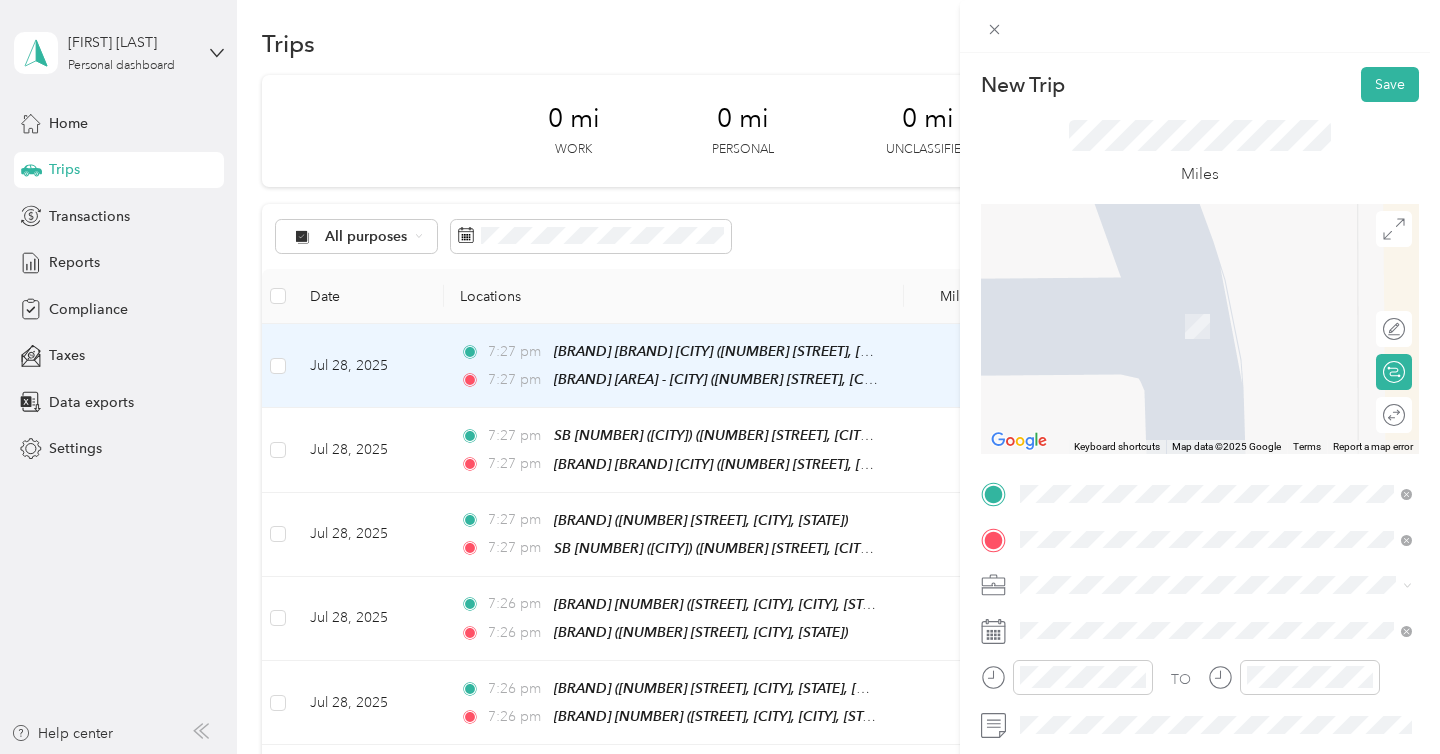 click on "[NUMBER] [STREET], [CITY], [POSTAL_CODE], [CITY], [STATE], United States" at bounding box center (1227, 336) 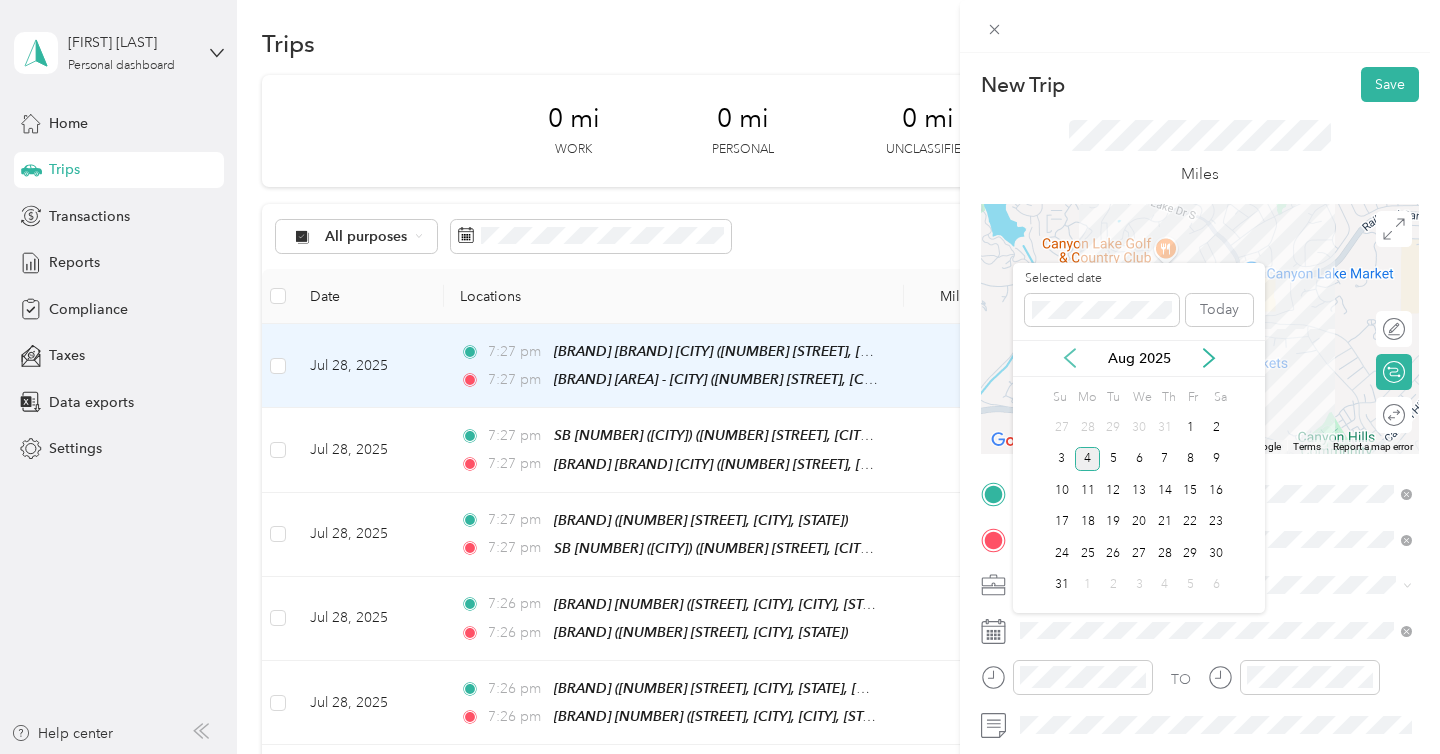 click 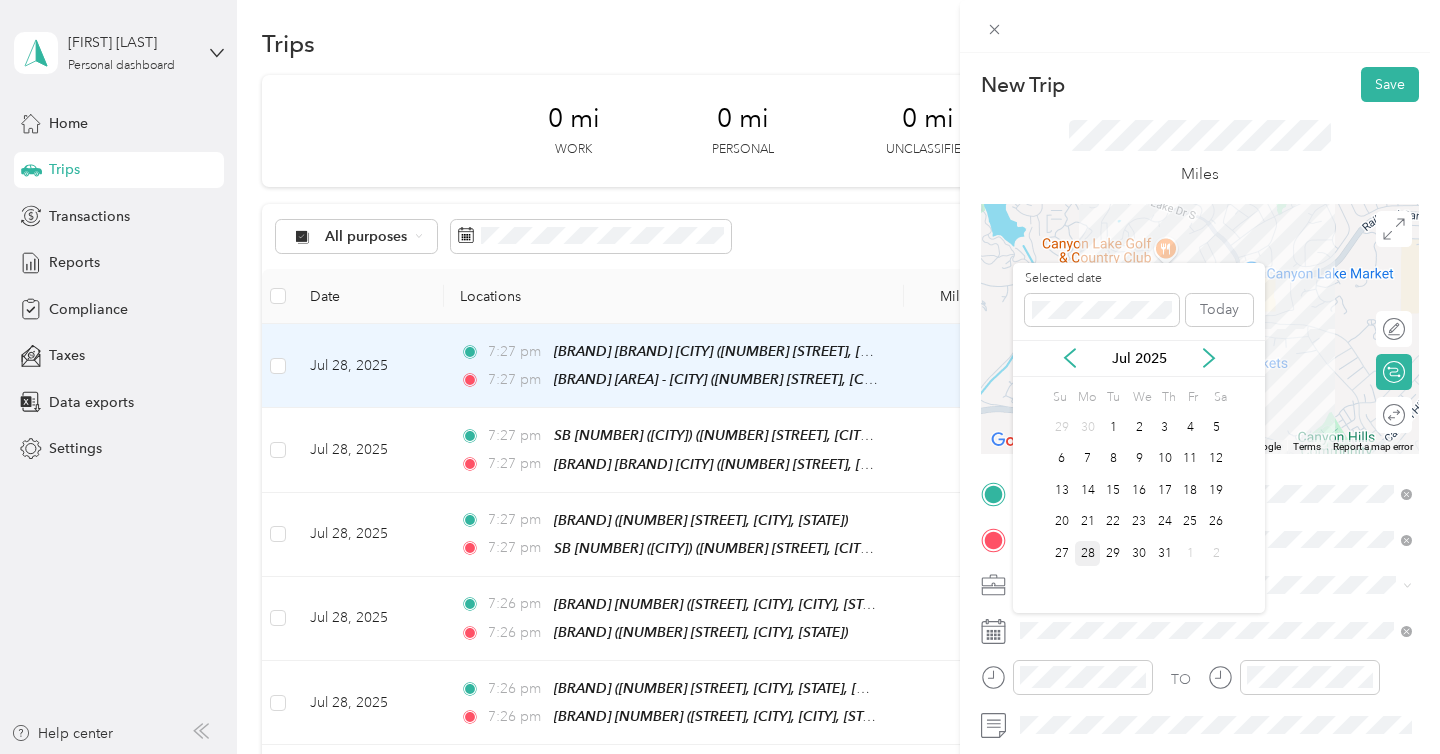 click on "28" at bounding box center (1088, 553) 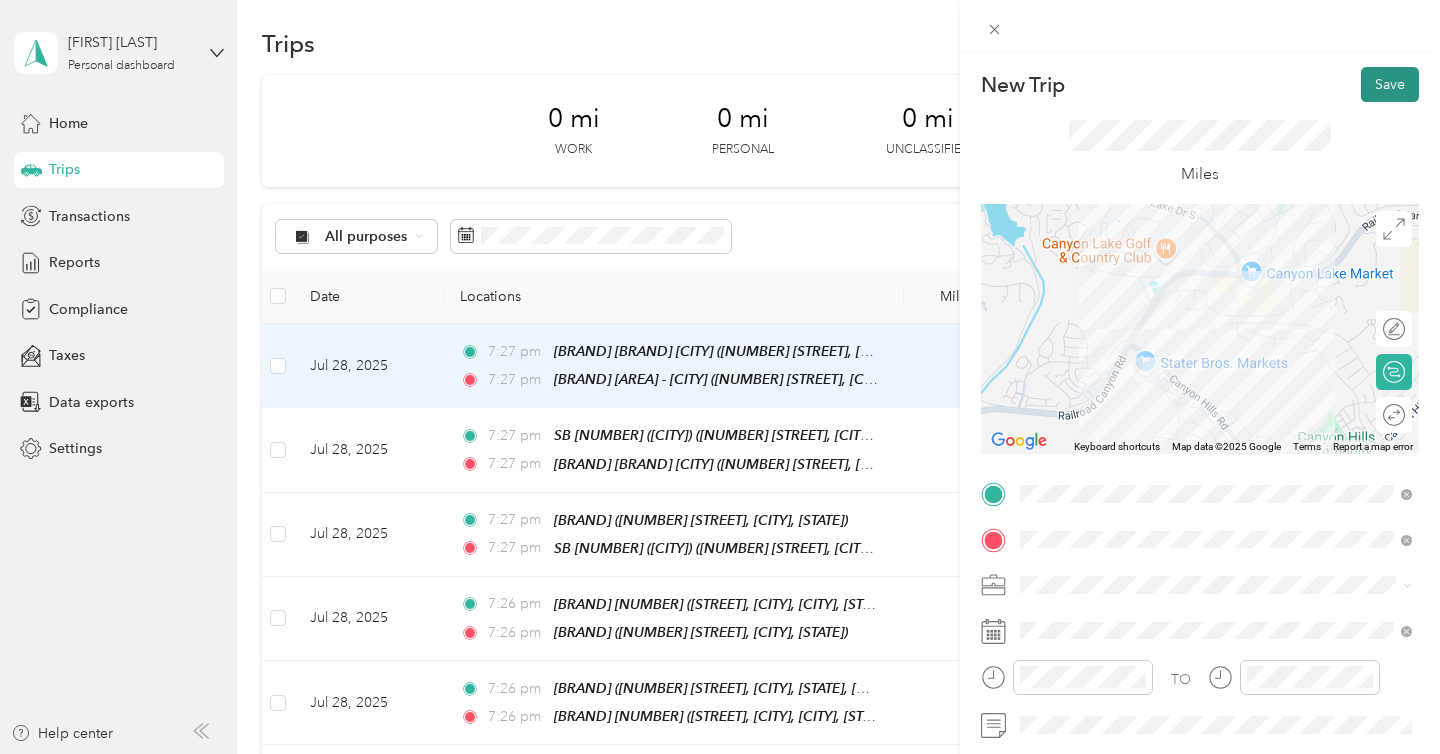 click on "Save" at bounding box center (1390, 84) 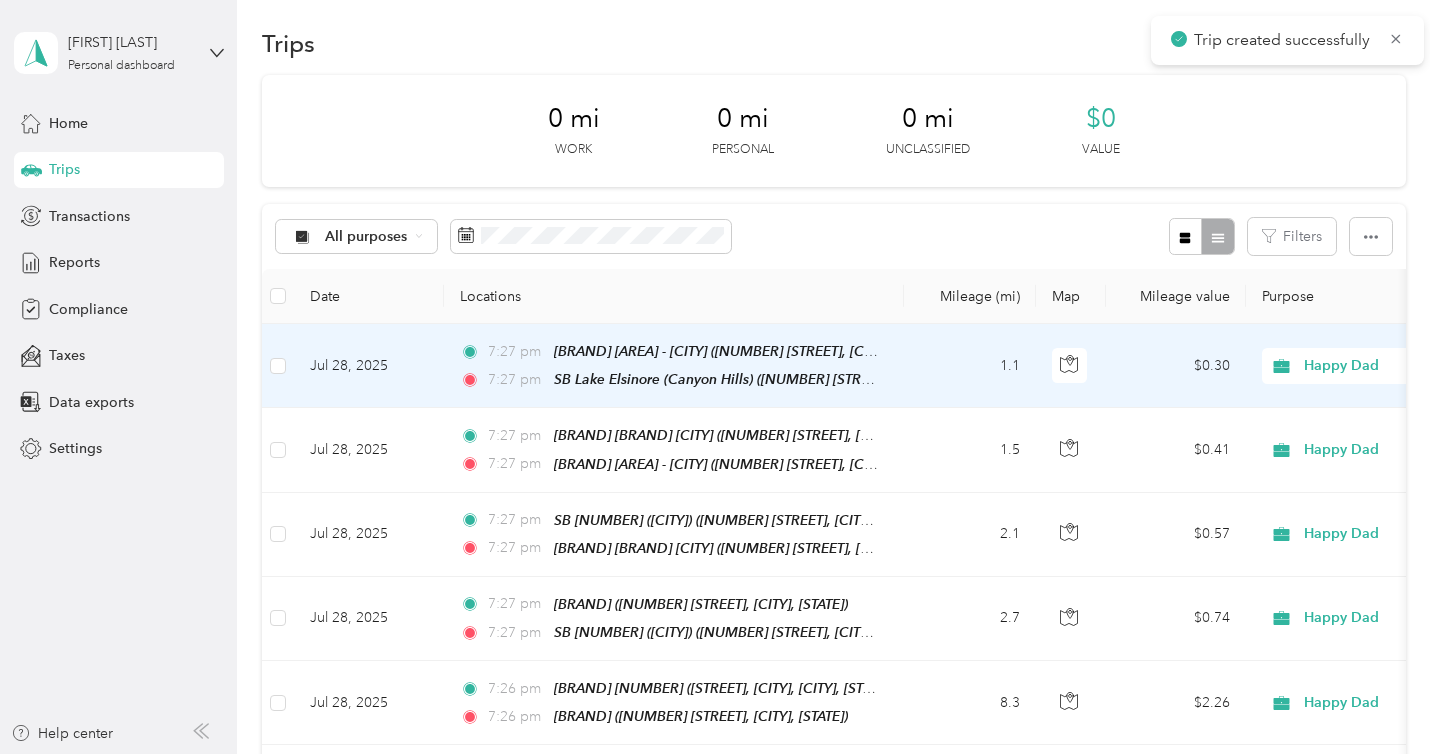 click on "Trip created successfully" at bounding box center [1287, 40] 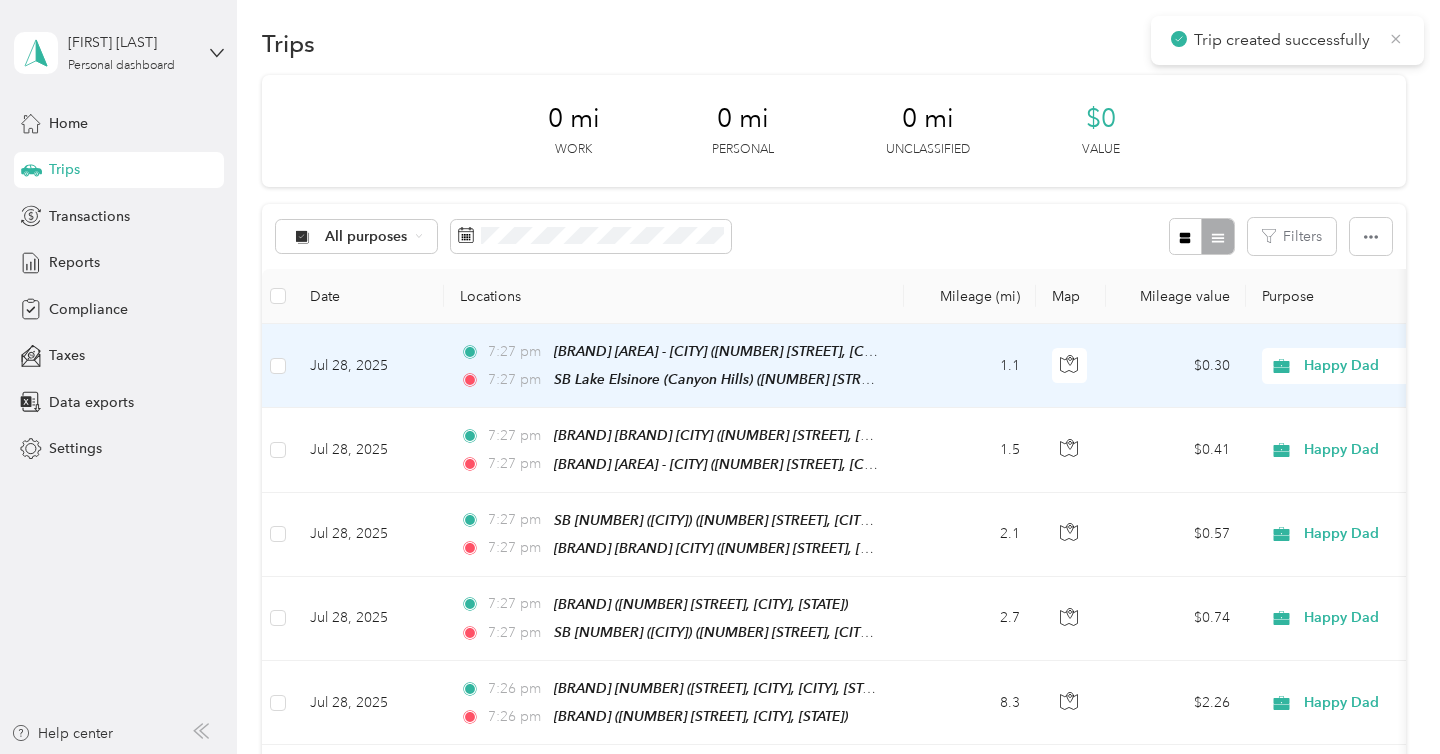 click 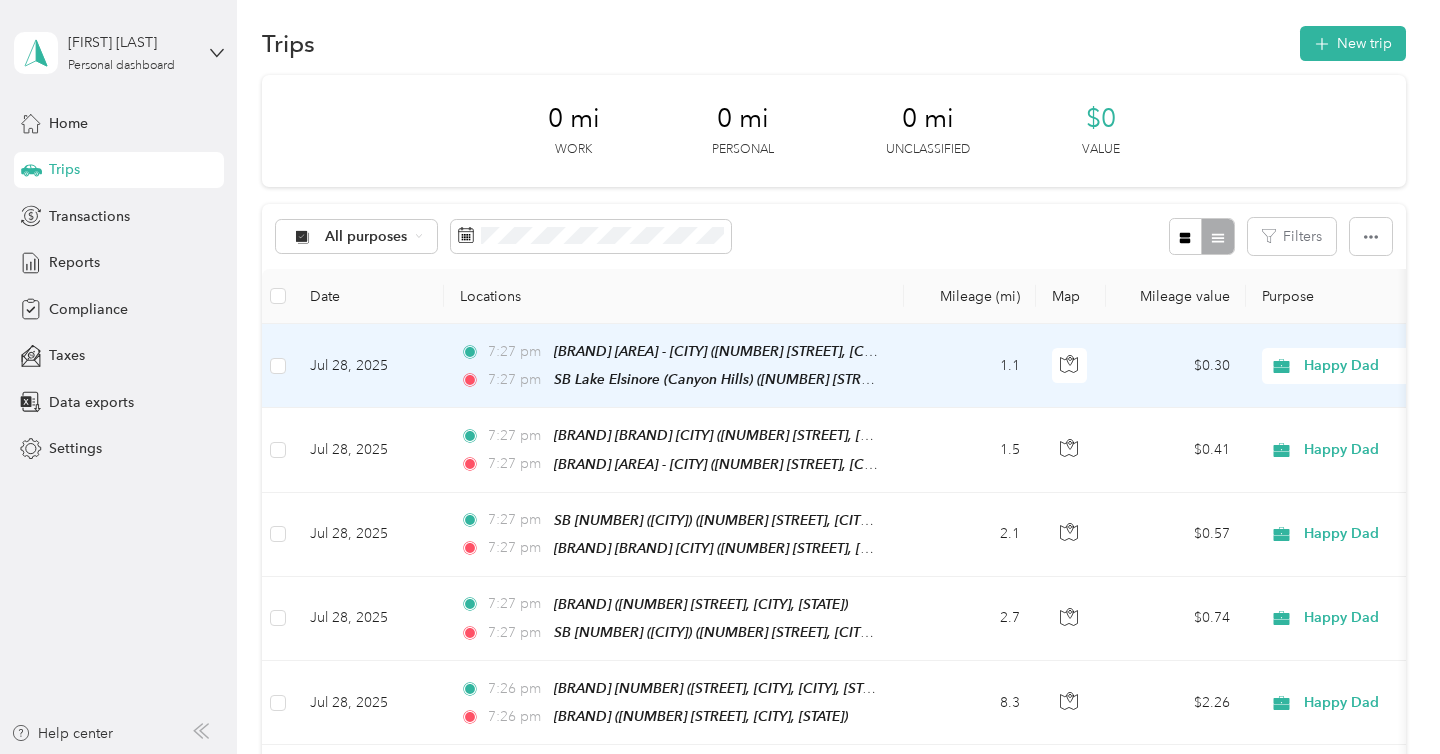 click on "New trip" at bounding box center [1353, 43] 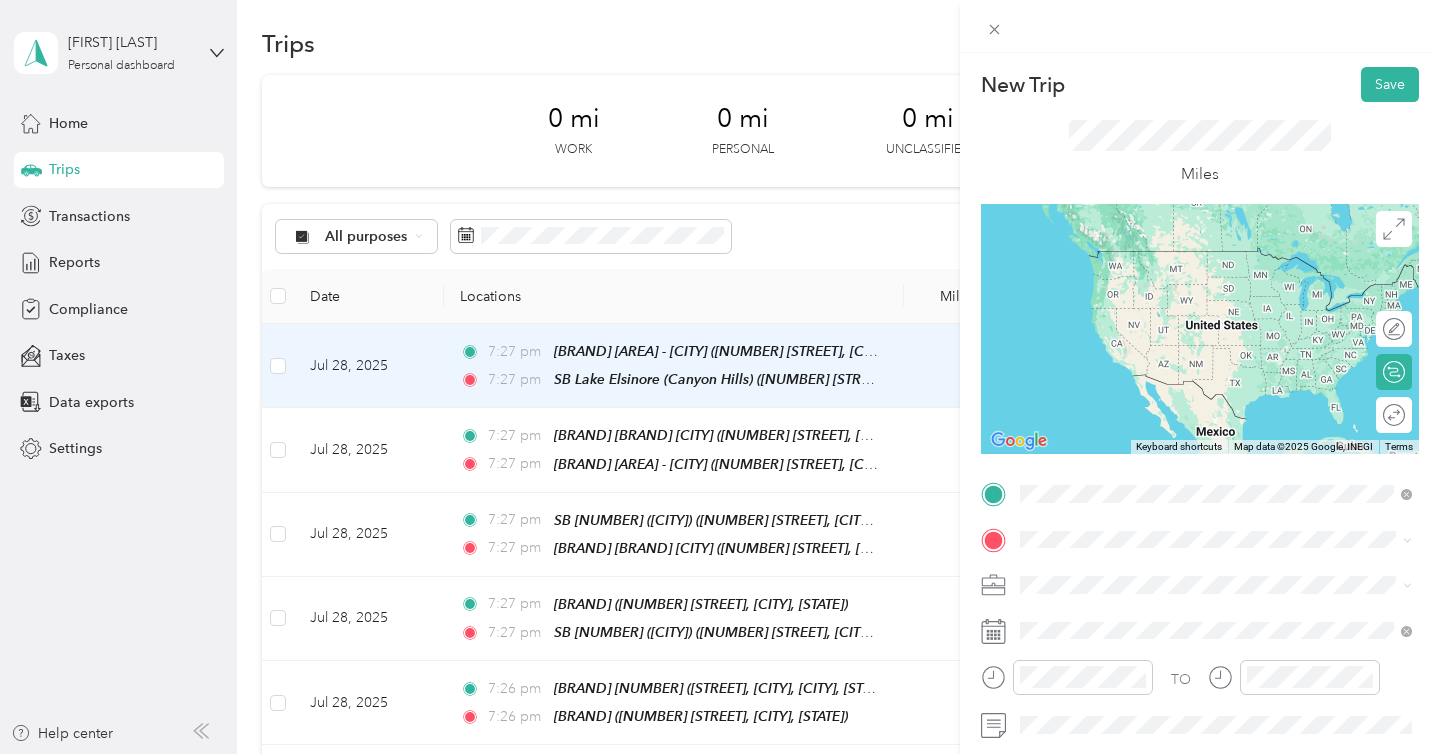 click on "[NUMBER] [STREET], [CITY], [POSTAL_CODE], [CITY], [STATE], United States" at bounding box center [1227, 291] 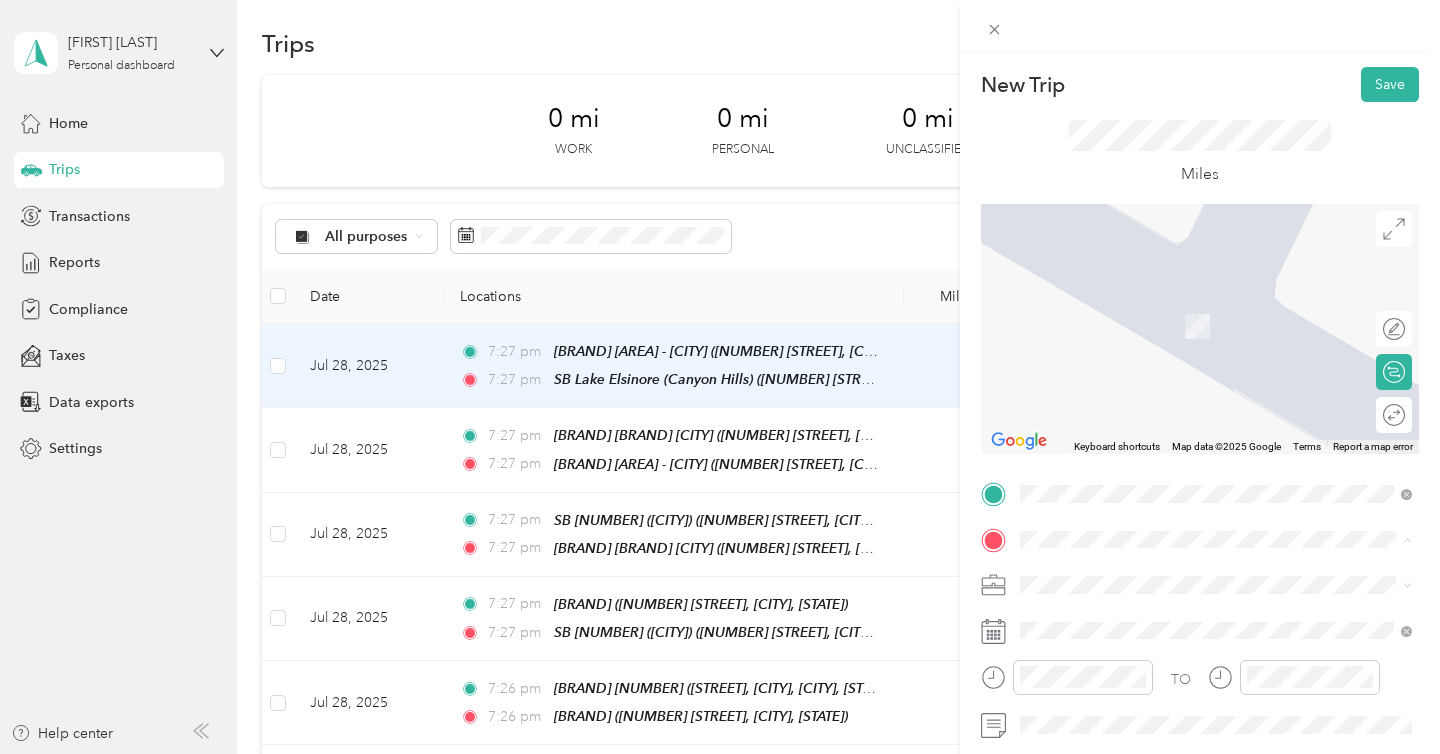 click on "[NUMBER] [STREET], [CITY], [POSTAL_CODE], [CITY], [STATE], [COUNTRY]" at bounding box center [1227, 504] 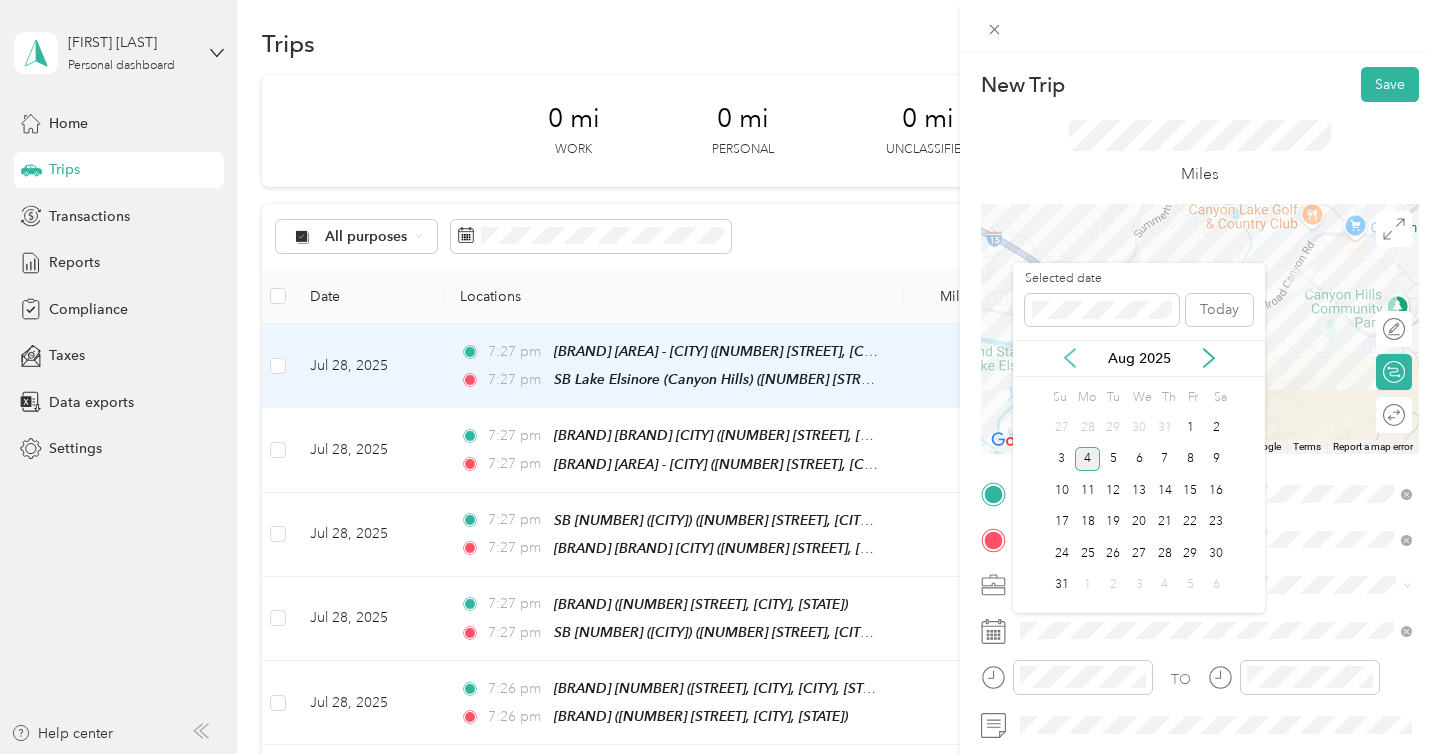 click 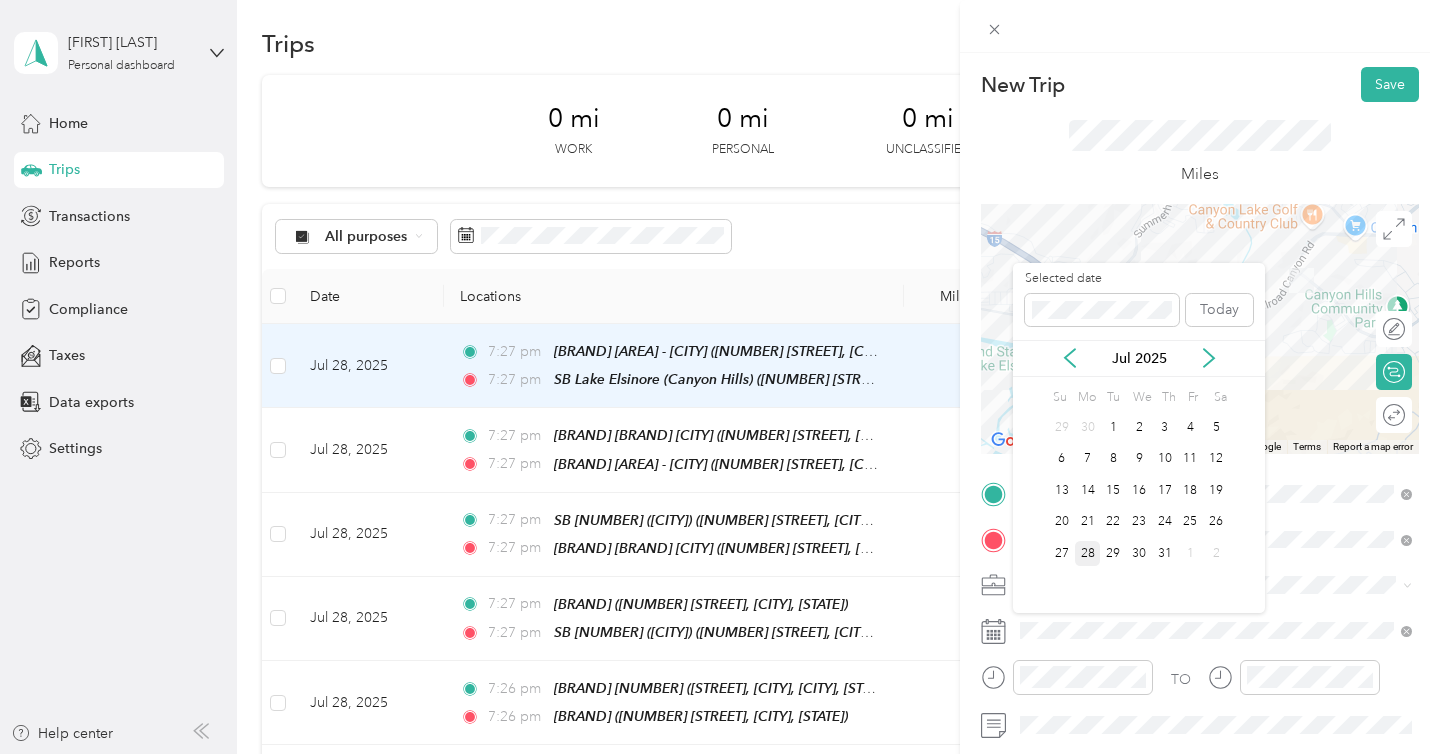 click on "28" at bounding box center (1088, 553) 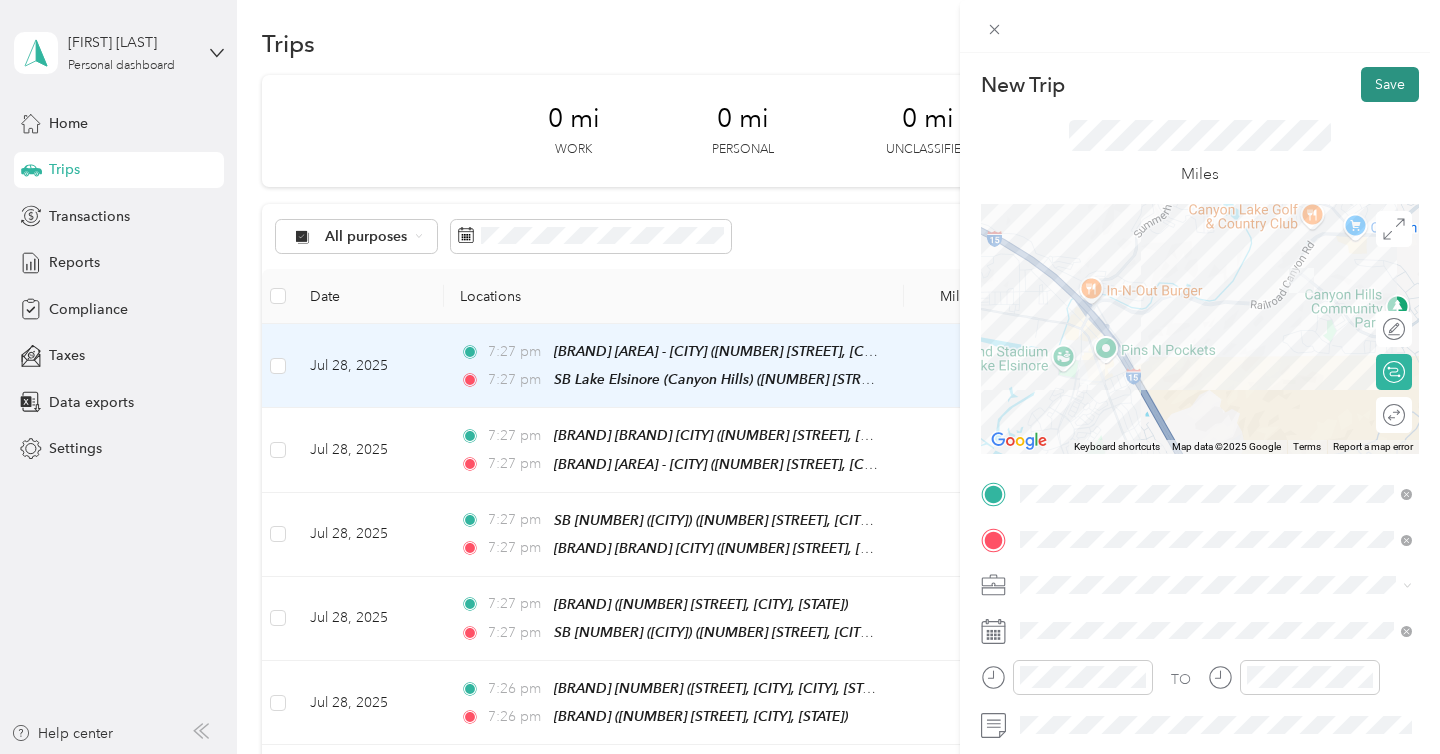 click on "Save" at bounding box center [1390, 84] 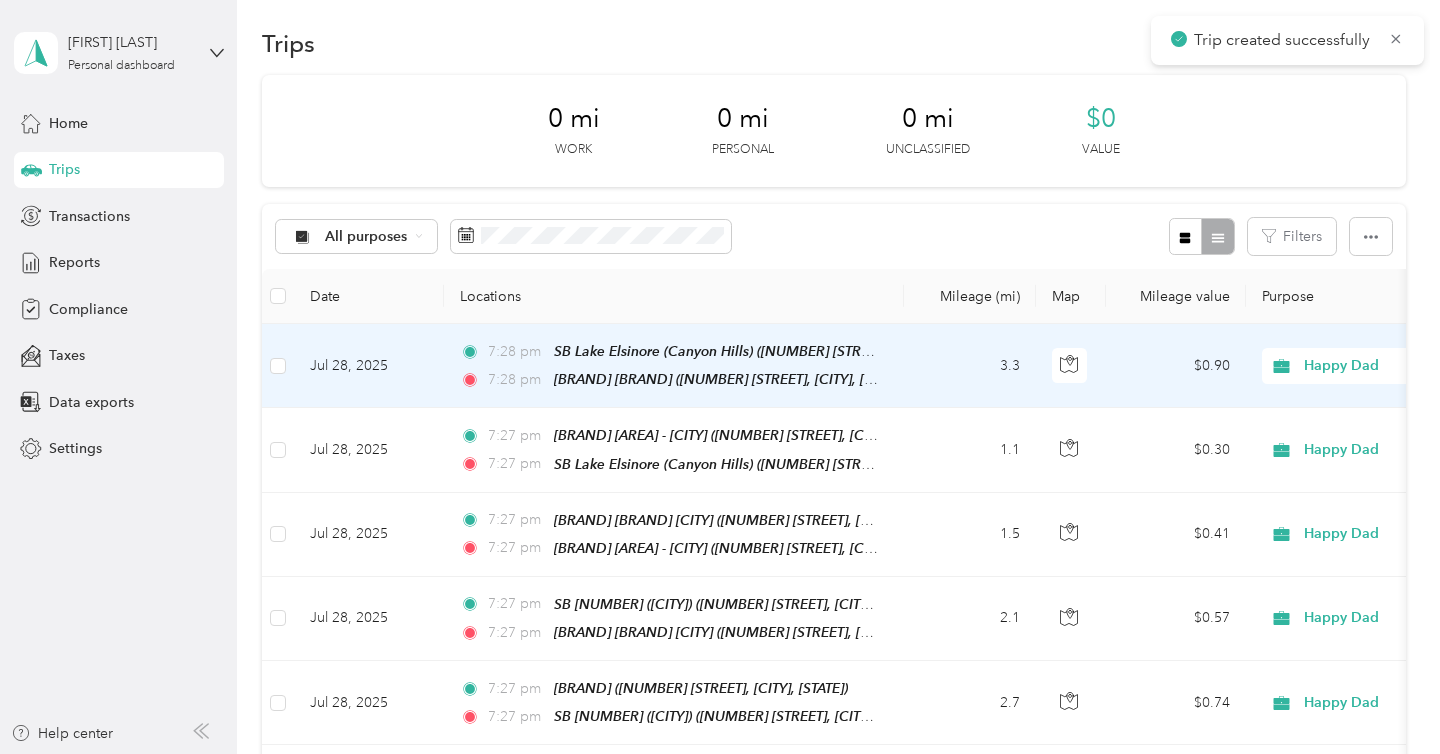 click on "Trip created successfully" at bounding box center (1287, 40) 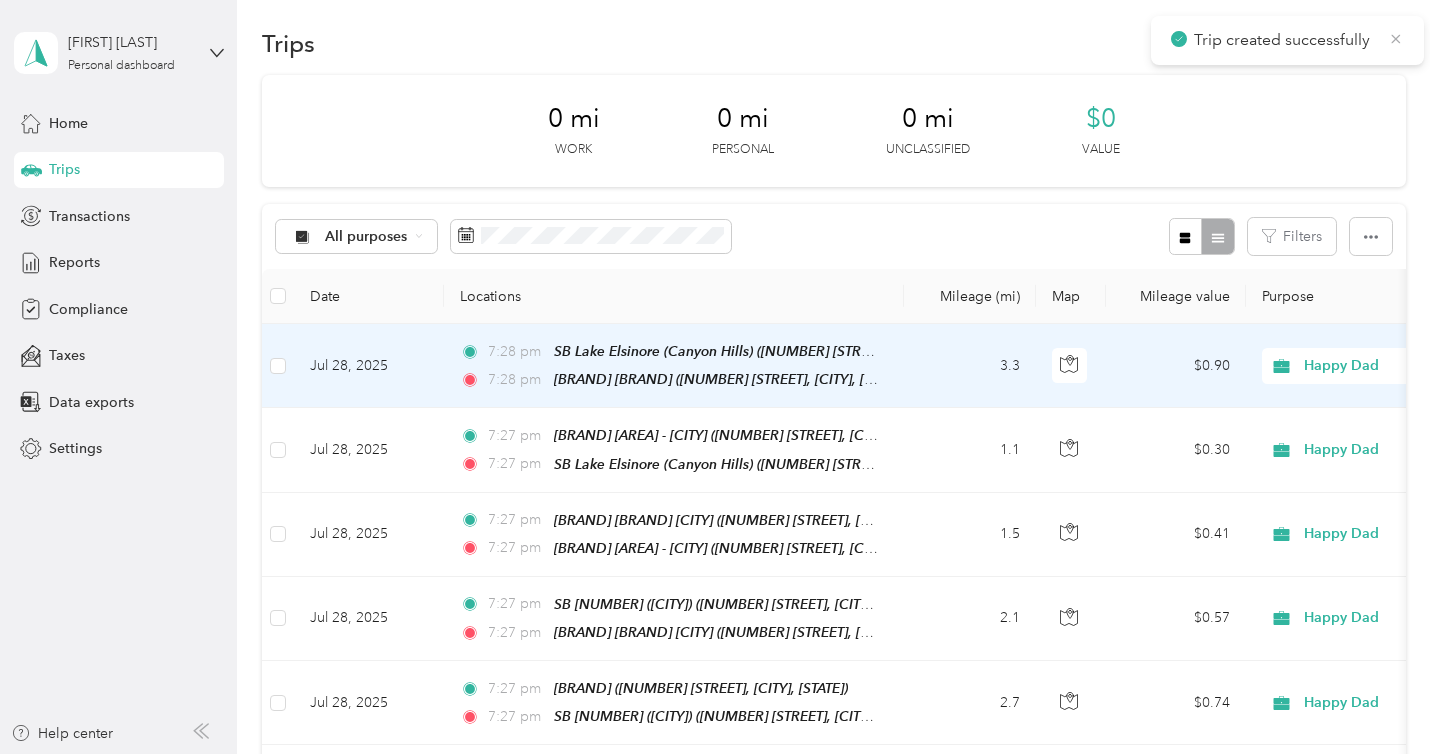 click 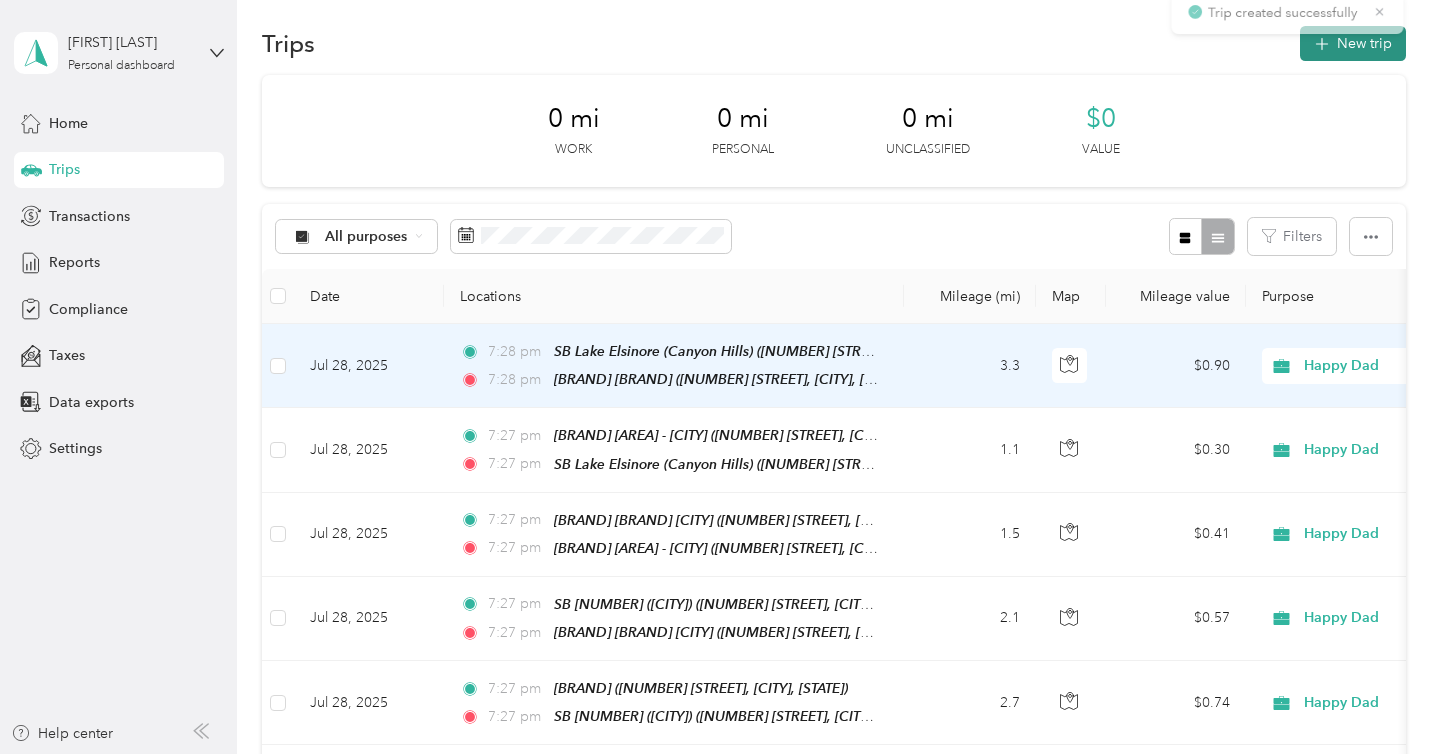 click on "New trip" at bounding box center (1353, 43) 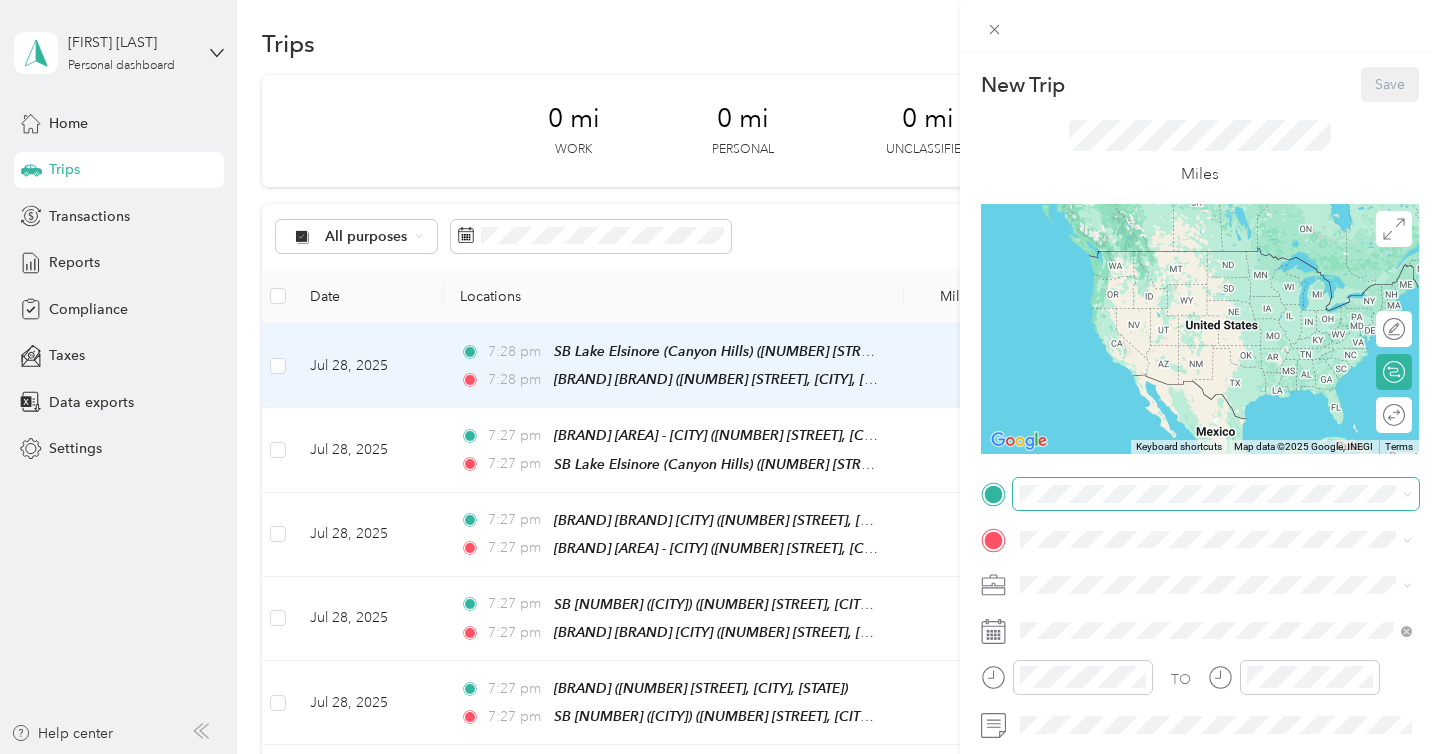 click at bounding box center [1216, 494] 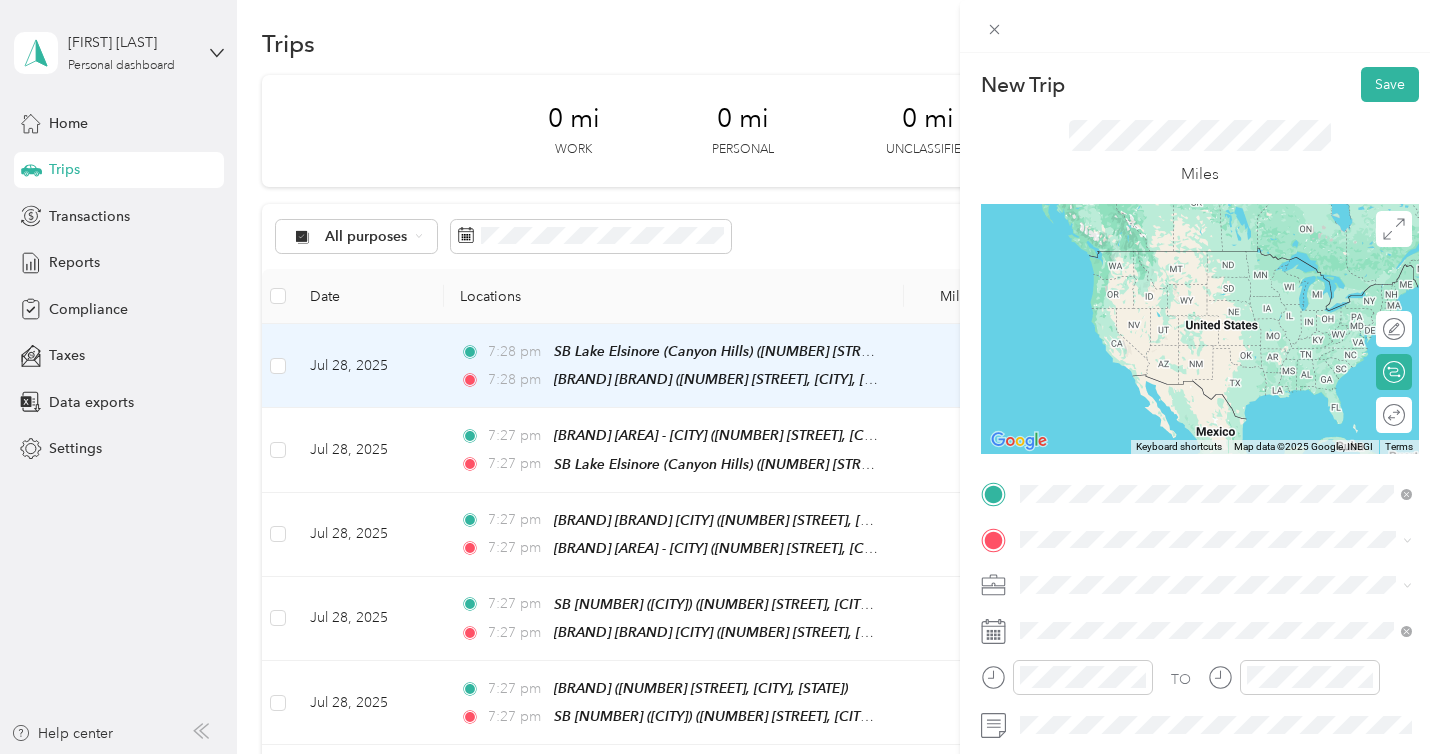 click on "SB Mission Trails" at bounding box center (1112, 426) 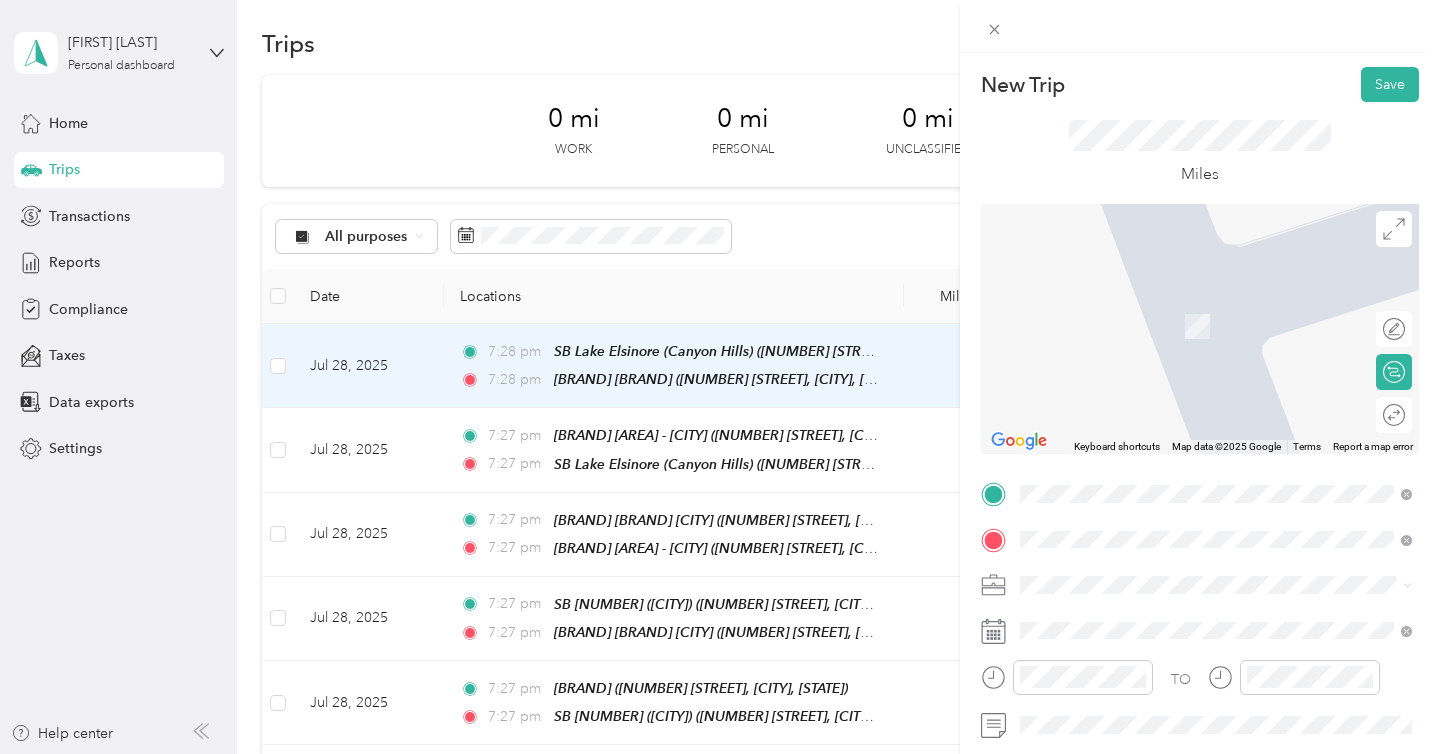click on "Bear Valley Market Wildomar [NUMBER] [STREET], [CITY], [POSTAL_CODE], [CITY], [STATE], [COUNTRY]" at bounding box center (1216, 326) 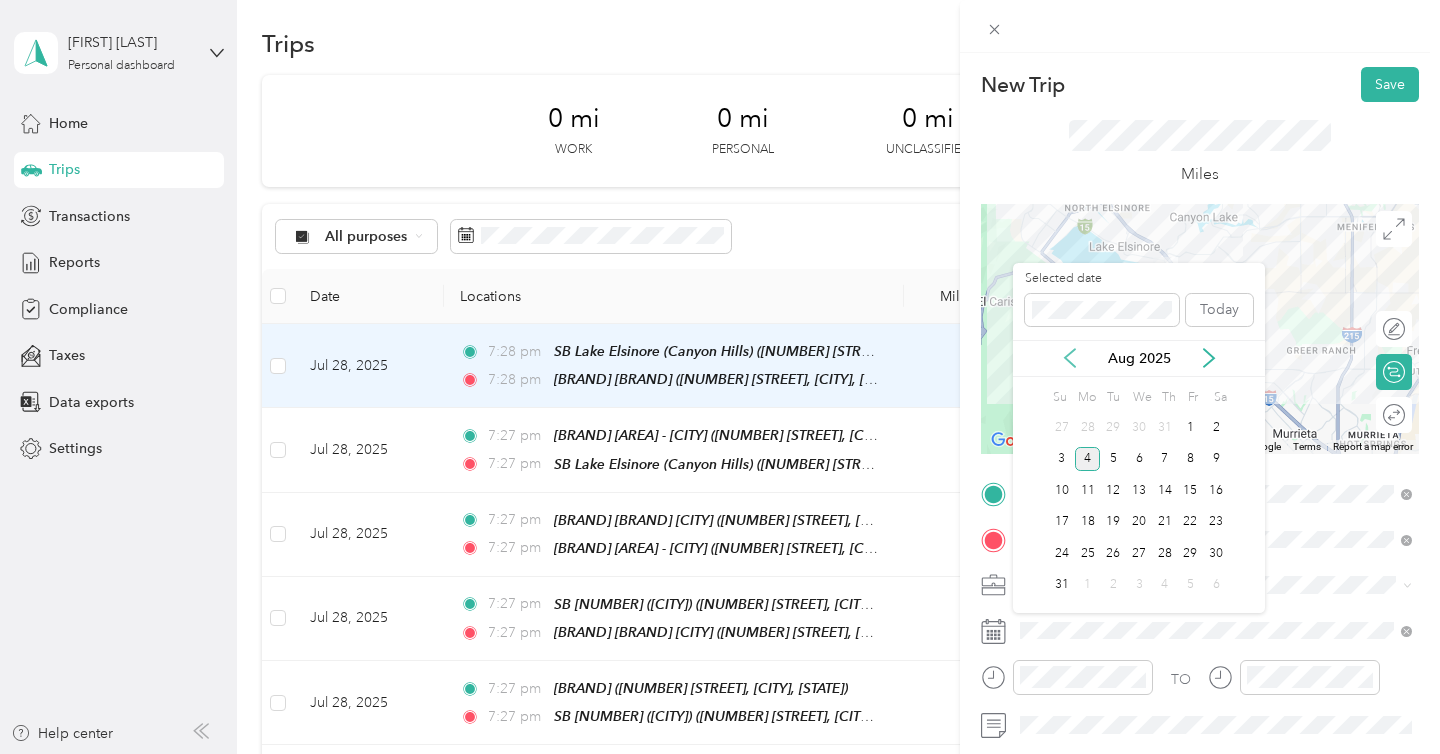click 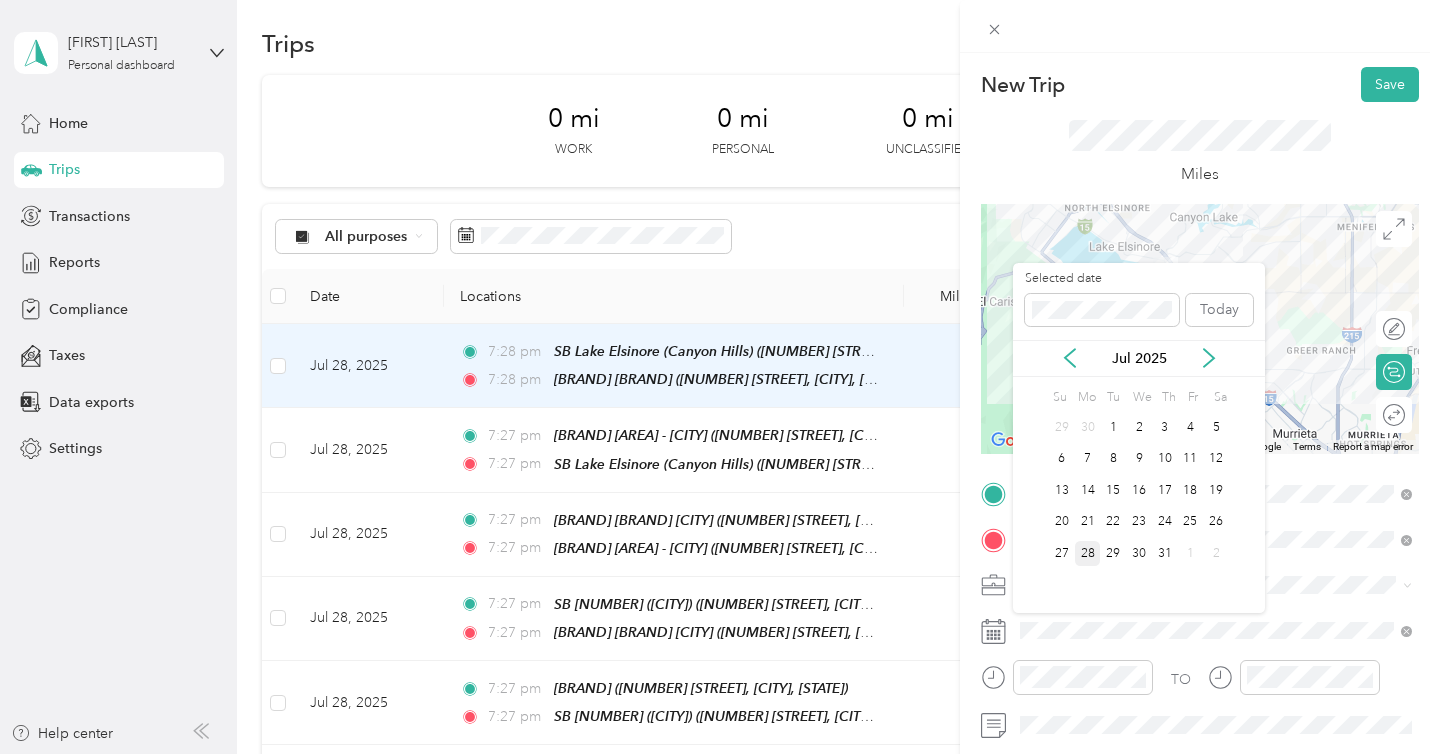 click on "28" at bounding box center (1088, 553) 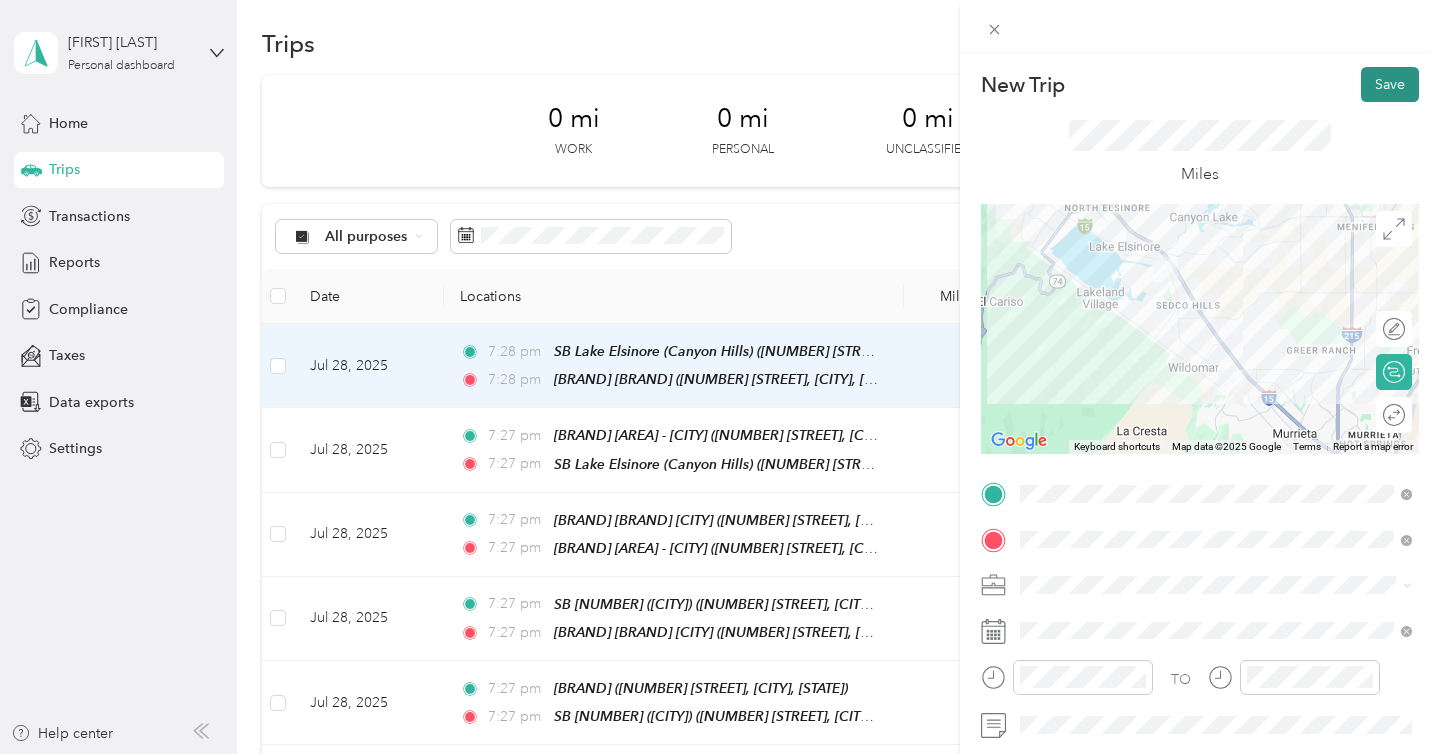 click on "Save" at bounding box center [1390, 84] 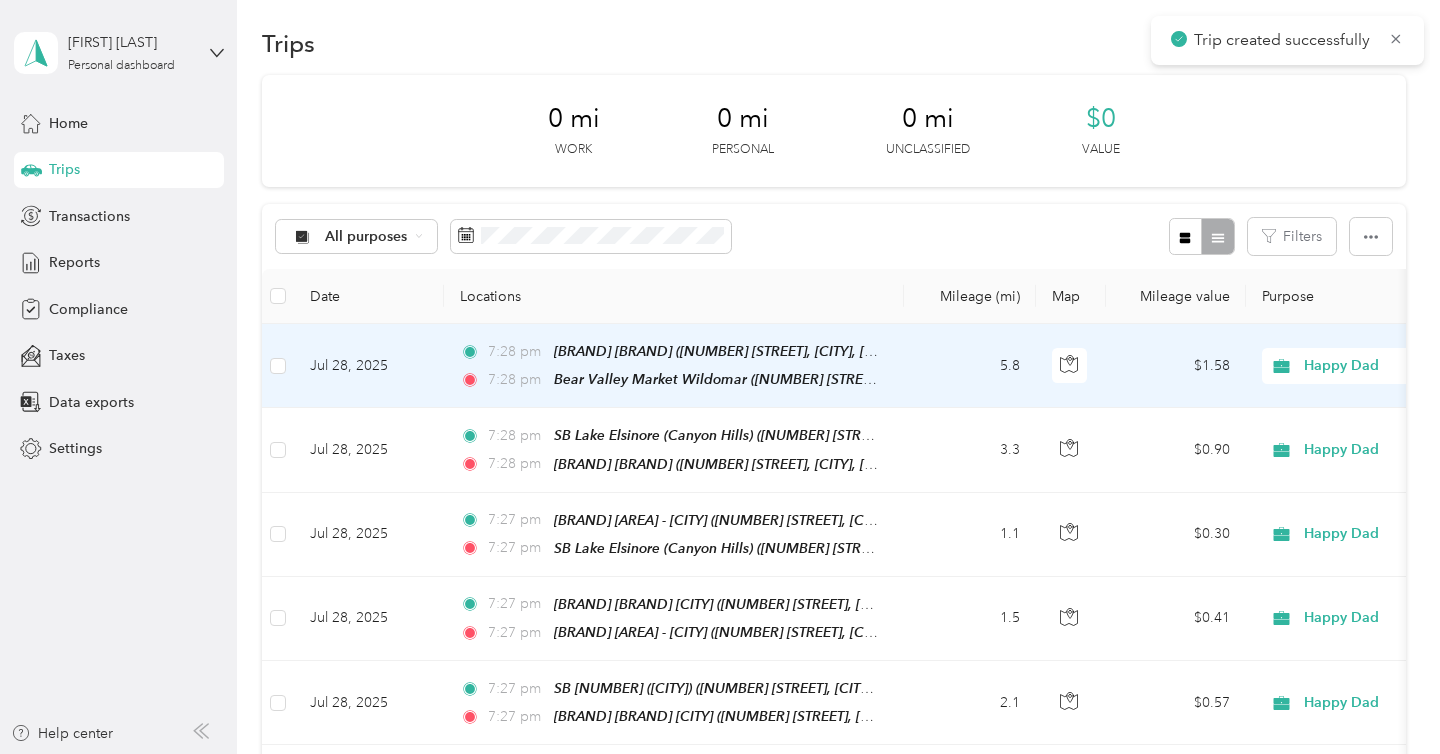 click on "Trip created successfully" at bounding box center (1287, 40) 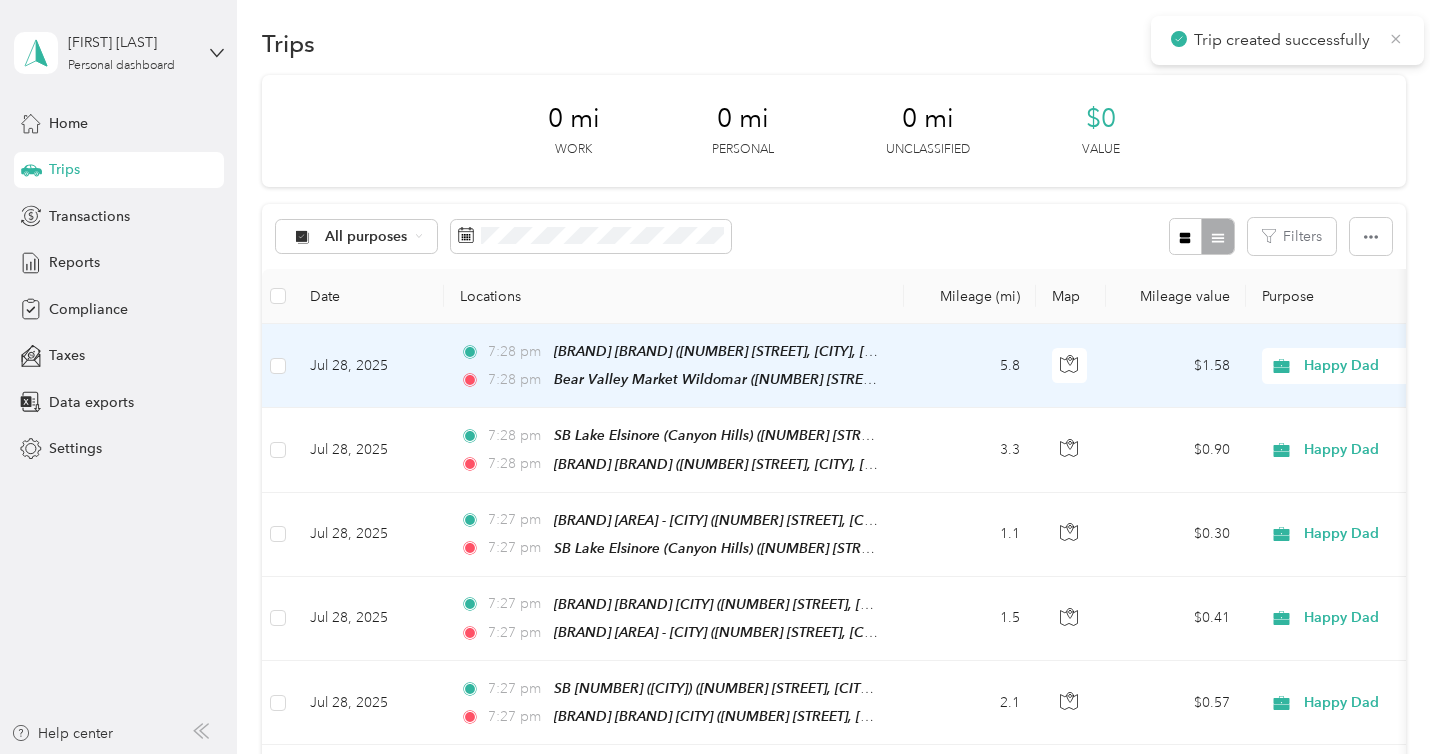 click 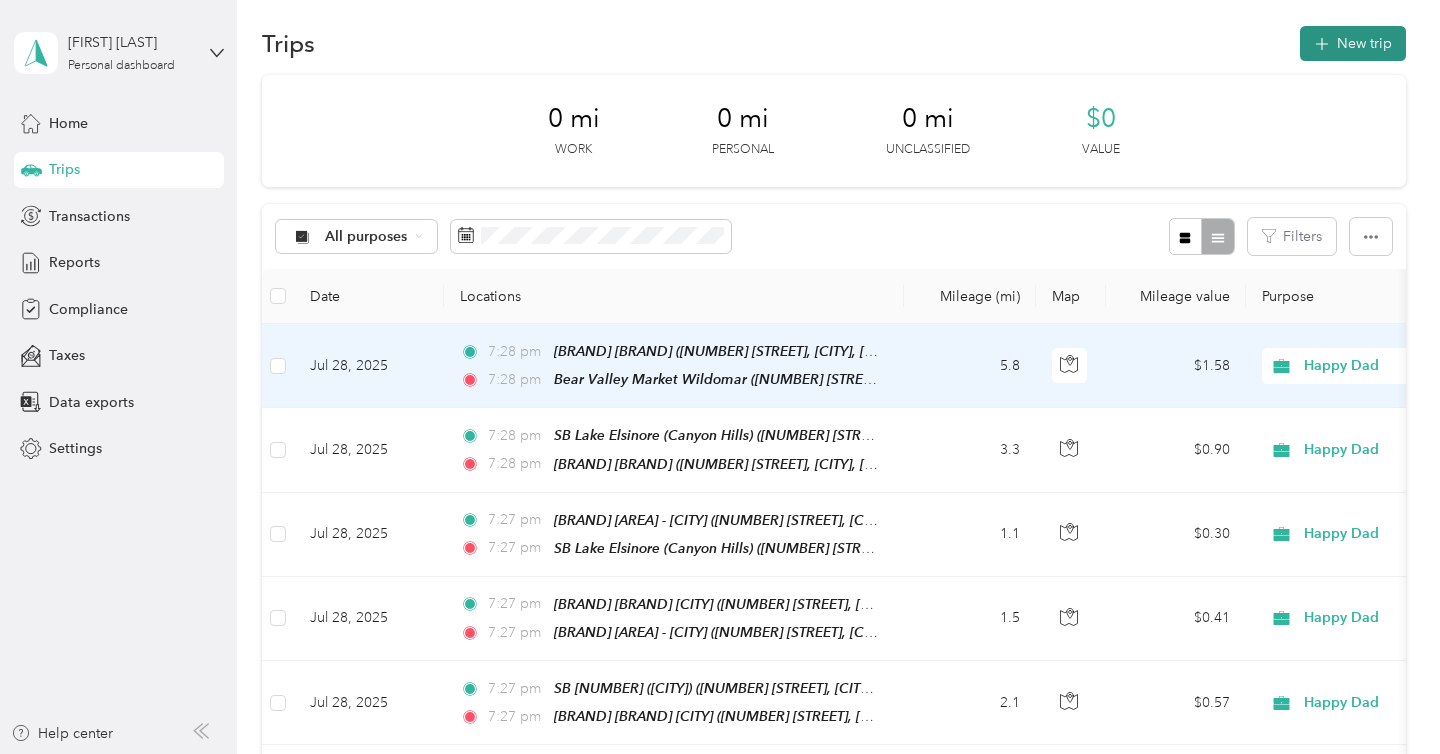 click on "New trip" at bounding box center (1353, 43) 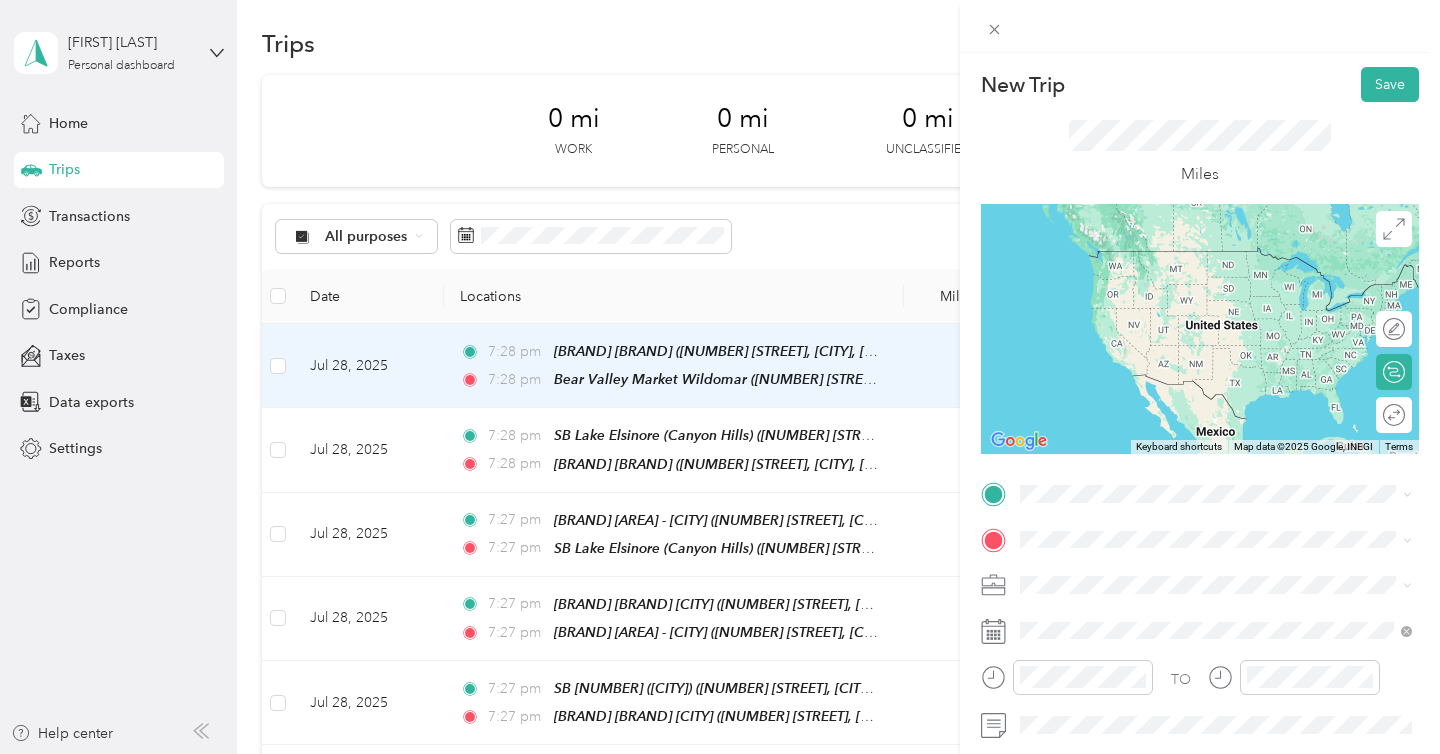click on "From your Favorite places Bear Valley Market Wildomar ([NUMBER] [STREET], [CITY], [CITY], [STATE]) From search results Bear Valley
[CITY], [STATE] Bear Valley Springs
[STATE] Bear Valley
[CITY], [STATE], [COUNTRY] Bear Valley
[STATE], [COUNTRY]" at bounding box center [1216, 327] 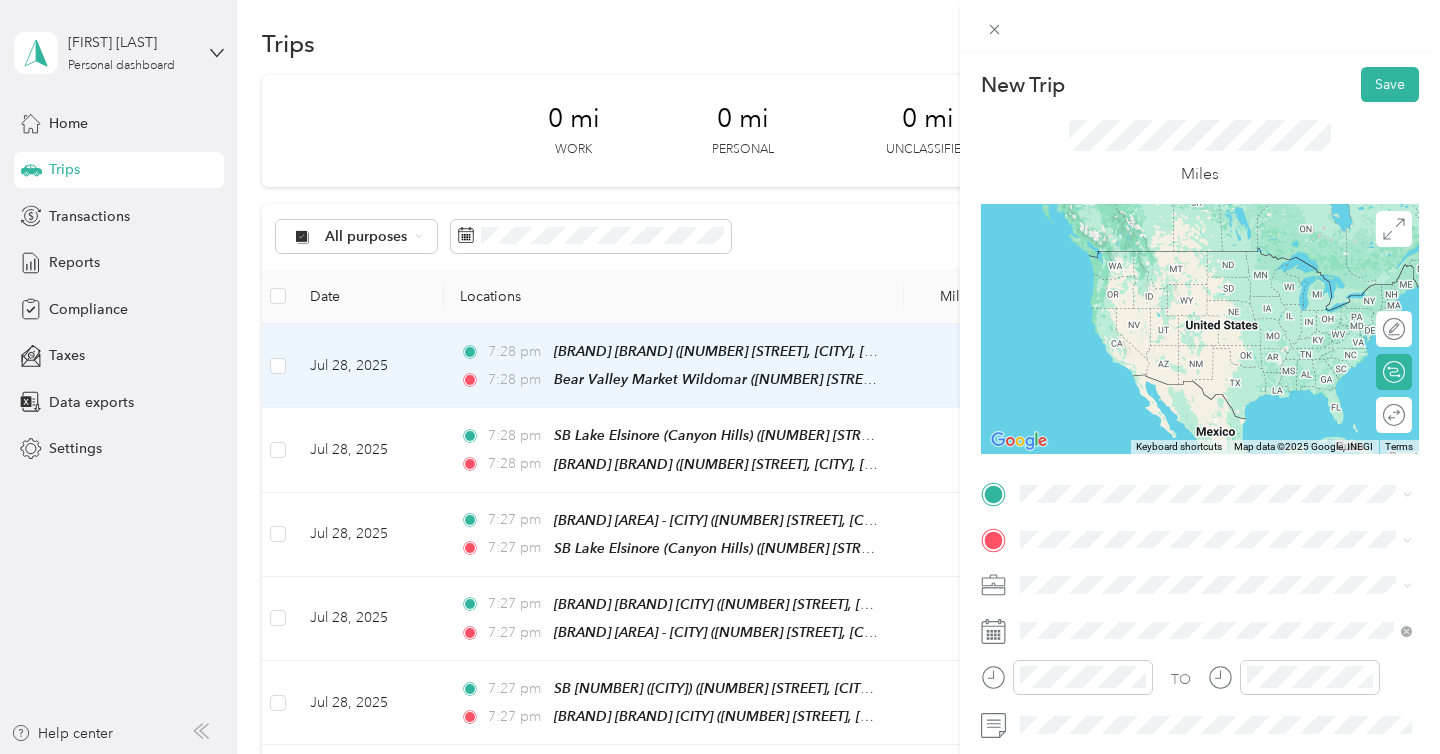 click on "From your Favorite places Bear Valley Market Wildomar ([NUMBER] [STREET], [CITY], [CITY], [STATE]) From search results Bear Valley
[CITY], [STATE] Bear Valley Springs
[STATE] Bear Valley
[CITY], [STATE], [COUNTRY] Bear Valley
[STATE], [COUNTRY]" at bounding box center [1216, 336] 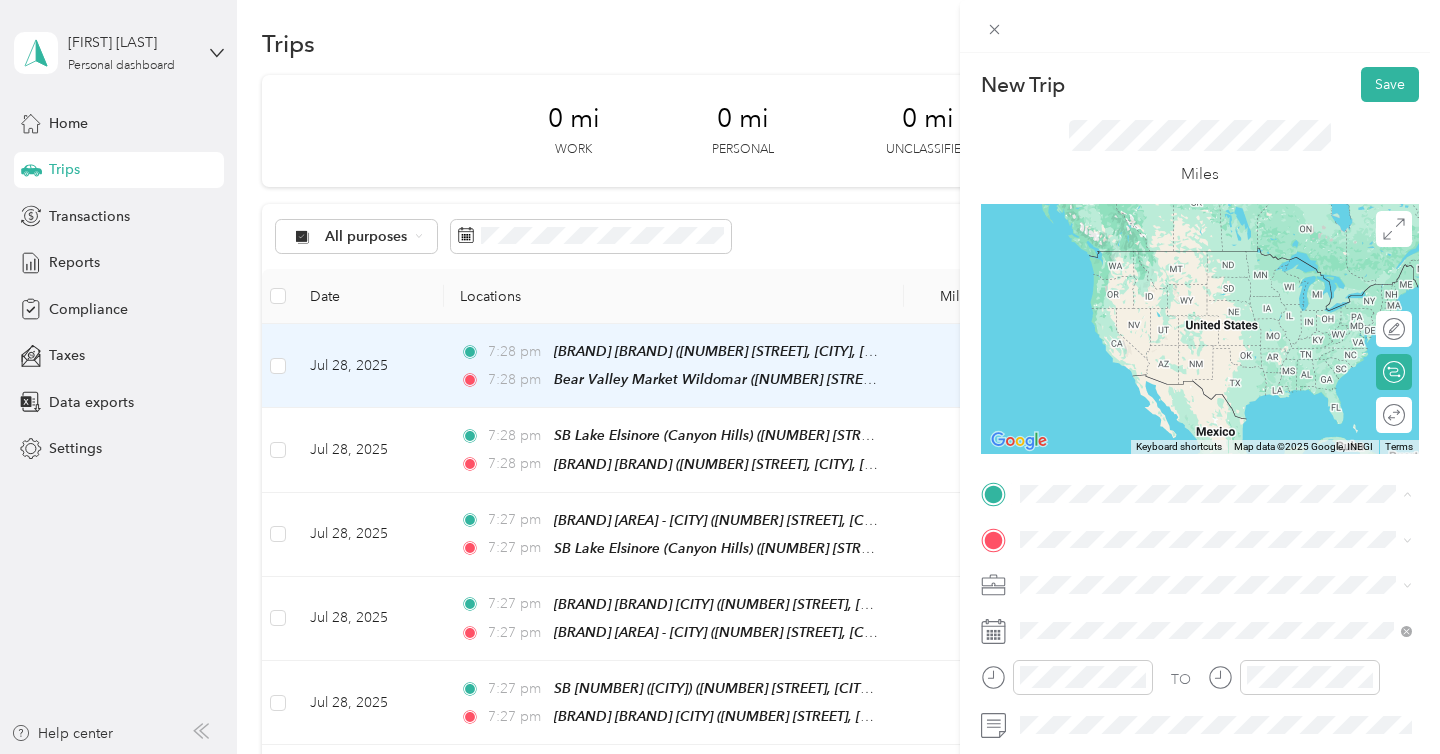 click on "[NUMBER] [STREET], [CITY], [POSTAL_CODE], [CITY], [STATE], [COUNTRY]" at bounding box center [1227, 291] 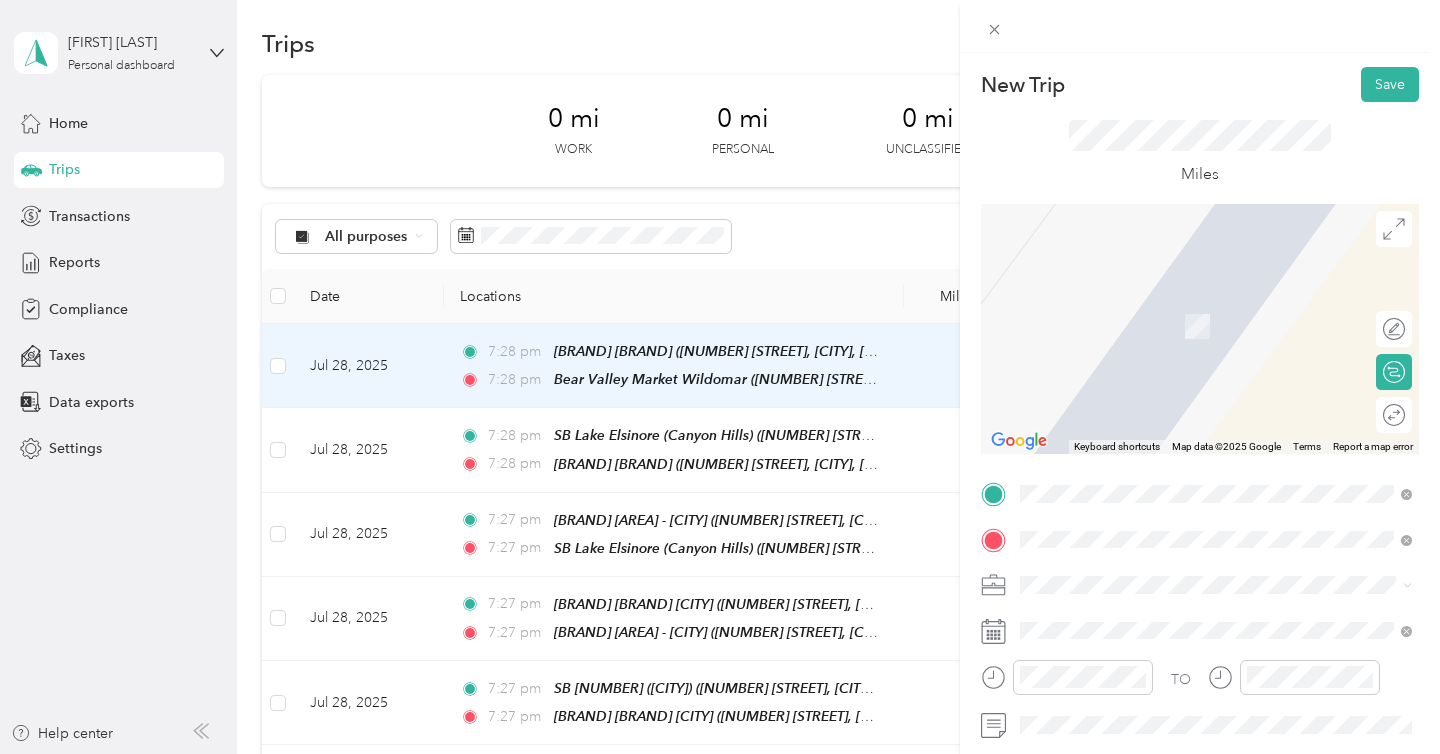 click on "[NUMBER] [STREET], [CITY], [POSTAL_CODE], [CITY], [STATE], [COUNTRY]" at bounding box center (1227, 336) 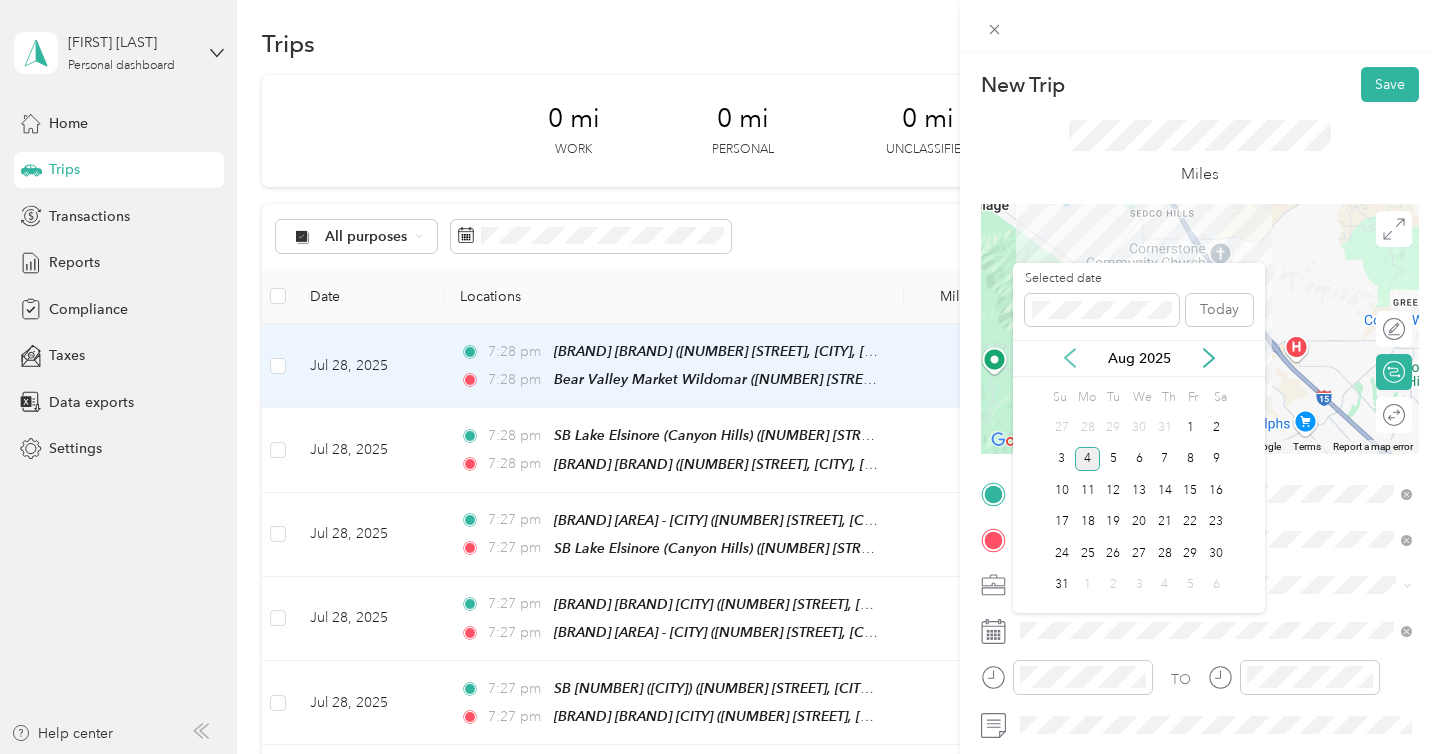 click 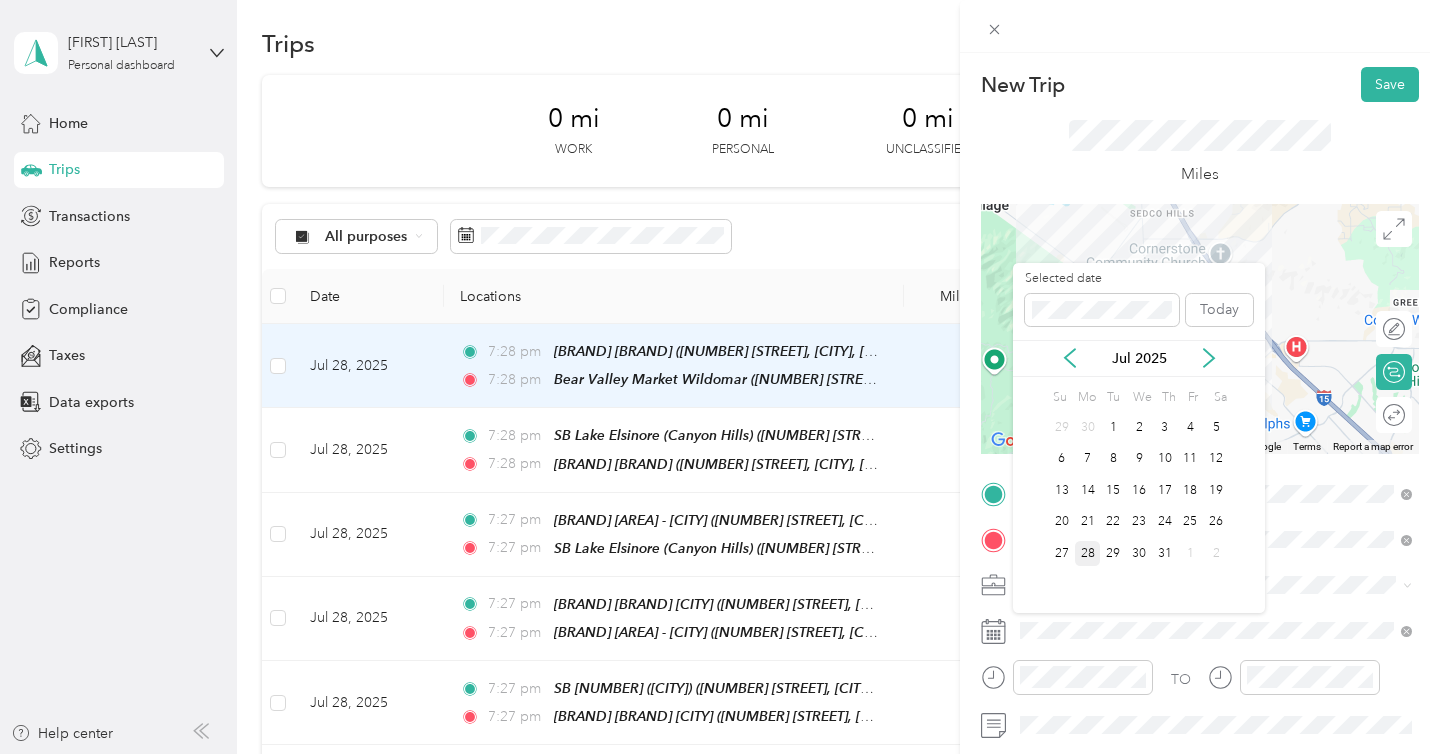 click on "28" at bounding box center [1088, 553] 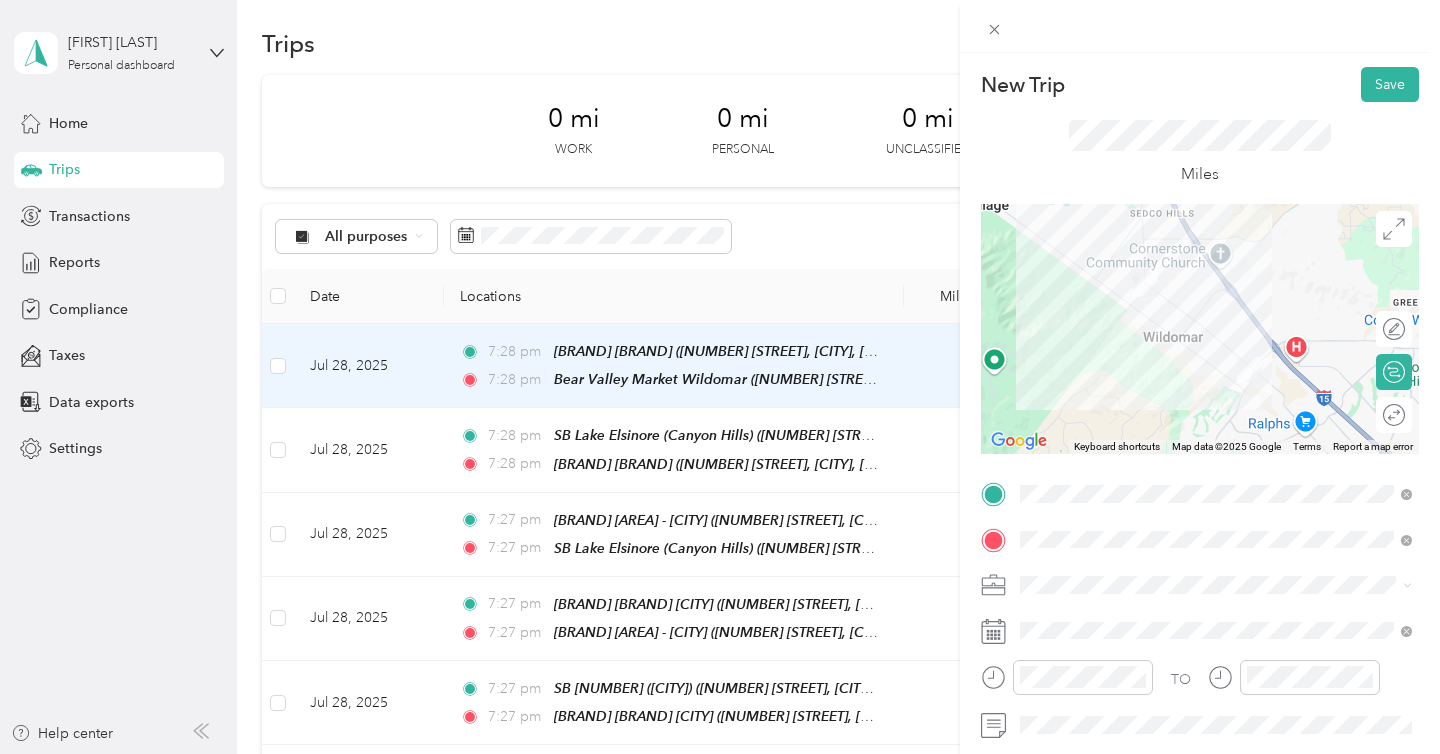 click on "New Trip Save This trip cannot be edited because it is either under review, approved, or paid. Contact your Team Manager to edit it. Miles ← Move left → Move right ↑ Move up ↓ Move down + Zoom in - Zoom out Home Jump left by 75% End Jump right by 75% Page Up Jump up by 75% Page Down Jump down by 75% Keyboard shortcuts Map Data Map data ©2025 Google Map data ©2025 Google 2 km  Click to toggle between metric and imperial units Terms Report a map error Edit route Calculate route Round trip TO Add photo" at bounding box center [1200, 430] 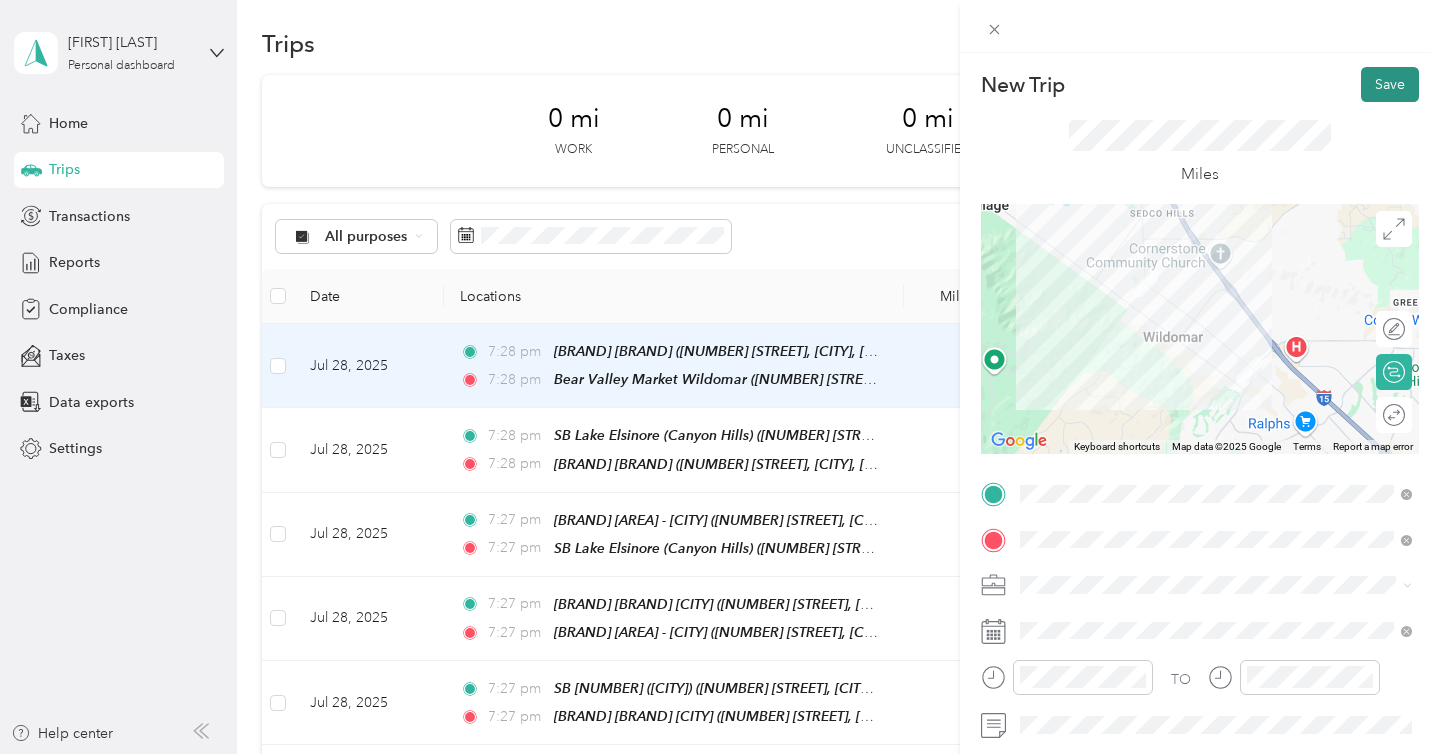 click on "Save" at bounding box center (1390, 84) 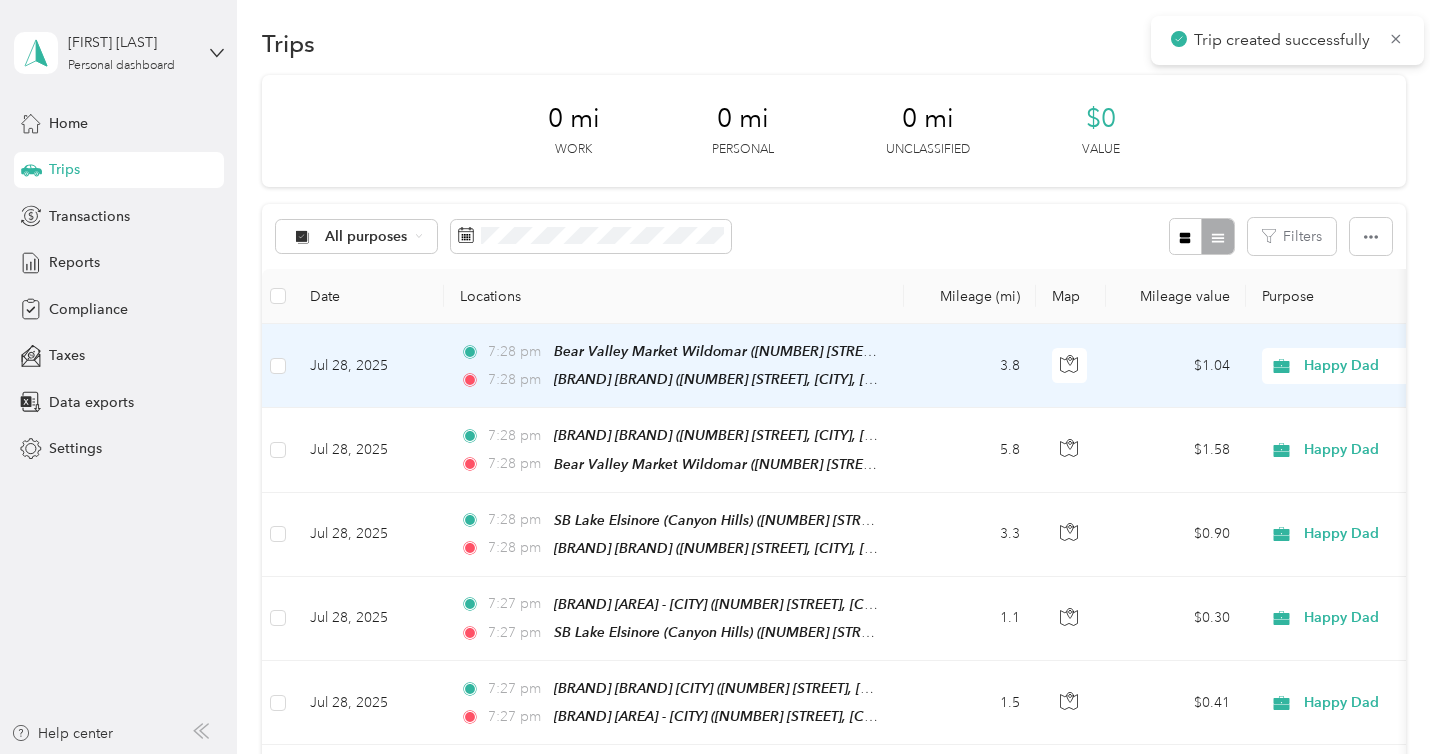 click on "Trip created successfully" at bounding box center [1287, 40] 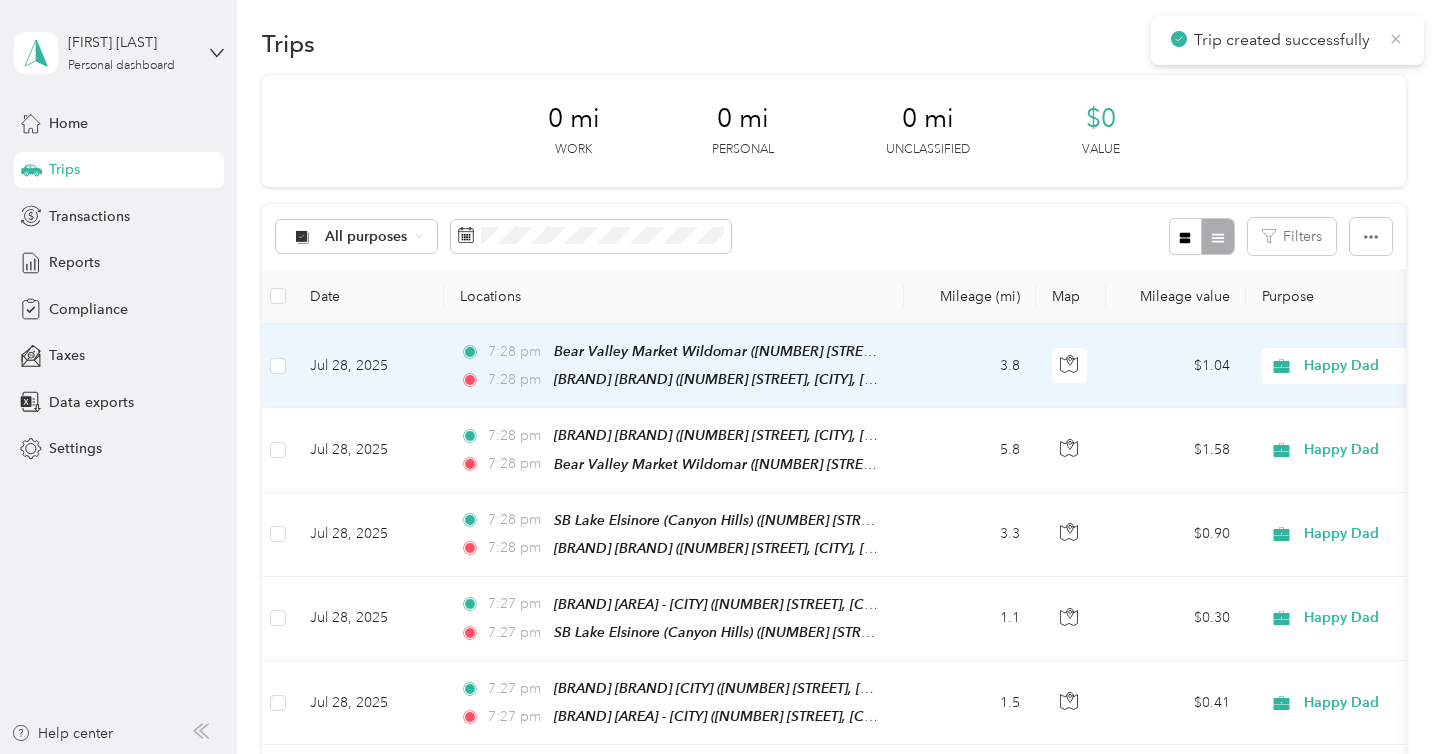 click 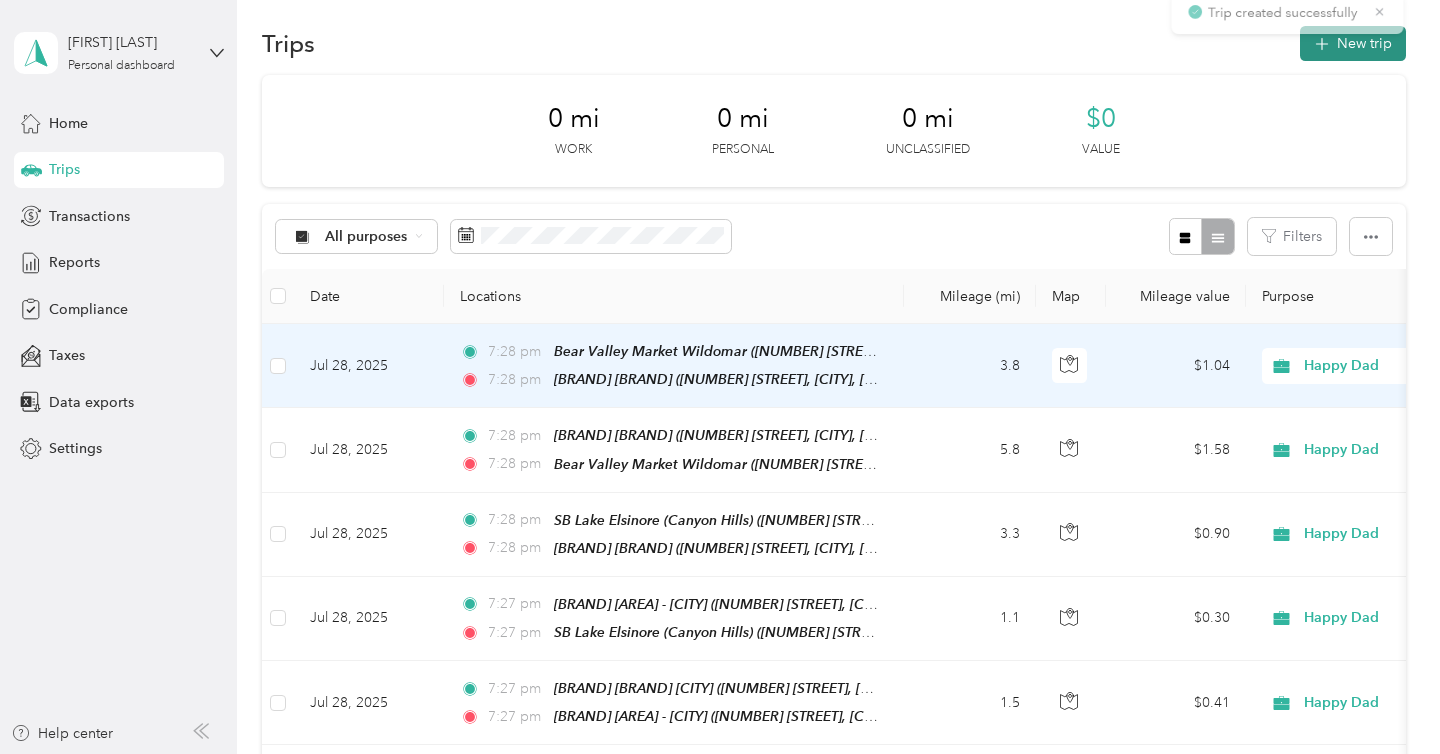 click on "New trip" at bounding box center [1353, 43] 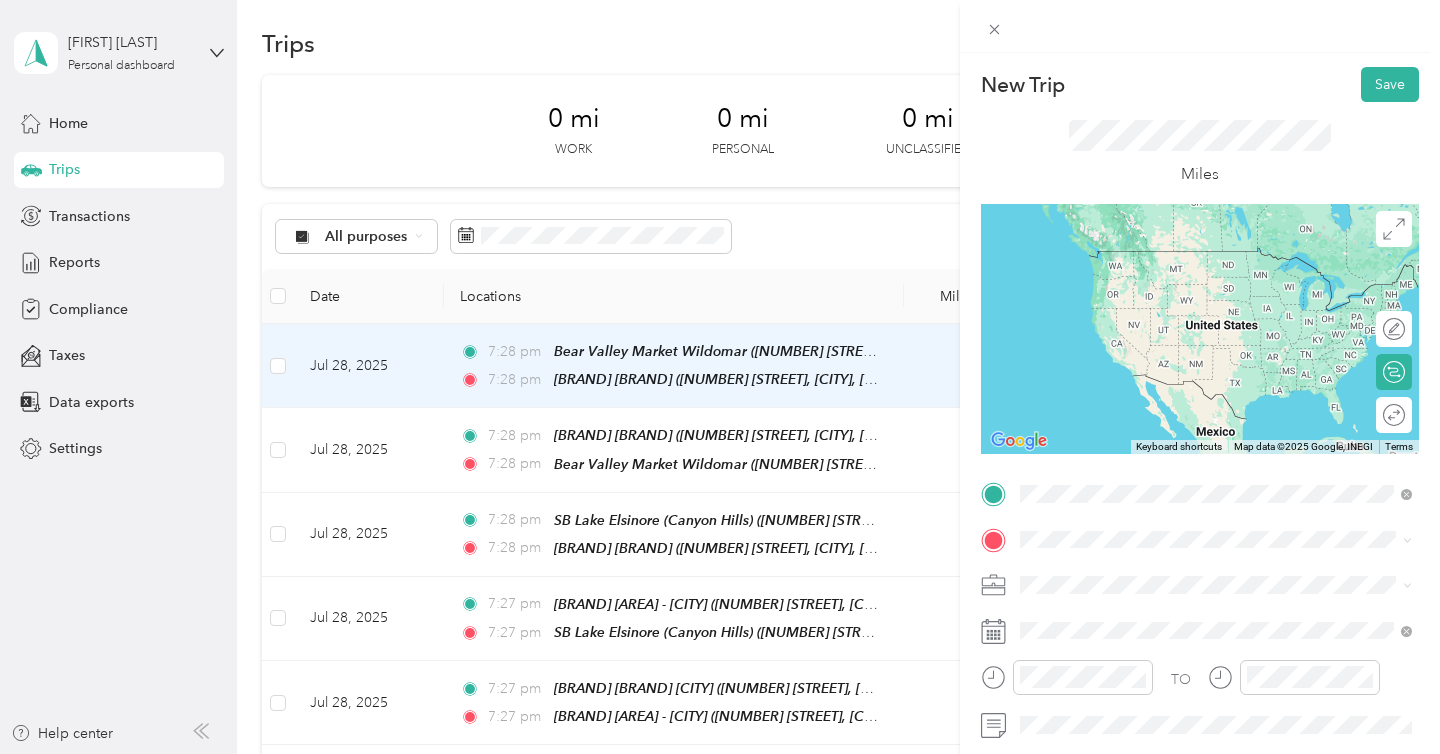 click on "[BRAND] [BRAND] [NUMBER] [STREET], [CITY], [POSTAL_CODE], [CITY], [STATE], [COUNTRY]" at bounding box center (1232, 280) 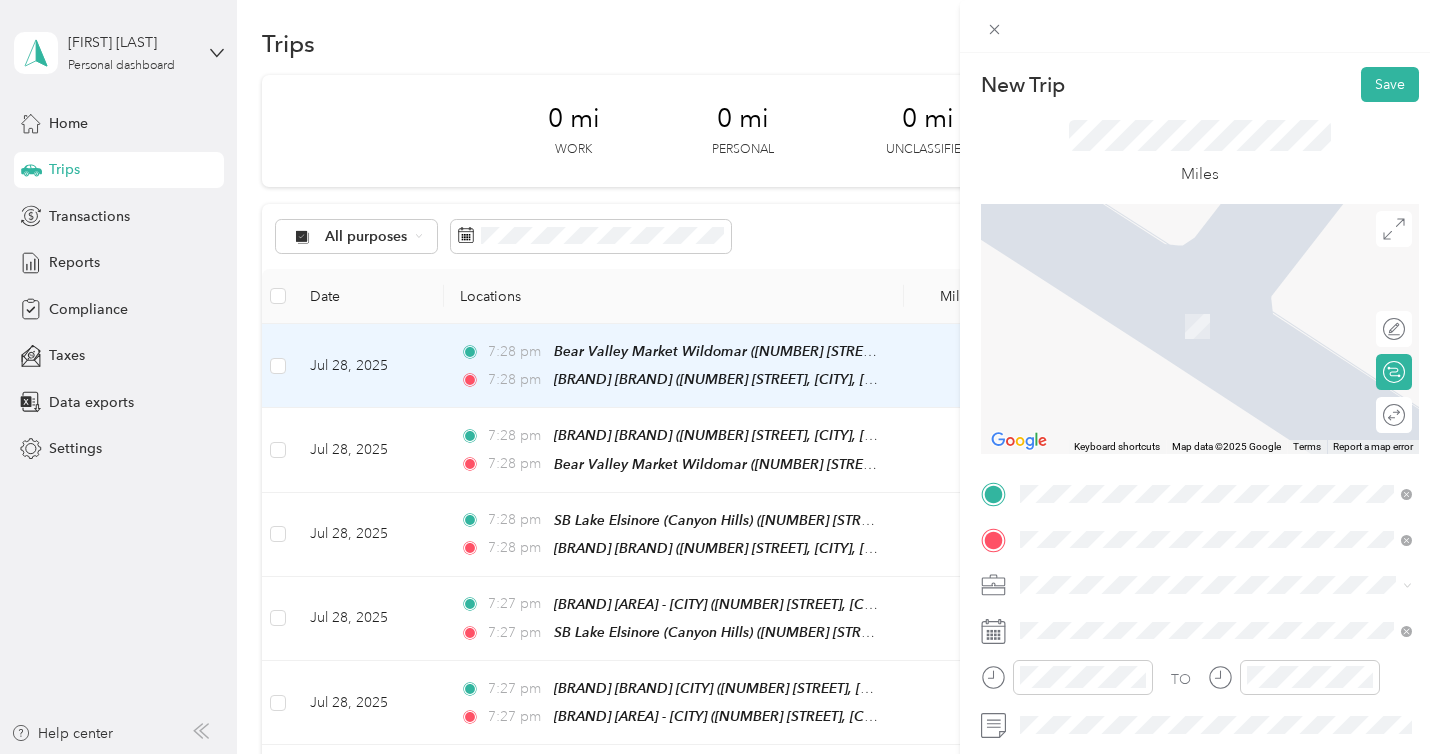click on "[NUMBER] [STREET], [CITY], [POSTAL_CODE], [CITY], [STATE], United States" at bounding box center (1227, 336) 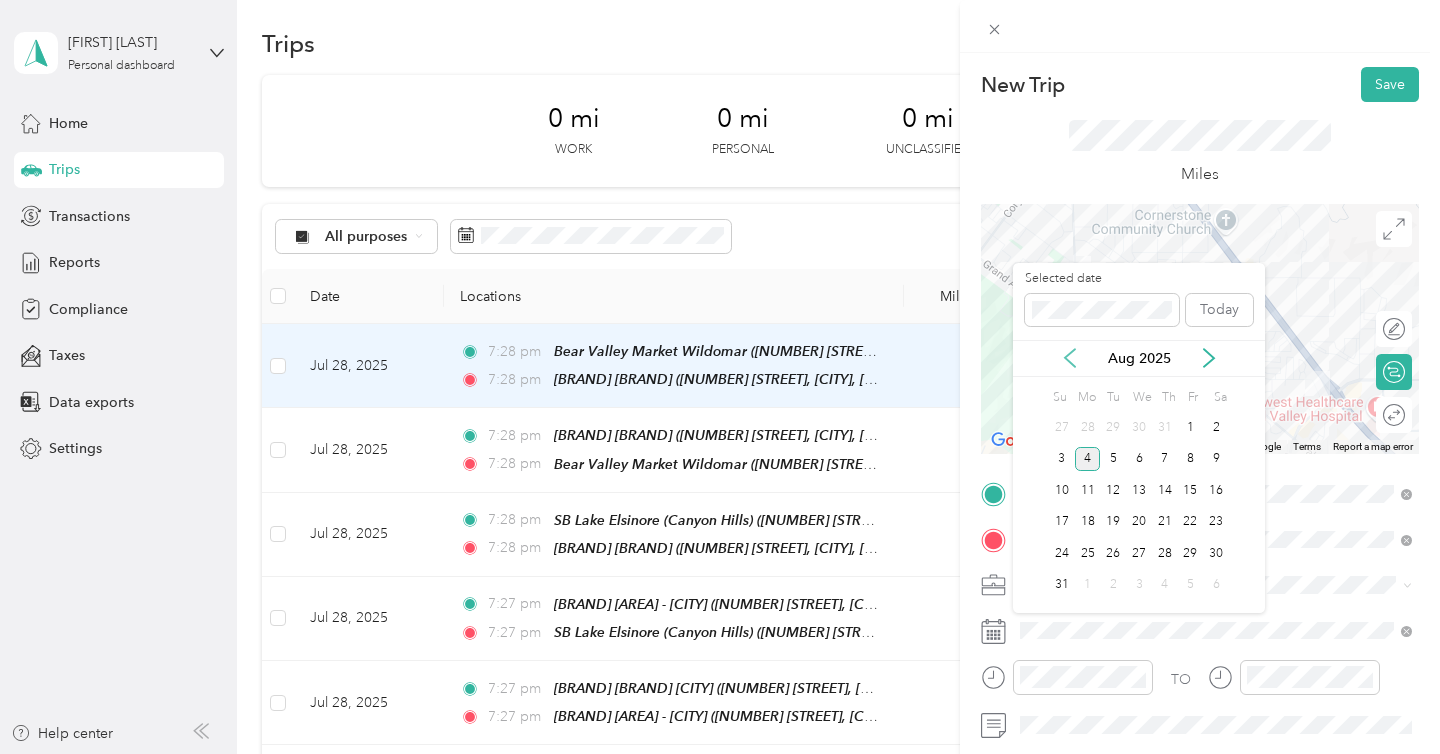 click 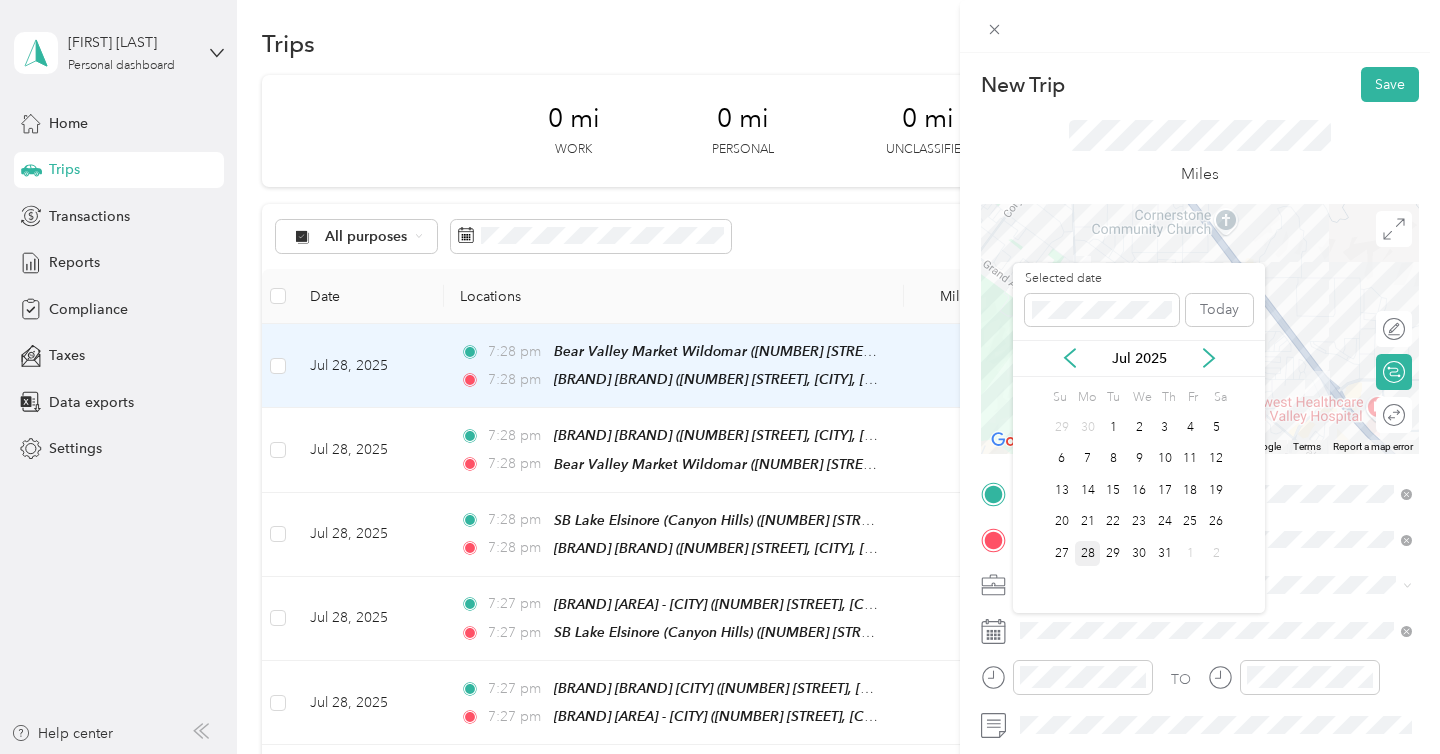 click on "28" at bounding box center (1088, 553) 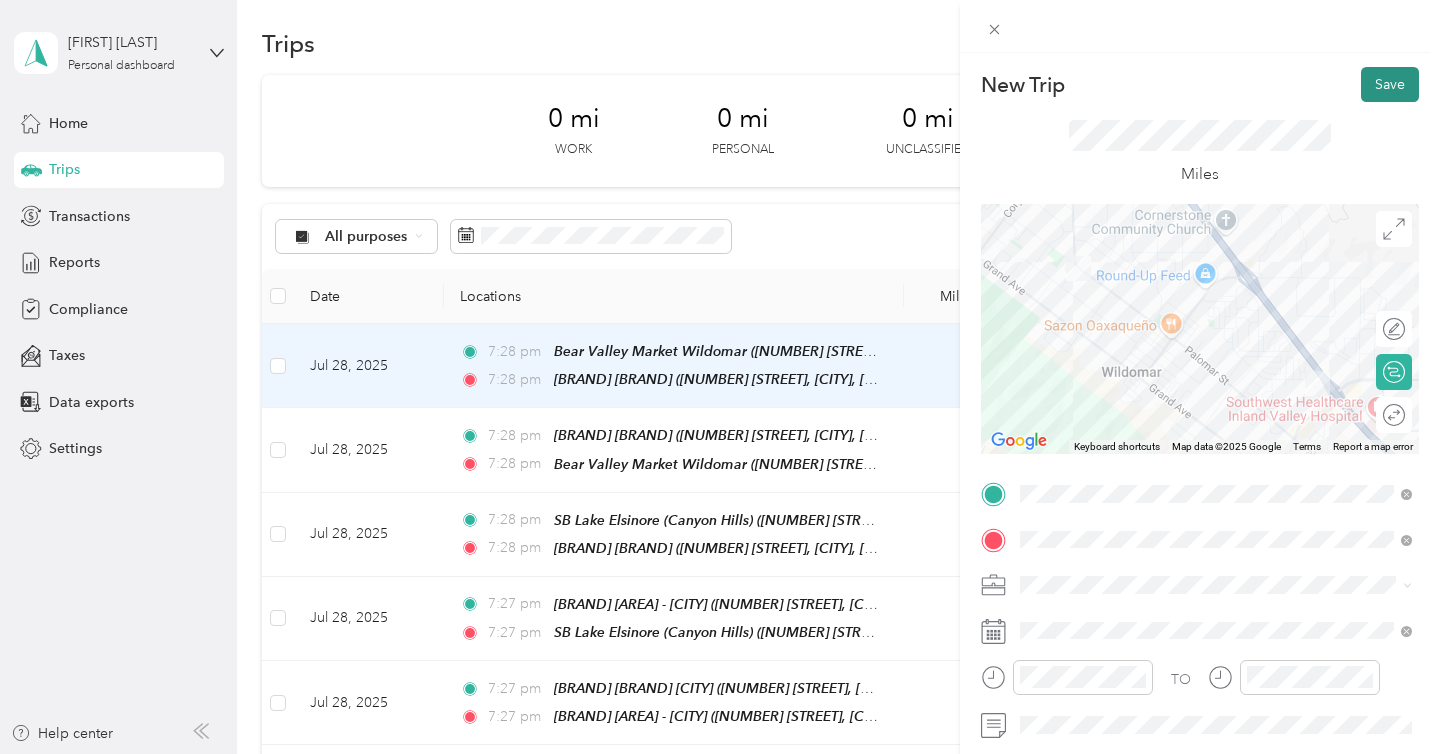 click on "Save" at bounding box center (1390, 84) 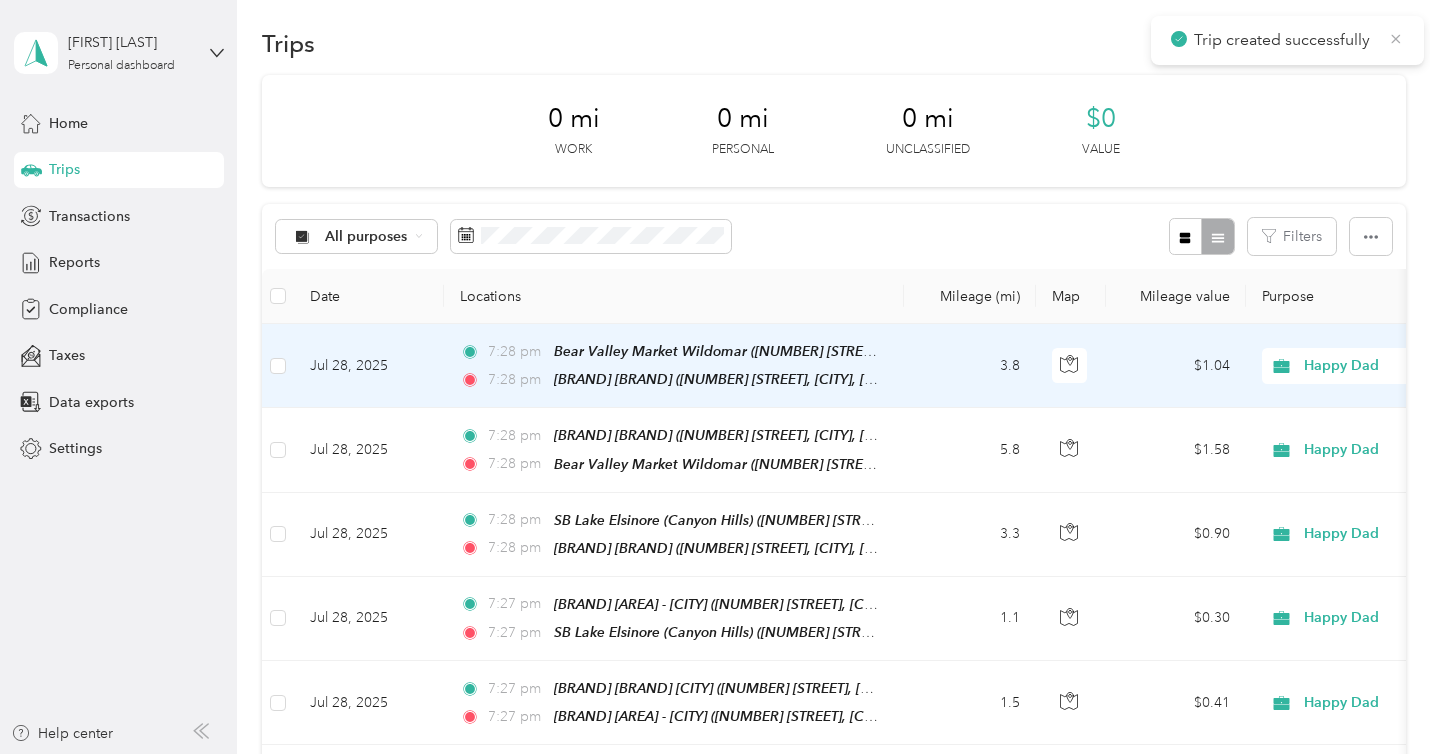 click 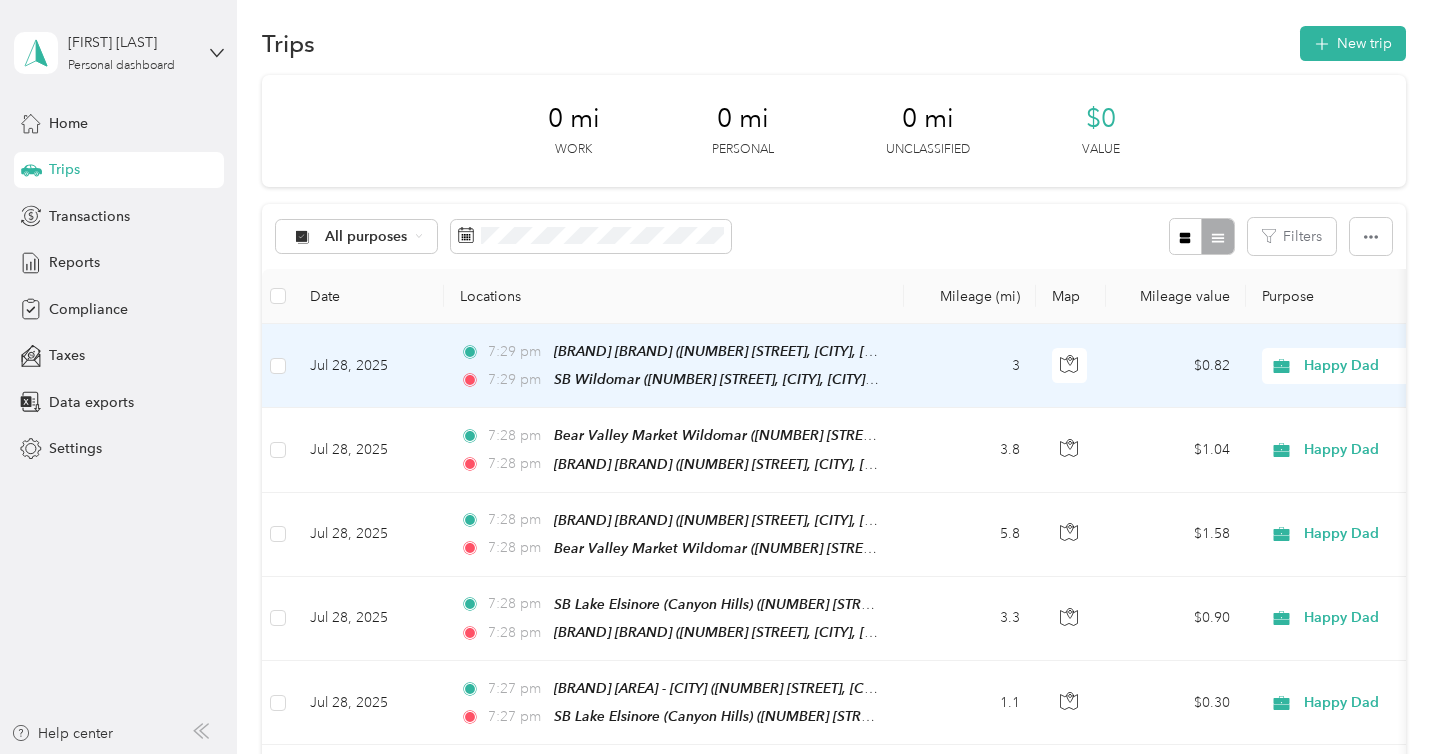click on "New trip" at bounding box center [1353, 43] 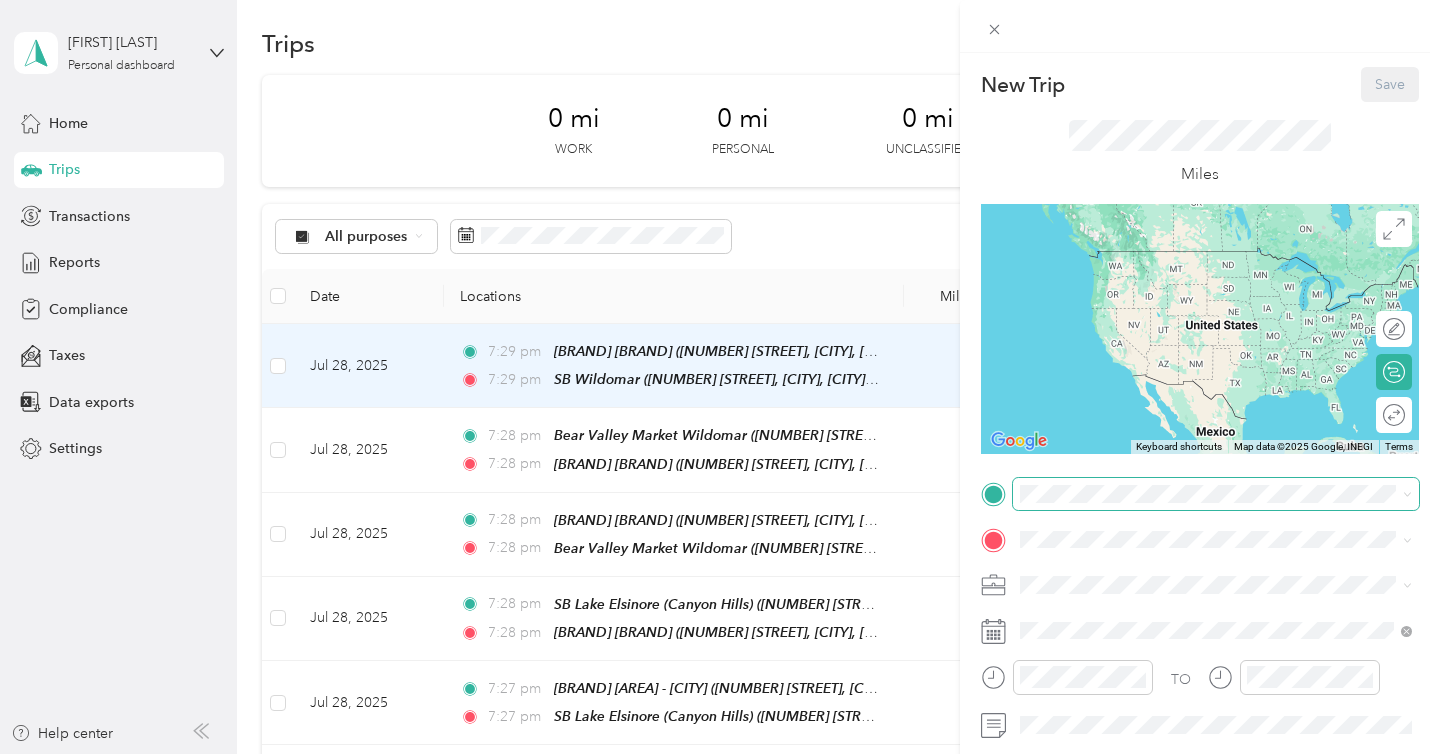click at bounding box center (1216, 494) 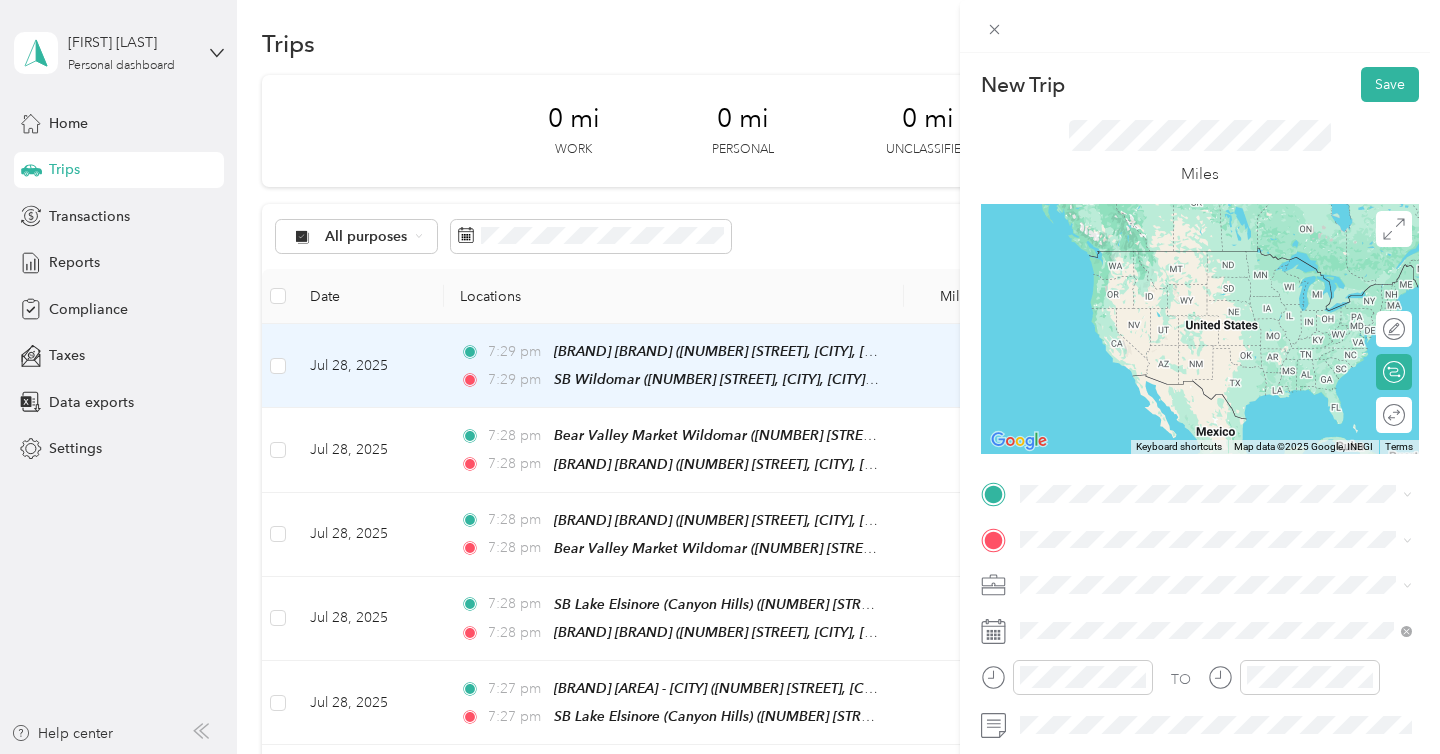 click on "[BRAND_NAME] [CITY] [NUMBER] [STREET], [CITY], [POSTAL_CODE], [CITY], [STATE], [COUNTRY]" at bounding box center [1216, 278] 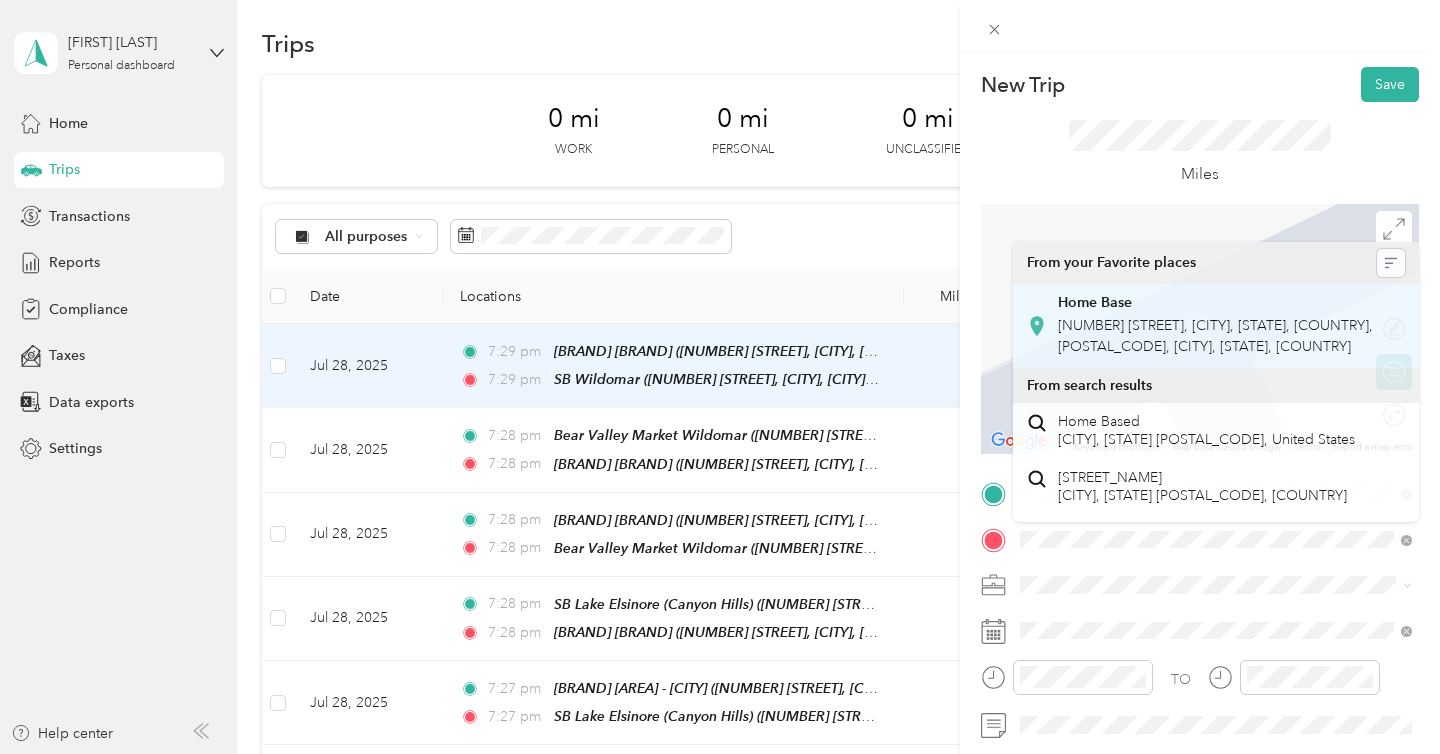 click on "Home Base [NUMBER] [STREET], [CITY], [STATE], [COUNTRY], [POSTAL_CODE], [CITY], [STATE]" at bounding box center (1232, 325) 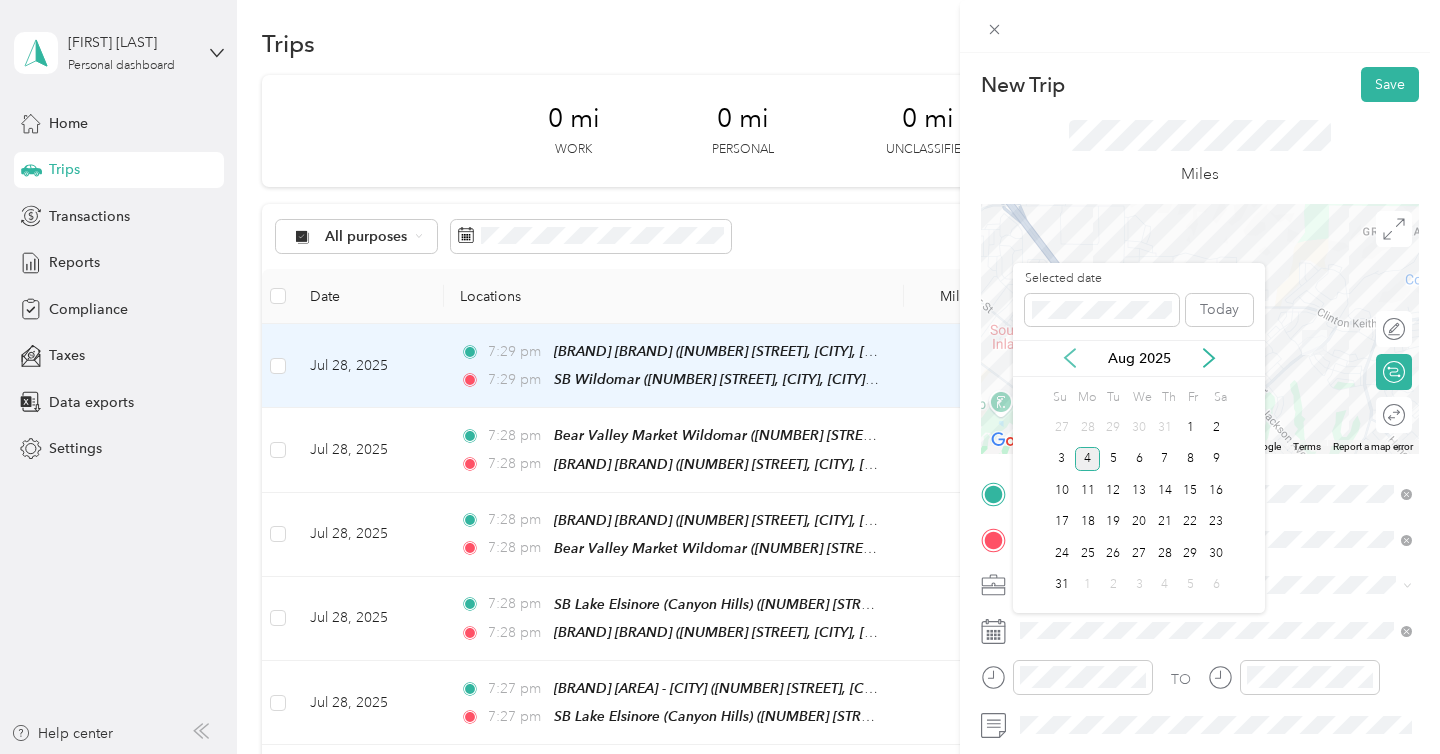 click 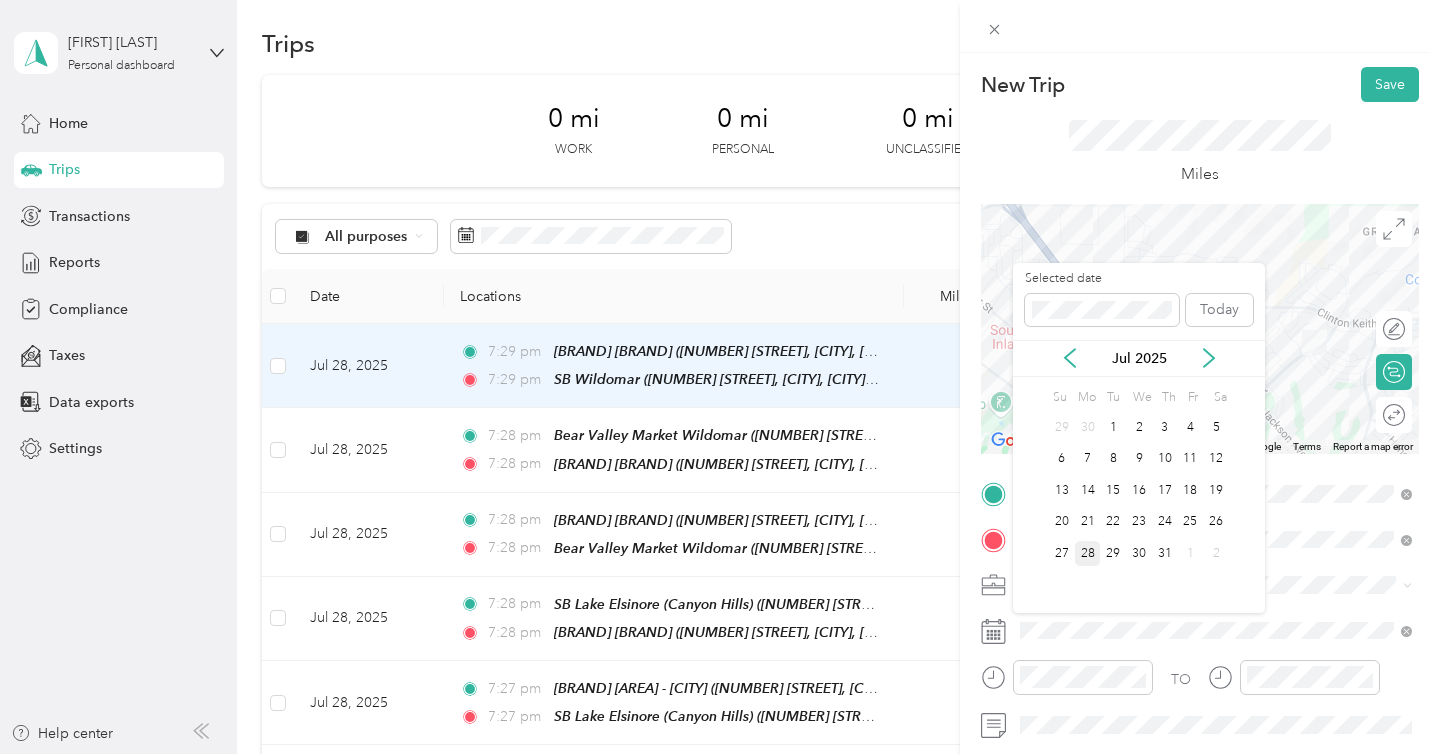 click on "28" at bounding box center [1088, 553] 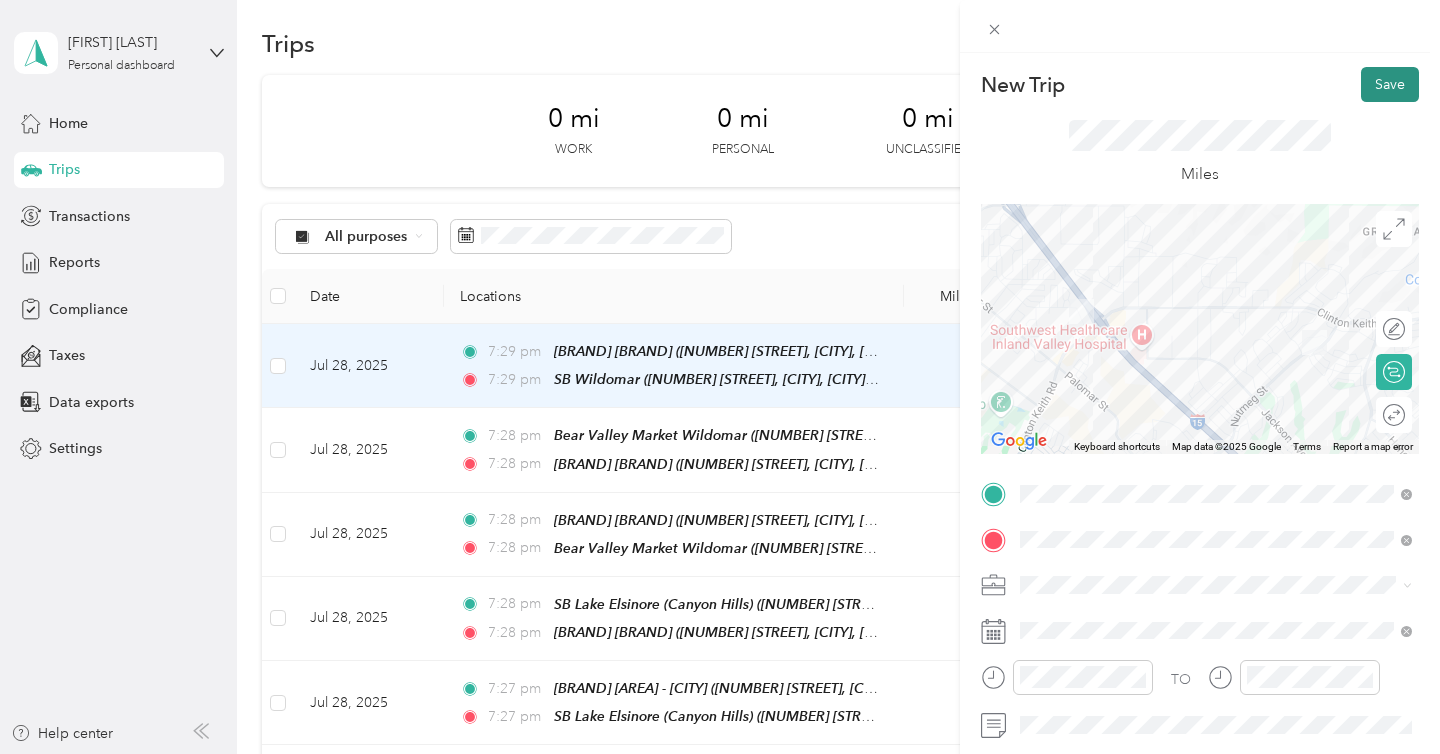 click on "Save" at bounding box center [1390, 84] 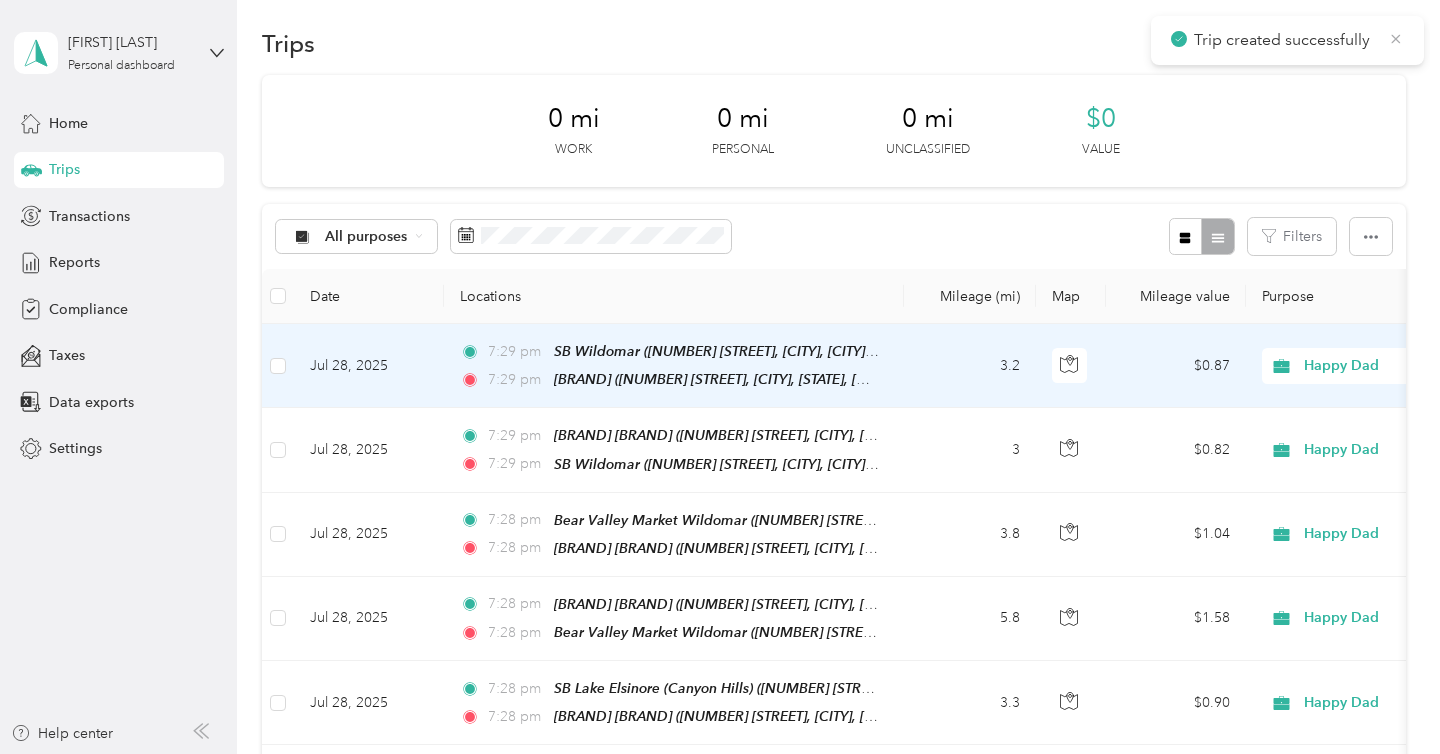 click 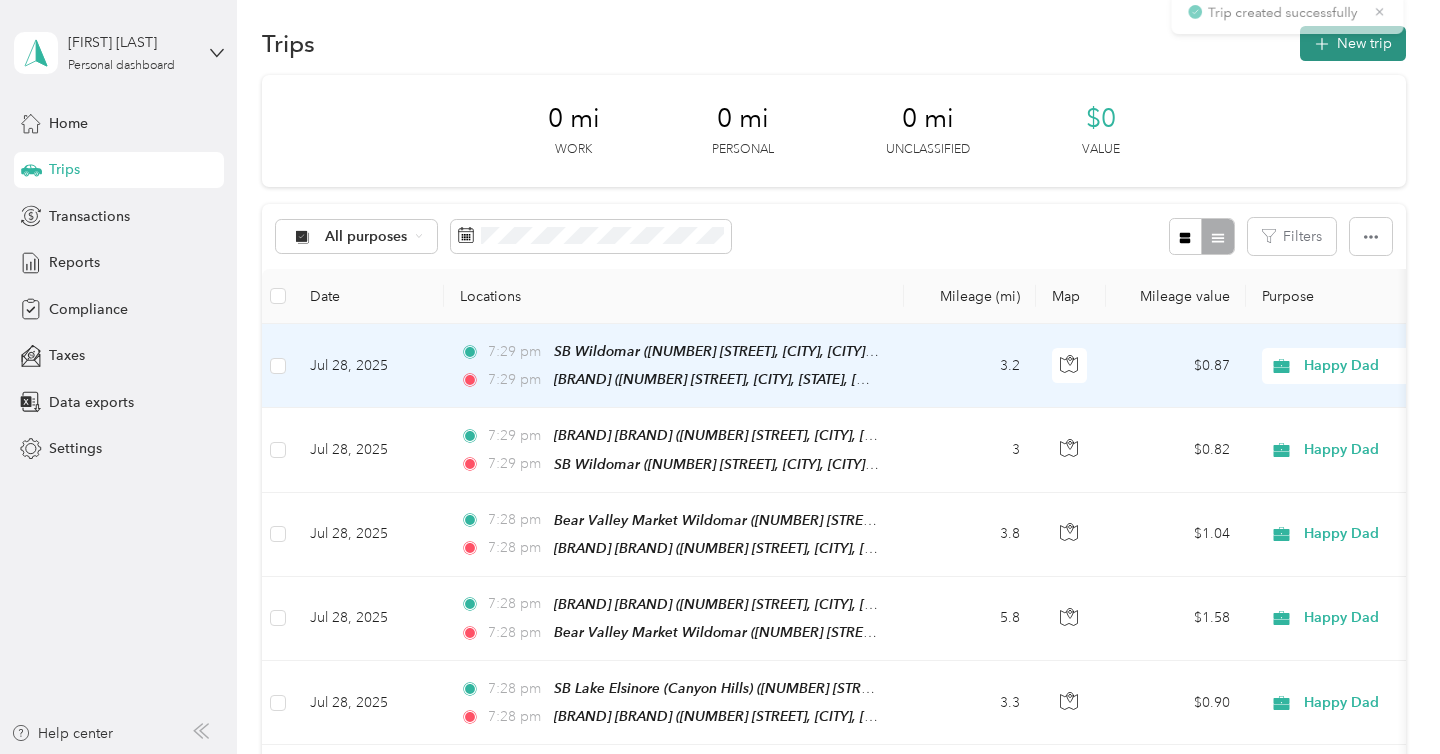 click on "New trip" at bounding box center [1353, 43] 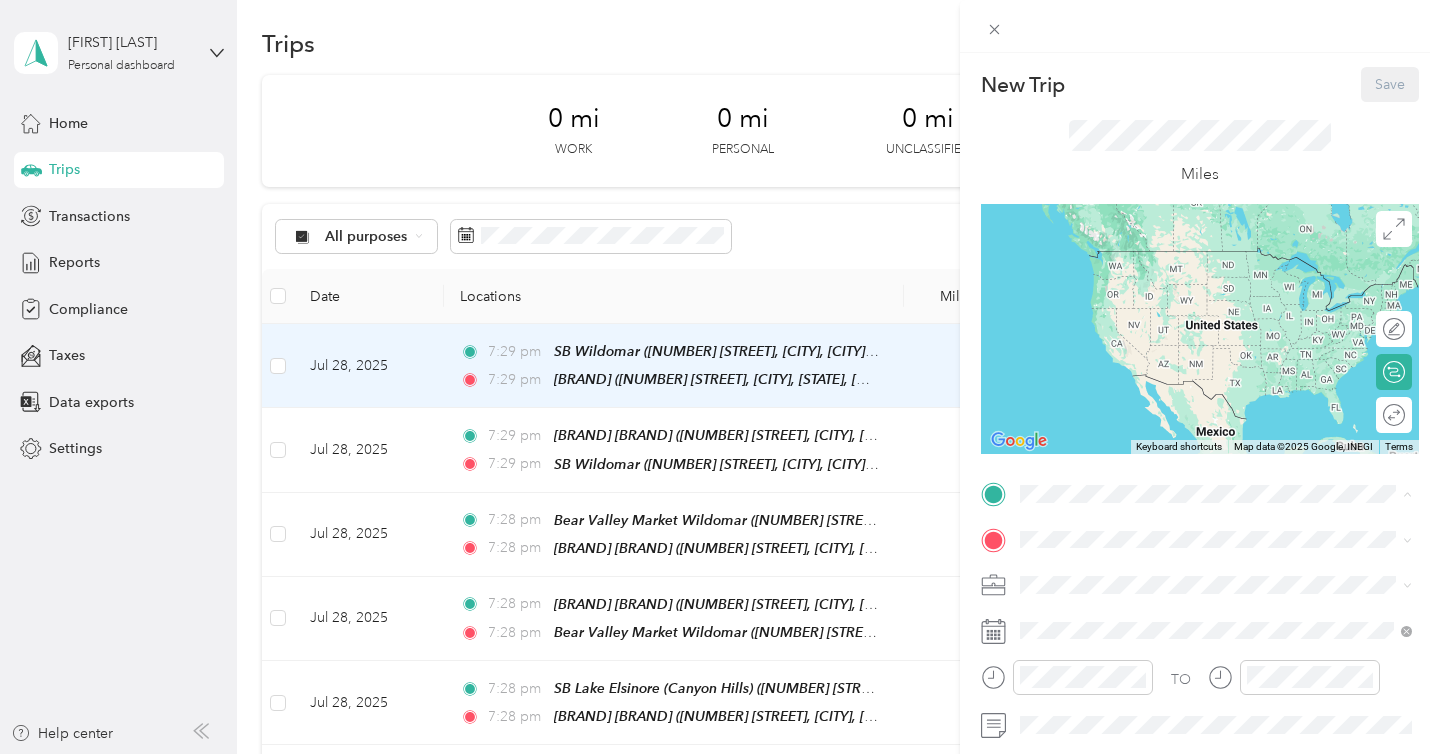 click on "New Trip Save This trip cannot be edited because it is either under review, approved, or paid. Contact your Team Manager to edit it. Miles ← Move left → Move right ↑ Move up ↓ Move down + Zoom in - Zoom out Home Jump left by 75% End Jump right by 75% Page Up Jump up by 75% Page Down Jump down by 75% Keyboard shortcuts Map Data Map data ©2025 Google, INEGI Map data ©2025 Google, INEGI 1000 km  Click to toggle between metric and imperial units Terms Report a map error Edit route Calculate route Round trip TO Add photo" at bounding box center [720, 377] 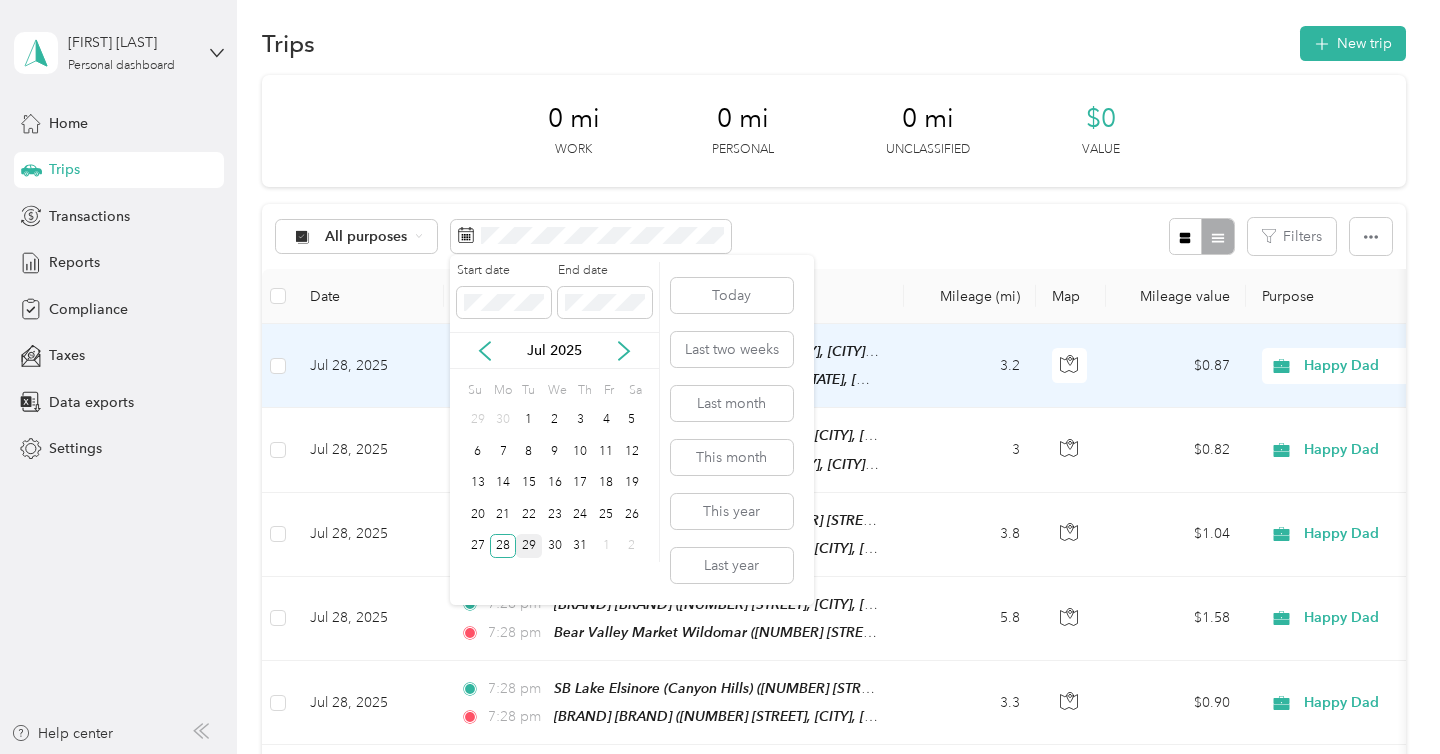 click on "29" at bounding box center (529, 546) 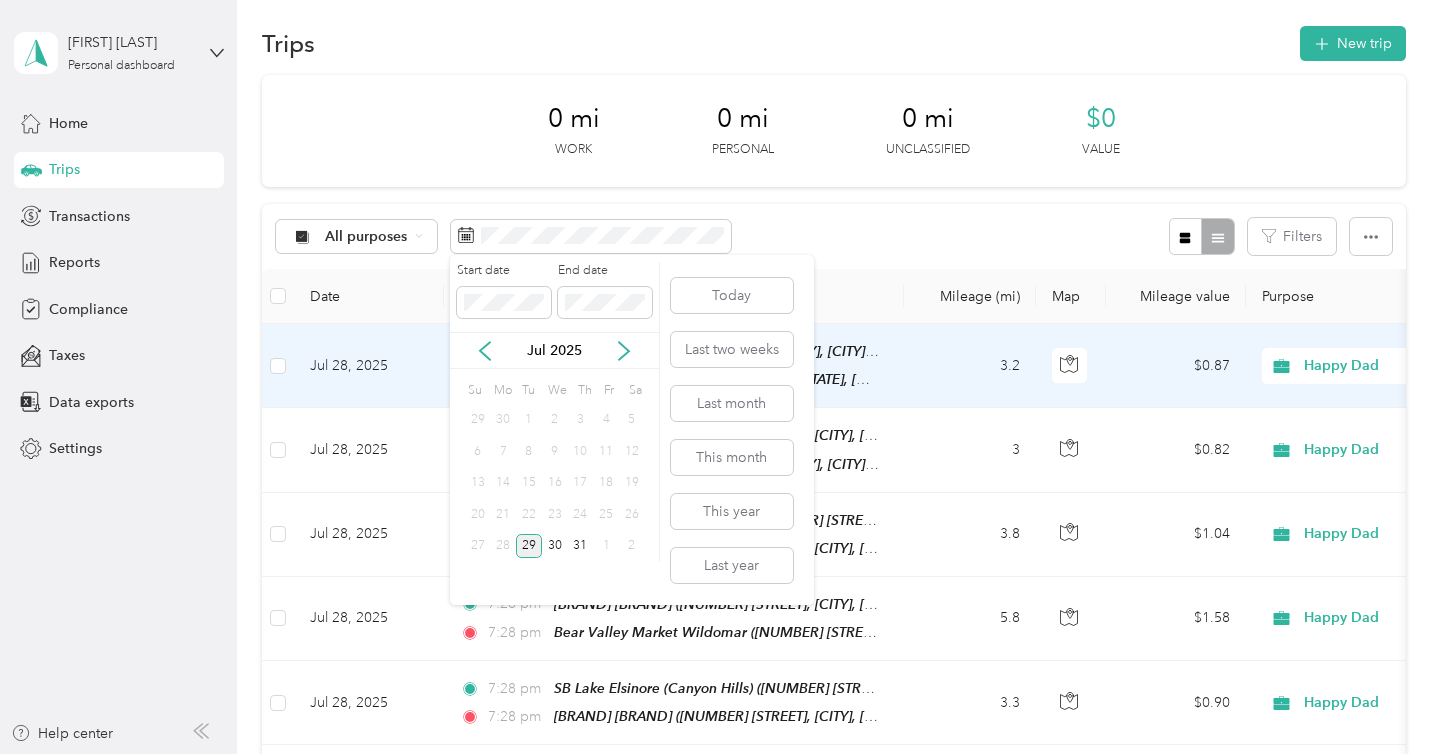 click on "29" at bounding box center (529, 546) 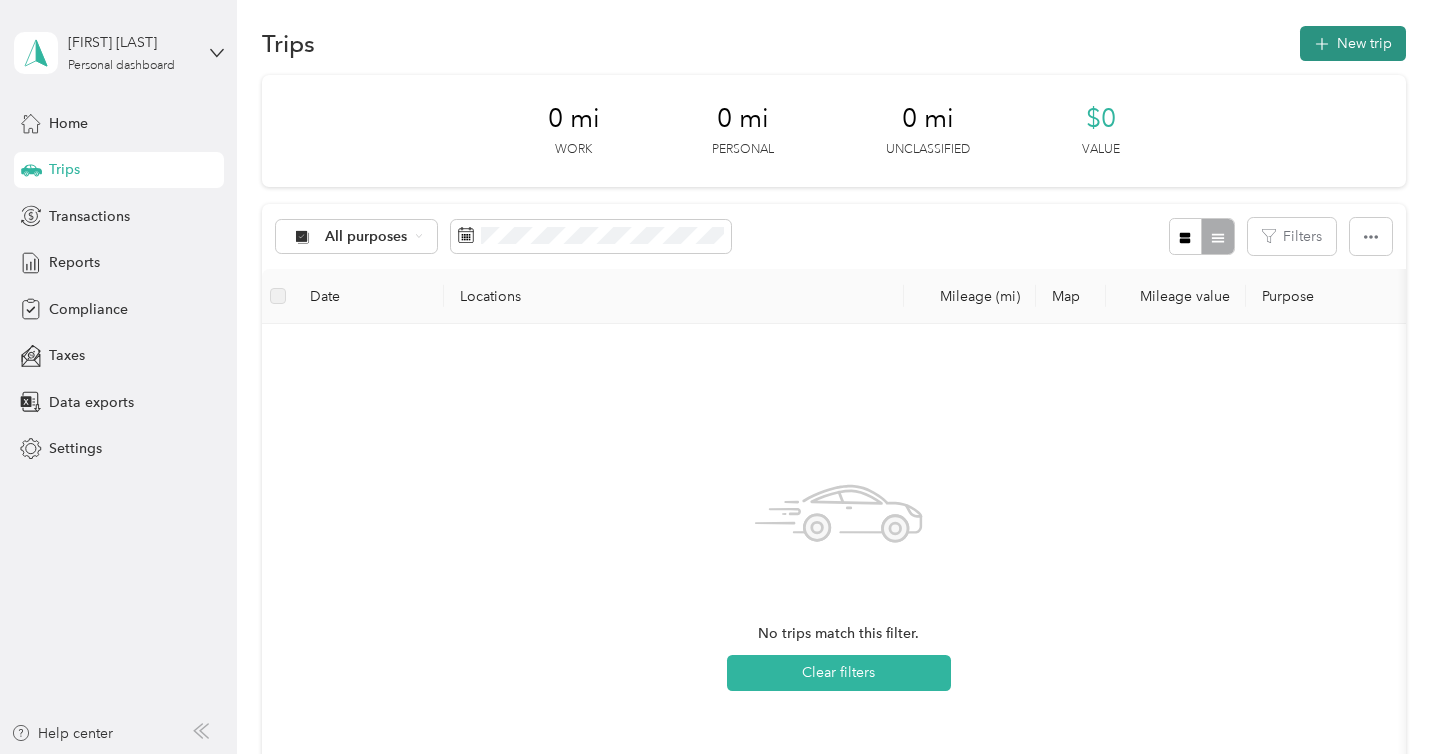click on "New trip" at bounding box center [1353, 43] 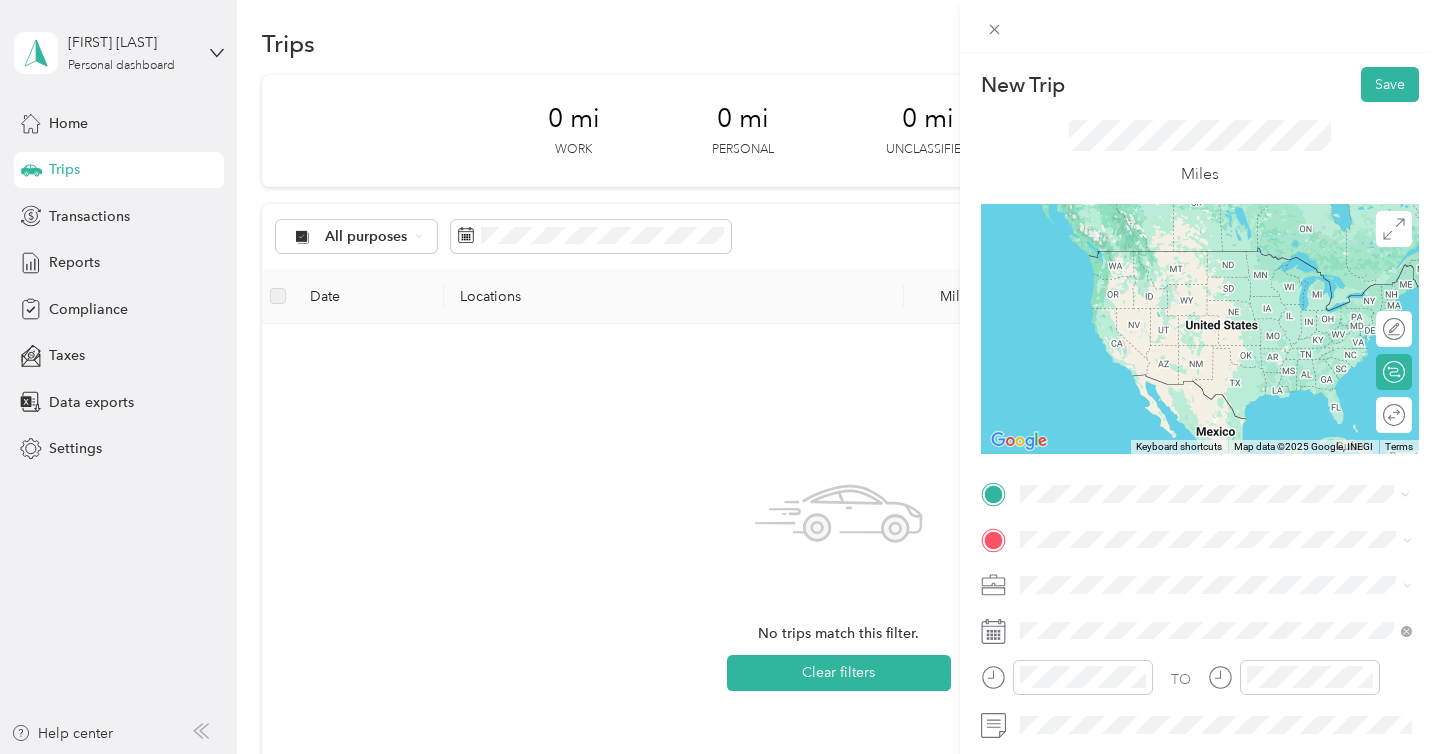 click on "Home Base [NUMBER] [STREET], [CITY], [STATE], [COUNTRY], [POSTAL_CODE], [CITY], [STATE]" at bounding box center [1232, 280] 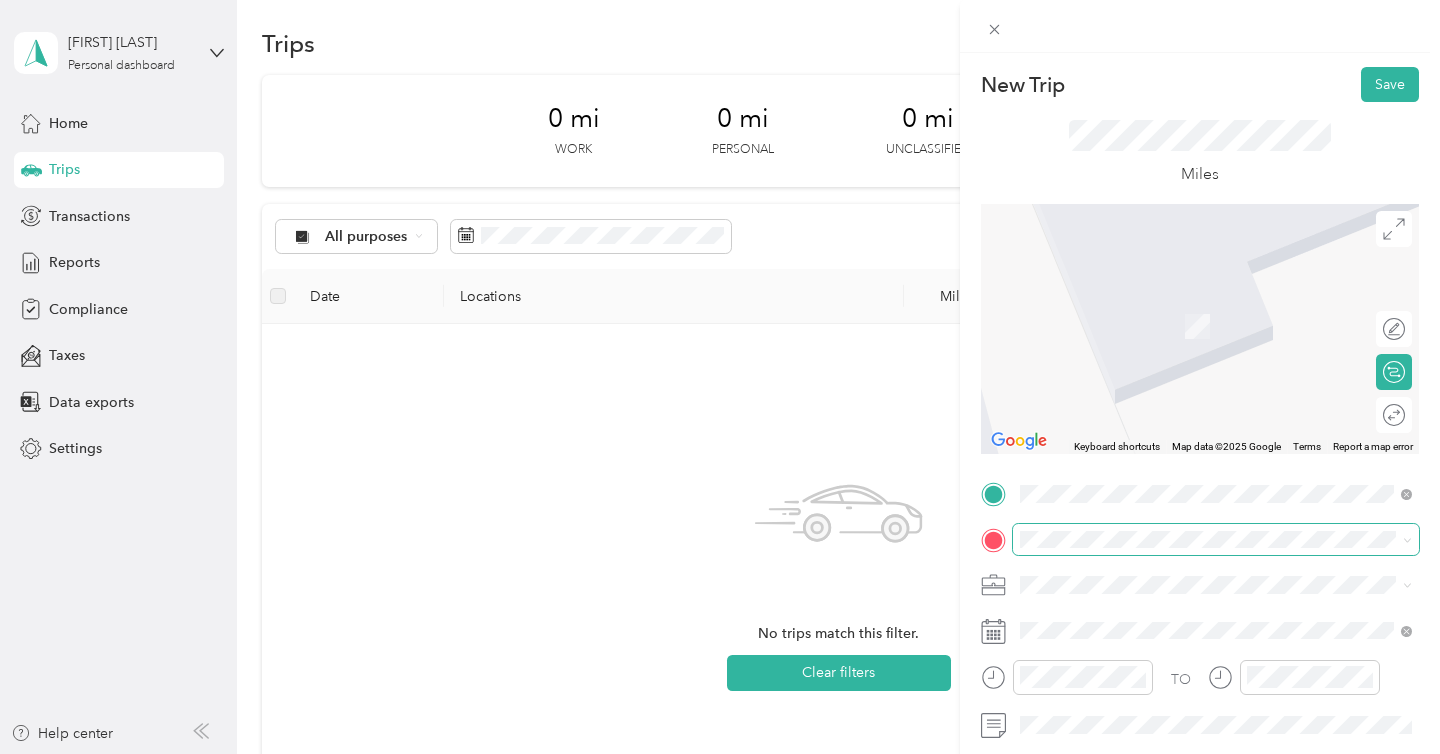 click at bounding box center [1216, 540] 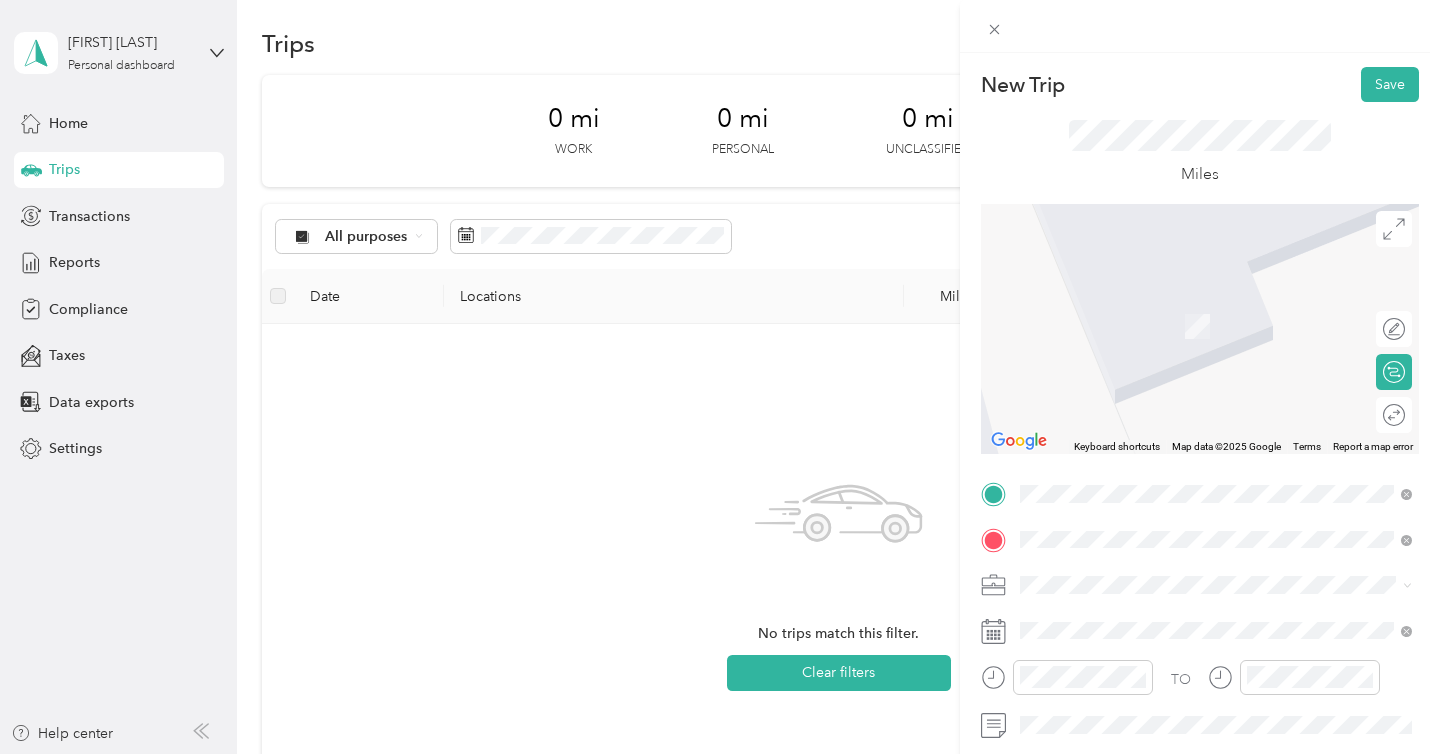 click on "[NUMBER] [STREET], [CITY], [POSTAL_CODE], [CITY], [STATE], [COUNTRY]" at bounding box center [1227, 336] 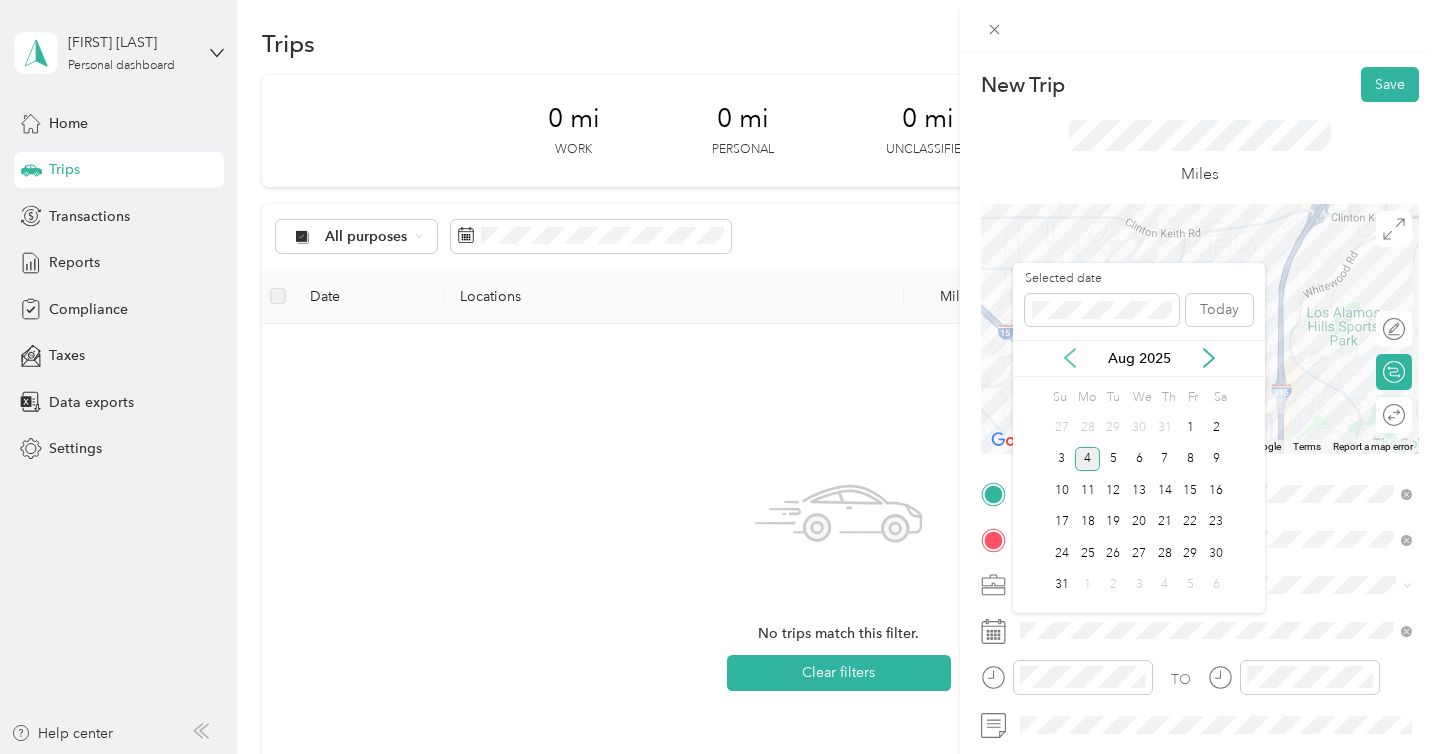 click 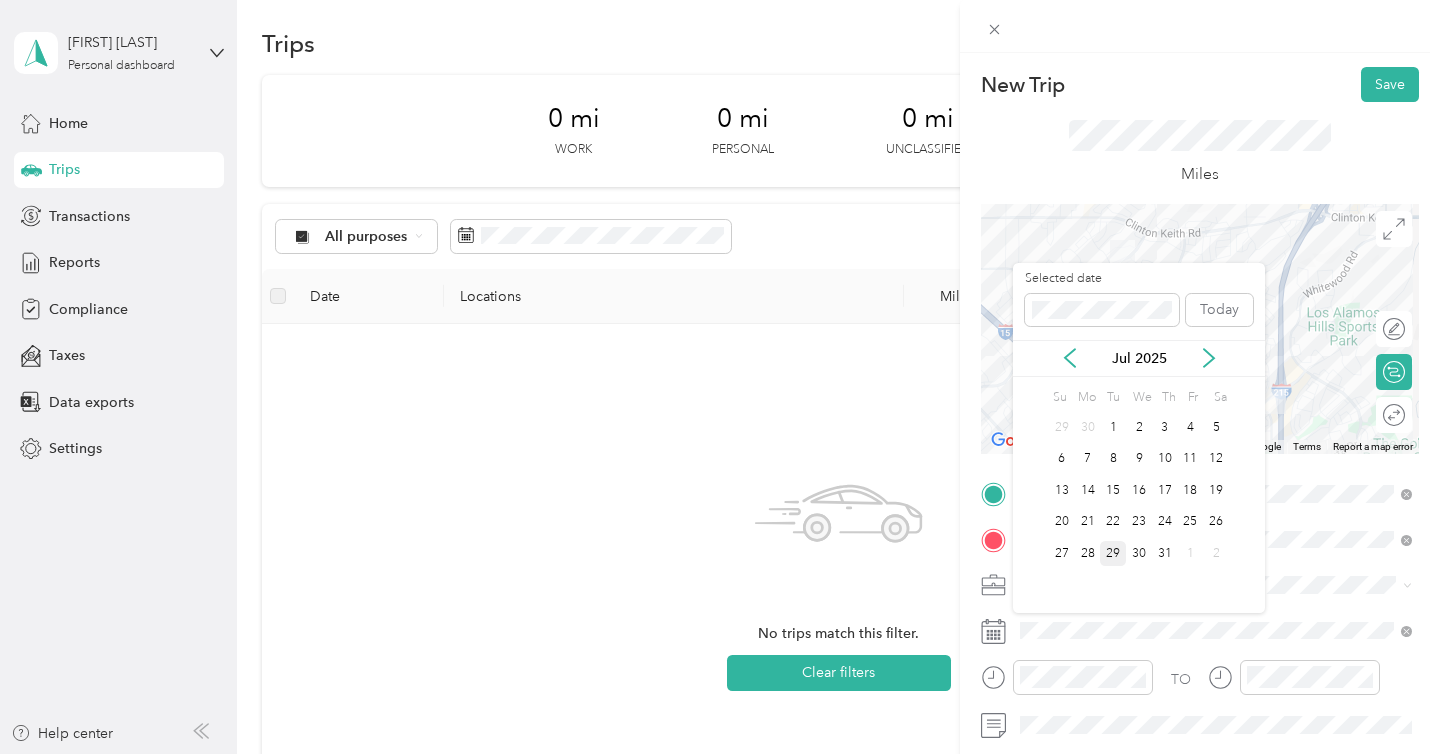 click on "29" at bounding box center [1113, 553] 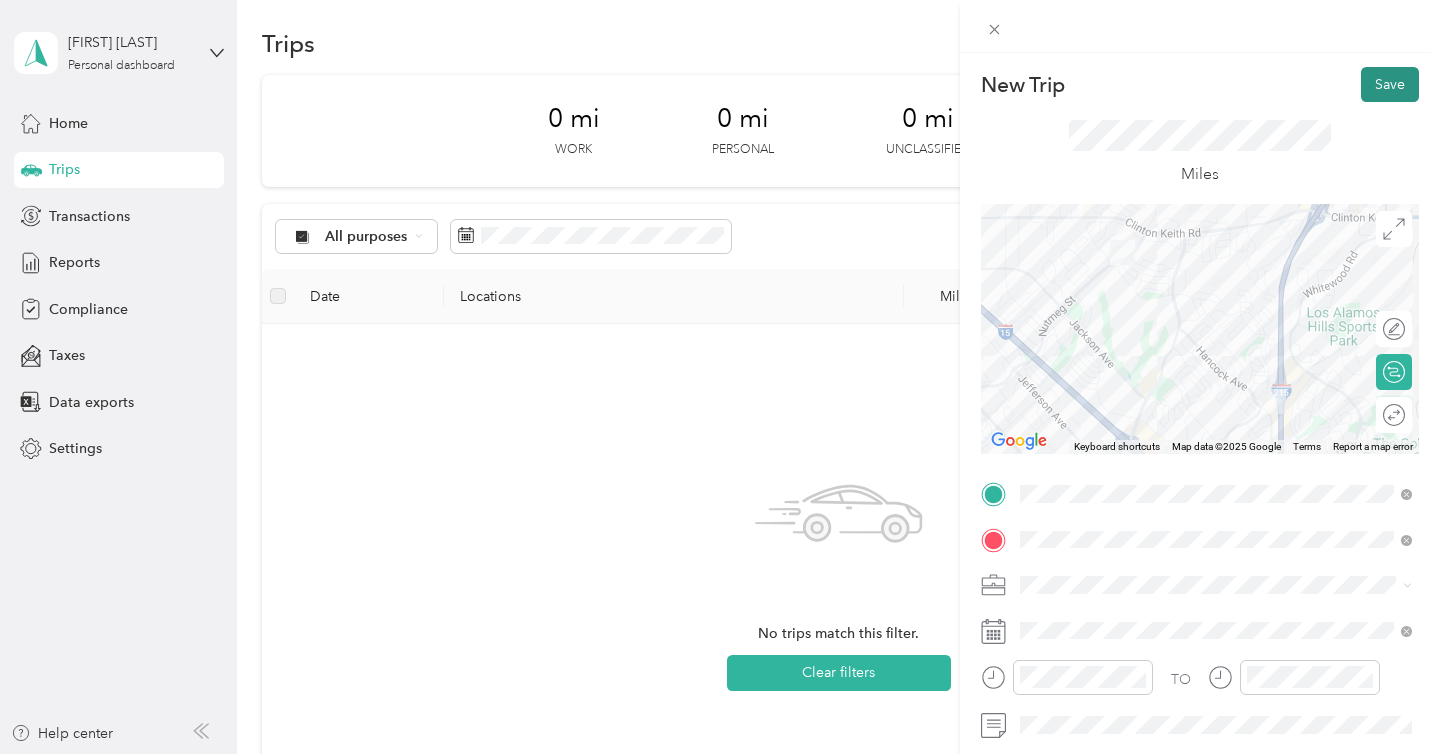 click on "Save" at bounding box center [1390, 84] 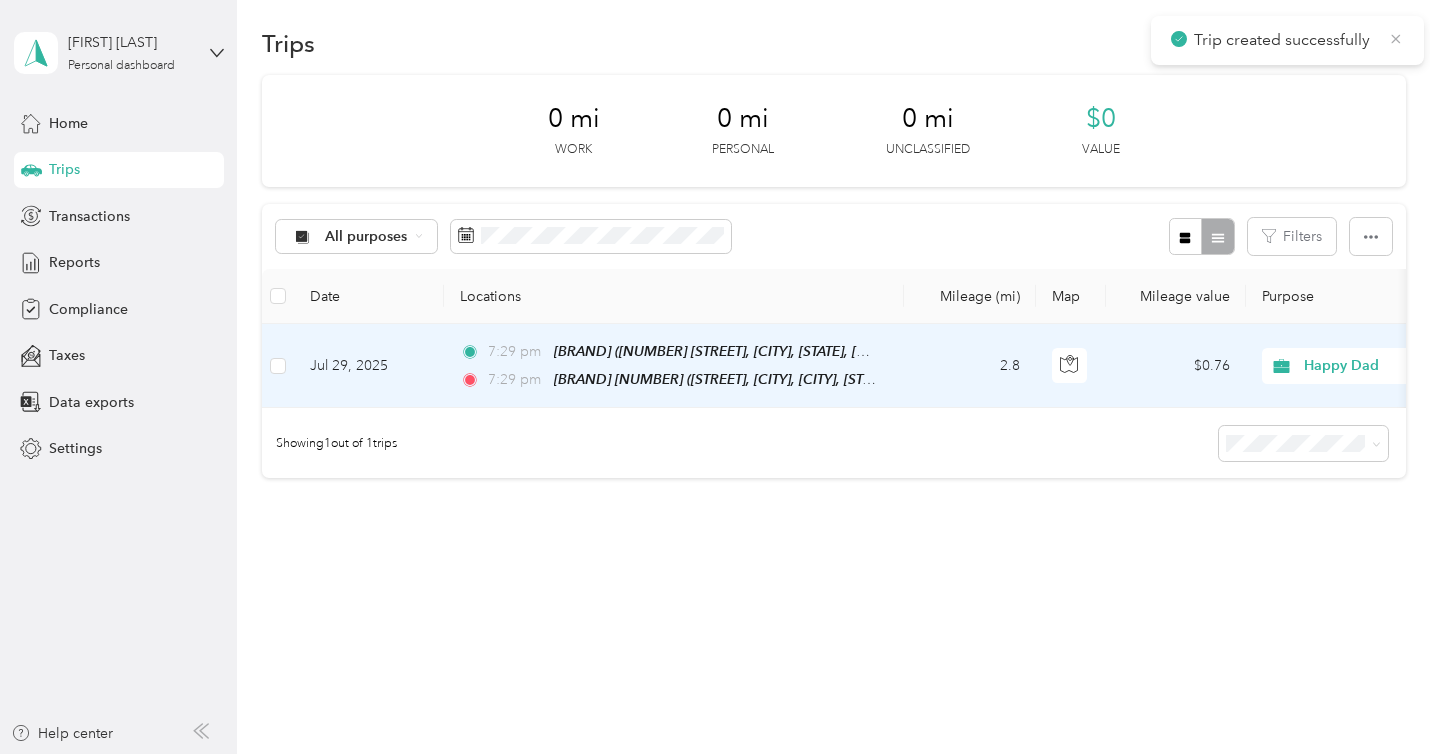 click 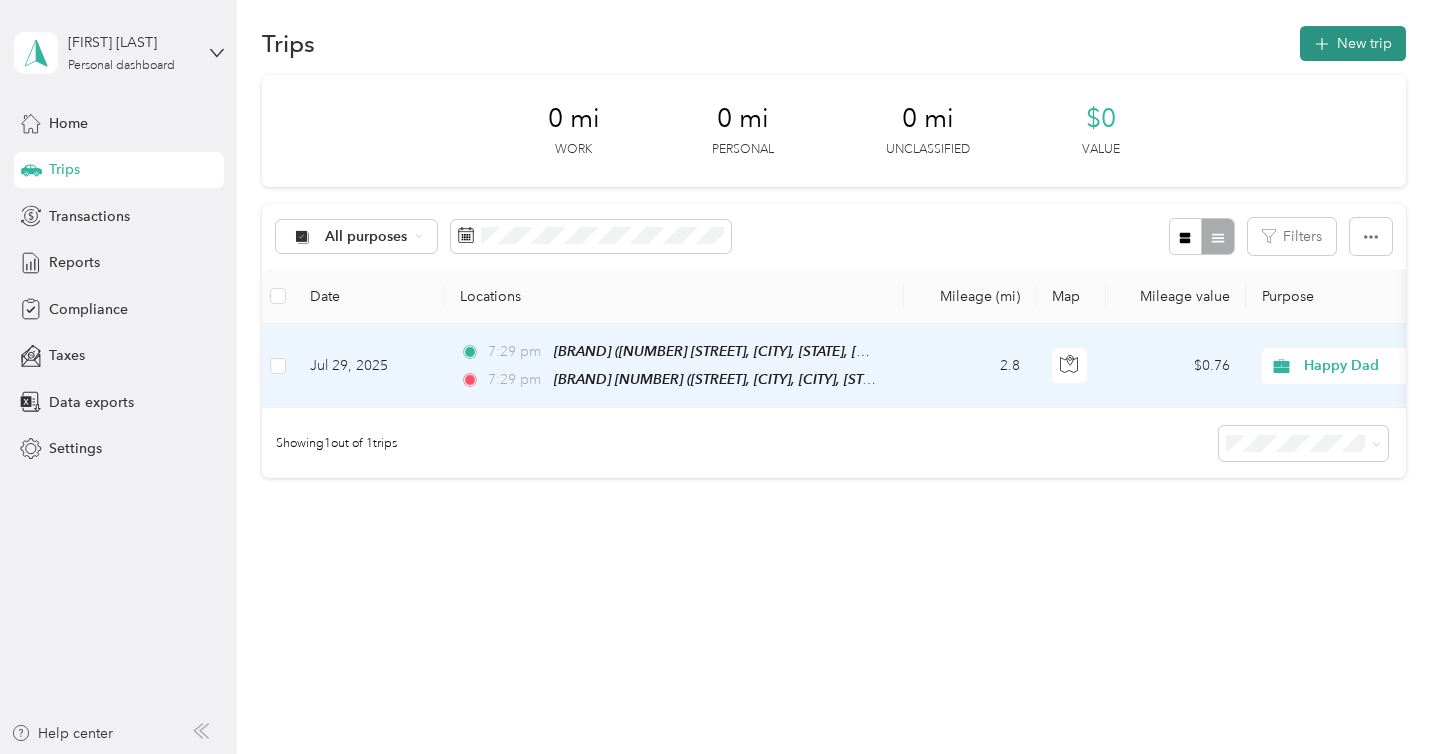 click on "New trip" at bounding box center [1353, 43] 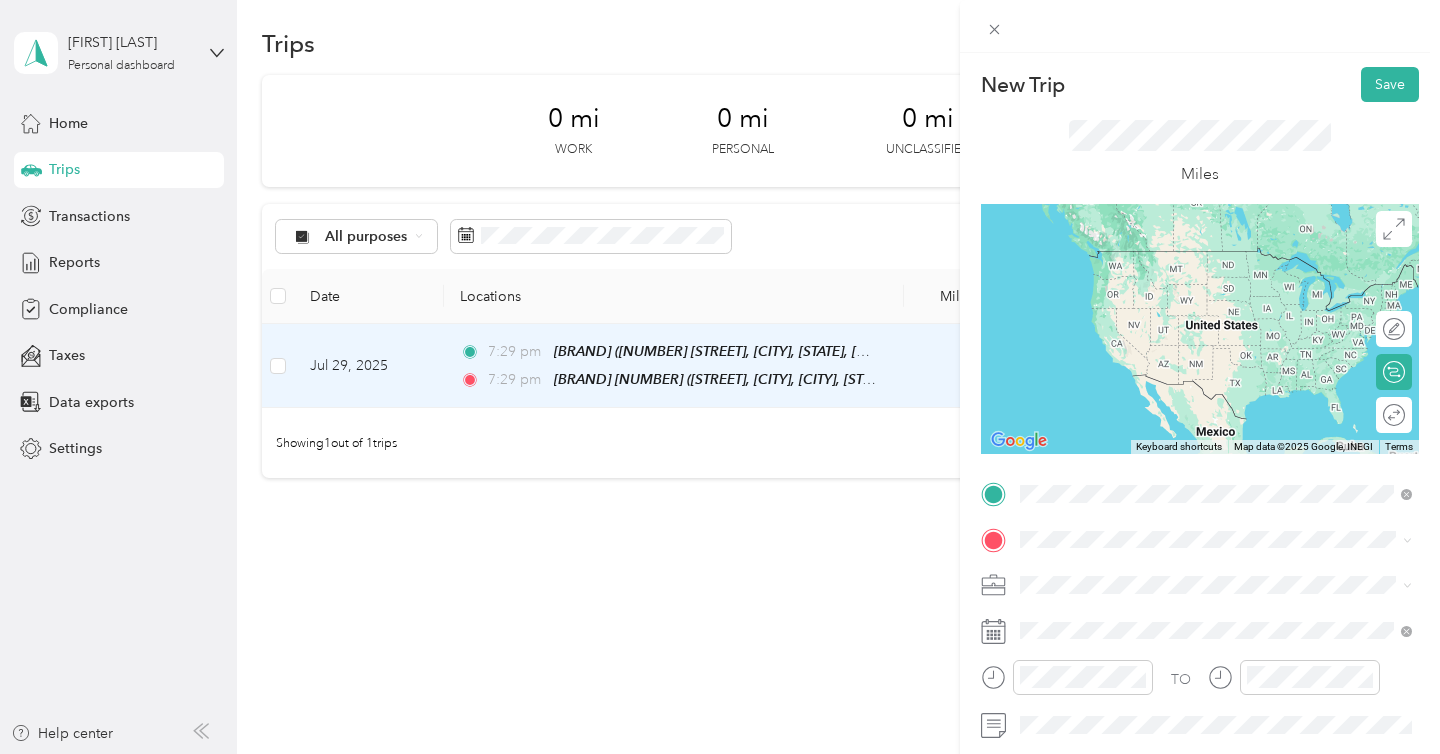 click on "[NUMBER] [STREET], [CITY], [POSTAL_CODE], [CITY], [STATE], [COUNTRY]" at bounding box center [1227, 291] 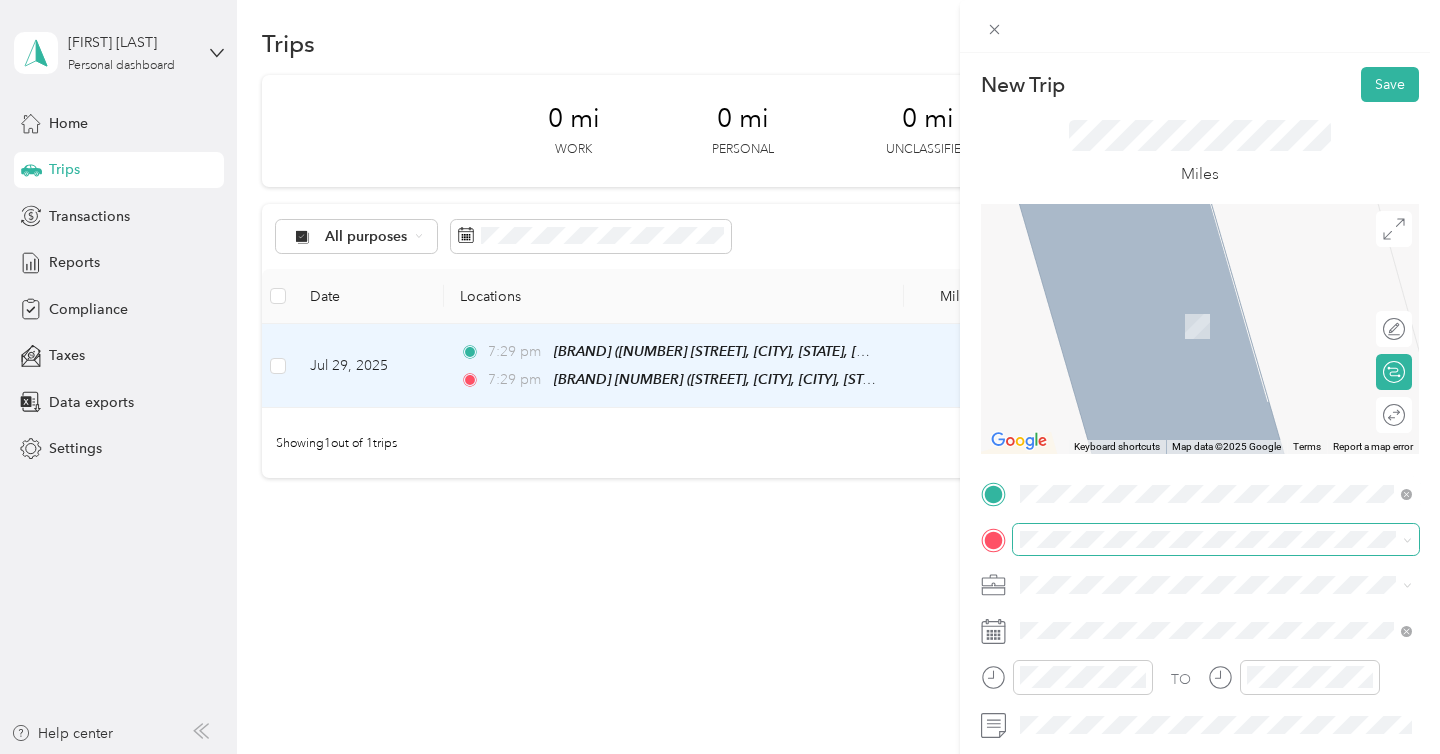 click at bounding box center (1216, 540) 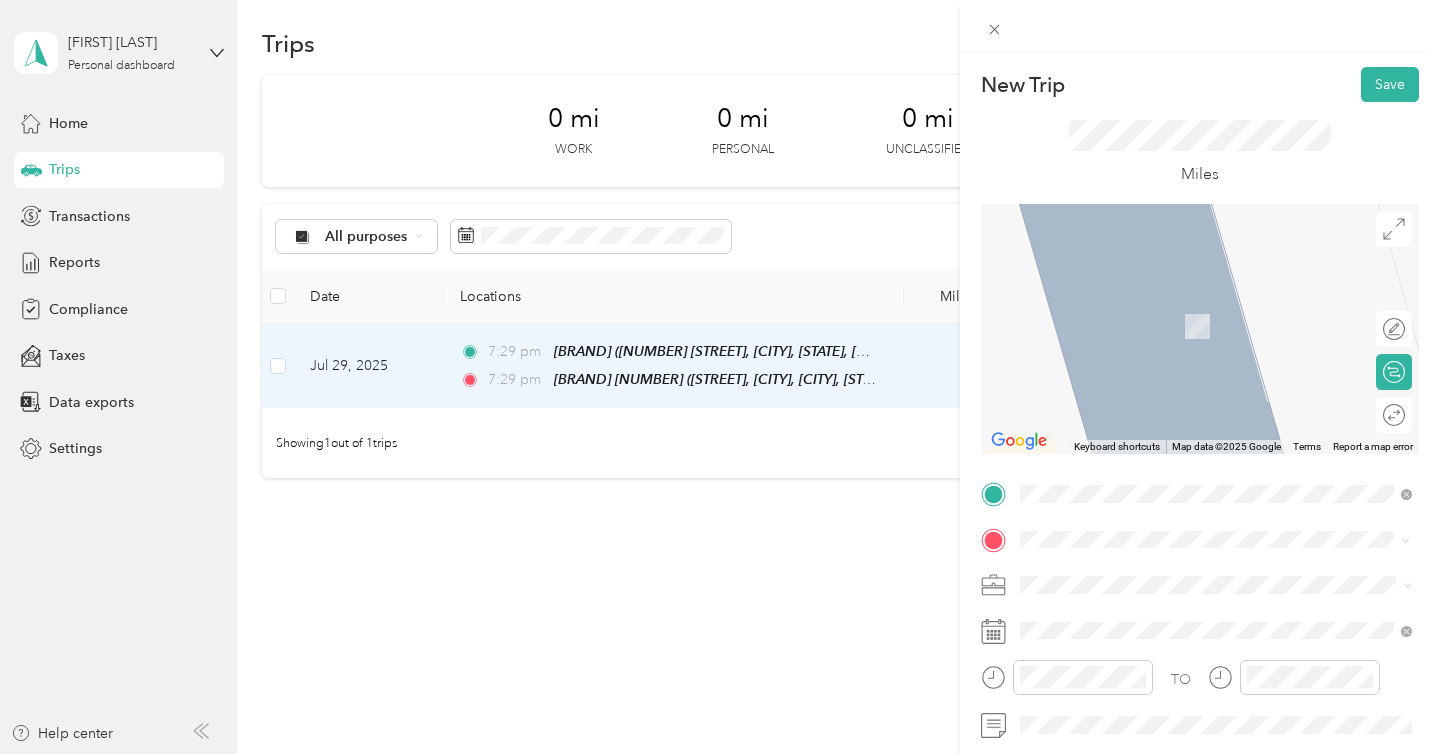 click on "[NUMBER] [STREET], [CITY], [POSTAL_CODE], [CITY], [STATE], [COUNTRY]" at bounding box center (1227, 336) 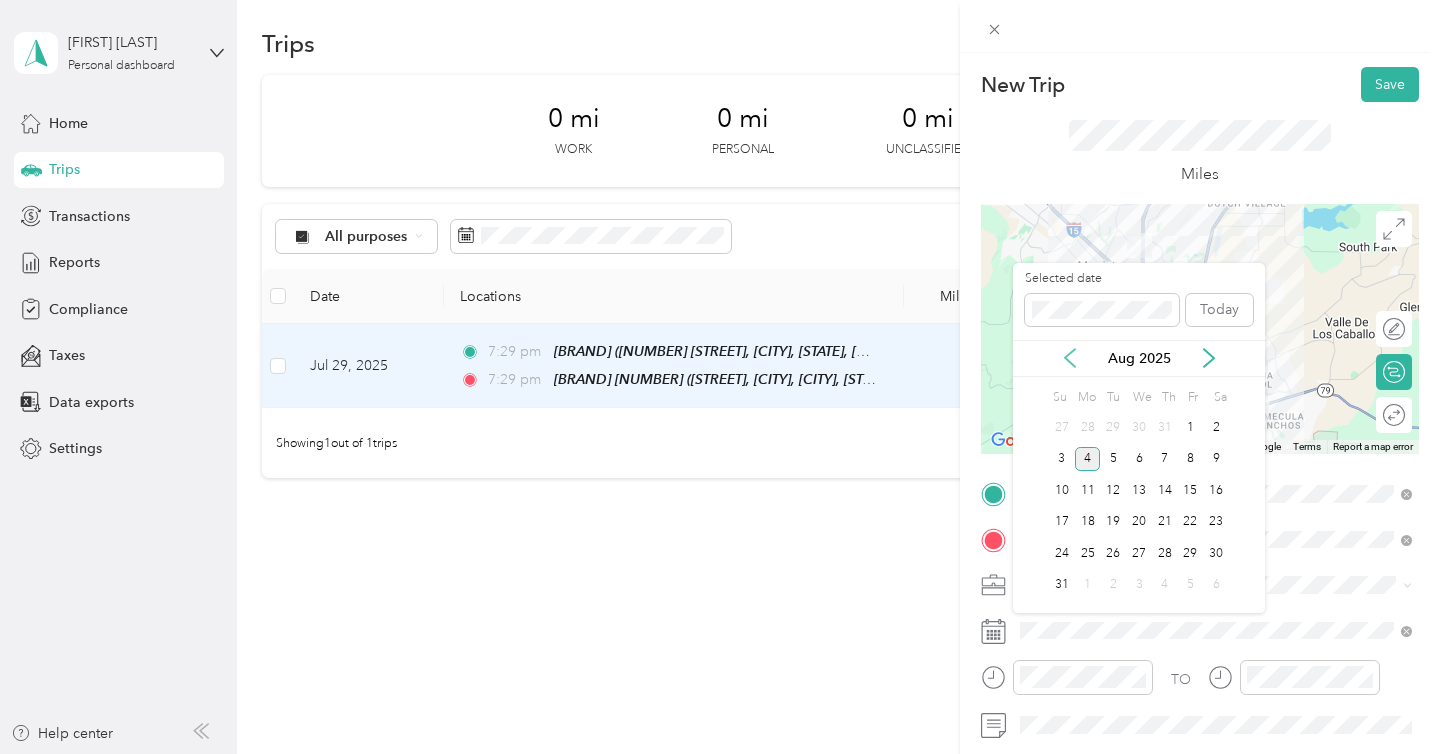 click 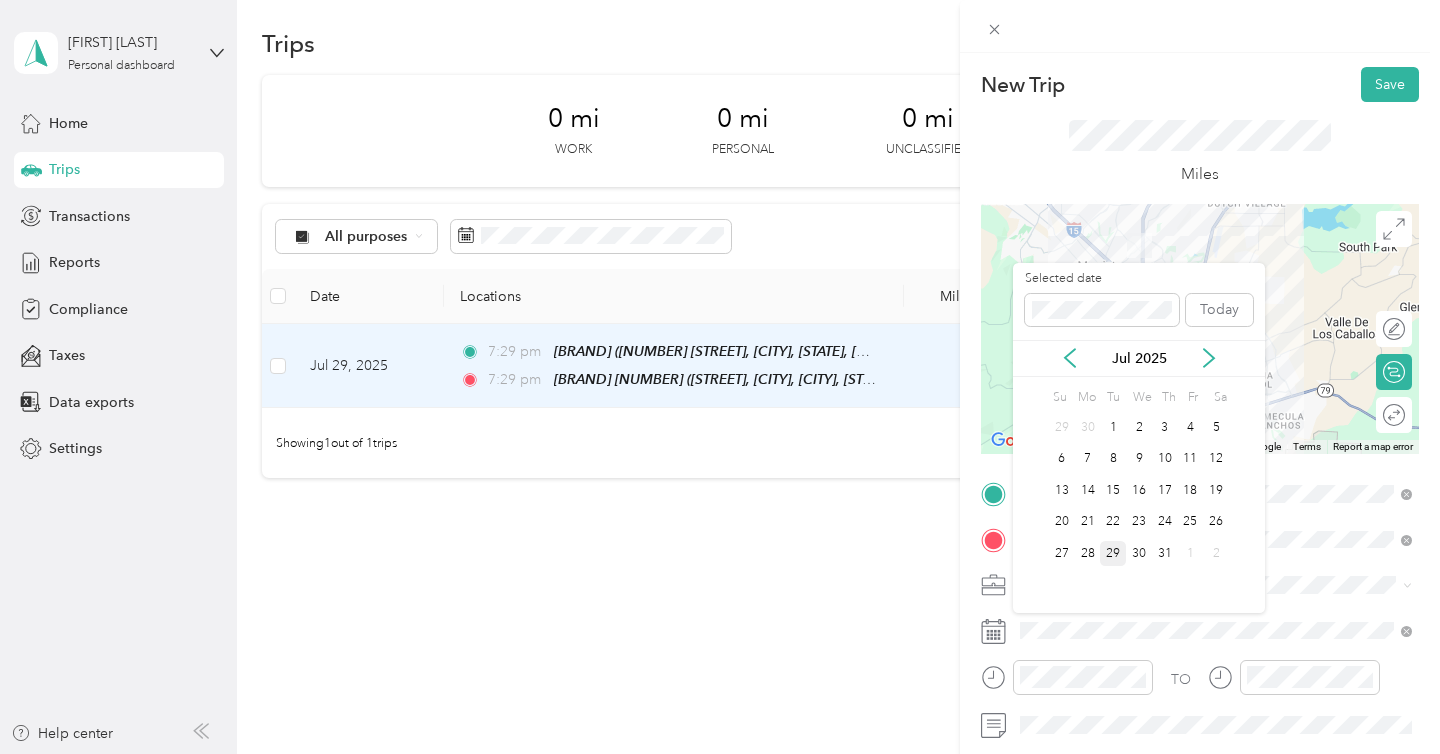 click on "29" at bounding box center (1113, 553) 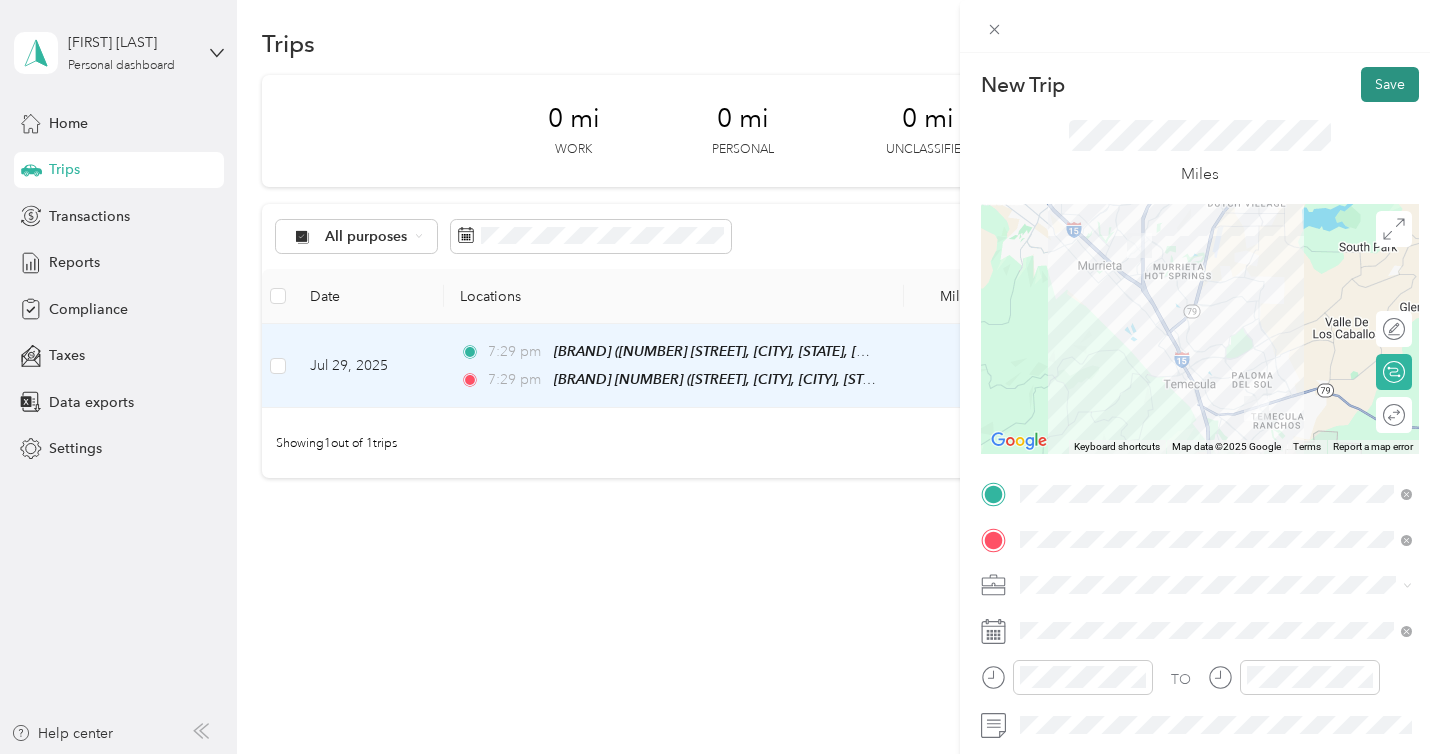 click on "Save" at bounding box center (1390, 84) 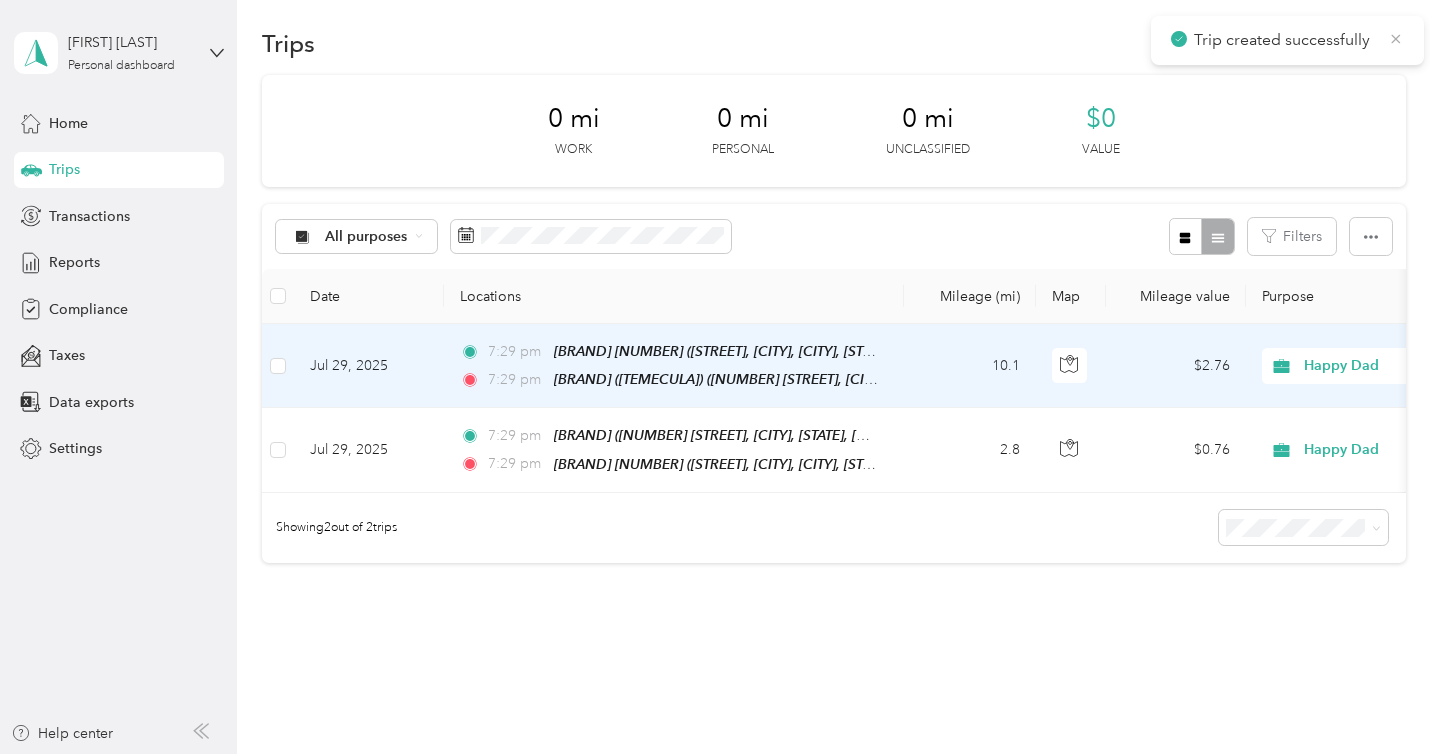 click 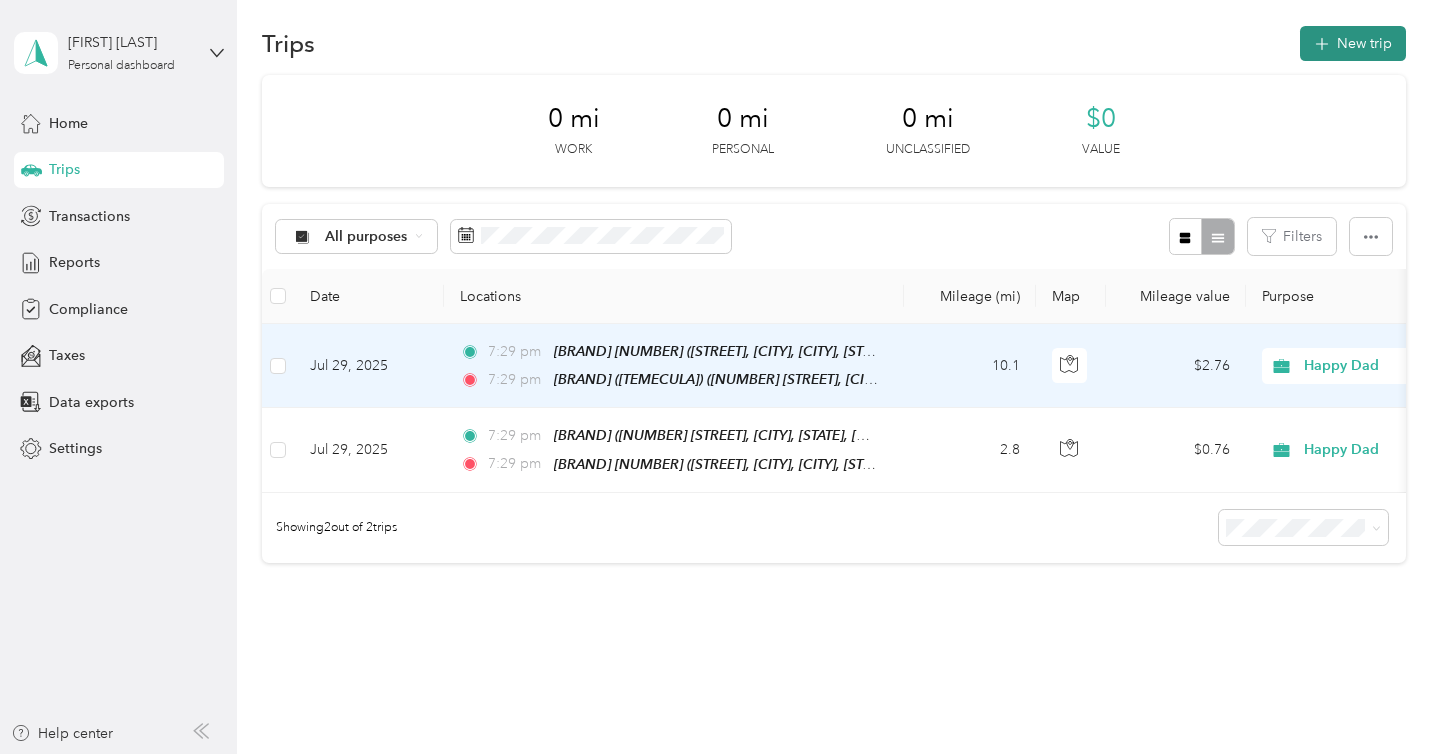 click on "New trip" at bounding box center (1353, 43) 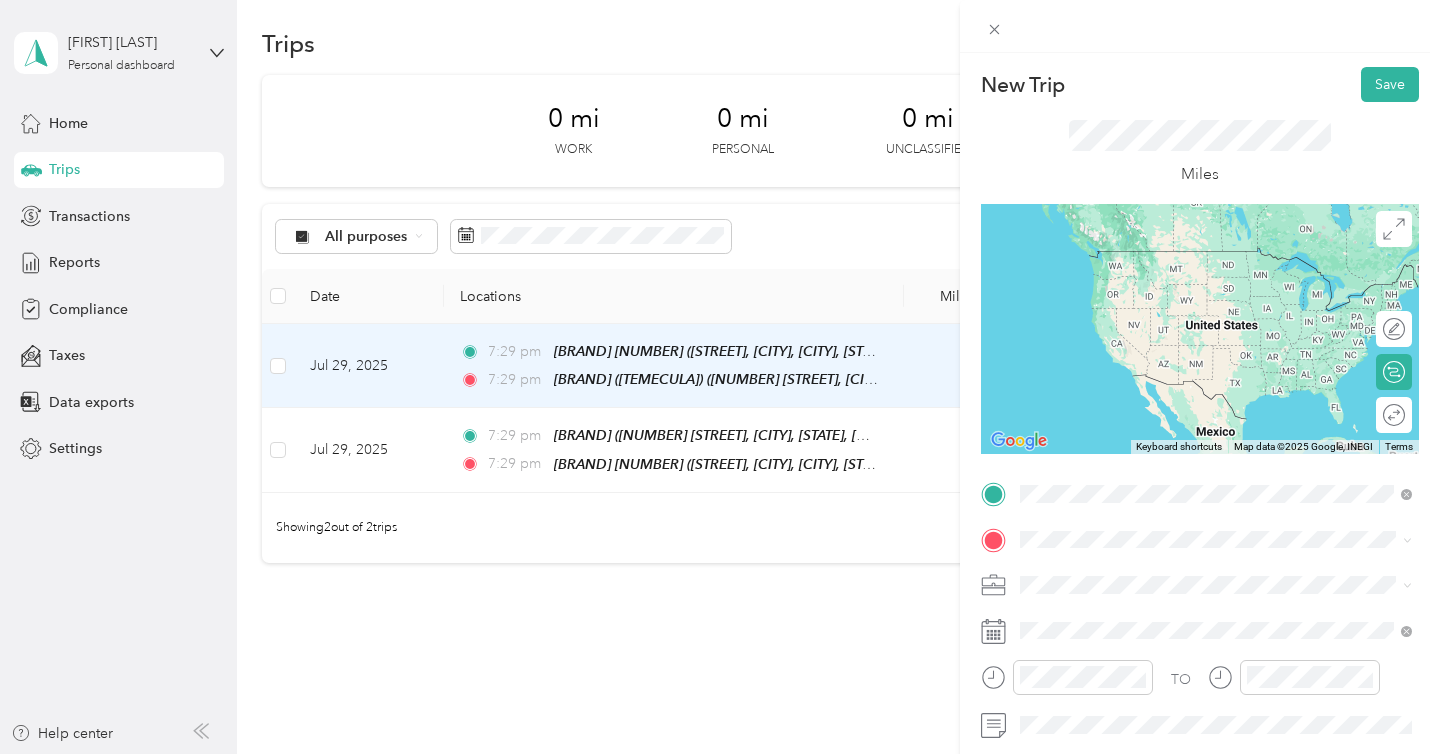 click on "[NUMBER] [STREET], [CITY], [POSTAL_CODE], [CITY], [STATE], [COUNTRY]" at bounding box center (1227, 291) 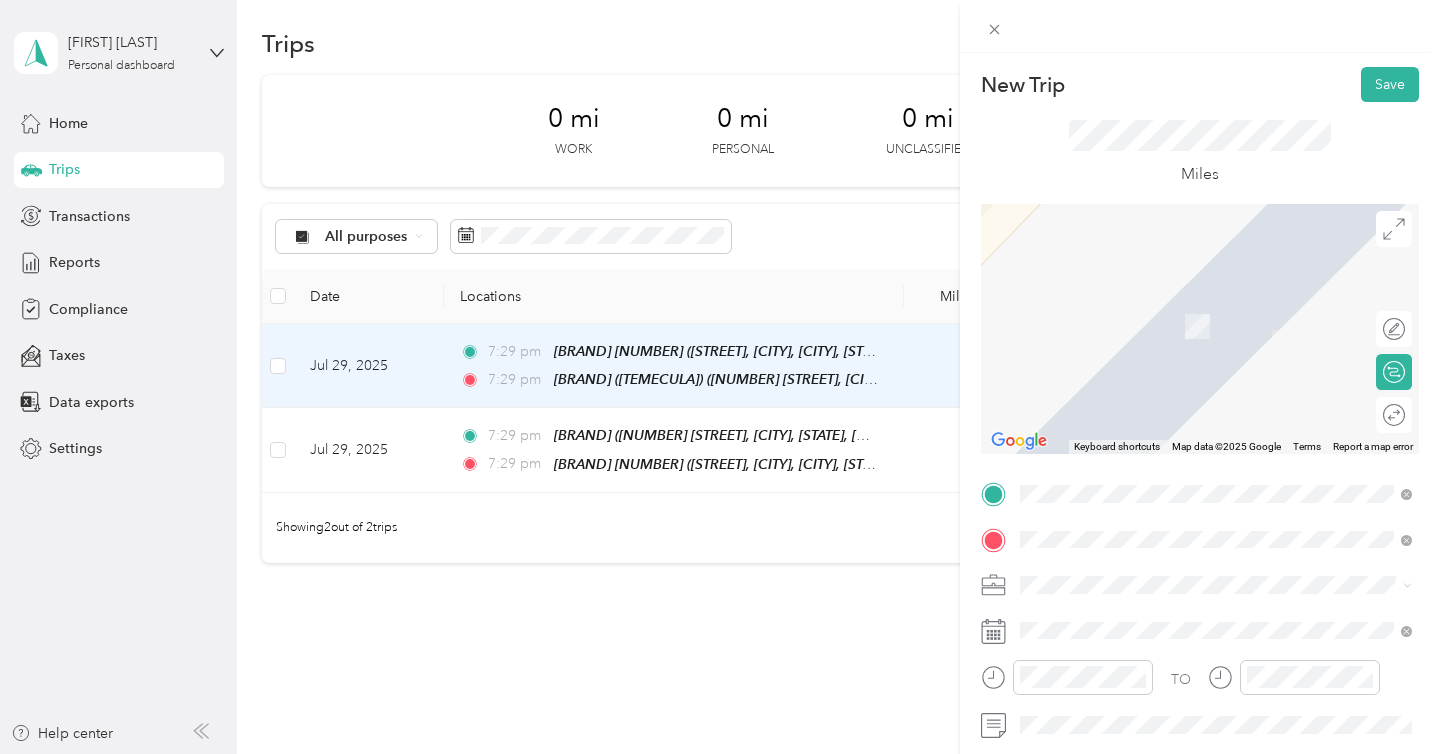 click on "[NUMBER] [STREET], [CITY], [POSTAL_CODE], [CITY], [STATE], [COUNTRY]" at bounding box center [1216, 326] 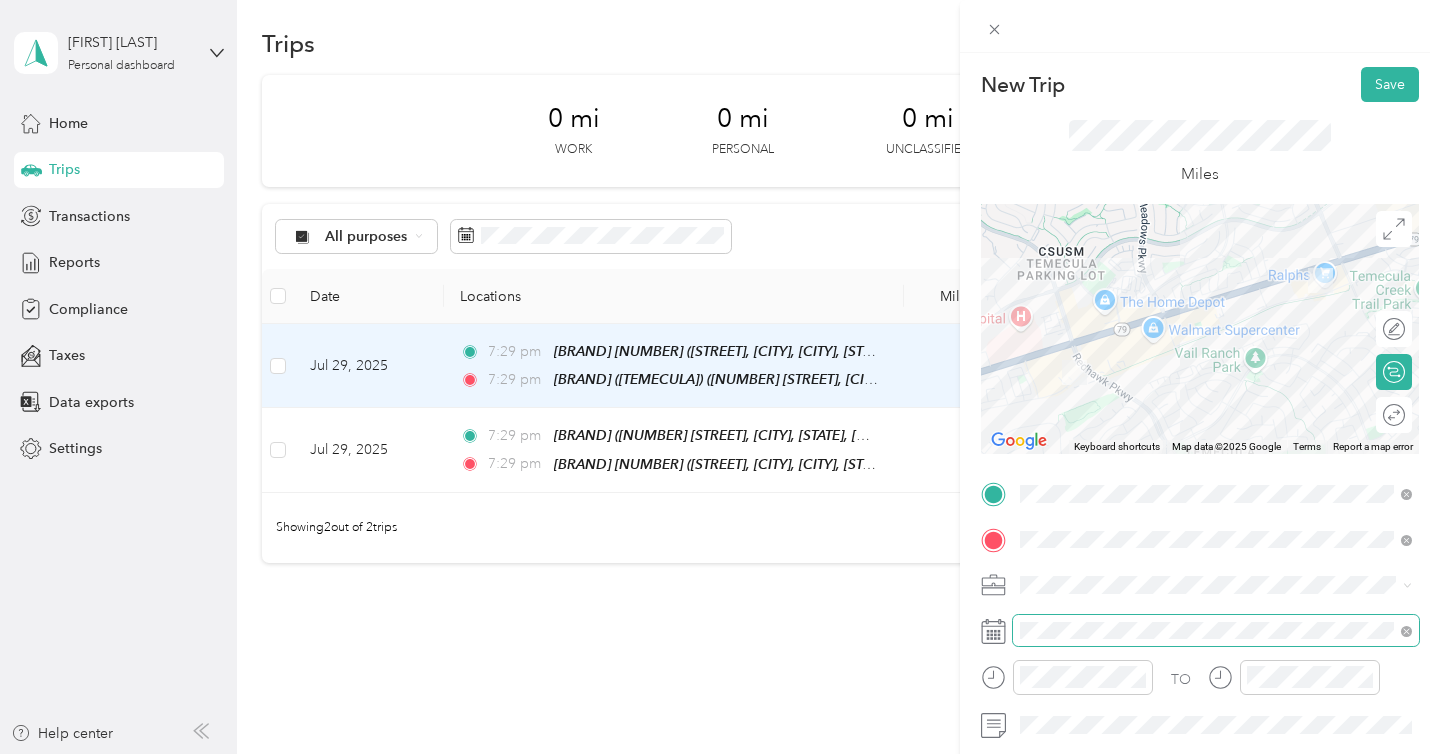 click at bounding box center (1216, 631) 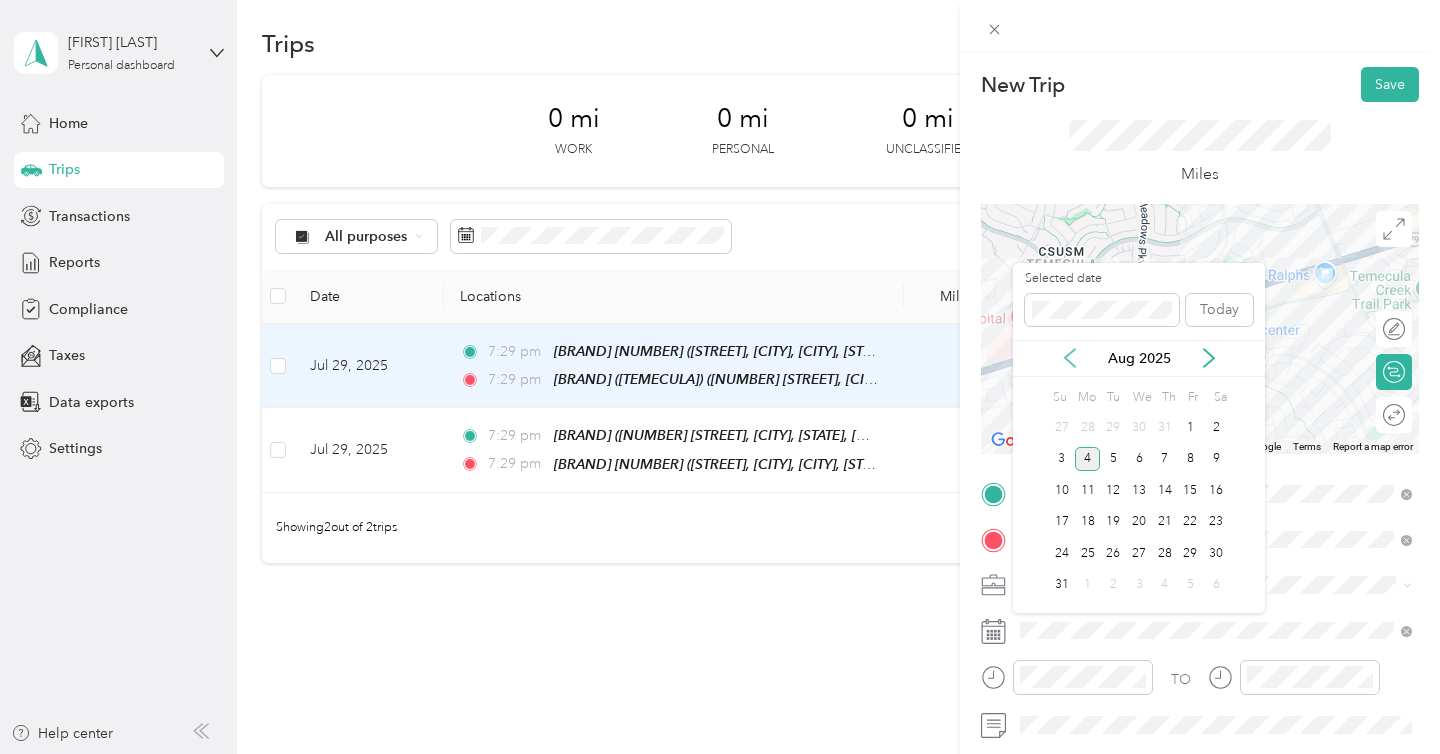 click 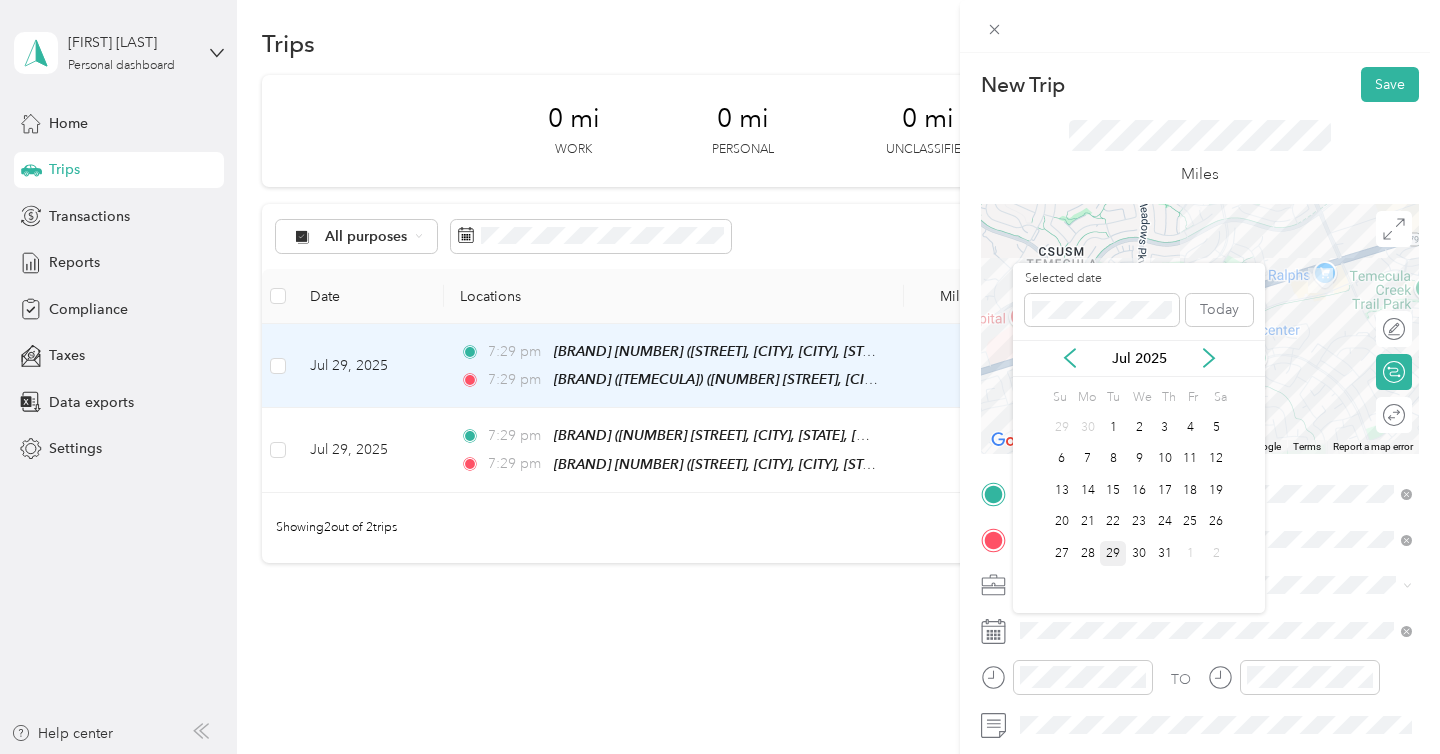 click on "29" at bounding box center [1113, 553] 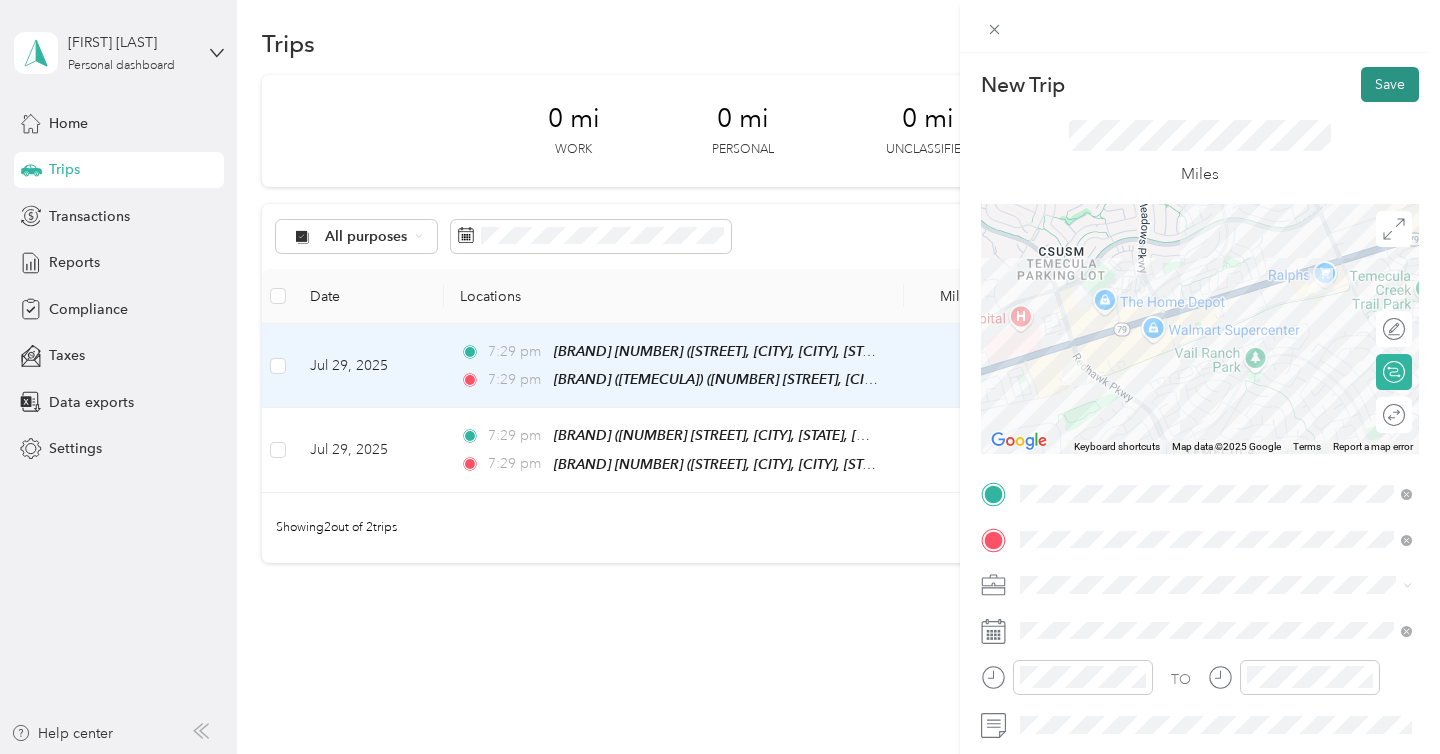 click on "Save" at bounding box center [1390, 84] 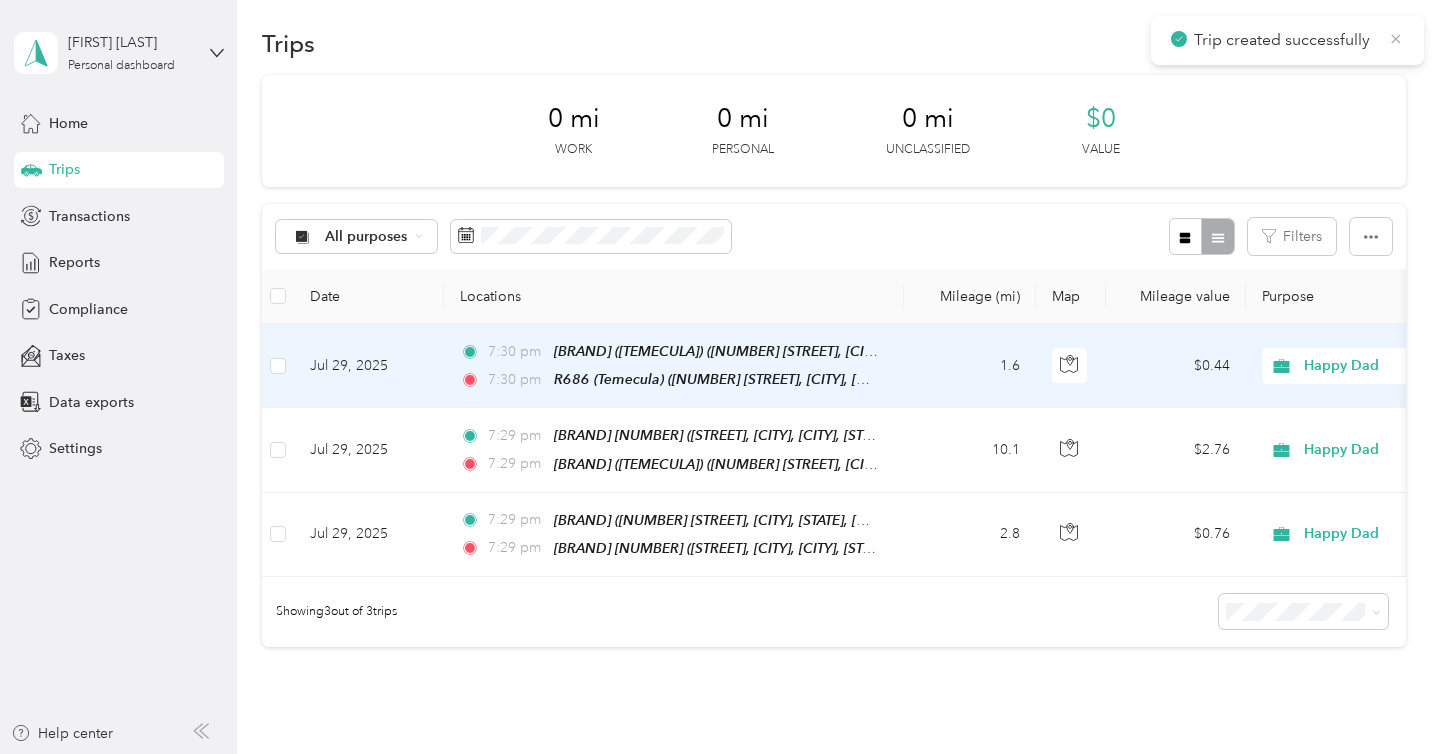 click 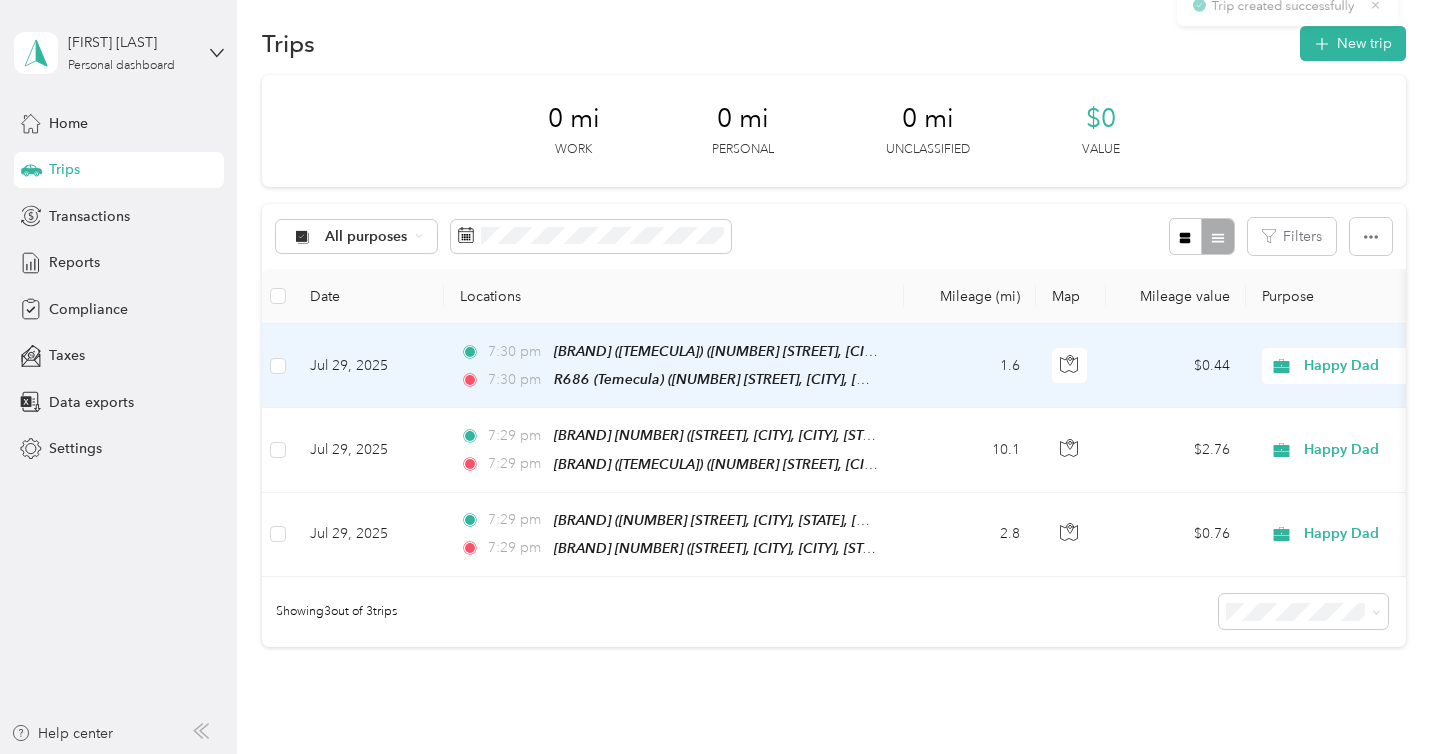 click on "New trip" at bounding box center [1353, 43] 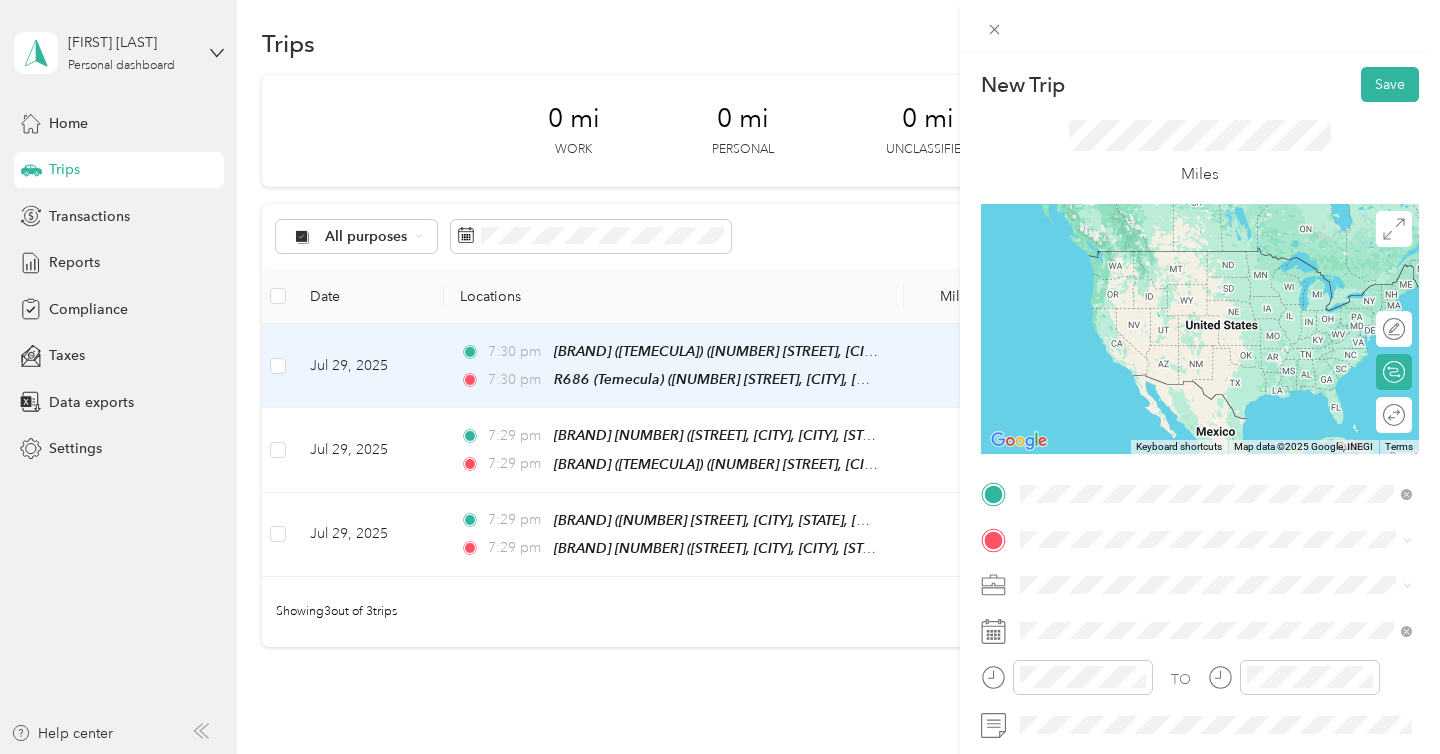 click on "[NUMBER] [STREET], [CITY], [POSTAL_CODE], [CITY], [STATE], [COUNTRY]" at bounding box center (1232, 280) 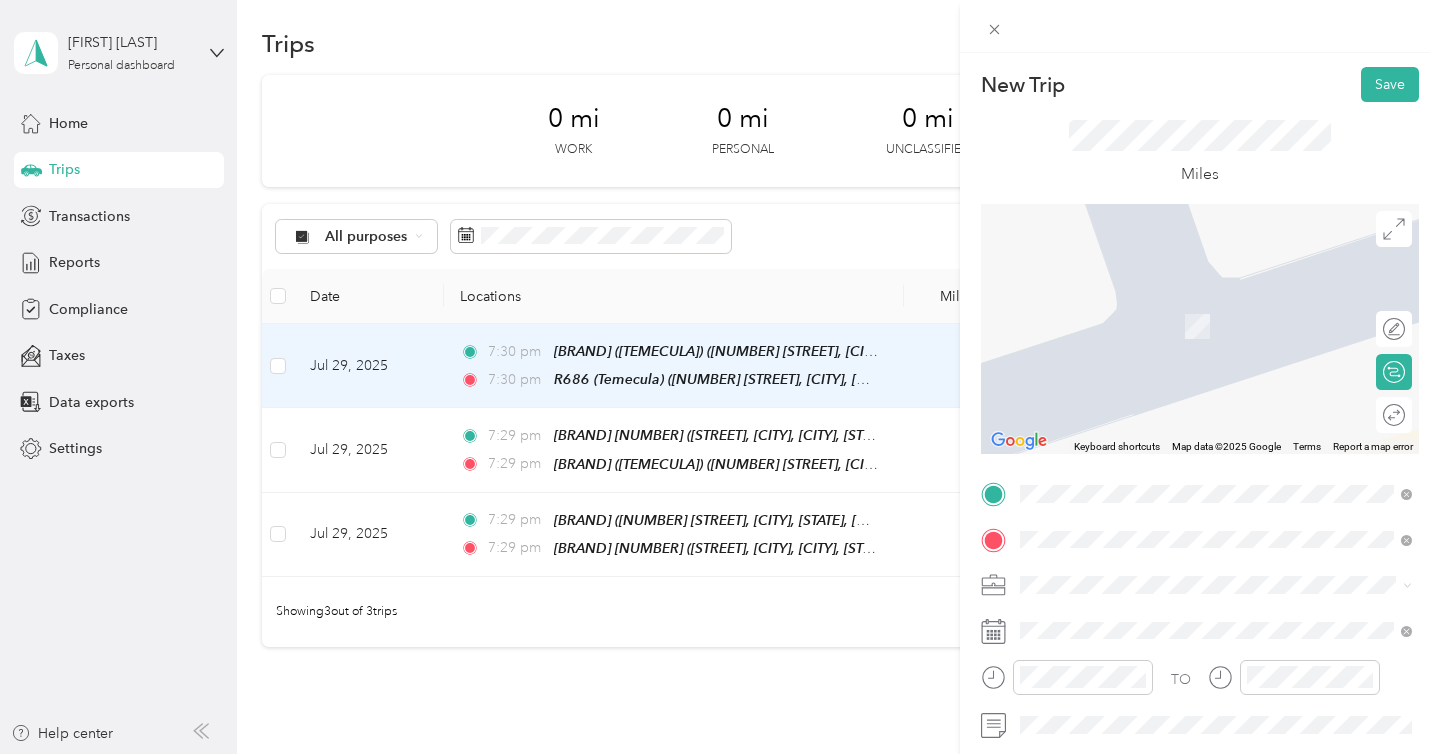 click on "[NUMBER] [STREET], [CITY], [STATE] [POSTAL_CODE], [COUNTRY]" at bounding box center [1216, 305] 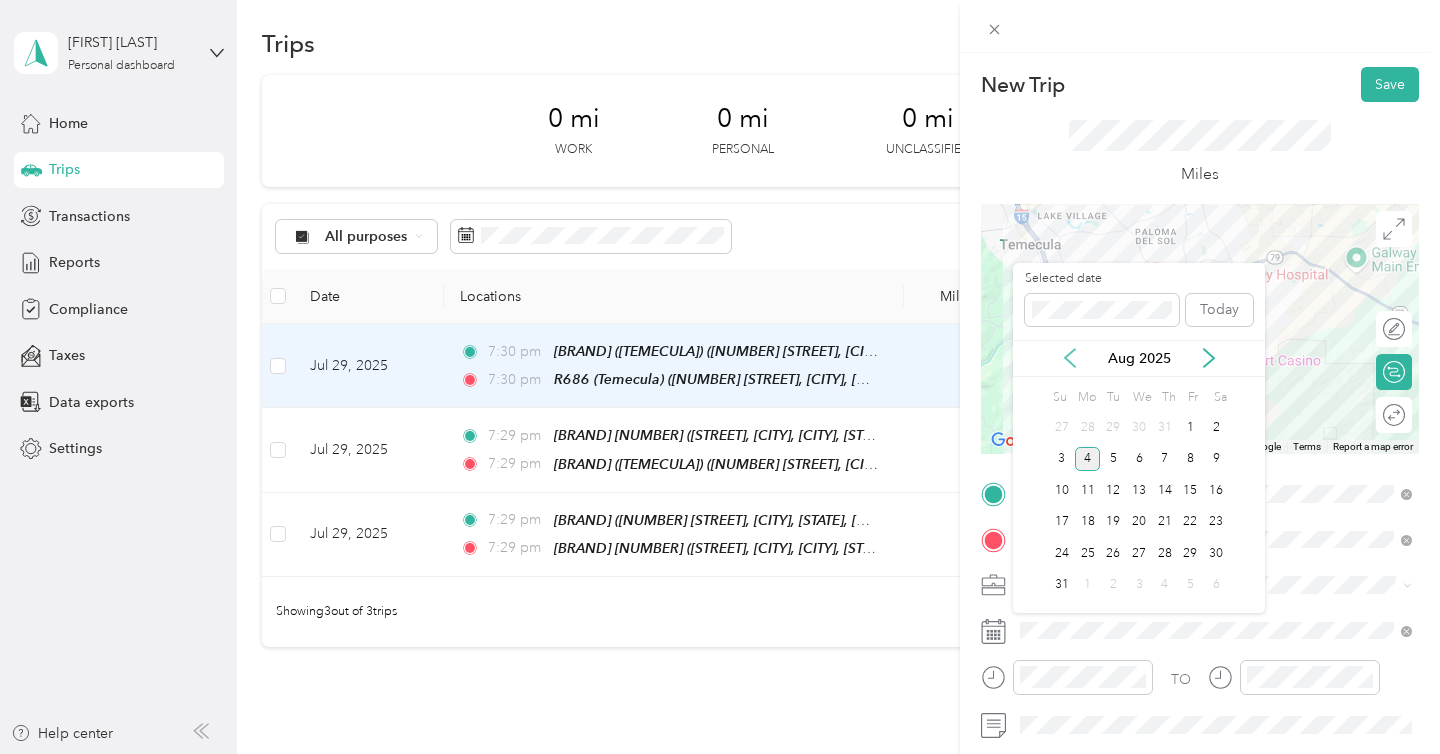 click 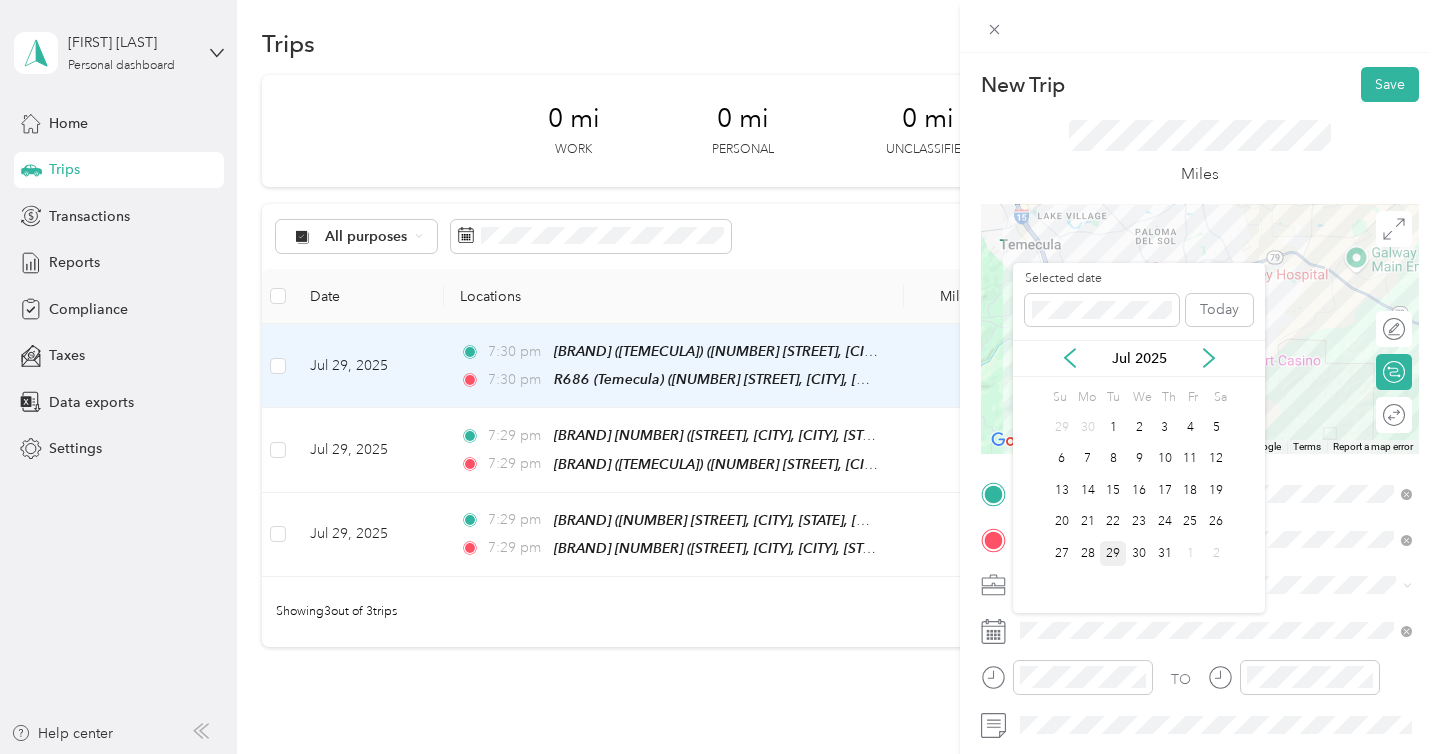 click on "29" at bounding box center [1113, 553] 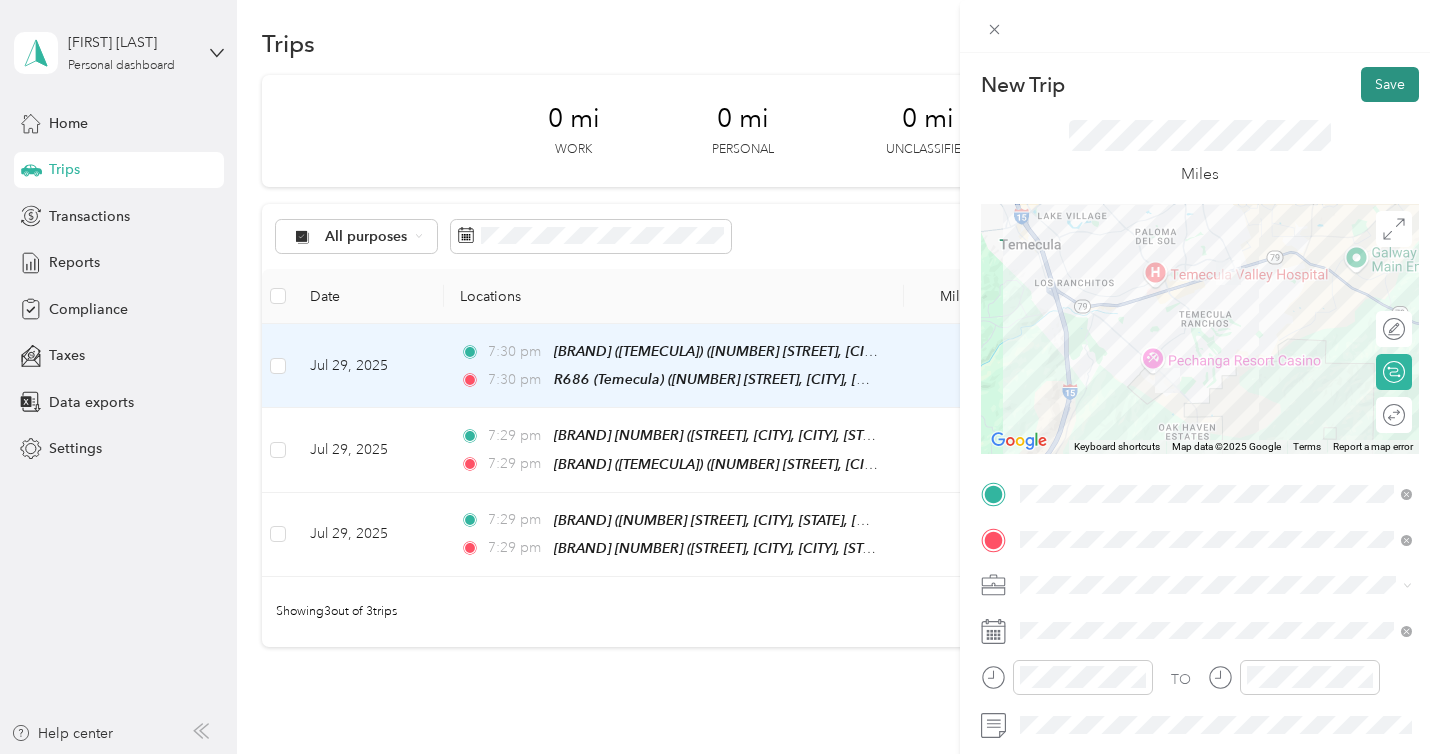 click on "Save" at bounding box center [1390, 84] 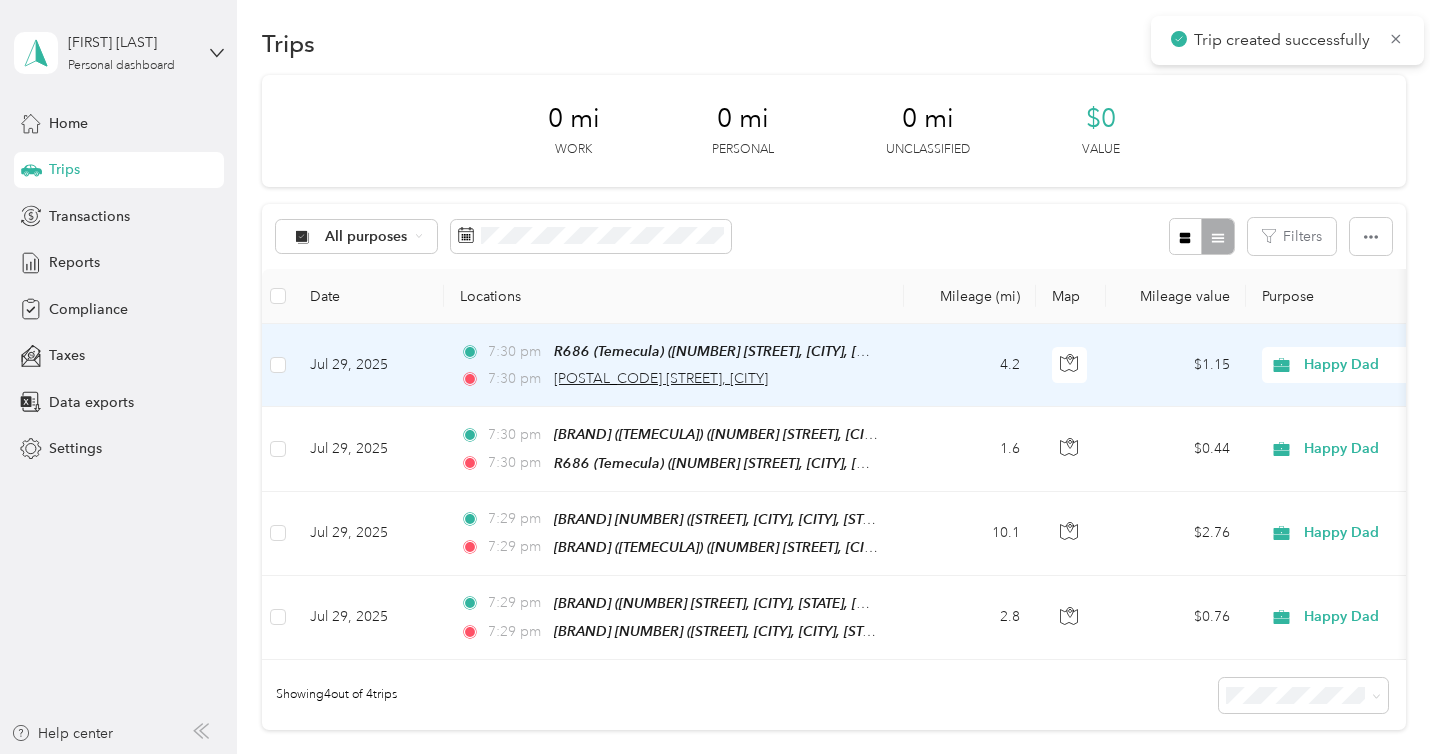 click on "[POSTAL_CODE] [STREET], [CITY]" at bounding box center [661, 378] 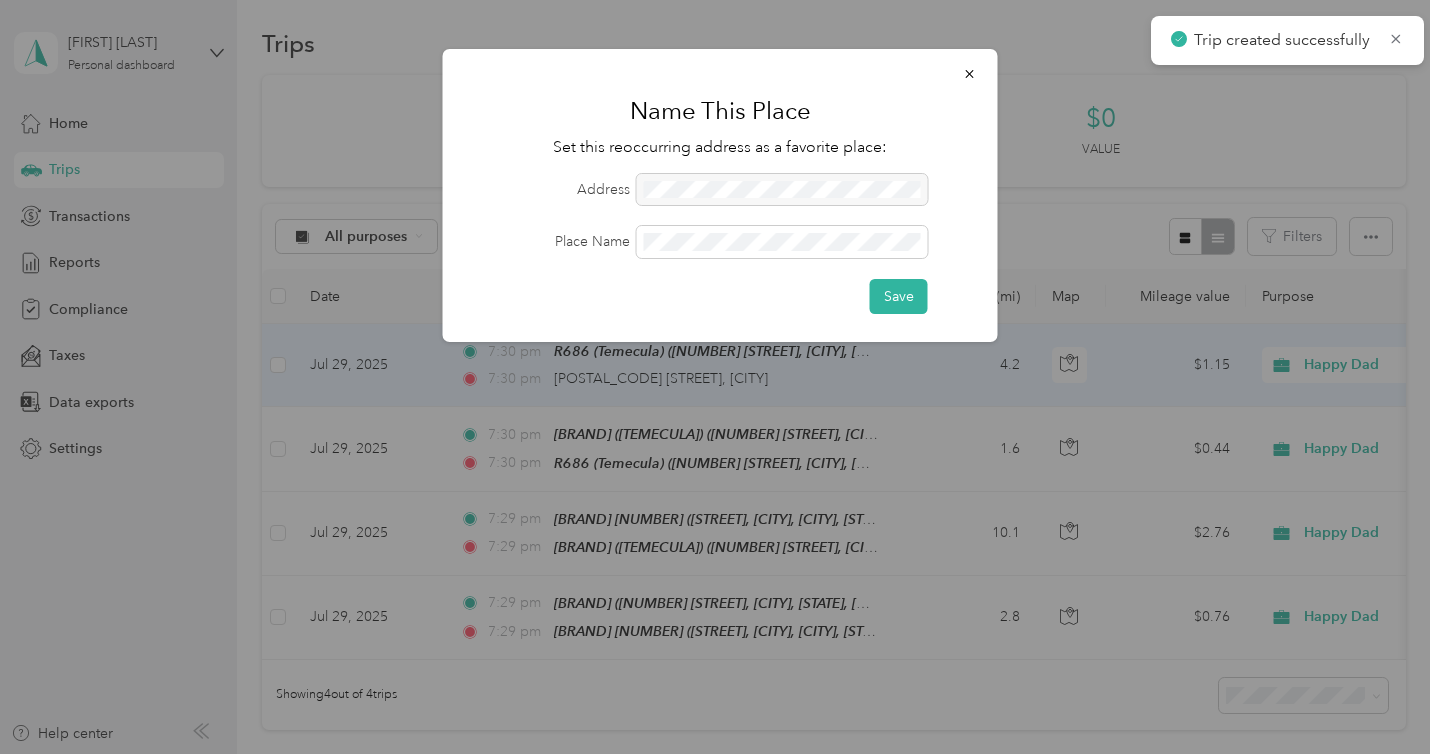 click on "Address   Place Name   Save" at bounding box center [720, 244] 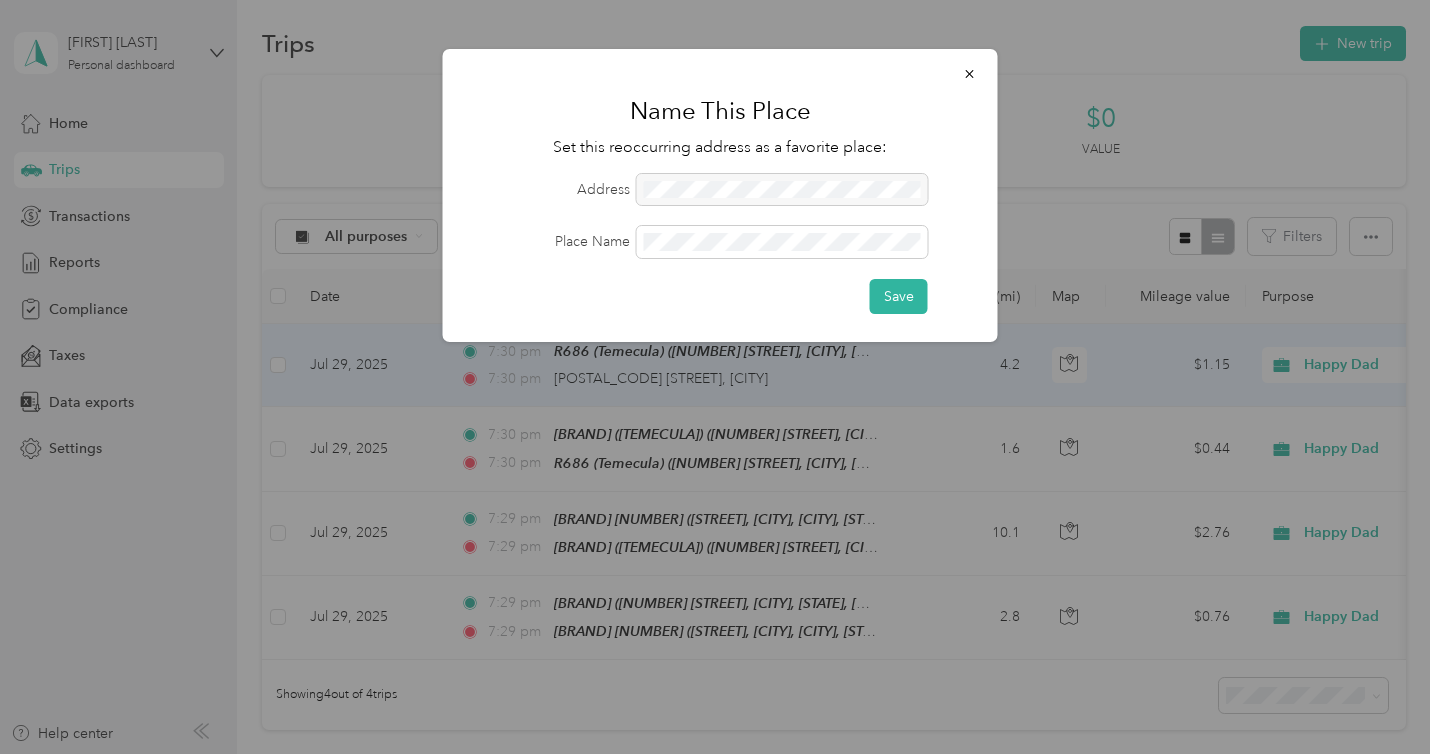 click on "Save" at bounding box center (720, 296) 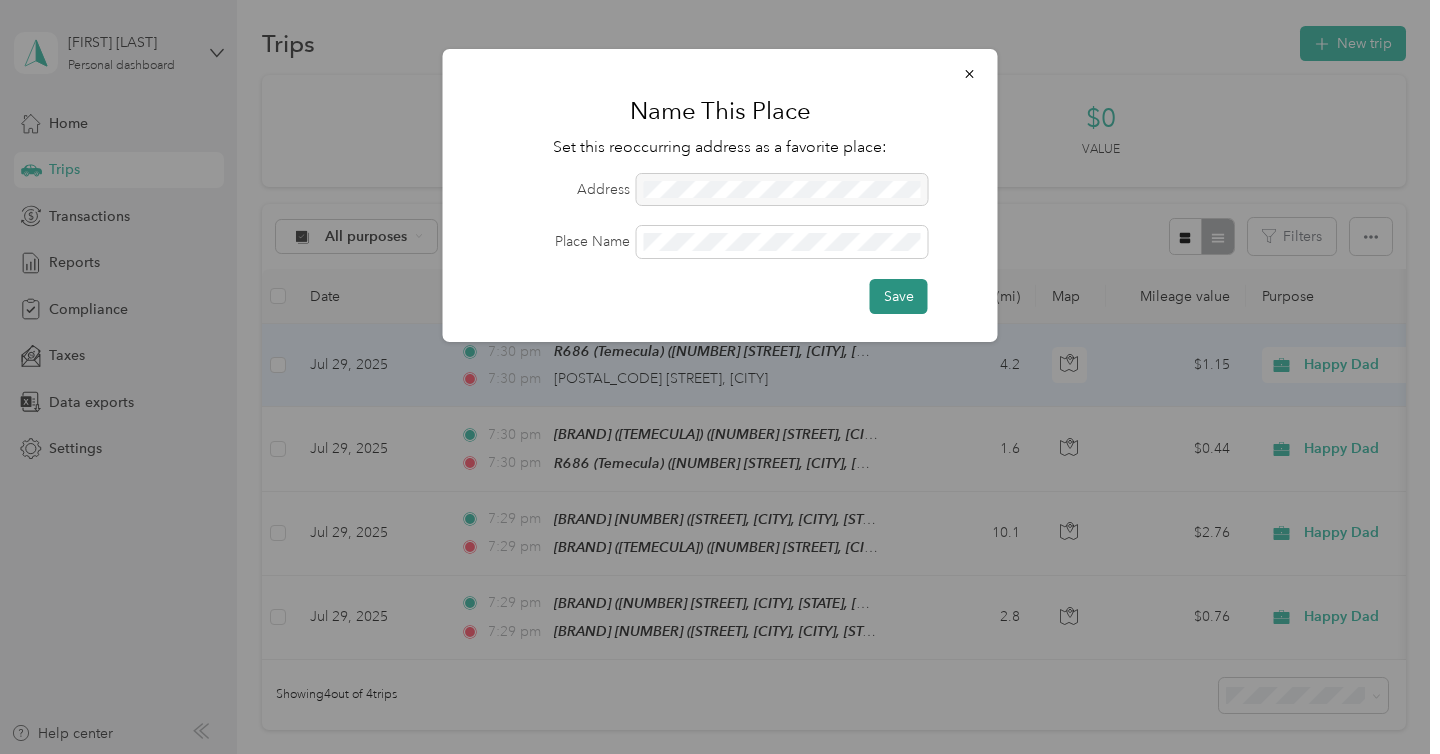 click on "Save" at bounding box center (899, 296) 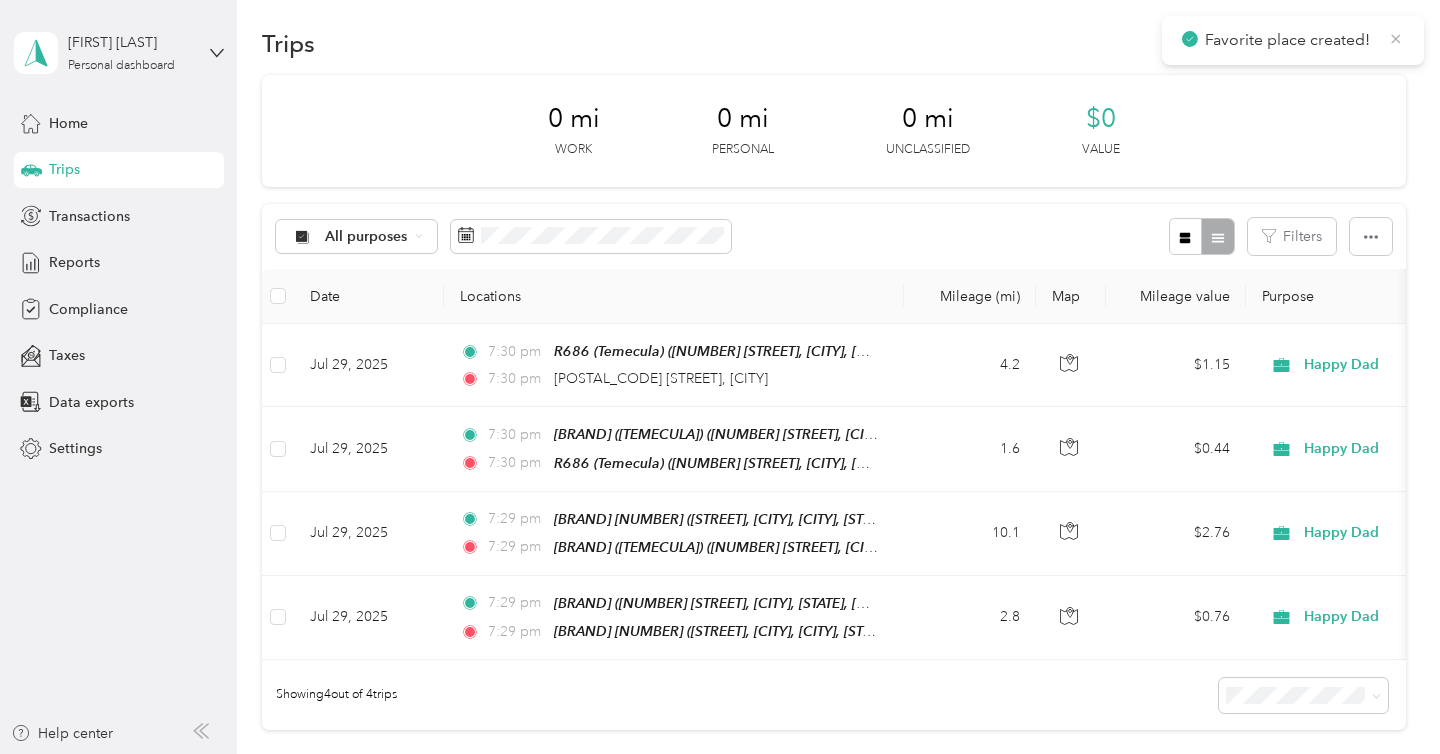 click 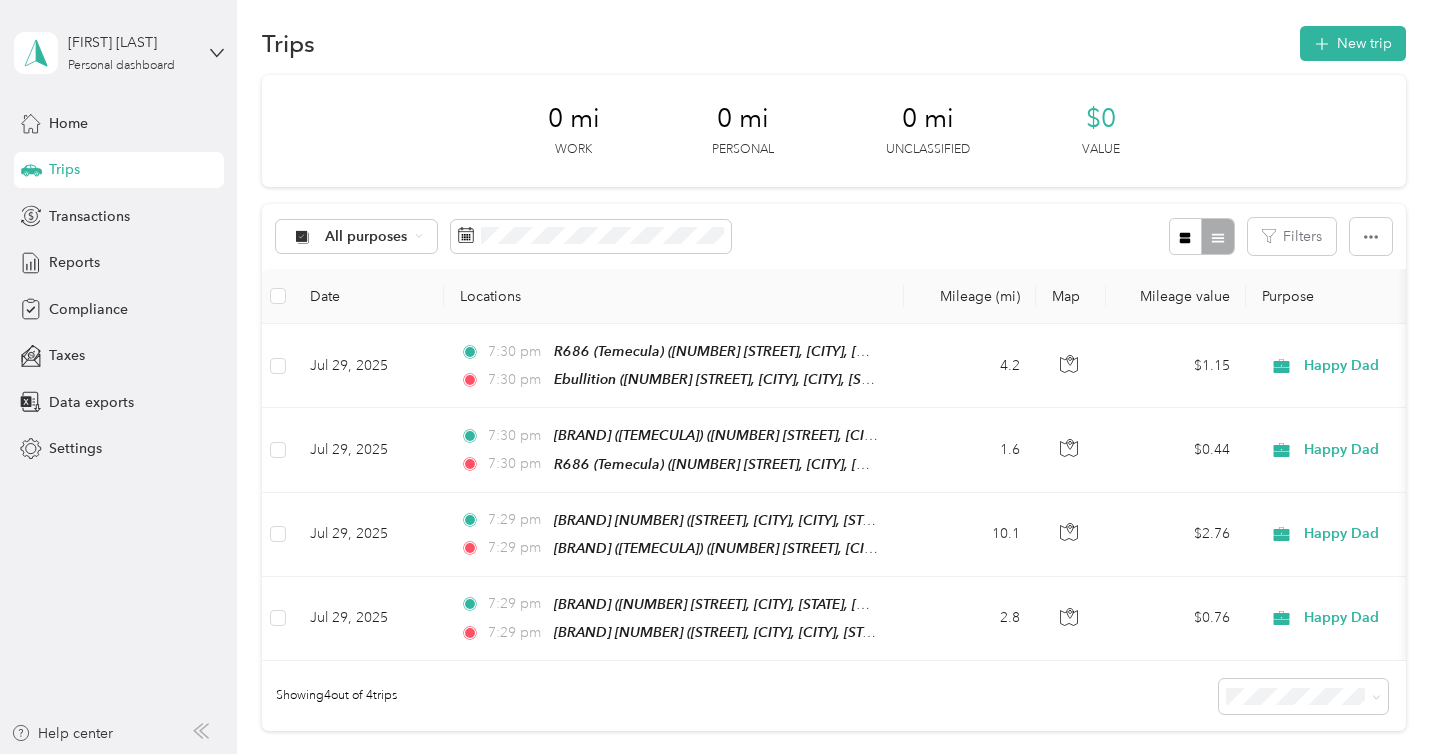 click on "New trip" at bounding box center [1353, 43] 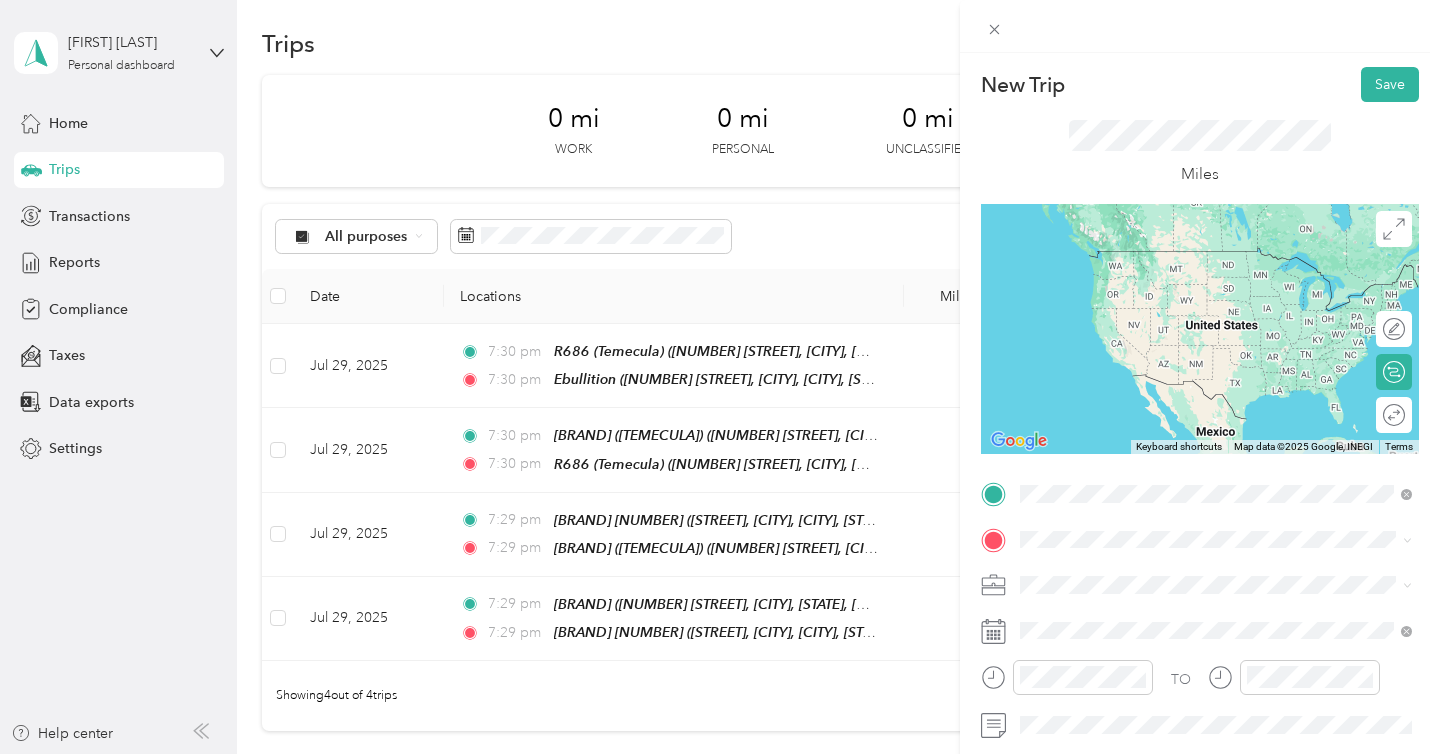 click on "[NUMBER] [STREET], [CITY], [POSTAL_CODE], [CITY], [STATE], United States" at bounding box center (1227, 291) 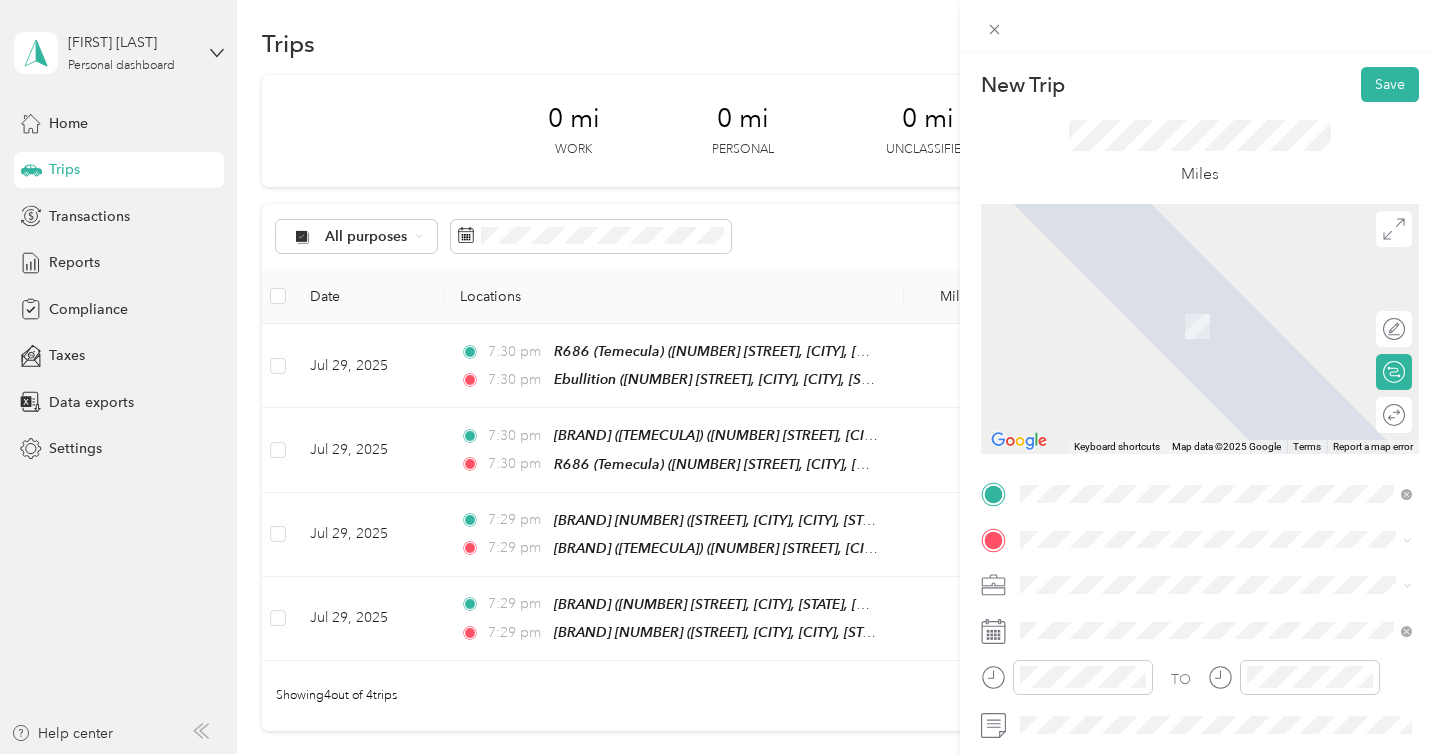 click on "[NUMBER] [STREET]
[CITY], [STATE] [POSTAL_CODE], [COUNTRY]" at bounding box center [1202, 619] 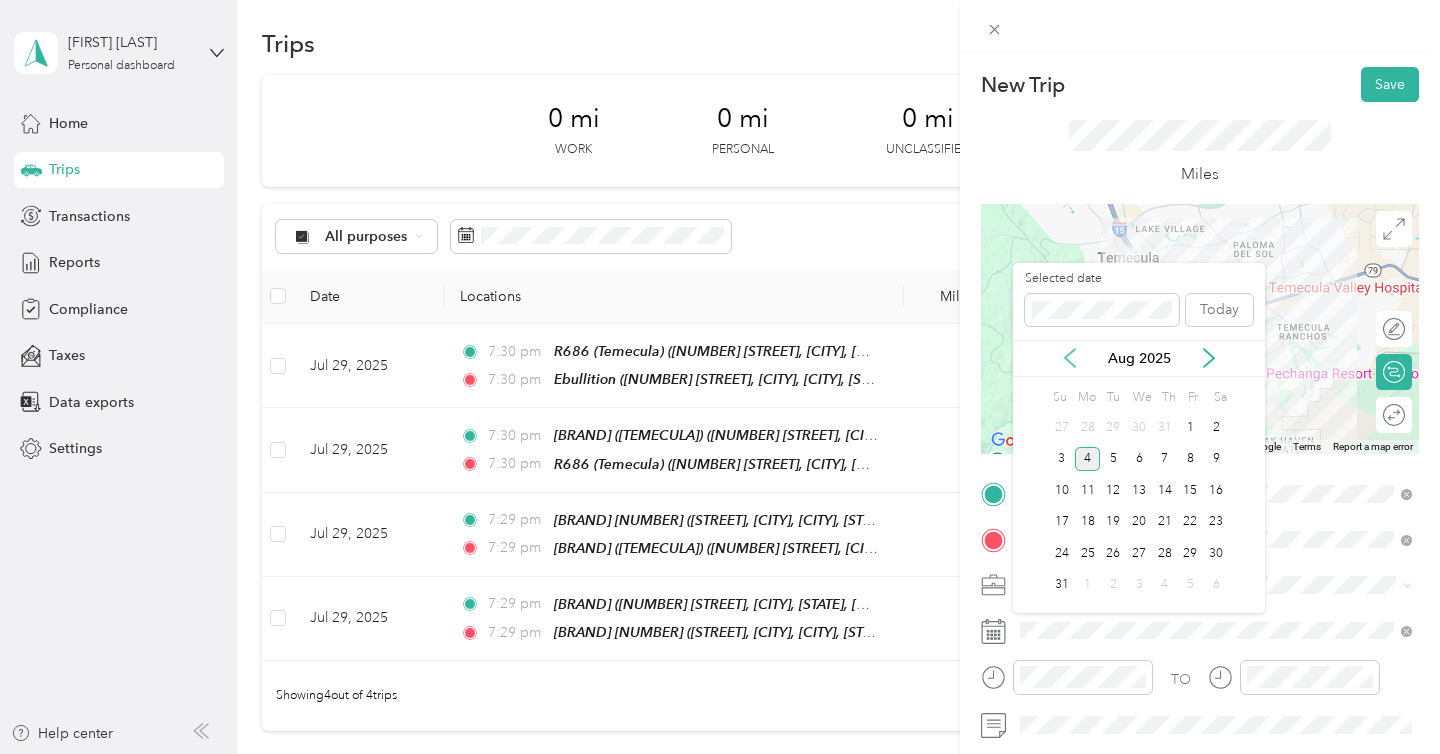click 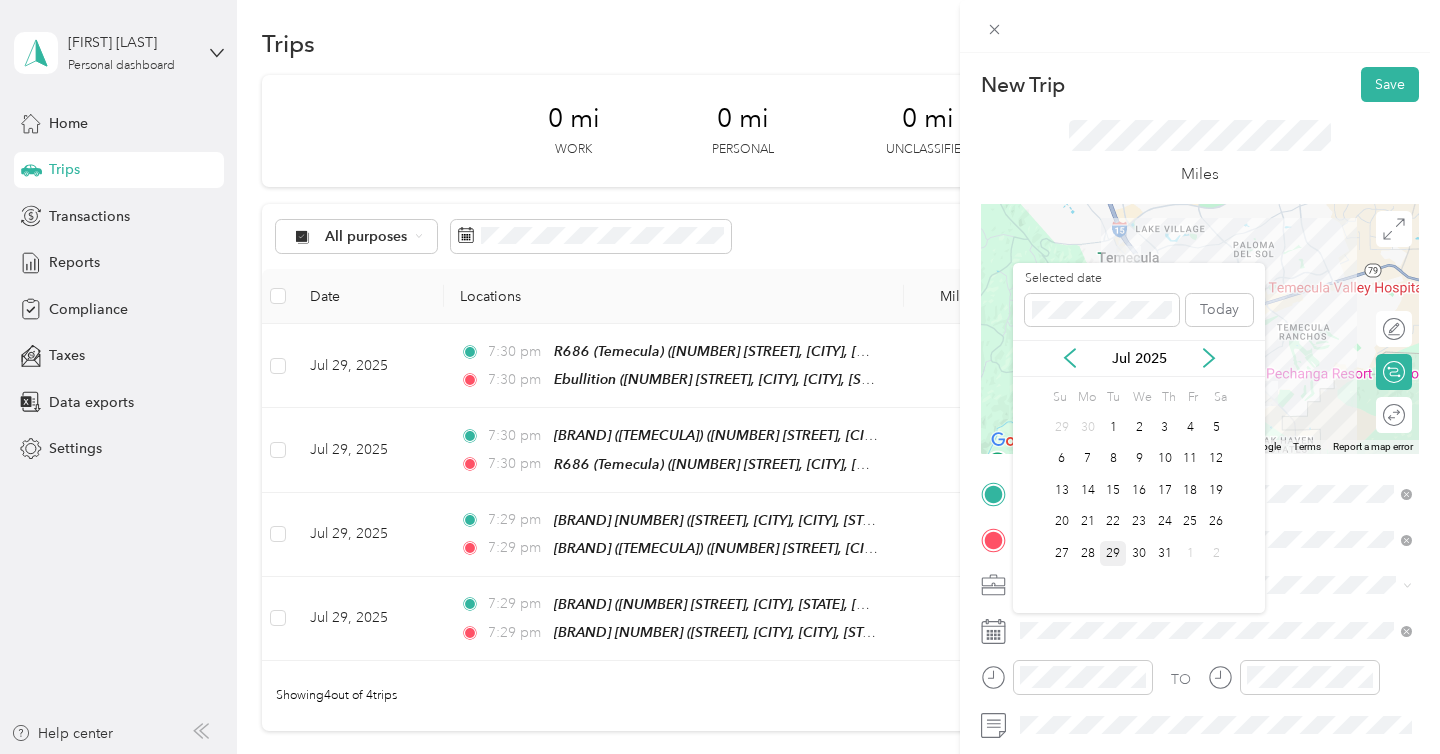 click on "29" at bounding box center (1113, 553) 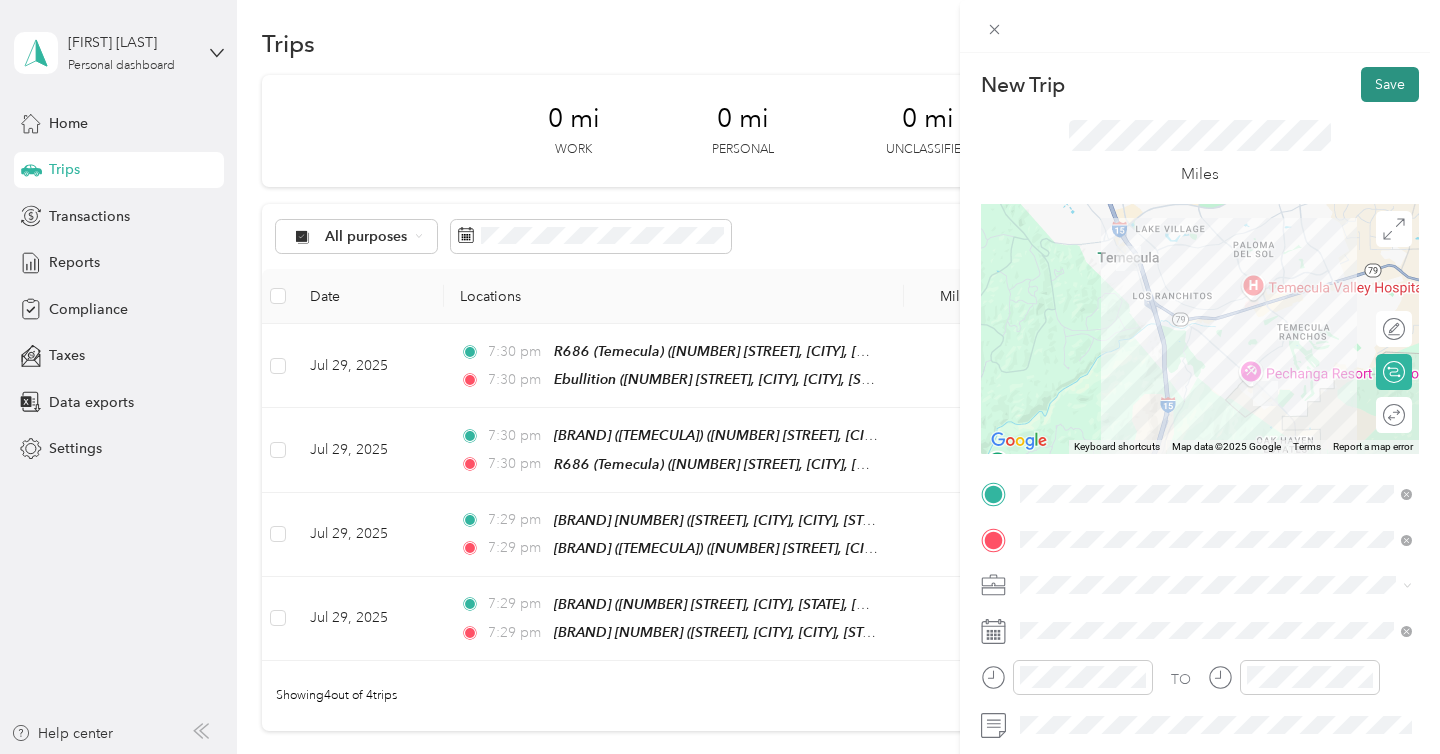 click on "Save" at bounding box center [1390, 84] 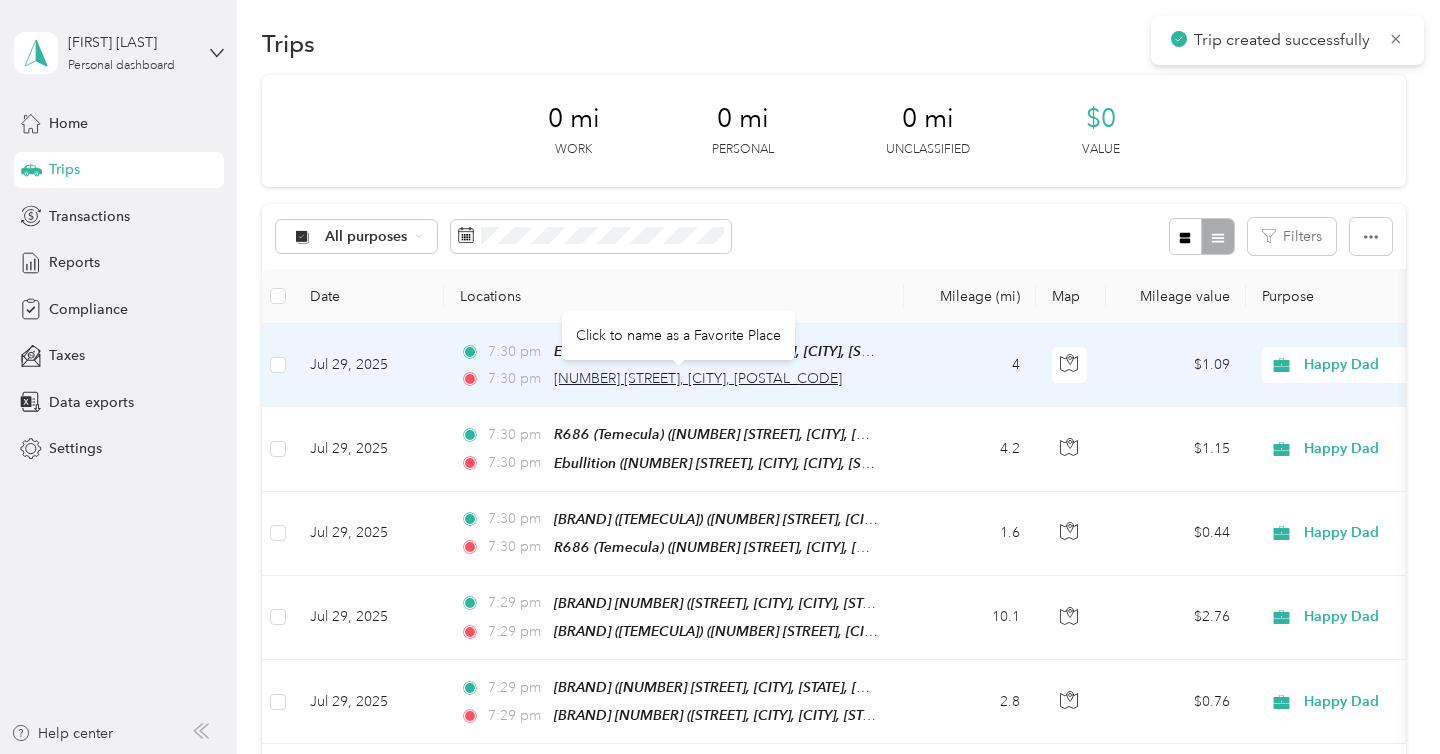 click on "[NUMBER] [STREET], [CITY], [POSTAL_CODE]" at bounding box center [698, 378] 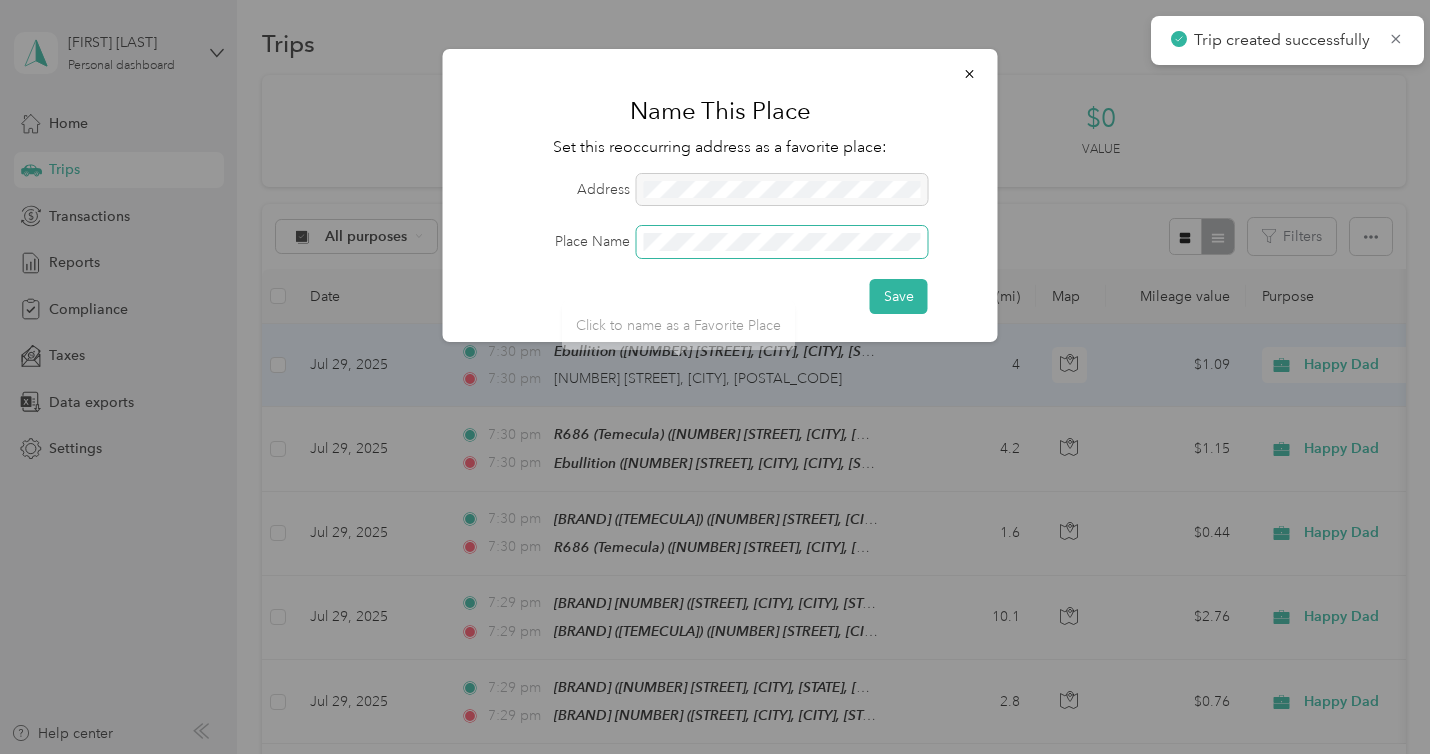 click at bounding box center (782, 242) 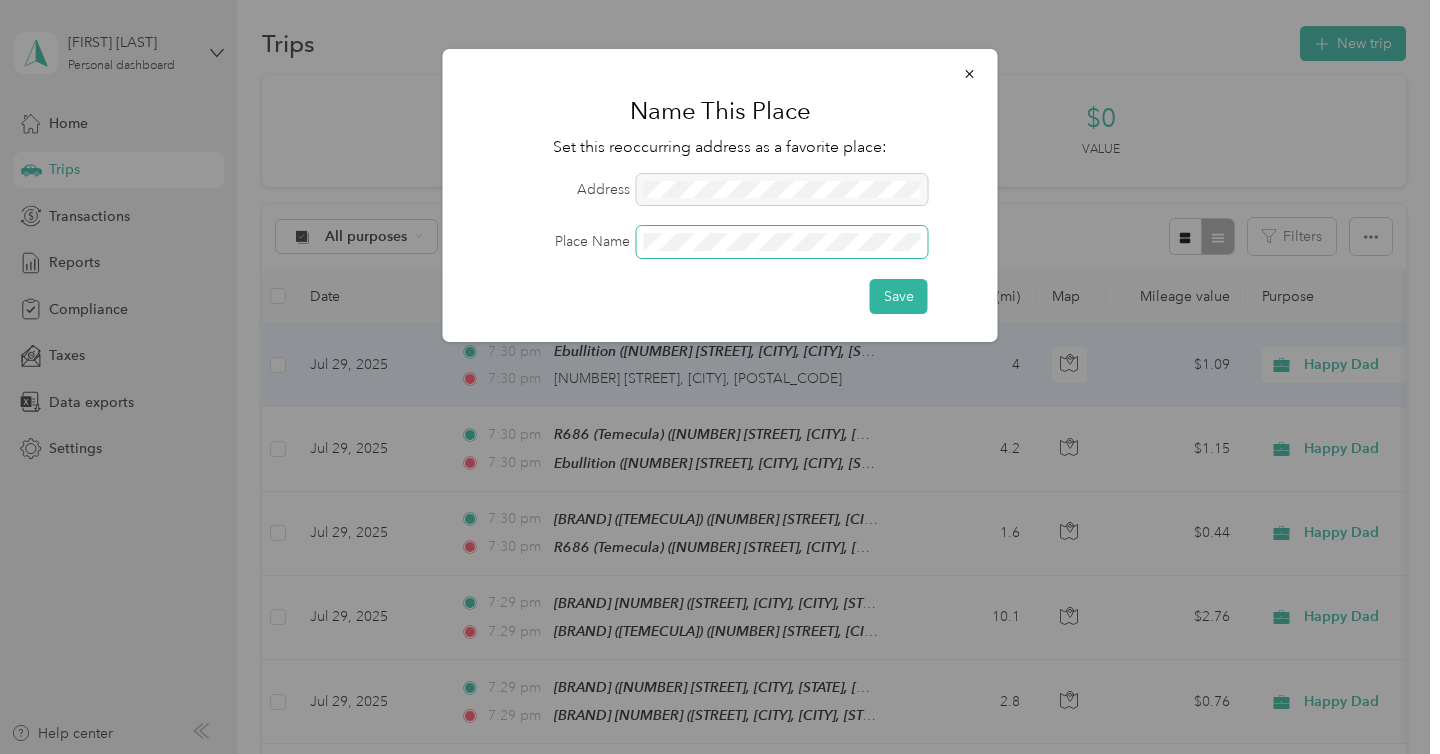 click on "Save" at bounding box center [899, 296] 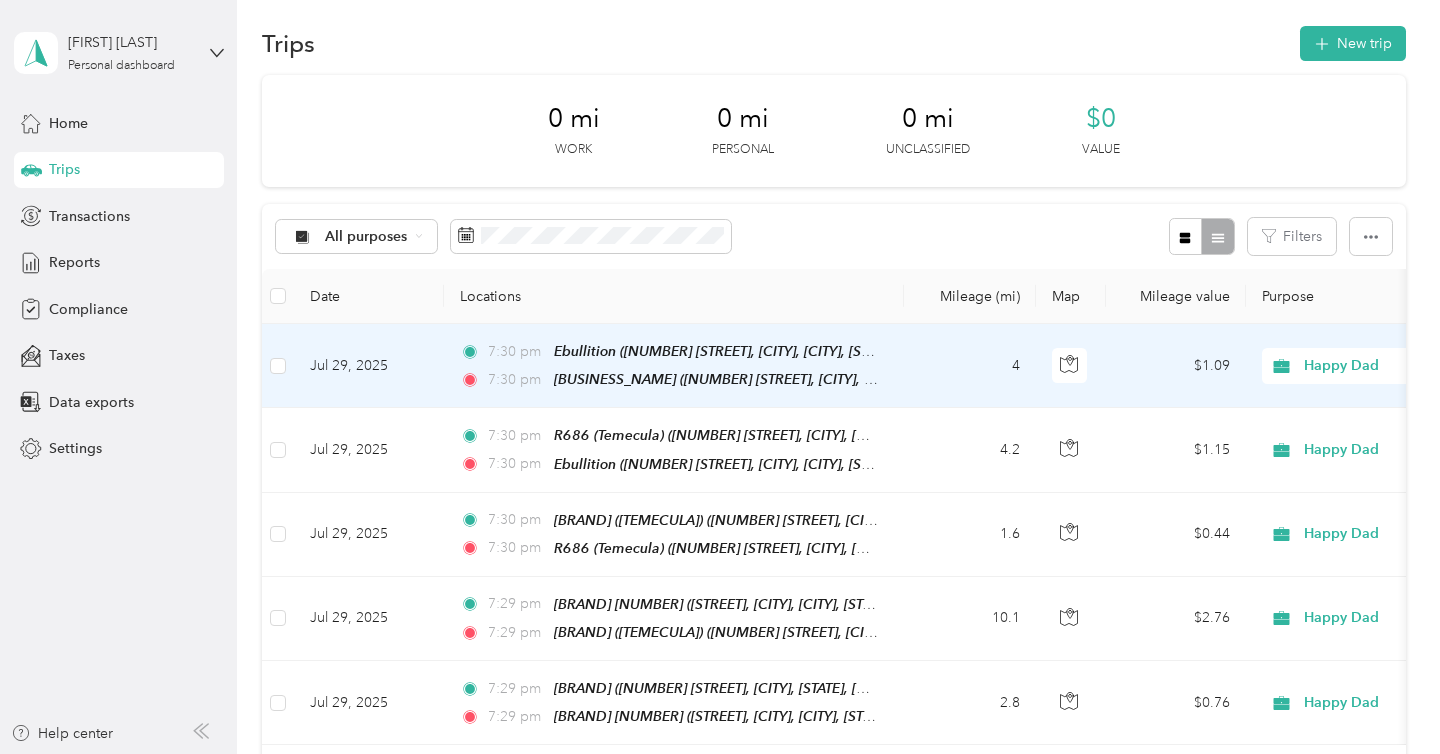 click 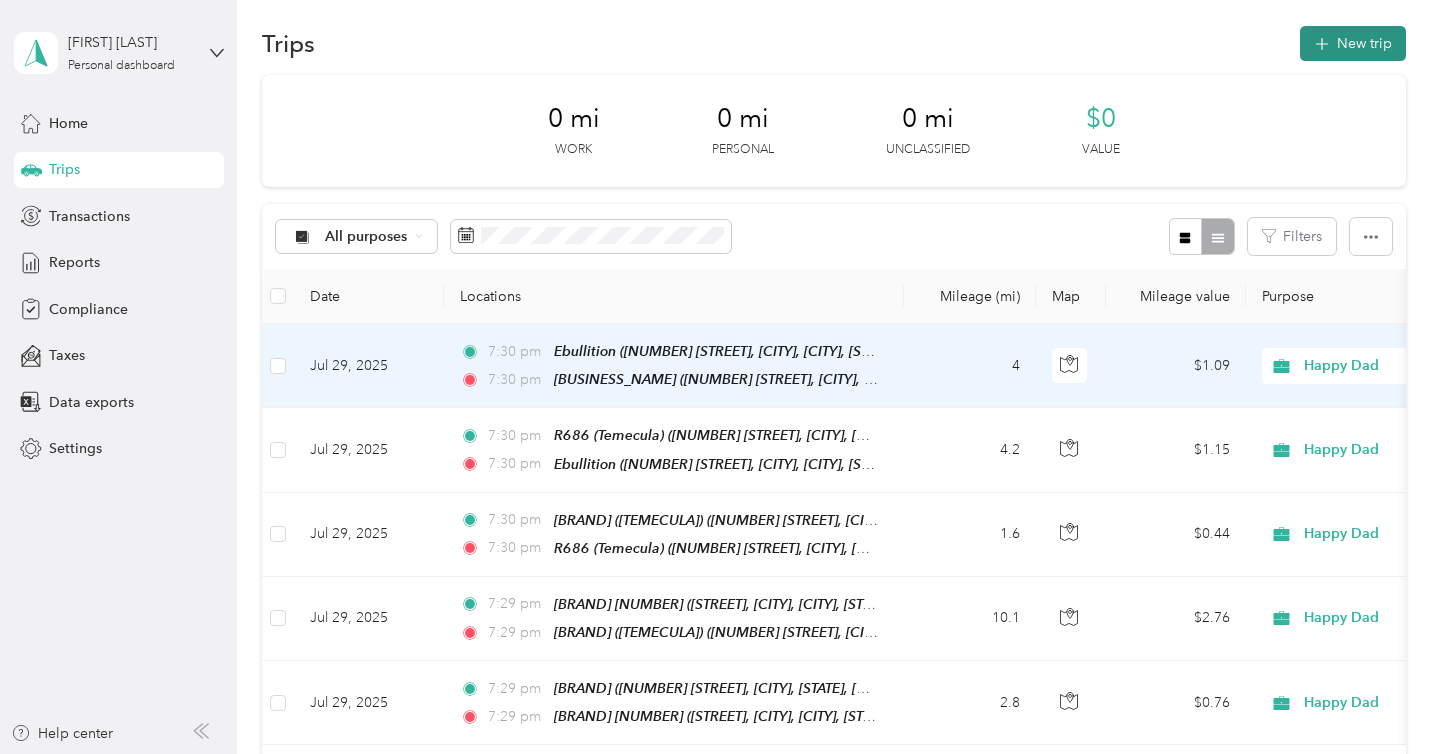 click on "New trip" at bounding box center [1353, 43] 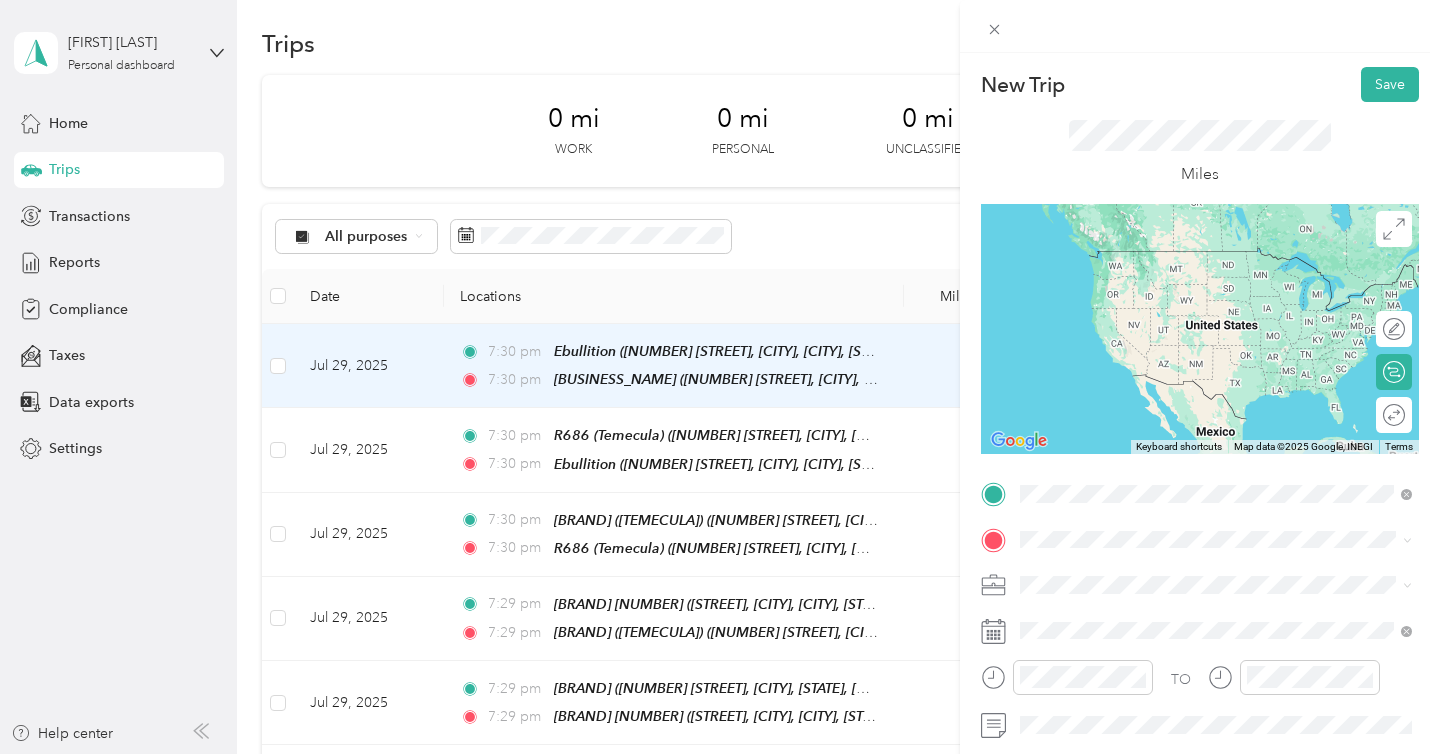 click on "[BUSINESS_NAME] [NUMBER] [STREET], [CITY], [POSTAL_CODE], [CITY], [STATE], United States" at bounding box center (1232, 280) 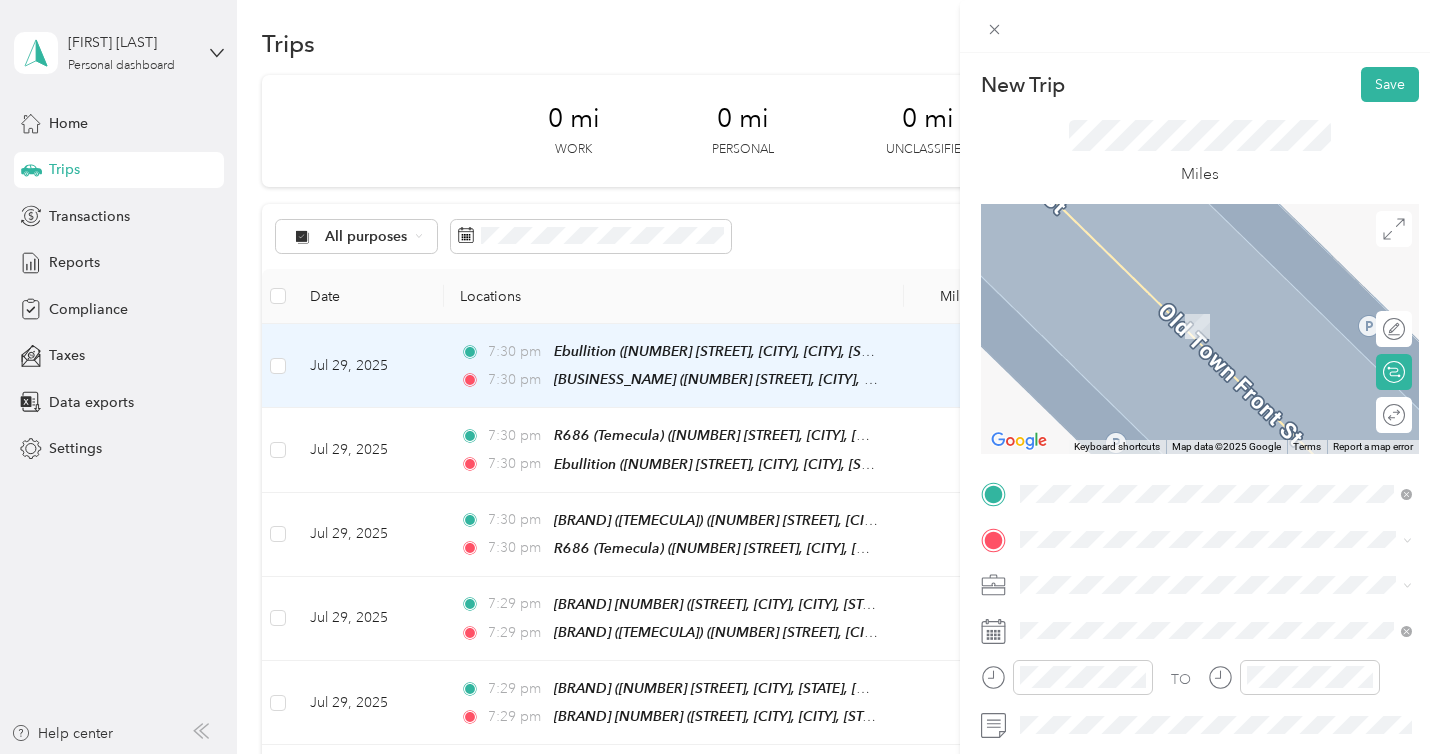 click on "[NUMBER] [STREET]
[CITY], [STATE] [POSTAL_CODE], [COUNTRY]" at bounding box center [1216, 301] 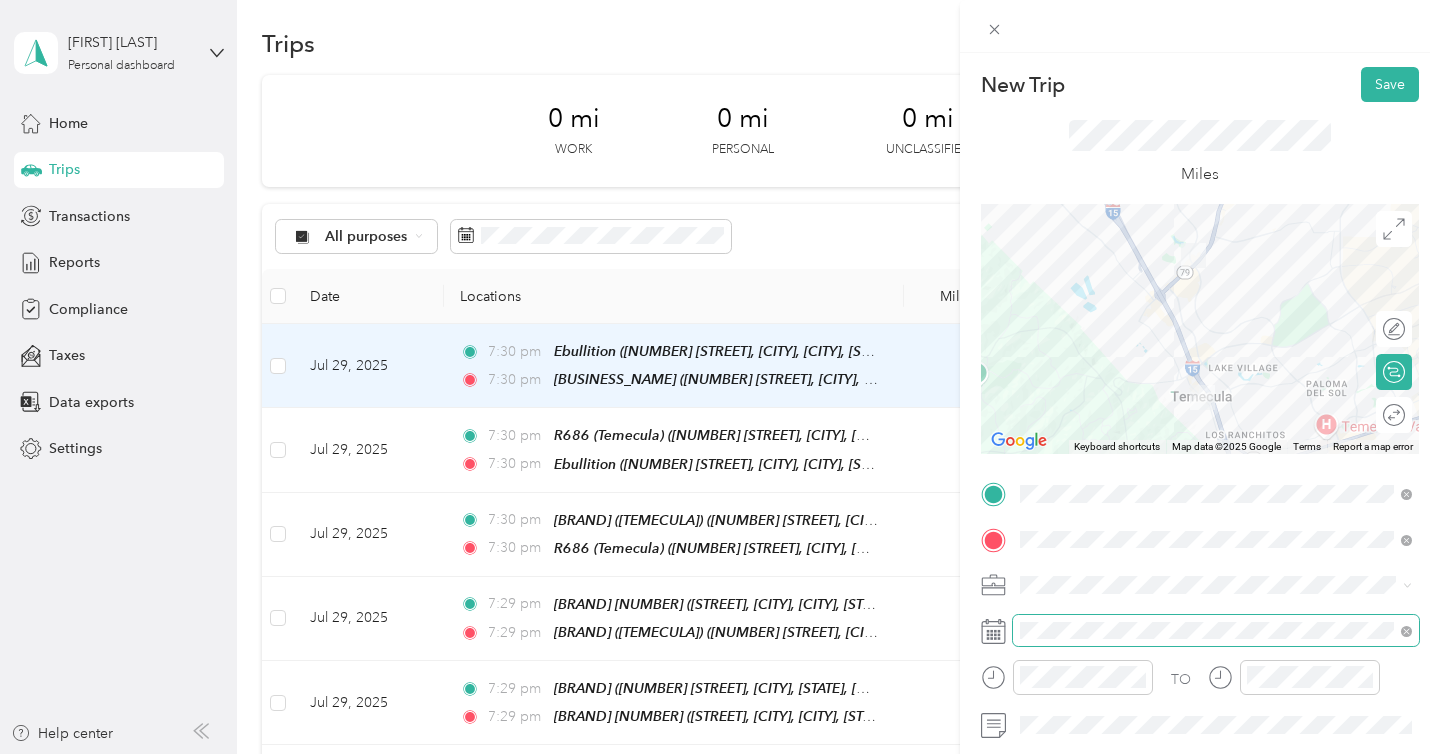 click at bounding box center [1216, 631] 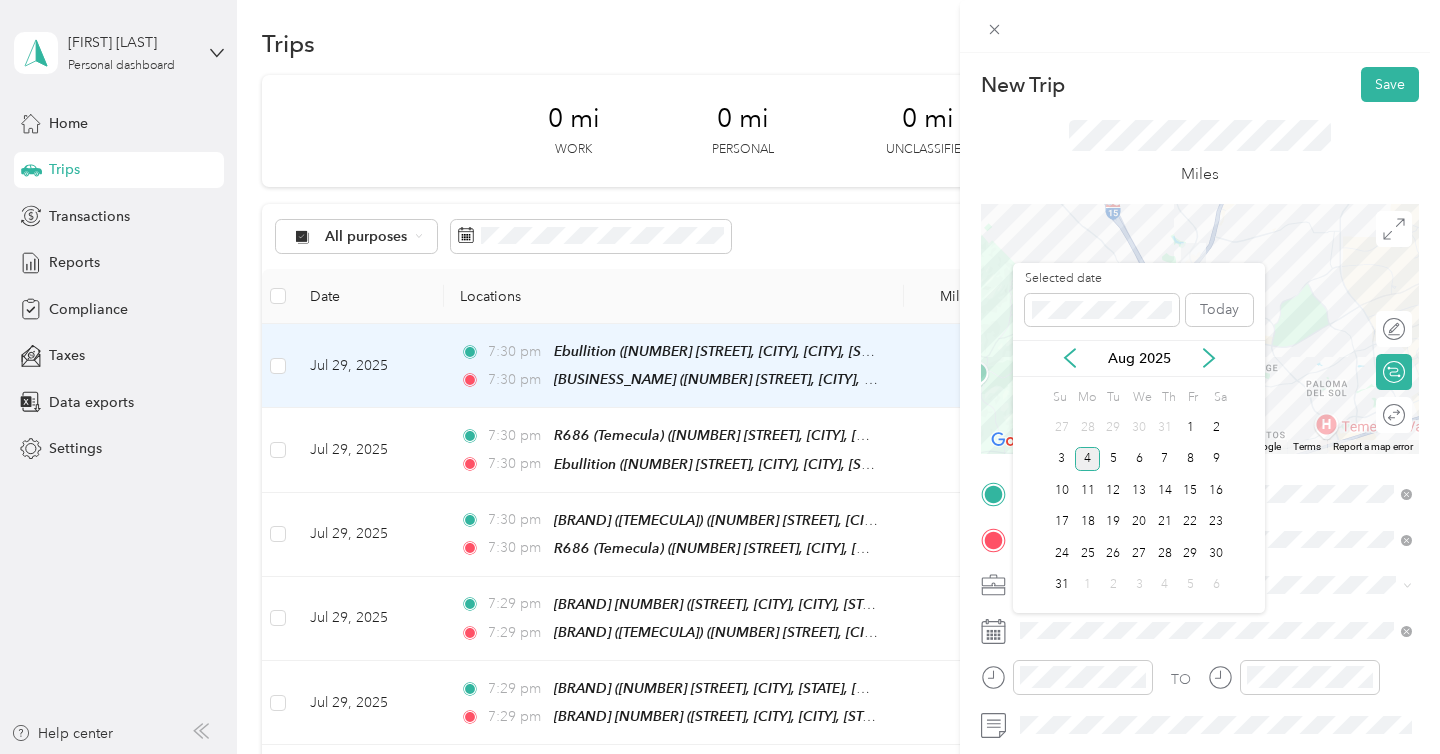 click on "Aug 2025" at bounding box center (1139, 358) 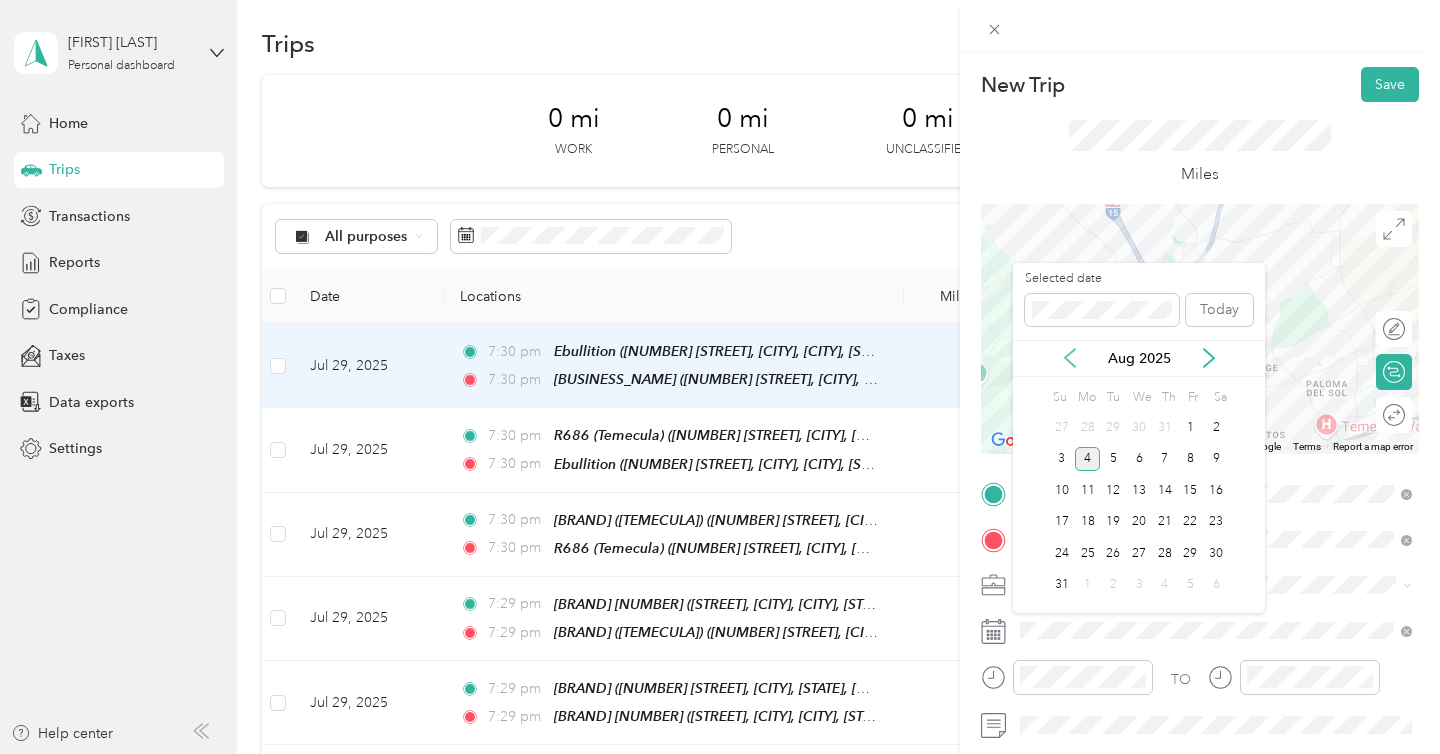 click 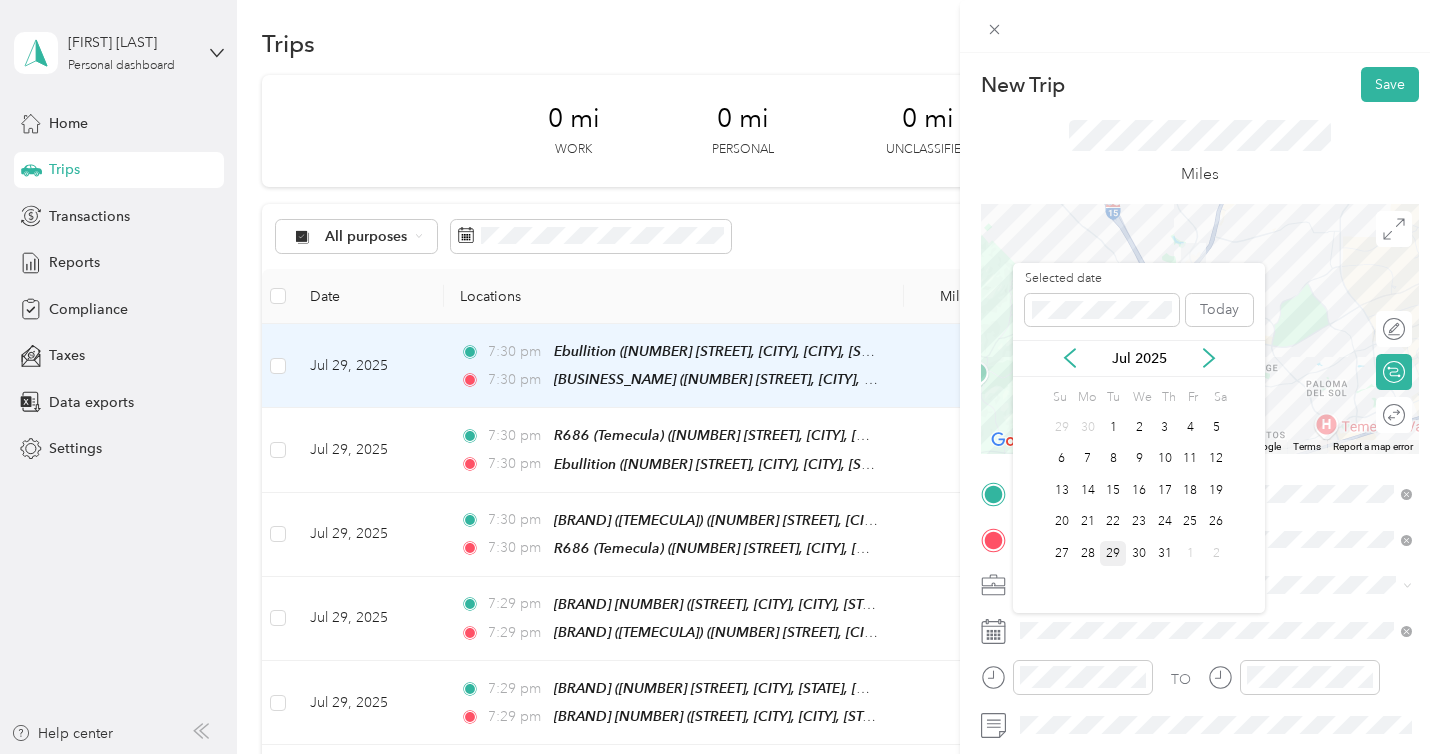 click on "29" at bounding box center [1113, 553] 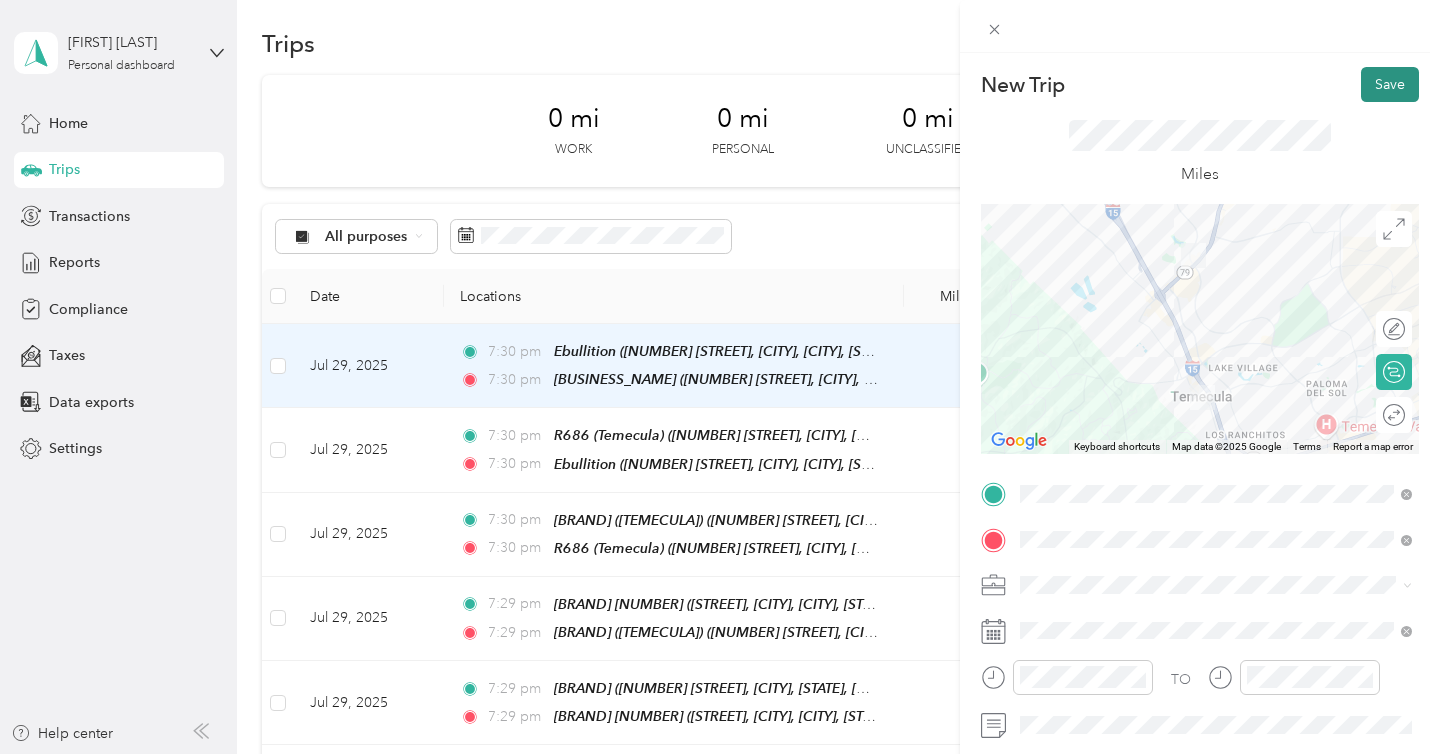 click on "Save" at bounding box center (1390, 84) 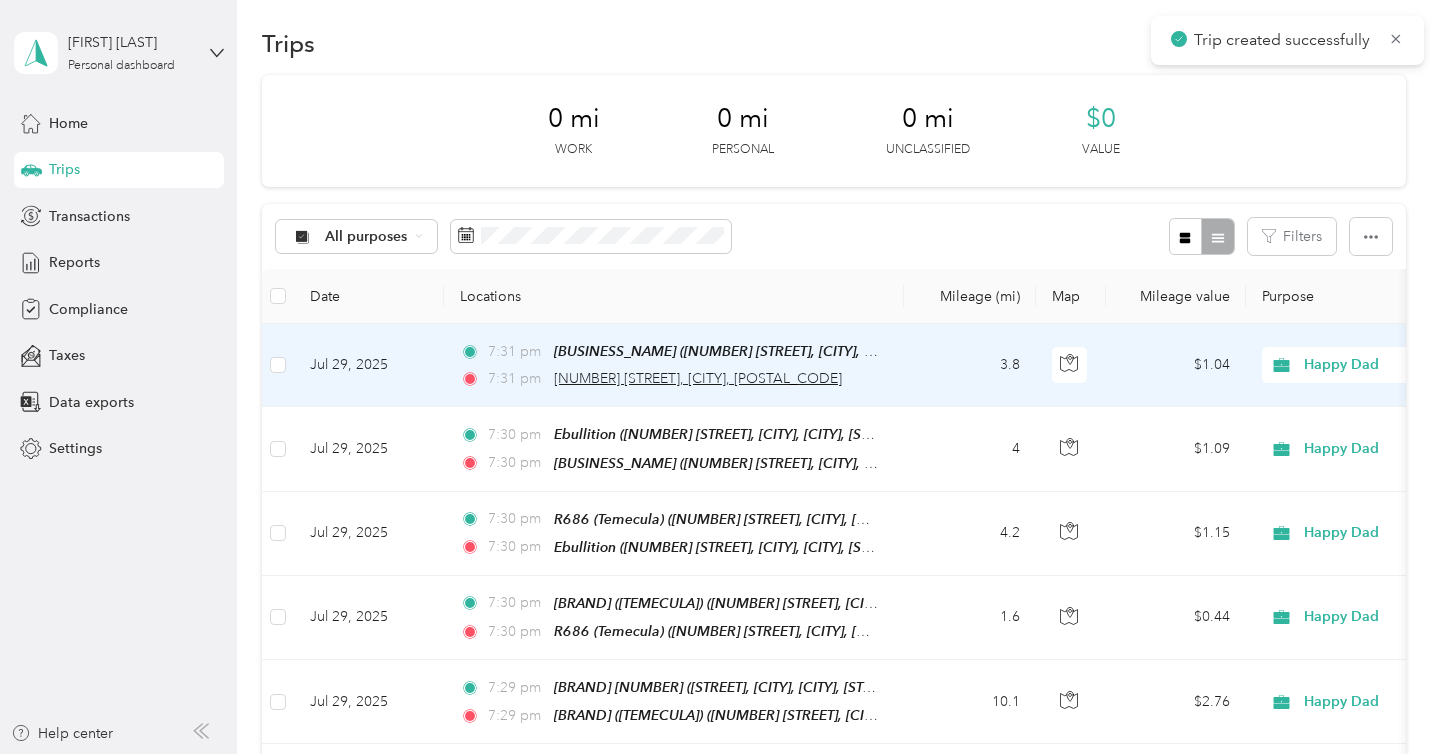 click on "[NUMBER] [STREET], [CITY], [POSTAL_CODE]" at bounding box center (698, 378) 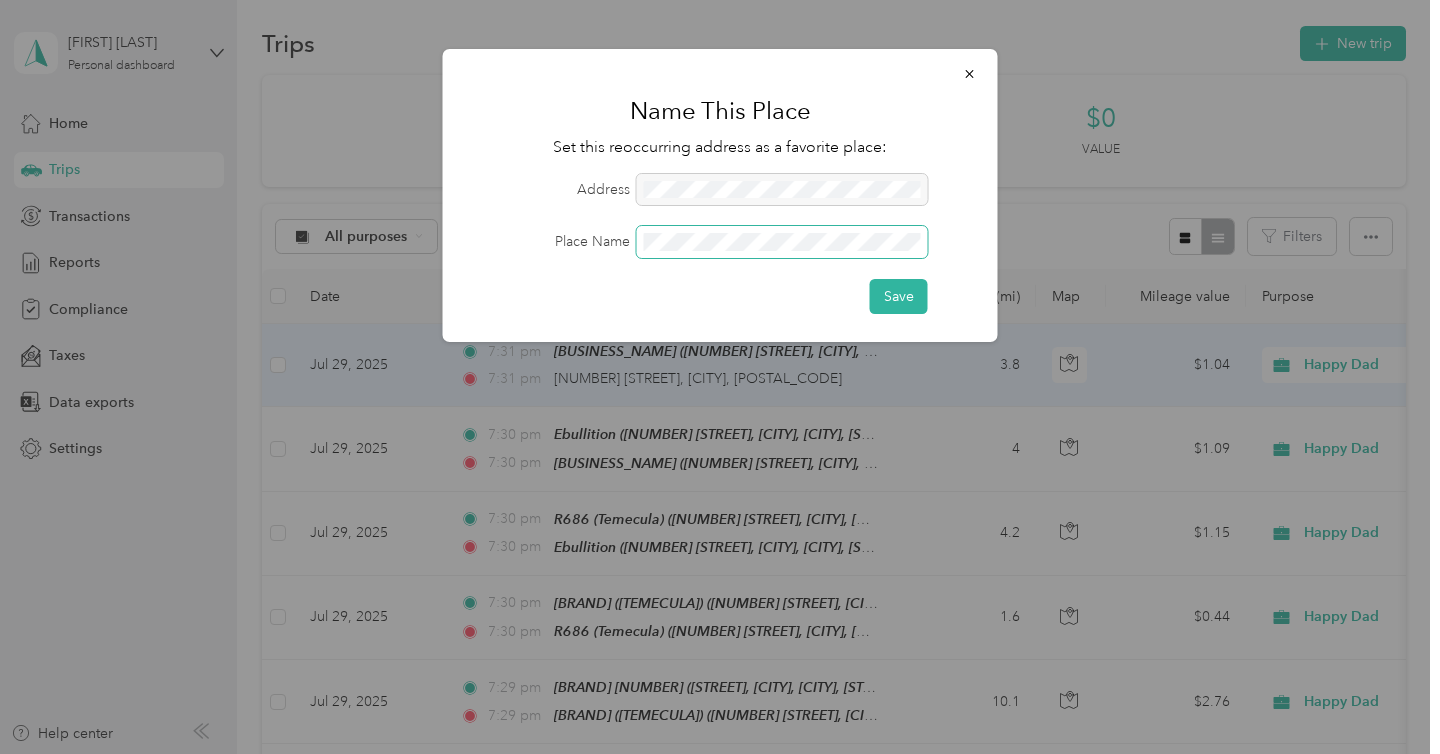 click at bounding box center (782, 242) 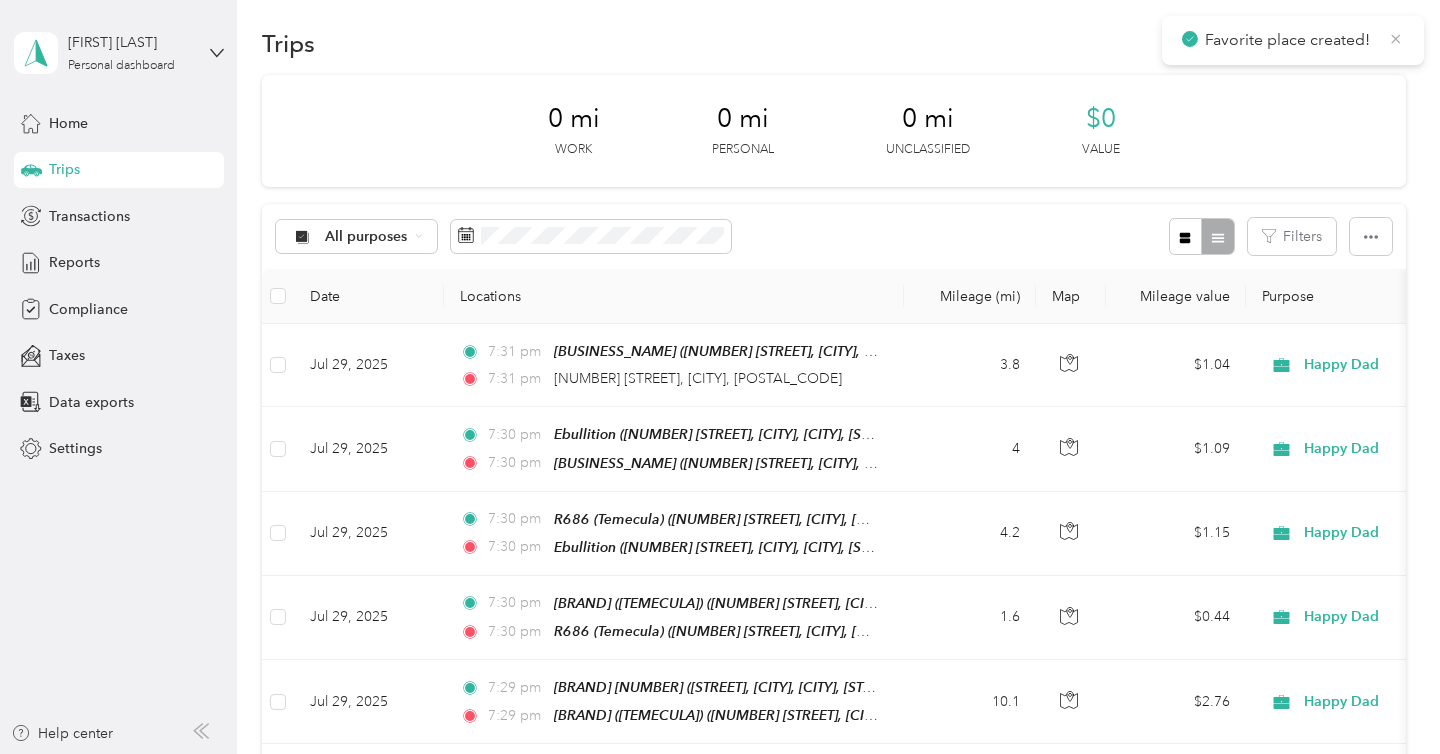 click 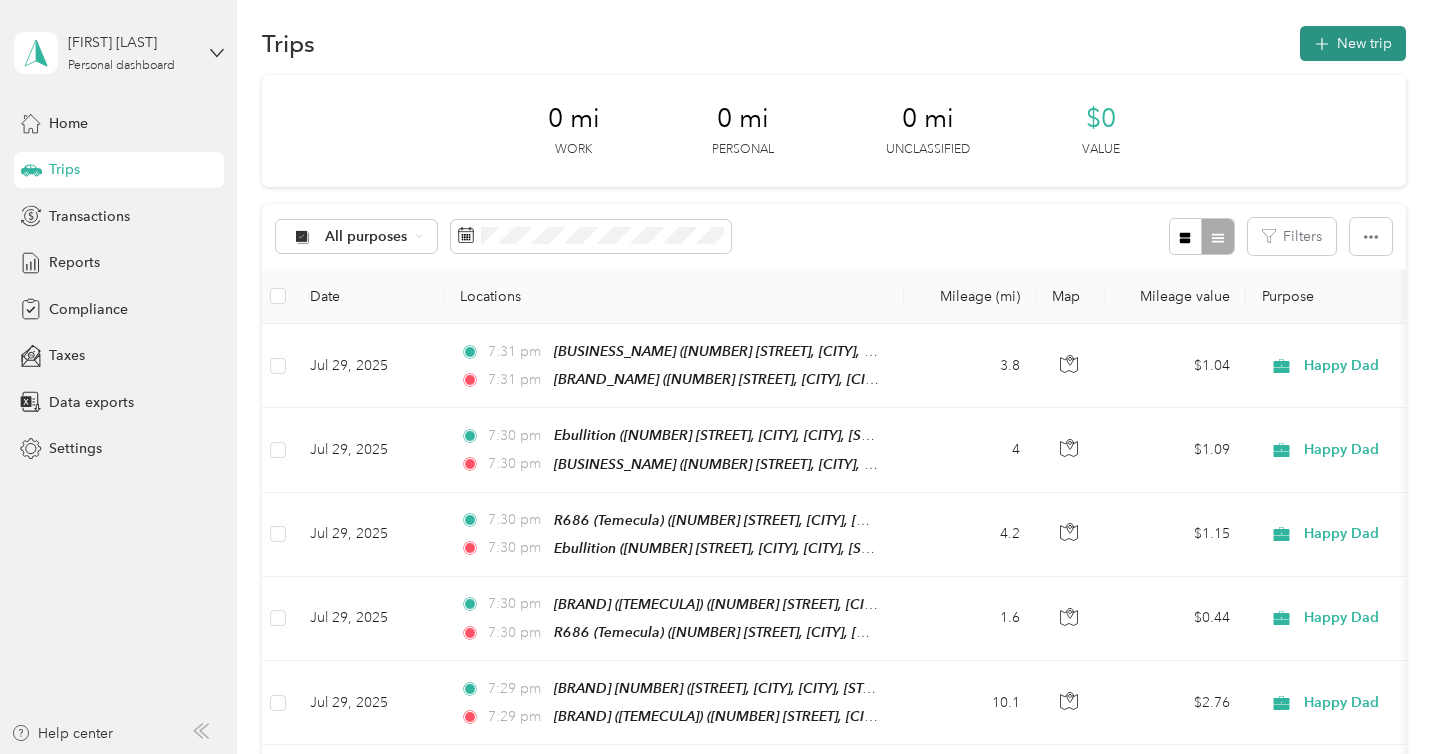 click on "New trip" at bounding box center [1353, 43] 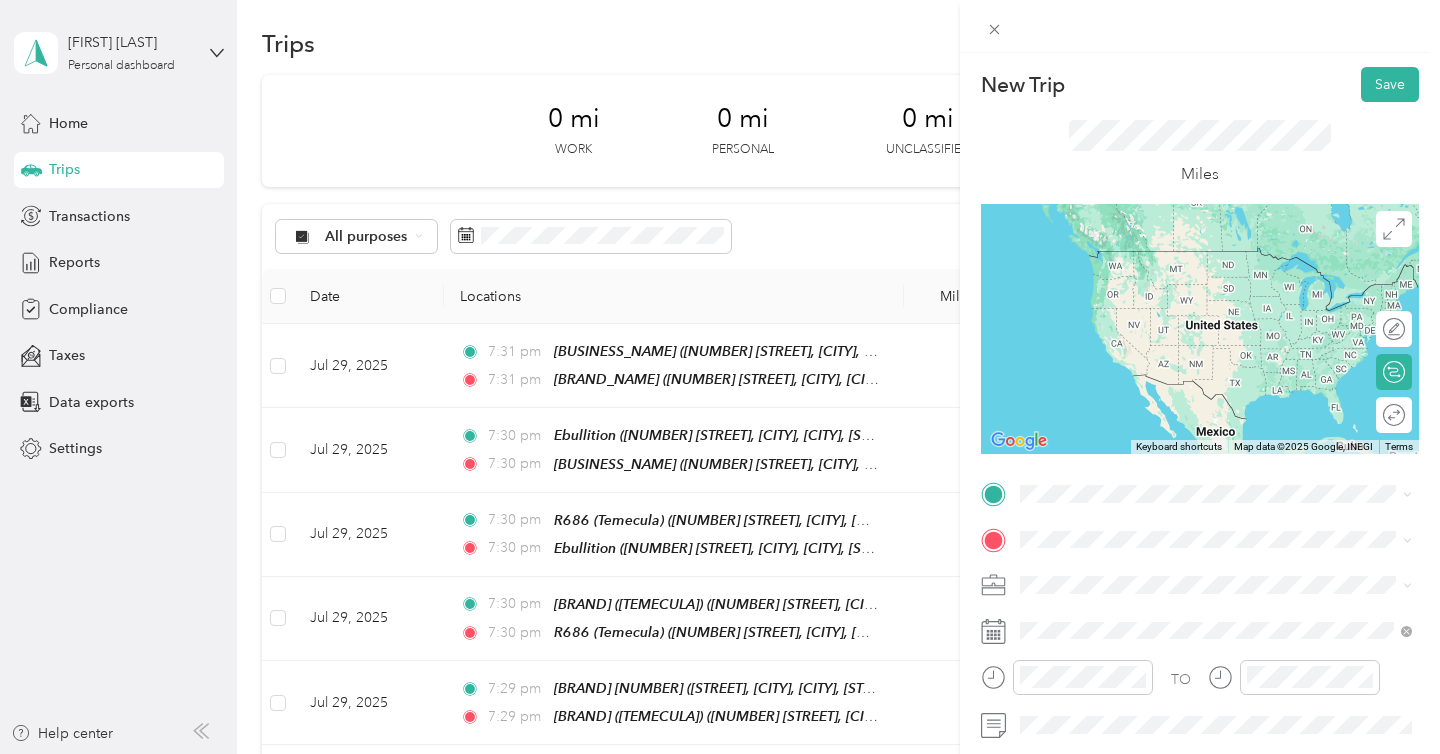 click on "[NUMBER] [STREET], [CITY], [POSTAL_CODE], [CITY], [STATE], [COUNTRY]" at bounding box center [1227, 288] 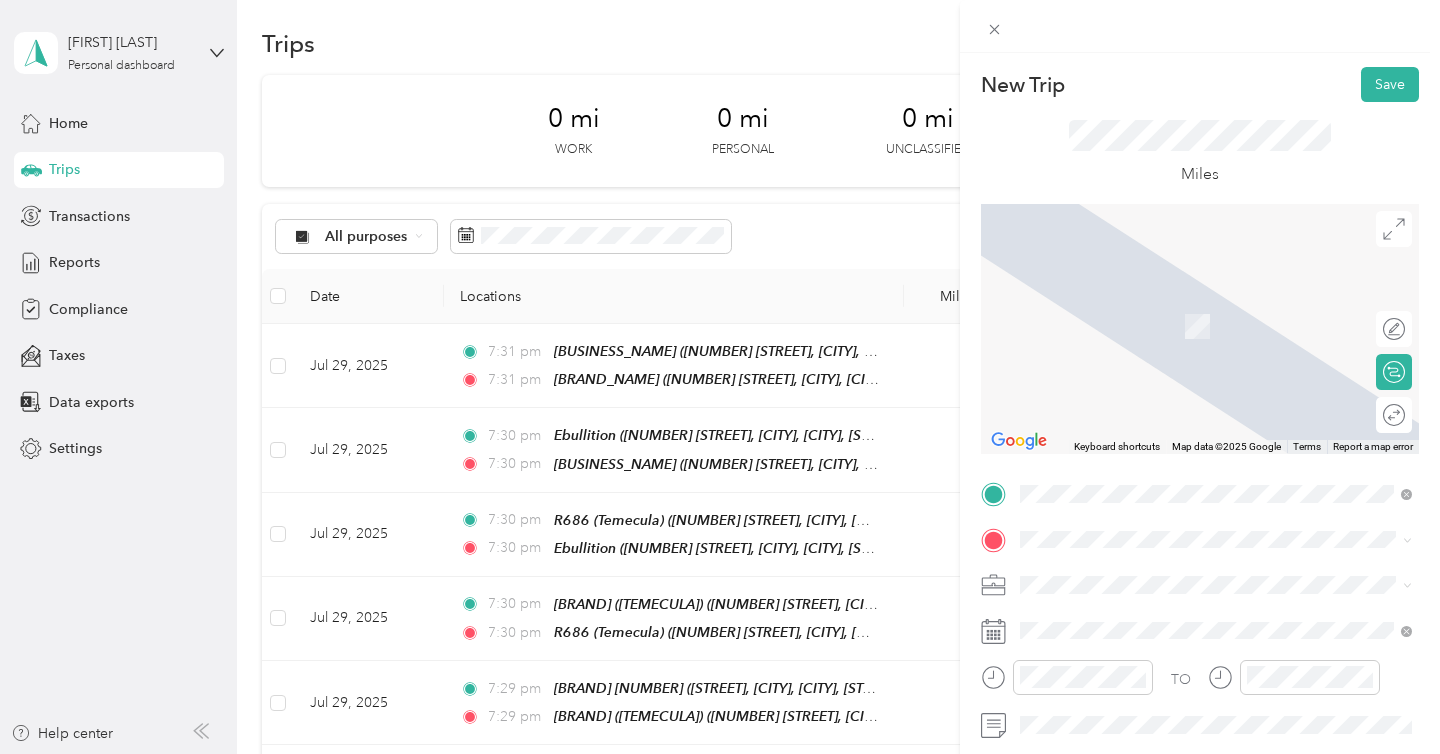 click on "[NUMBER] [STREET]
[CITY], [STATE] [POSTAL_CODE], [COUNTRY]" at bounding box center (1216, 304) 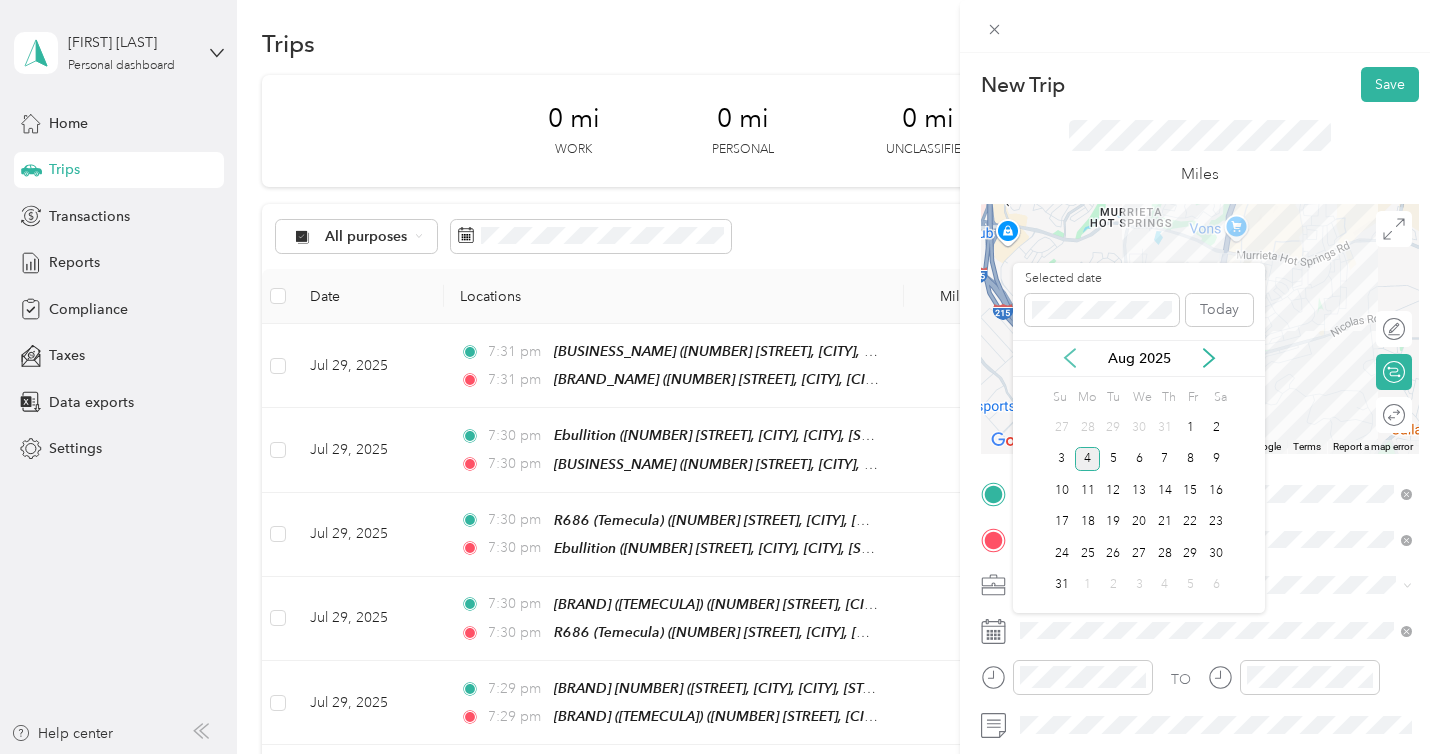 click 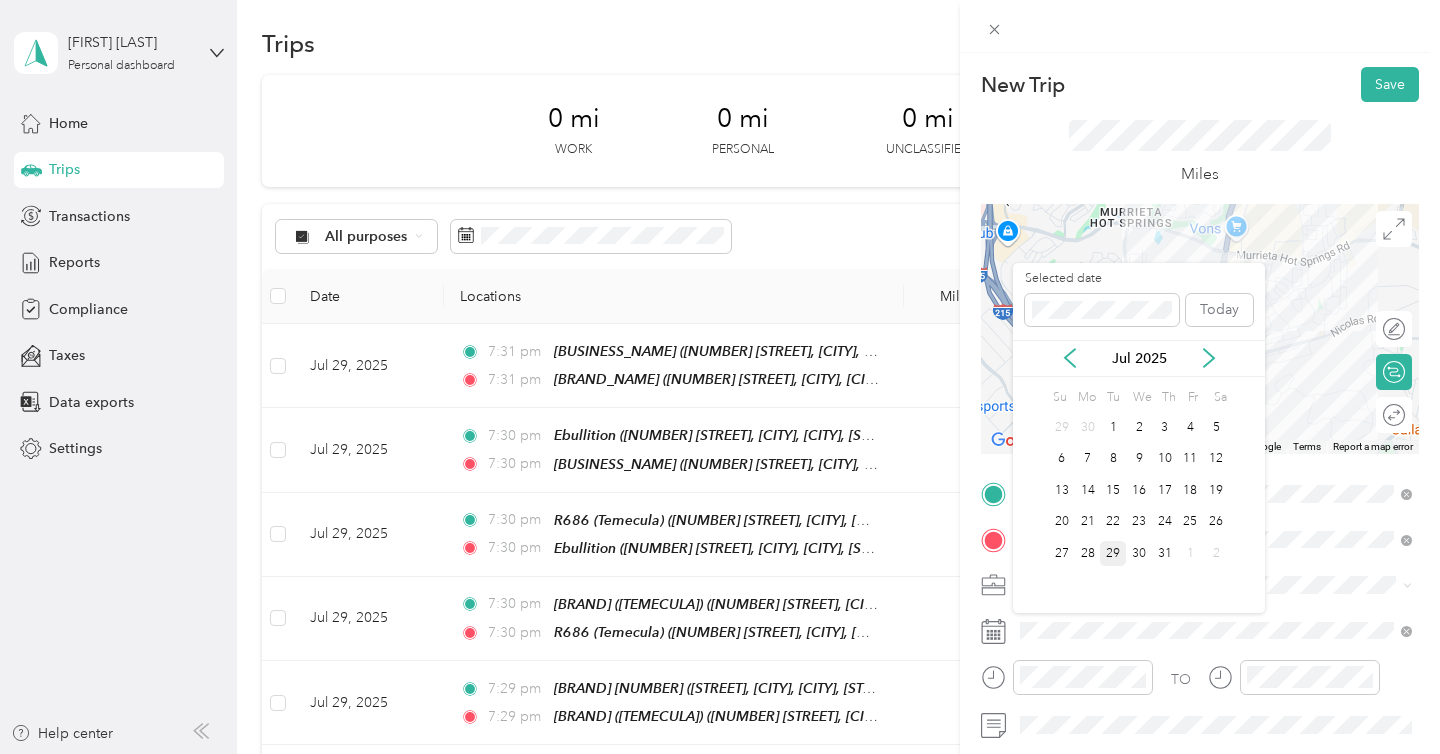 click on "29" at bounding box center (1113, 553) 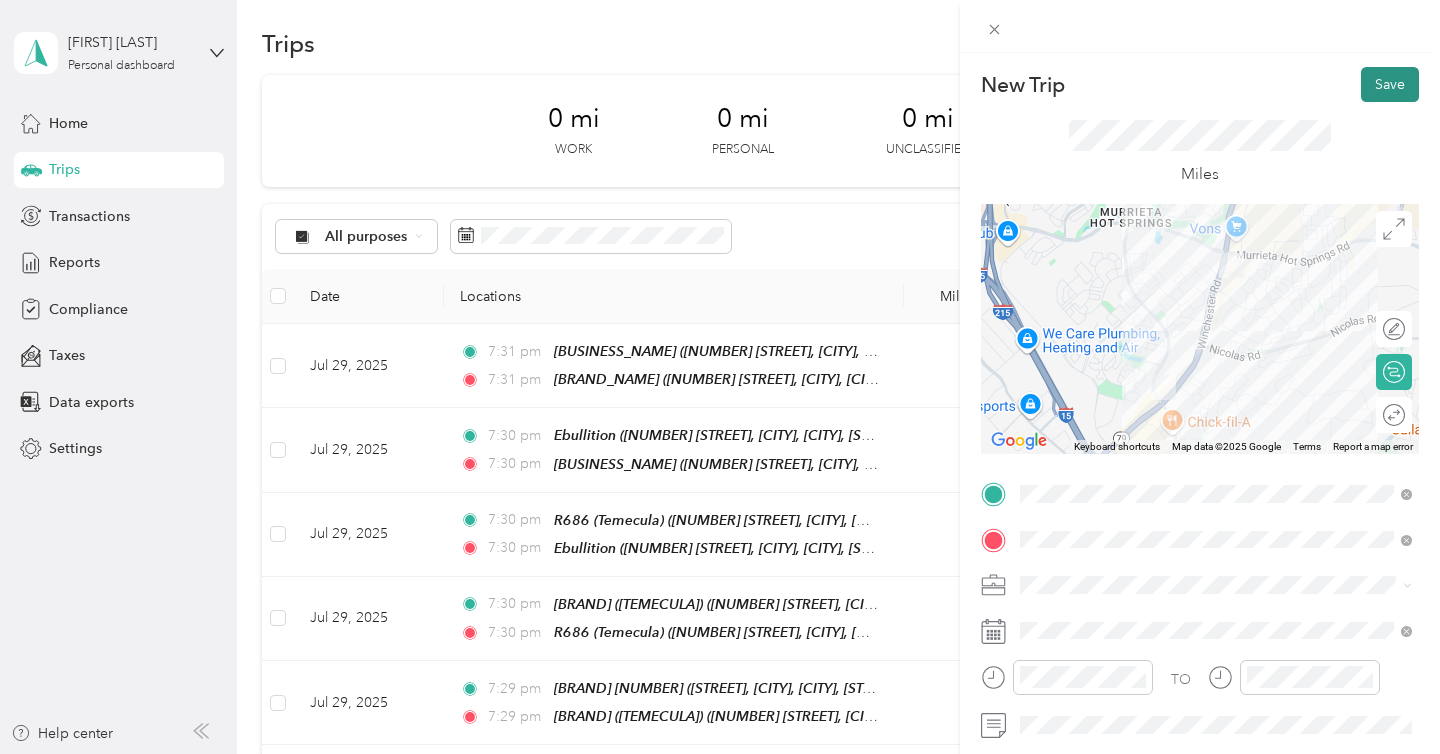 click on "Save" at bounding box center (1390, 84) 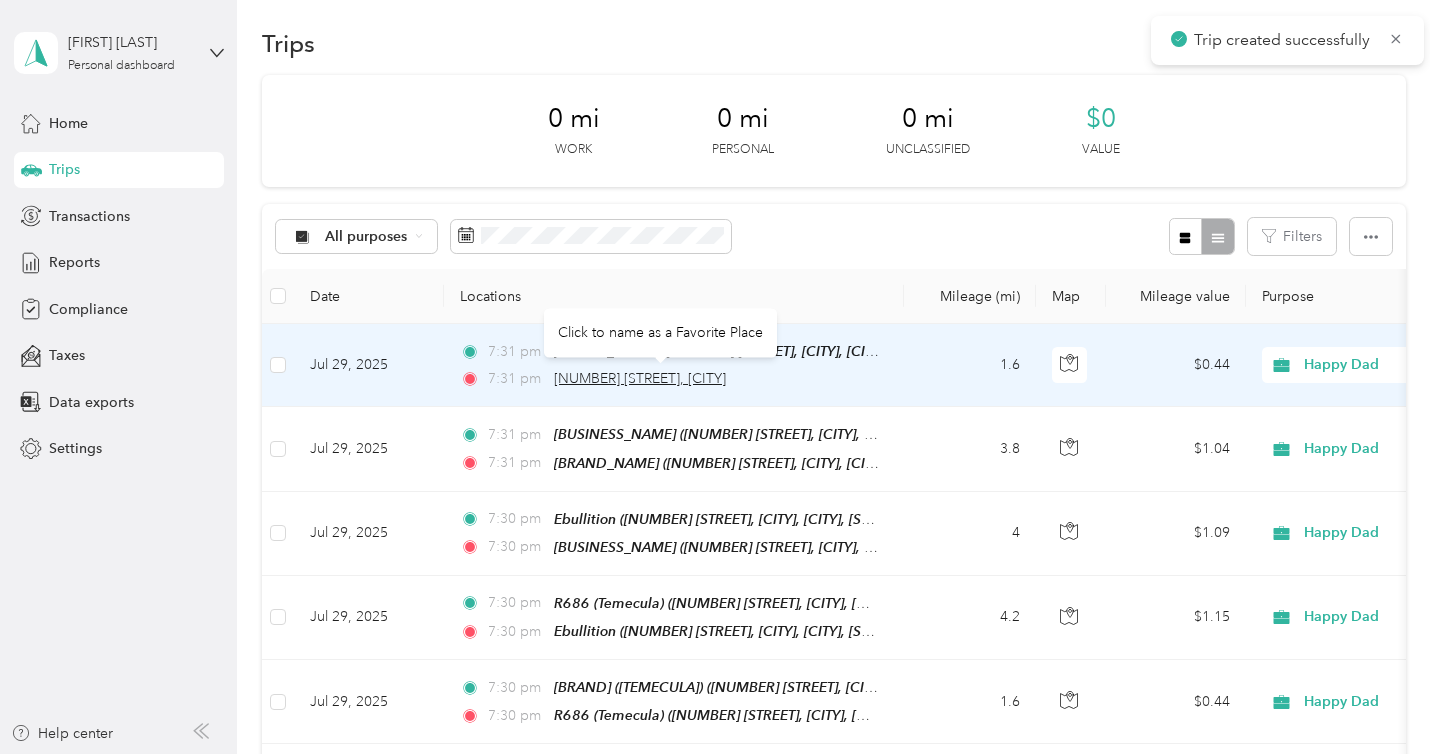 click on "[NUMBER] [STREET], [CITY]" at bounding box center [640, 378] 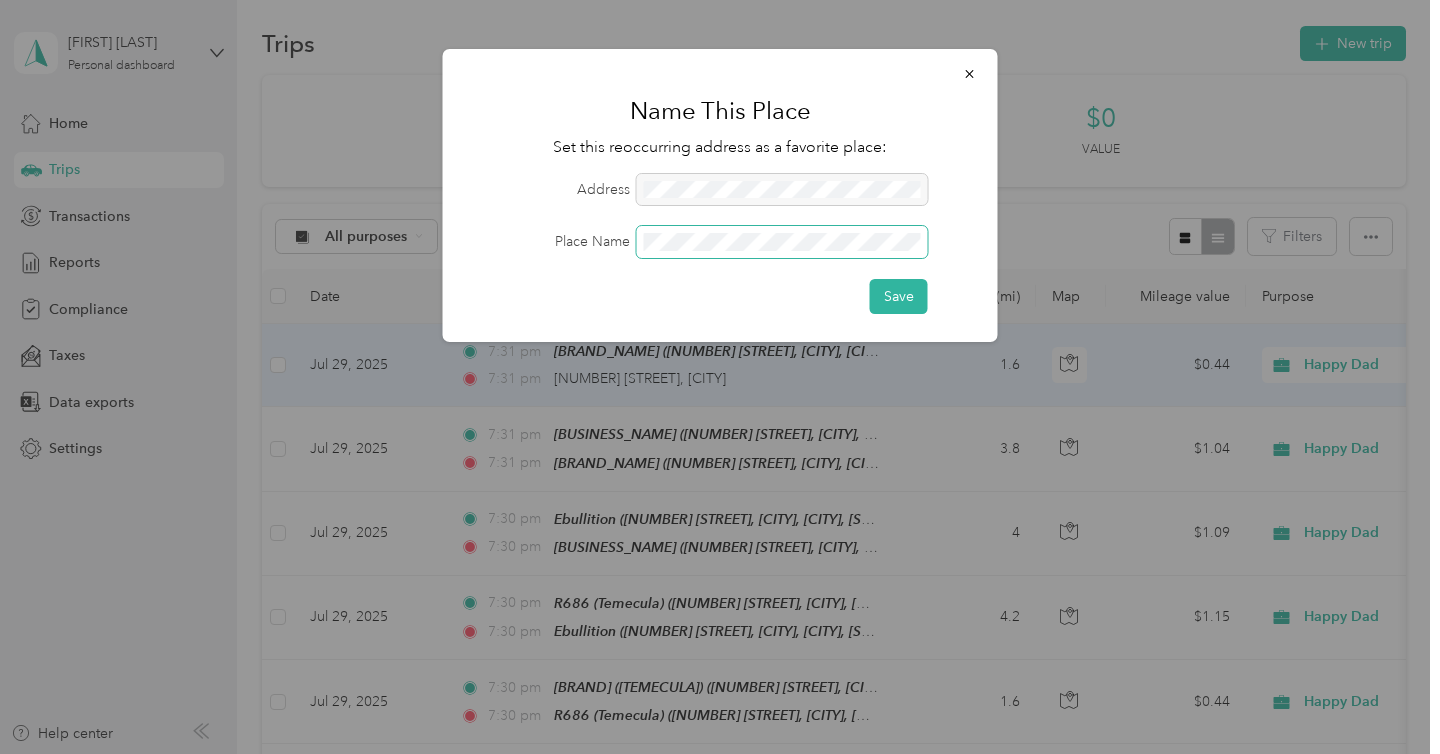 click on "Save" at bounding box center [899, 296] 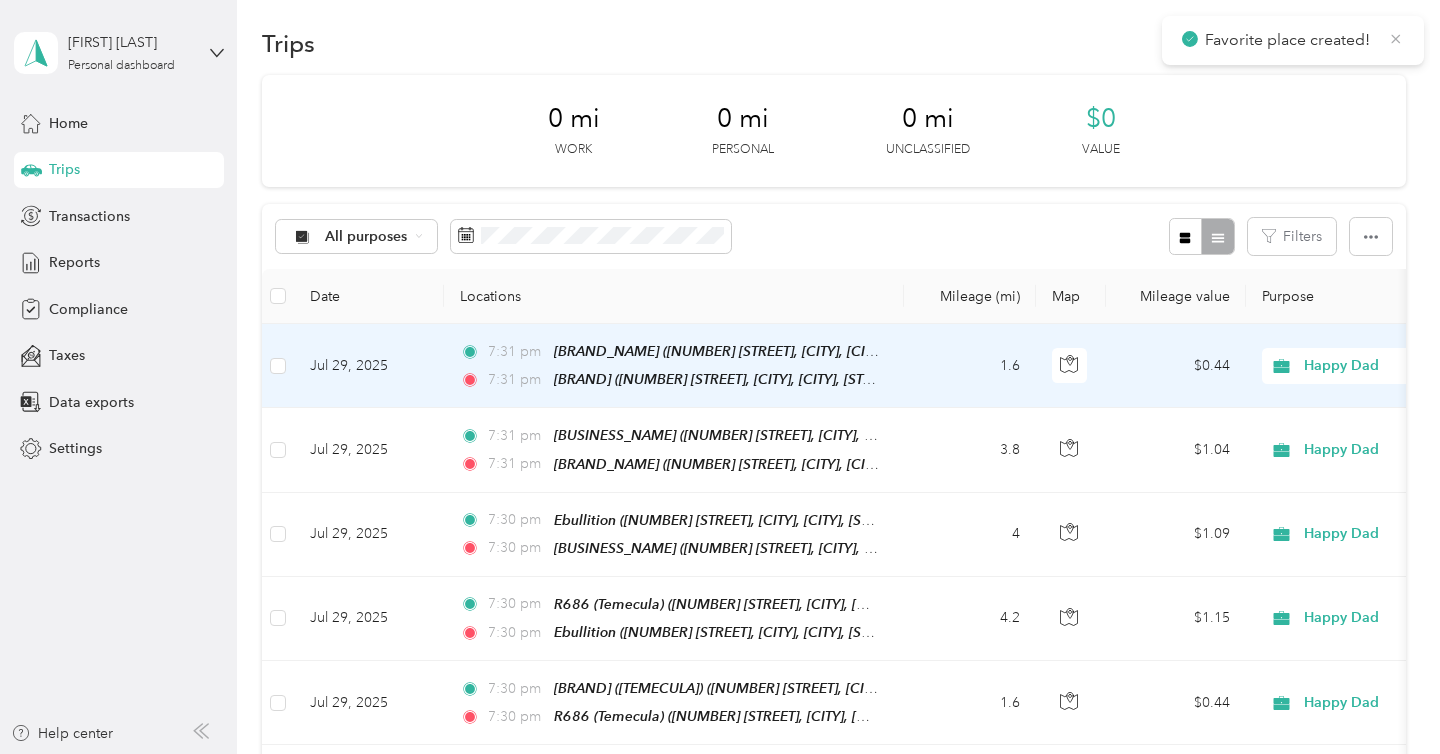 click 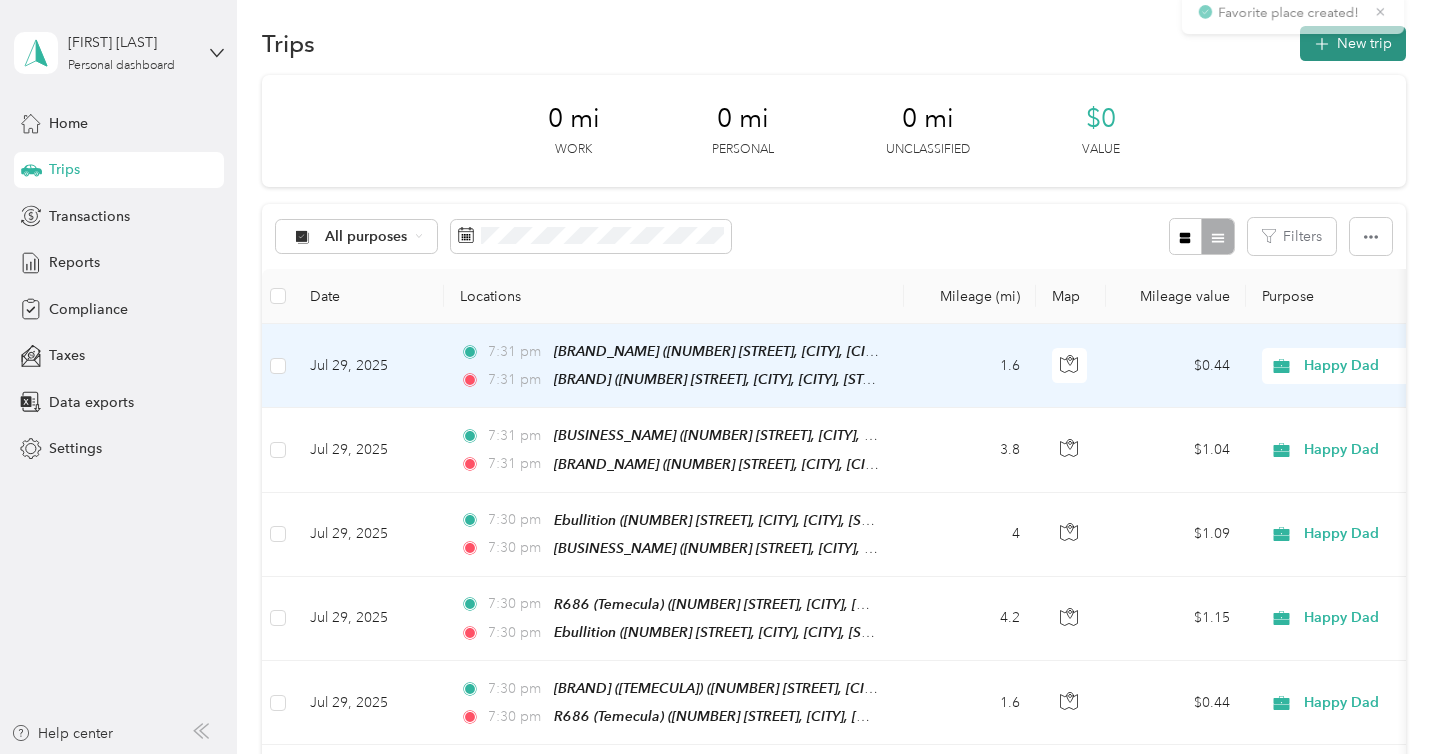 click on "New trip" at bounding box center [1353, 43] 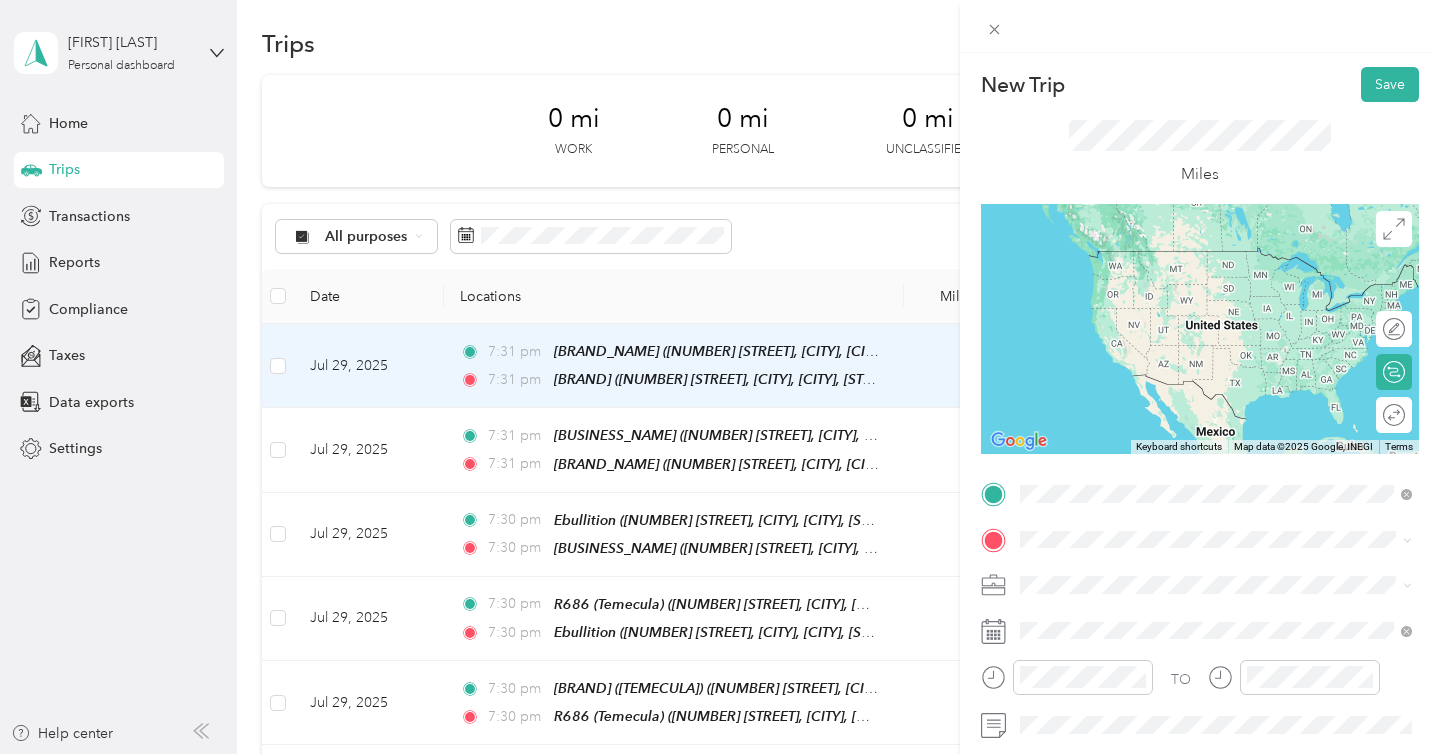 click on "[NUMBER] [STREET], [CITY], [POSTAL_CODE], [CITY], [STATE], [COUNTRY]" at bounding box center (1227, 291) 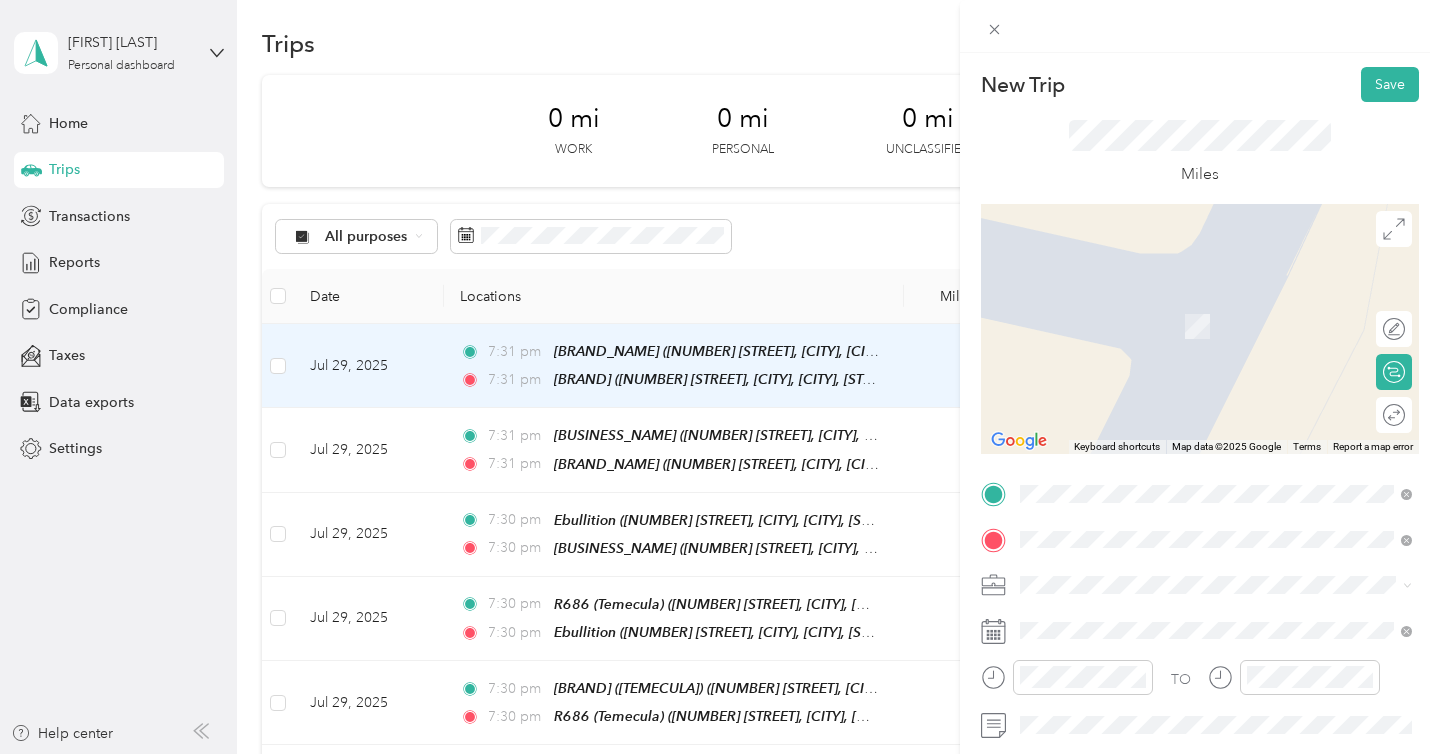 click on "[BUSINESS_NAME] Murrieta [NUMBER] [STREET], [CITY], [POSTAL_CODE], [CITY], [STATE], United States" at bounding box center [1232, 325] 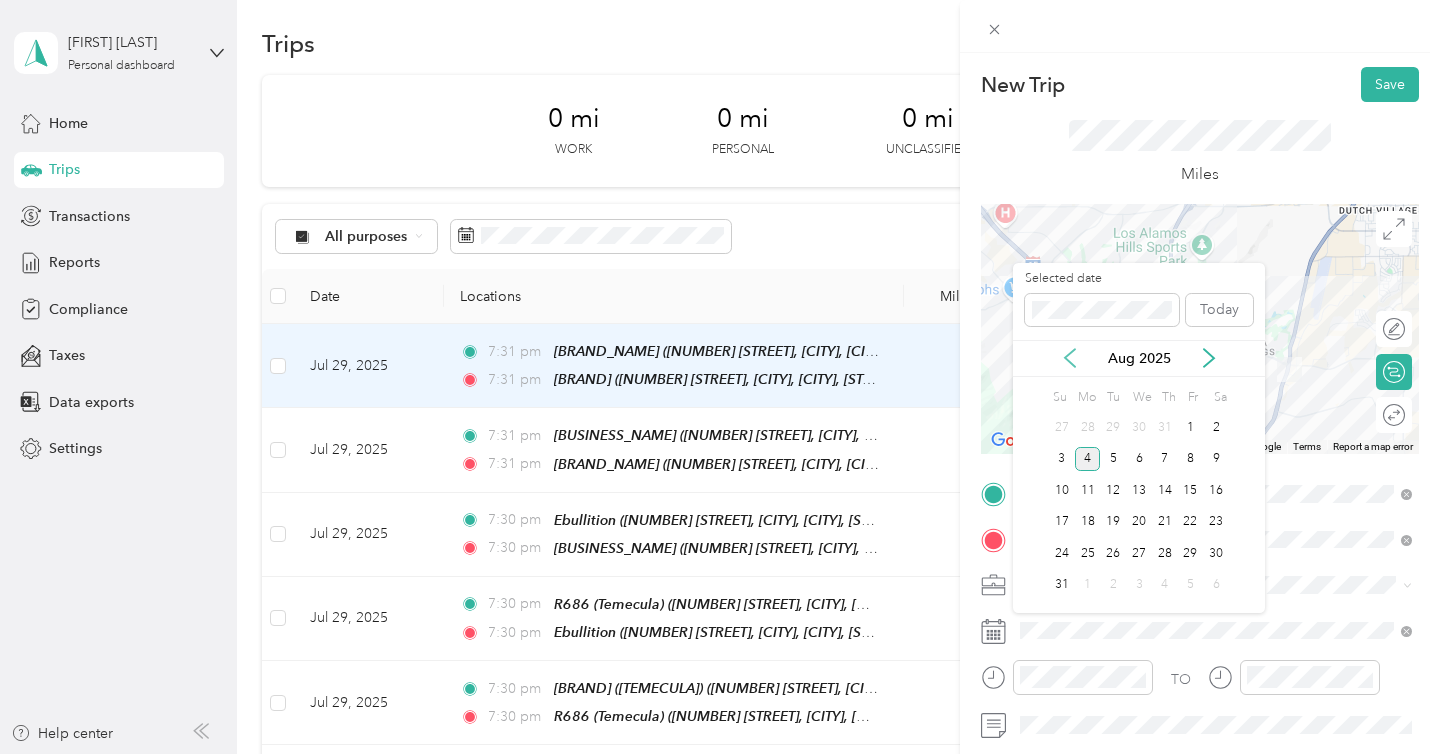 click 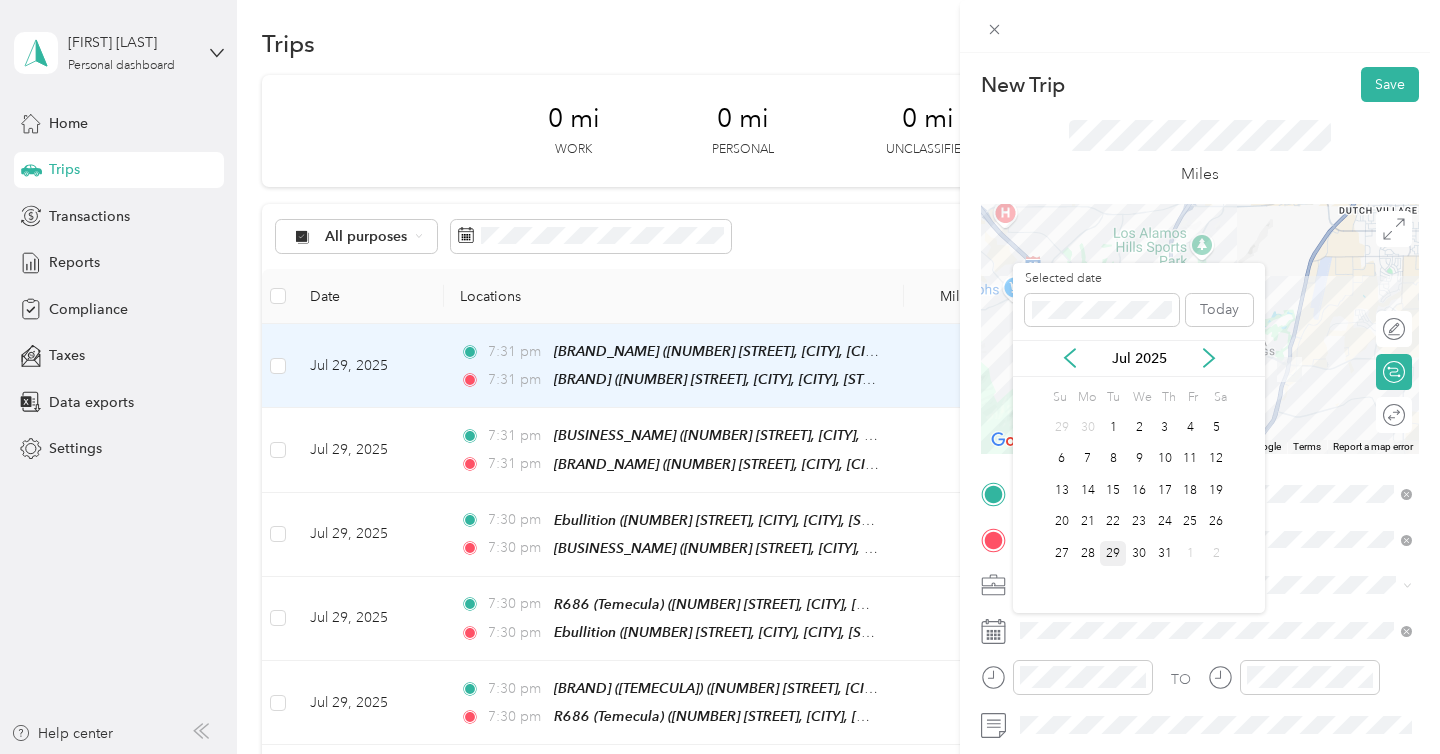 click on "29" at bounding box center [1113, 553] 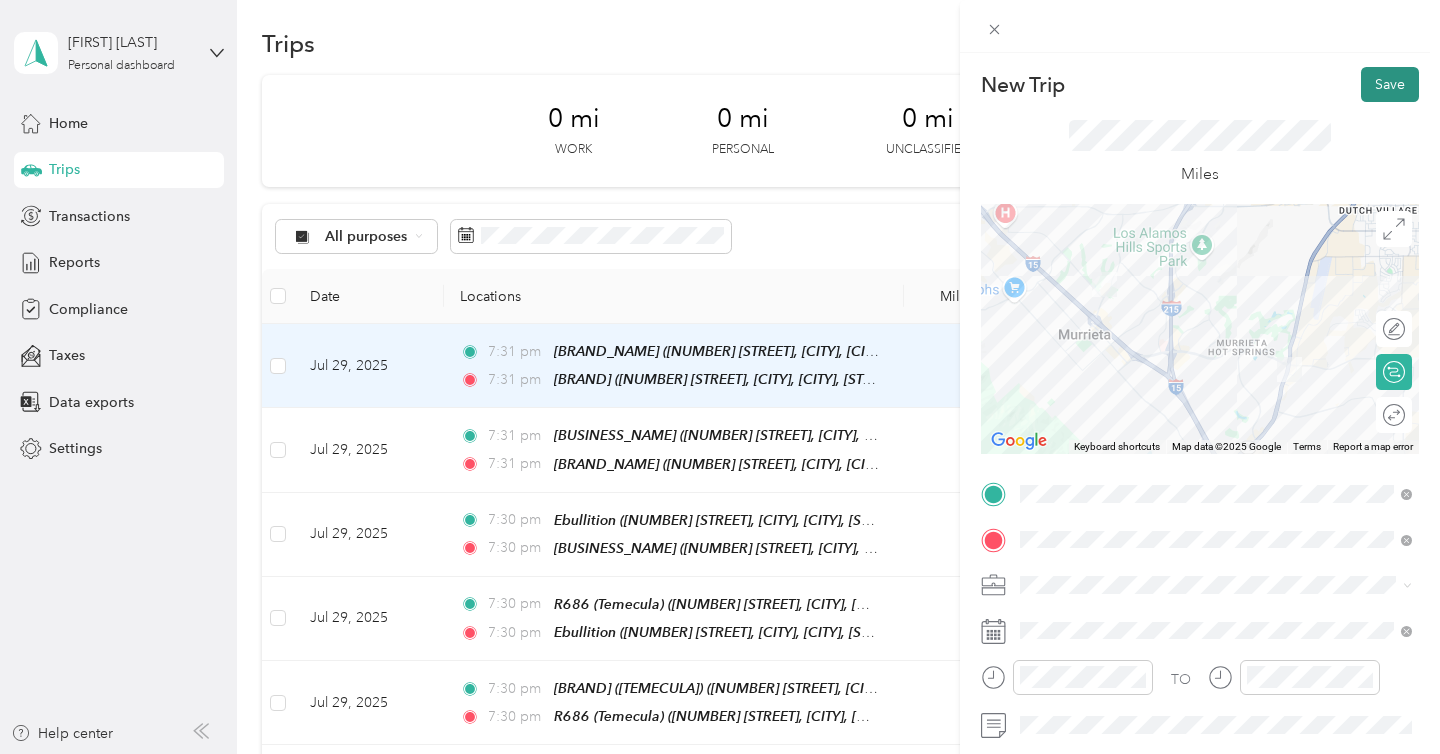 click on "Save" at bounding box center [1390, 84] 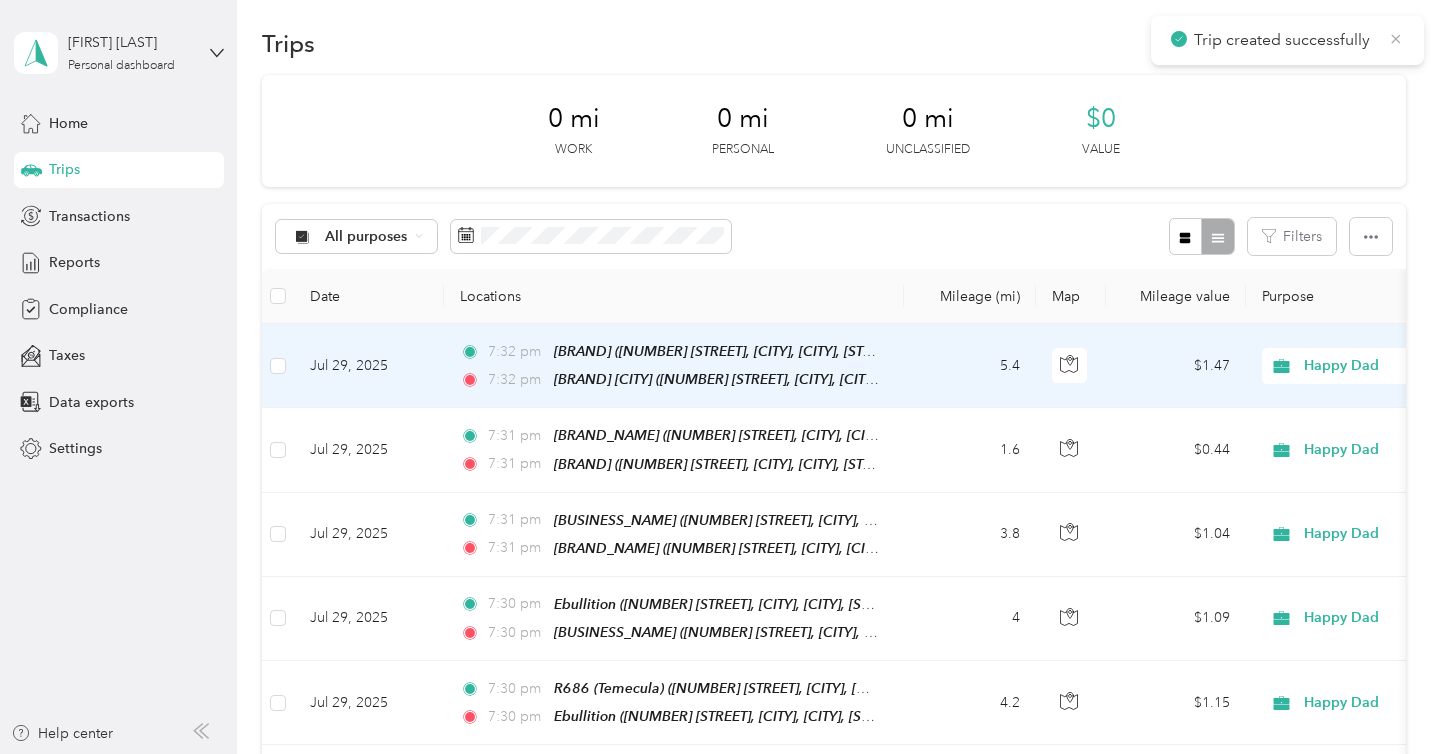 click 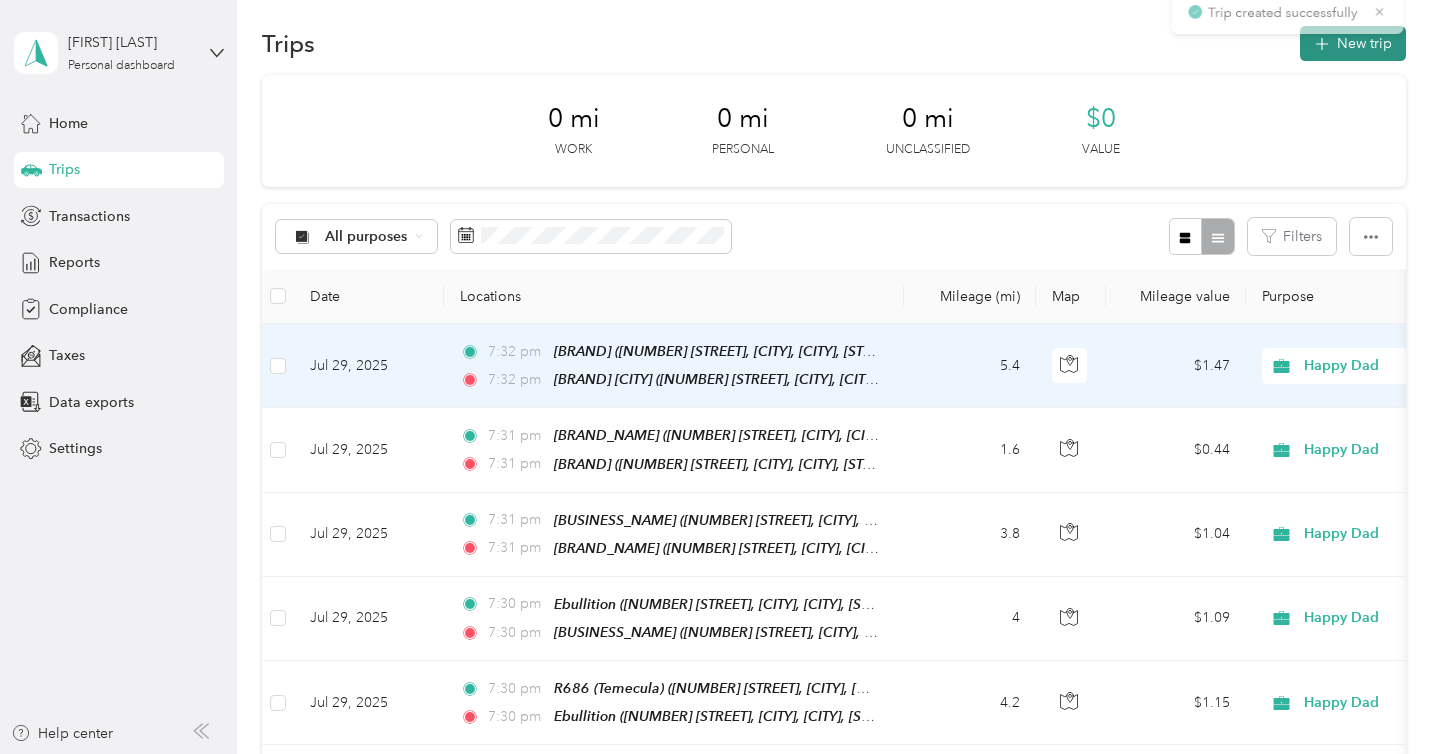click on "New trip" at bounding box center (1353, 43) 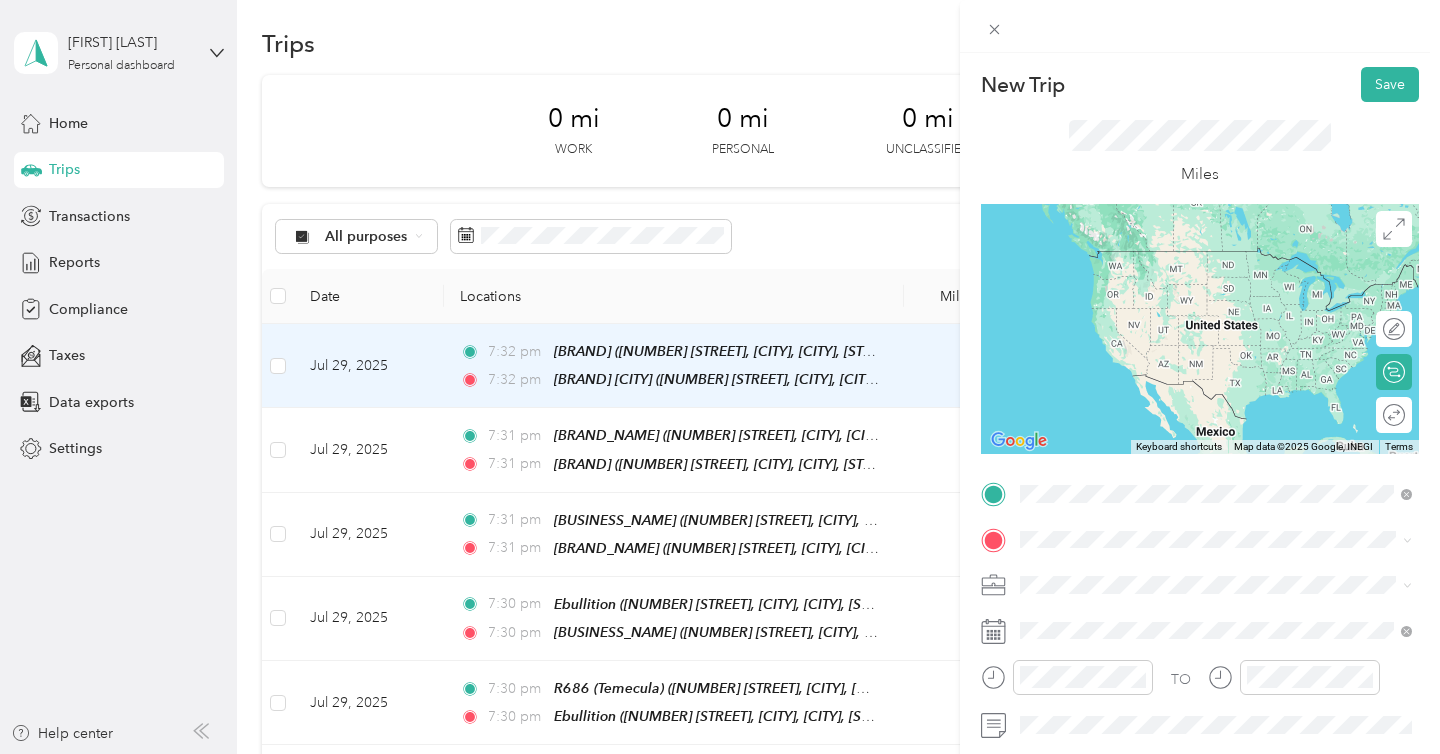 click on "[NUMBER] [STREET], [CITY], [POSTAL_CODE], [CITY], [STATE], United States" at bounding box center (1227, 291) 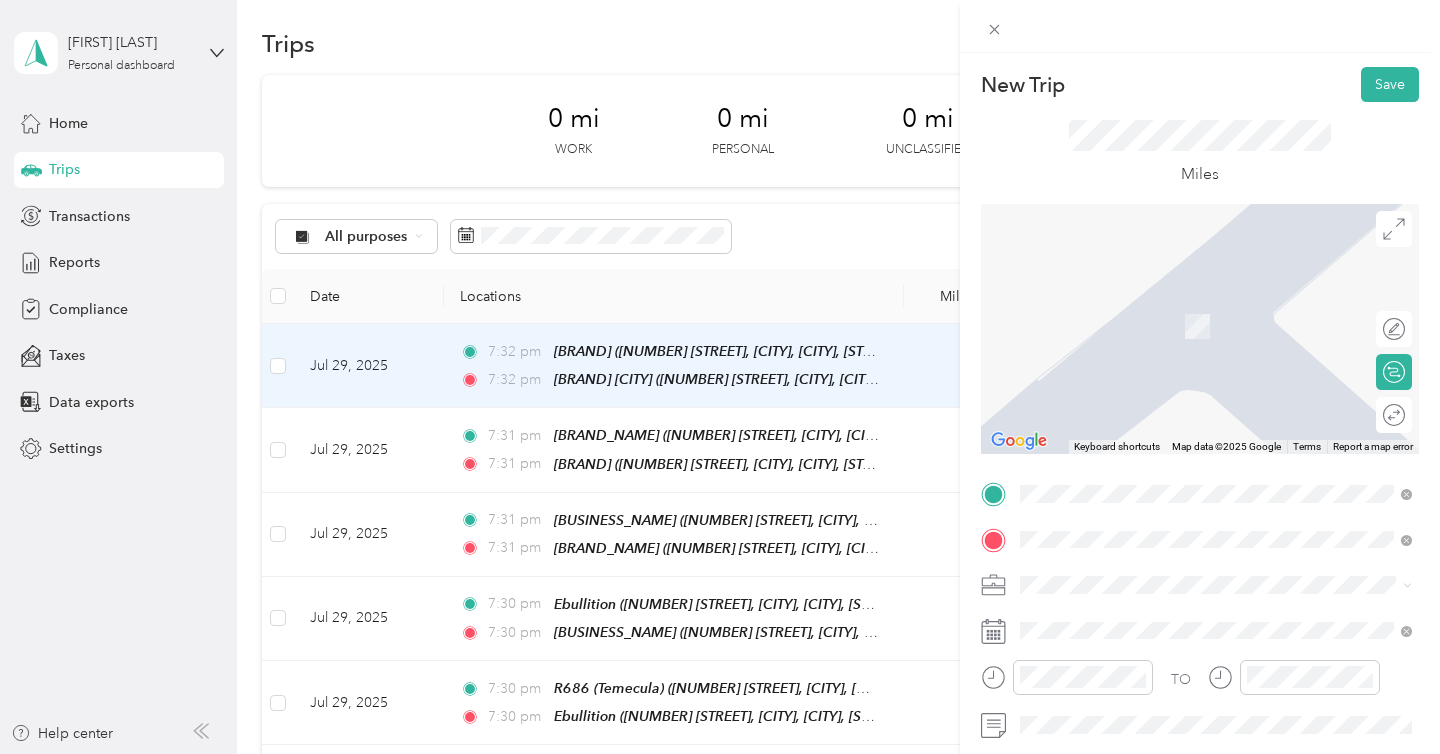 click on "[NUMBER] [STREET], [CITY], [STATE], [COUNTRY], [POSTAL_CODE], [CITY], [STATE], [COUNTRY]" at bounding box center (1215, 336) 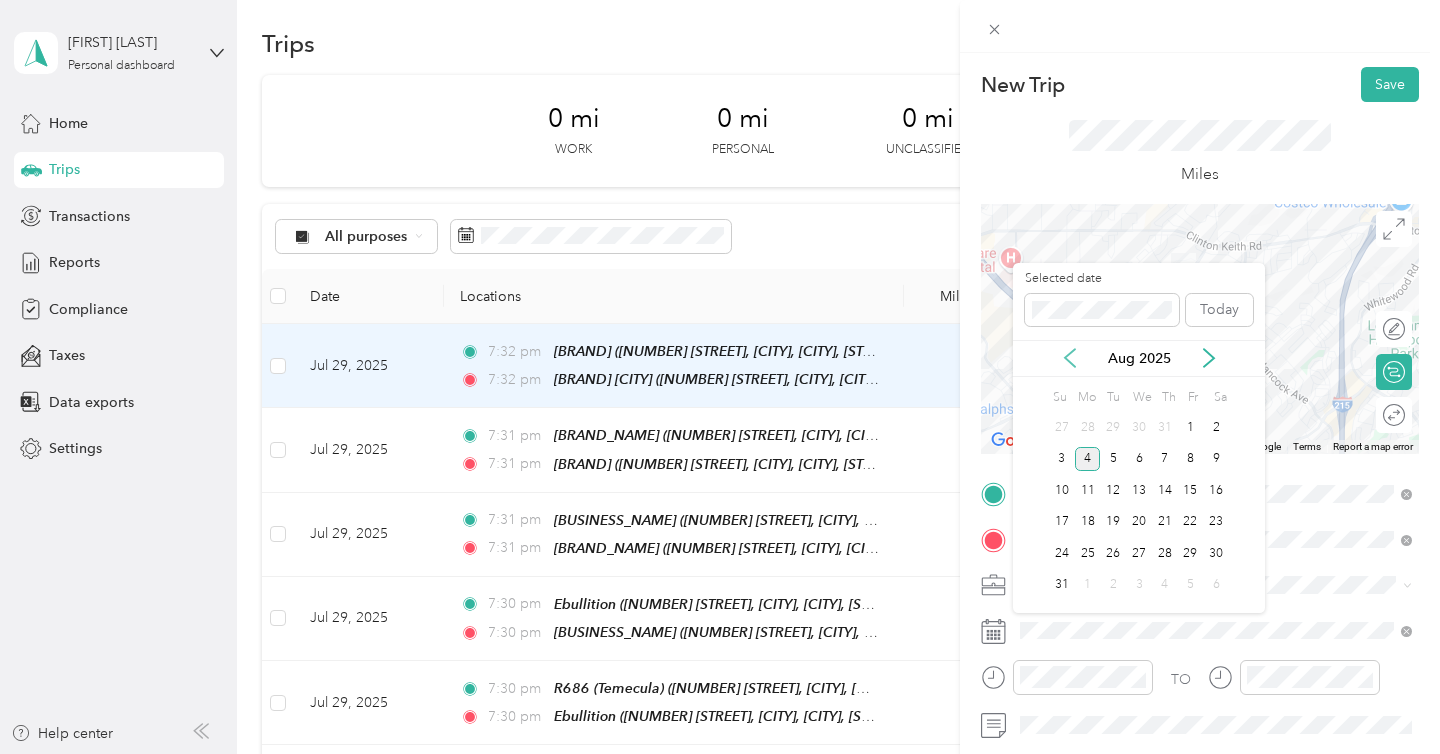 click 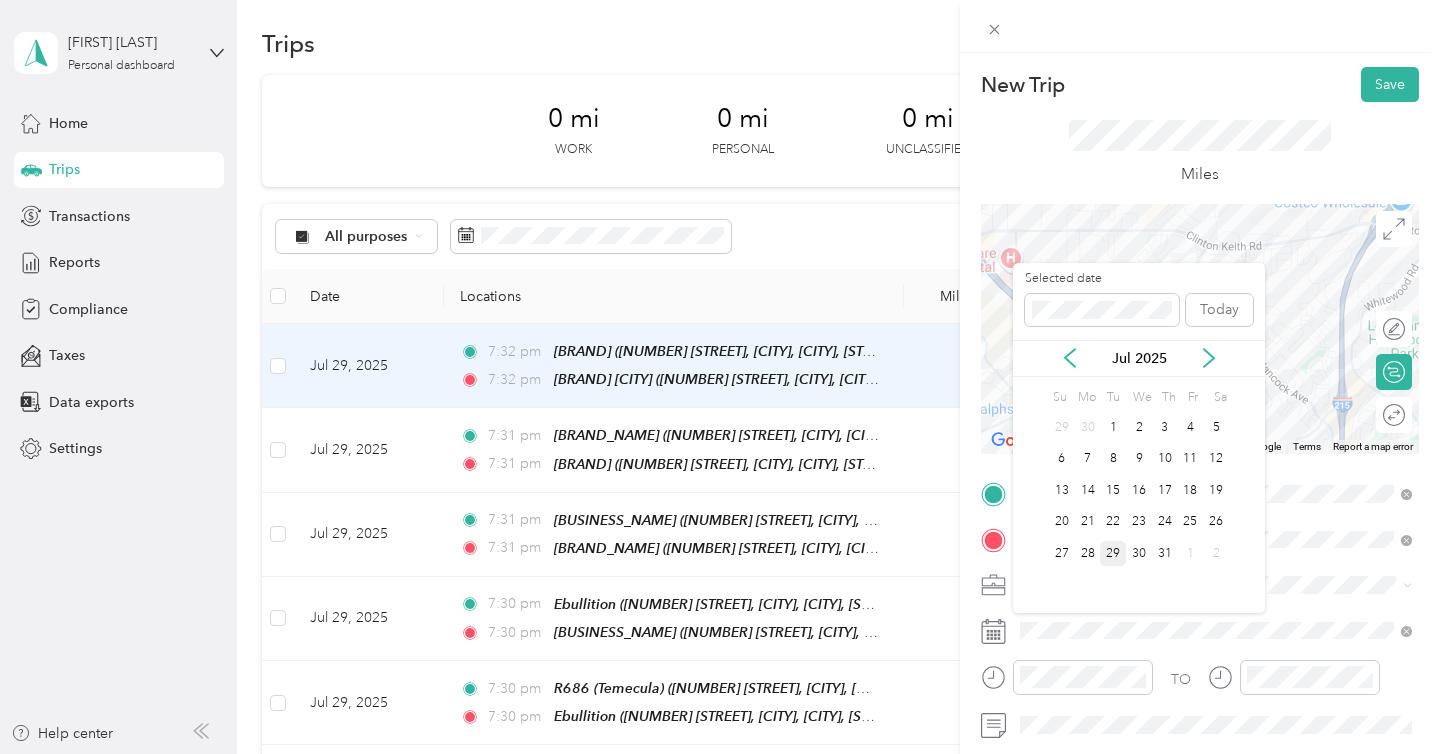 click on "29" at bounding box center (1113, 553) 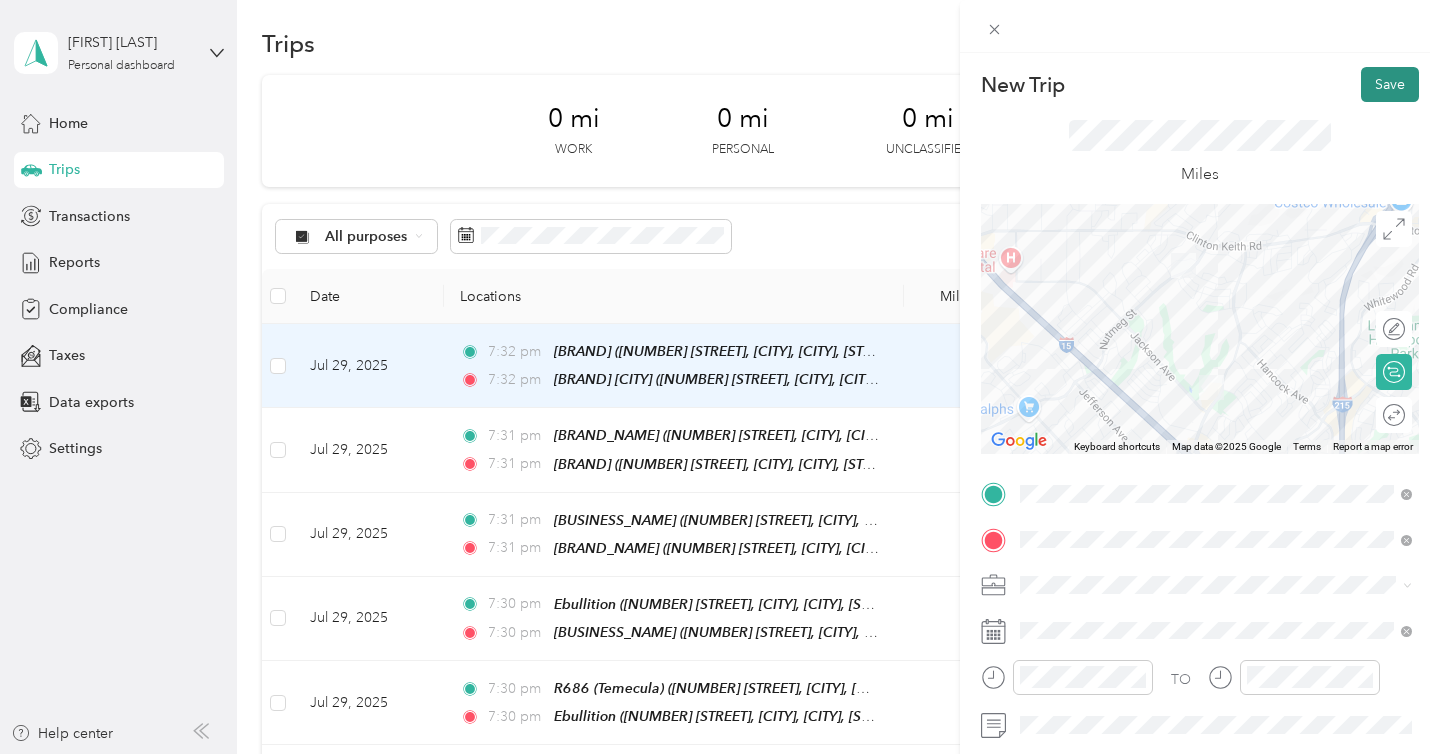 click on "Save" at bounding box center (1390, 84) 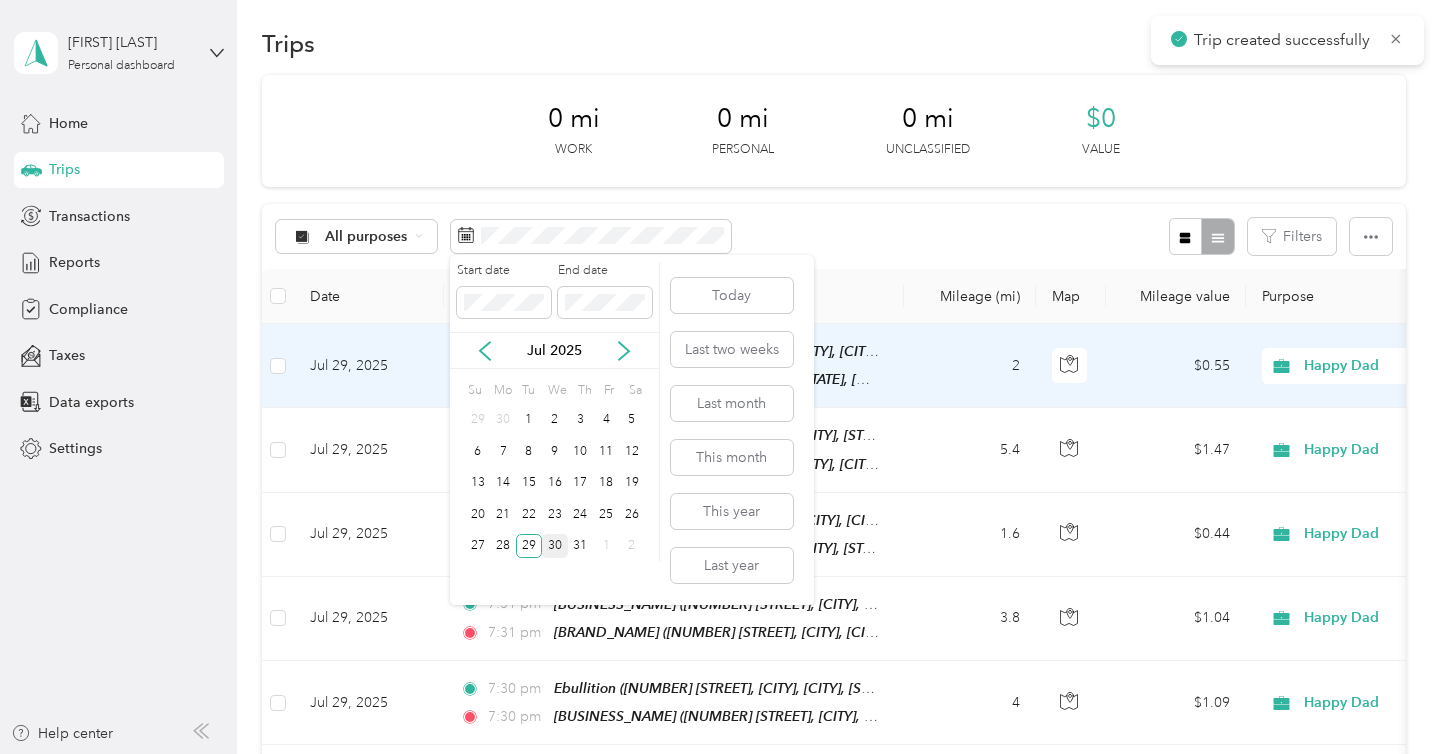 click on "30" at bounding box center (555, 546) 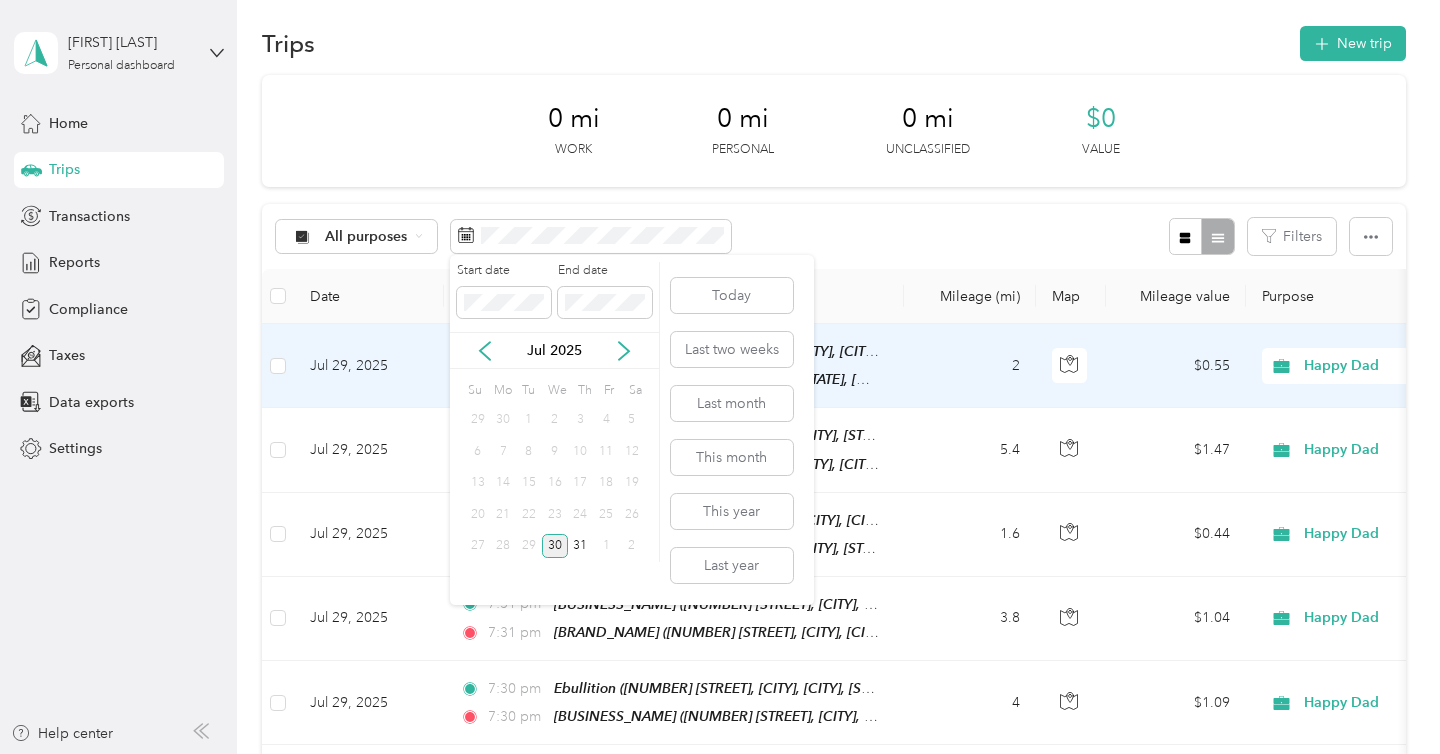click on "30" at bounding box center (555, 546) 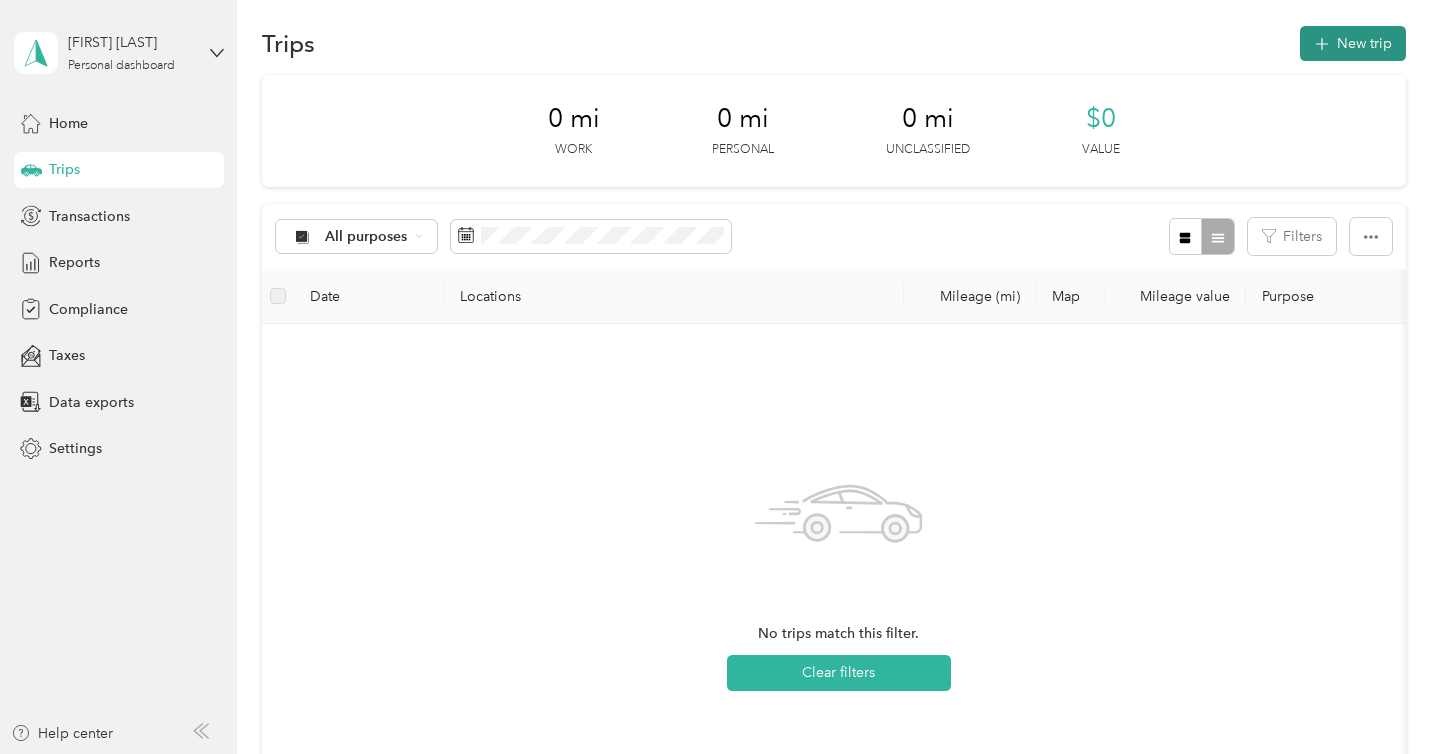 click on "New trip" at bounding box center (1353, 43) 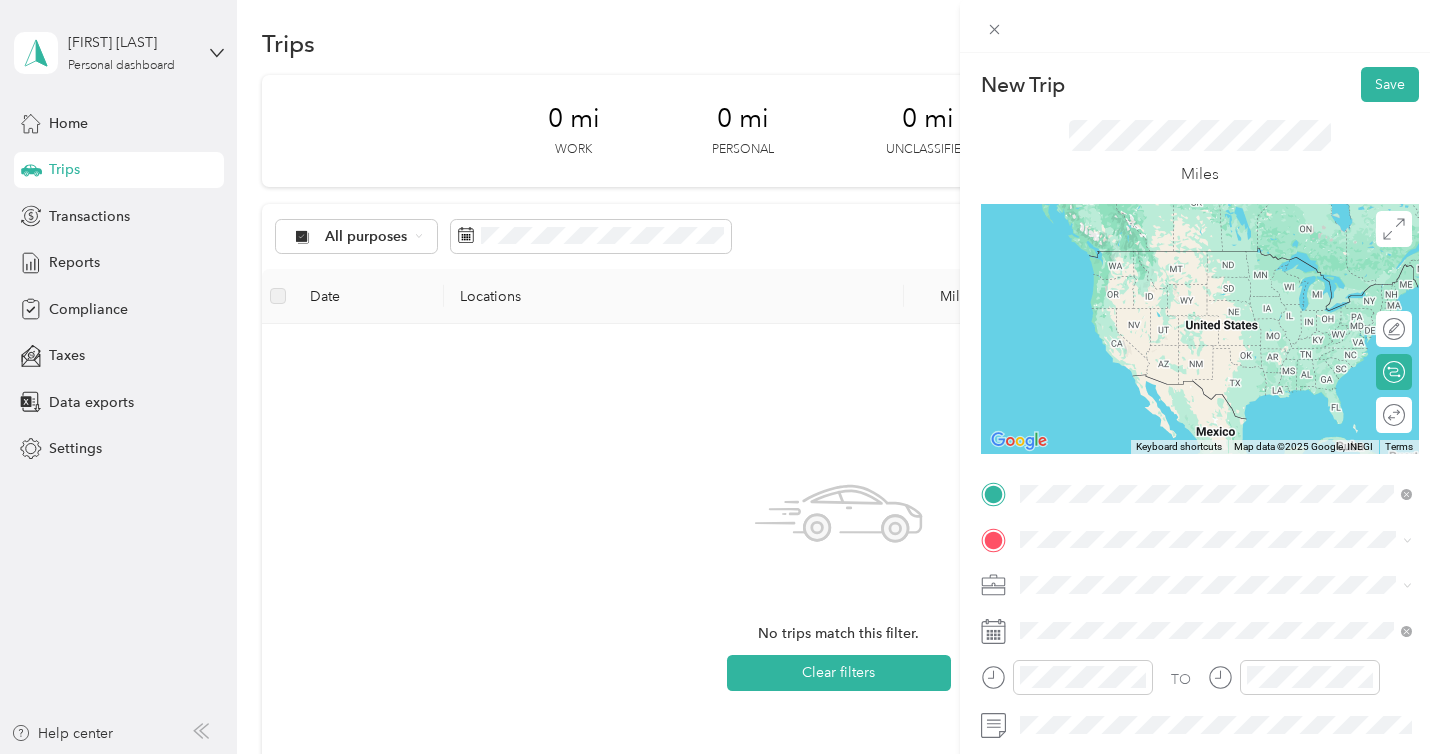 click on "[NUMBER] [STREET], [CITY], [STATE], [COUNTRY], [POSTAL_CODE], [CITY], [STATE], [COUNTRY]" at bounding box center [1215, 291] 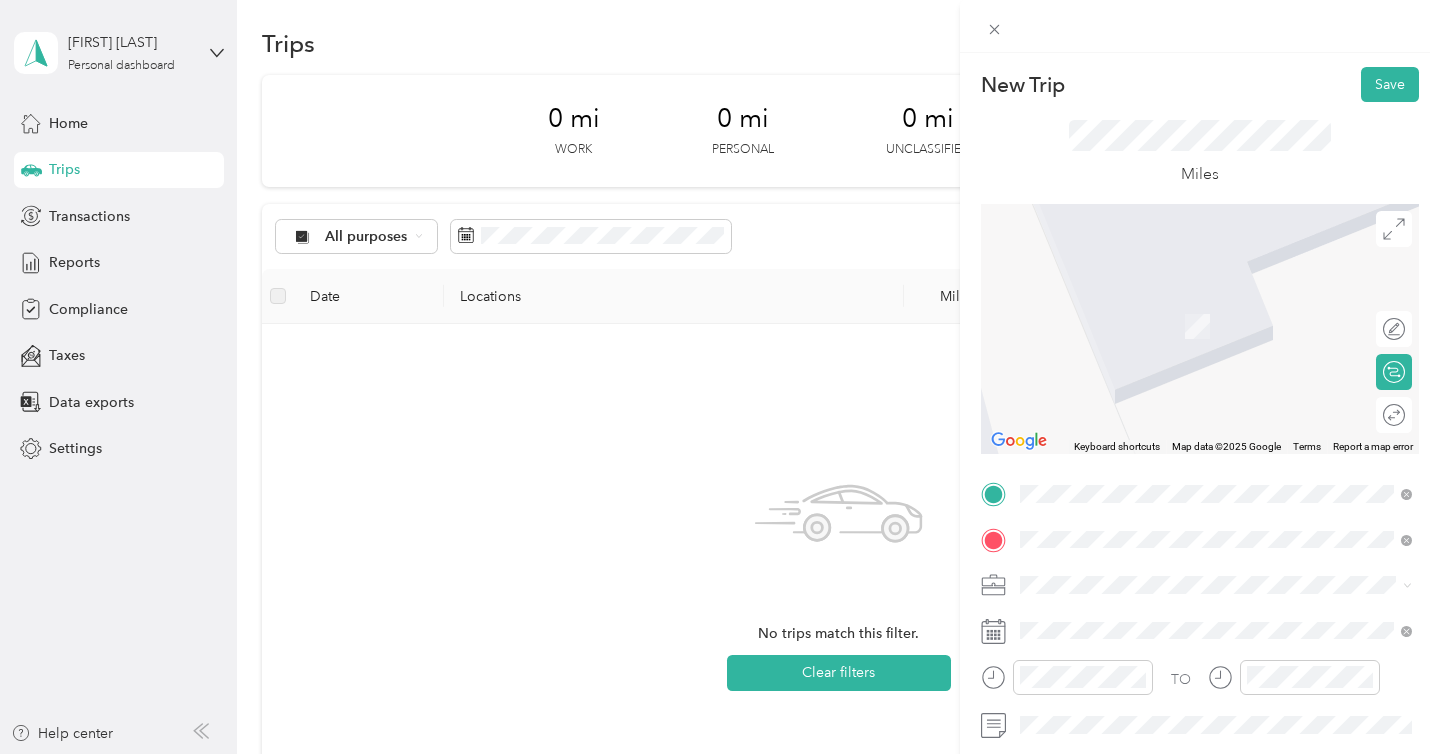 click on "[NUMBER] [STREET], [CITY], [POSTAL_CODE], [CITY], [STATE], United States" at bounding box center [1227, 336] 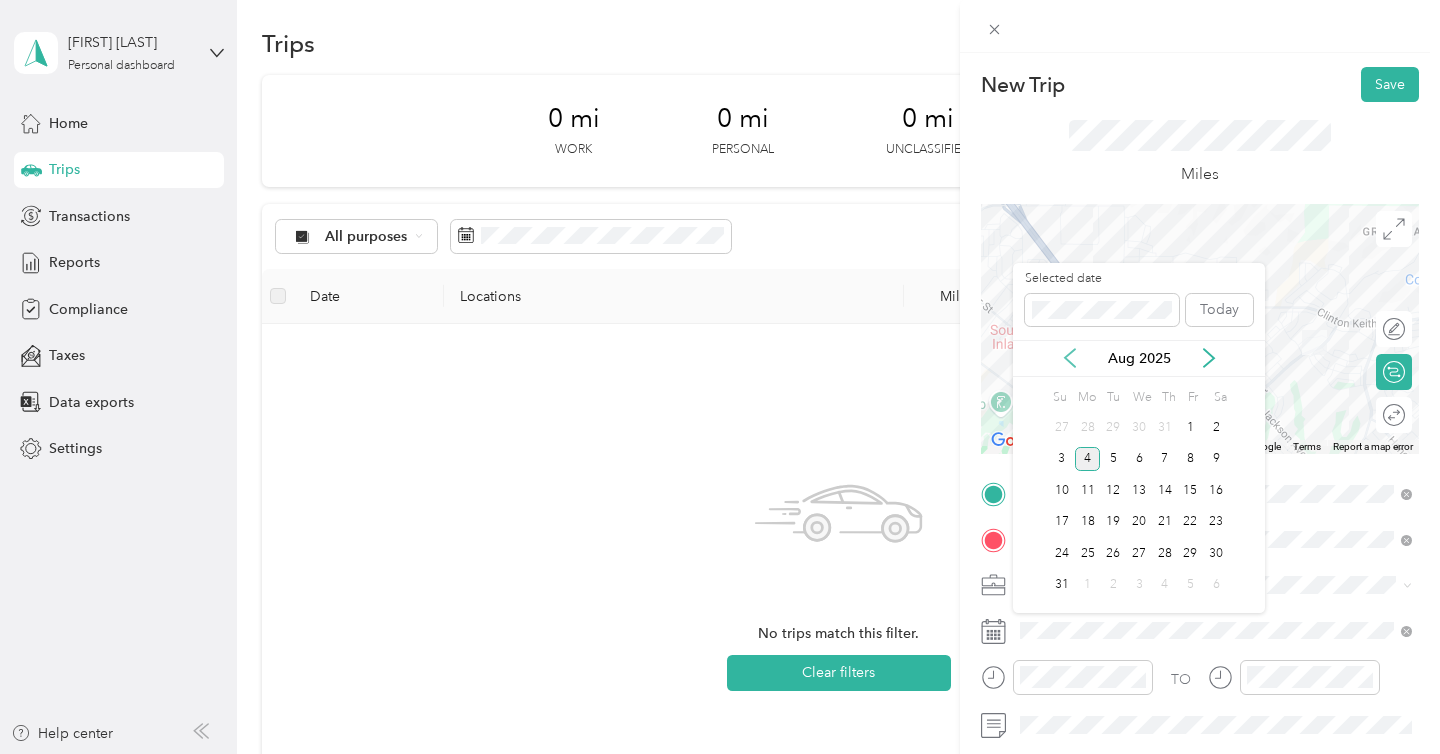 click 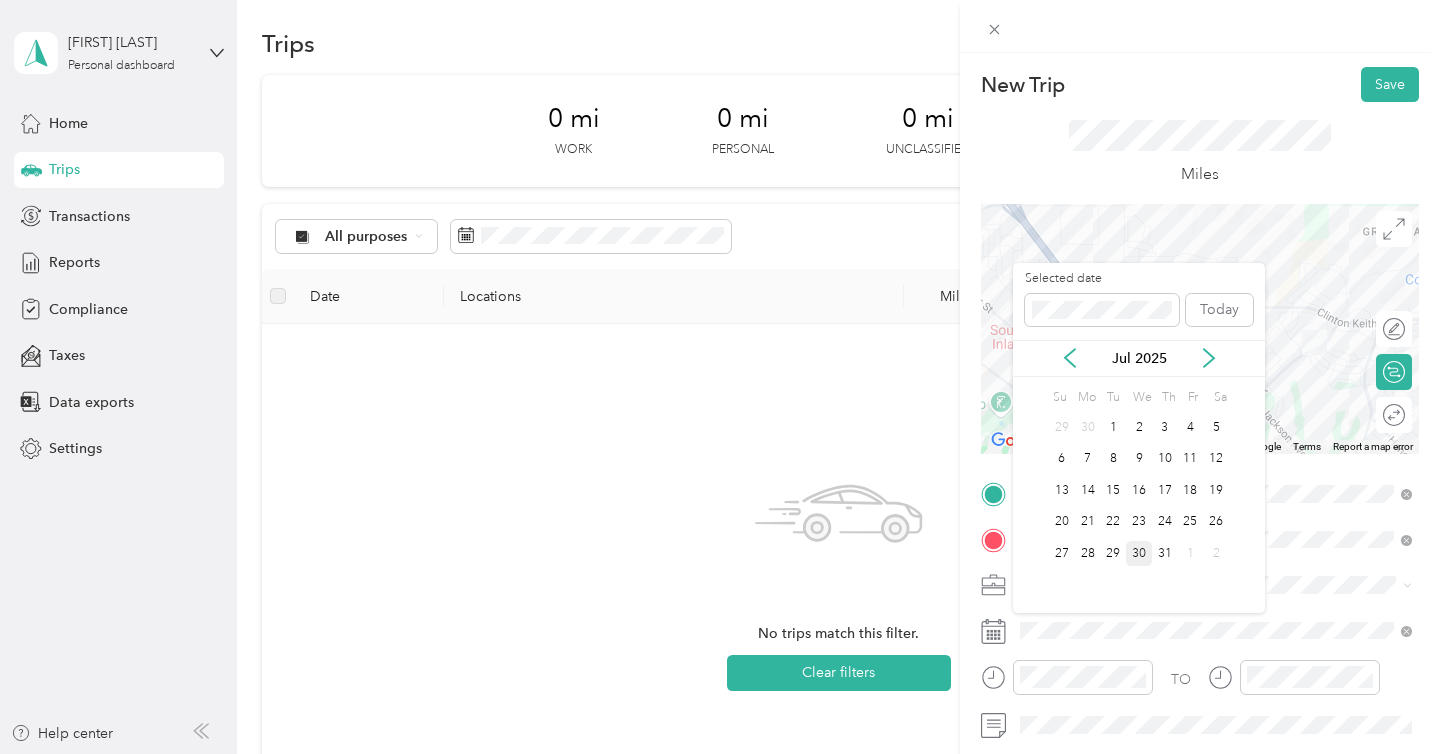 click on "30" at bounding box center [1139, 553] 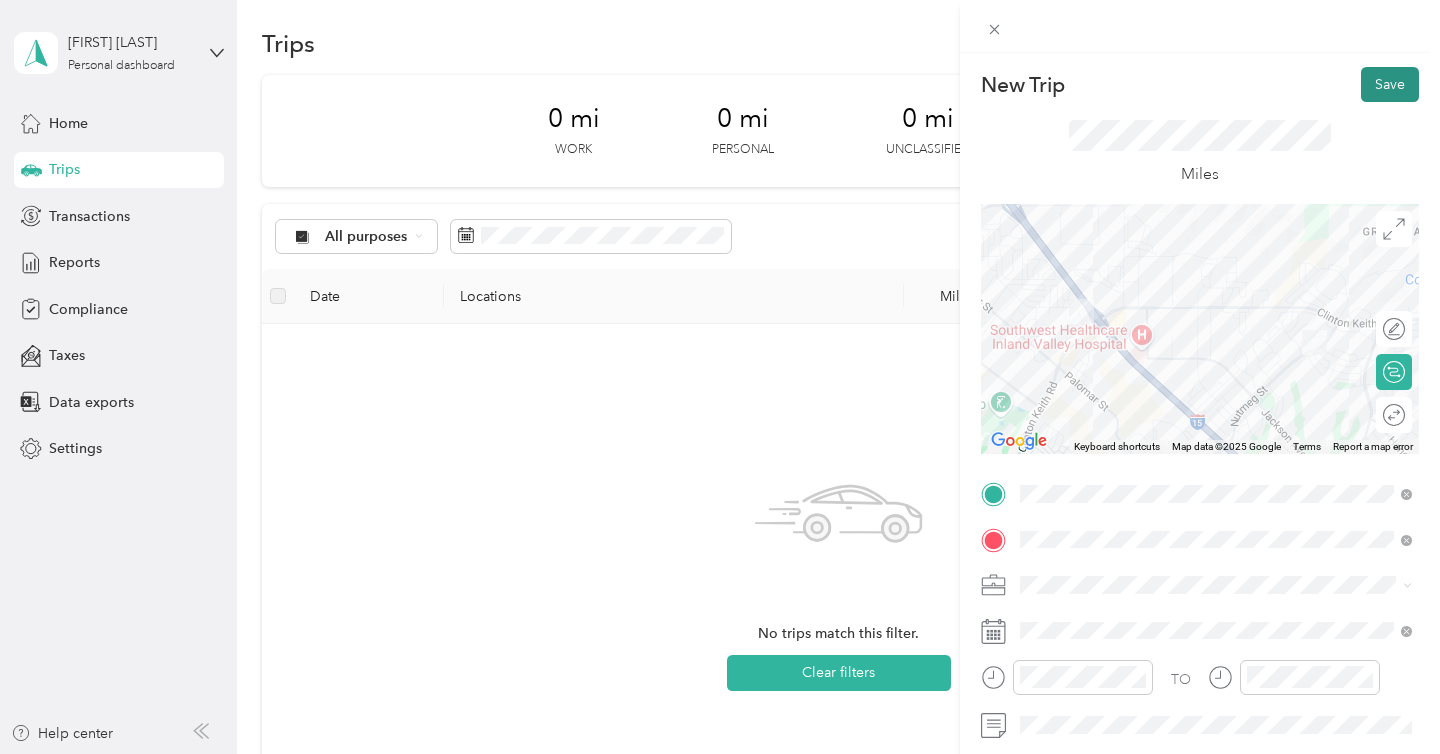 click on "Save" at bounding box center [1390, 84] 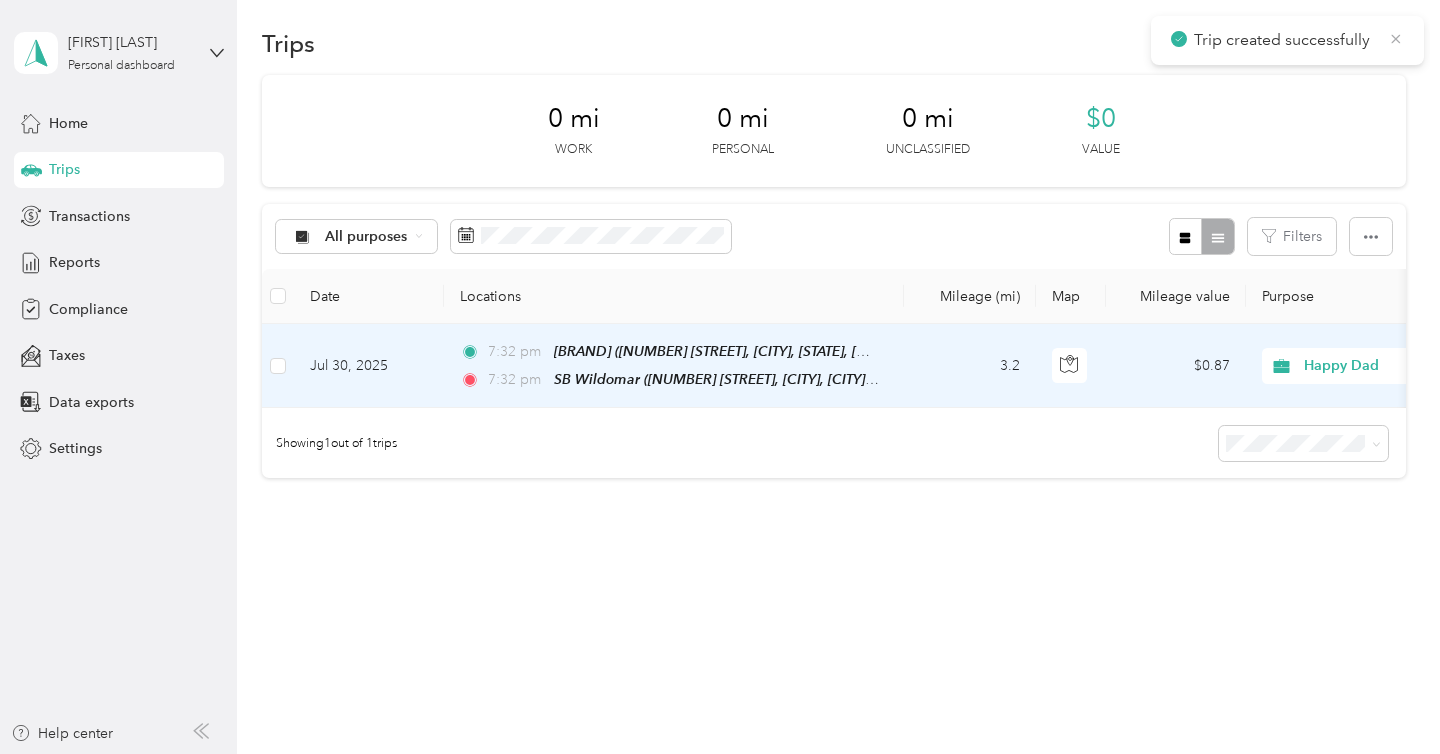 click 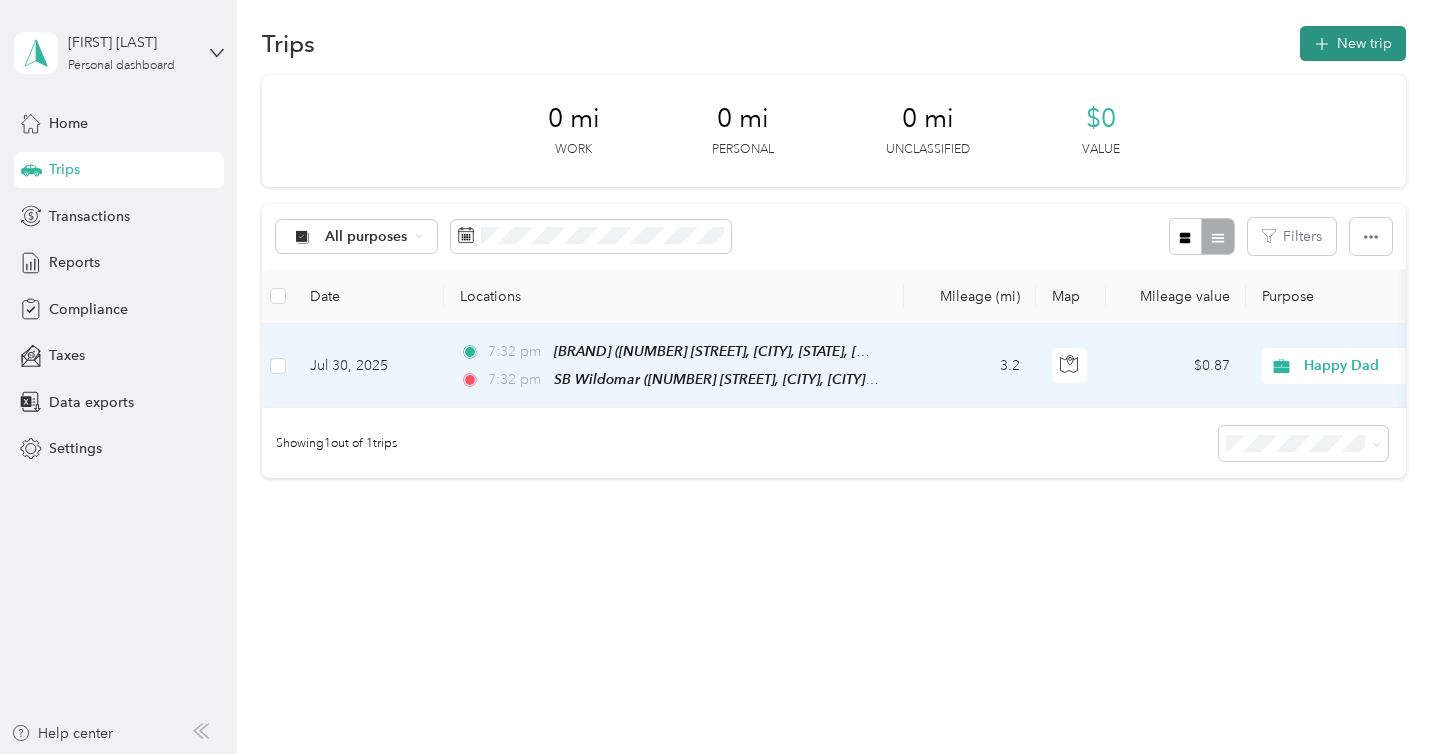 click on "New trip" at bounding box center [1353, 43] 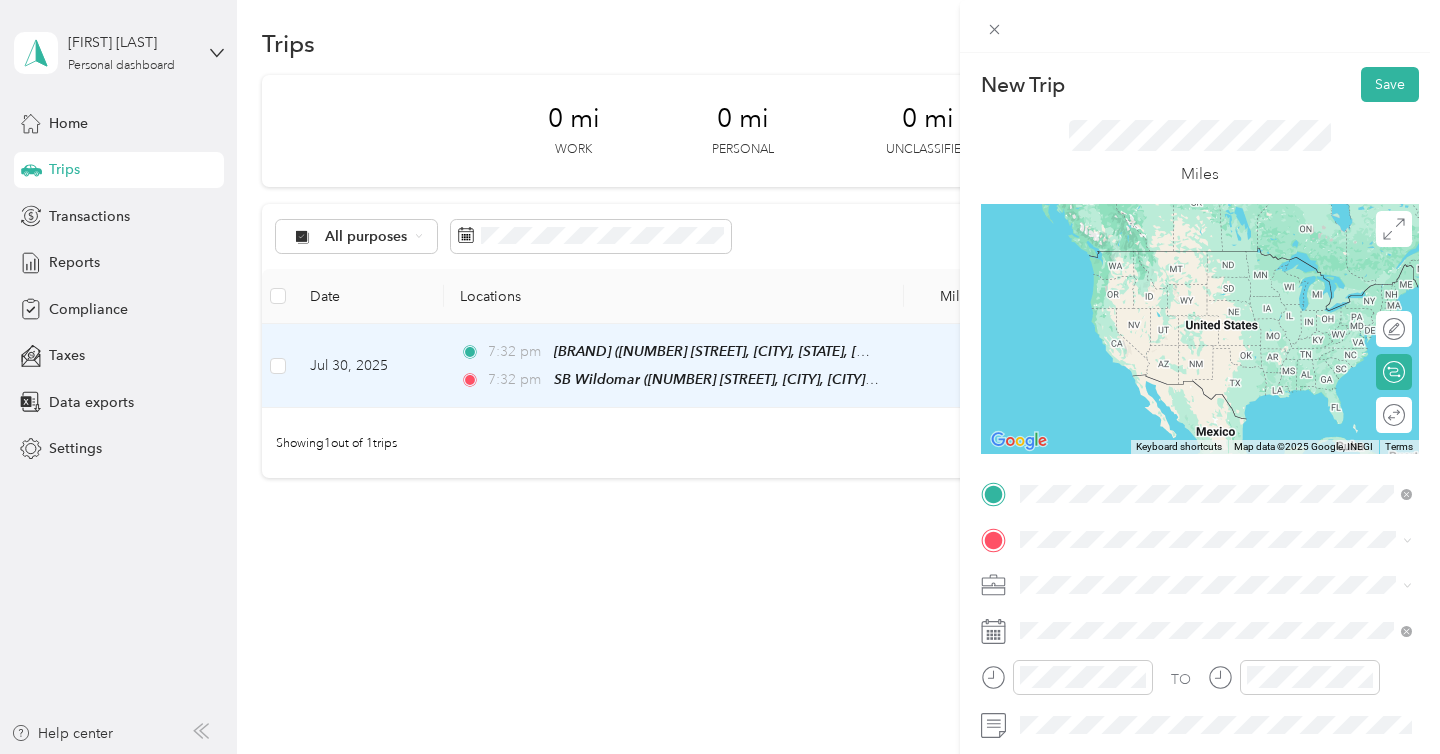 click on "SB Wildomar" at bounding box center [1232, 258] 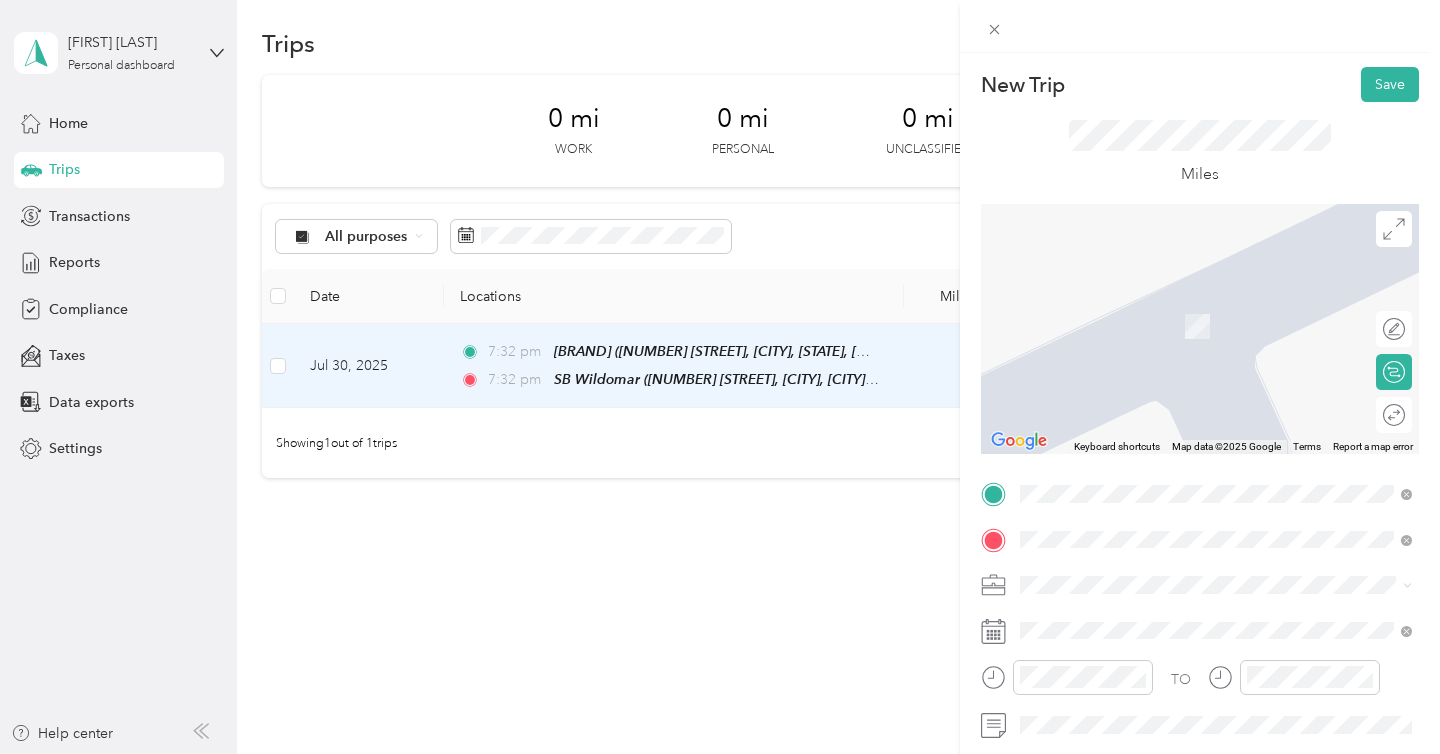 click on "[NUMBER] [STREET]
[CITY], [STATE] [POSTAL_CODE], [COUNTRY]" at bounding box center (1202, 304) 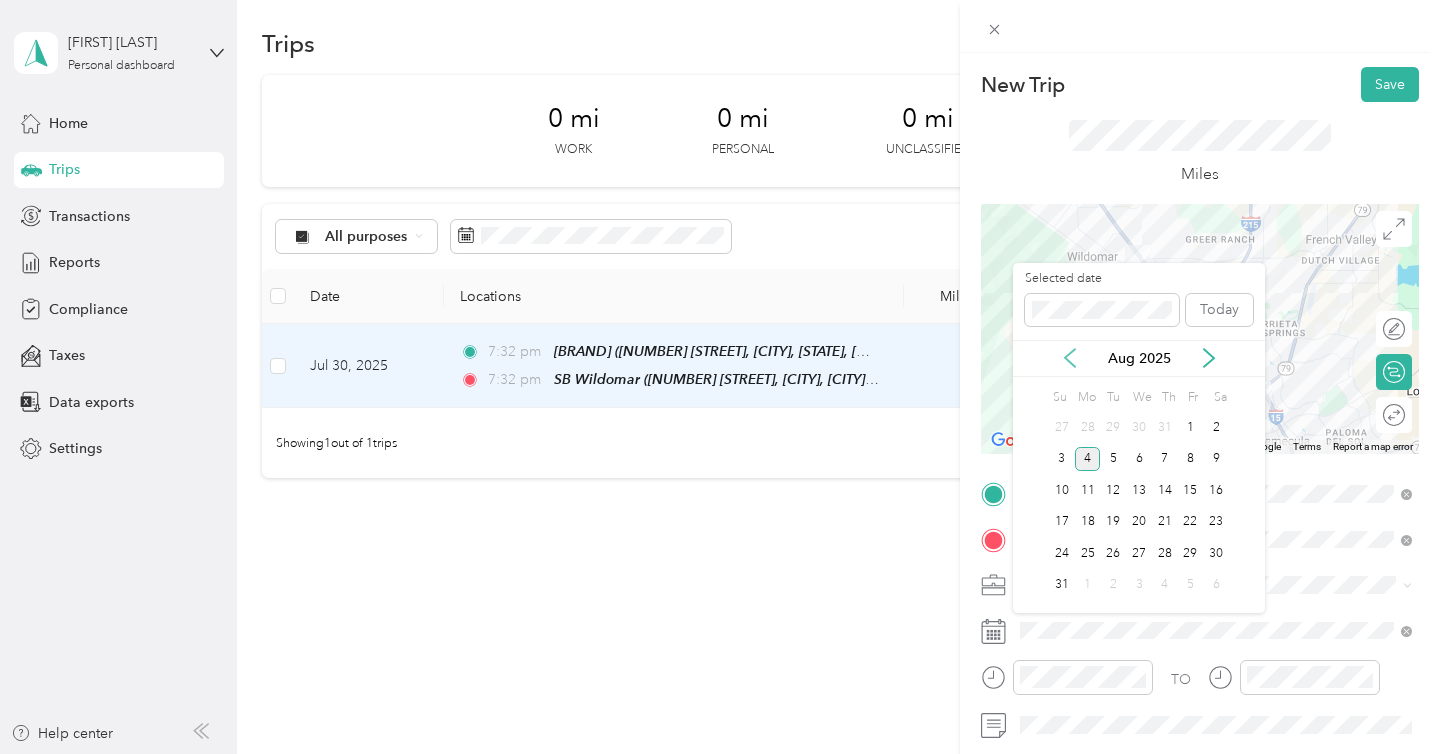 click 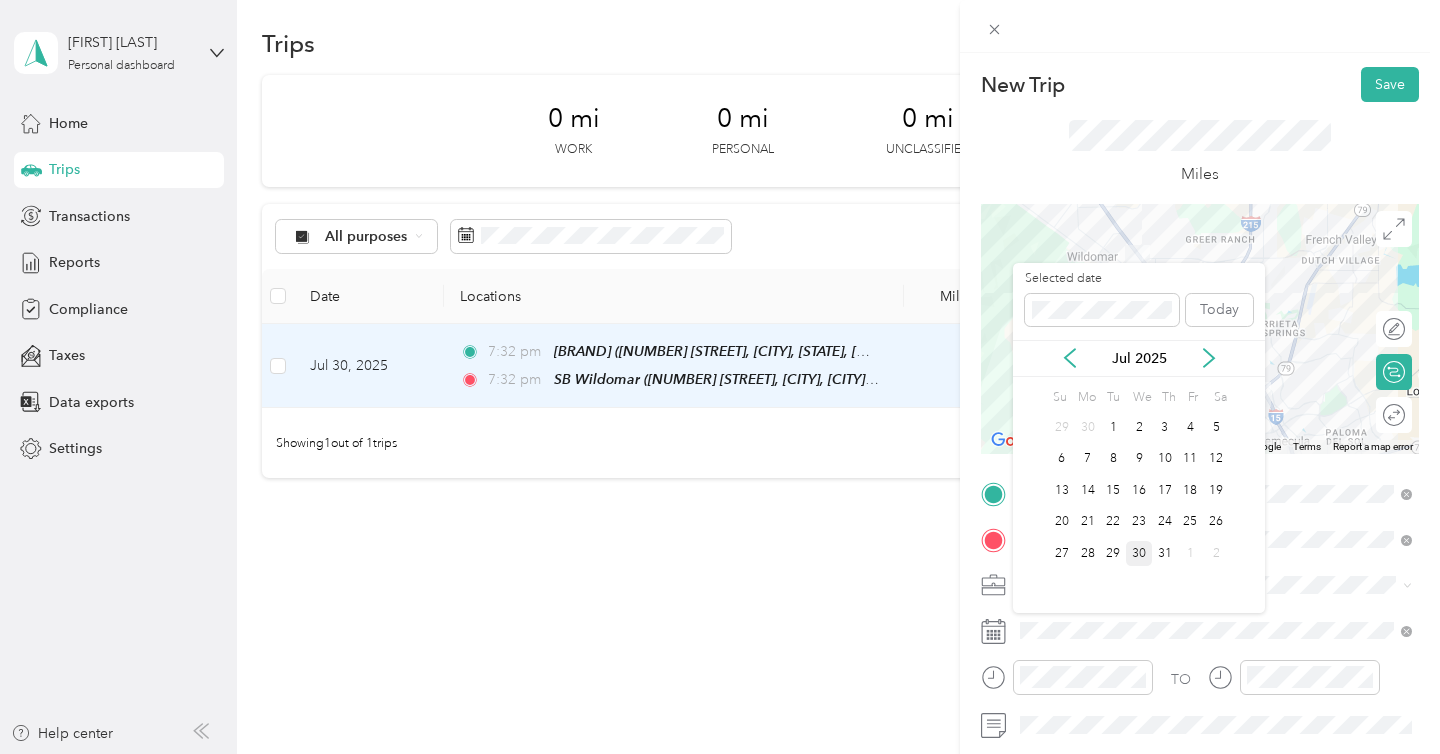 drag, startPoint x: 1124, startPoint y: 553, endPoint x: 1144, endPoint y: 555, distance: 20.09975 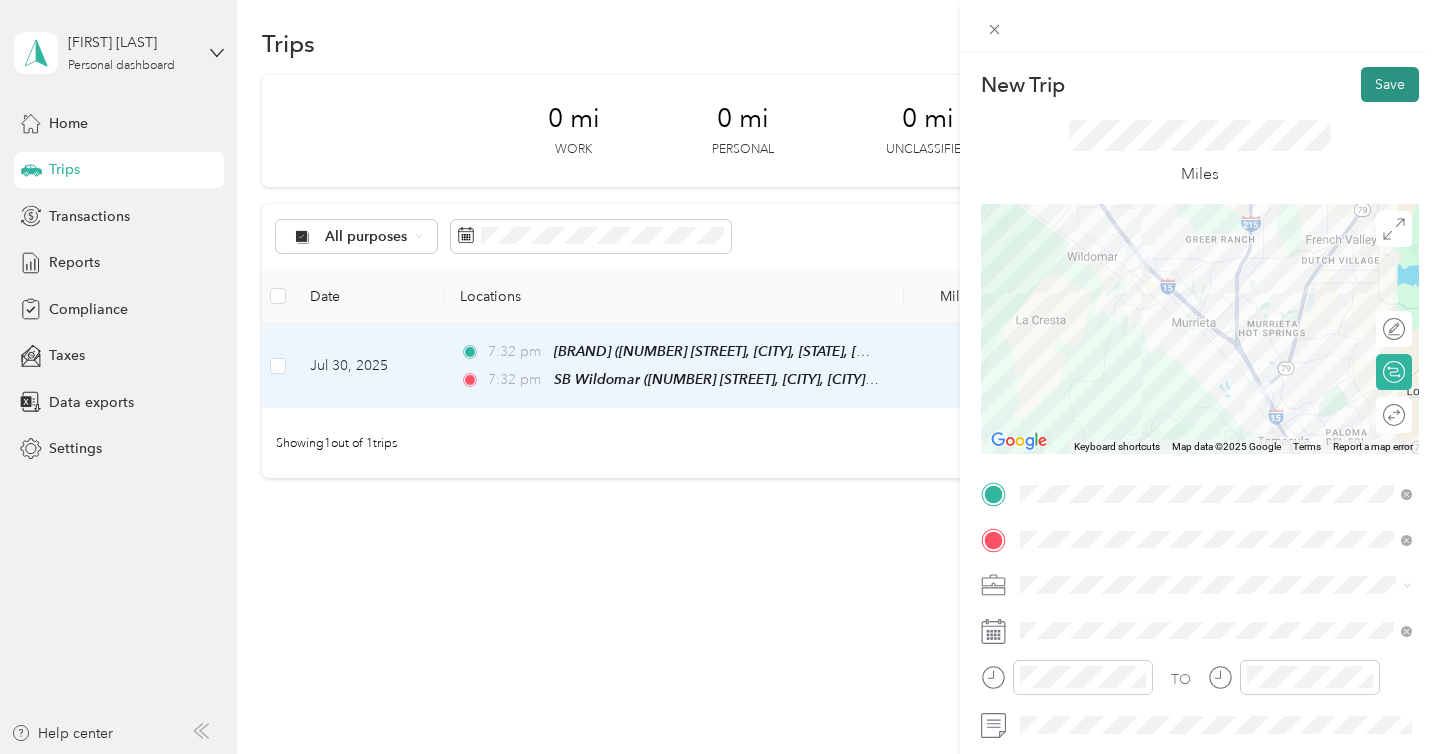 click on "Save" at bounding box center (1390, 84) 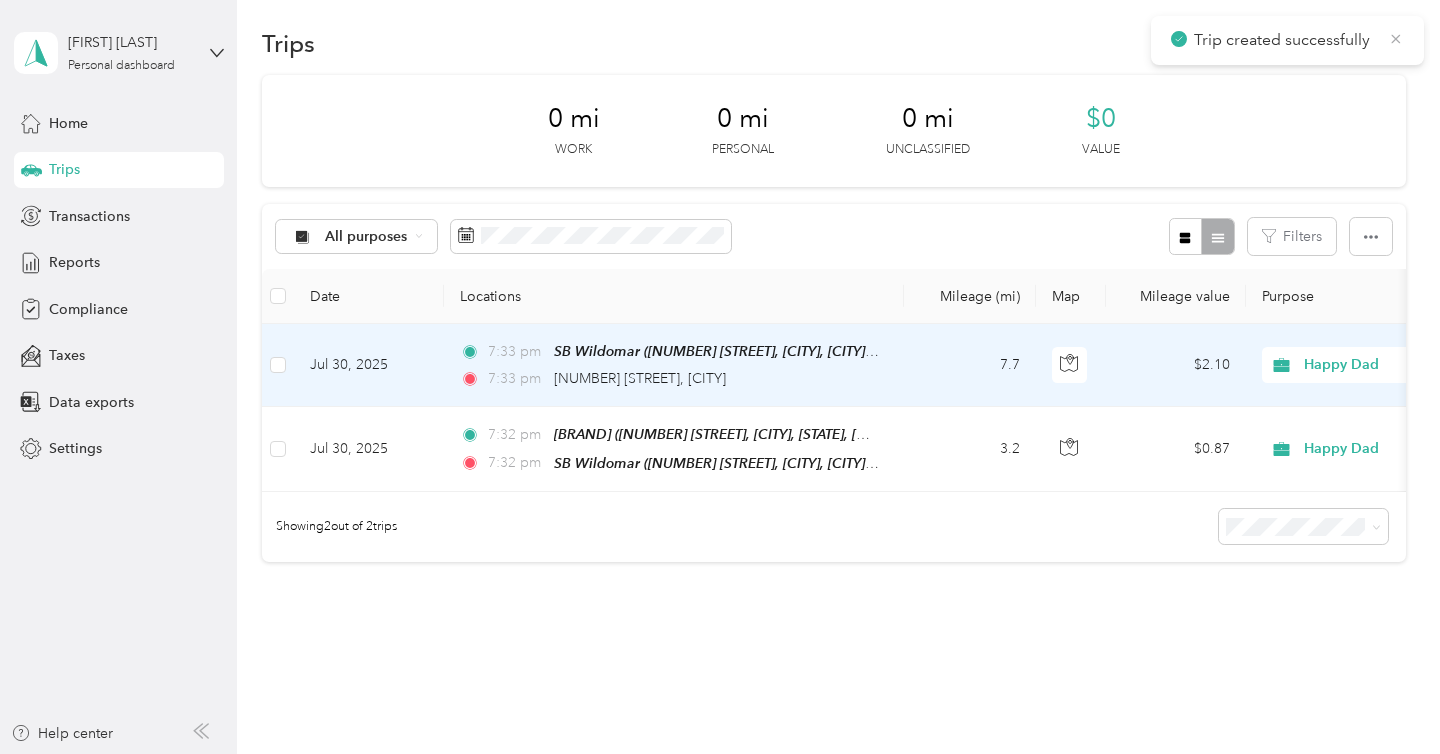 click 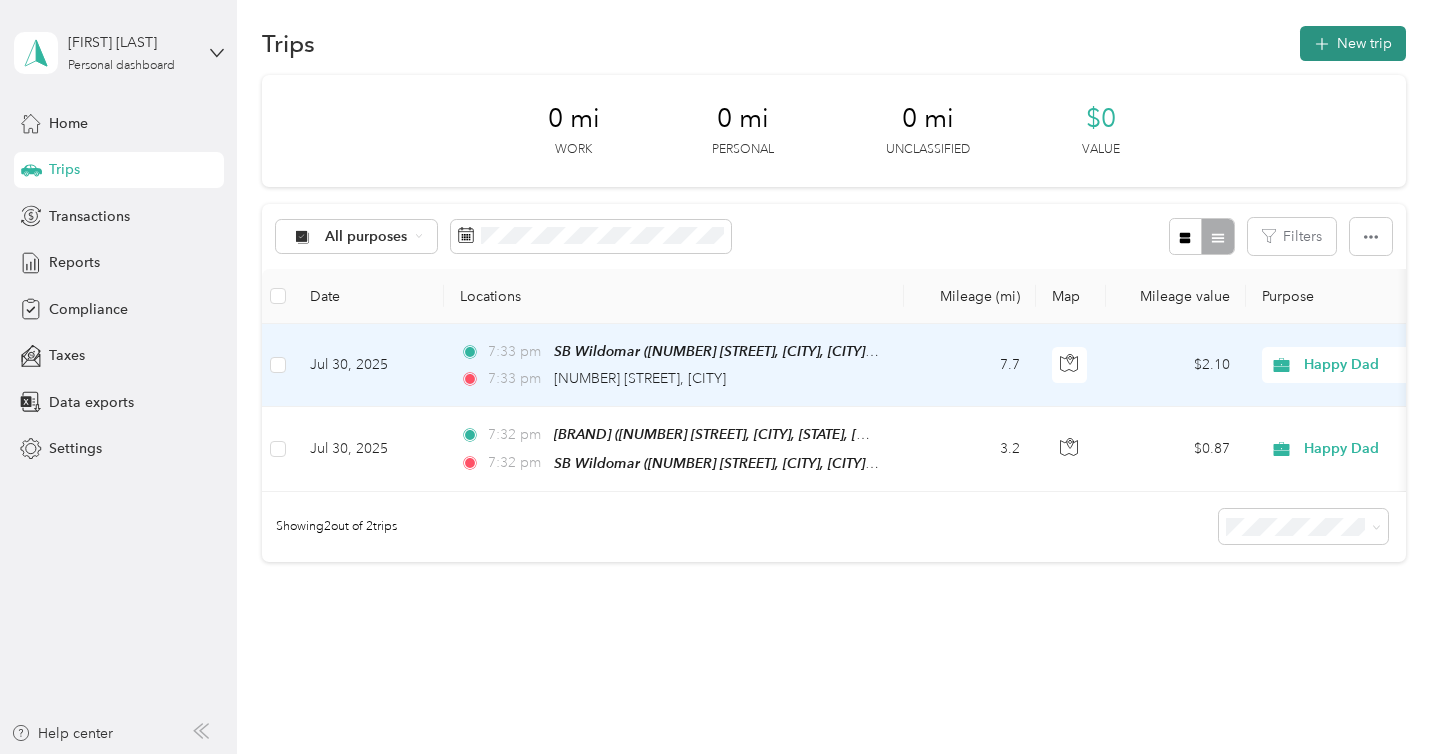 click on "New trip" at bounding box center [1353, 43] 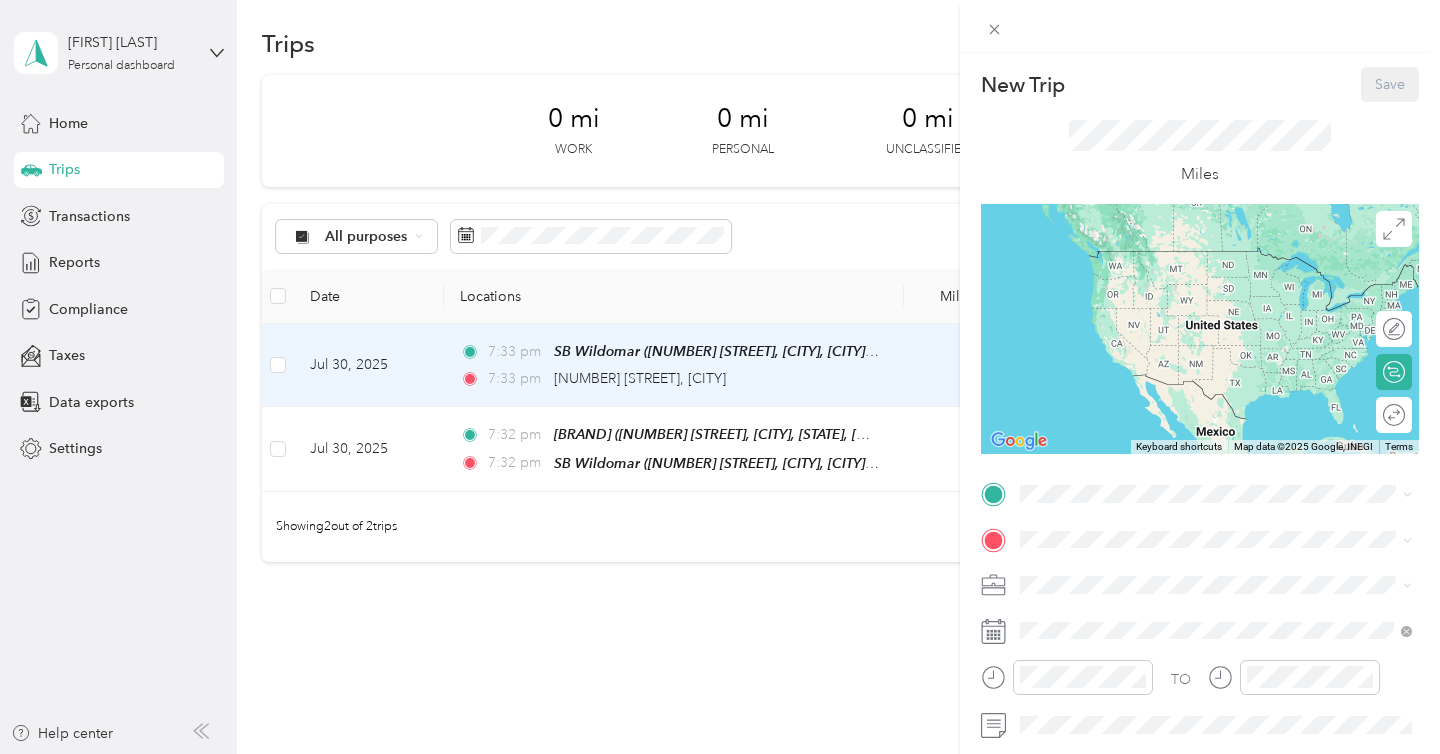 click on "New Trip Save This trip cannot be edited because it is either under review, approved, or paid. Contact your Team Manager to edit it. Miles ← Move left → Move right ↑ Move up ↓ Move down + Zoom in - Zoom out Home Jump left by 75% End Jump right by 75% Page Up Jump up by 75% Page Down Jump down by 75% Keyboard shortcuts Map Data Map data ©2025 Google, INEGI Map data ©2025 Google, INEGI 1000 km  Click to toggle between metric and imperial units Terms Report a map error Edit route Calculate route Round trip TO Add photo" at bounding box center (720, 377) 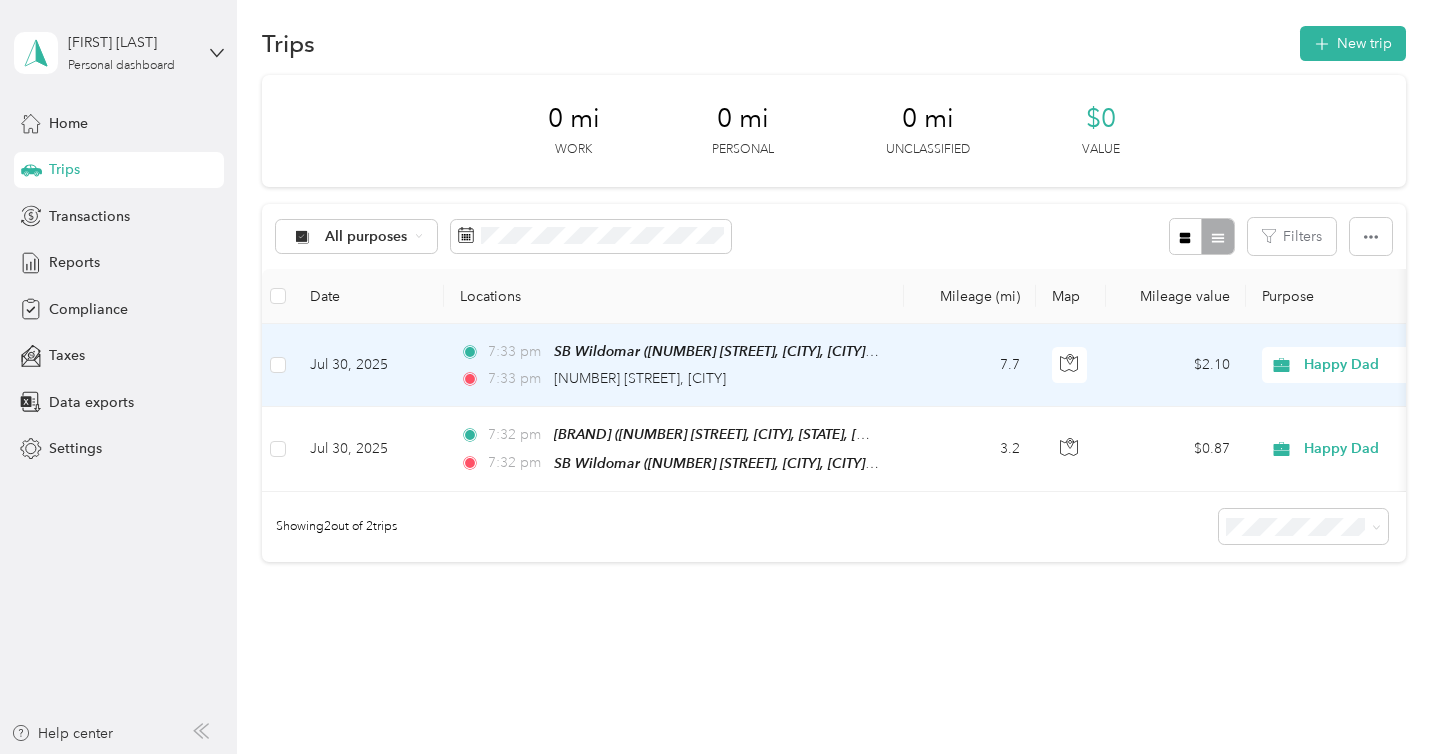 click on "[NUMBER] [STREET], [CITY]" at bounding box center (640, 379) 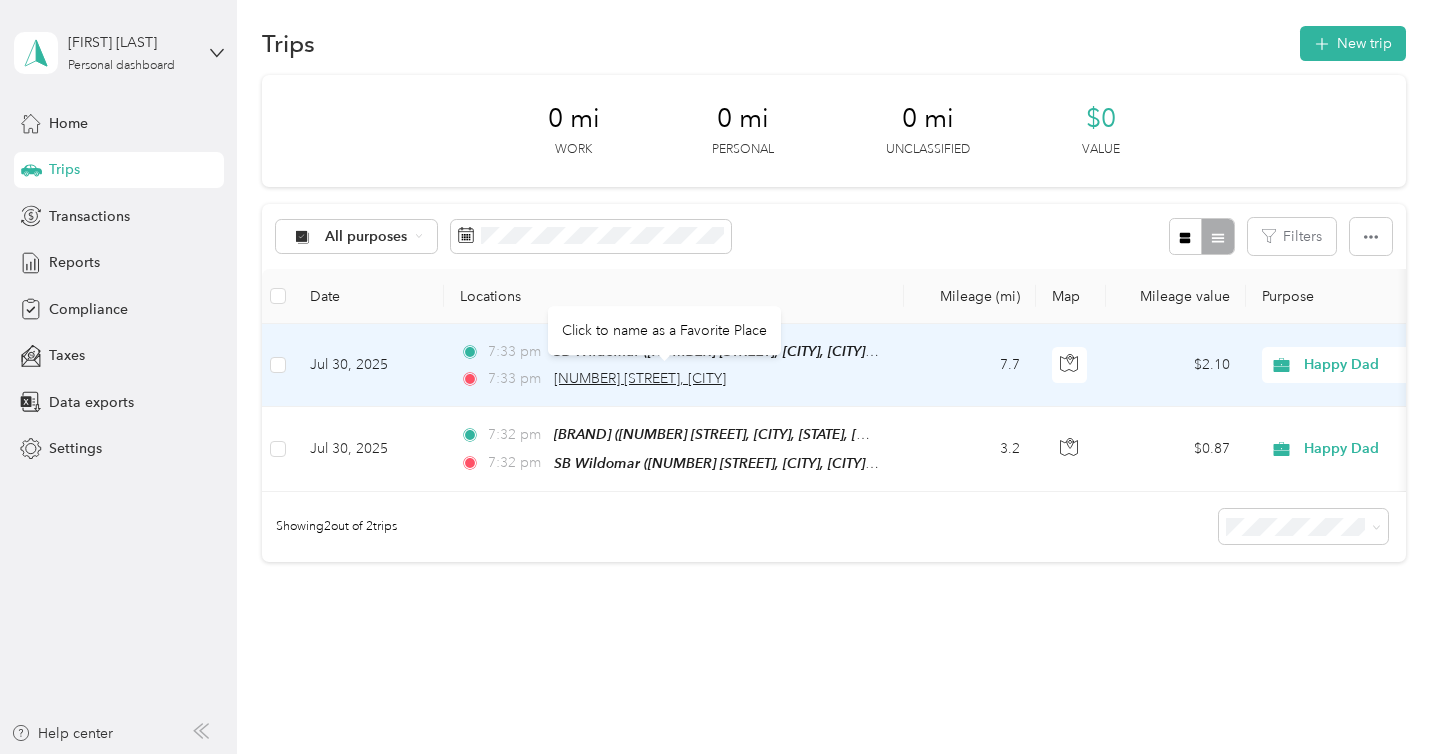 click on "[NUMBER] [STREET], [CITY]" at bounding box center [640, 378] 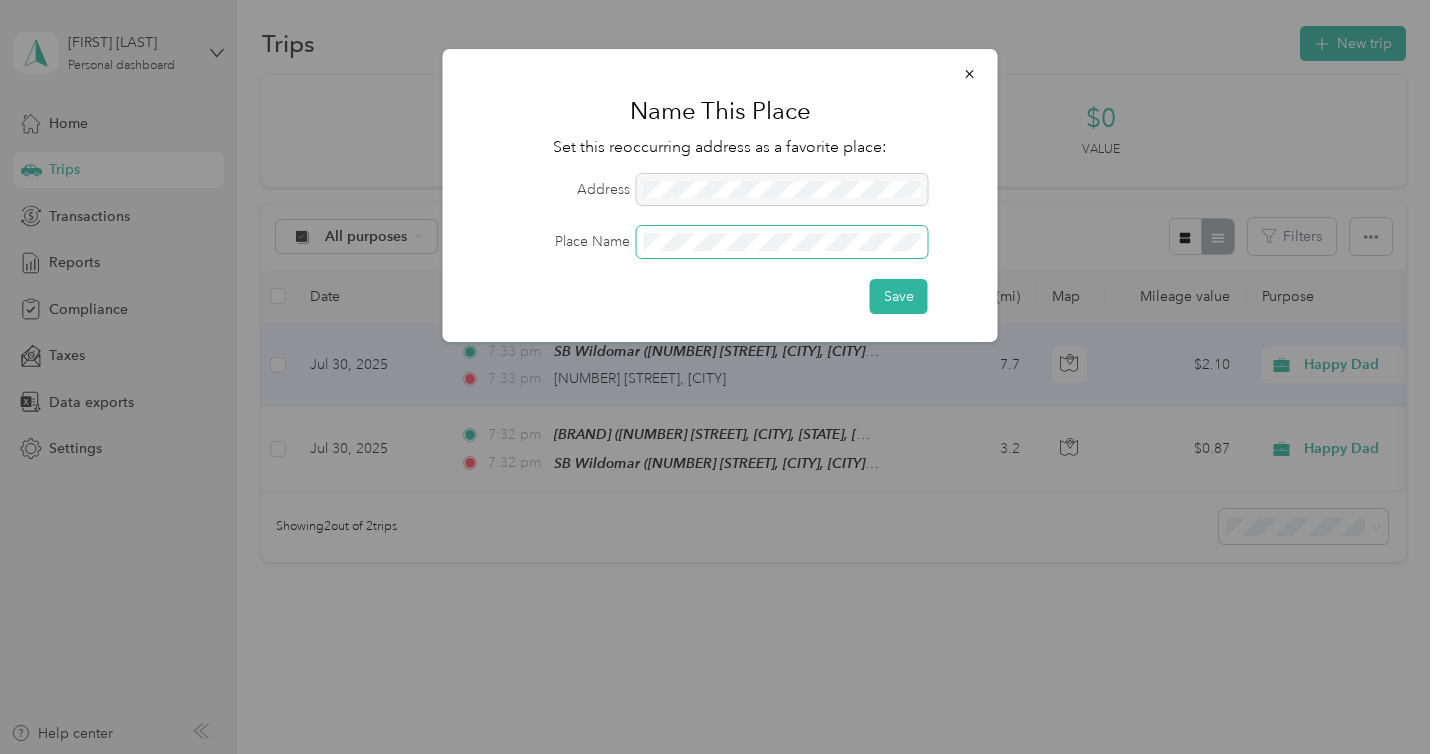 click on "Save" at bounding box center [899, 296] 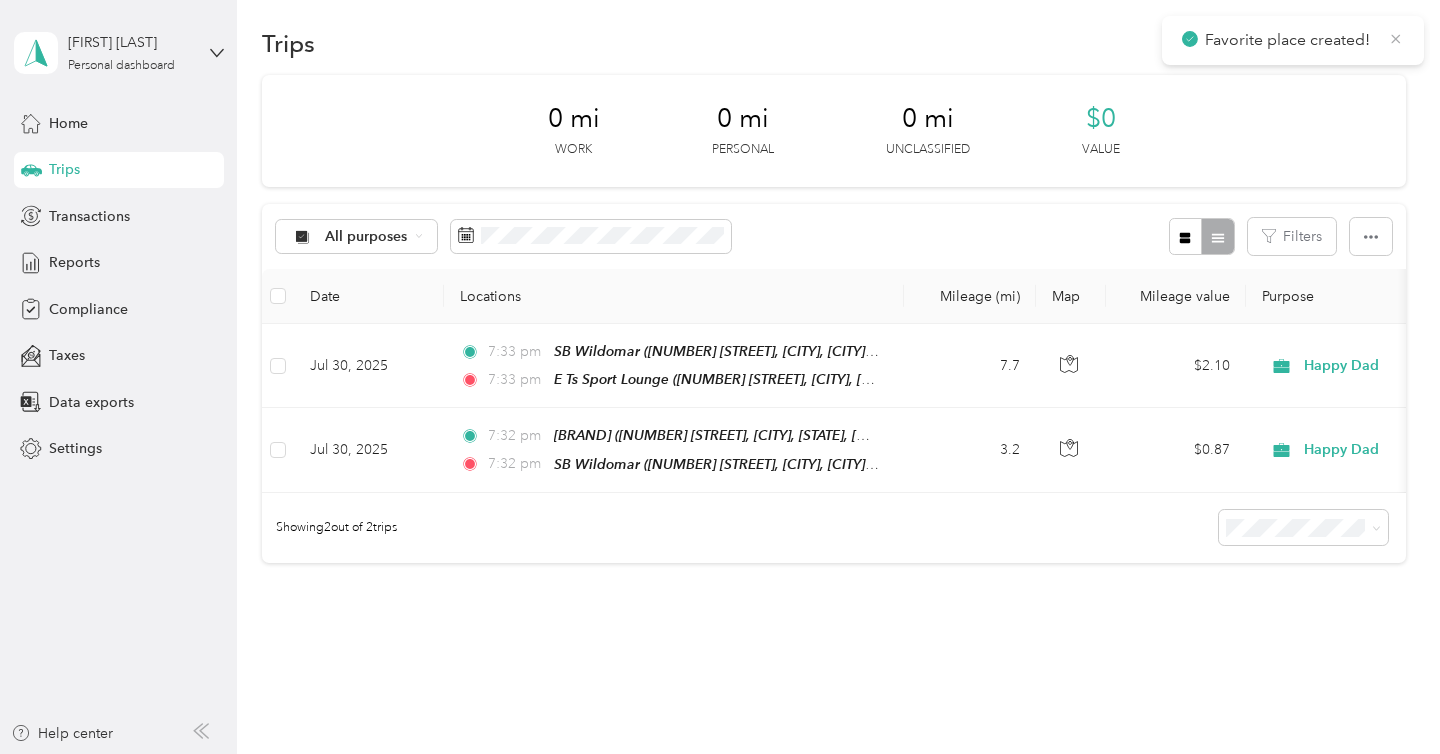 click 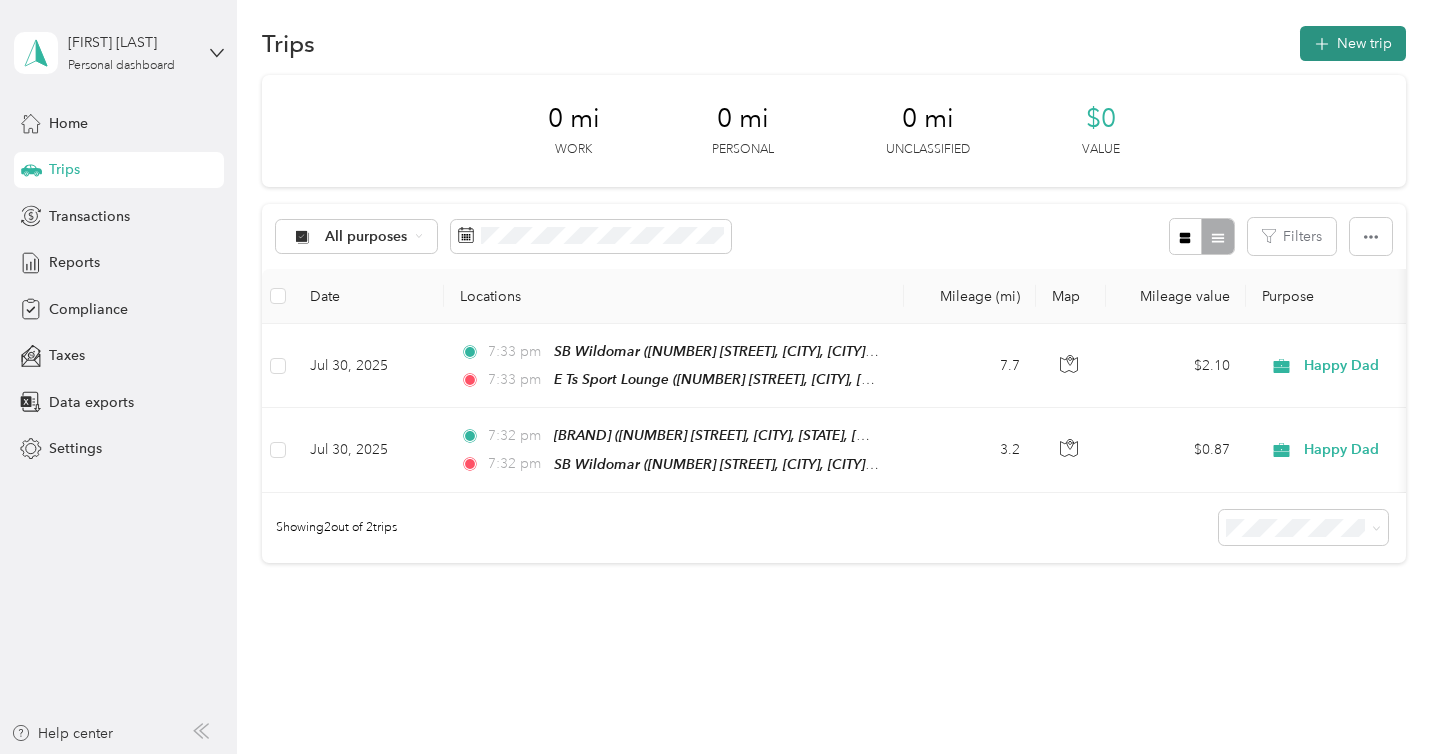 click on "New trip" at bounding box center (1353, 43) 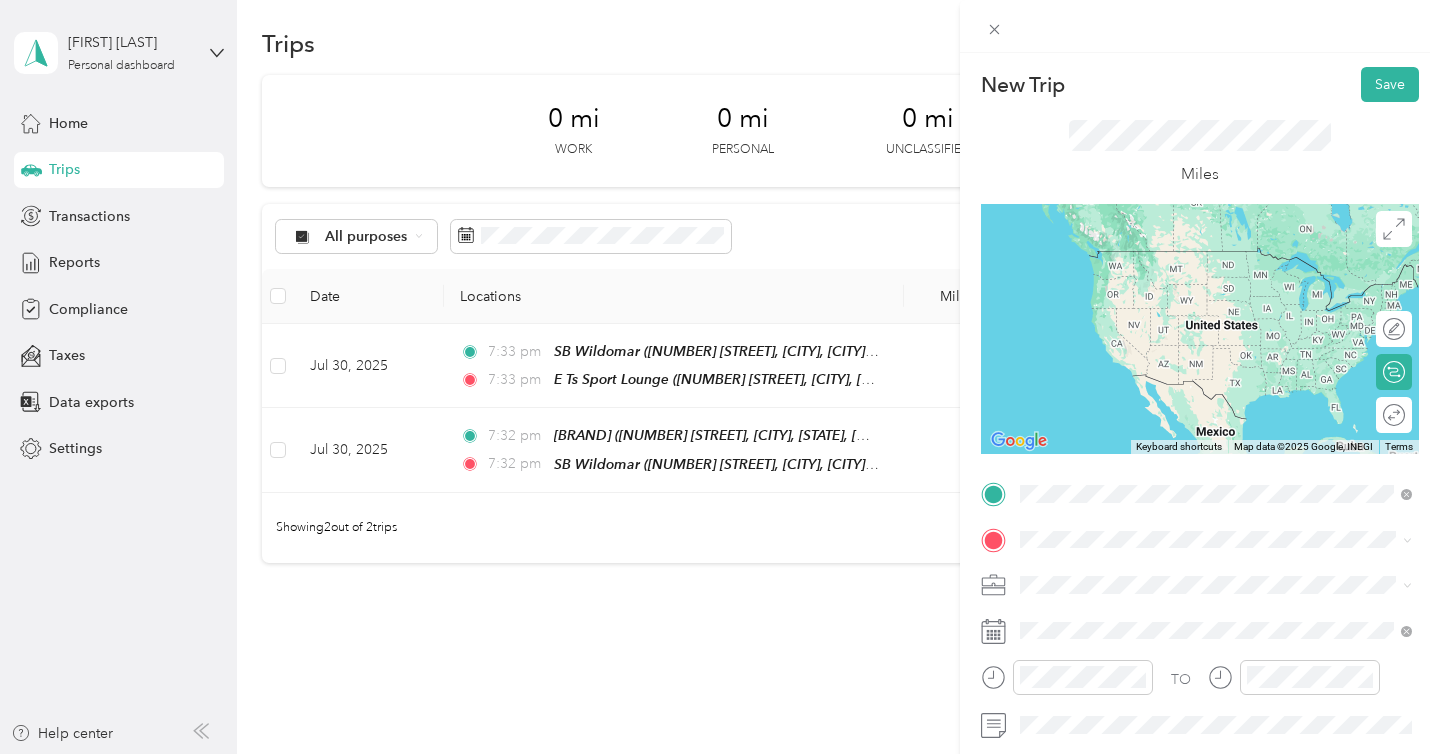 click on "[BUSINESS_NAME] [NUMBER] [STREET], [CITY], [POSTAL_CODE], [CITY], [STATE], United States" at bounding box center (1232, 280) 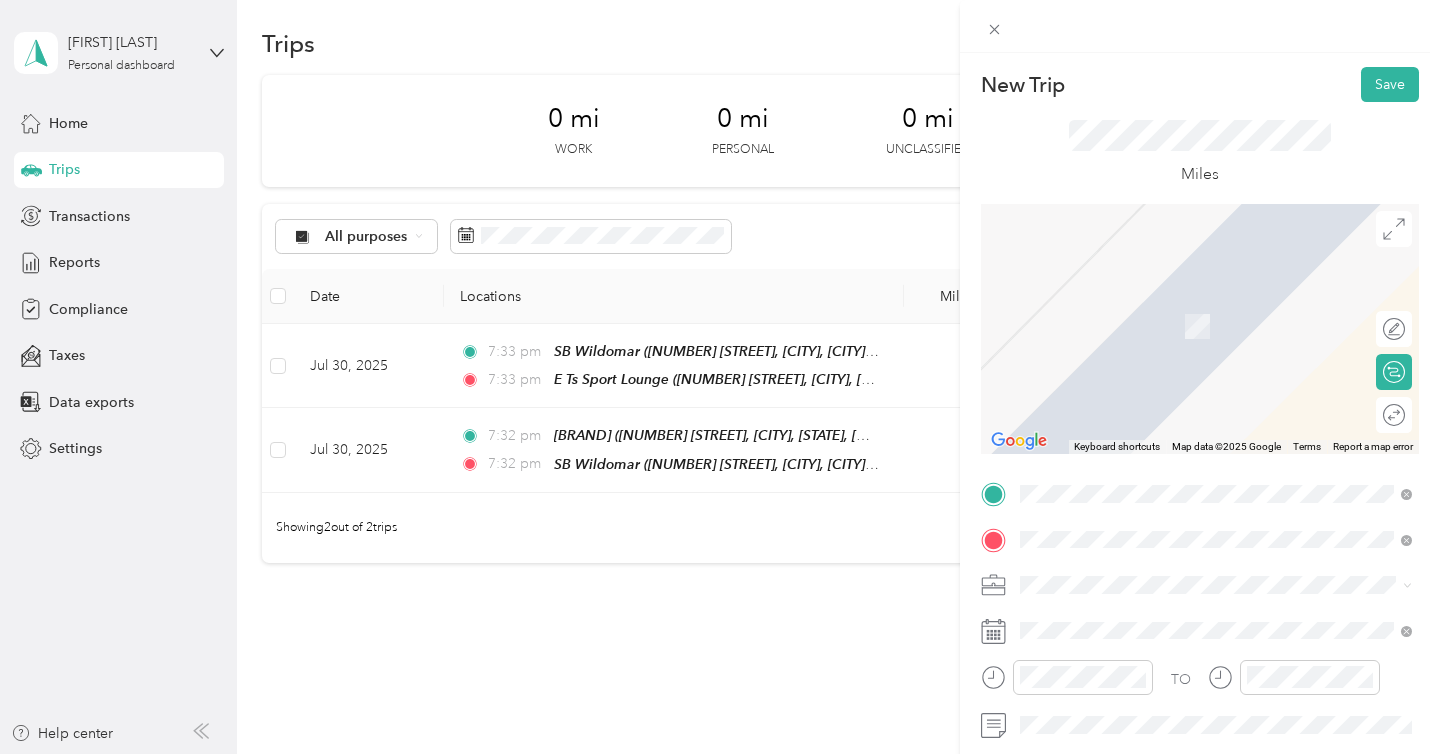 click on "[NUMBER] [STREET], [CITY], [POSTAL_CODE], [CITY], [STATE], [COUNTRY]" at bounding box center (1232, 325) 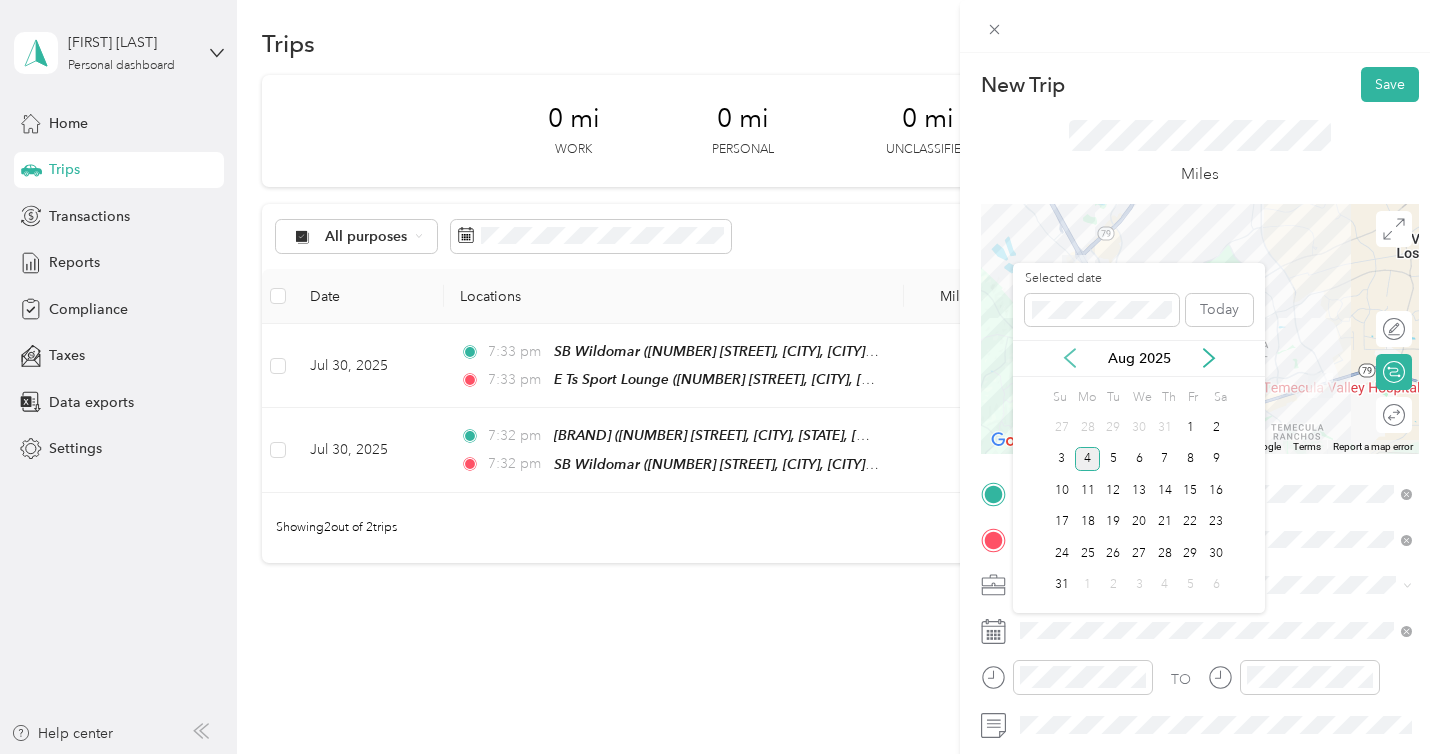 click 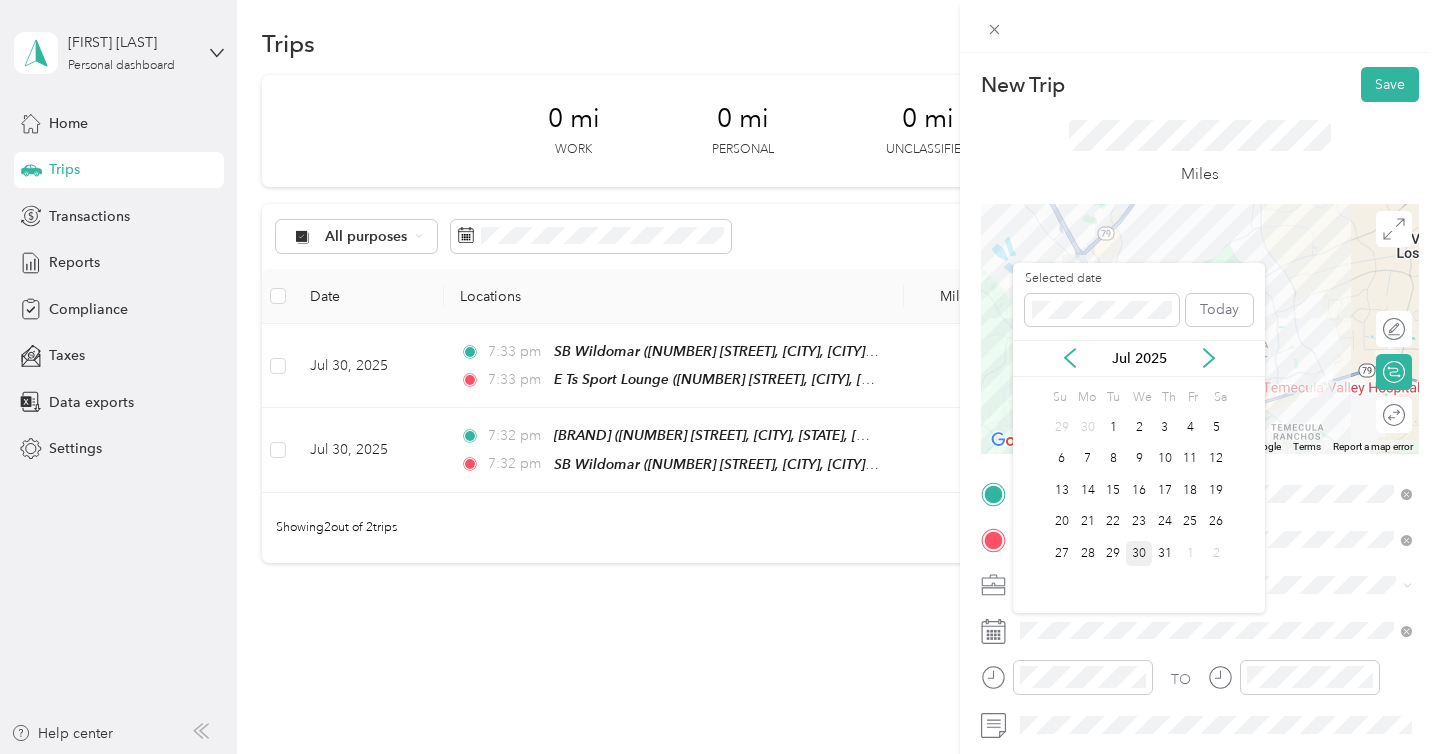 click on "30" at bounding box center (1139, 553) 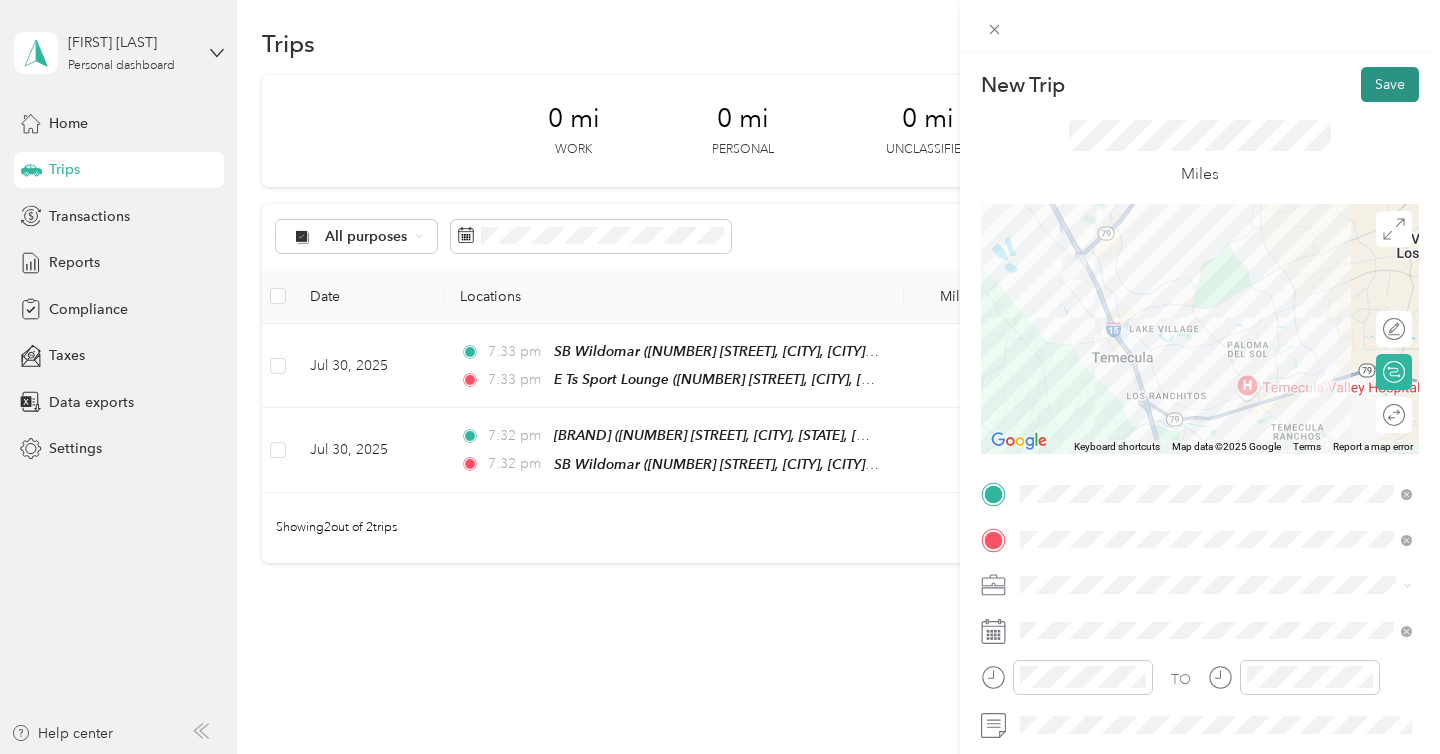 click on "Save" at bounding box center (1390, 84) 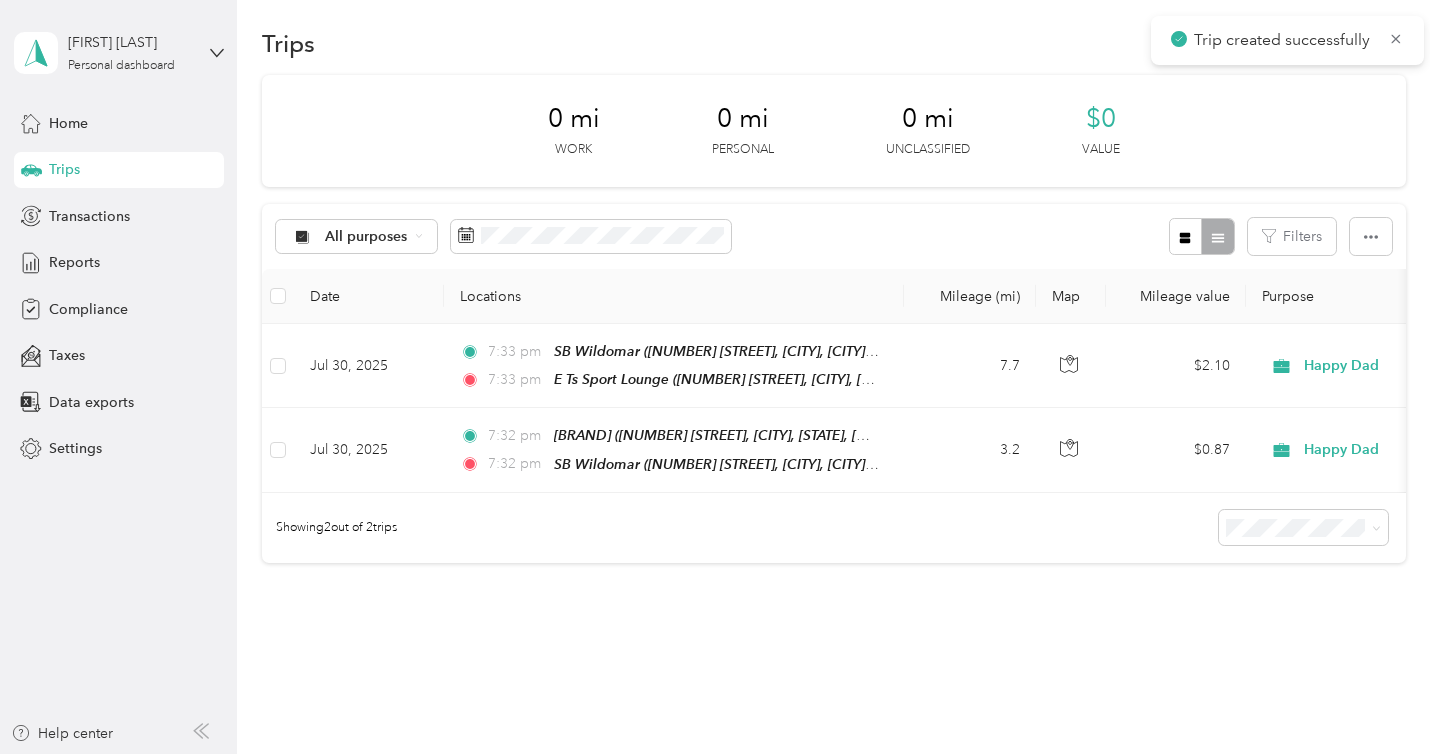 click on "Trip created successfully" at bounding box center [1287, 40] 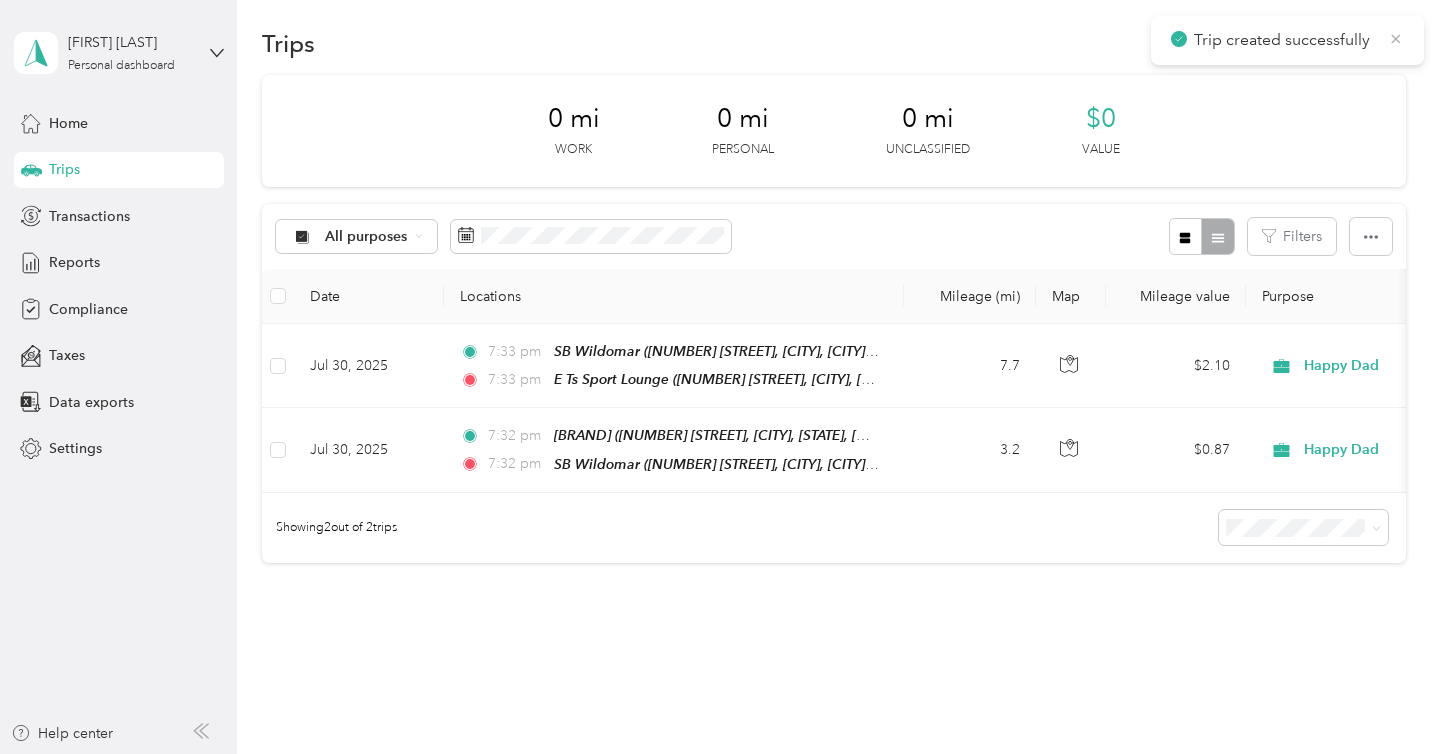 click 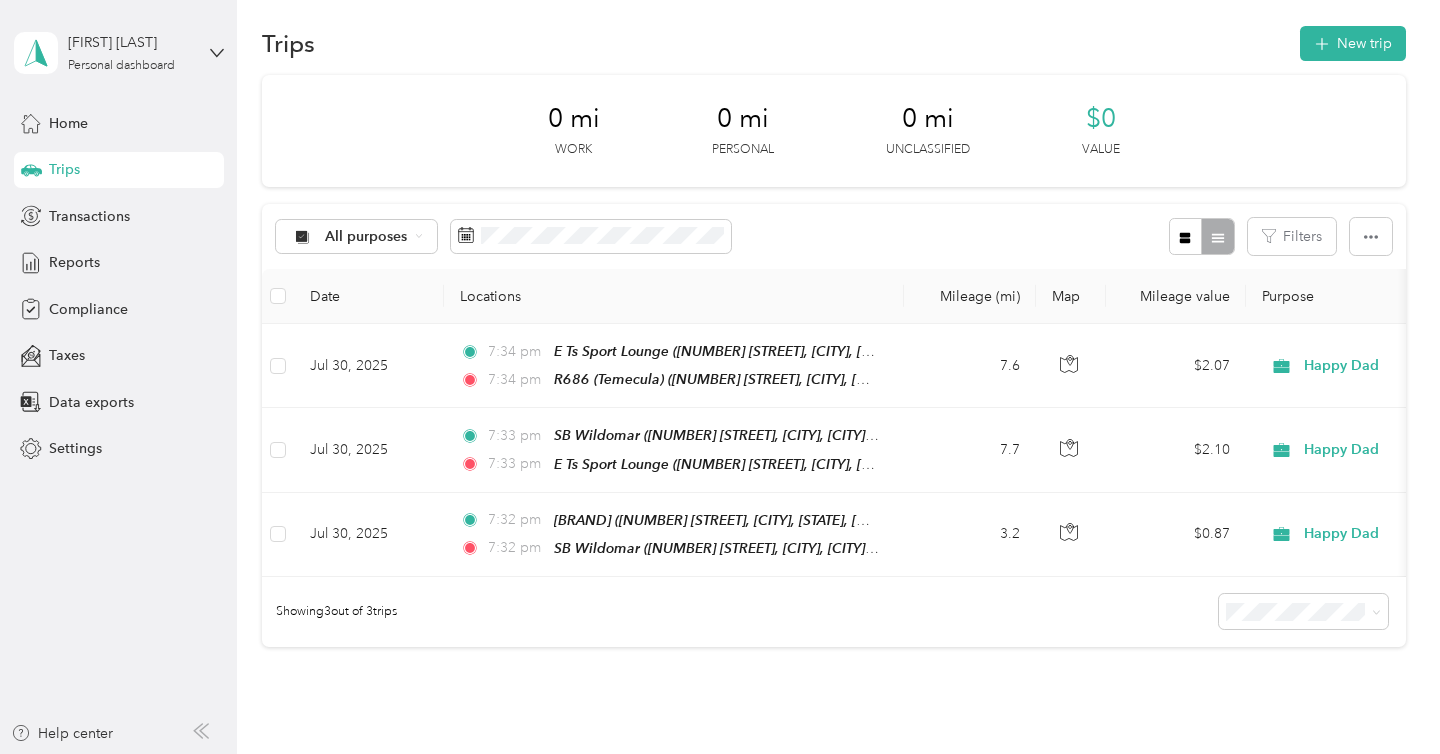 click on "New trip" at bounding box center [1353, 43] 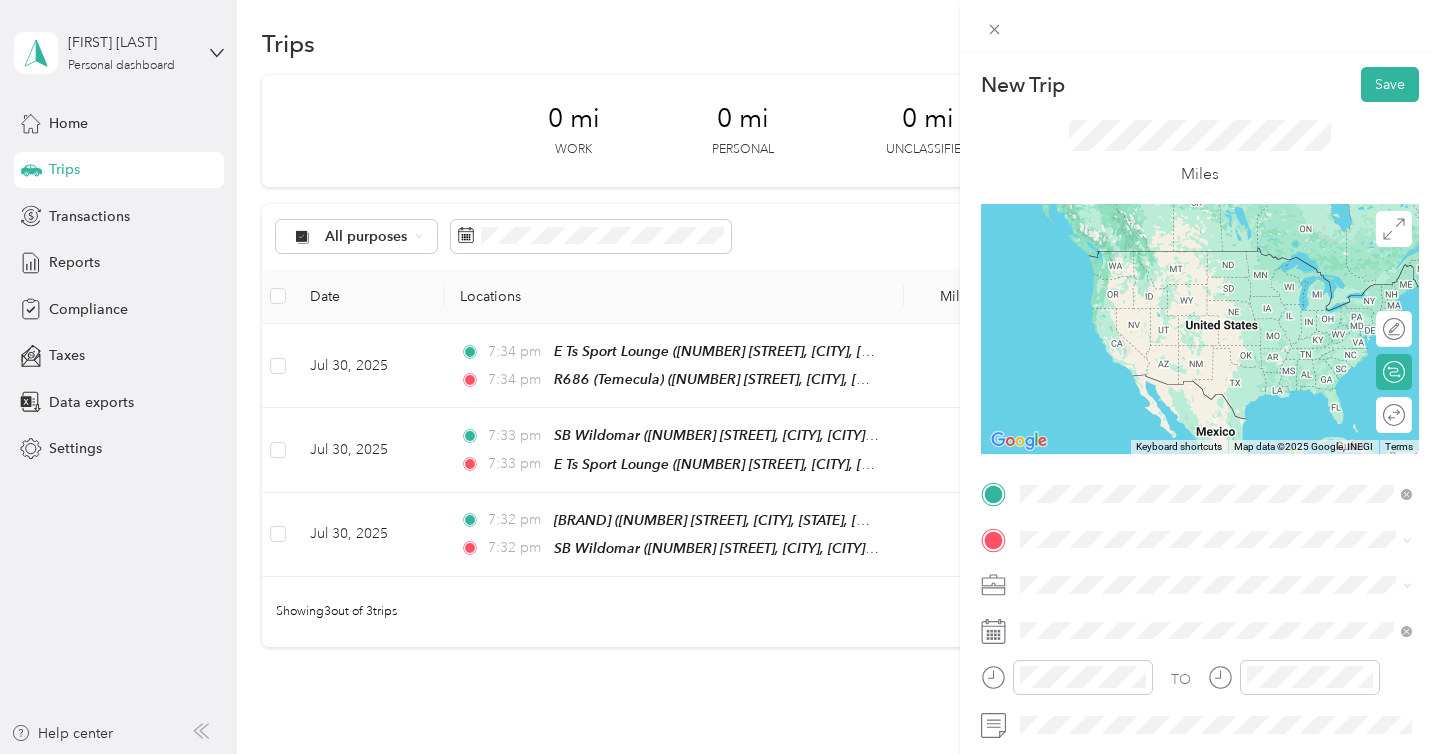 click on "[NUMBER] [STREET], [CITY], [POSTAL_CODE], [CITY], [STATE], [COUNTRY]" at bounding box center [1227, 291] 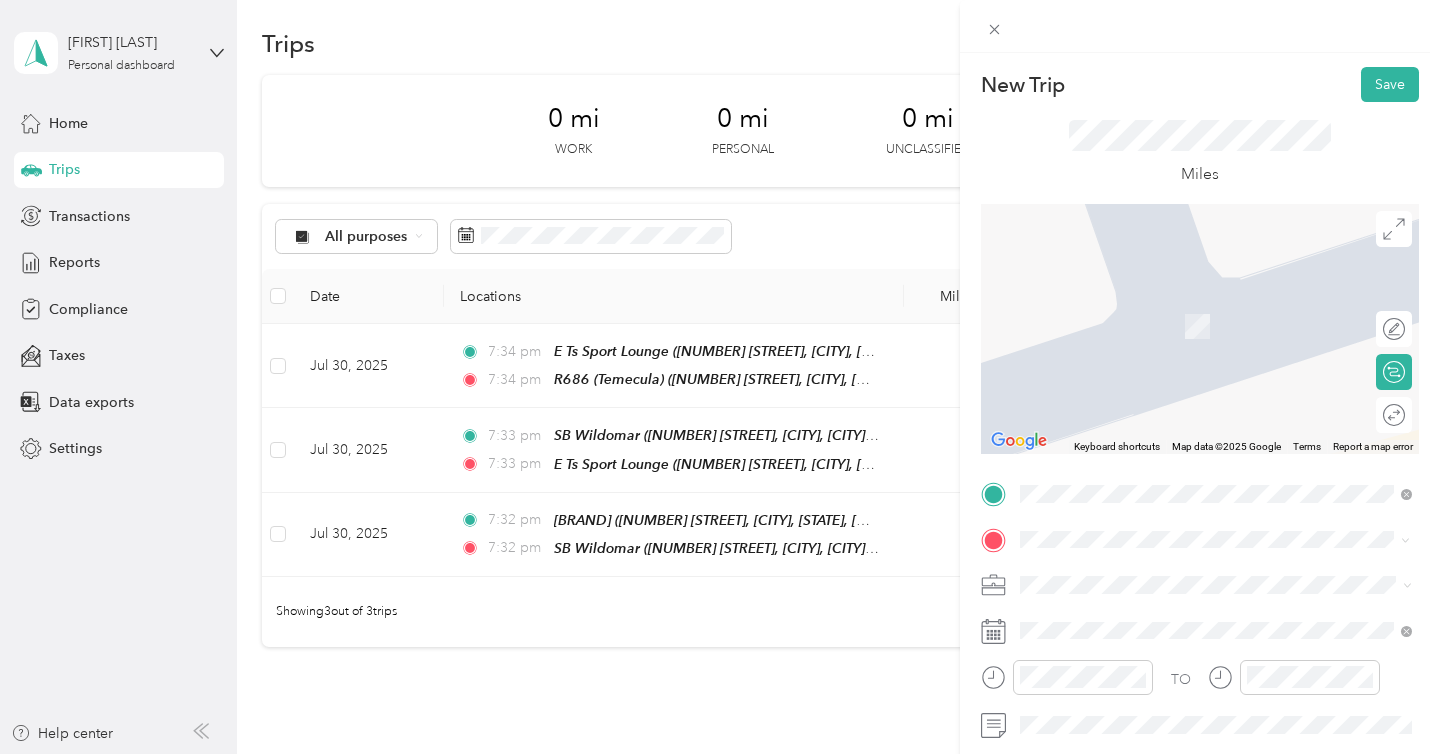 click on "SB 138 (Temecula) [NUMBER] [STREET], [CITY], [POSTAL_CODE], [CITY], [STATE], [COUNTRY]" at bounding box center [1232, 325] 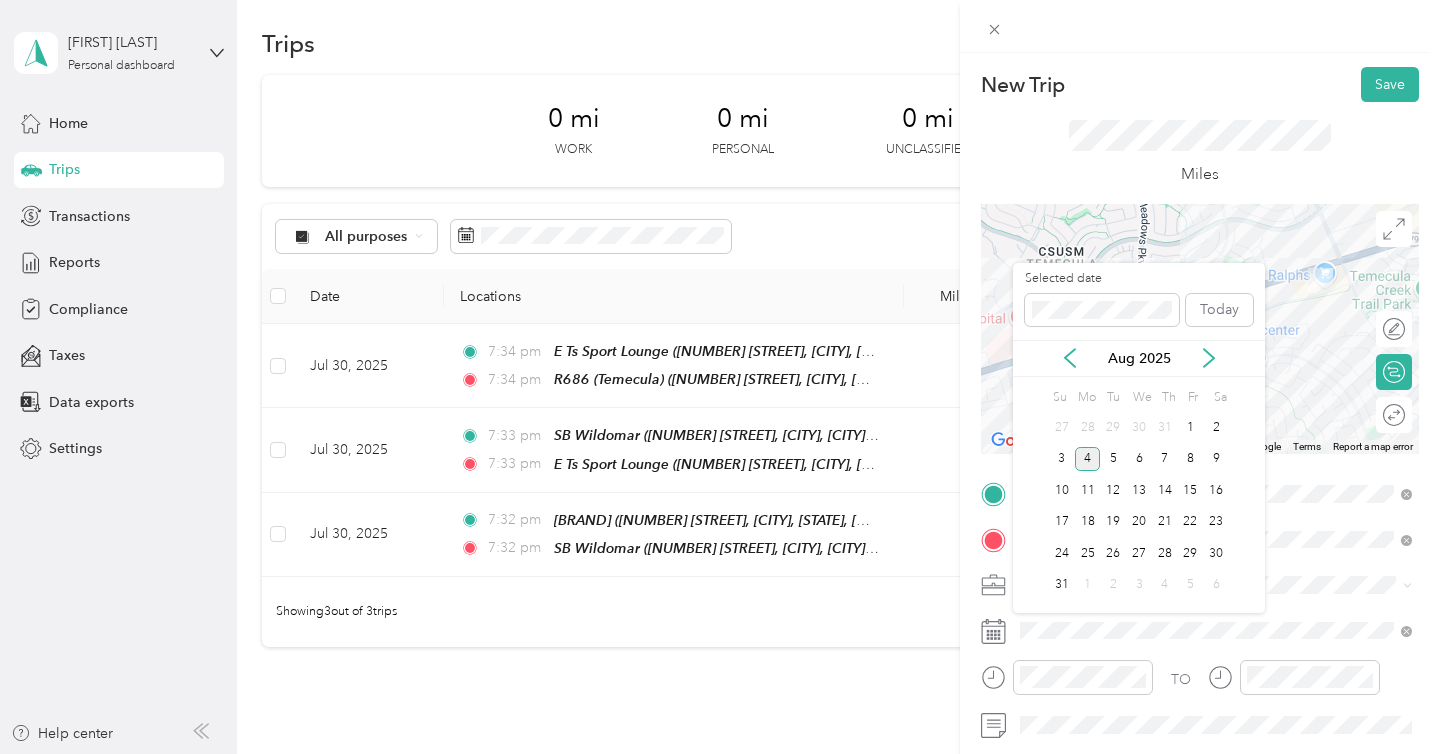 click on "Selected date   Today" at bounding box center [1139, 305] 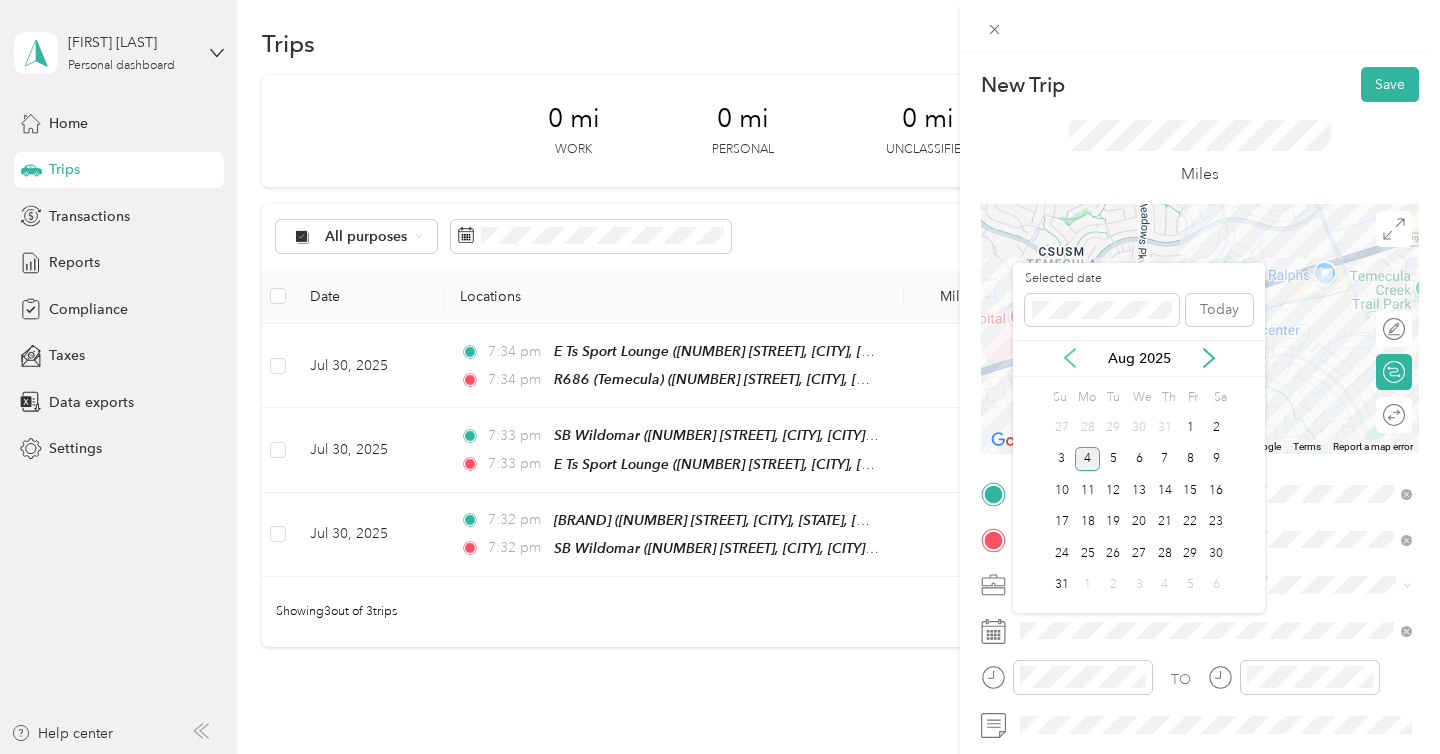 click 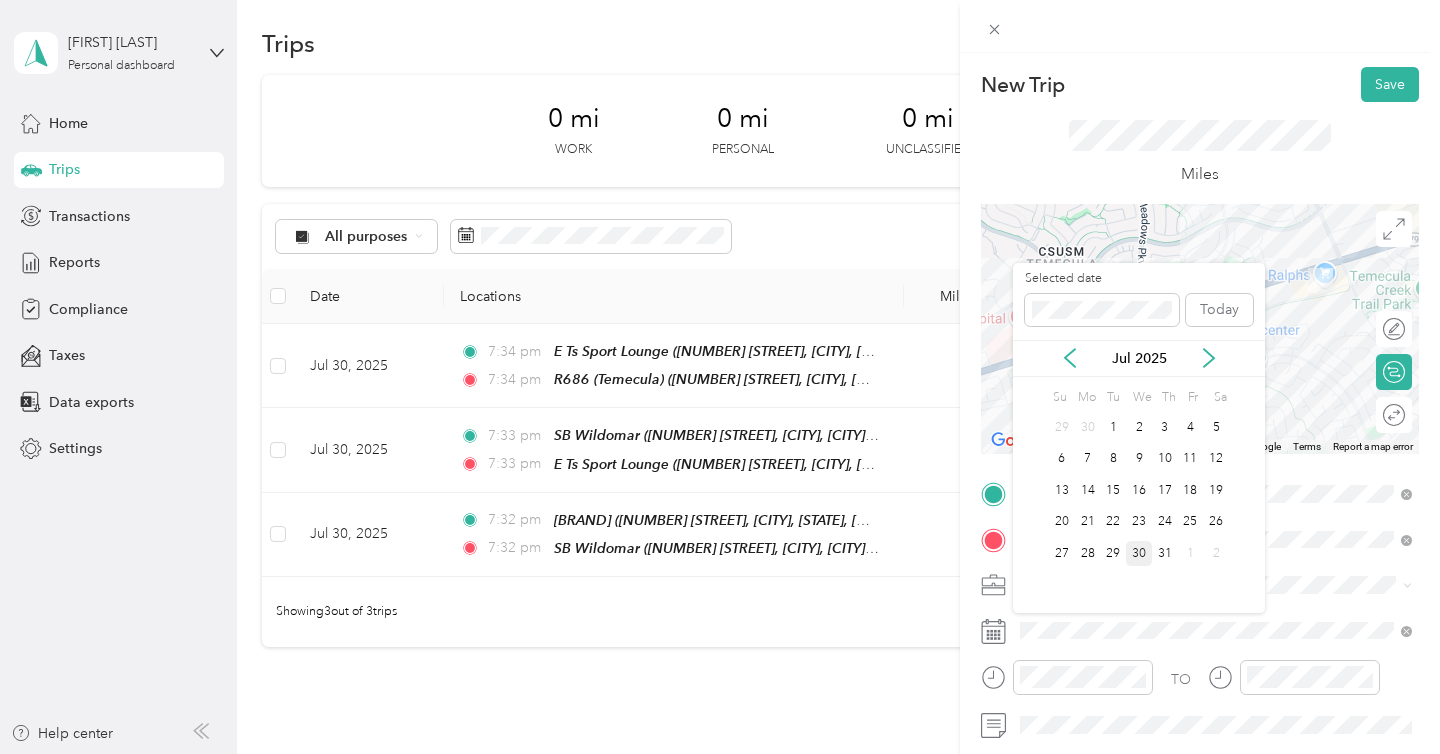 click on "30" at bounding box center [1139, 553] 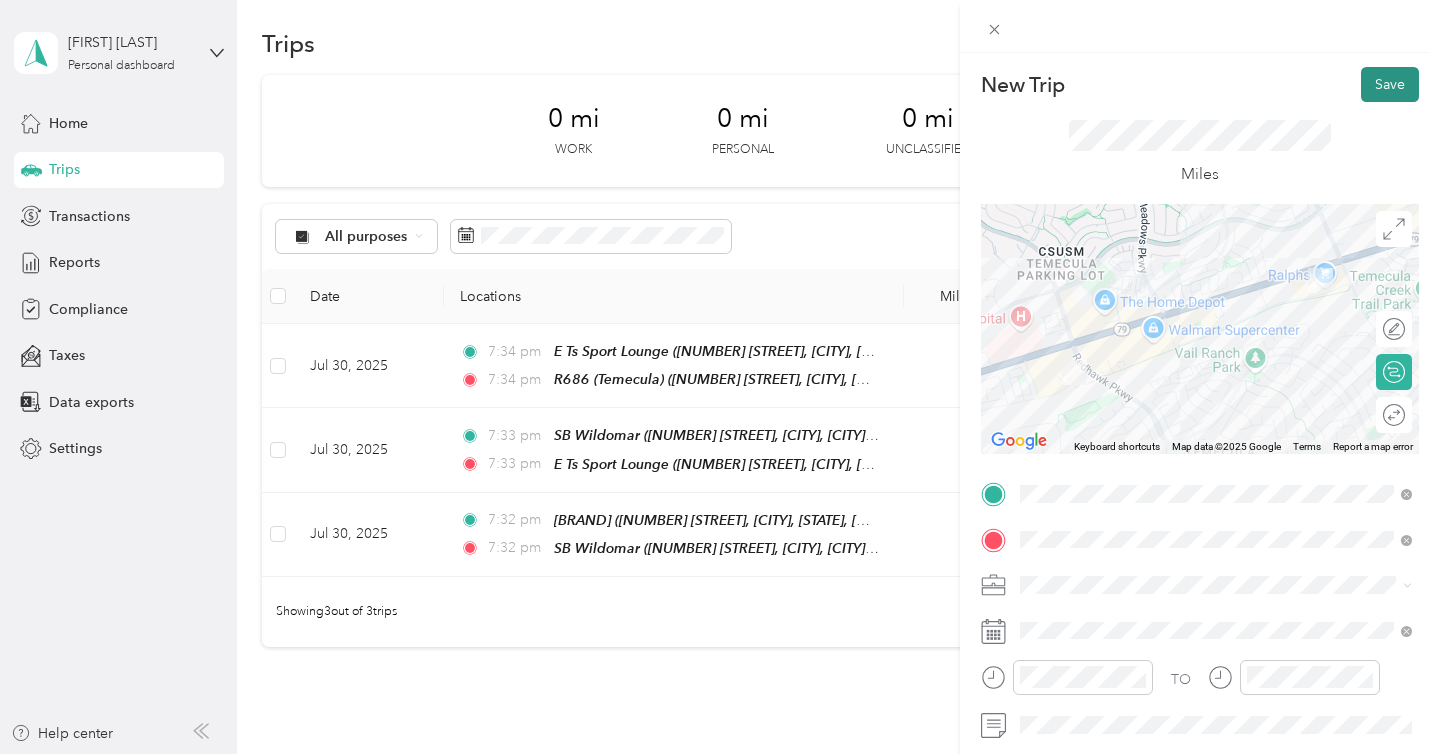 click on "Save" at bounding box center (1390, 84) 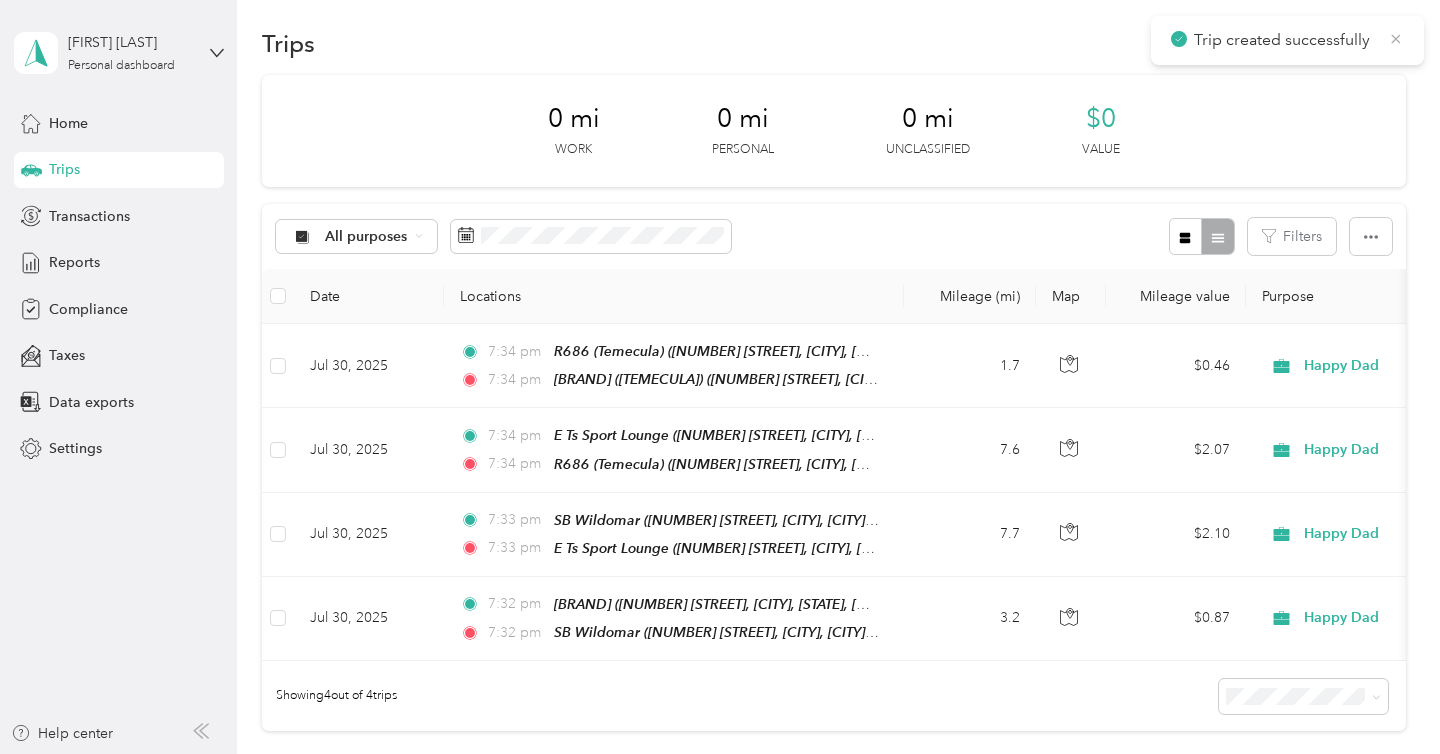 click 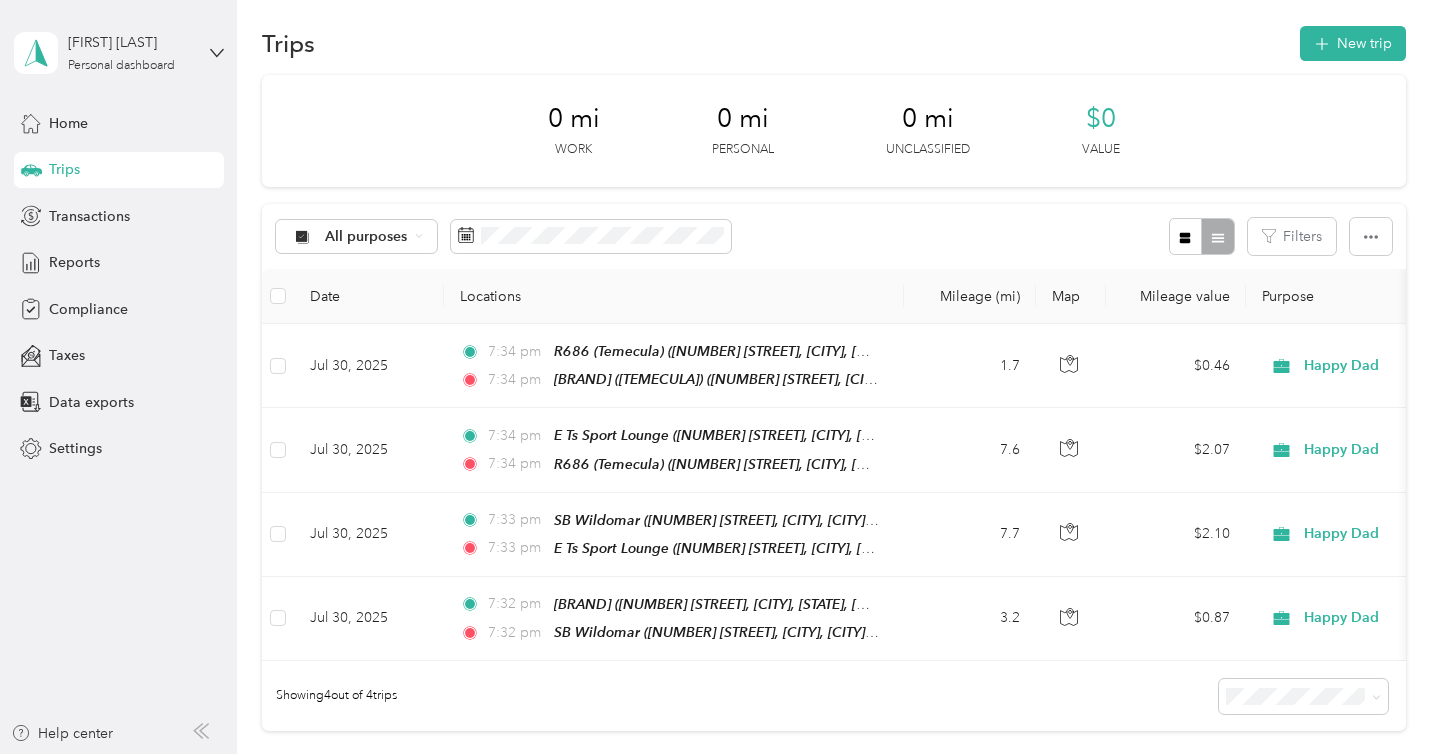 click on "New trip" at bounding box center (1353, 43) 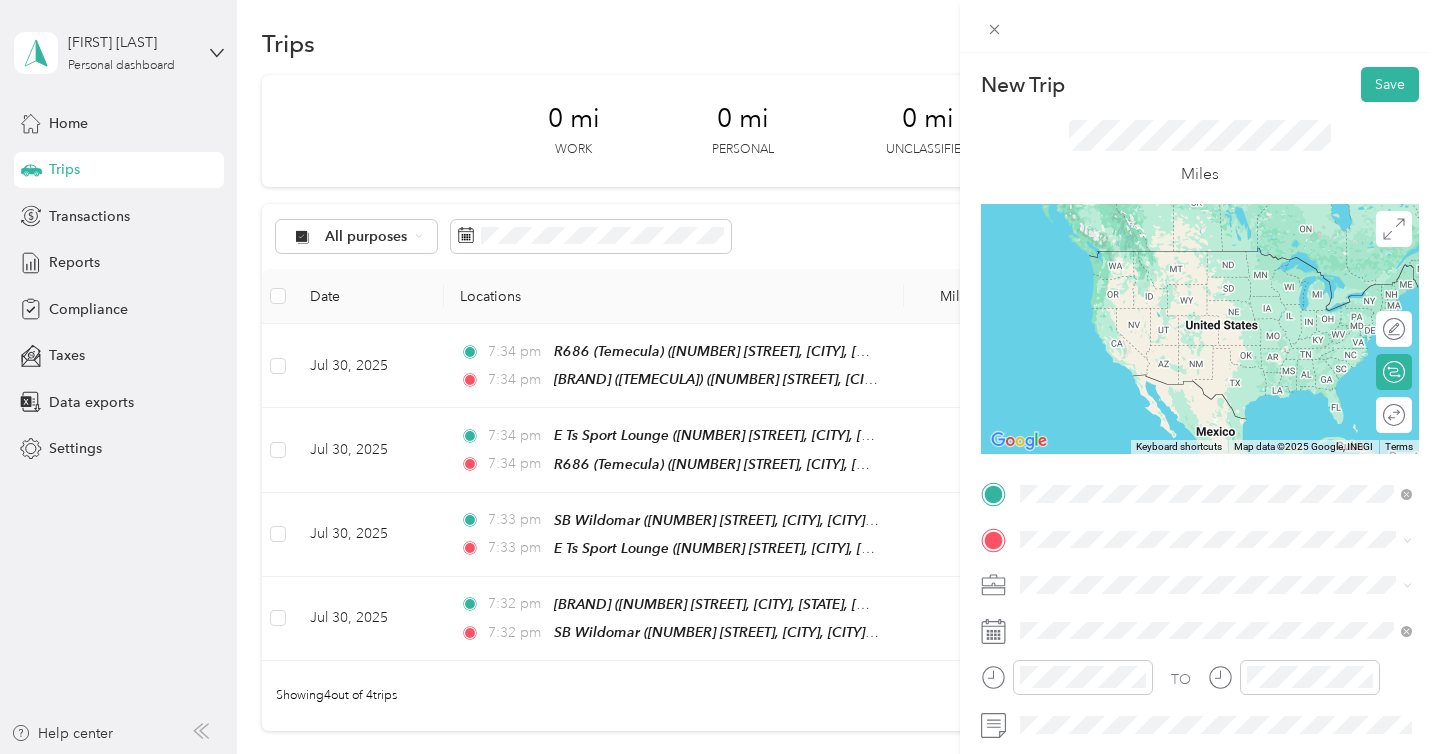 click on "[NUMBER] [STREET], [CITY], [POSTAL_CODE], [CITY], [STATE], [COUNTRY]" at bounding box center (1227, 291) 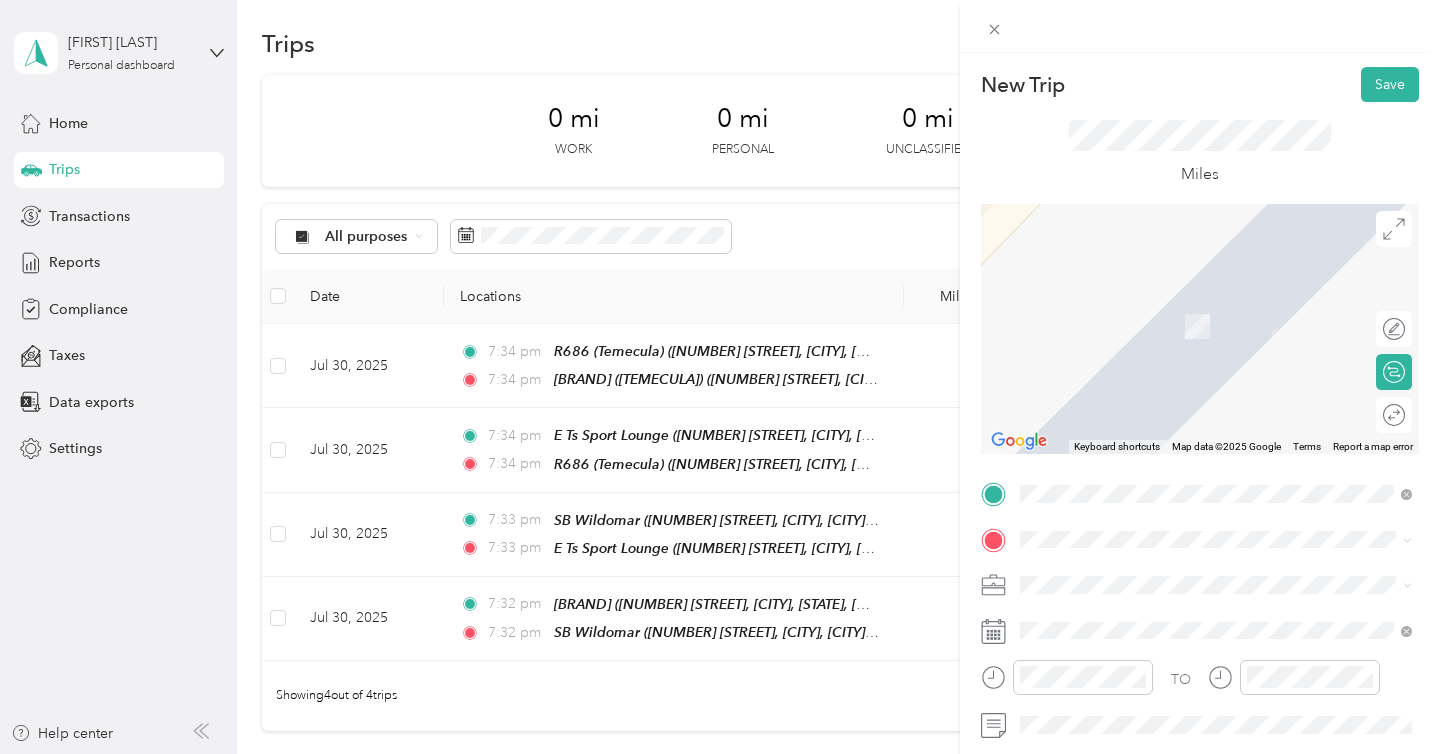 click on "[NUMBER] [STREET], [CITY], [POSTAL_CODE], [CITY], [STATE], [COUNTRY]" at bounding box center [1232, 324] 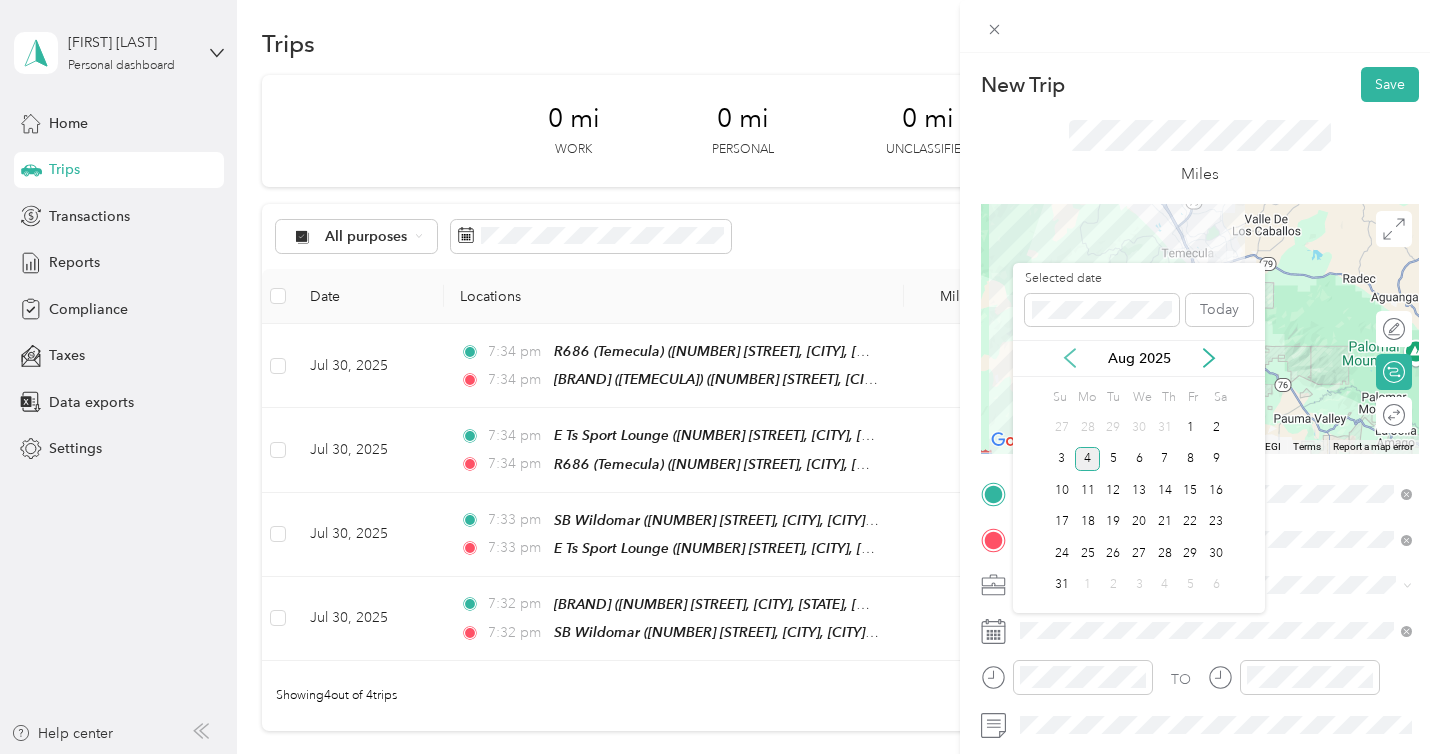 click 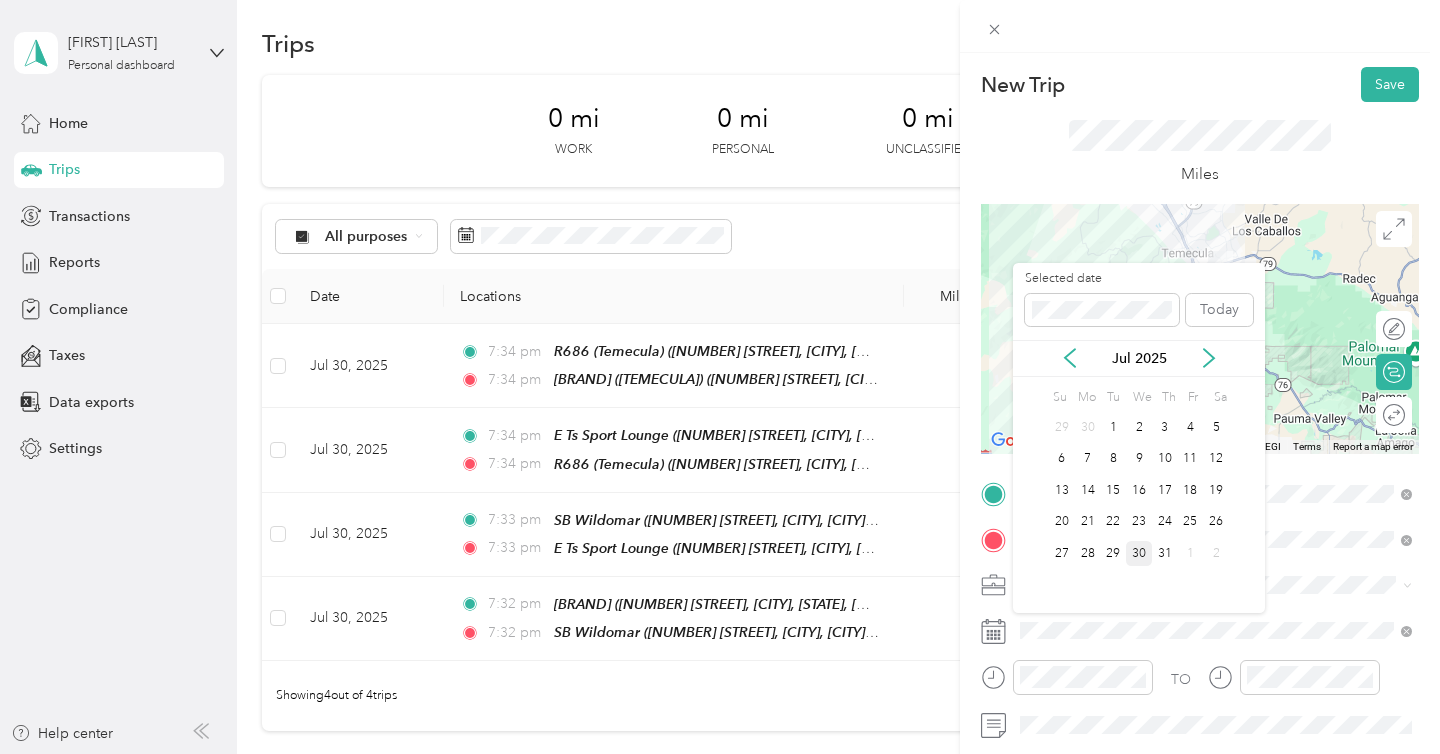 click on "30" at bounding box center (1139, 553) 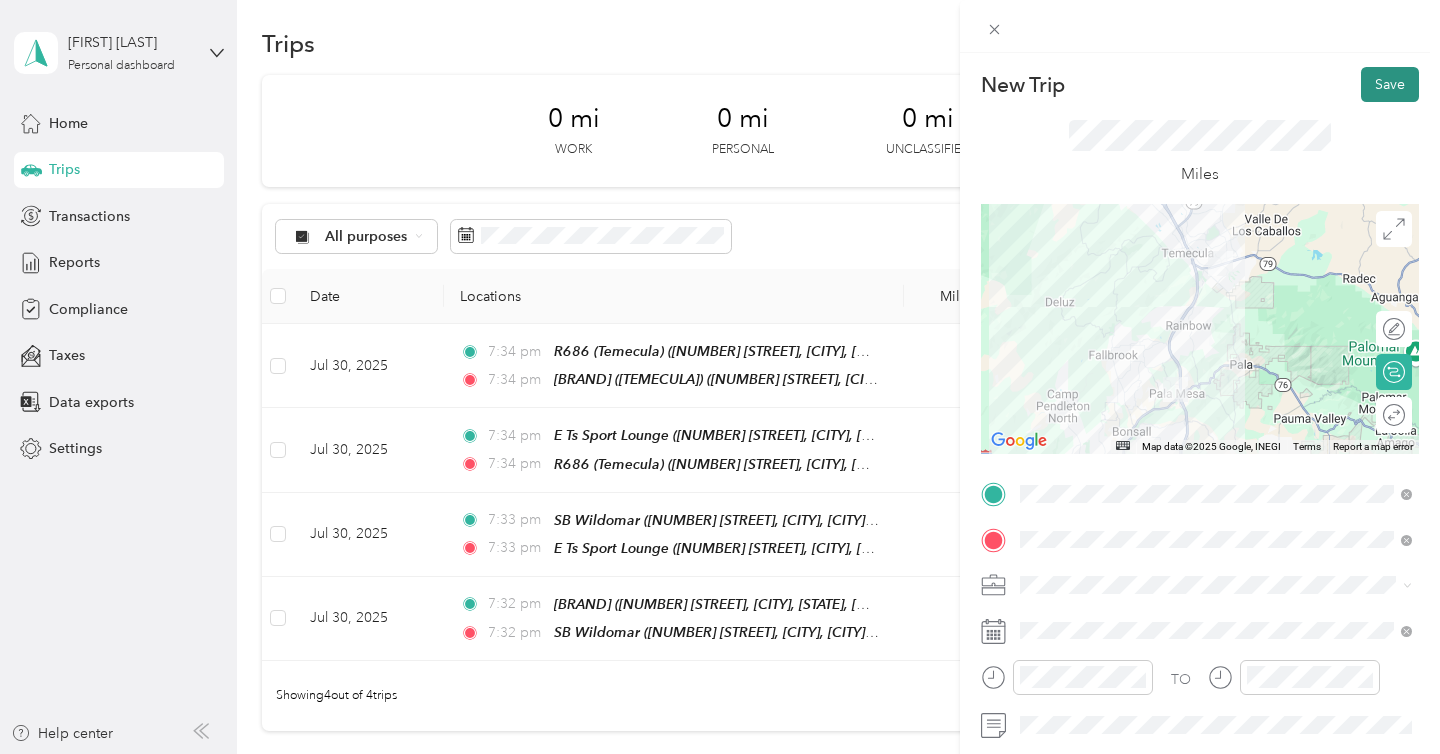 click on "Save" at bounding box center (1390, 84) 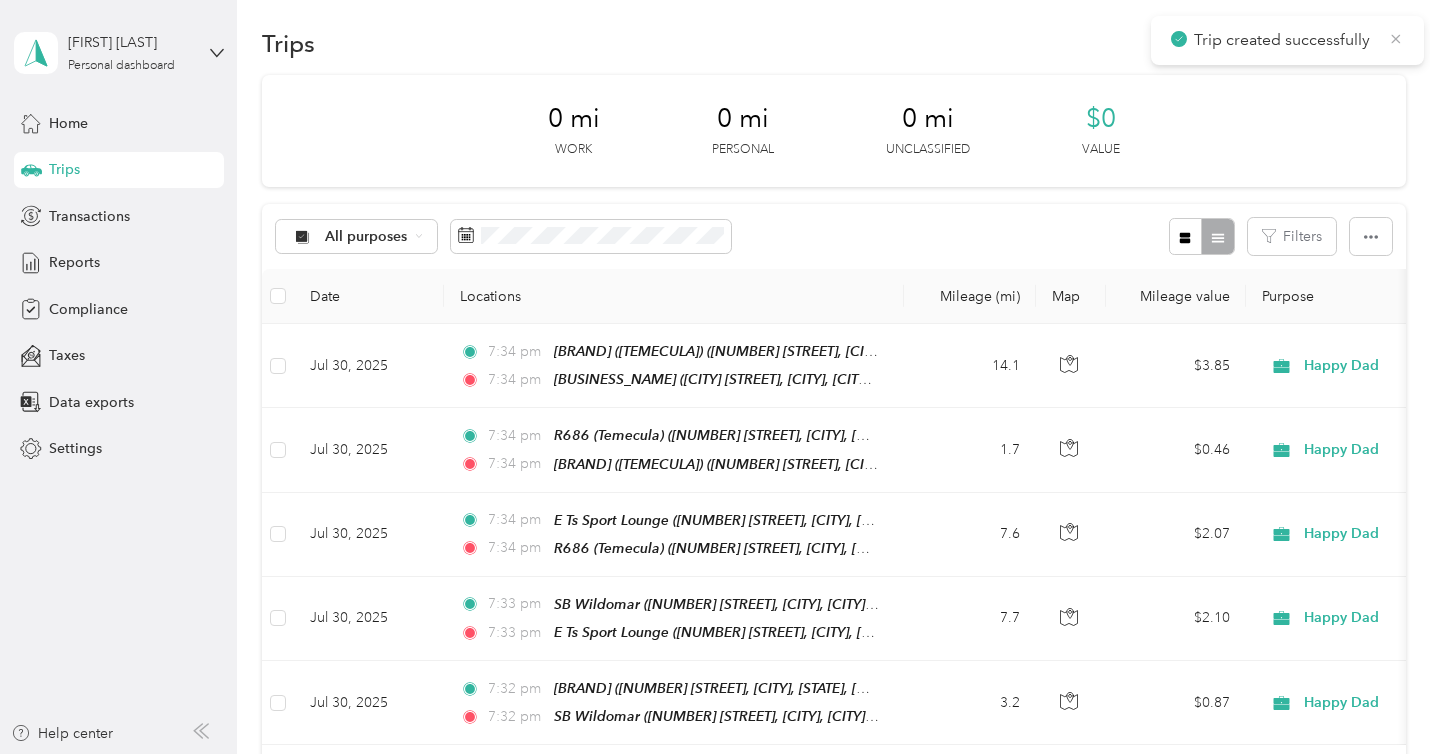 click 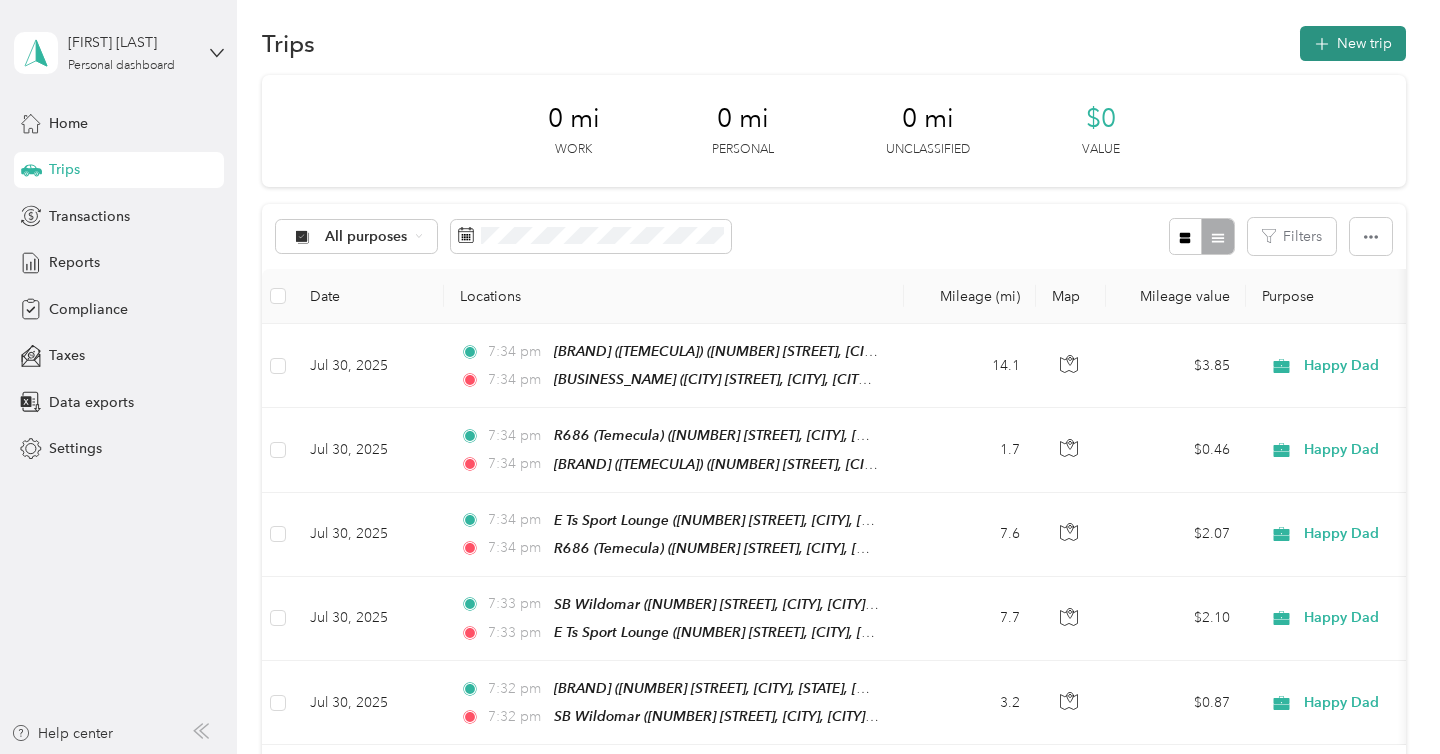 click on "New trip" at bounding box center [1353, 43] 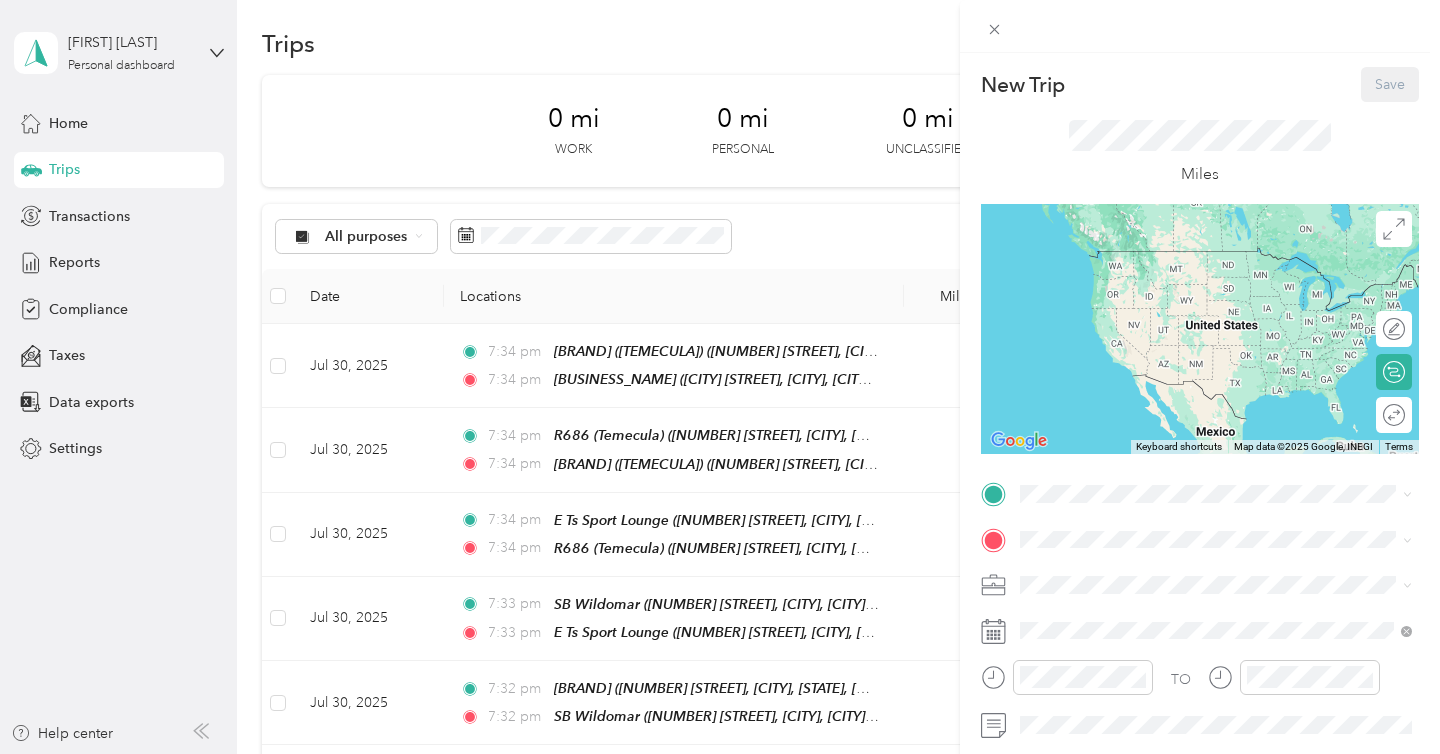 click on "TO Add photo" at bounding box center [1200, 719] 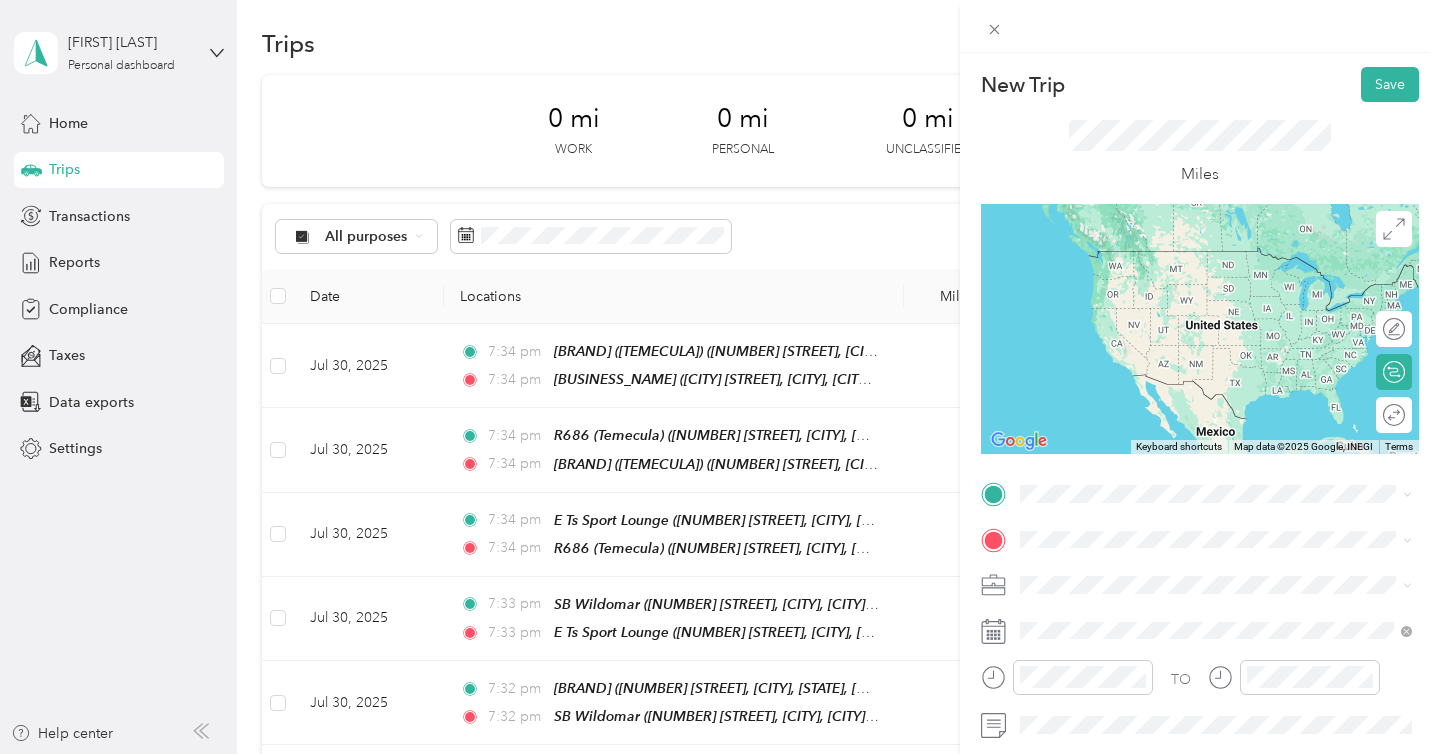 click on "[NUMBER] [STREET], [CITY], [POSTAL_CODE], [CITY], [STATE], [COUNTRY]" at bounding box center (1232, 363) 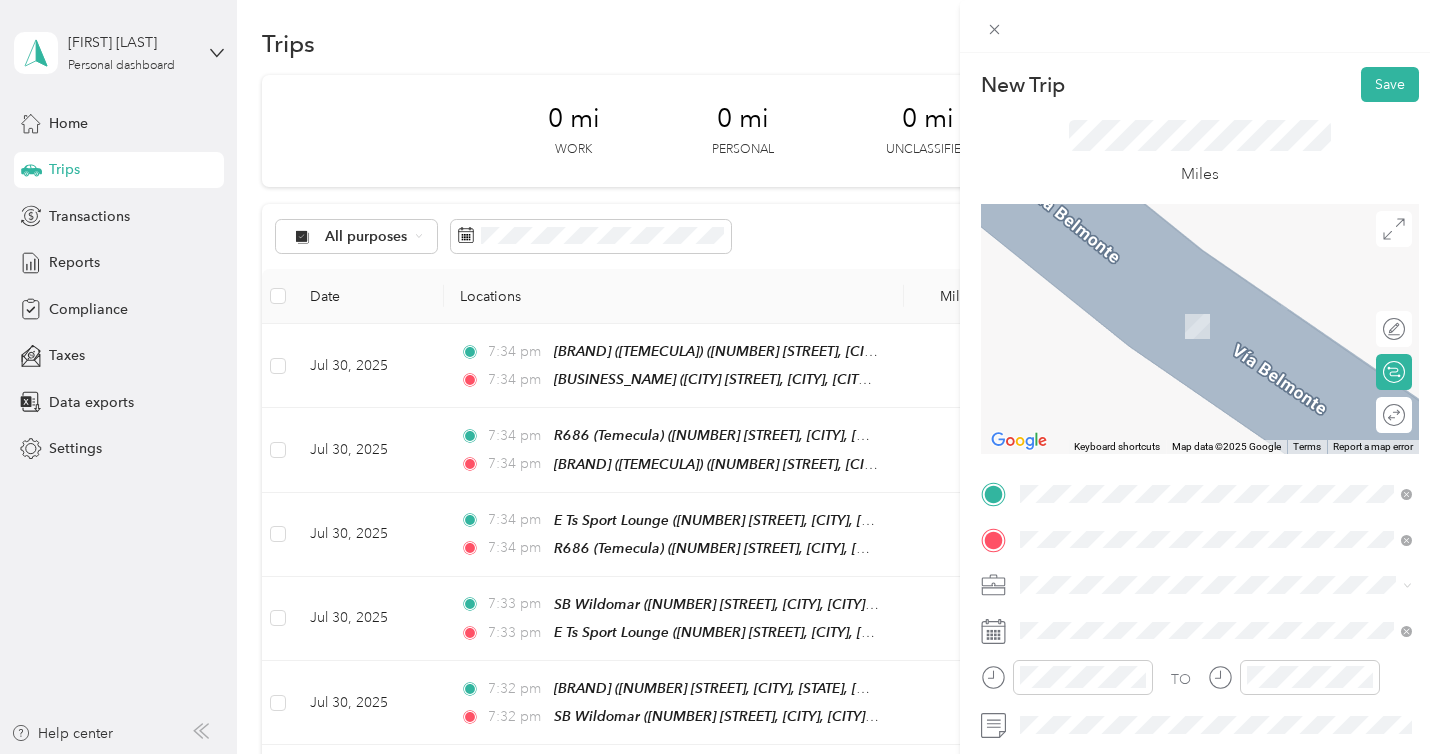 click on "Beverage House (Vista Way) [NUMBER] [STREET], [CITY], [POSTAL_CODE], [CITY], [STATE], [COUNTRY]" at bounding box center [1232, 325] 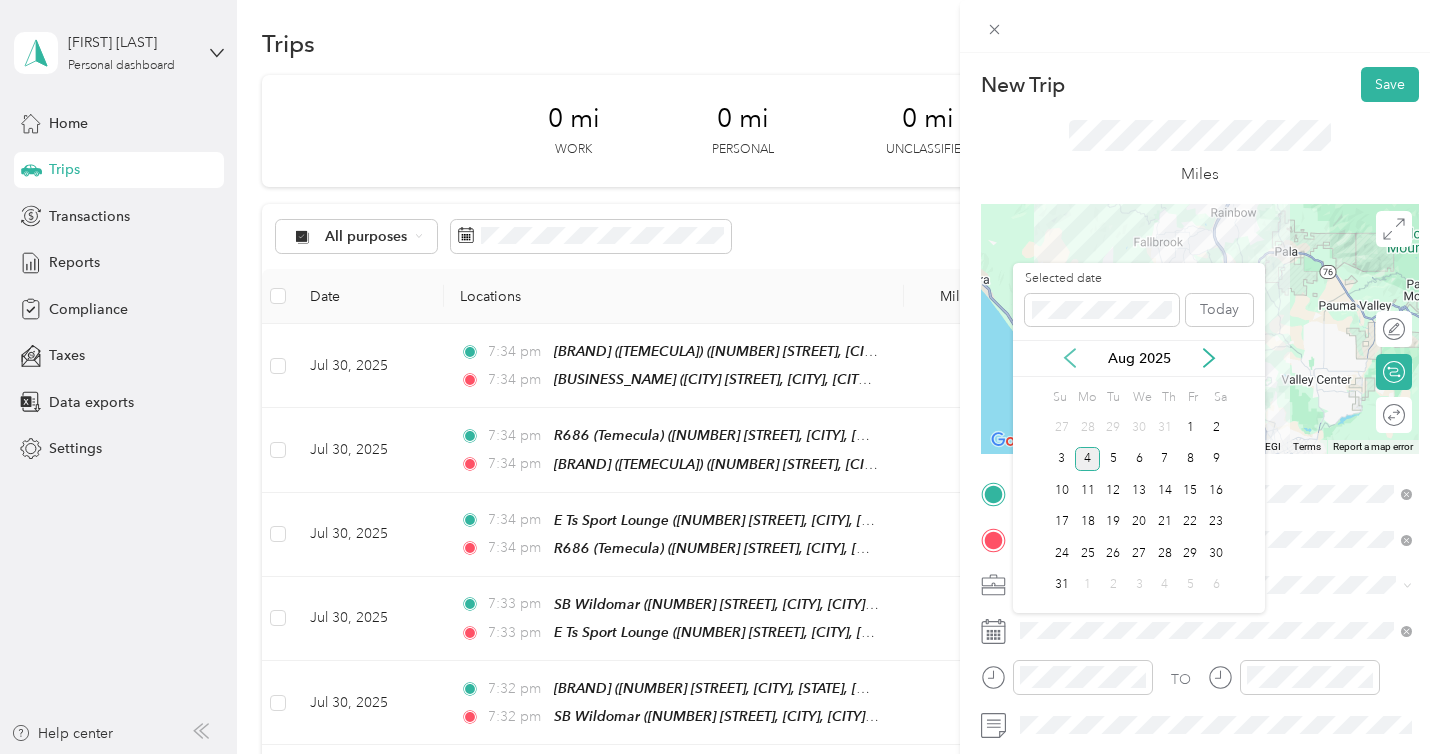 click 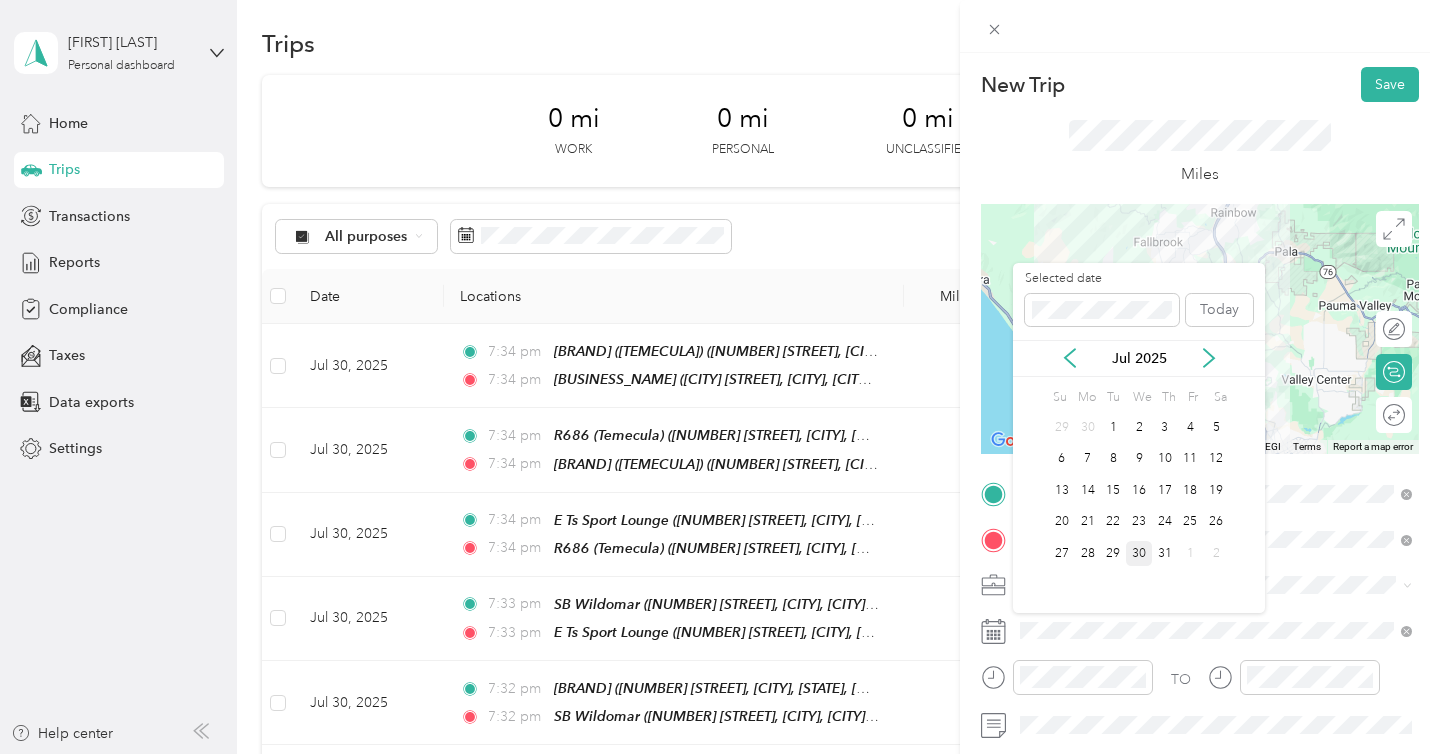 click on "30" at bounding box center [1139, 553] 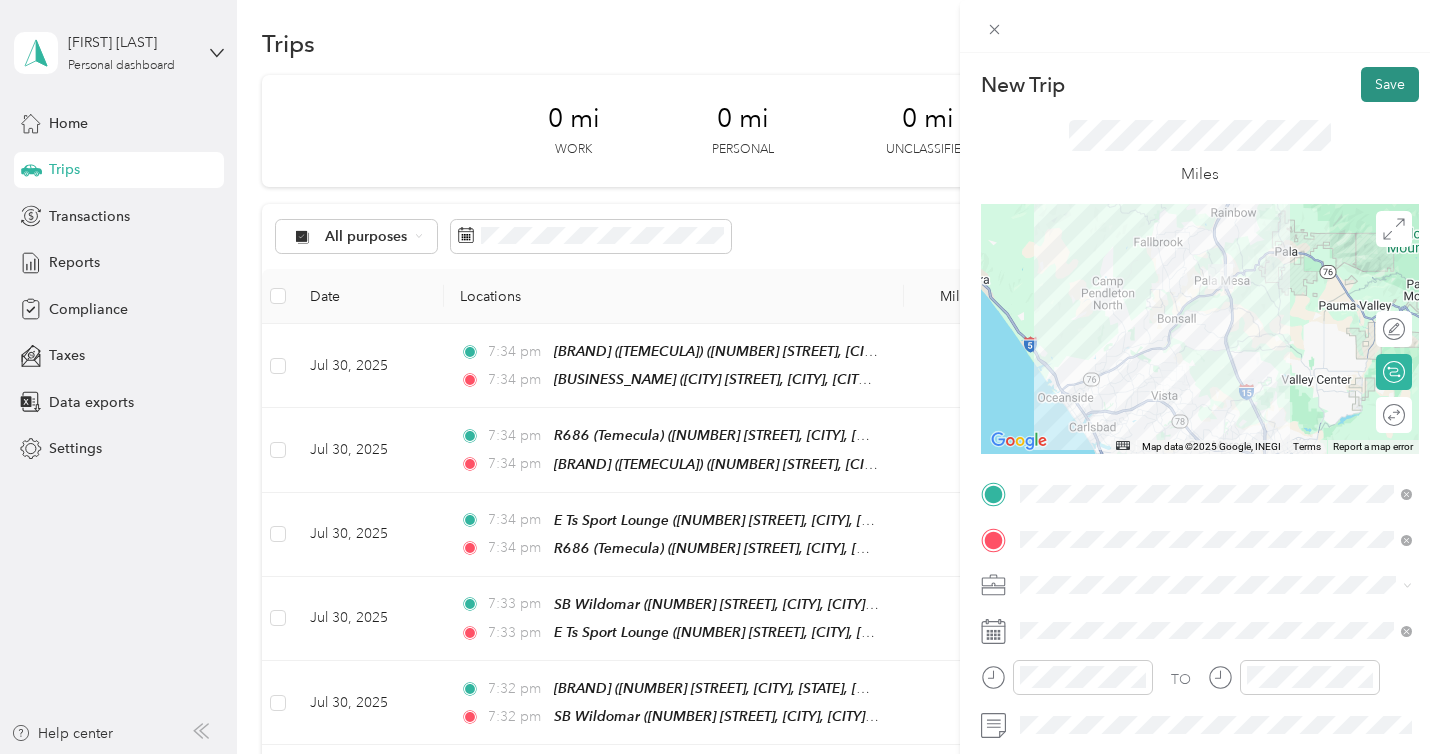 click on "Save" at bounding box center [1390, 84] 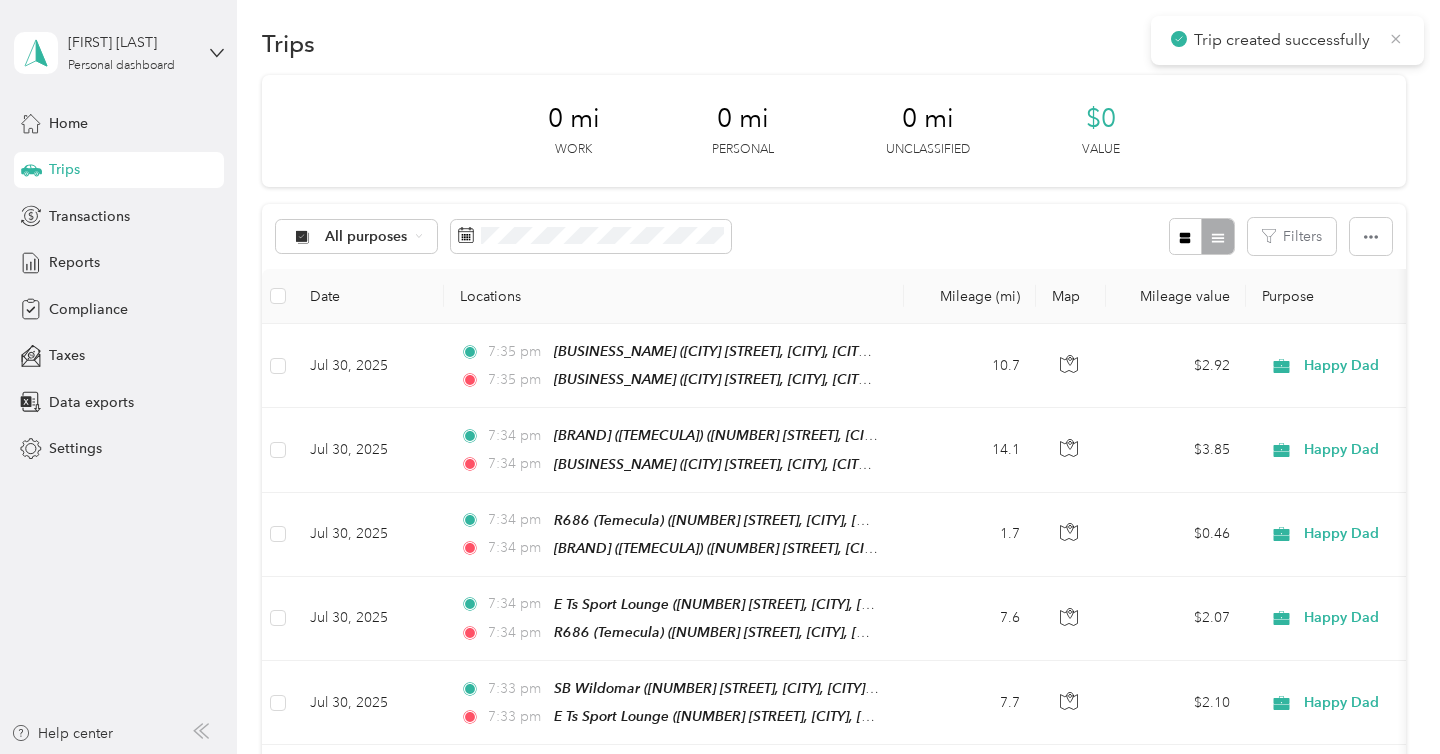 click 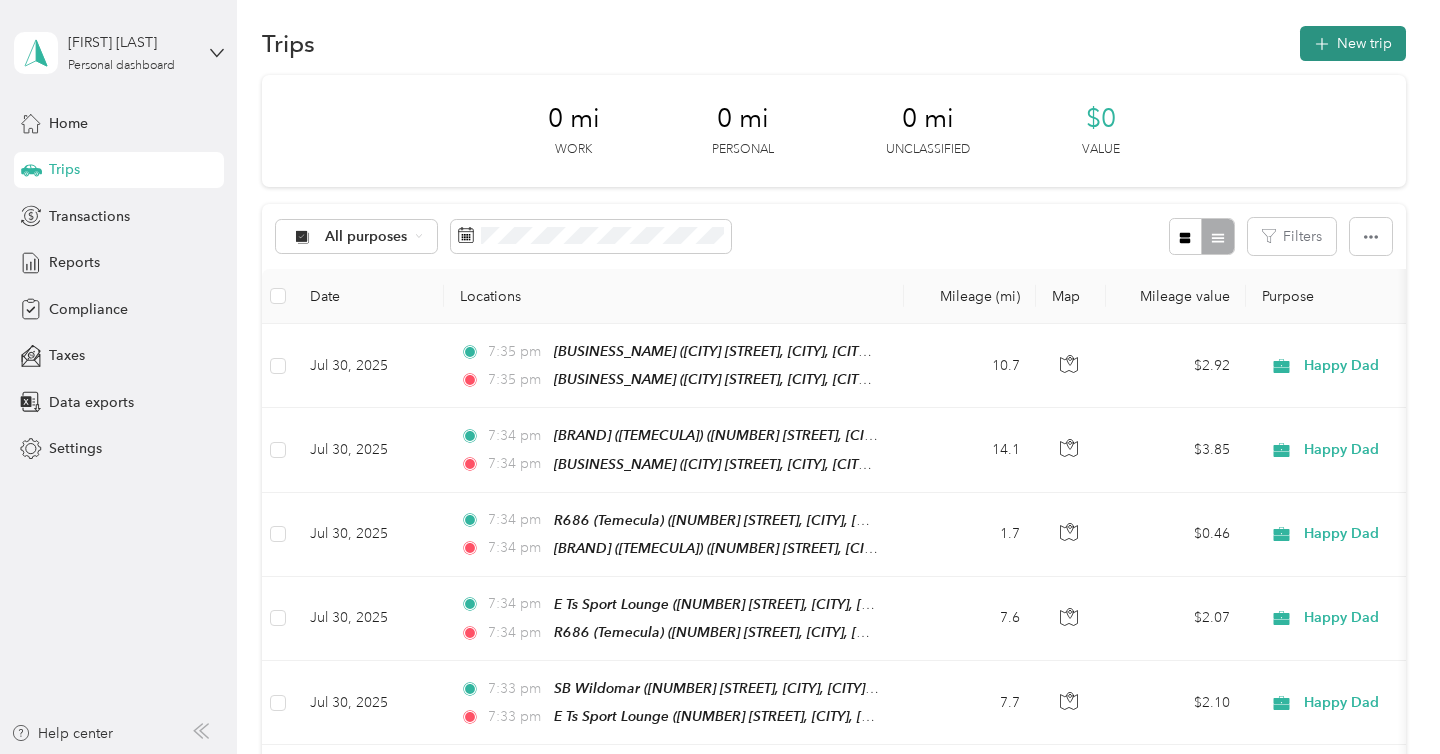click on "New trip" at bounding box center [1353, 43] 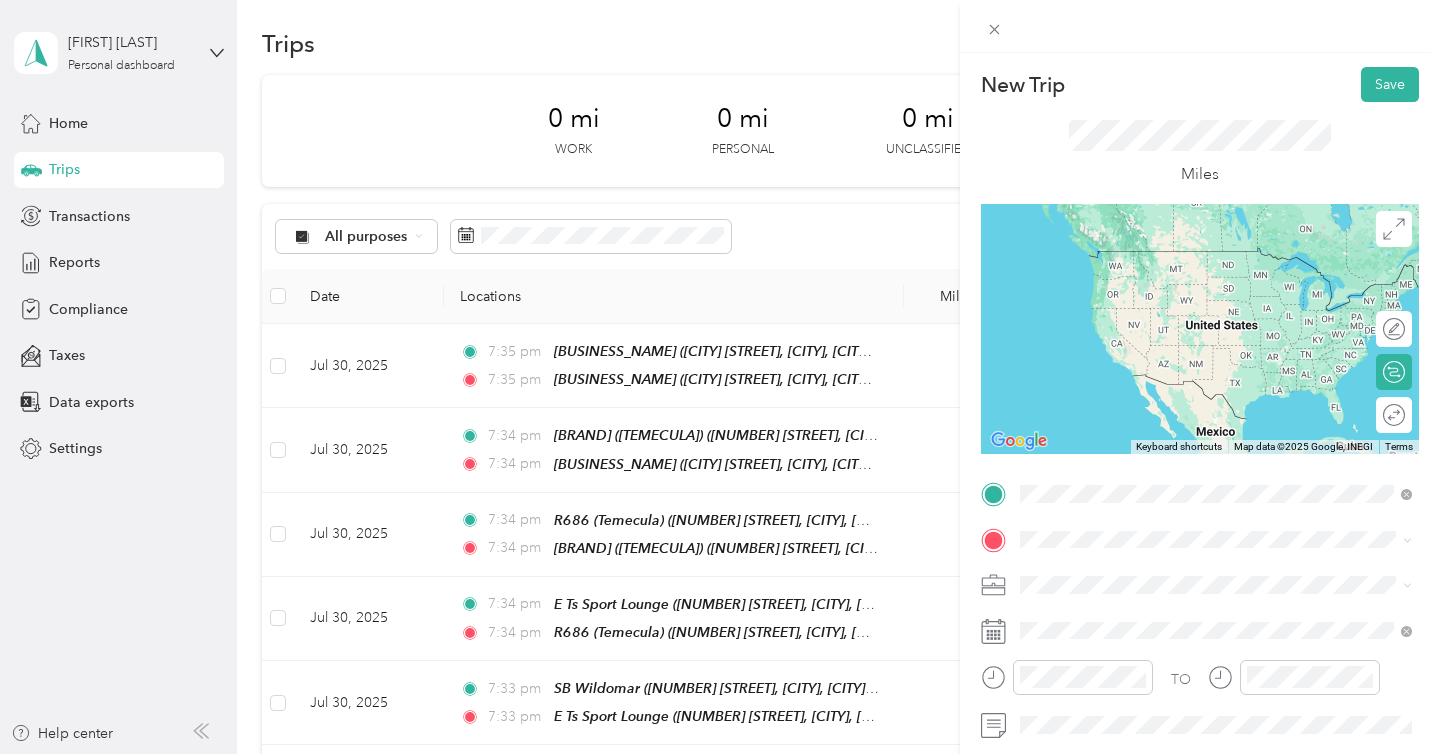 click on "[NUMBER] [STREET], [CITY], [POSTAL_CODE], [CITY], [STATE], [COUNTRY]" at bounding box center (1227, 291) 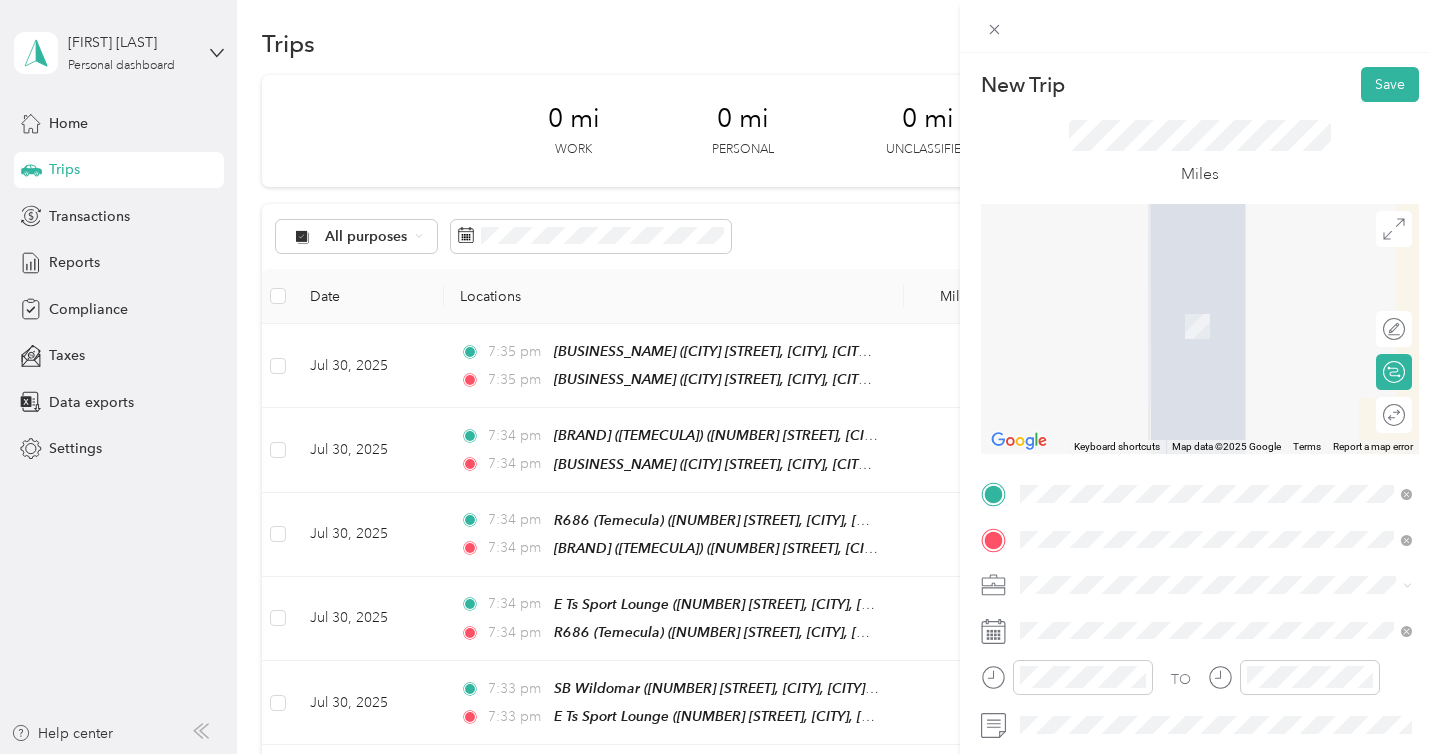 click on "[BRAND_NAME] ([CITY])  [NUMBER] [STREET], [CITY], [POSTAL_CODE], [CITY], [STATE], [COUNTRY]" at bounding box center (1232, 388) 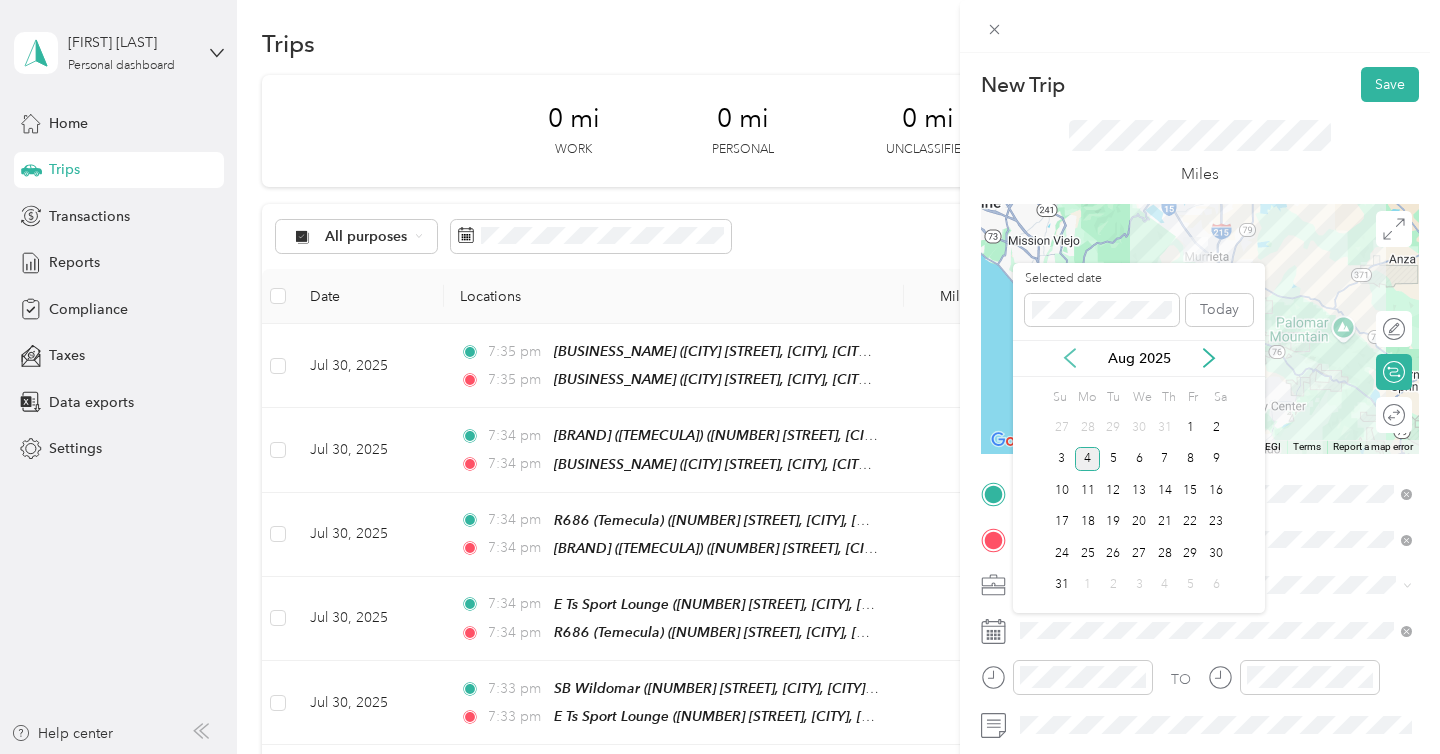 click 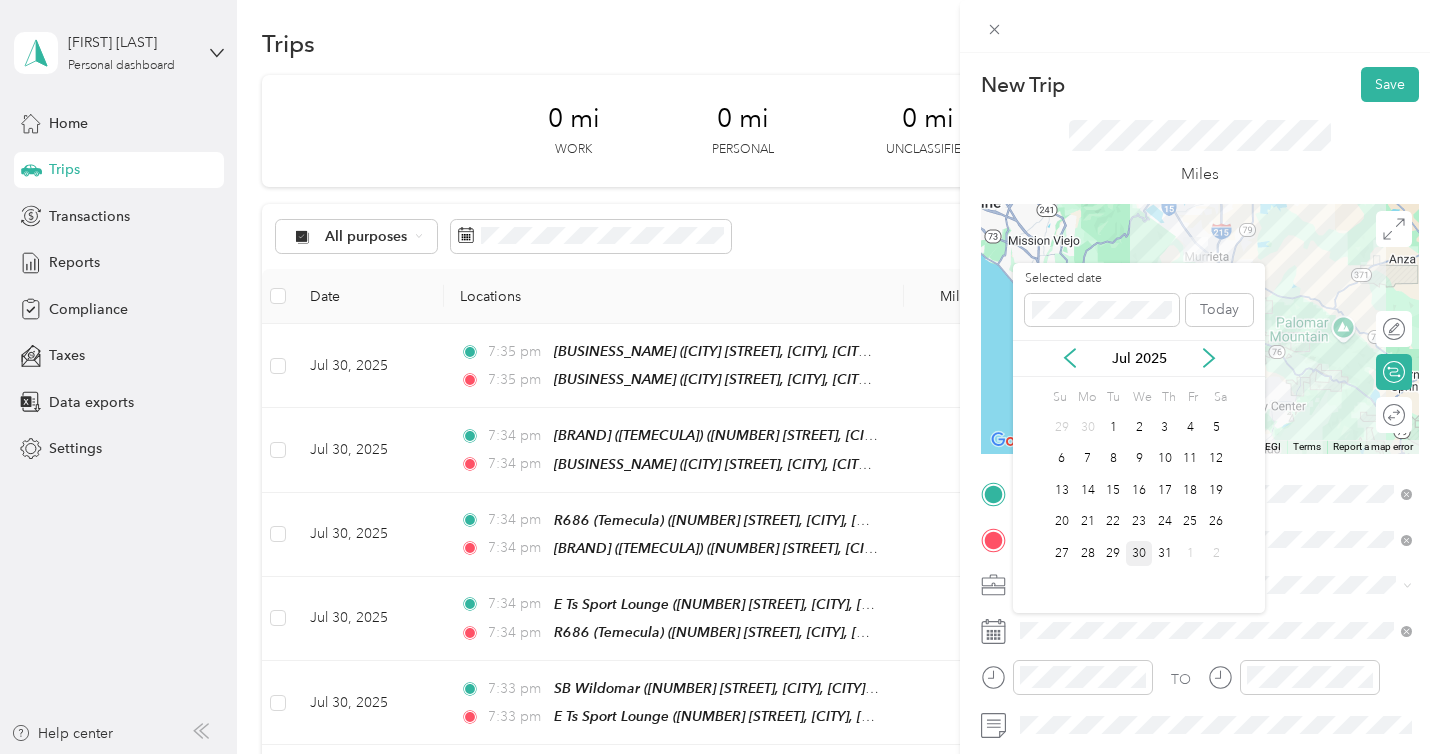 click on "30" at bounding box center [1139, 553] 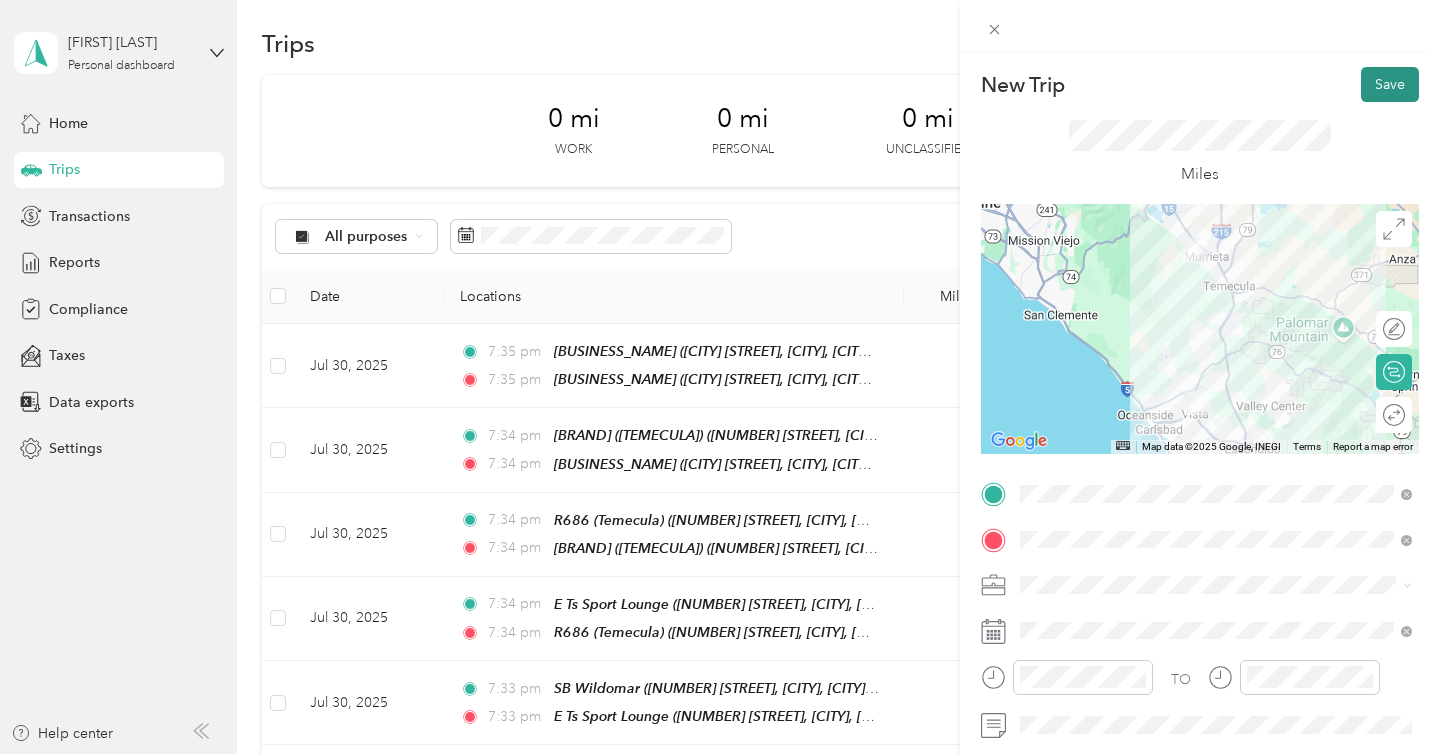 click on "Save" at bounding box center (1390, 84) 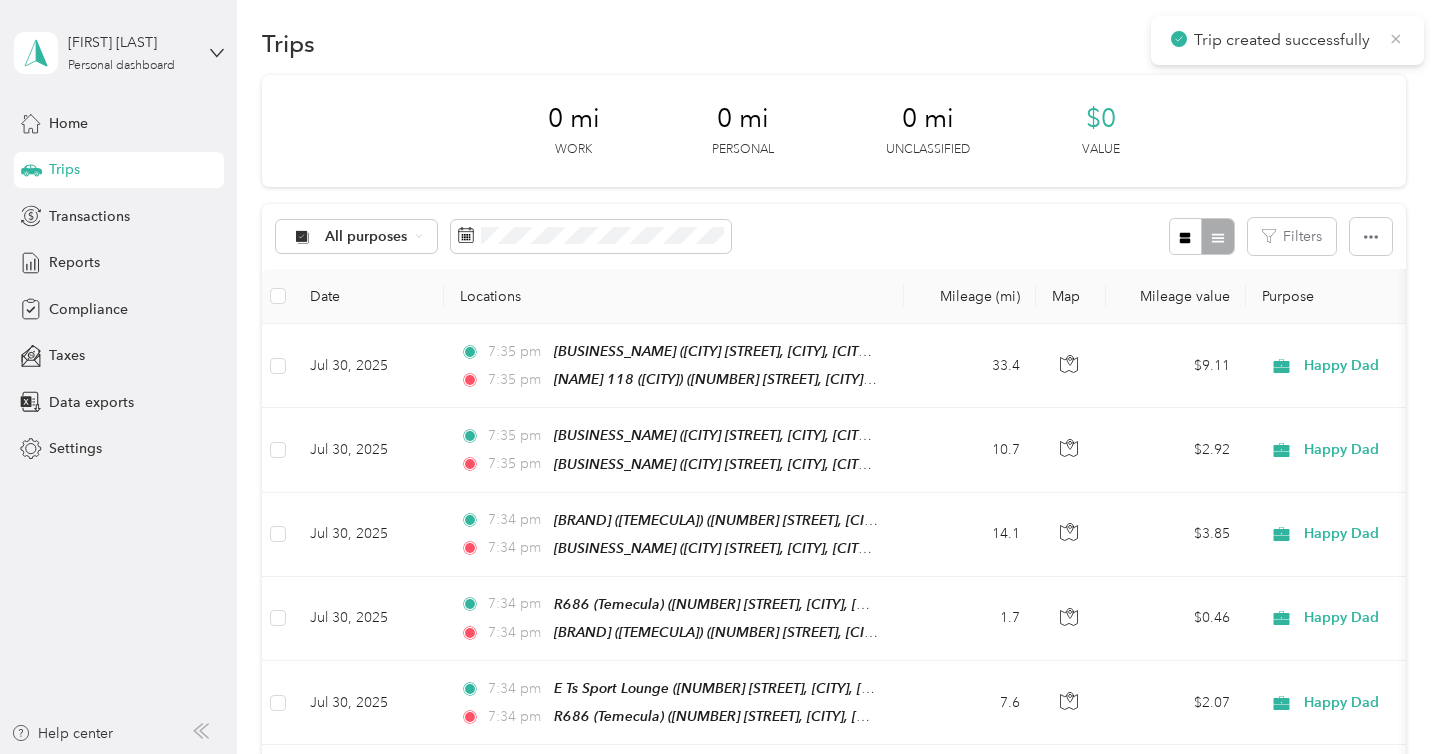 click 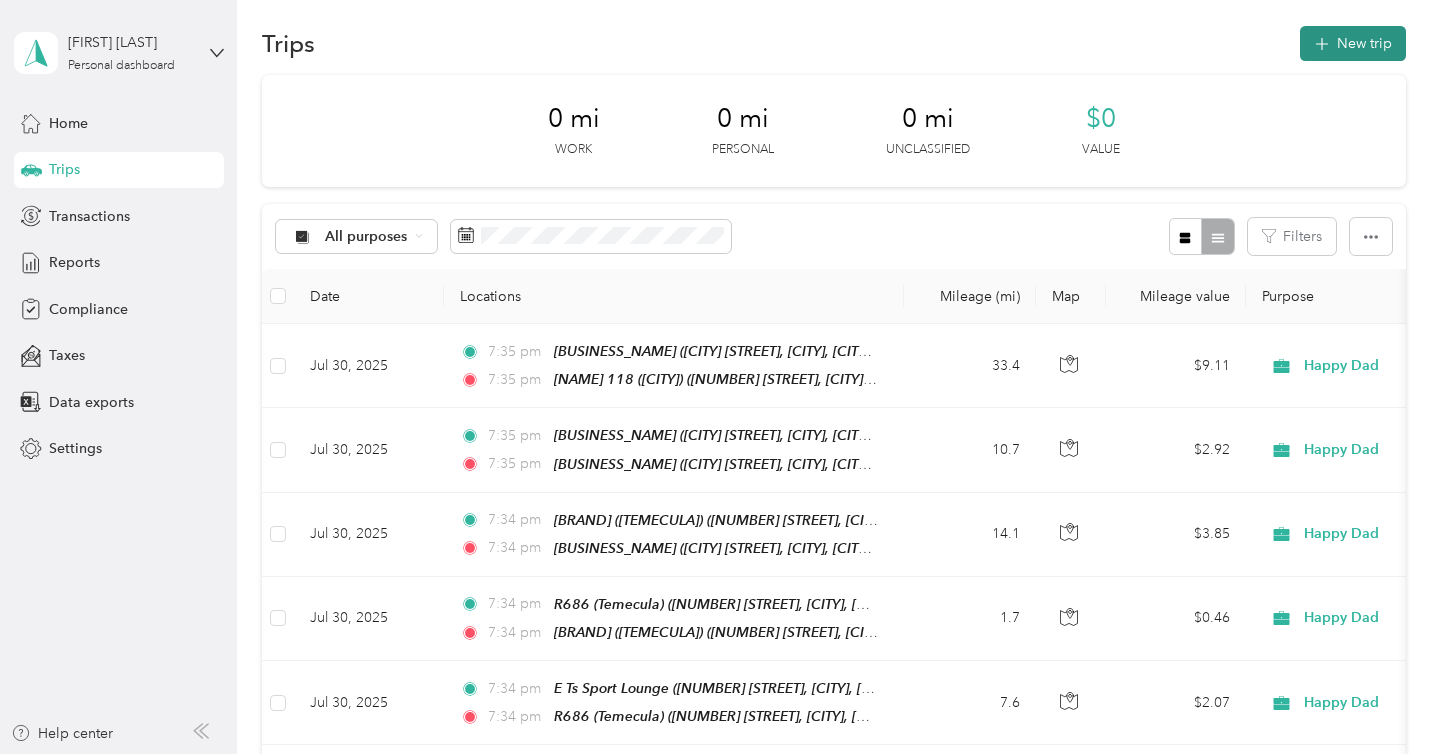 click on "New trip" at bounding box center [1353, 43] 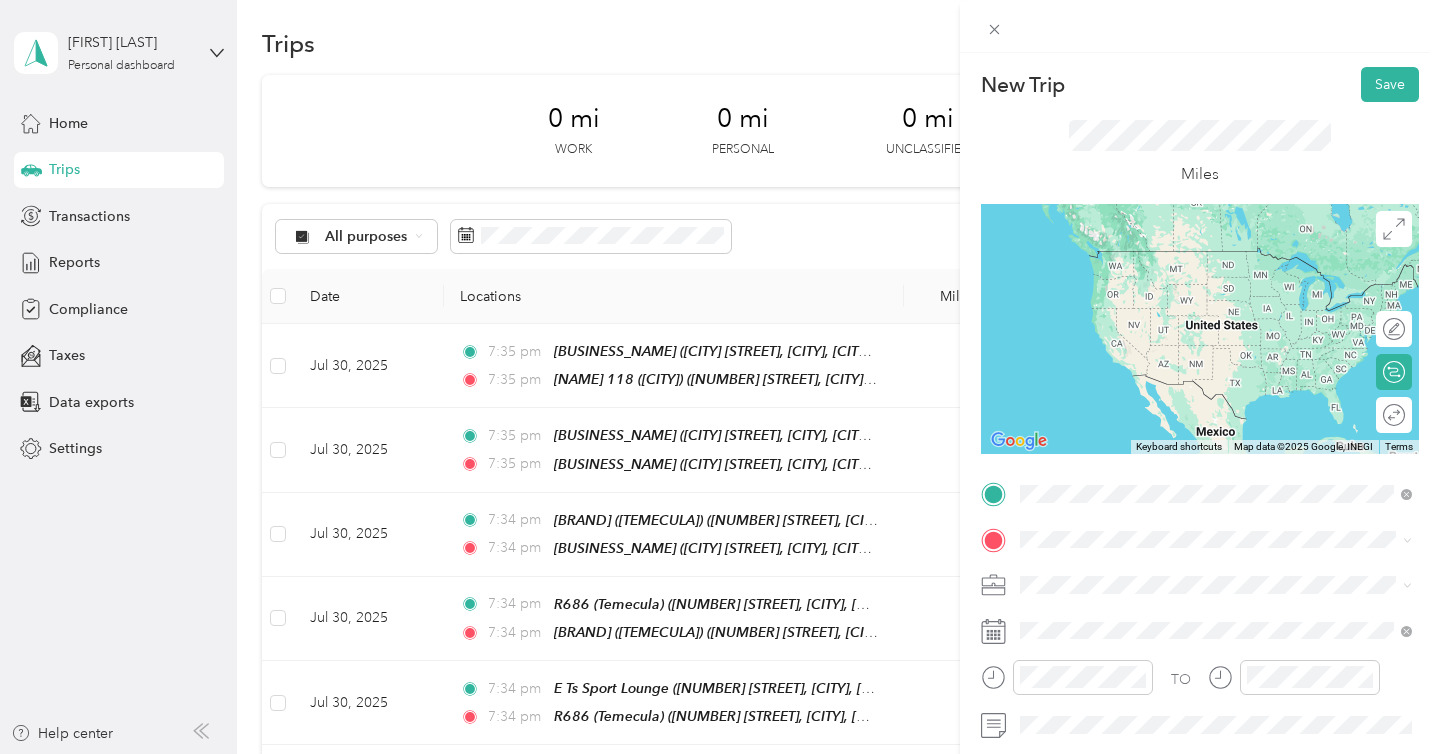 click on "[FIRST] ([CITY])" at bounding box center (1109, 573) 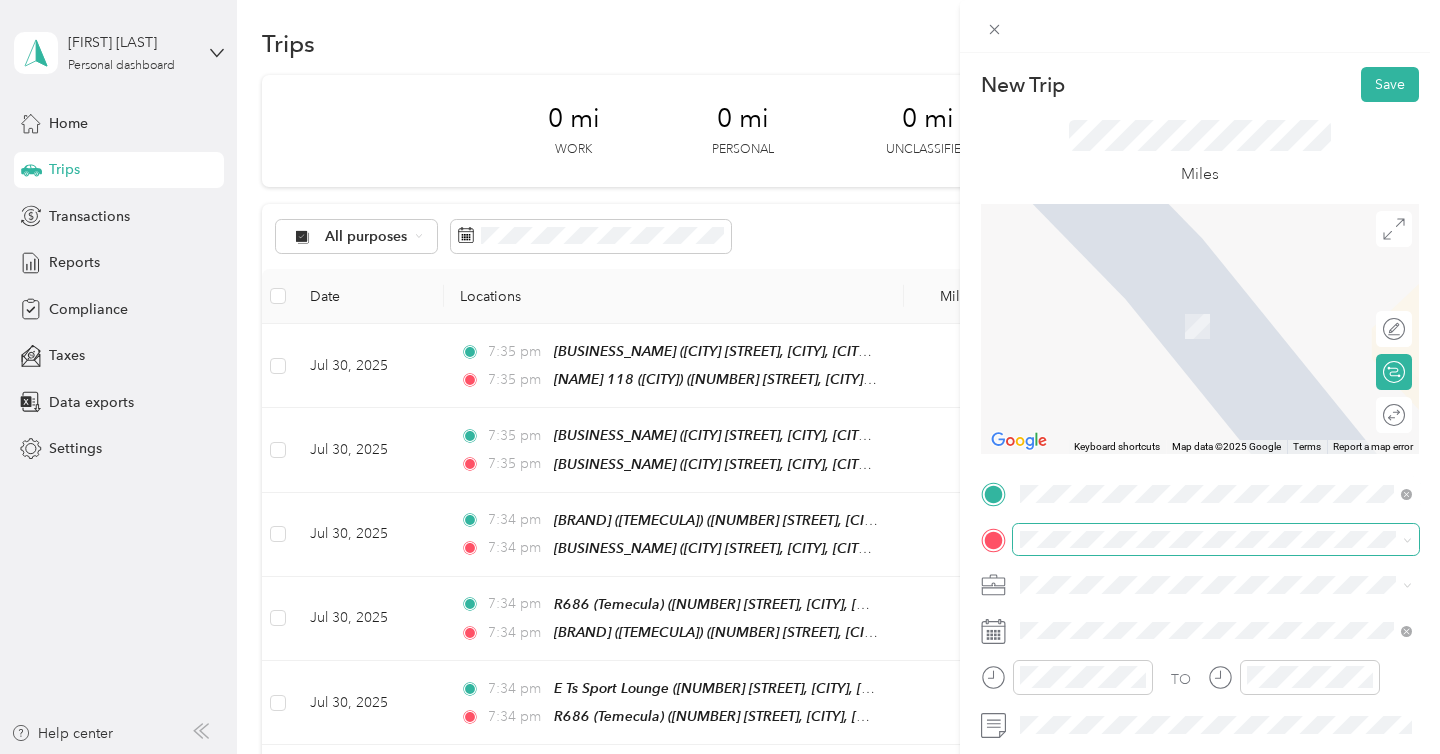 click at bounding box center (1216, 540) 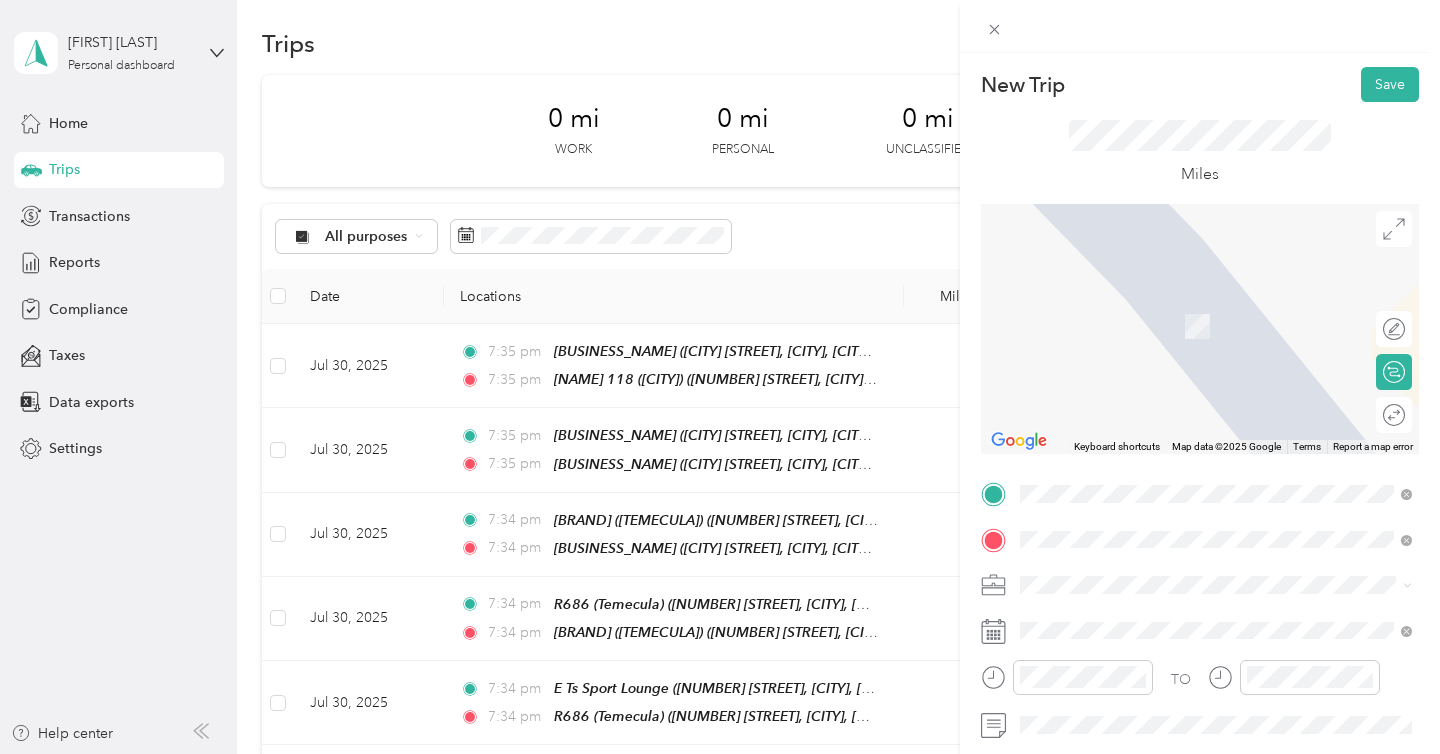 click on "Home Base [NUMBER] [STREET], [CITY], [STATE], [COUNTRY], [POSTAL_CODE], [CITY], [STATE]" at bounding box center (1216, 326) 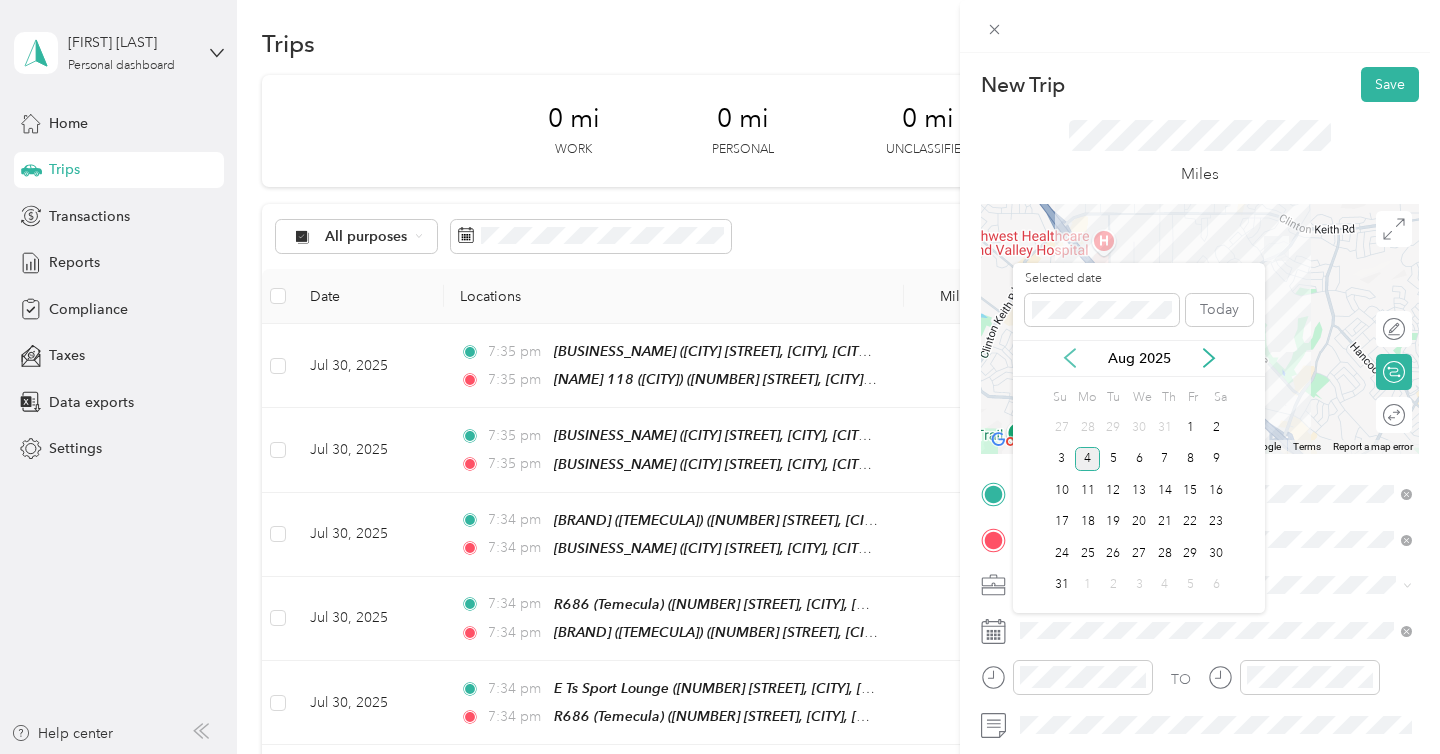 click 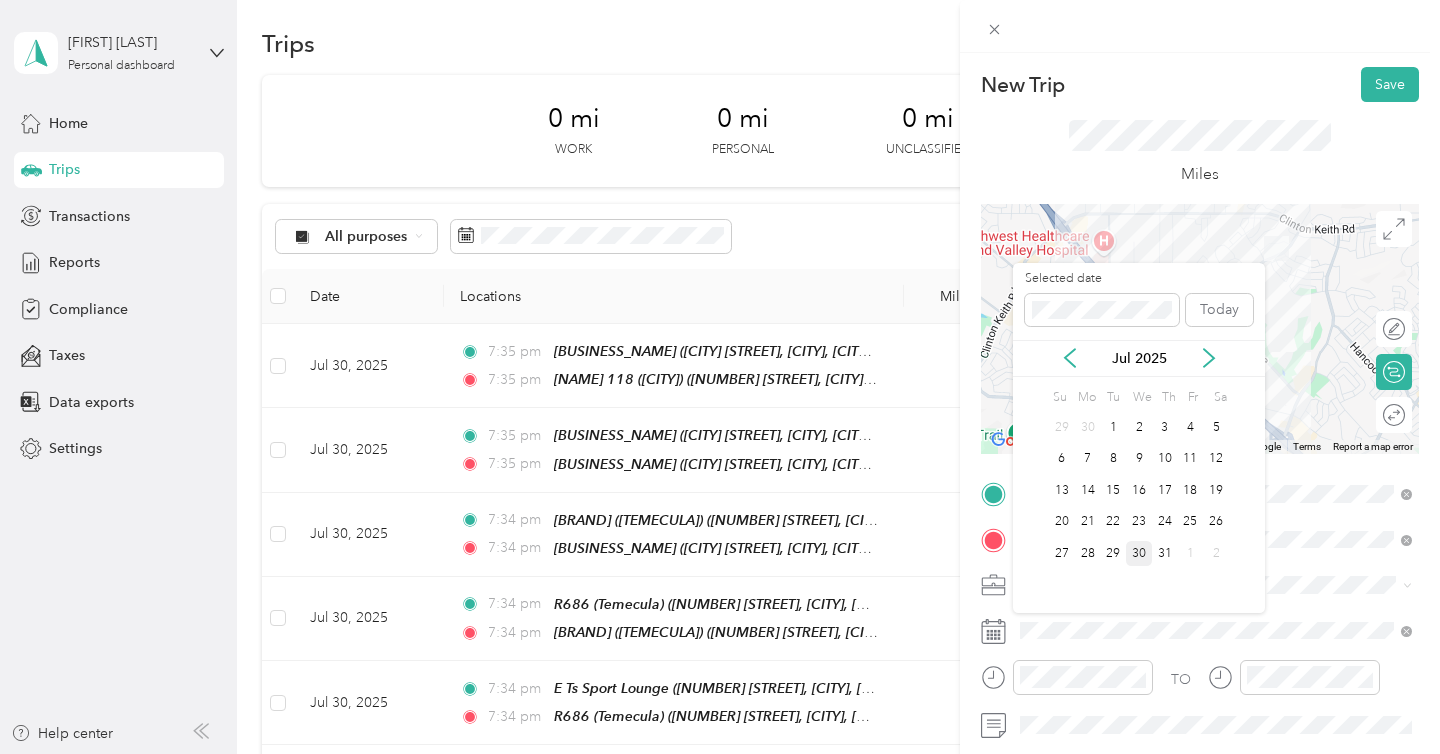 click on "30" at bounding box center (1139, 553) 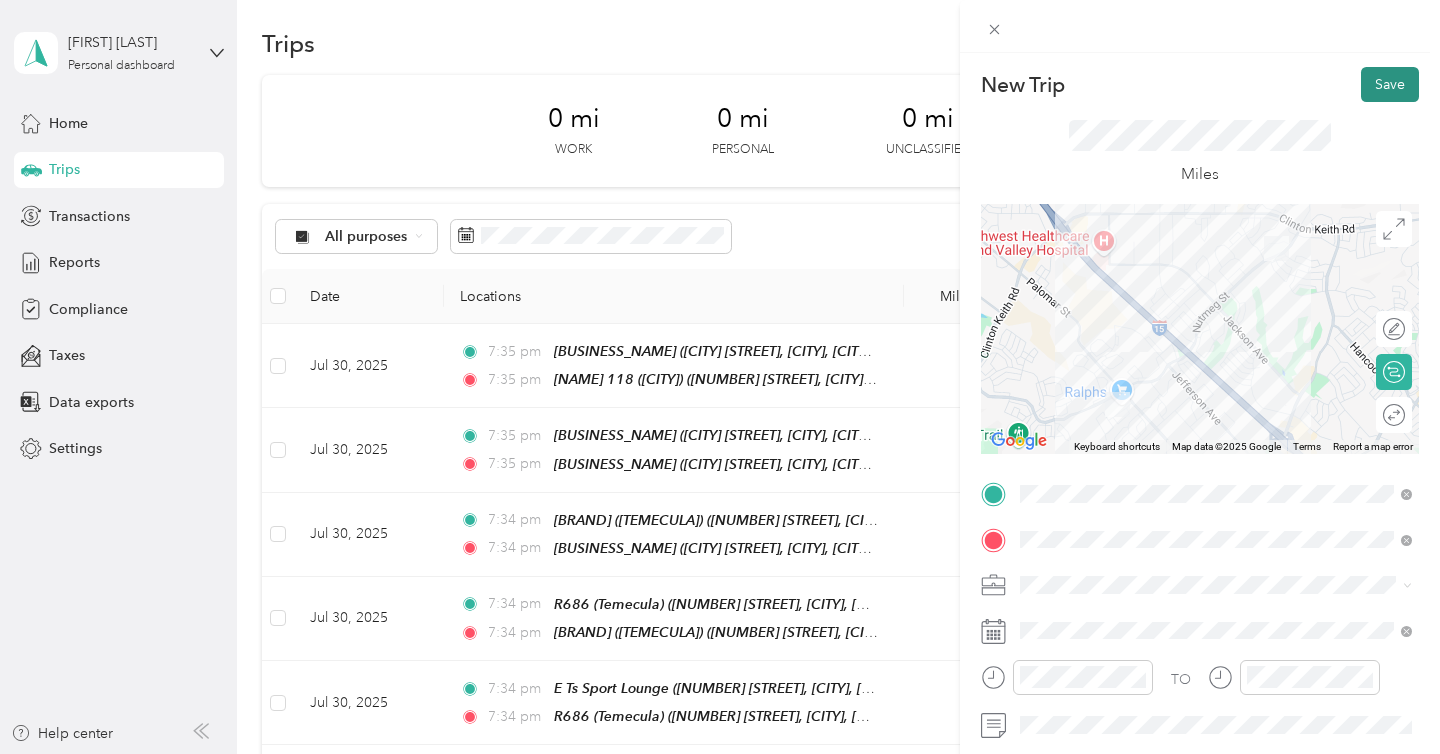 click on "Save" at bounding box center [1390, 84] 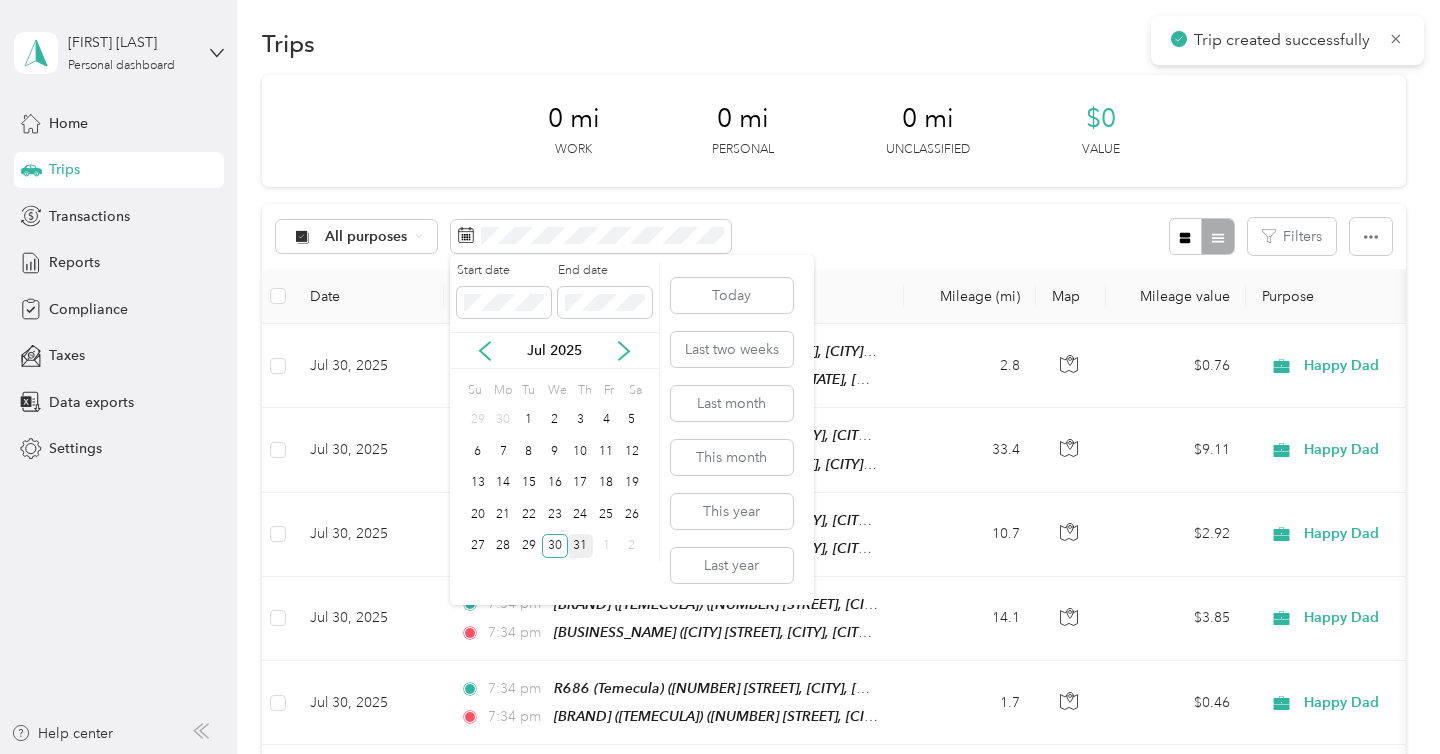 click on "31" at bounding box center (581, 546) 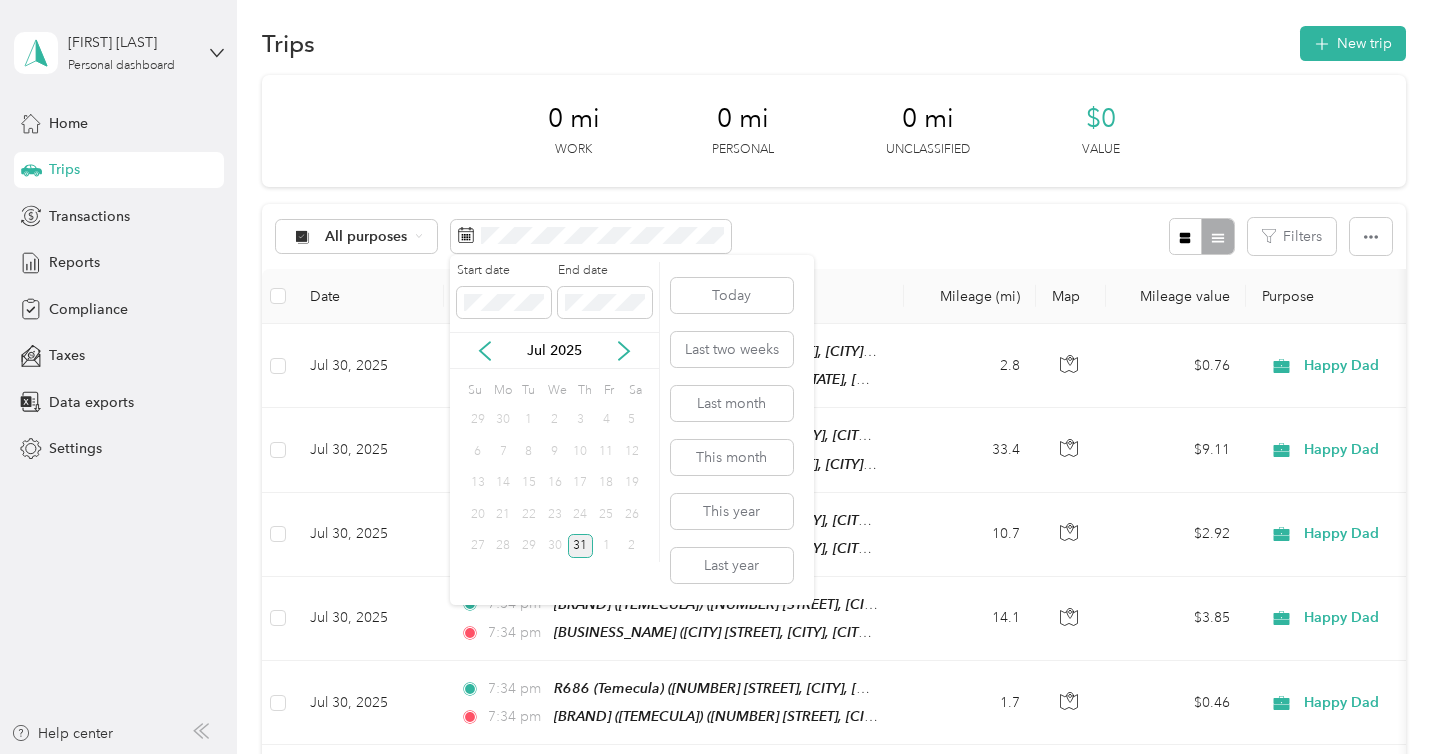 click on "31" at bounding box center [581, 546] 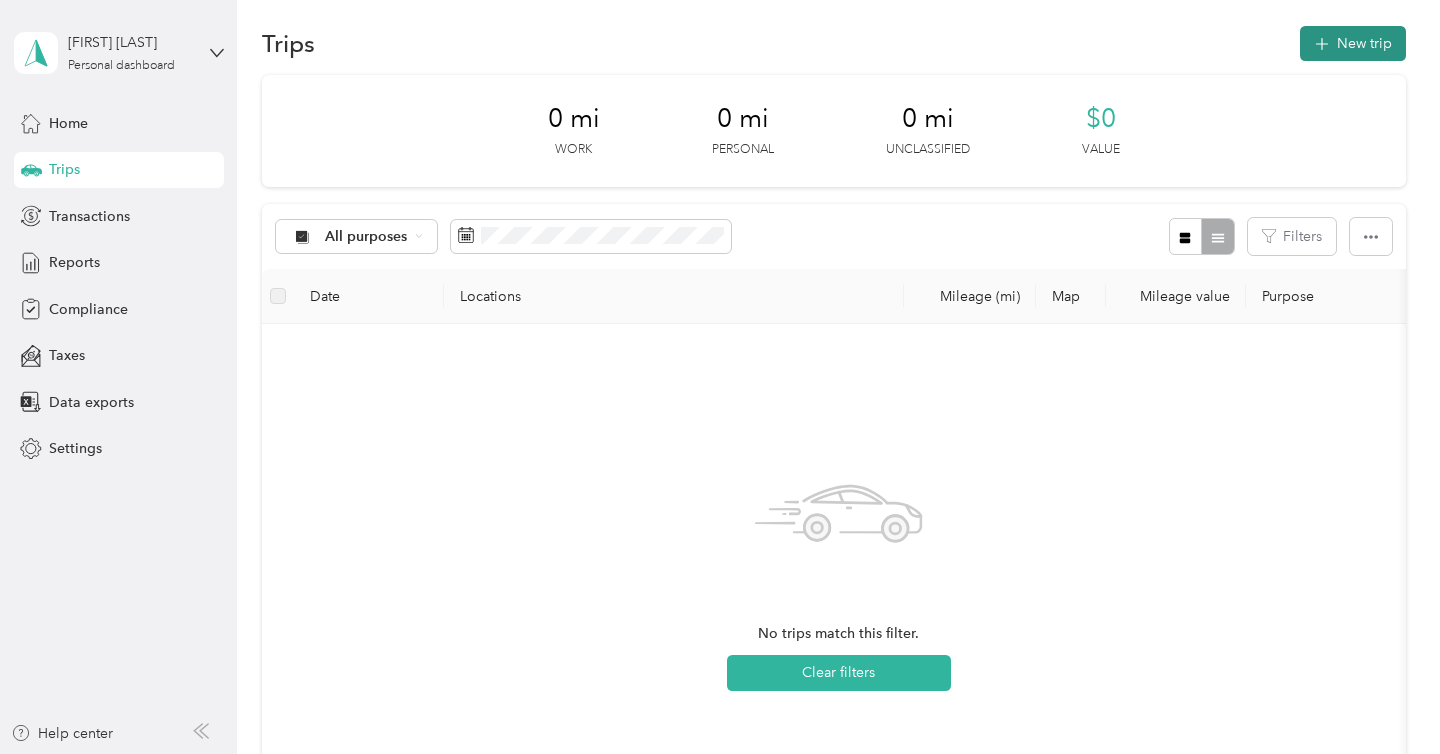 click on "New trip" at bounding box center (1353, 43) 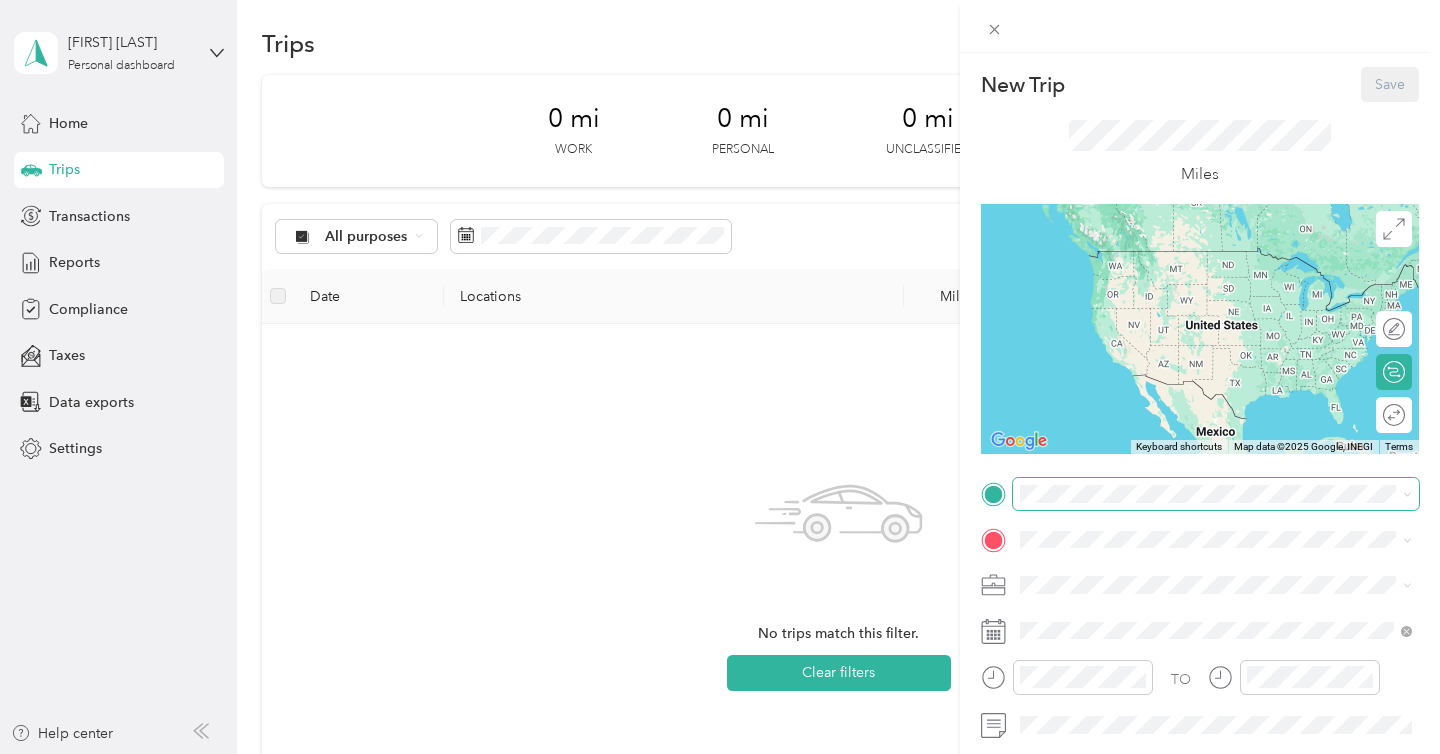 click at bounding box center (1216, 494) 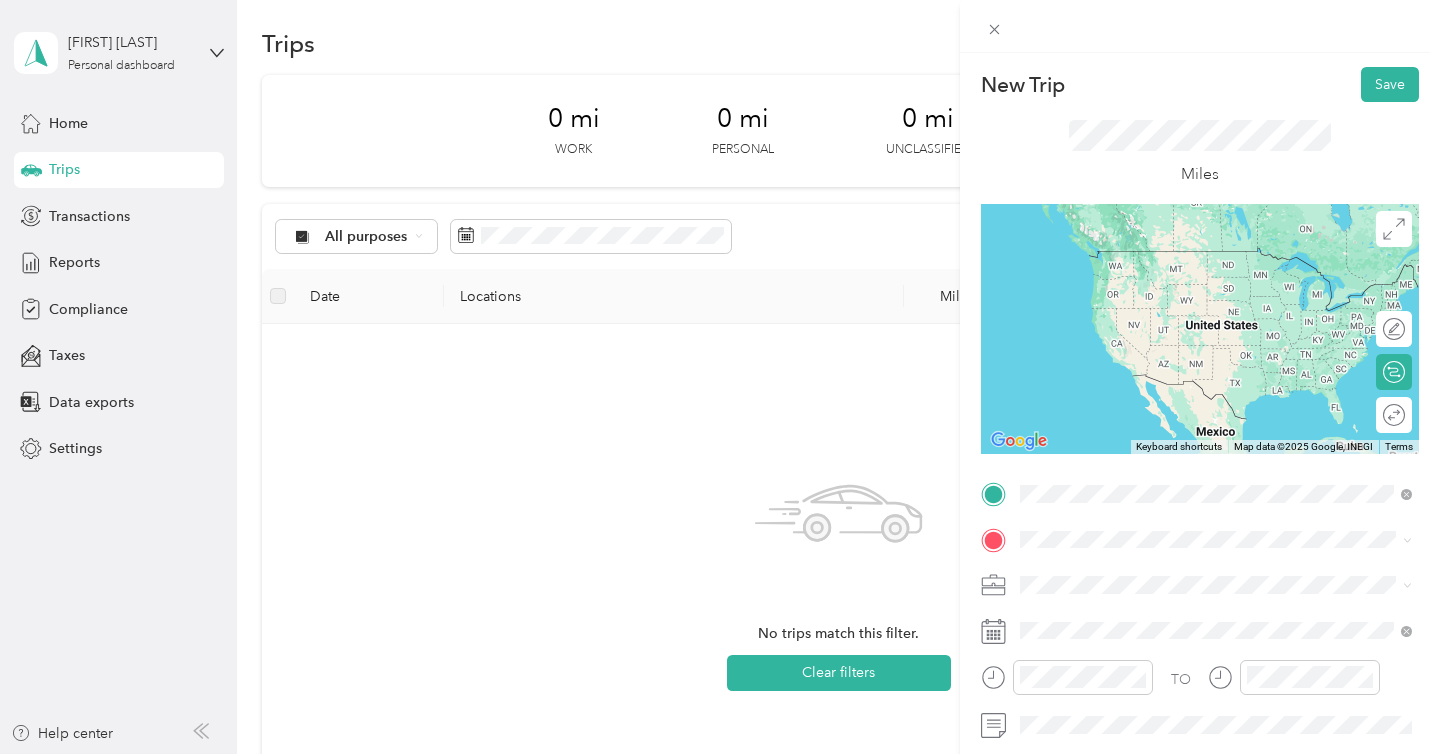 click on "[NUMBER] [STREET], [CITY], [STATE], [COUNTRY], [POSTAL_CODE], [CITY], [STATE], [COUNTRY]" at bounding box center [1215, 291] 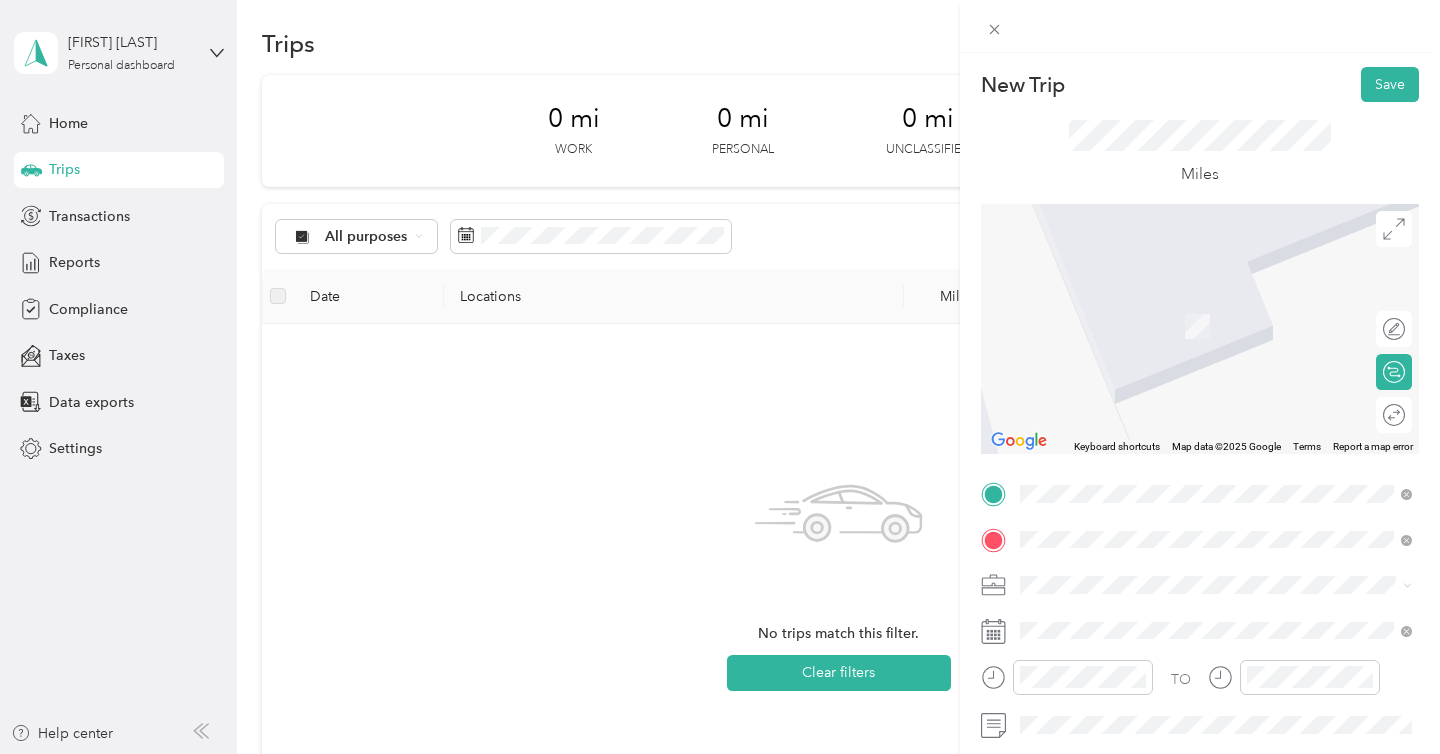 click on "[NUMBER] [STREET], [CITY], [POSTAL_CODE], [CITY], [STATE], [COUNTRY]" at bounding box center [1227, 336] 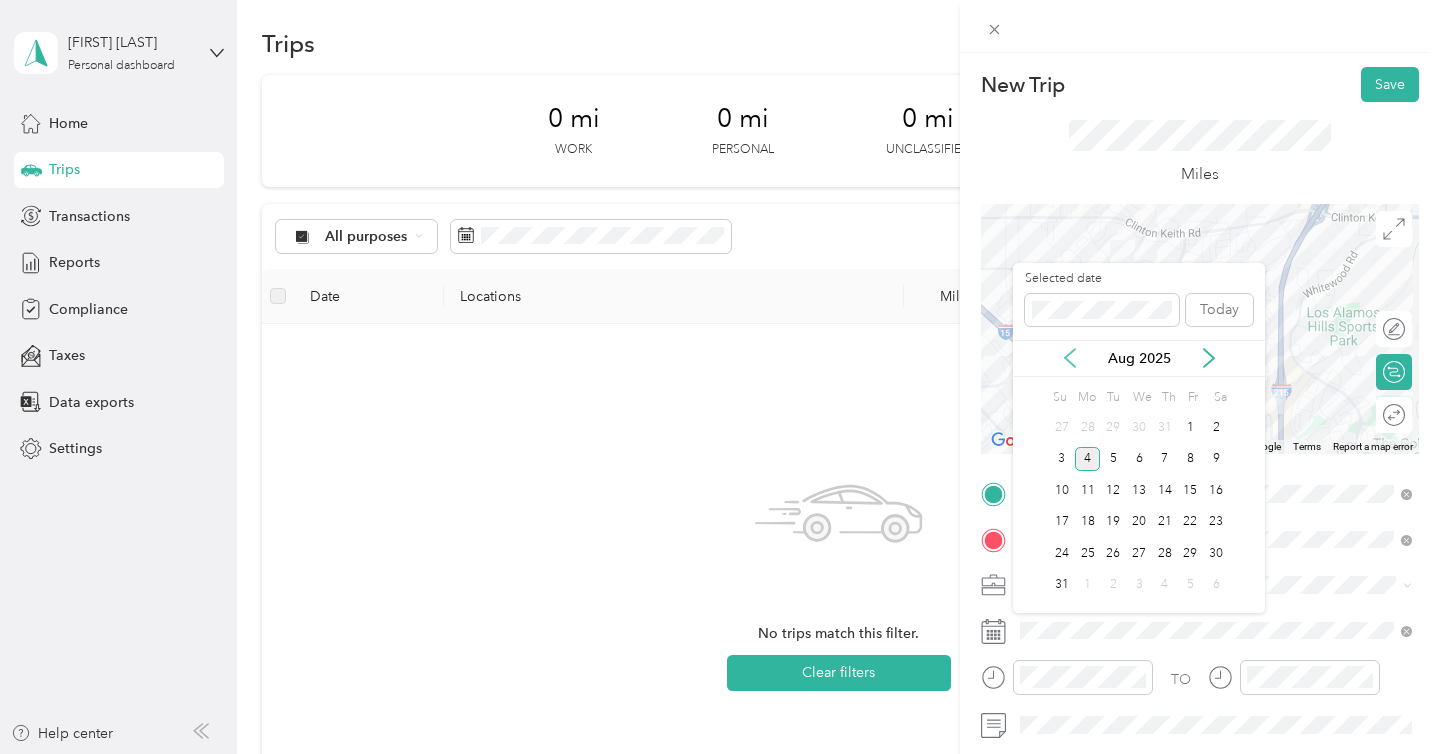 click 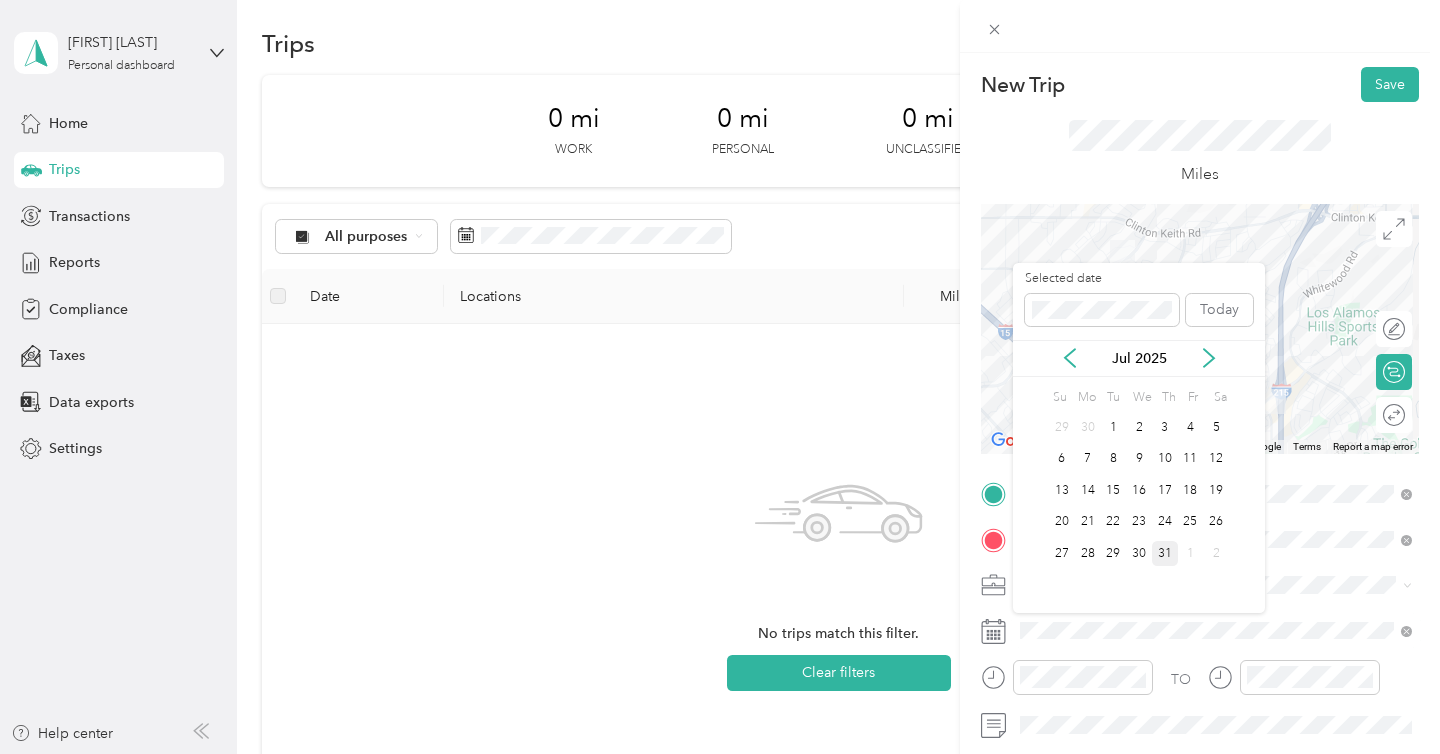 click on "31" at bounding box center (1165, 553) 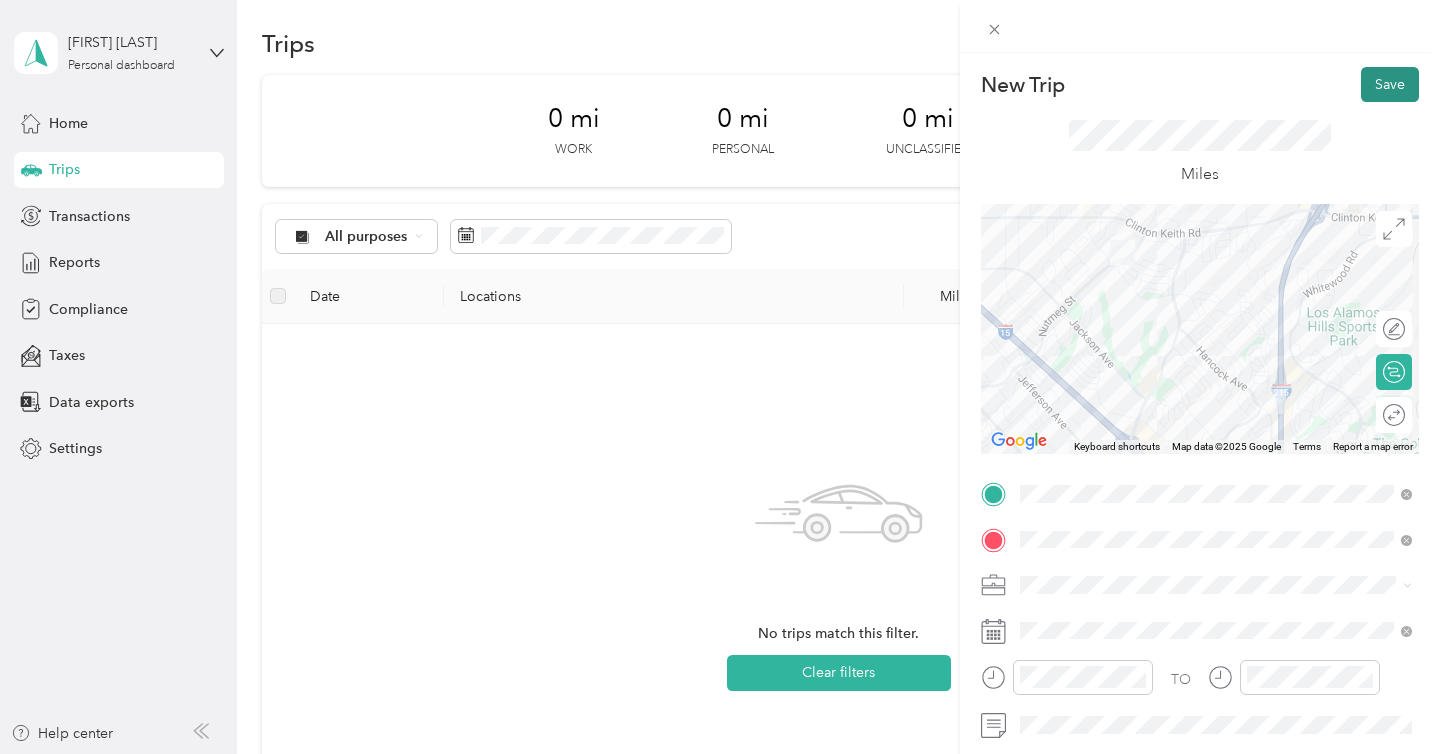 click on "Save" at bounding box center (1390, 84) 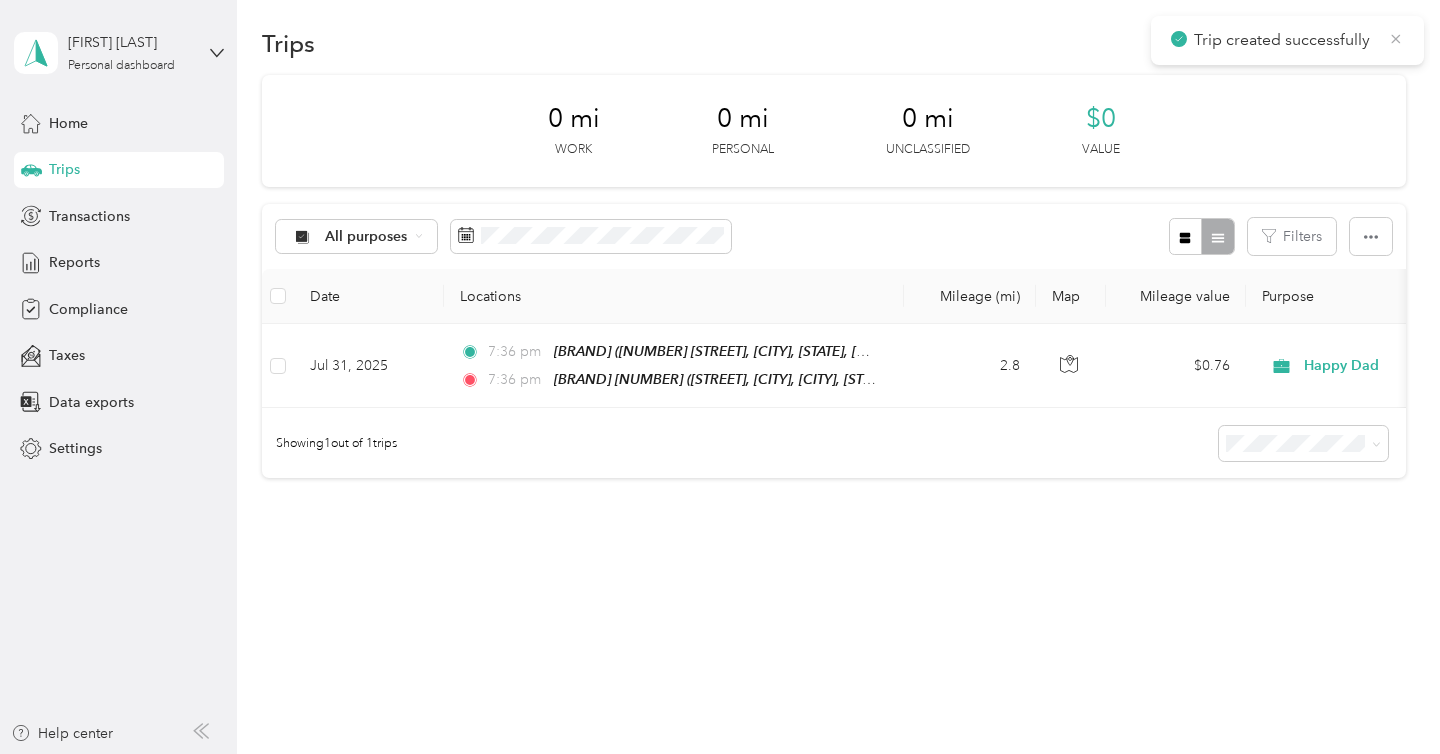 click 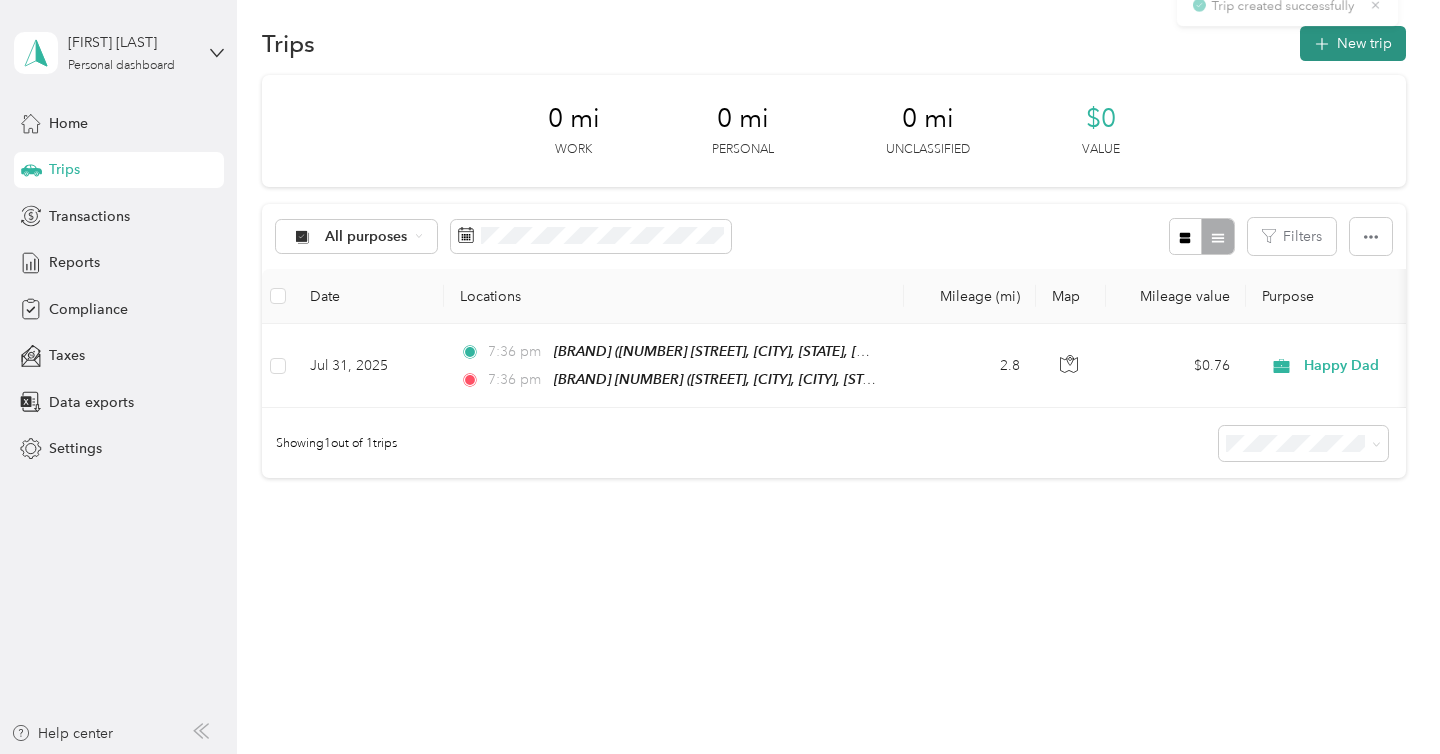click on "New trip" at bounding box center (1353, 43) 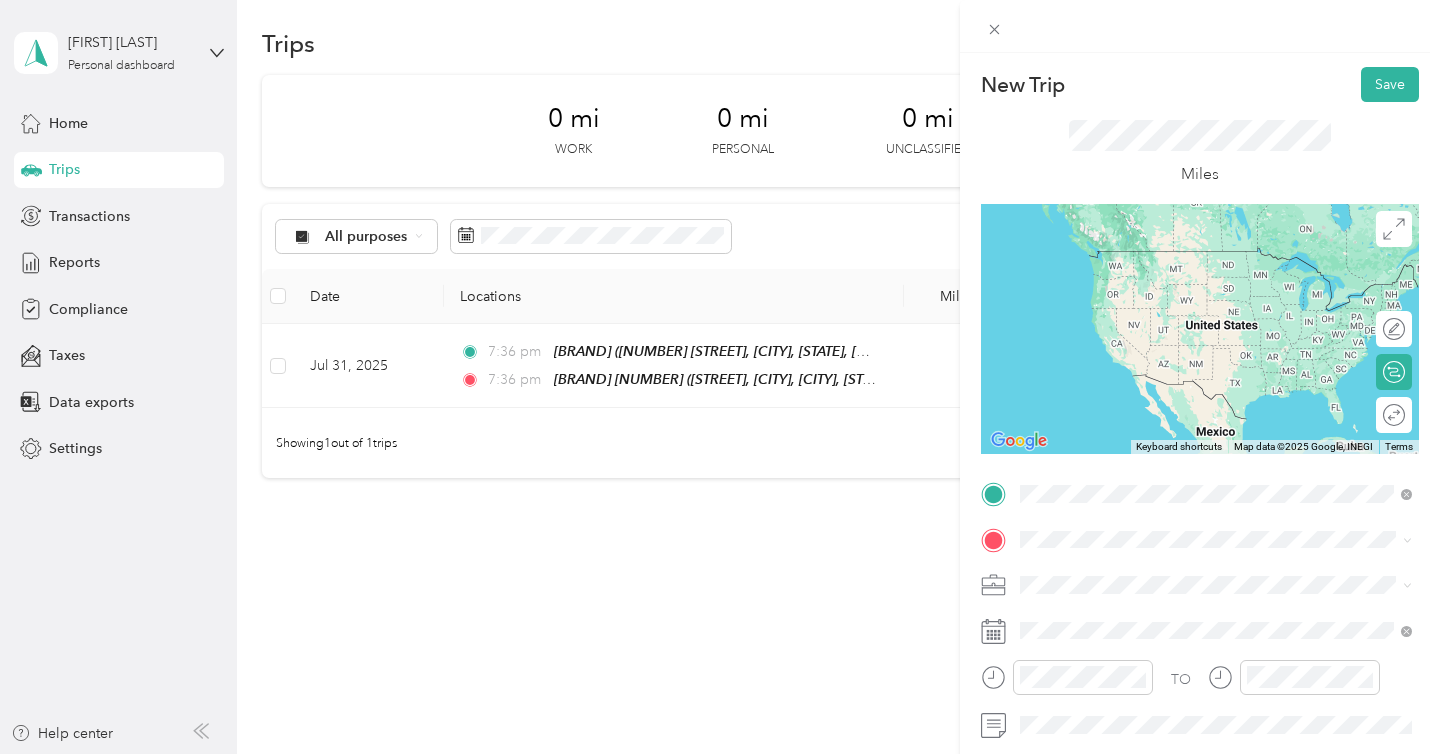 click on "[NUMBER] [STREET], [CITY], [POSTAL_CODE], [CITY], [STATE], [COUNTRY]" at bounding box center (1227, 291) 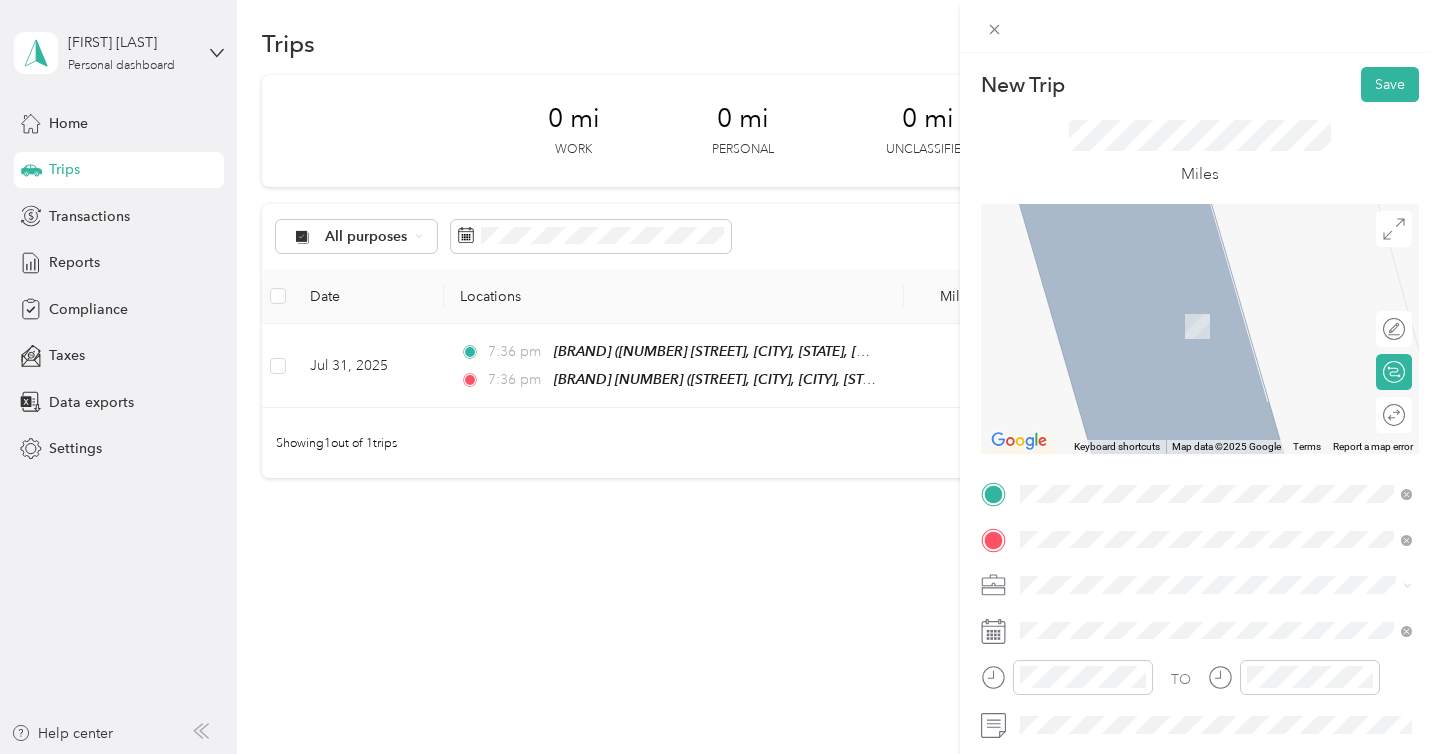 click on "[NUMBER] [STREET], [CITY], [POSTAL_CODE], [CITY], [STATE], [COUNTRY]" at bounding box center (1232, 325) 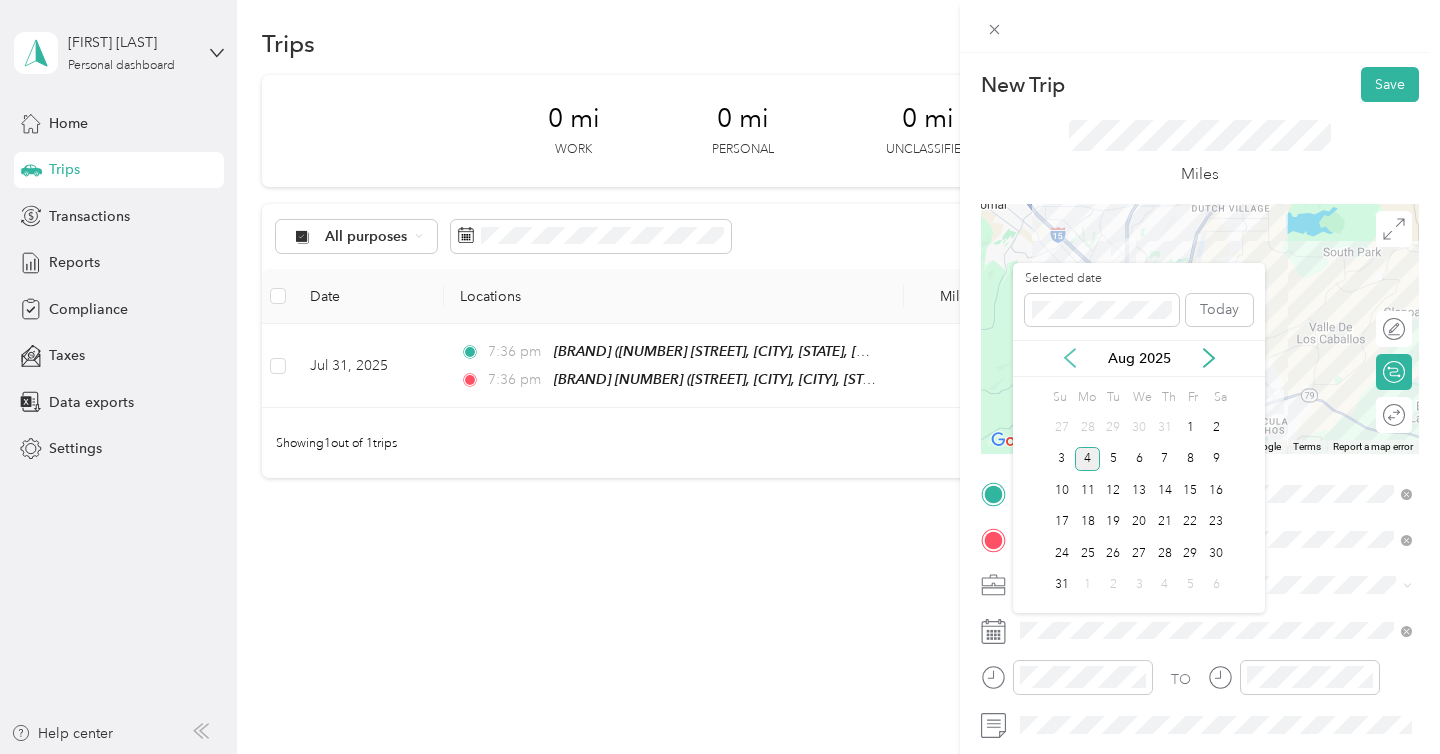 click 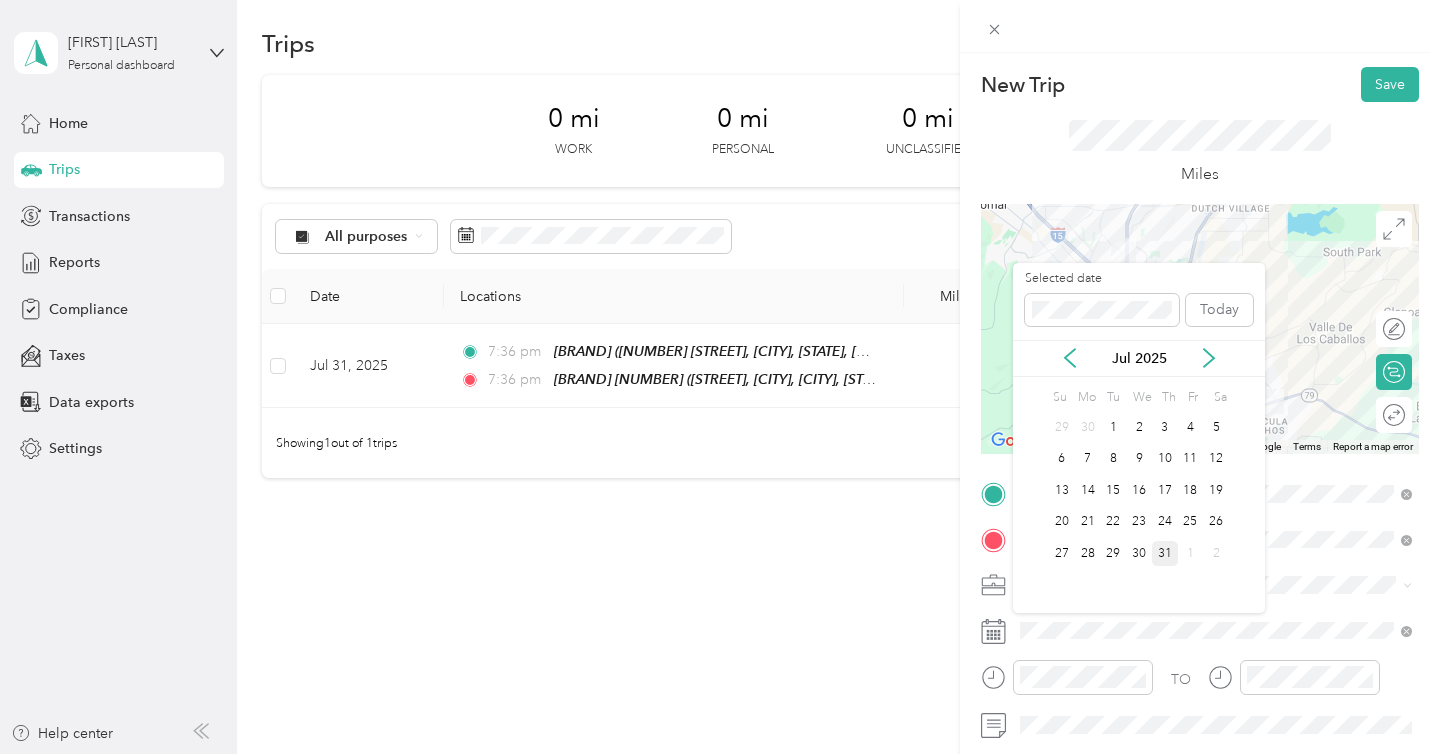click on "31" at bounding box center [1165, 553] 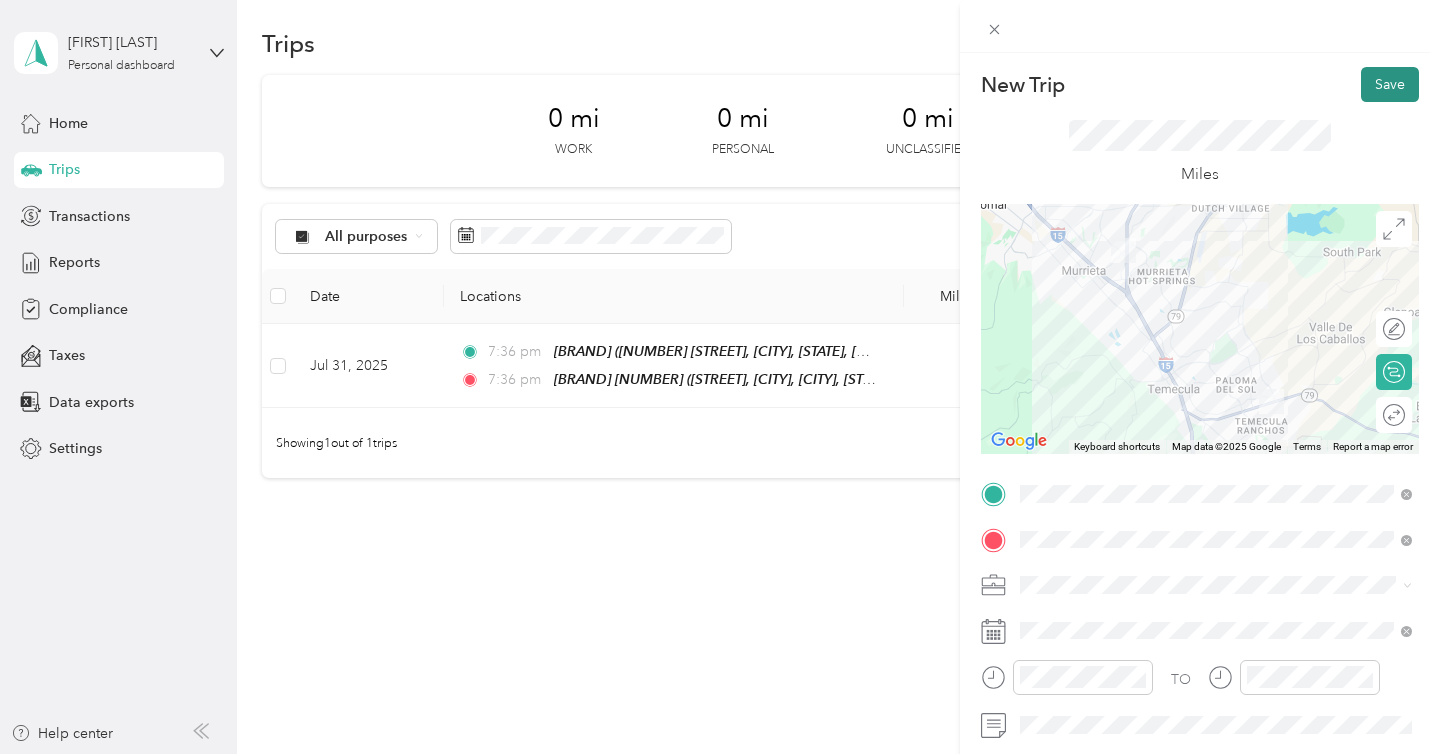 click on "Save" at bounding box center [1390, 84] 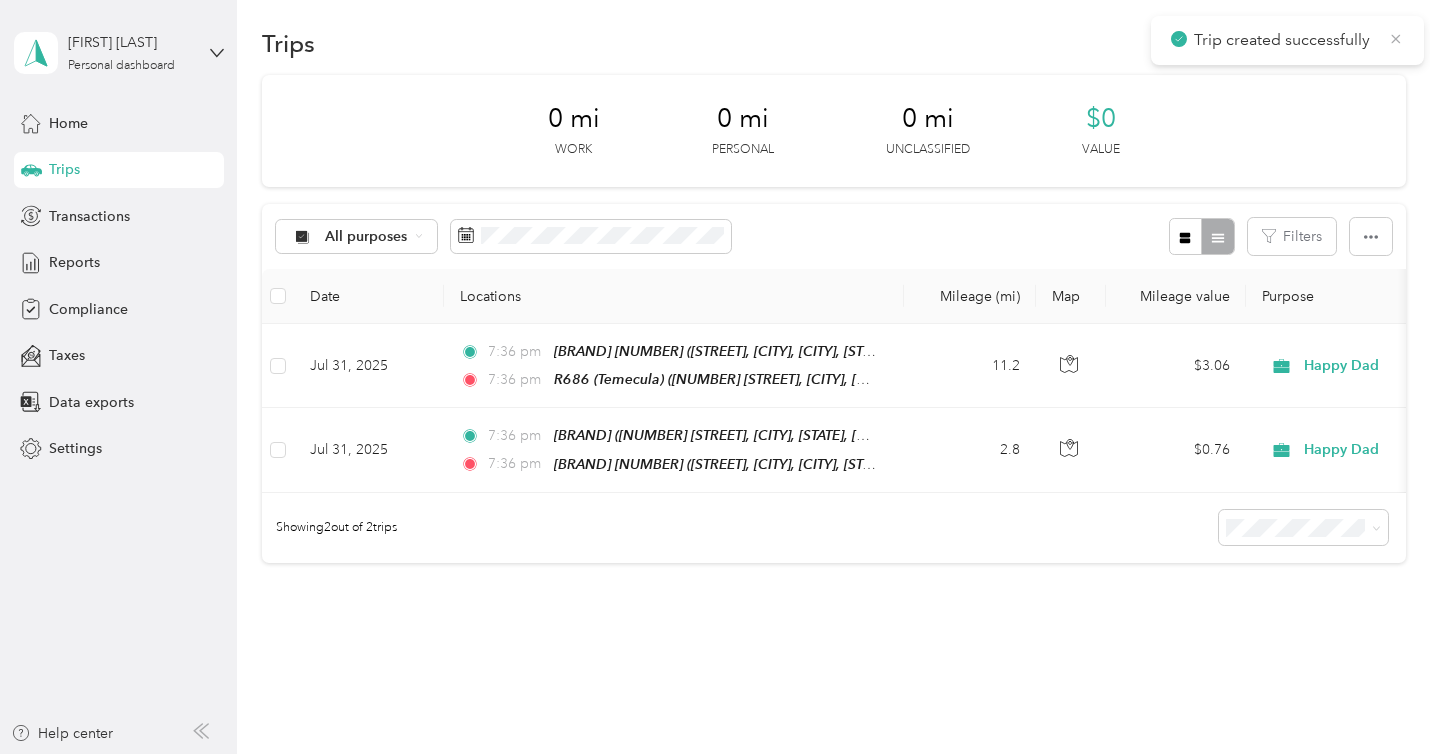 click 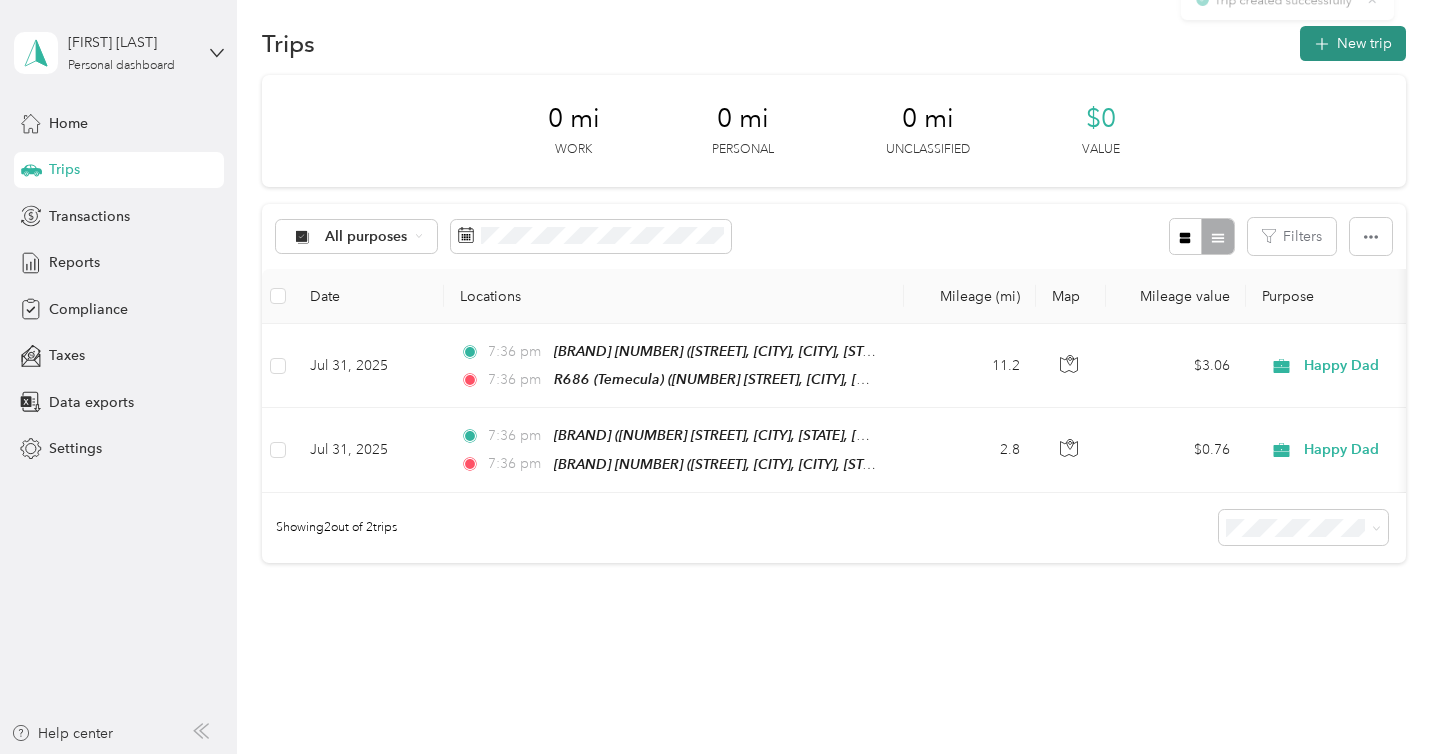 click on "New trip" at bounding box center (1353, 43) 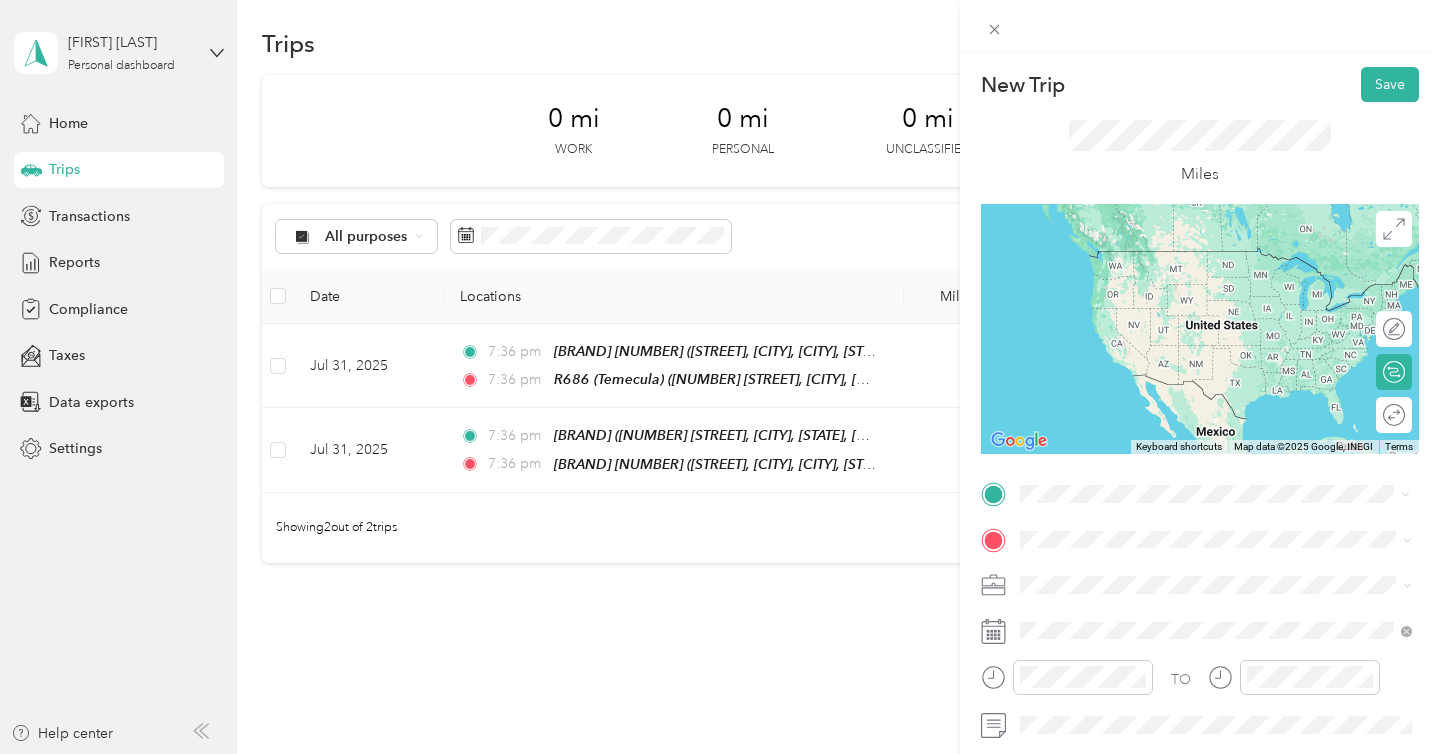 click on "[NUMBER] [STREET], [CITY], [POSTAL_CODE], [CITY], [STATE], [COUNTRY]" at bounding box center [1227, 291] 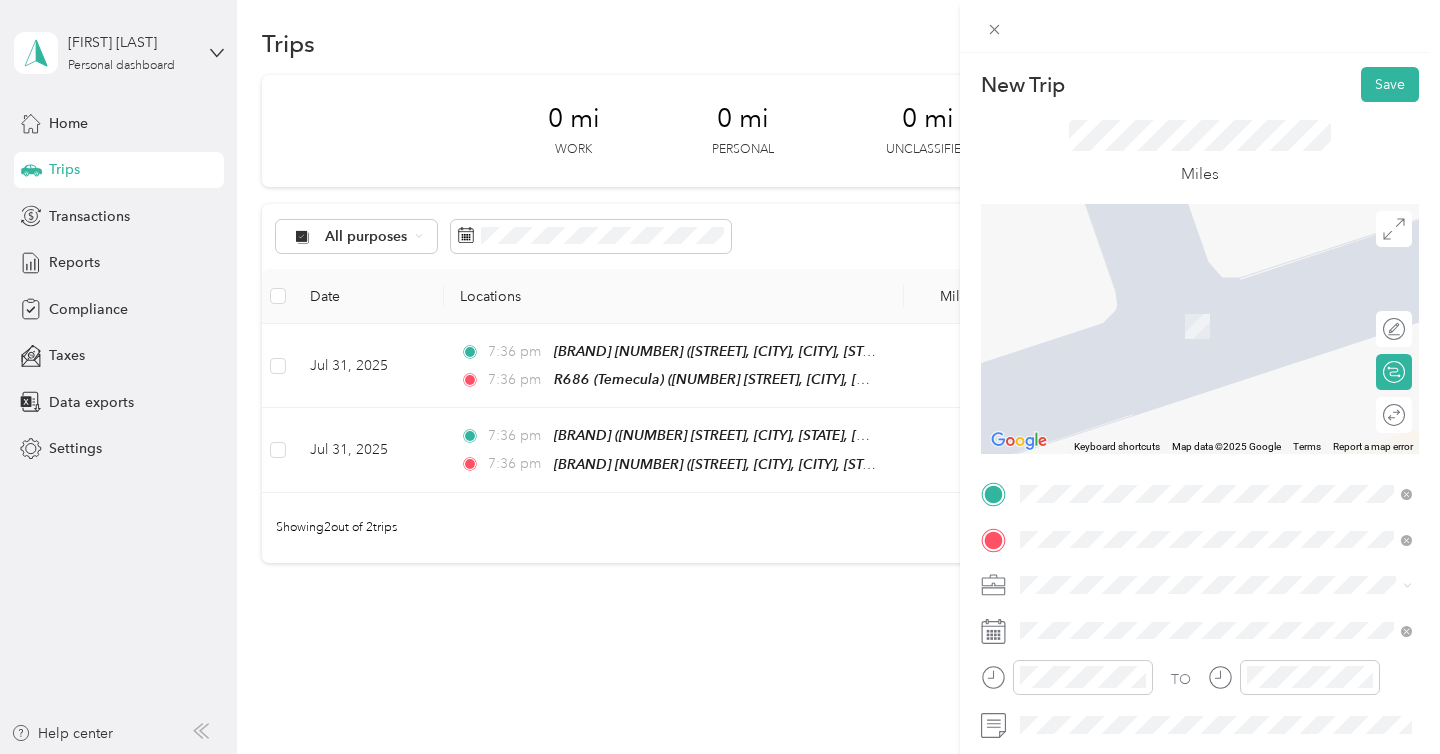 click on "[NUMBER] [STREET]
[CITY], [STATE], [POSTAL_CODE], [COUNTRY]" at bounding box center (1204, 620) 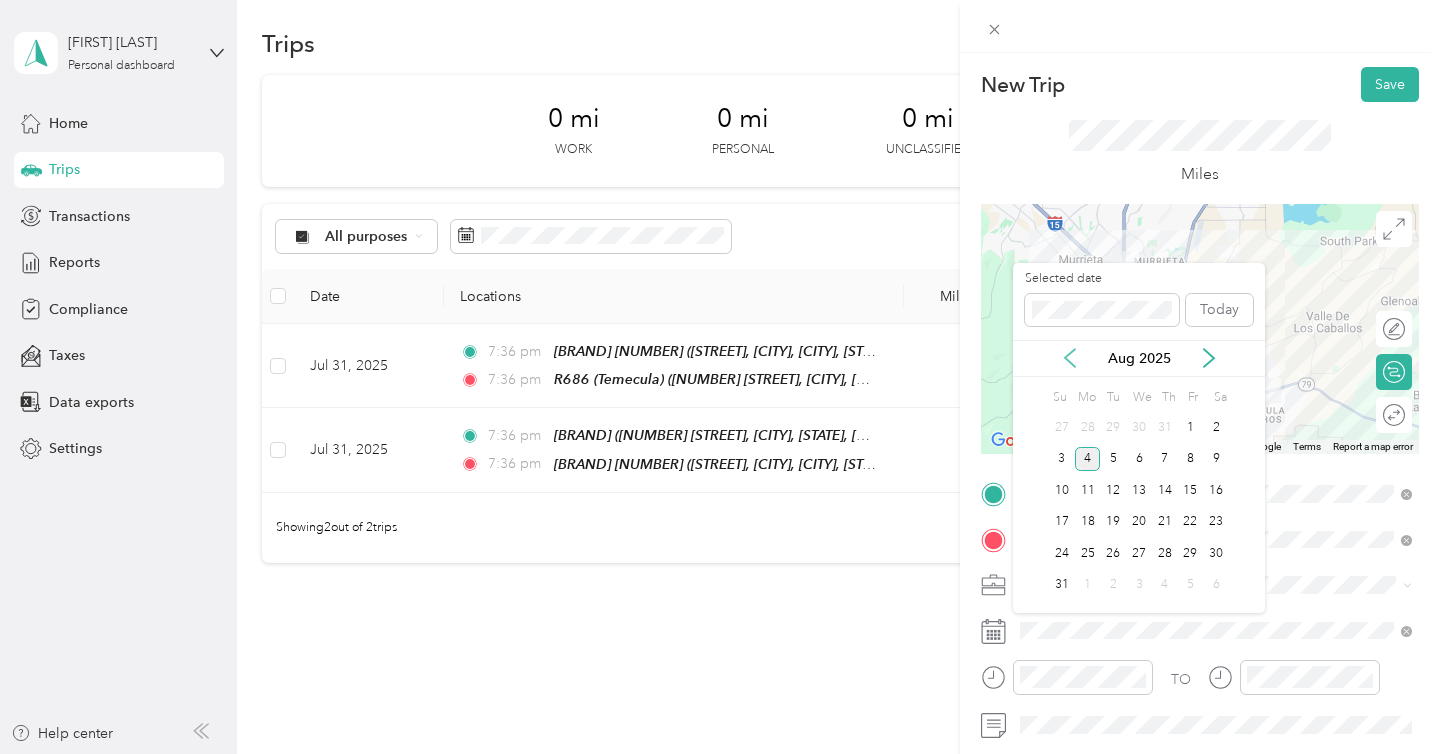 click 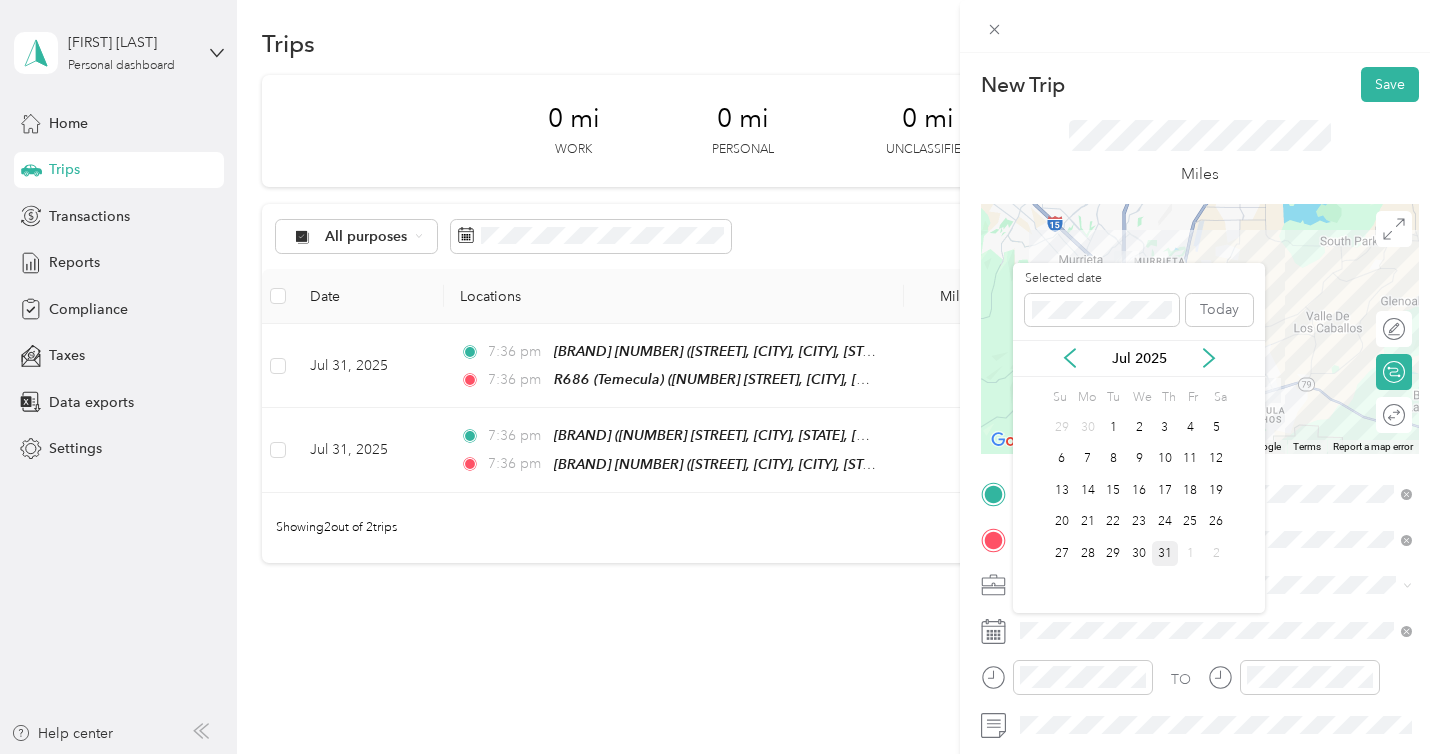 click on "31" at bounding box center (1165, 553) 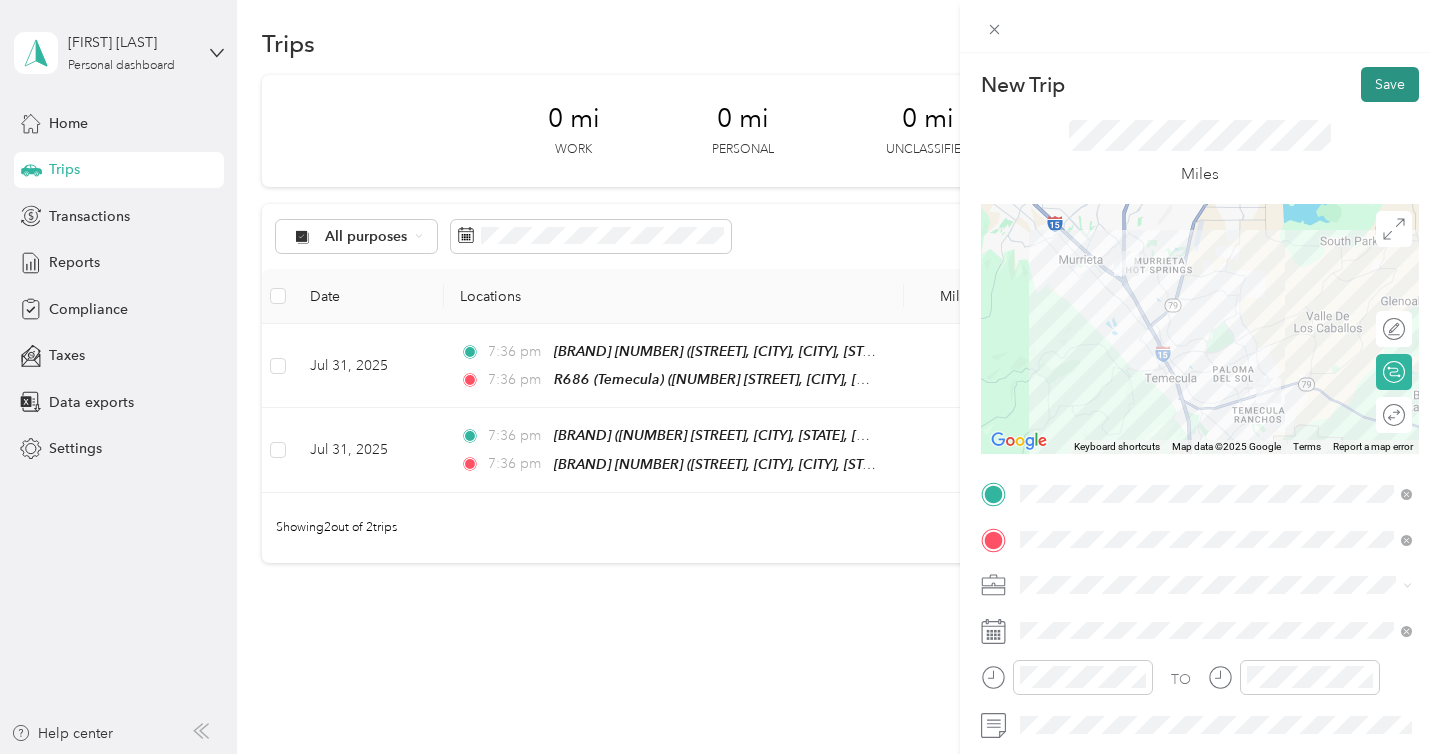 click on "Save" at bounding box center (1390, 84) 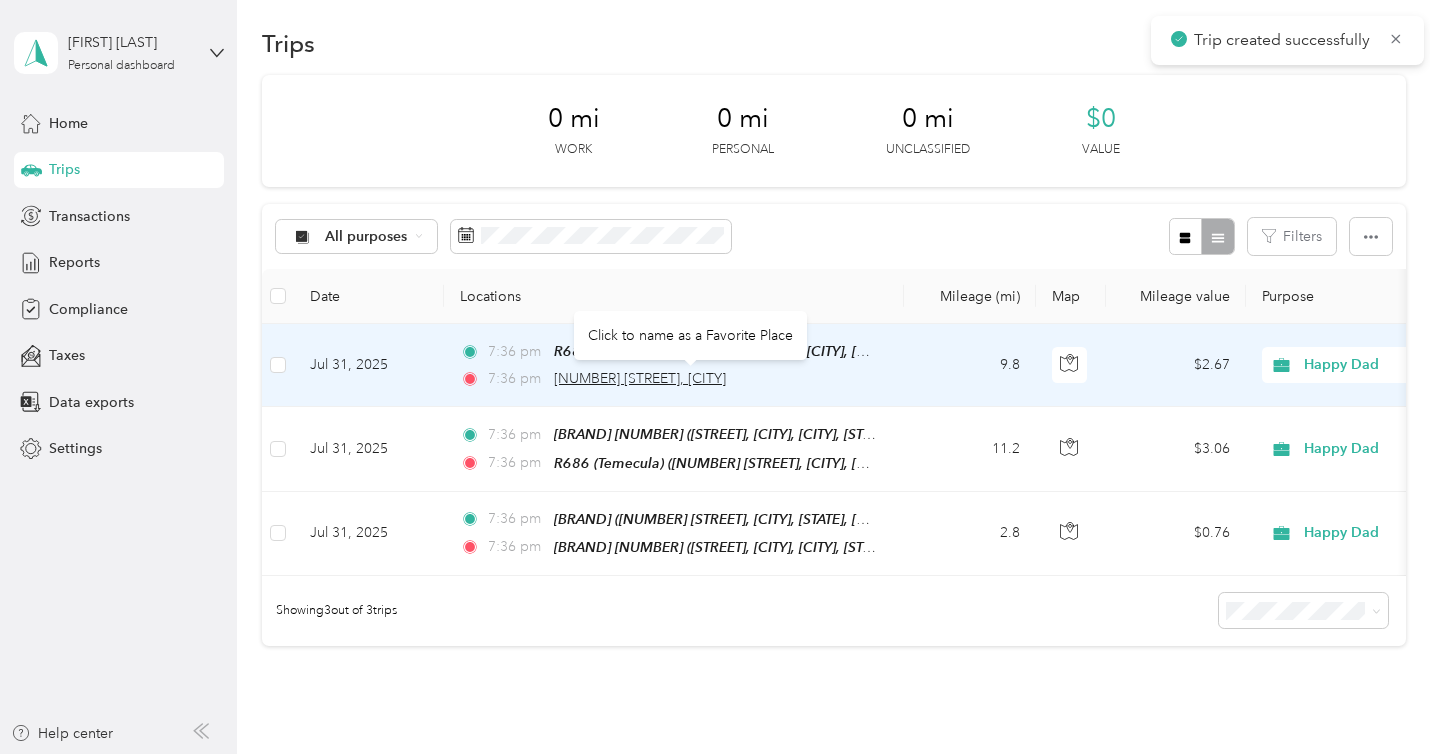 click on "[NUMBER] [STREET], [CITY]" at bounding box center [640, 378] 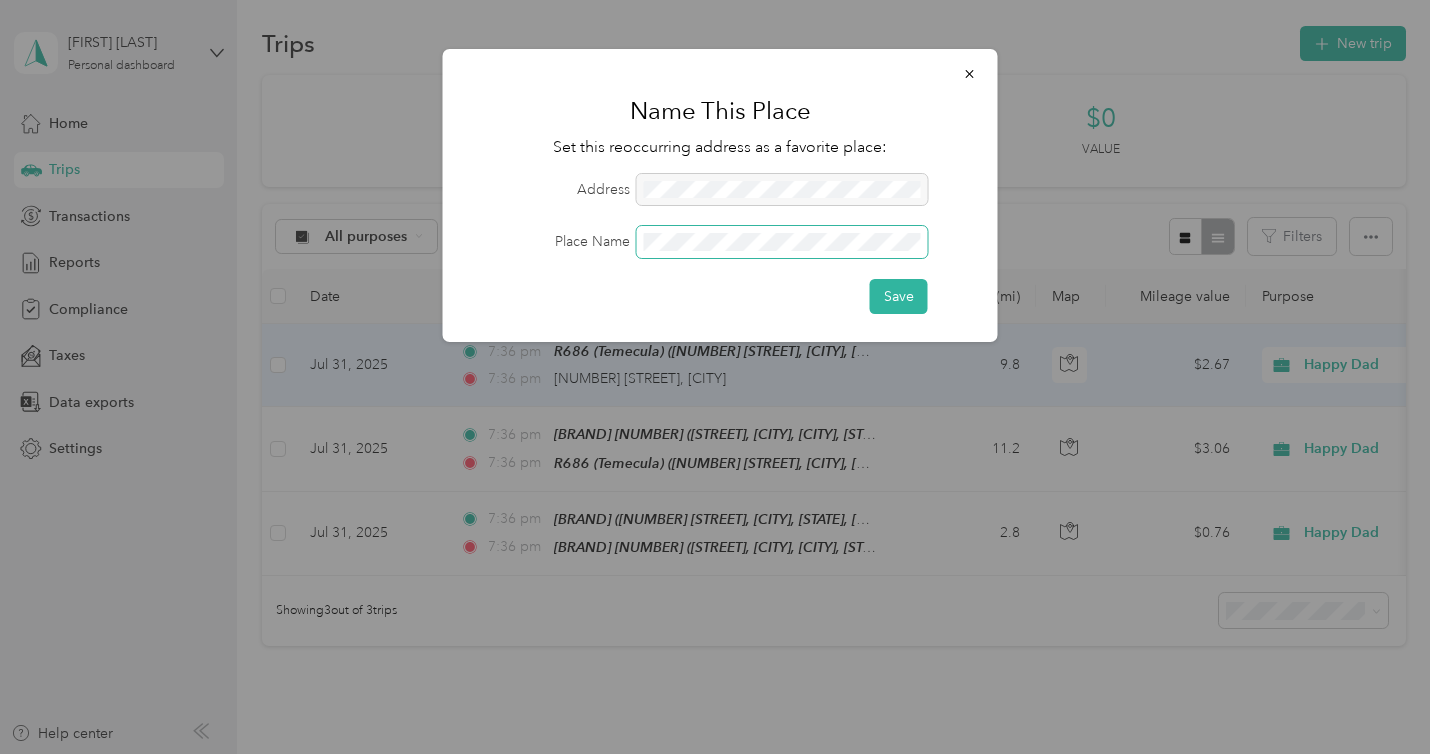click on "Save" at bounding box center [899, 296] 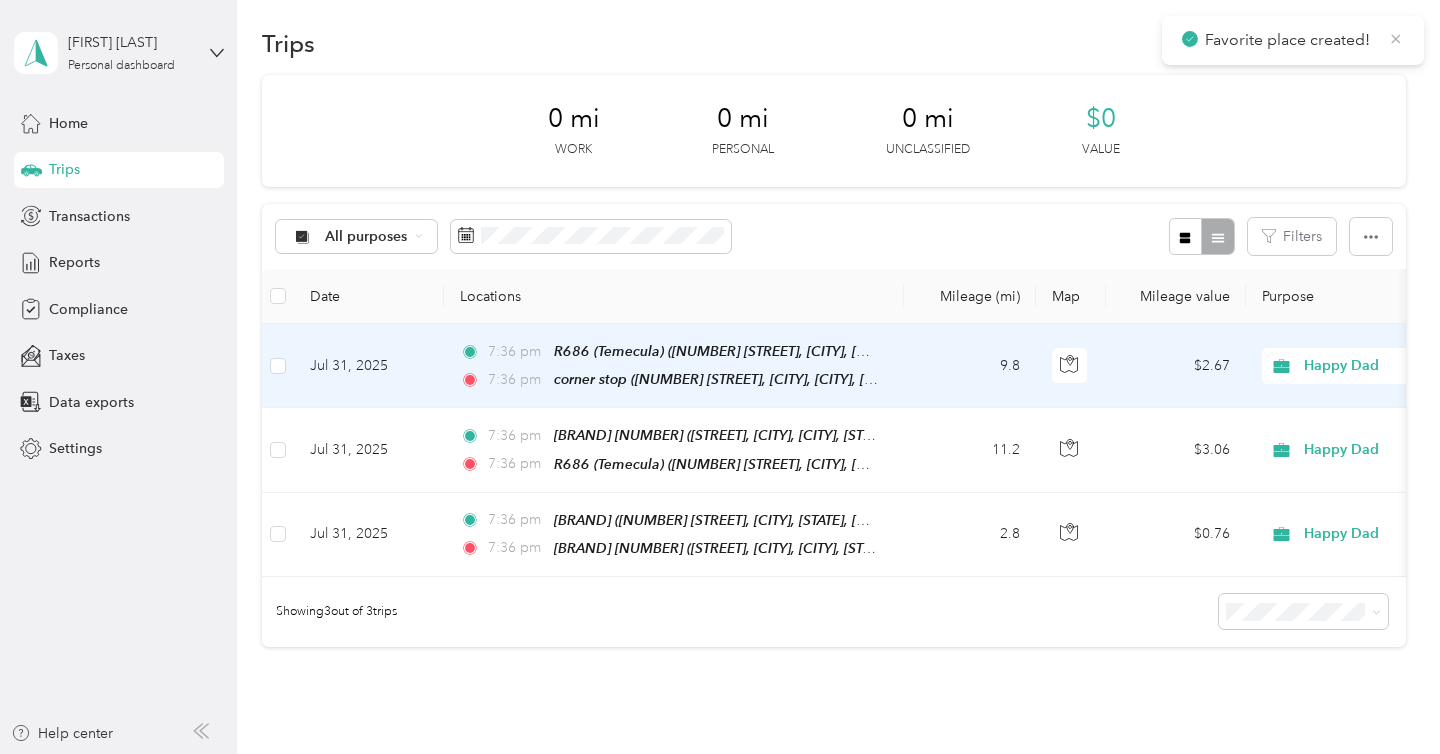 click 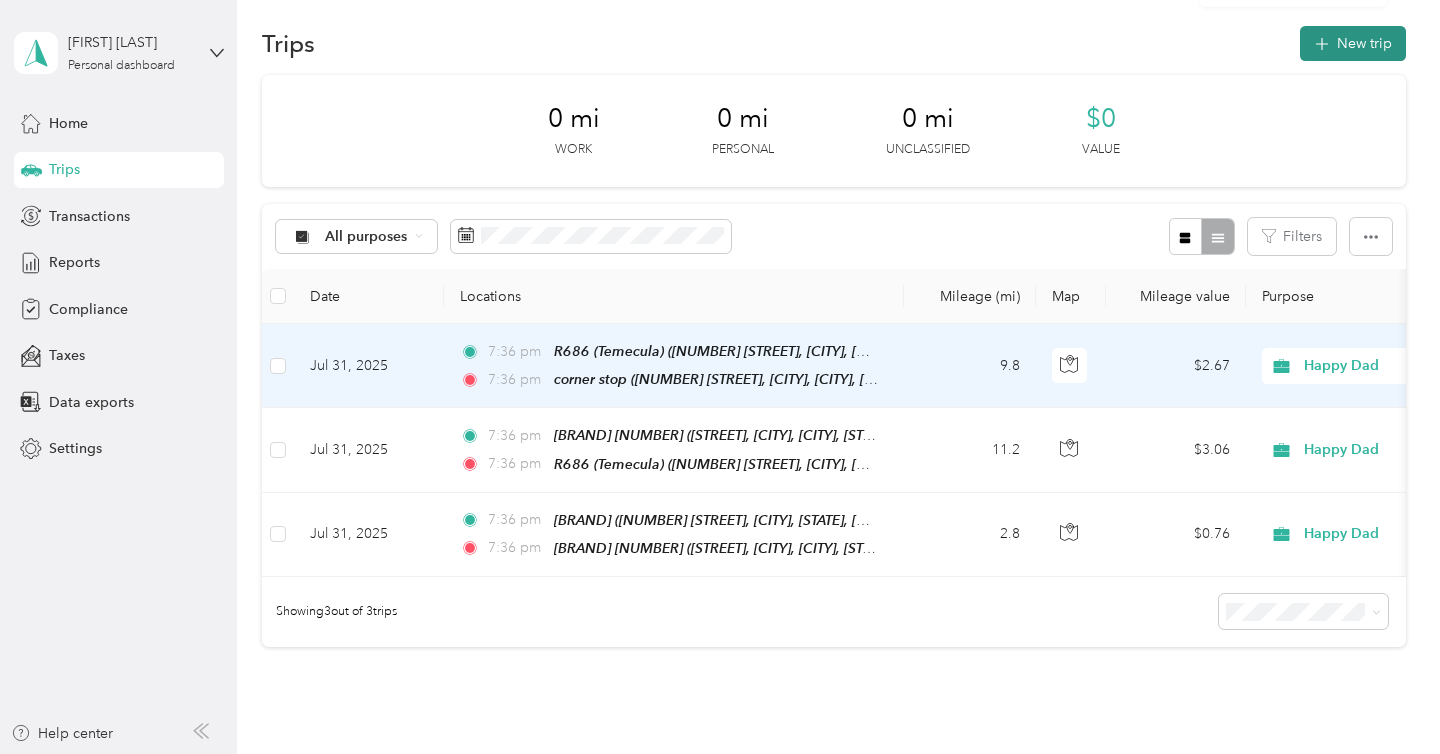 click on "New trip" at bounding box center (1353, 43) 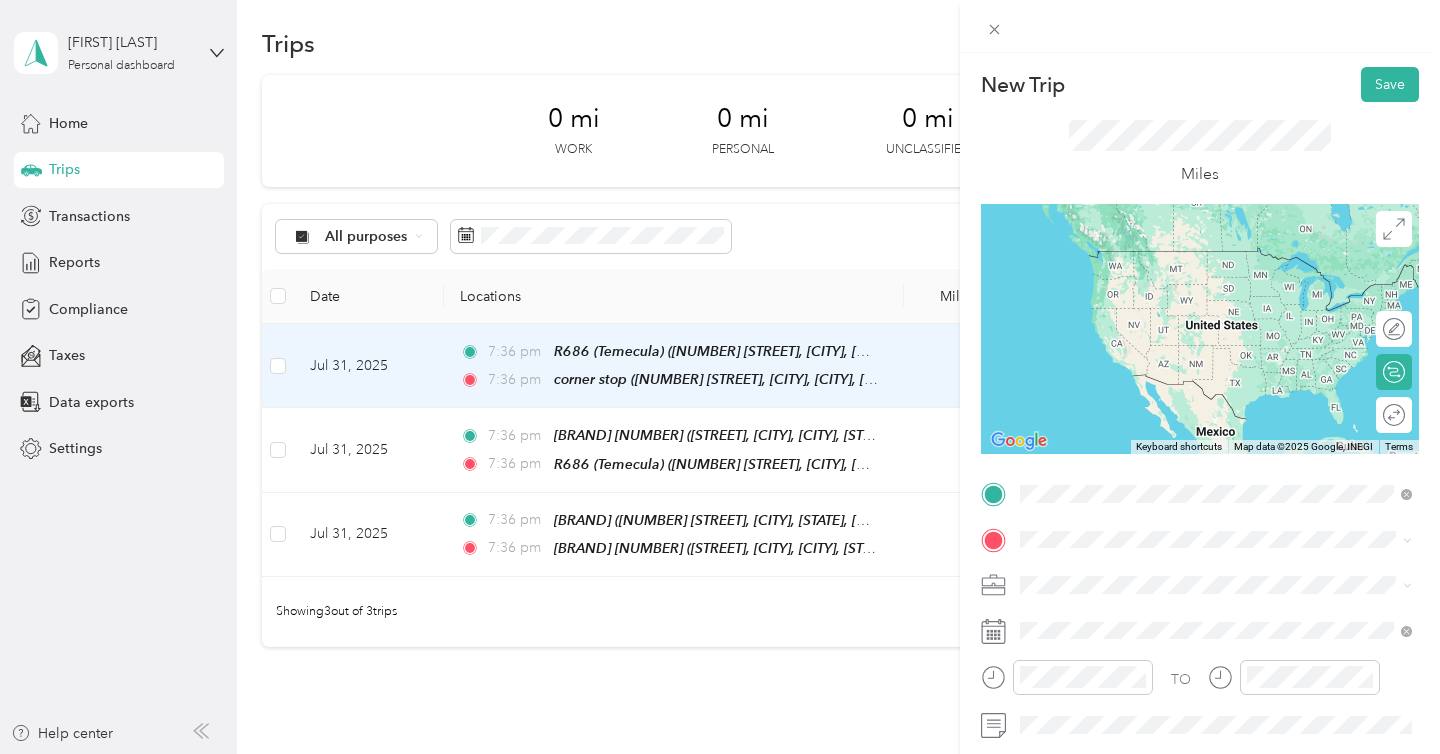 click on "corner stop" at bounding box center [1232, 342] 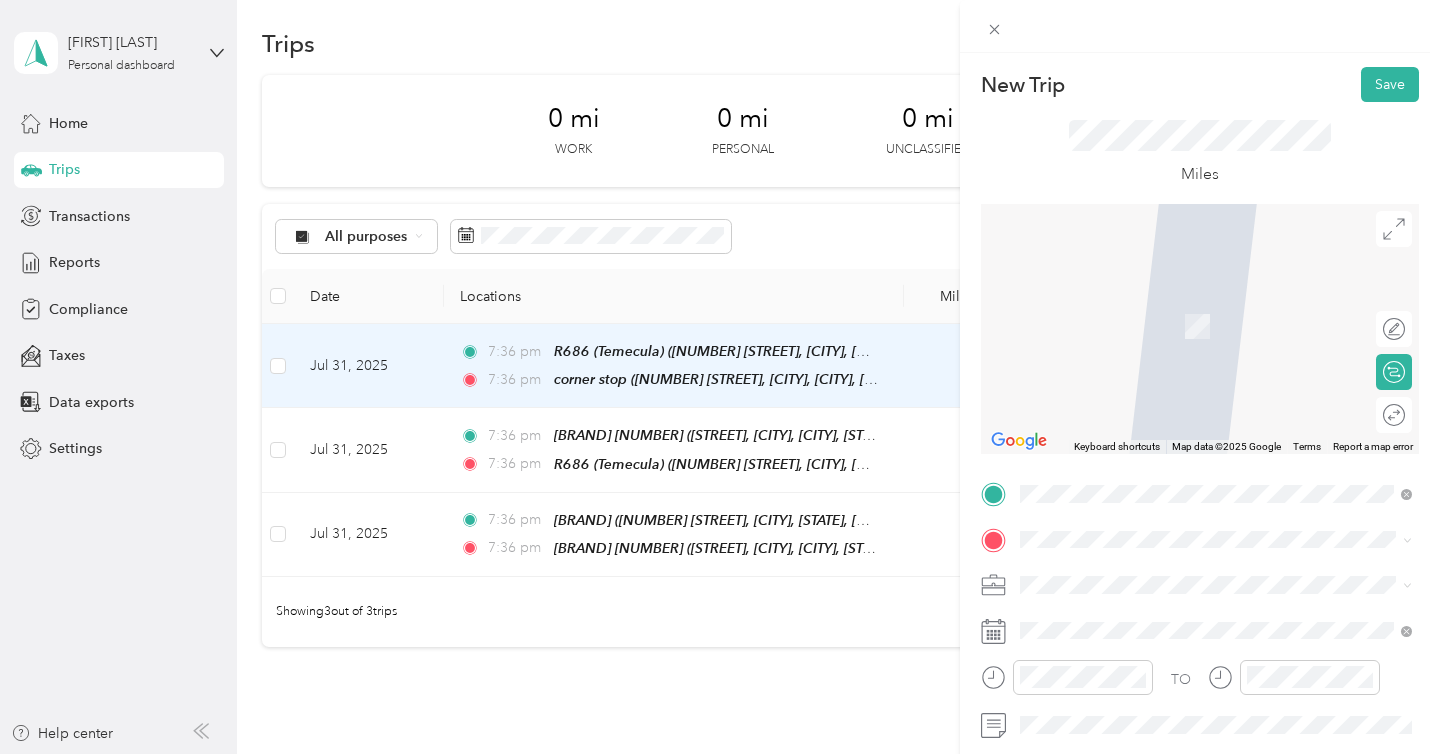 click on "[NUMBER] [STREET], [CITY], [POSTAL_CODE], [CITY], [STATE], [COUNTRY]" at bounding box center [1227, 335] 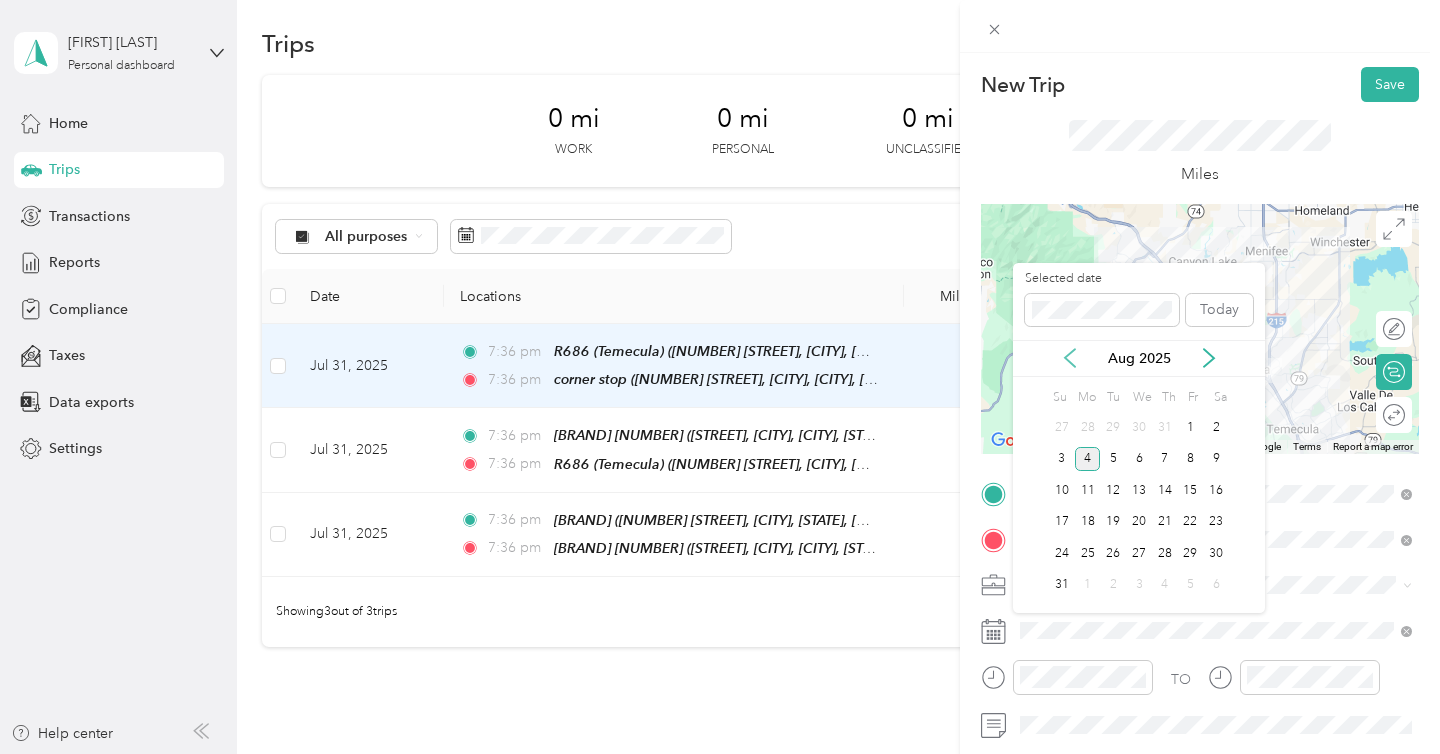 click 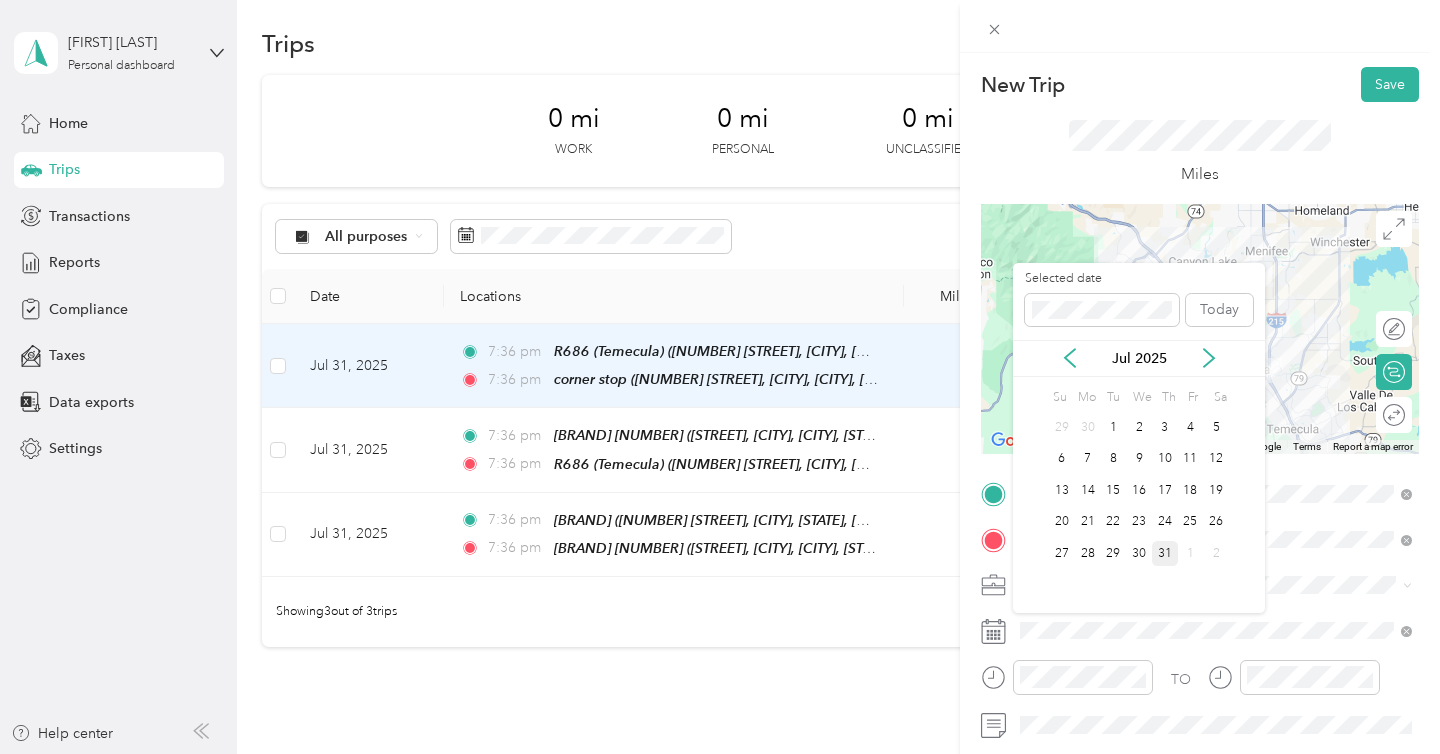 click on "31" at bounding box center (1165, 553) 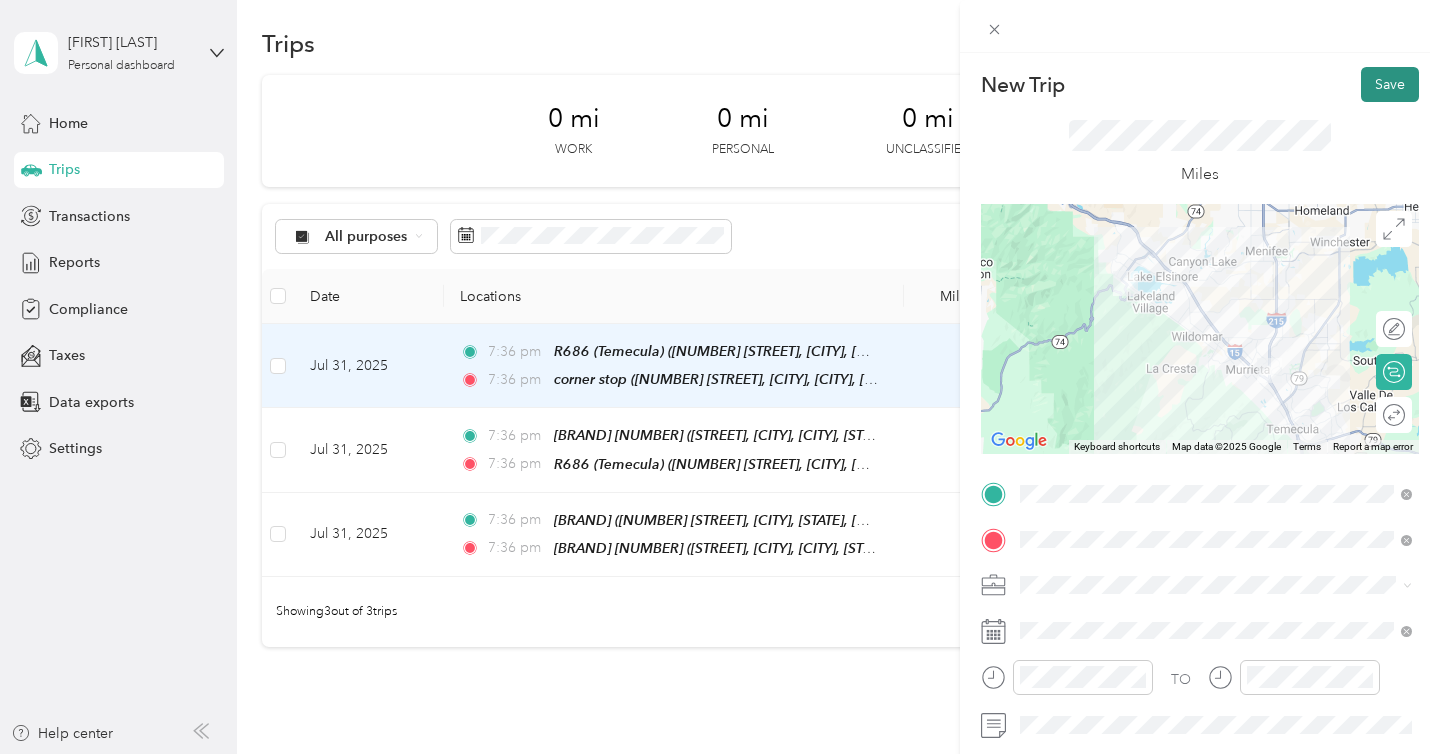 click on "Save" at bounding box center (1390, 84) 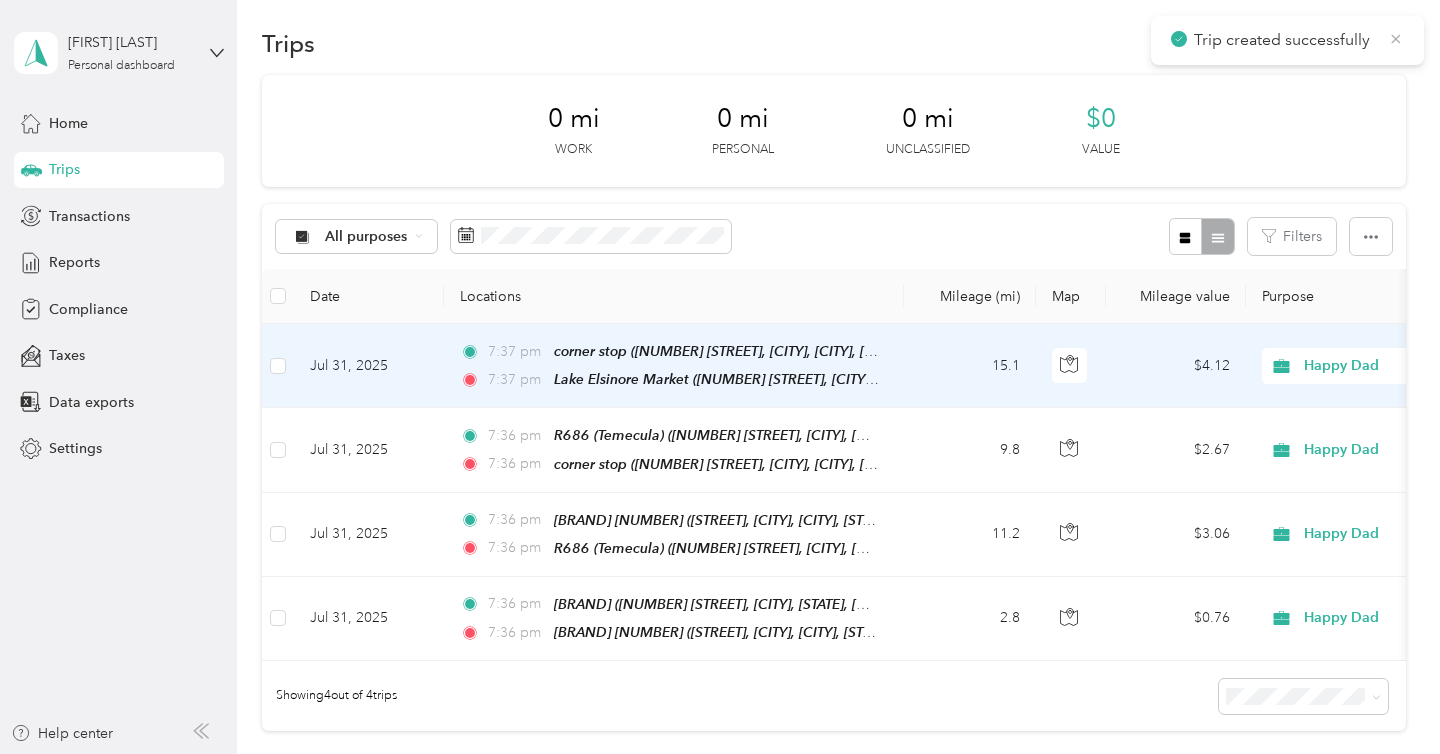 click 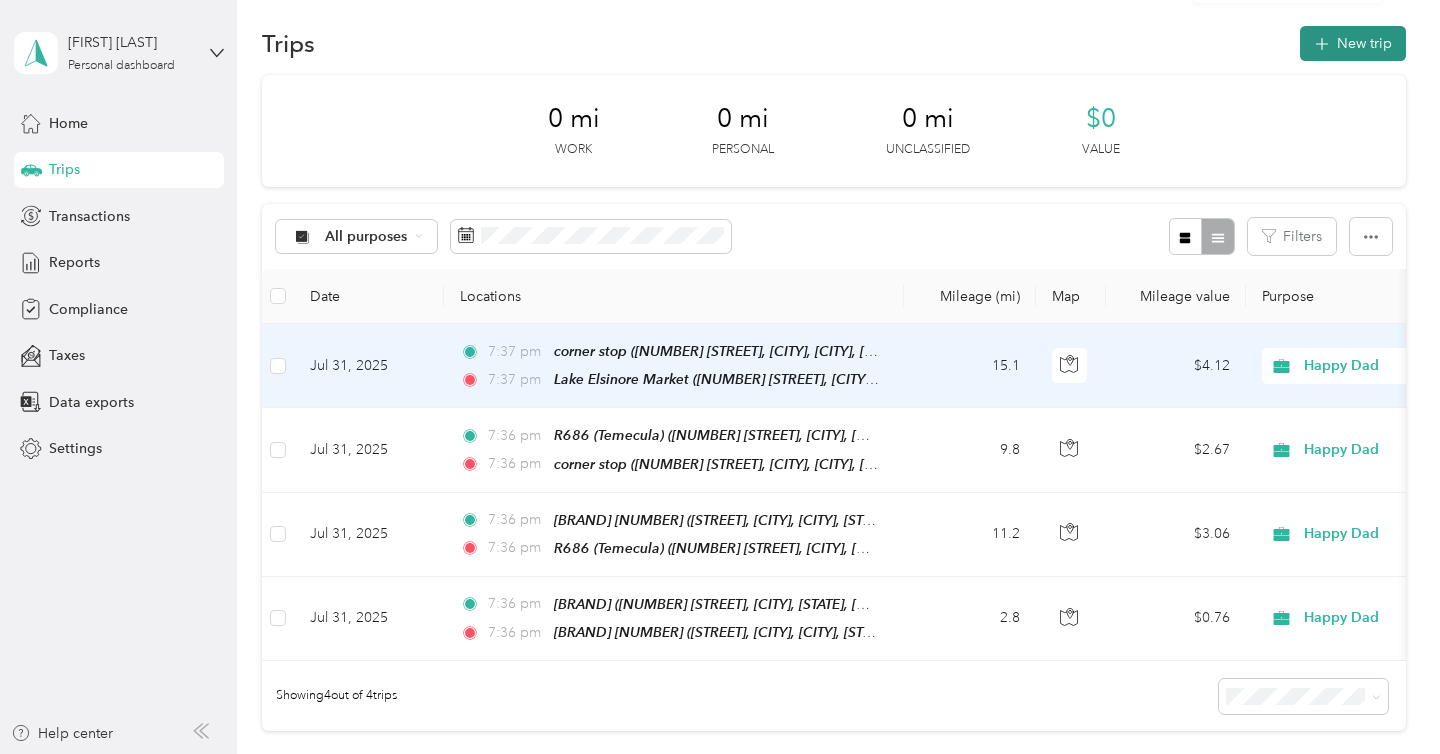 click on "New trip" at bounding box center (1353, 43) 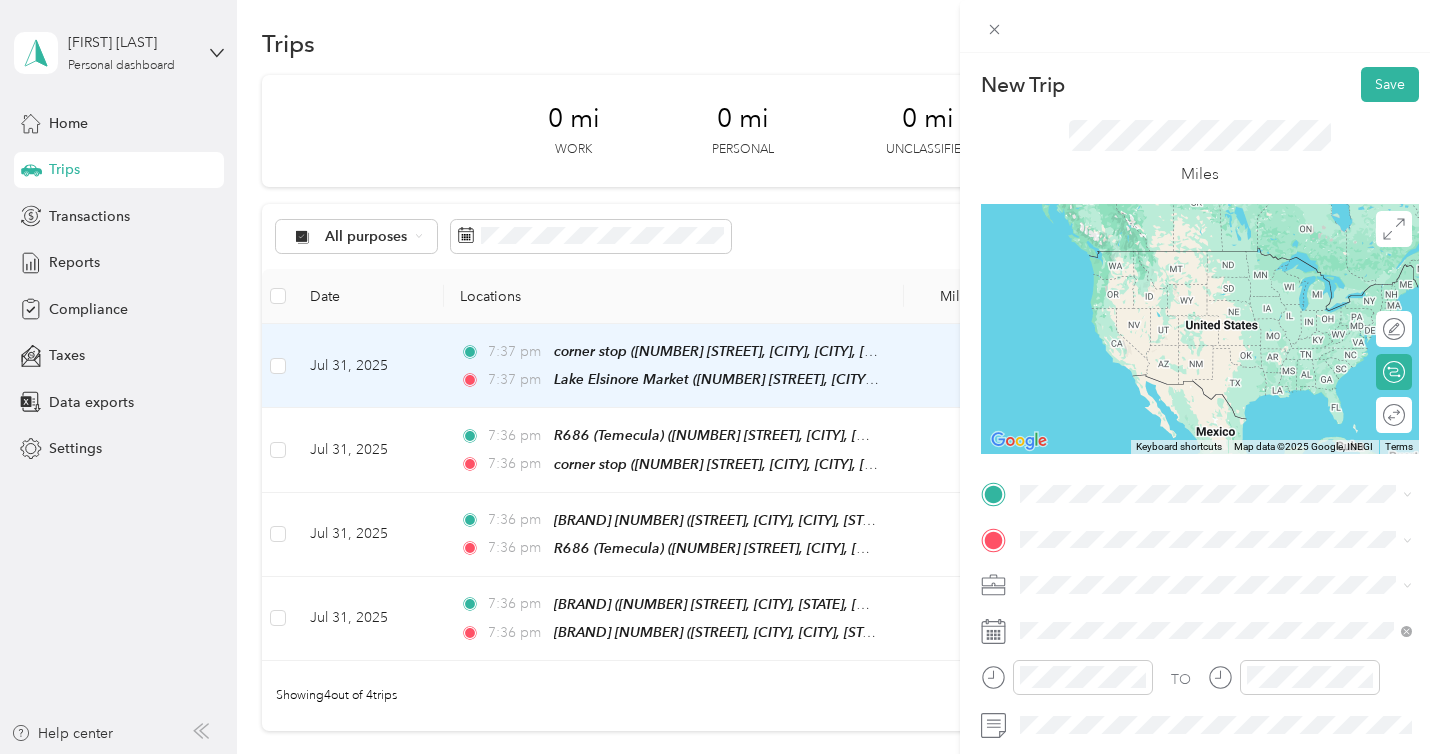 click on "Lake Elsinore Market [NUMBER] [STREET], [CITY], [POSTAL_CODE], [CITY], [STATE], United States" at bounding box center [1232, 445] 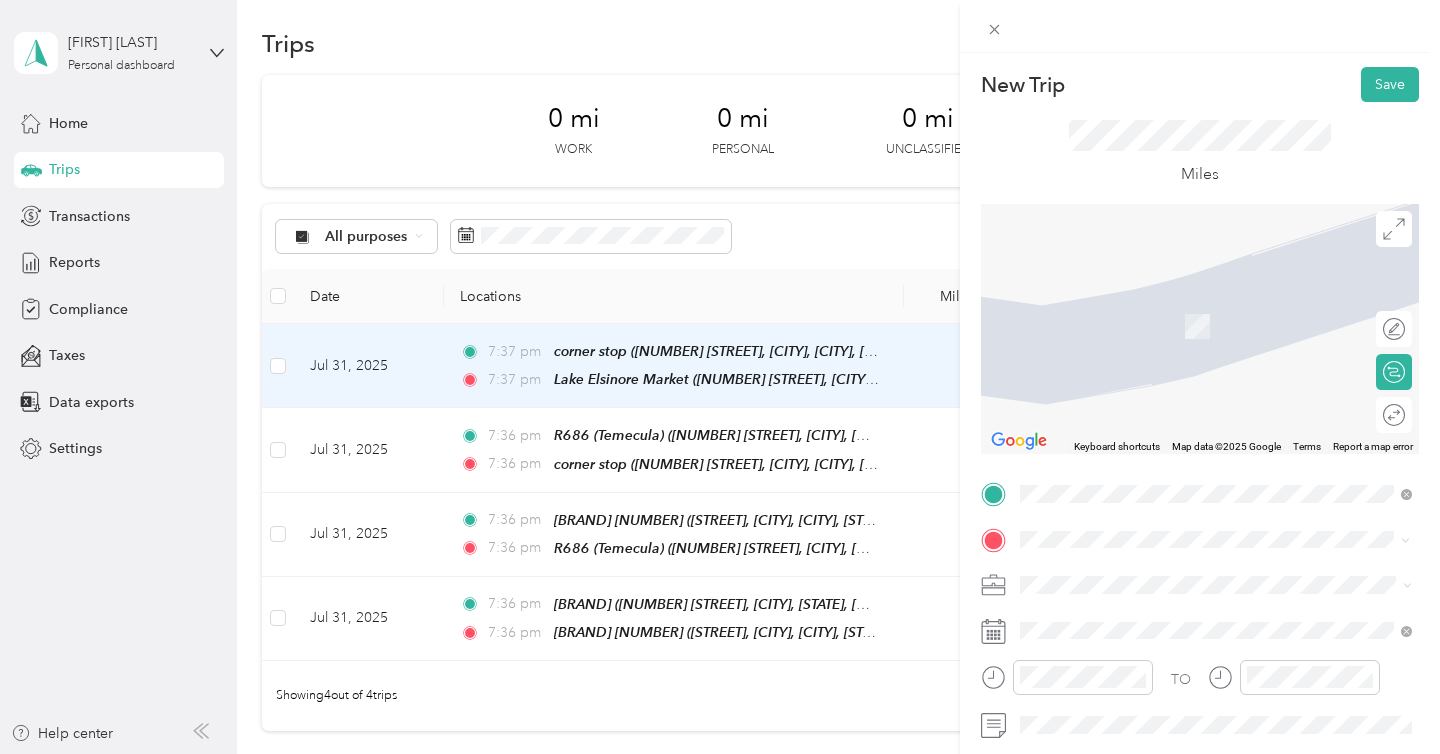 click on "[NUMBER] [STREET]
[CITY], [STATE] [POSTAL_CODE], [COUNTRY]" at bounding box center (1216, 305) 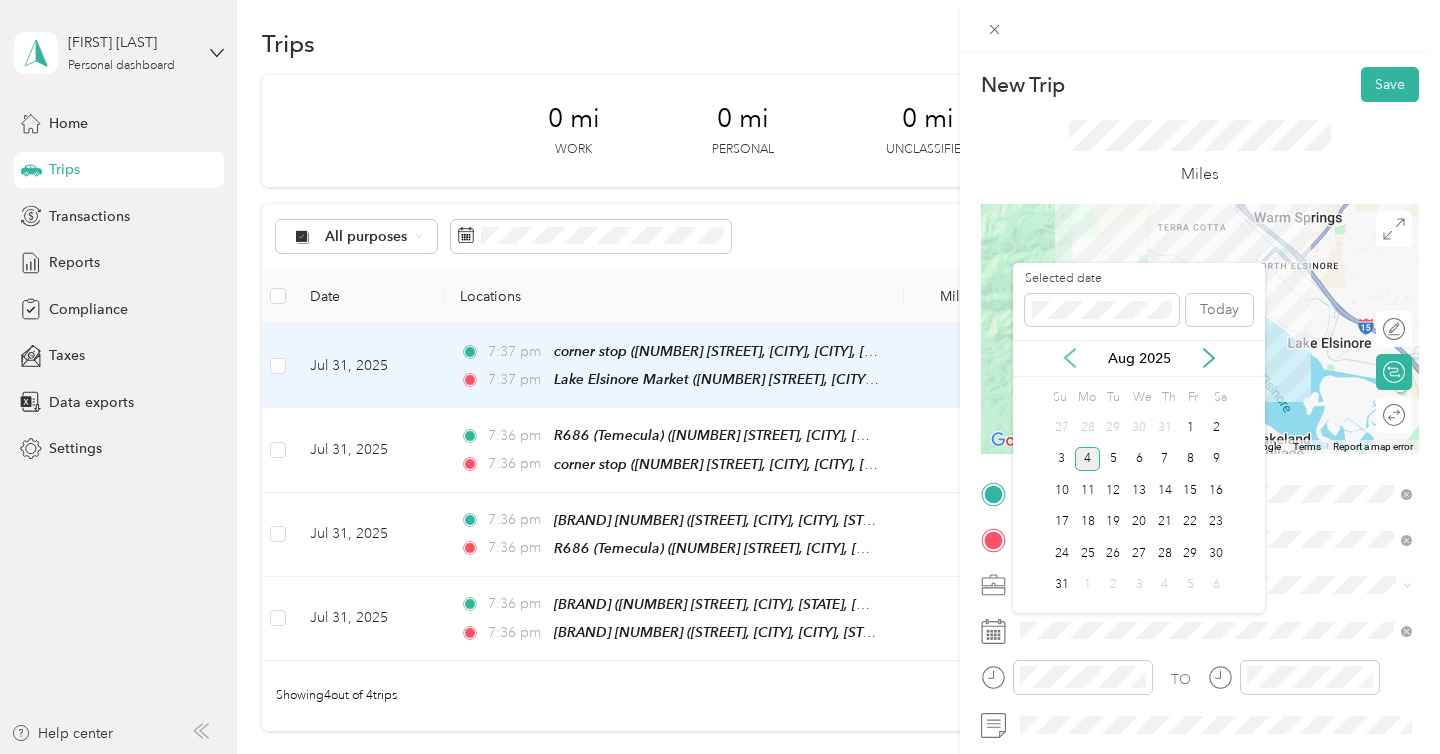 click 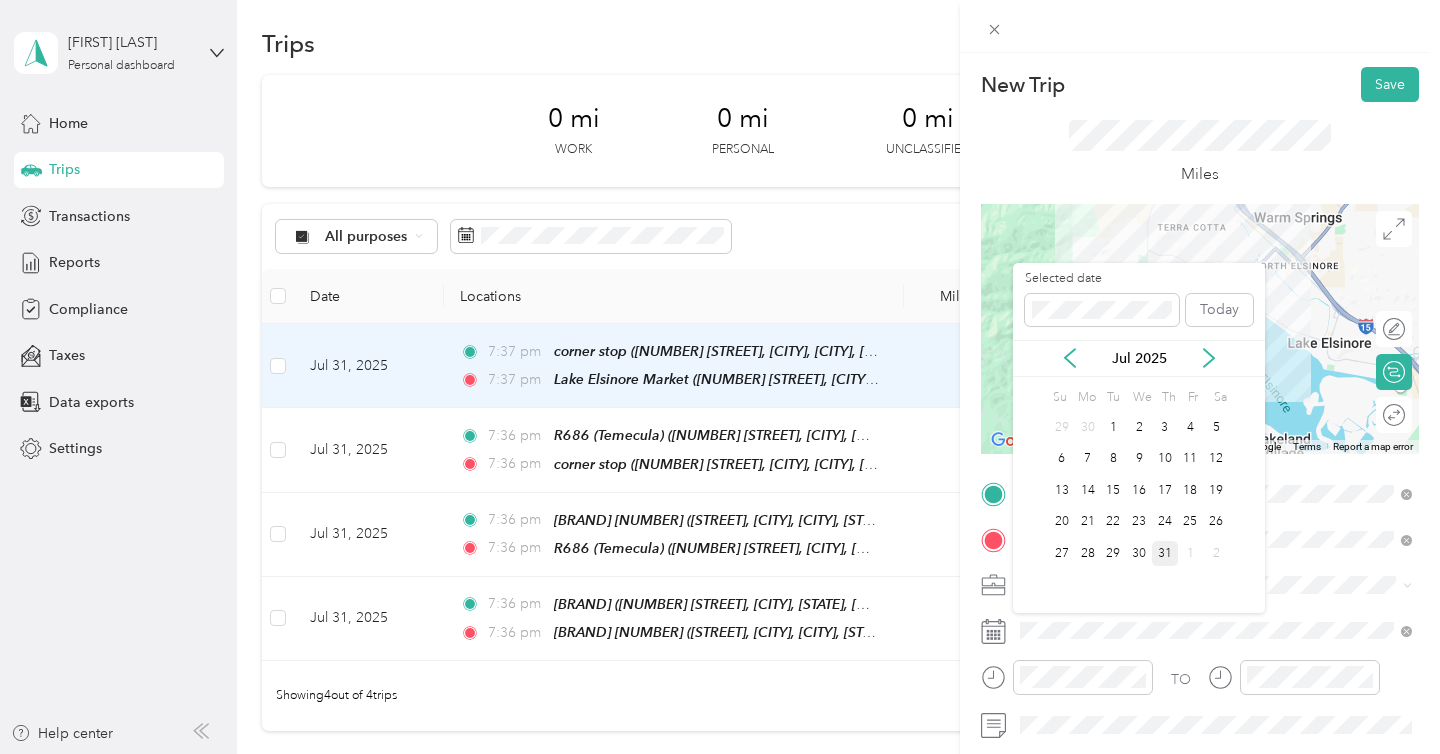 click on "31" at bounding box center [1165, 553] 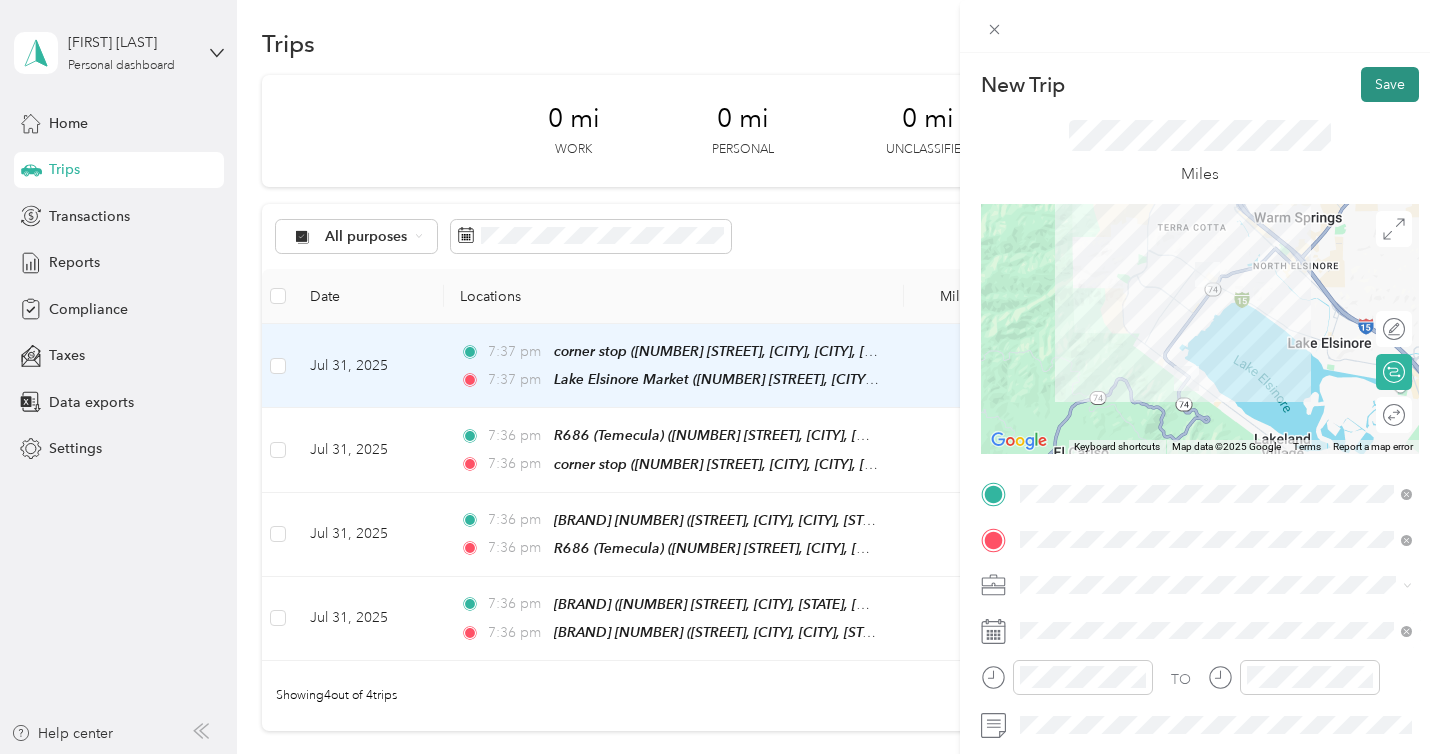 click on "Save" at bounding box center (1390, 84) 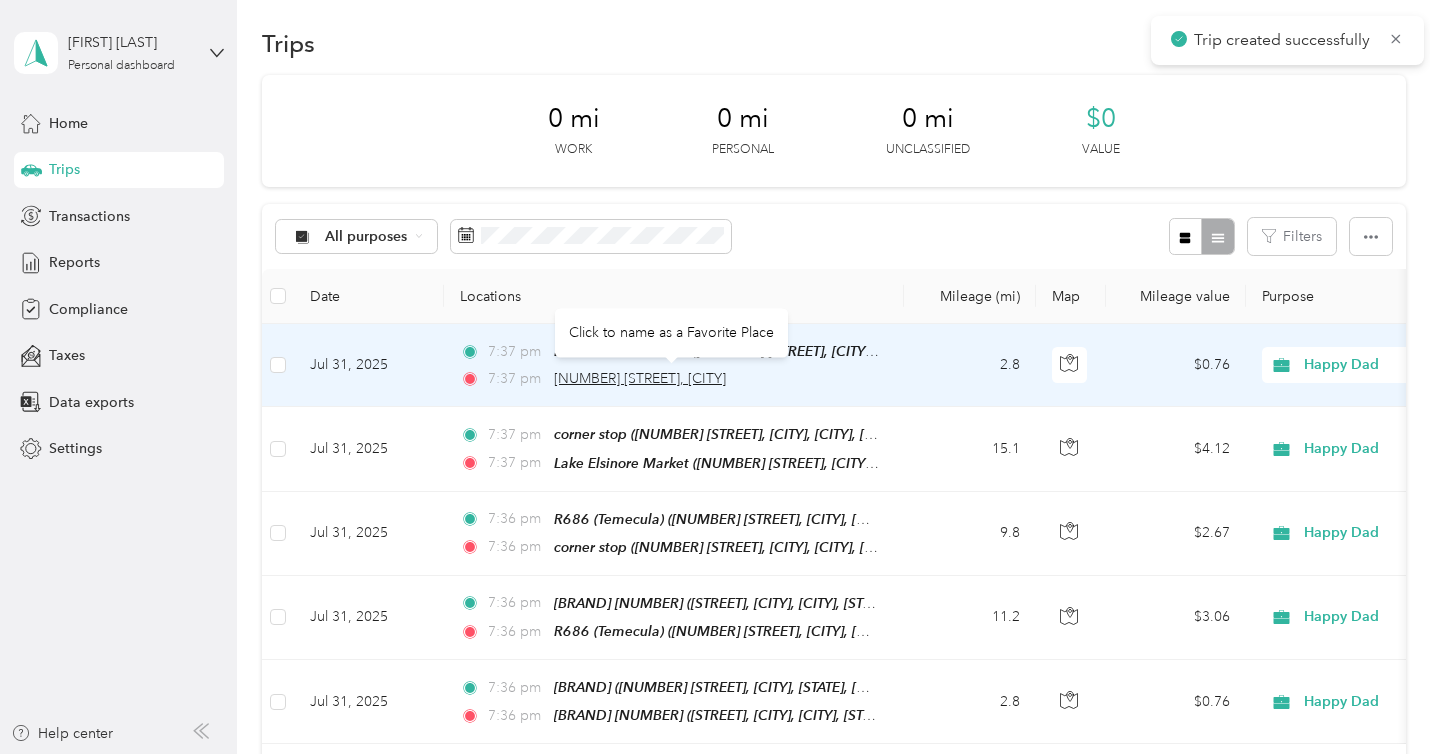 click on "[NUMBER] [STREET], [CITY]" at bounding box center [640, 378] 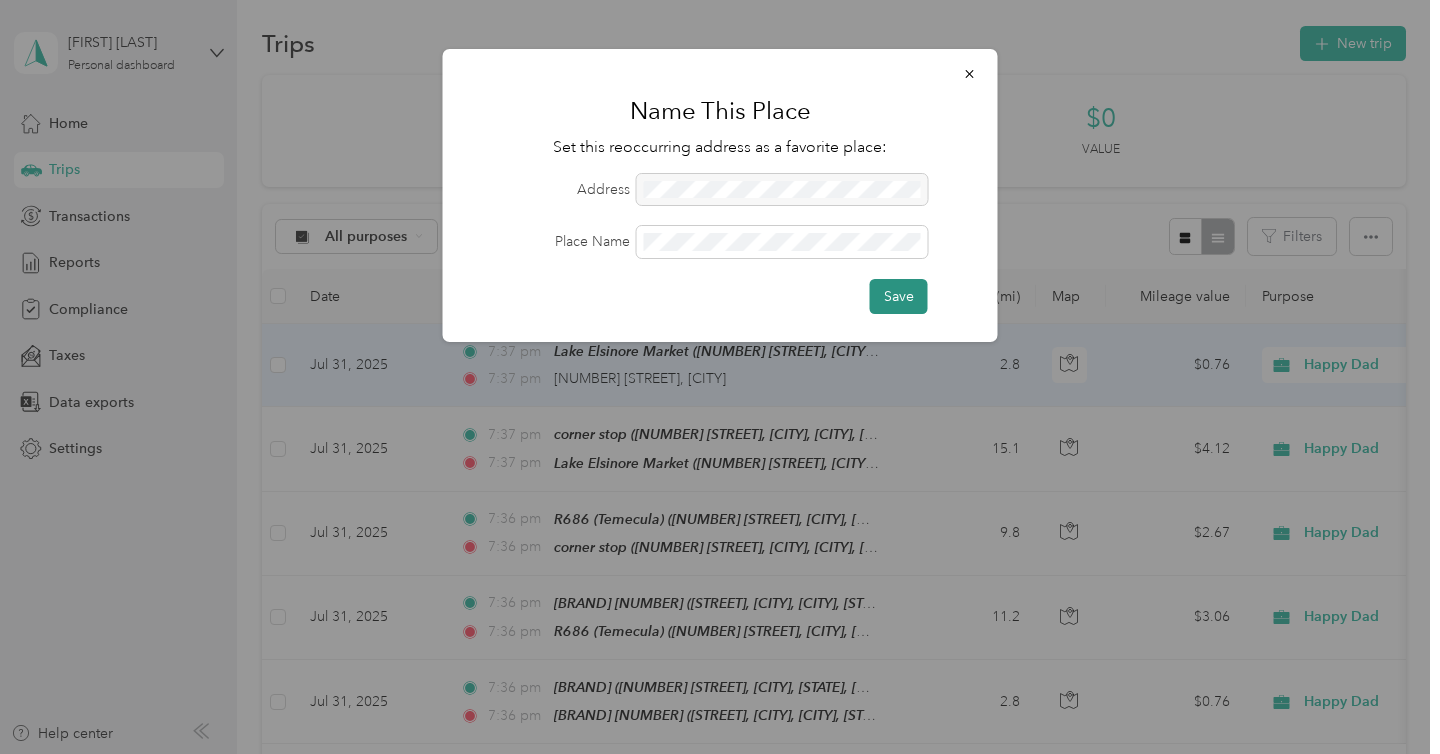click on "Save" at bounding box center (899, 296) 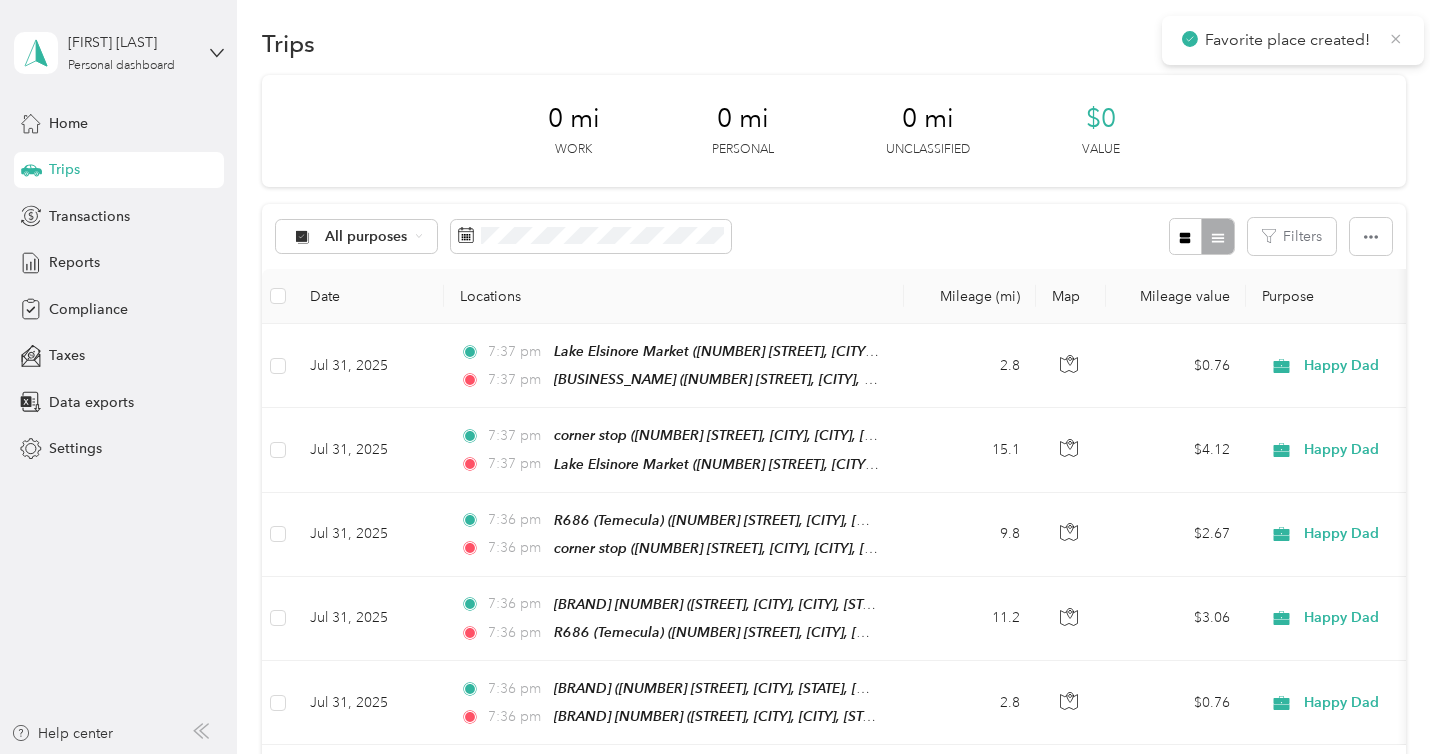 click 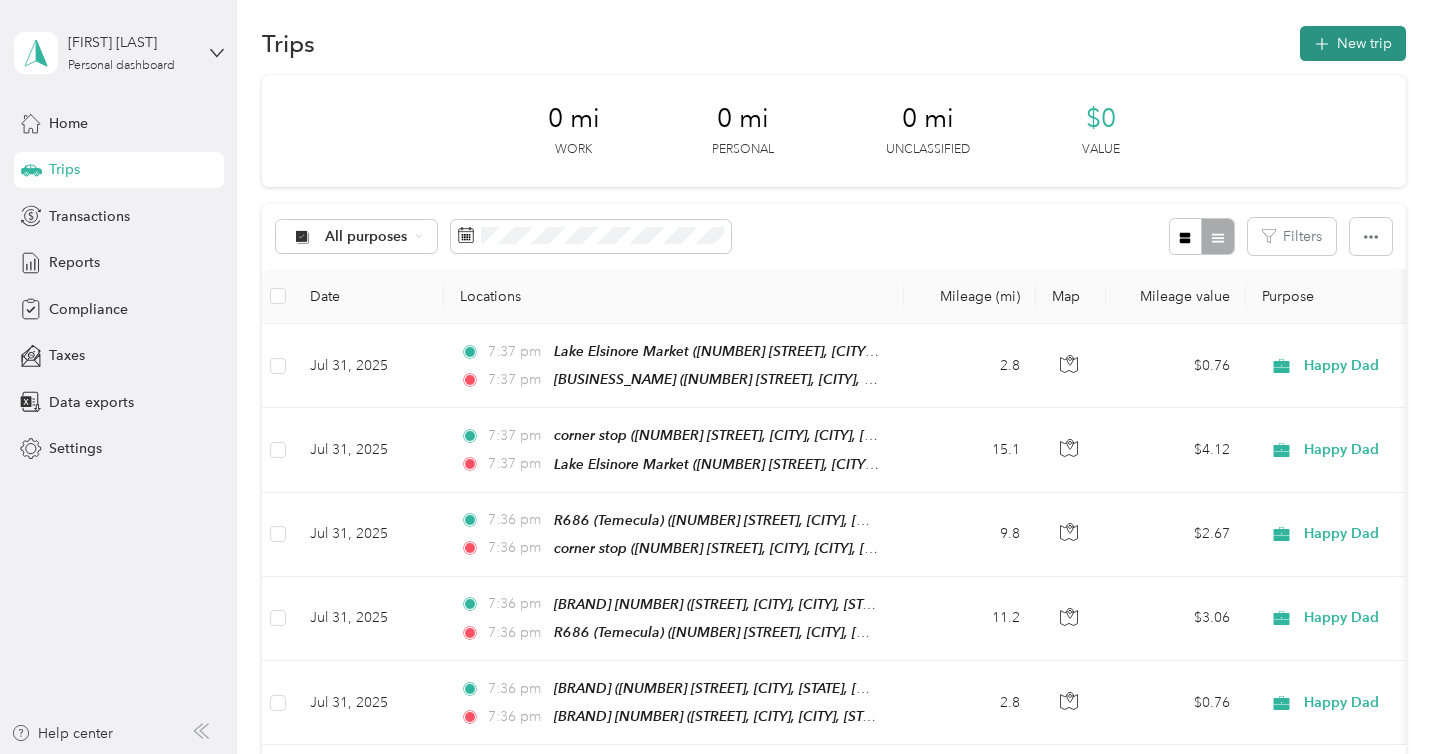 click on "New trip" at bounding box center [1353, 43] 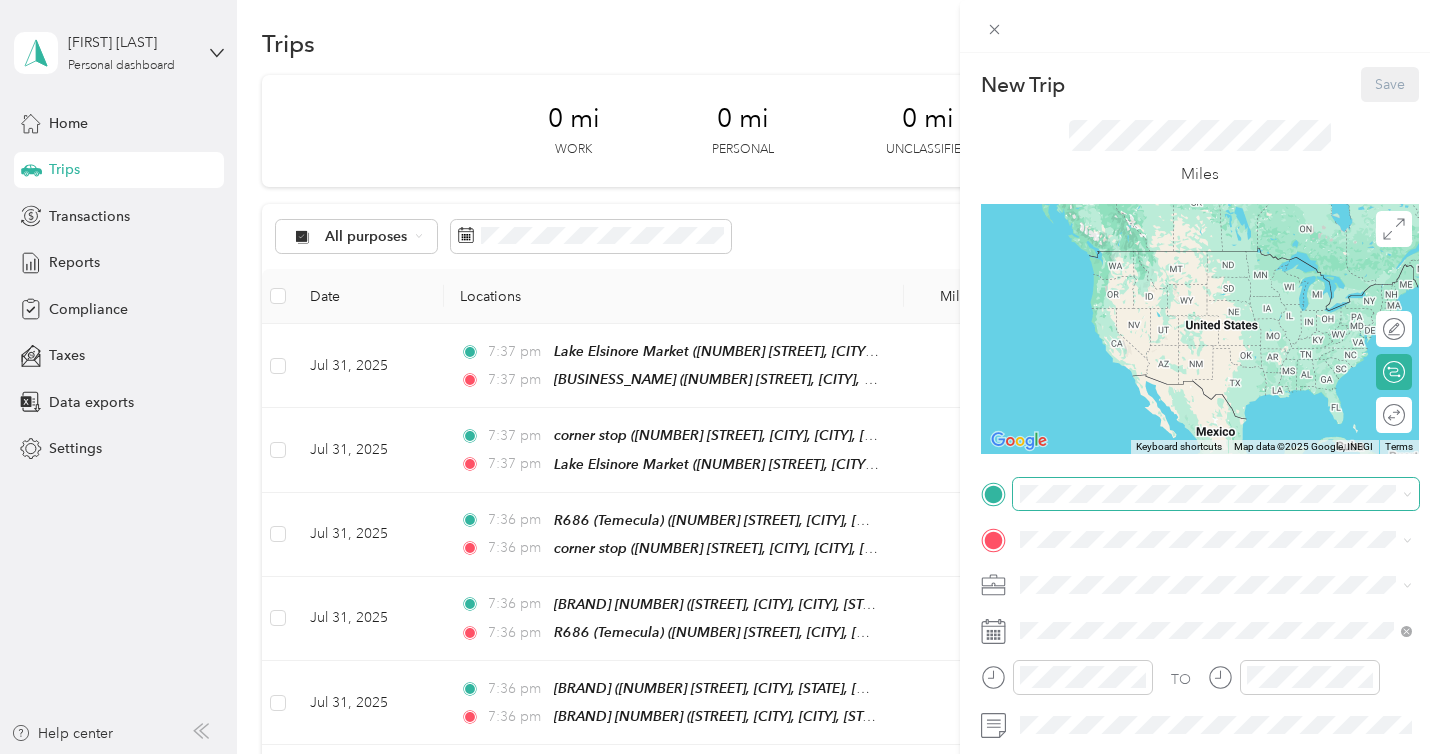 click at bounding box center [1216, 494] 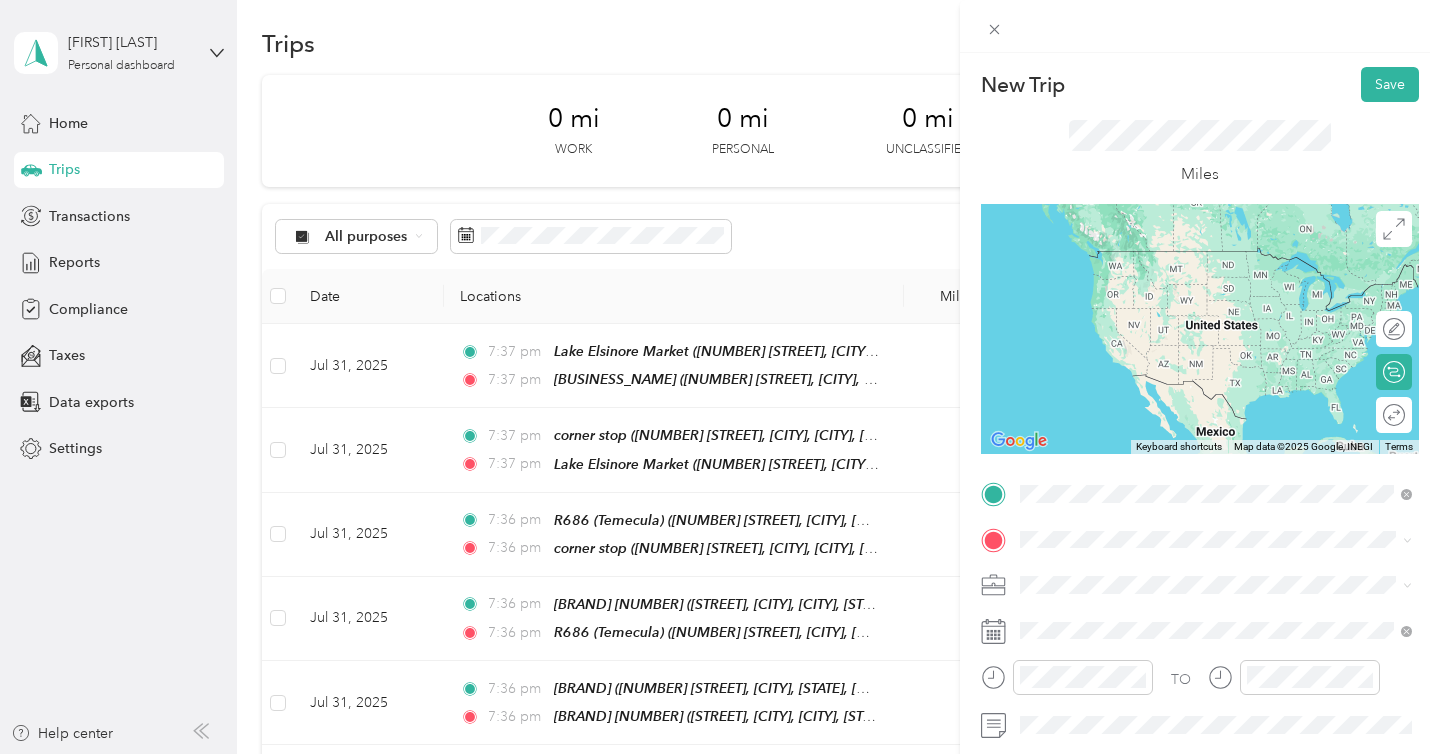 click on "[NUMBER] [STREET], [CITY], [POSTAL_CODE], [CITY], [STATE], [COUNTRY]" at bounding box center [1227, 606] 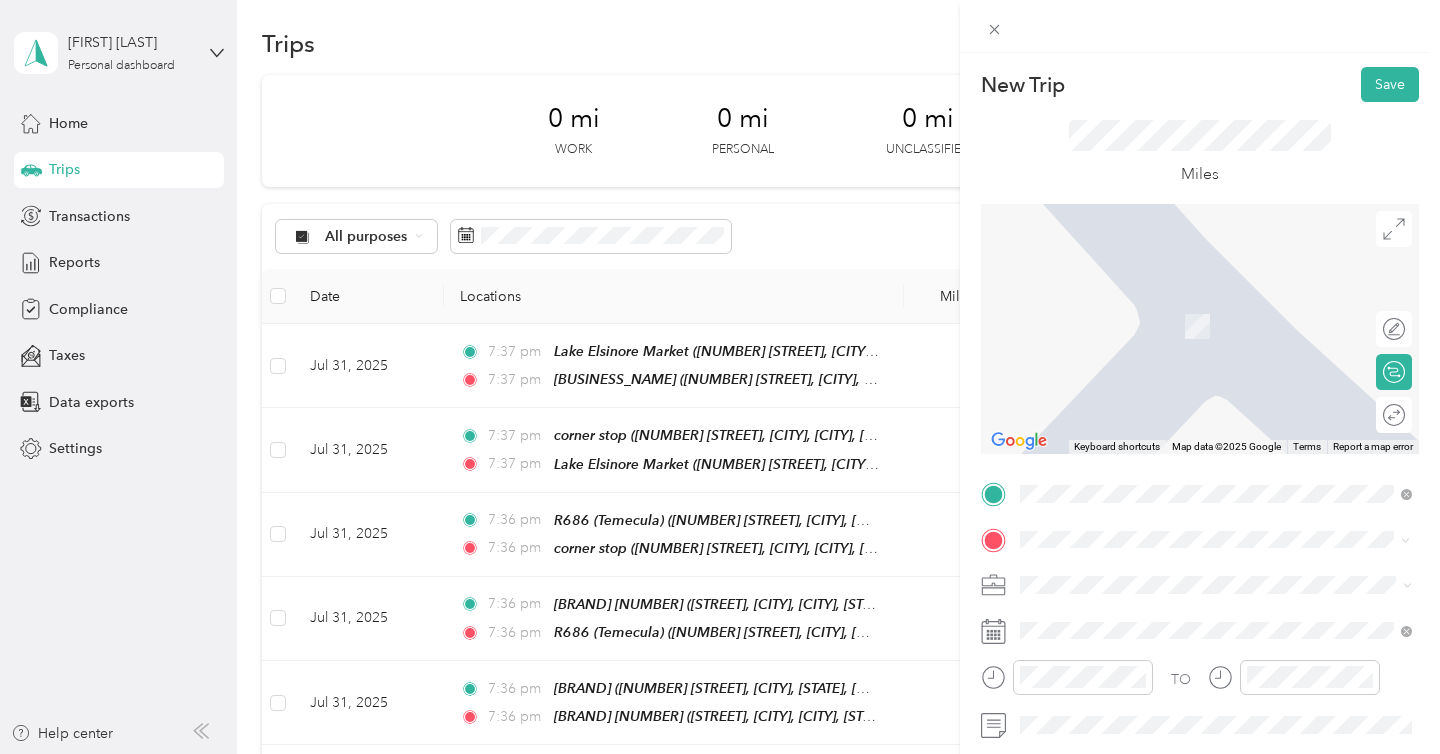 click on "[NUMBER] [STREET], [CITY], [POSTAL_CODE], [CITY], [STATE], [COUNTRY]" at bounding box center (1227, 336) 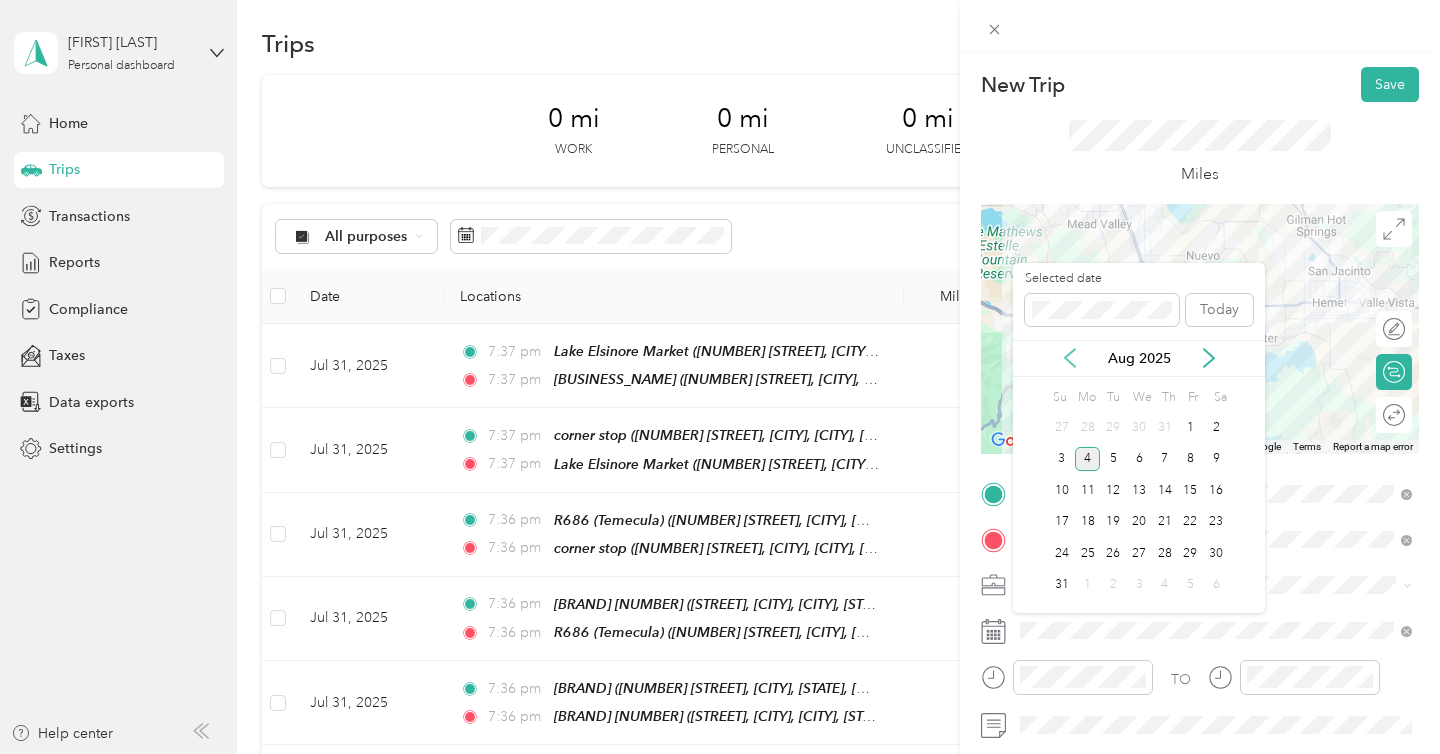 click 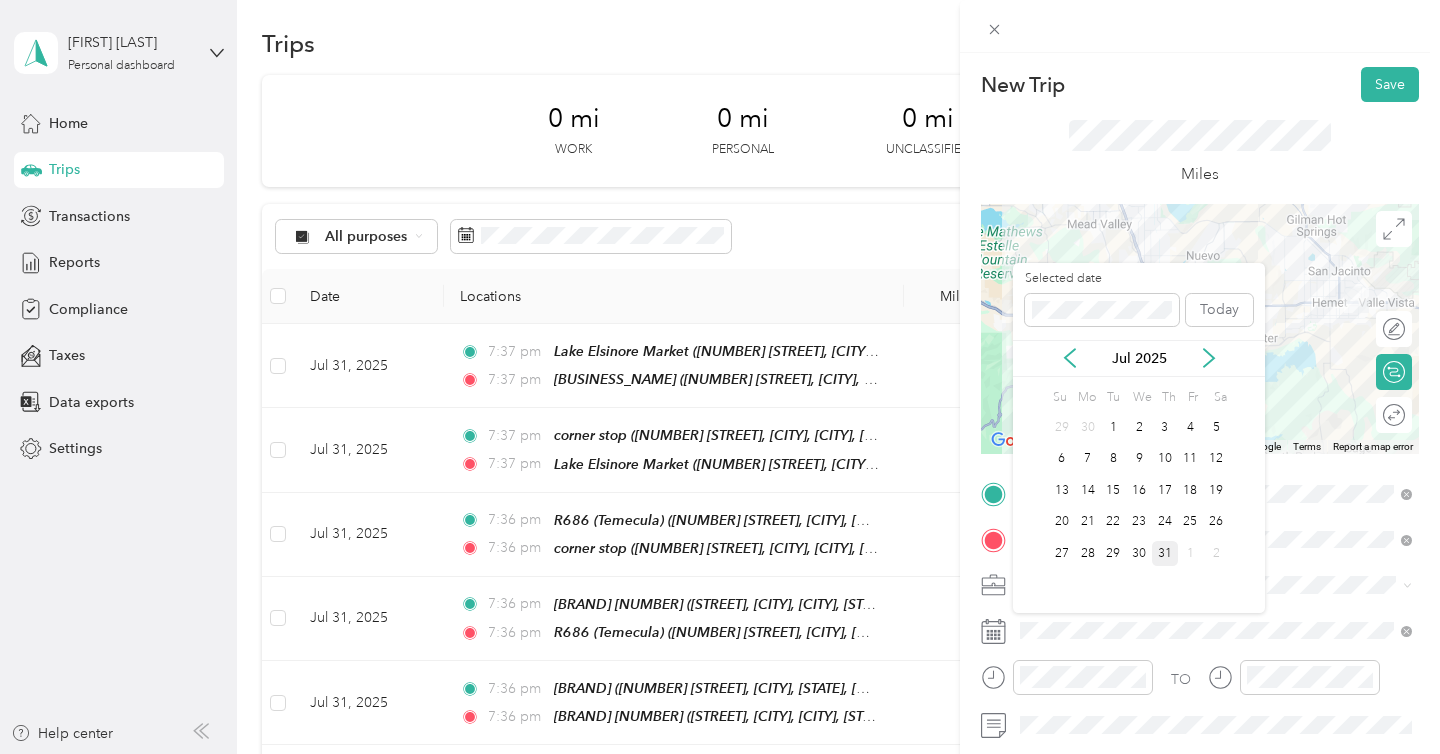 click on "31" at bounding box center [1165, 553] 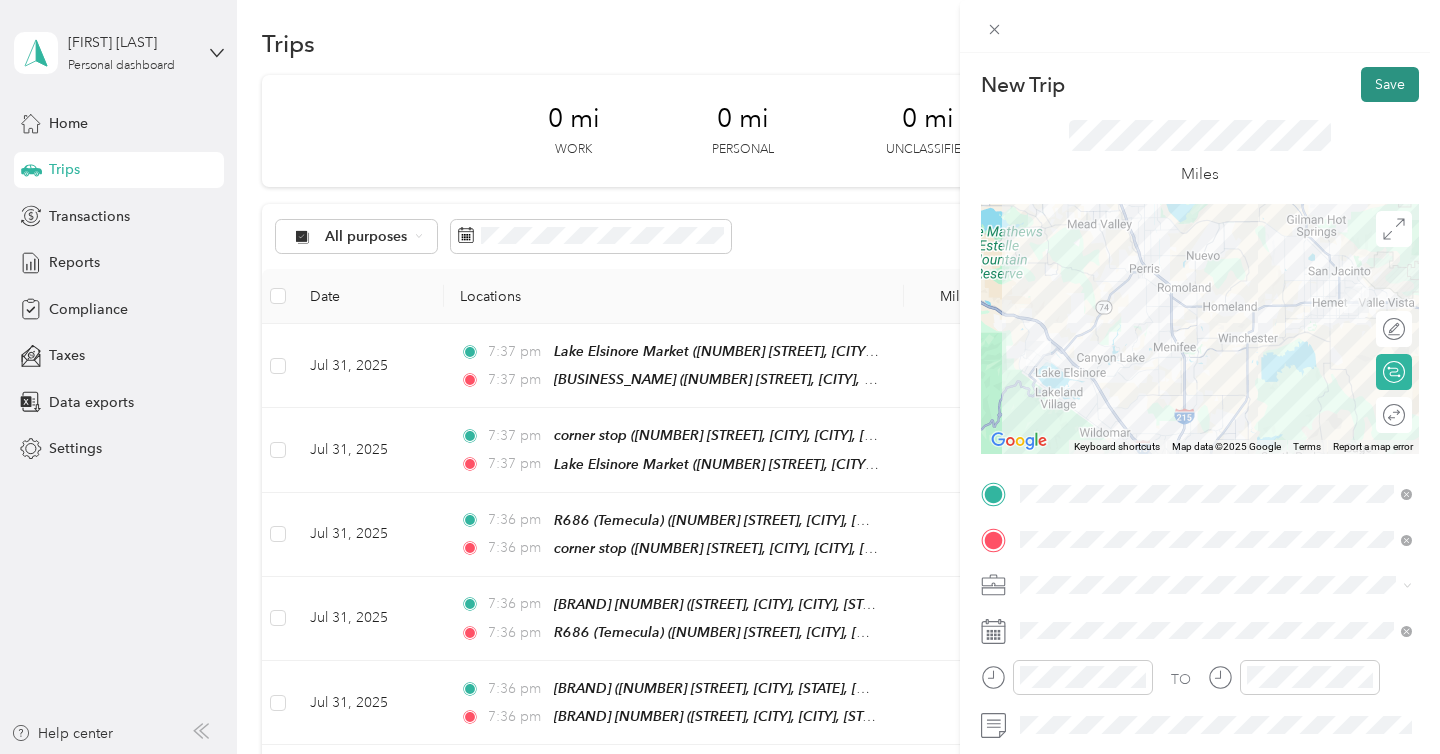 click on "Save" at bounding box center [1390, 84] 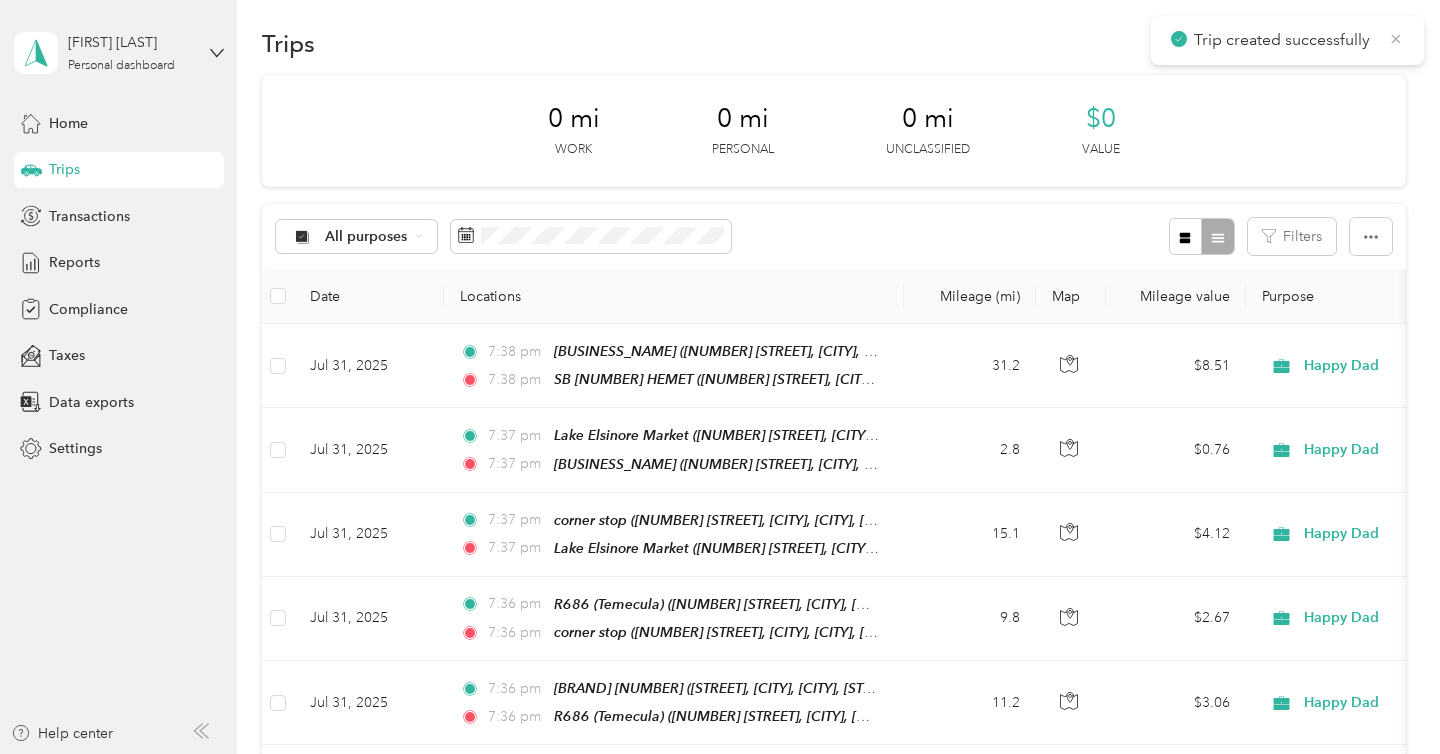 click 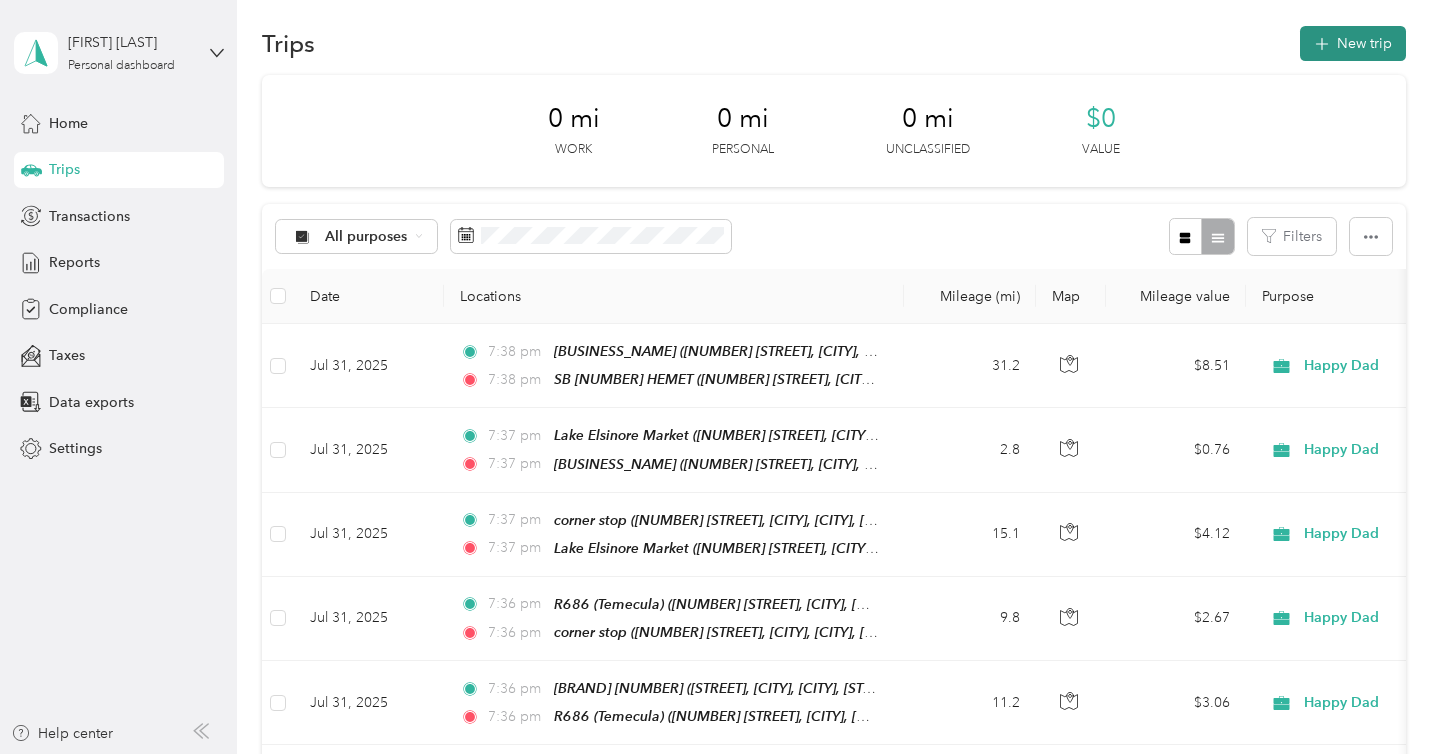click on "New trip" at bounding box center [1353, 43] 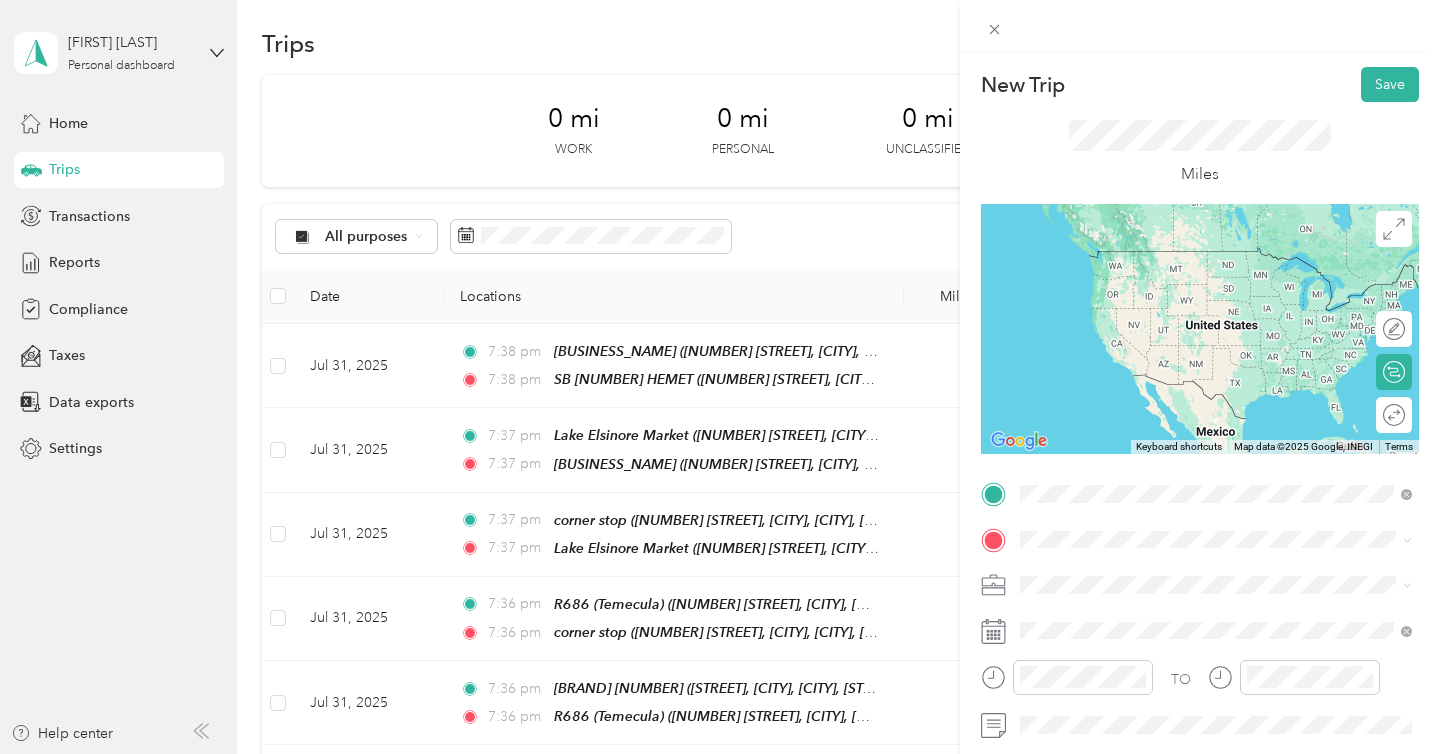 click on "[NUMBER] [STREET], [CITY], [POSTAL_CODE], [CITY], [STATE], [COUNTRY]" at bounding box center (1227, 291) 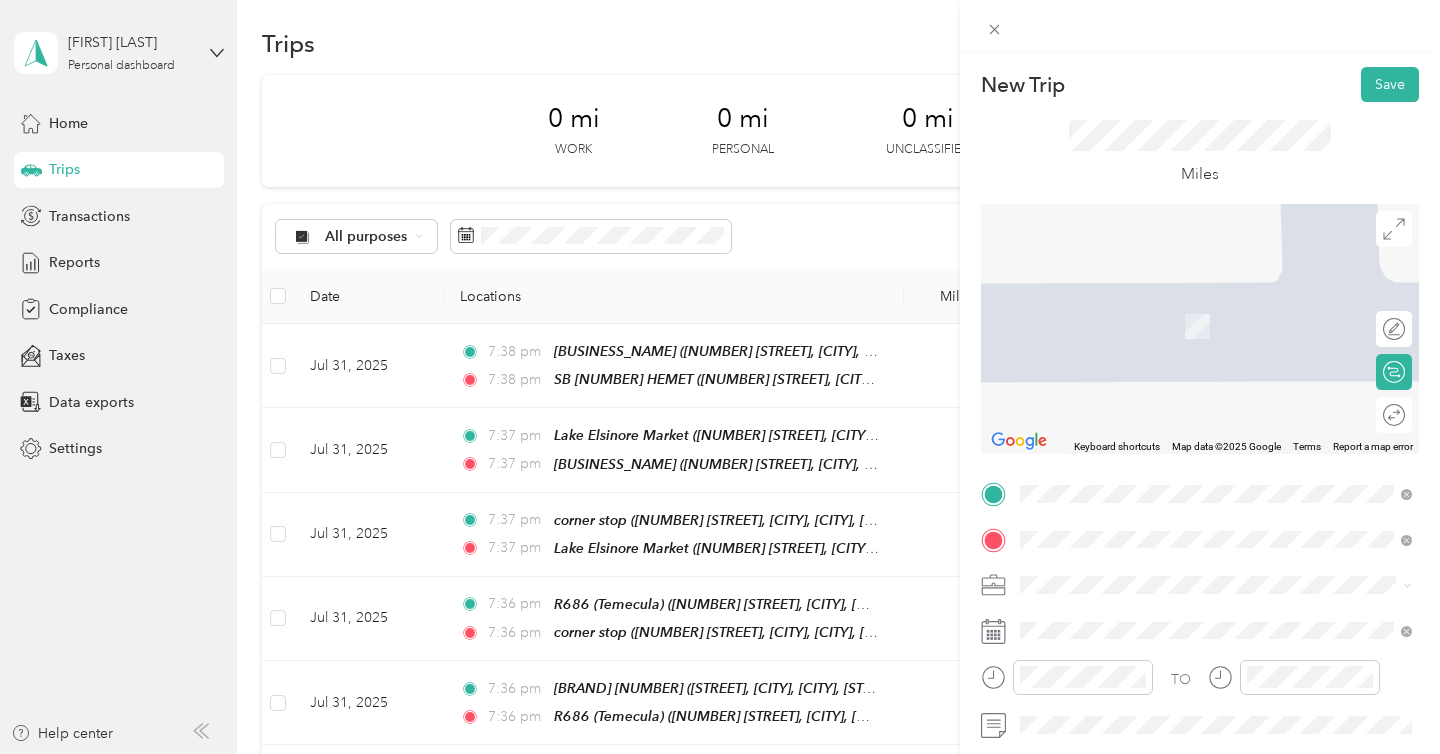 click on "[NUMBER] [STREET], [CITY], [POSTAL_CODE], [CITY], [STATE], [COUNTRY]" at bounding box center (1227, 336) 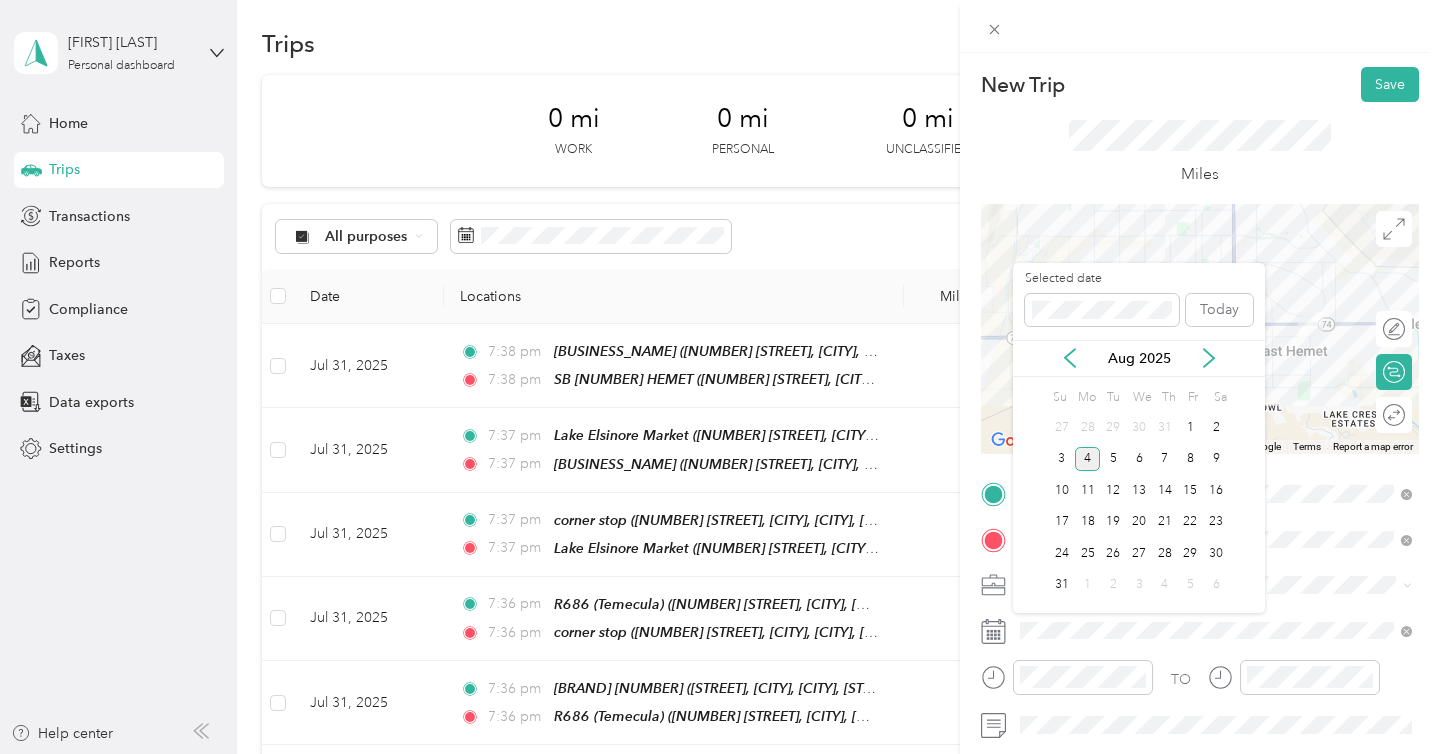 click on "Aug 2025" at bounding box center [1139, 358] 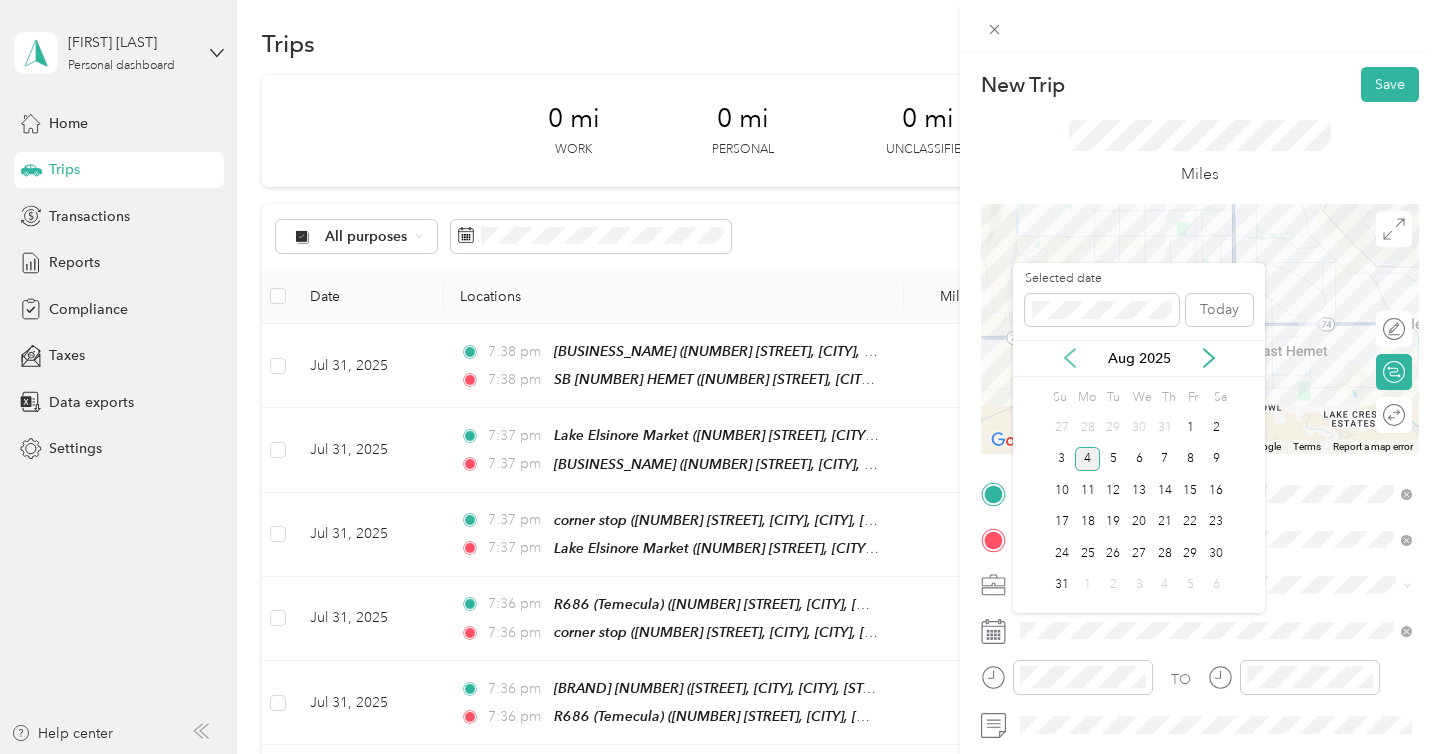 click 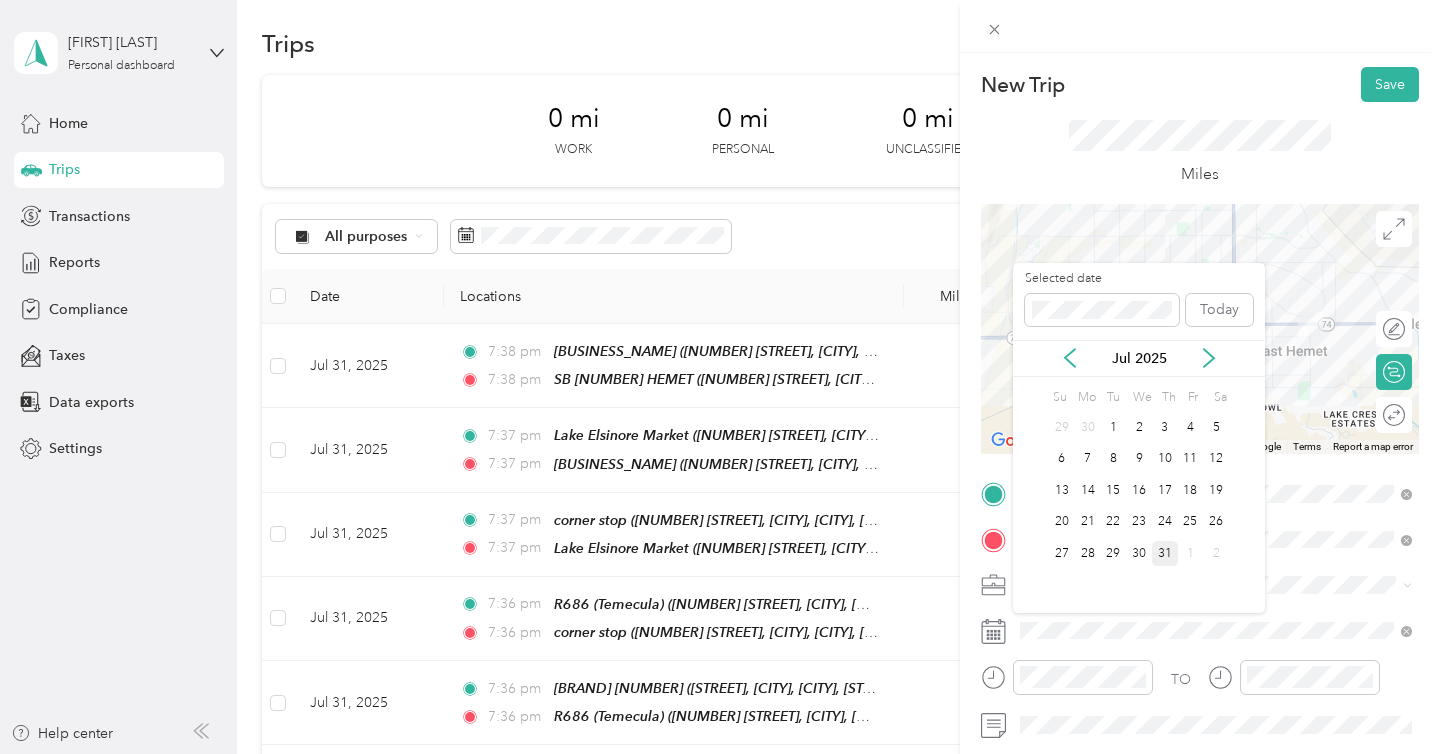 click on "31" at bounding box center (1165, 553) 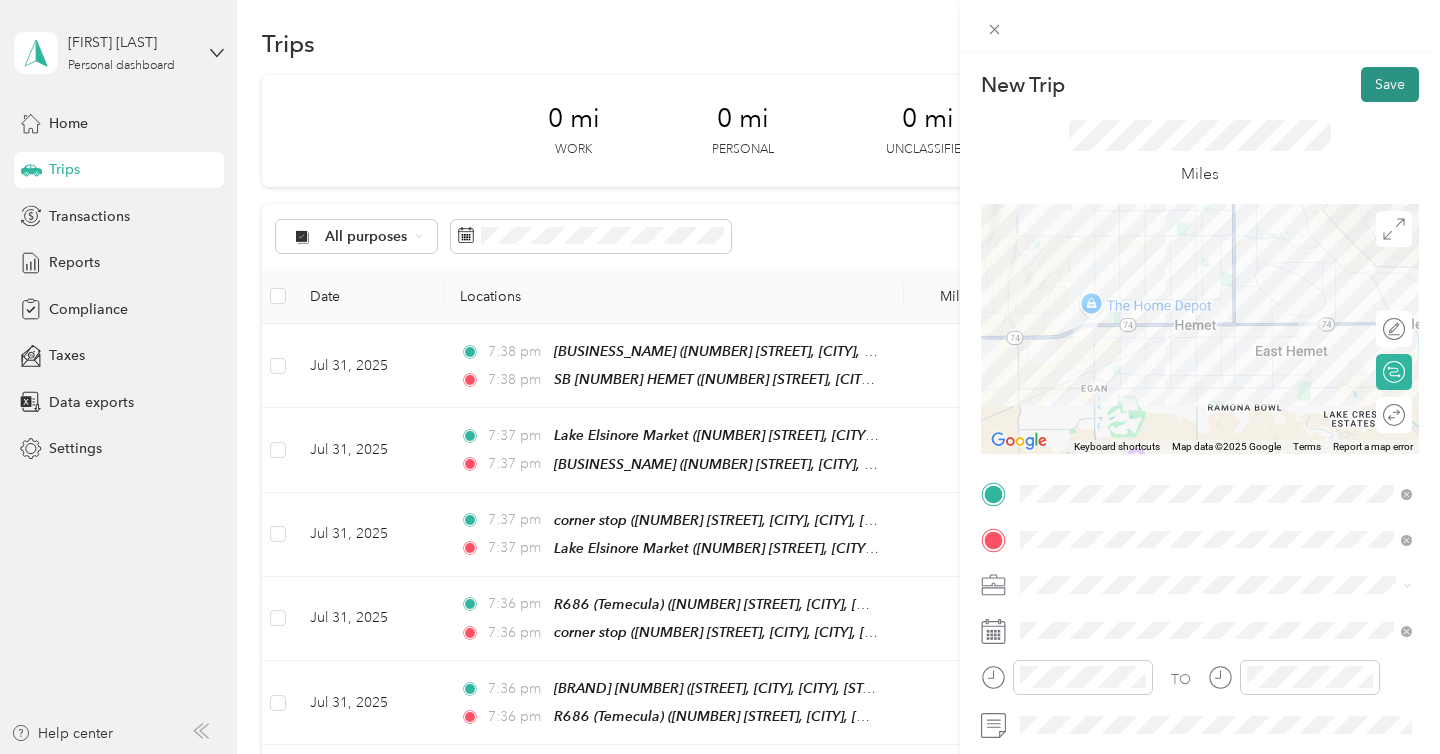 click on "Save" at bounding box center [1390, 84] 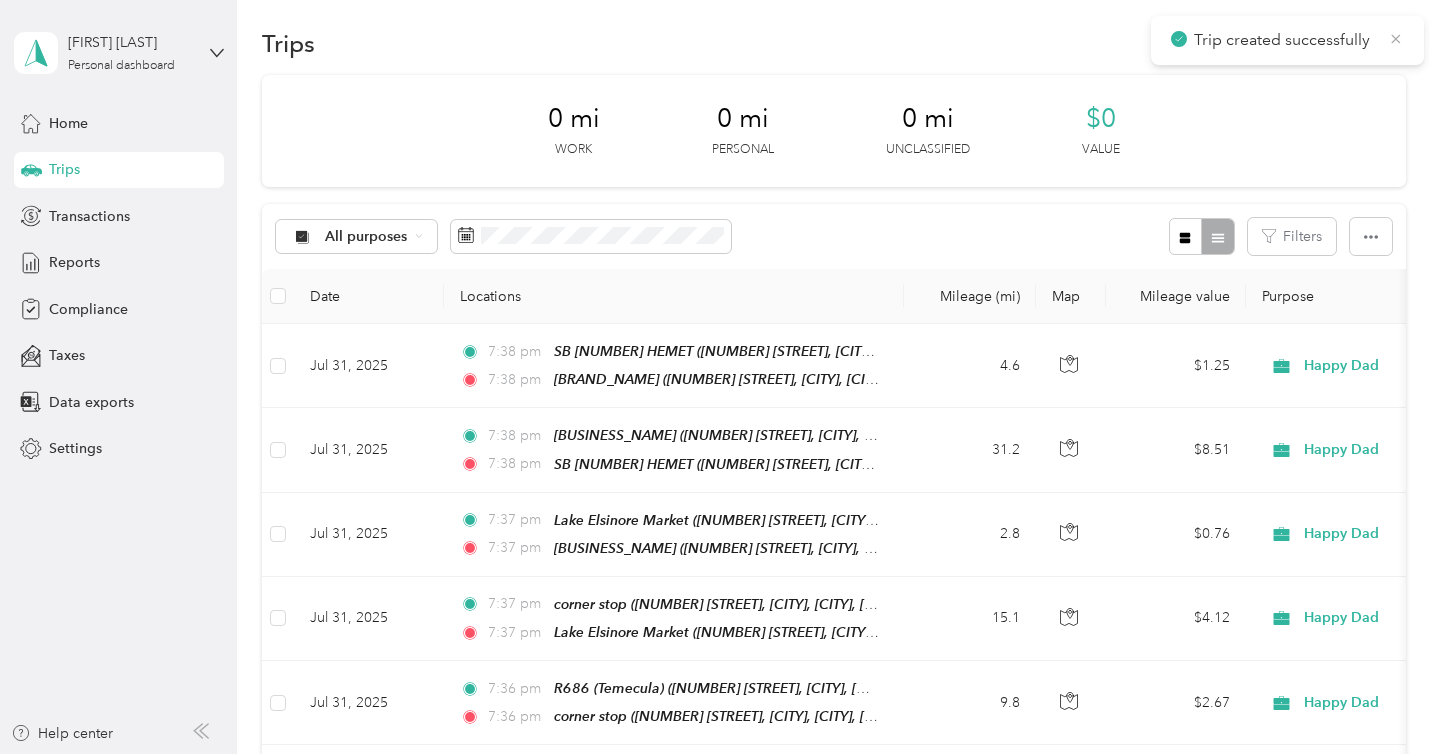 click 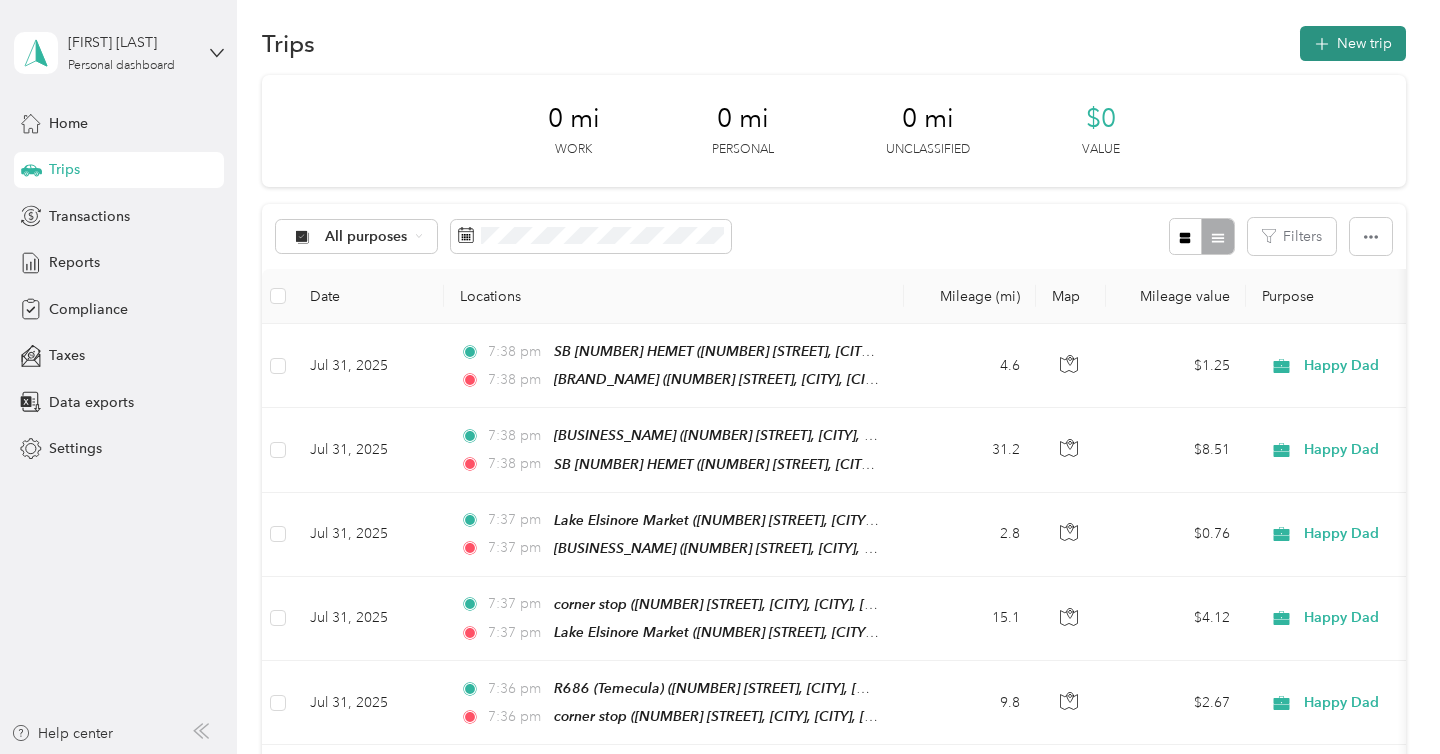click on "New trip" at bounding box center (1353, 43) 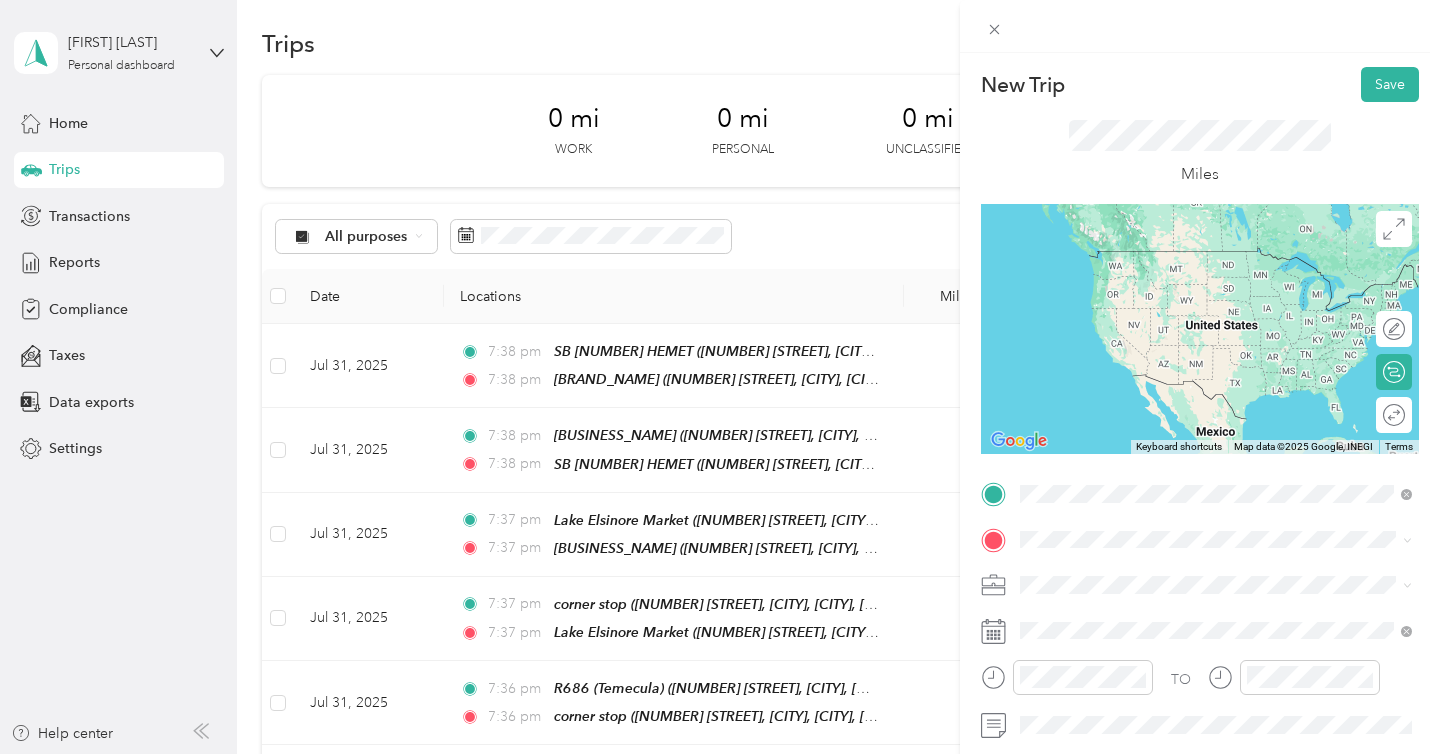 click on "[BRAND_NAME] [CITY] [NUMBER] [STREET], [CITY], [POSTAL_CODE], [CITY], [STATE], [COUNTRY]" at bounding box center (1216, 280) 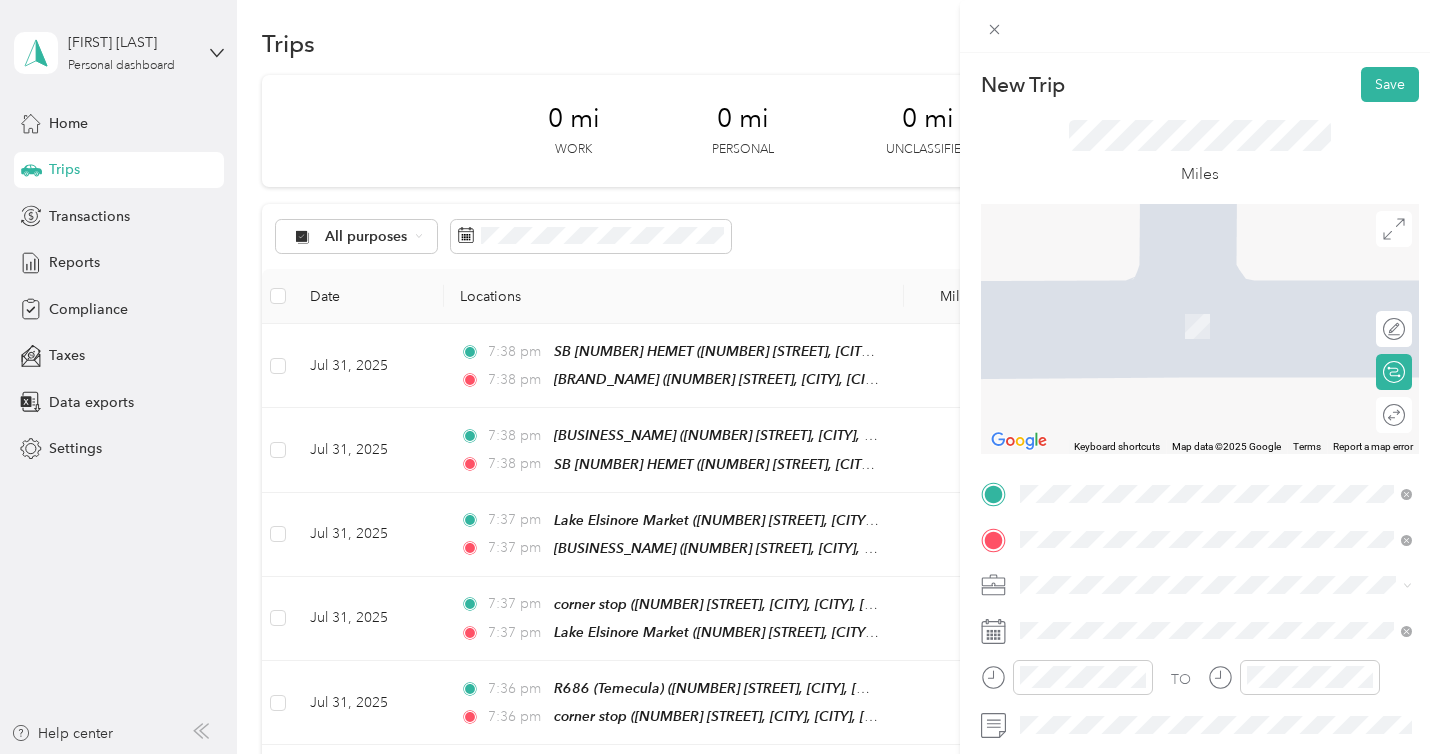 click on "CENTRAL LIQUOR LAKE ELSINORE [NUMBER] [STREET], [CITY], [POSTAL_CODE], [CITY], [STATE], United States" at bounding box center (1232, 409) 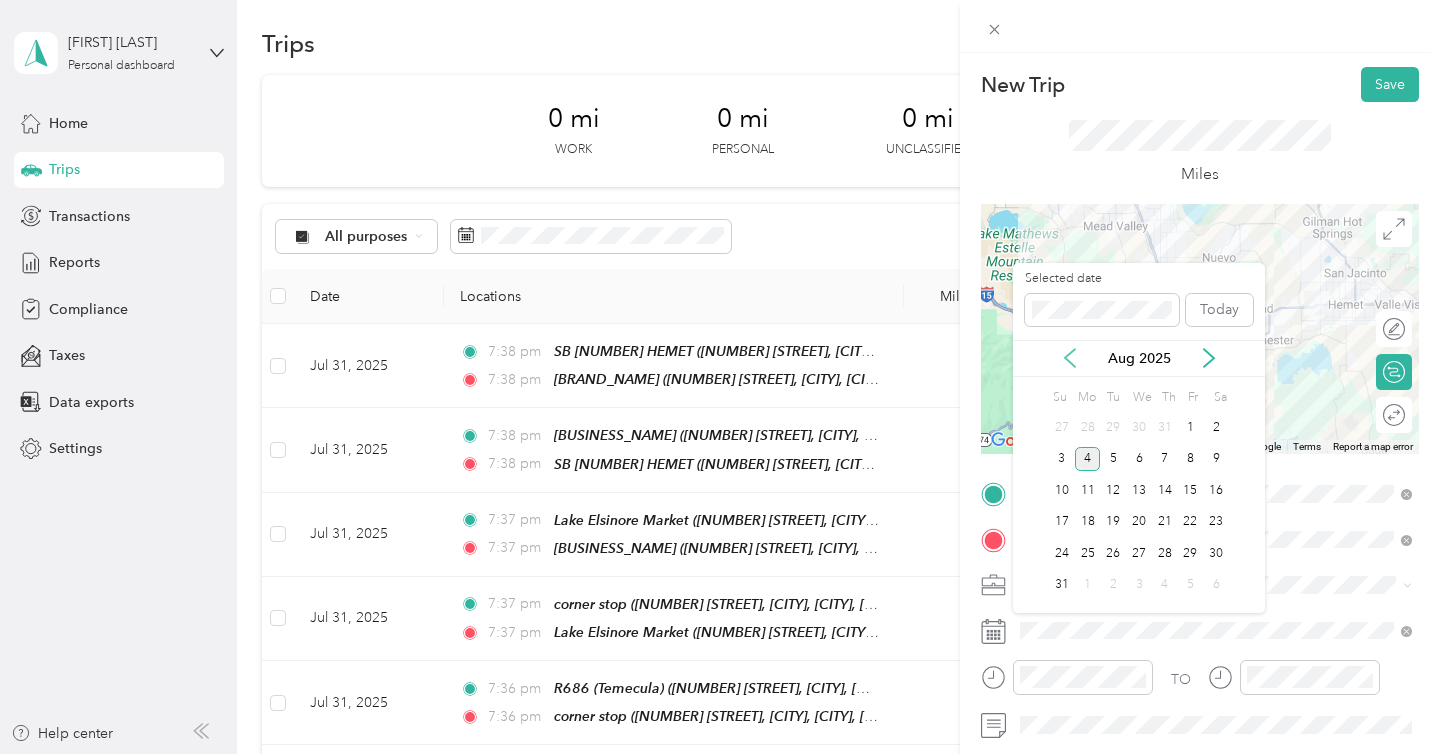 click 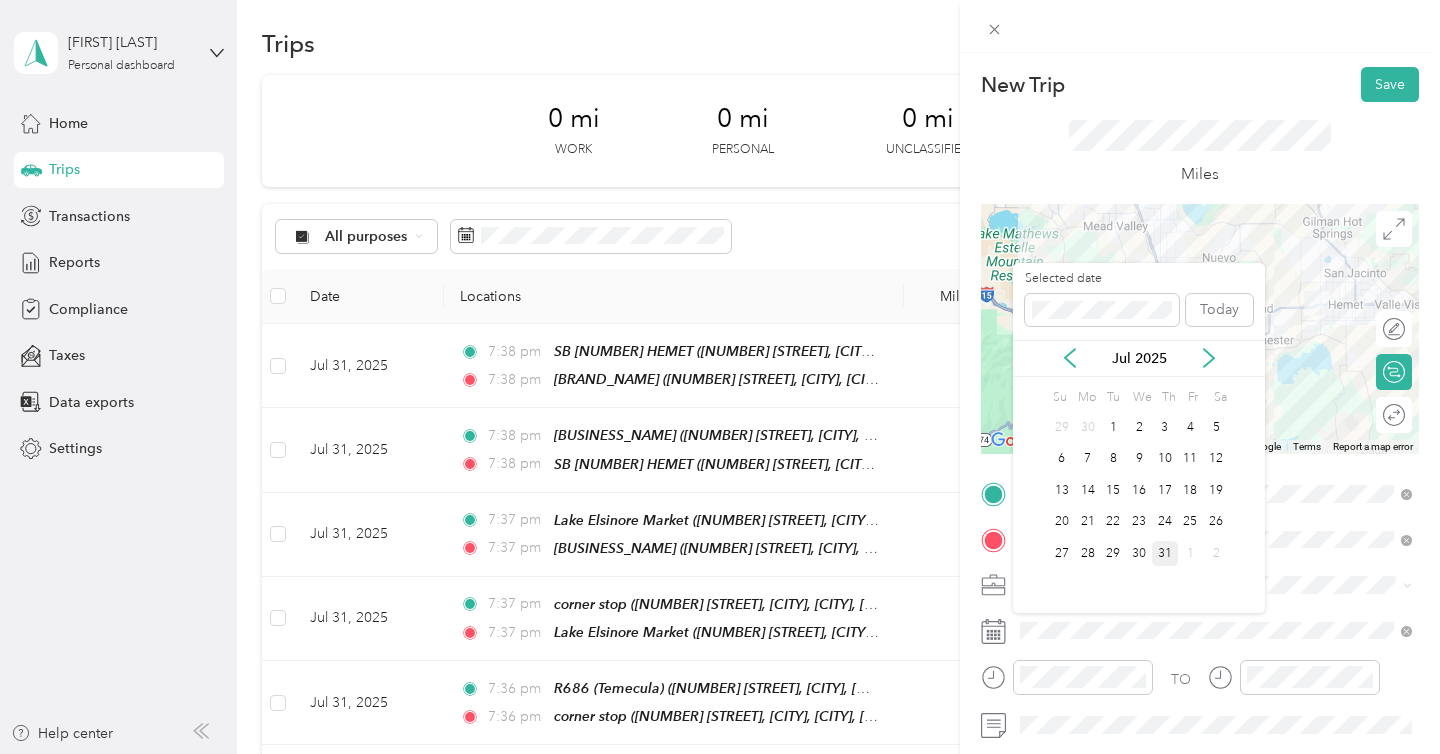 click on "31" at bounding box center (1165, 553) 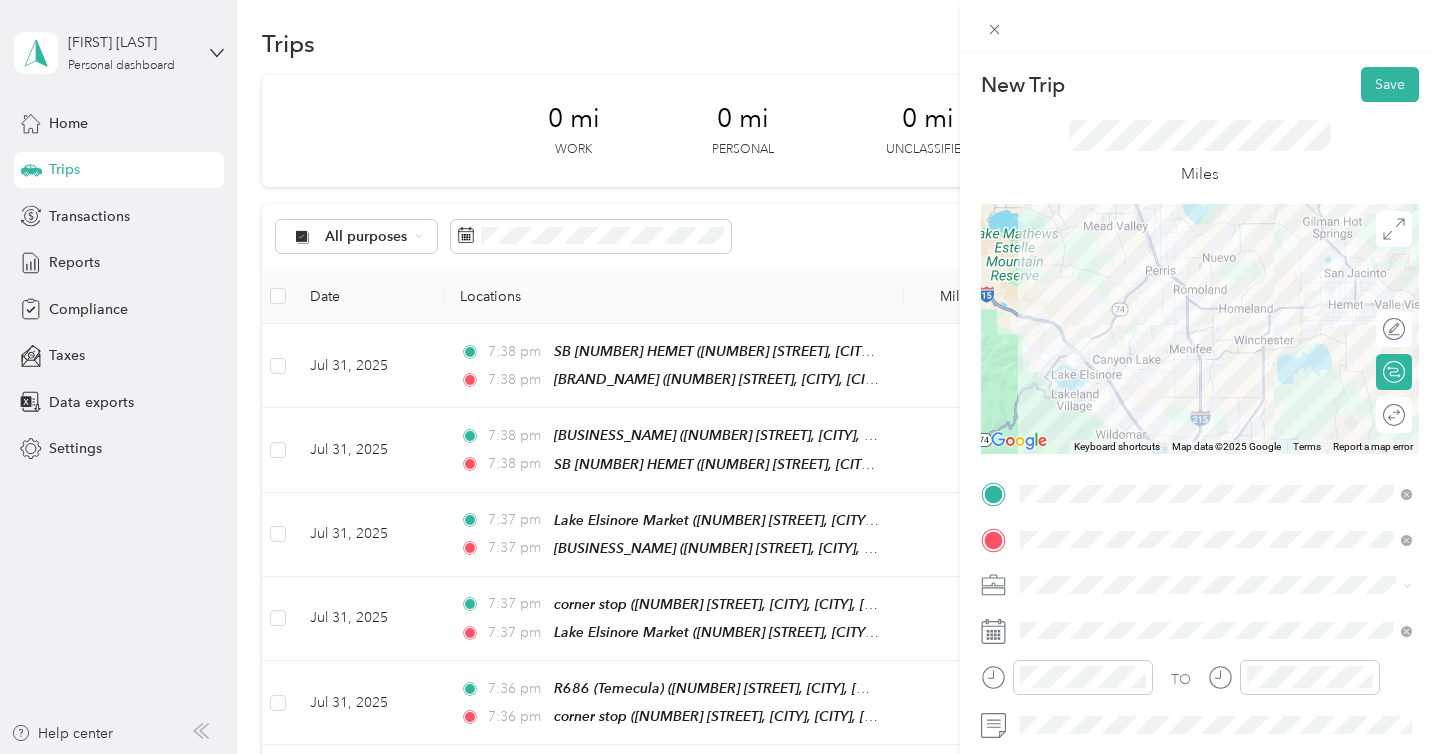 click on "New Trip Save This trip cannot be edited because it is either under review, approved, or paid. Contact your Team Manager to edit it. Miles ← Move left → Move right ↑ Move up ↓ Move down + Zoom in - Zoom out Home Jump left by 75% End Jump right by 75% Page Up Jump up by 75% Page Down Jump down by 75% Keyboard shortcuts Map Data Map data ©2025 Google Map data ©2025 Google 10 km  Click to toggle between metric and imperial units Terms Report a map error Edit route Calculate route Round trip TO Add photo" at bounding box center [1200, 514] 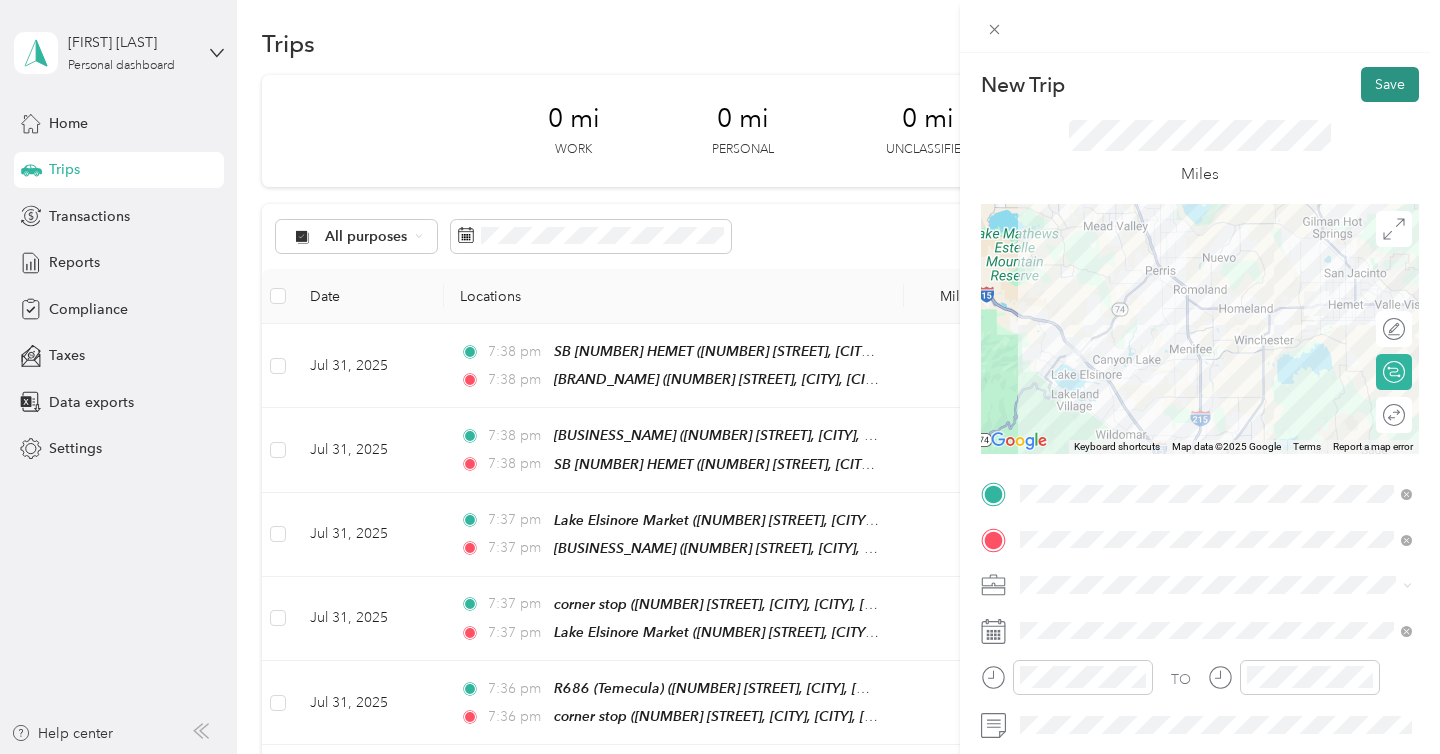 click on "Save" at bounding box center (1390, 84) 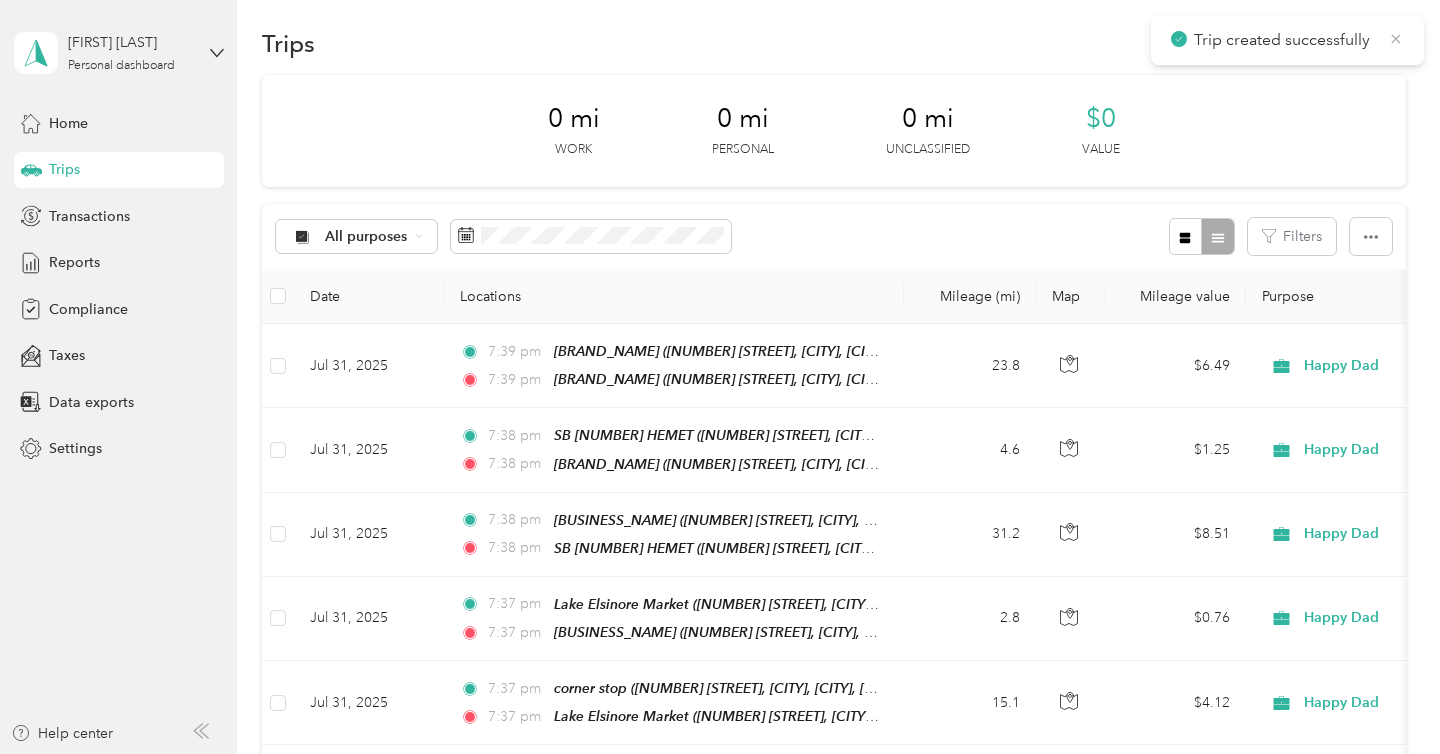 click 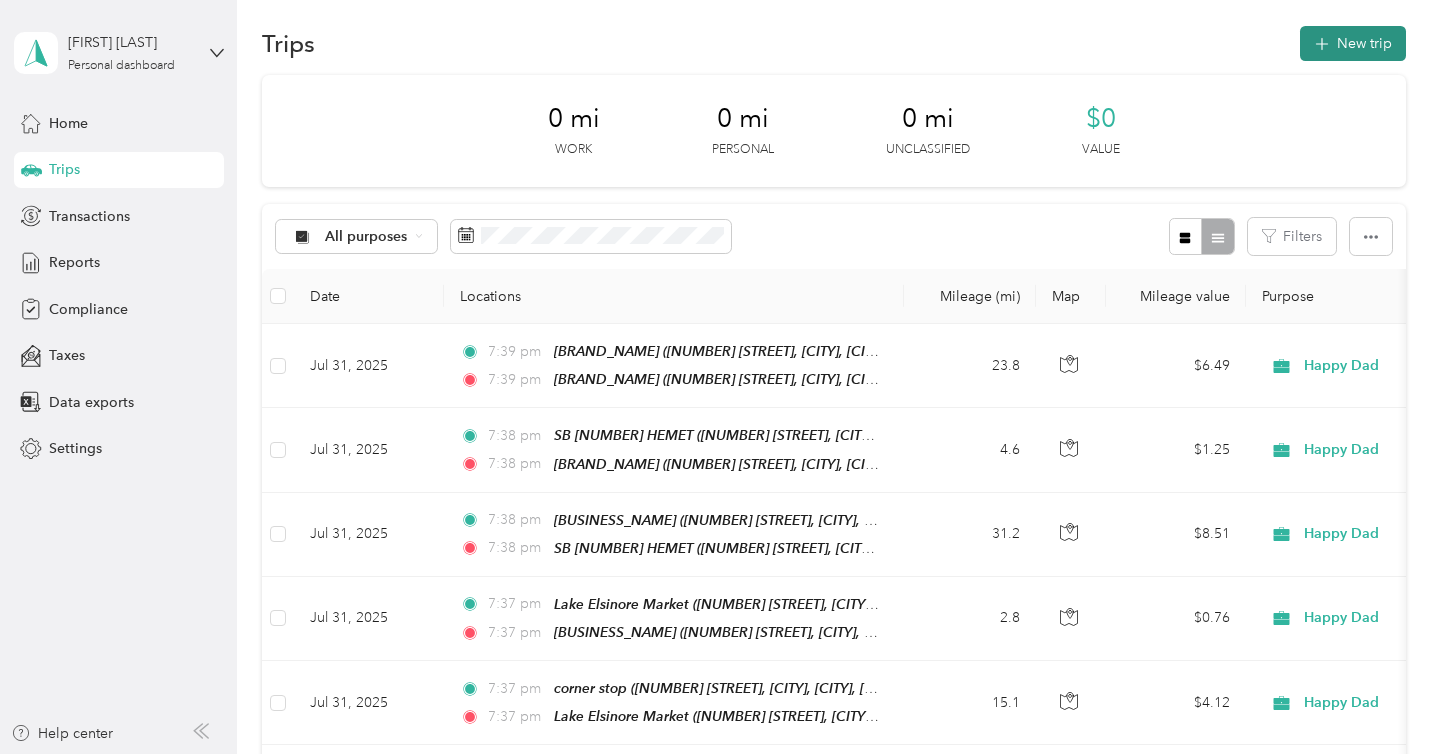 click on "New trip" at bounding box center (1353, 43) 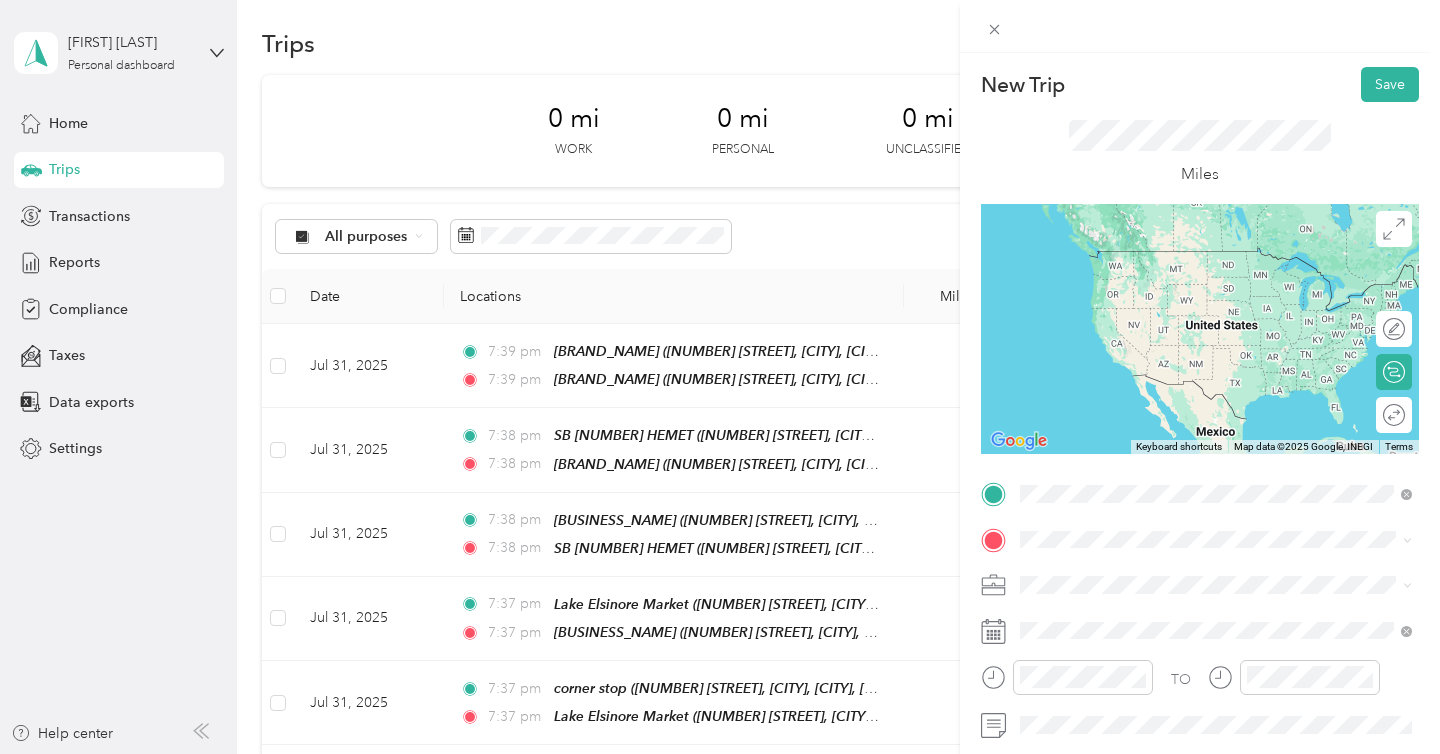 click on "[NUMBER] [STREET], [CITY], [POSTAL_CODE], [CITY], [STATE], United States" at bounding box center (1227, 375) 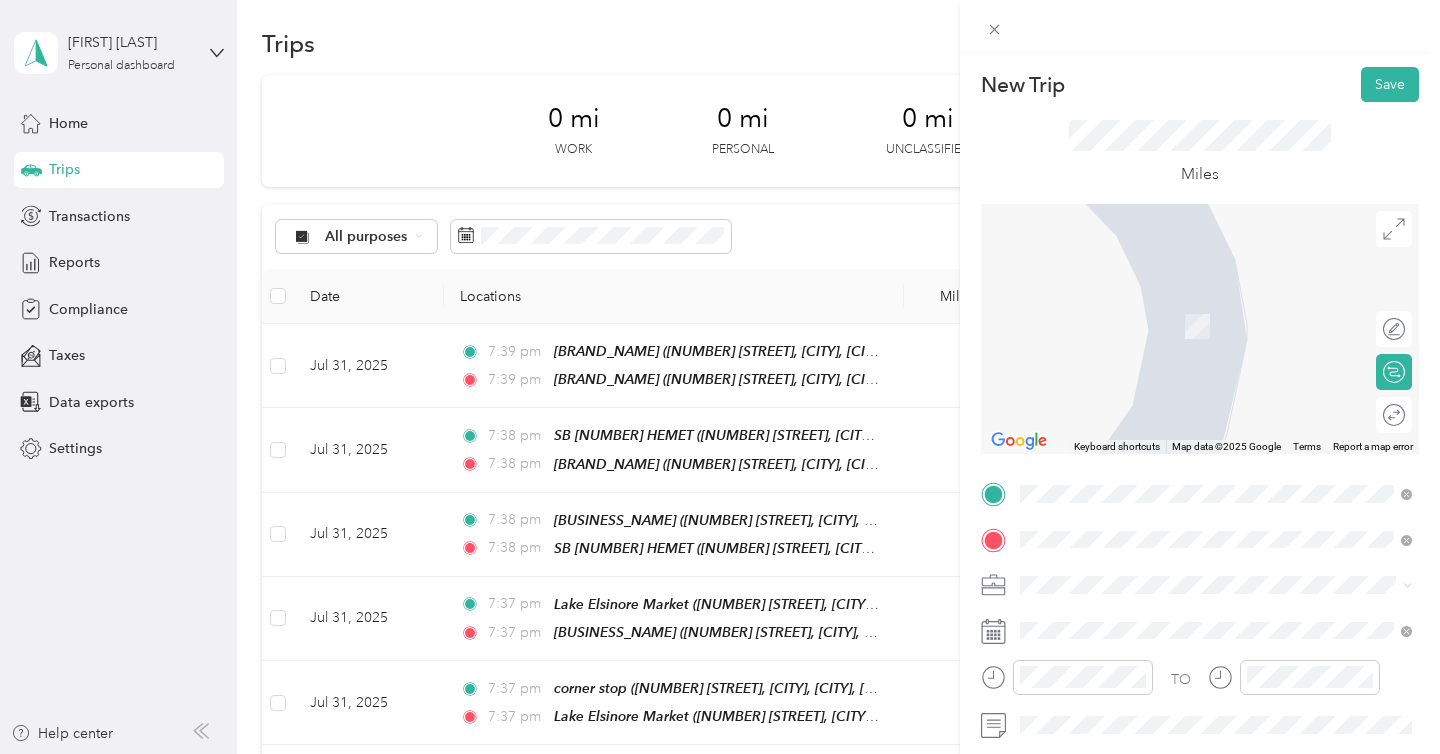 click on "[NUMBER] [STREET]
[CITY], [STATE] [POSTAL_CODE], [COUNTRY]" at bounding box center (1202, 381) 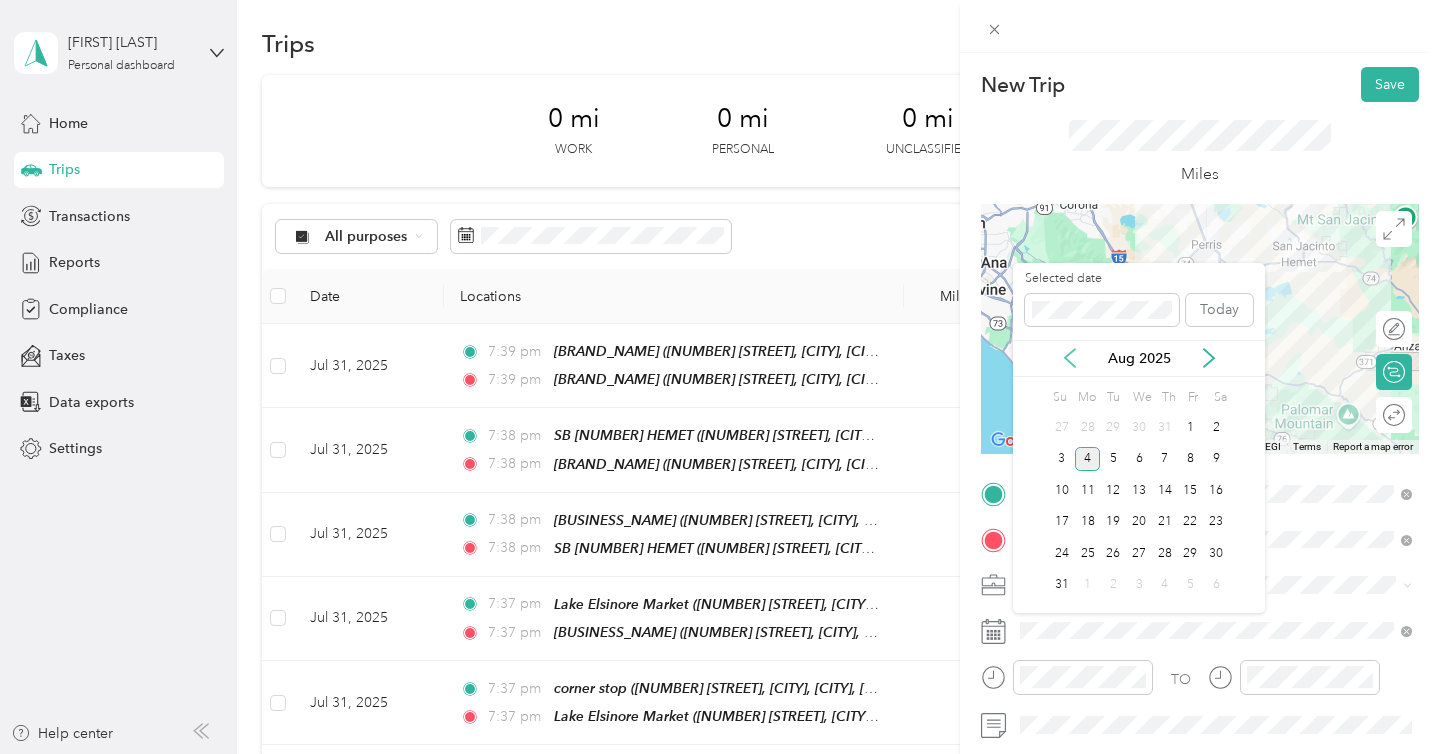 click 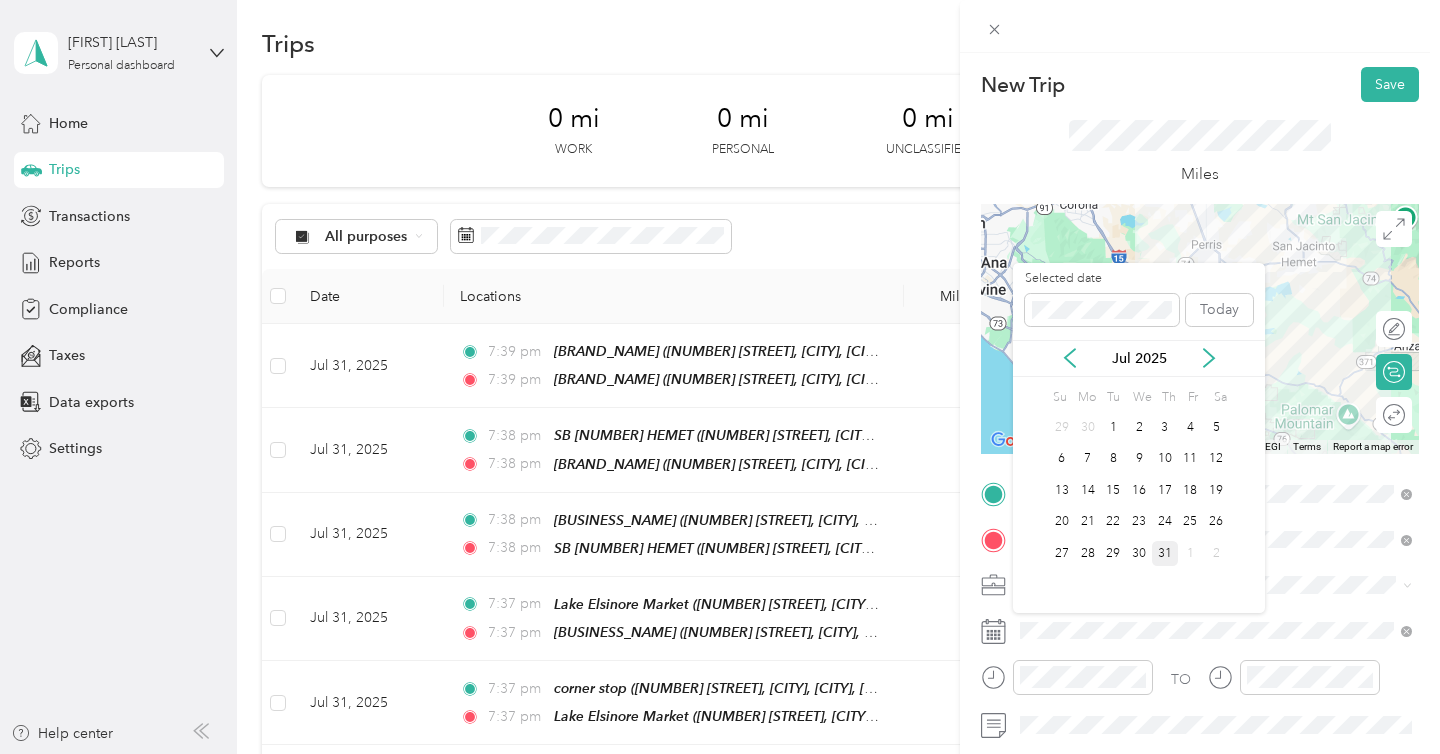 click on "31" at bounding box center [1165, 553] 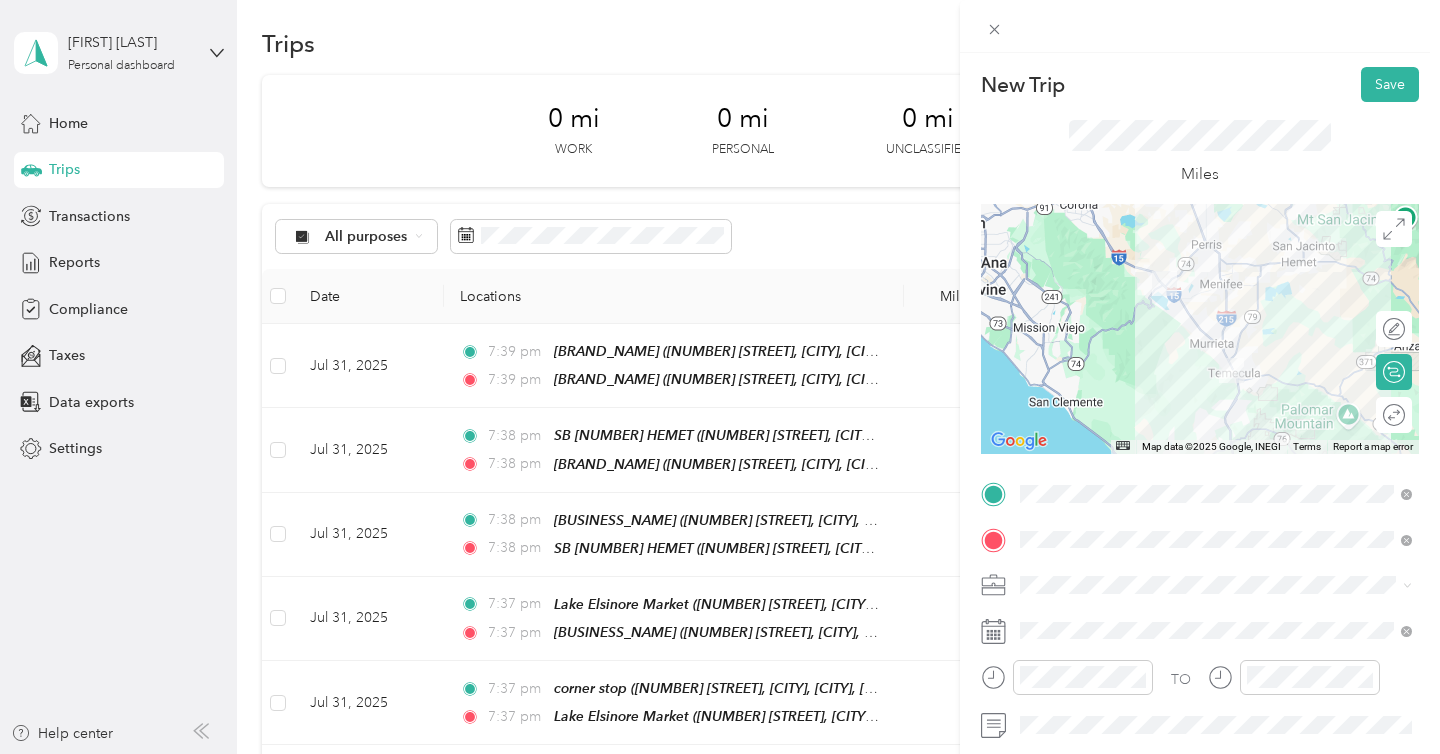 click on "New Trip Save This trip cannot be edited because it is either under review, approved, or paid. Contact your Team Manager to edit it. Miles ← Move left → Move right ↑ Move up ↓ Move down + Zoom in - Zoom out Home Jump left by 75% End Jump right by 75% Page Up Jump up by 75% Page Down Jump down by 75% Map Data Map data ©2025 Google, INEGI Map data ©2025 Google, INEGI 20 km  Click to toggle between metric and imperial units Terms Report a map error Edit route Calculate route Round trip TO Add photo" at bounding box center (1200, 430) 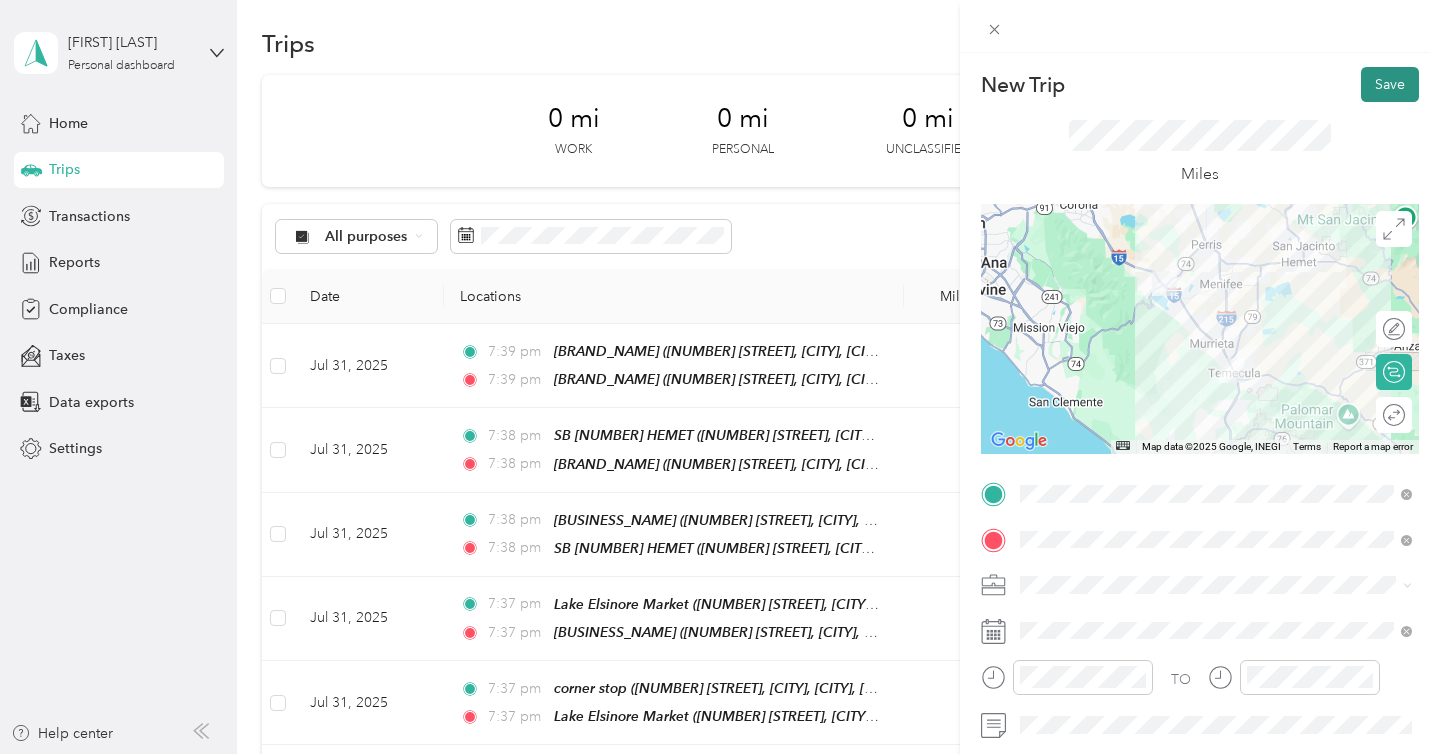 click on "Save" at bounding box center [1390, 84] 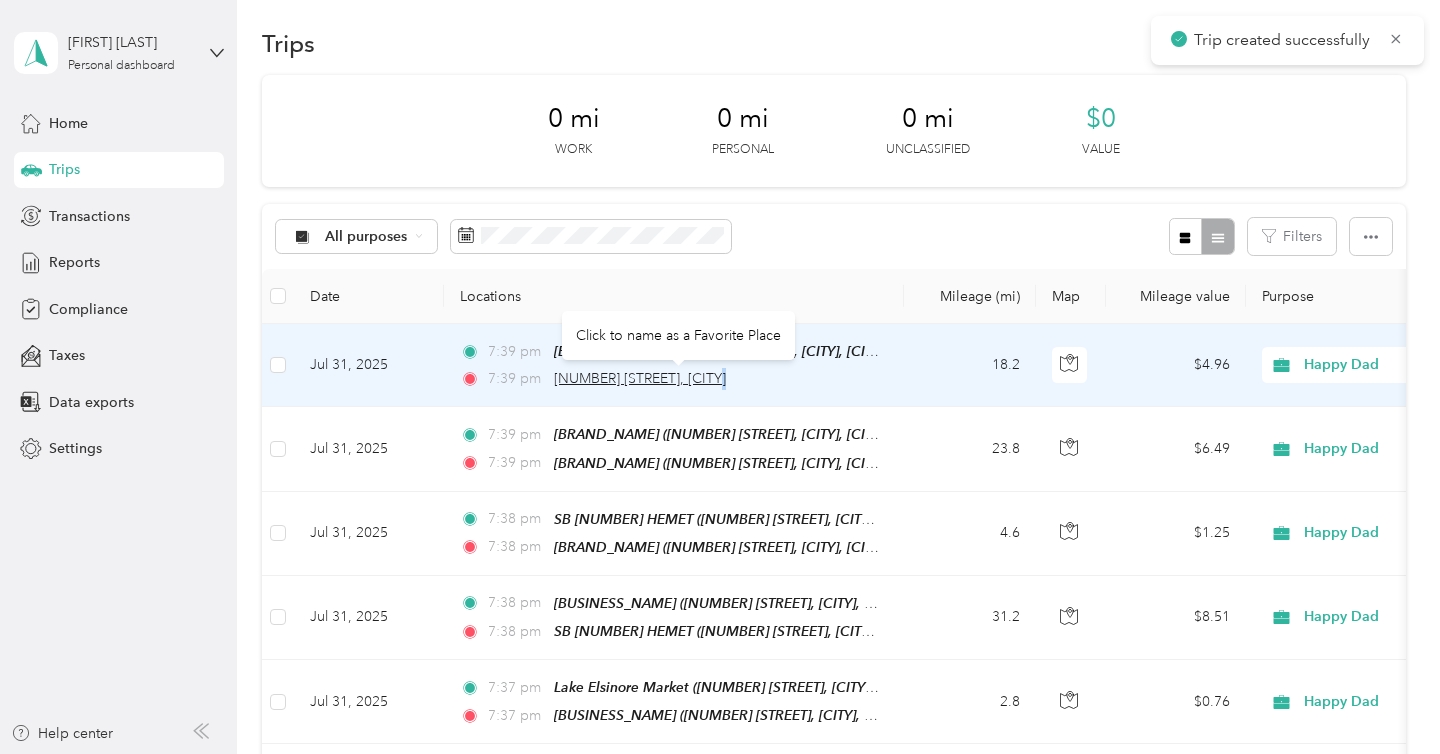 click on "[NUMBER] [STREET], [CITY]" at bounding box center [640, 378] 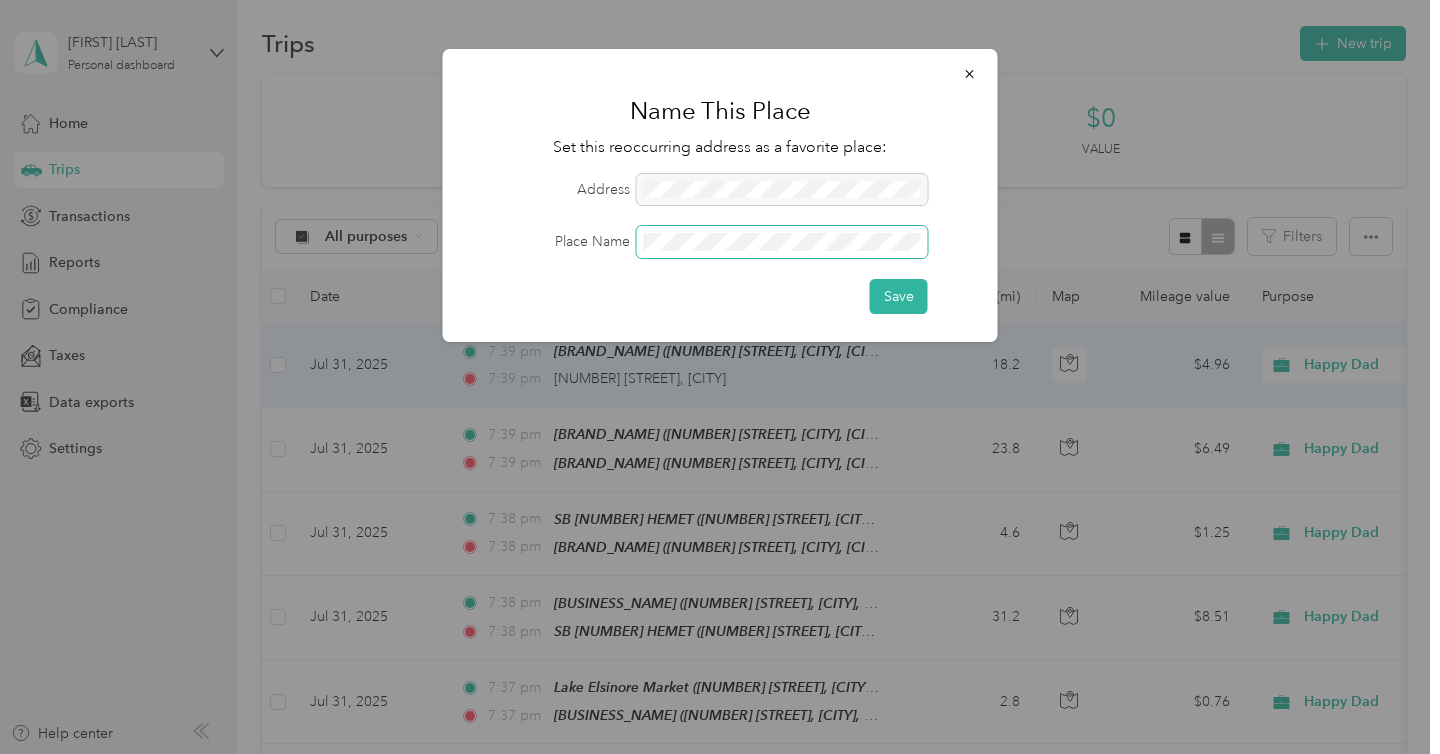 click on "Save" at bounding box center (899, 296) 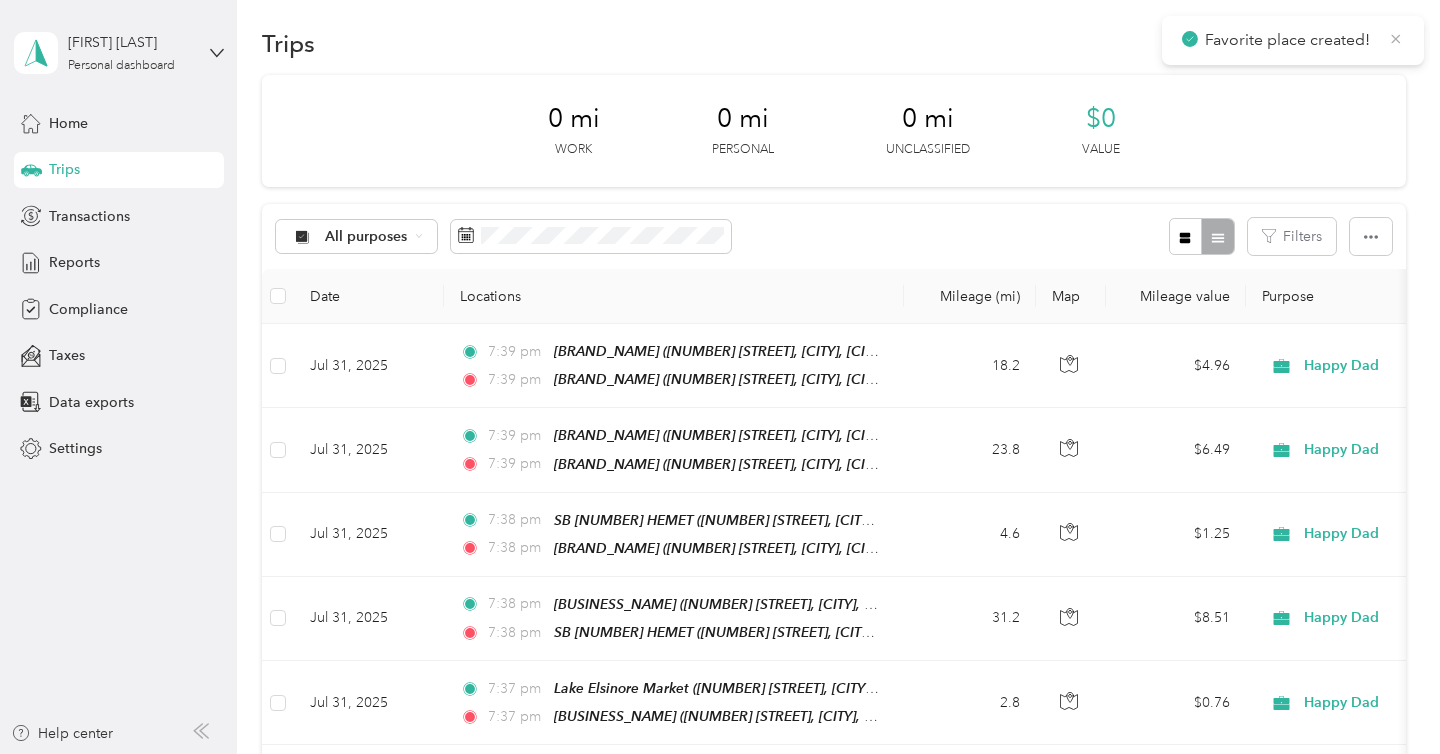 click 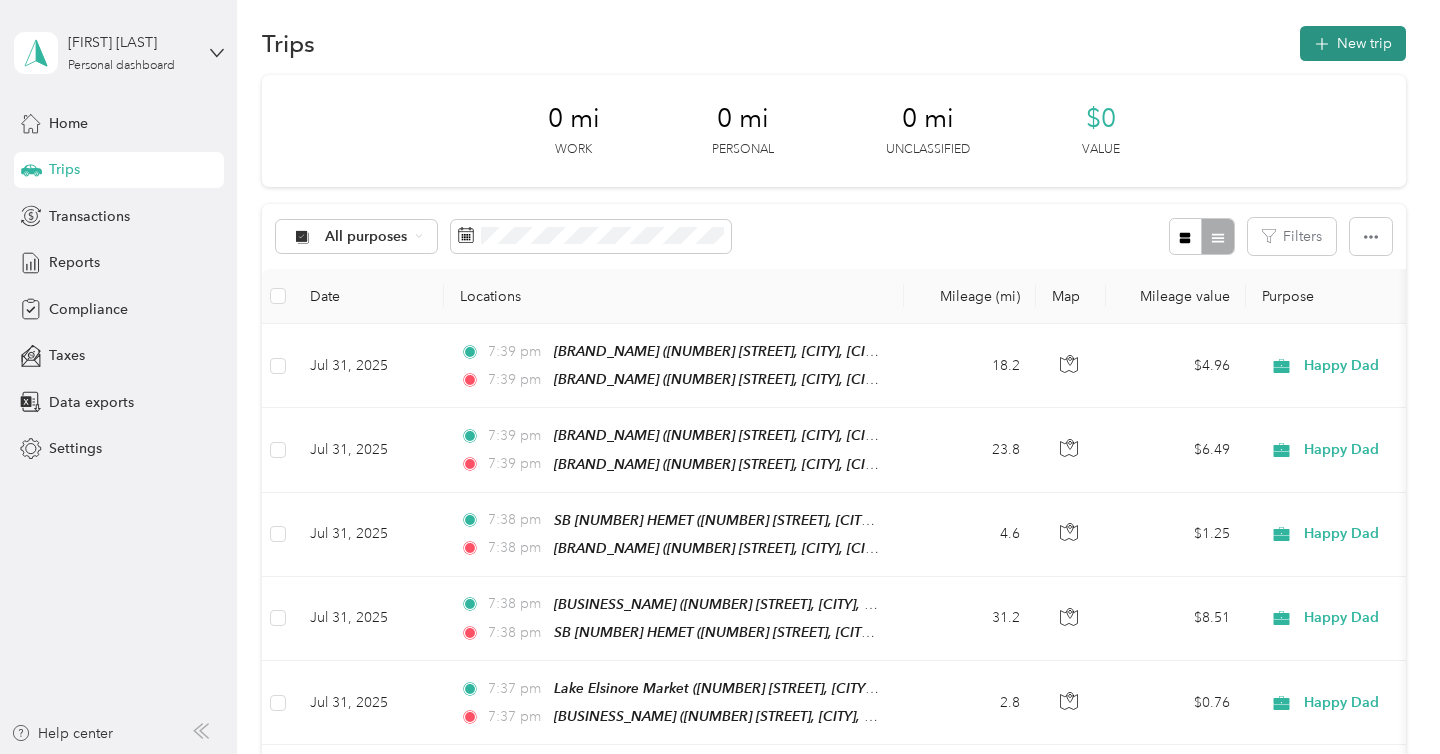 click on "New trip" at bounding box center [1353, 43] 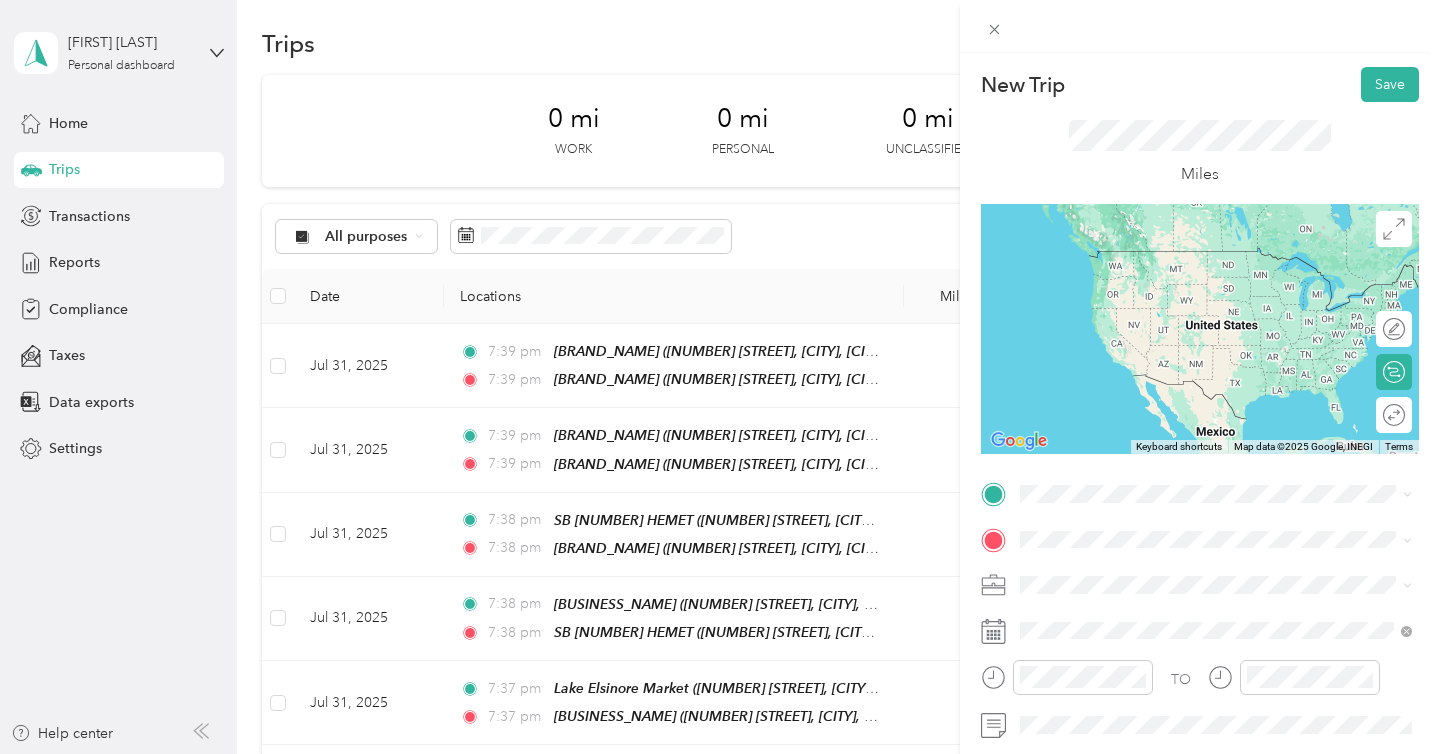 click on "[BRAND_NAME]" at bounding box center (1113, 567) 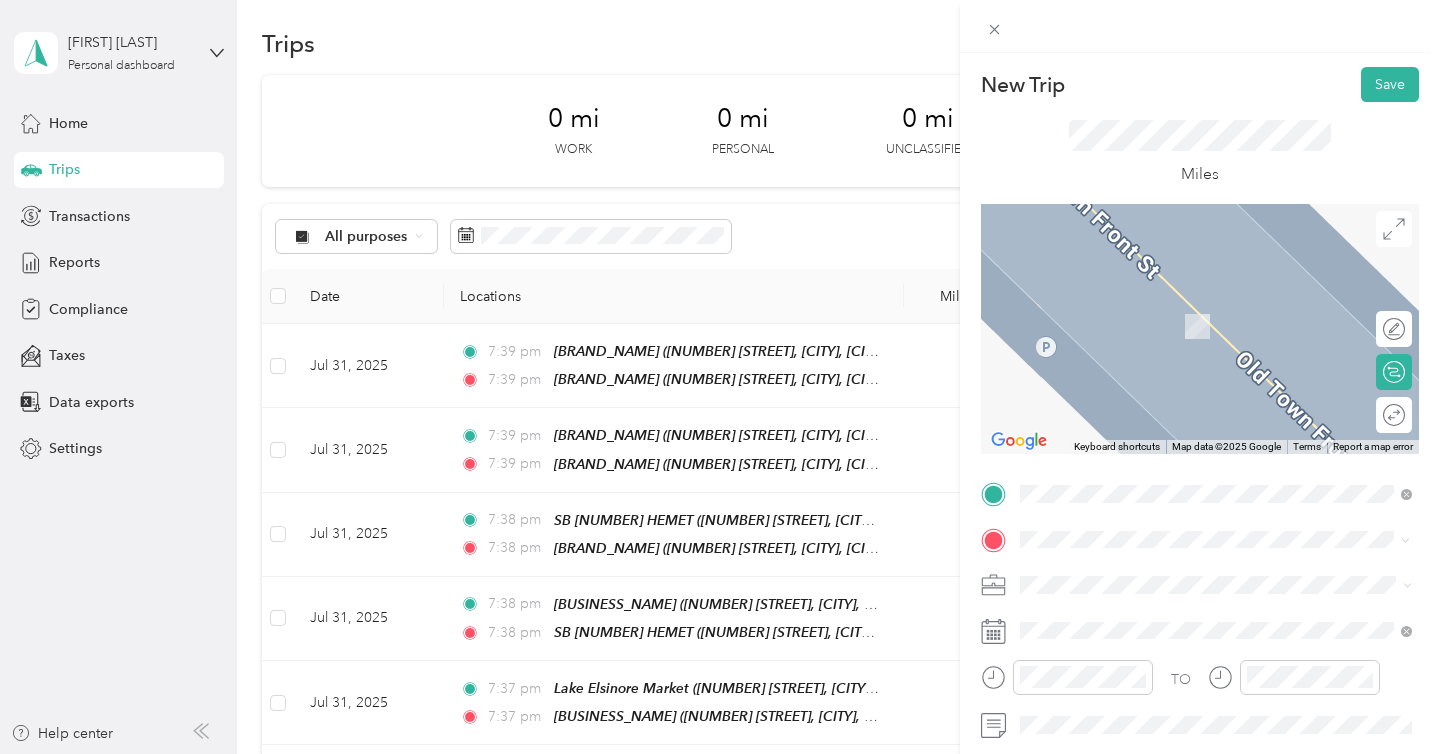 click on "[NUMBER] [STREET], [CITY], [POSTAL_CODE], [CITY], [STATE], United States" at bounding box center (1227, 336) 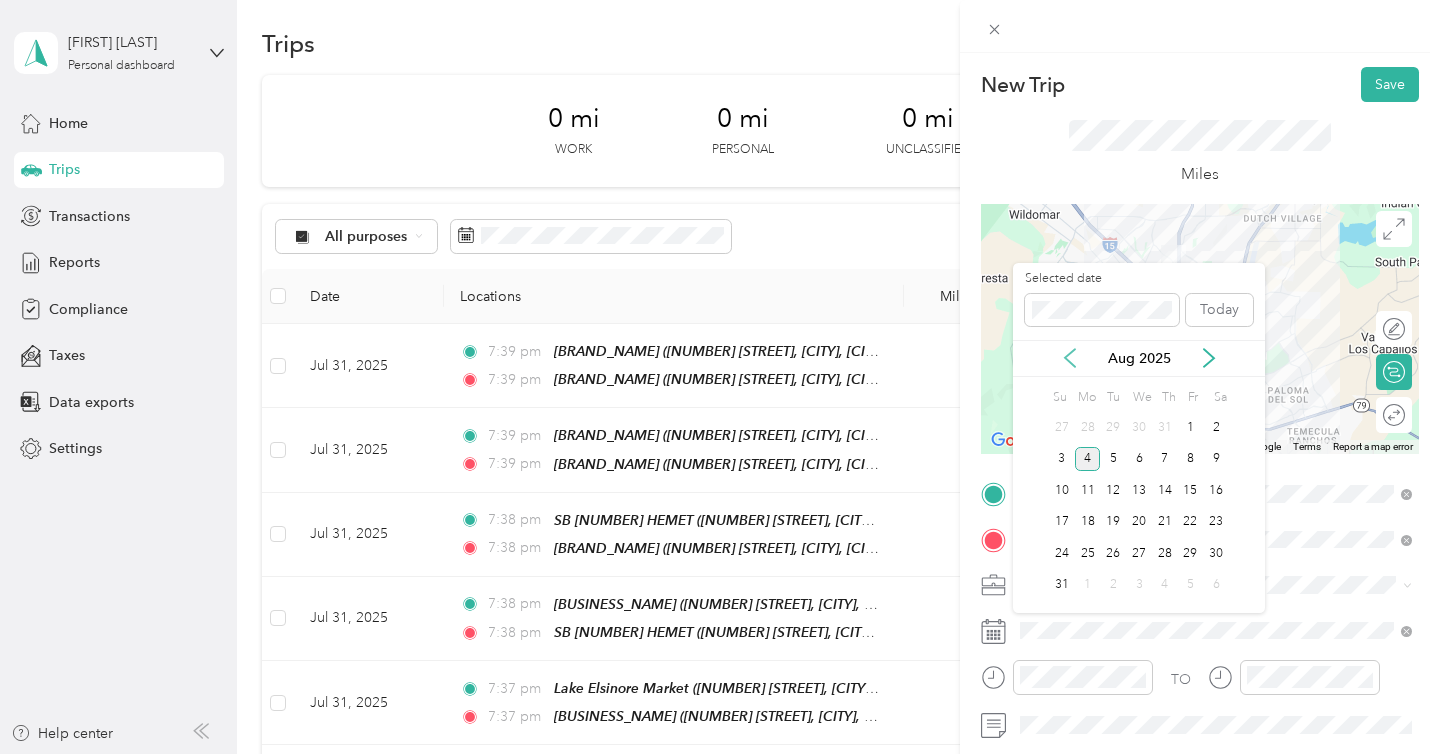 click 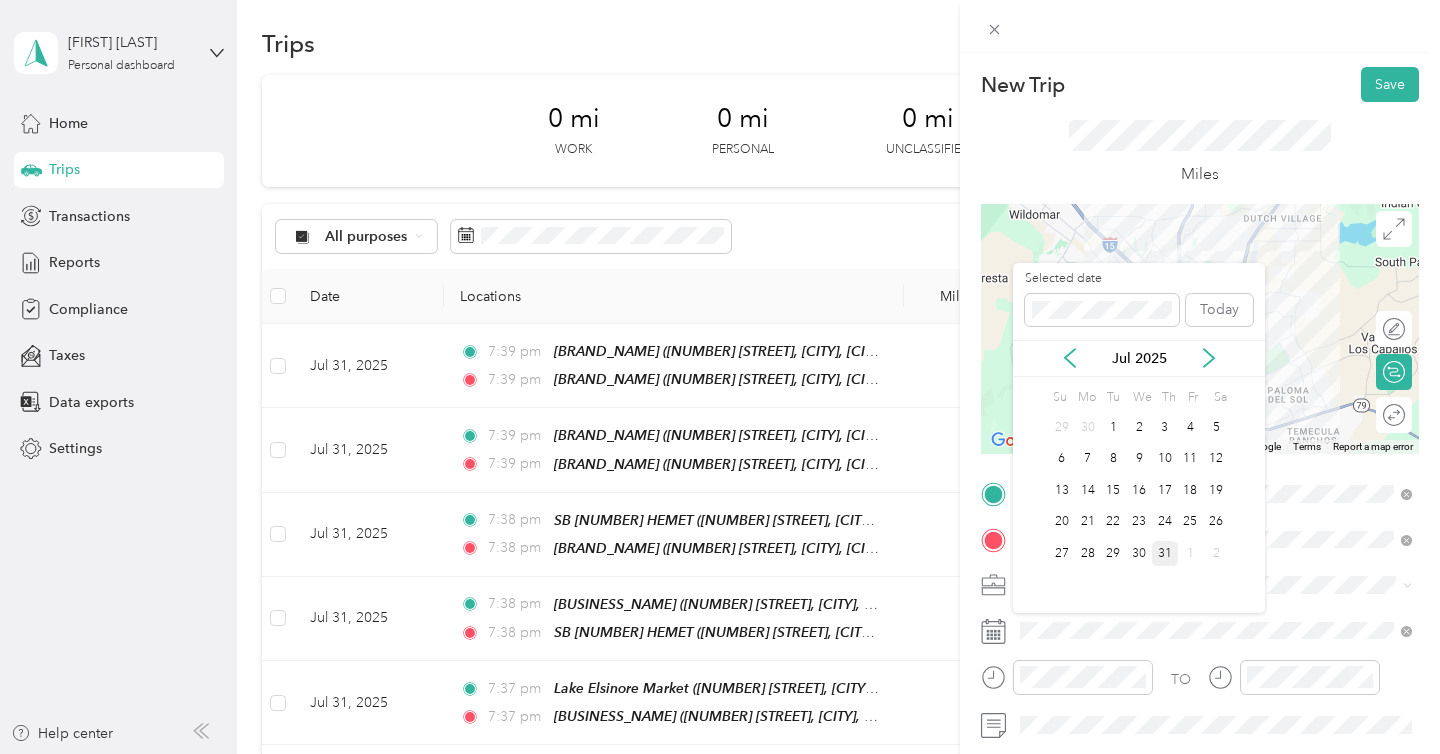 click on "31" at bounding box center [1165, 553] 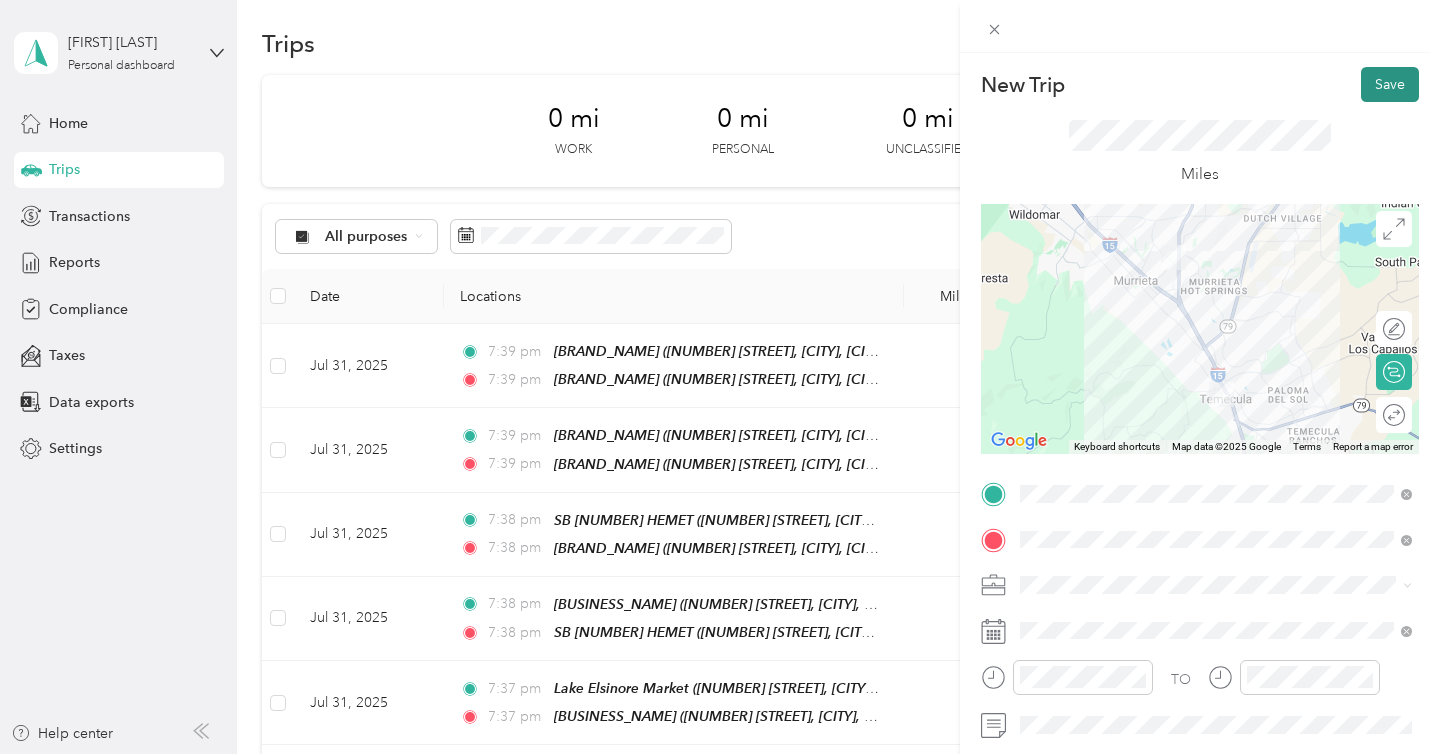 click on "Save" at bounding box center [1390, 84] 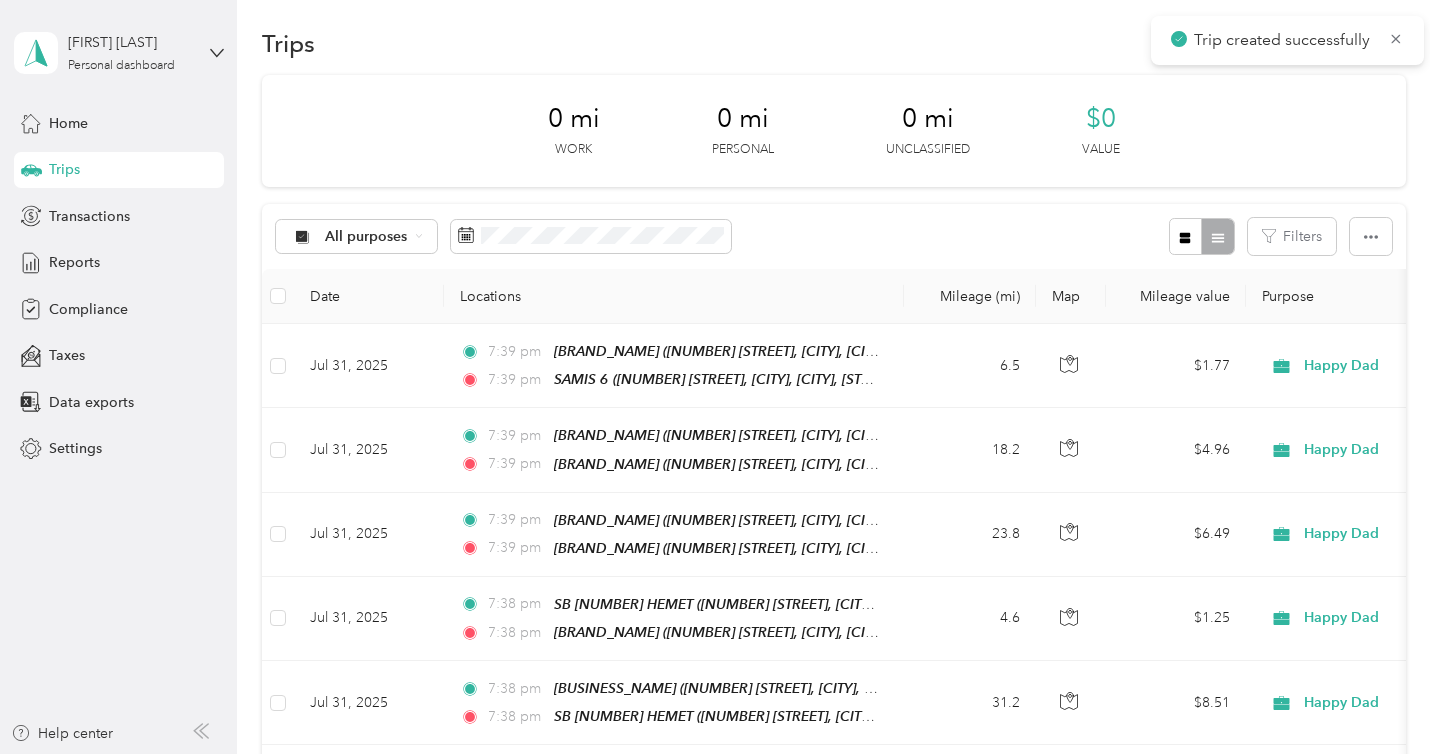 click on "Trip created successfully" at bounding box center [1287, 40] 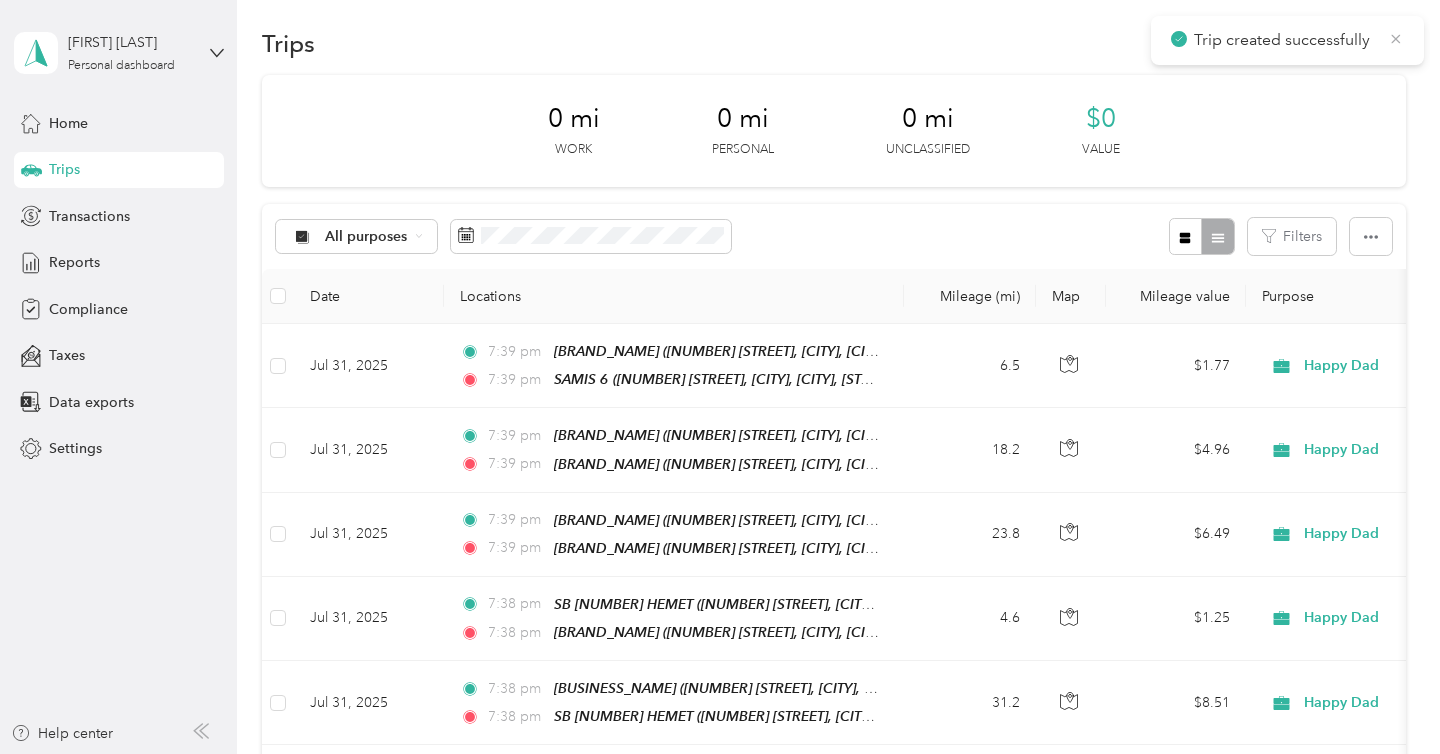 click 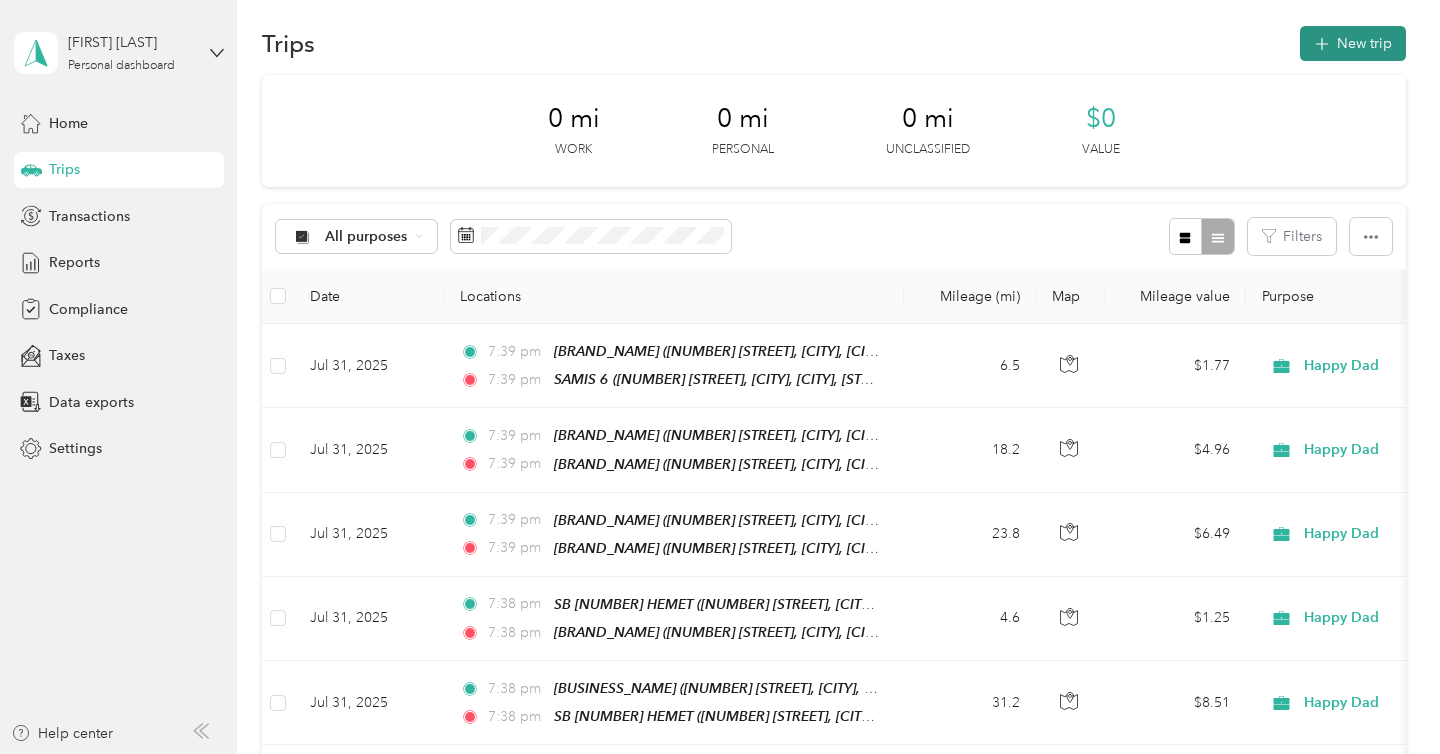 click on "New trip" at bounding box center [1353, 43] 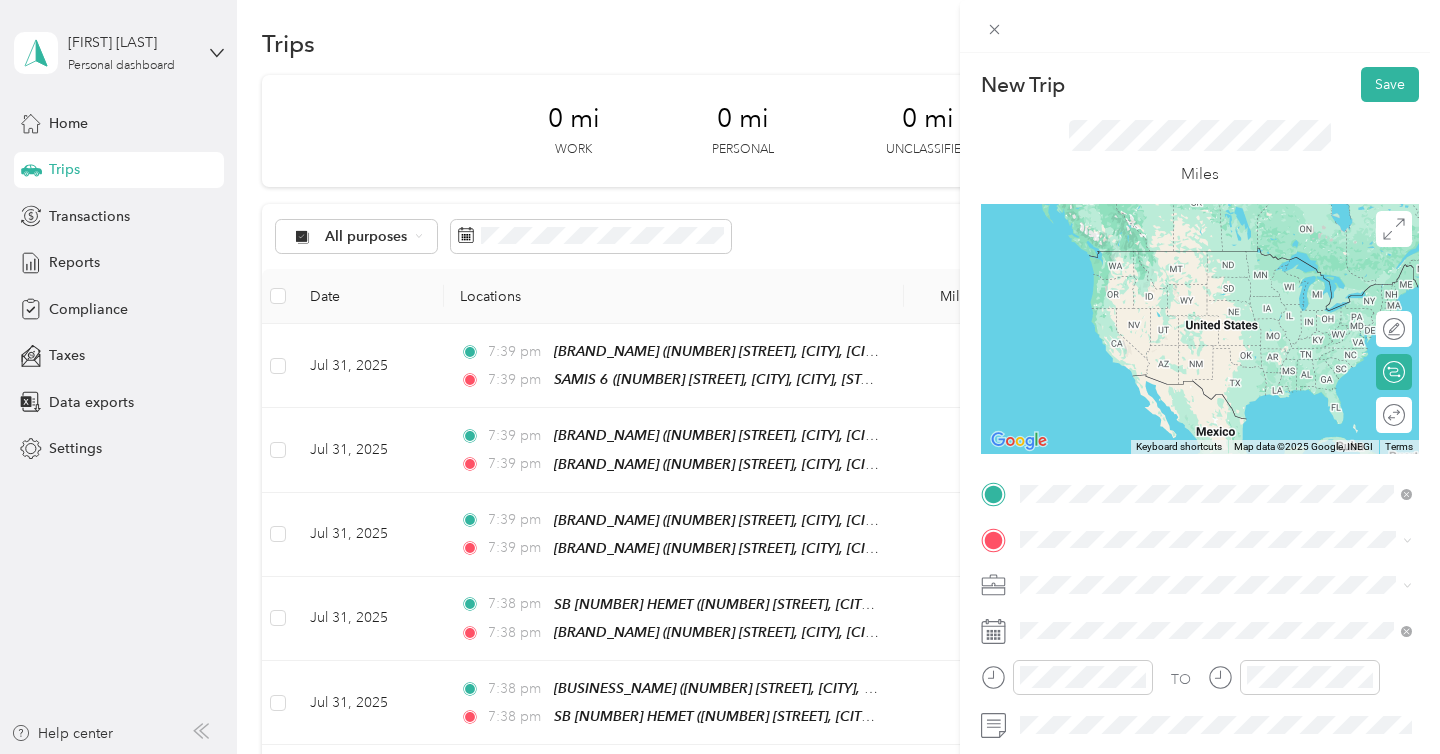 click on "SAMIS [NUMBER] ([CITY]) ([NUMBER] [STREET], [CITY], [POSTAL_CODE], [CITY], [STATE], United States)" at bounding box center [1232, 280] 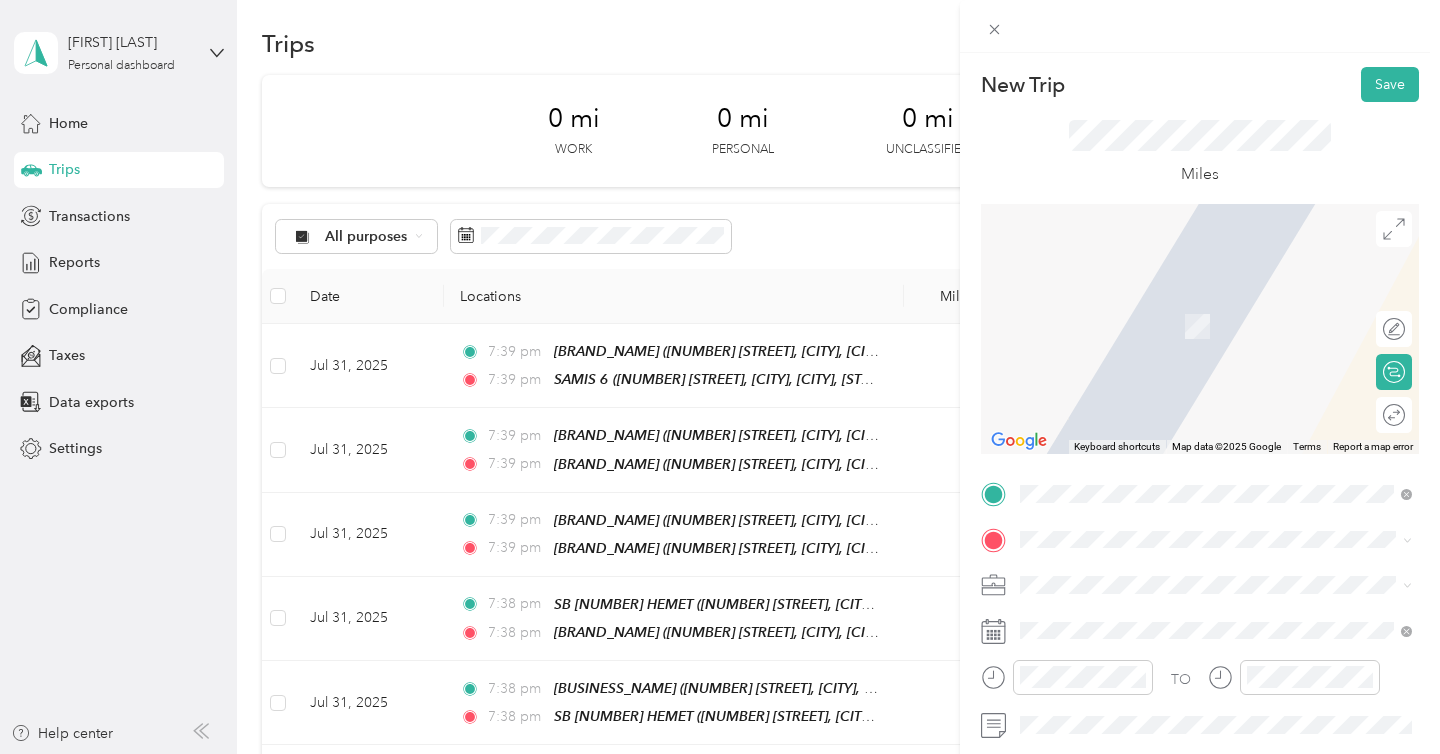click on "[NUMBER] [STREET], [CITY], [STATE], [COUNTRY], [POSTAL_CODE], [CITY], [STATE], [COUNTRY]" at bounding box center (1215, 335) 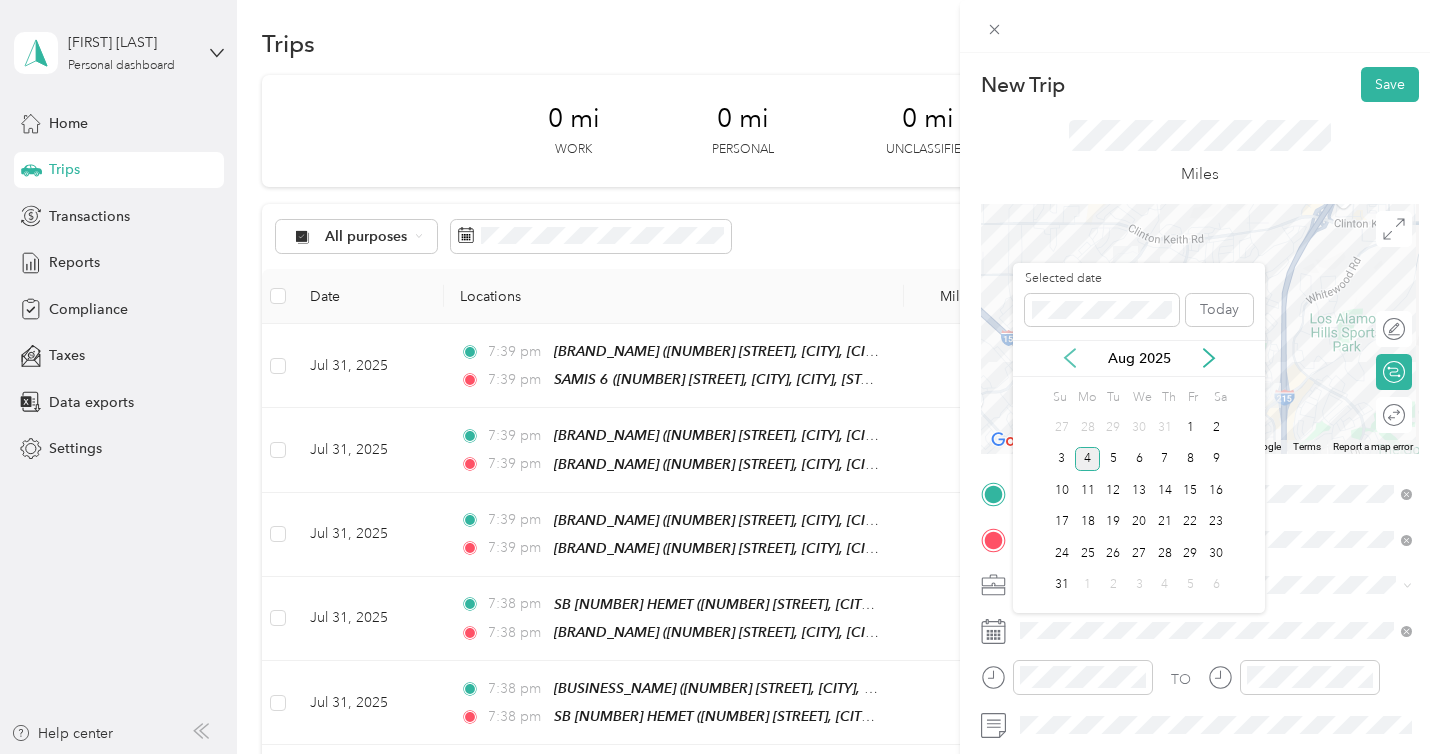 click 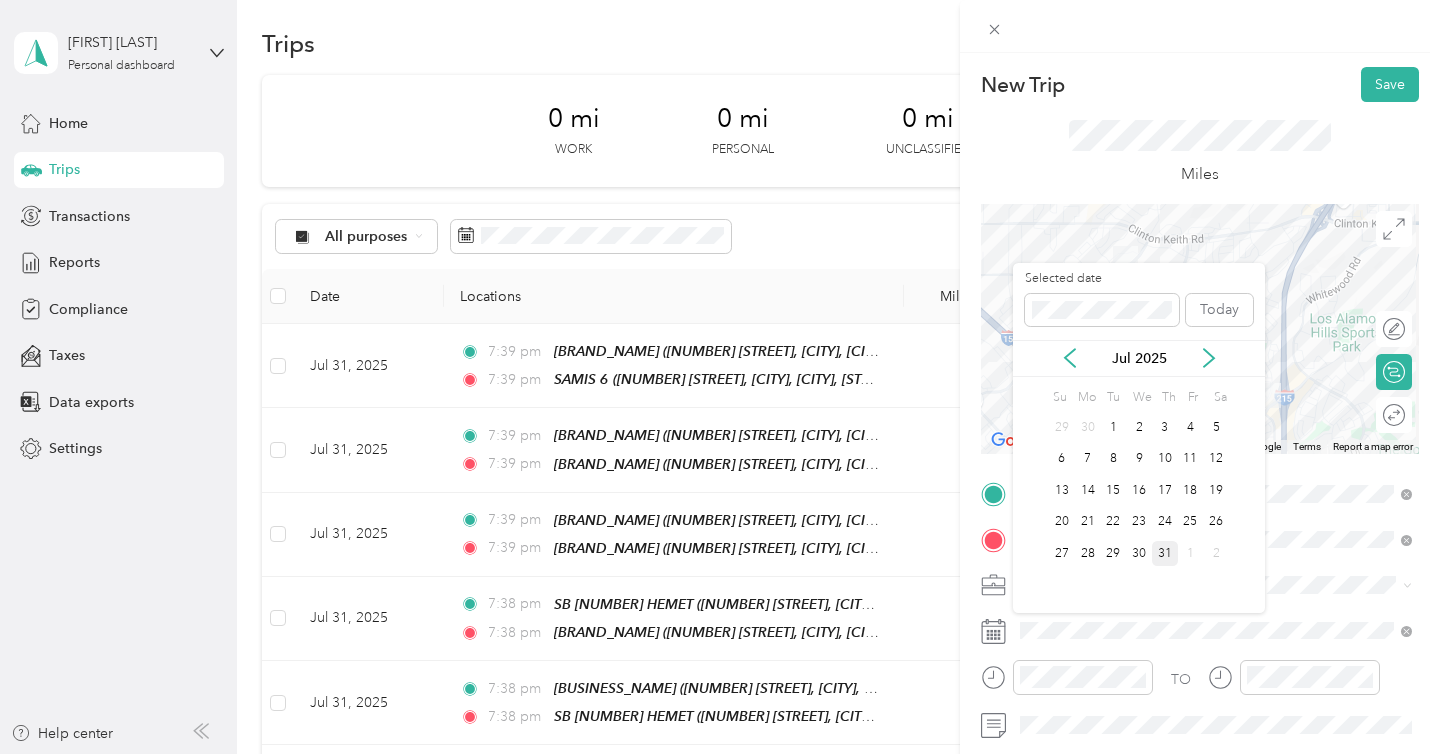 click on "31" at bounding box center [1165, 553] 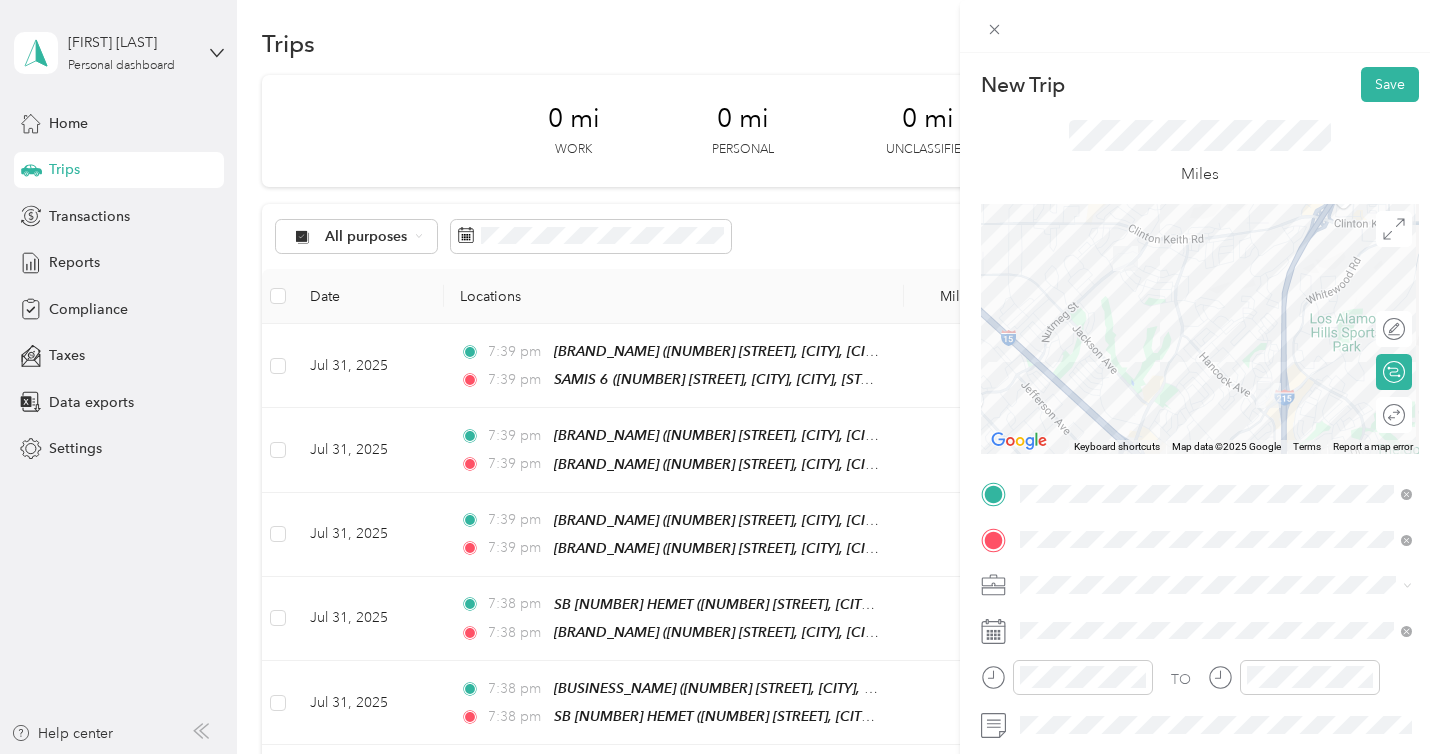 click on "Miles" at bounding box center (1200, 153) 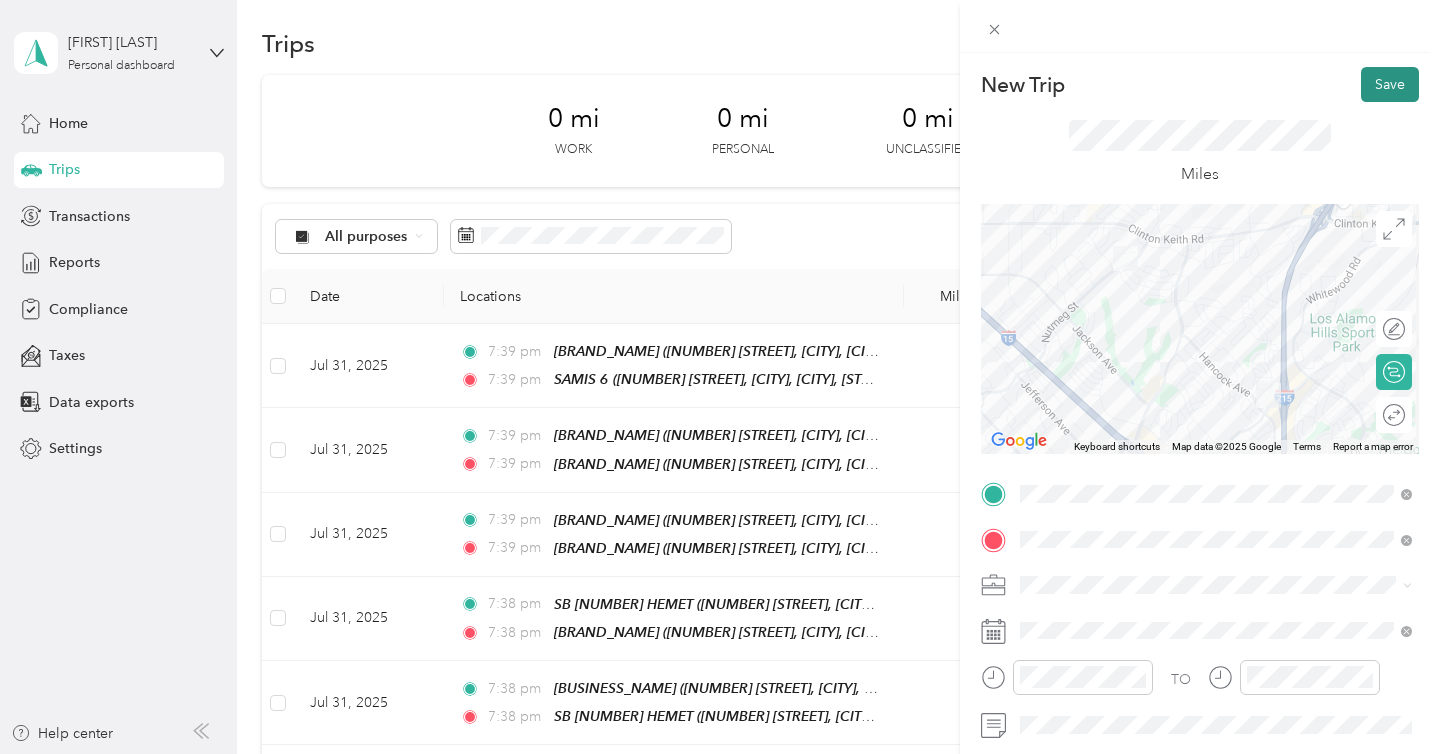 click on "Save" at bounding box center (1390, 84) 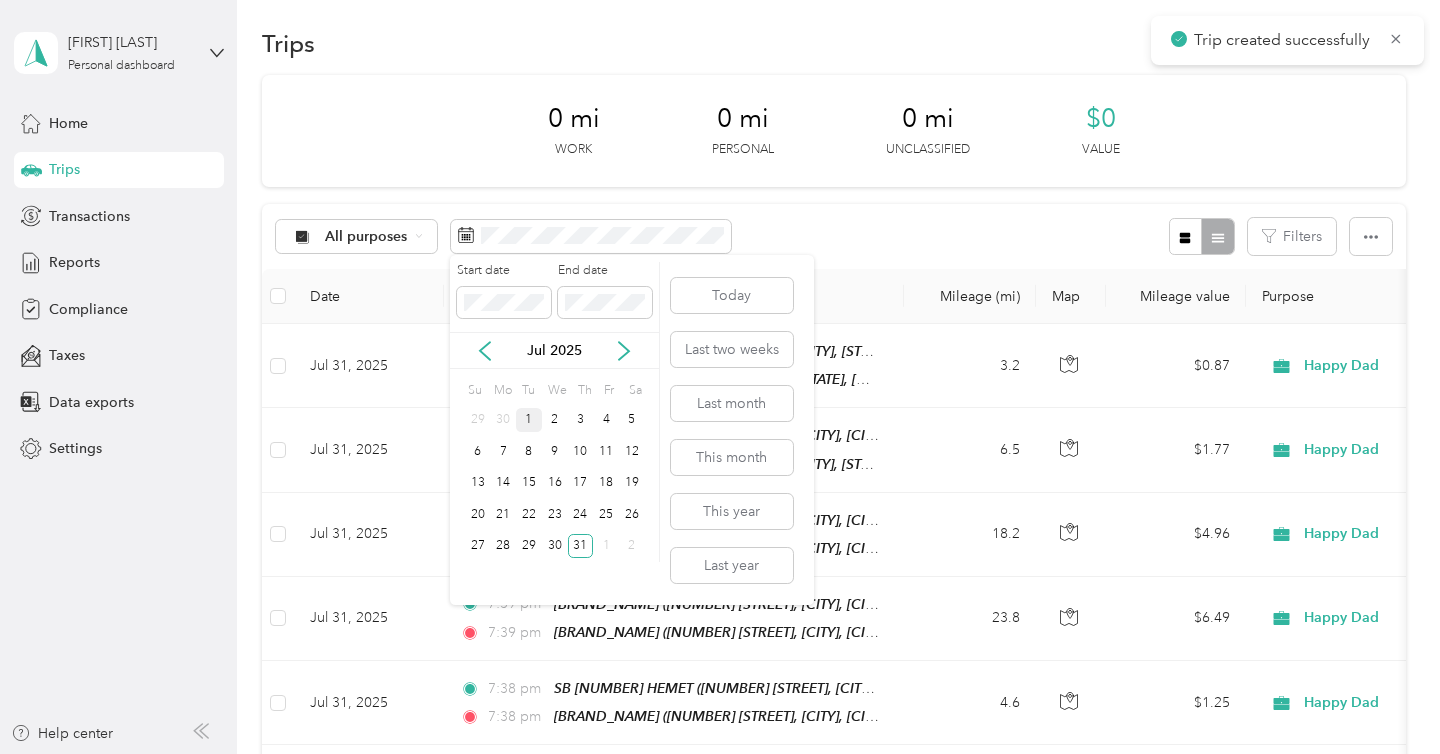click on "1" at bounding box center [529, 420] 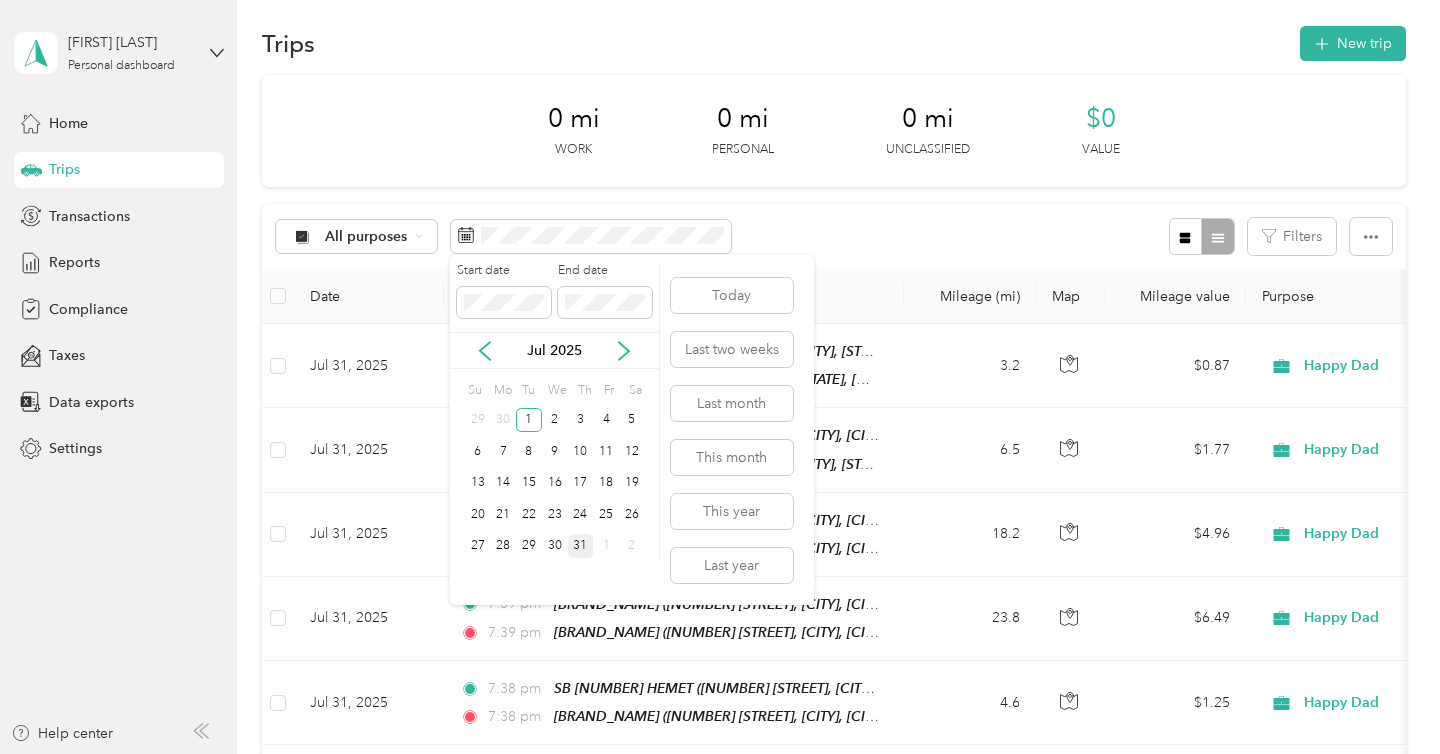 click on "31" at bounding box center [581, 546] 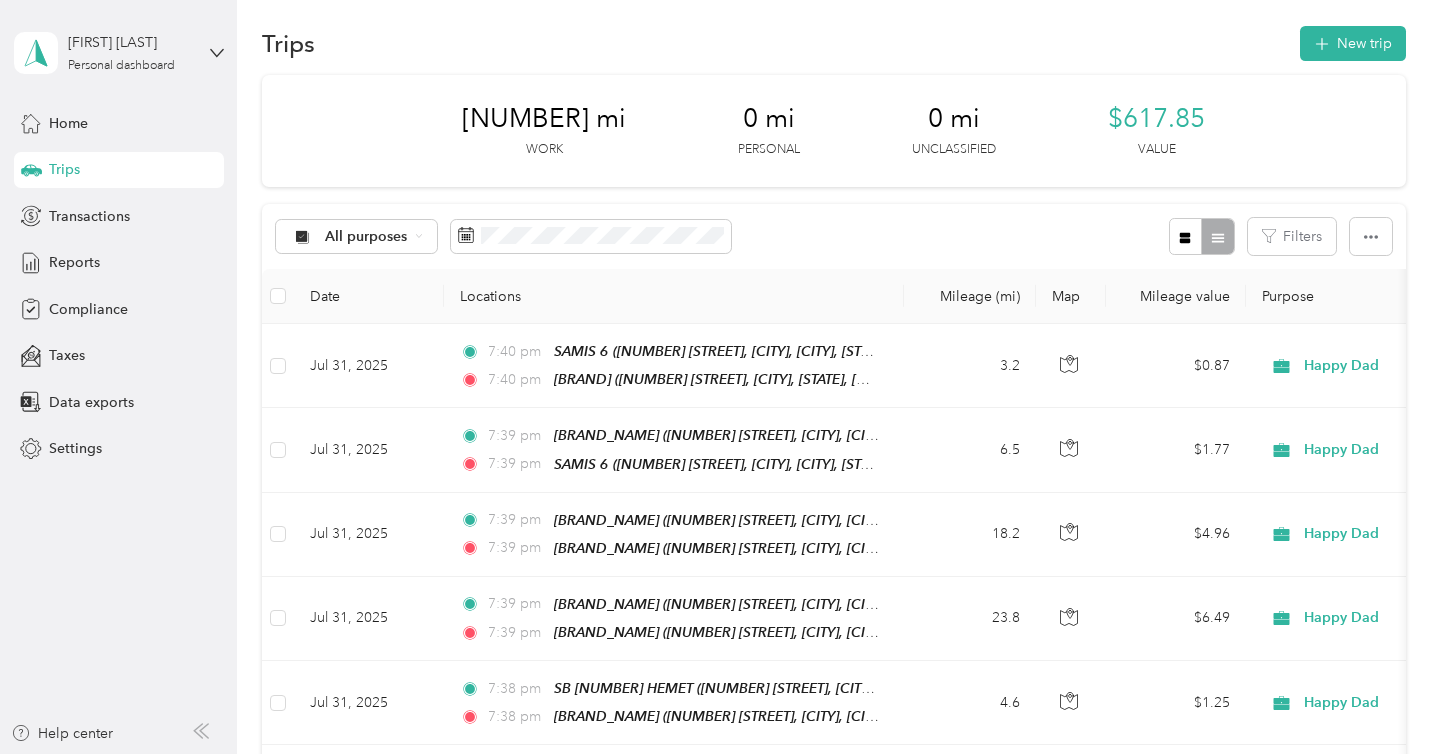 click at bounding box center [278, 296] 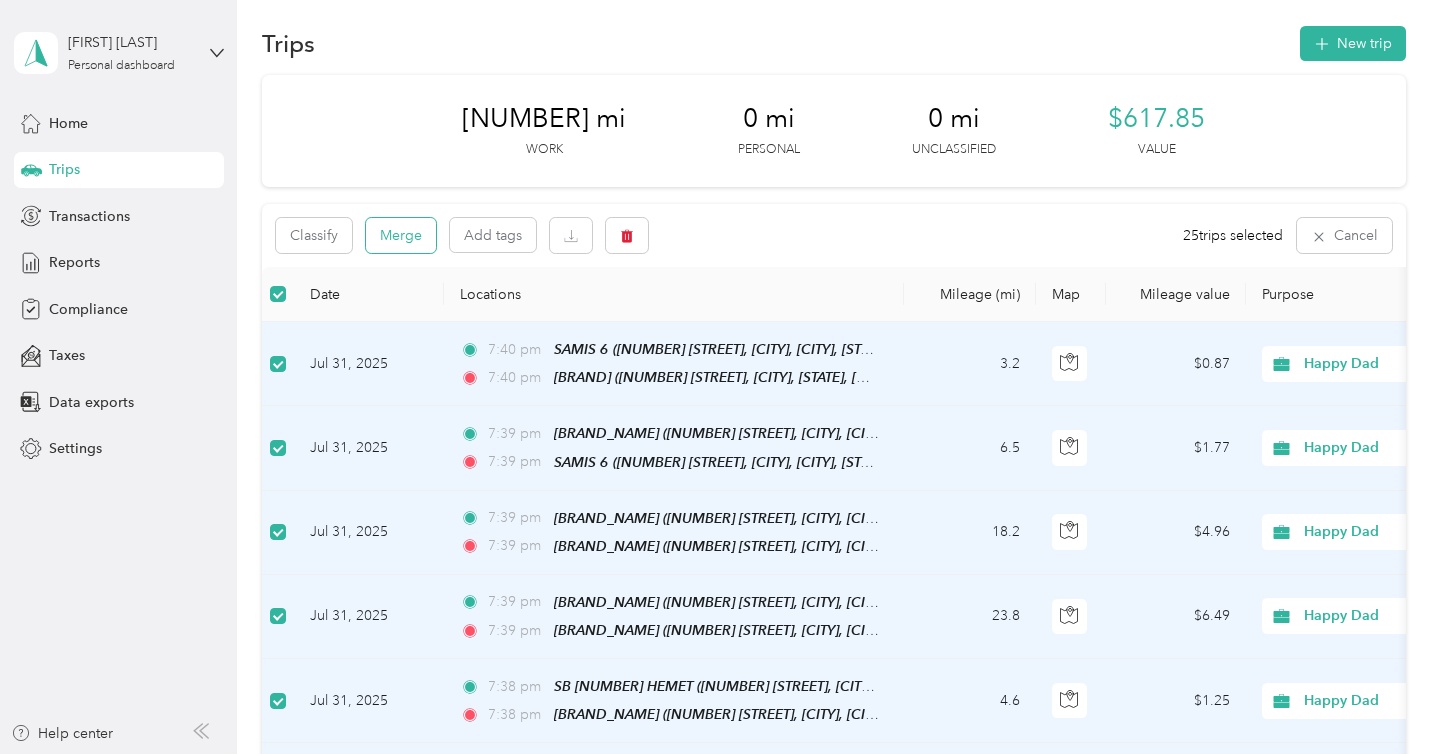 click on "Merge" at bounding box center (401, 235) 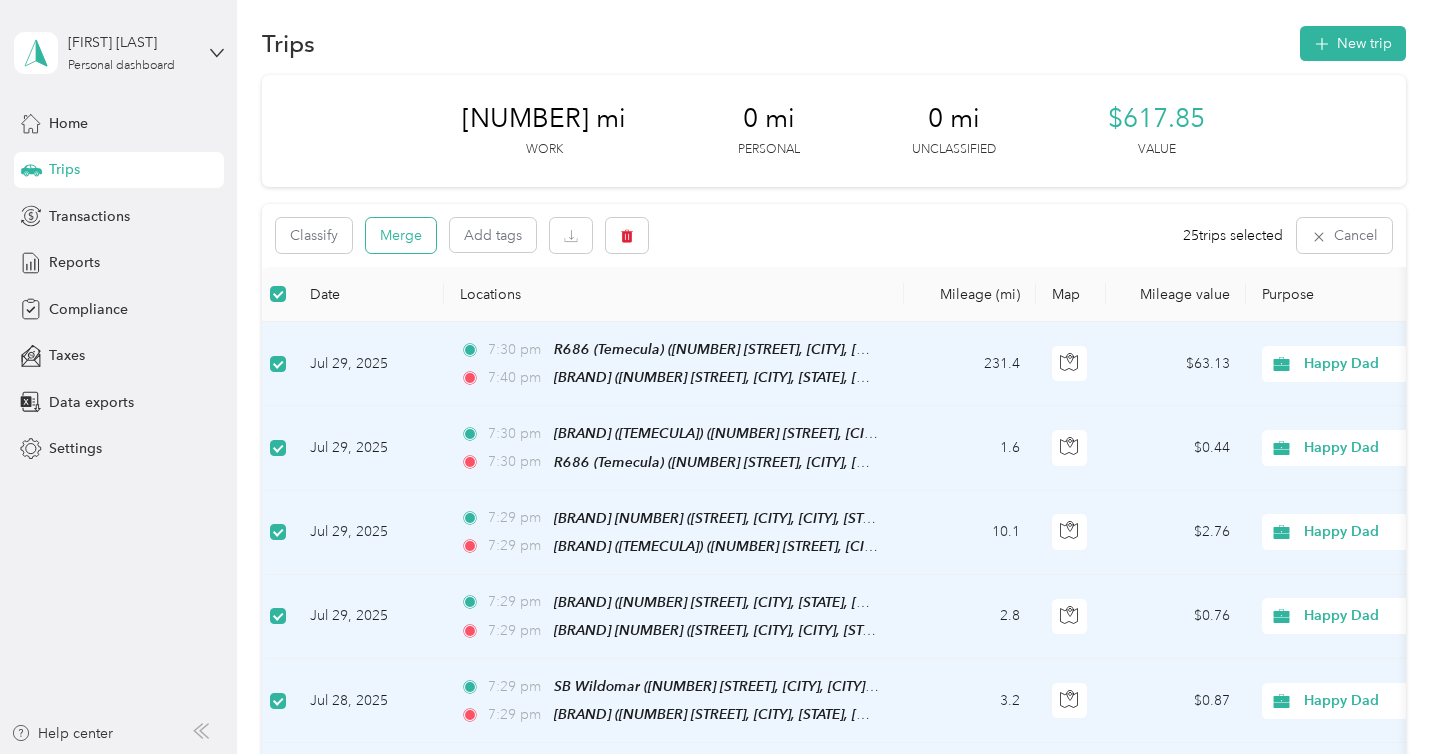 click on "Merge" at bounding box center [401, 235] 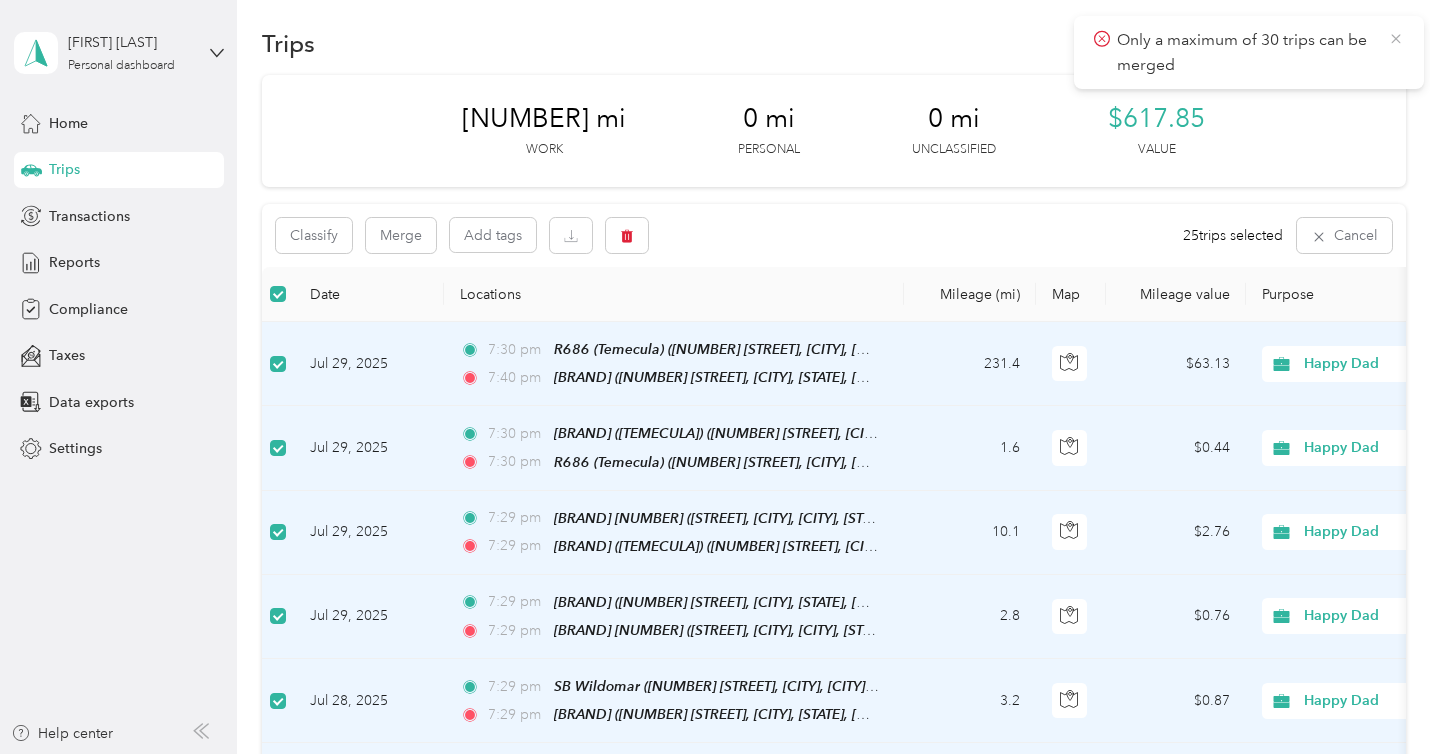 click 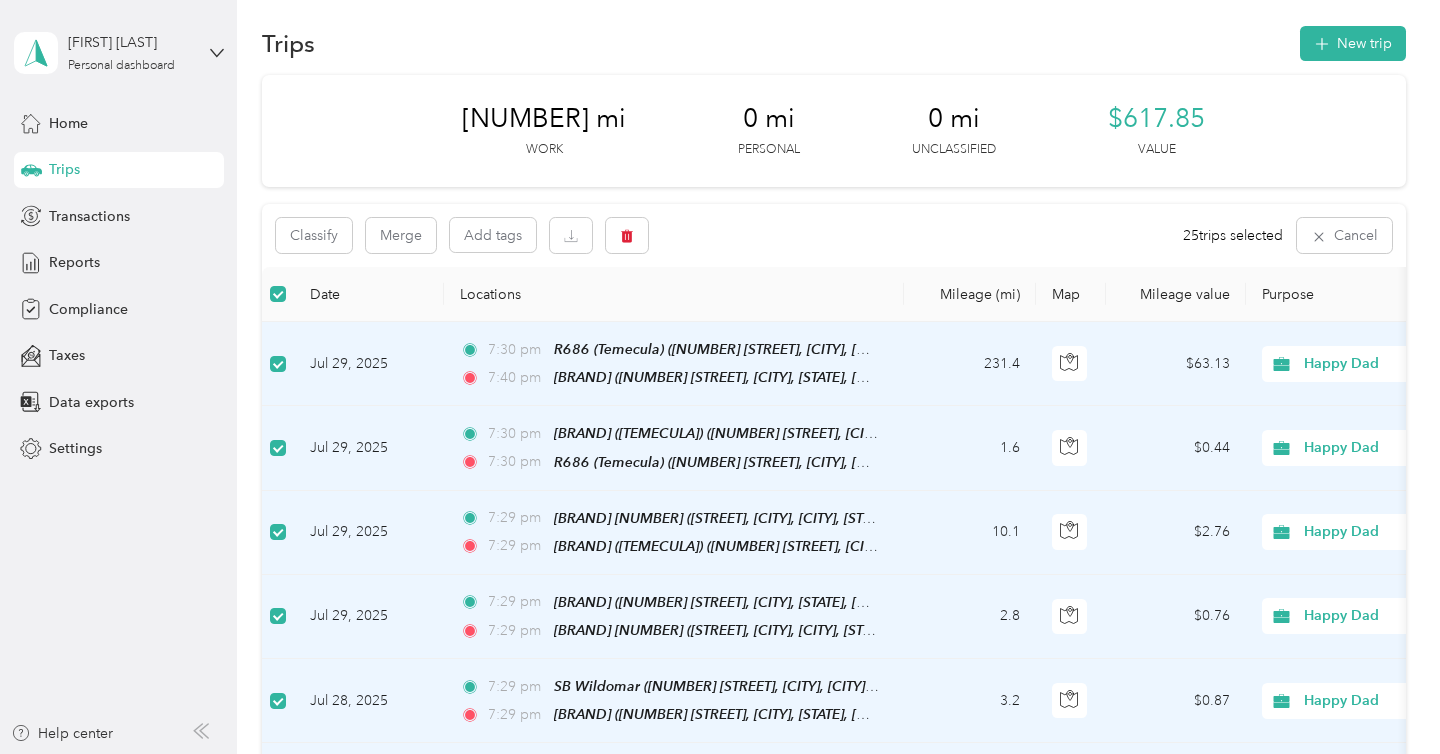 click on "Home Trips Transactions Reports Compliance Taxes Data exports Settings" at bounding box center (119, 286) 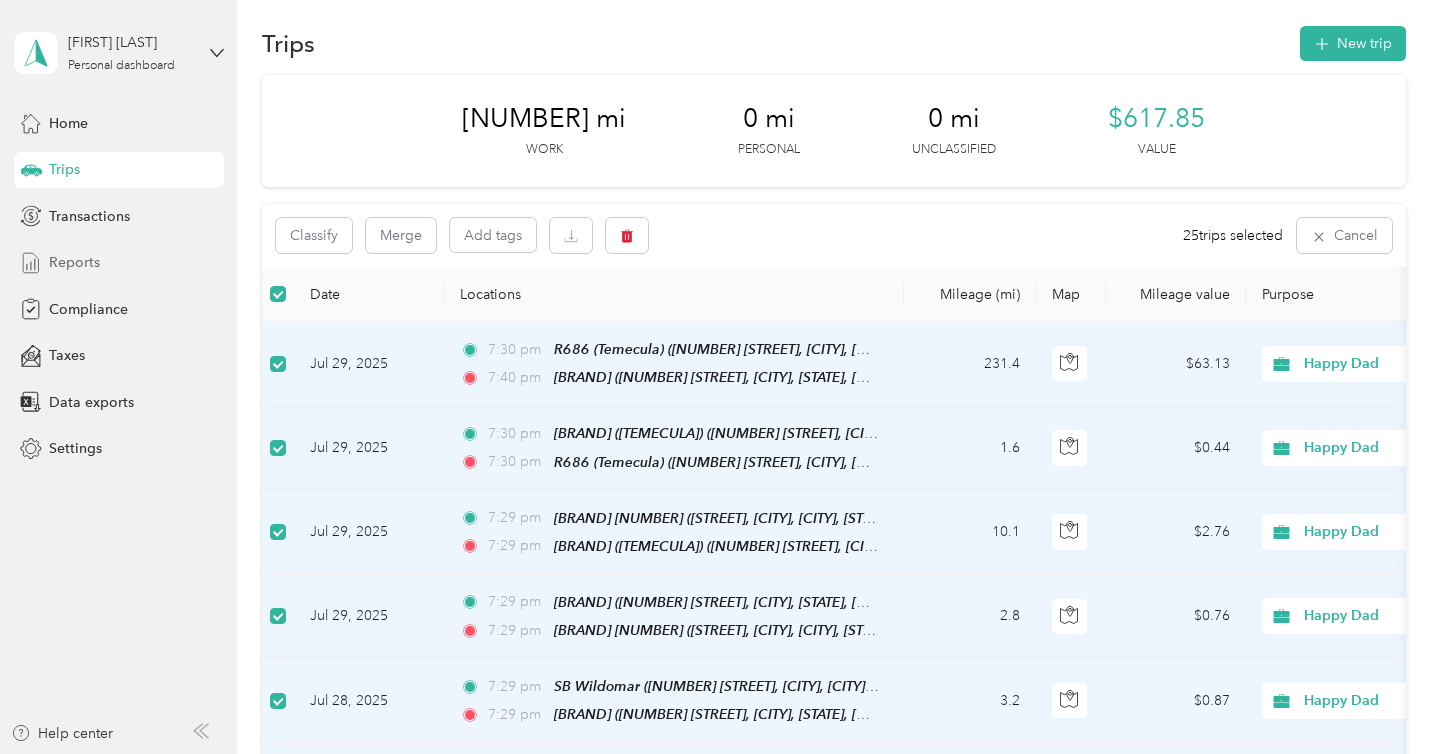 click on "Reports" at bounding box center [119, 263] 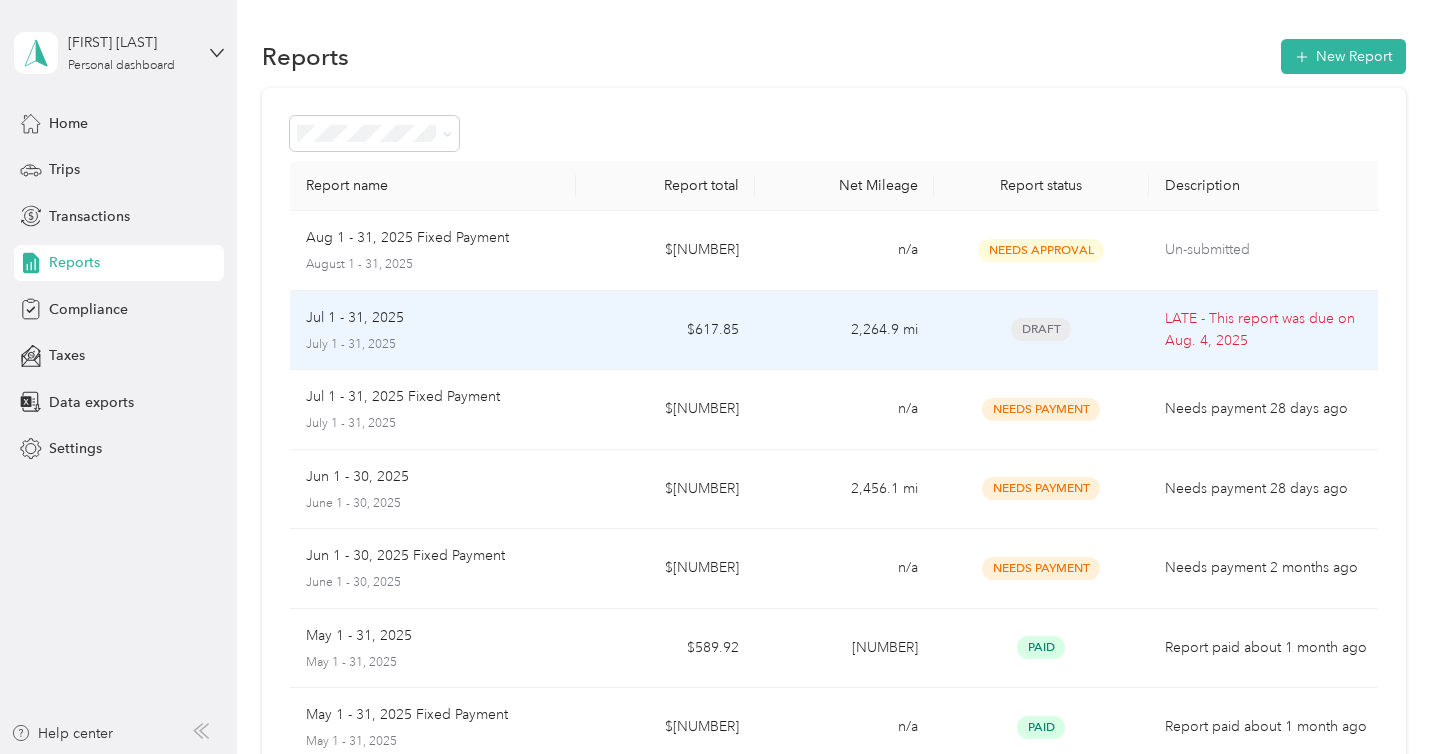click on "$617.85" at bounding box center (665, 331) 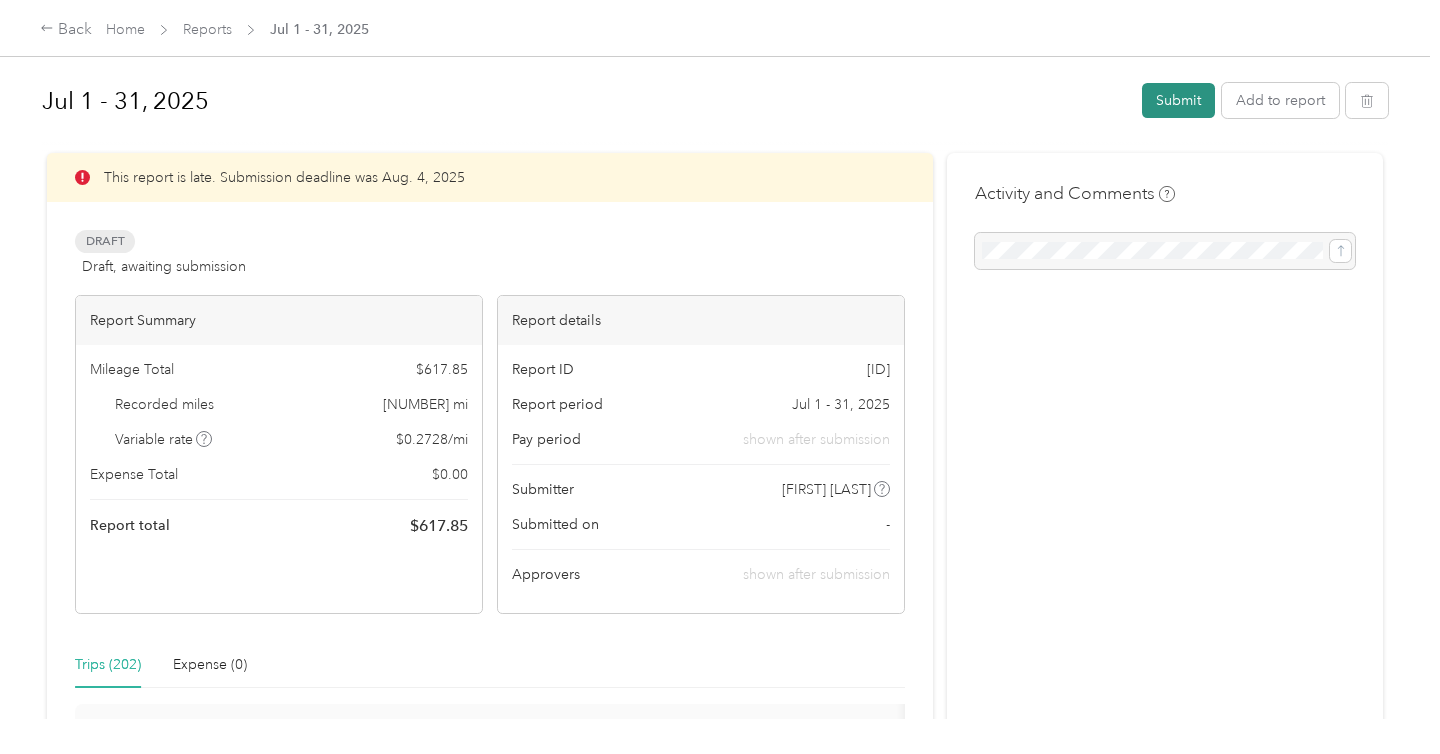 click on "Submit" at bounding box center (1178, 100) 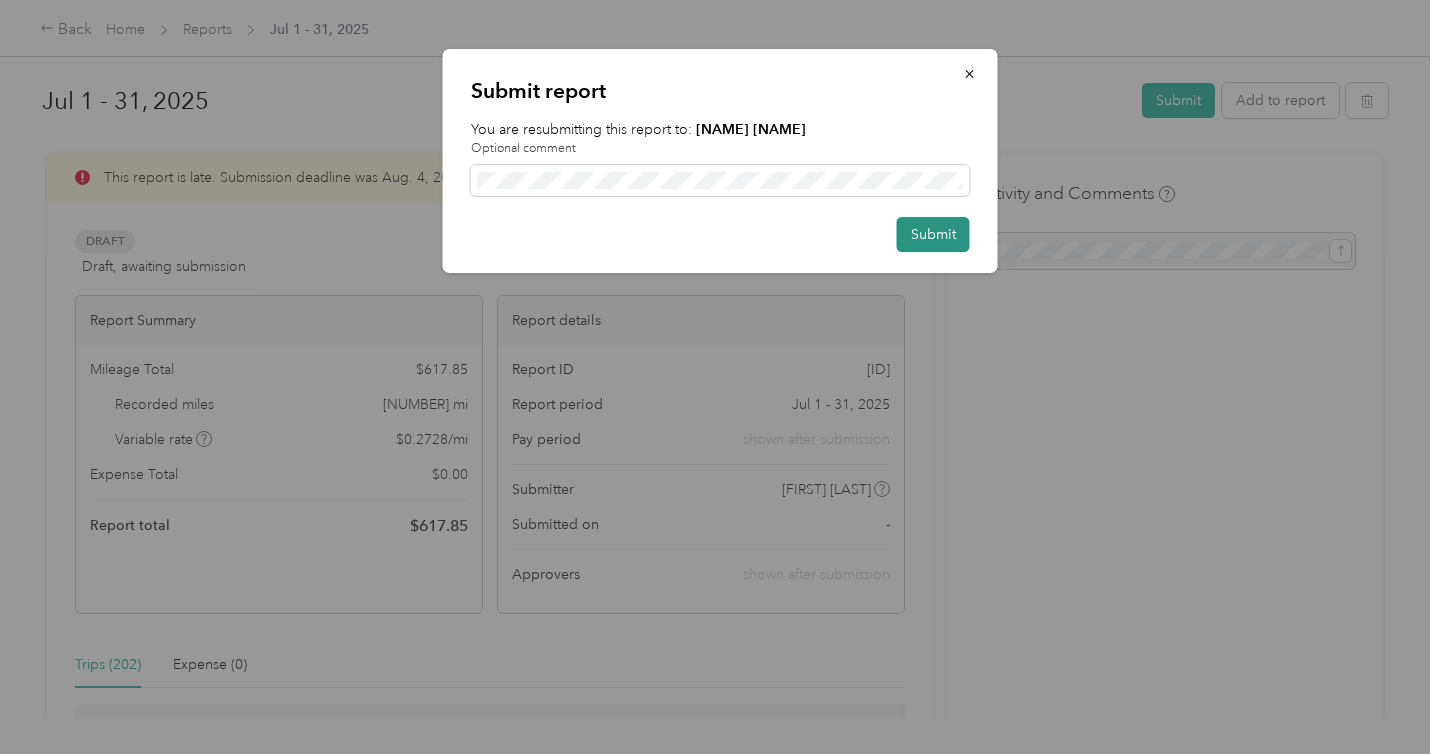 click on "Submit" at bounding box center (933, 234) 